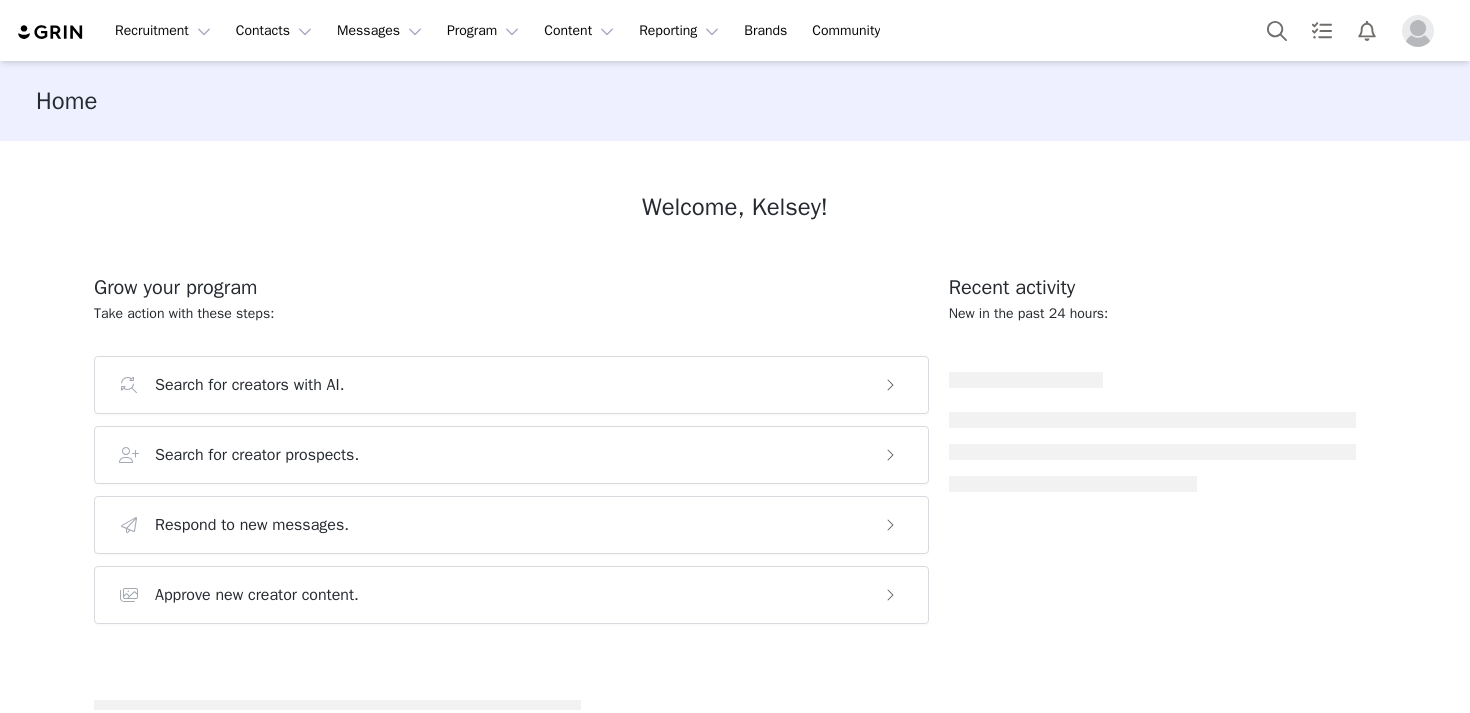 scroll, scrollTop: 0, scrollLeft: 0, axis: both 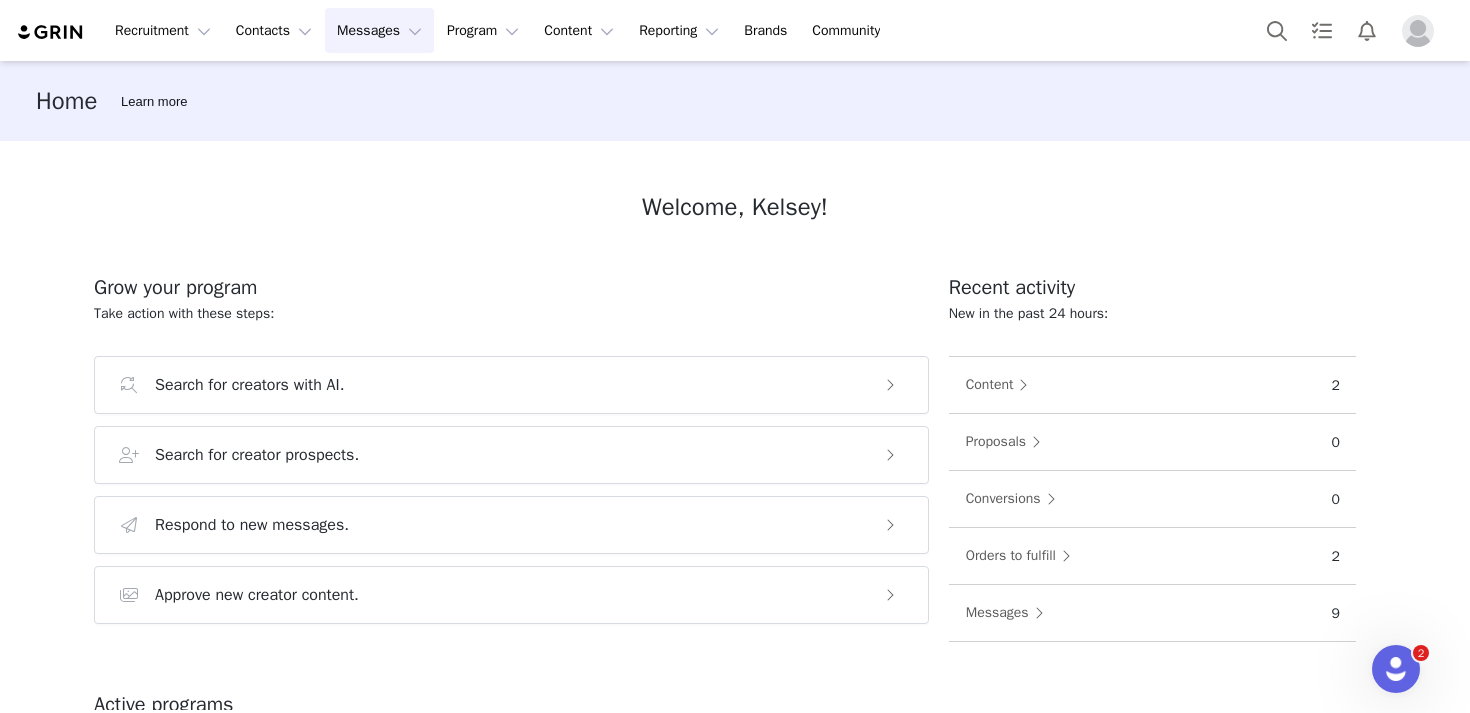 click on "Messages Messages" at bounding box center (379, 30) 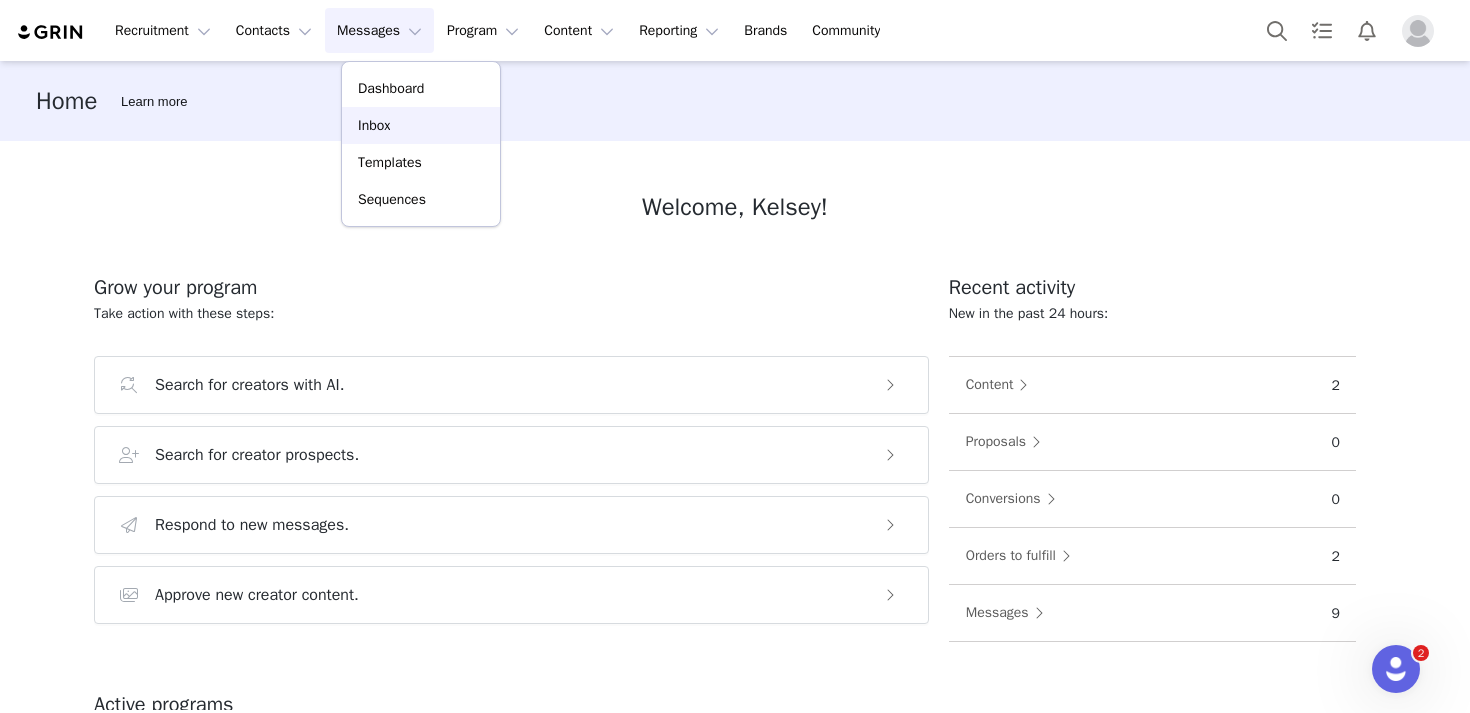 click on "Inbox" at bounding box center [421, 125] 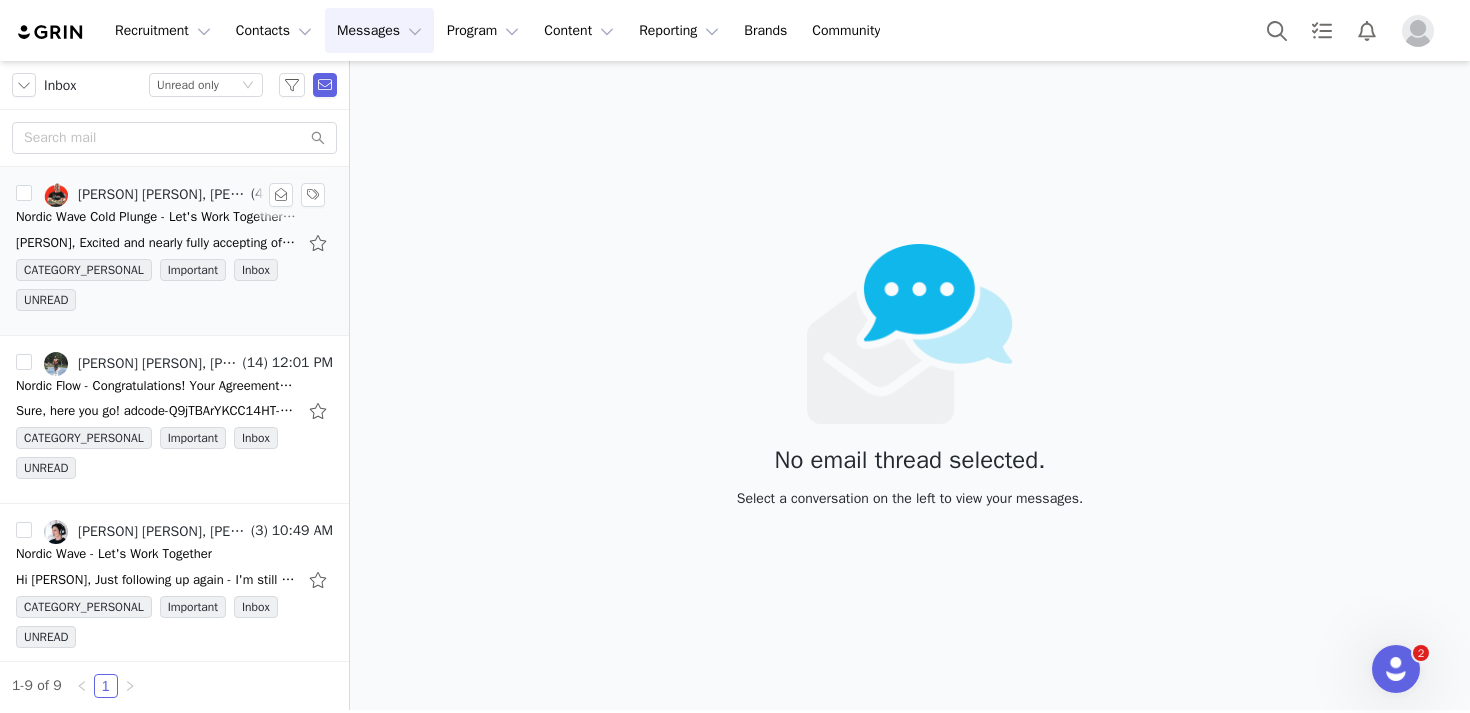 click on "Nordic Wave Cold Plunge - Let's Work Together 🧊" at bounding box center (156, 217) 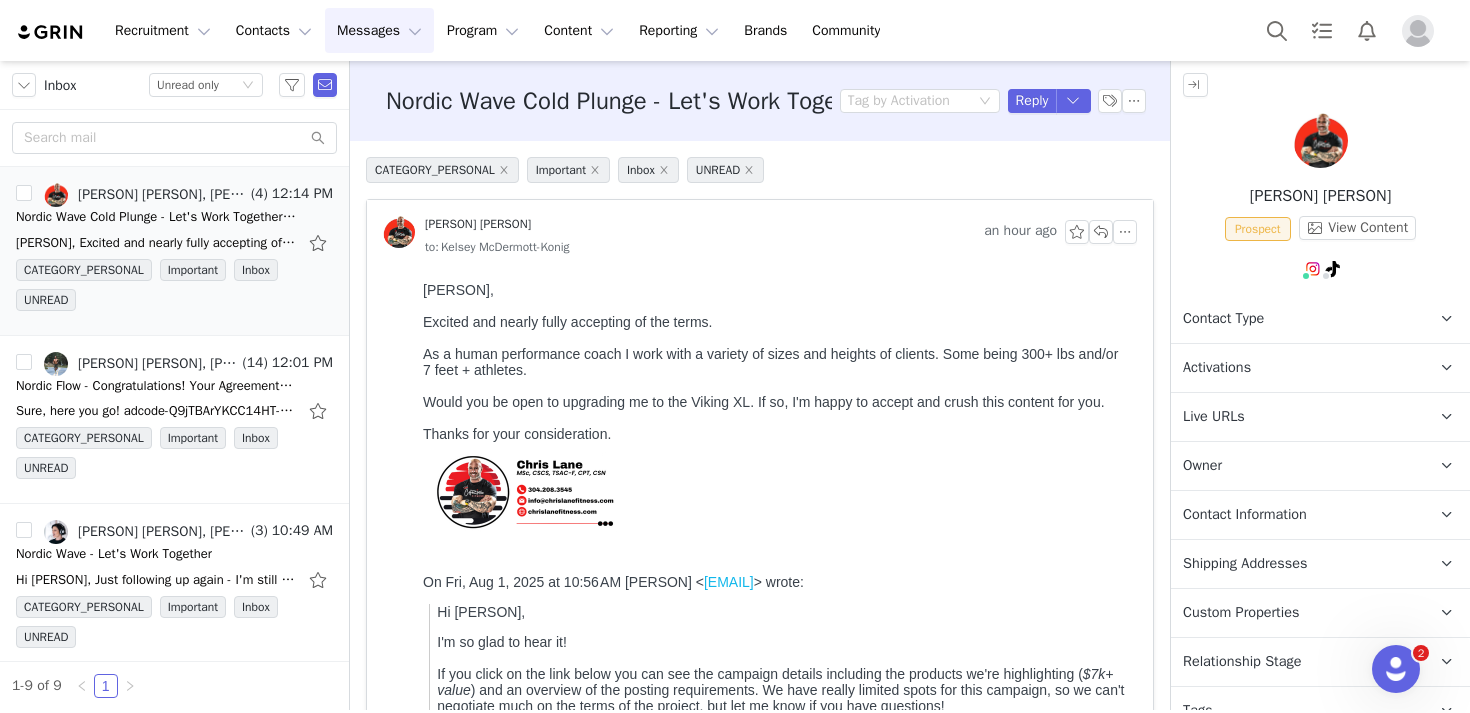scroll, scrollTop: 0, scrollLeft: 0, axis: both 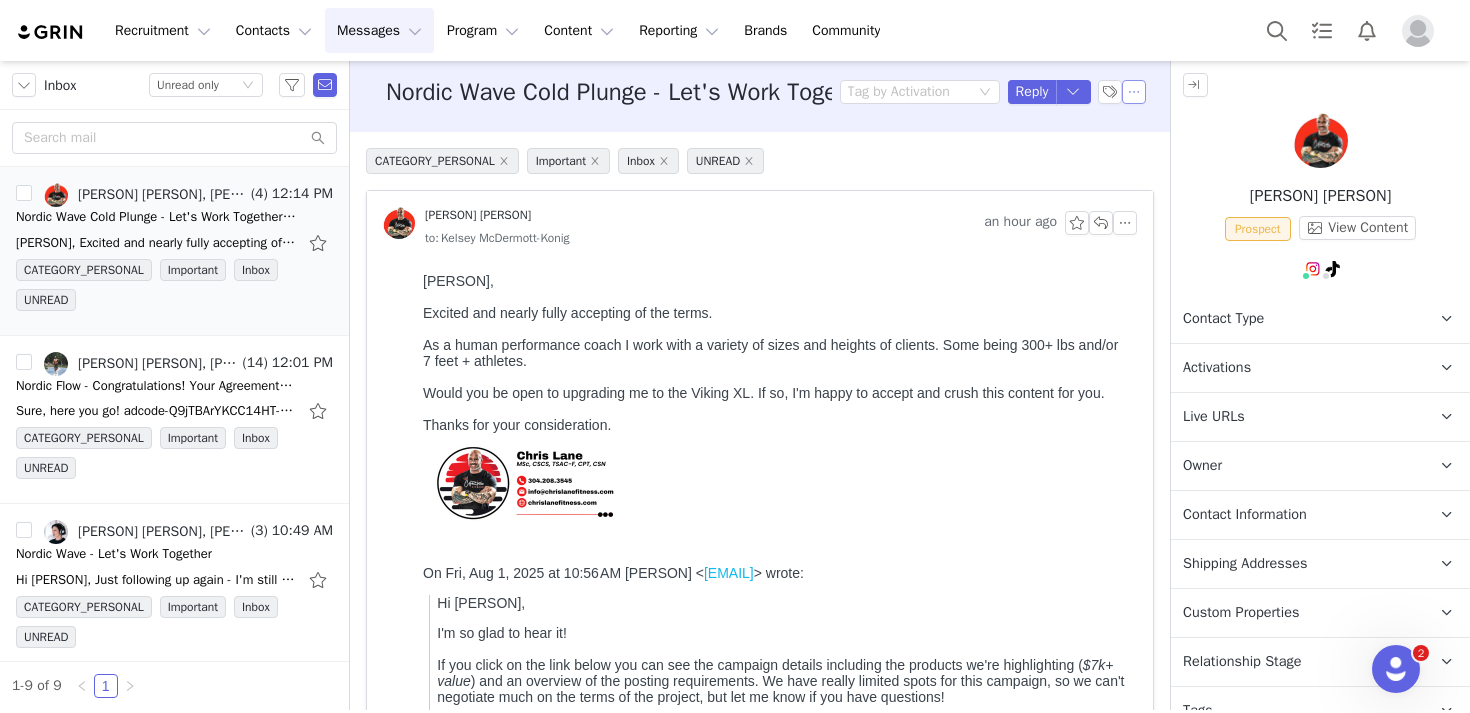 click at bounding box center (1134, 92) 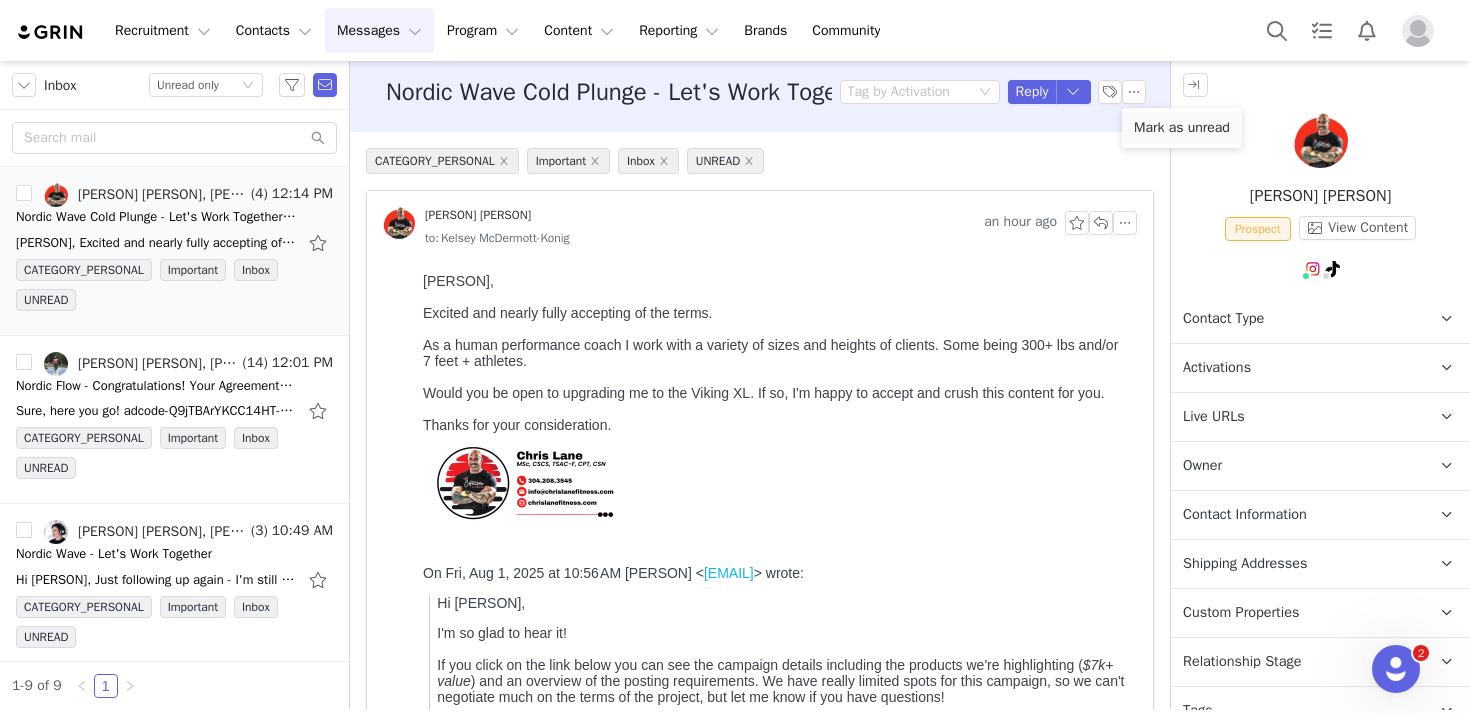 click on "Mark as unread" at bounding box center [1182, 128] 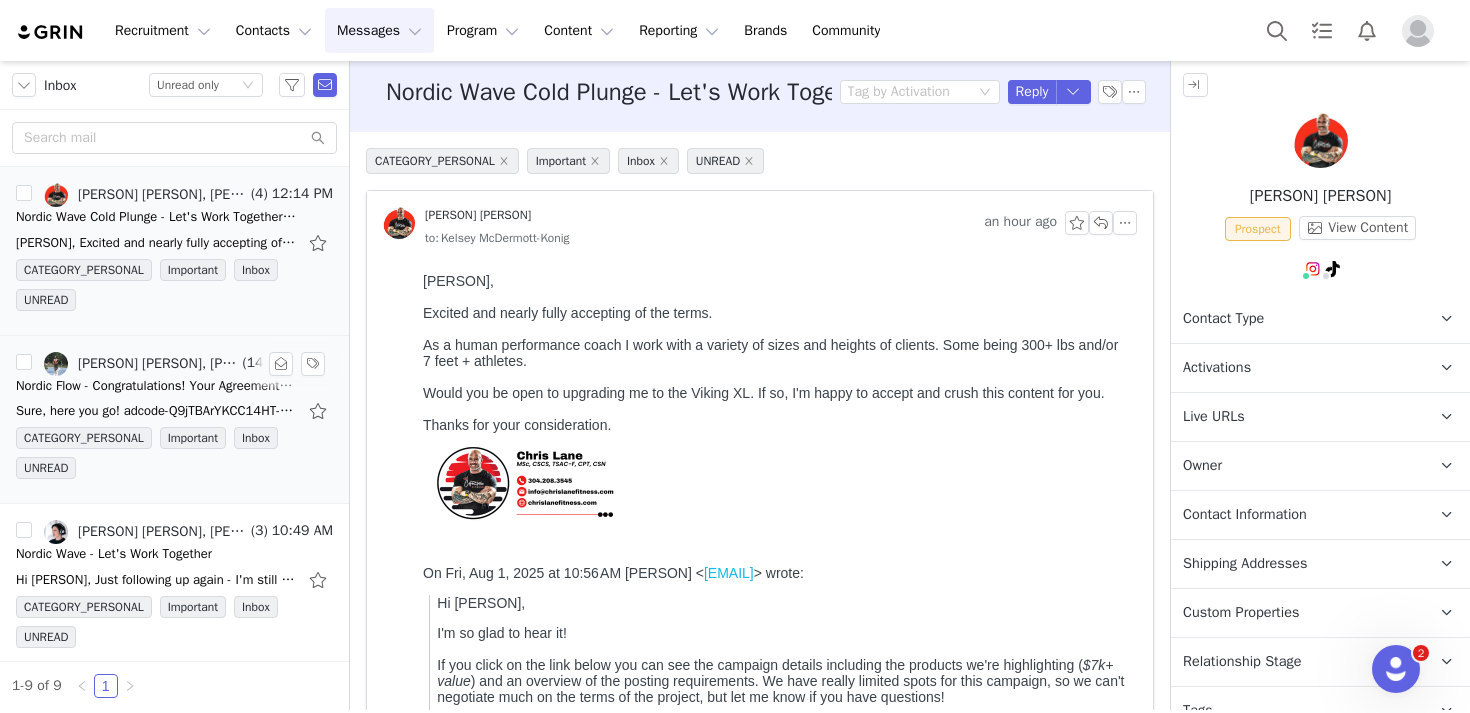 click on "Sure, here you go! adcode-Q9jTBArYKCC14HT-nqA32V_g73Iml8dxwNKaFpmCgChTrqqO3Rk7XiK7Gi84uKOTWzk Let me know if that works! I'll be posting 1 story over the weekend and another one on Monday. Do you" at bounding box center [174, 411] 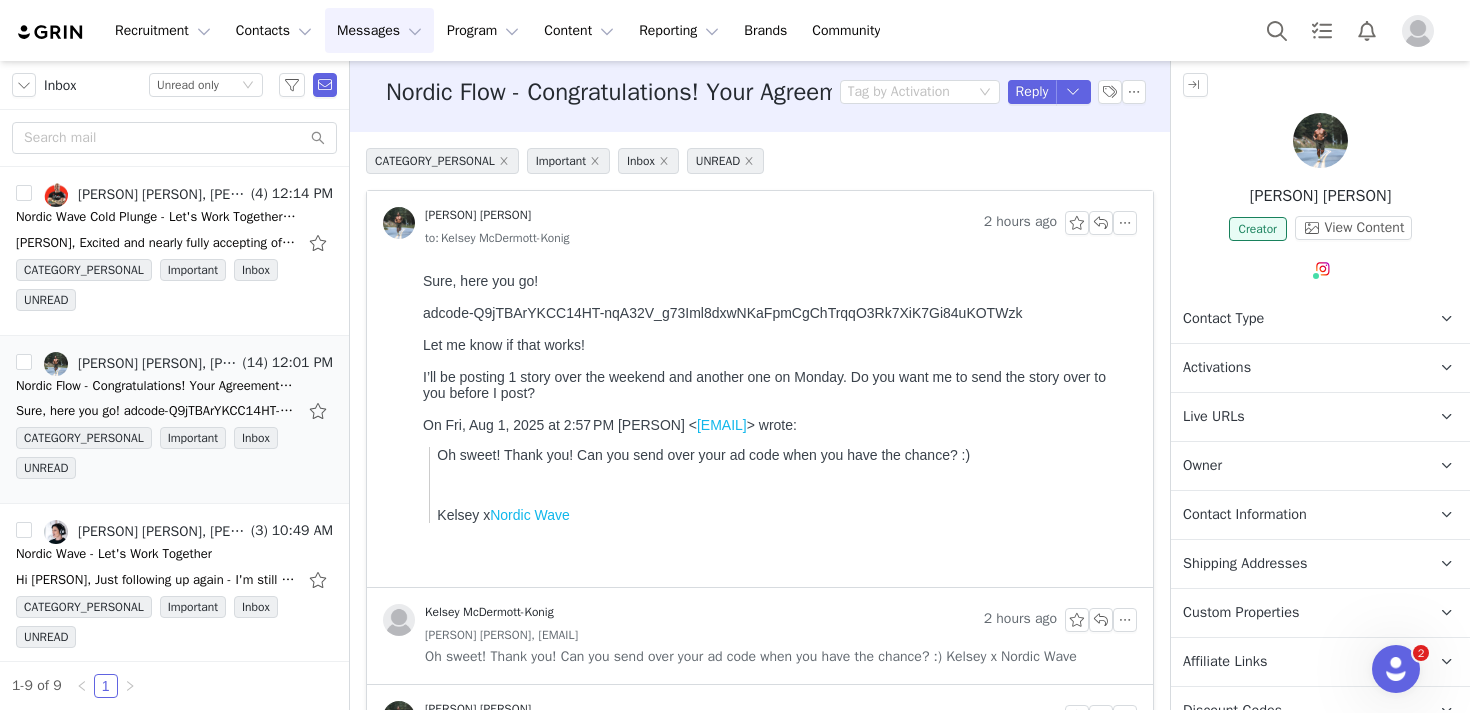 scroll, scrollTop: 0, scrollLeft: 0, axis: both 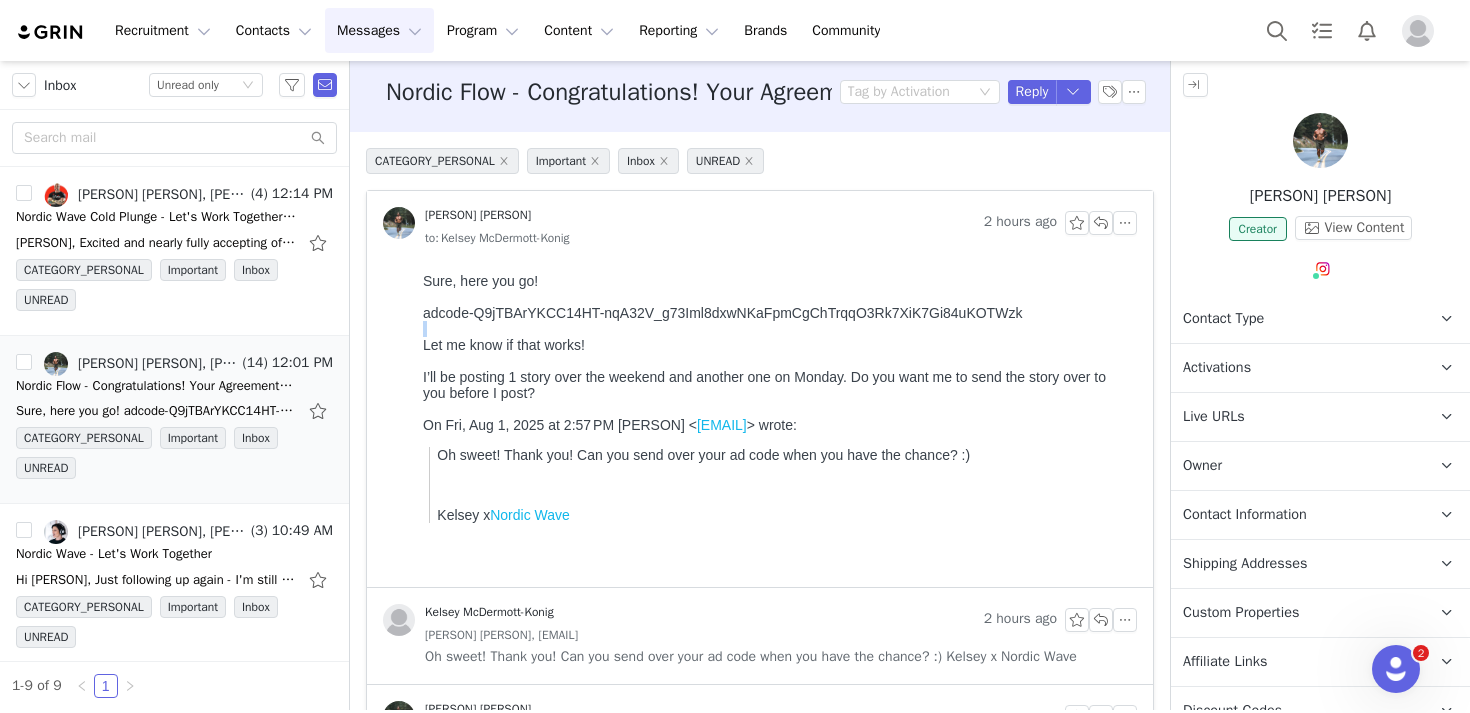 click on "adcode-Q9jTBArYKCC14HT-nqA32V_g73Iml8dxwNKaFpmCgChTrqqO3Rk7XiK7Gi84uKOTWzk" at bounding box center (776, 321) 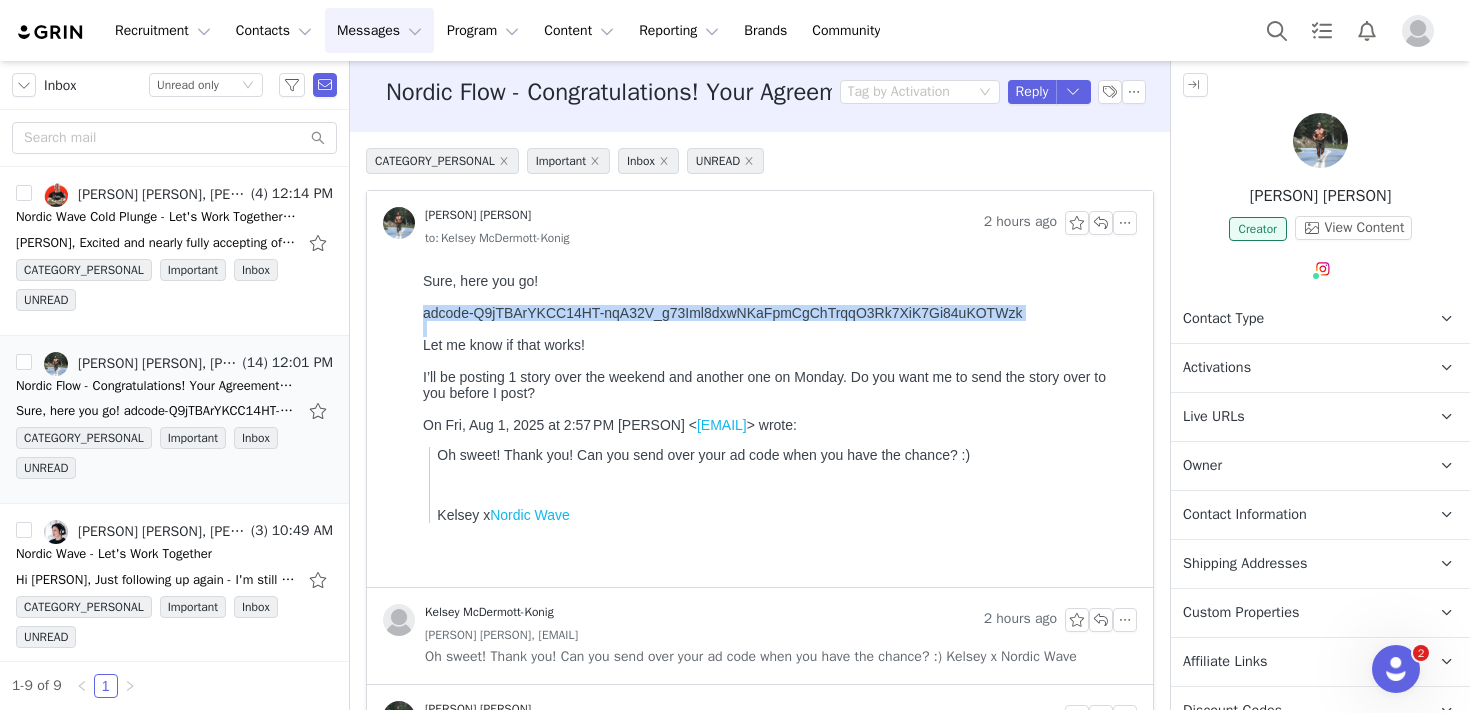 click on "adcode-Q9jTBArYKCC14HT-nqA32V_g73Iml8dxwNKaFpmCgChTrqqO3Rk7XiK7Gi84uKOTWzk" at bounding box center [776, 321] 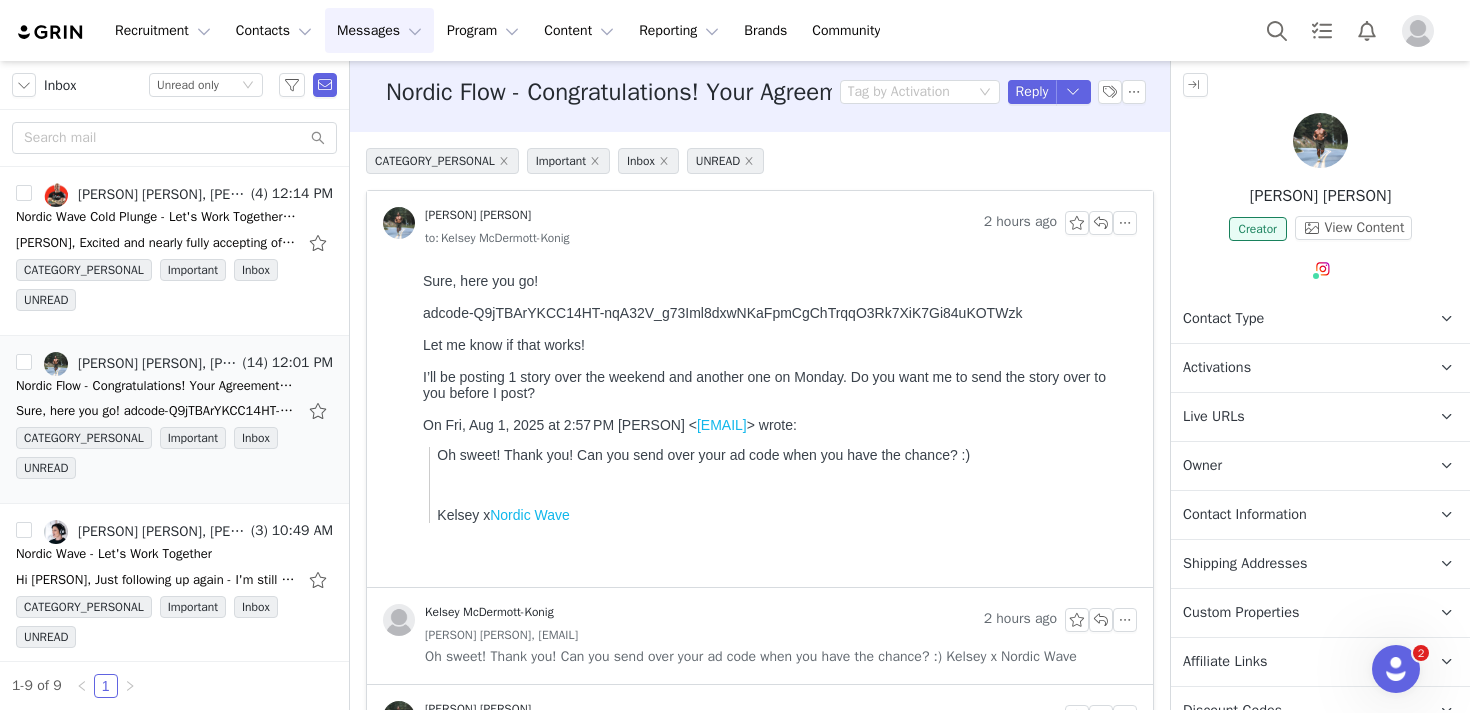 click on "adcode-Q9jTBArYKCC14HT-nqA32V_g73Iml8dxwNKaFpmCgChTrqqO3Rk7XiK7Gi84uKOTWzk" at bounding box center (776, 313) 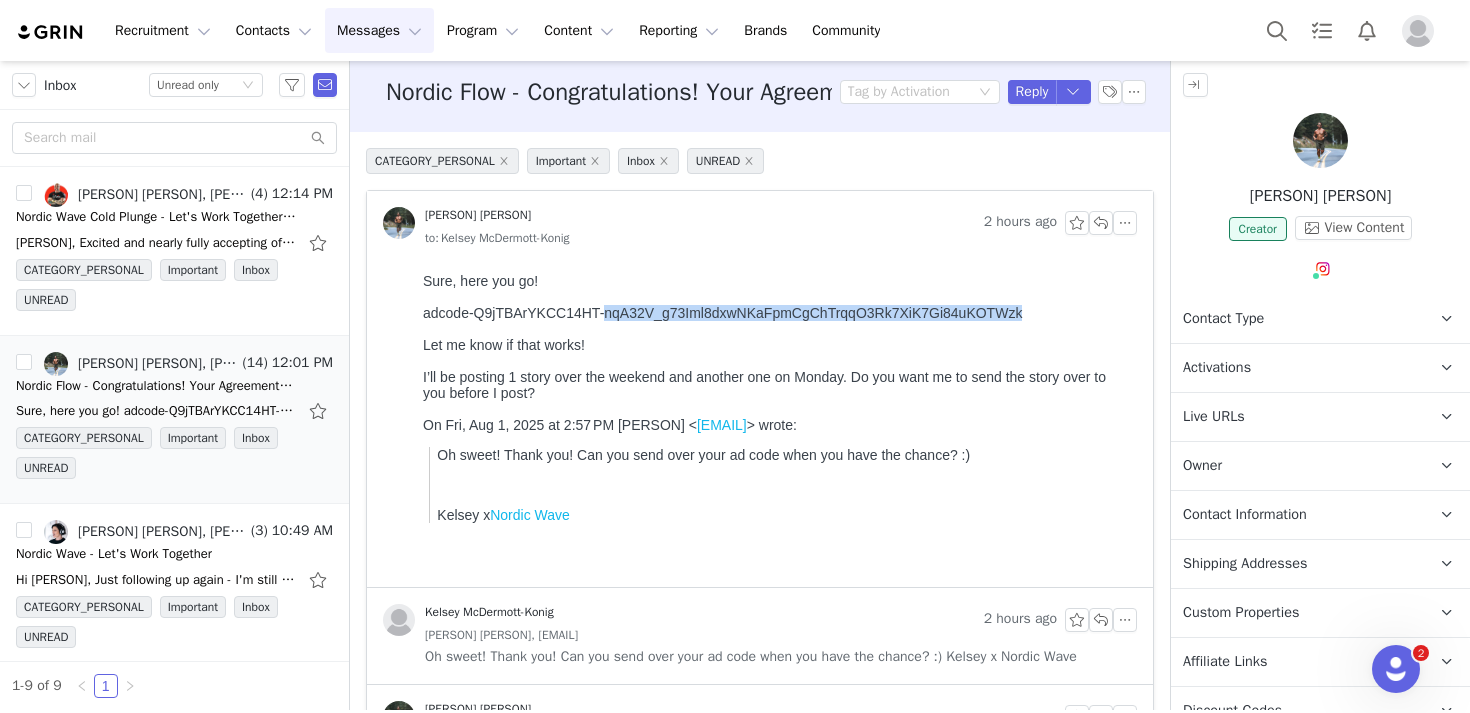 click on "adcode-Q9jTBArYKCC14HT-nqA32V_g73Iml8dxwNKaFpmCgChTrqqO3Rk7XiK7Gi84uKOTWzk" at bounding box center (776, 313) 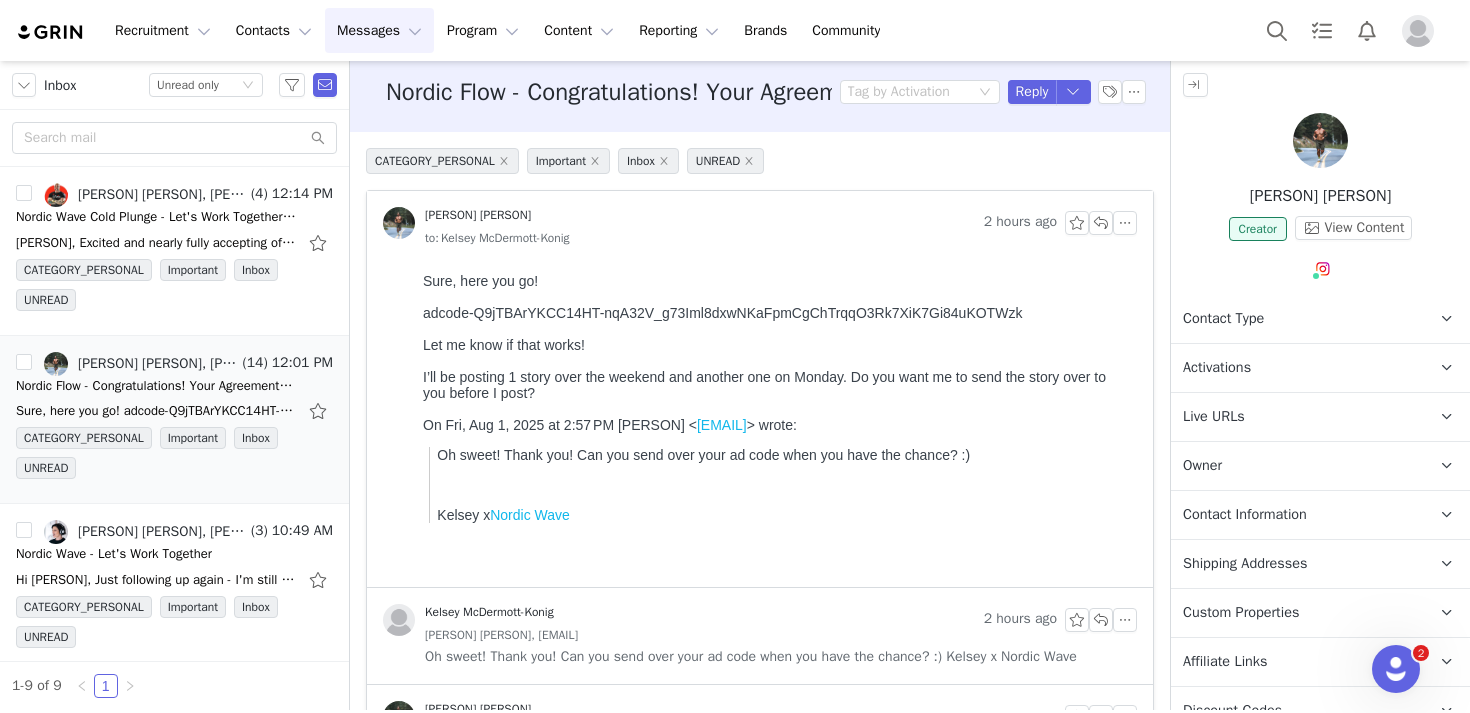 click on "adcode-Q9jTBArYKCC14HT-nqA32V_g73Iml8dxwNKaFpmCgChTrqqO3Rk7XiK7Gi84uKOTWzk" at bounding box center (776, 313) 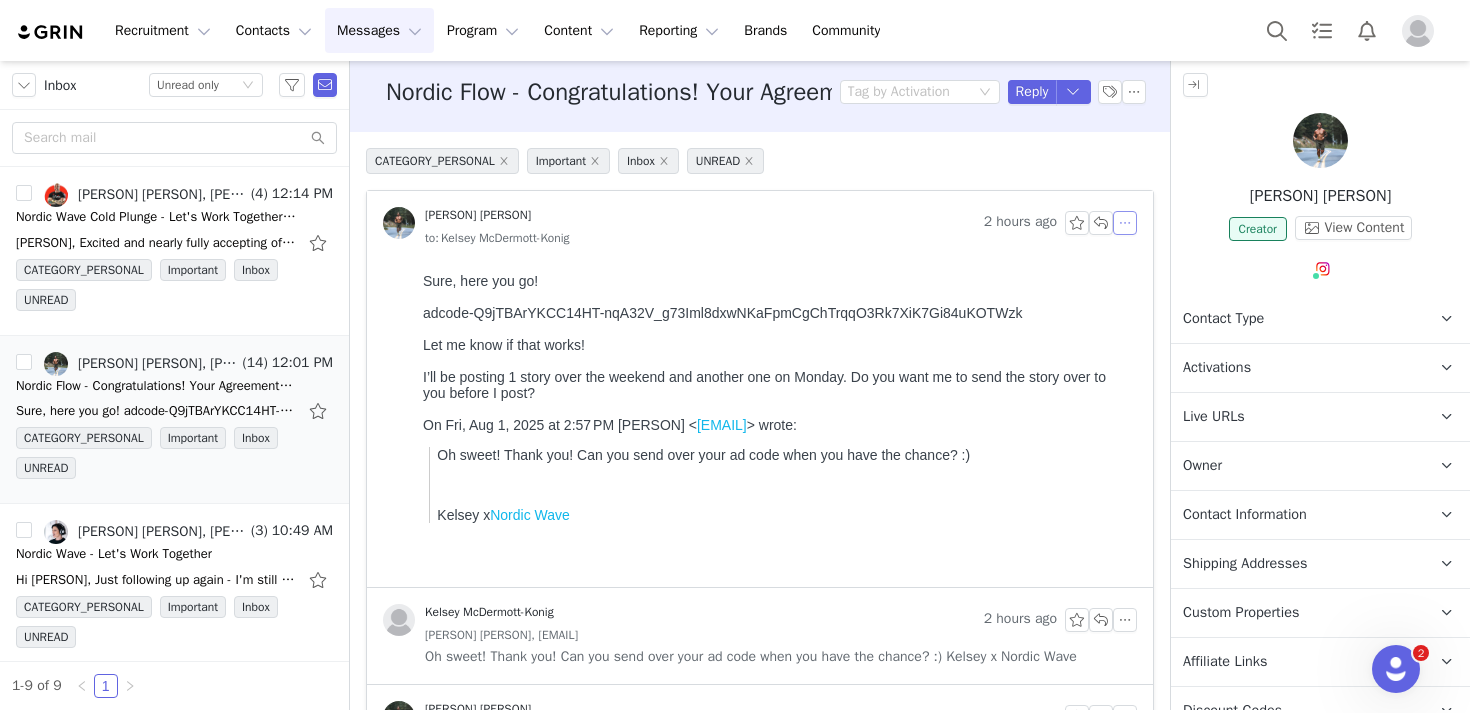 click at bounding box center [1125, 223] 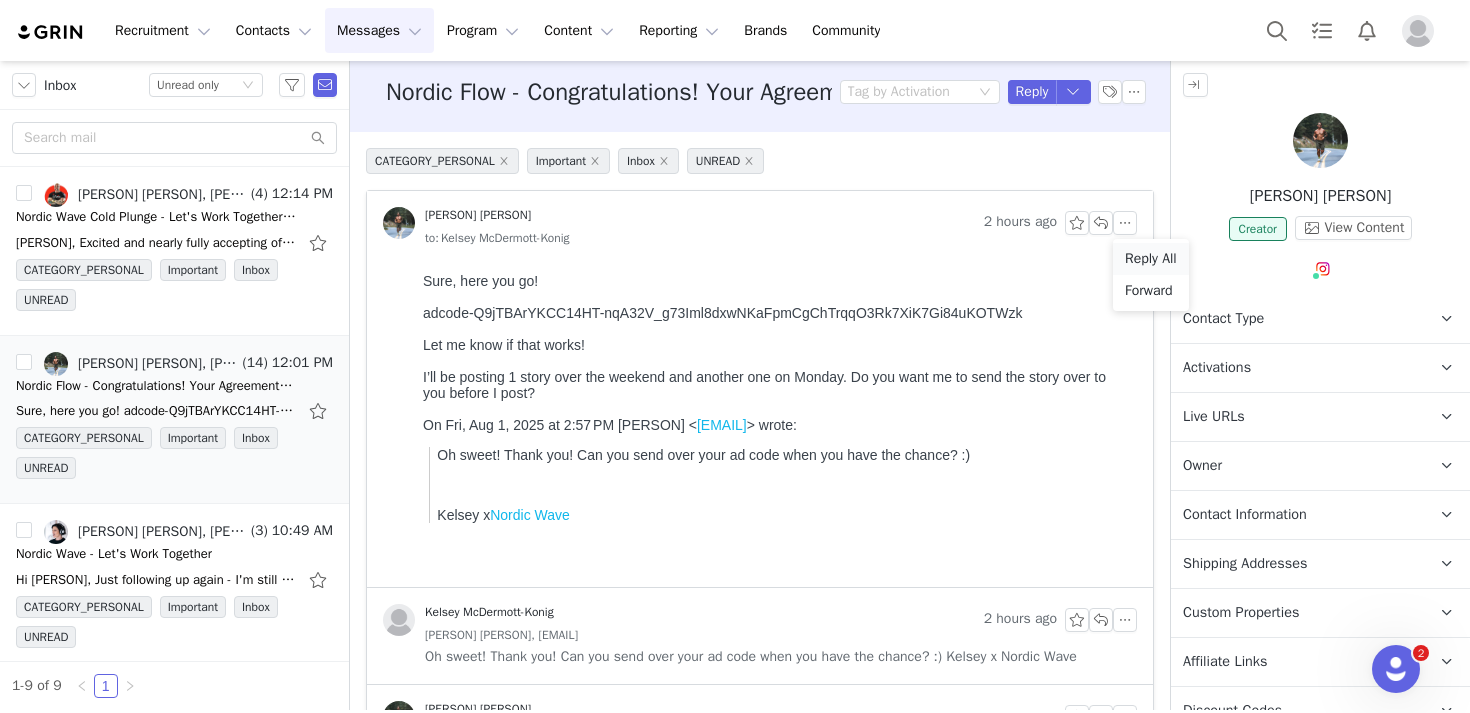 click on "Reply All" at bounding box center (1151, 259) 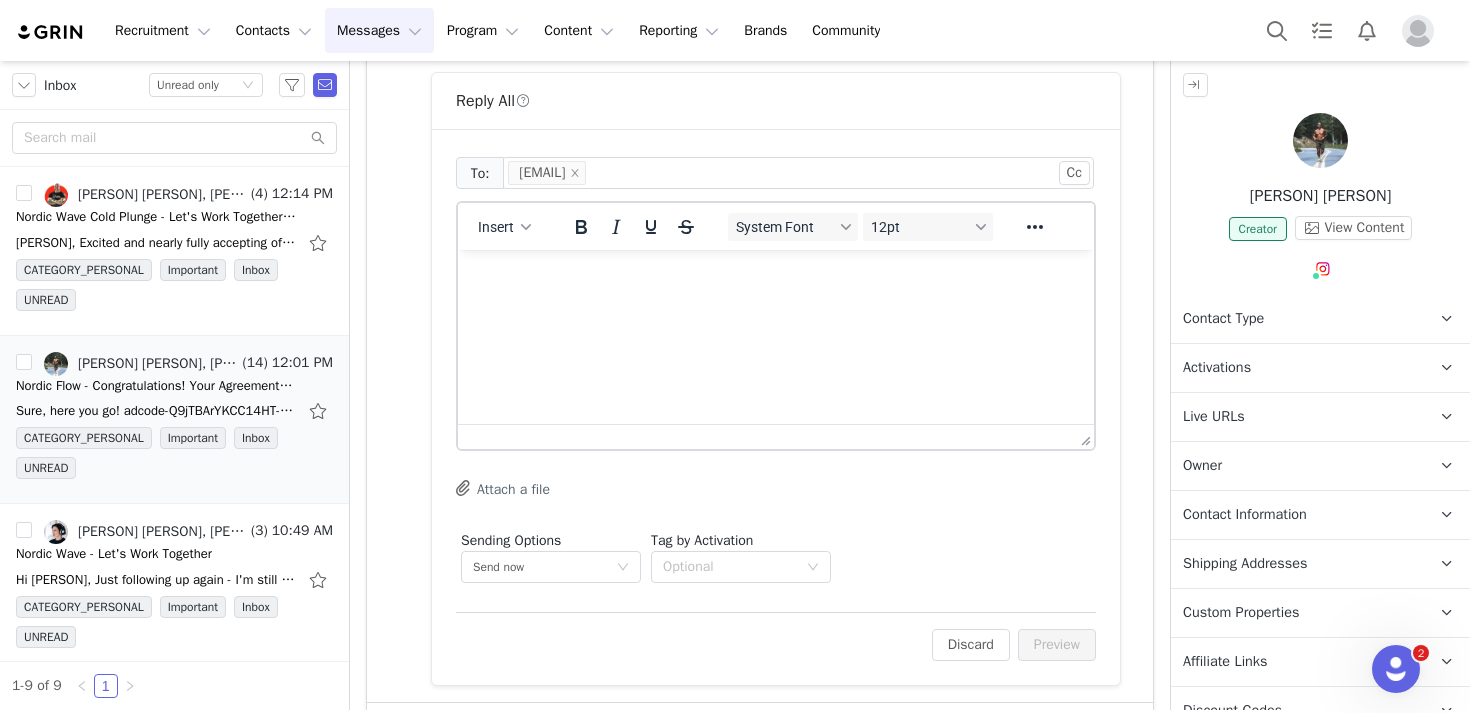 scroll, scrollTop: 0, scrollLeft: 0, axis: both 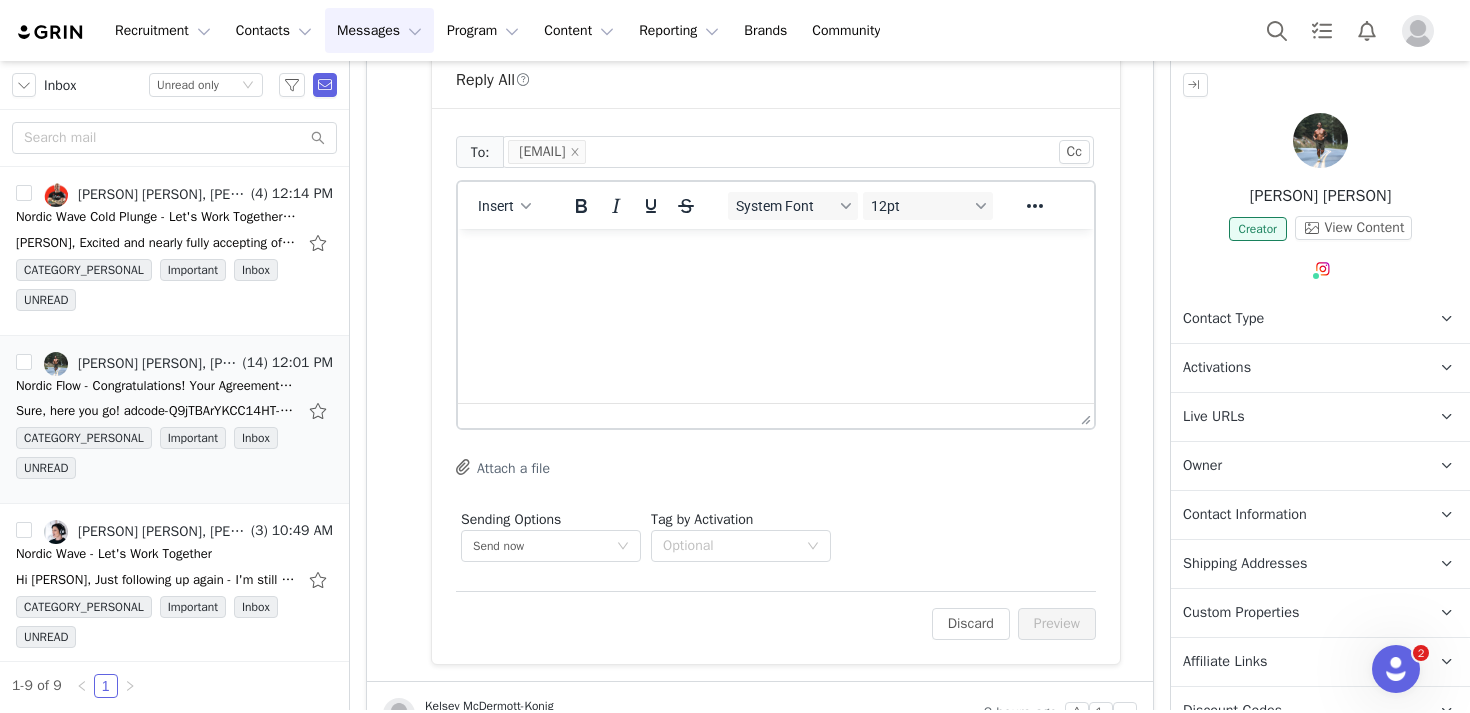 click at bounding box center (776, 256) 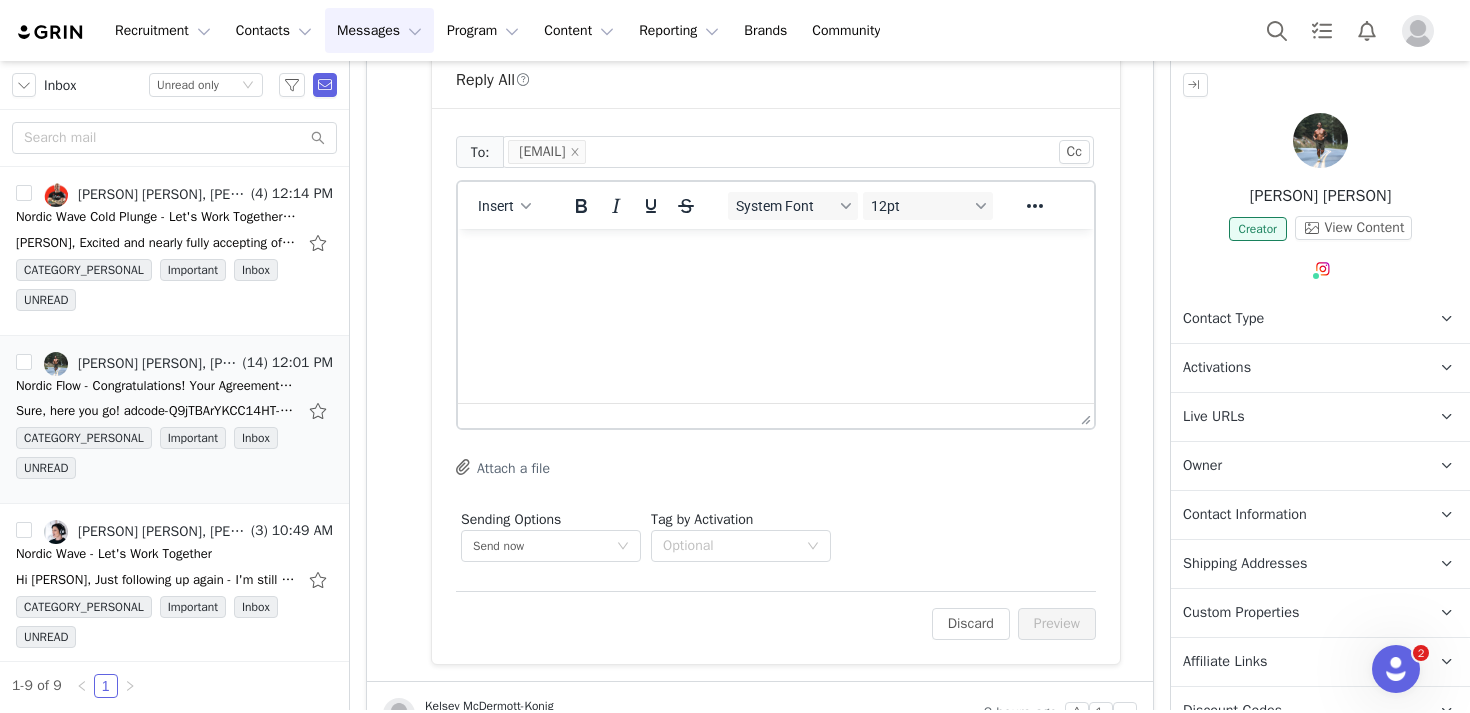 type 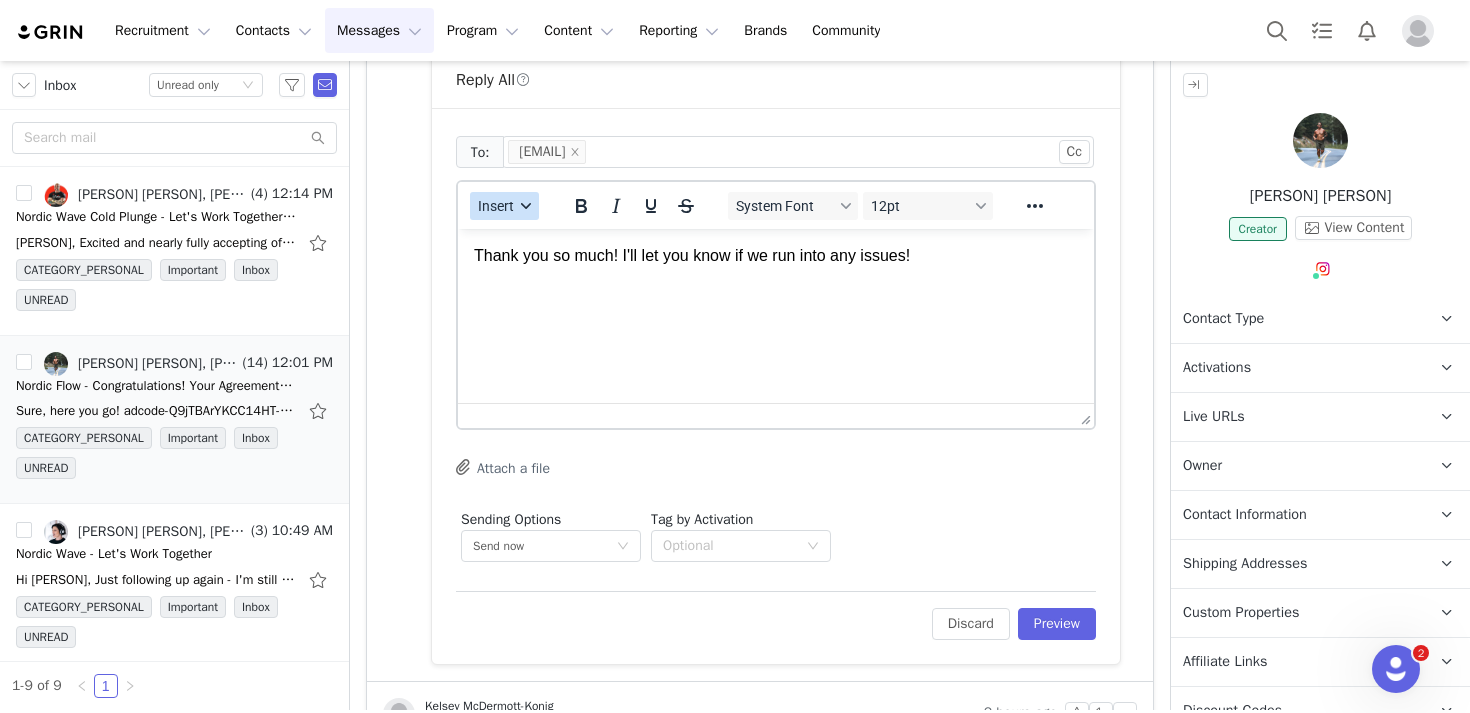 click on "Insert" at bounding box center [496, 206] 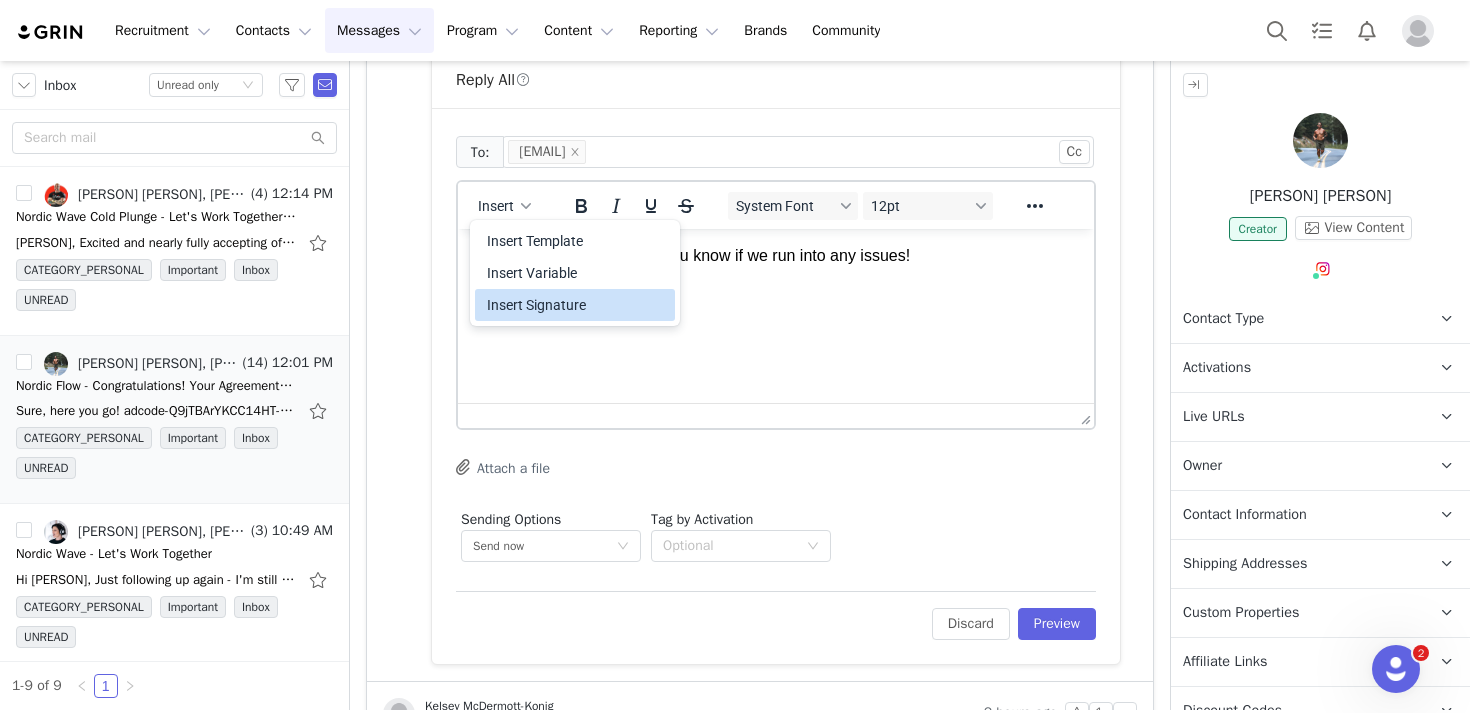 click on "Insert Signature" at bounding box center (577, 305) 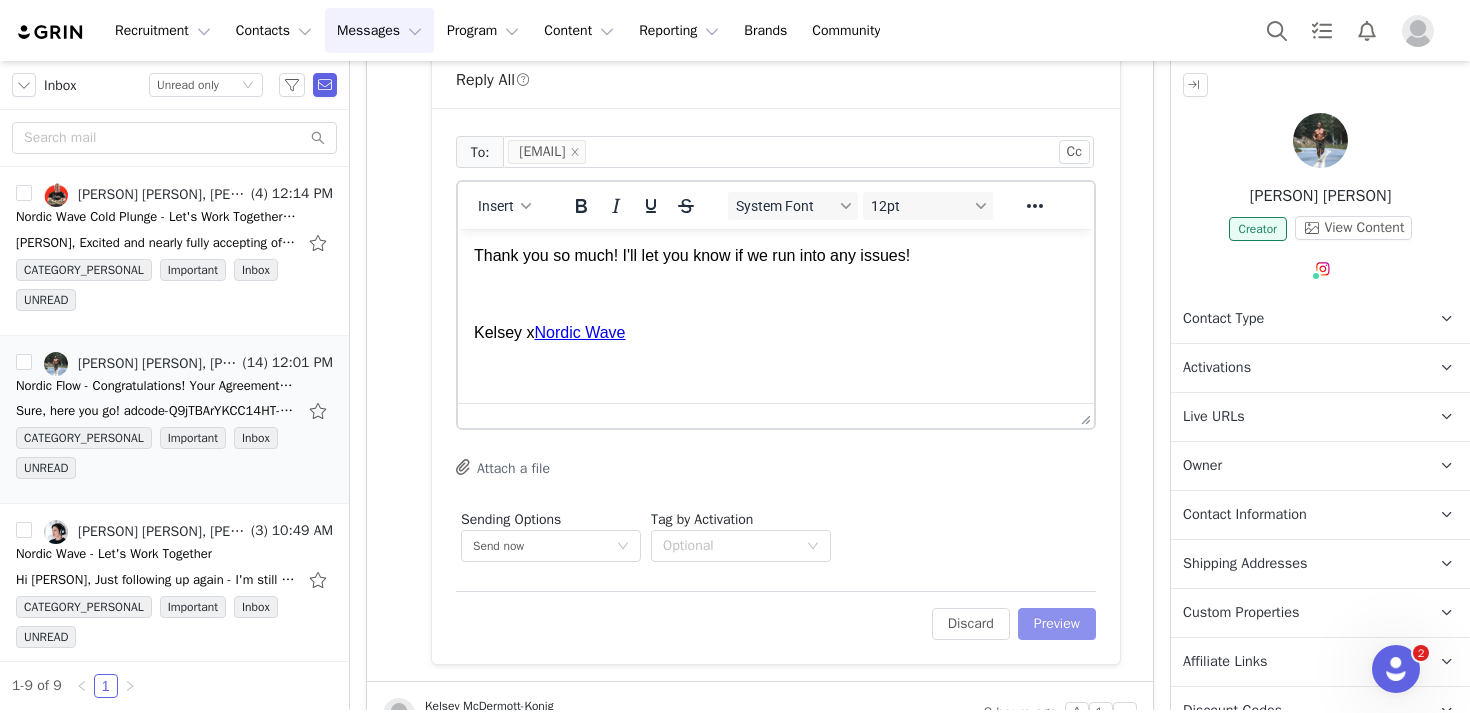click on "Preview" at bounding box center (1057, 624) 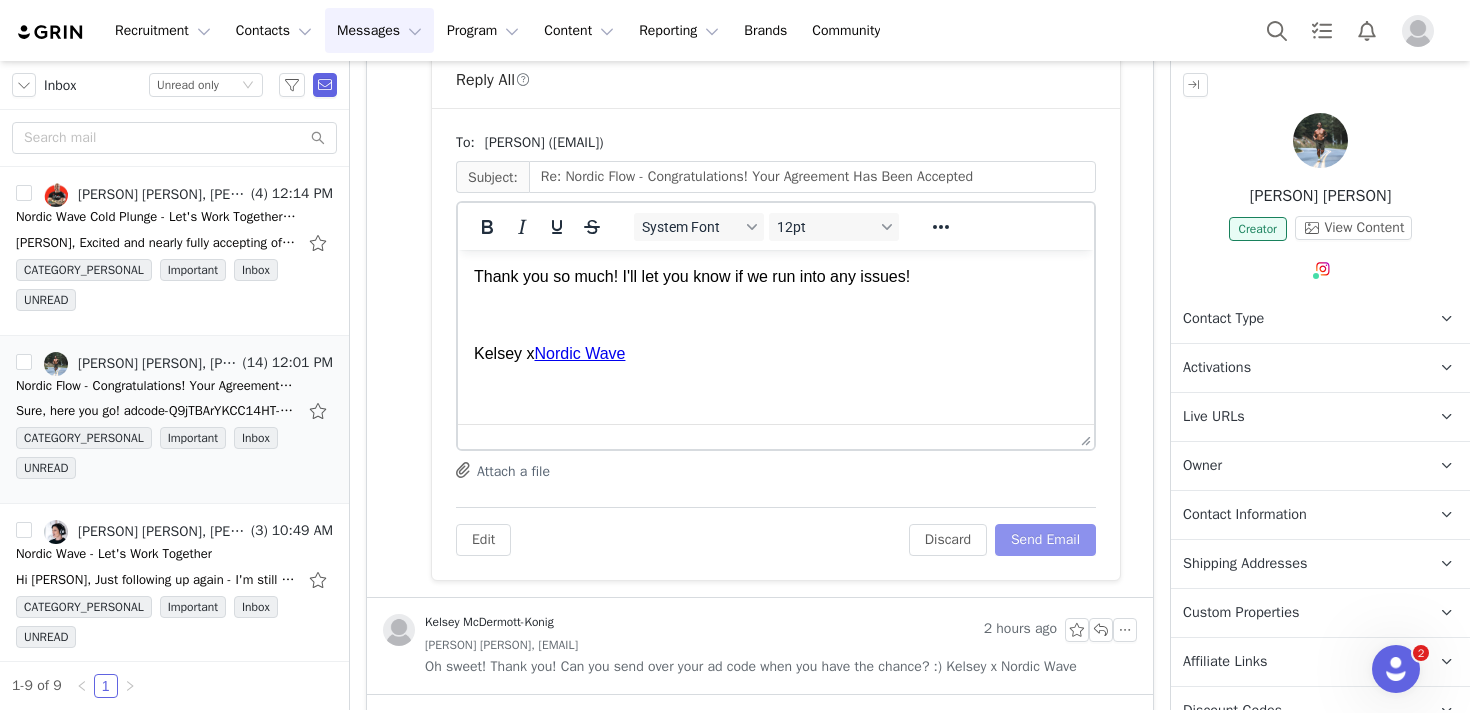 scroll, scrollTop: 0, scrollLeft: 0, axis: both 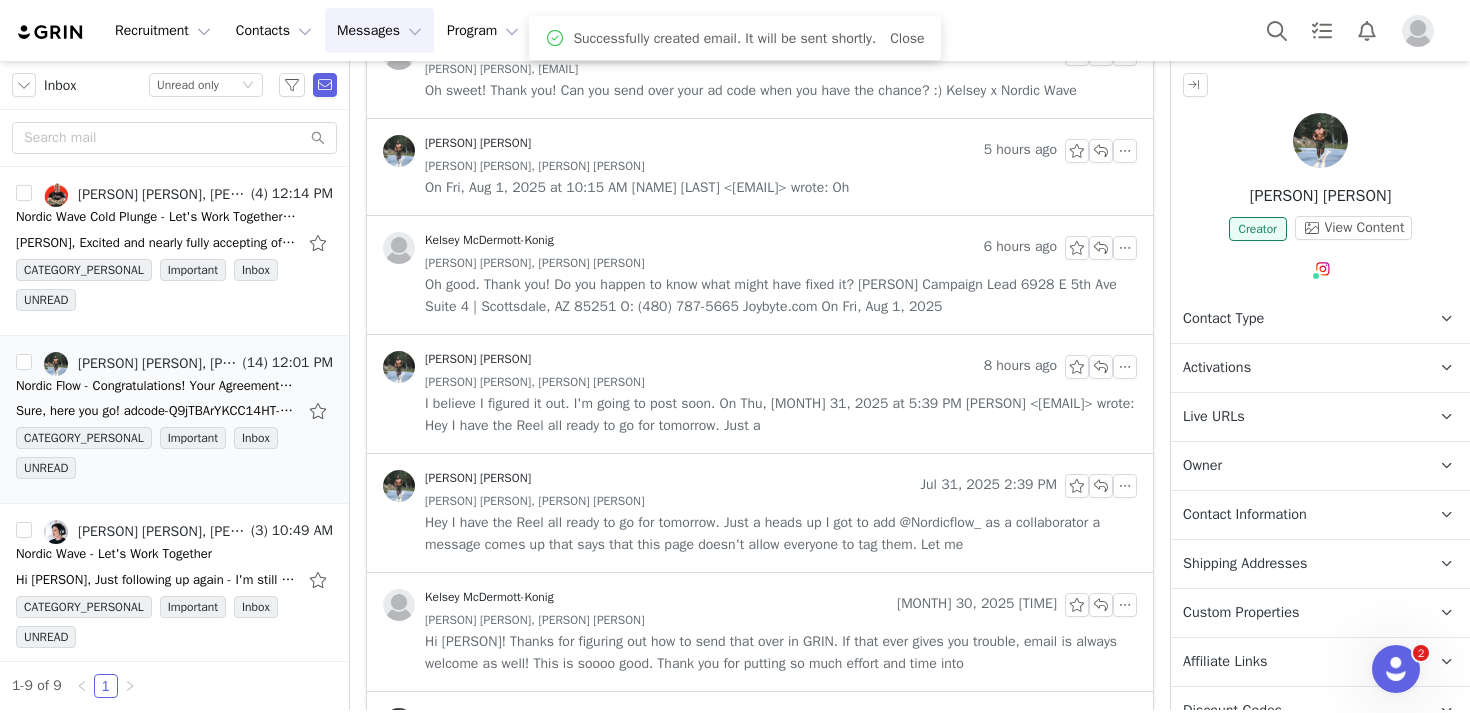 click at bounding box center [1418, 31] 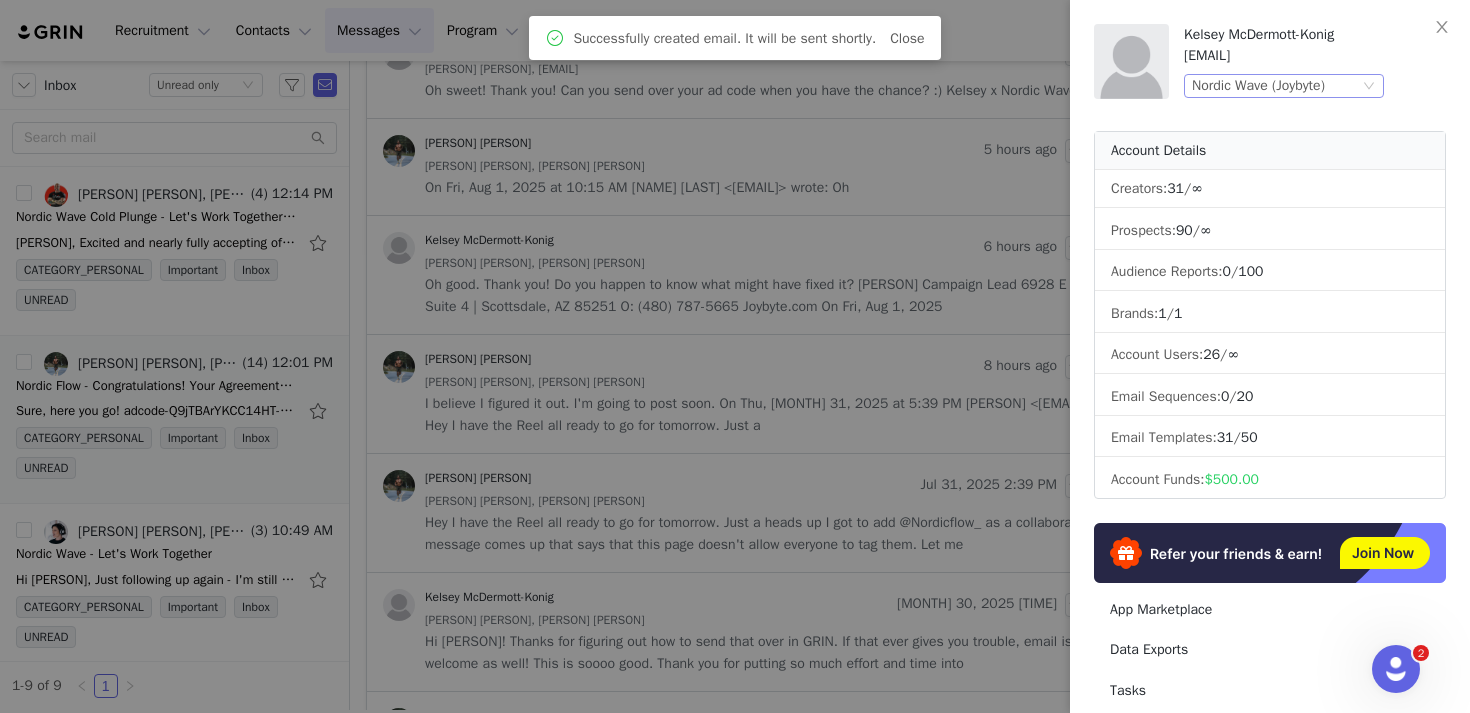 click on "Nordic Wave (Joybyte)" at bounding box center (1258, 86) 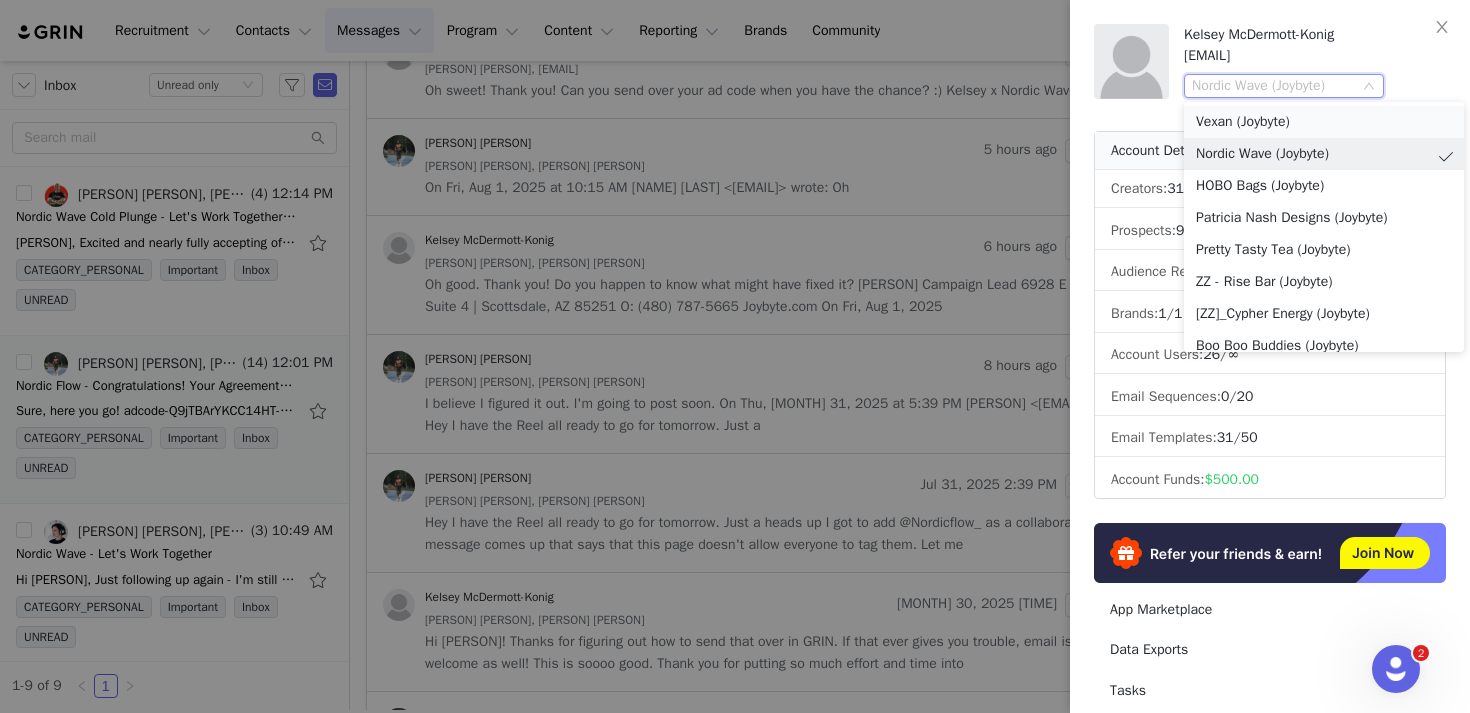 click on "Vexan (Joybyte)" at bounding box center (1324, 122) 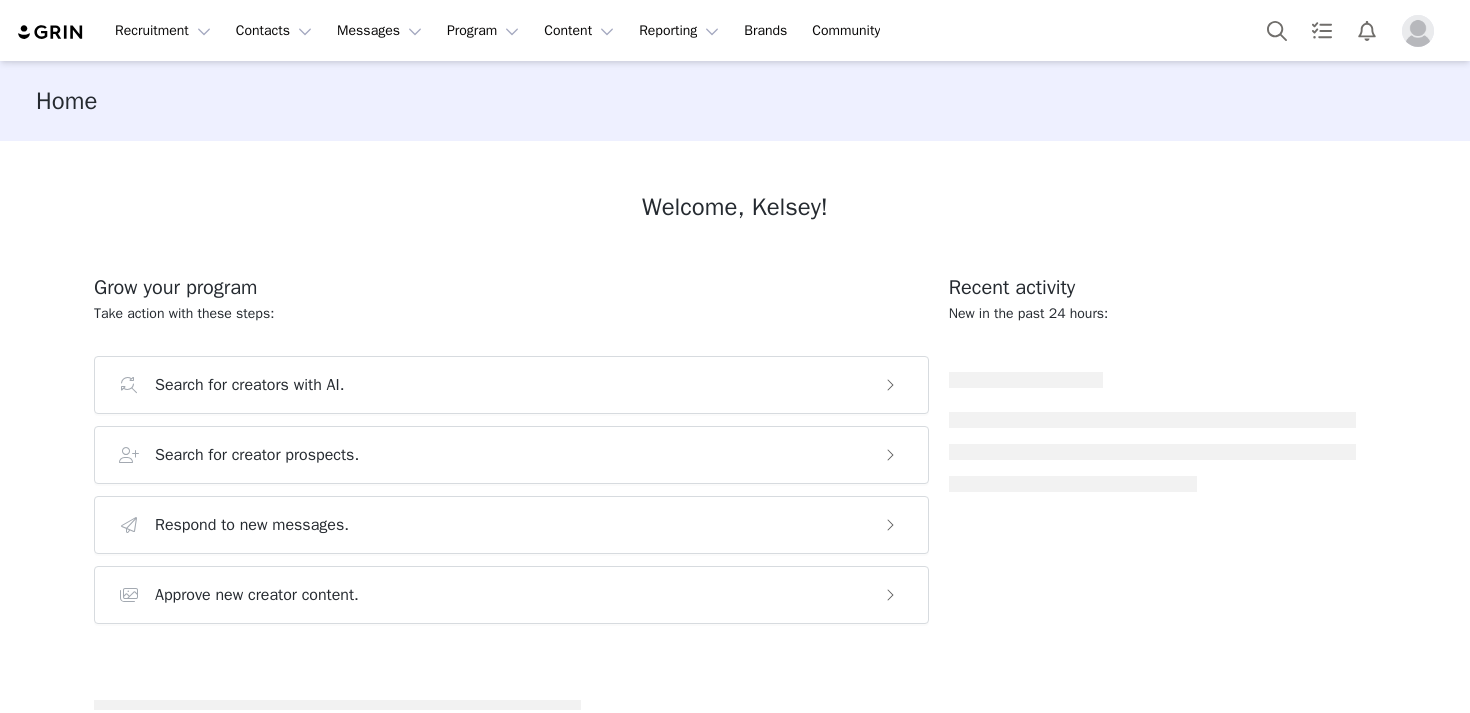 scroll, scrollTop: 0, scrollLeft: 0, axis: both 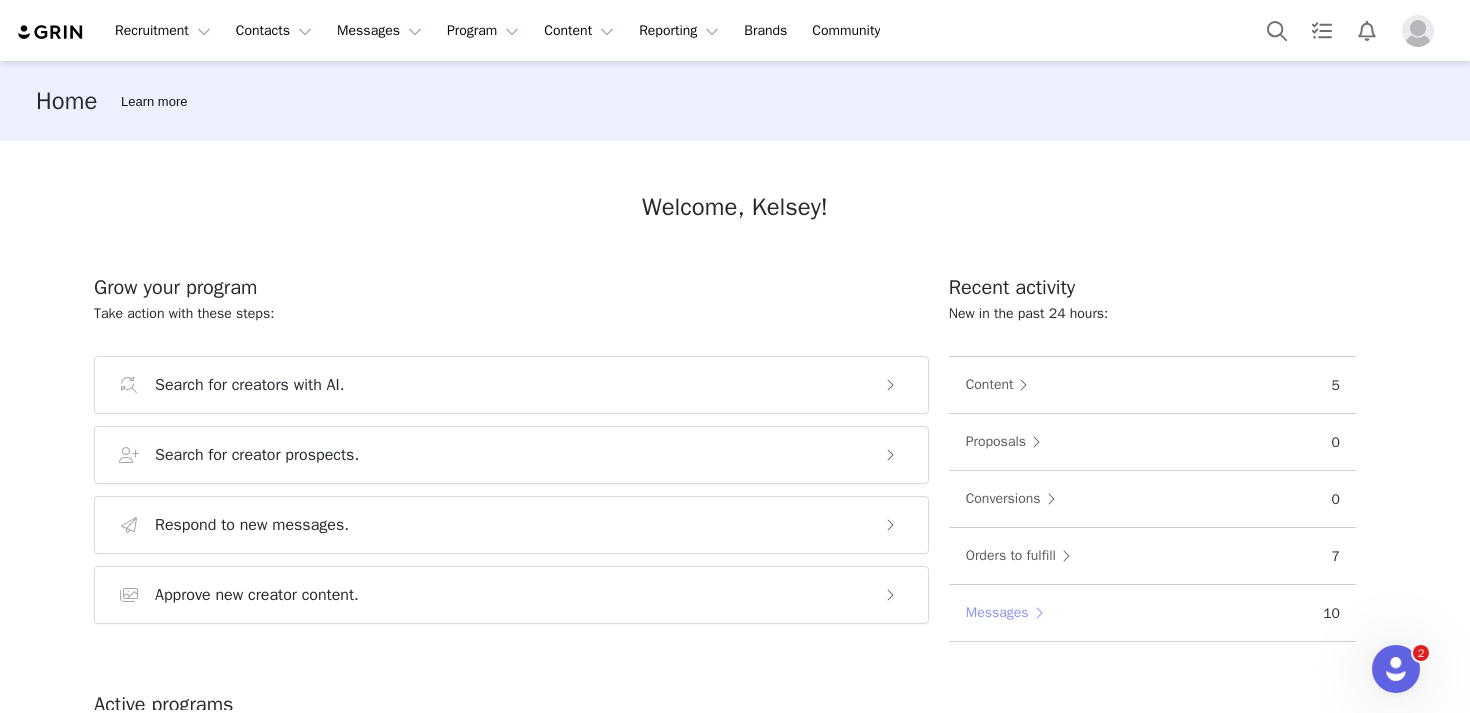 click on "Messages" at bounding box center [1009, 613] 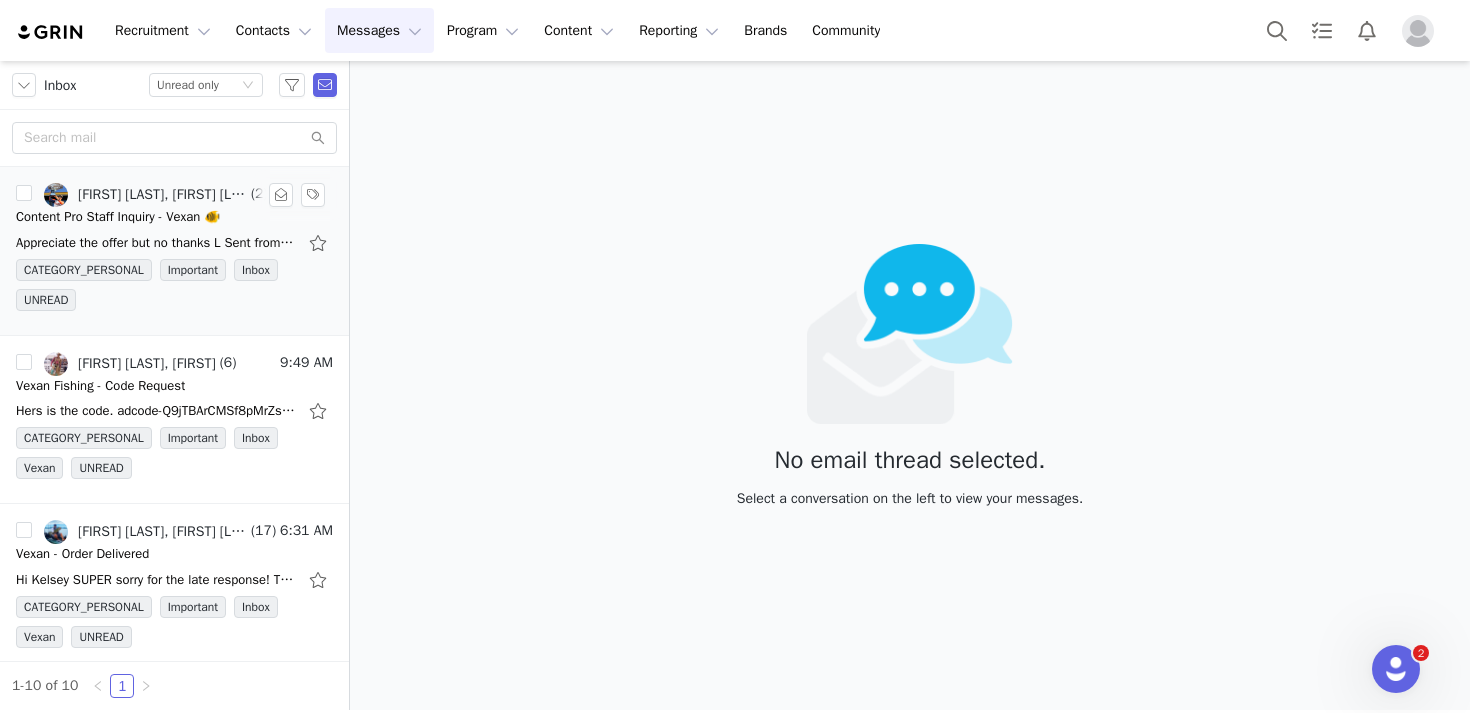 click on "Appreciate the offer but no thanks L Sent from my iPhone On [DATE], [YEAR], at [TIME], [FIRST] [LAST] <[EMAIL]> wrote: ﻿ Hello, I'm [FIRST] with Vexan. Vexan is a family-owned" at bounding box center [174, 243] 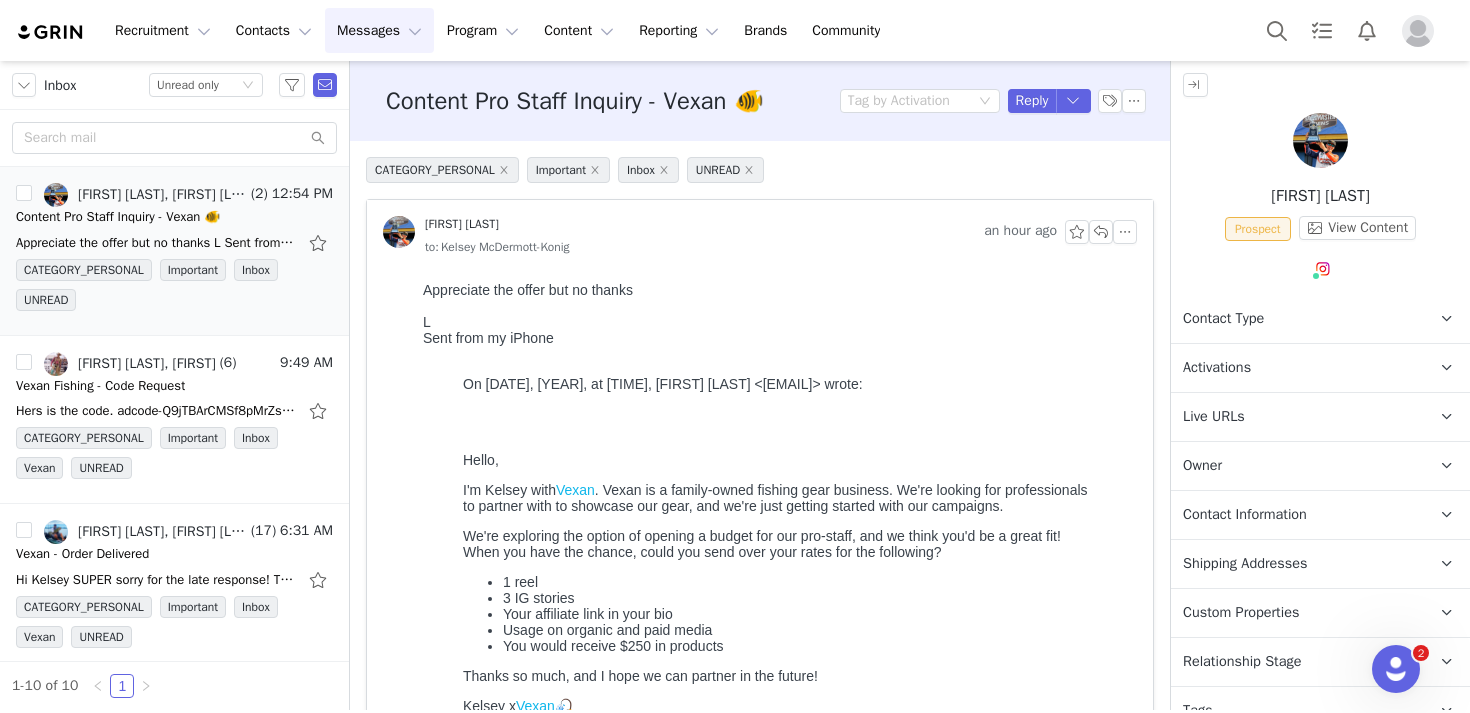 scroll, scrollTop: 0, scrollLeft: 0, axis: both 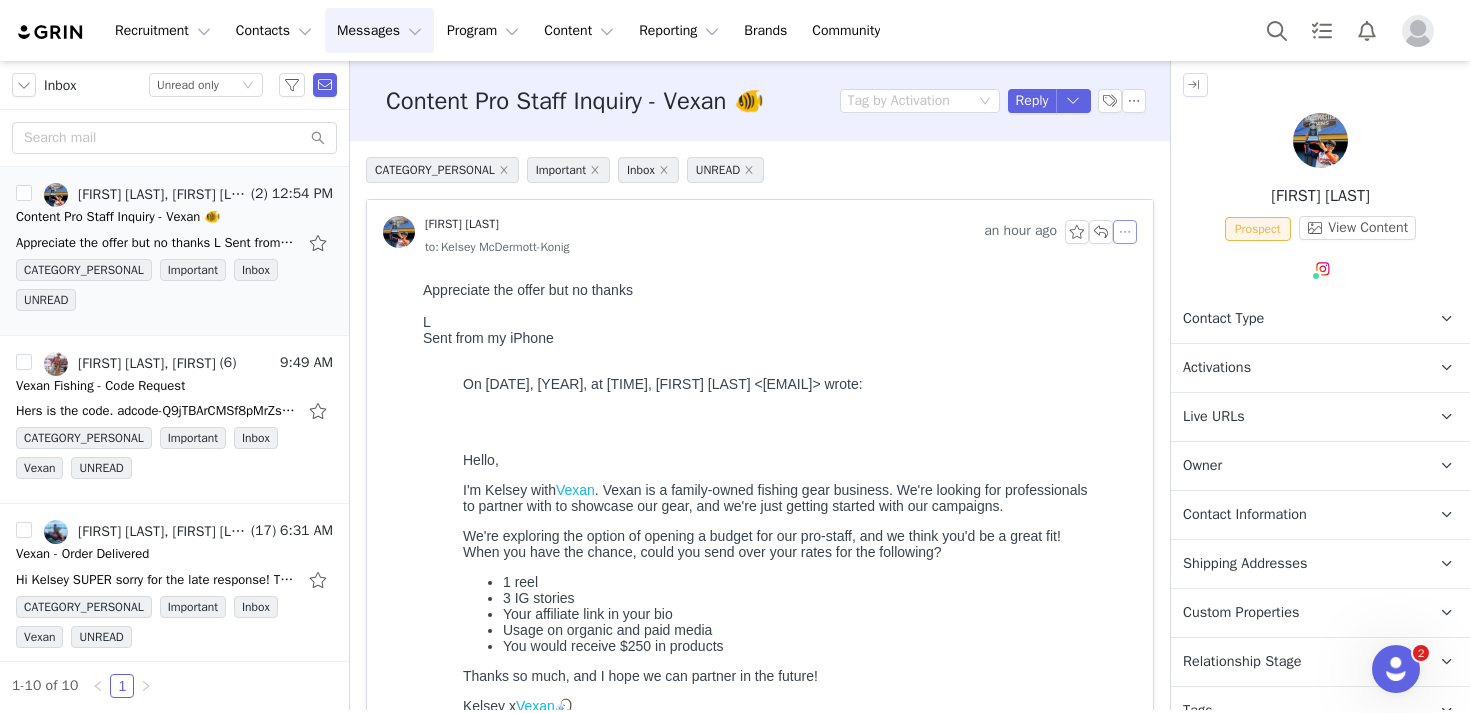 click at bounding box center [1125, 232] 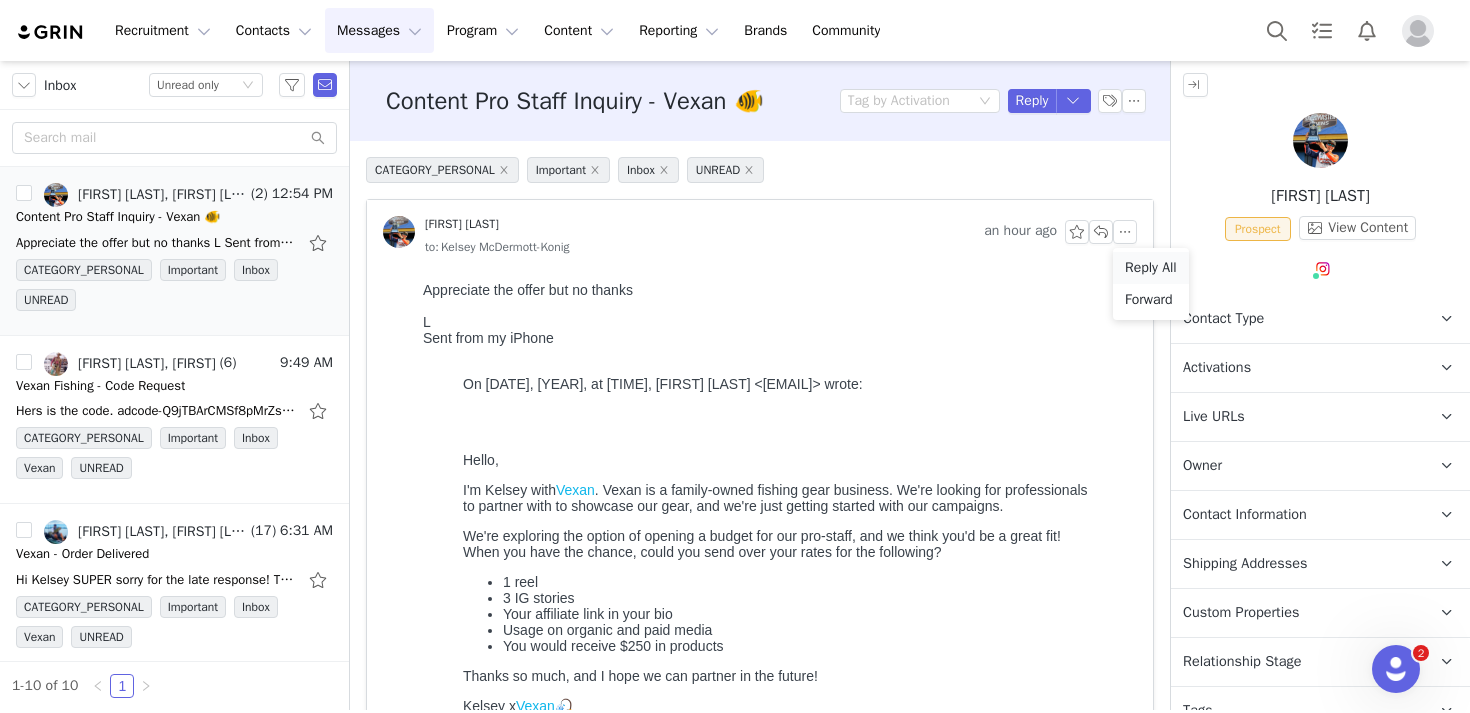 click on "Reply All" at bounding box center [1151, 268] 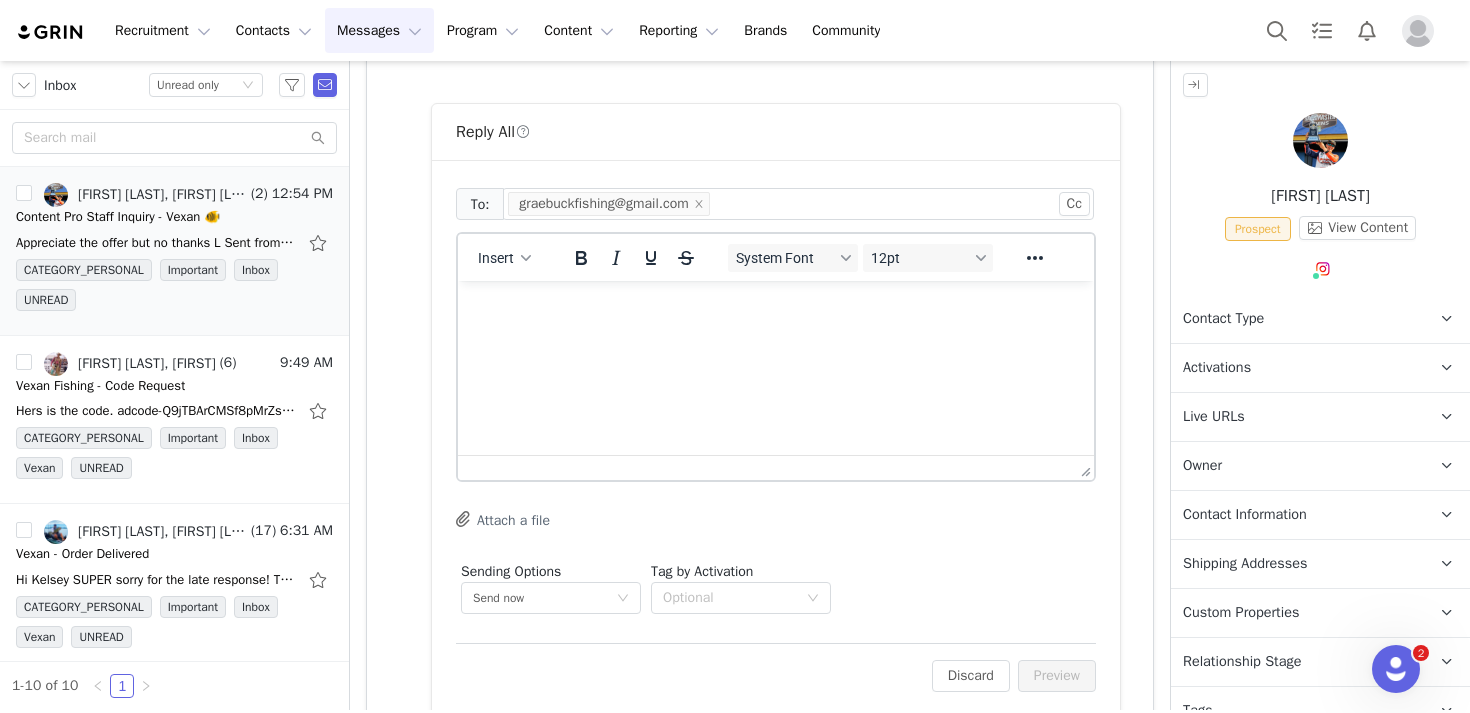 scroll, scrollTop: 0, scrollLeft: 0, axis: both 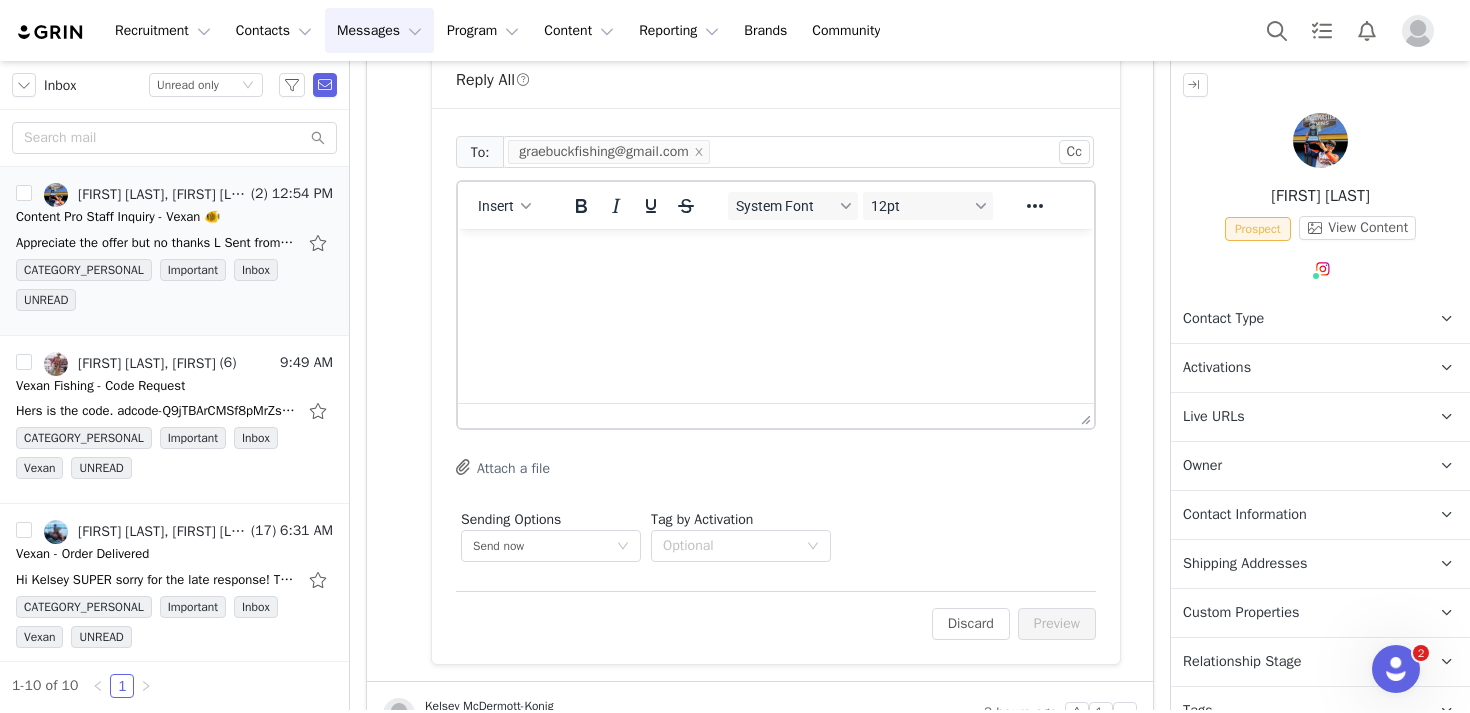 click at bounding box center [776, 256] 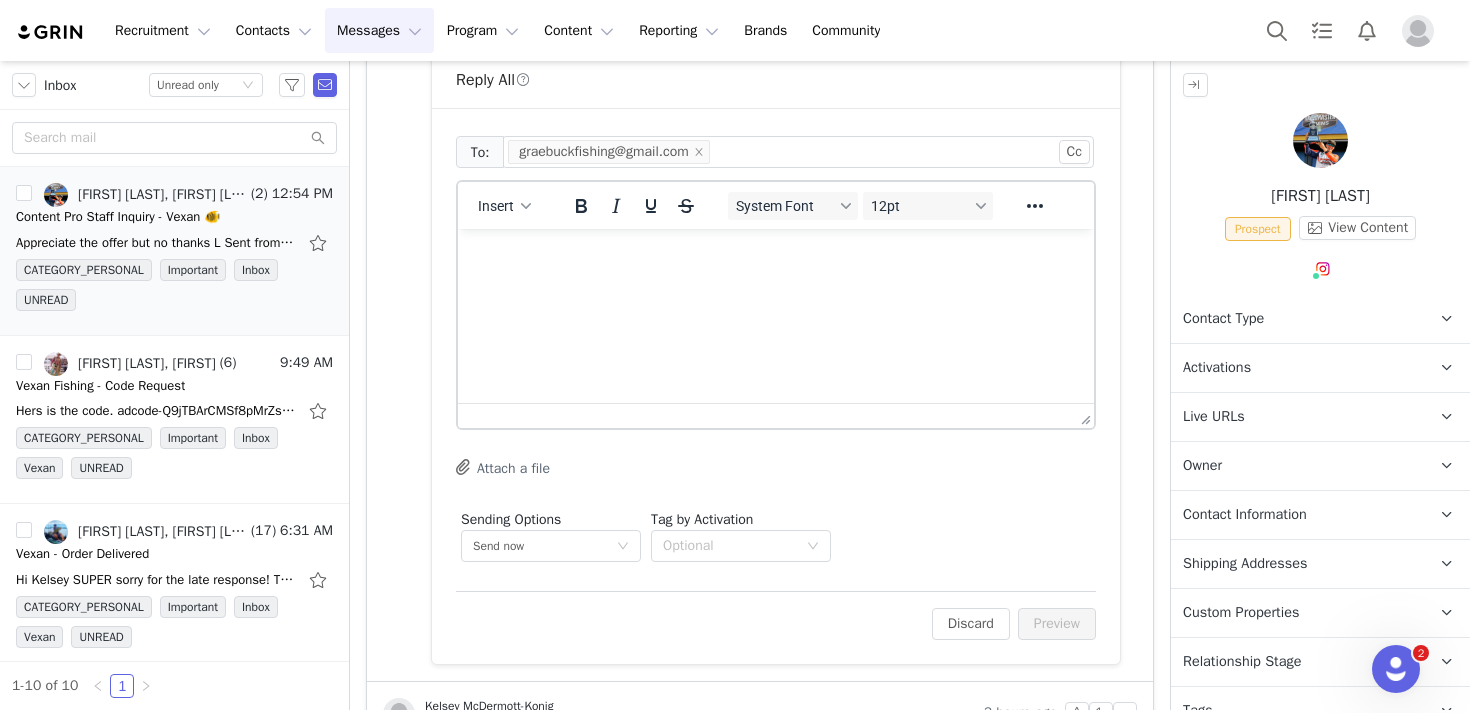 type 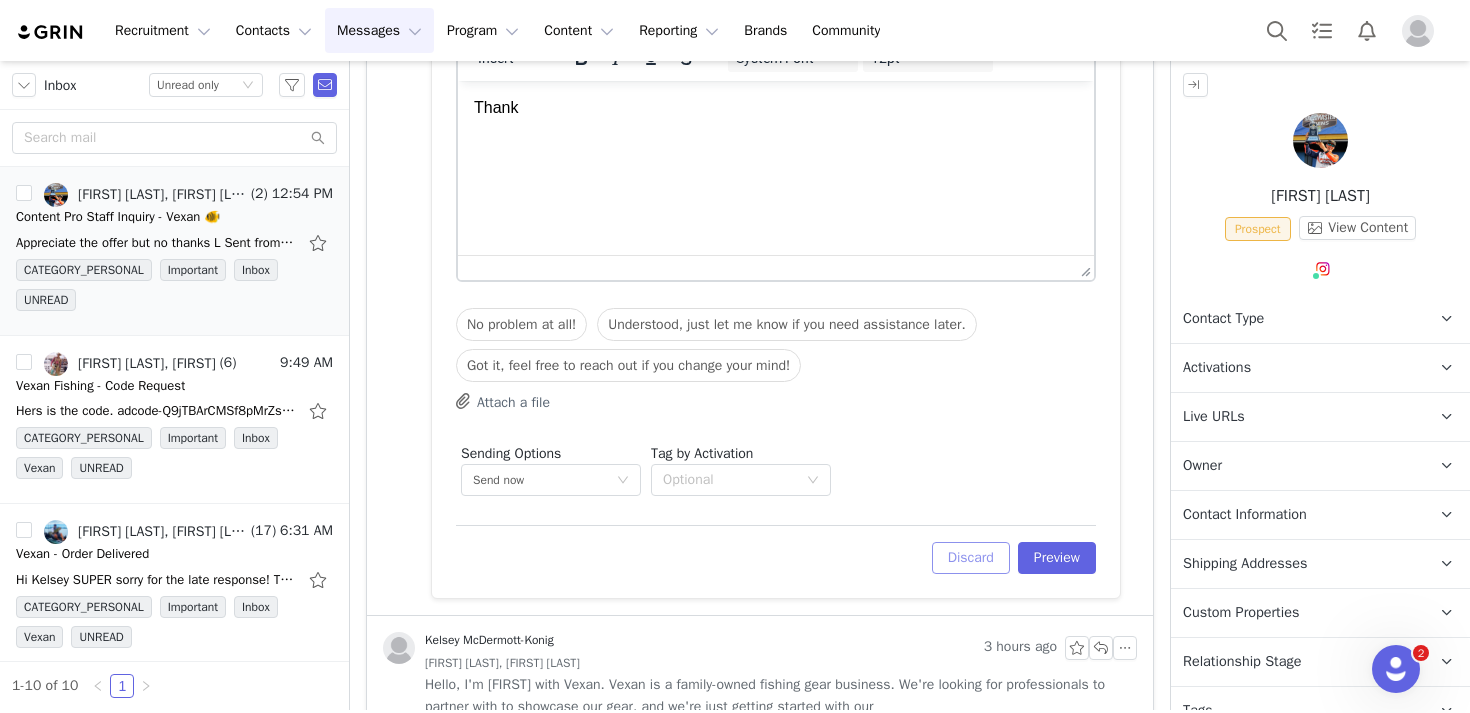 click on "Discard" at bounding box center (971, 558) 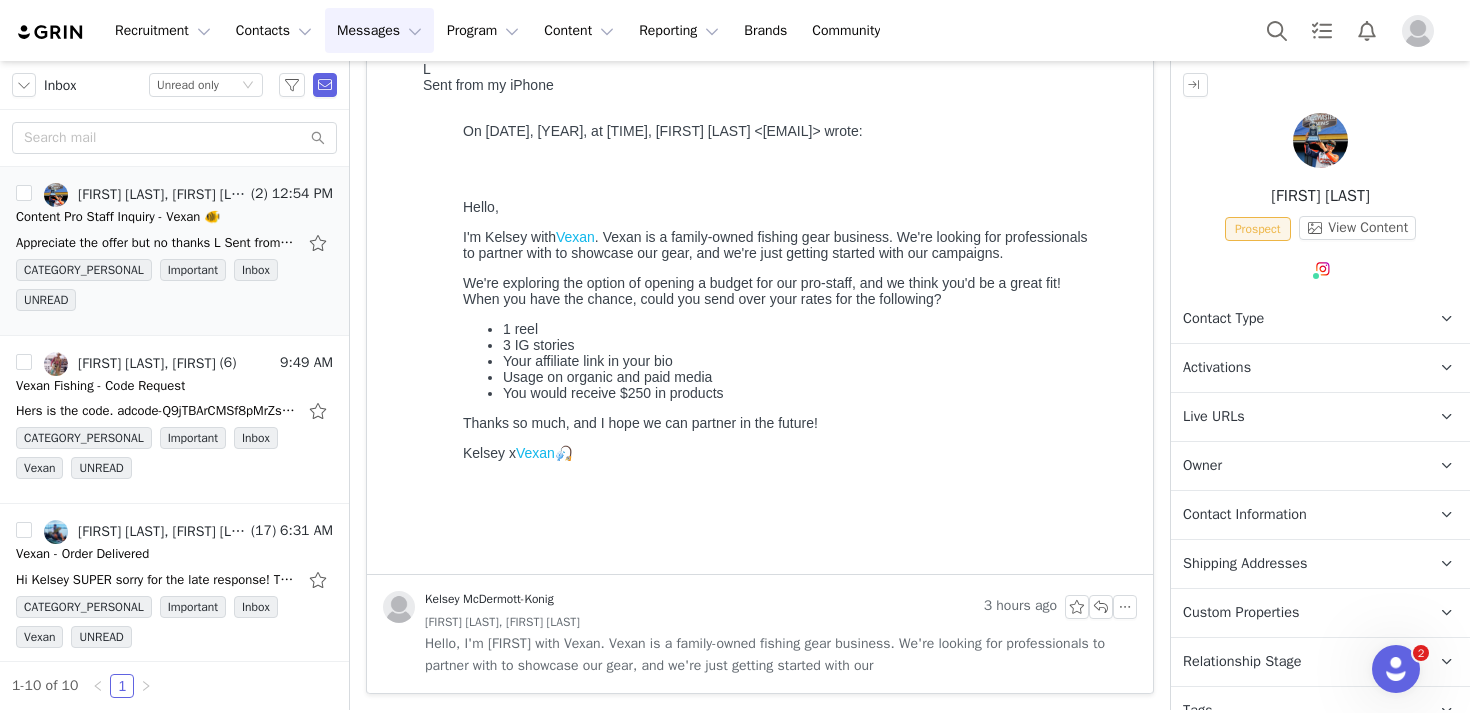 scroll, scrollTop: 253, scrollLeft: 0, axis: vertical 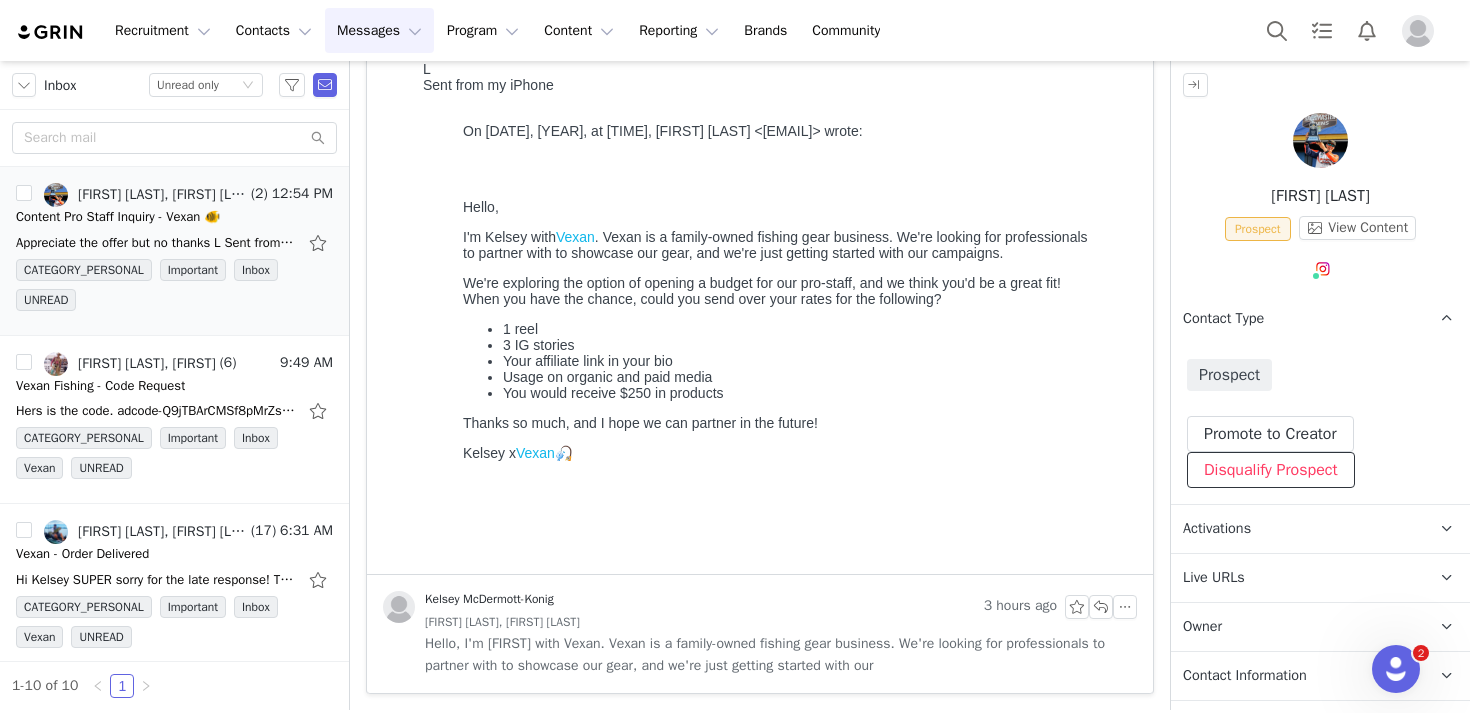 click on "Disqualify Prospect" at bounding box center (1271, 470) 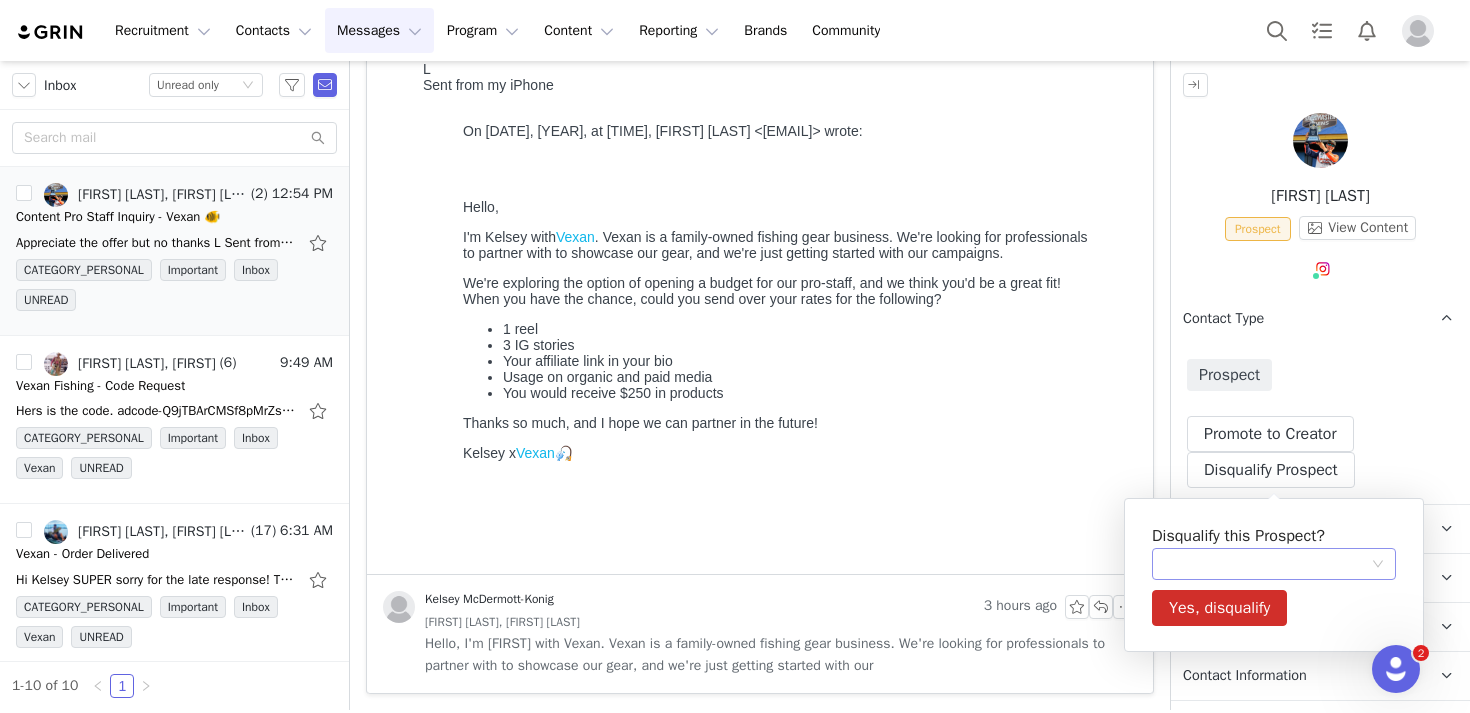 click at bounding box center (1267, 564) 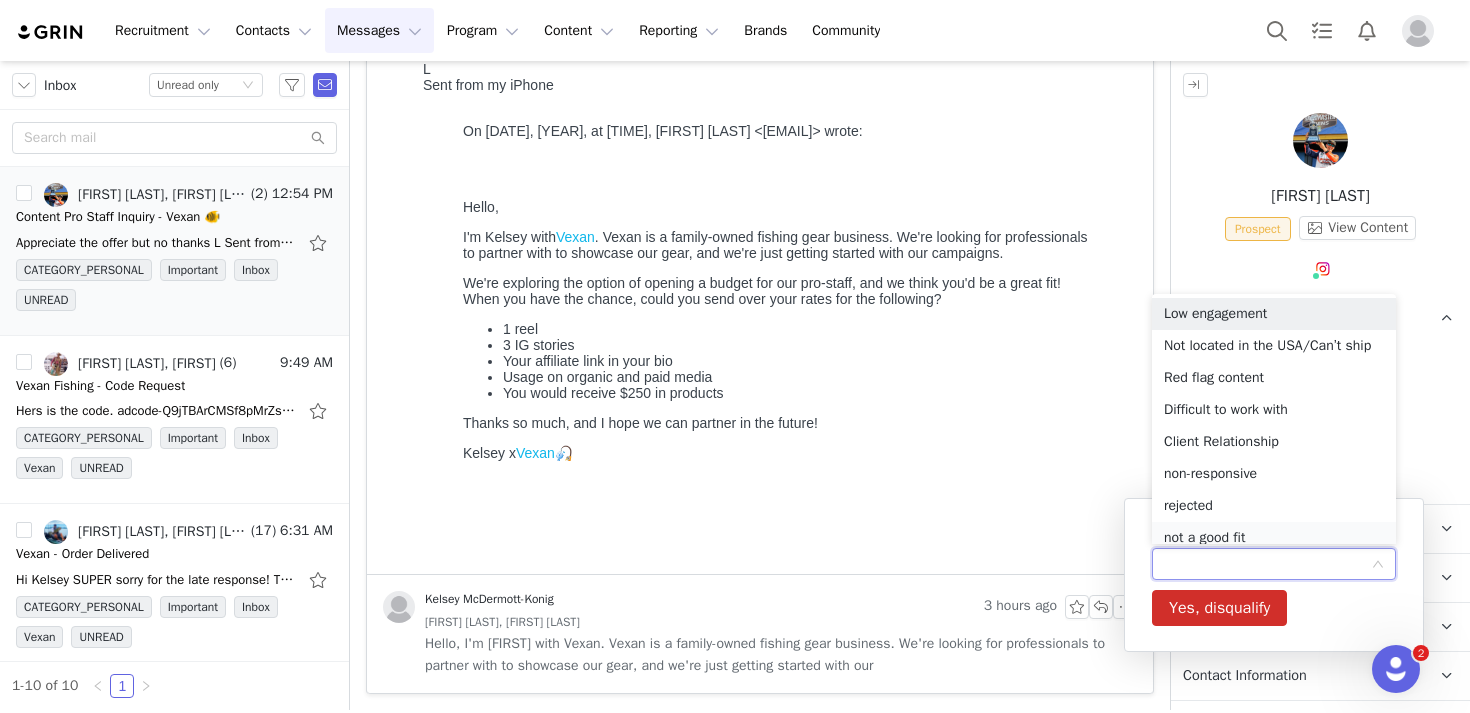 scroll, scrollTop: 10, scrollLeft: 0, axis: vertical 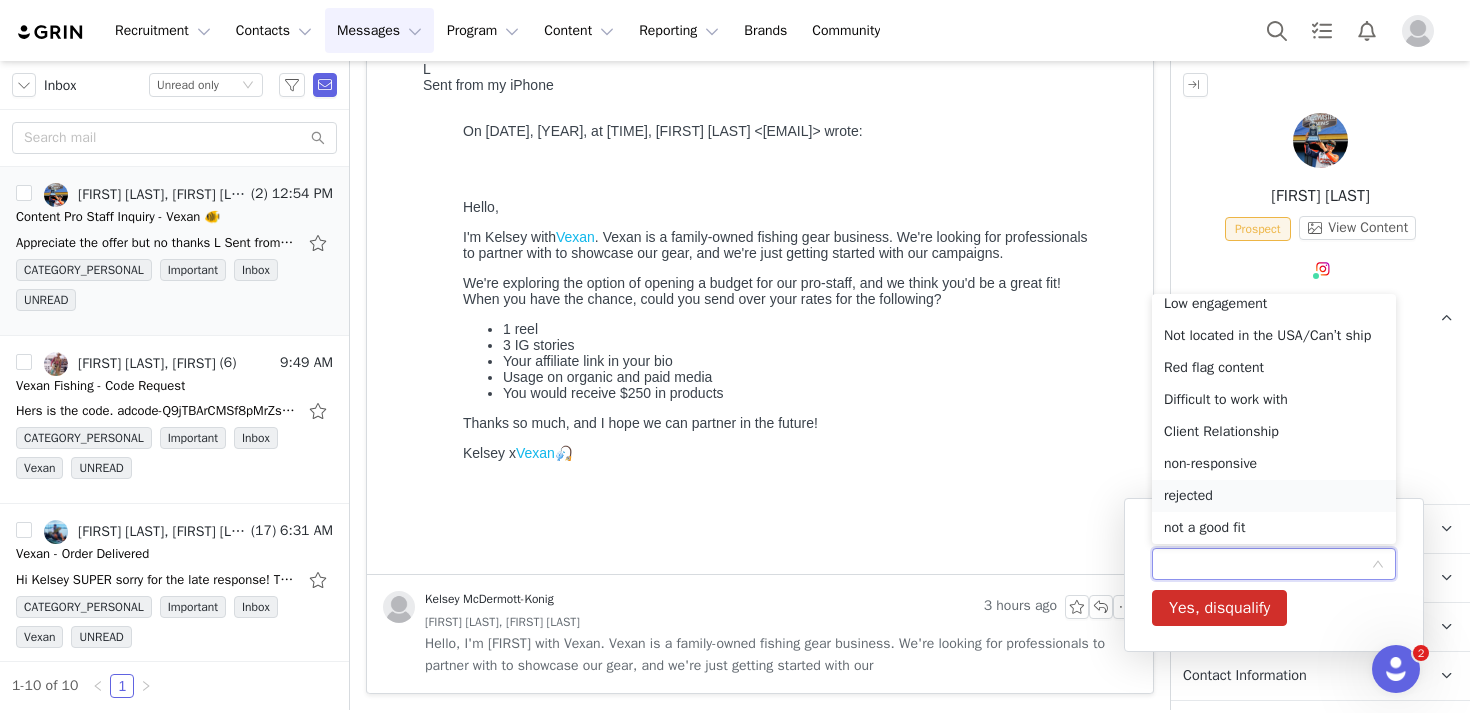 click on "rejected" at bounding box center (1274, 496) 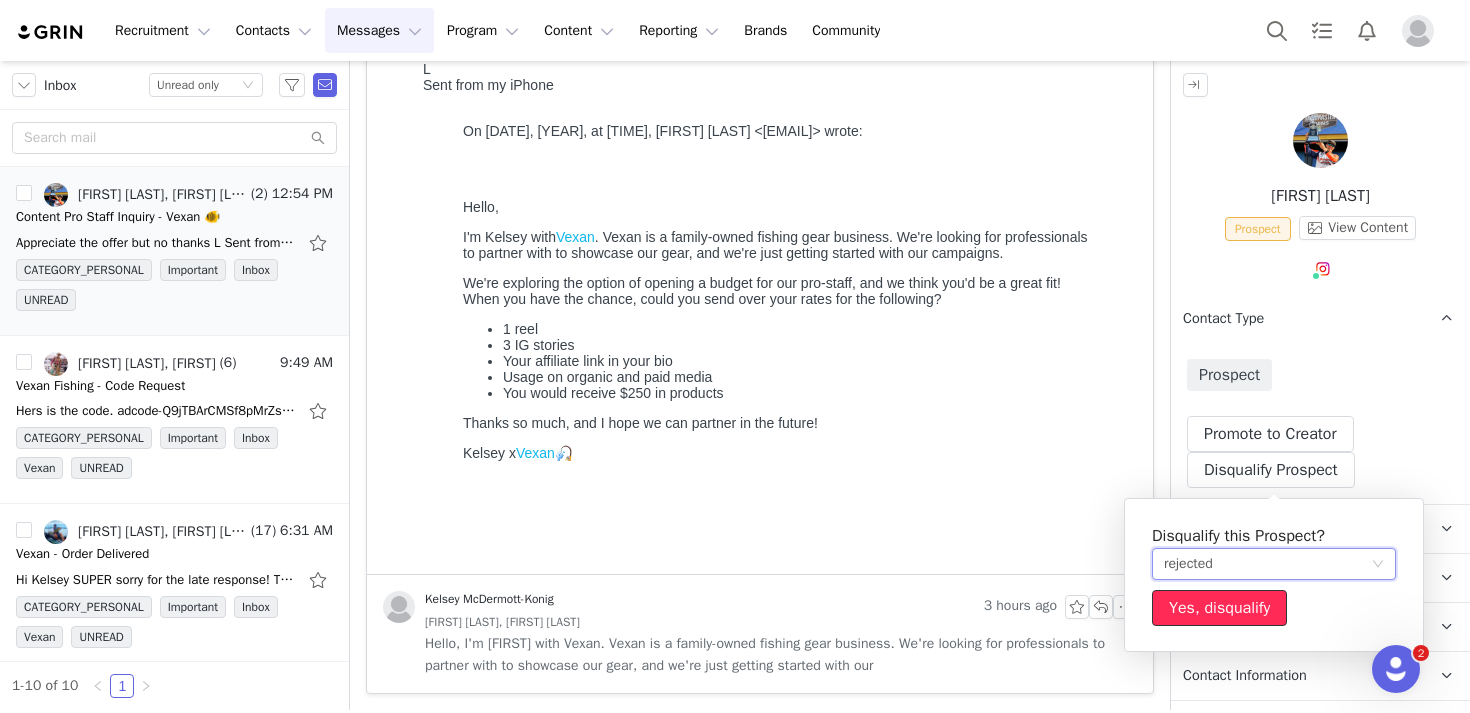 click on "Yes, disqualify" at bounding box center [1219, 608] 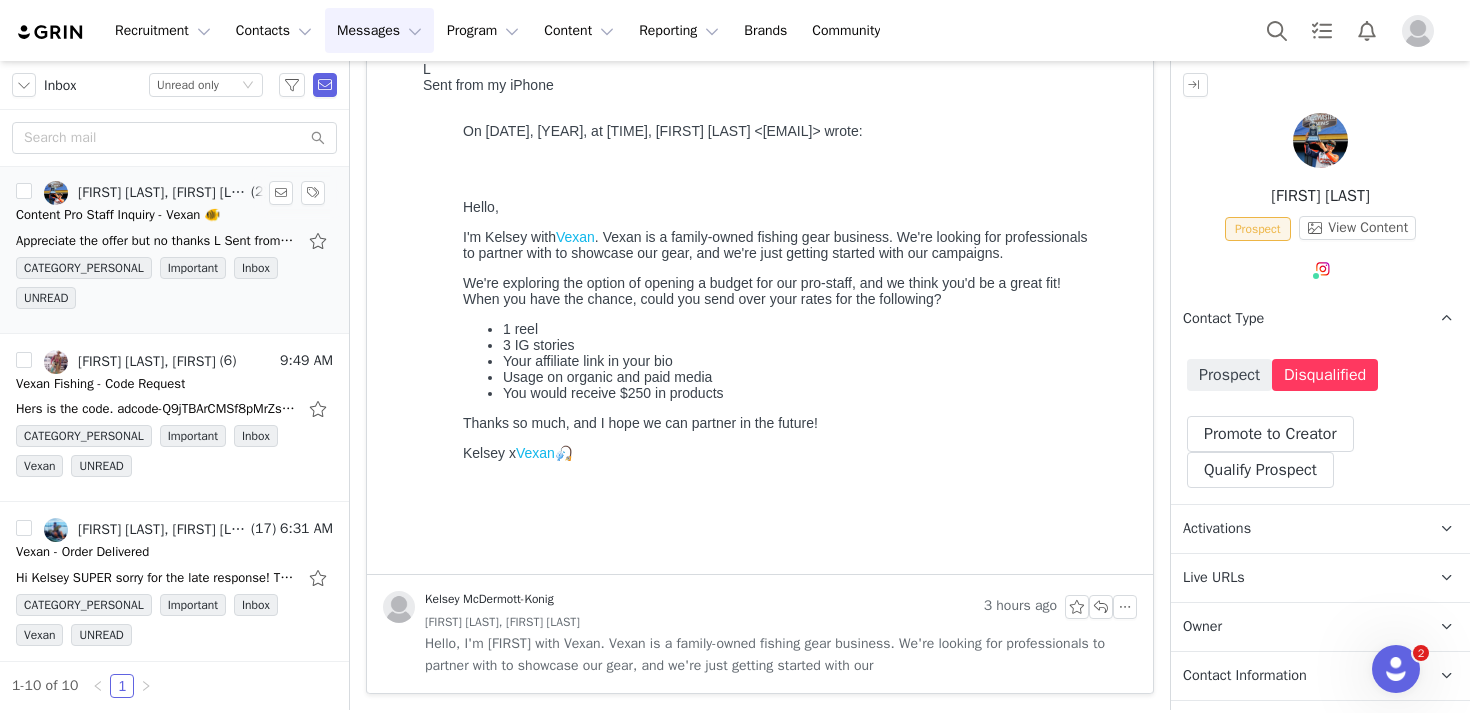 scroll, scrollTop: 0, scrollLeft: 0, axis: both 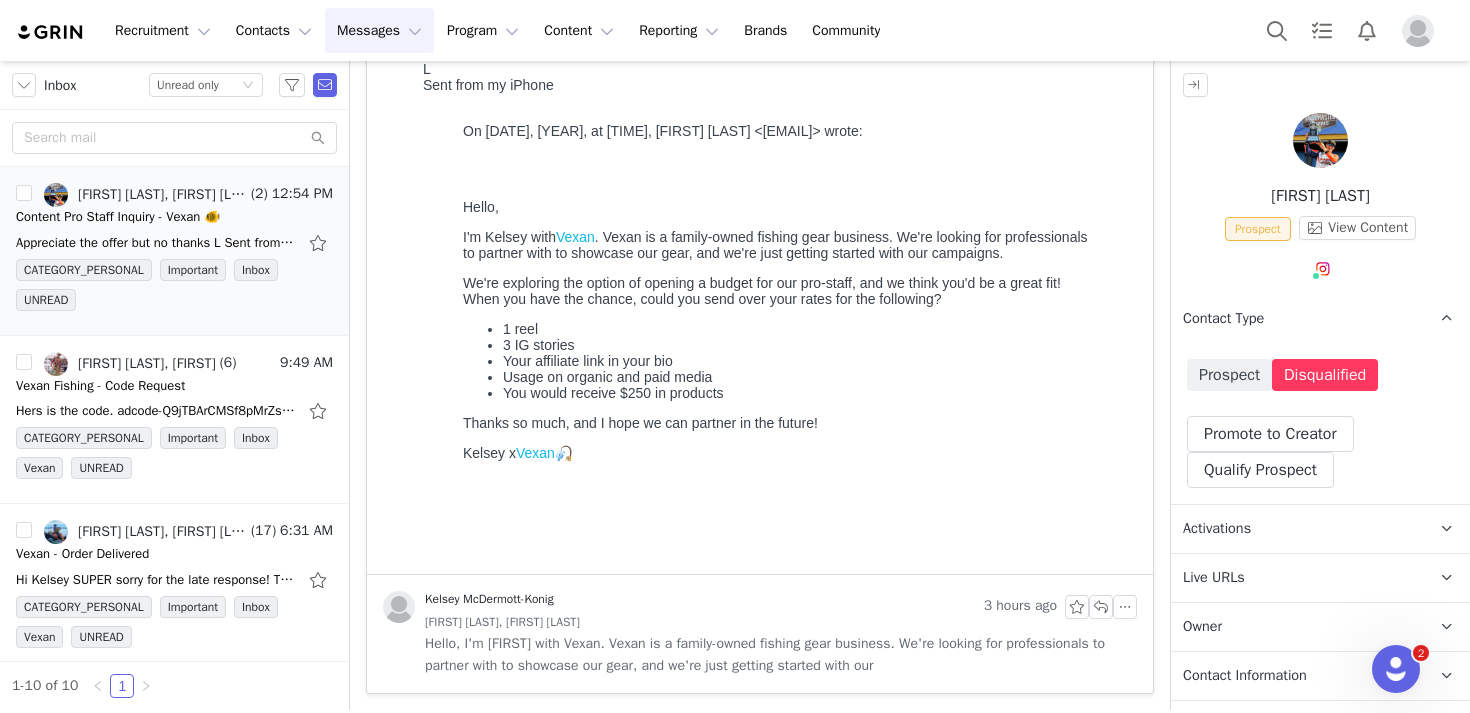click at bounding box center [51, 32] 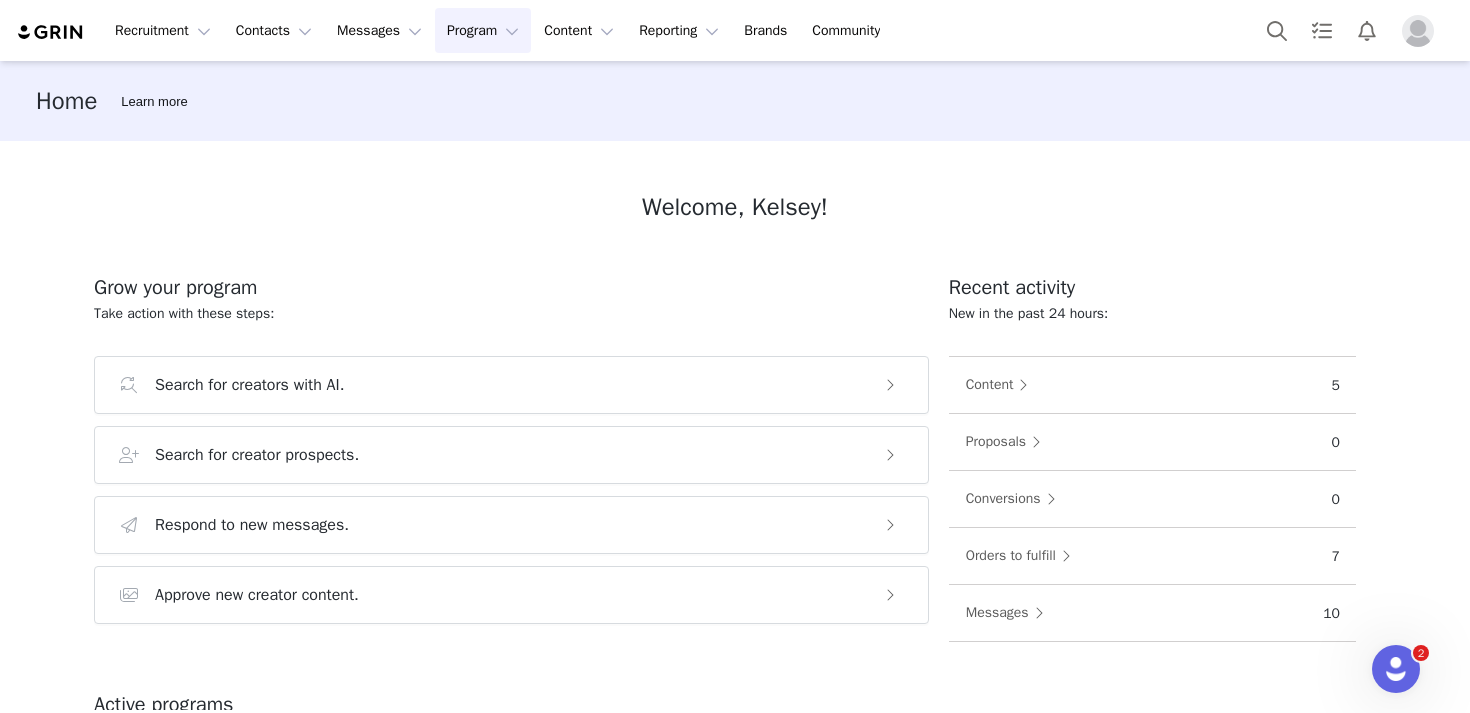click on "Program Program" at bounding box center [483, 30] 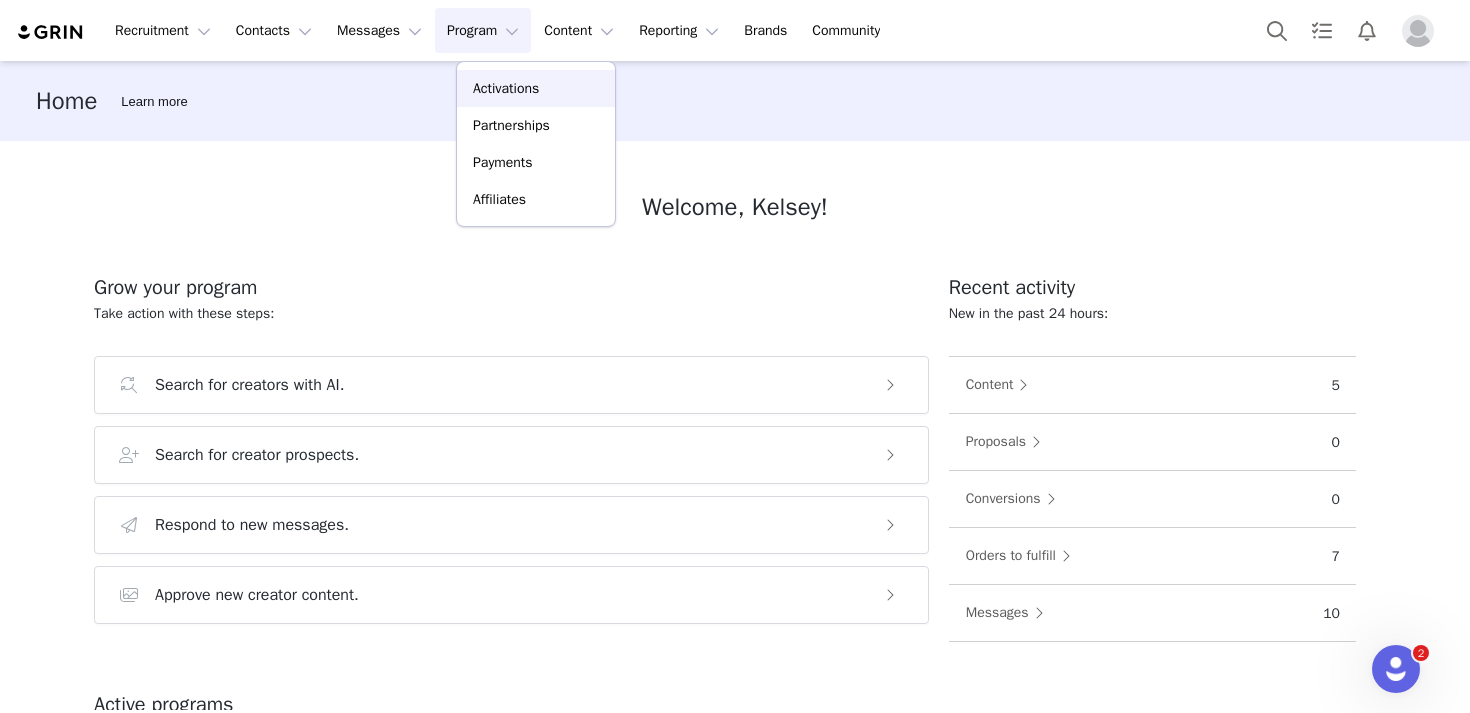 click on "Activations" at bounding box center [536, 88] 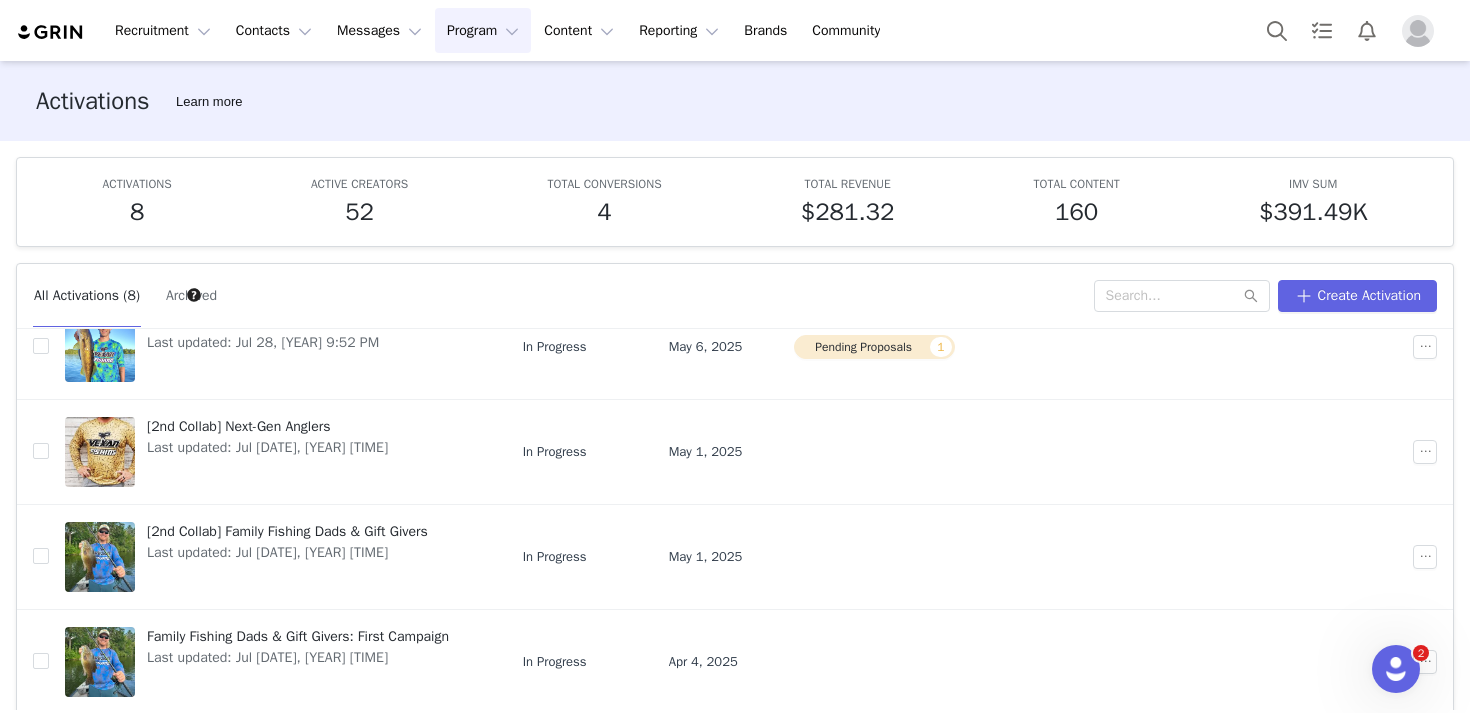 scroll, scrollTop: 475, scrollLeft: 0, axis: vertical 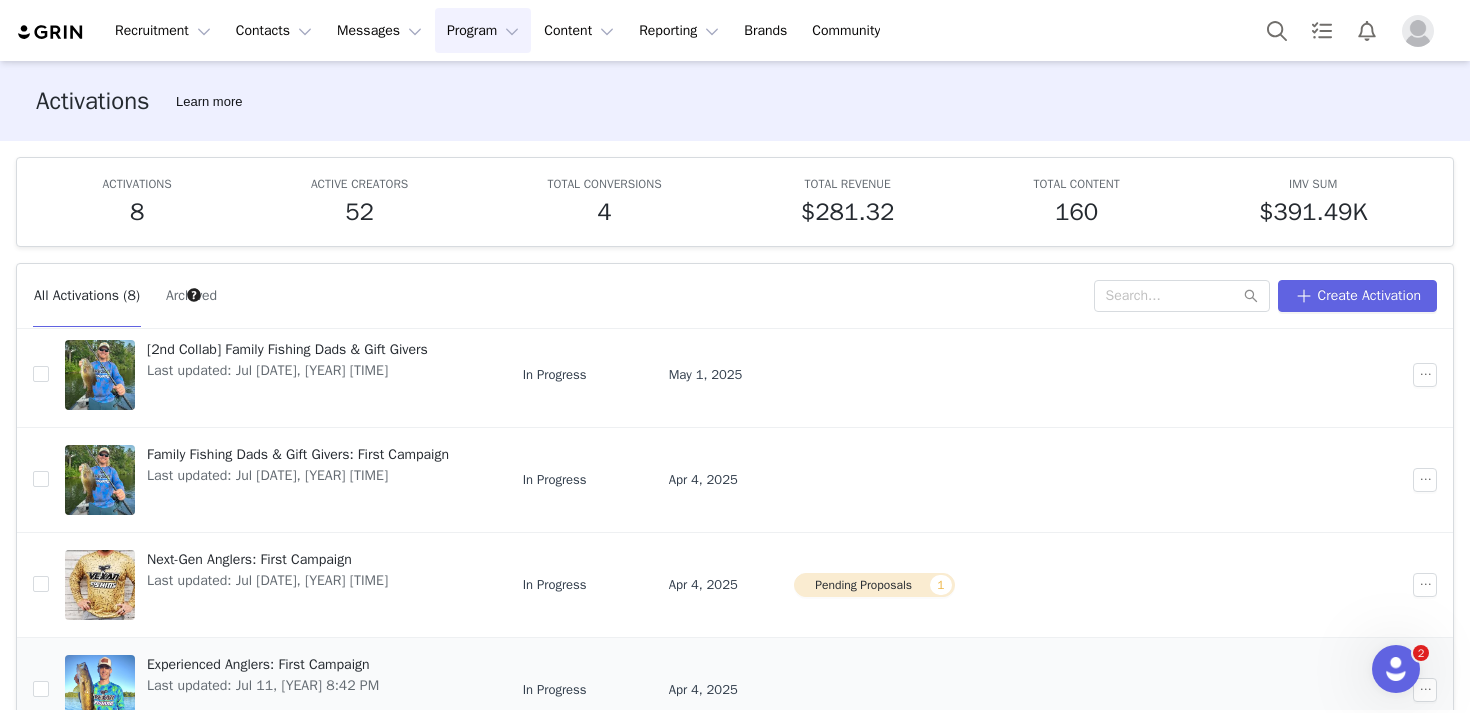 type 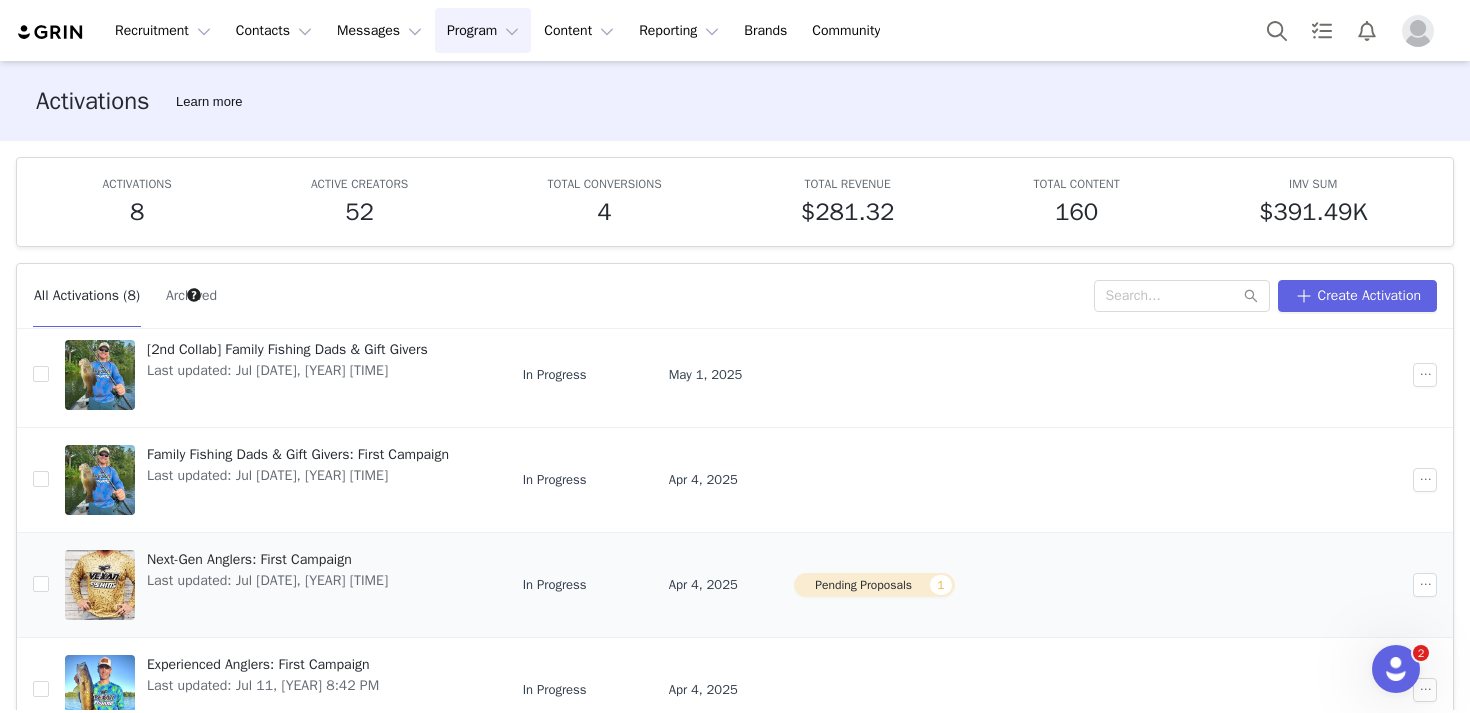 click on "Last updated: Jul 28, 2025 3:32 PM" at bounding box center [267, 580] 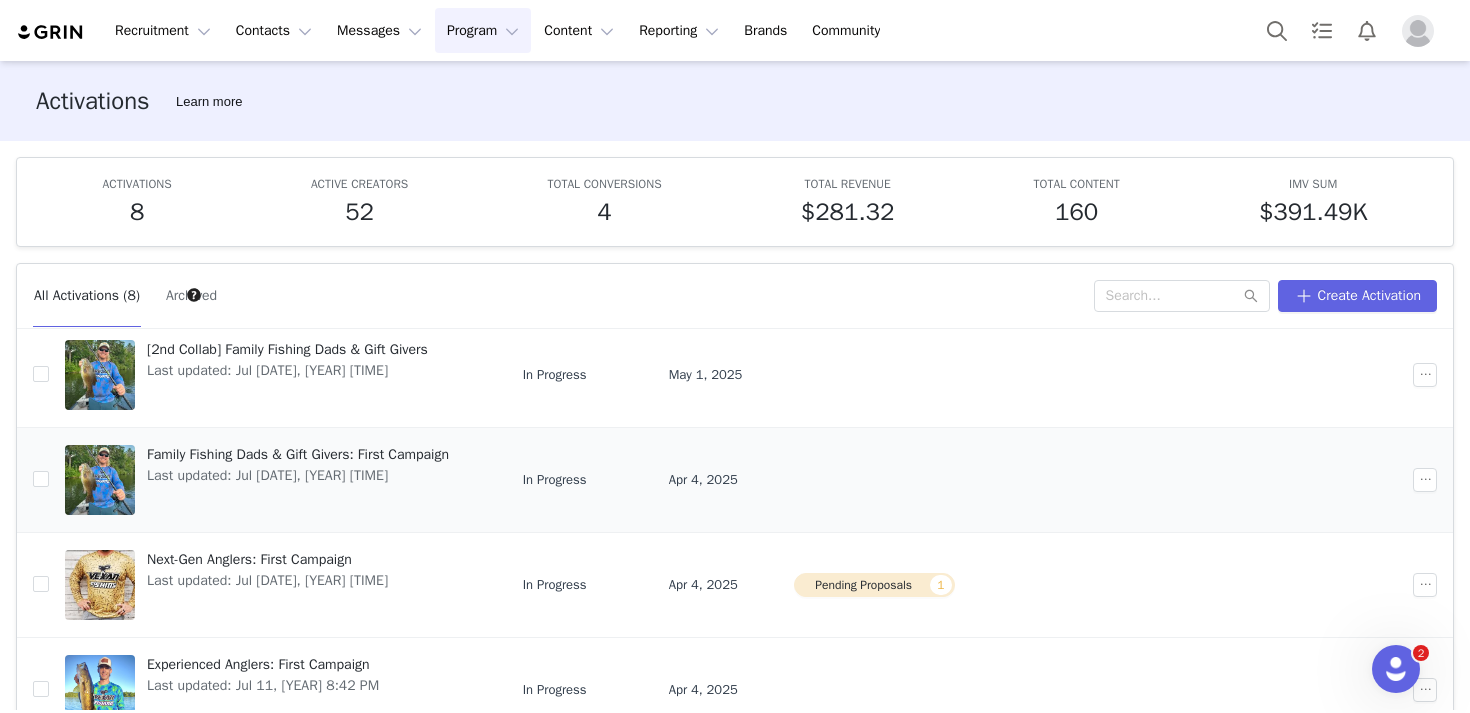 click on "Family Fishing Dads & Gift Givers: First Campaign" at bounding box center (298, 454) 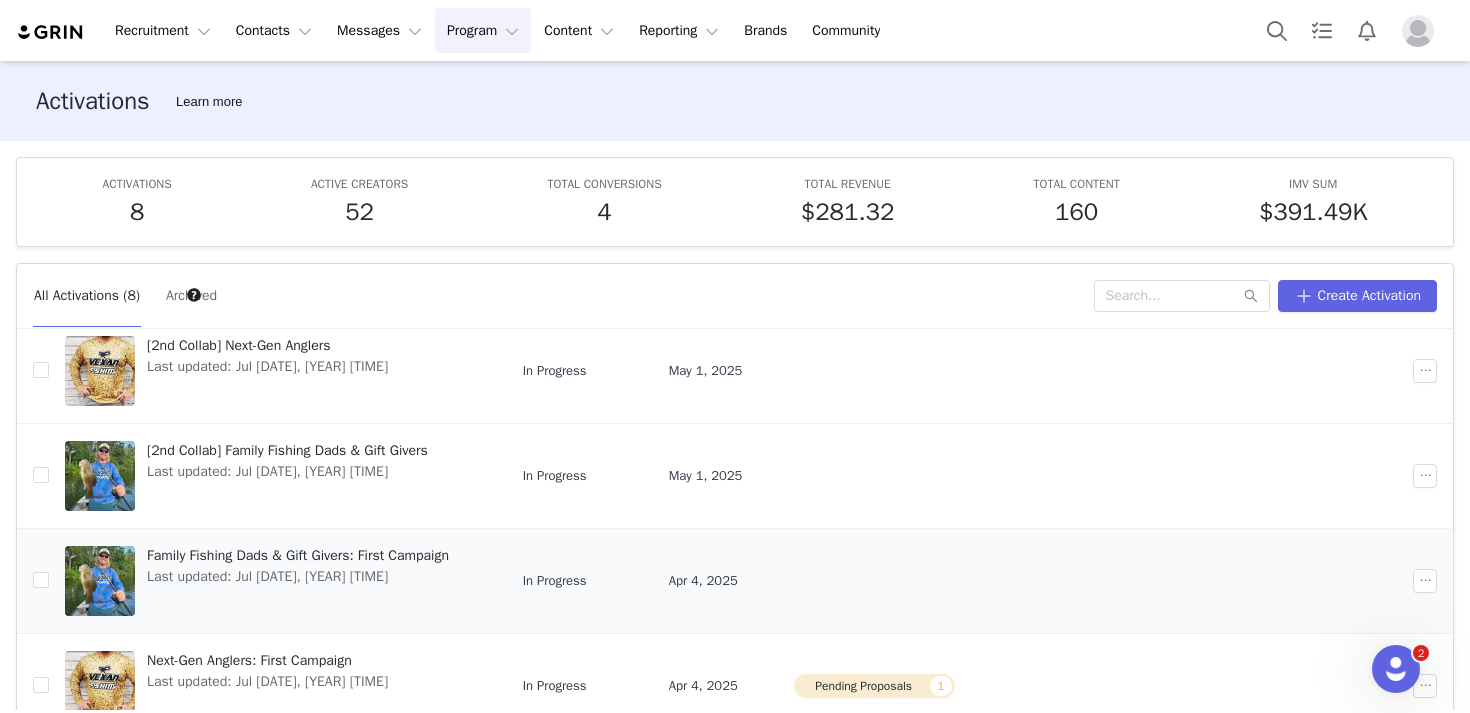 scroll, scrollTop: 369, scrollLeft: 0, axis: vertical 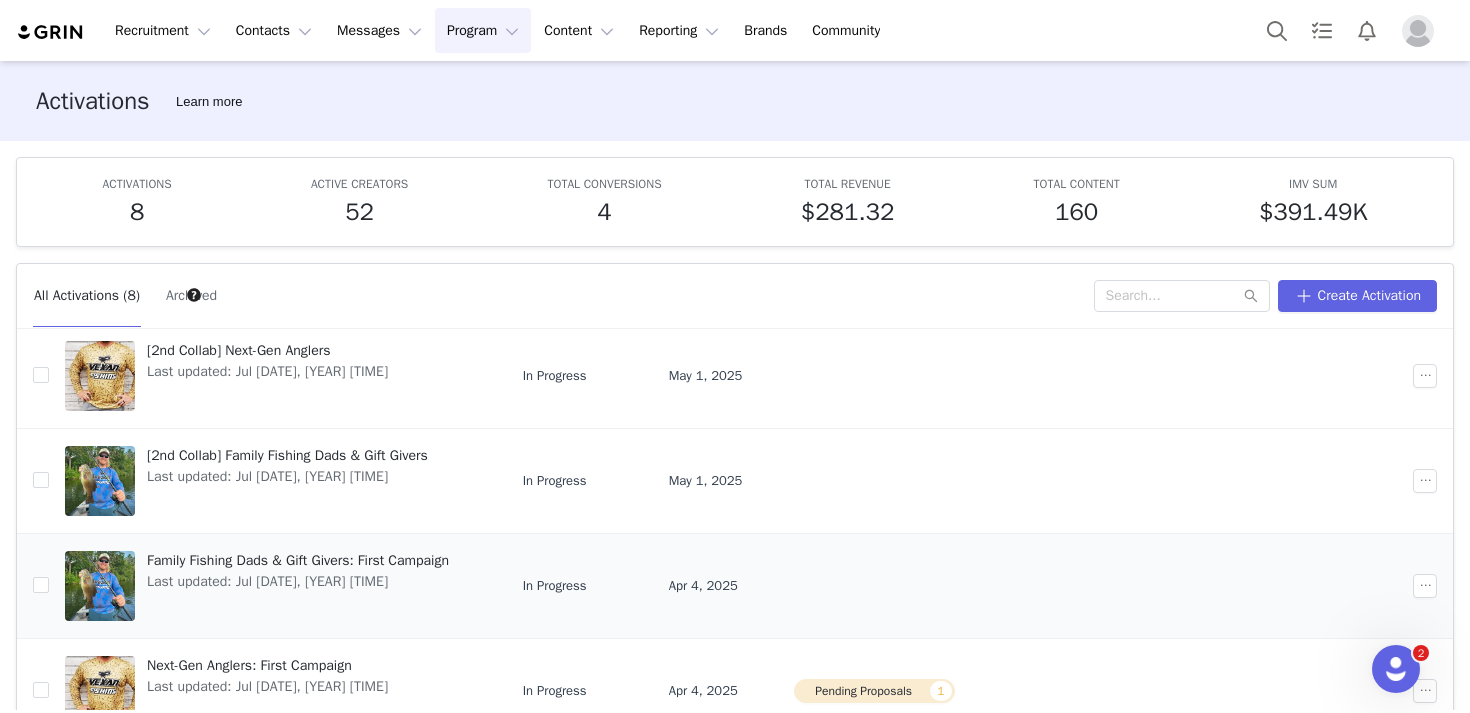 click on "[2nd Collab] Family Fishing Dads & Gift Givers" at bounding box center (287, 455) 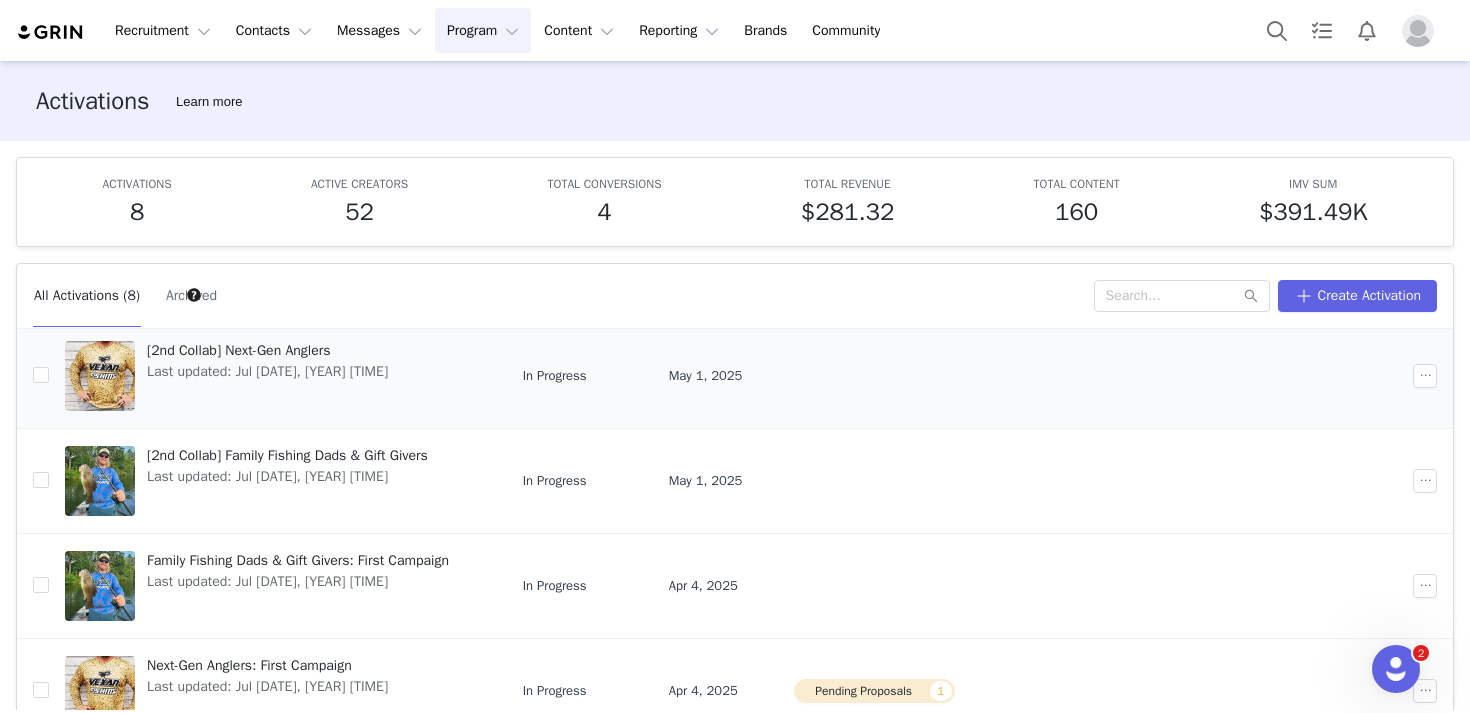 click on "[2nd Collab] Next-Gen Anglers Last updated: Jul 22, 2025 9:00 PM" at bounding box center [267, 376] 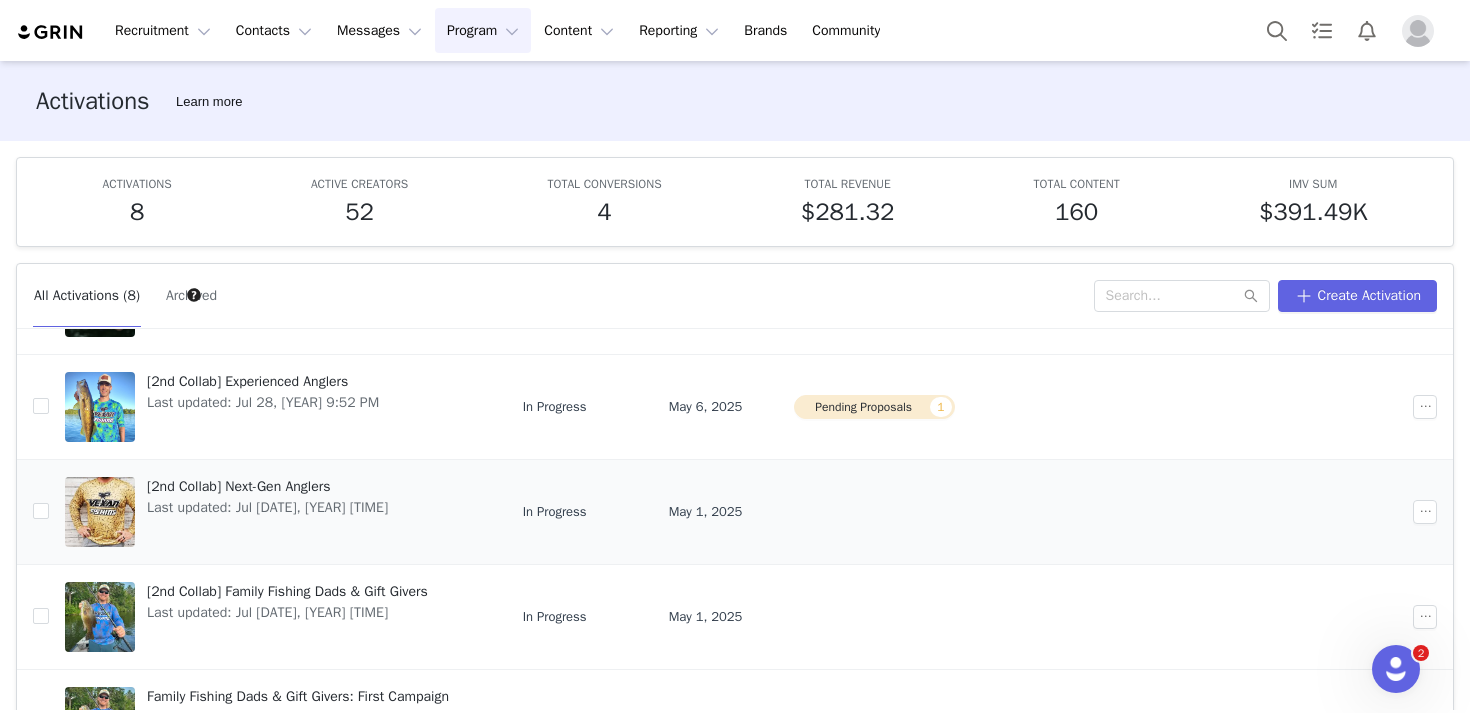 scroll, scrollTop: 219, scrollLeft: 0, axis: vertical 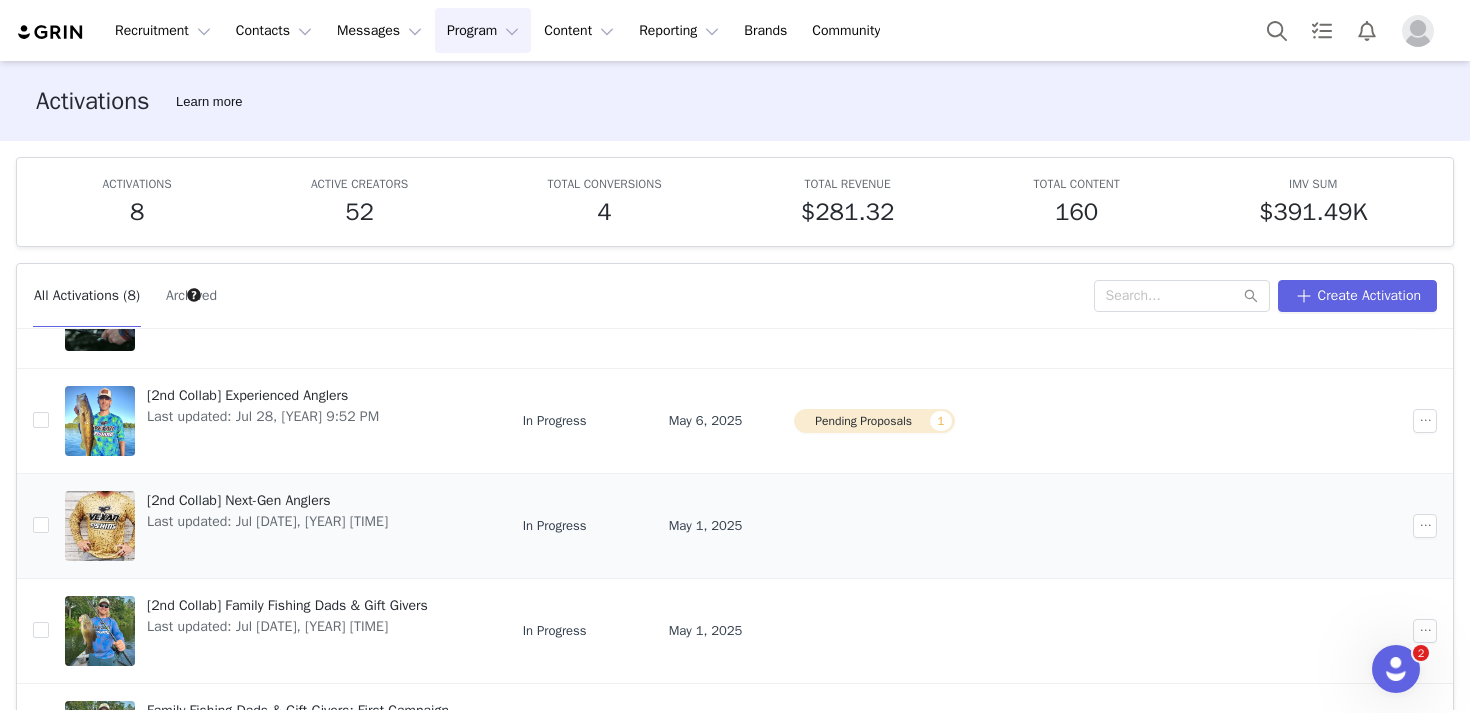 click on "[2nd Collab] Experienced Anglers" at bounding box center [263, 395] 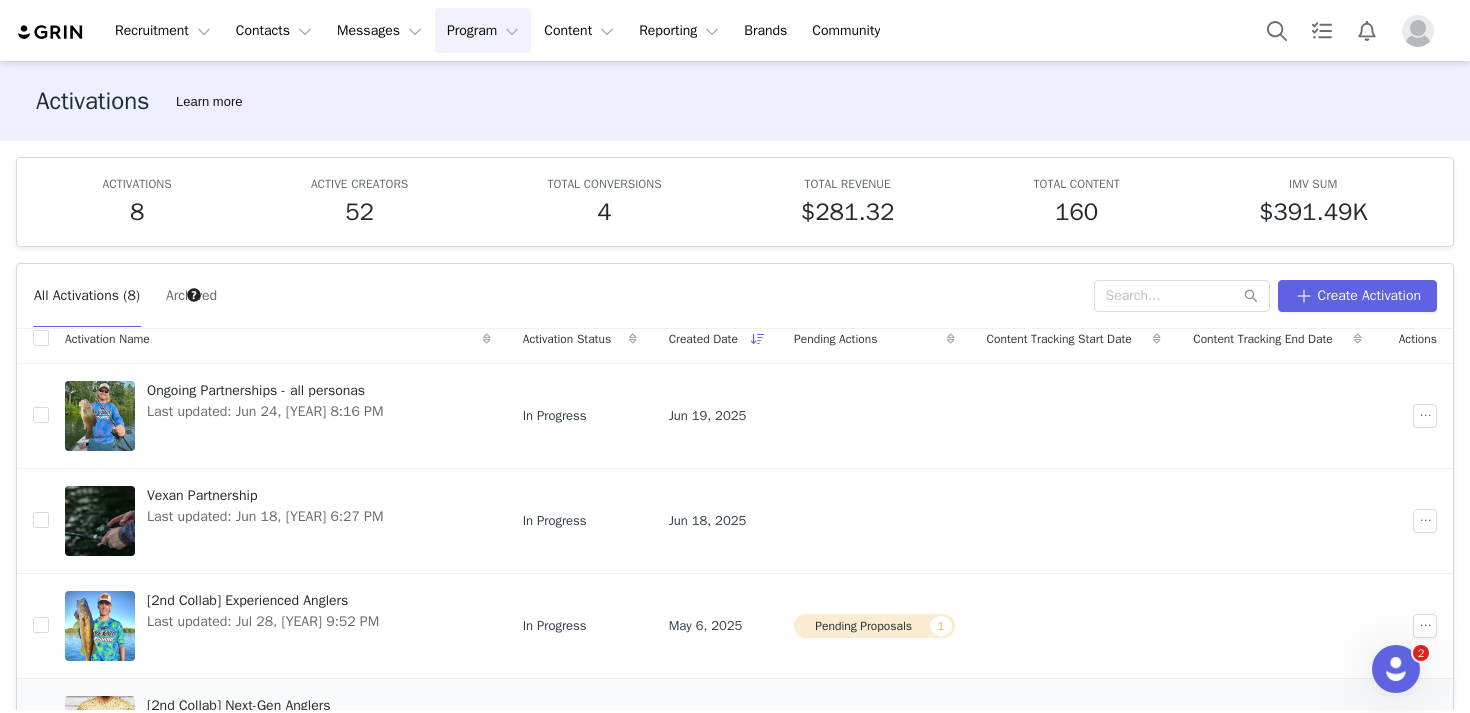 scroll, scrollTop: 9, scrollLeft: 0, axis: vertical 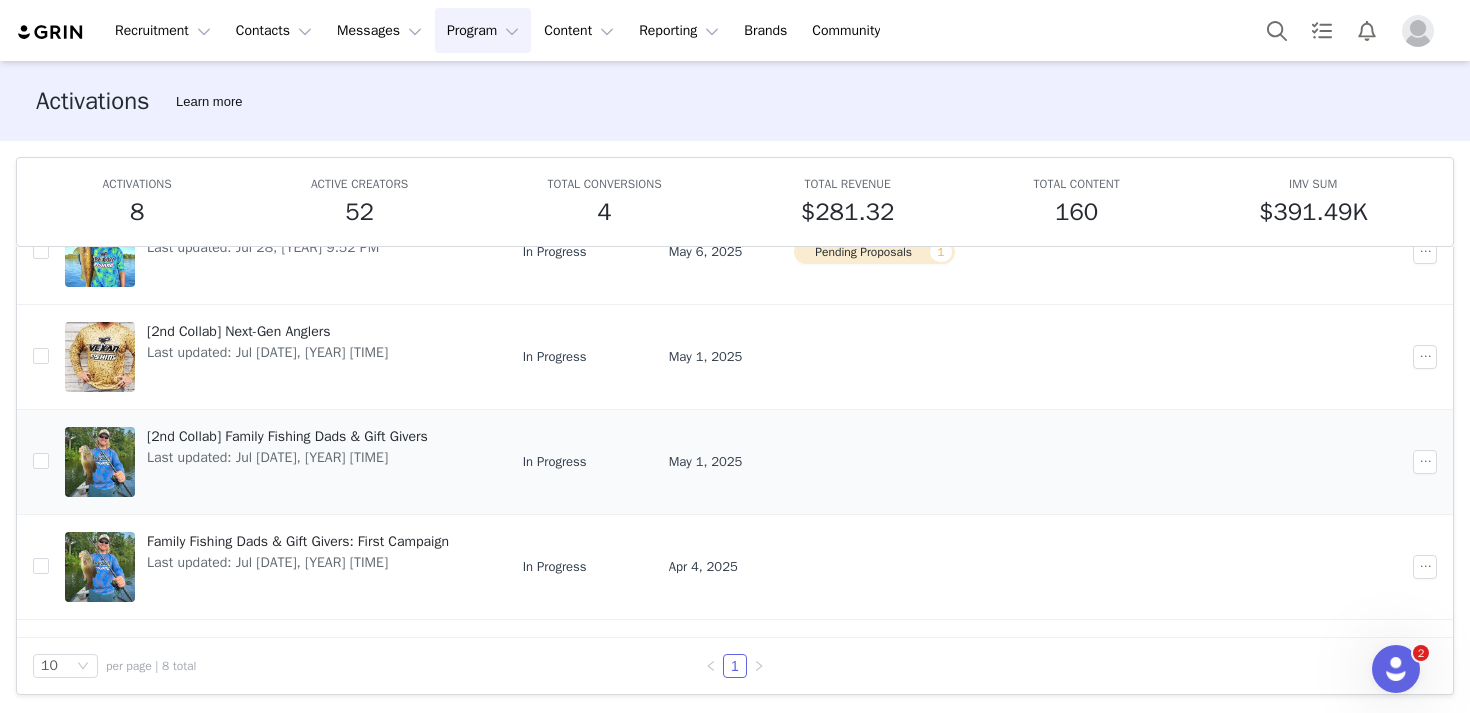 click on "[2nd Collab] Family Fishing Dads & Gift Givers" at bounding box center (287, 436) 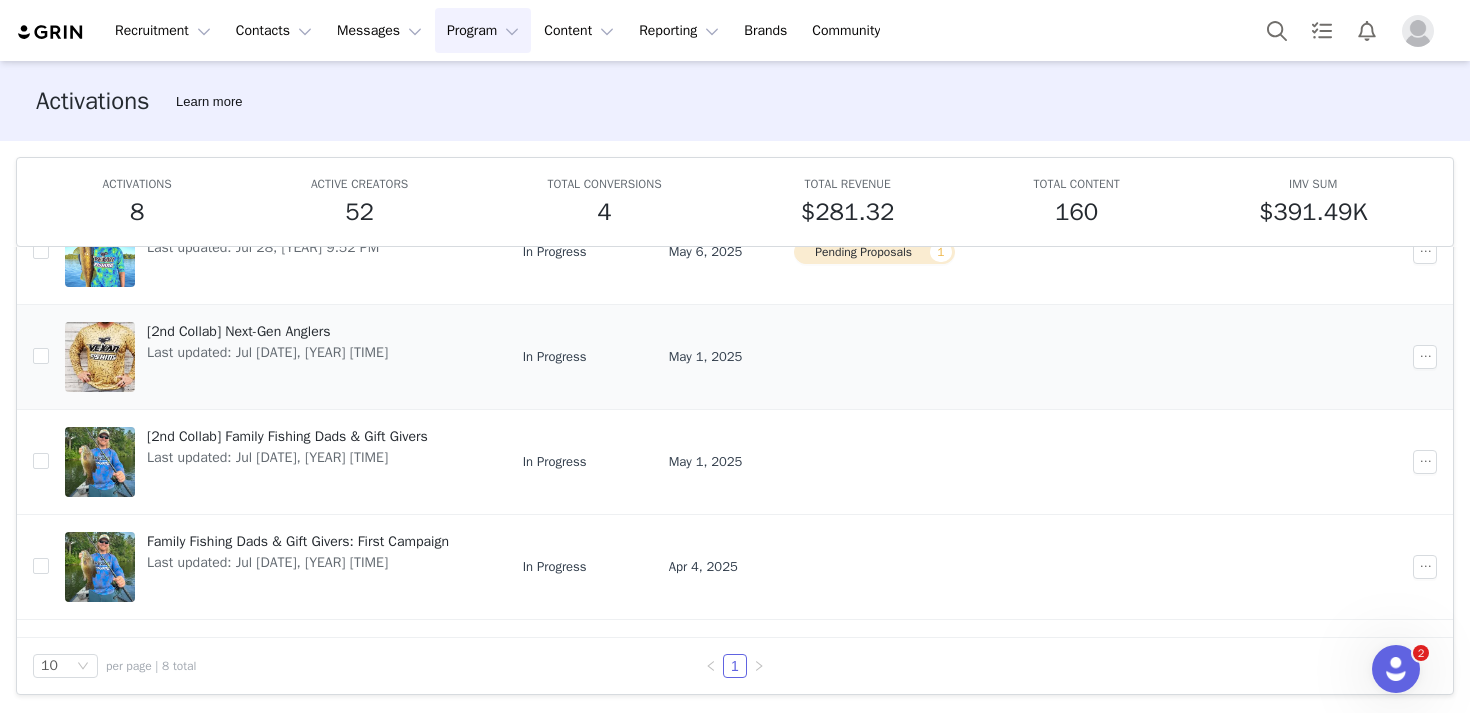 scroll, scrollTop: 0, scrollLeft: 0, axis: both 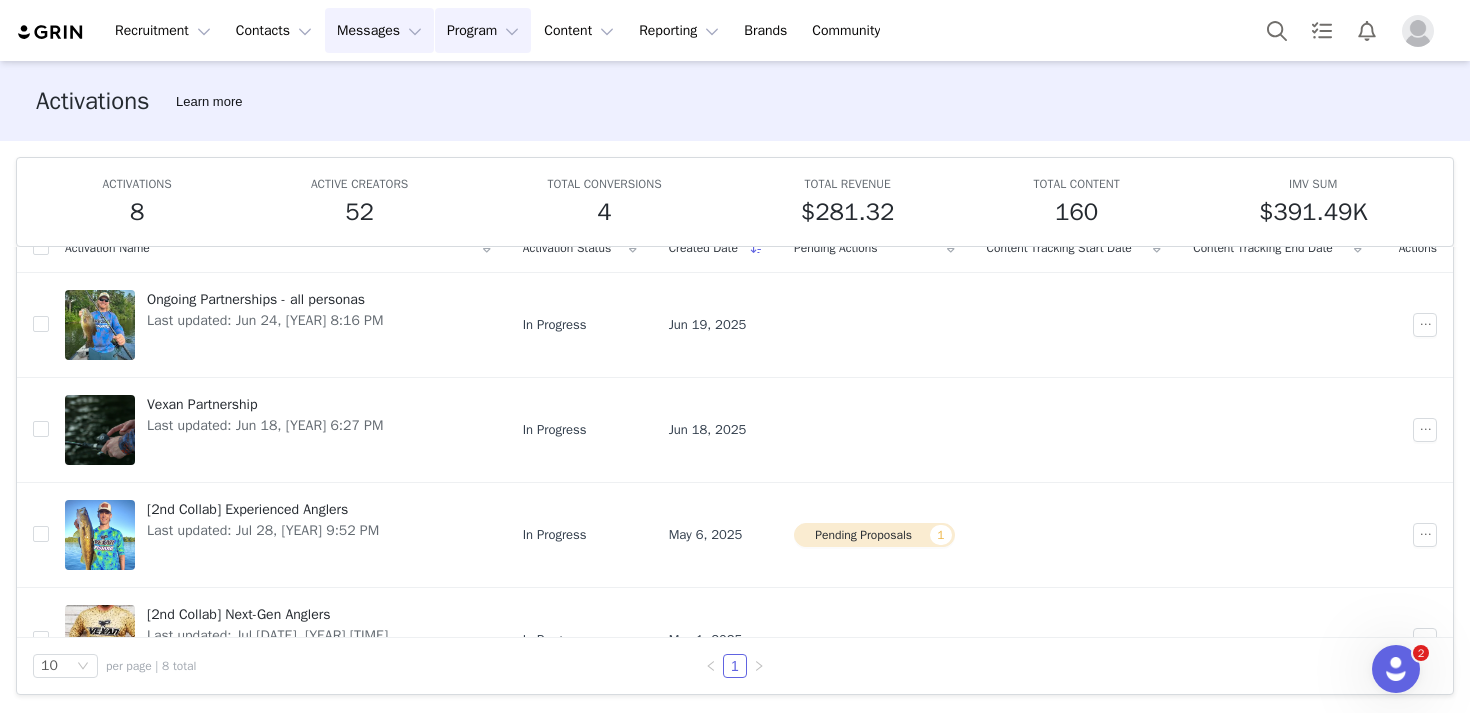 click on "Messages Messages" at bounding box center (379, 30) 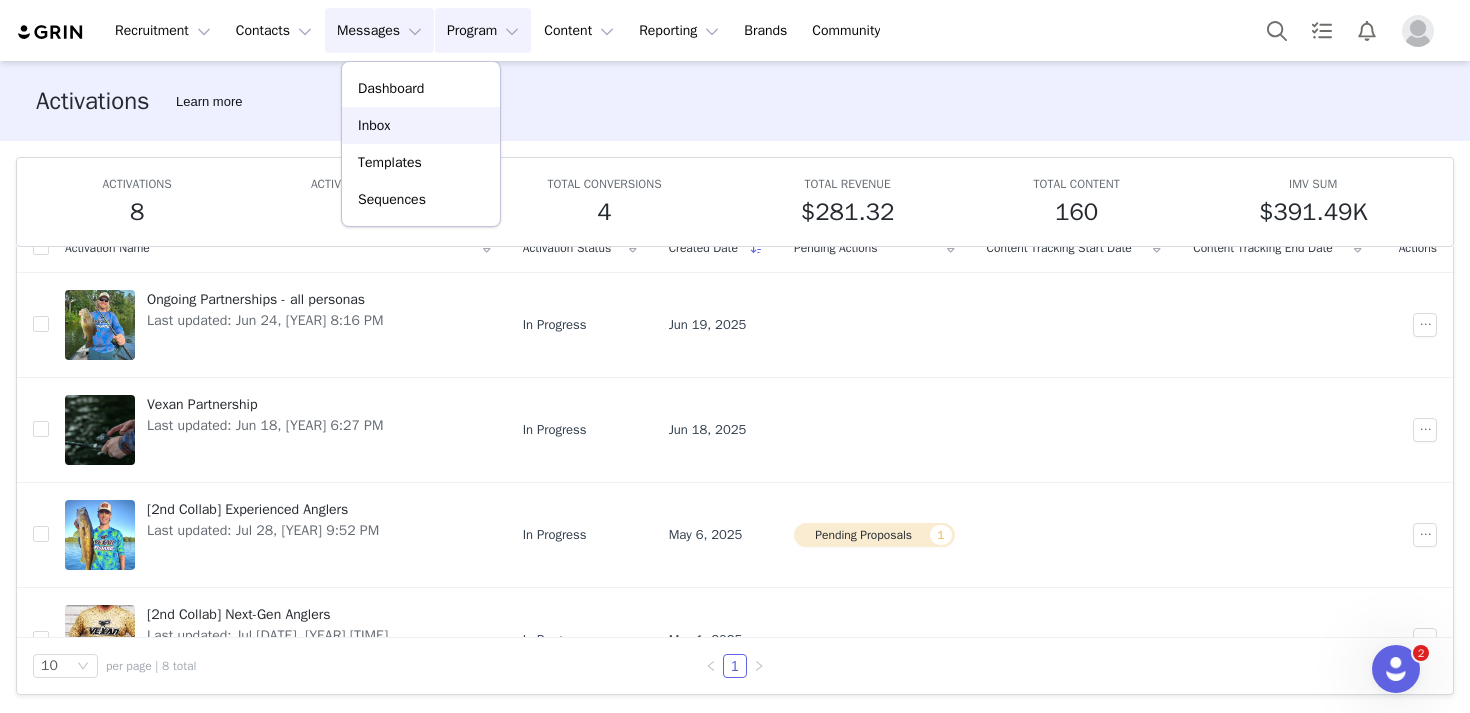 click on "Inbox" at bounding box center (421, 125) 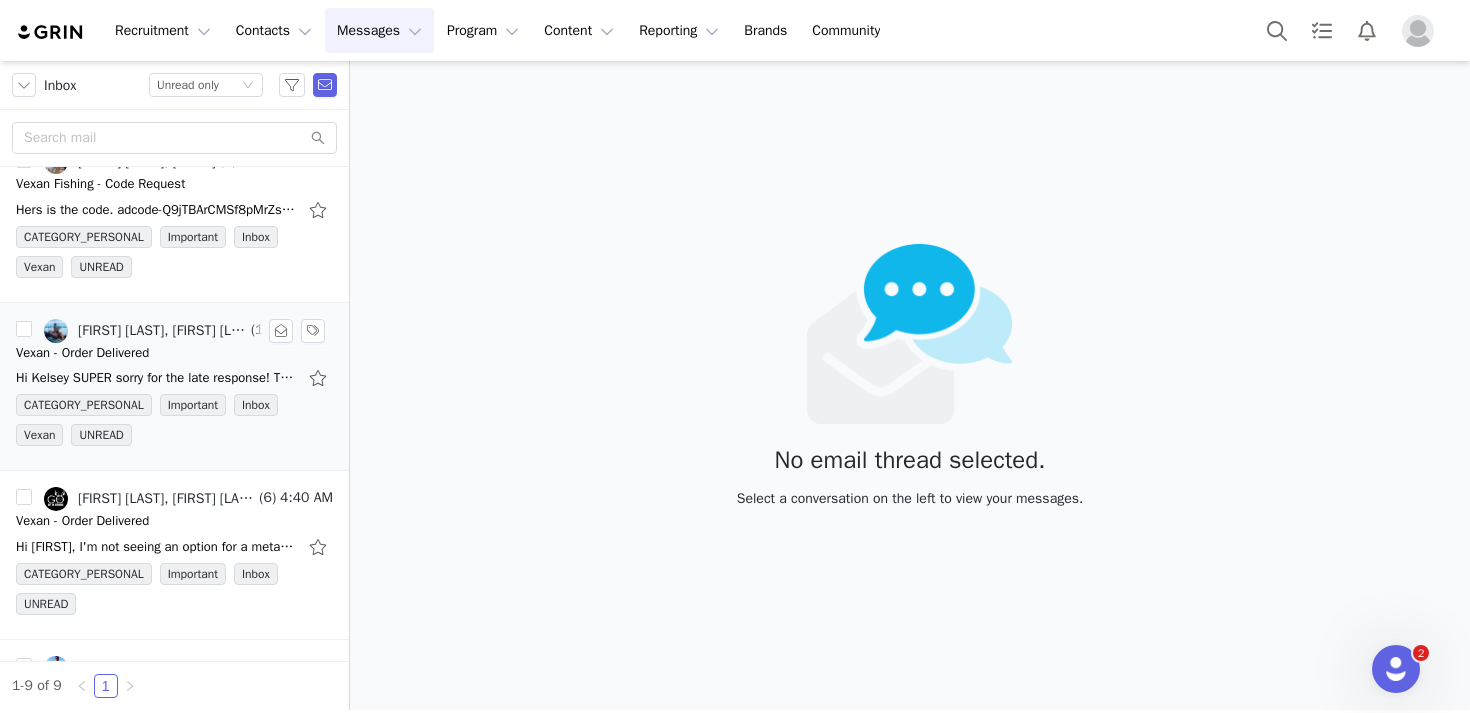scroll, scrollTop: 0, scrollLeft: 0, axis: both 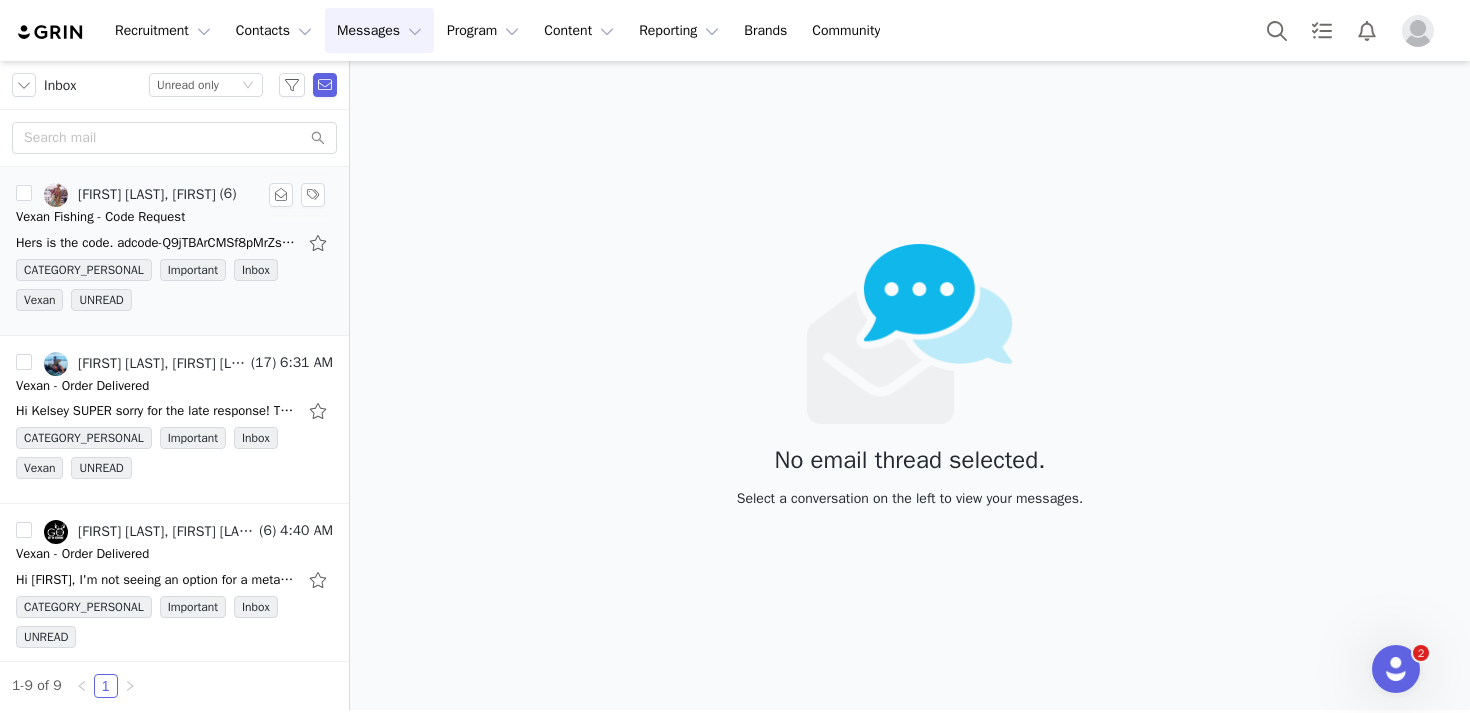 click on "Vexan Fishing - Code Request" at bounding box center [100, 217] 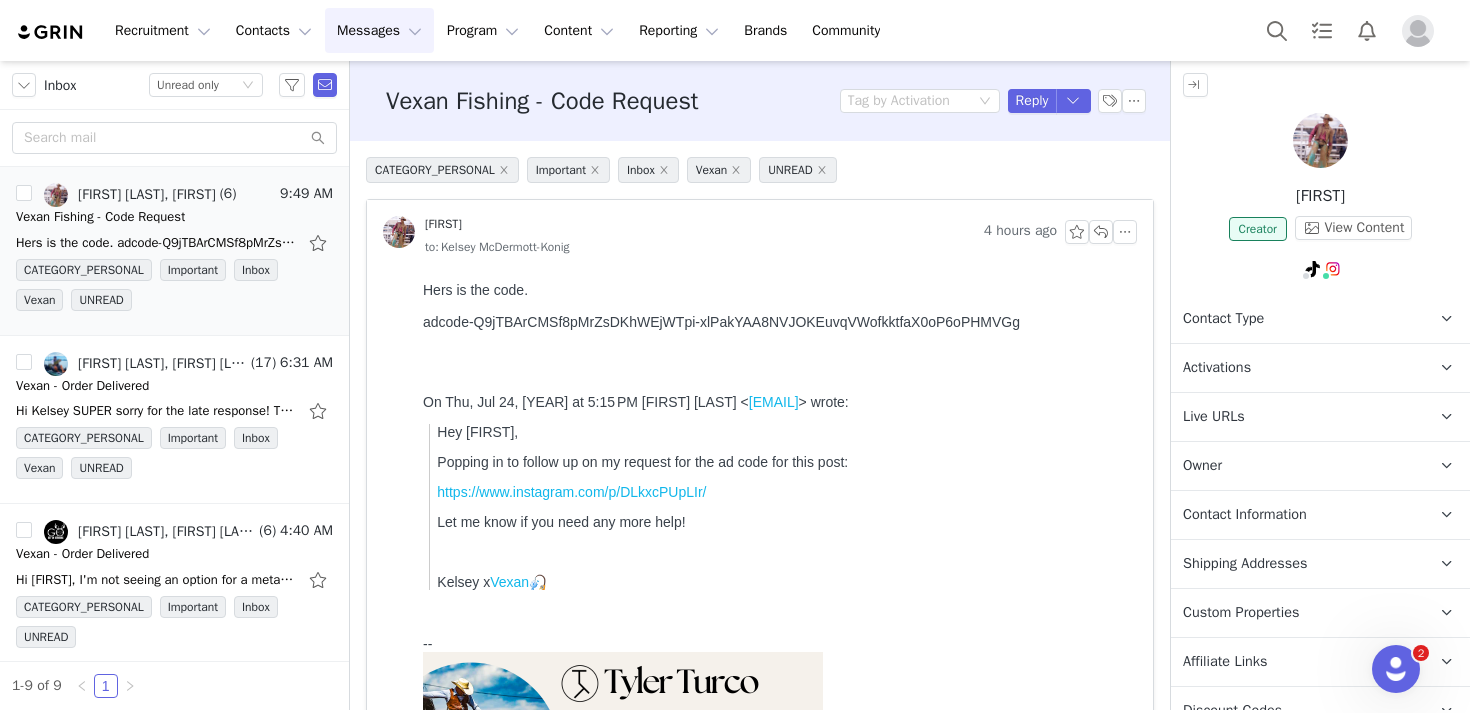 scroll, scrollTop: 0, scrollLeft: 0, axis: both 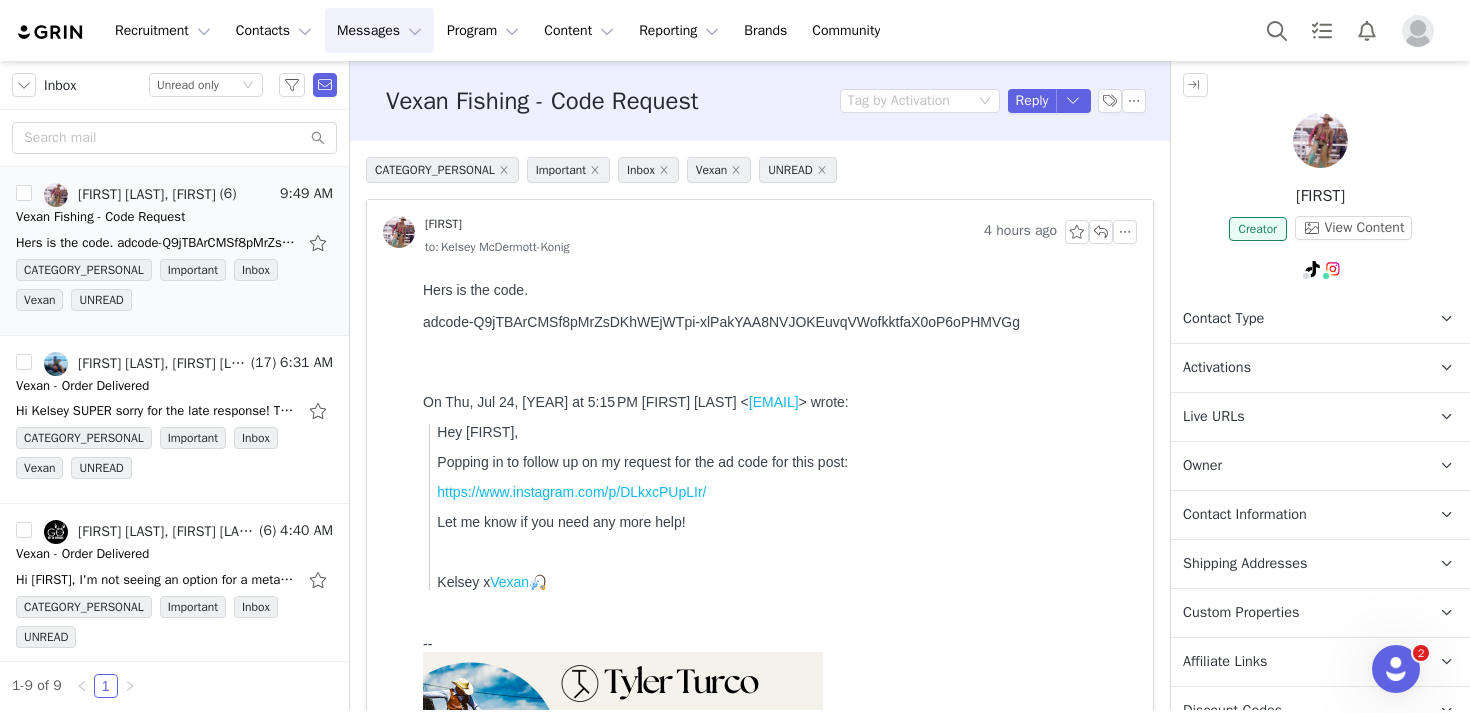 click on "adcode-Q9jTBArCMSf8pMrZsDKhWEjWTpi-xlPakYAA8NVJOKEuvqVWofkktfaX0oP6oPHMVGg" at bounding box center (776, 322) 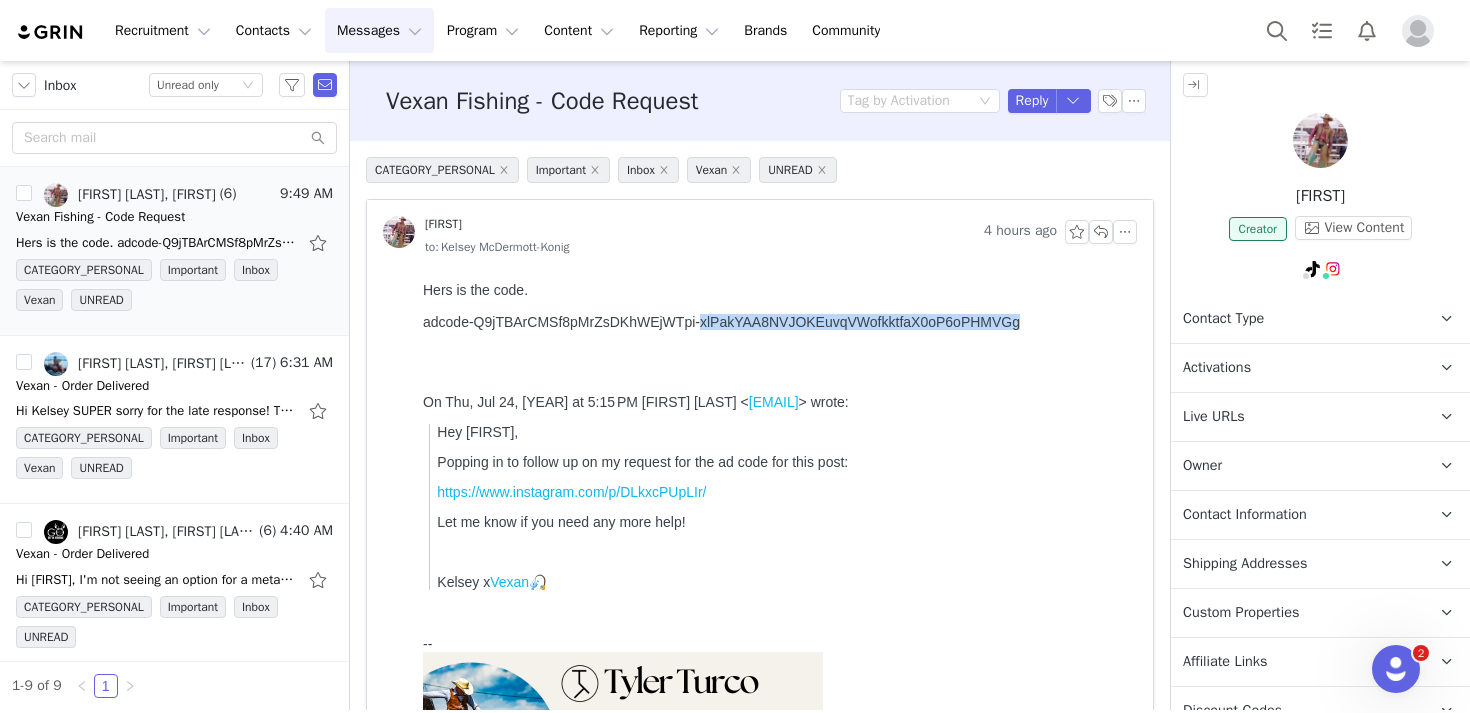 click on "adcode-Q9jTBArCMSf8pMrZsDKhWEjWTpi-xlPakYAA8NVJOKEuvqVWofkktfaX0oP6oPHMVGg" at bounding box center (776, 322) 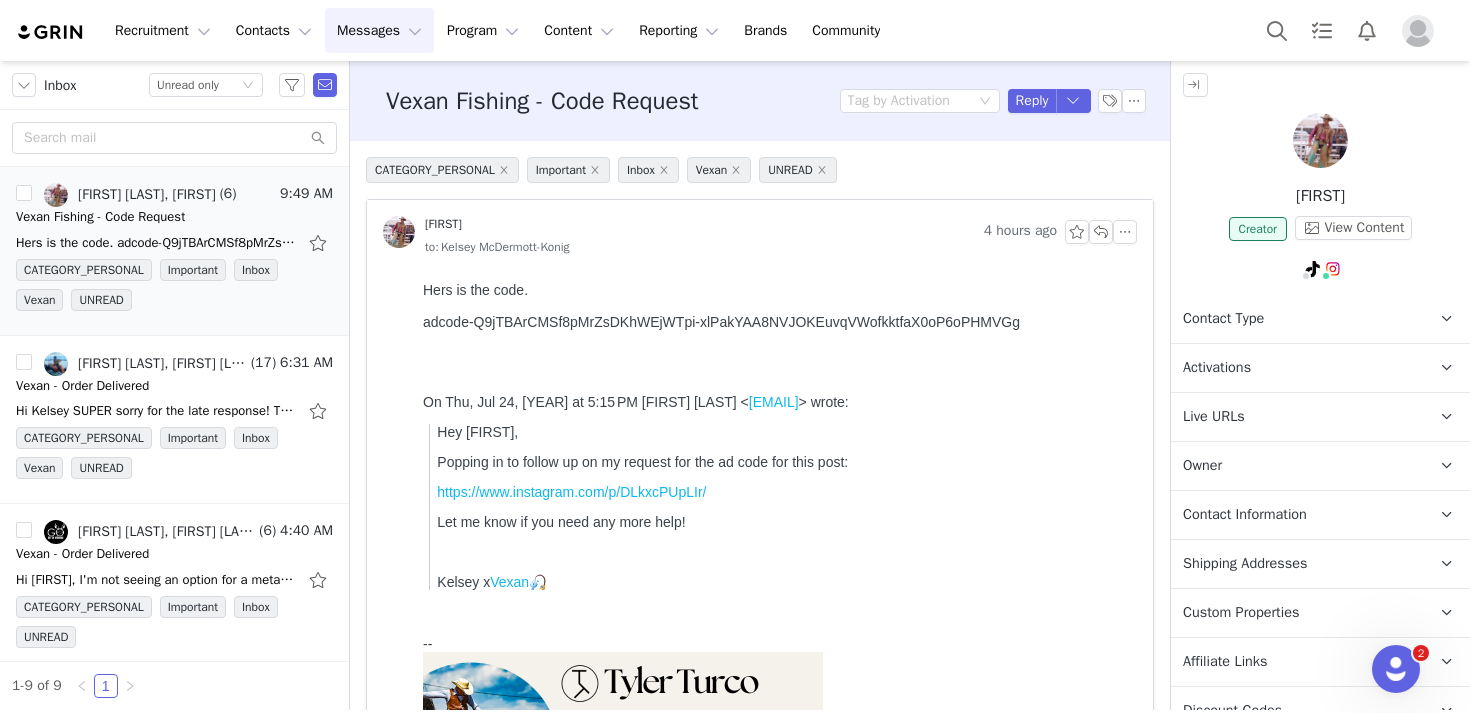 click on "adcode-Q9jTBArCMSf8pMrZsDKhWEjWTpi-xlPakYAA8NVJOKEuvqVWofkktfaX0oP6oPHMVGg" at bounding box center [776, 322] 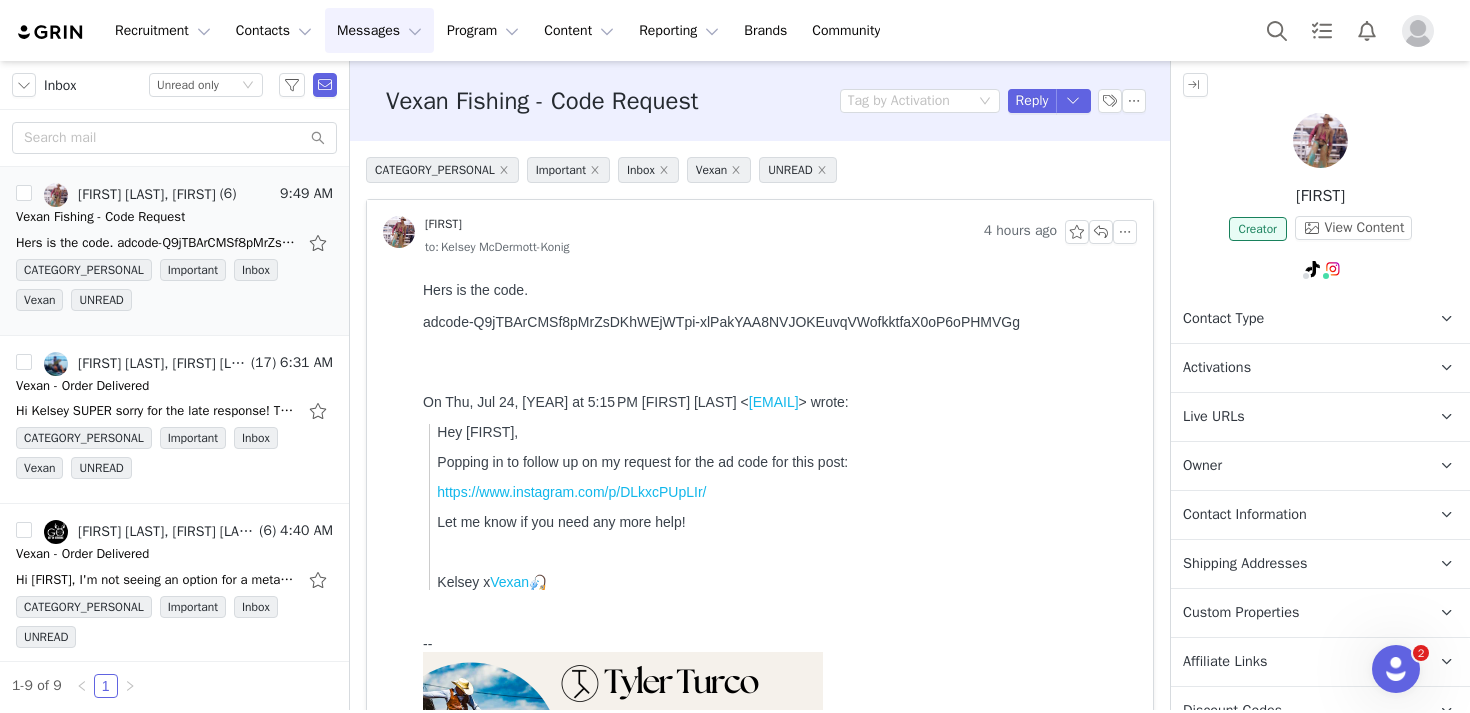 copy on "xlPakYAA8NVJOKEuvqVWofkktfaX0oP6oPHMVGg" 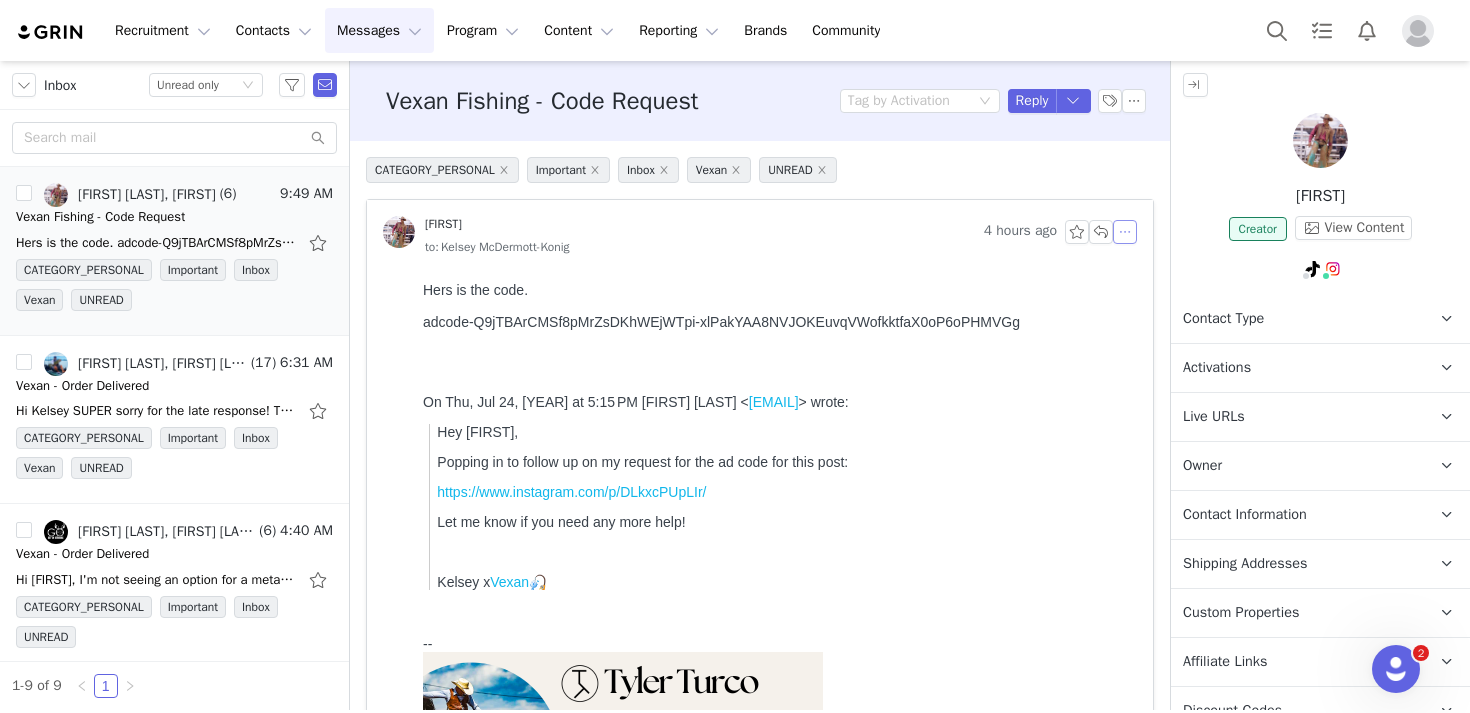 click at bounding box center (1125, 232) 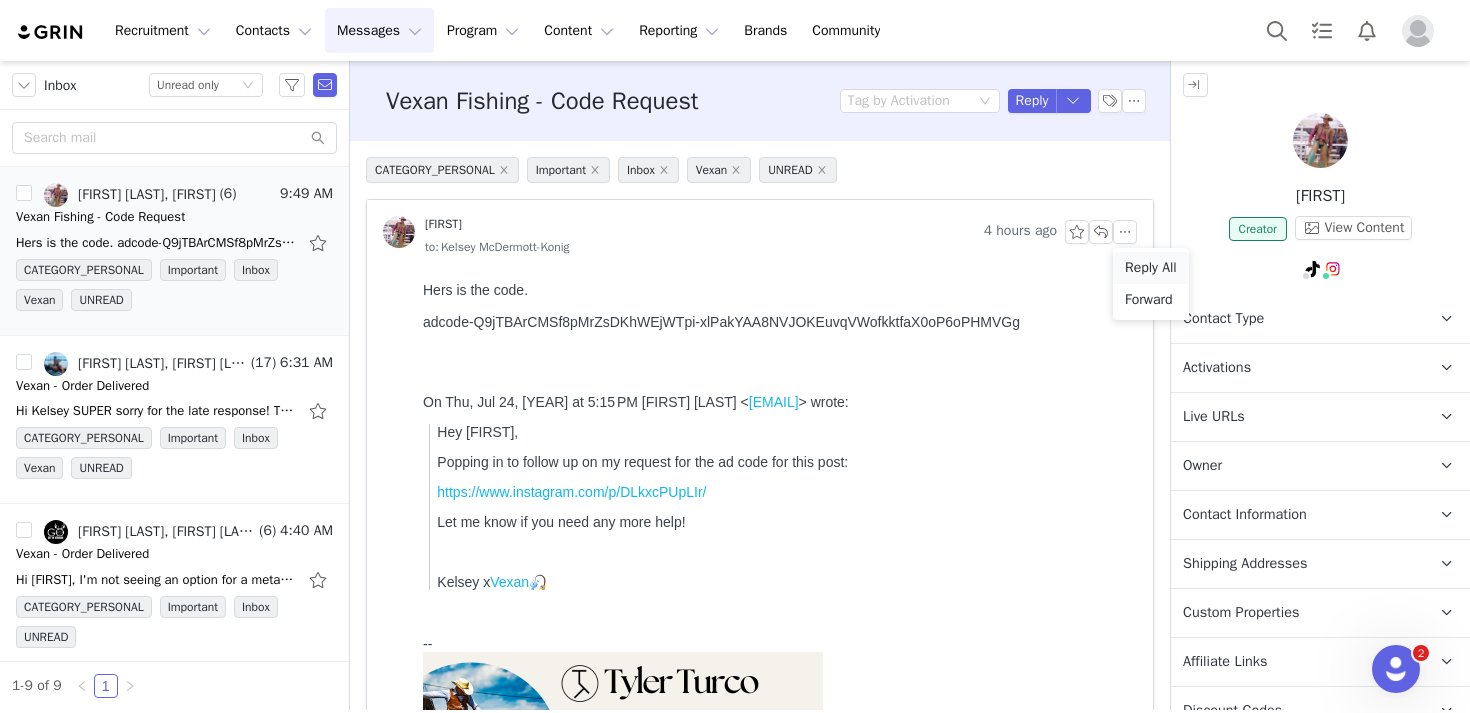 click on "Reply All" at bounding box center [1151, 268] 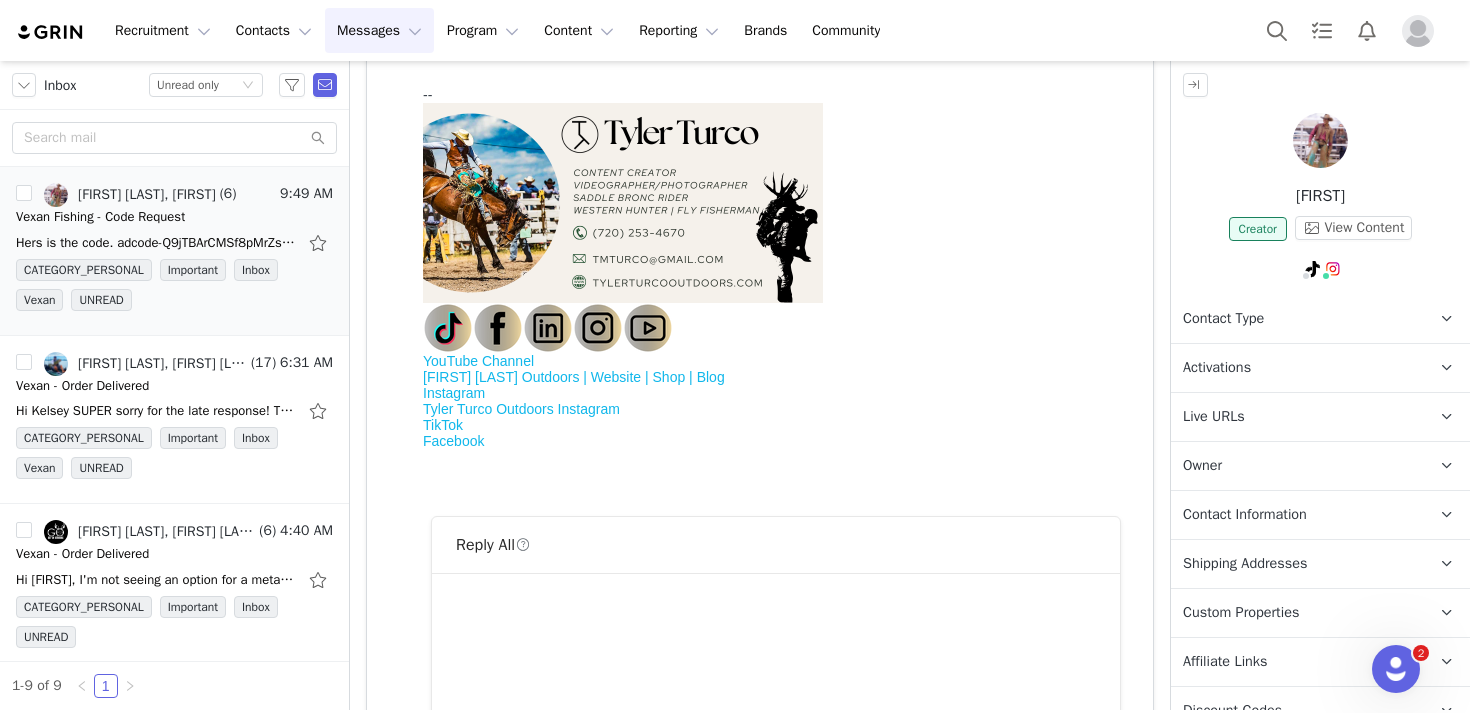 scroll, scrollTop: 0, scrollLeft: 0, axis: both 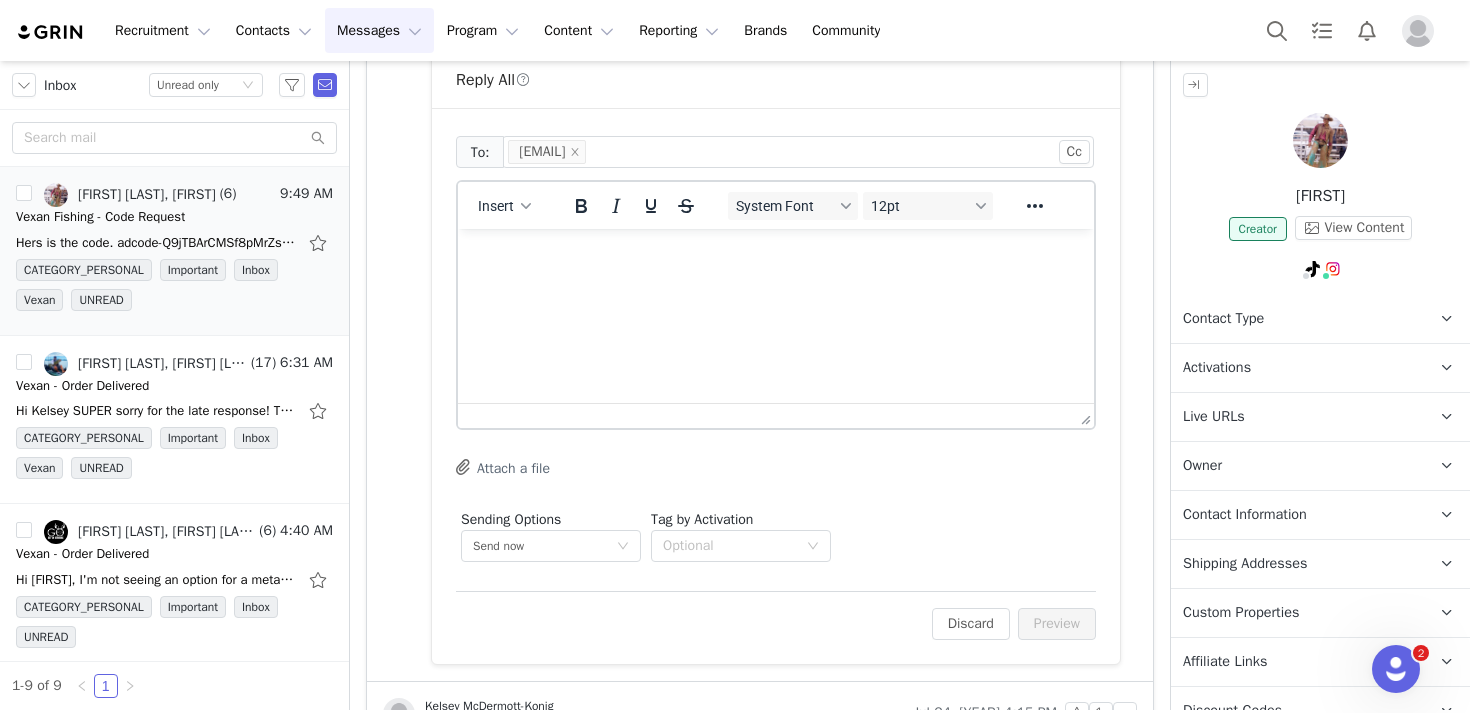 click at bounding box center [776, 256] 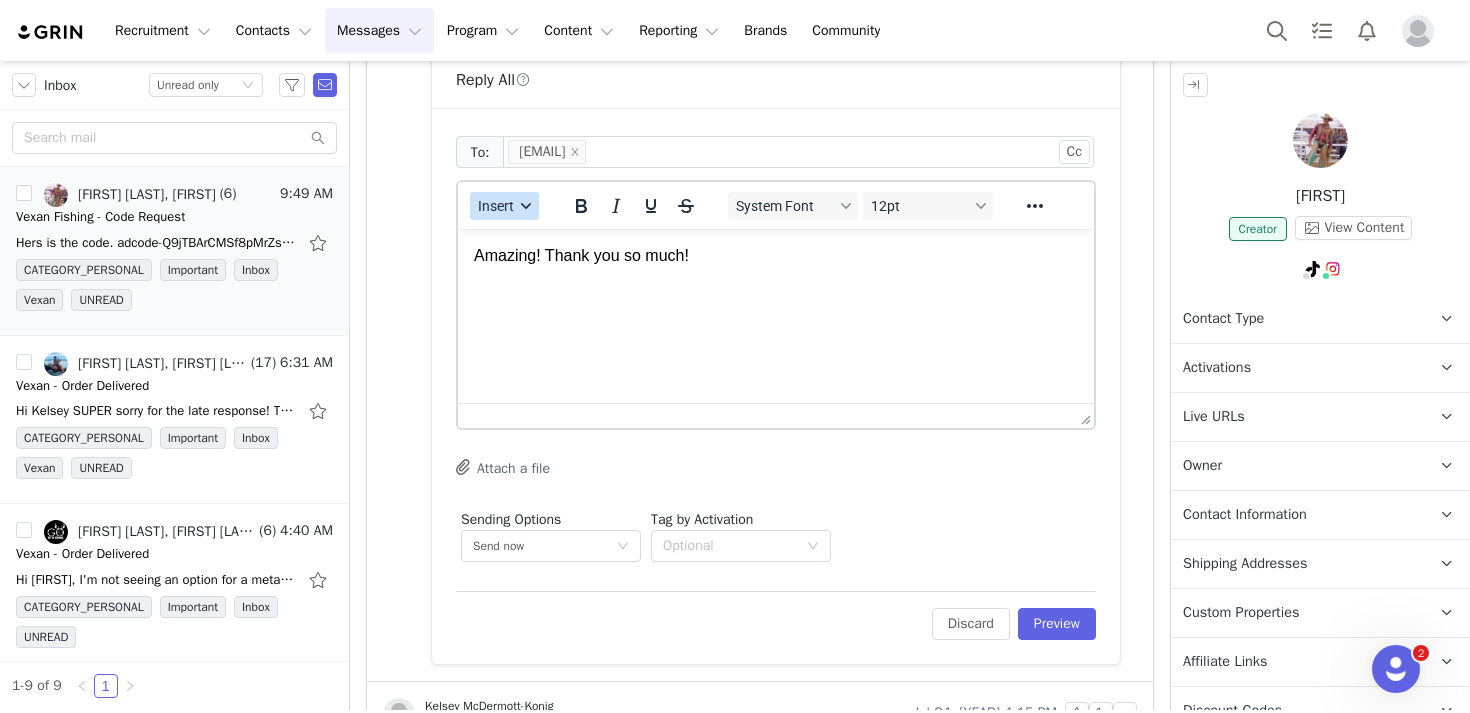 click on "Insert" at bounding box center [496, 206] 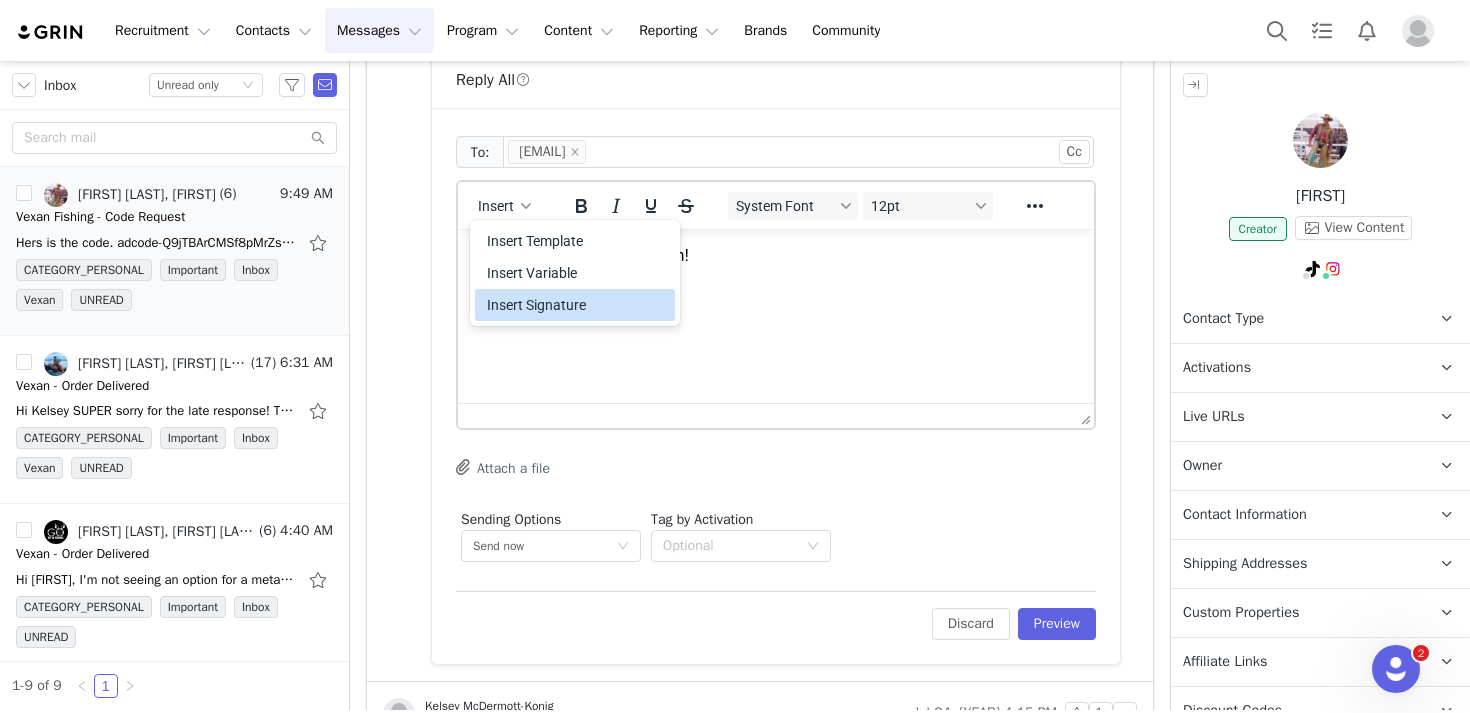 click on "Insert Signature" at bounding box center (575, 305) 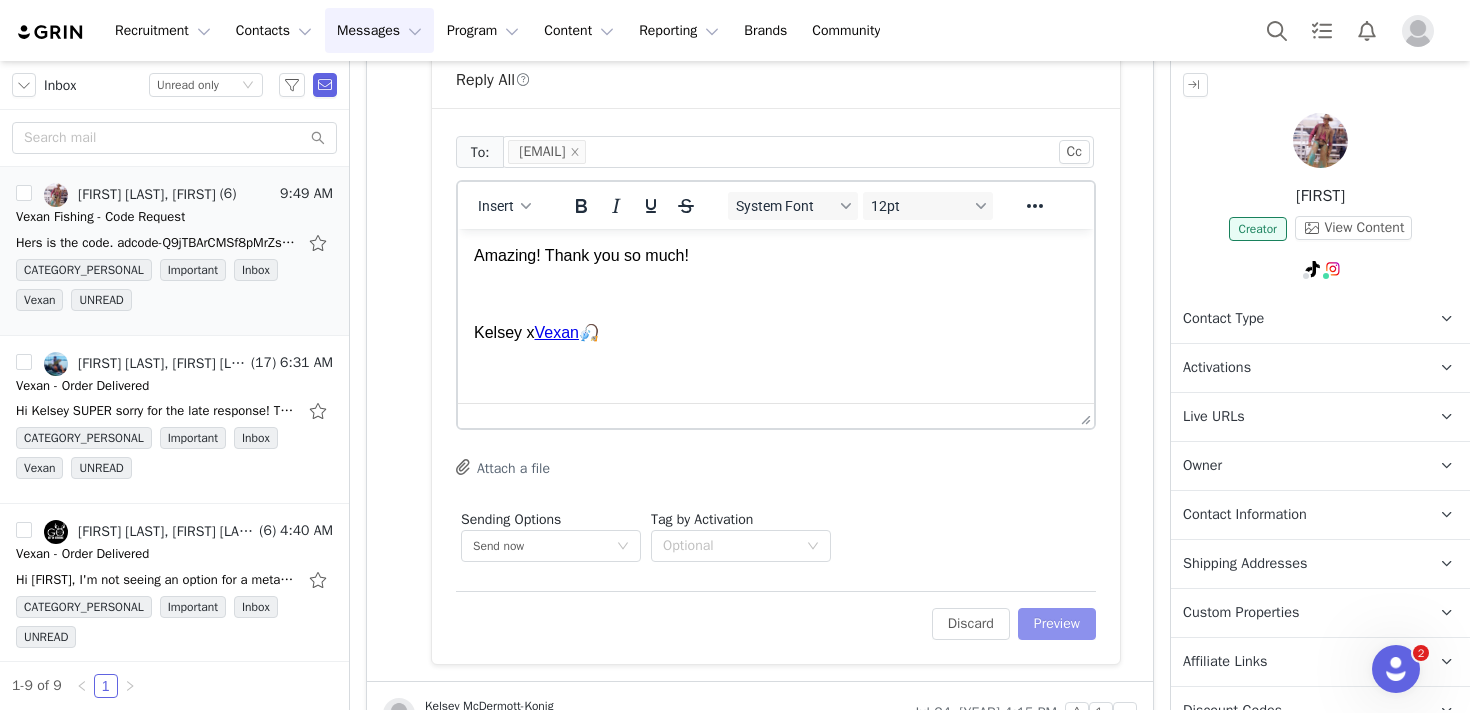 click on "Preview" at bounding box center [1057, 624] 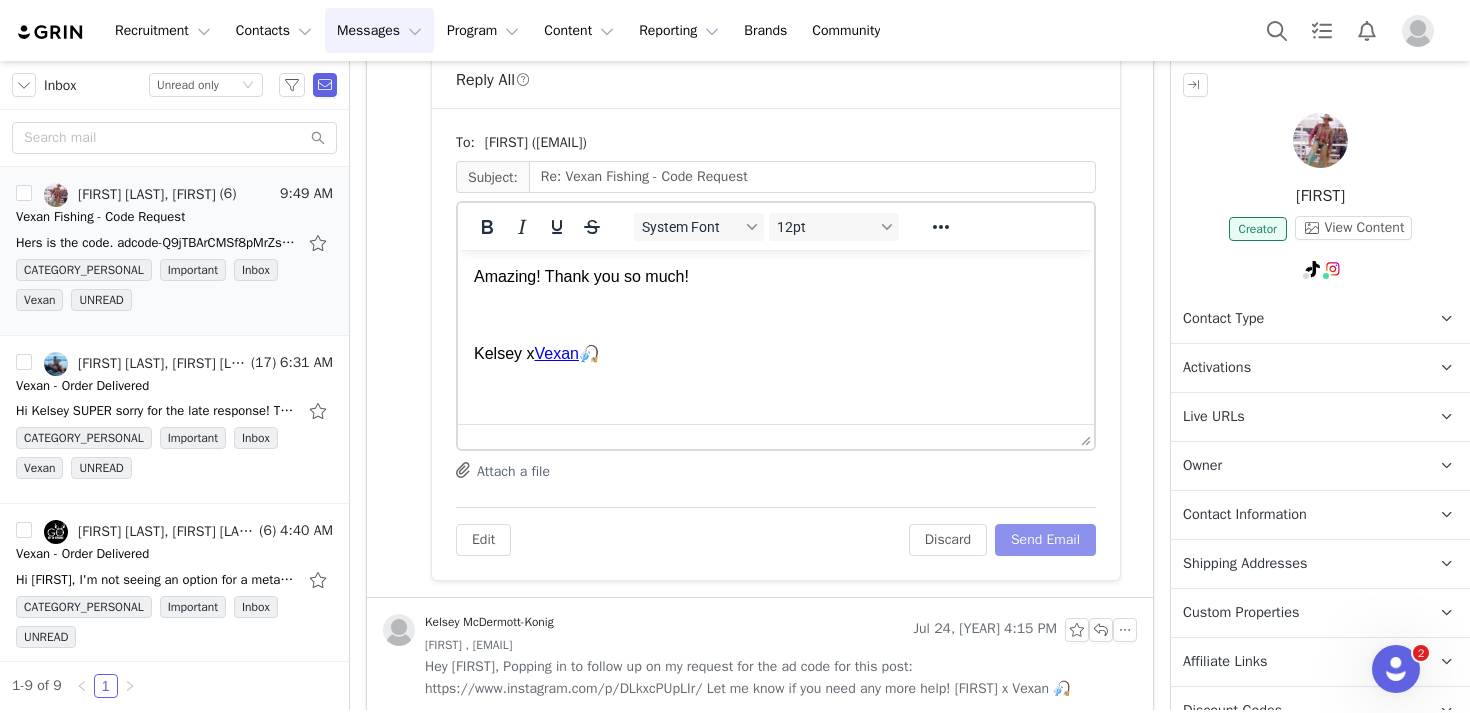 scroll, scrollTop: 0, scrollLeft: 0, axis: both 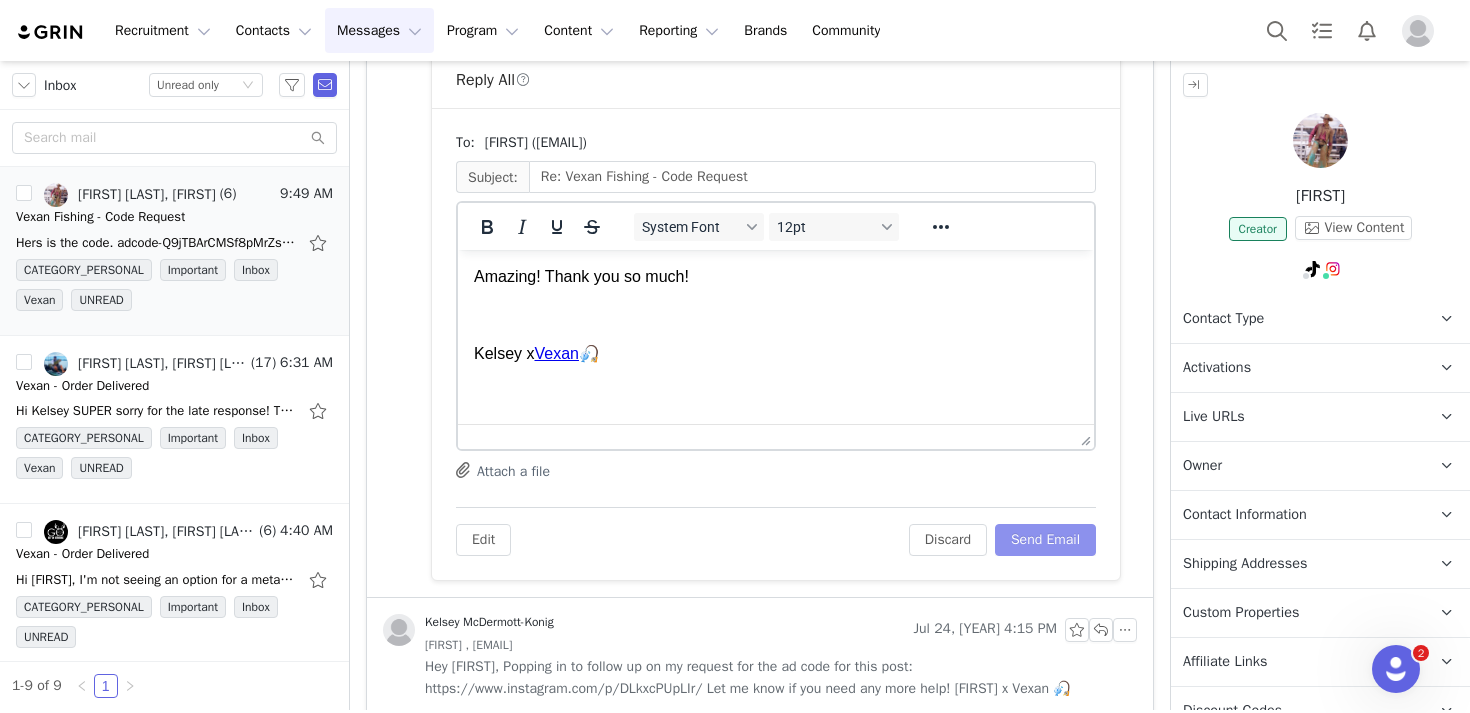click on "Send Email" at bounding box center (1045, 540) 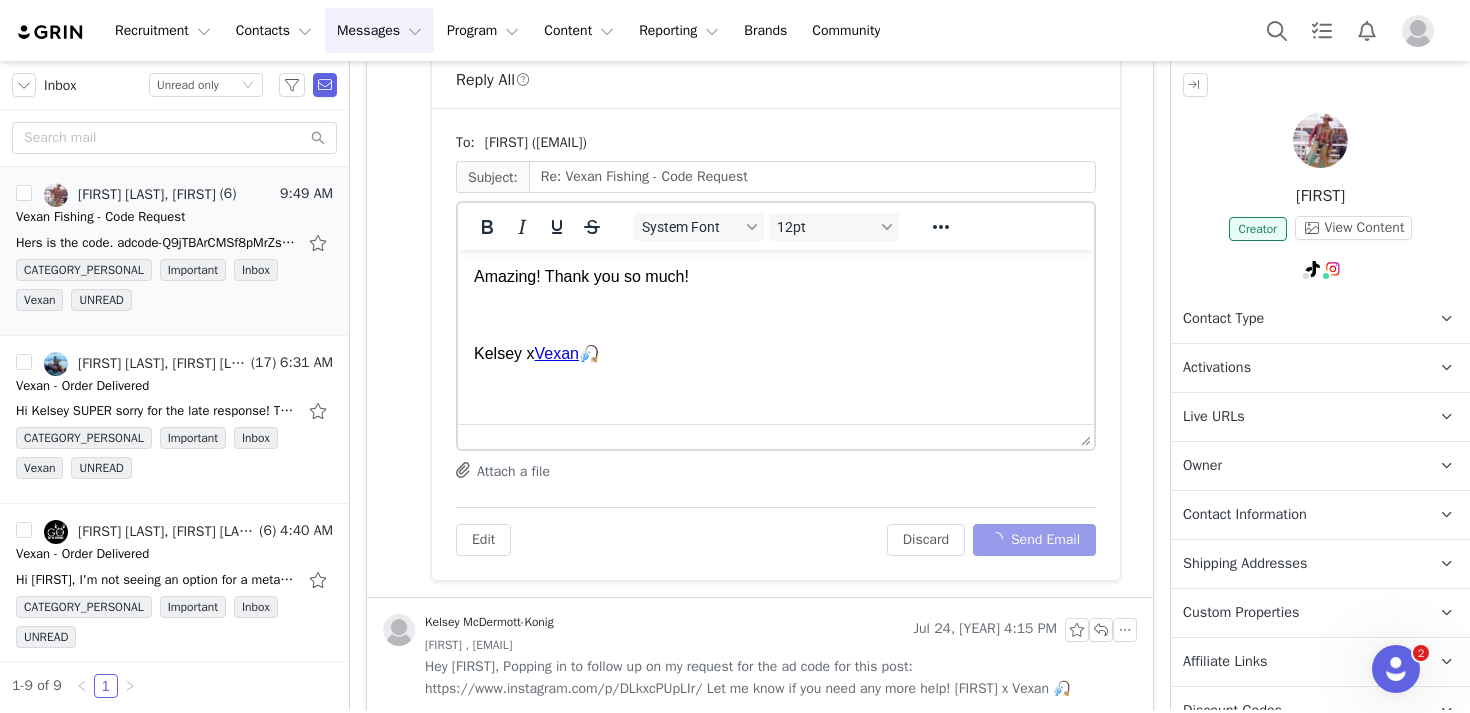 scroll, scrollTop: 915, scrollLeft: 0, axis: vertical 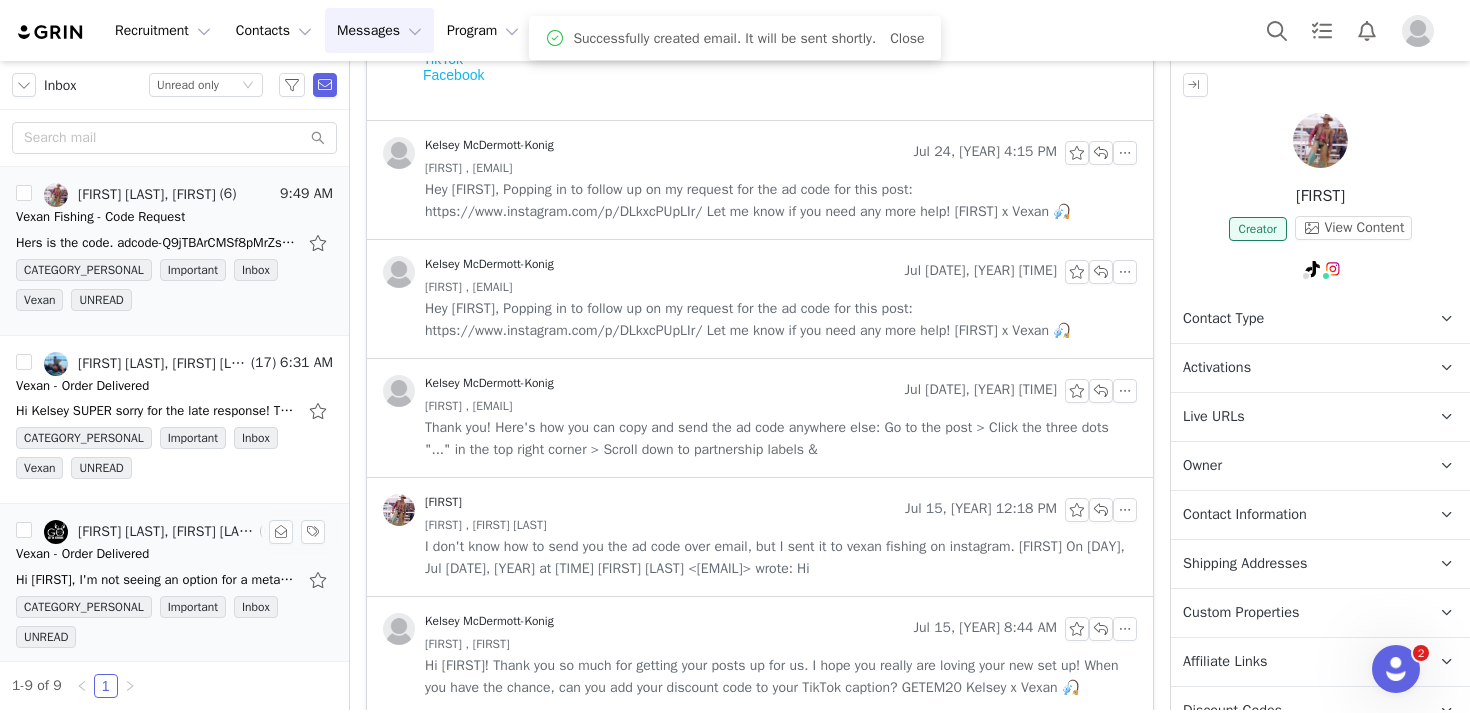 click on "Vexan - Order Delivered" at bounding box center (82, 554) 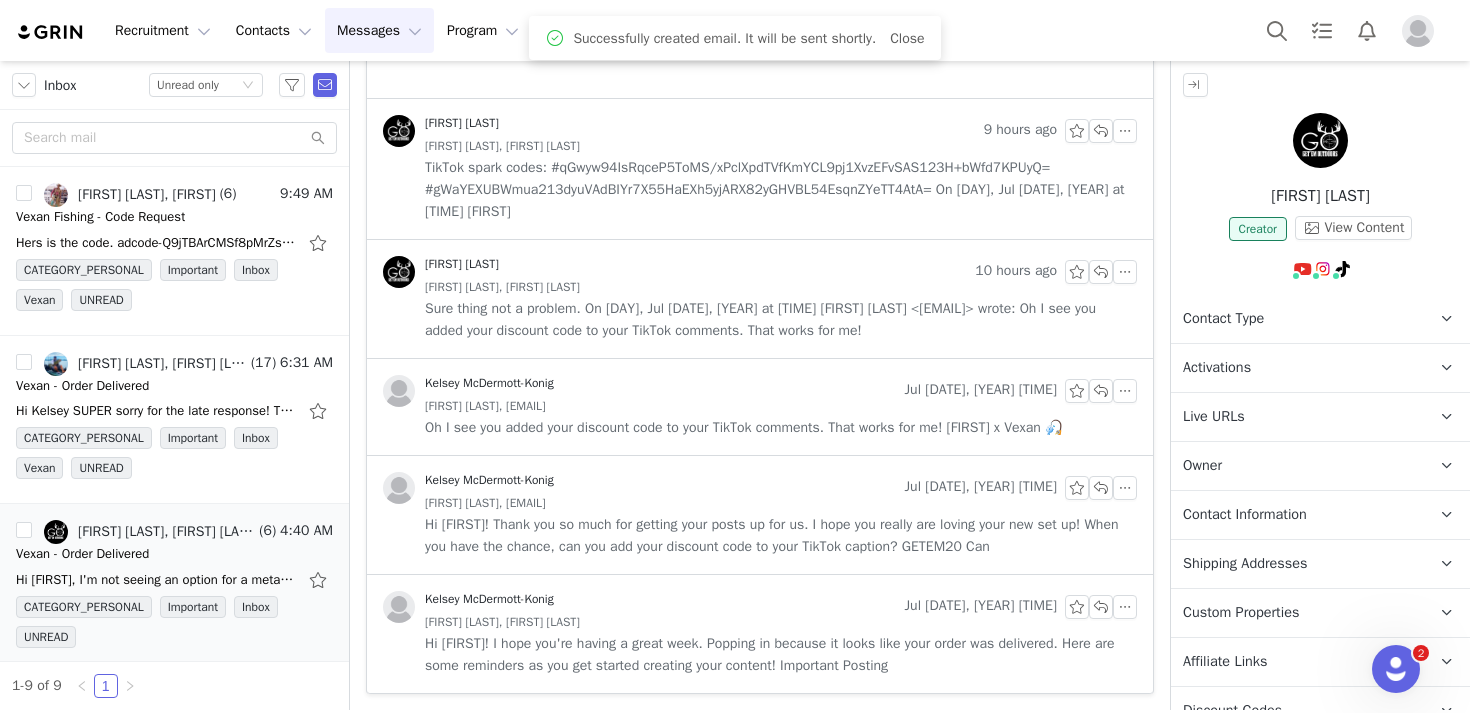 scroll, scrollTop: 546, scrollLeft: 0, axis: vertical 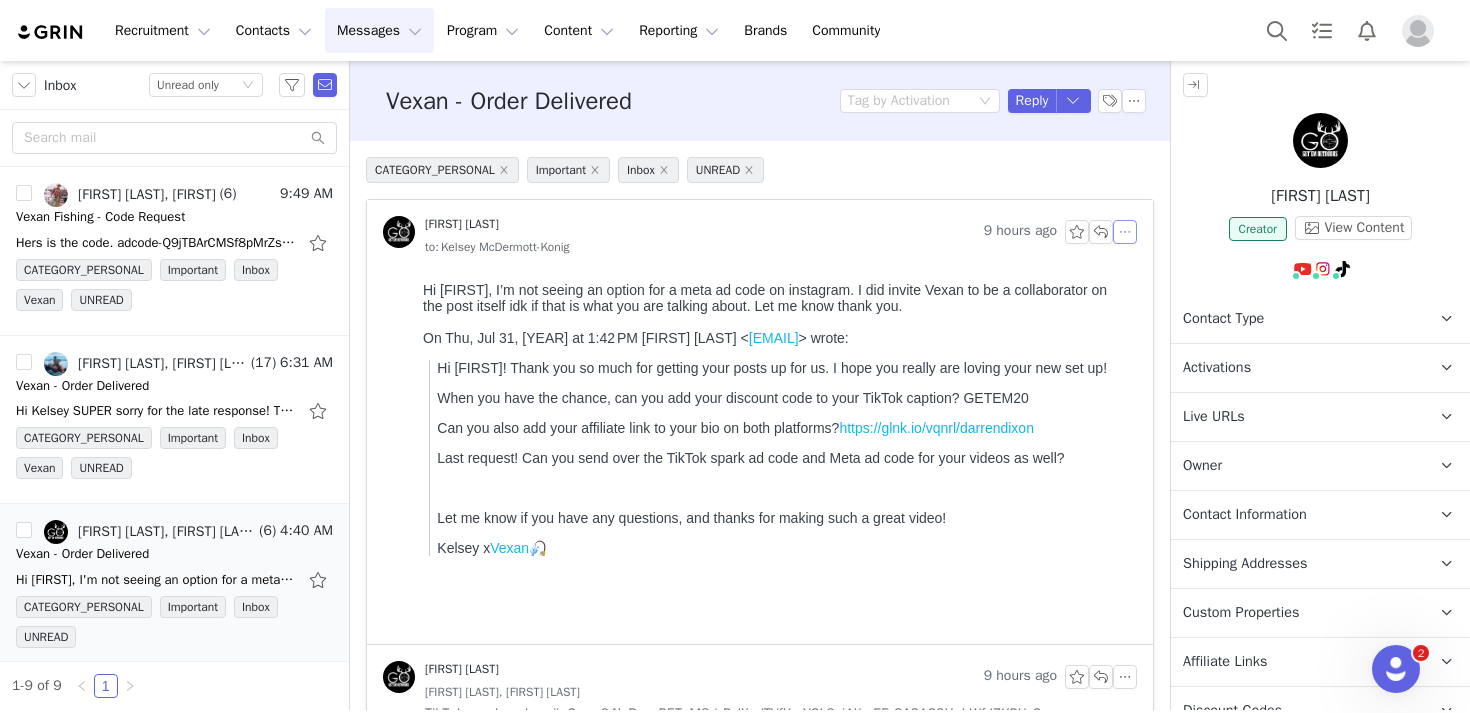 click at bounding box center (1125, 232) 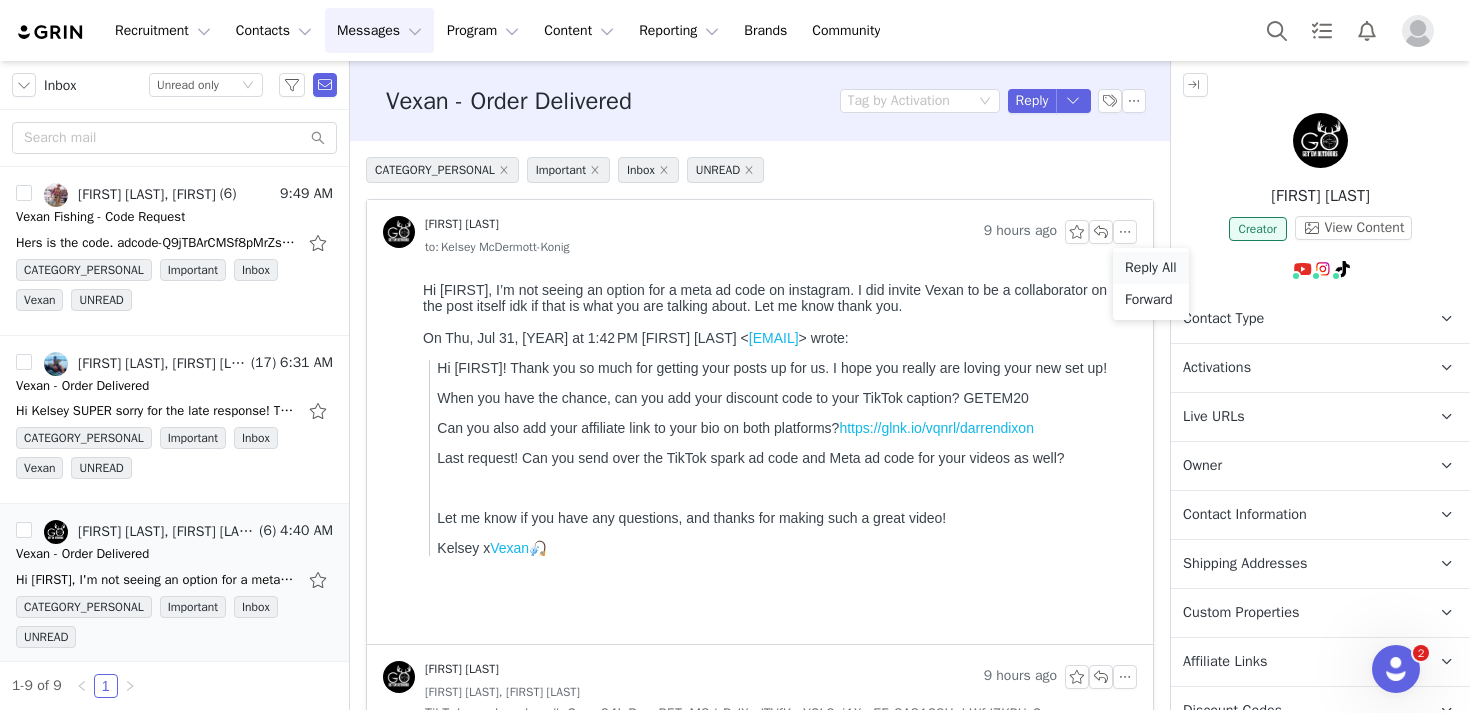 click on "Reply All" at bounding box center (1151, 268) 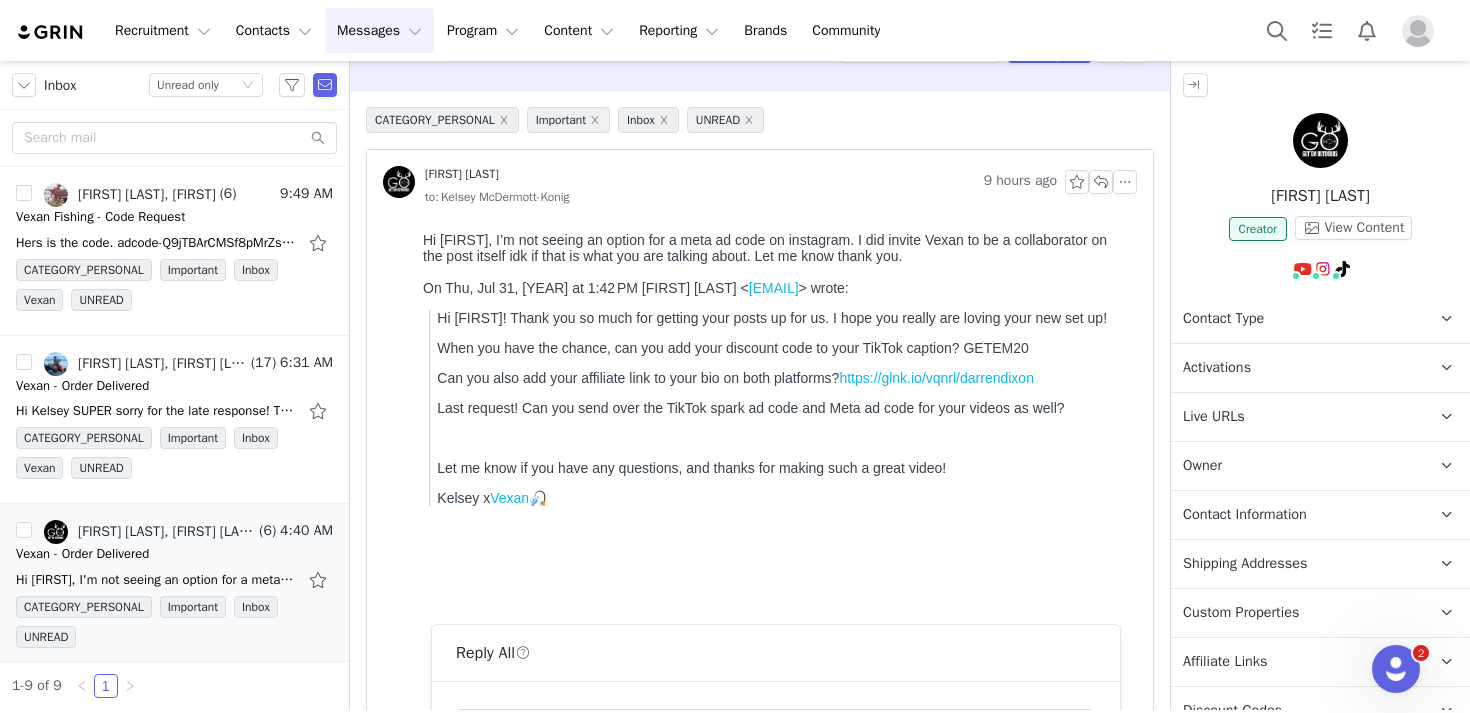 scroll, scrollTop: 465, scrollLeft: 0, axis: vertical 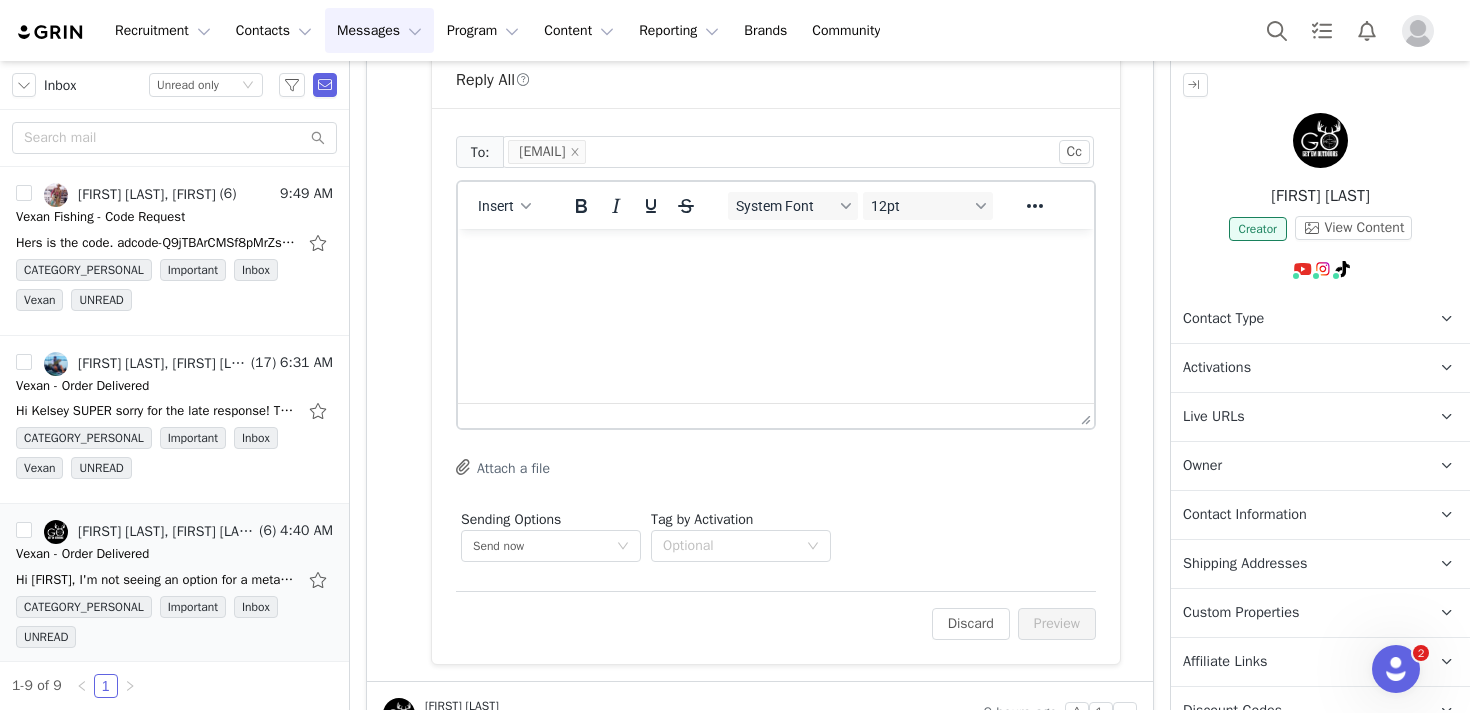 click at bounding box center [776, 256] 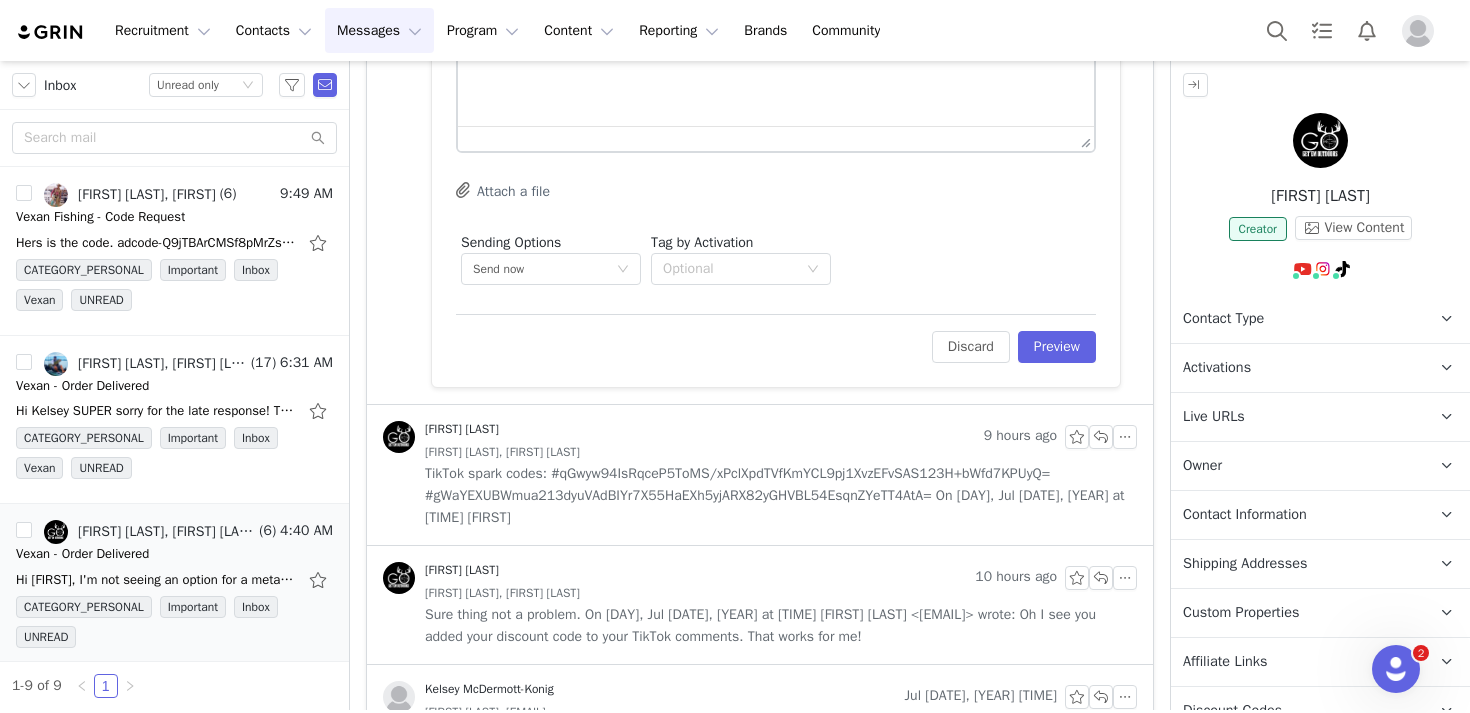 scroll, scrollTop: 1206, scrollLeft: 0, axis: vertical 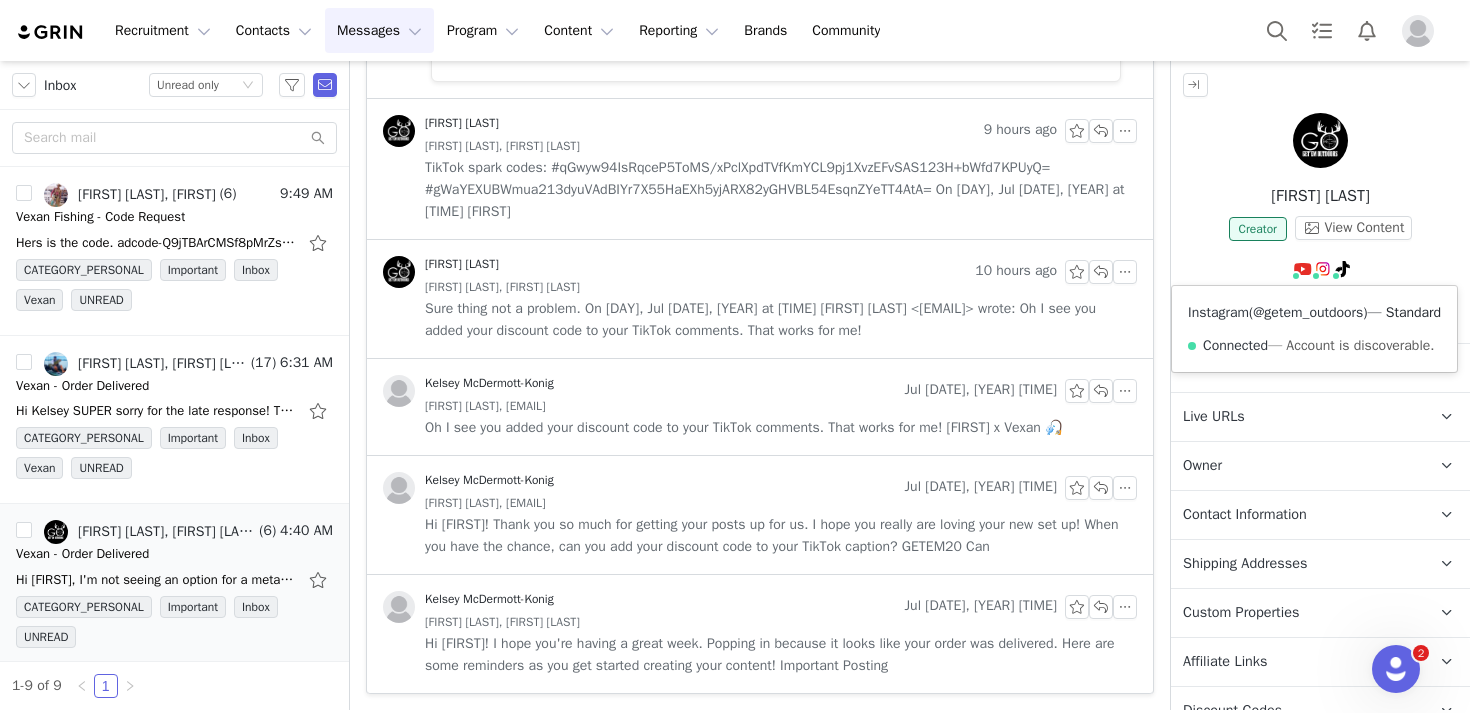 click on "@getem_outdoors" at bounding box center [1308, 312] 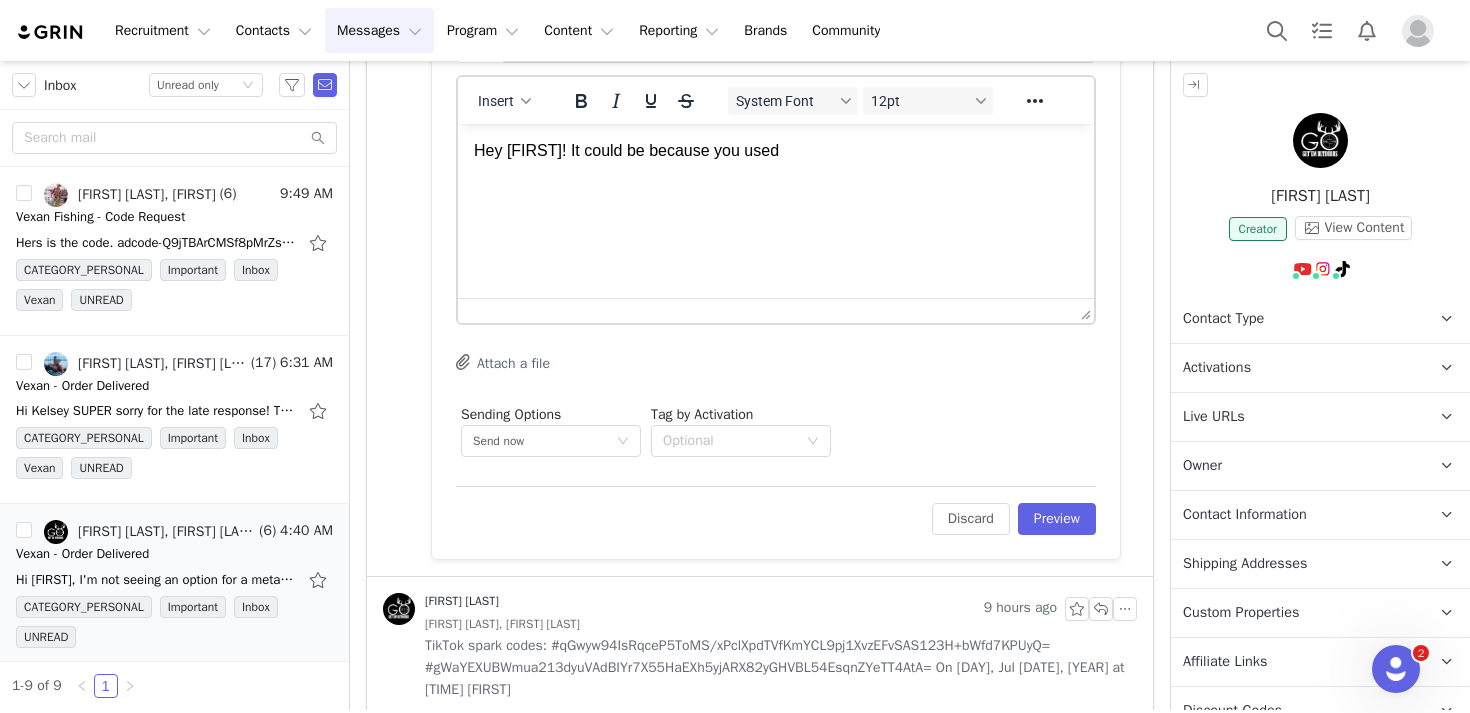 scroll, scrollTop: 629, scrollLeft: 0, axis: vertical 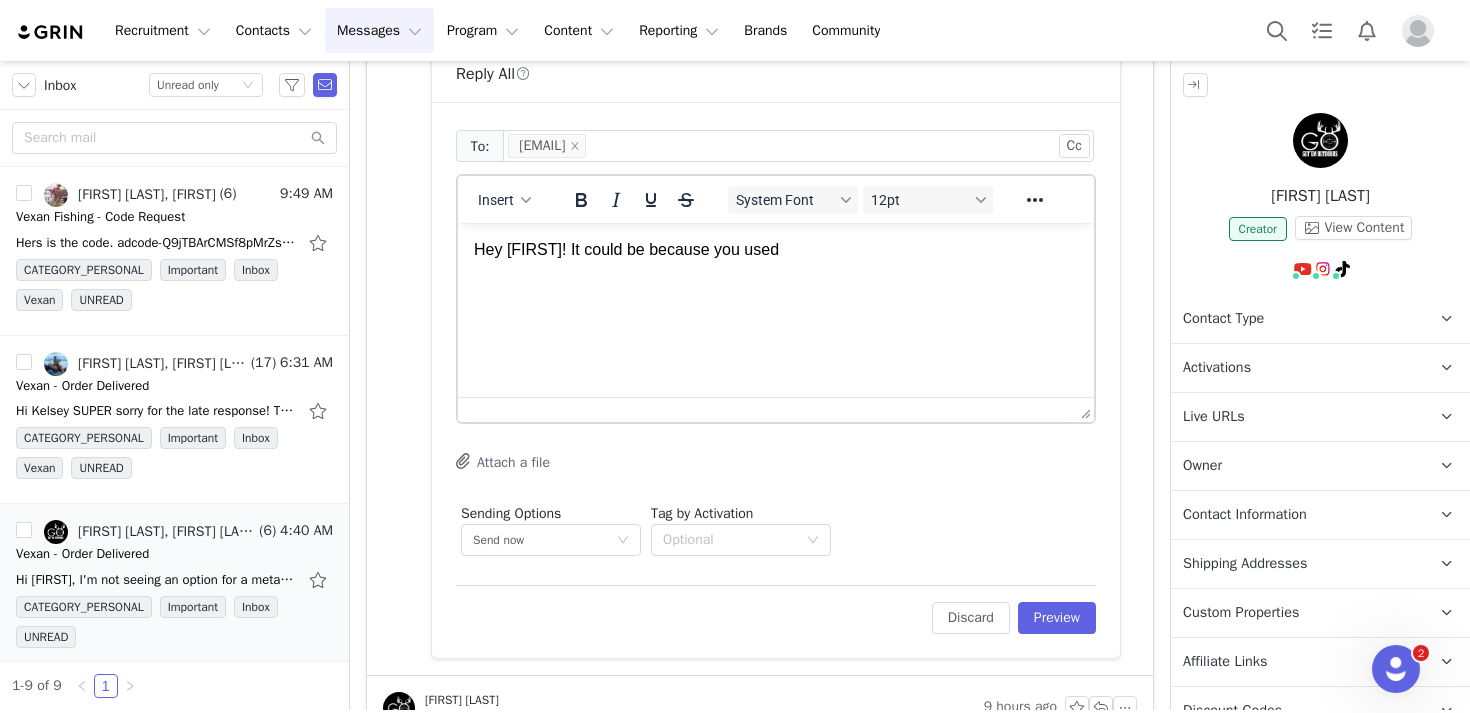click on "Hey Darren! It could be because you used" at bounding box center (776, 250) 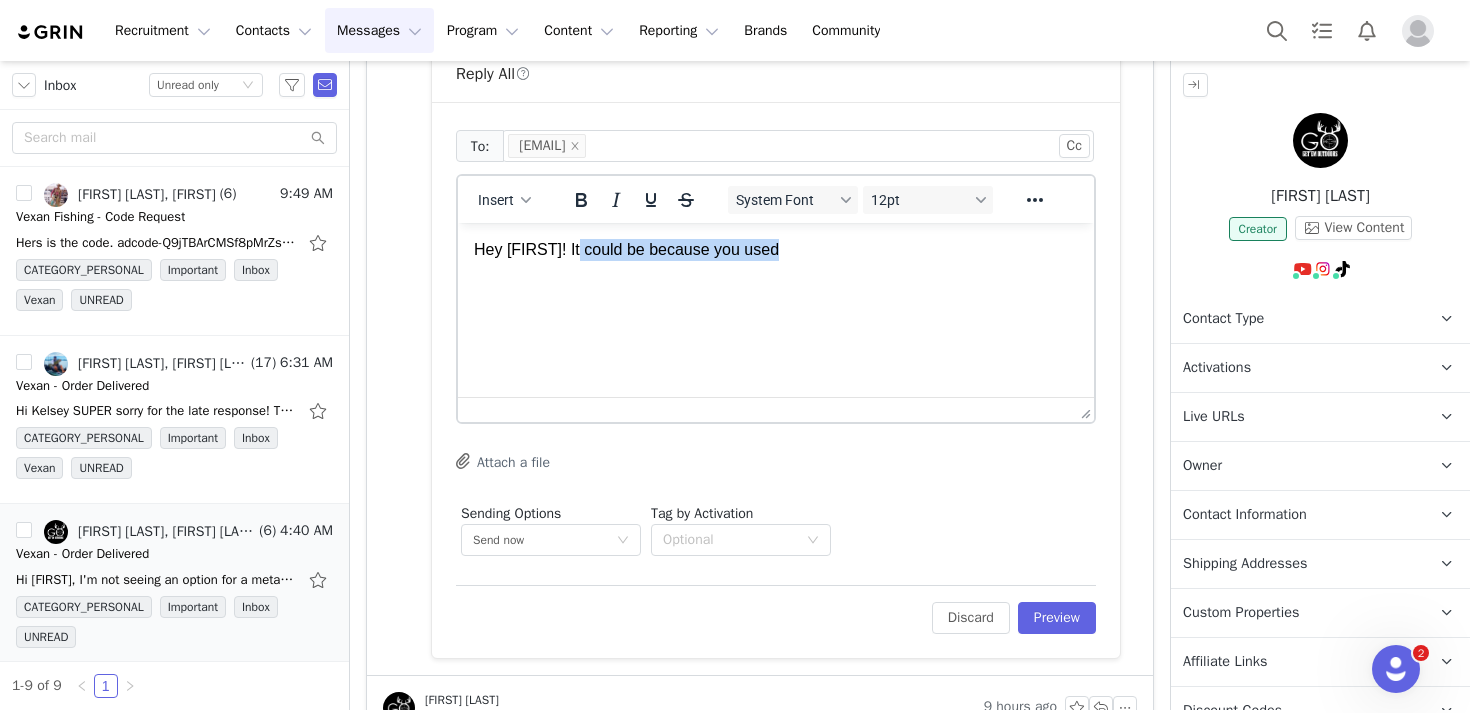 drag, startPoint x: 833, startPoint y: 257, endPoint x: 579, endPoint y: 250, distance: 254.09644 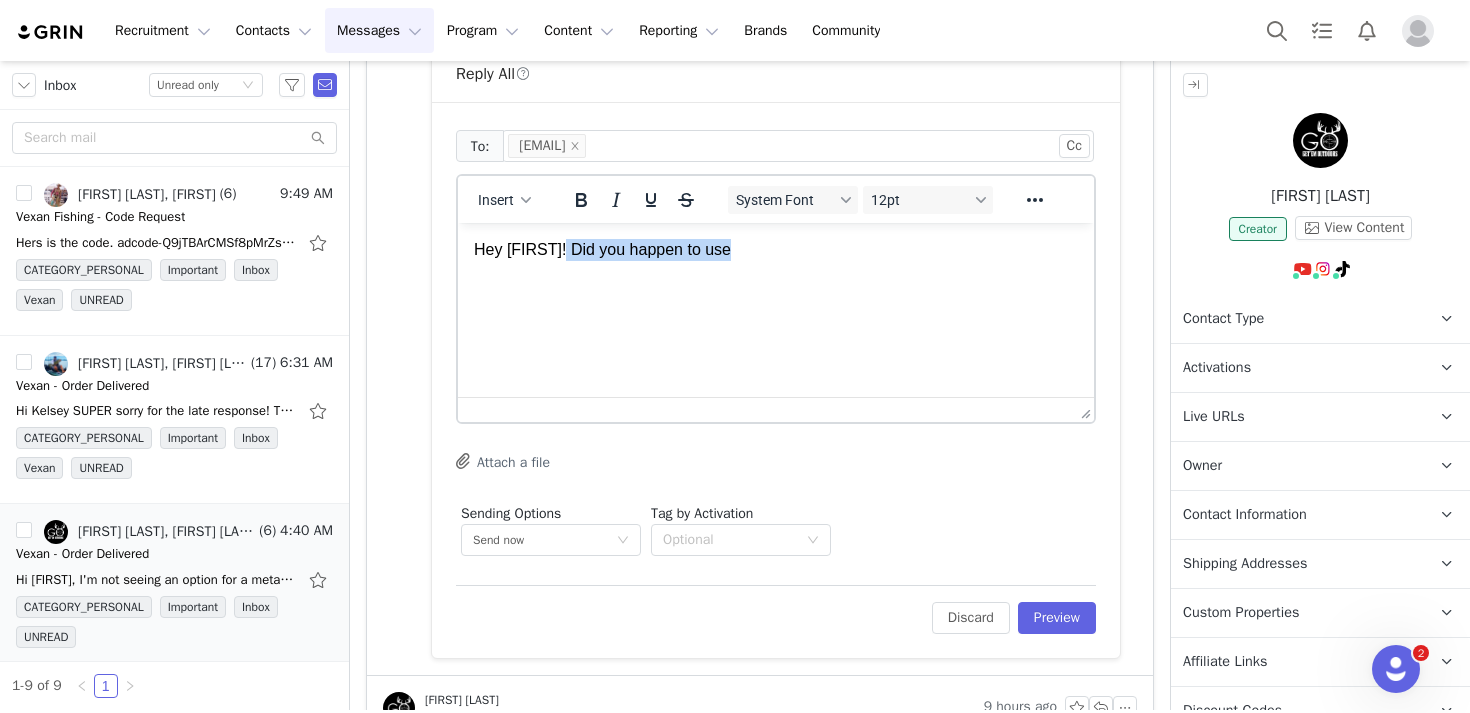 drag, startPoint x: 748, startPoint y: 247, endPoint x: 564, endPoint y: 247, distance: 184 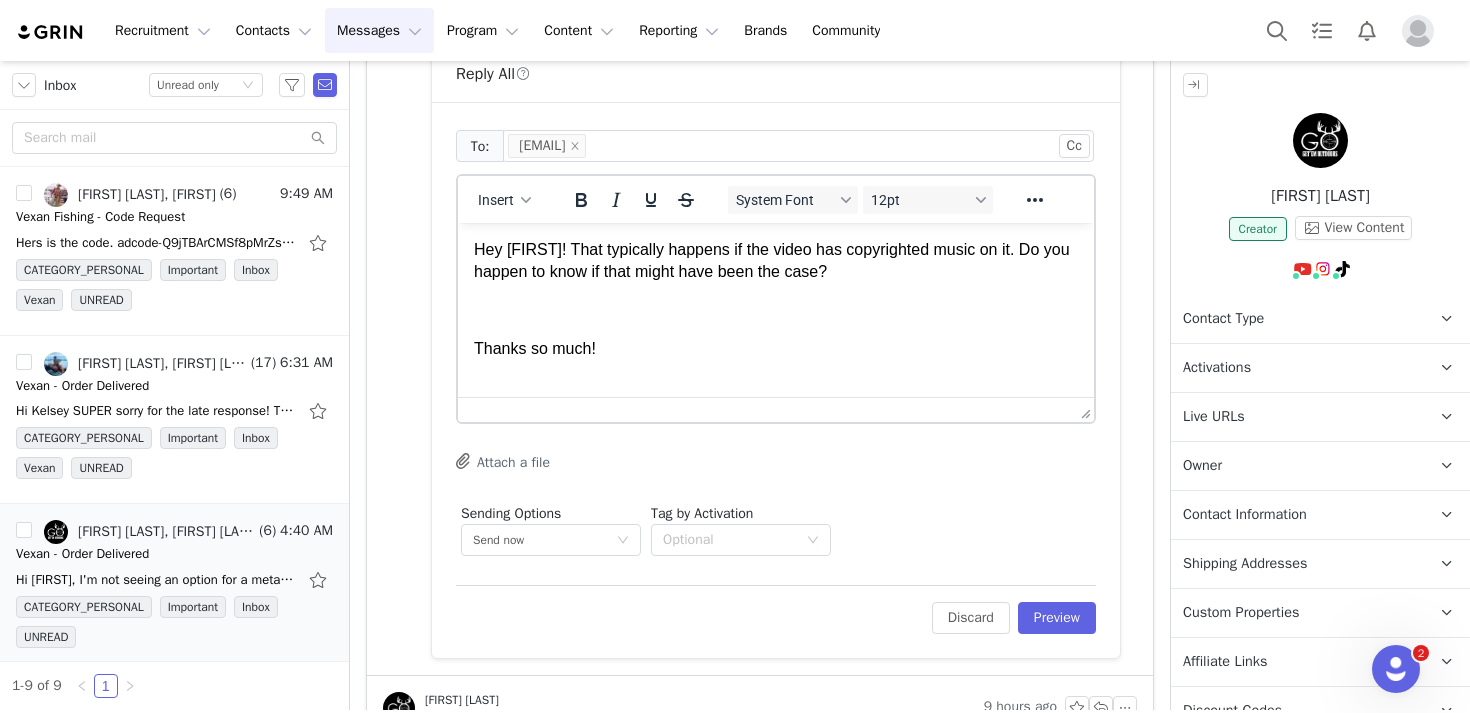 scroll, scrollTop: 2, scrollLeft: 0, axis: vertical 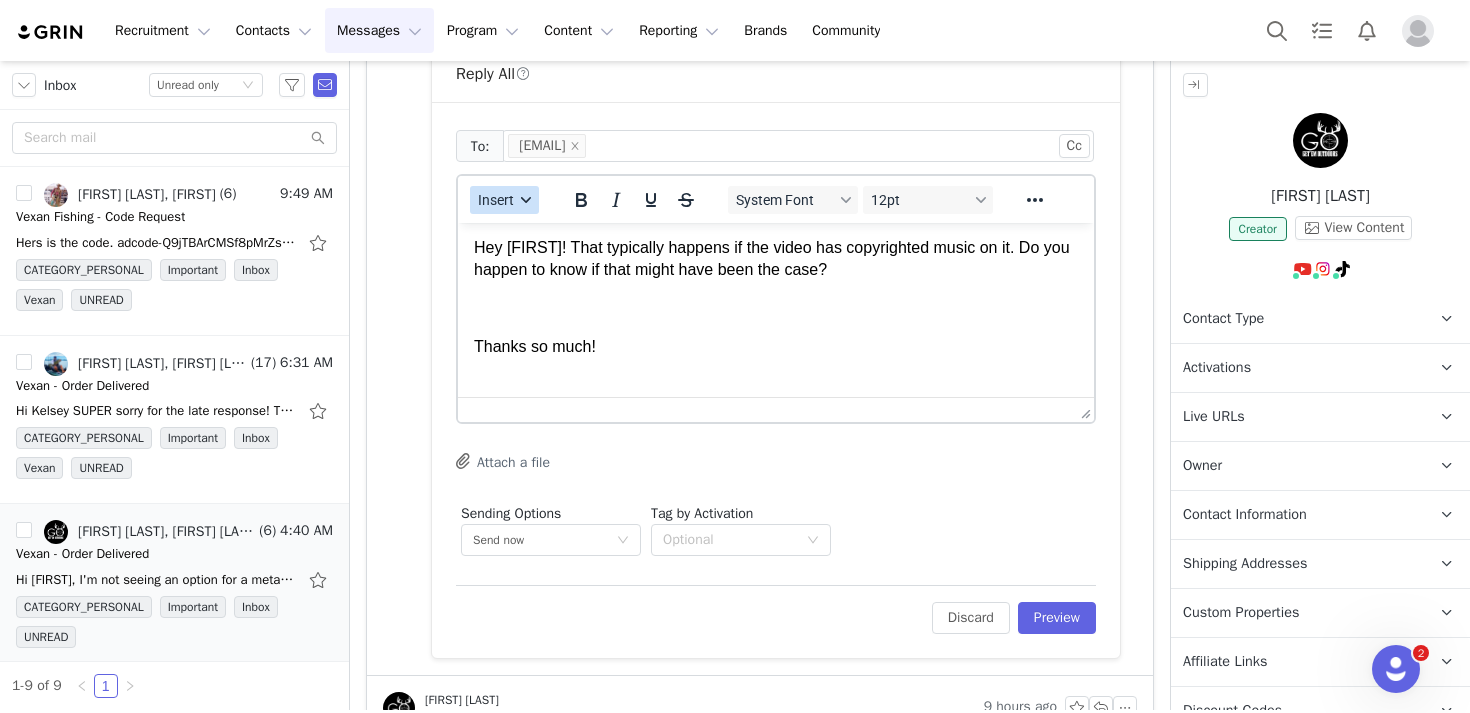 click 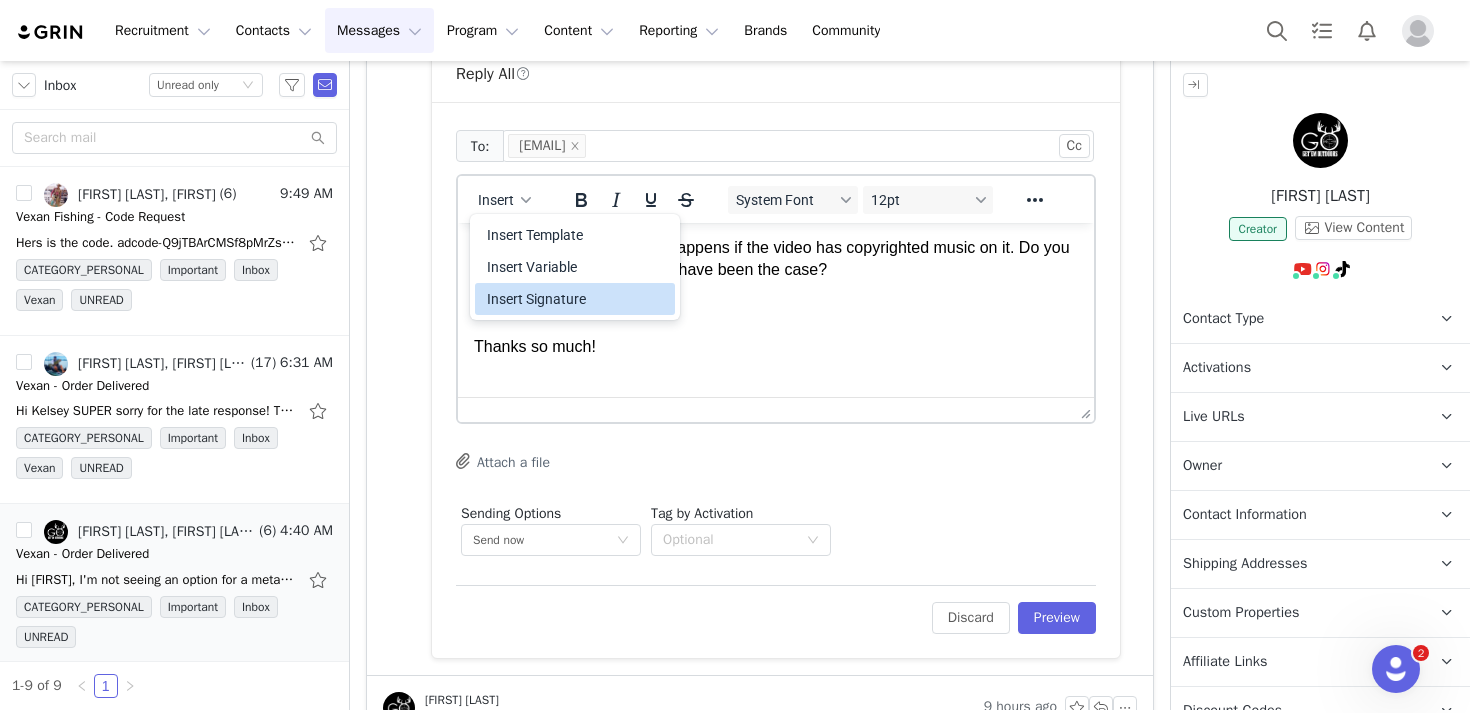 click on "Insert Signature" at bounding box center [577, 299] 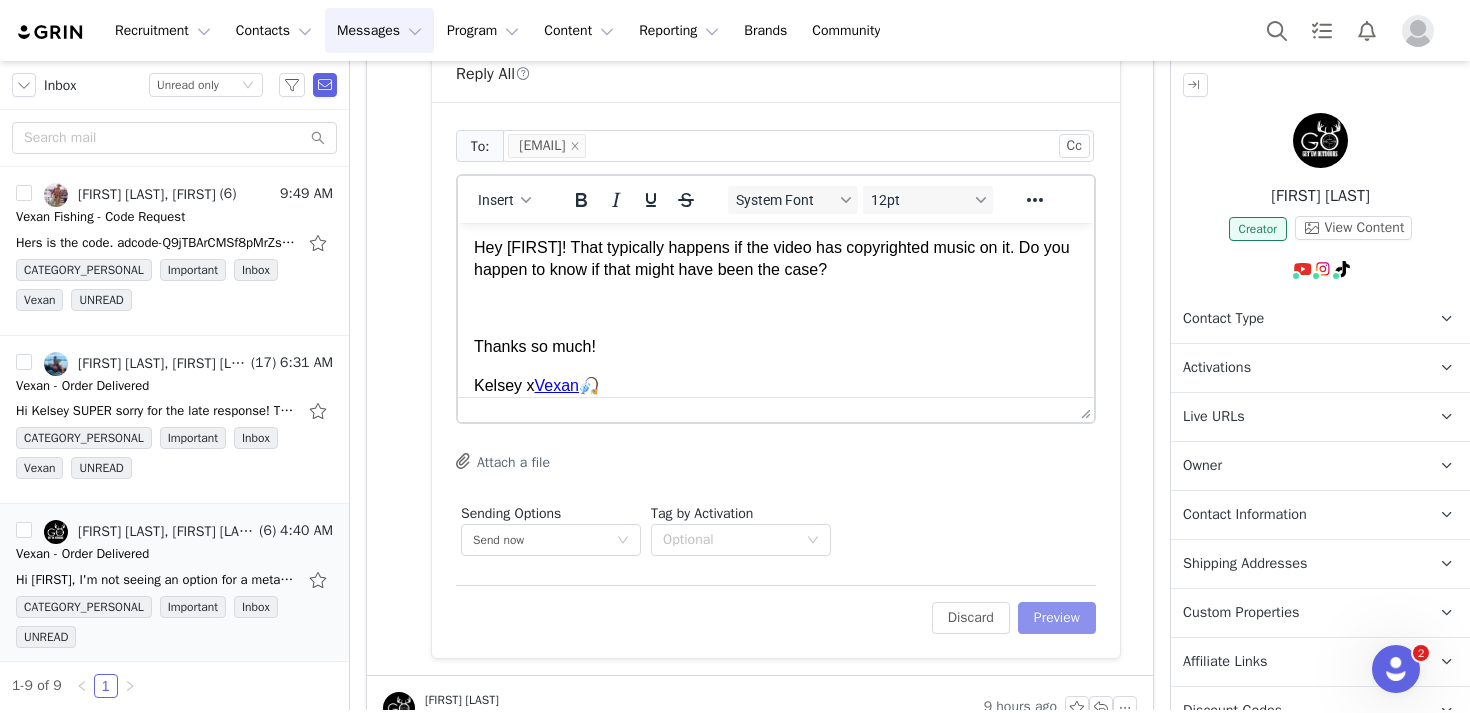 click on "Preview" at bounding box center (1057, 618) 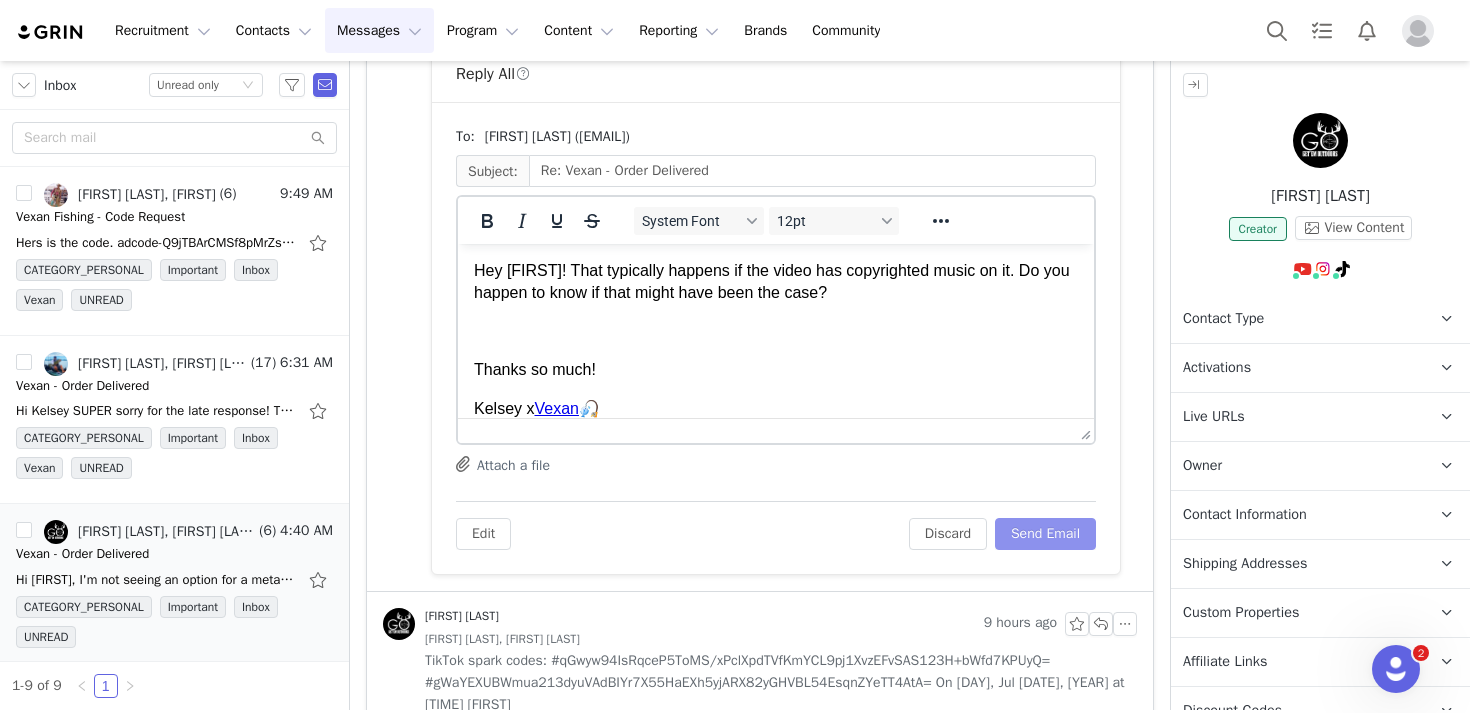 scroll, scrollTop: 0, scrollLeft: 0, axis: both 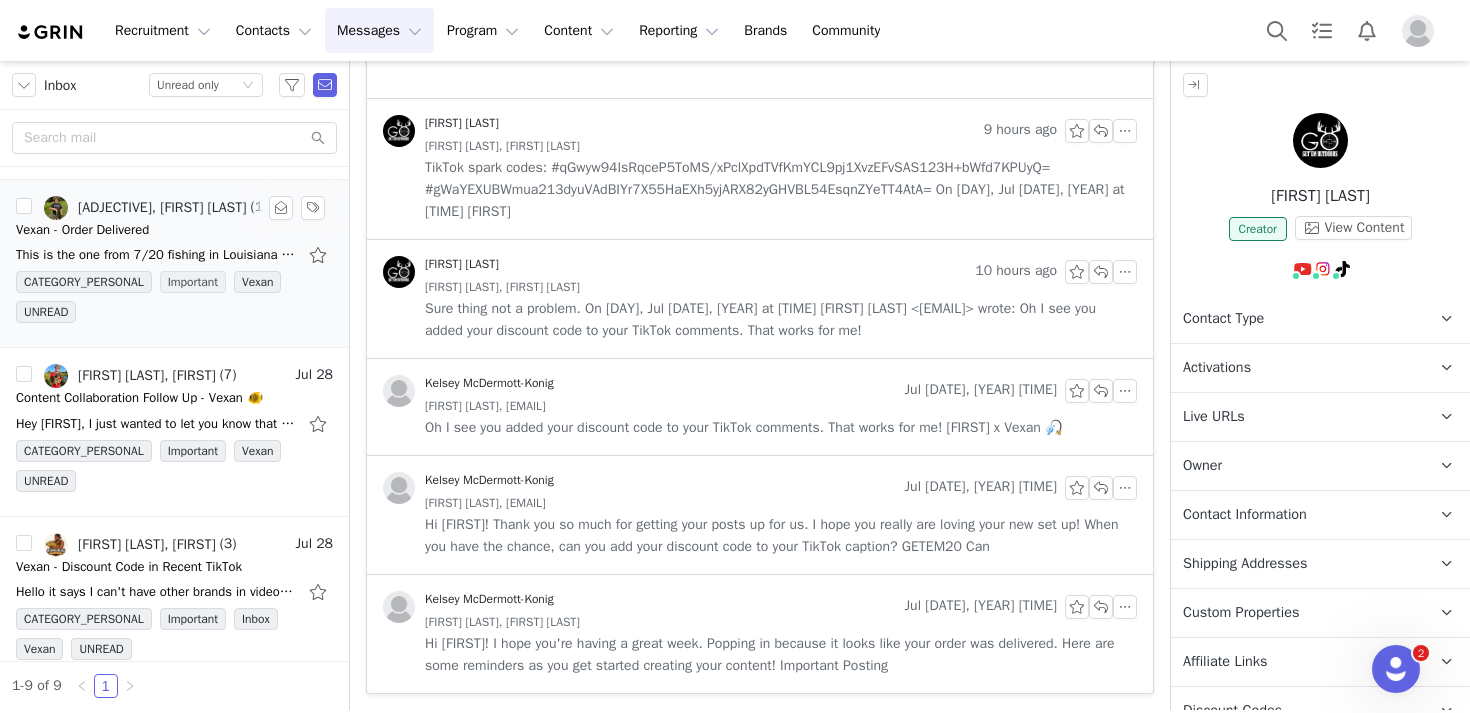 click on "Hey Kelsey, I just wanted to let you know that I filled out the proposal form. I'm looking forward to potentially working with you guys! Thanks, Walker On Mon, Jul 28, 2025 at 10:34 AM Walker Hanna" at bounding box center [174, 424] 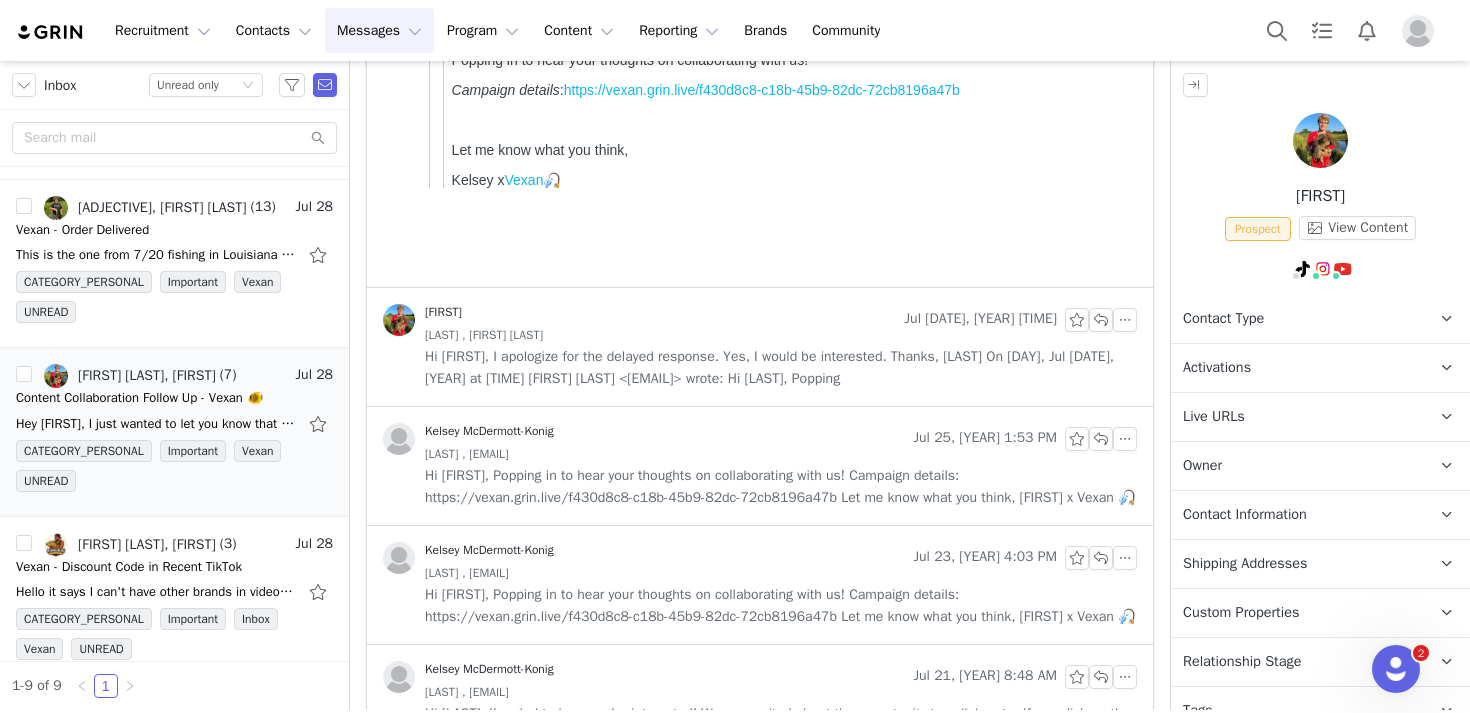 scroll, scrollTop: 0, scrollLeft: 0, axis: both 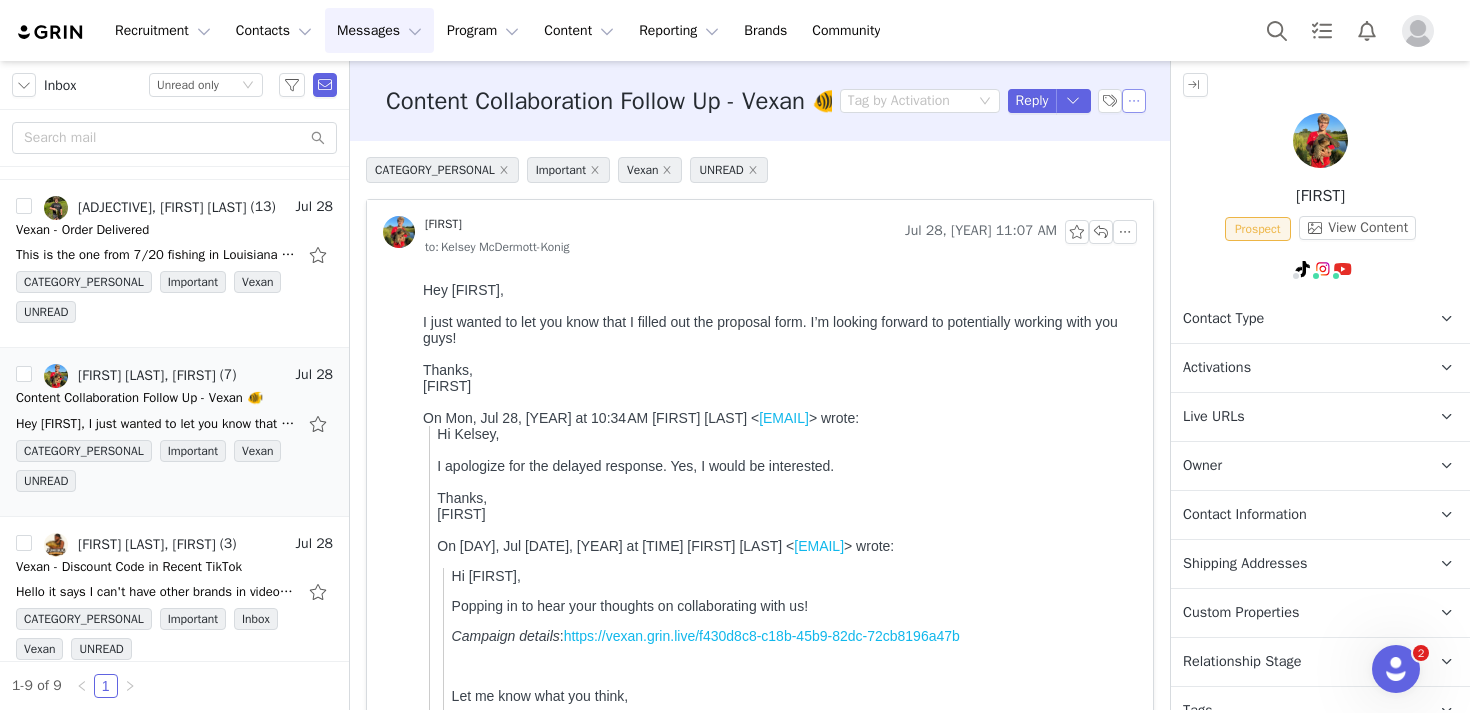 click at bounding box center [1134, 101] 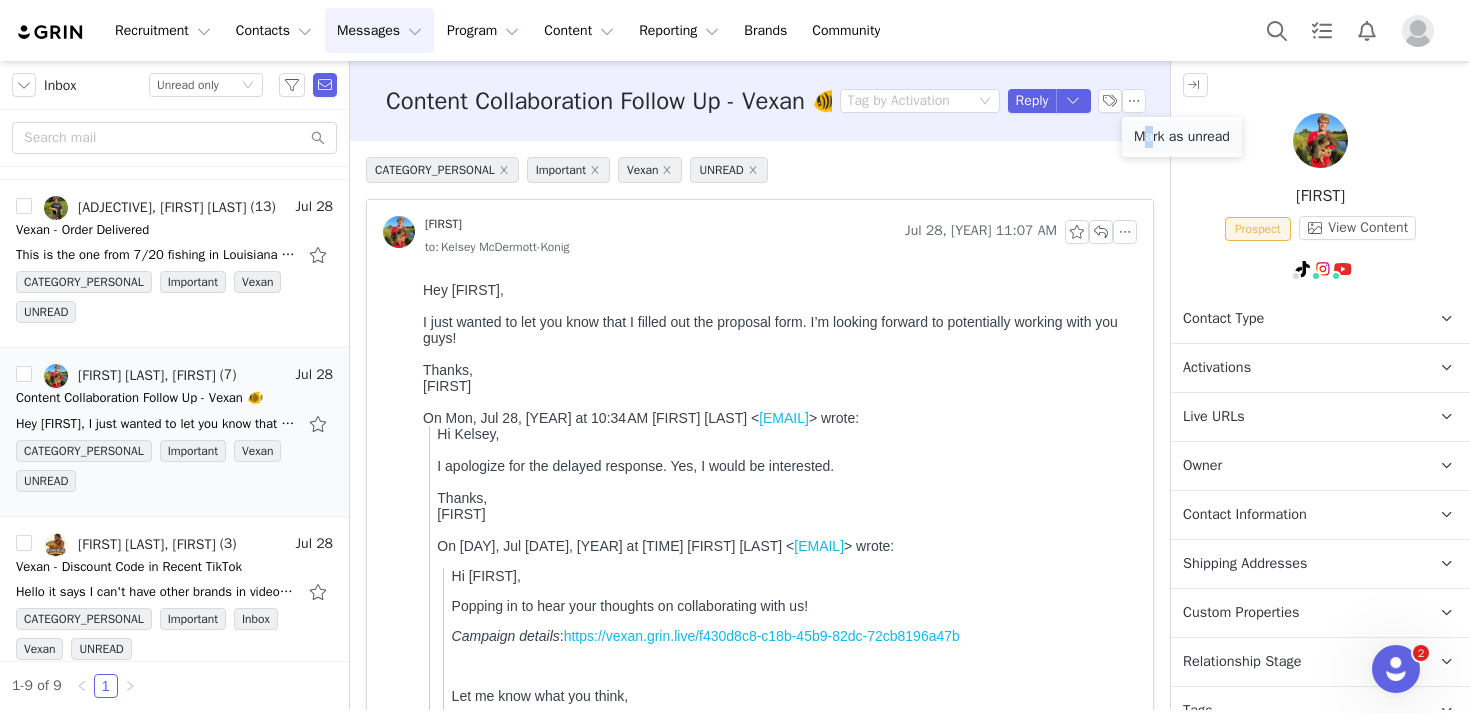 click on "Mark as unread" at bounding box center (1182, 137) 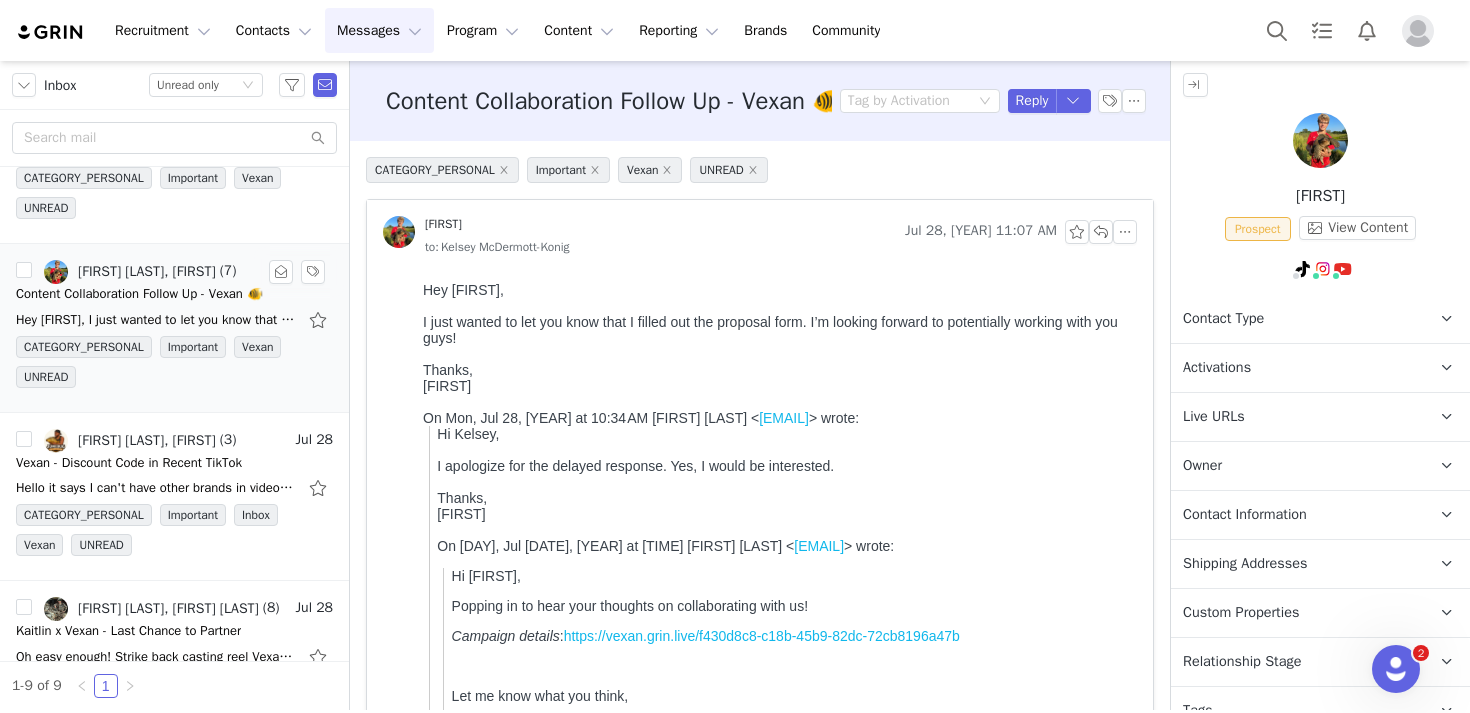 scroll, scrollTop: 952, scrollLeft: 0, axis: vertical 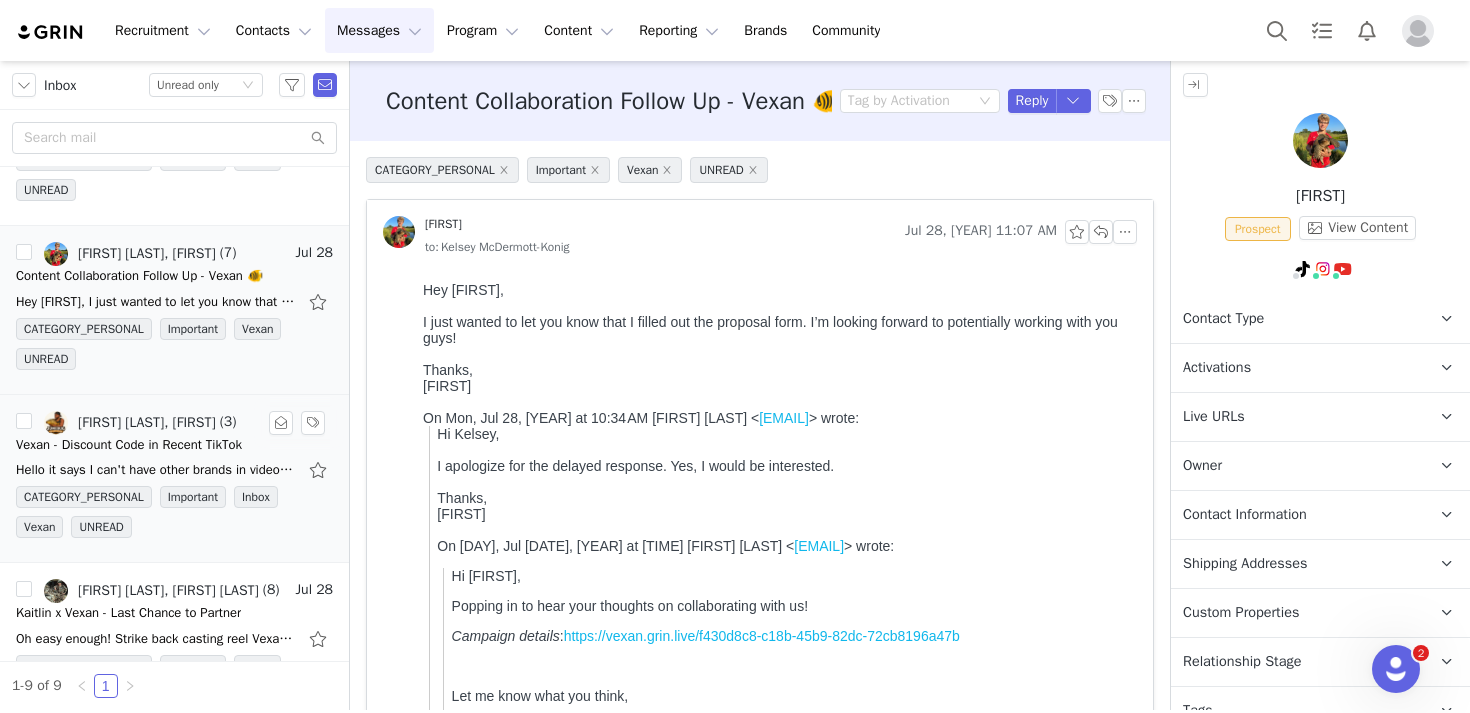 click on "Kelsey McDermott-Konig, Tony  (3)      Jul 28   Vexan - Discount Code in Recent TikTok       Hello it says I can't have other brands in videos but I don't have a vexan bait caster is it okay to have the brand I will be putting on the reel in the video Sent from my iPhone On Jul 25,       CATEGORY_PERSONAL   Important   Inbox   Vexan   UNREAD" at bounding box center [174, 479] 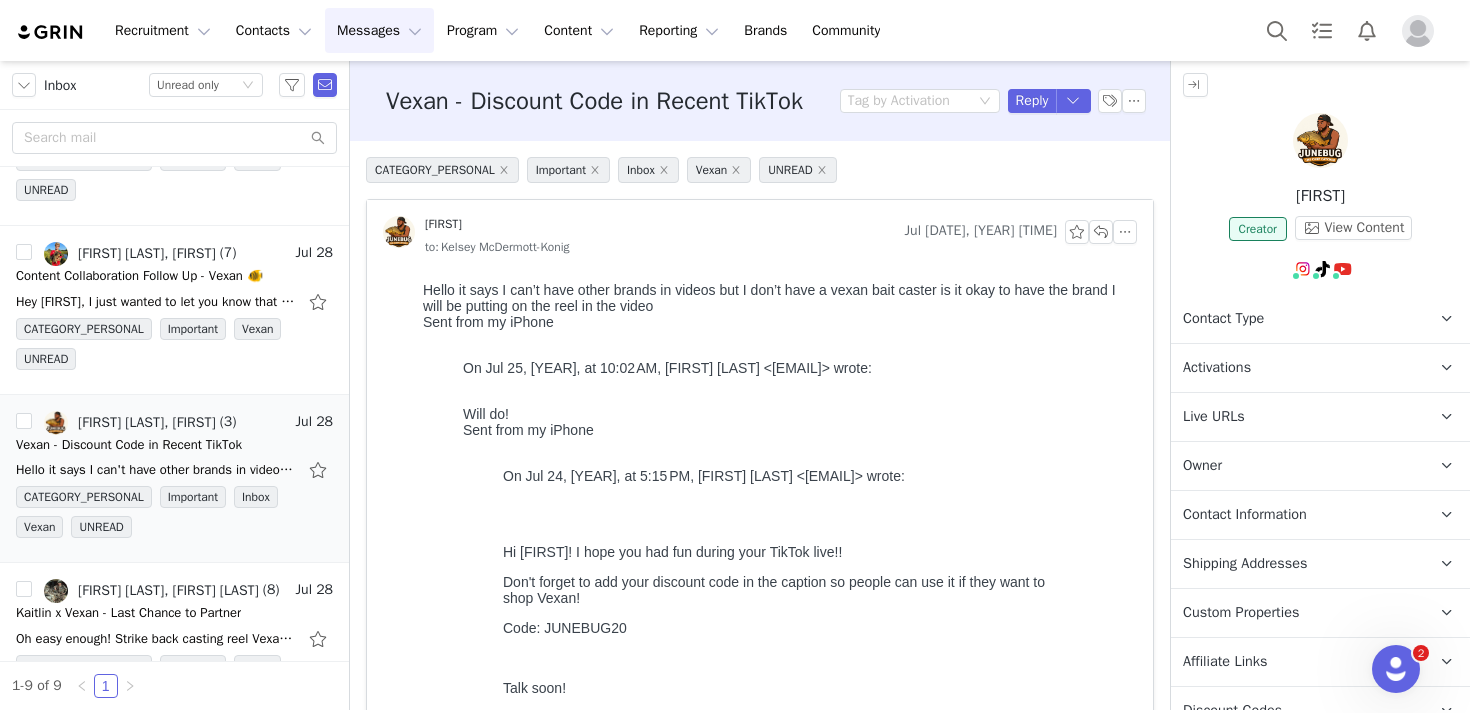scroll, scrollTop: 0, scrollLeft: 0, axis: both 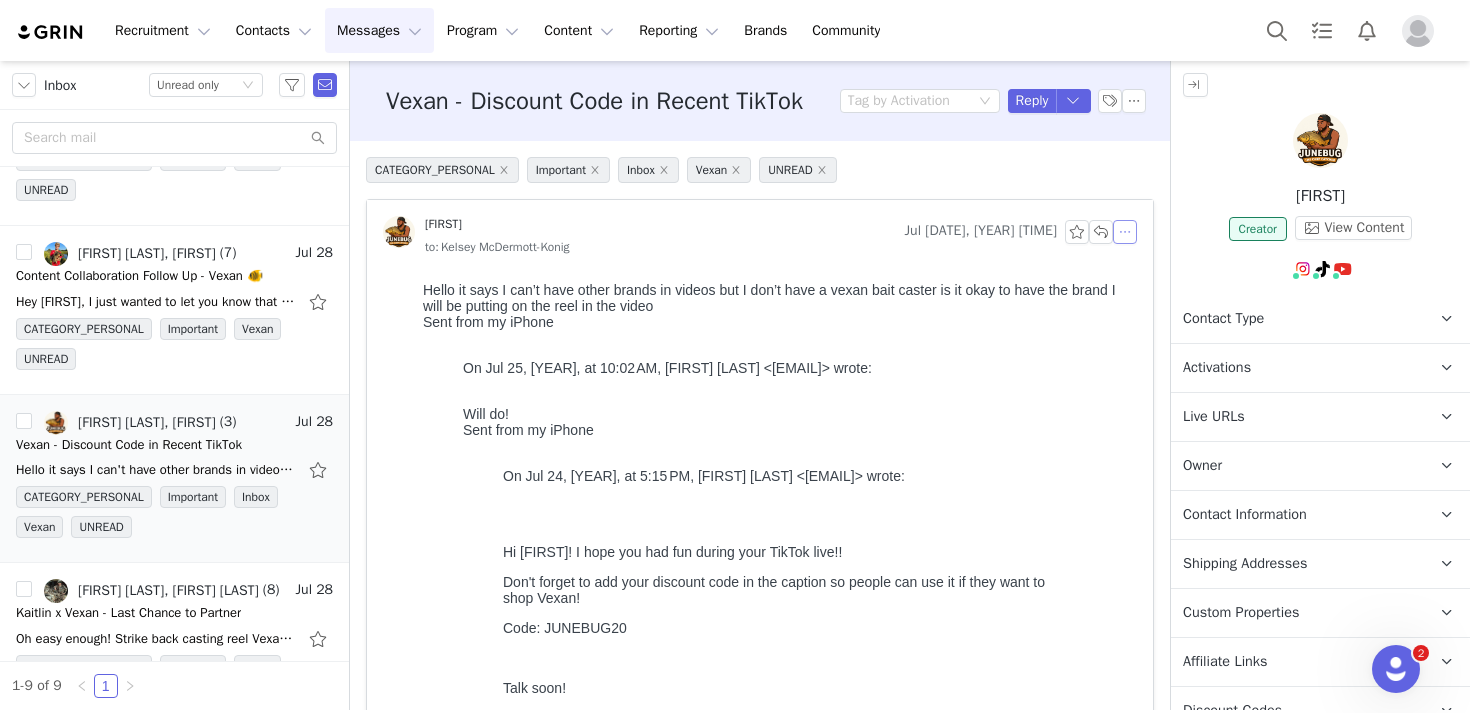click at bounding box center [1125, 232] 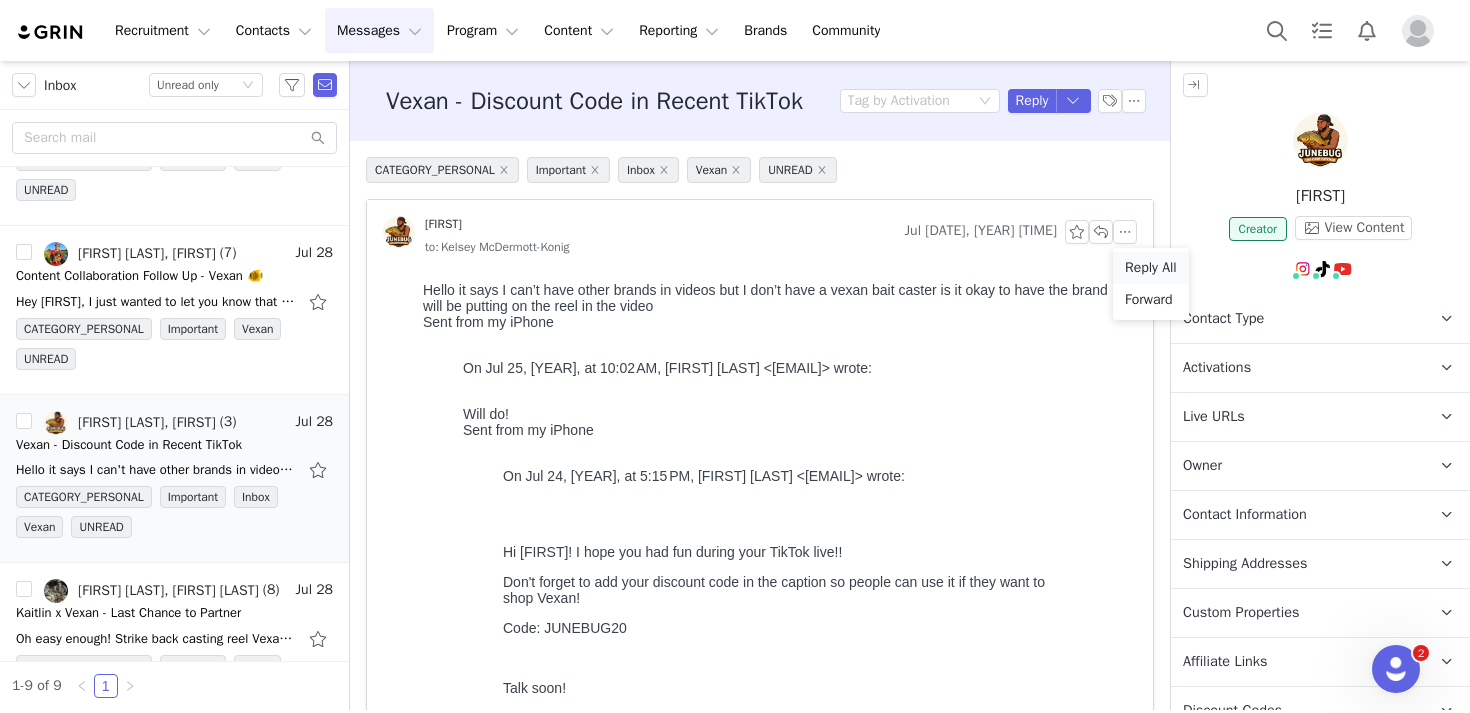 click on "Reply All" at bounding box center (1151, 268) 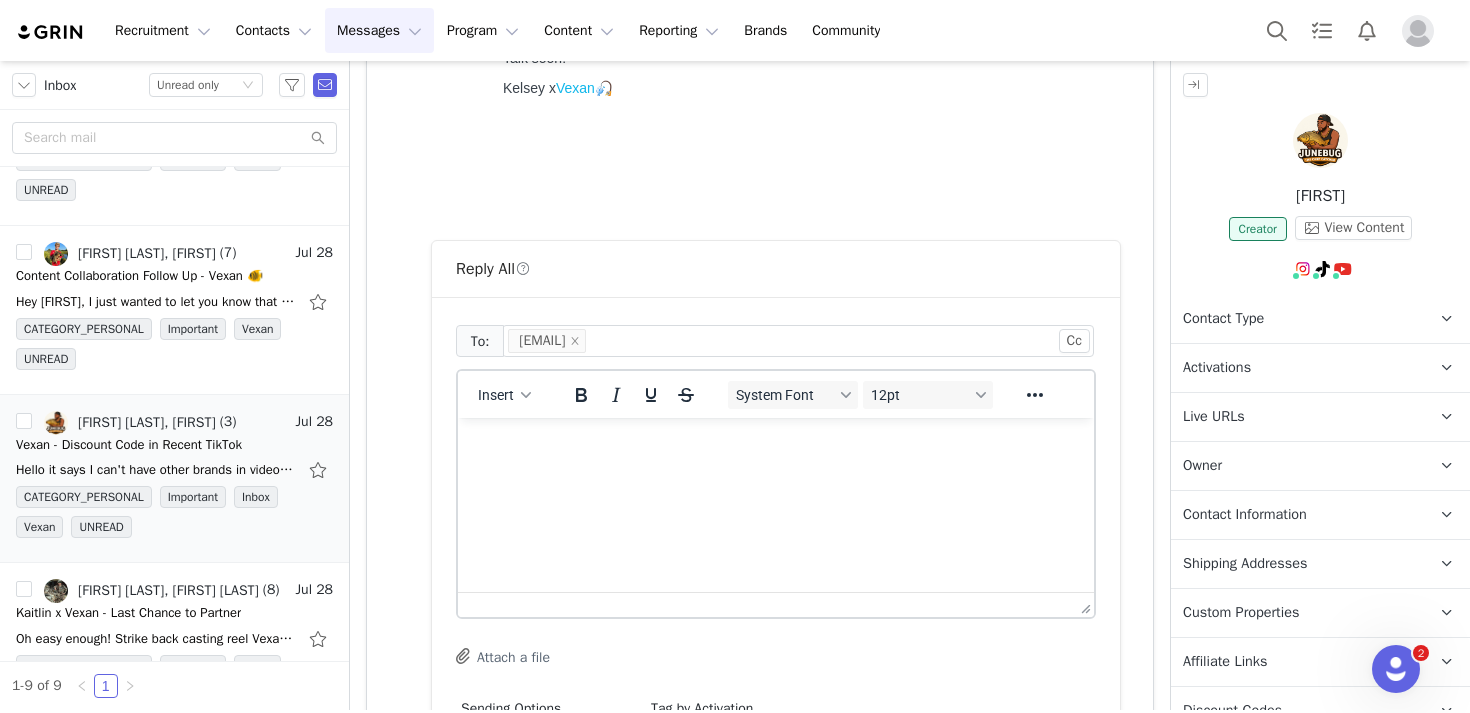 scroll, scrollTop: 819, scrollLeft: 0, axis: vertical 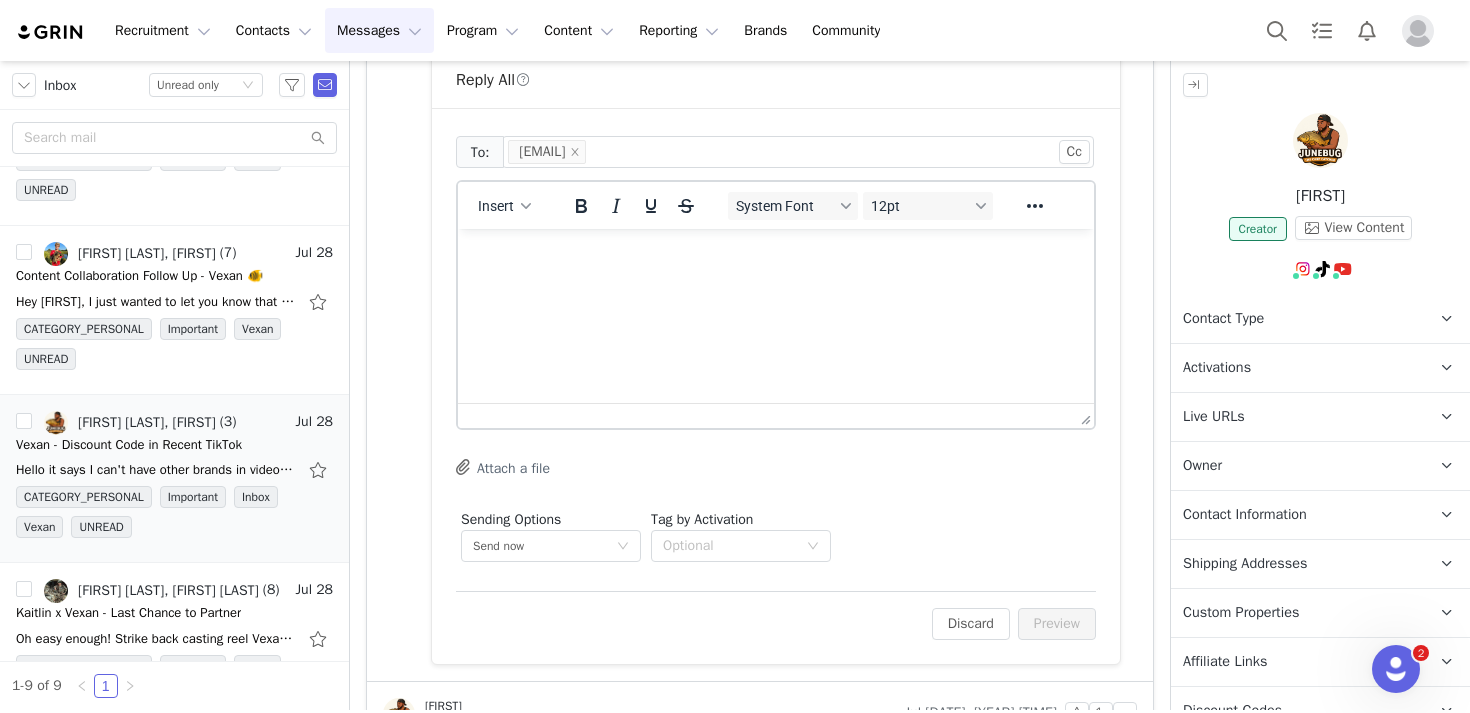 click at bounding box center (776, 415) 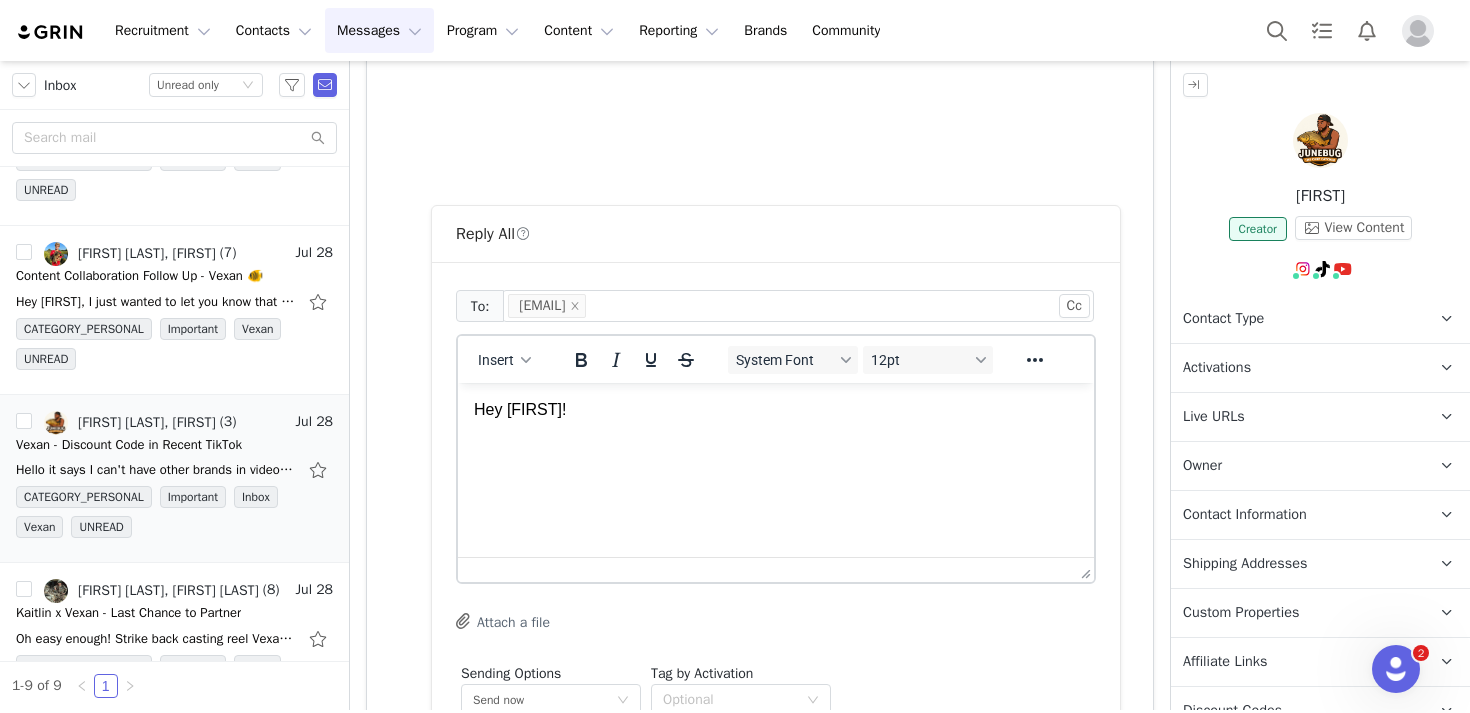 scroll, scrollTop: 668, scrollLeft: 0, axis: vertical 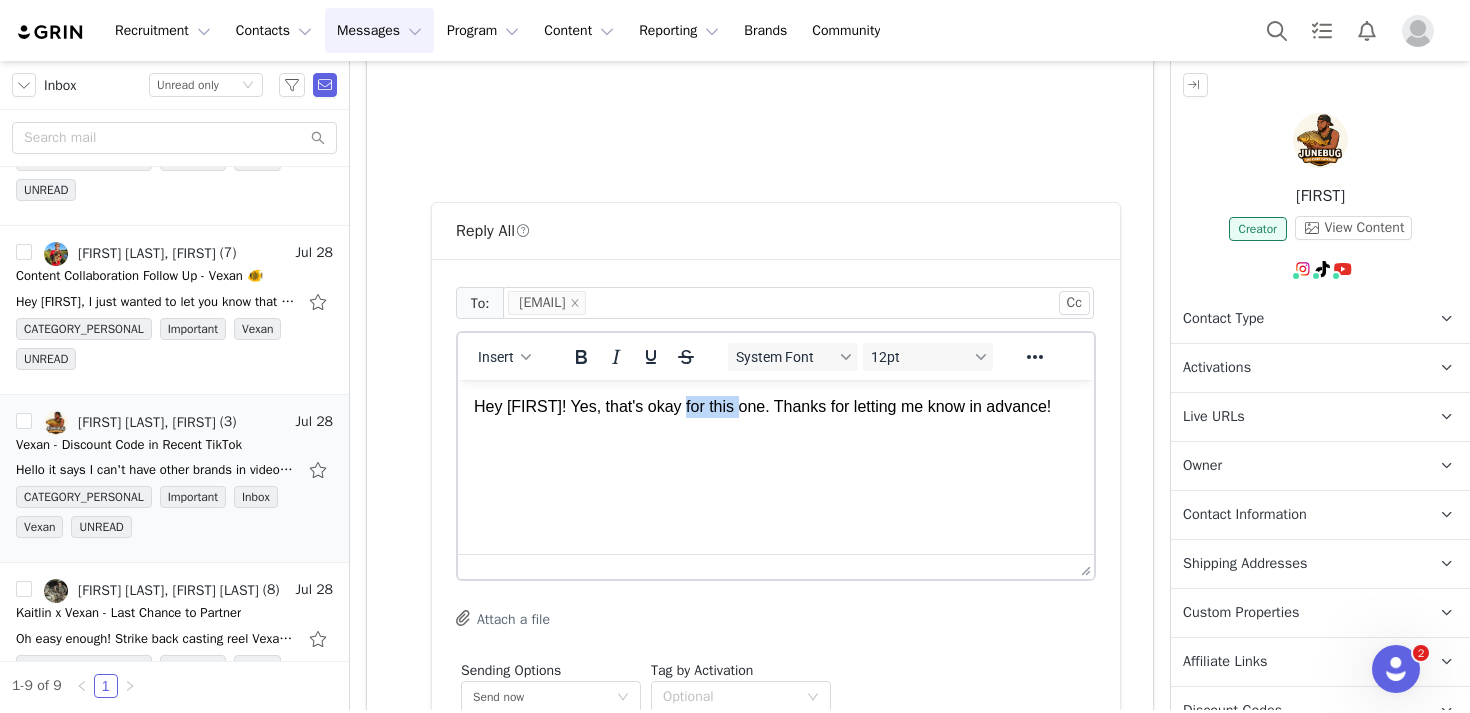 drag, startPoint x: 748, startPoint y: 410, endPoint x: 686, endPoint y: 410, distance: 62 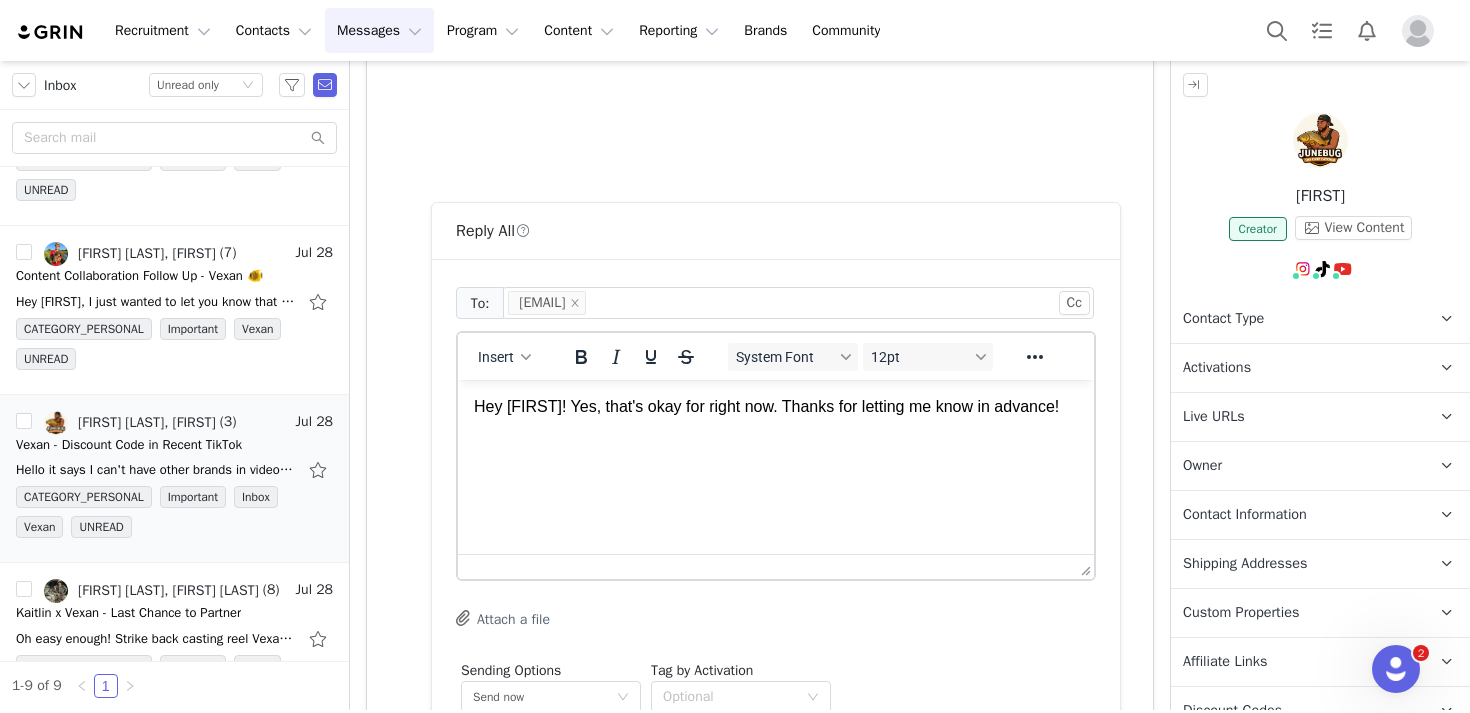 click on "Hey Tony! Yes, that's okay for right now. Thanks for letting me know in advance!" at bounding box center (776, 445) 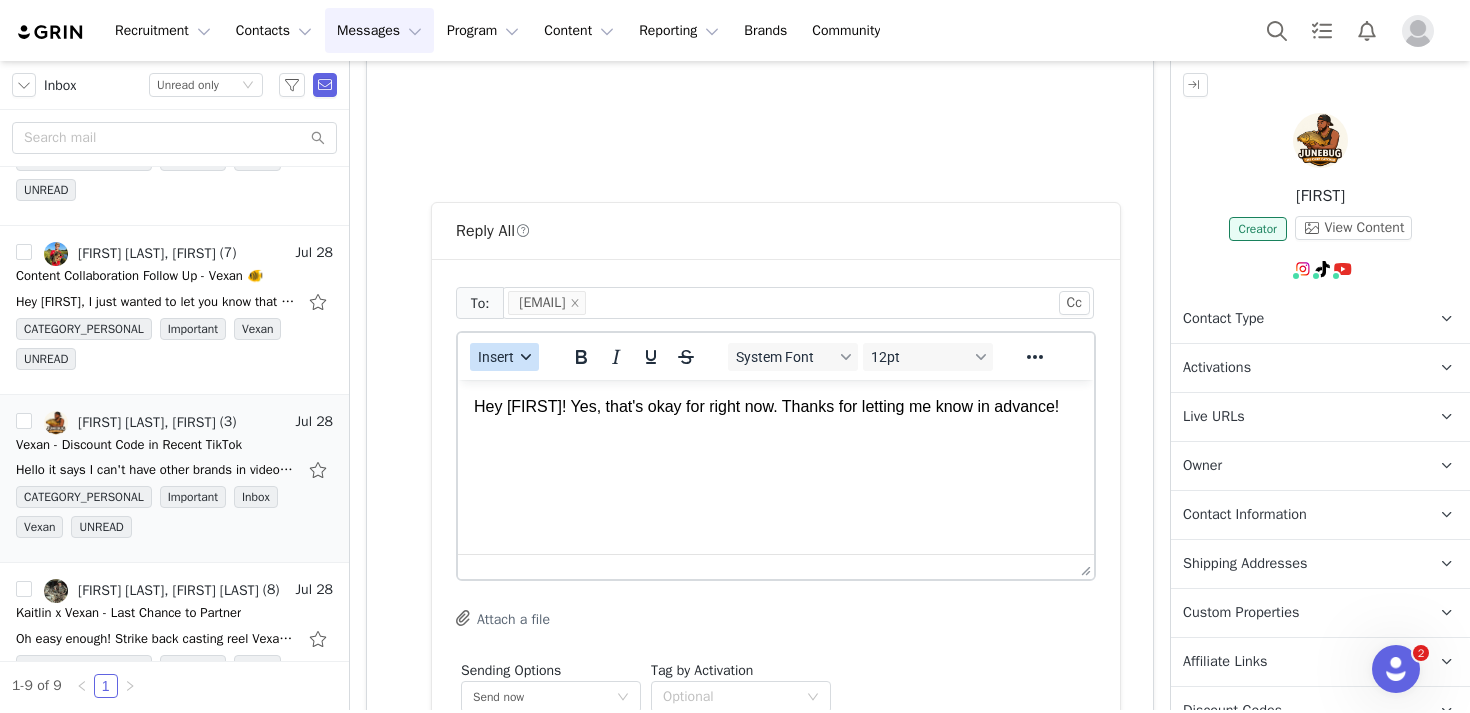 click on "Insert" at bounding box center [496, 357] 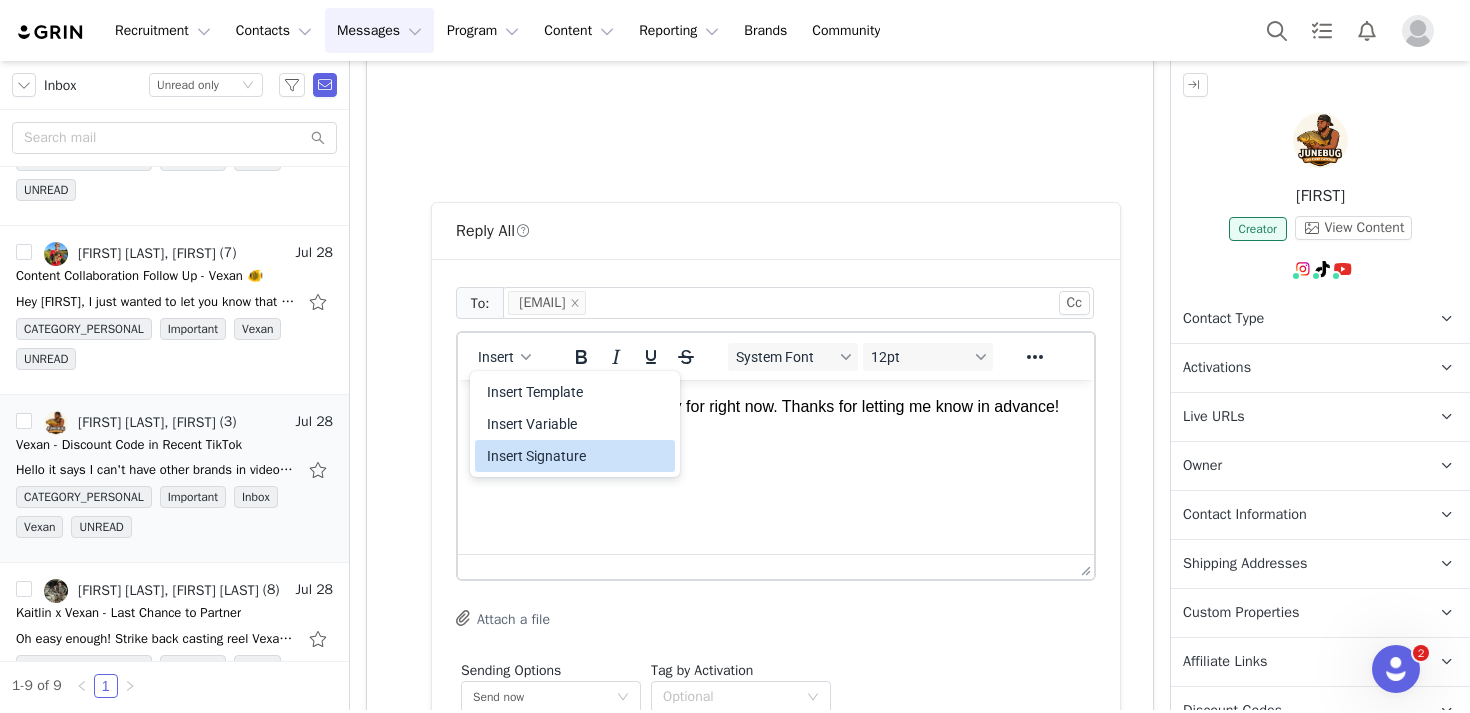 click on "Insert Signature" at bounding box center (577, 456) 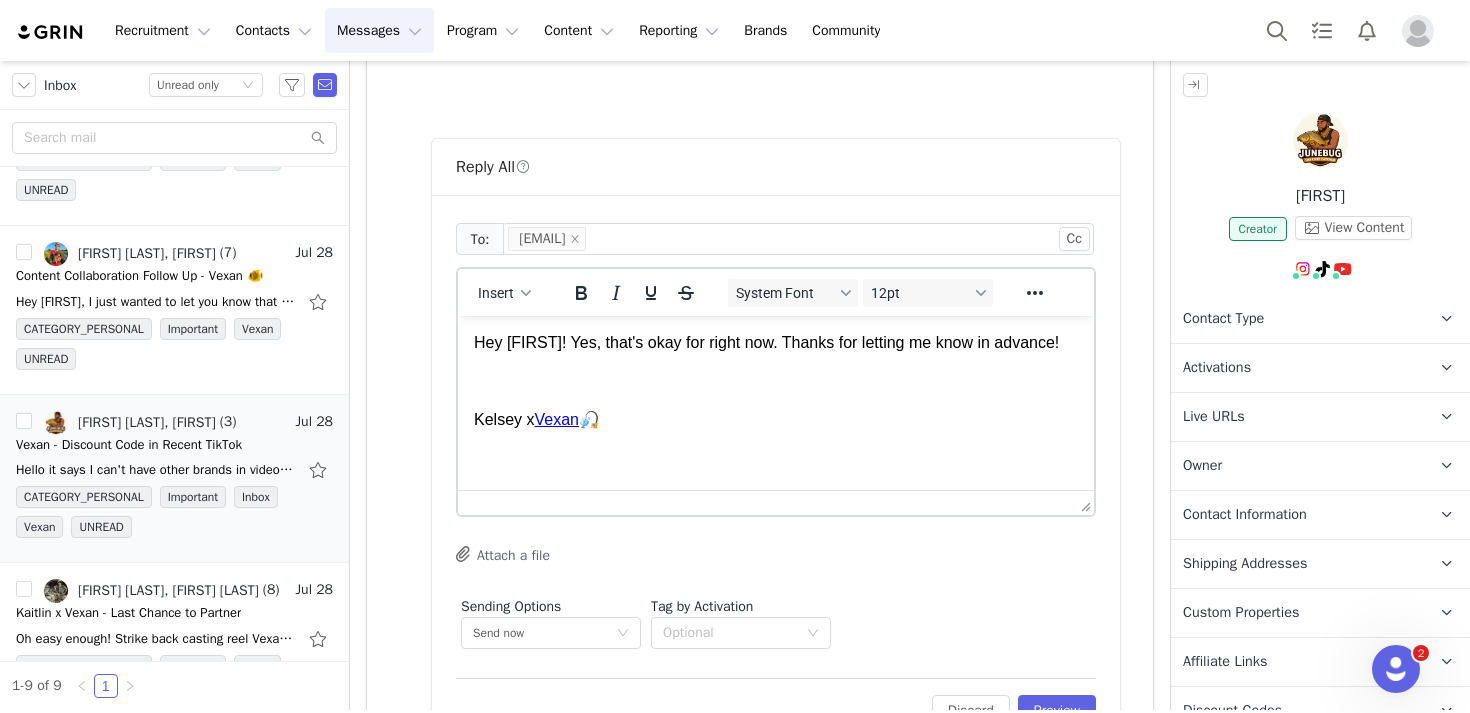 scroll, scrollTop: 849, scrollLeft: 0, axis: vertical 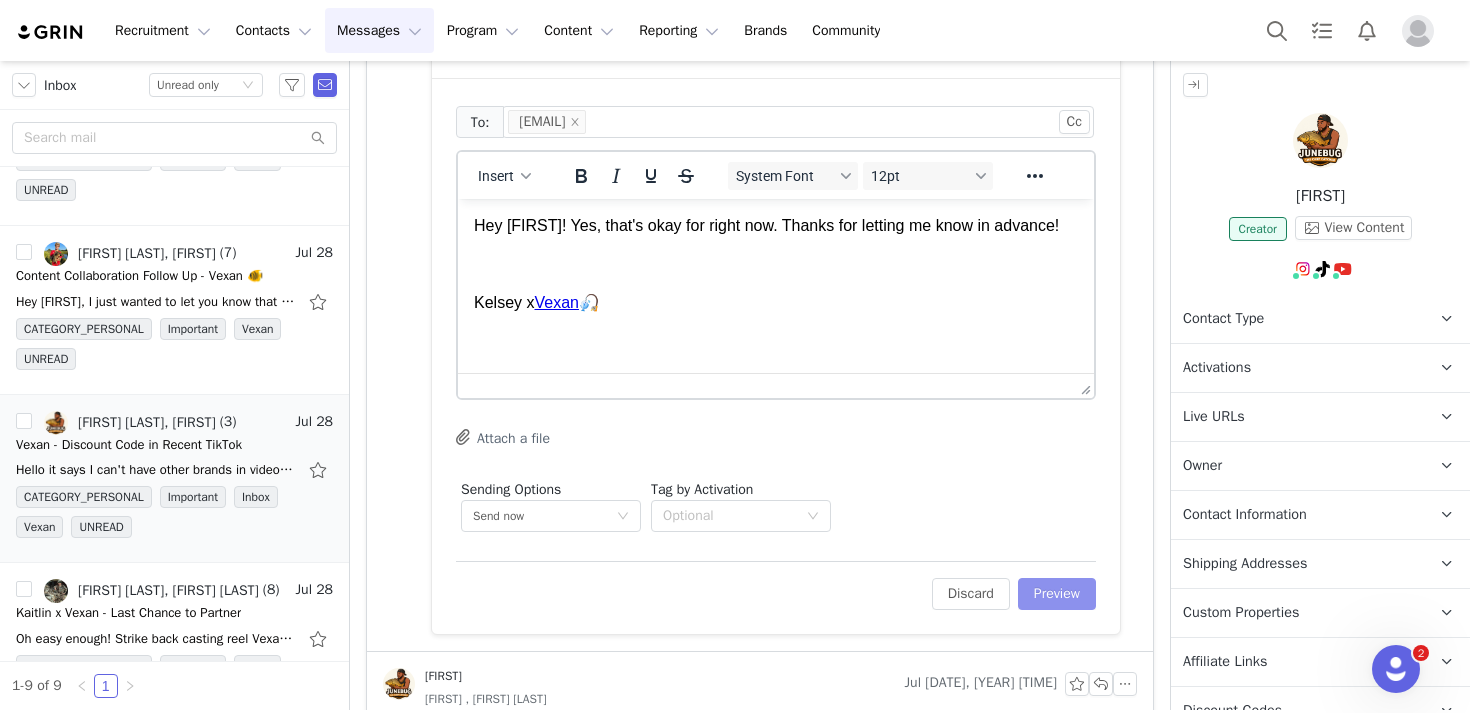 click on "Preview" at bounding box center [1057, 594] 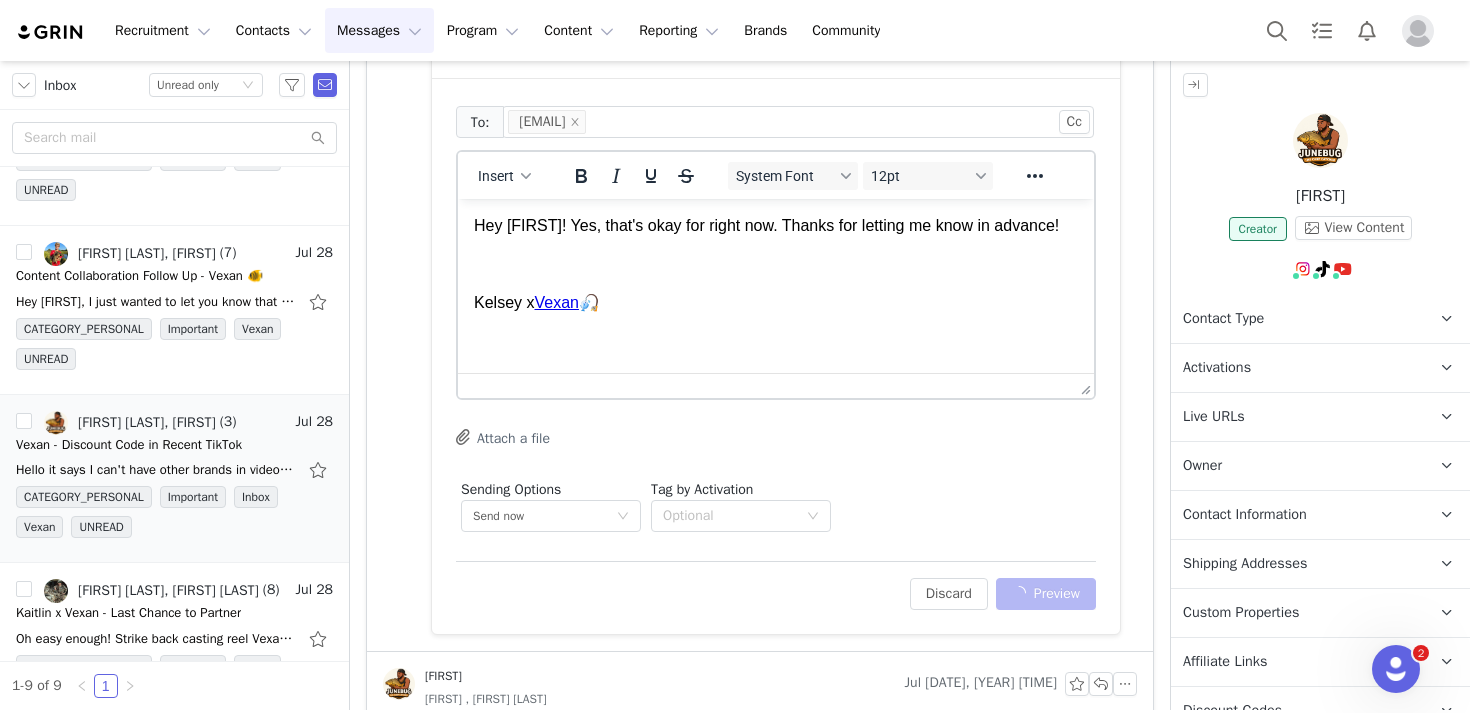 scroll, scrollTop: 849, scrollLeft: 0, axis: vertical 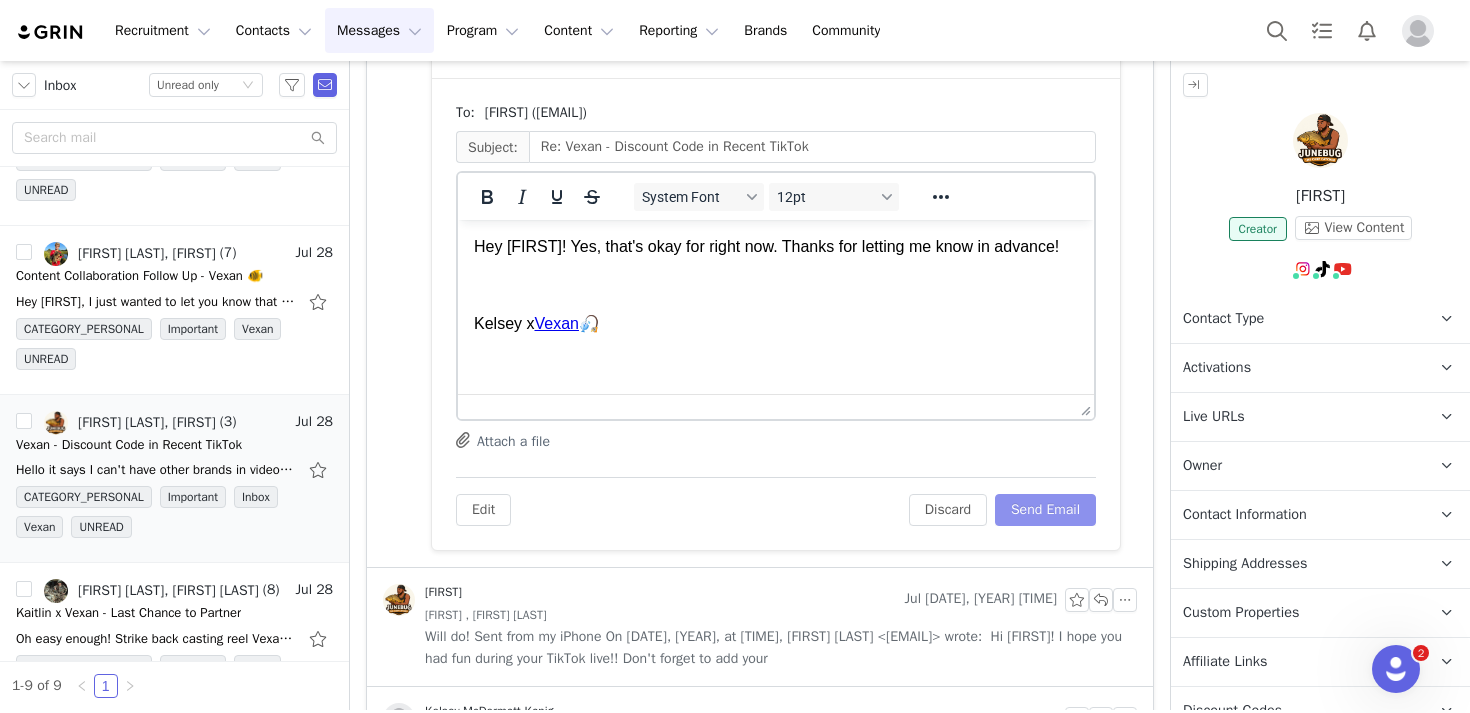 click on "Send Email" at bounding box center (1045, 510) 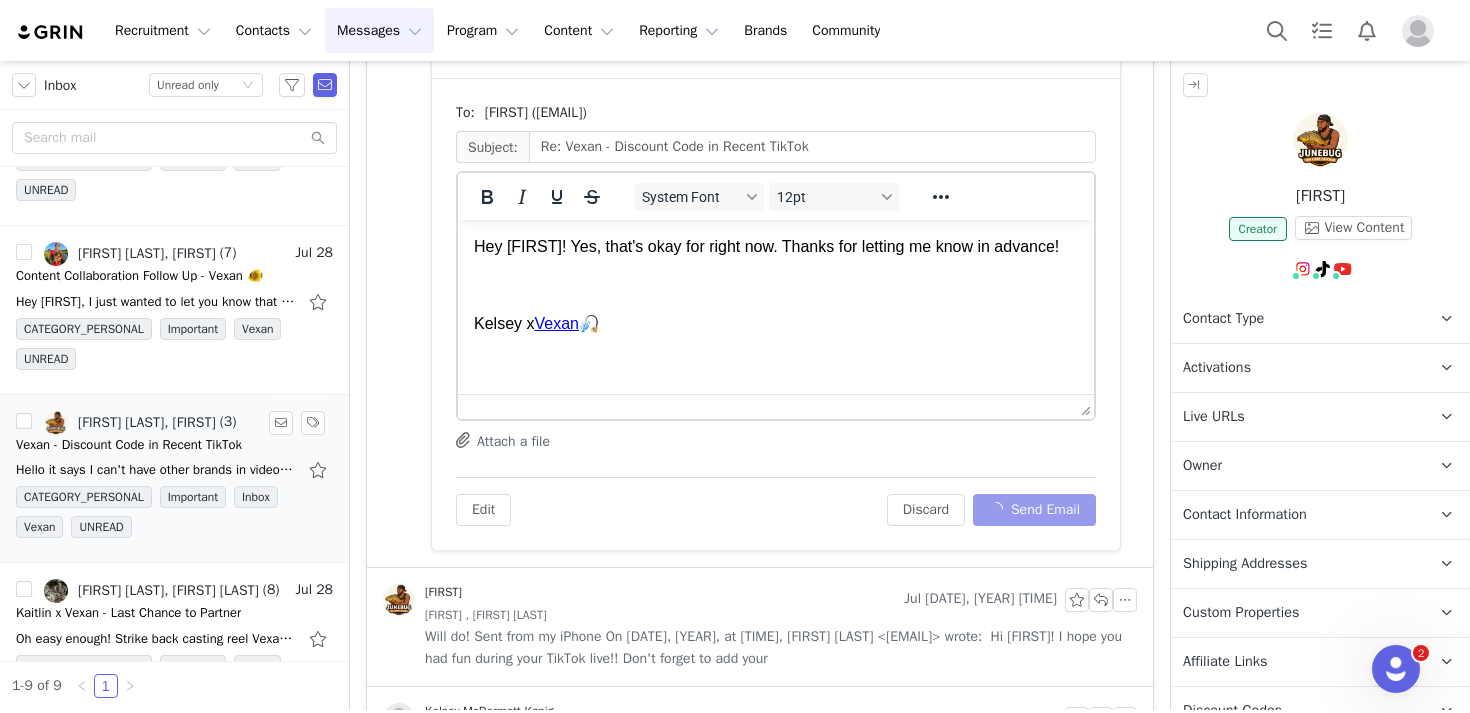 scroll, scrollTop: 385, scrollLeft: 0, axis: vertical 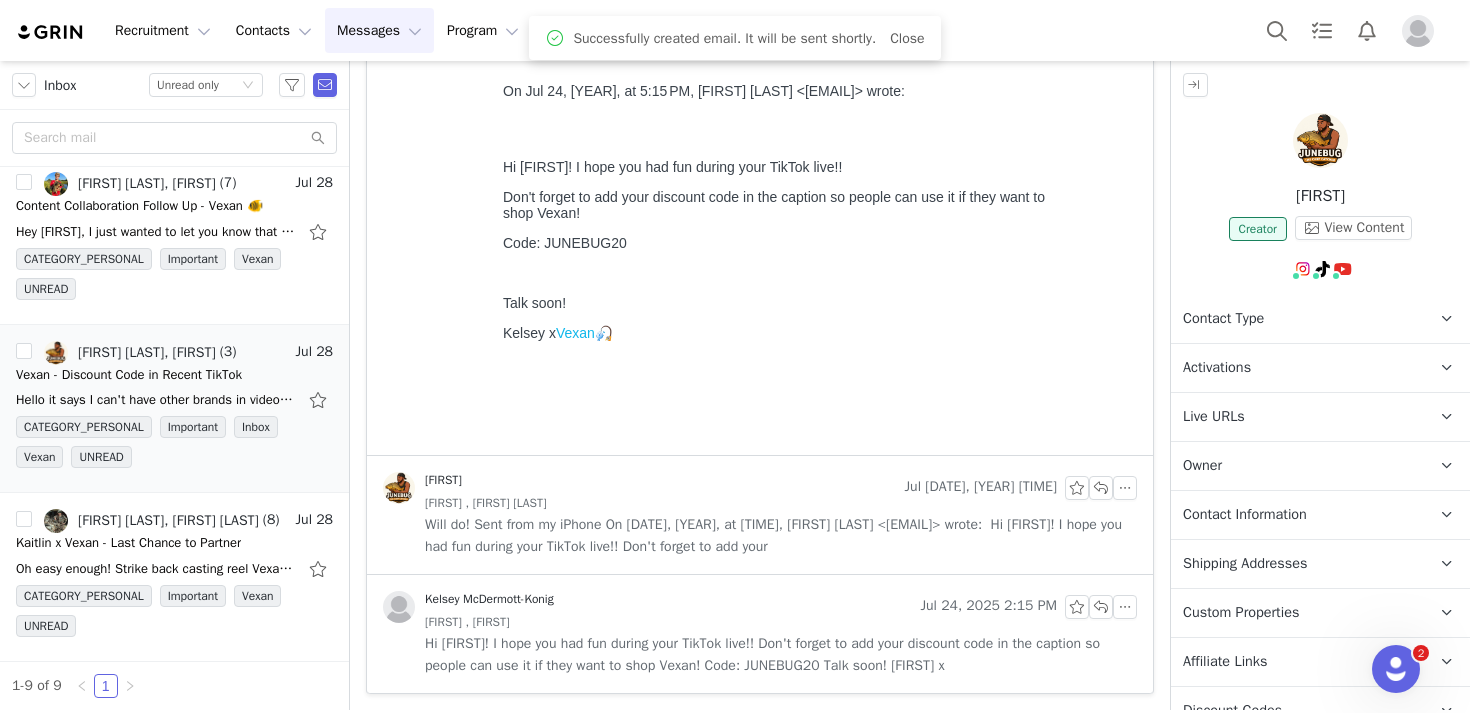 click on "Recruitment Recruitment Creator Search Curated Lists Landing Pages Web Extension AI Creator Search Beta Contacts Contacts Creators Prospects Applicants Messages Messages Dashboard Inbox Templates Sequences Program Program Activations Partnerships Payments Affiliates Content Content Creator Content Media Library Social Listening Reporting Reporting Dashboard Report Builder Brands Brands Community Community" at bounding box center (454, 30) 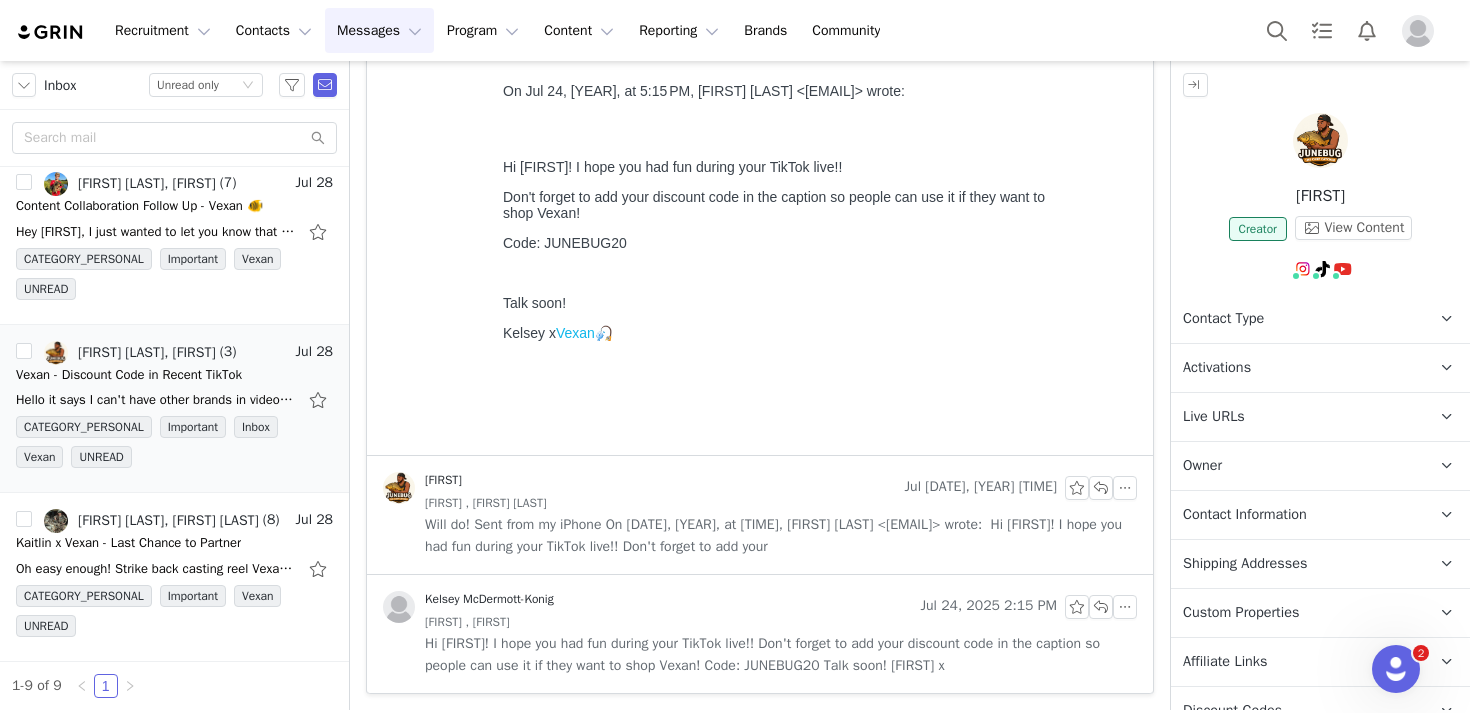 click at bounding box center [51, 32] 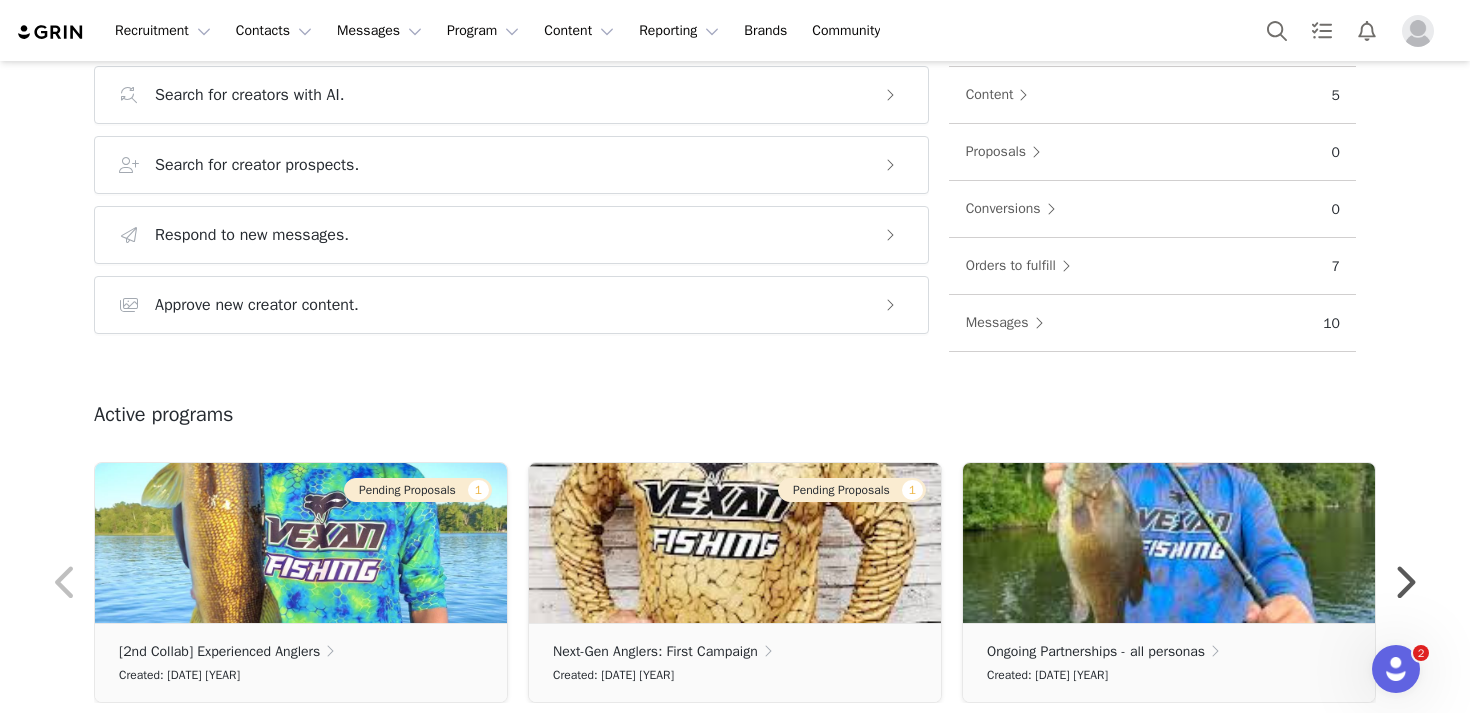 scroll, scrollTop: 293, scrollLeft: 0, axis: vertical 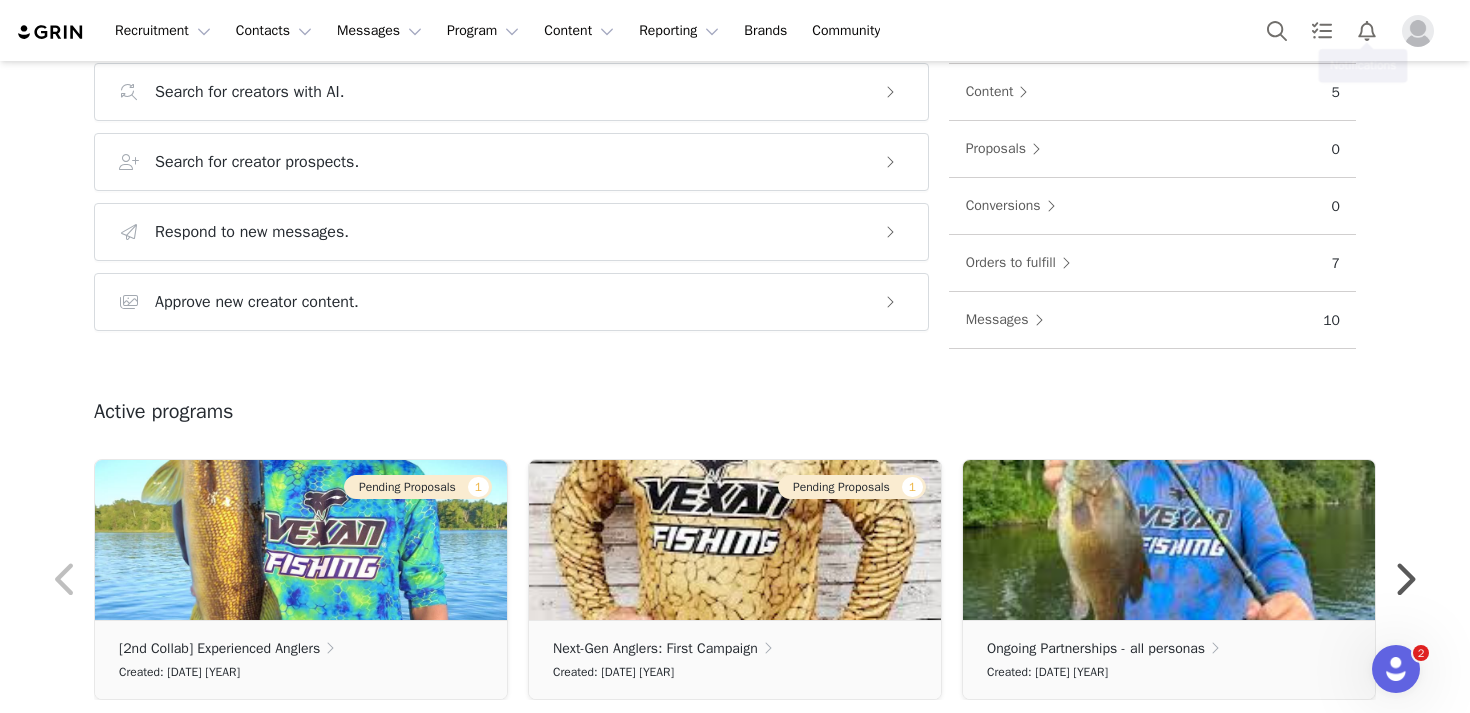 click at bounding box center [1418, 31] 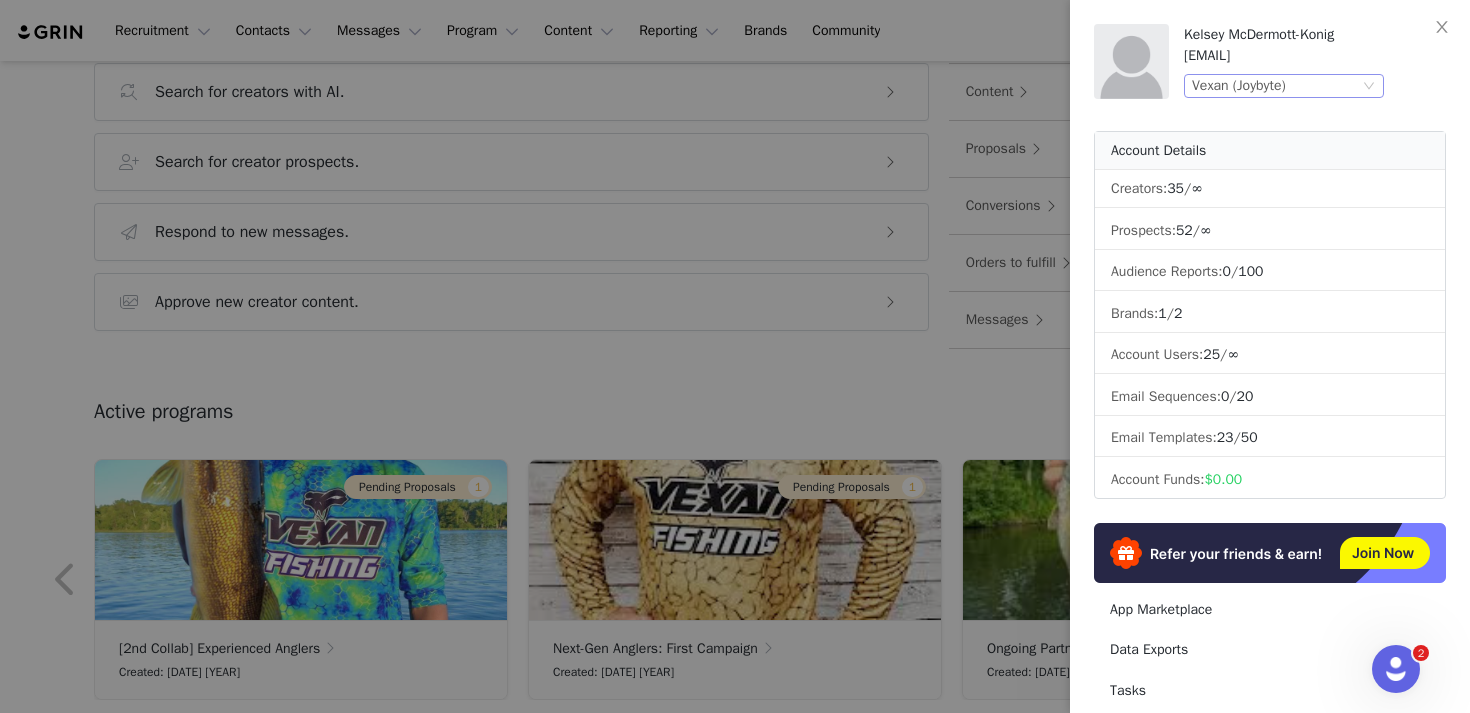 click on "Vexan (Joybyte)" at bounding box center [1275, 86] 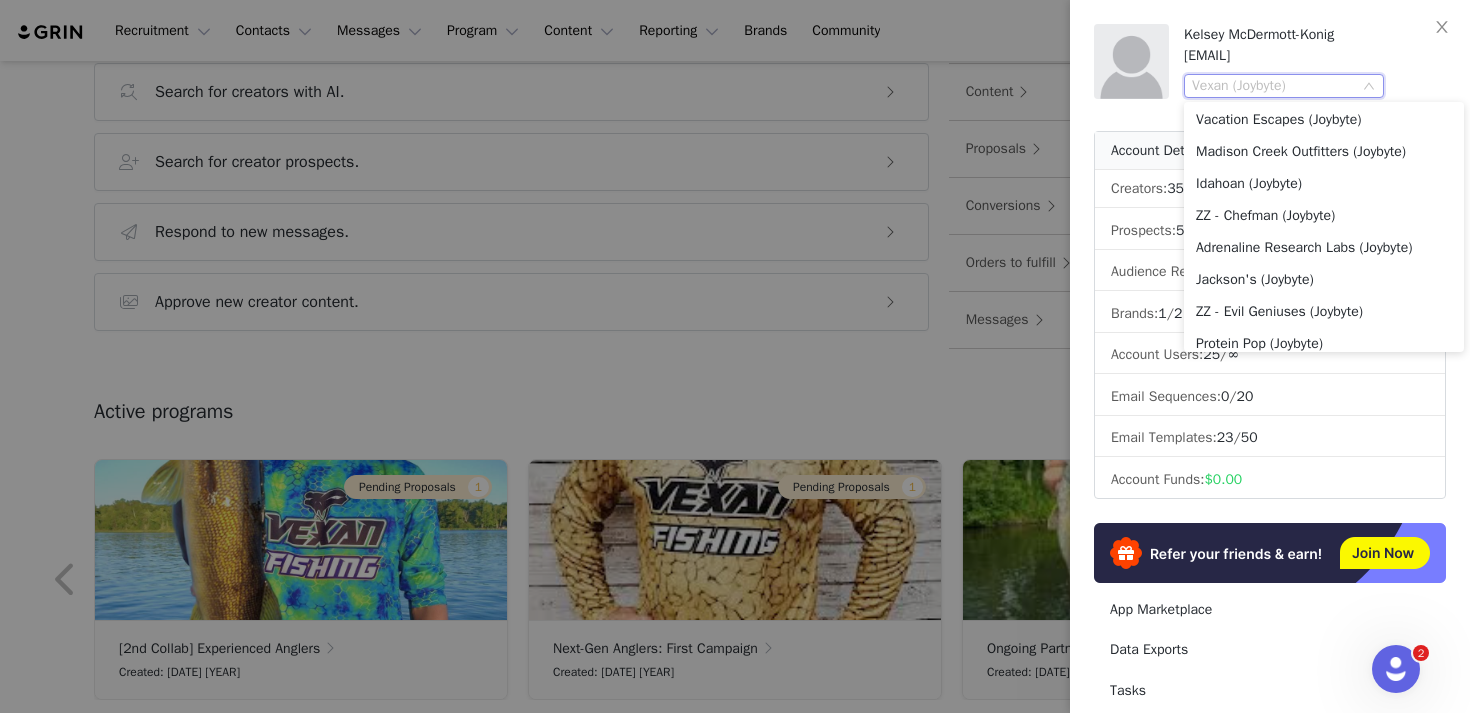 scroll, scrollTop: 553, scrollLeft: 0, axis: vertical 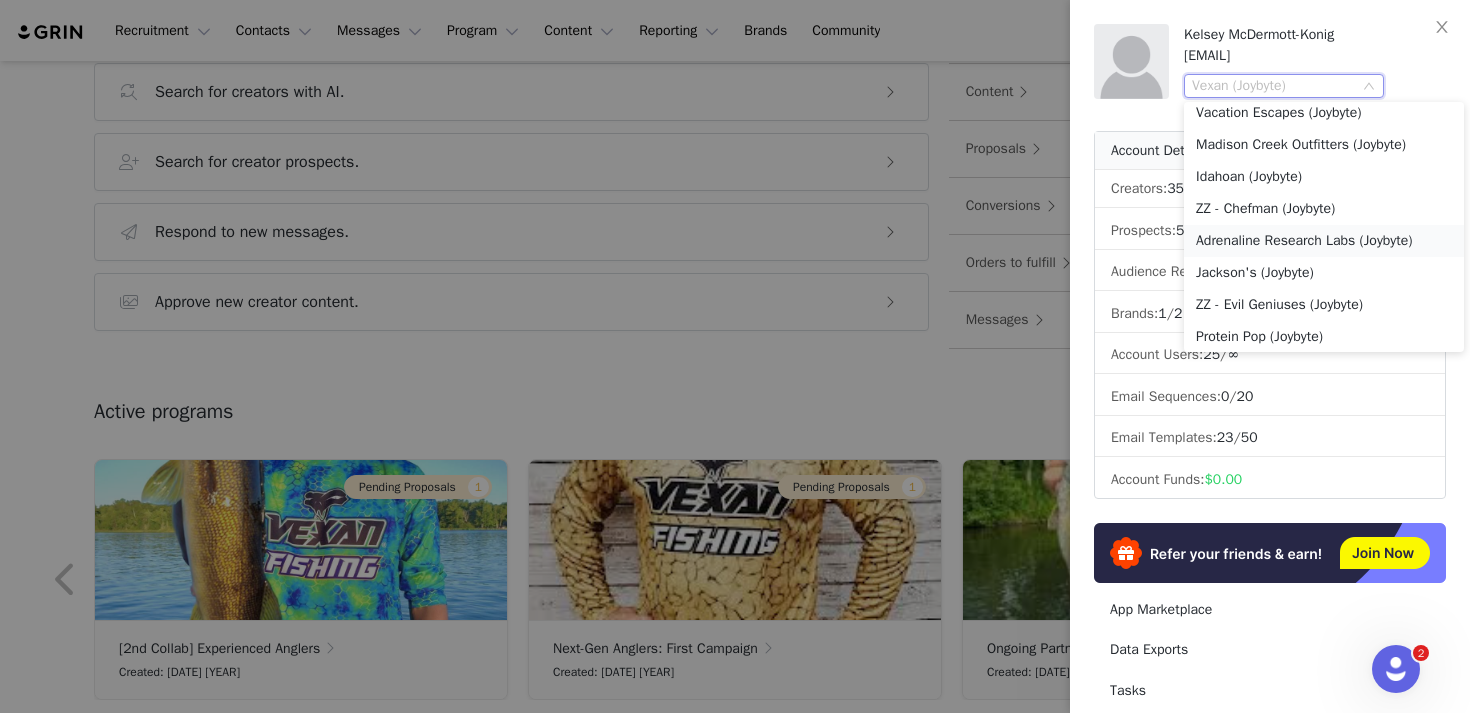 click on "Adrenaline Research Labs (Joybyte)" at bounding box center [1324, 241] 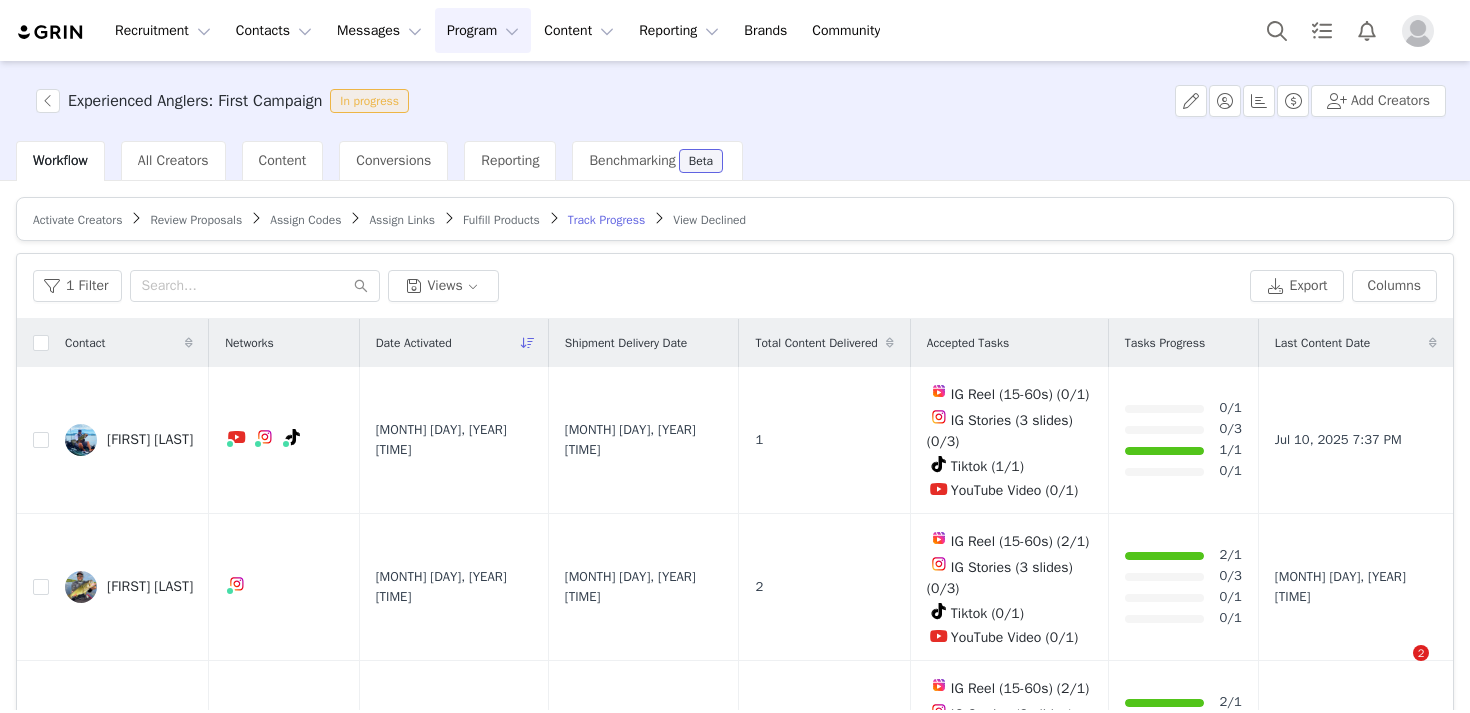 scroll, scrollTop: 0, scrollLeft: 0, axis: both 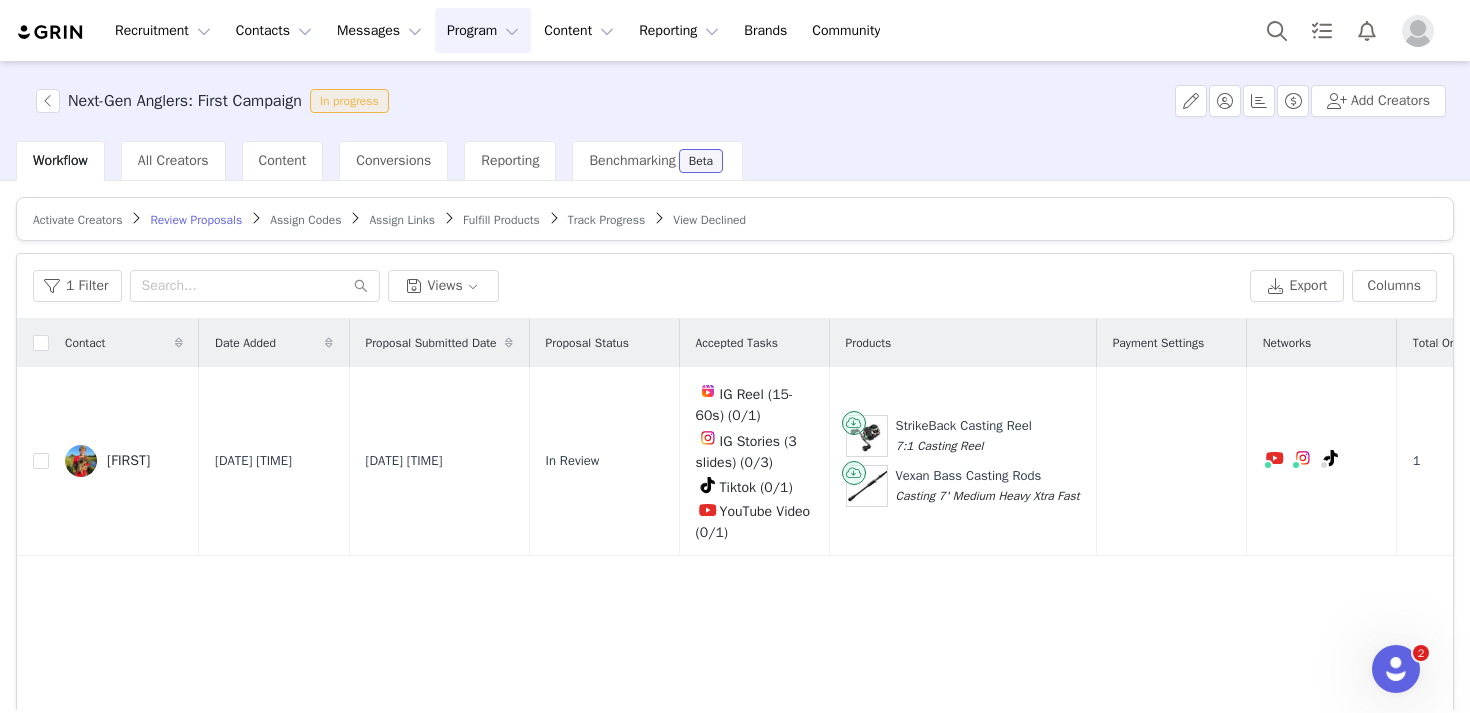 click on "Track Progress" at bounding box center (606, 220) 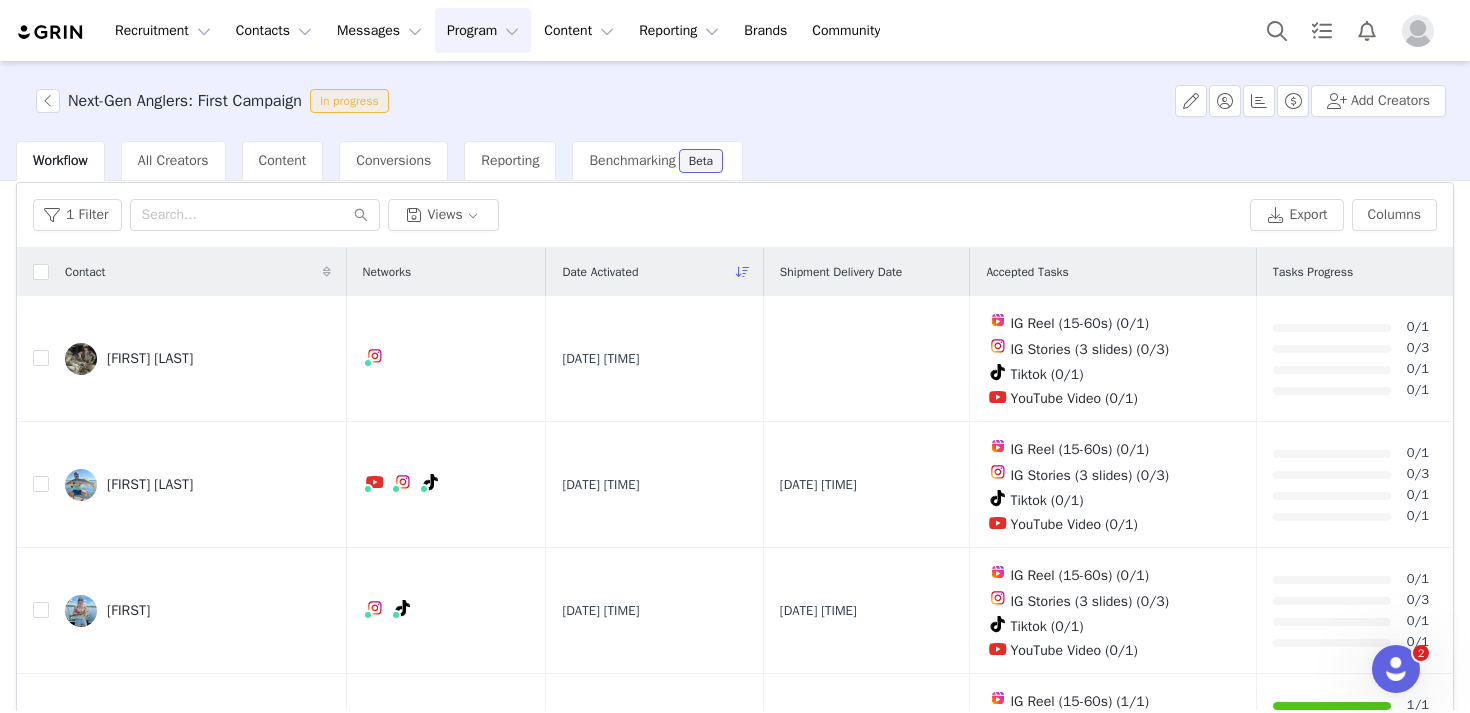 scroll, scrollTop: 103, scrollLeft: 0, axis: vertical 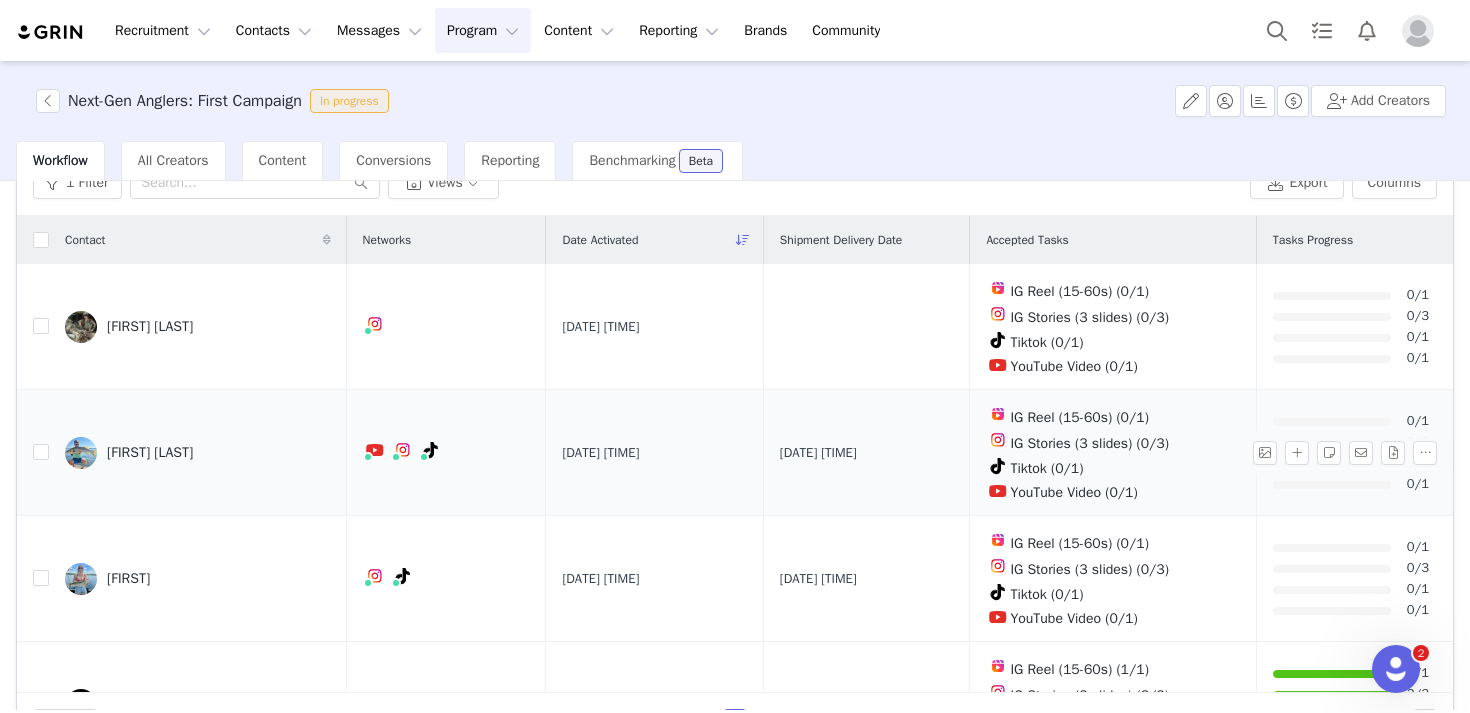 click on "Jorge Hamm" at bounding box center [150, 453] 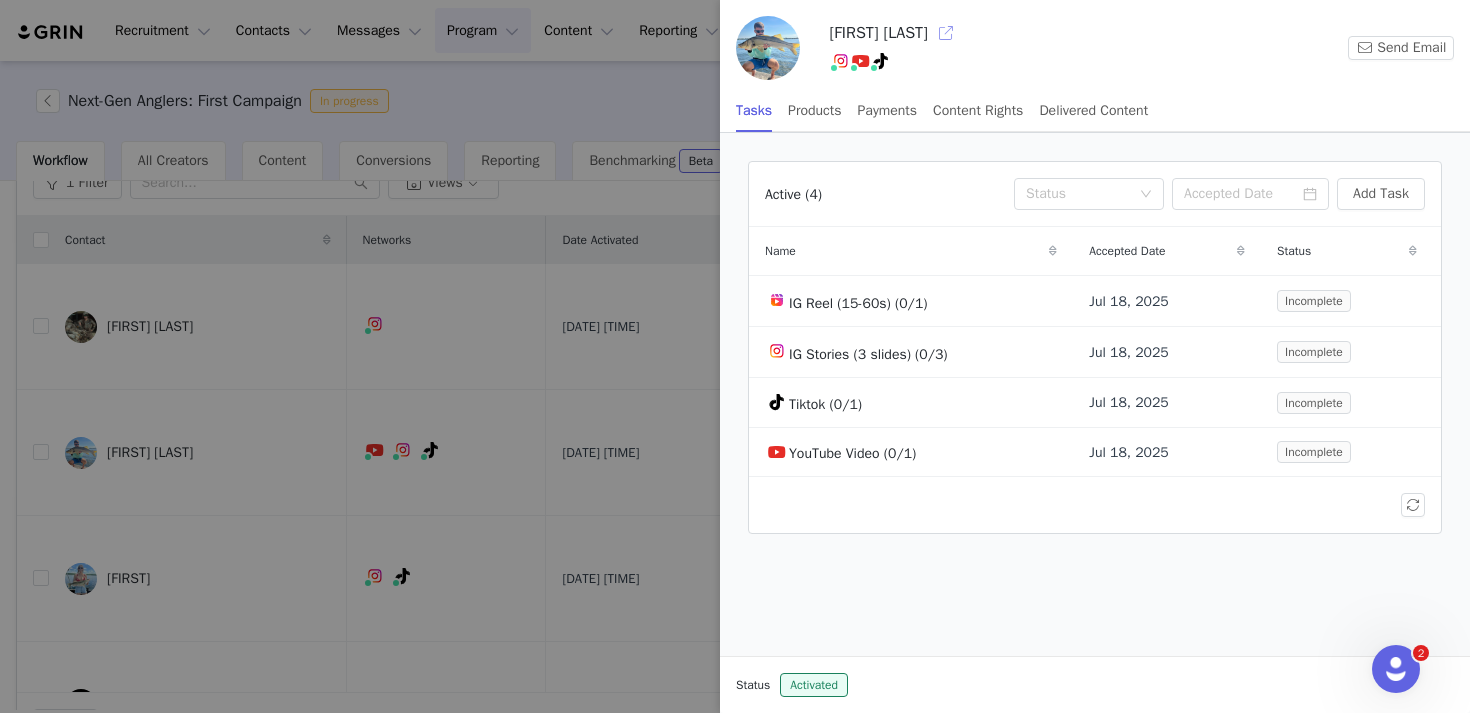 click at bounding box center (946, 33) 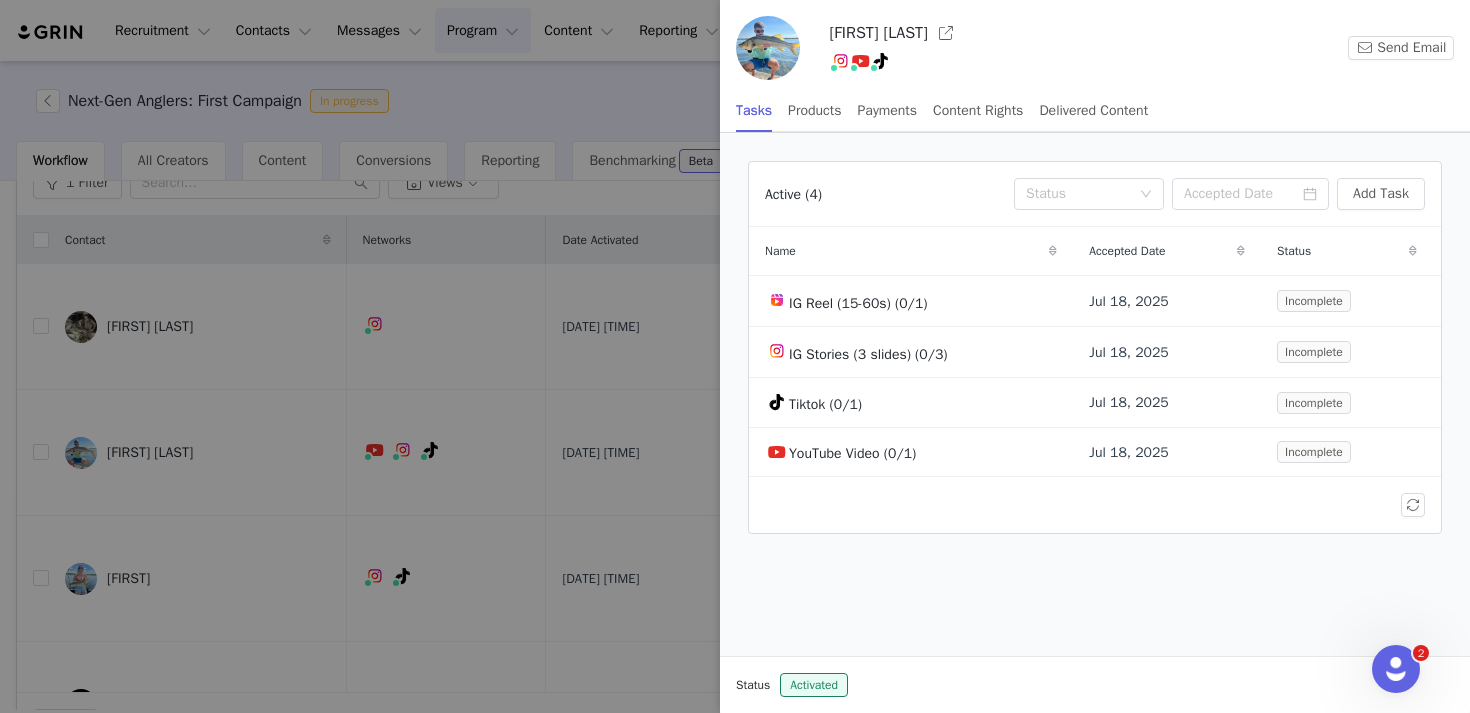 click at bounding box center [735, 356] 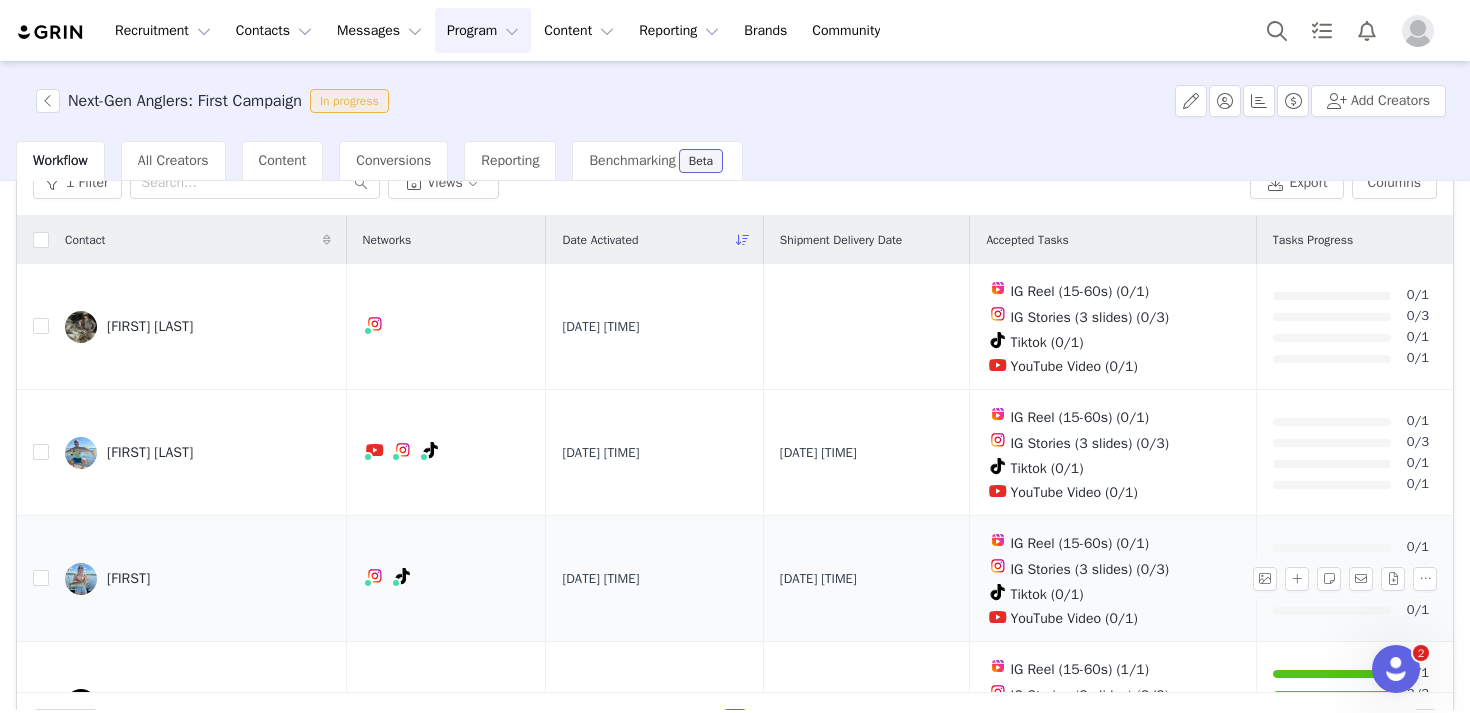 click on "Lex" at bounding box center [128, 579] 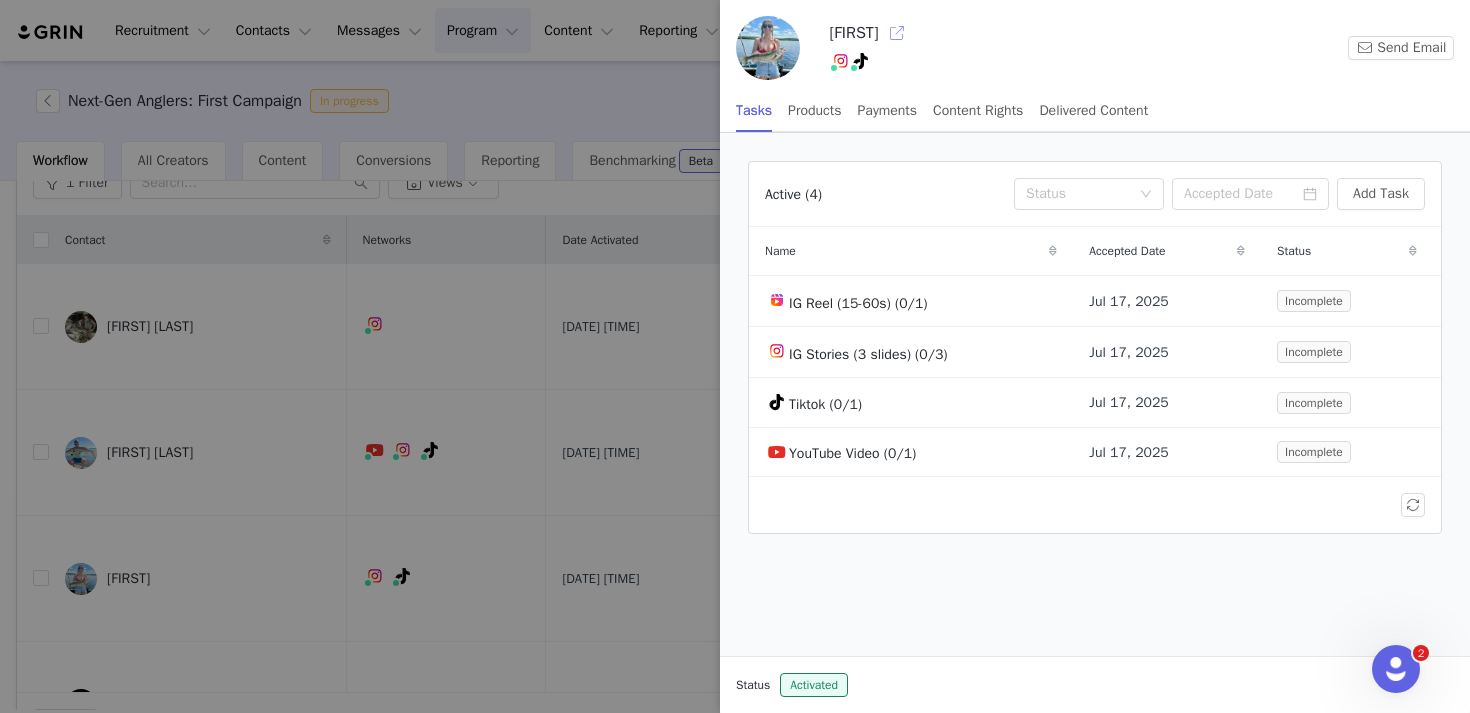 click at bounding box center (897, 33) 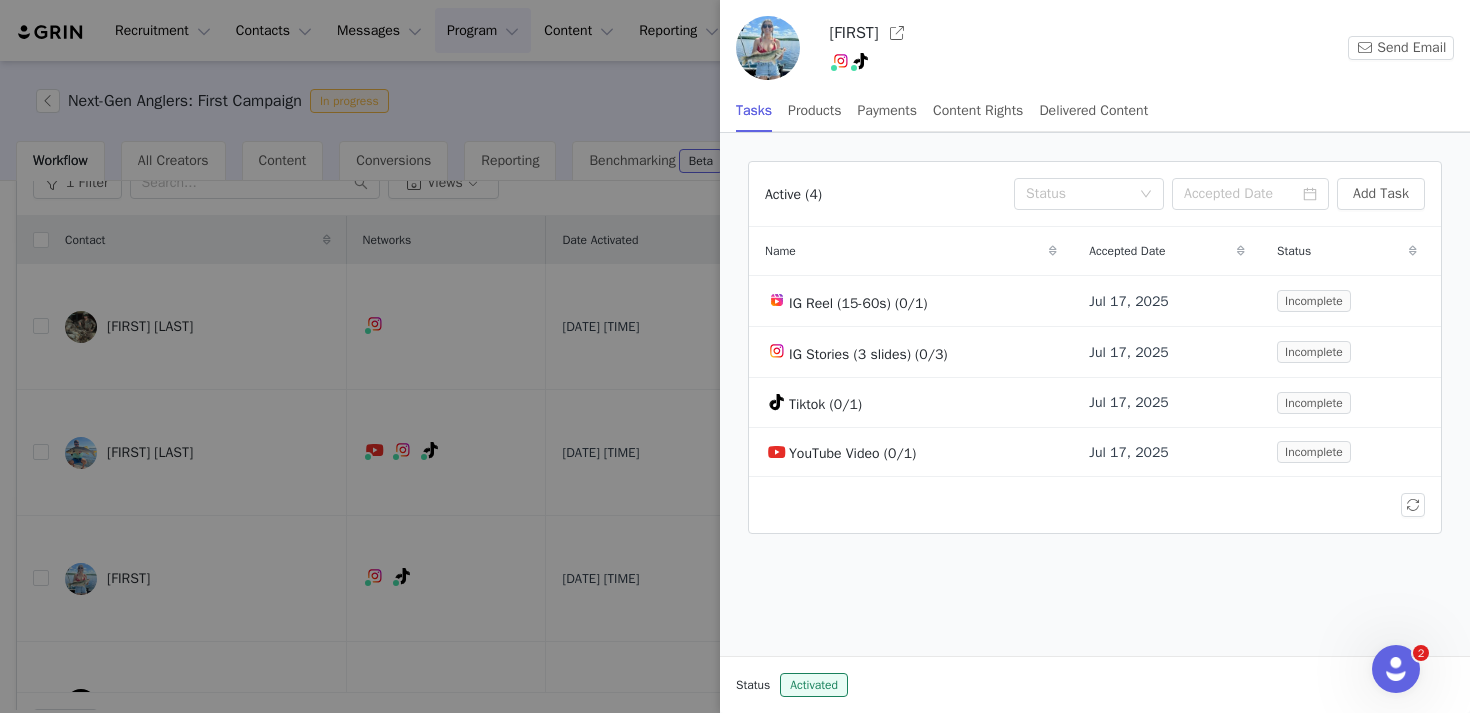 click at bounding box center (735, 356) 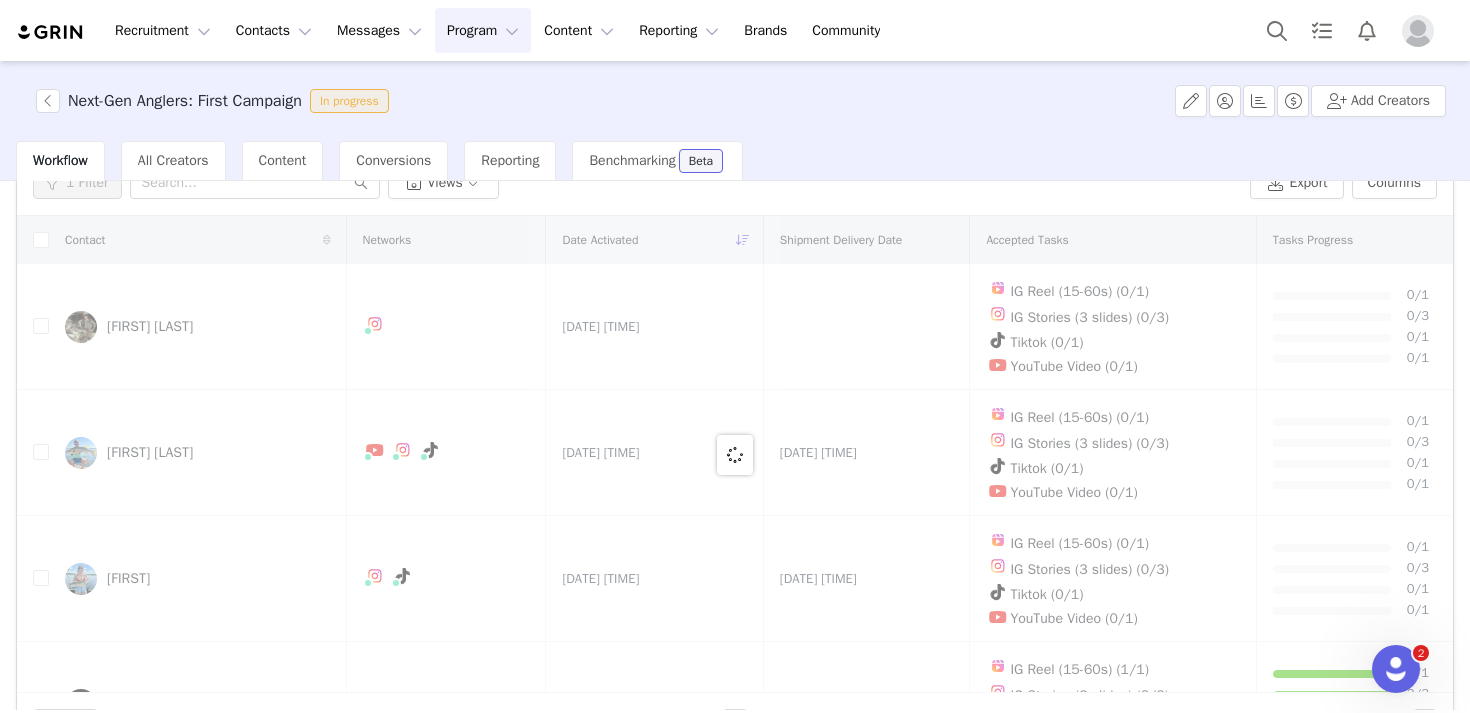 scroll, scrollTop: 158, scrollLeft: 0, axis: vertical 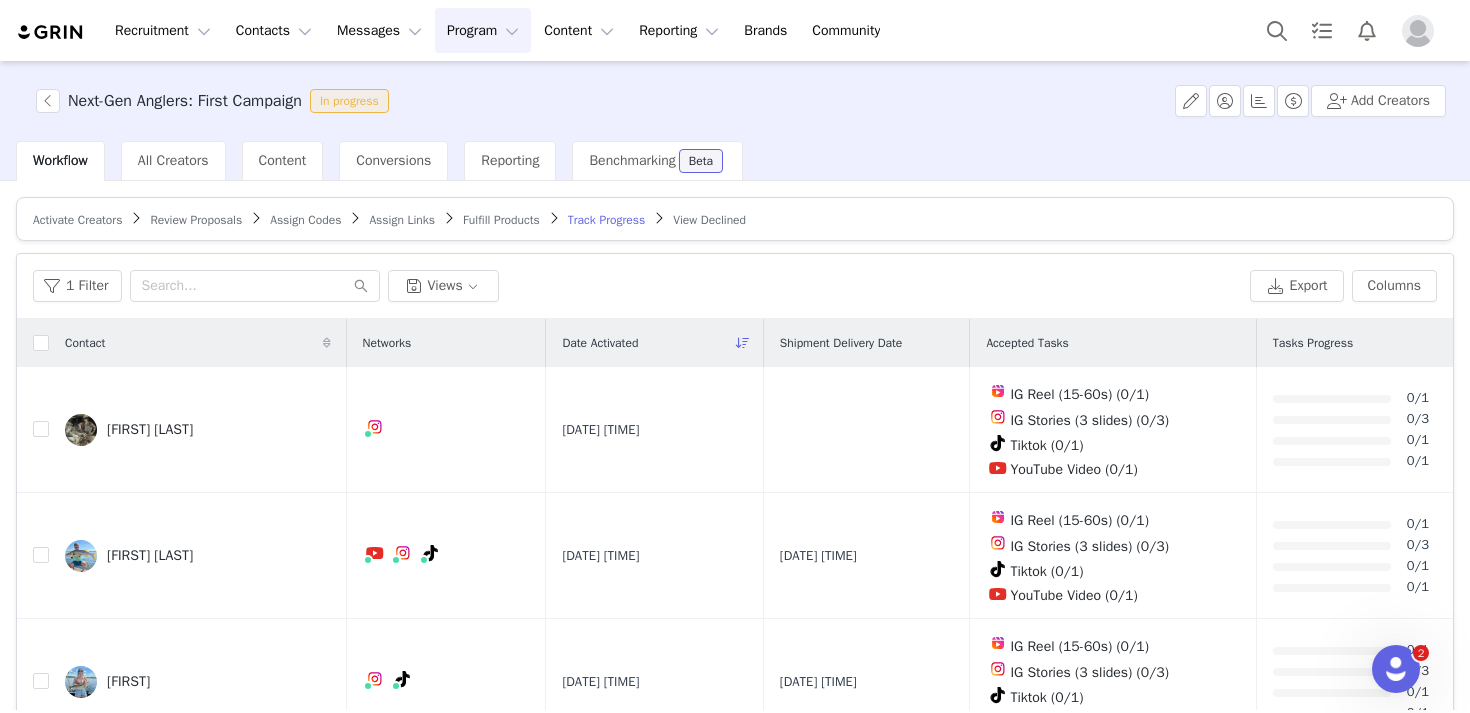click on "Fulfill Products" at bounding box center [501, 220] 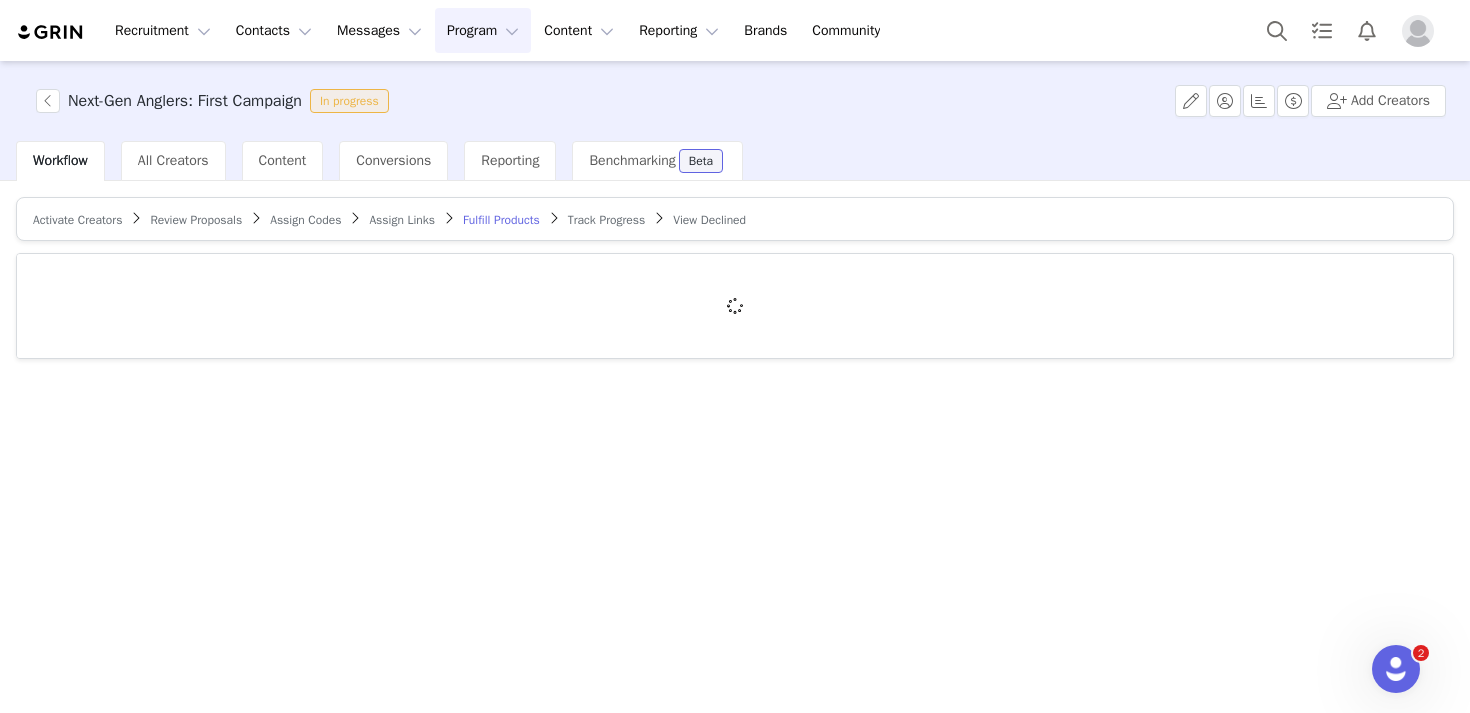 click on "Assign Links" at bounding box center (402, 220) 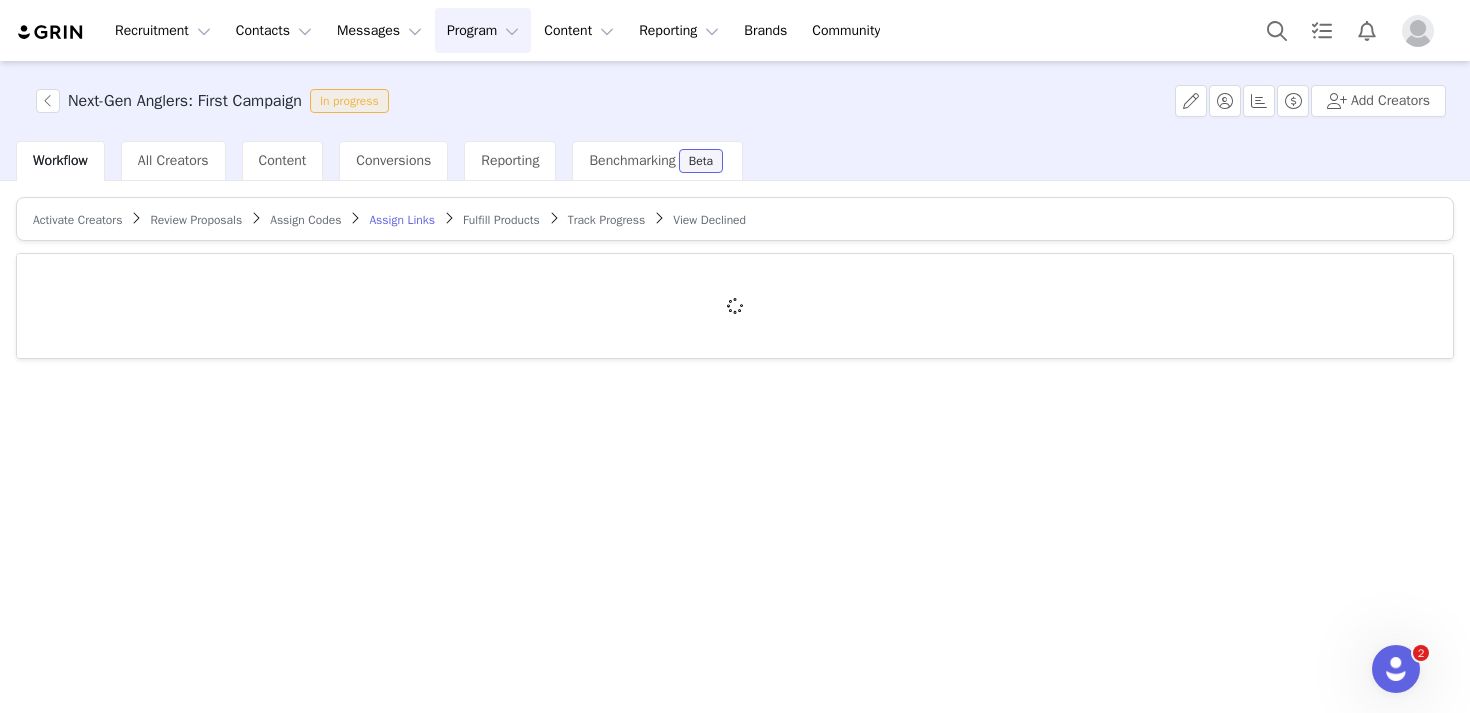 click on "Fulfill Products" at bounding box center (501, 220) 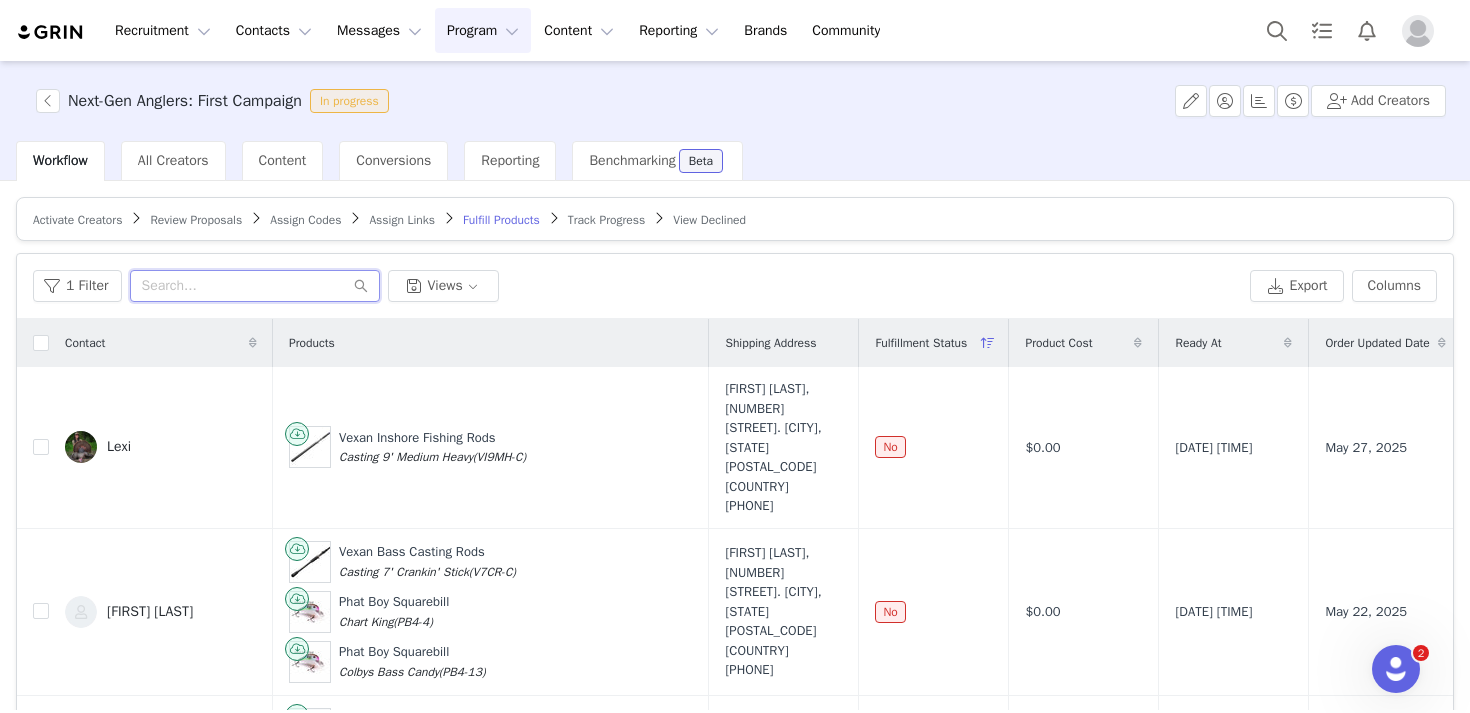 click at bounding box center (255, 286) 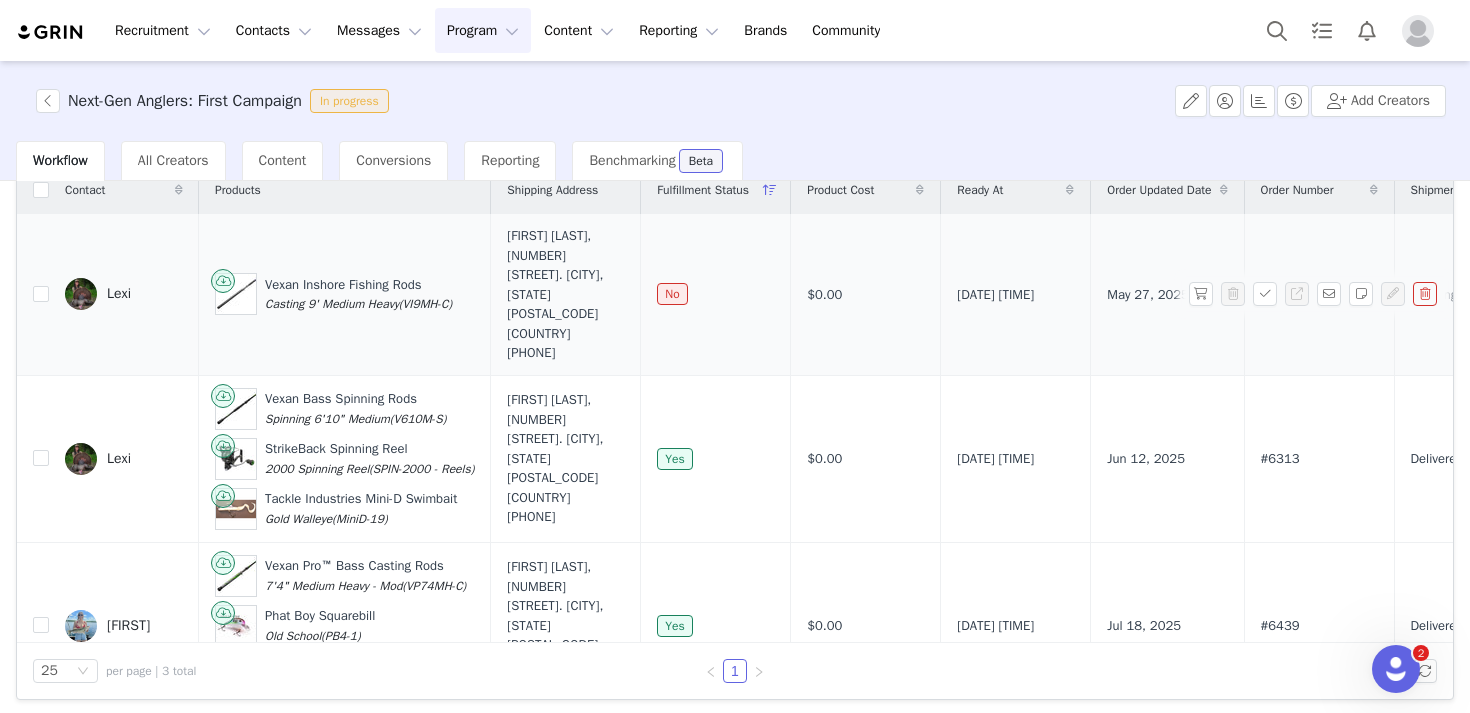 scroll, scrollTop: 158, scrollLeft: 0, axis: vertical 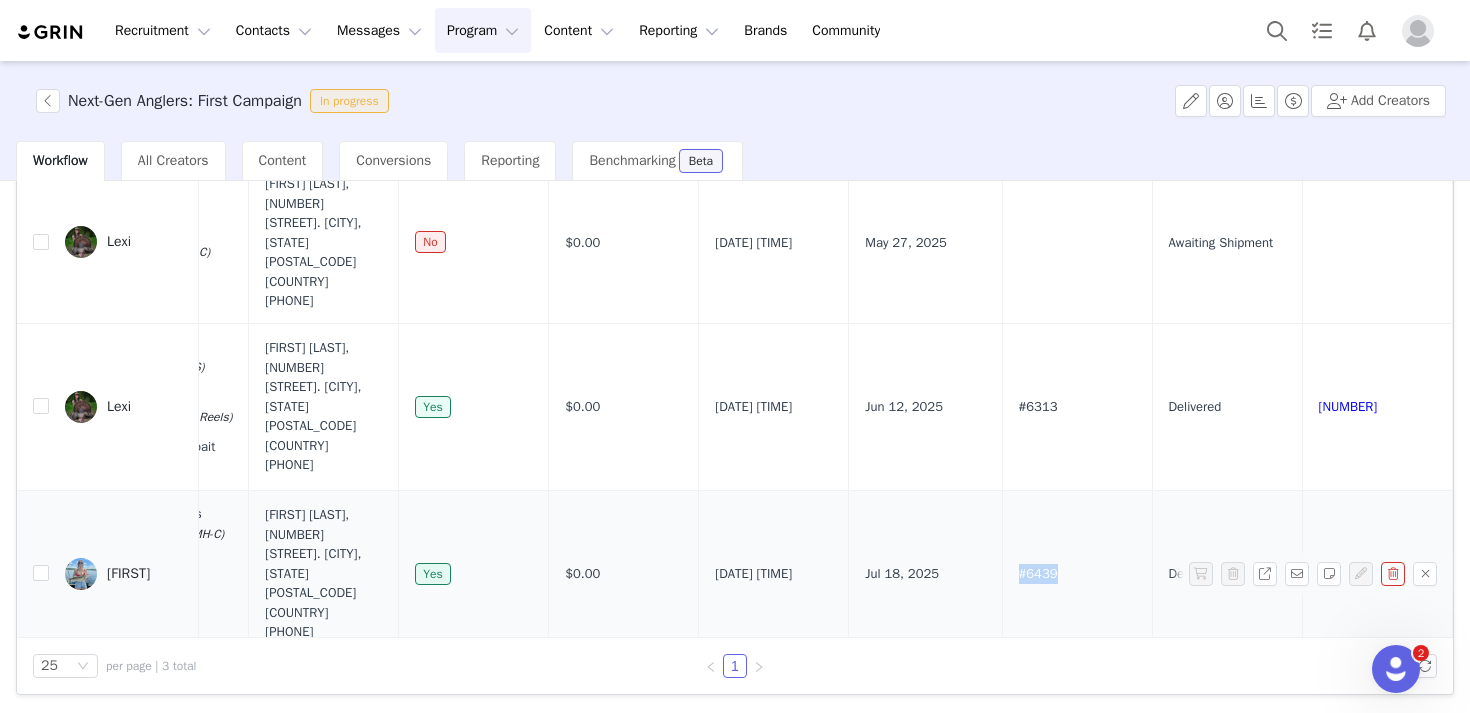 drag, startPoint x: 1120, startPoint y: 556, endPoint x: 1062, endPoint y: 556, distance: 58 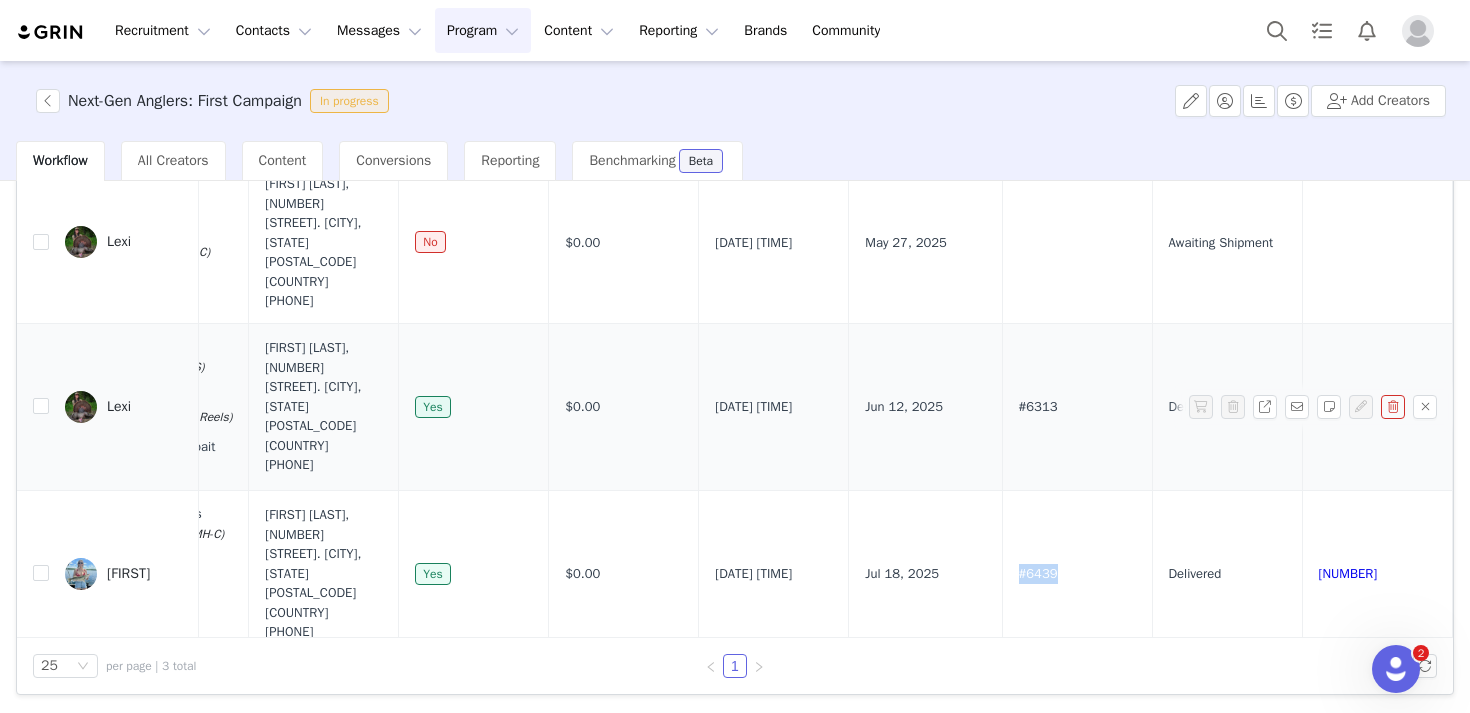 copy on "#6439" 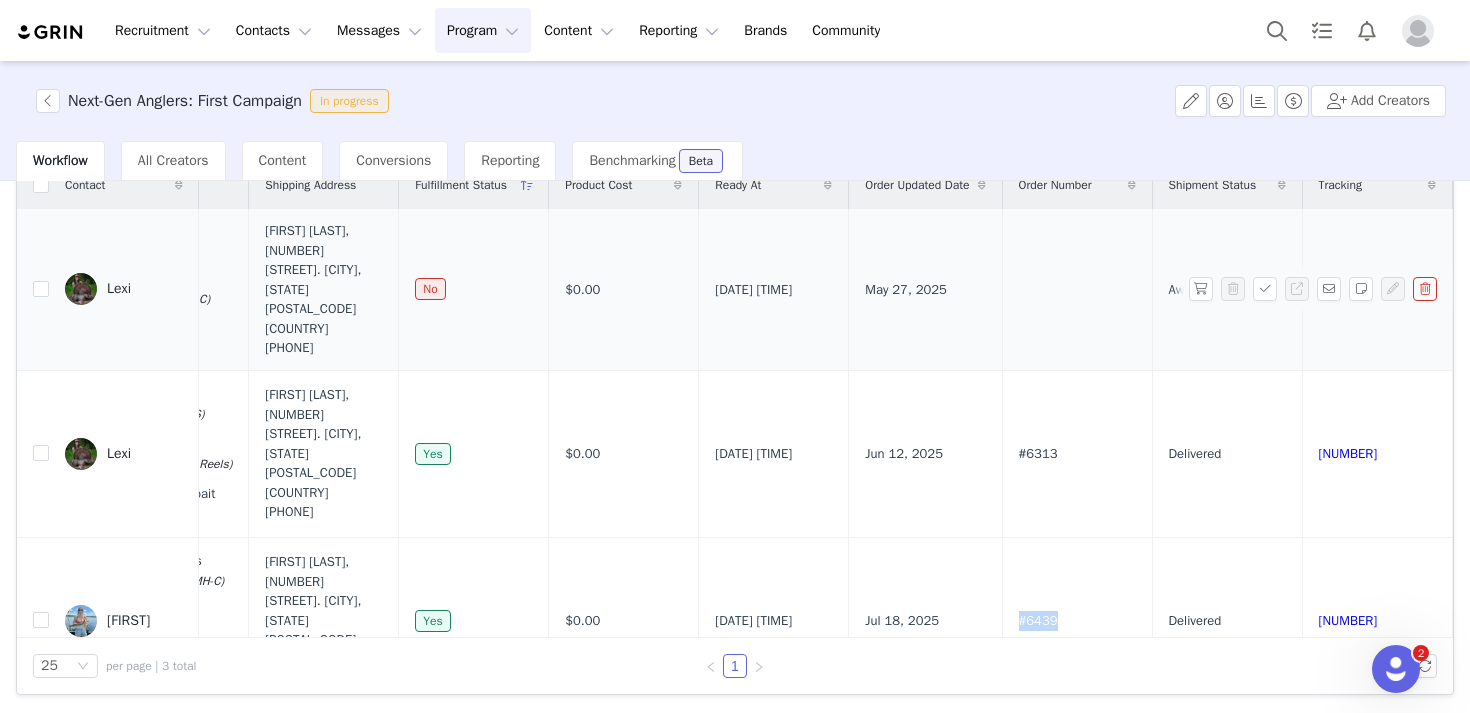 scroll, scrollTop: 0, scrollLeft: 0, axis: both 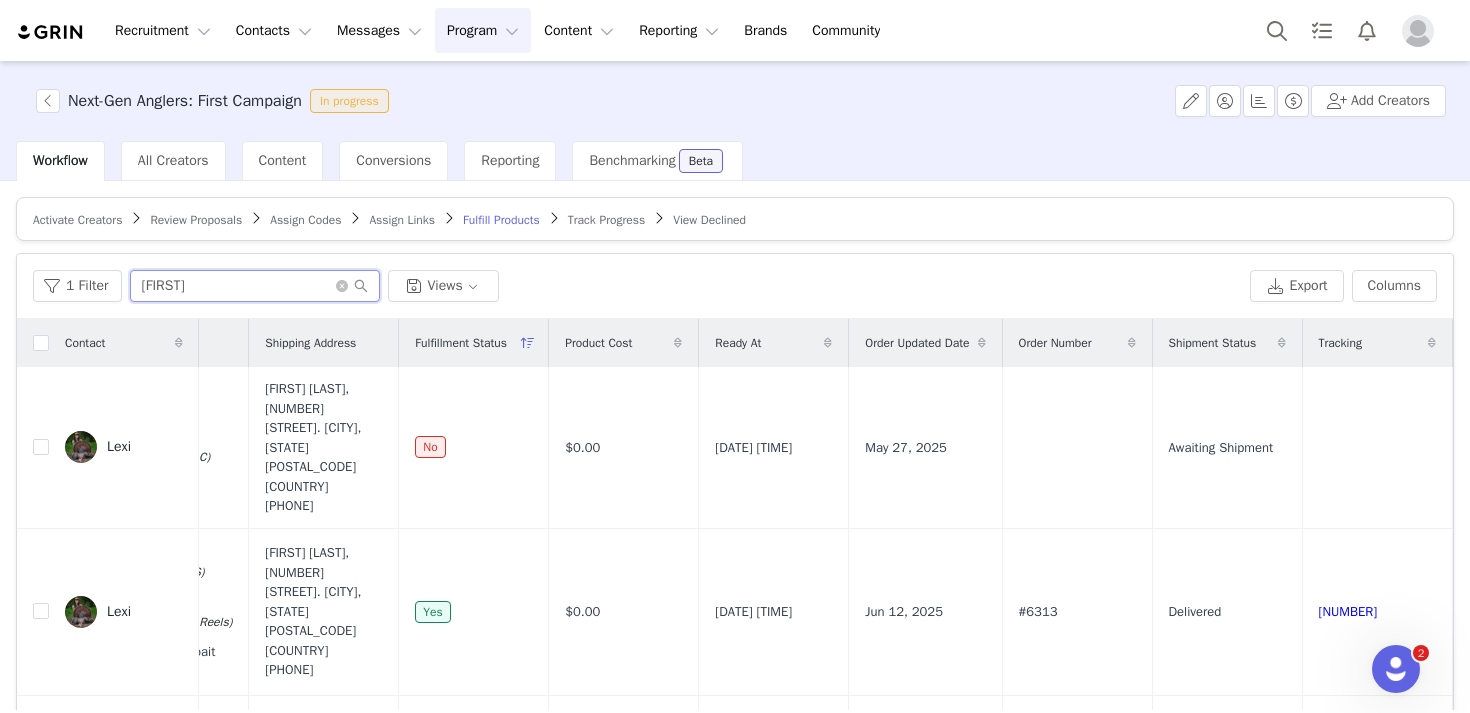click on "lex" at bounding box center [255, 286] 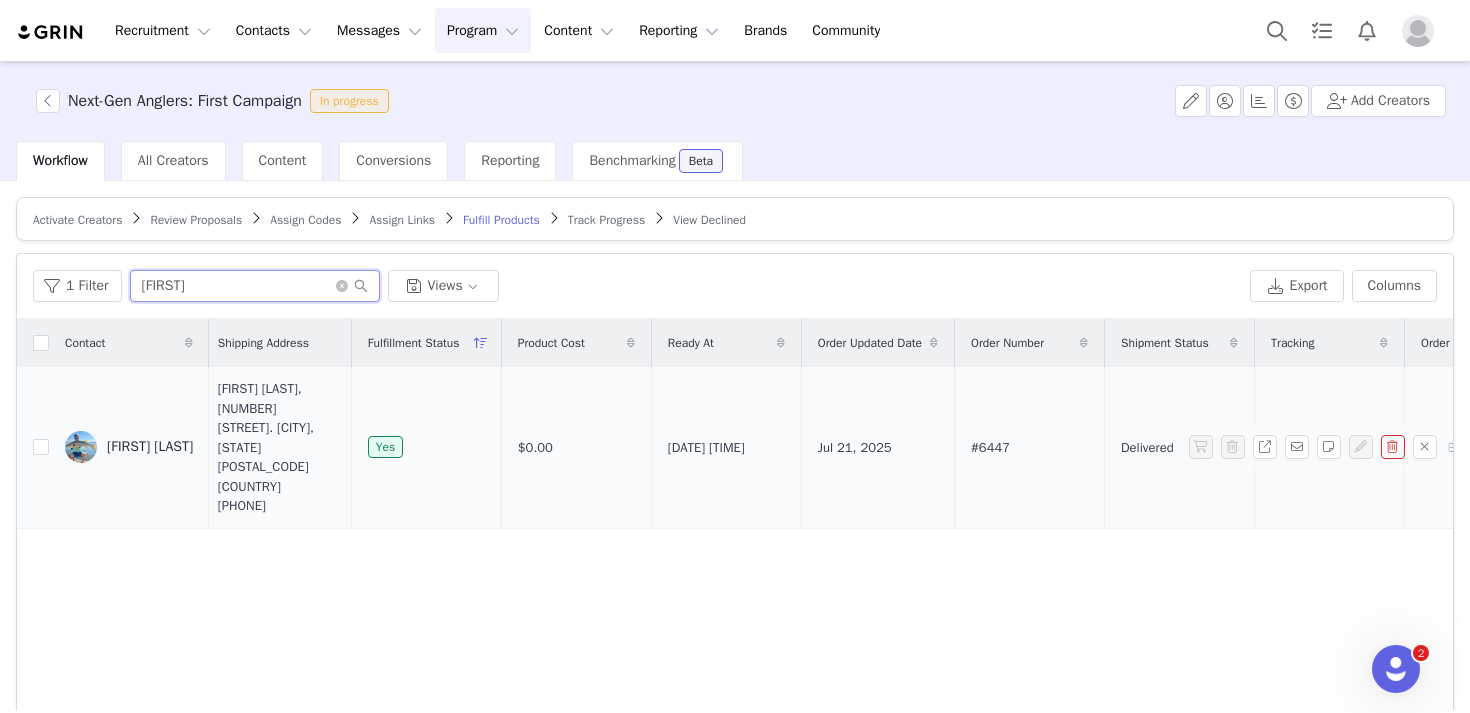 scroll, scrollTop: 0, scrollLeft: 345, axis: horizontal 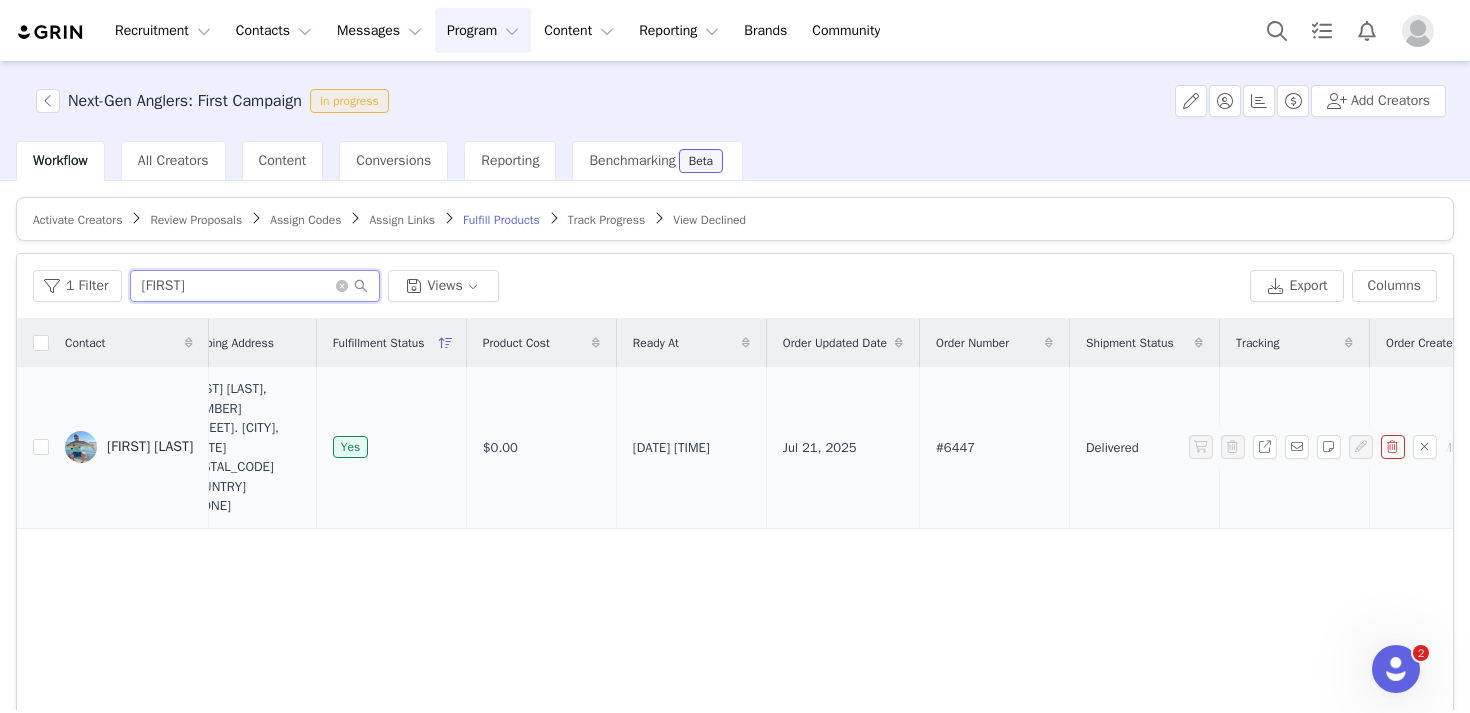 type on "jorge" 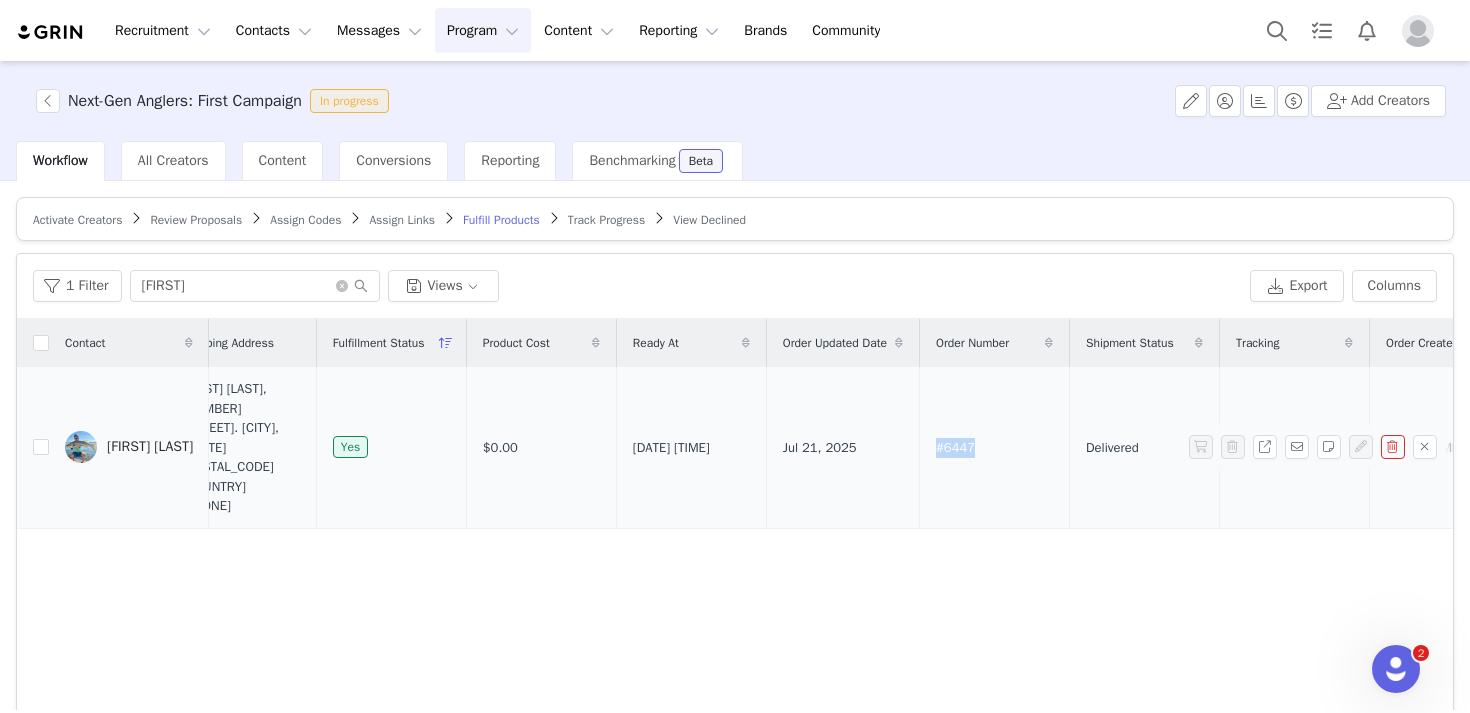 drag, startPoint x: 1025, startPoint y: 442, endPoint x: 976, endPoint y: 441, distance: 49.010204 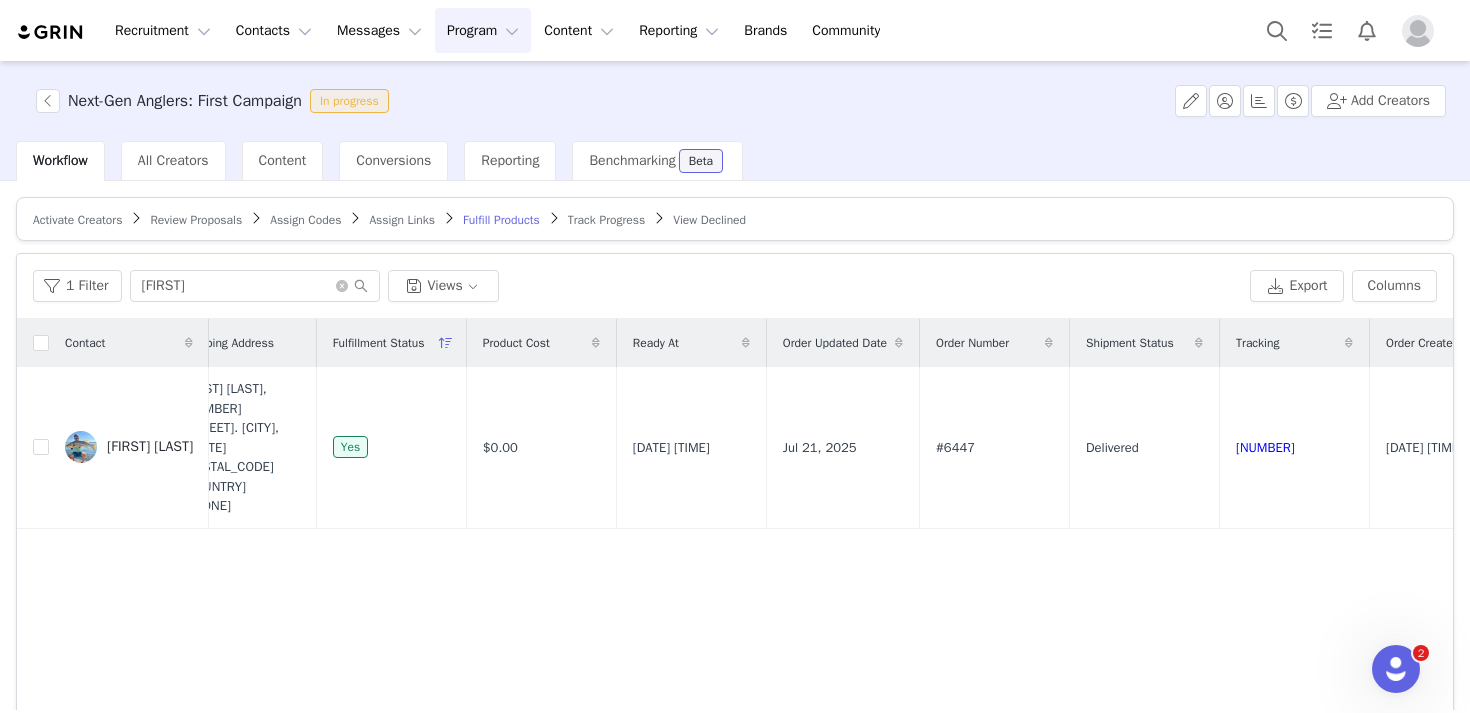 click on "Track Progress" at bounding box center (606, 220) 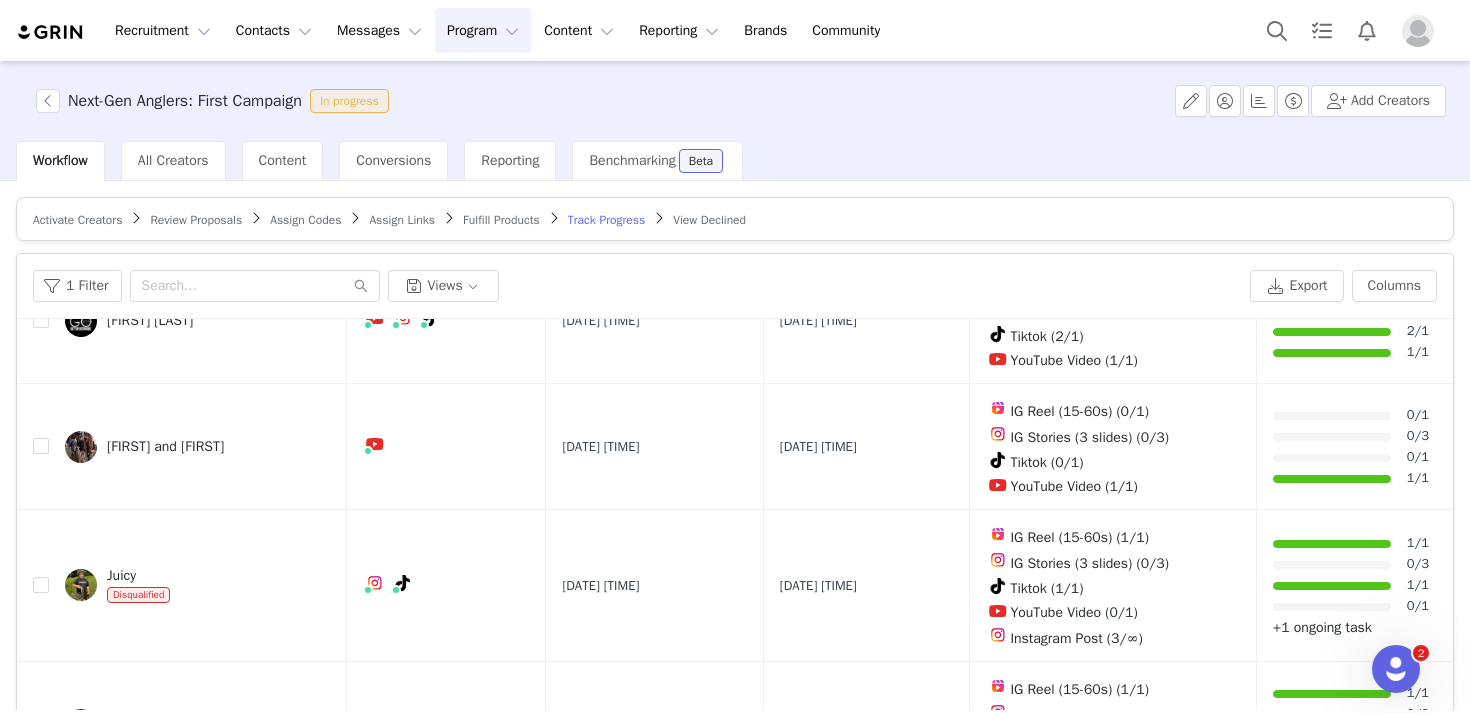 scroll, scrollTop: 245, scrollLeft: 0, axis: vertical 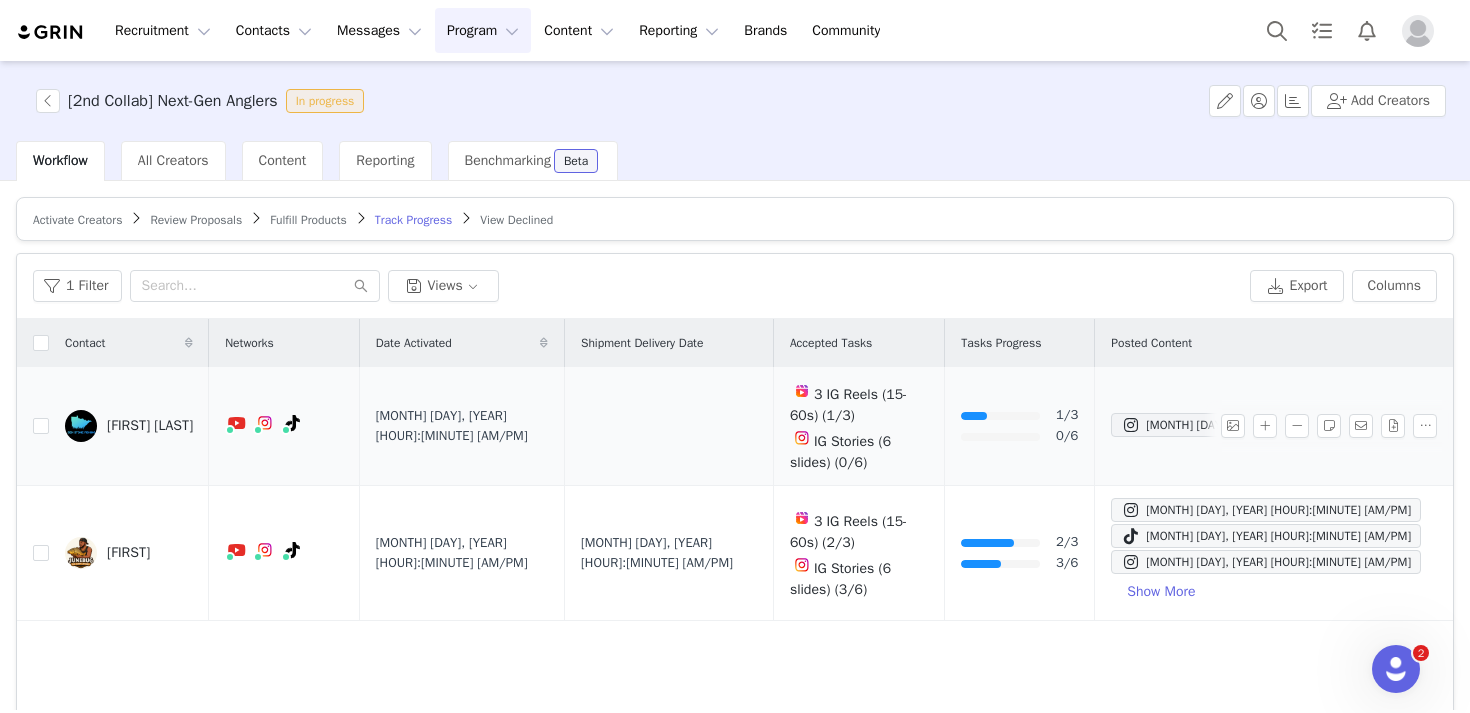 click on "[FIRST] [LAST]" at bounding box center [150, 426] 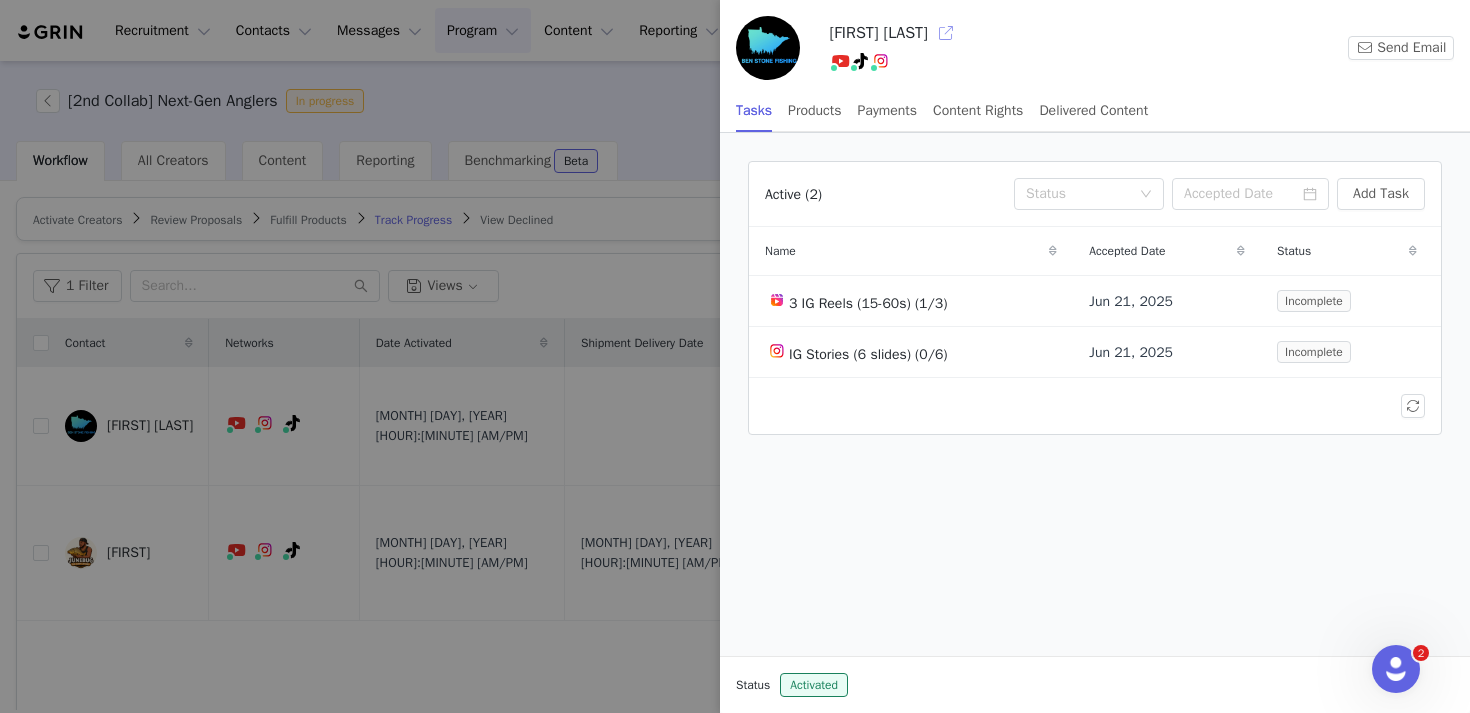 click at bounding box center (946, 33) 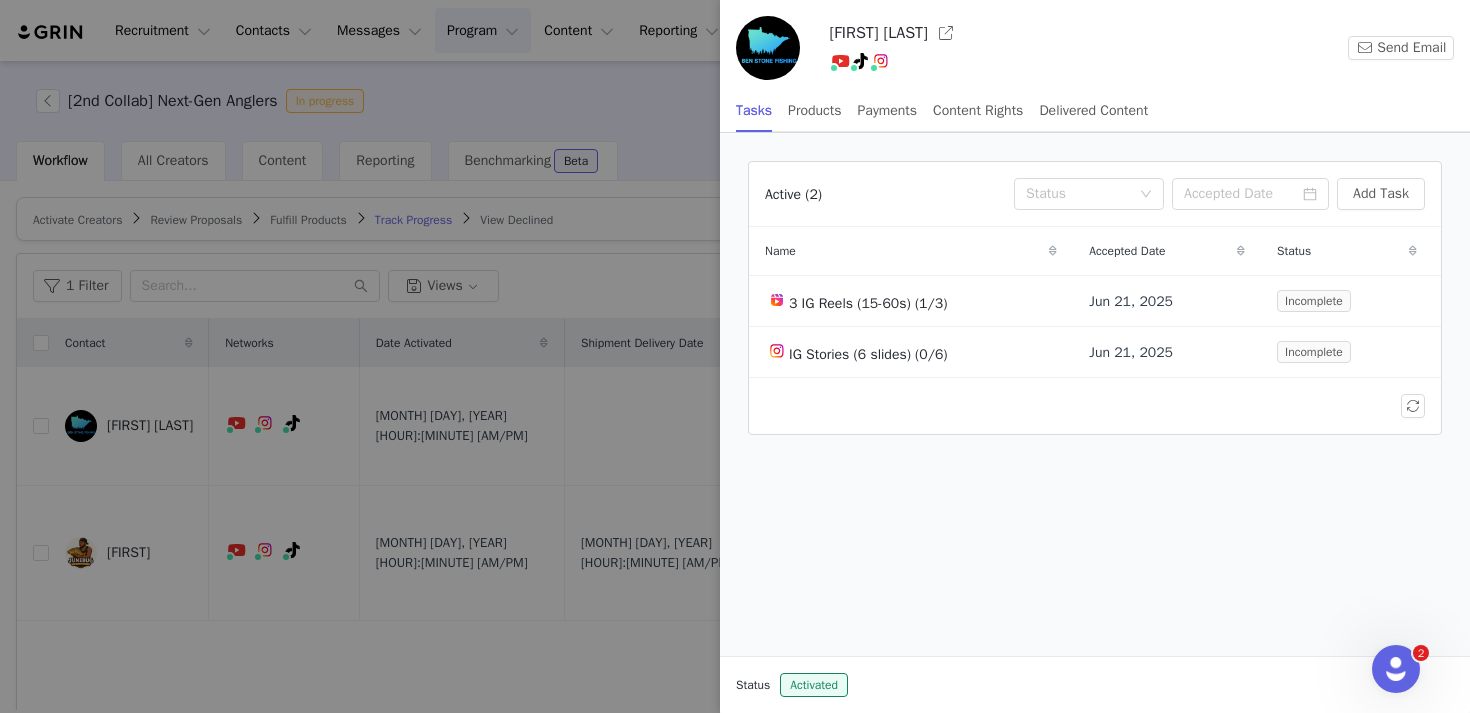 click at bounding box center (735, 356) 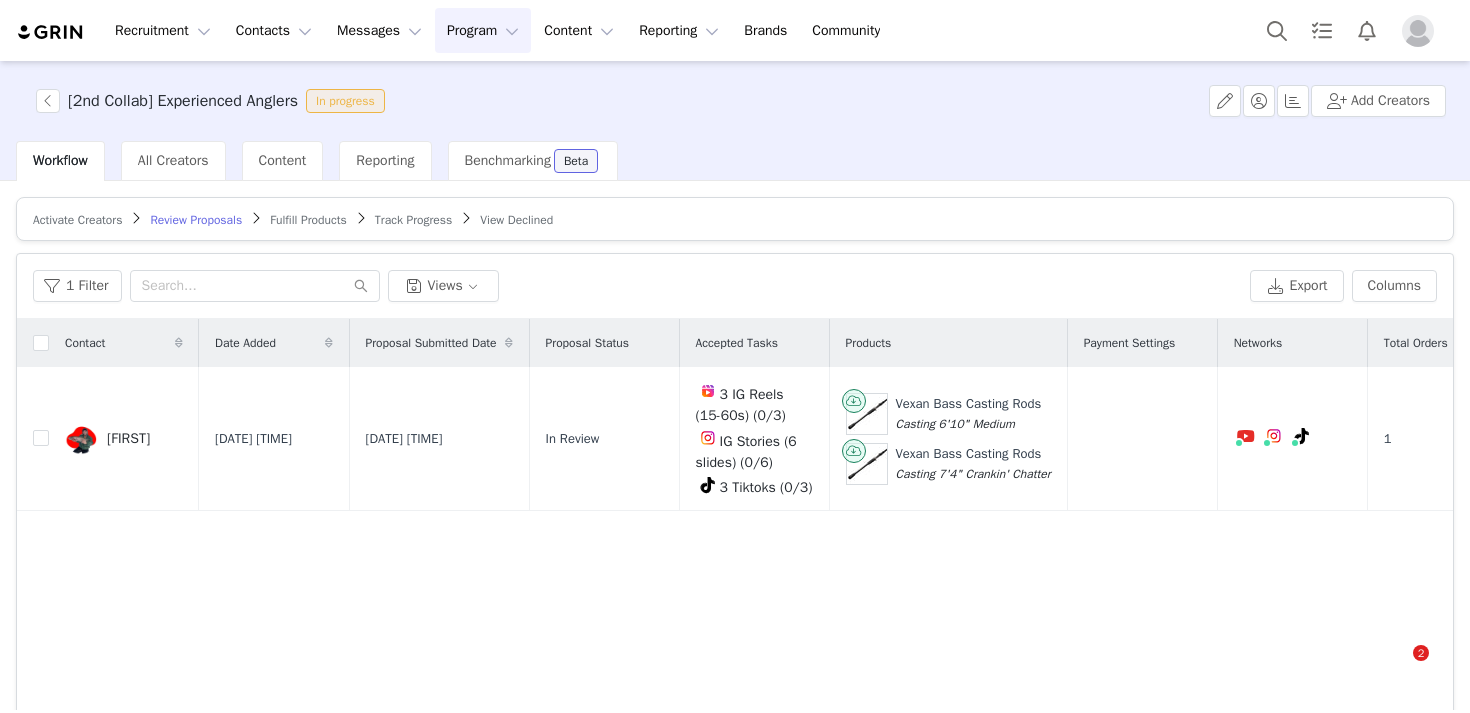 scroll, scrollTop: 0, scrollLeft: 0, axis: both 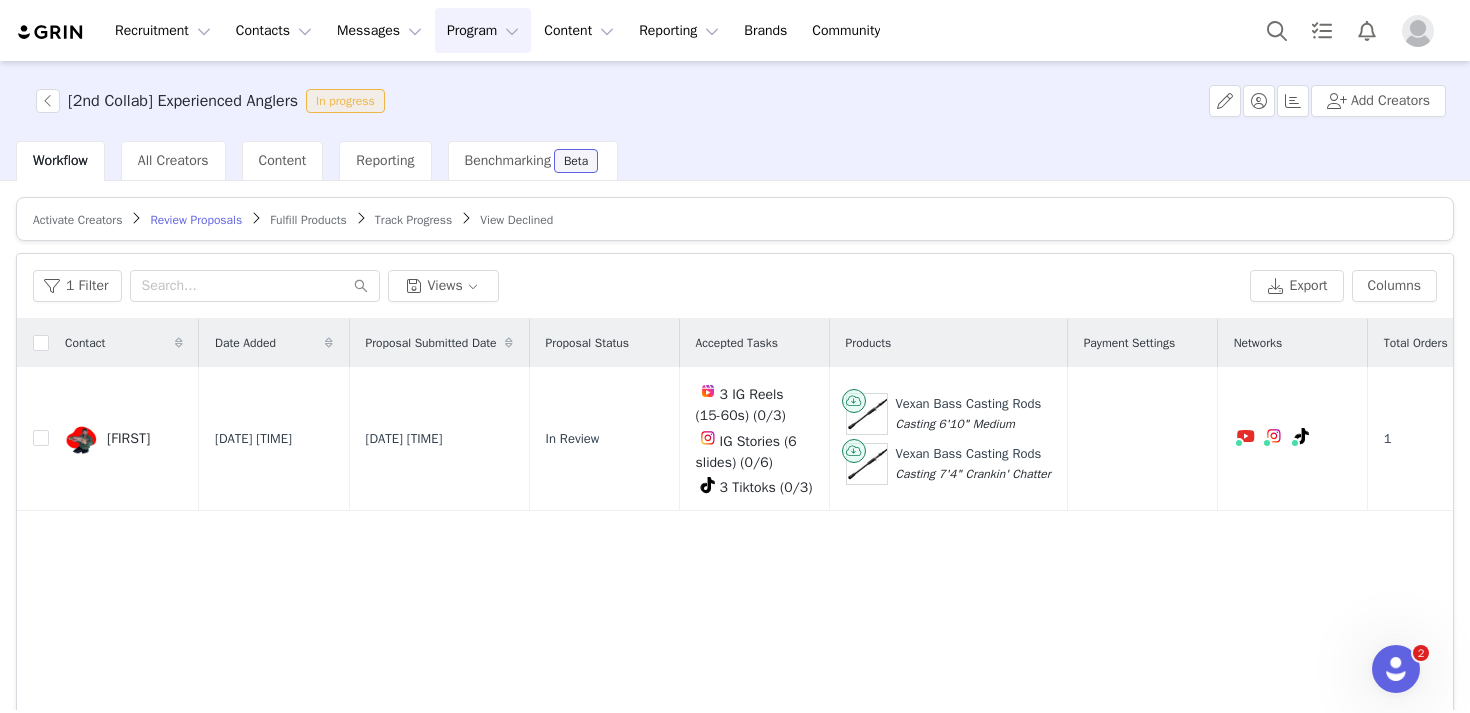 click on "Track Progress" at bounding box center [413, 220] 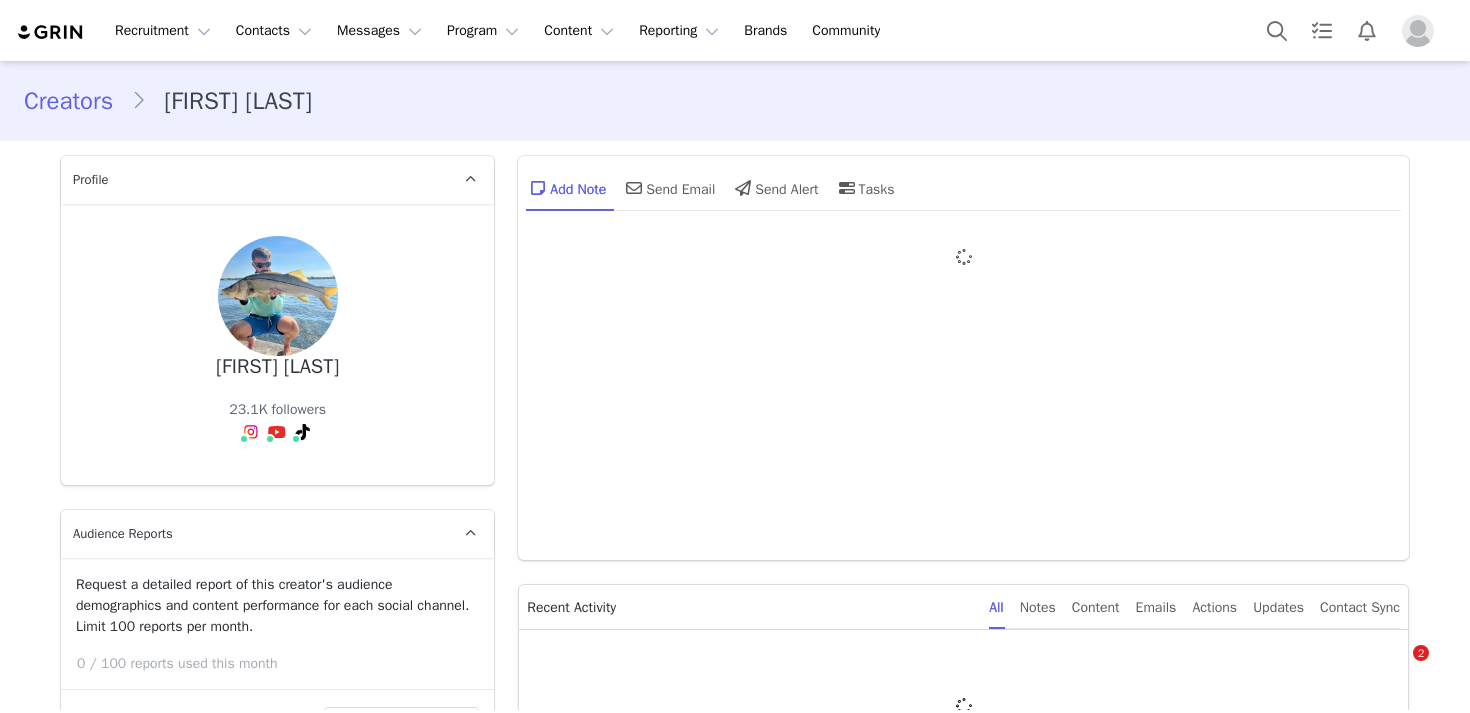 type on "+1 (United States)" 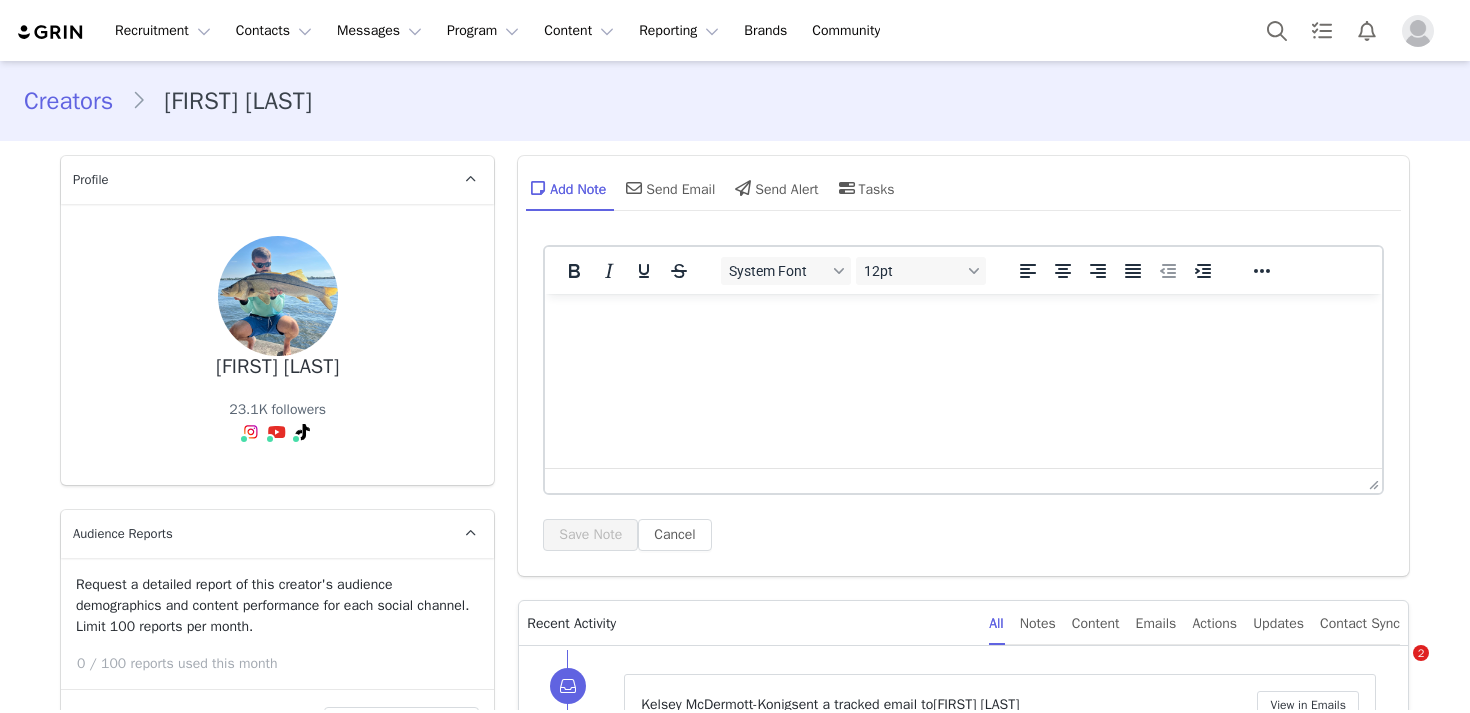 scroll, scrollTop: 0, scrollLeft: 0, axis: both 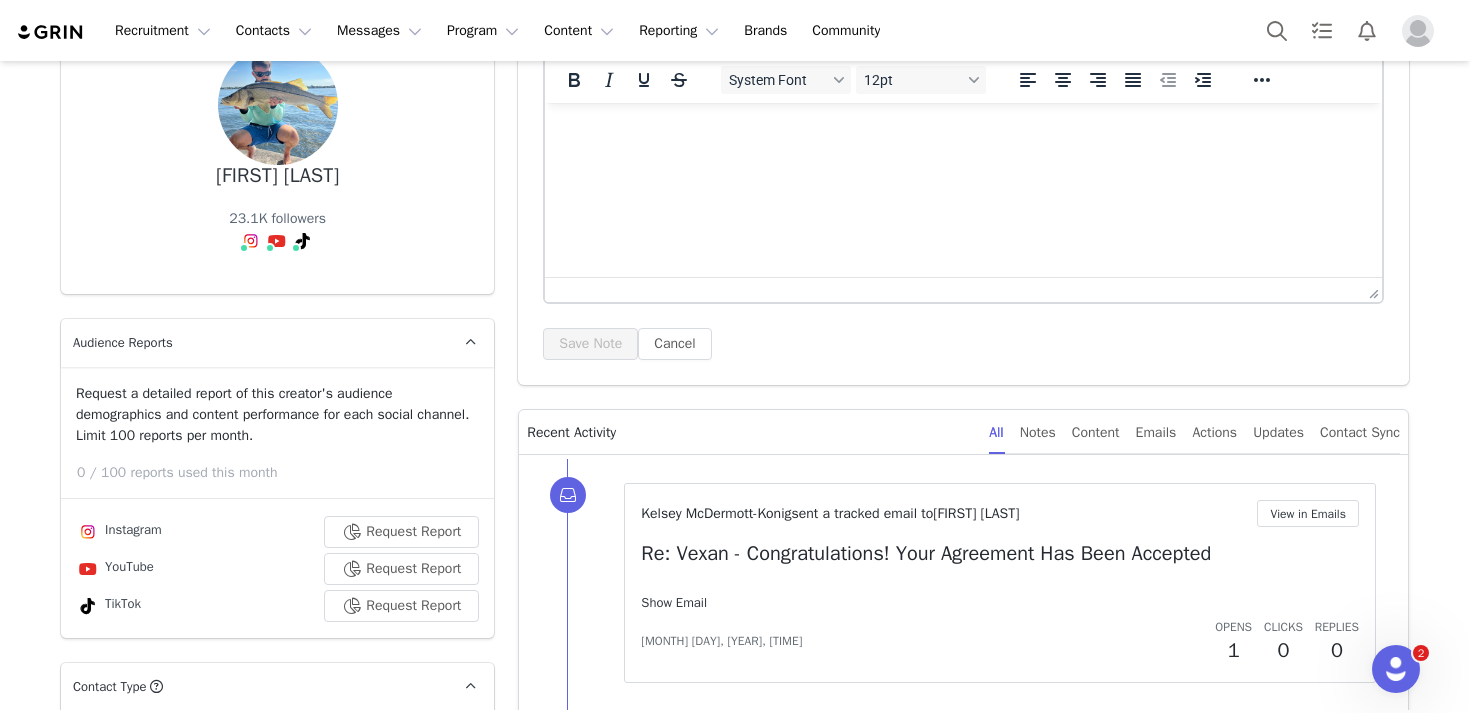click on "Show Email" at bounding box center [674, 602] 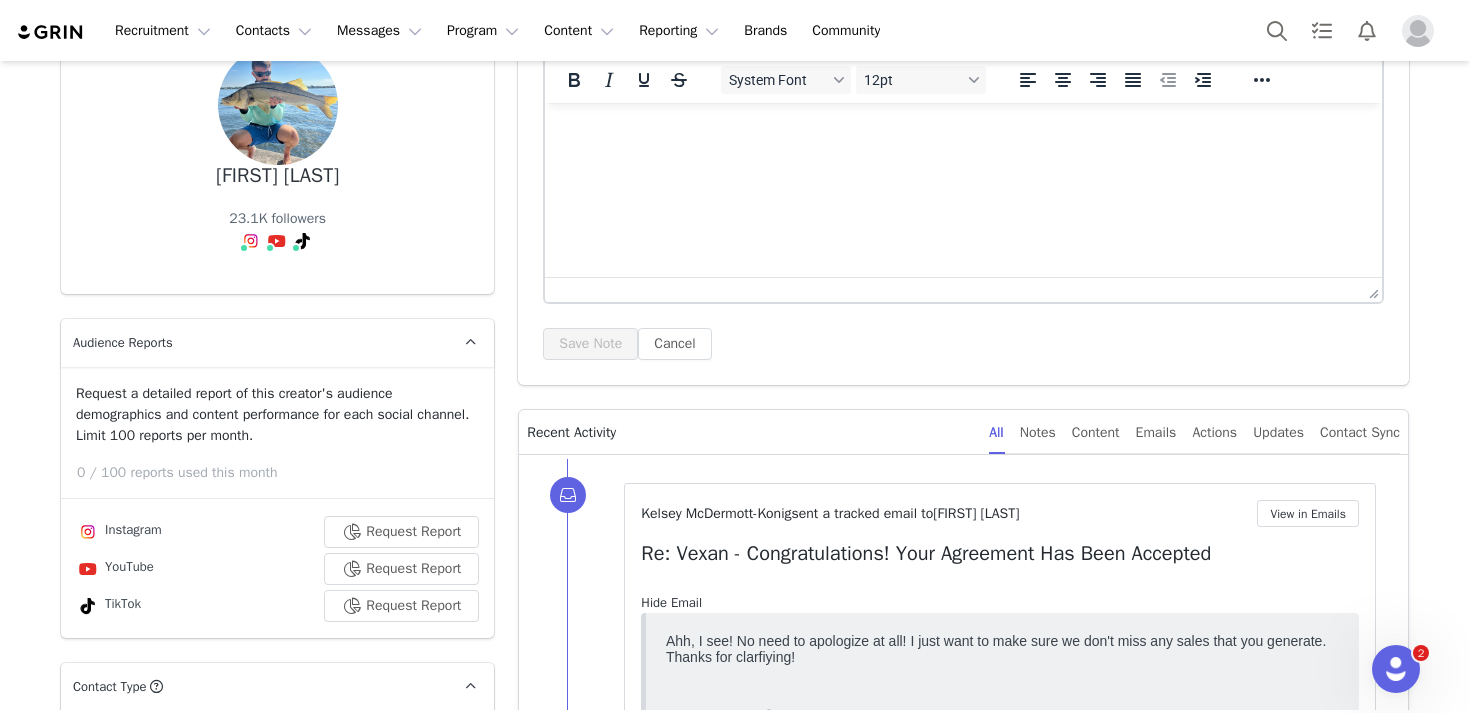 scroll, scrollTop: 0, scrollLeft: 0, axis: both 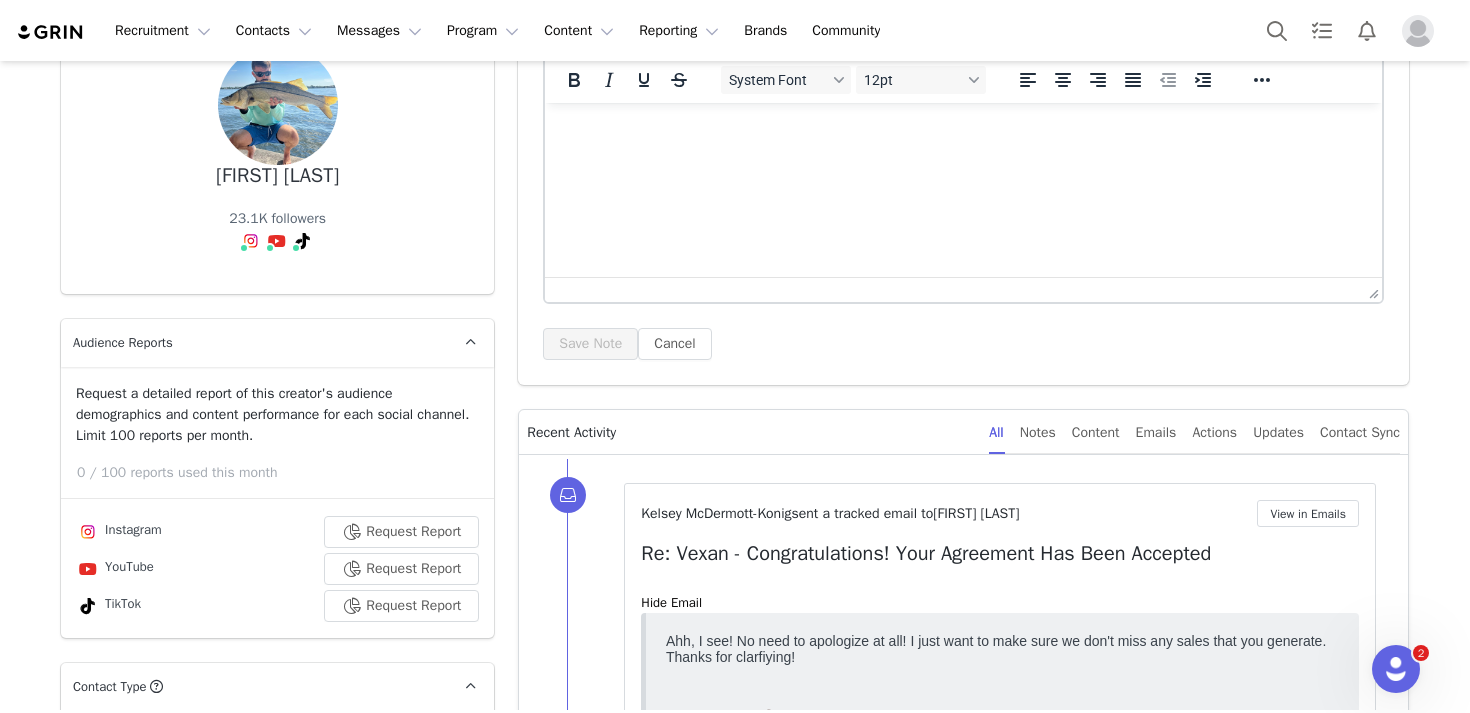 click at bounding box center (963, 130) 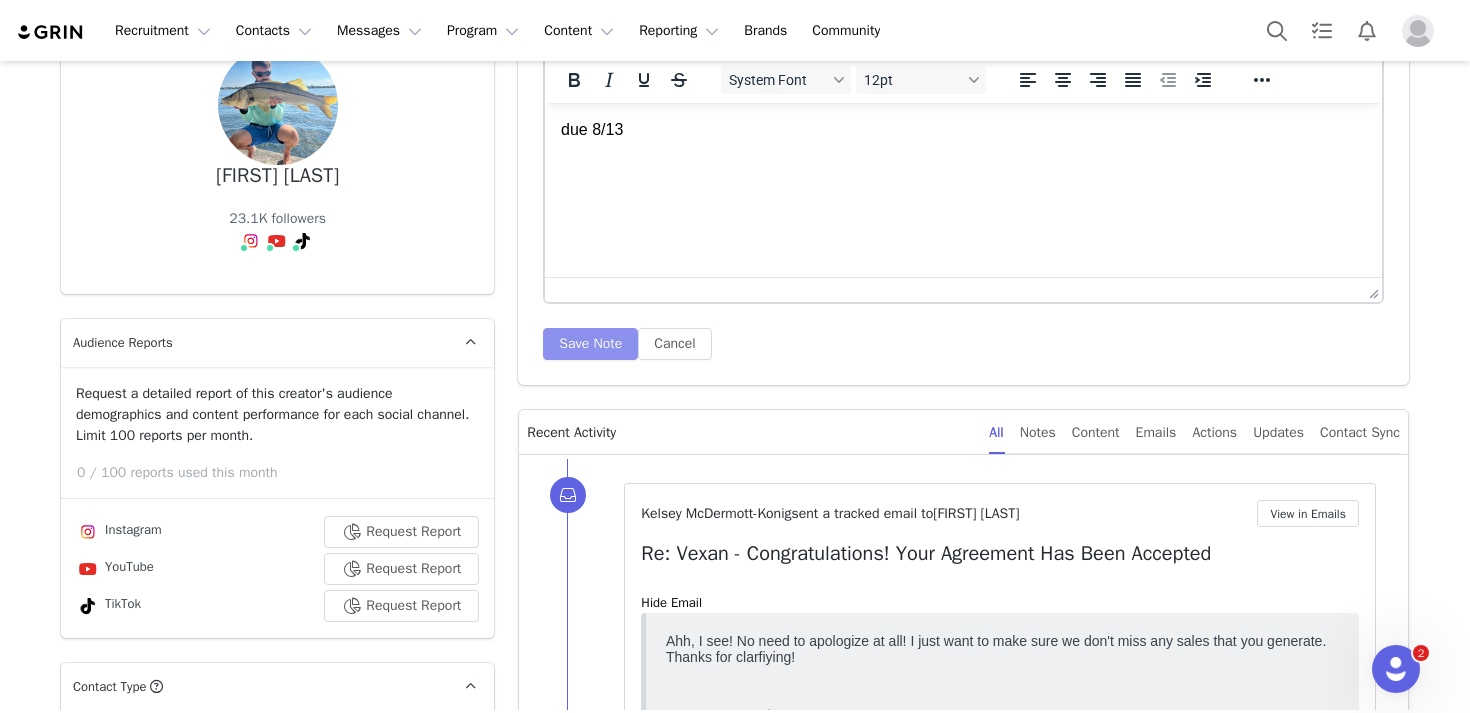 click on "Save Note" at bounding box center (590, 344) 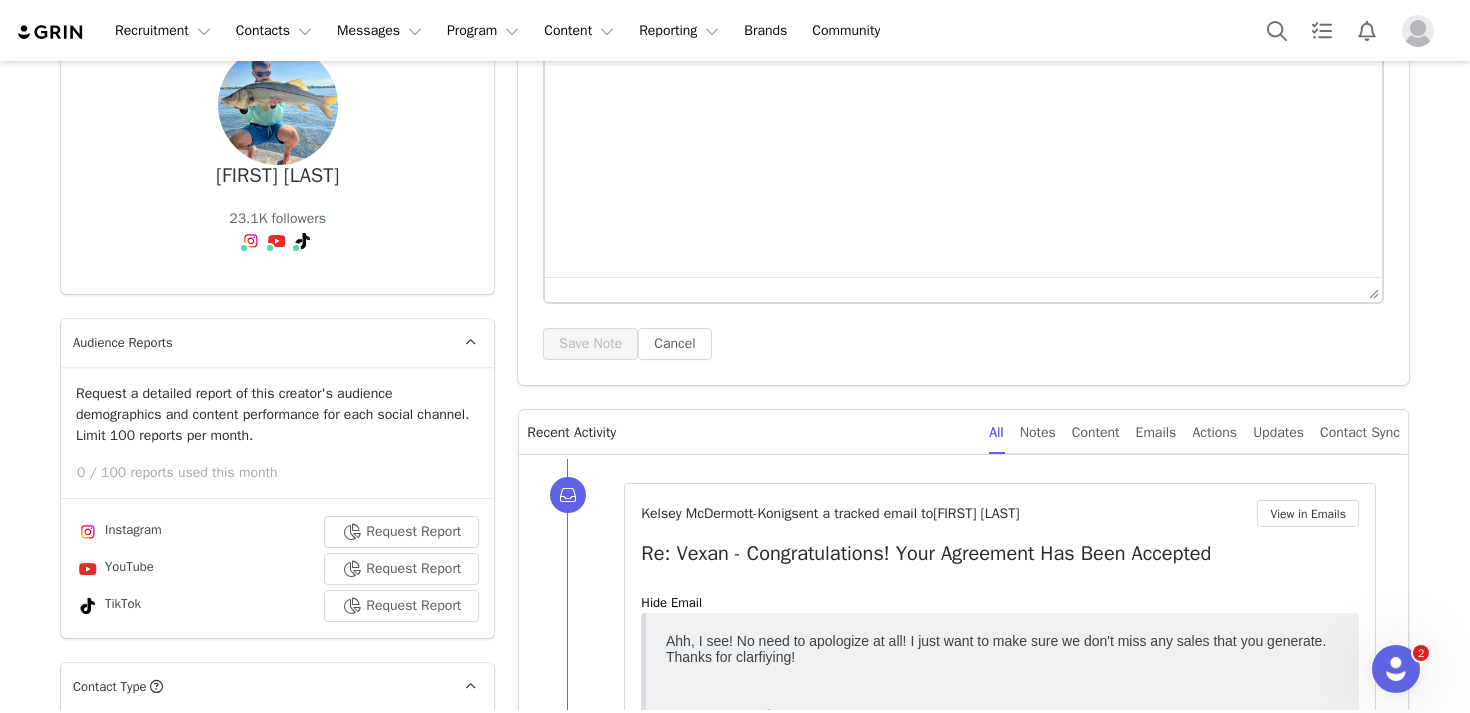 scroll, scrollTop: 0, scrollLeft: 0, axis: both 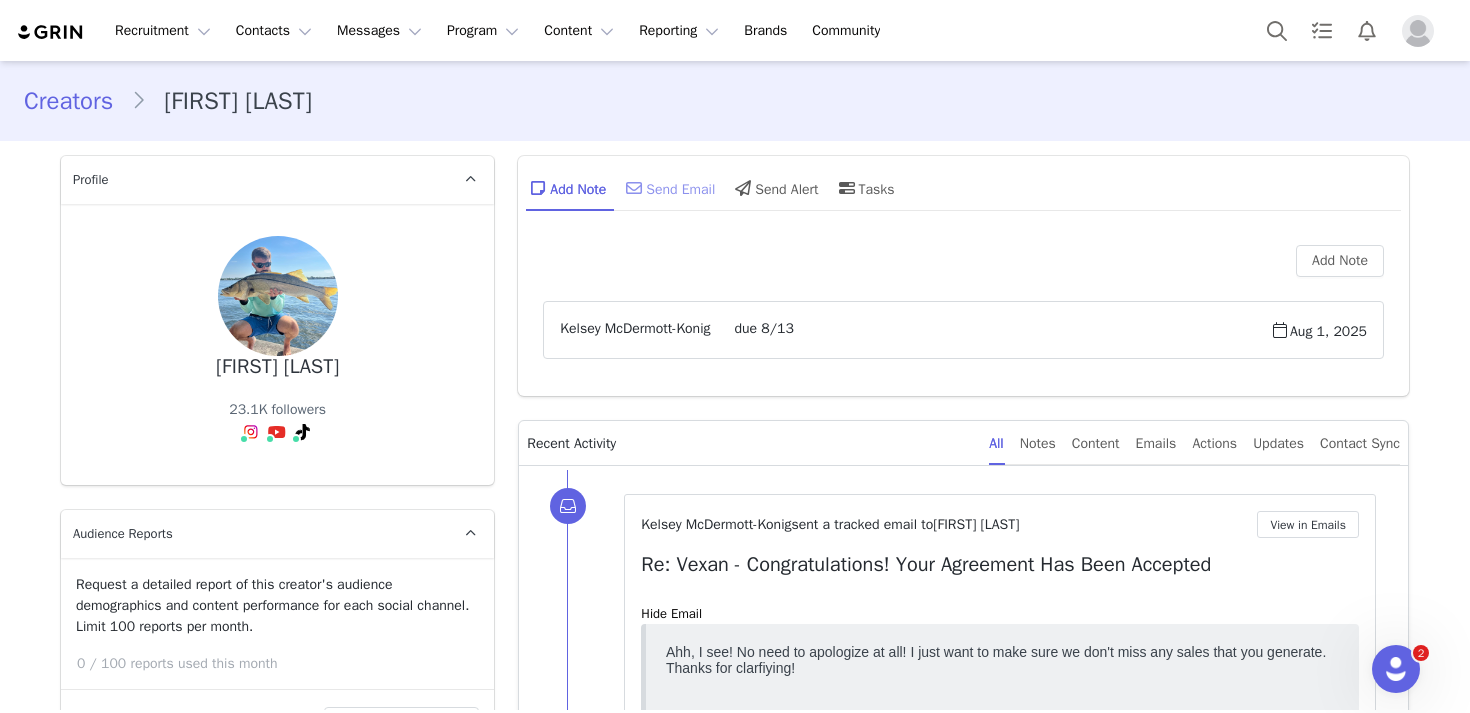 click on "Send Email" at bounding box center (668, 188) 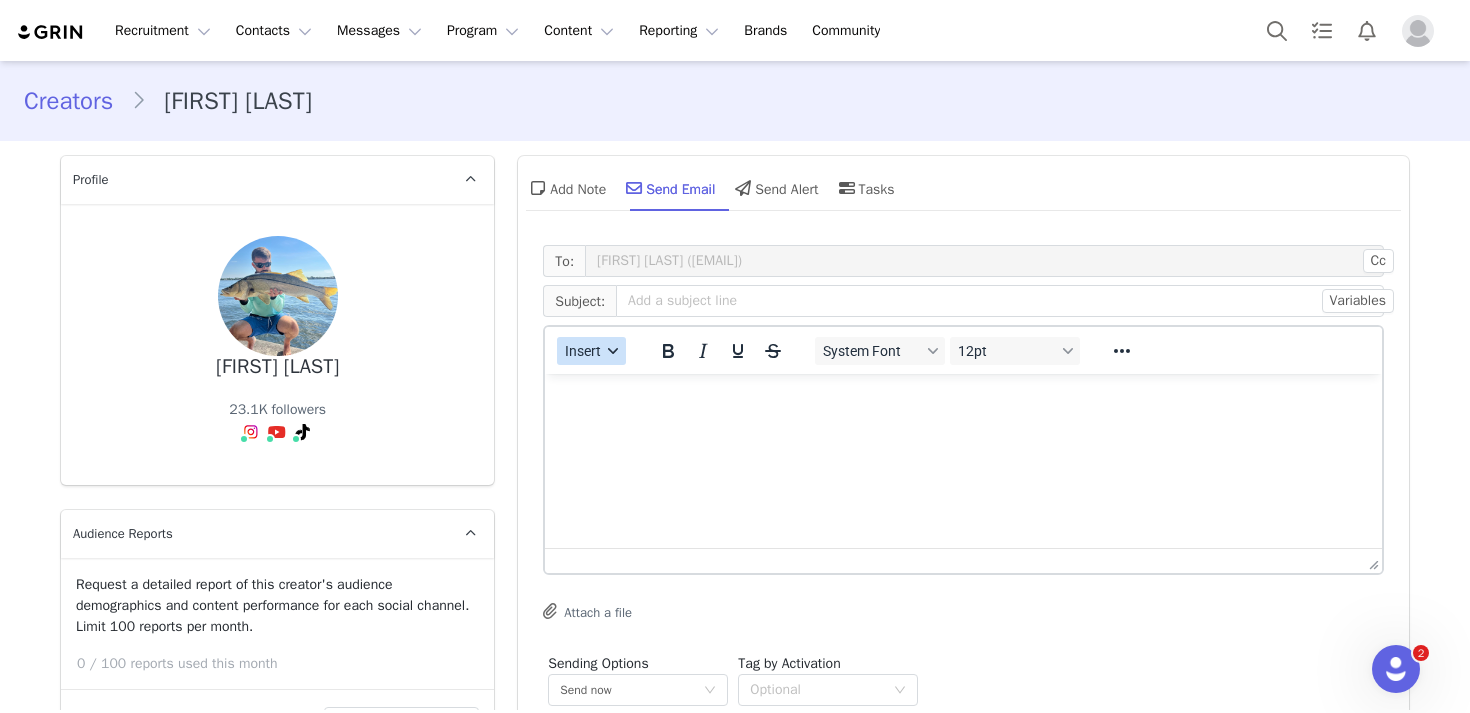 scroll, scrollTop: 0, scrollLeft: 0, axis: both 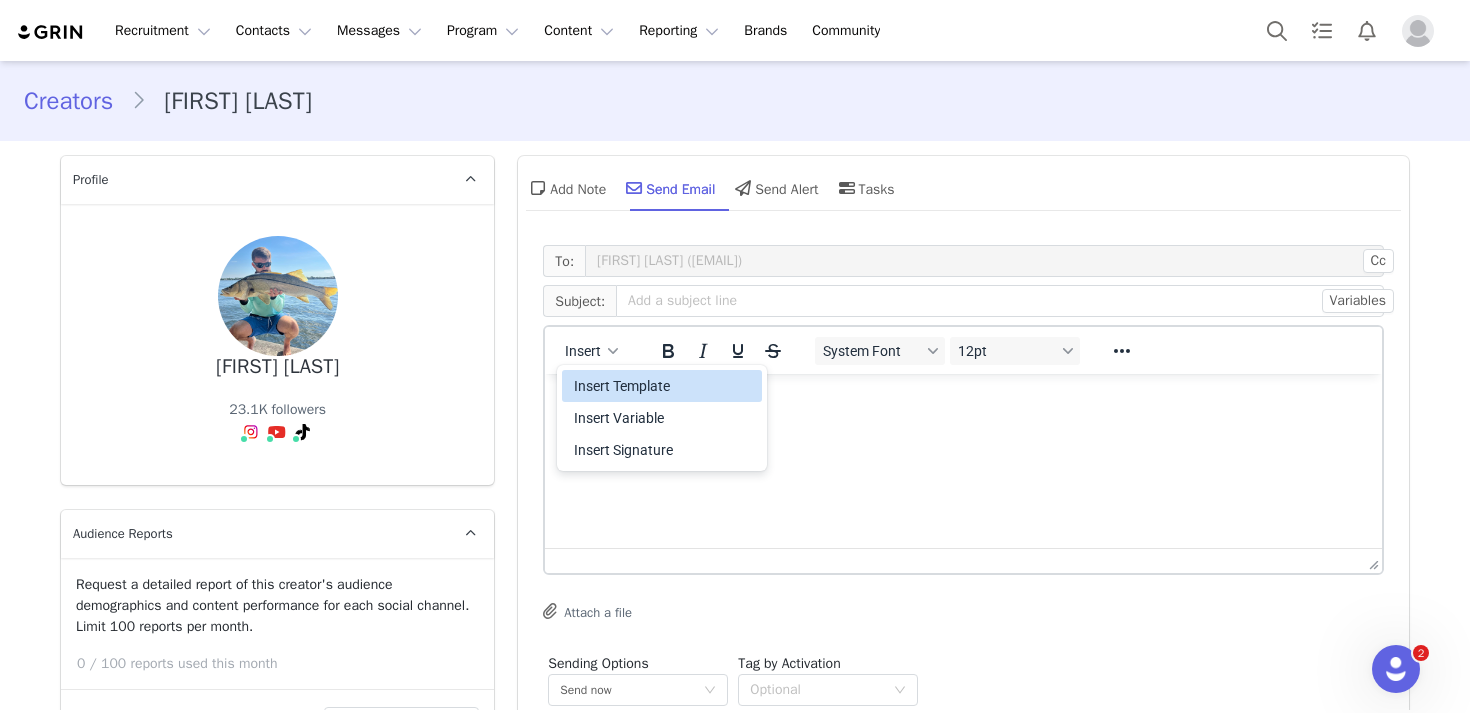 click on "Insert Template" at bounding box center (664, 386) 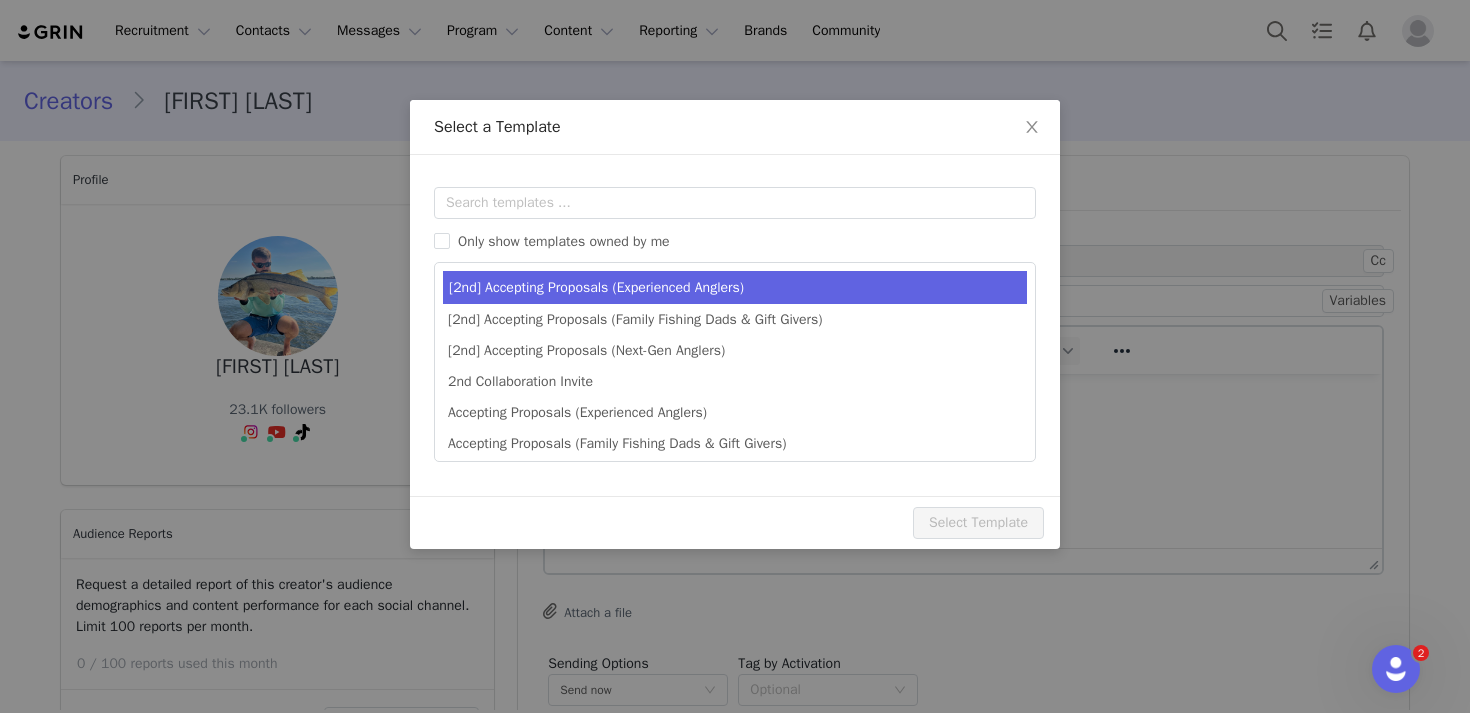 scroll, scrollTop: 0, scrollLeft: 0, axis: both 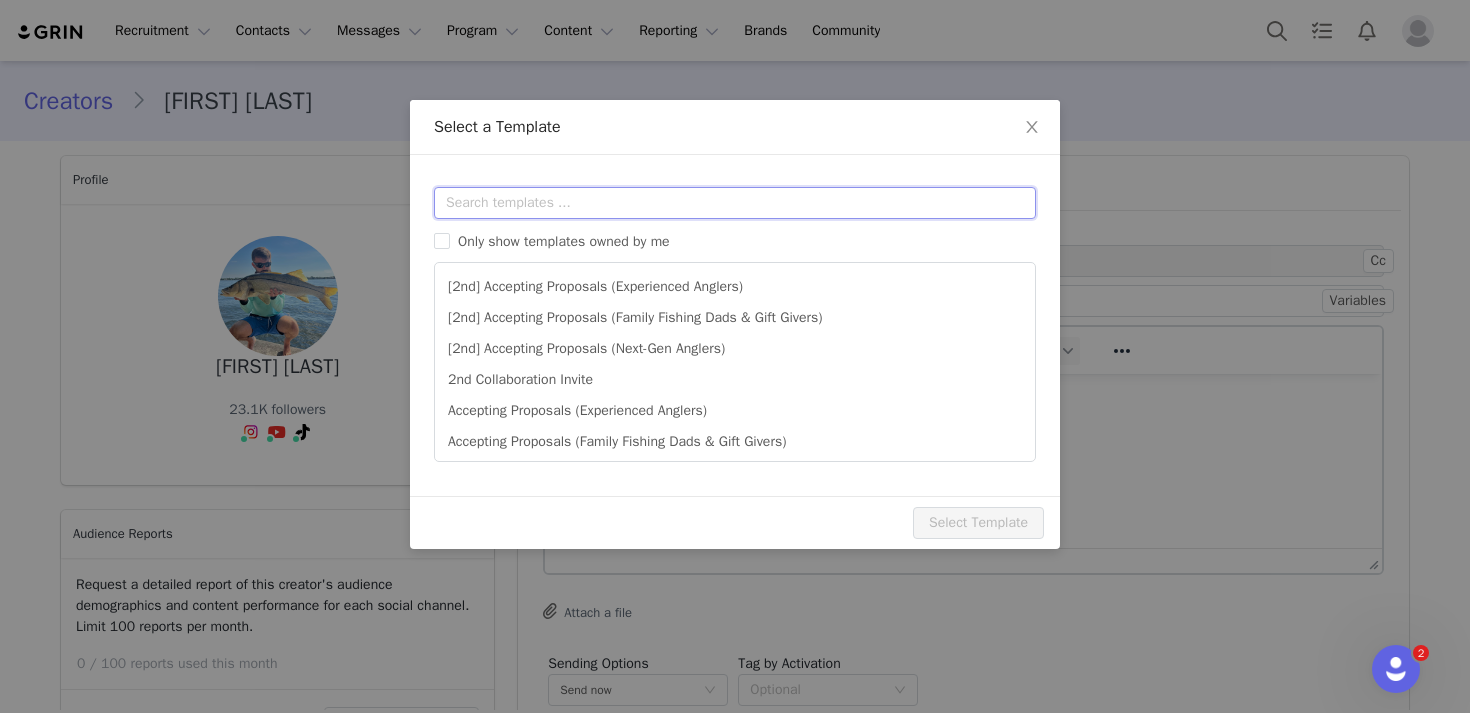 click at bounding box center [735, 203] 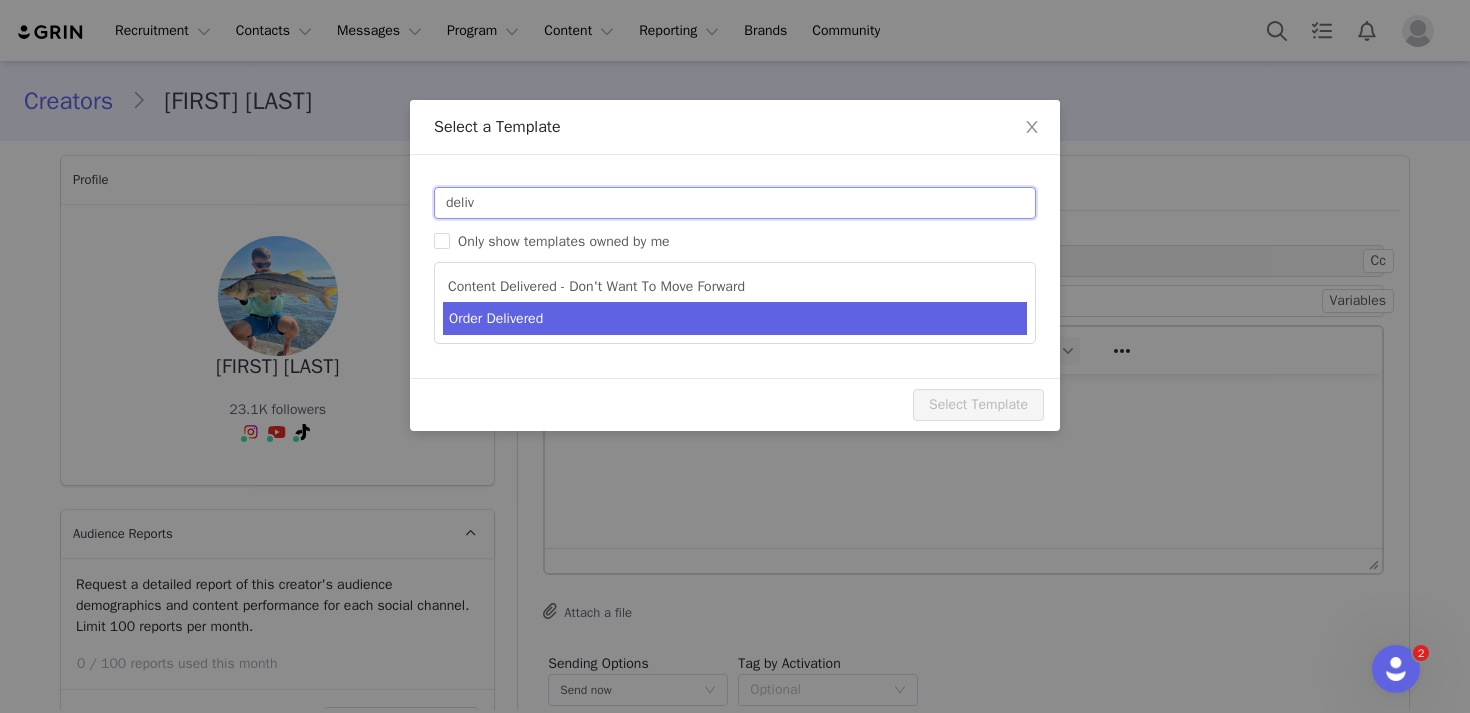 type on "deliv" 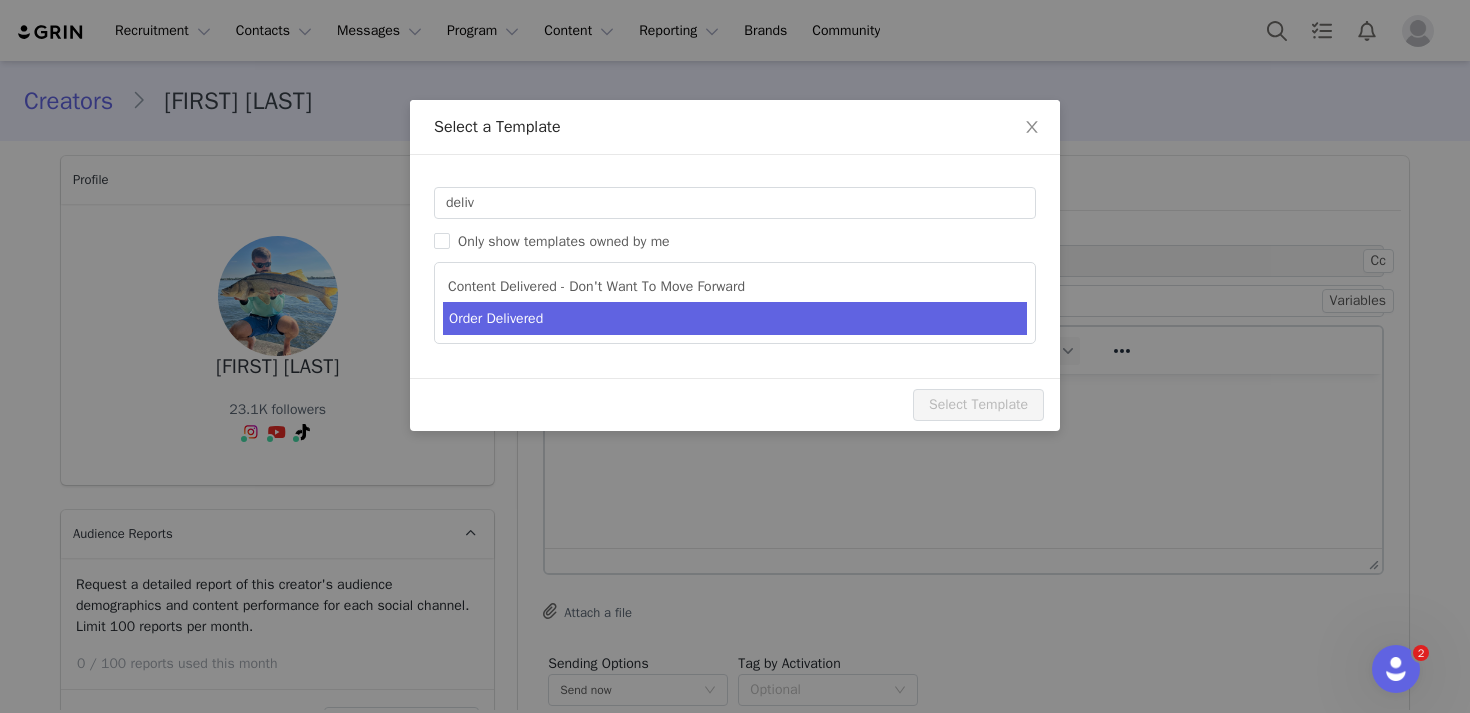 click on "Order Delivered" at bounding box center [735, 318] 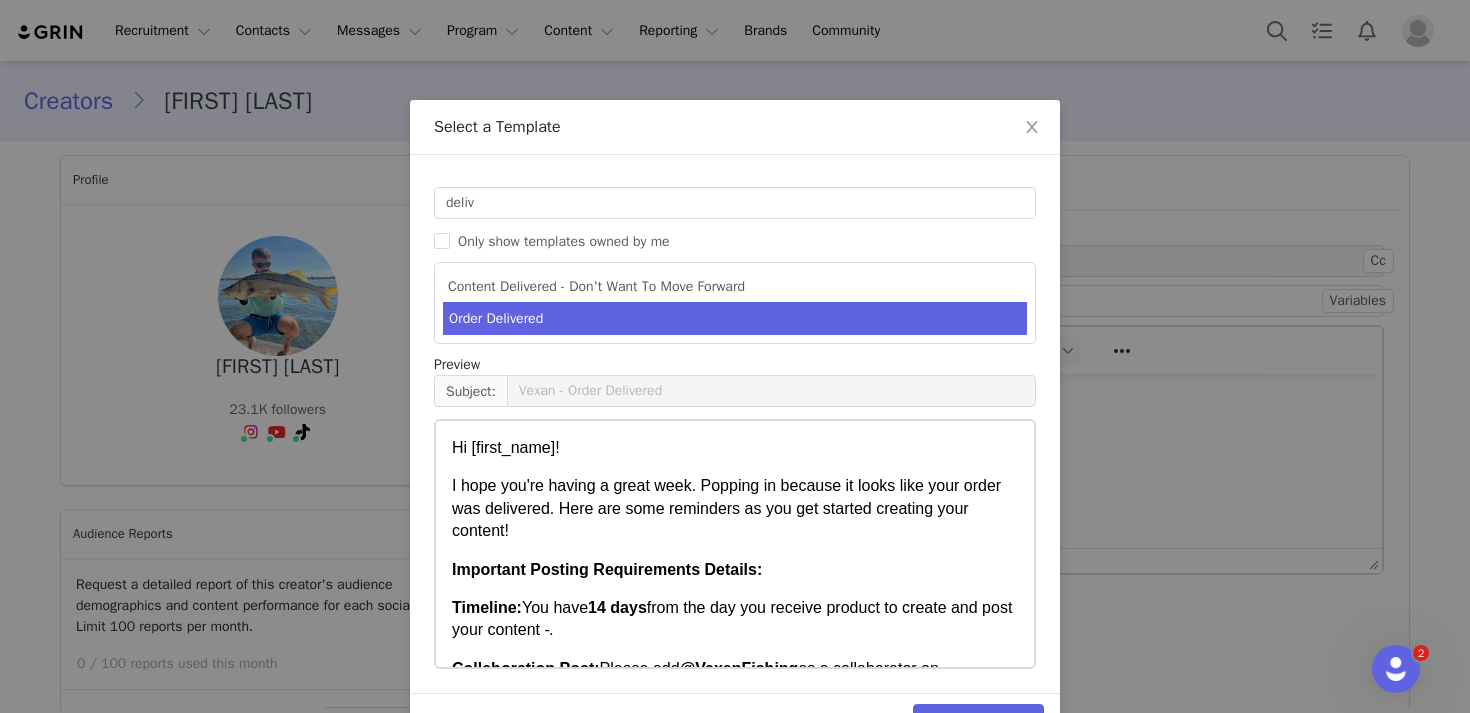 scroll, scrollTop: 57, scrollLeft: 0, axis: vertical 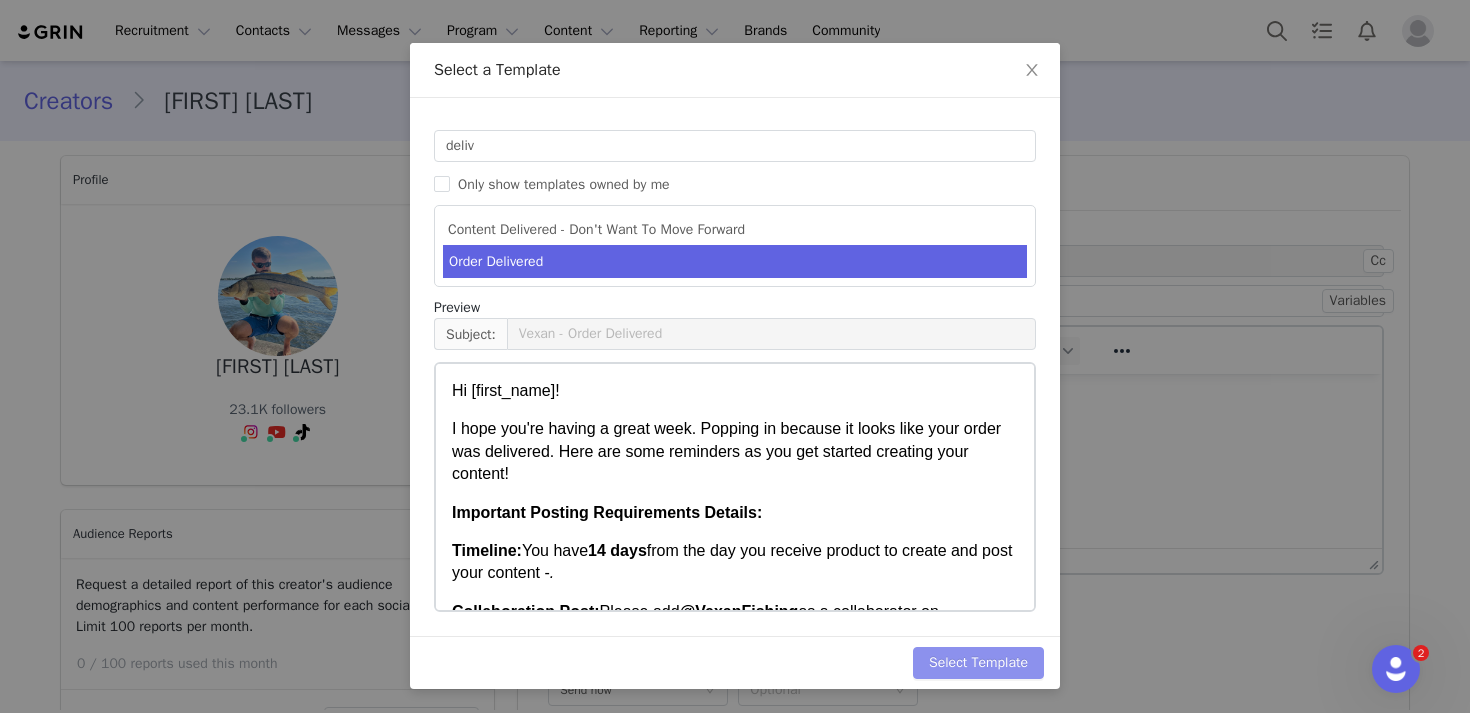 click on "Select Template" at bounding box center [978, 663] 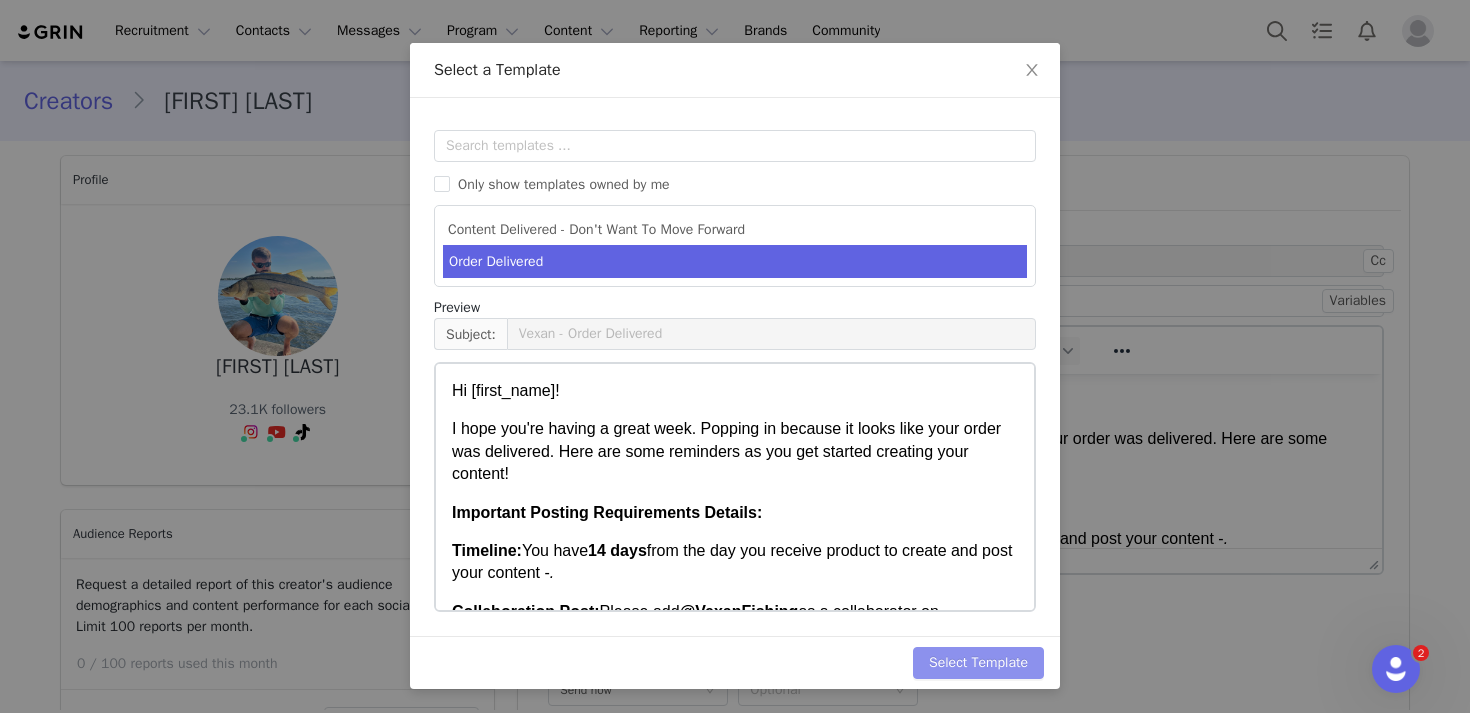 scroll, scrollTop: 0, scrollLeft: 0, axis: both 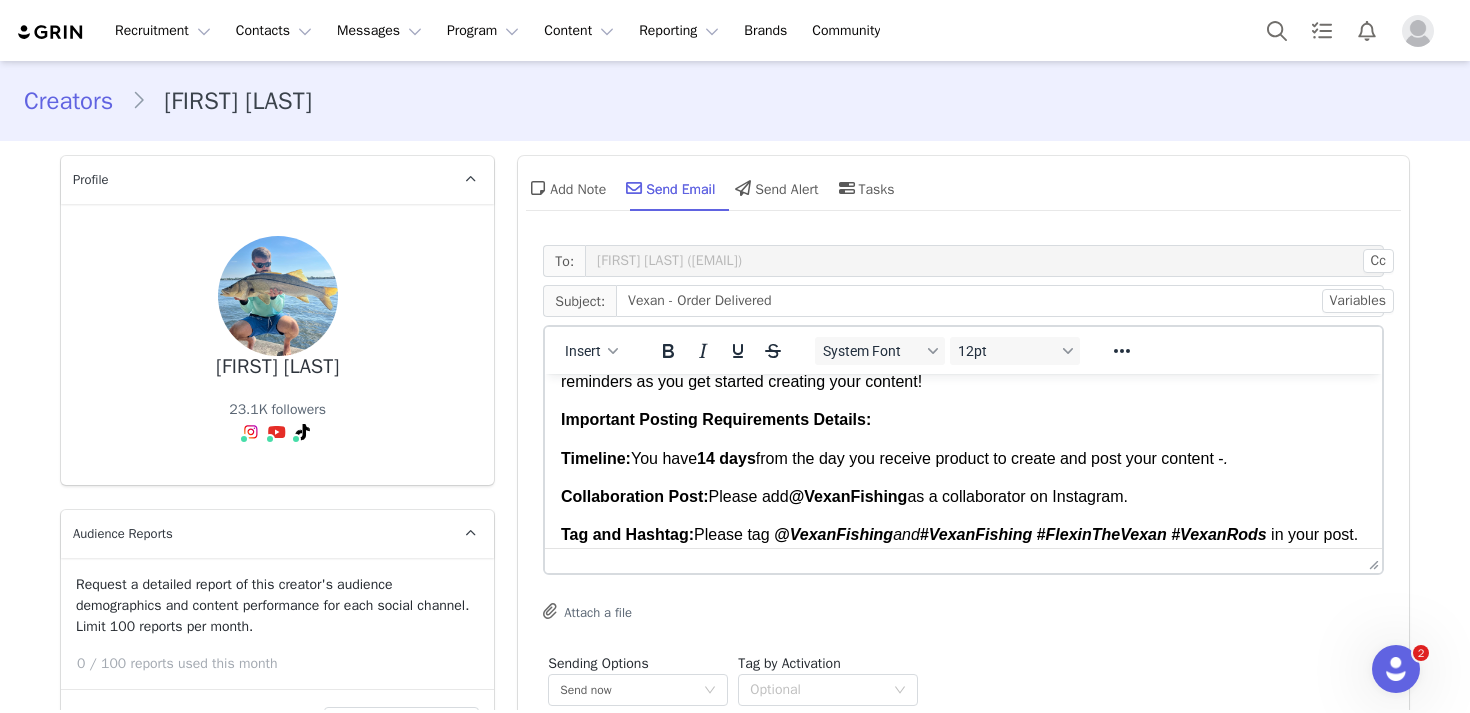 click on "Timeline:  You have  14 days  from the day you receive product to create and post your content -  ." at bounding box center (963, 459) 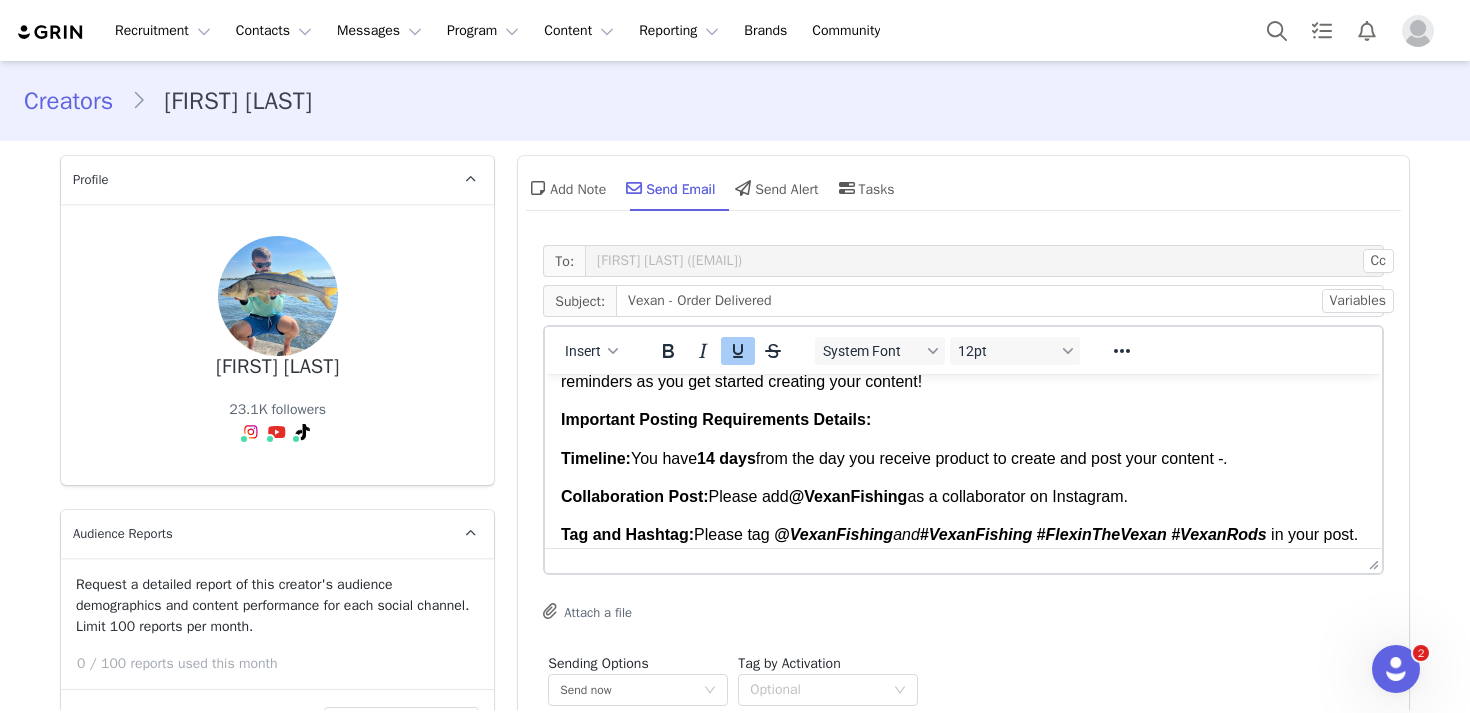 type 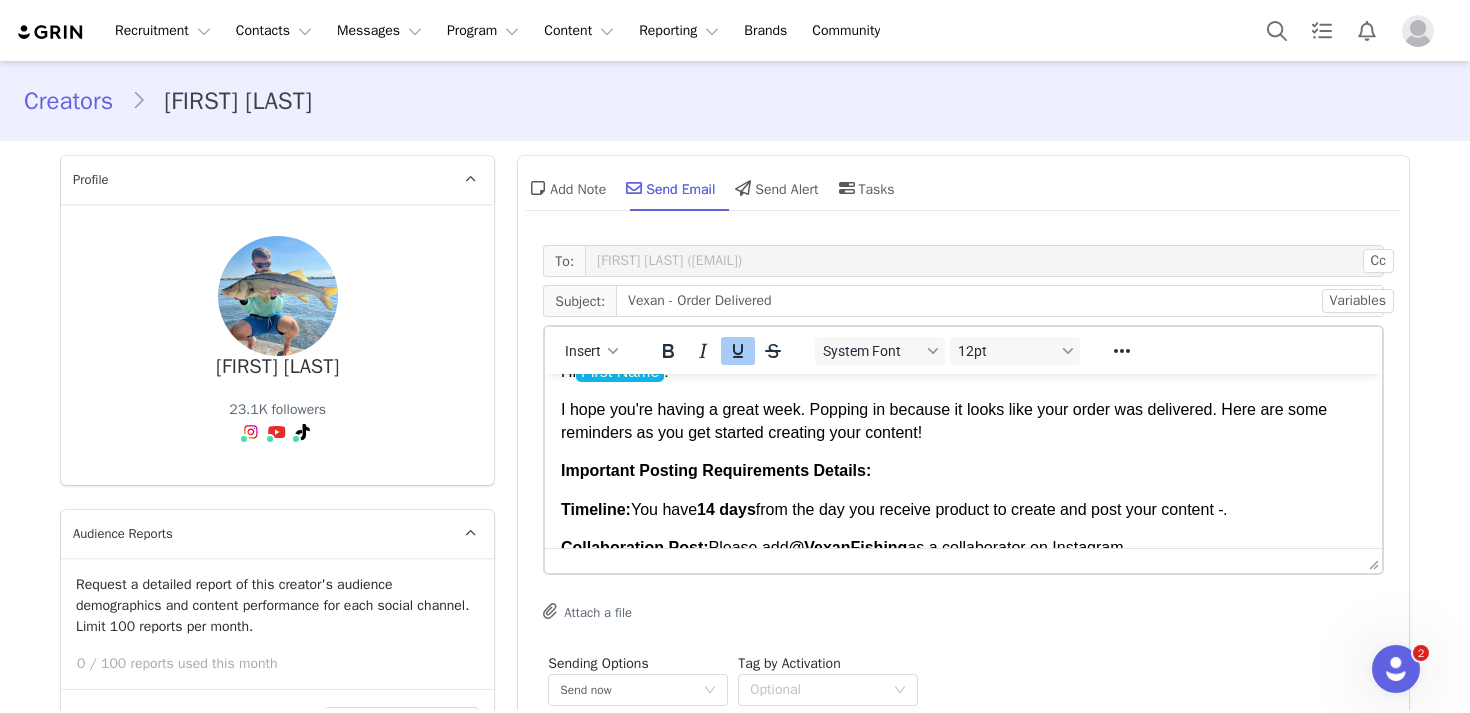 scroll, scrollTop: 0, scrollLeft: 0, axis: both 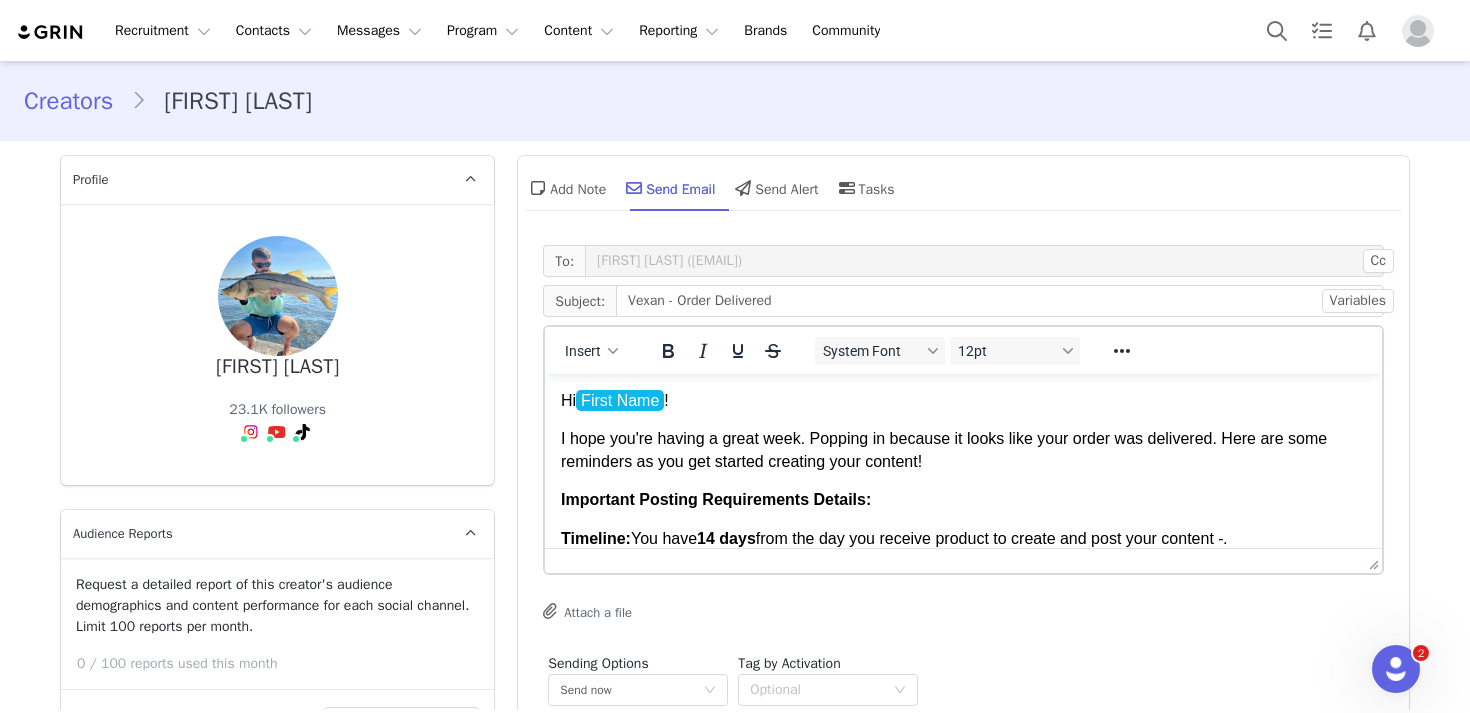 click on "." at bounding box center (1226, 538) 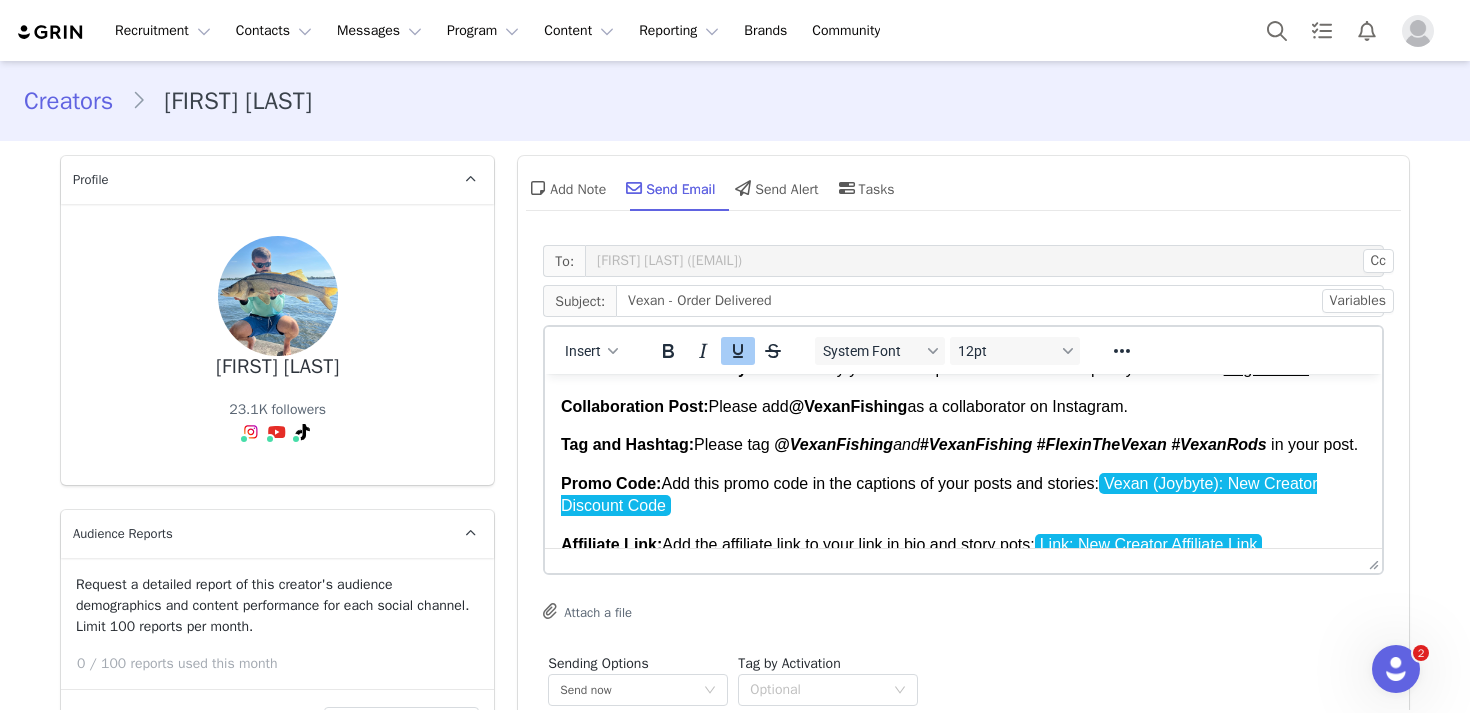 scroll, scrollTop: 172, scrollLeft: 0, axis: vertical 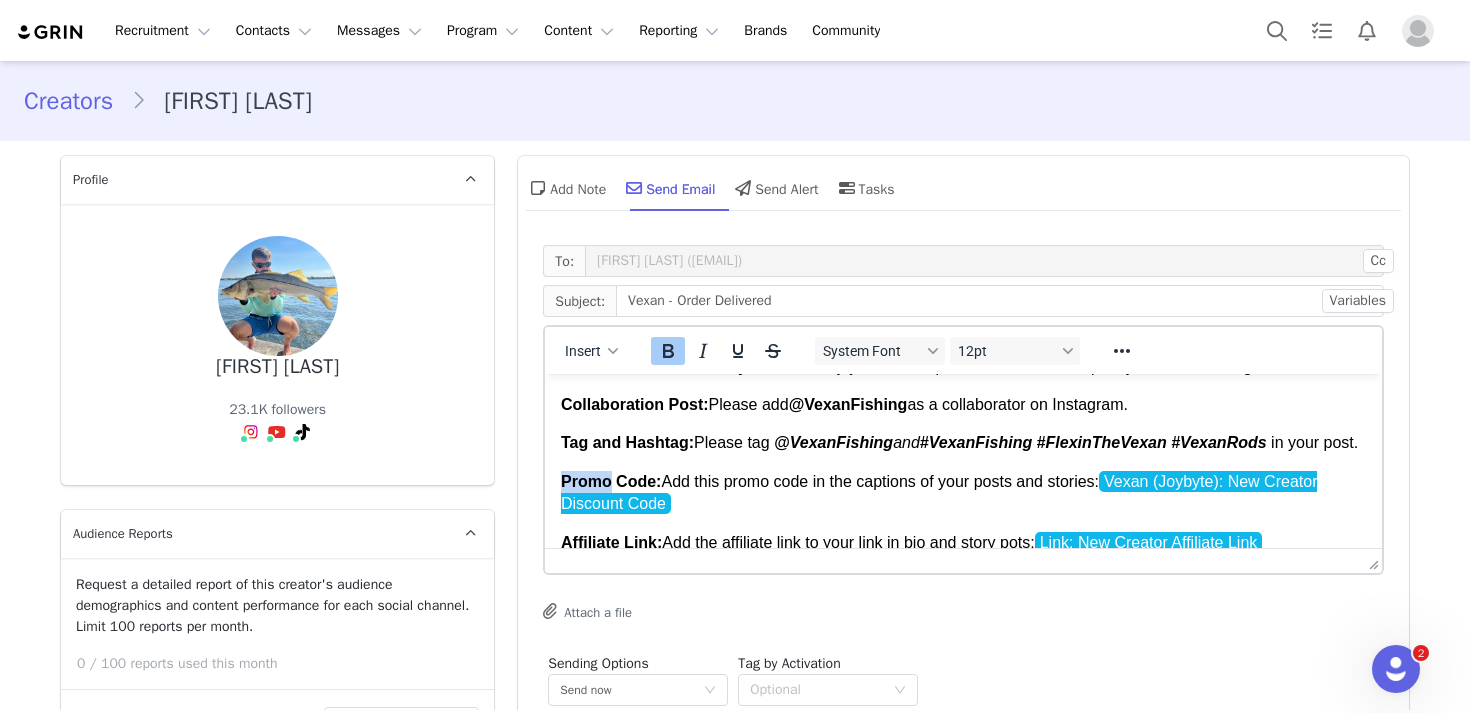 drag, startPoint x: 609, startPoint y: 503, endPoint x: 553, endPoint y: 503, distance: 56 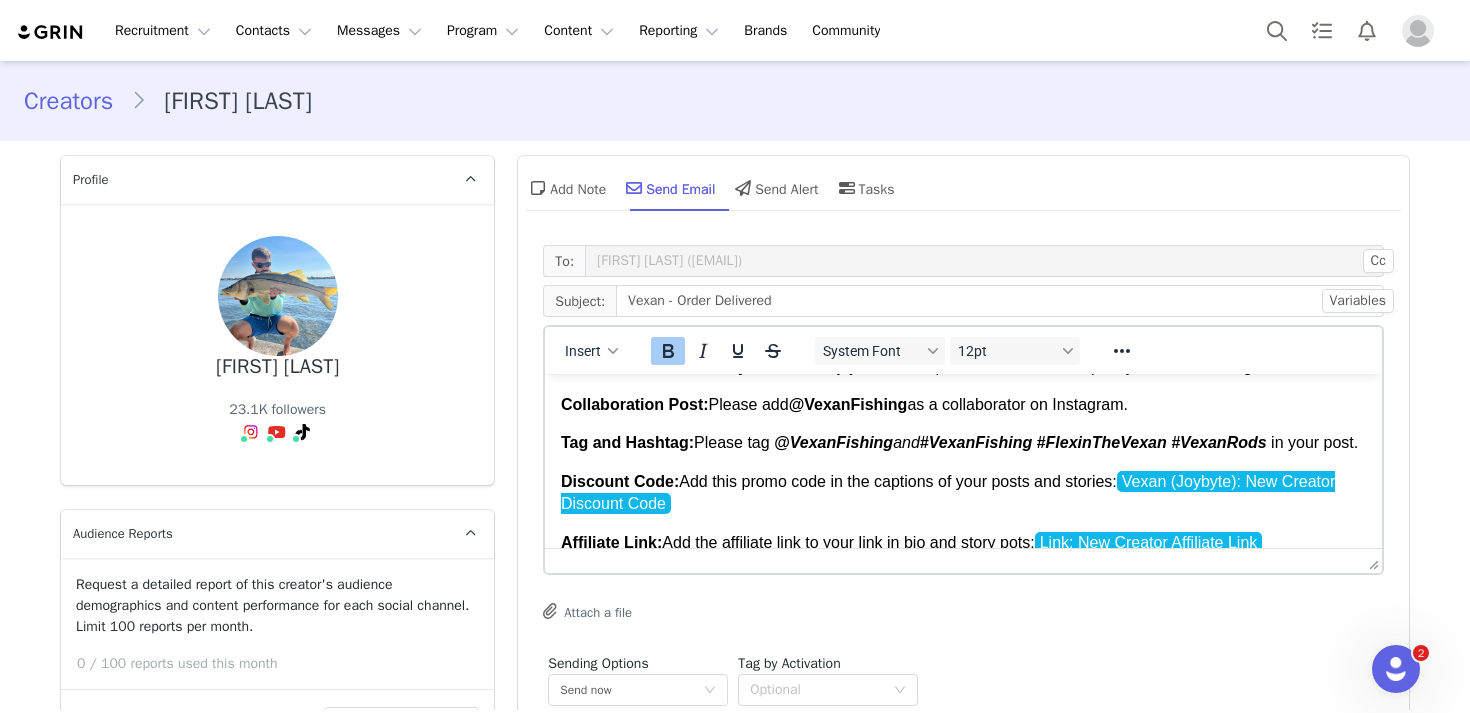click on "Discount Code:  Add this promo code in the captions of your posts and stories:  Vexan (Joybyte): New Creator Discount Code" at bounding box center [963, 493] 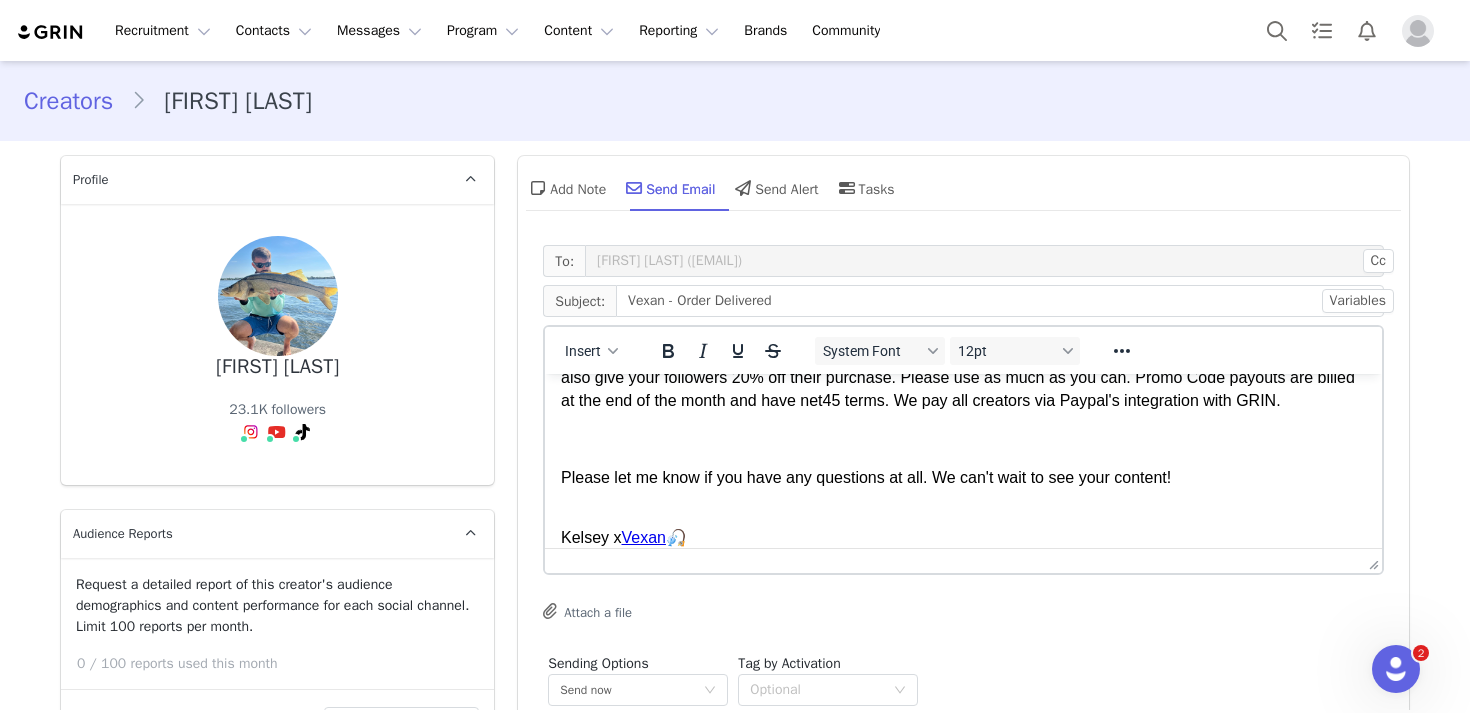 scroll, scrollTop: 677, scrollLeft: 0, axis: vertical 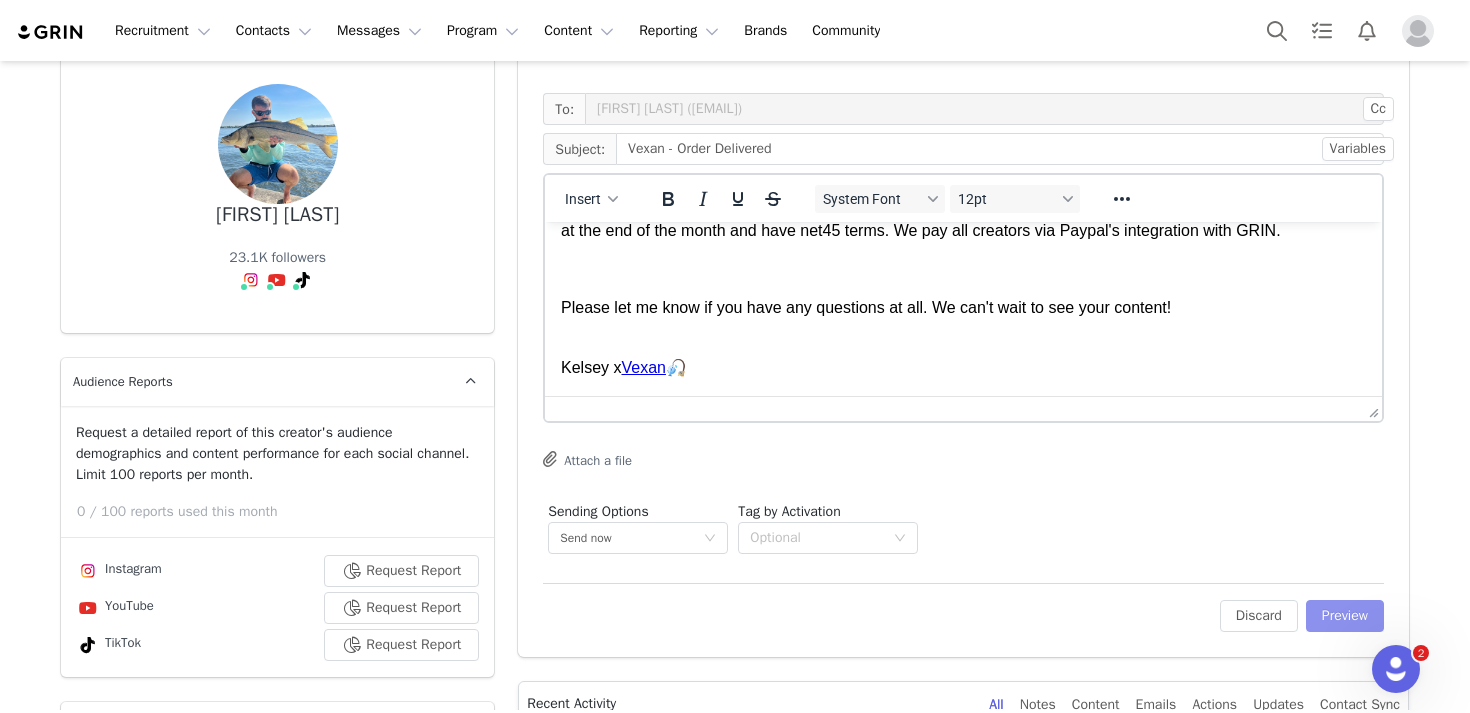 click on "Preview" at bounding box center [1345, 616] 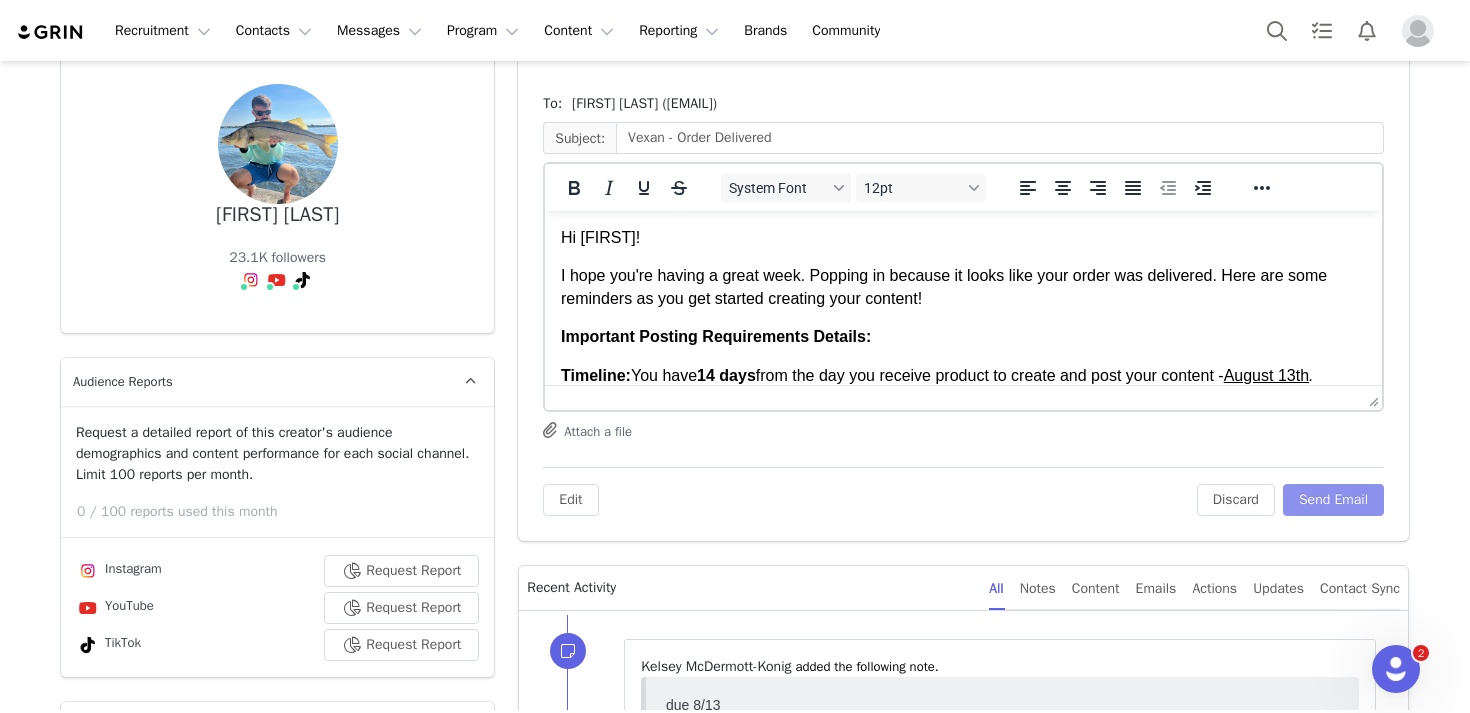 scroll, scrollTop: 0, scrollLeft: 0, axis: both 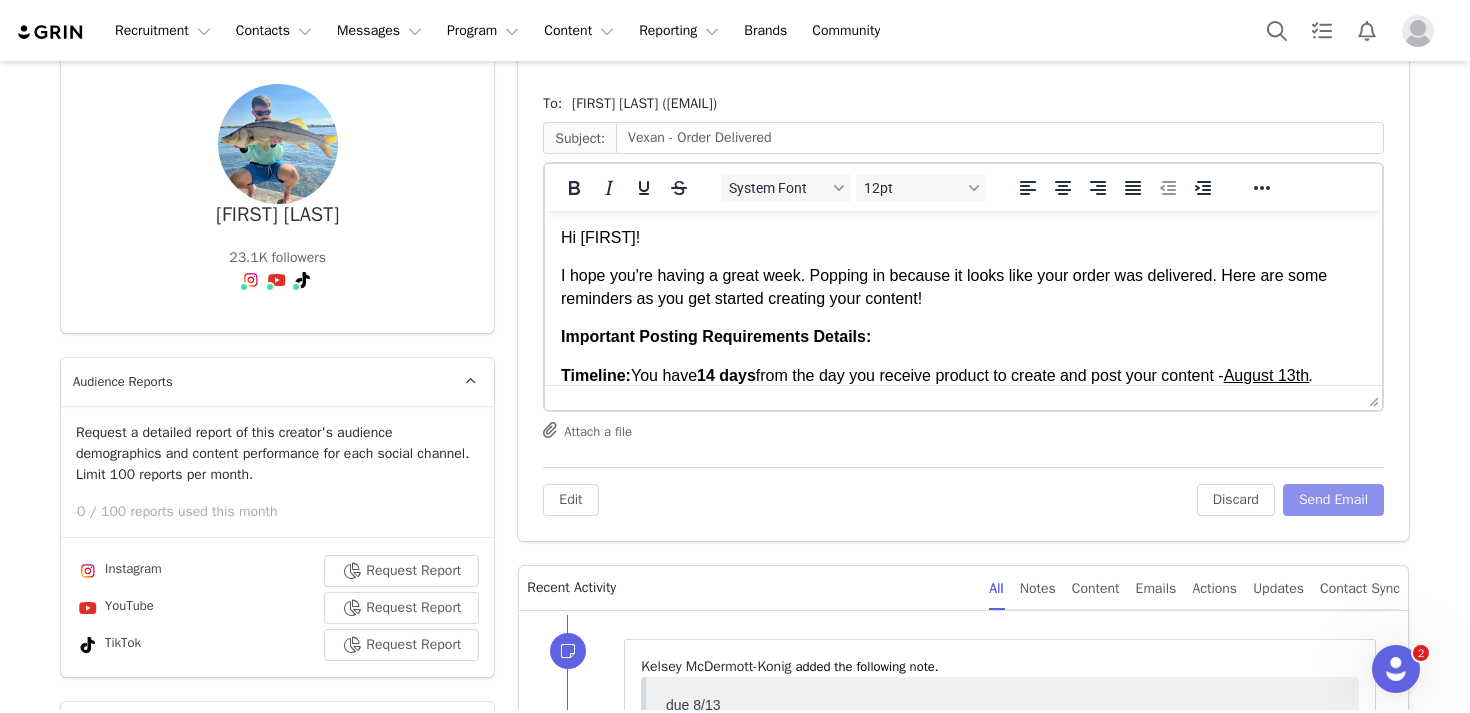 click on "Send Email" at bounding box center [1333, 500] 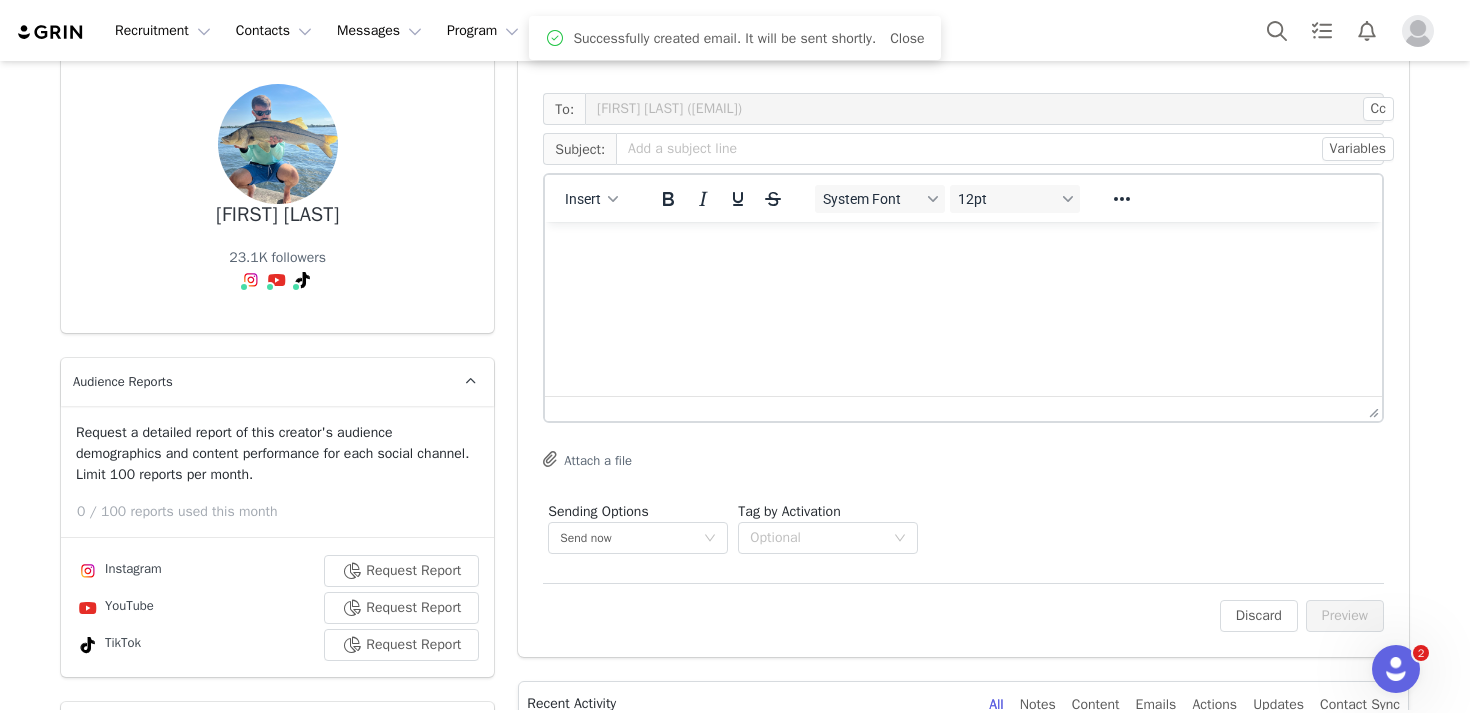 scroll, scrollTop: 0, scrollLeft: 0, axis: both 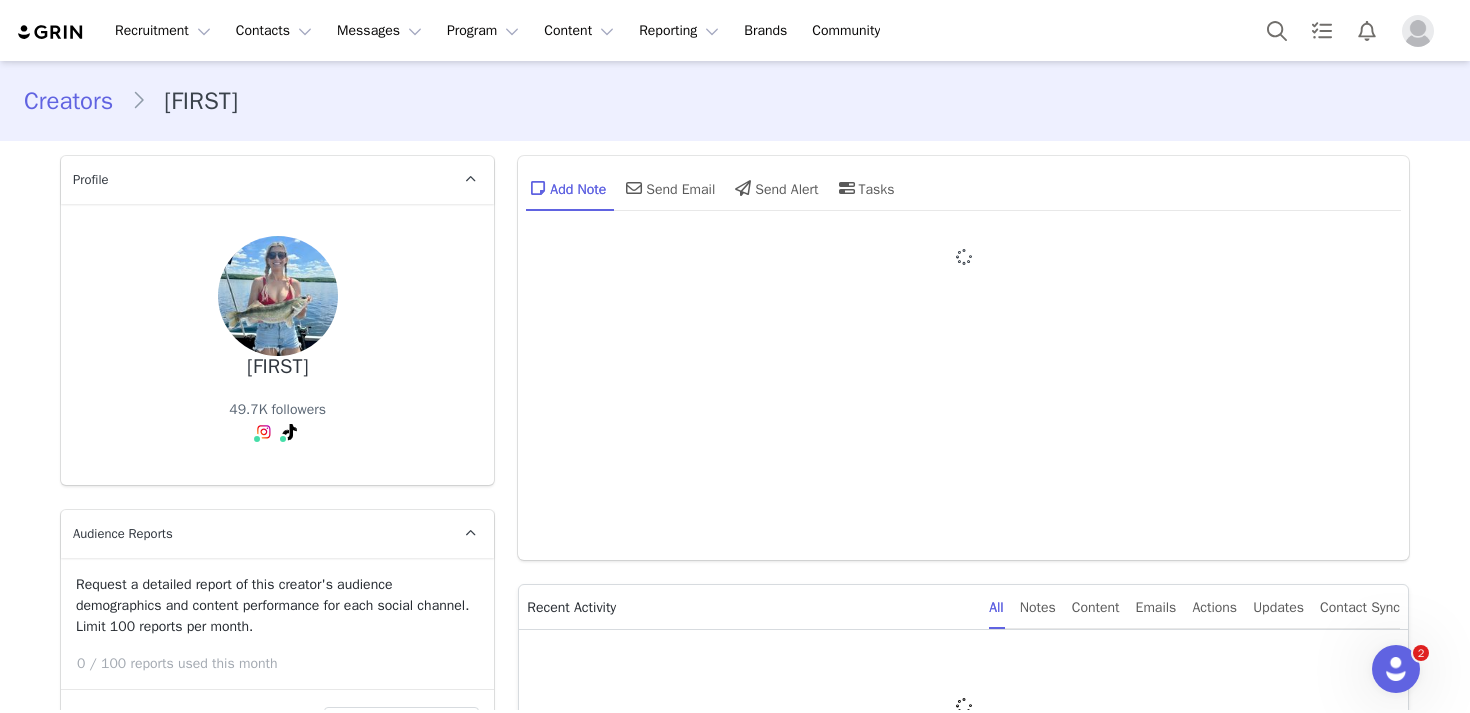 type on "+1 (United States)" 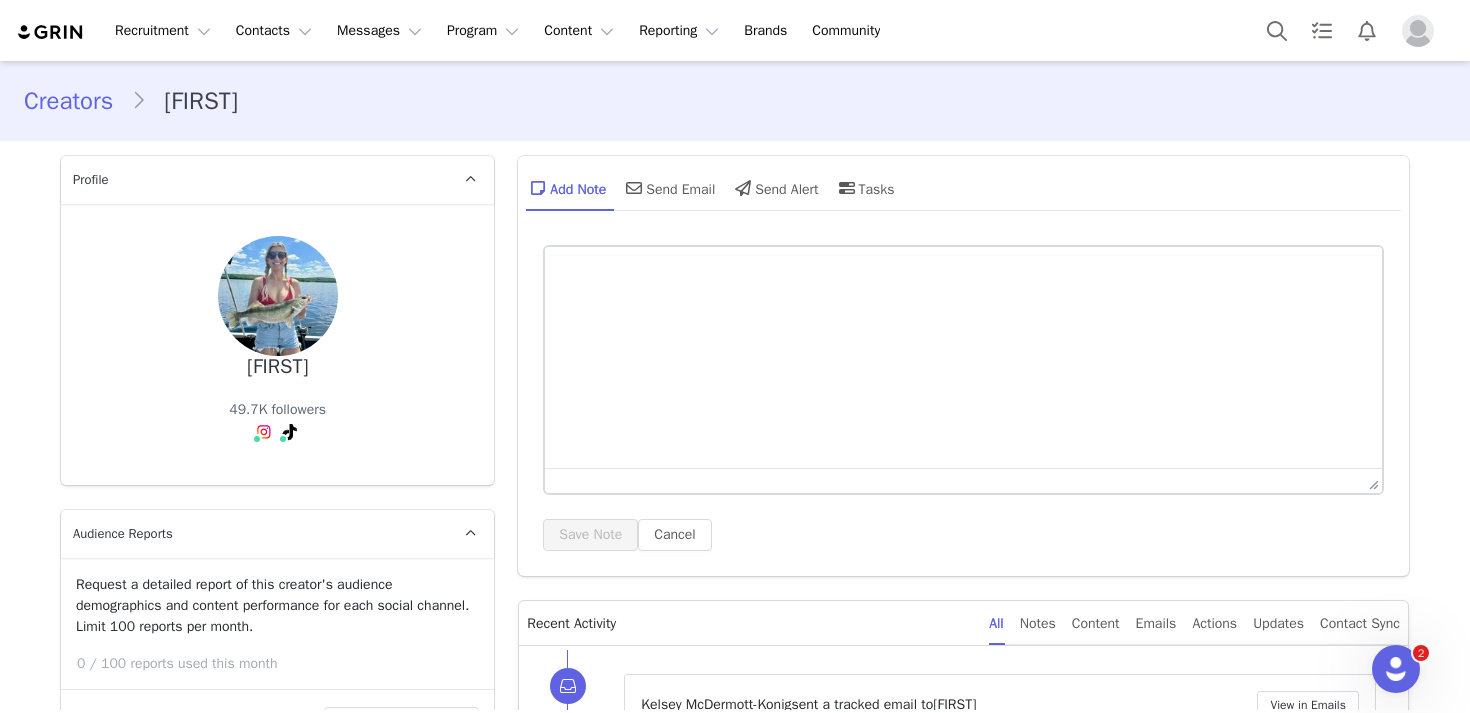 scroll, scrollTop: 0, scrollLeft: 0, axis: both 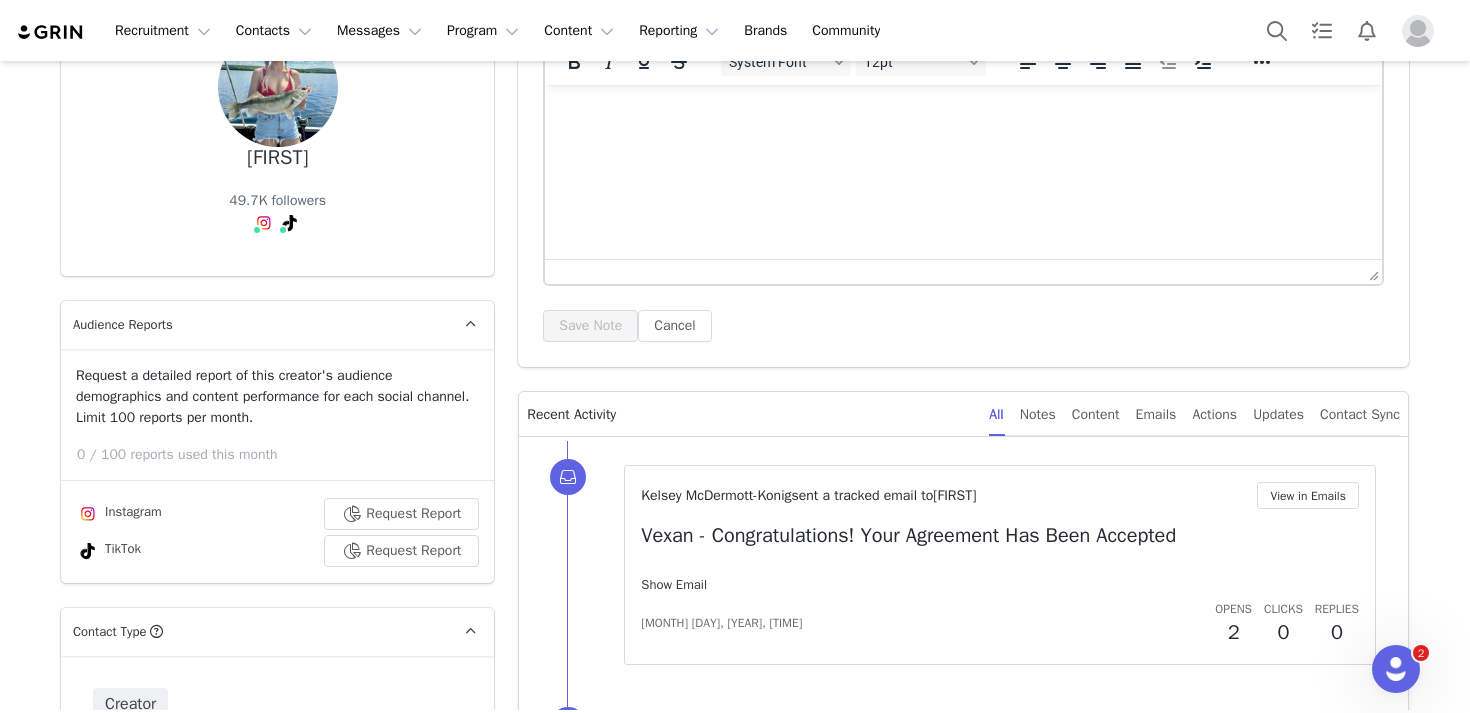 click on "Show Email" at bounding box center [674, 584] 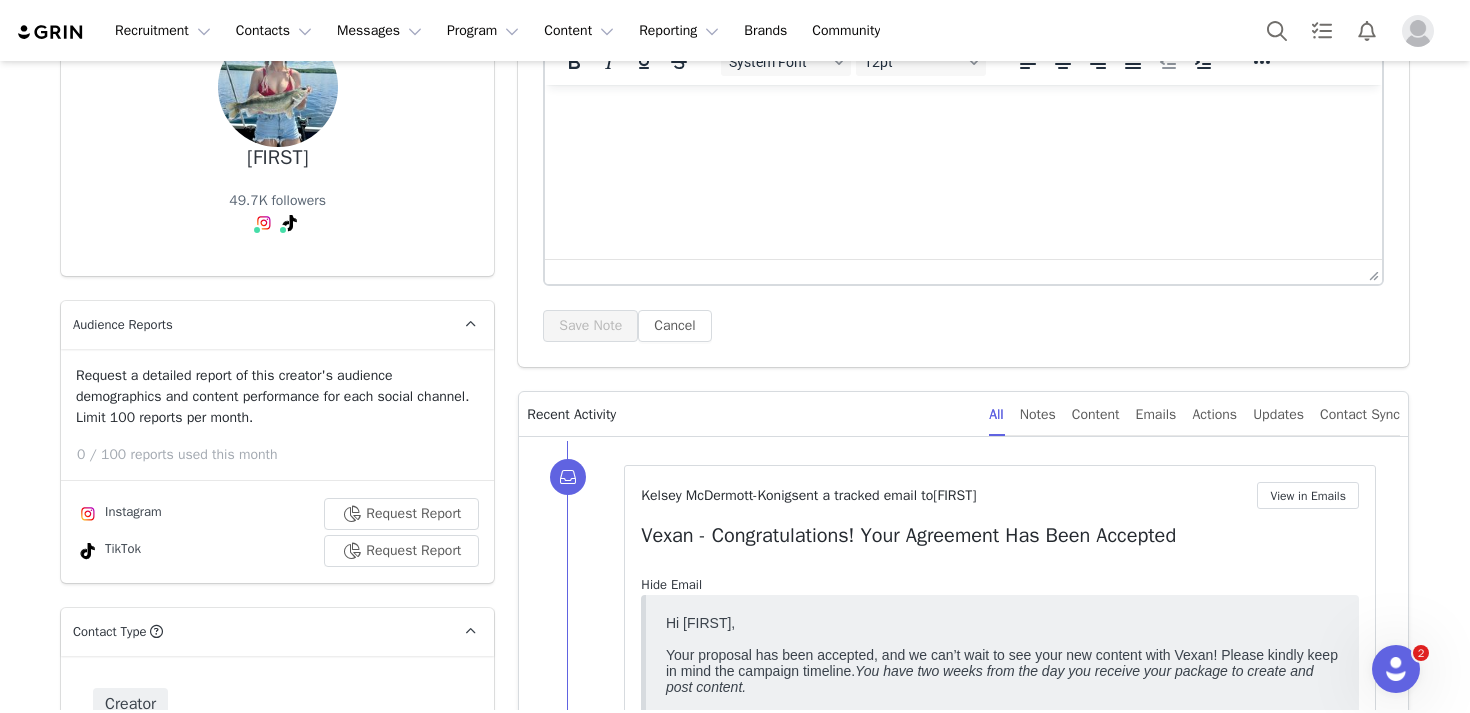 scroll, scrollTop: 0, scrollLeft: 0, axis: both 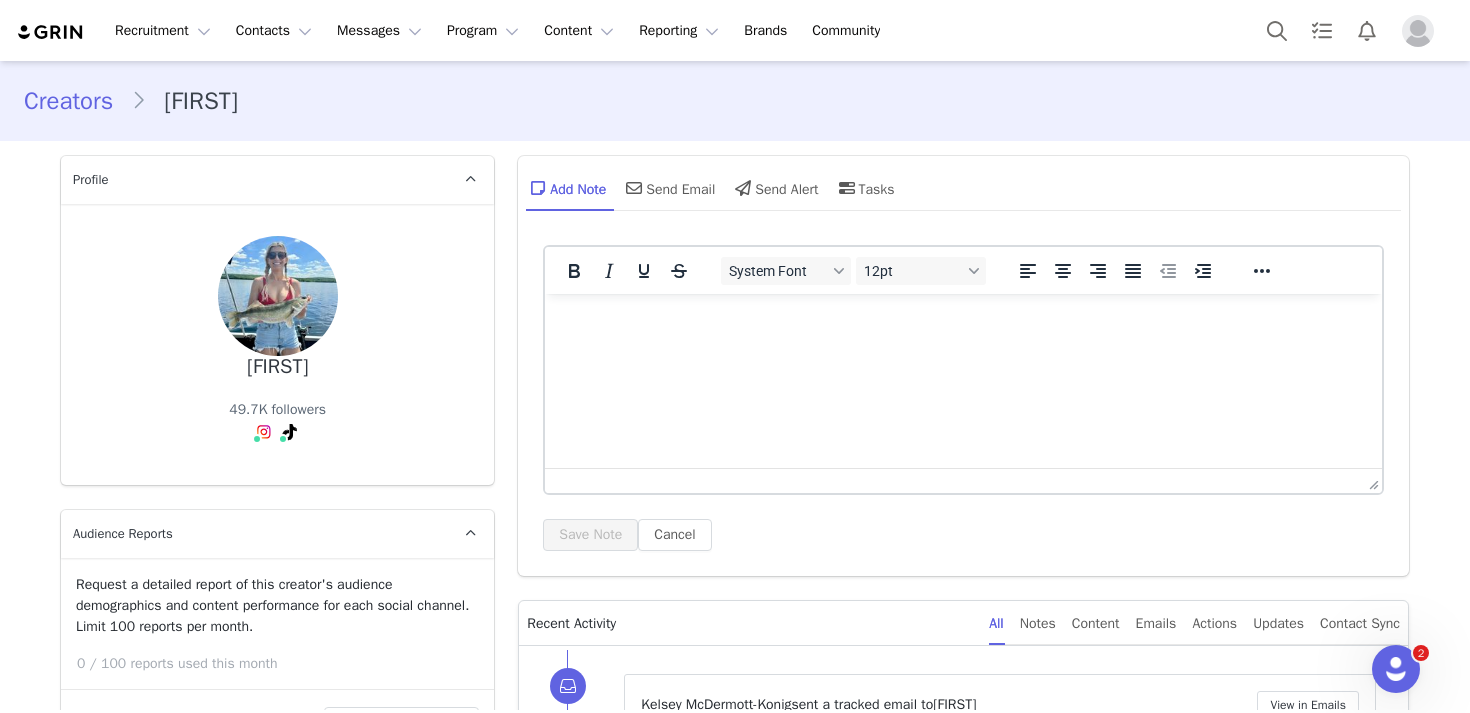 click at bounding box center (963, 321) 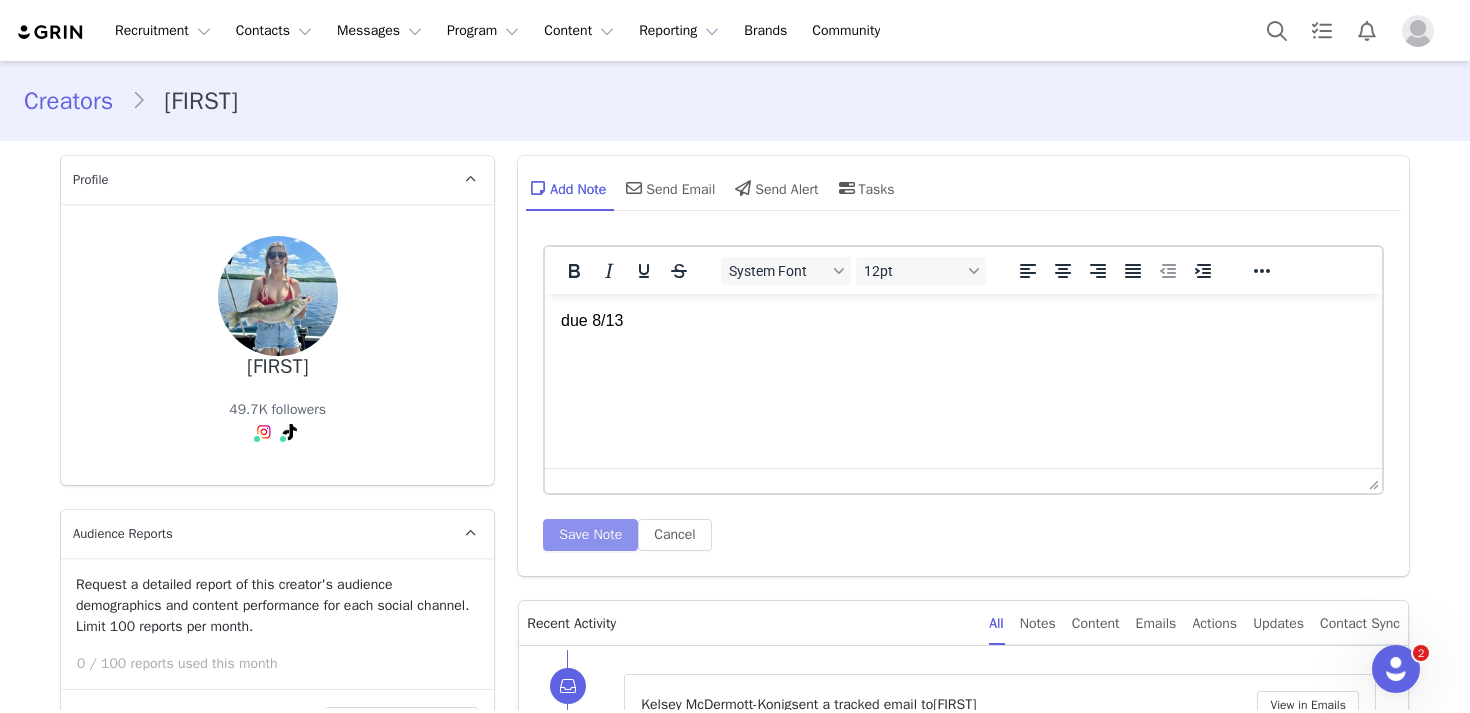 click on "Save Note" at bounding box center (590, 535) 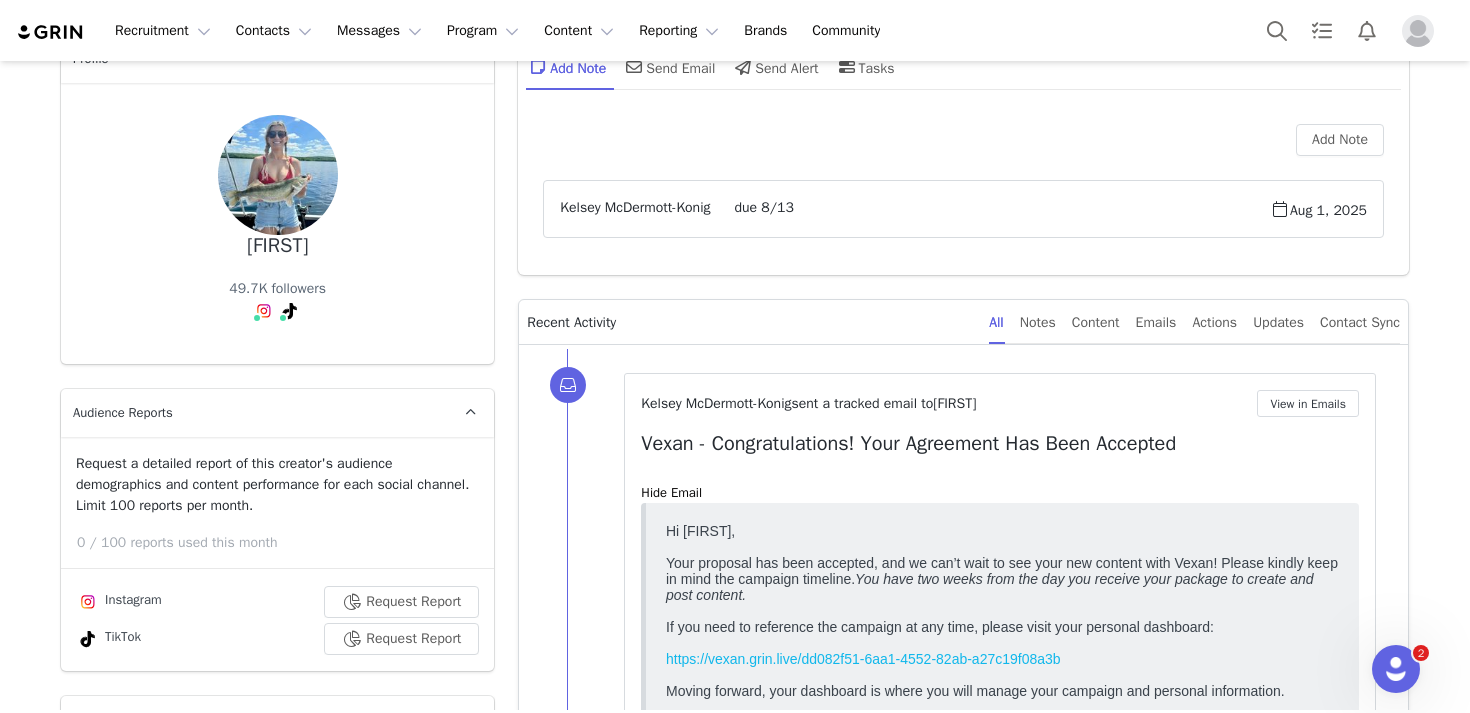 scroll, scrollTop: 0, scrollLeft: 0, axis: both 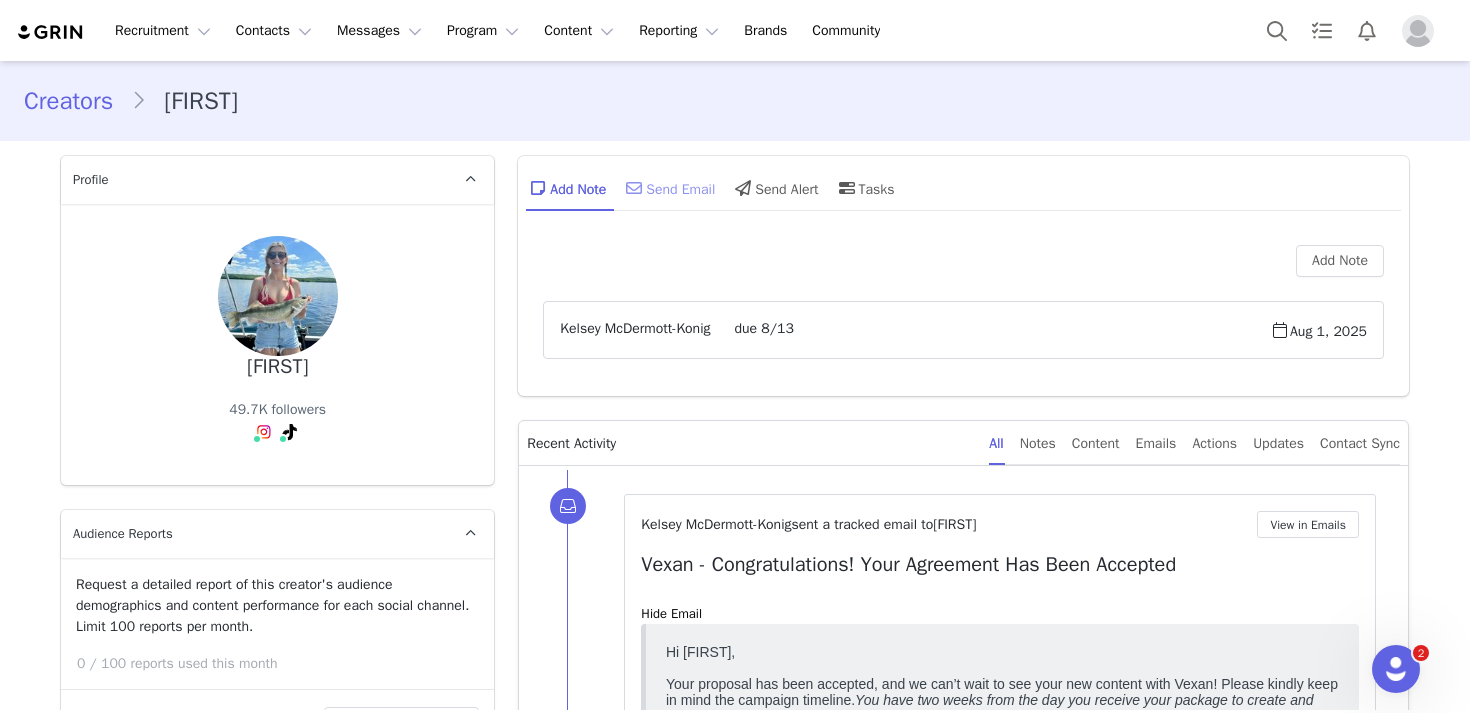 click on "Send Email" at bounding box center (668, 188) 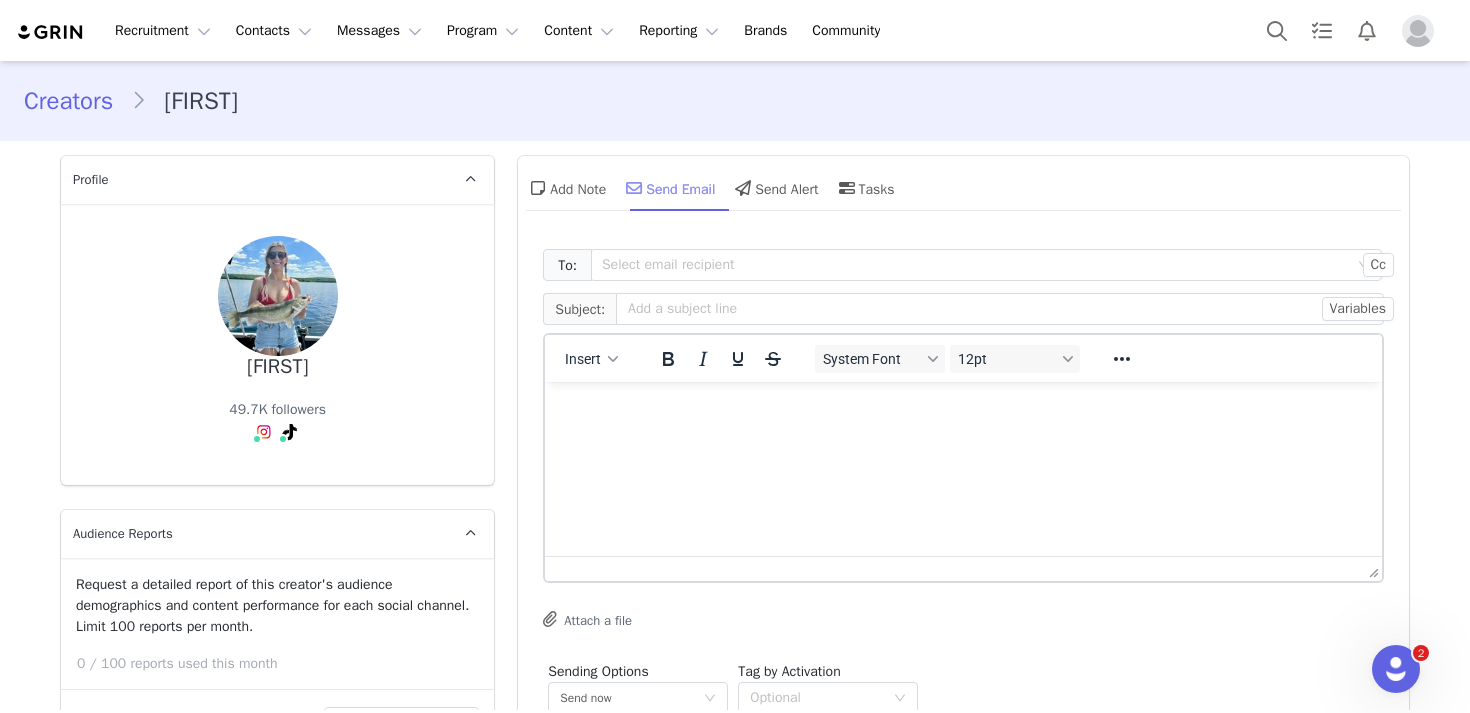 scroll, scrollTop: 0, scrollLeft: 0, axis: both 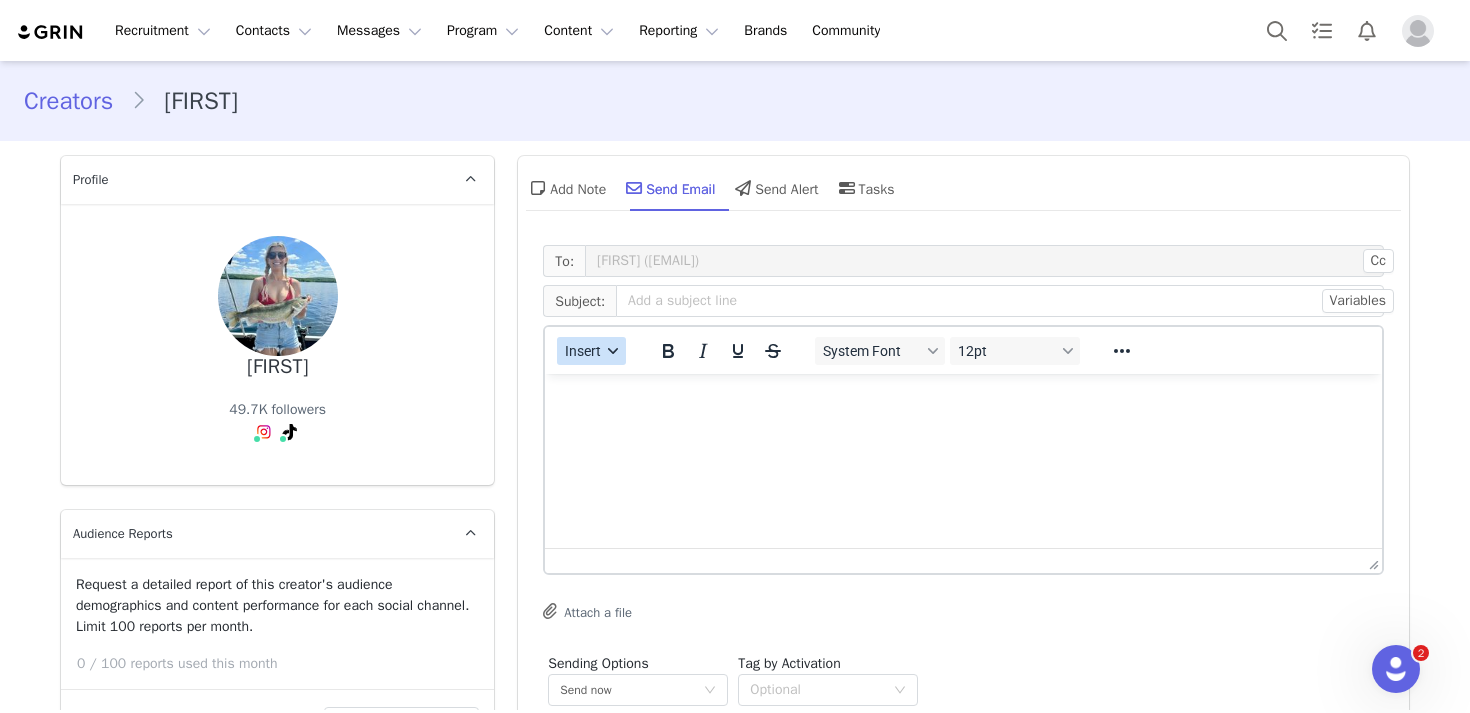 click on "Insert" at bounding box center [591, 351] 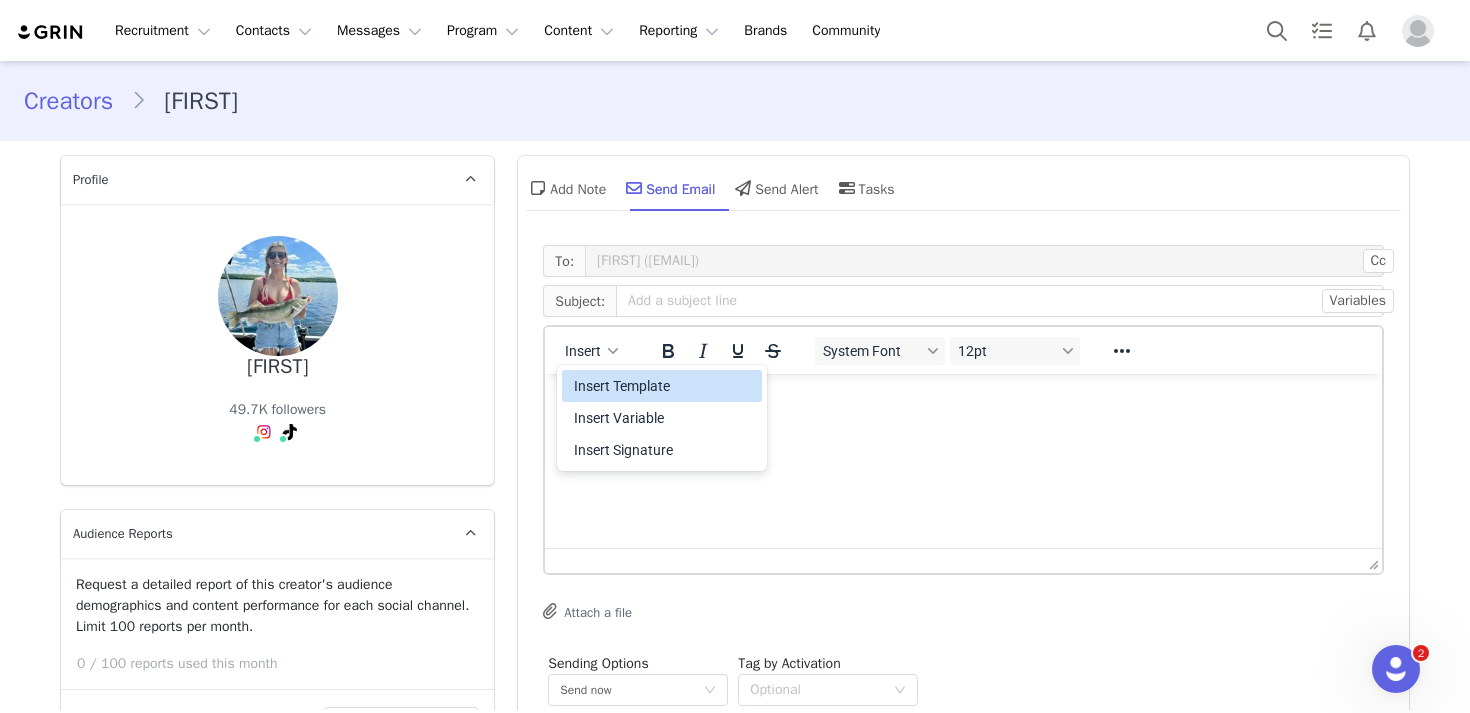 click on "Insert Template" at bounding box center (664, 386) 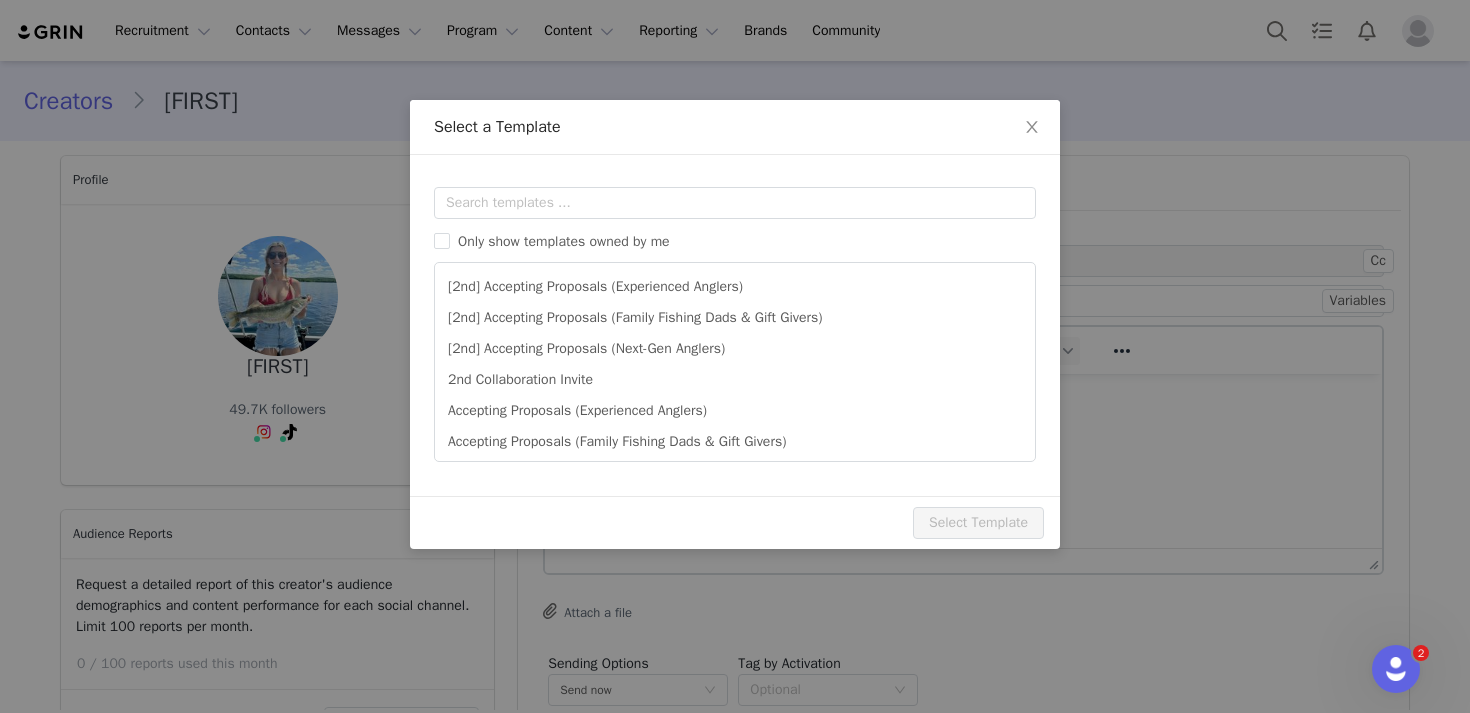scroll, scrollTop: 0, scrollLeft: 0, axis: both 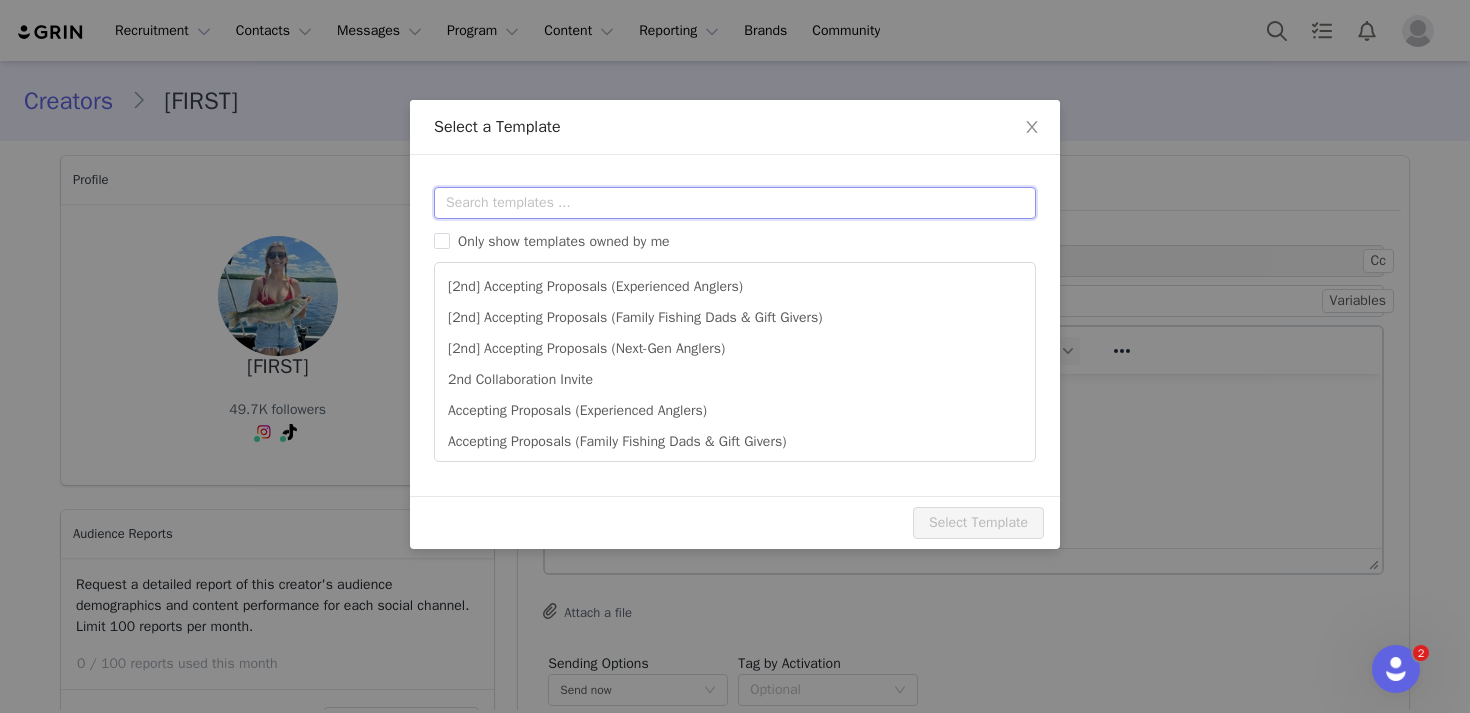 click at bounding box center (735, 203) 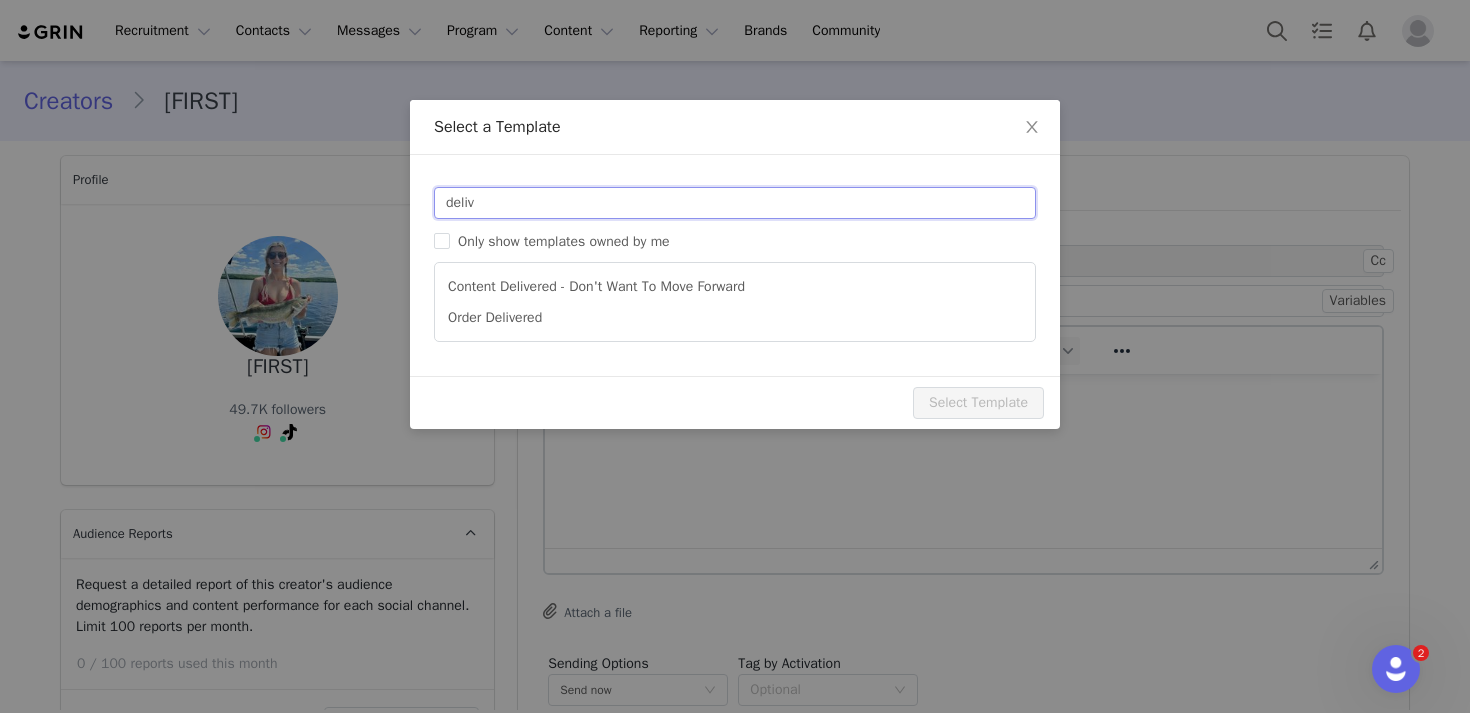 scroll, scrollTop: 0, scrollLeft: 0, axis: both 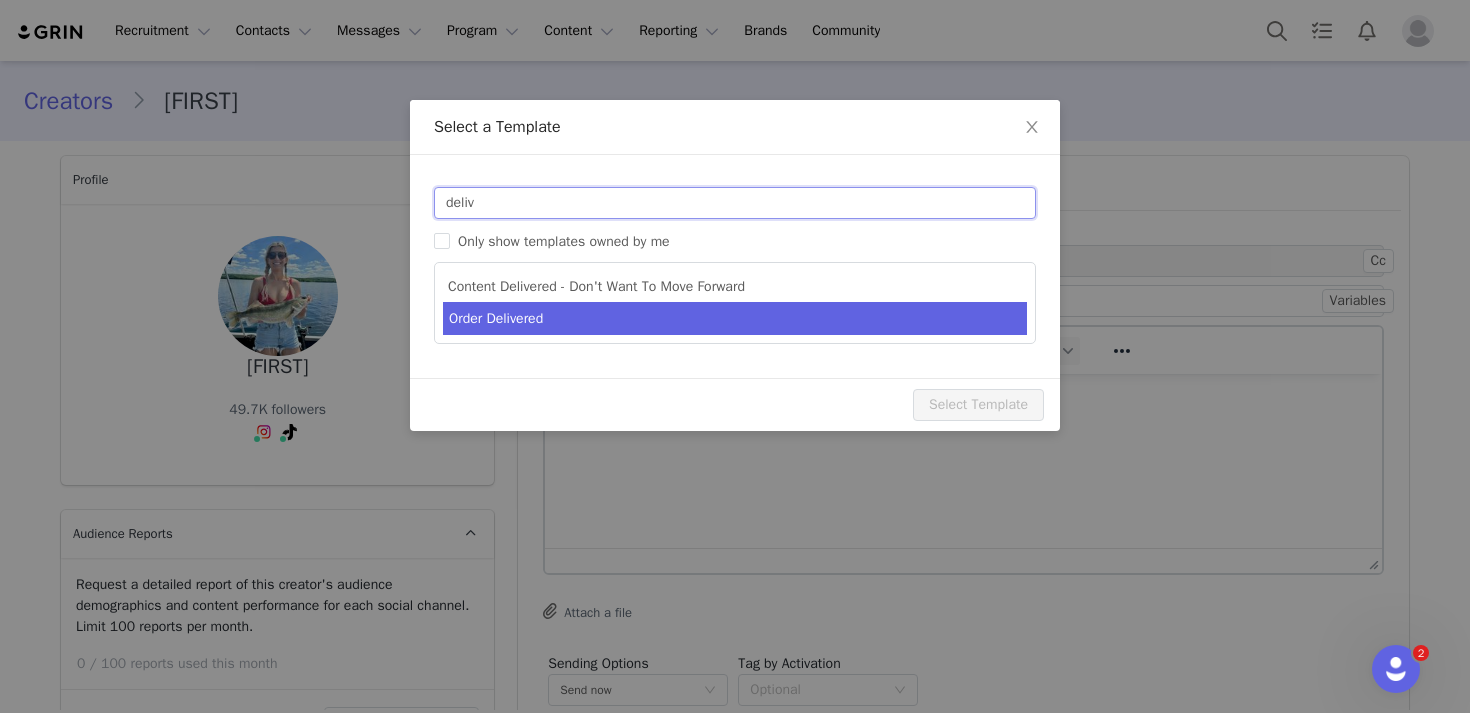 type on "deliv" 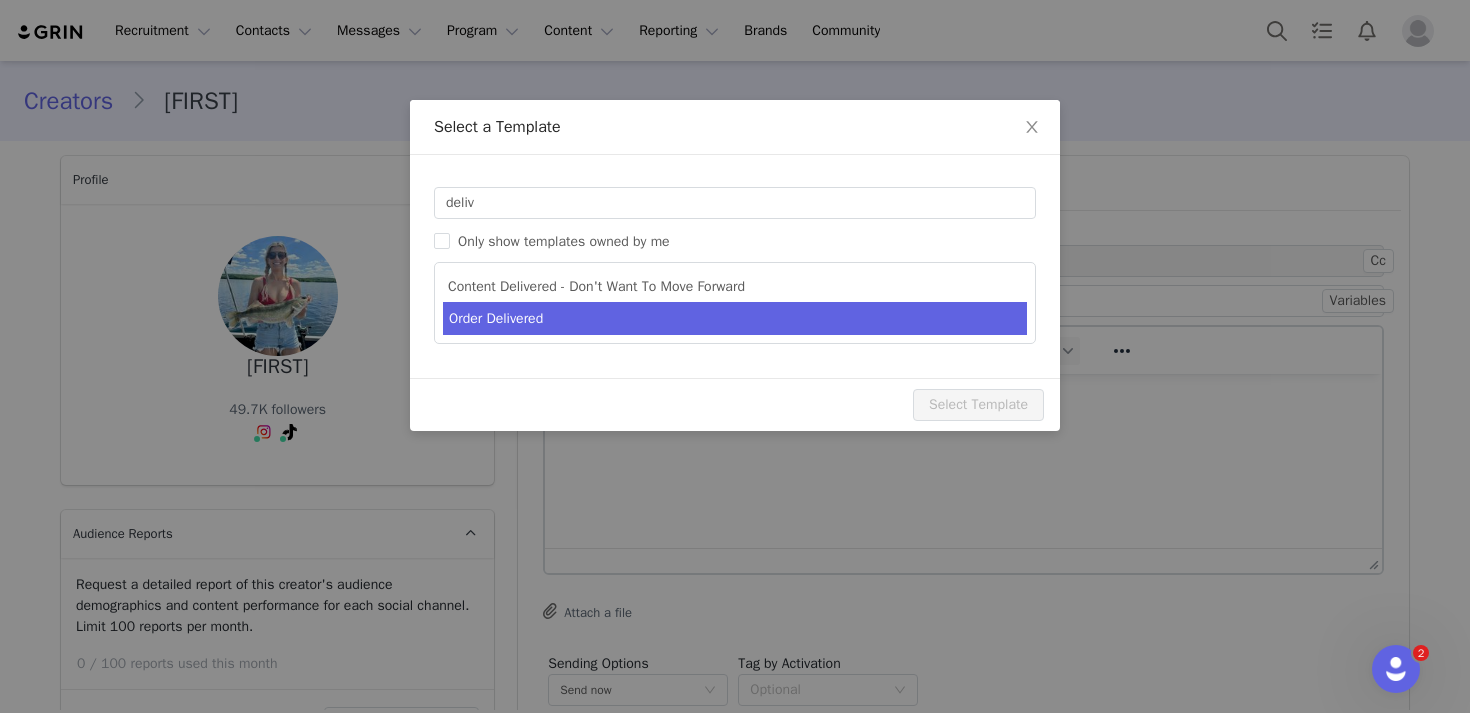 click on "Order Delivered" at bounding box center (735, 318) 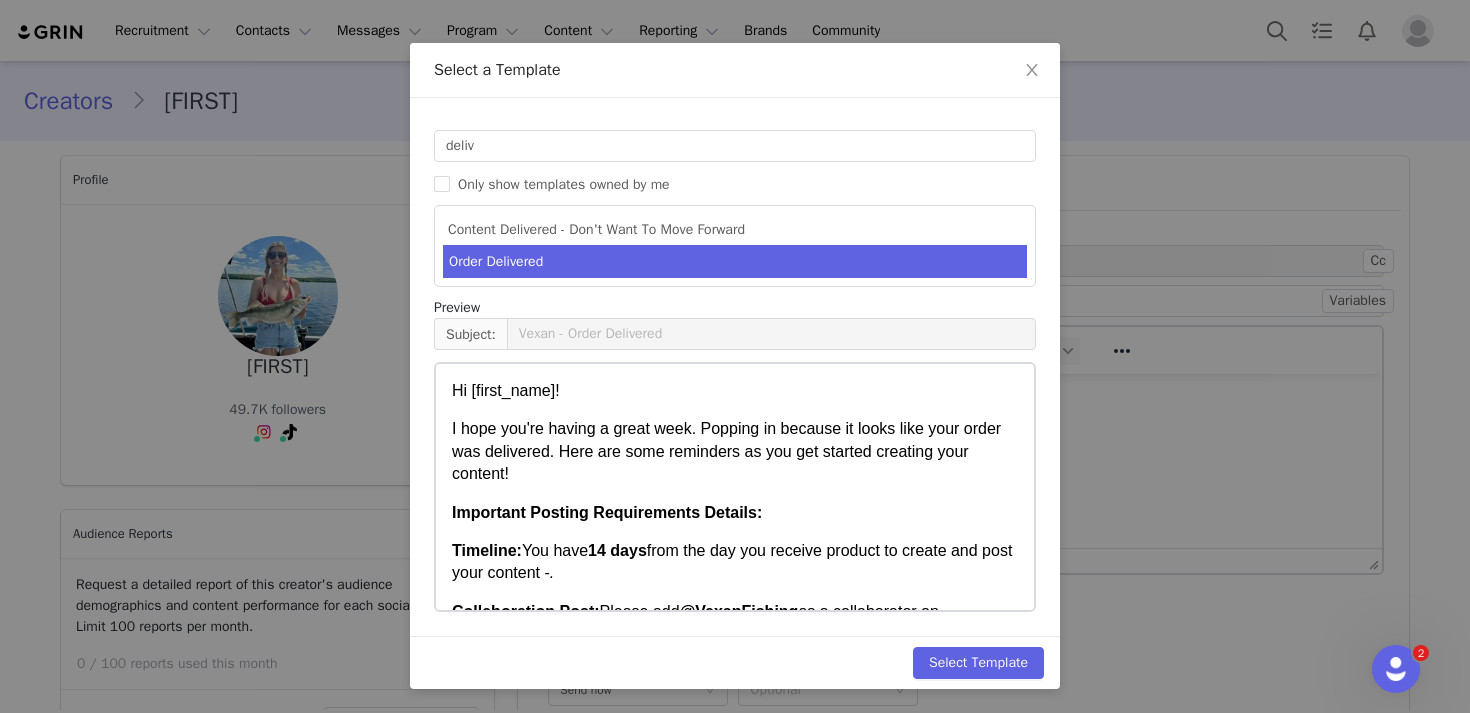 scroll, scrollTop: 57, scrollLeft: 0, axis: vertical 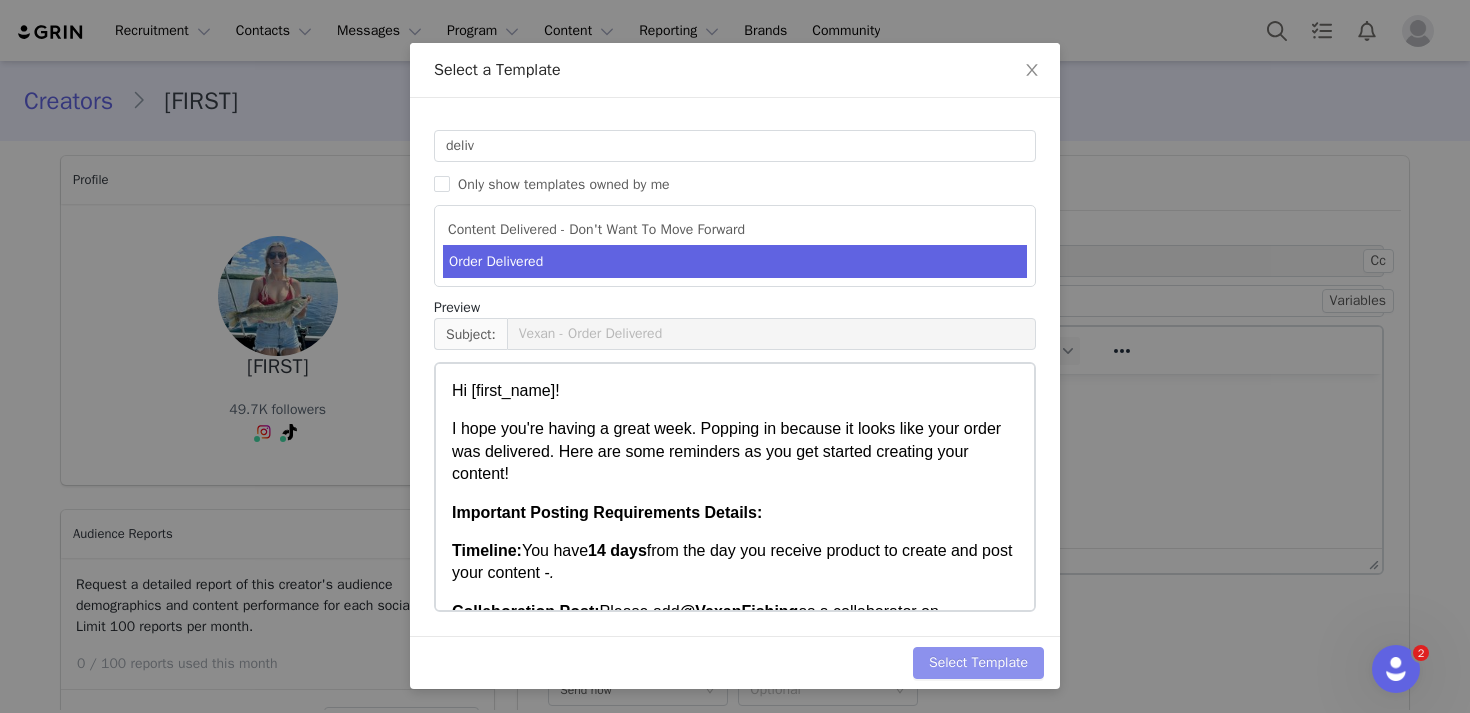 click on "Select Template" at bounding box center (978, 663) 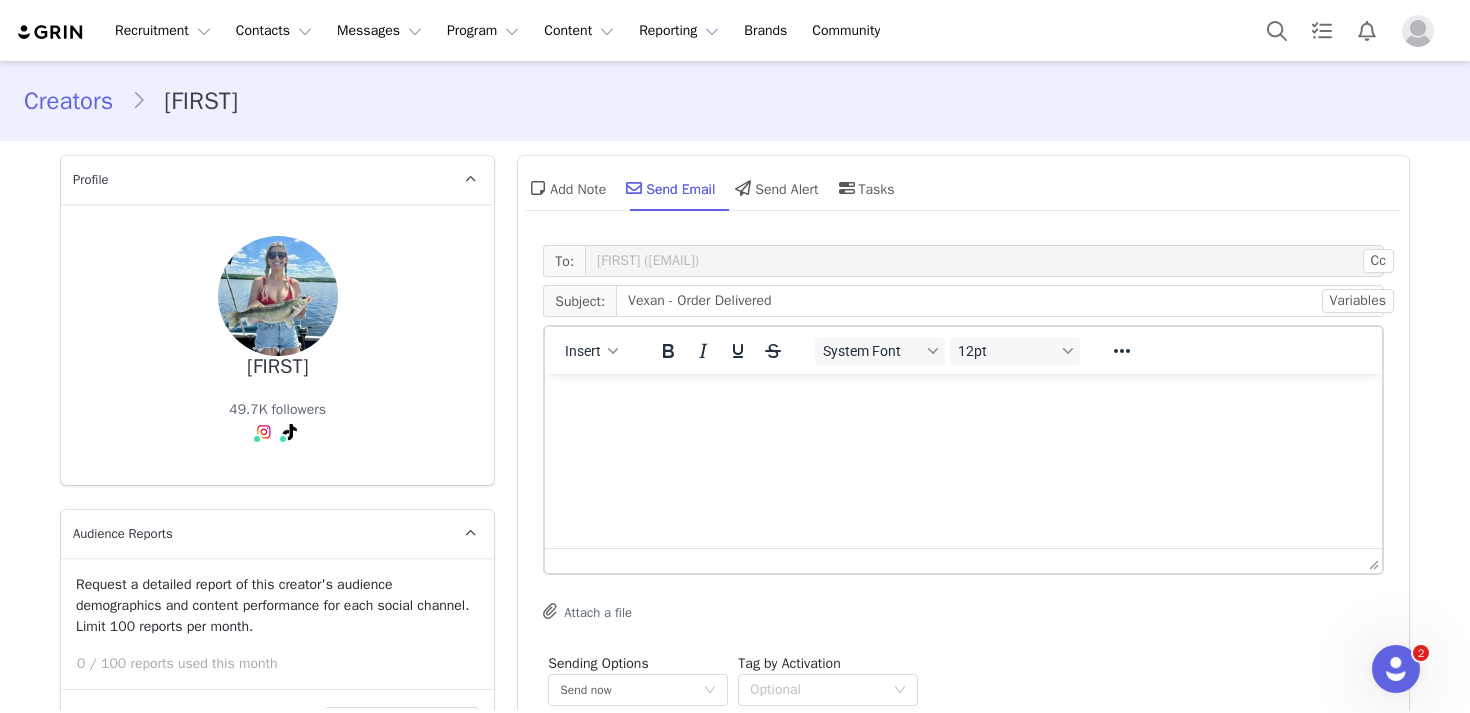 scroll, scrollTop: 0, scrollLeft: 0, axis: both 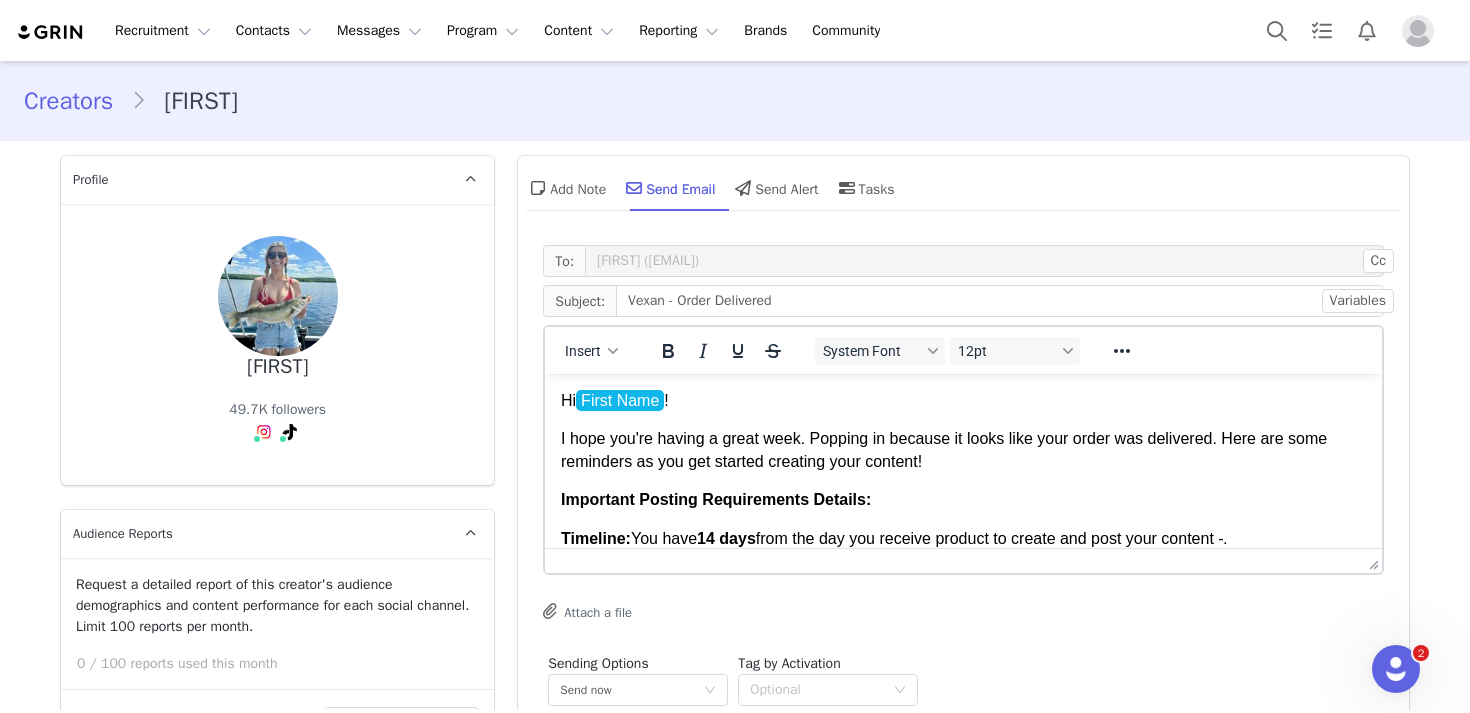 click on "I hope you're having a great week. Popping in because it looks like your order was delivered. Here are some reminders as you get started creating your content!" at bounding box center [963, 450] 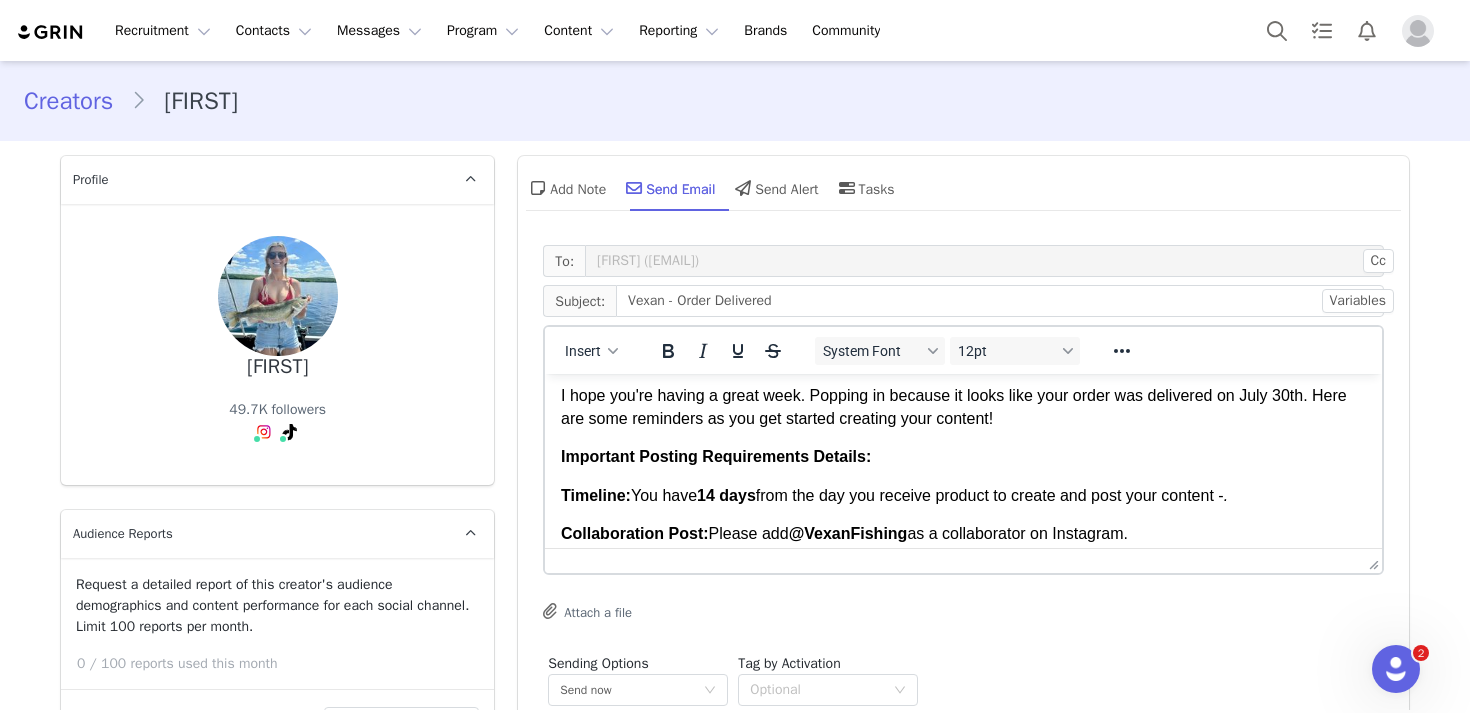 scroll, scrollTop: 49, scrollLeft: 0, axis: vertical 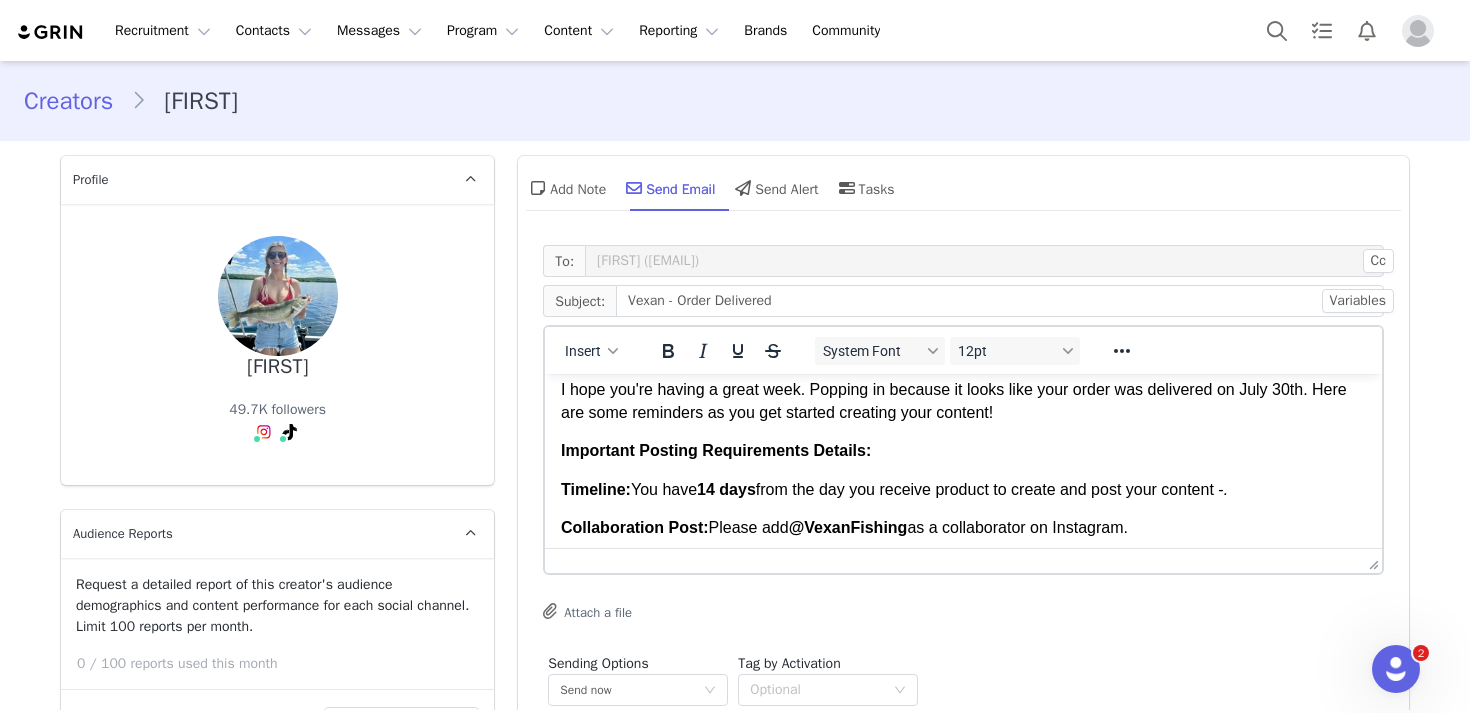 click on "Timeline:  You have  14 days  from the day you receive product to create and post your content -  ." at bounding box center [963, 490] 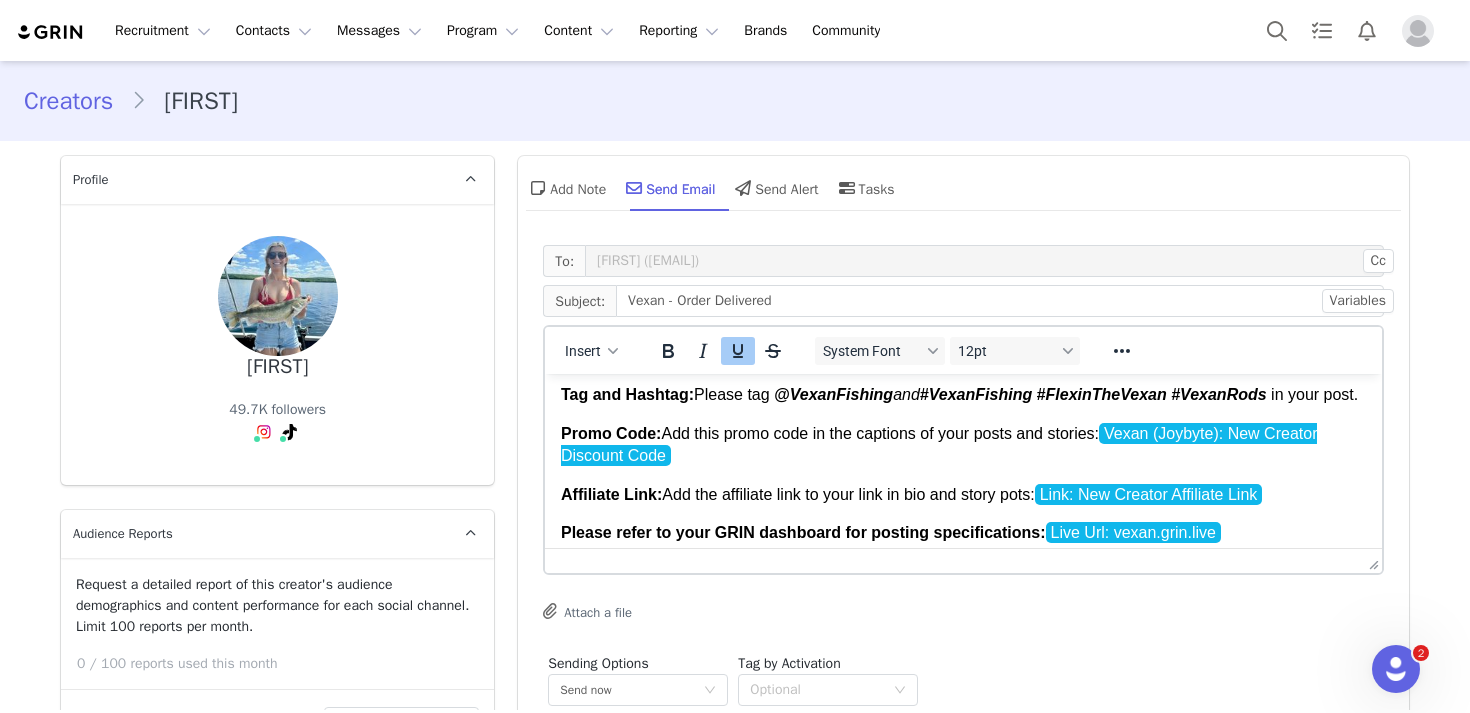 scroll, scrollTop: 224, scrollLeft: 0, axis: vertical 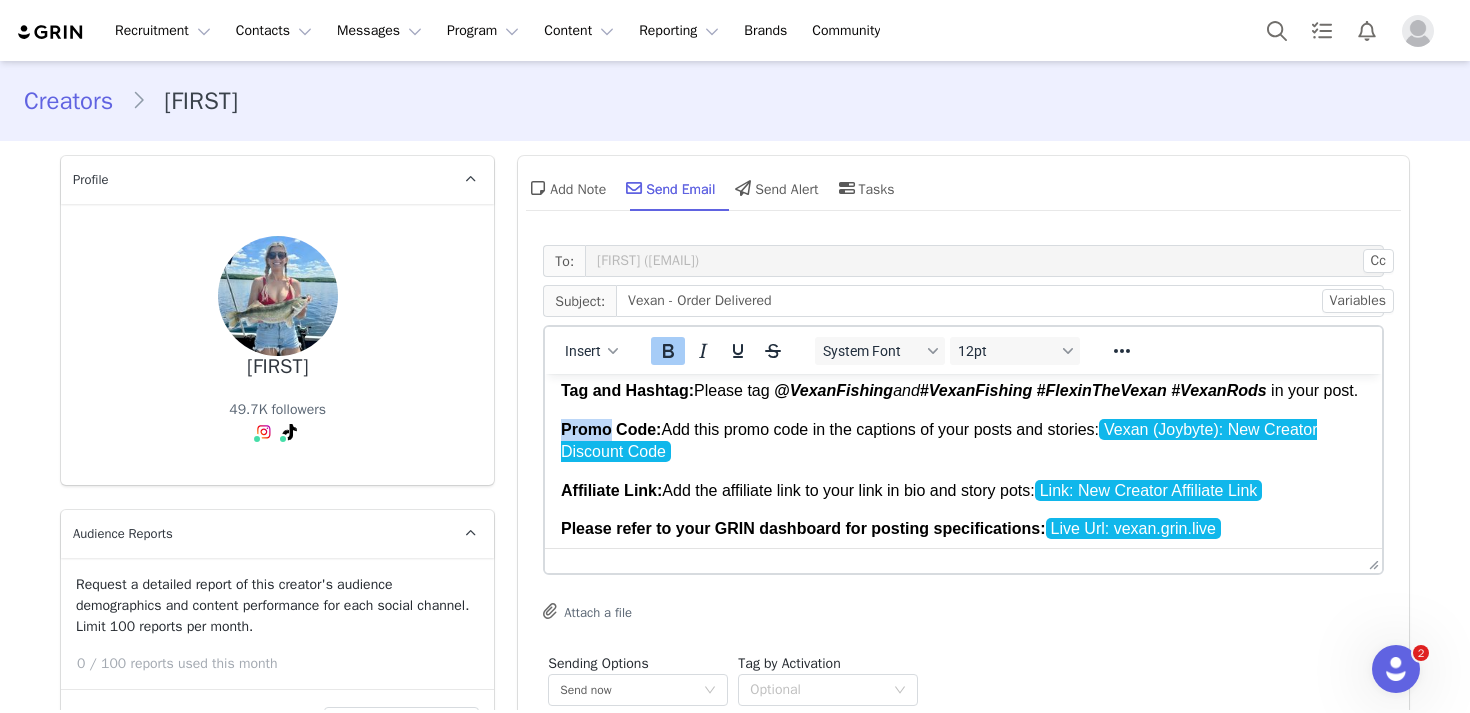 drag, startPoint x: 610, startPoint y: 454, endPoint x: 560, endPoint y: 455, distance: 50.01 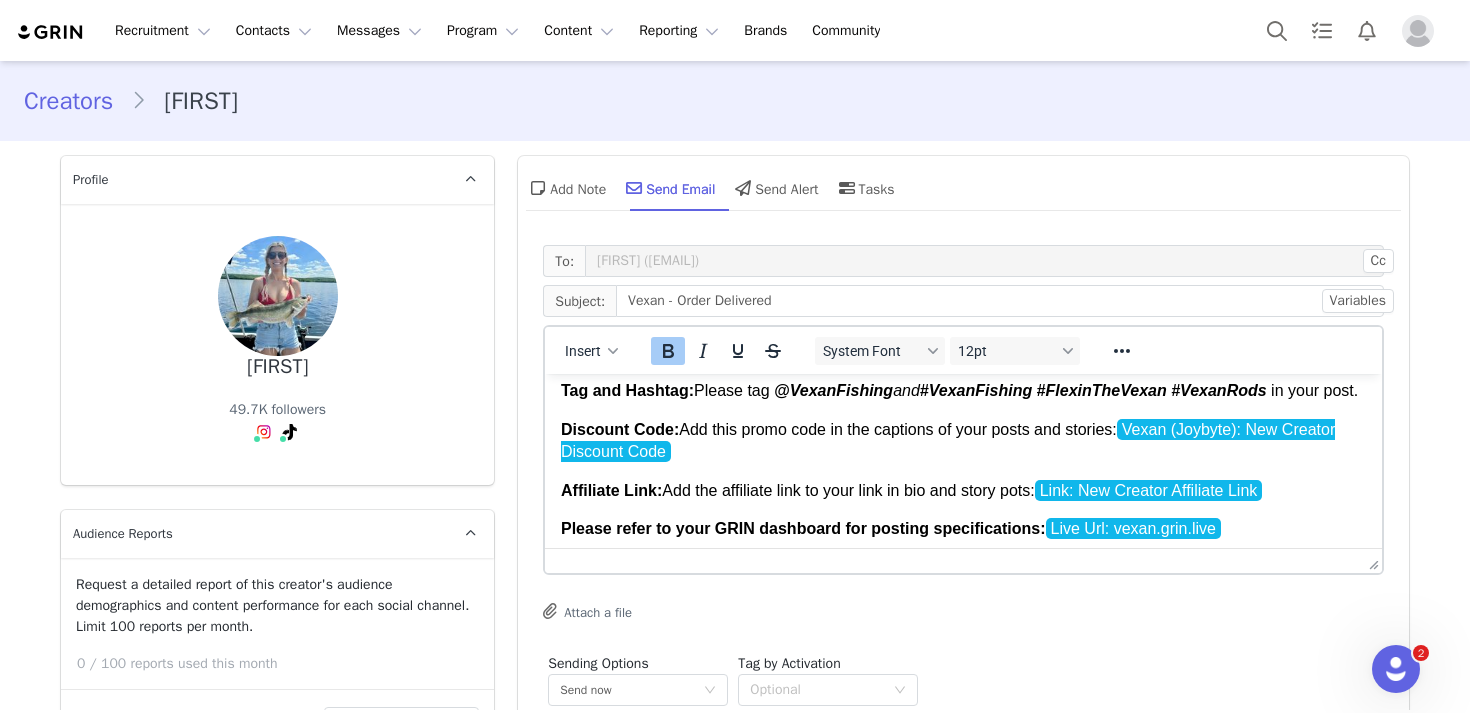 click on "Discount Code:  Add this promo code in the captions of your posts and stories:  Vexan (Joybyte): New Creator Discount Code" at bounding box center [963, 441] 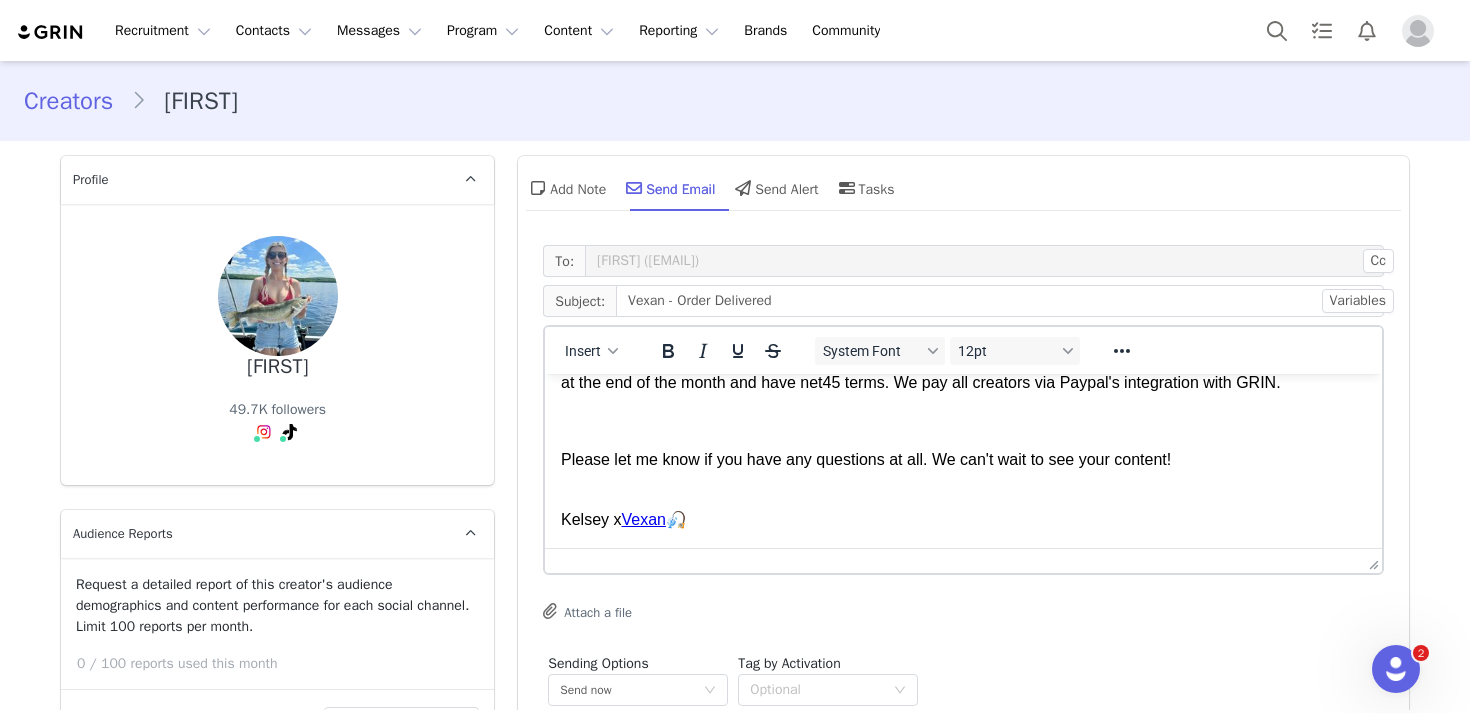 scroll, scrollTop: 696, scrollLeft: 0, axis: vertical 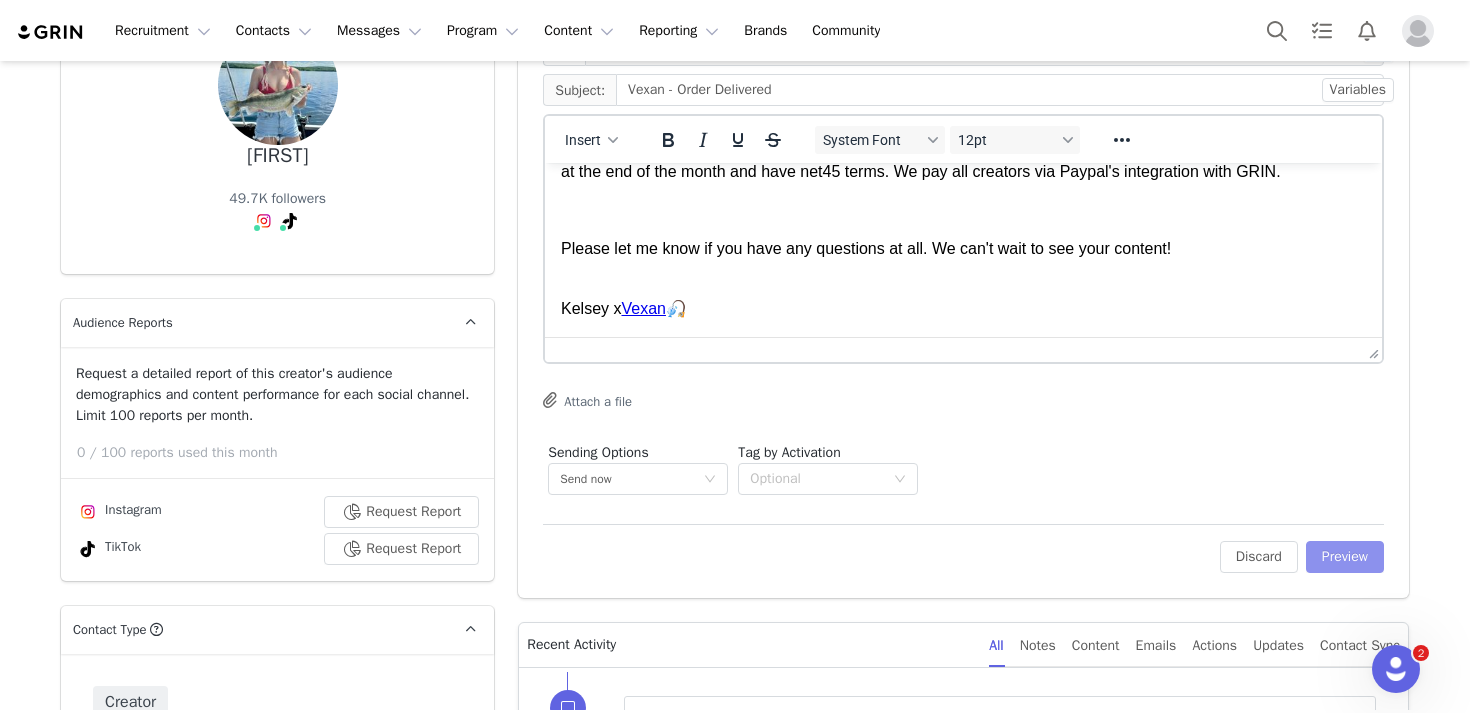 click on "Preview" at bounding box center [1345, 557] 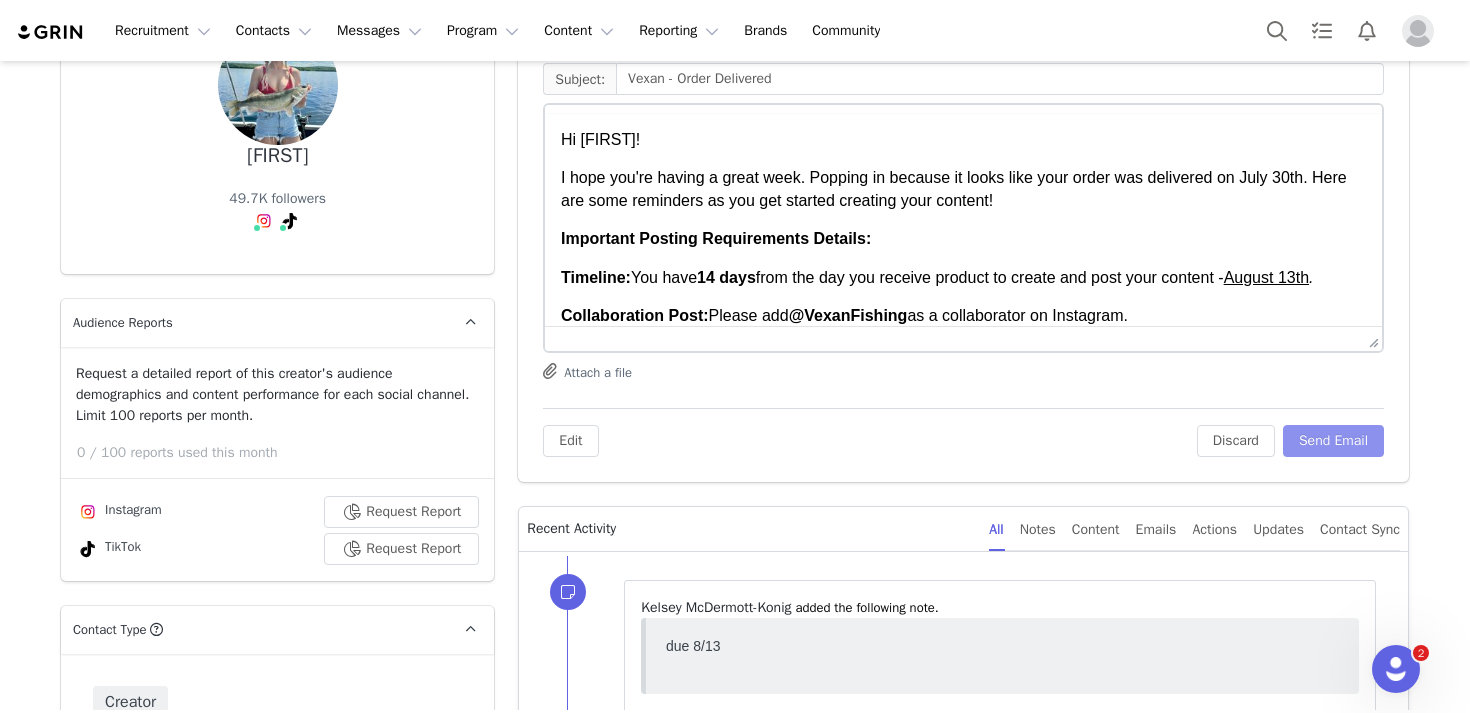 scroll, scrollTop: 0, scrollLeft: 0, axis: both 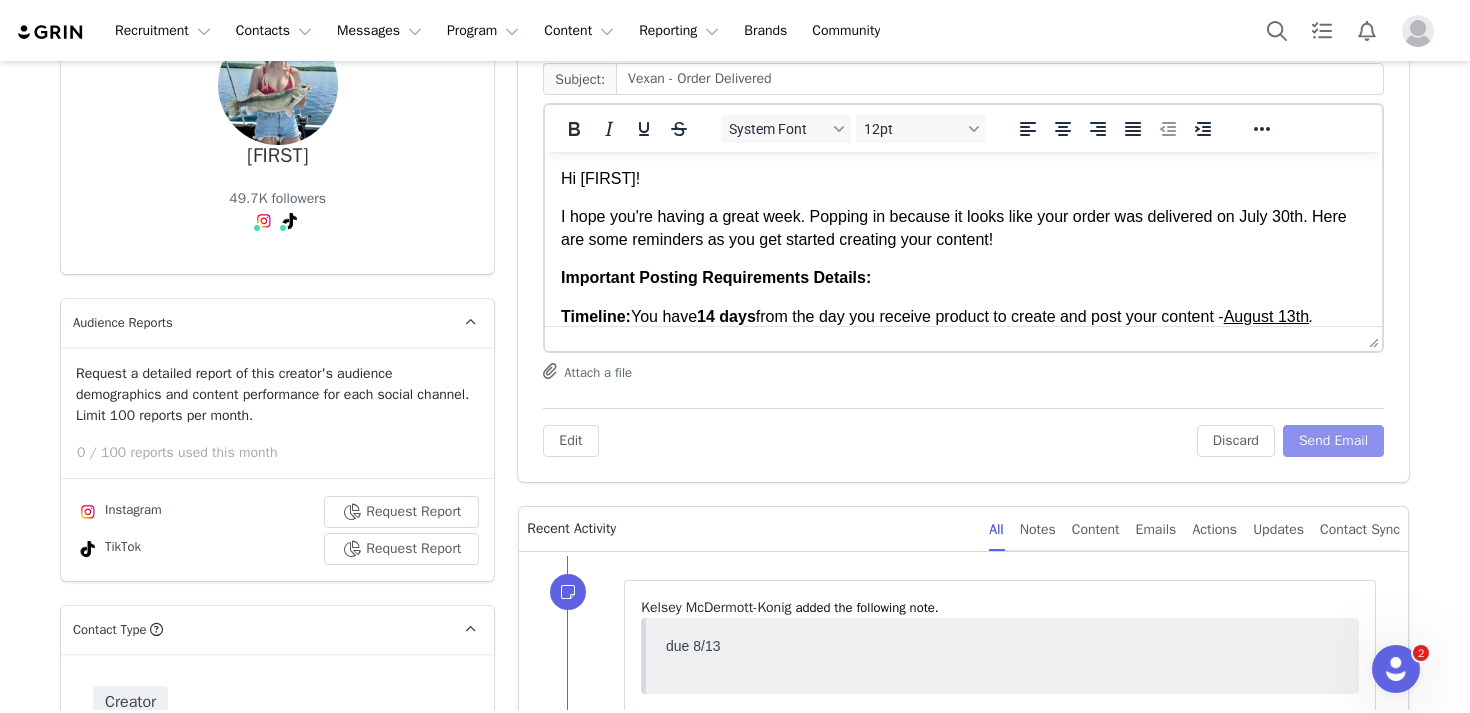 click on "Send Email" at bounding box center [1333, 441] 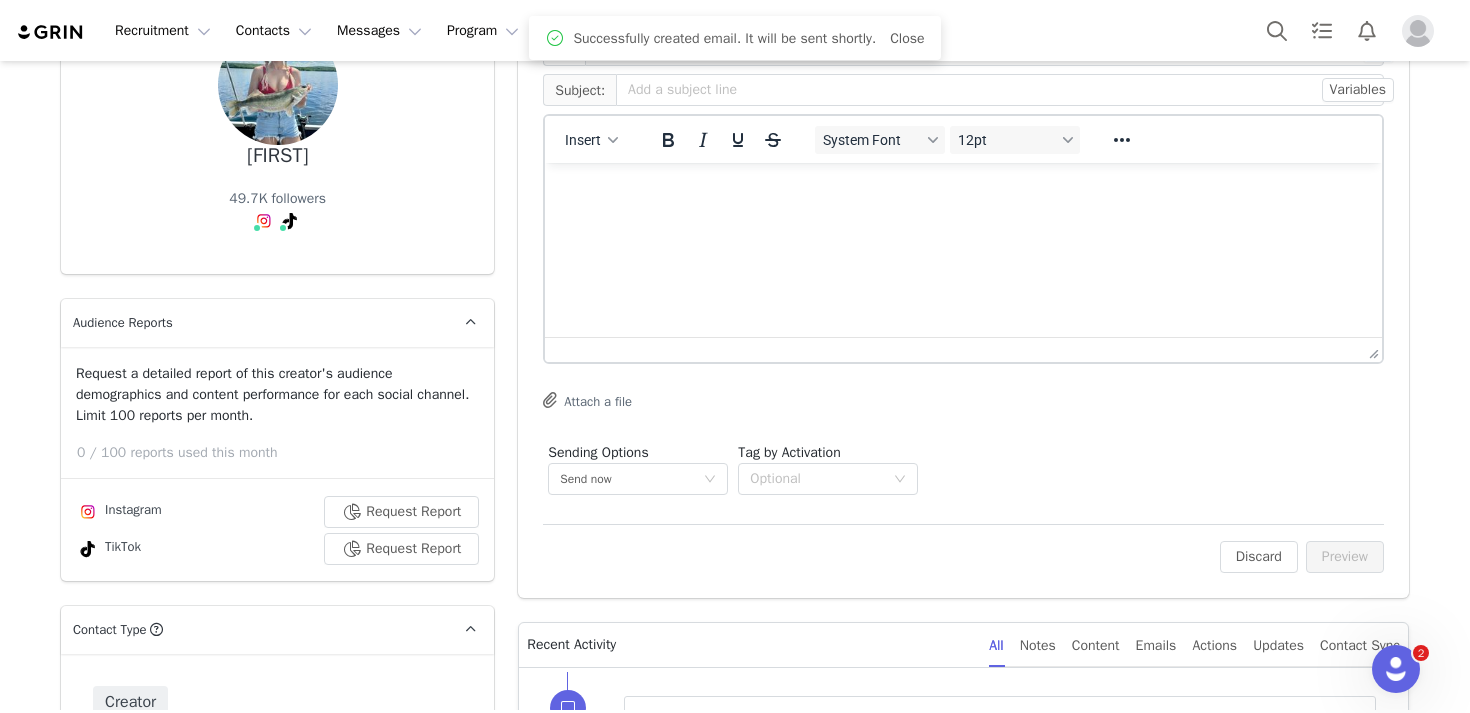 scroll, scrollTop: 0, scrollLeft: 0, axis: both 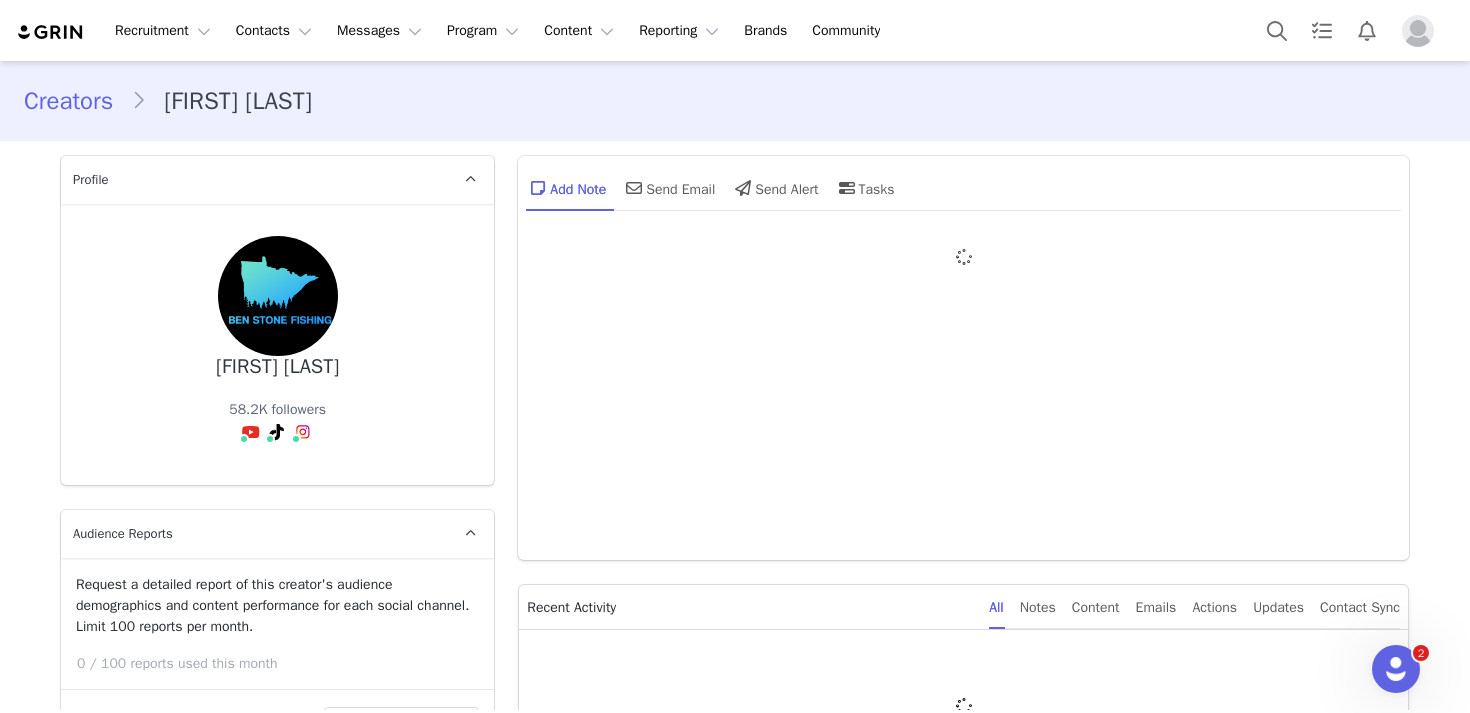 type on "+1 (United States)" 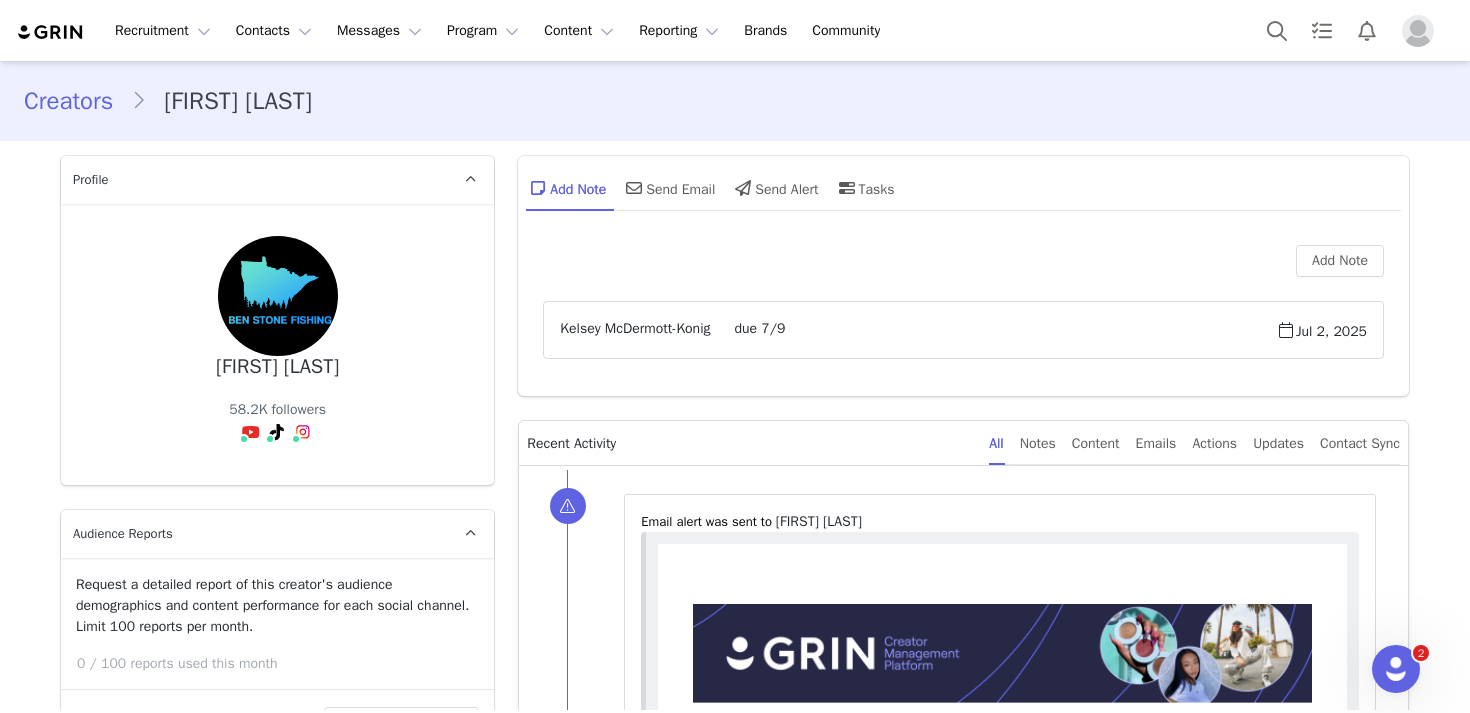 scroll, scrollTop: 0, scrollLeft: 0, axis: both 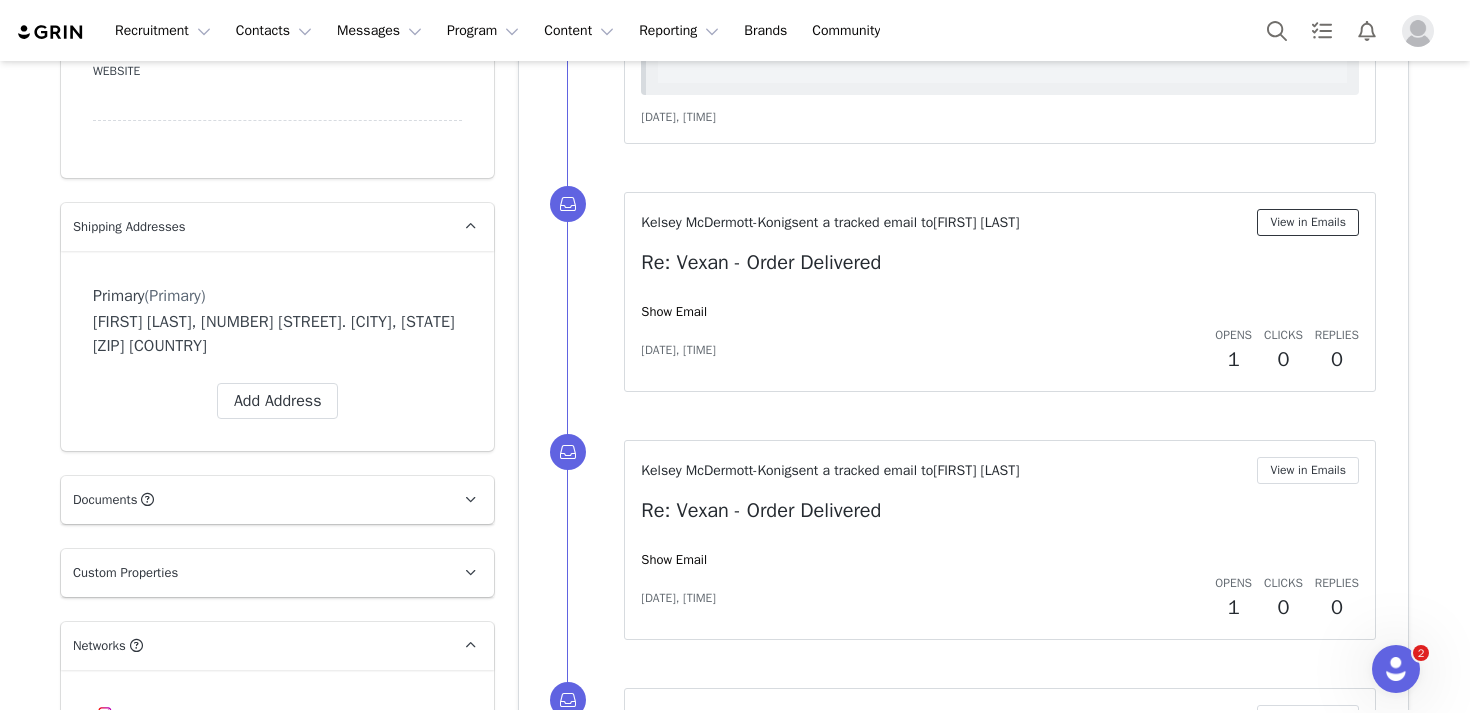 click on "View in Emails" at bounding box center [1308, 222] 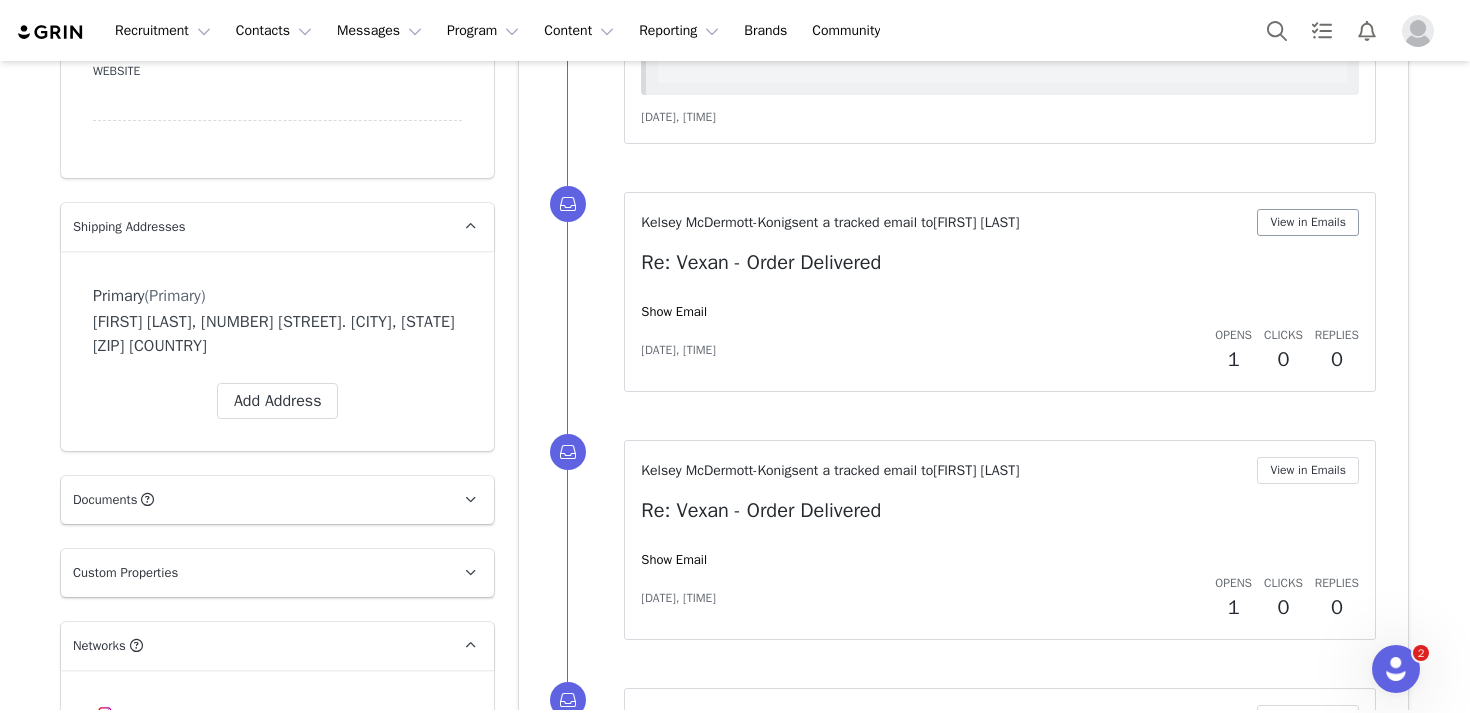 scroll, scrollTop: 0, scrollLeft: 0, axis: both 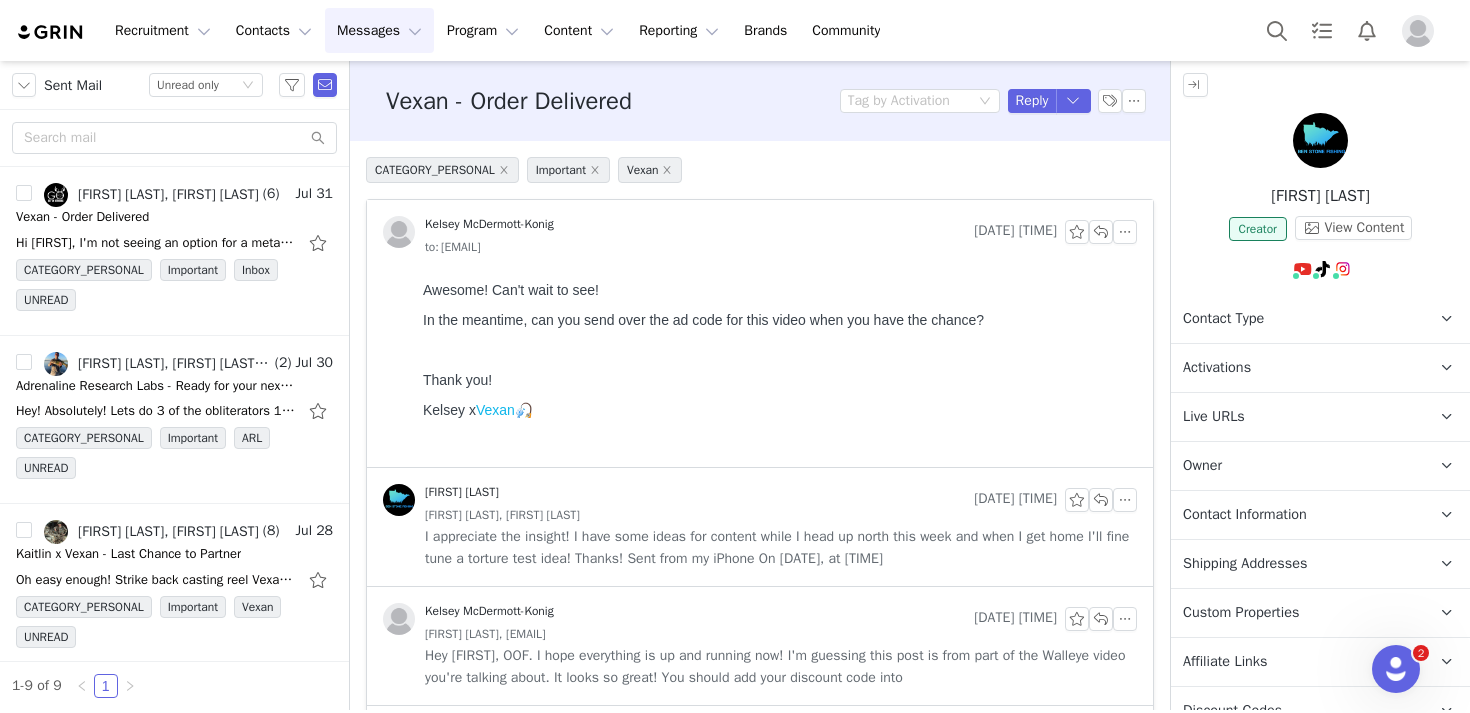 click at bounding box center (1320, 140) 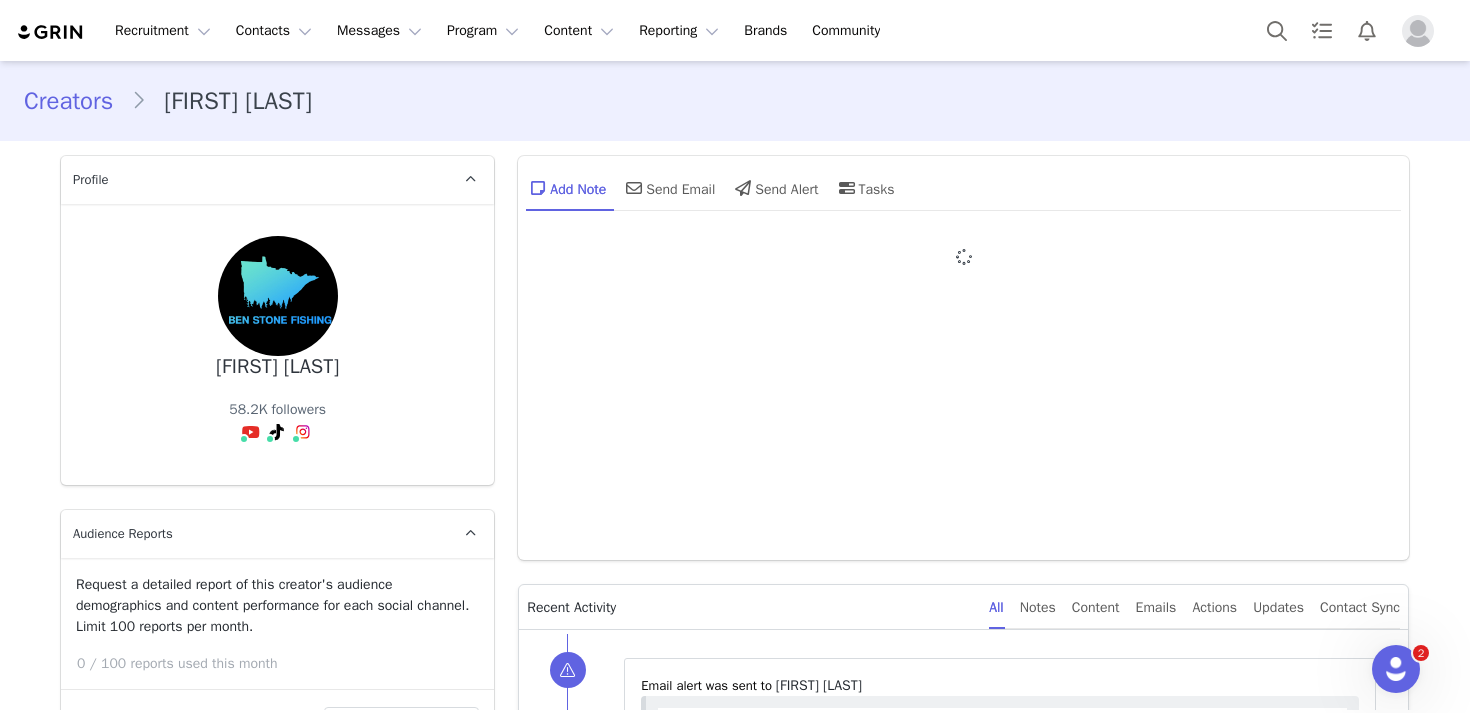scroll, scrollTop: 0, scrollLeft: 0, axis: both 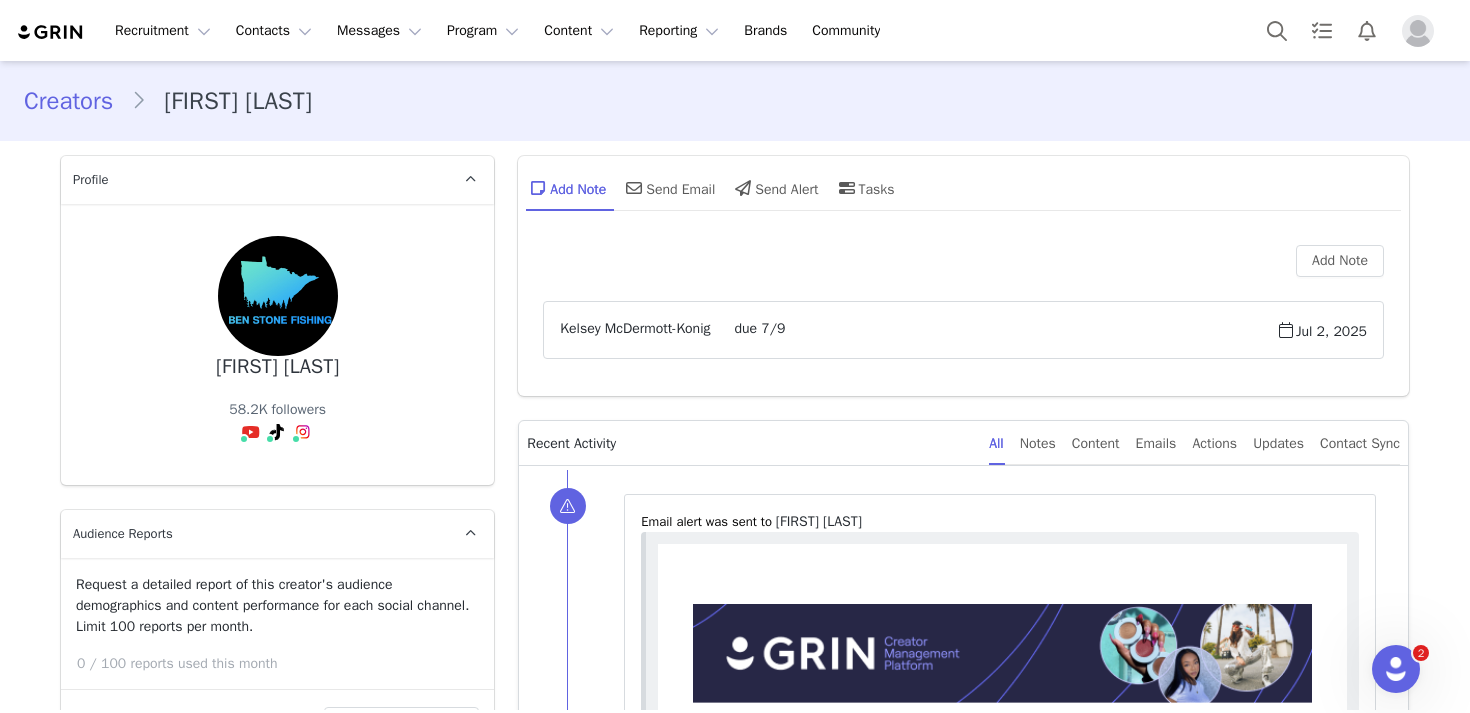 type on "+1 (United States)" 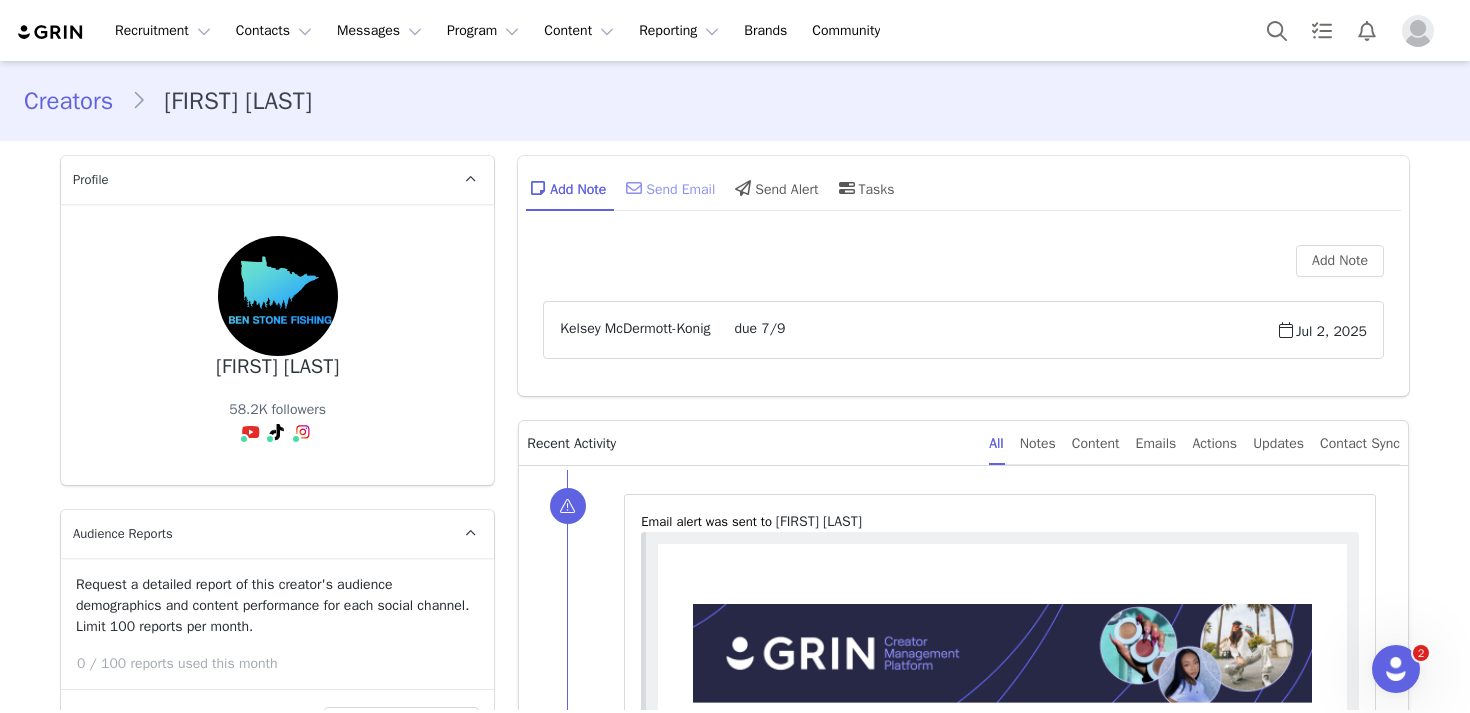 click on "Send Email" at bounding box center [668, 188] 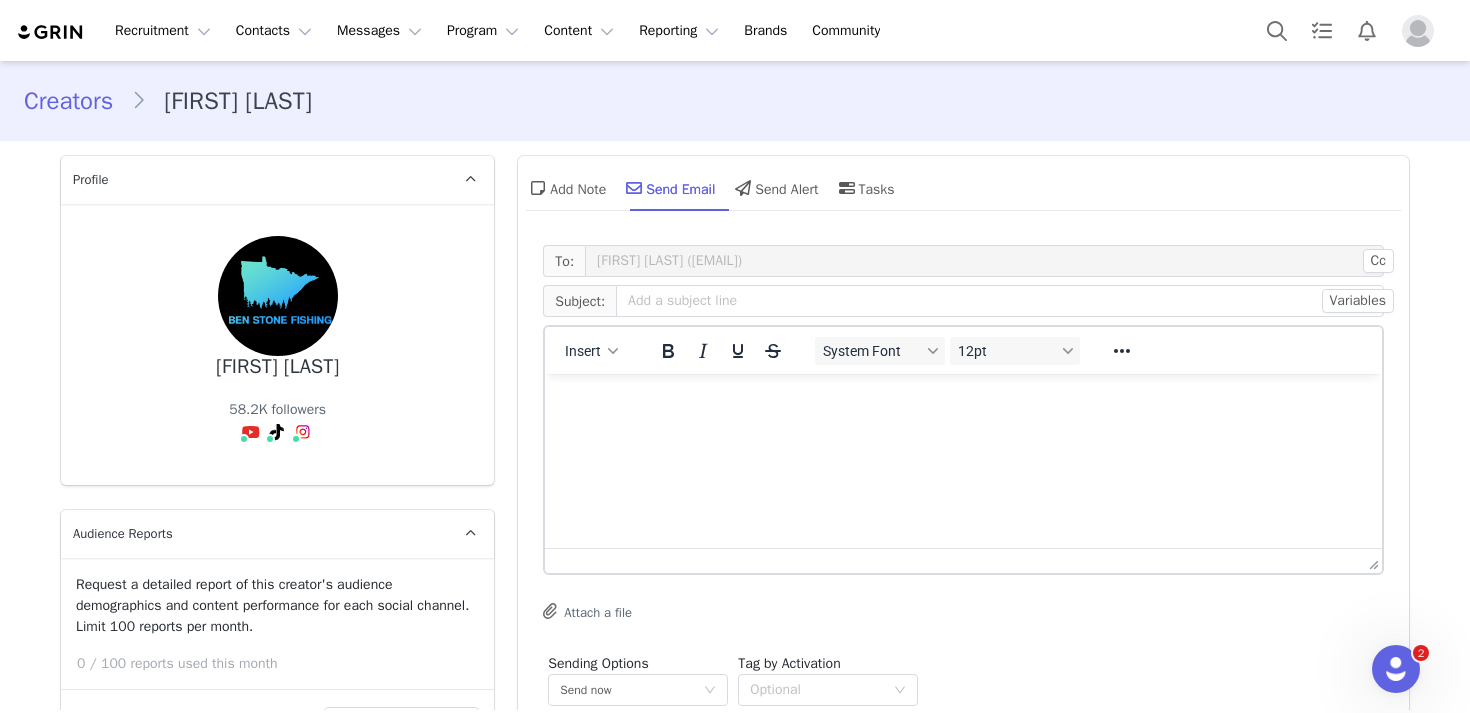 scroll, scrollTop: 0, scrollLeft: 0, axis: both 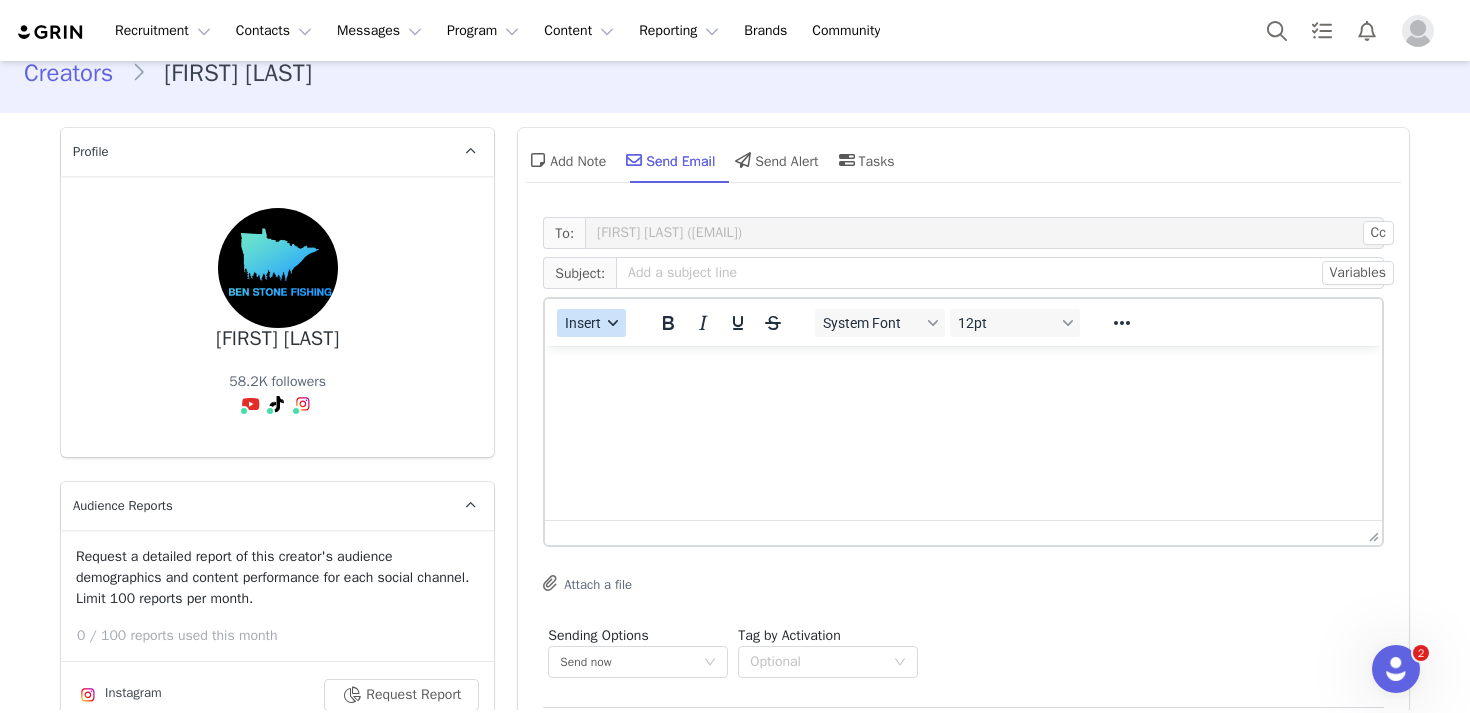 click on "Insert" at bounding box center [591, 323] 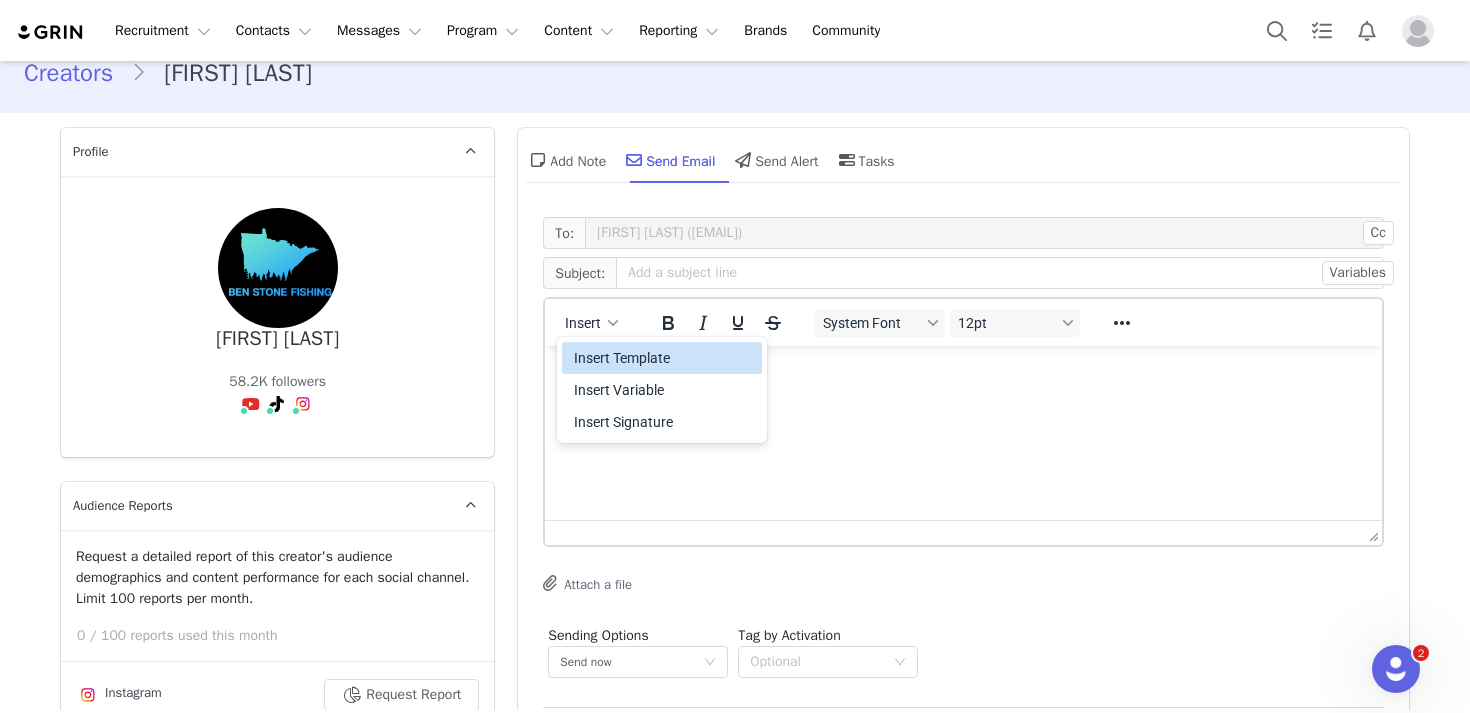 click on "Insert Template" at bounding box center [664, 358] 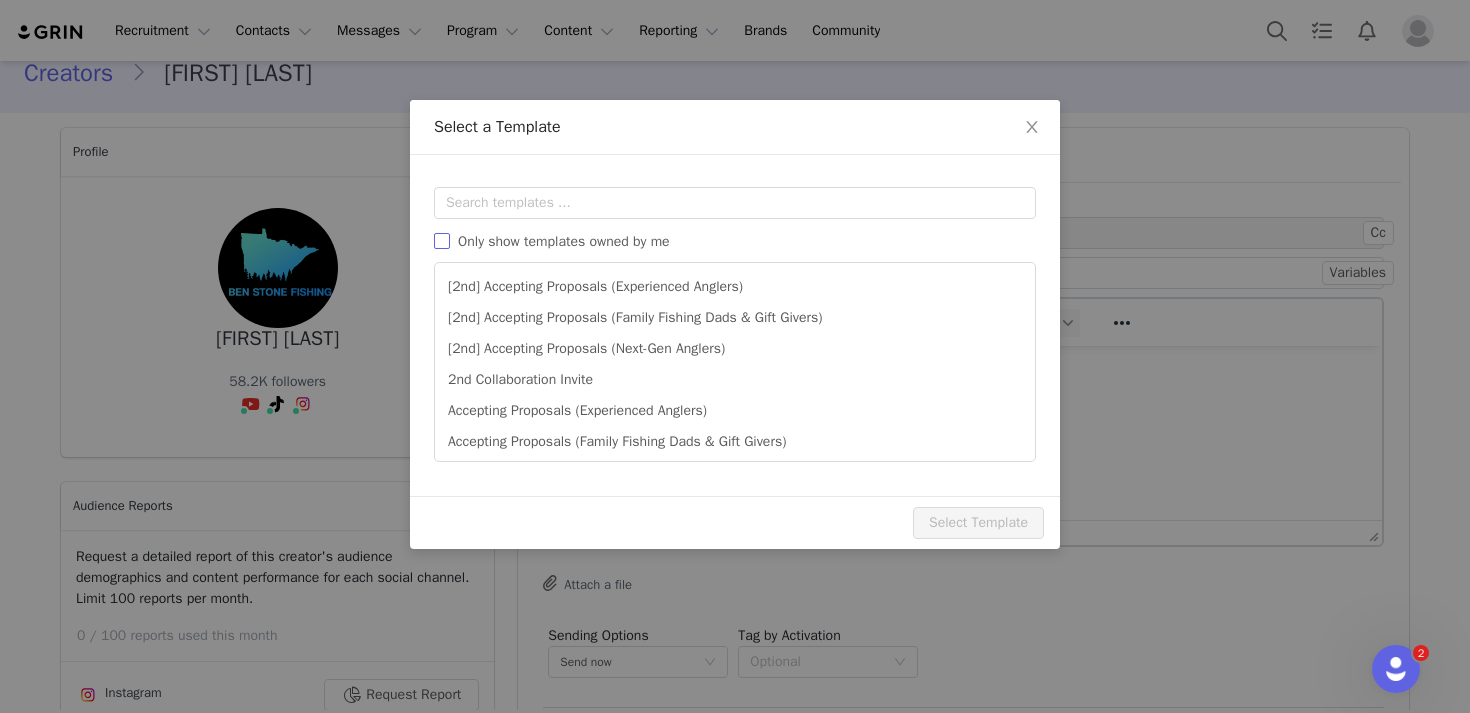 scroll, scrollTop: 0, scrollLeft: 0, axis: both 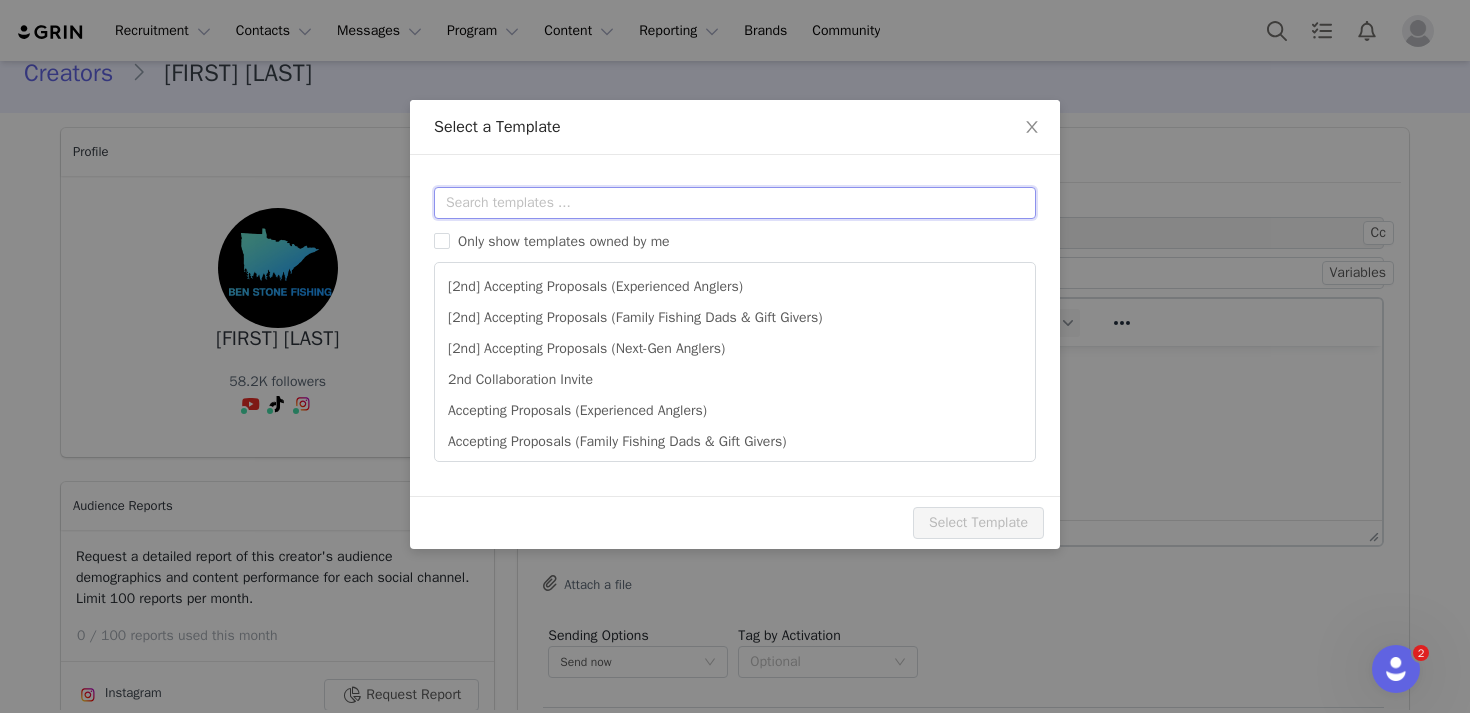 click at bounding box center (735, 203) 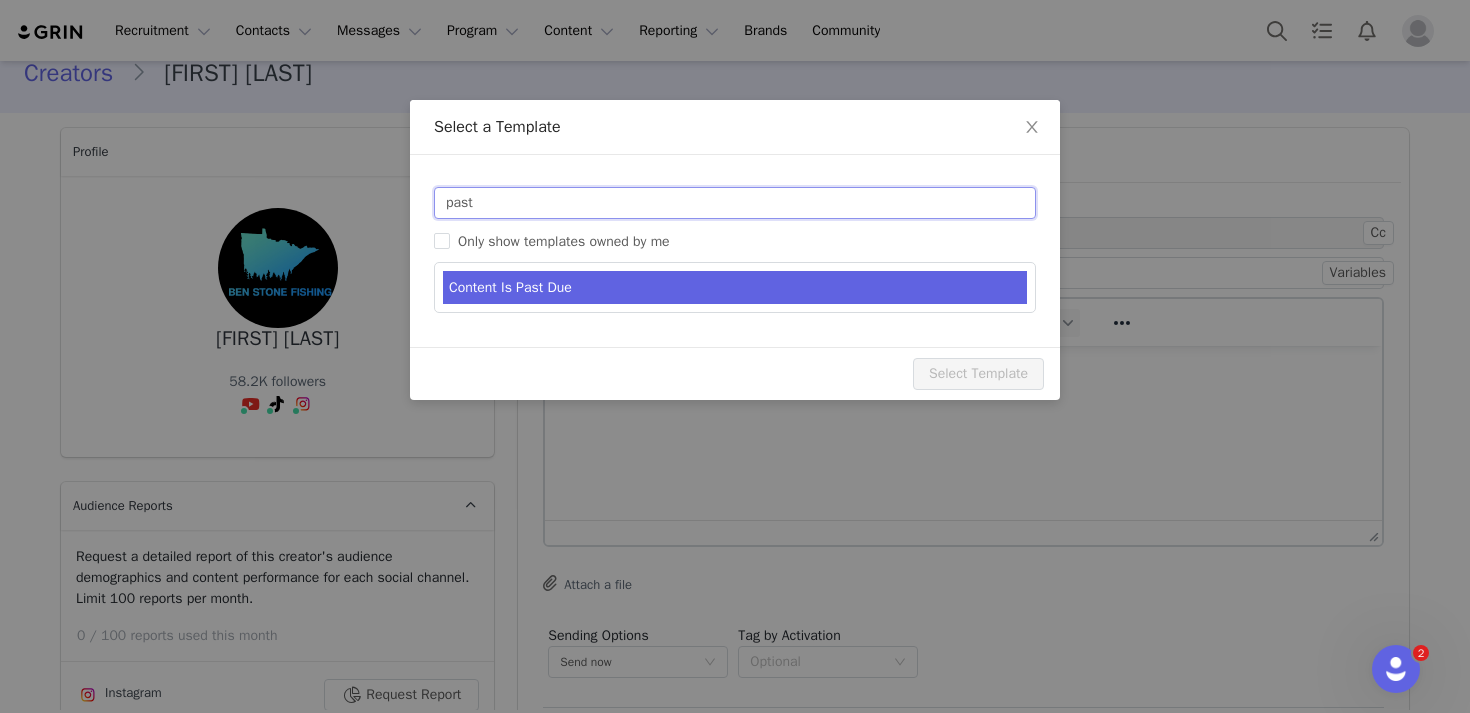 type on "past" 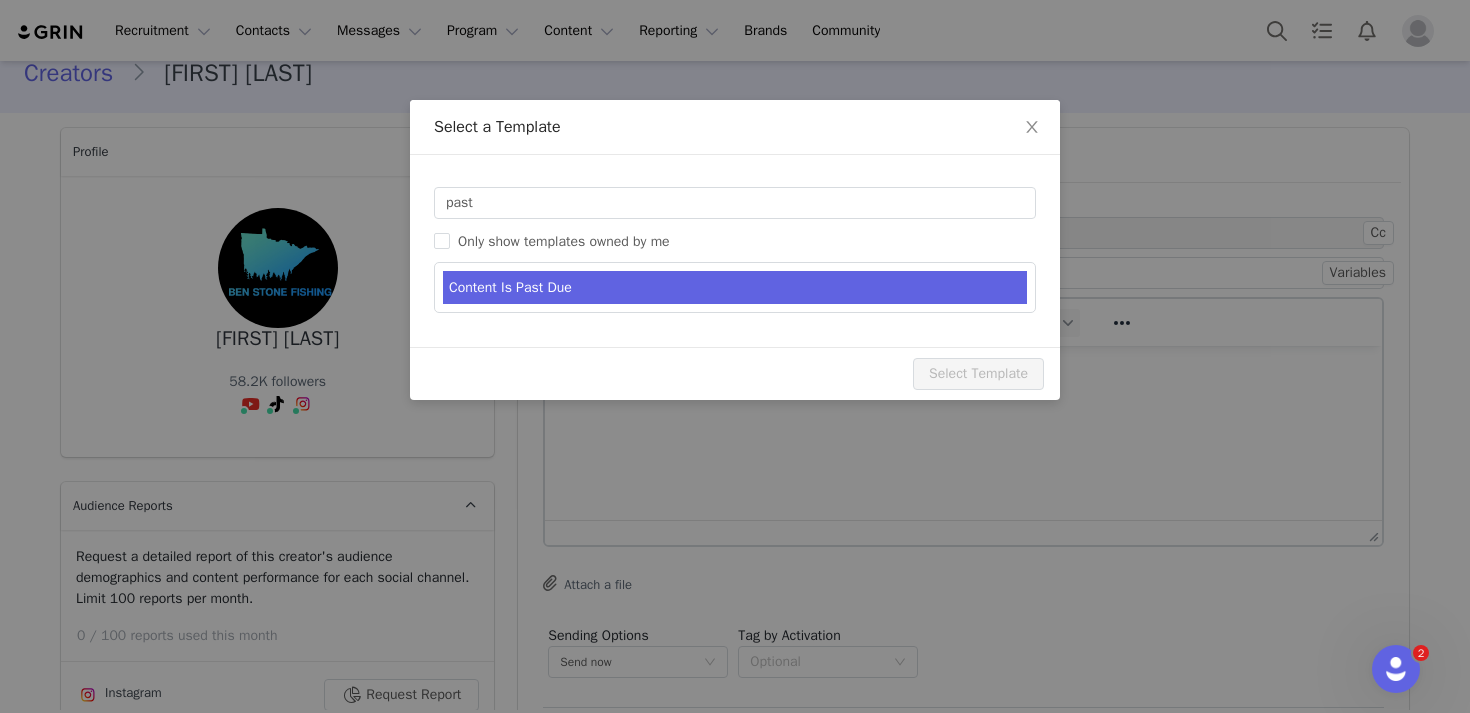 type on "Re: Vexan - Content Is Past Due" 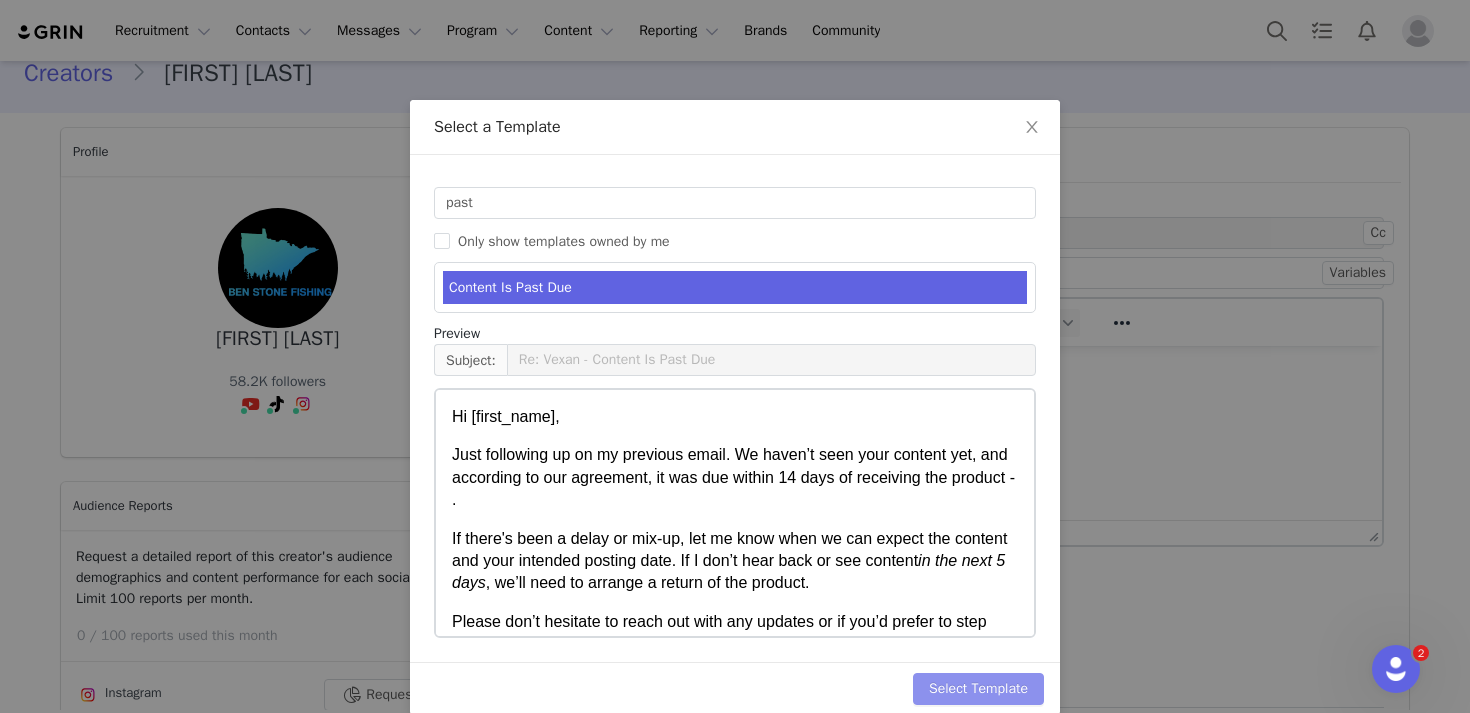 click on "Select Template" at bounding box center (978, 689) 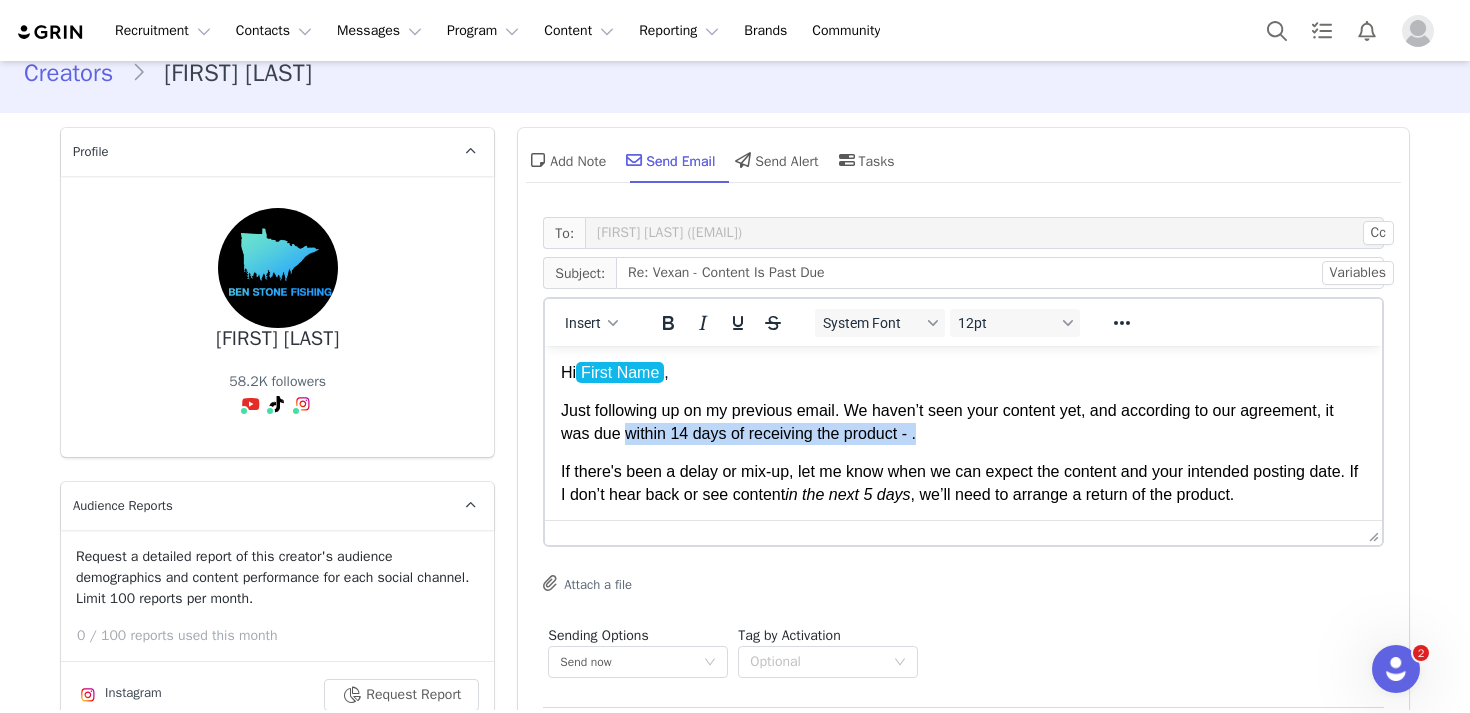 drag, startPoint x: 953, startPoint y: 434, endPoint x: 628, endPoint y: 431, distance: 325.01385 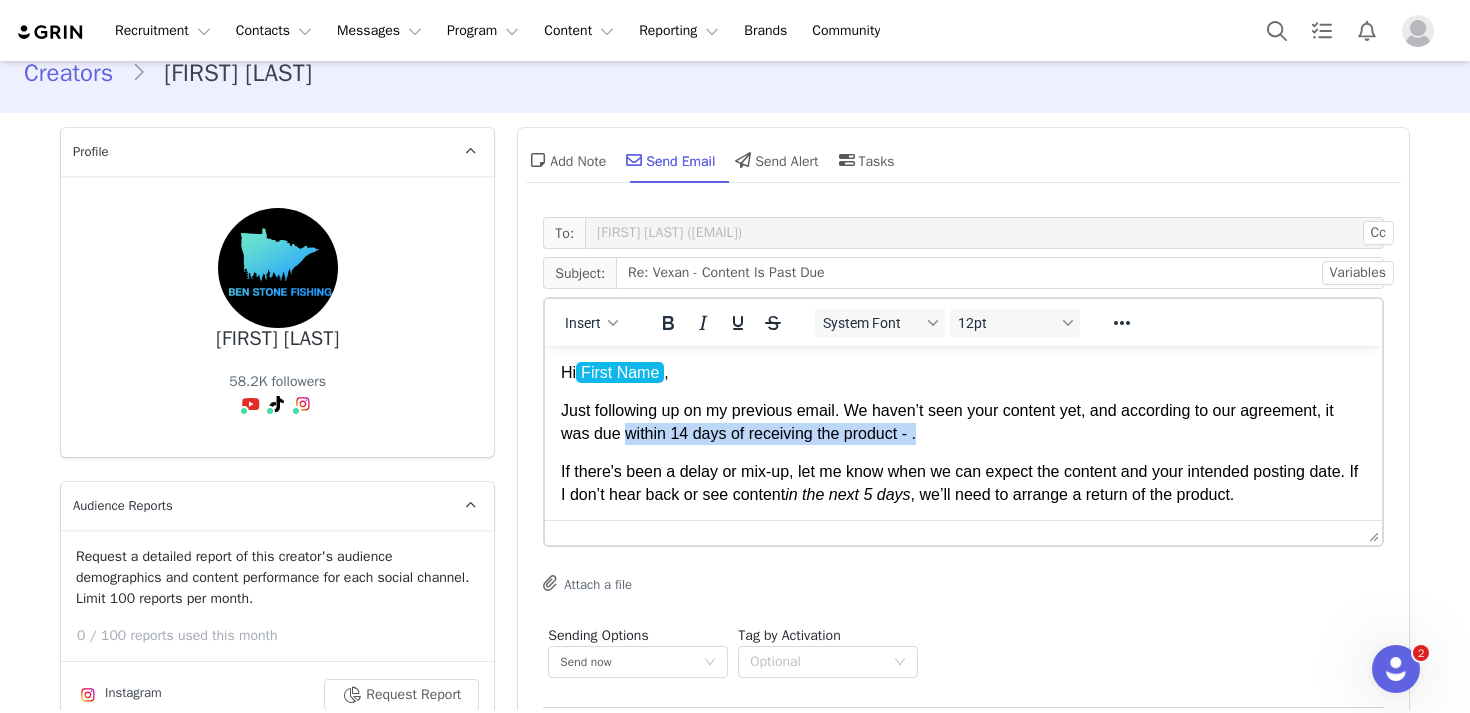 click on "Just following up on my previous email. We haven’t seen your content yet, and according to our agreement, it was due within 14 days of receiving the product - ." at bounding box center [963, 422] 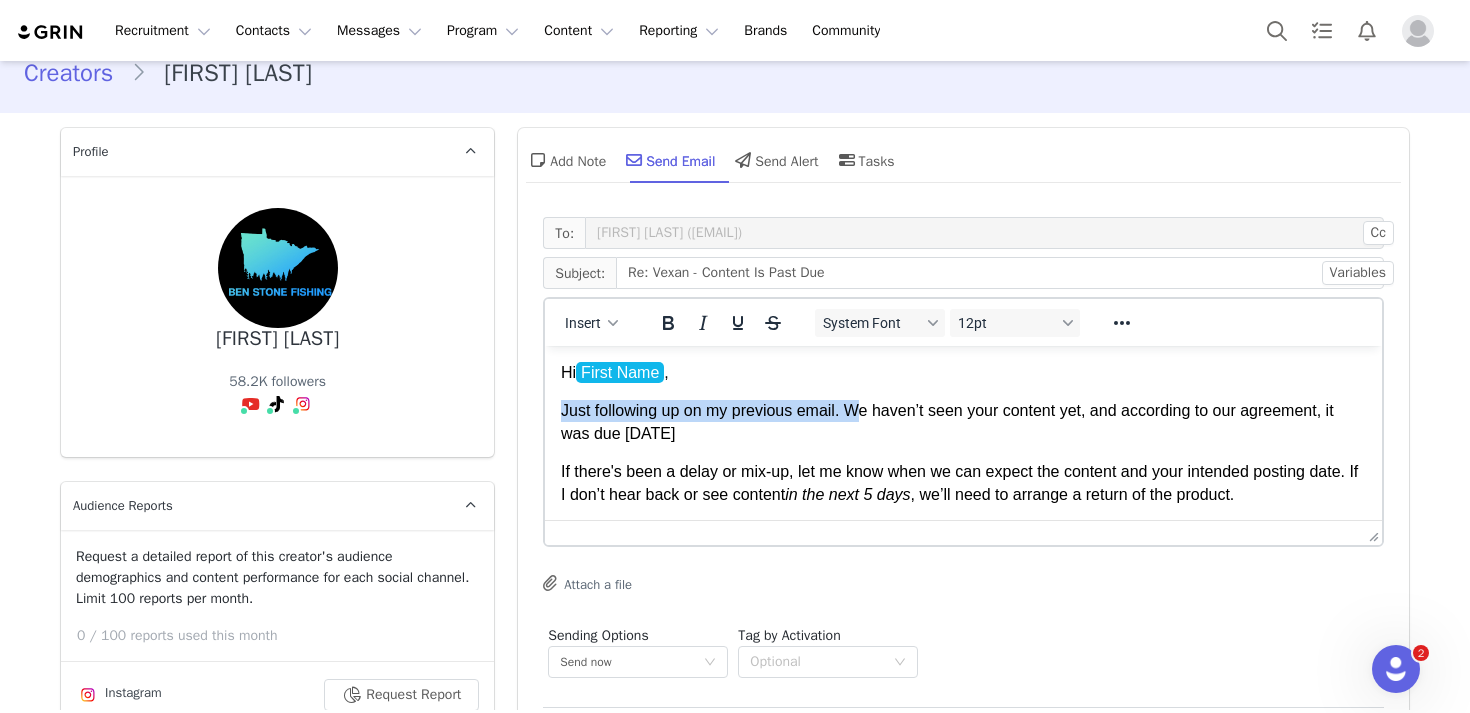 drag, startPoint x: 861, startPoint y: 411, endPoint x: 552, endPoint y: 411, distance: 309 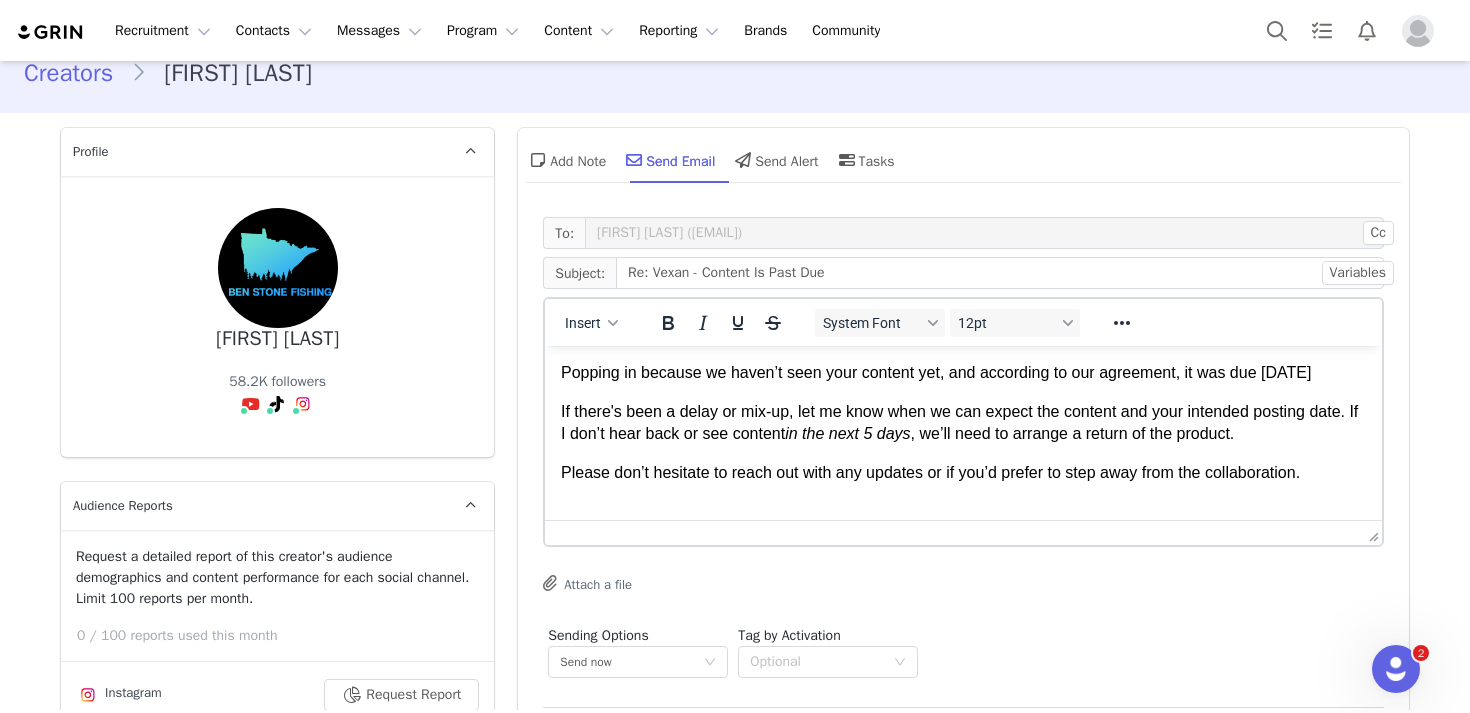 scroll, scrollTop: 39, scrollLeft: 0, axis: vertical 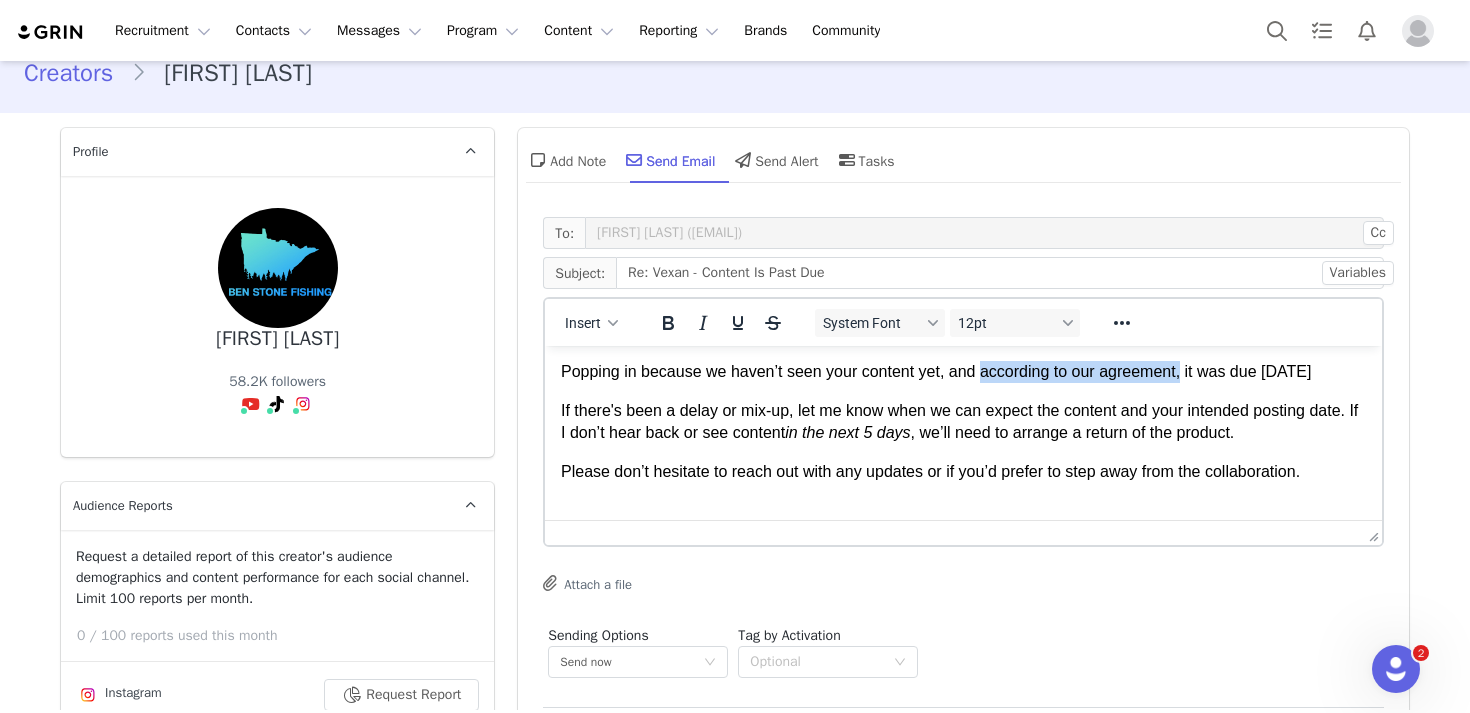 drag, startPoint x: 1192, startPoint y: 376, endPoint x: 989, endPoint y: 375, distance: 203.00246 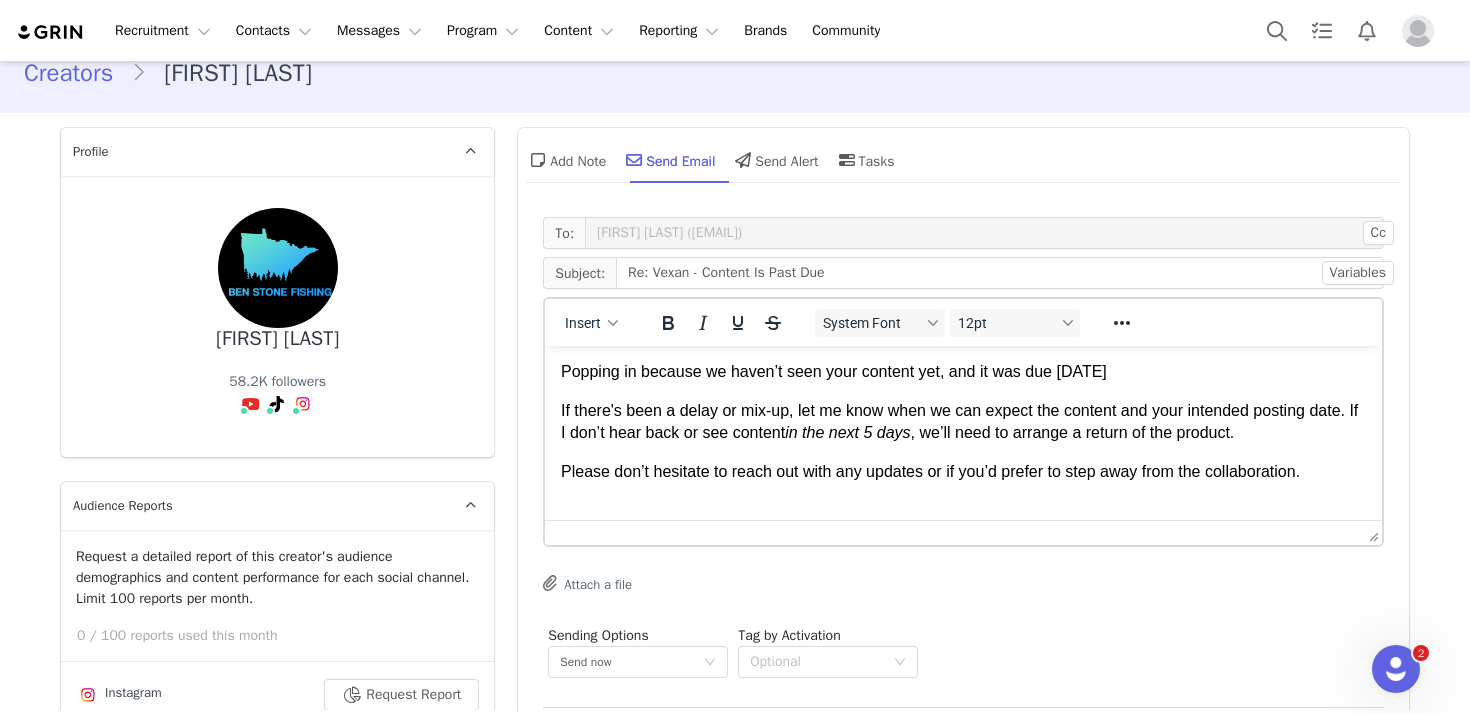 click on "If there's been a delay or mix-up, let me know when we can expect the content and your intended posting date. If I don’t hear back or see content  in the next 5 days , we’ll need to arrange a return of the product." at bounding box center (963, 422) 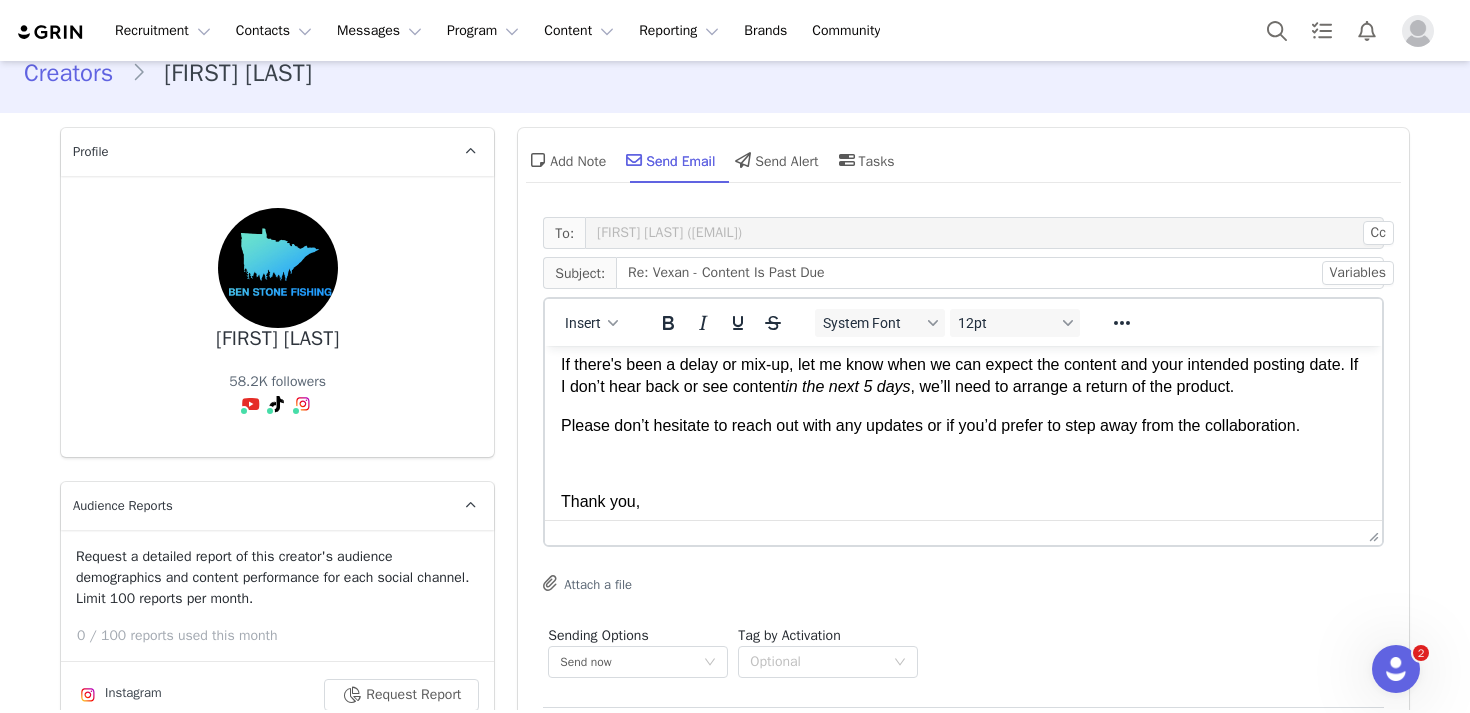 scroll, scrollTop: 50, scrollLeft: 0, axis: vertical 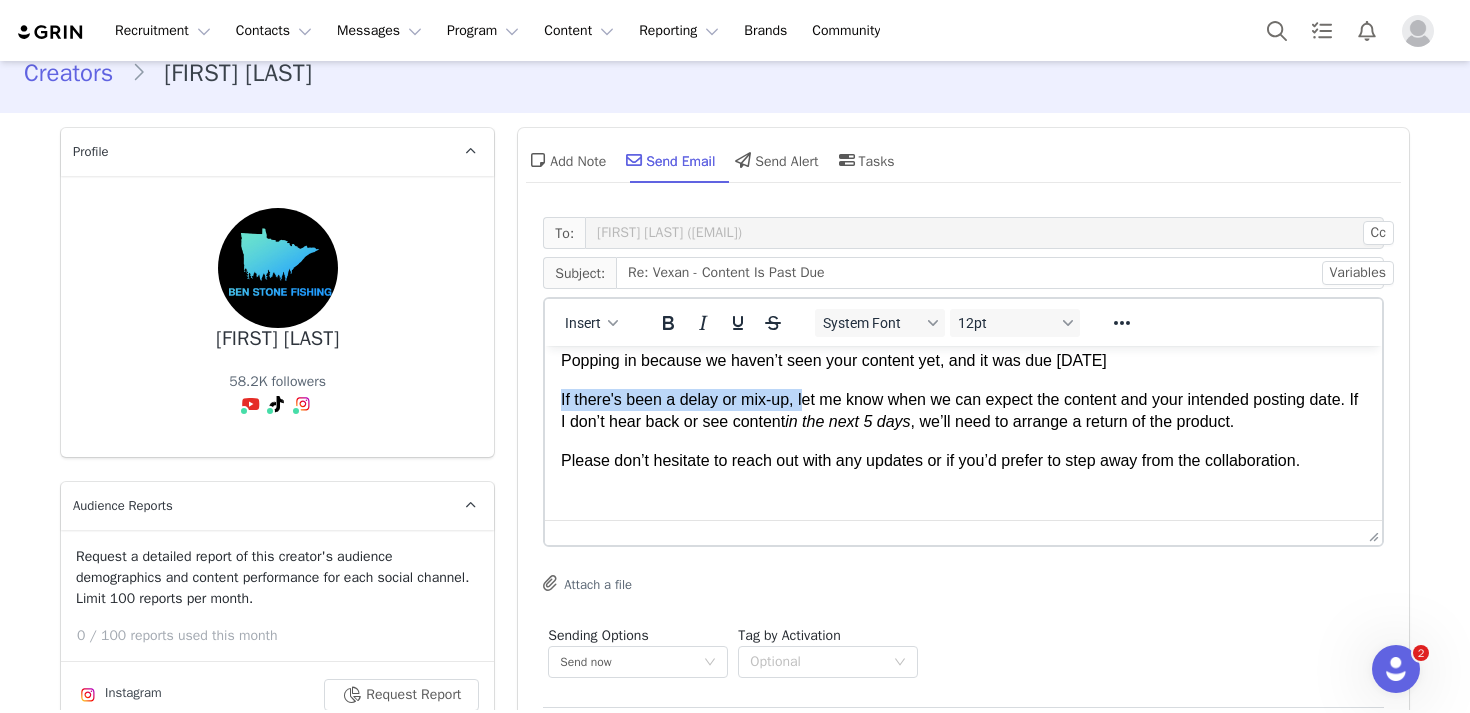 drag, startPoint x: 808, startPoint y: 399, endPoint x: 557, endPoint y: 394, distance: 251.04979 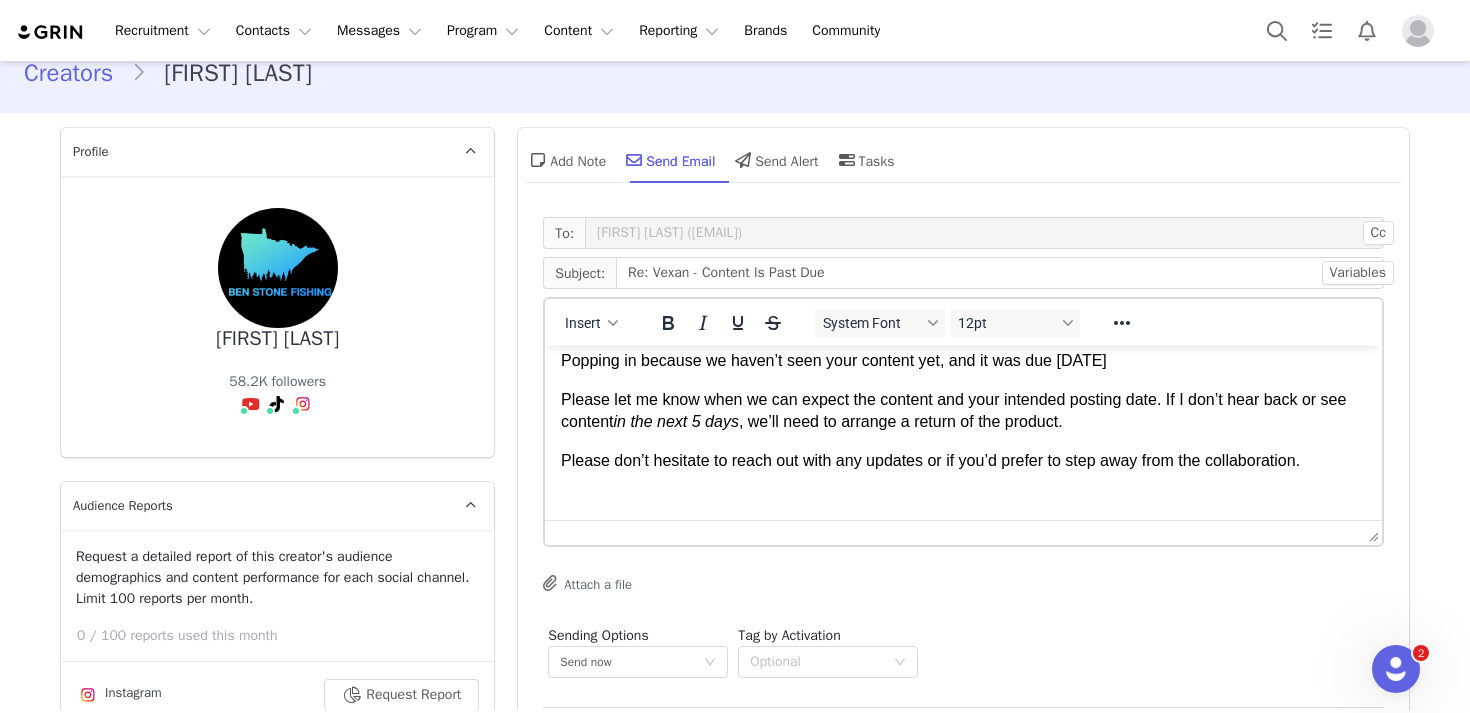 click on "Please let me know when we can expect the content and your intended posting date. If I don’t hear back or see content  in the next 5 days , we’ll need to arrange a return of the product." at bounding box center (963, 411) 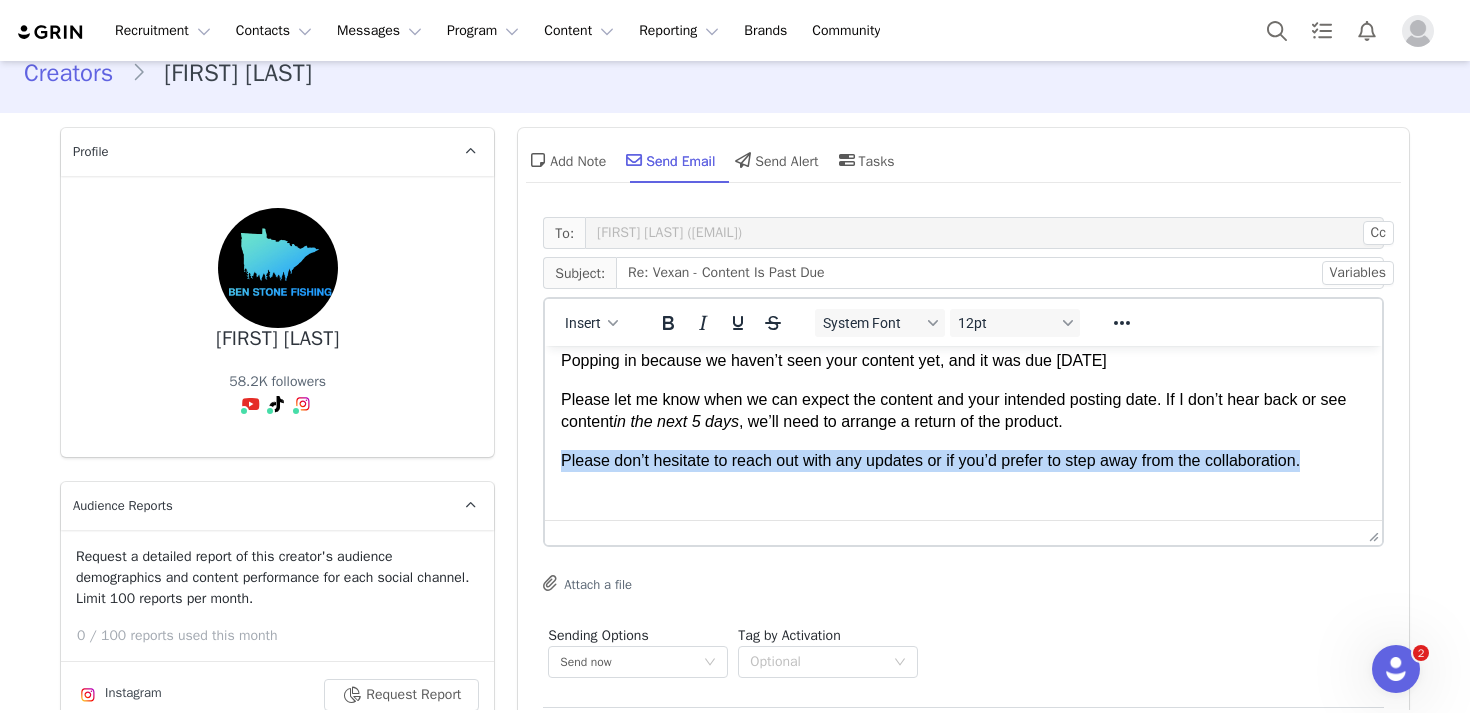 drag, startPoint x: 1332, startPoint y: 459, endPoint x: 1235, endPoint y: 438, distance: 99.24717 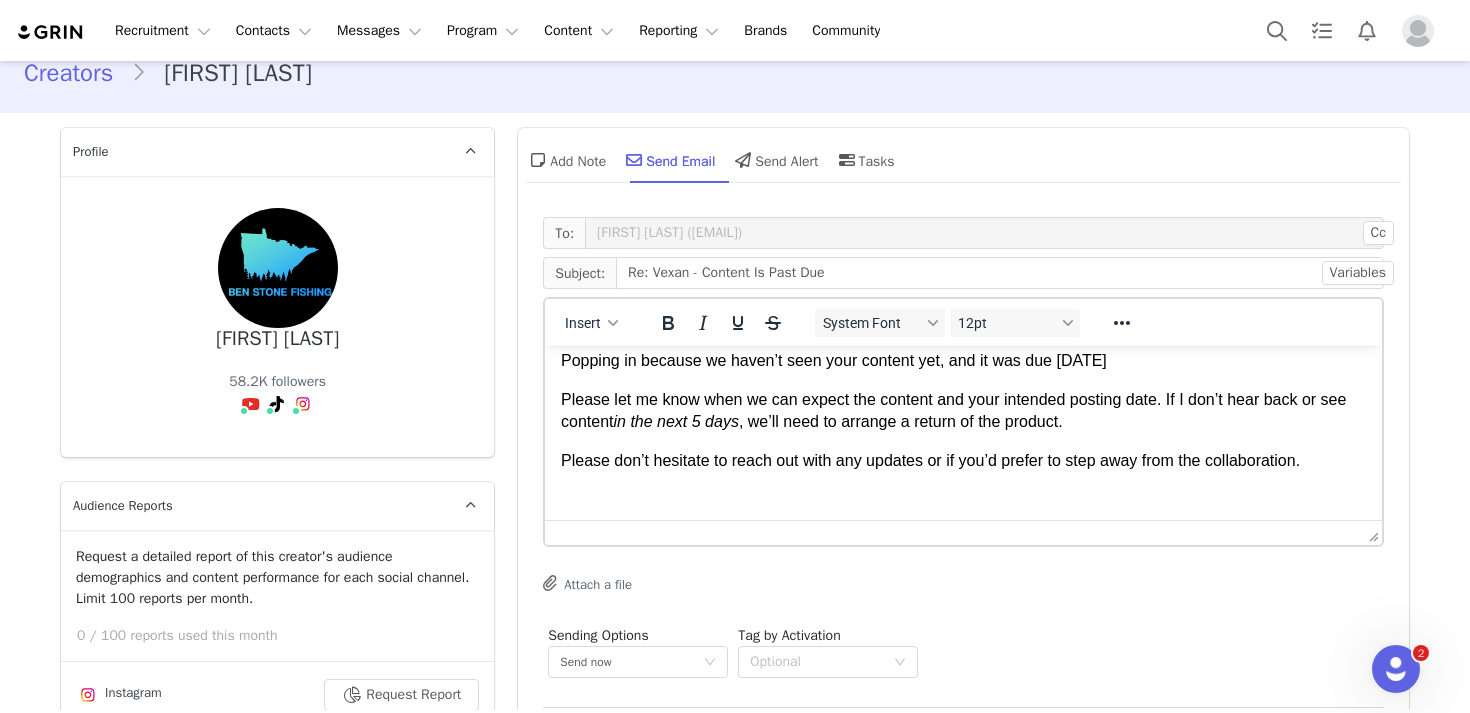 click on "Please let me know when we can expect the content and your intended posting date. If I don’t hear back or see content  in the next 5 days , we’ll need to arrange a return of the product." at bounding box center (963, 411) 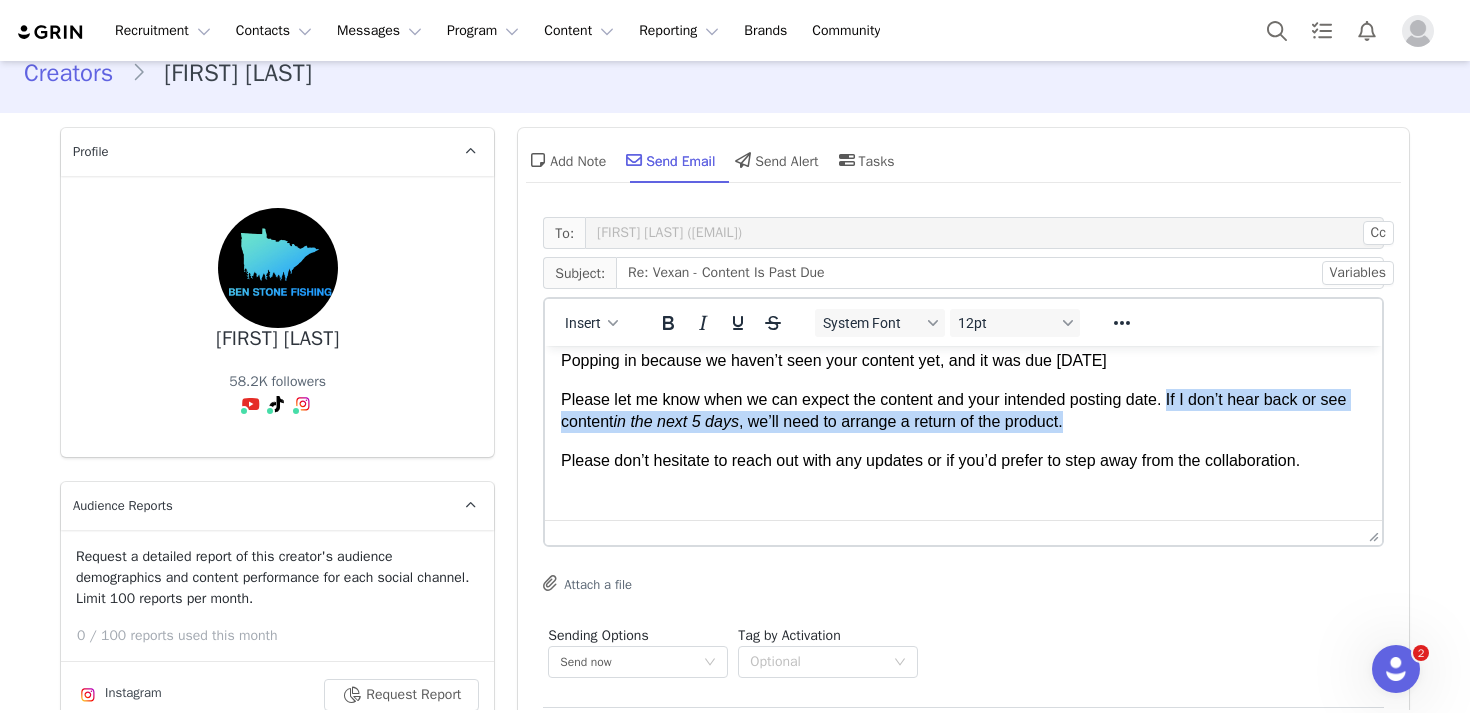 drag, startPoint x: 1193, startPoint y: 418, endPoint x: 1177, endPoint y: 399, distance: 24.839485 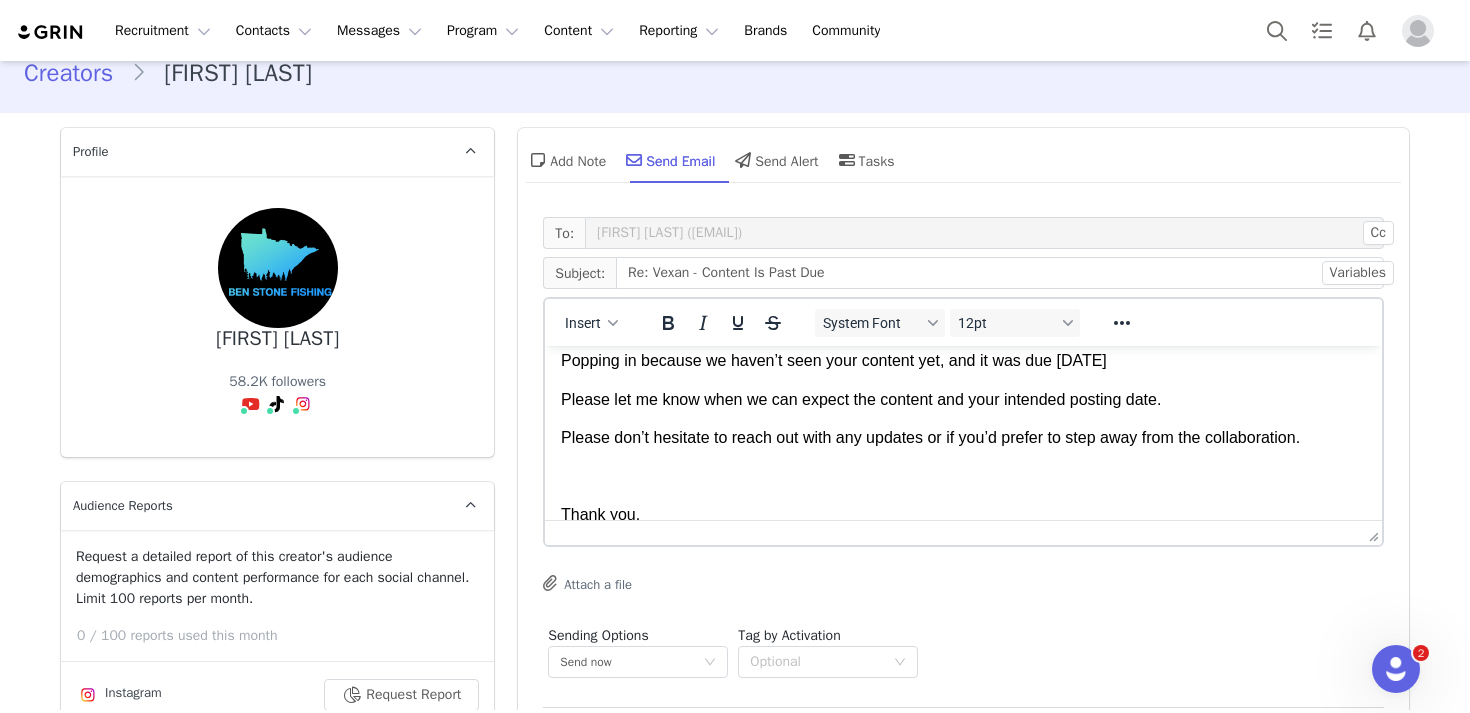 click on "Please let me know when we can expect the content and your intended posting date." at bounding box center (963, 400) 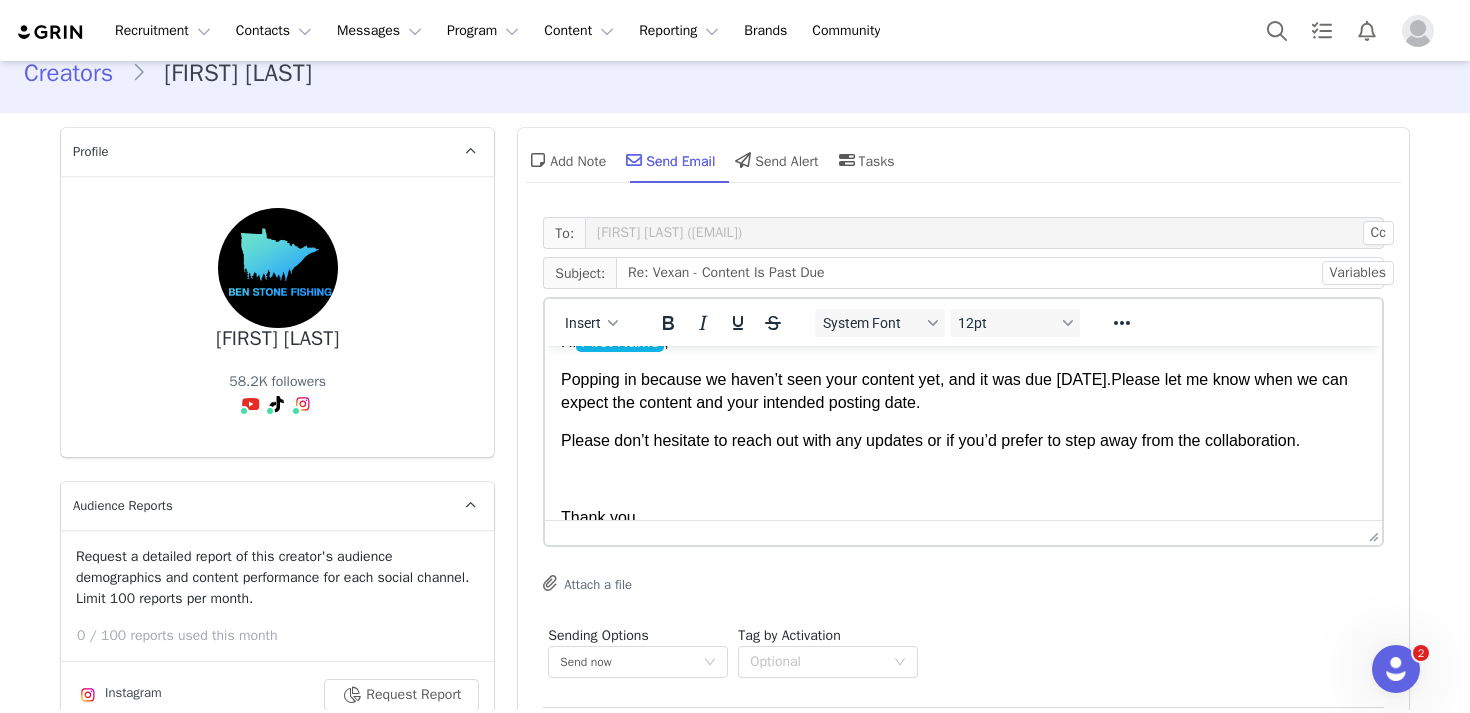 scroll, scrollTop: 19, scrollLeft: 0, axis: vertical 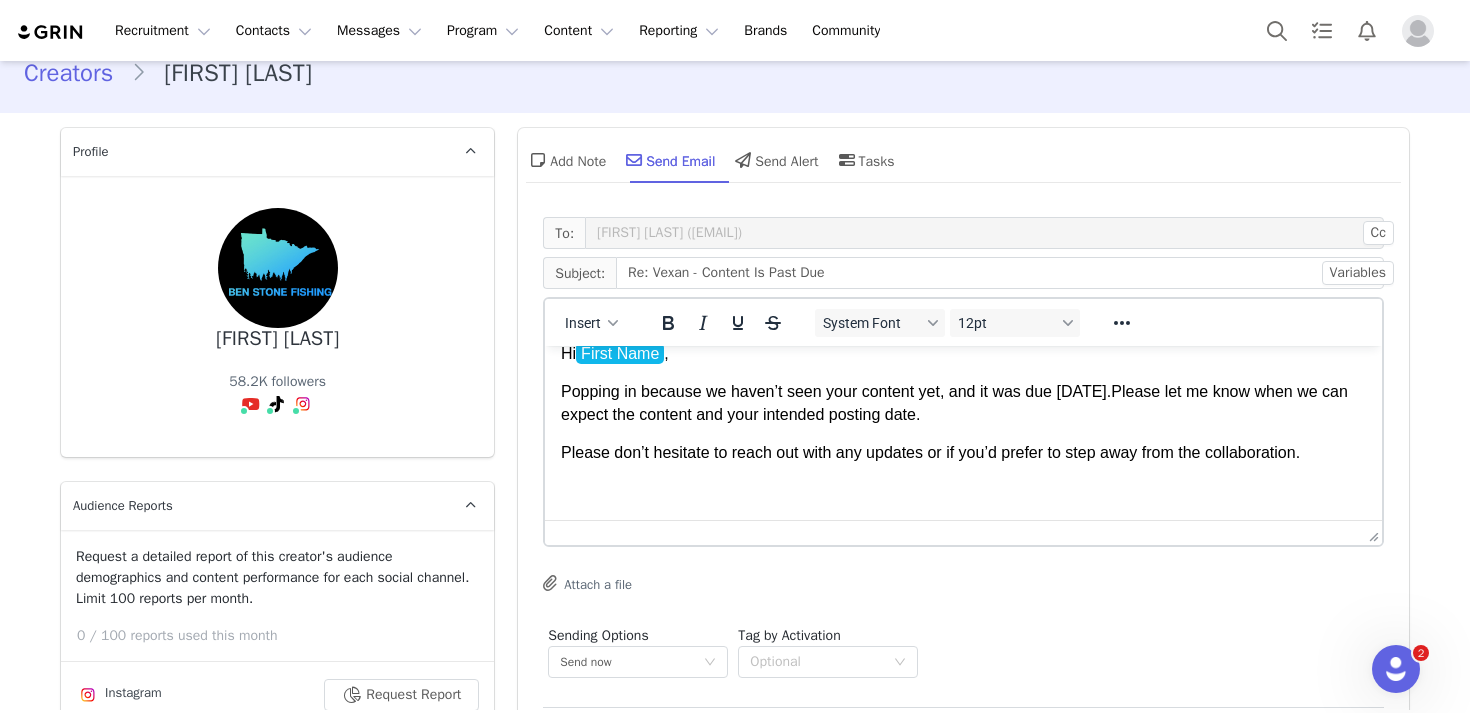 click on "Please don’t hesitate to reach out with any updates or if you’d prefer to step away from the collaboration." at bounding box center [963, 453] 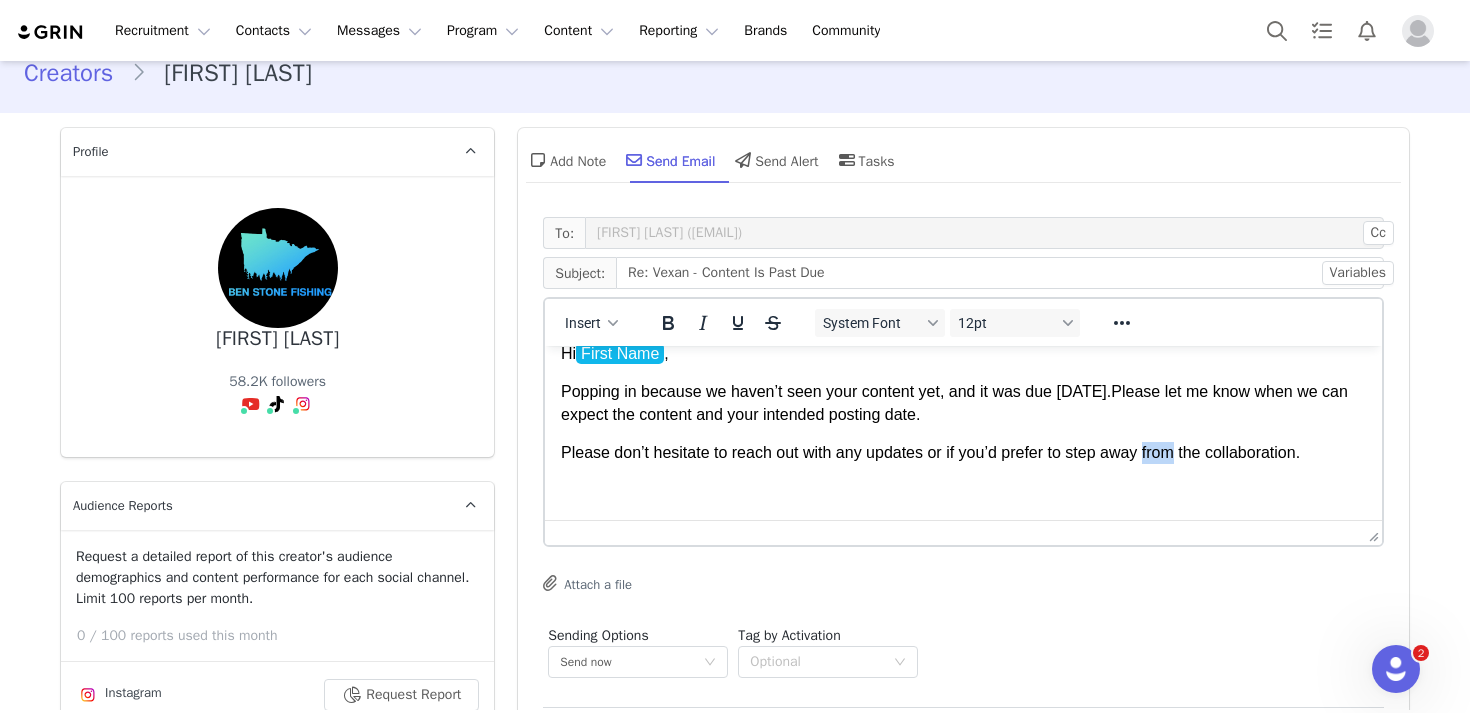 click on "Please don’t hesitate to reach out with any updates or if you’d prefer to step away from the collaboration." at bounding box center (963, 453) 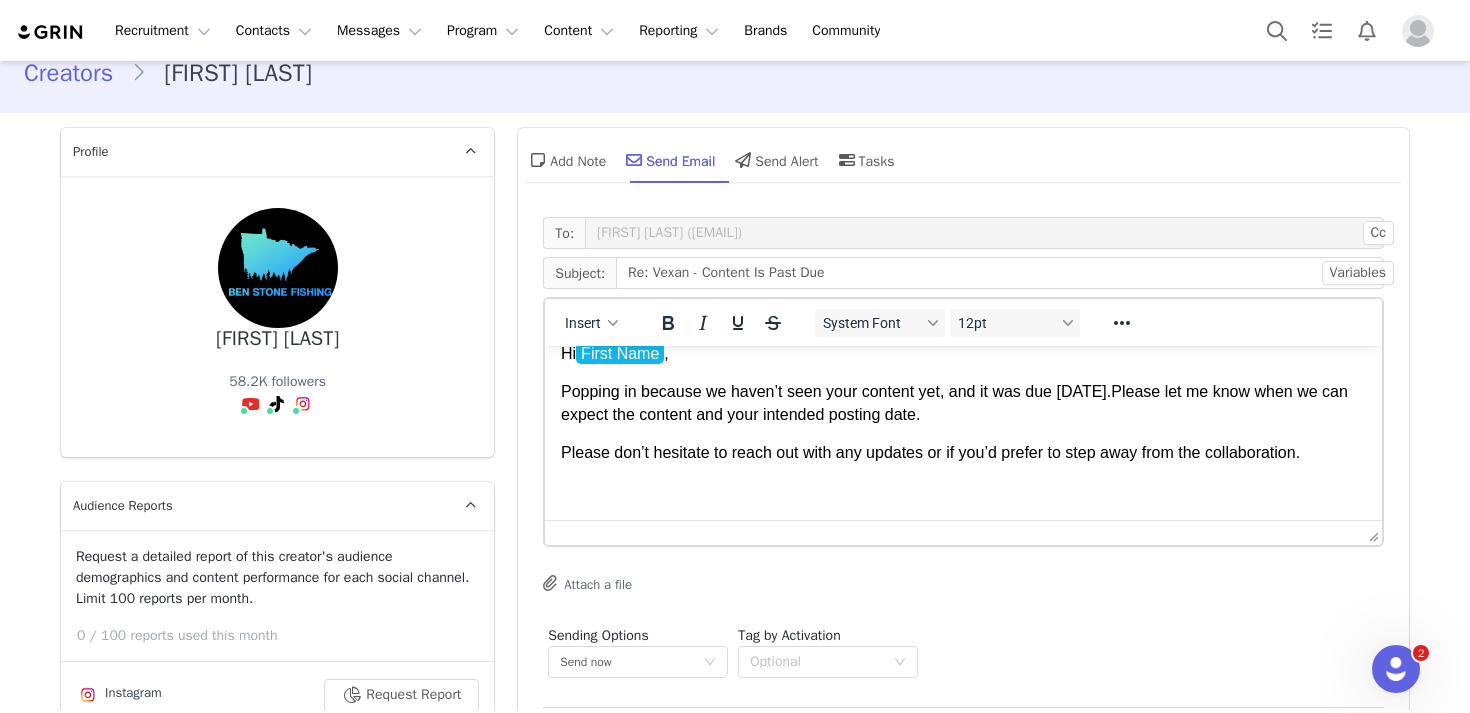 click at bounding box center (963, 492) 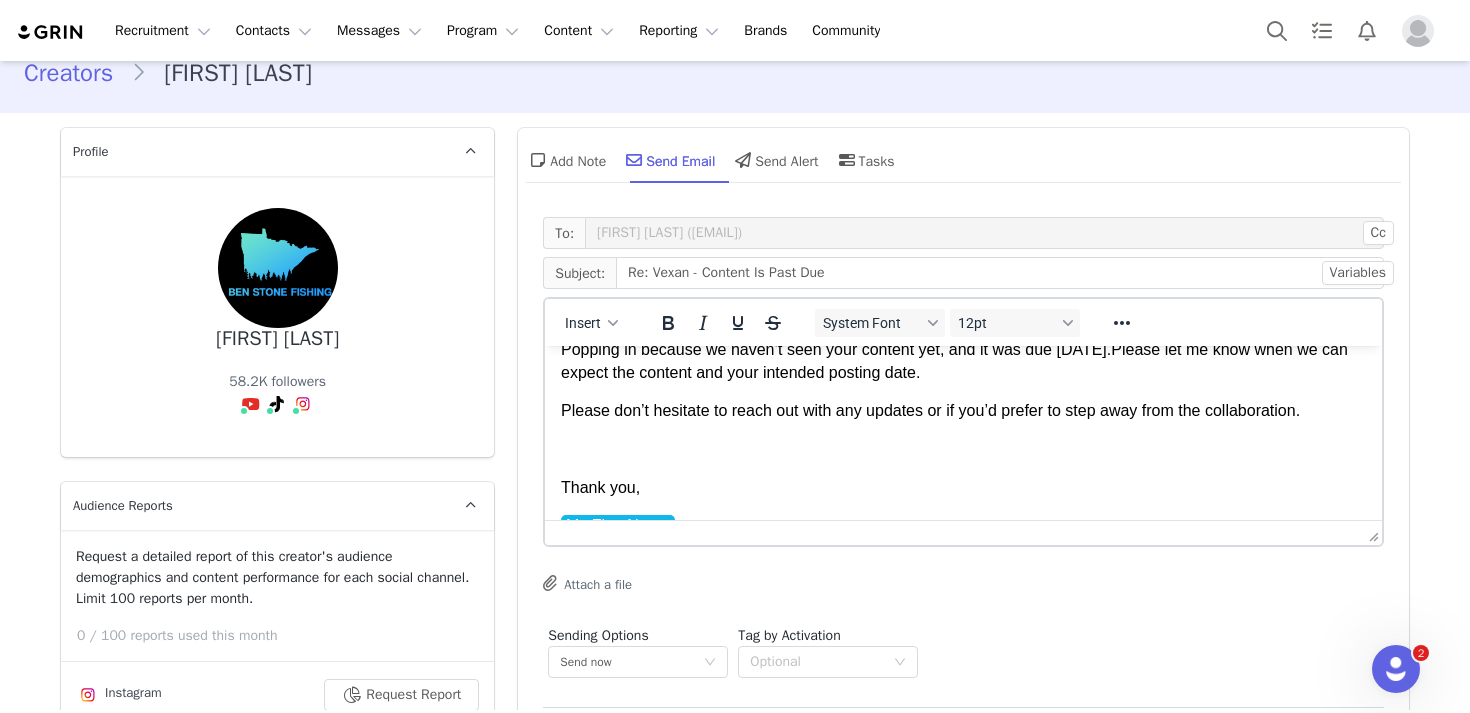 scroll, scrollTop: 95, scrollLeft: 0, axis: vertical 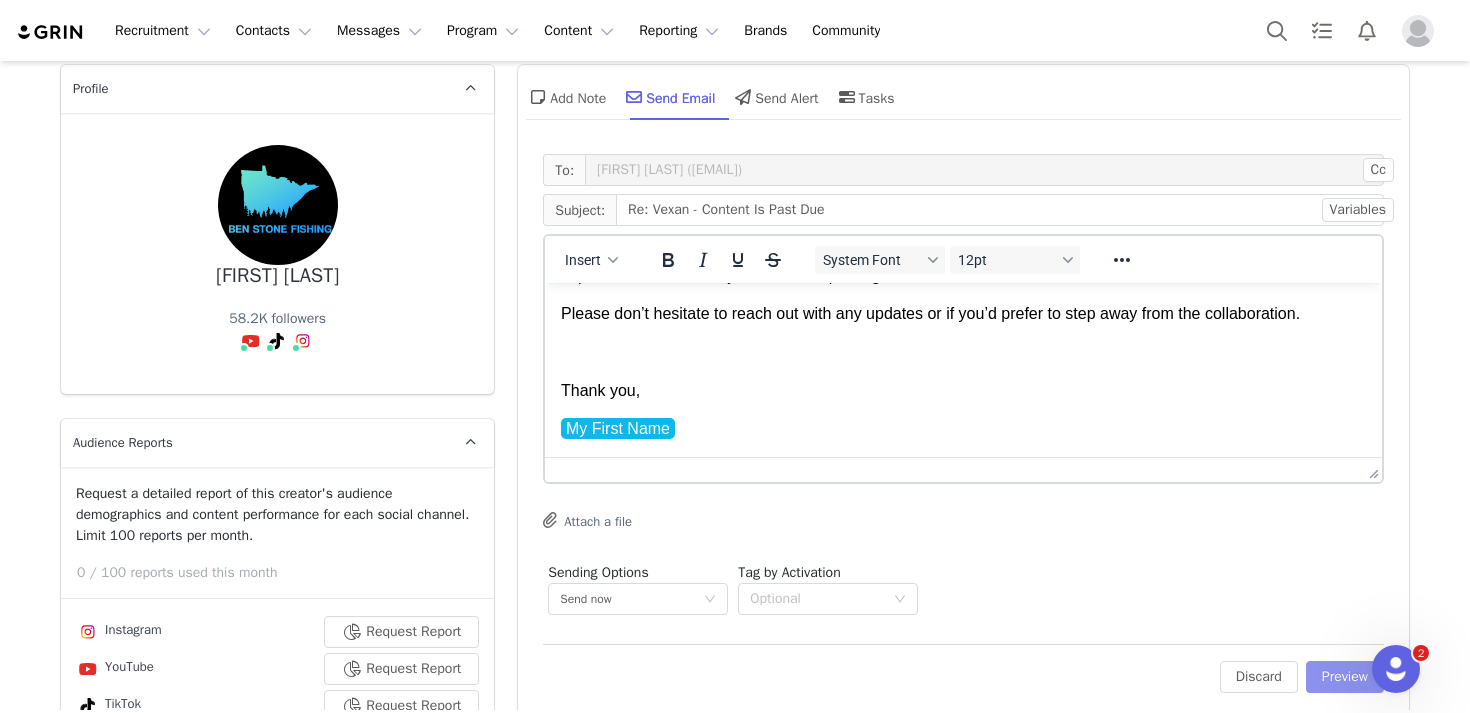 click on "Preview" at bounding box center (1345, 677) 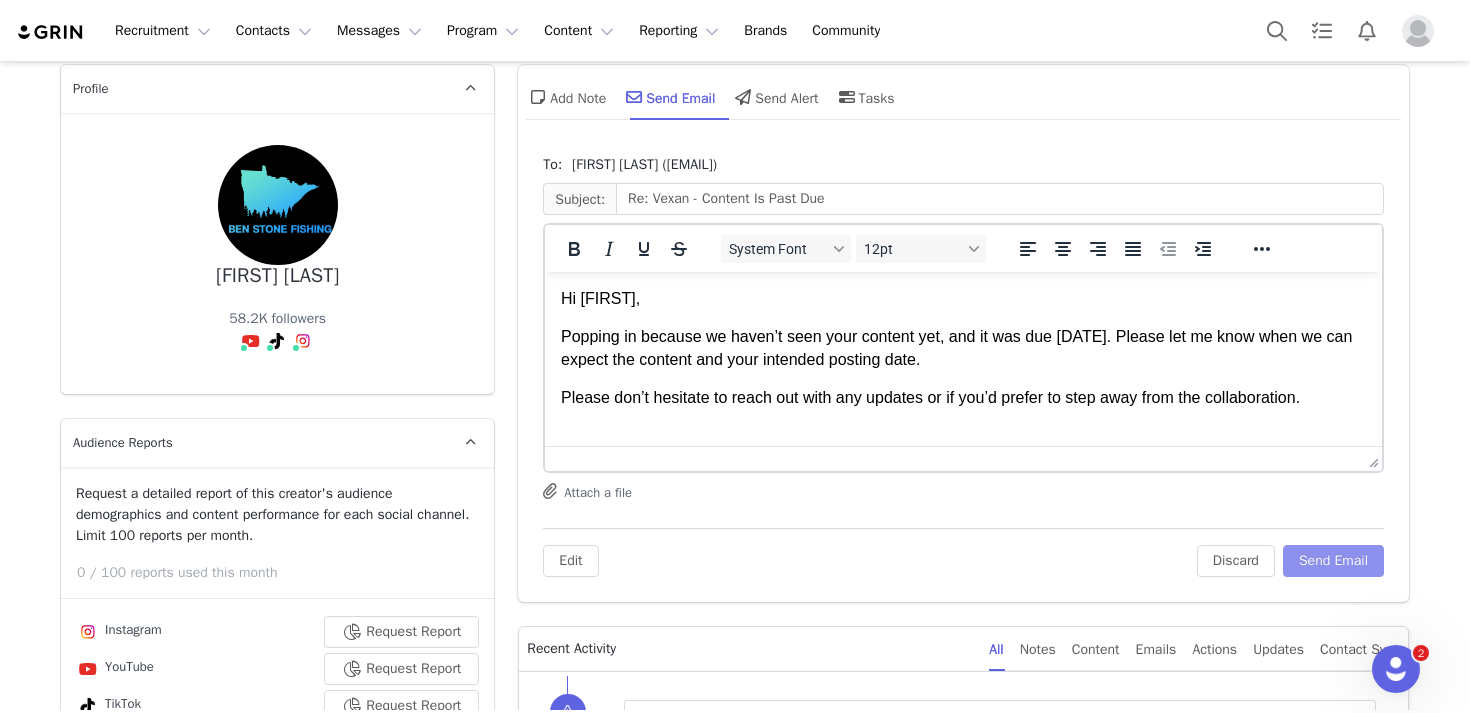 scroll, scrollTop: 0, scrollLeft: 0, axis: both 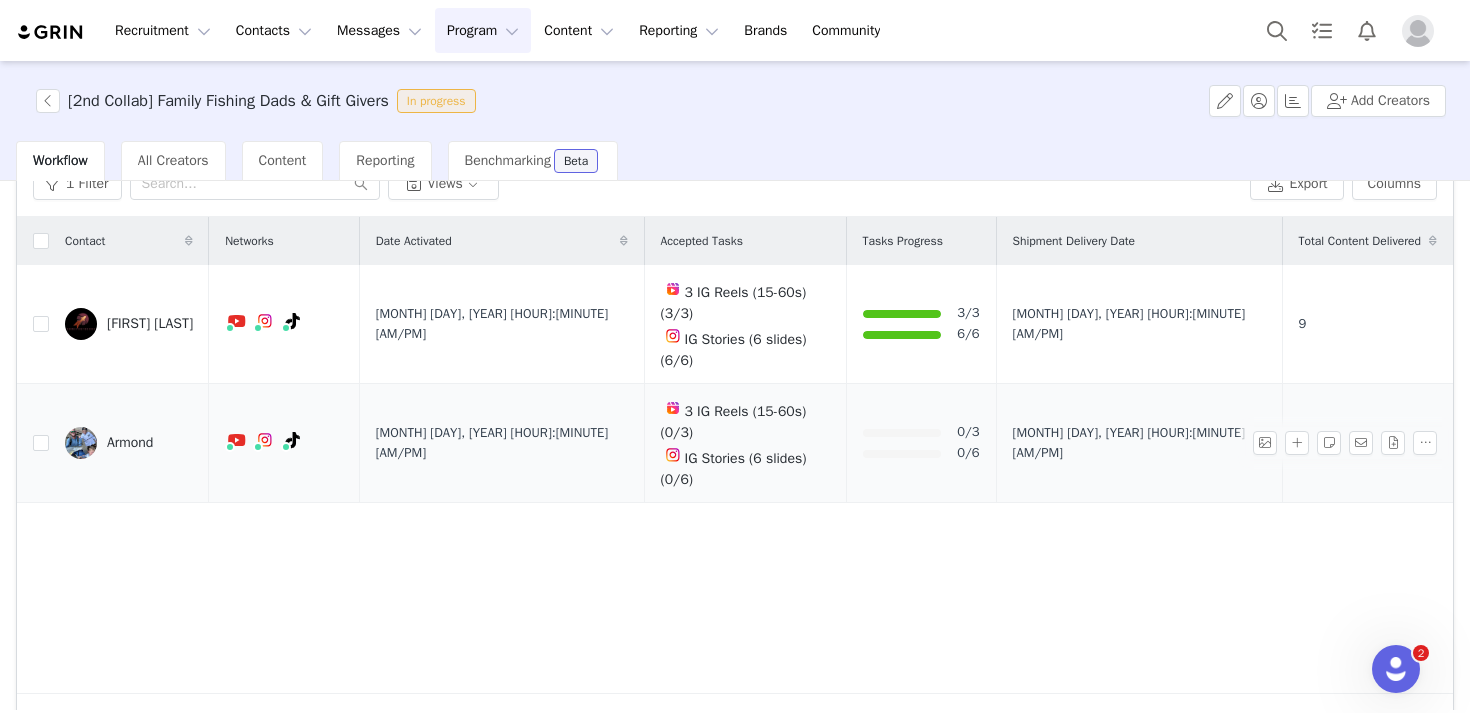 click on "Armond" at bounding box center [130, 443] 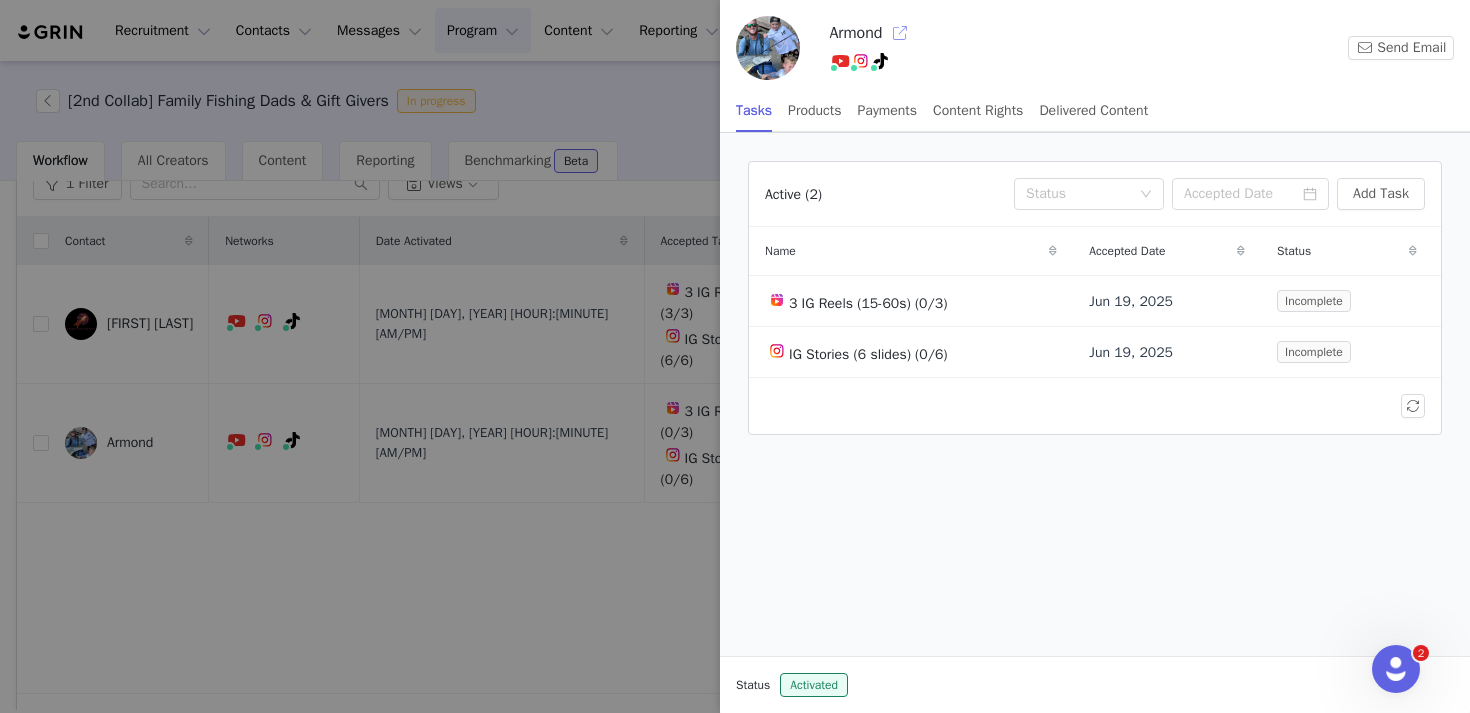 click at bounding box center (900, 33) 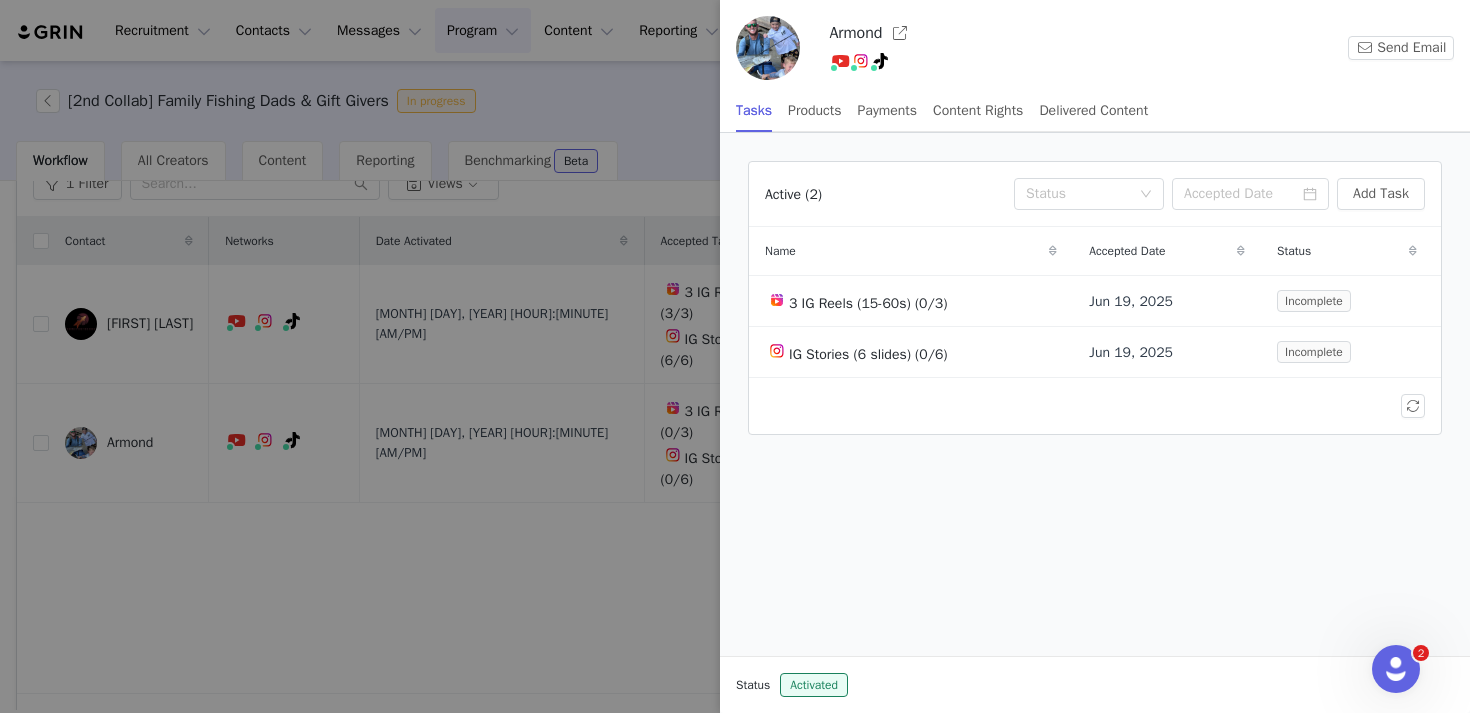 click at bounding box center (735, 356) 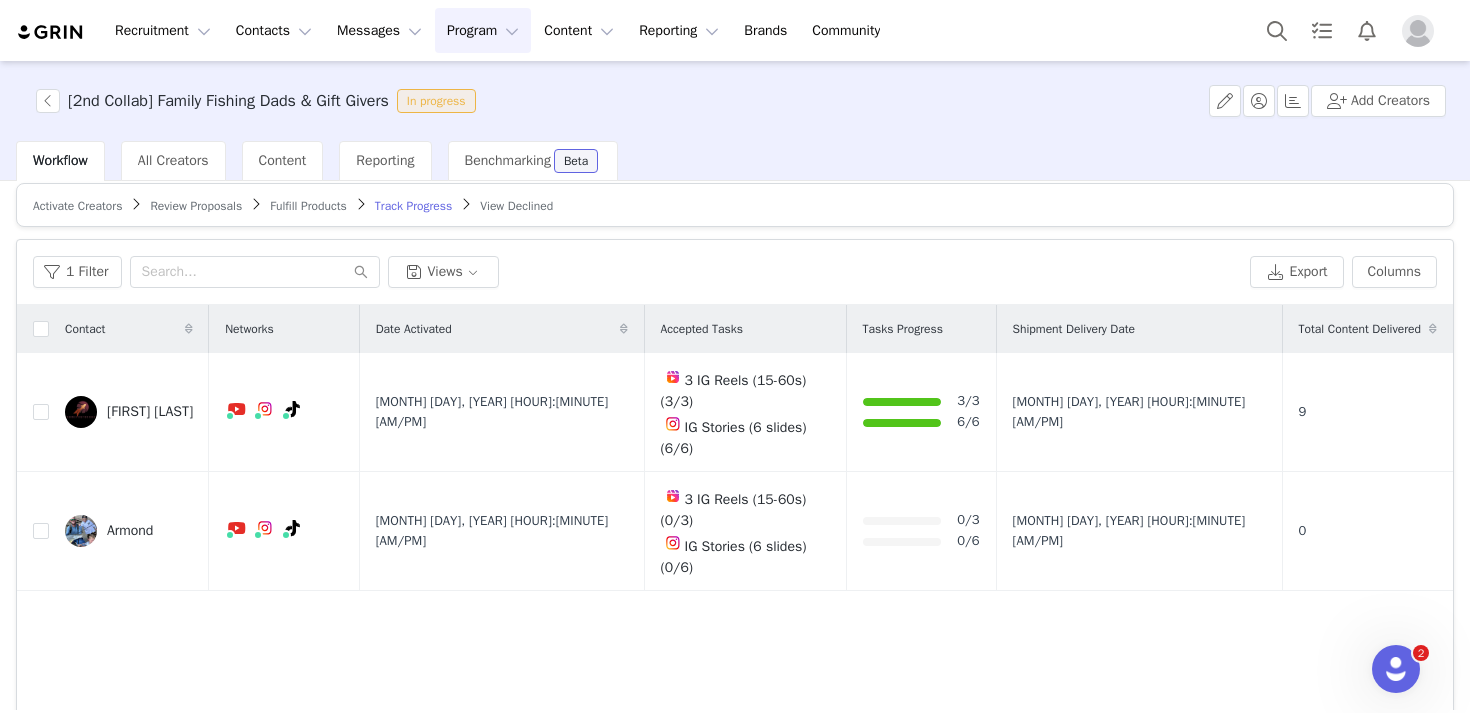 scroll, scrollTop: 0, scrollLeft: 0, axis: both 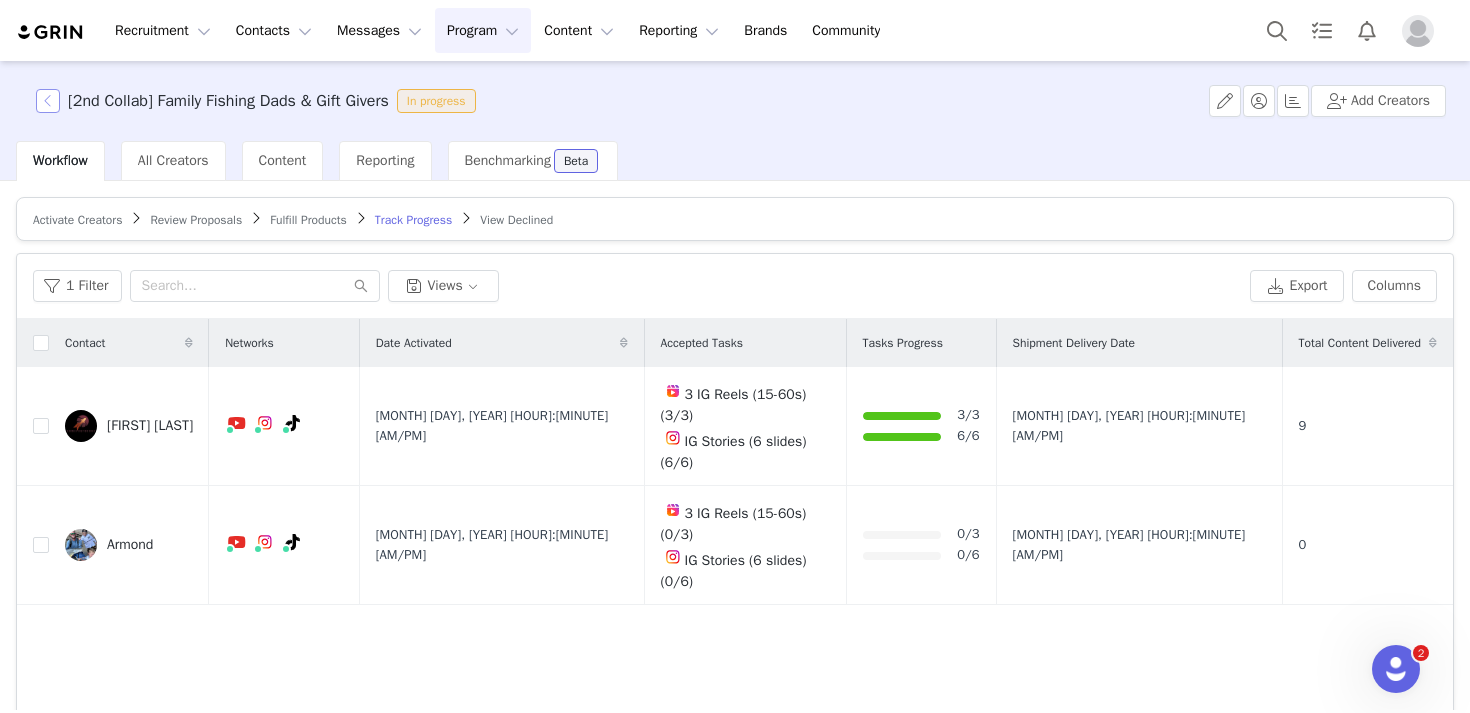 click at bounding box center (48, 101) 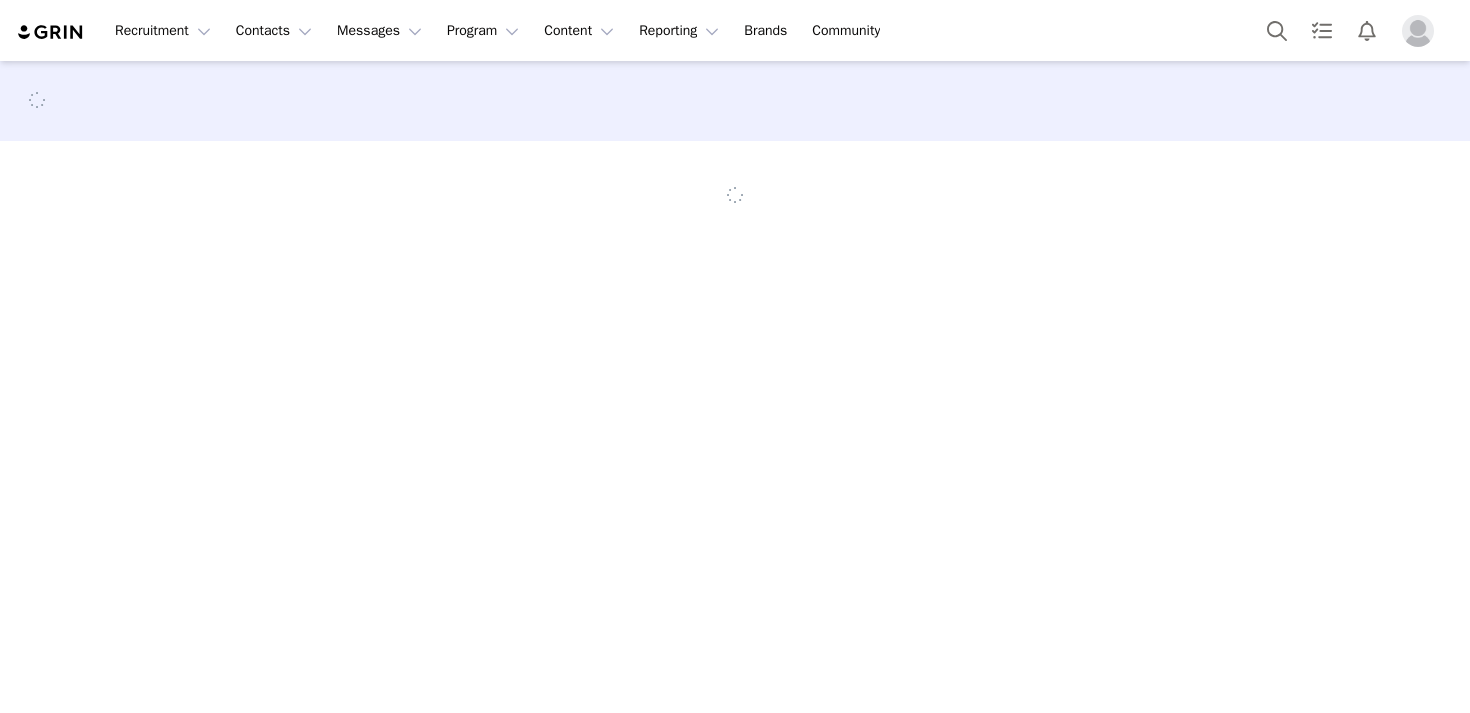 scroll, scrollTop: 0, scrollLeft: 0, axis: both 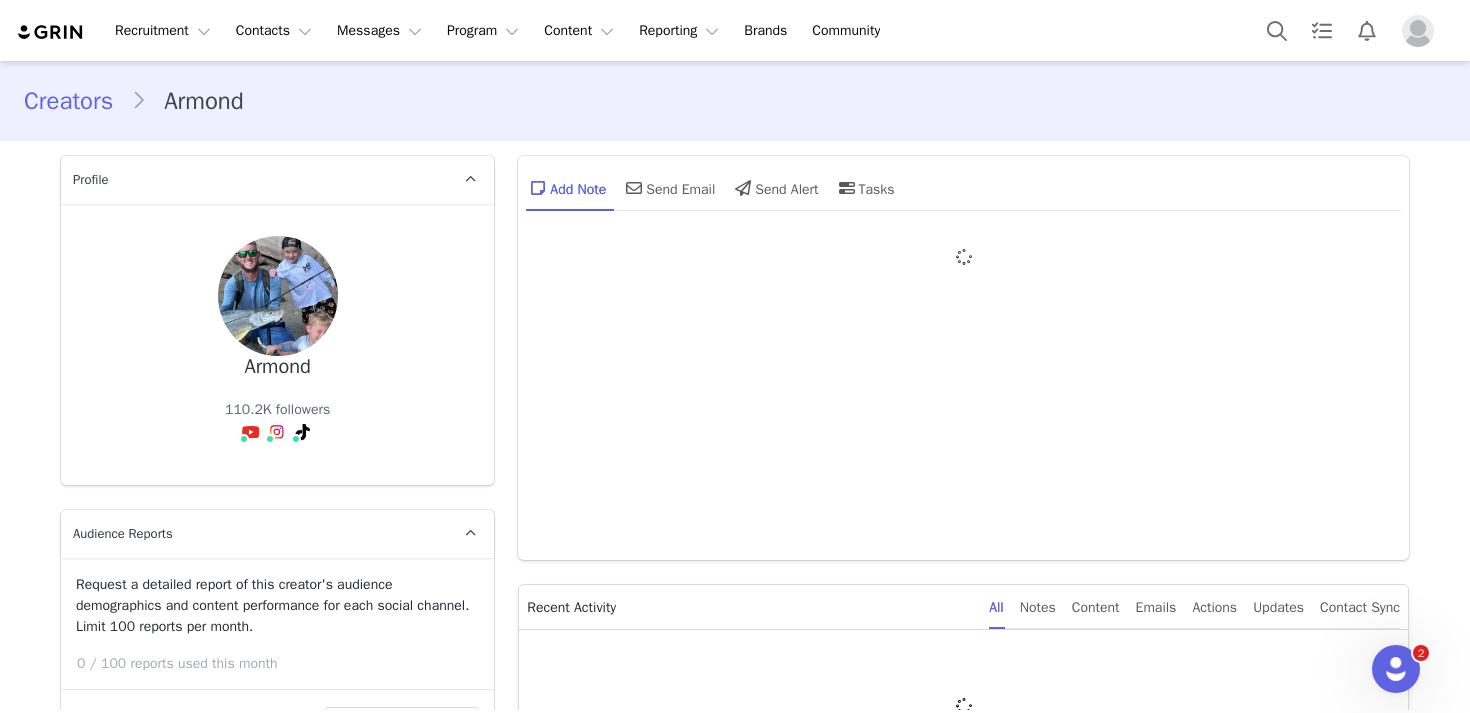 type on "+1 (United States)" 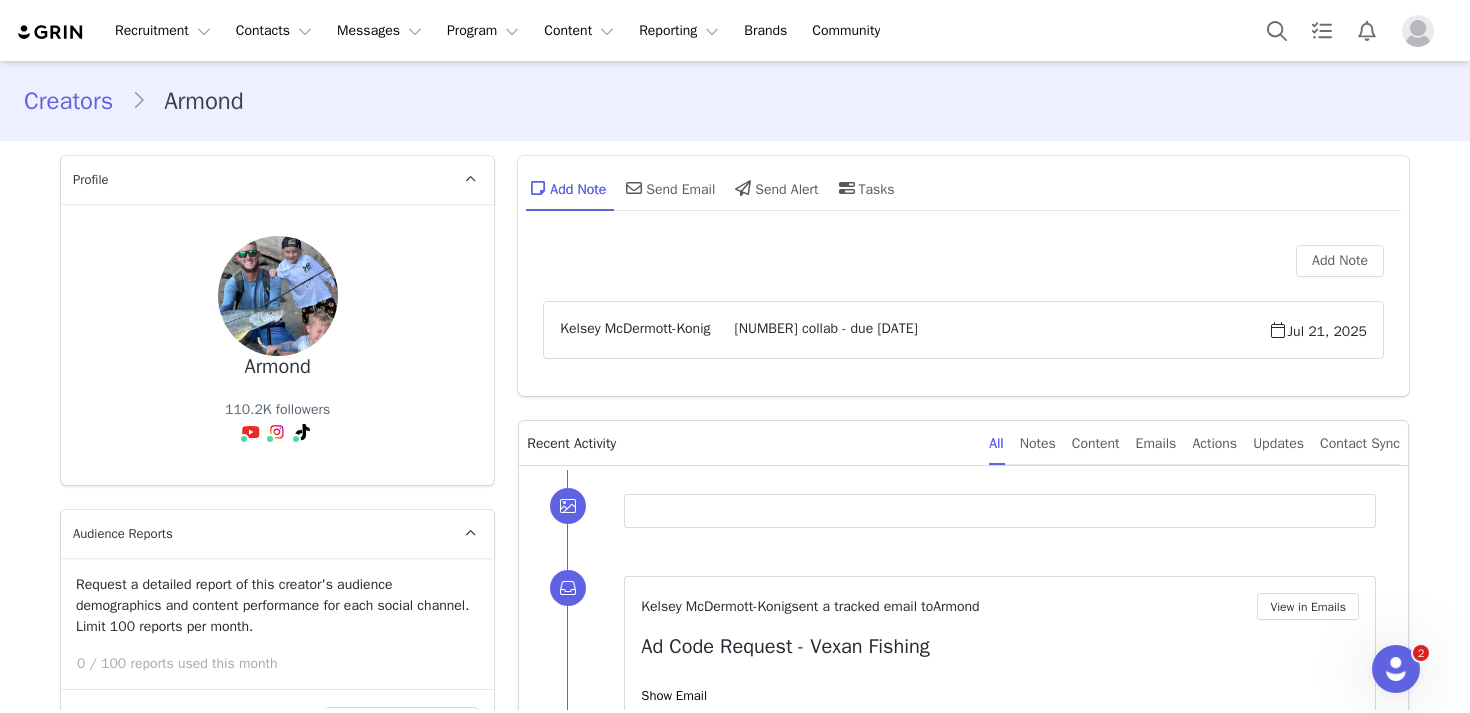 scroll, scrollTop: 0, scrollLeft: 0, axis: both 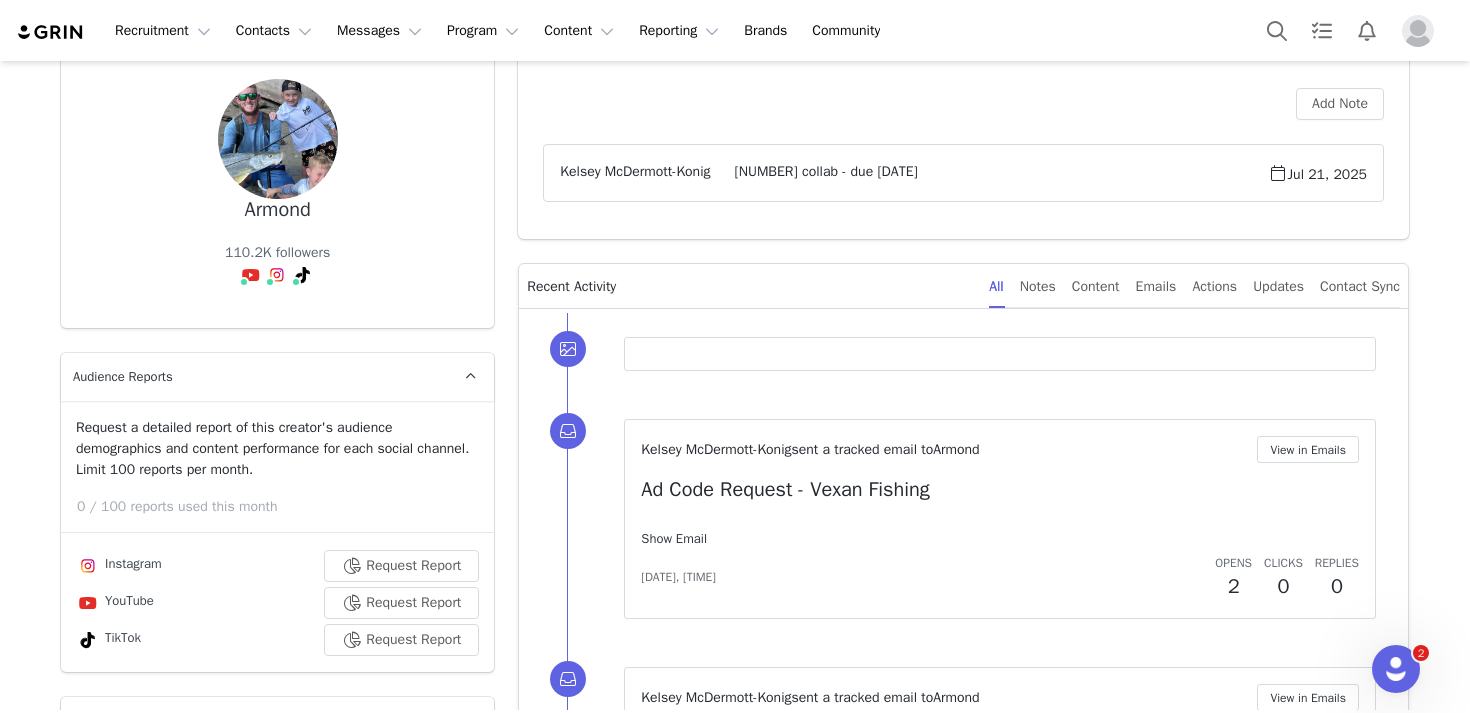 click on "Show Email" at bounding box center [674, 538] 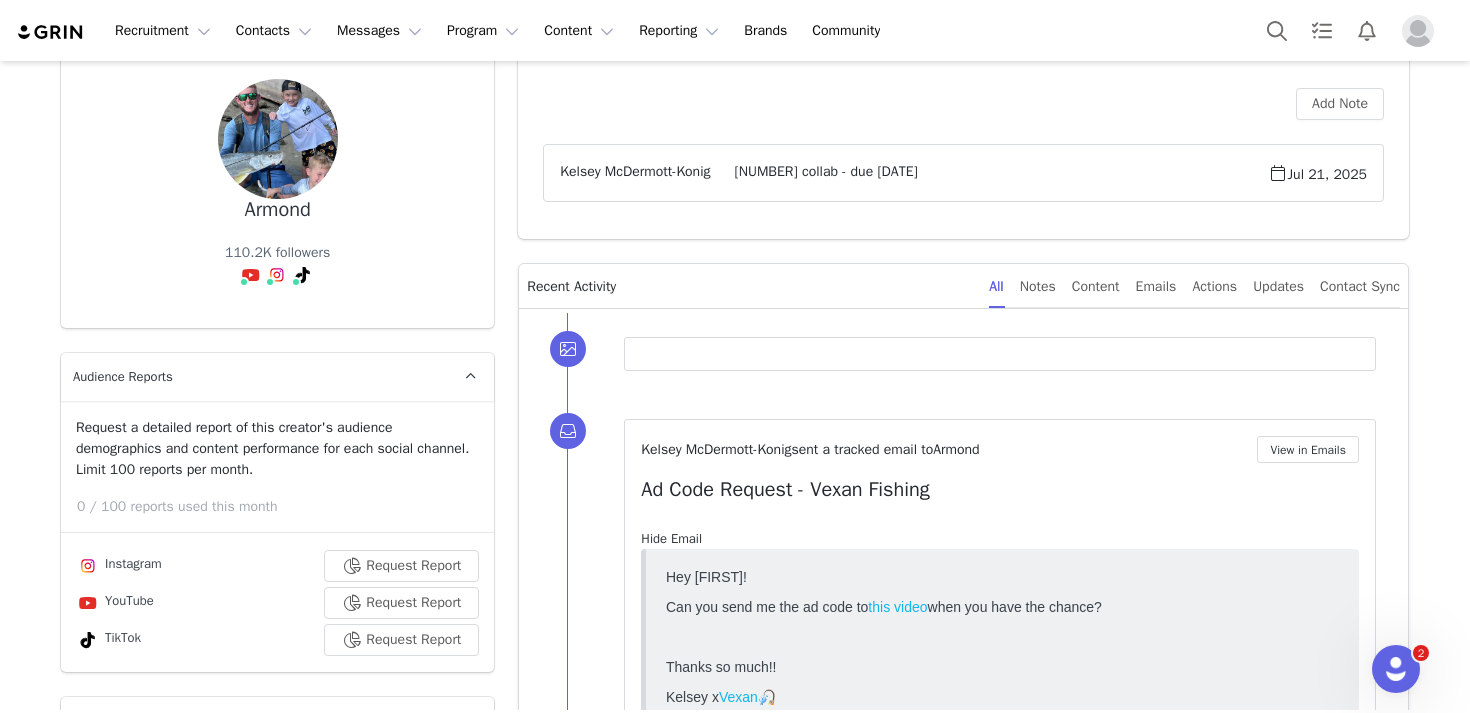 scroll, scrollTop: 0, scrollLeft: 0, axis: both 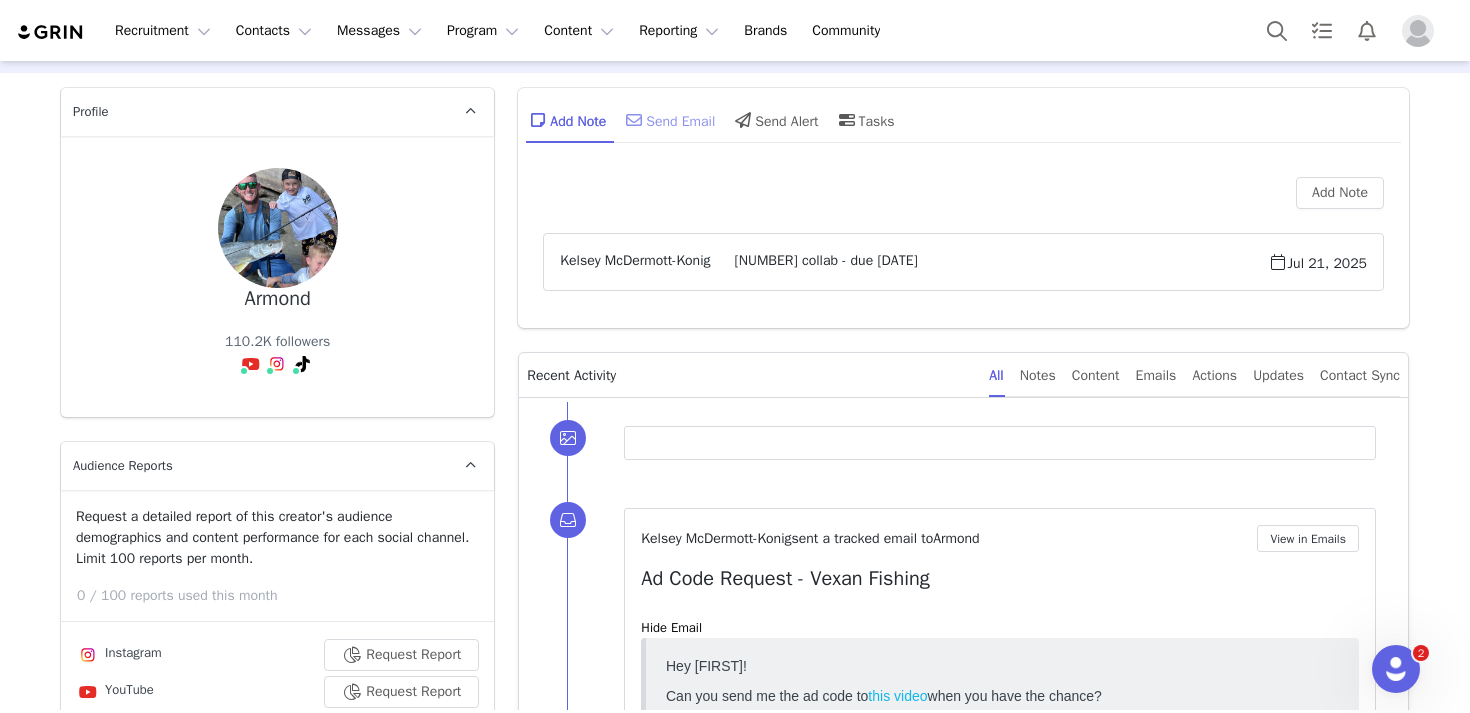 click on "Send Email" at bounding box center [668, 120] 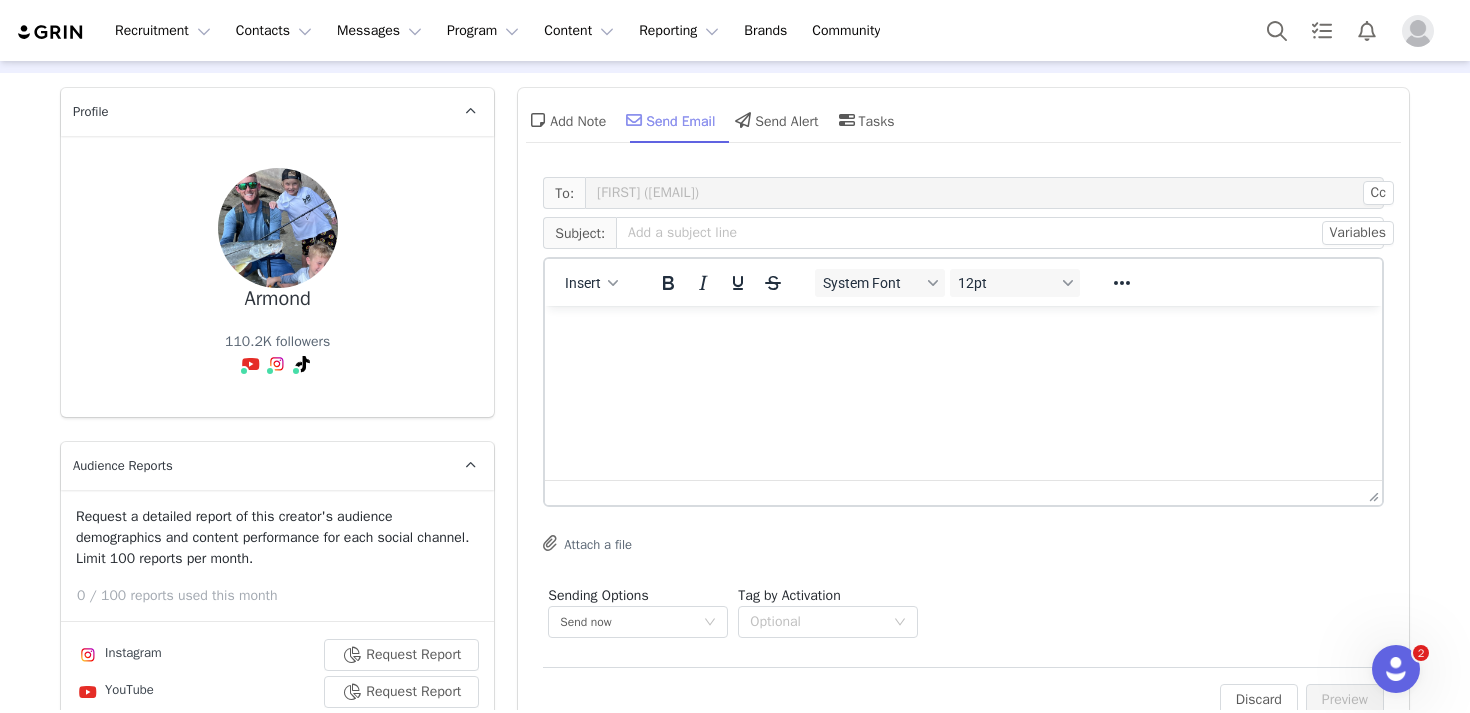 scroll, scrollTop: 0, scrollLeft: 0, axis: both 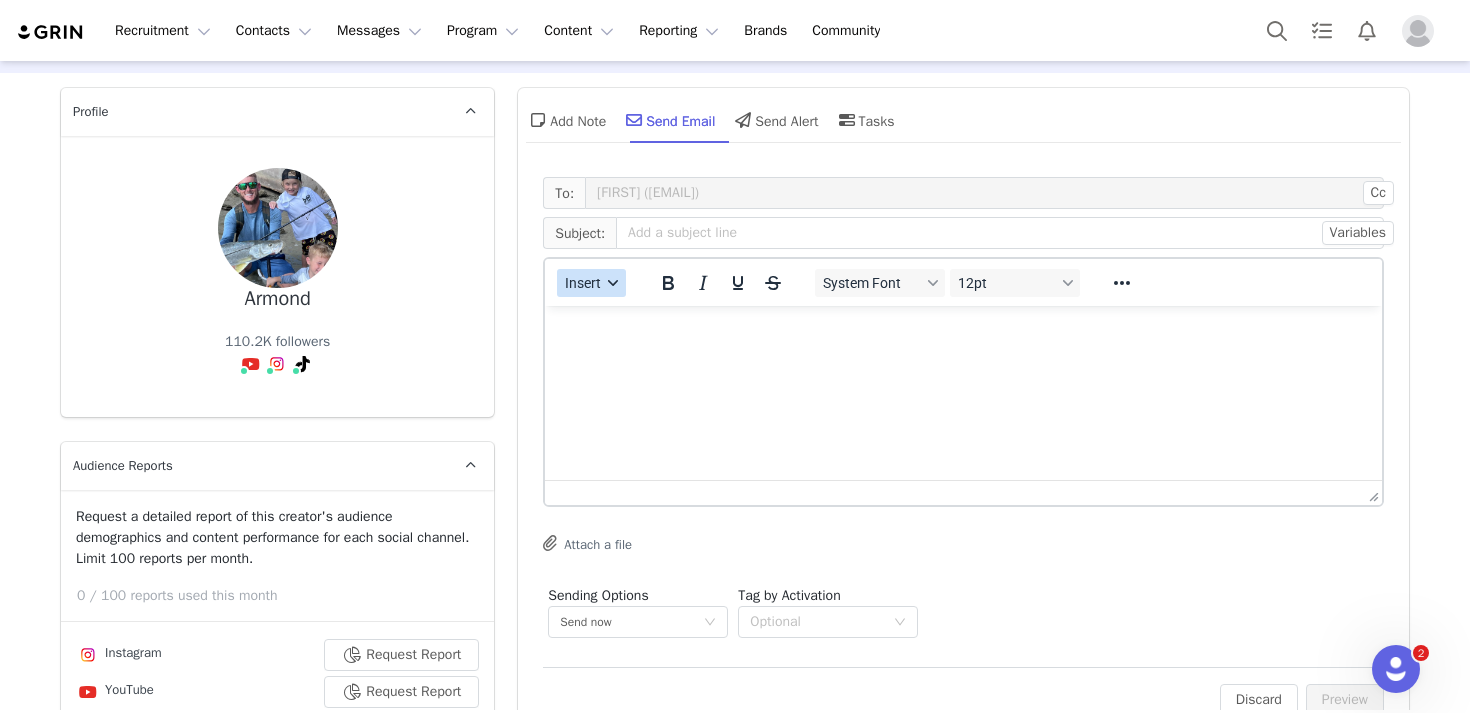 click on "Insert" at bounding box center (584, 283) 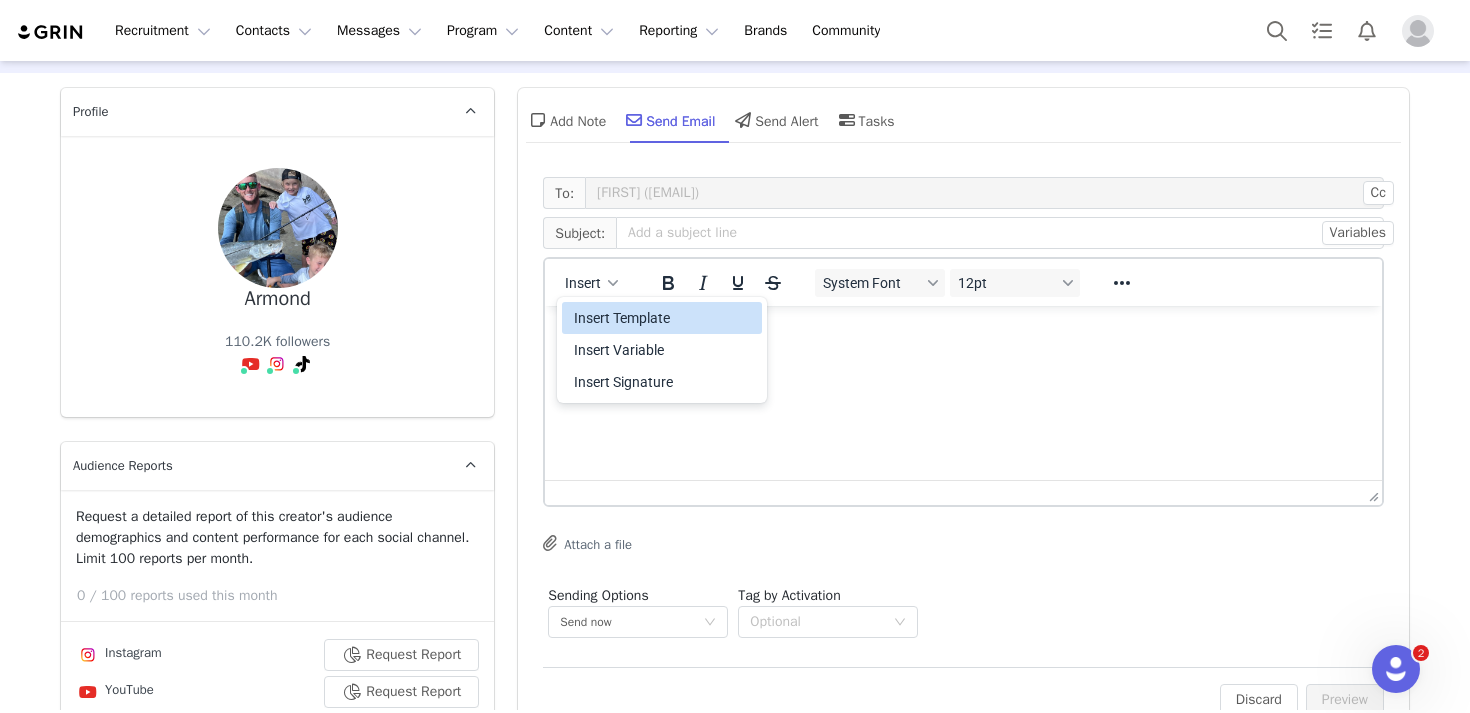 click on "Insert Template" at bounding box center (664, 318) 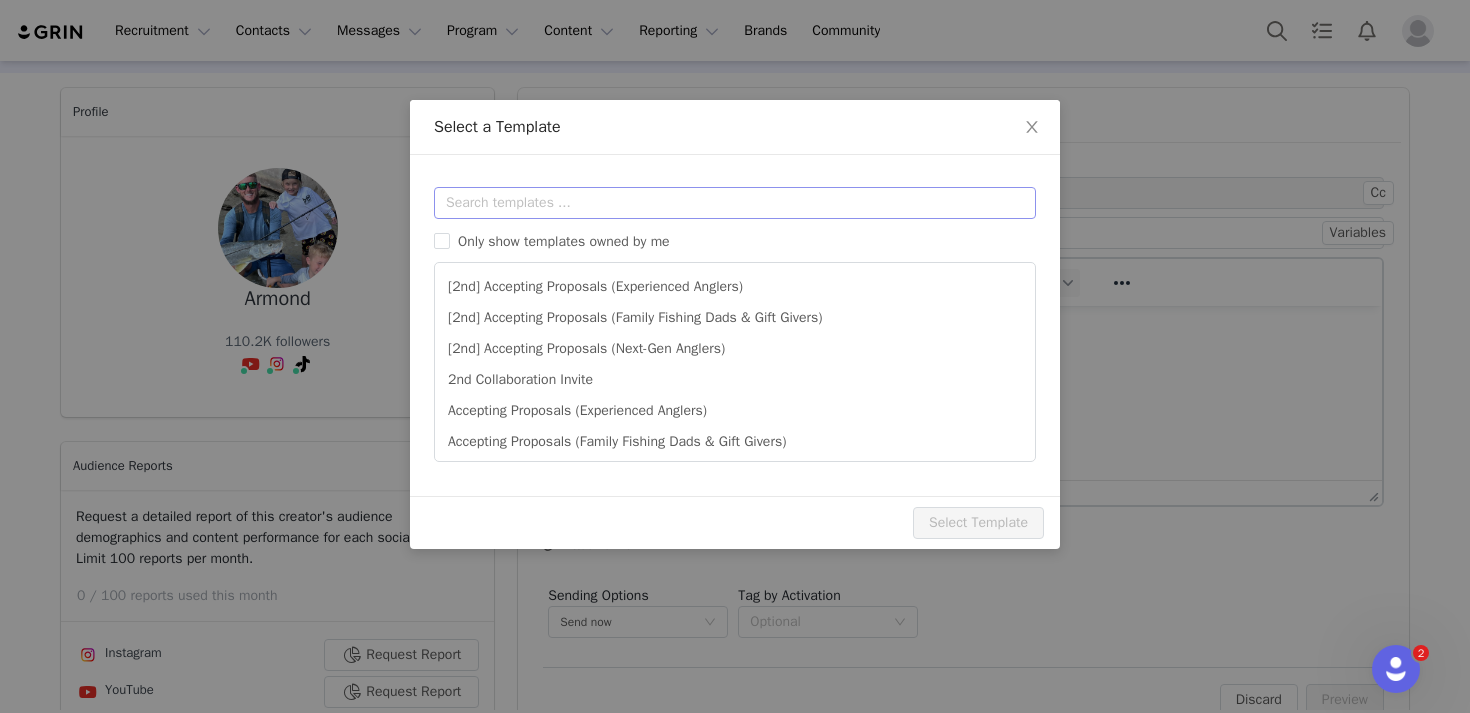 scroll, scrollTop: 0, scrollLeft: 0, axis: both 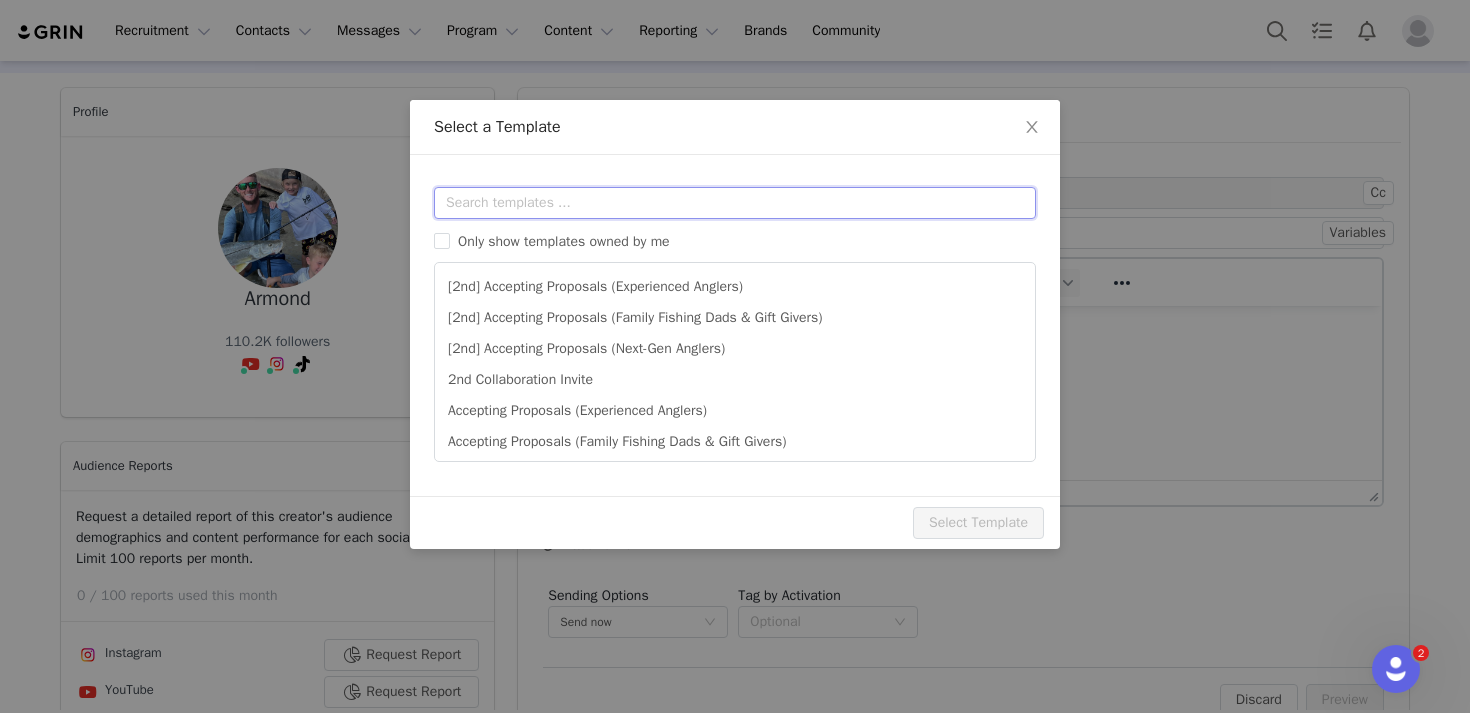 click at bounding box center (735, 203) 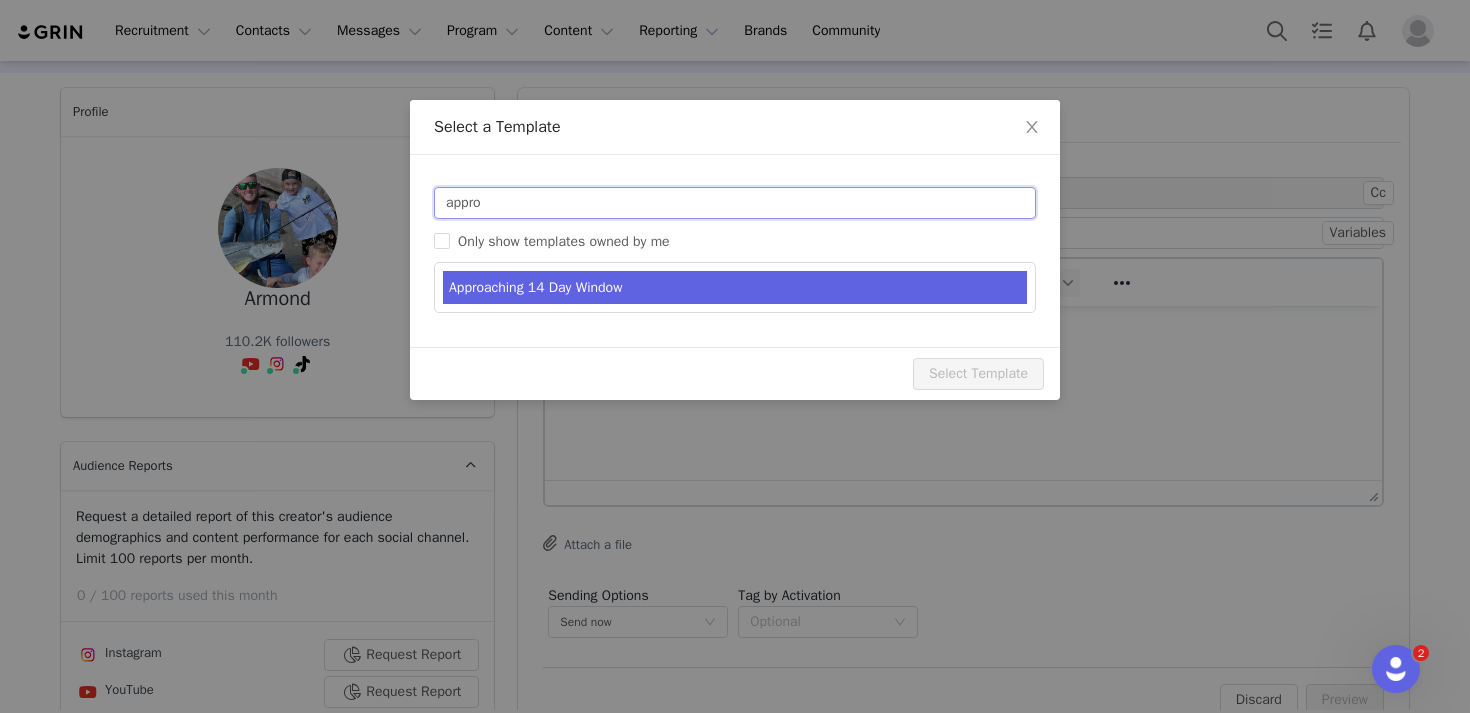 type on "appro" 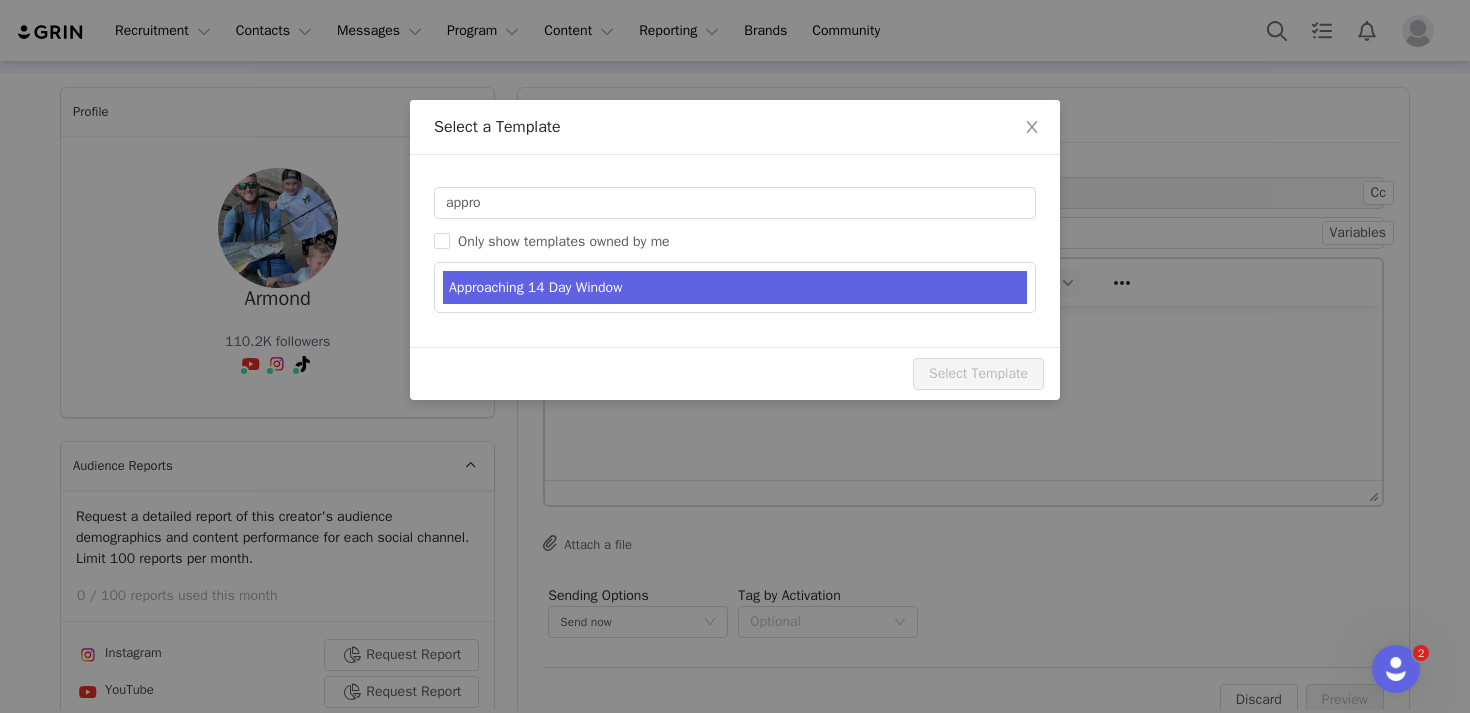 type on "Vexan: Upcoming Deadline For Posting" 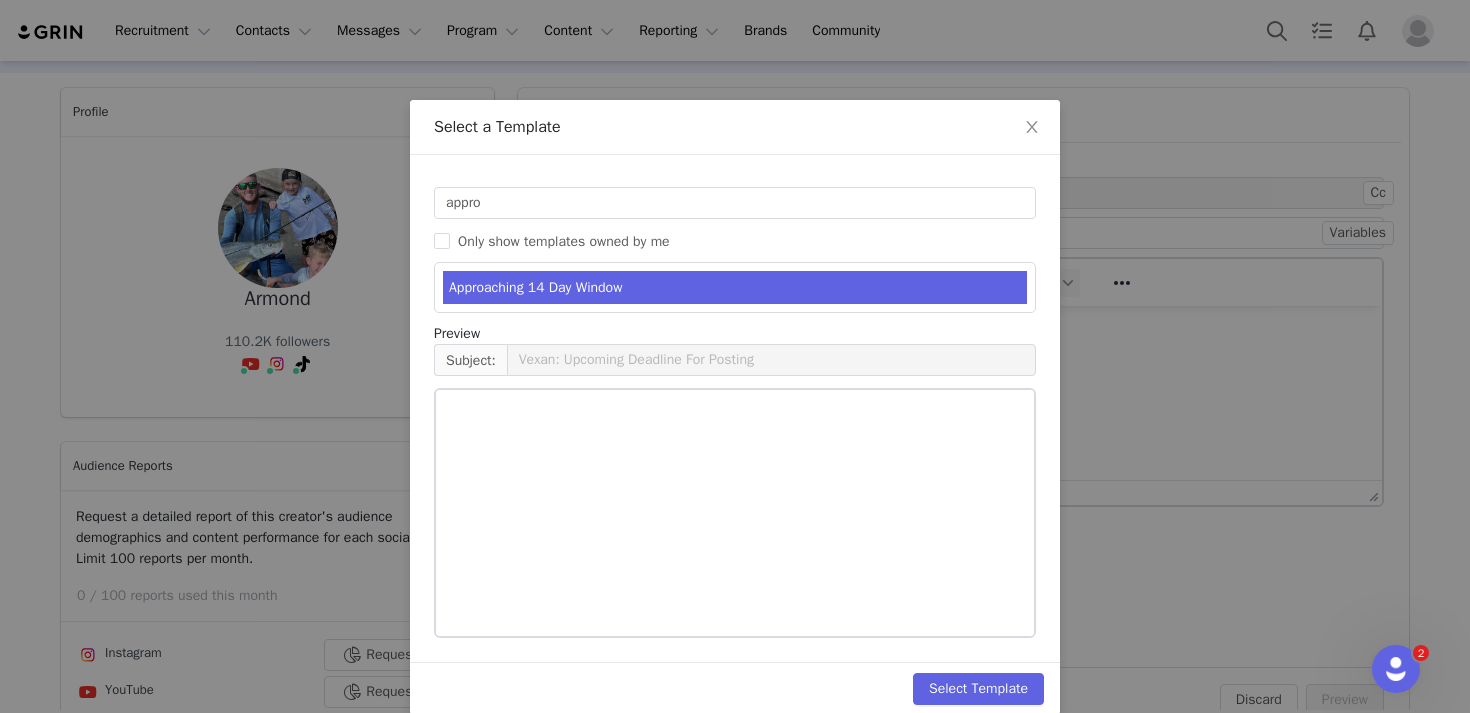click on "Approaching 14 Day Window" at bounding box center (735, 287) 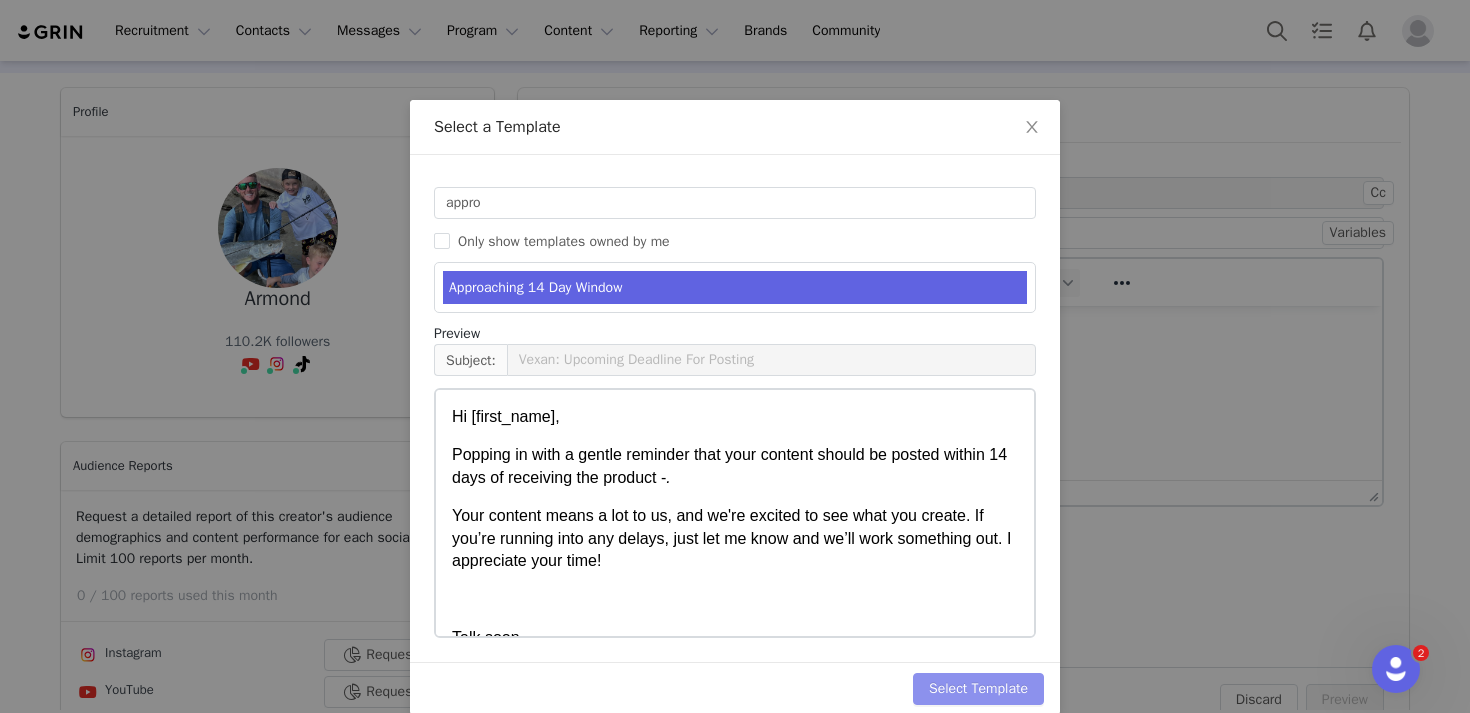 click on "Select Template" at bounding box center [978, 689] 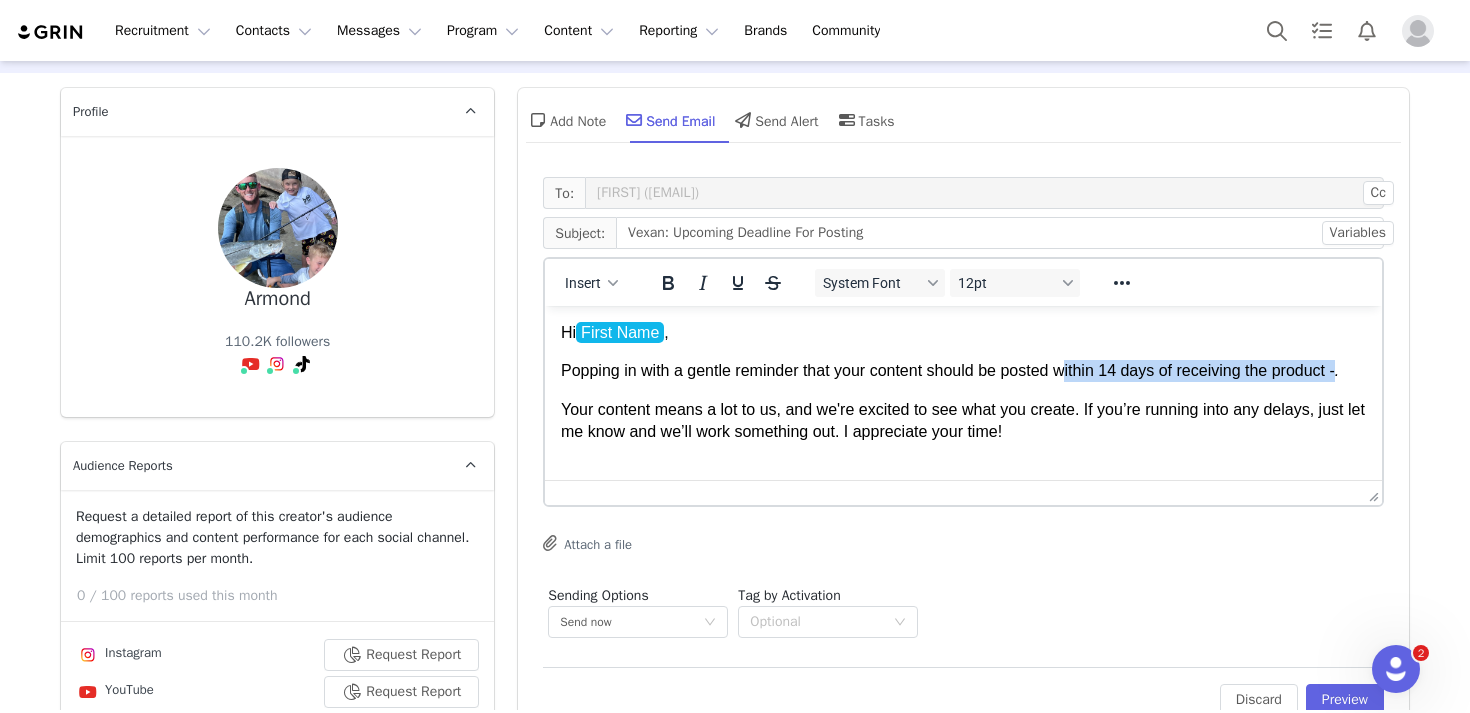 drag, startPoint x: 1358, startPoint y: 373, endPoint x: 1074, endPoint y: 373, distance: 284 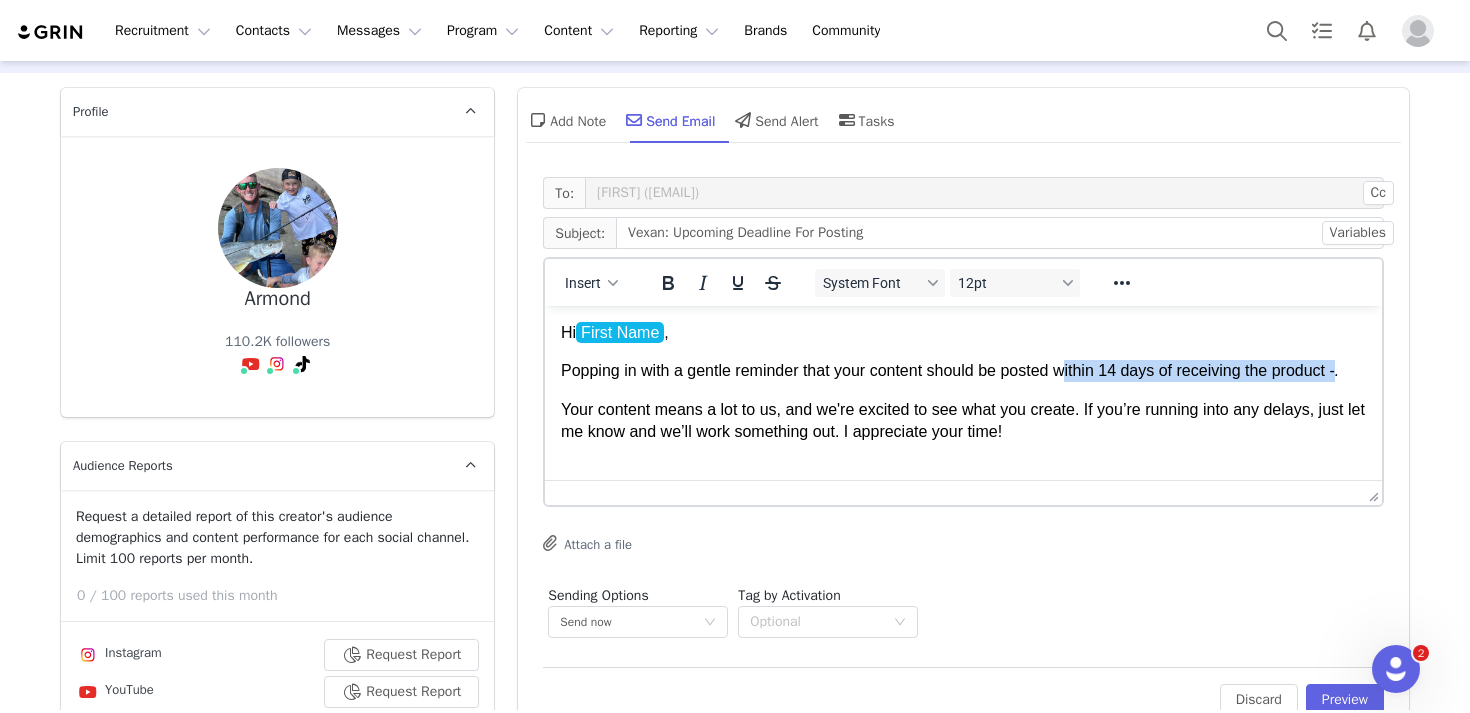 click on "Popping in with a gentle reminder that your content should be posted within 14 days of receiving the product -  ." at bounding box center [963, 371] 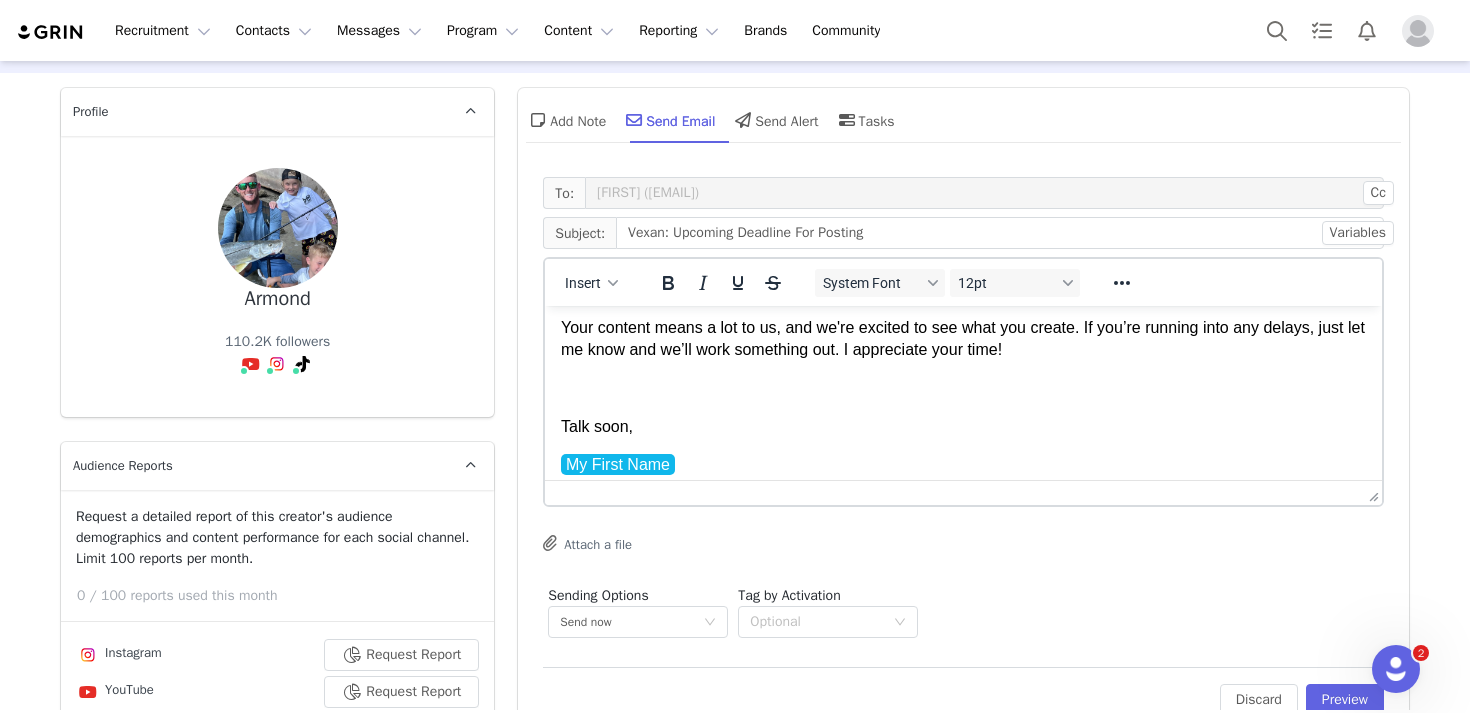 scroll, scrollTop: 95, scrollLeft: 0, axis: vertical 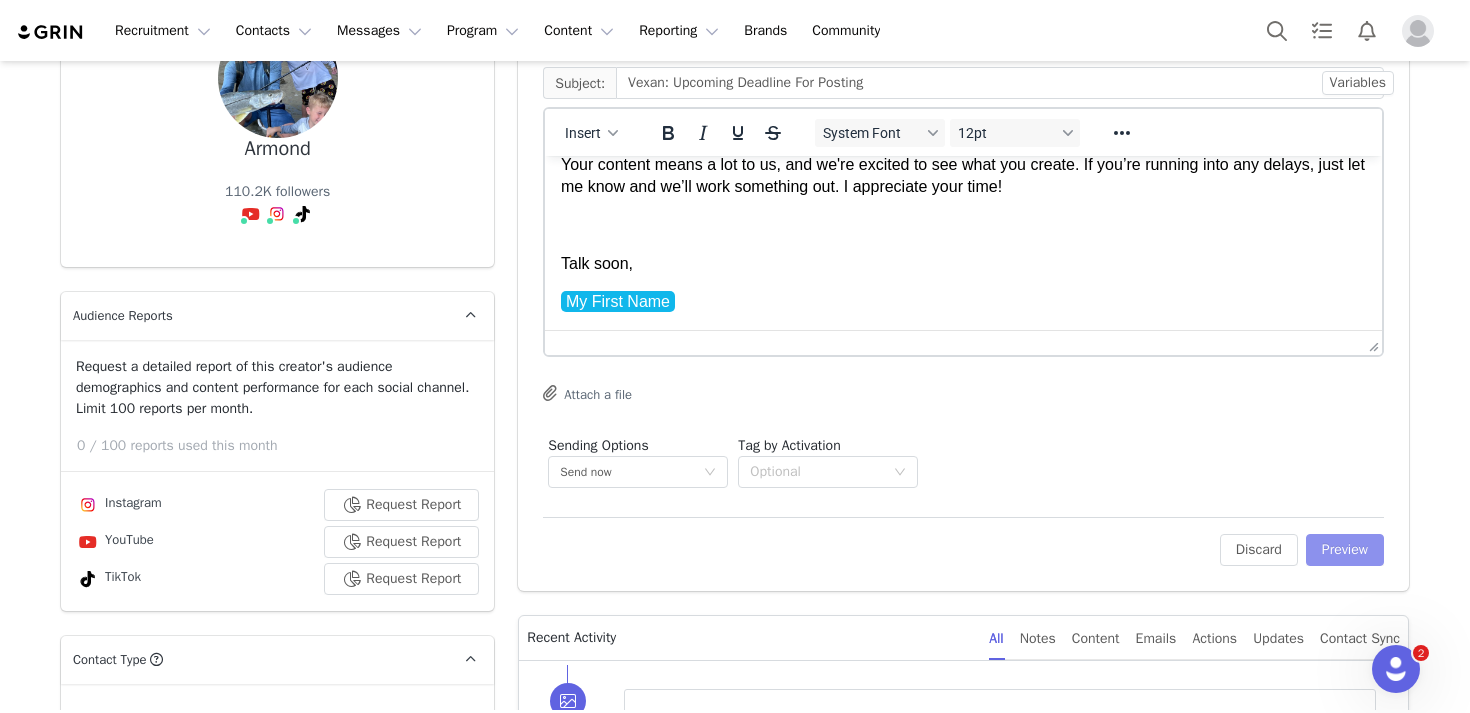 click on "Preview" at bounding box center (1345, 550) 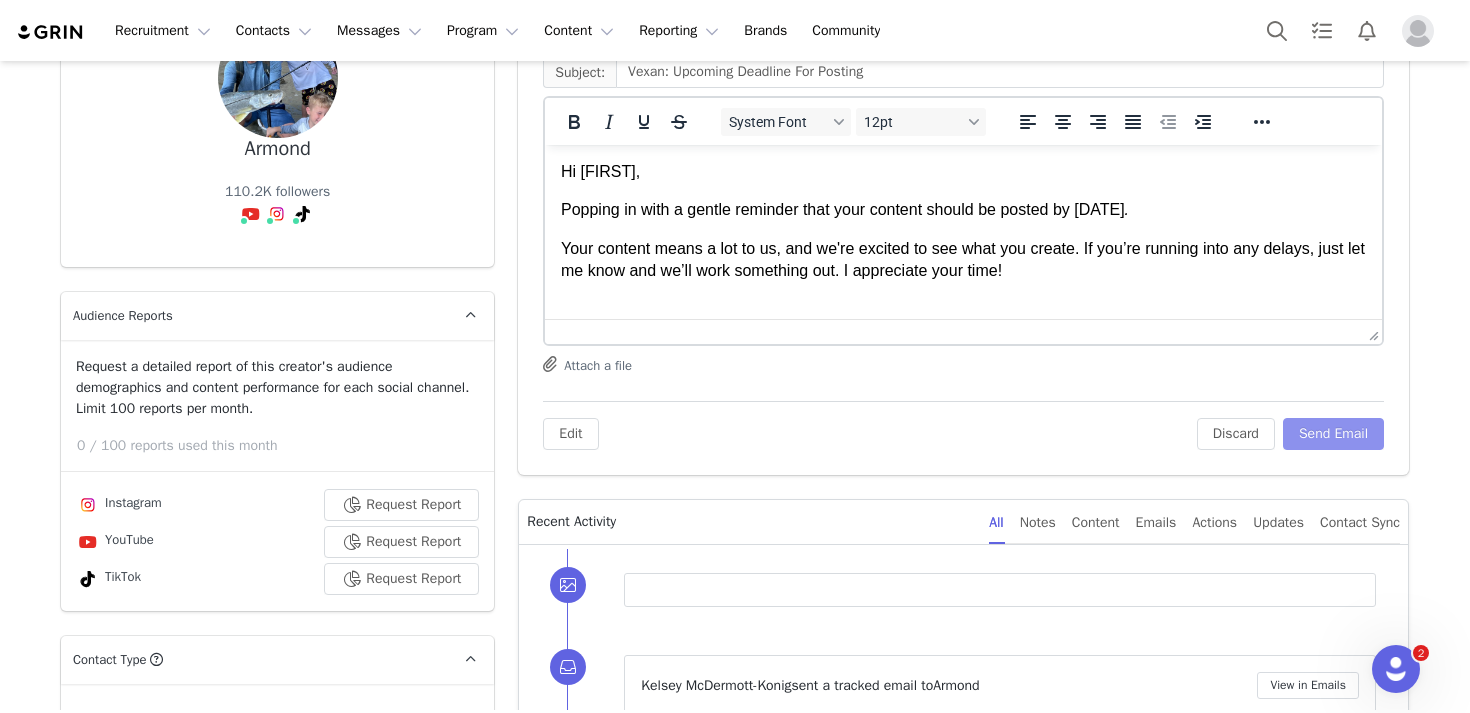 scroll, scrollTop: 0, scrollLeft: 0, axis: both 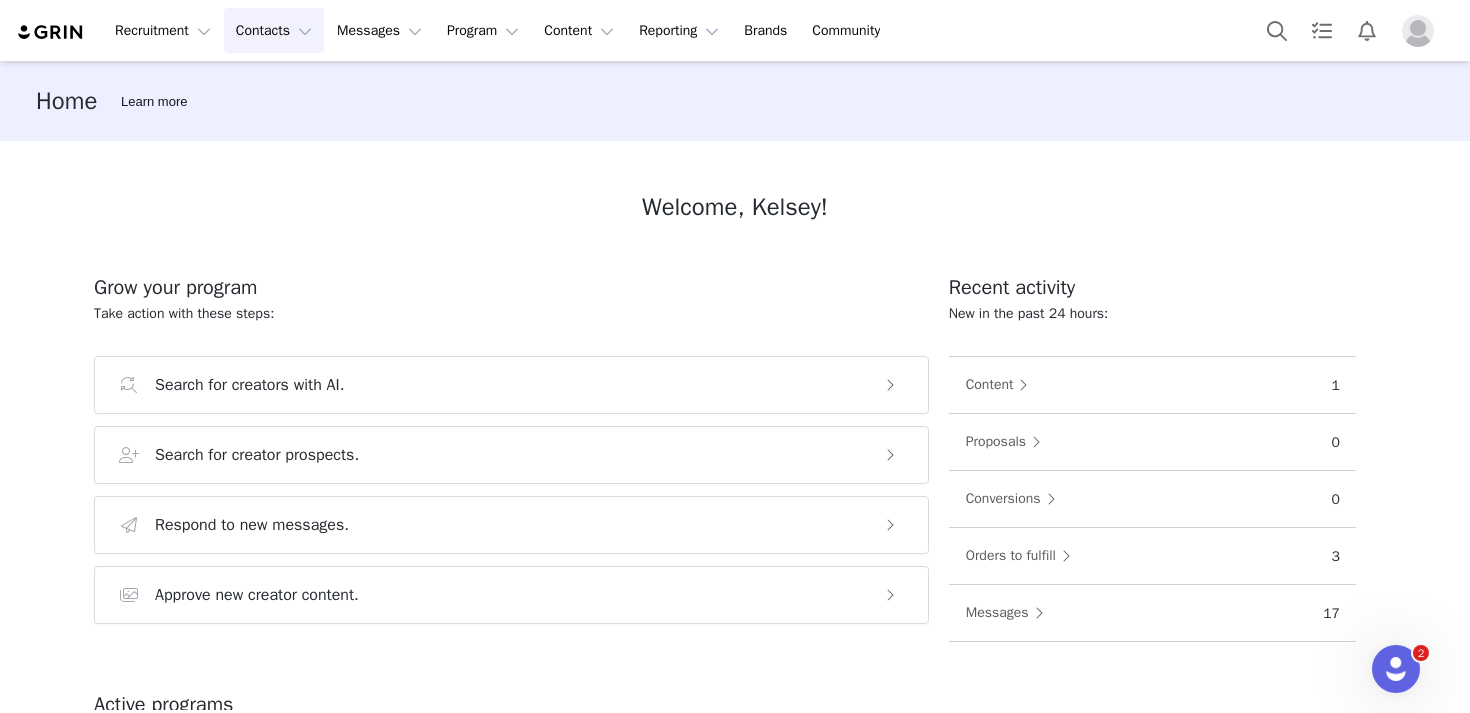 click on "Contacts Contacts" at bounding box center [274, 30] 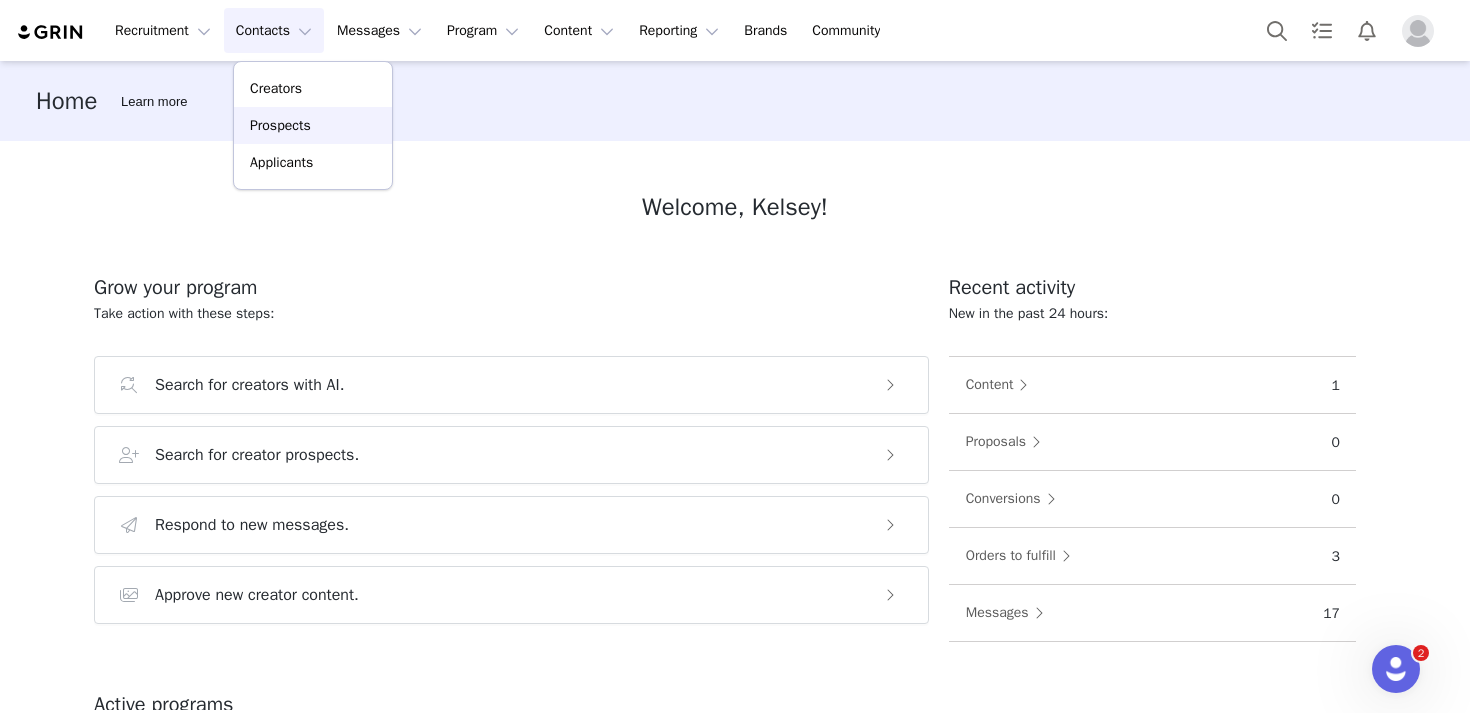 click on "Prospects" at bounding box center [280, 125] 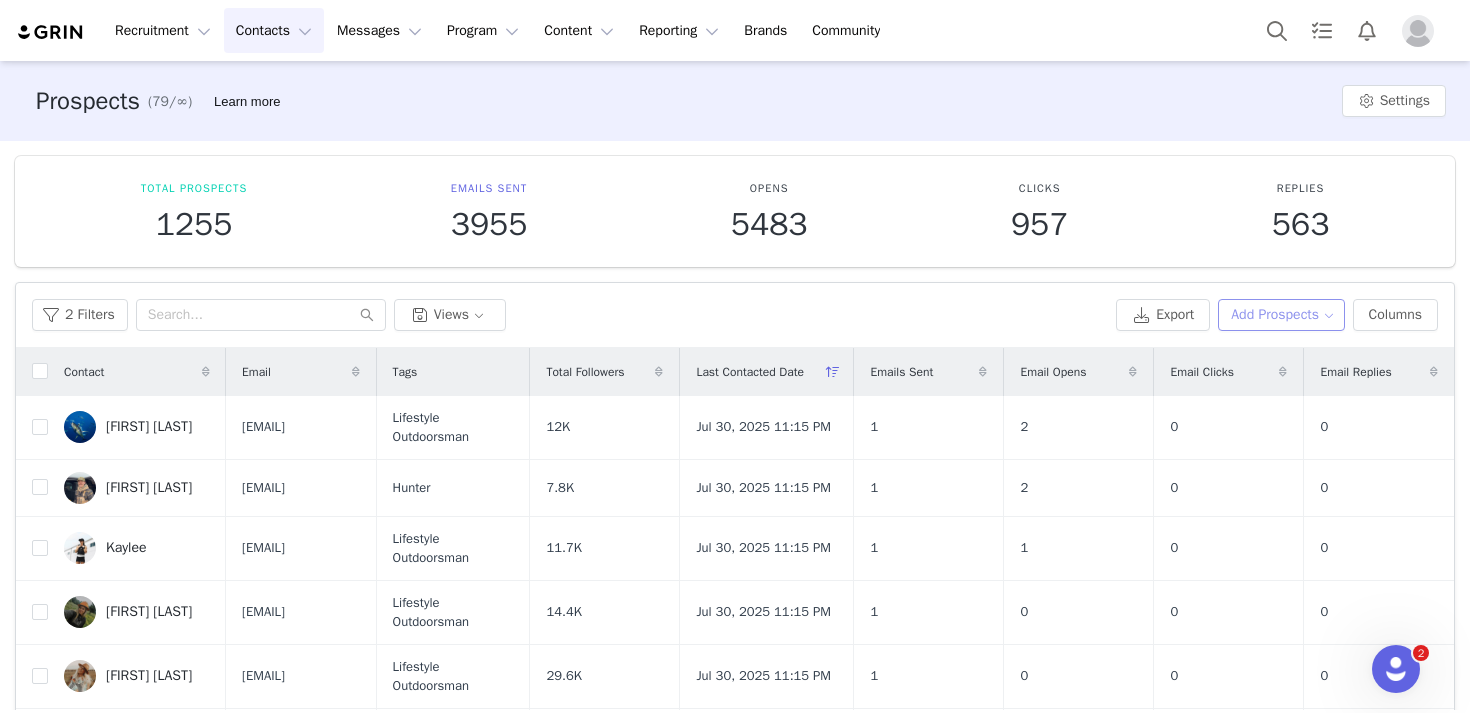 click on "Add Prospects" at bounding box center (1281, 315) 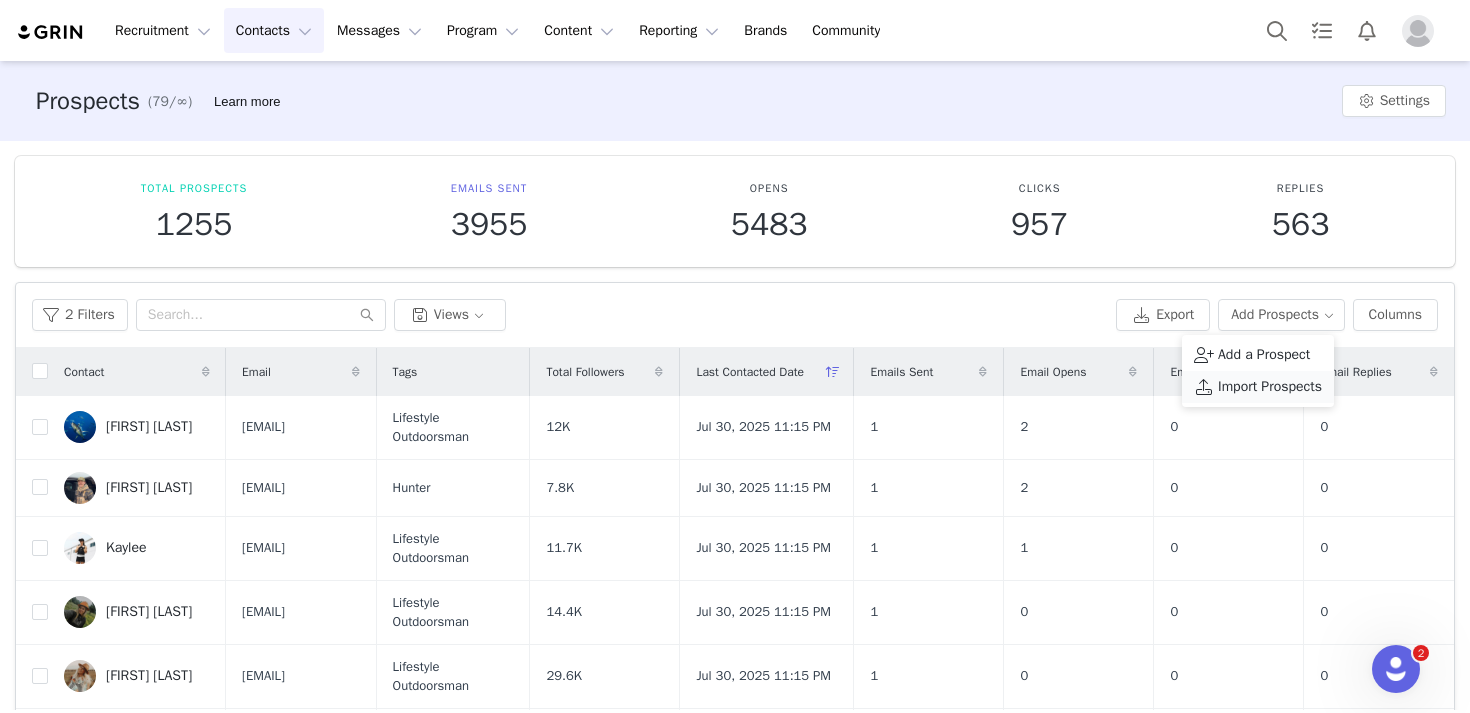 click on "Import Prospects" at bounding box center [1270, 387] 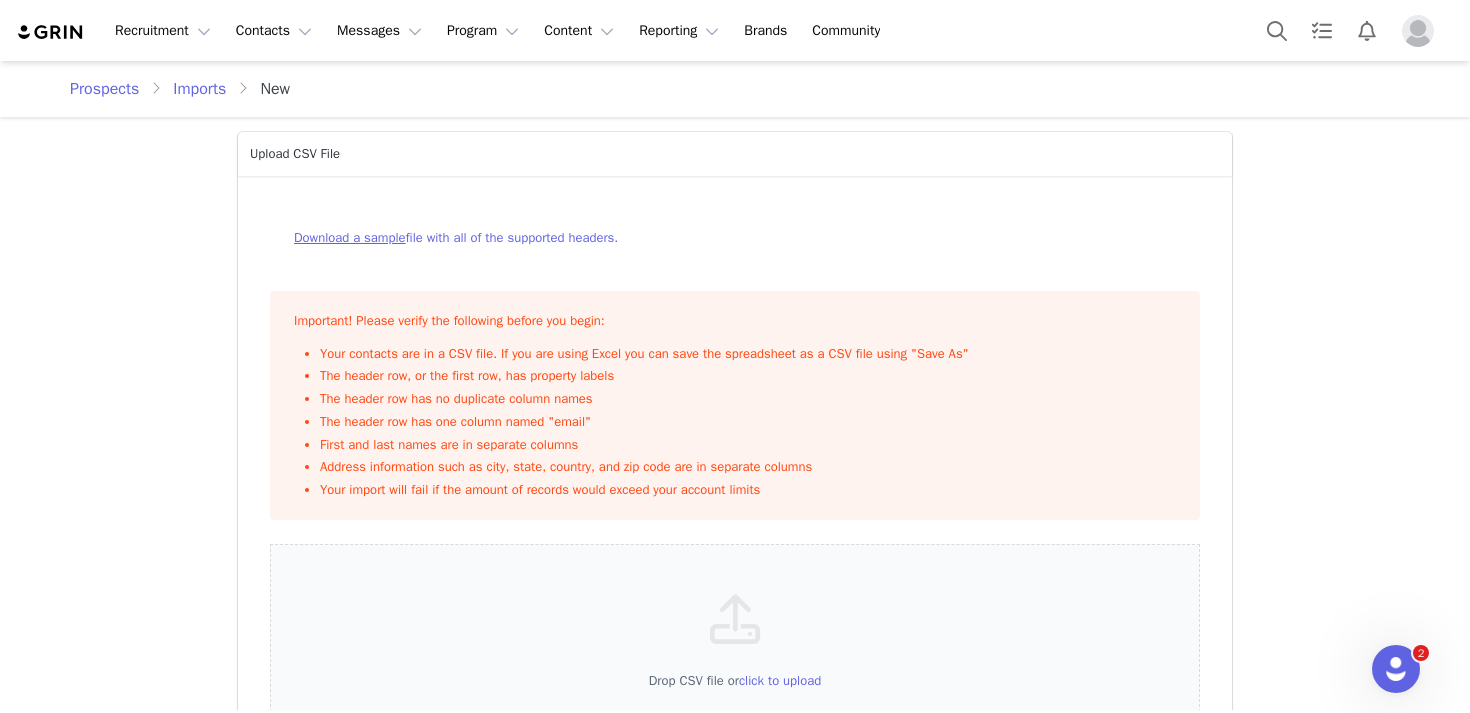scroll, scrollTop: 104, scrollLeft: 0, axis: vertical 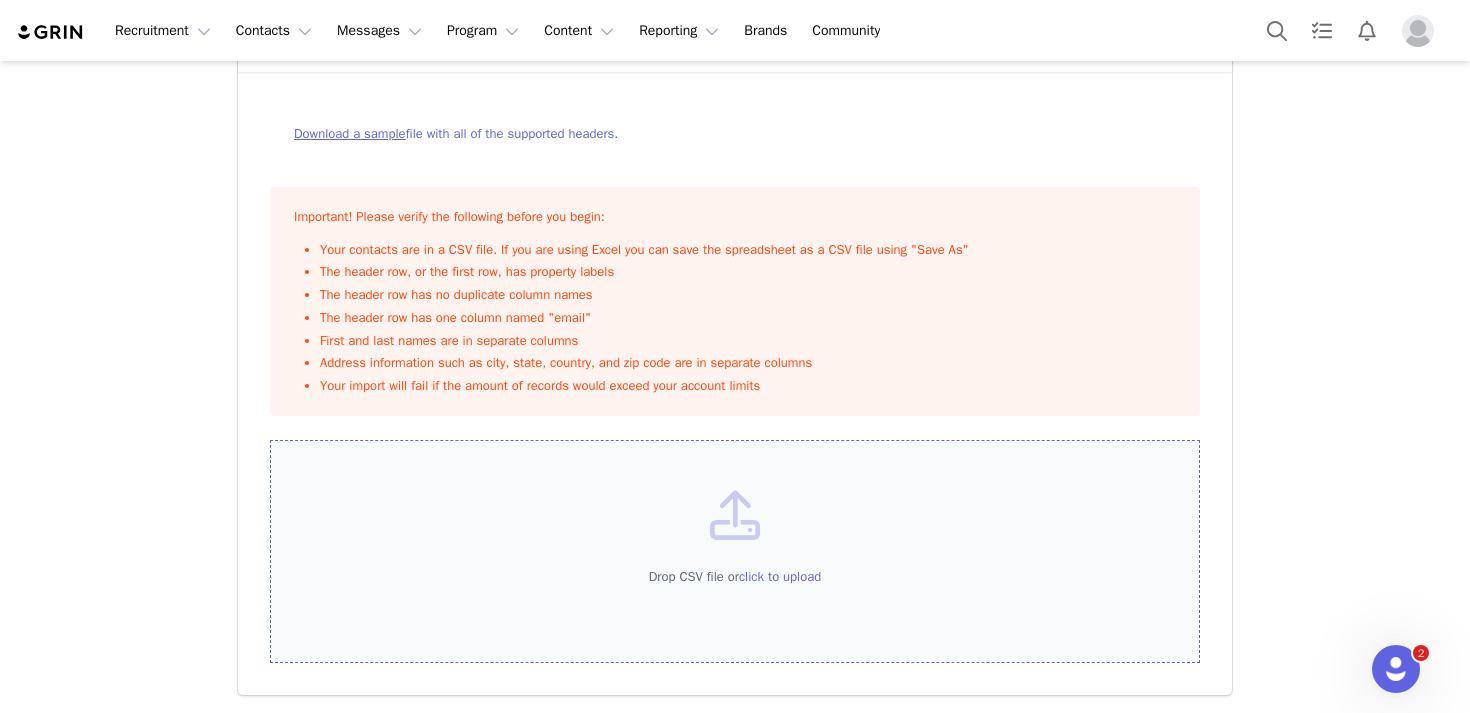 click on "click to upload" at bounding box center (780, 576) 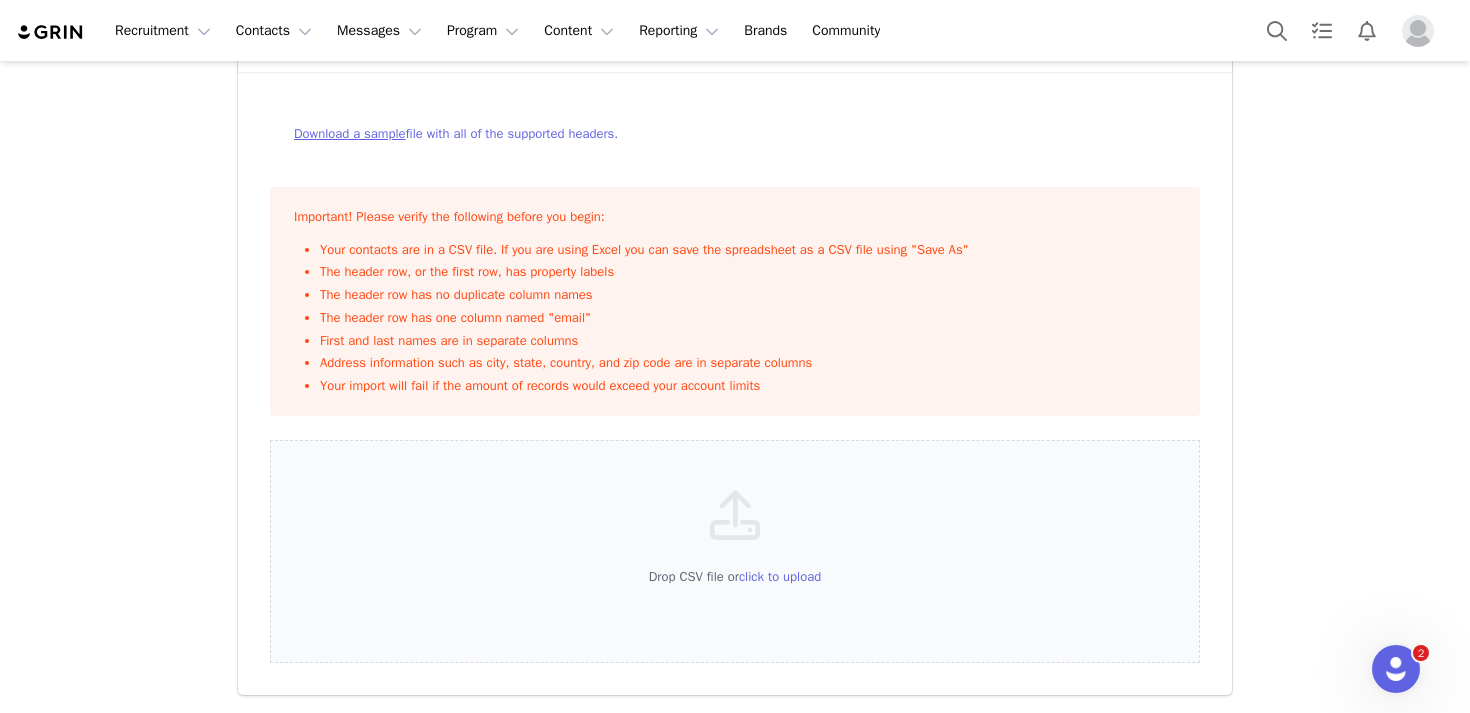 scroll, scrollTop: 0, scrollLeft: 0, axis: both 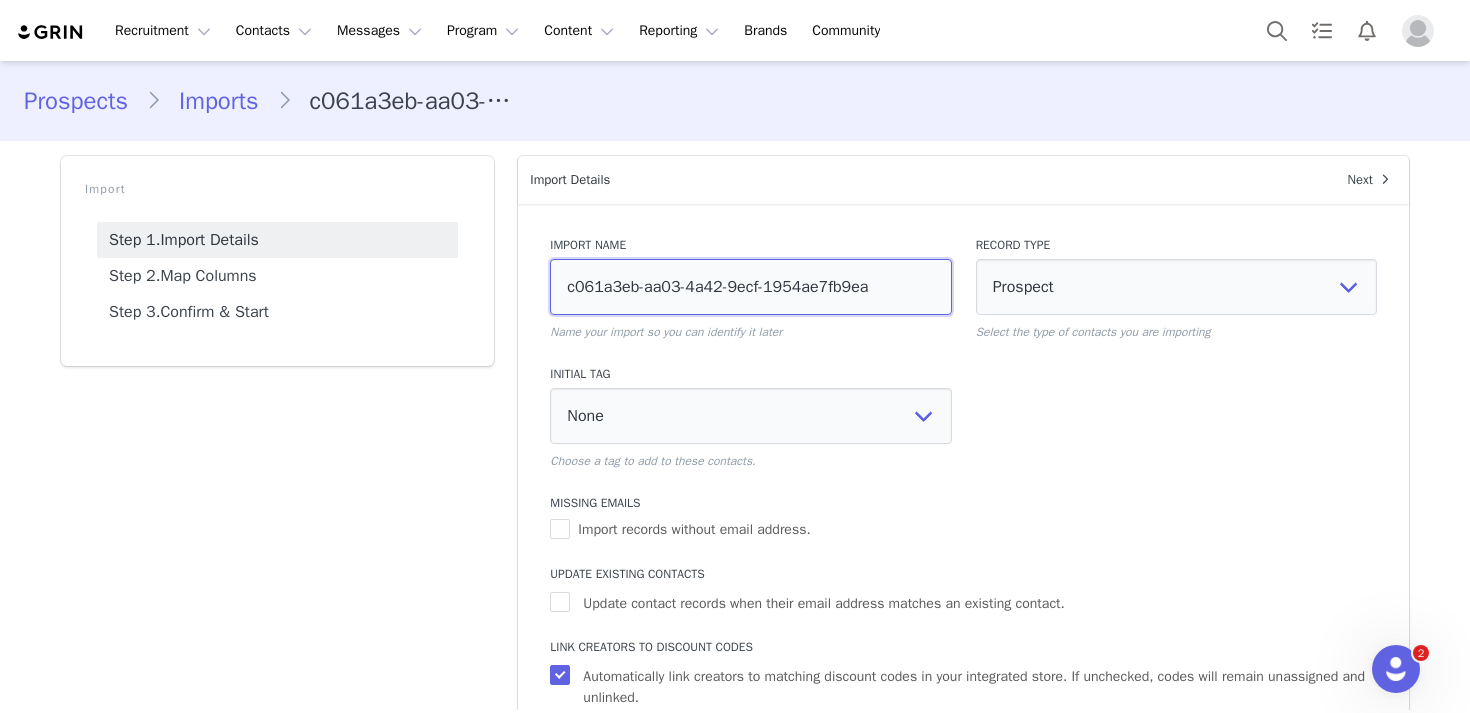 click on "c061a3eb-aa03-4a42-9ecf-1954ae7fb9ea" at bounding box center [750, 287] 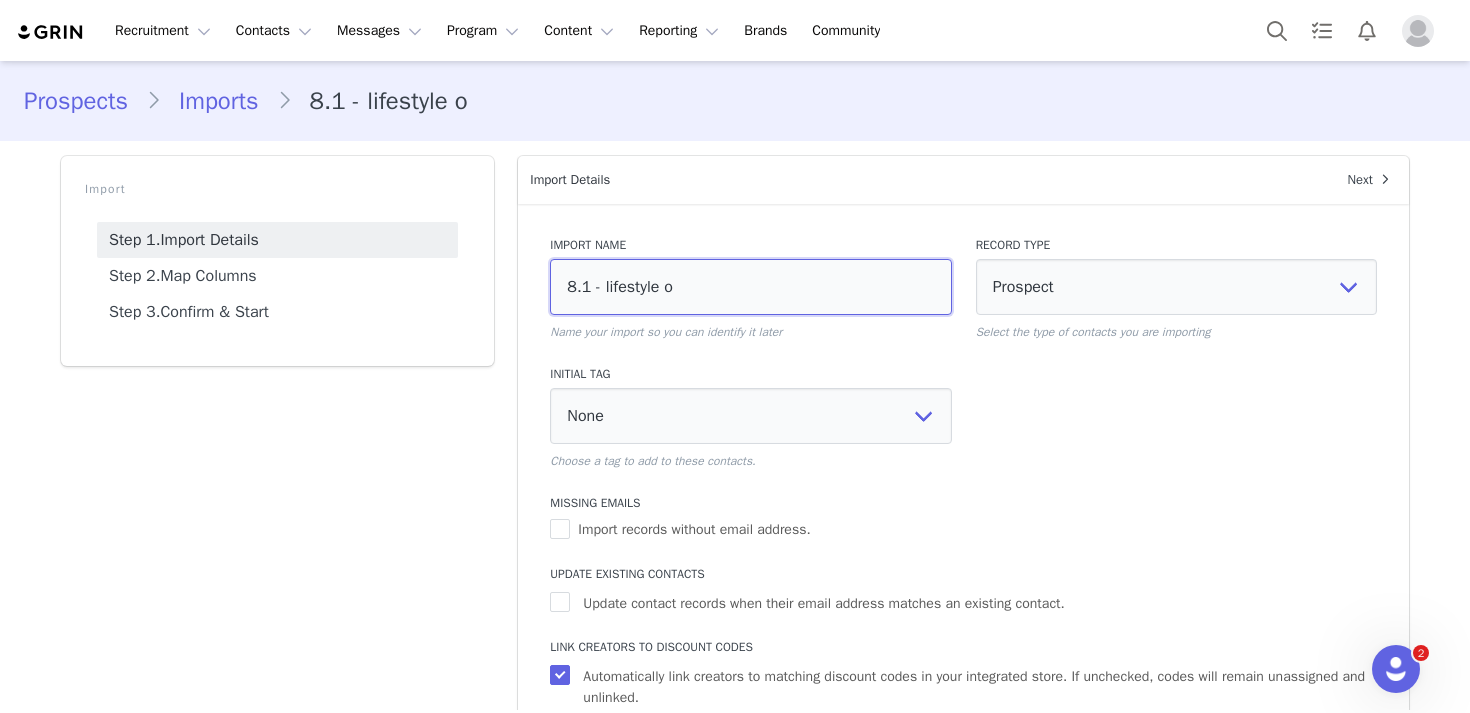 type on "8.1 - lifestyle ou" 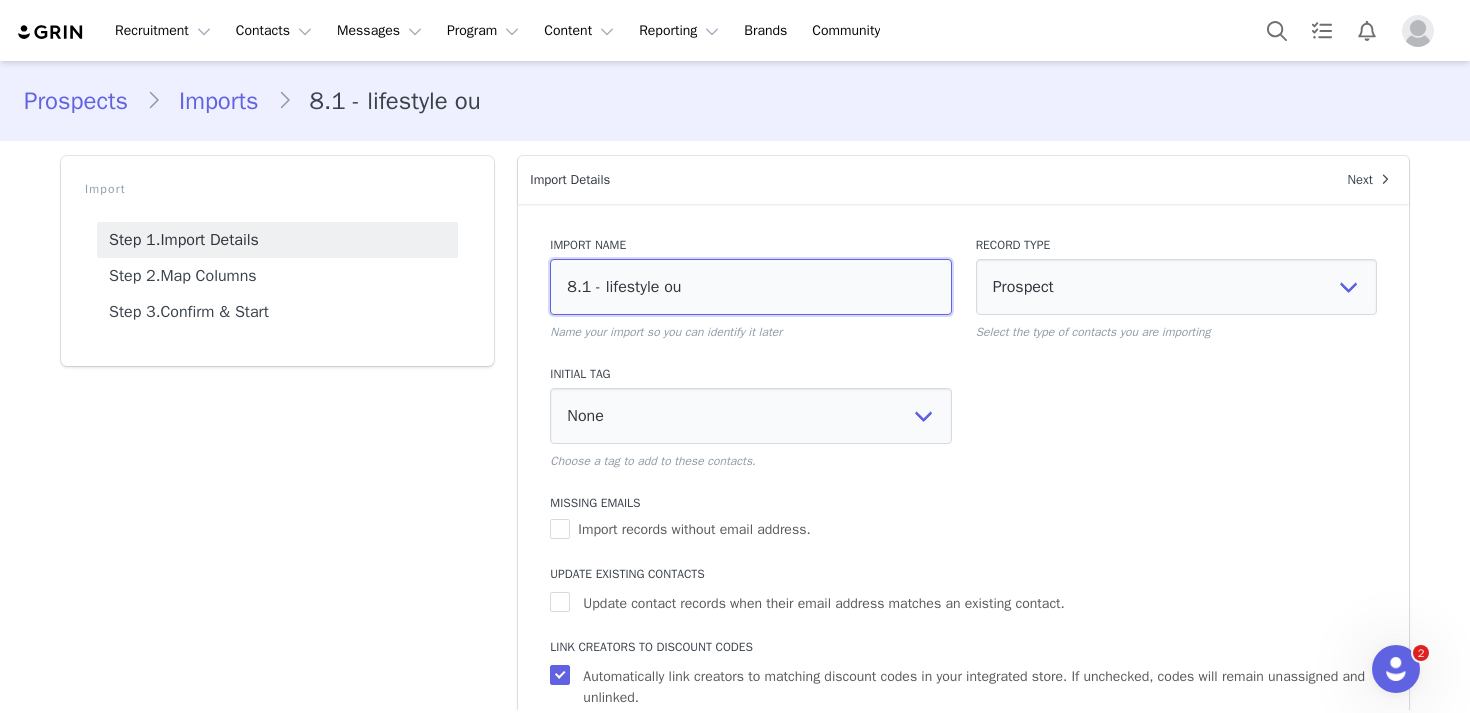 type on "8.1 - lifestyle out" 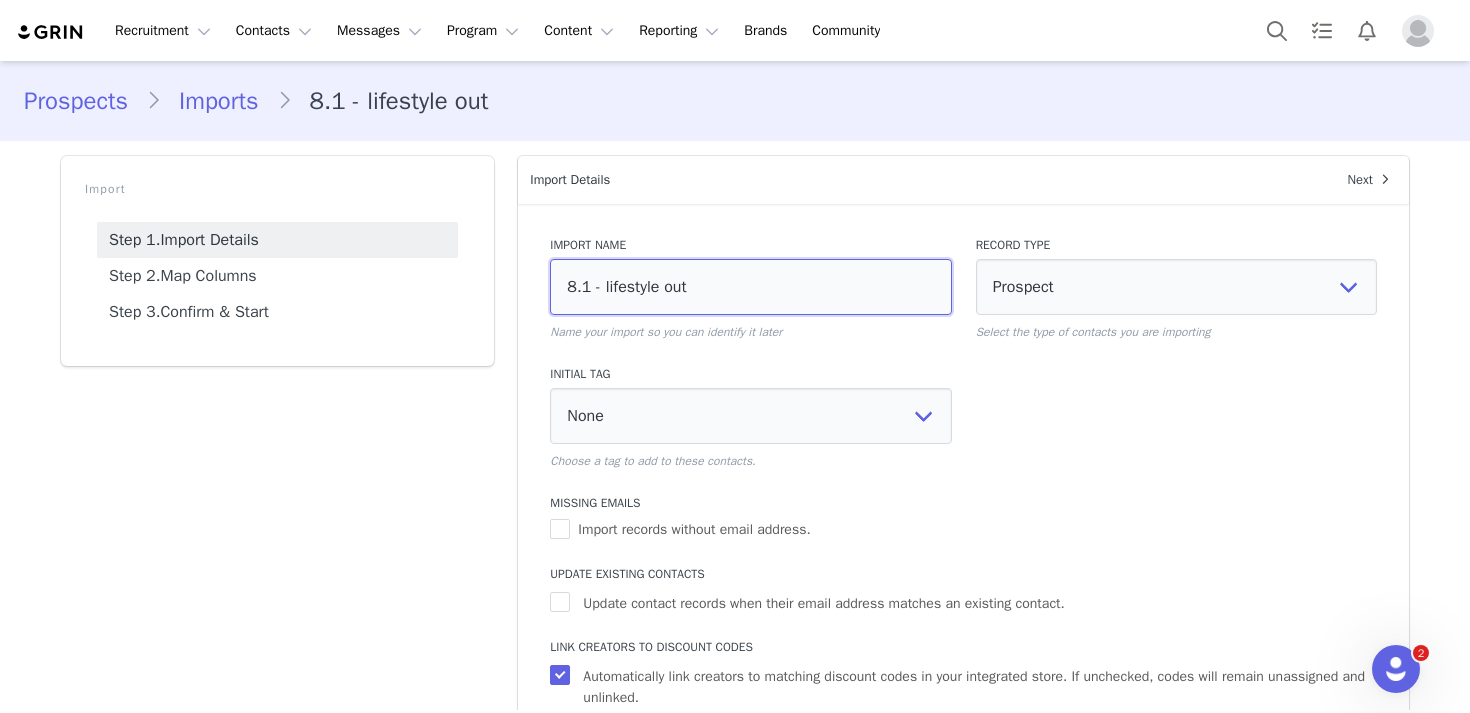 type on "8.1 - lifestyle outd" 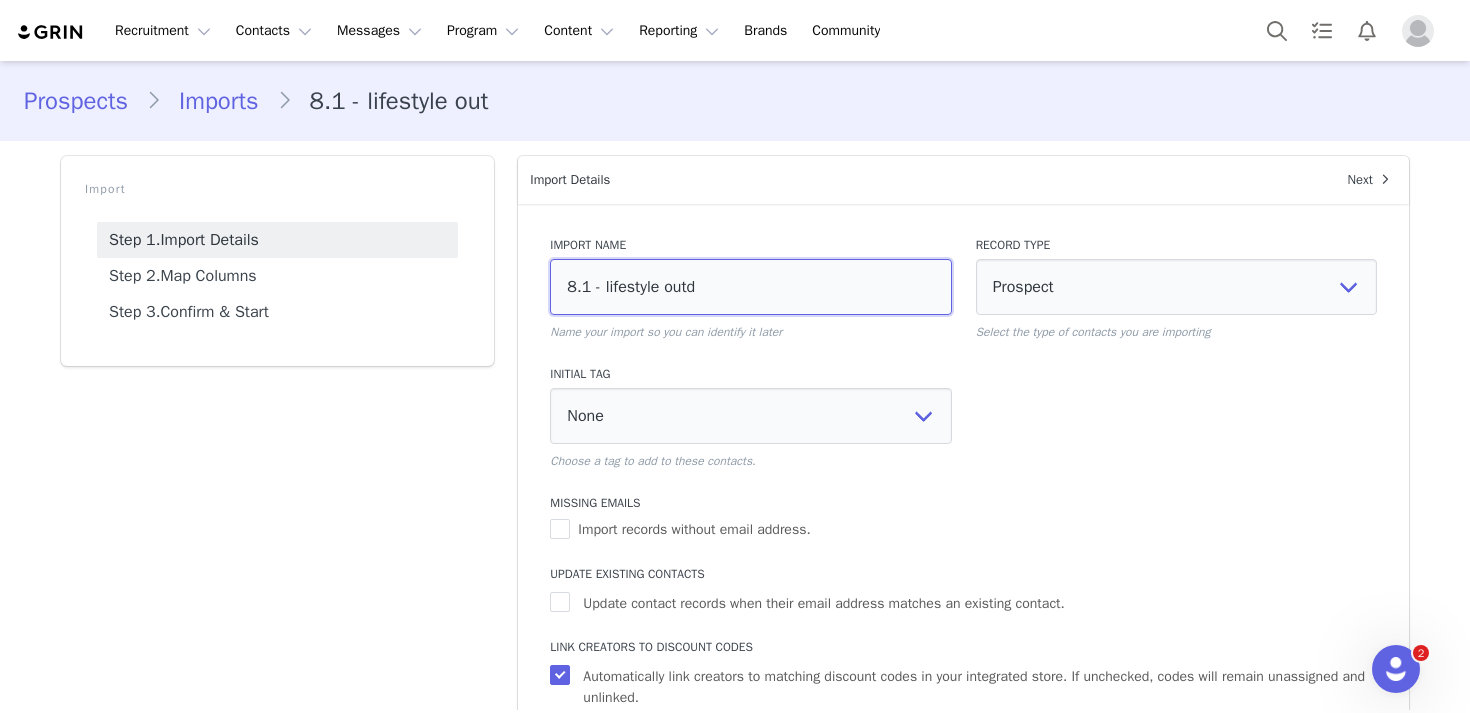 type on "8.1 - lifestyle outdo" 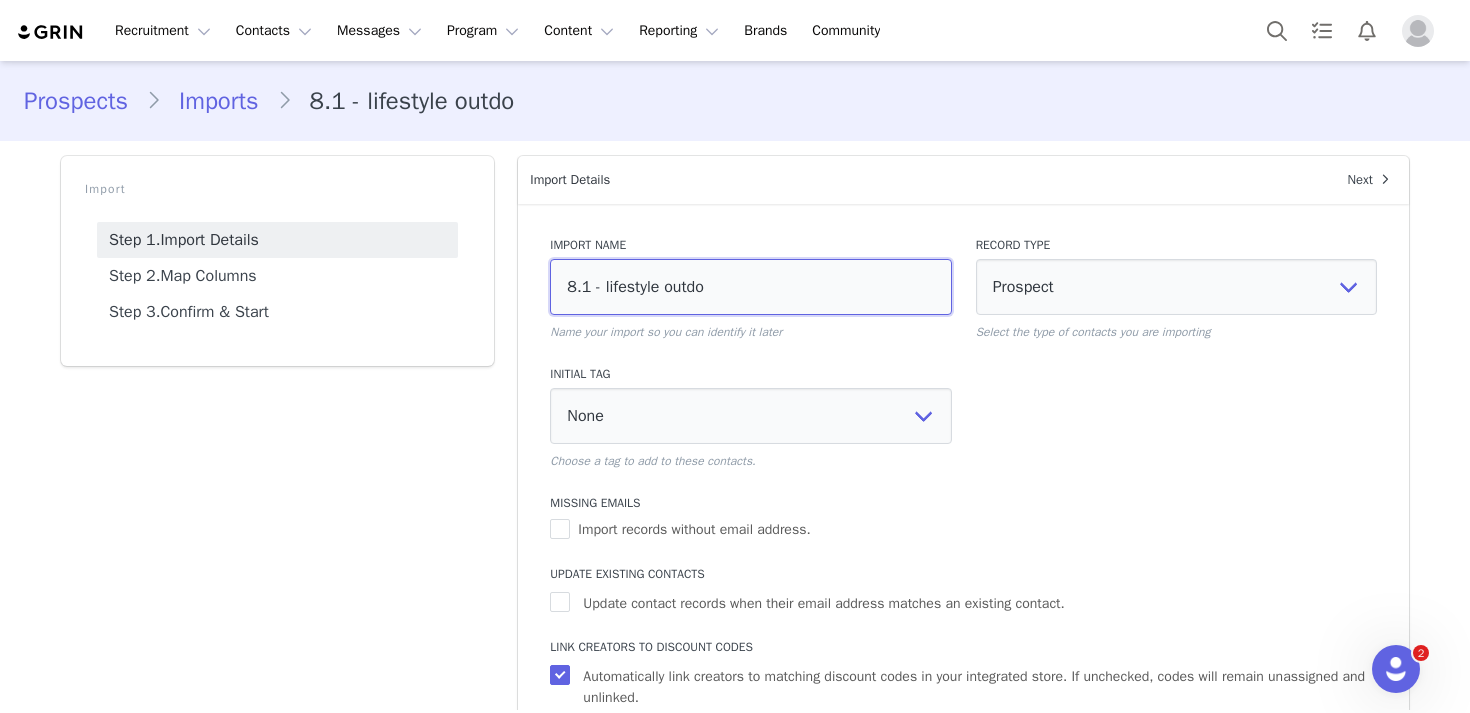 type on "8.1 - lifestyle outdoo" 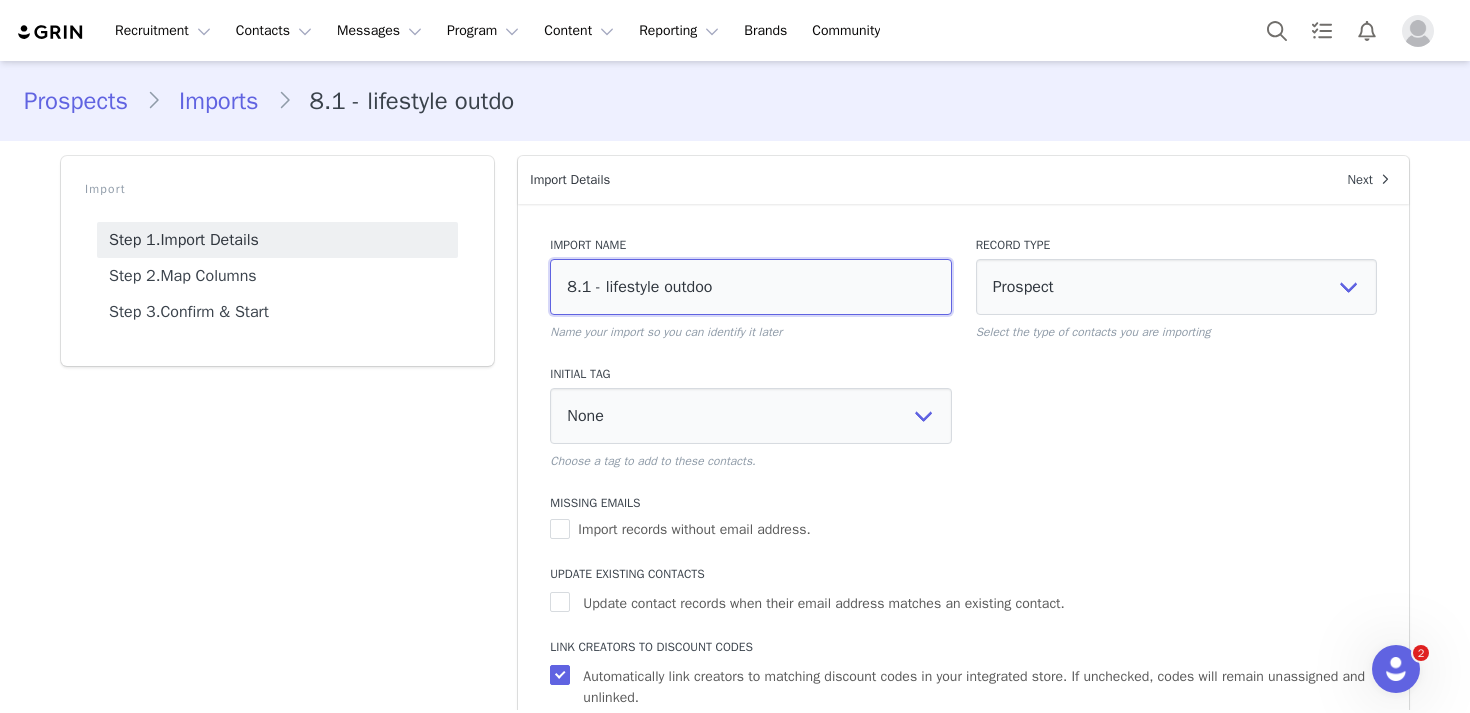 select 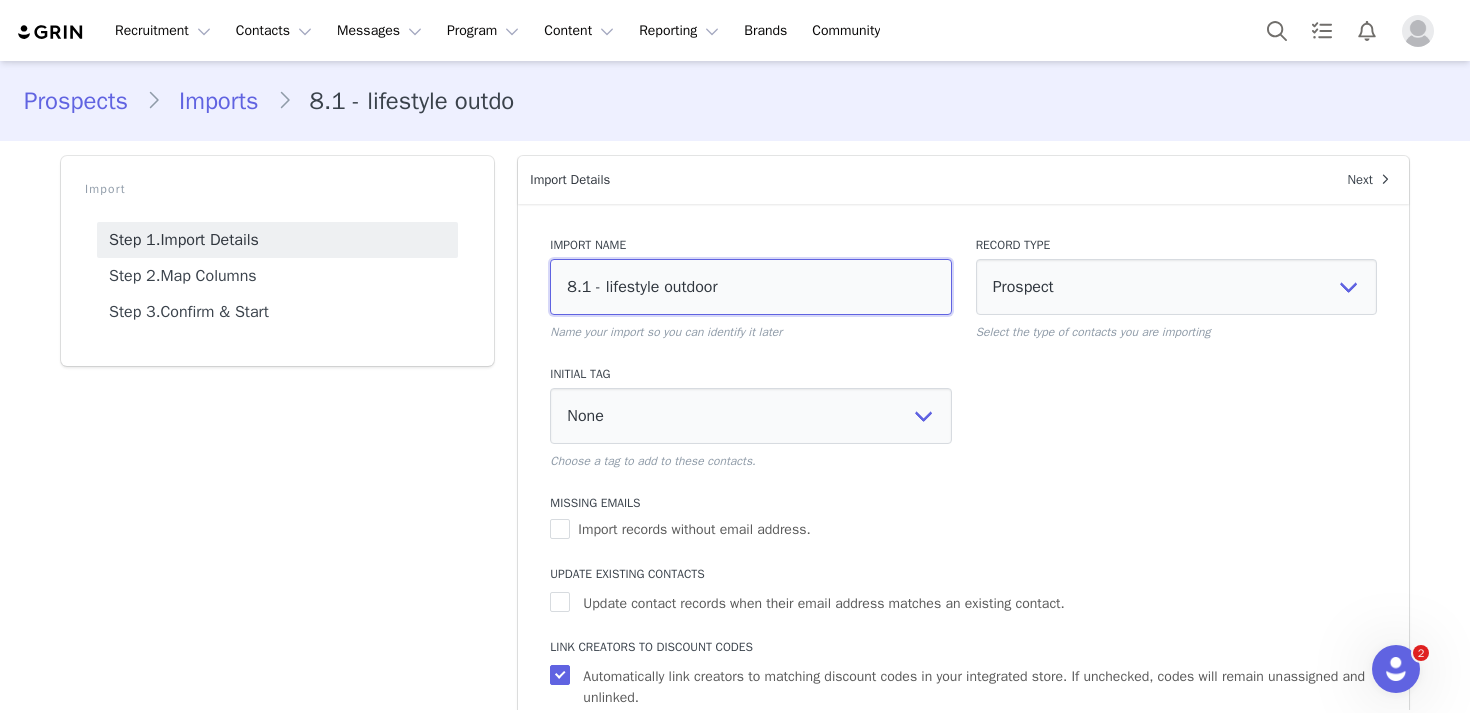select 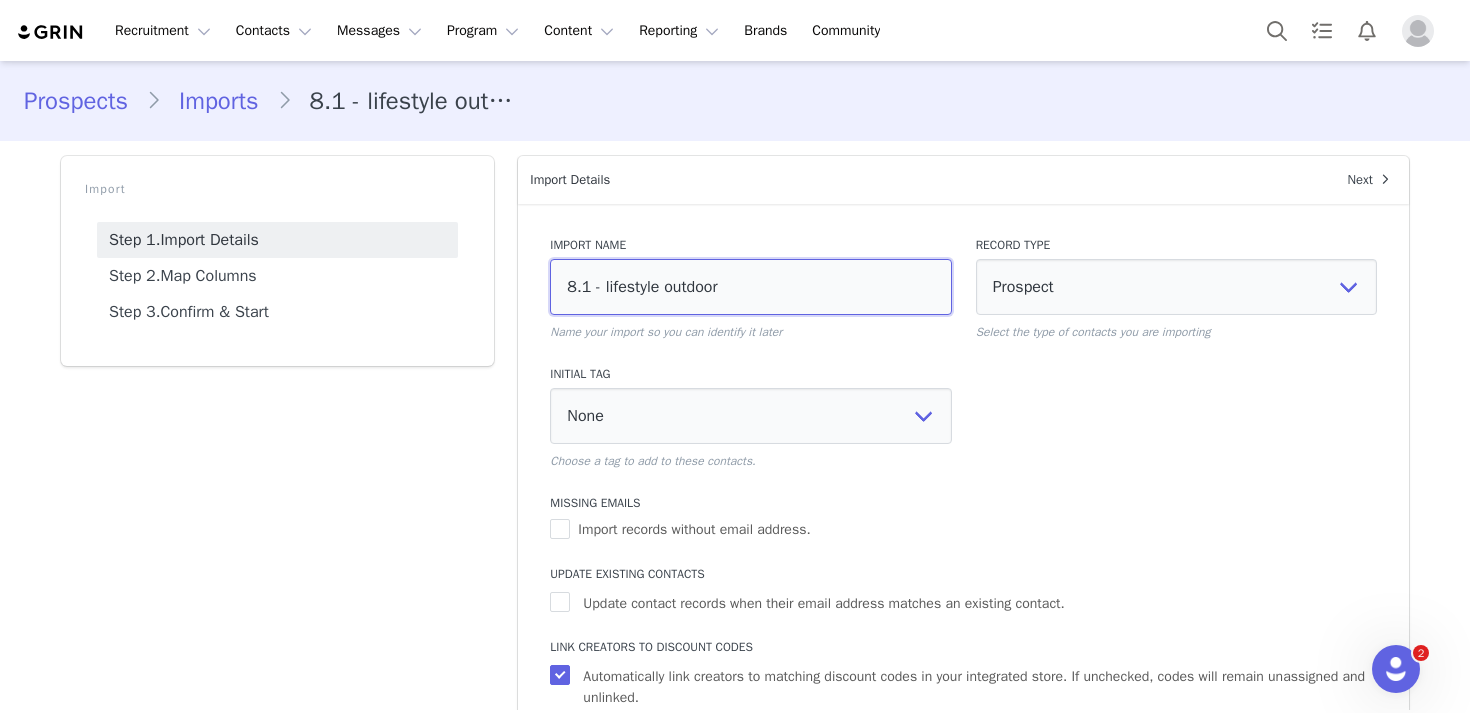 type on "8.1 - lifestyle outdoors" 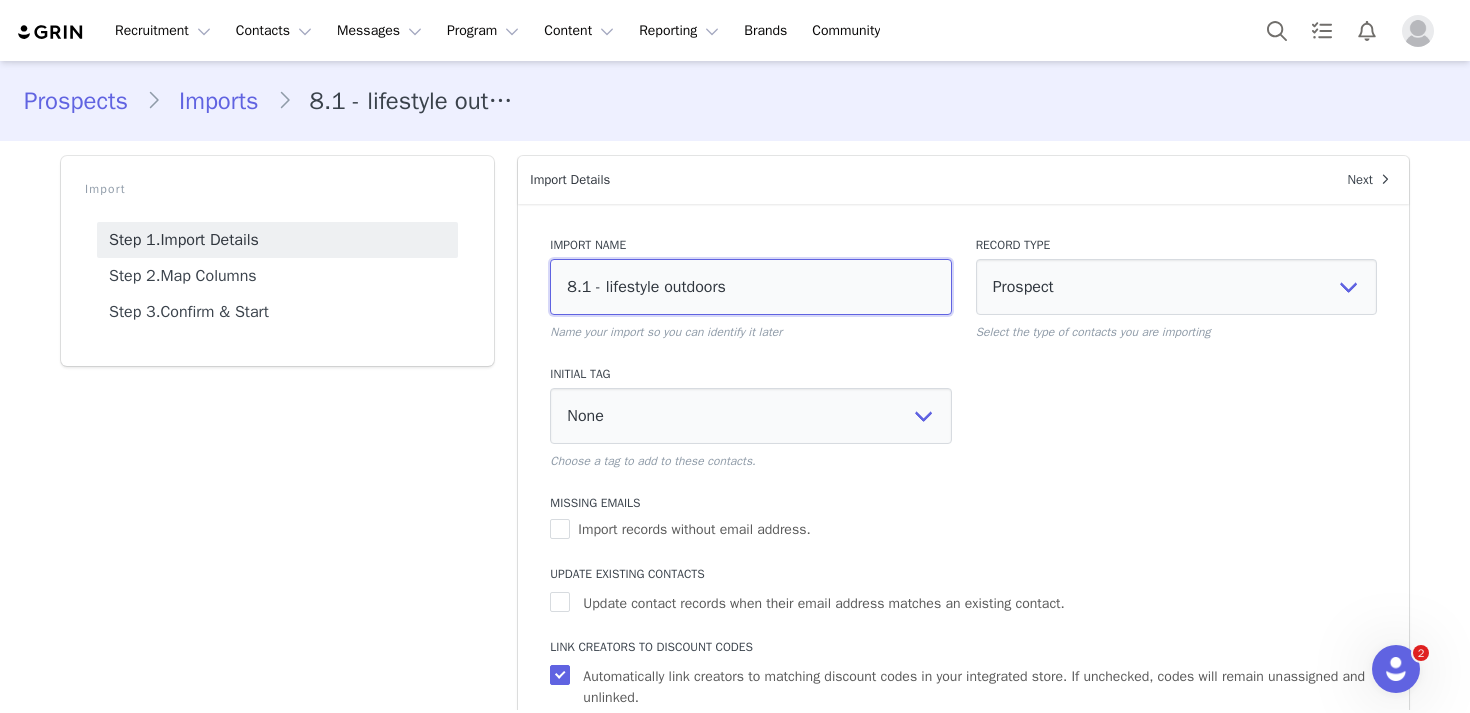 type on "8.1 - lifestyle outdoorsm" 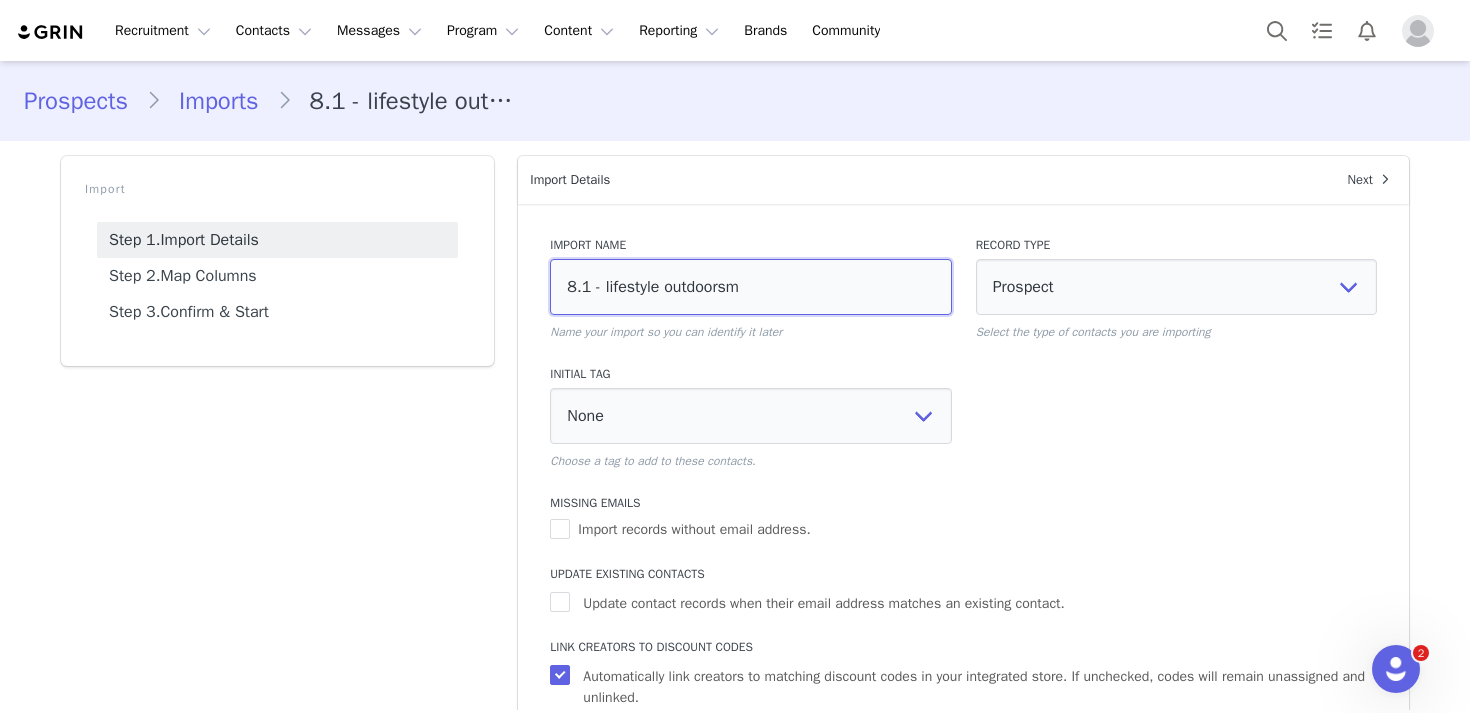 type on "8.1 - lifestyle outdoorsma" 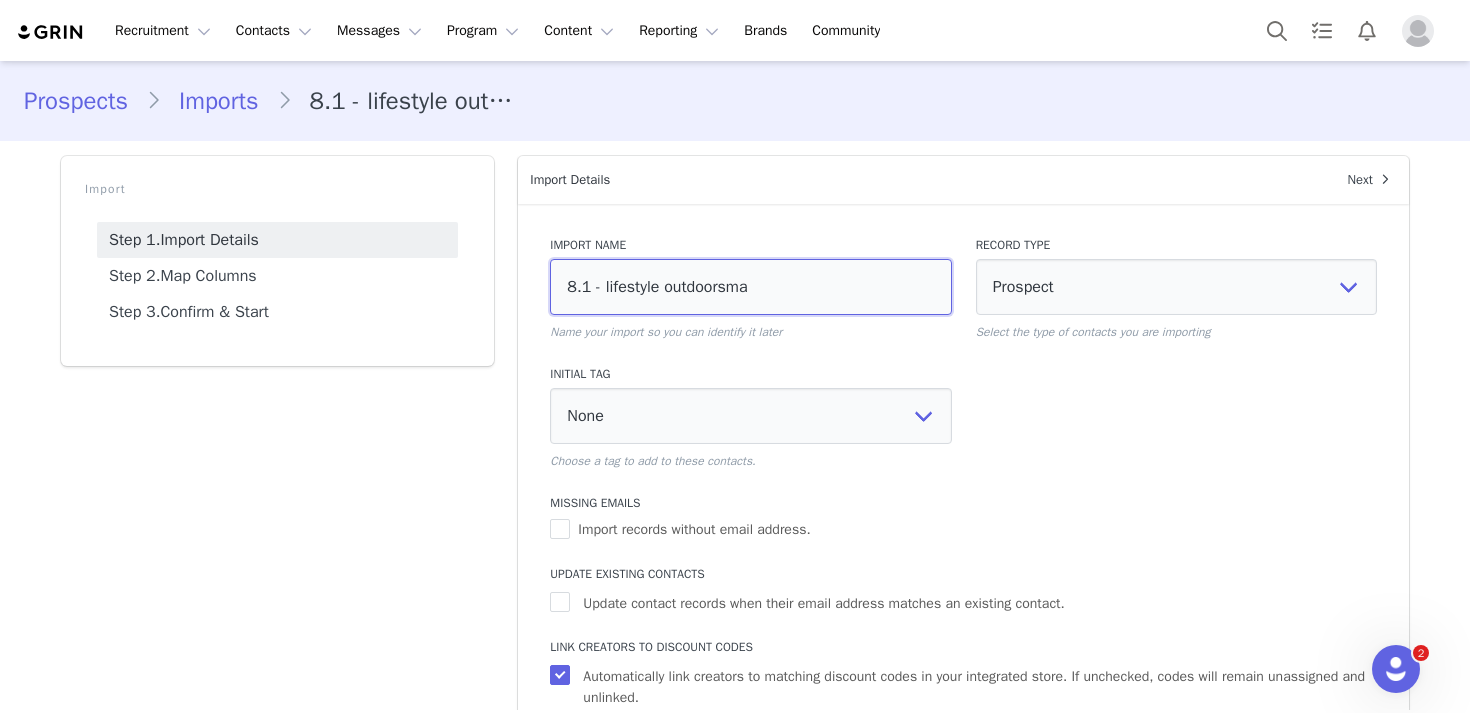 type on "8.1 - lifestyle outdoorsman" 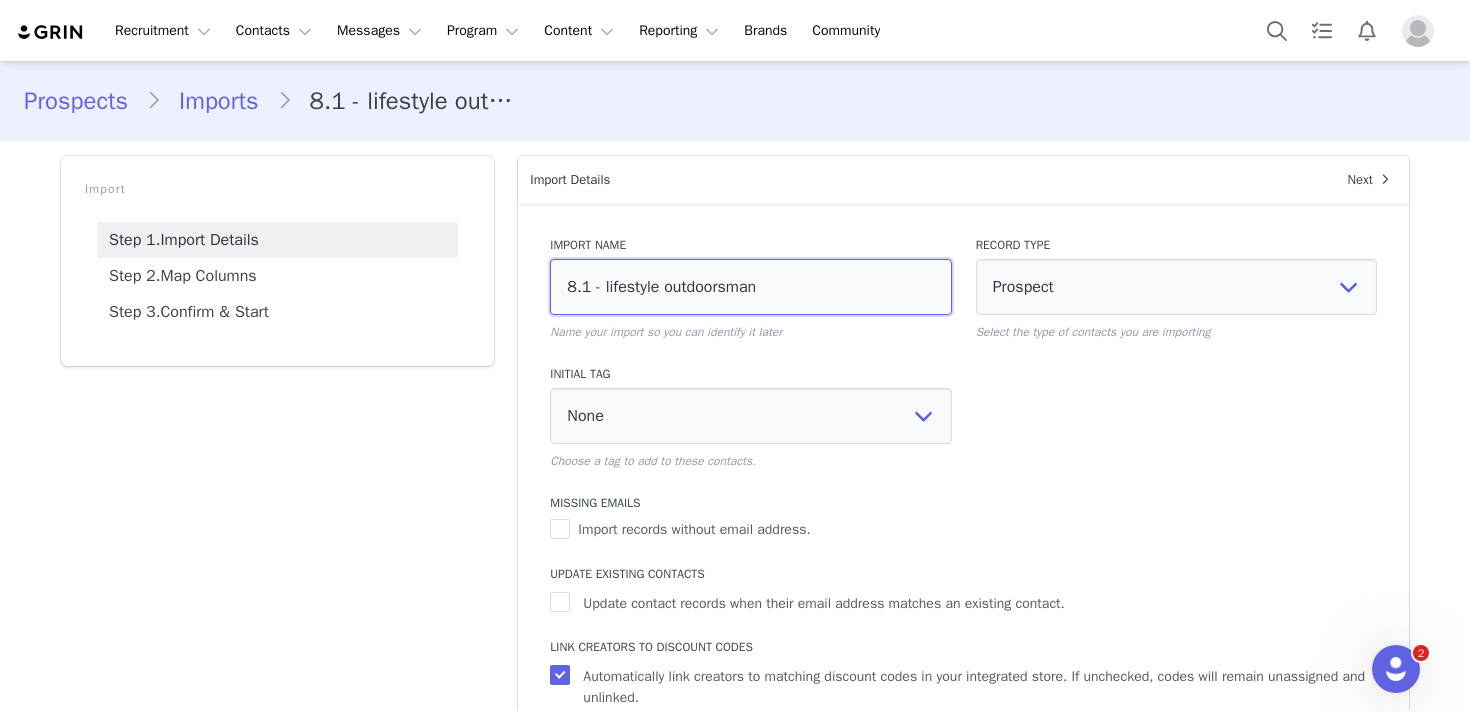 type on "8.1 - lifestyle outdoorsman" 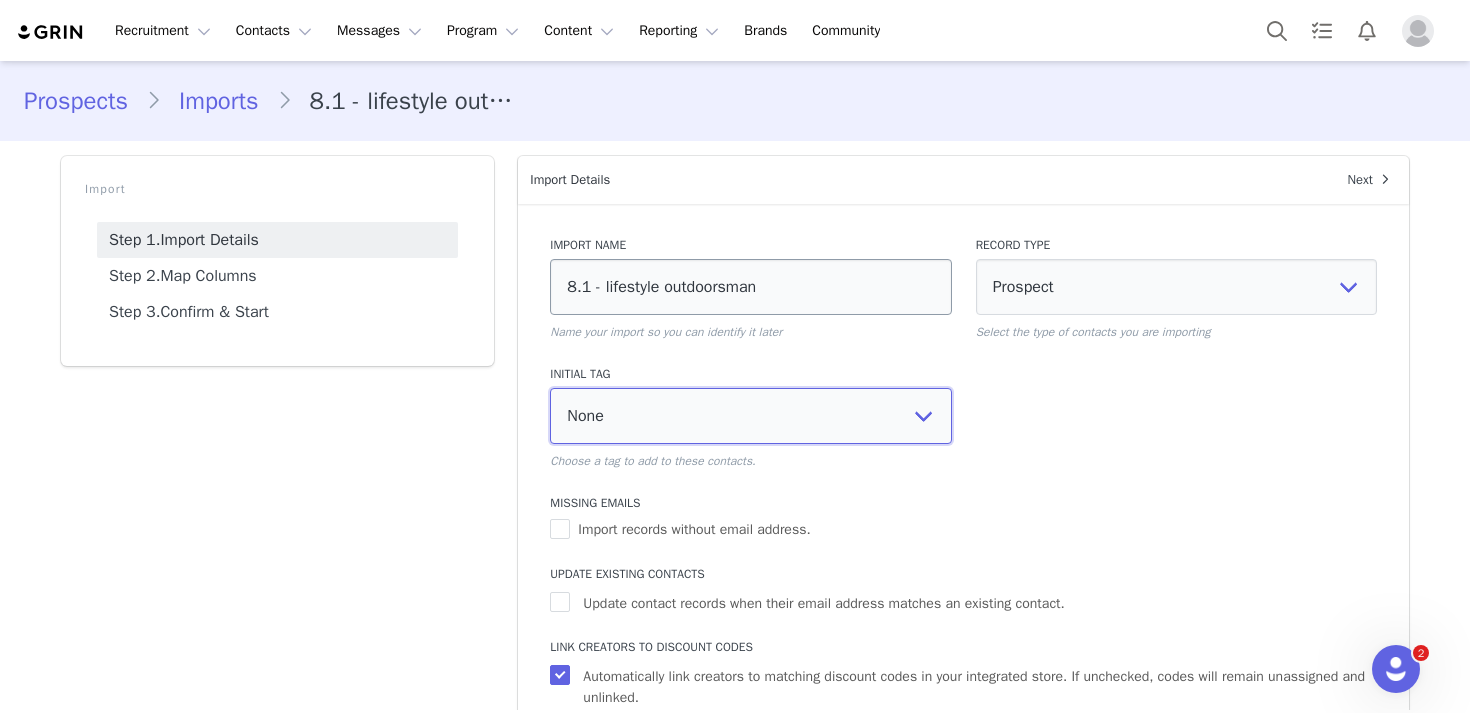 select on "110330" 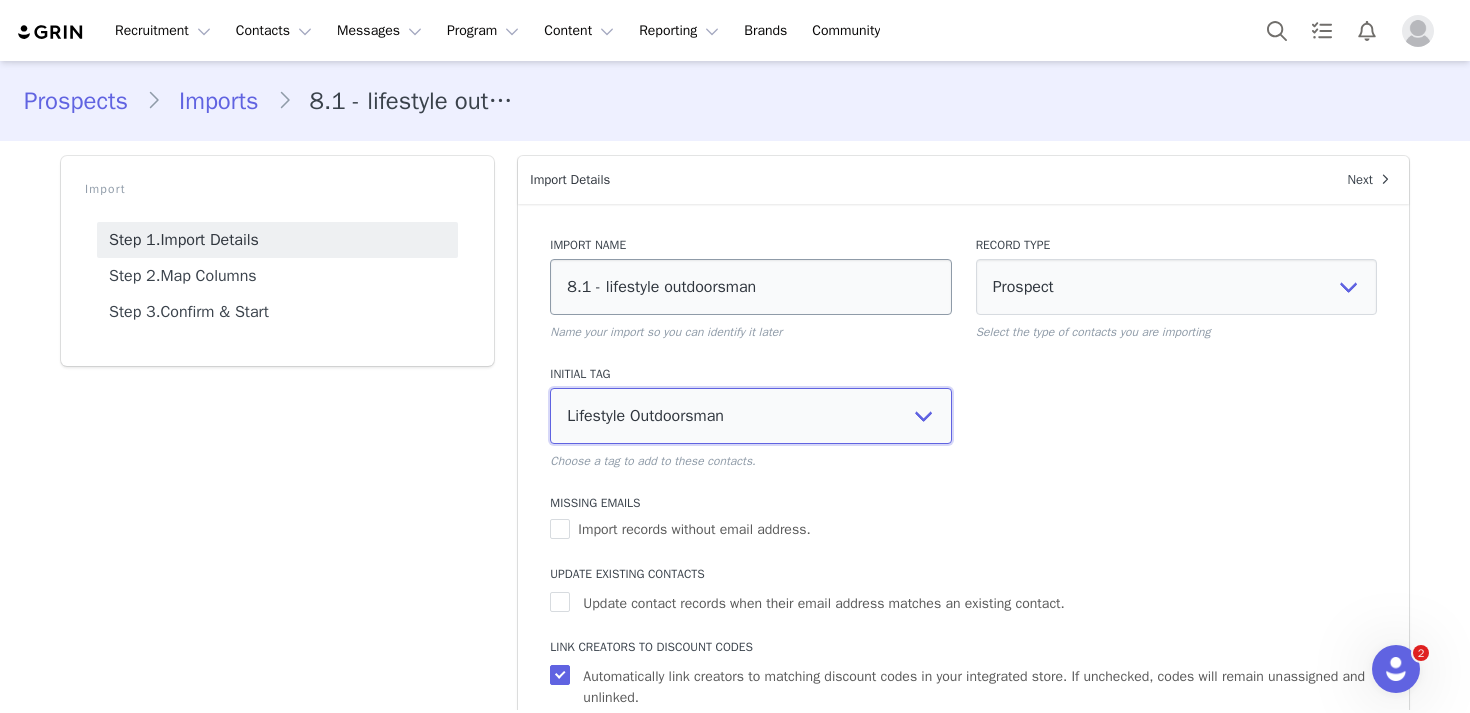 select 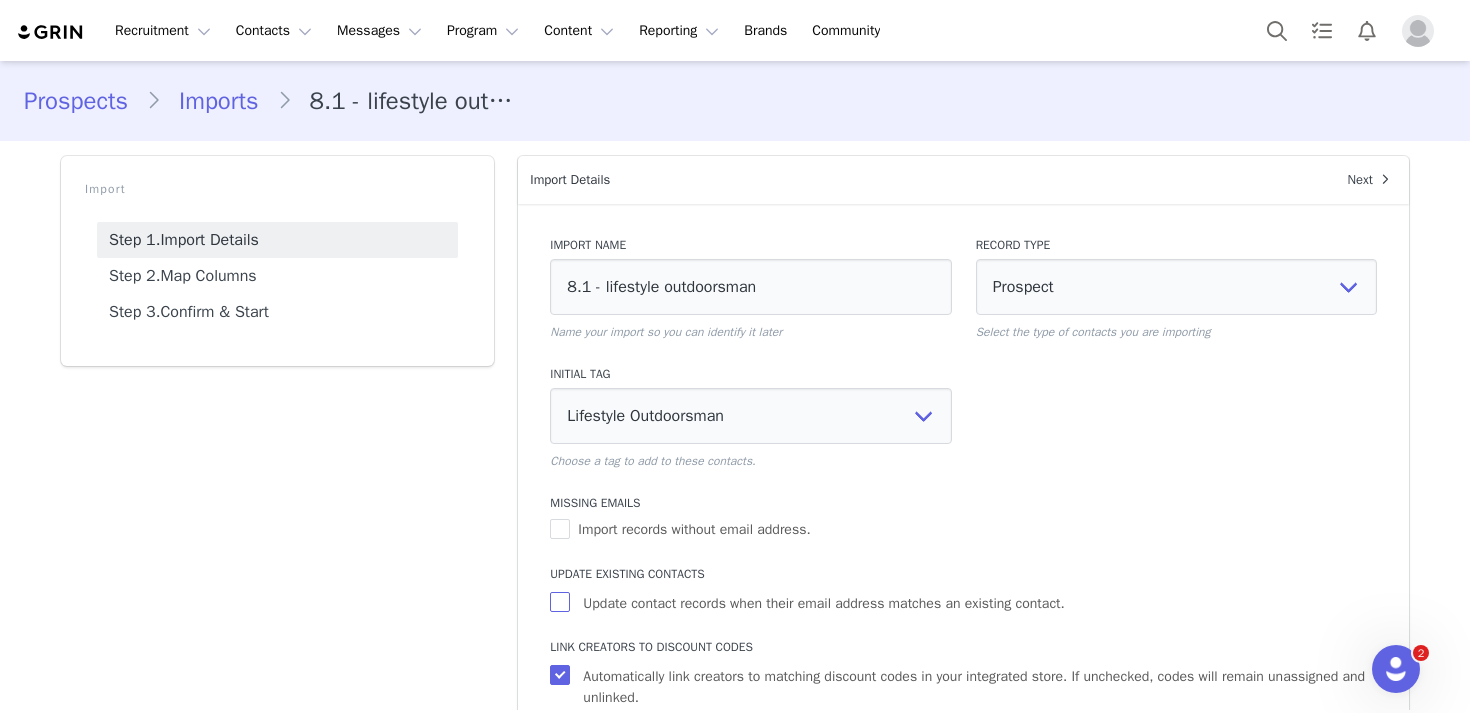 click on "Update contact records when their email address matches an existing contact." at bounding box center (823, 603) 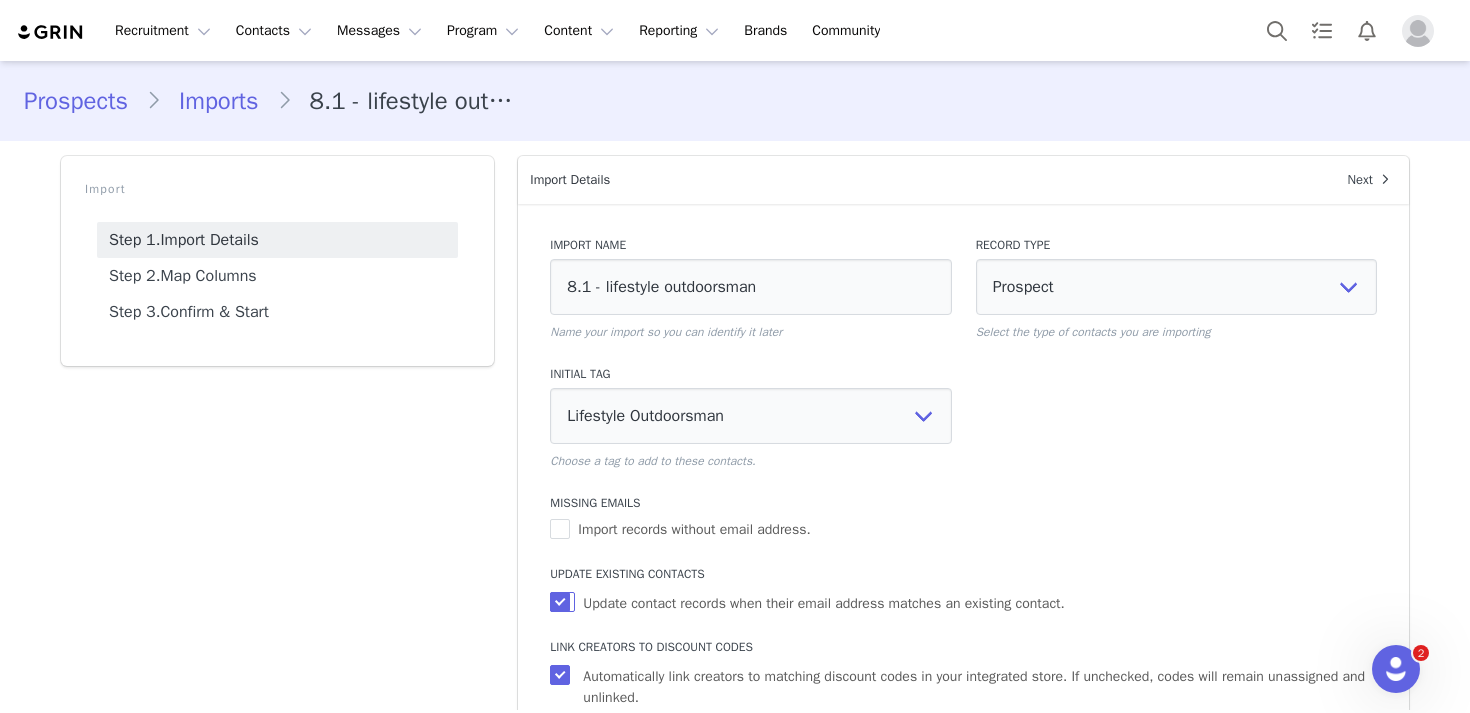 scroll, scrollTop: 106, scrollLeft: 0, axis: vertical 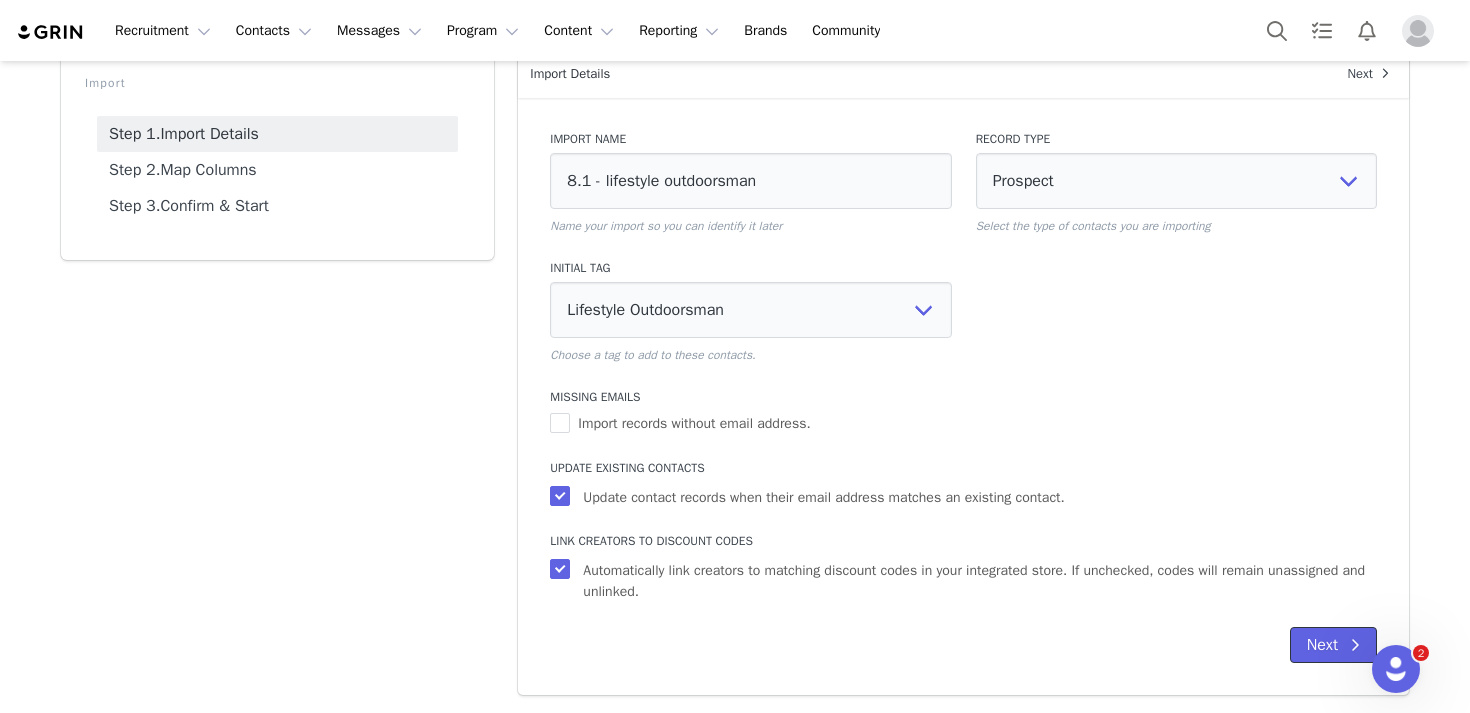 click on "Next" at bounding box center [1333, 645] 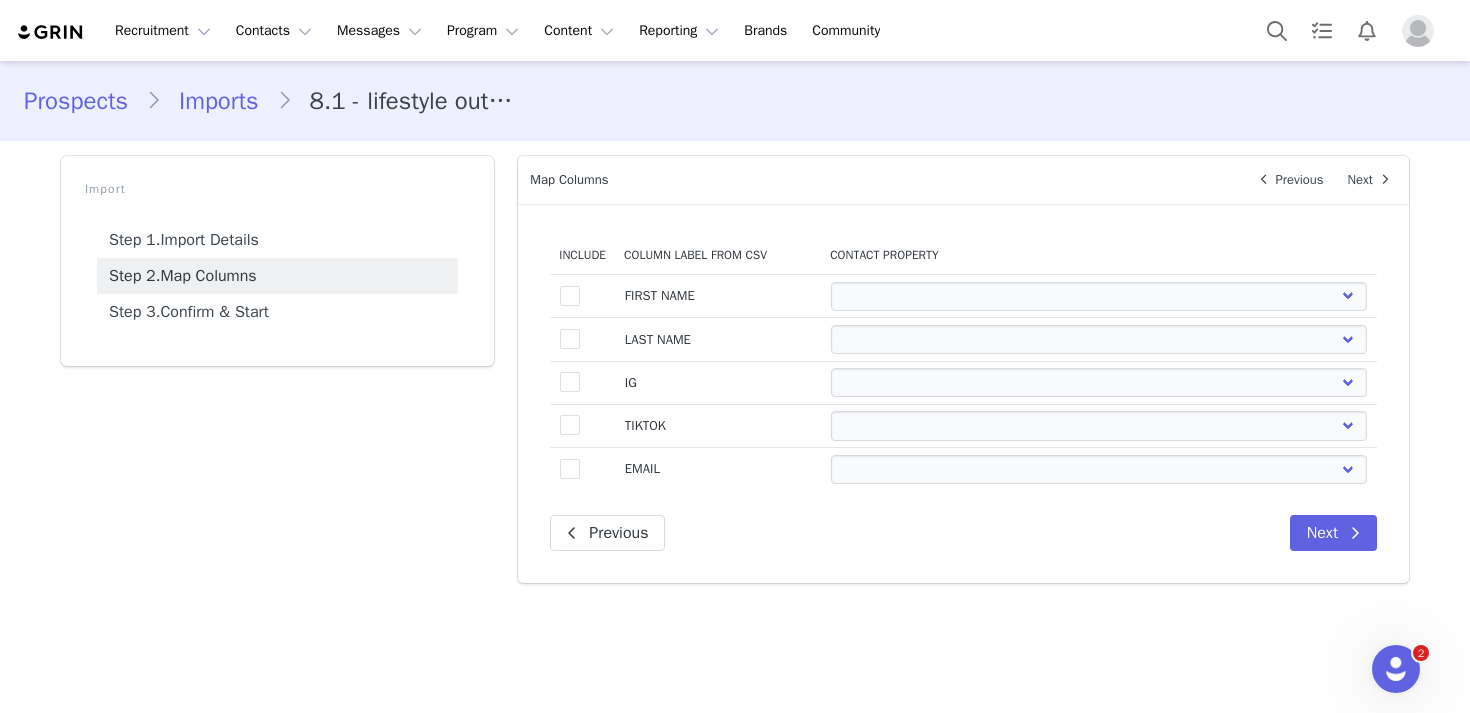 scroll, scrollTop: 0, scrollLeft: 0, axis: both 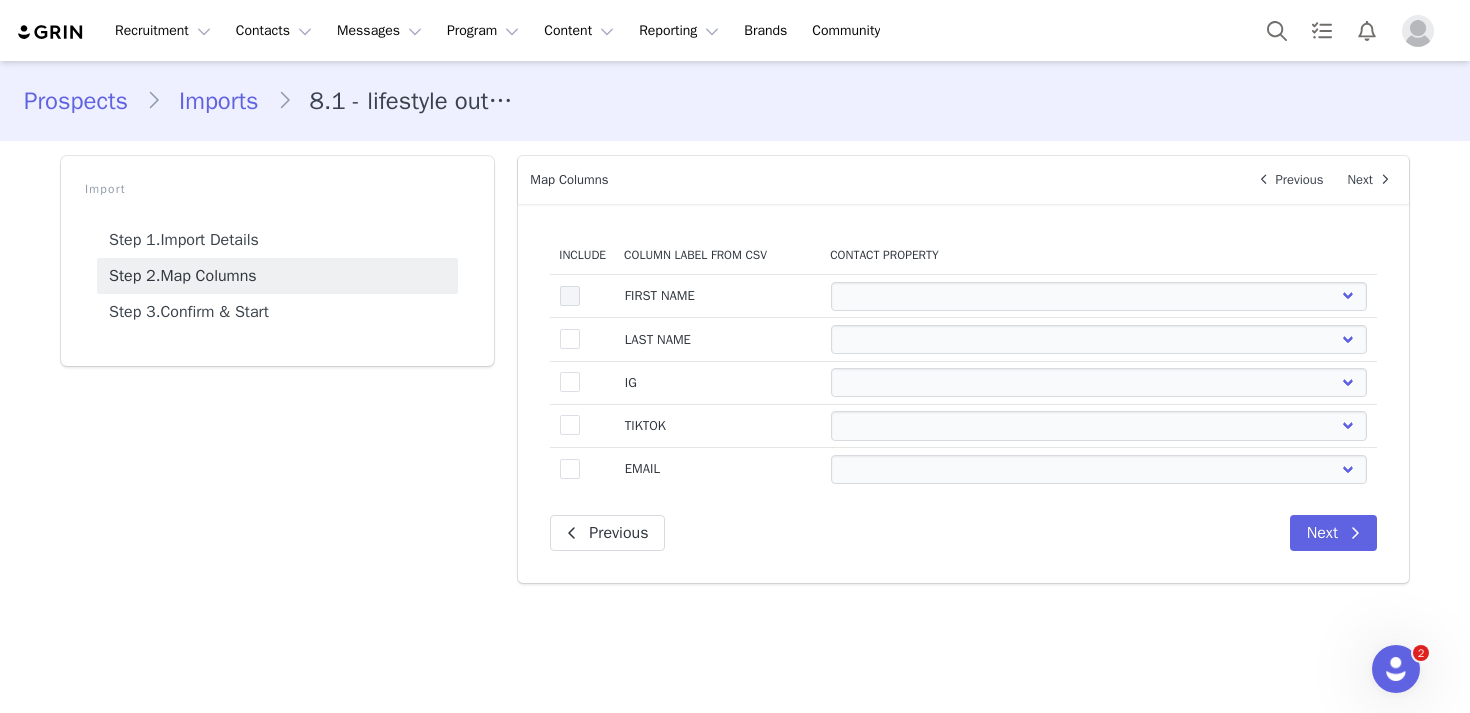 click at bounding box center (570, 296) 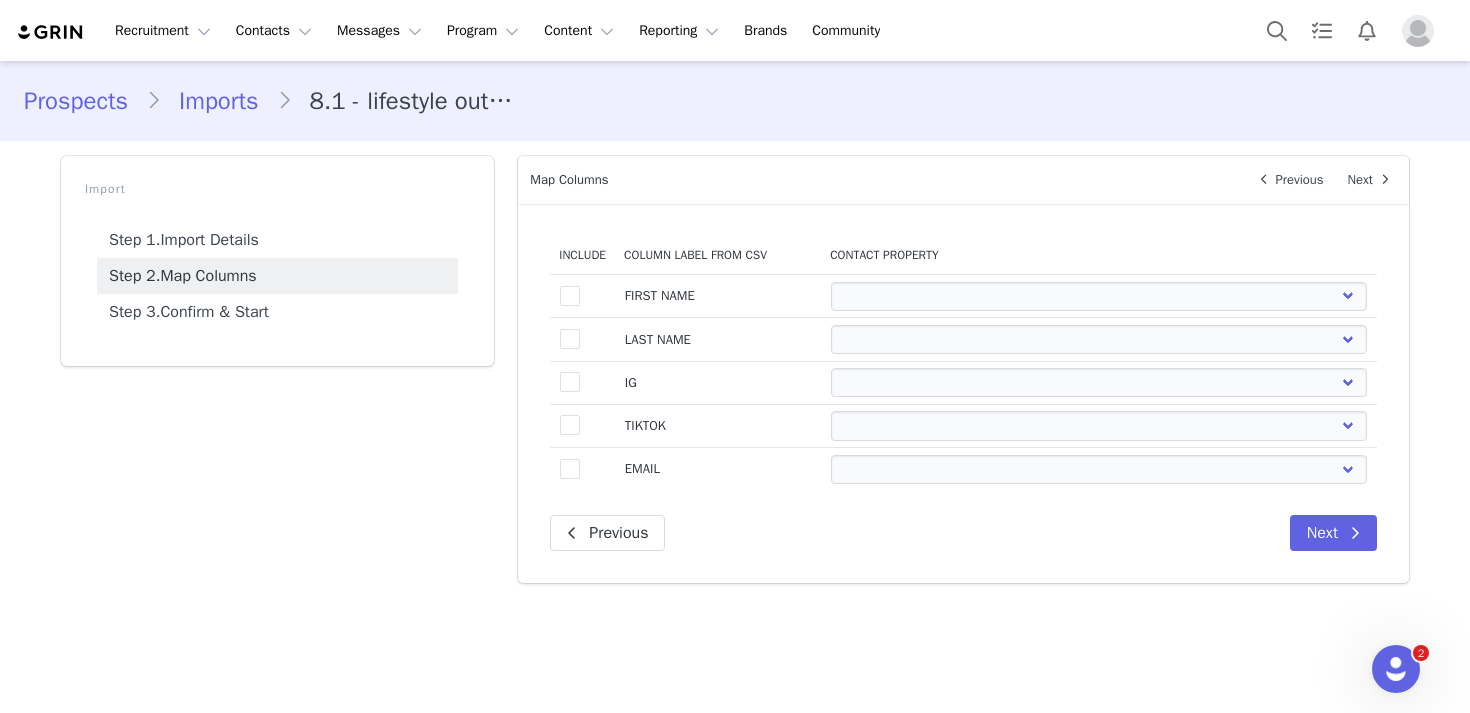 select 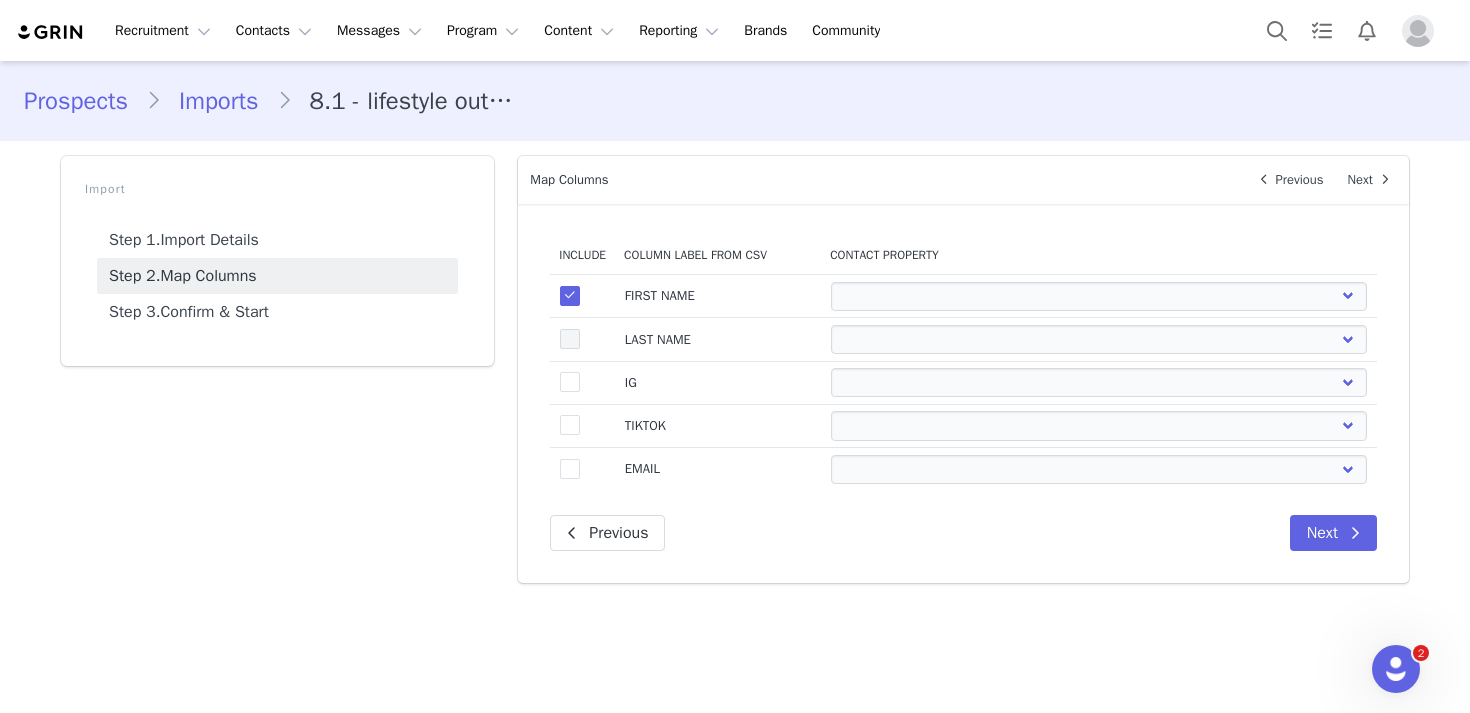 click at bounding box center (570, 339) 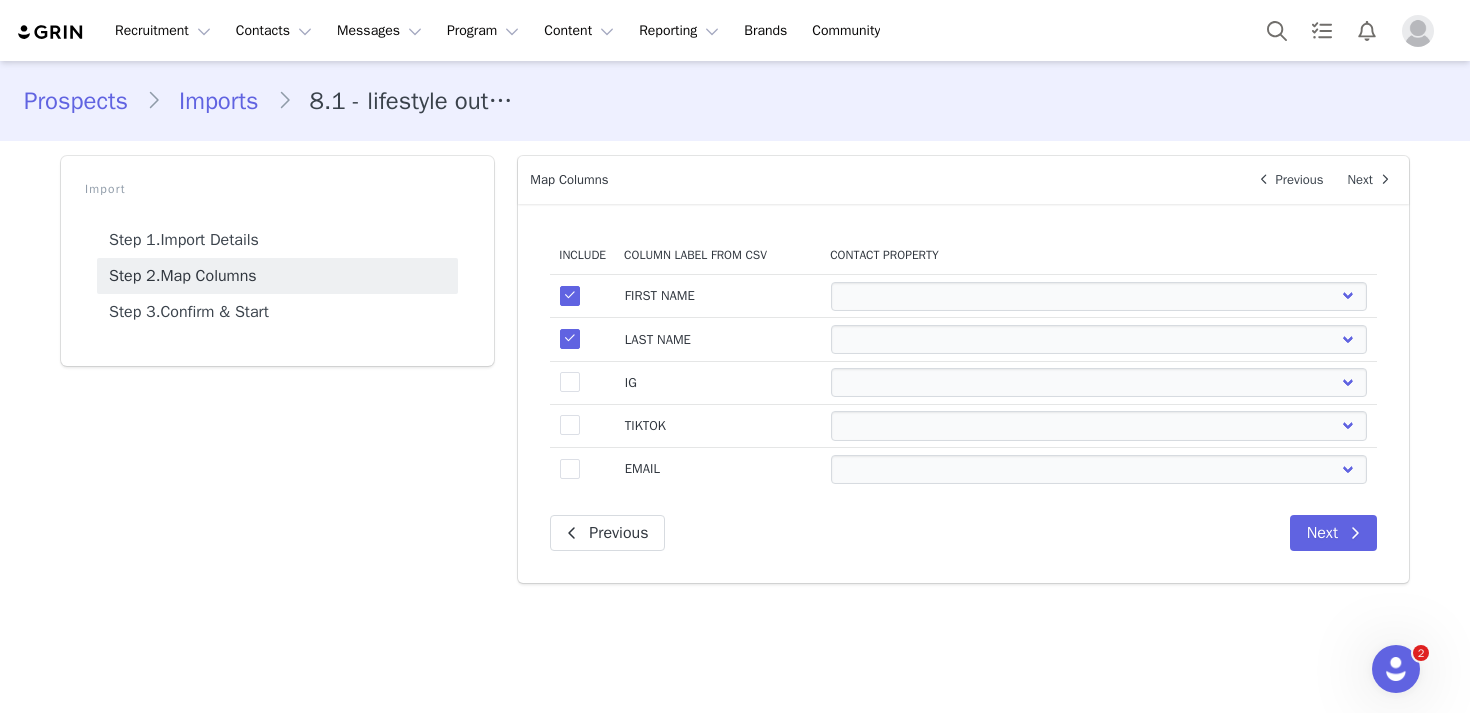 drag, startPoint x: 570, startPoint y: 380, endPoint x: 570, endPoint y: 398, distance: 18 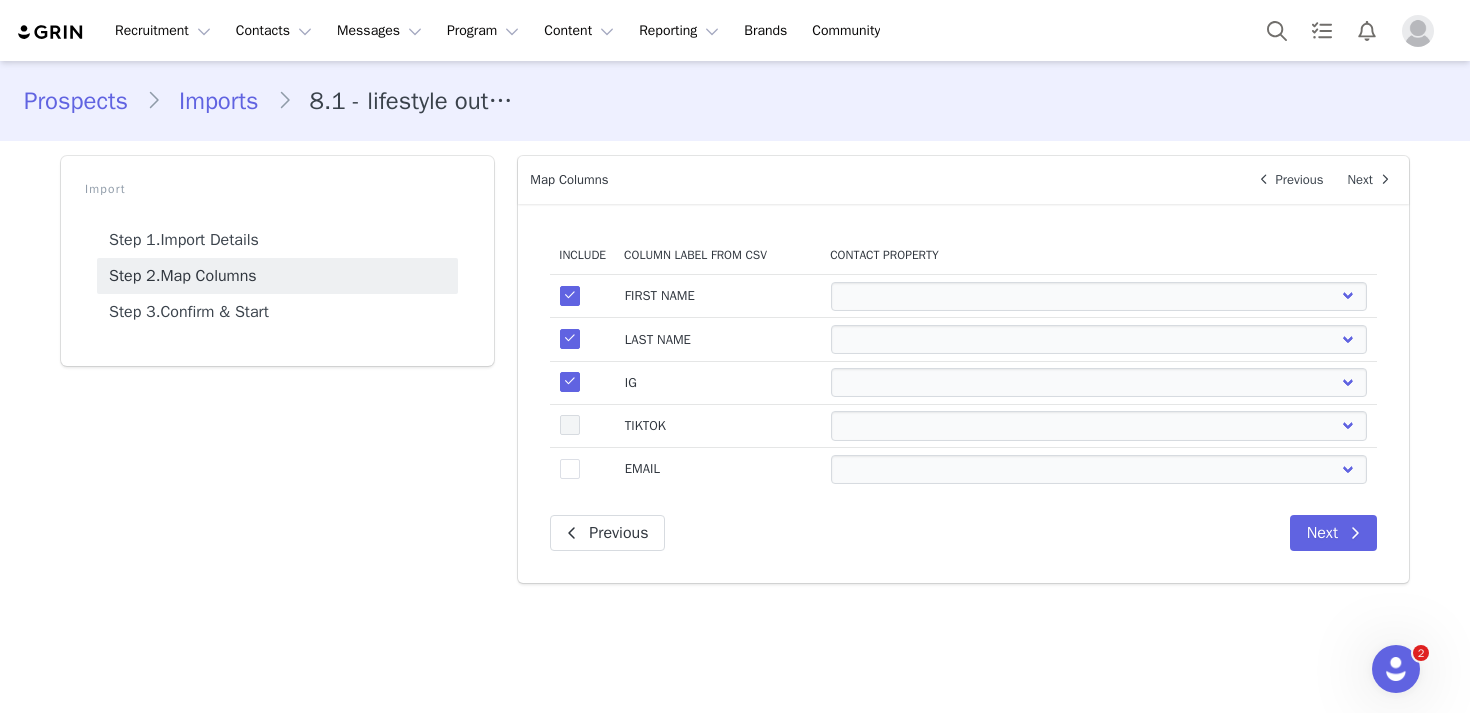 click at bounding box center [570, 425] 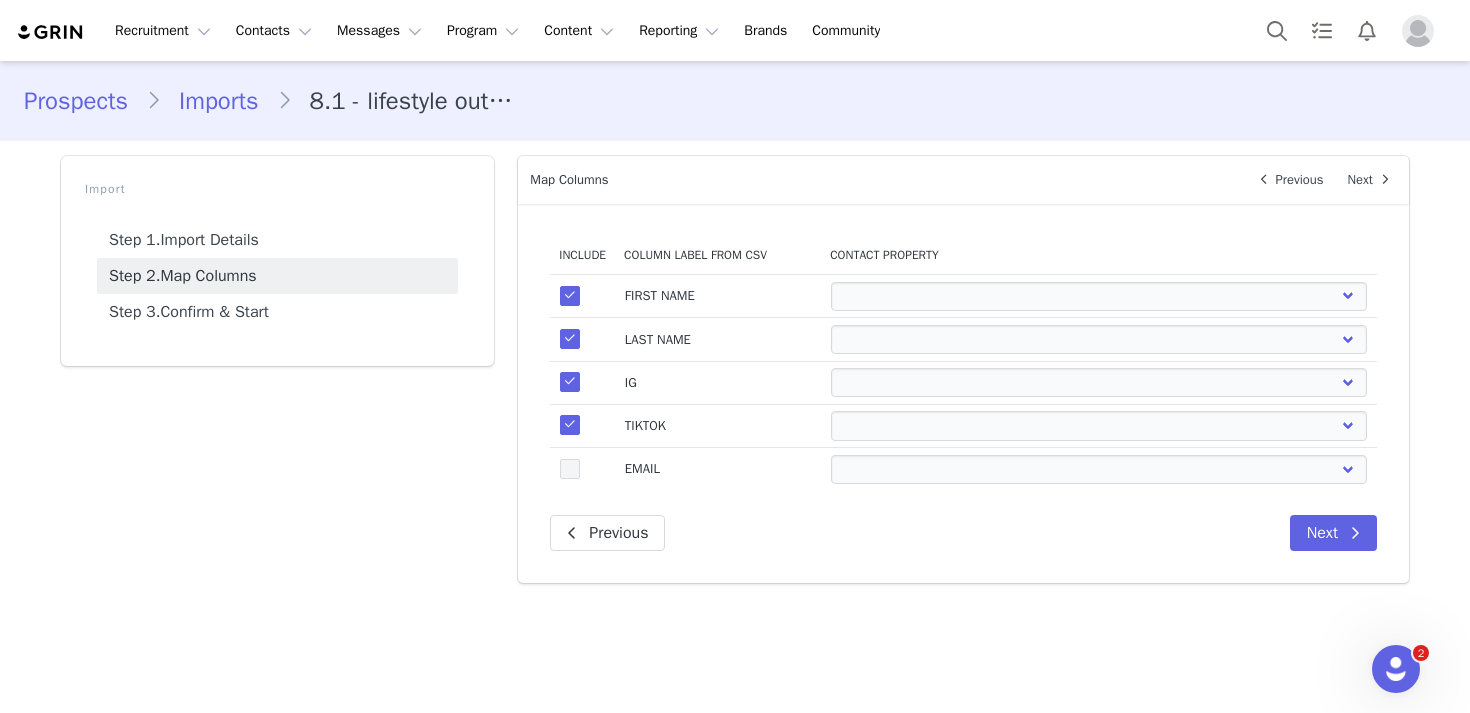click at bounding box center [570, 469] 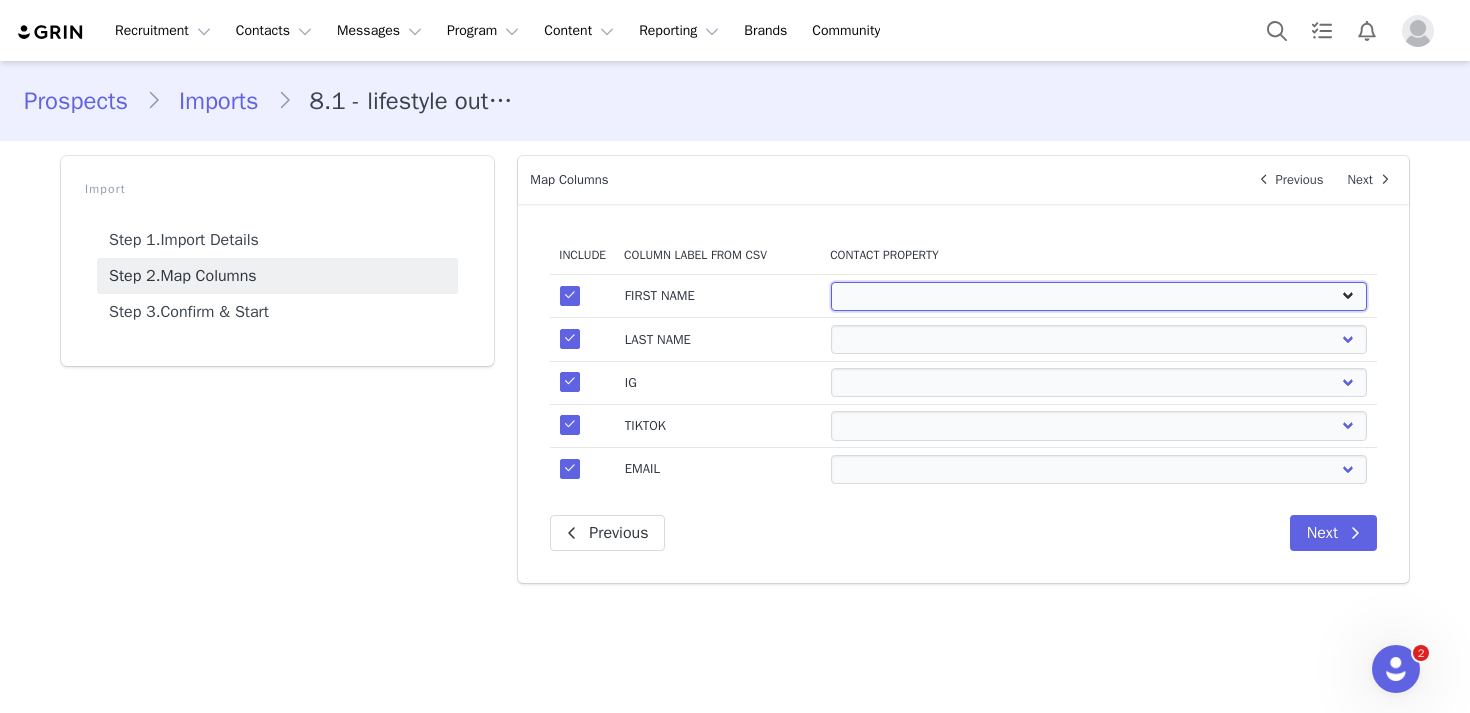 click on "First Name   Last Name   Email   PayPal Email   Gender   Language   Phone Country Code   Phone Number   Company   Street   Street 2   City   State   Zip   Country   Website URL   Instagram URL   YouTube URL   Twitter URL   Facebook URL   TikTok URL   Twitch URL   Pinterest URL   Adrenaline Research Labs (Joybyte): Discount Code - Free Ship" at bounding box center (1099, 296) 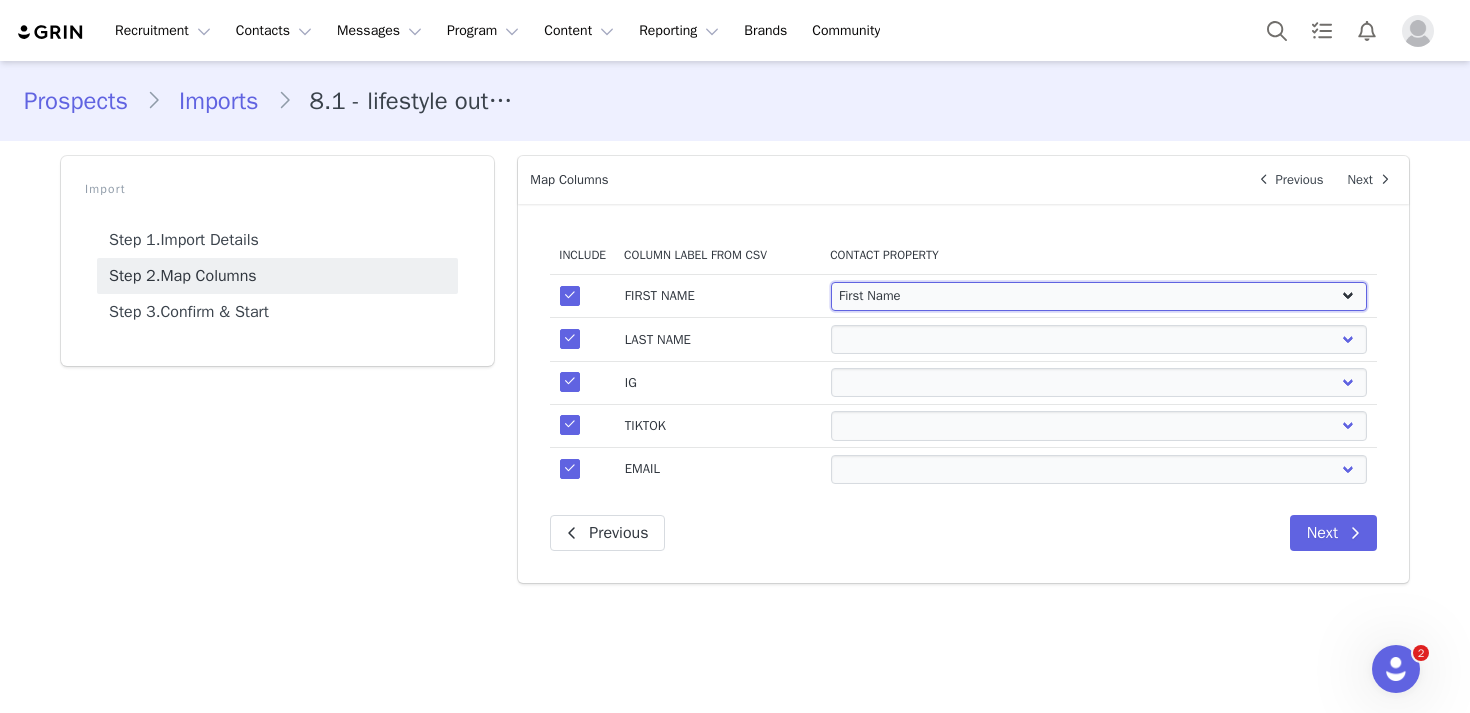 select 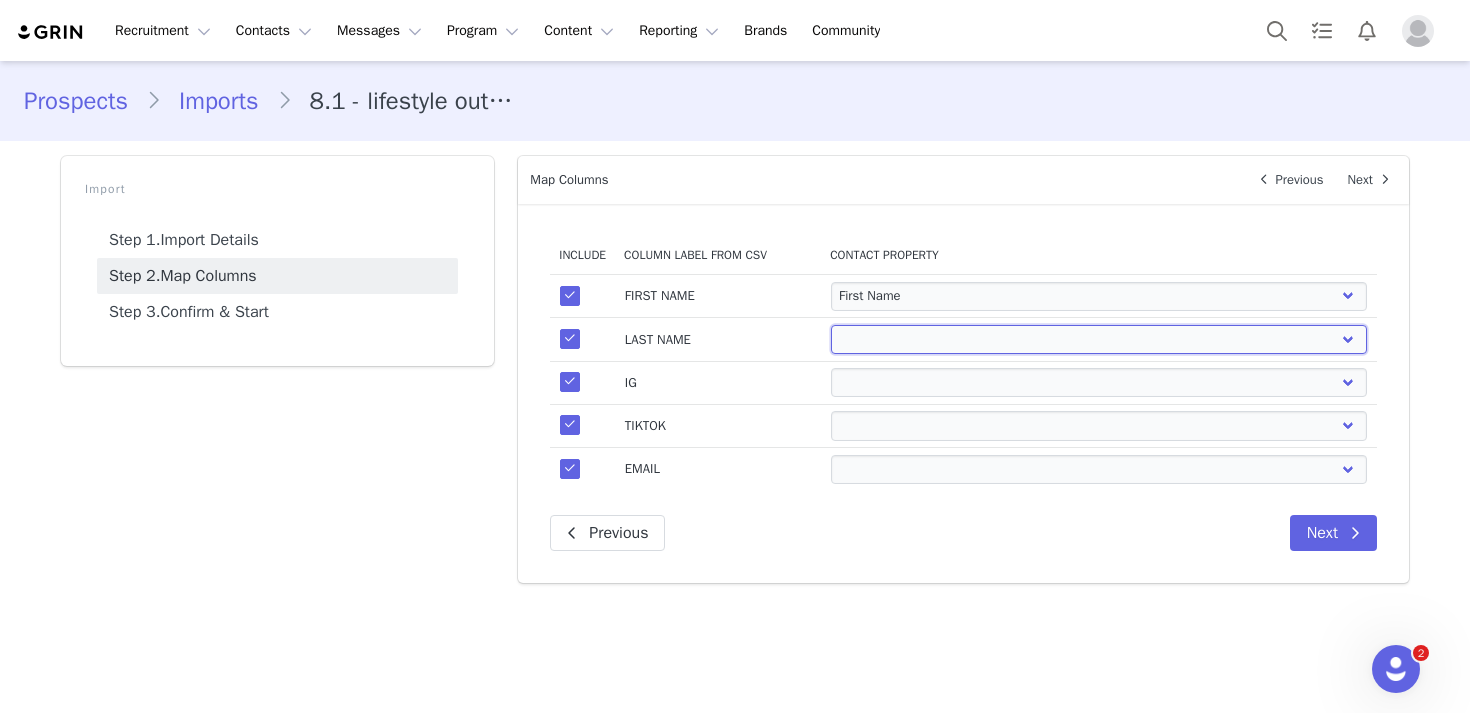 select on "last_name" 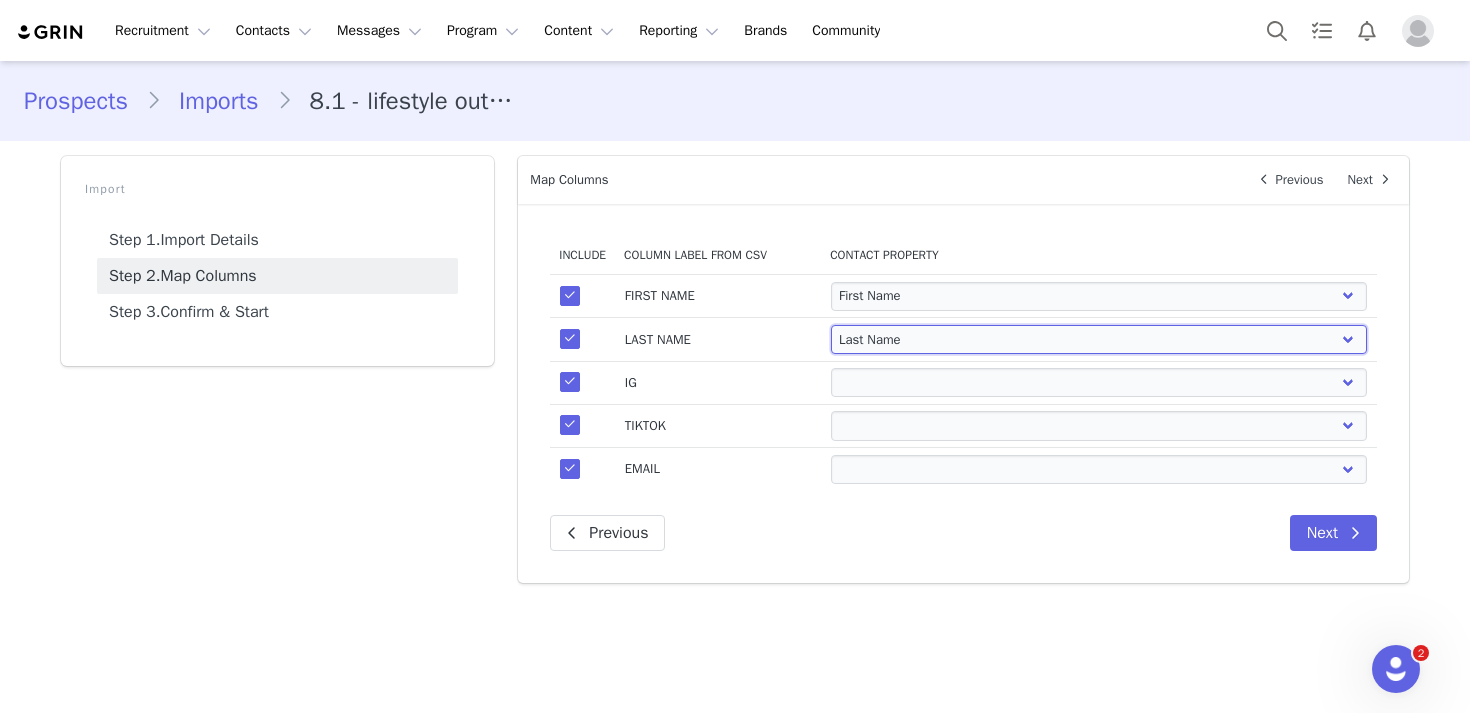 select 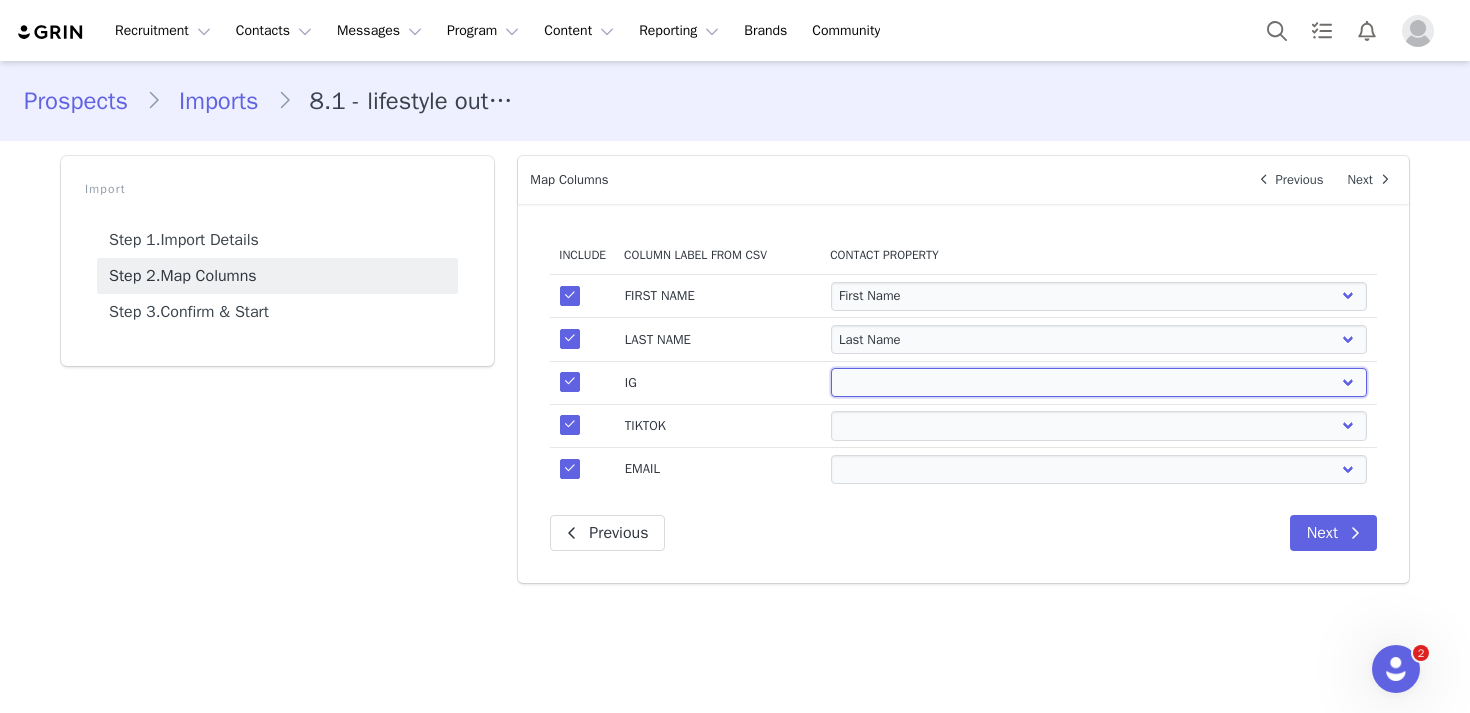 select on "instagram_url" 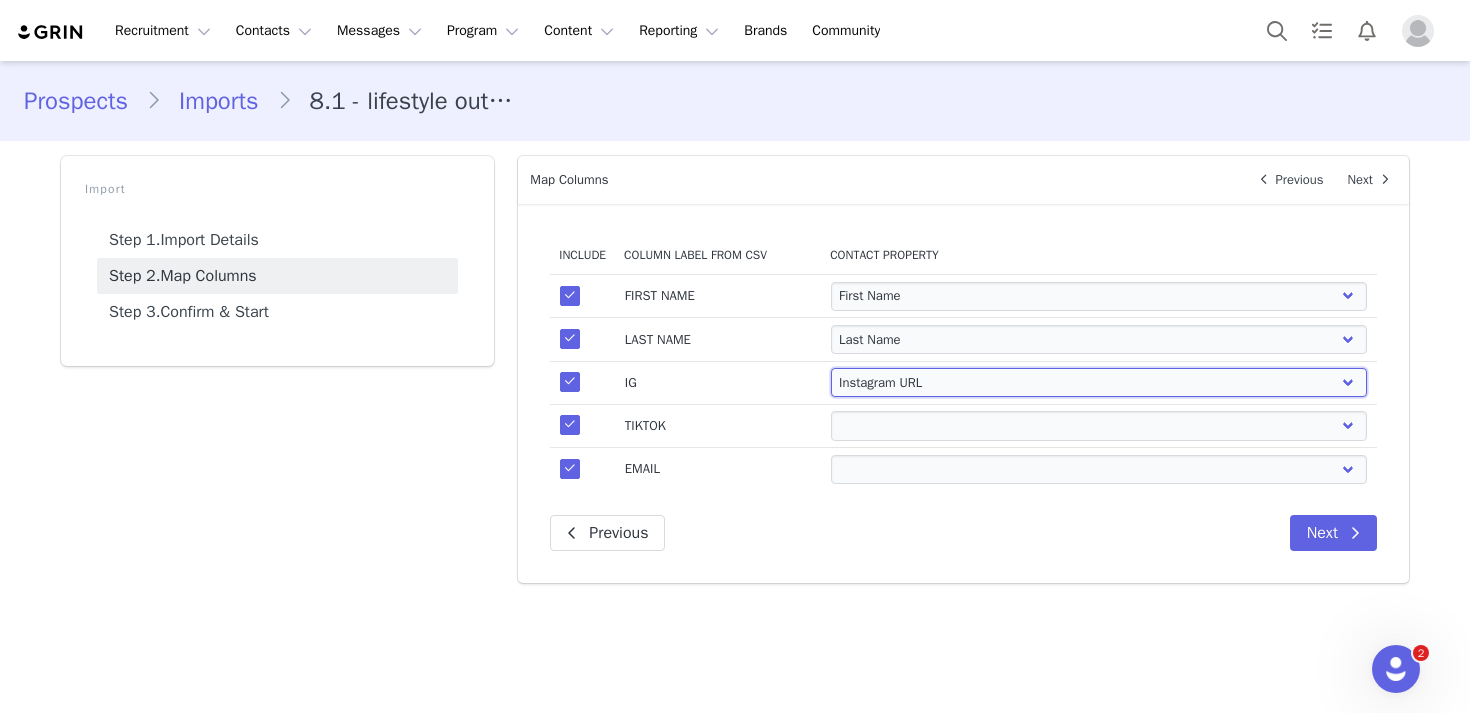 select 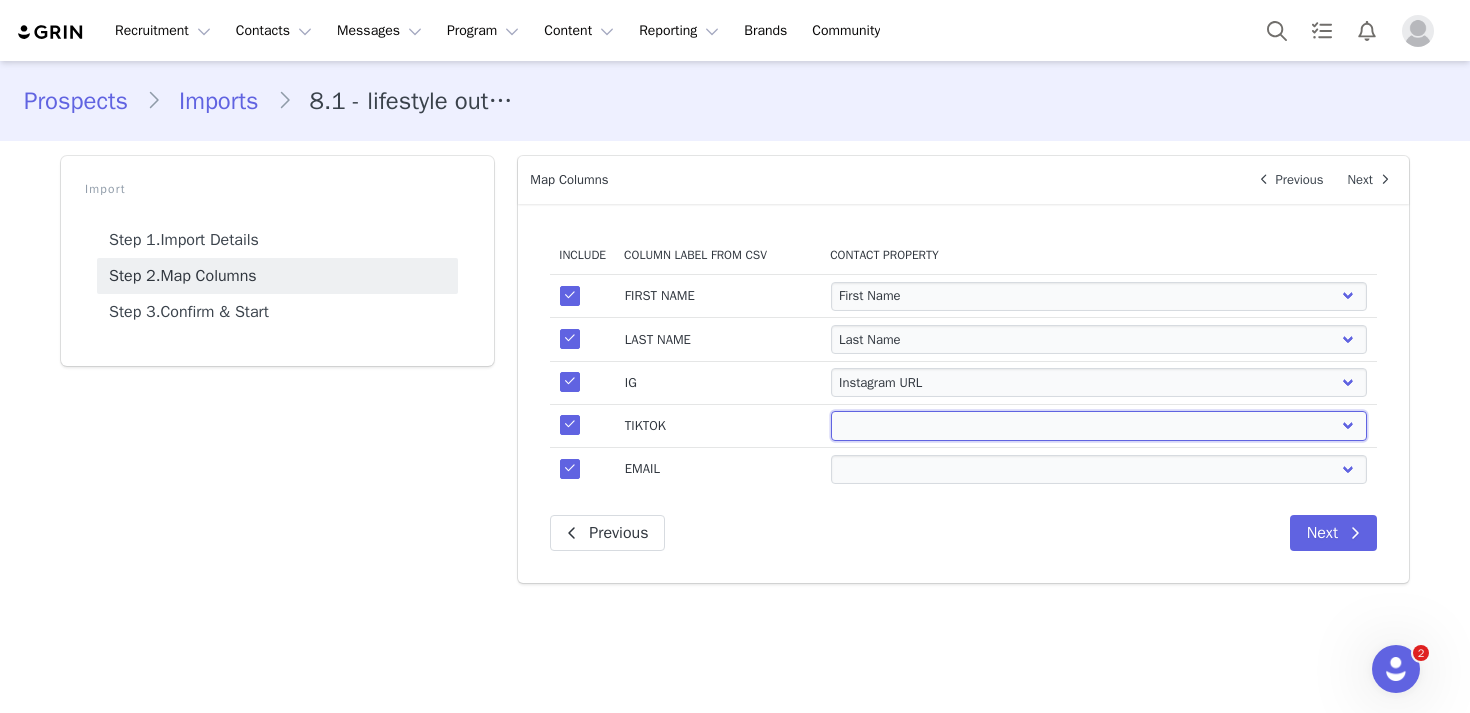 select on "twitter_url" 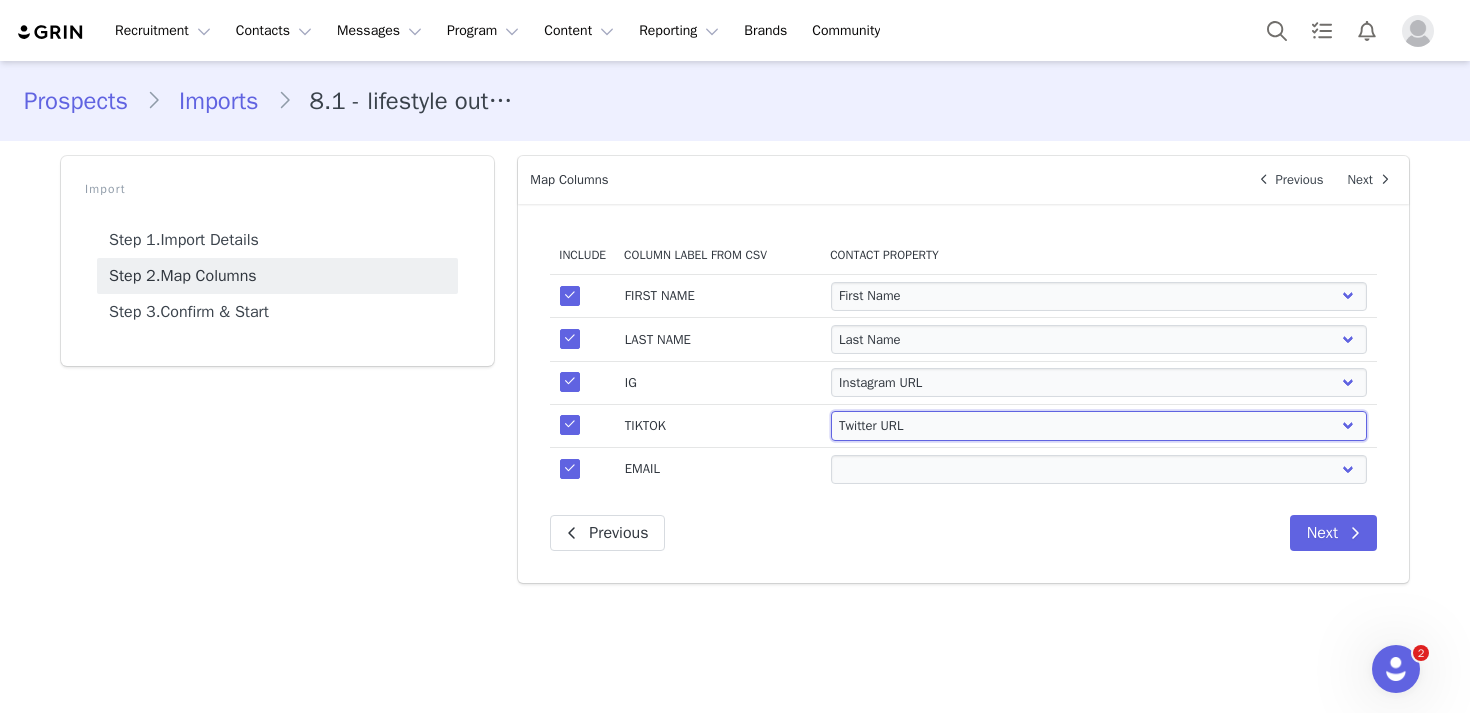 select 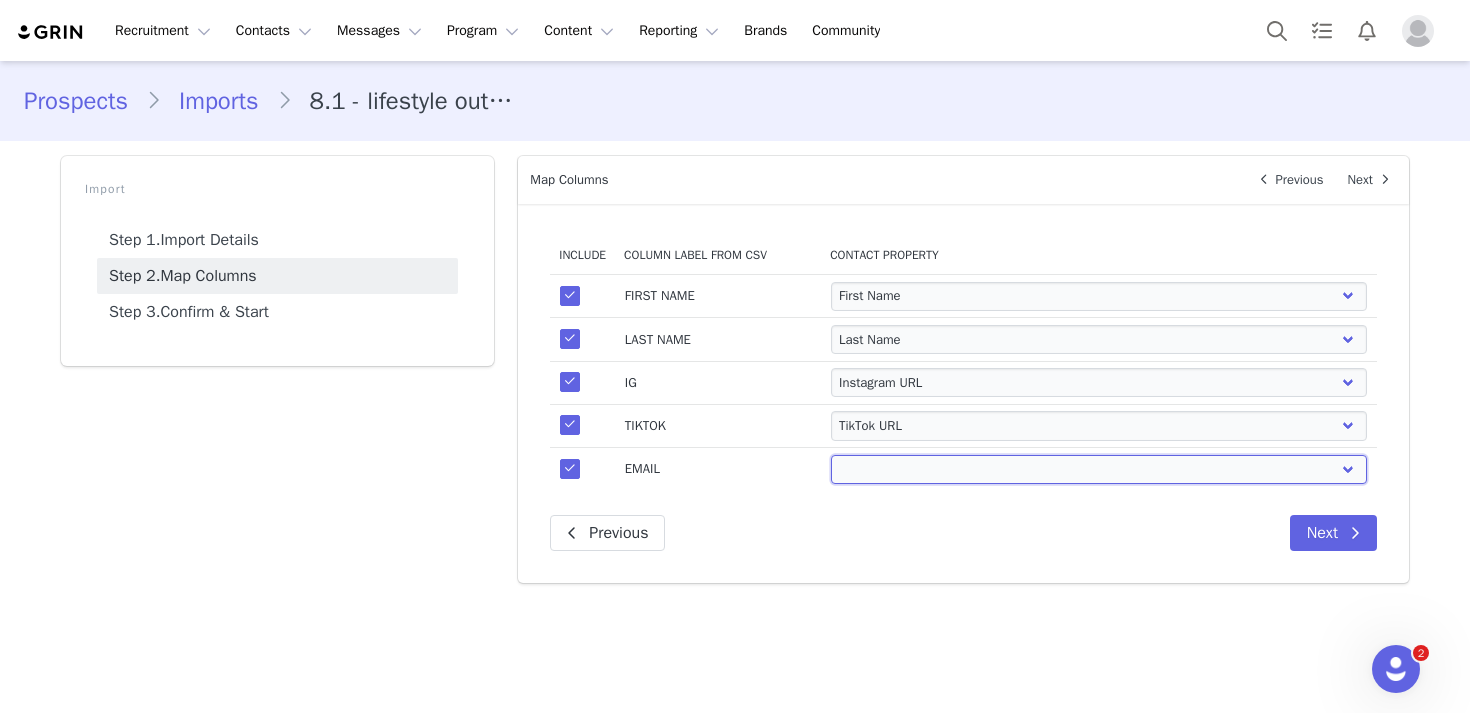 select on "email" 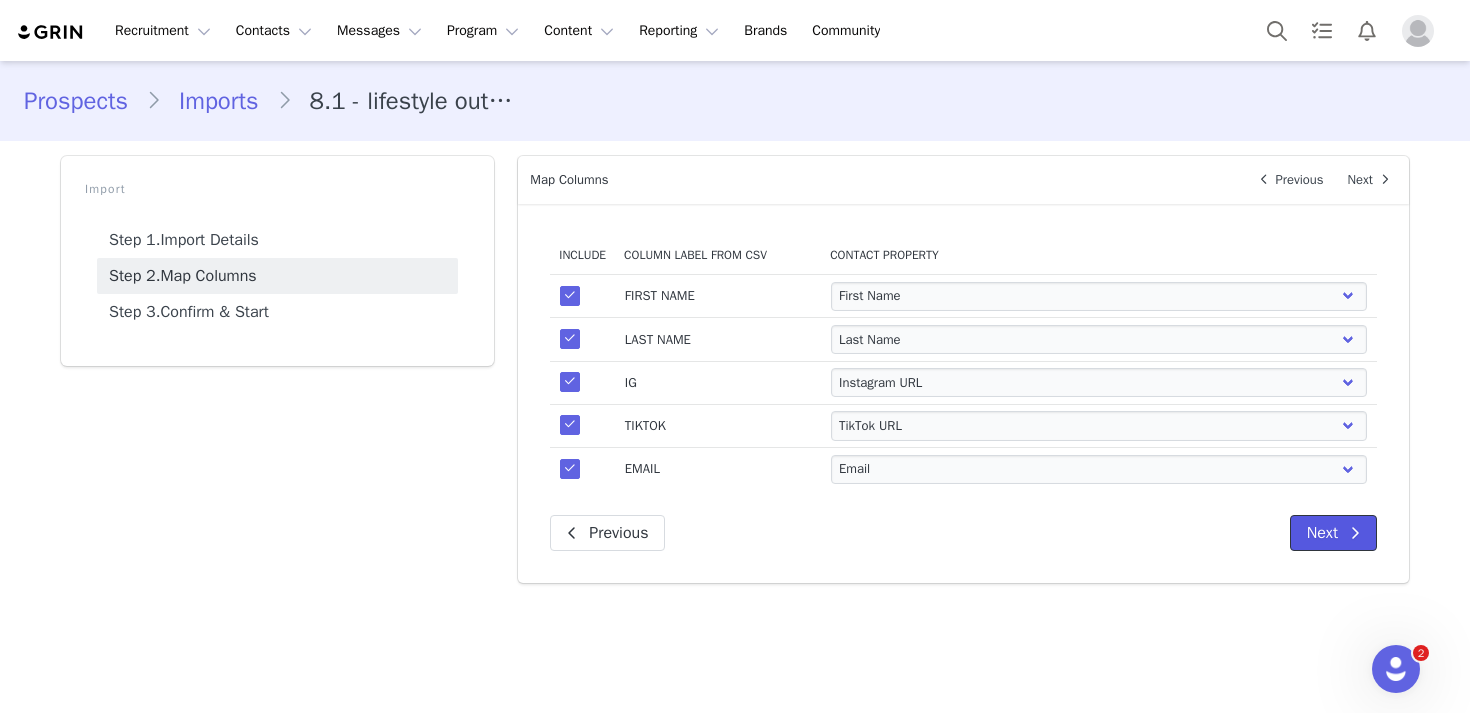 click on "Next" at bounding box center [1333, 533] 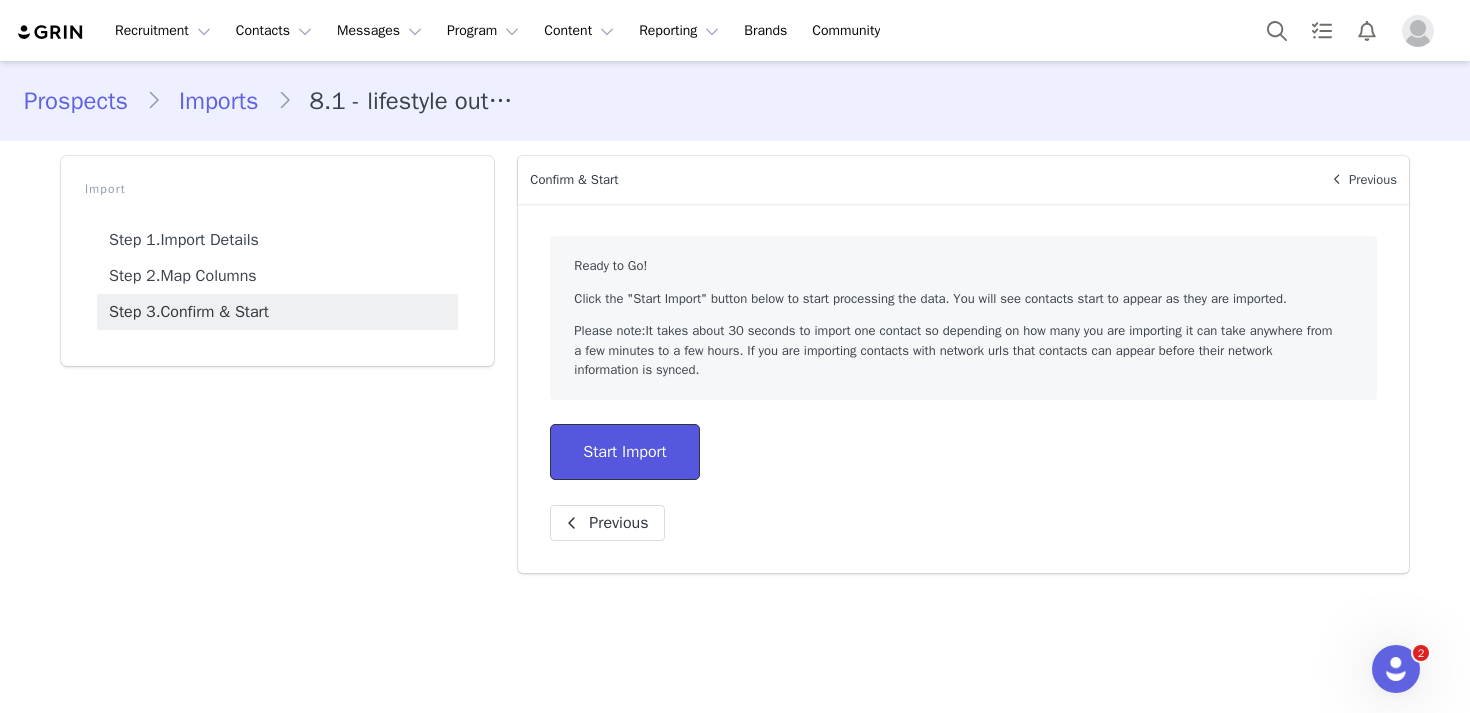 click on "Start Import" at bounding box center (624, 452) 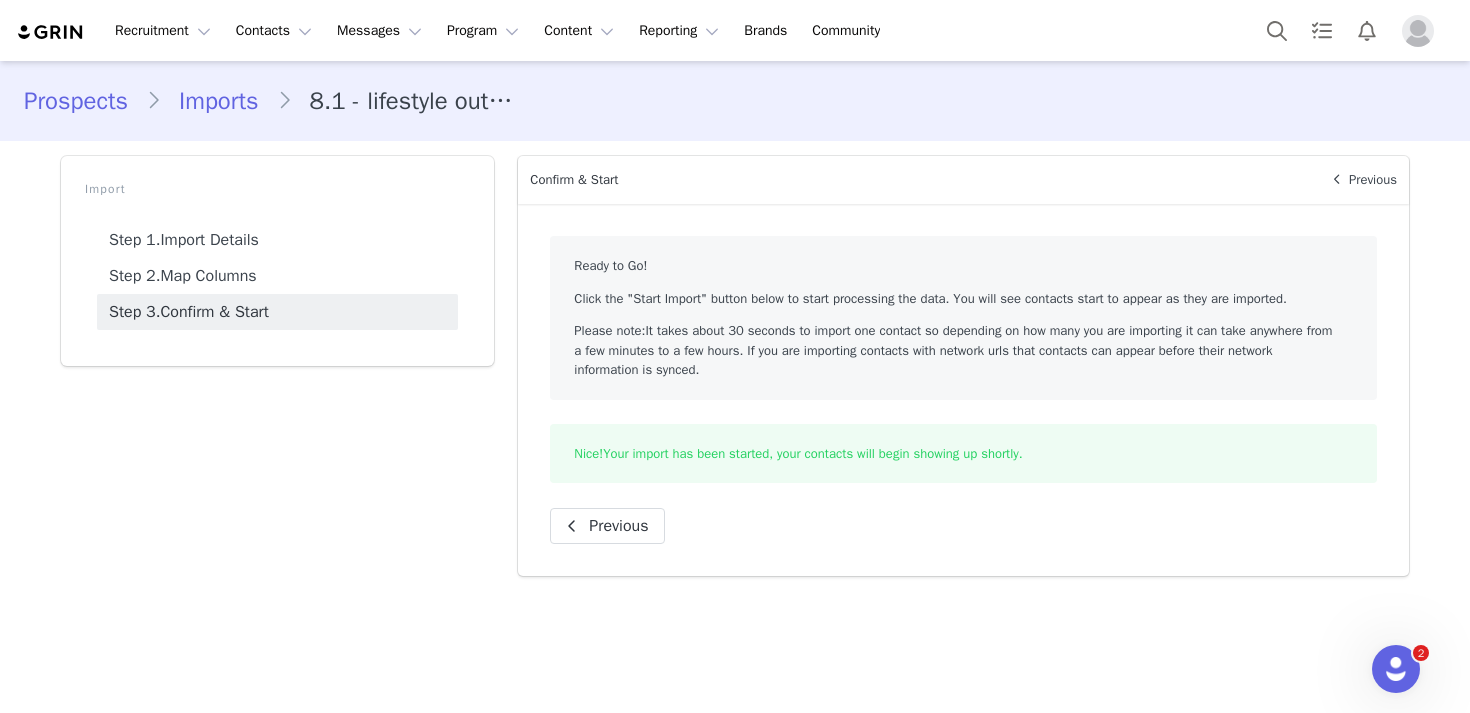 click on "Prospects" at bounding box center (85, 101) 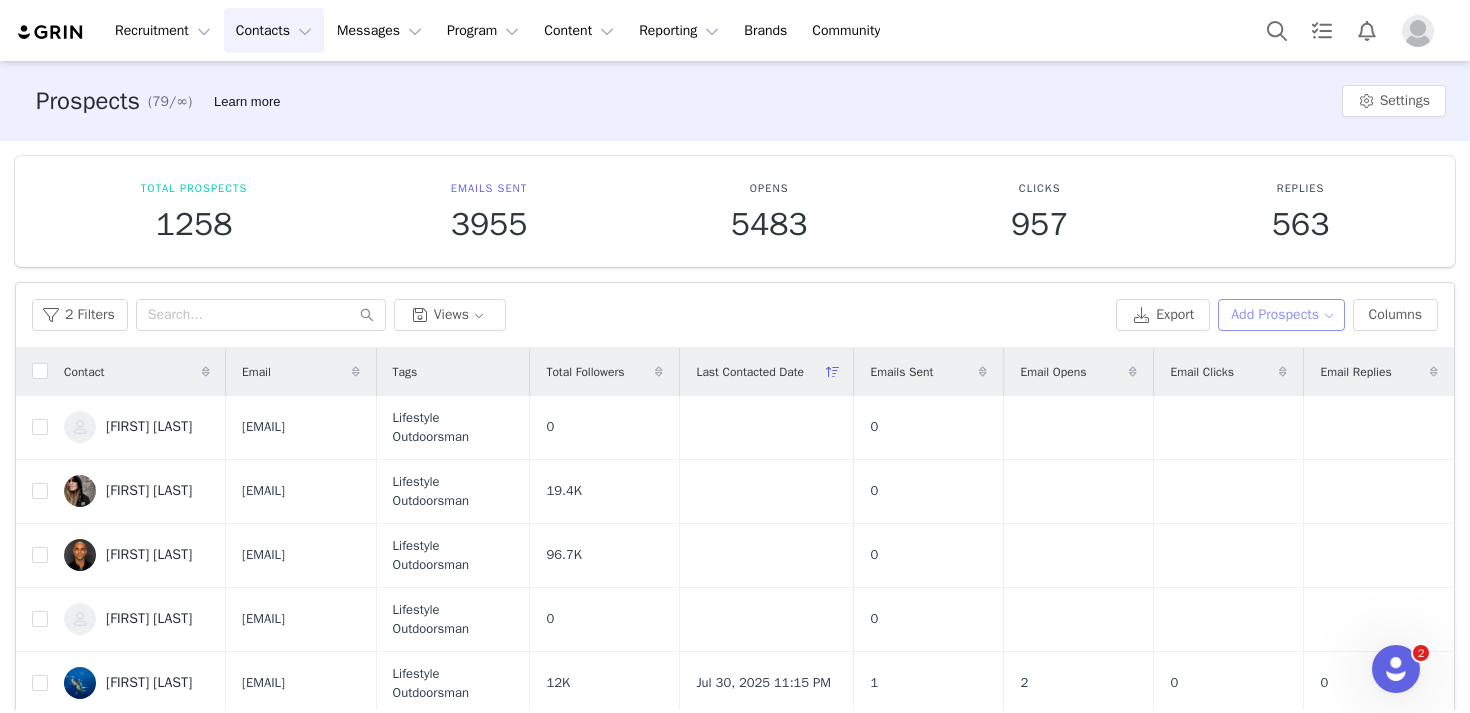 click on "Add Prospects" at bounding box center (1281, 315) 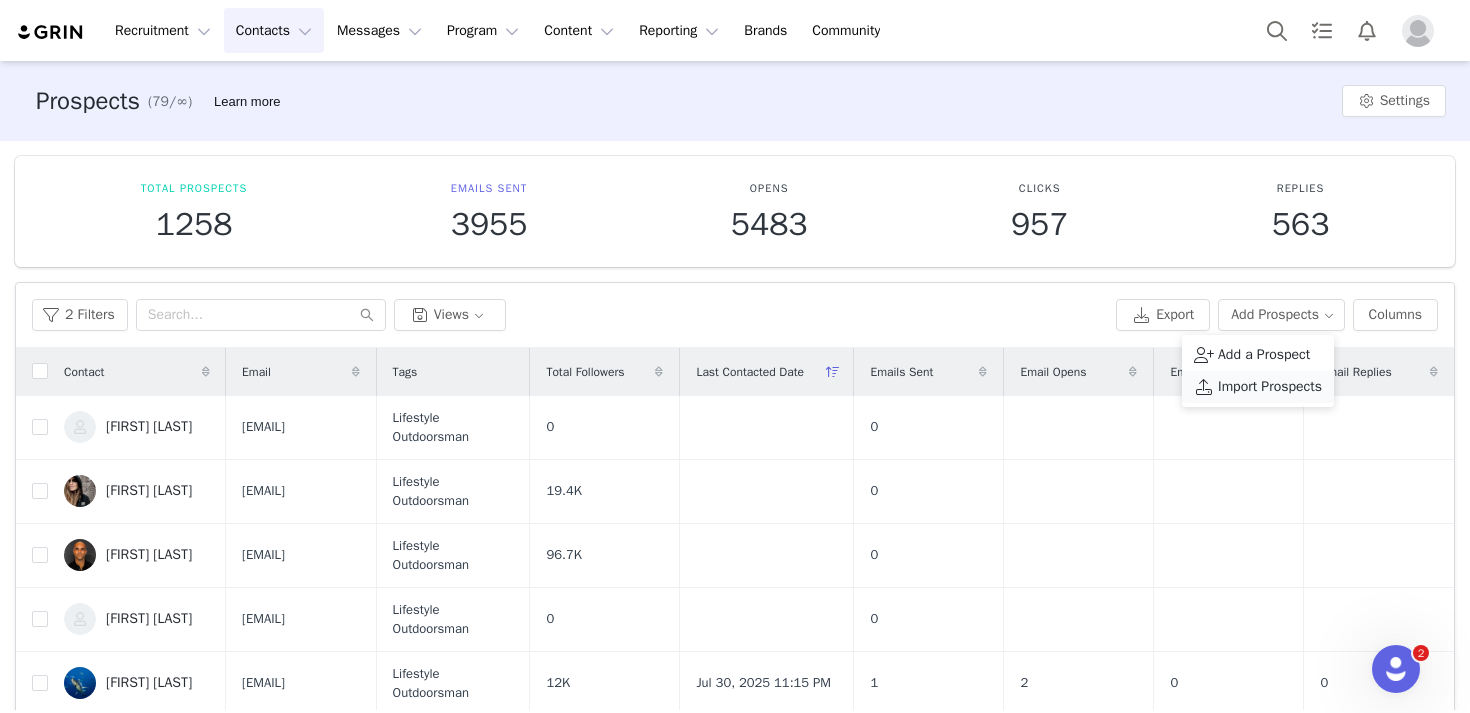 click on "Import Prospects" at bounding box center [1270, 387] 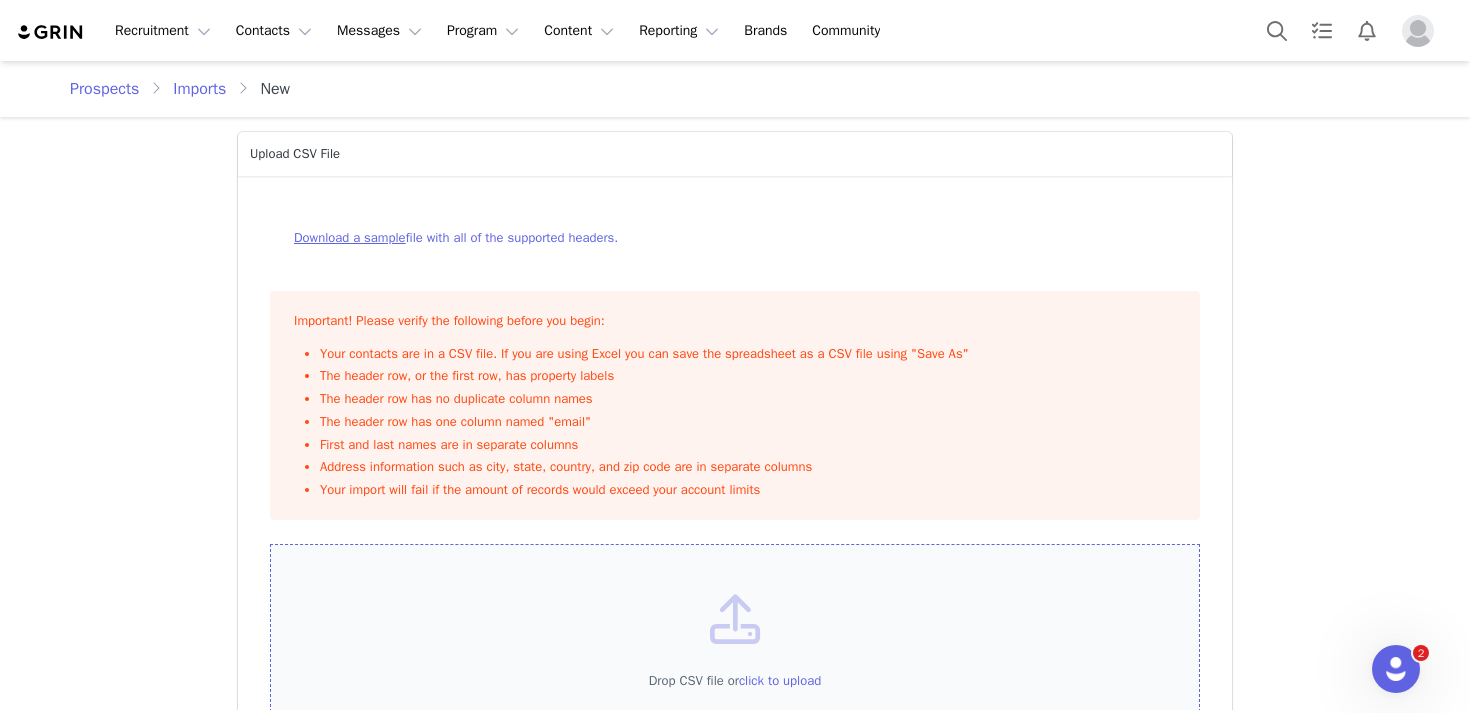click on "Drop CSV file or  click to upload" at bounding box center [735, 681] 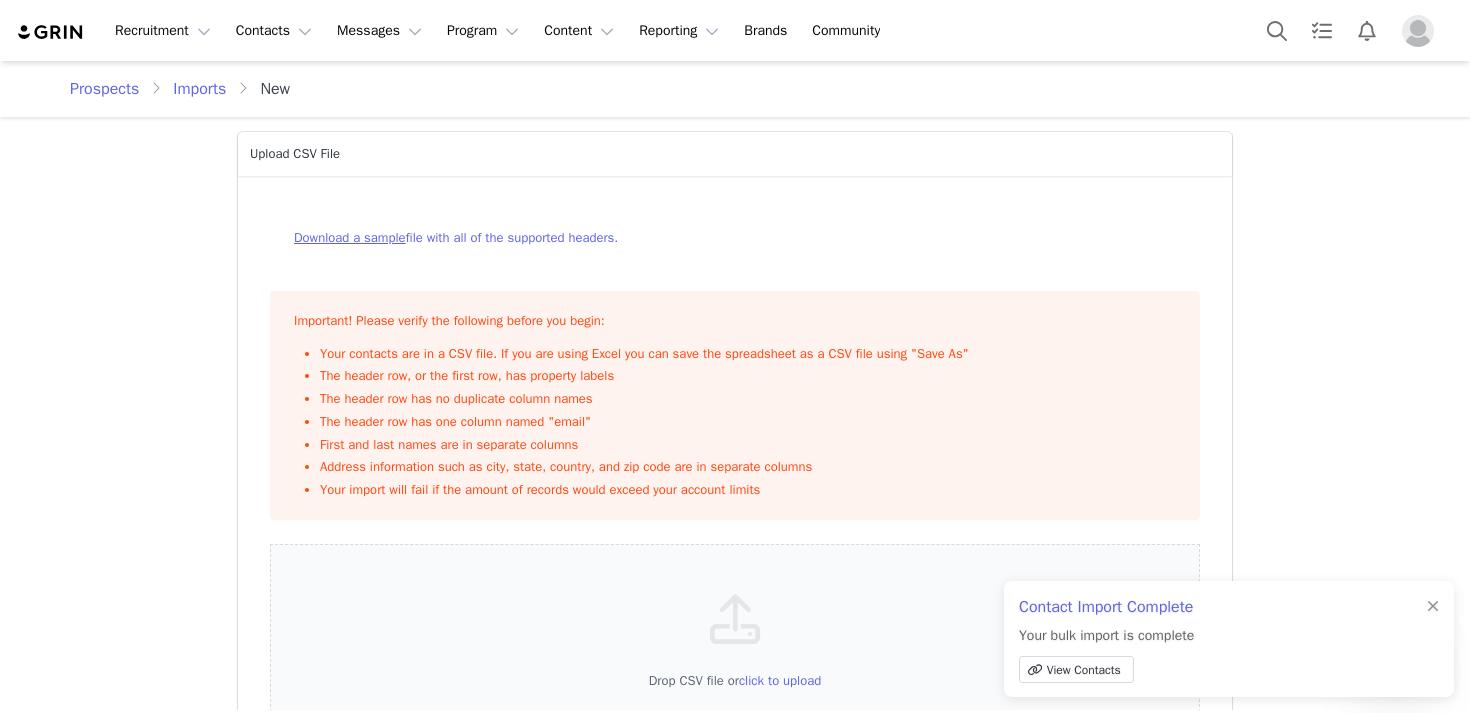 scroll, scrollTop: 104, scrollLeft: 0, axis: vertical 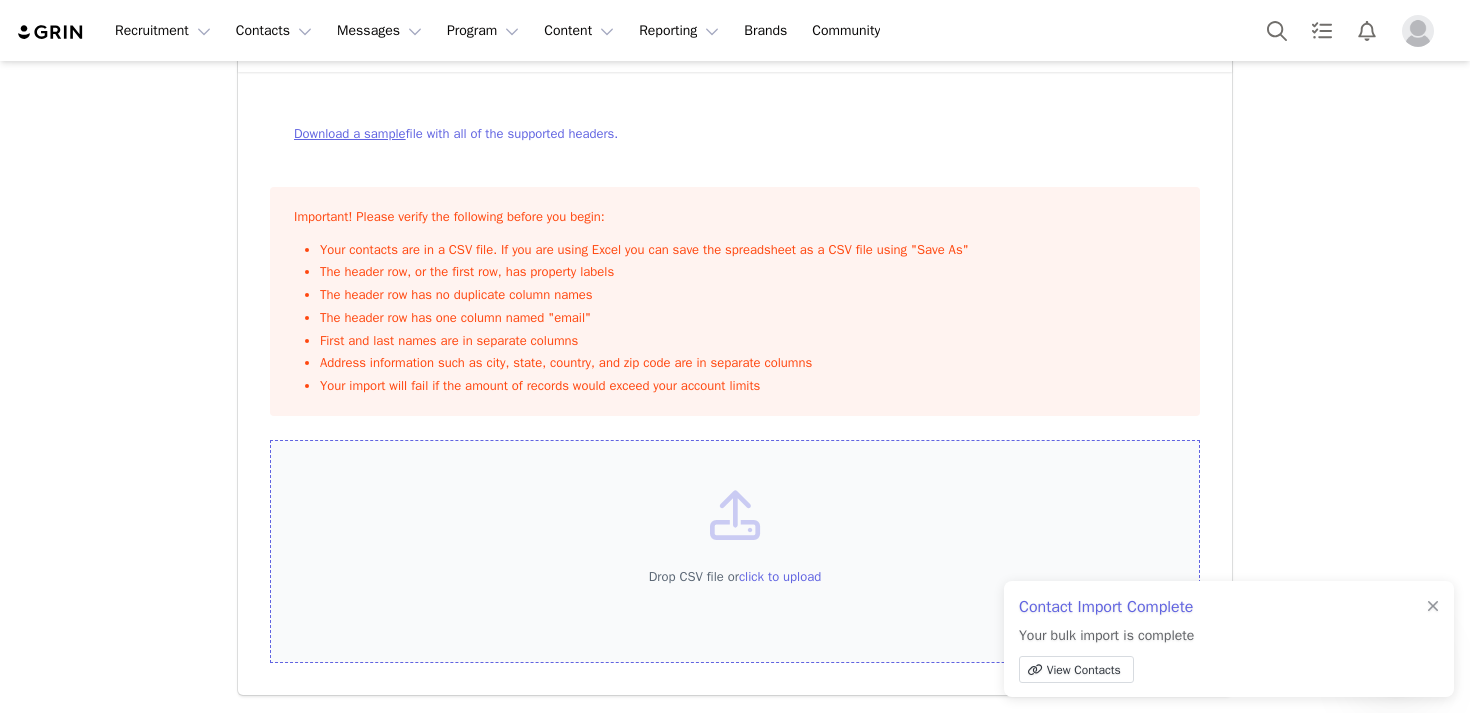click on "click to upload" at bounding box center [780, 576] 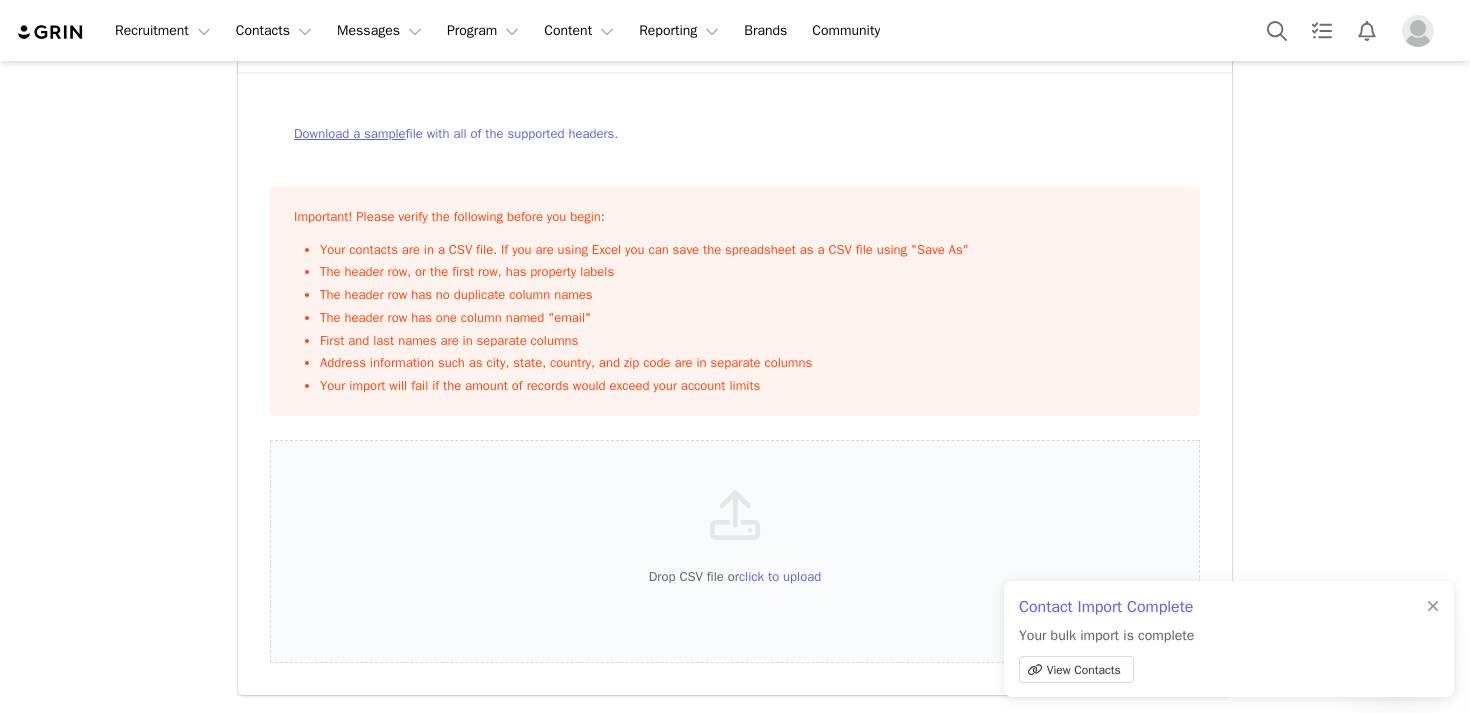 scroll, scrollTop: 0, scrollLeft: 0, axis: both 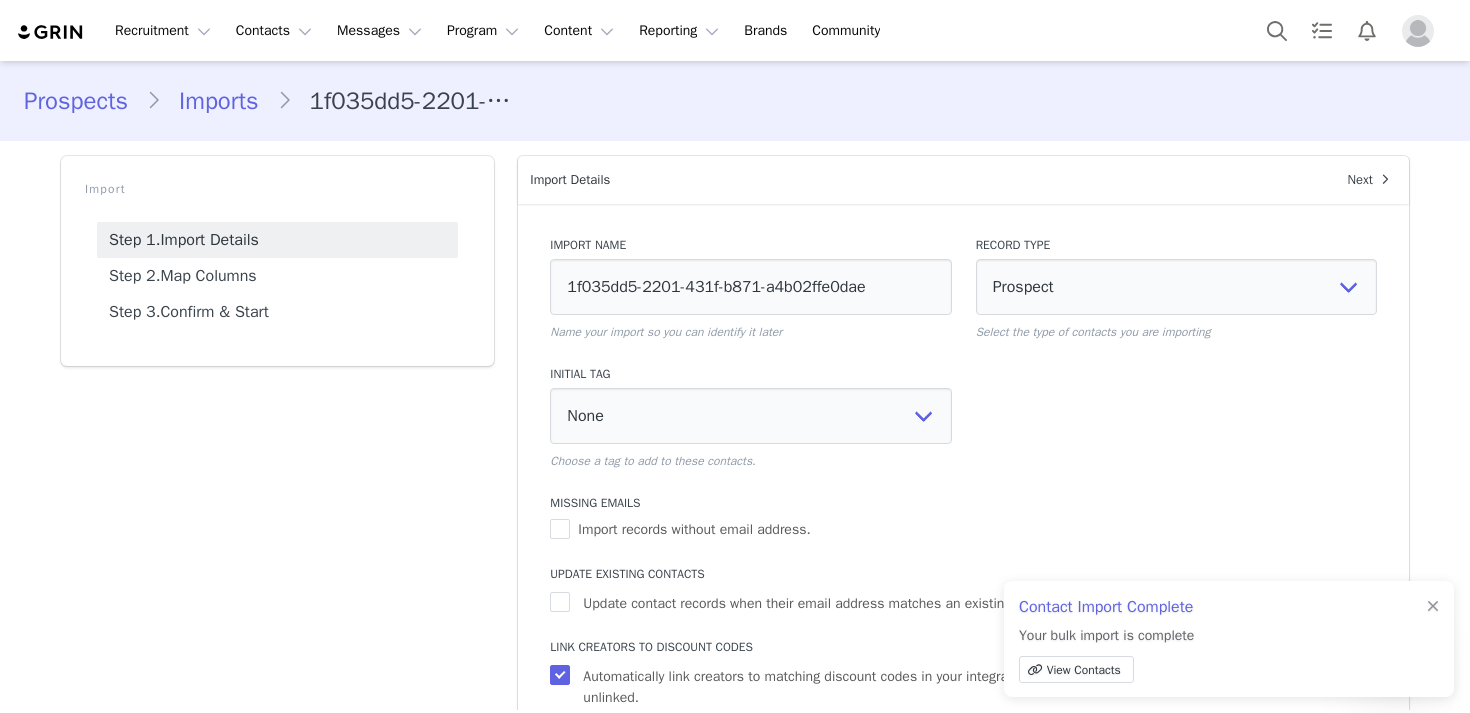 click on "Import Details" at bounding box center (926, 180) 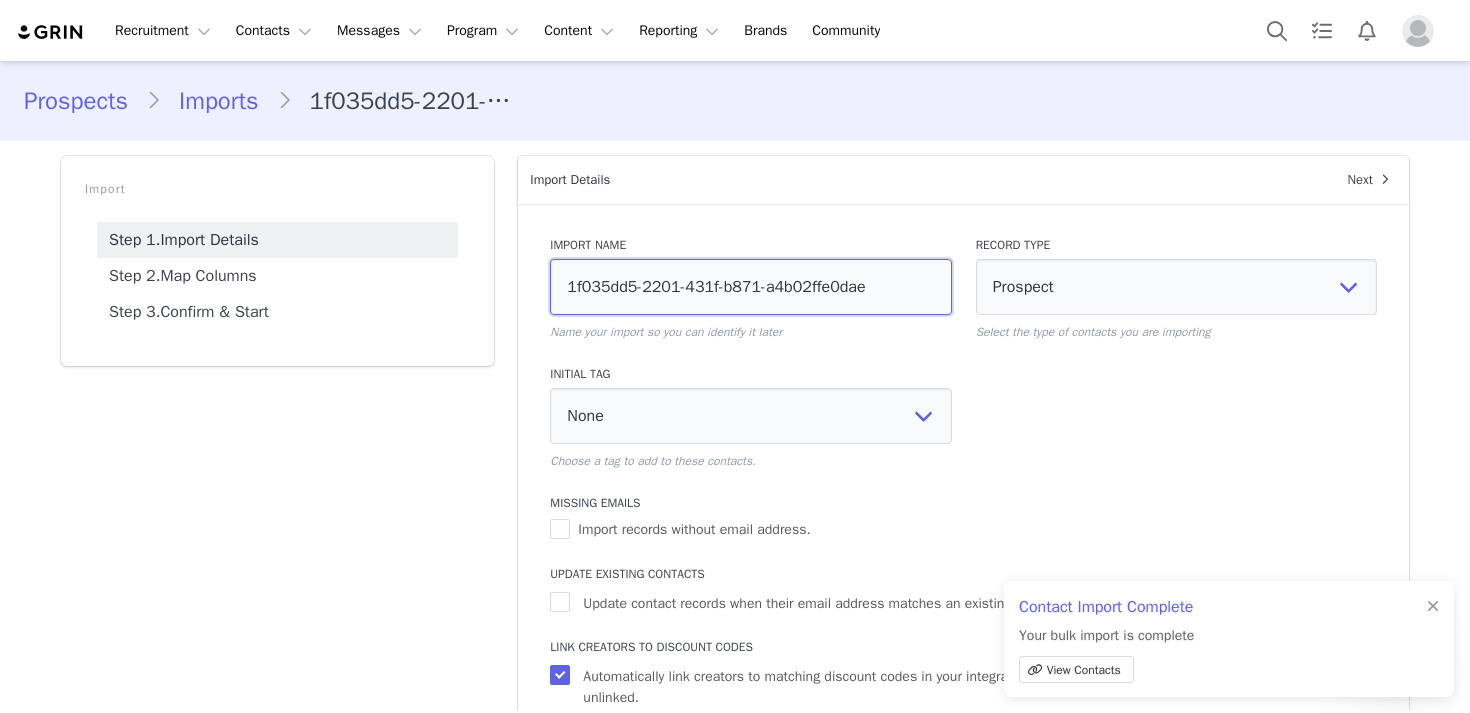 click on "1f035dd5-2201-431f-b871-a4b02ffe0dae" at bounding box center (750, 287) 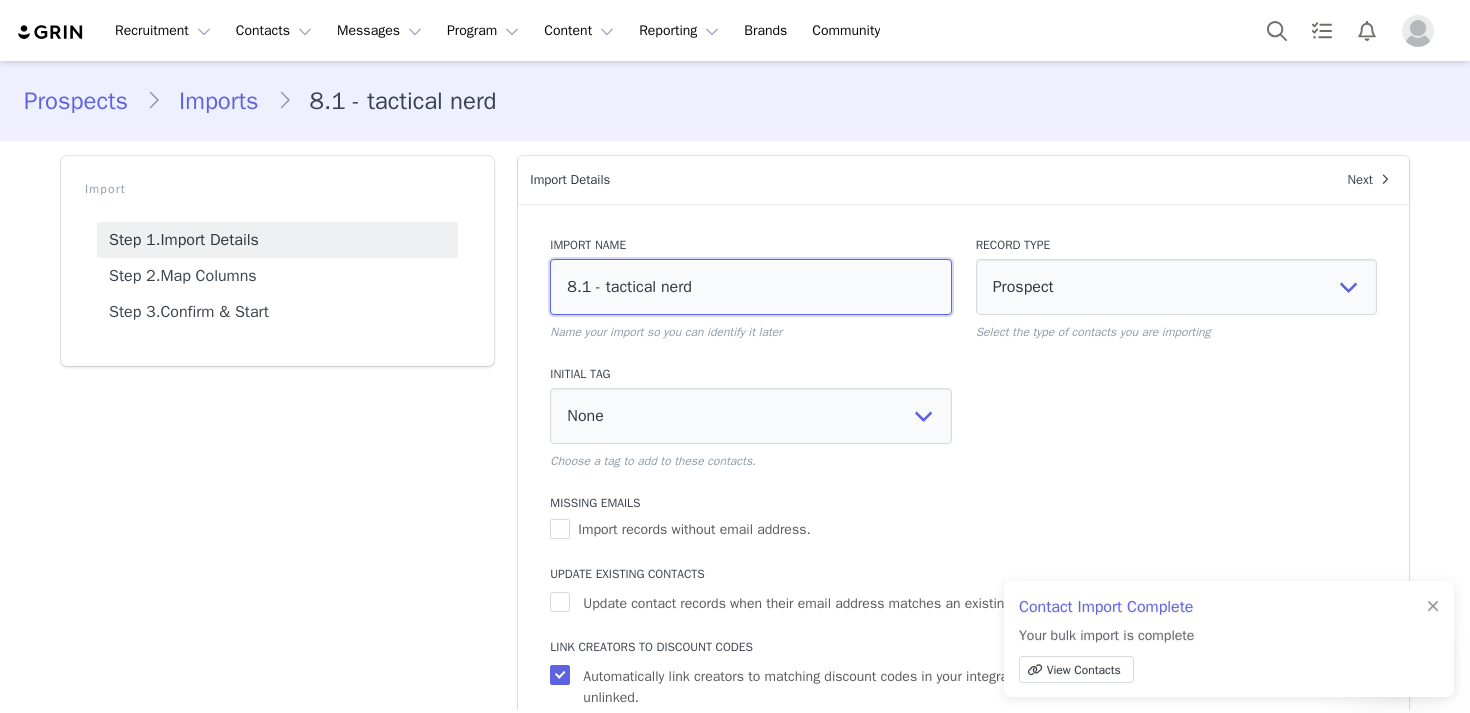 type on "8.1 - tactical nerd" 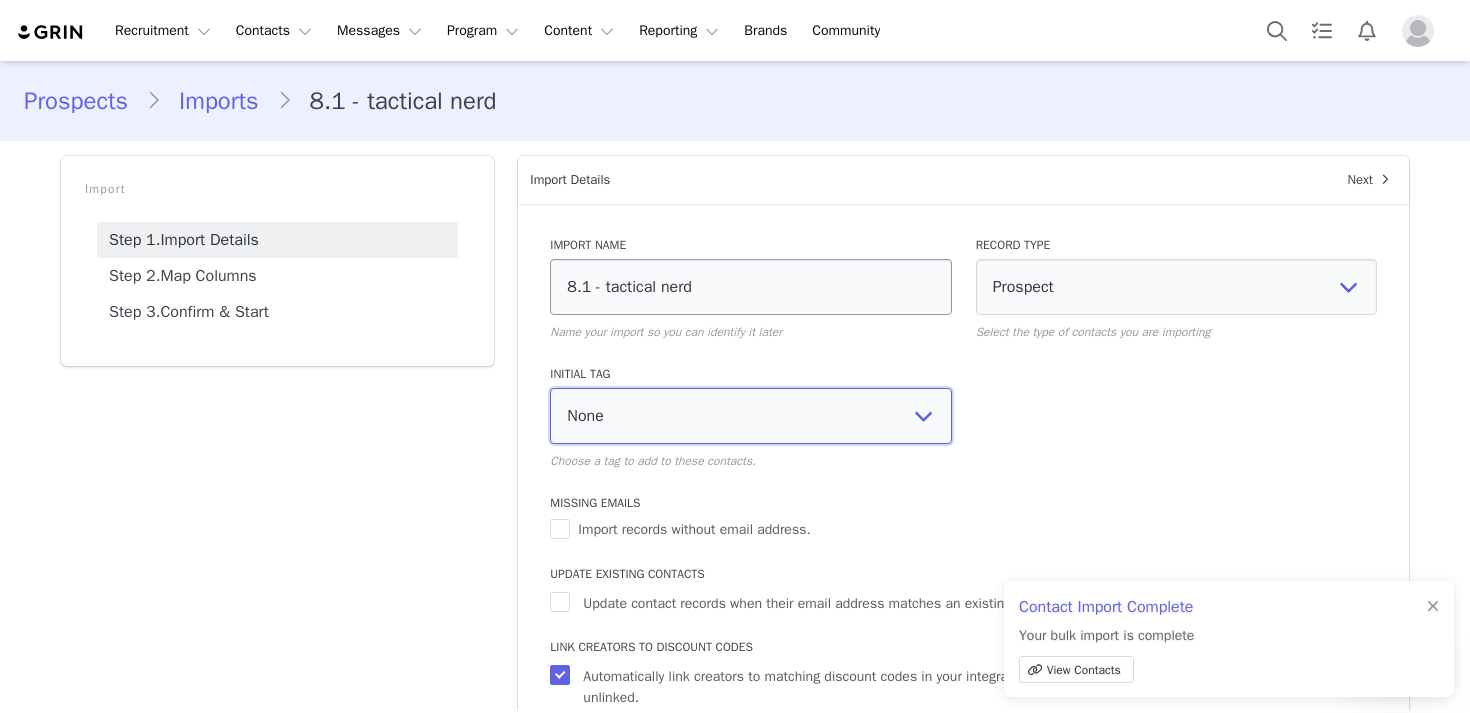 select on "110329" 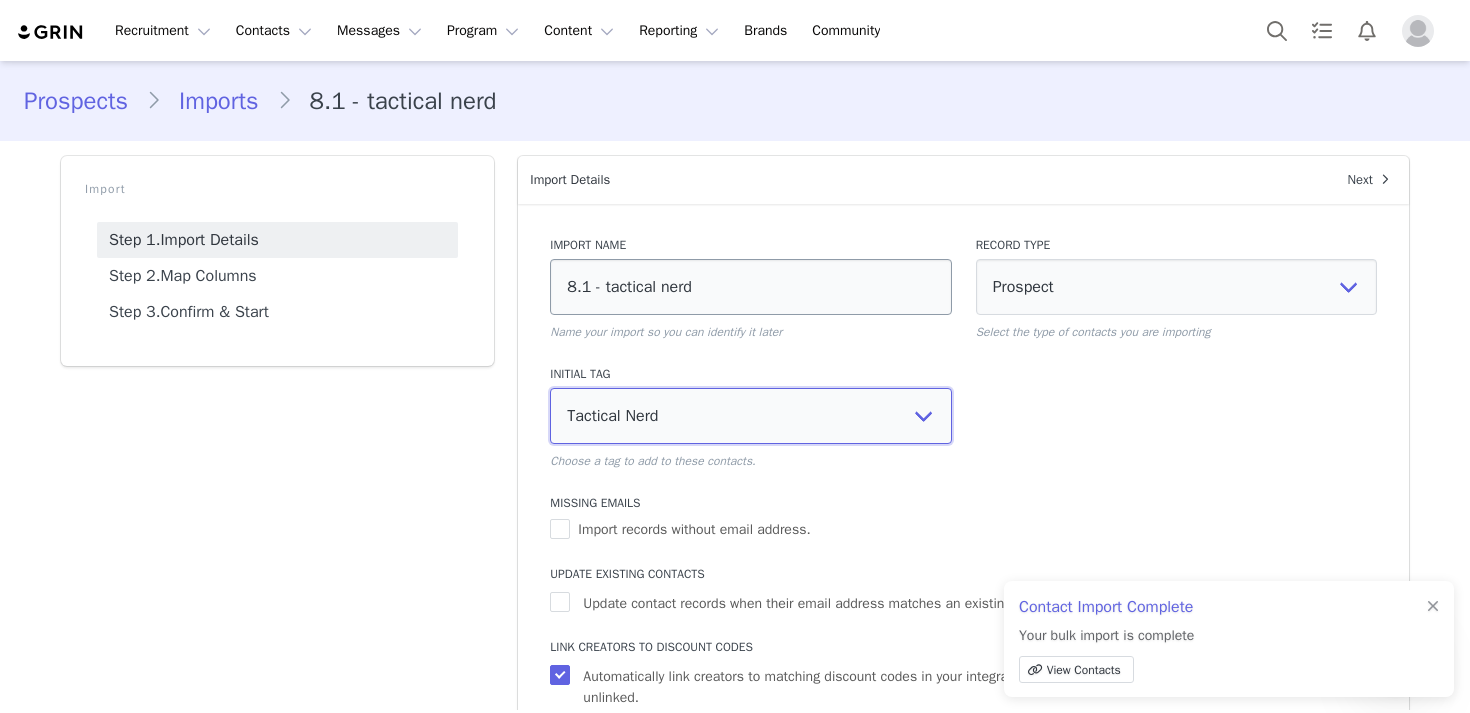 select 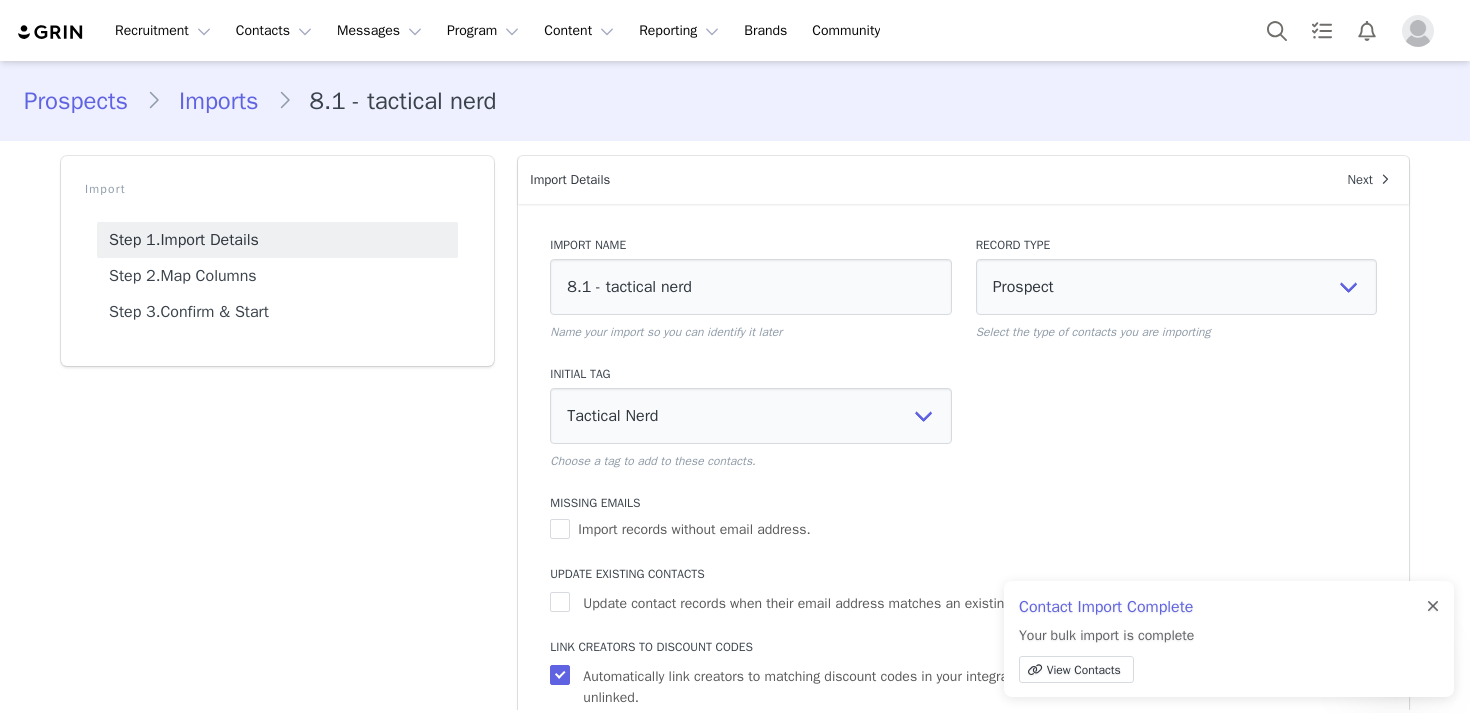 click at bounding box center [1433, 607] 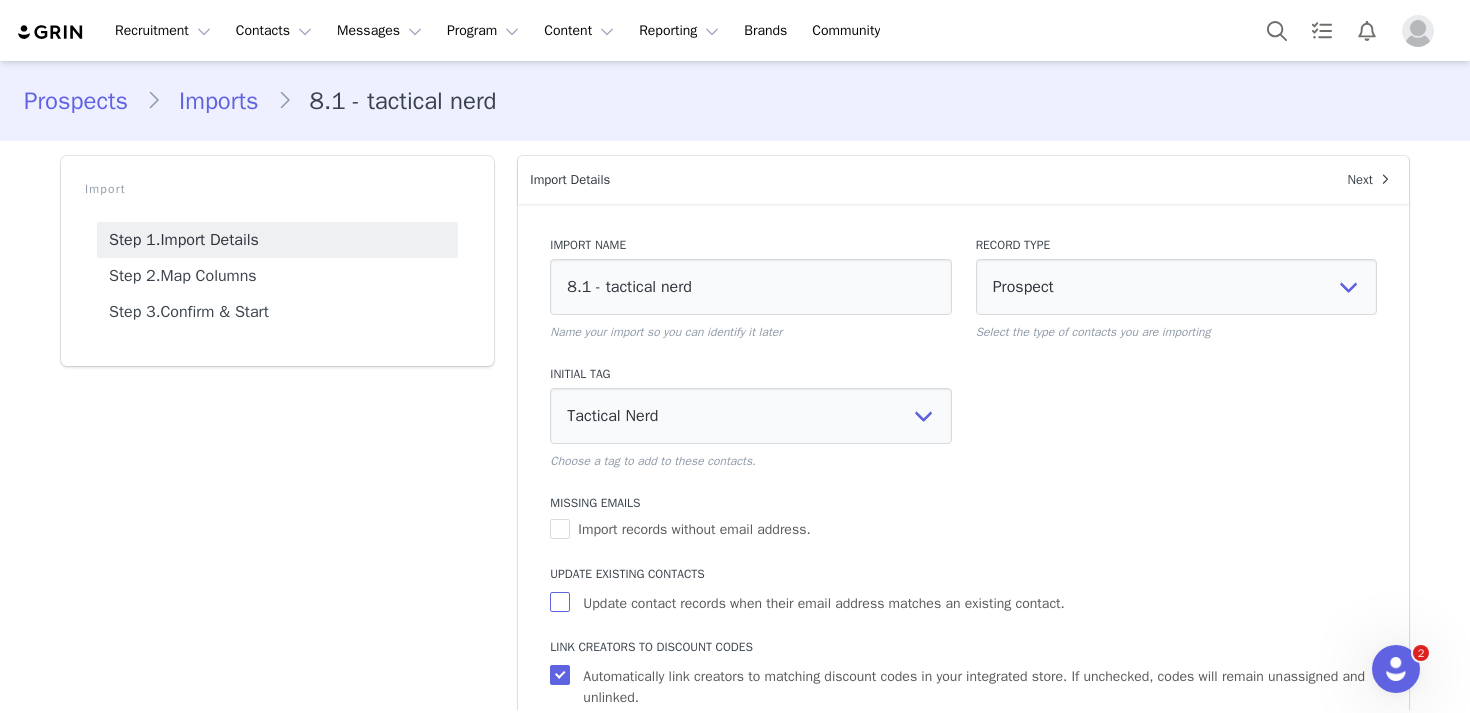 click on "Update contact records when their email address matches an existing contact." at bounding box center (562, 602) 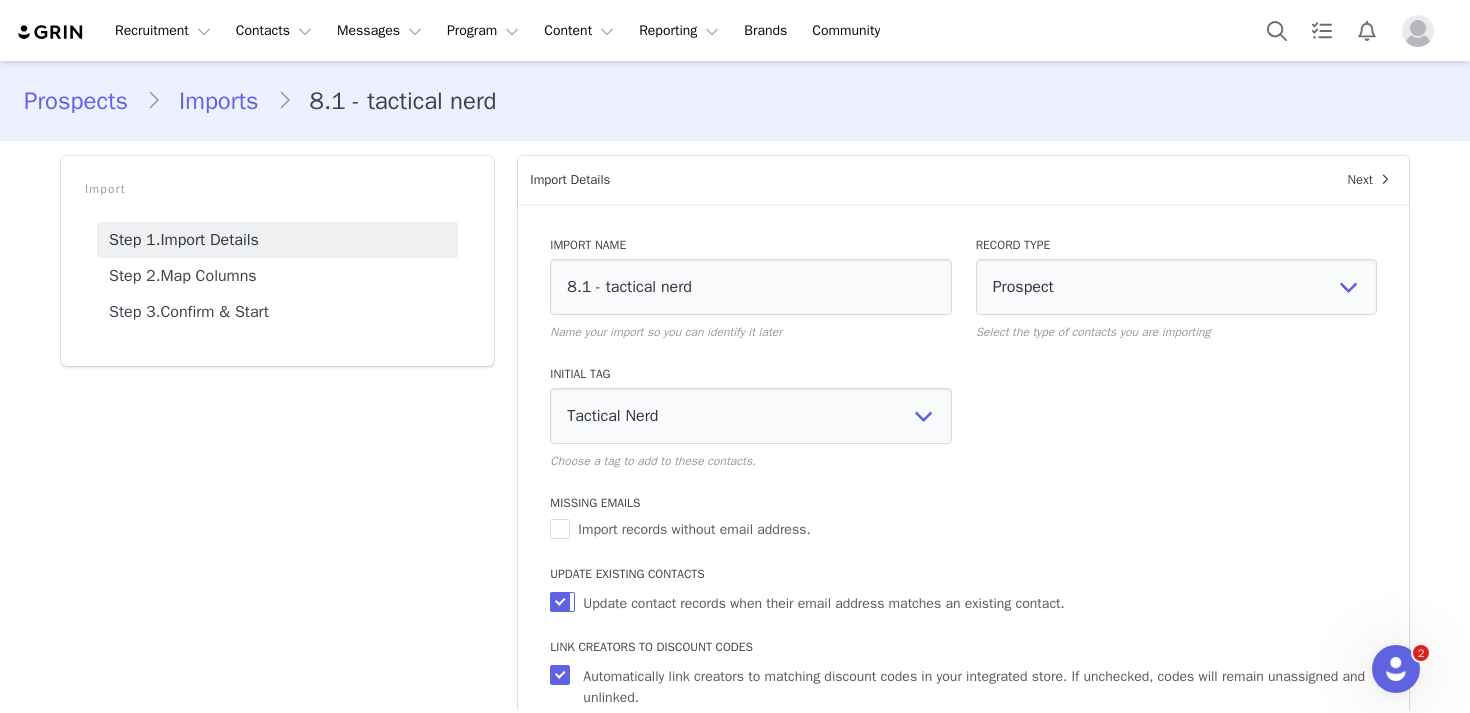 scroll, scrollTop: 106, scrollLeft: 0, axis: vertical 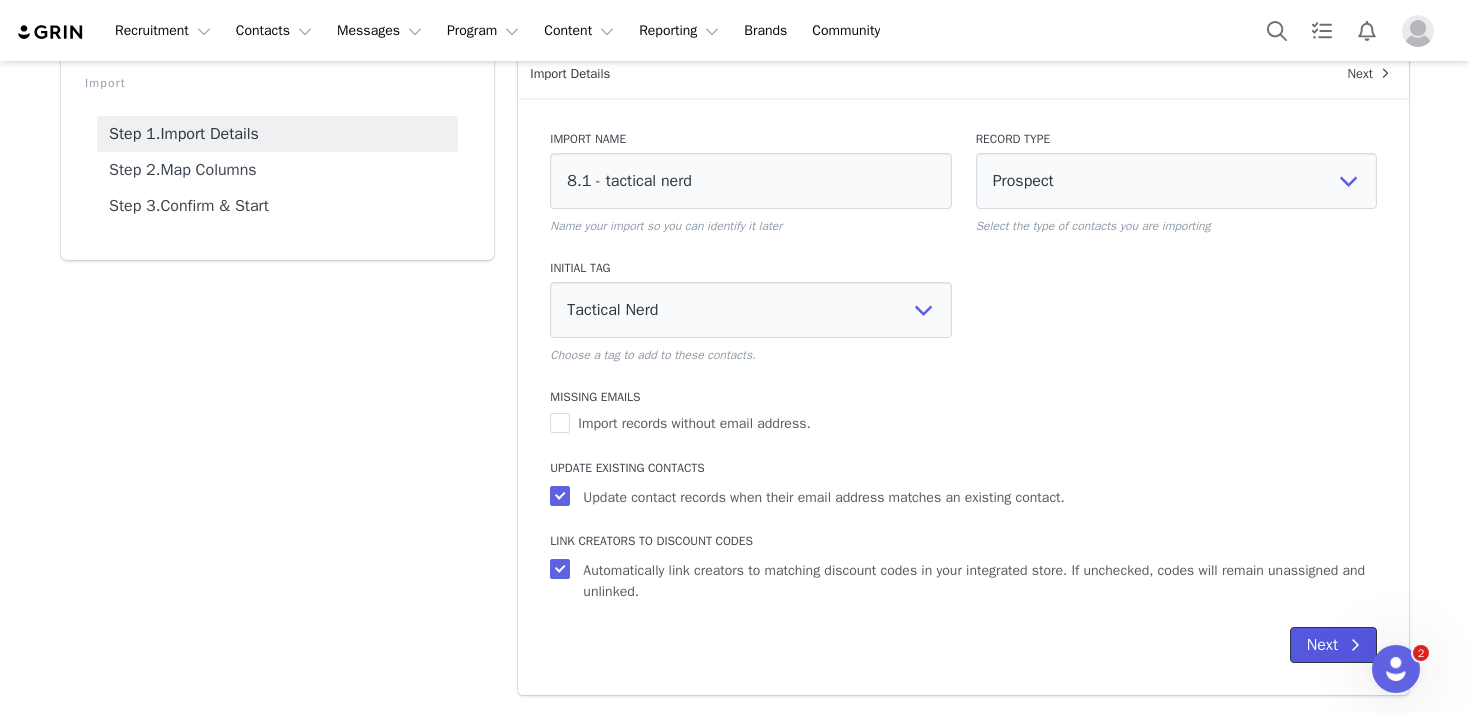 click on "Next" at bounding box center [1333, 645] 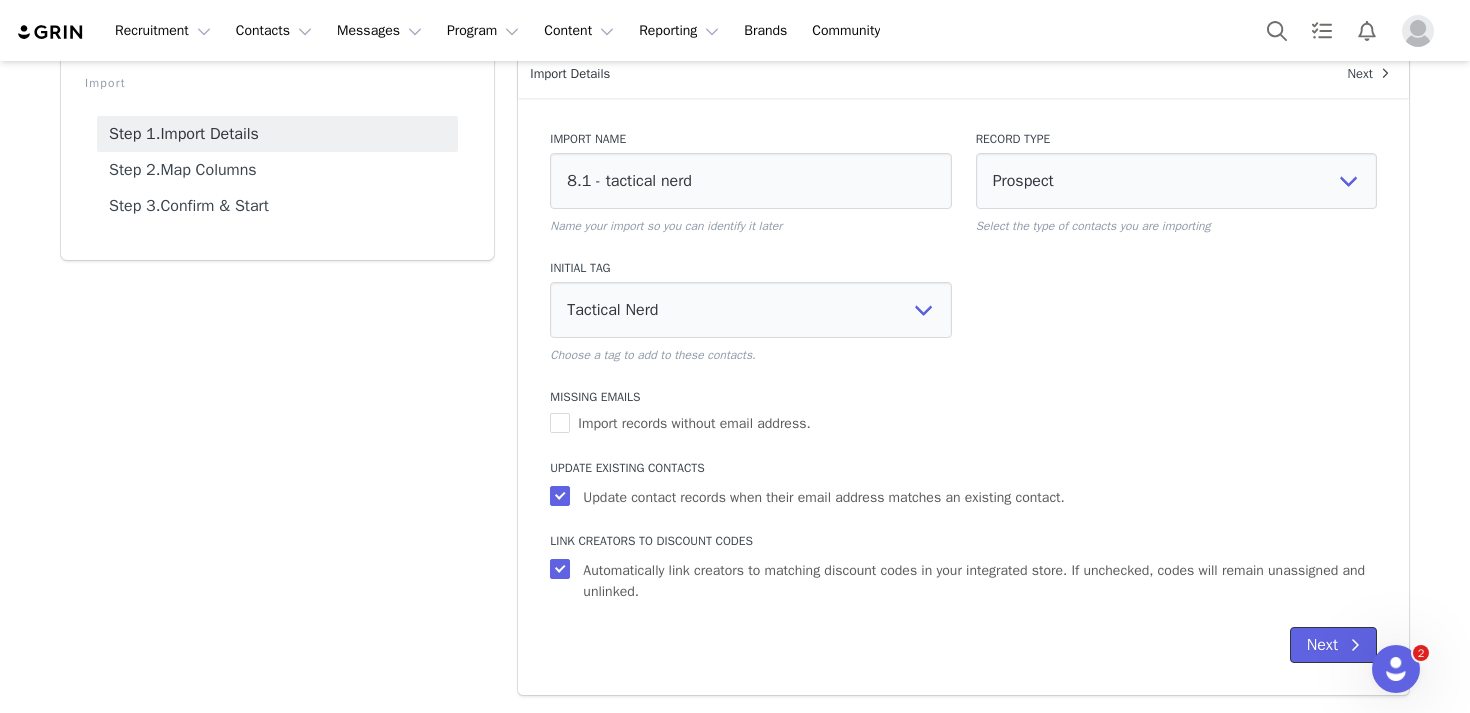 select 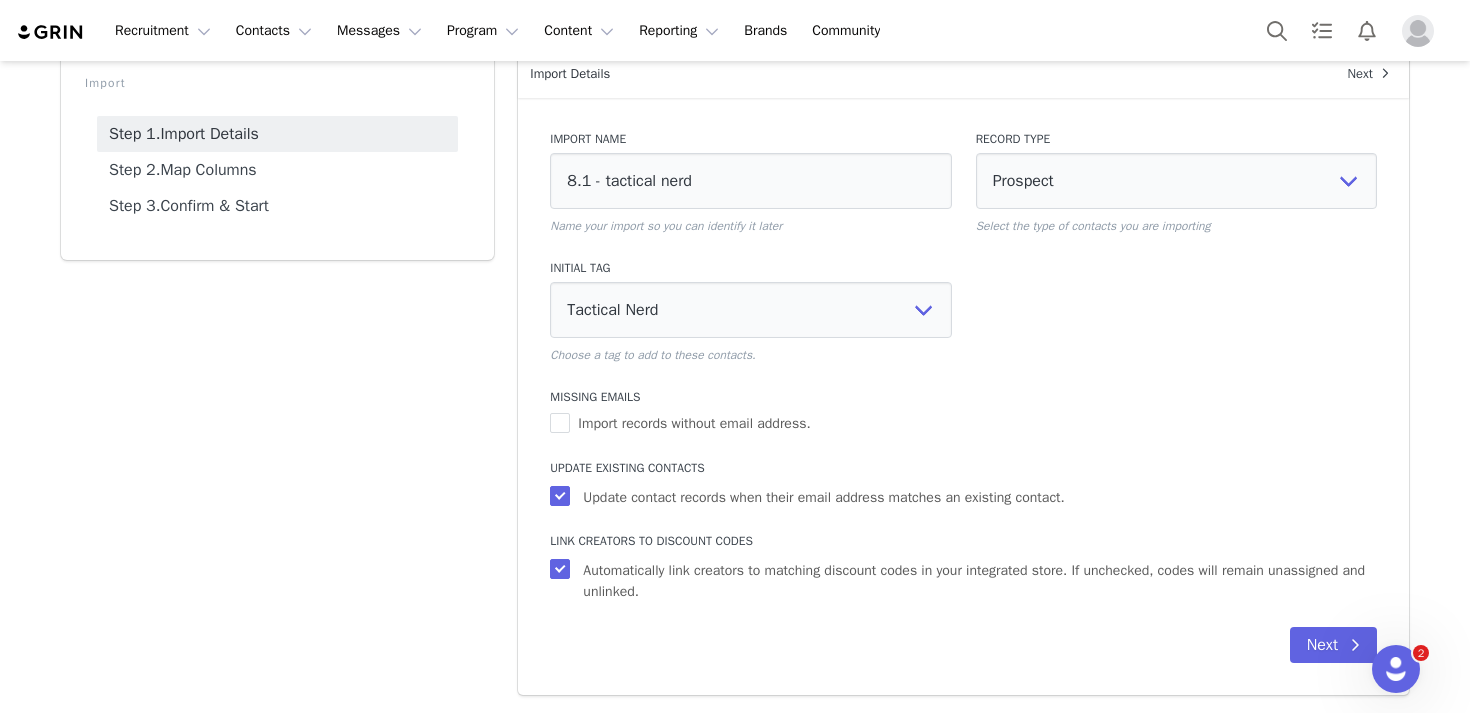 scroll, scrollTop: 0, scrollLeft: 0, axis: both 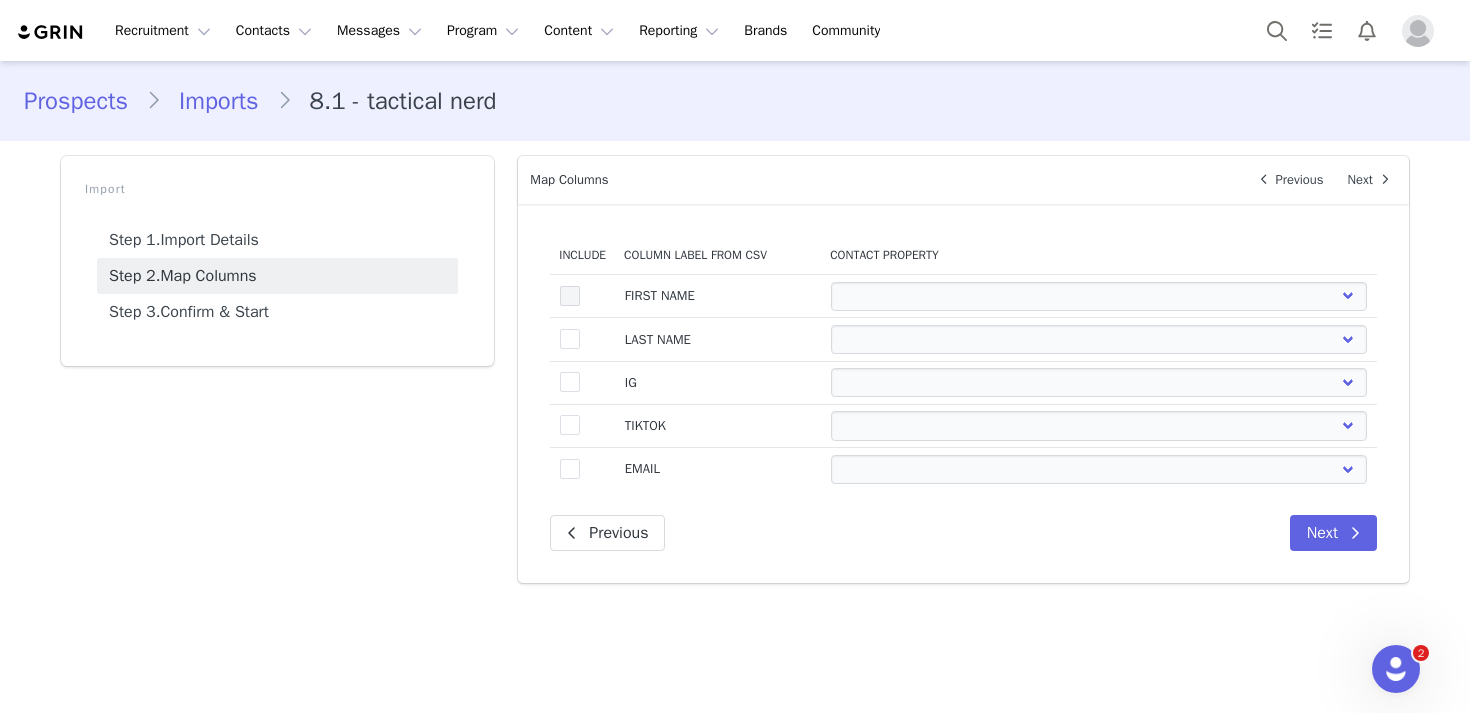 click at bounding box center [570, 296] 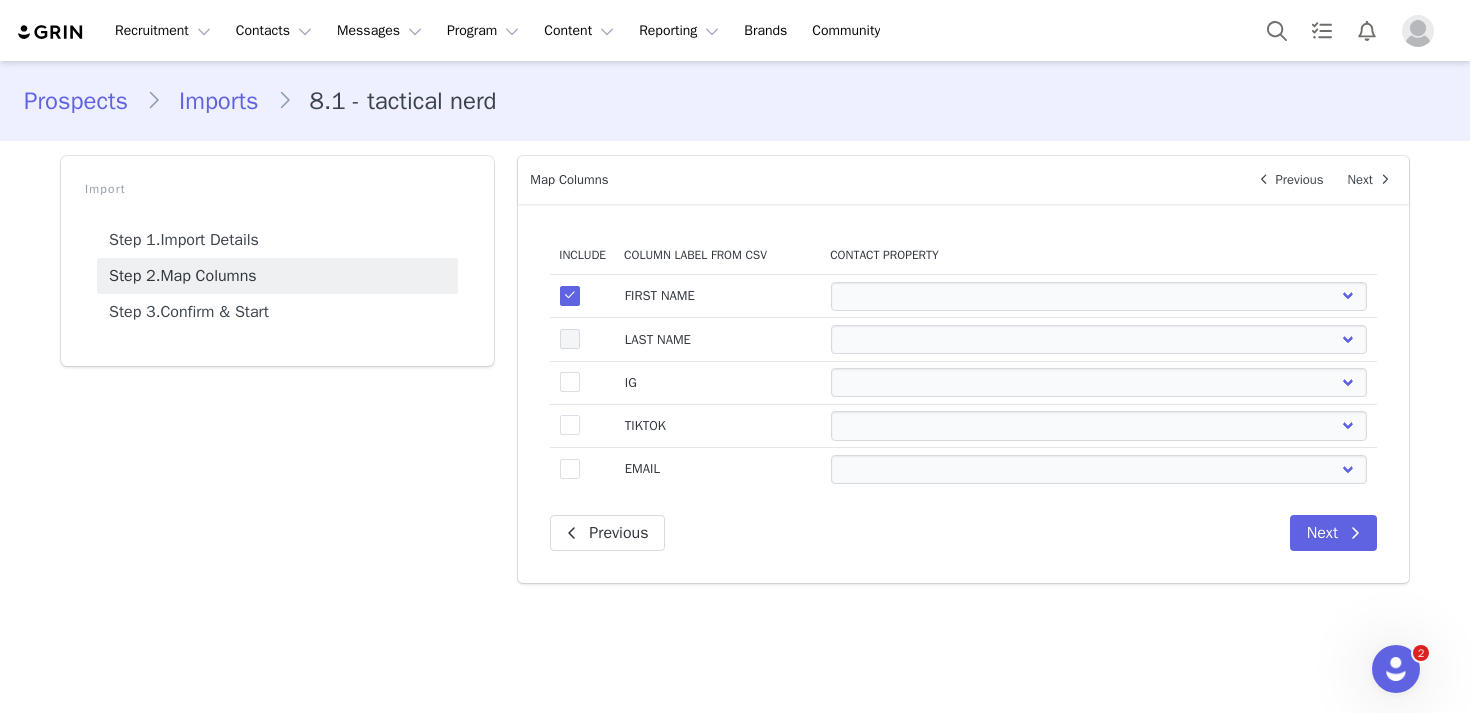 click at bounding box center [570, 339] 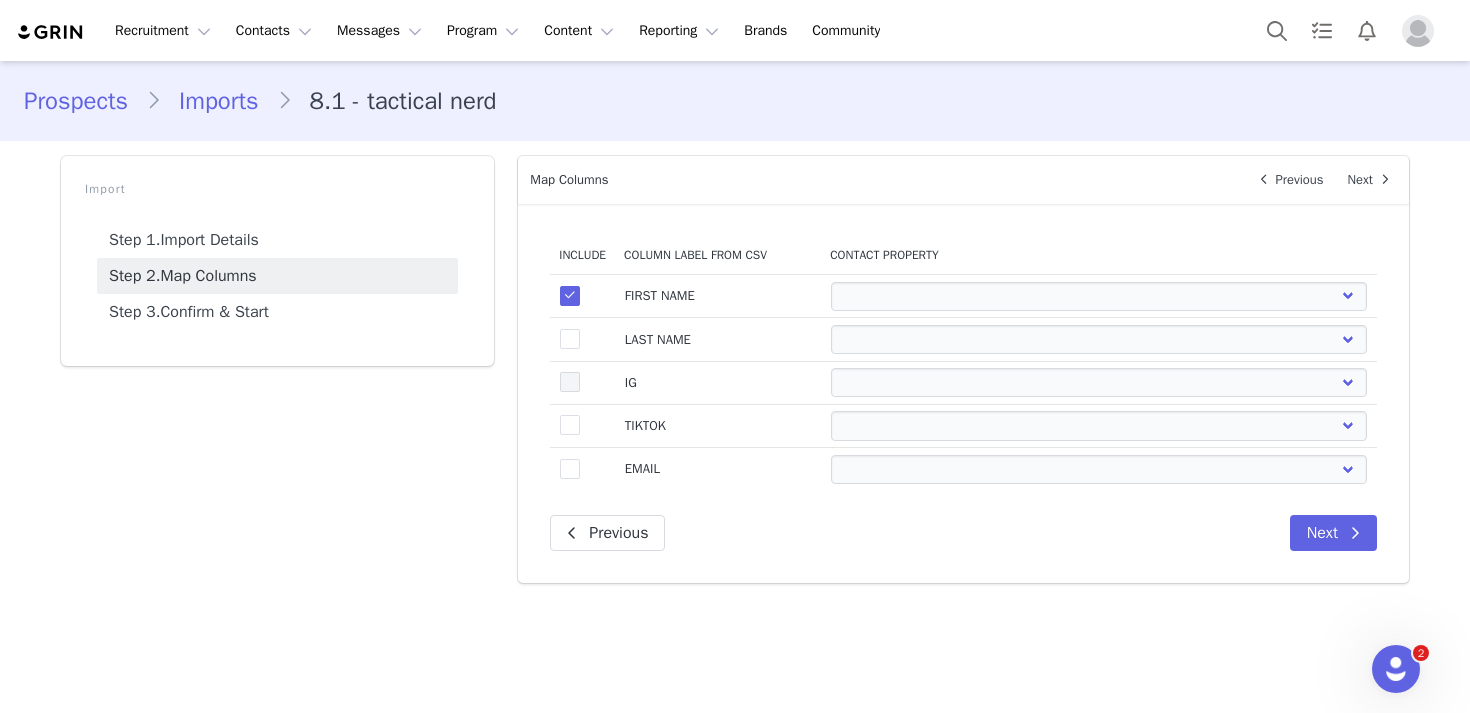 select 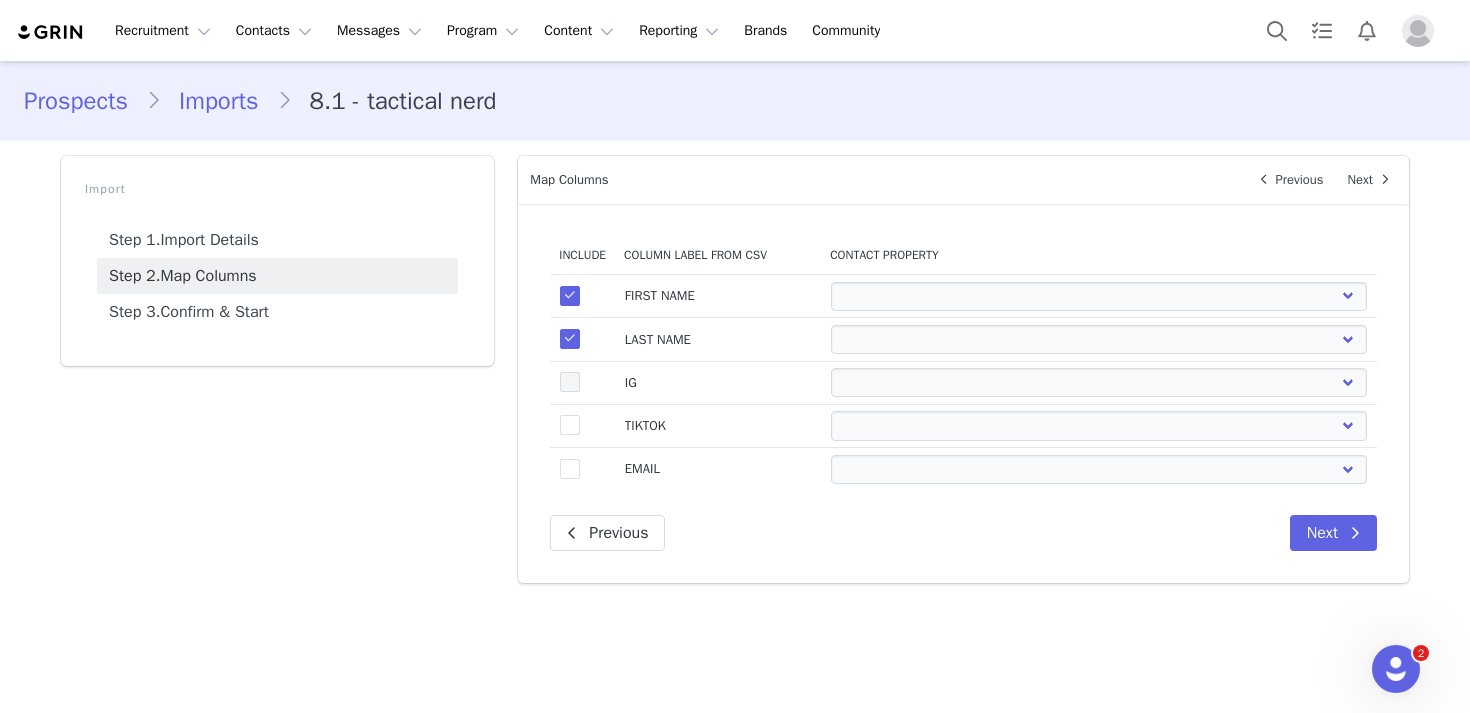 click at bounding box center [570, 382] 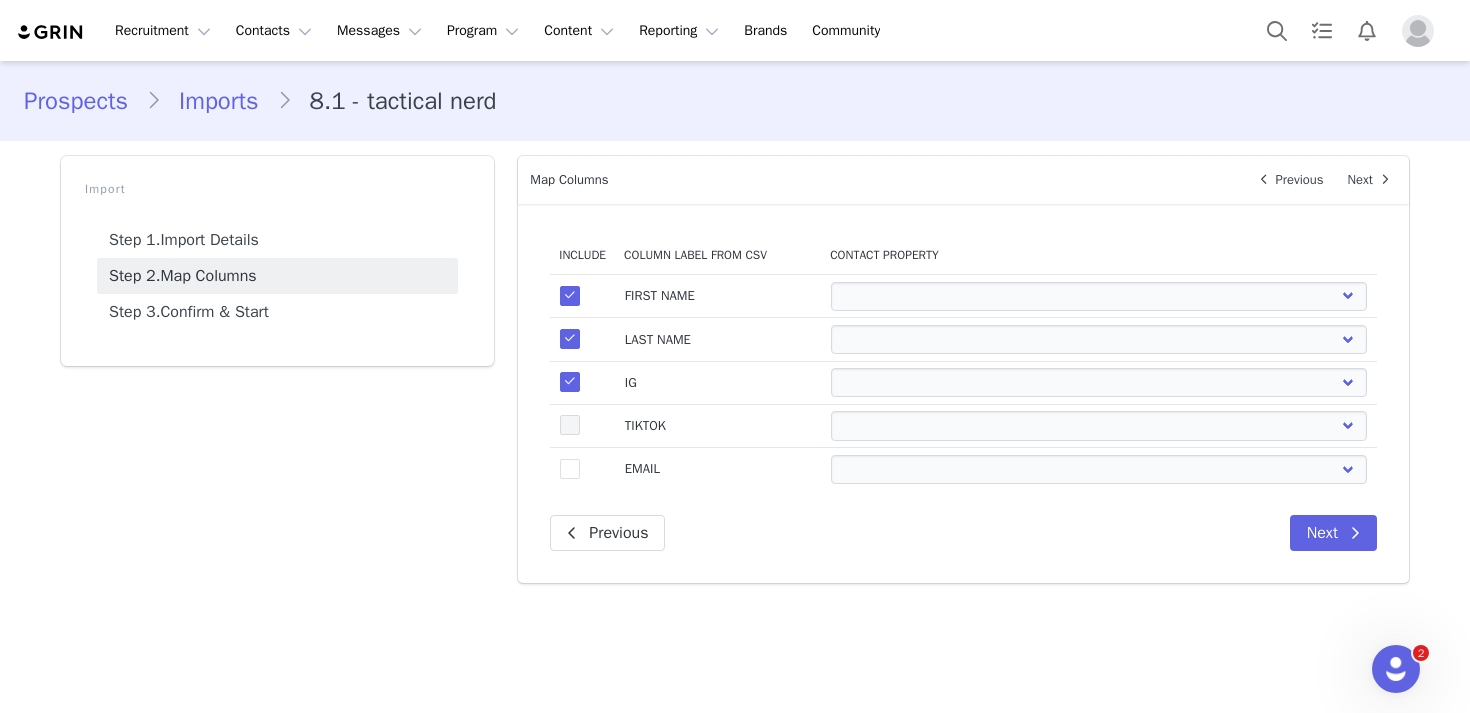 click at bounding box center [570, 425] 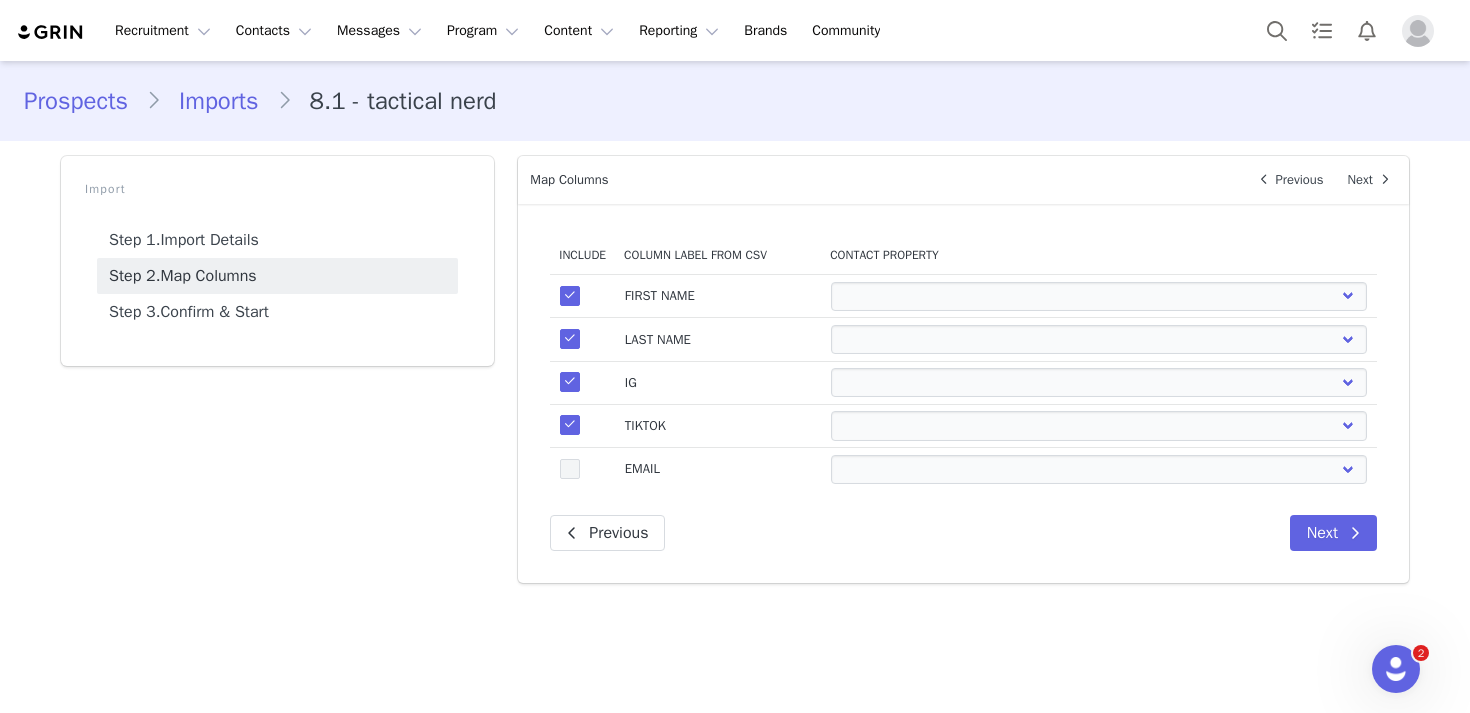 click at bounding box center (570, 469) 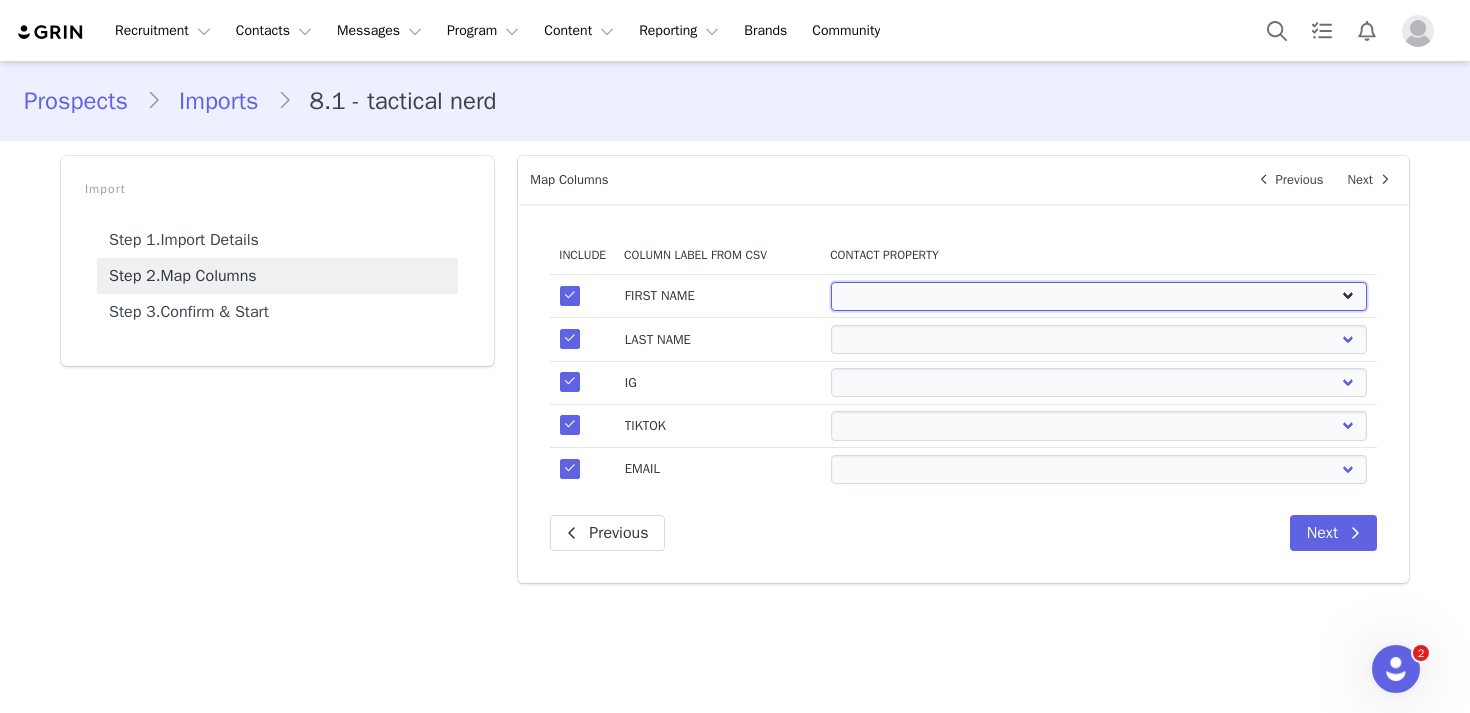click on "First Name   Last Name   Email   PayPal Email   Gender   Language   Phone Country Code   Phone Number   Company   Street   Street 2   City   State   Zip   Country   Website URL   Instagram URL   YouTube URL   Twitter URL   Facebook URL   TikTok URL   Twitch URL   Pinterest URL   Adrenaline Research Labs (Joybyte): Discount Code - Free Ship" at bounding box center (1099, 296) 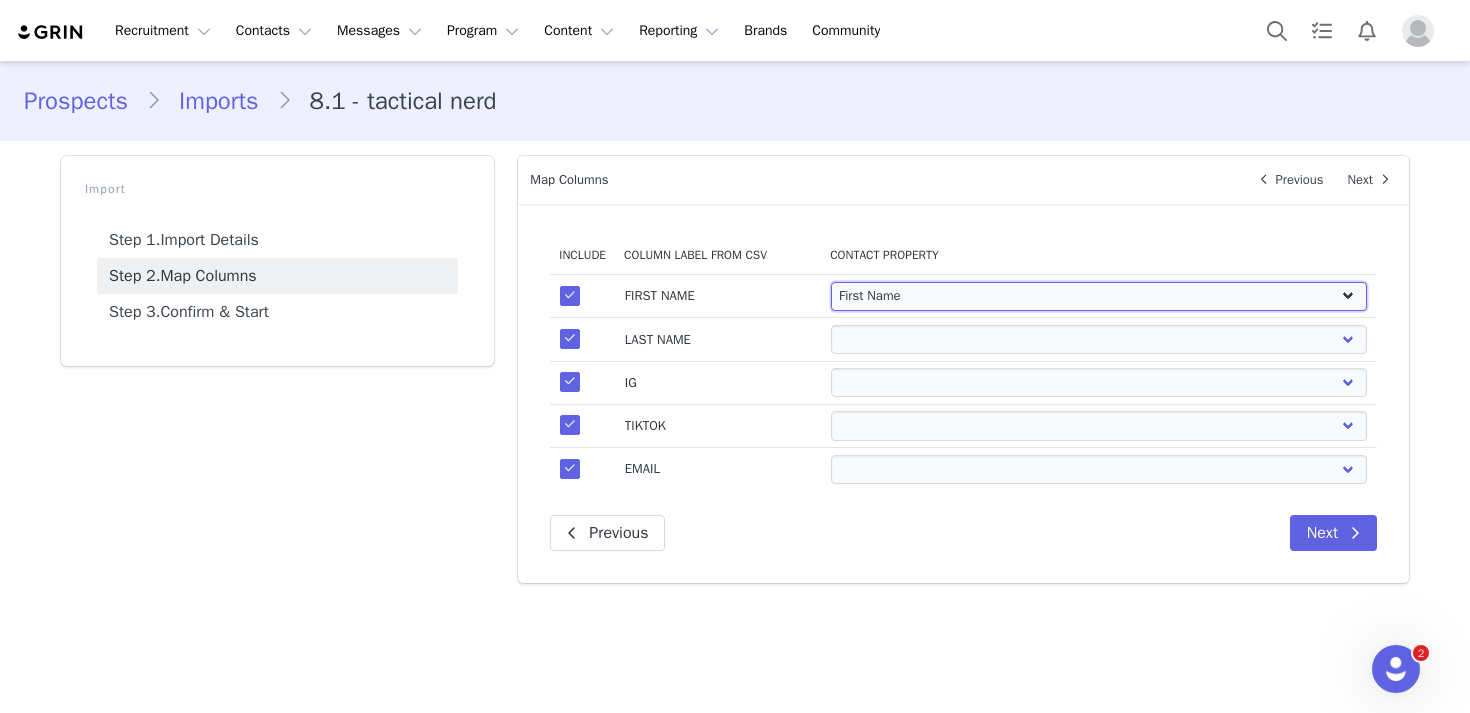 select 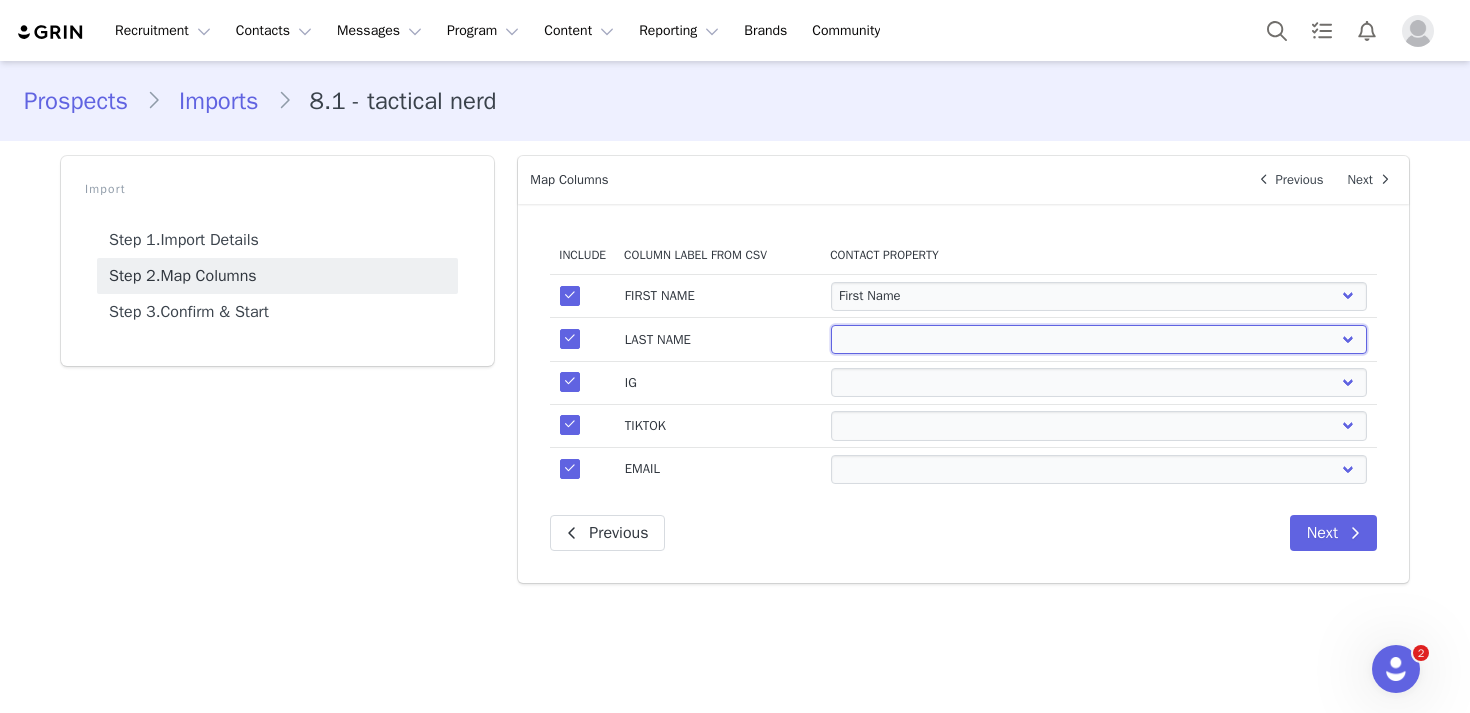 select on "last_name" 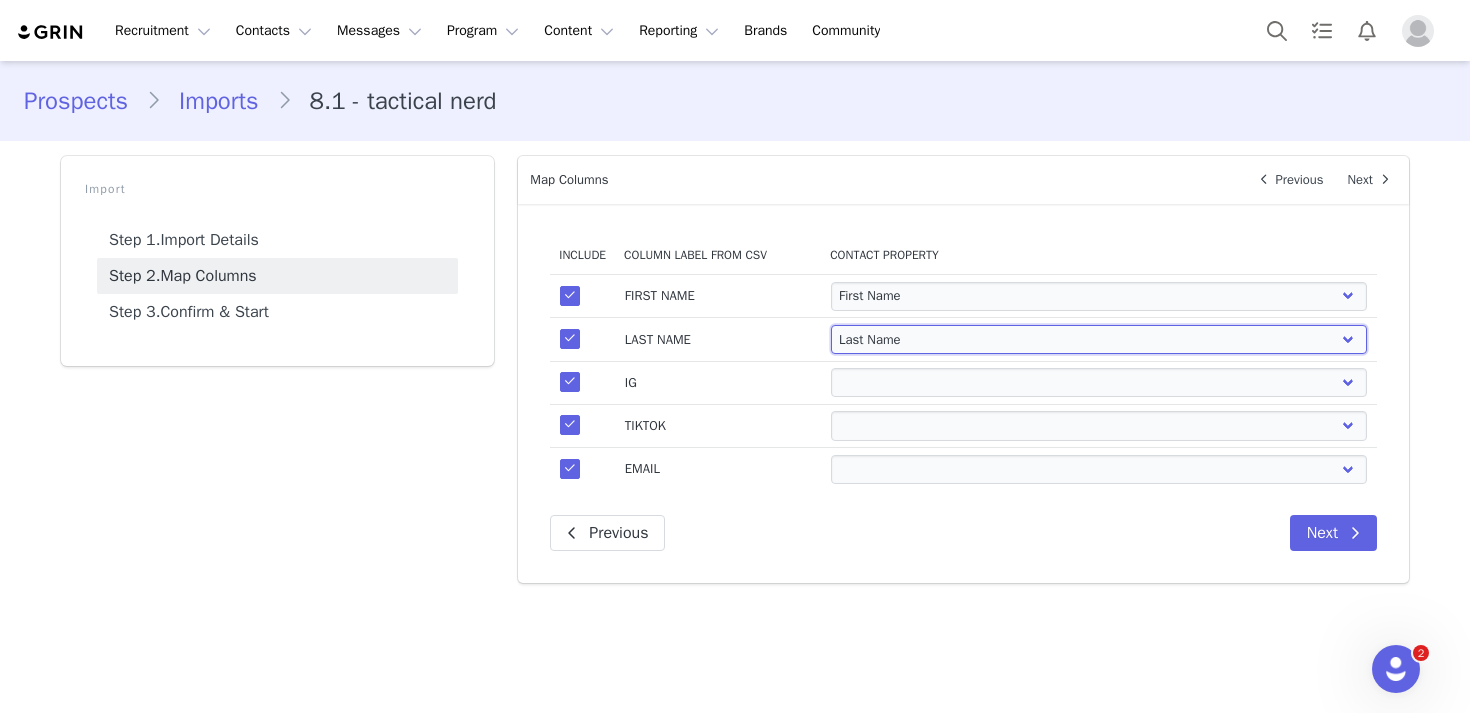 select 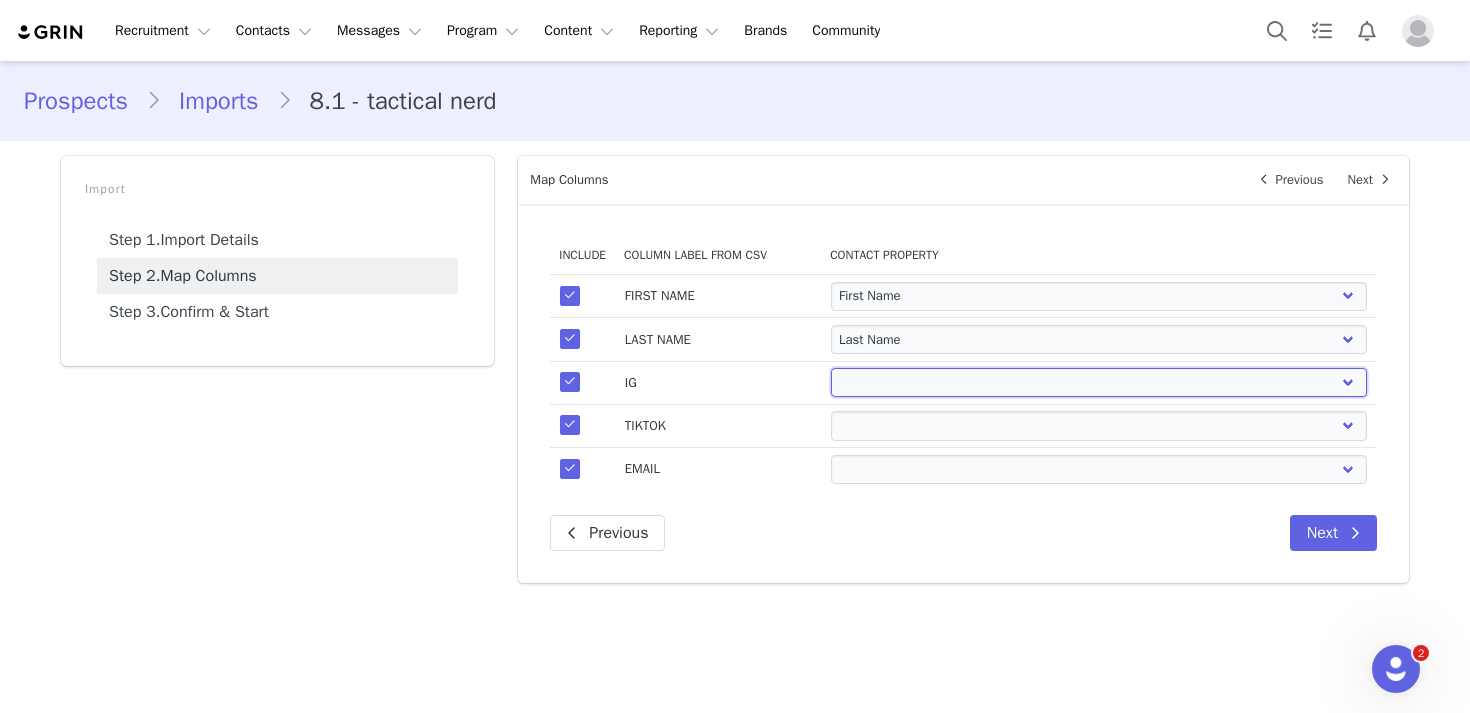 select on "instagram_url" 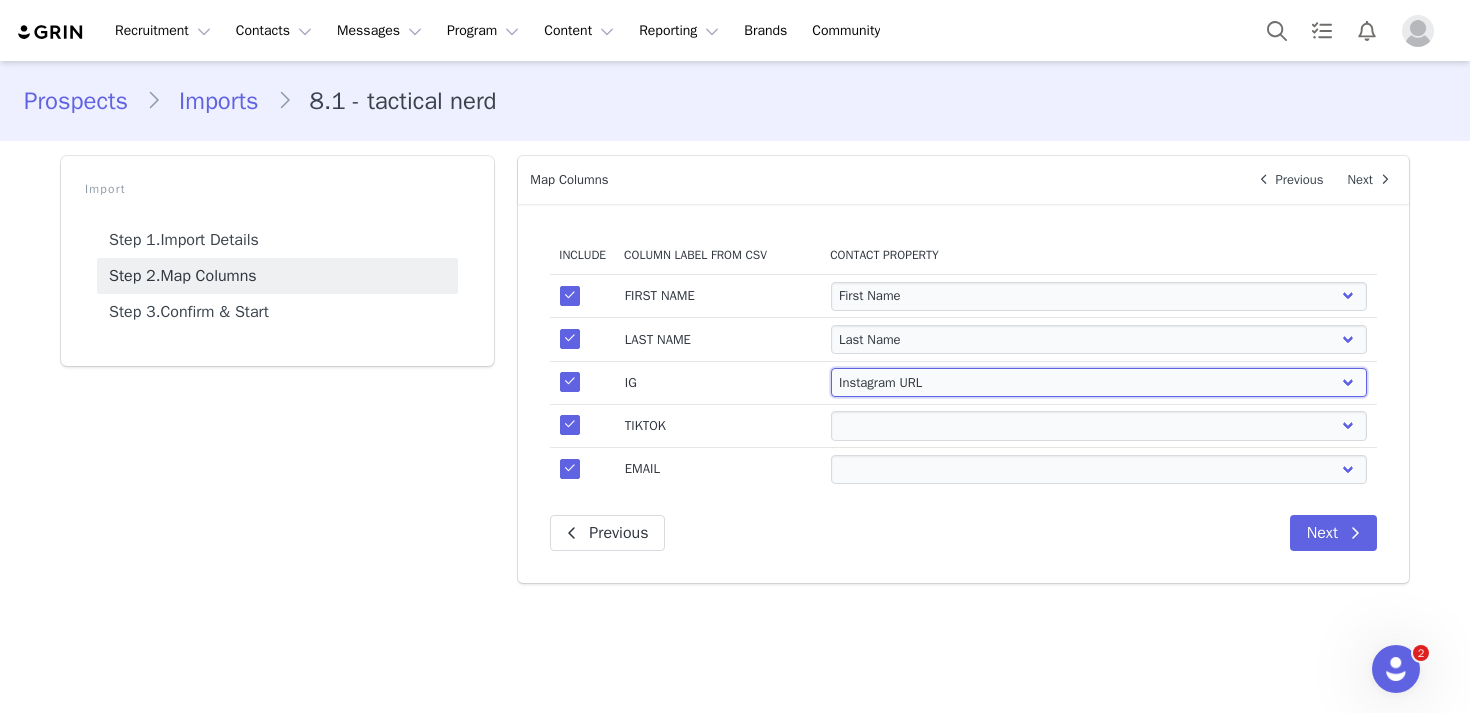 select 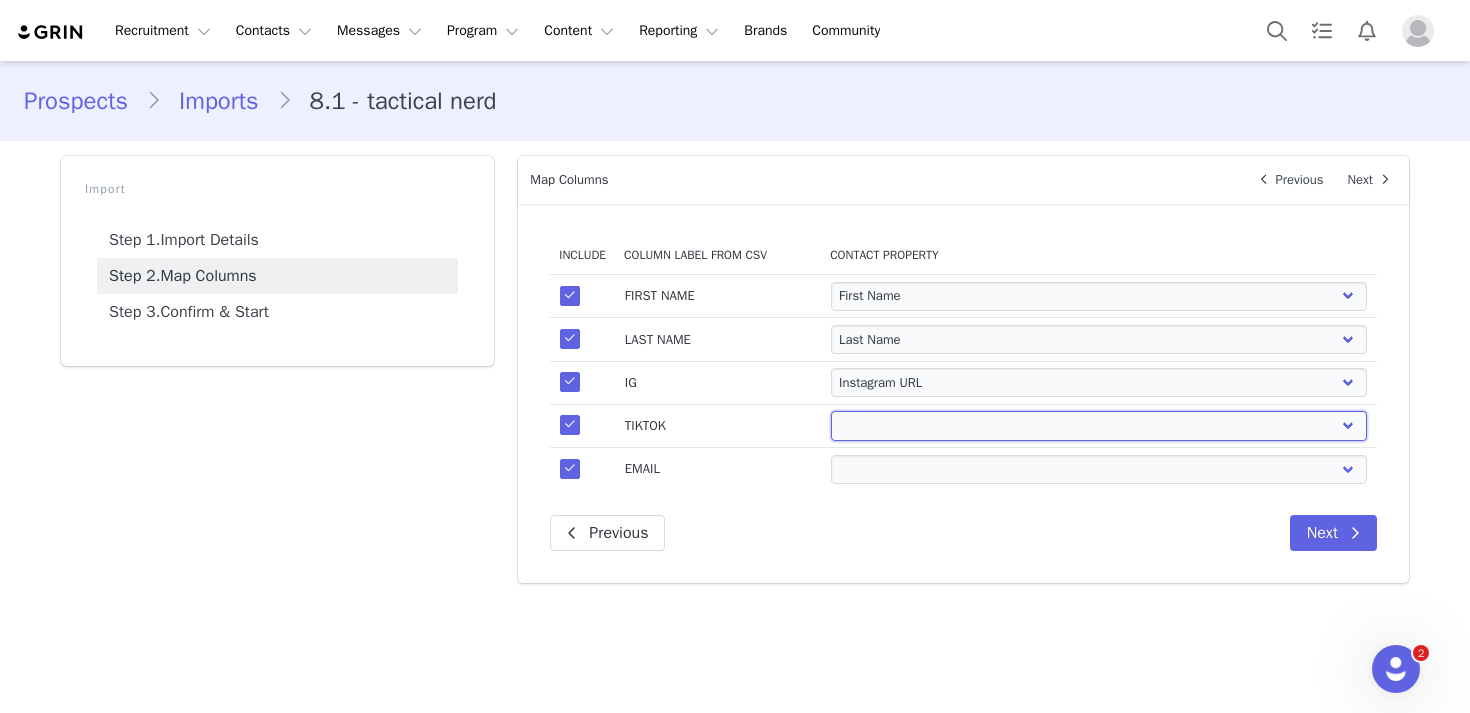 select on "twitter_url" 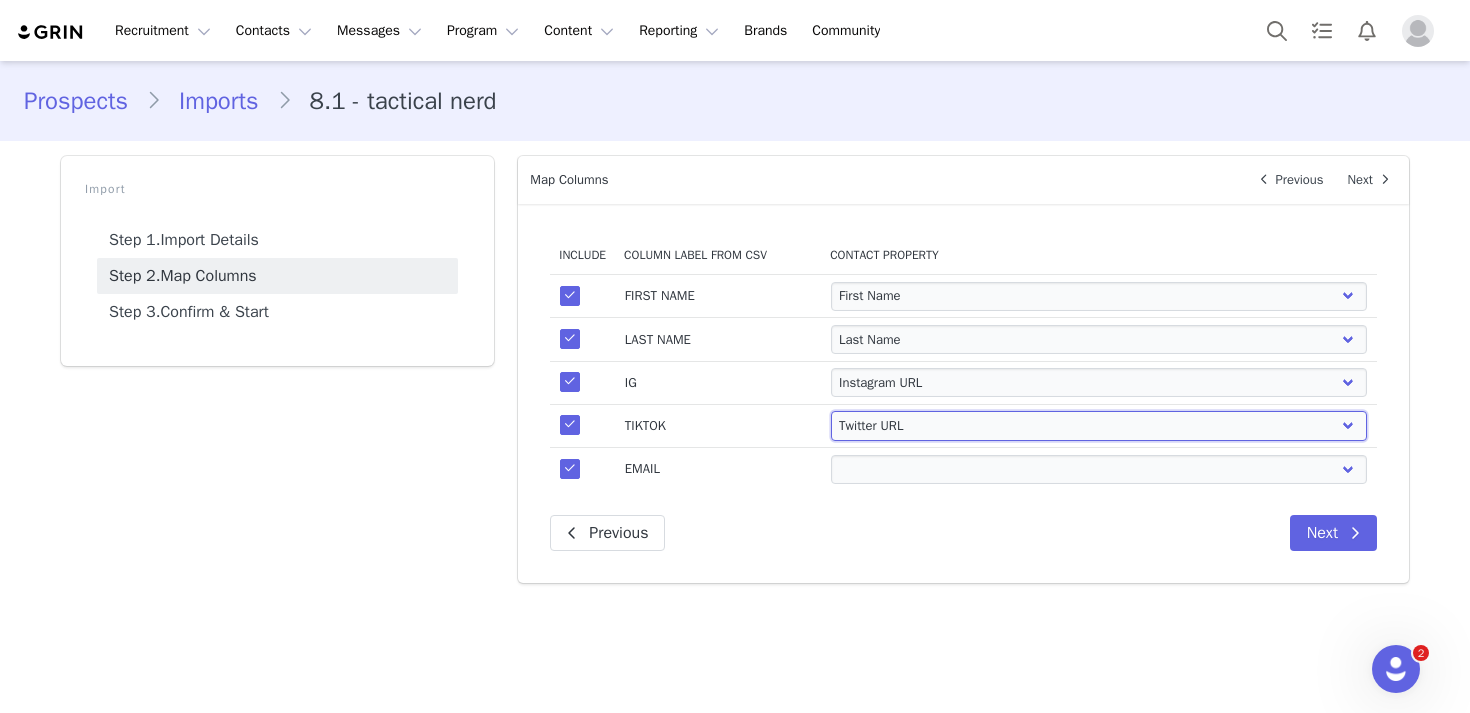 select 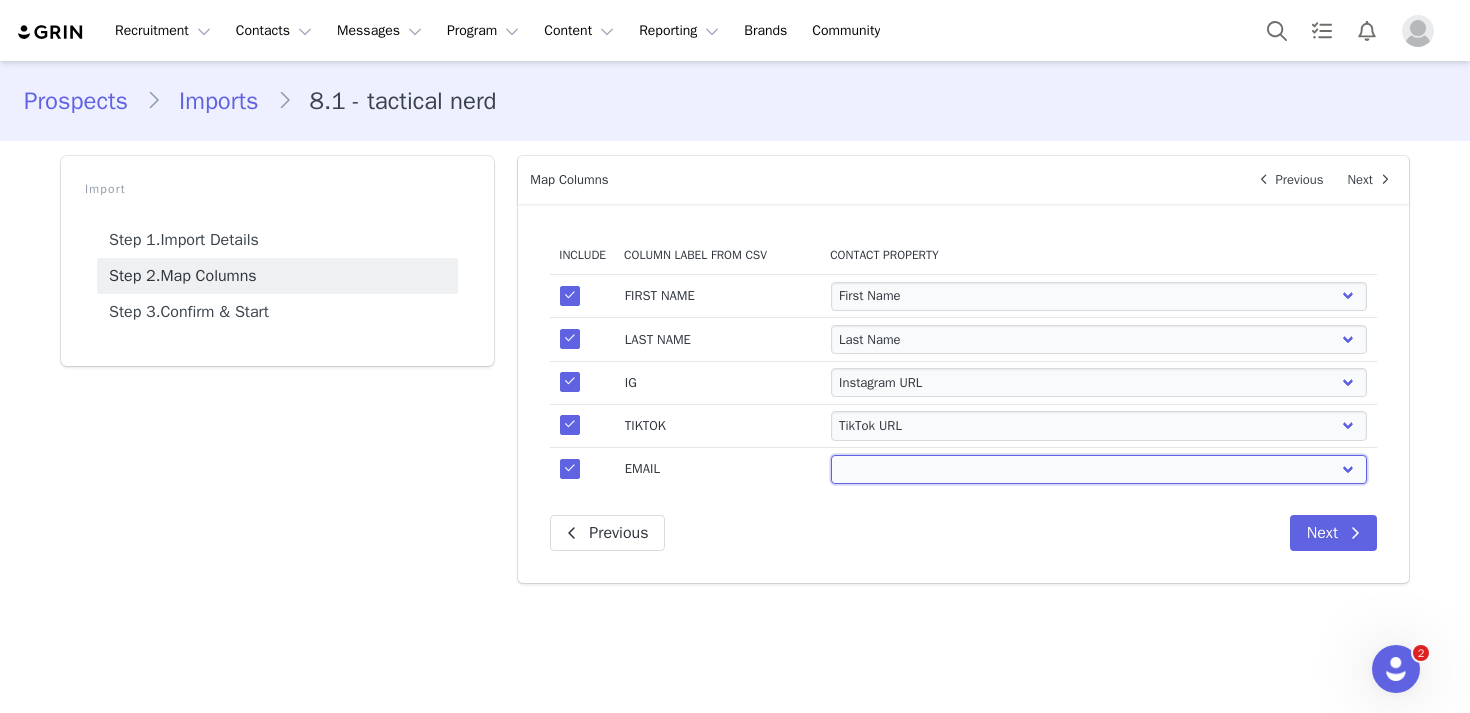 select on "email" 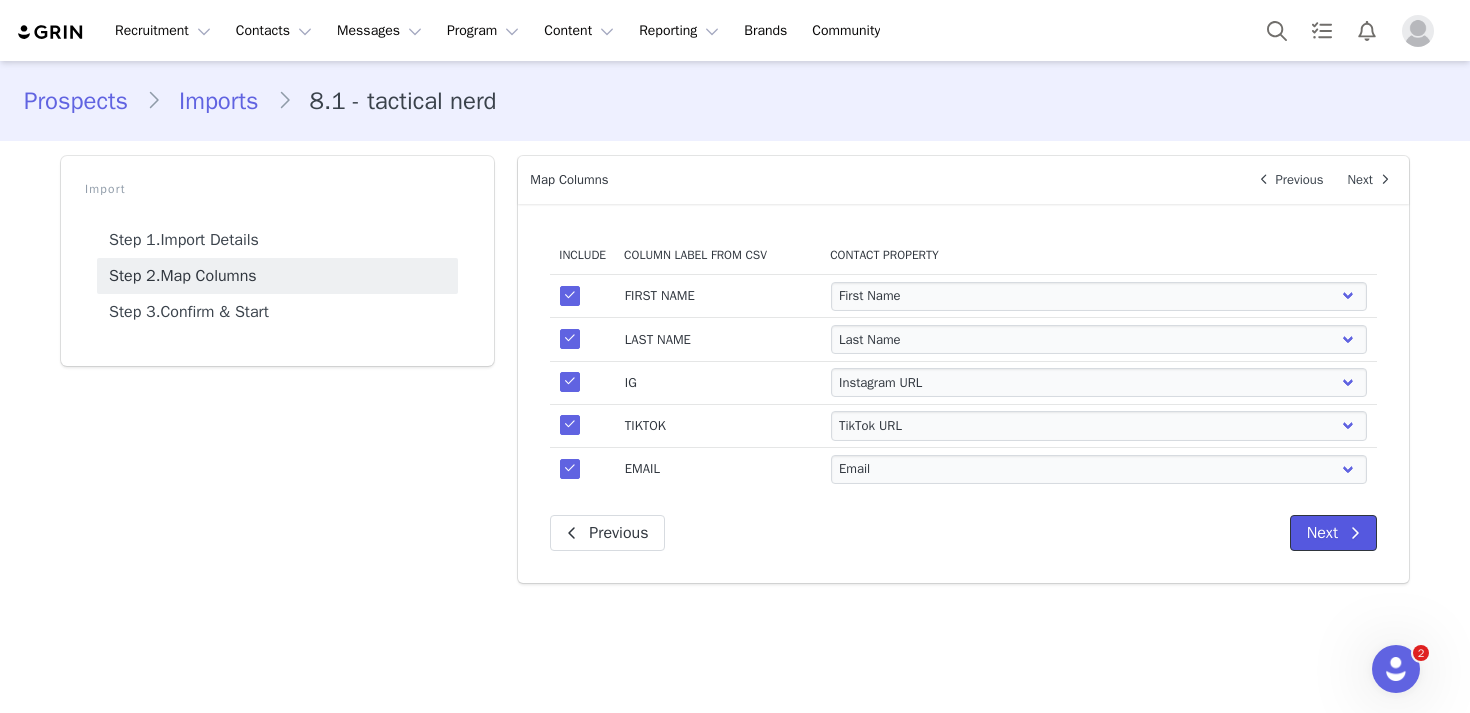 click on "Next" at bounding box center (1333, 533) 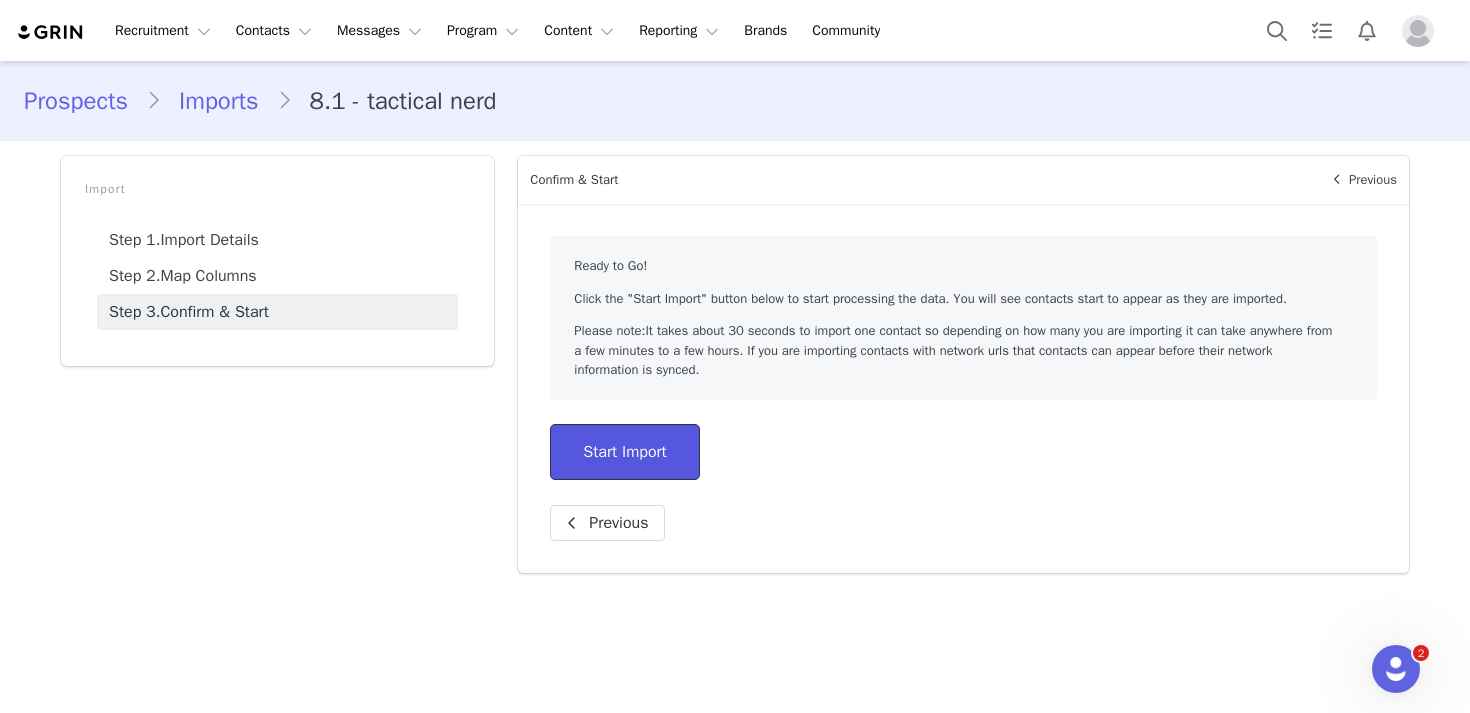 click on "Start Import" at bounding box center [624, 452] 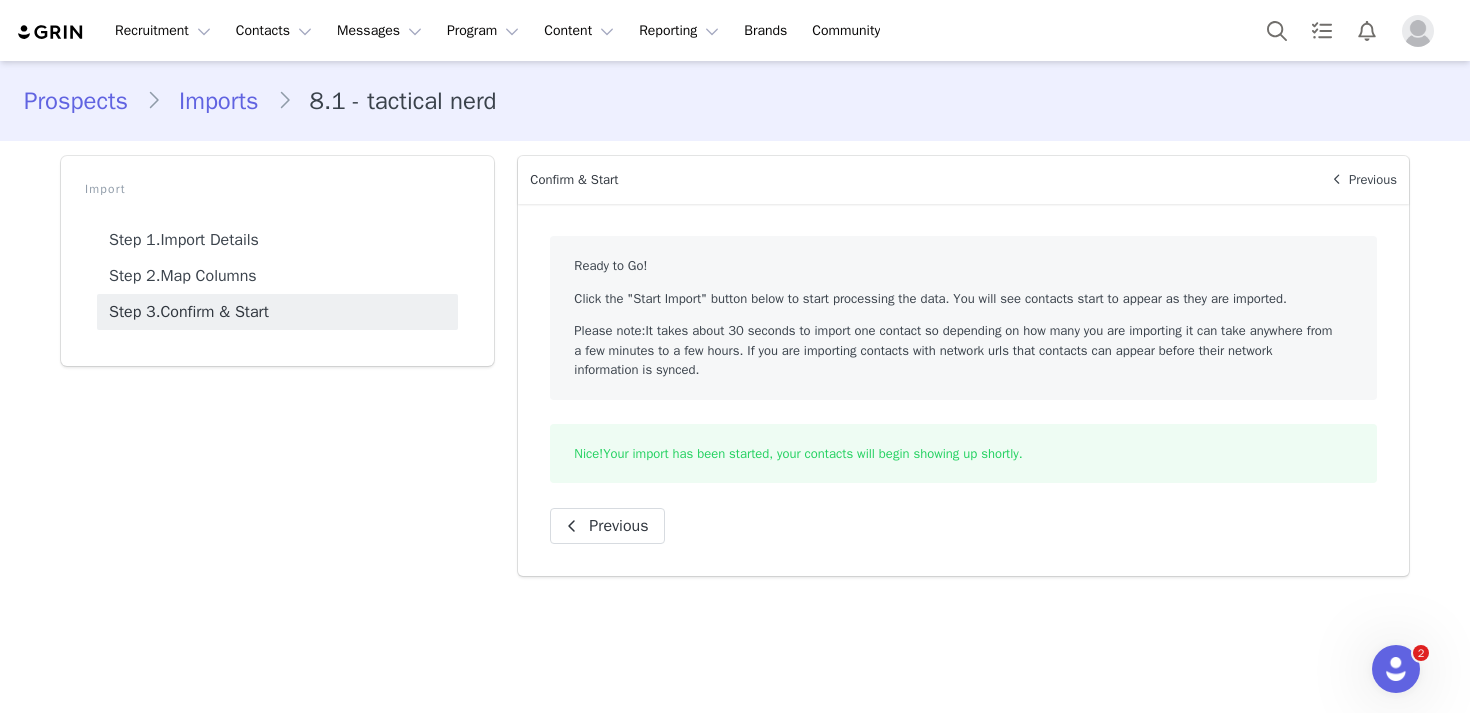 click on "Prospects" at bounding box center [85, 101] 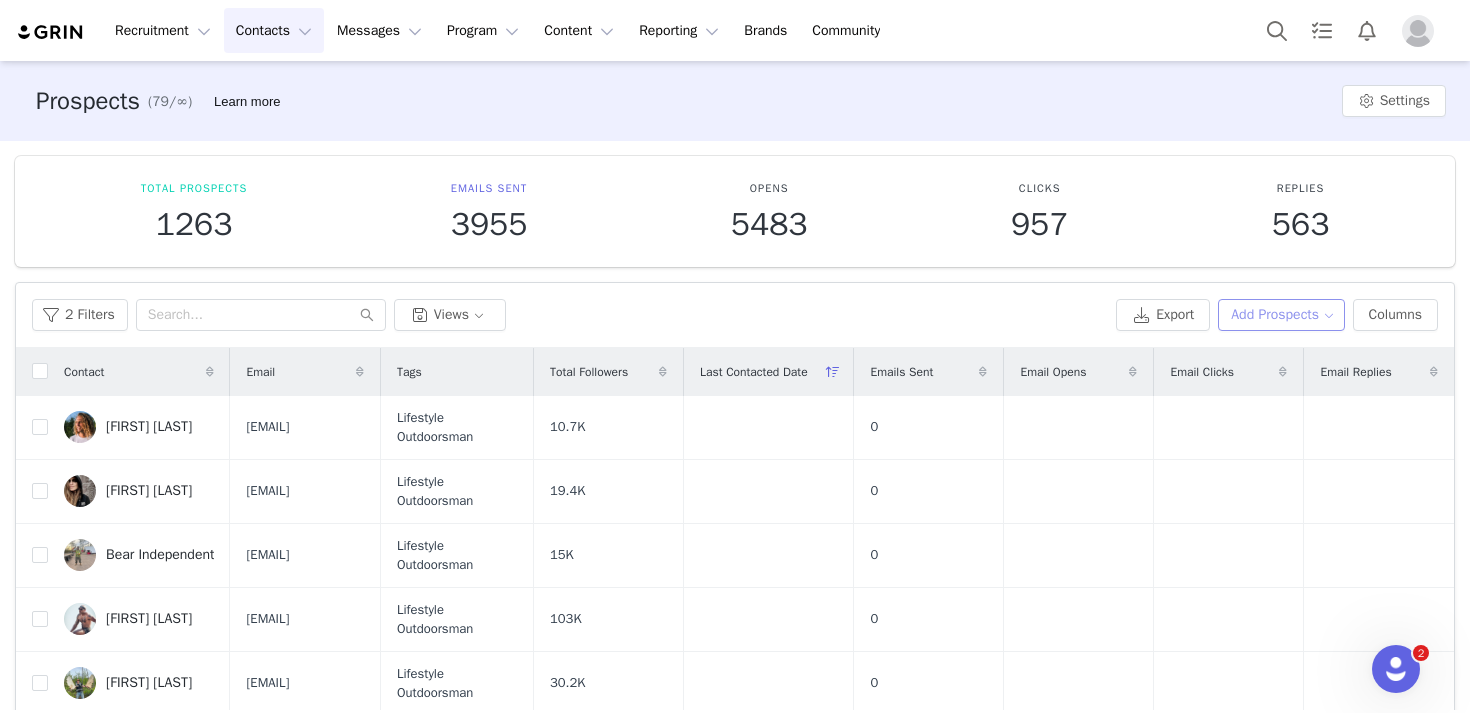 click on "Add Prospects" at bounding box center (1281, 315) 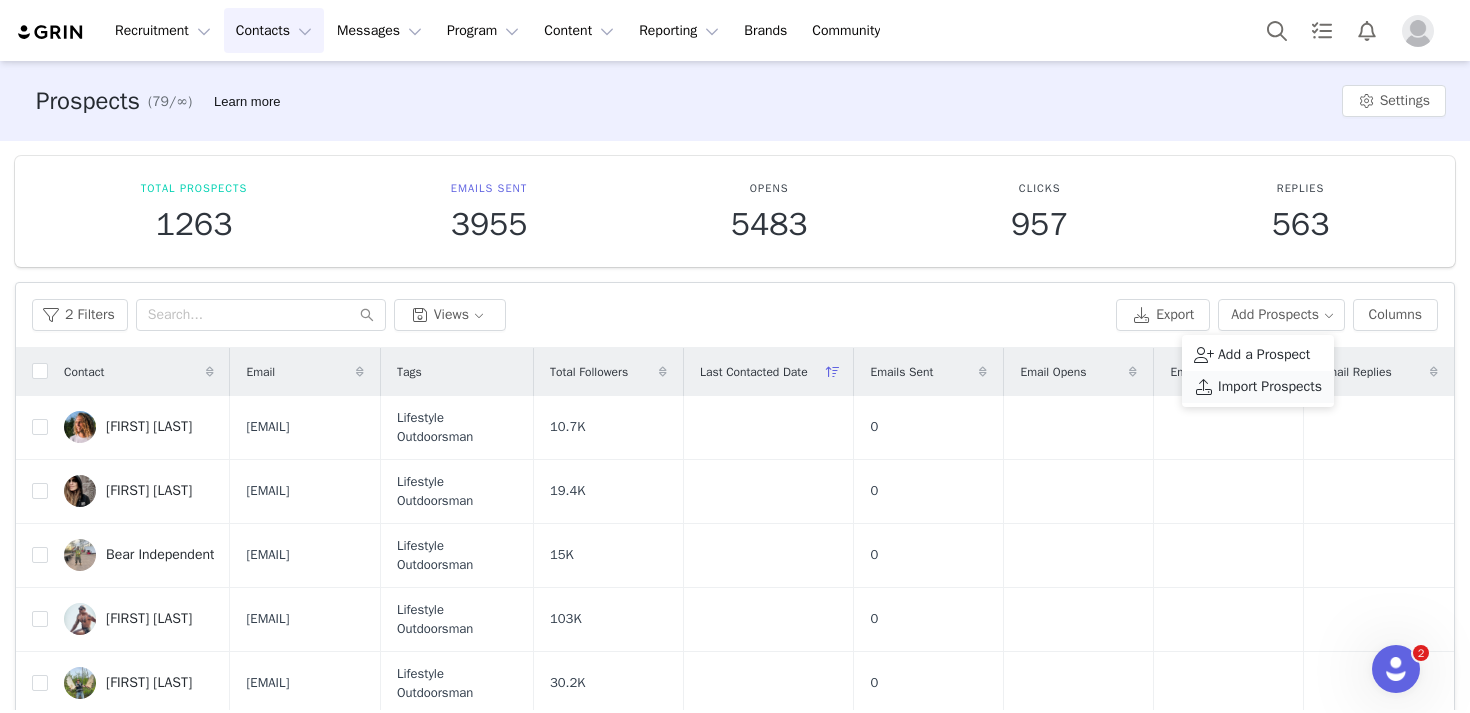 click on "Import Prospects" at bounding box center [1270, 387] 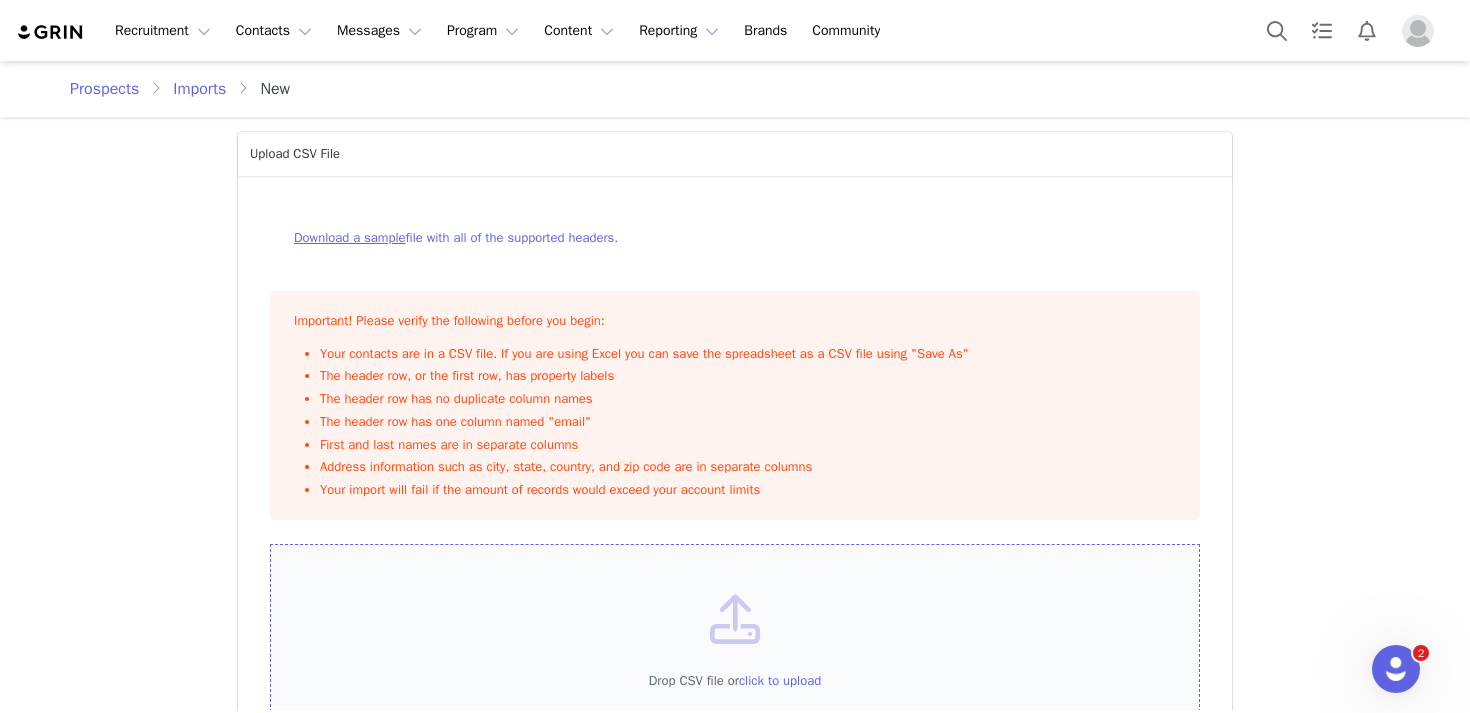 click on "click to upload" at bounding box center (780, 680) 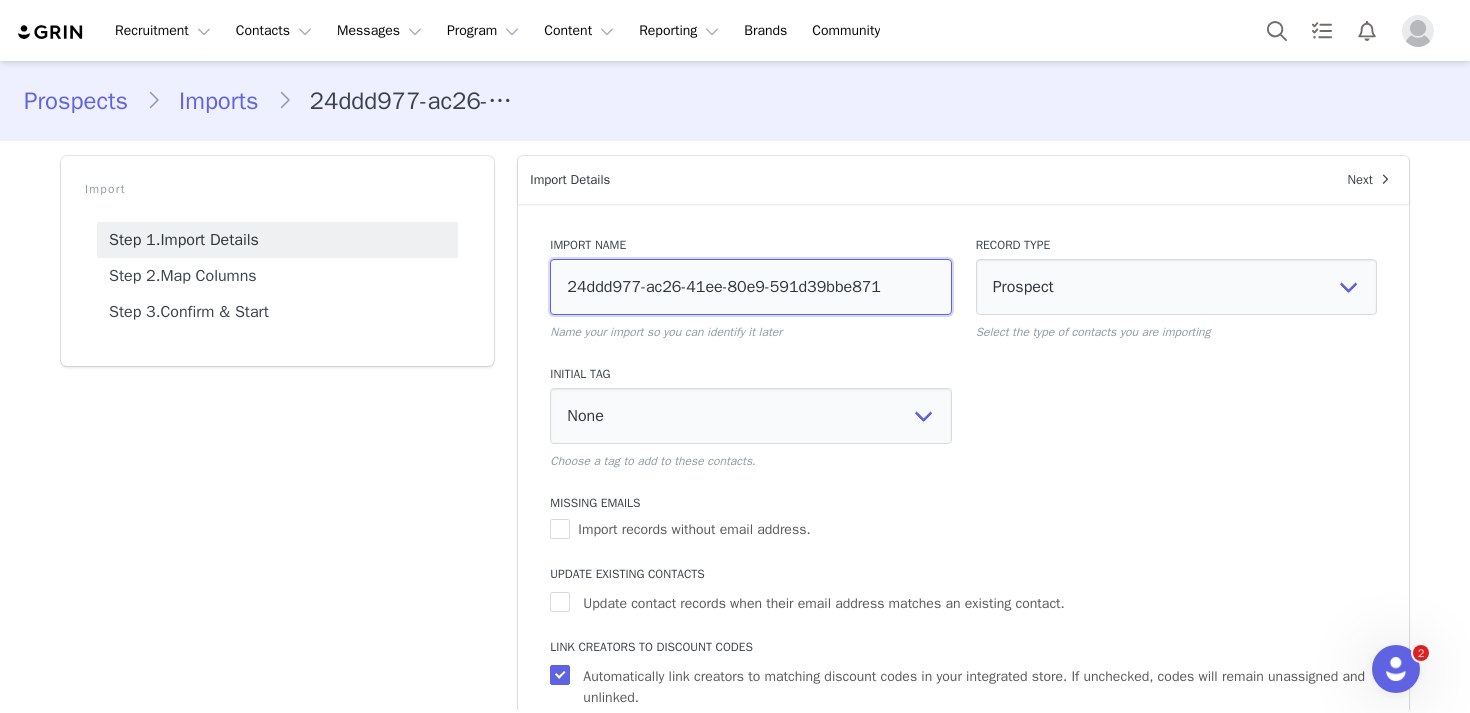 click on "24ddd977-ac26-41ee-80e9-591d39bbe871" at bounding box center [750, 287] 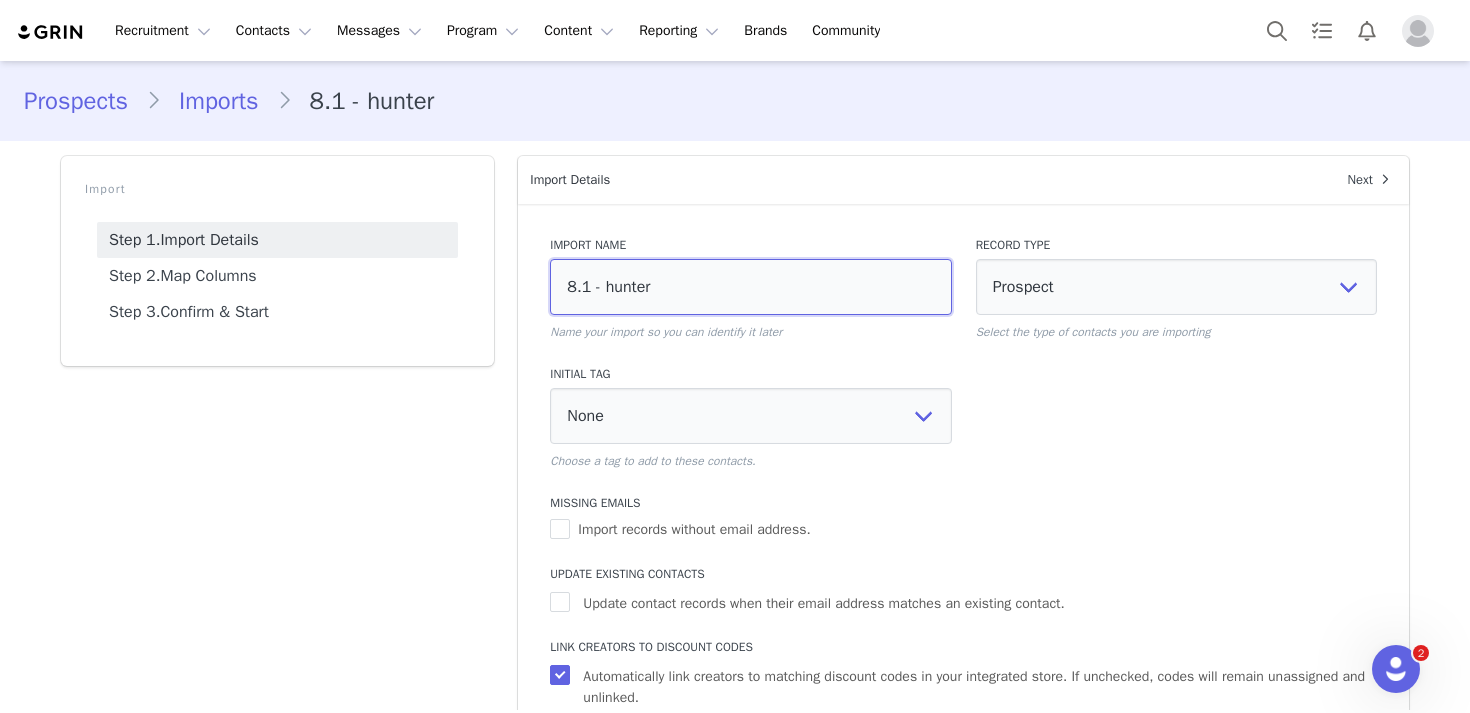 type on "8.1 - hunter" 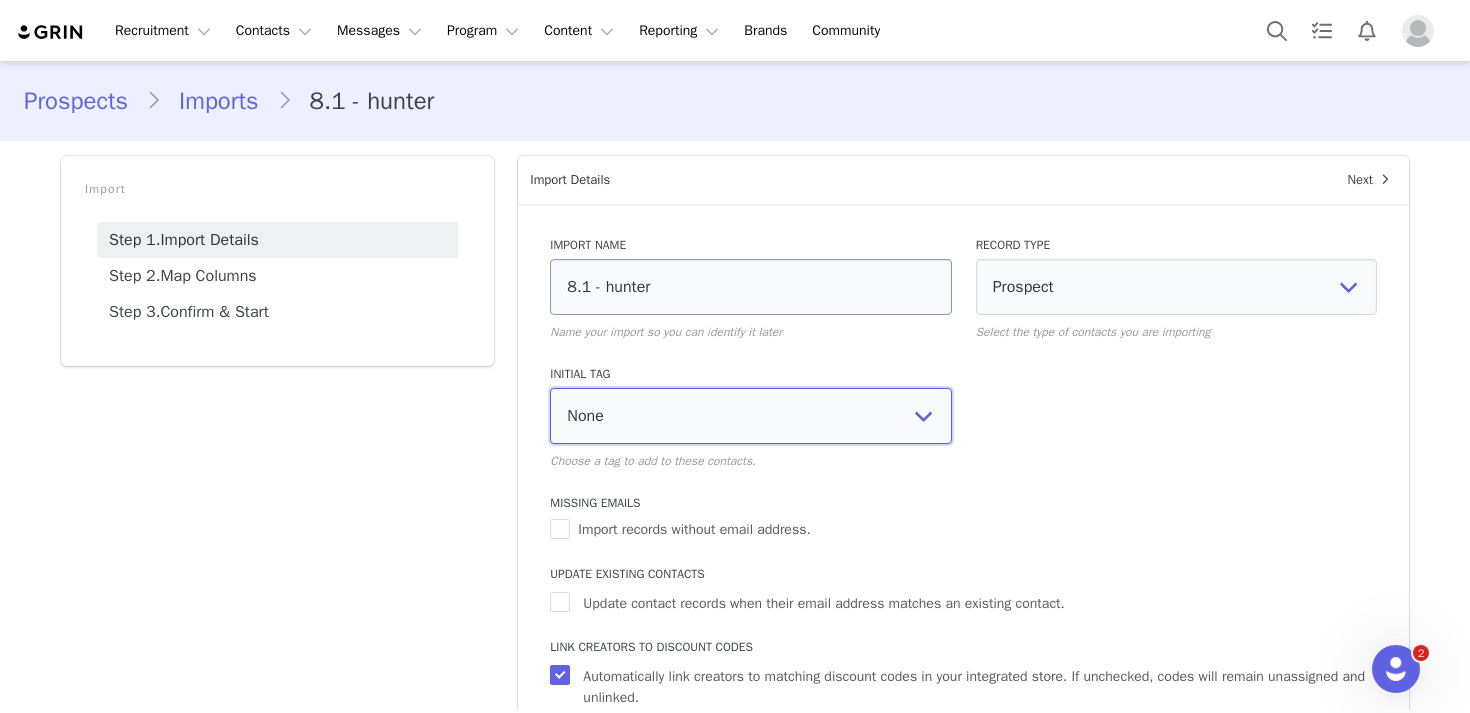 select on "110327" 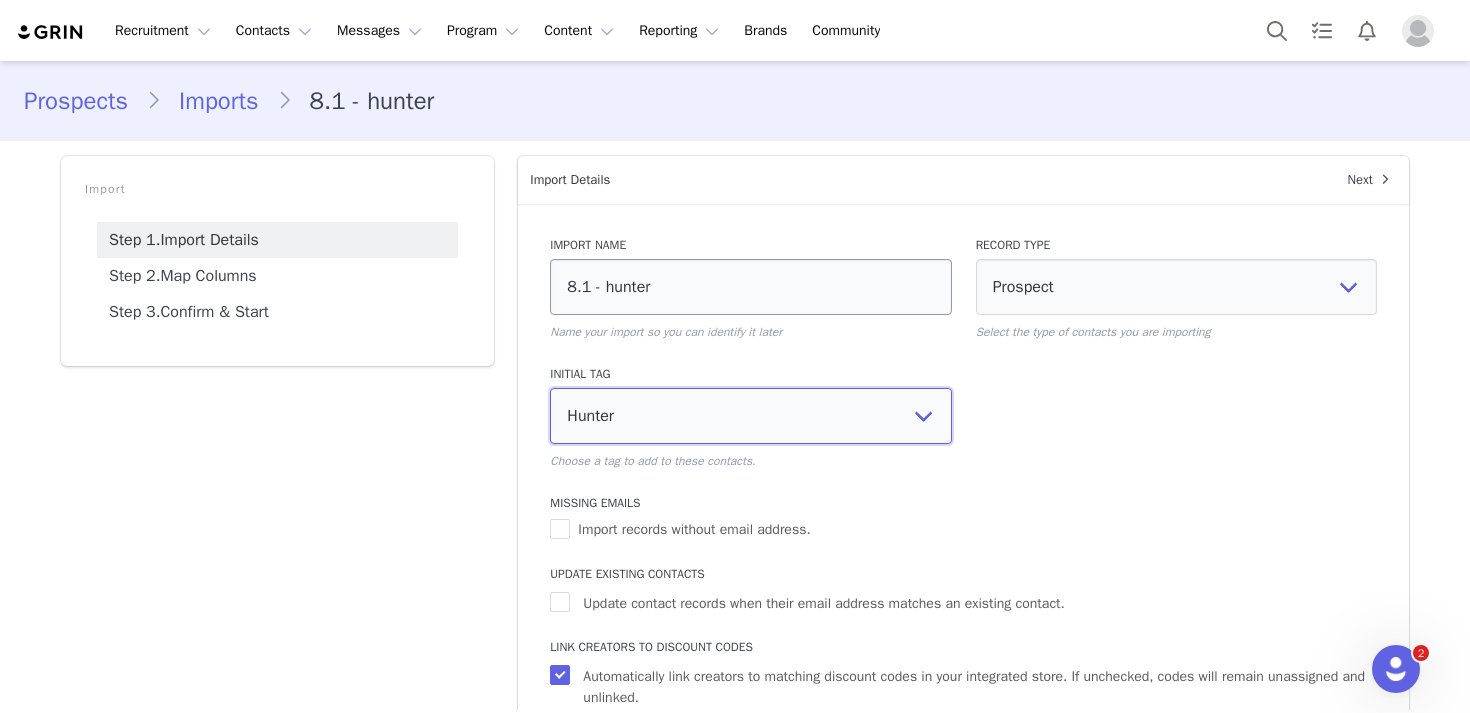 select 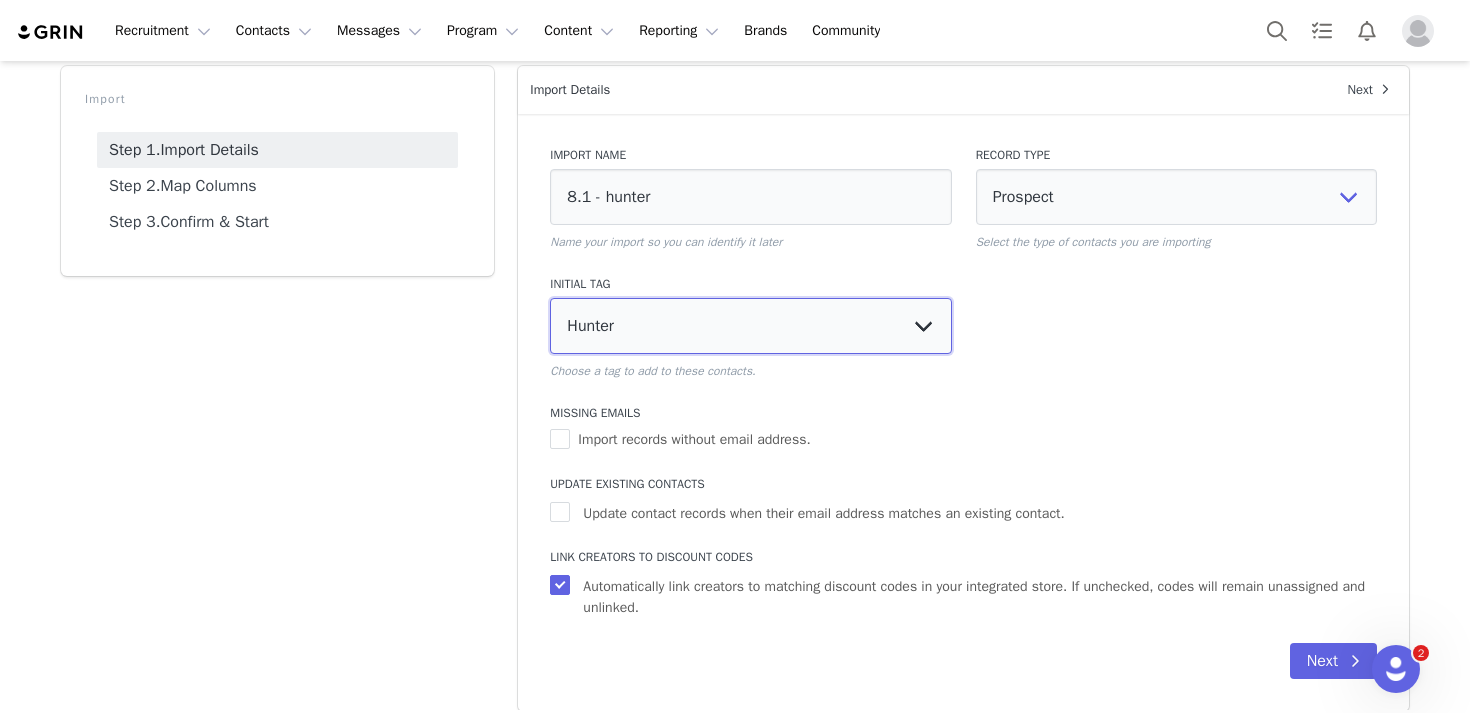 scroll, scrollTop: 106, scrollLeft: 0, axis: vertical 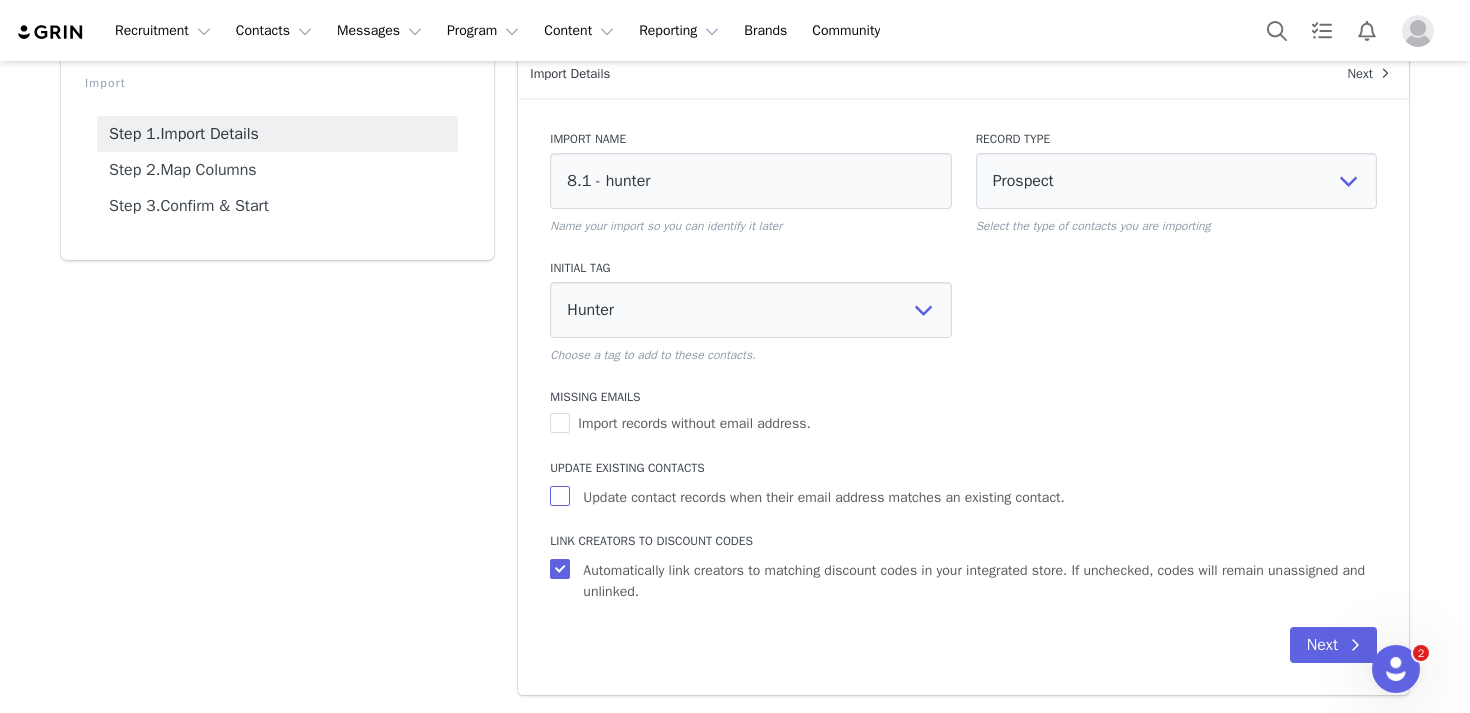 click on "Update contact records when their email address matches an existing contact." at bounding box center [823, 497] 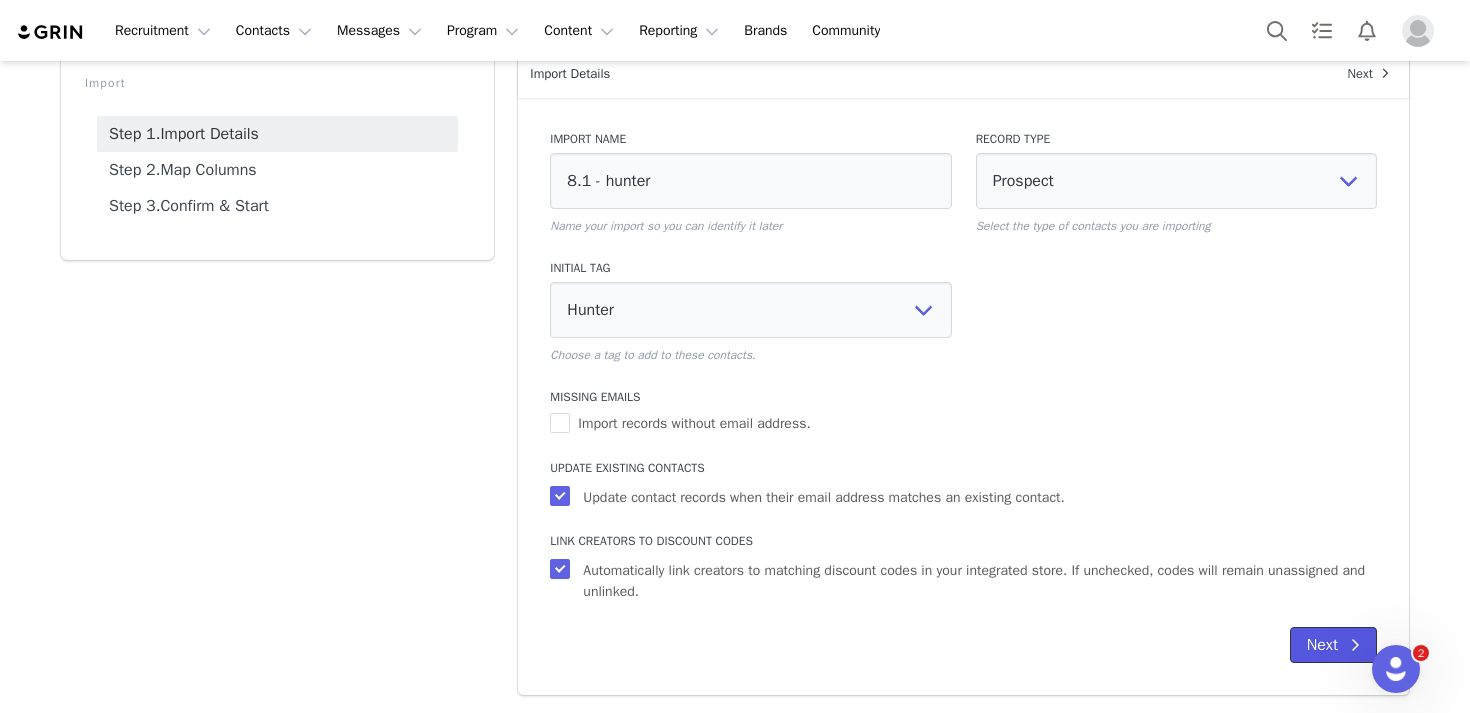 click on "Next" at bounding box center (1333, 645) 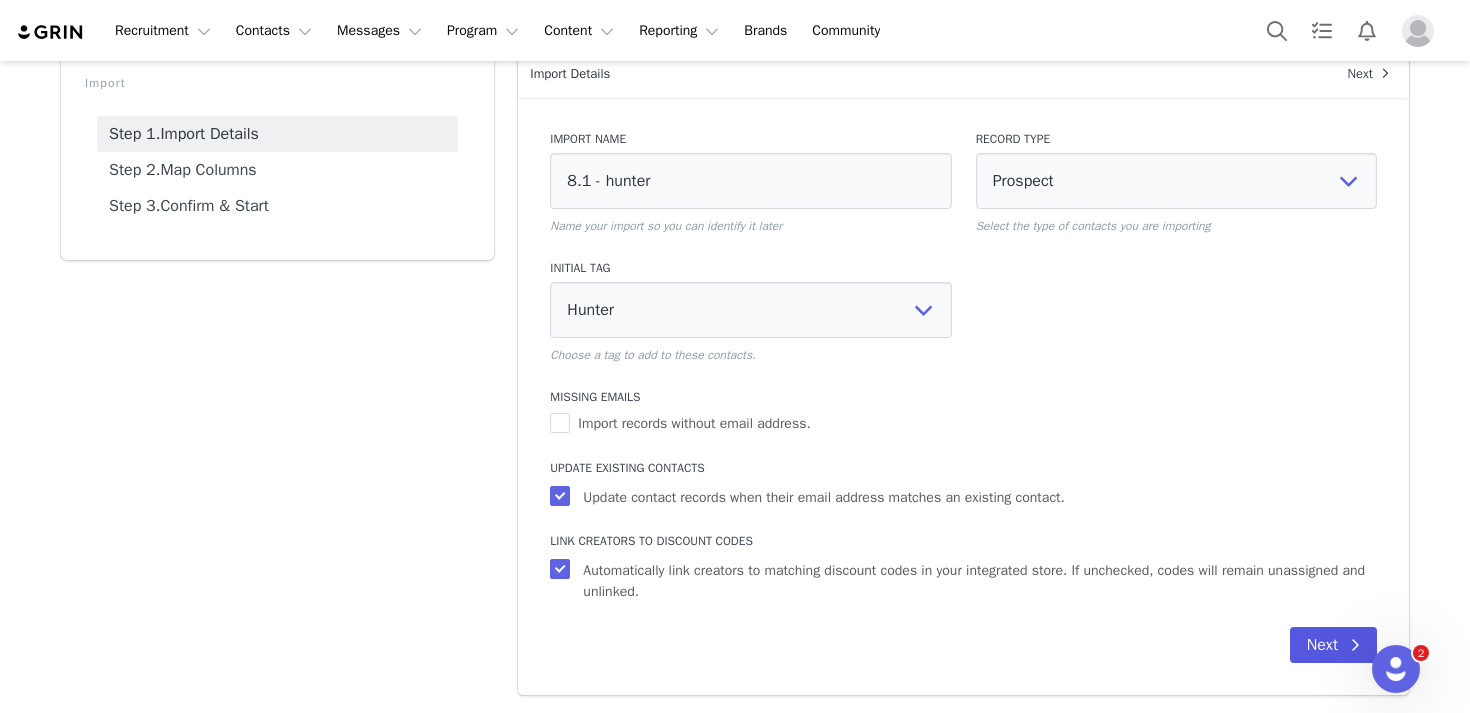 scroll, scrollTop: 0, scrollLeft: 0, axis: both 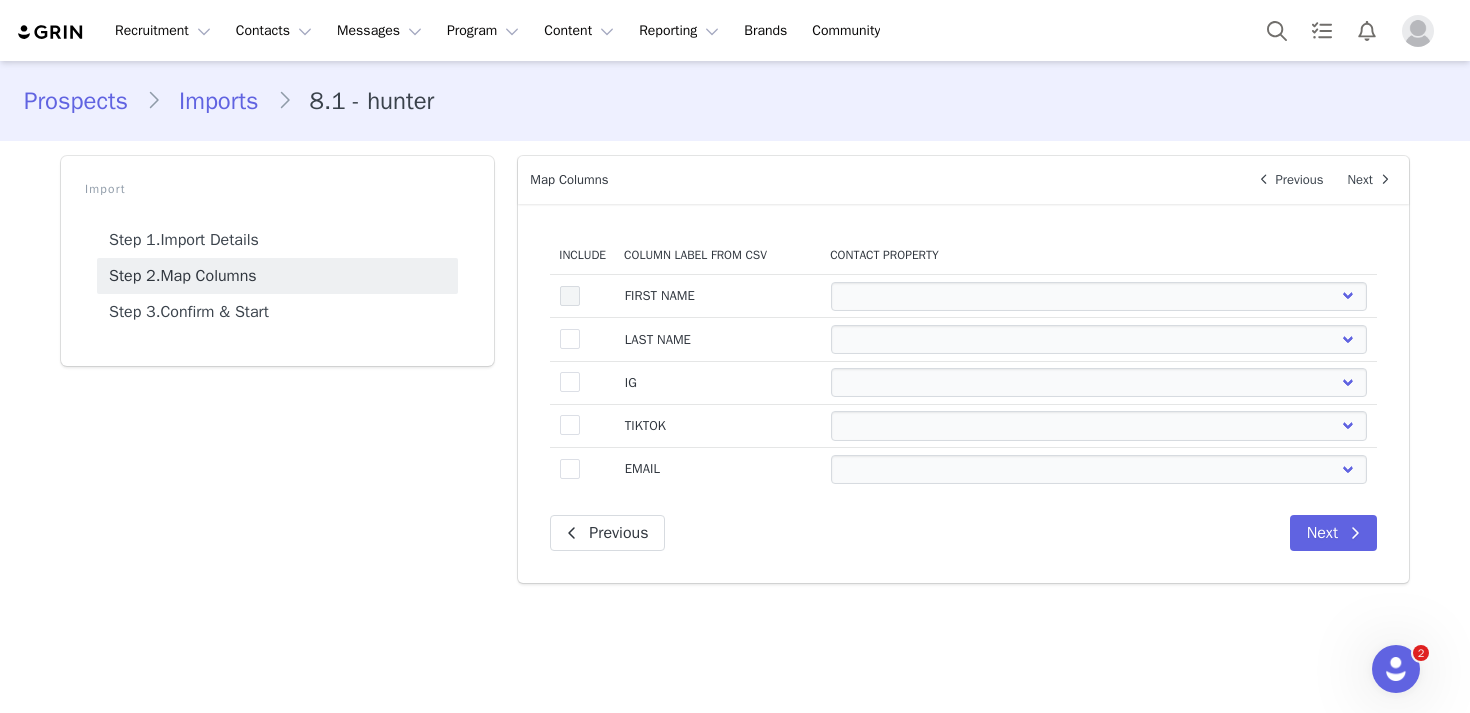 click at bounding box center (570, 296) 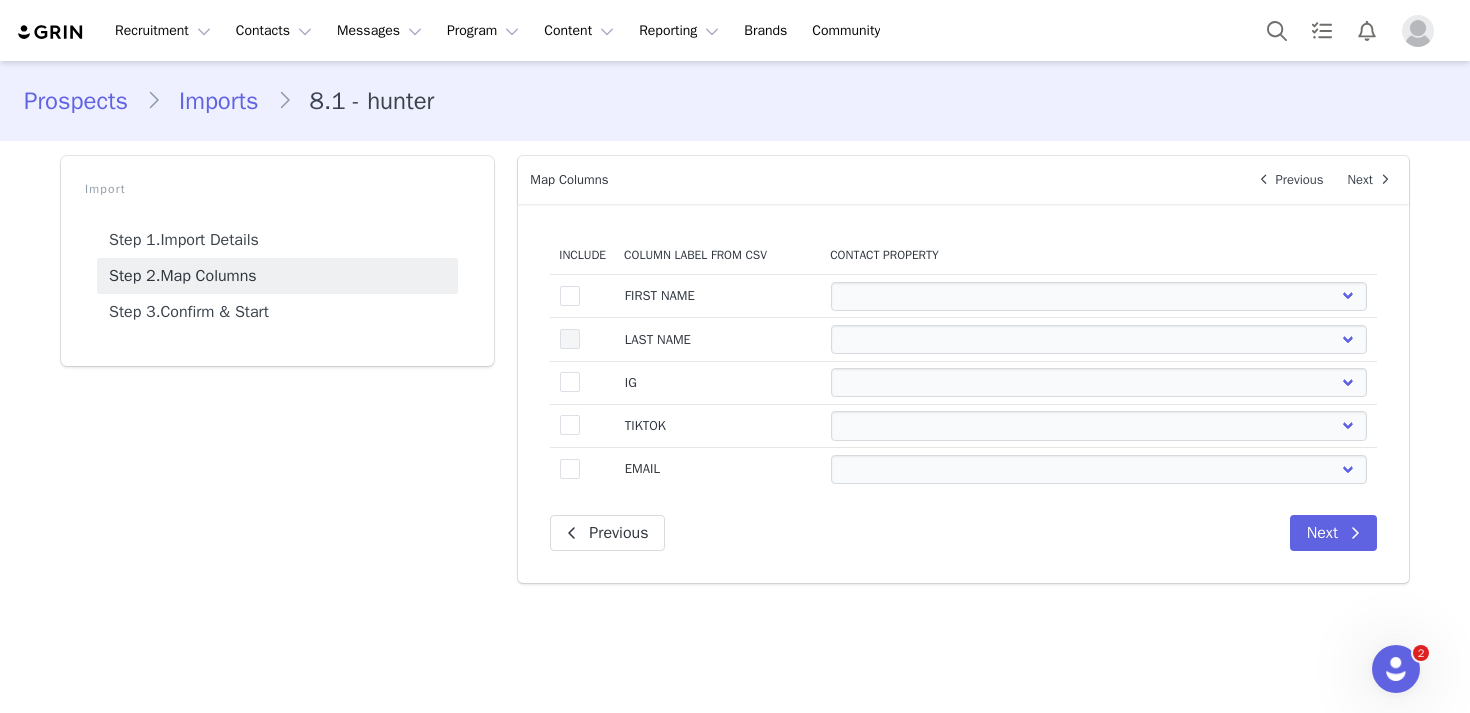 select 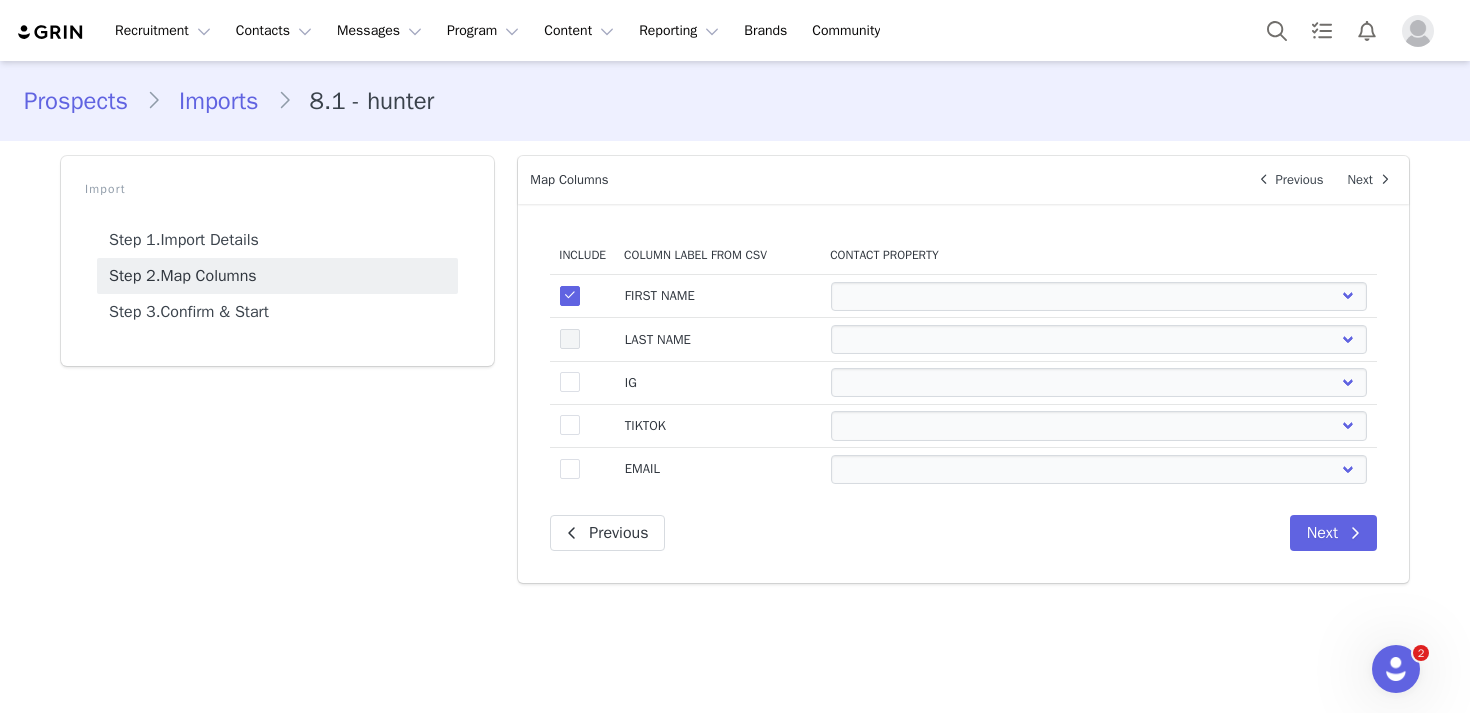 click at bounding box center [570, 339] 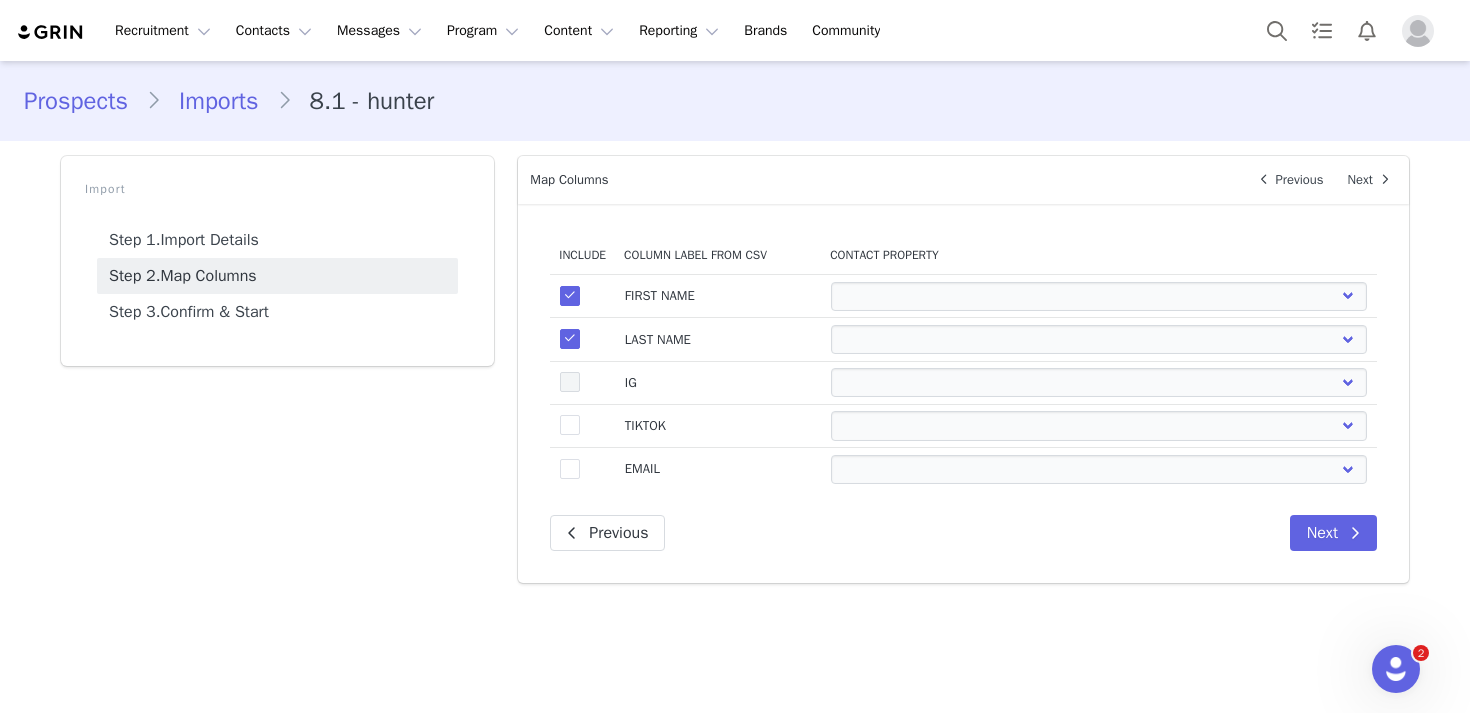 click at bounding box center [570, 382] 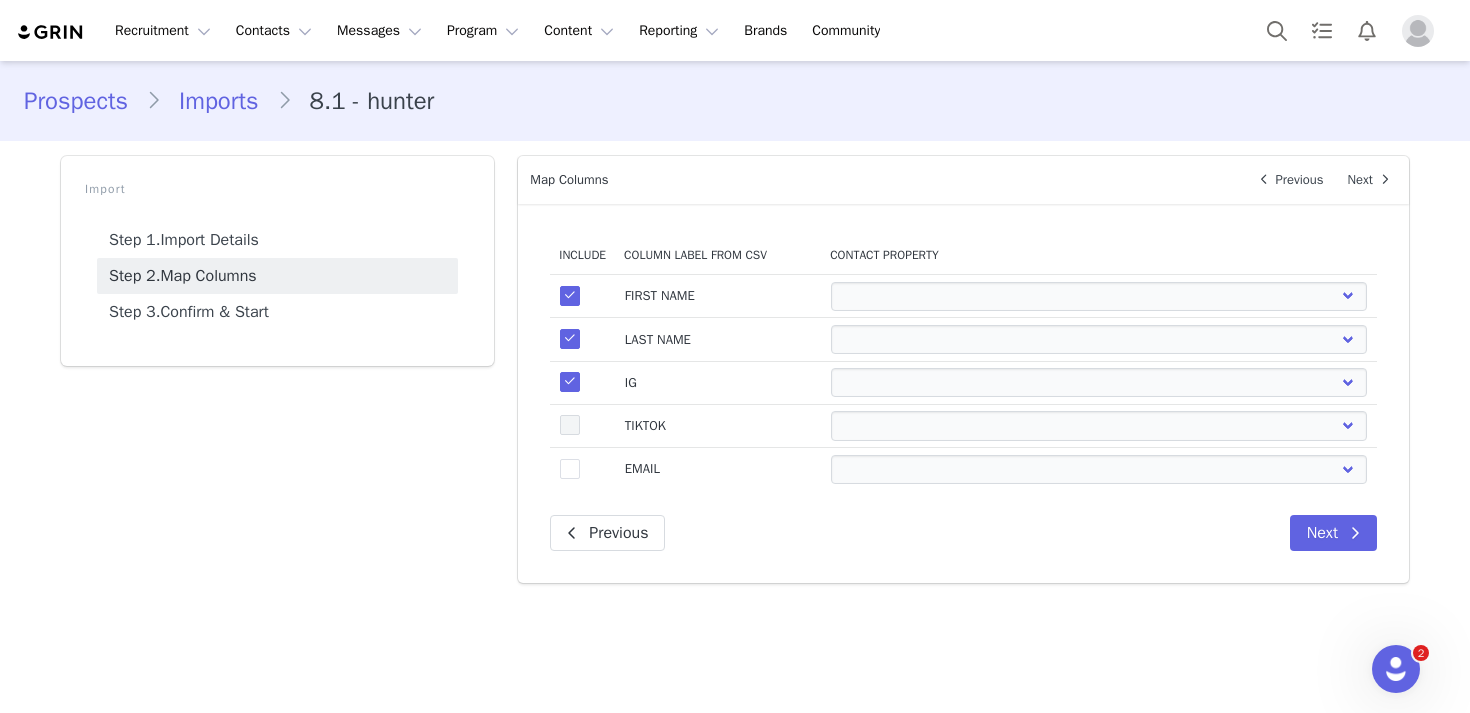 click at bounding box center (570, 425) 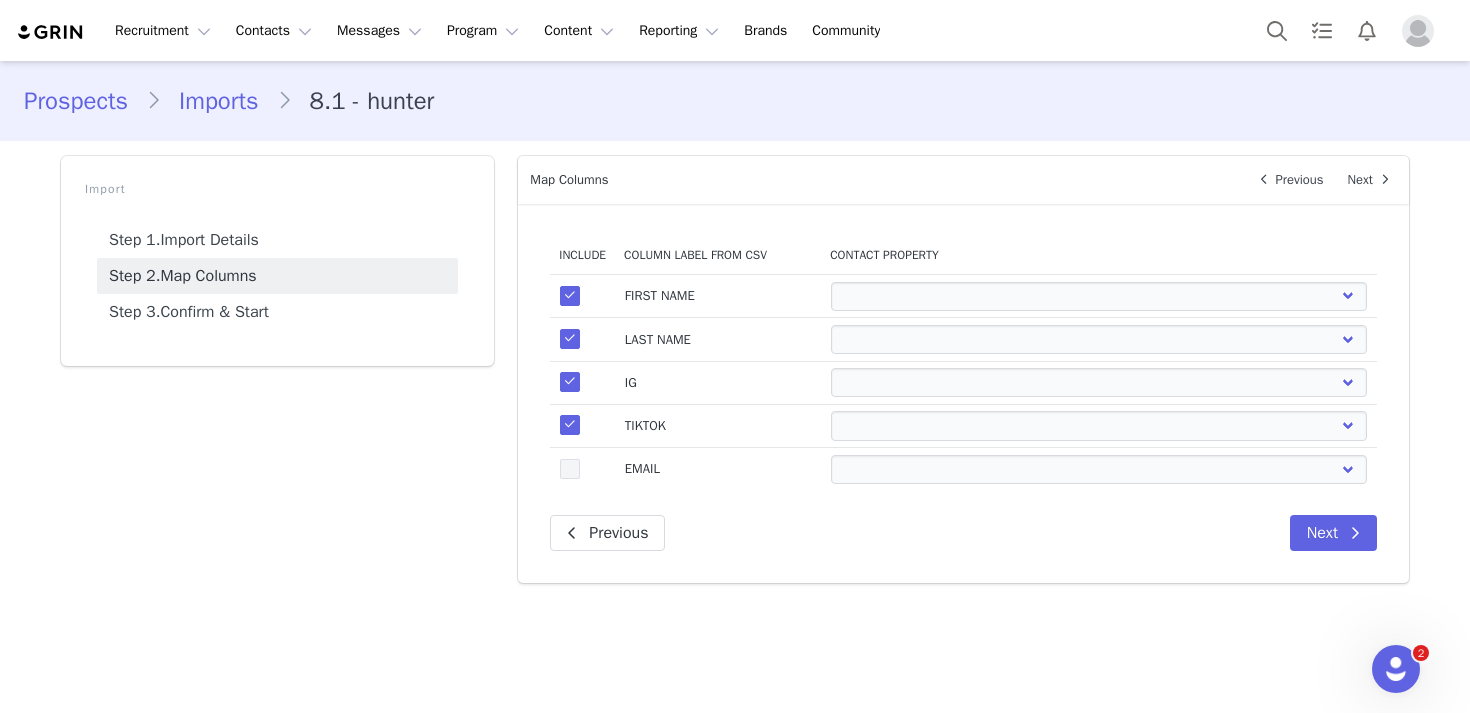 click on "true" at bounding box center [570, 469] 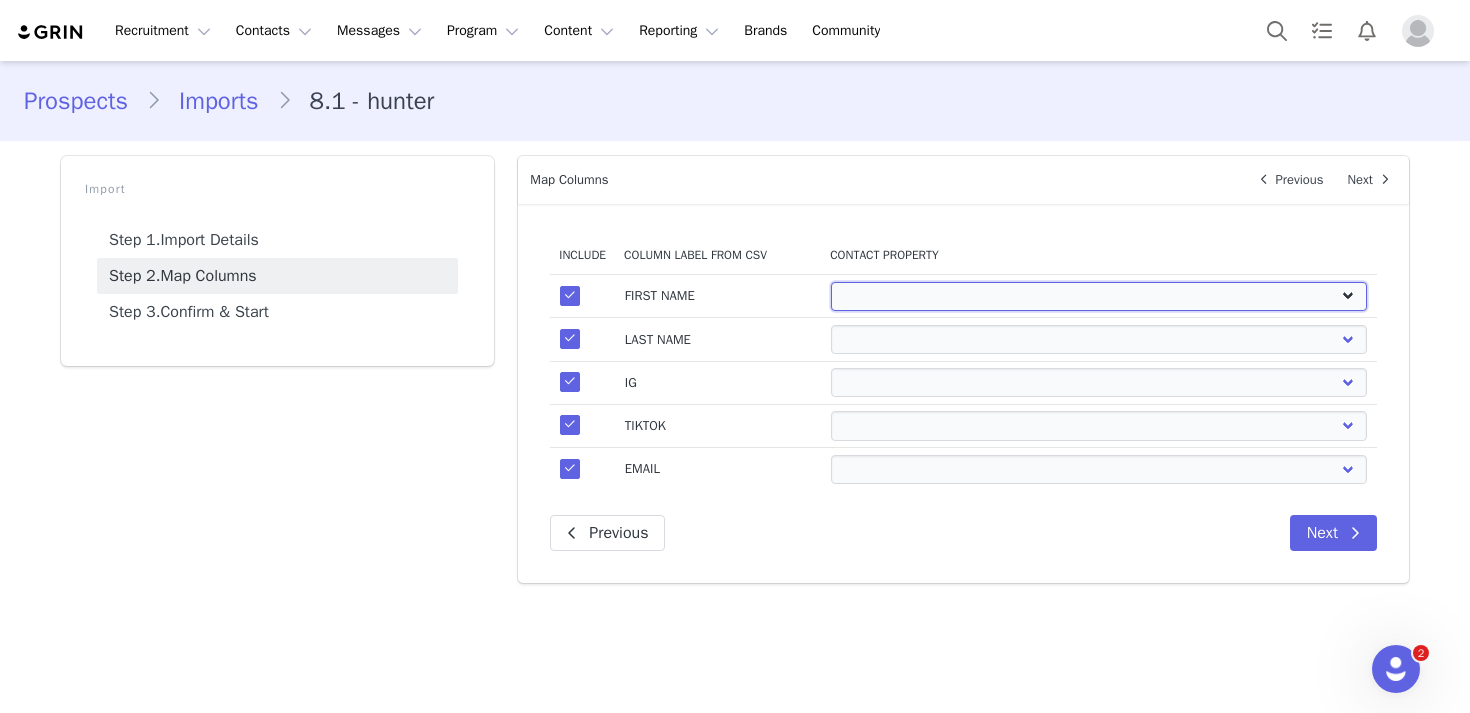 click on "First Name   Last Name   Email   PayPal Email   Gender   Language   Phone Country Code   Phone Number   Company   Street   Street 2   City   State   Zip   Country   Website URL   Instagram URL   YouTube URL   Twitter URL   Facebook URL   TikTok URL   Twitch URL   Pinterest URL   Adrenaline Research Labs (Joybyte): Discount Code - Free Ship" at bounding box center [1099, 296] 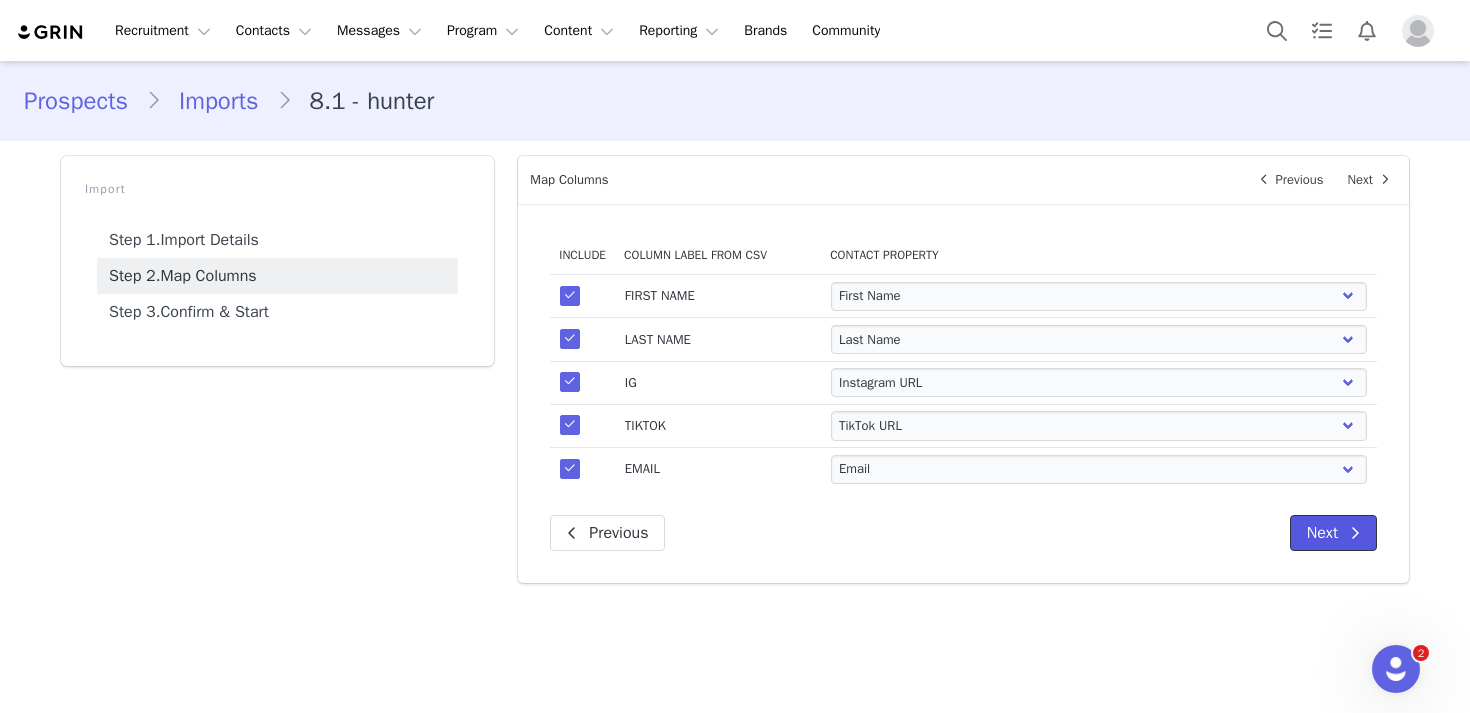 click on "Next" at bounding box center (1333, 533) 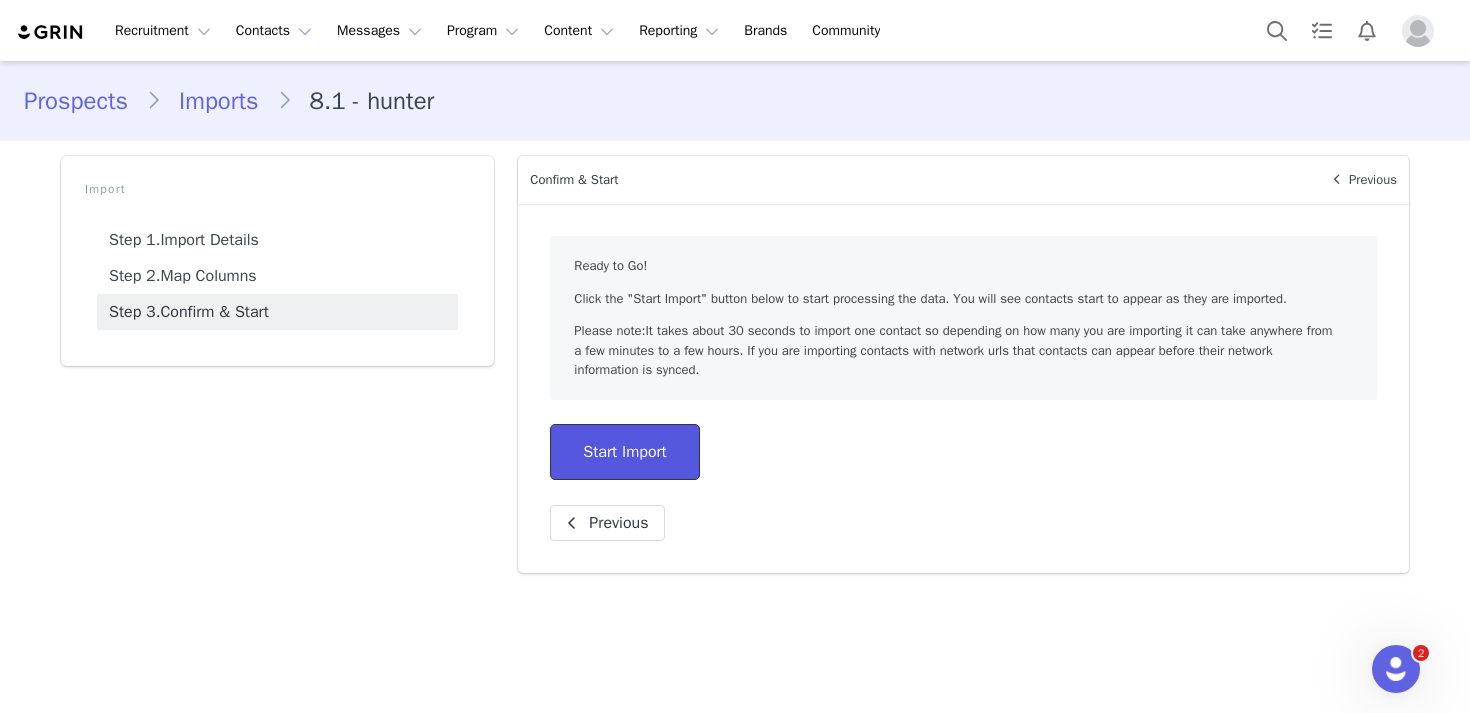click on "Start Import" at bounding box center [624, 452] 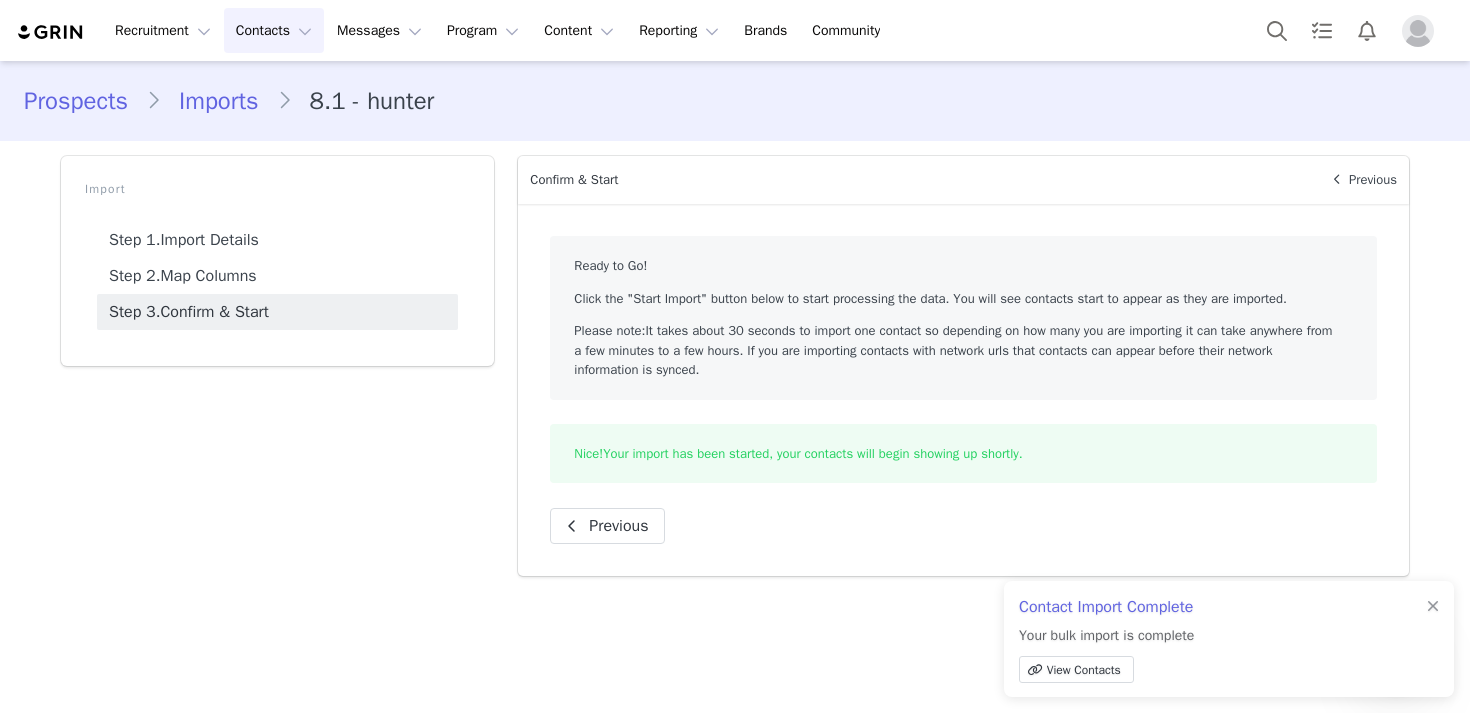 click on "Contacts Contacts" at bounding box center (274, 30) 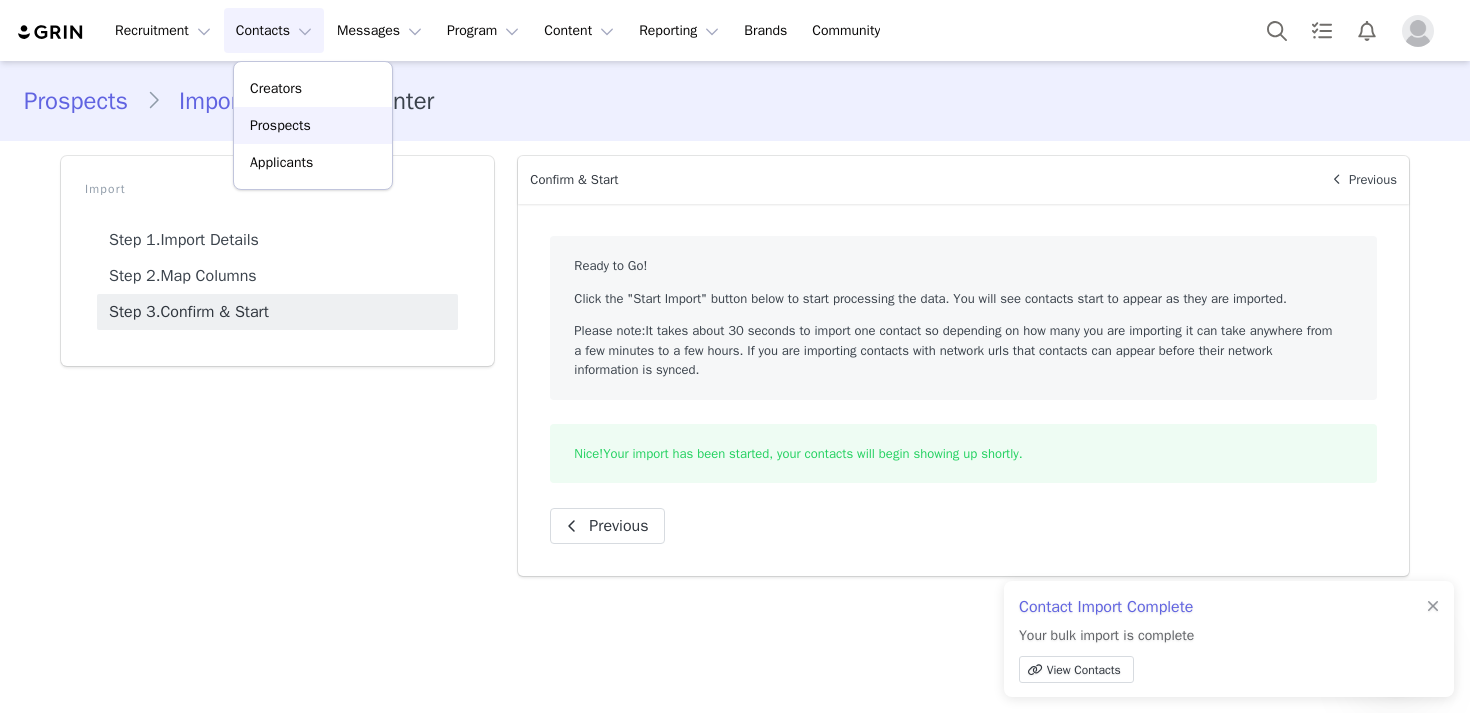 click on "Prospects" at bounding box center (313, 125) 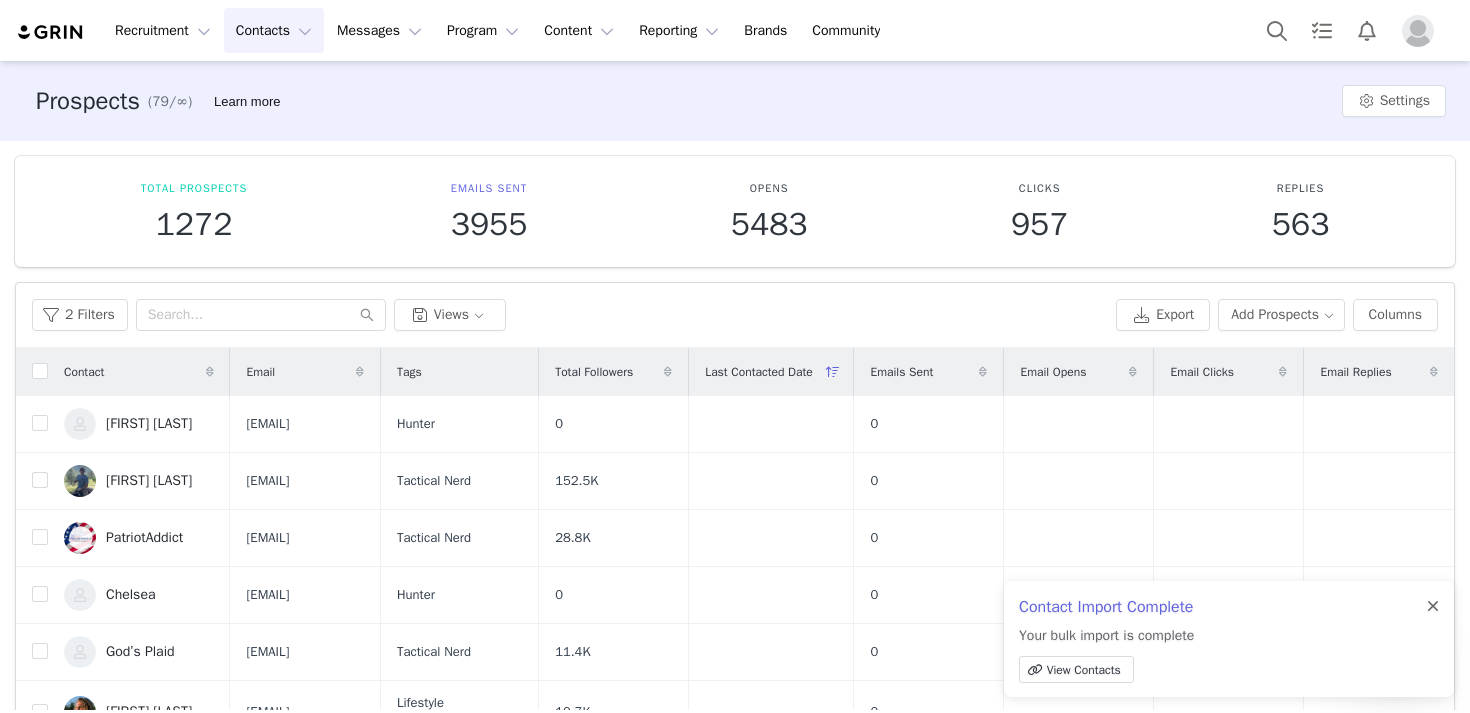 click at bounding box center [1433, 607] 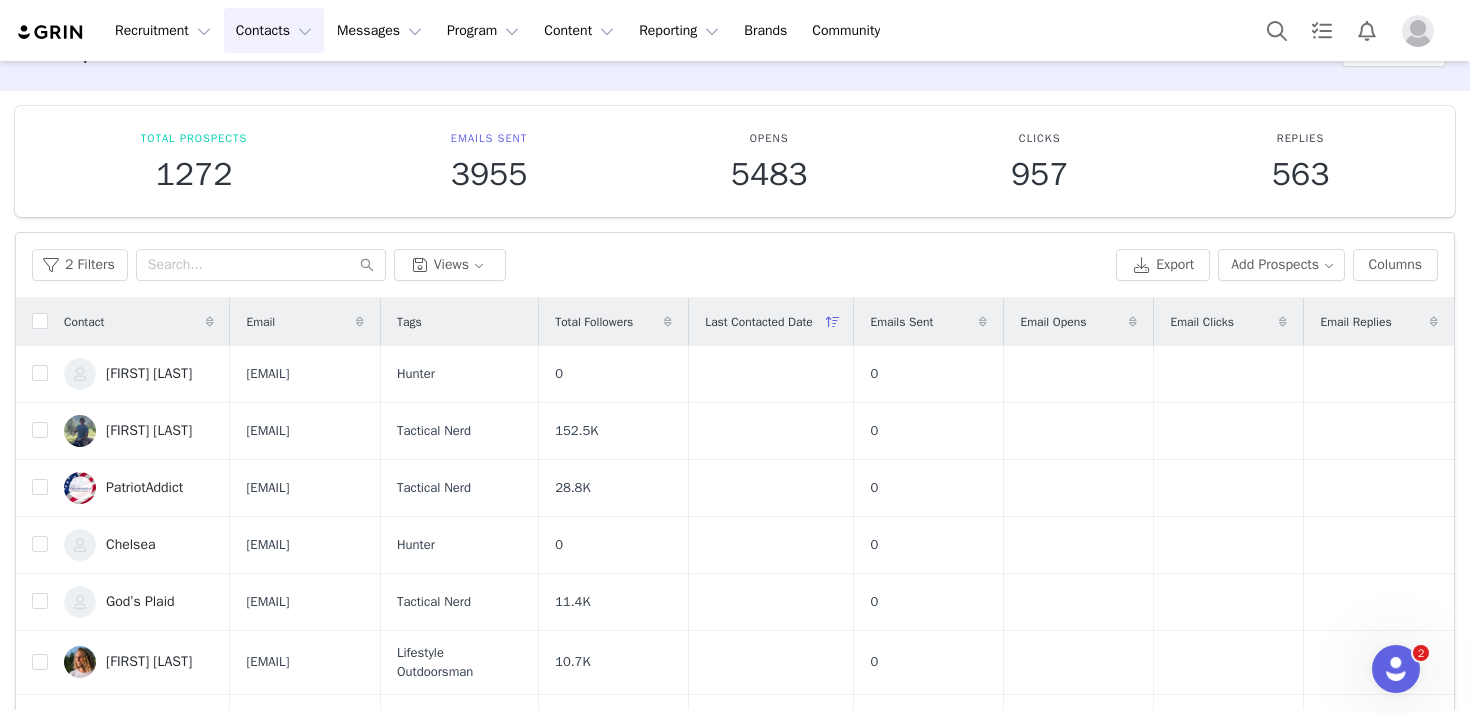 scroll, scrollTop: 61, scrollLeft: 0, axis: vertical 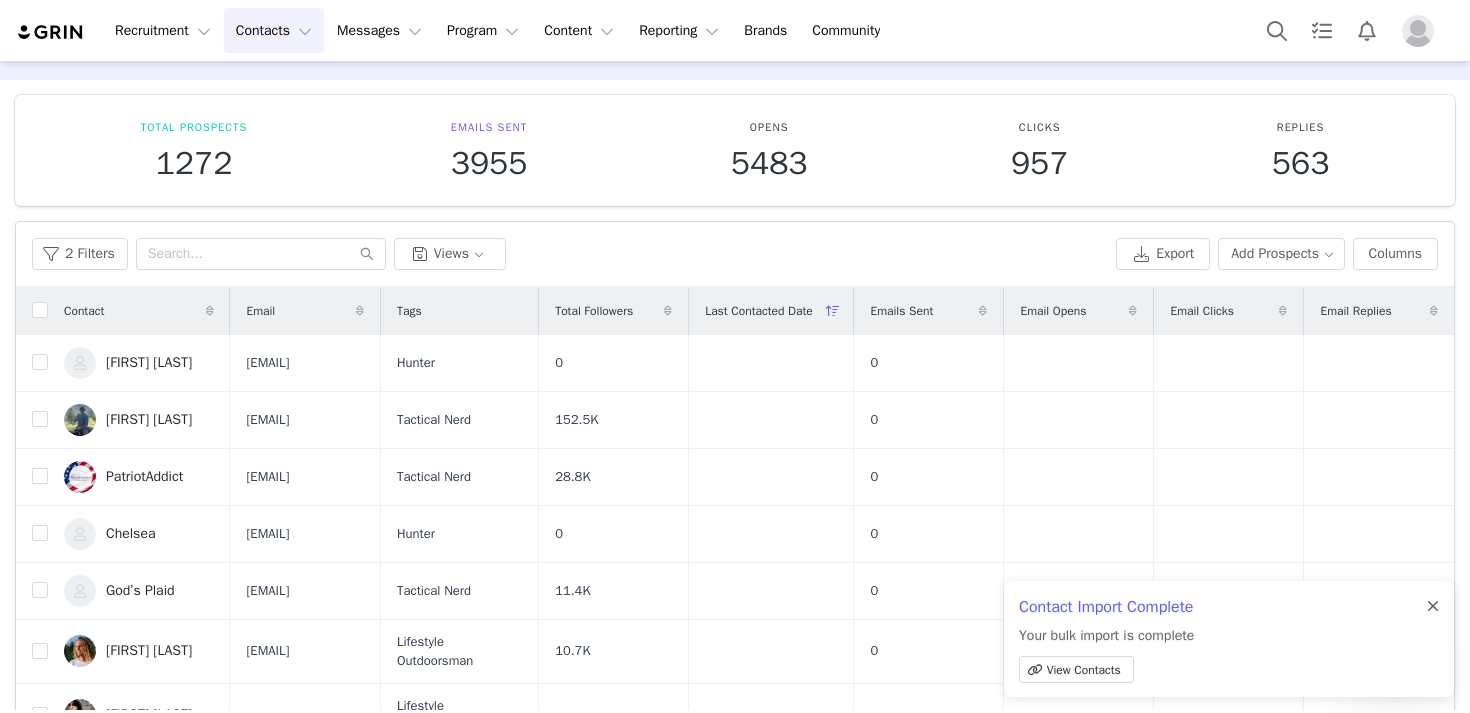 click at bounding box center (1433, 607) 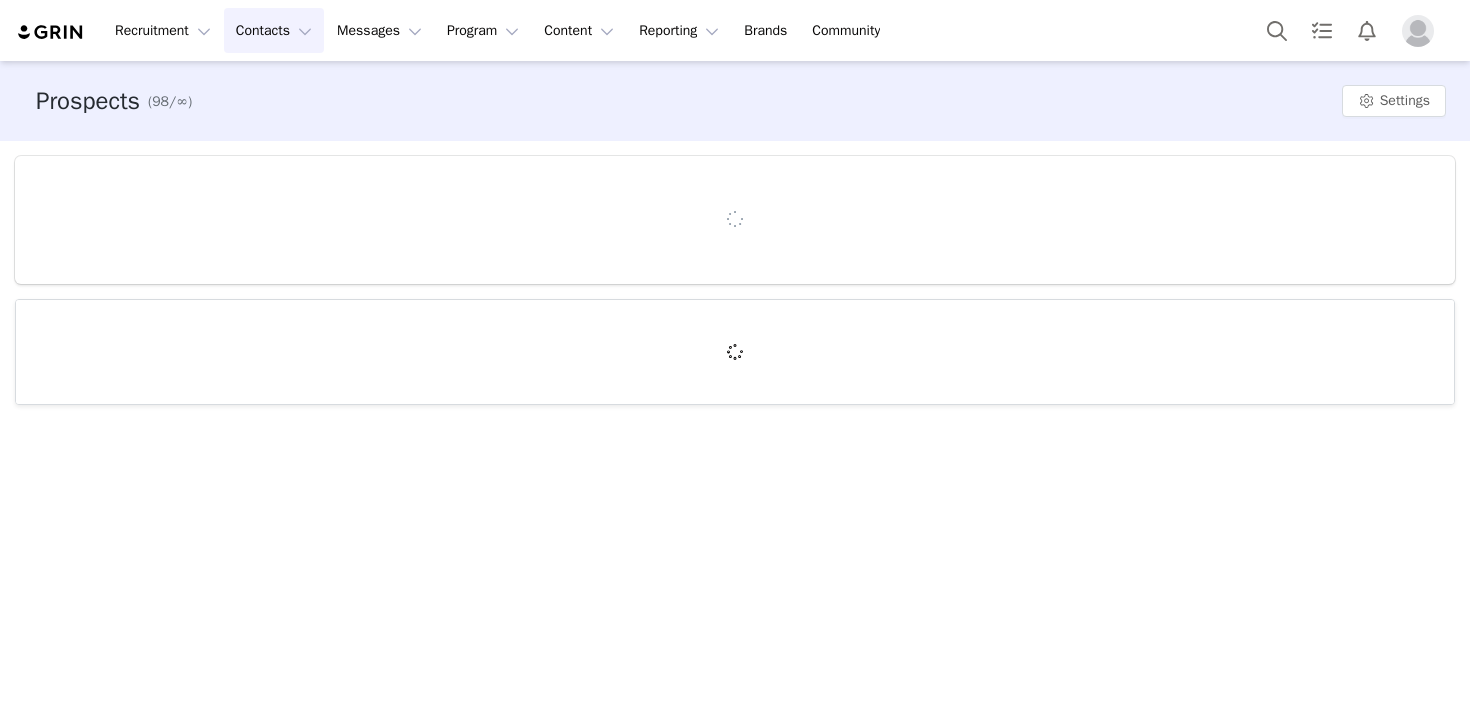 scroll, scrollTop: 0, scrollLeft: 0, axis: both 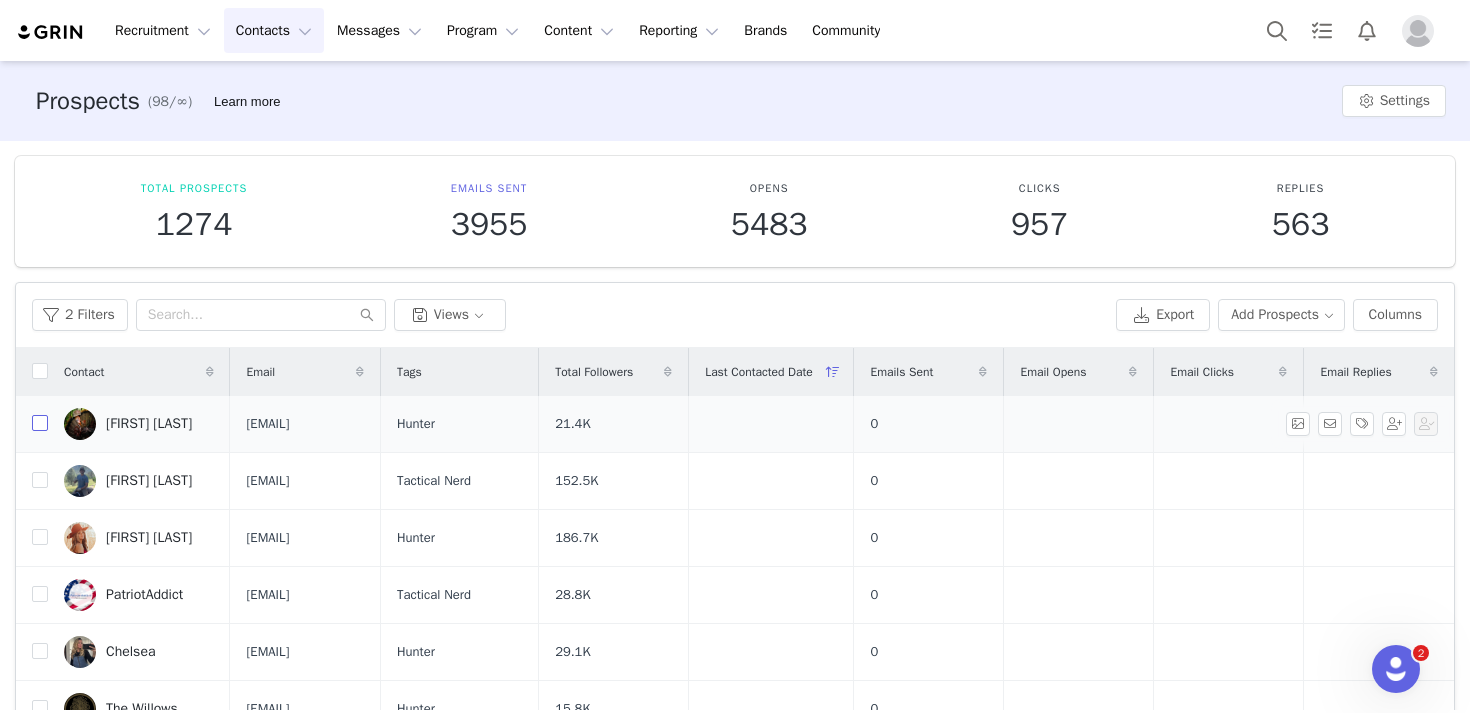 click at bounding box center [40, 423] 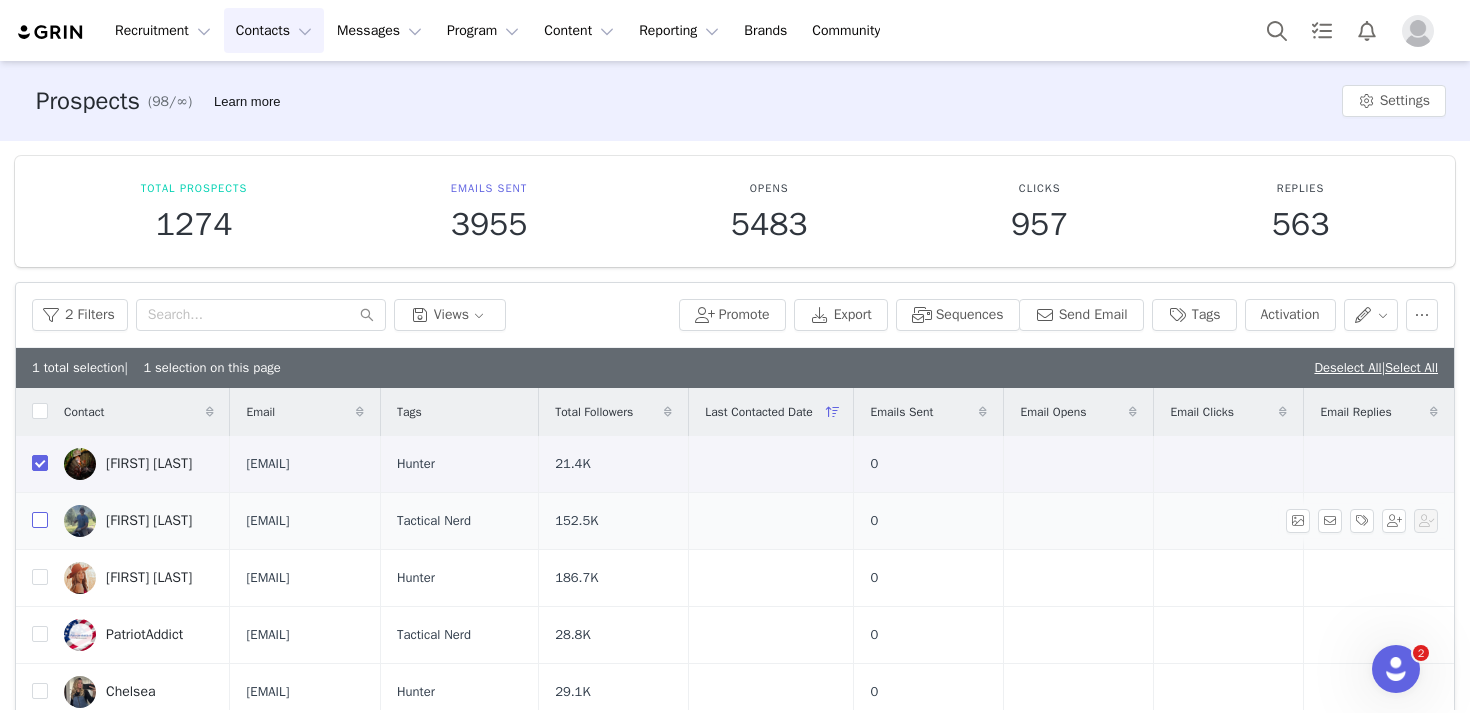 click at bounding box center (40, 520) 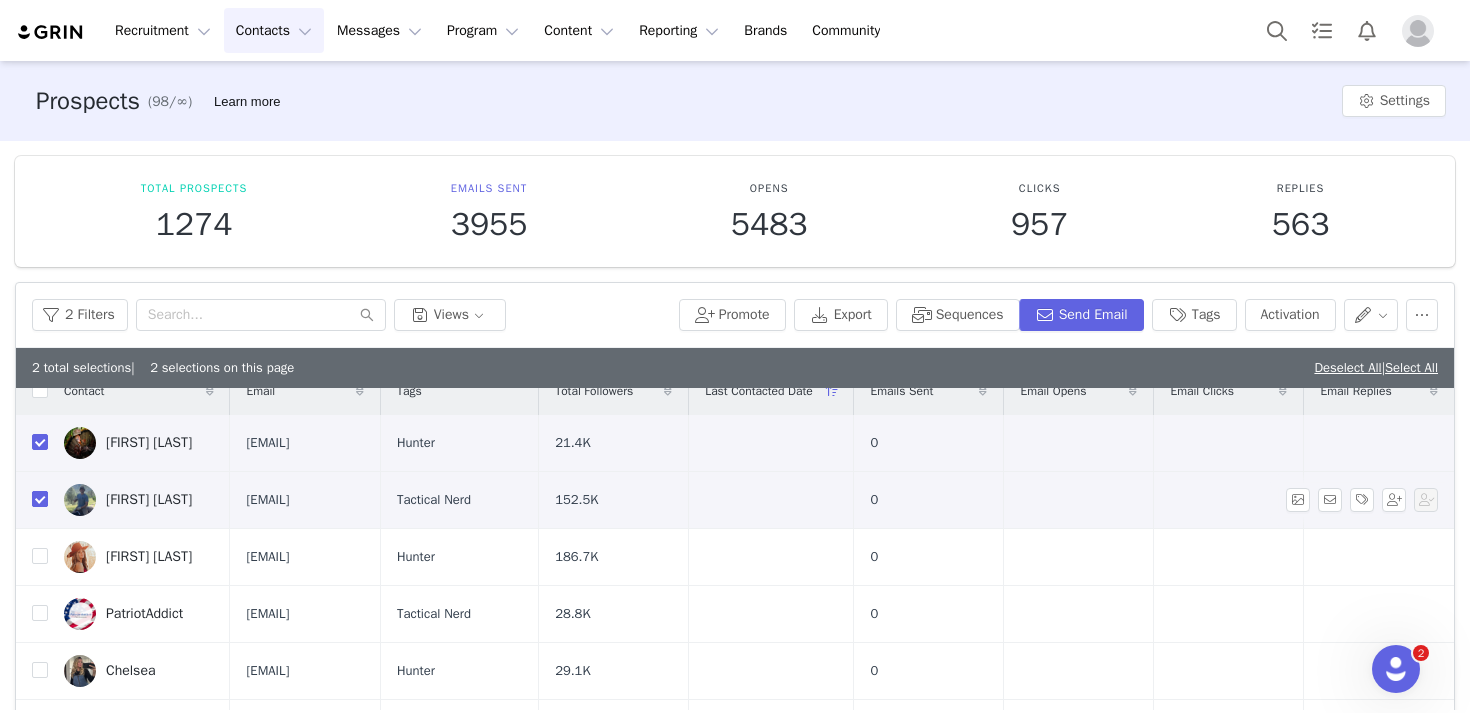 scroll, scrollTop: 31, scrollLeft: 0, axis: vertical 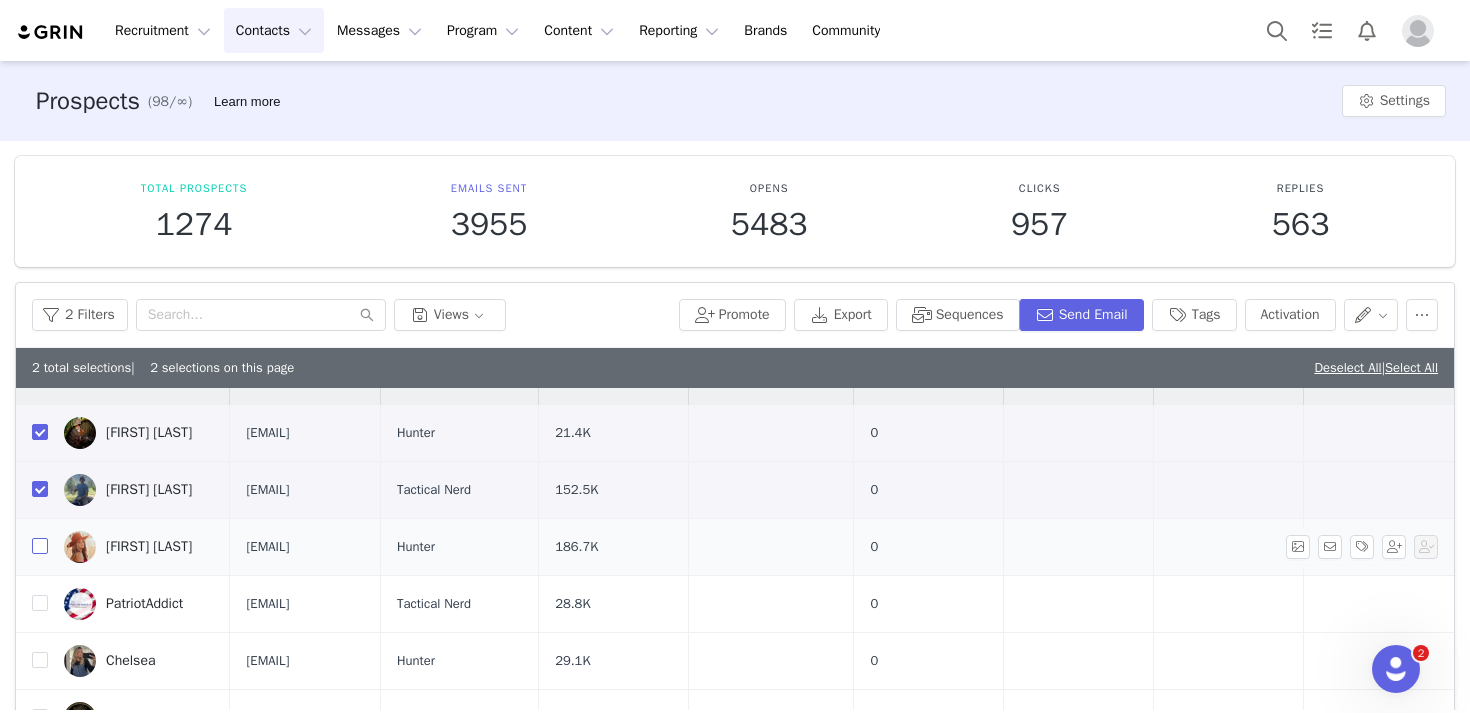click at bounding box center (40, 546) 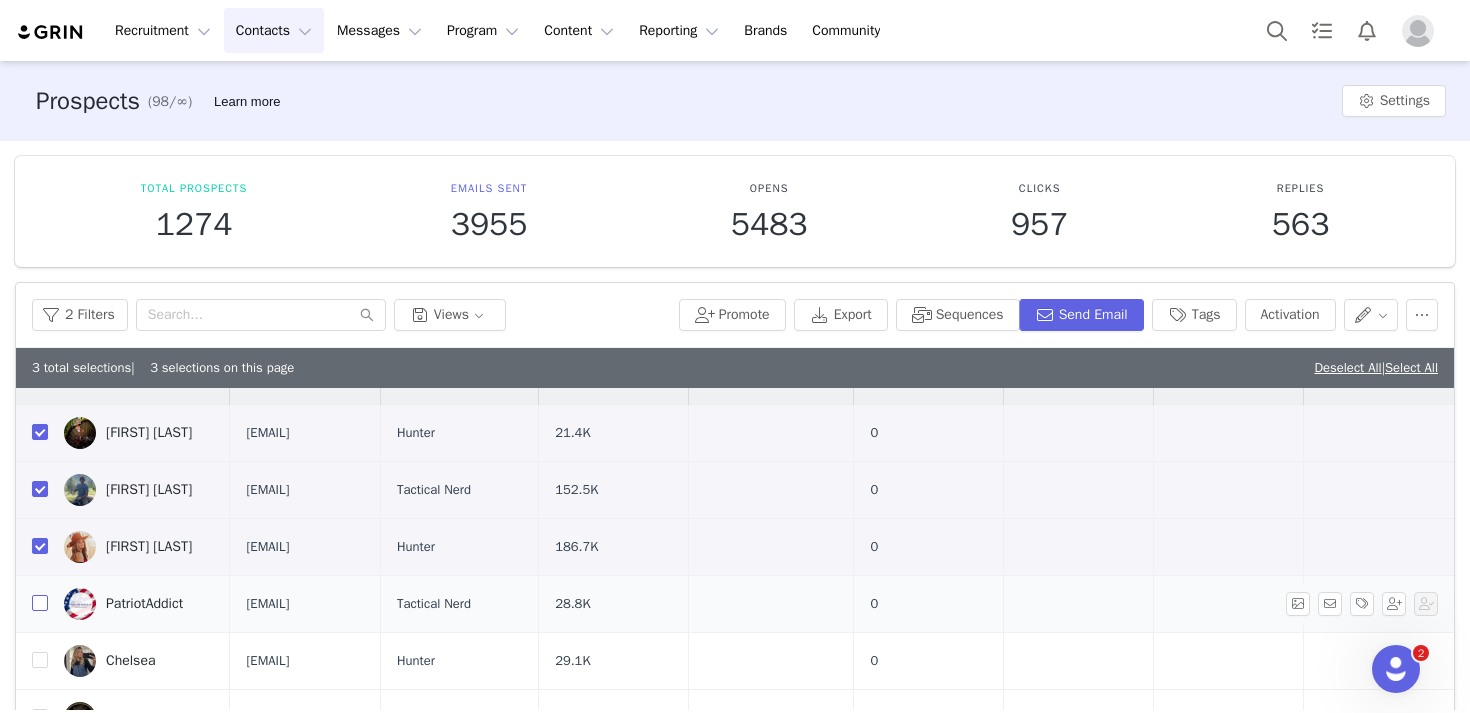 click at bounding box center (40, 603) 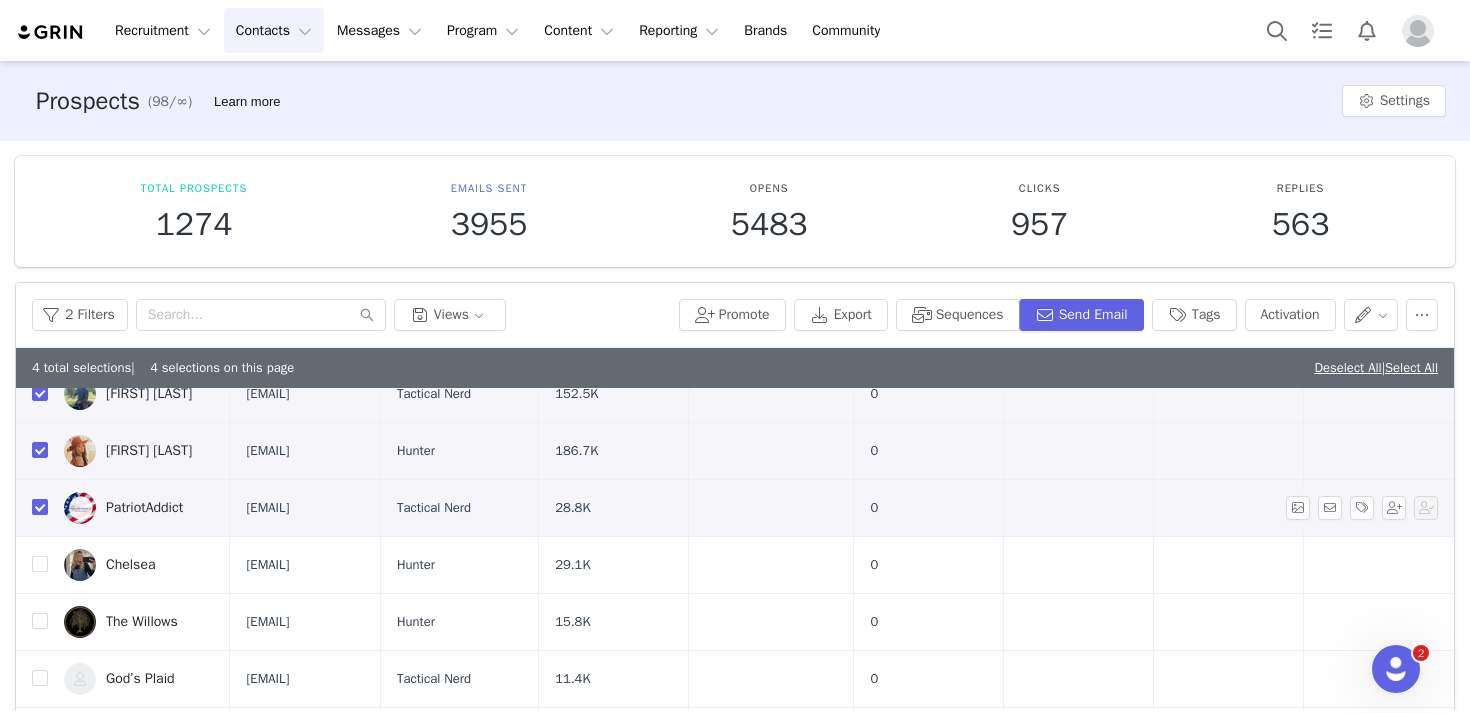 scroll, scrollTop: 137, scrollLeft: 0, axis: vertical 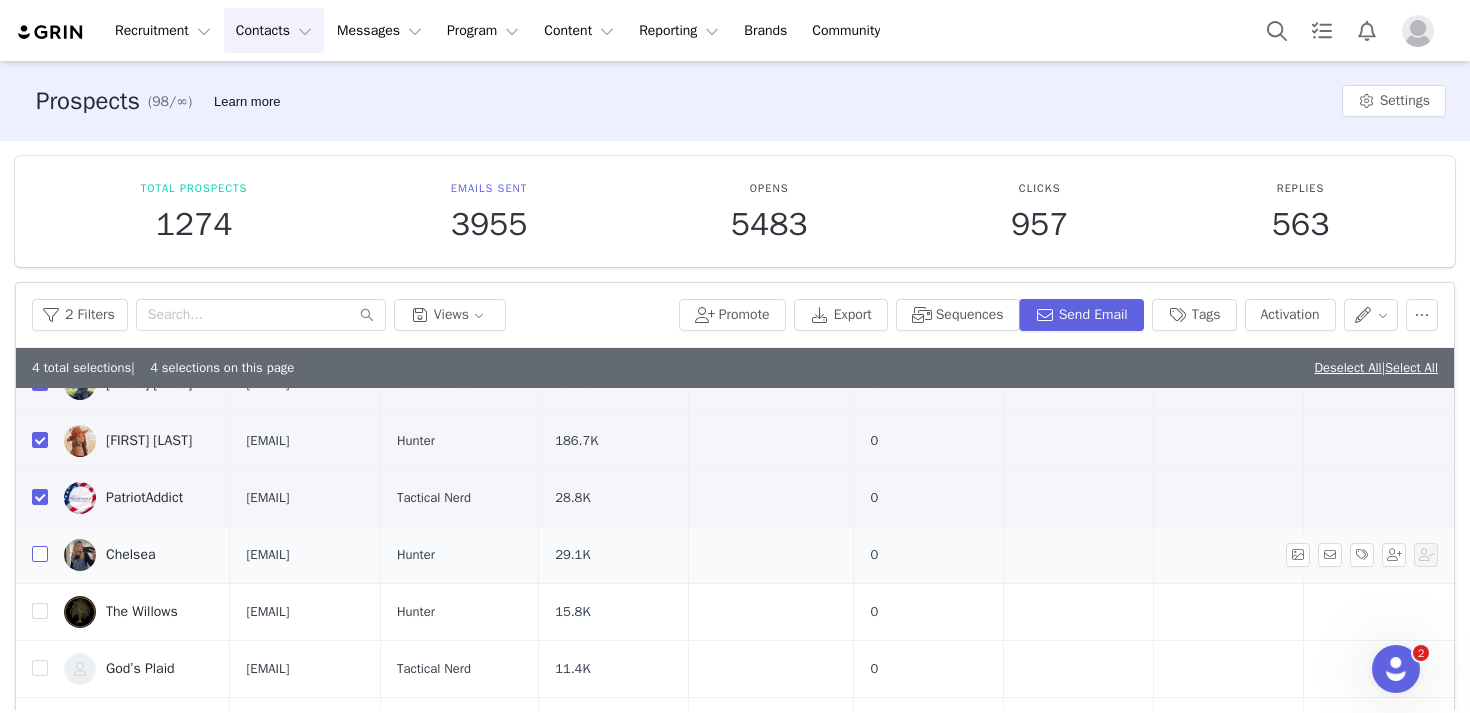 click at bounding box center (40, 554) 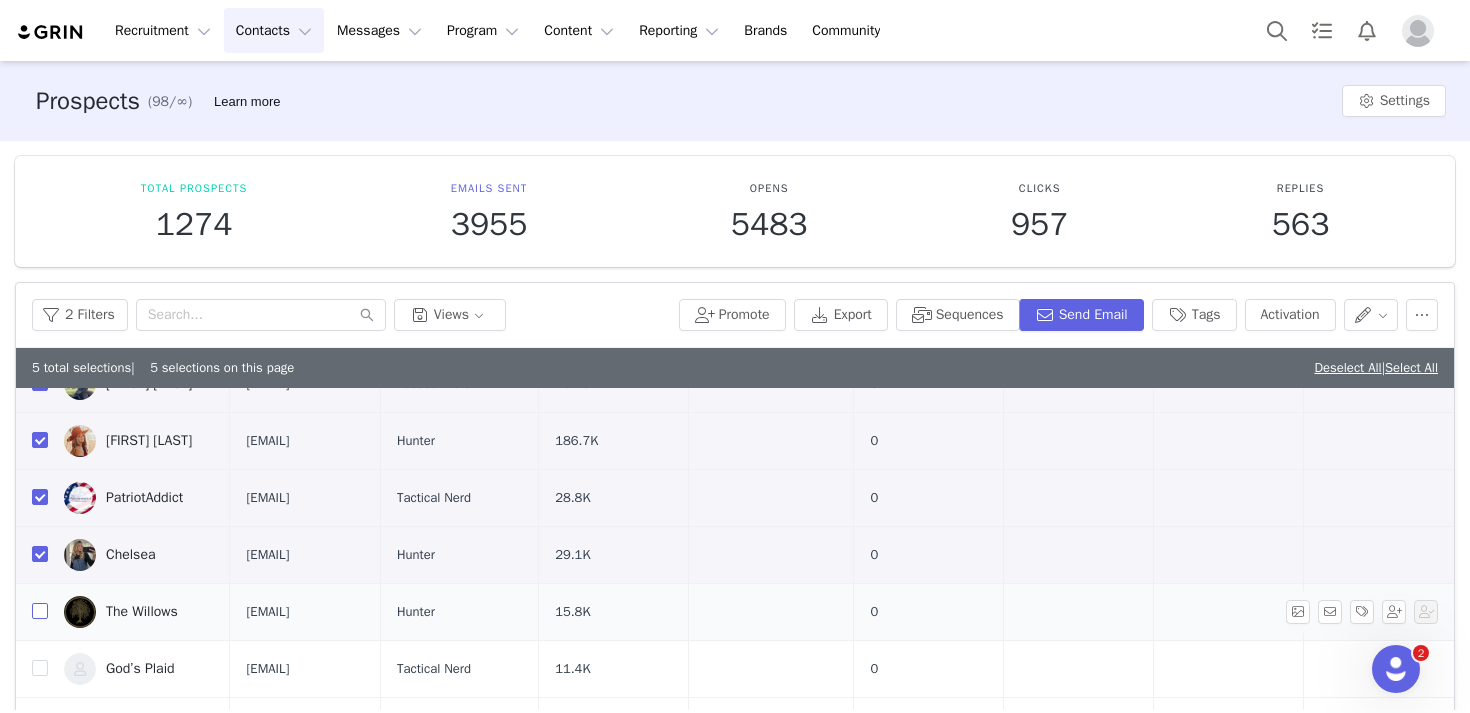 click at bounding box center (40, 611) 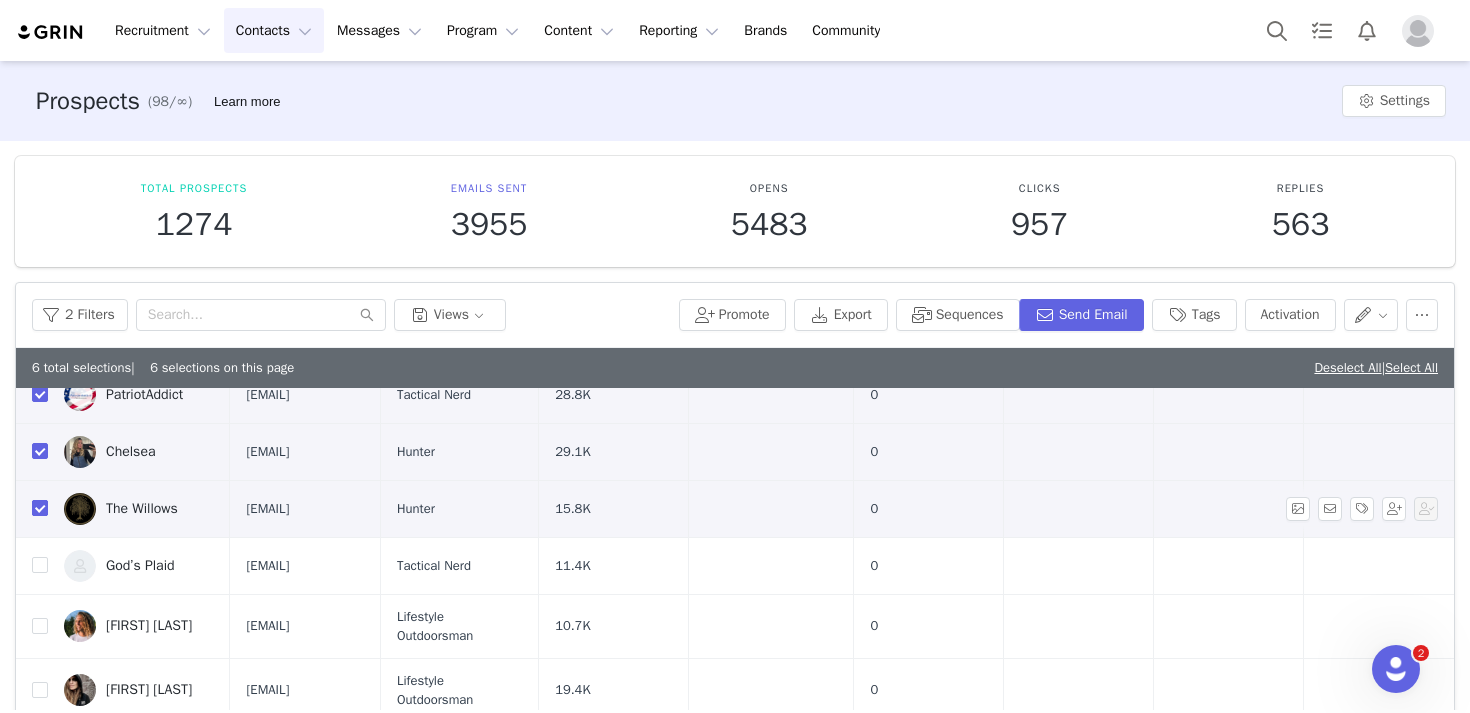 scroll, scrollTop: 242, scrollLeft: 0, axis: vertical 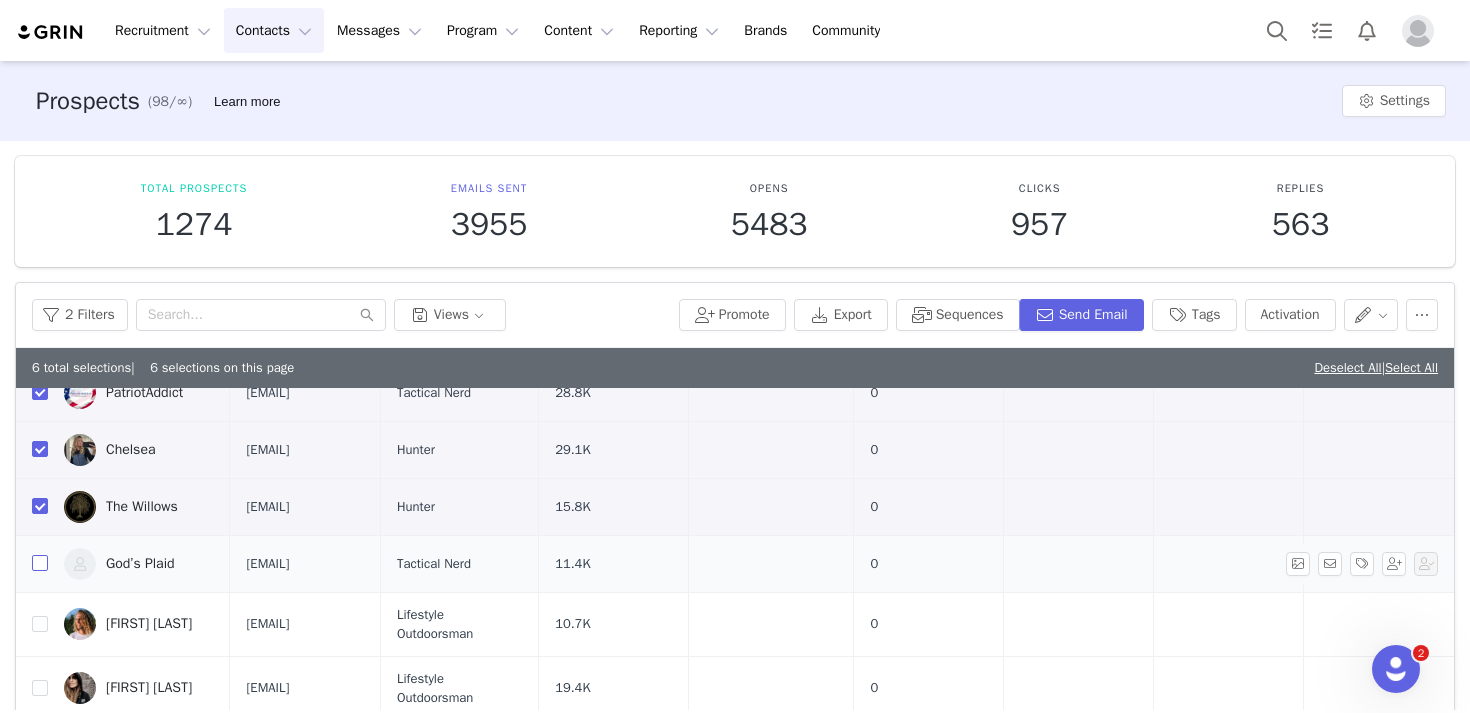click at bounding box center [40, 563] 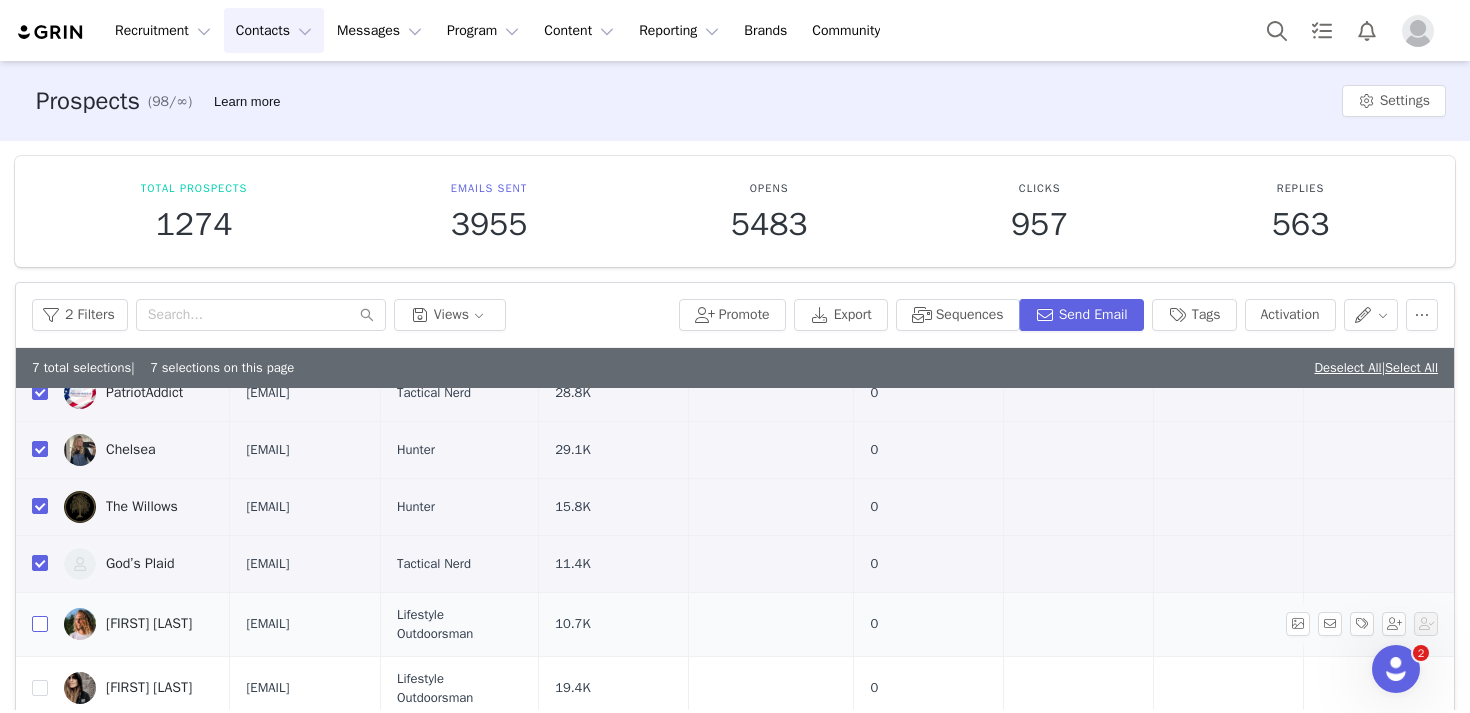 click at bounding box center (40, 624) 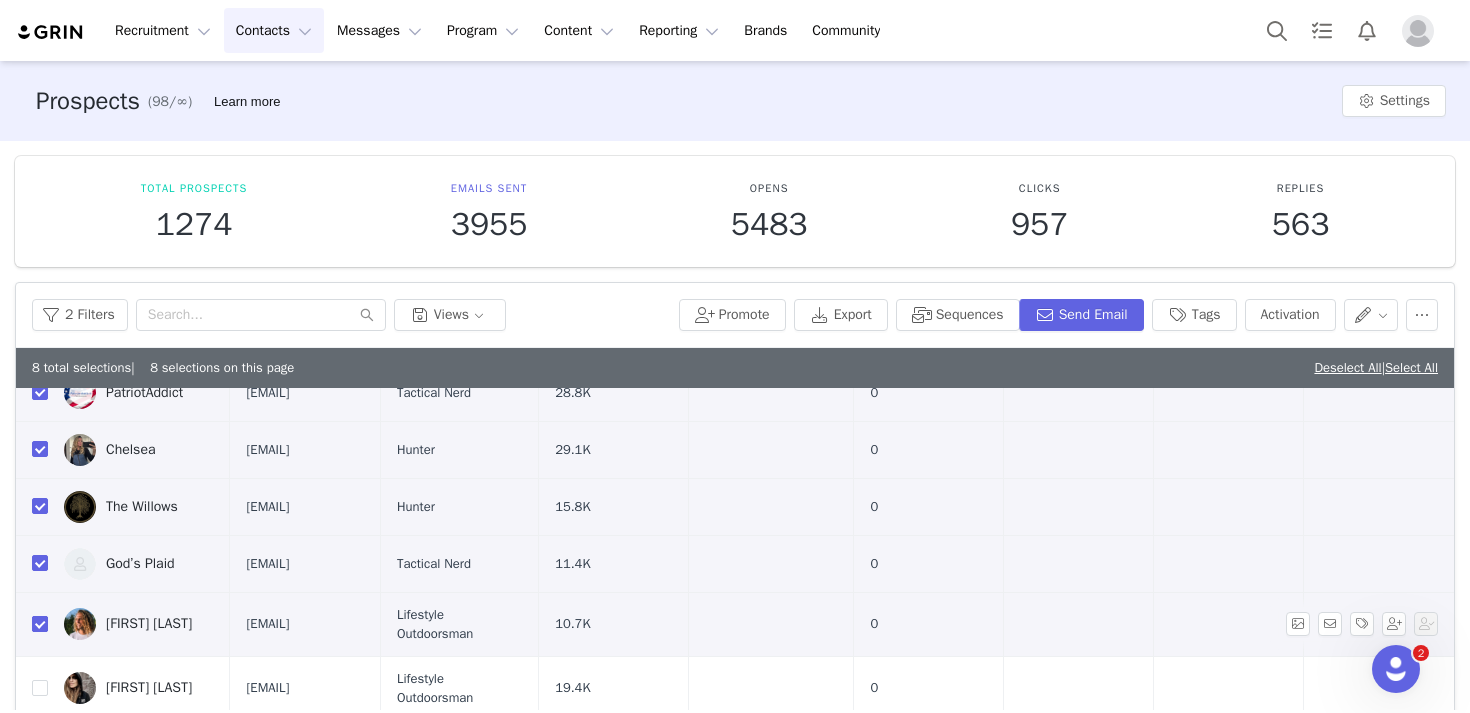 scroll, scrollTop: 363, scrollLeft: 0, axis: vertical 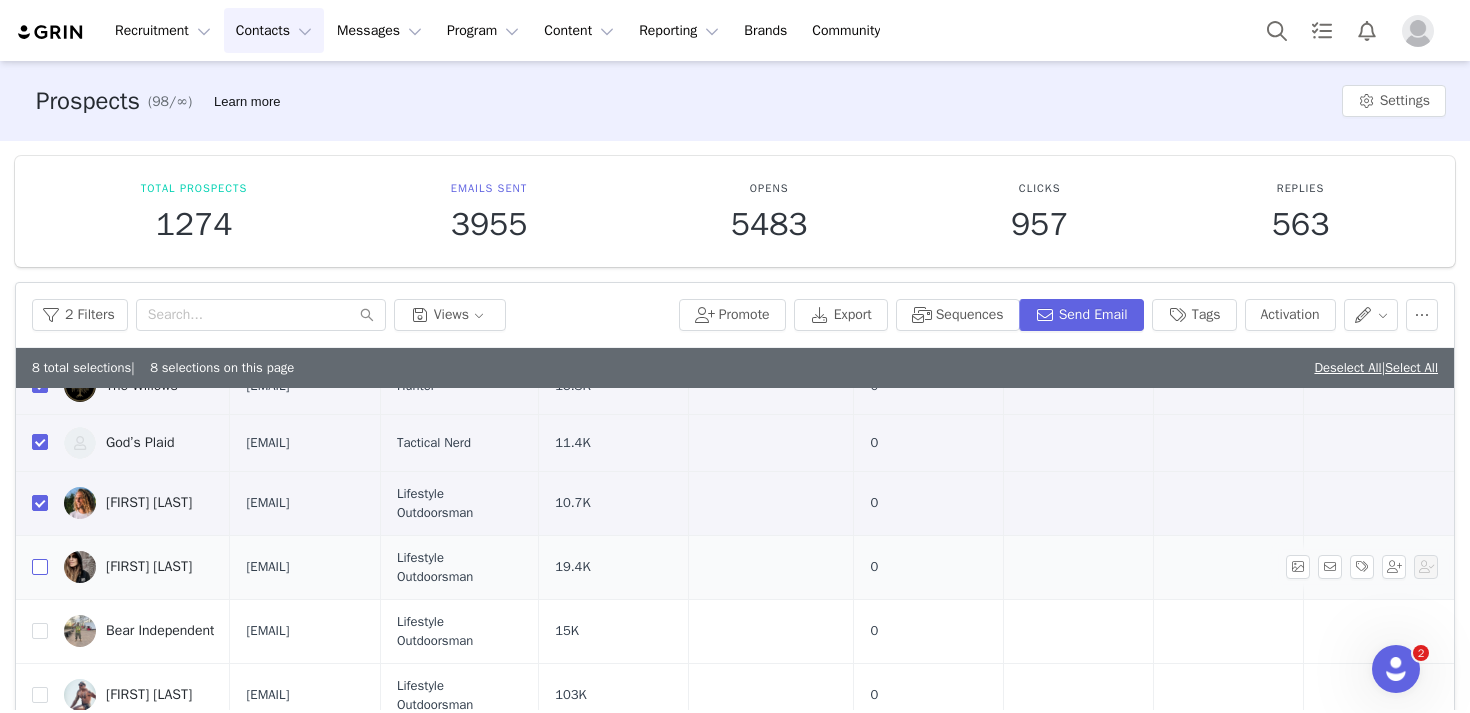 click at bounding box center (40, 567) 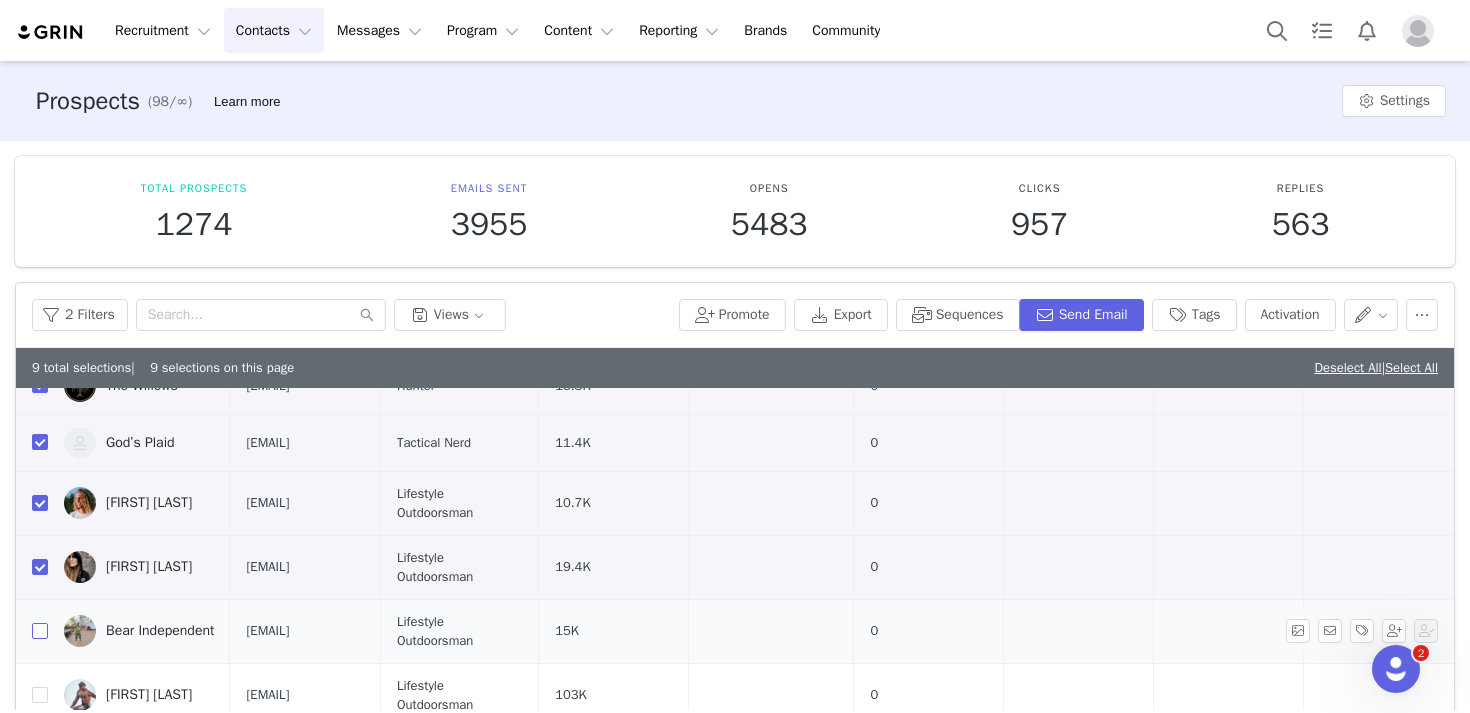 click at bounding box center (40, 631) 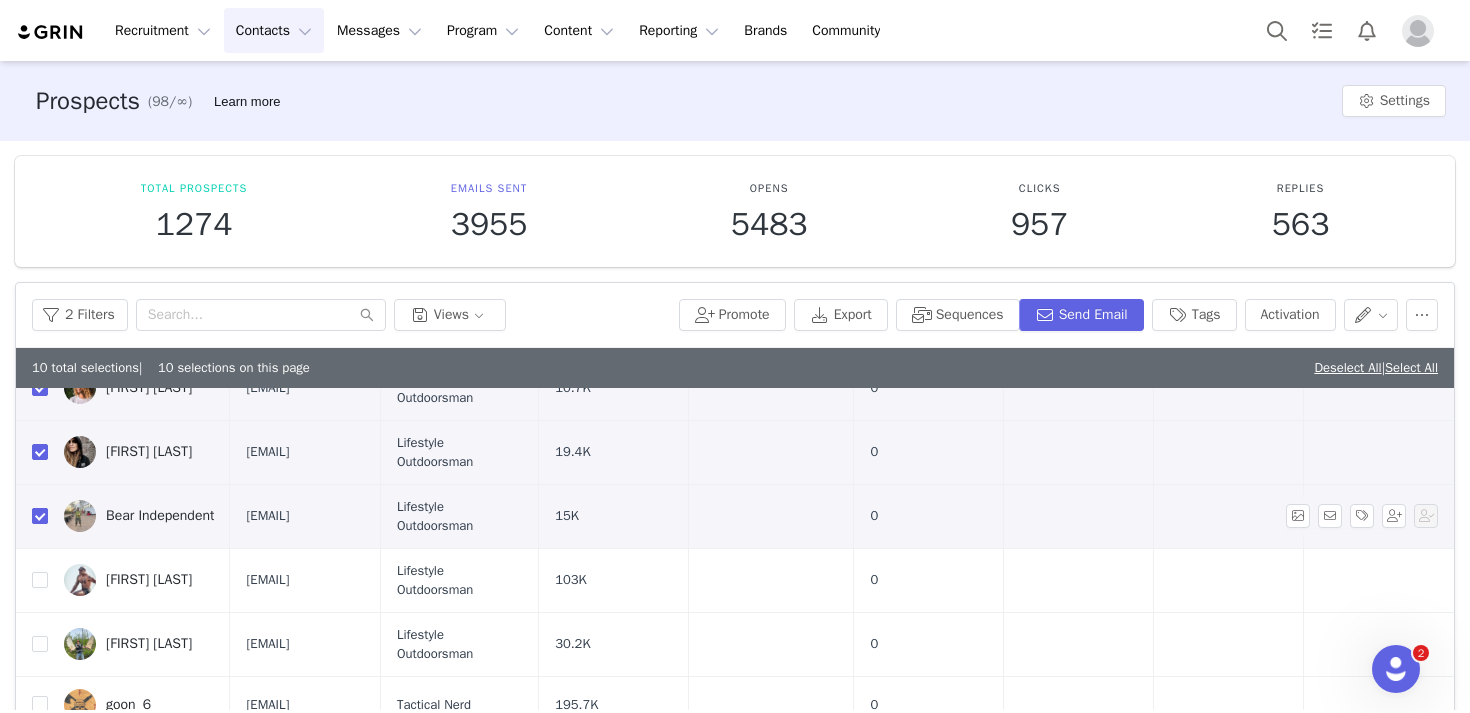 scroll, scrollTop: 480, scrollLeft: 0, axis: vertical 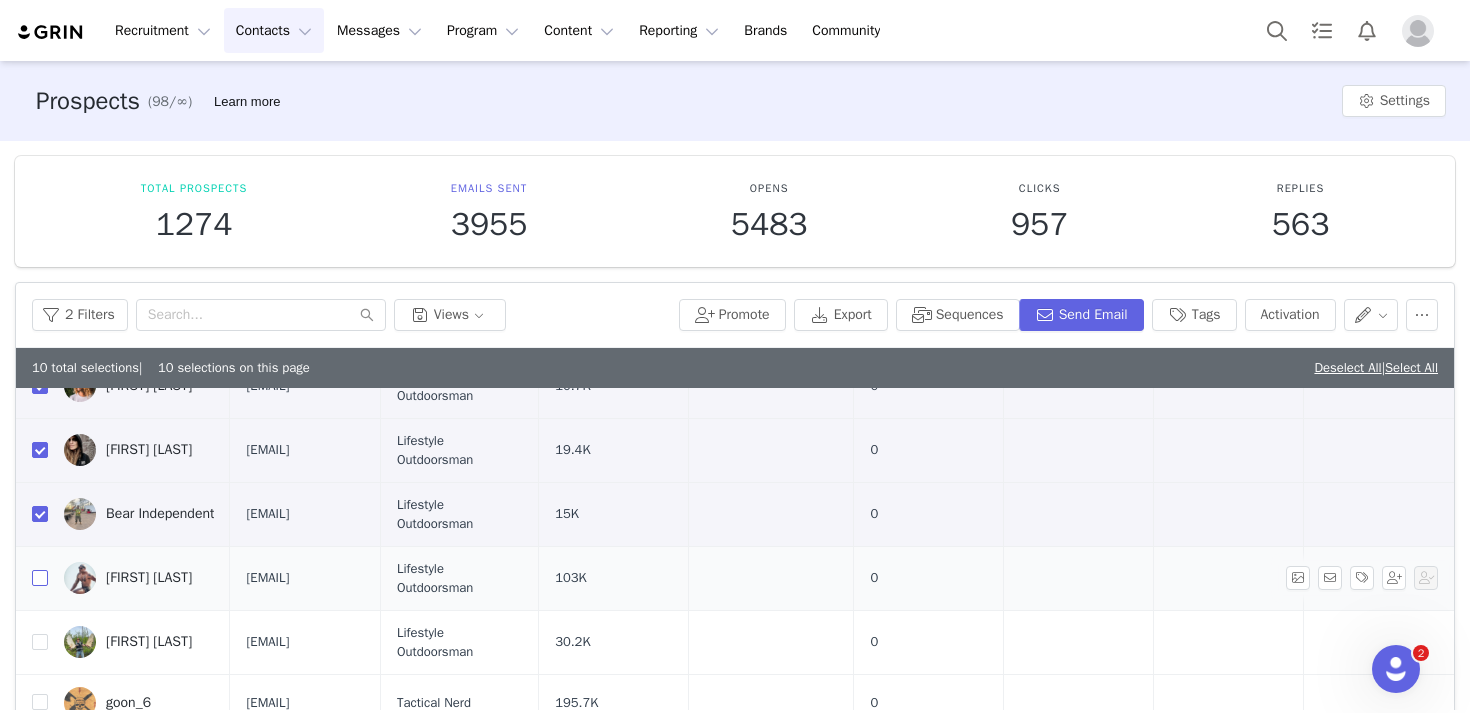 click at bounding box center (40, 578) 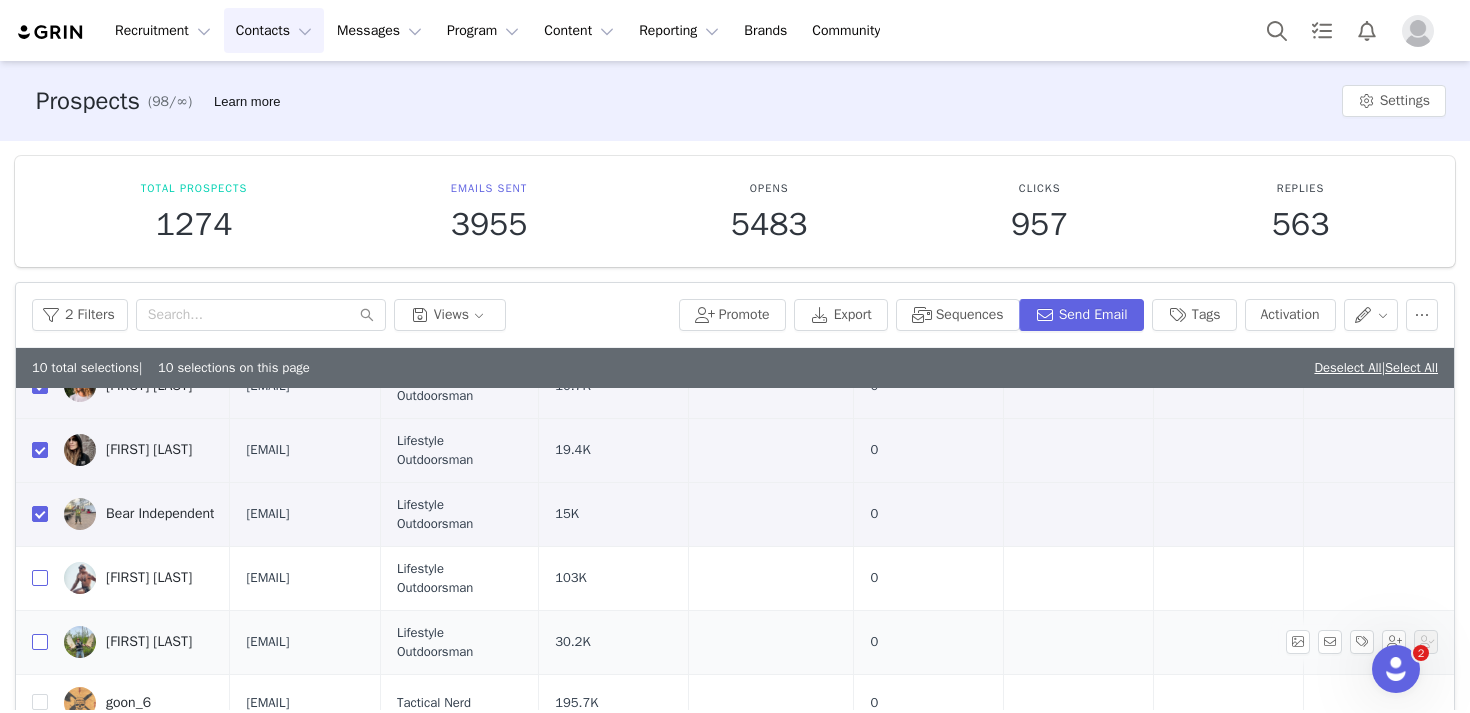 checkbox on "true" 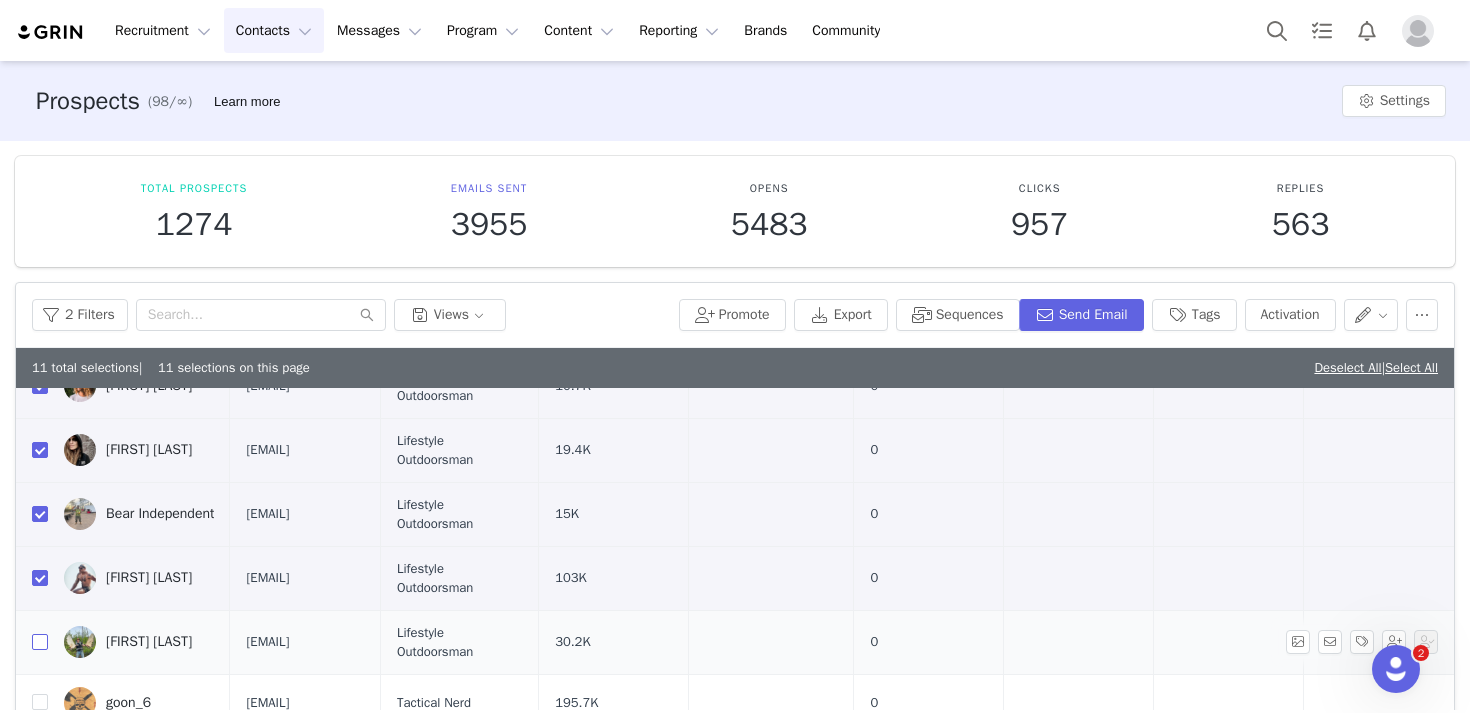 click at bounding box center [40, 642] 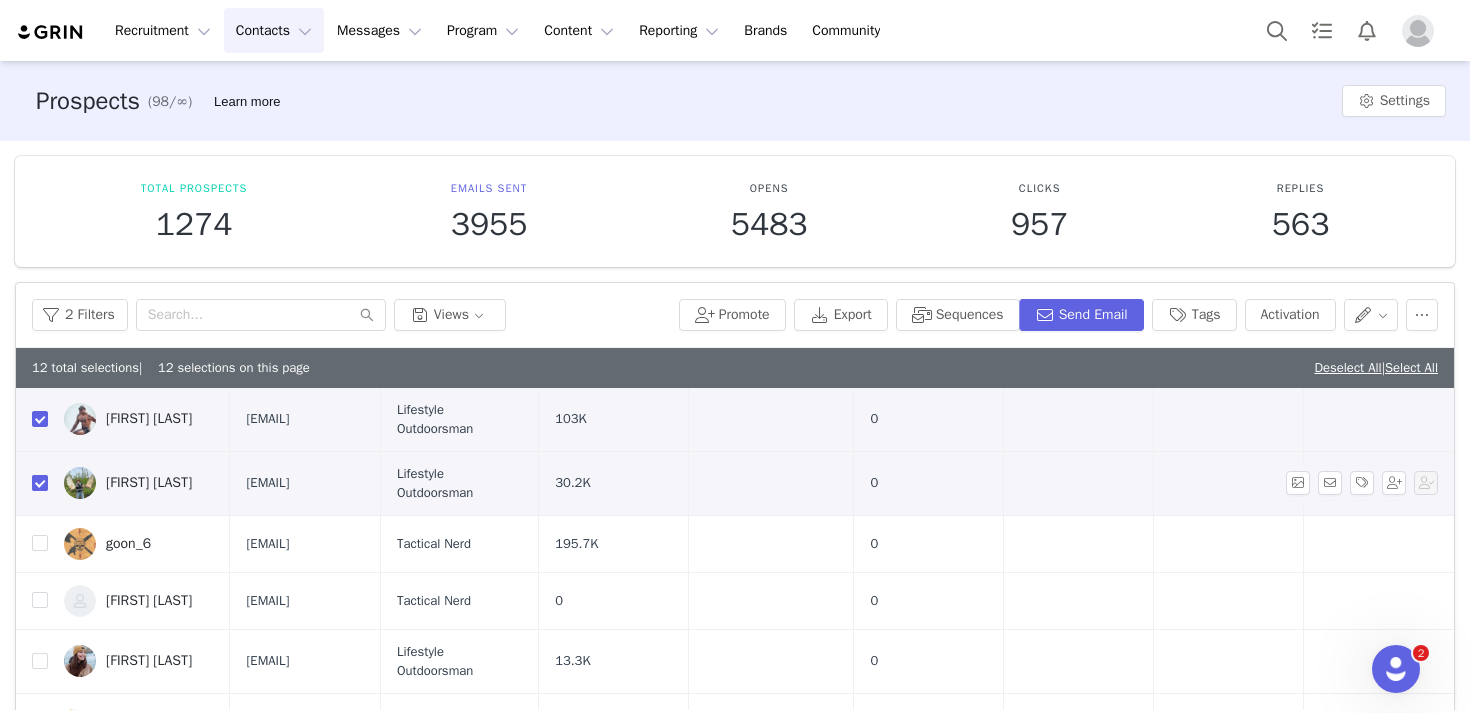 scroll, scrollTop: 642, scrollLeft: 0, axis: vertical 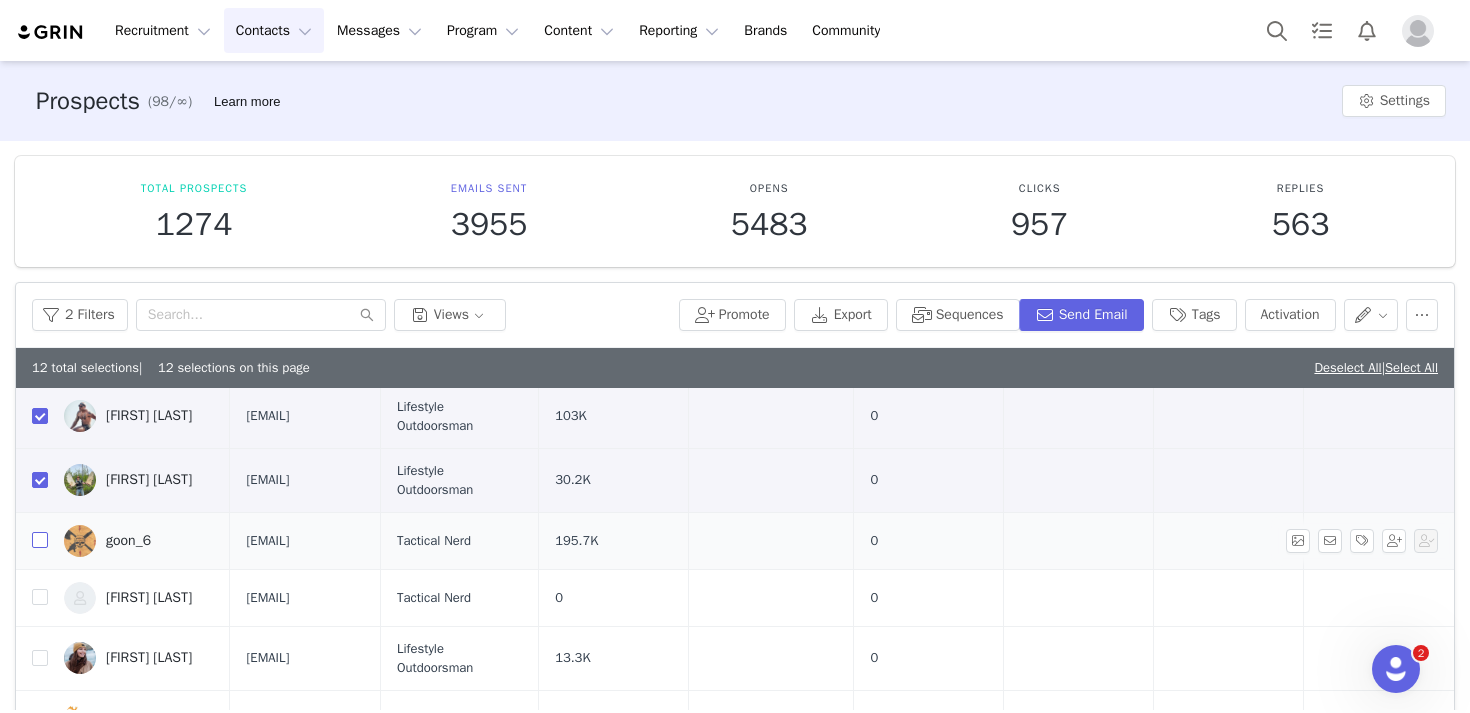 click at bounding box center (40, 540) 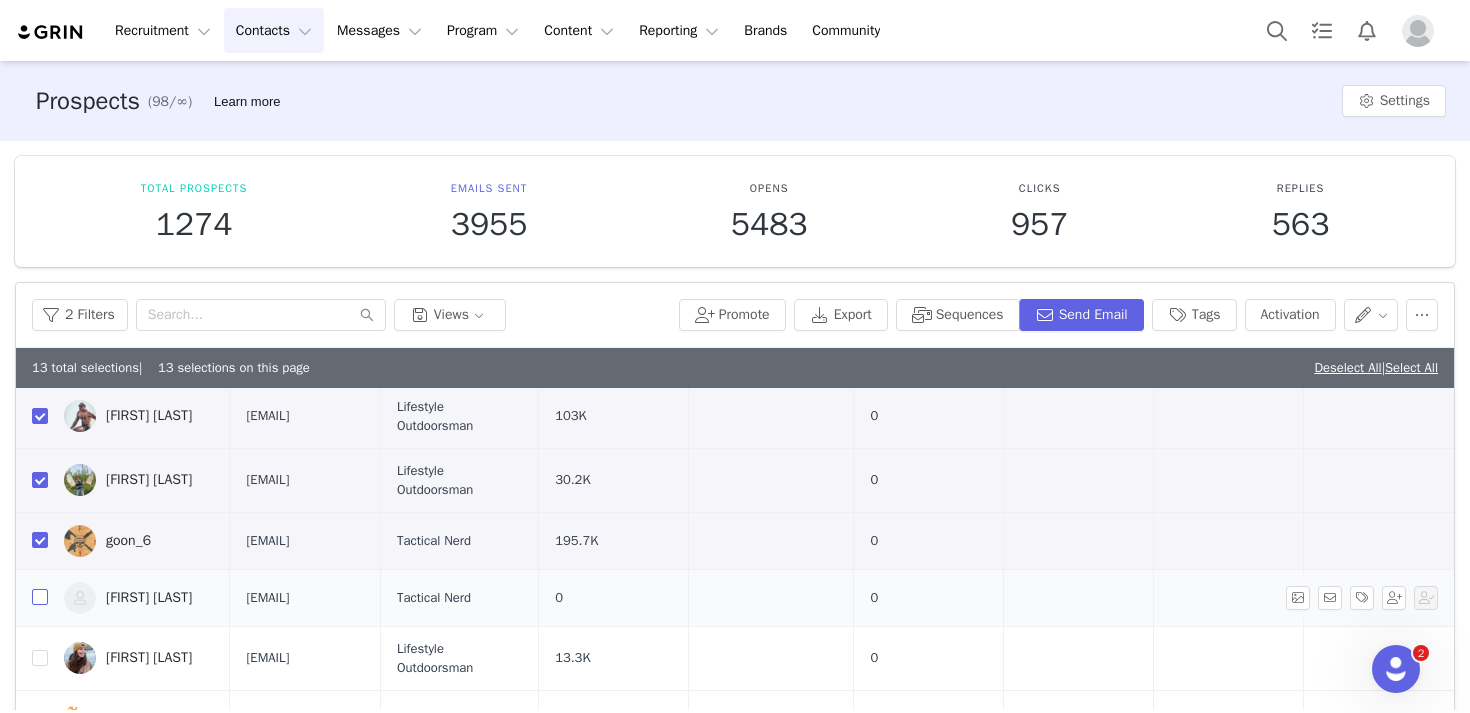 click at bounding box center [40, 597] 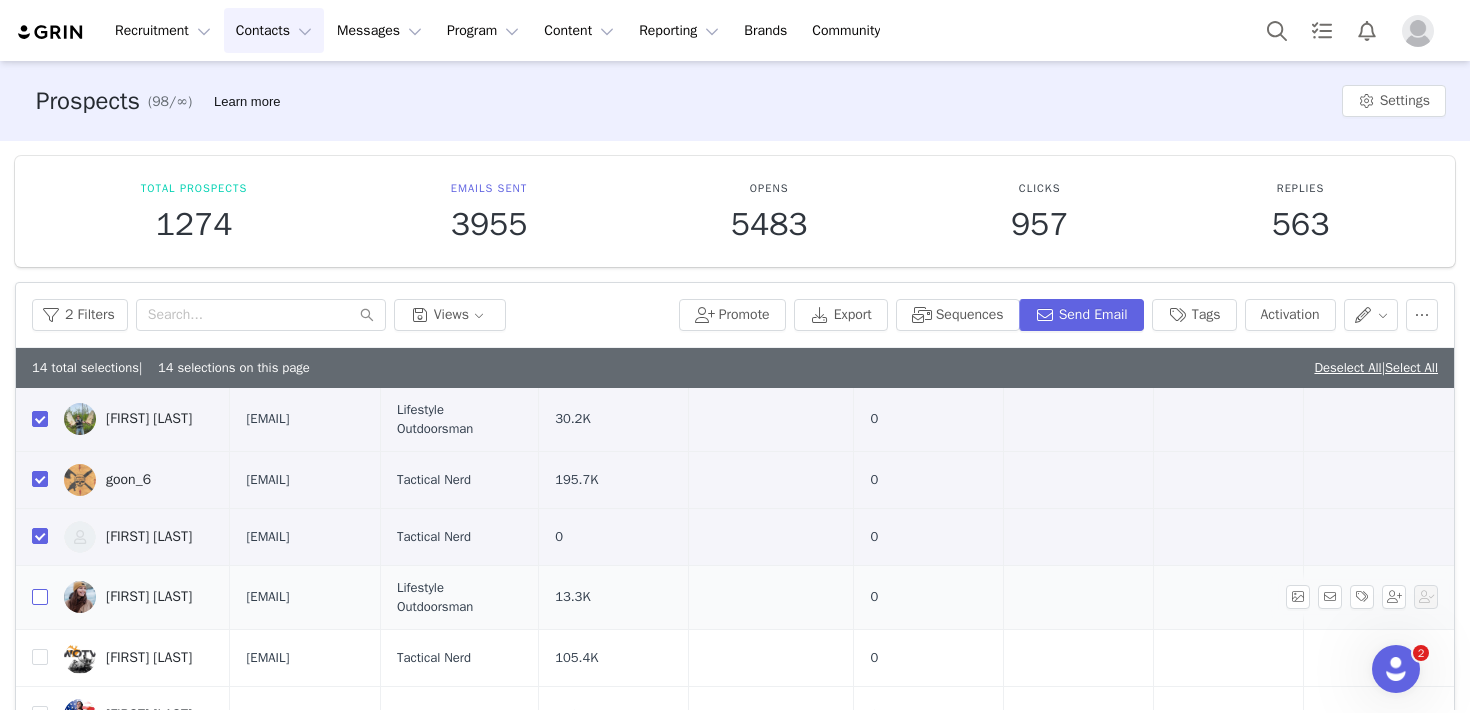 scroll, scrollTop: 705, scrollLeft: 0, axis: vertical 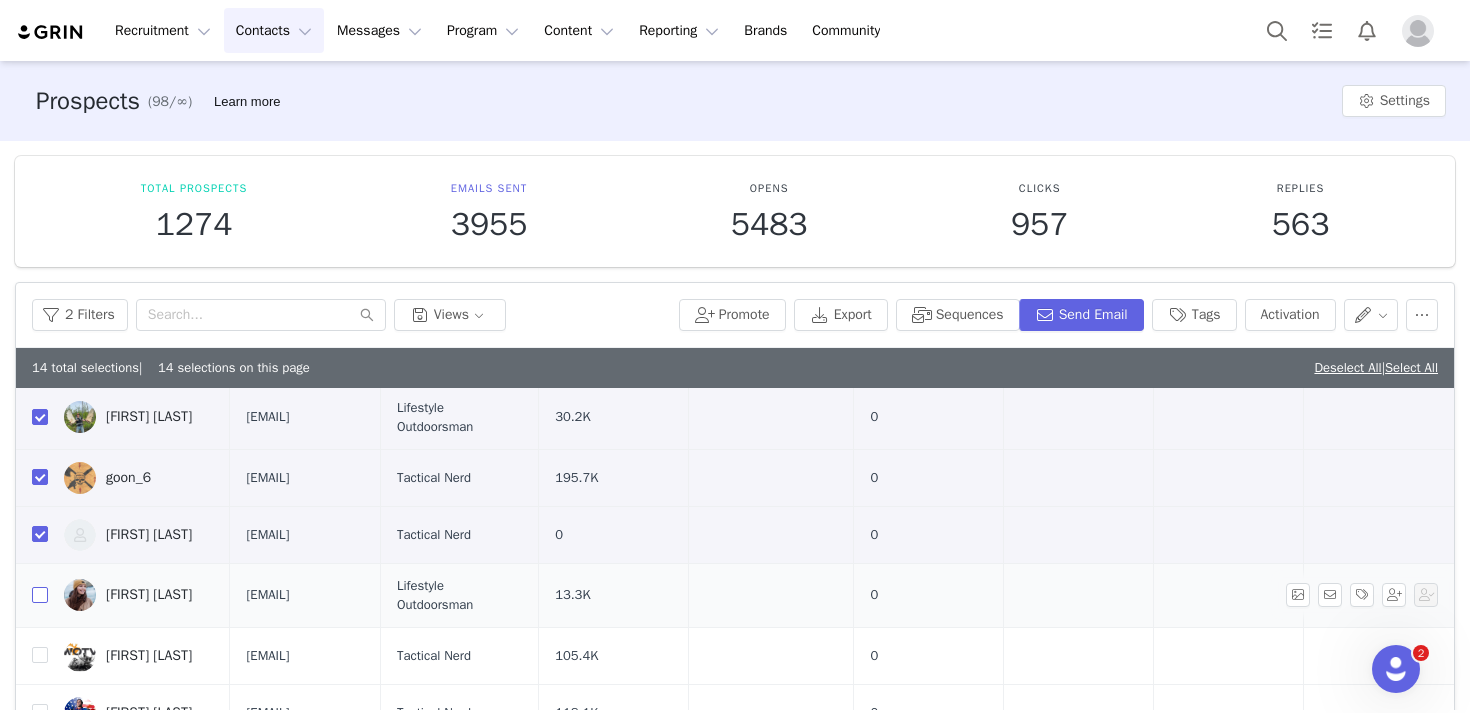 click at bounding box center [40, 595] 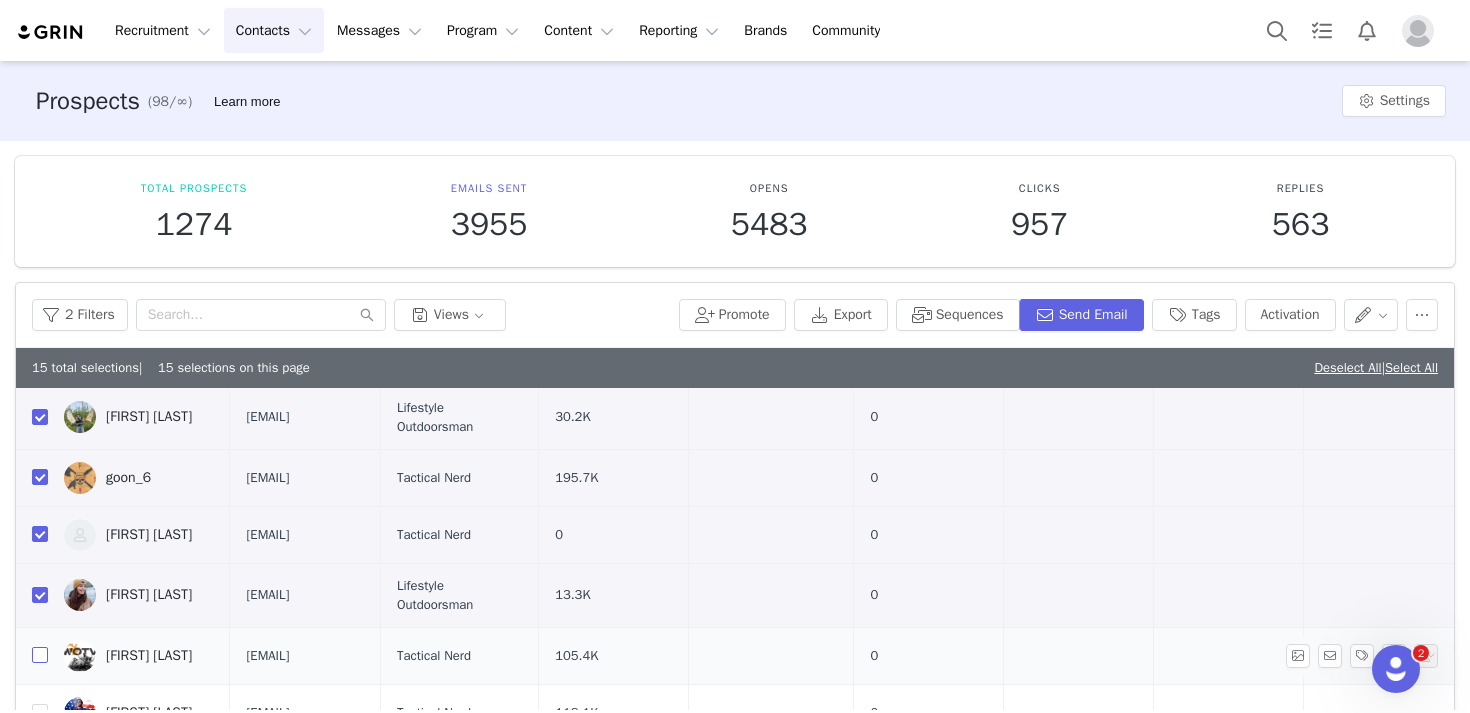 click at bounding box center [40, 655] 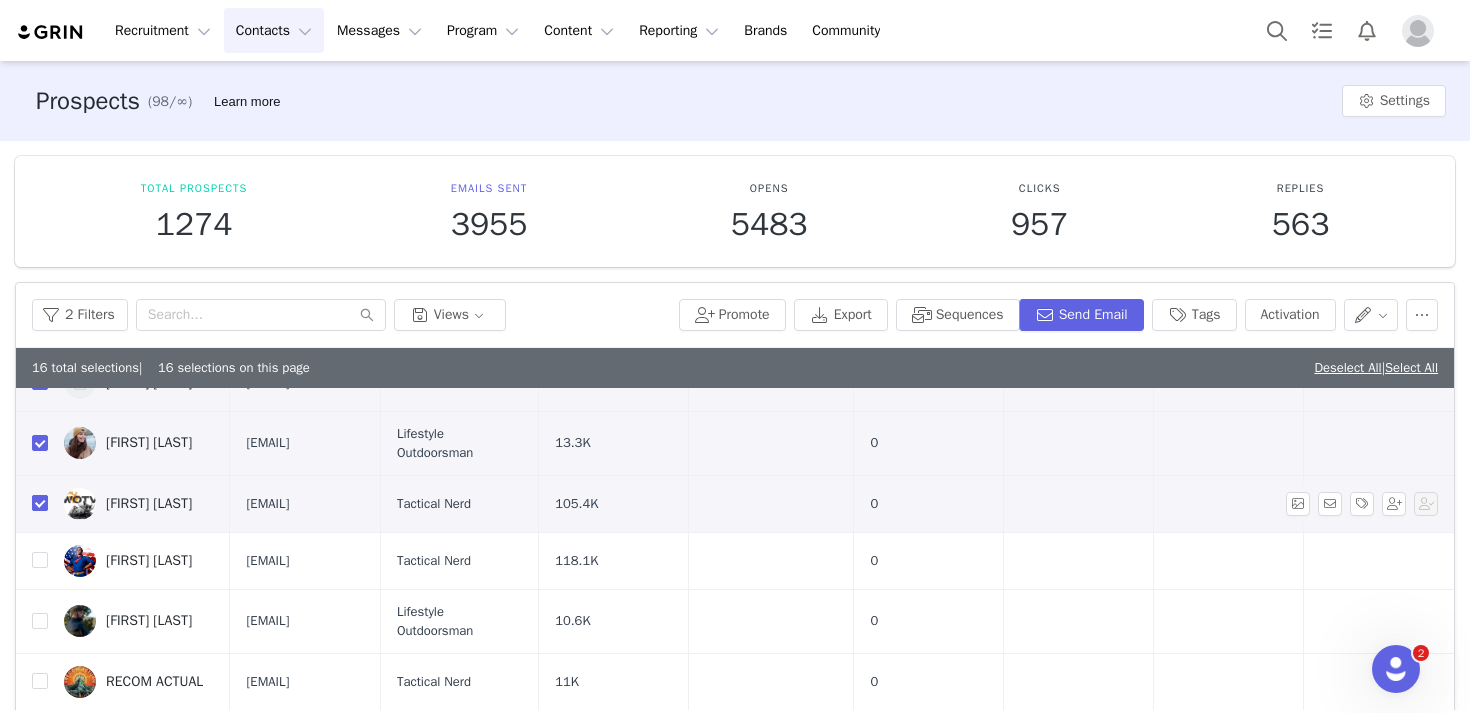scroll, scrollTop: 870, scrollLeft: 0, axis: vertical 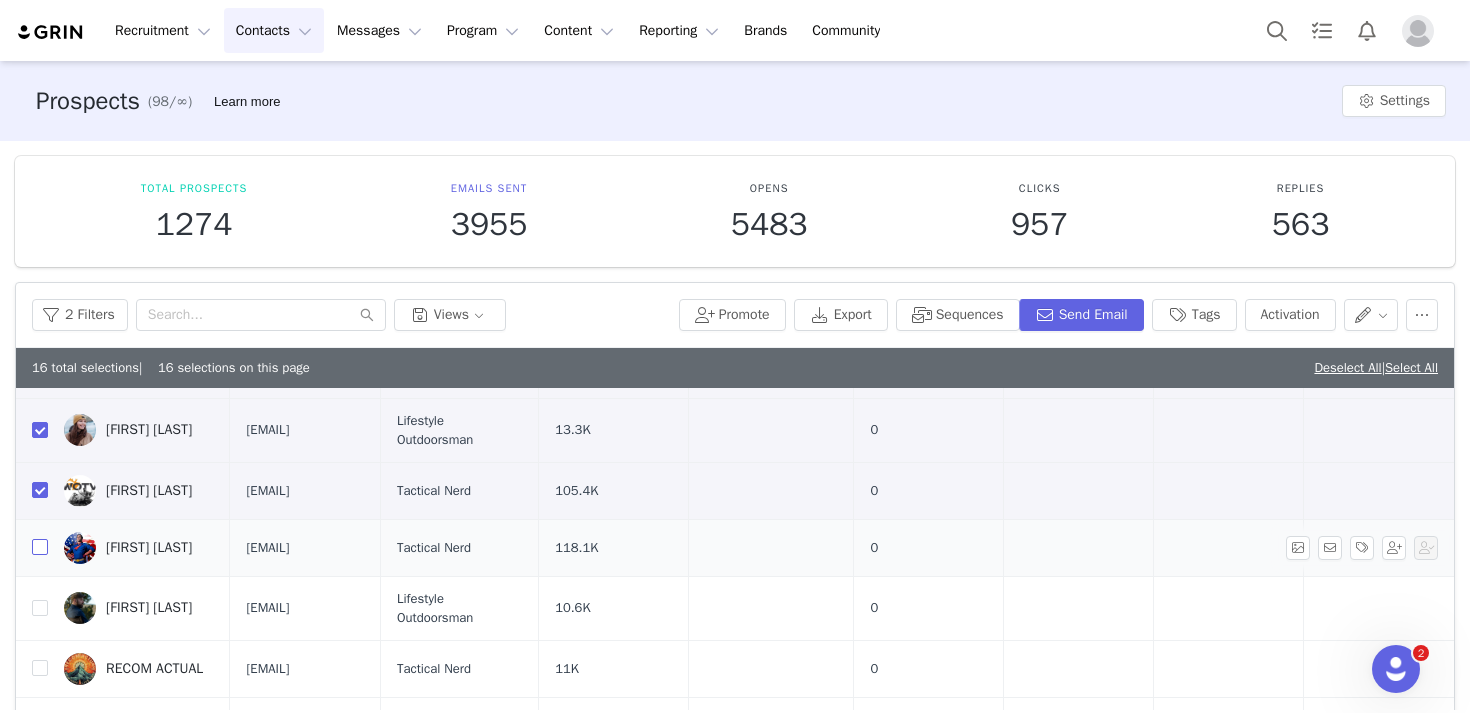 click at bounding box center [40, 547] 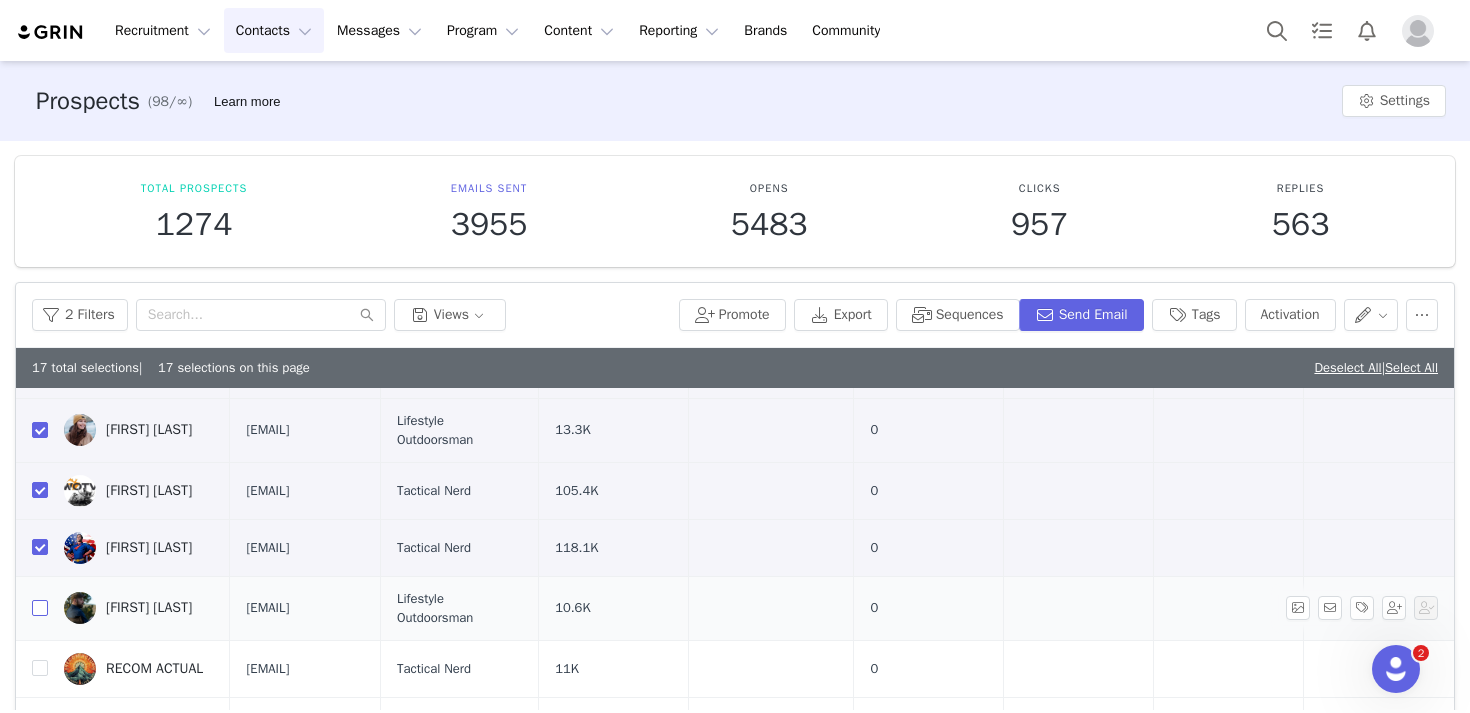 click at bounding box center (40, 608) 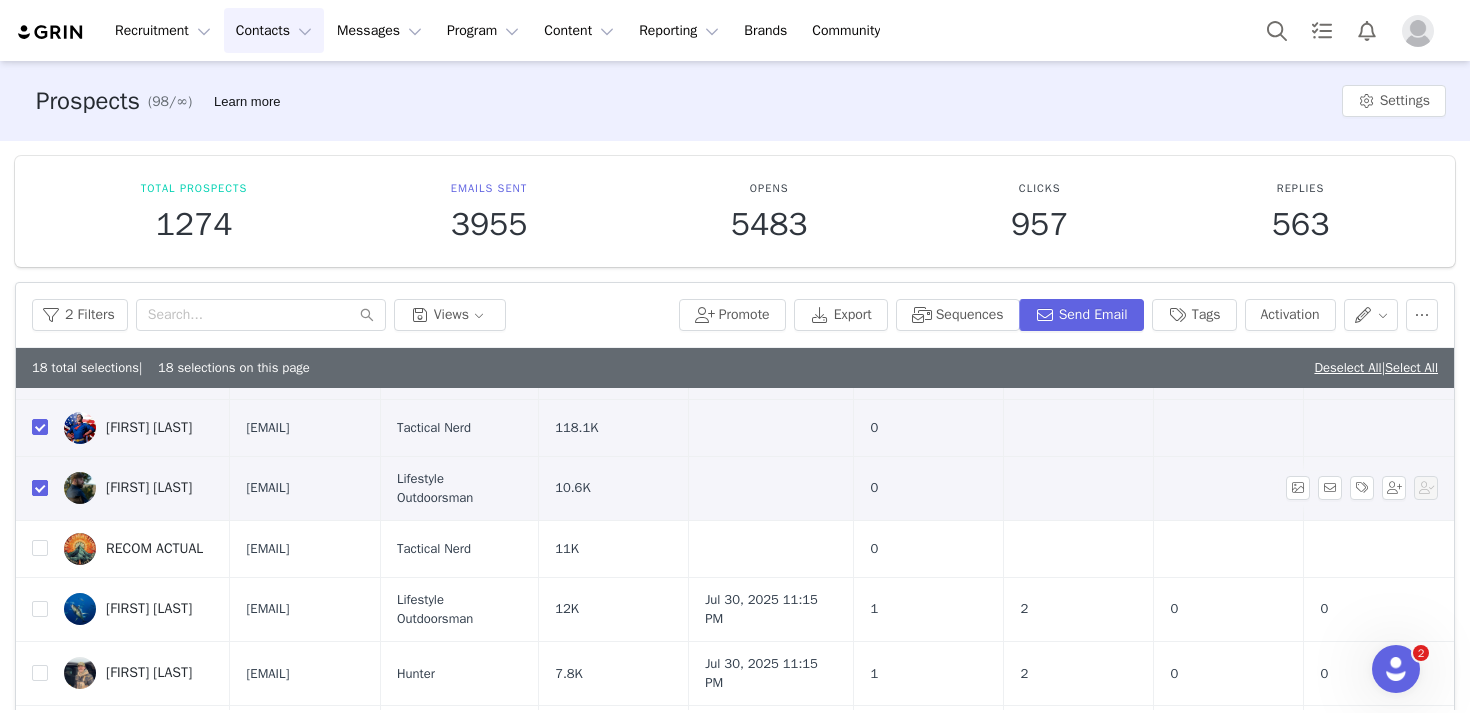 scroll, scrollTop: 996, scrollLeft: 0, axis: vertical 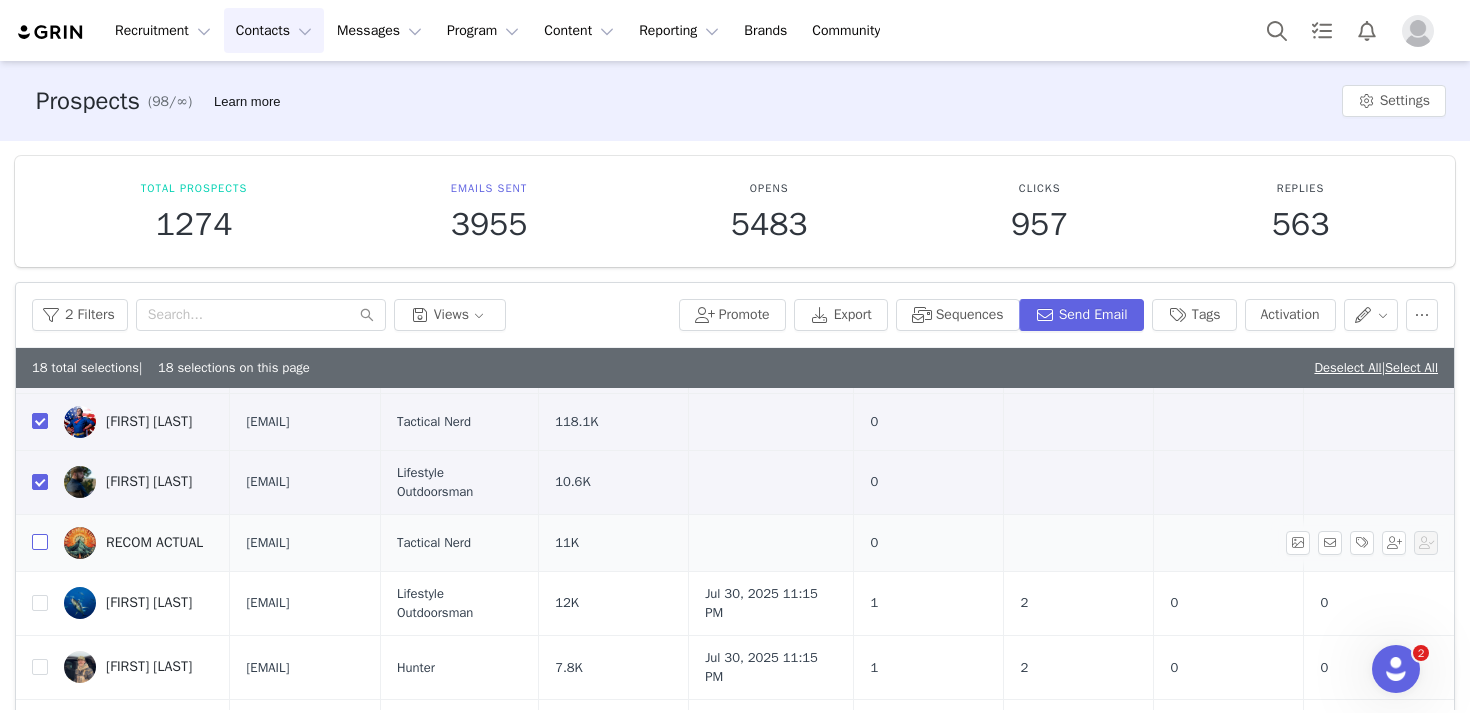 click at bounding box center (40, 542) 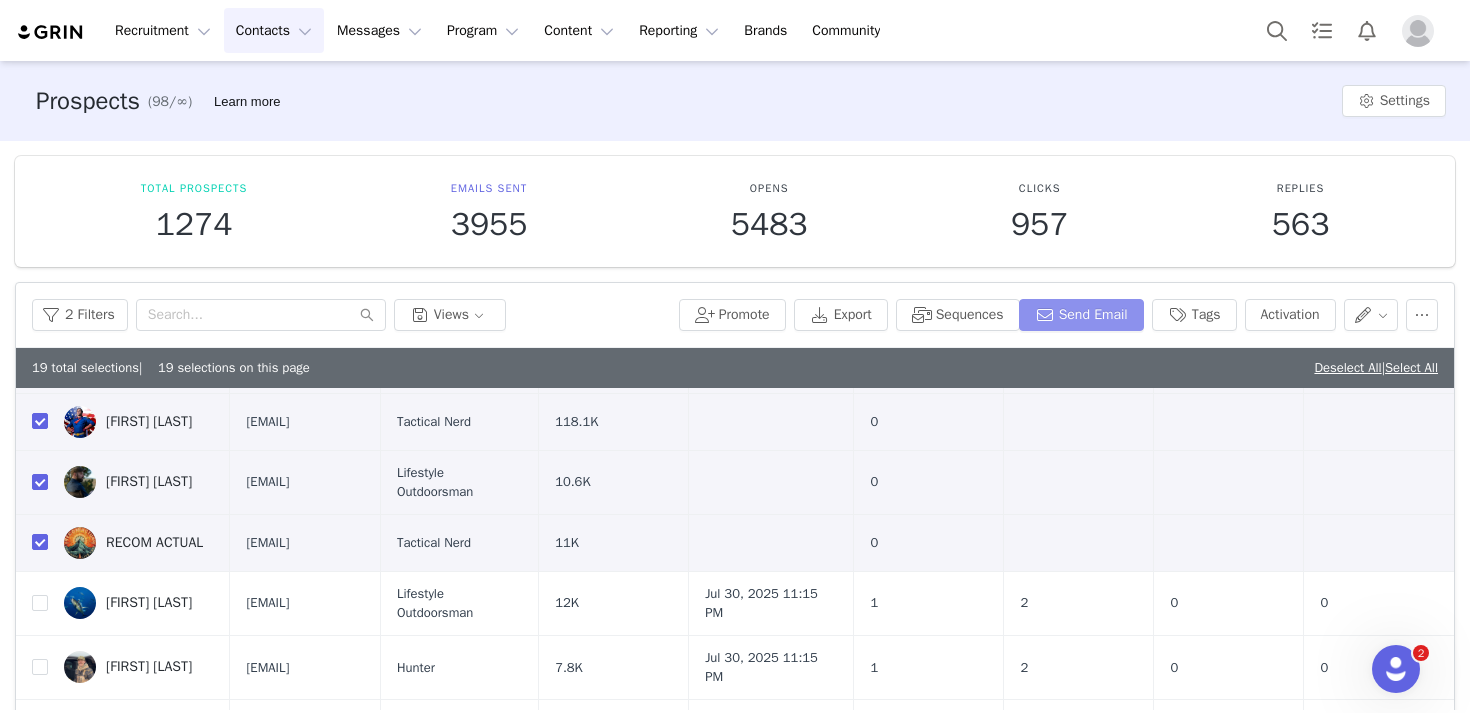 click on "Send Email" at bounding box center (1081, 315) 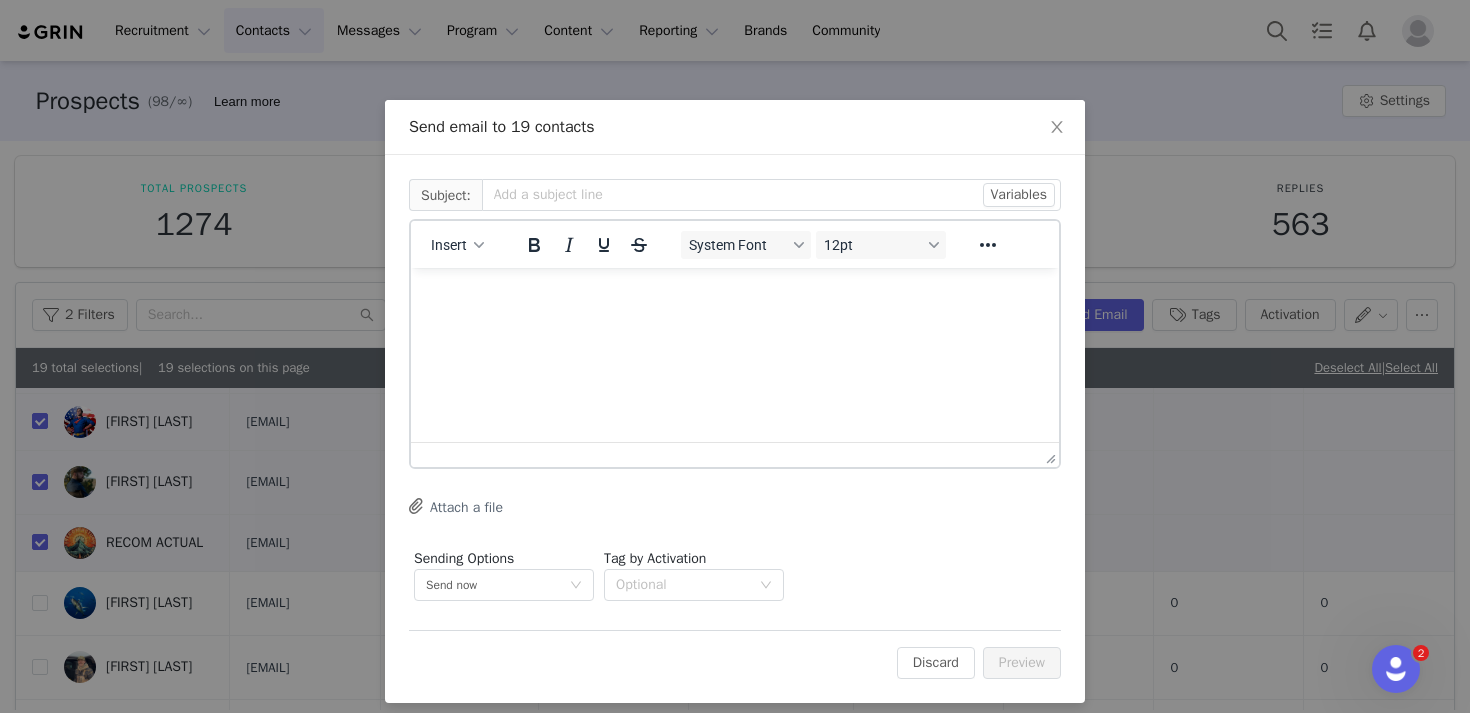 scroll, scrollTop: 0, scrollLeft: 0, axis: both 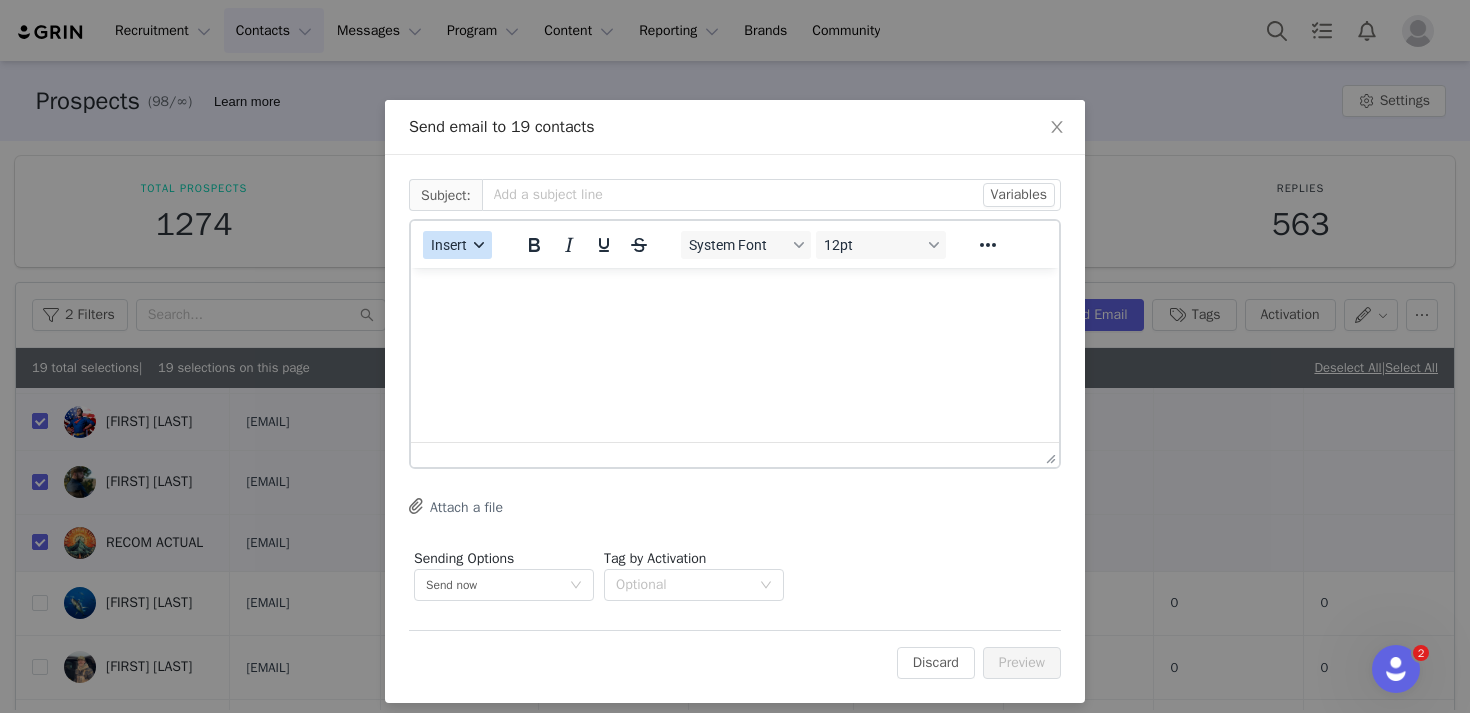 click on "Insert" at bounding box center [449, 245] 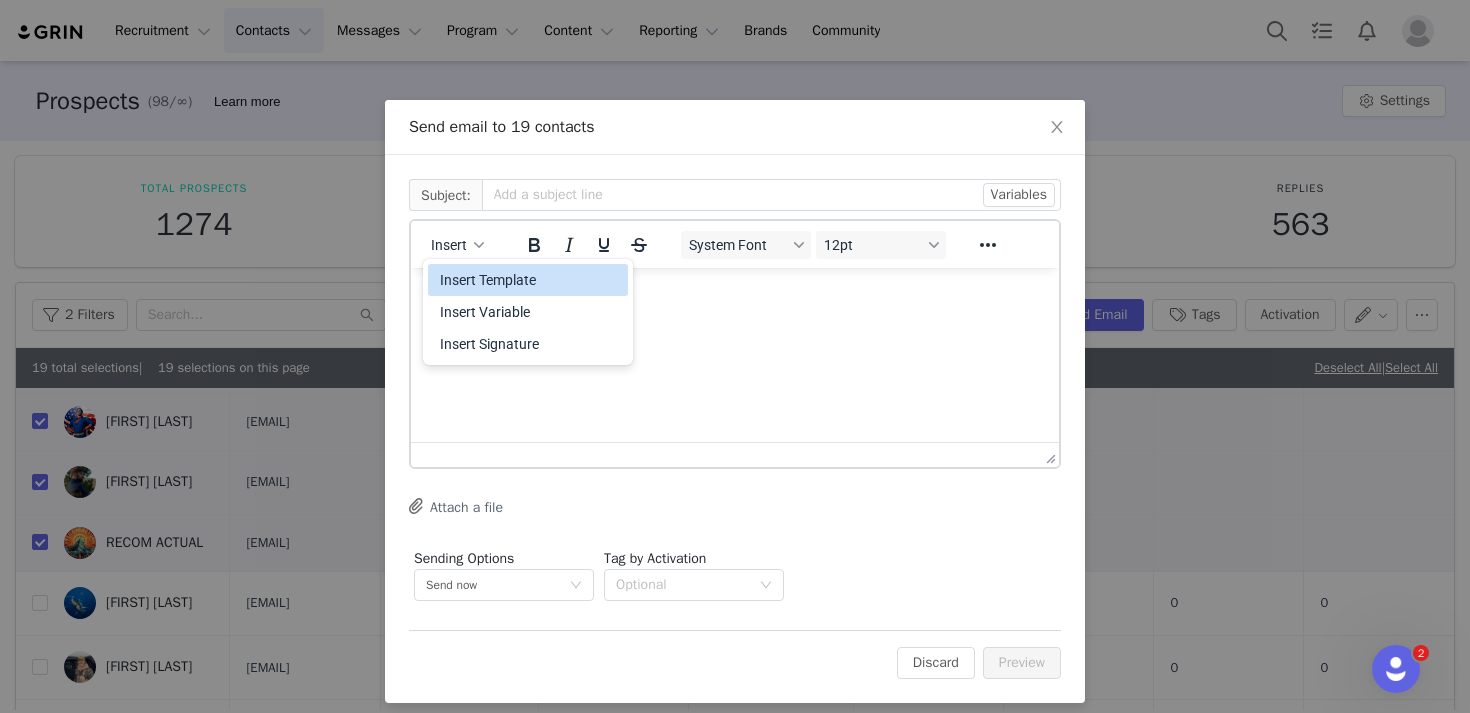 click on "Insert Template" at bounding box center (530, 280) 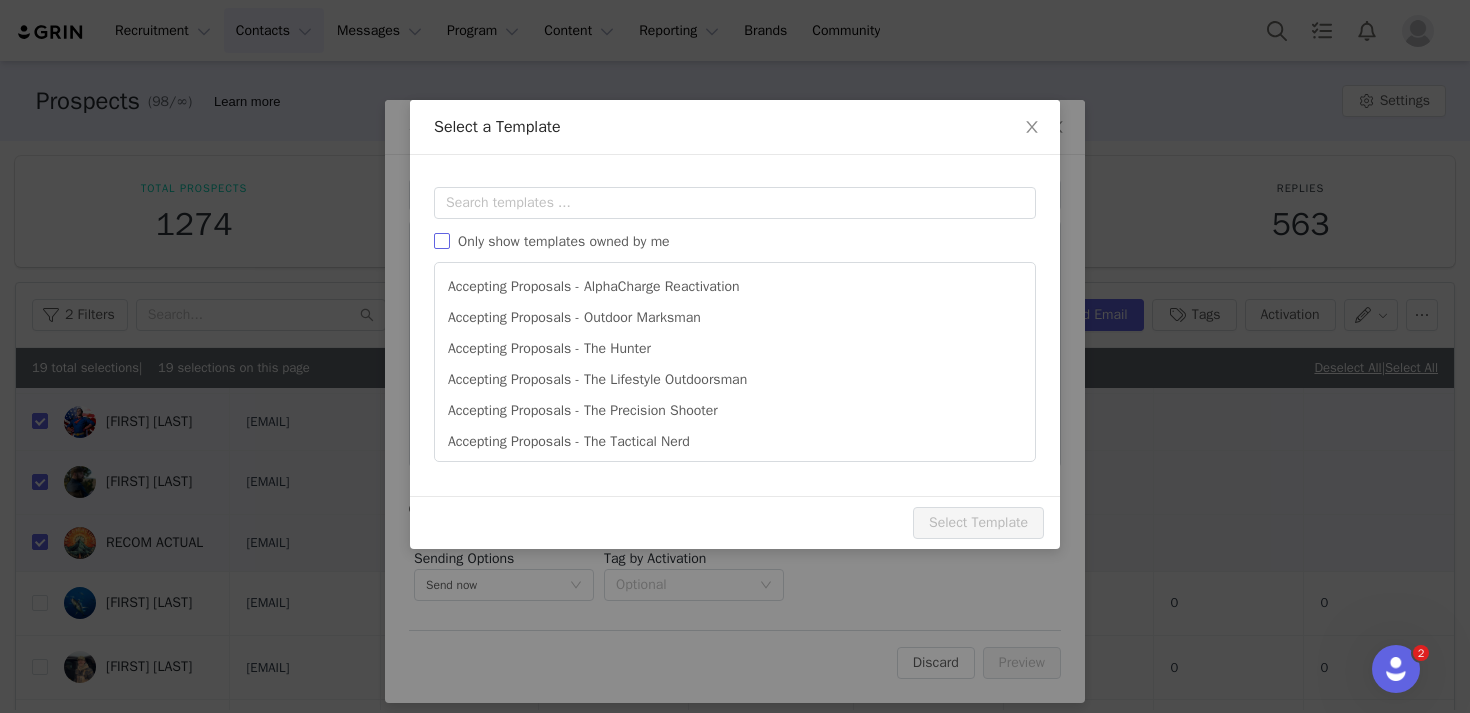 scroll, scrollTop: 0, scrollLeft: 0, axis: both 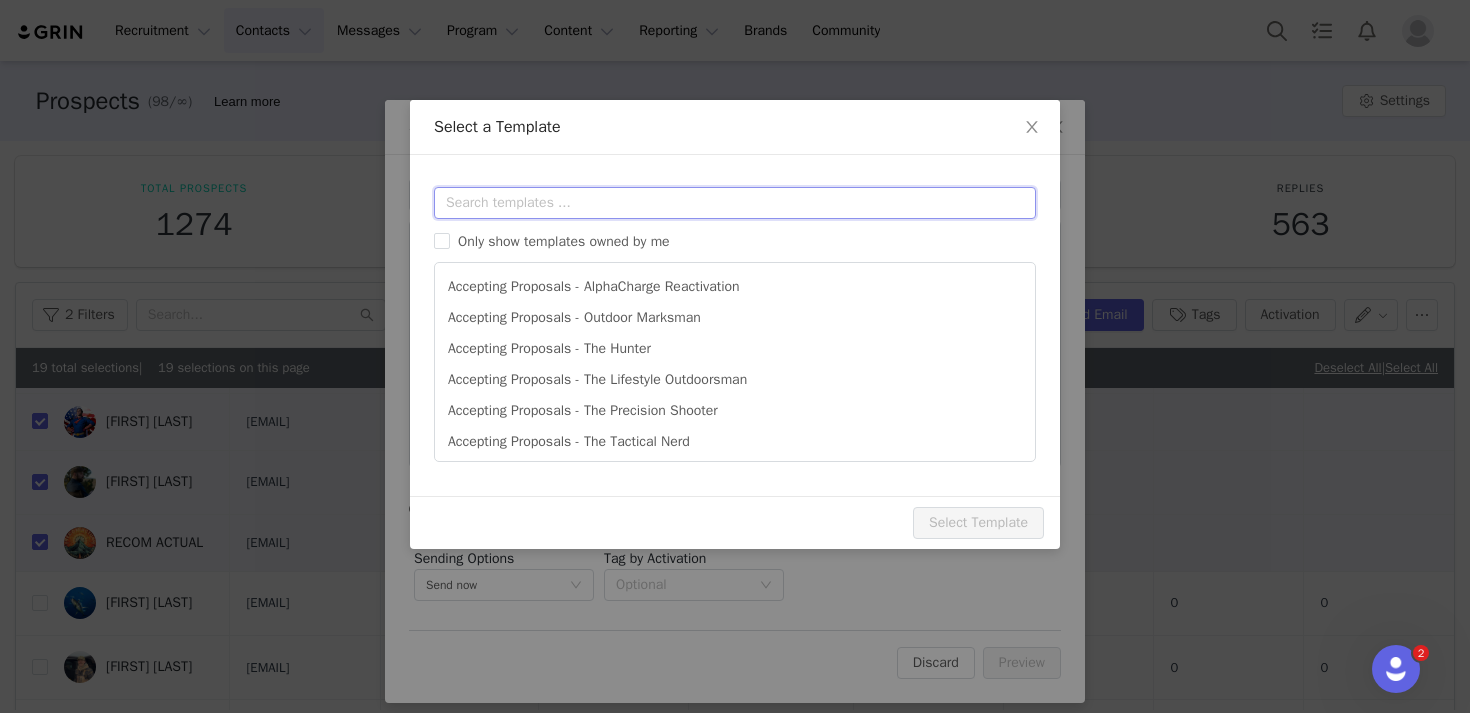 click at bounding box center (735, 203) 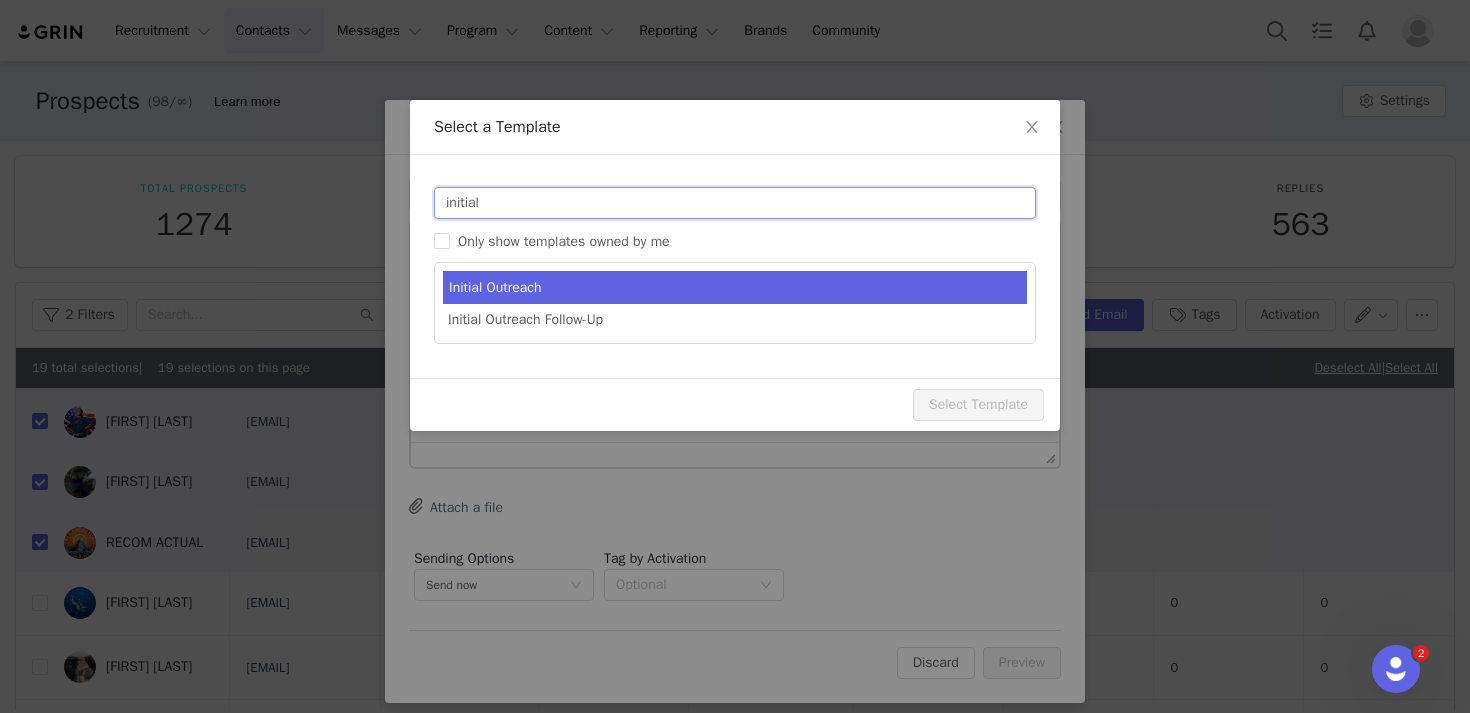 type on "initial" 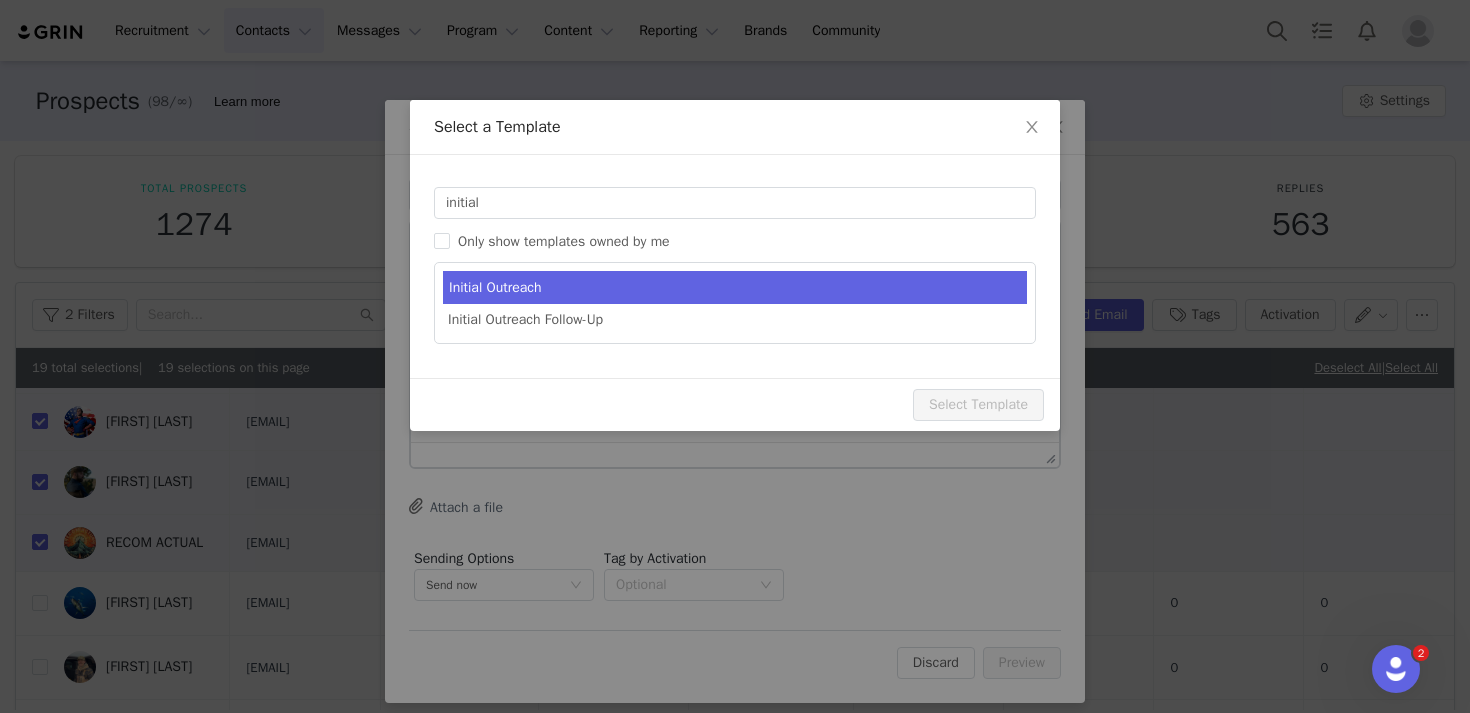 type on "Adrenaline Research Labs - Let's Work Together 🥽" 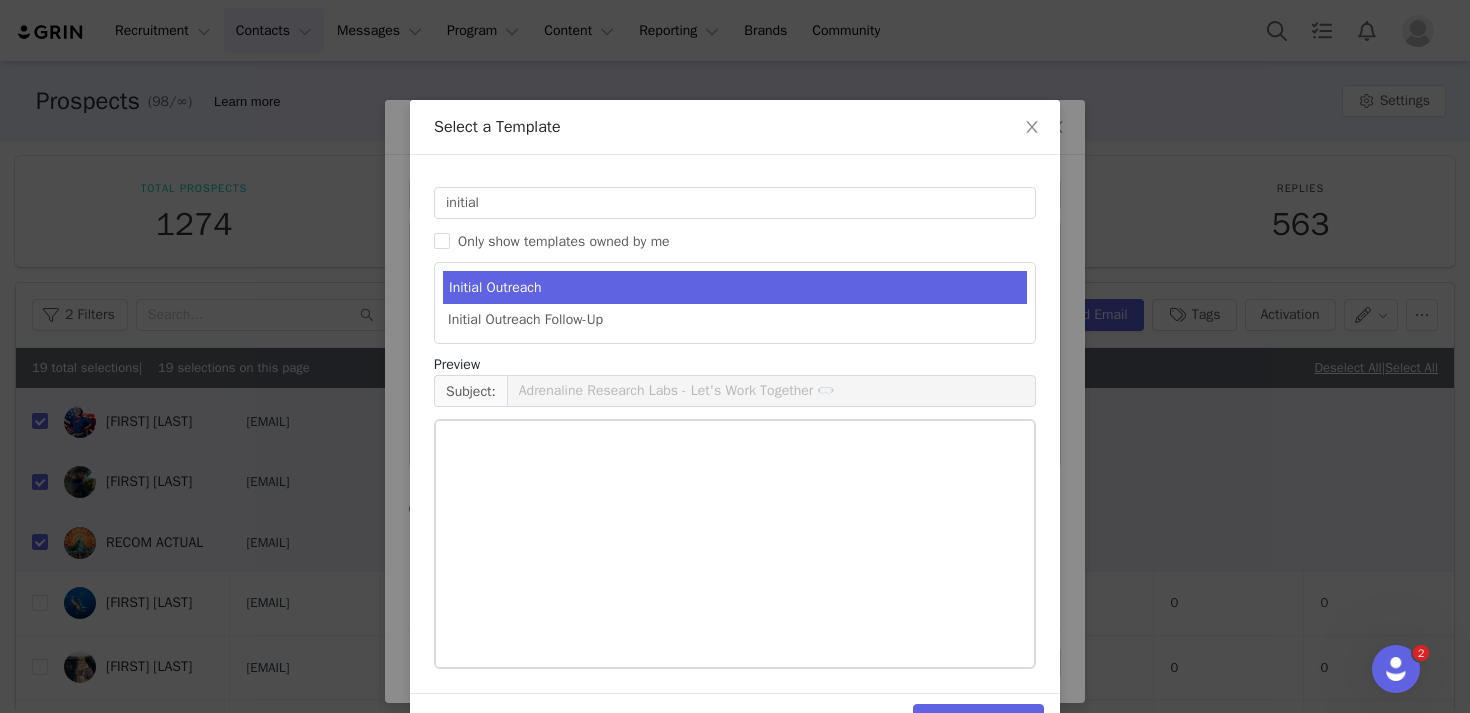 click on "Initial Outreach" at bounding box center (735, 287) 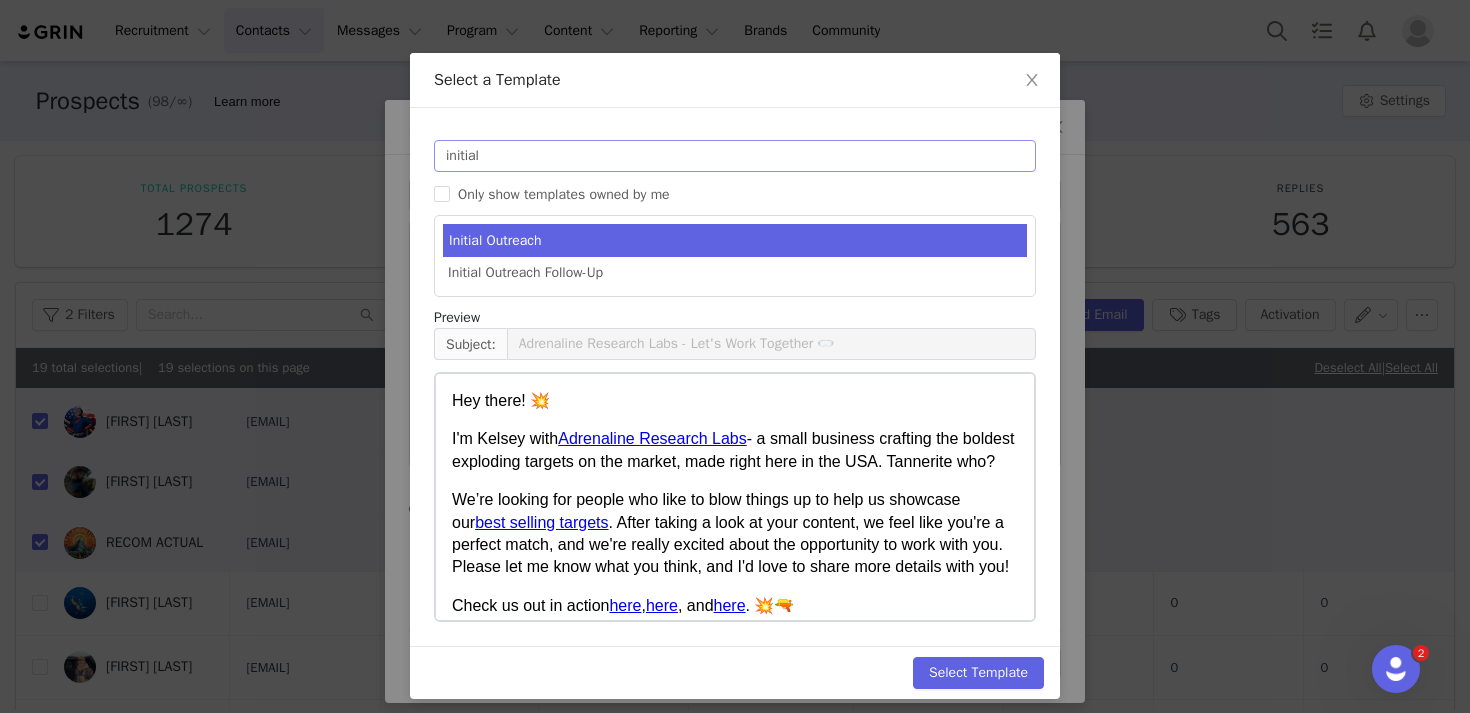 scroll, scrollTop: 57, scrollLeft: 0, axis: vertical 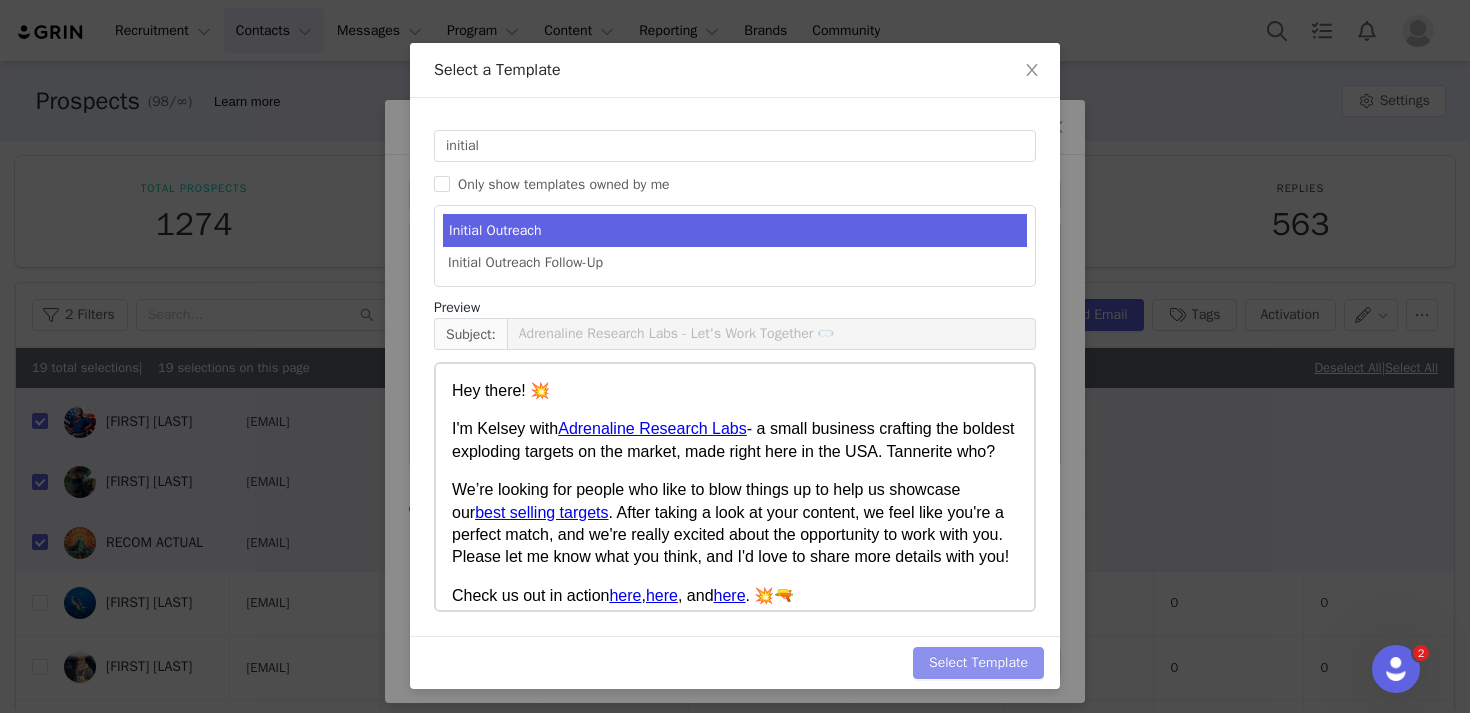 click on "Select Template" at bounding box center [978, 663] 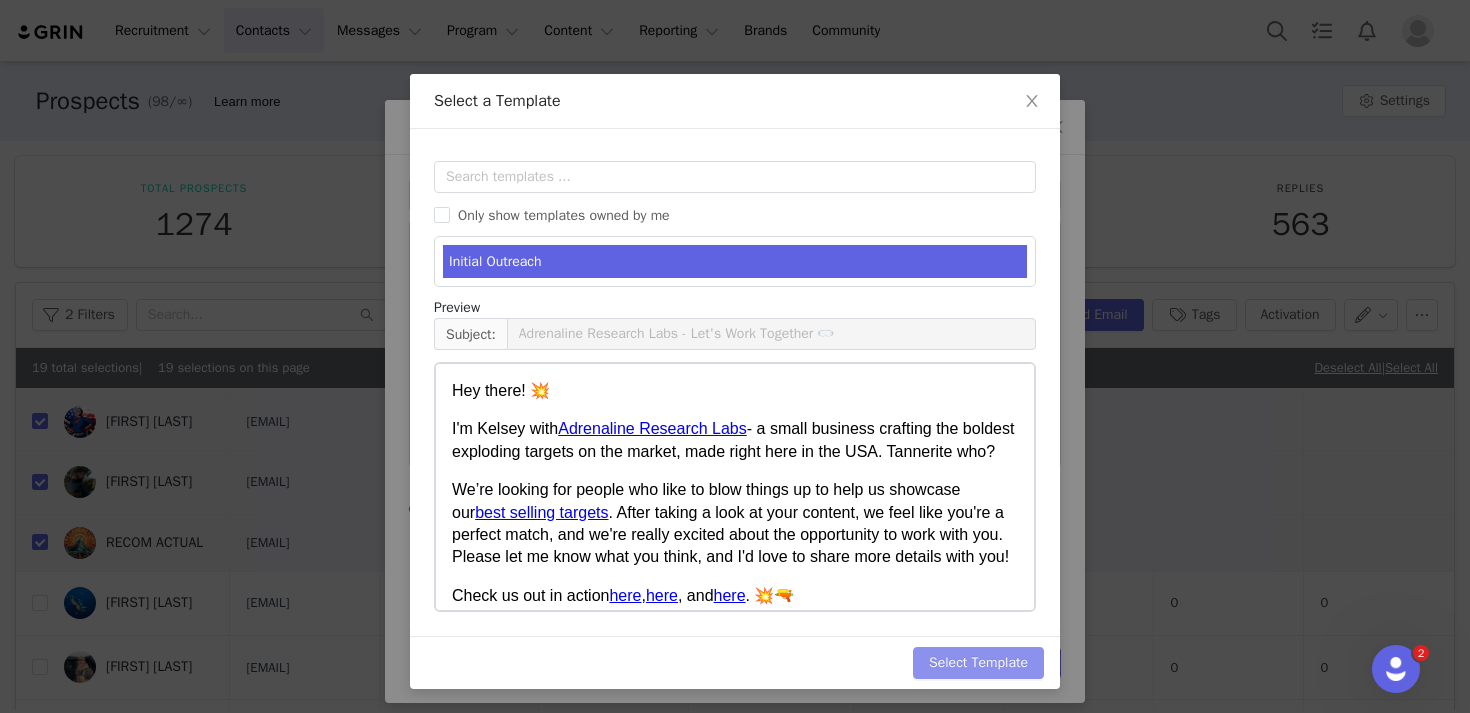 scroll, scrollTop: 0, scrollLeft: 0, axis: both 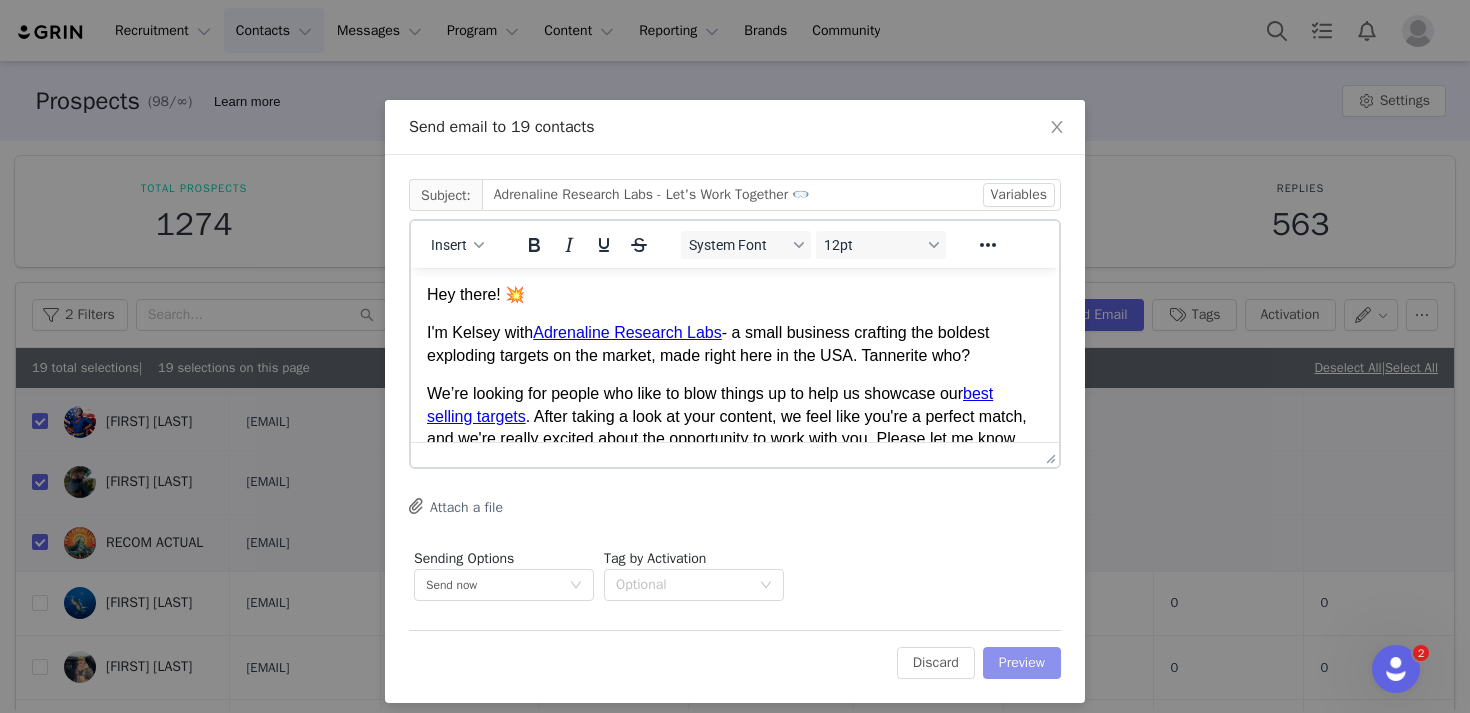 click on "Preview" at bounding box center (1022, 663) 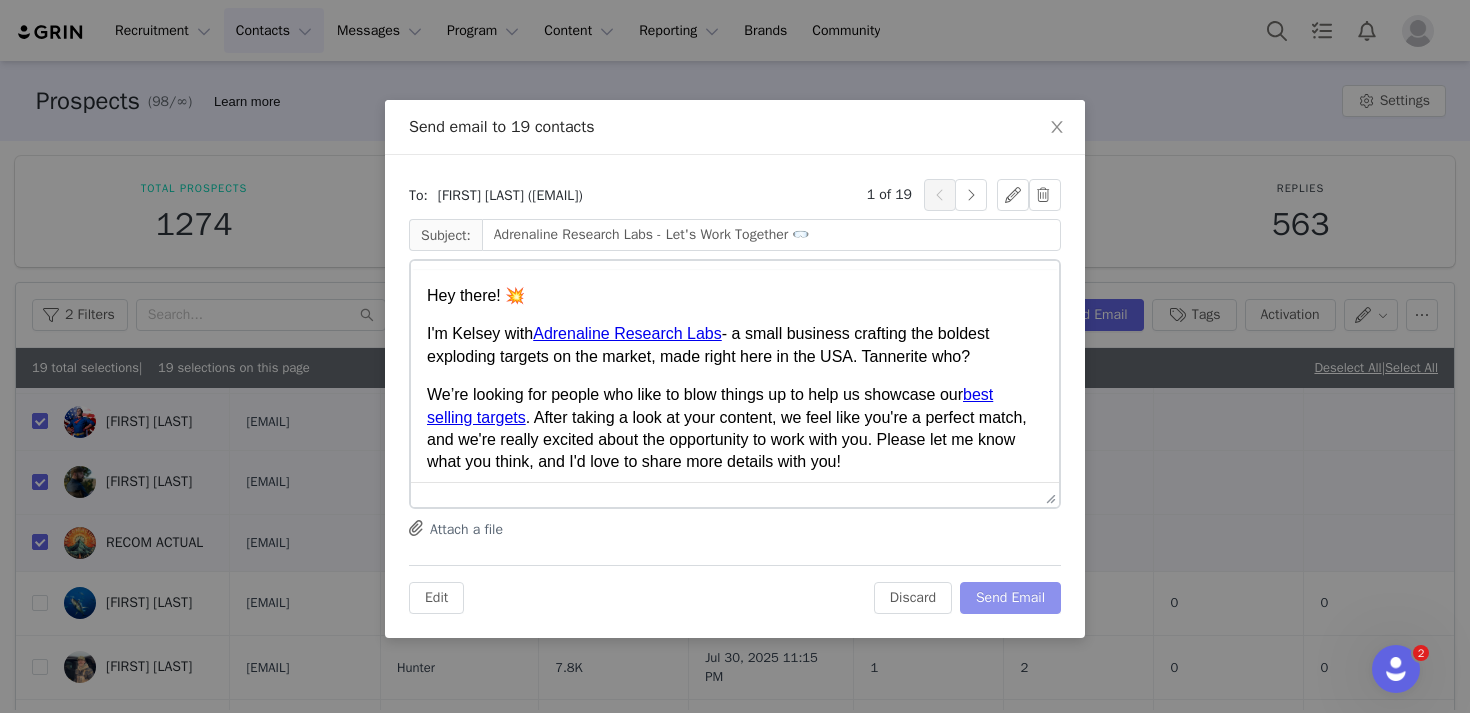 scroll, scrollTop: 0, scrollLeft: 0, axis: both 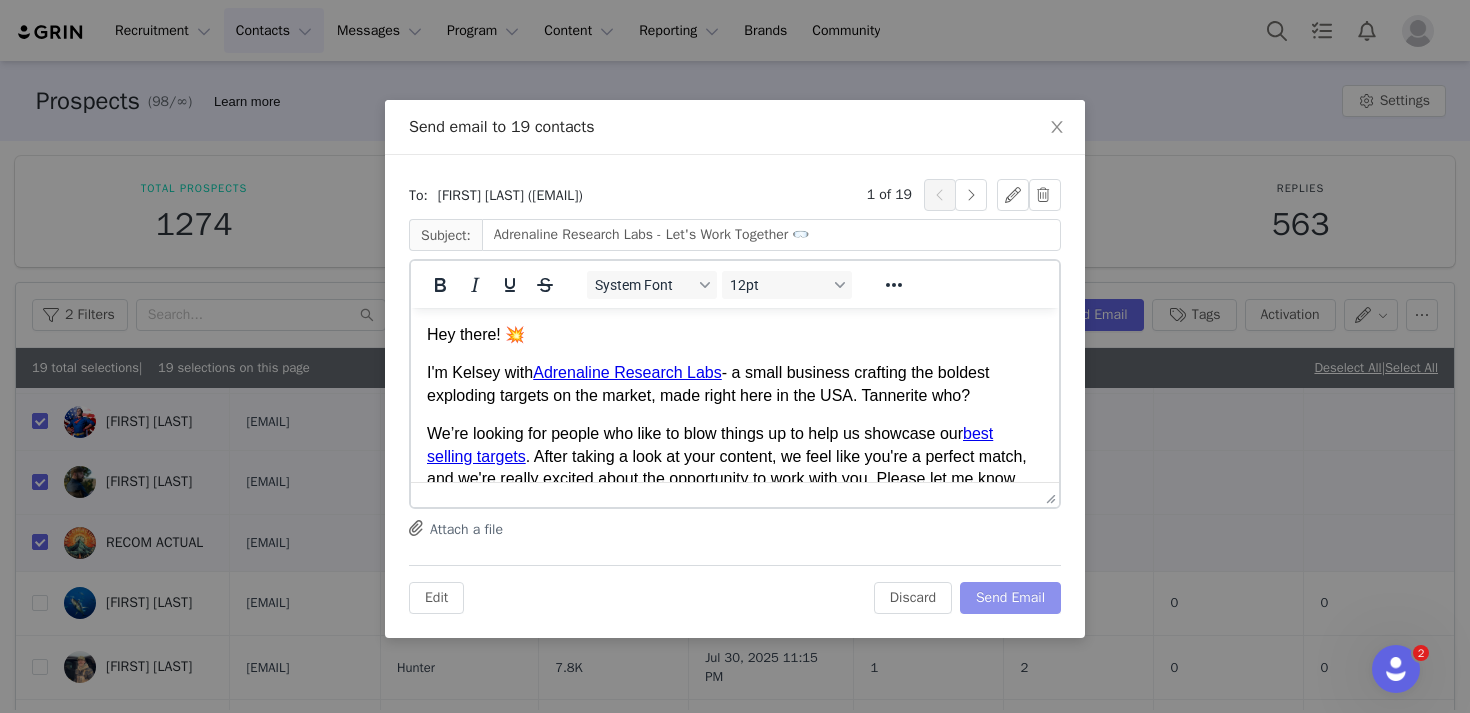click on "Send Email" at bounding box center (1010, 598) 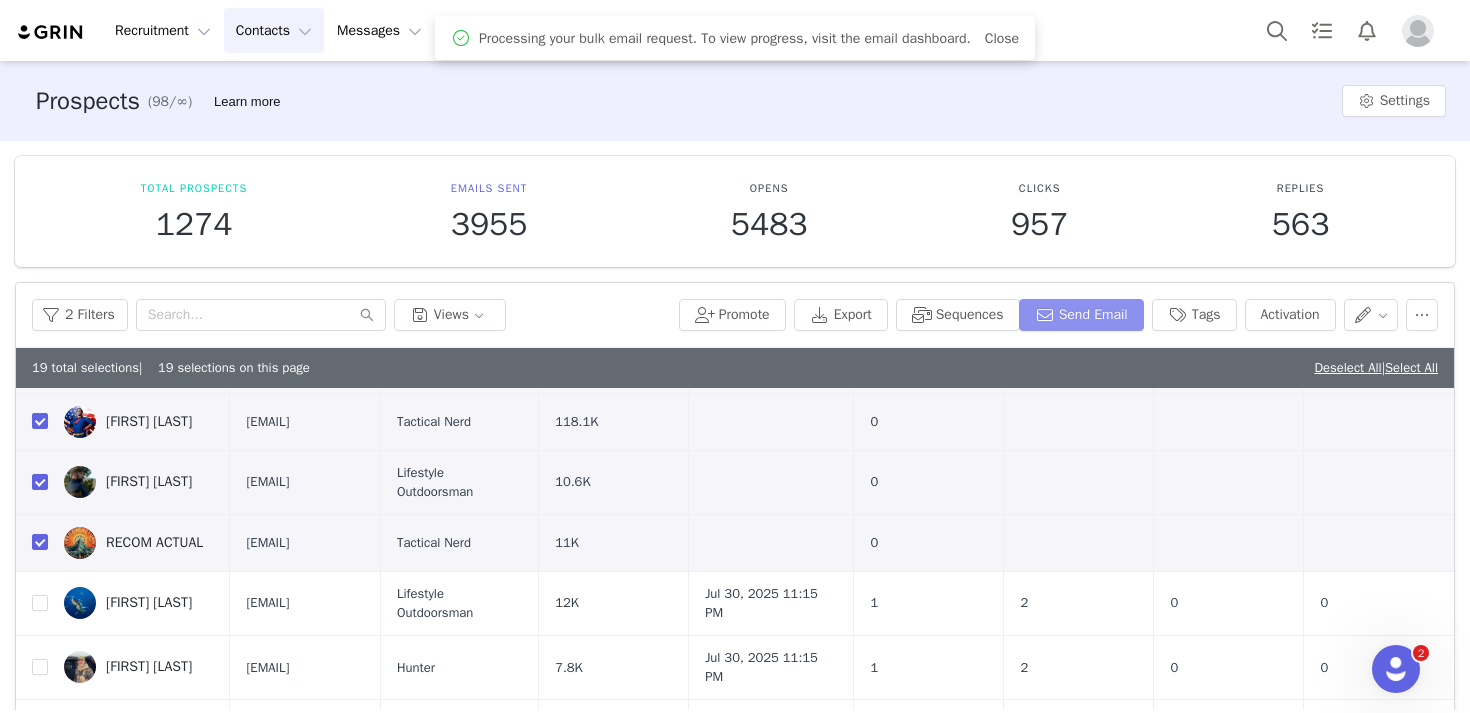 scroll, scrollTop: 0, scrollLeft: 0, axis: both 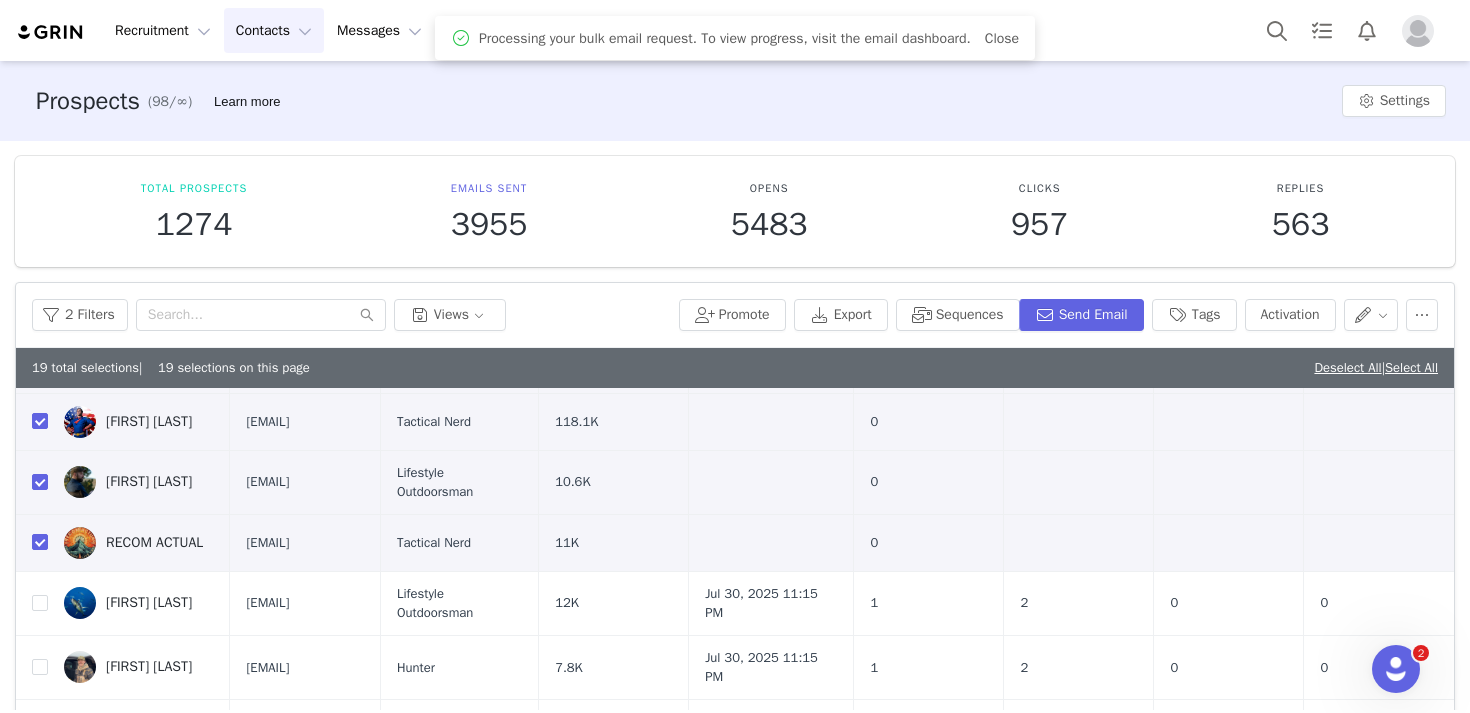 click on "Contacts Contacts" at bounding box center (274, 30) 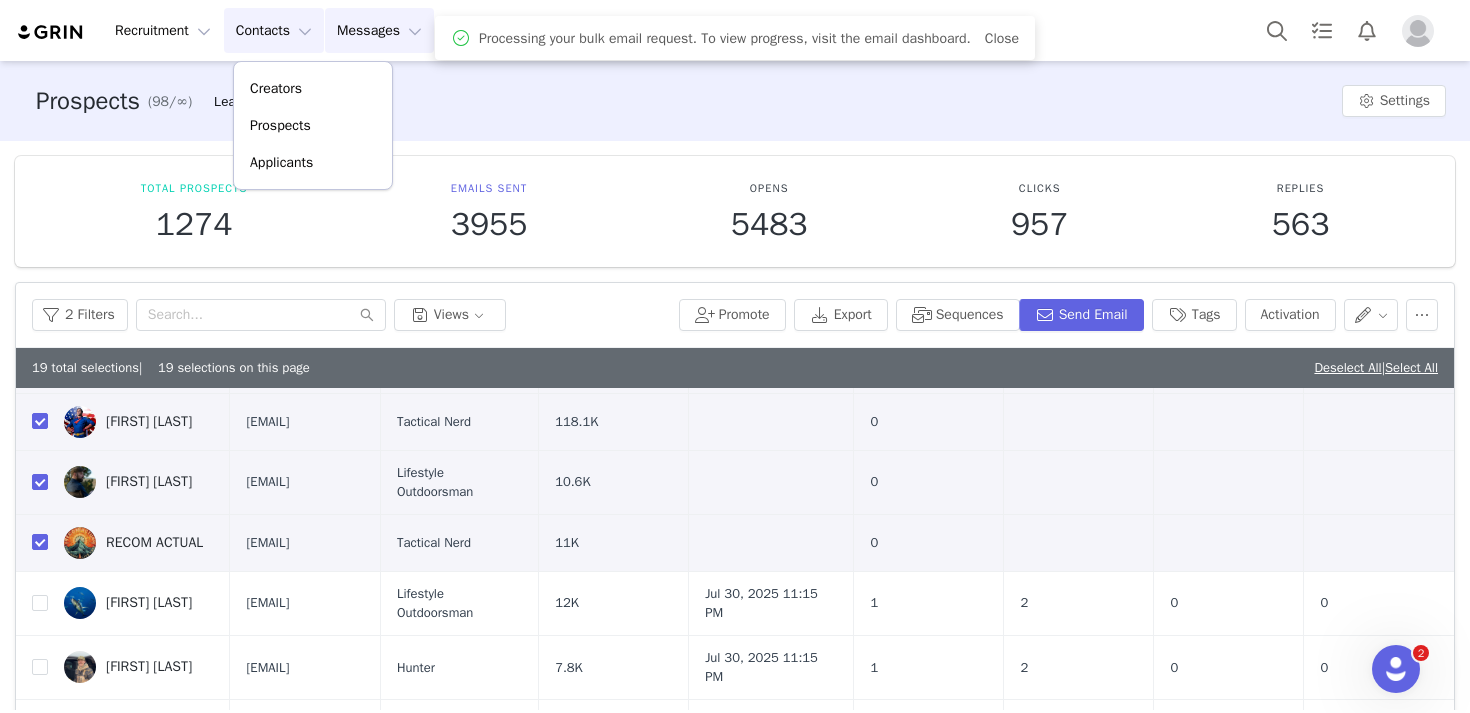 click on "Messages Messages" at bounding box center [379, 30] 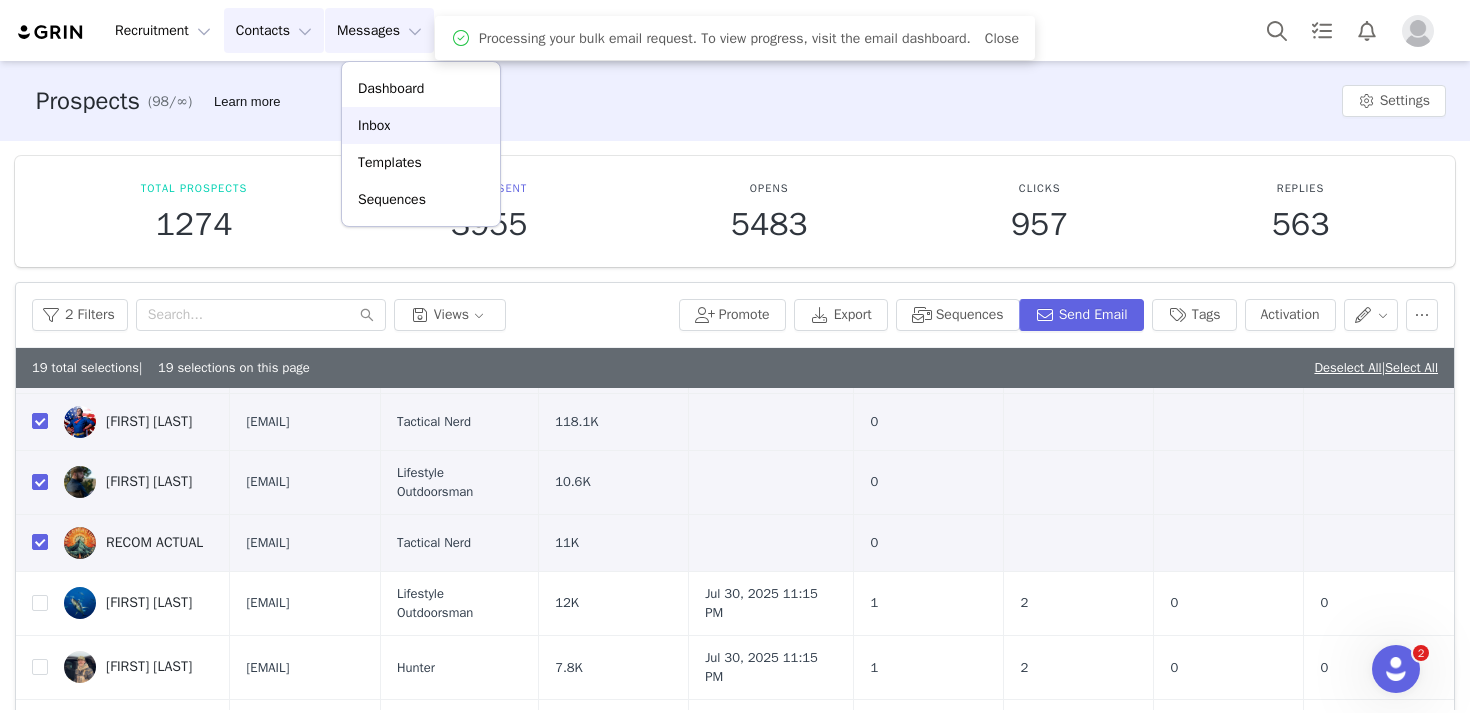 click on "Inbox" at bounding box center [421, 125] 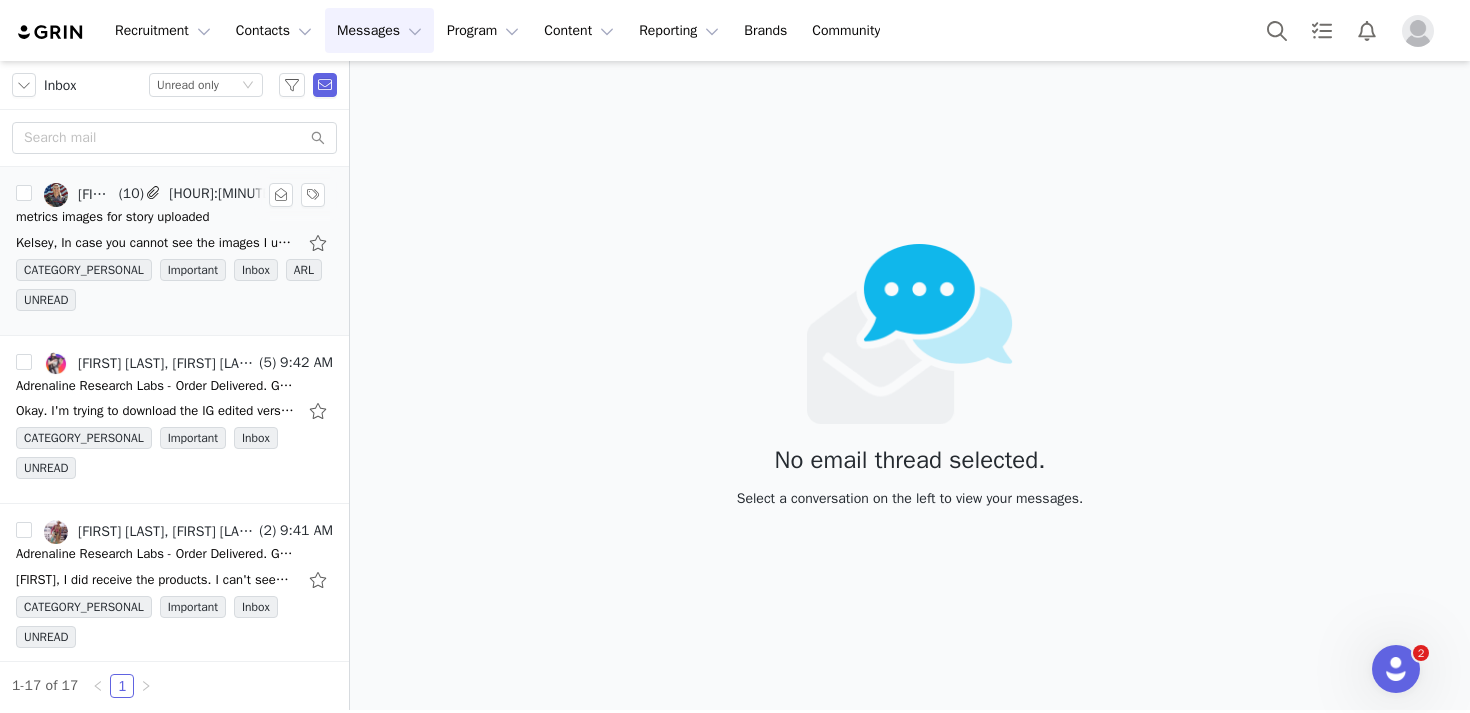 click on "Kelsey, In case you cannot see the images I uploaded, here is a link to the screenshots in a Dropbox folder. I took two screenshots of the archived group of story thumbnails, and then screenshots of" at bounding box center (156, 243) 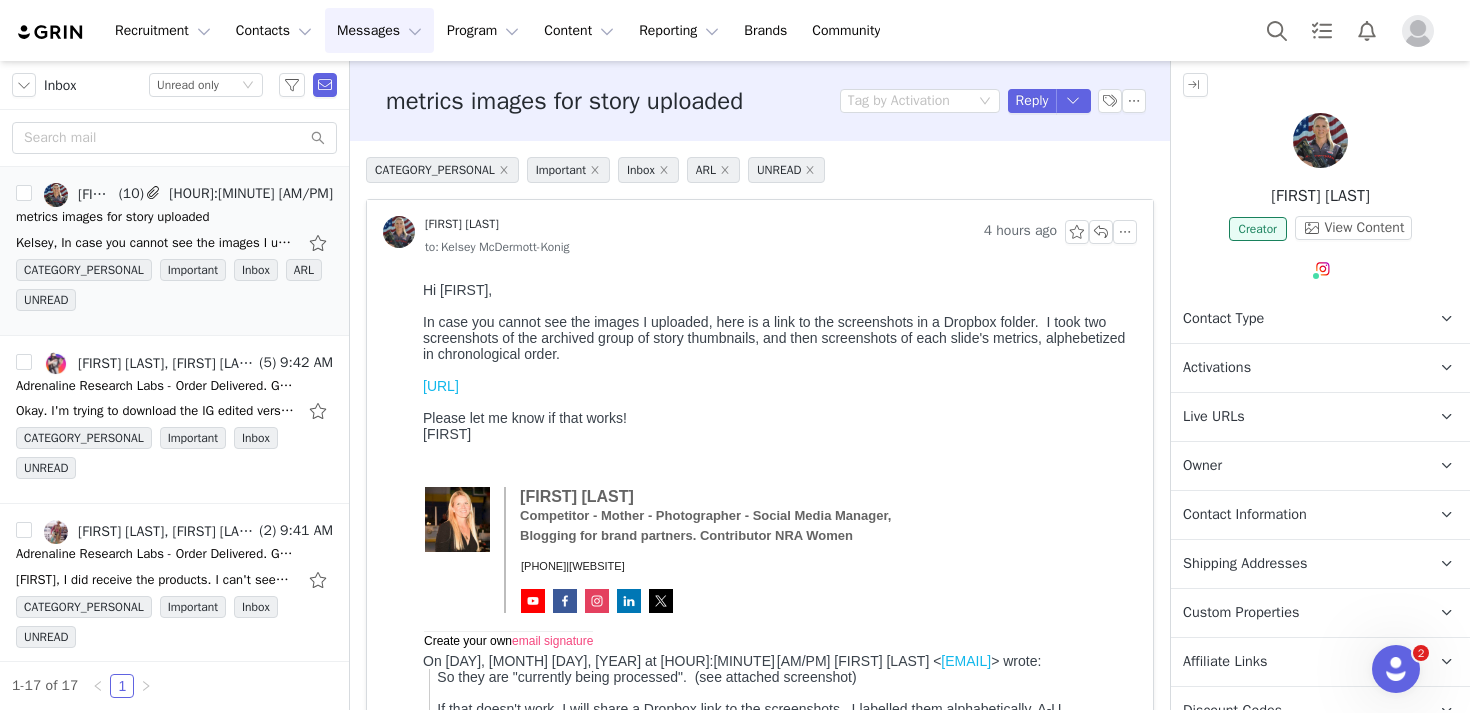 scroll, scrollTop: 0, scrollLeft: 0, axis: both 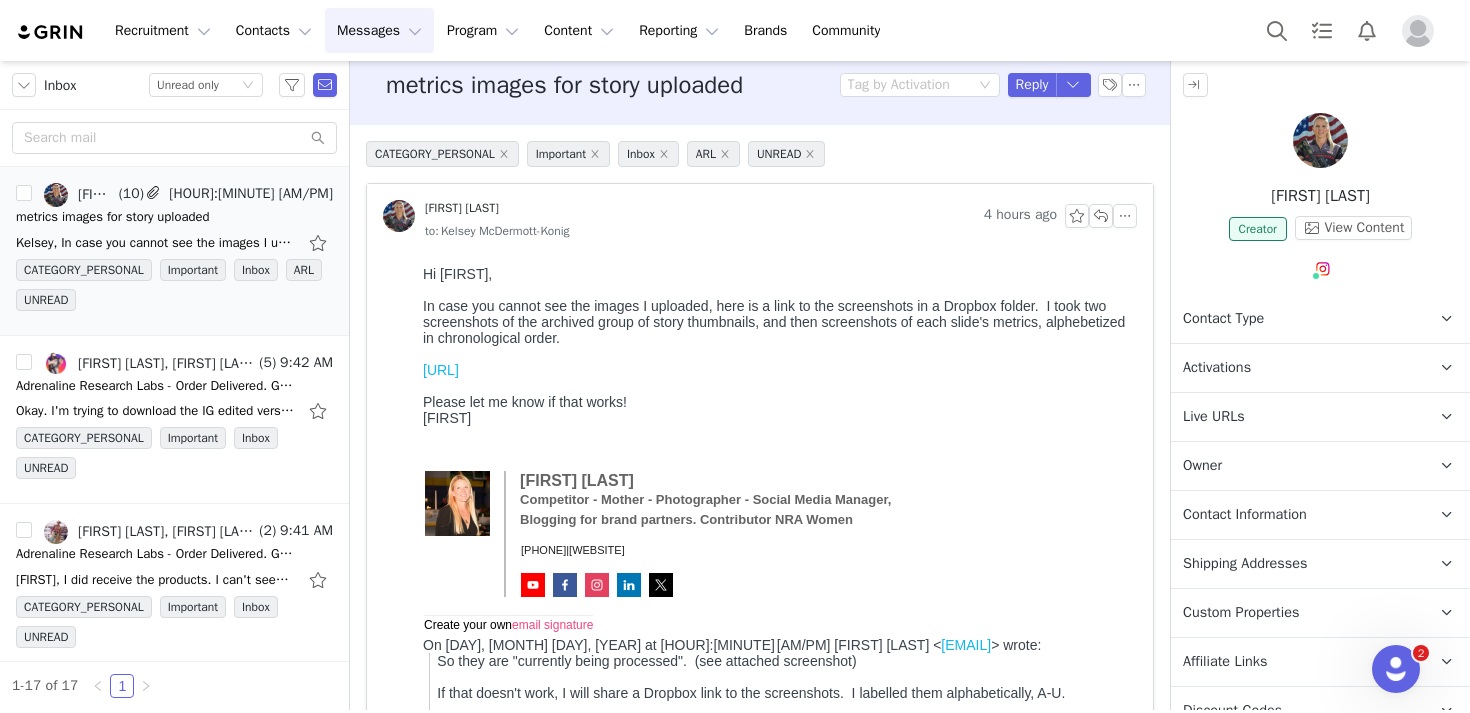 click on "Contact Type" at bounding box center (1223, 319) 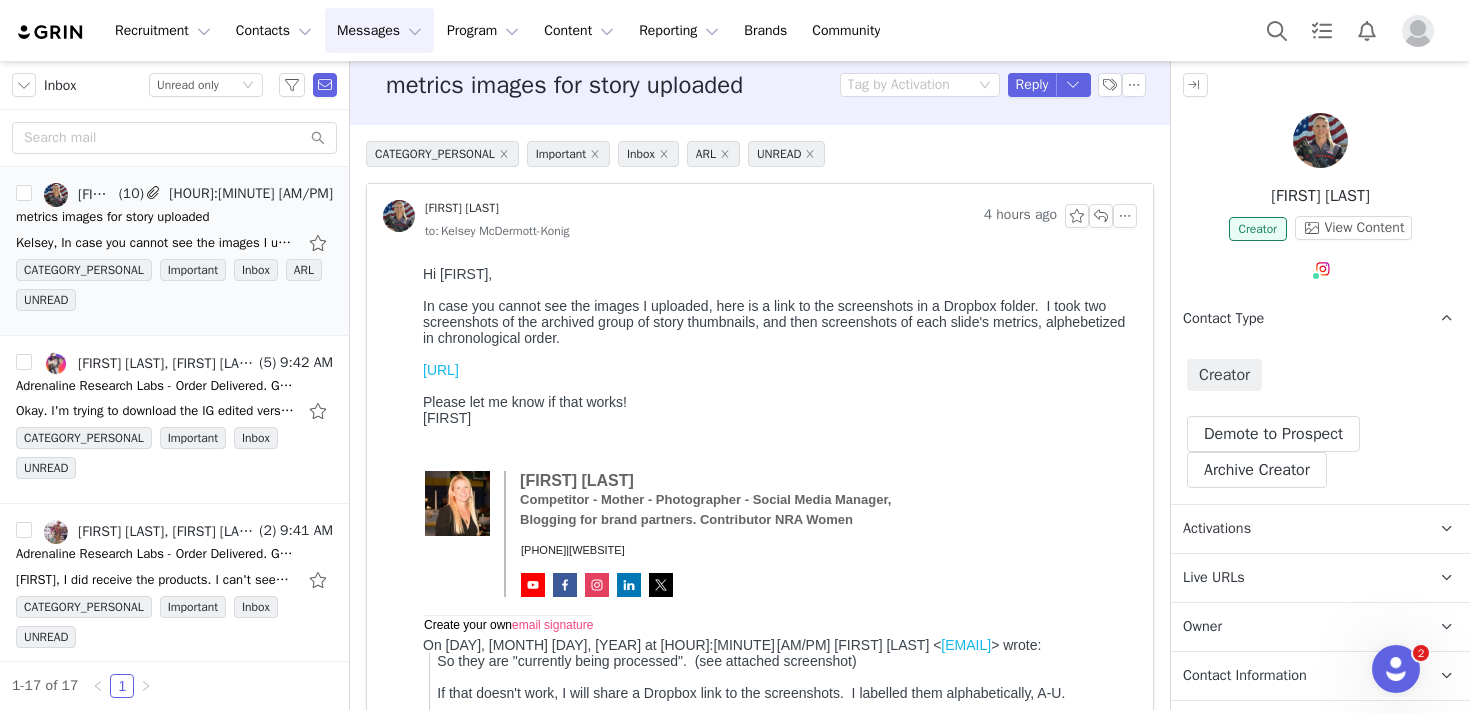 click on "Activations" at bounding box center (1217, 529) 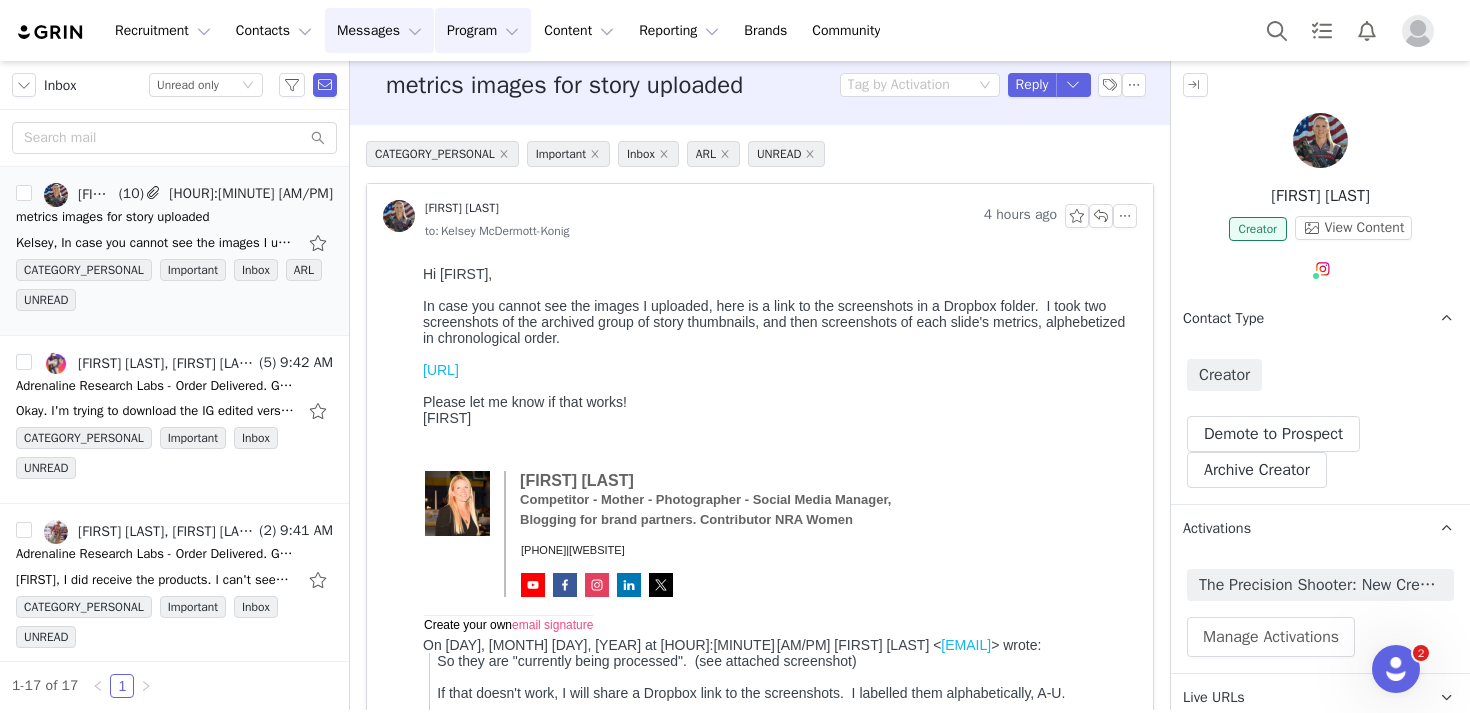 click on "Program Program" at bounding box center [483, 30] 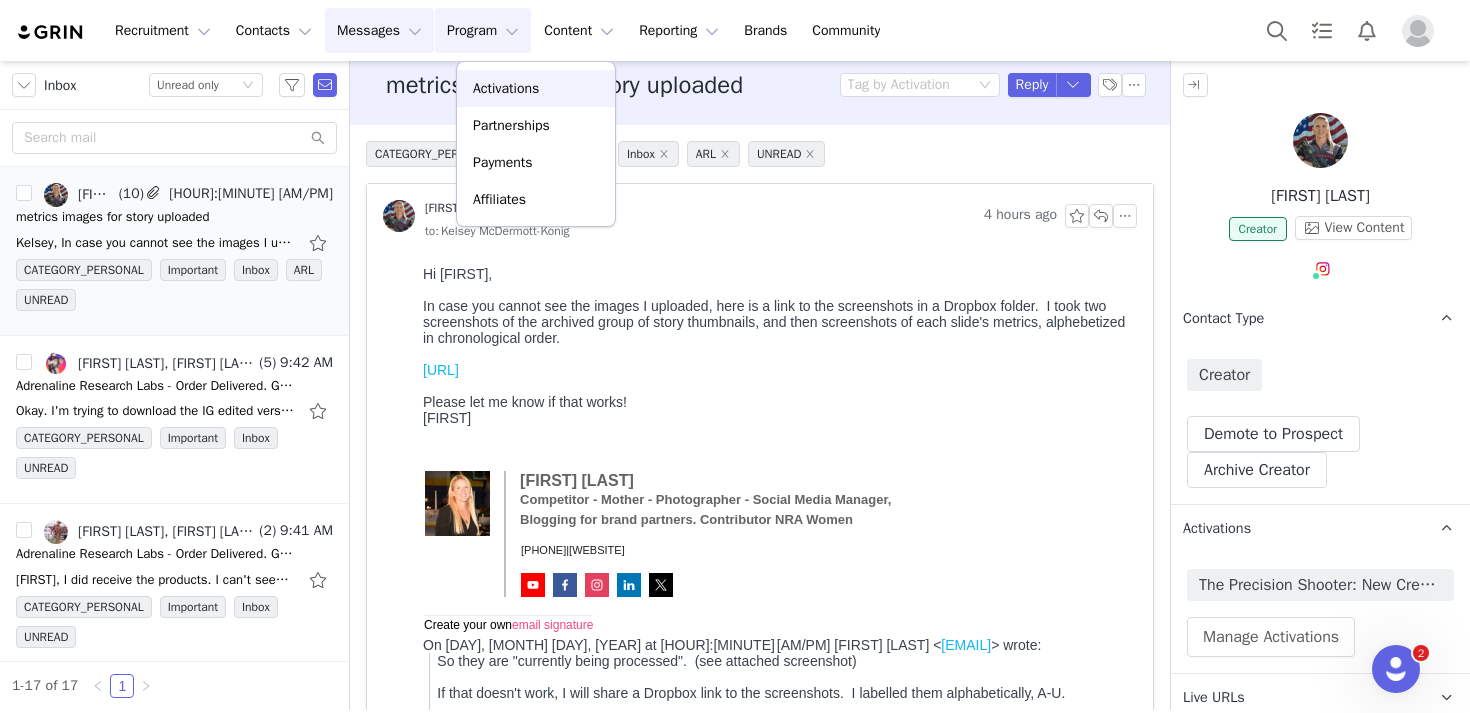 click on "Activations" at bounding box center [536, 88] 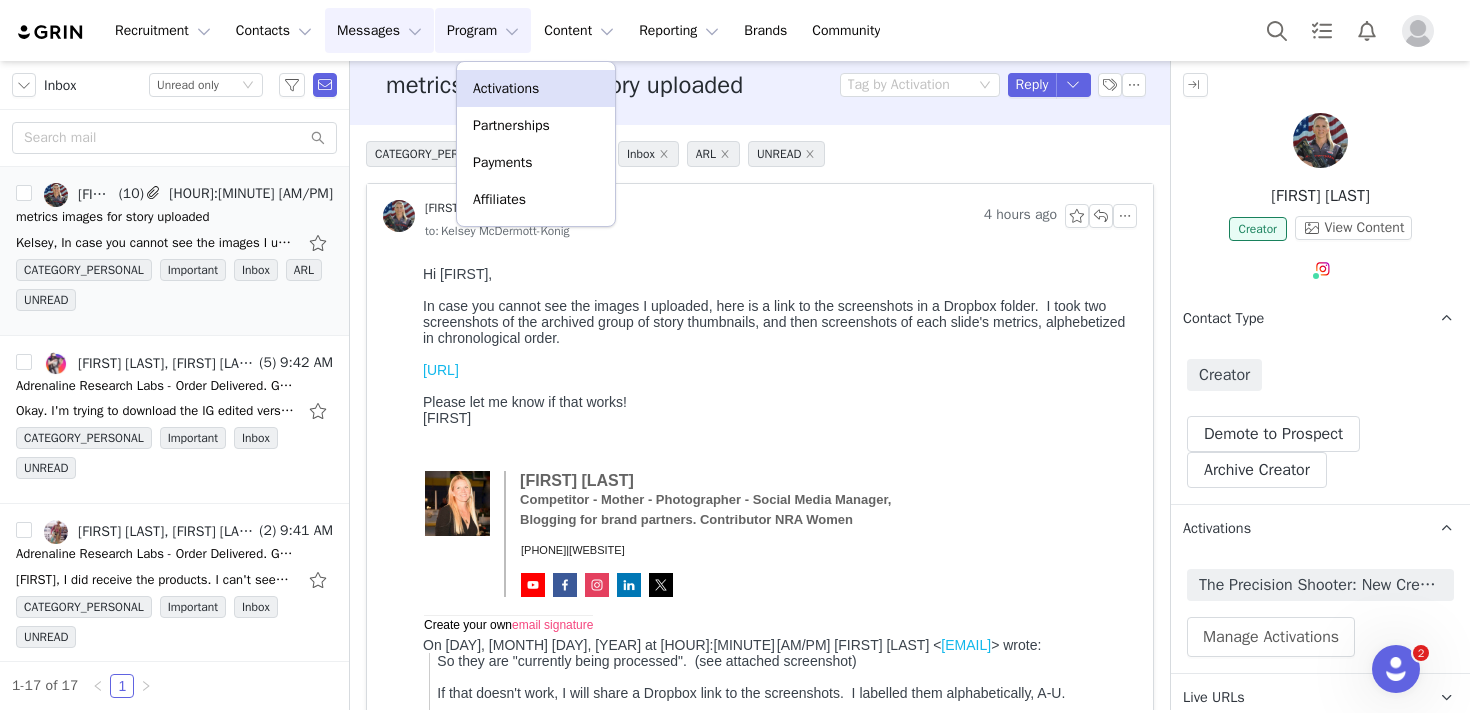 type 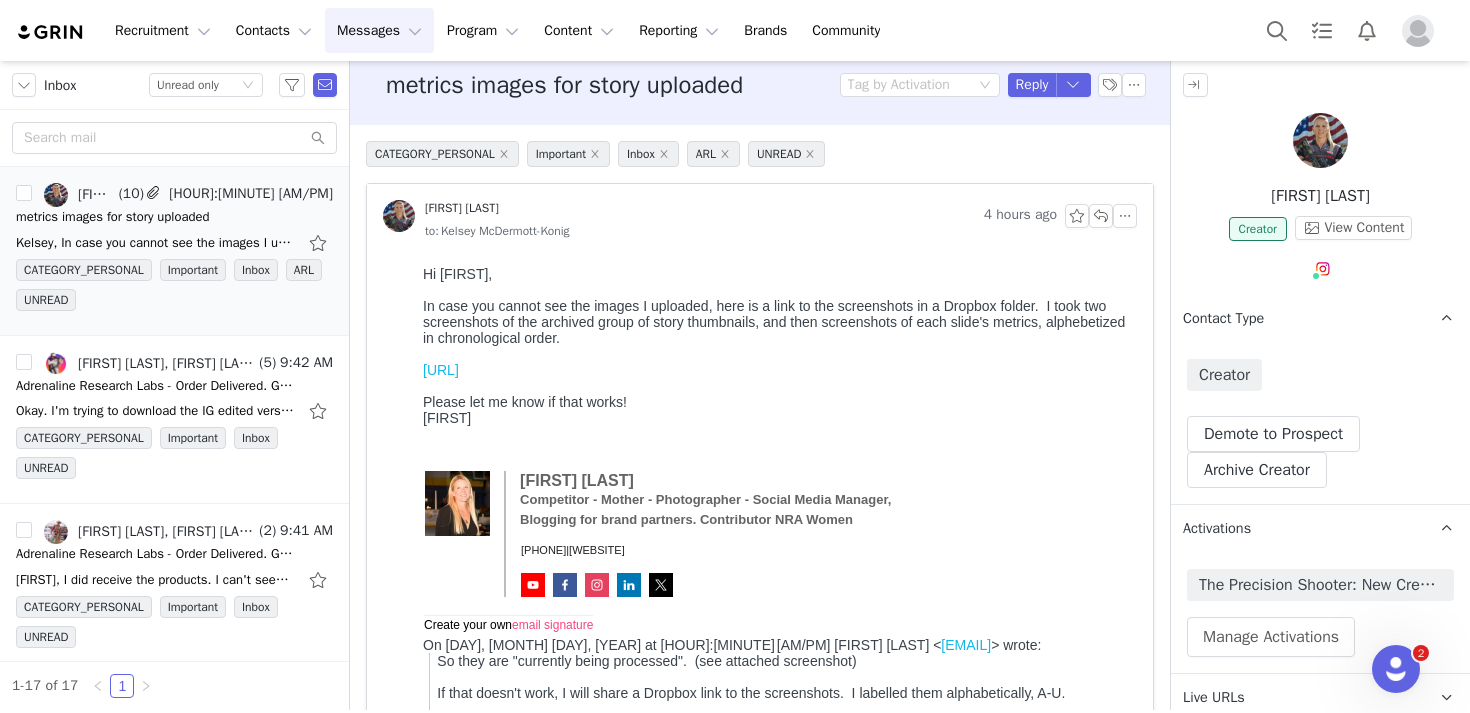 click on "https://www.dropbox.com/scl/fo/6rdnuqllu3p1jdcpls769/ANtJoNX3q9VcLLttY5ac8nc?rlkey=pbifddi8i15c0u4d2sjlteyn2&st=8dybaqme&dl=0" at bounding box center (441, 370) 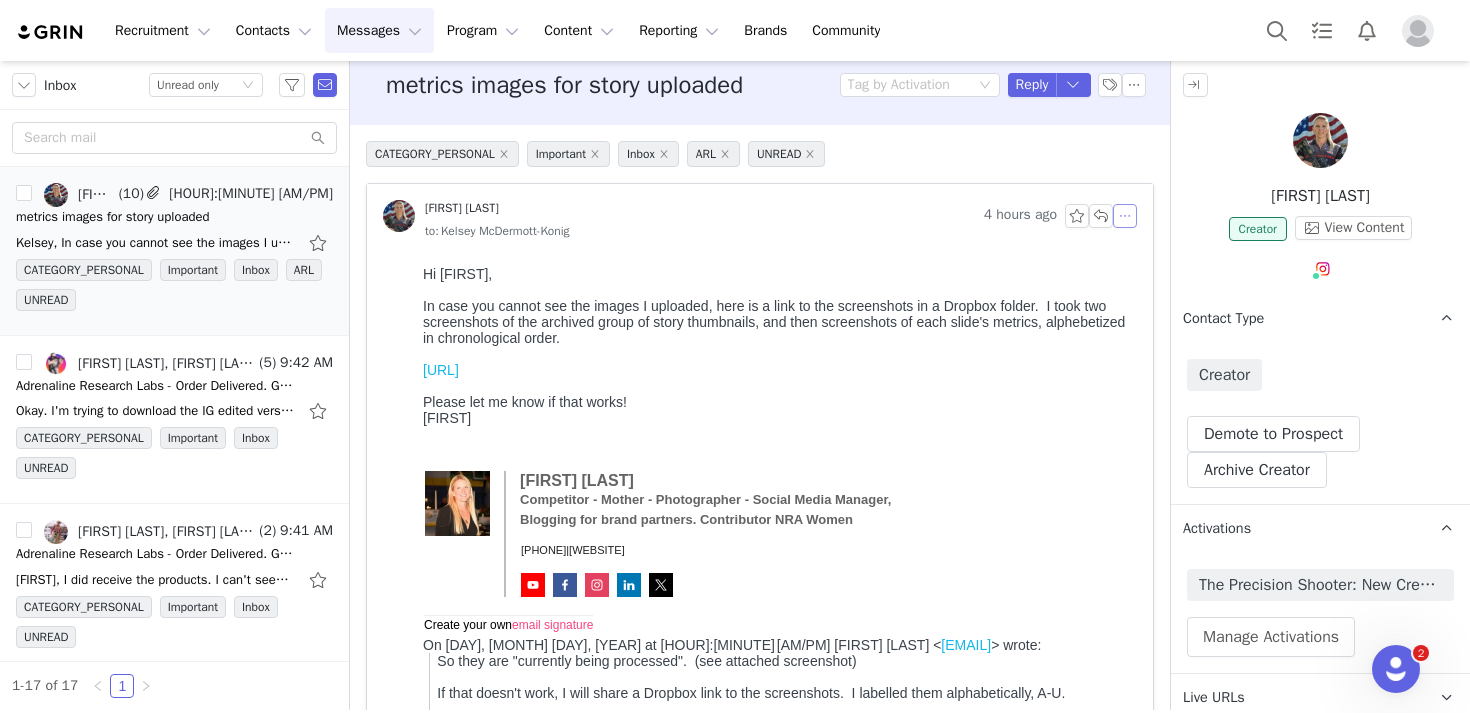 click at bounding box center (1125, 216) 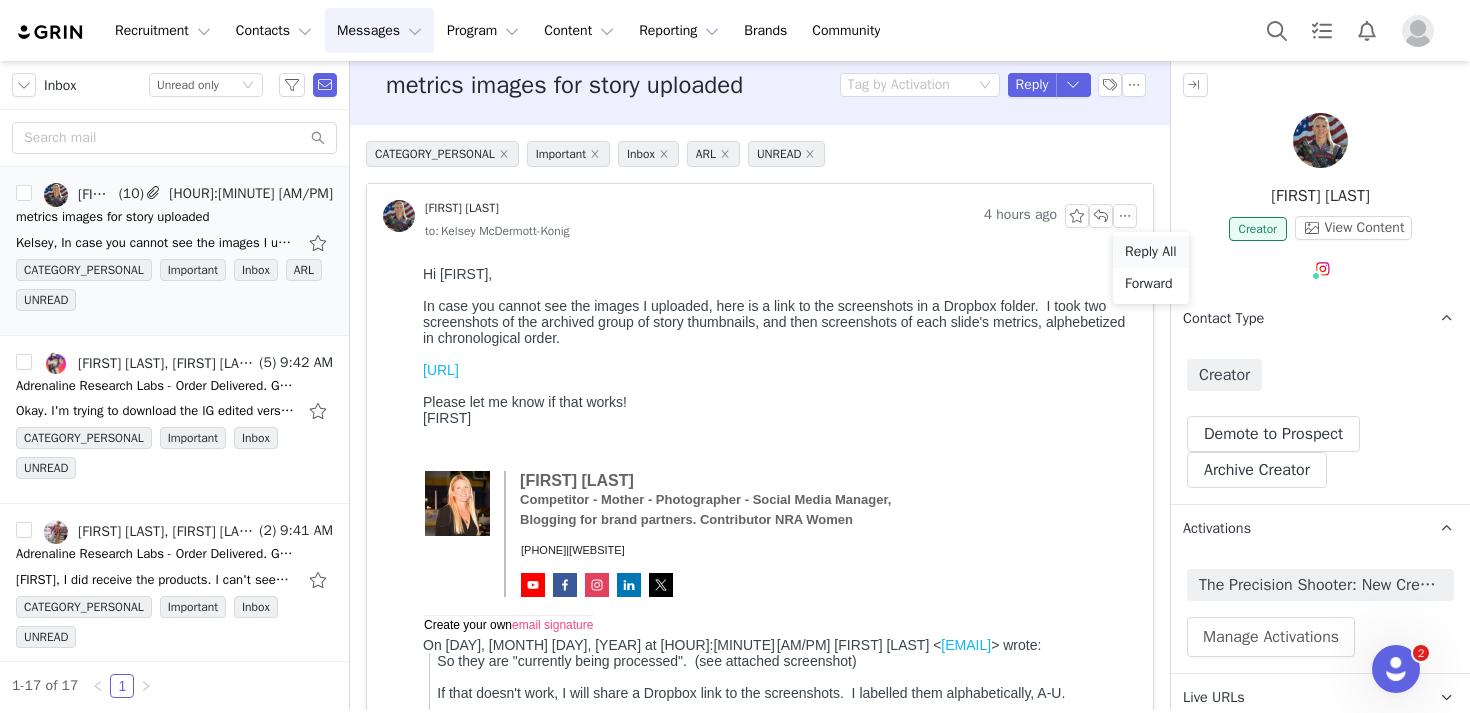 click on "Reply All" at bounding box center (1151, 252) 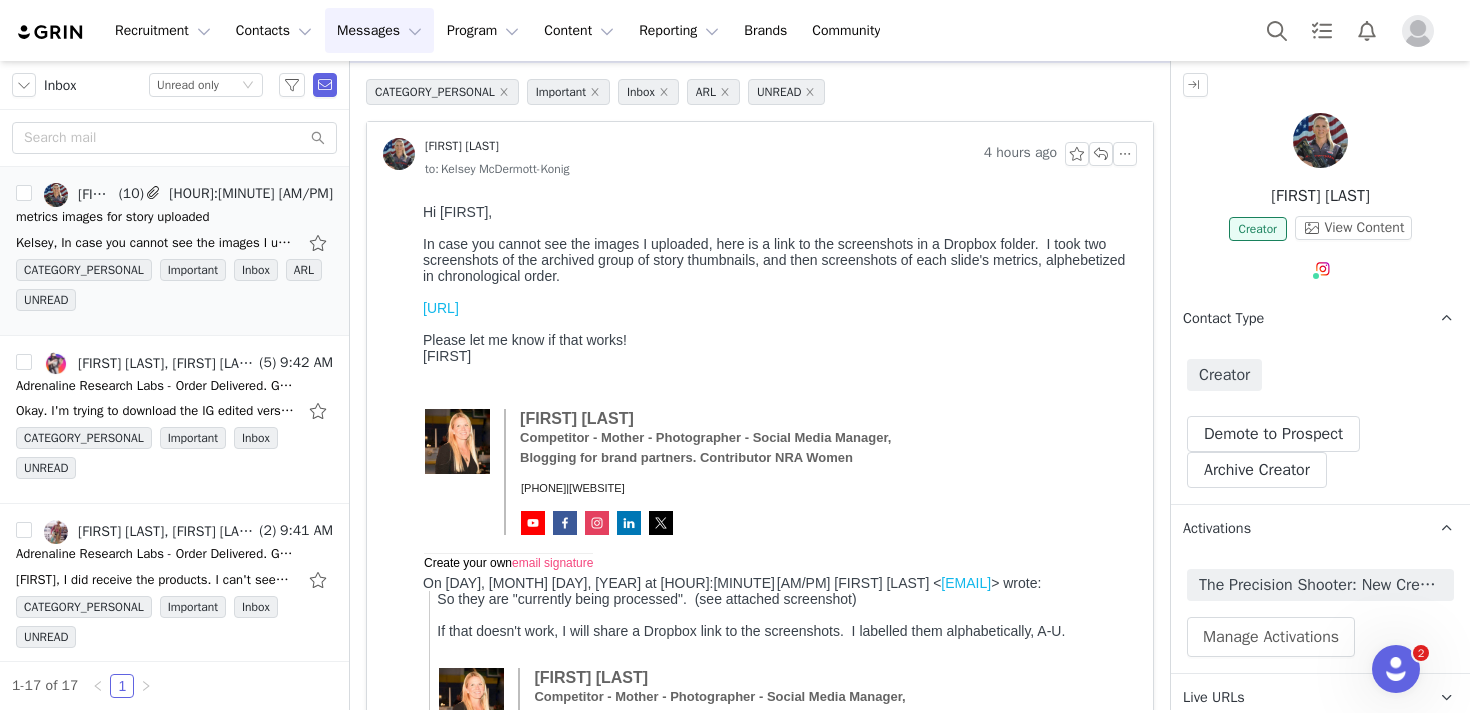 scroll, scrollTop: 706, scrollLeft: 0, axis: vertical 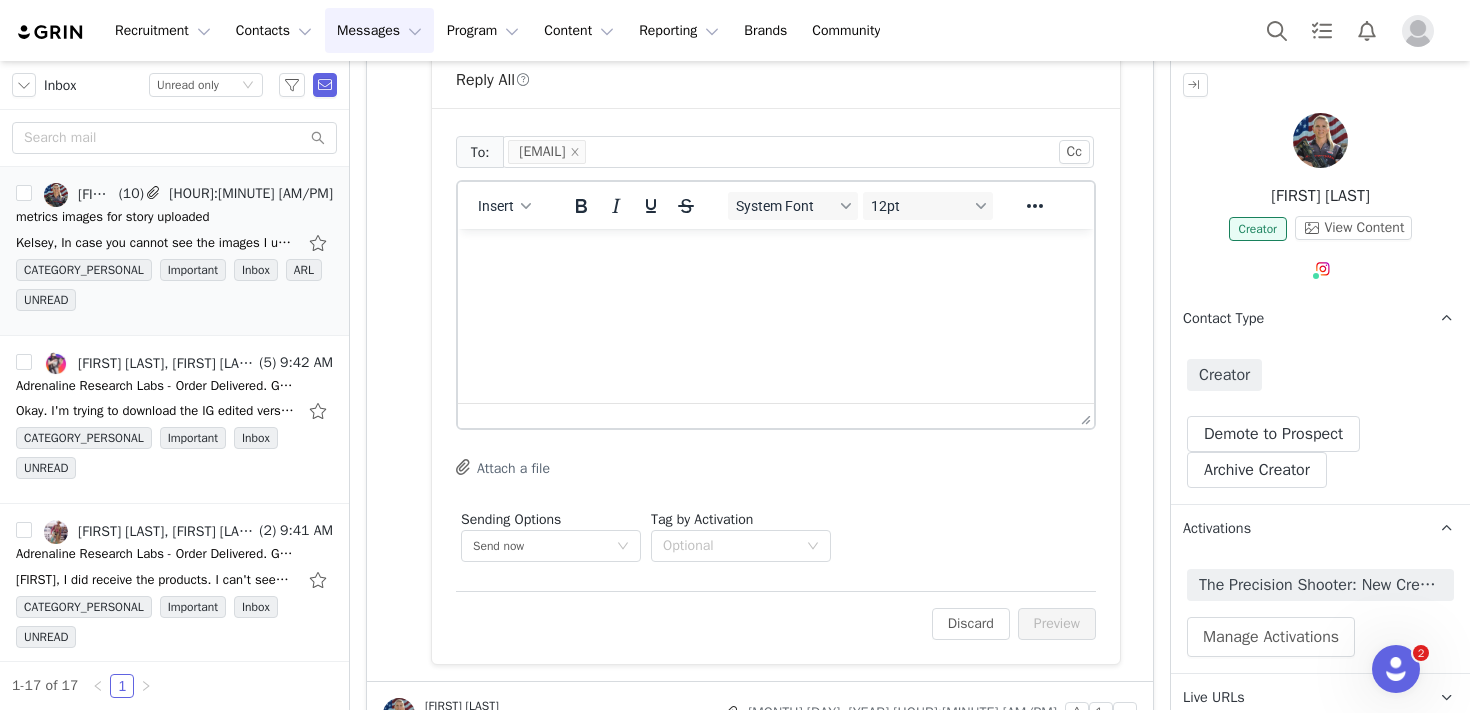 click at bounding box center (776, 256) 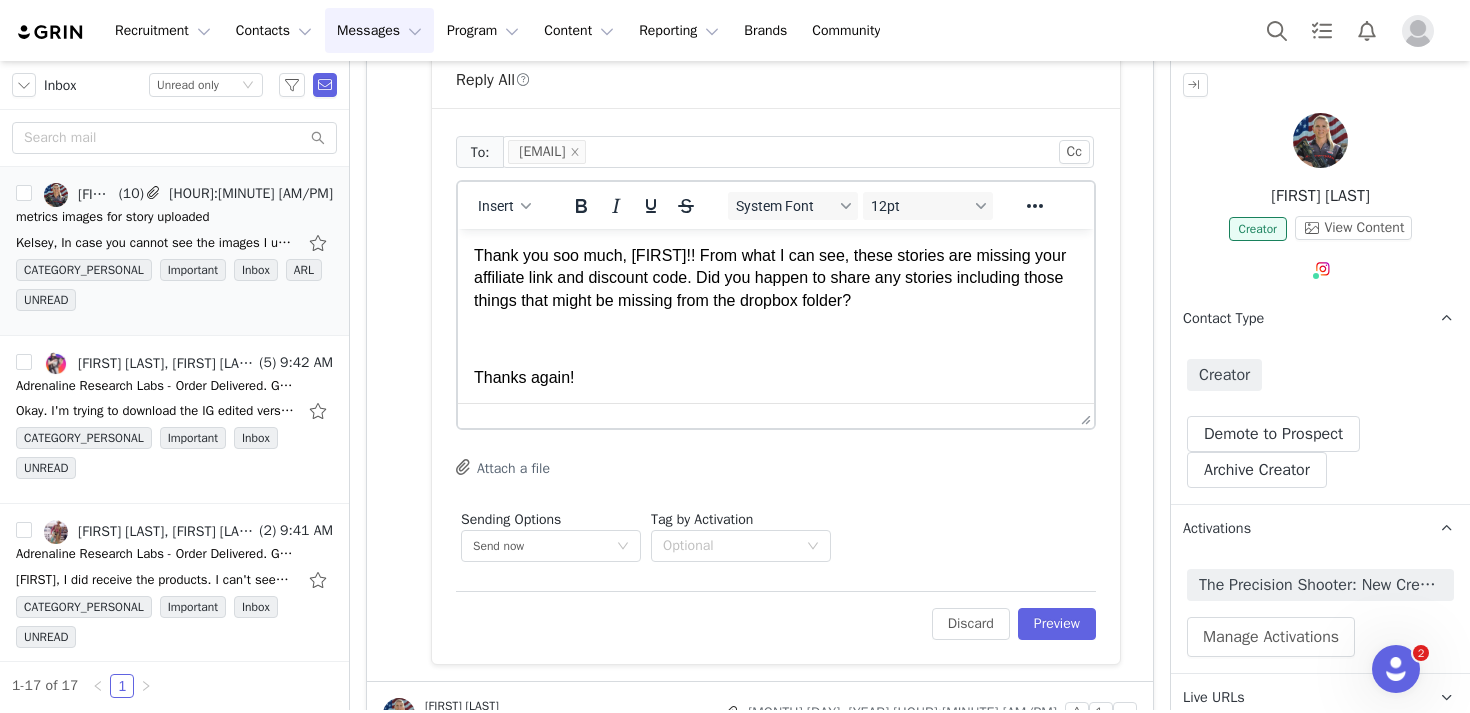 scroll, scrollTop: 2, scrollLeft: 0, axis: vertical 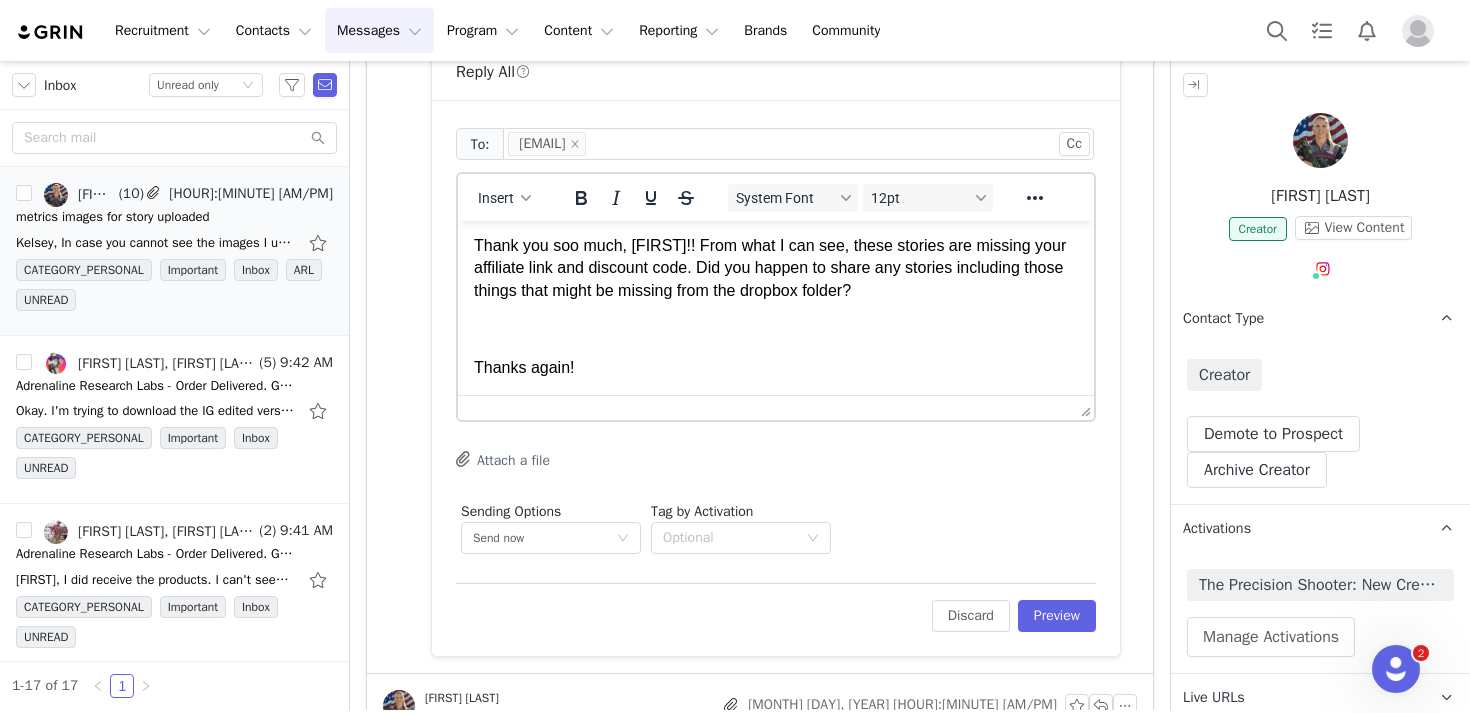 click on "Thank you soo much, Becky!! From what I can see, these stories are missing your affiliate link and discount code. Did you happen to share any stories including those things that might be missing from the dropbox folder?" at bounding box center [776, 268] 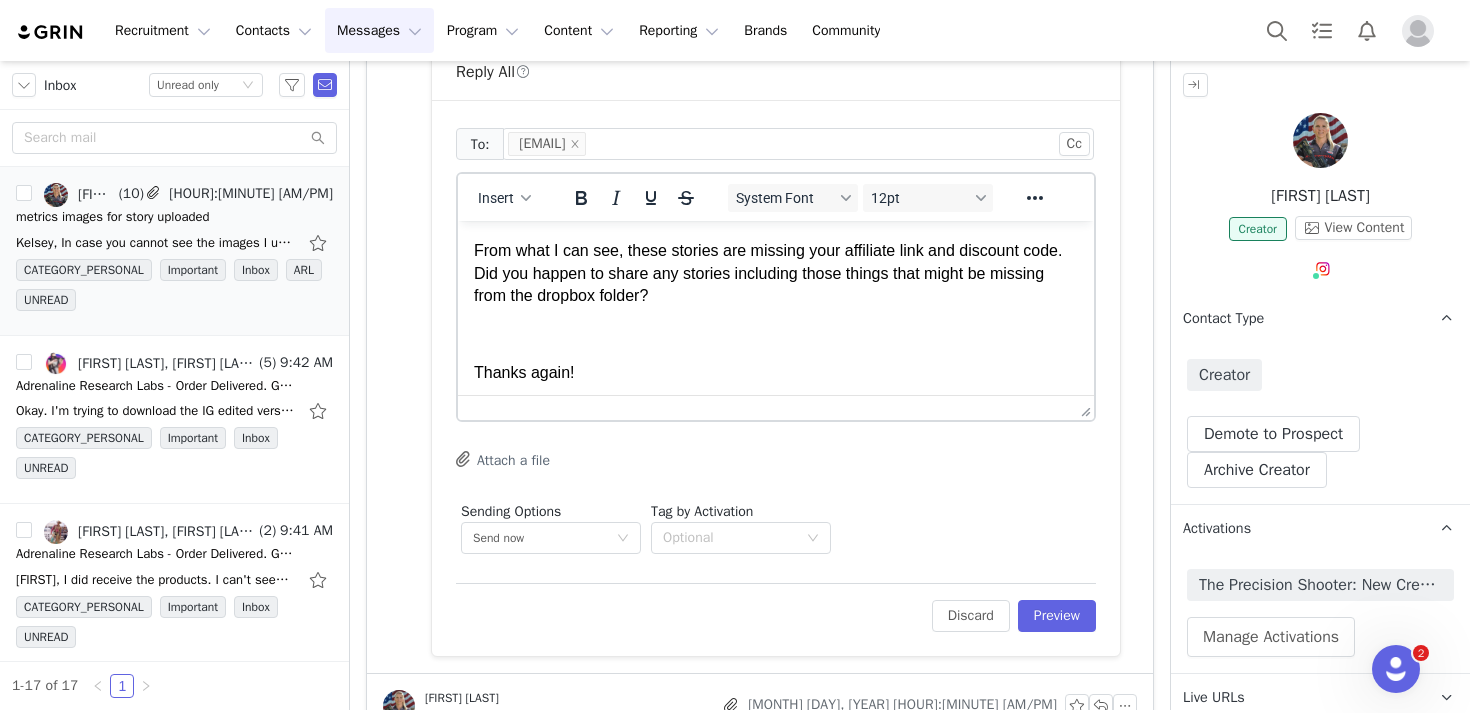 scroll, scrollTop: 40, scrollLeft: 0, axis: vertical 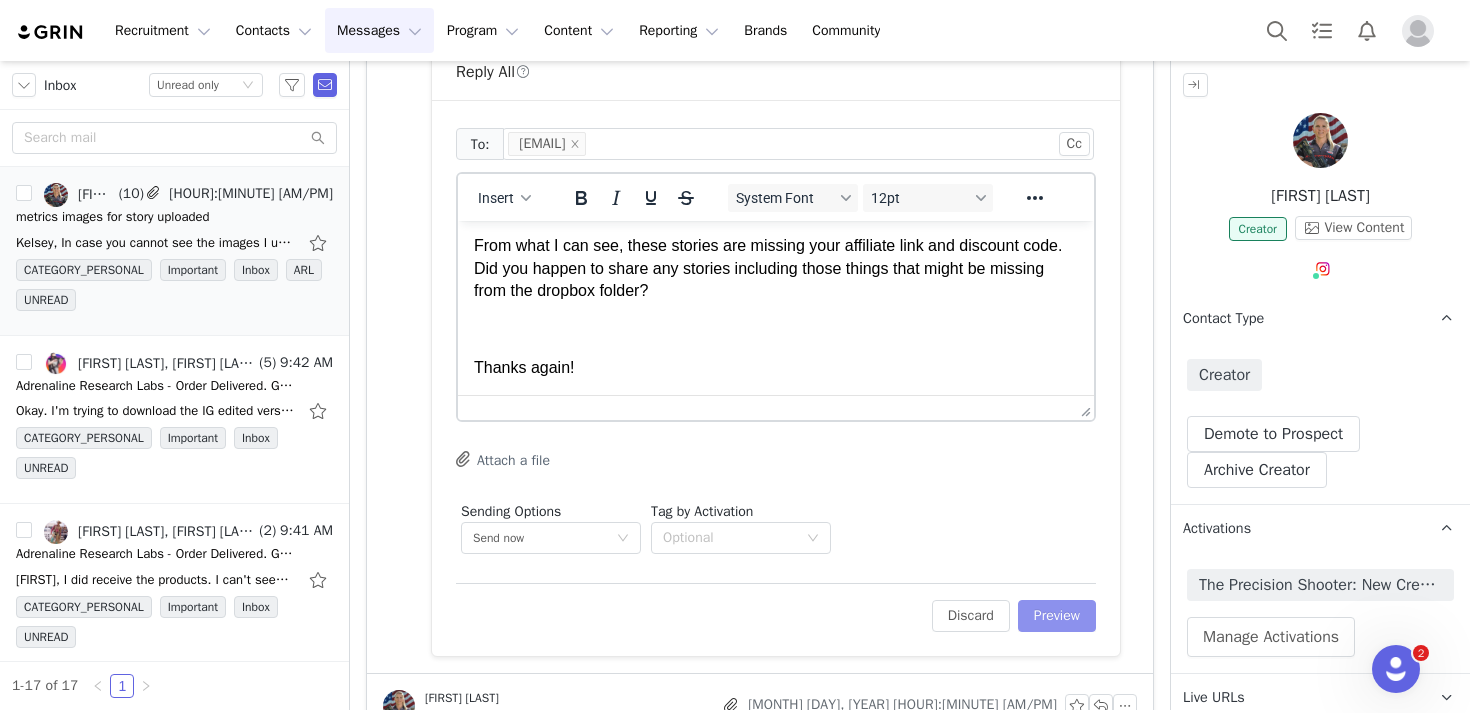click on "Preview" at bounding box center (1057, 616) 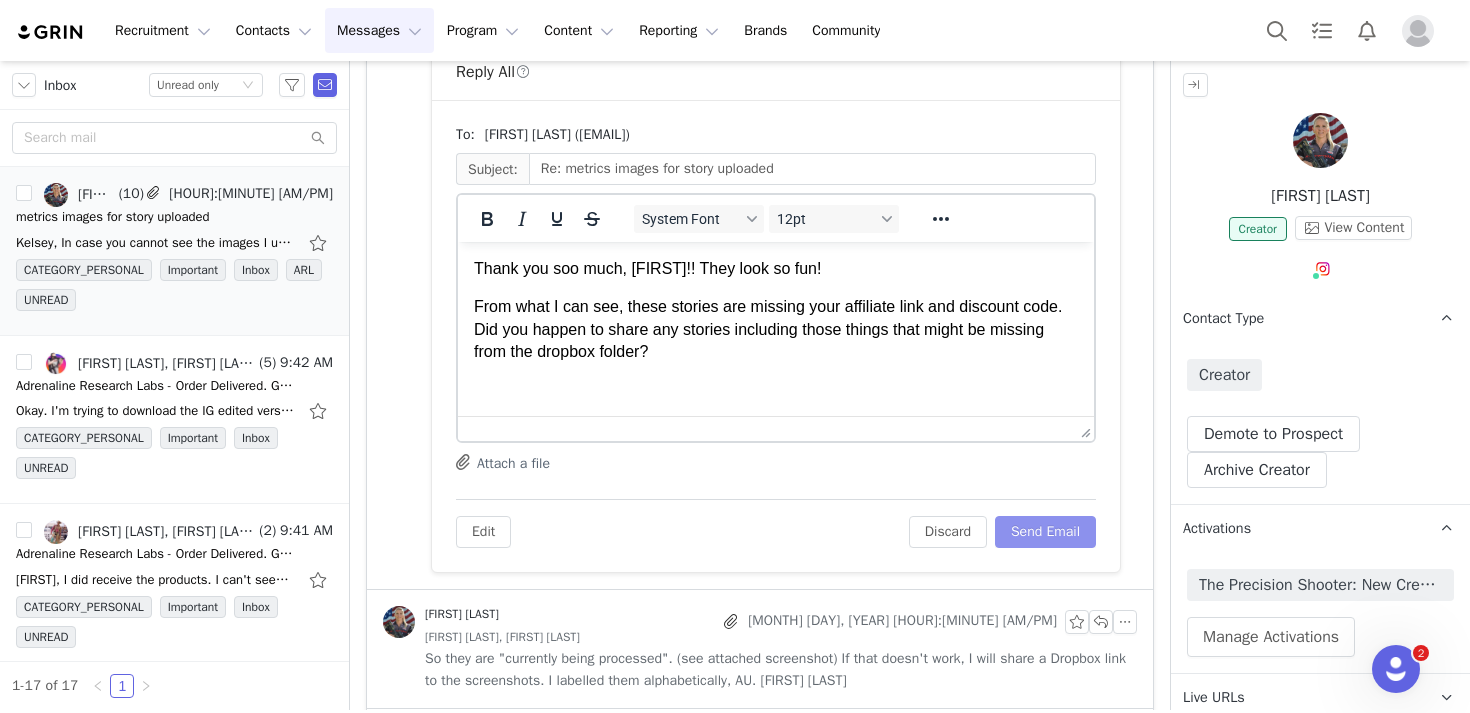 scroll, scrollTop: 0, scrollLeft: 0, axis: both 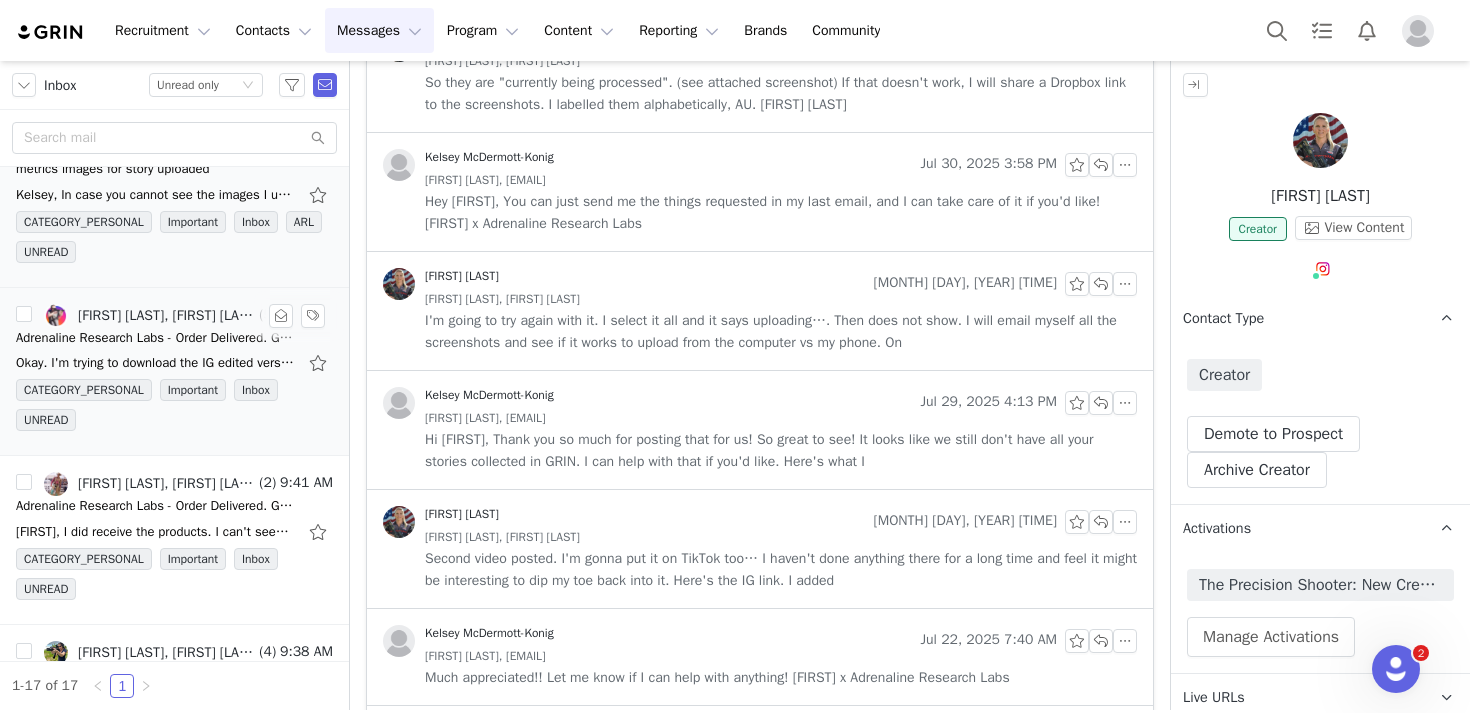 click on "Okay. I'm trying to download the IG edited version now so that I can upload and send it. Is the 2 weeks thing a solid timeline? Or is there leniency due to our weather we've been having?" at bounding box center (174, 363) 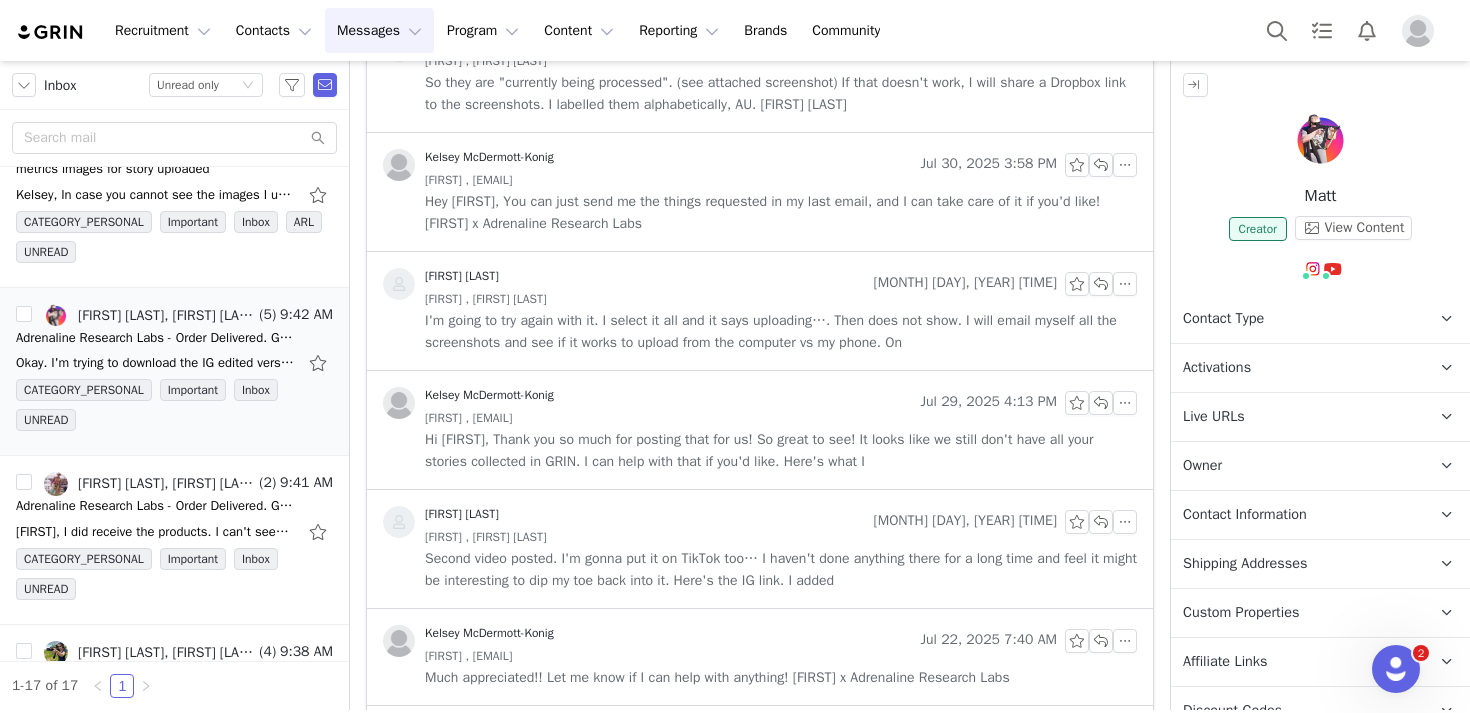 scroll, scrollTop: 0, scrollLeft: 0, axis: both 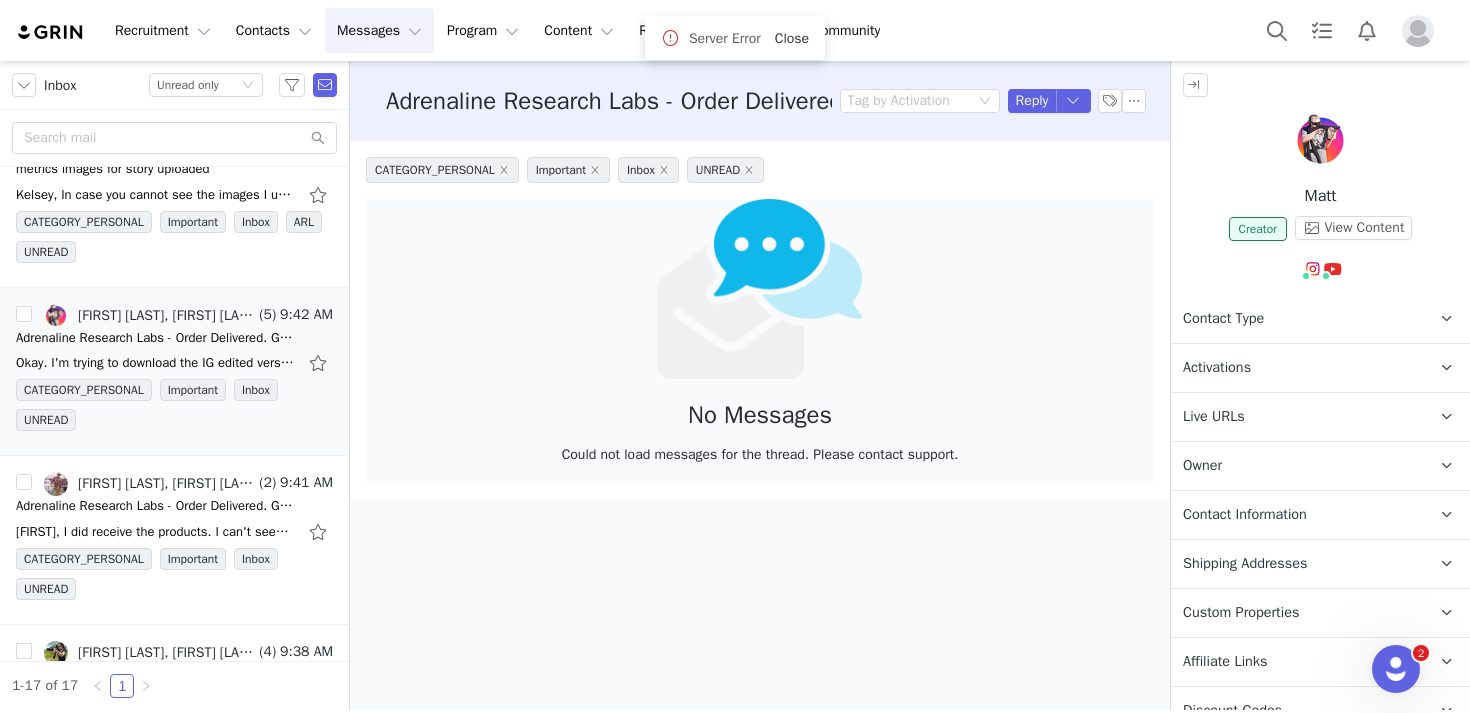click on "Close" at bounding box center (792, 38) 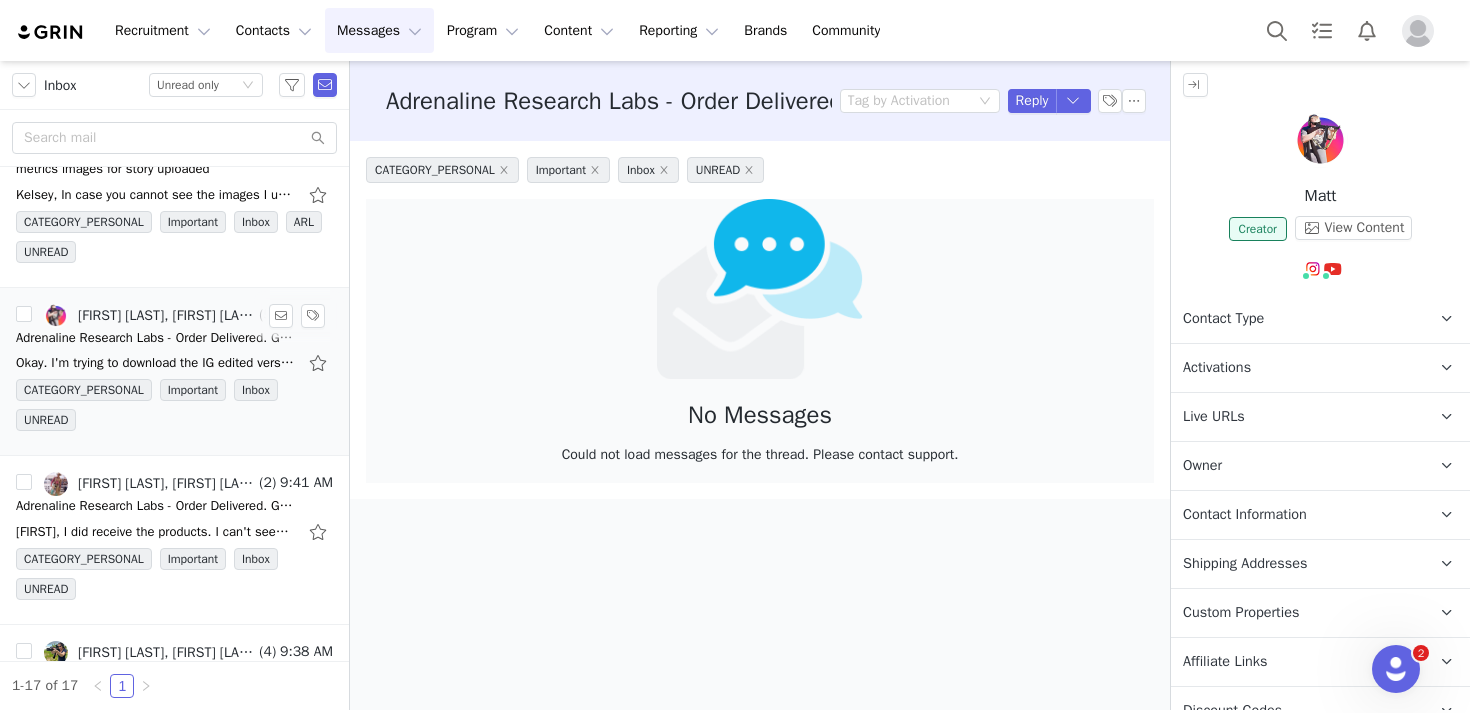 click on "[PERSON], [PERSON], [PERSON]" at bounding box center [166, 316] 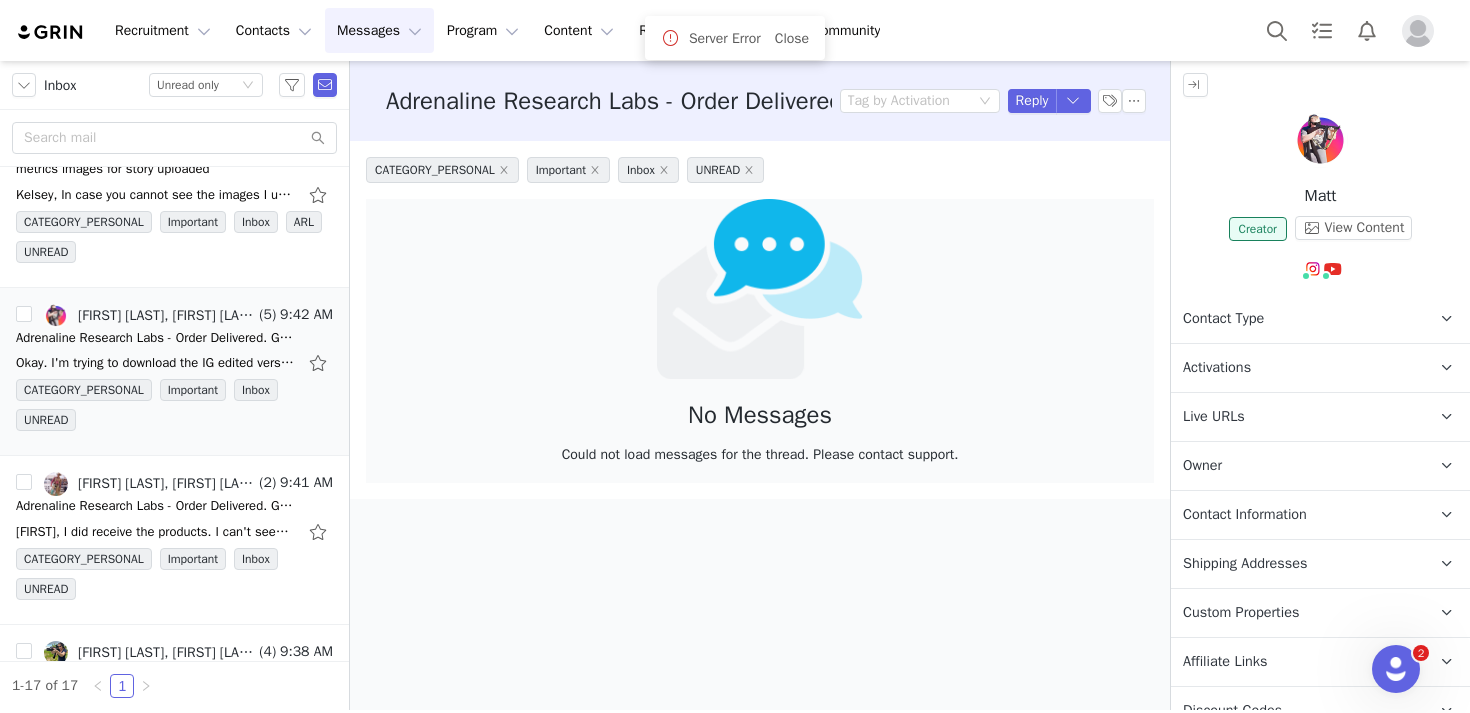 click at bounding box center (1320, 140) 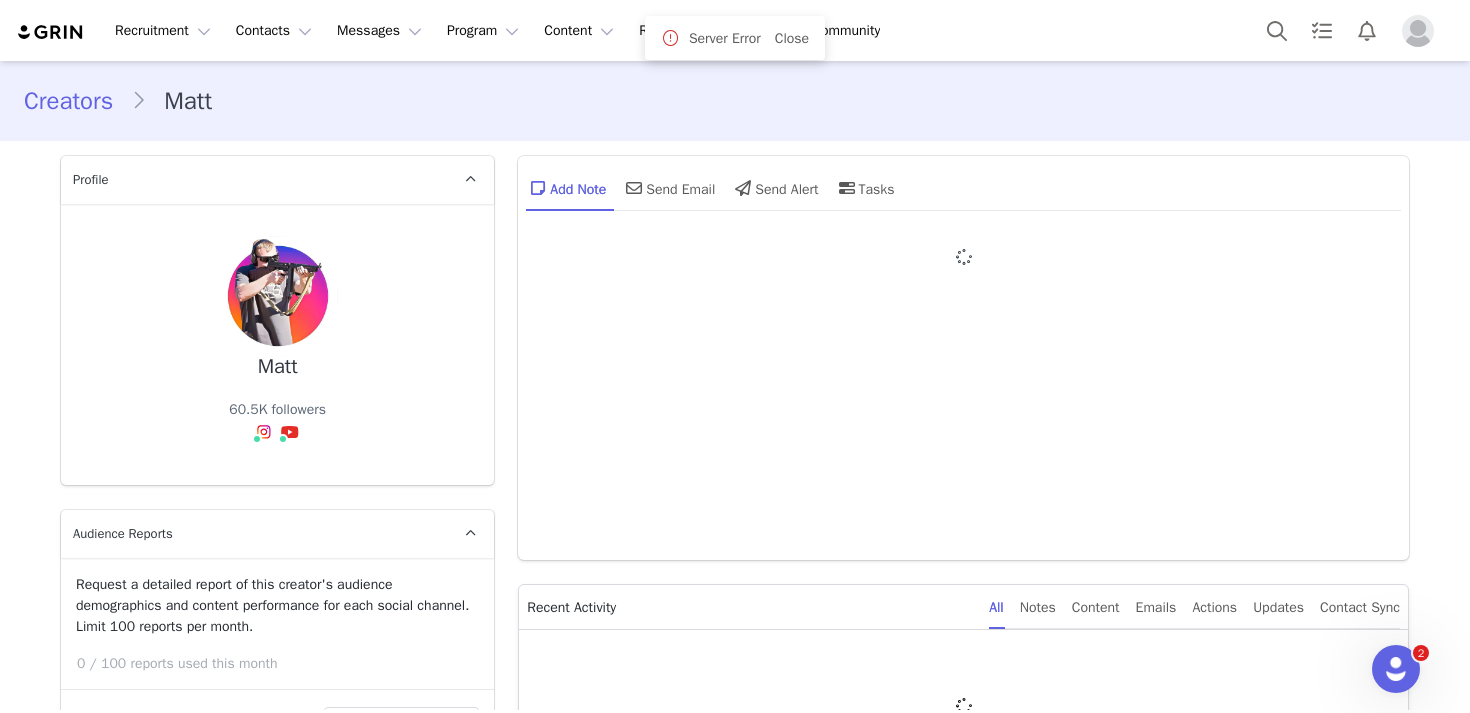 type on "+1 (United States)" 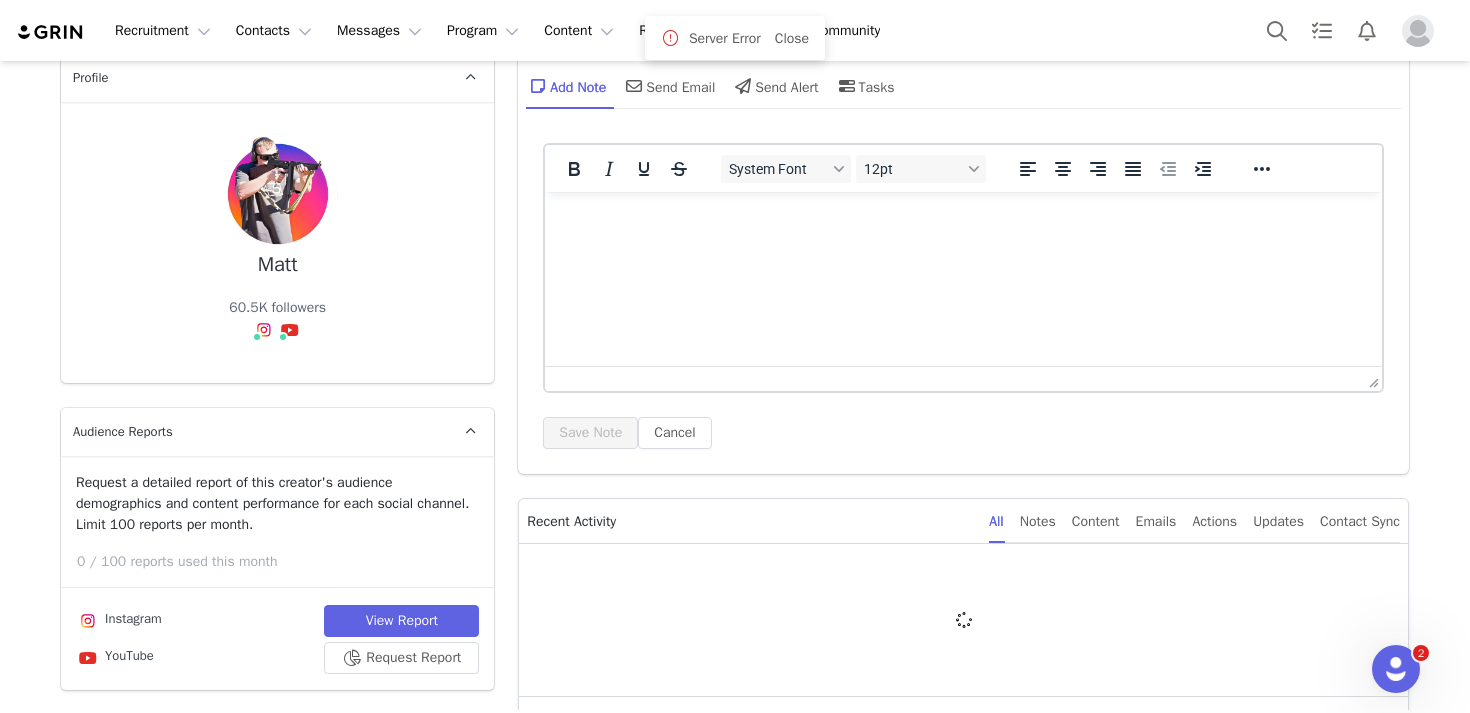 scroll, scrollTop: 0, scrollLeft: 0, axis: both 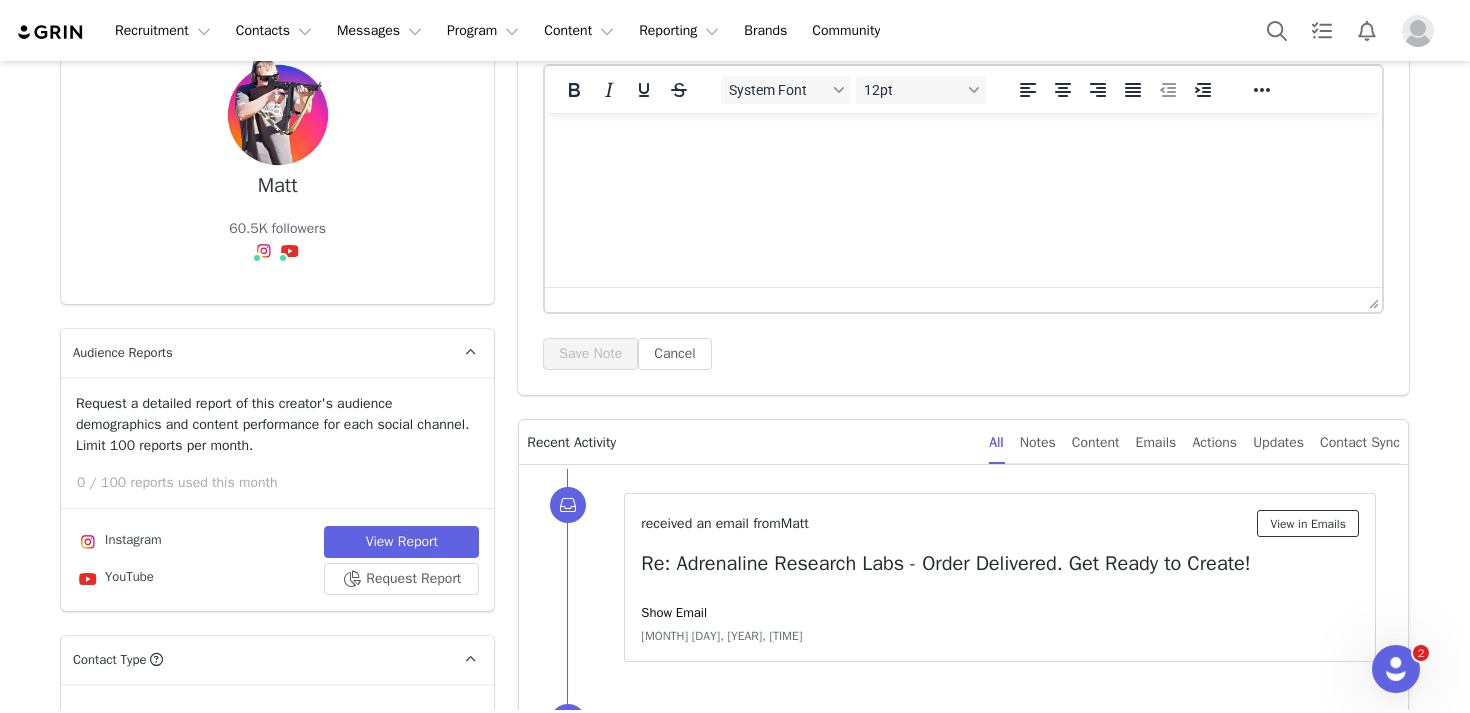 click on "View in Emails" at bounding box center [1308, 523] 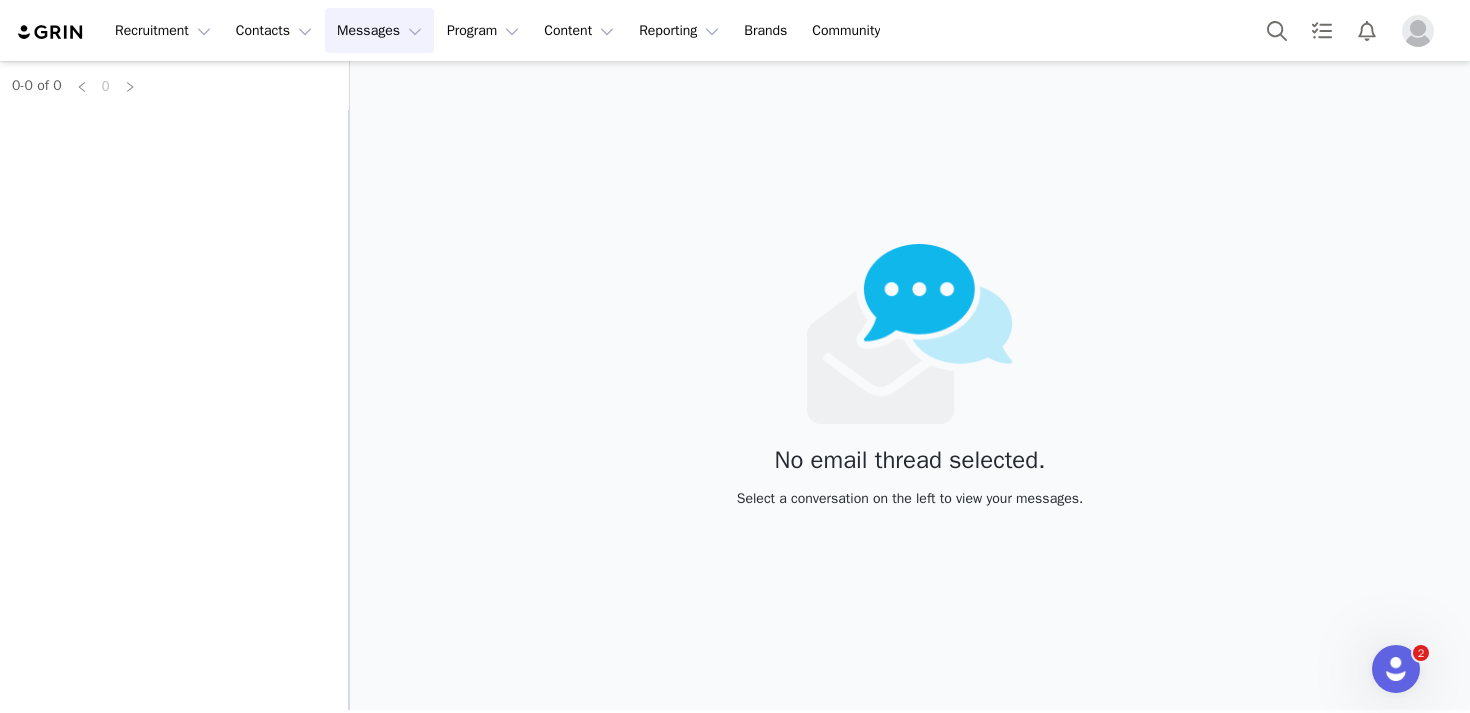 scroll, scrollTop: 0, scrollLeft: 0, axis: both 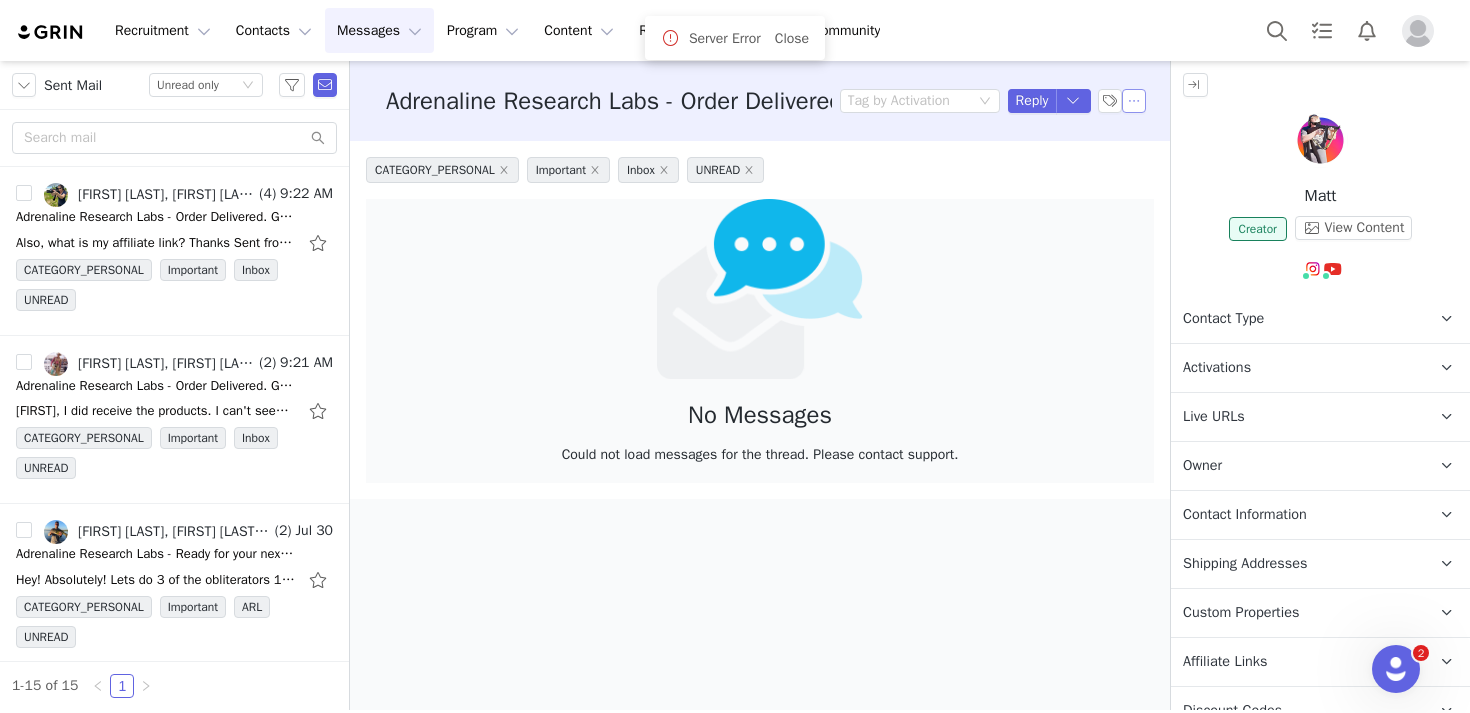click at bounding box center (1134, 101) 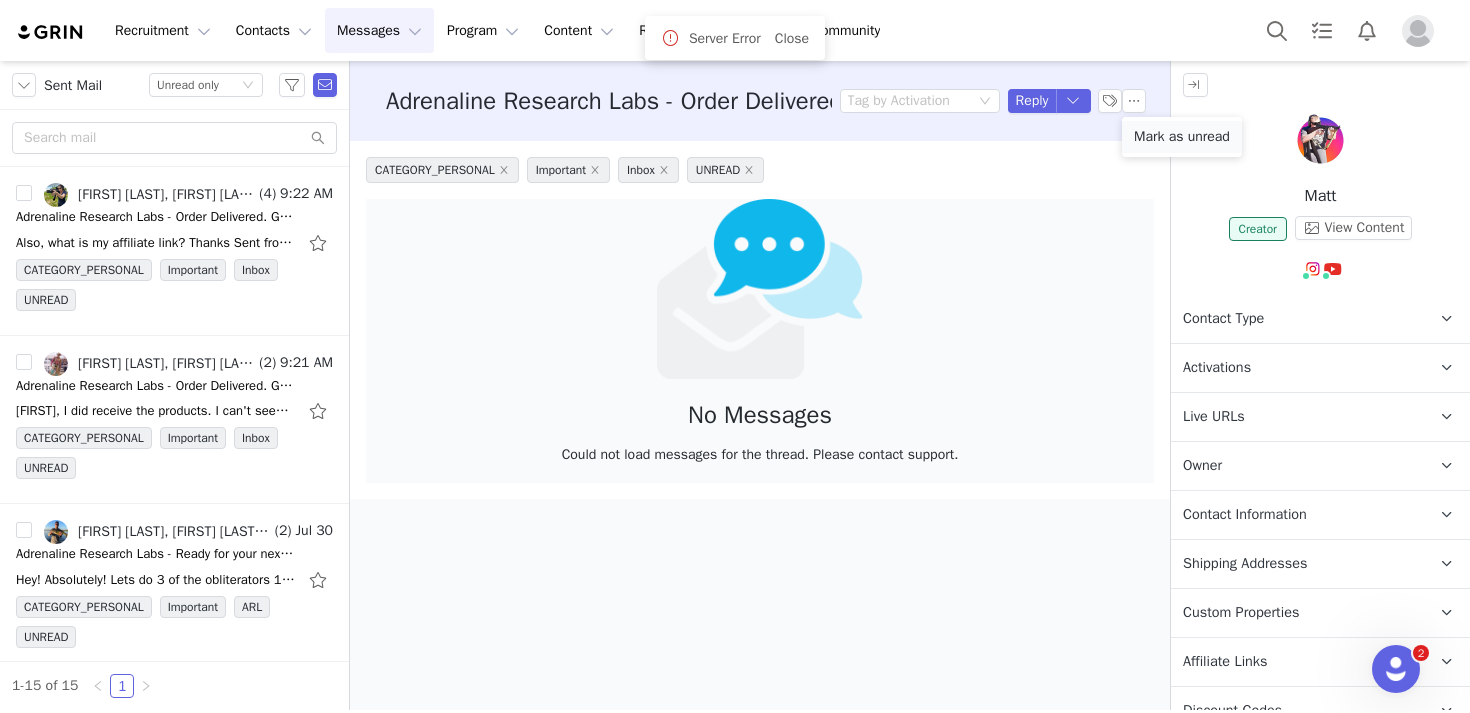 click on "Mark as unread" at bounding box center (1182, 137) 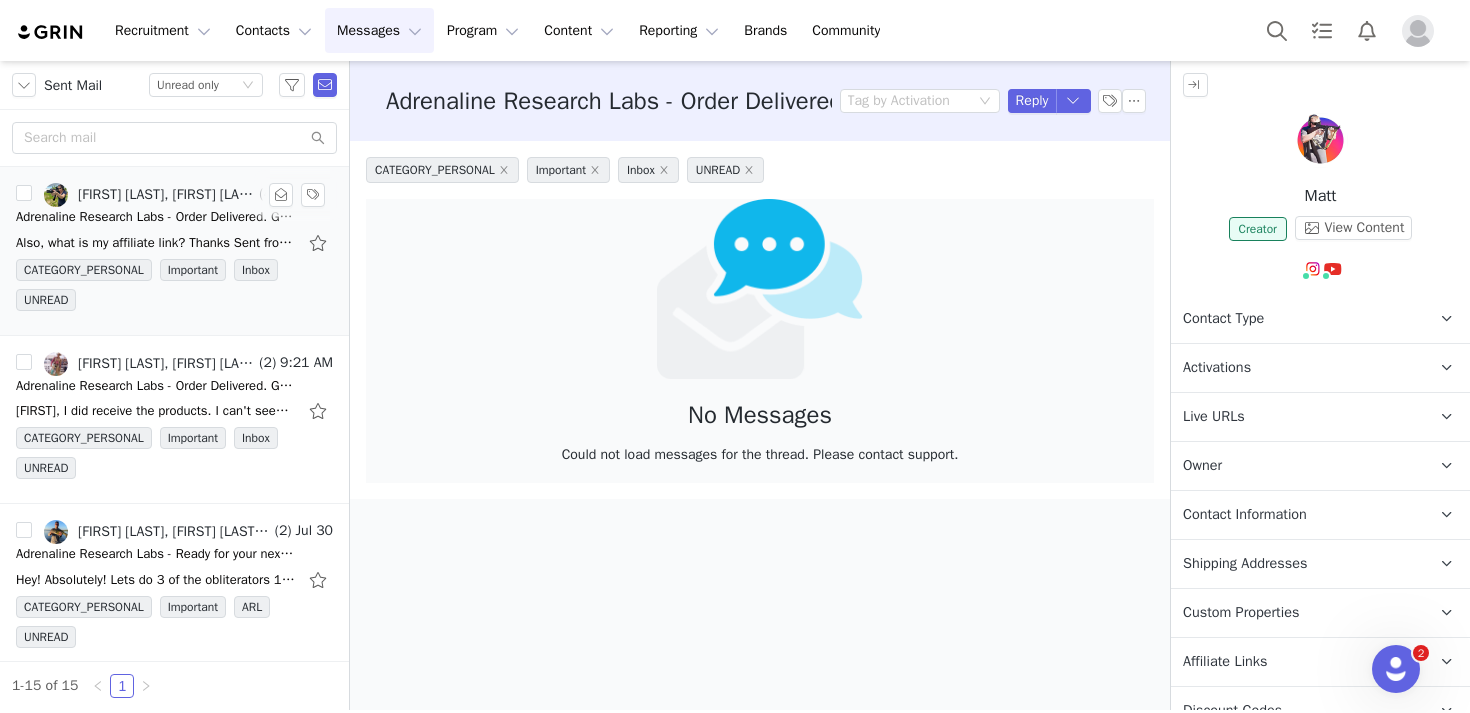 click on "Adrenaline Research Labs - Order Delivered. Get Ready to Create!" at bounding box center [156, 217] 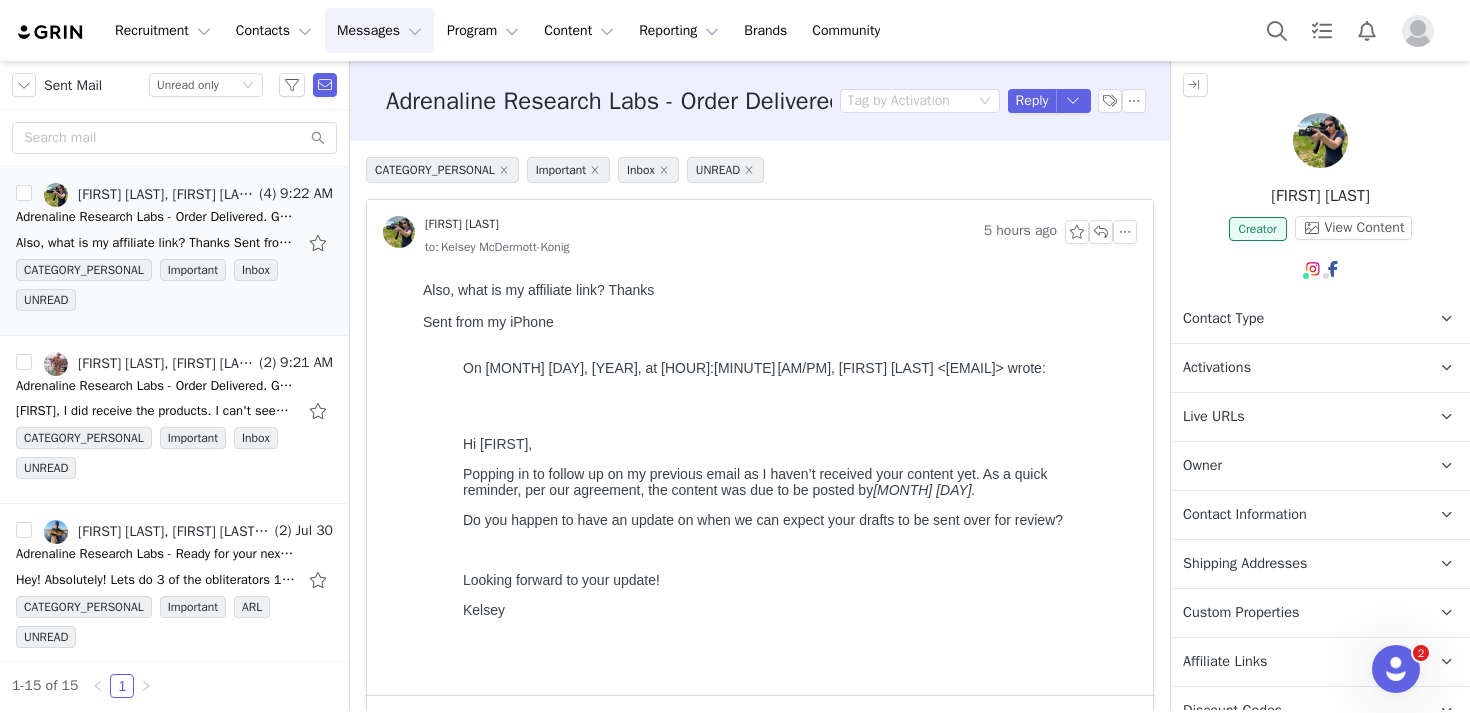 scroll, scrollTop: 0, scrollLeft: 0, axis: both 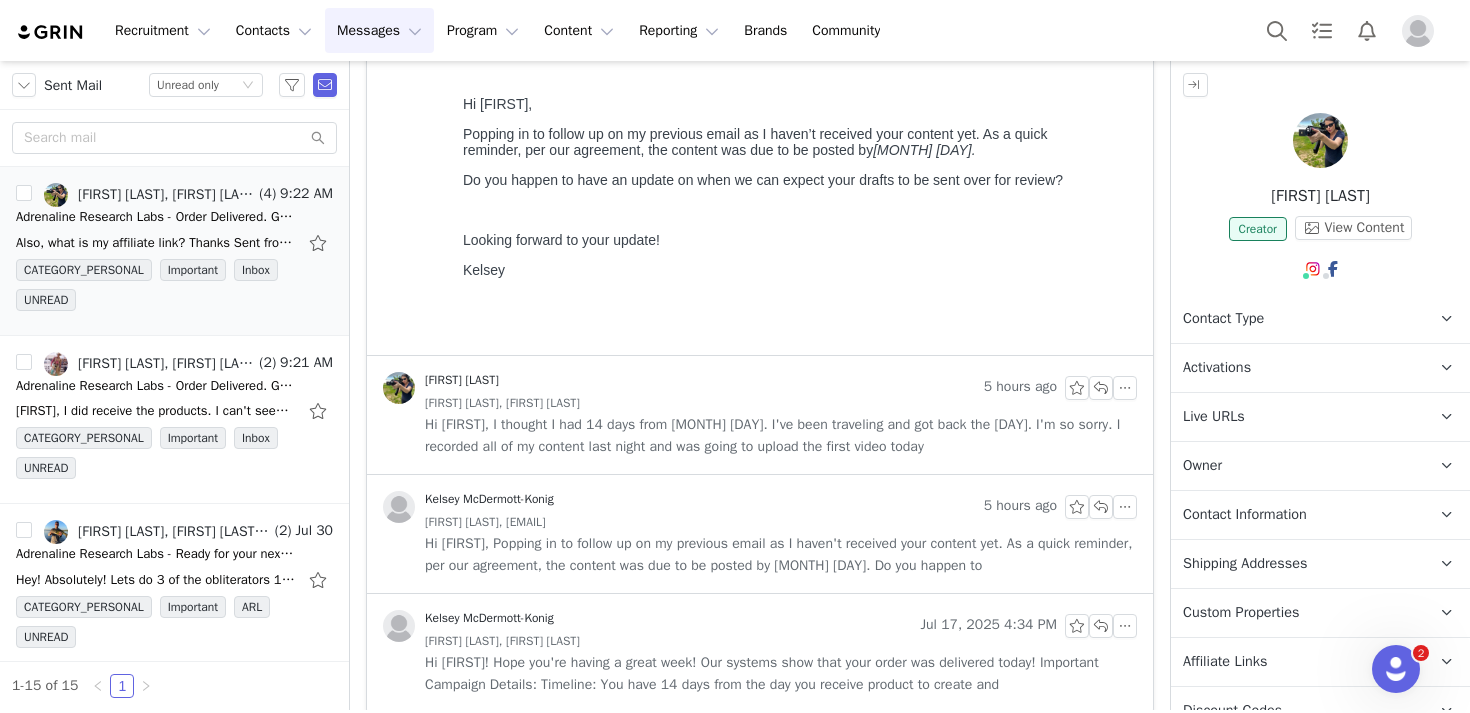 click on "Activations" at bounding box center (1217, 368) 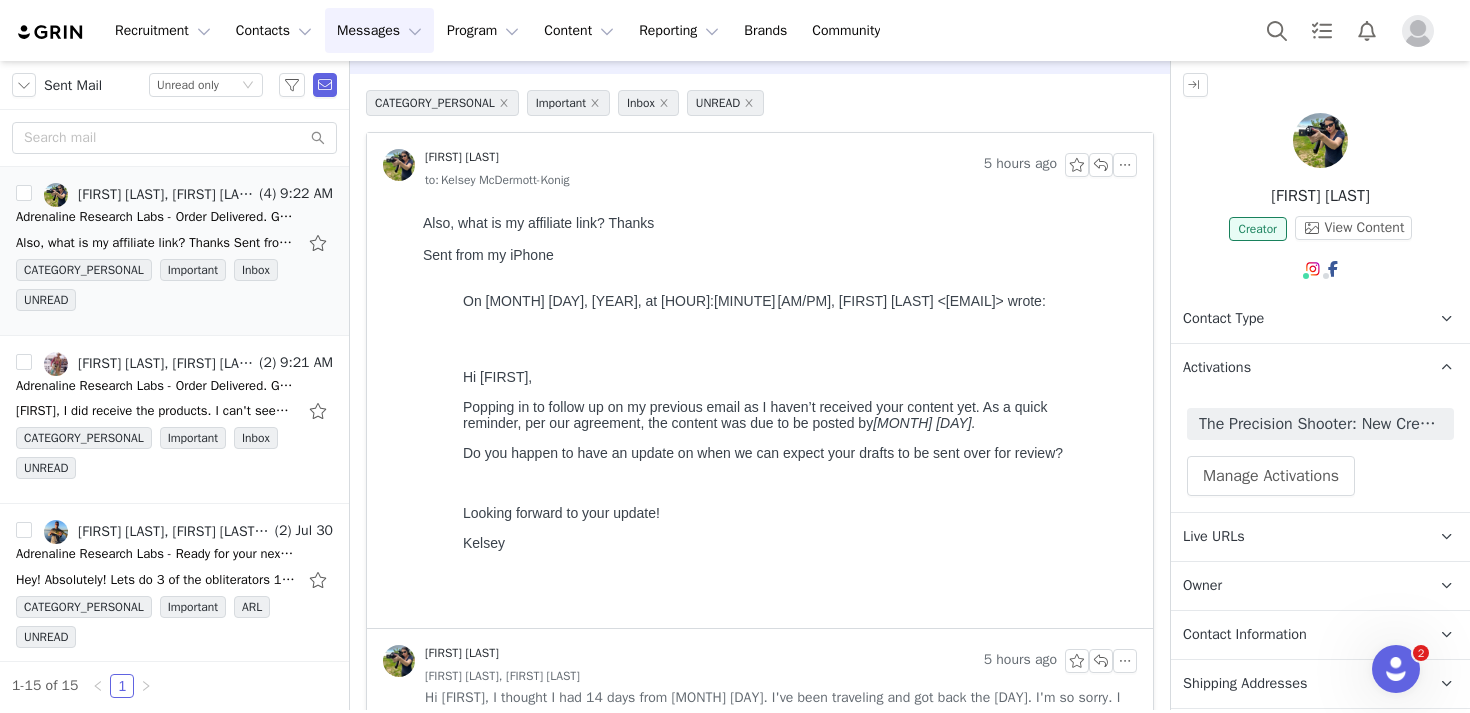 scroll, scrollTop: 0, scrollLeft: 0, axis: both 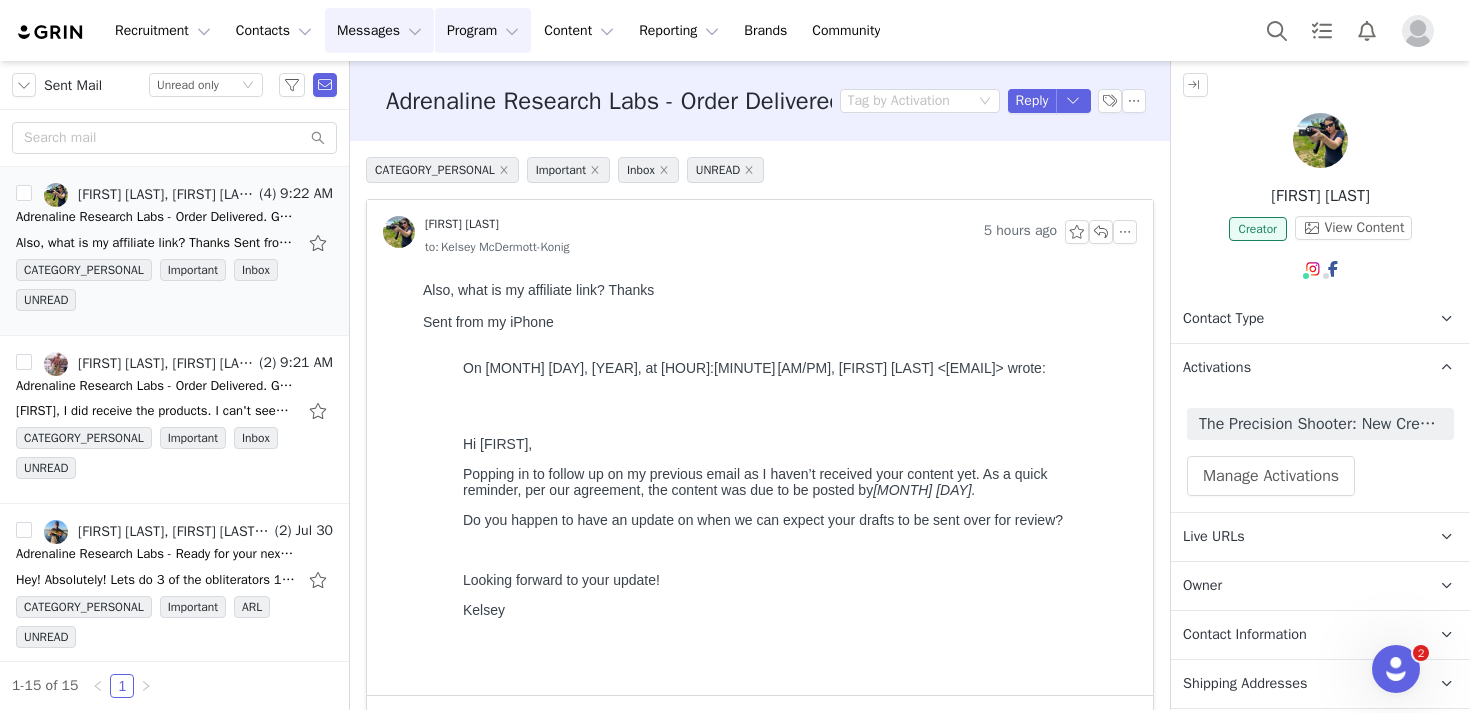click on "Program Program" at bounding box center [483, 30] 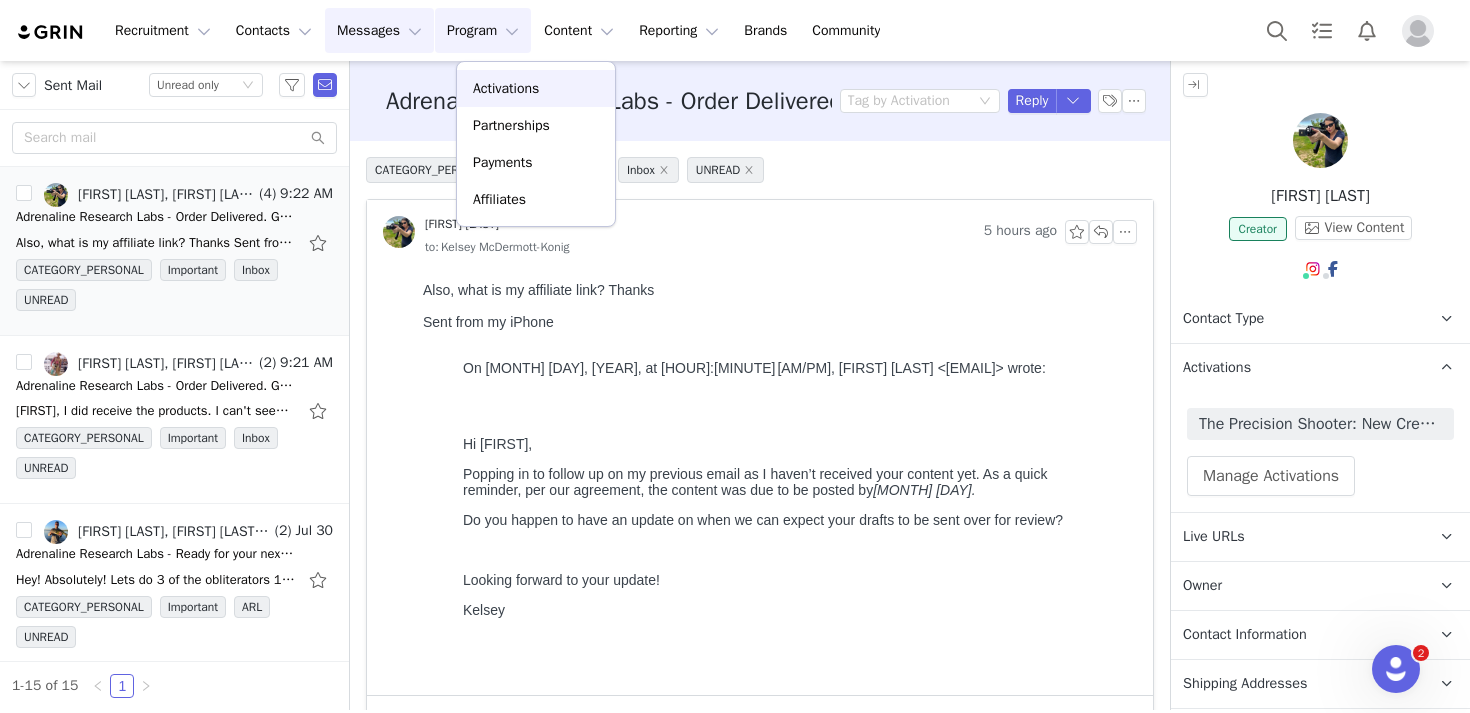 click on "Activations" at bounding box center (536, 88) 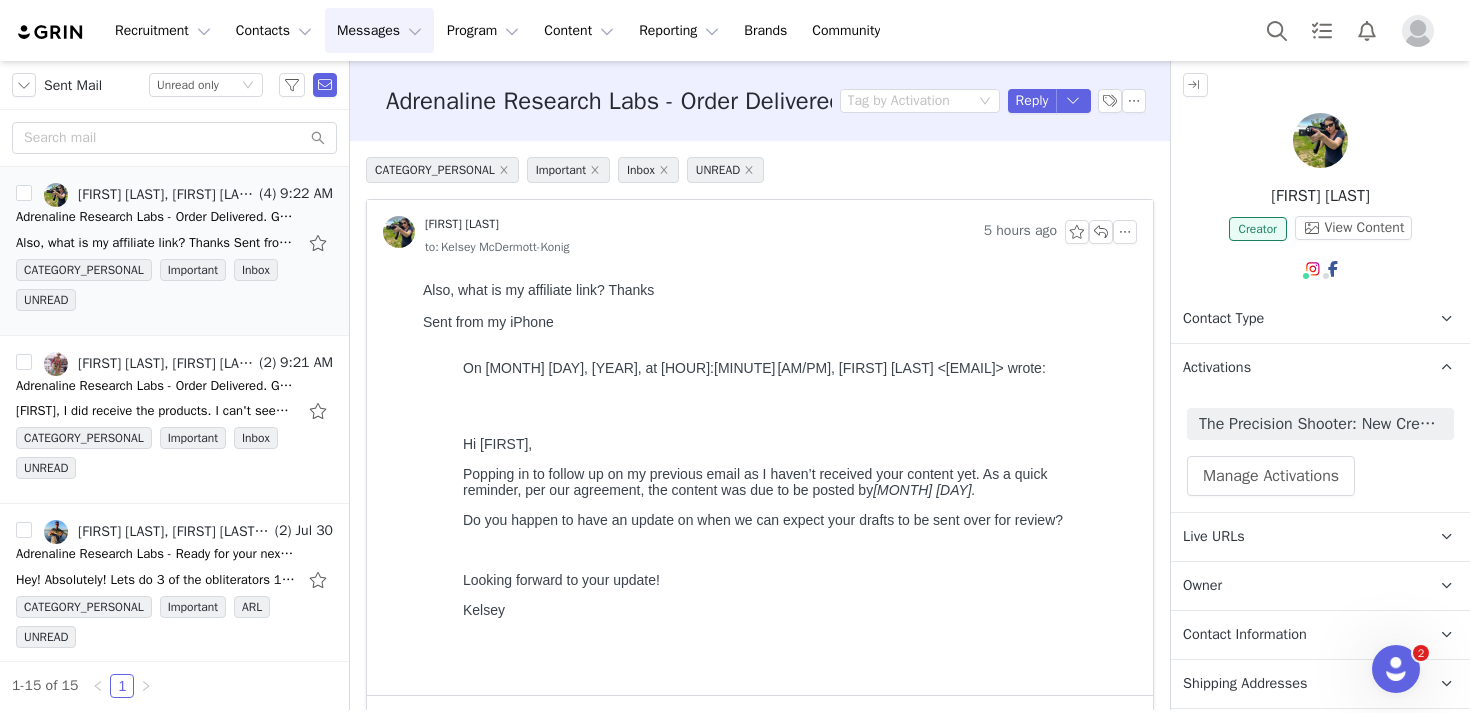 click at bounding box center (1320, 140) 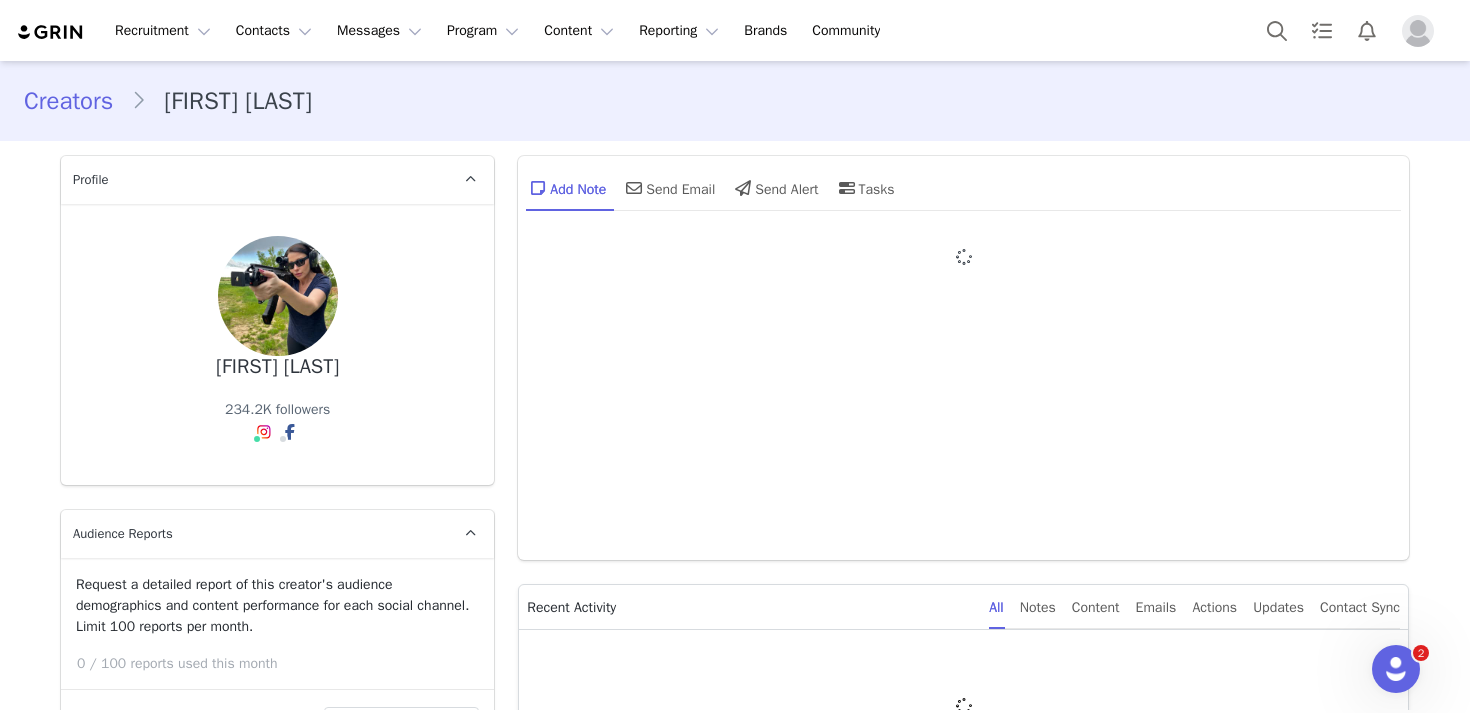 type on "+1 (United States)" 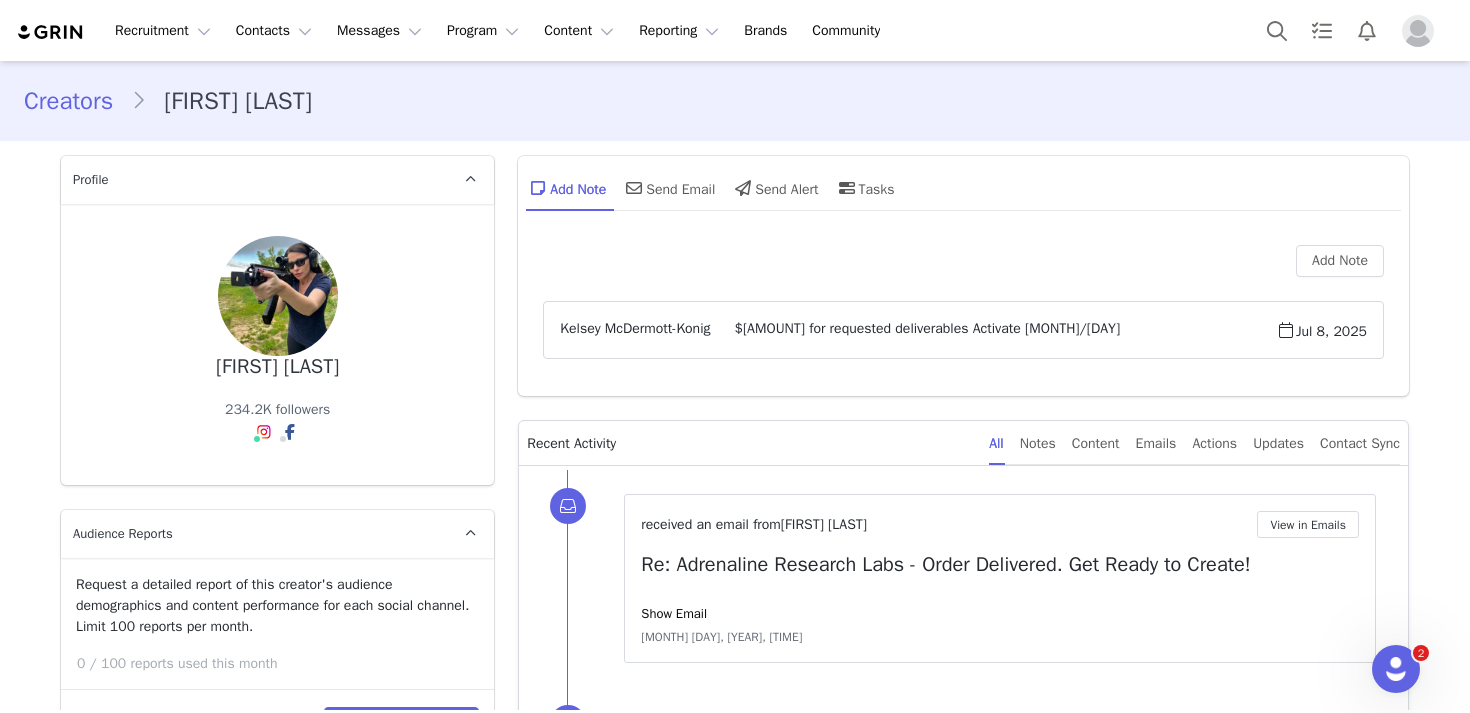 scroll, scrollTop: 0, scrollLeft: 0, axis: both 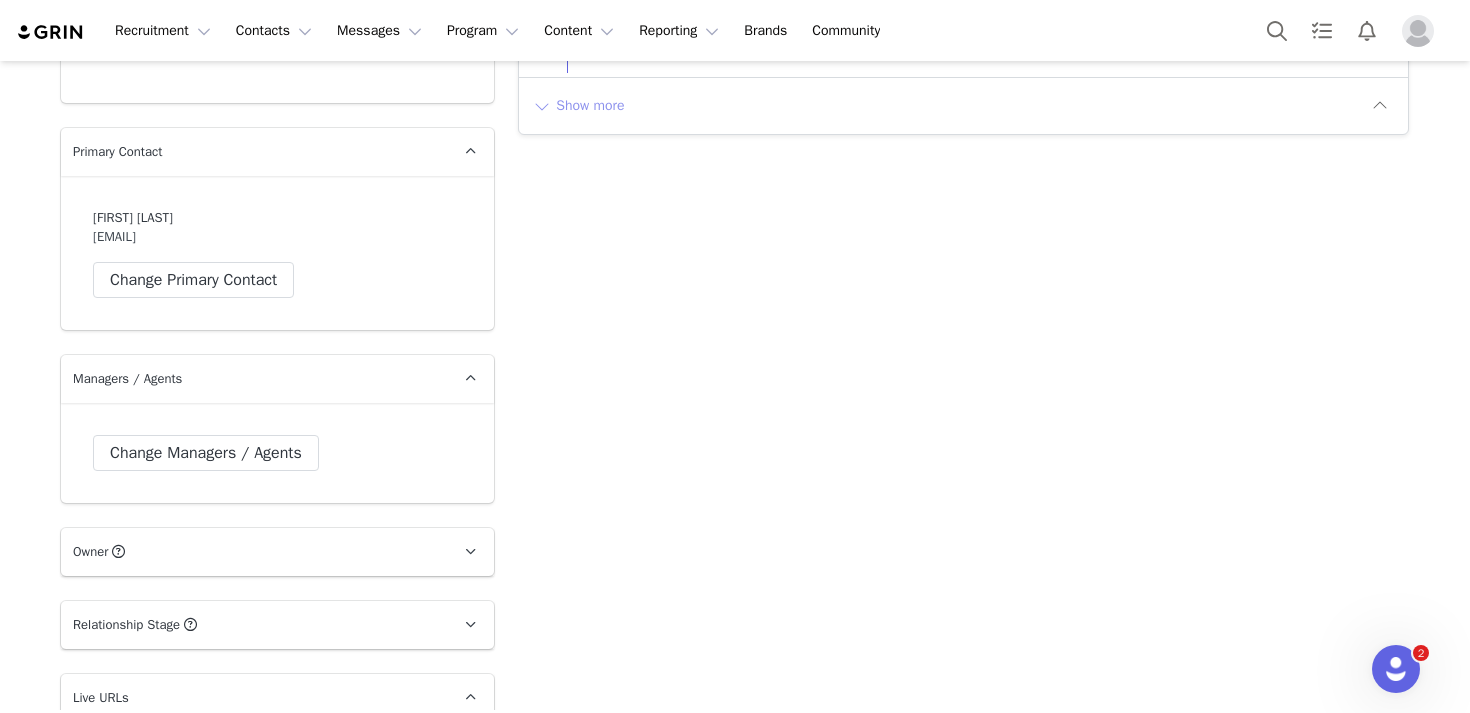 click on "Show more" at bounding box center (578, 106) 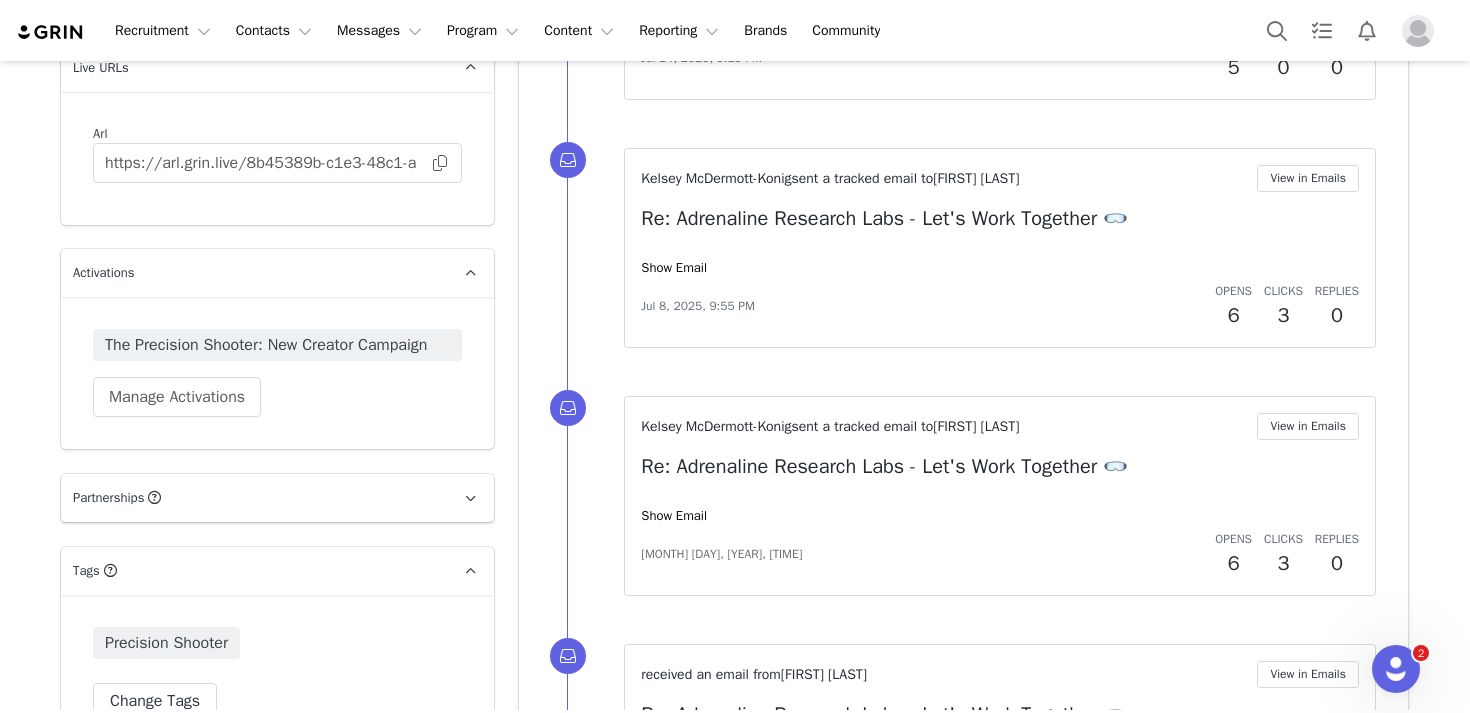 scroll, scrollTop: 3507, scrollLeft: 0, axis: vertical 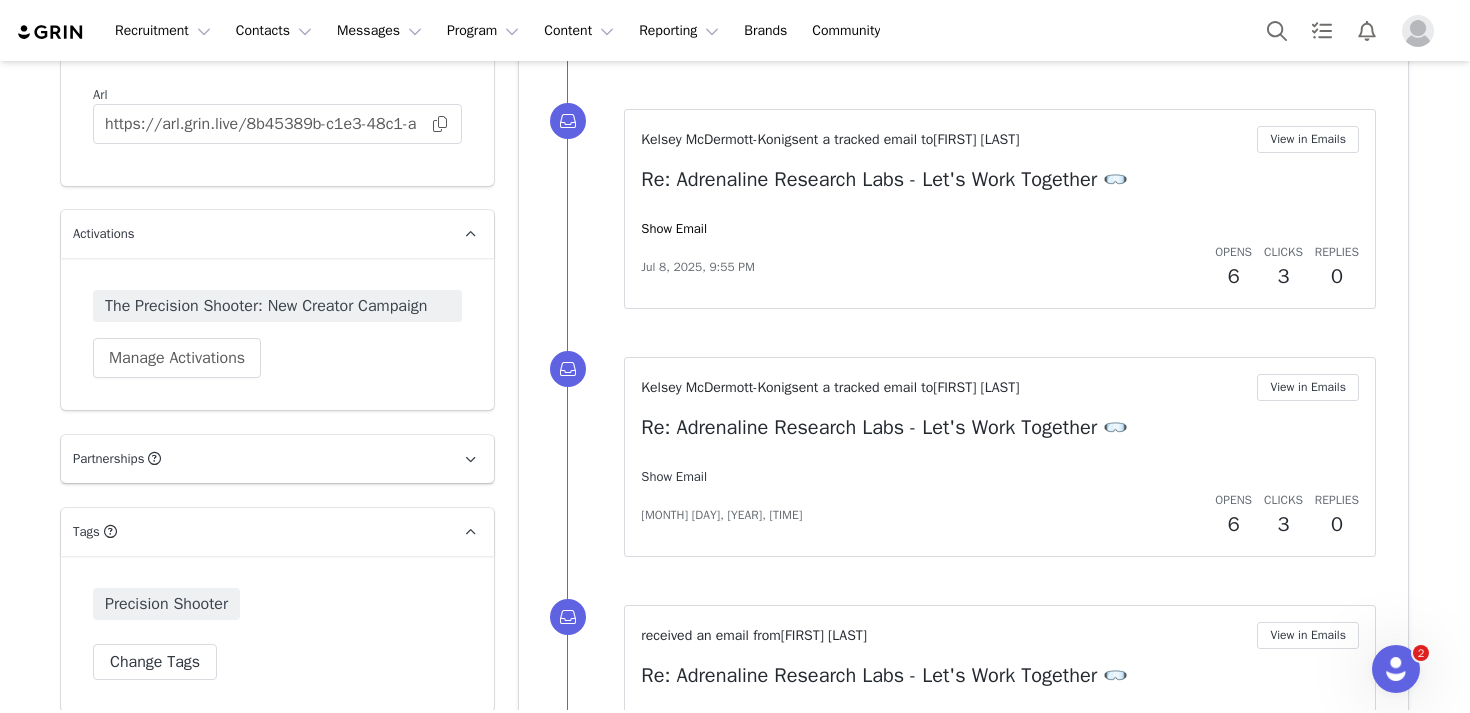 click on "Show Email" at bounding box center (674, 476) 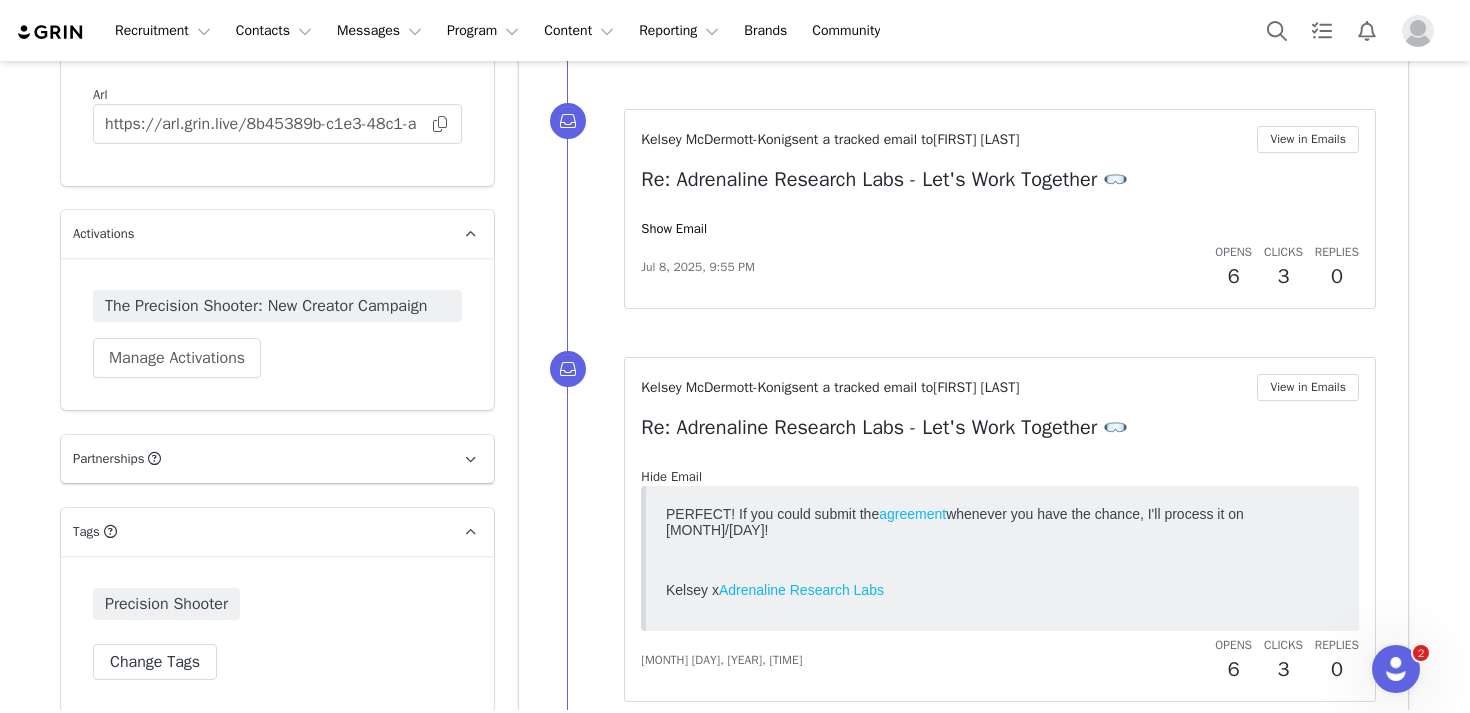 scroll, scrollTop: 0, scrollLeft: 0, axis: both 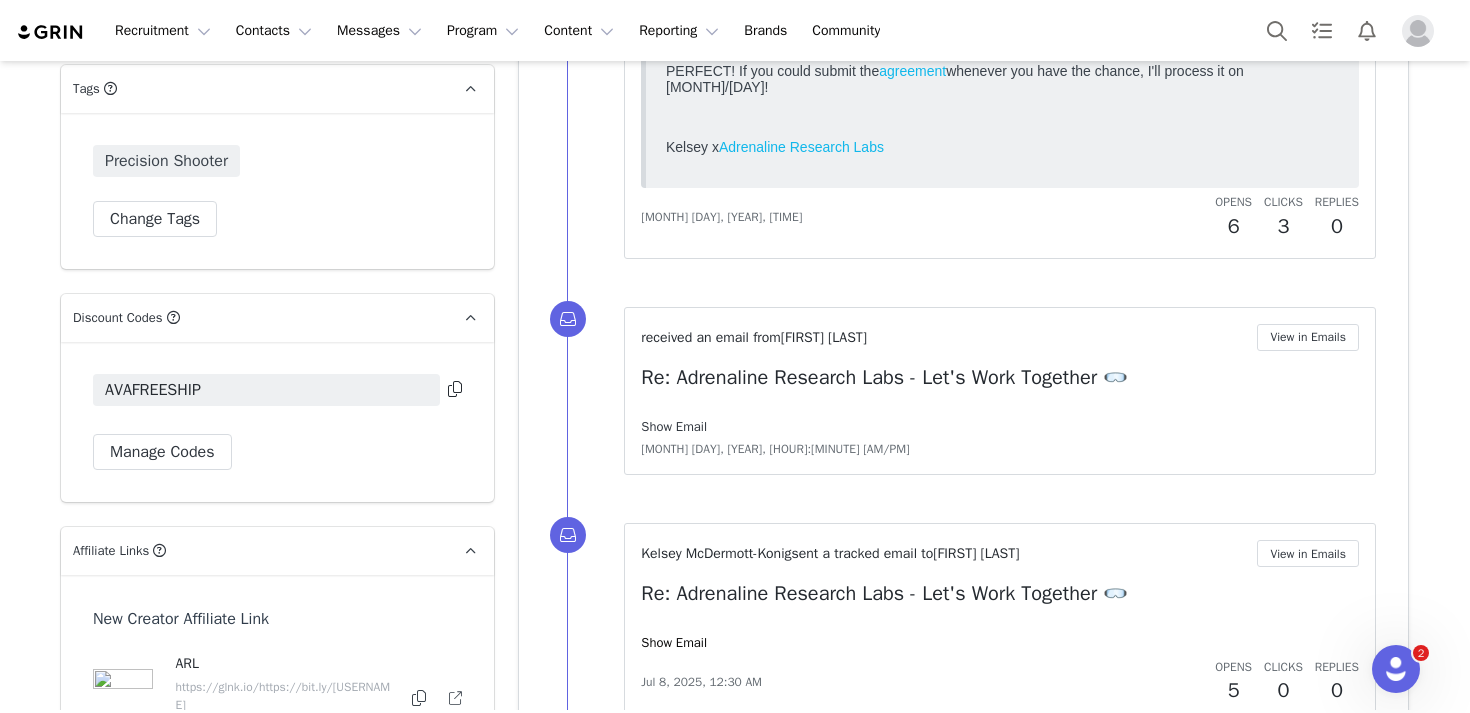 click on "Show Email" at bounding box center (674, 426) 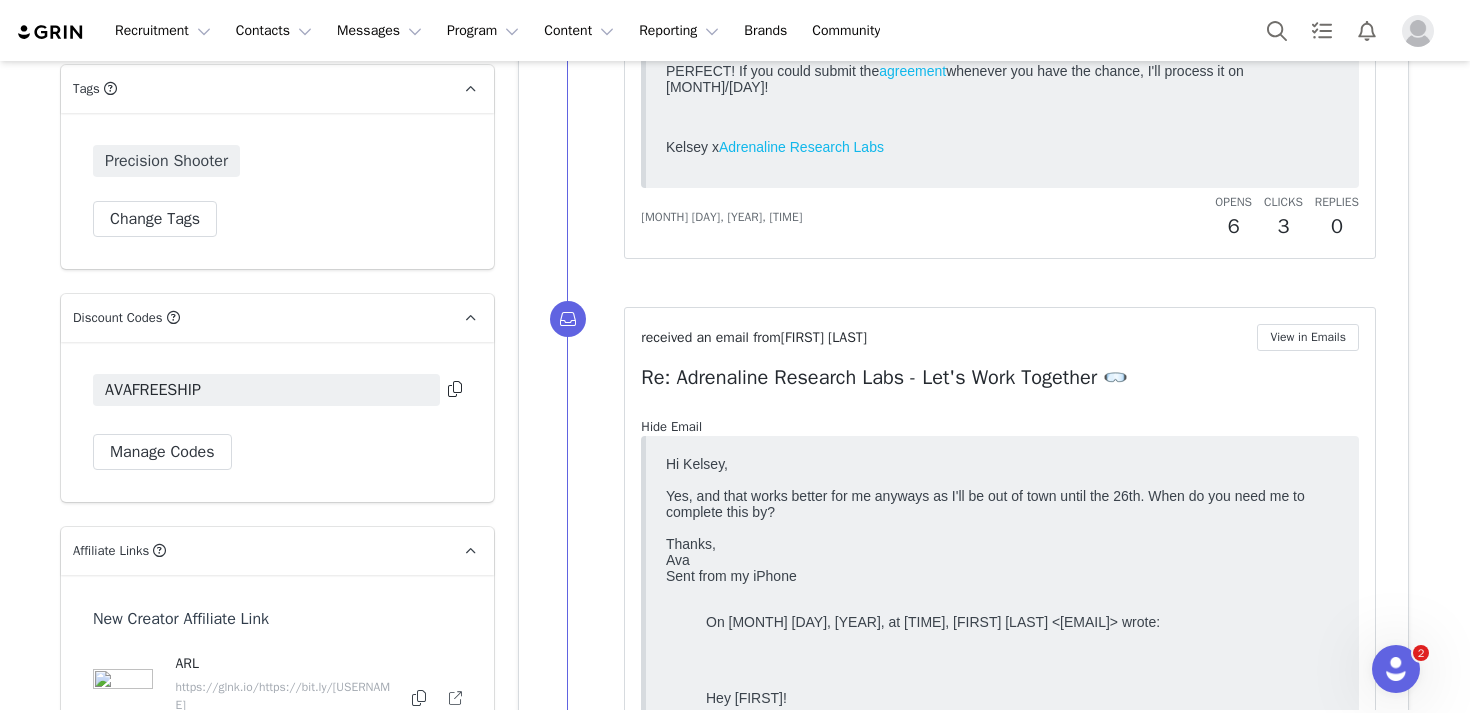 scroll, scrollTop: 0, scrollLeft: 0, axis: both 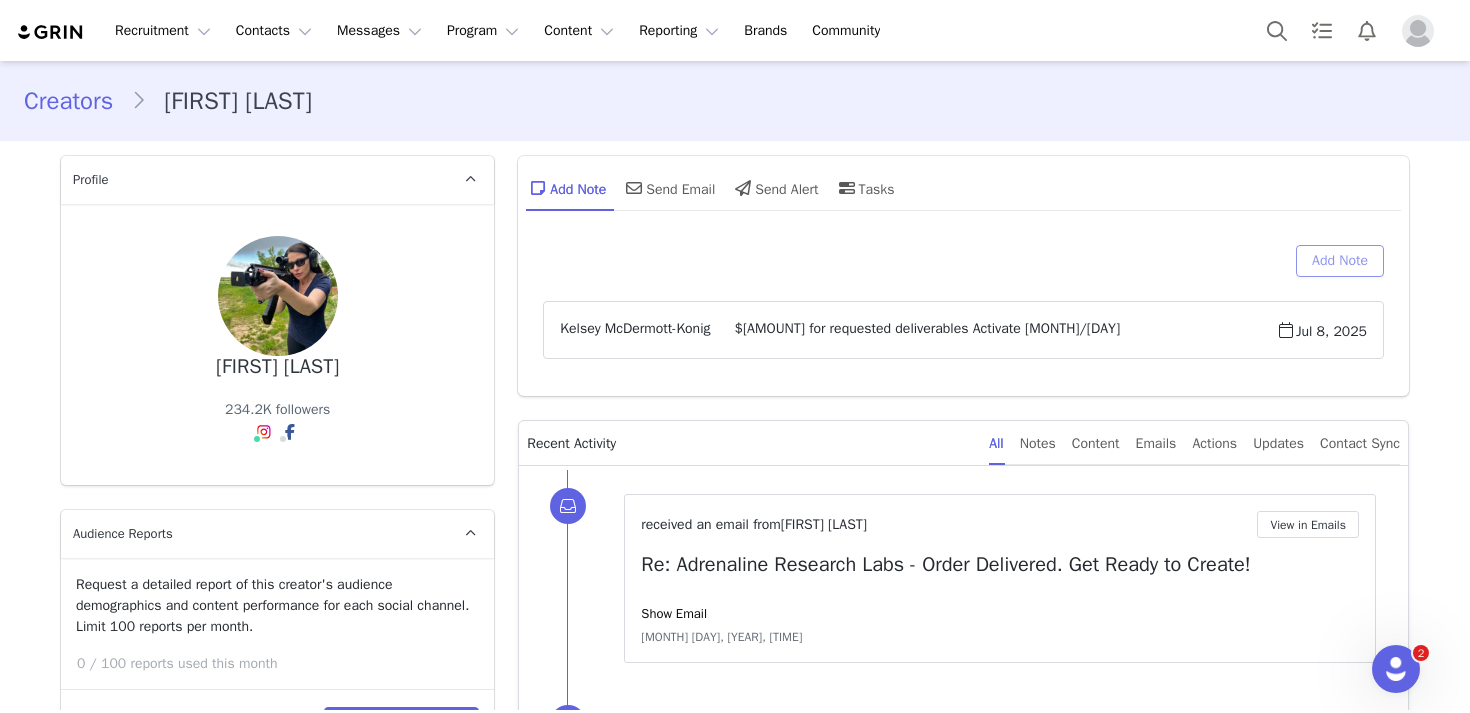 click on "Add Note" at bounding box center [1340, 261] 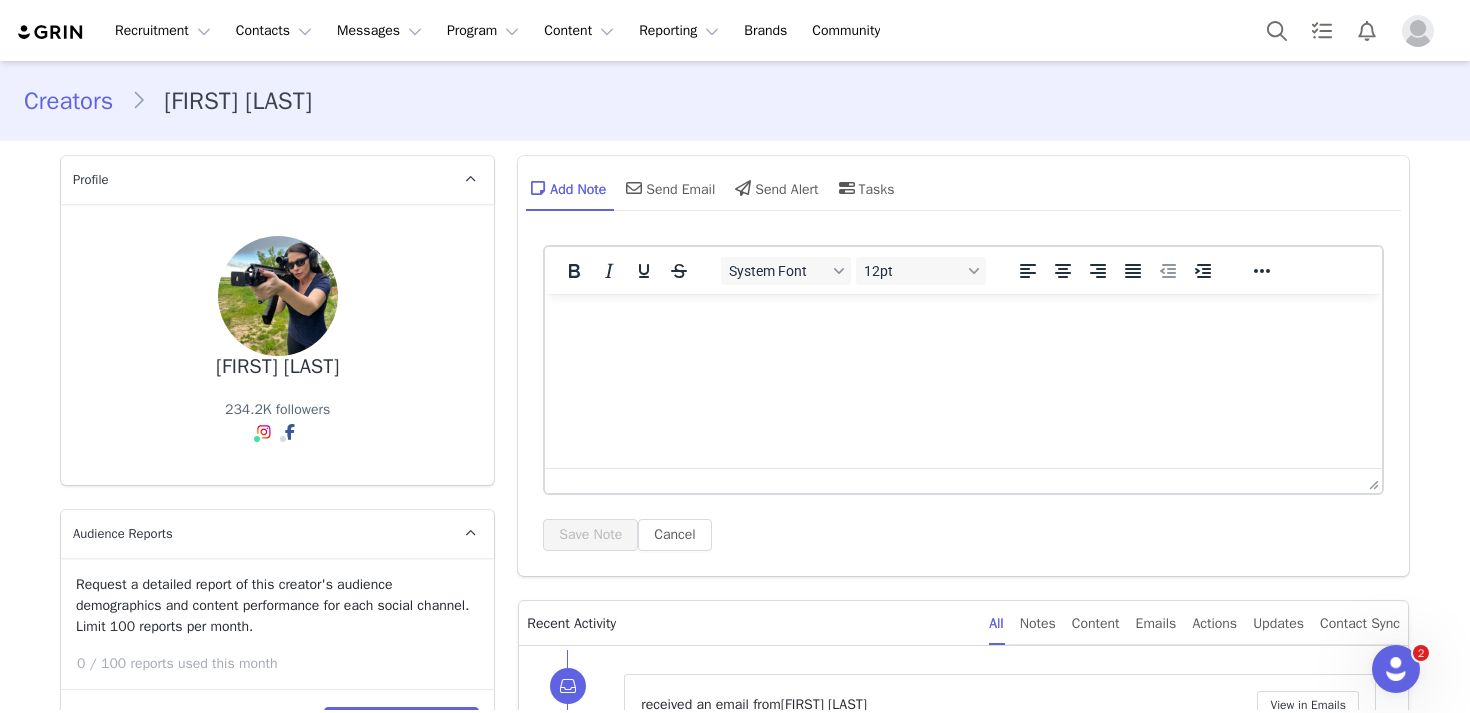 scroll, scrollTop: 0, scrollLeft: 0, axis: both 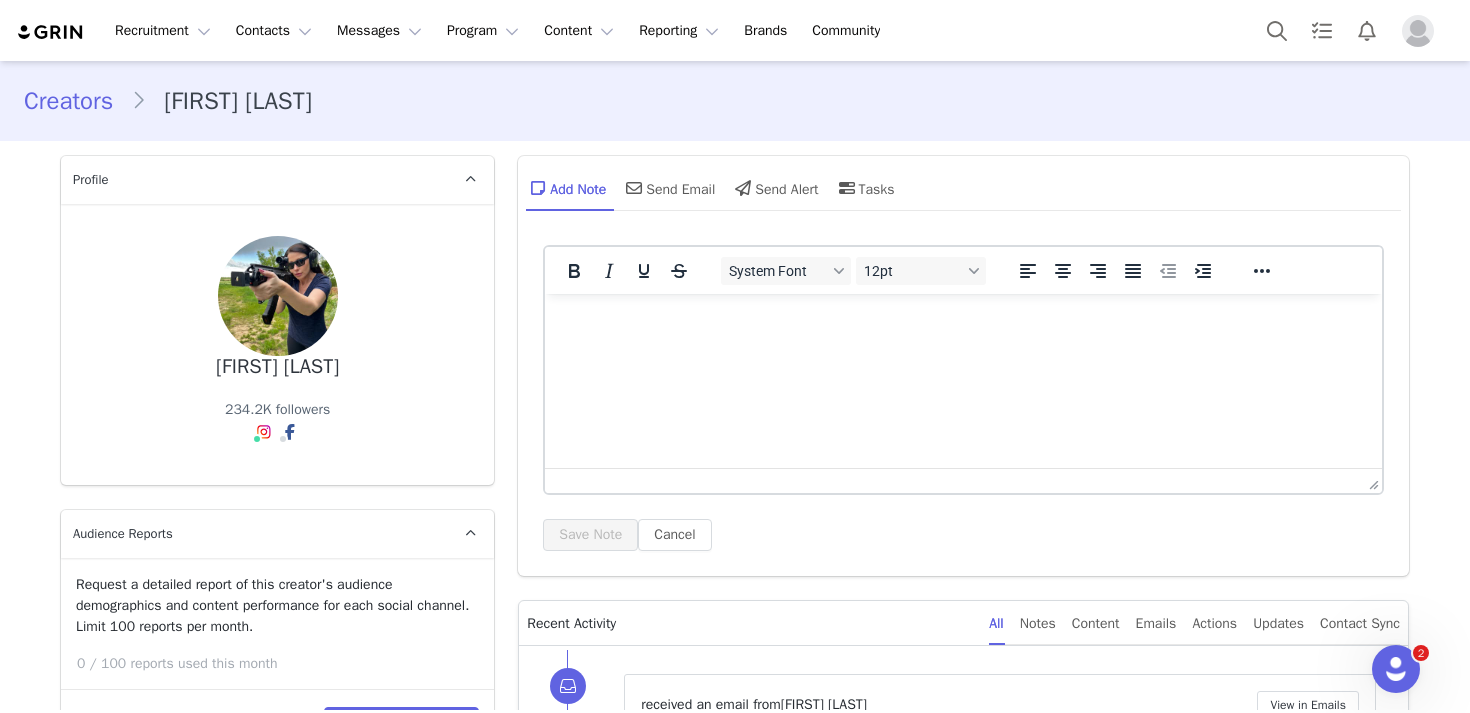 type 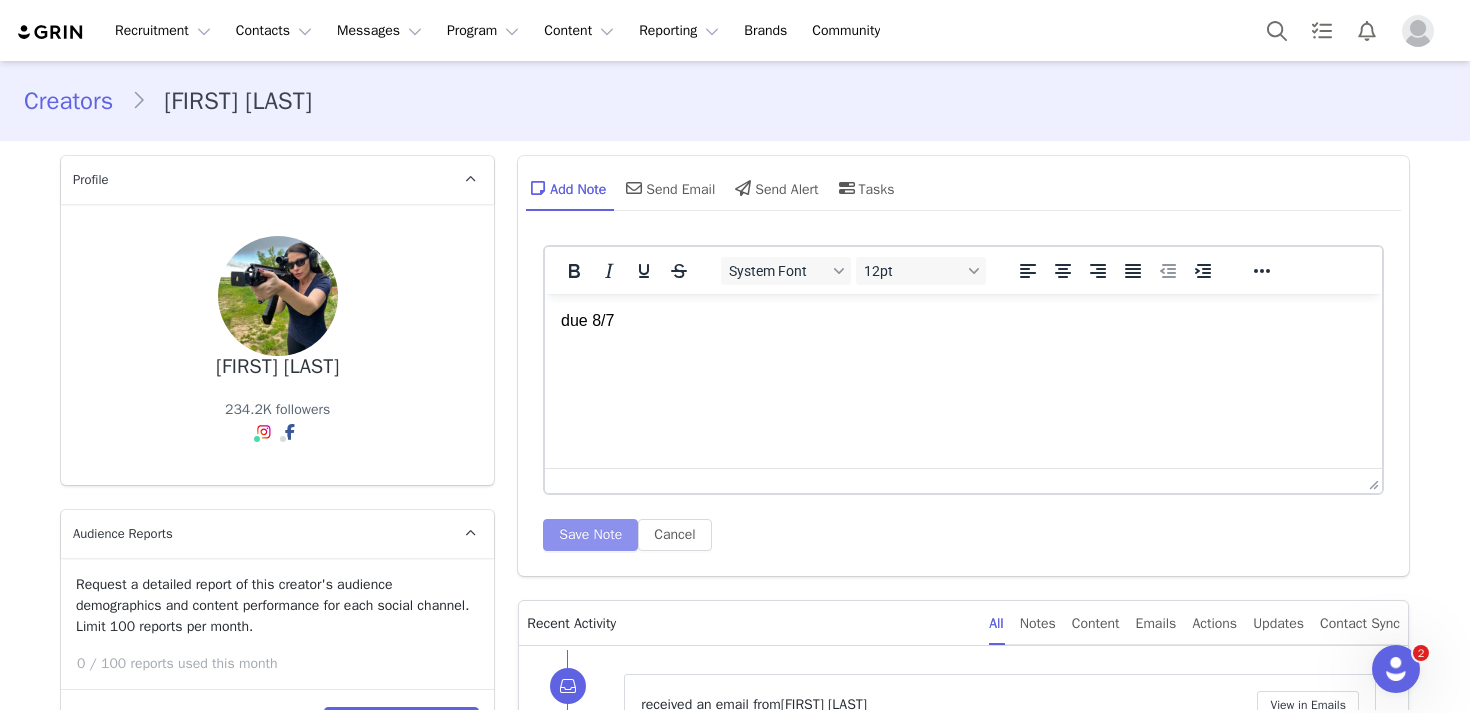 click on "Save Note" at bounding box center (590, 535) 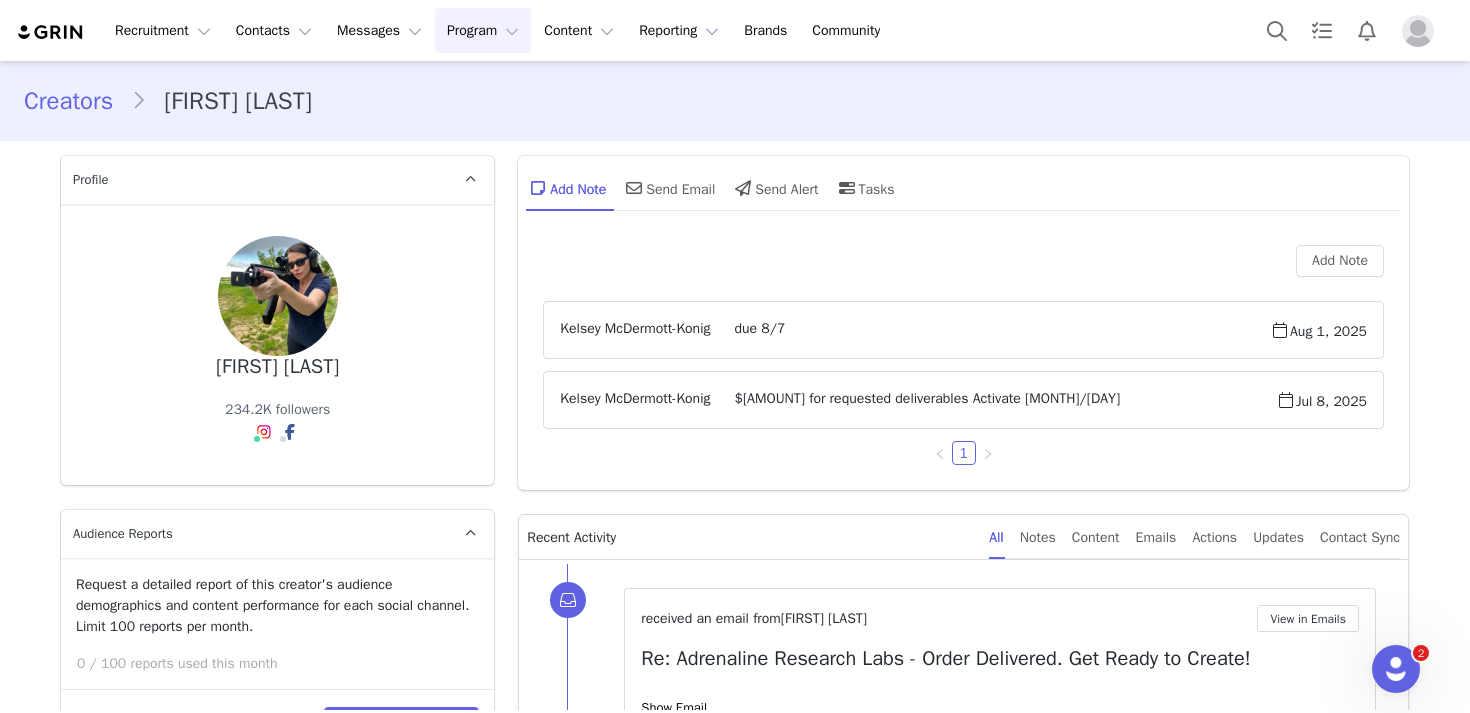 click on "Program Program" at bounding box center [483, 30] 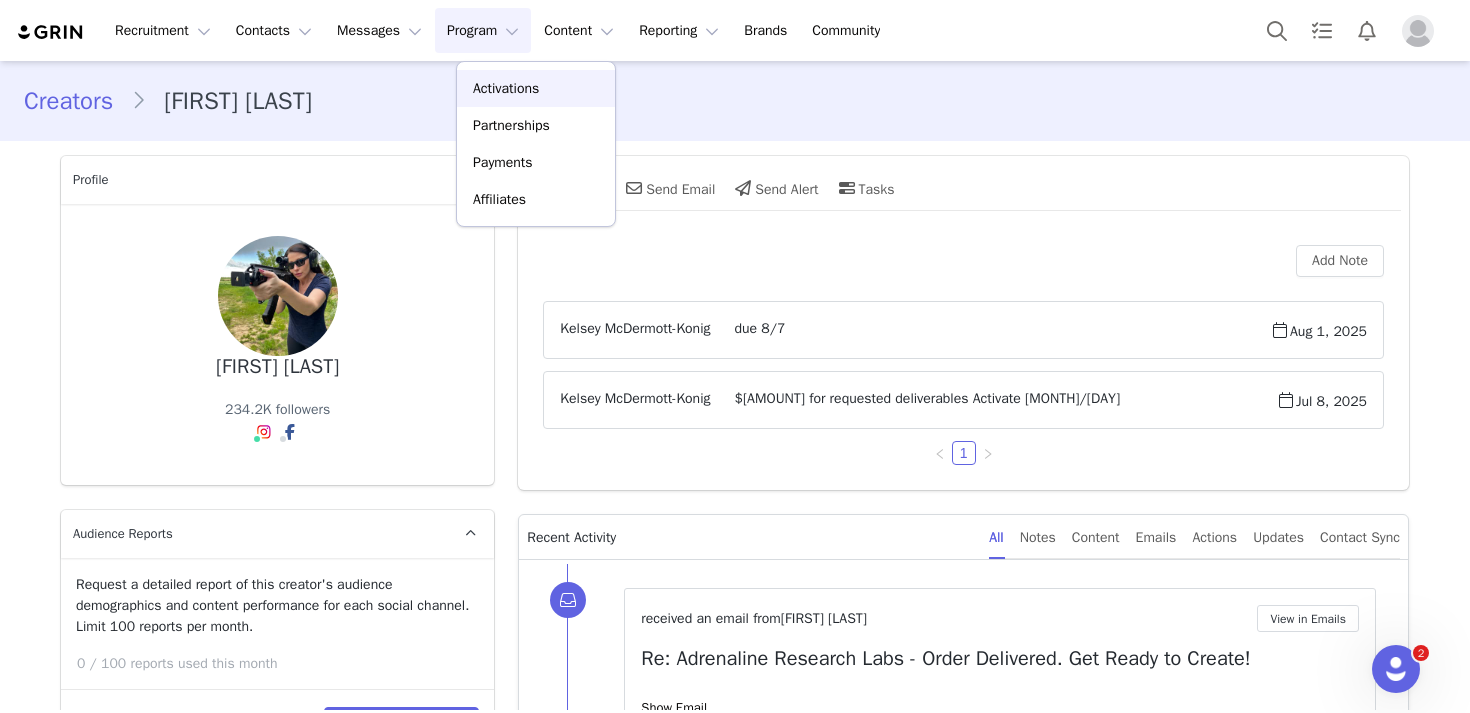 click on "Activations" at bounding box center [536, 88] 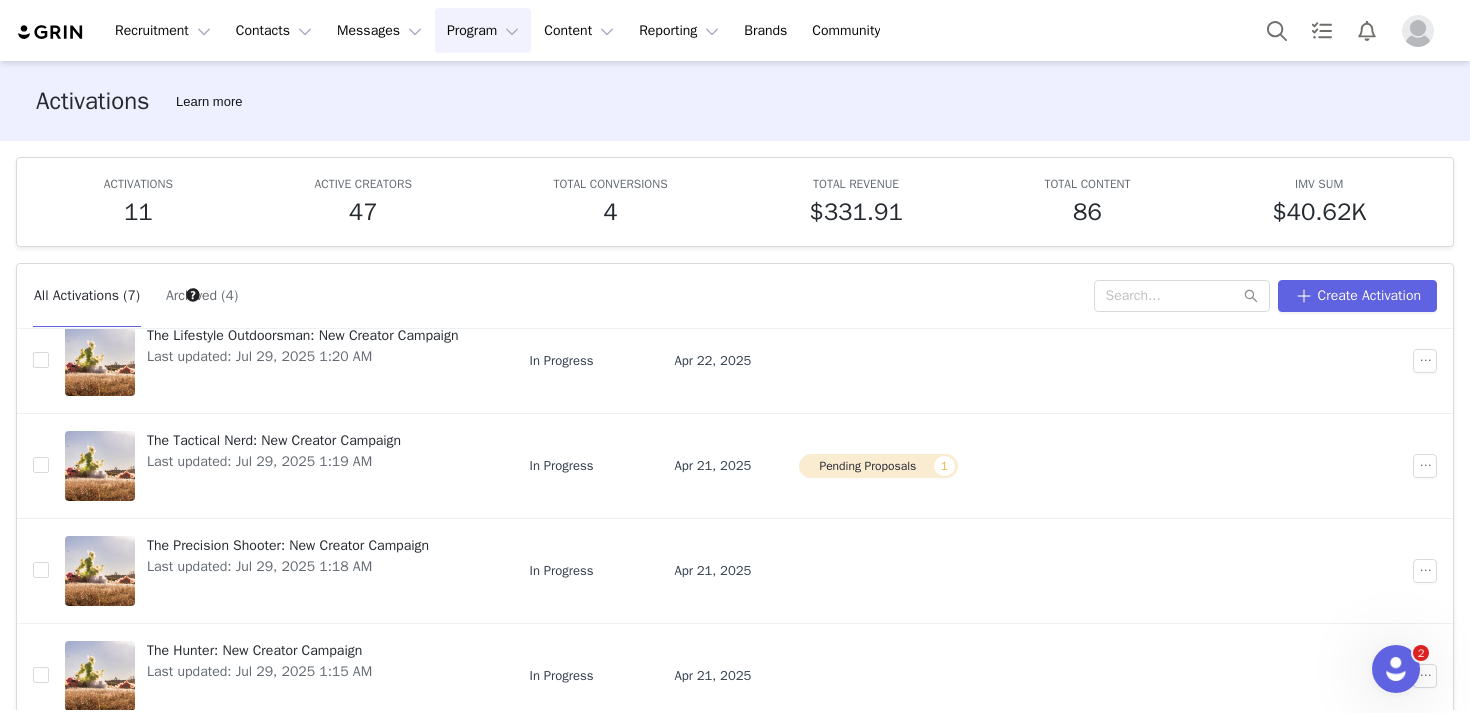 scroll, scrollTop: 370, scrollLeft: 0, axis: vertical 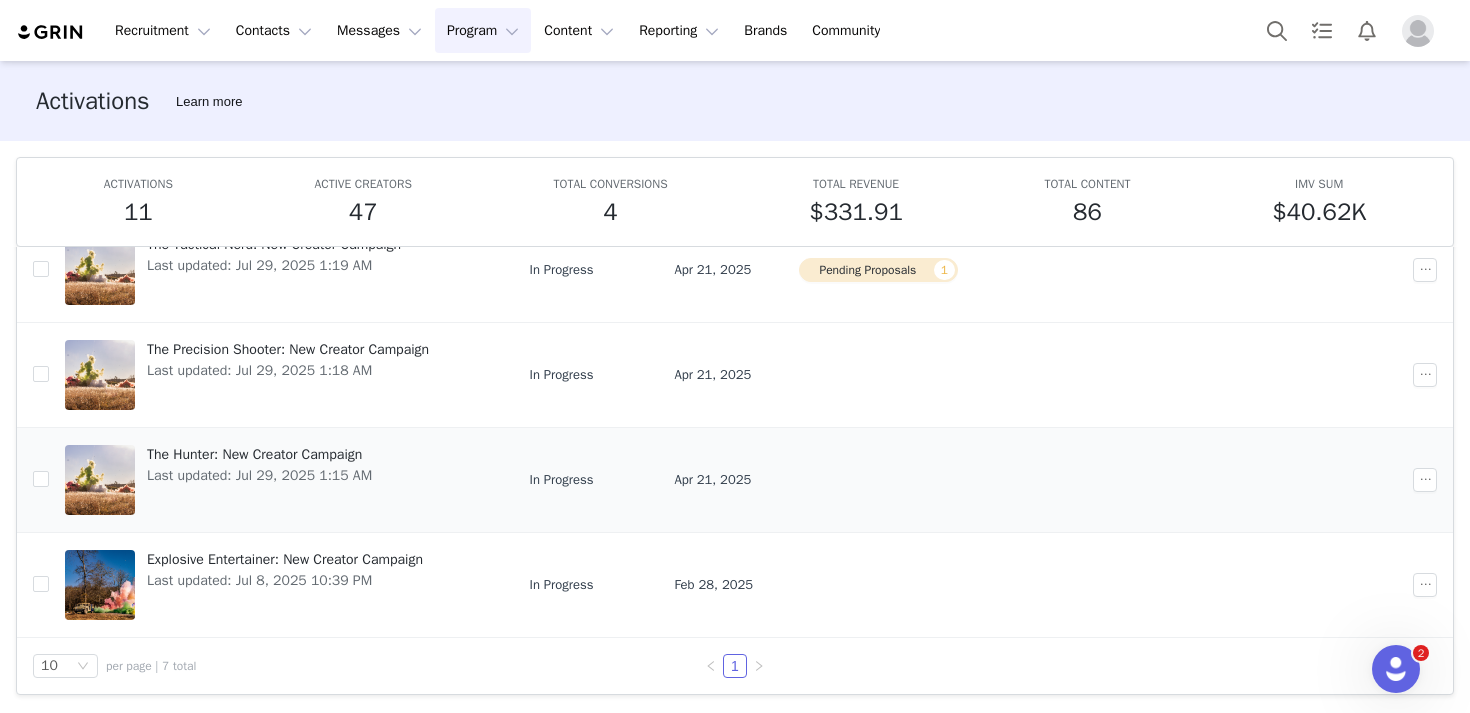 click on "Last updated: Jul 29, 2025 1:15 AM" at bounding box center (259, 475) 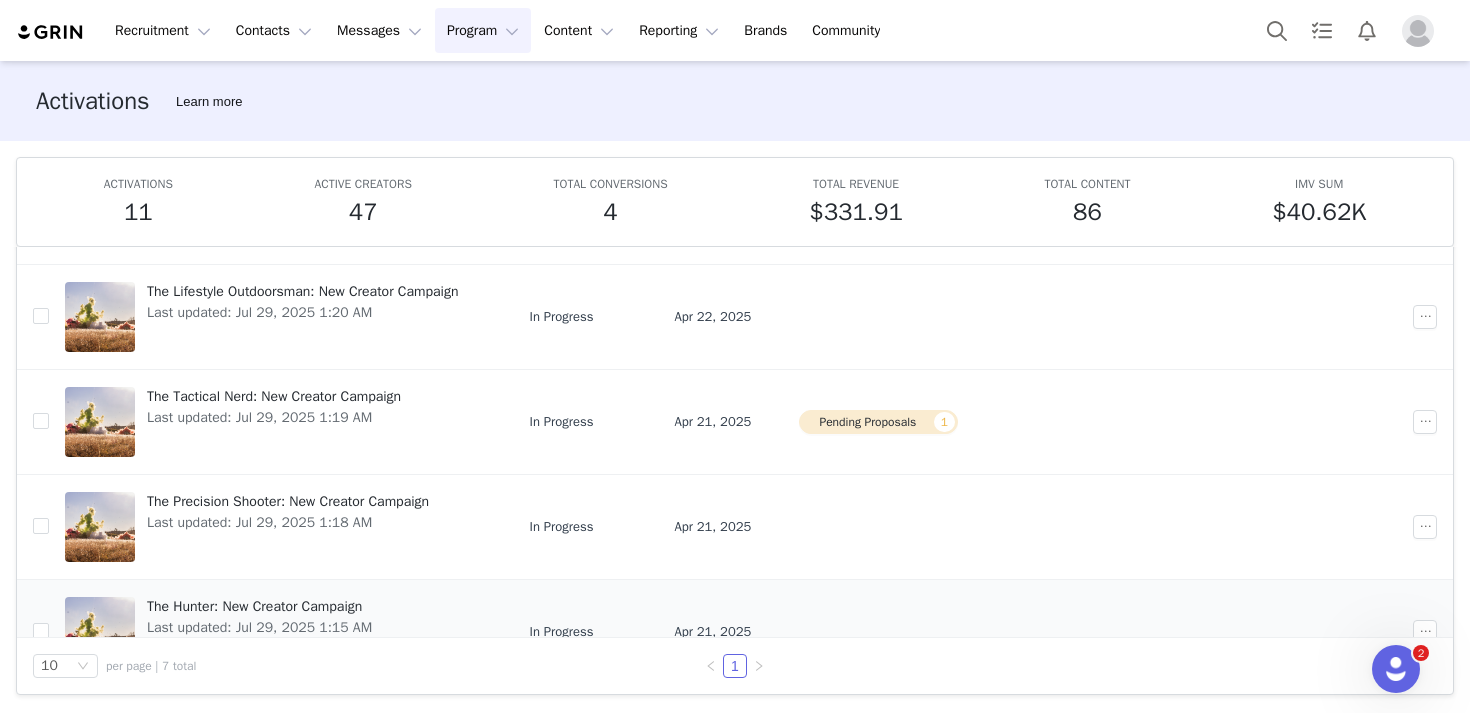 scroll, scrollTop: 206, scrollLeft: 0, axis: vertical 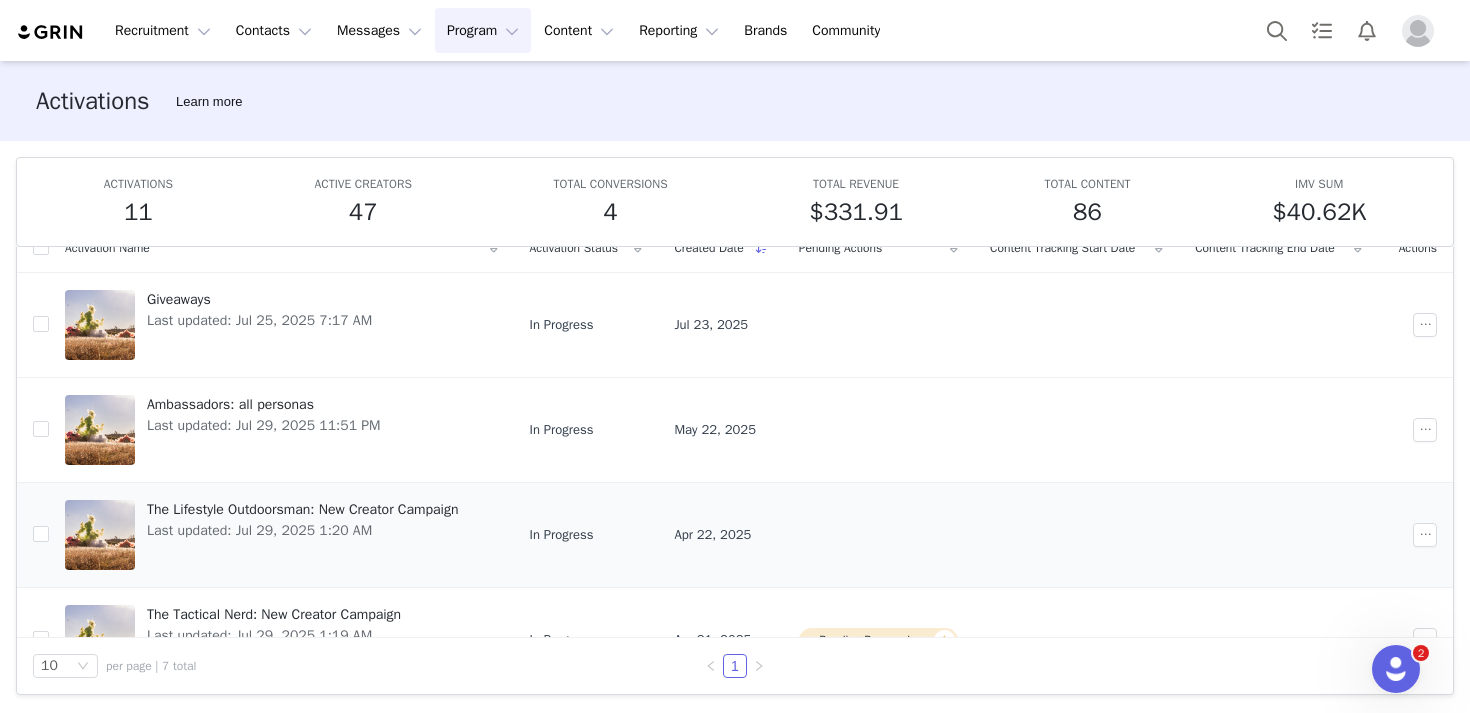 click on "The Lifestyle Outdoorsman: New Creator Campaign Last updated: Jul 29, 2025 1:20 AM" at bounding box center (281, 534) 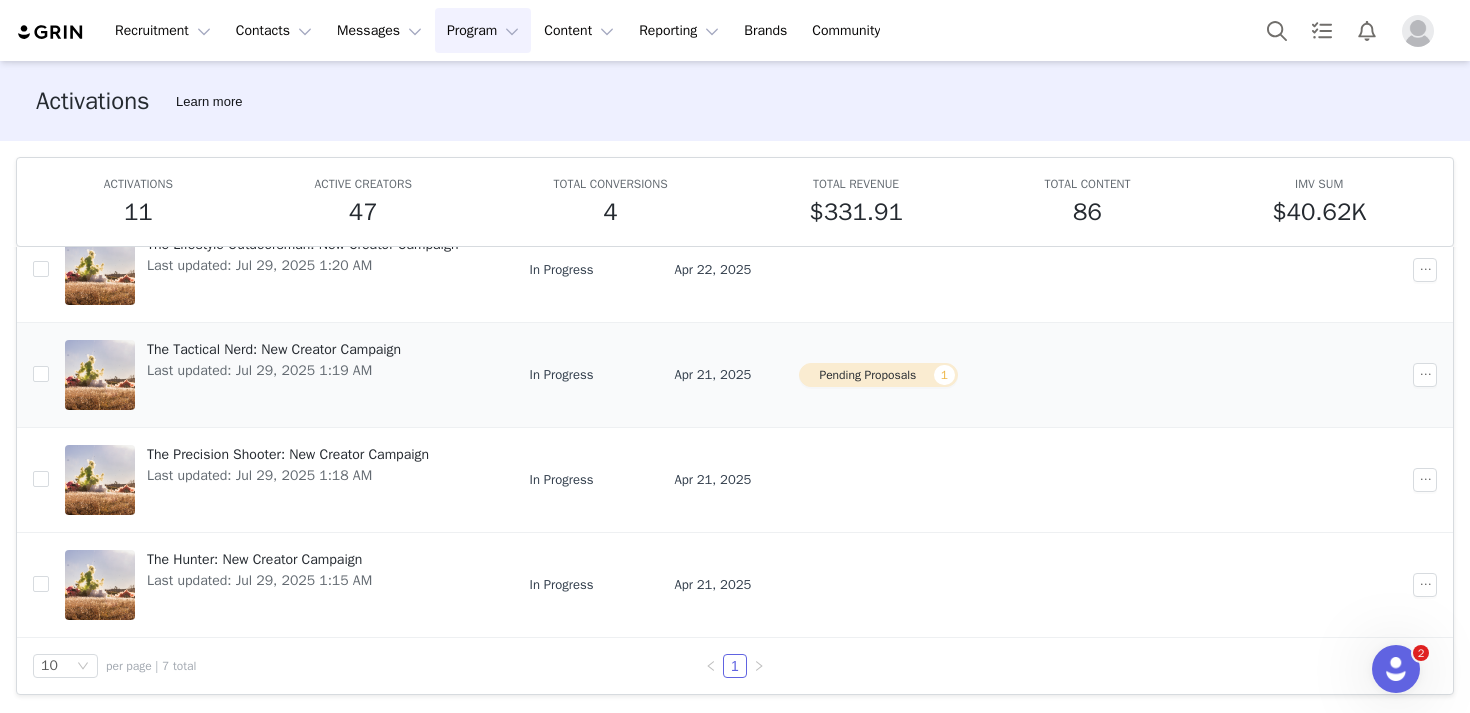 scroll, scrollTop: 278, scrollLeft: 0, axis: vertical 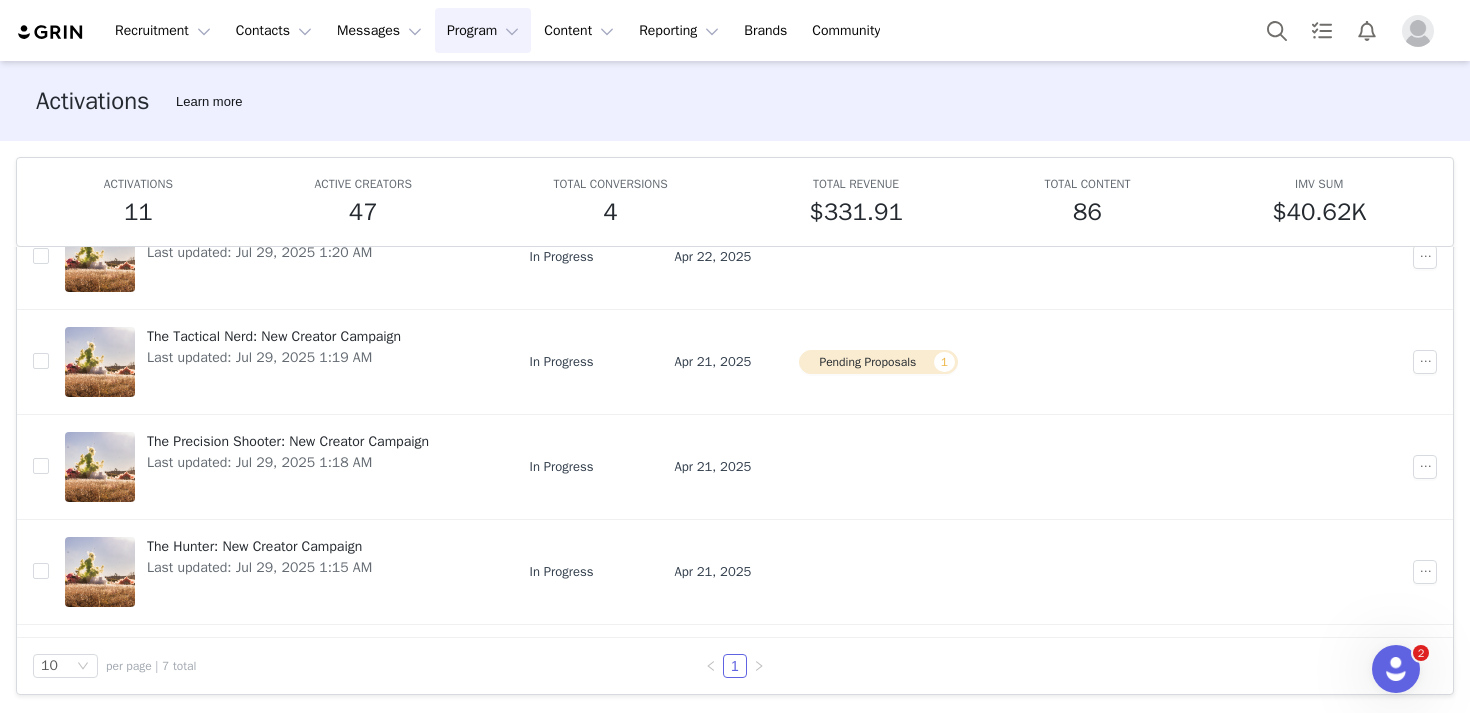 click at bounding box center (51, 32) 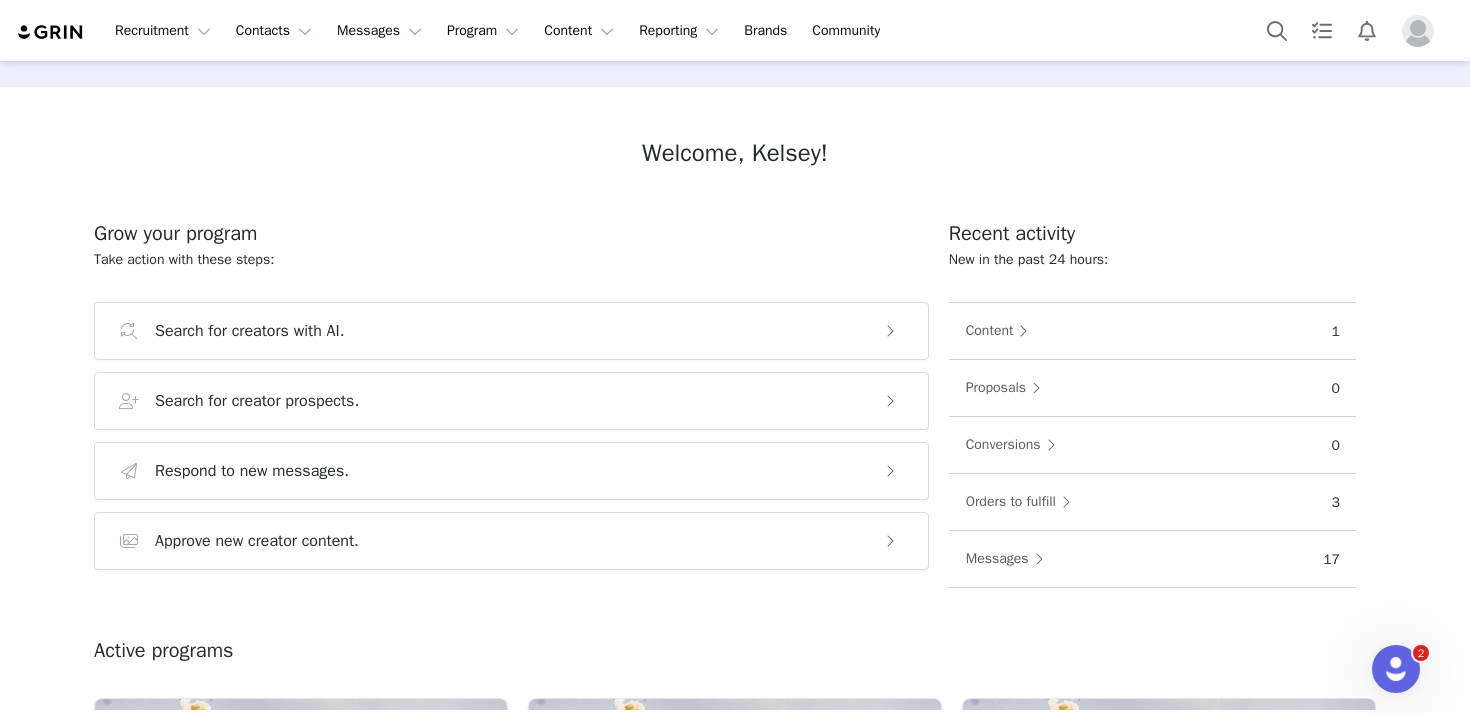 scroll, scrollTop: 84, scrollLeft: 0, axis: vertical 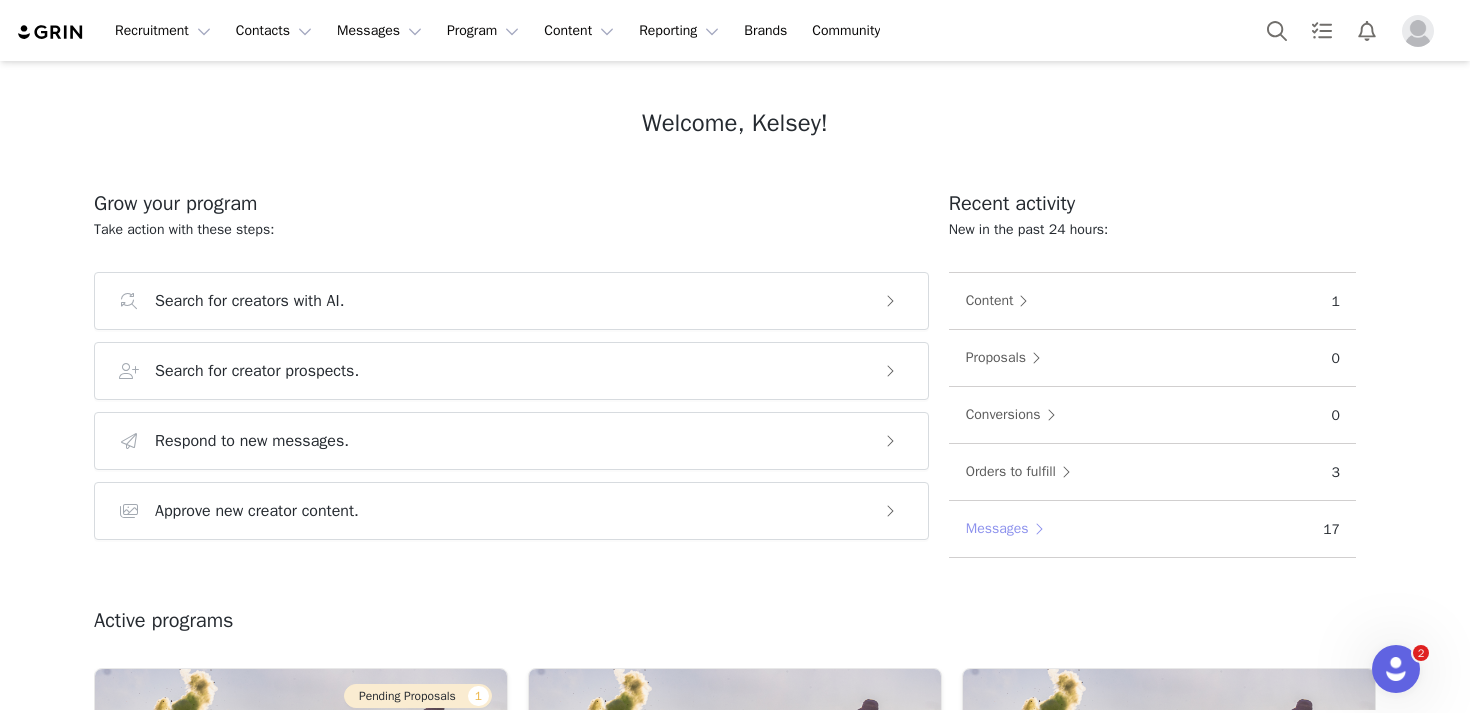 click on "Messages" at bounding box center (1009, 529) 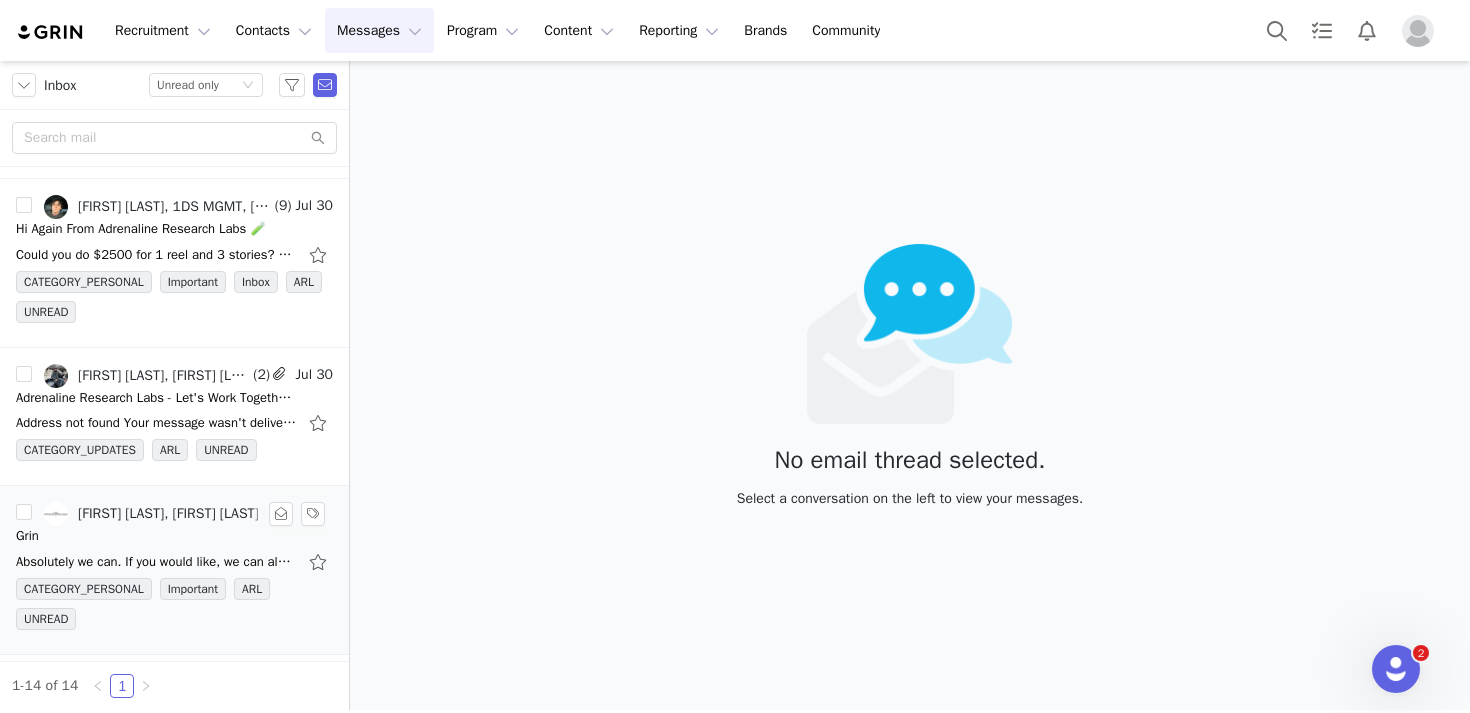 scroll, scrollTop: 1636, scrollLeft: 0, axis: vertical 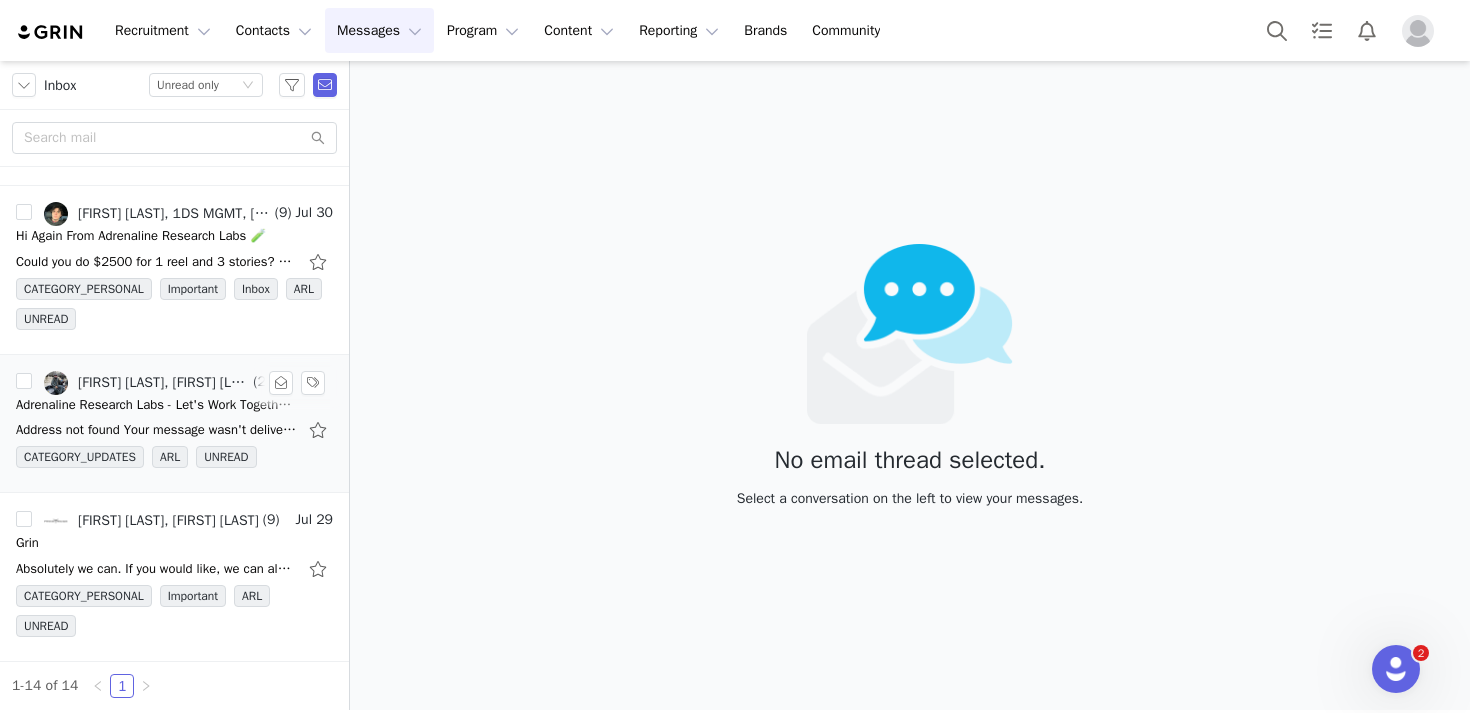click on "Address not found Your message wasn't delivered to [EMAIL] because the address couldn't be found, or is unable to receive mail. LEARN MORE The response was: 550 5.1.1 The" at bounding box center (174, 430) 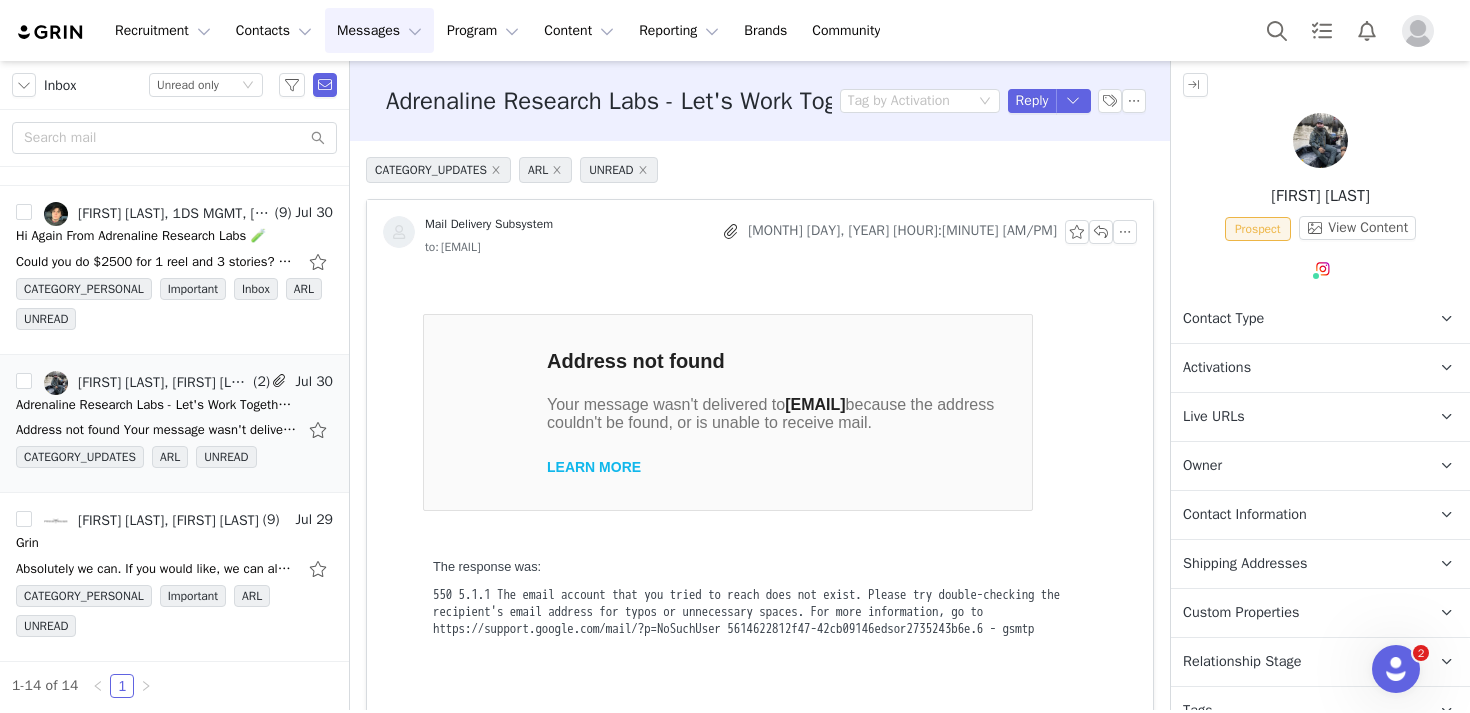scroll, scrollTop: 0, scrollLeft: 0, axis: both 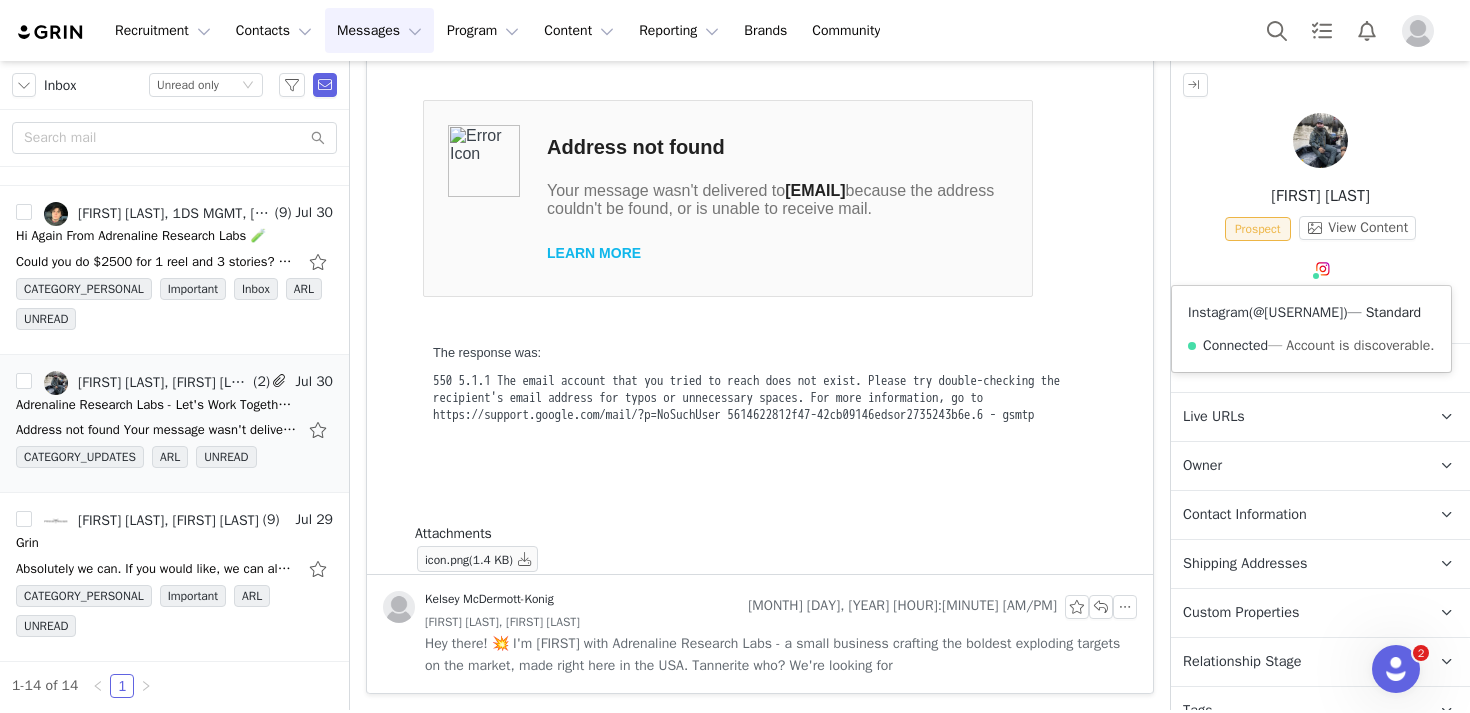 click on "@devlinhodges" at bounding box center [1298, 312] 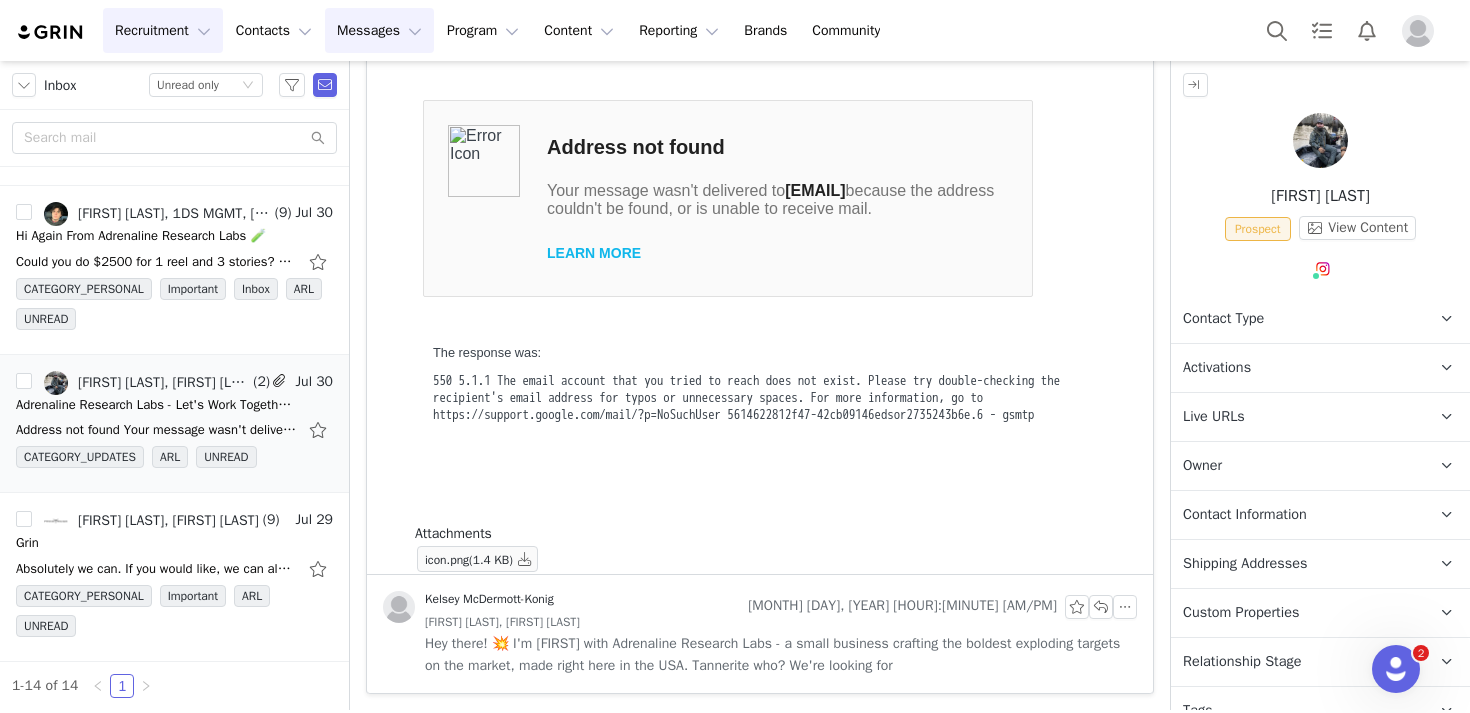 click on "Recruitment Recruitment" at bounding box center (163, 30) 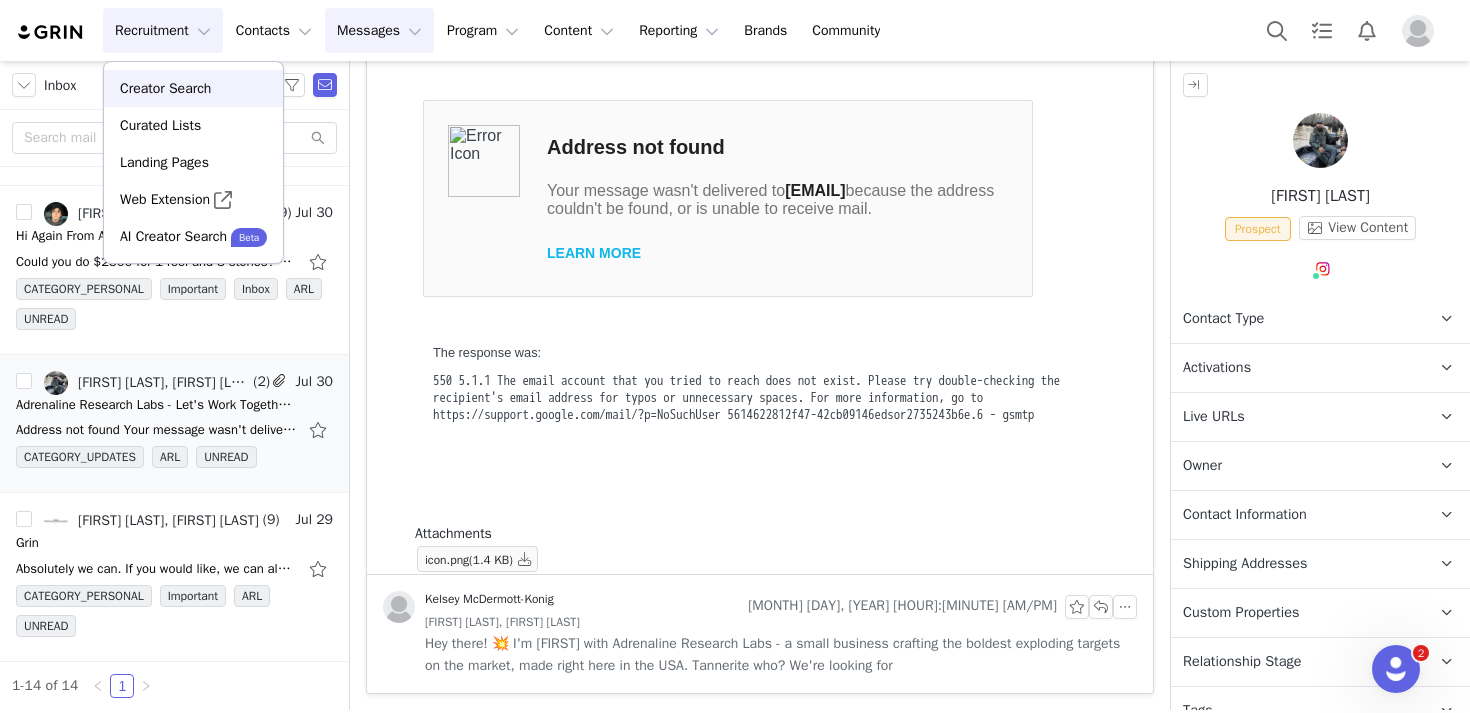 click on "Creator Search" at bounding box center (165, 88) 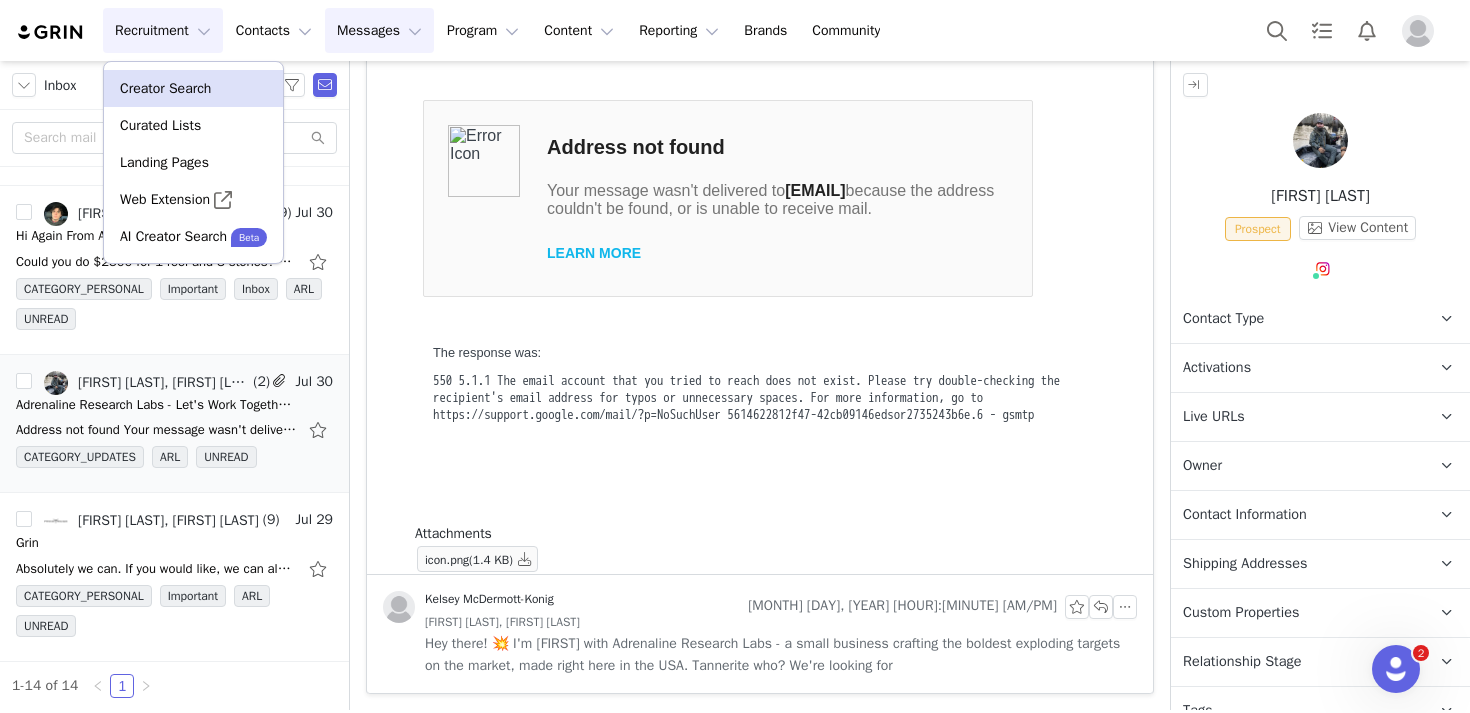 type 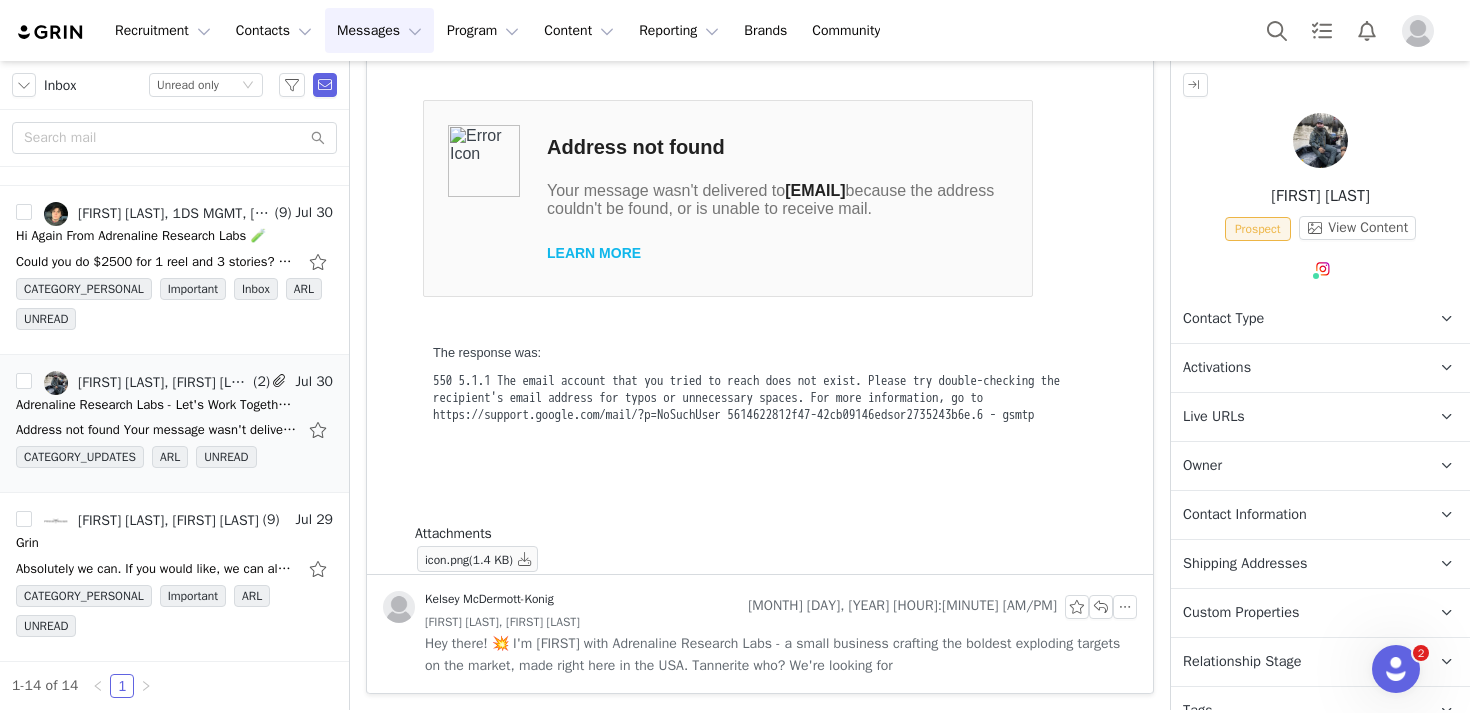 click on "Contact Type" at bounding box center (1223, 319) 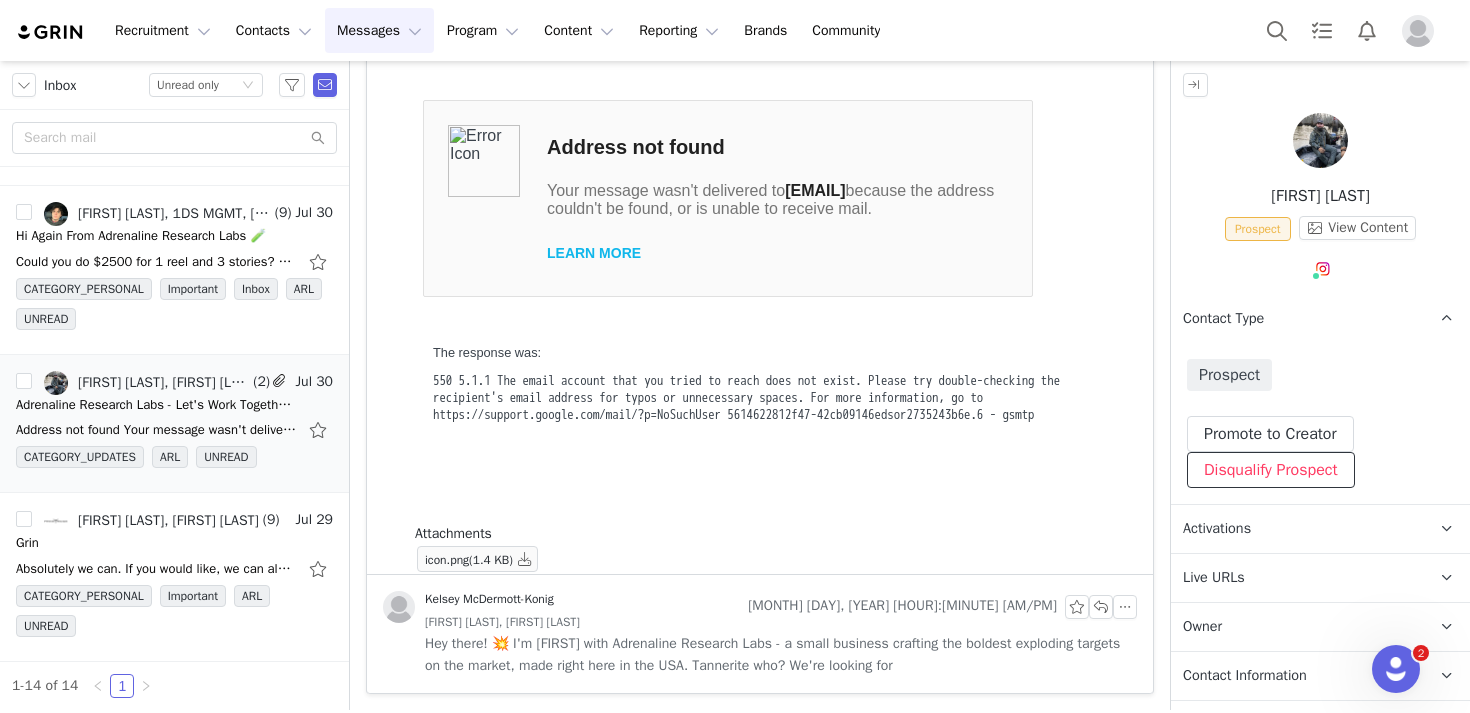 click on "Disqualify Prospect" at bounding box center [1271, 470] 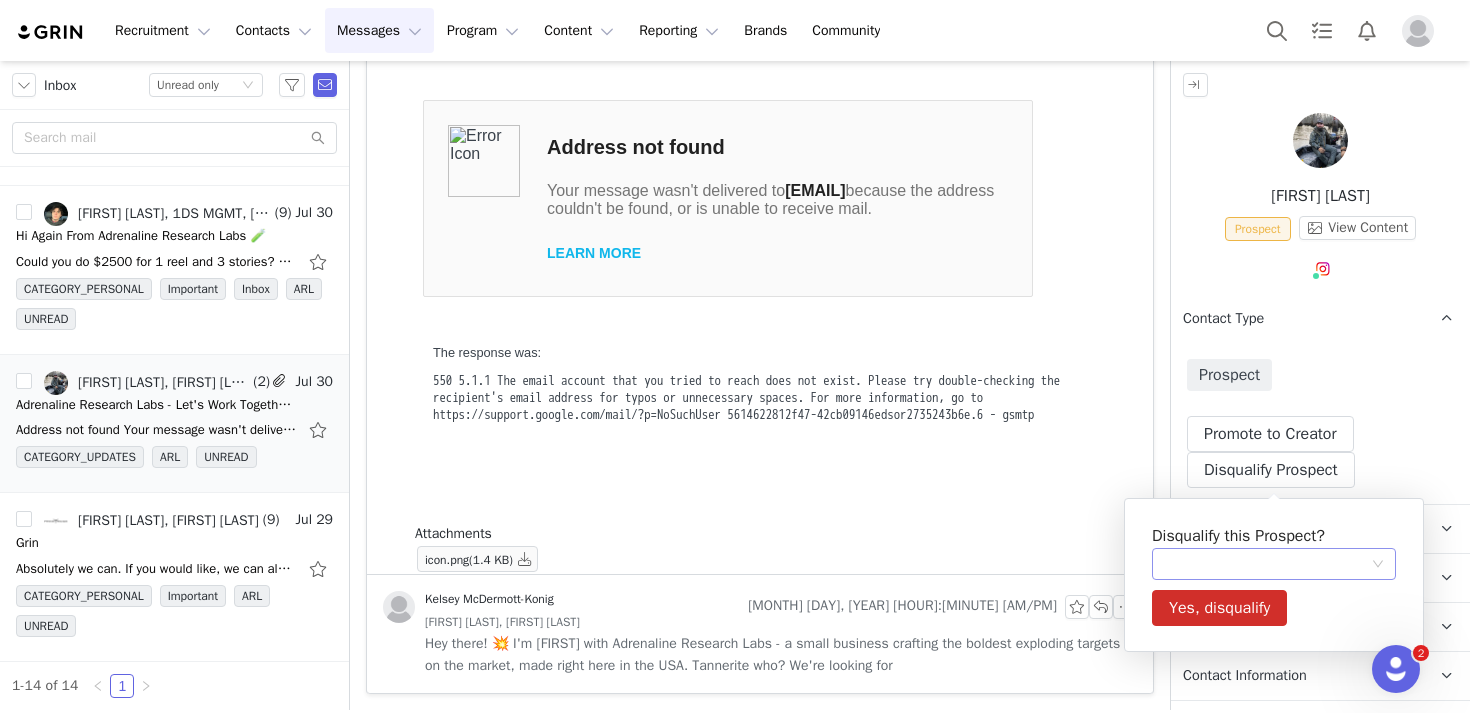 click at bounding box center [1267, 564] 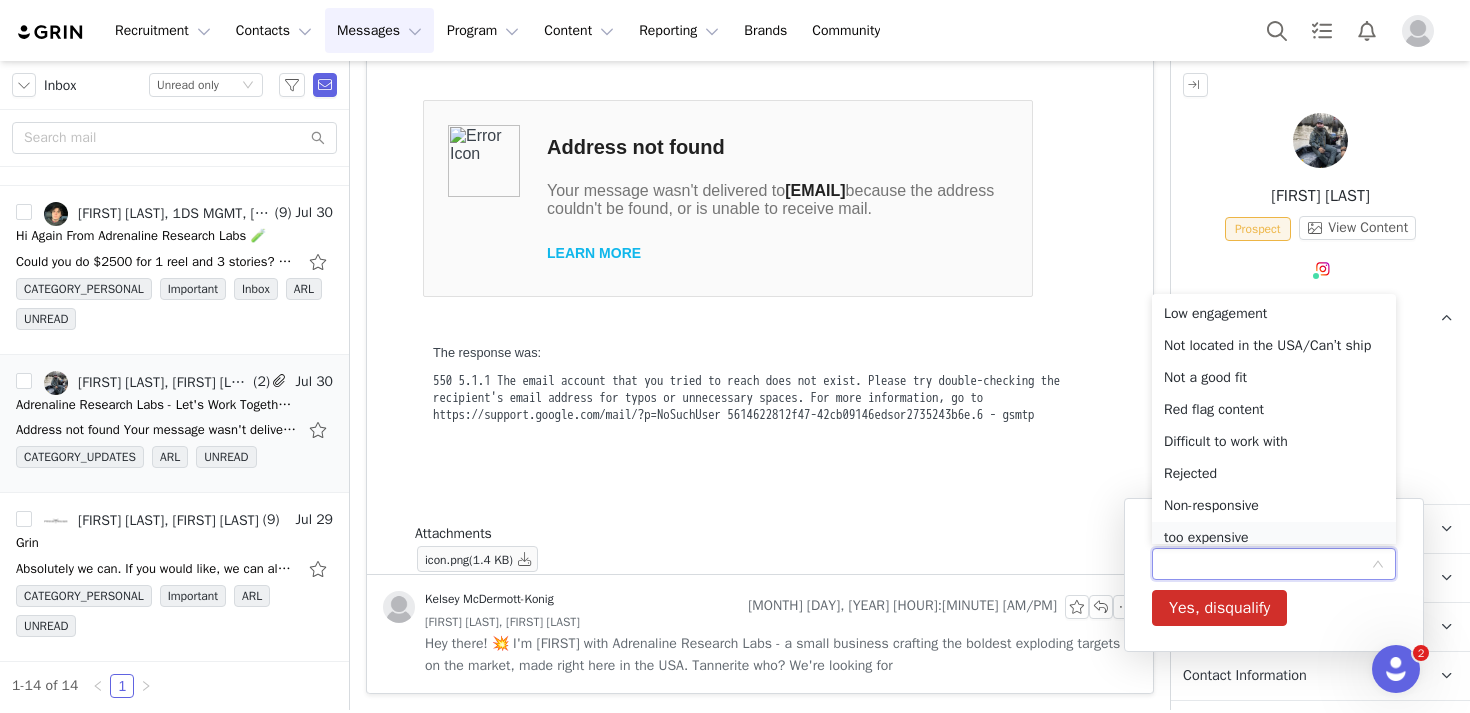 scroll, scrollTop: 10, scrollLeft: 0, axis: vertical 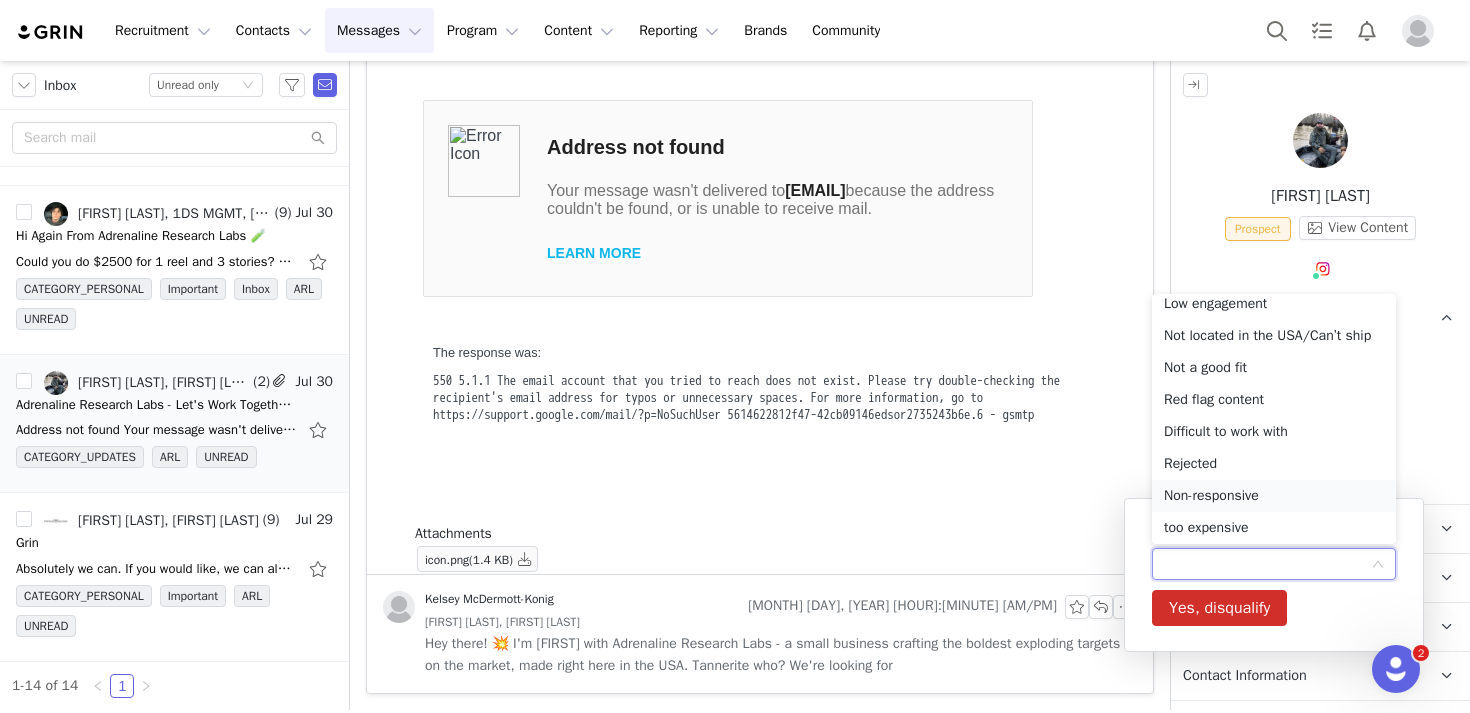 click on "Non-responsive" at bounding box center (1274, 496) 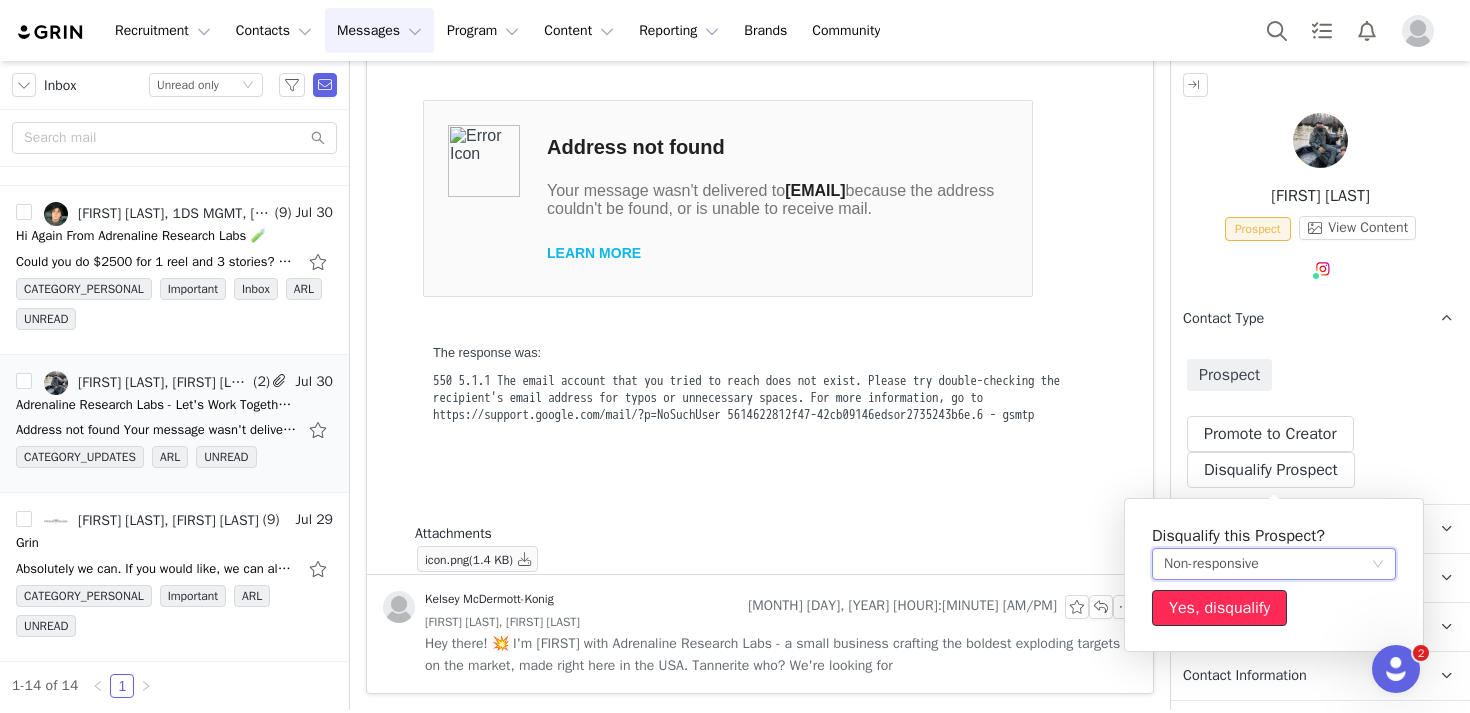 click on "Yes, disqualify" at bounding box center [1219, 608] 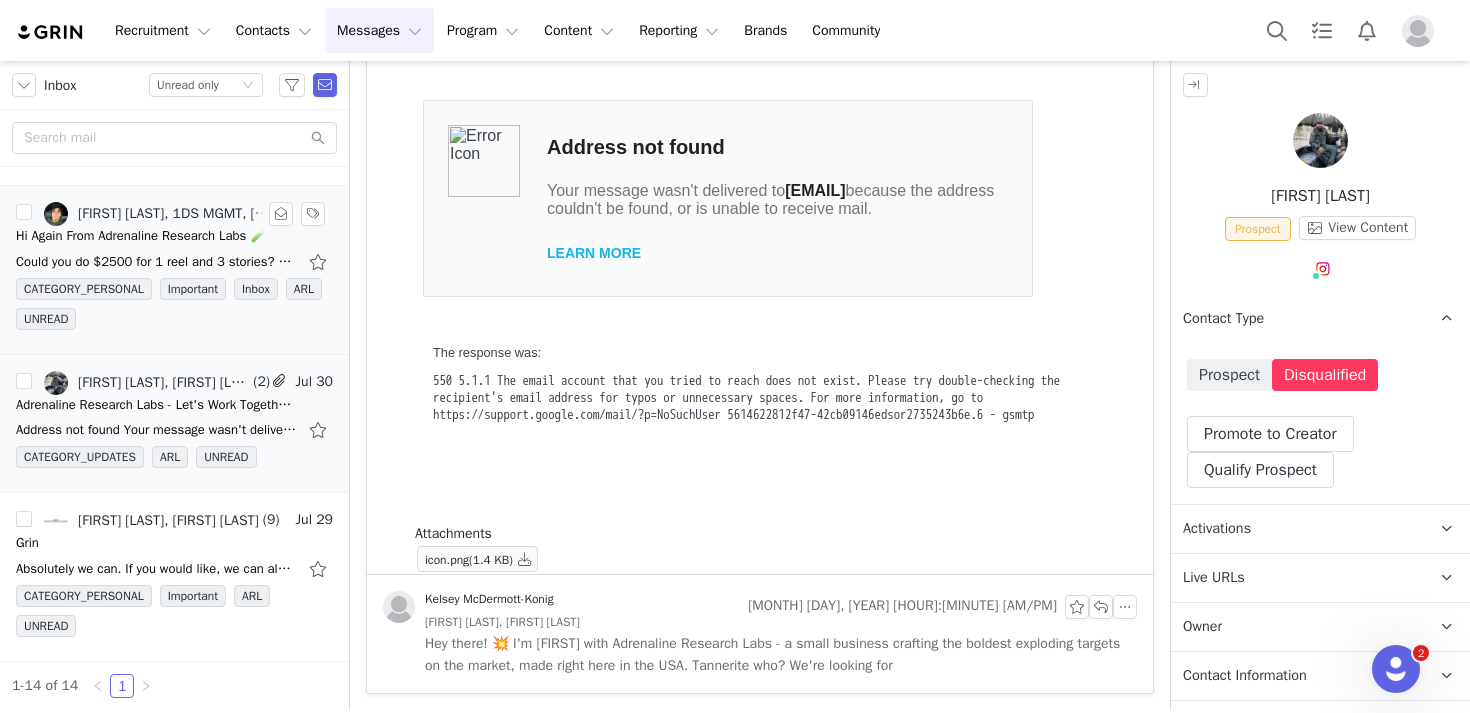 click on "Could you do $2500 for 1 reel and 3 stories? That would be heavily discounted. Let us know what you think photo-logo 1DS Management Bookings | 1DS Management M: 818.792.3588 E: bookings@1dsmgmt.com" at bounding box center (156, 262) 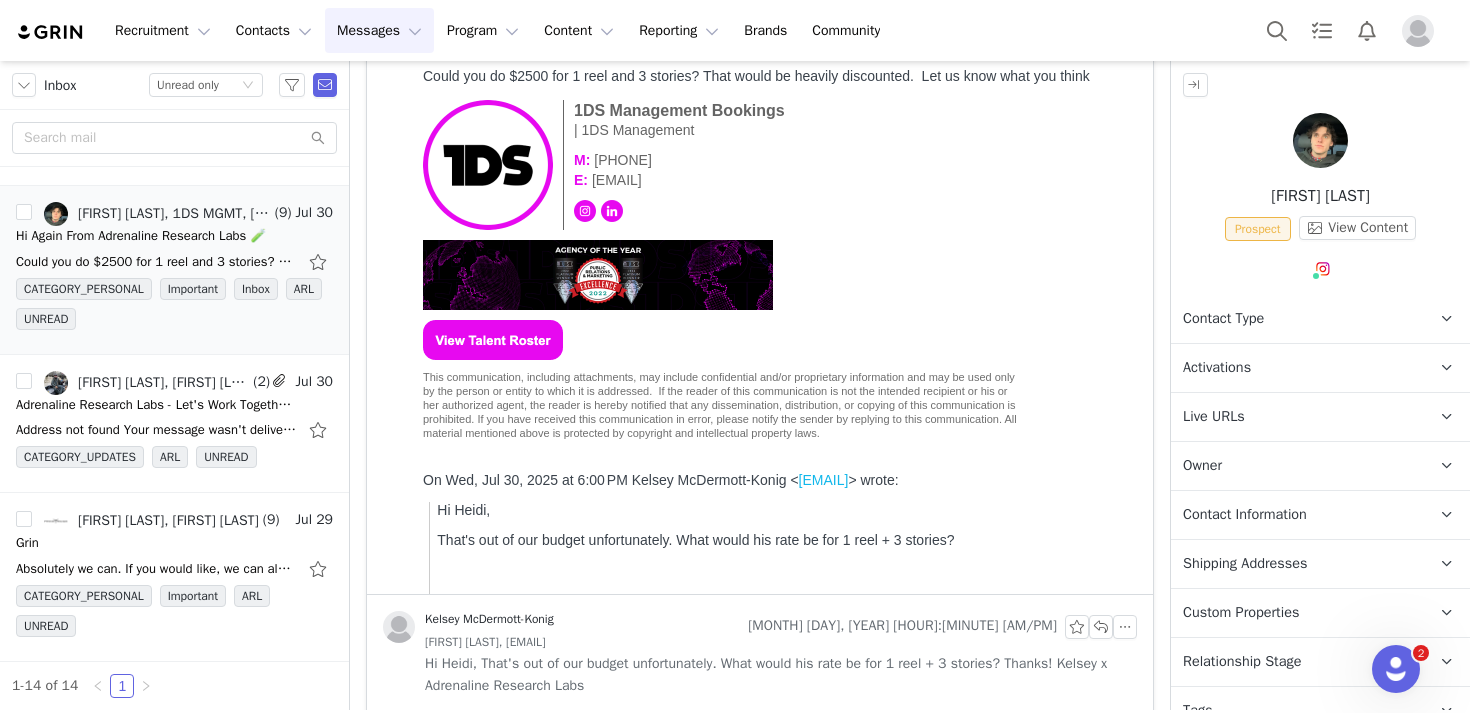 scroll, scrollTop: 0, scrollLeft: 0, axis: both 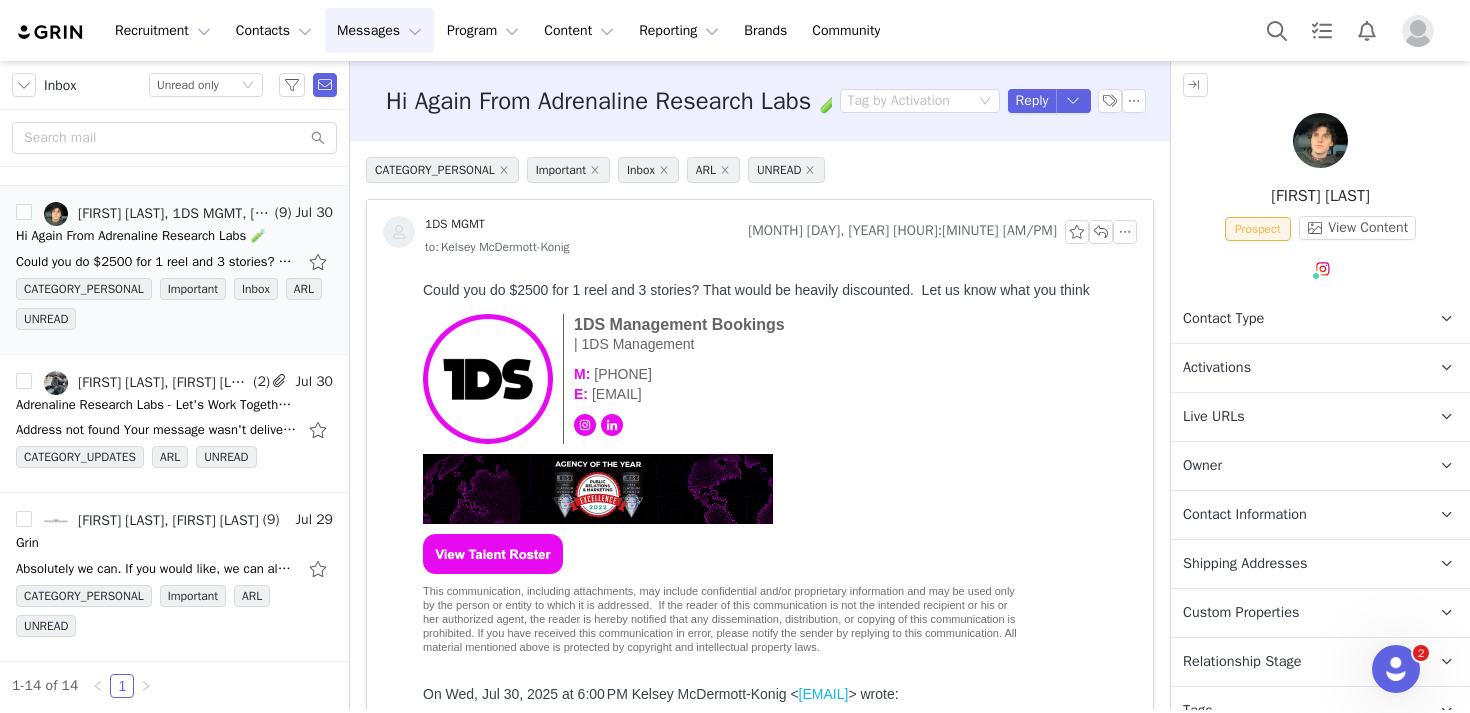 click at bounding box center (1320, 140) 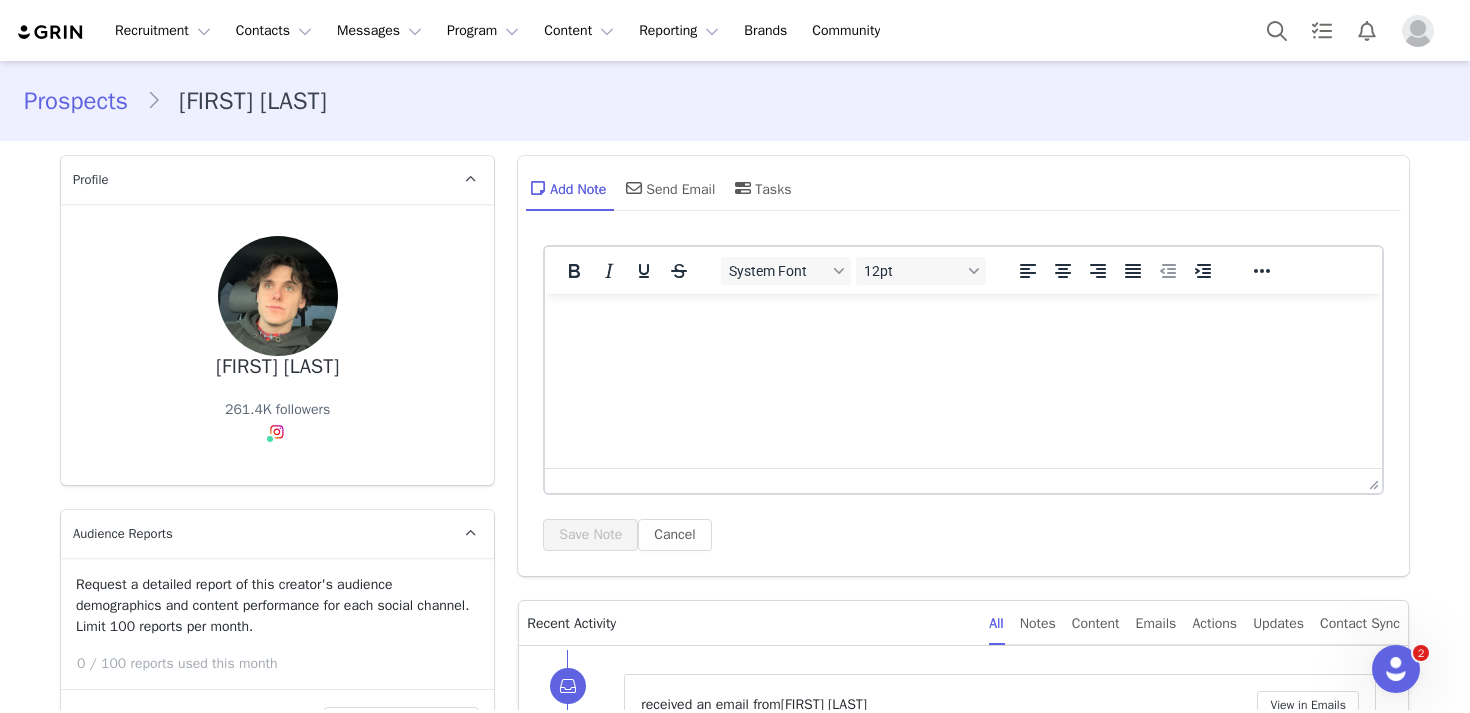 type on "+1 (United States)" 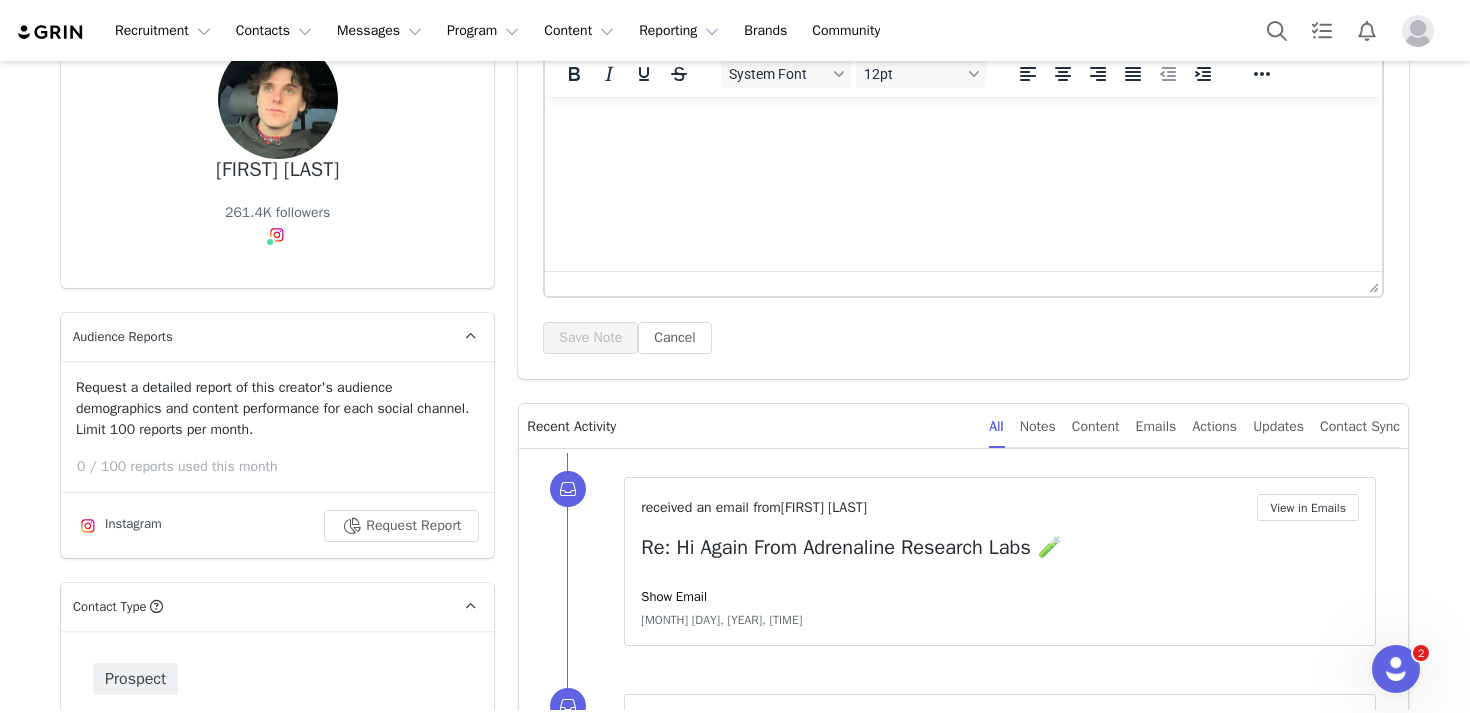 scroll, scrollTop: 199, scrollLeft: 0, axis: vertical 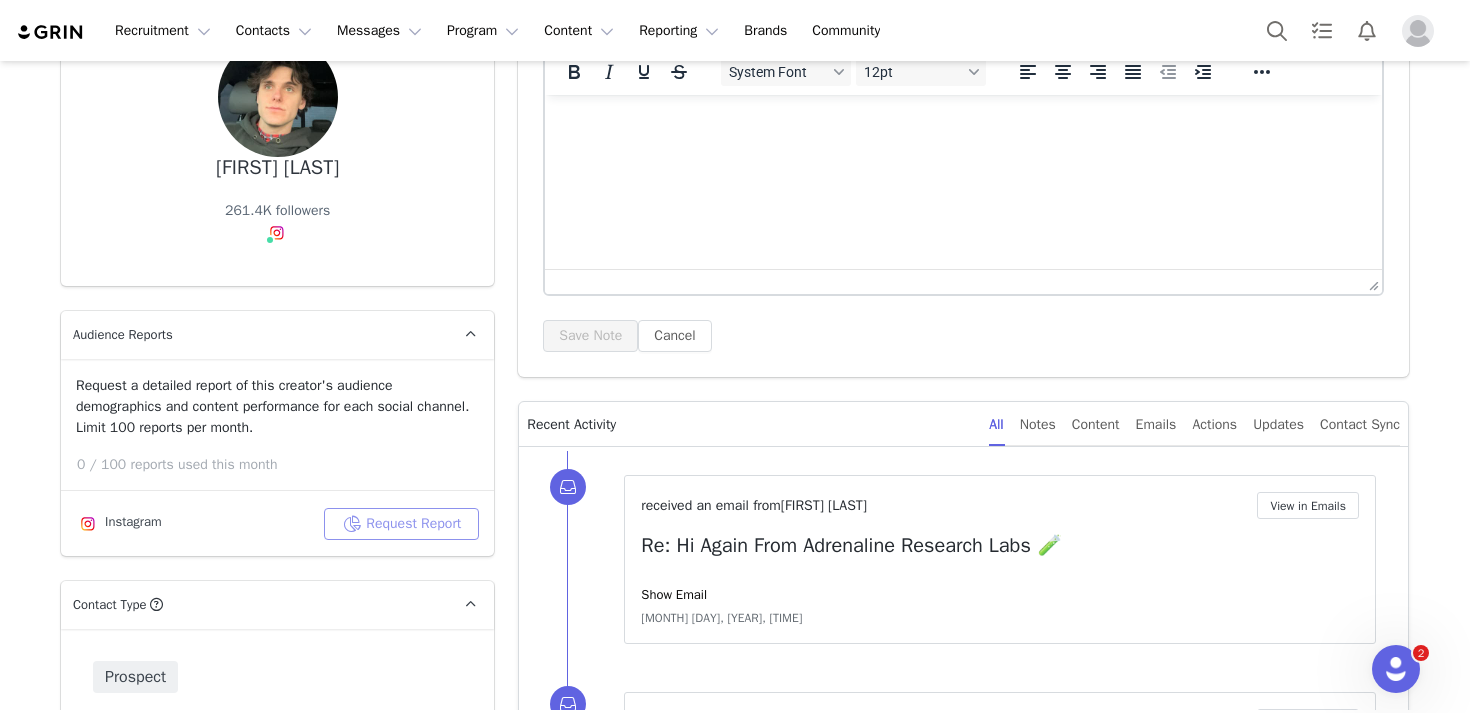 click on "Request Report" at bounding box center [401, 524] 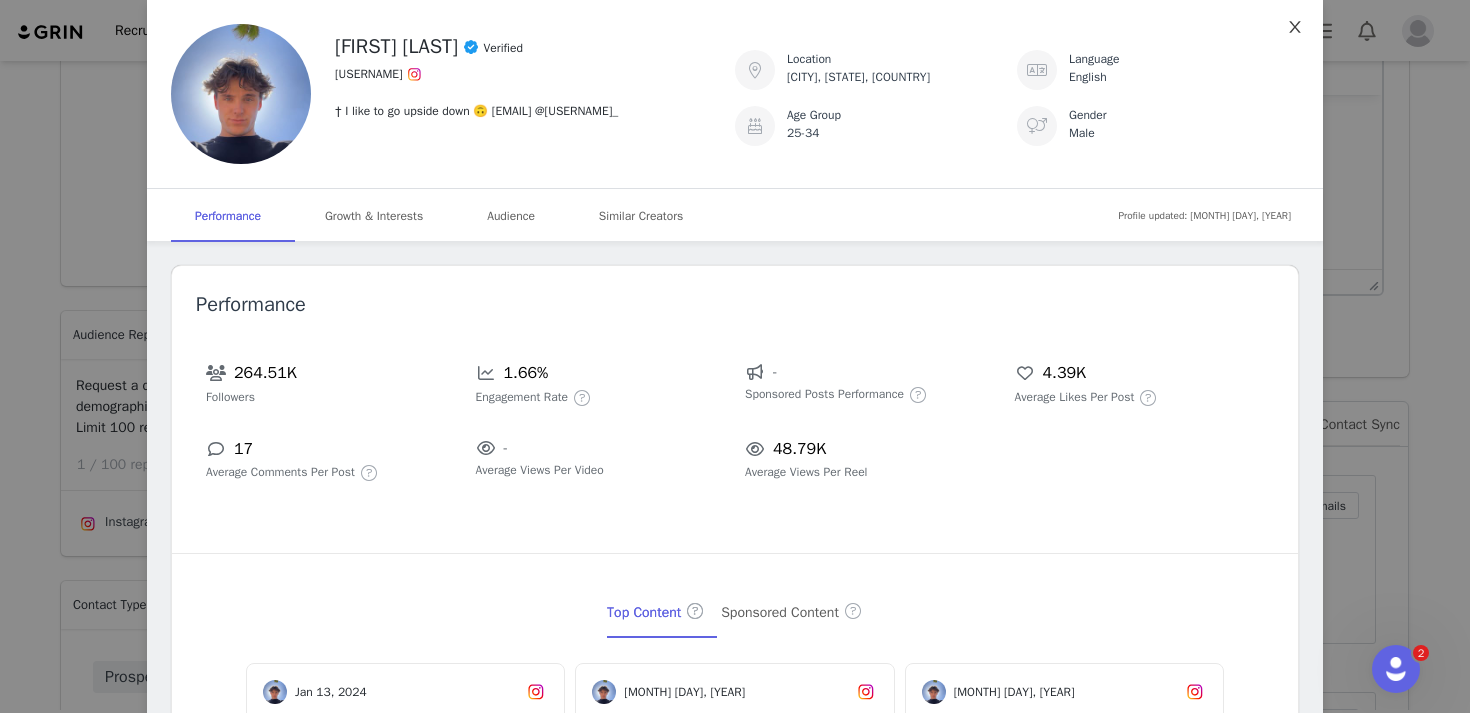 click 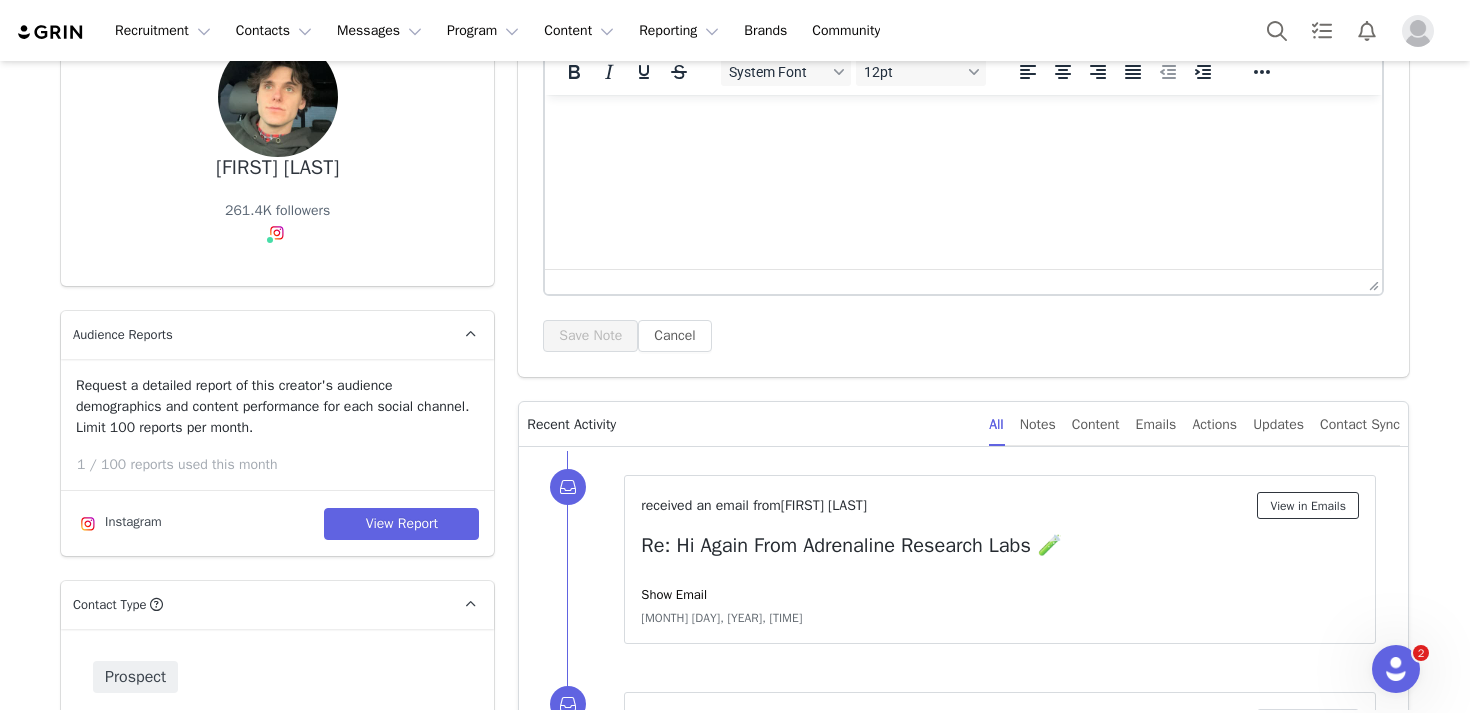 click on "View in Emails" at bounding box center (1308, 505) 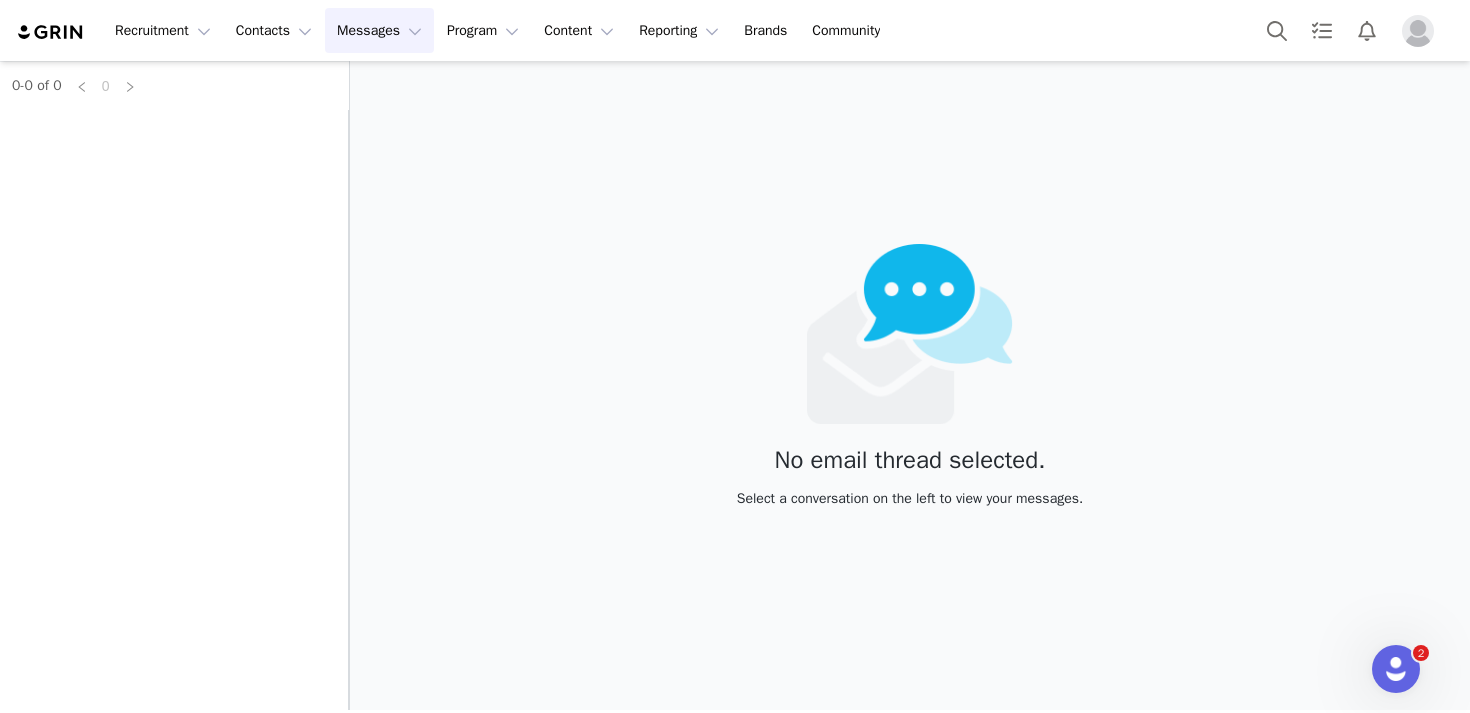 scroll, scrollTop: 0, scrollLeft: 0, axis: both 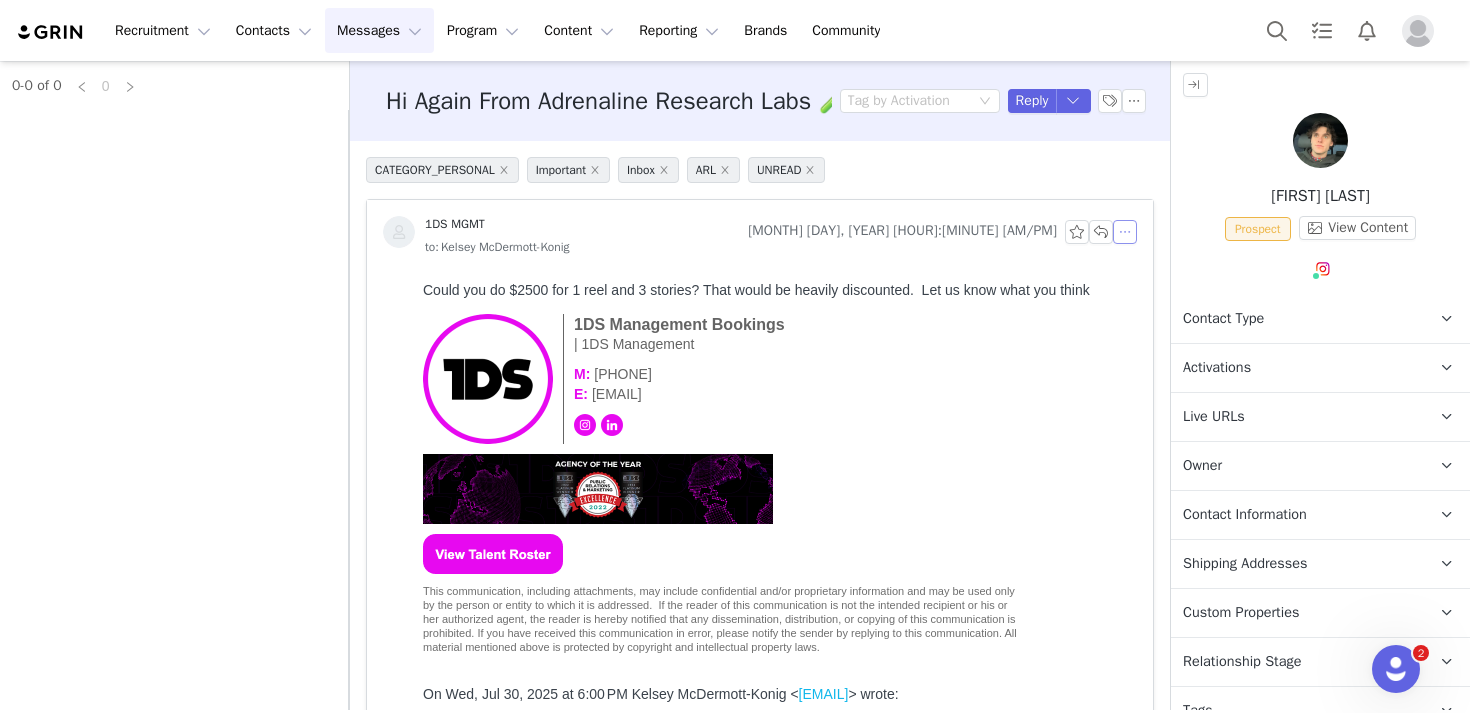 click at bounding box center (1125, 232) 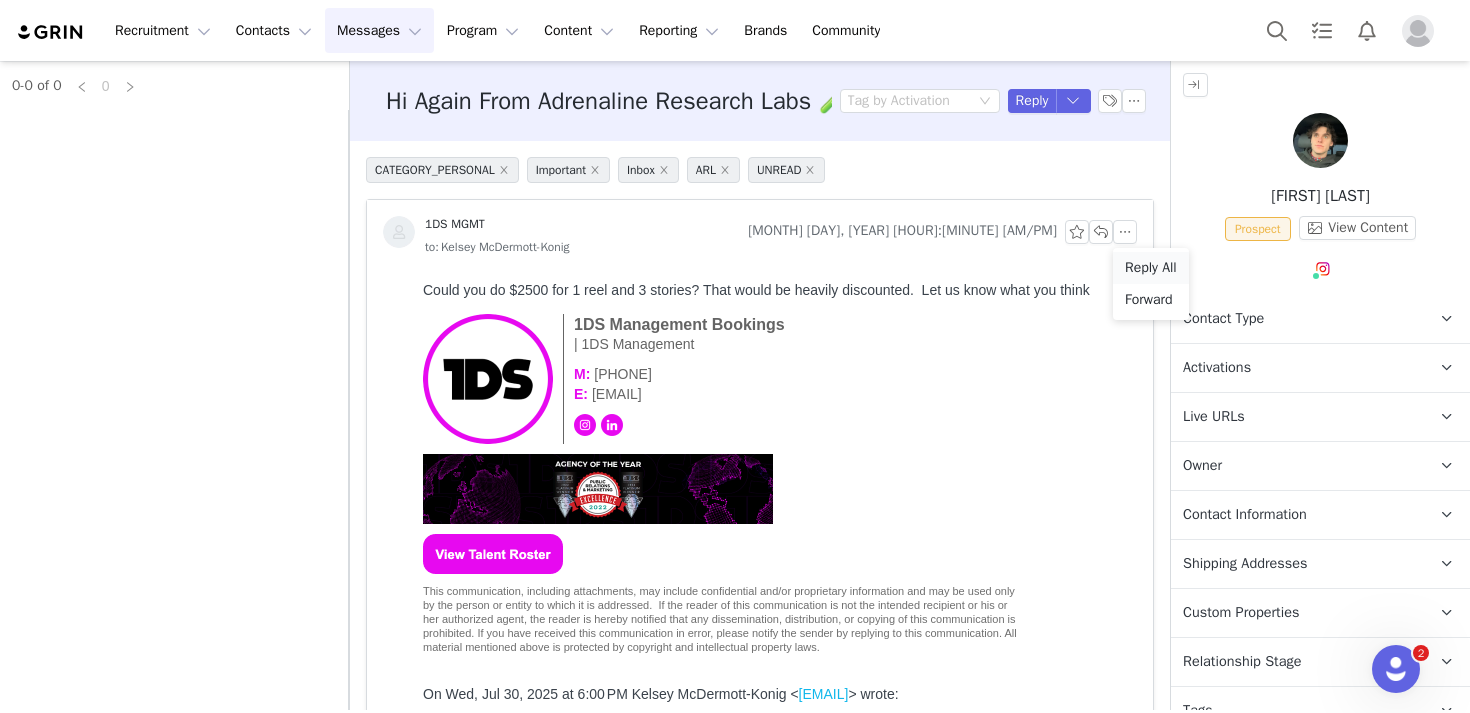 click on "Reply All" at bounding box center (1151, 268) 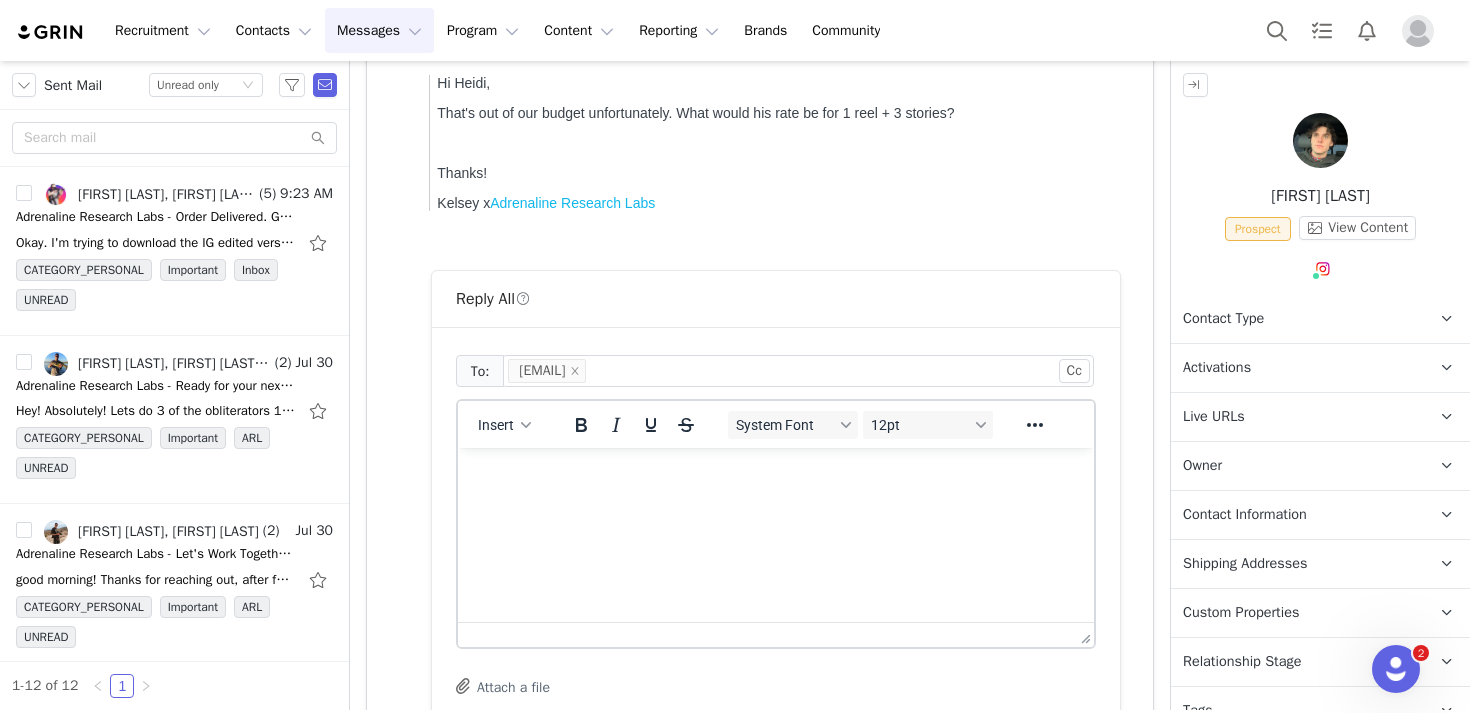 scroll, scrollTop: 860, scrollLeft: 0, axis: vertical 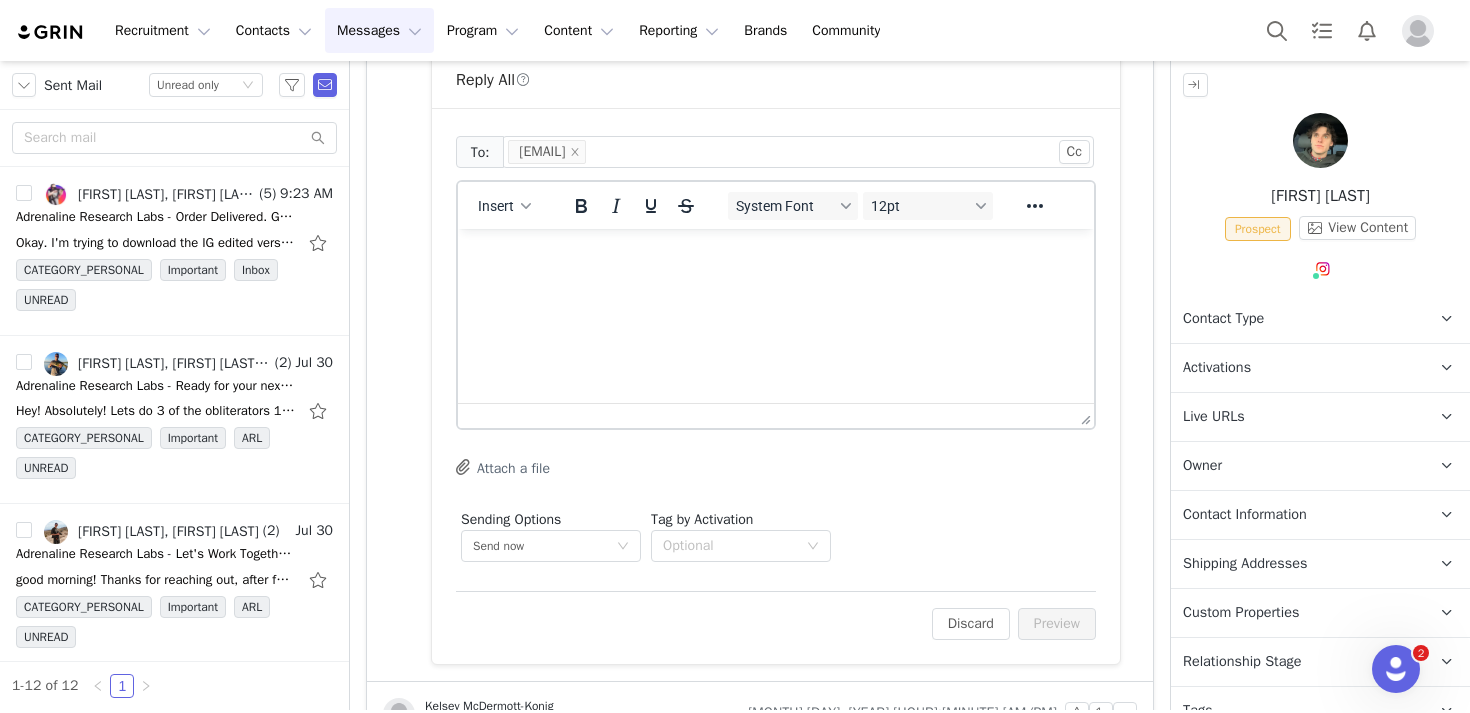 click at bounding box center [776, 256] 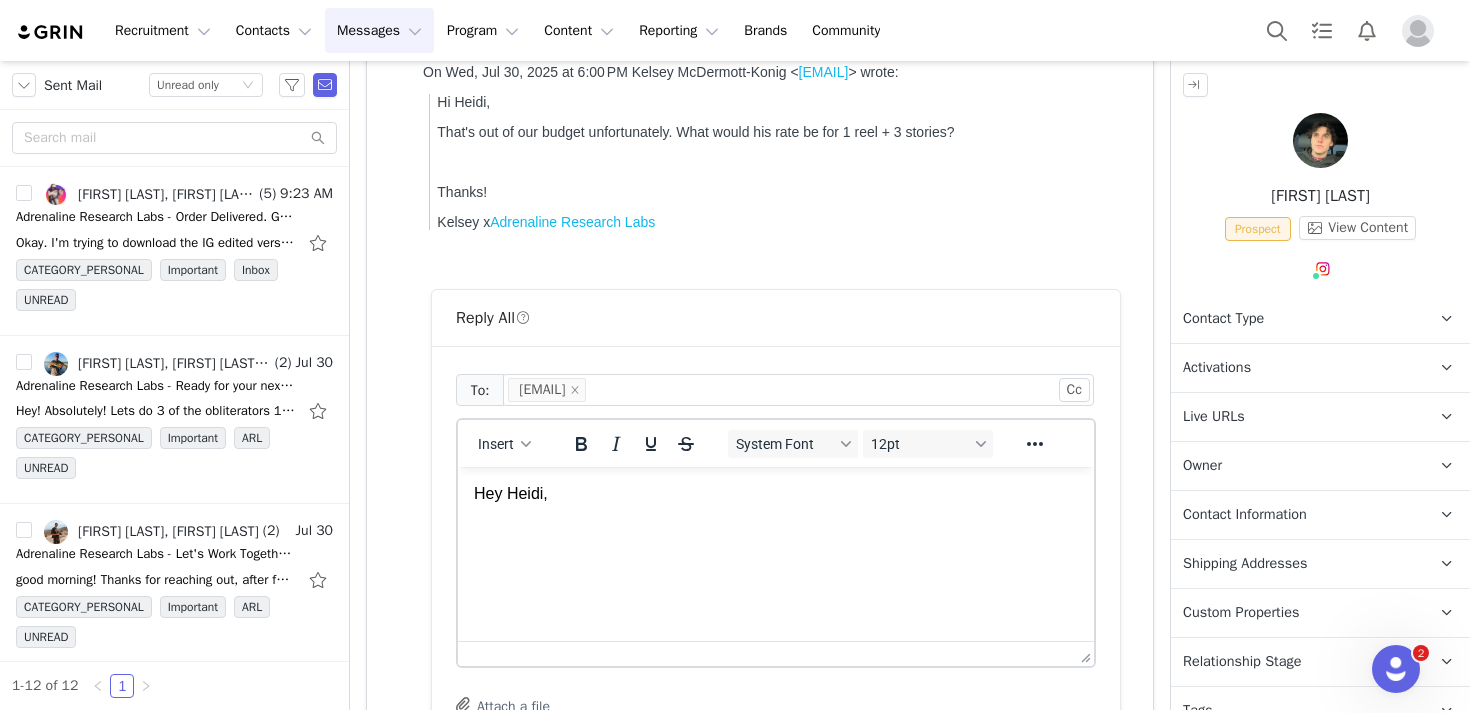 scroll, scrollTop: 627, scrollLeft: 0, axis: vertical 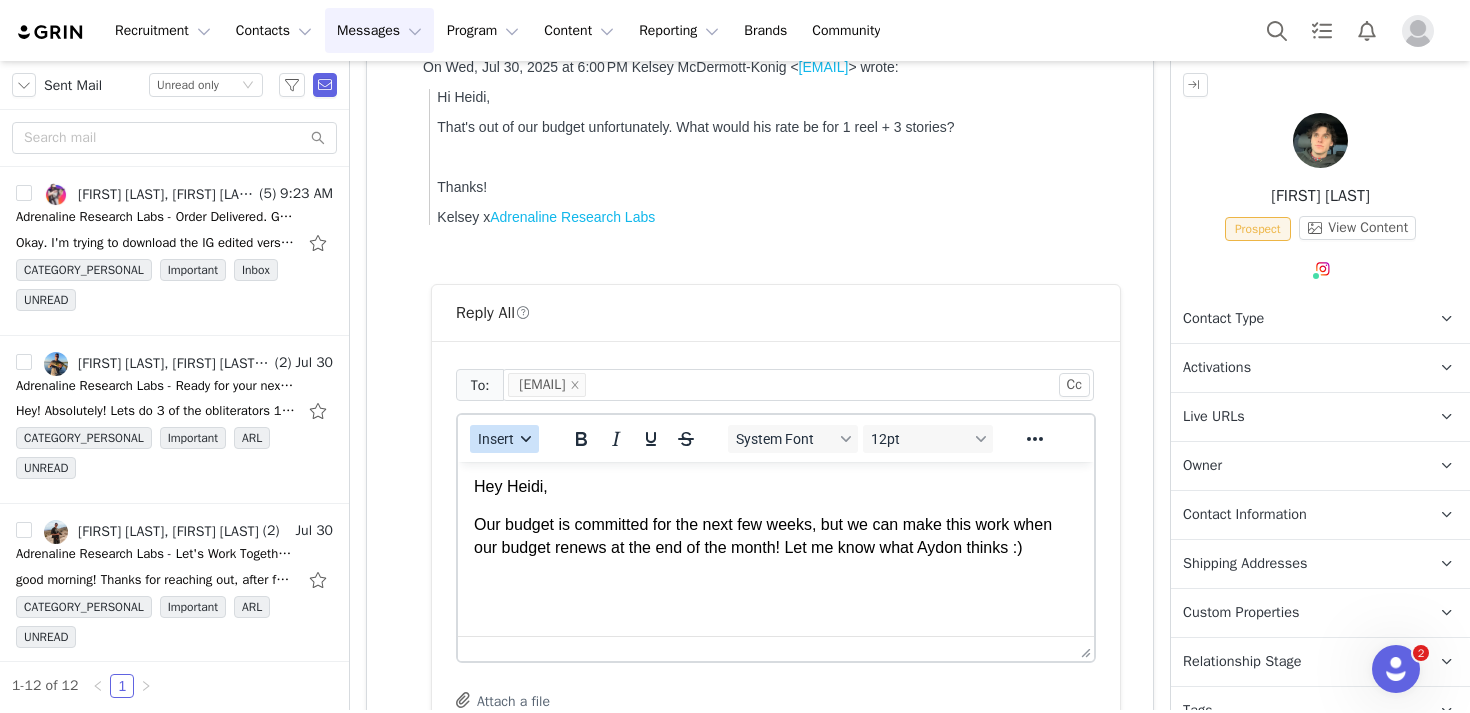 click on "Insert" at bounding box center (496, 439) 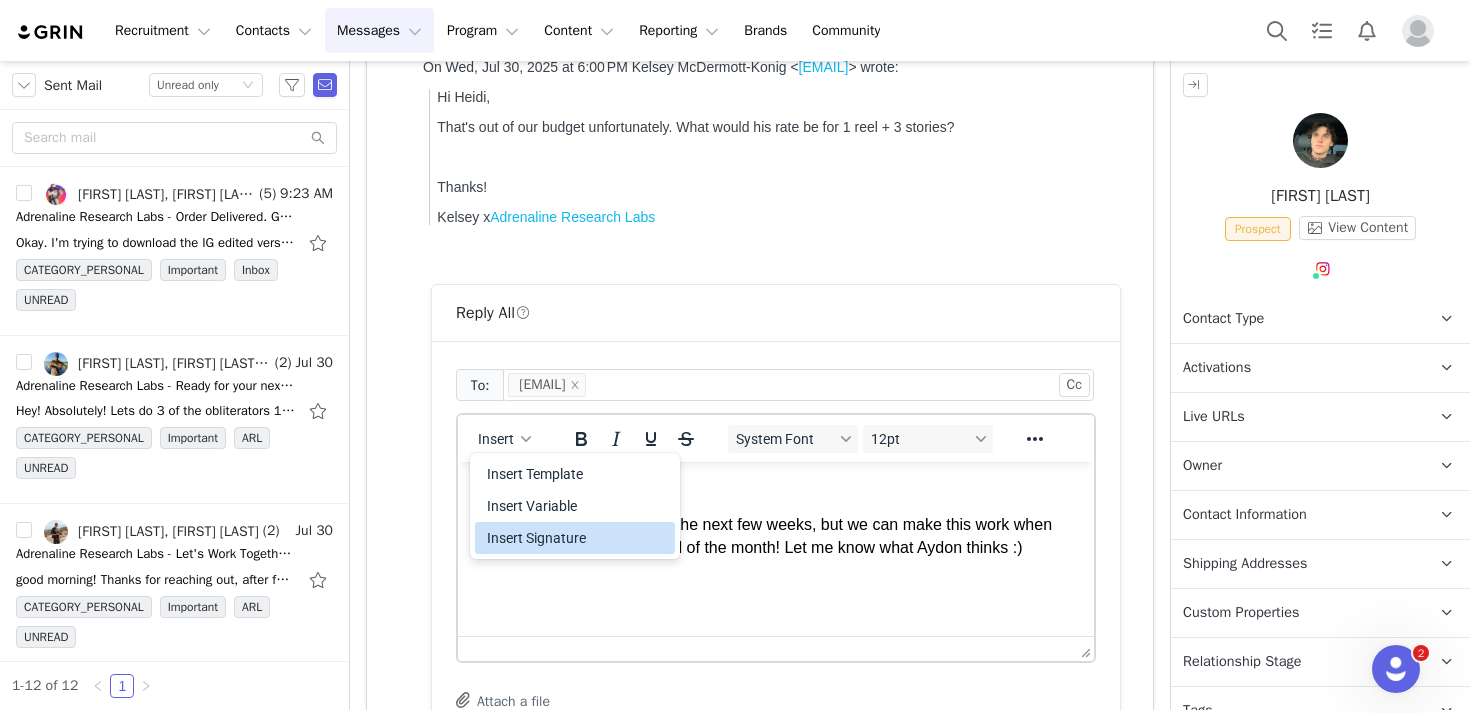 click on "Insert Signature" at bounding box center [577, 538] 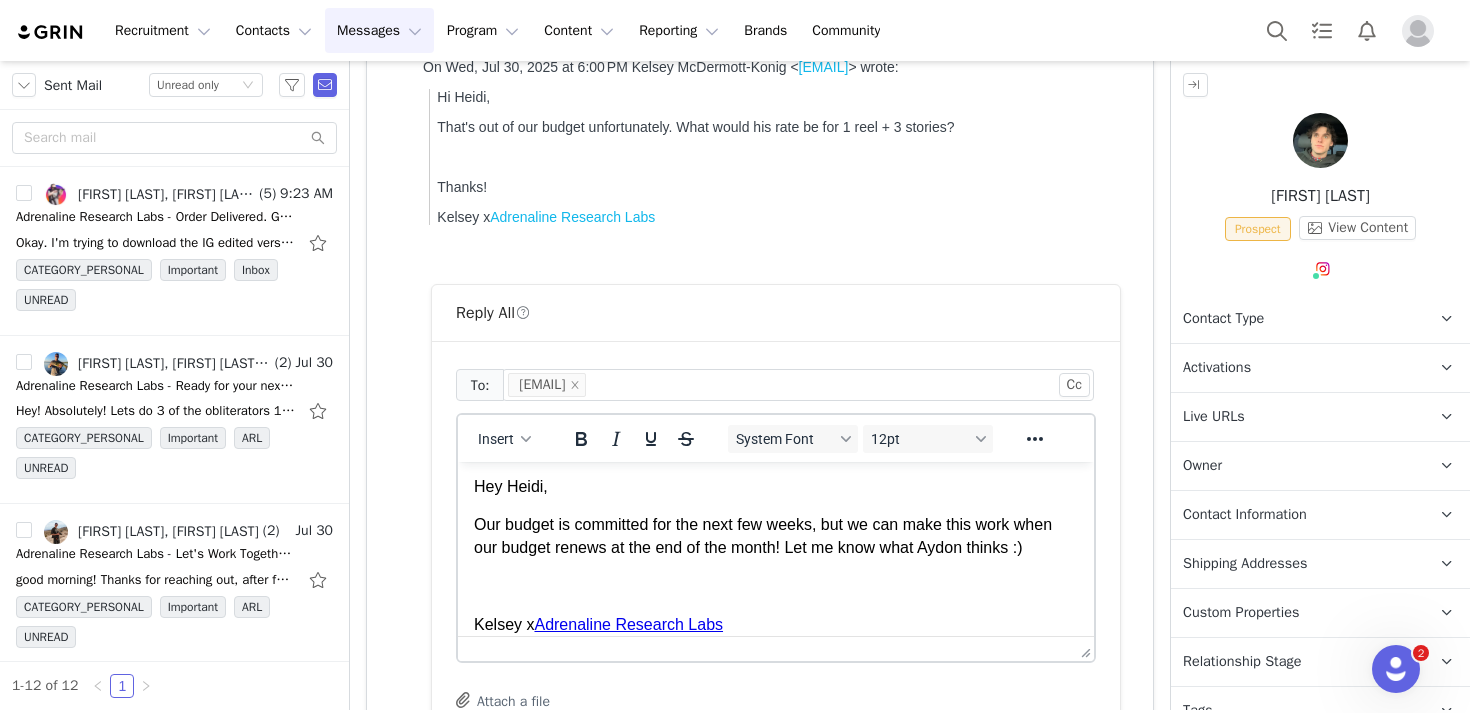 click on "Our budget is committed for the next few weeks, but we can make this work when our budget renews at the end of the month! Let me know what Aydon thinks :)" at bounding box center [776, 536] 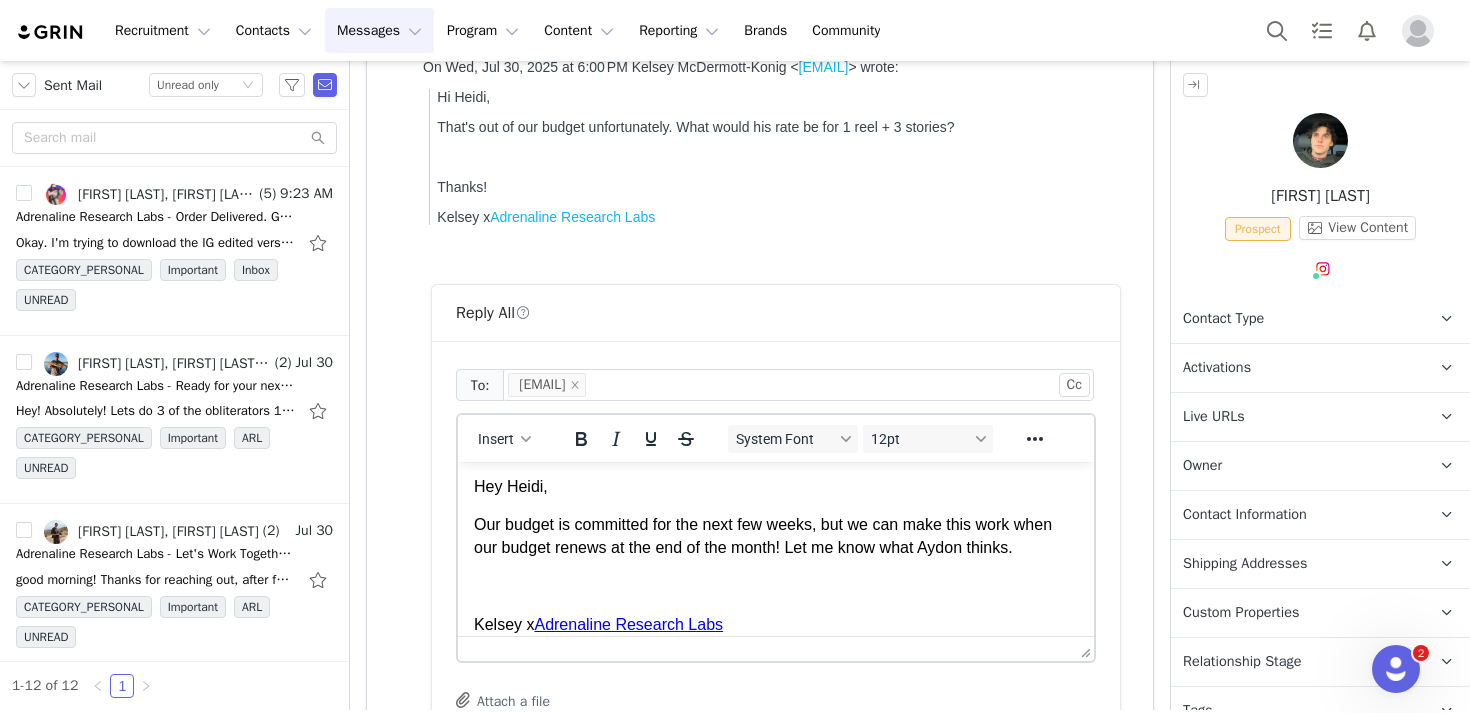 scroll, scrollTop: 18, scrollLeft: 0, axis: vertical 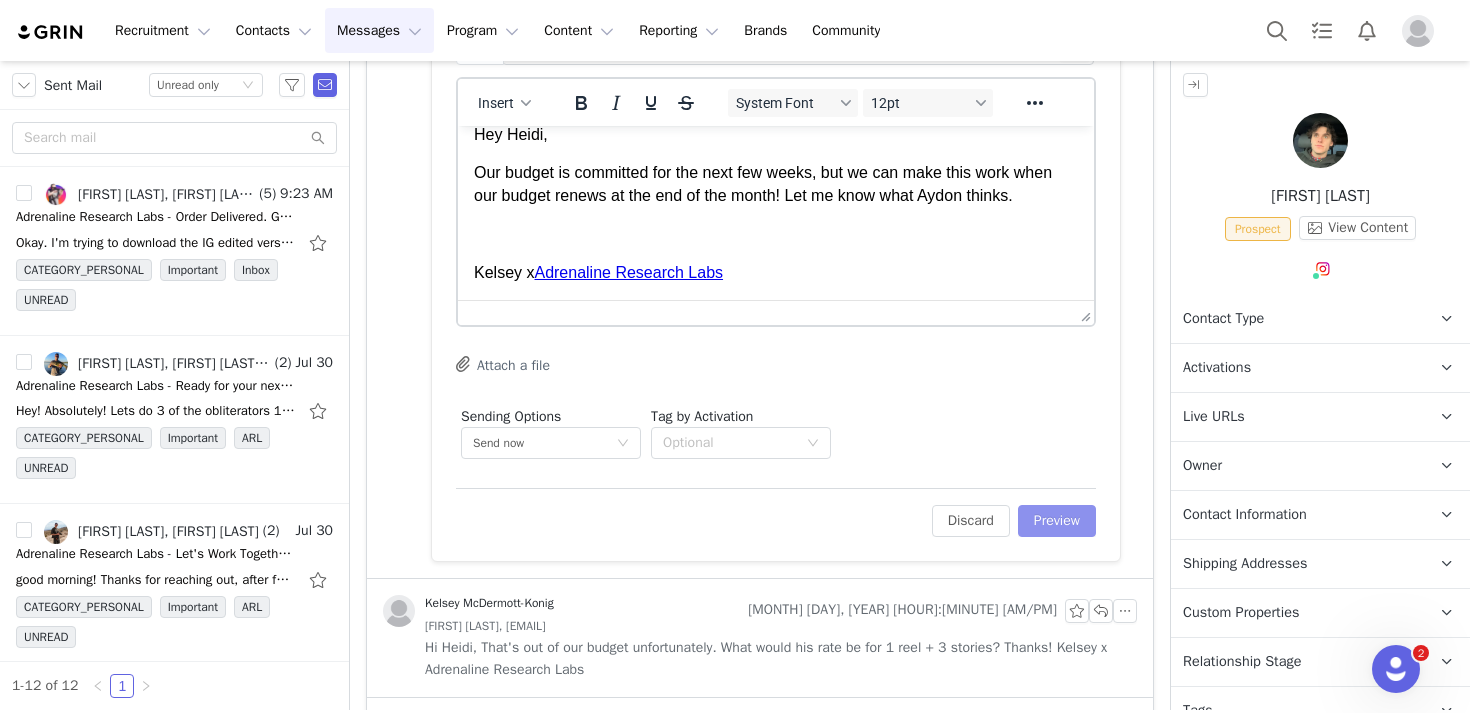 click on "Preview" at bounding box center [1057, 521] 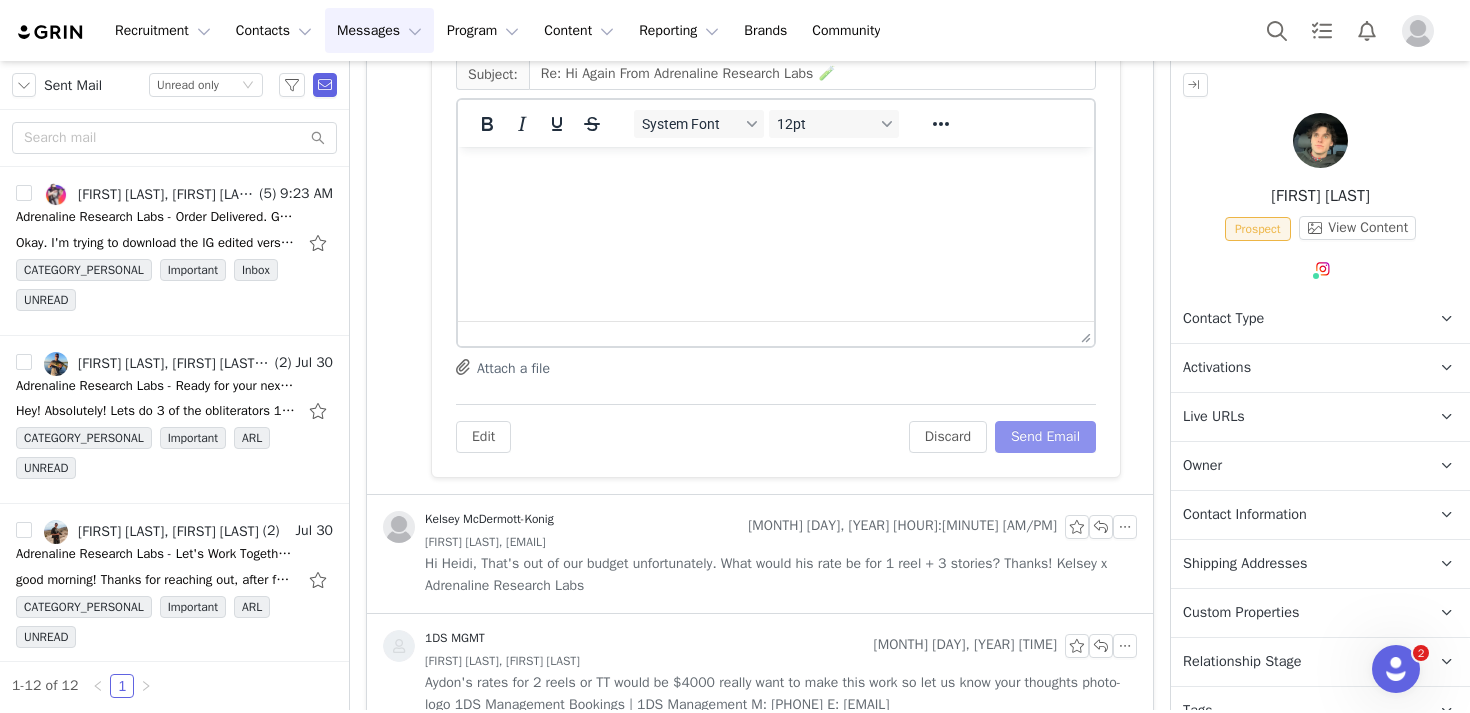 scroll, scrollTop: 879, scrollLeft: 0, axis: vertical 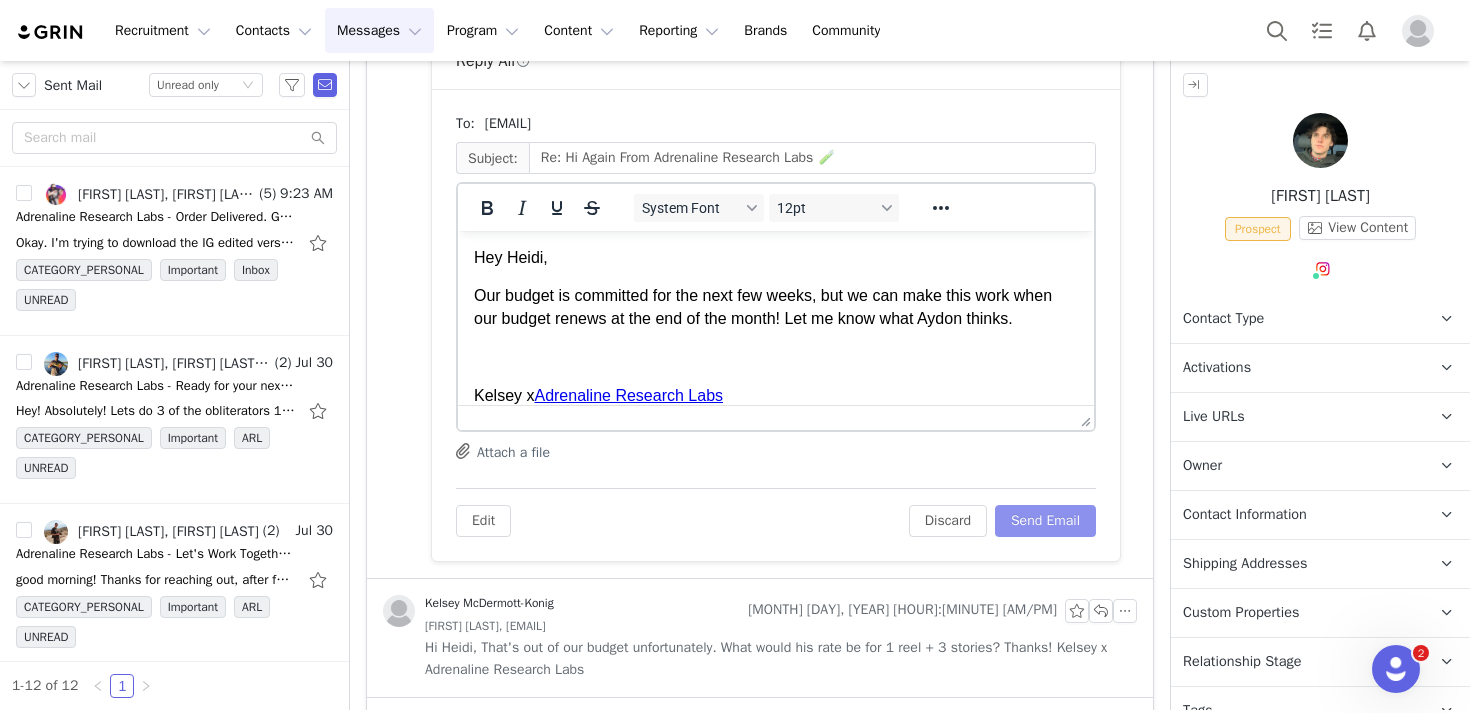 click on "Send Email" at bounding box center [1045, 521] 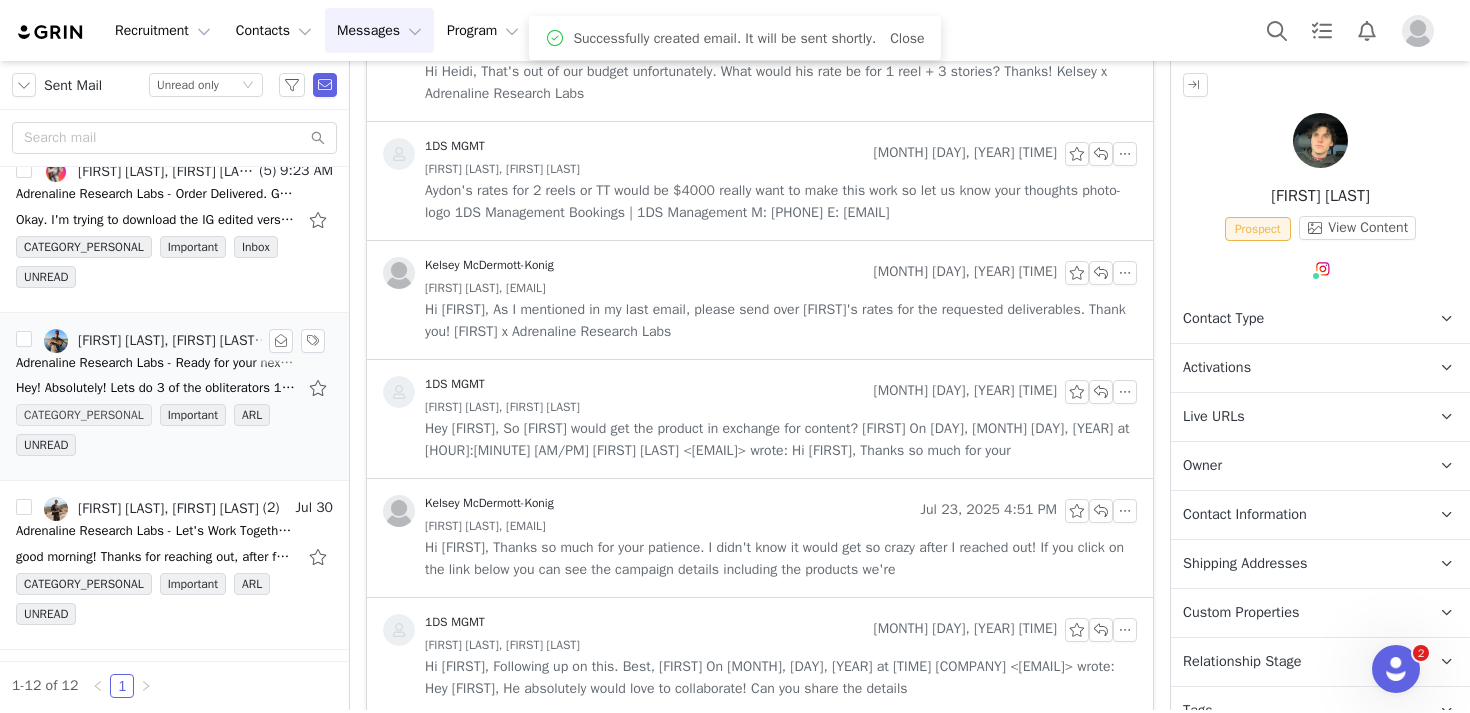 scroll, scrollTop: 29, scrollLeft: 0, axis: vertical 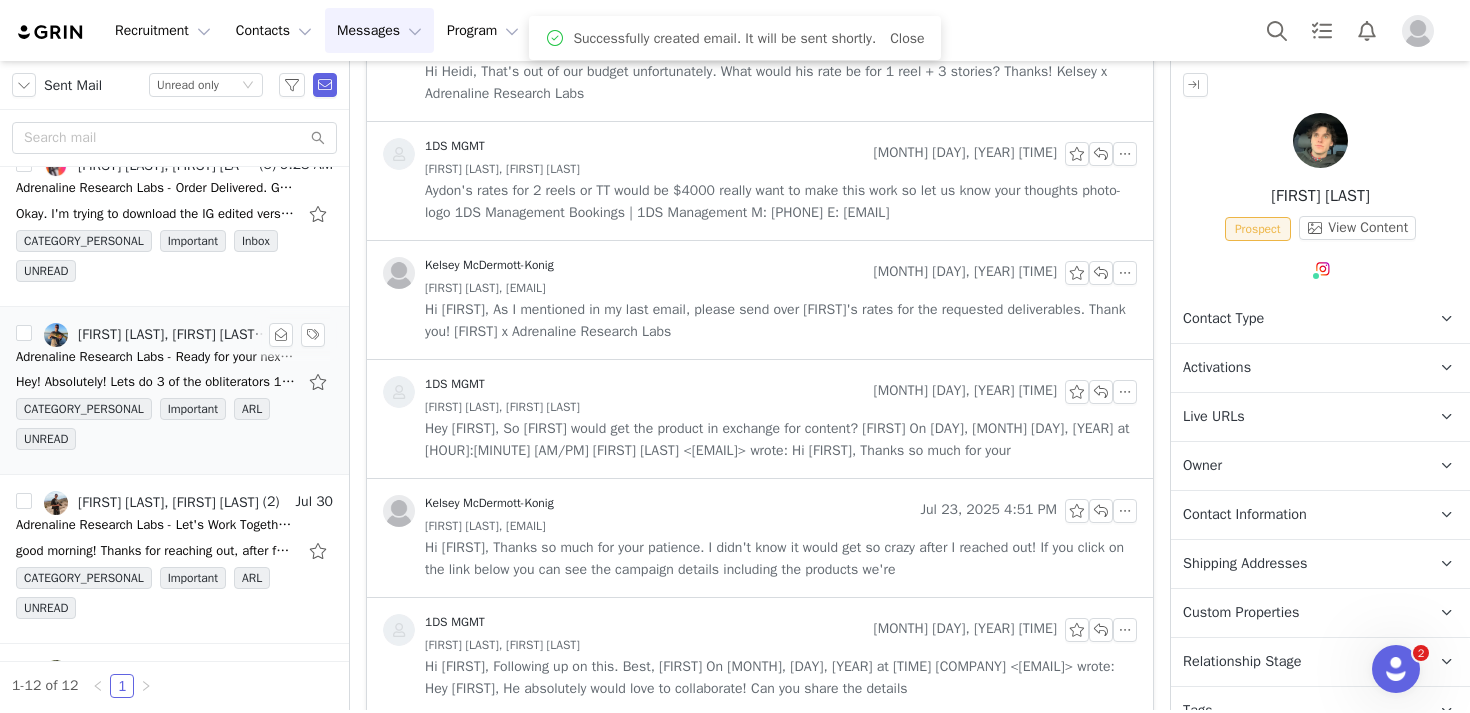 click on "Hey! Absolutely! Lets do 3 of the obliterators 1 stars & strikes The others just the embers 1 green 1 black Looking forward to shooting this video and blowing more stuff up! On Wed, Jul 30, 2025 at" at bounding box center (174, 382) 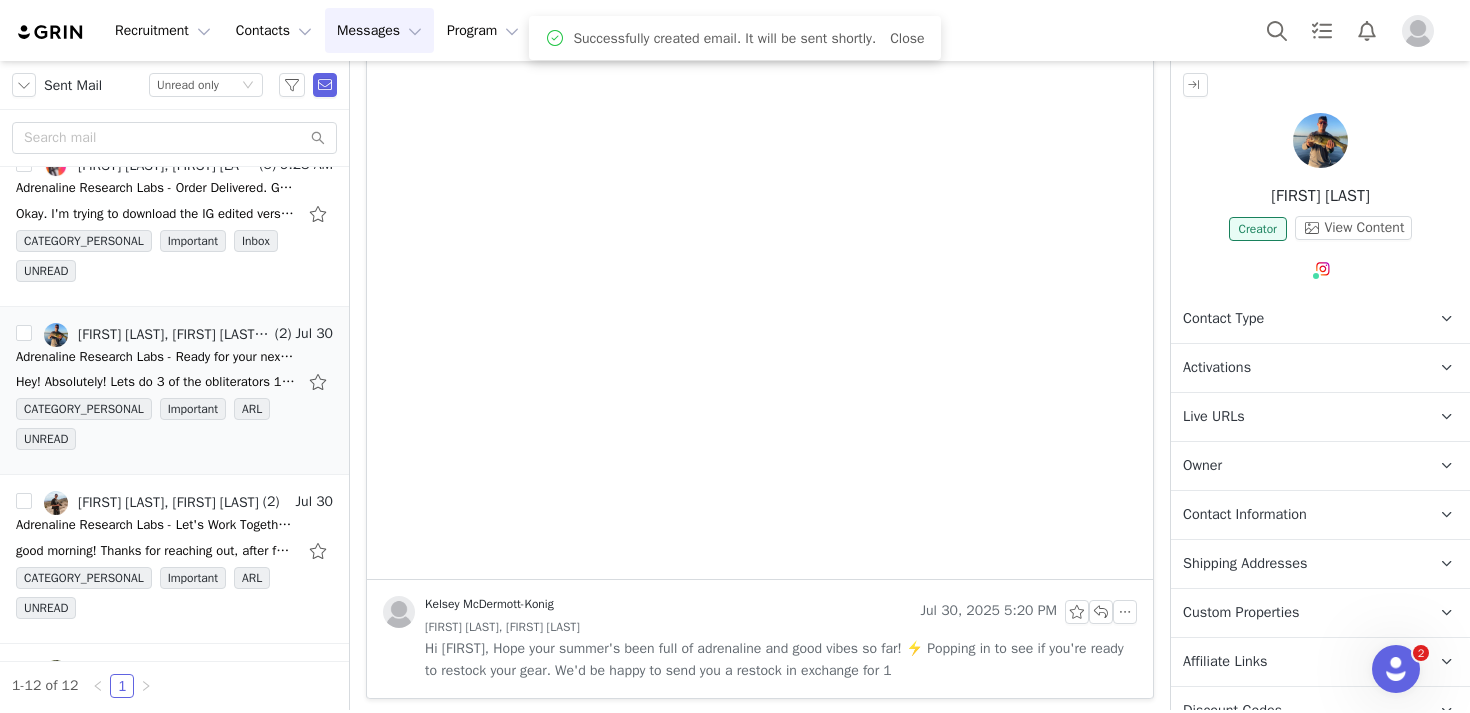 scroll, scrollTop: 0, scrollLeft: 0, axis: both 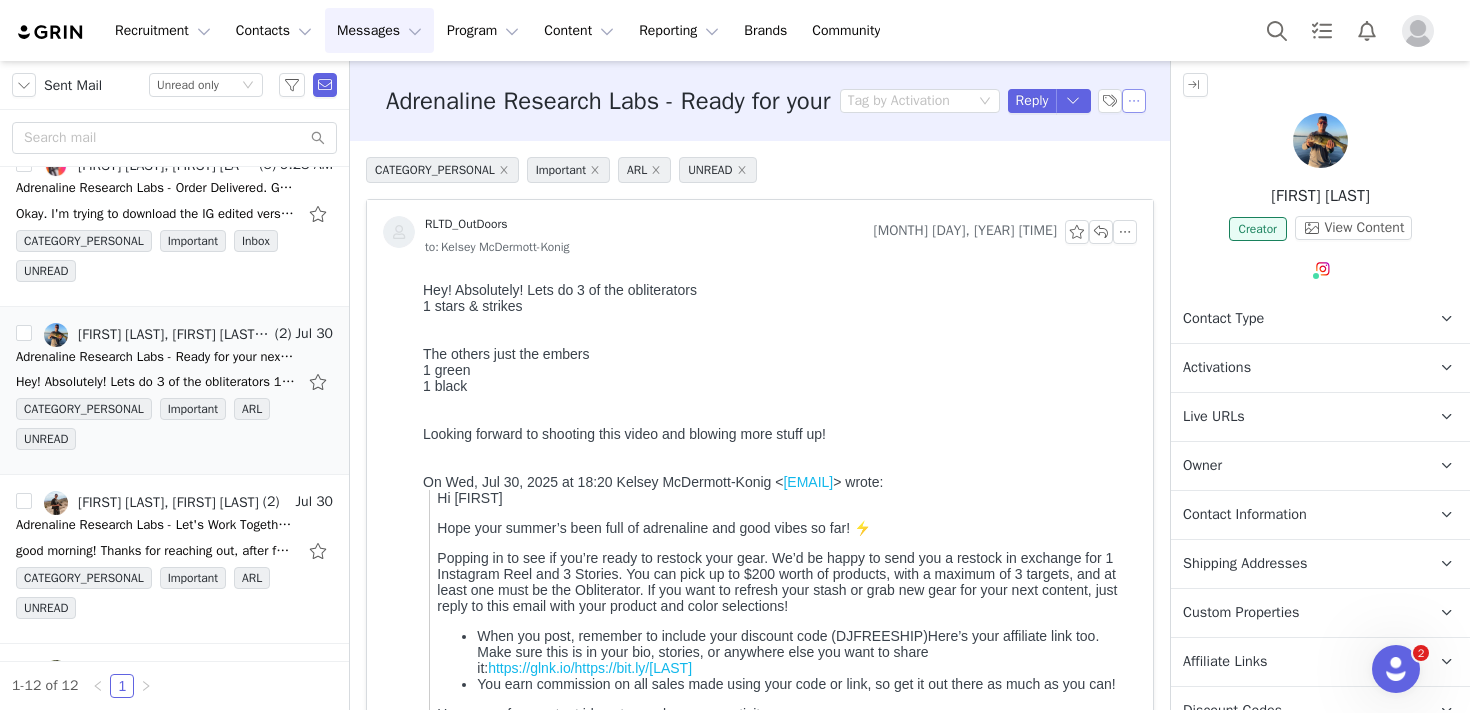 click at bounding box center [1134, 101] 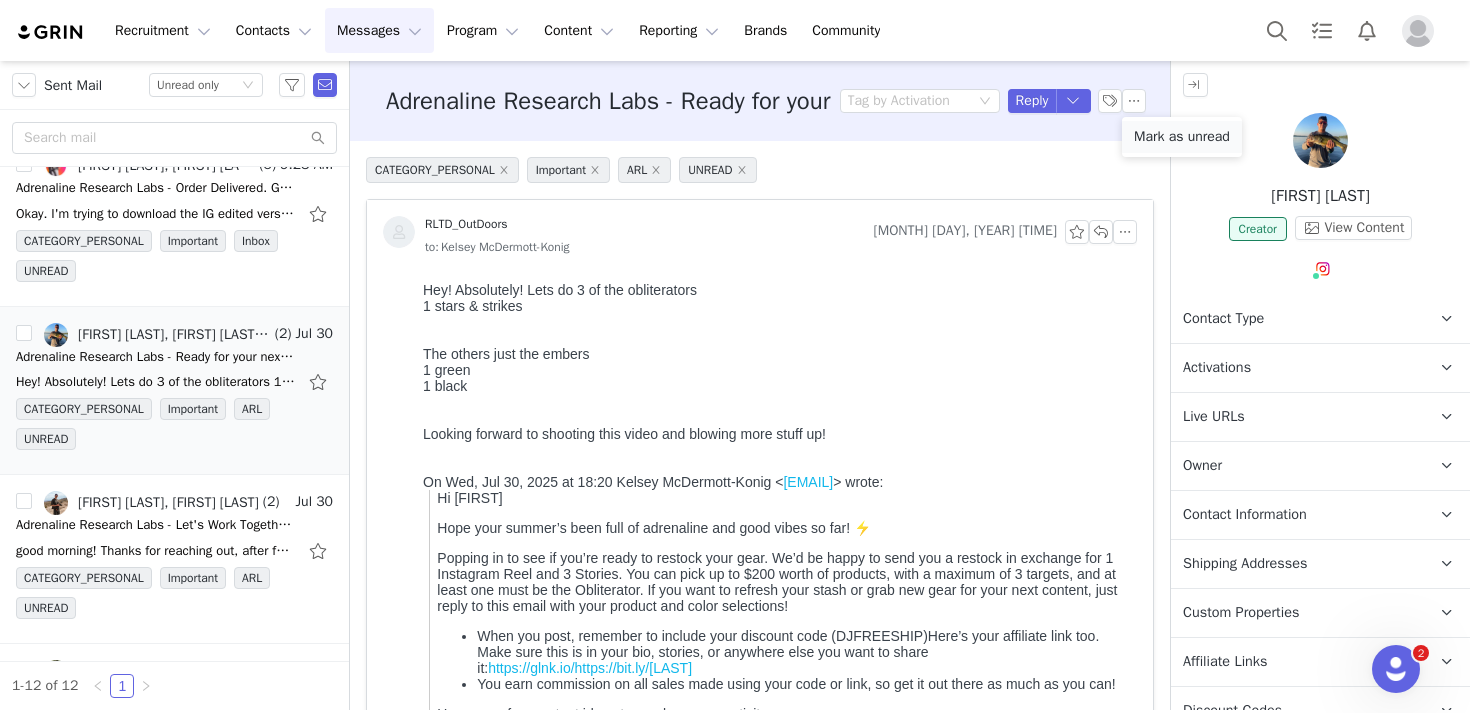 click on "Mark as unread" at bounding box center [1182, 137] 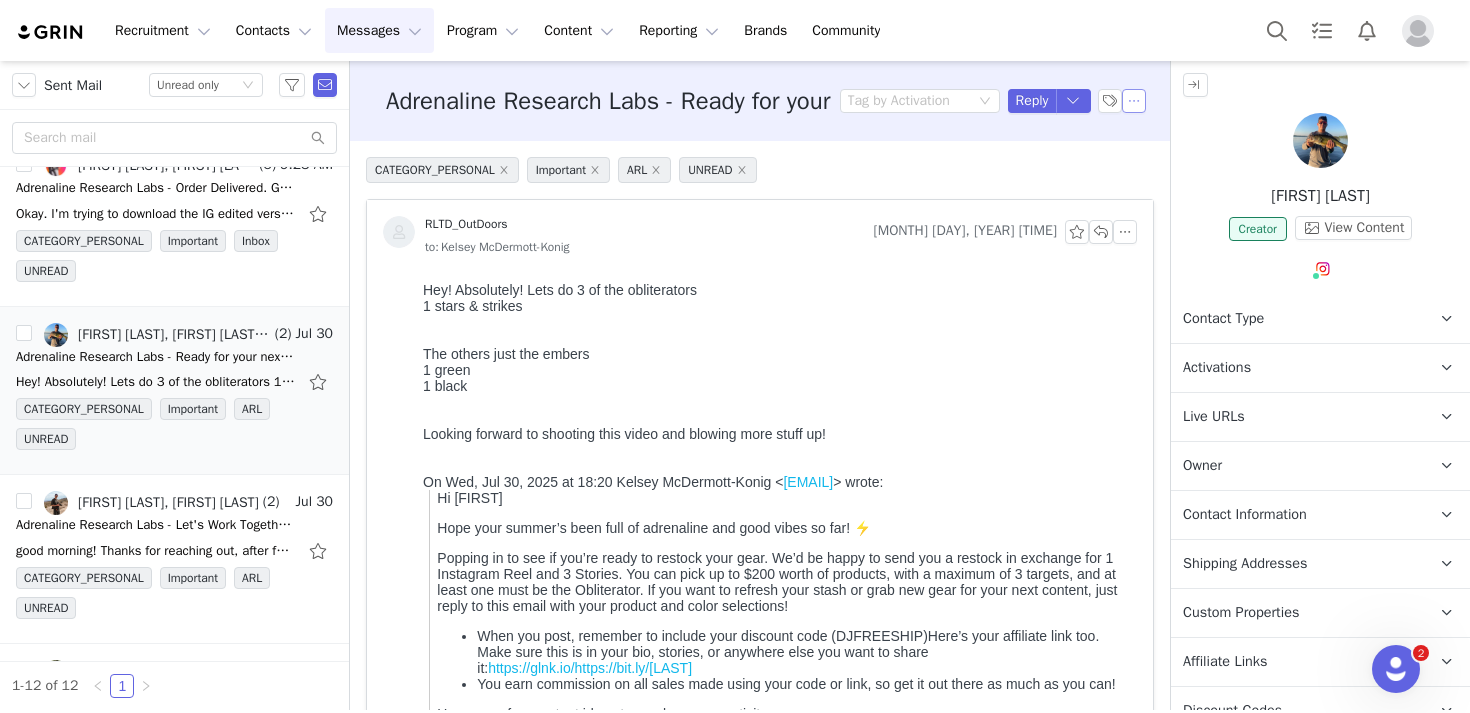 click at bounding box center (1134, 101) 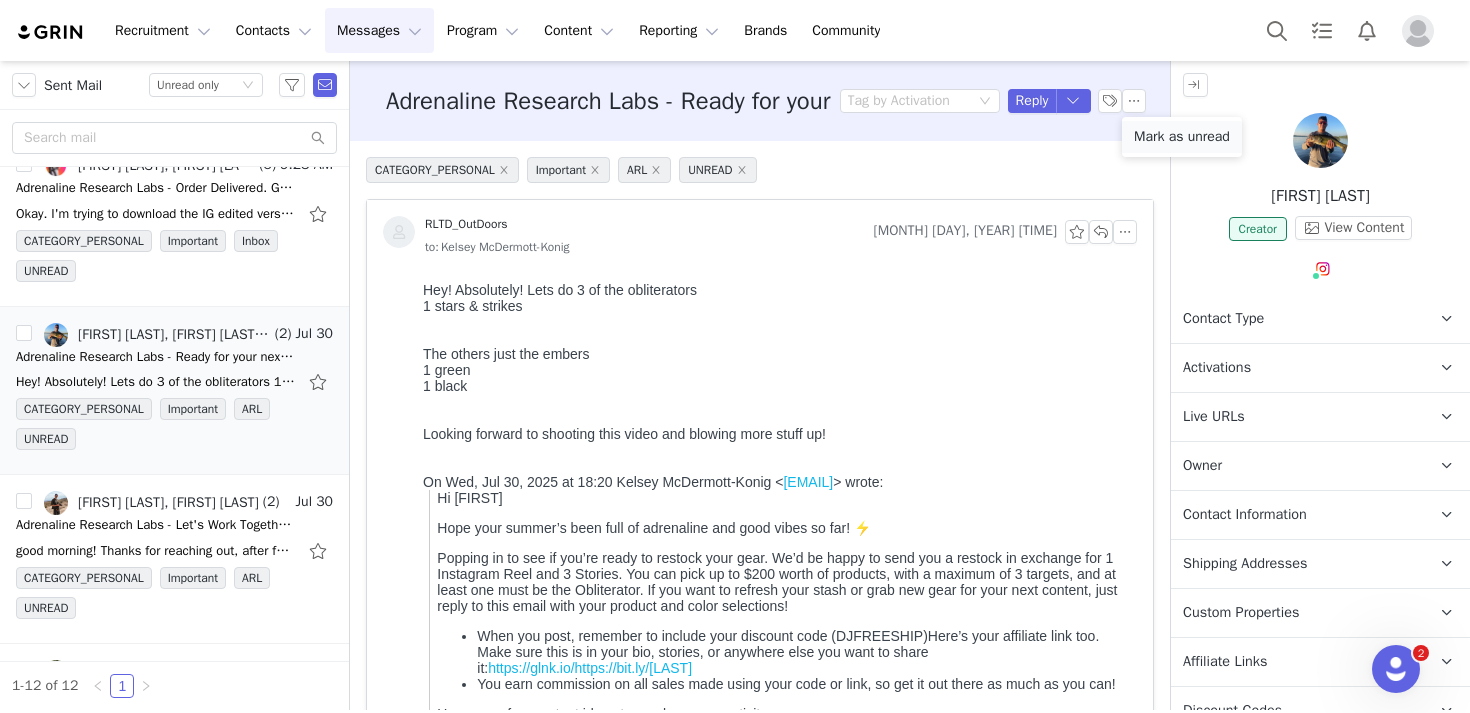 click on "Mark as unread" at bounding box center [1182, 137] 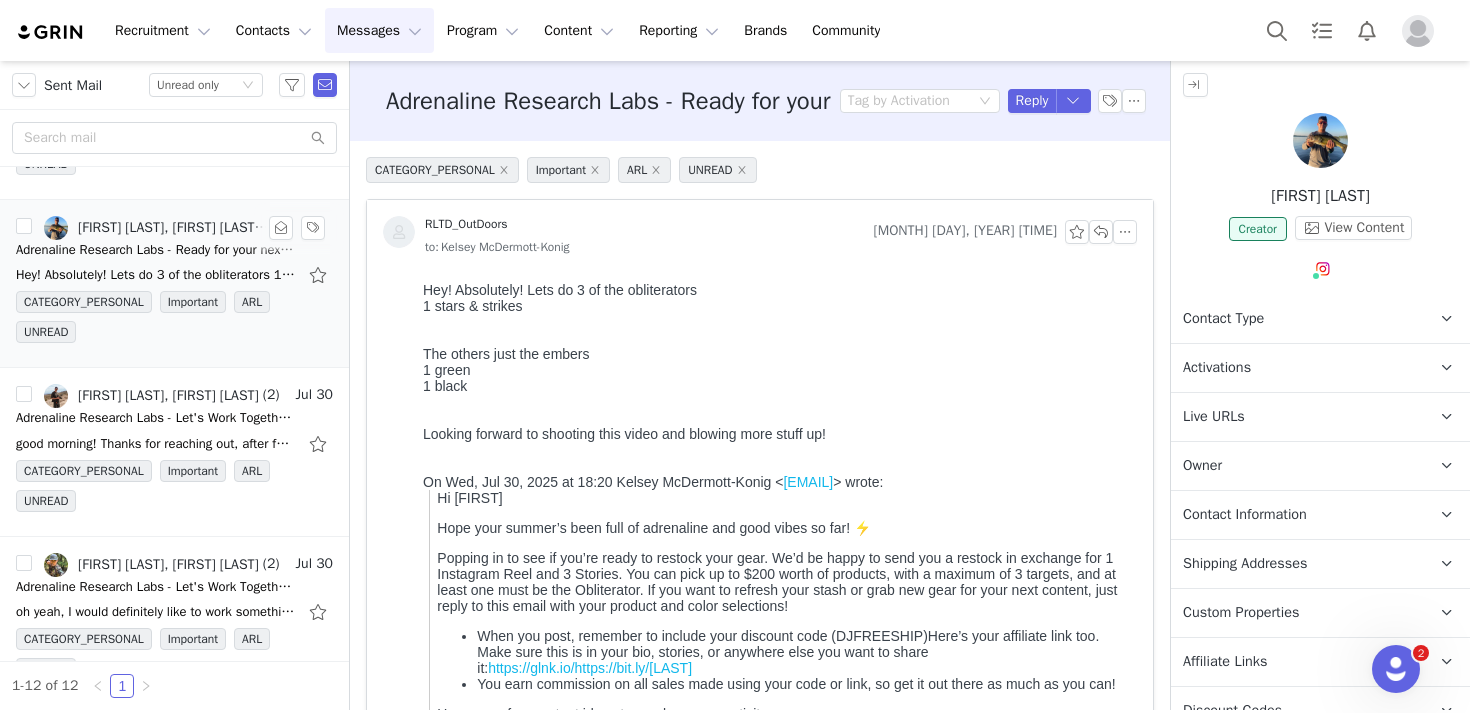 scroll, scrollTop: 138, scrollLeft: 0, axis: vertical 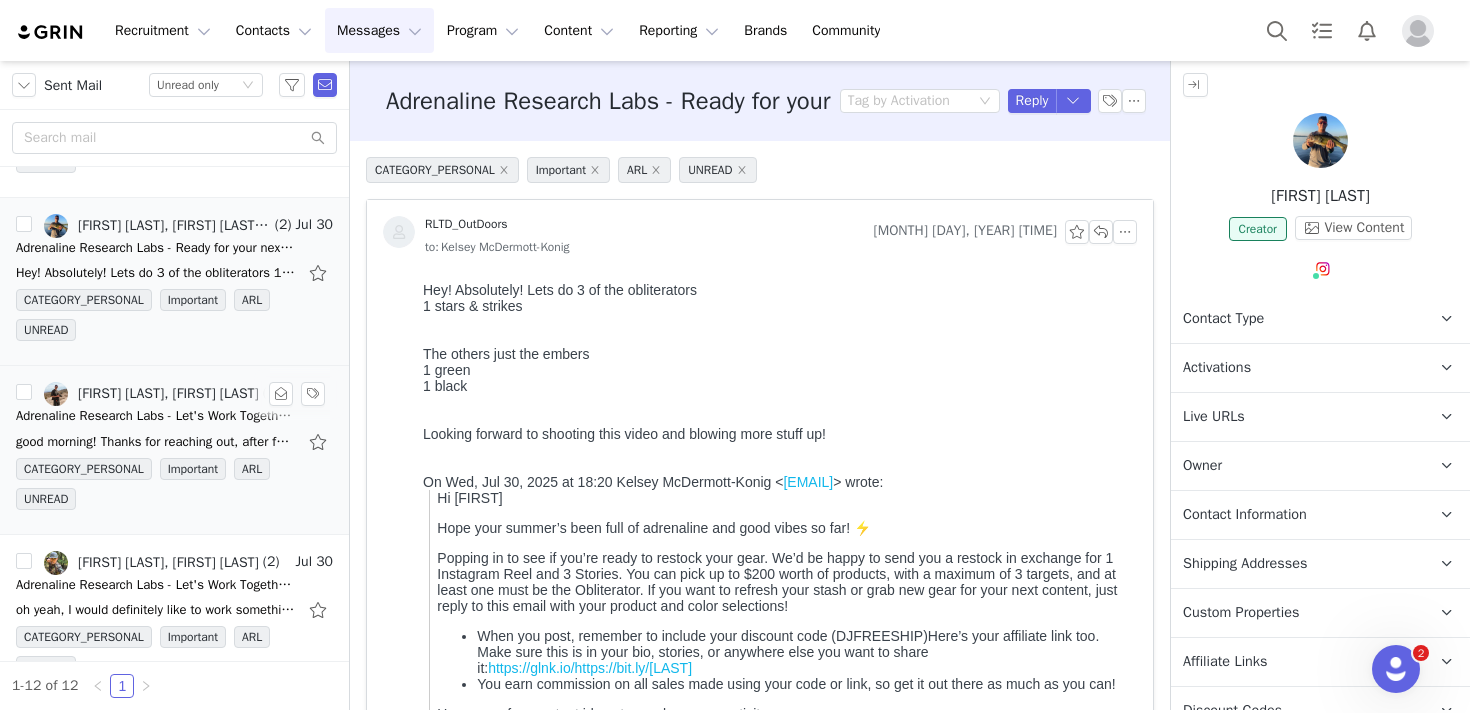 click on "good morning! Thanks for reaching out, after further review, I would potentially be interested in working with you. As far as what you need from me, what does that entail and what is your budget? I" at bounding box center [156, 442] 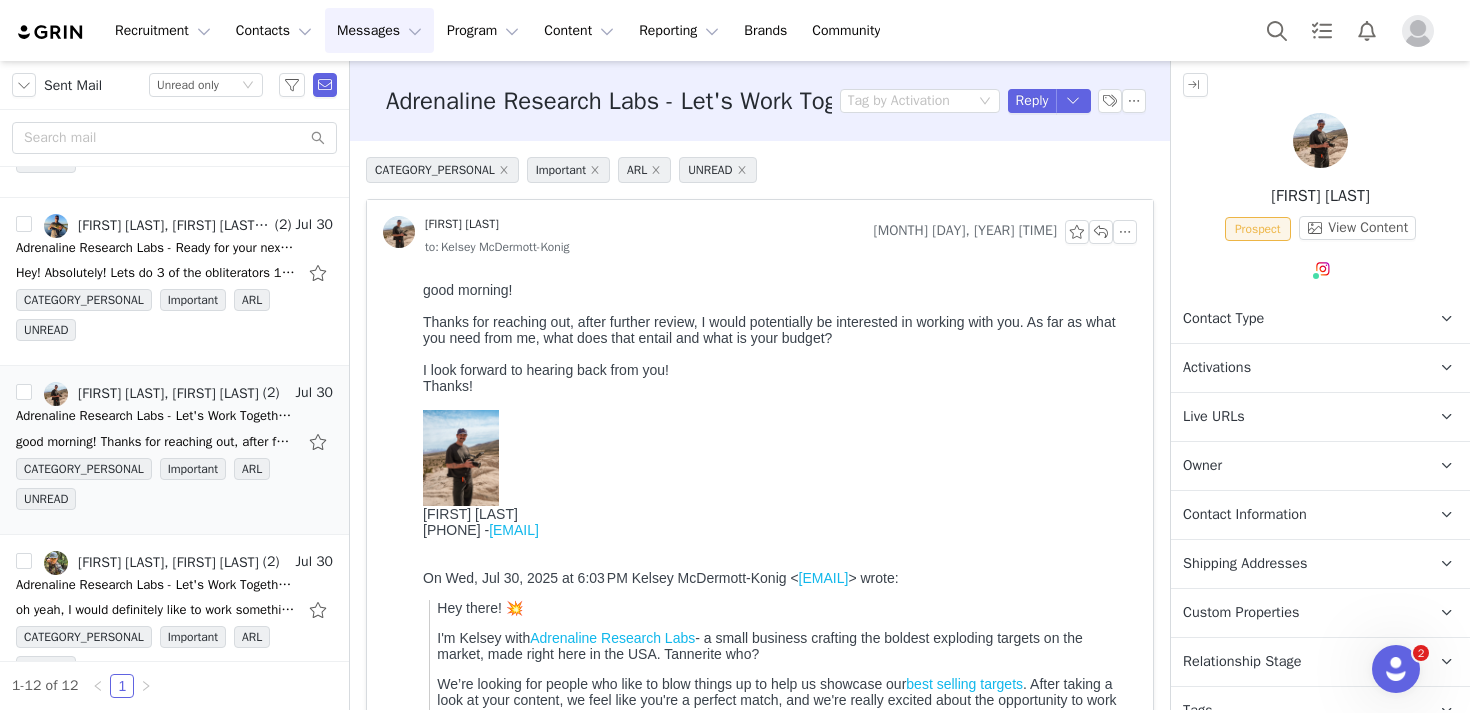 scroll, scrollTop: 0, scrollLeft: 0, axis: both 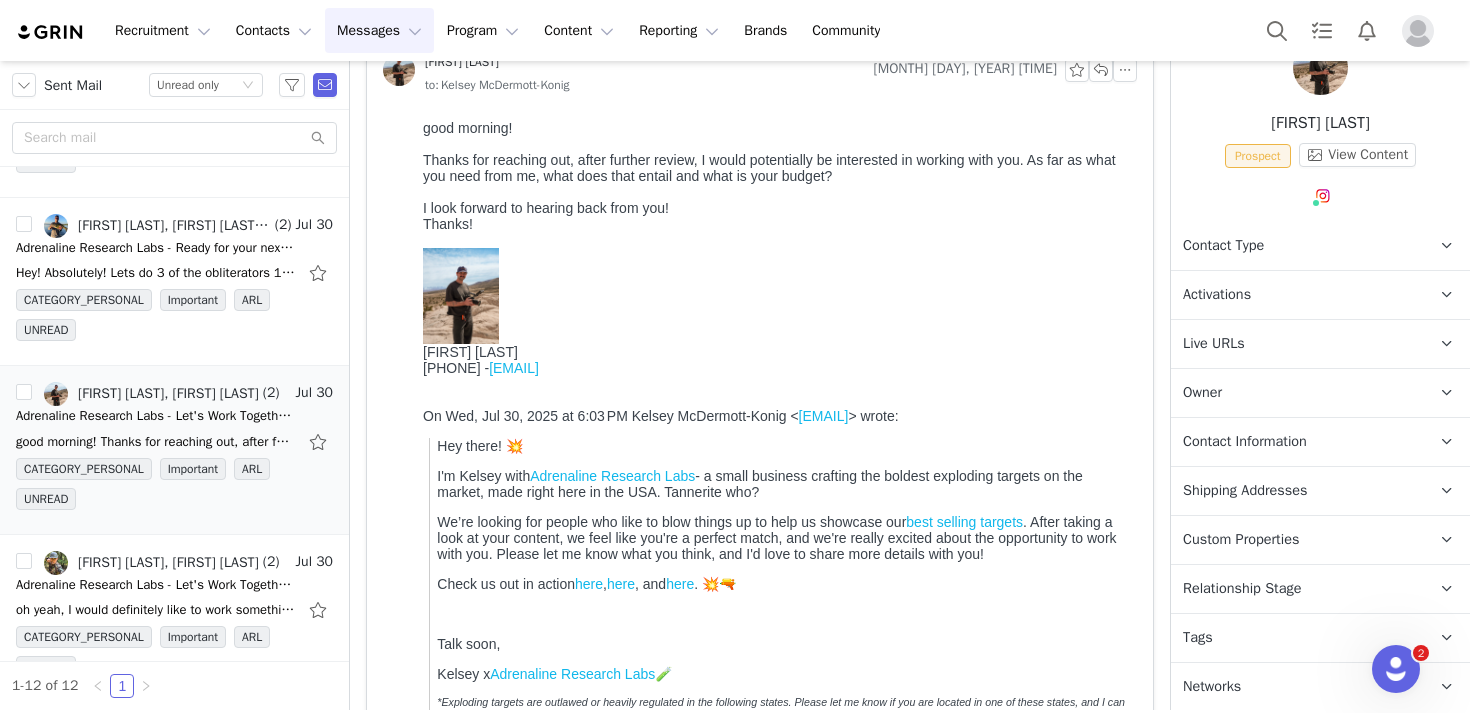 click on "Tags  Keep track of your contacts by assigning them tags. You can then filter your contacts by tag." at bounding box center (1296, 638) 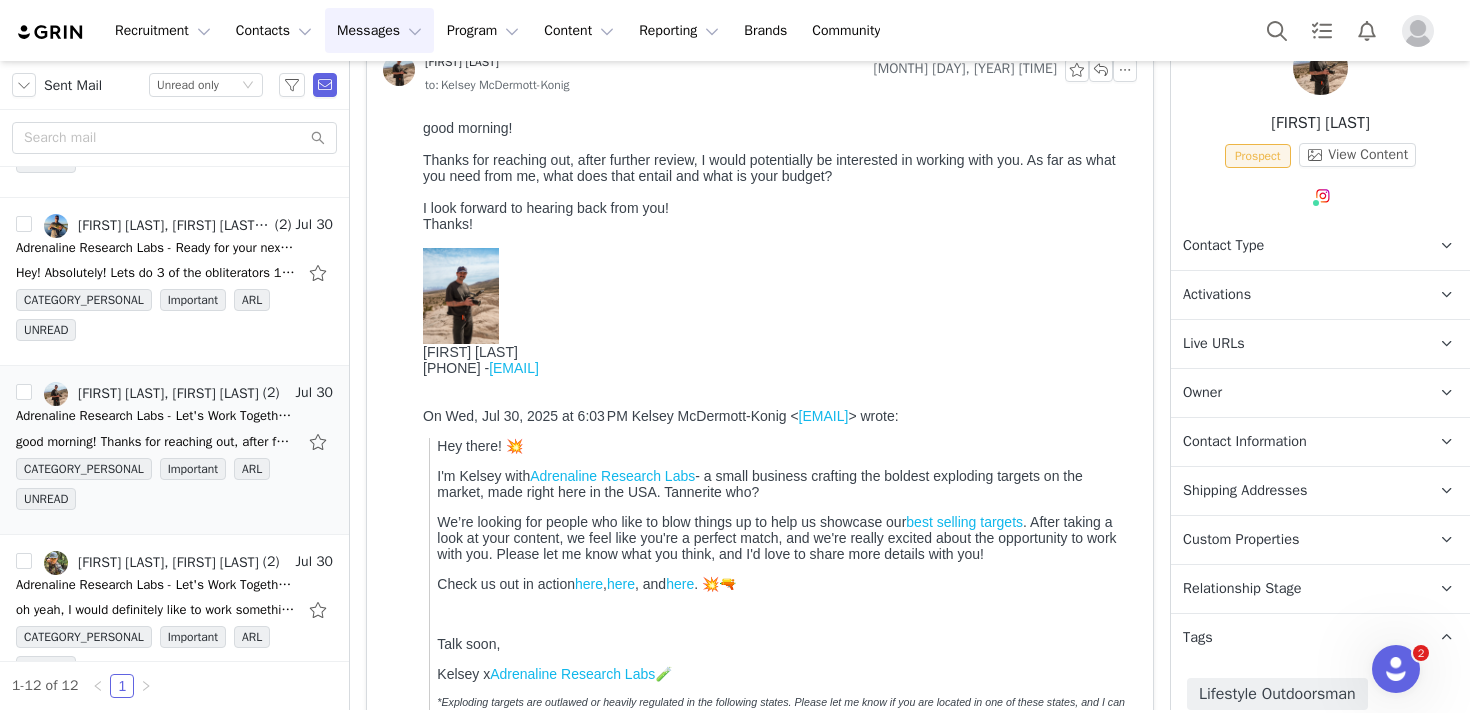 click on "Activations" at bounding box center (1296, 295) 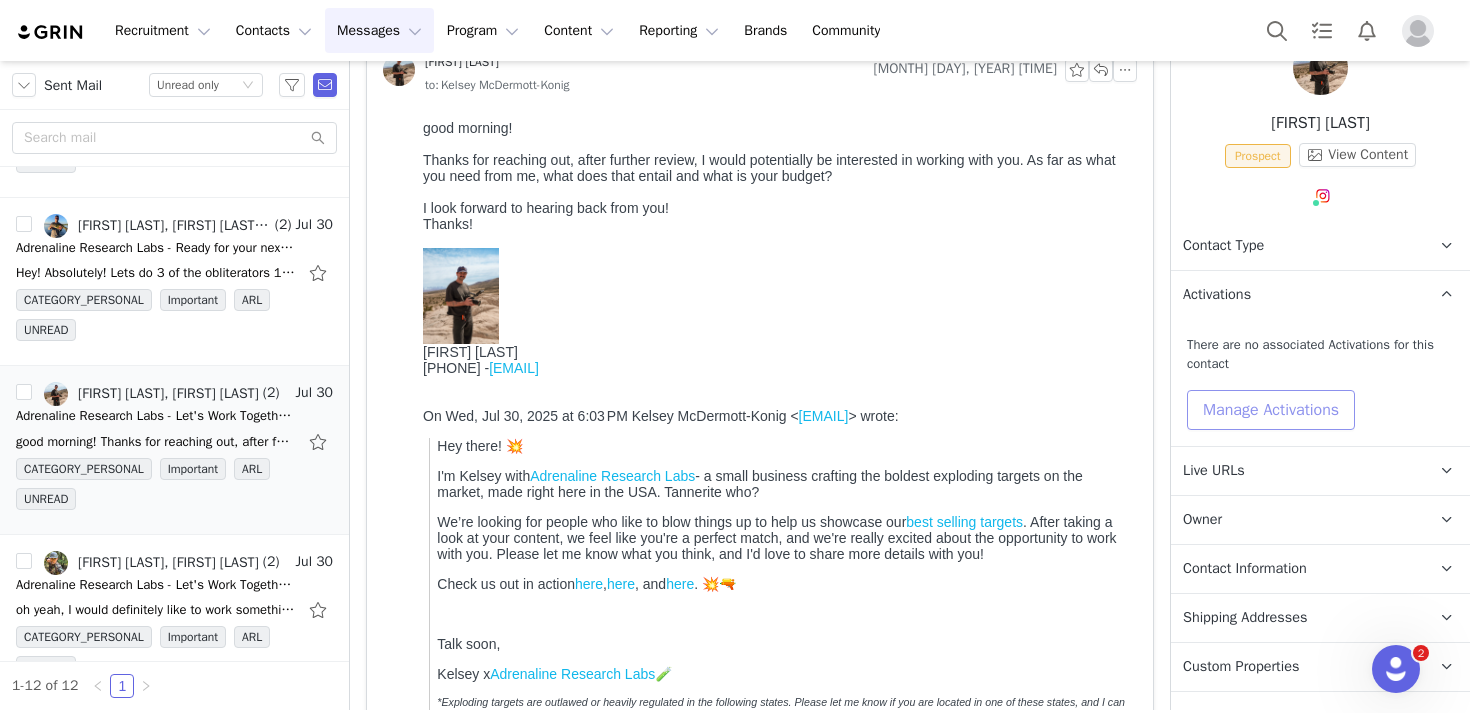 click on "Manage Activations" at bounding box center (1271, 410) 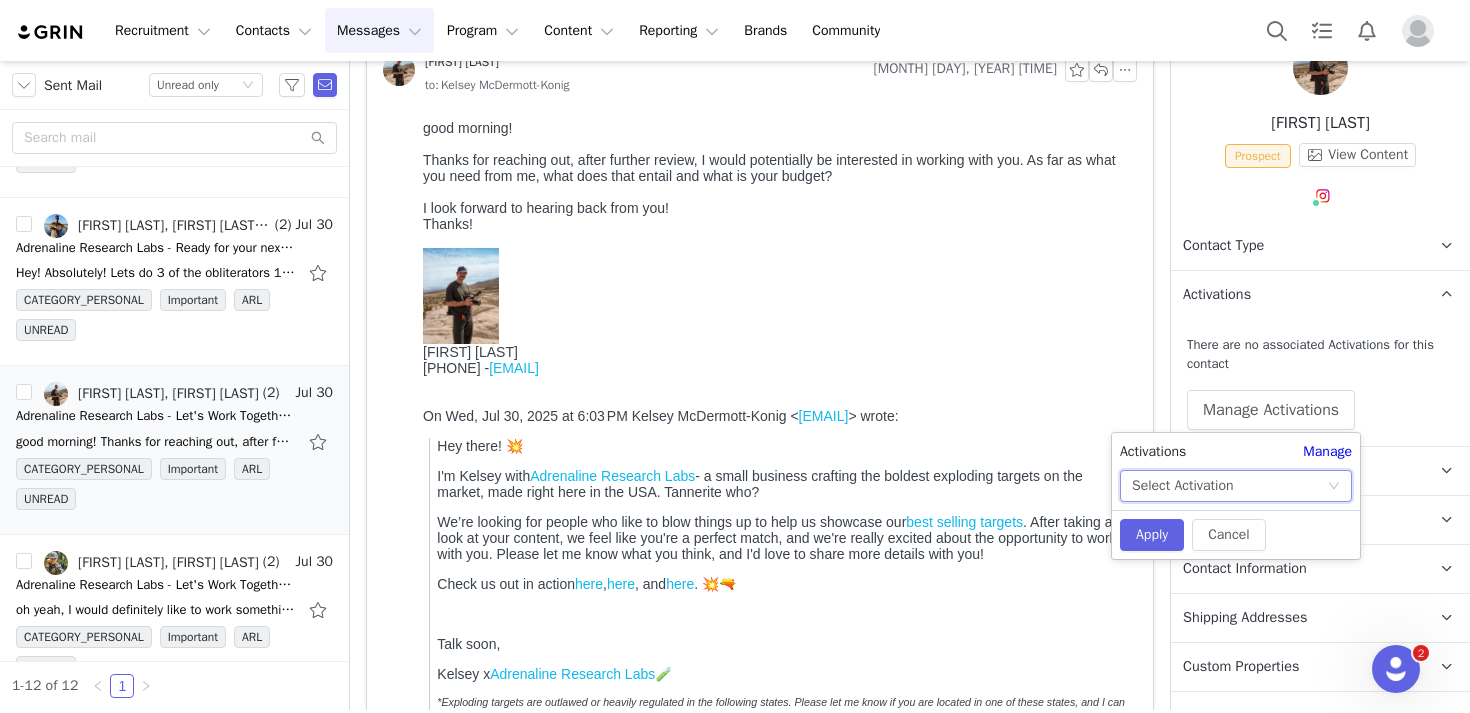 click on "Select Activation" at bounding box center (1229, 486) 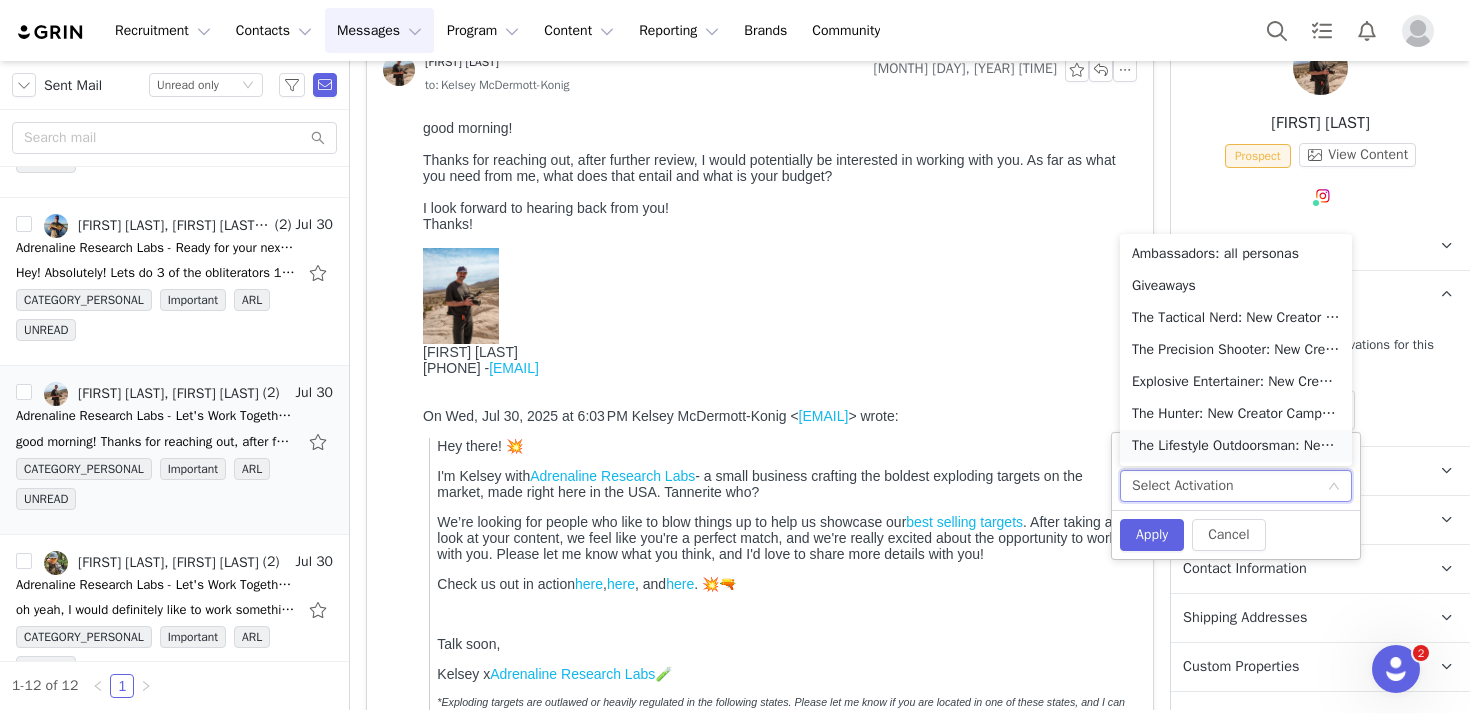 click on "The Lifestyle Outdoorsman: New Creator Campaign" at bounding box center [1236, 446] 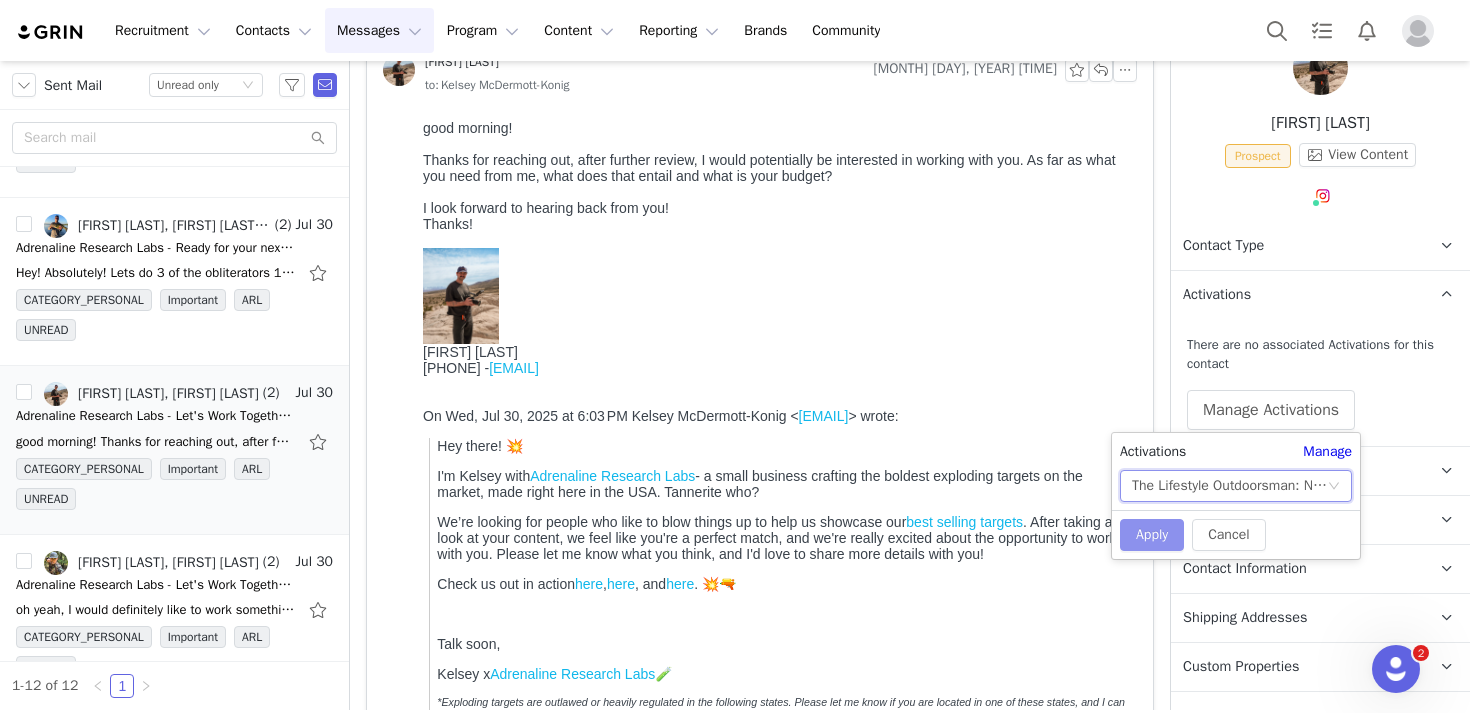click on "Apply" at bounding box center (1152, 535) 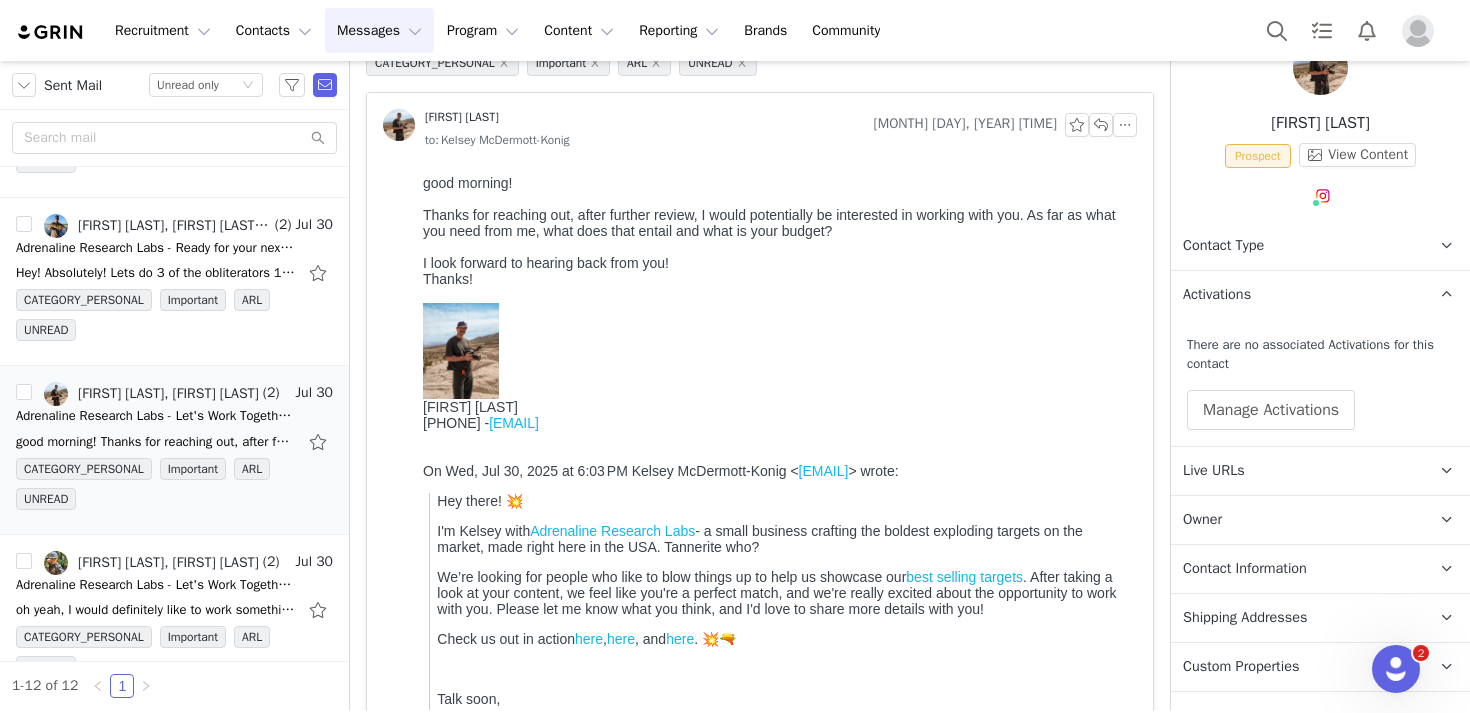 scroll, scrollTop: 72, scrollLeft: 0, axis: vertical 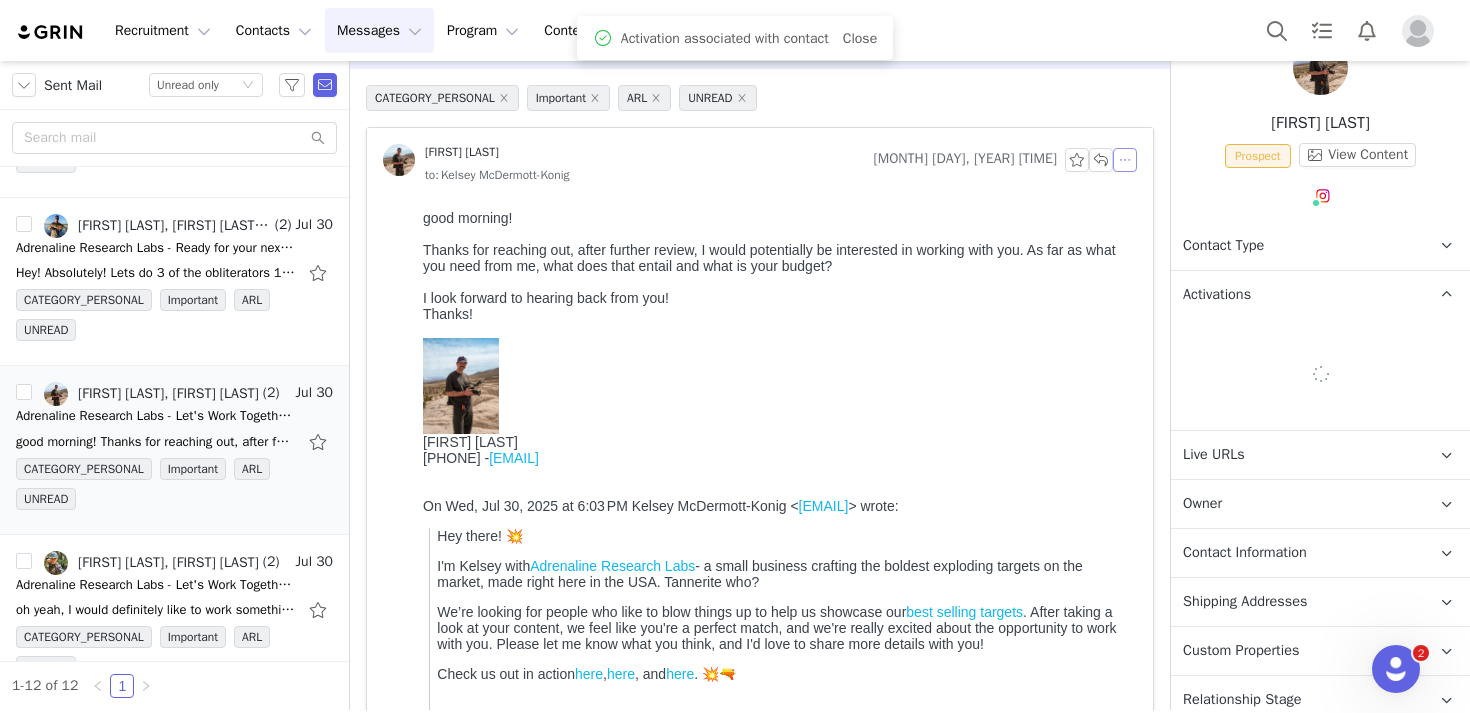 click at bounding box center (1125, 160) 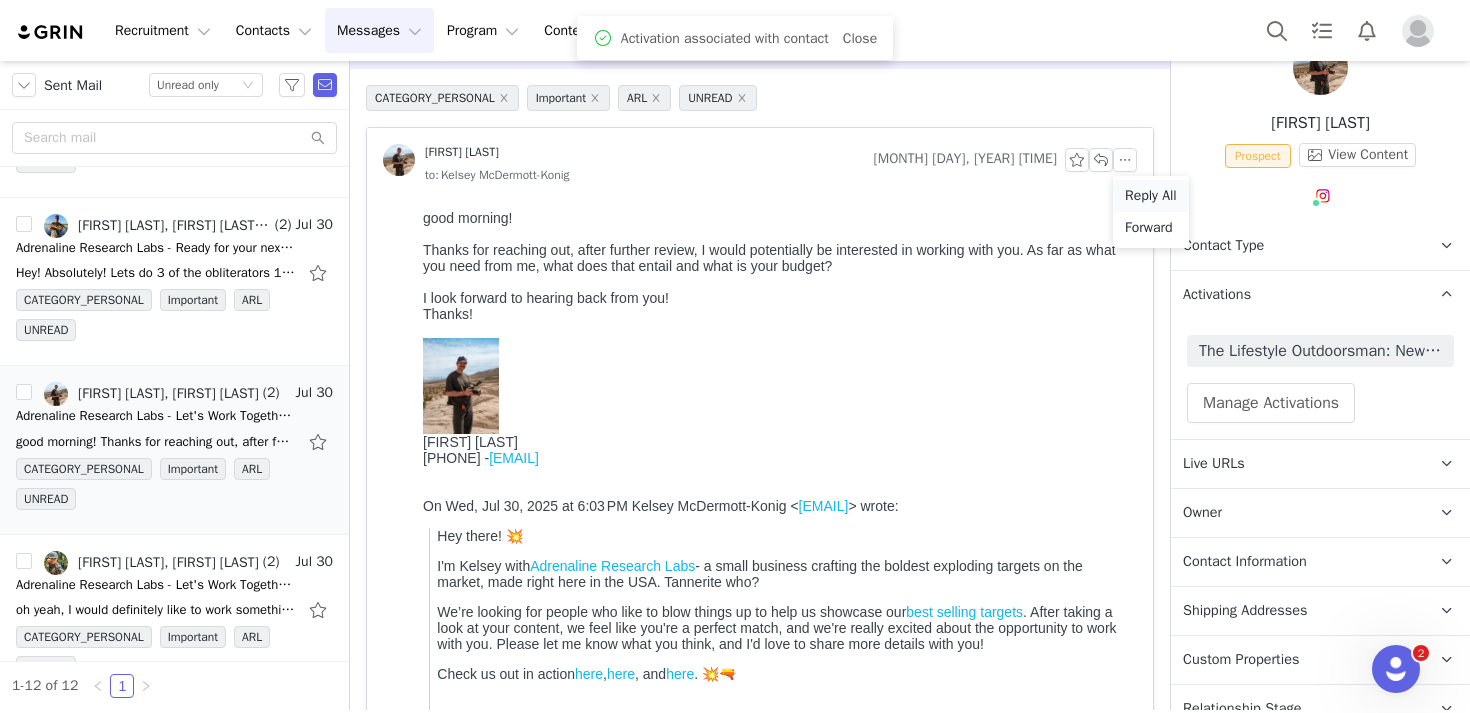 click on "Reply All" at bounding box center [1151, 196] 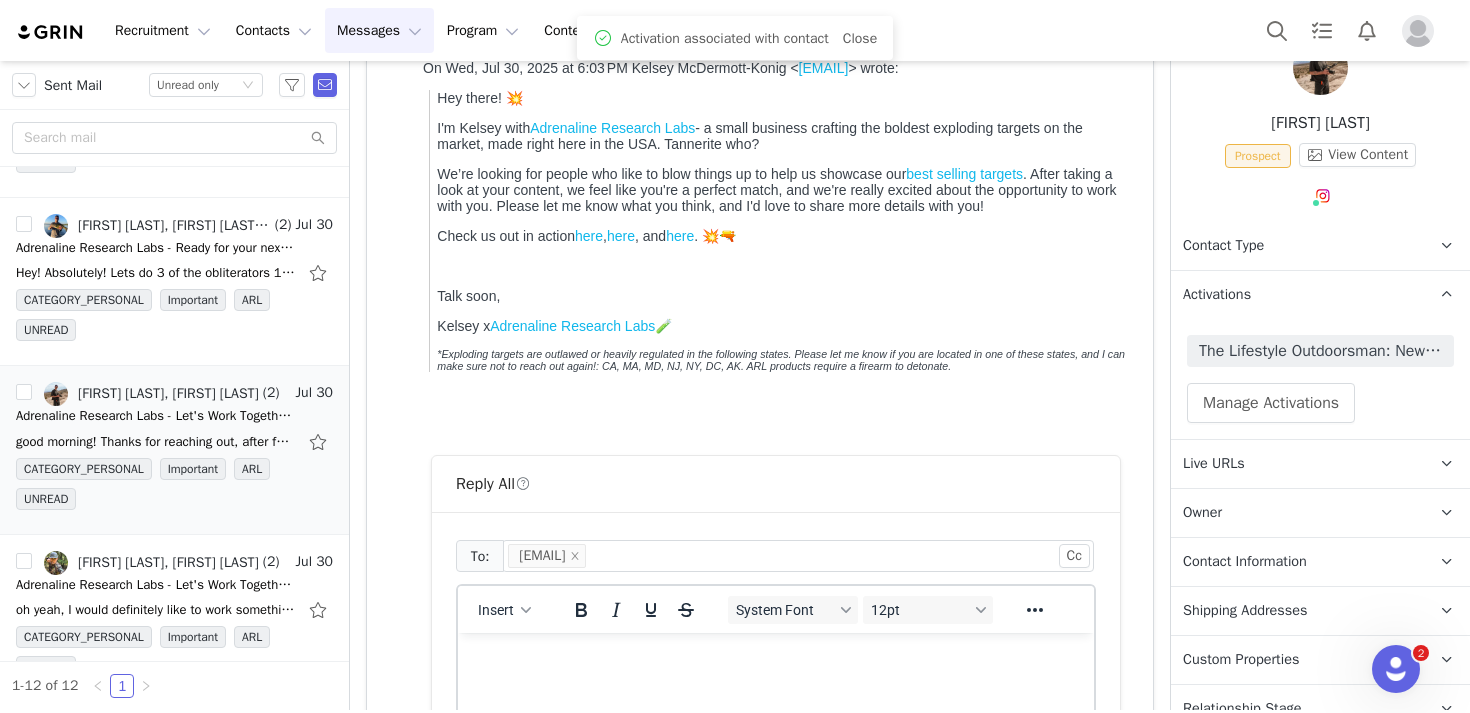 scroll, scrollTop: 788, scrollLeft: 0, axis: vertical 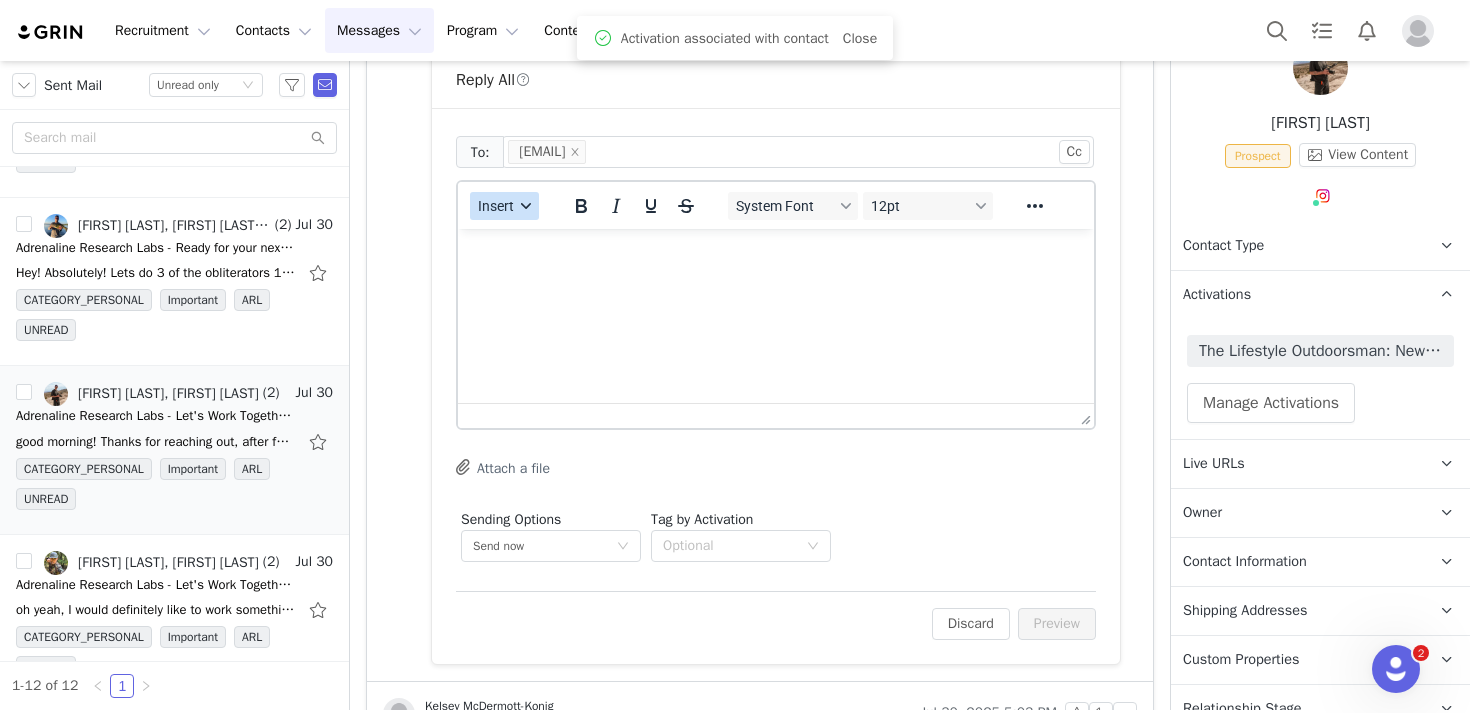 click on "Insert" at bounding box center (496, 206) 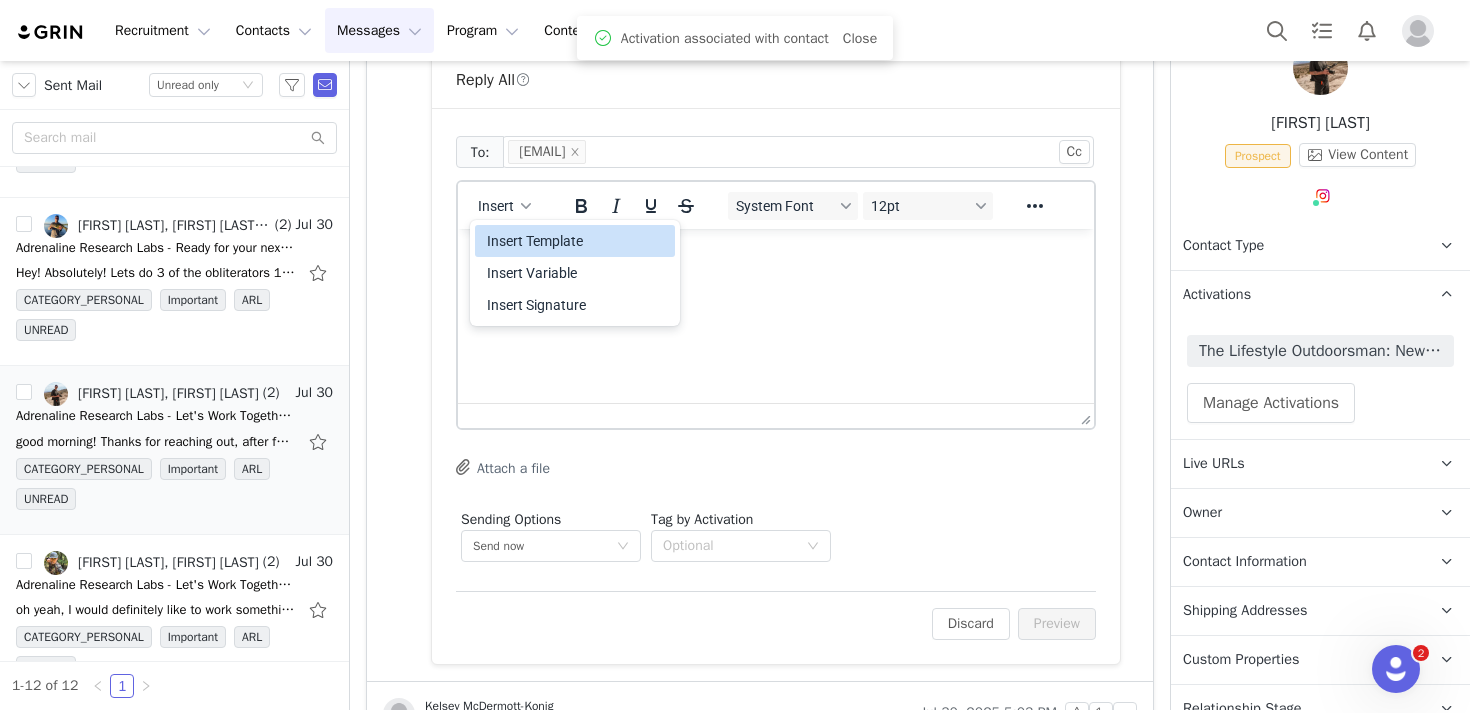 click on "Insert Template" at bounding box center (577, 241) 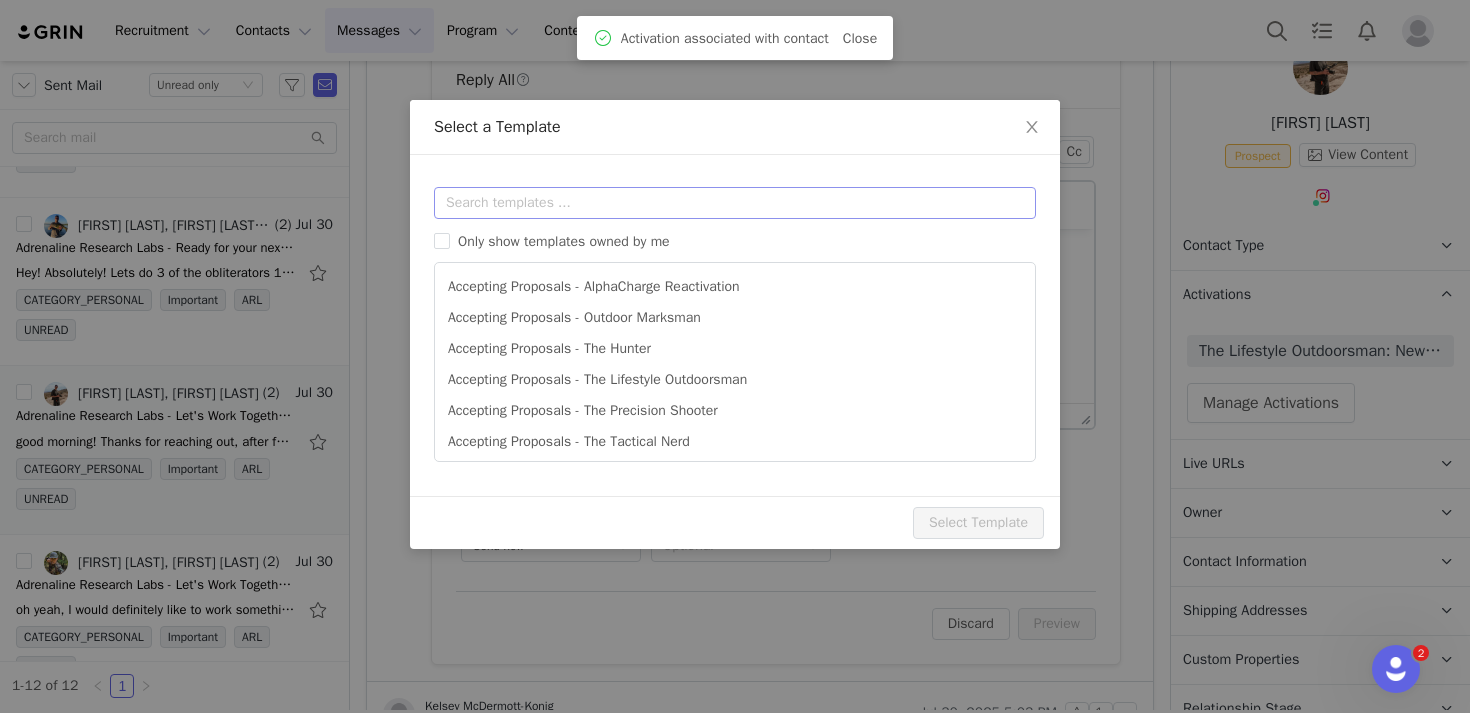 scroll, scrollTop: 0, scrollLeft: 0, axis: both 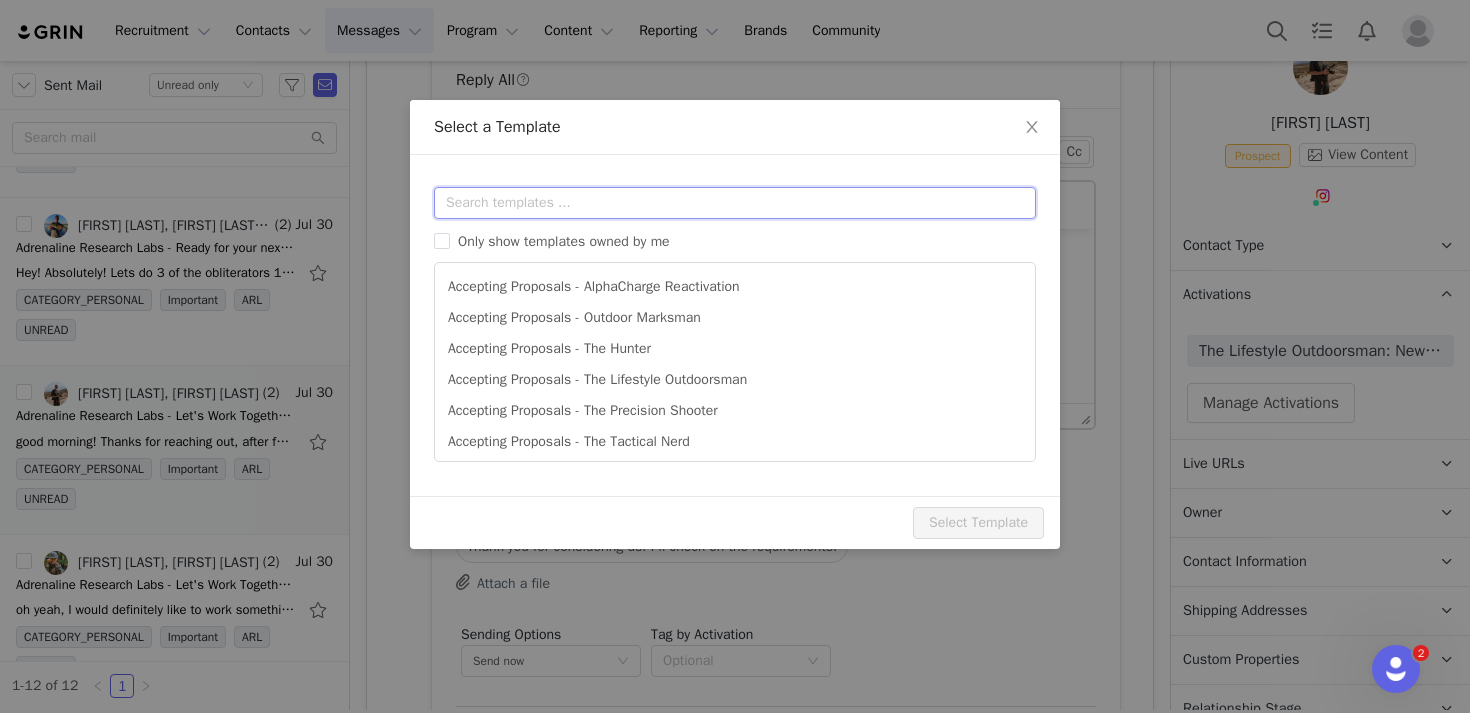 click at bounding box center (735, 203) 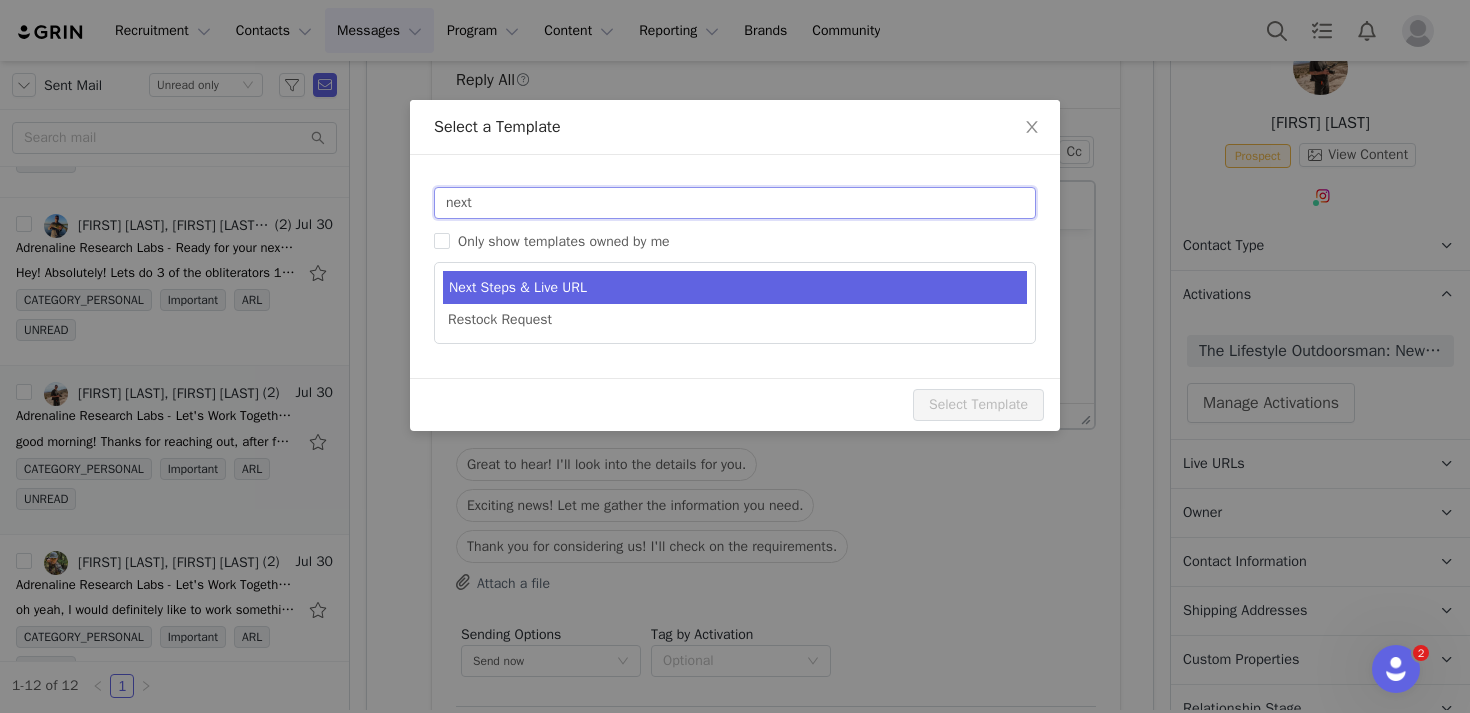 type on "next" 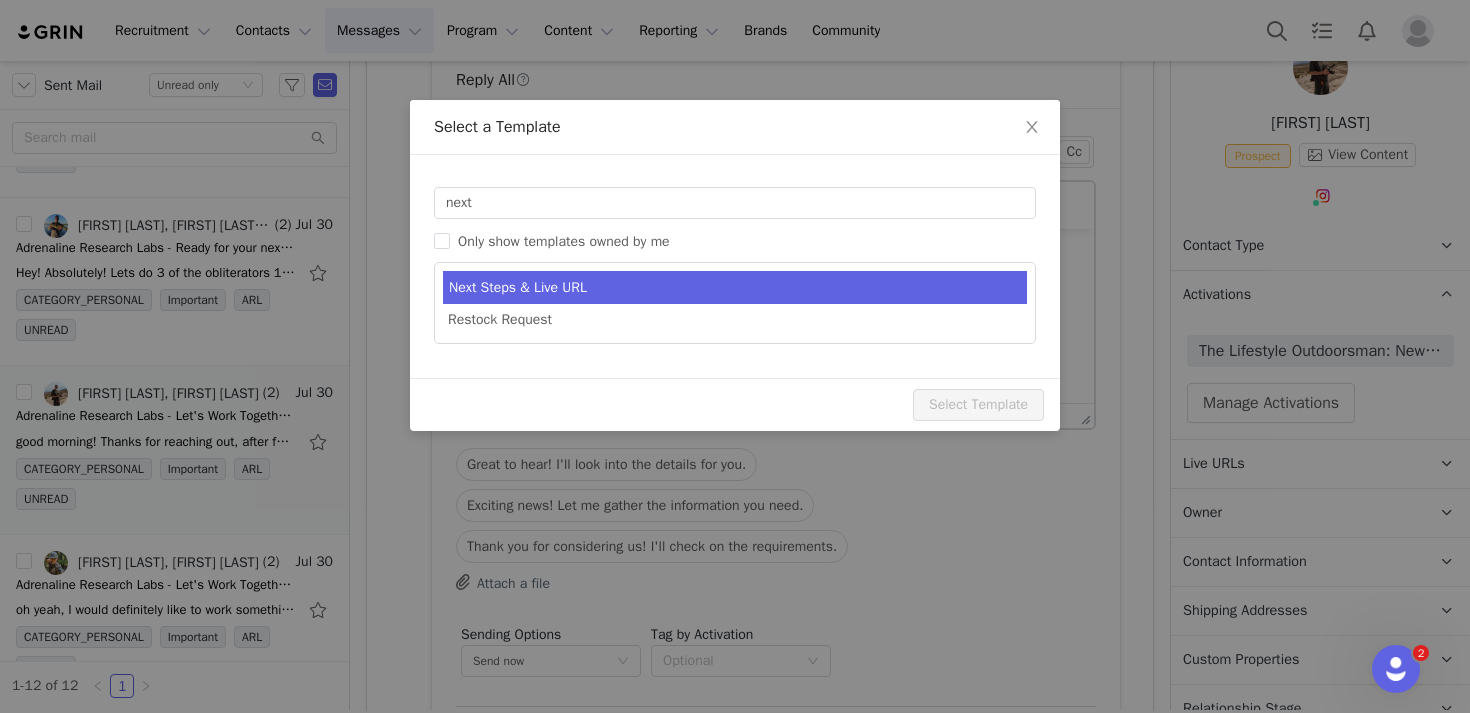 type on "Adrenaline Research Labs - Next Steps & Campaign Outline" 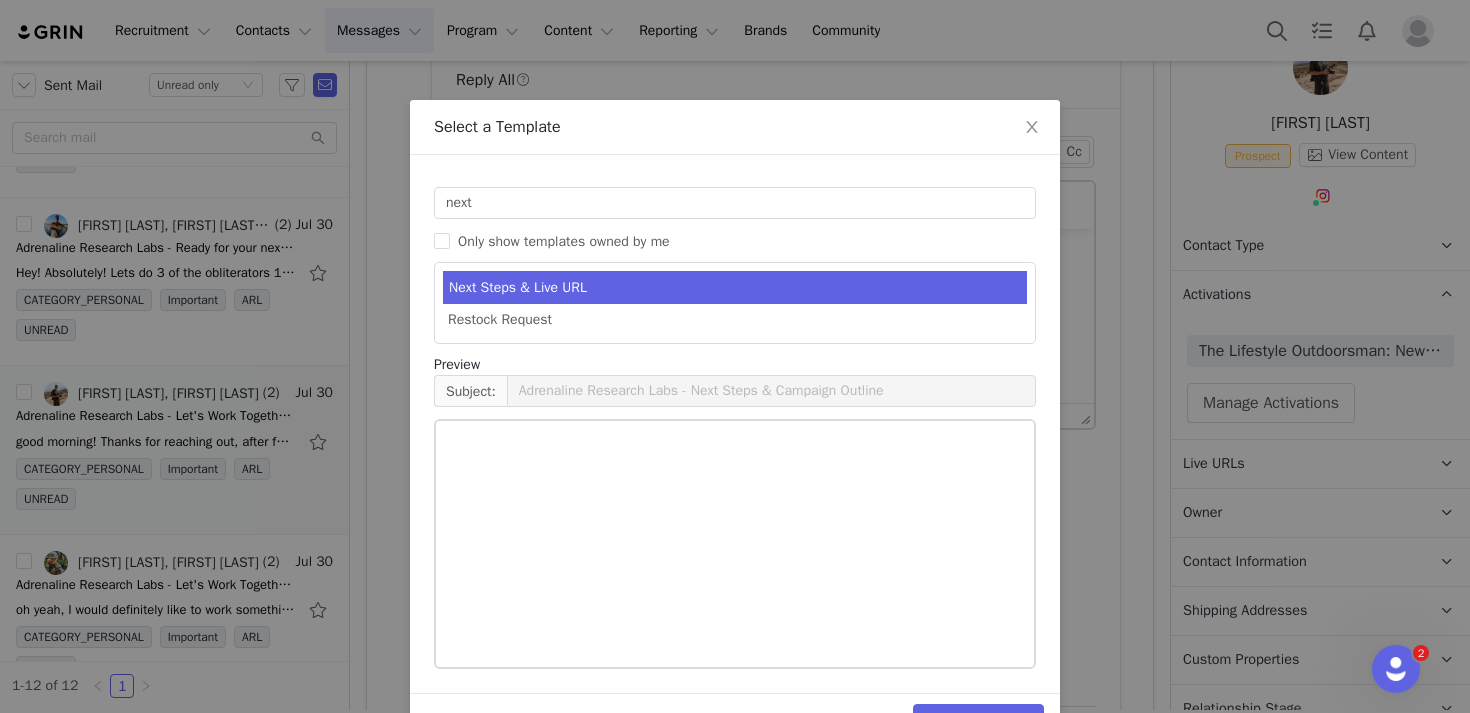 click on "Next Steps & Live URL" at bounding box center [735, 287] 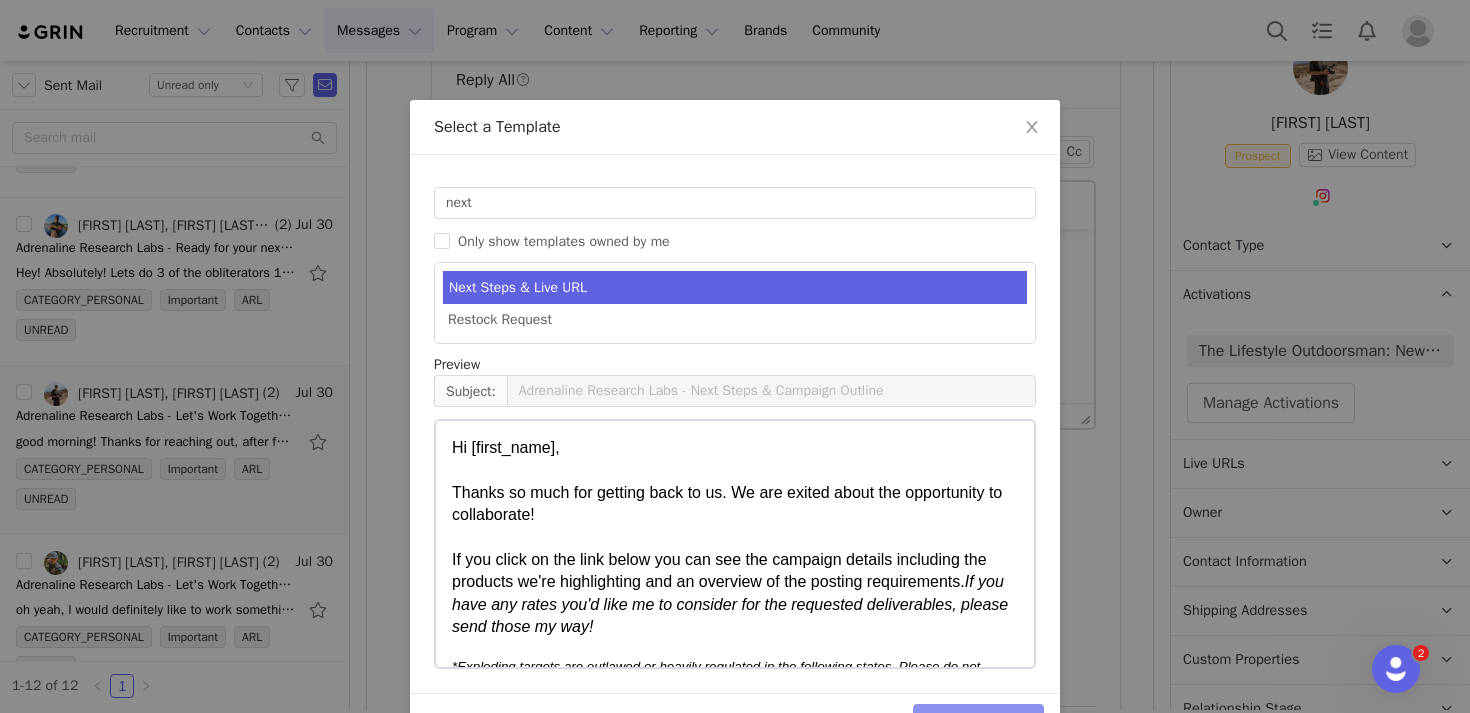 click on "Select Template" at bounding box center [978, 720] 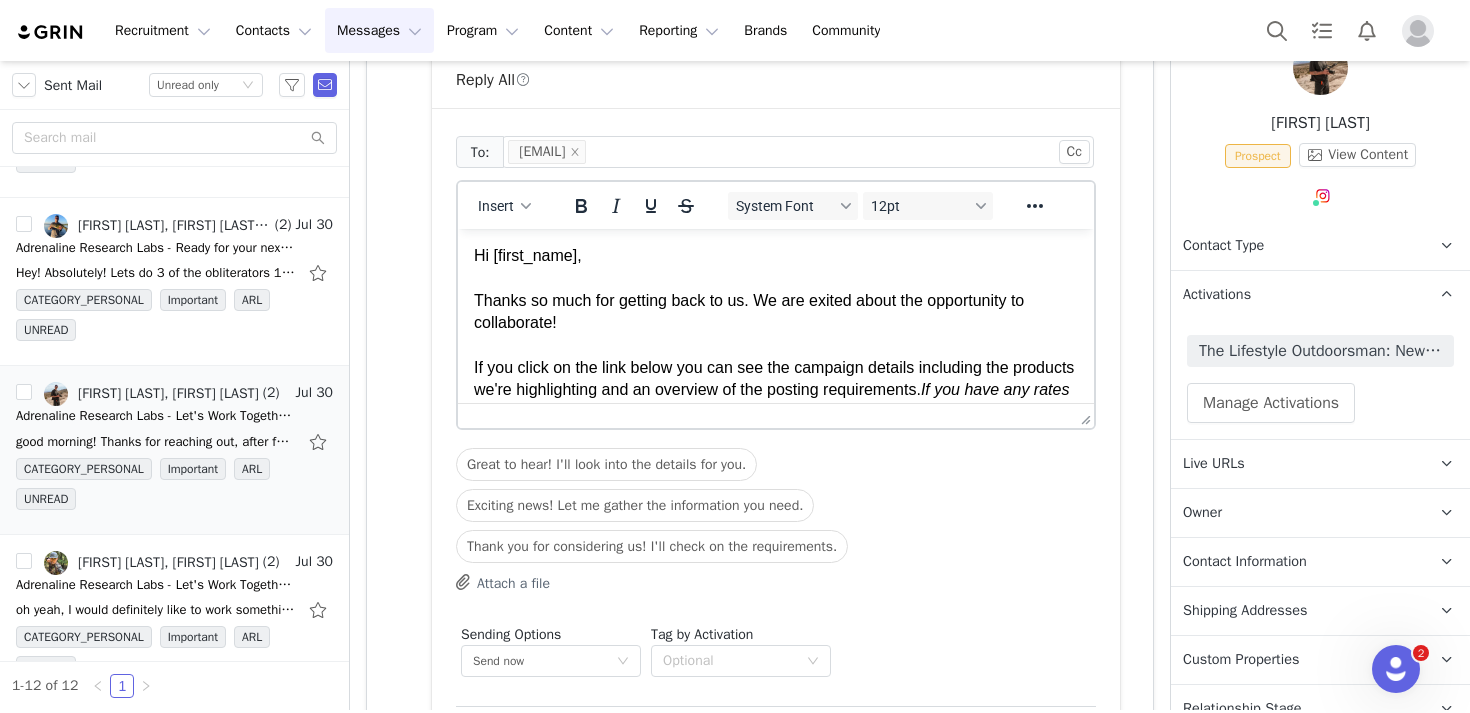 click on "Hi [first_name],   Thanks so much for getting back to us. We are exited about the opportunity to collaborate!  If you click on the link below you can see the campaign details including the products we're highlighting and an overview of the posting requirements.  If you have any rates you'd like me to consider for the requested deliverables, please send those my way!" at bounding box center (776, 334) 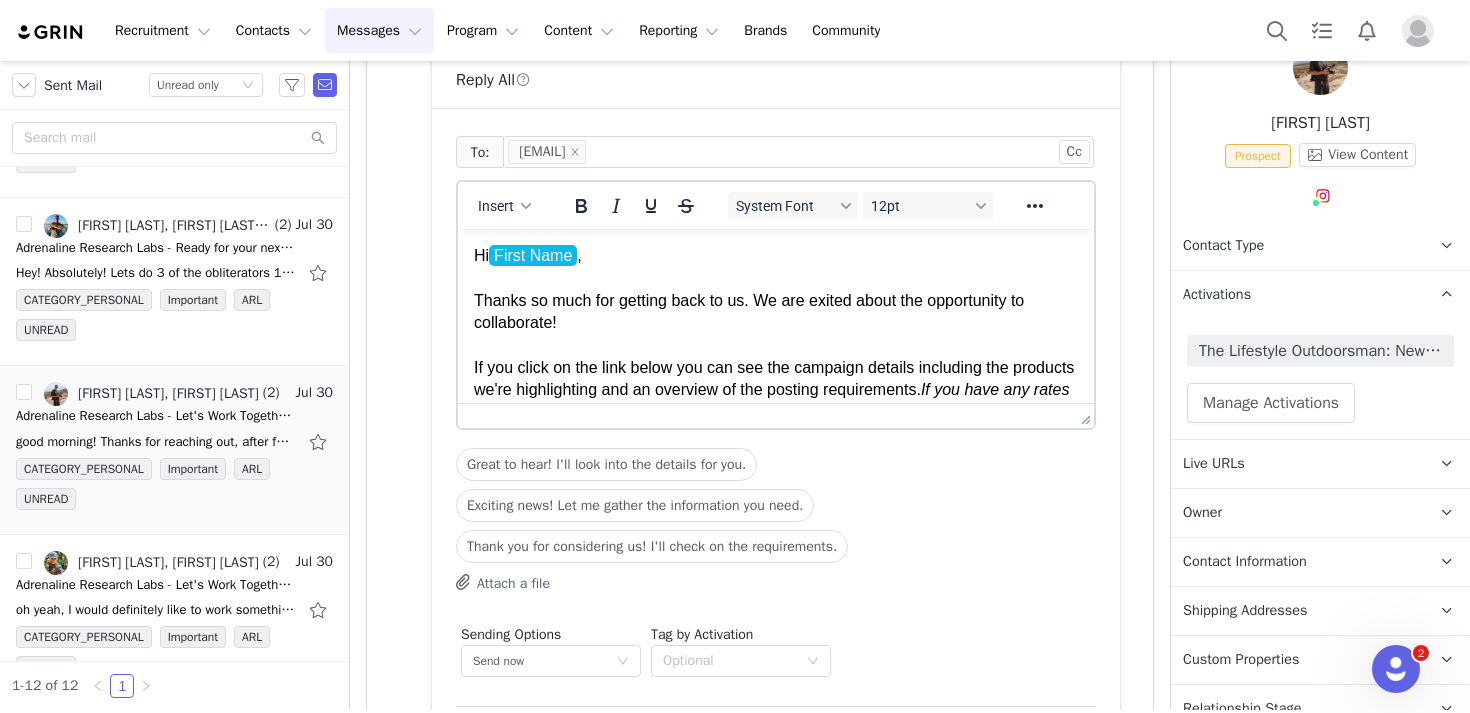 click on "Hi  First Name ,   Thanks so much for getting back to us. We are exited about the opportunity to collaborate!  If you click on the link below you can see the campaign details including the products we're highlighting and an overview of the posting requirements.  If you have any rates you'd like me to consider for the requested deliverables, please send those my way!" at bounding box center [776, 334] 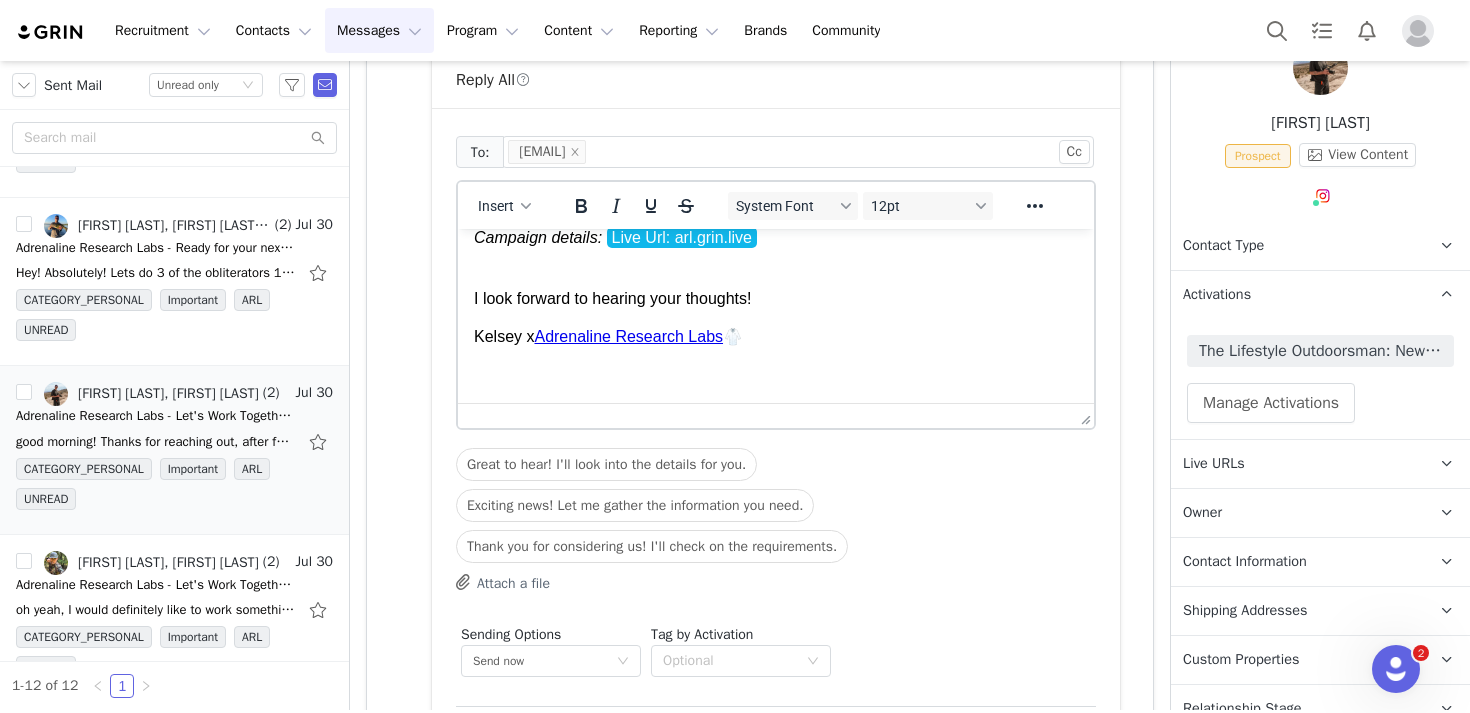 scroll, scrollTop: 296, scrollLeft: 0, axis: vertical 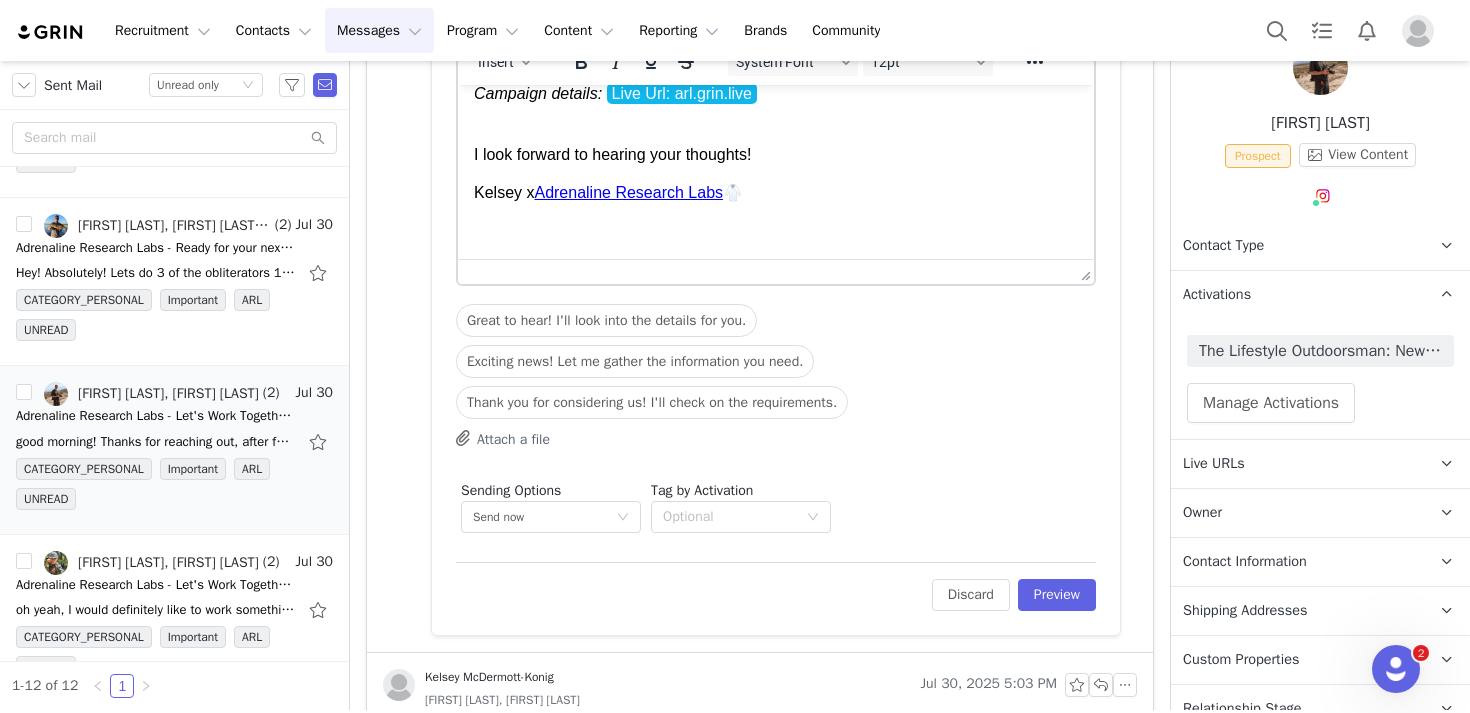 click on "To: keithbroughstudios@gmail.com       Cc  Cc:       Insert System Font 12pt To open the popup, press Shift+Enter To open the popup, press Shift+Enter To open the popup, press Shift+Enter To open the popup, press Shift+Enter  Great to hear! I'll look into the details for you.   Exciting news! Let me gather the information you need.   Thank you for considering us! I'll check on the requirements.  Attach a file Sending Options  Send now       This will be sent outside of your set  email hours .       Tag by Activation  Optional       Edit     Discard Preview" at bounding box center [776, 299] 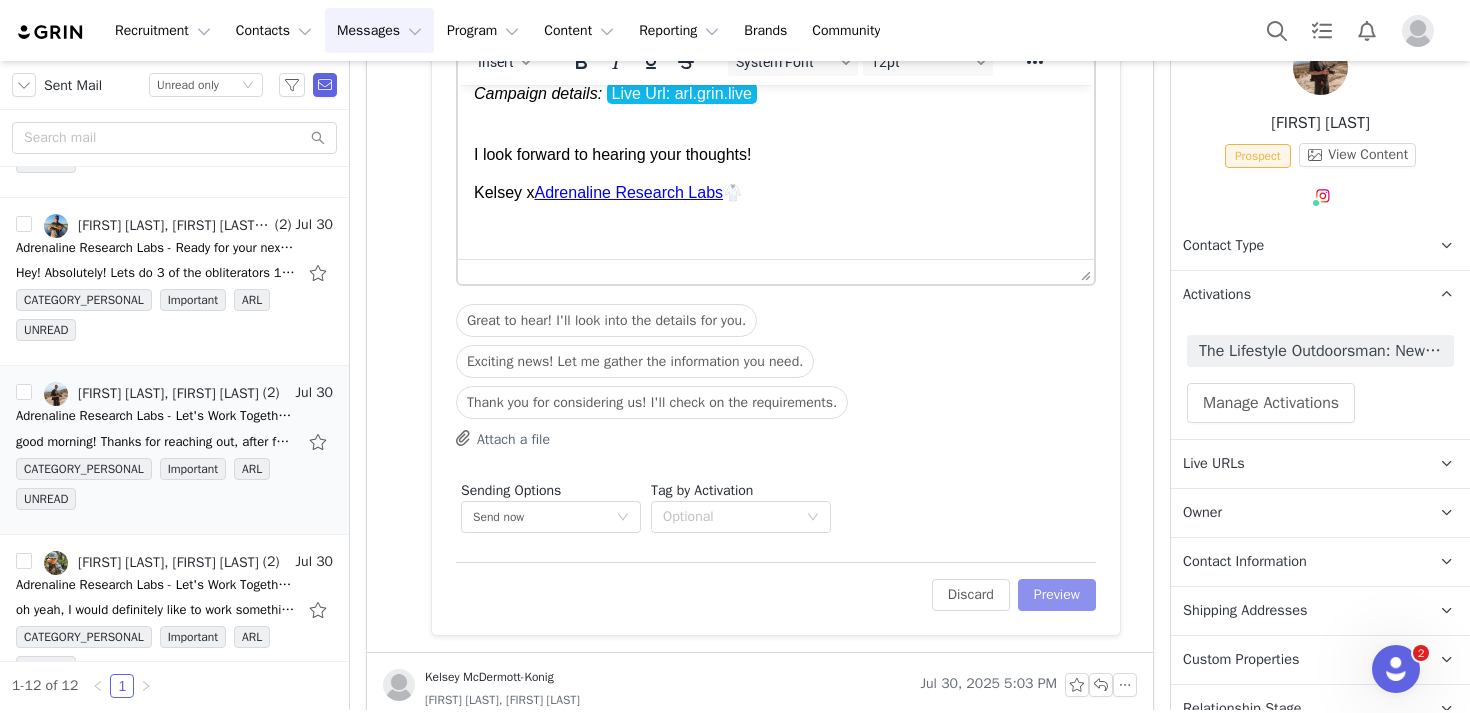 click on "Preview" at bounding box center [1057, 595] 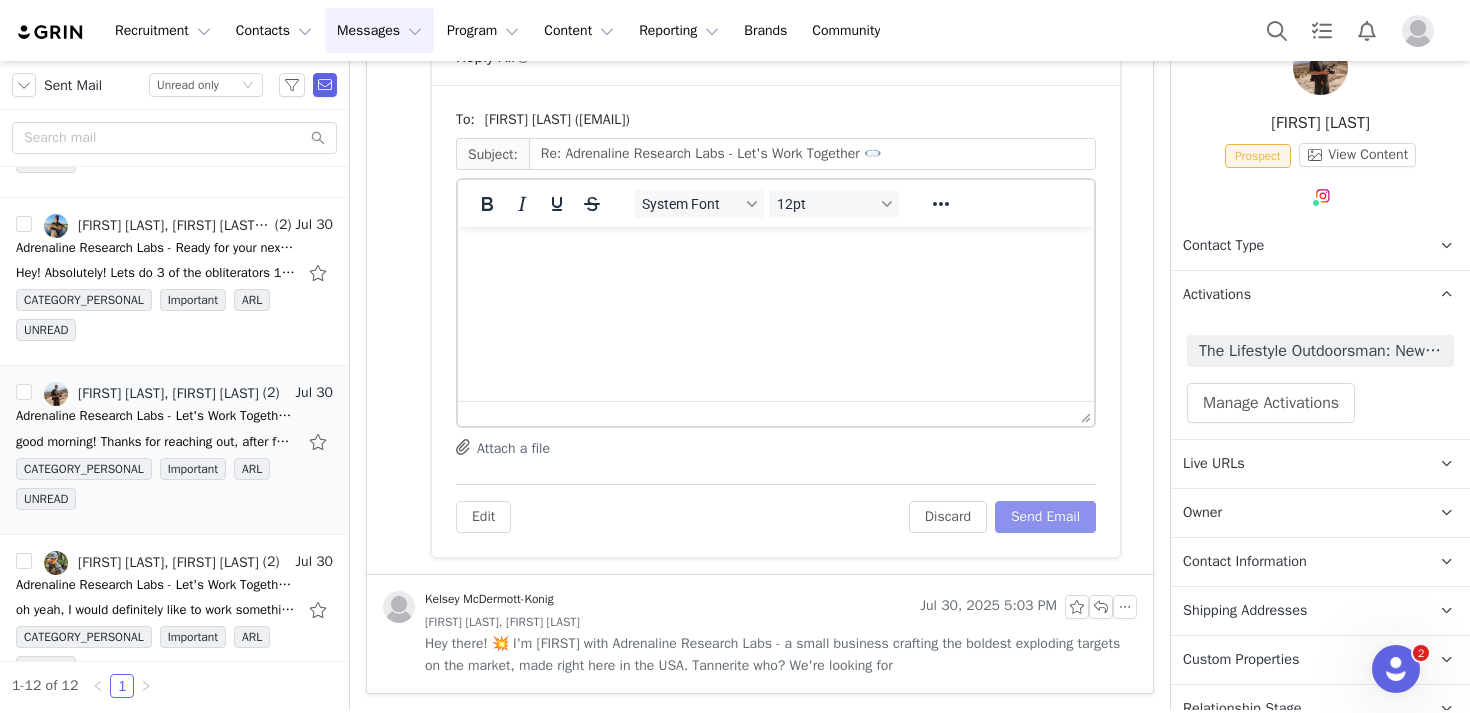 scroll, scrollTop: 859, scrollLeft: 0, axis: vertical 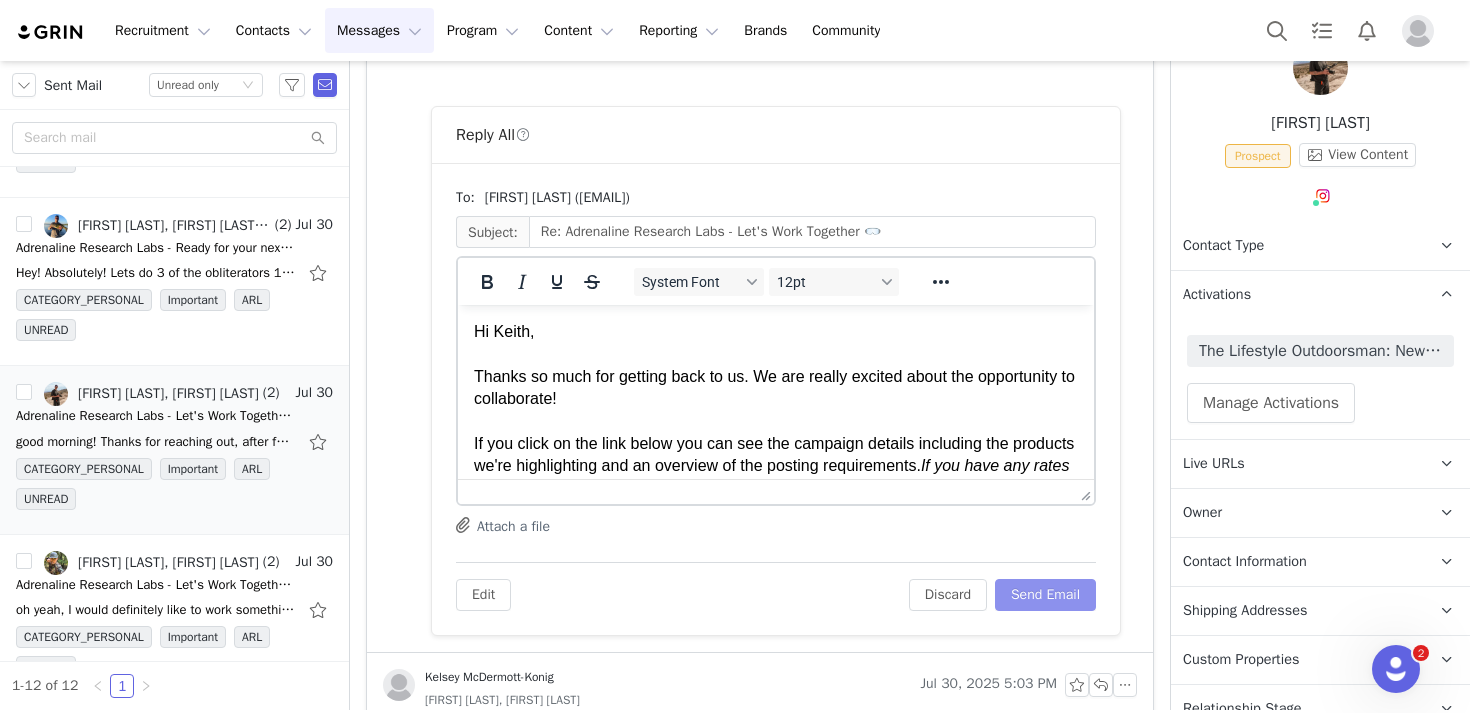 click on "Send Email" at bounding box center [1045, 595] 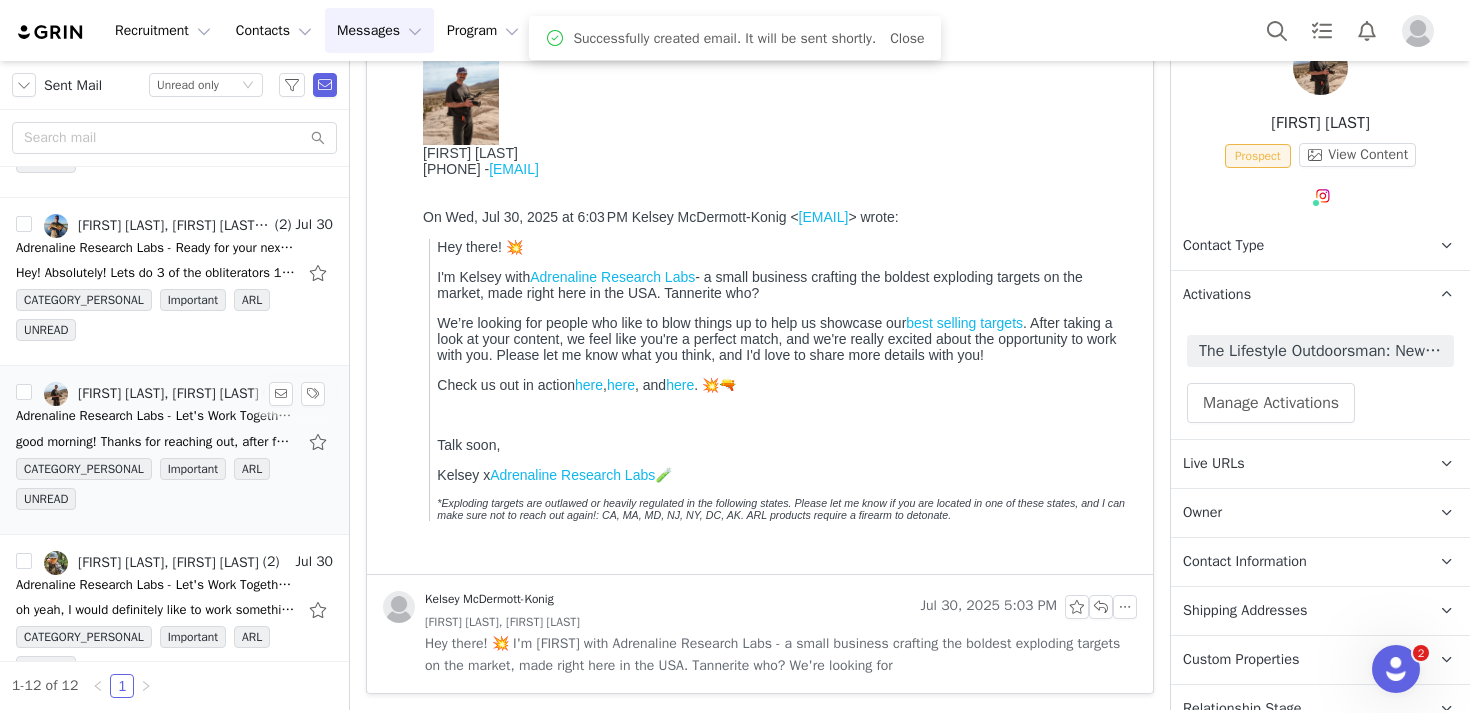 scroll, scrollTop: 361, scrollLeft: 0, axis: vertical 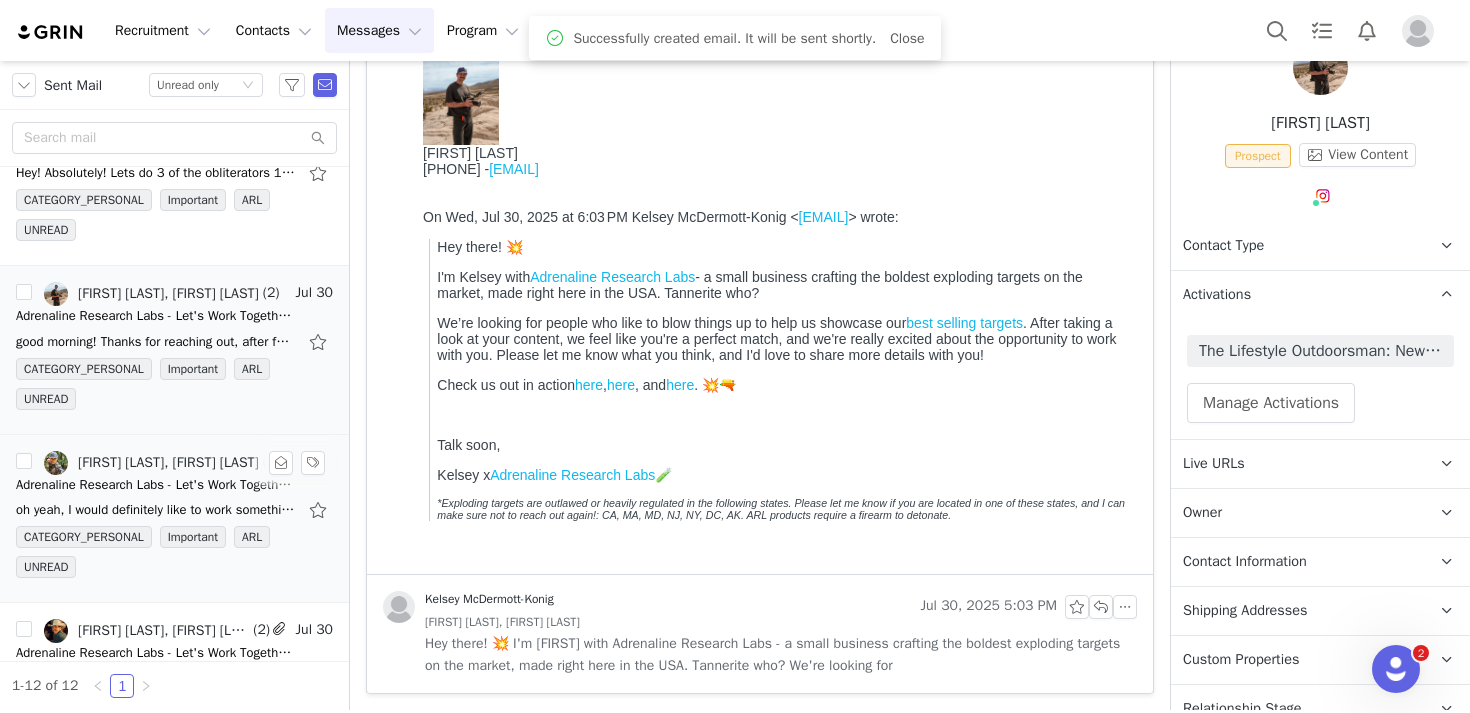 click on "Kelsey McDermott-Konig, Skyler Bradley" at bounding box center [168, 463] 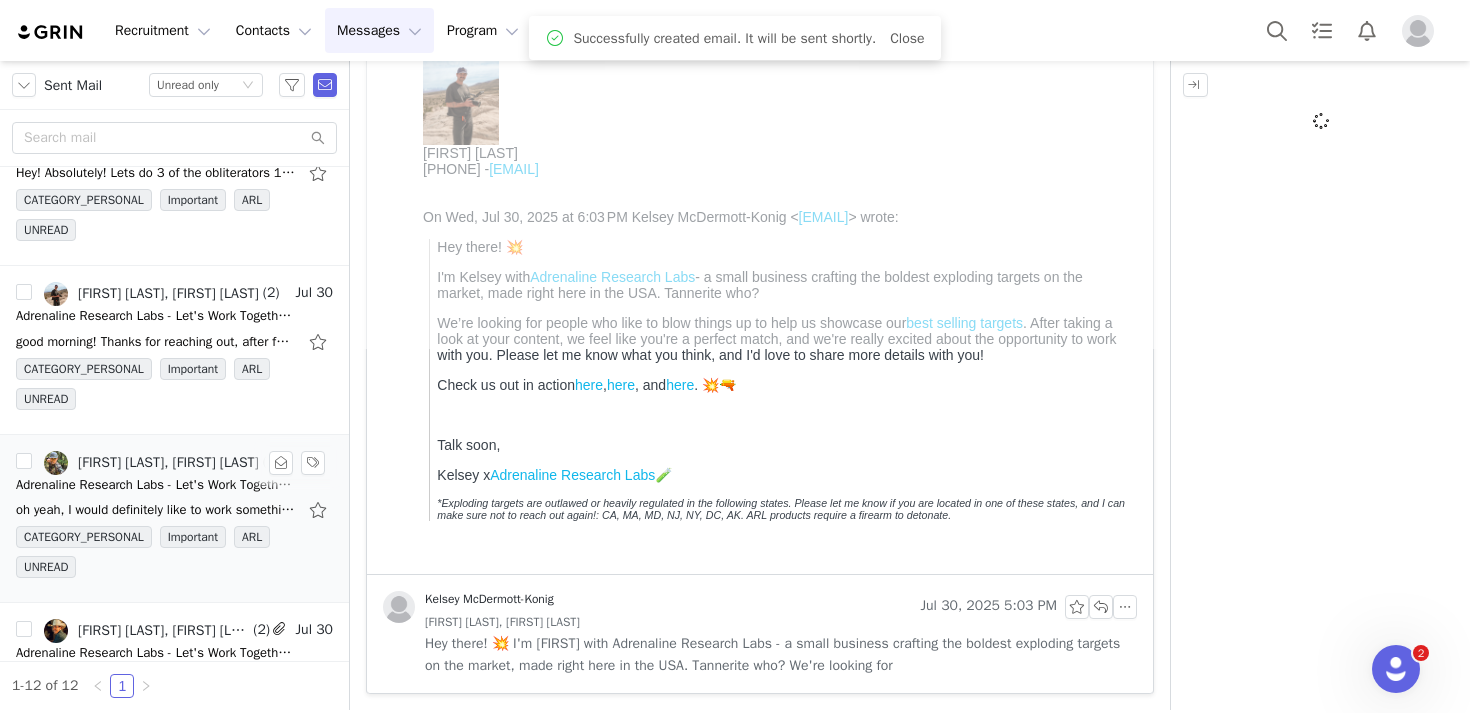 scroll, scrollTop: 0, scrollLeft: 0, axis: both 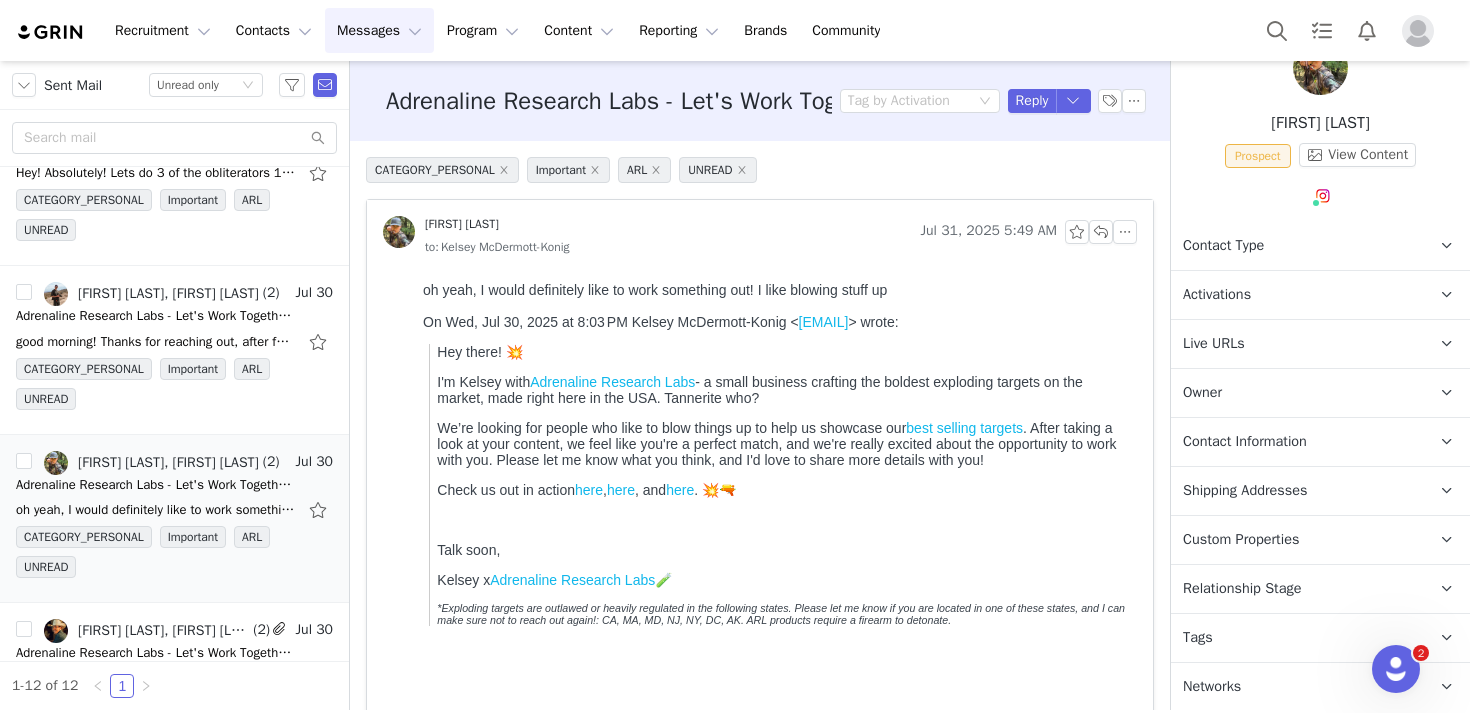 click on "Tags  Keep track of your contacts by assigning them tags. You can then filter your contacts by tag." at bounding box center [1296, 638] 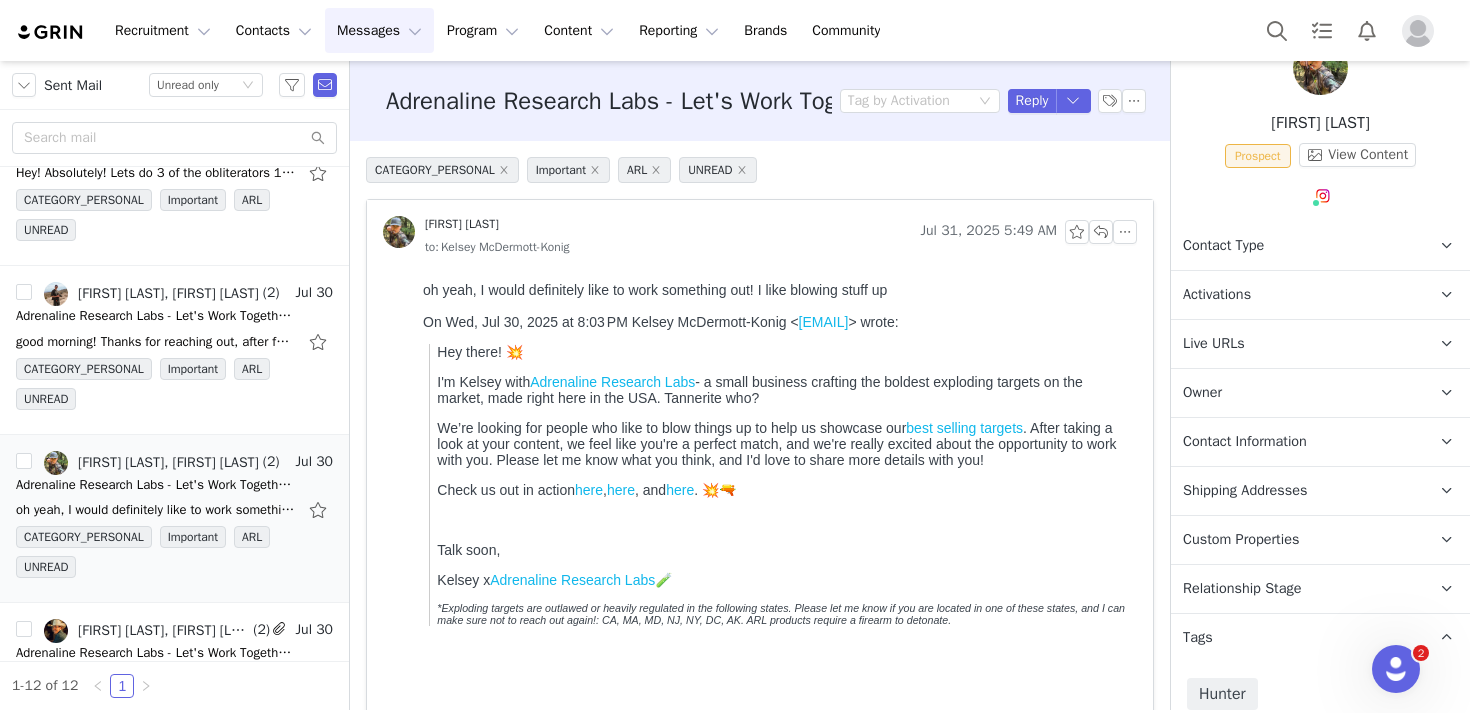 click on "Activations" at bounding box center (1296, 295) 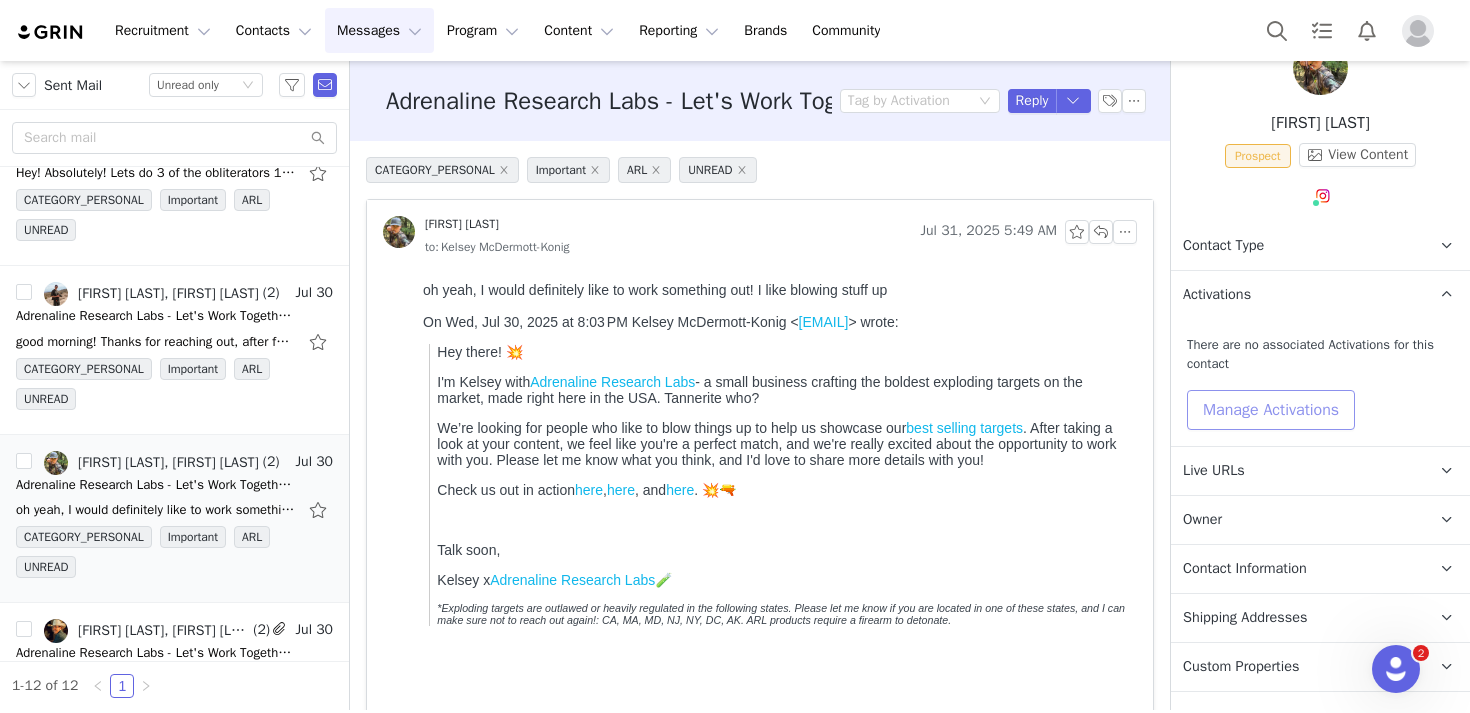 click on "Manage Activations" at bounding box center [1271, 410] 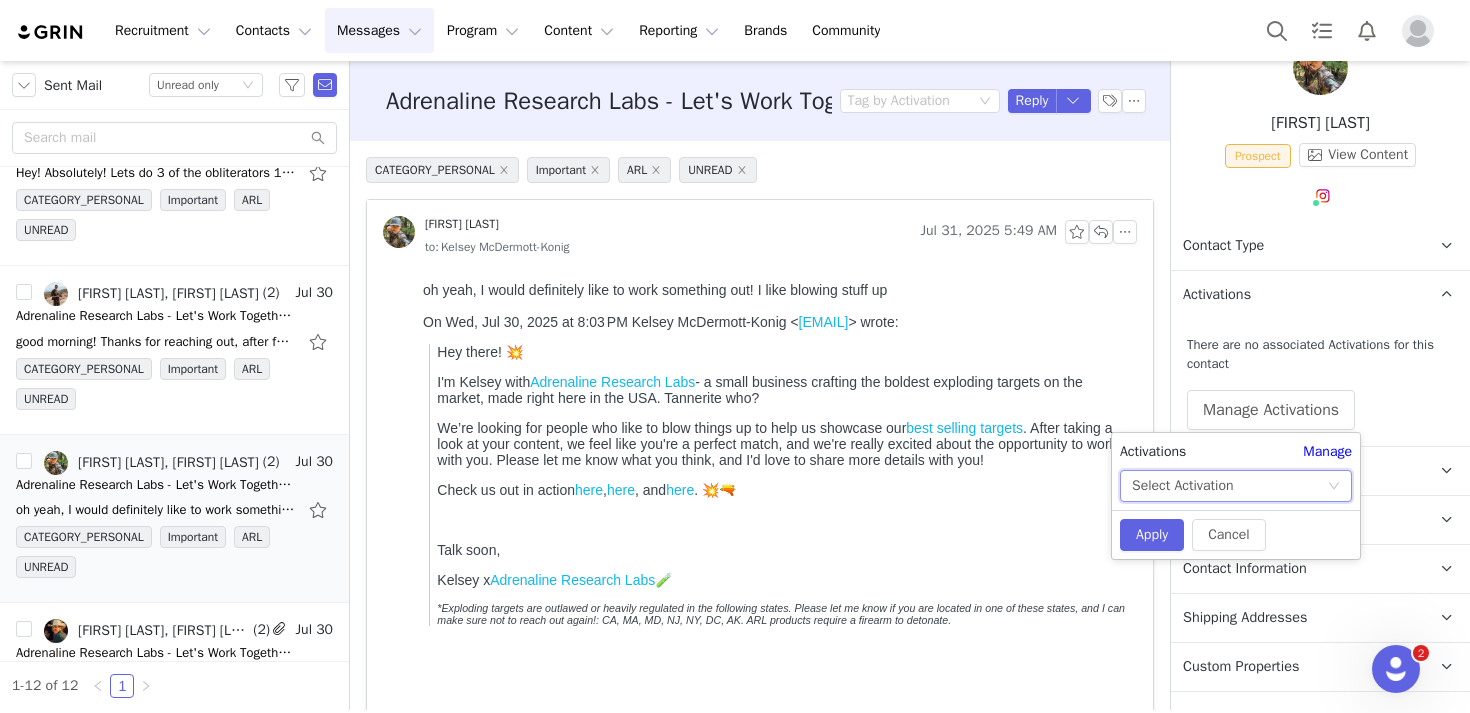 click on "Select Activation" at bounding box center [1229, 486] 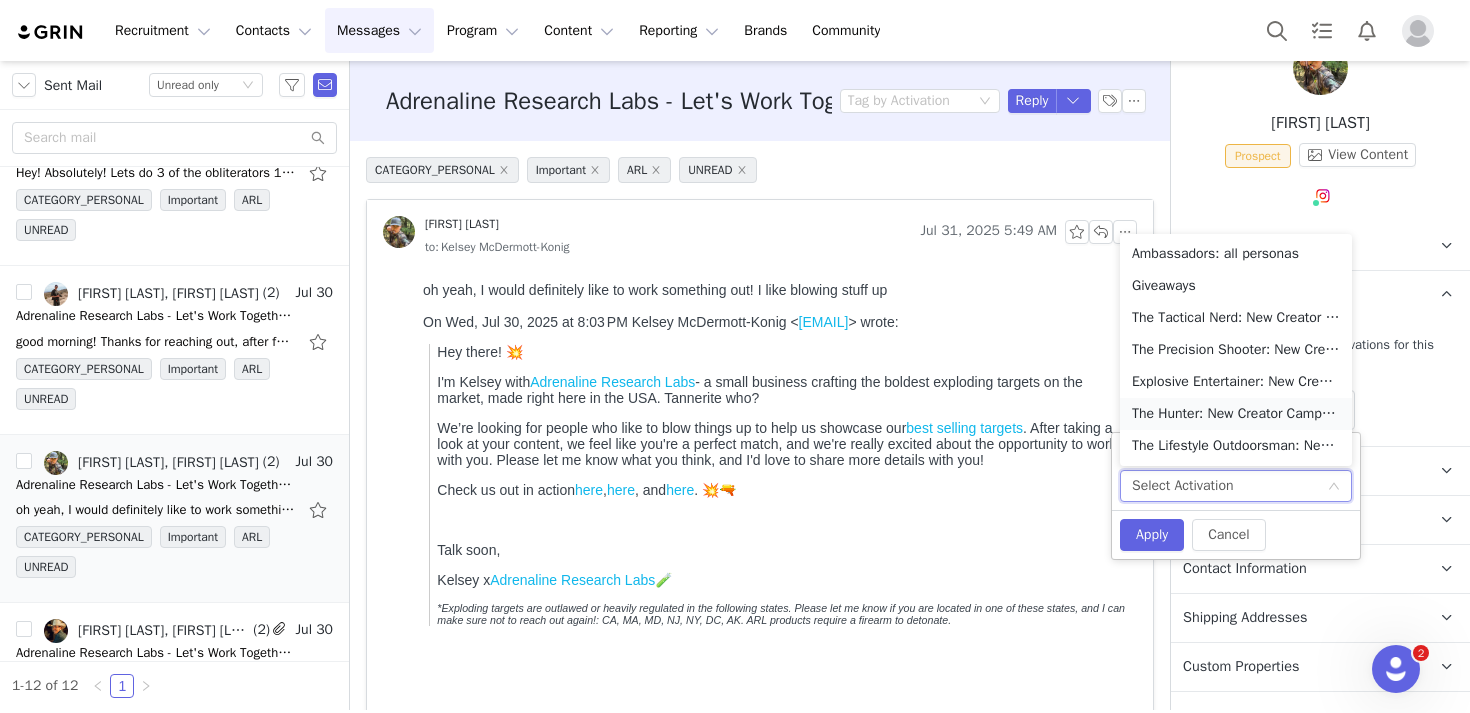 click on "The Hunter: New Creator Campaign" at bounding box center [1236, 414] 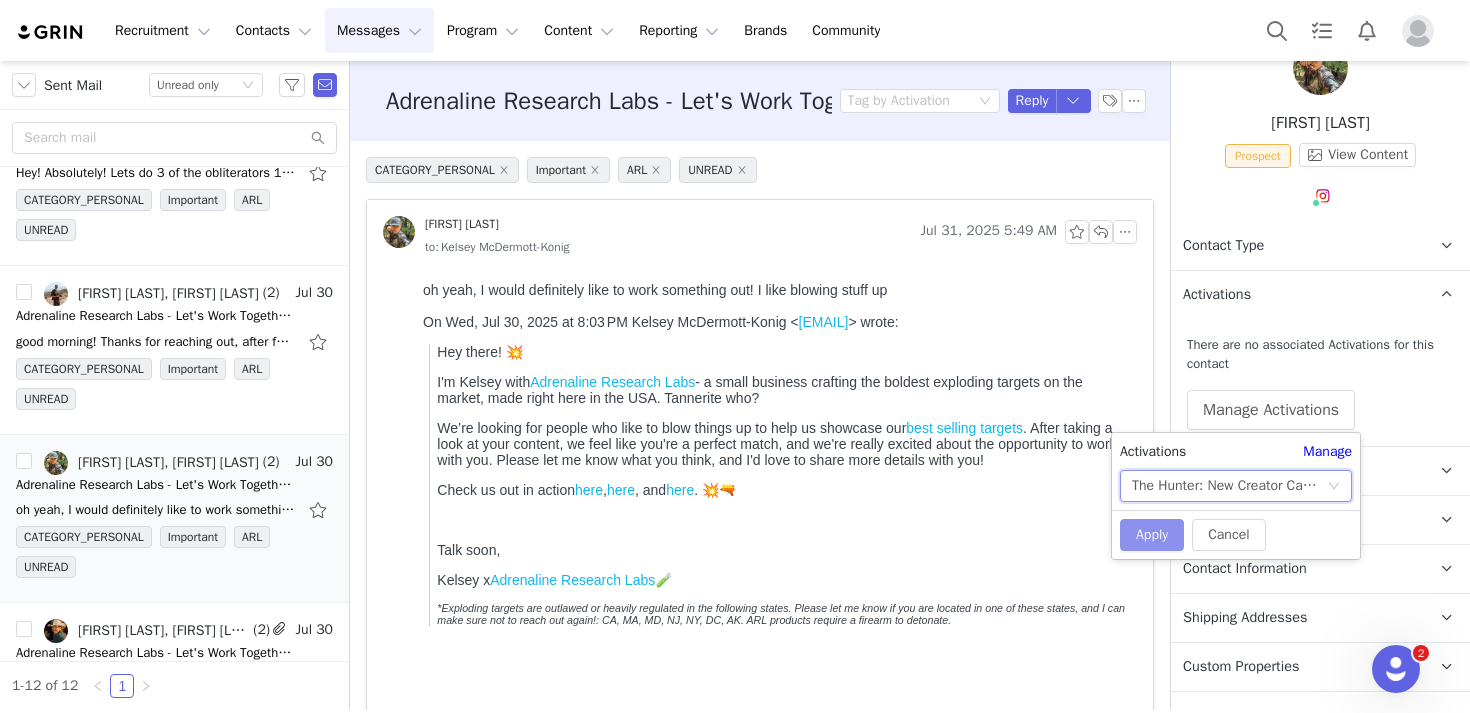 click on "Apply" at bounding box center (1152, 535) 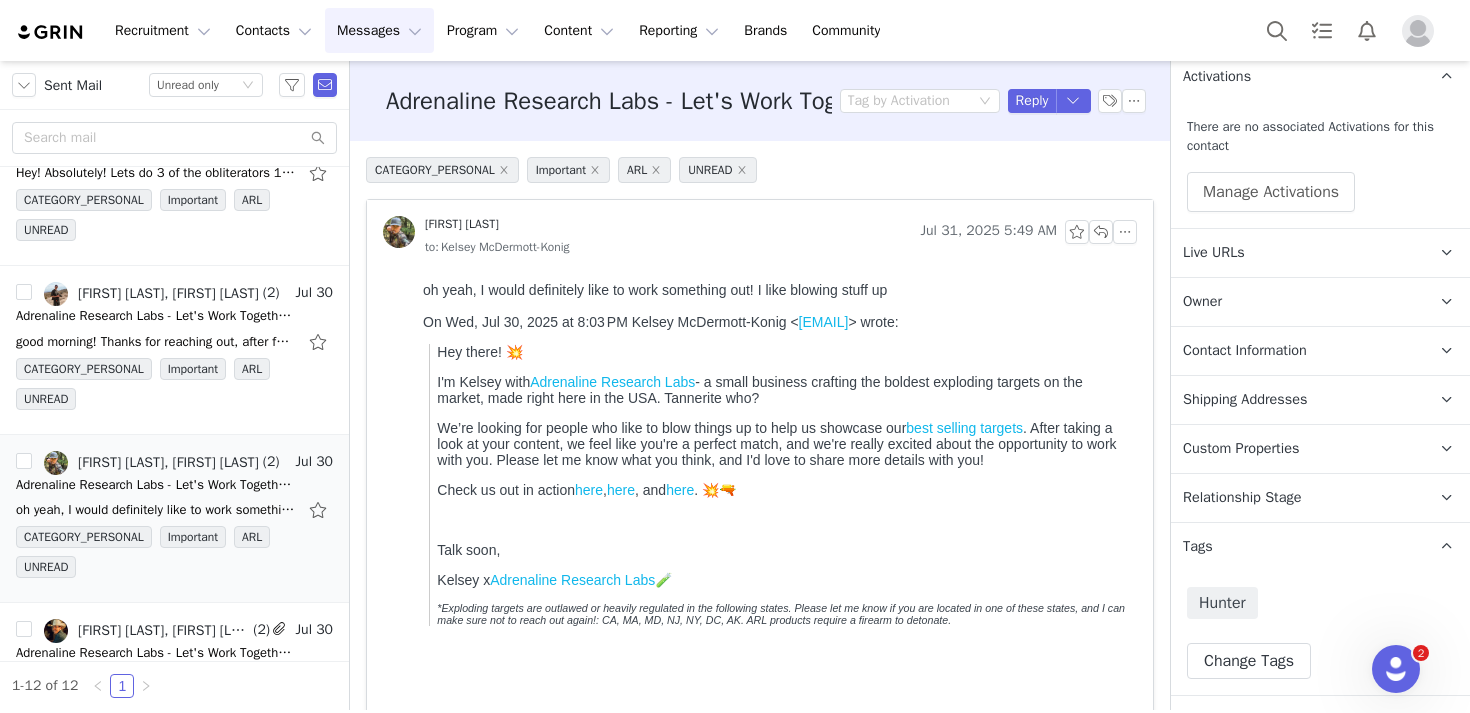 scroll, scrollTop: 294, scrollLeft: 0, axis: vertical 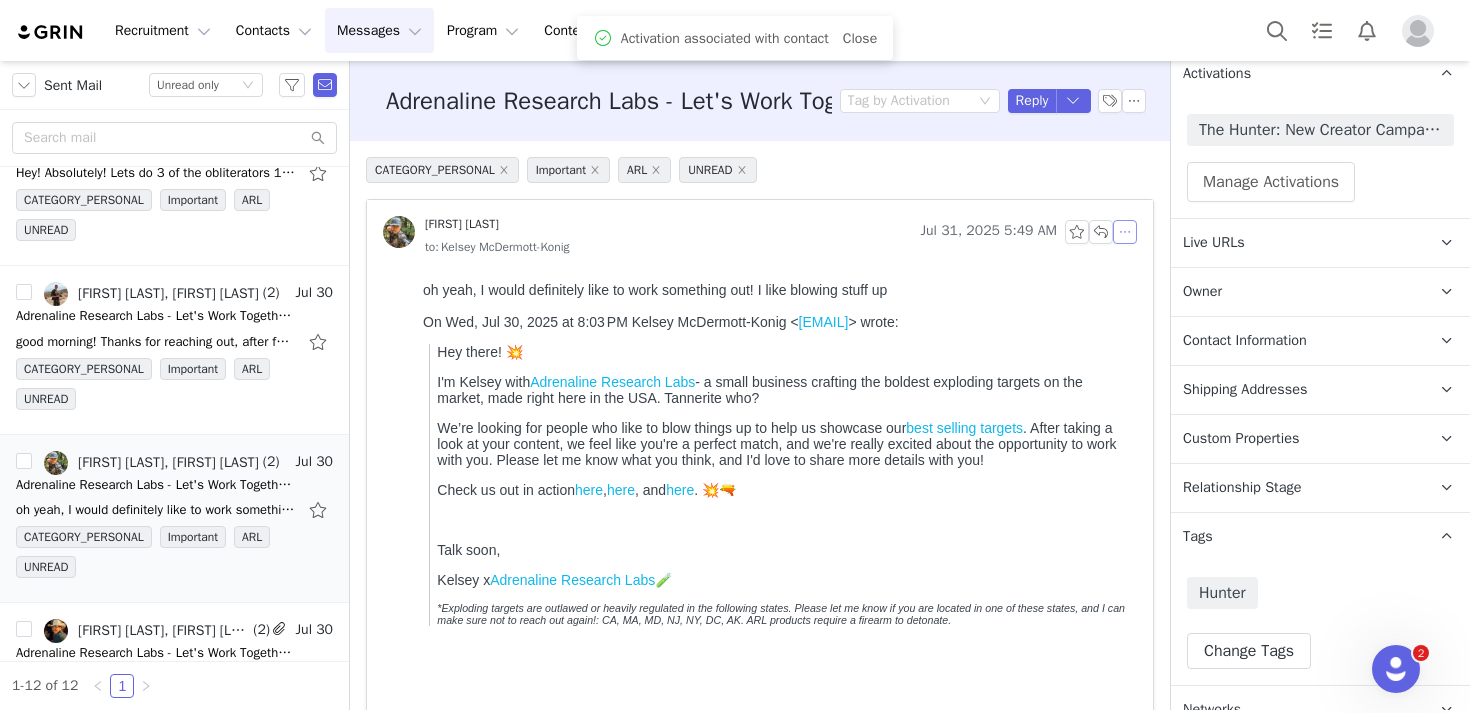 click at bounding box center (1125, 232) 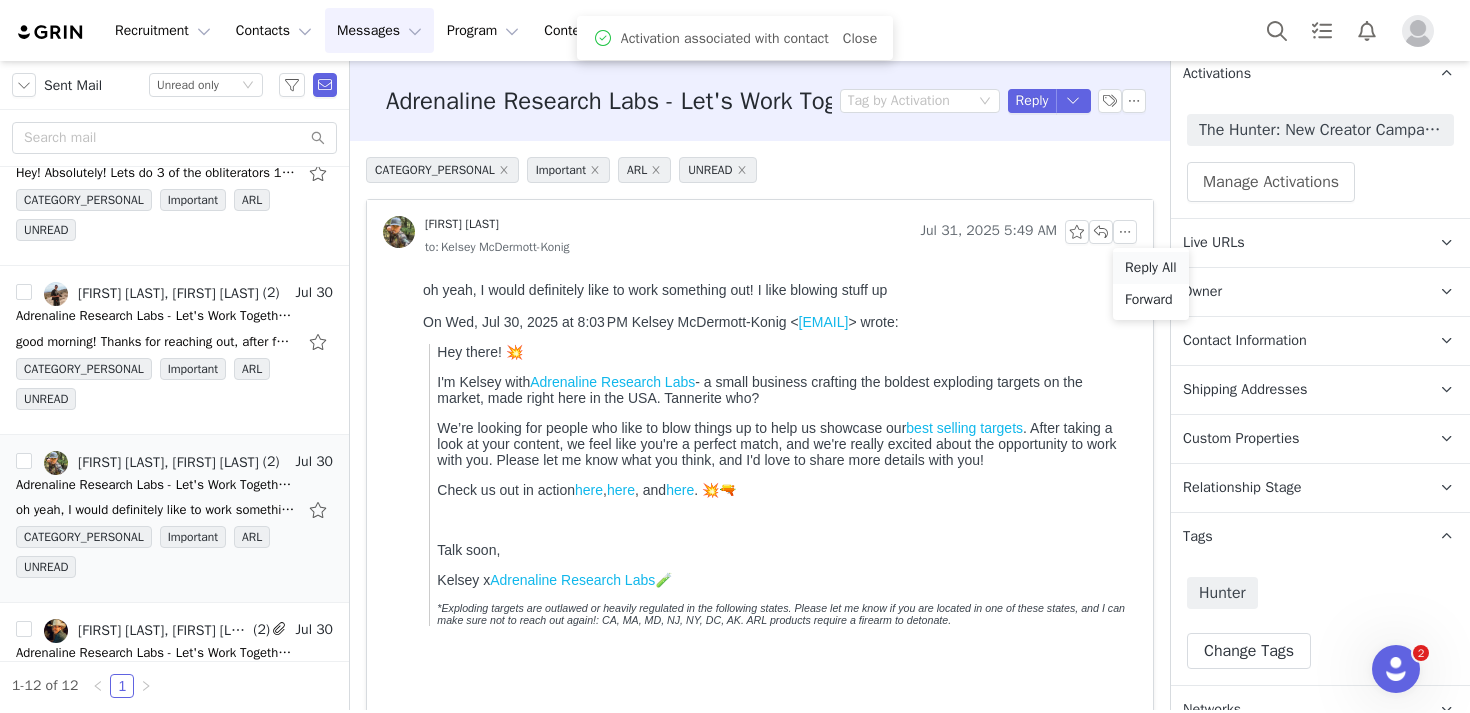 click on "Reply All" at bounding box center (1151, 268) 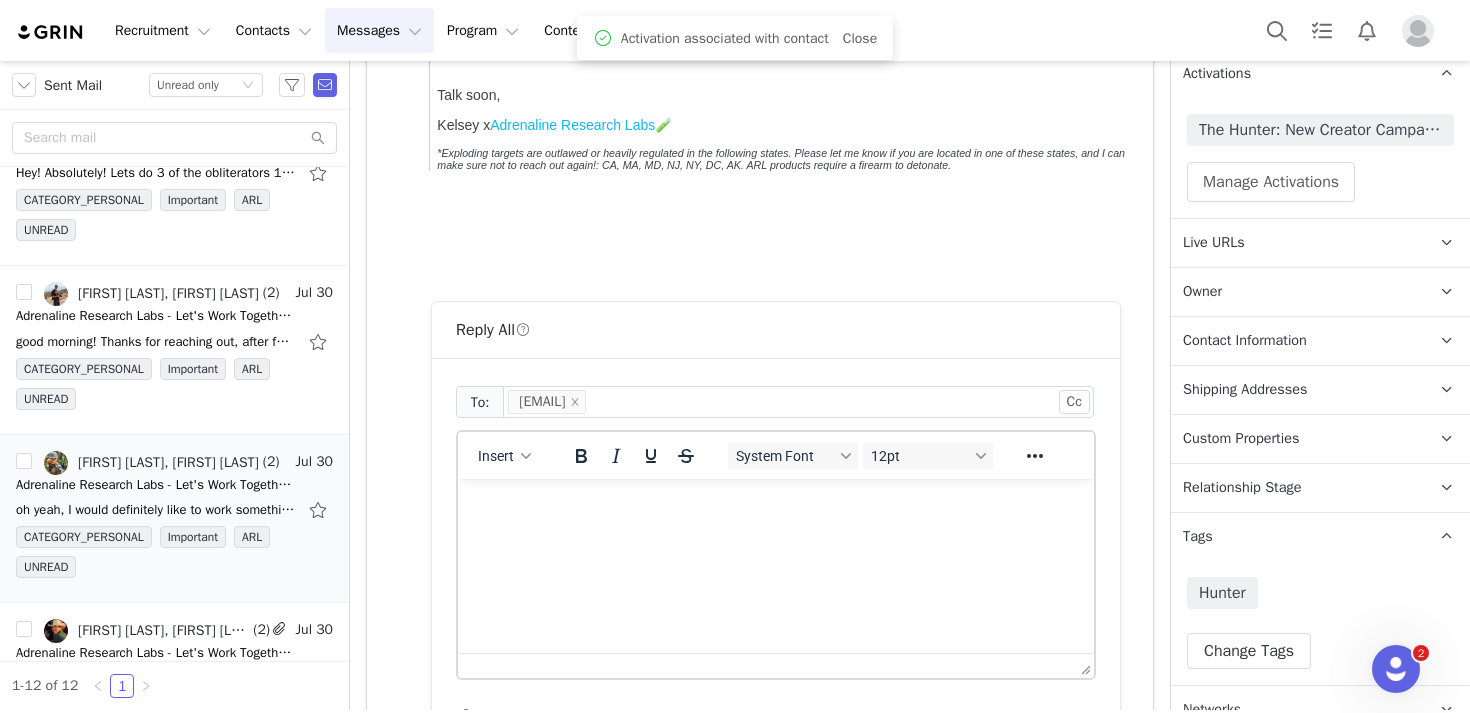 scroll, scrollTop: 0, scrollLeft: 0, axis: both 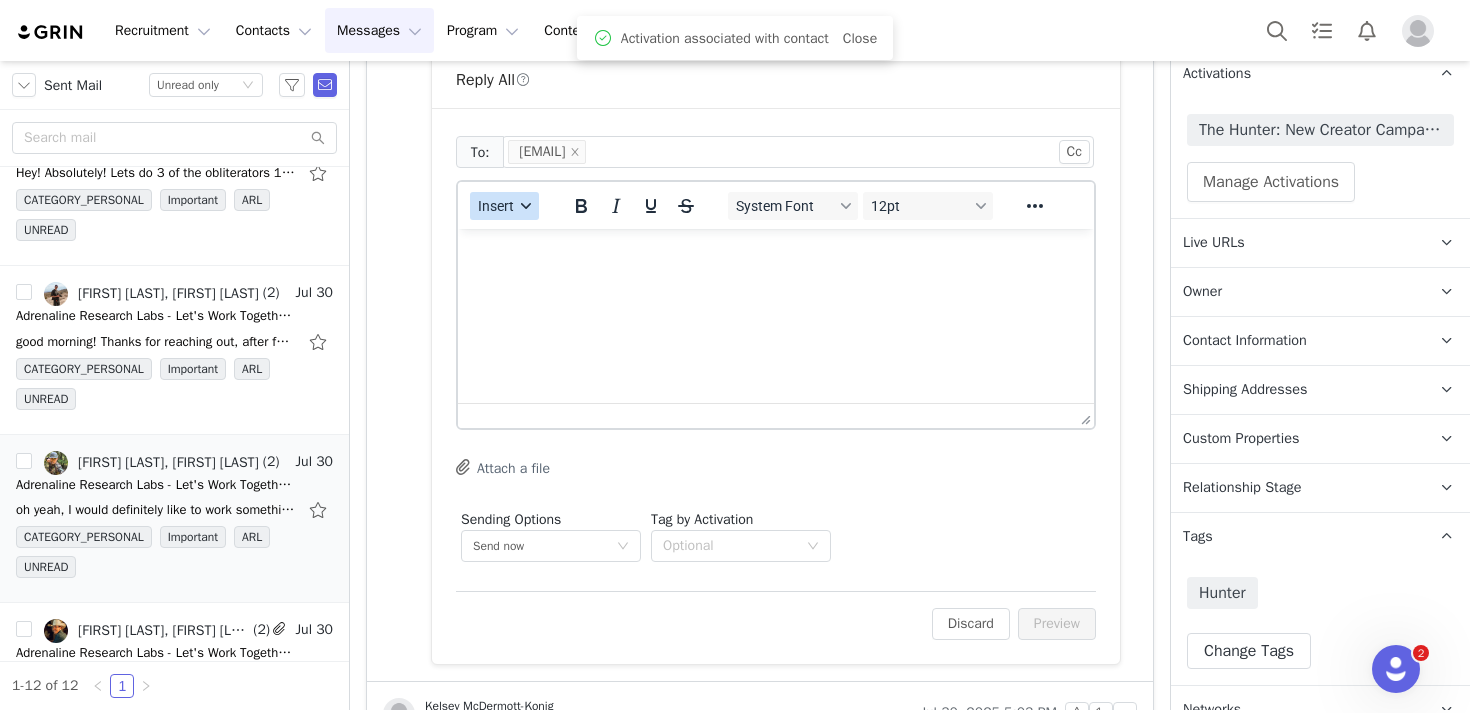 click on "Insert" at bounding box center [496, 206] 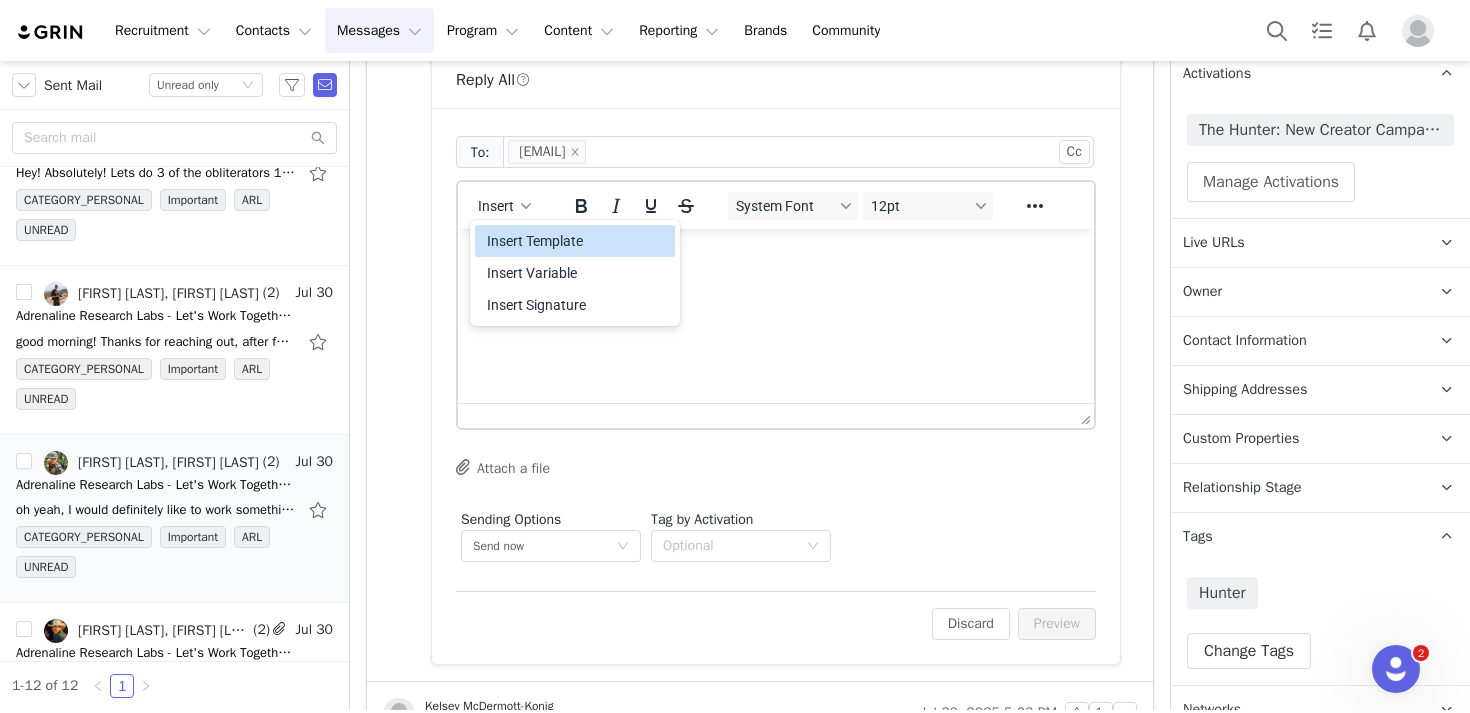 click on "Insert Variable" at bounding box center (577, 273) 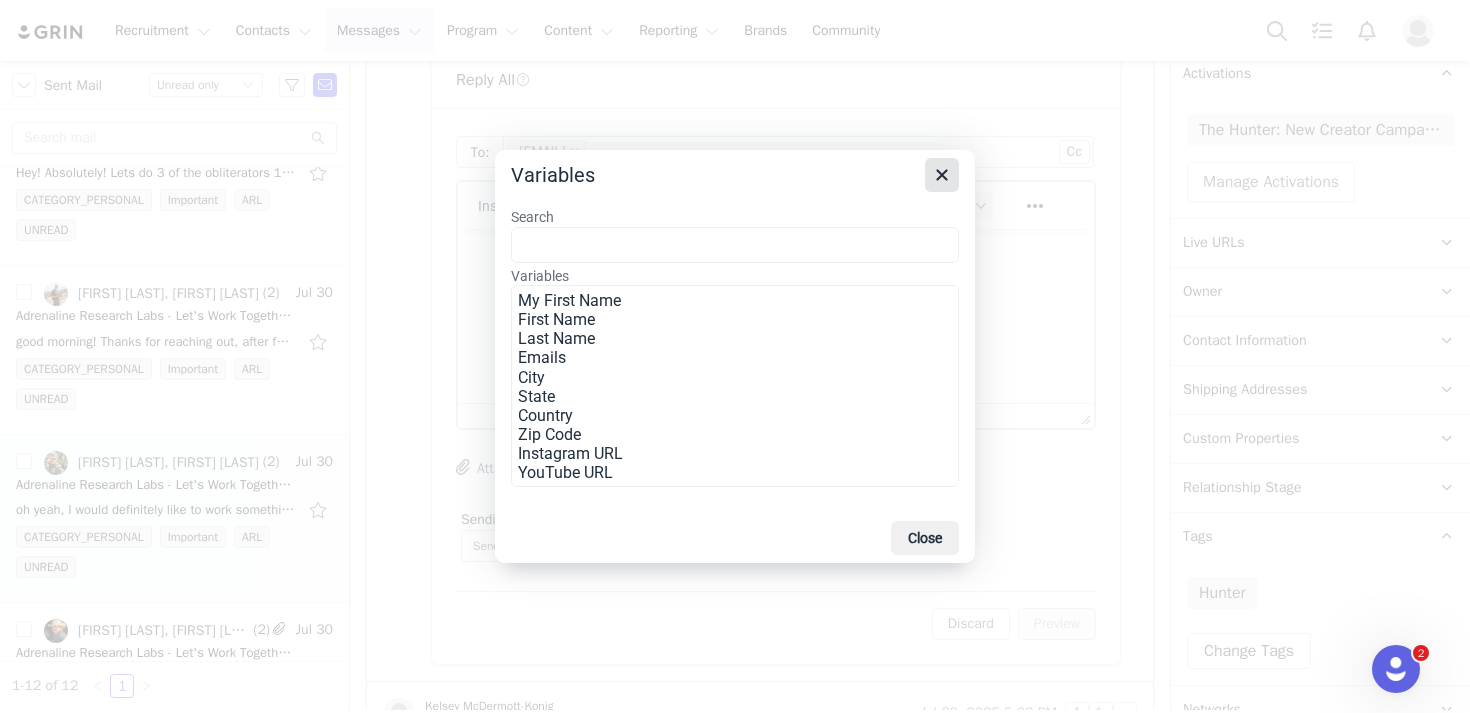 click 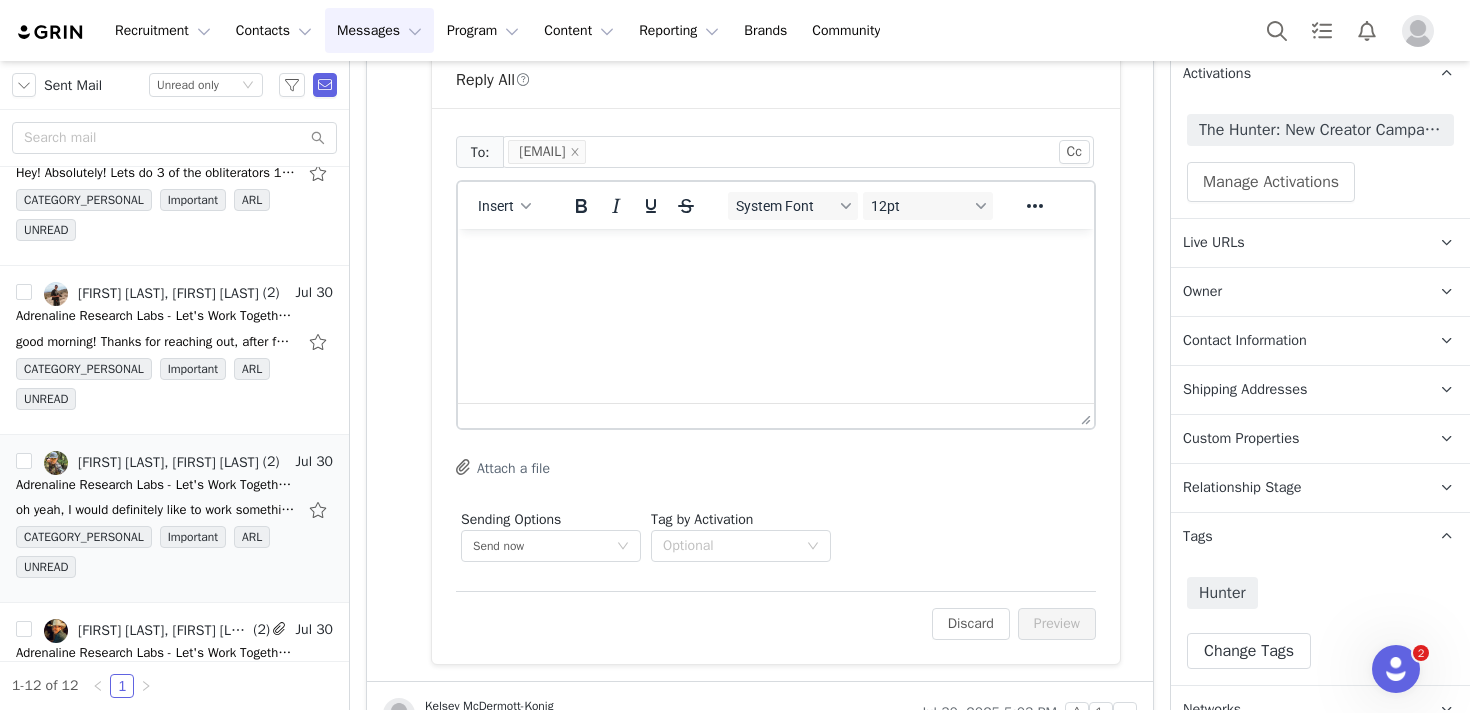 click on "Insert" at bounding box center (505, 205) 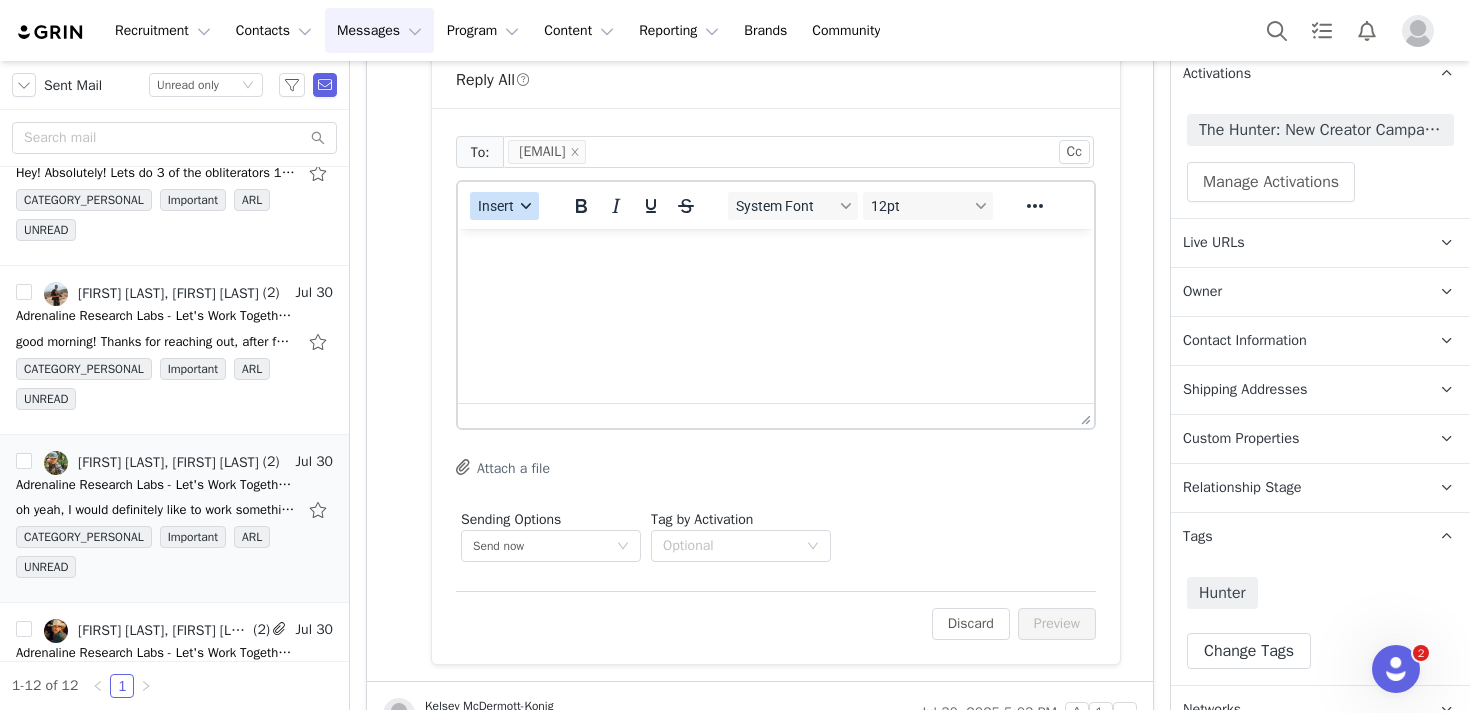 click on "Insert" at bounding box center [496, 206] 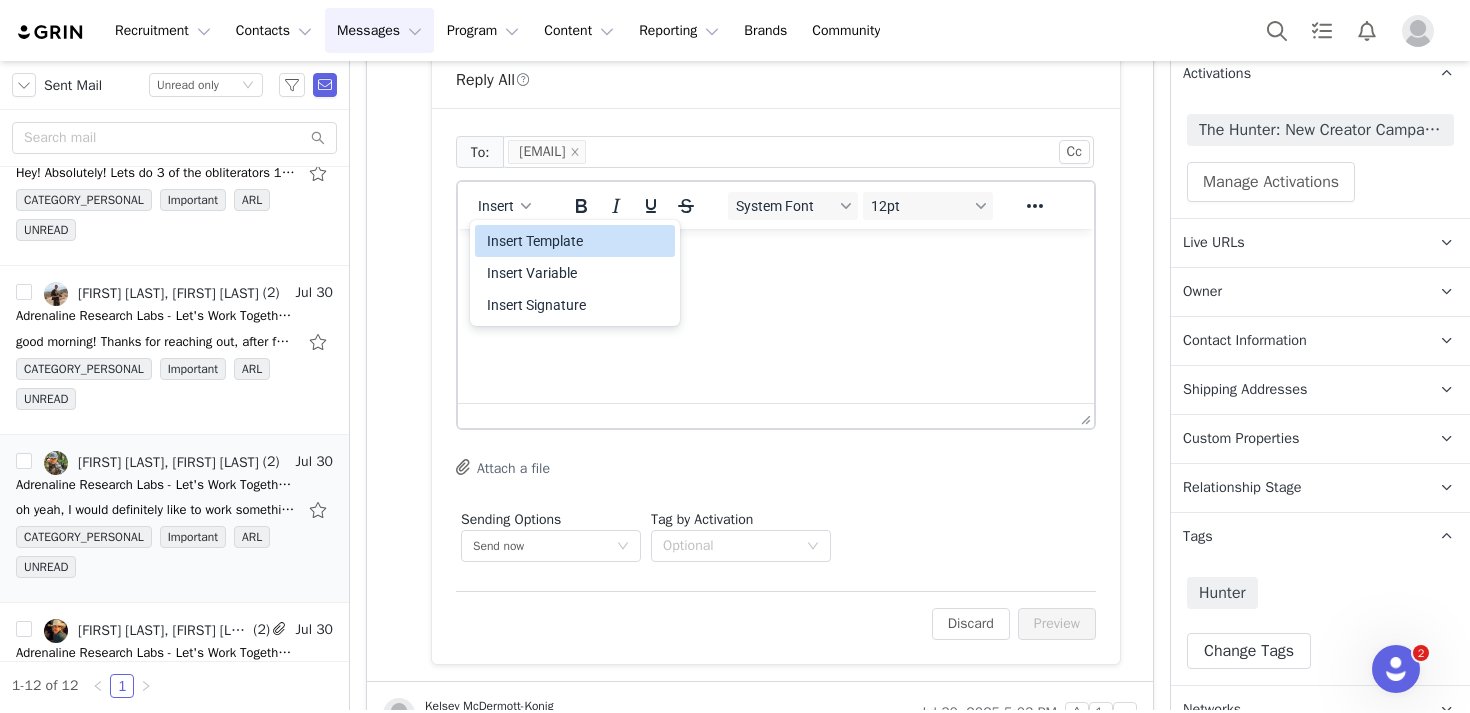 click on "Insert Template" at bounding box center (577, 241) 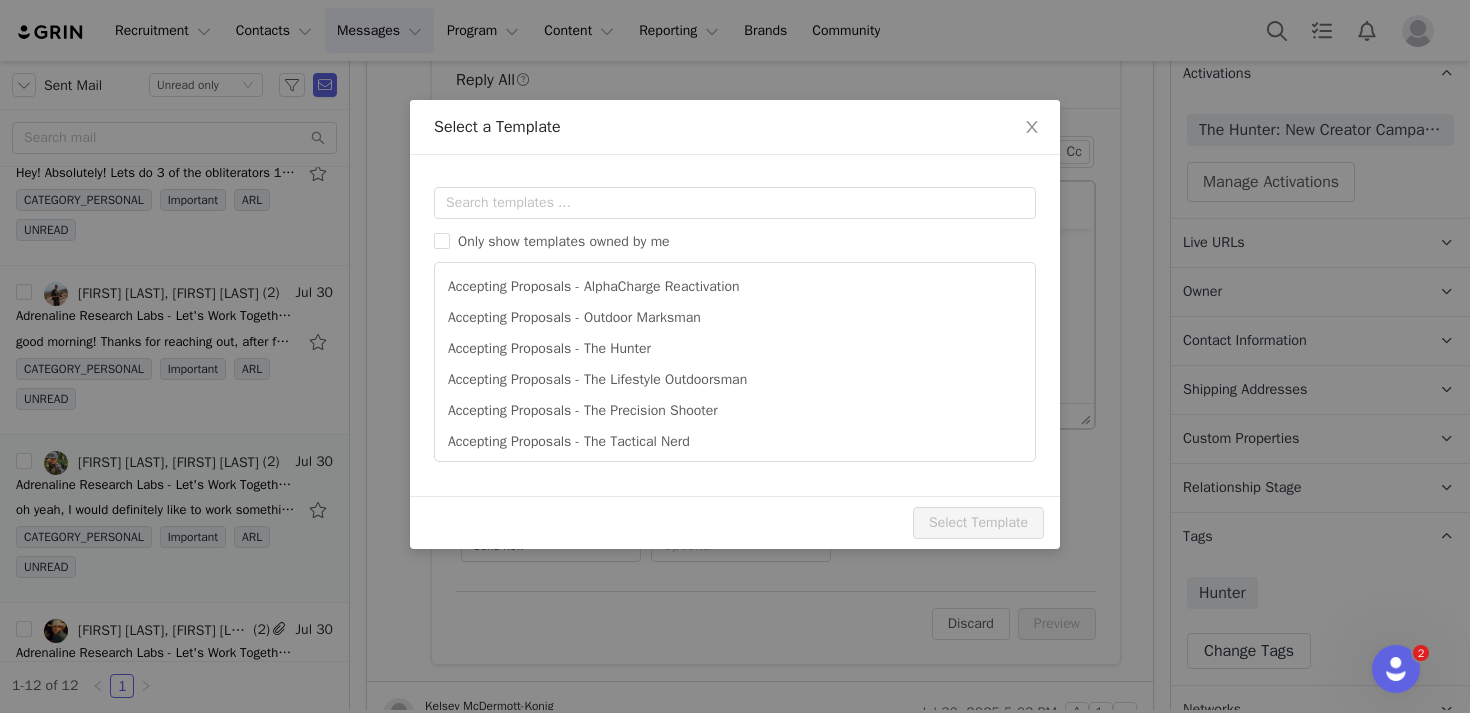 scroll, scrollTop: 0, scrollLeft: 0, axis: both 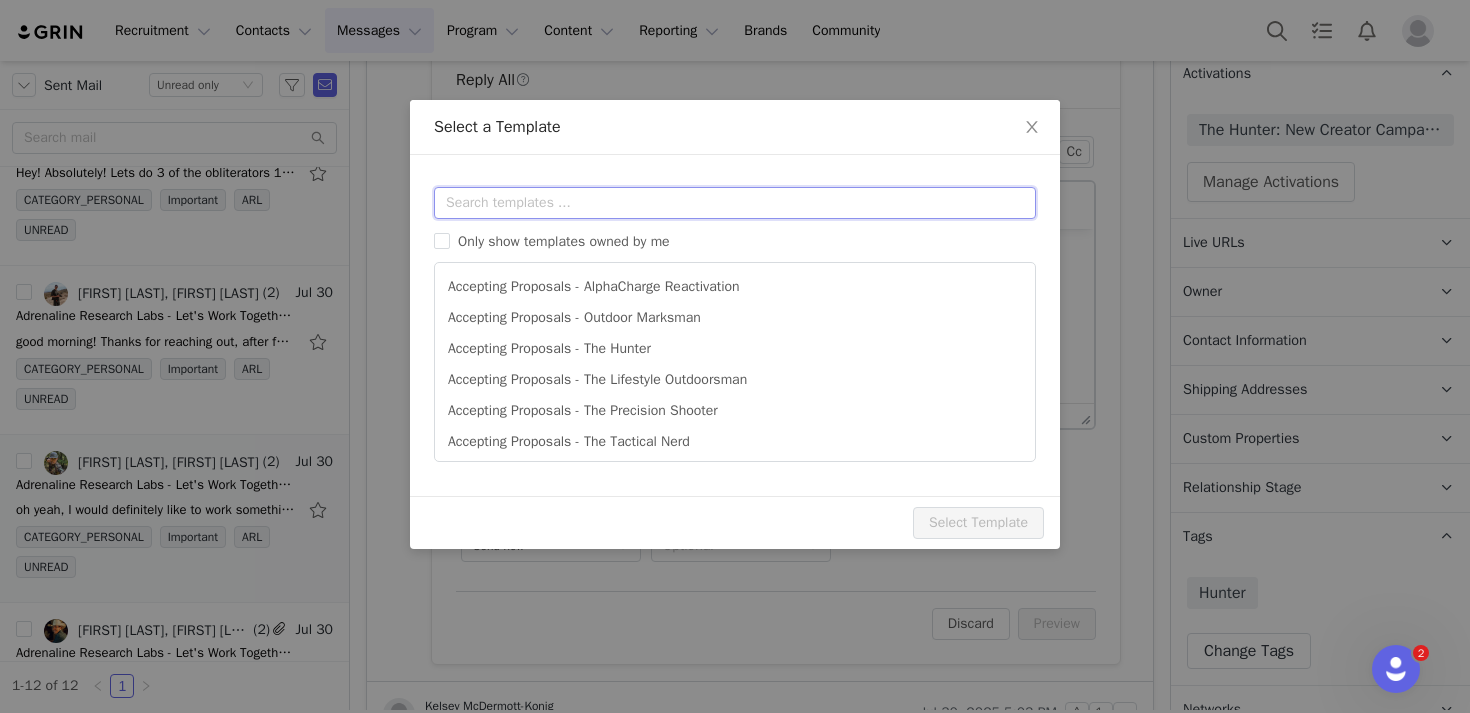 click at bounding box center (735, 203) 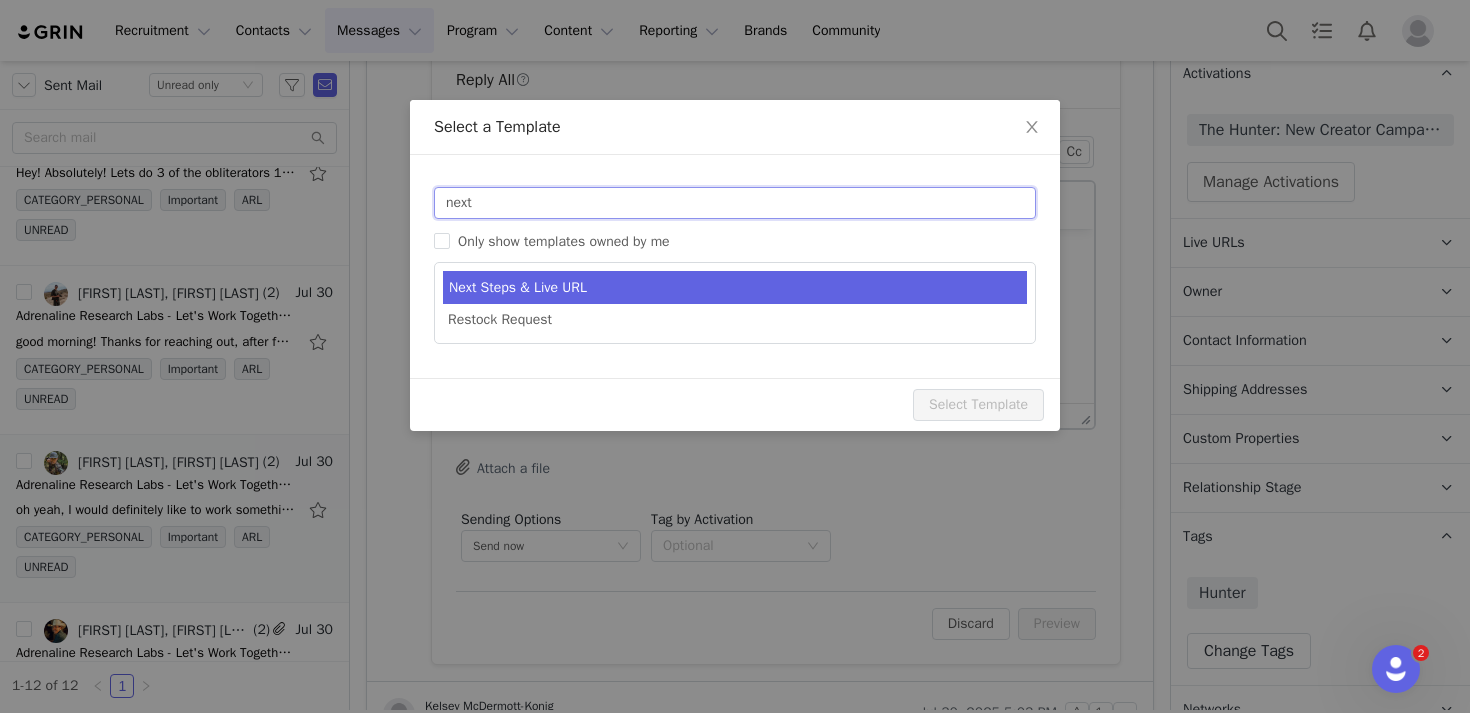 type on "next" 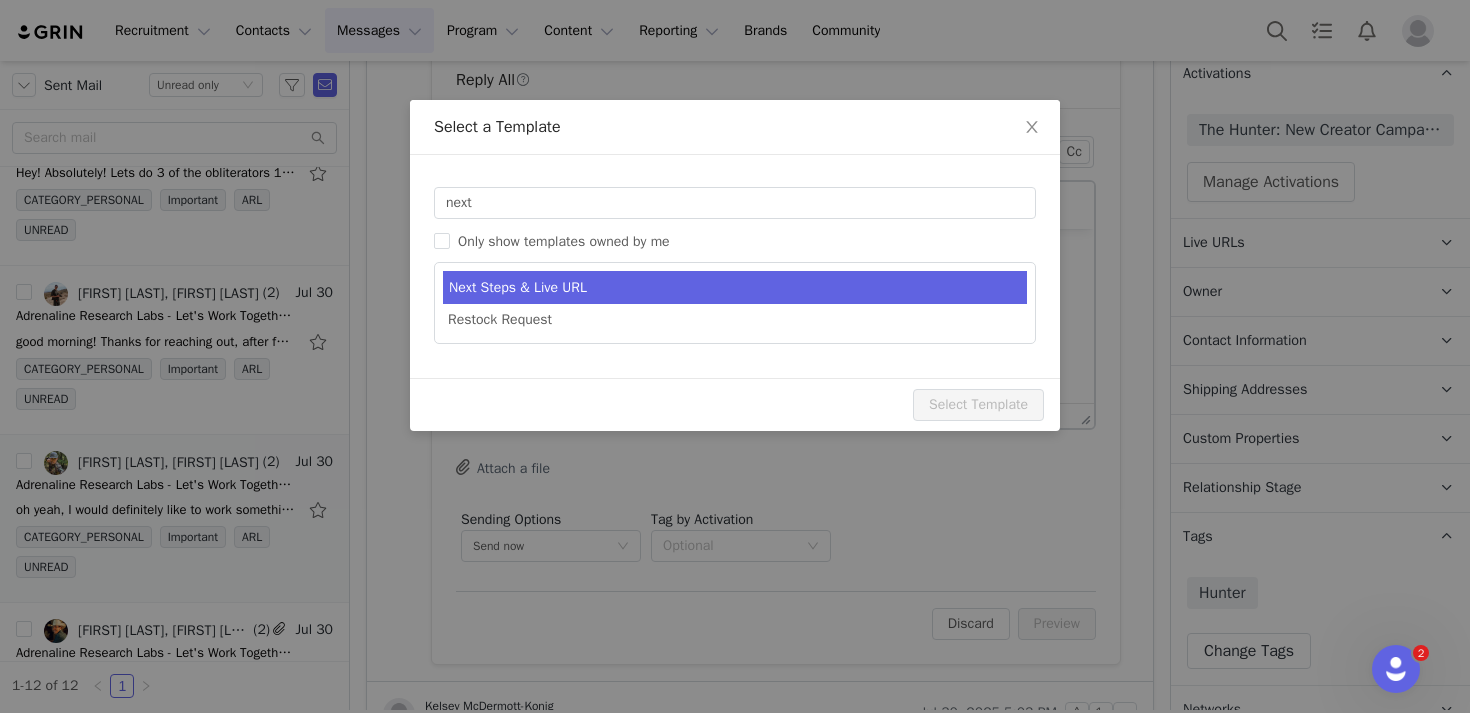 type on "Adrenaline Research Labs - Next Steps & Campaign Outline" 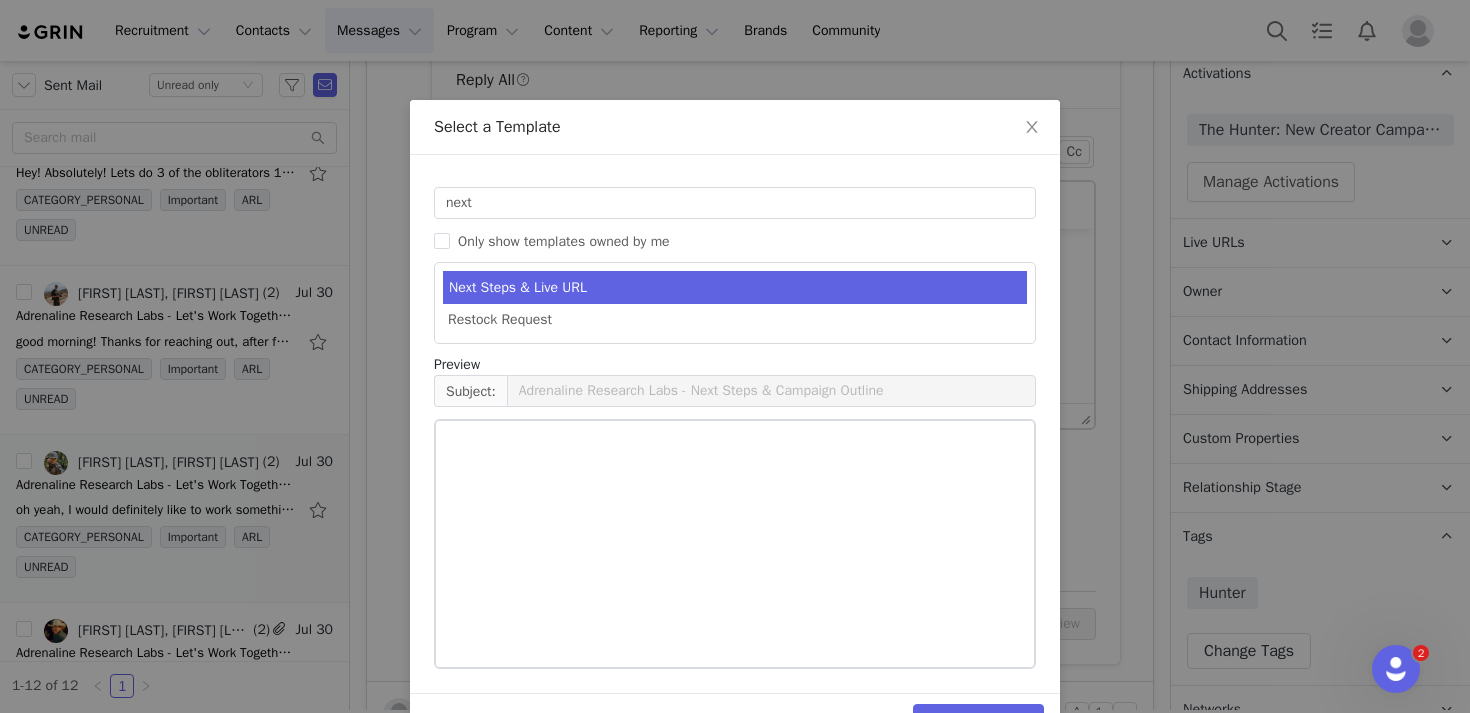 click on "Next Steps & Live URL" at bounding box center [735, 287] 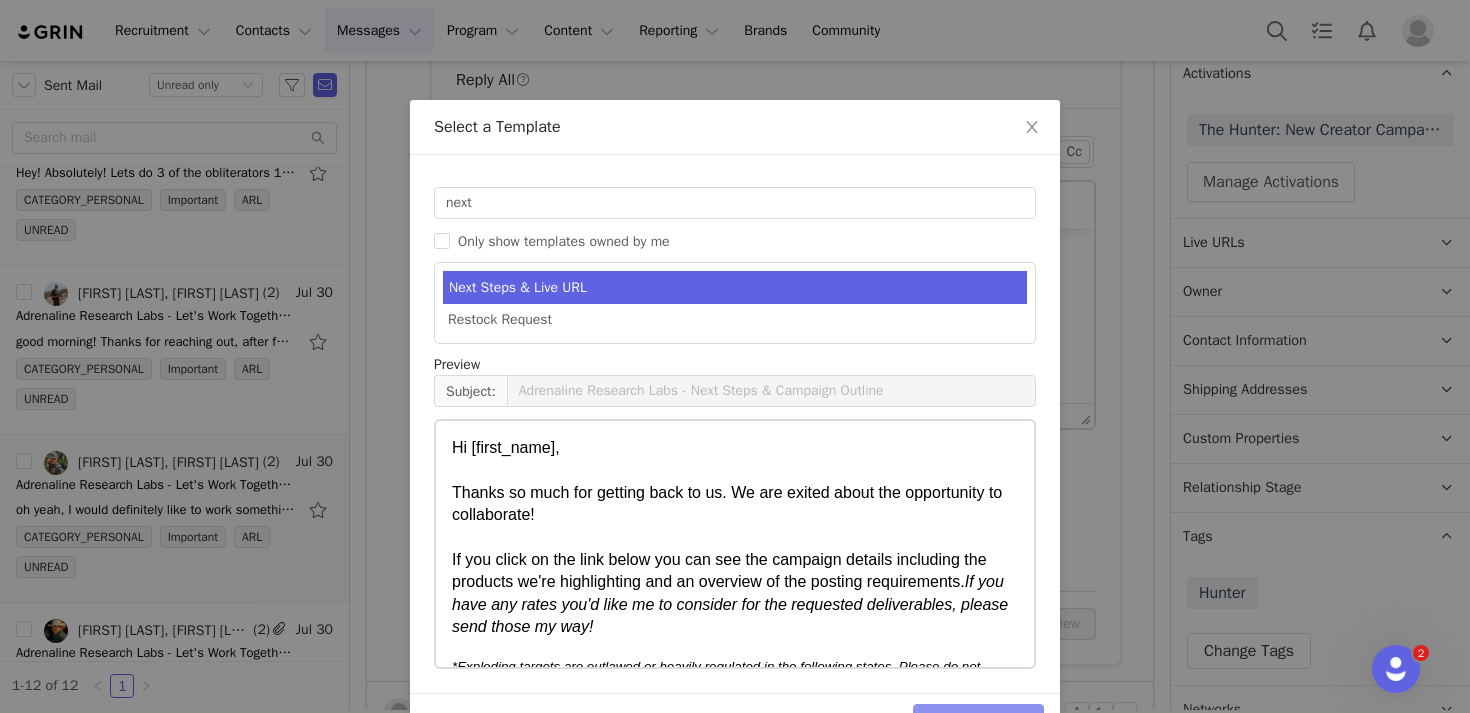 click on "Select Template" at bounding box center (978, 720) 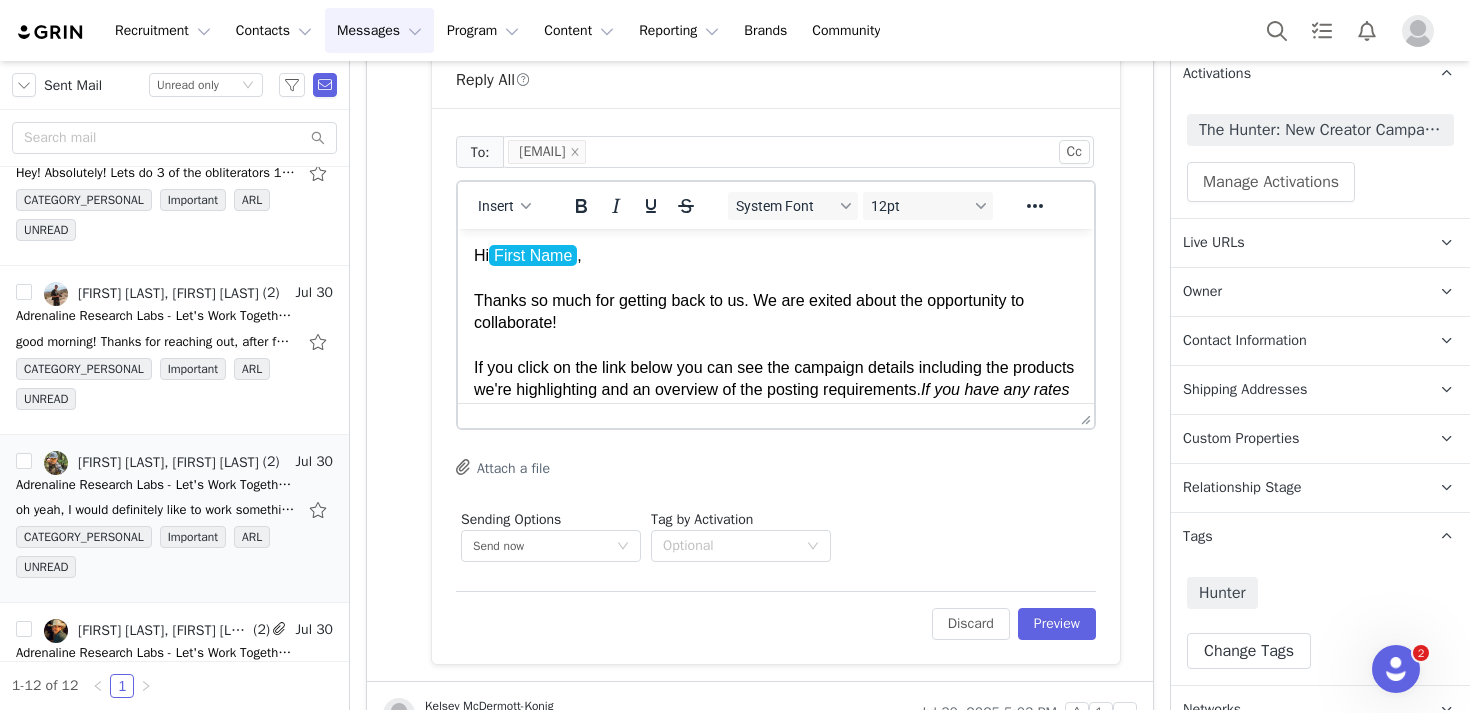 click on "Hi  First Name ,   Thanks so much for getting back to us. We are exited about the opportunity to collaborate!  If you click on the link below you can see the campaign details including the products we're highlighting and an overview of the posting requirements.  If you have any rates you'd like me to consider for the requested deliverables, please send those my way!" at bounding box center [776, 334] 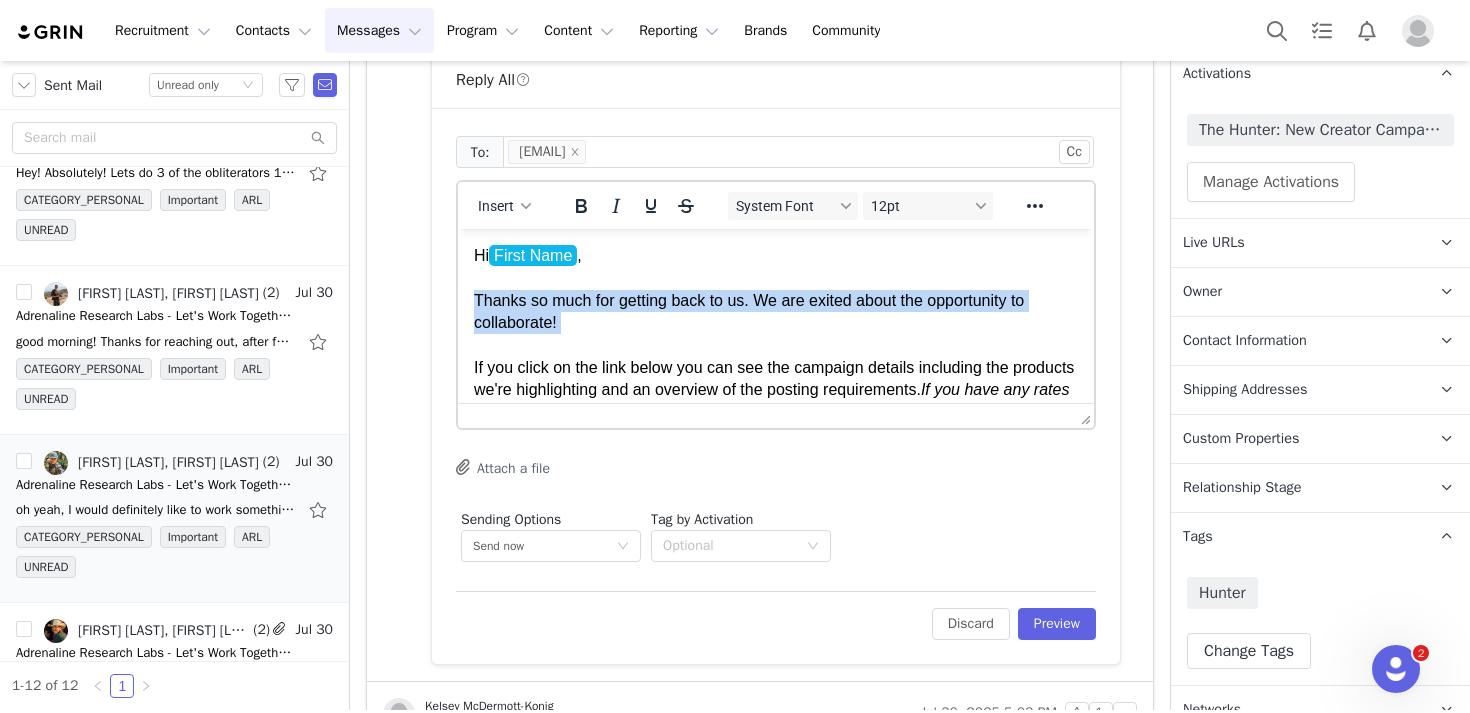 click on "Hi  First Name ,   Thanks so much for getting back to us. We are exited about the opportunity to collaborate!  If you click on the link below you can see the campaign details including the products we're highlighting and an overview of the posting requirements.  If you have any rates you'd like me to consider for the requested deliverables, please send those my way!" at bounding box center [776, 334] 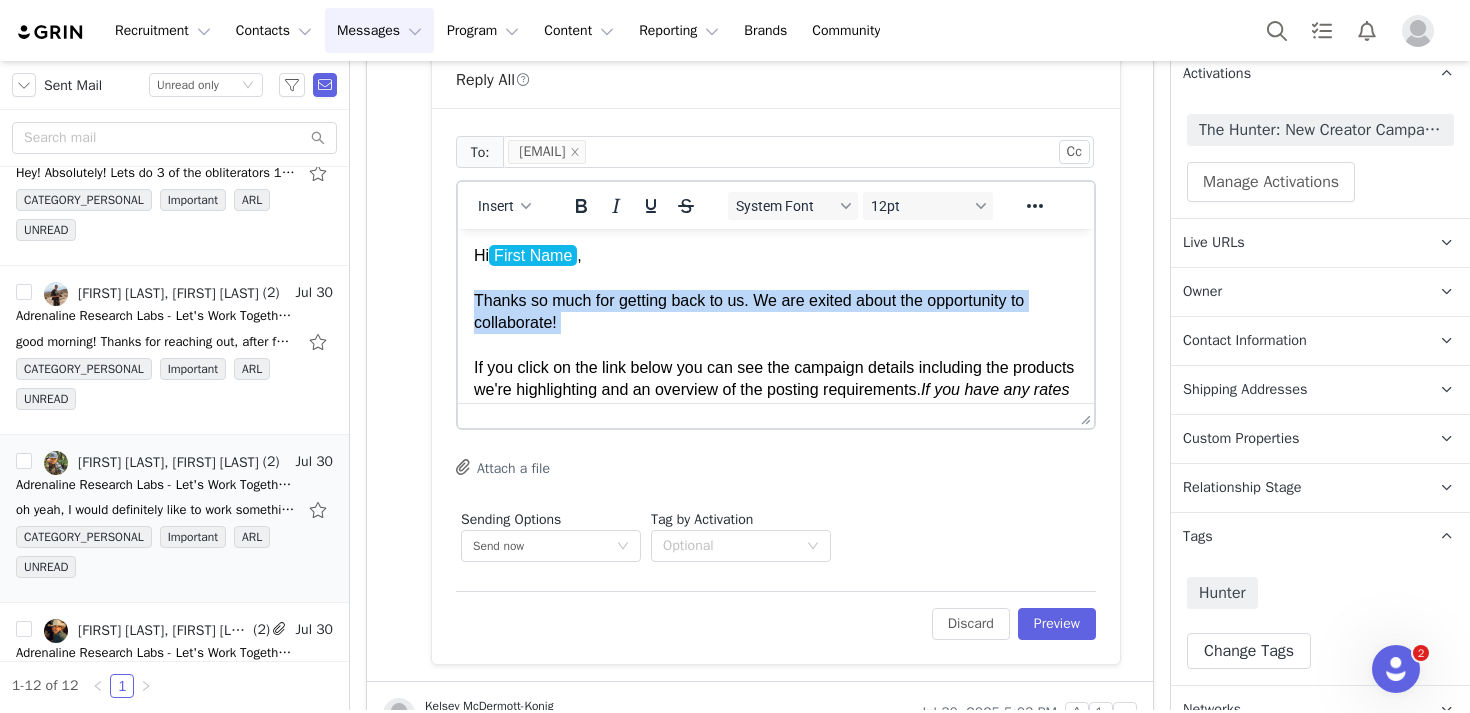 drag, startPoint x: 606, startPoint y: 319, endPoint x: 467, endPoint y: 299, distance: 140.43147 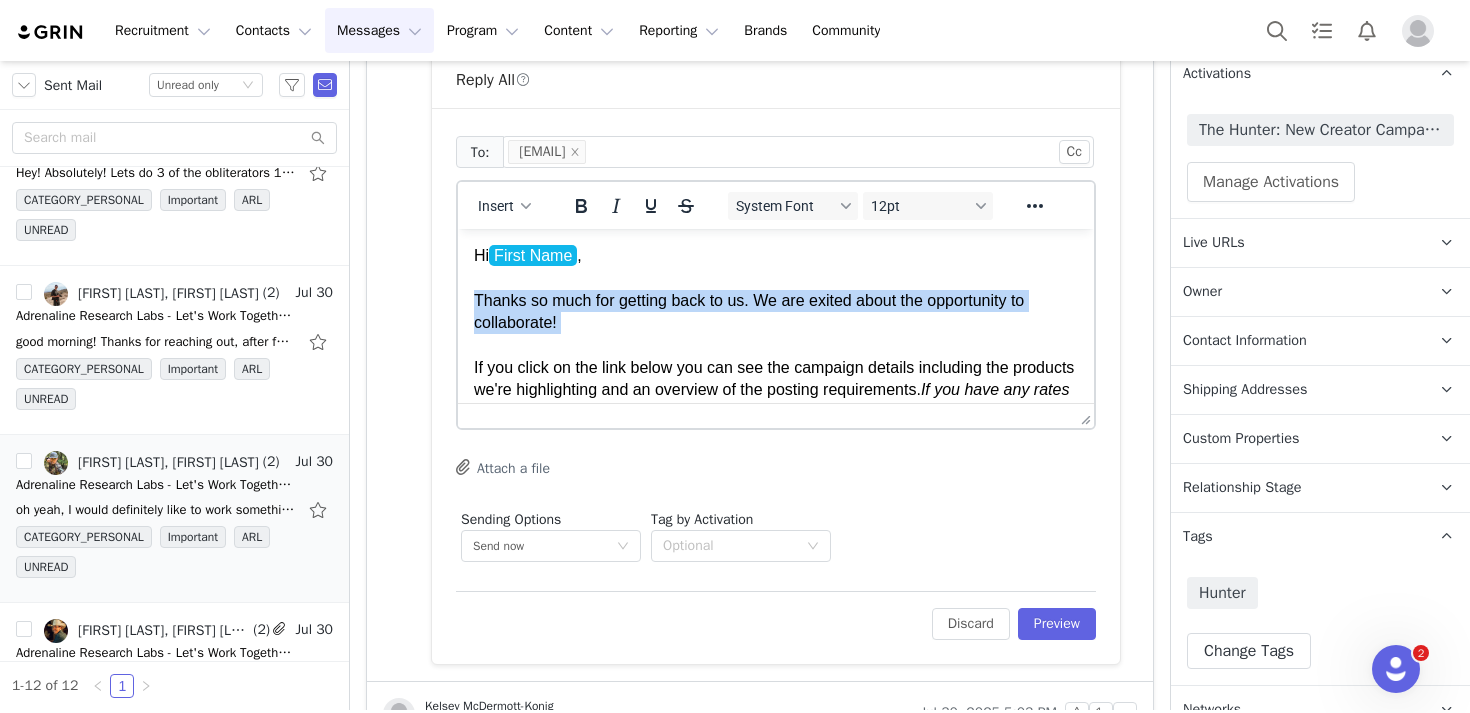 click on "Hi  First Name ,   Thanks so much for getting back to us. We are exited about the opportunity to collaborate!  If you click on the link below you can see the campaign details including the products we're highlighting and an overview of the posting requirements.  If you have any rates you'd like me to consider for the requested deliverables, please send those my way! *Exploding targets are outlawed or heavily regulated in the following states. Please do not accept this proposal if you are located here:  CA, MA, MD, NJ, NY, DC, AK Campaign details:   Live Url: arl.grin.live   I look forward to hearing your thoughts! Kelsey x  Adrenaline Research Labs  🥼" at bounding box center (776, 453) 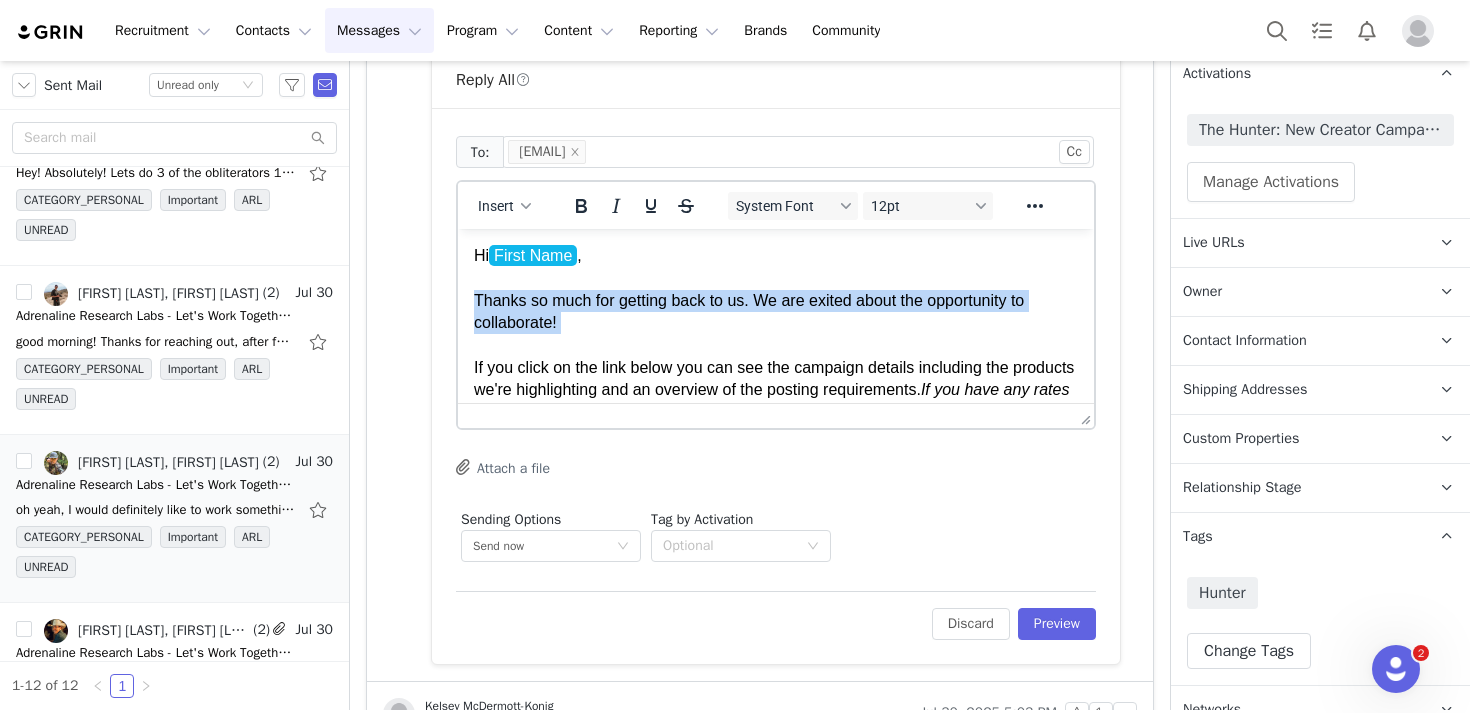 type 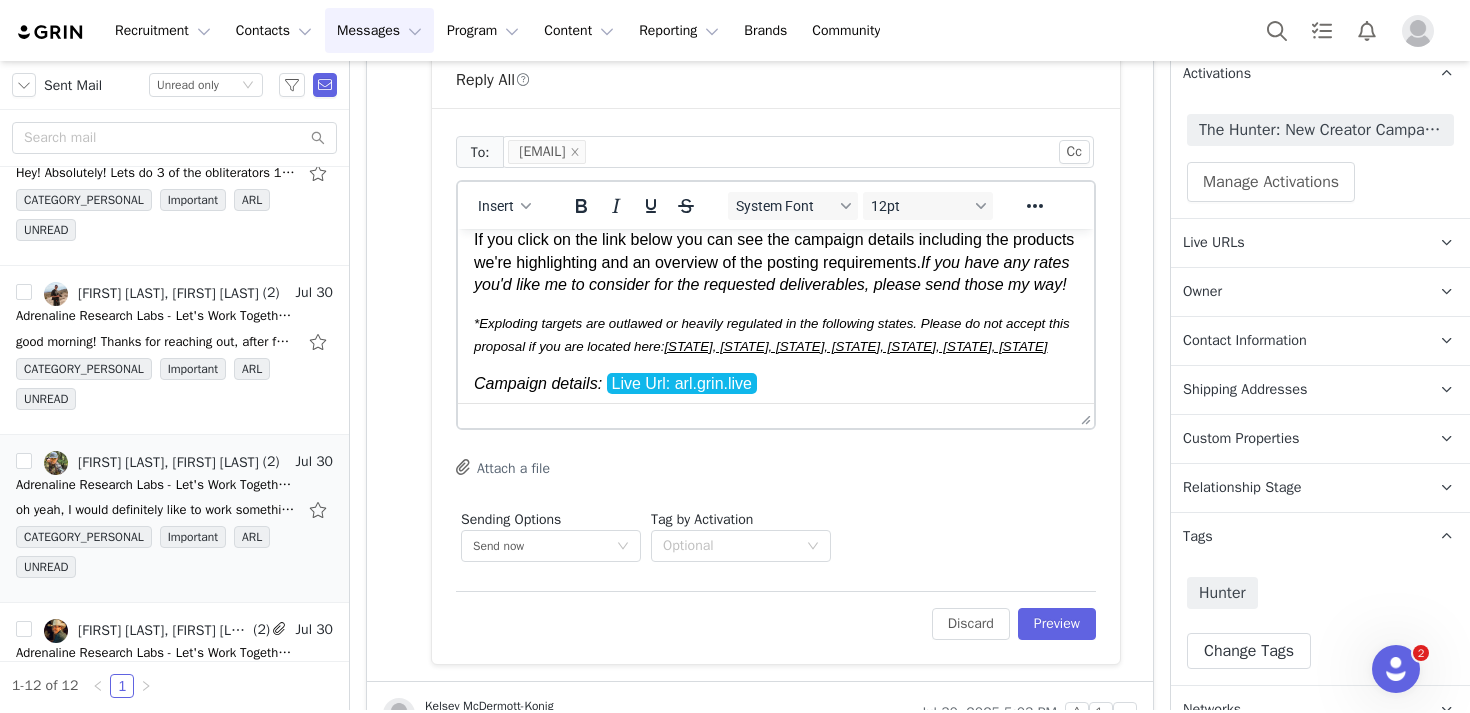 scroll, scrollTop: 92, scrollLeft: 0, axis: vertical 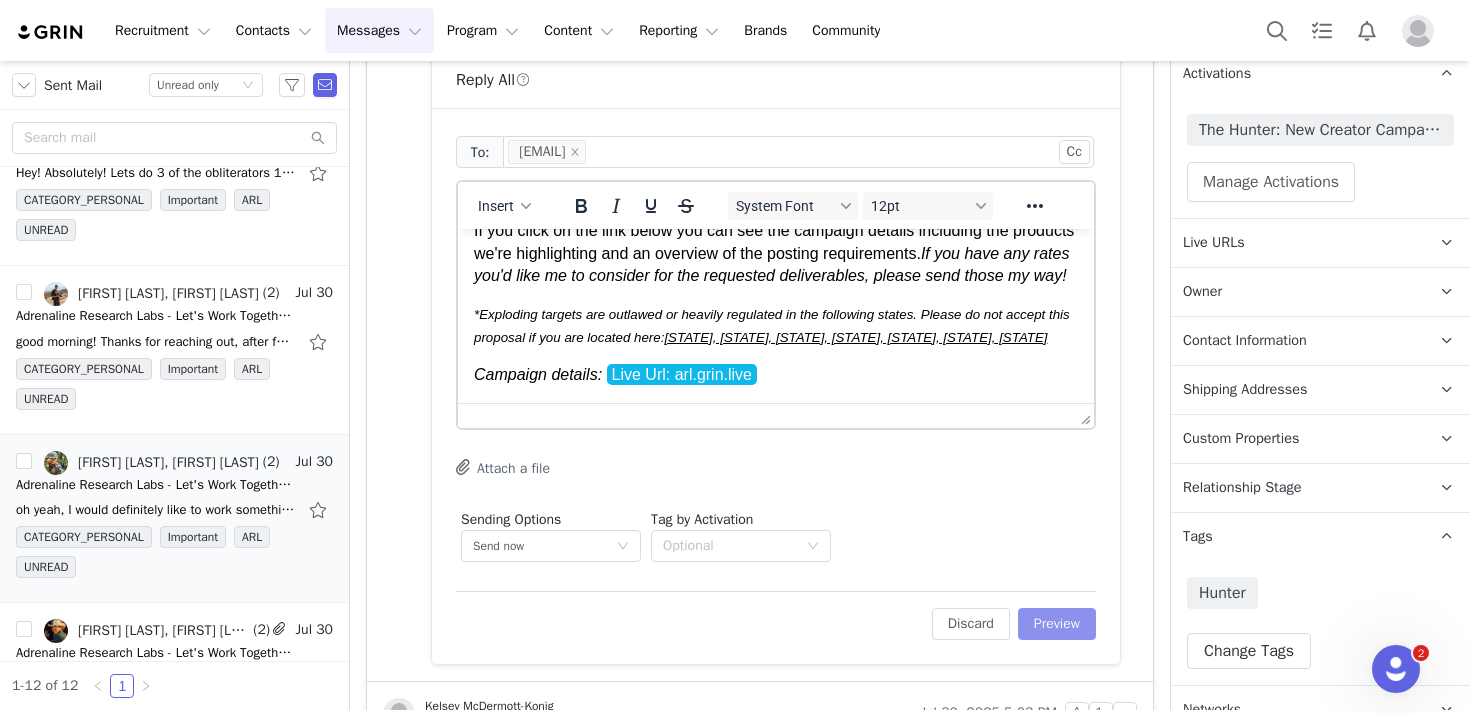 click on "Preview" at bounding box center [1057, 624] 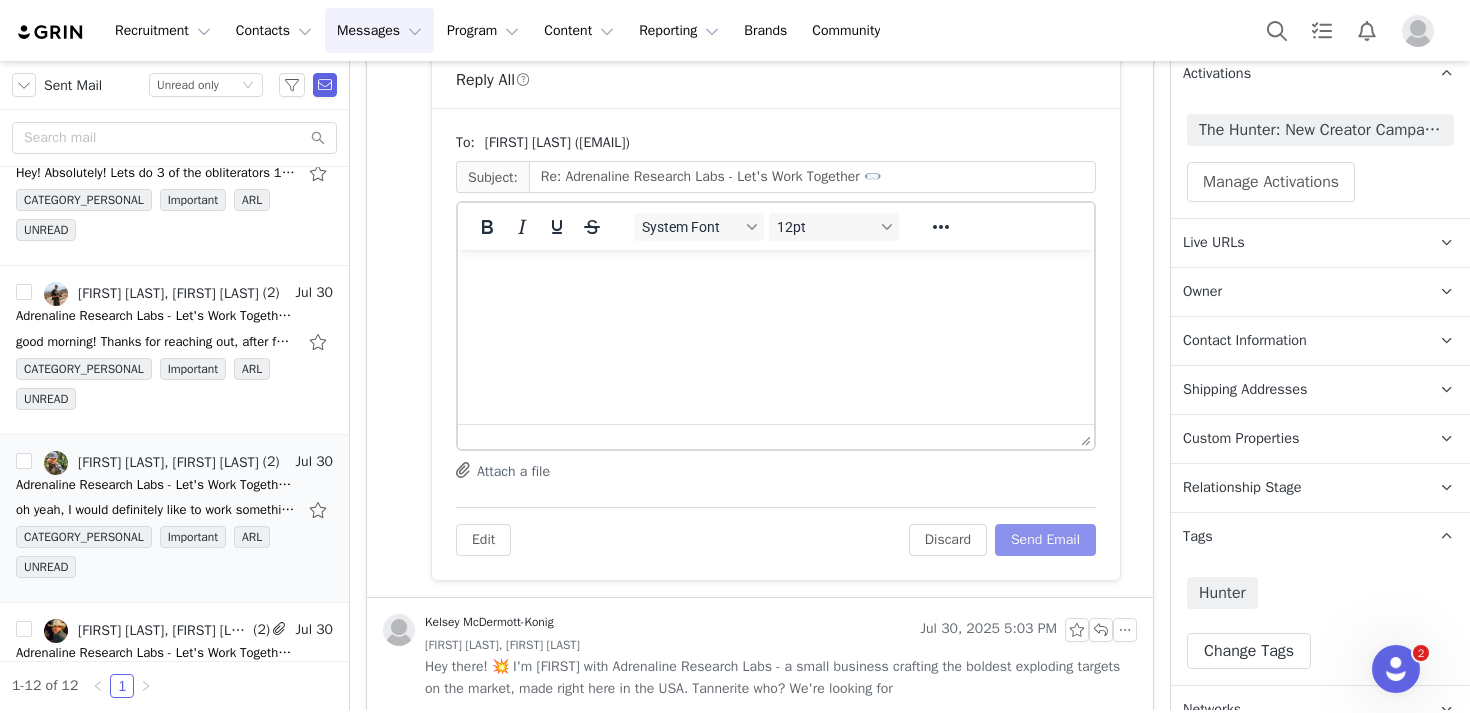 scroll, scrollTop: 705, scrollLeft: 0, axis: vertical 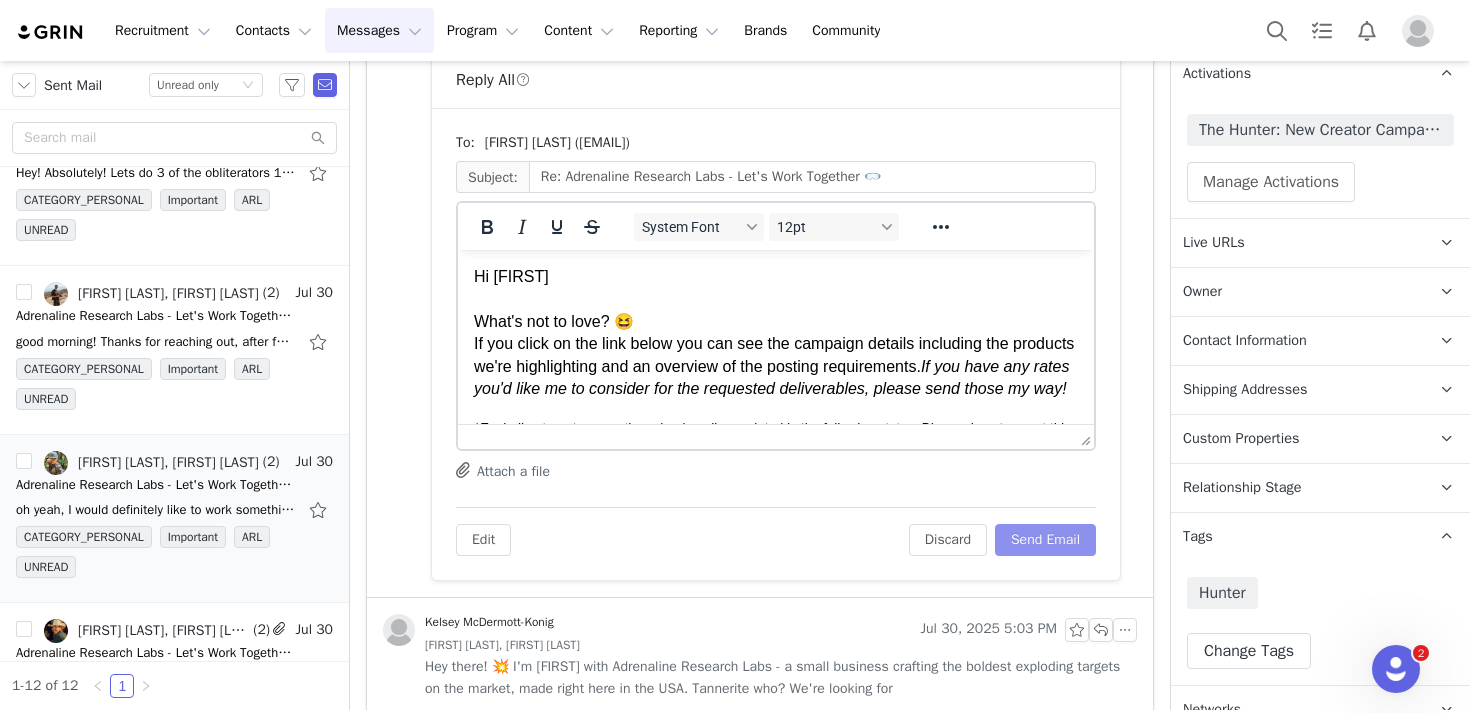 click on "Send Email" at bounding box center (1045, 540) 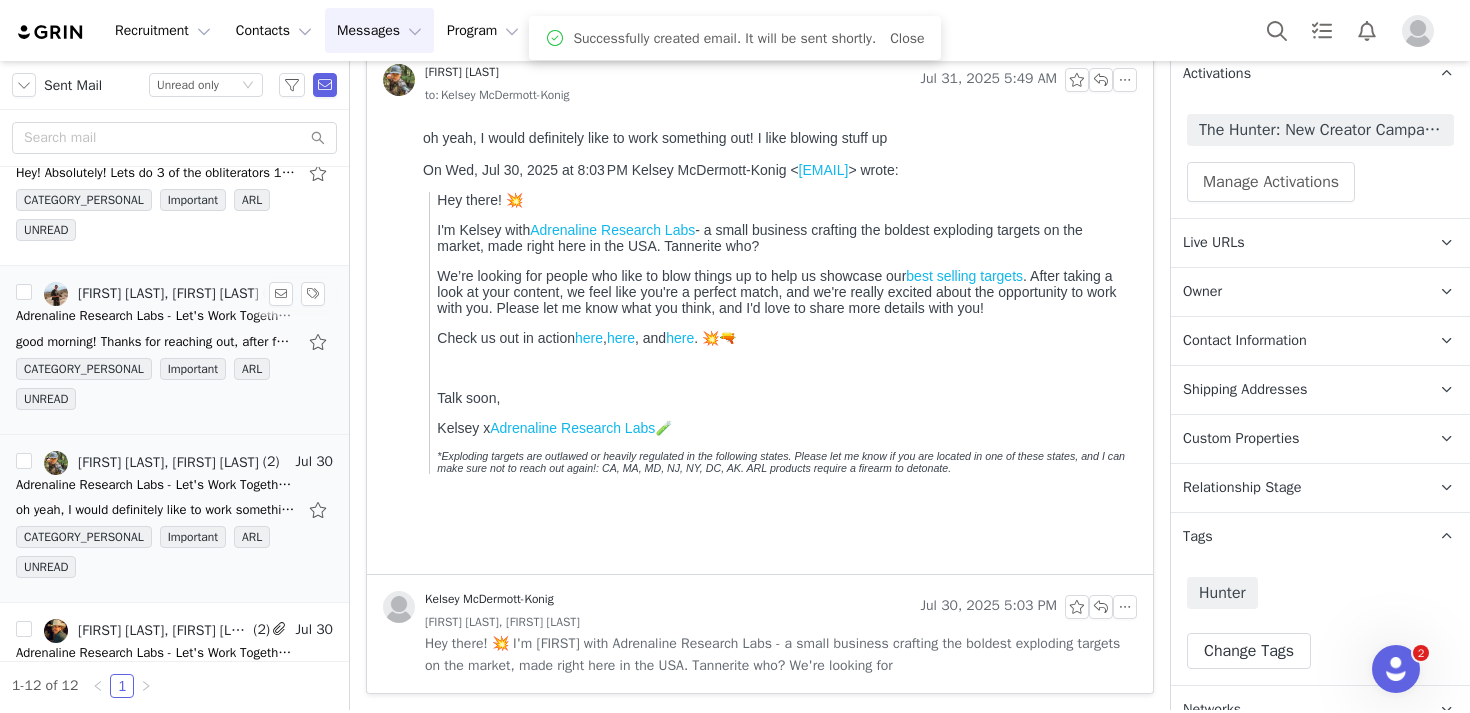 scroll, scrollTop: 152, scrollLeft: 0, axis: vertical 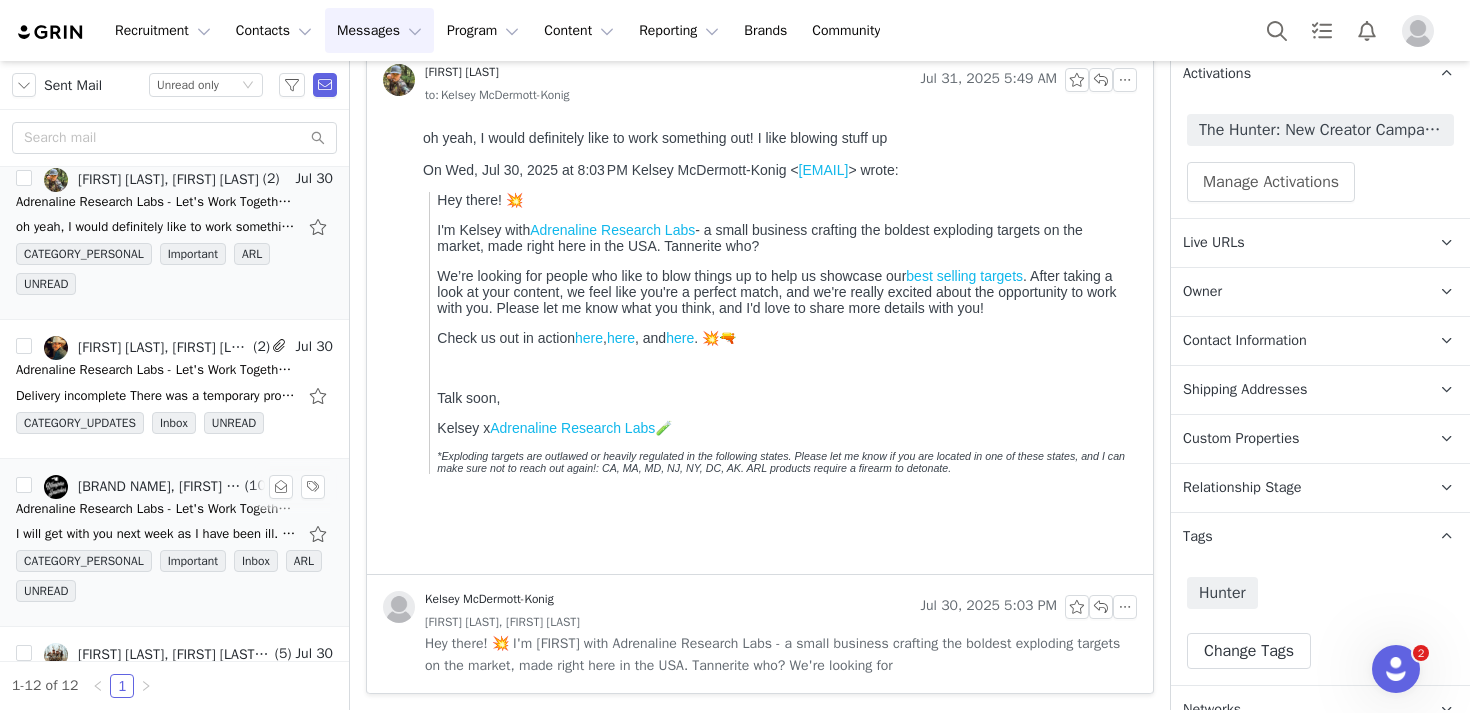click on "I will get with you next week as I have been ill. John Carughi Owner/Operator Direct: 808-726-4732 Email: Sales@weapon-snatcher.com Bang Bags LLC / Weapon Snatcher From: Kelsey McDermott-Konig <" at bounding box center (156, 534) 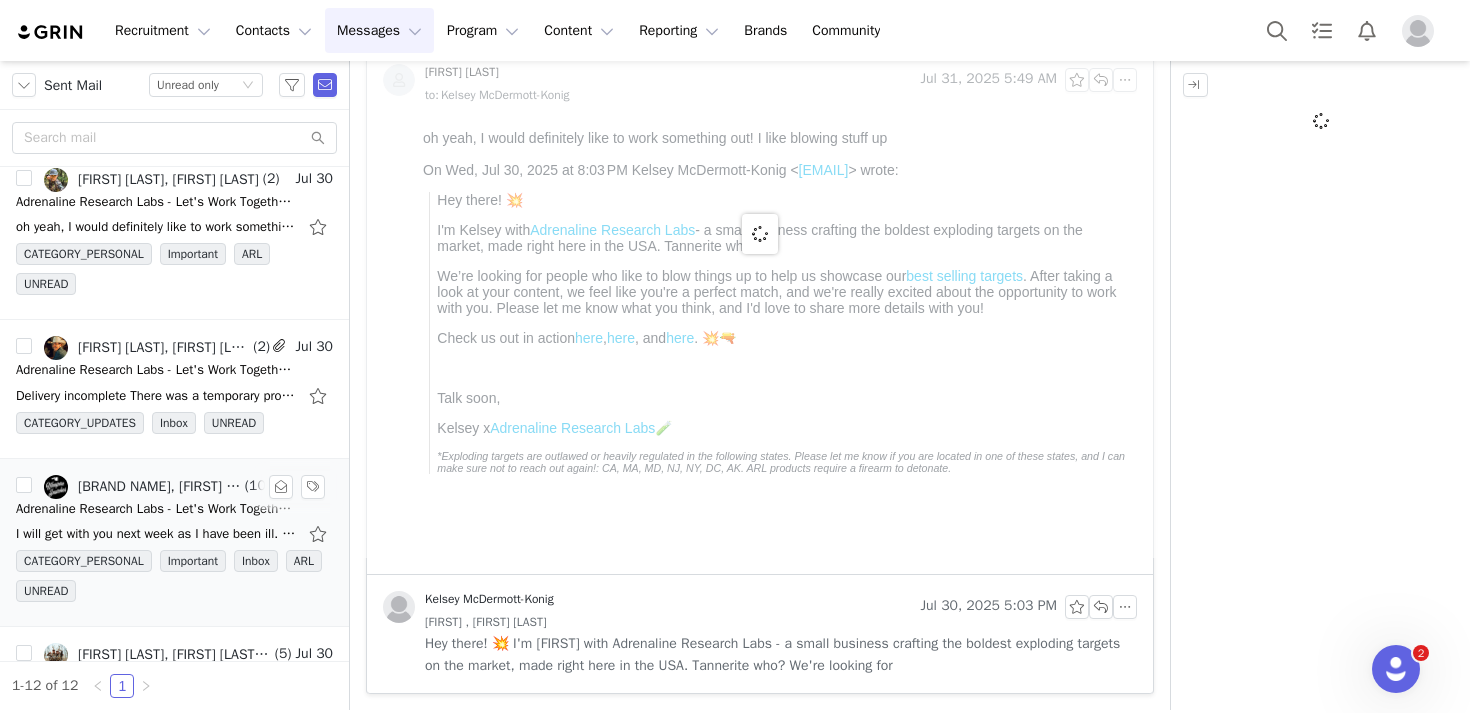 scroll, scrollTop: 0, scrollLeft: 0, axis: both 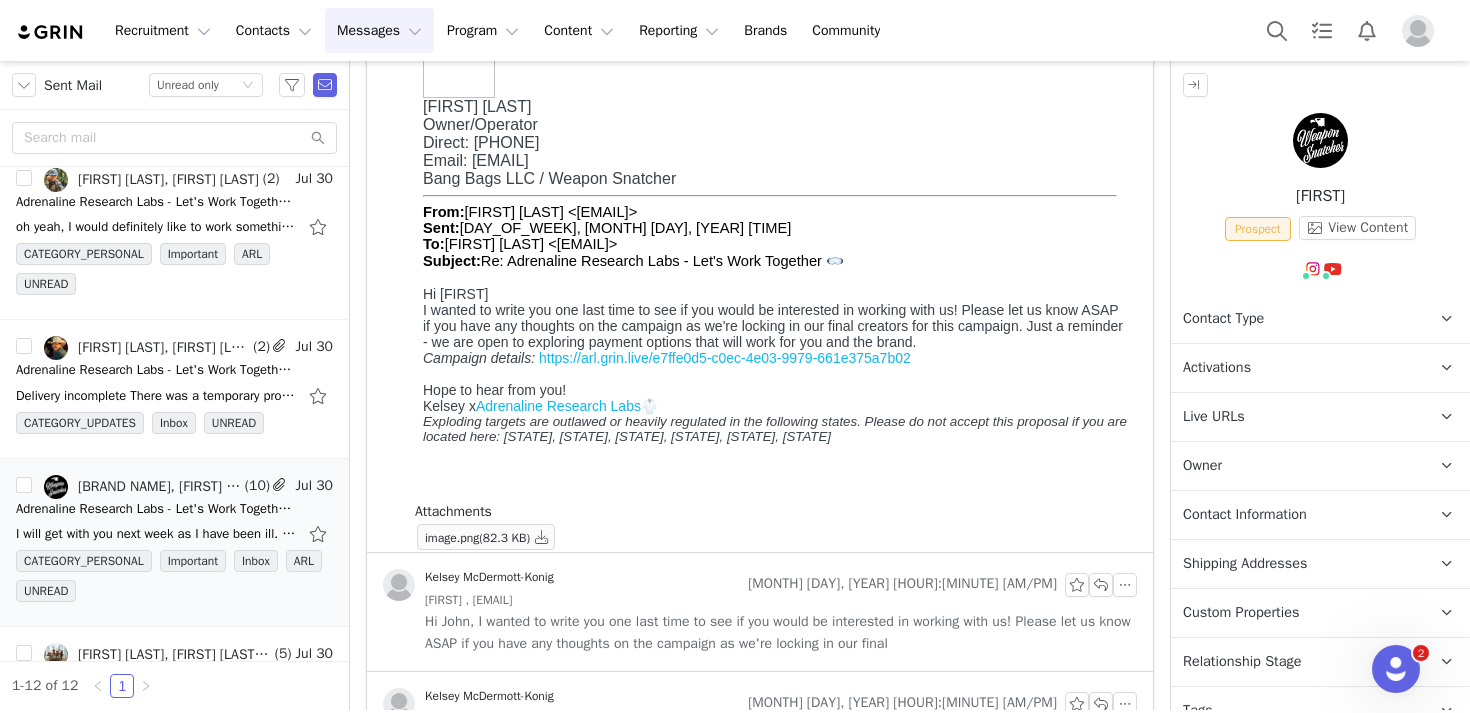 click on "Contact Type  Contact type can be Creator, Prospect, Application, or Manager." at bounding box center (1296, 319) 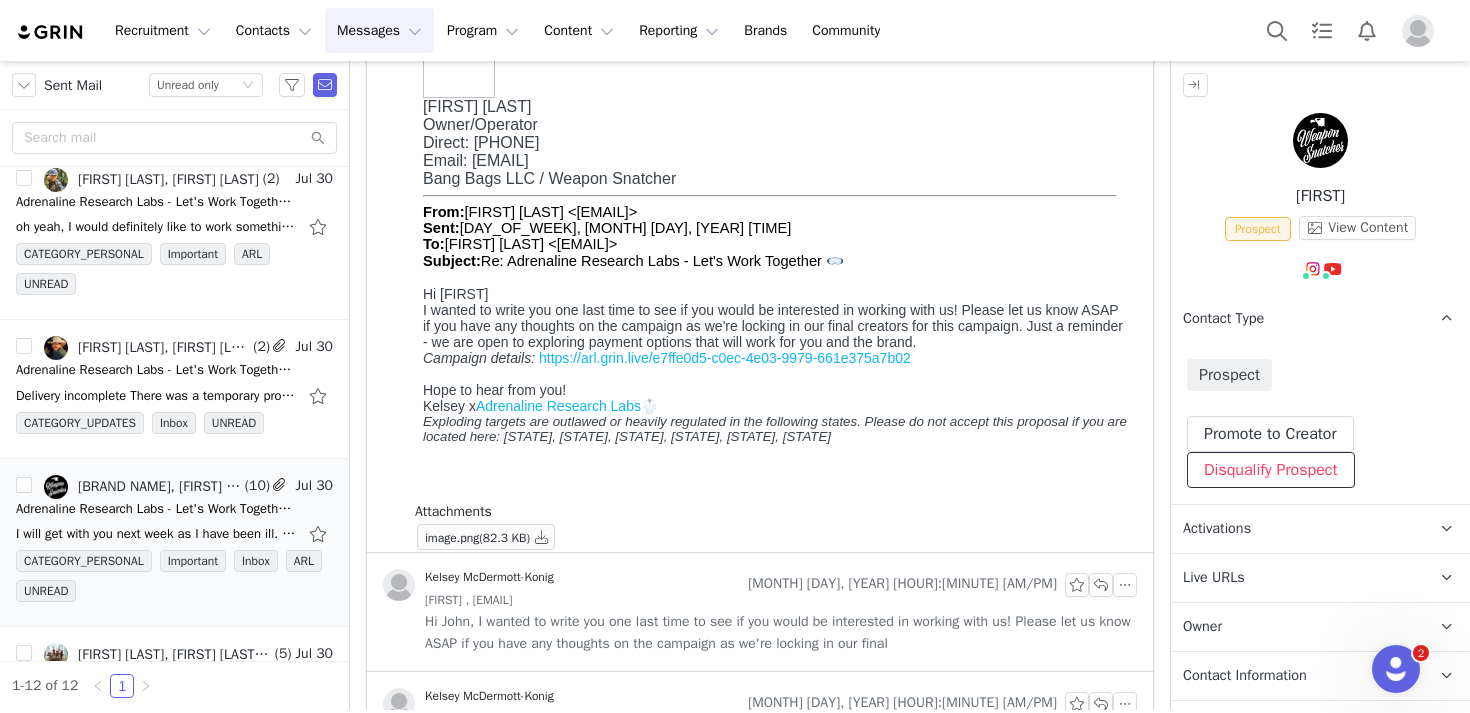 click on "Disqualify Prospect" at bounding box center [1271, 470] 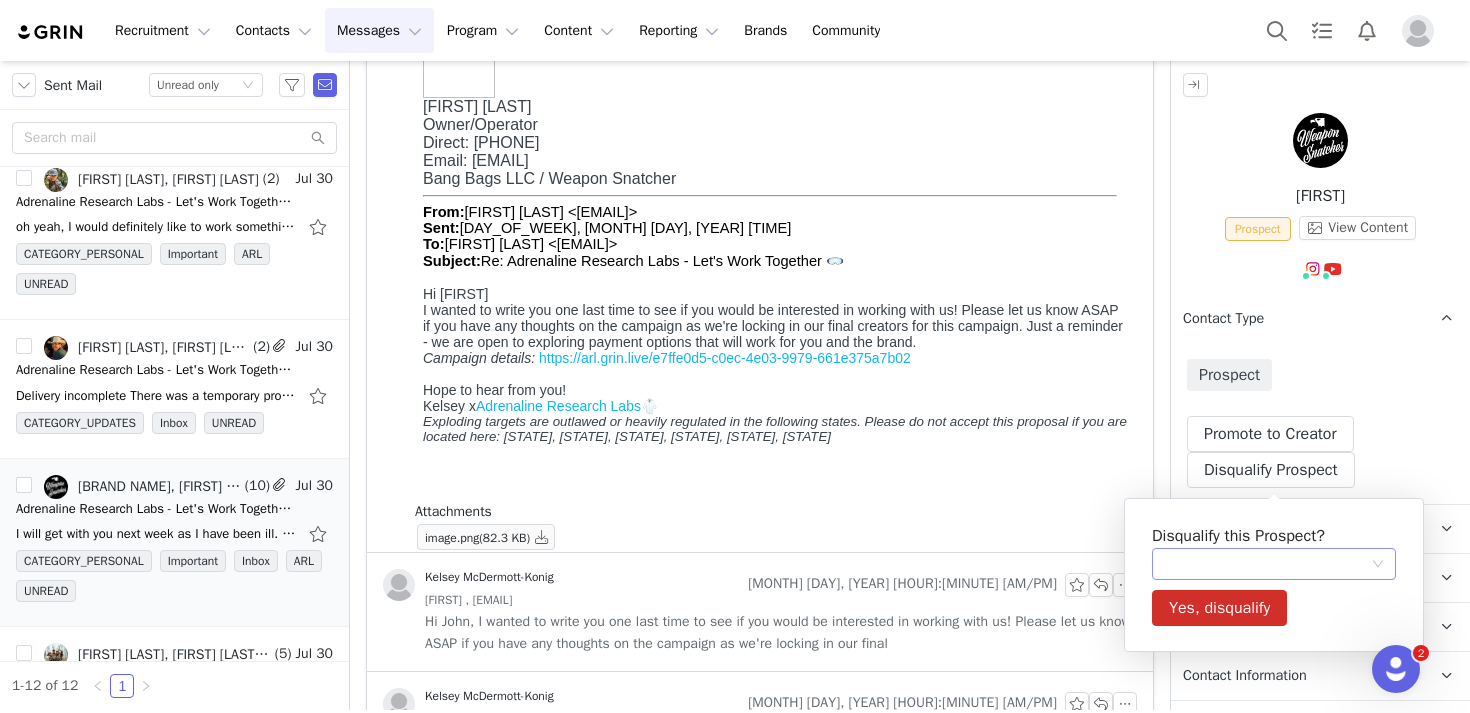 click at bounding box center [1267, 564] 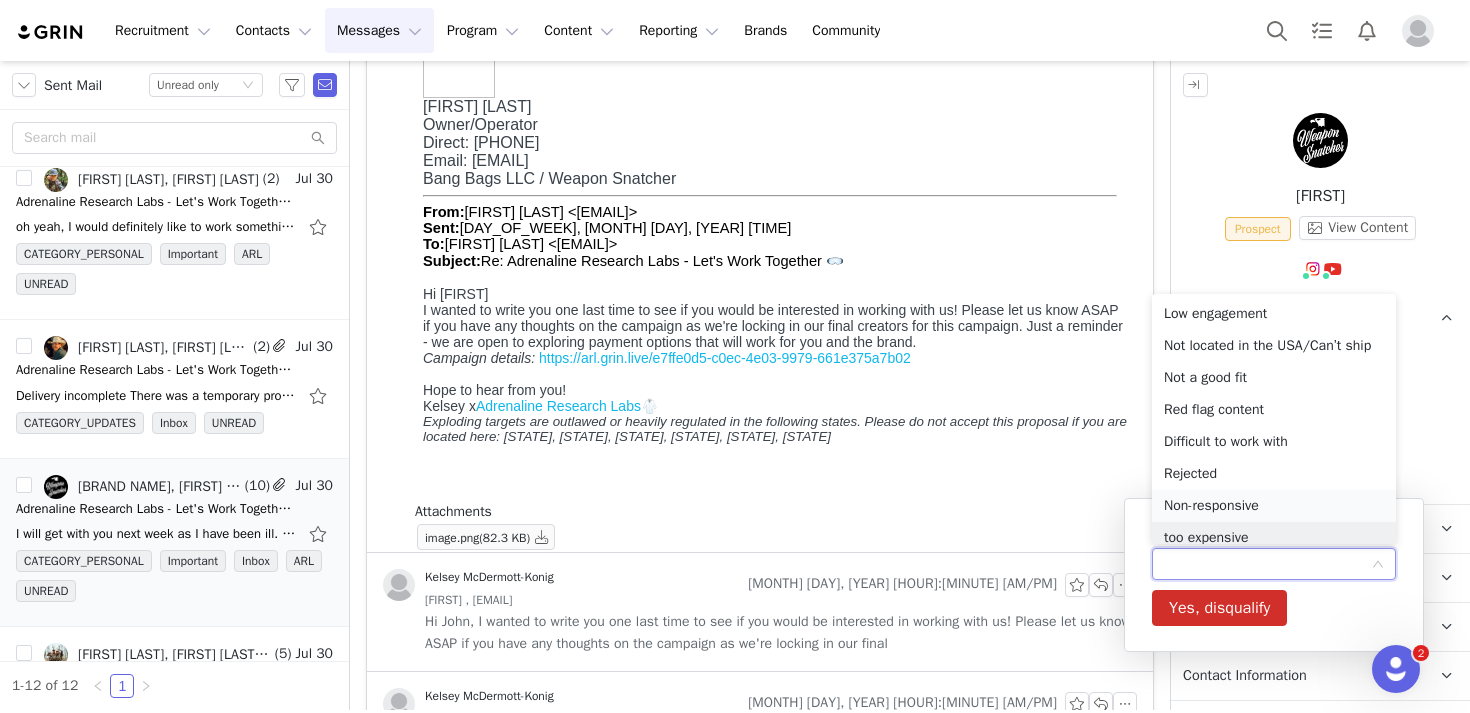 scroll, scrollTop: 10, scrollLeft: 0, axis: vertical 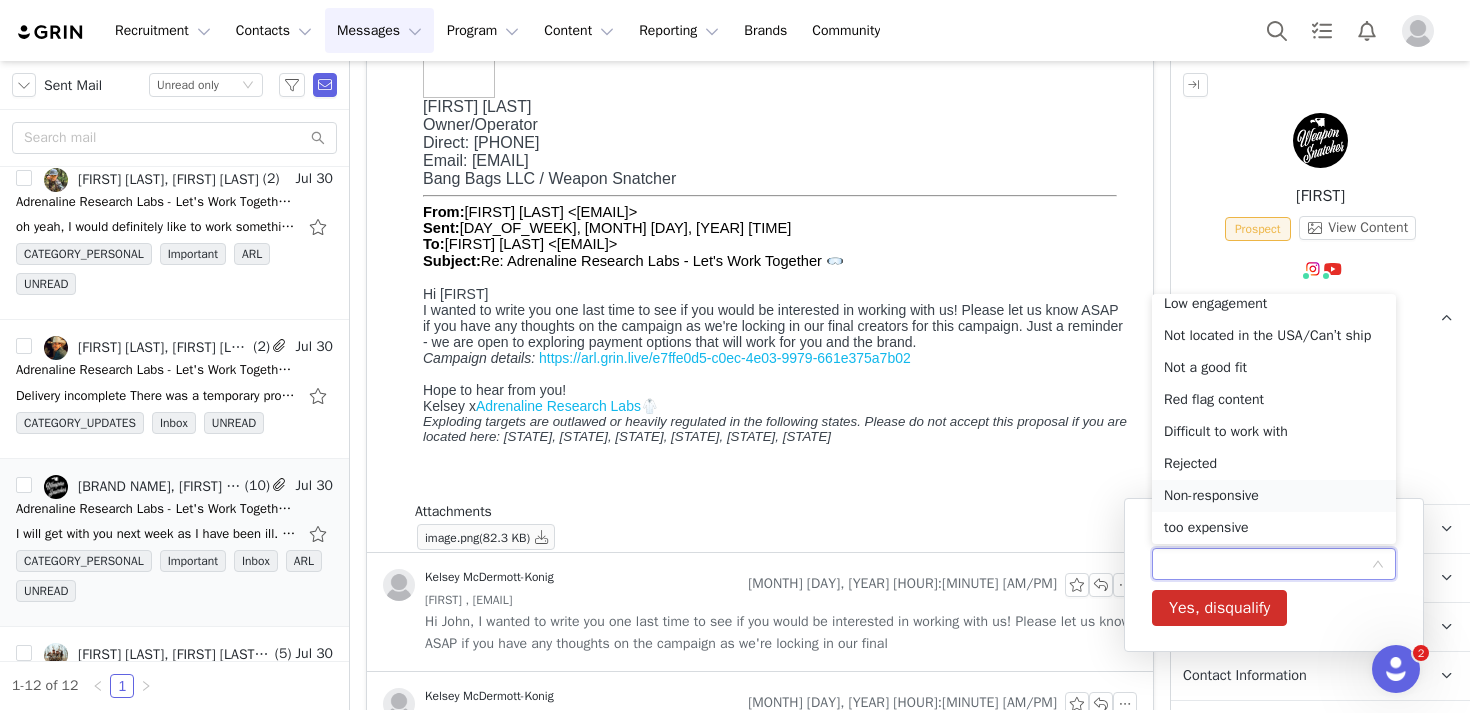 click on "Non-responsive" at bounding box center (1274, 496) 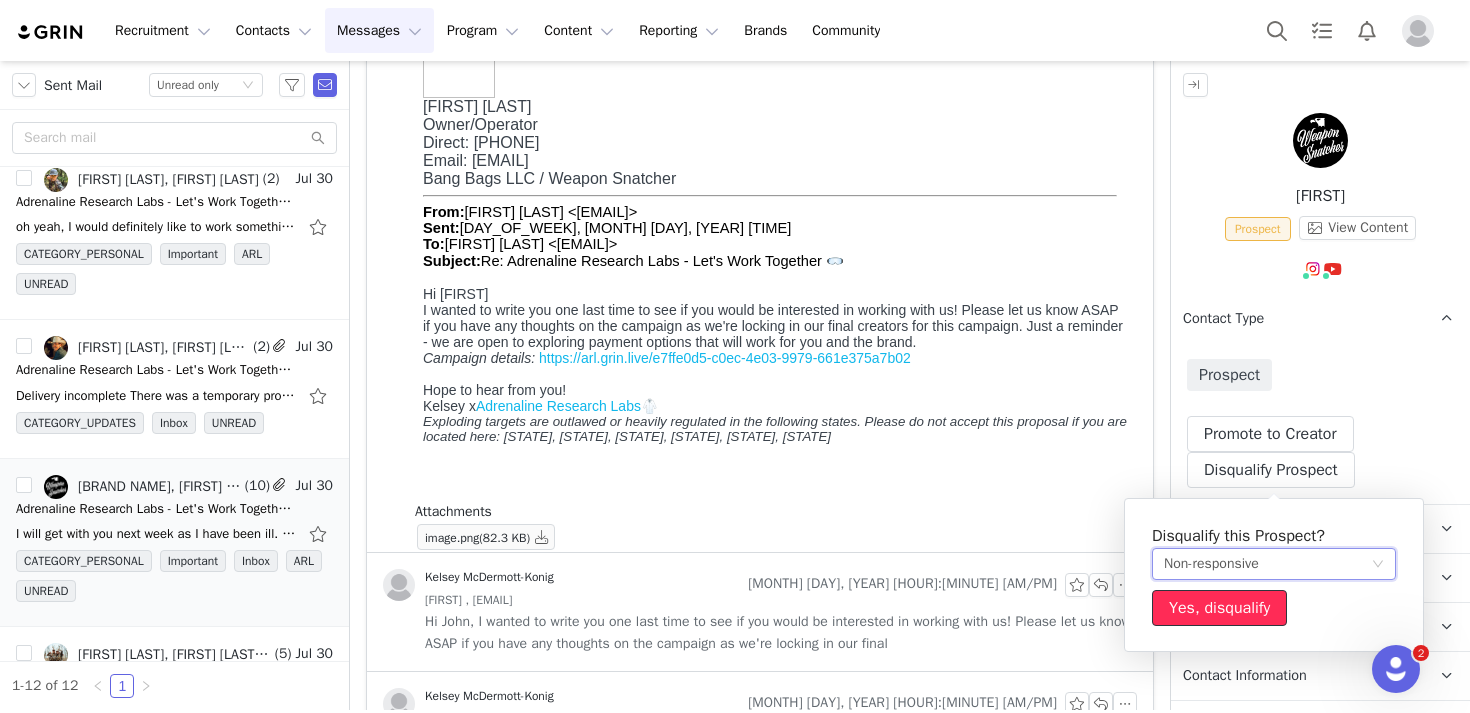 click on "Yes, disqualify" at bounding box center [1219, 608] 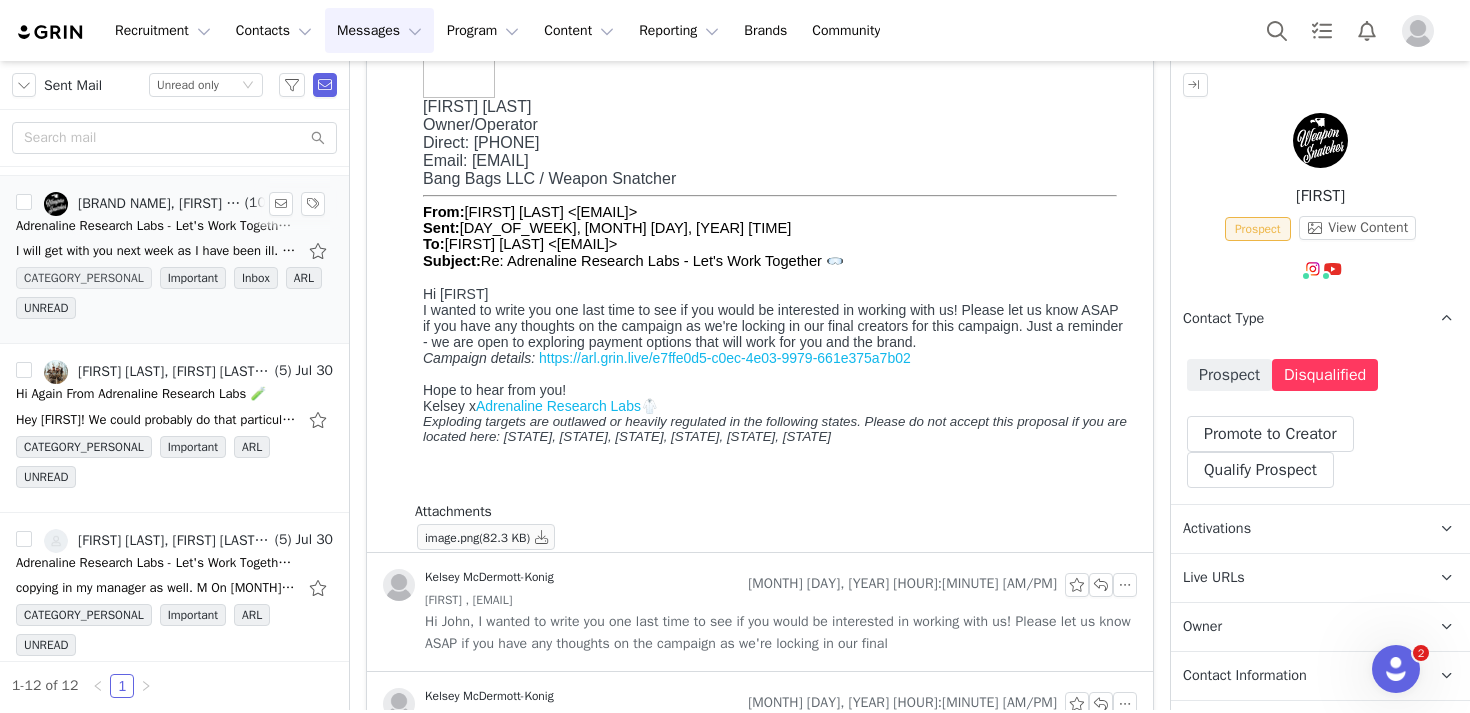scroll, scrollTop: 813, scrollLeft: 0, axis: vertical 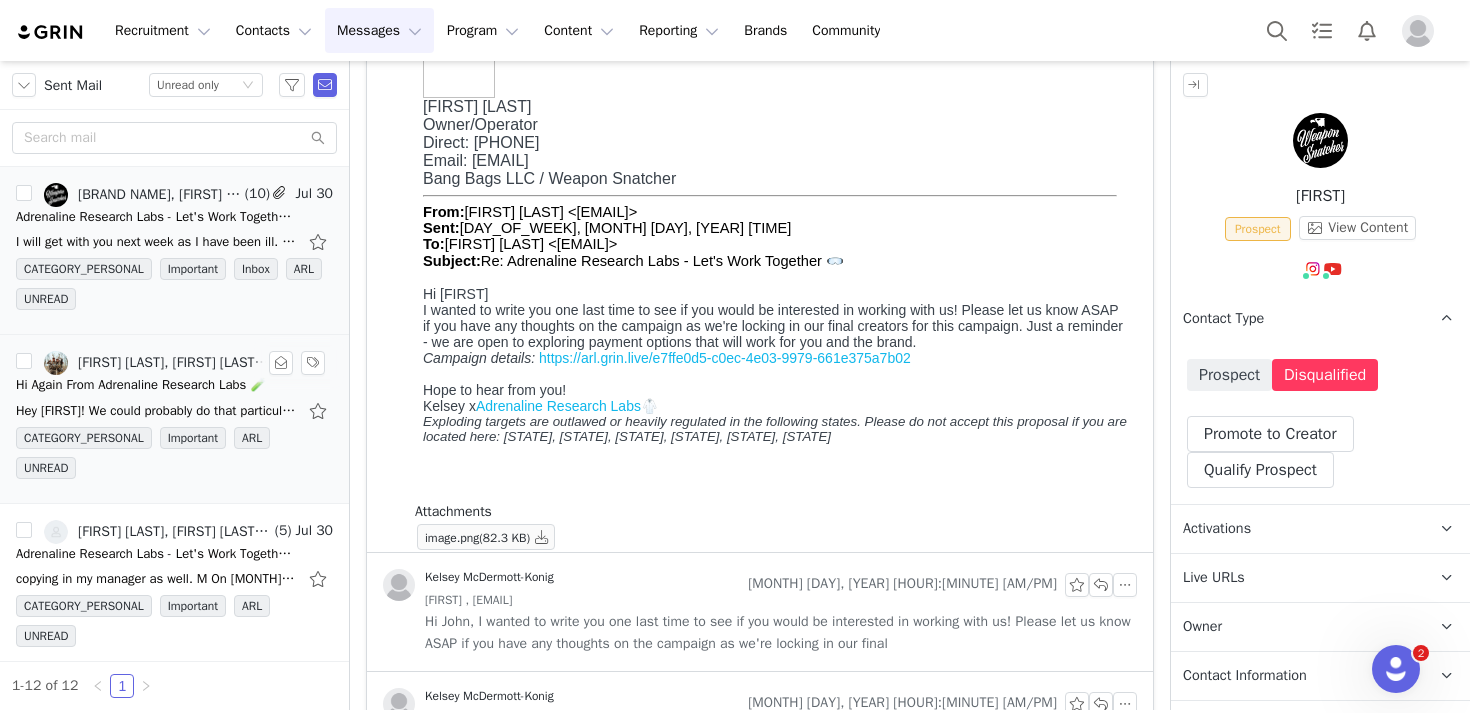 click on "Hey Kelsey! We could probably do that particular campaign for $2000. Let me know if you want to proceed. Thanks, Tyler Jones On Wed, Jul 30, 2025 at 6:11 PM Kelsey McDermott-Konig <kelsey@joybyte." at bounding box center [156, 411] 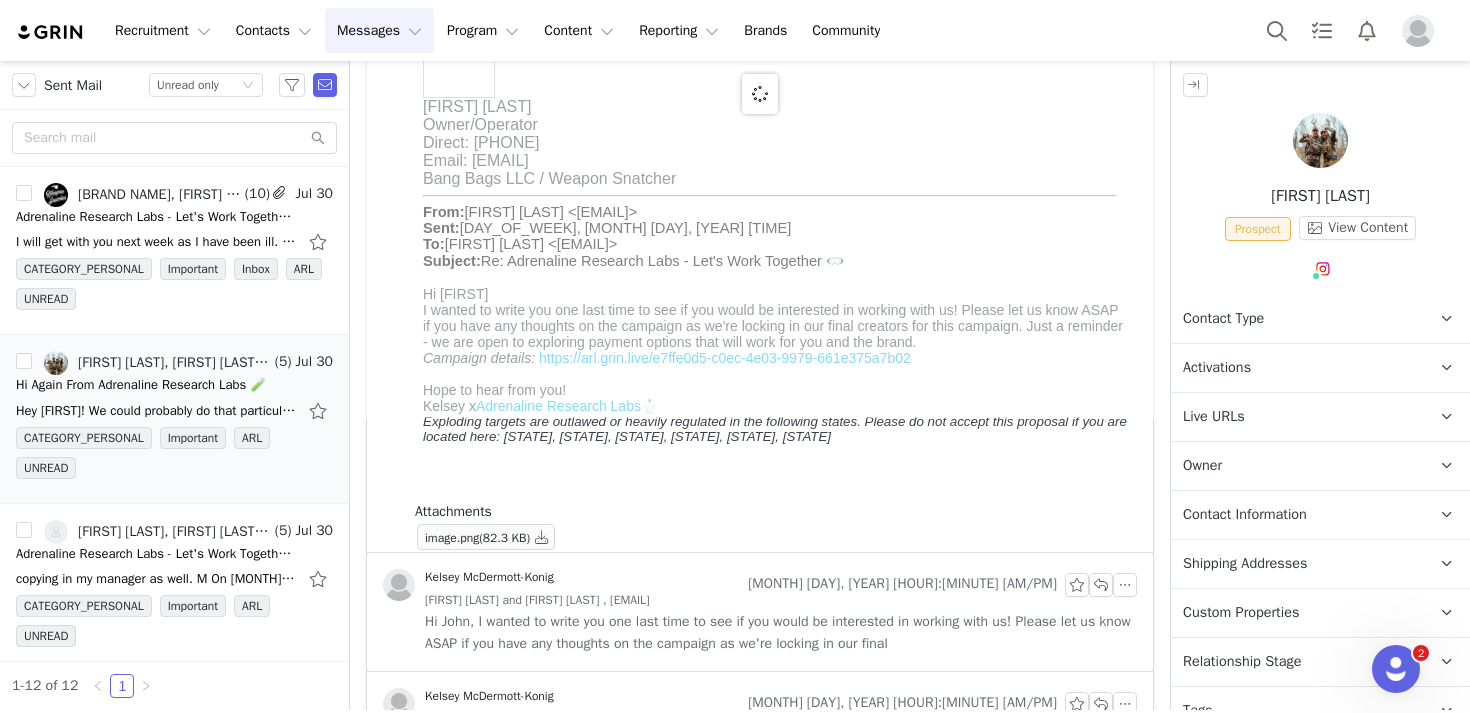 scroll, scrollTop: 82, scrollLeft: 0, axis: vertical 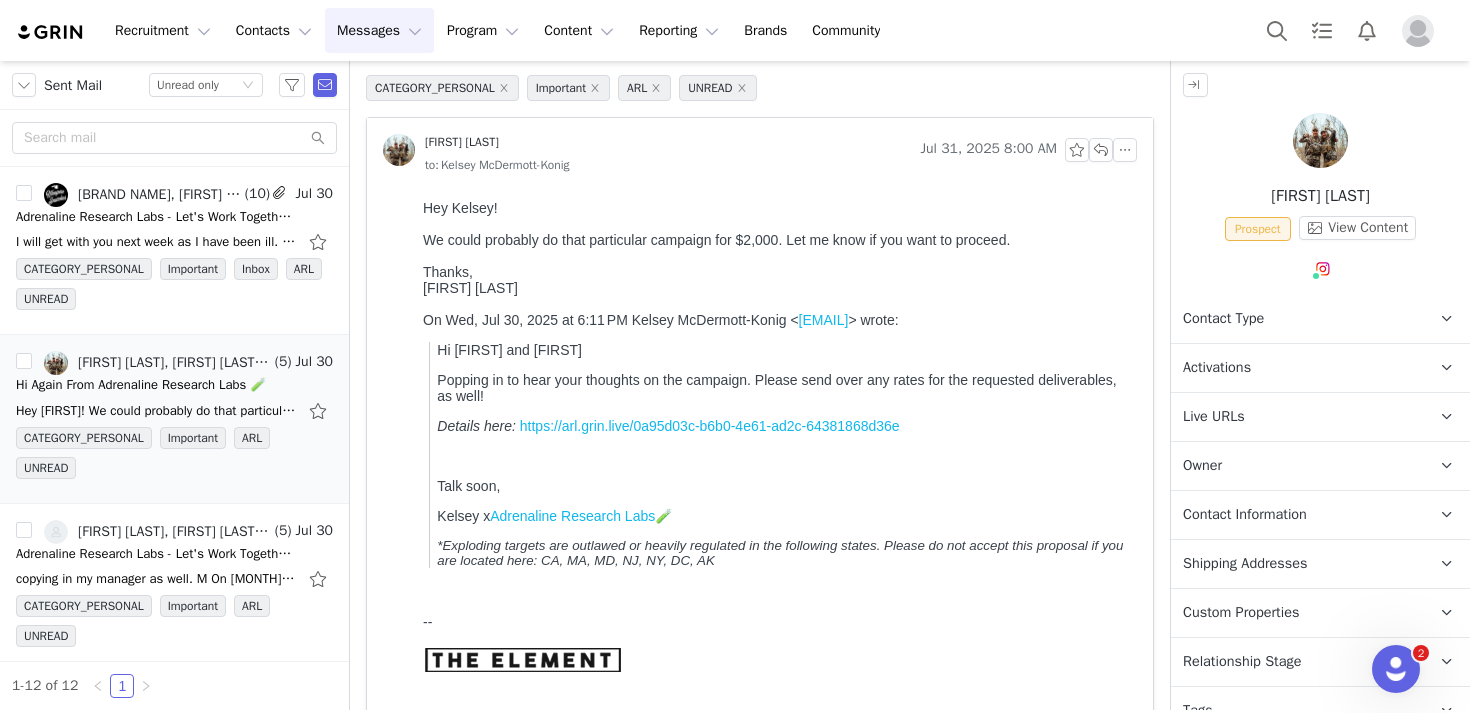 click at bounding box center [1320, 140] 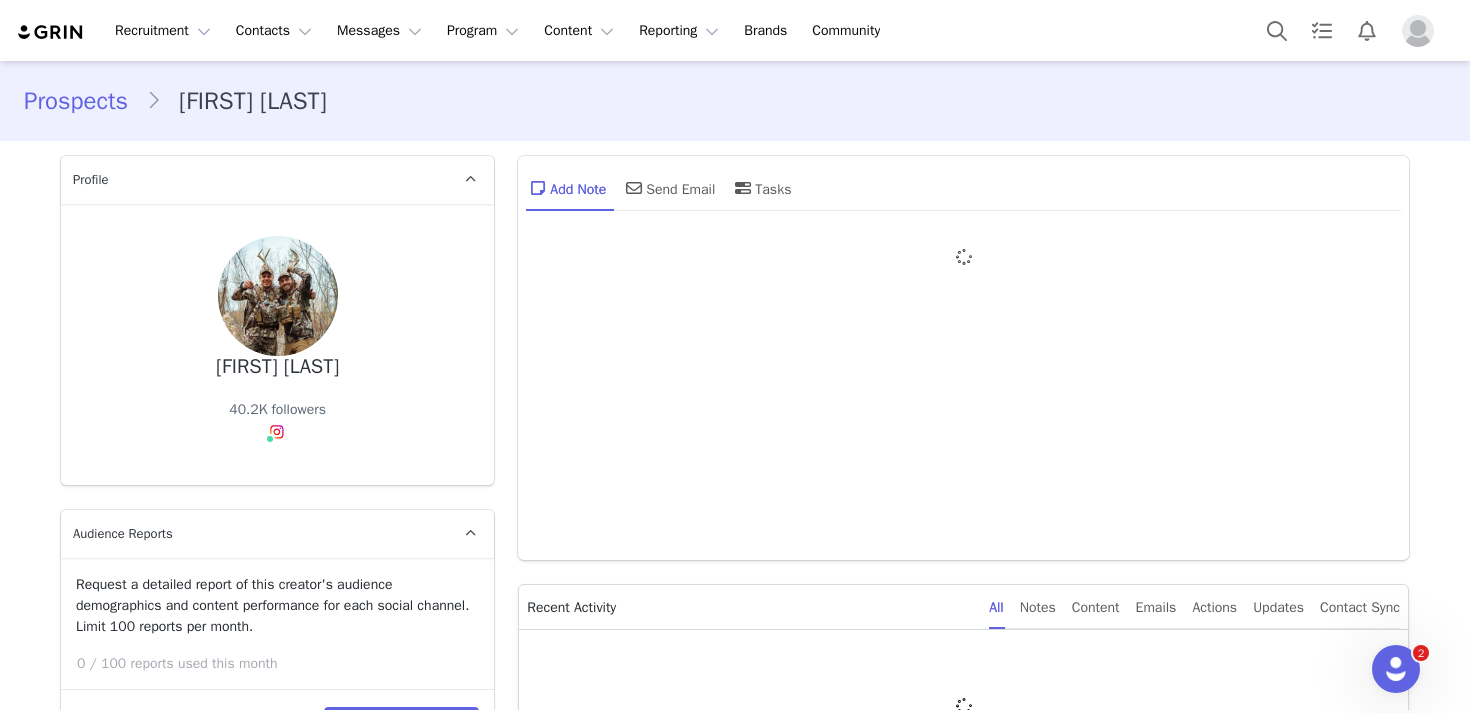 type on "+1 (United States)" 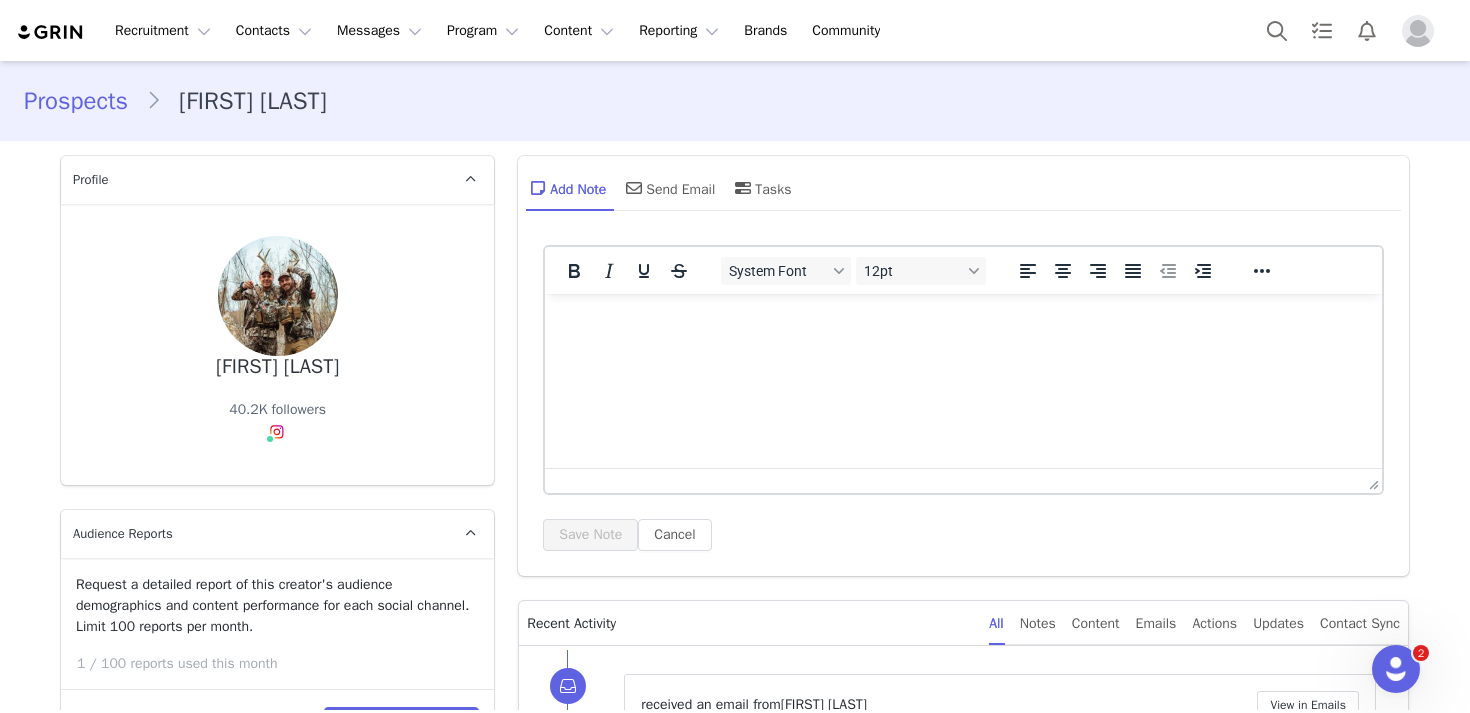 scroll, scrollTop: 0, scrollLeft: 0, axis: both 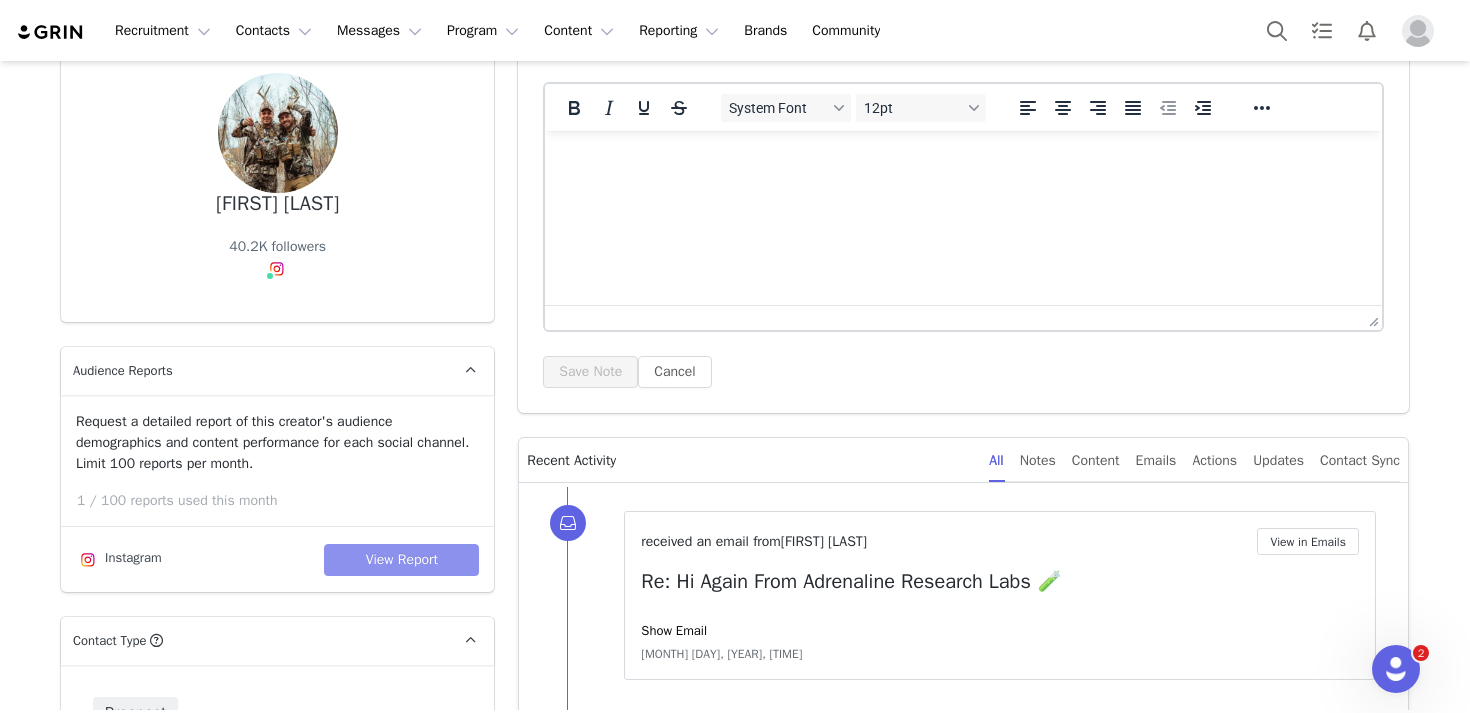click on "View Report" at bounding box center (401, 560) 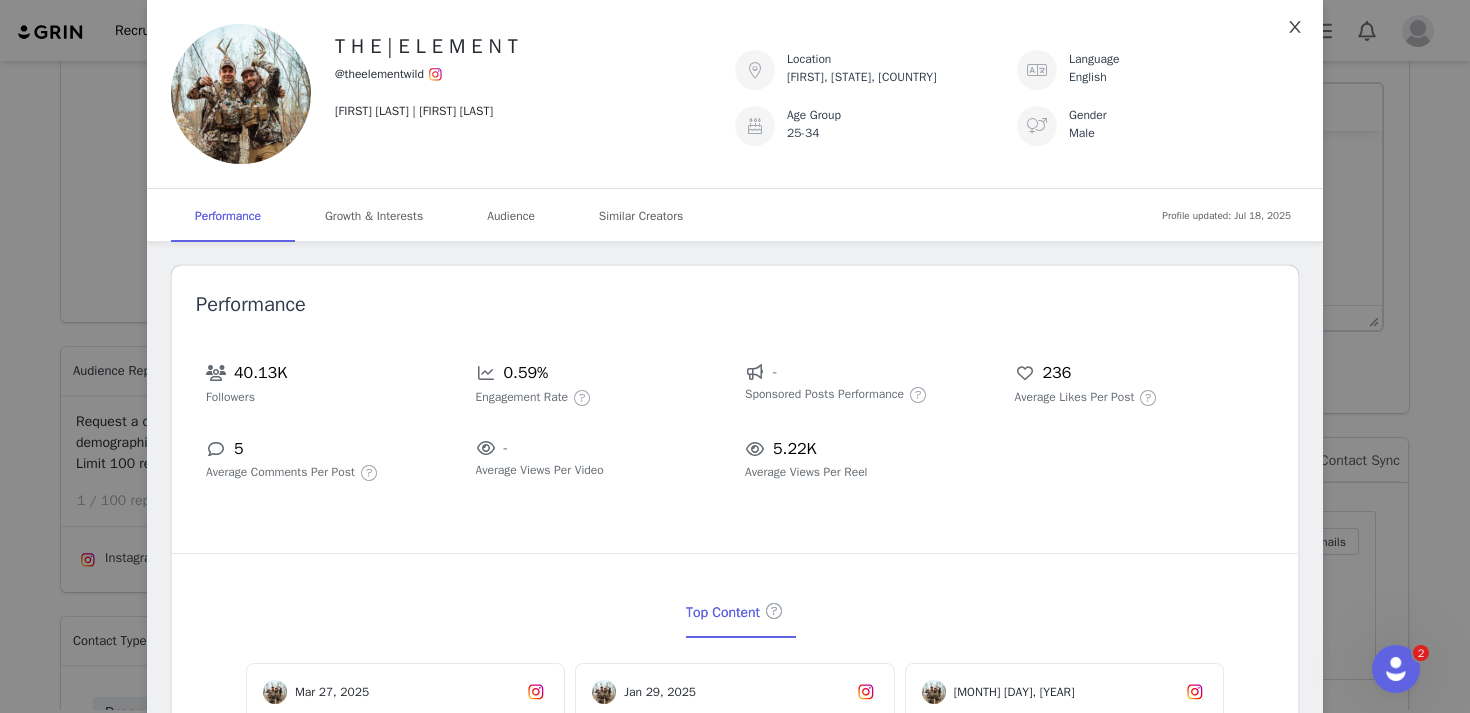 click 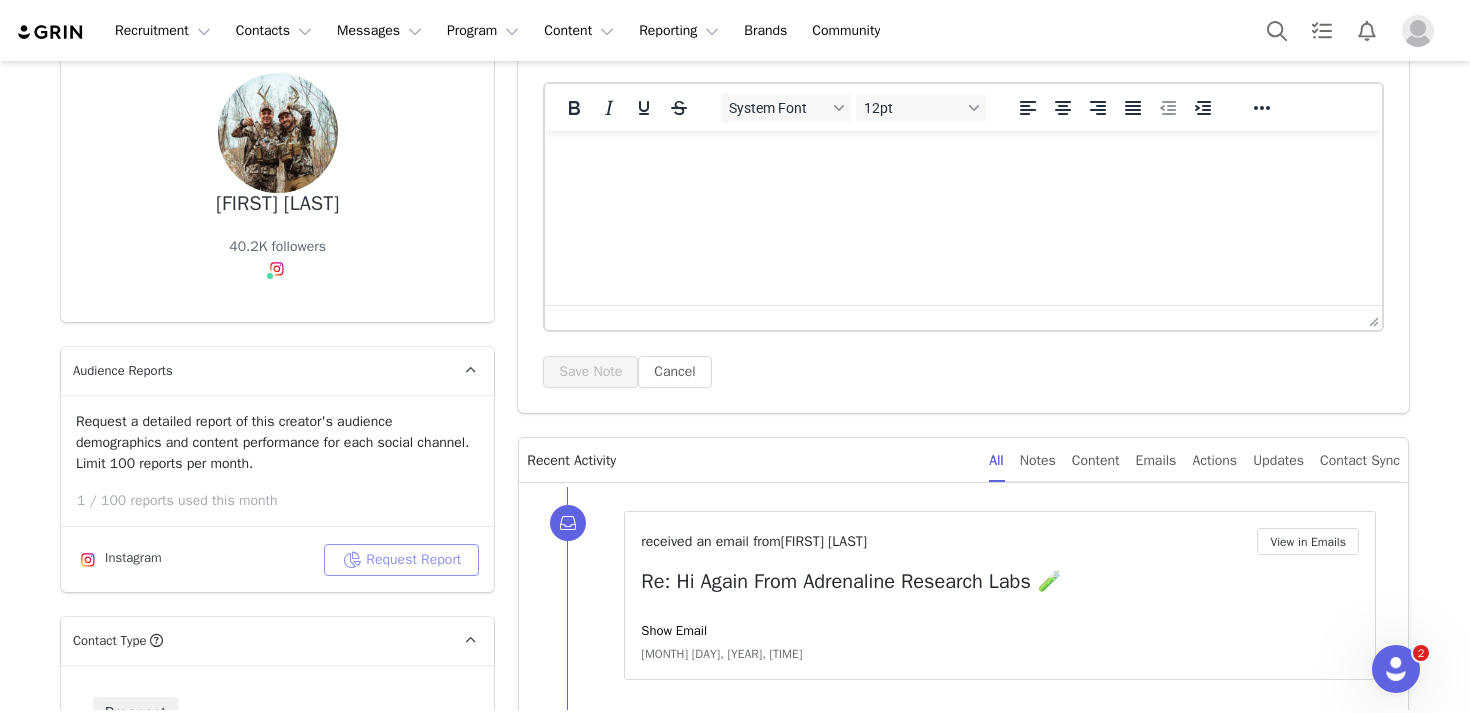 scroll, scrollTop: 199, scrollLeft: 0, axis: vertical 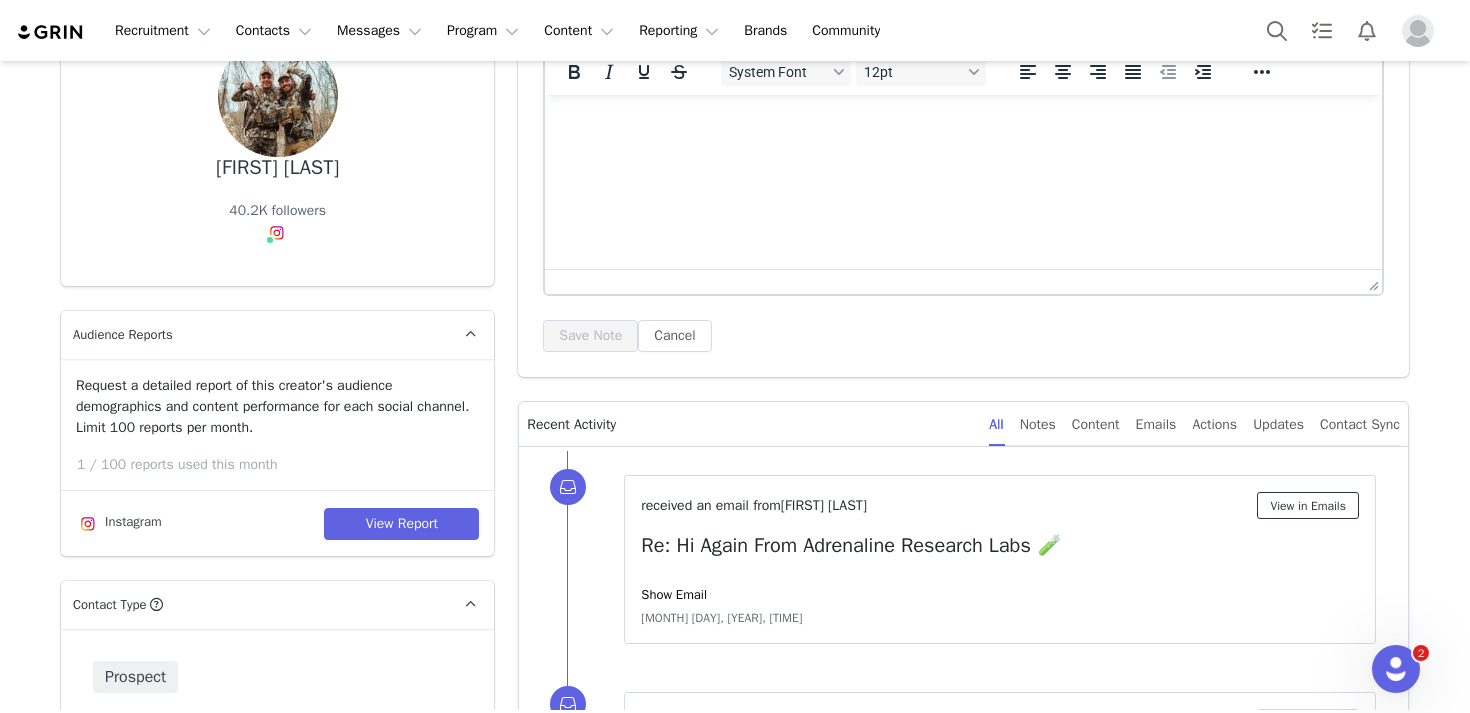 click on "View in Emails" at bounding box center (1308, 505) 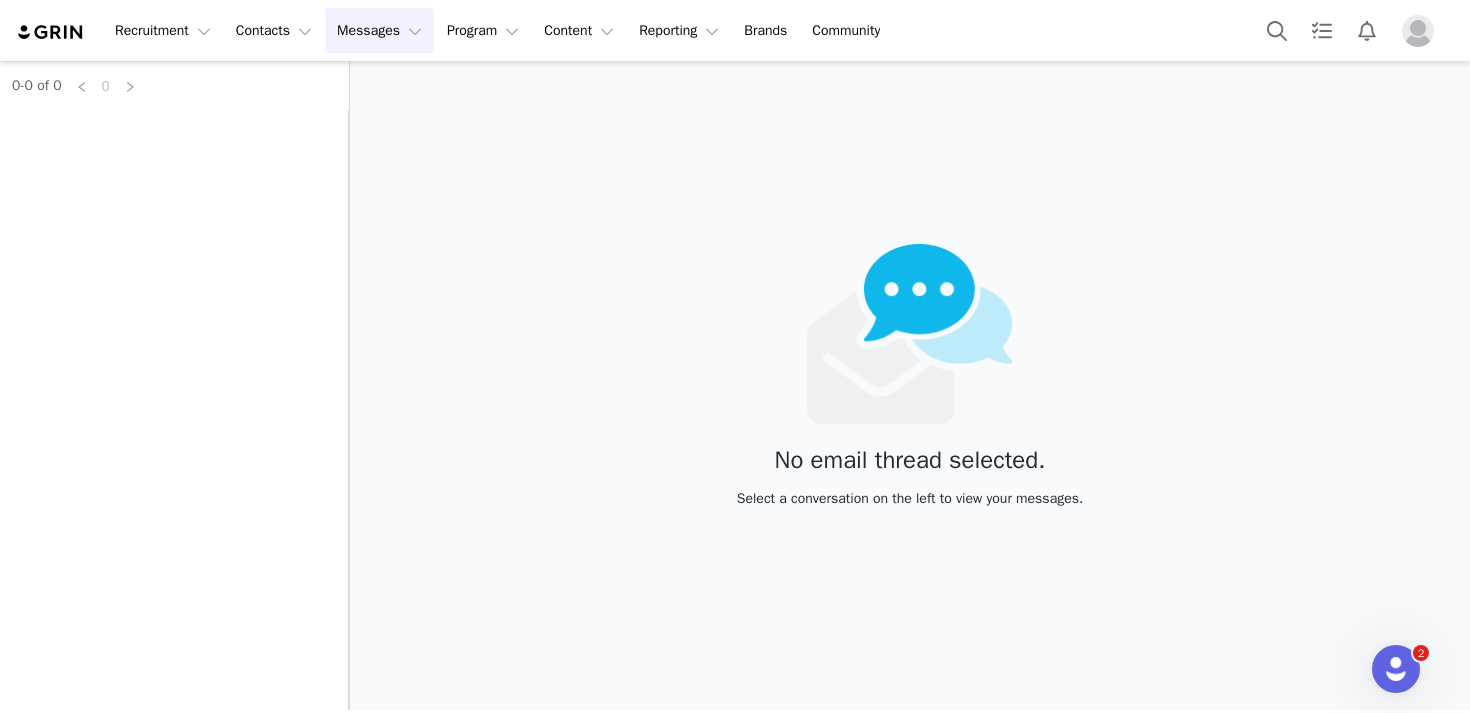 scroll, scrollTop: 0, scrollLeft: 0, axis: both 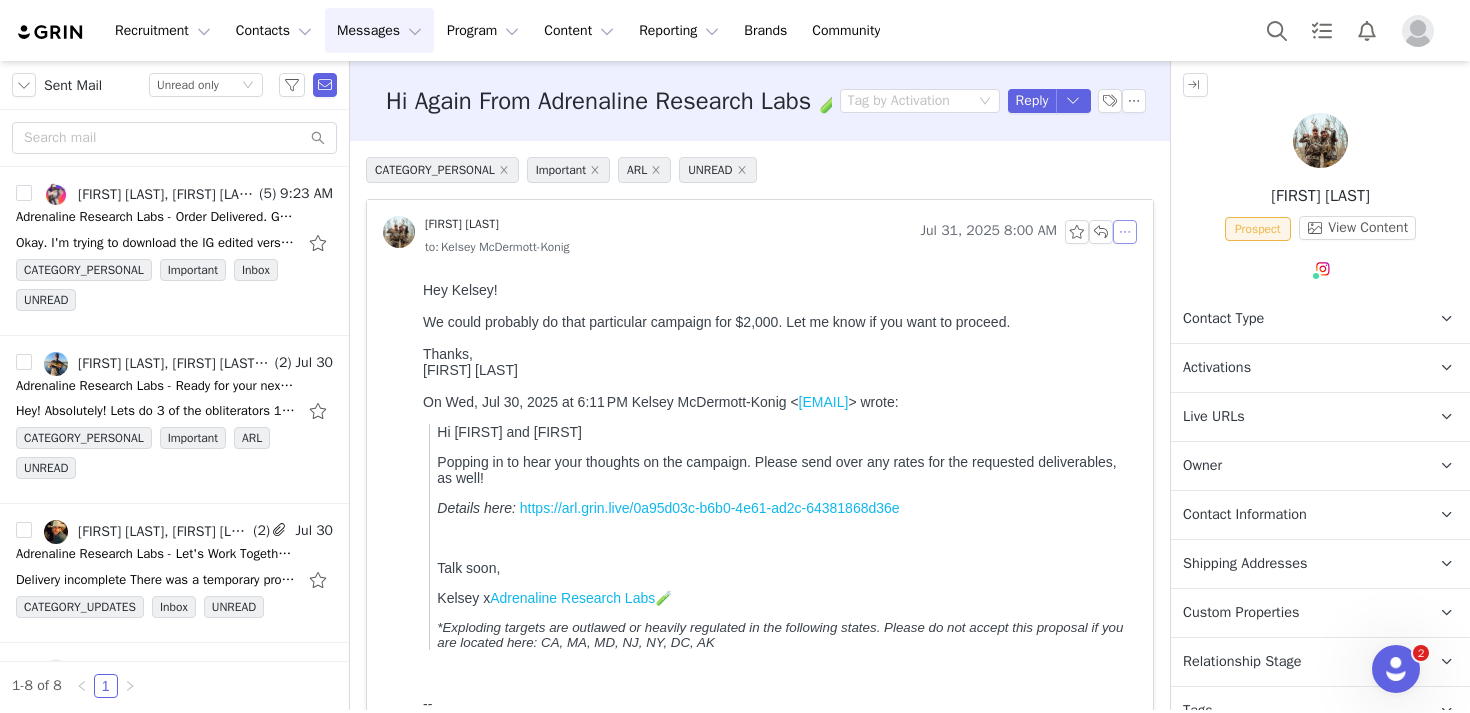 click at bounding box center (1125, 232) 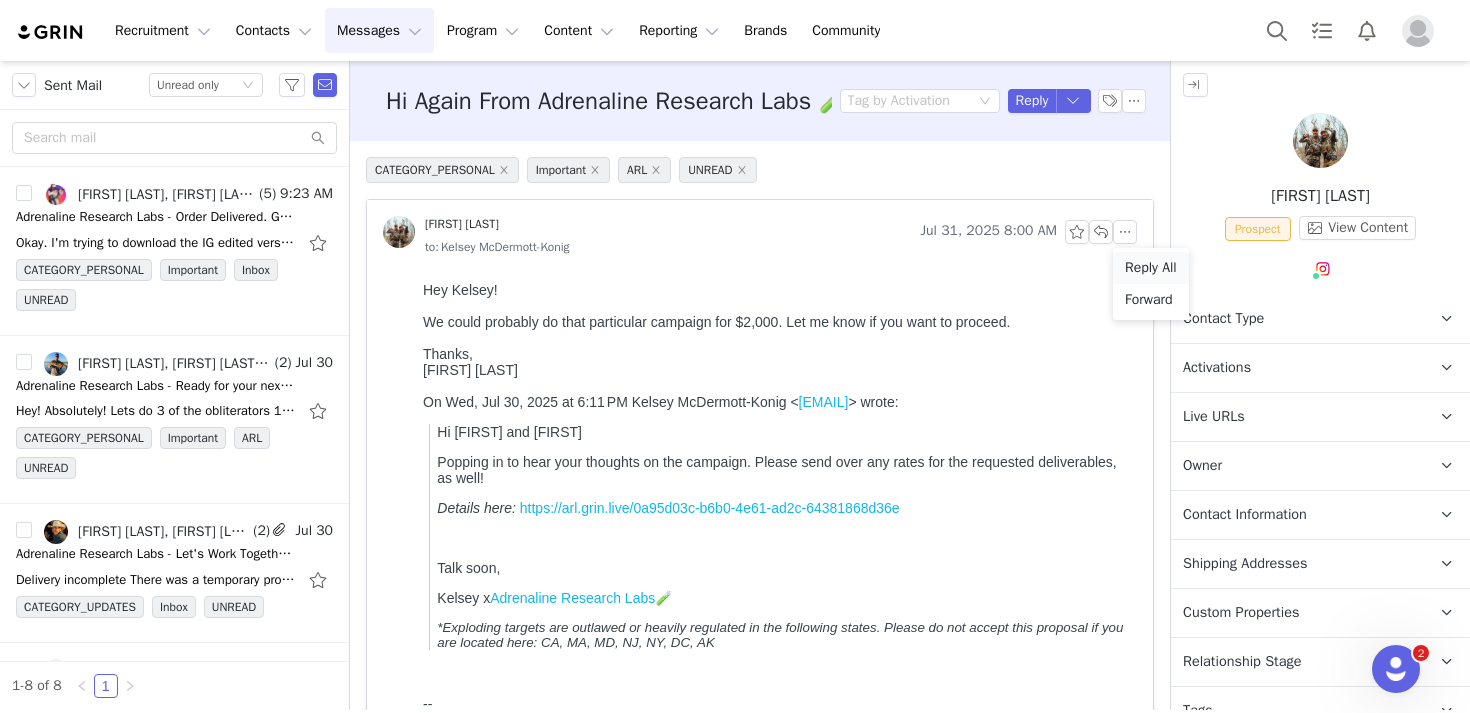 click on "Reply All" at bounding box center [1151, 268] 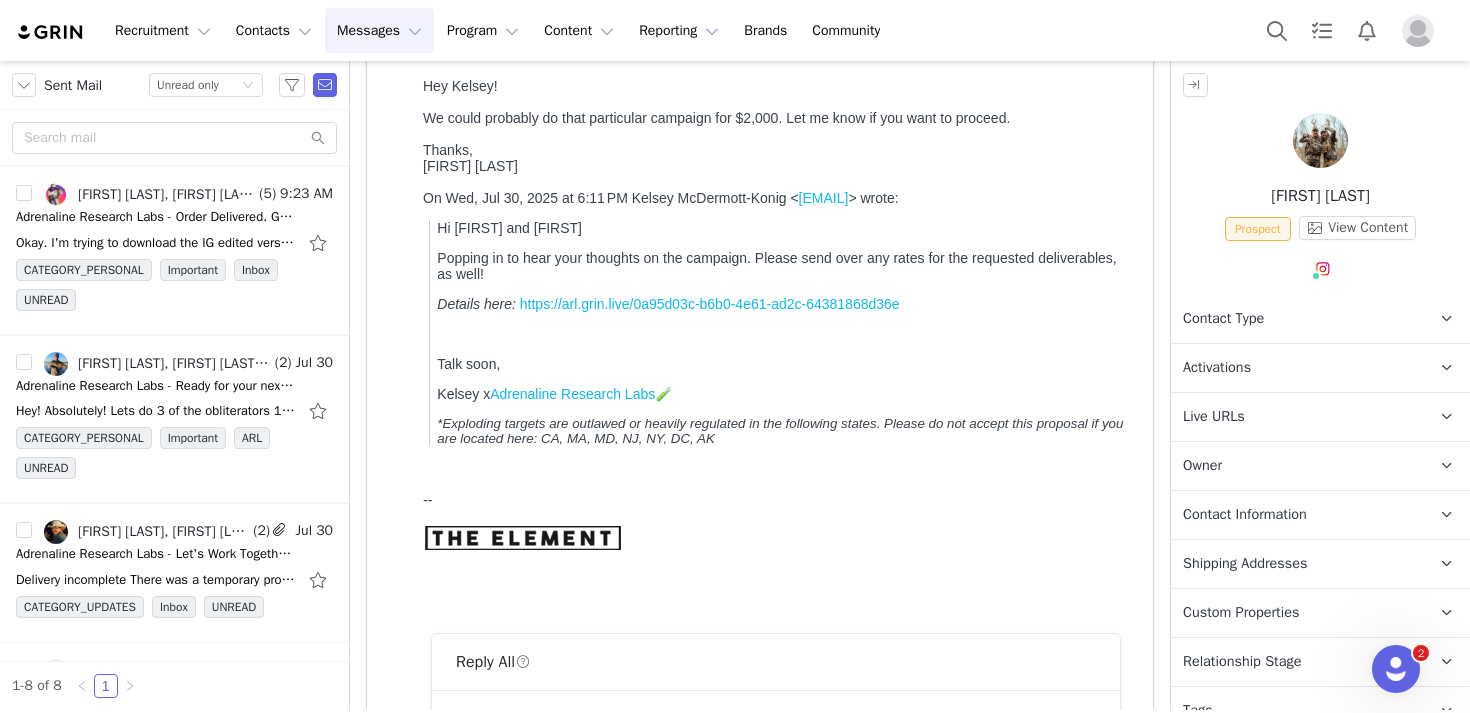 scroll, scrollTop: 668, scrollLeft: 0, axis: vertical 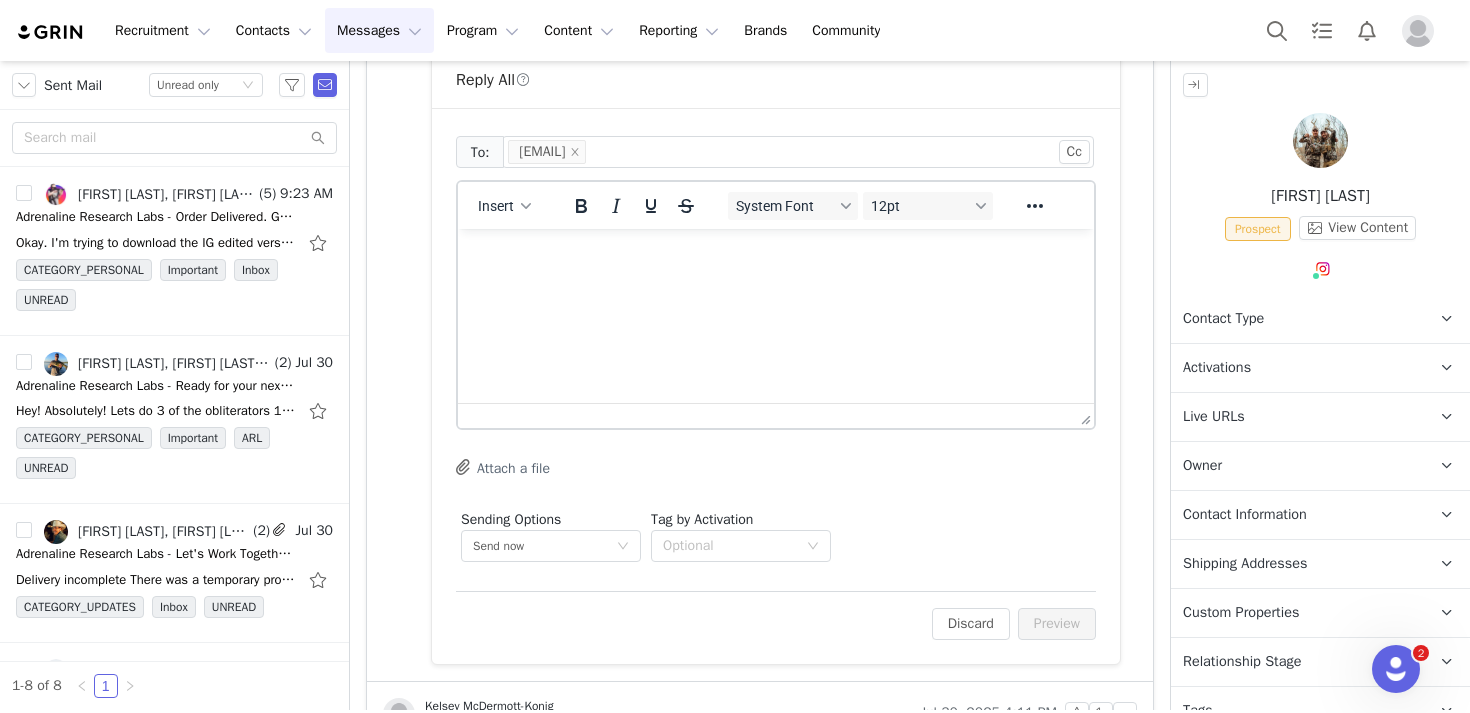 click at bounding box center [776, 256] 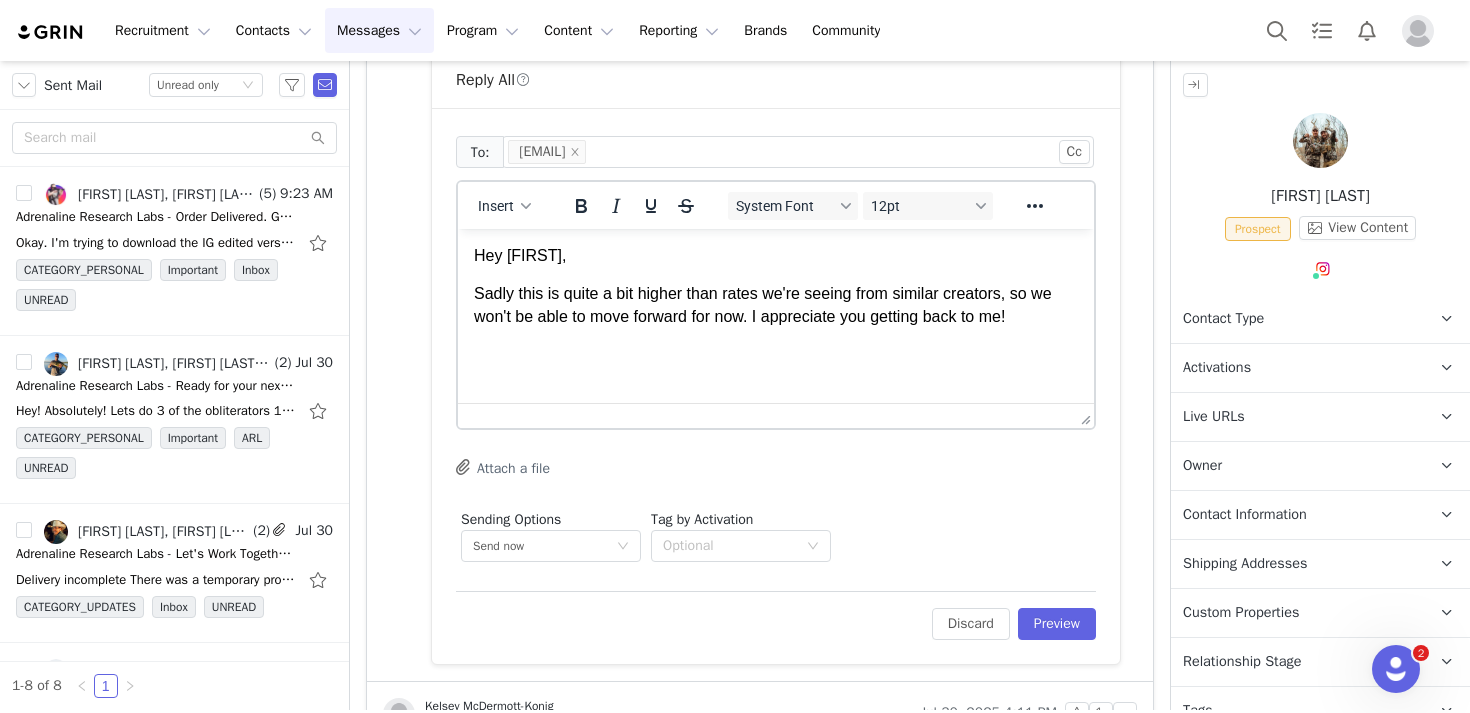 scroll, scrollTop: 2, scrollLeft: 0, axis: vertical 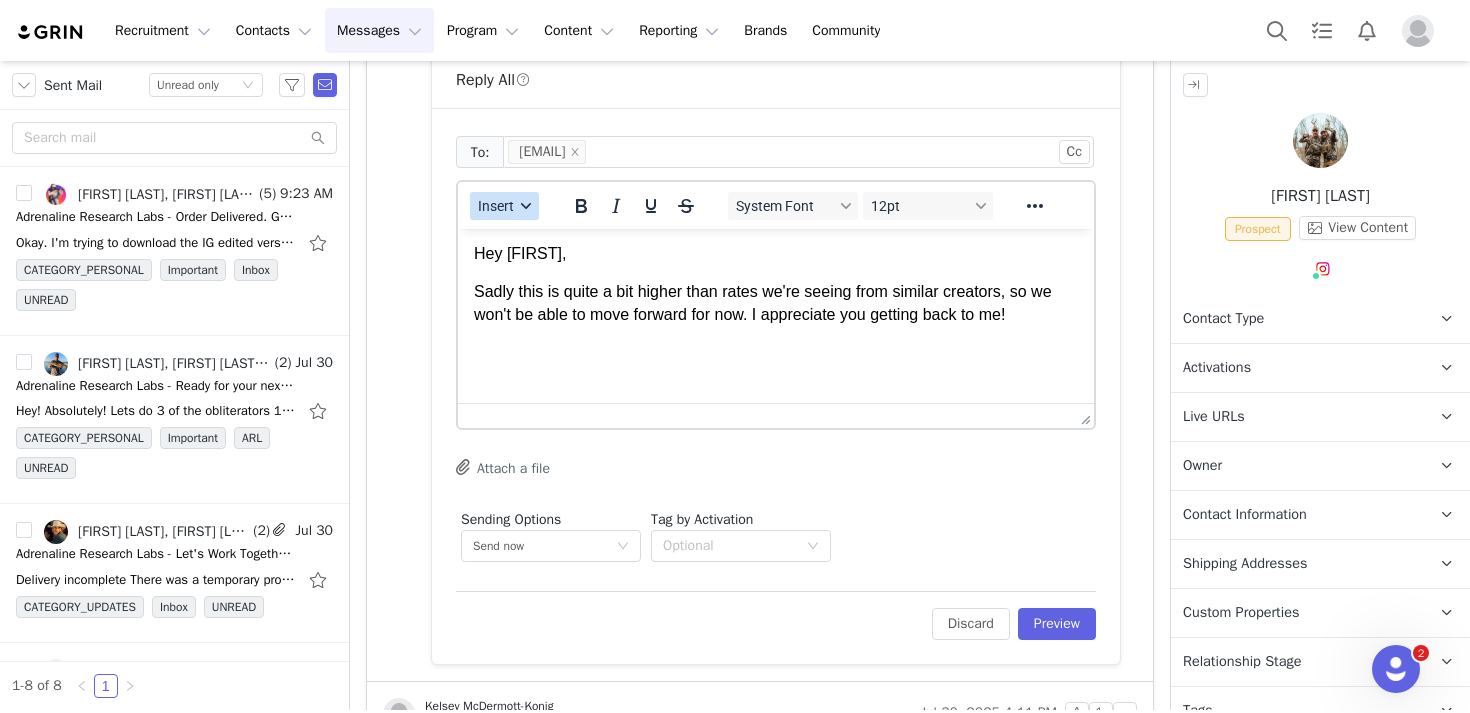 click on "Insert" at bounding box center [496, 206] 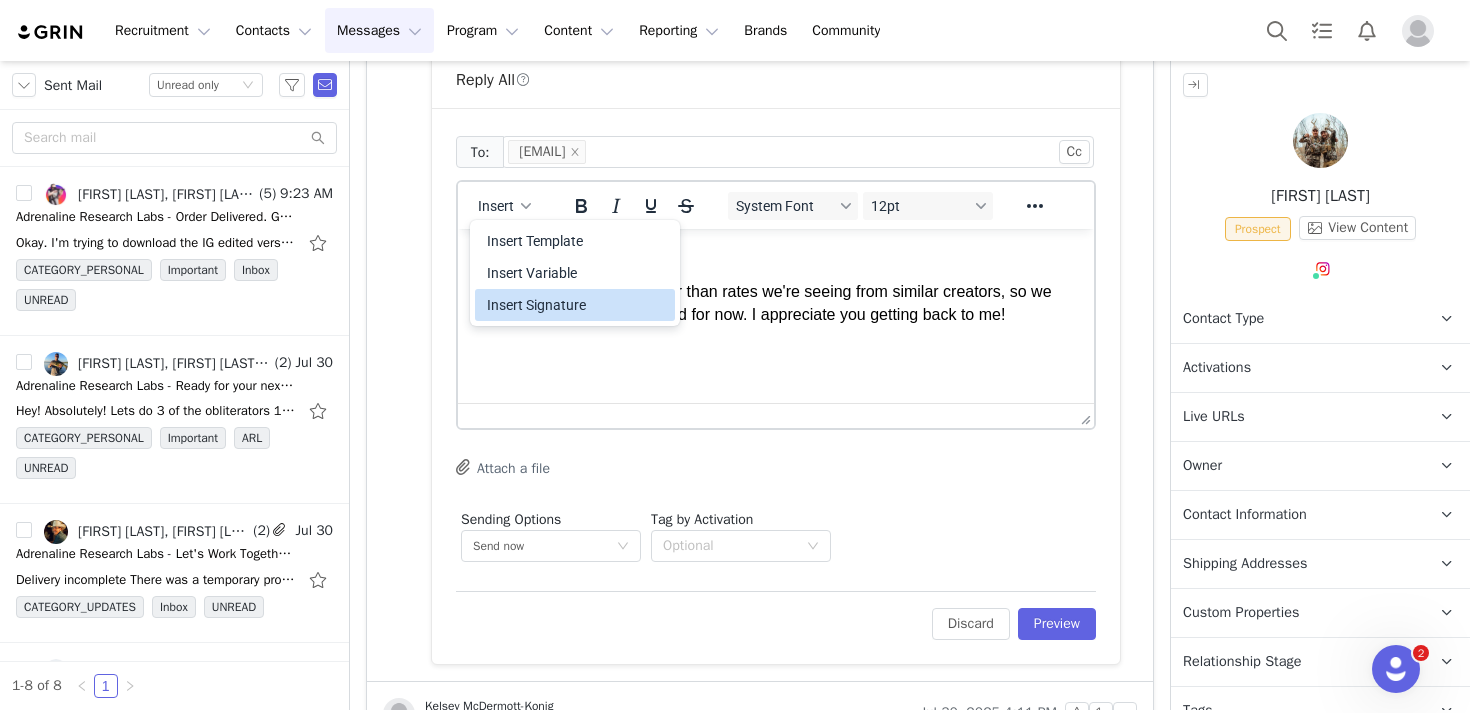 click on "Insert Signature" at bounding box center [575, 305] 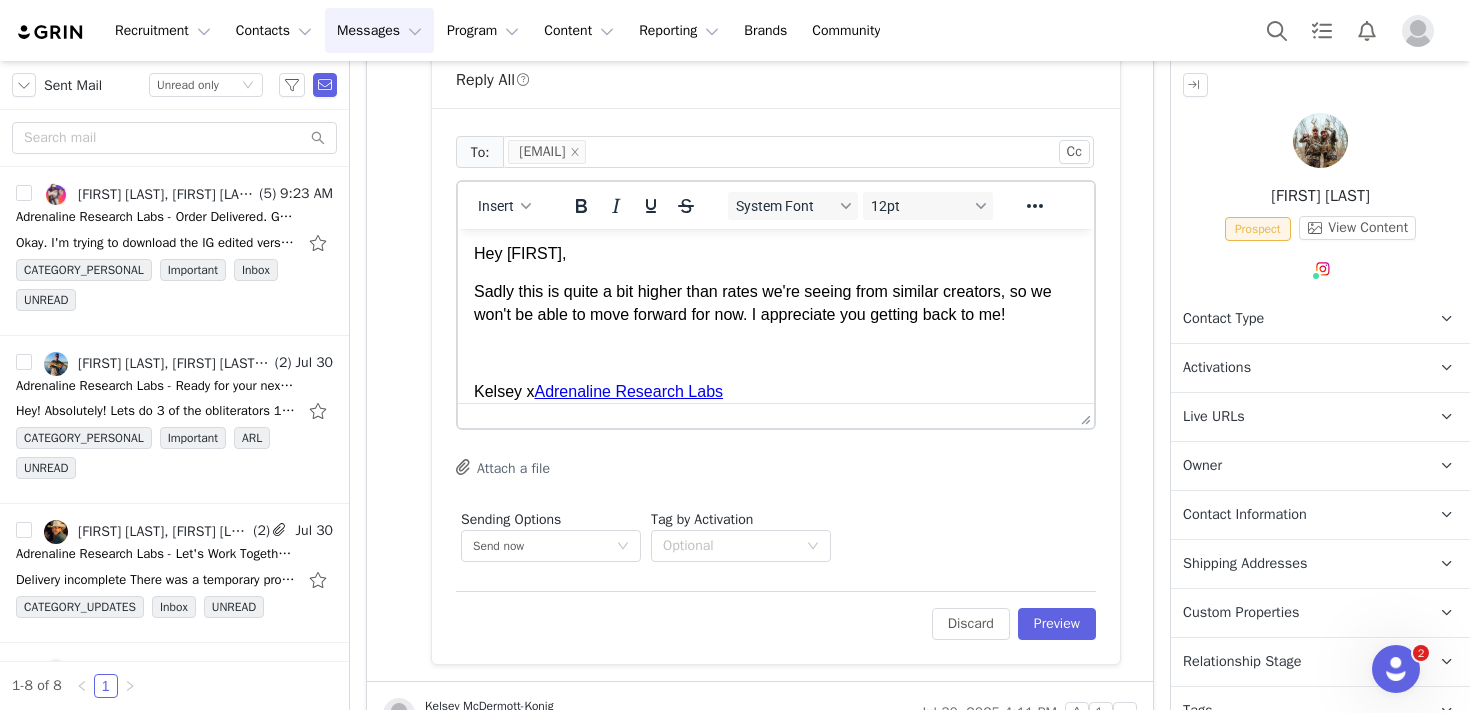 click on "Edit     Discard Preview" at bounding box center [776, 615] 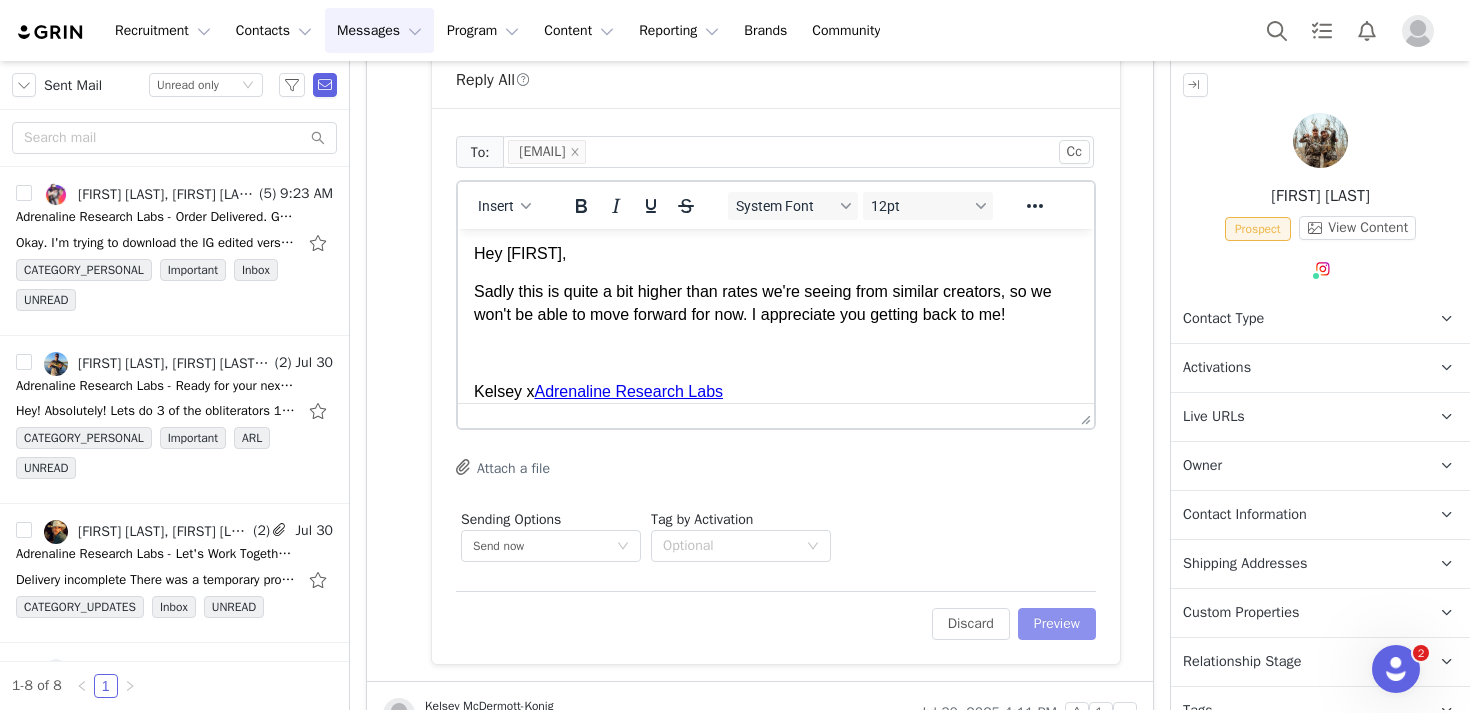 click on "Preview" at bounding box center [1057, 624] 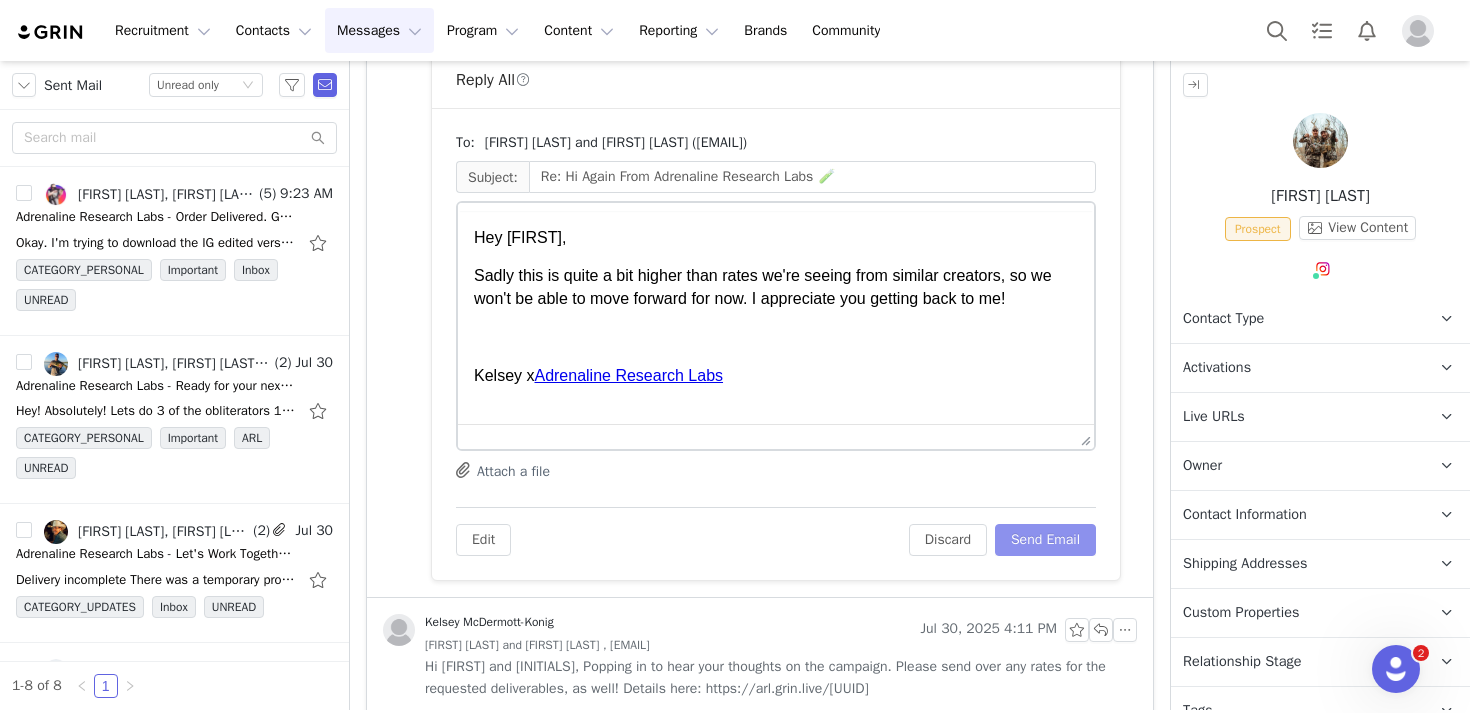 scroll, scrollTop: 0, scrollLeft: 0, axis: both 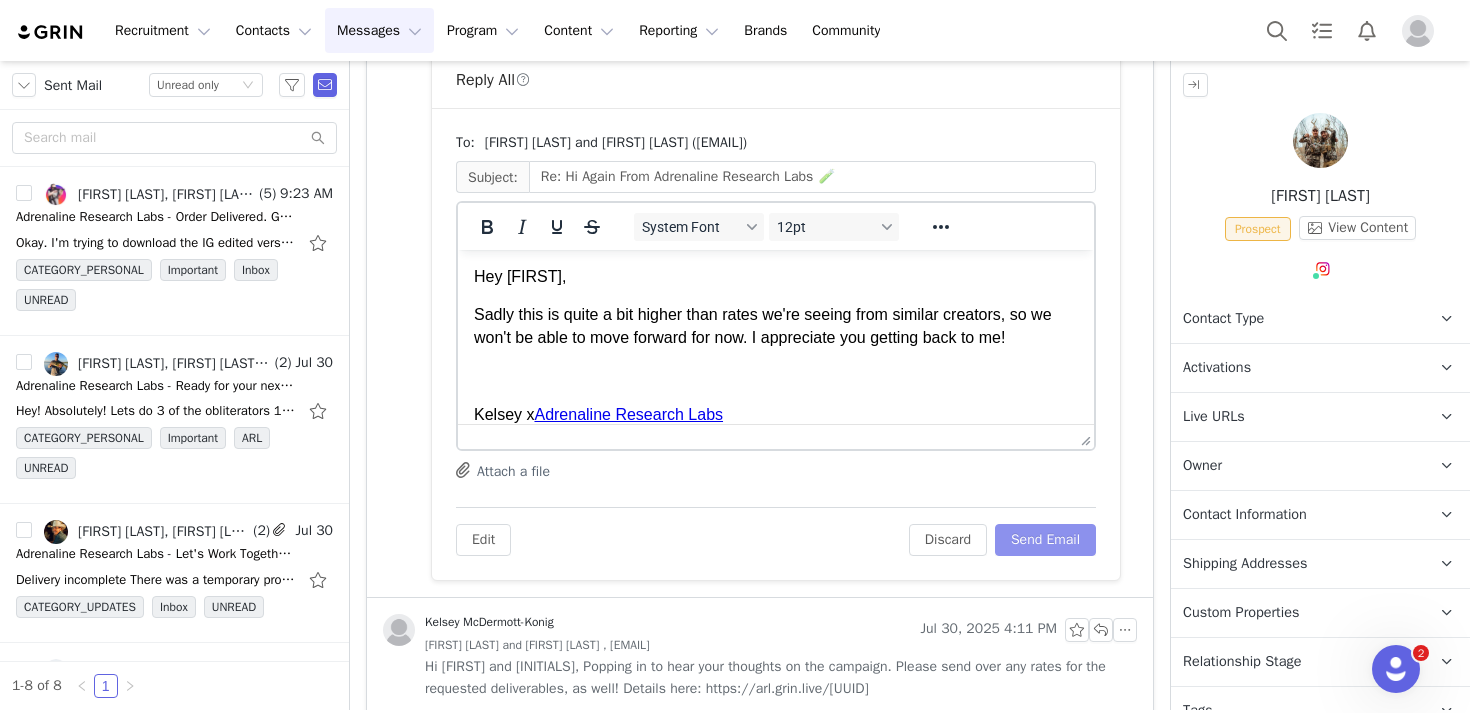 click on "Send Email" at bounding box center (1045, 540) 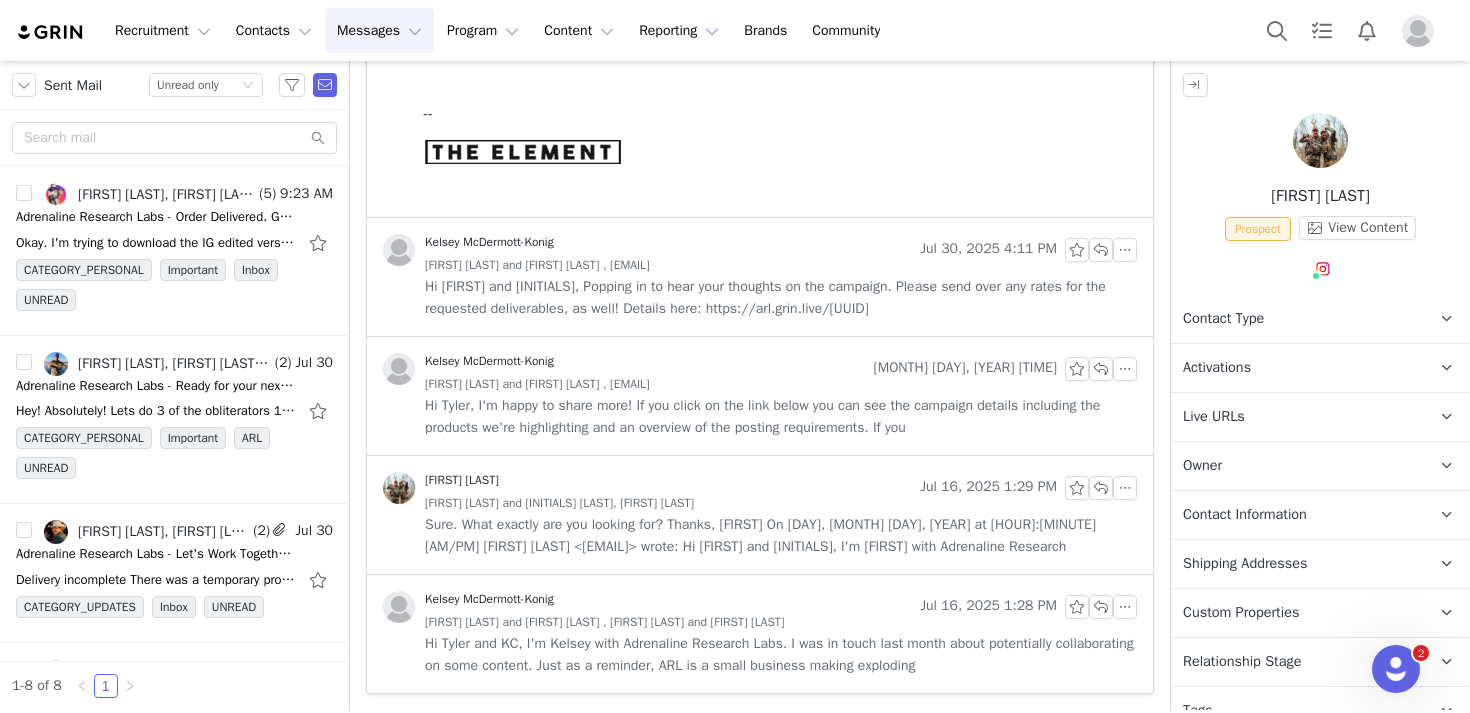 scroll, scrollTop: 590, scrollLeft: 0, axis: vertical 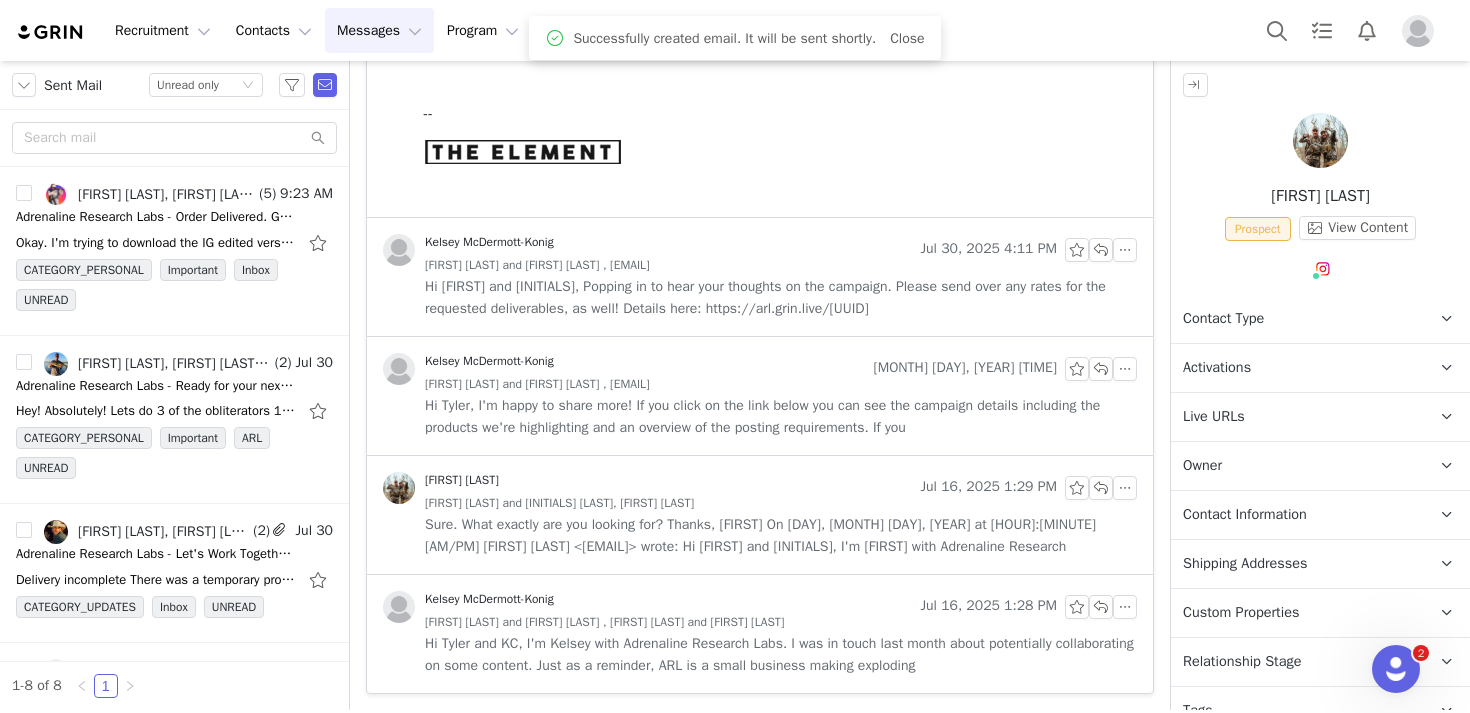 click on "Contact Type" at bounding box center [1223, 319] 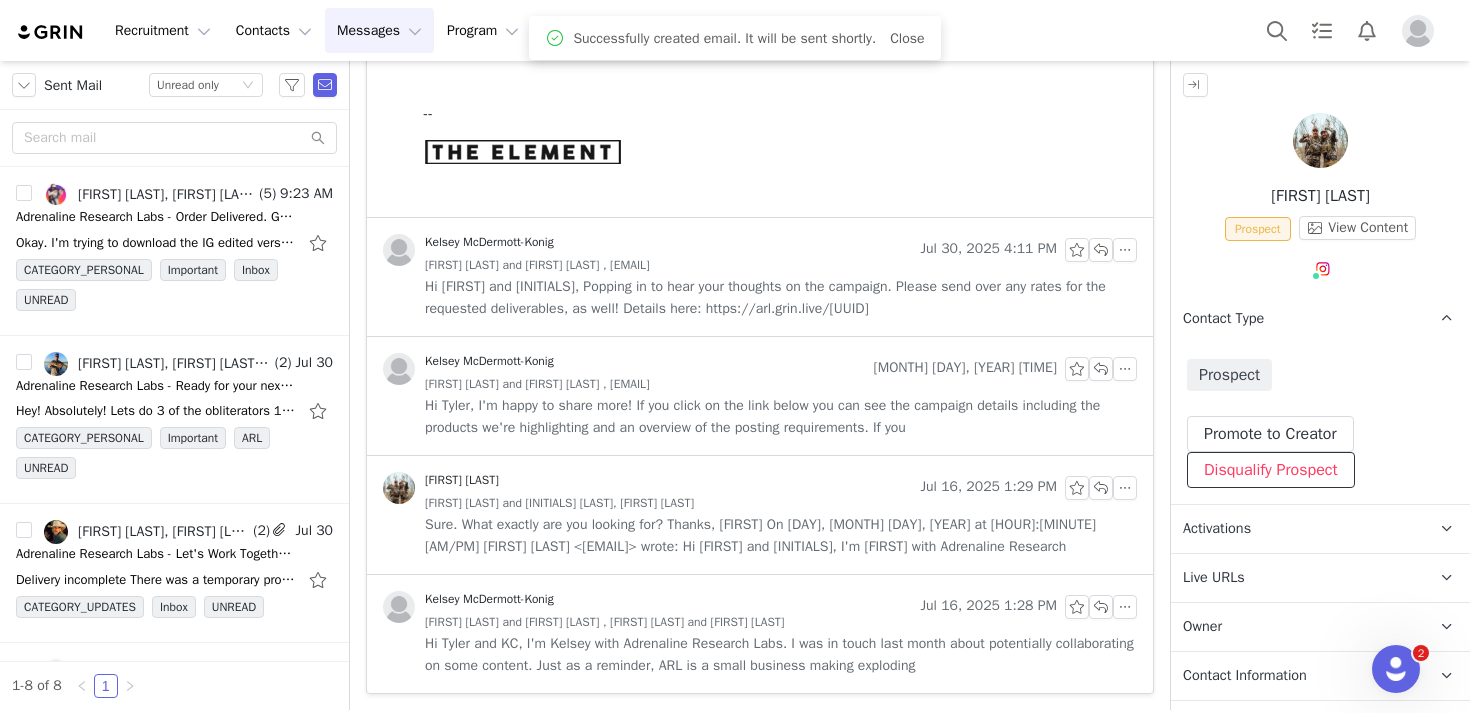 click on "Disqualify Prospect" at bounding box center [1271, 470] 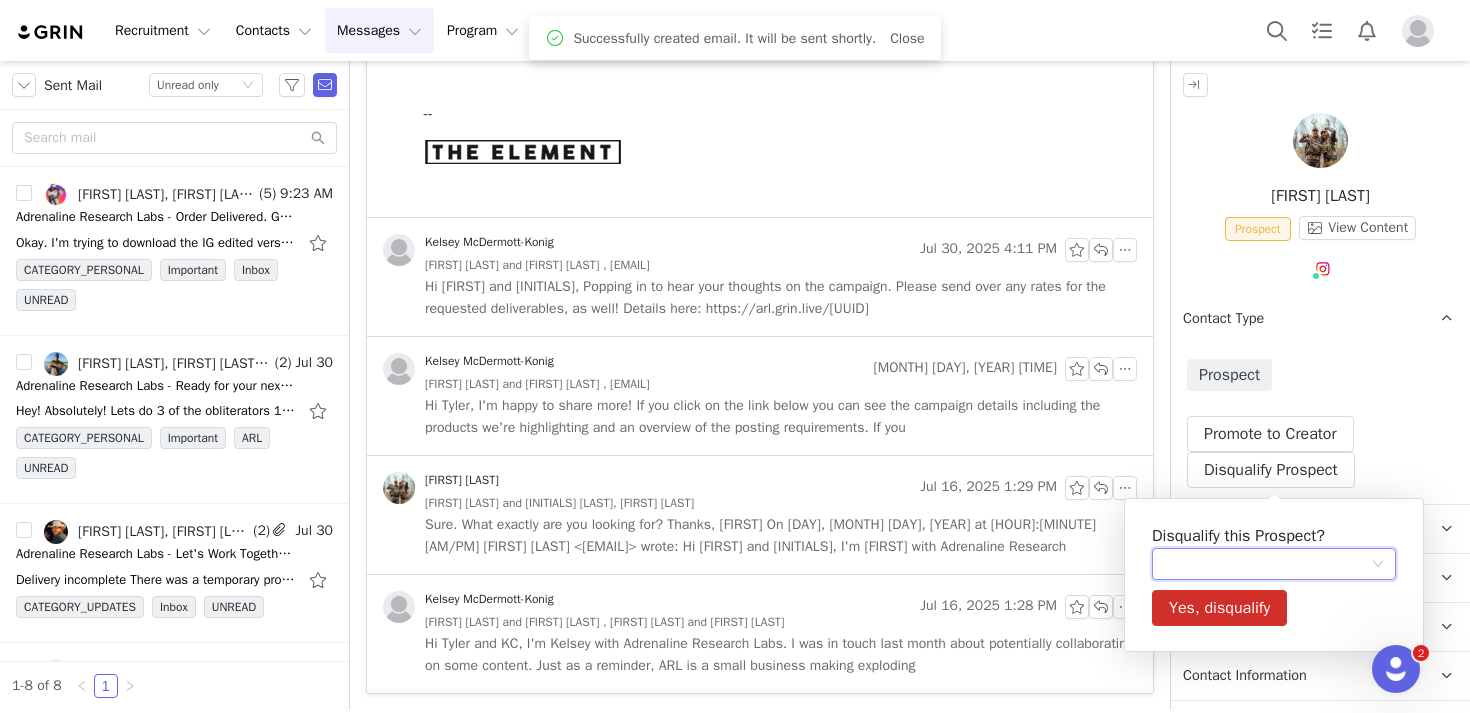 click at bounding box center (1267, 564) 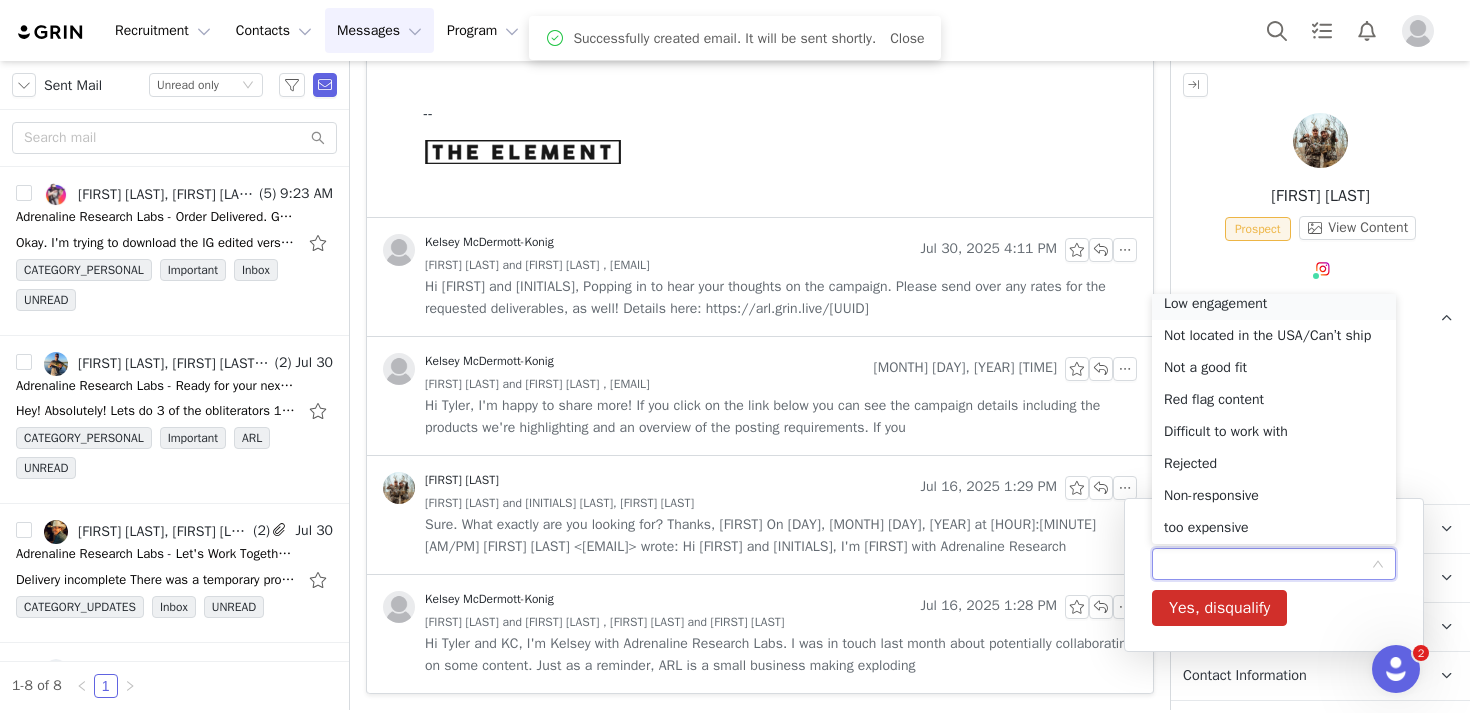 scroll, scrollTop: 4, scrollLeft: 0, axis: vertical 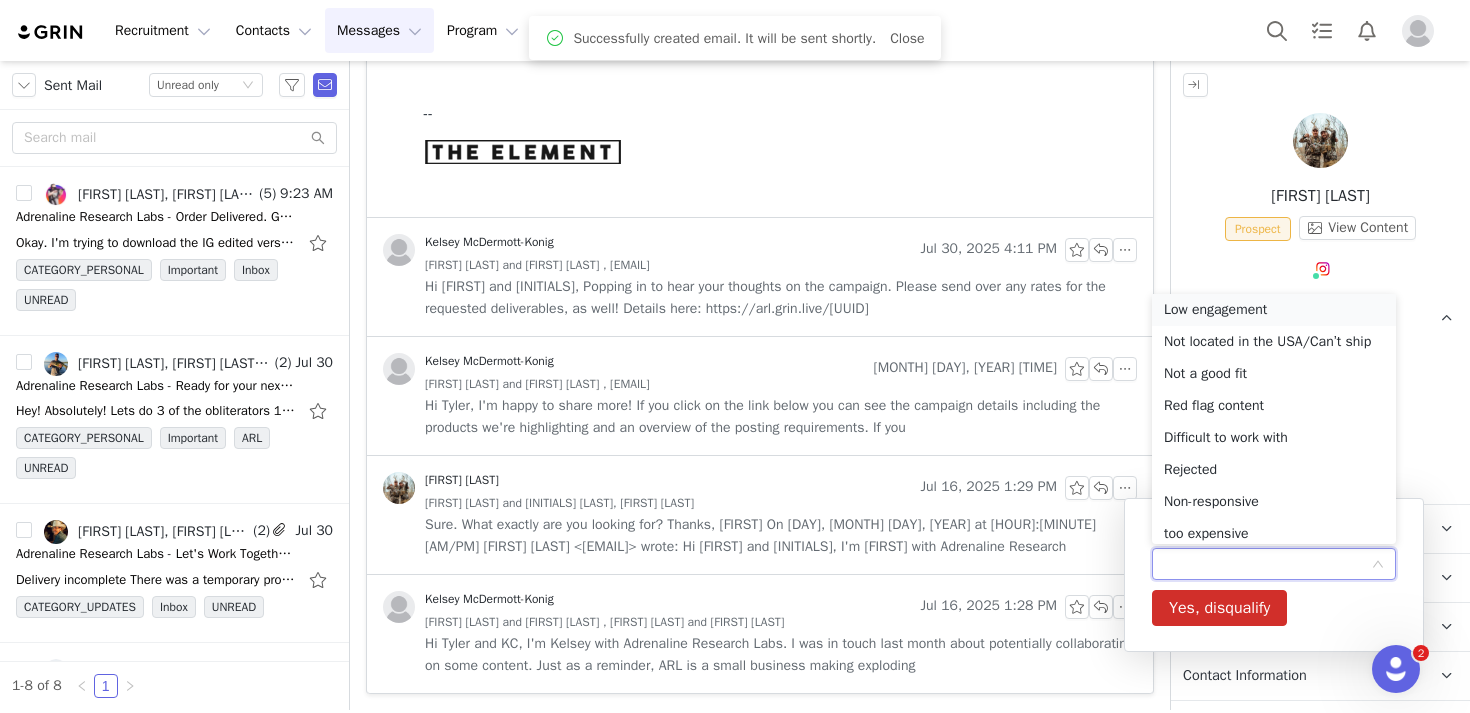 click on "Low engagement" at bounding box center (1274, 310) 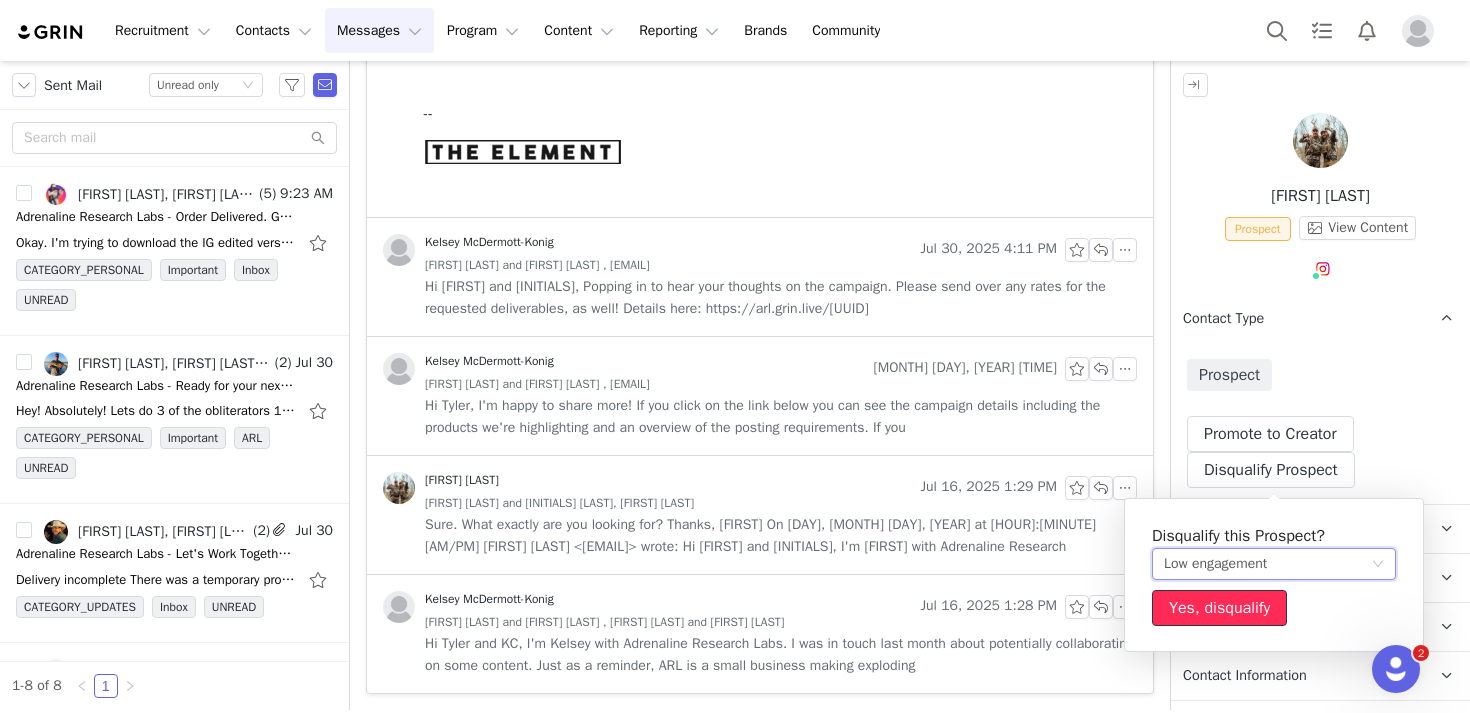 click on "Yes, disqualify" at bounding box center [1219, 608] 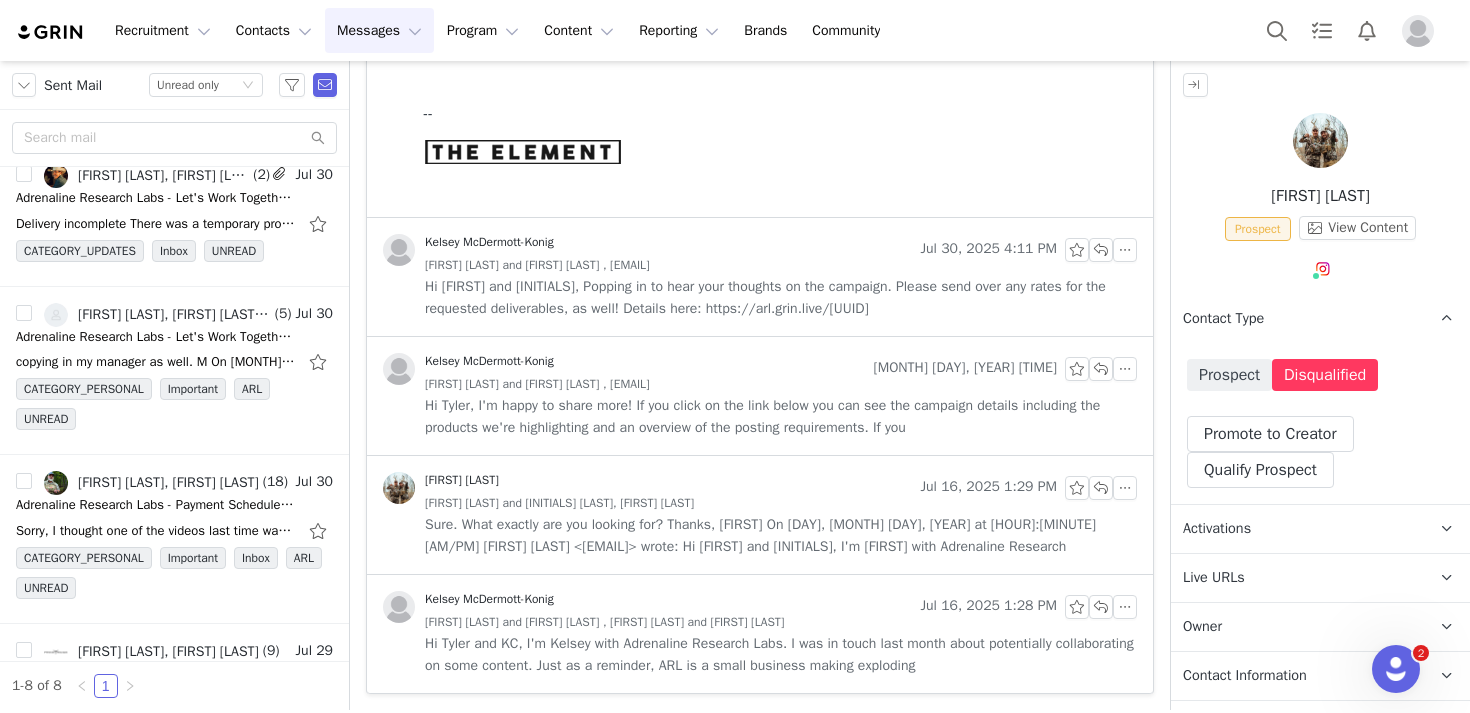 scroll, scrollTop: 358, scrollLeft: 0, axis: vertical 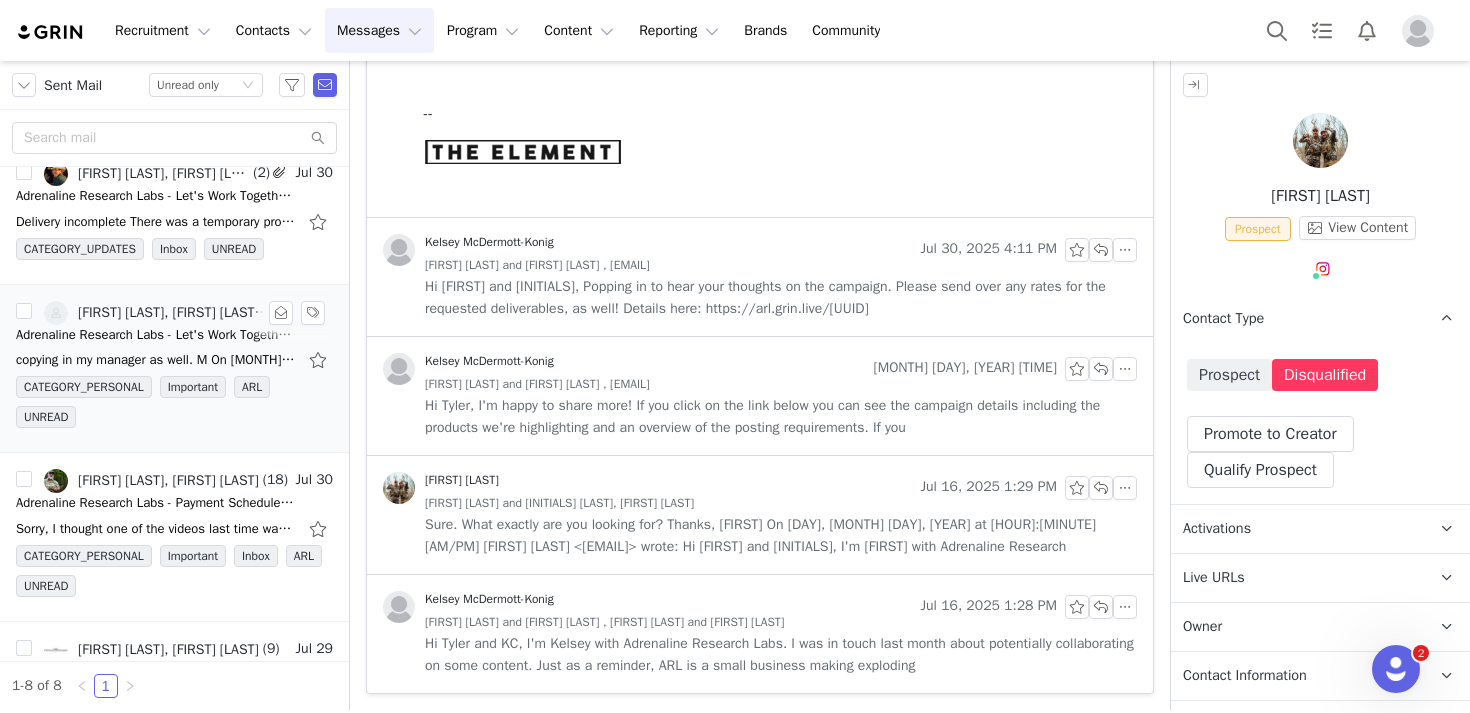 click on "copying in my manager as well. M On Jul 30, 2025, at 6:08 PM, Kelsey McDermott-Konig <kelsey@joybyte.com> wrote: Hi Matt, Popping in to hear your thoughts on the campaign. Please send over any" at bounding box center [156, 360] 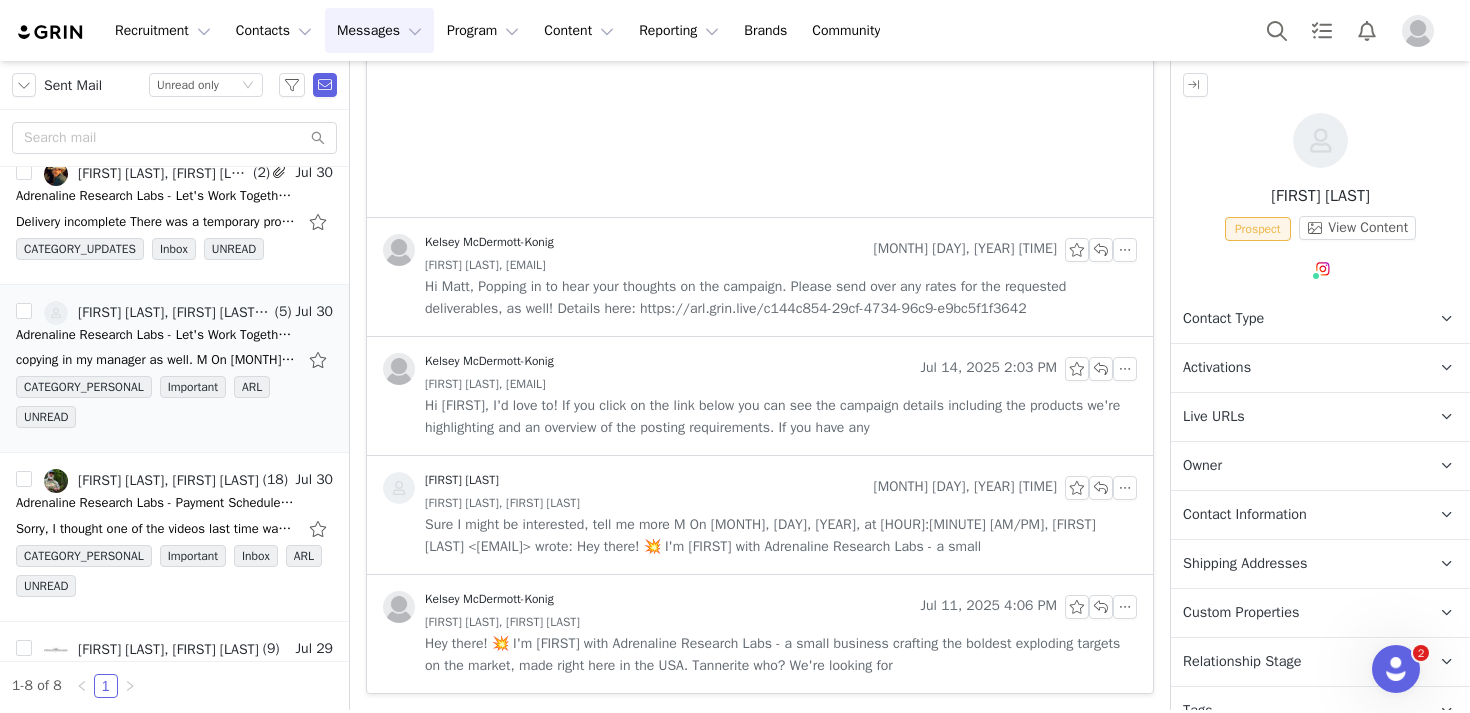 scroll, scrollTop: 551, scrollLeft: 0, axis: vertical 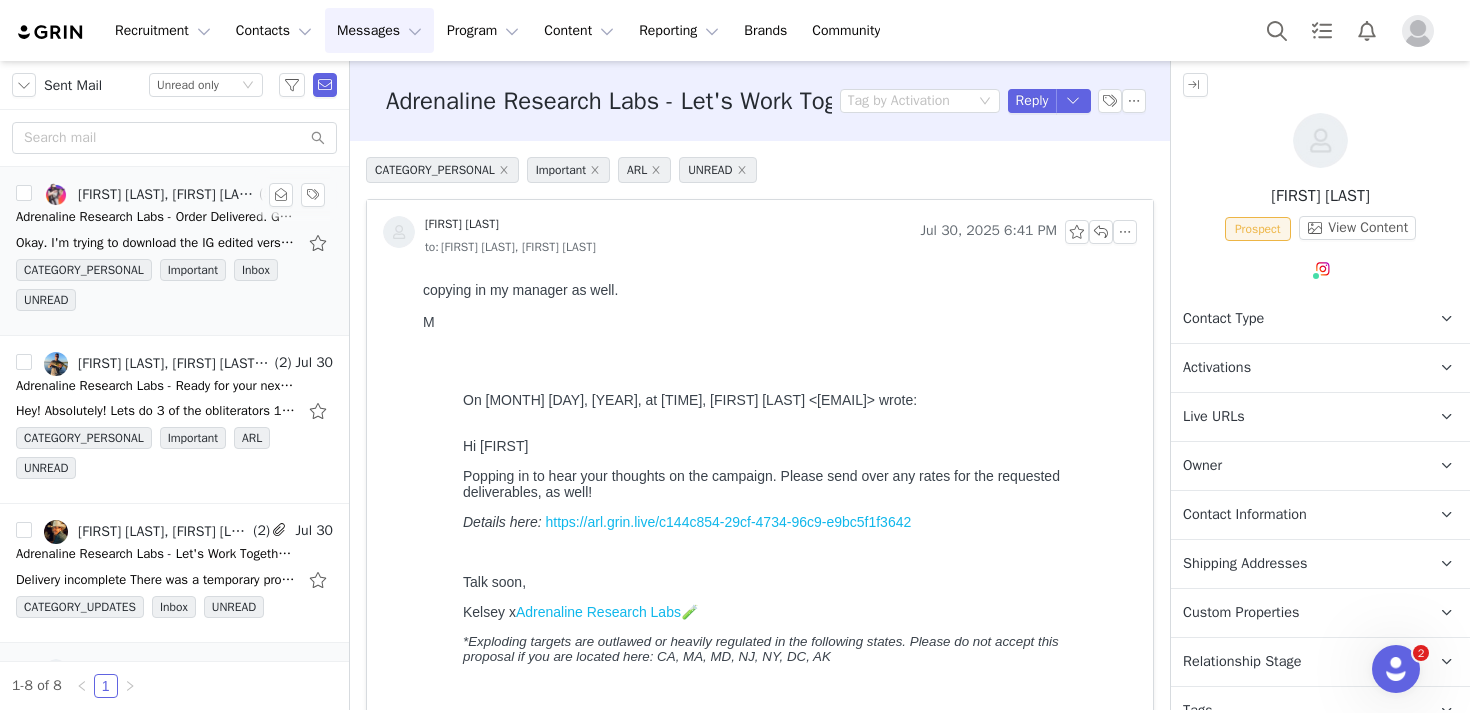 click on "Adrenaline Research Labs - Order Delivered. Get Ready to Create!" at bounding box center (156, 217) 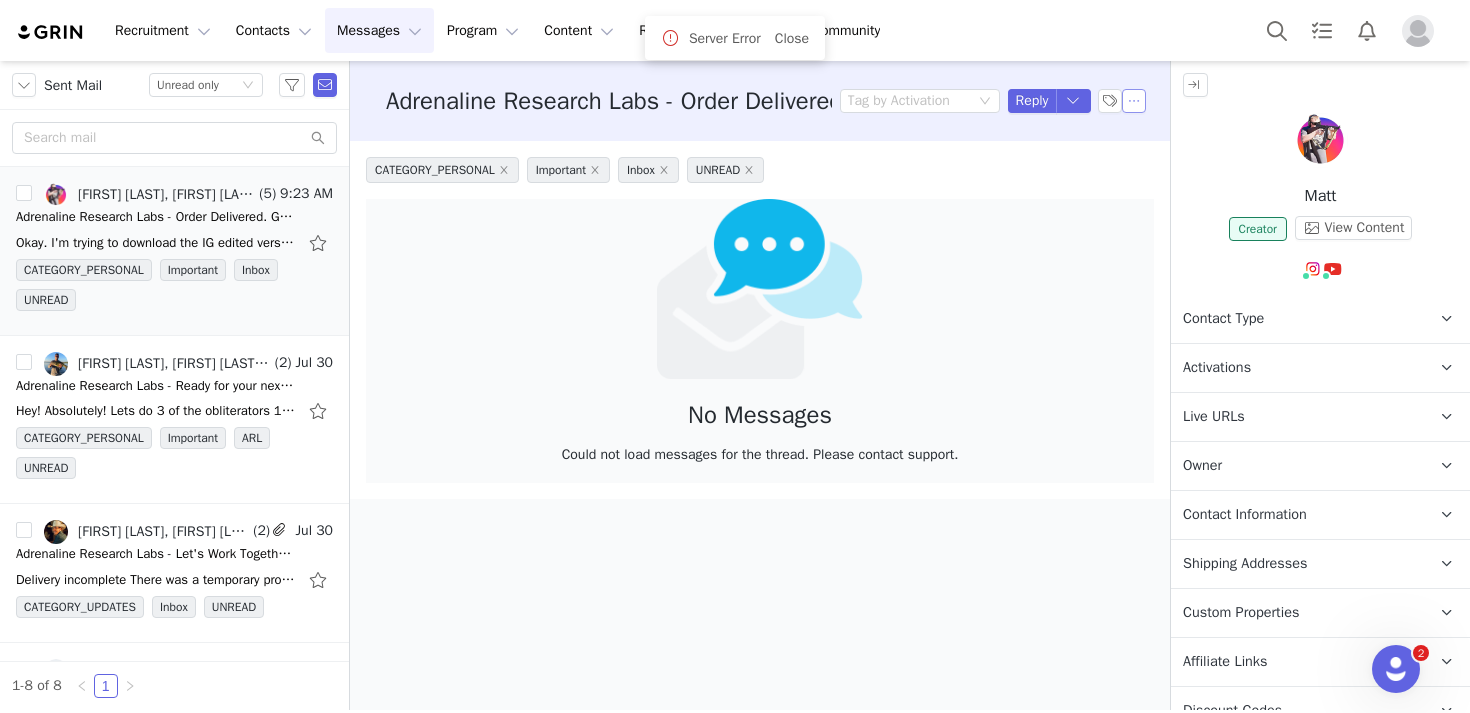 click at bounding box center [1134, 101] 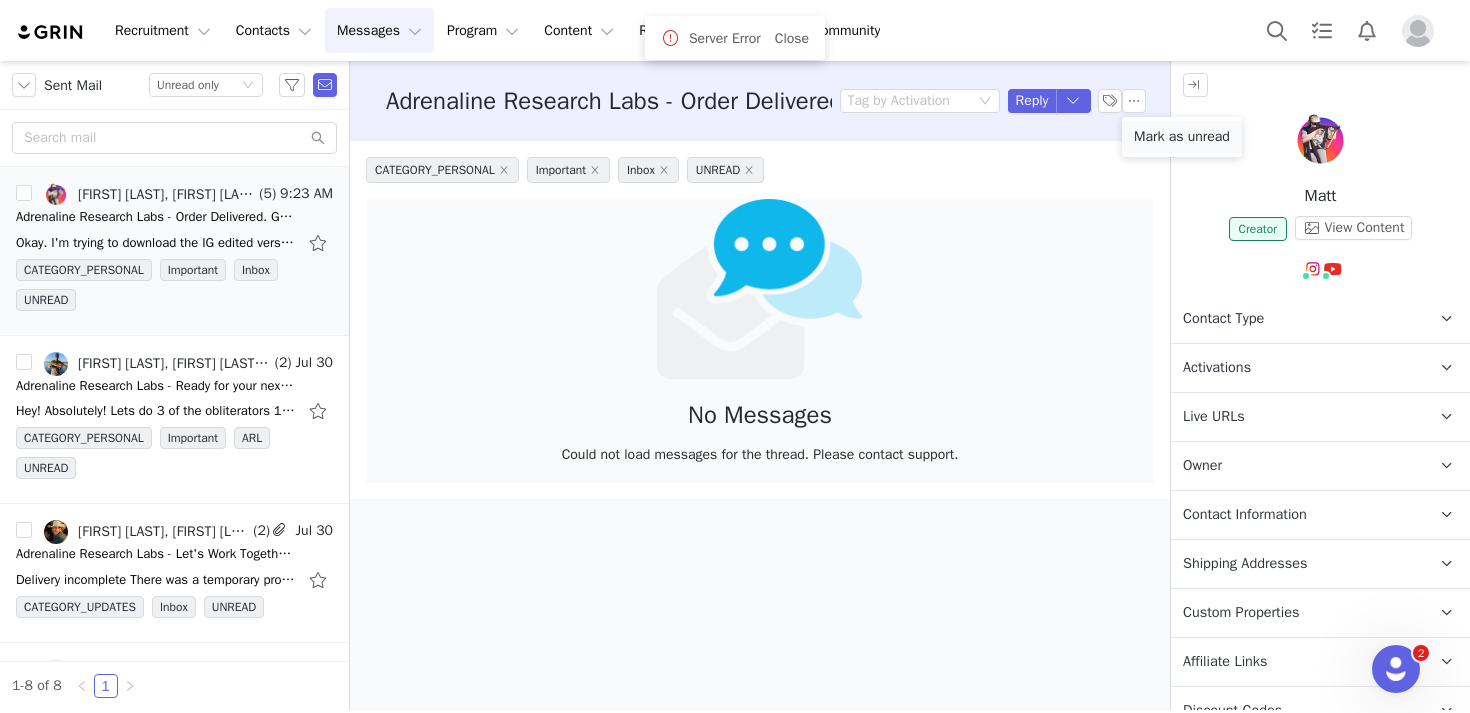 click on "Mark as unread" at bounding box center (1182, 137) 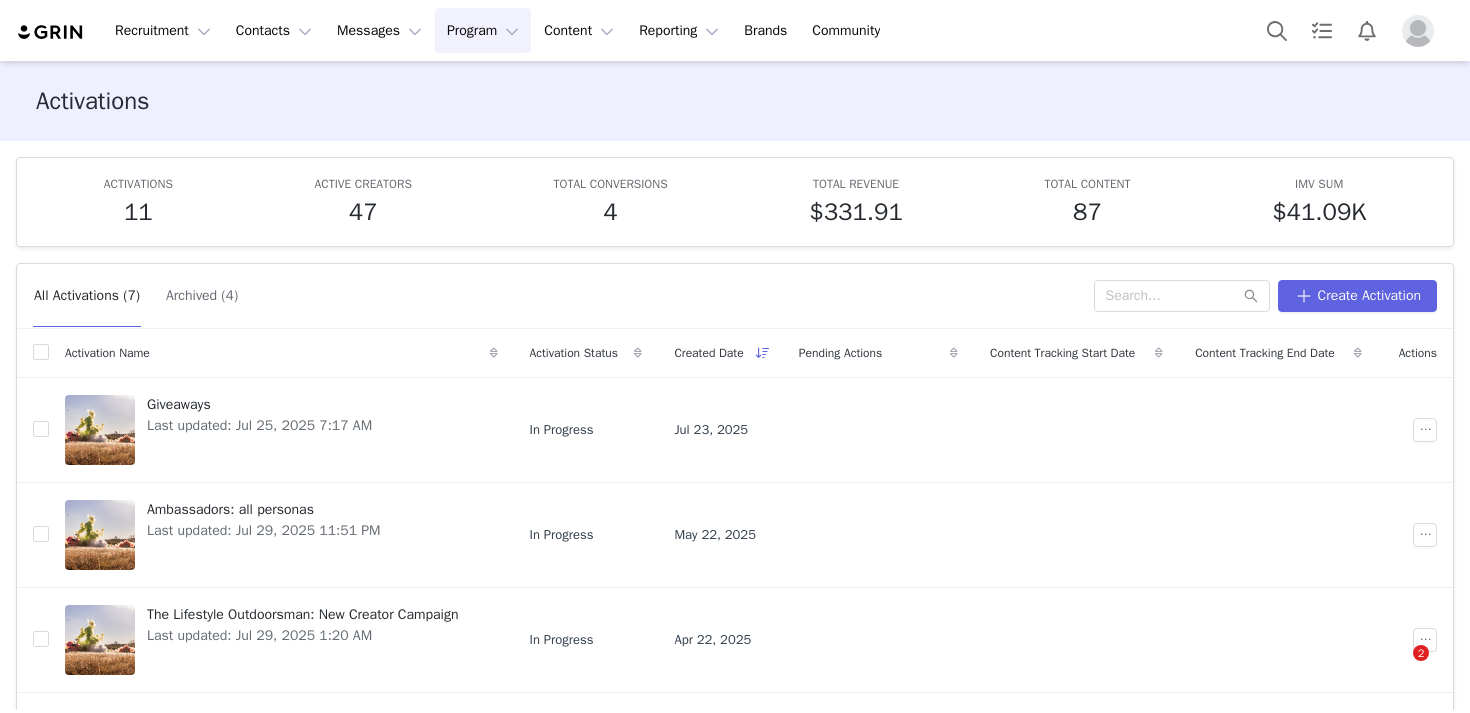 scroll, scrollTop: 0, scrollLeft: 0, axis: both 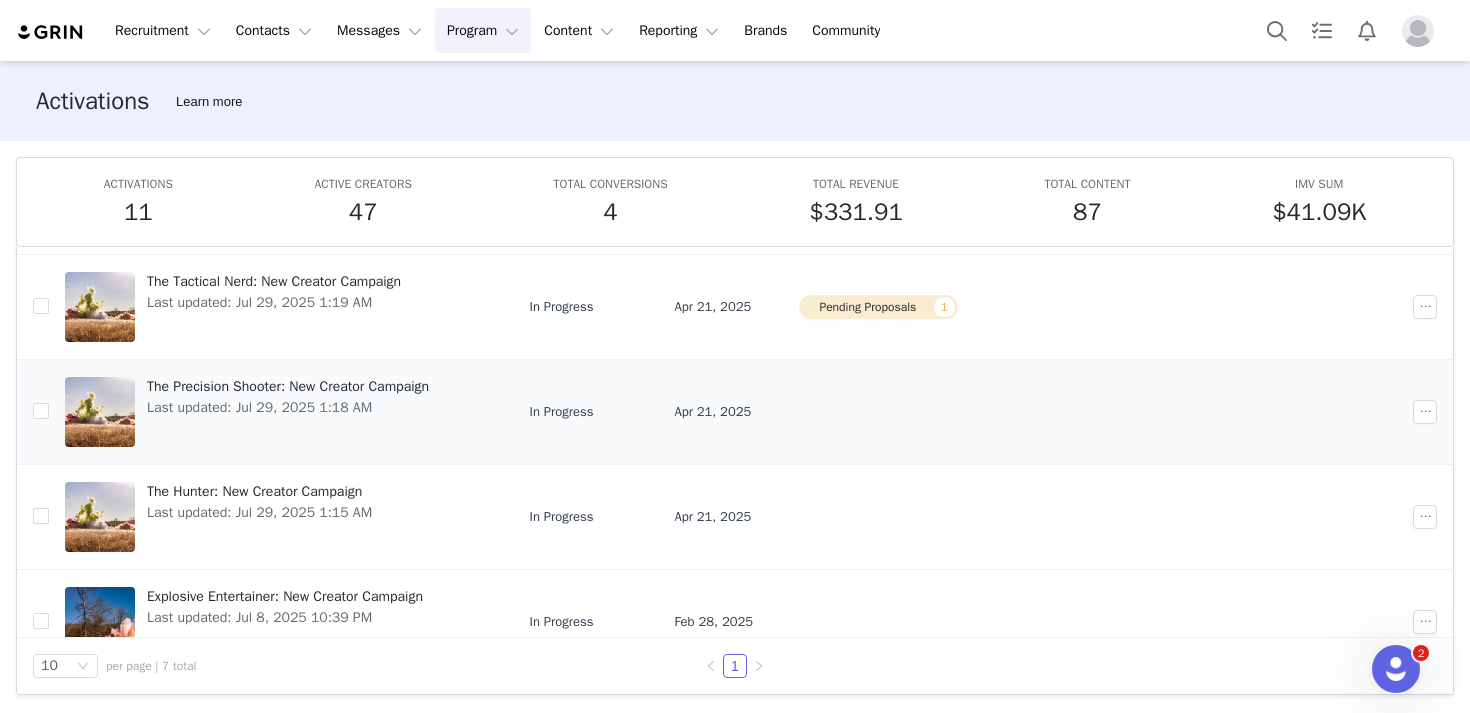 click on "The Precision Shooter: New Creator Campaign" at bounding box center [288, 386] 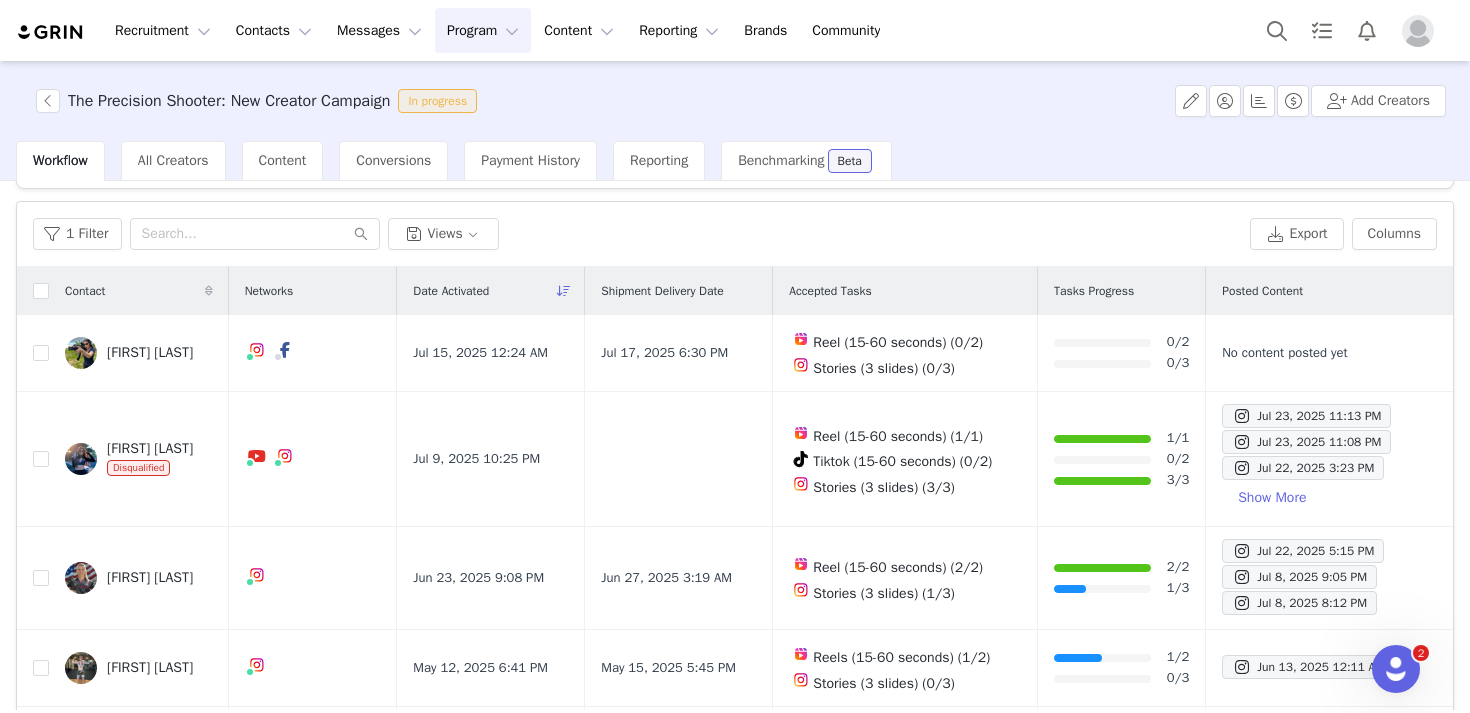 scroll, scrollTop: 106, scrollLeft: 0, axis: vertical 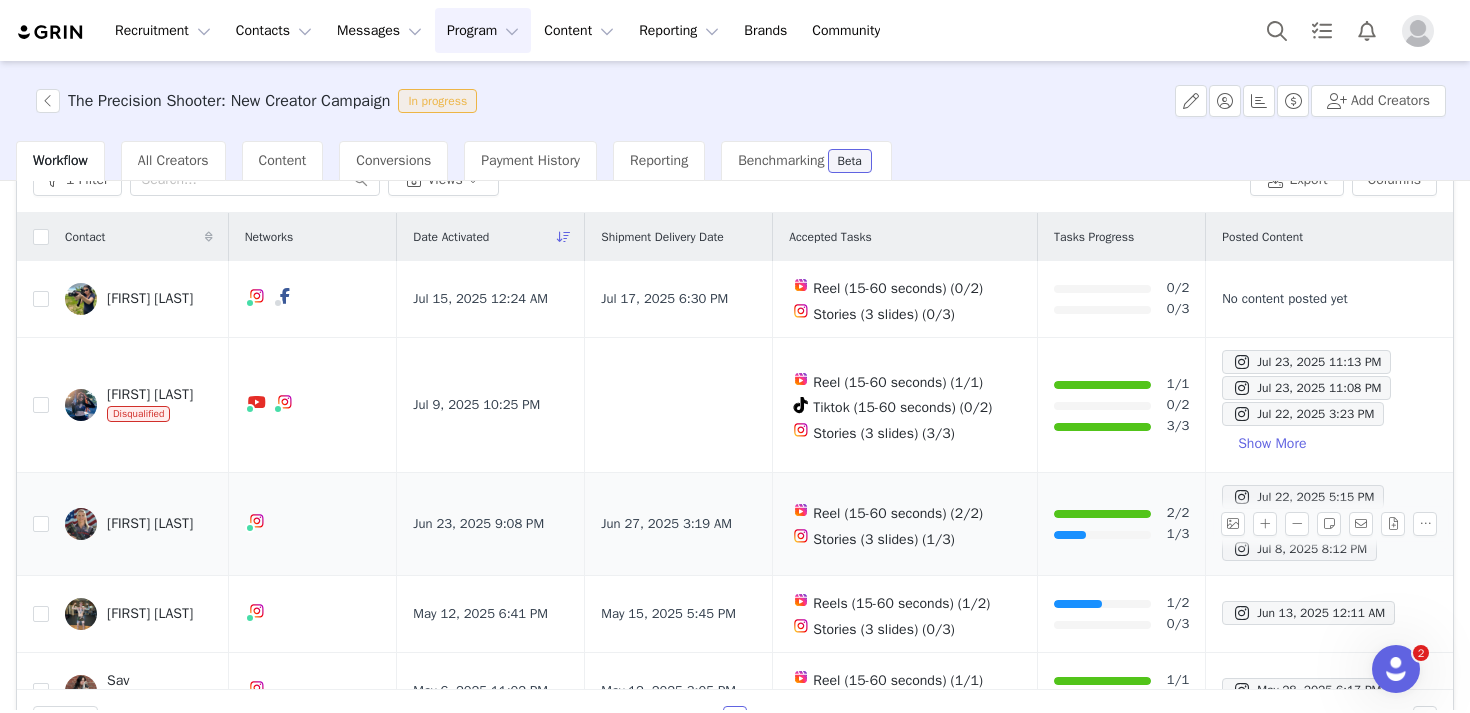 click on "[FIRST] [LAST]" at bounding box center (150, 524) 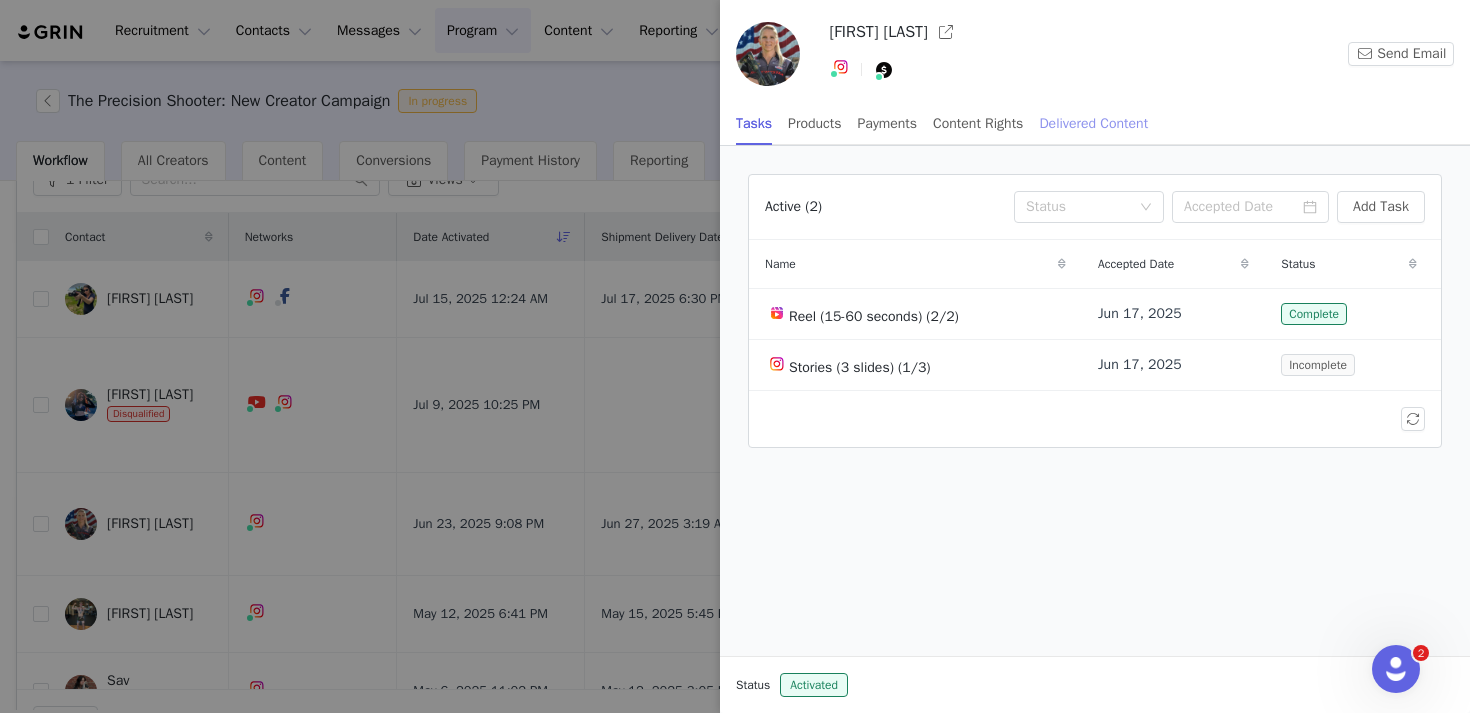 click on "Delivered Content" at bounding box center [1093, 123] 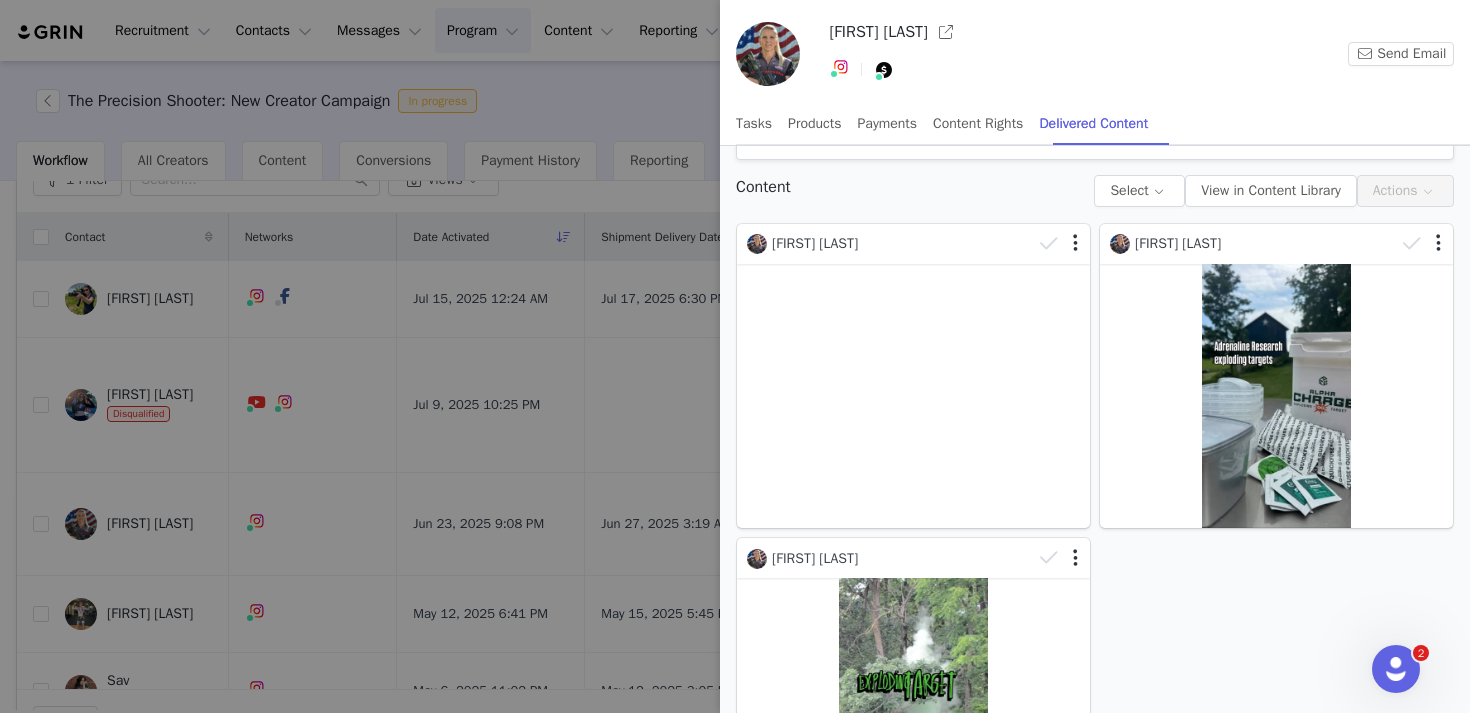 scroll, scrollTop: 167, scrollLeft: 0, axis: vertical 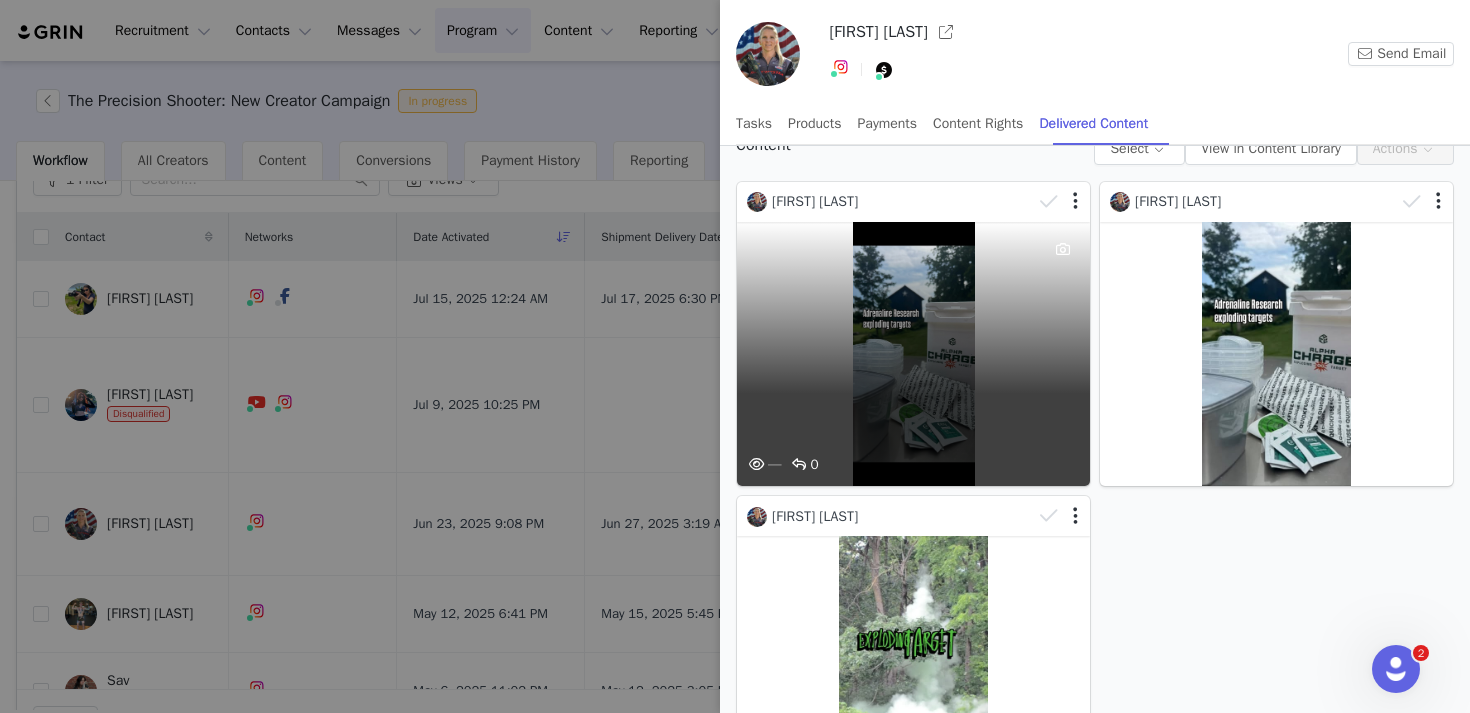 click on "—  0" at bounding box center (913, 354) 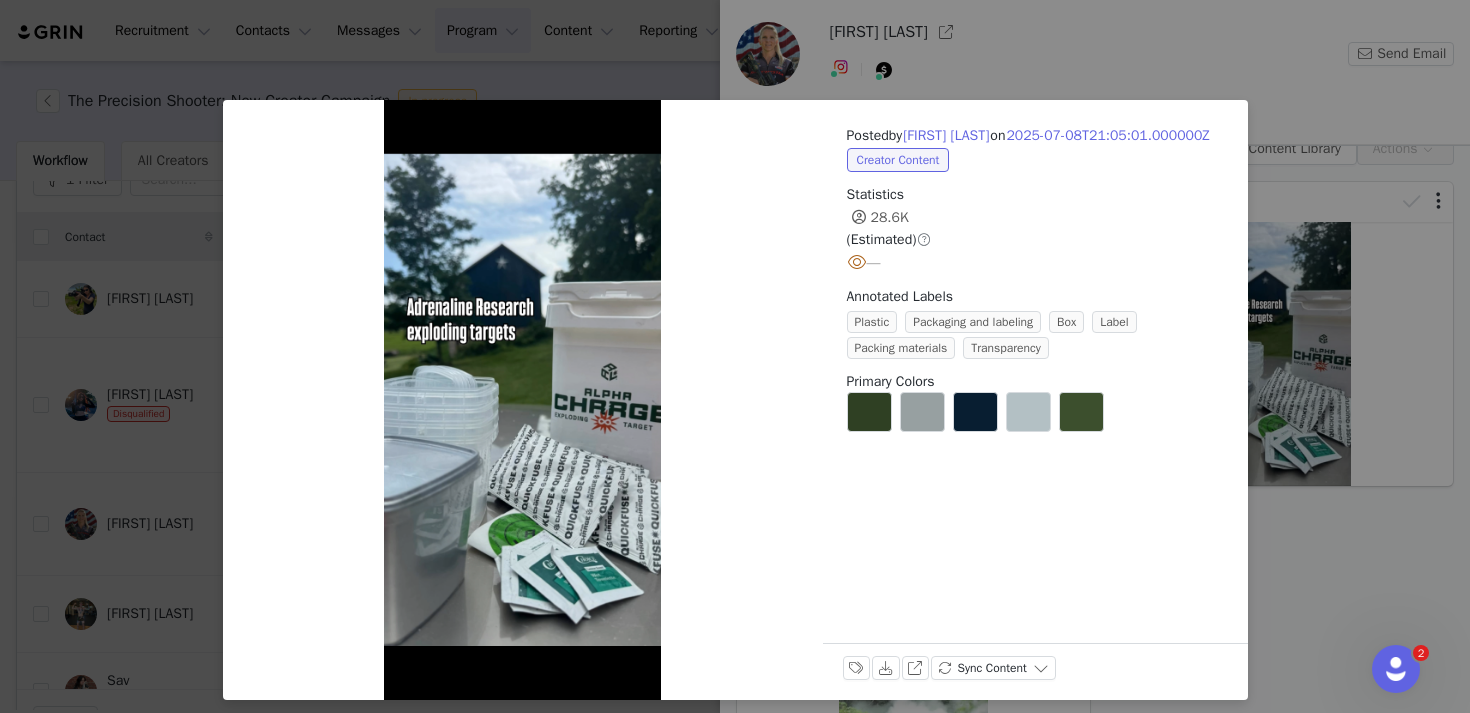 click on "Posted  by  Becky Yackley  on  2025-07-08T21:05:01.000000Z  Creator Content  Statistics 28.6K  (Estimated)      —  Annotated Labels  Plastic   Packaging and labeling   Box   Label   Packing materials   Transparency  Primary Colors Labels & Tags Download View on Instagram Sync Content" at bounding box center [735, 356] 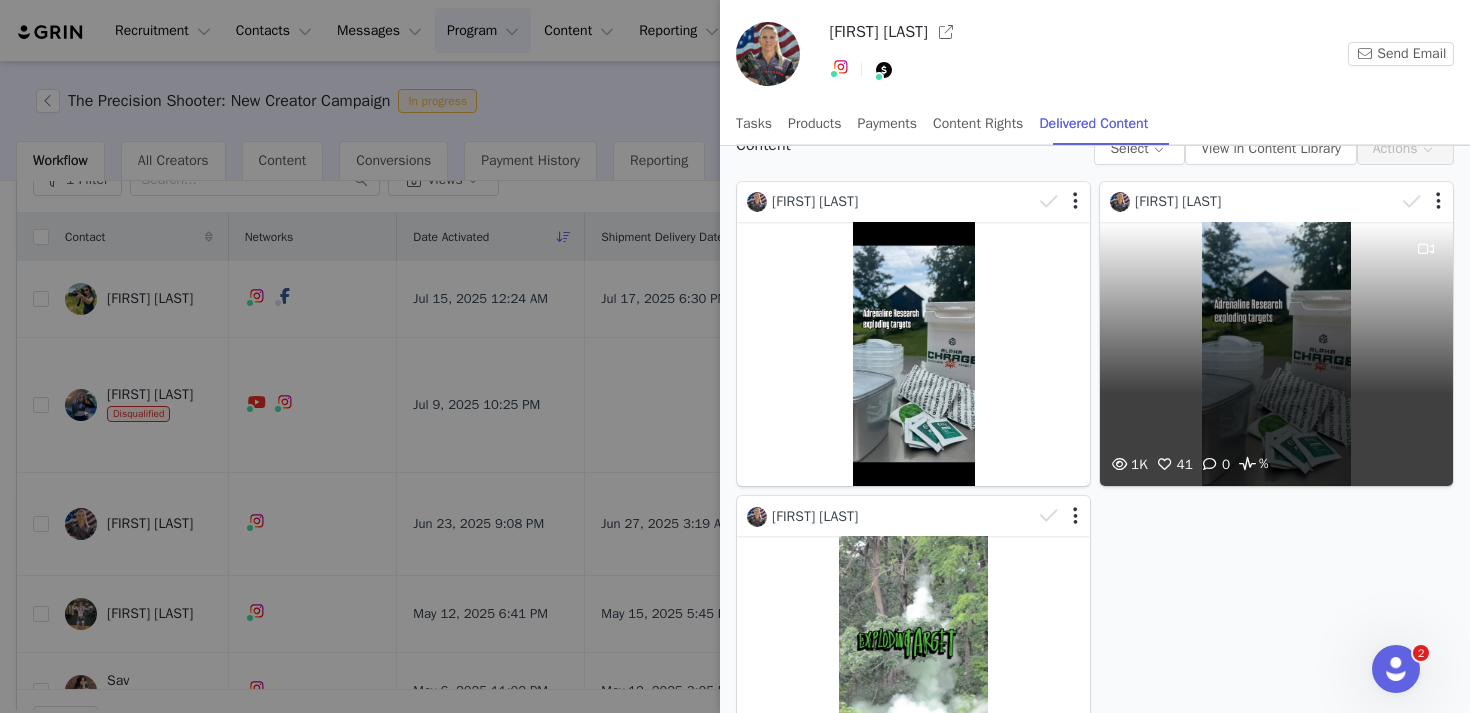 drag, startPoint x: 1328, startPoint y: 478, endPoint x: 1325, endPoint y: 353, distance: 125.035995 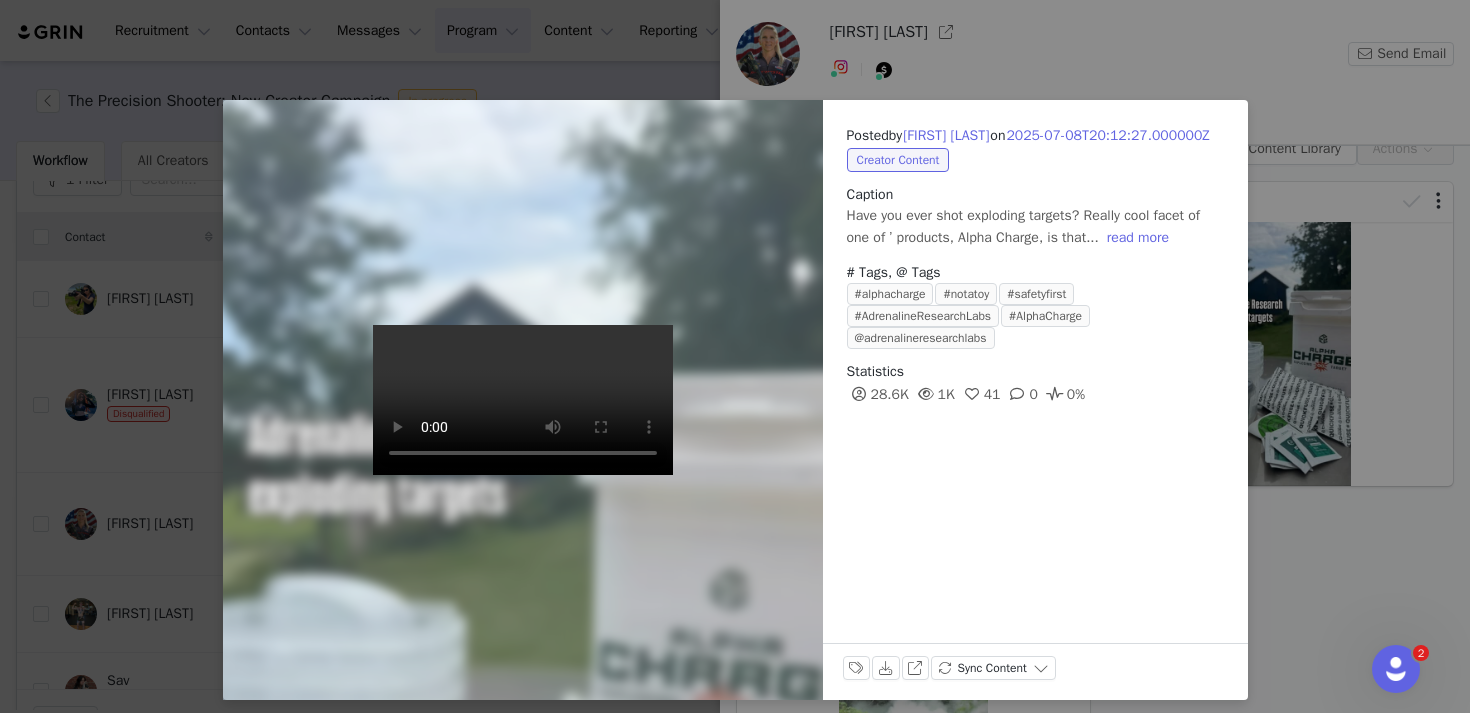 click on "Posted  by  Becky Yackley  on  2025-07-08T20:12:27.000000Z  Creator Content  Caption Have you ever shot exploding targets? Really cool facet of one of ’ products, Alpha Charge,  is that... read more # Tags, @ Tags  #alphacharge   #notatoy   #safetyfirst   #AdrenalineResearchLabs   #AlphaCharge   @adrenalineresearchlabs      Statistics 28.6K  1K  41  0  0%  Labels & Tags Download View on Instagram Sync Content" at bounding box center (735, 356) 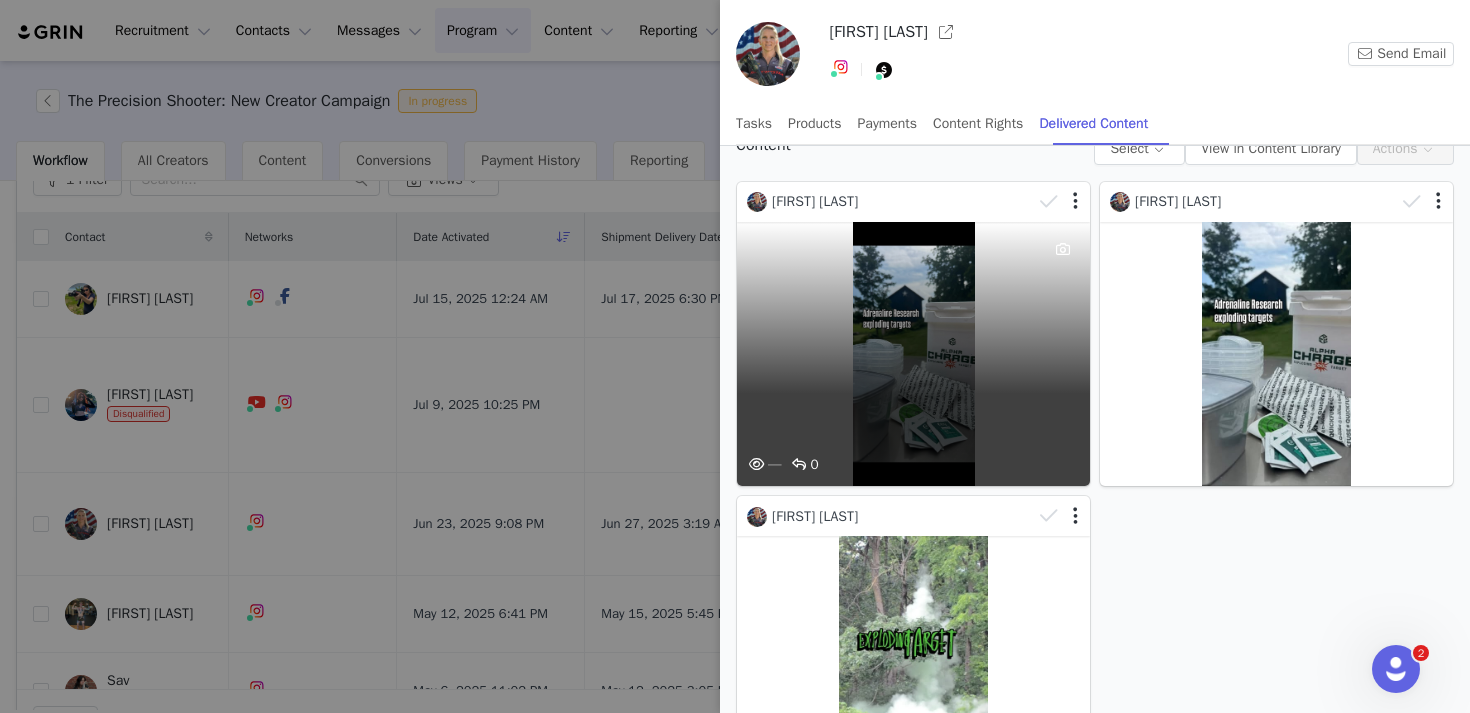 click on "—  0" at bounding box center [913, 354] 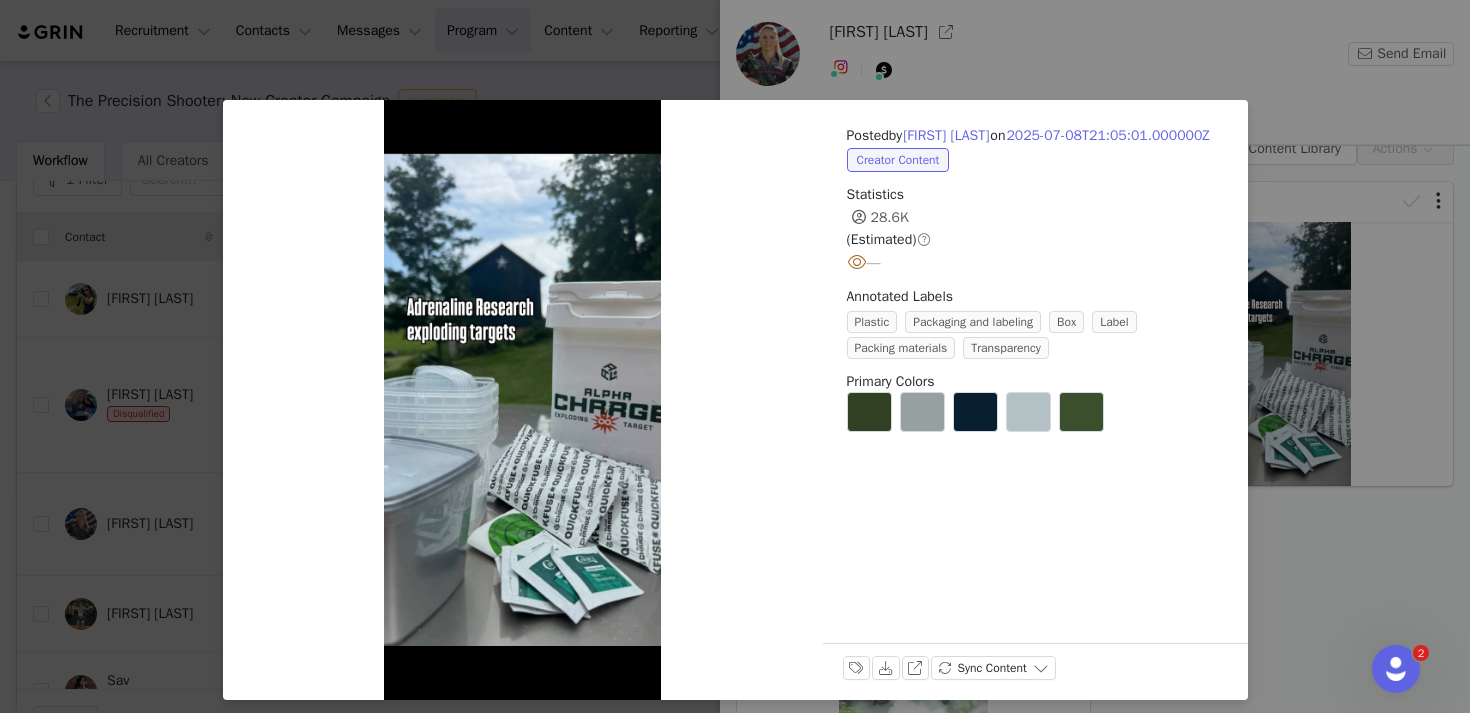 click on "Posted  by  Becky Yackley  on  2025-07-08T21:05:01.000000Z  Creator Content  Statistics 28.6K  (Estimated)      —  Annotated Labels  Plastic   Packaging and labeling   Box   Label   Packing materials   Transparency  Primary Colors Labels & Tags Download View on Instagram Sync Content" at bounding box center [735, 356] 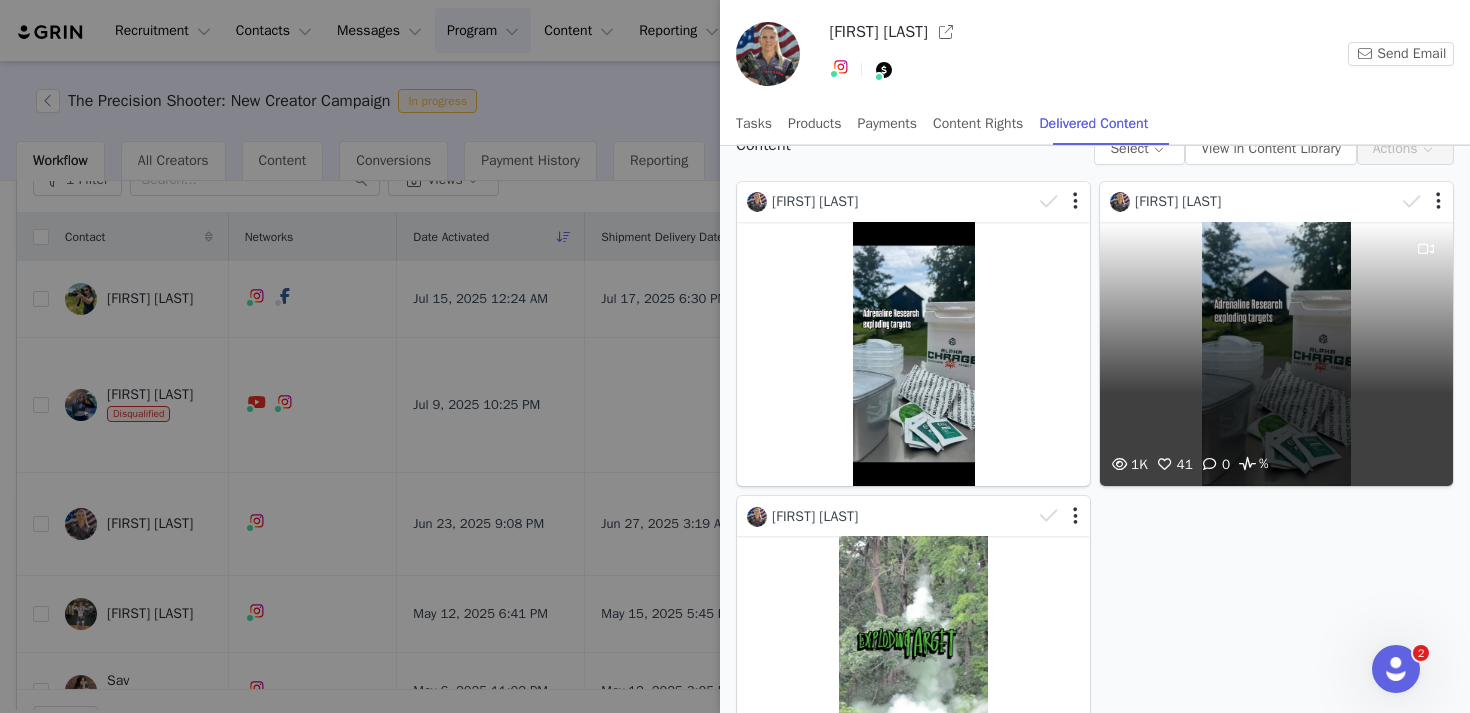 click on "1K  41  0  %" at bounding box center (1276, 354) 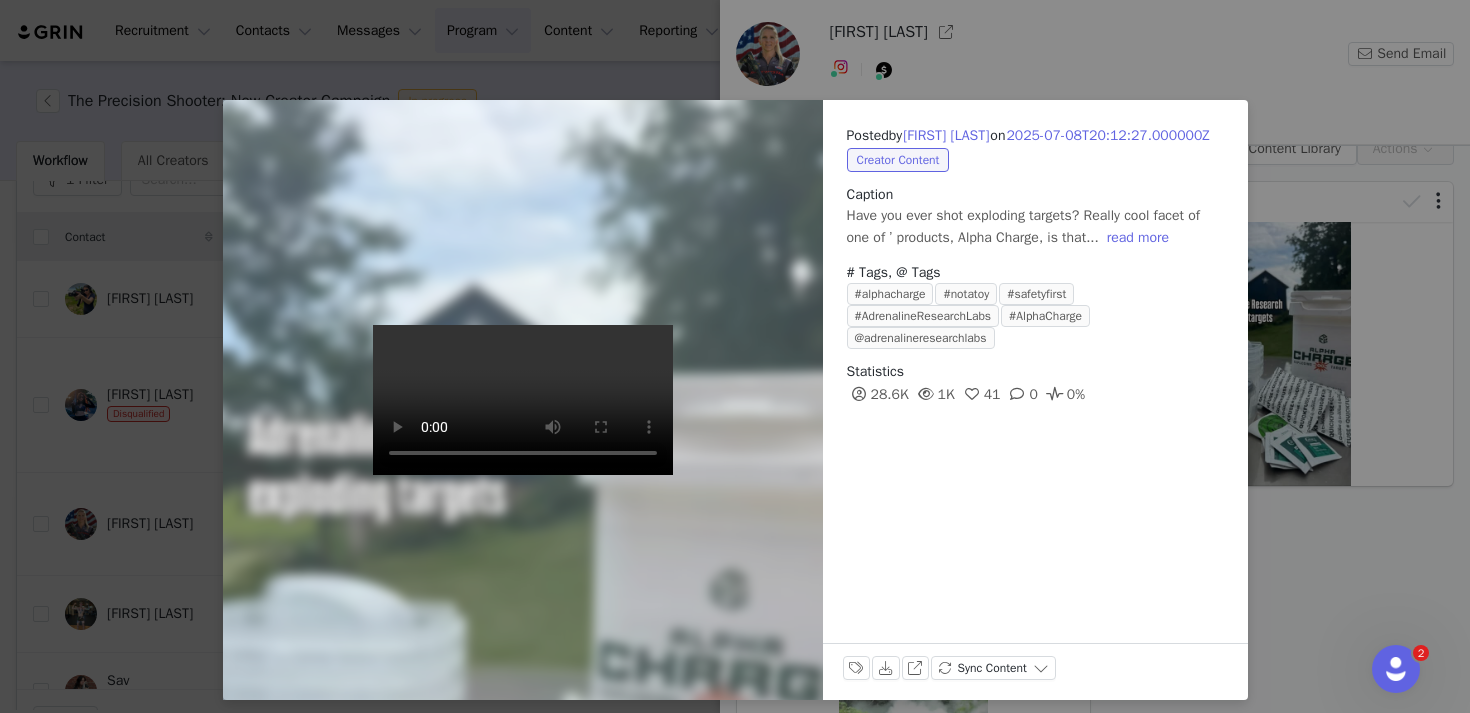click on "Posted  by  Becky Yackley  on  2025-07-08T20:12:27.000000Z  Creator Content  Caption Have you ever shot exploding targets? Really cool facet of one of ’ products, Alpha Charge,  is that... read more # Tags, @ Tags  #alphacharge   #notatoy   #safetyfirst   #AdrenalineResearchLabs   #AlphaCharge   @adrenalineresearchlabs      Statistics 28.6K  1K  41  0  0%  Labels & Tags Download View on Instagram Sync Content" at bounding box center (735, 356) 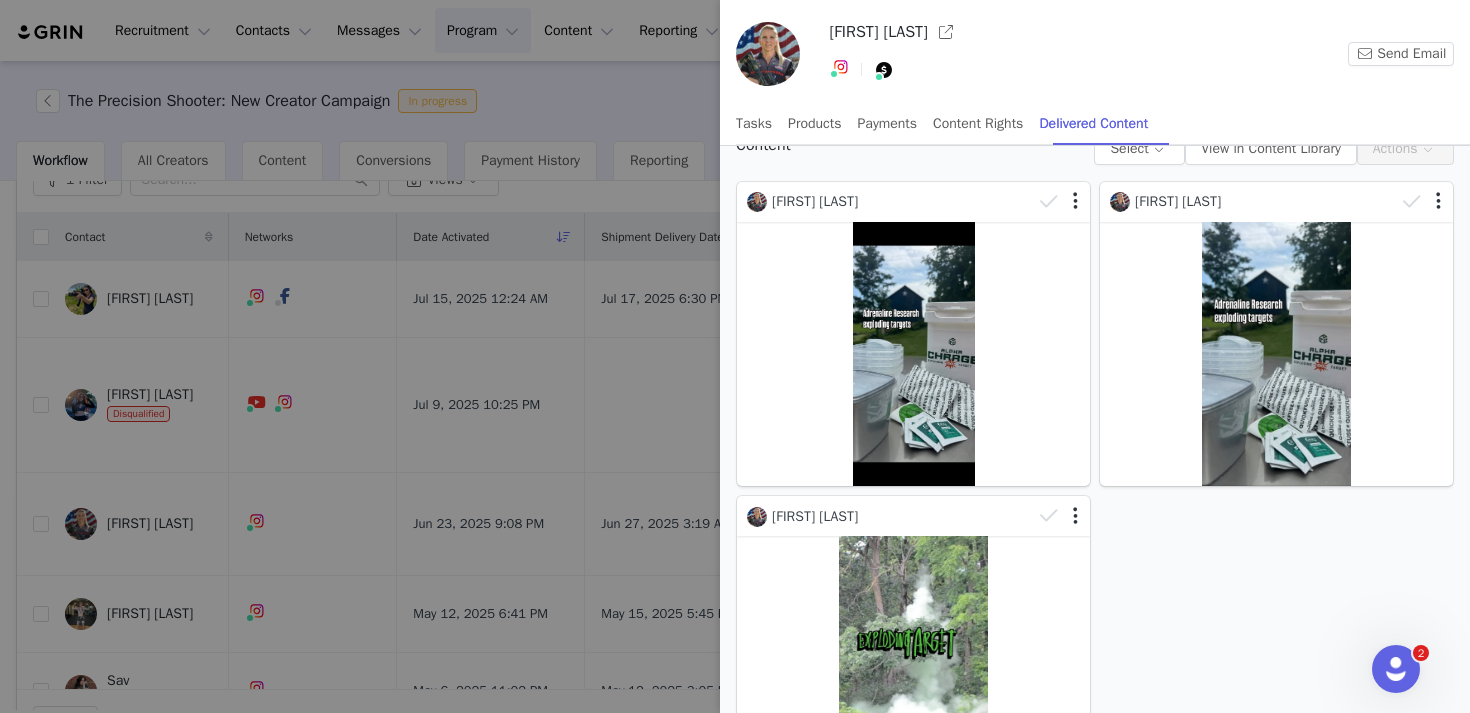 click at bounding box center [735, 356] 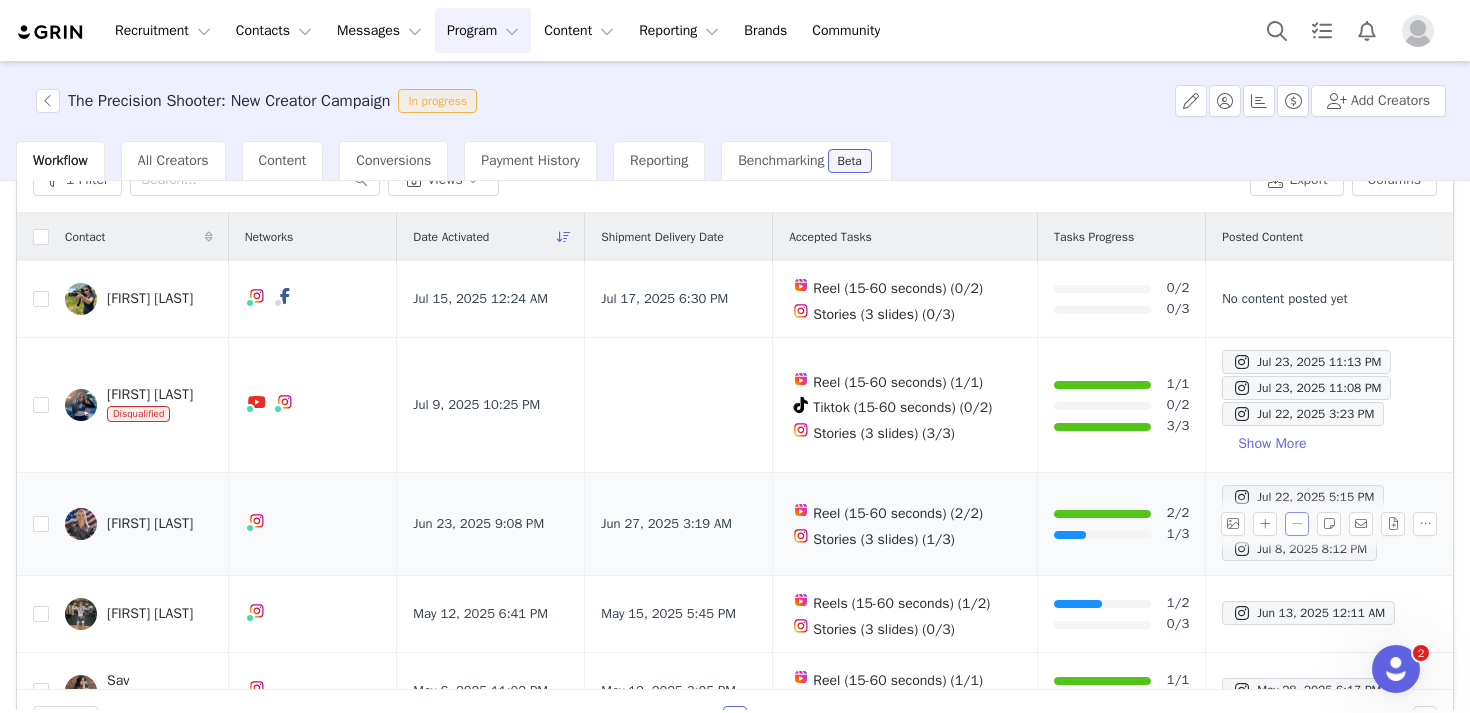 click at bounding box center (1297, 524) 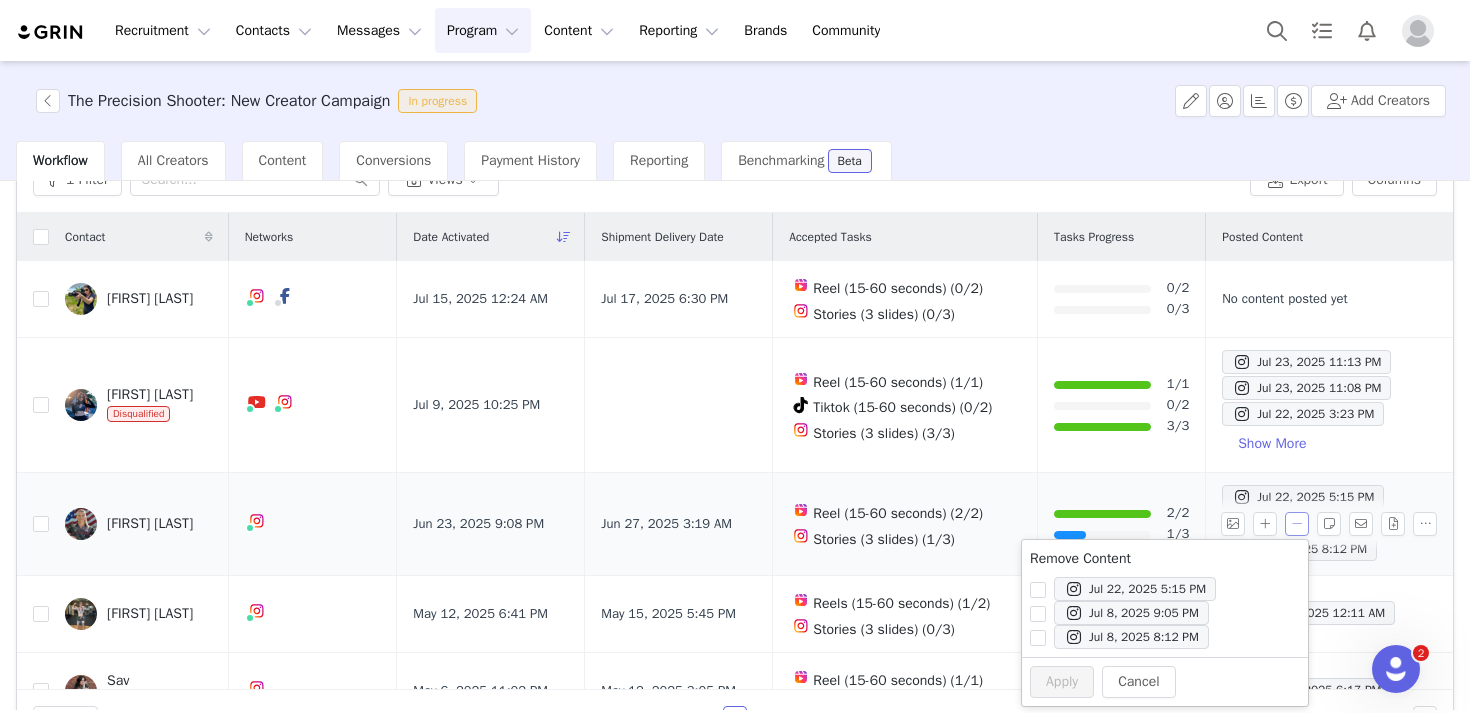 scroll, scrollTop: 19, scrollLeft: 0, axis: vertical 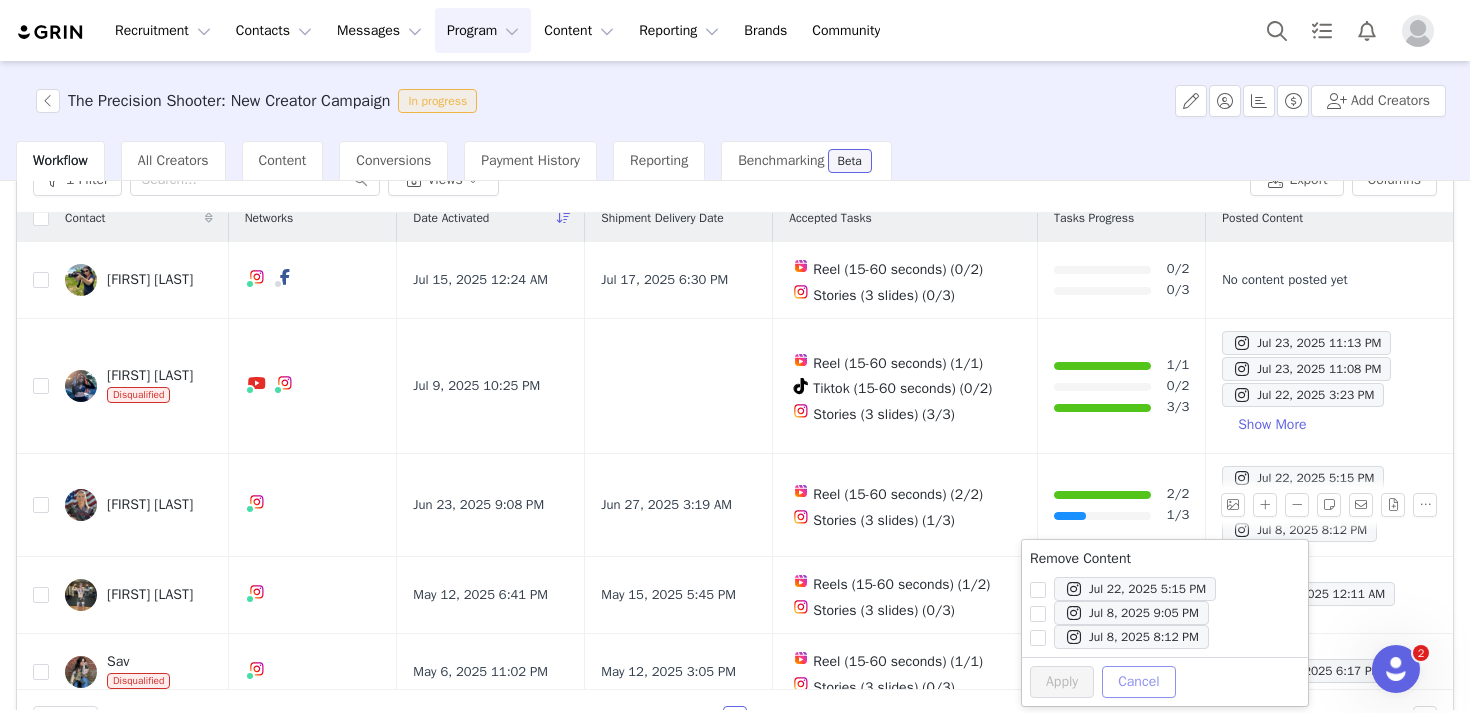 click on "Cancel" at bounding box center (1138, 682) 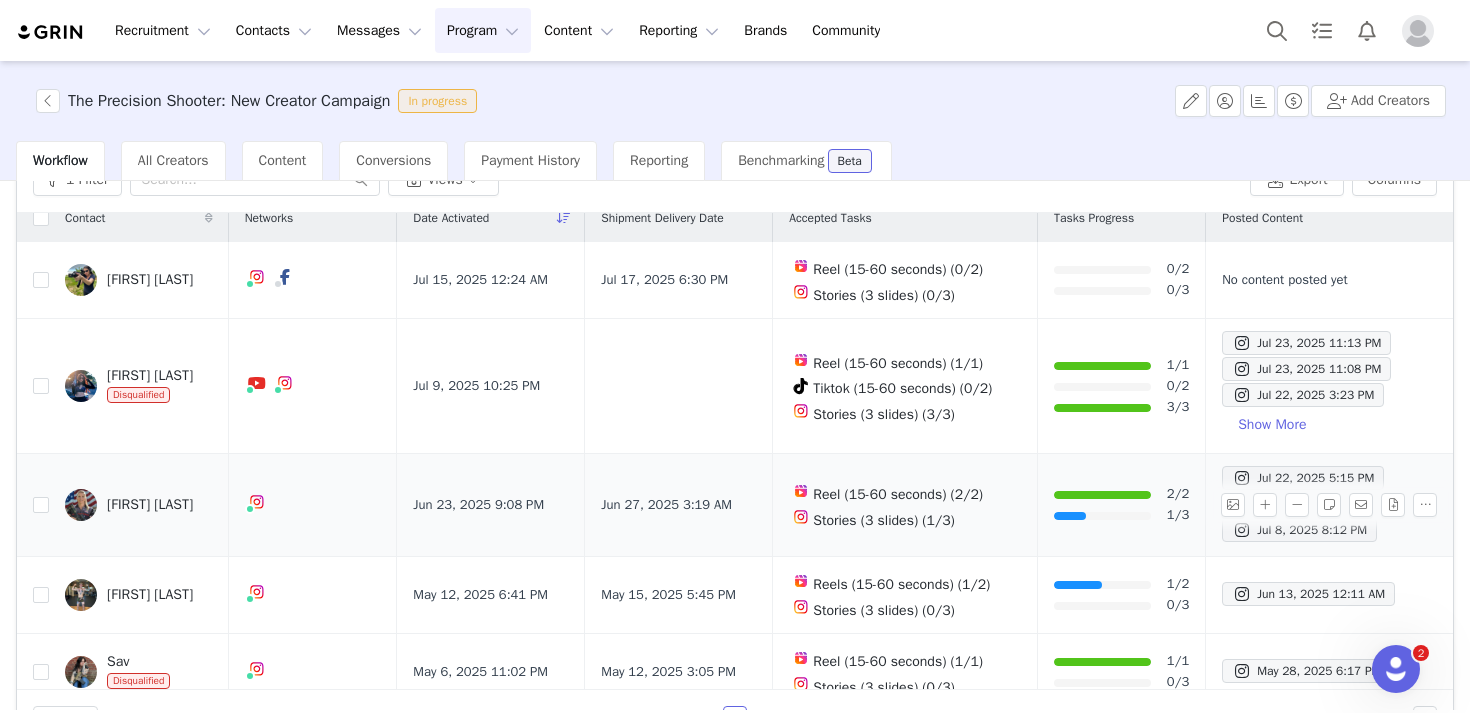 click on "[FIRST] [LAST]" at bounding box center (150, 505) 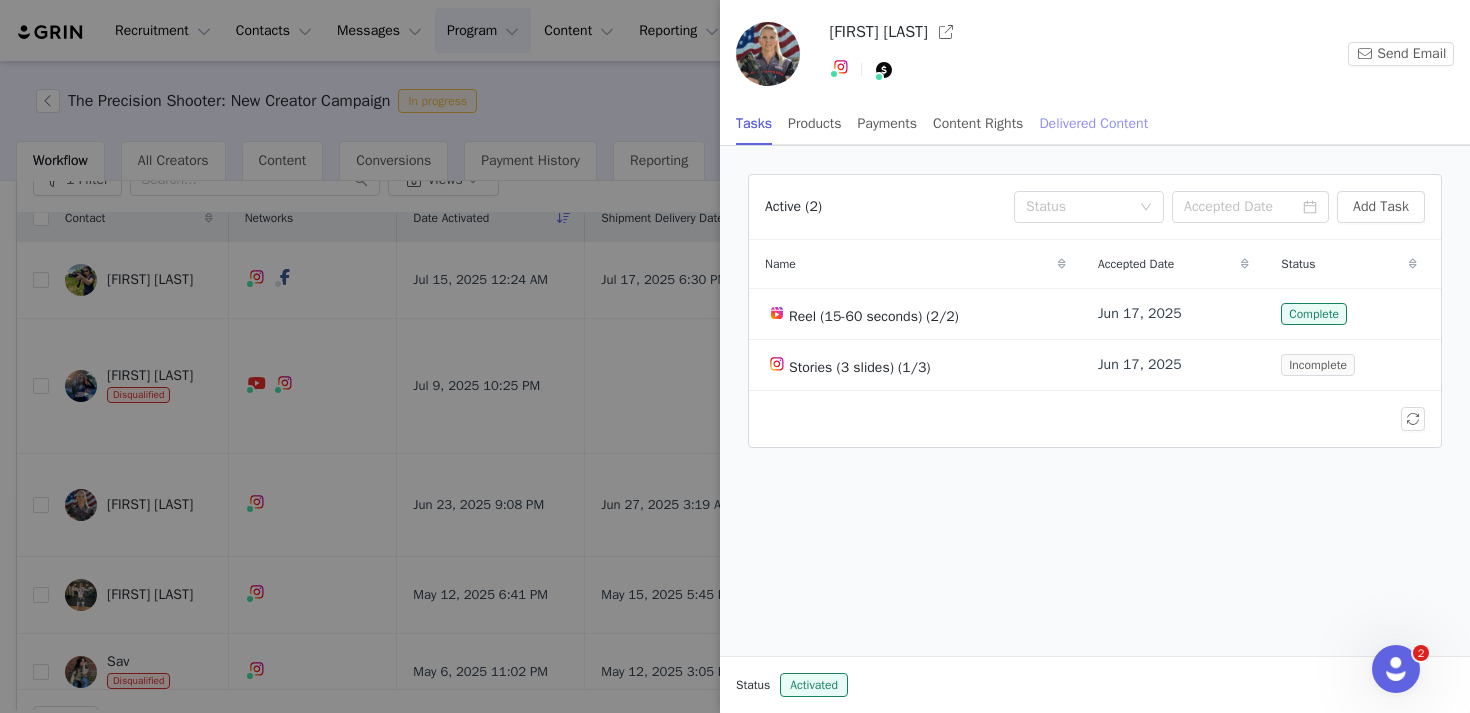 click on "Delivered Content" at bounding box center [1093, 123] 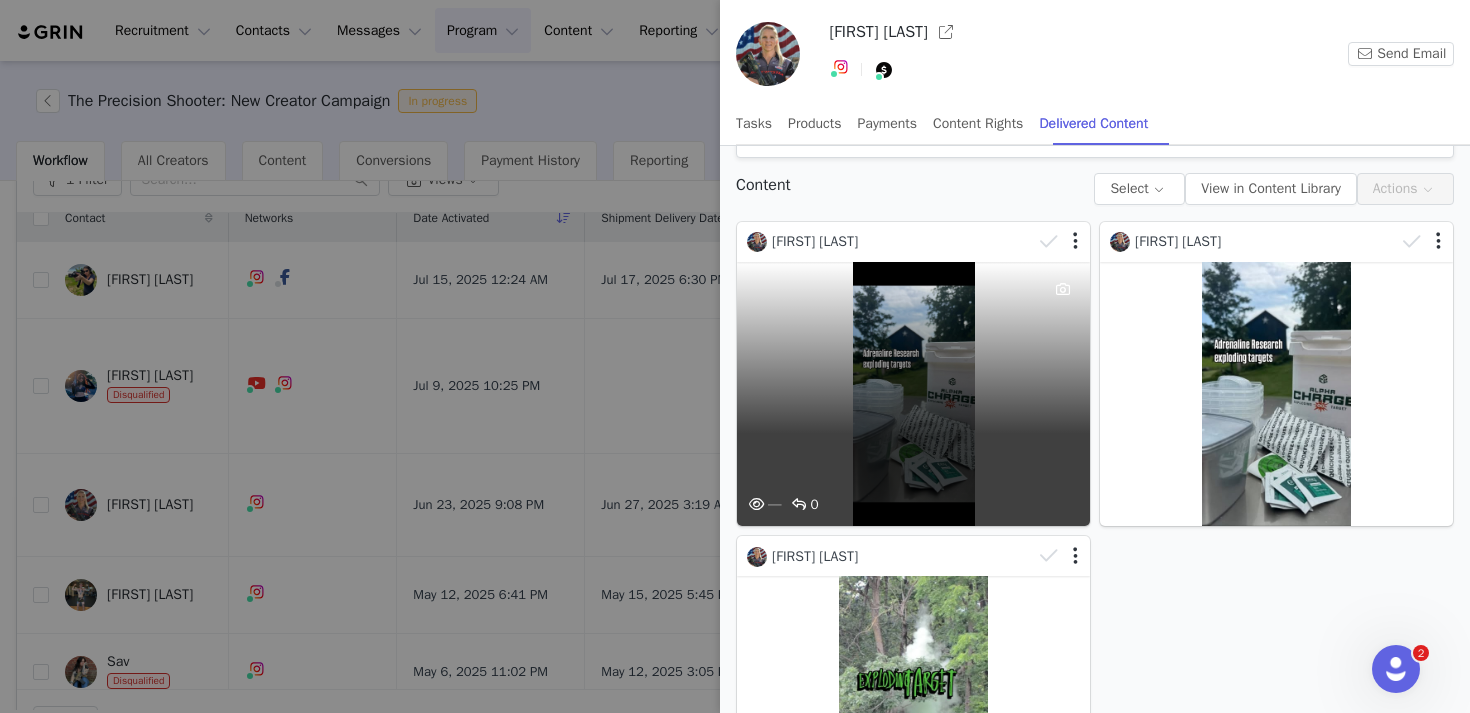 scroll, scrollTop: 195, scrollLeft: 0, axis: vertical 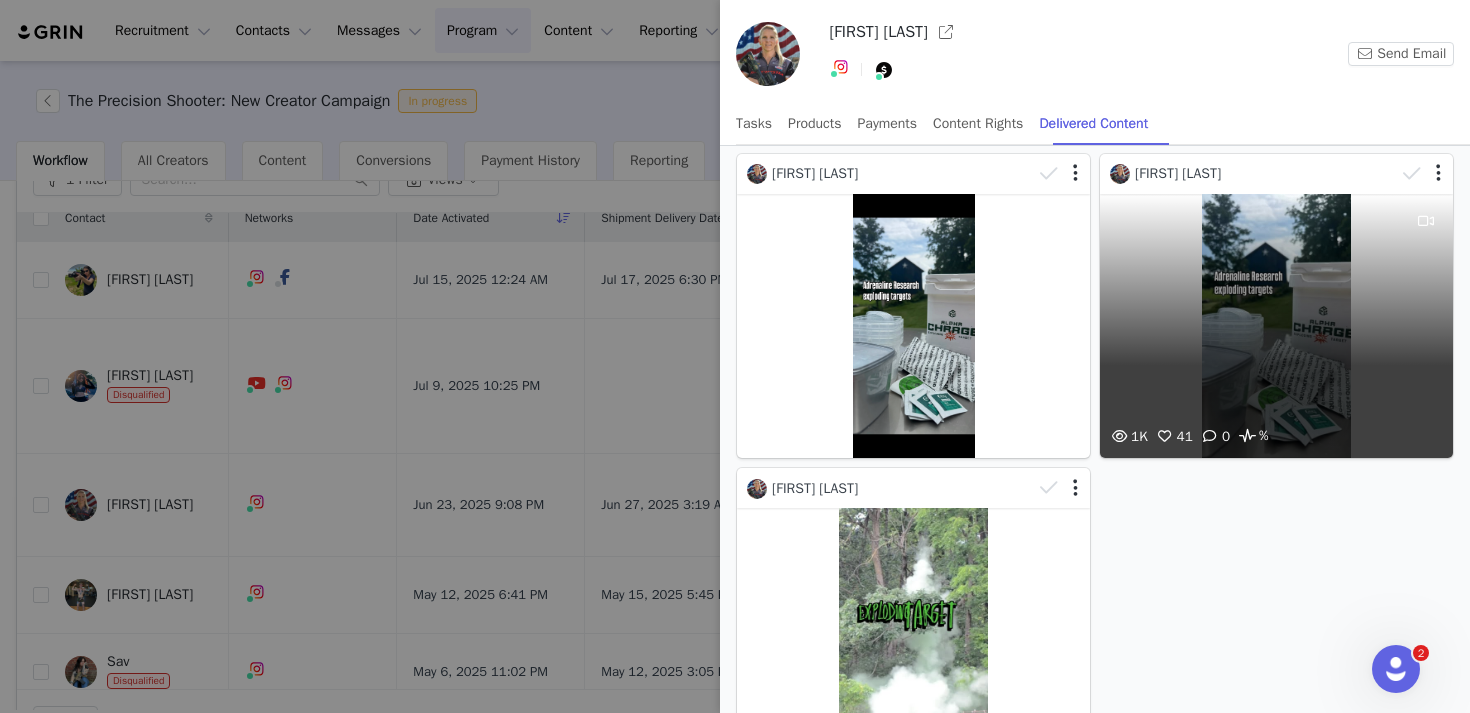 drag, startPoint x: 1102, startPoint y: 451, endPoint x: 1212, endPoint y: 386, distance: 127.769325 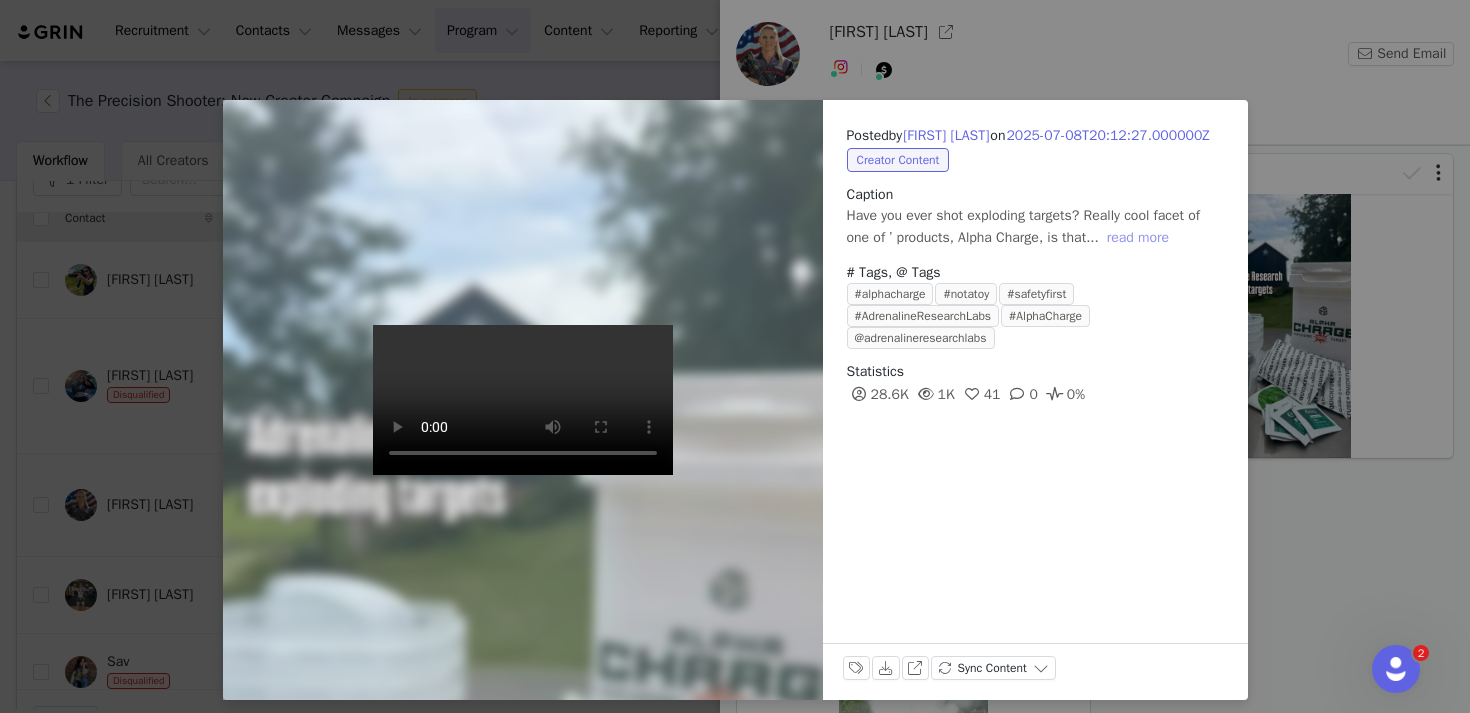 click on "read more" at bounding box center [1138, 238] 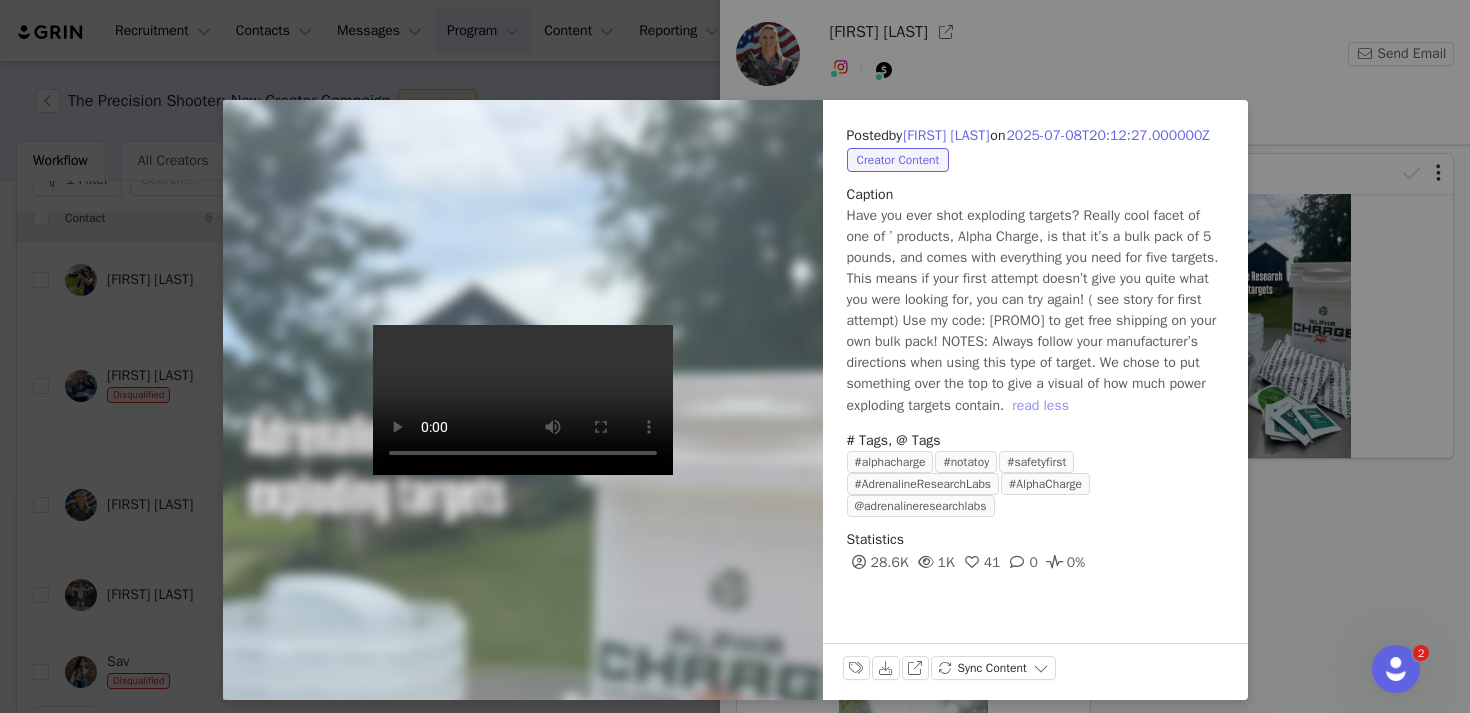 scroll, scrollTop: 11, scrollLeft: 0, axis: vertical 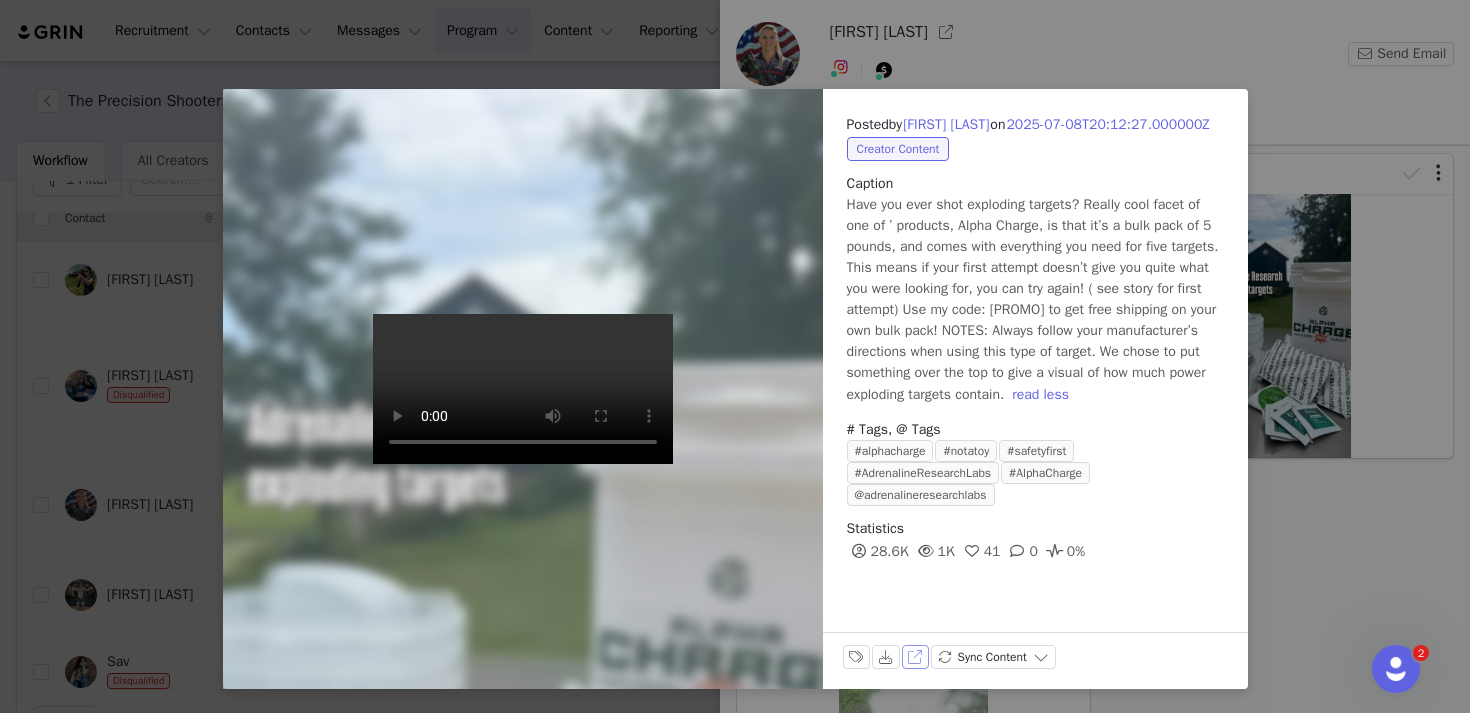 click on "View on Instagram" at bounding box center [916, 657] 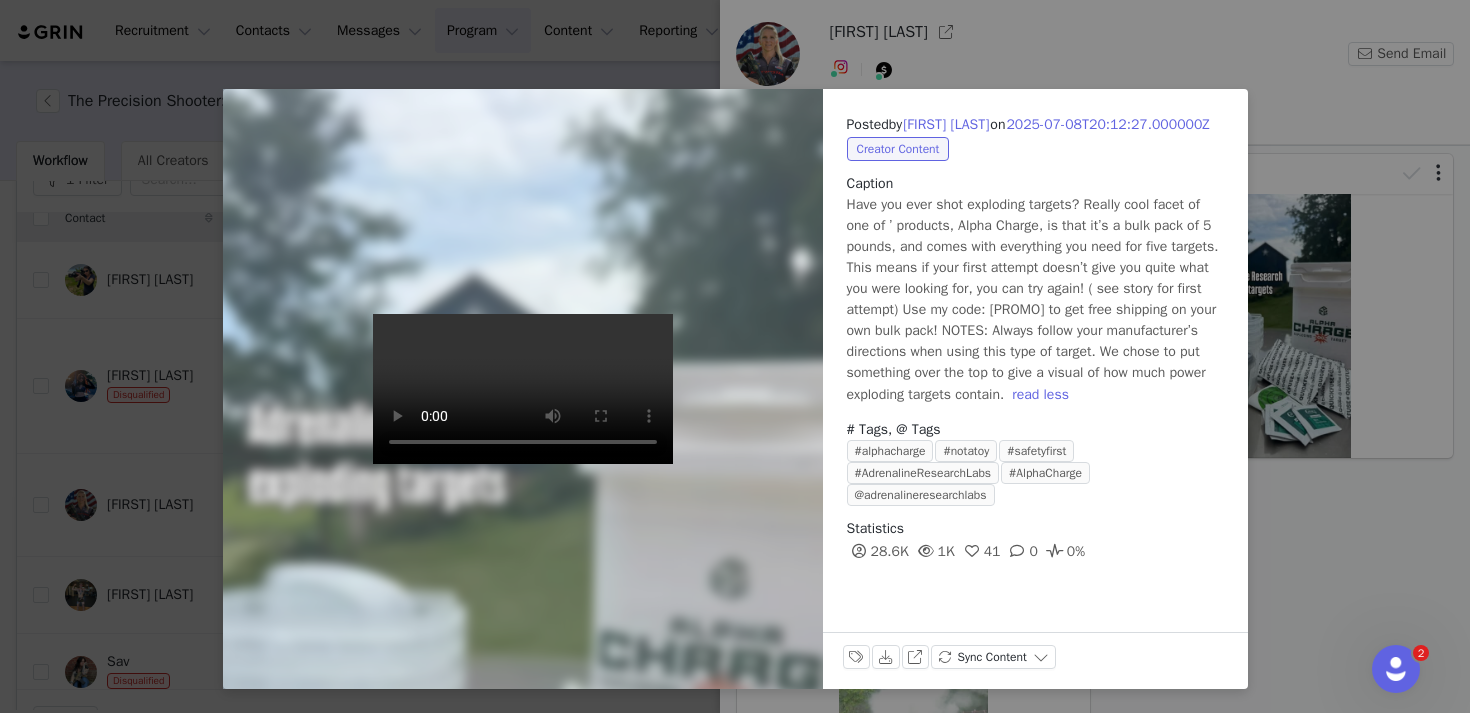 click on "Posted  by  Becky Yackley  on  2025-07-08T20:12:27.000000Z  Creator Content  Caption Have you ever shot exploding targets? Really cool facet of one of ’ products, Alpha Charge,  is that it’s a bulk pack of 5 pounds, and comes with everything you need for five targets. This means if your first attempt doesn’t give you quite what you were looking for, you can try again! ( see story for first attempt) Use my code: BECKYFREESHIP to get free shipping on your own  bulk pack! NOTES: Always follow your manufacturer’s directions when using this type of target. We chose to put something over the top to give a visual of how much power exploding targets contain.         read less # Tags, @ Tags  #alphacharge   #notatoy   #safetyfirst   #AdrenalineResearchLabs   #AlphaCharge   @adrenalineresearchlabs      Statistics 28.6K  1K  41  0  0%  Labels & Tags Download View on Instagram Sync Content" at bounding box center [735, 356] 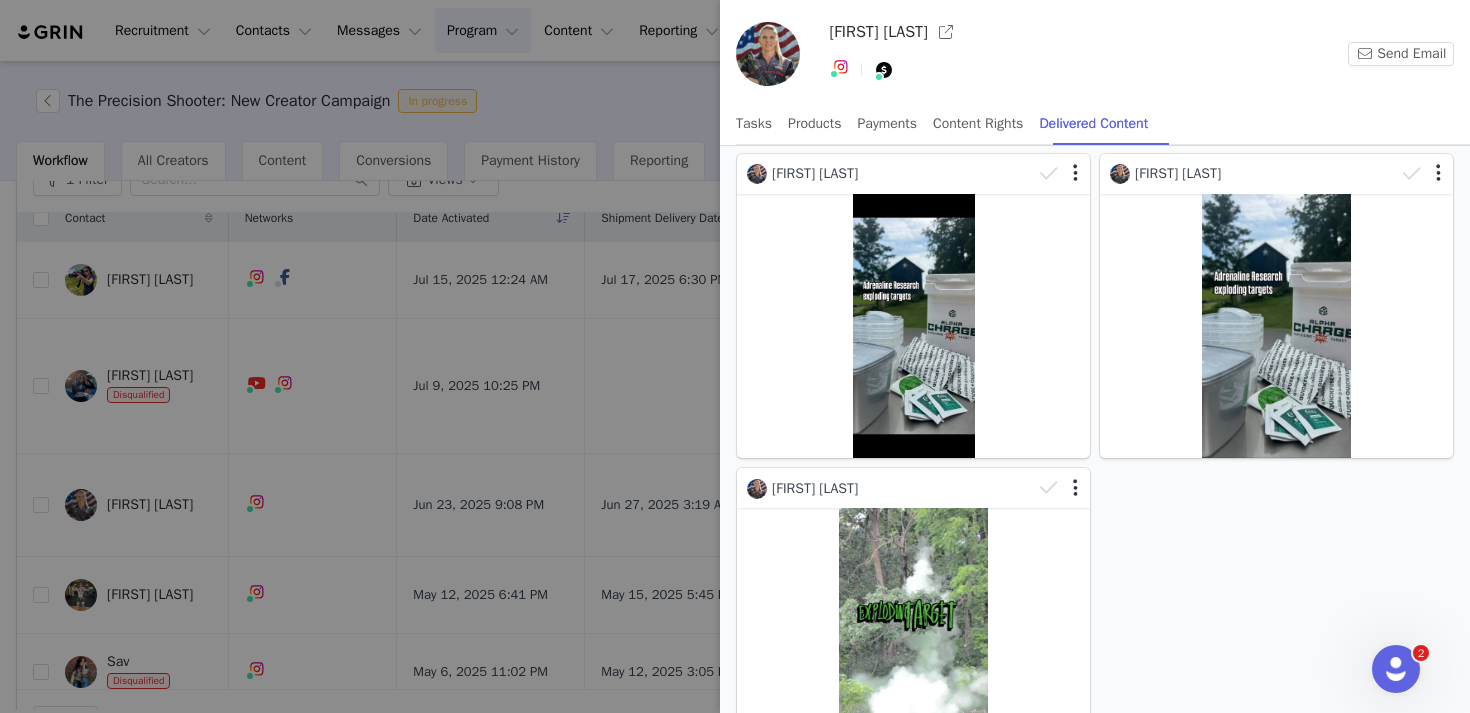 click at bounding box center (735, 356) 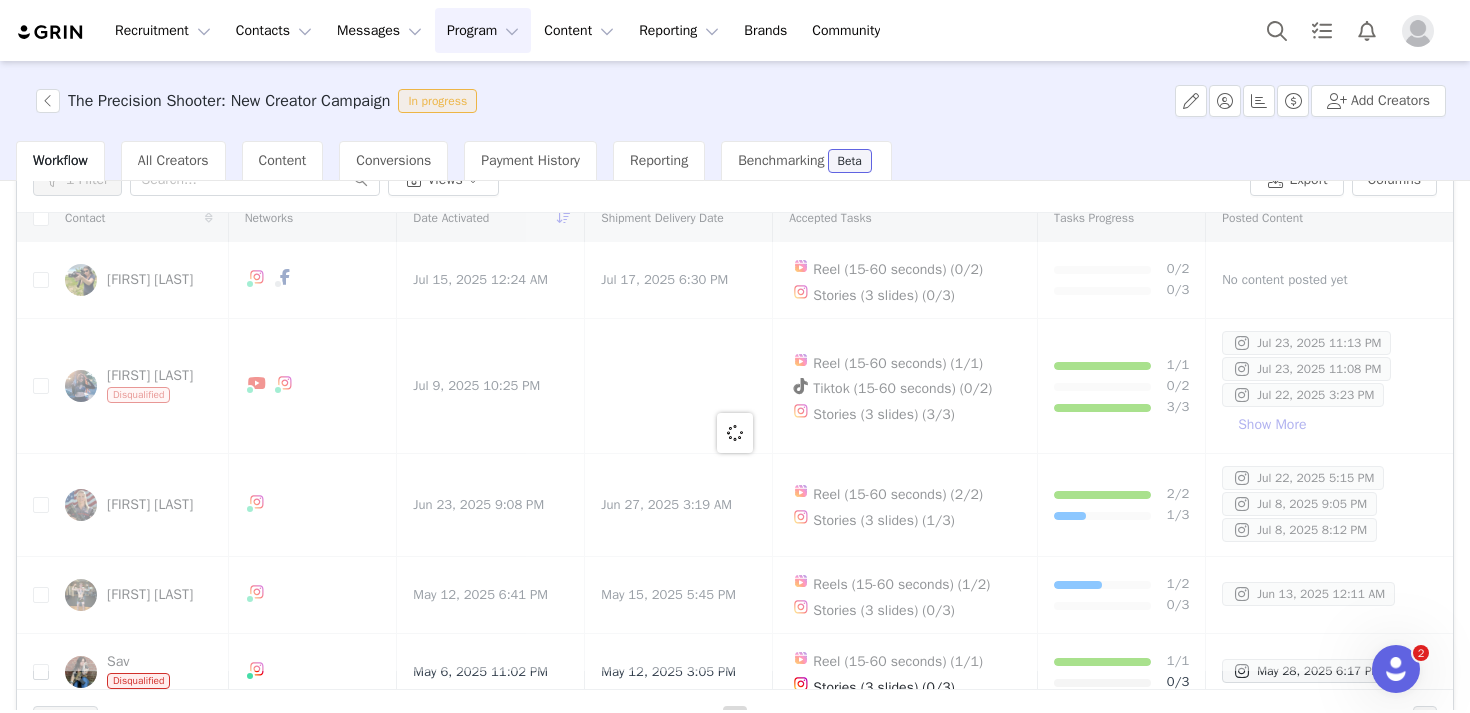 scroll, scrollTop: 0, scrollLeft: 0, axis: both 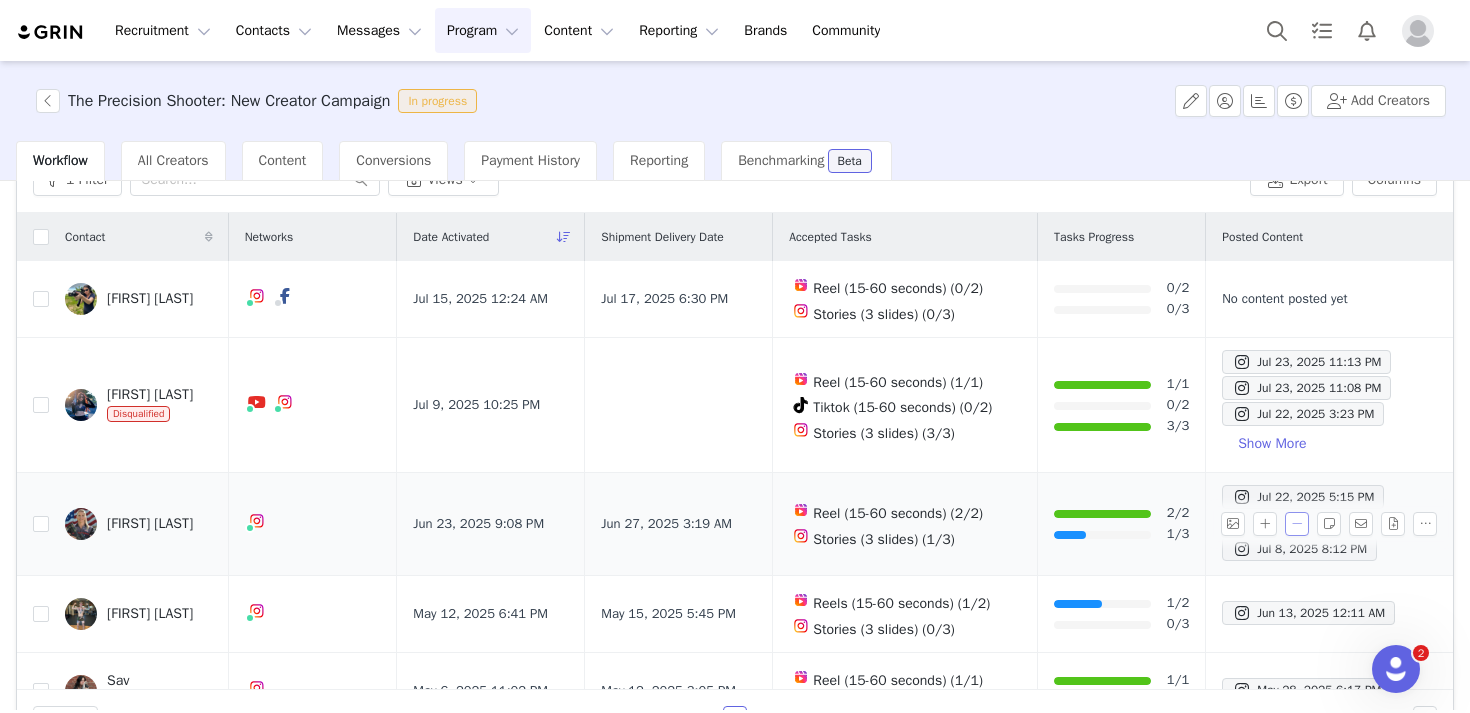 click at bounding box center (1297, 524) 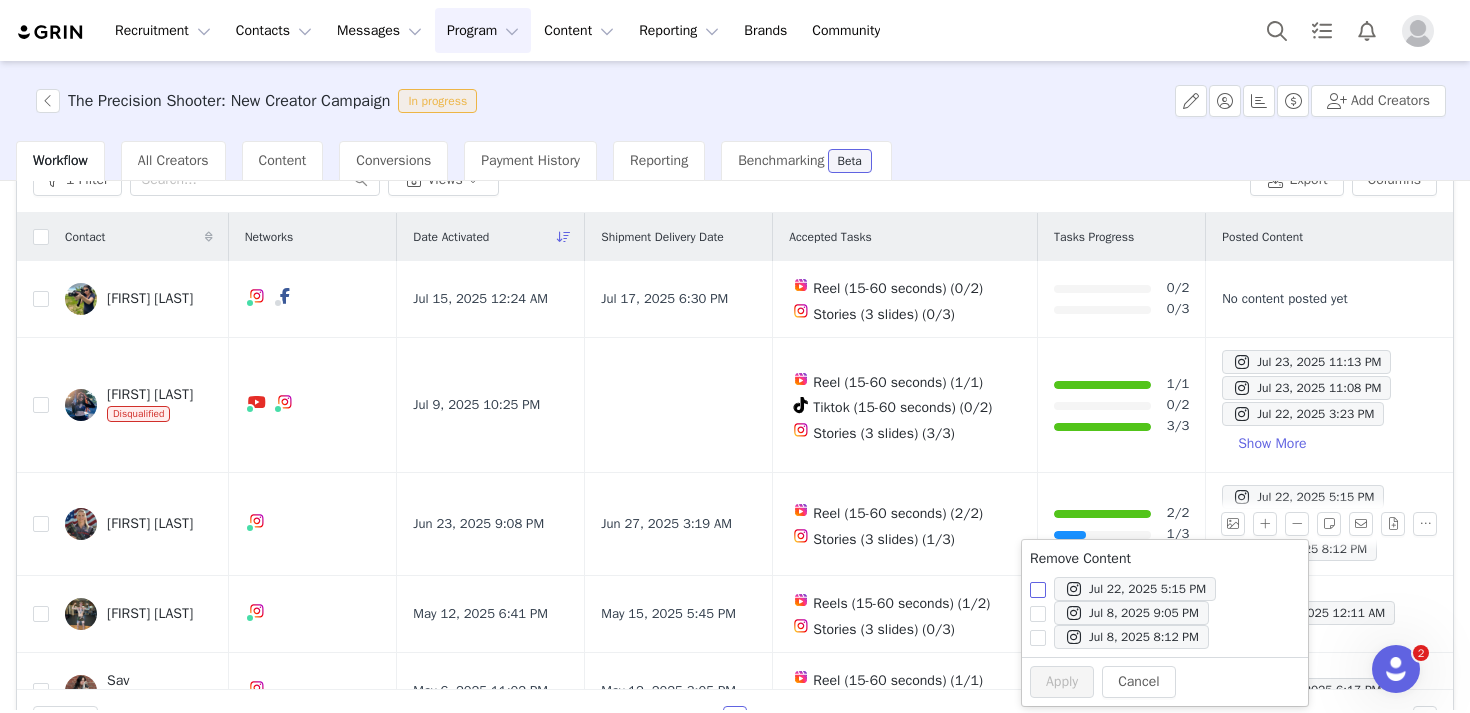 click on "Jul 22, 2025 5:15 PM" at bounding box center [1038, 590] 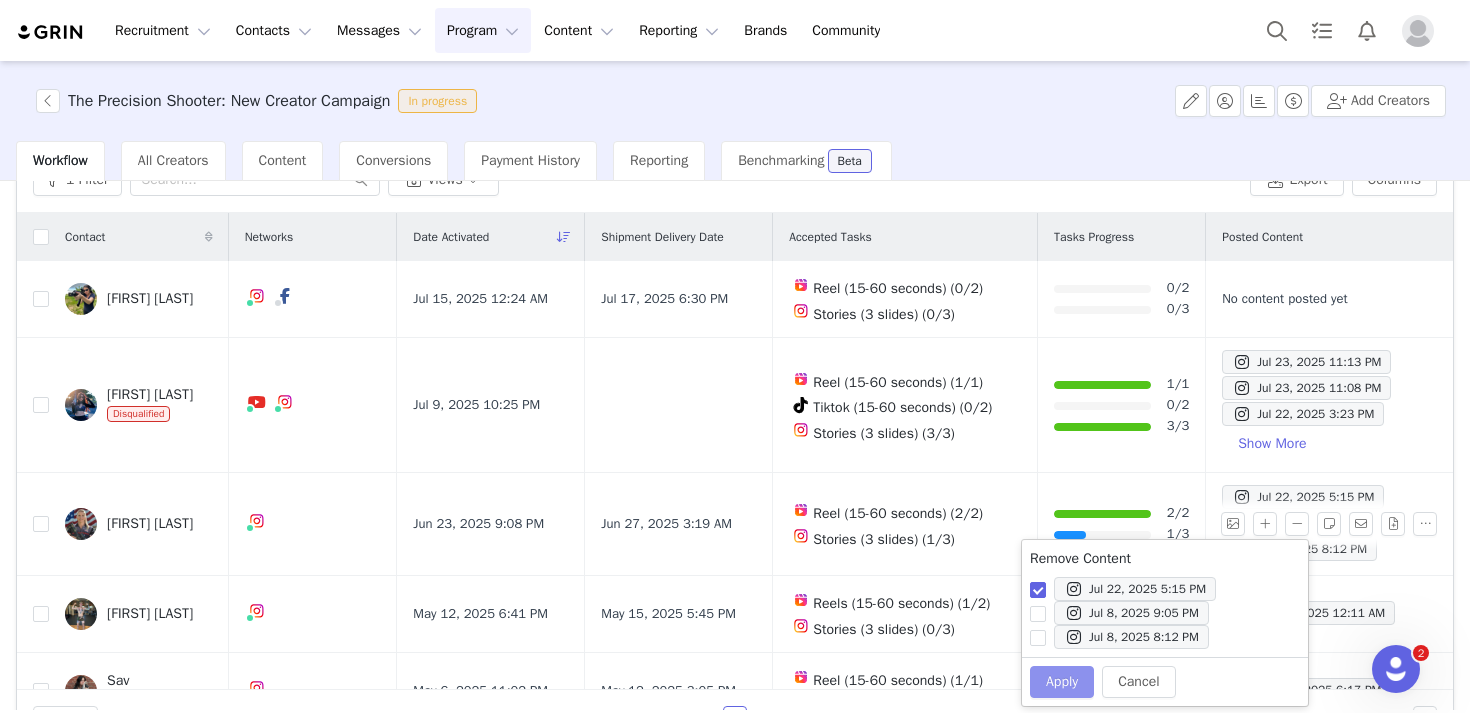 click on "Apply" at bounding box center (1062, 682) 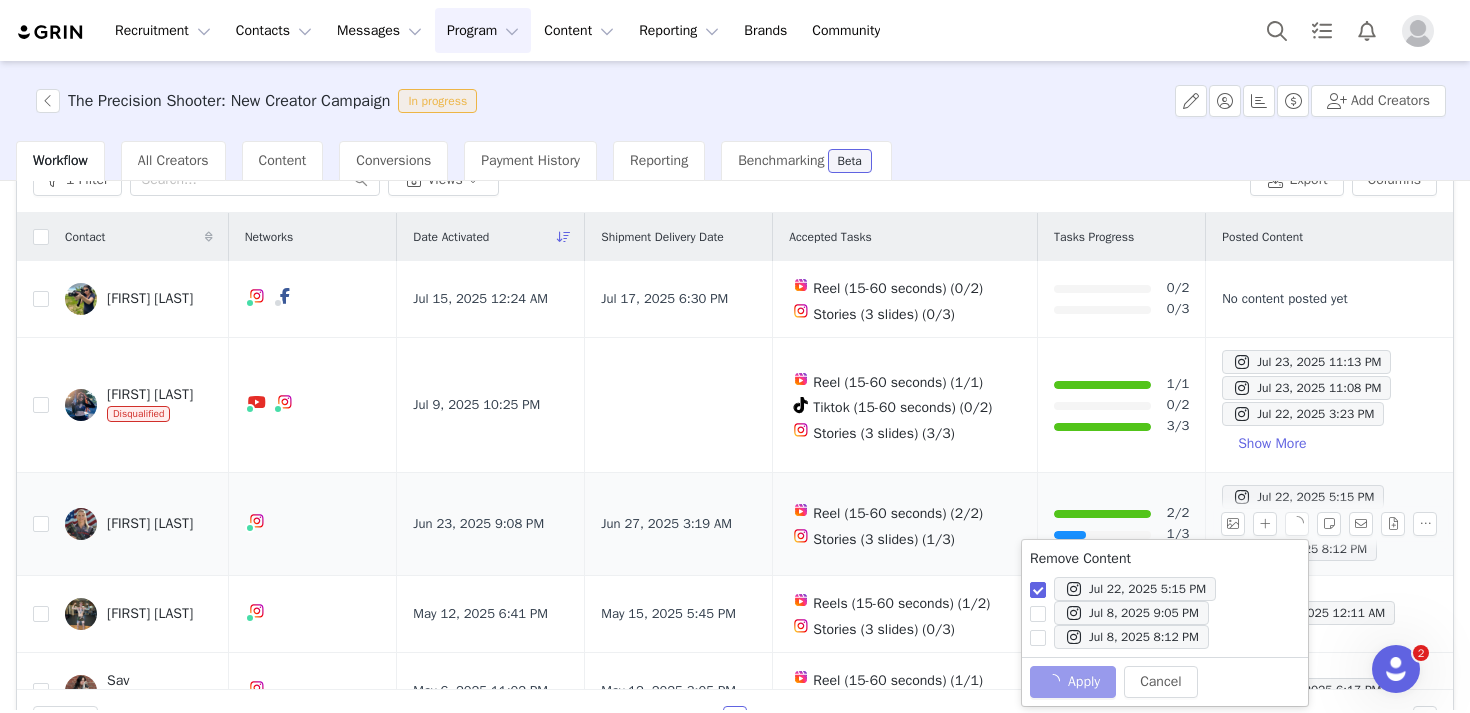 checkbox on "false" 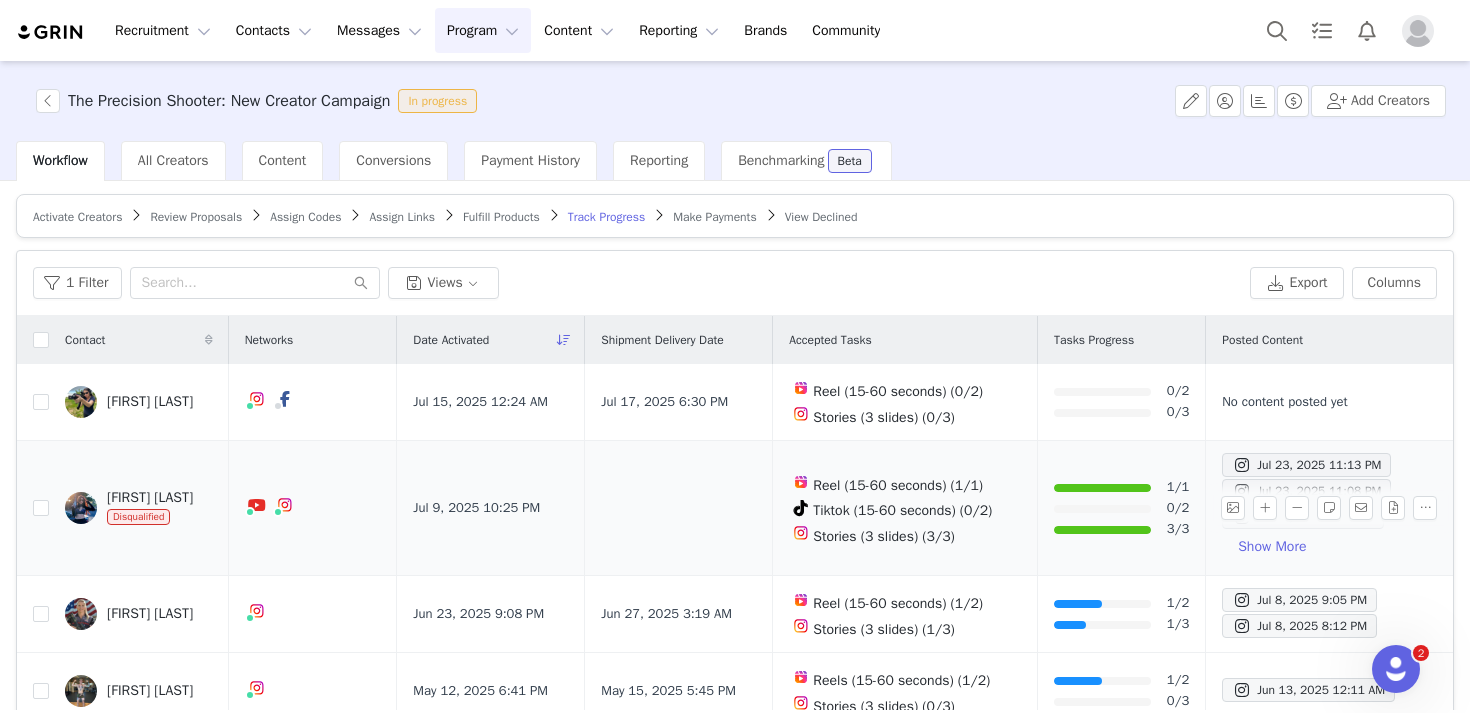 scroll, scrollTop: 0, scrollLeft: 0, axis: both 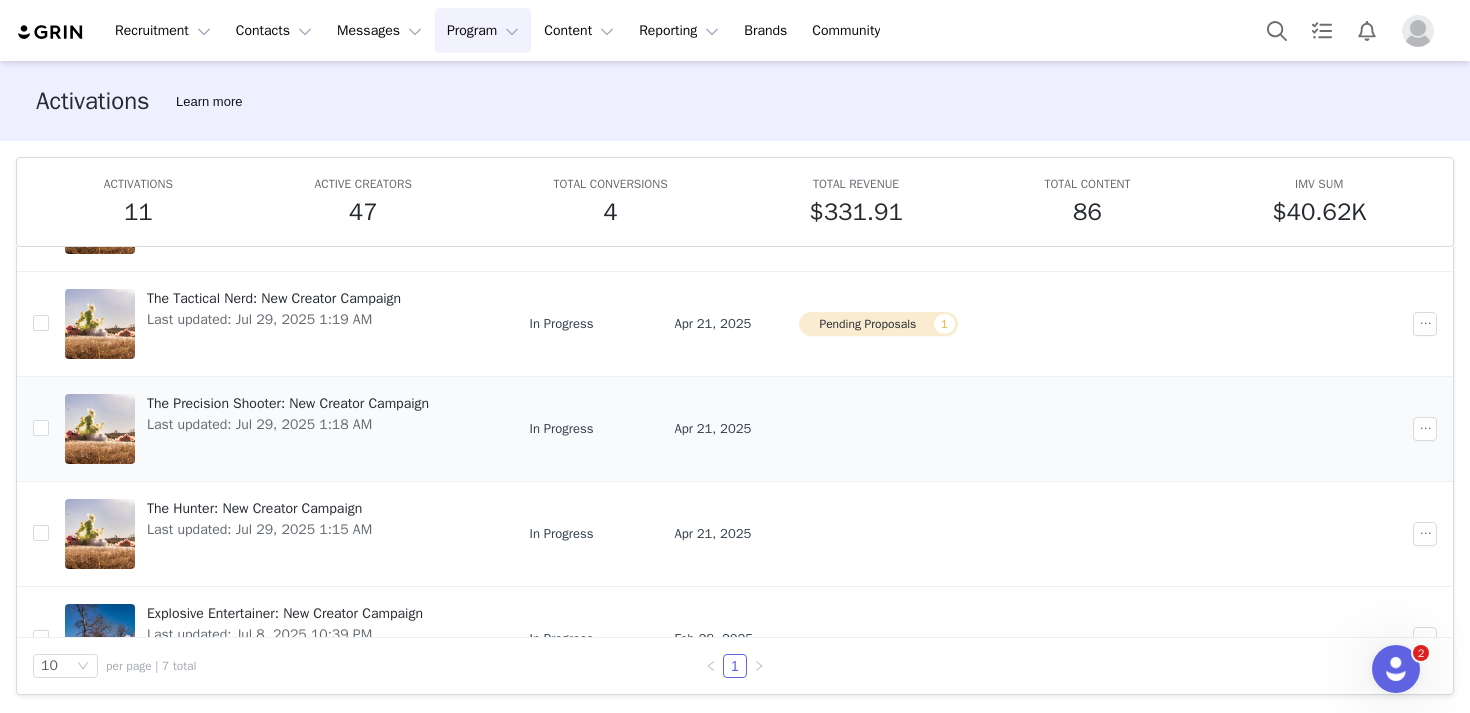 click on "The Precision Shooter: New Creator Campaign" at bounding box center [288, 403] 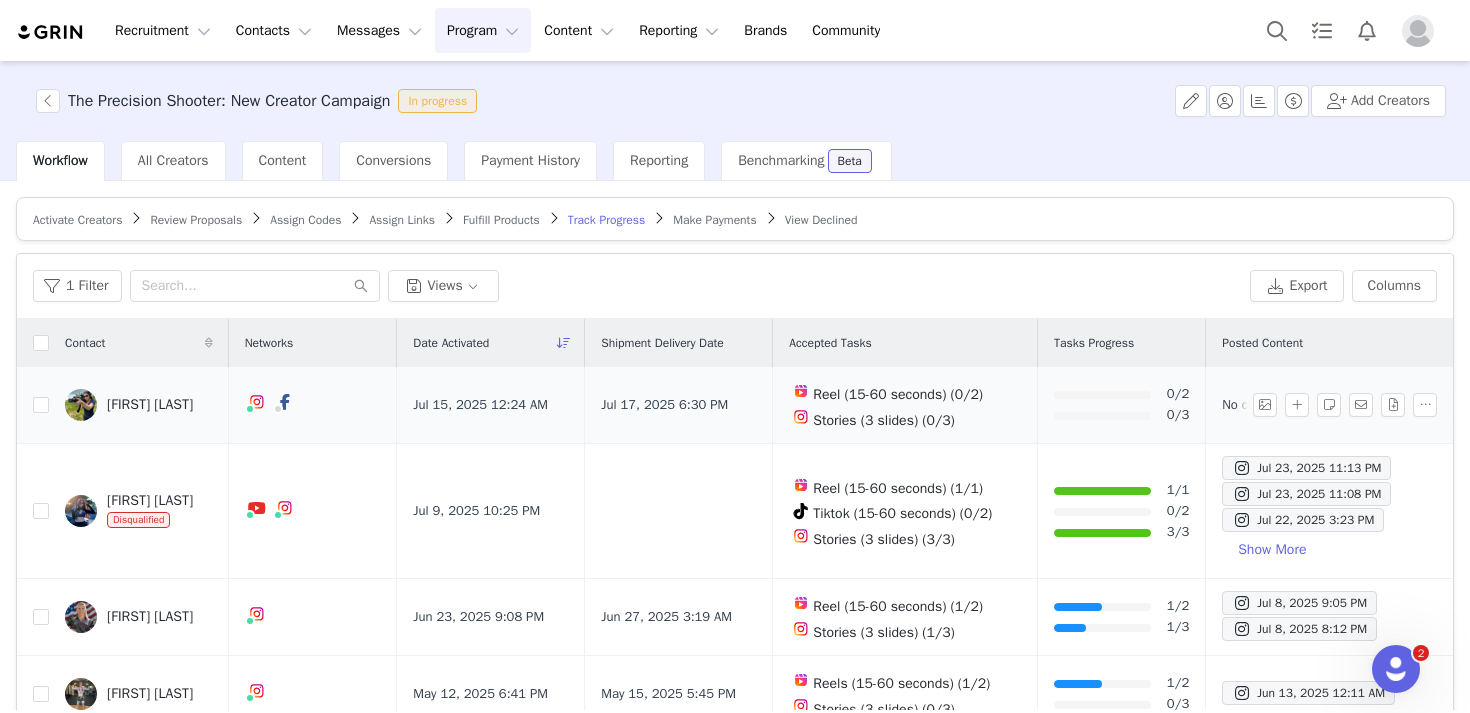 click on "[FIRST] [LAST]" at bounding box center (150, 405) 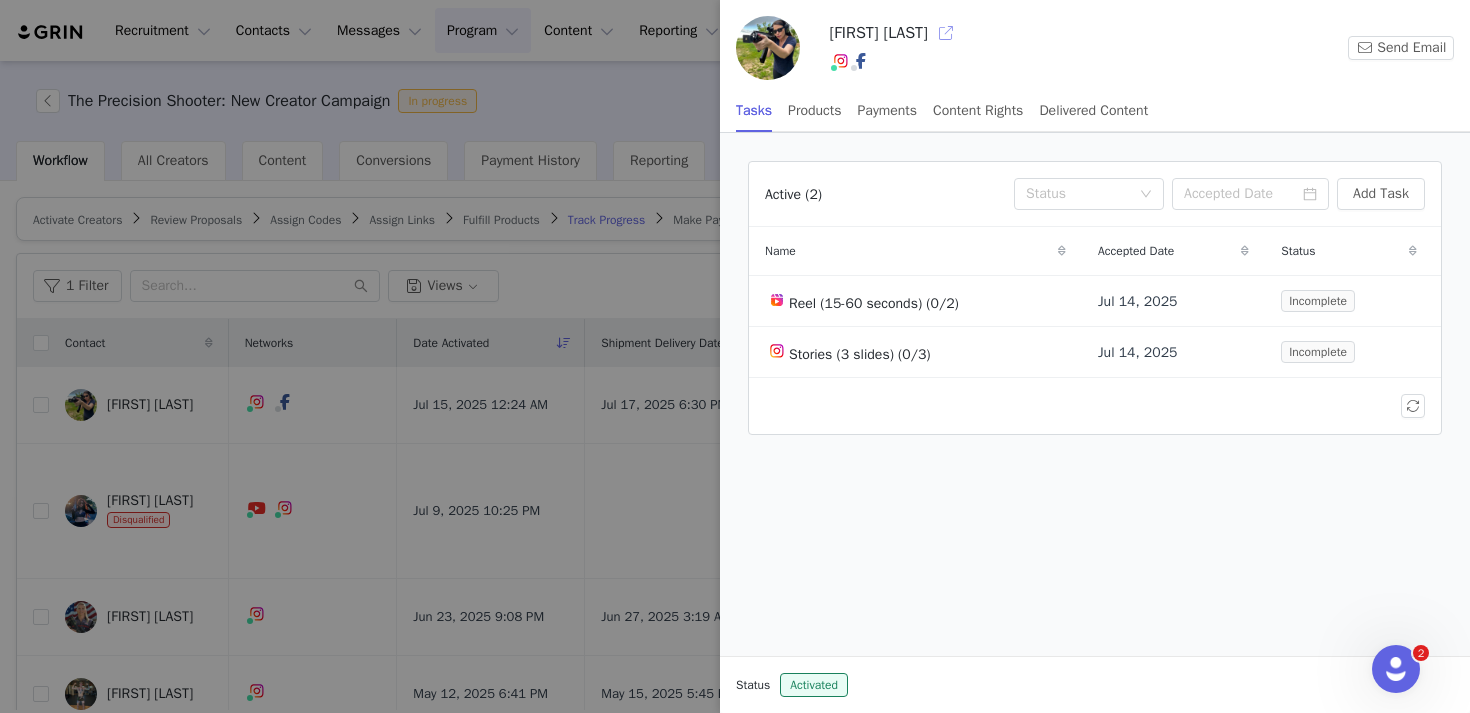 click at bounding box center (946, 33) 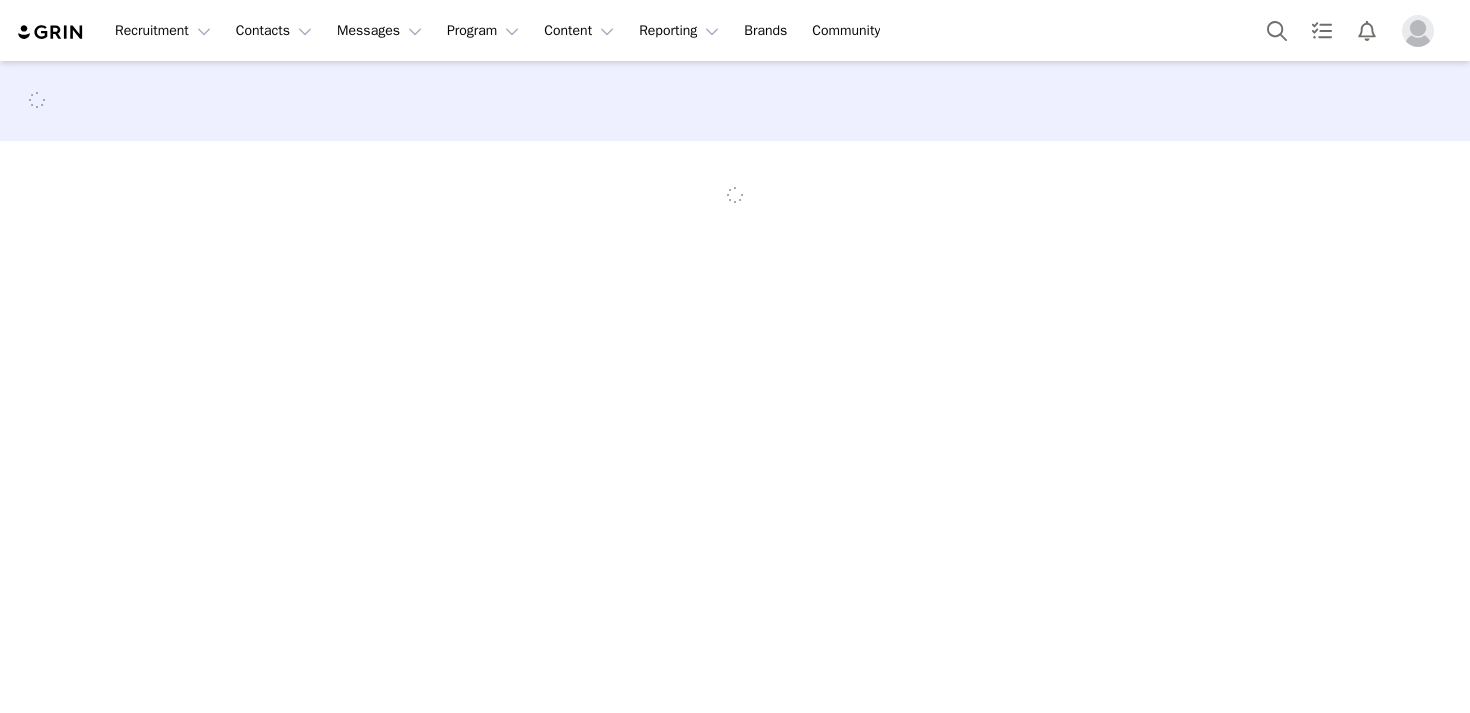 scroll, scrollTop: 0, scrollLeft: 0, axis: both 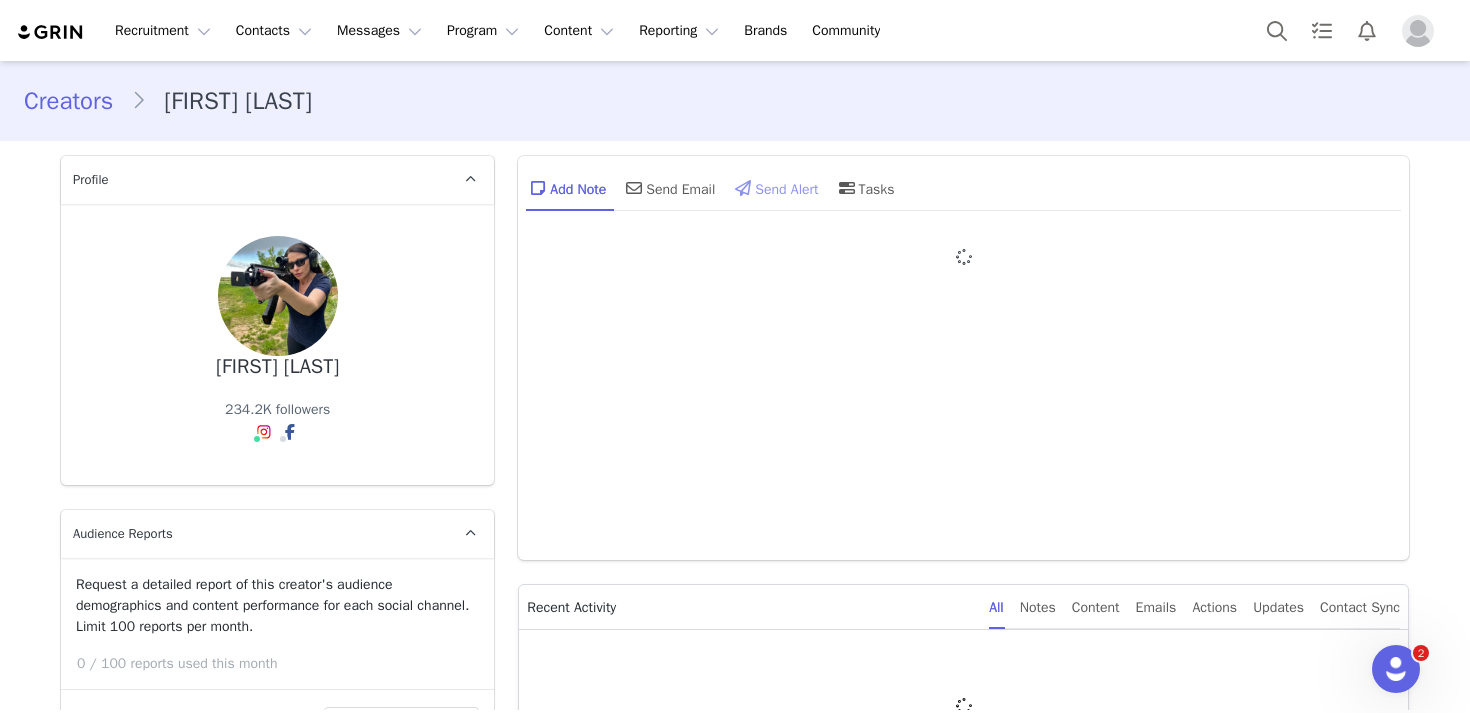 type on "+1 (United States)" 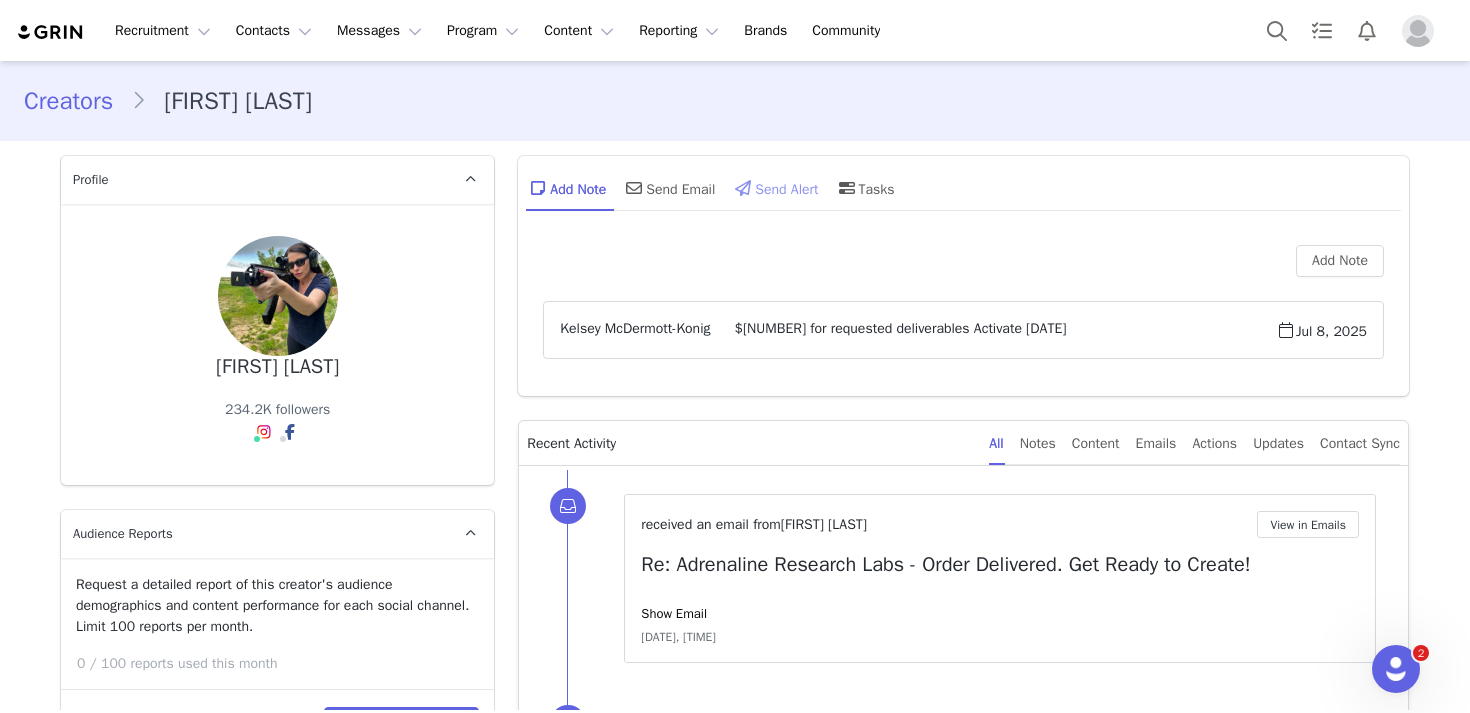scroll, scrollTop: 0, scrollLeft: 0, axis: both 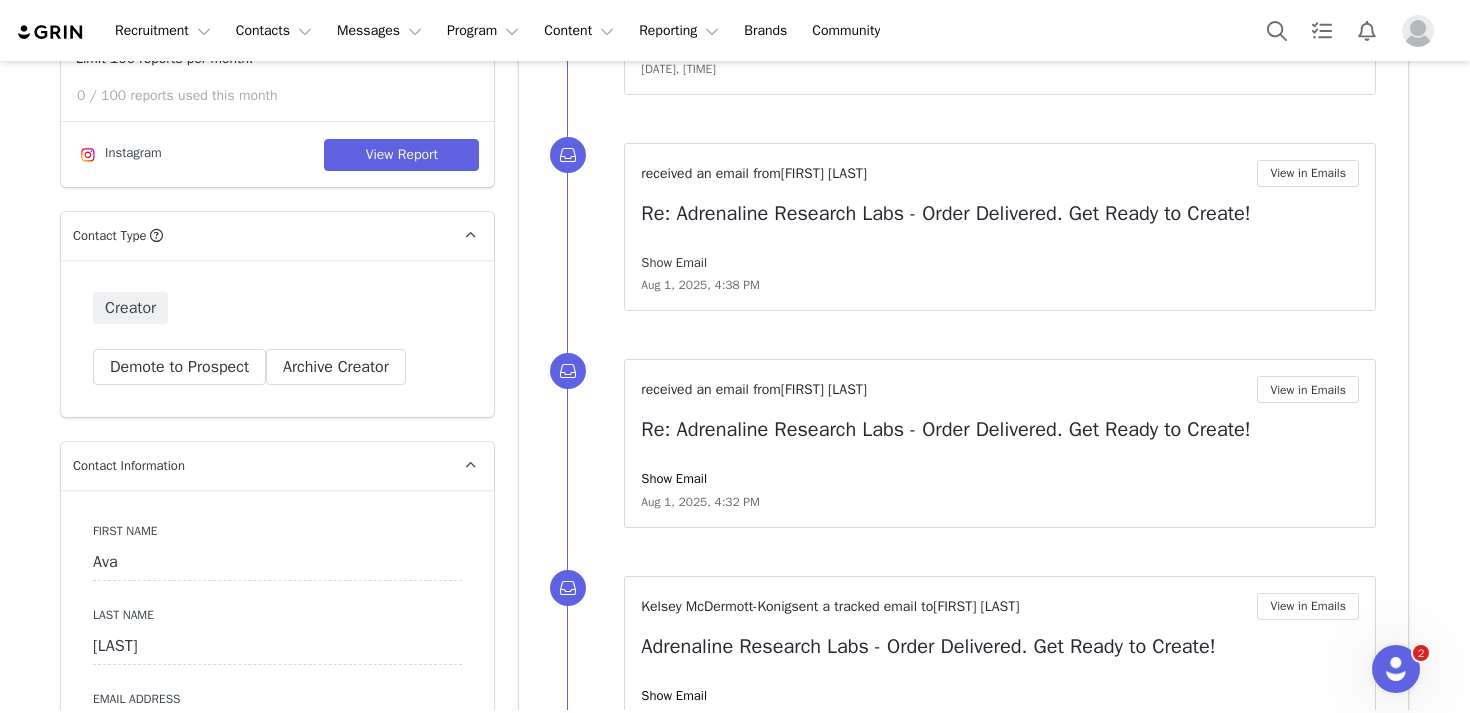 click on "Show Email" at bounding box center (674, 262) 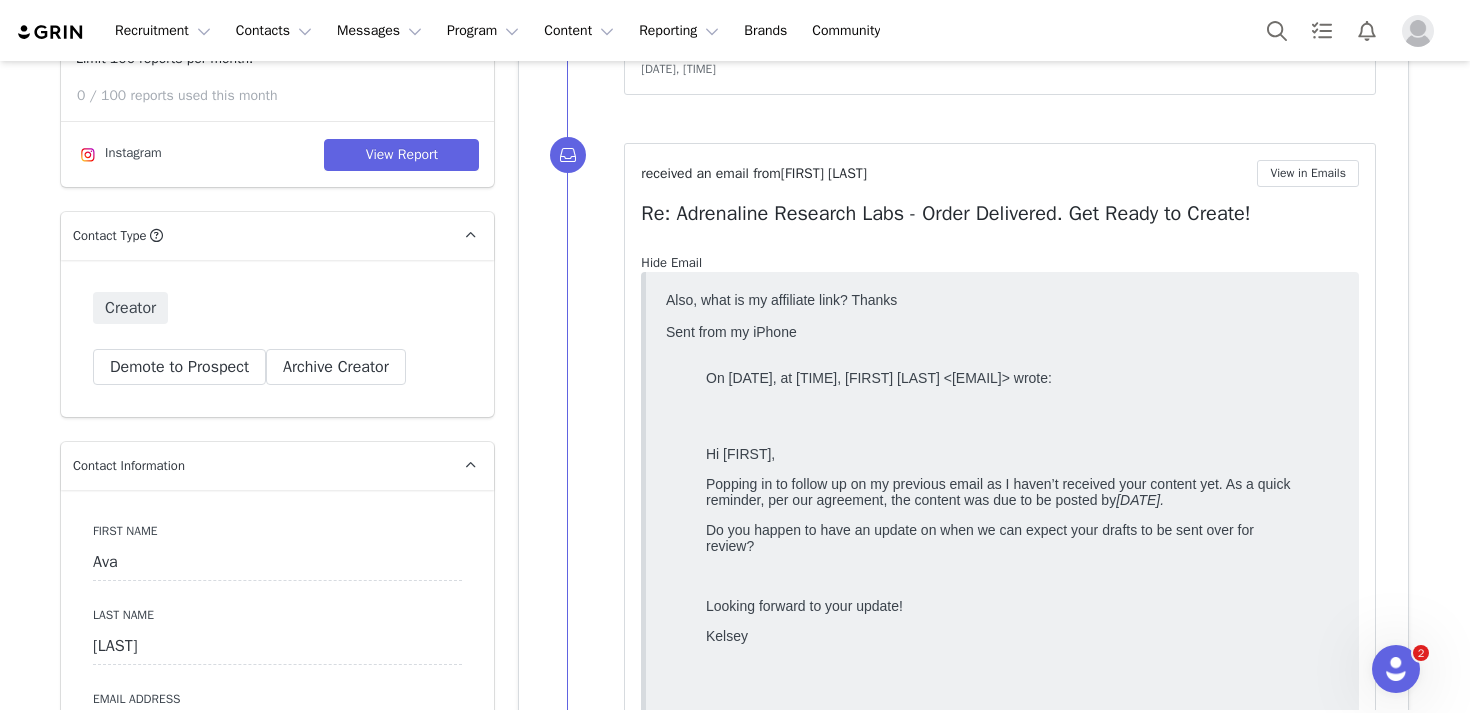 scroll, scrollTop: 0, scrollLeft: 0, axis: both 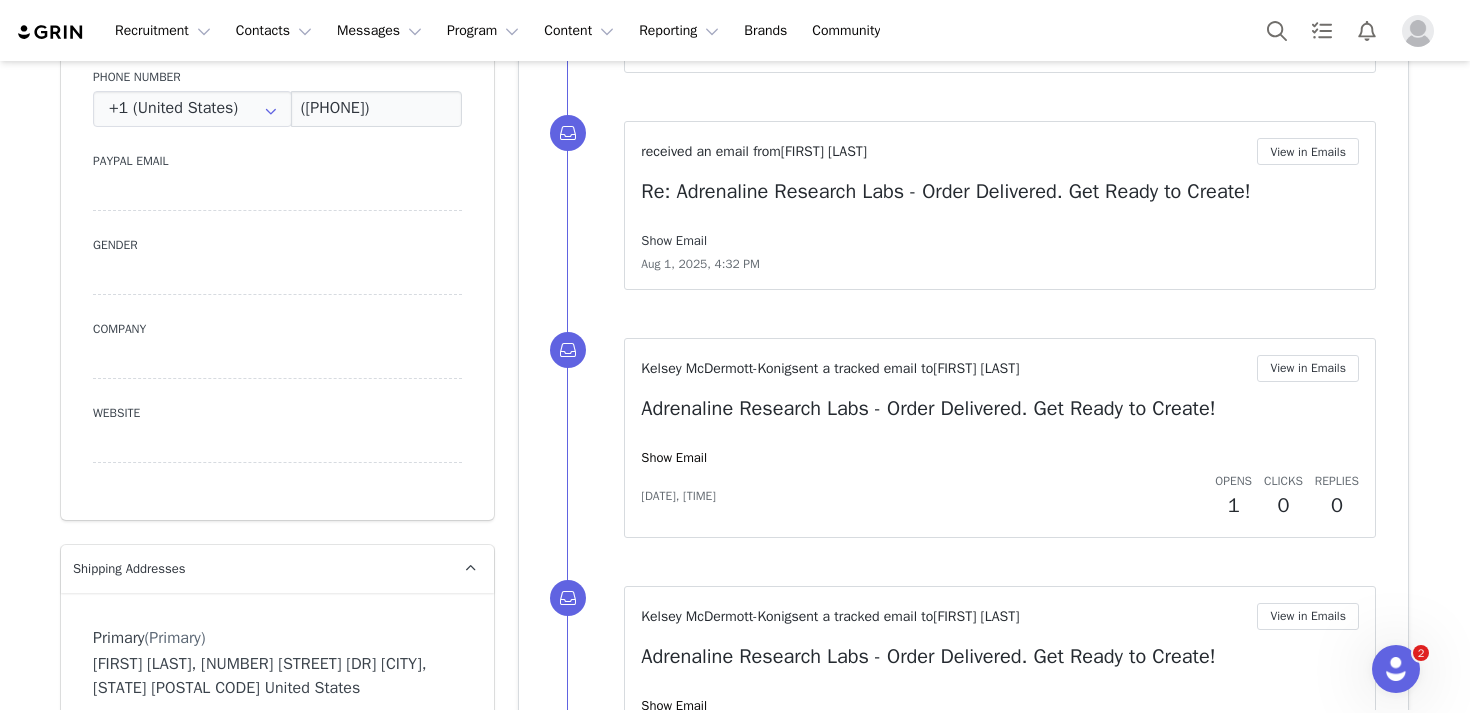 click on "Show Email" at bounding box center (674, 240) 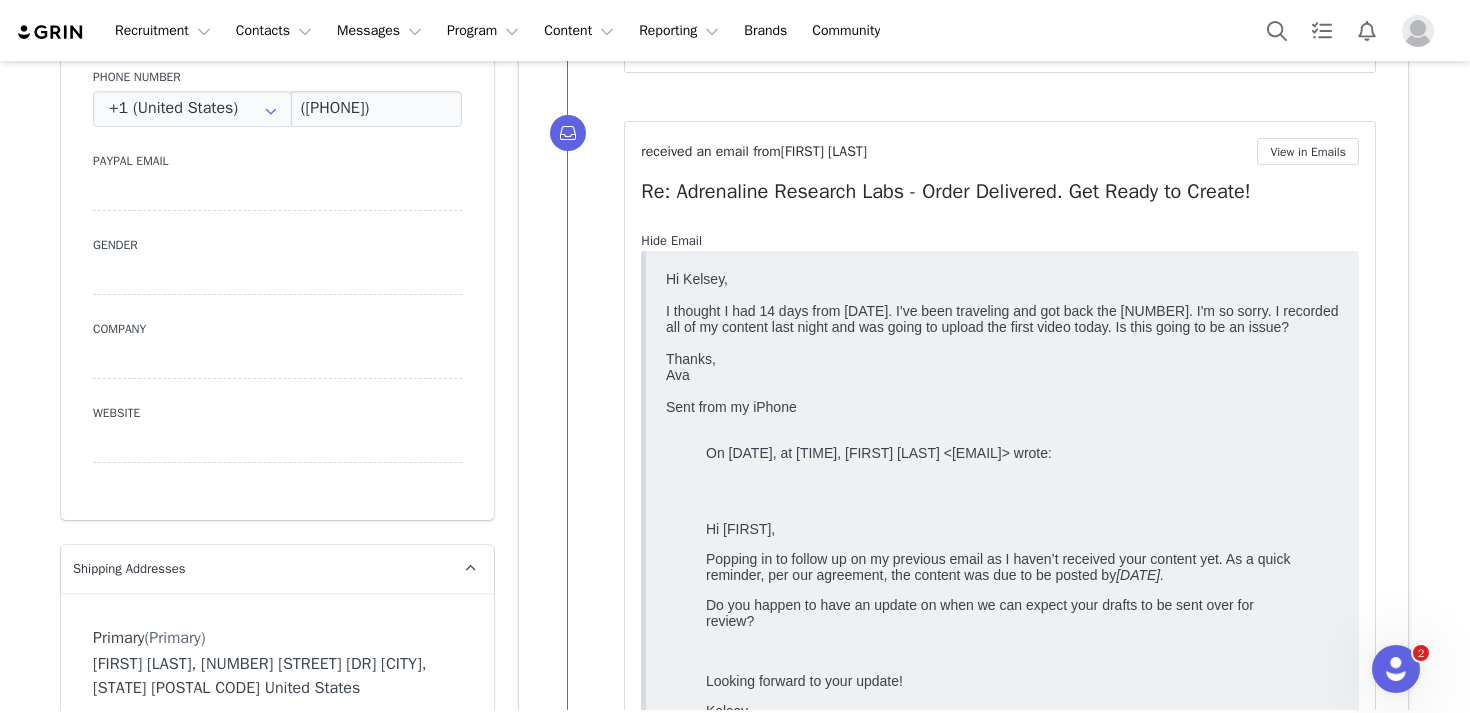 scroll, scrollTop: 0, scrollLeft: 0, axis: both 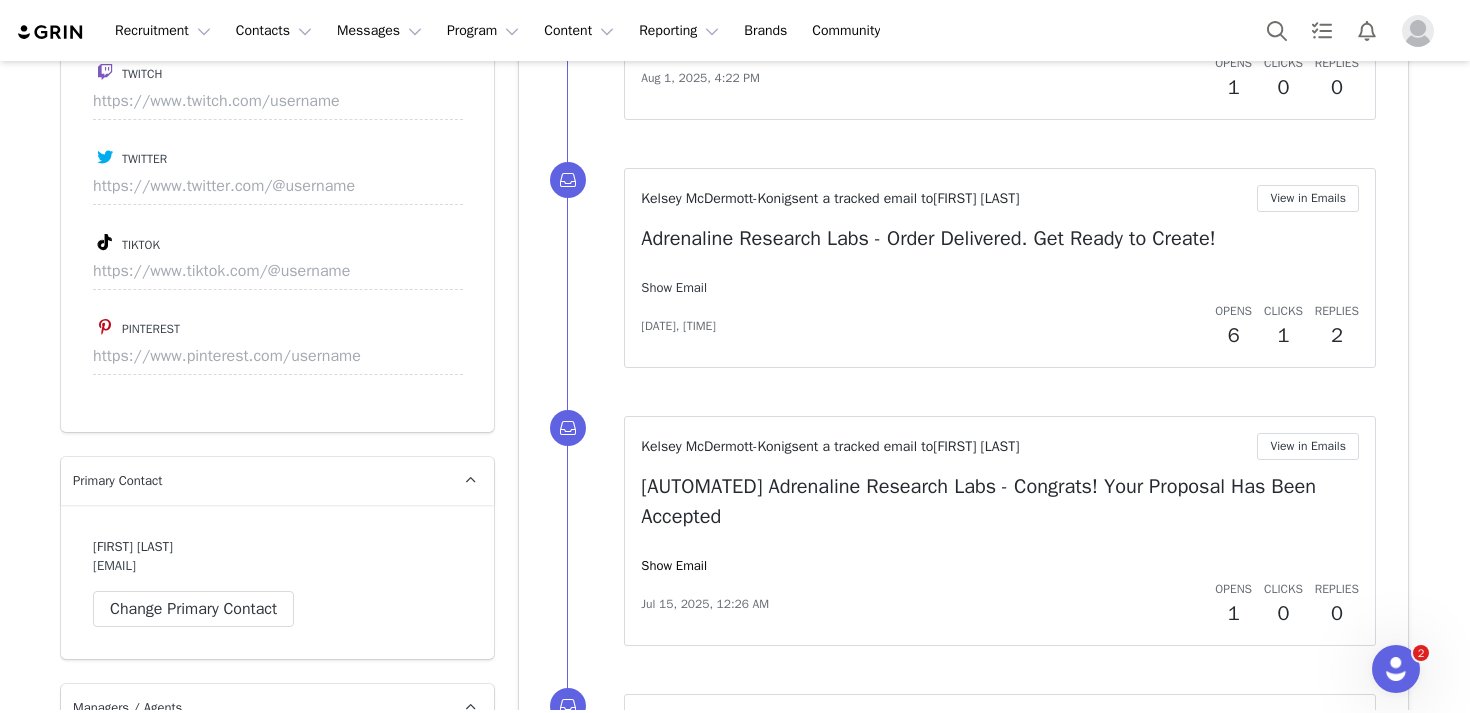 click on "Show Email" at bounding box center (674, 287) 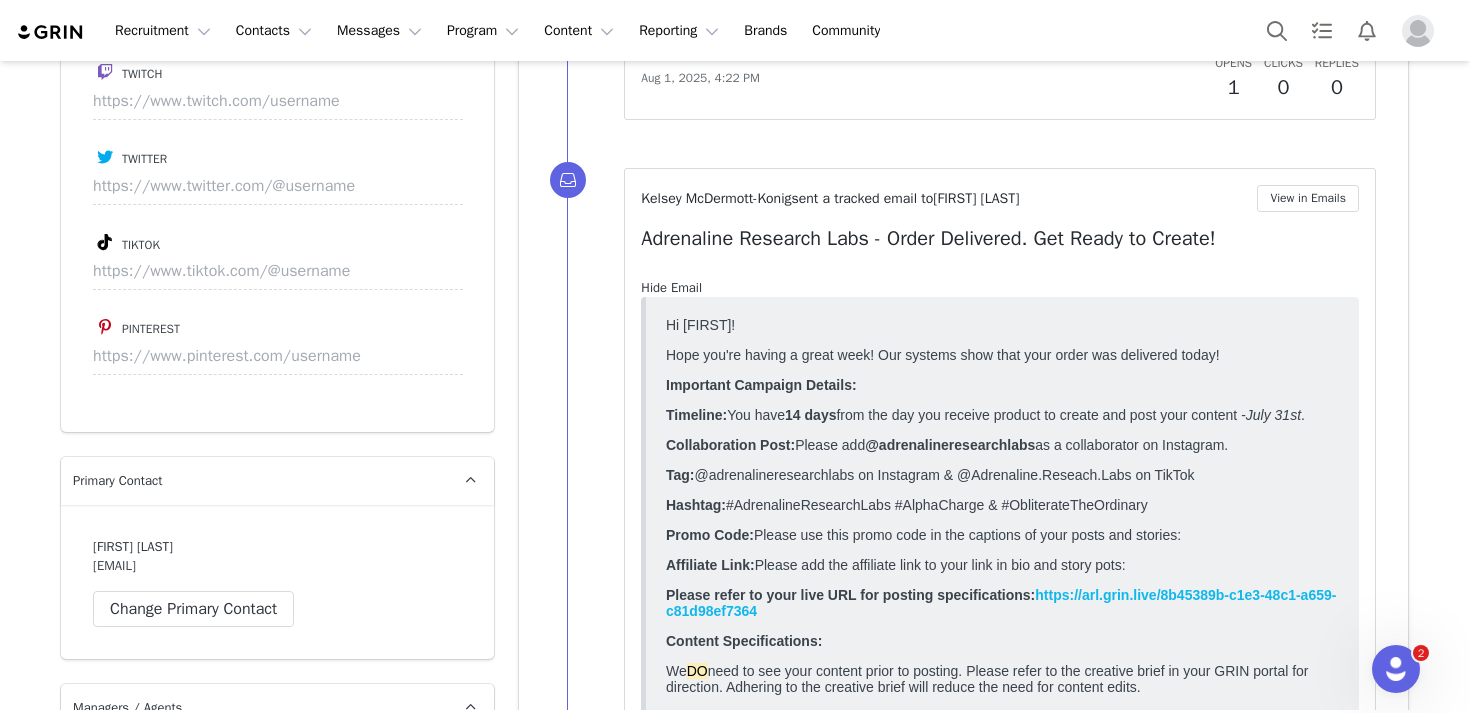 scroll, scrollTop: 0, scrollLeft: 0, axis: both 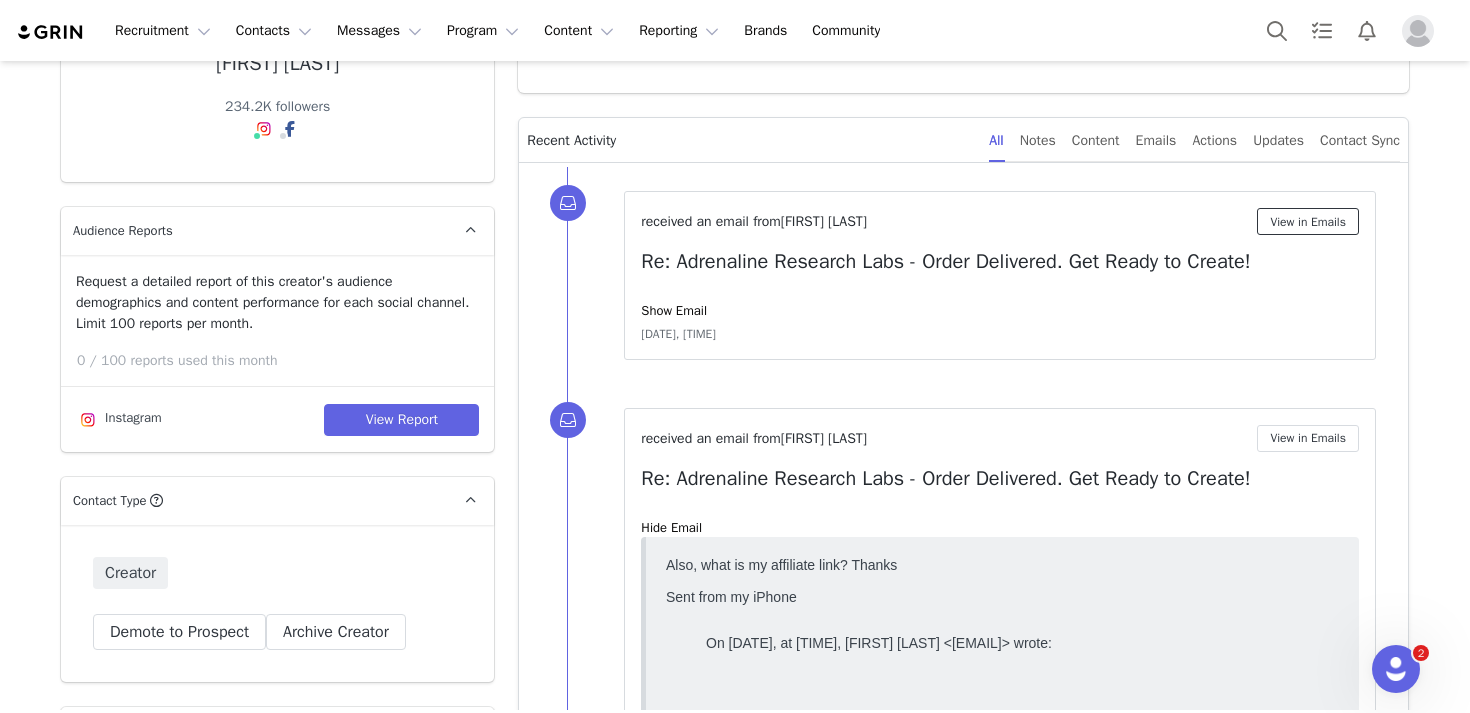 click on "View in Emails" at bounding box center [1308, 221] 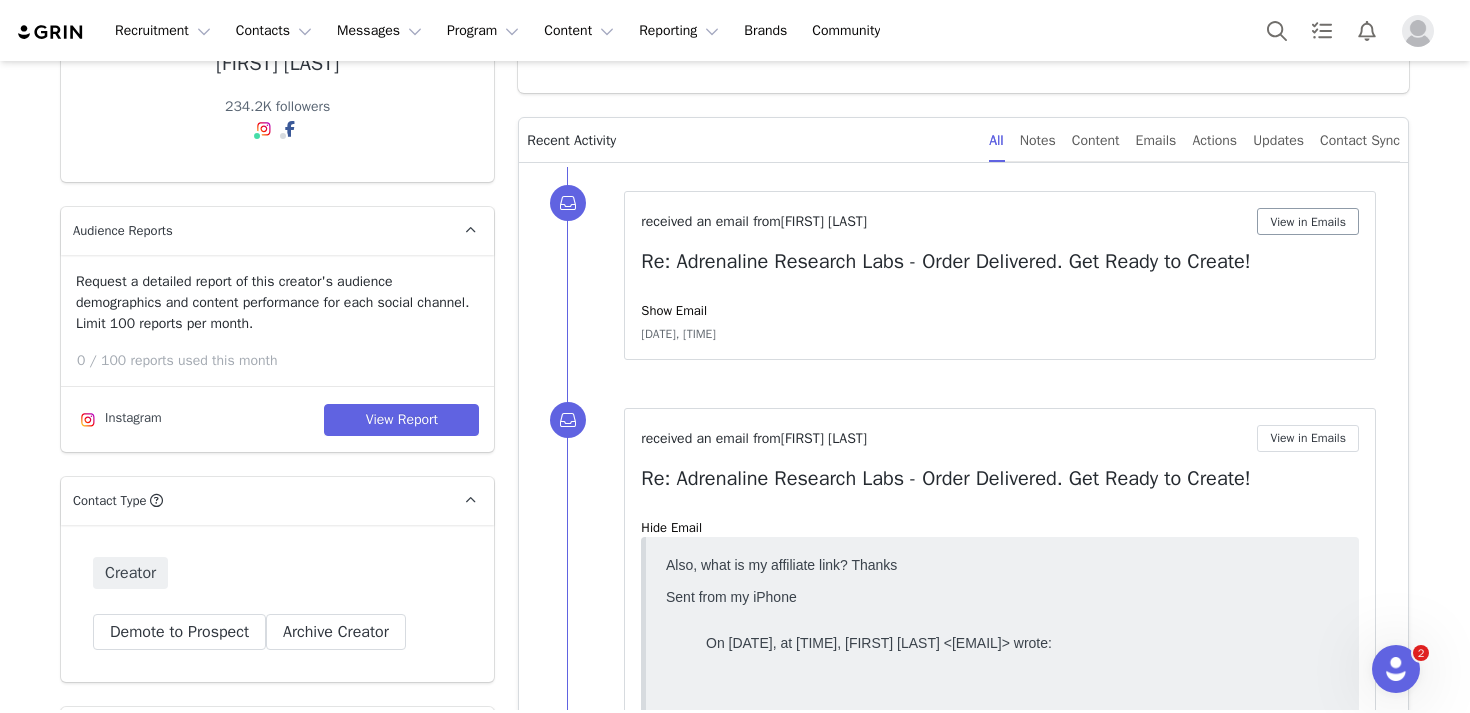 scroll, scrollTop: 0, scrollLeft: 0, axis: both 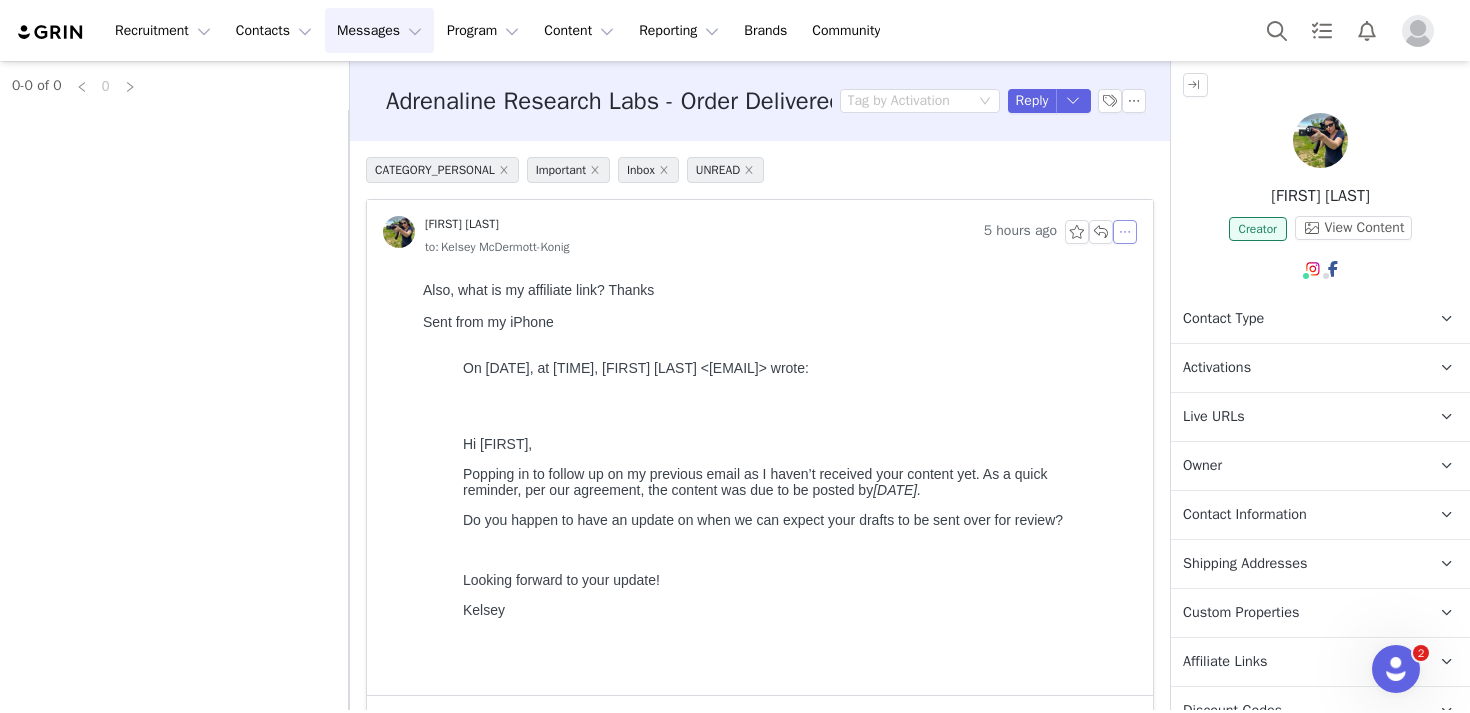 click at bounding box center [1125, 232] 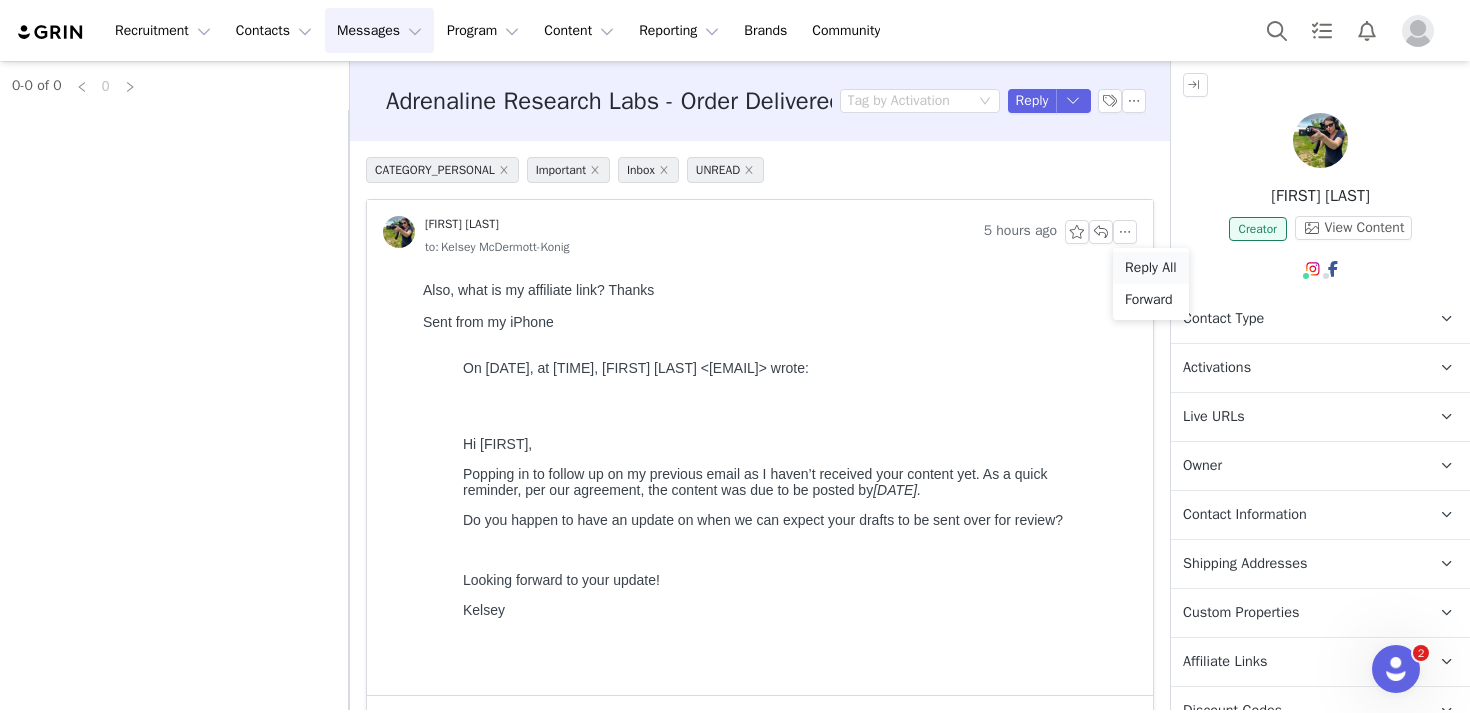 click on "Reply All" at bounding box center (1151, 268) 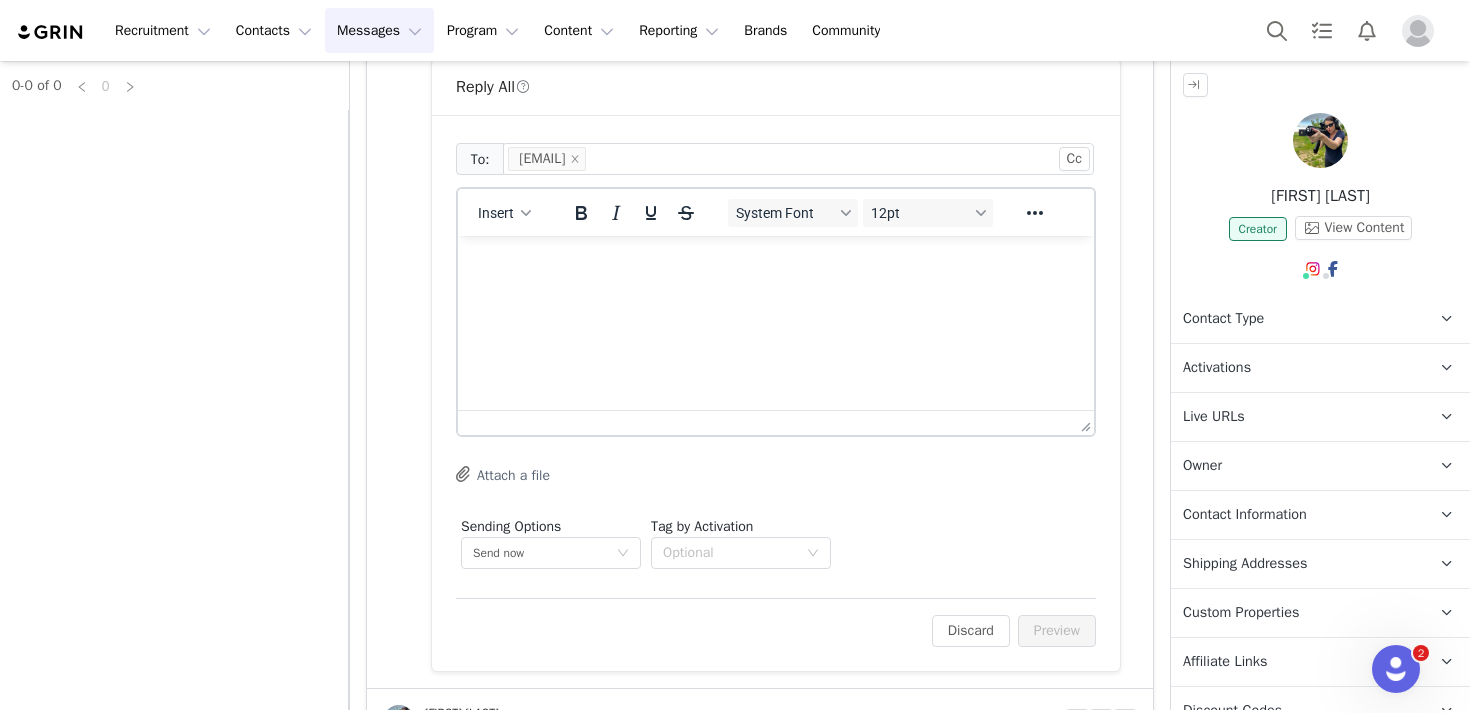 scroll, scrollTop: 674, scrollLeft: 0, axis: vertical 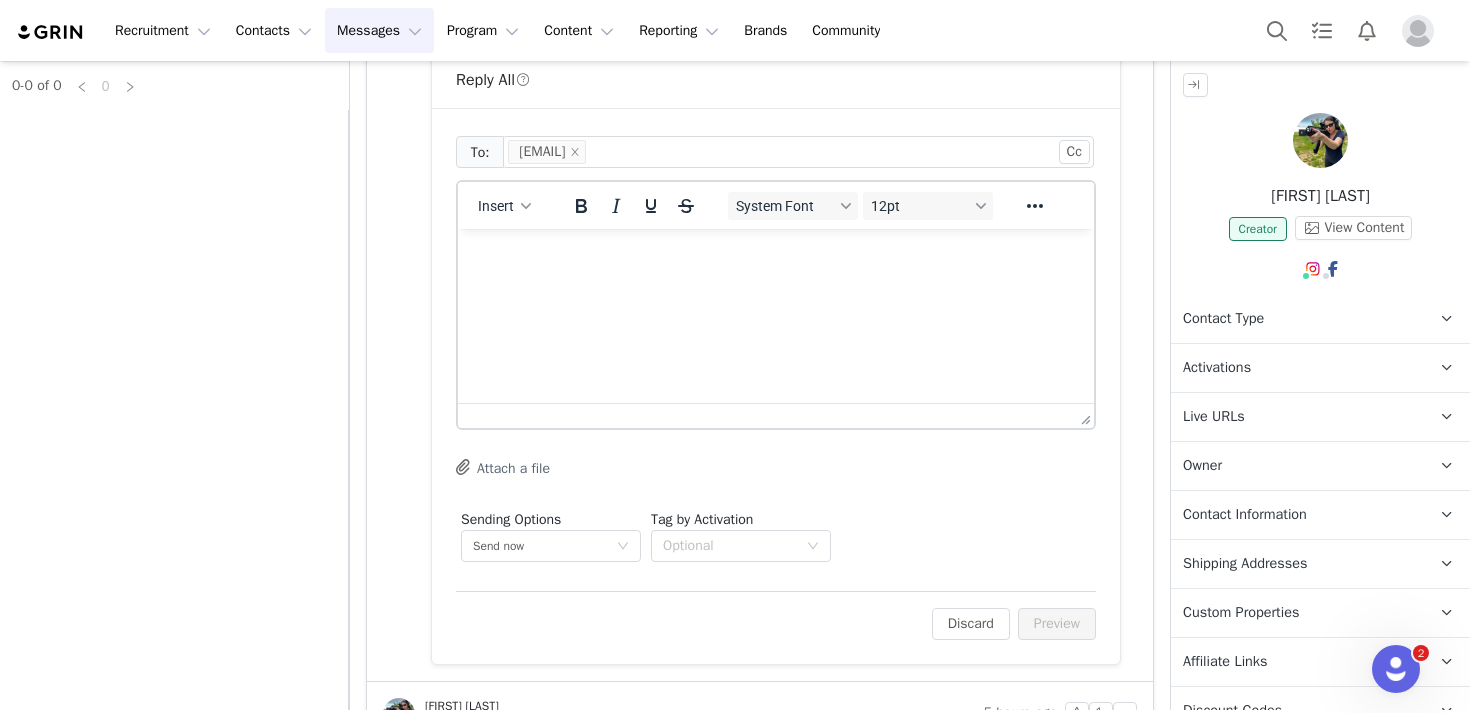 click at bounding box center [776, 256] 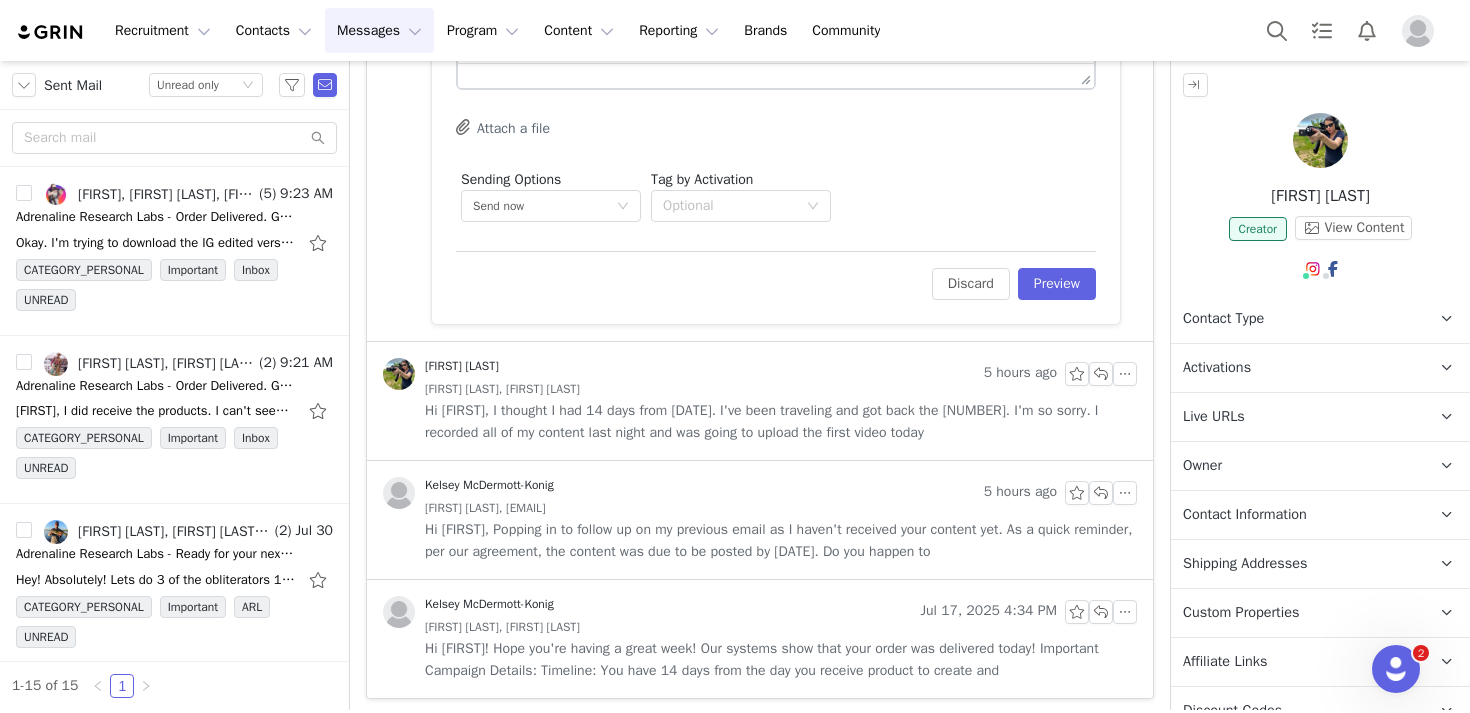 scroll, scrollTop: 1019, scrollLeft: 0, axis: vertical 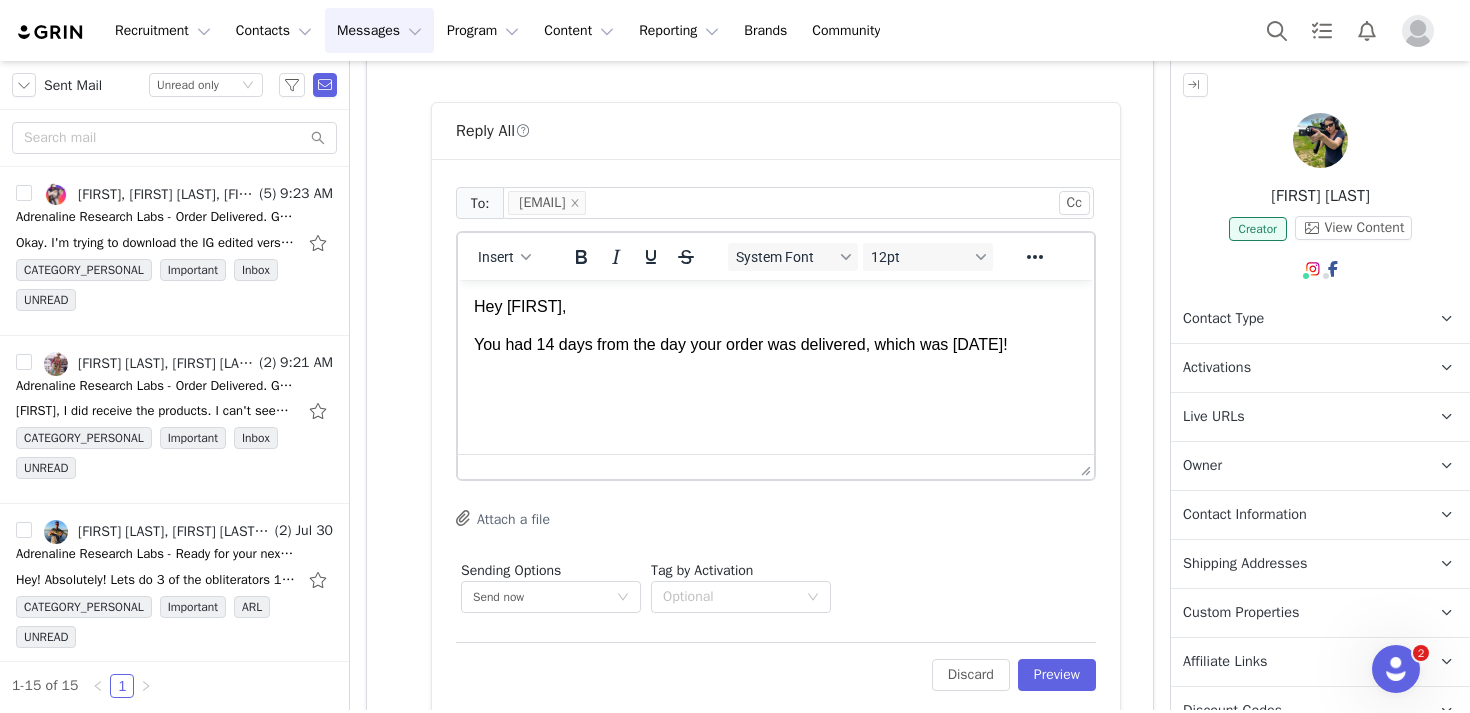 drag, startPoint x: 1043, startPoint y: 352, endPoint x: 456, endPoint y: 350, distance: 587.0034 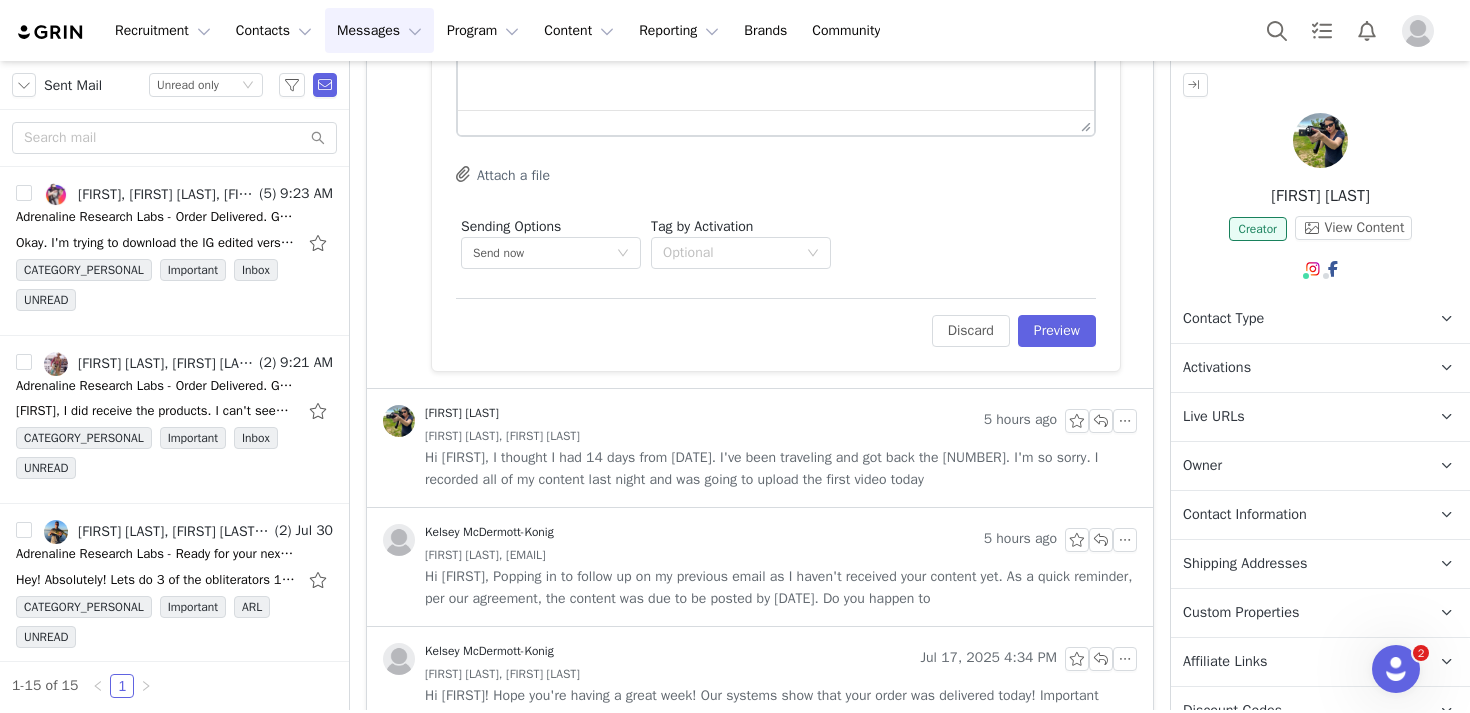 scroll, scrollTop: 955, scrollLeft: 0, axis: vertical 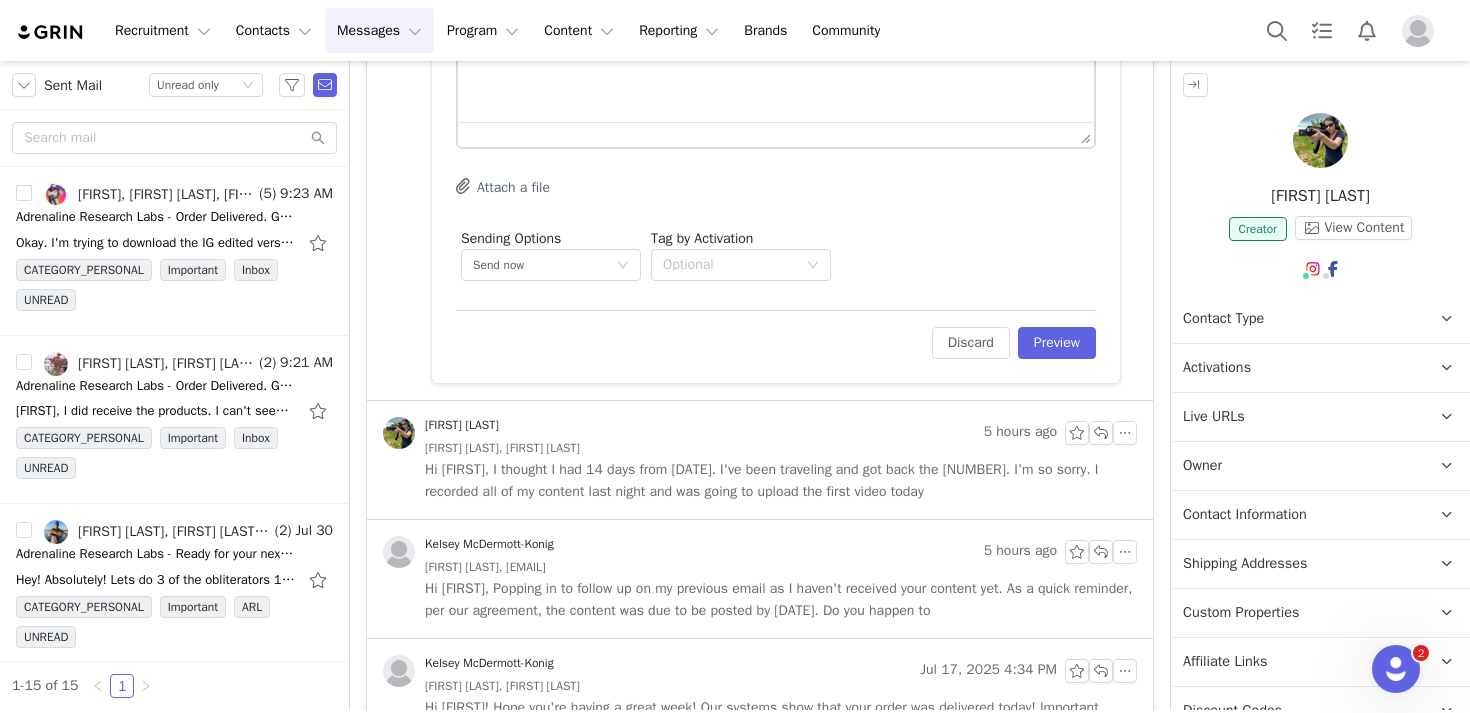 click on "Hi Kelsey, I thought I had 14 days from July 31st. I've been traveling and got back the 24th. I'm so sorry. I recorded all of my content last night and was going to upload the first video today" at bounding box center [781, 481] 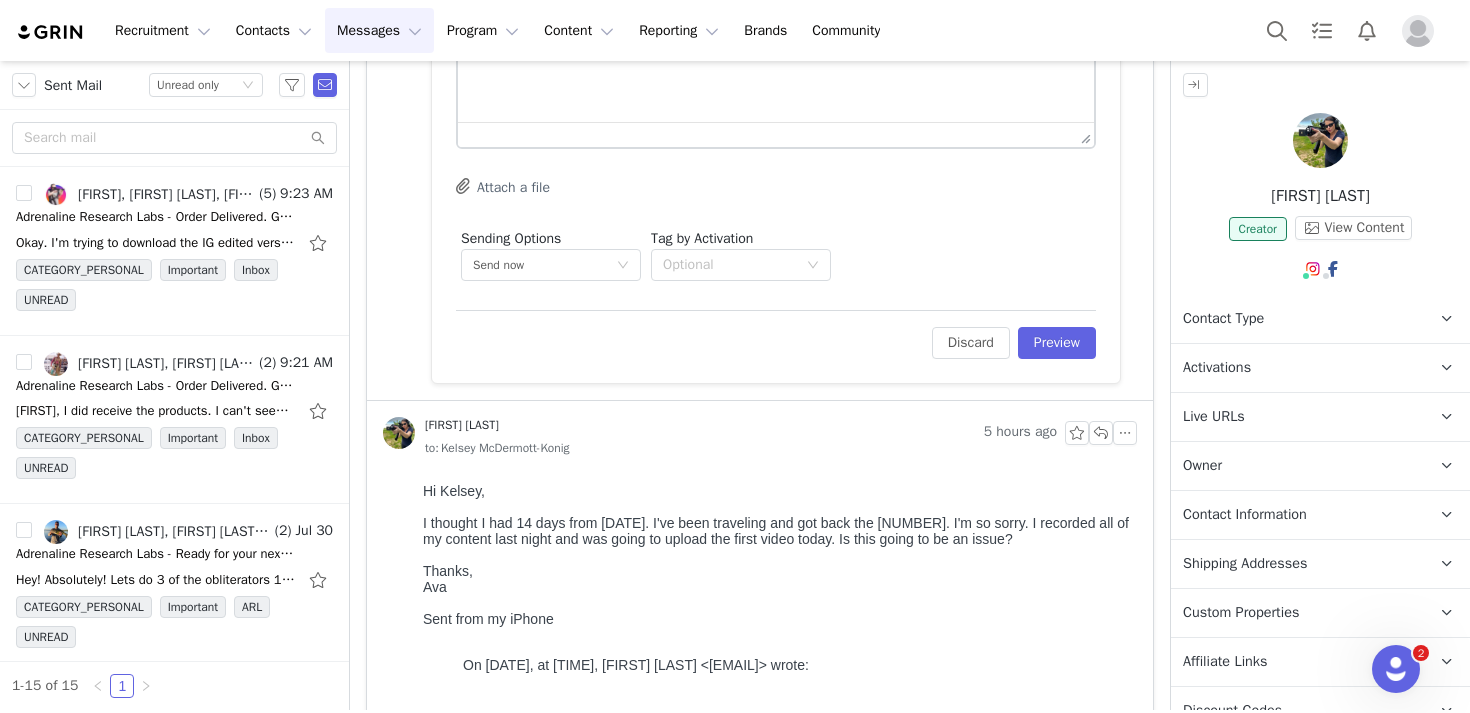 scroll, scrollTop: 0, scrollLeft: 0, axis: both 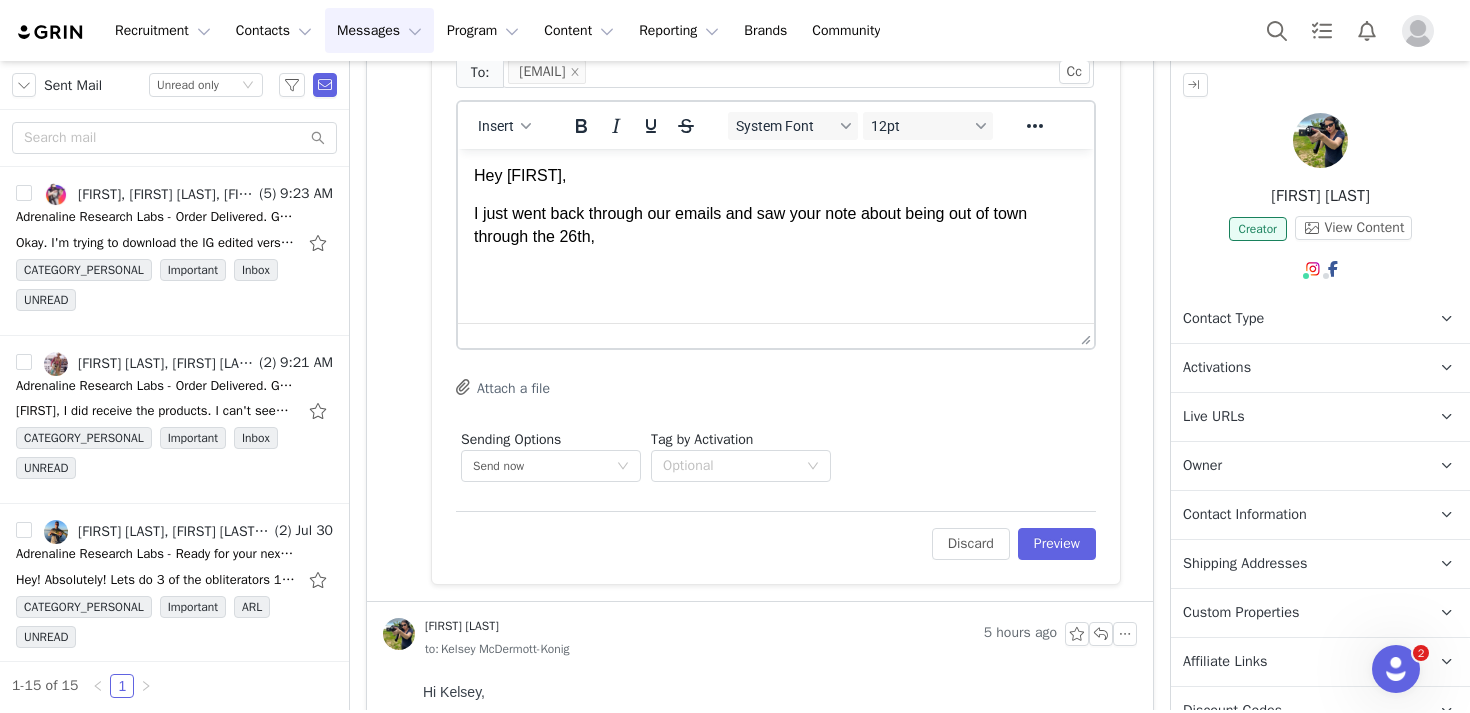 click on "I just went back through our emails and saw your note about being out of town through the 26th," at bounding box center [776, 225] 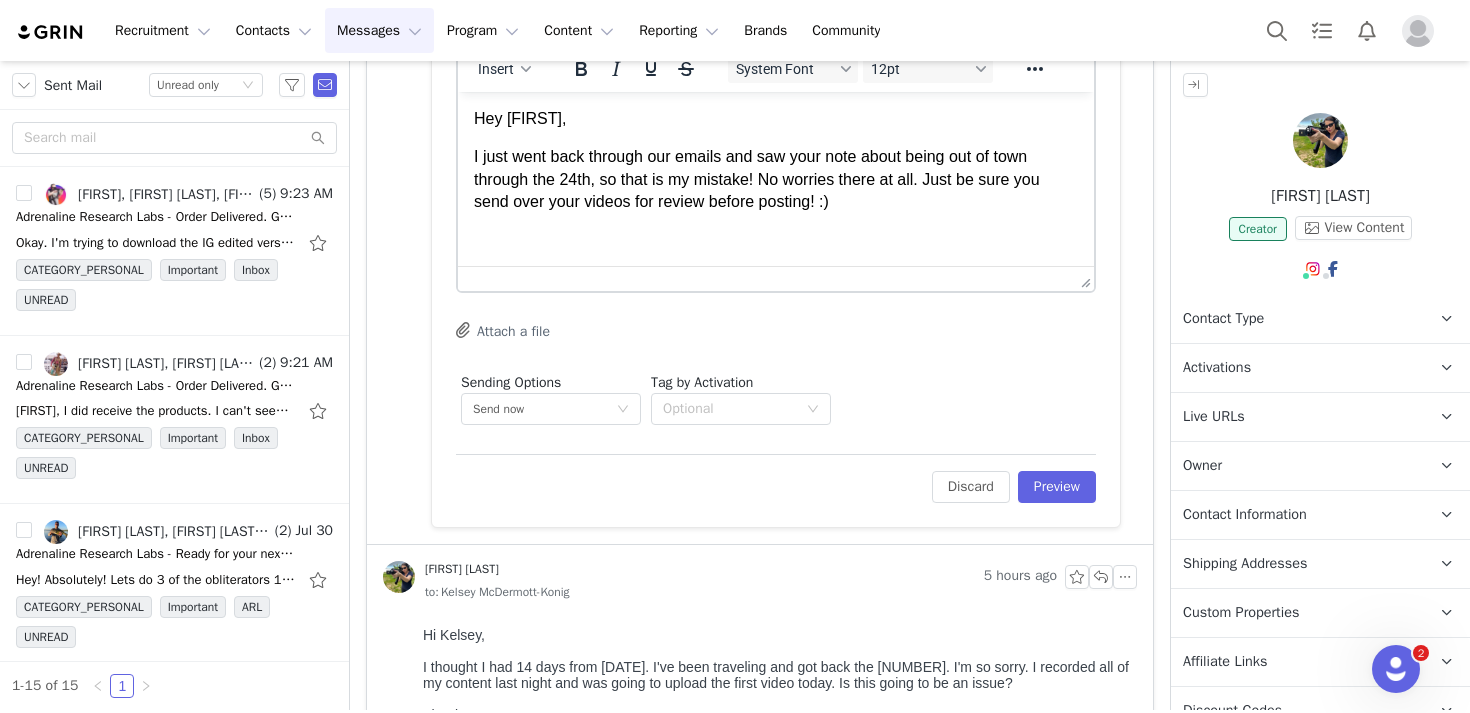 scroll, scrollTop: 814, scrollLeft: 0, axis: vertical 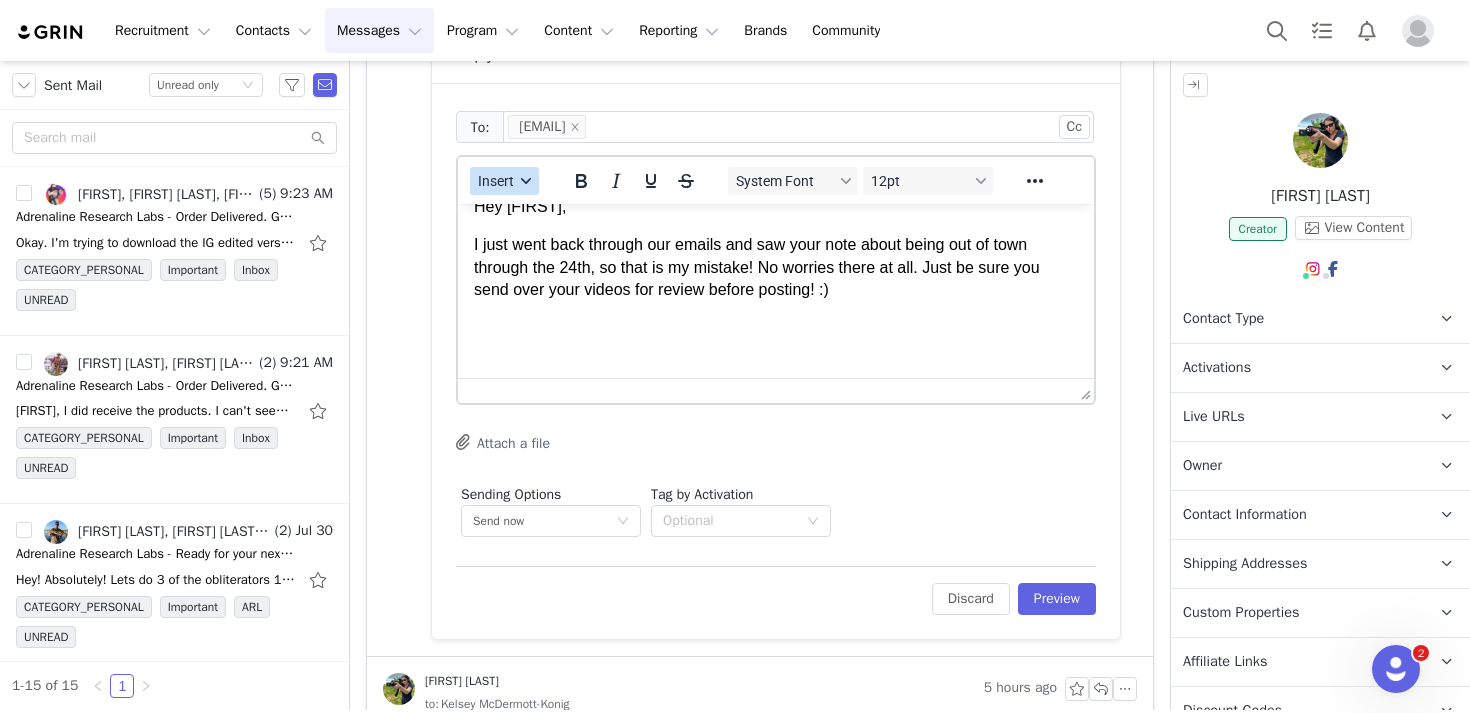 click on "Insert" at bounding box center [496, 181] 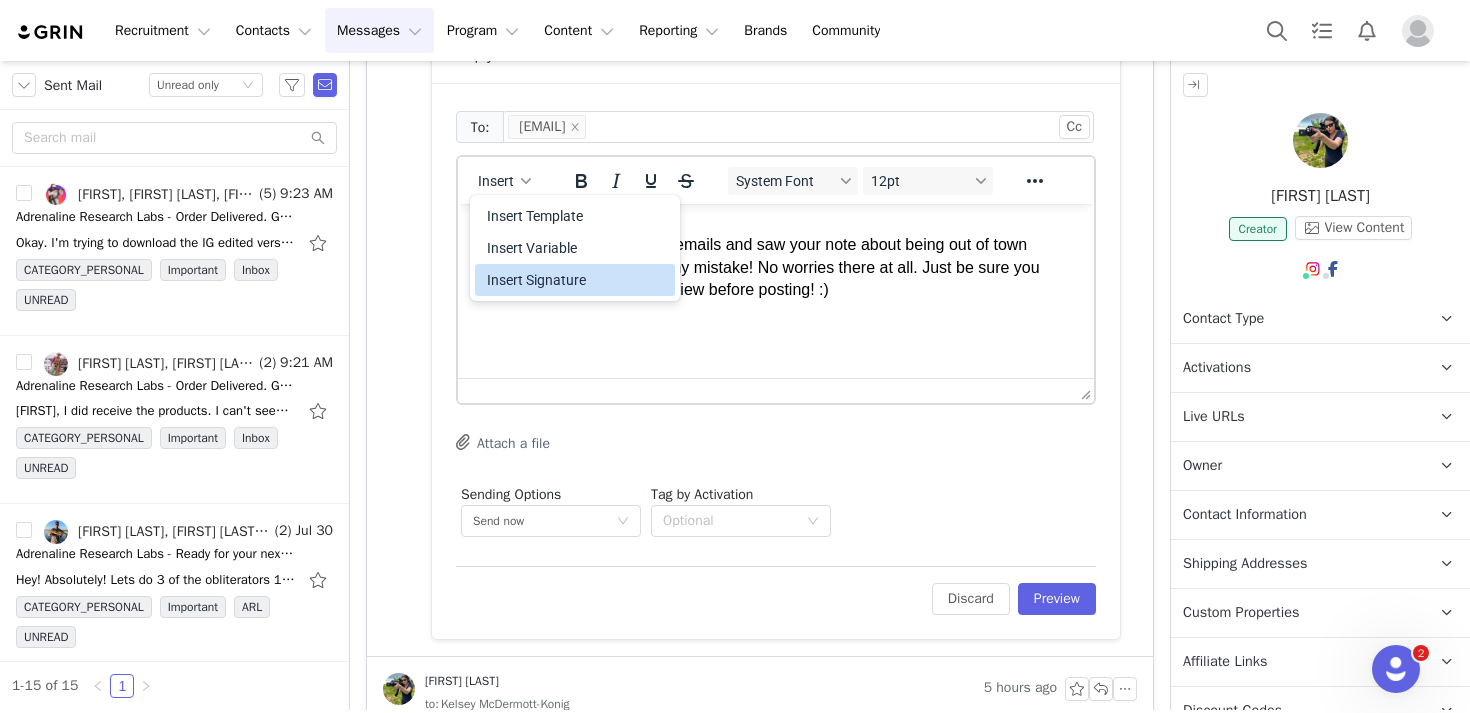 click on "Insert Signature" at bounding box center (577, 280) 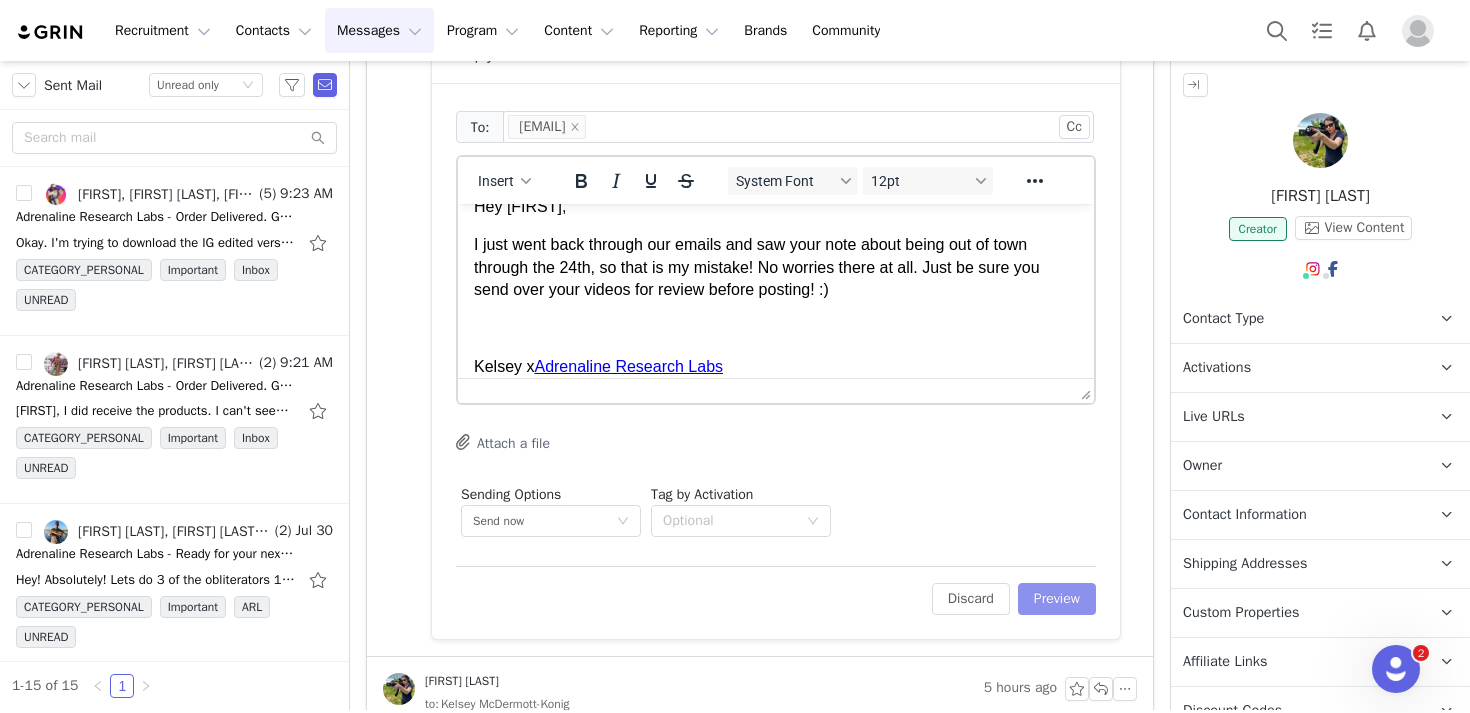 click on "Preview" at bounding box center [1057, 599] 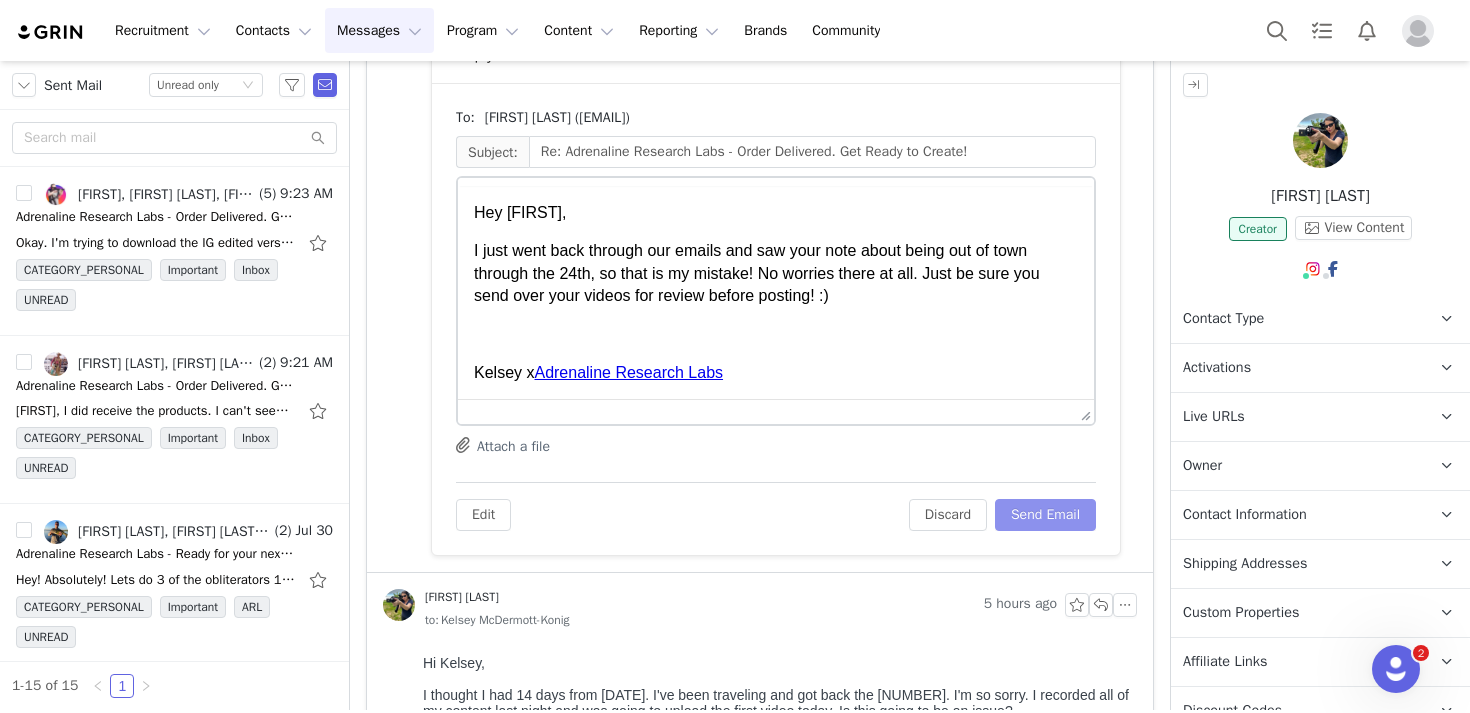 scroll, scrollTop: 0, scrollLeft: 0, axis: both 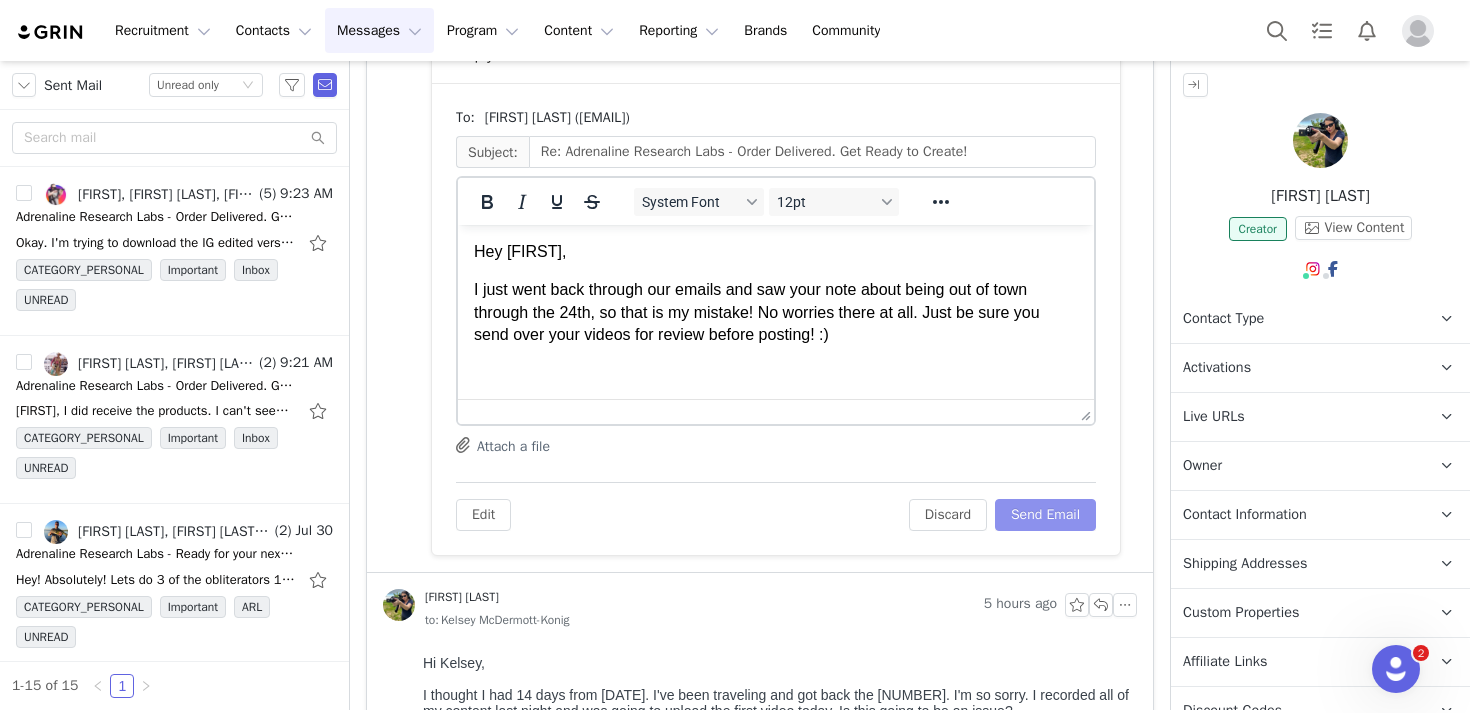 click on "Send Email" at bounding box center [1045, 515] 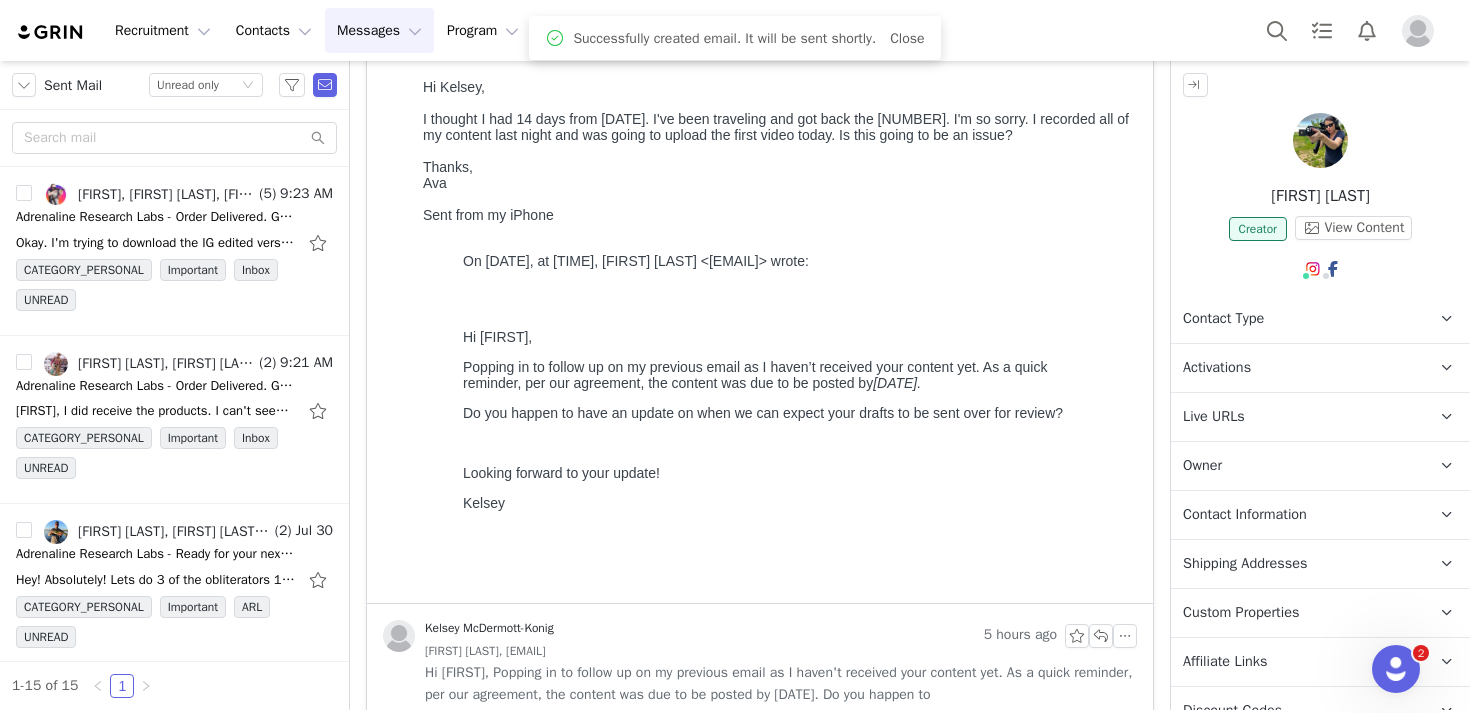 click at bounding box center (1320, 140) 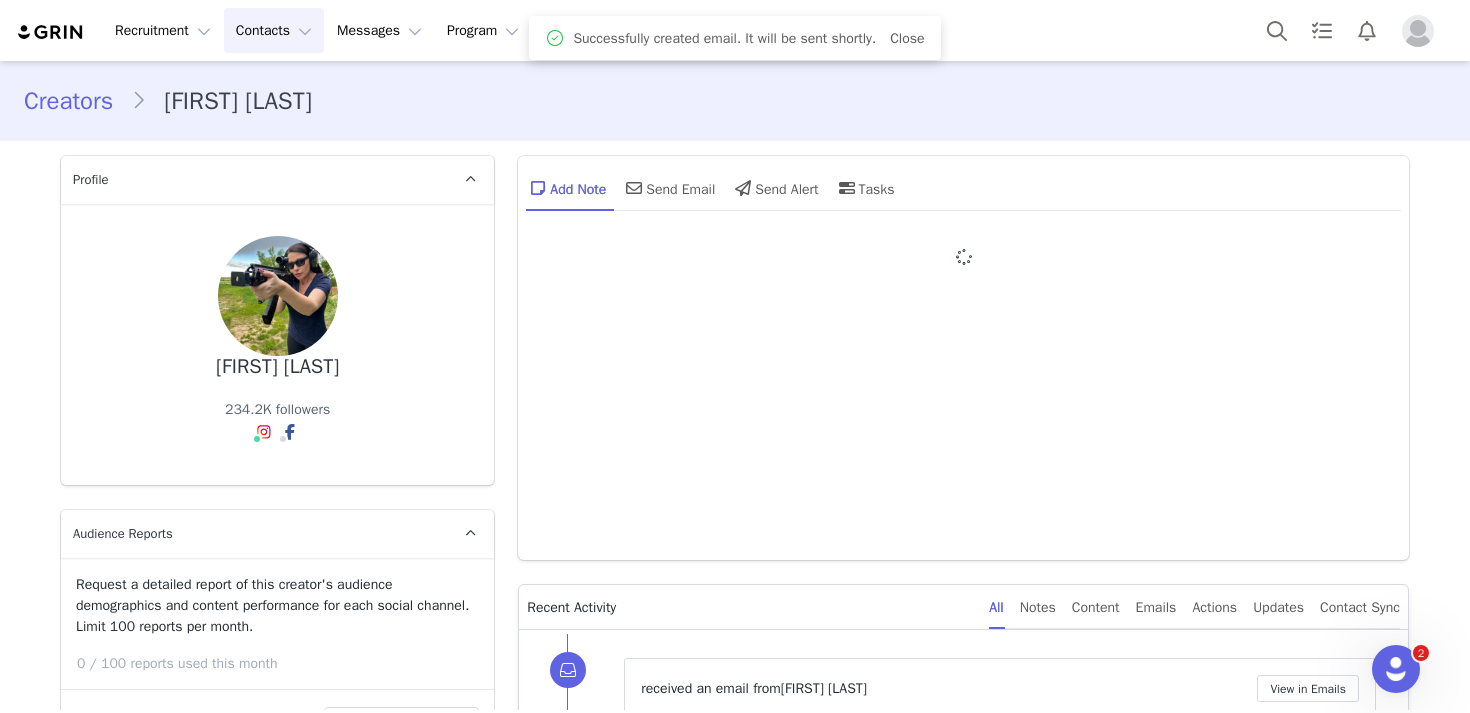 scroll, scrollTop: 0, scrollLeft: 0, axis: both 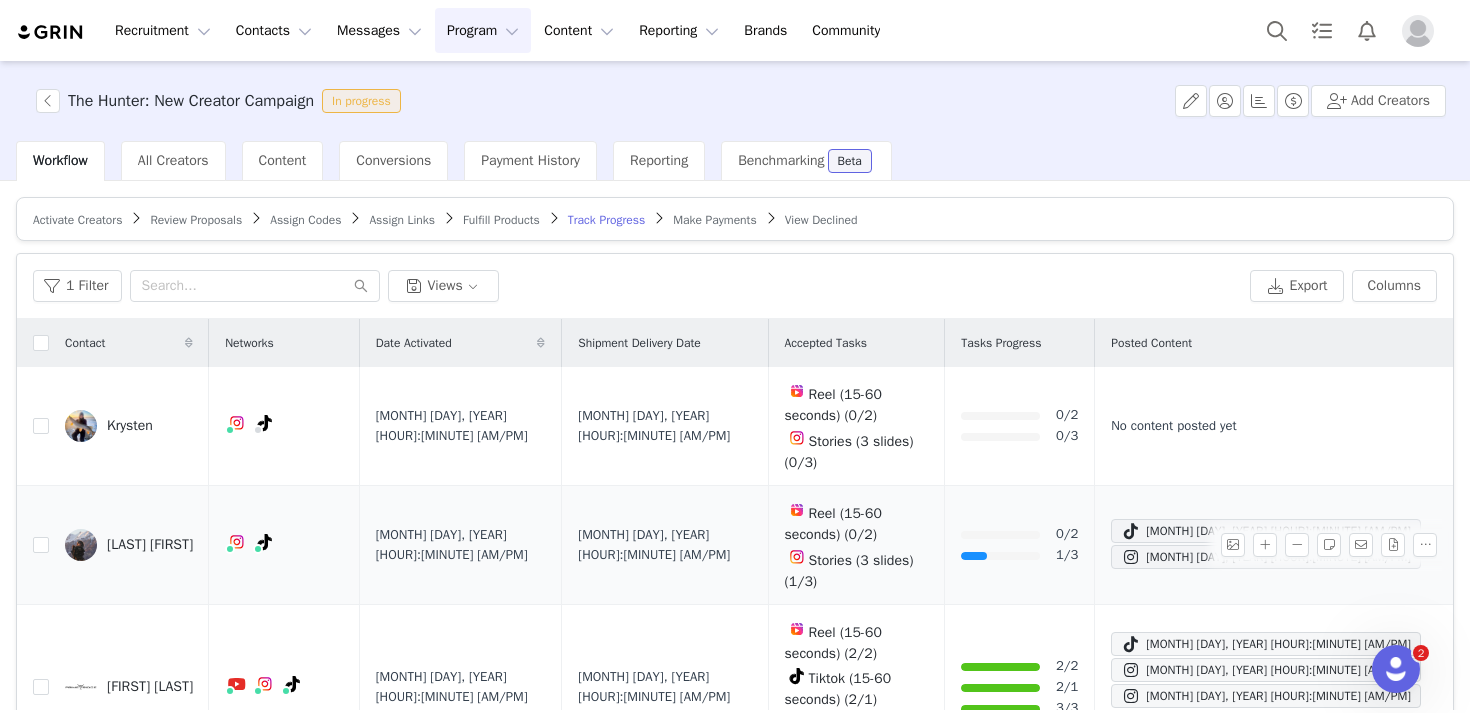 click on "[LAST] [FIRST]" at bounding box center [150, 545] 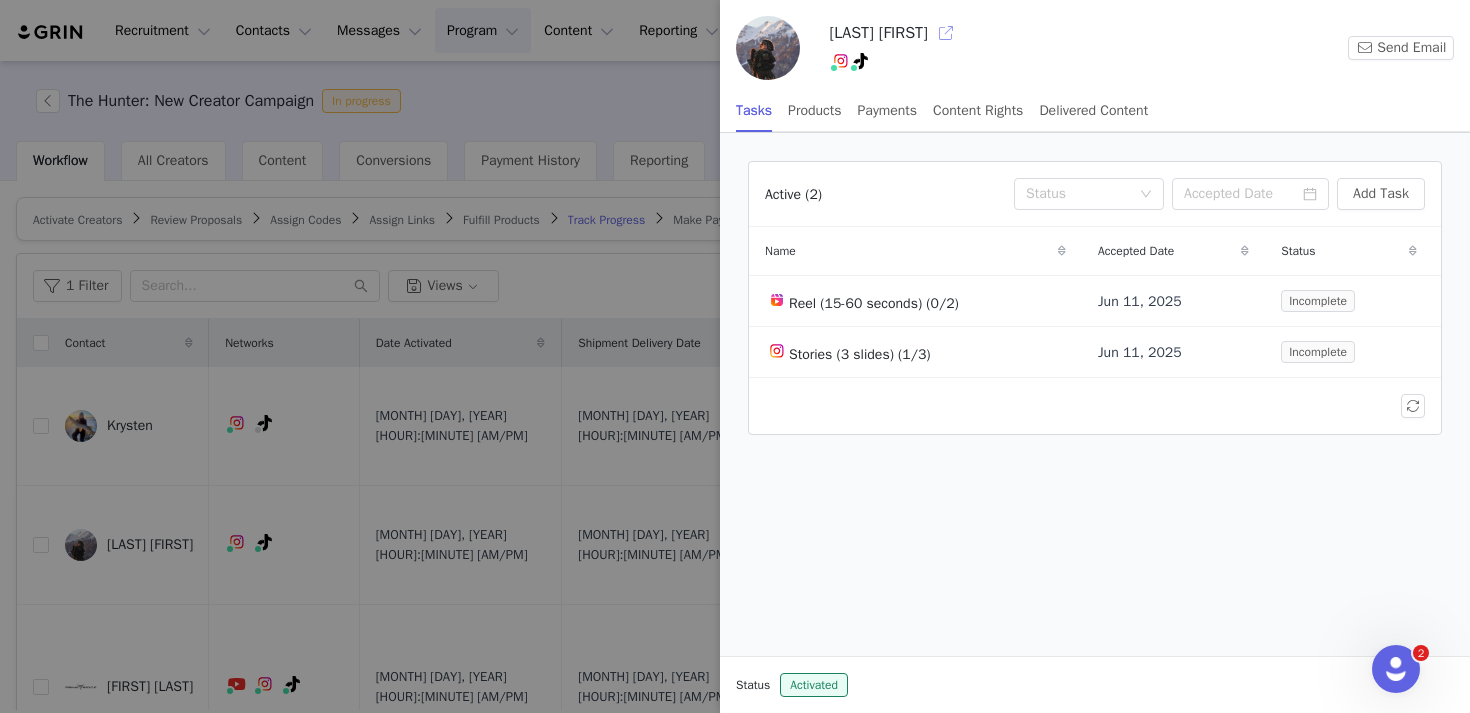 click at bounding box center [946, 33] 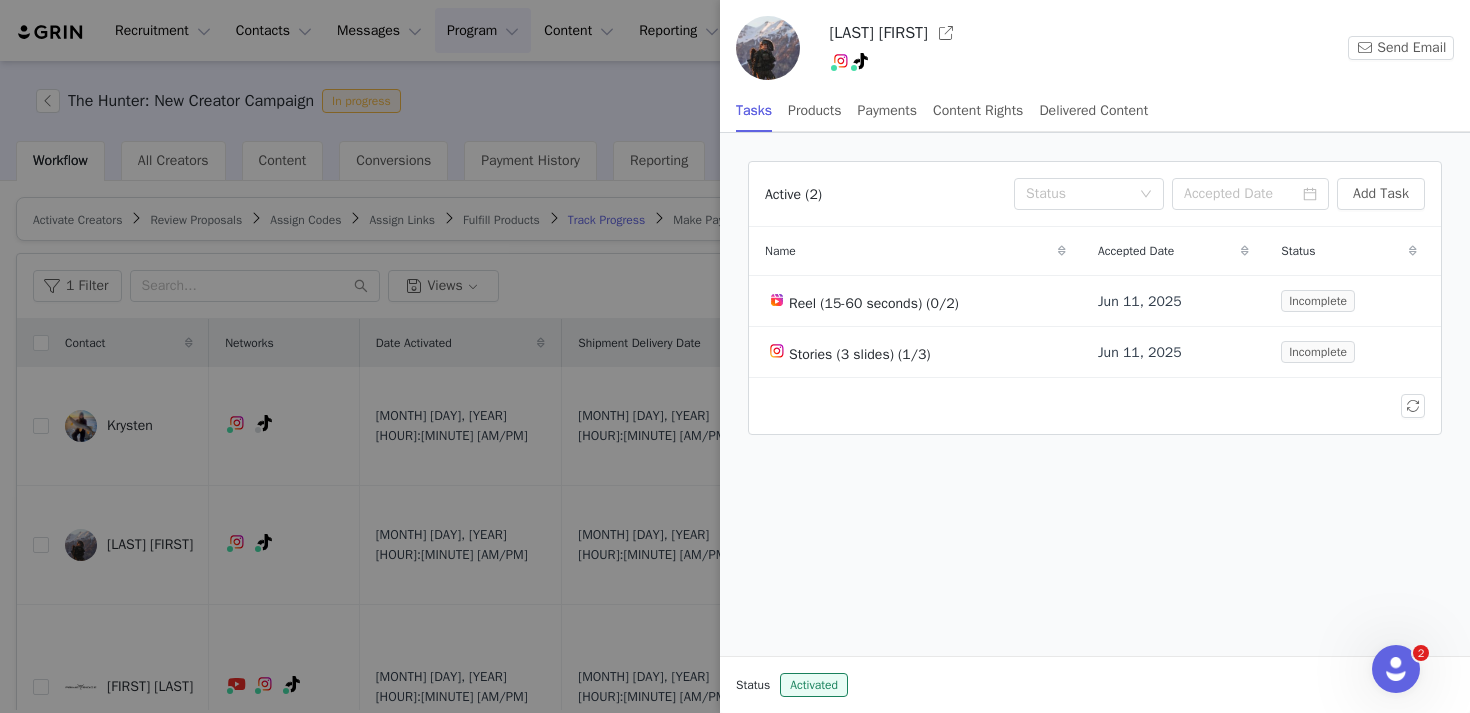 click at bounding box center (735, 356) 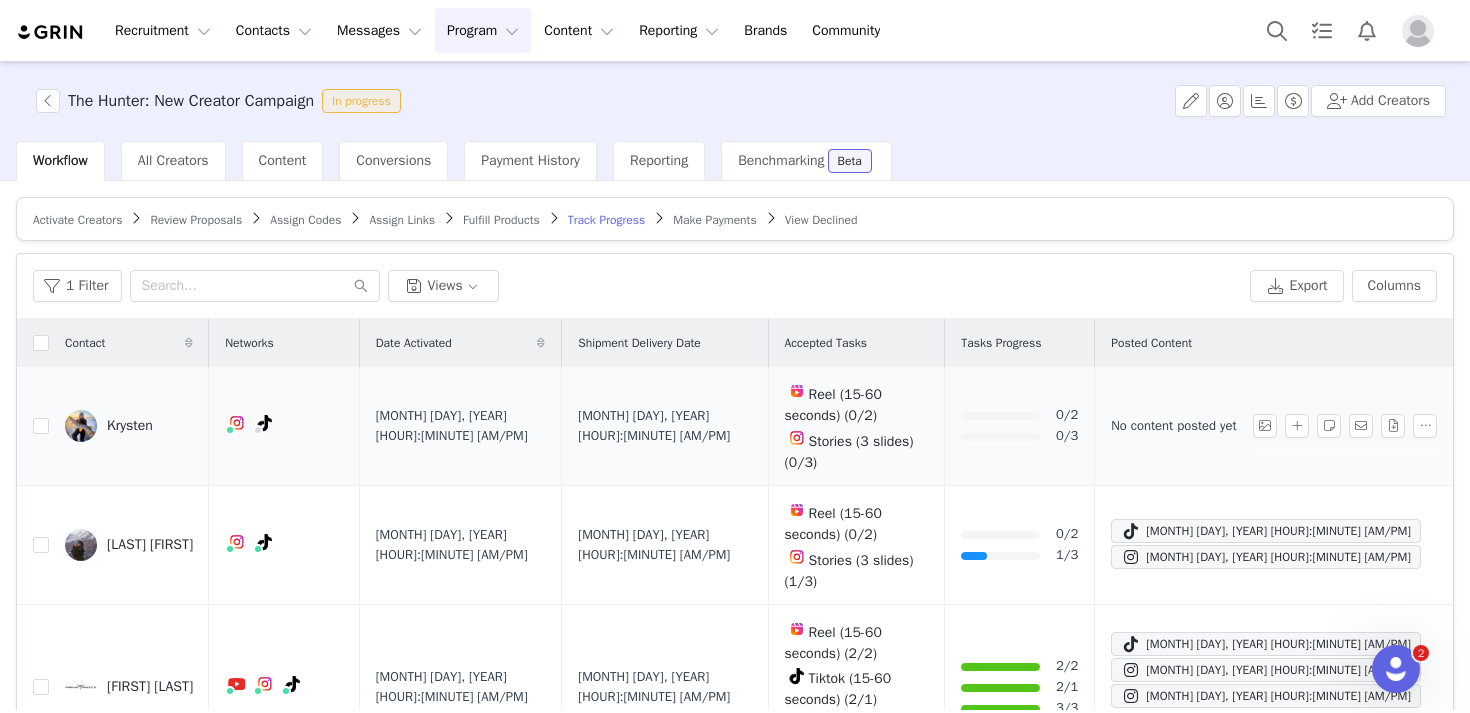 click on "Krysten" at bounding box center [130, 426] 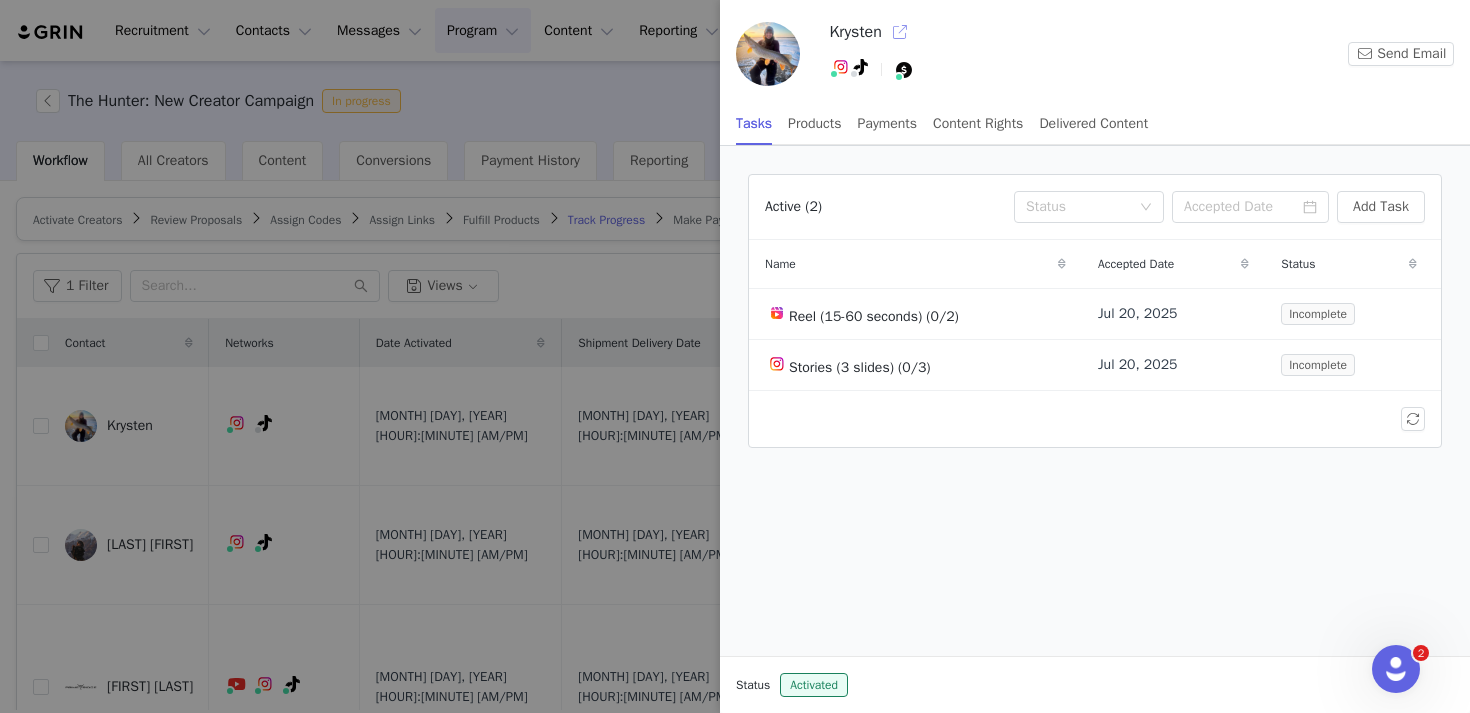 click at bounding box center [900, 32] 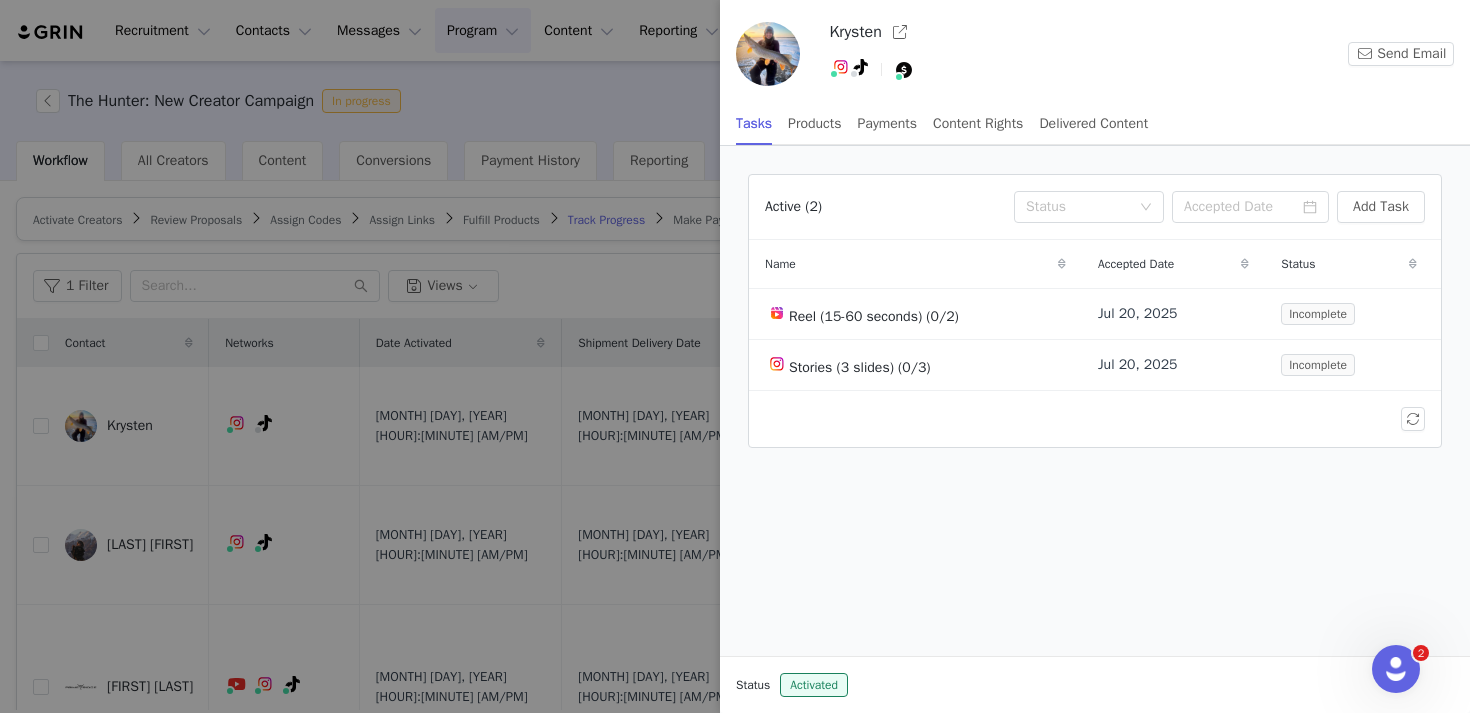 click at bounding box center (735, 356) 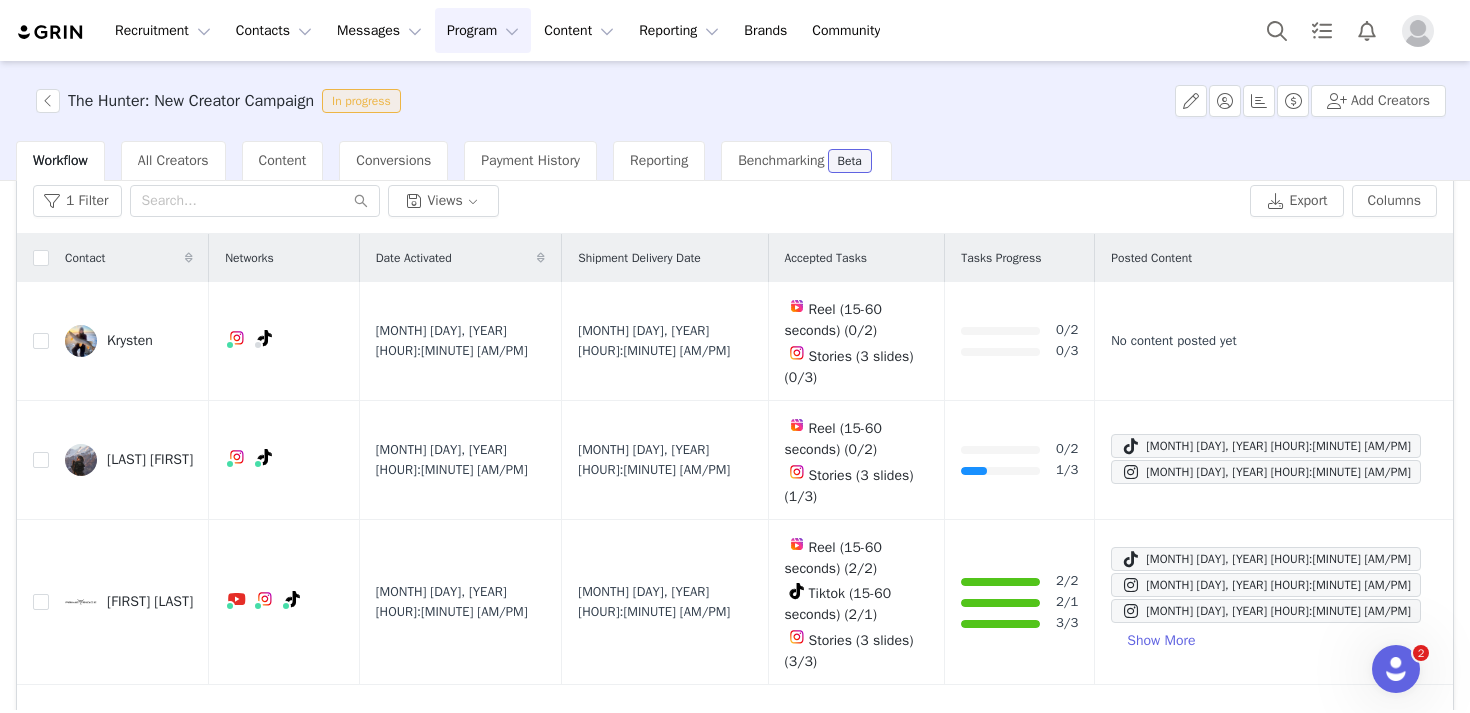 scroll, scrollTop: 0, scrollLeft: 0, axis: both 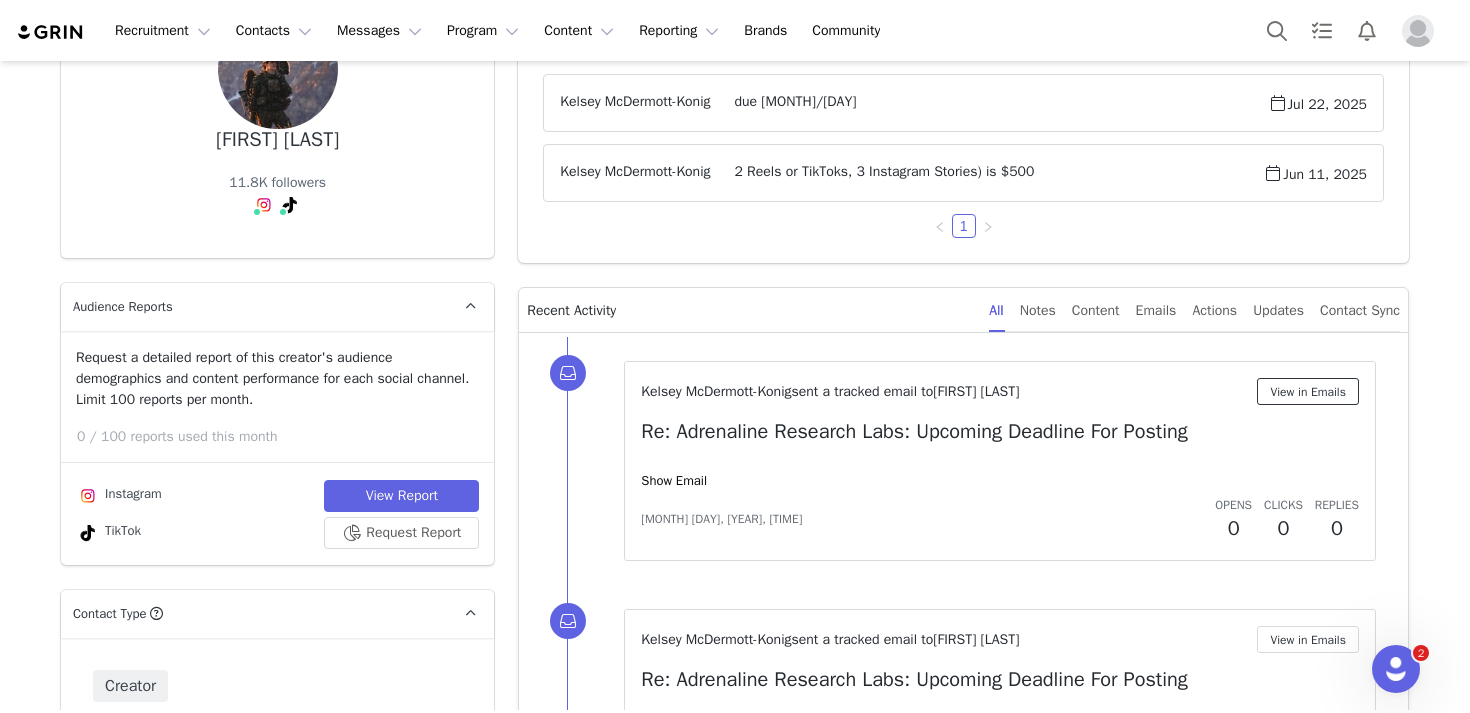 click on "View in Emails" at bounding box center (1308, 391) 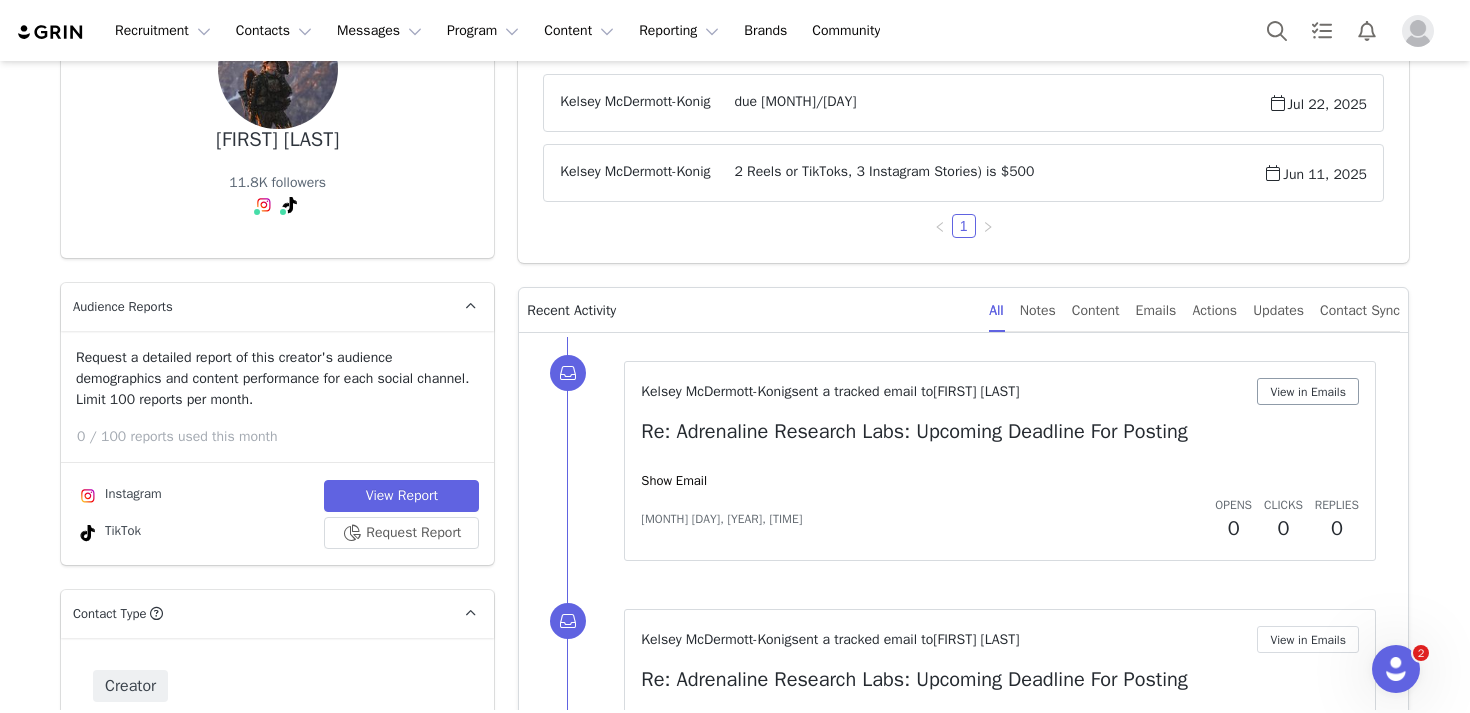scroll, scrollTop: 0, scrollLeft: 0, axis: both 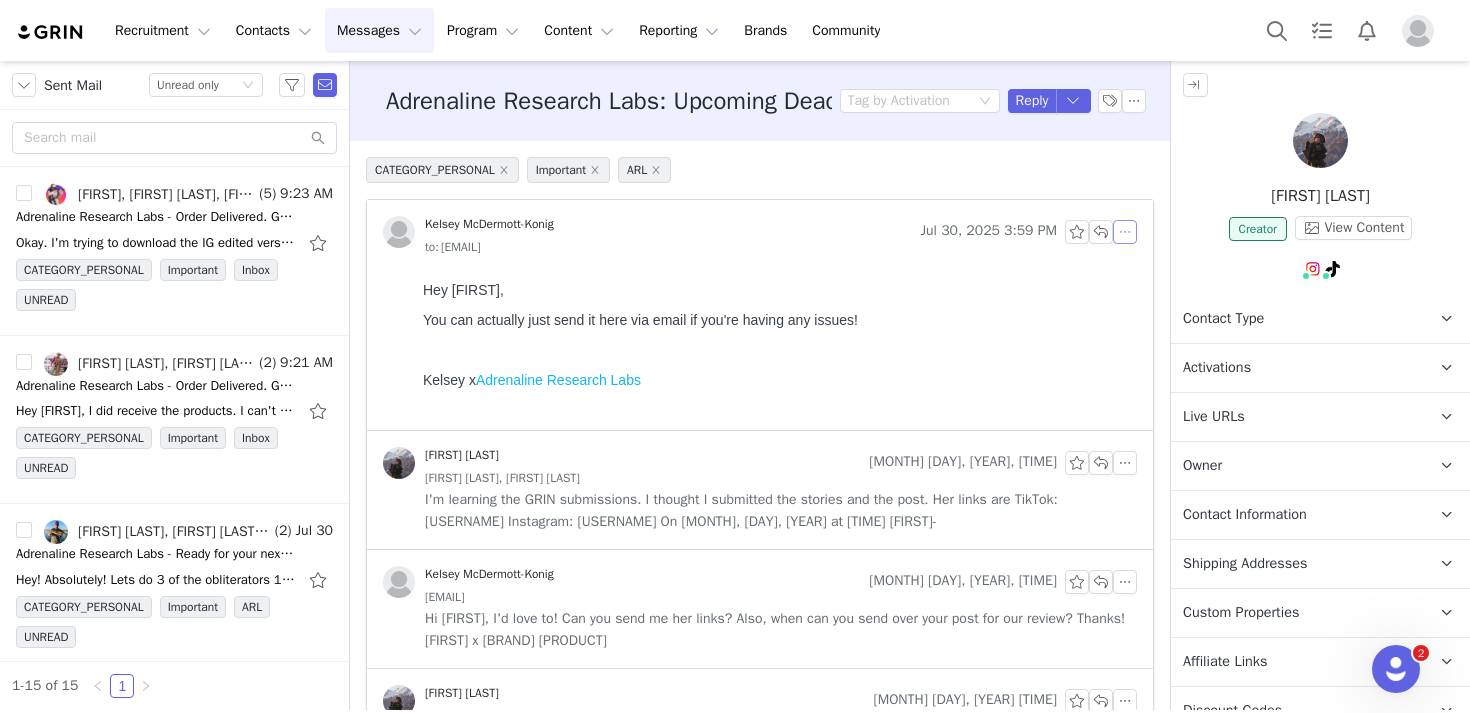 click at bounding box center (1125, 232) 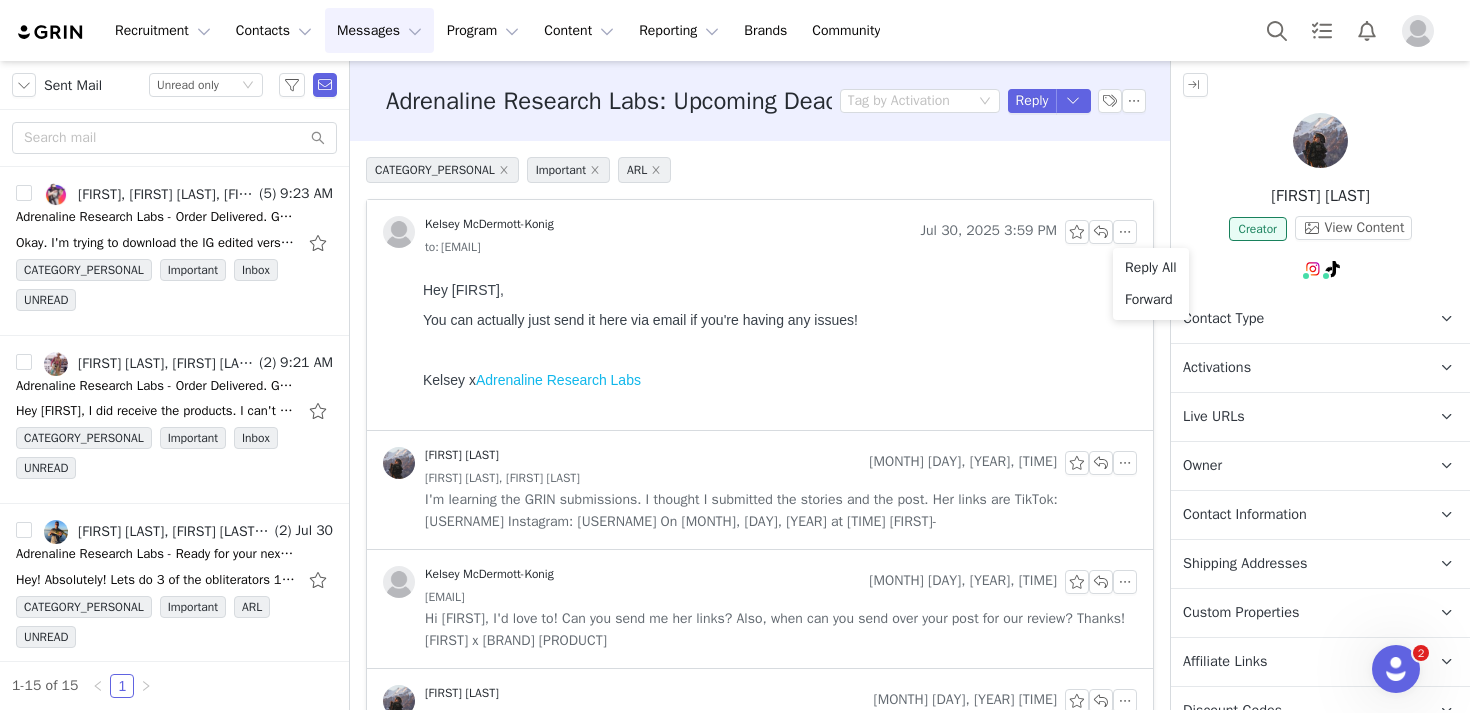 click on "Hey Brooks,
You can actually just send it here via email if you're having any issues!
Kelsey x  Adrenaline Research Labs" at bounding box center (776, 349) 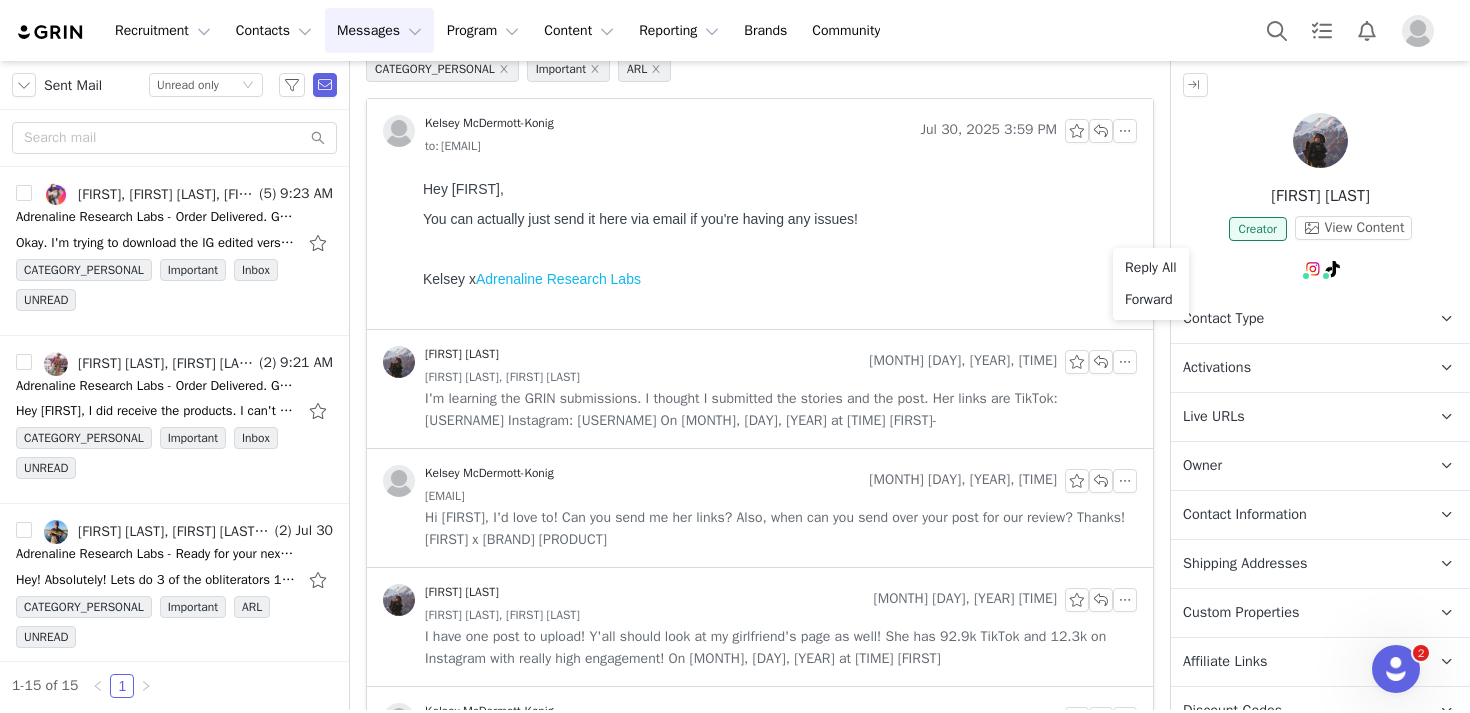scroll, scrollTop: 114, scrollLeft: 0, axis: vertical 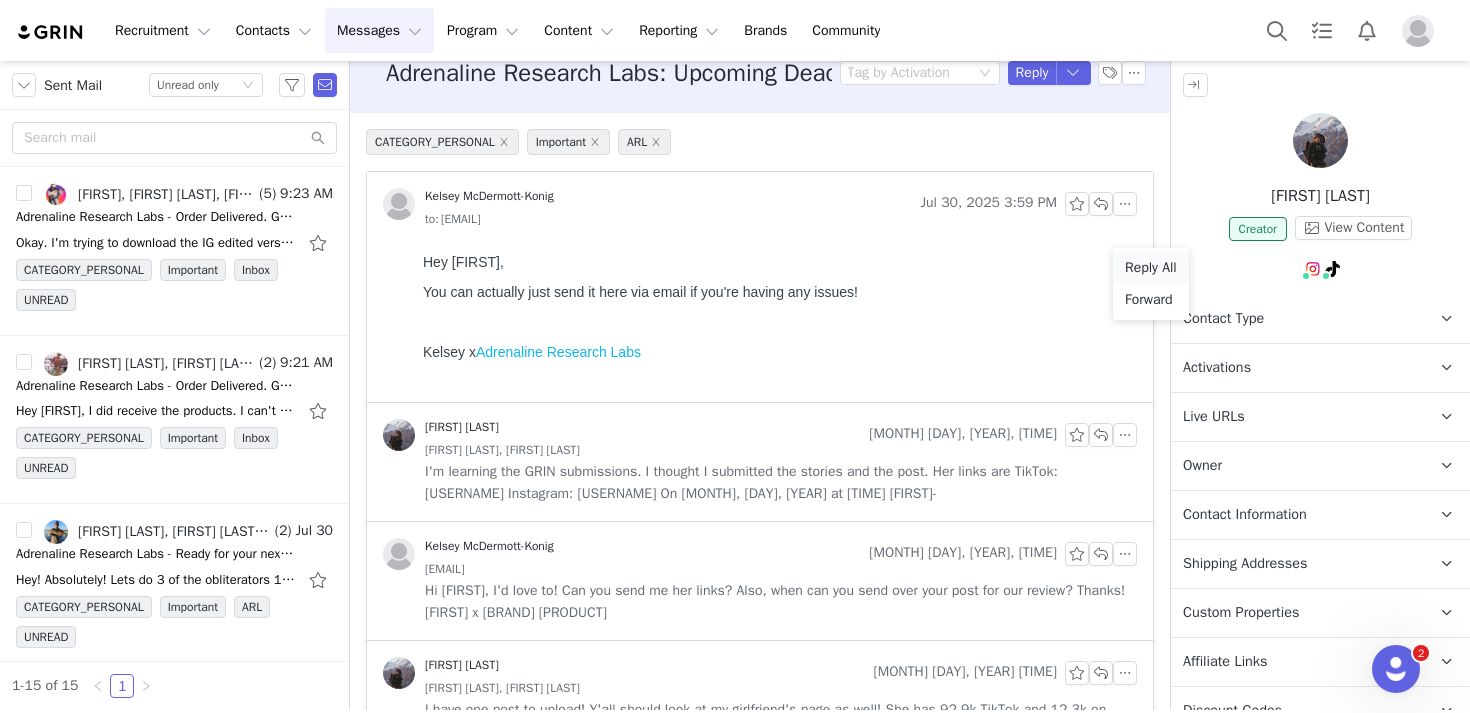 click on "Reply All" at bounding box center [1151, 268] 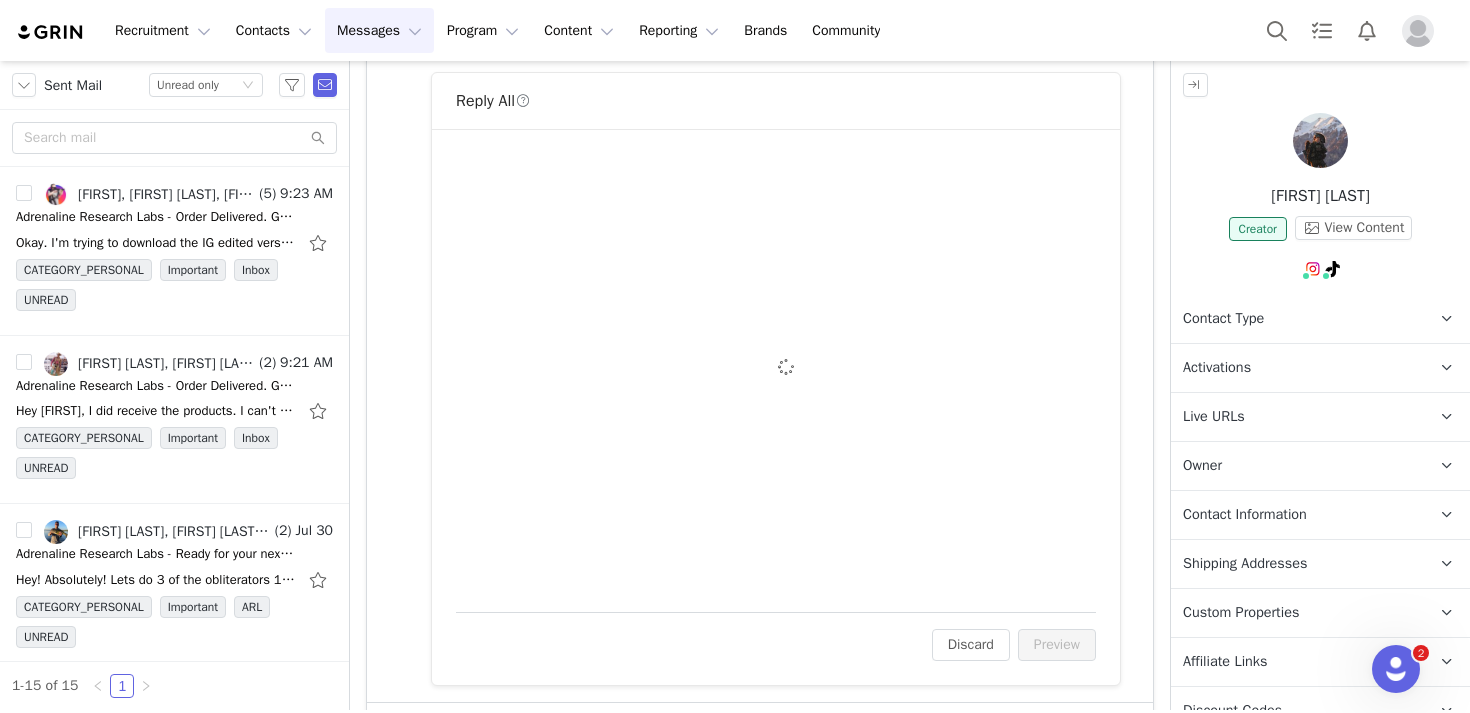 scroll, scrollTop: 409, scrollLeft: 0, axis: vertical 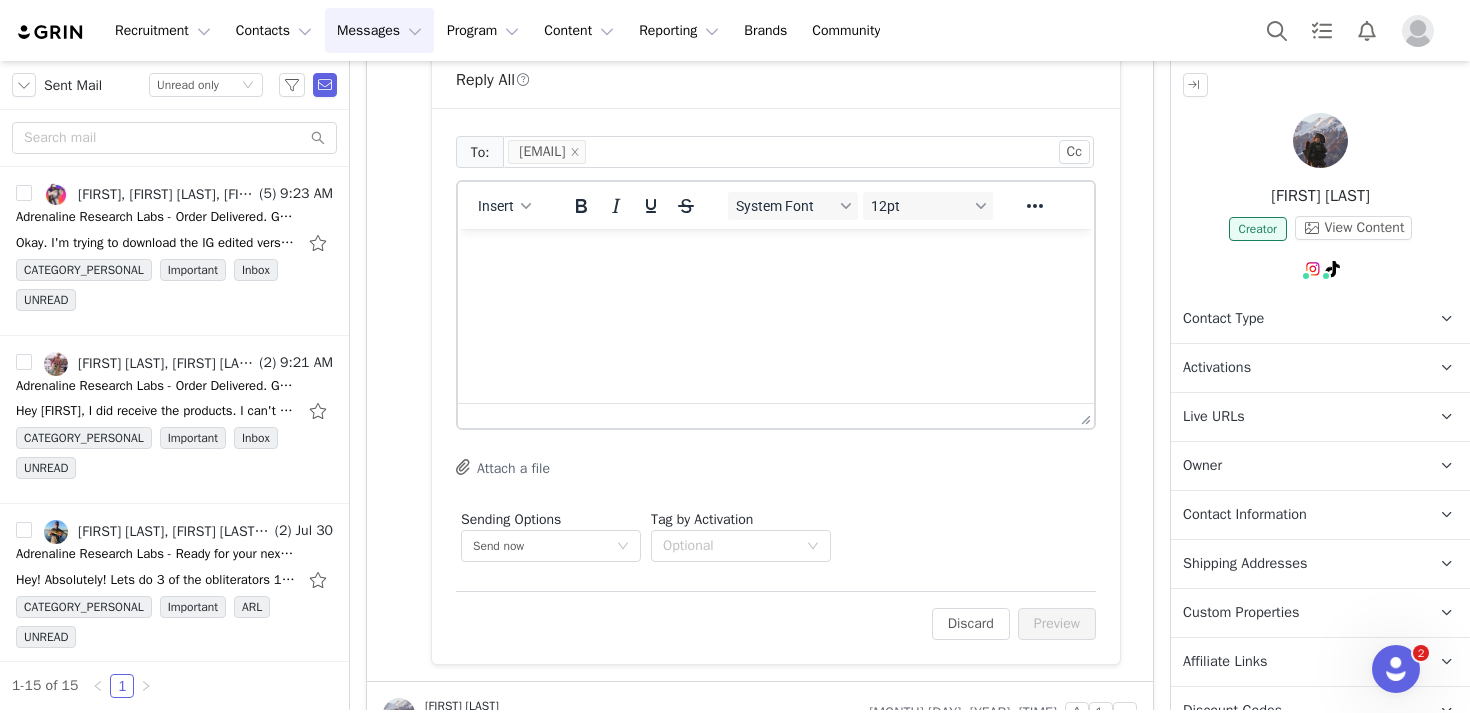 click on "Insert" at bounding box center (505, 205) 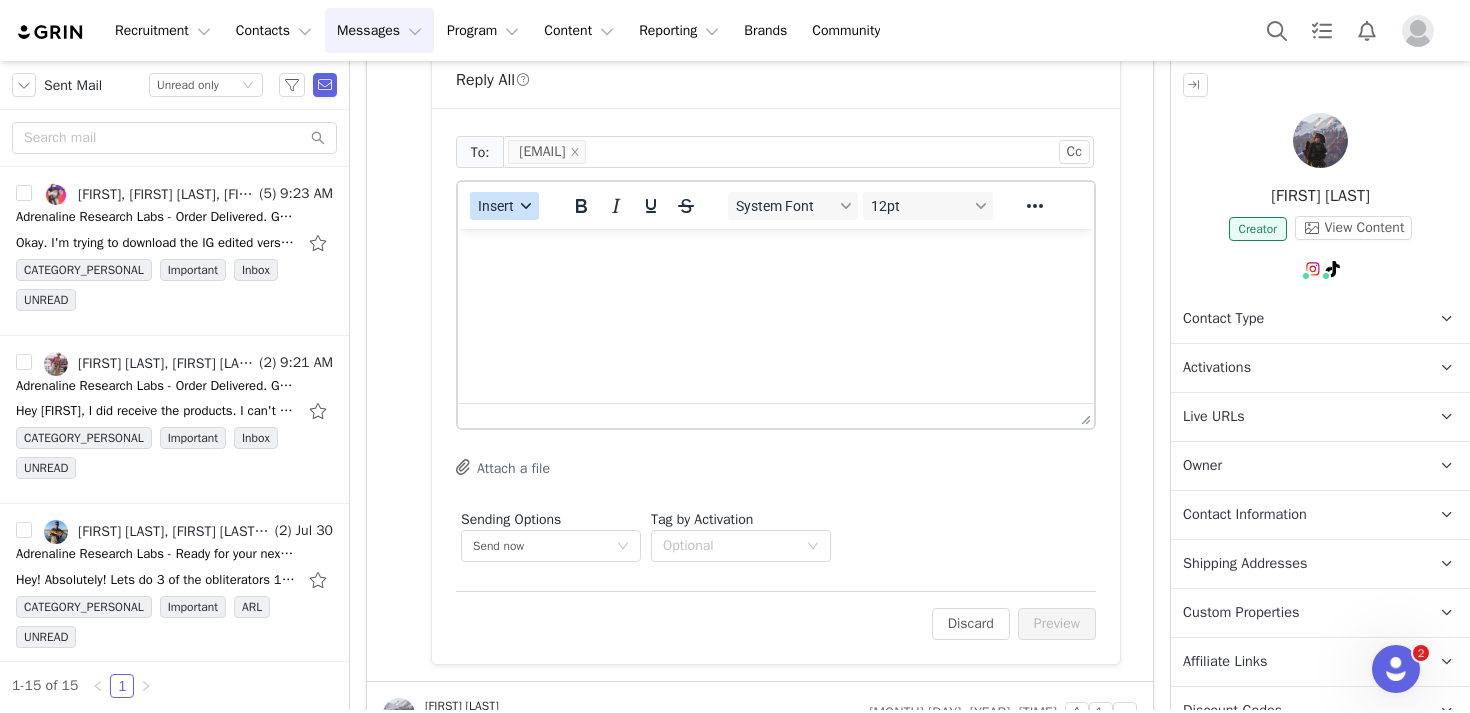 click on "Insert" at bounding box center (496, 206) 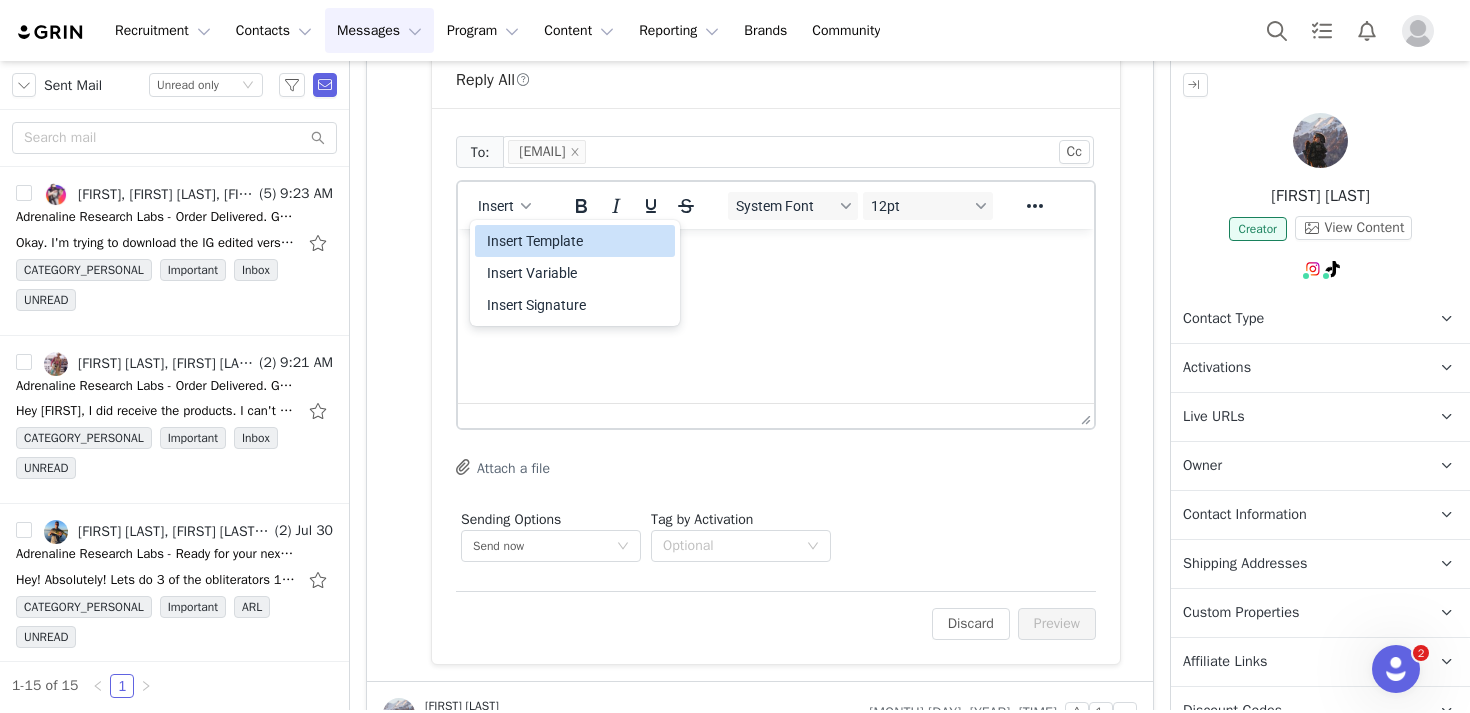 click on "Insert Template" at bounding box center [577, 241] 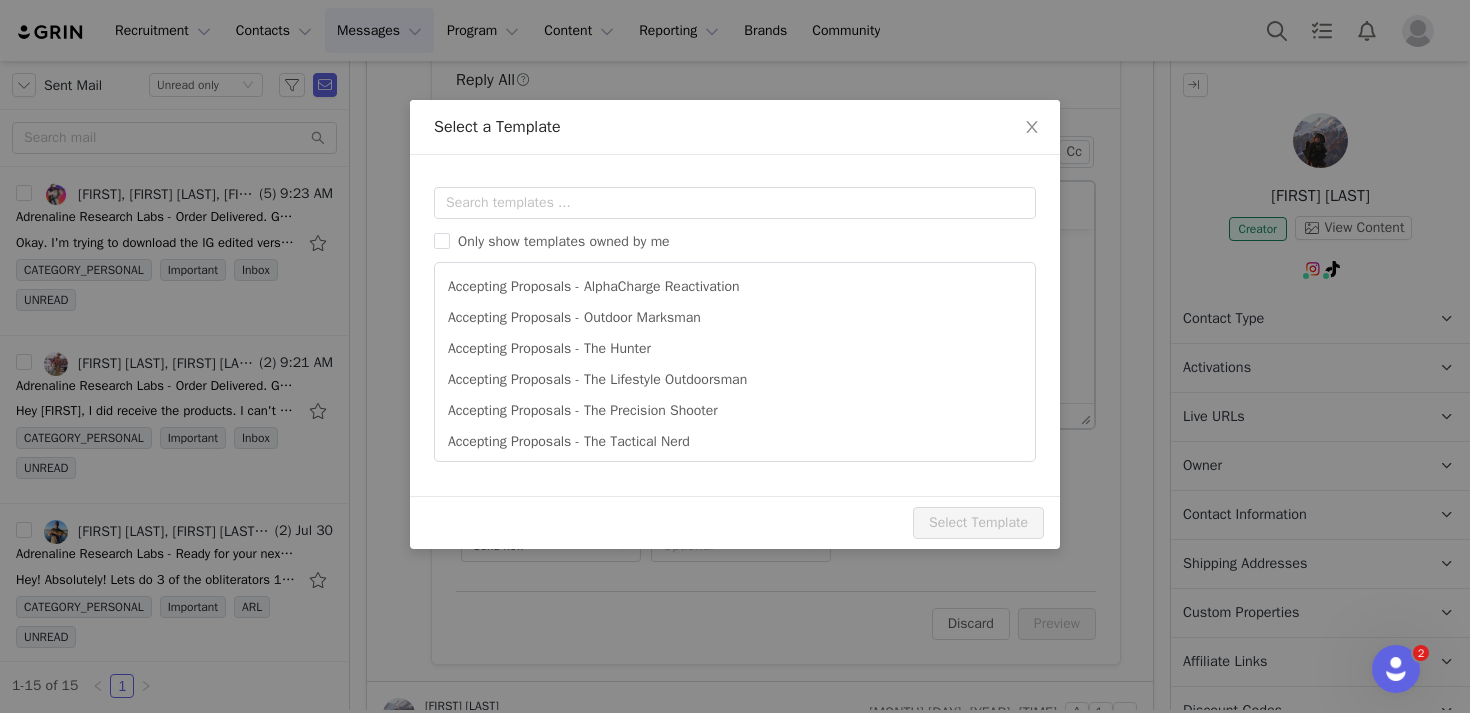 scroll, scrollTop: 0, scrollLeft: 0, axis: both 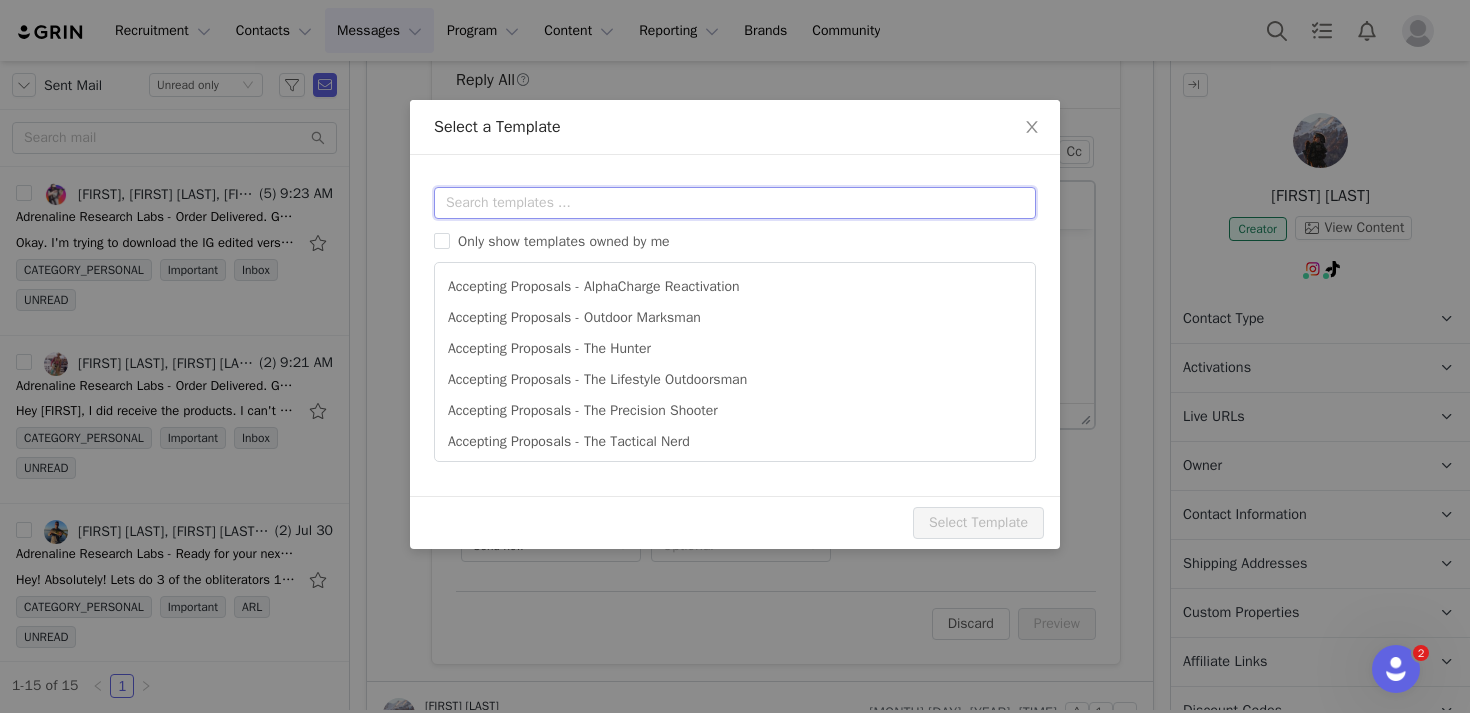 click at bounding box center (735, 203) 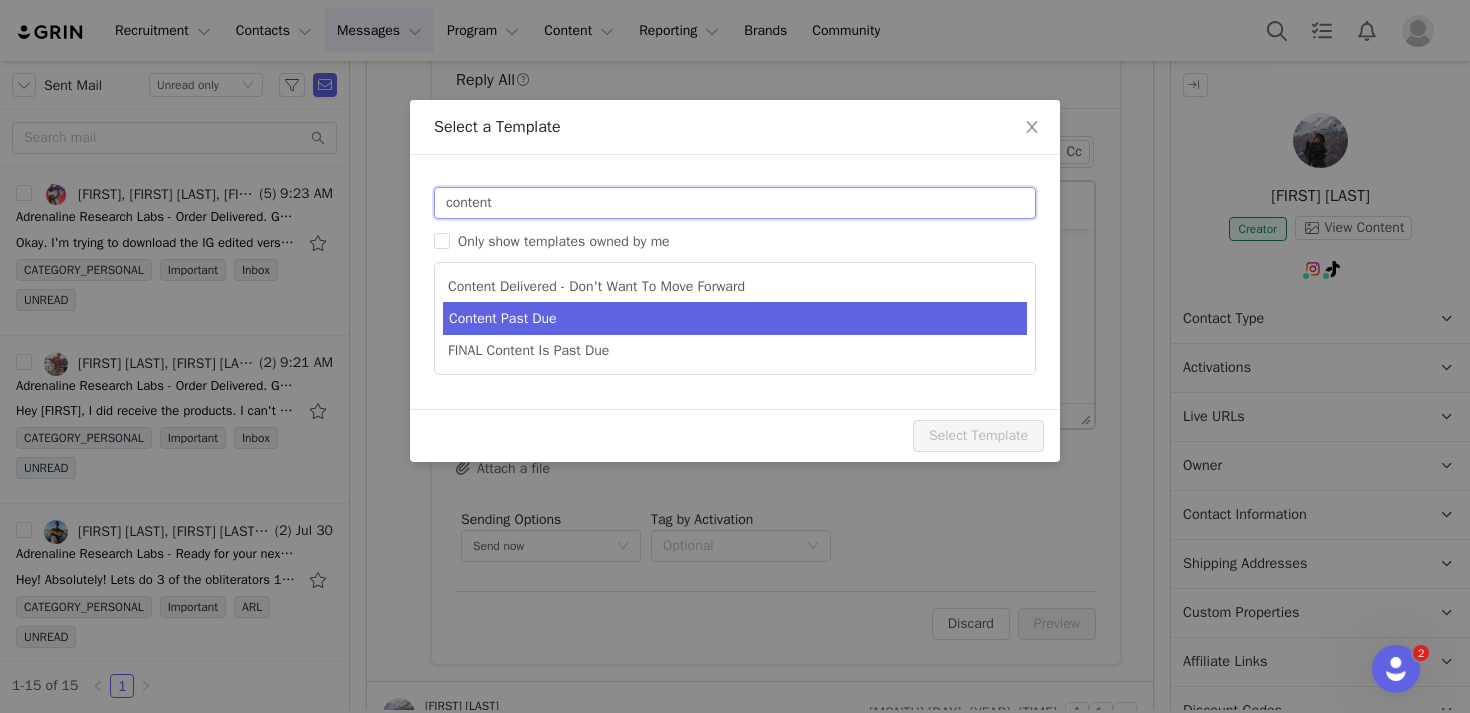 type on "content" 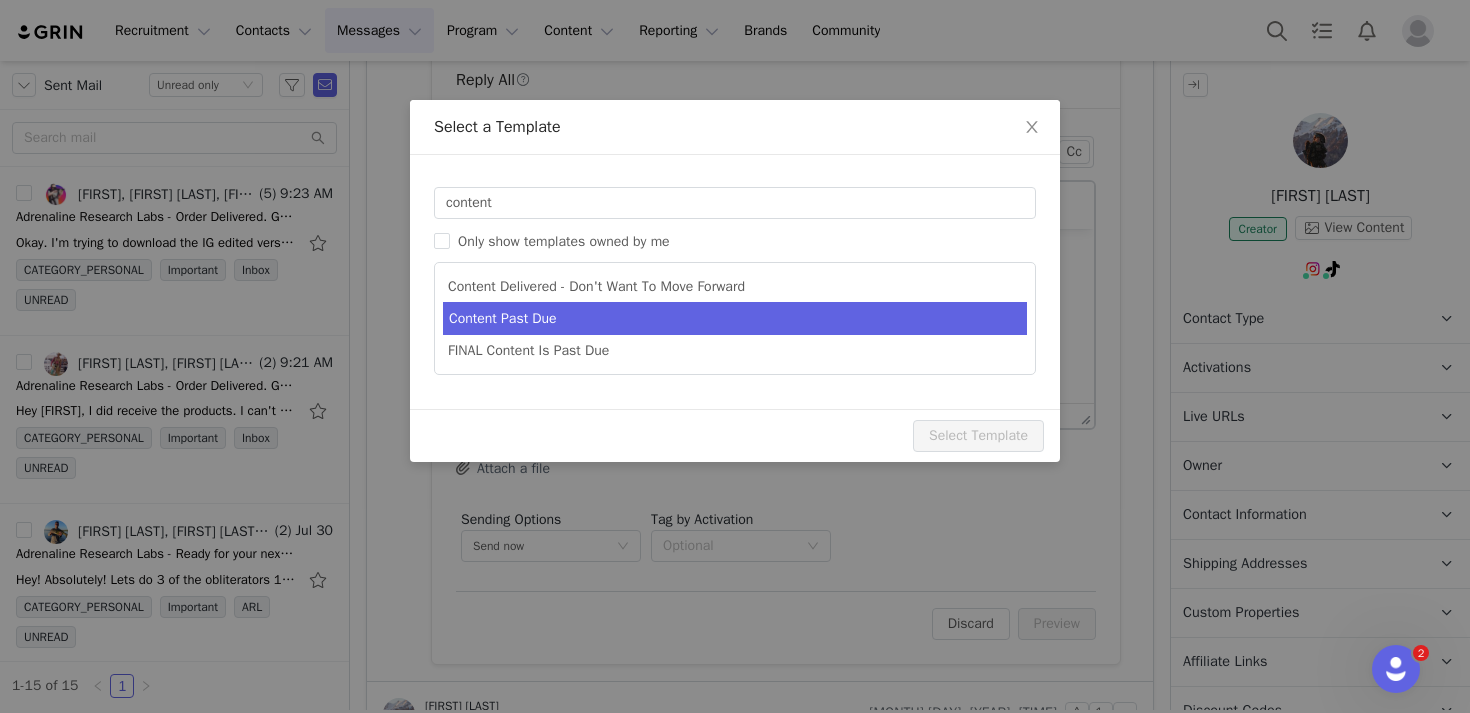 click on "Content Past Due" at bounding box center [735, 318] 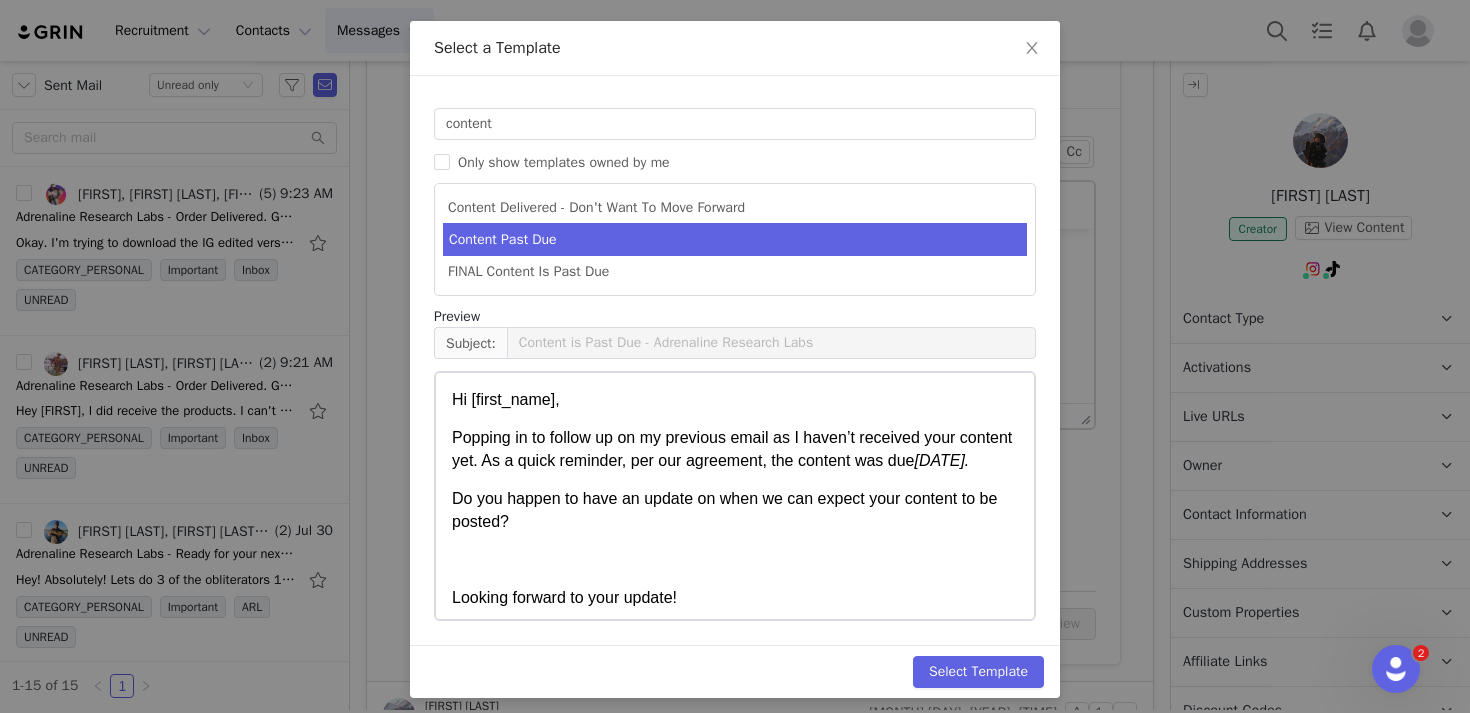 scroll, scrollTop: 87, scrollLeft: 0, axis: vertical 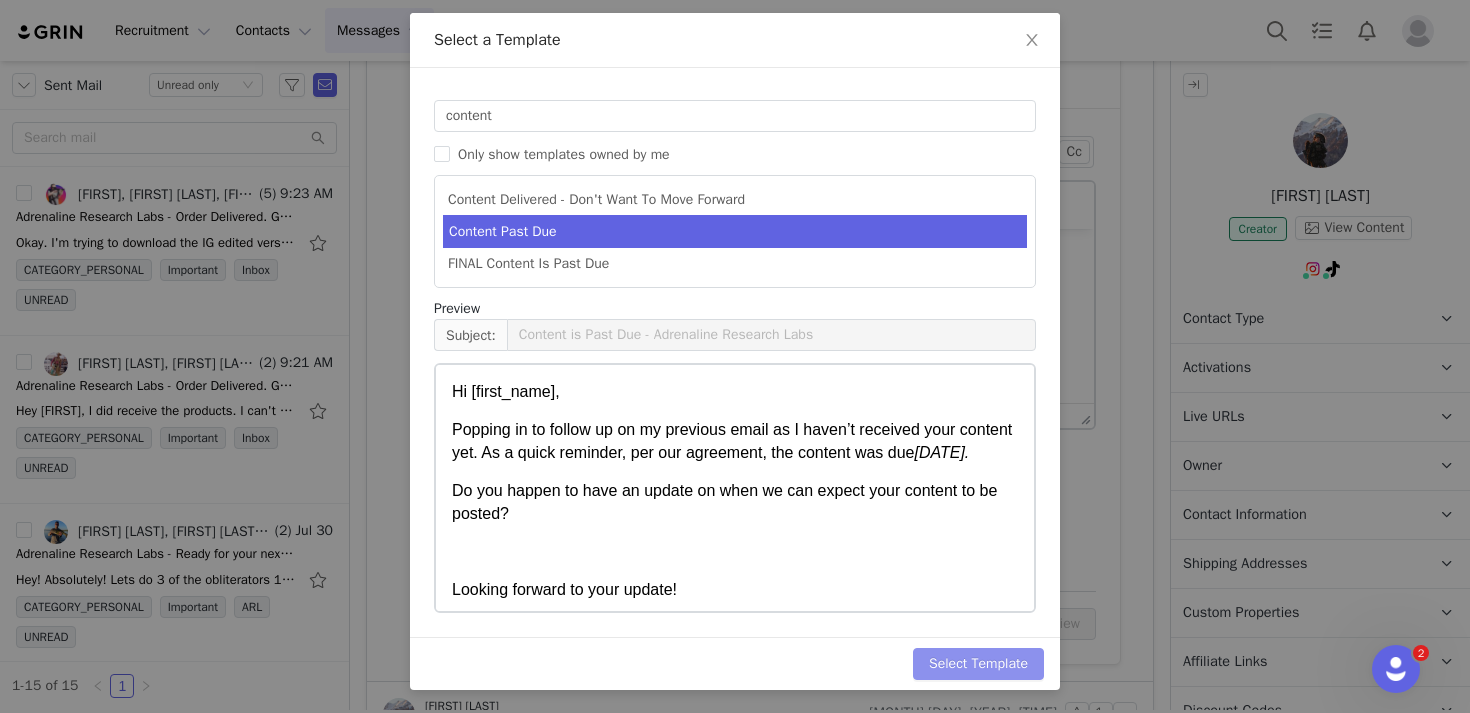 click on "Select Template" at bounding box center [978, 664] 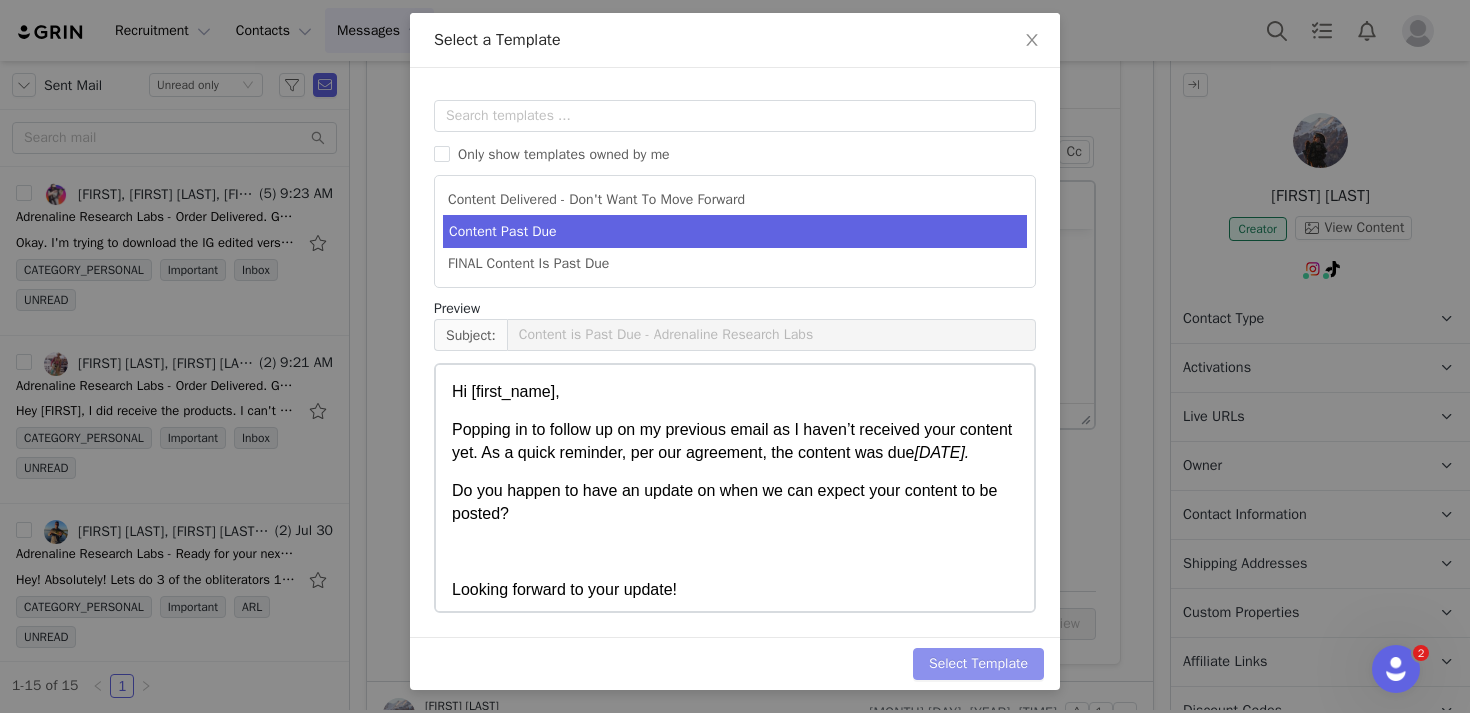 scroll, scrollTop: 0, scrollLeft: 0, axis: both 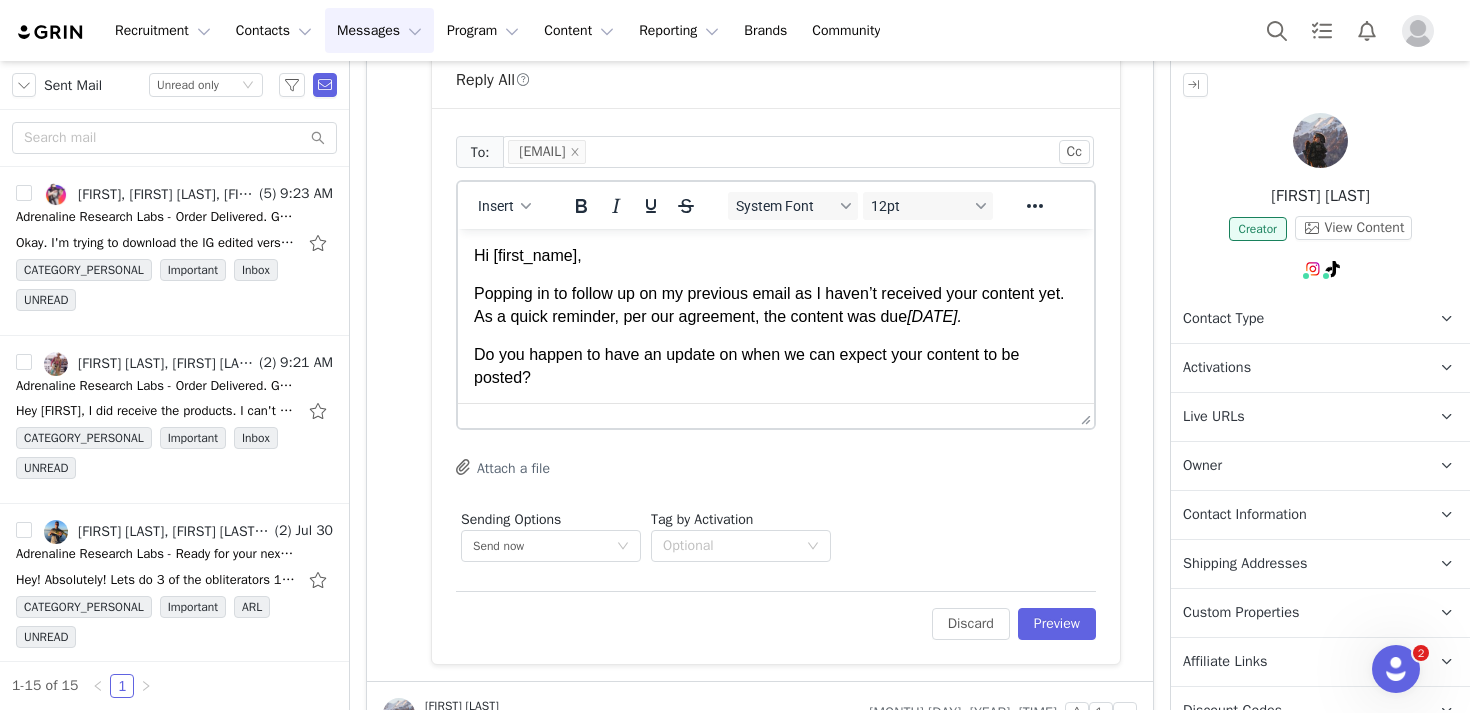 click on "Popping in to follow up on my previous email as I haven’t received your content yet. As a quick reminder, per our agreement, the content was due DATE." at bounding box center (776, 305) 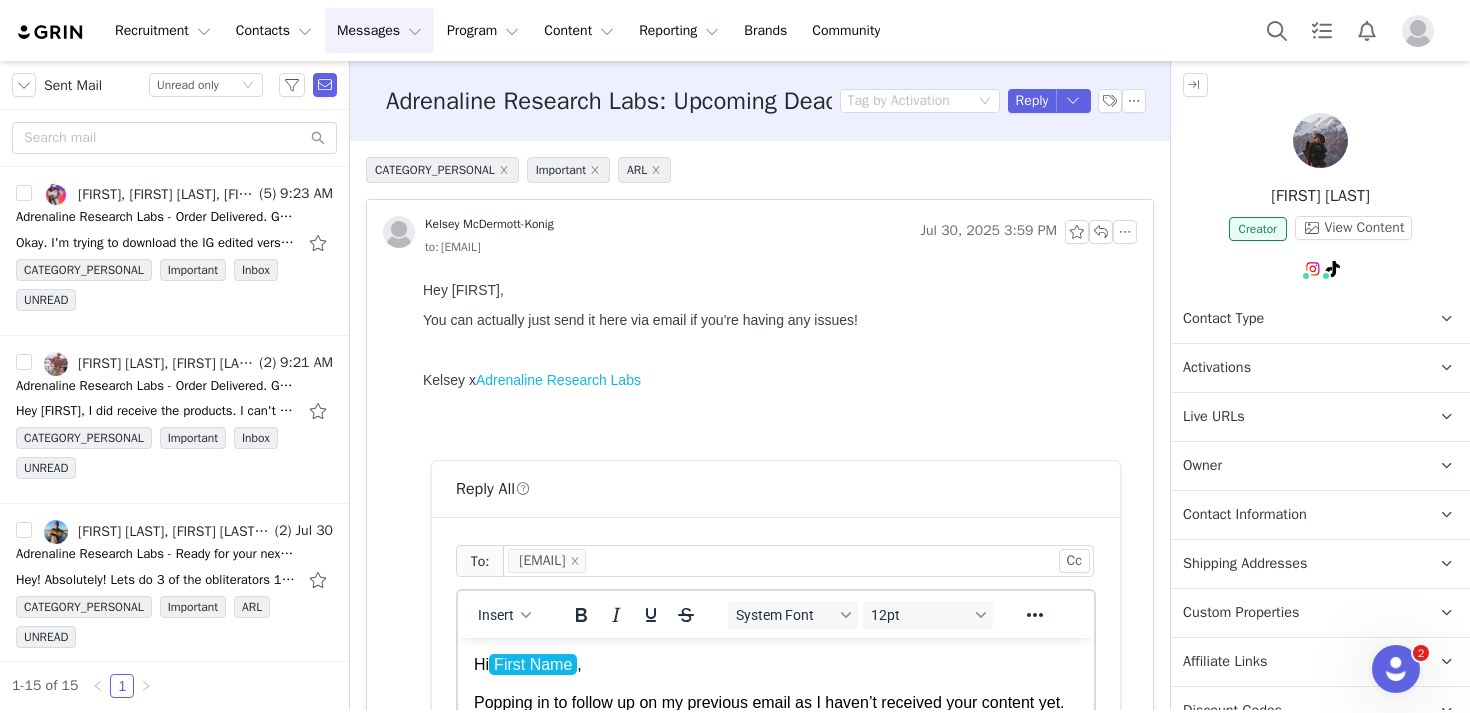 scroll, scrollTop: 195, scrollLeft: 0, axis: vertical 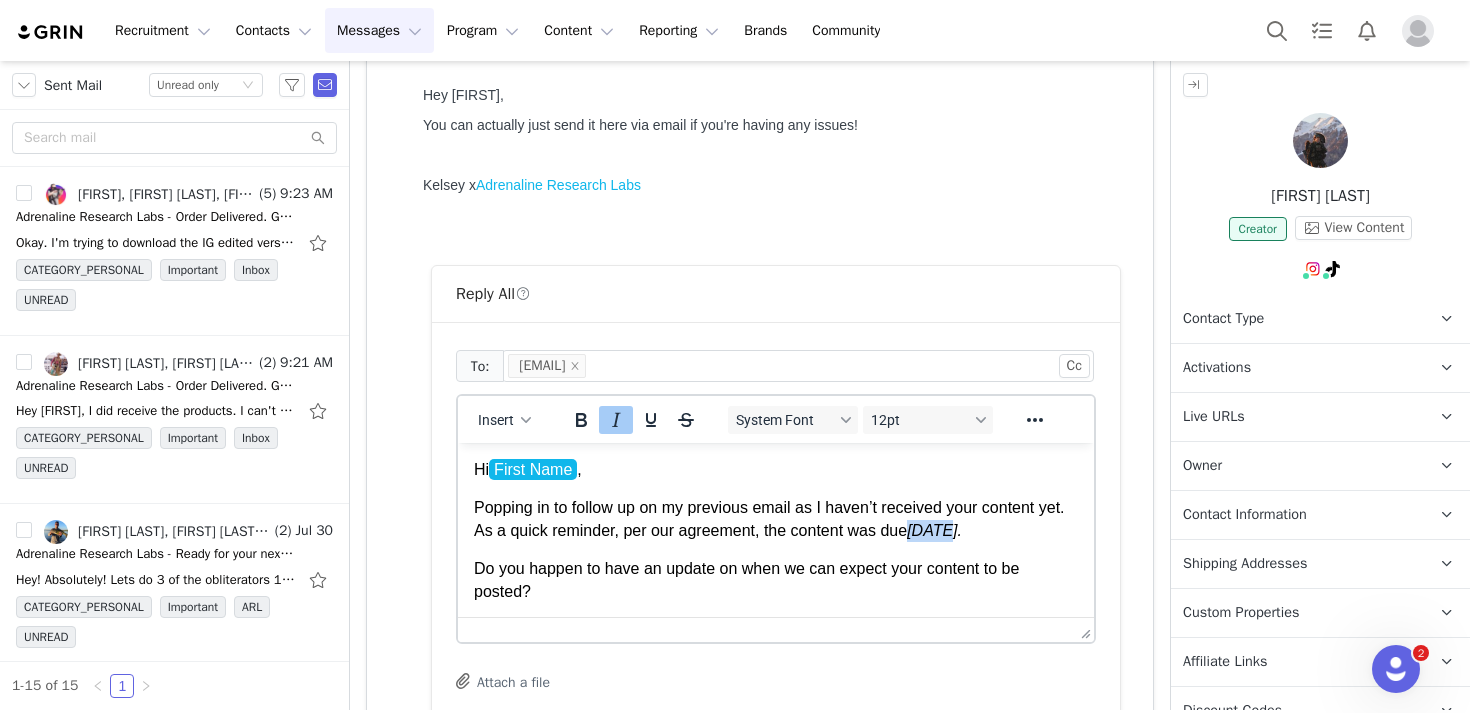 drag, startPoint x: 982, startPoint y: 531, endPoint x: 923, endPoint y: 531, distance: 59 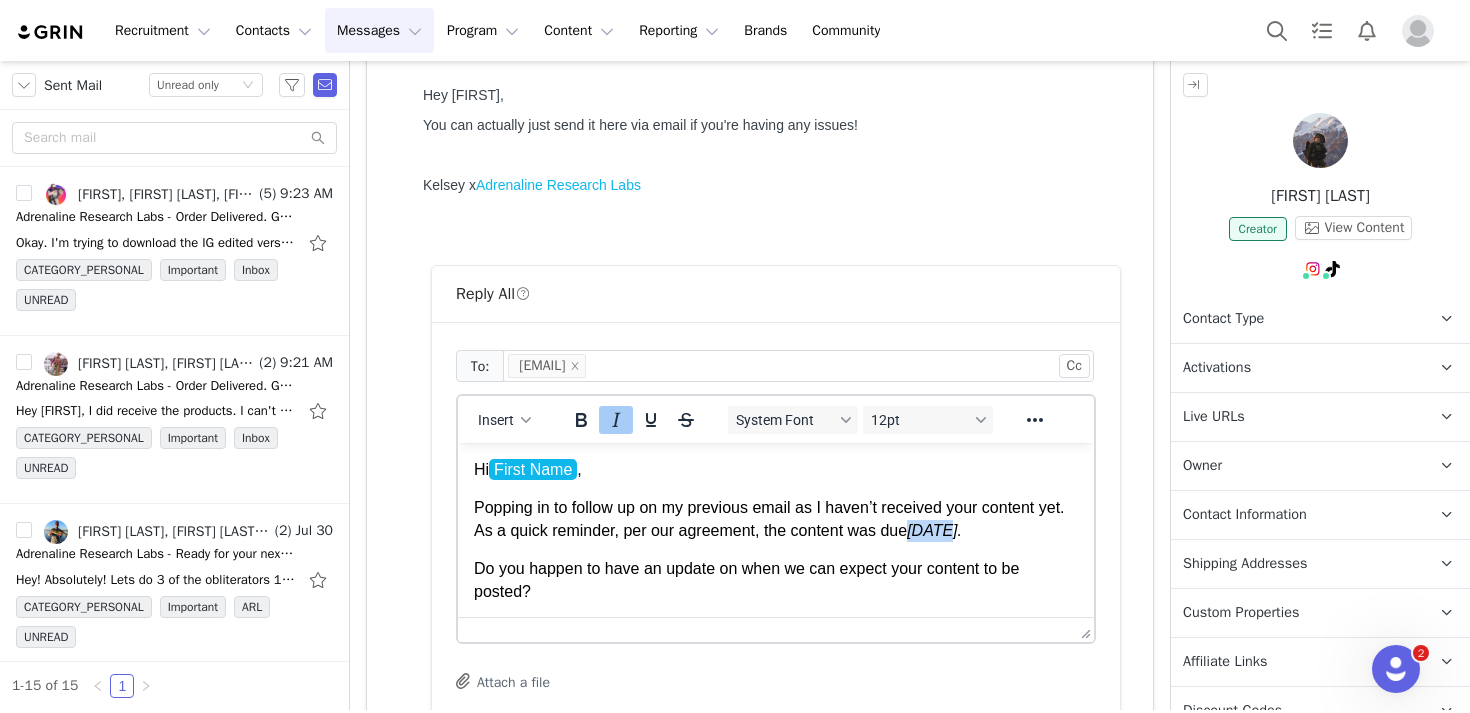 click on "Popping in to follow up on my previous email as I haven’t received your content yet. As a quick reminder, per our agreement, the content was due  DATE." at bounding box center (776, 519) 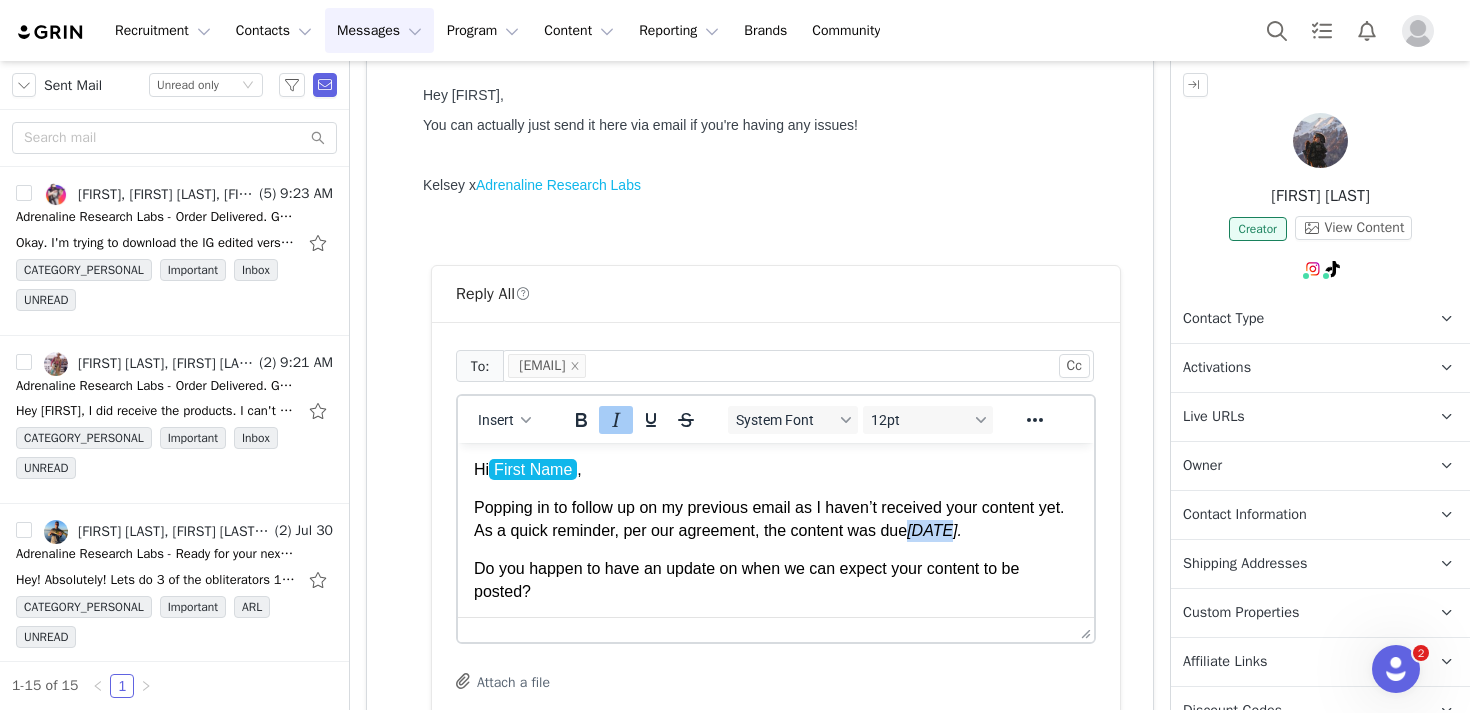 type 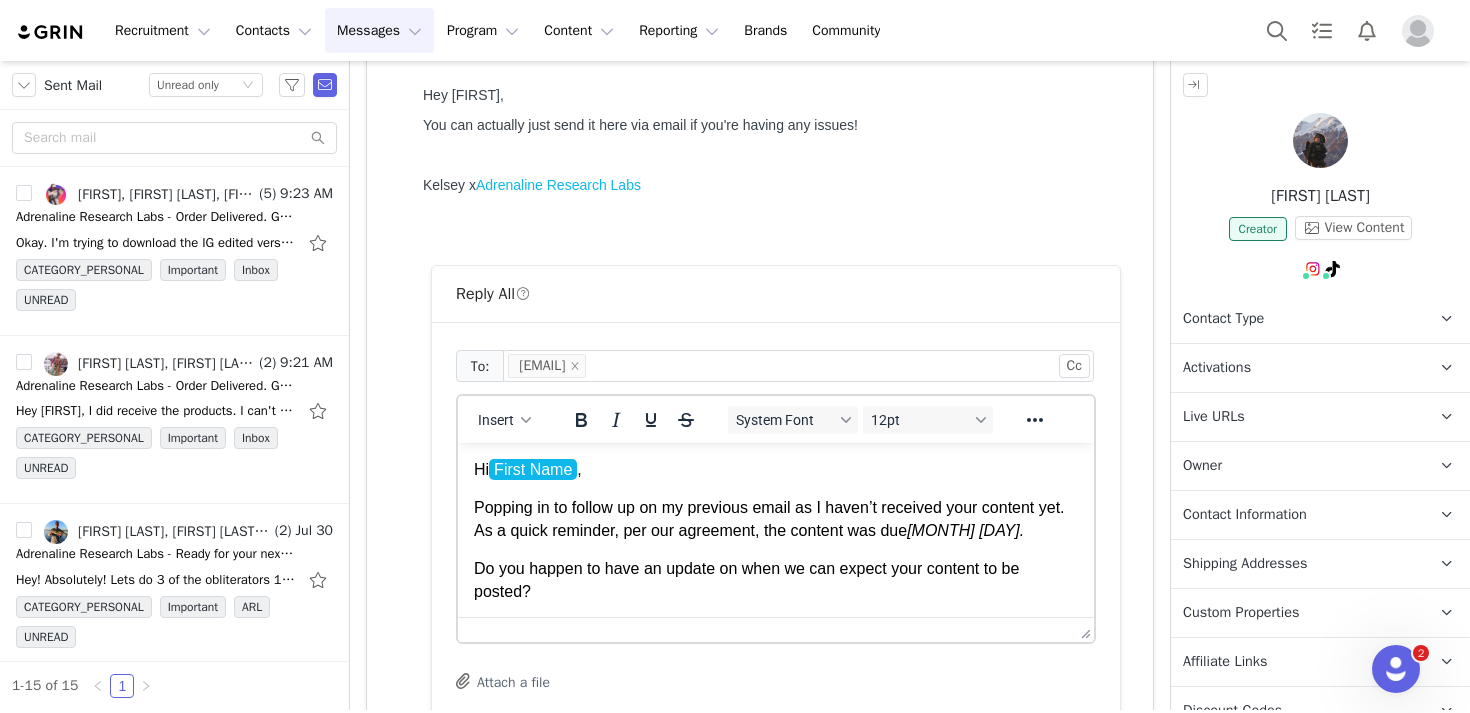 drag, startPoint x: 860, startPoint y: 590, endPoint x: 1011, endPoint y: 568, distance: 152.59424 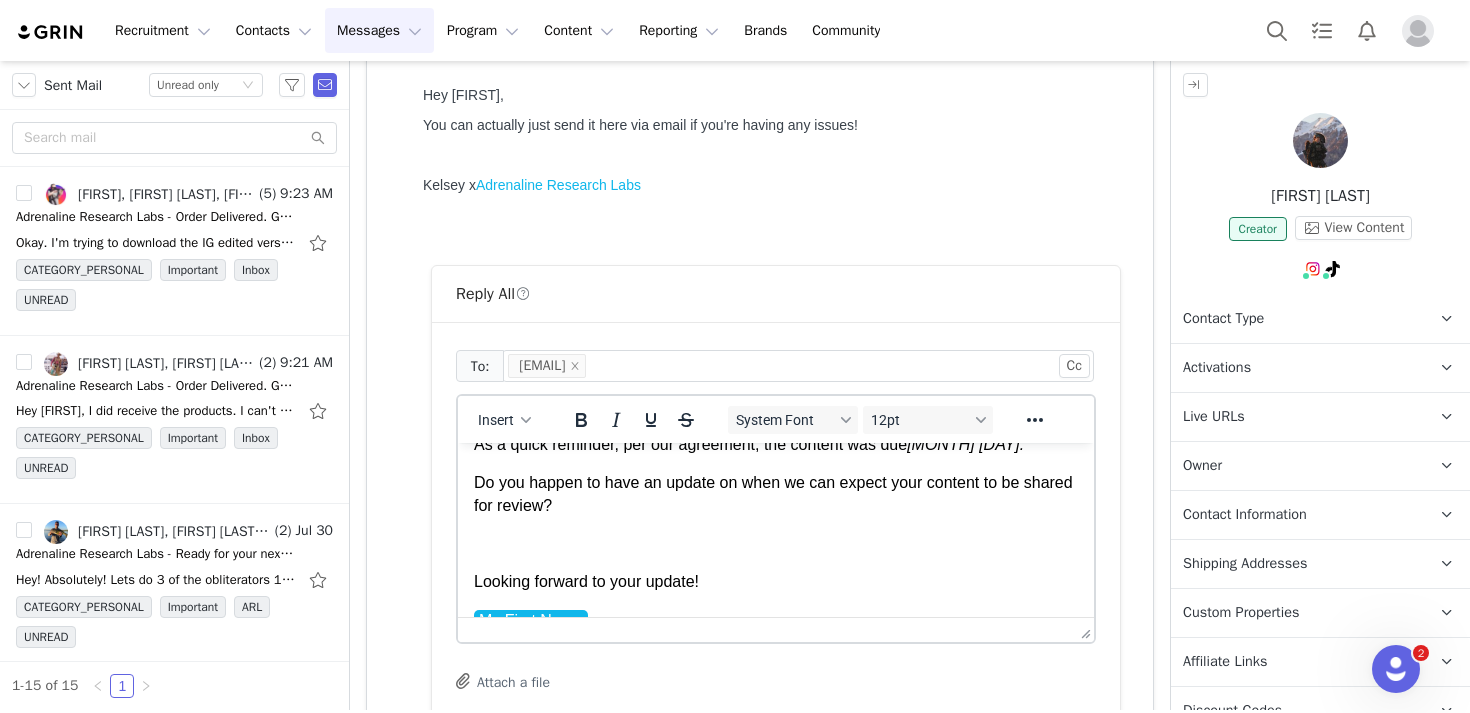scroll, scrollTop: 117, scrollLeft: 0, axis: vertical 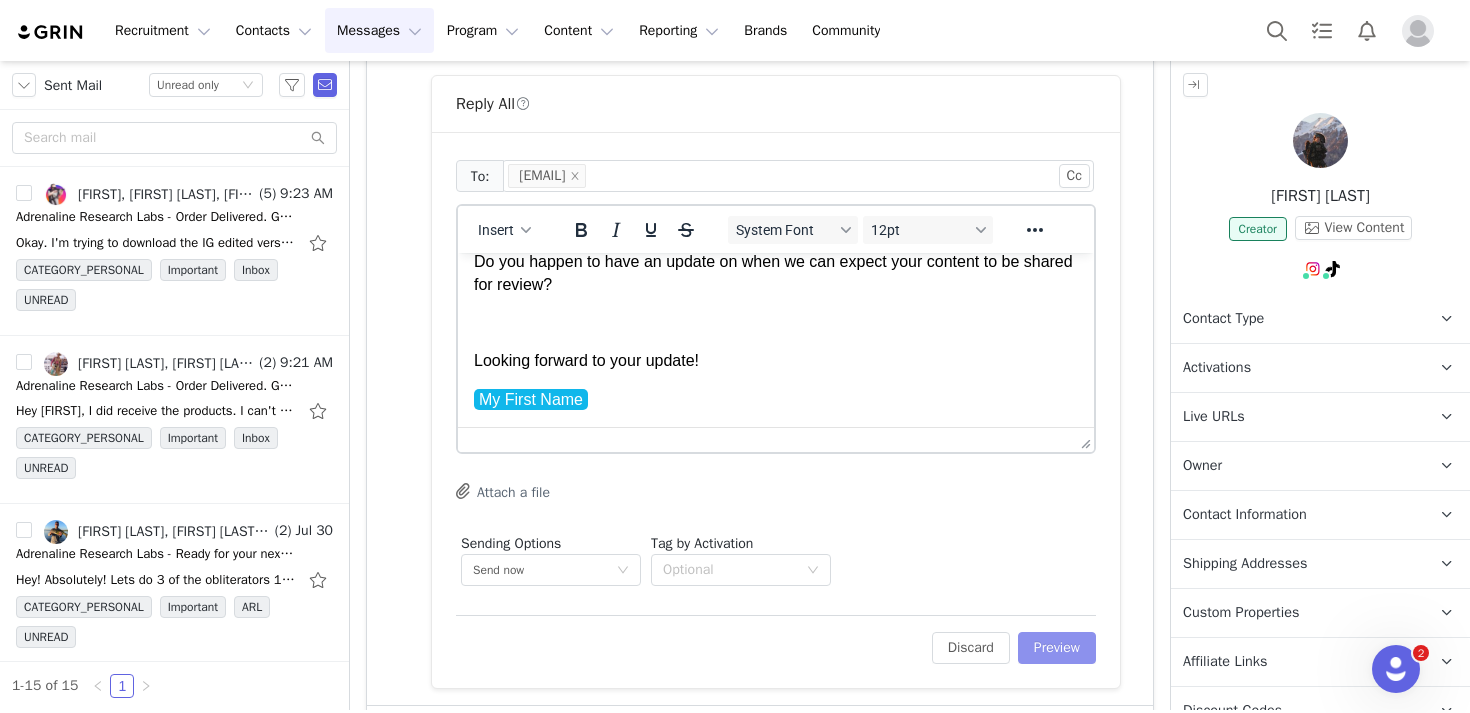 click on "Preview" at bounding box center (1057, 648) 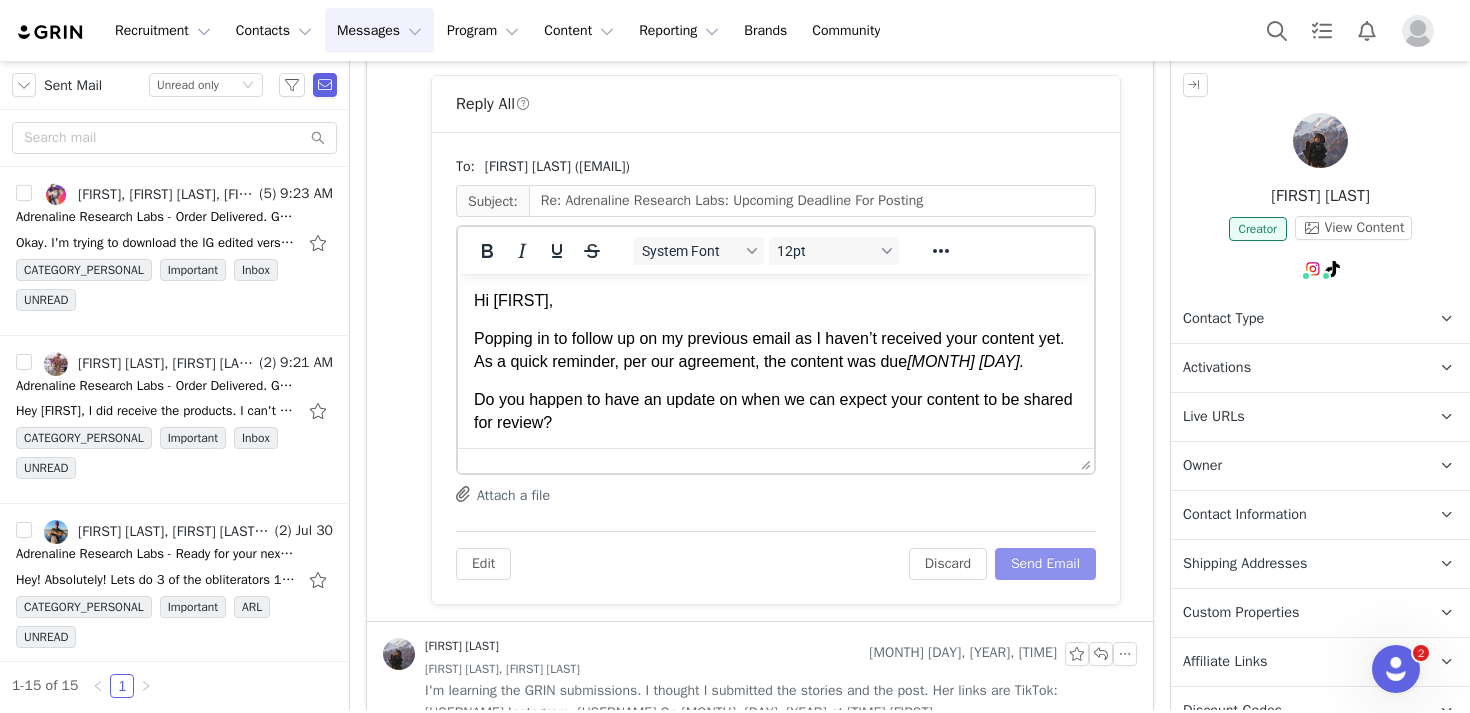 scroll, scrollTop: 0, scrollLeft: 0, axis: both 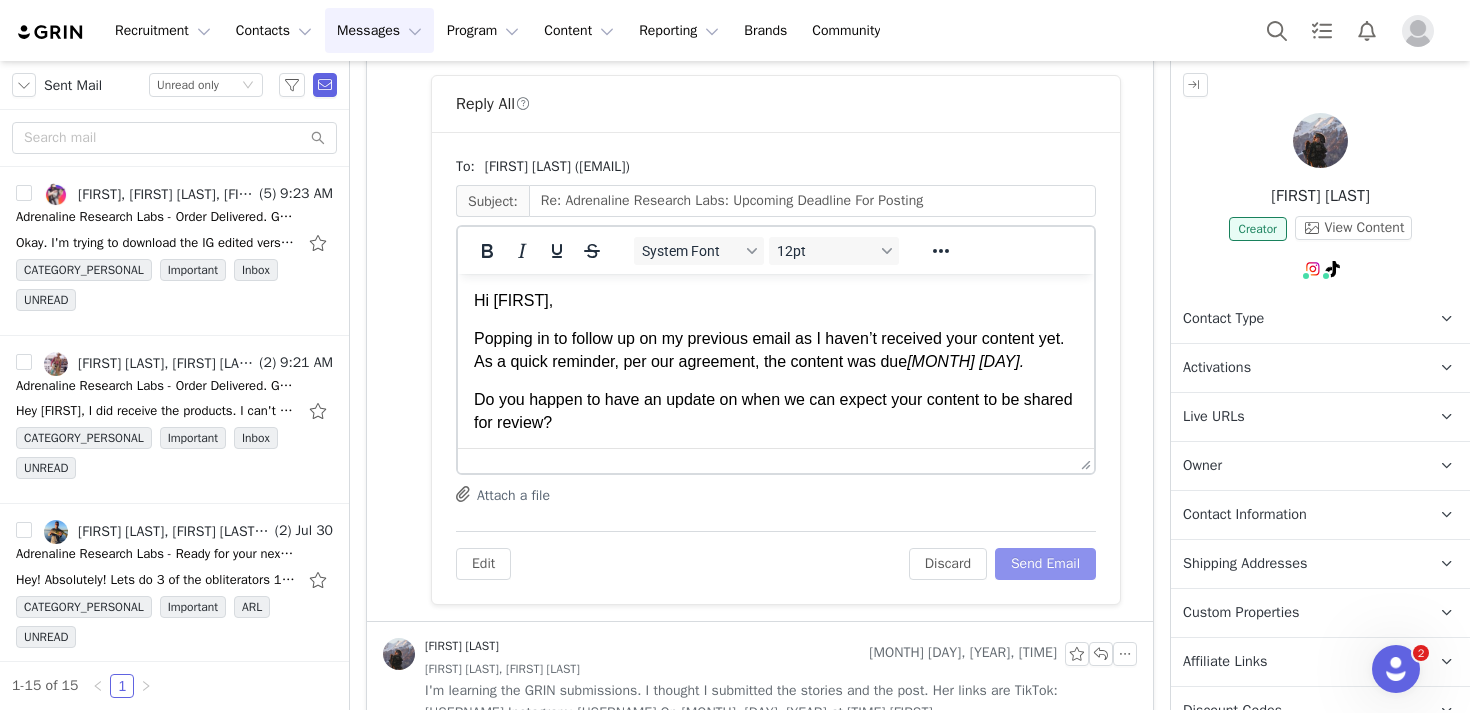 click on "Send Email" at bounding box center [1045, 564] 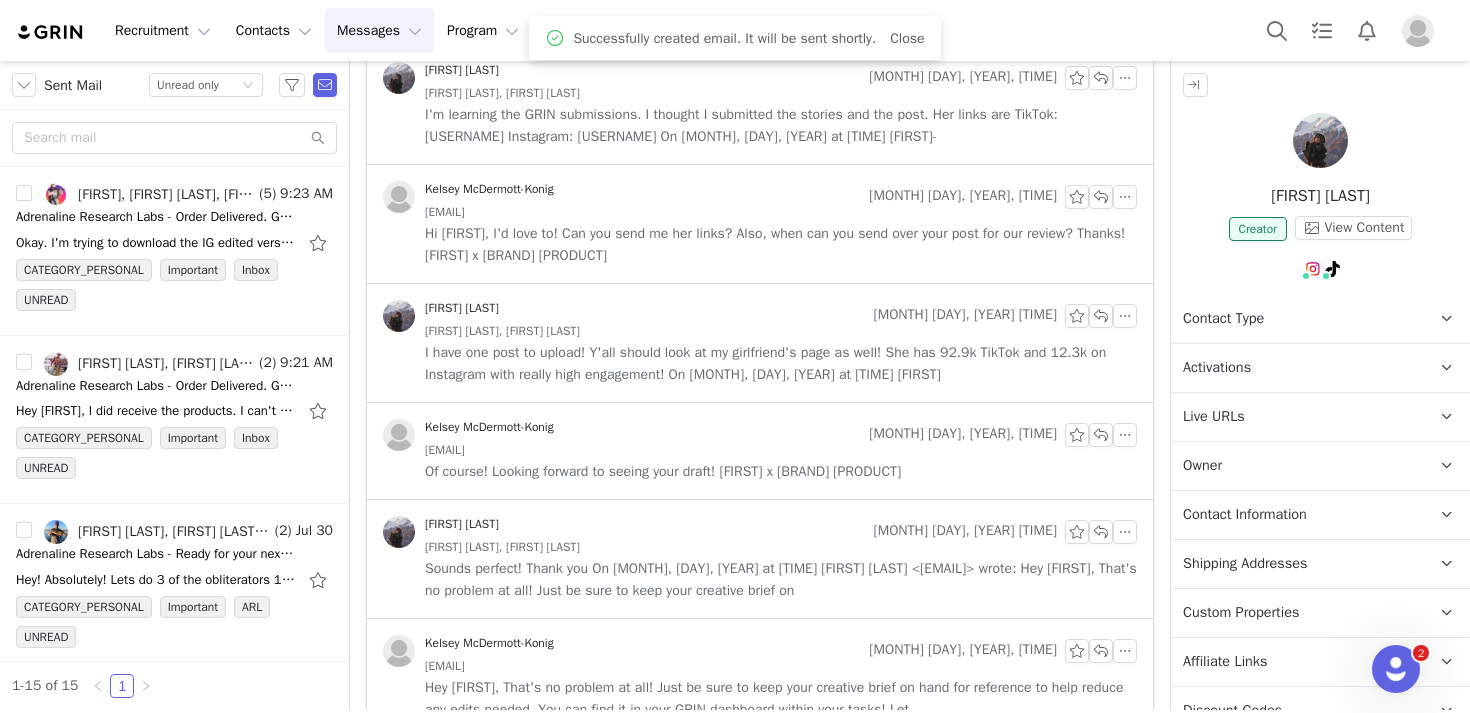 click at bounding box center [1320, 140] 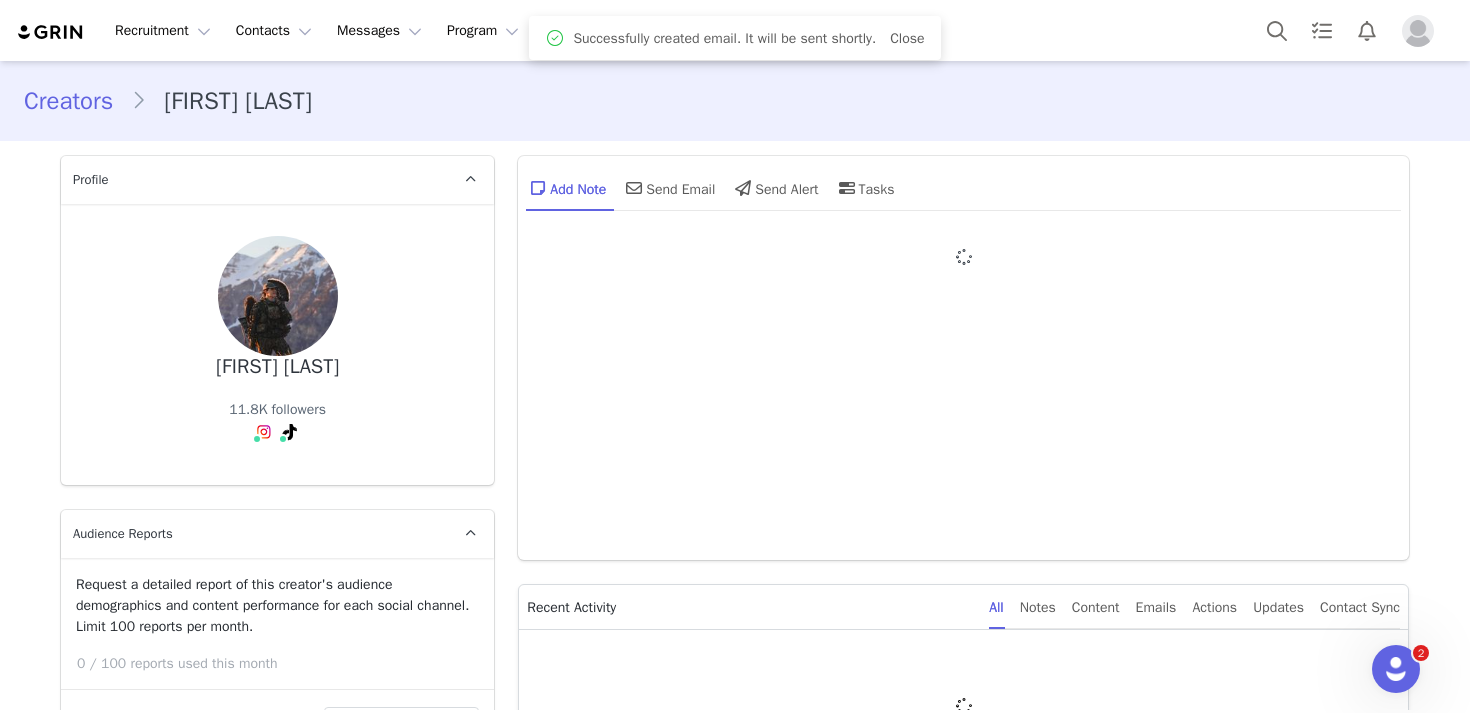 type on "+1 (United States)" 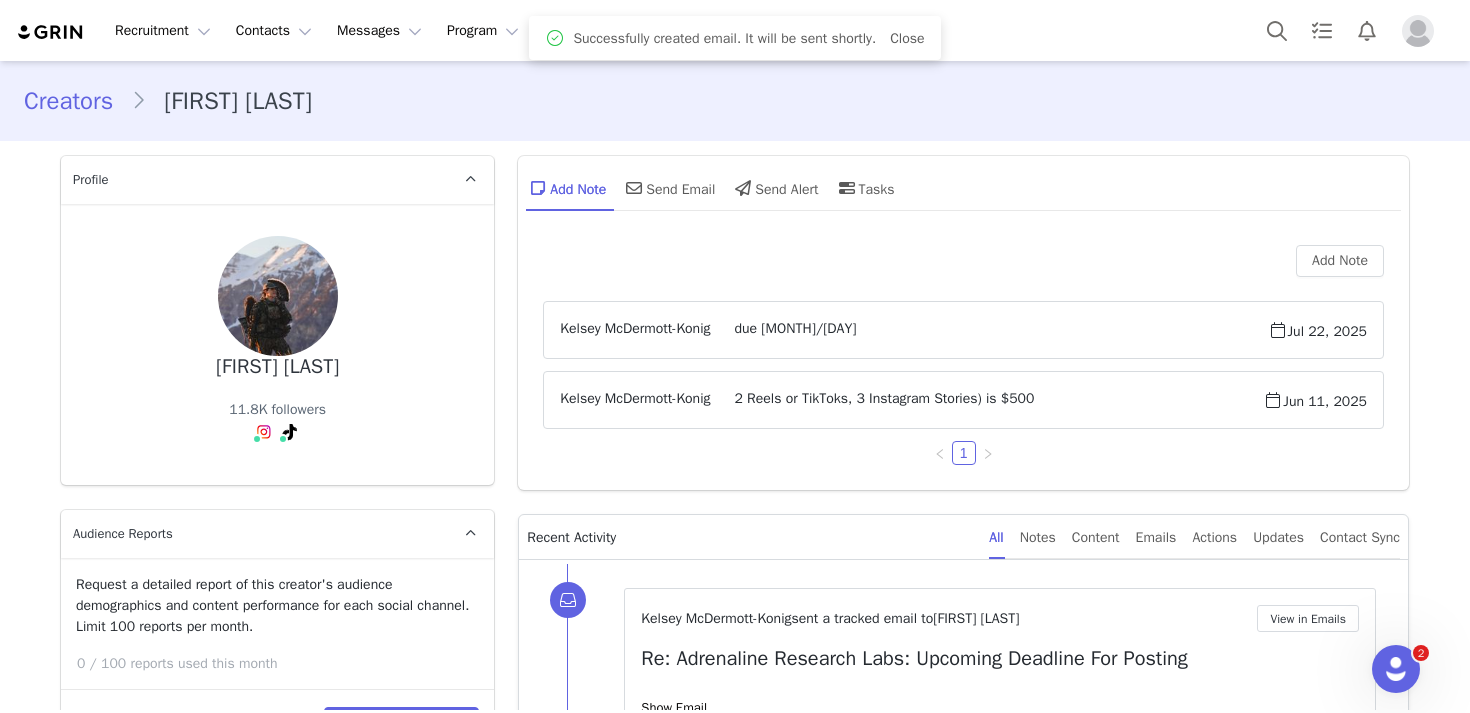 scroll, scrollTop: 0, scrollLeft: 0, axis: both 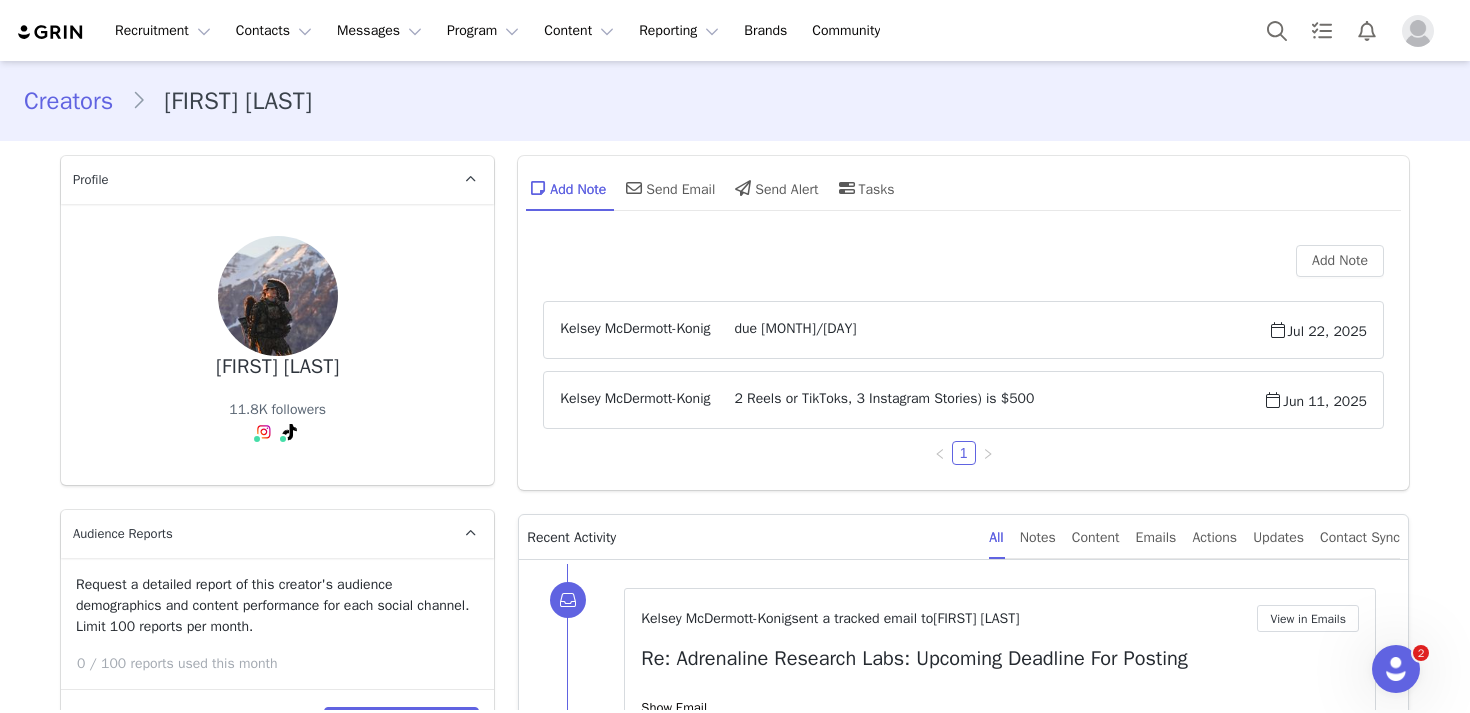 click on "Jul 22, 2025" at bounding box center (1317, 330) 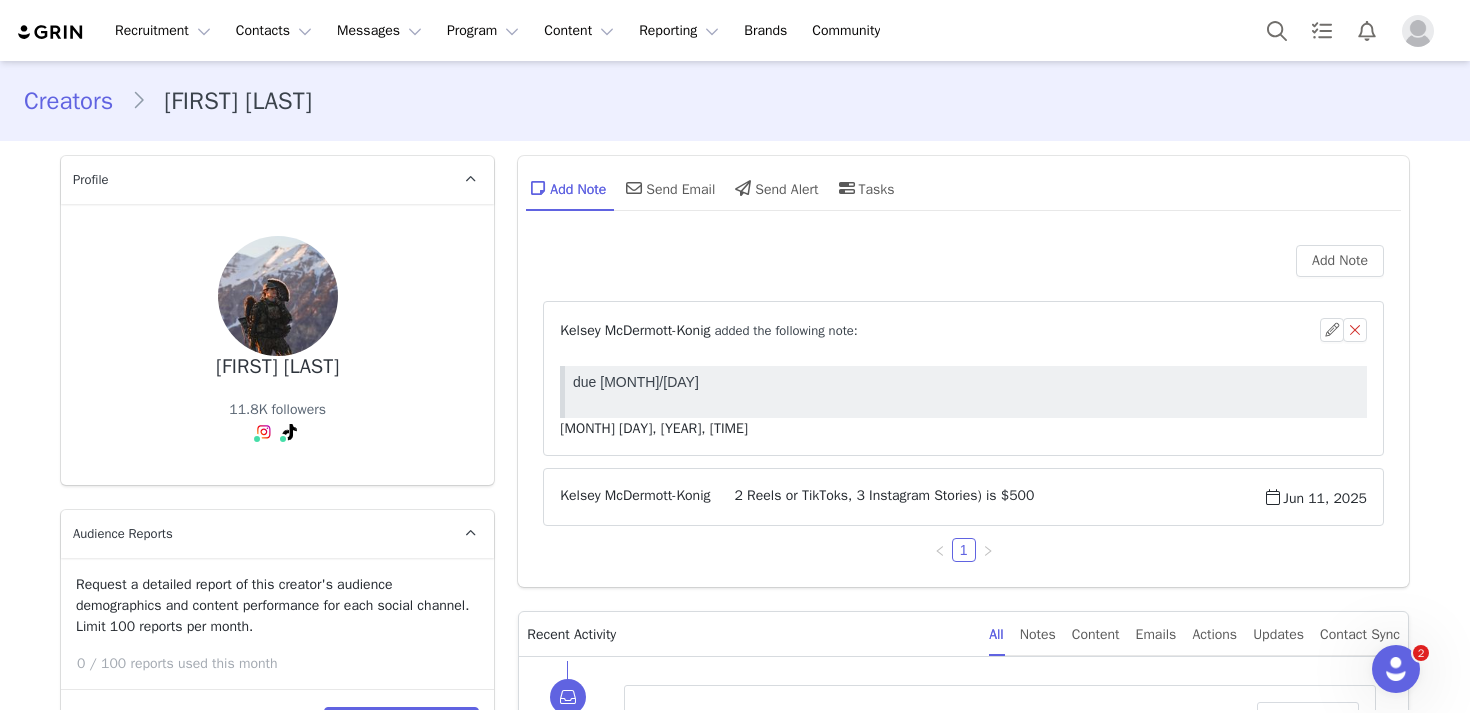 scroll, scrollTop: 0, scrollLeft: 0, axis: both 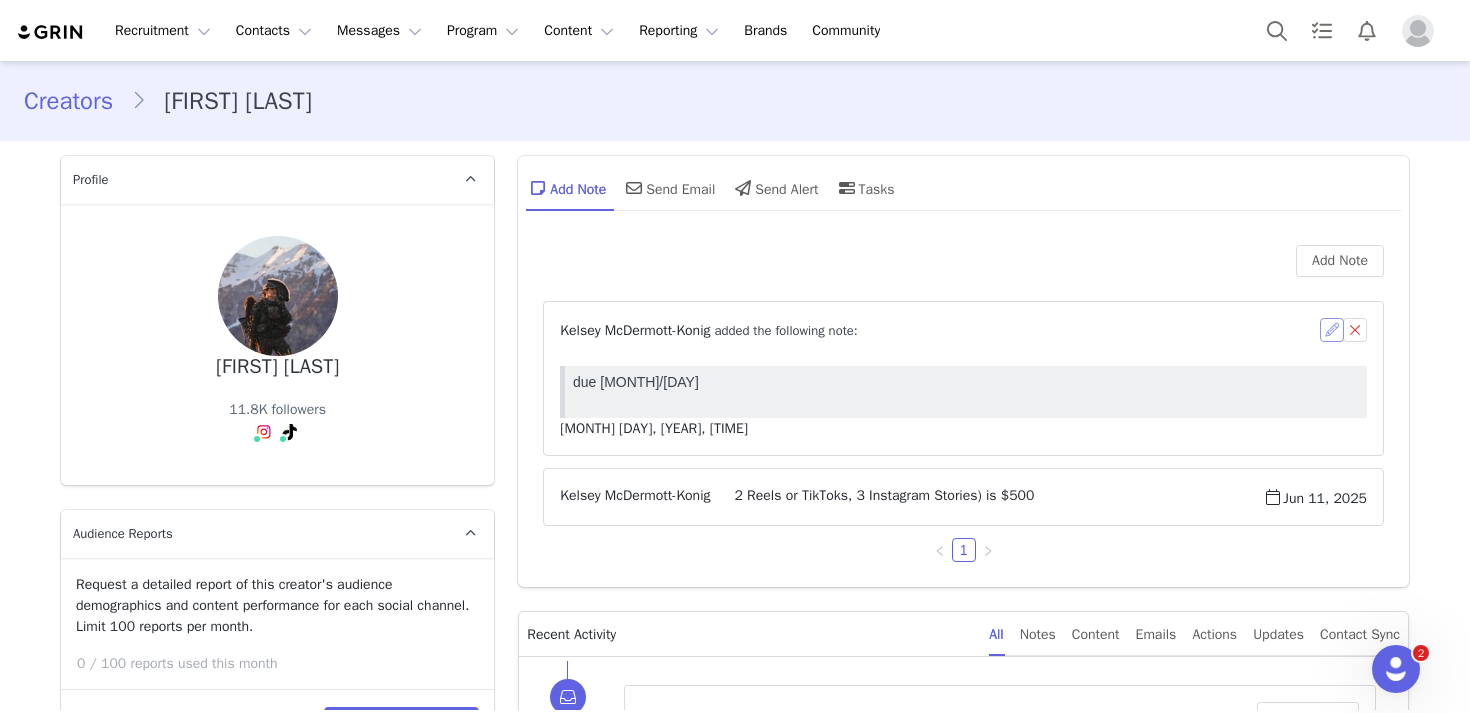 click at bounding box center (1332, 330) 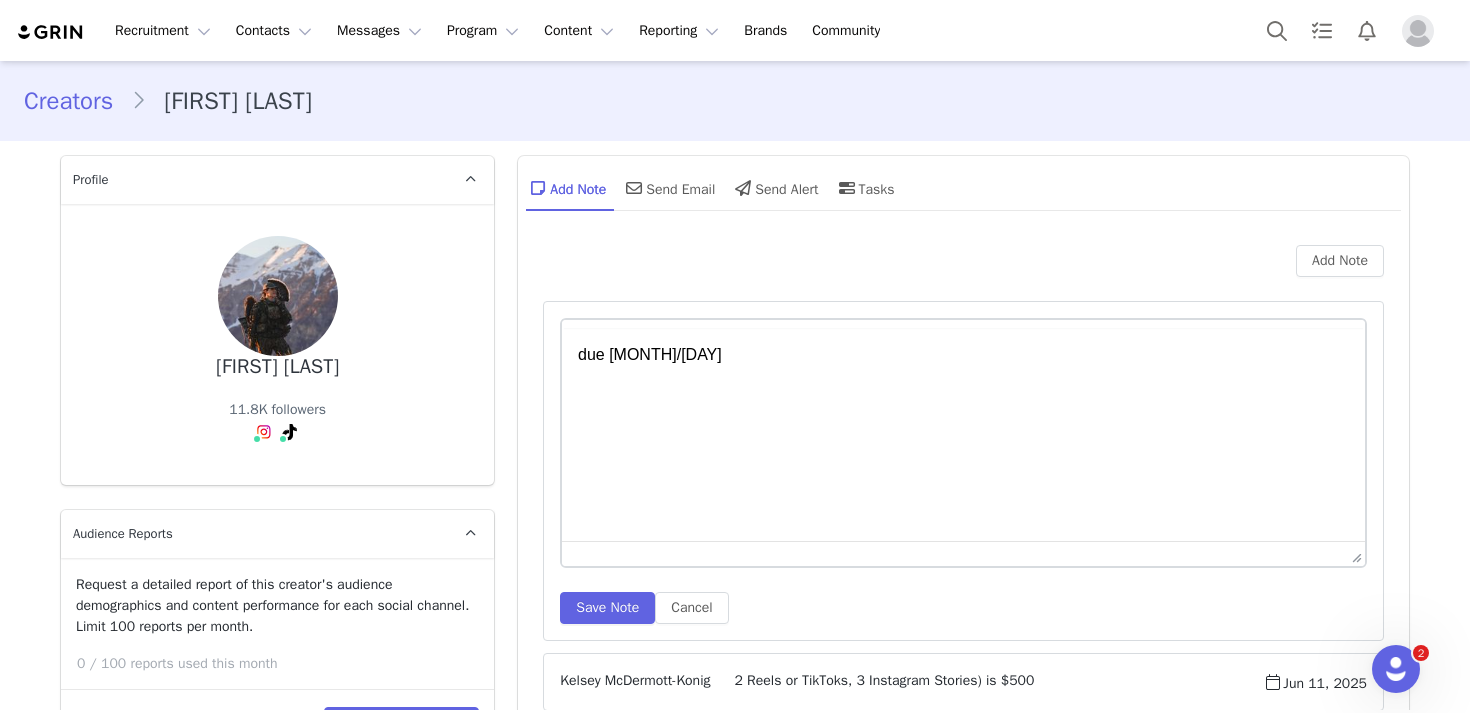 scroll, scrollTop: 0, scrollLeft: 0, axis: both 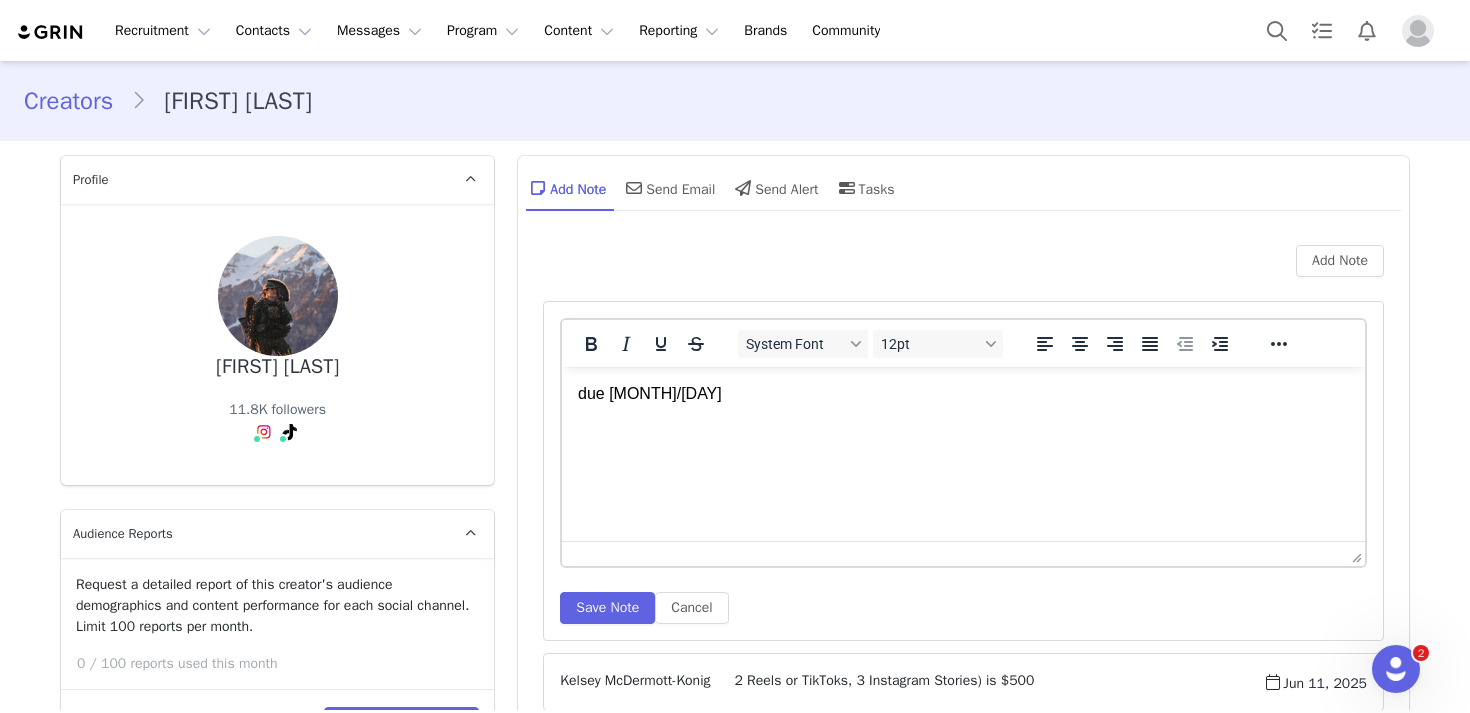 click on "due 7/17" at bounding box center (963, 394) 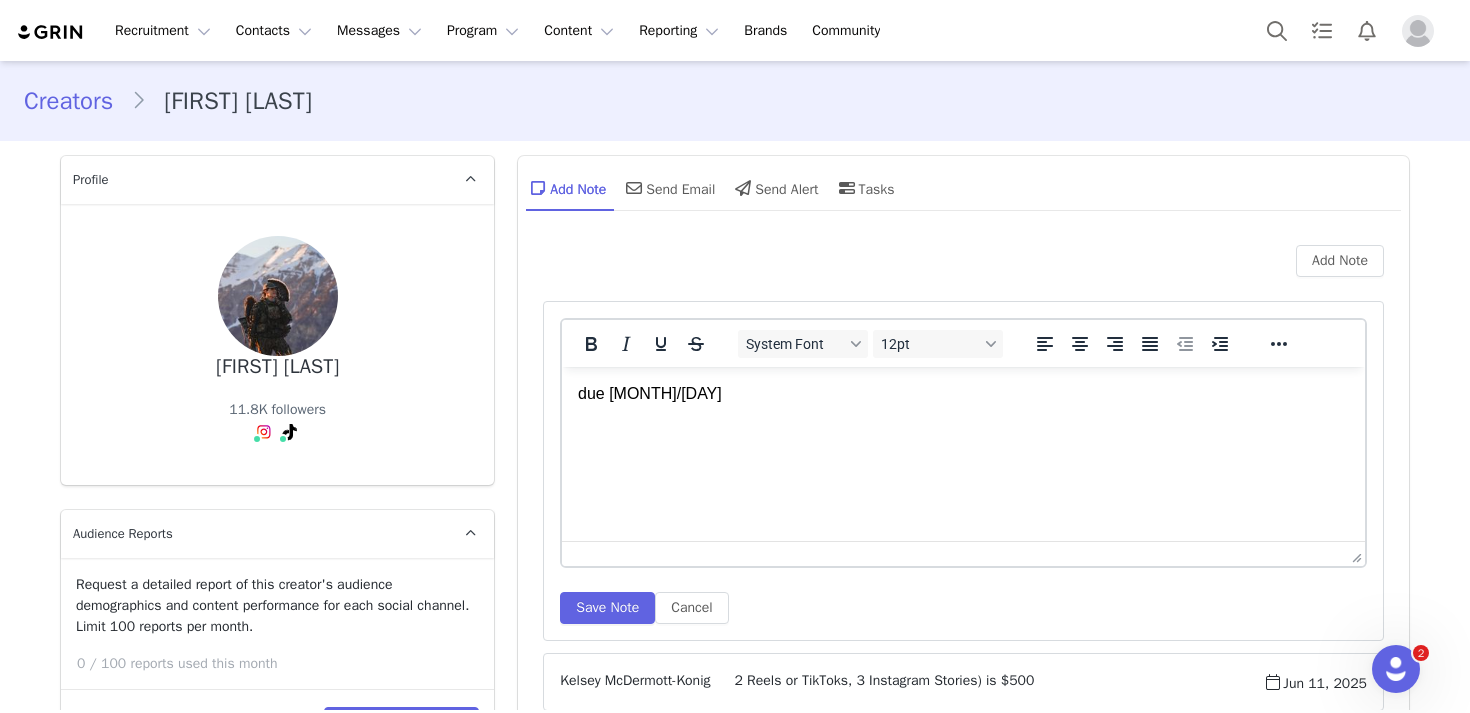 type 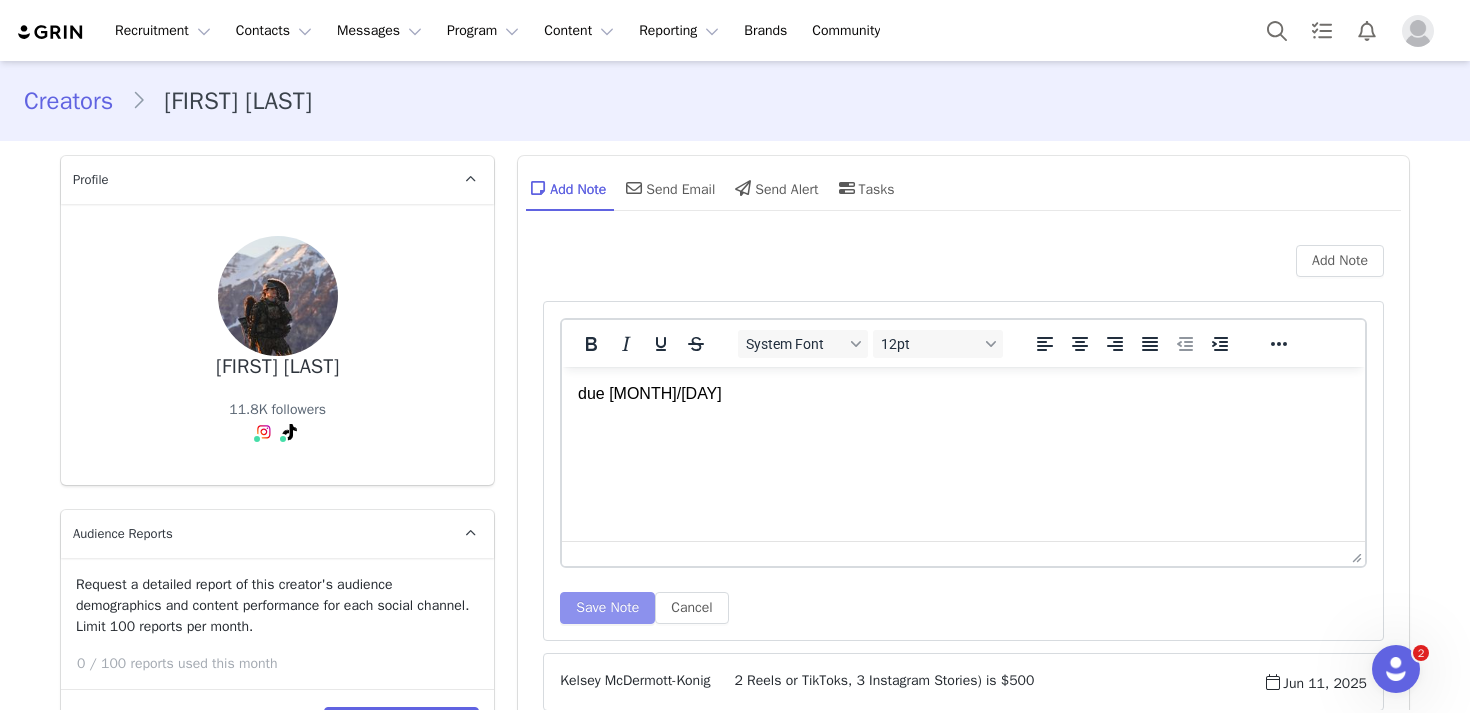 click on "Save Note" at bounding box center [607, 608] 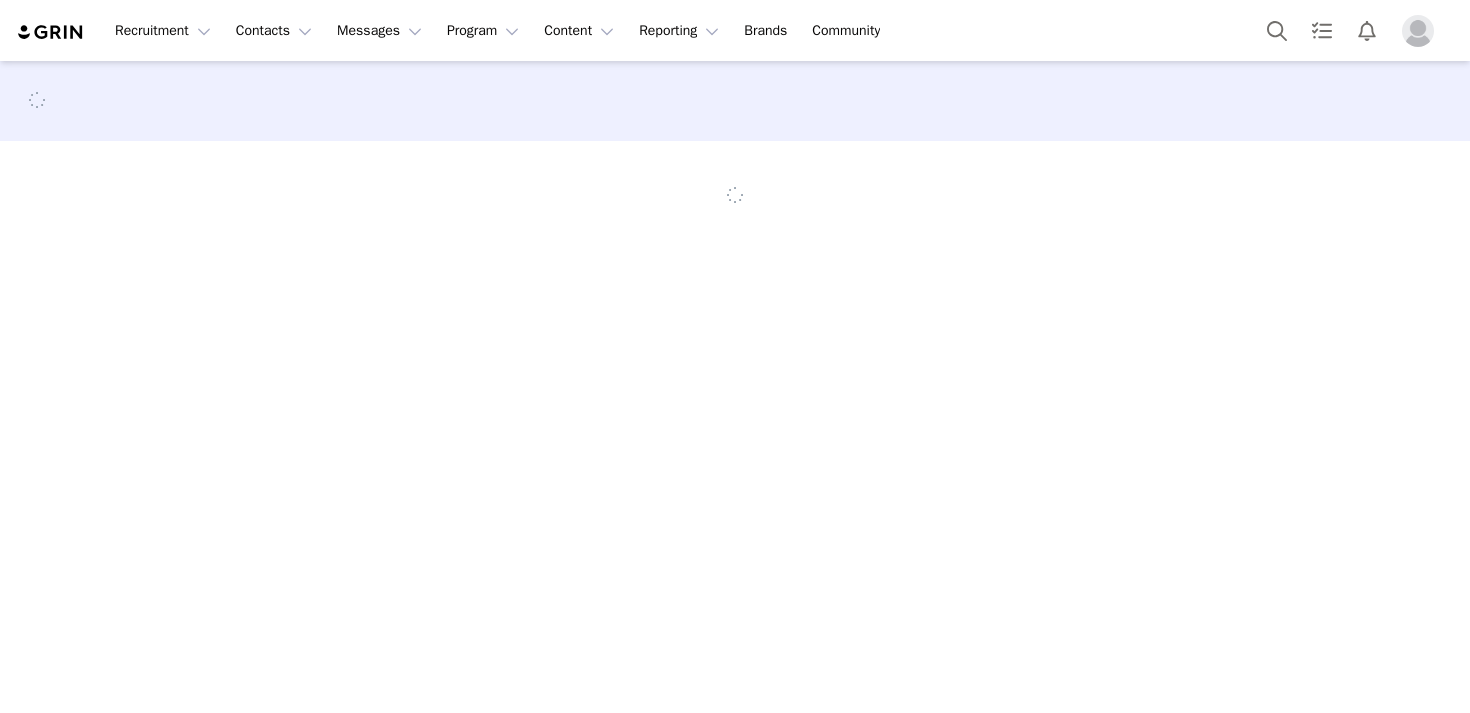 scroll, scrollTop: 0, scrollLeft: 0, axis: both 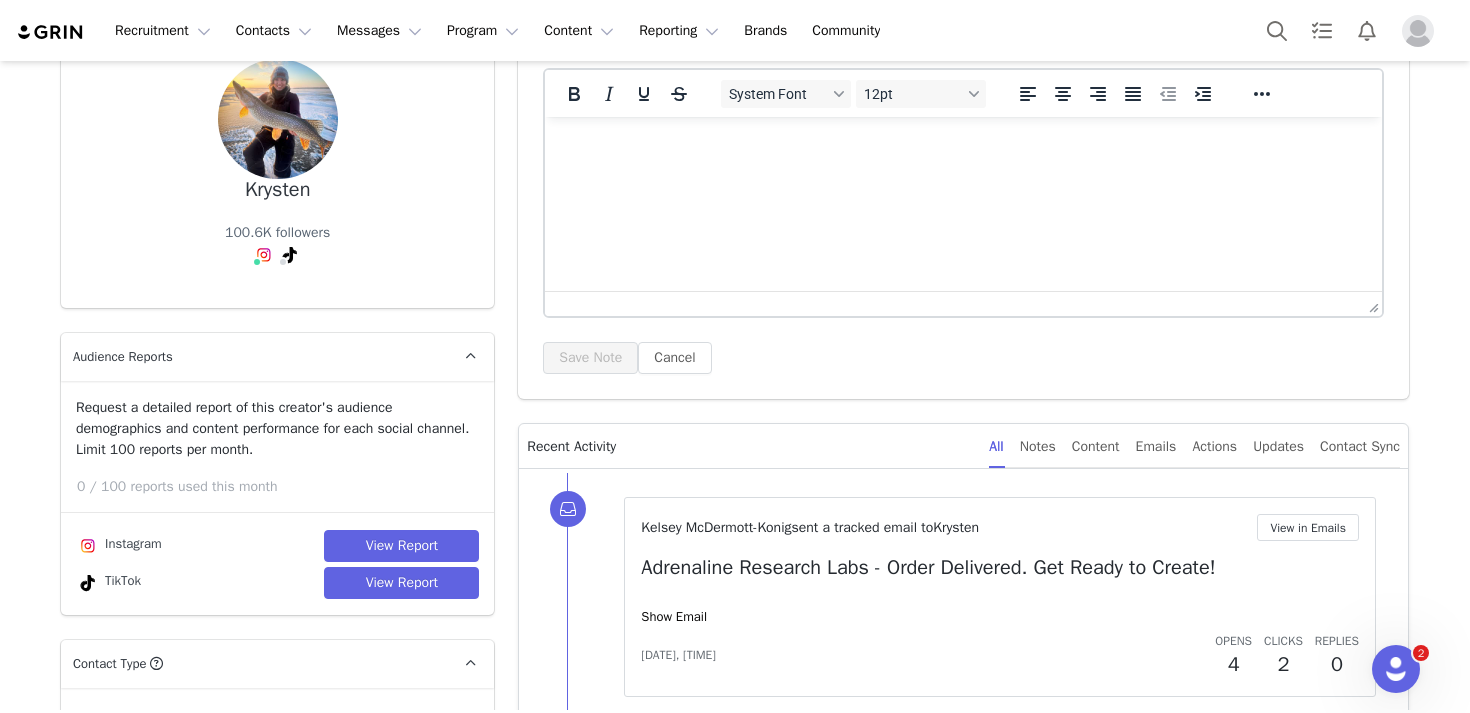 click on "Show Email" at bounding box center (1000, 617) 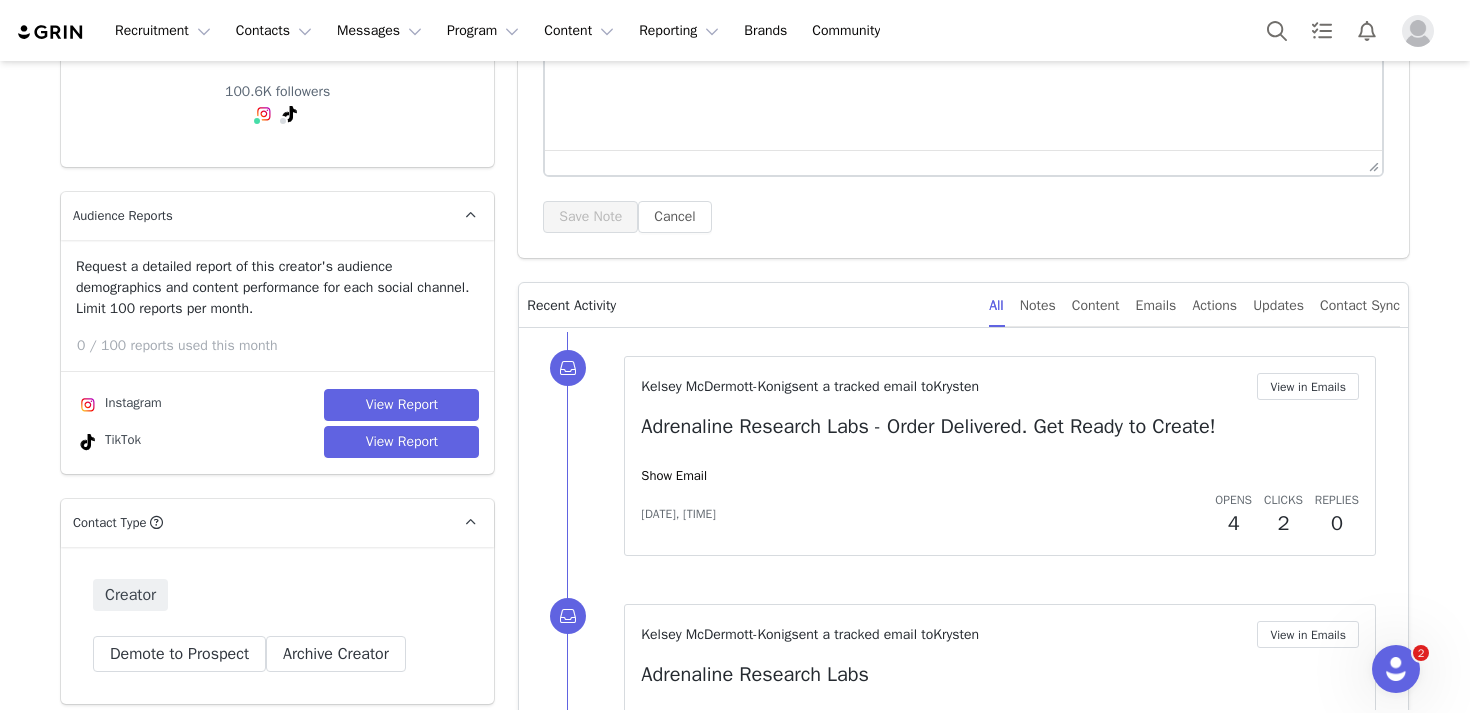 scroll, scrollTop: 332, scrollLeft: 0, axis: vertical 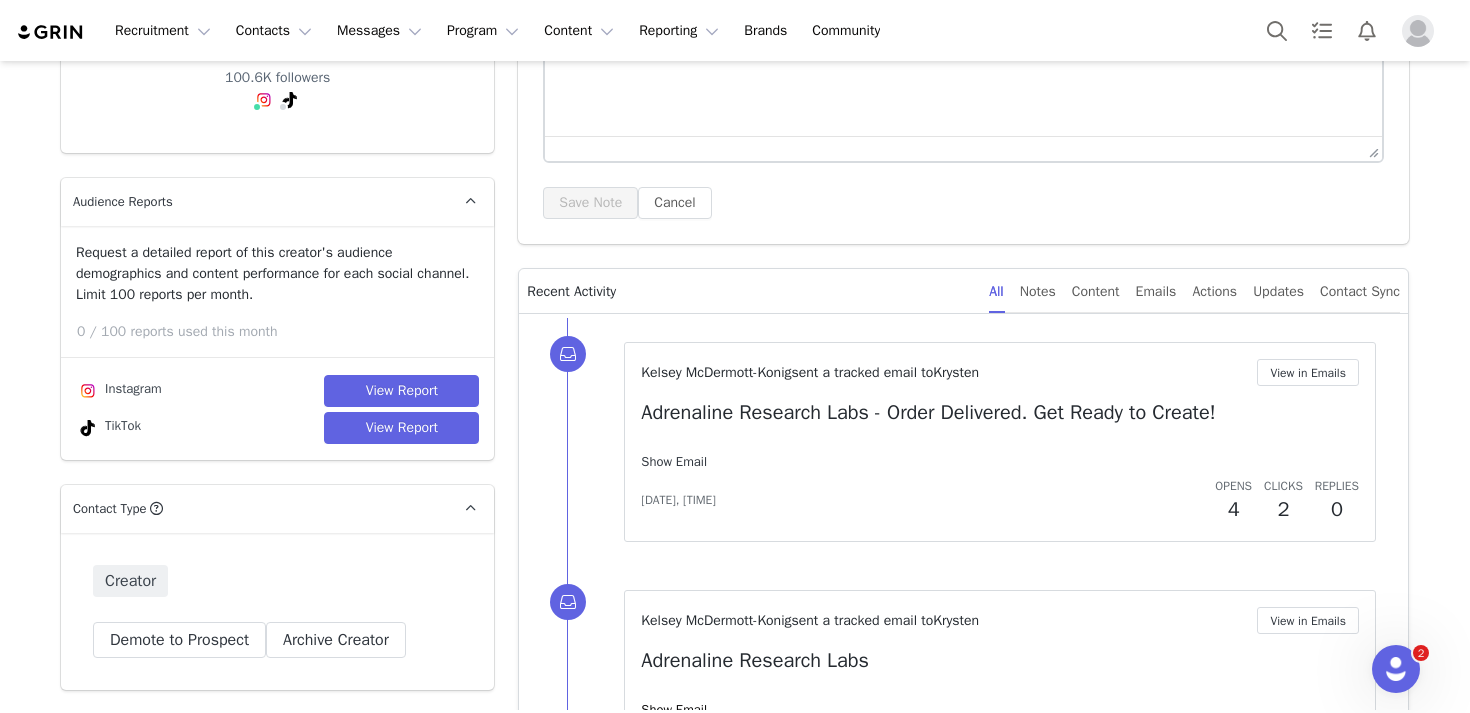 click on "Show Email" at bounding box center [674, 461] 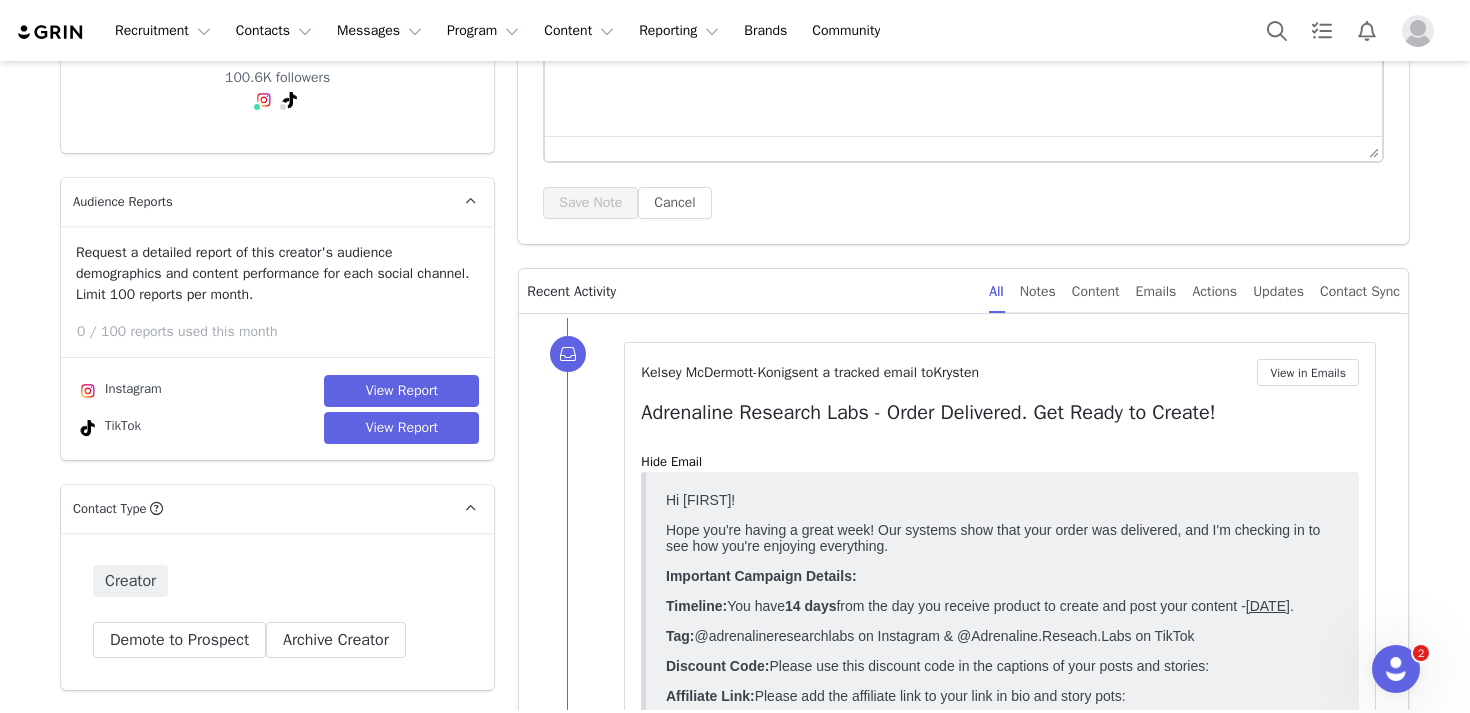 scroll, scrollTop: 0, scrollLeft: 0, axis: both 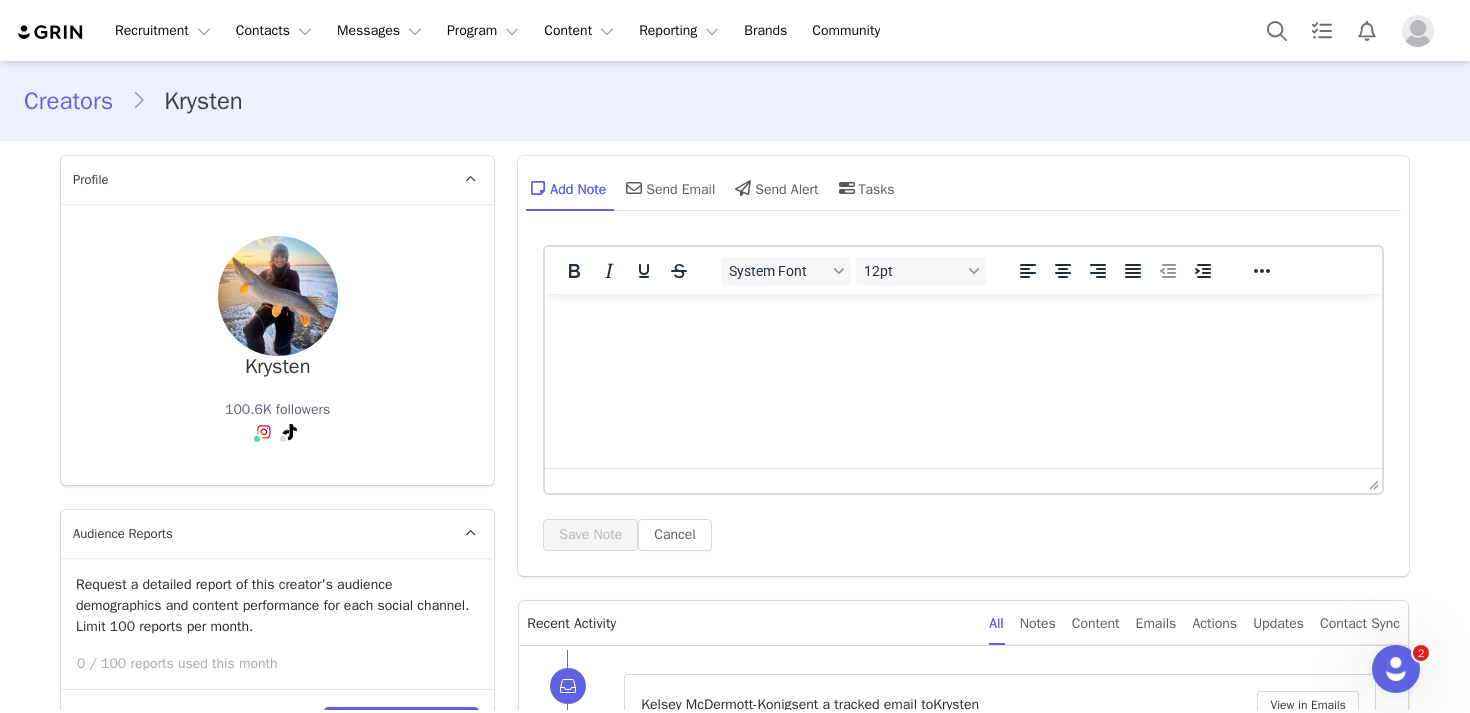 click at bounding box center [963, 321] 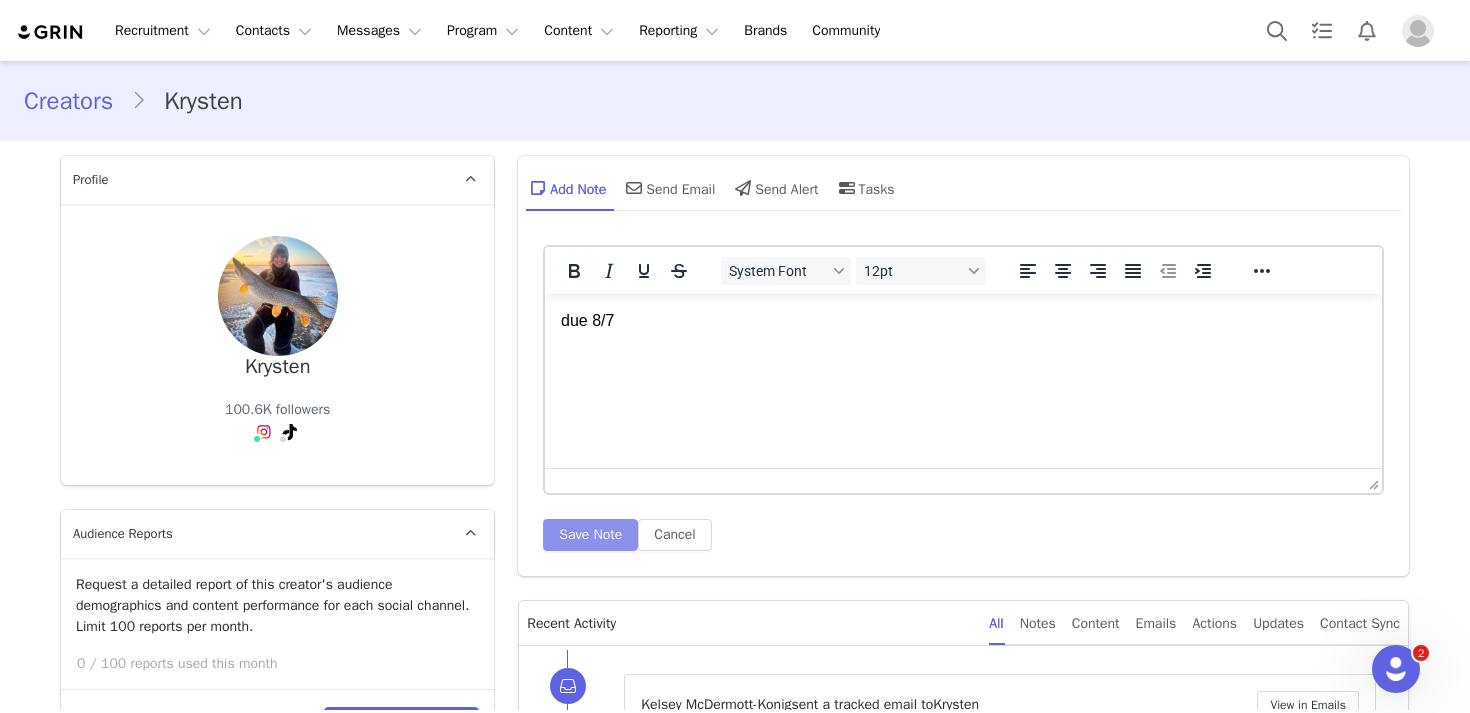 click on "Save Note" at bounding box center (590, 535) 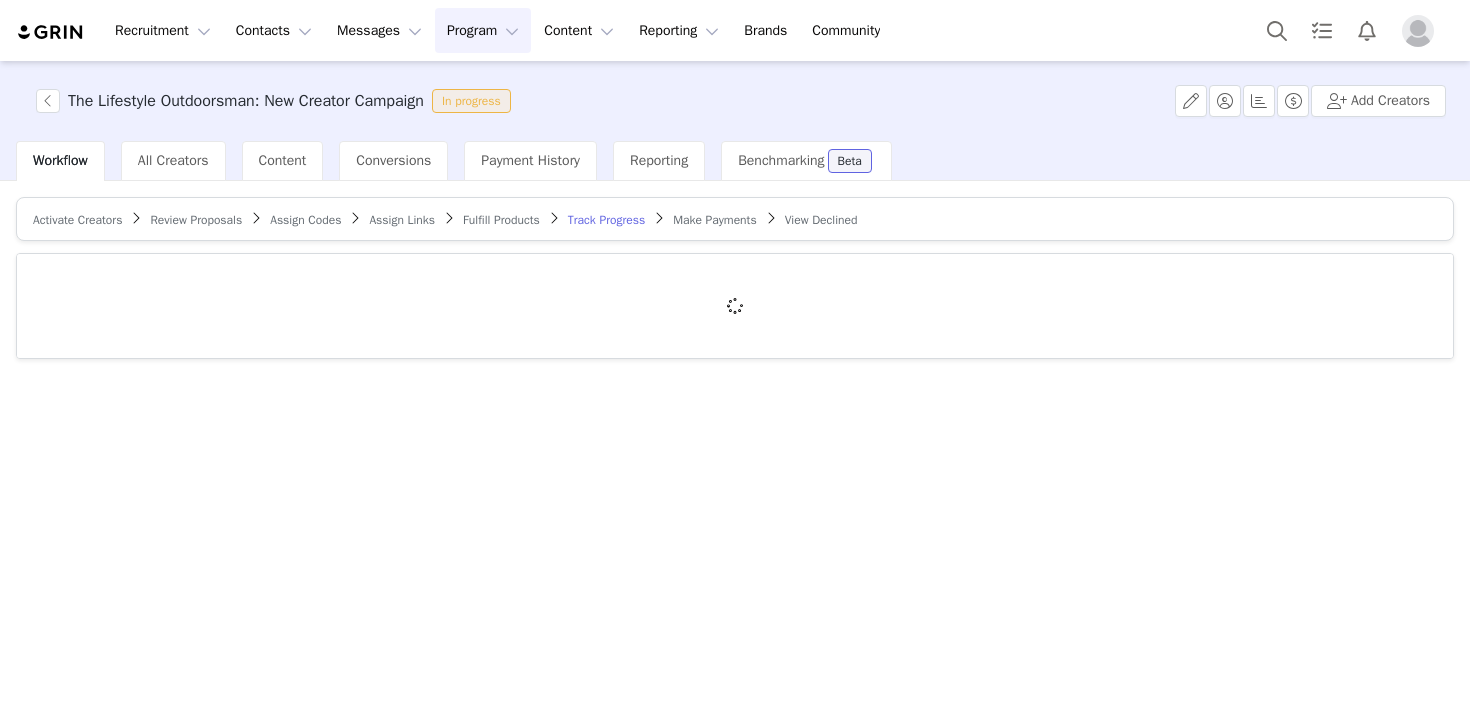 scroll, scrollTop: 0, scrollLeft: 0, axis: both 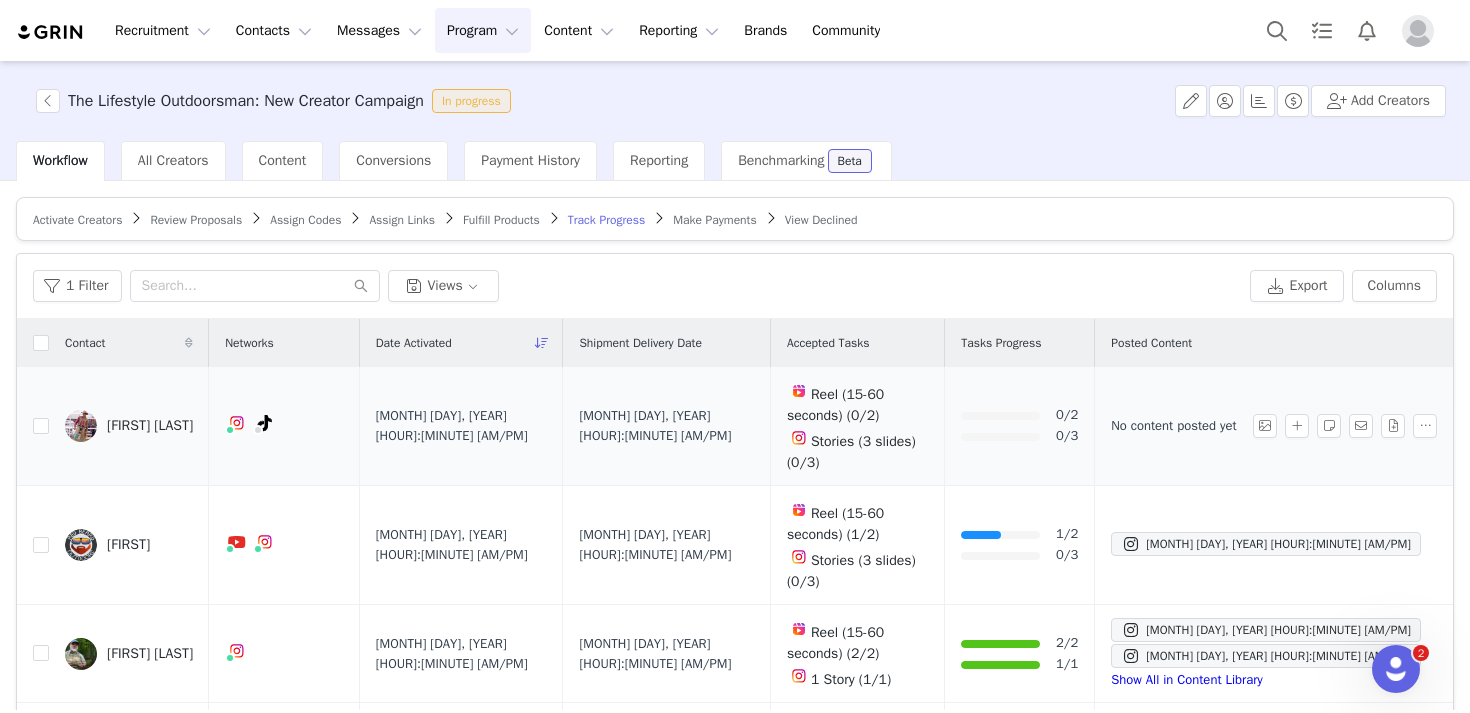 click on "[FIRST] [LAST]" at bounding box center (150, 426) 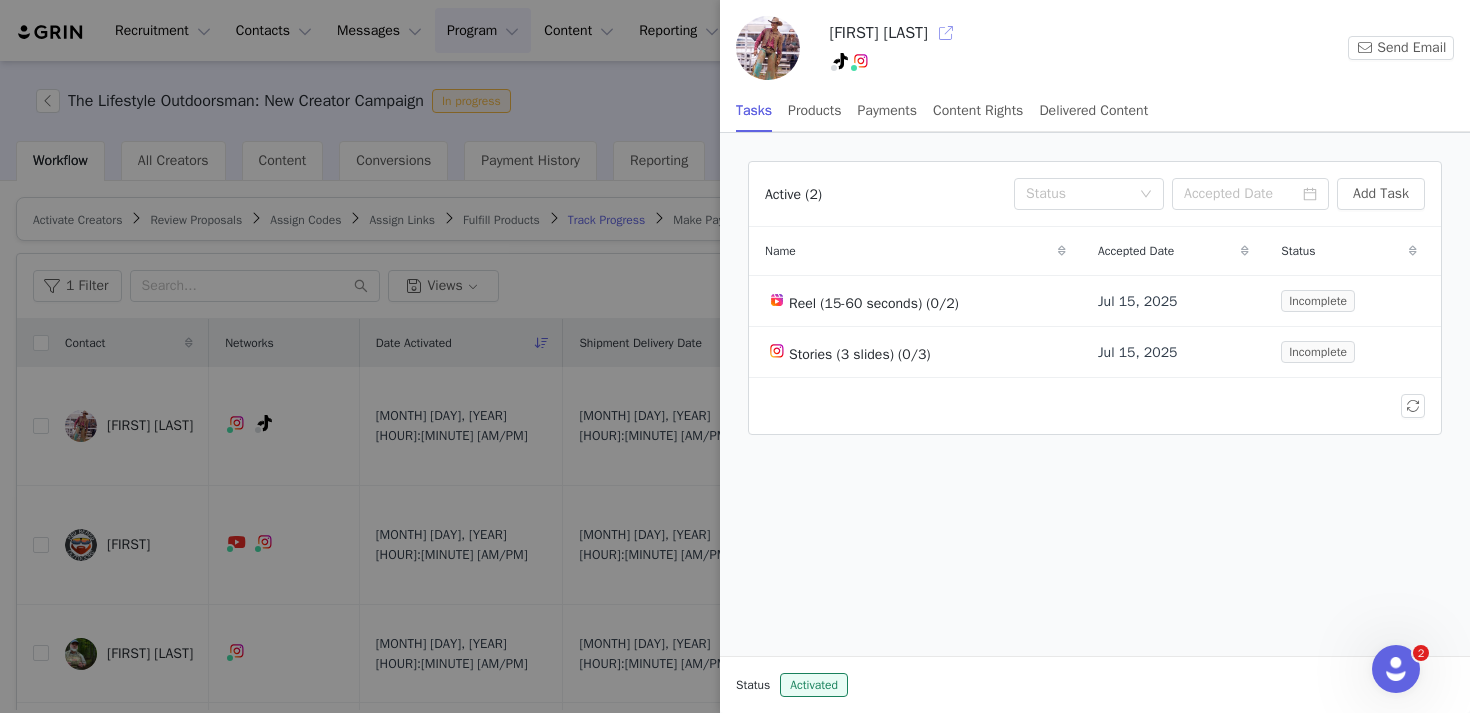 click at bounding box center (946, 33) 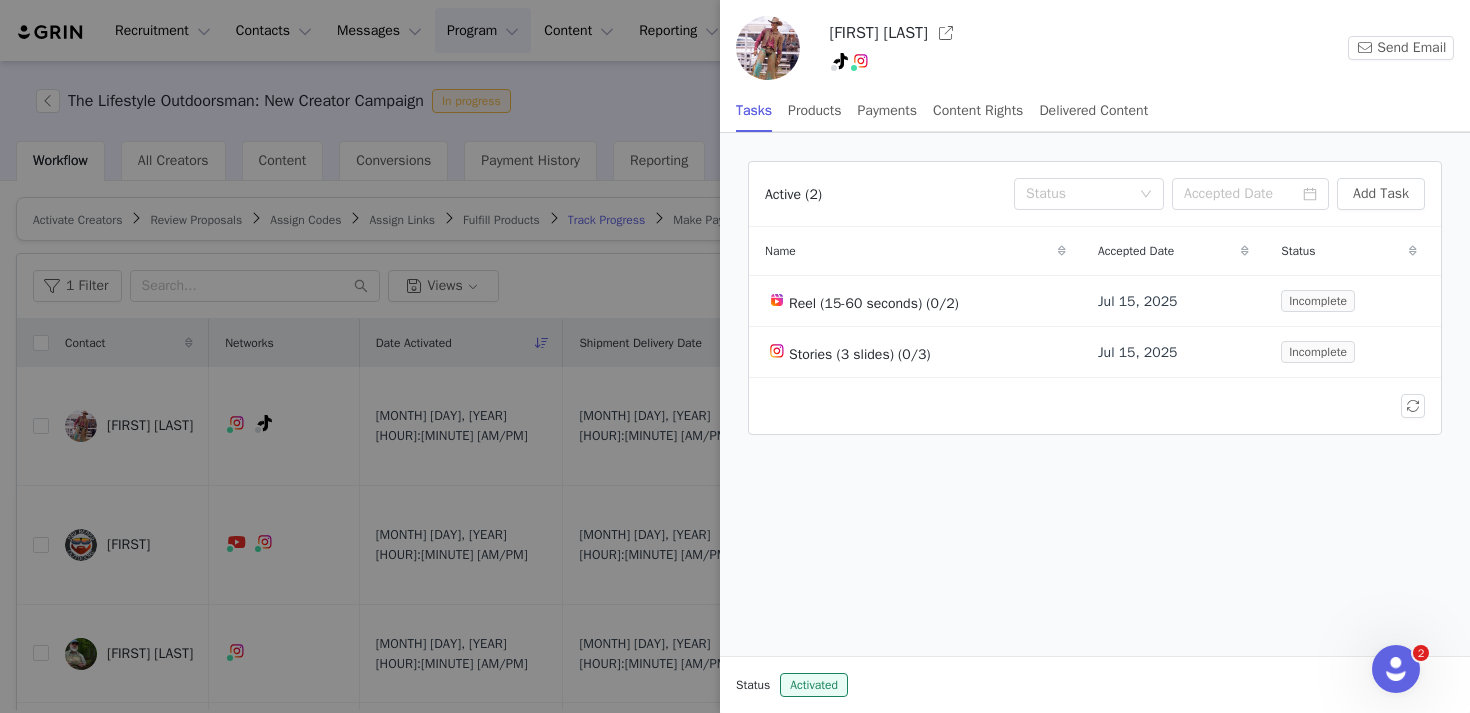 click at bounding box center [735, 356] 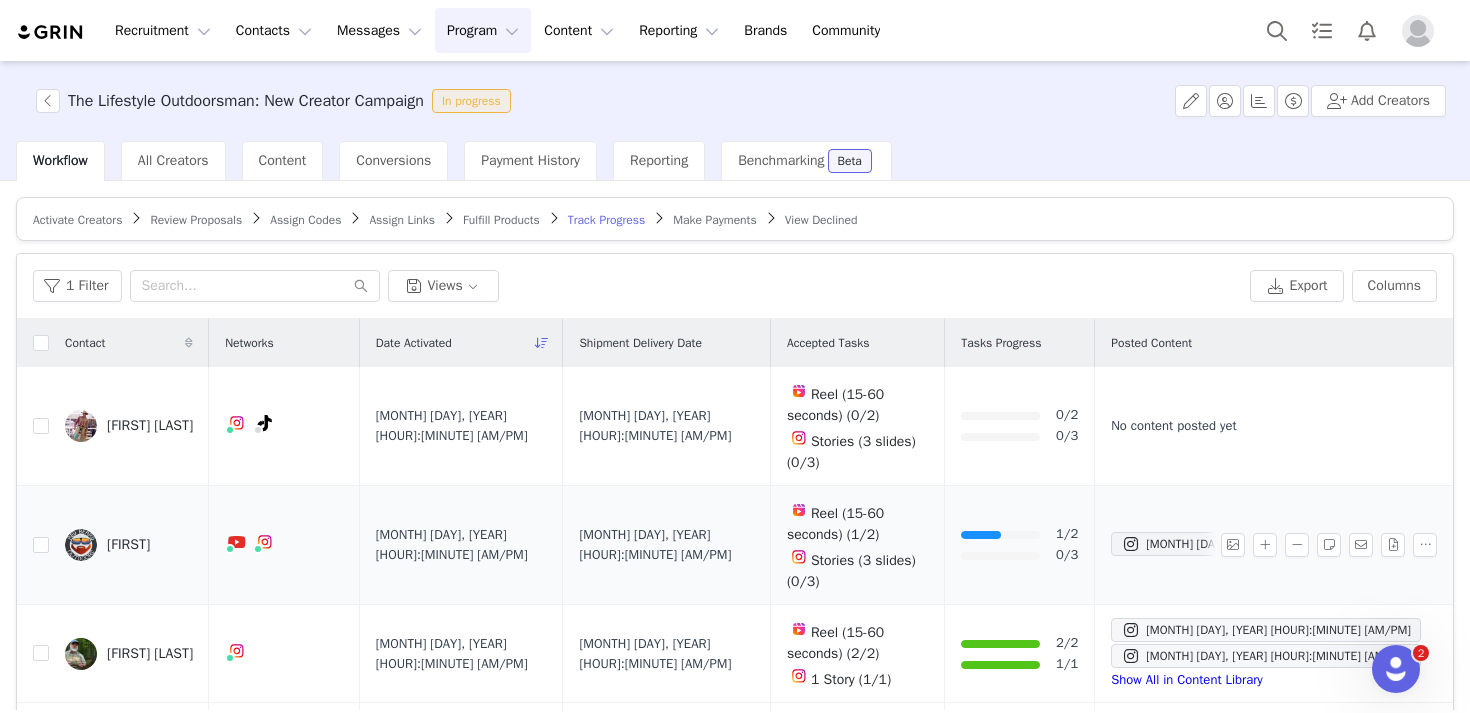click on "[FIRST]" at bounding box center [128, 545] 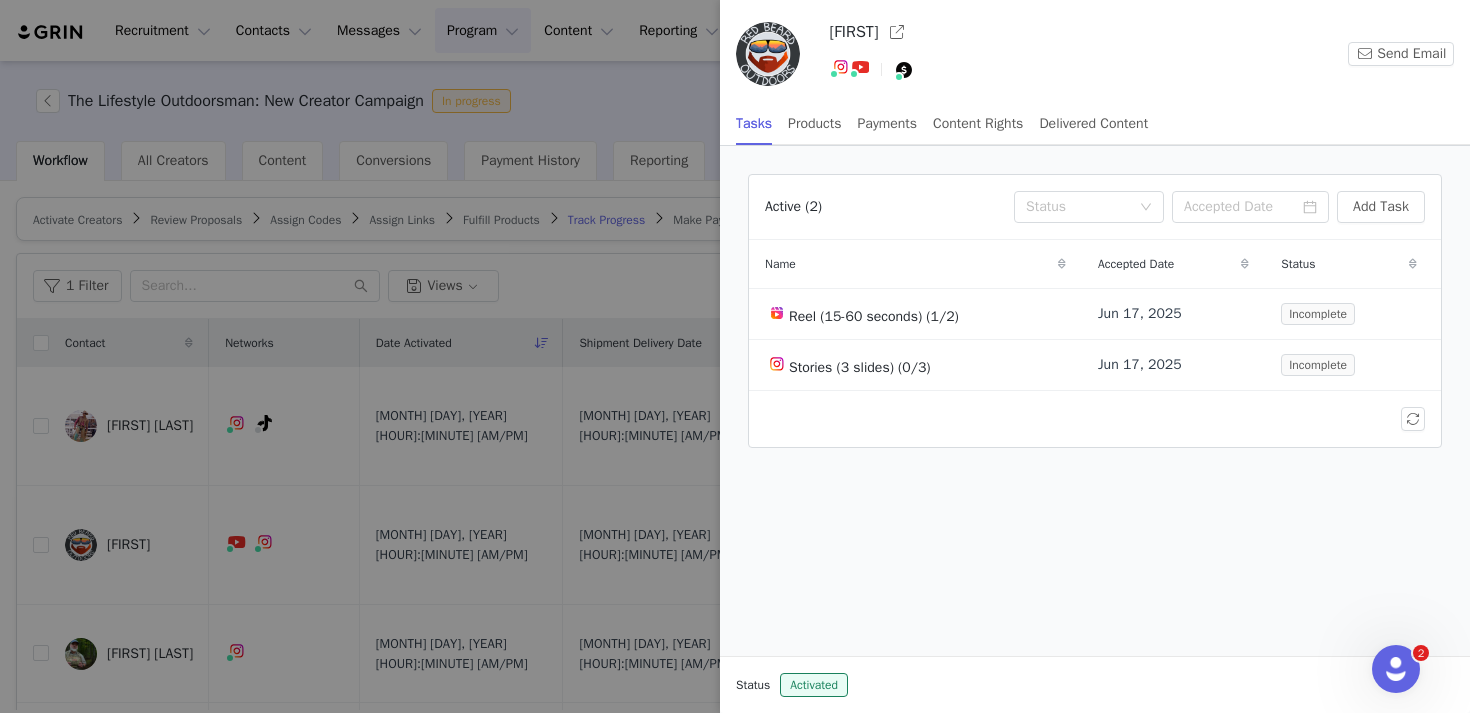 click at bounding box center [735, 356] 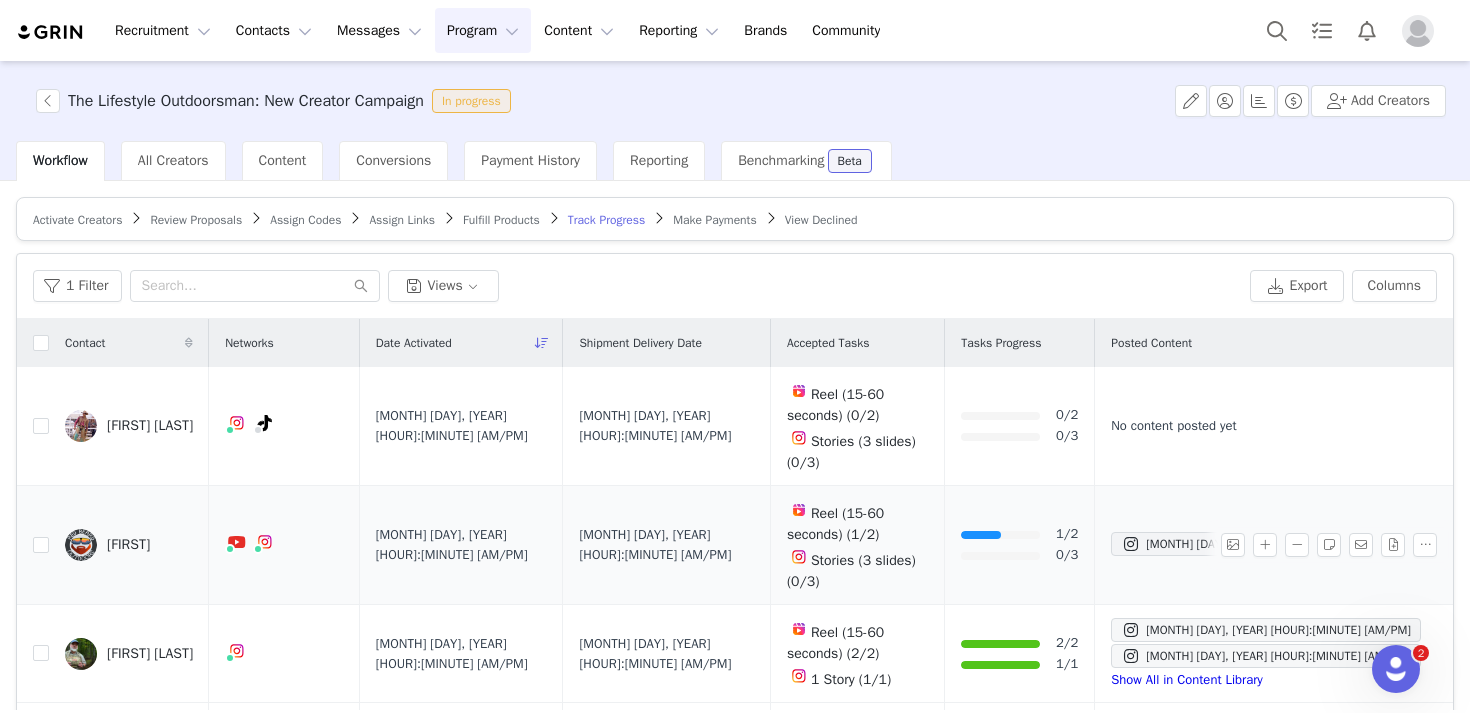 click on "[FIRST]" at bounding box center (128, 545) 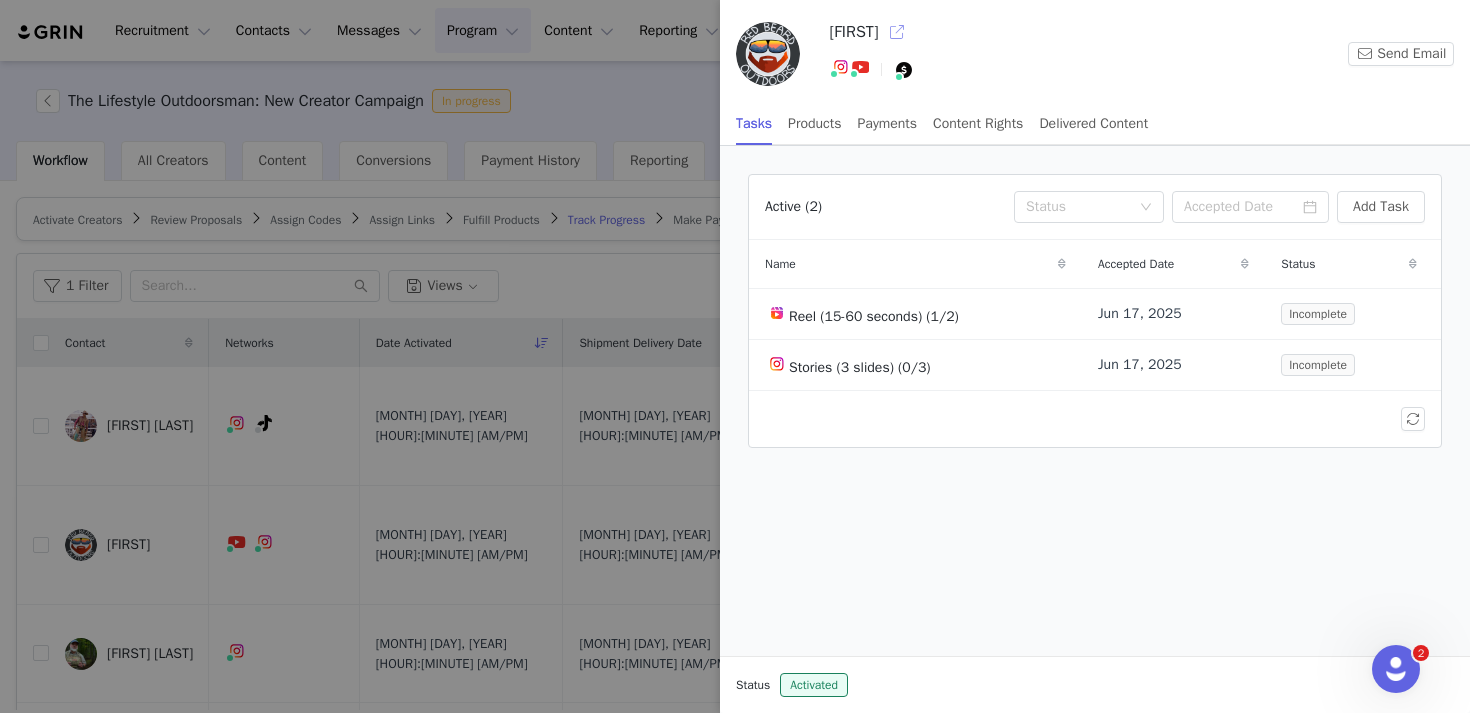 click at bounding box center (897, 32) 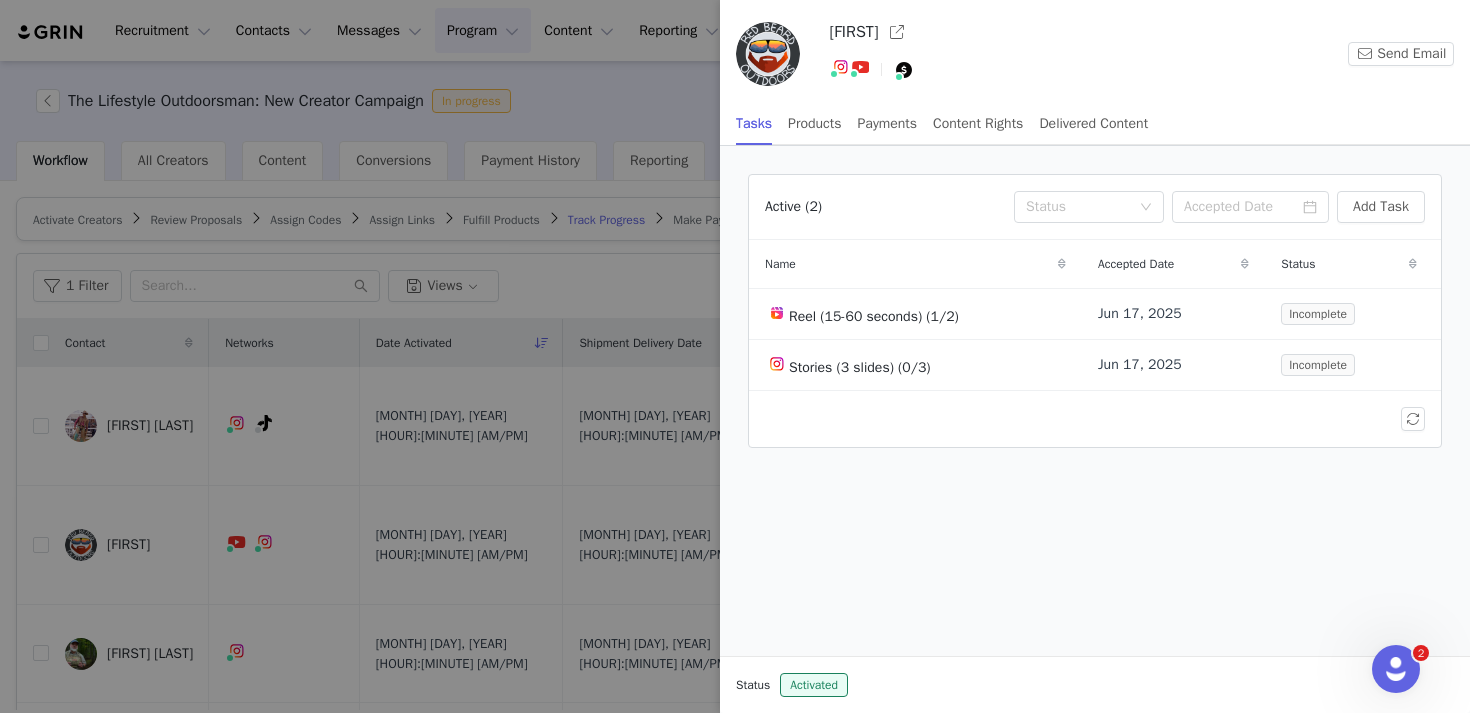 click at bounding box center [735, 356] 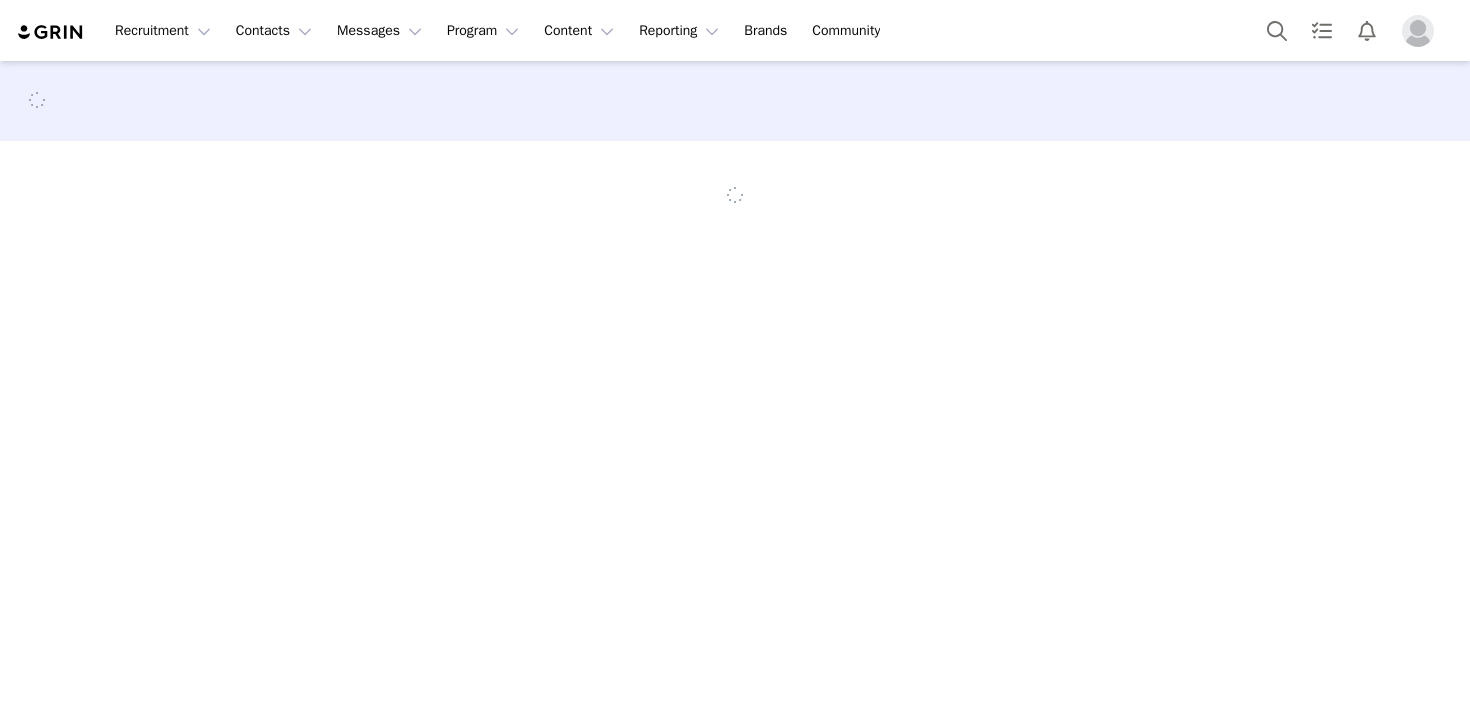 scroll, scrollTop: 0, scrollLeft: 0, axis: both 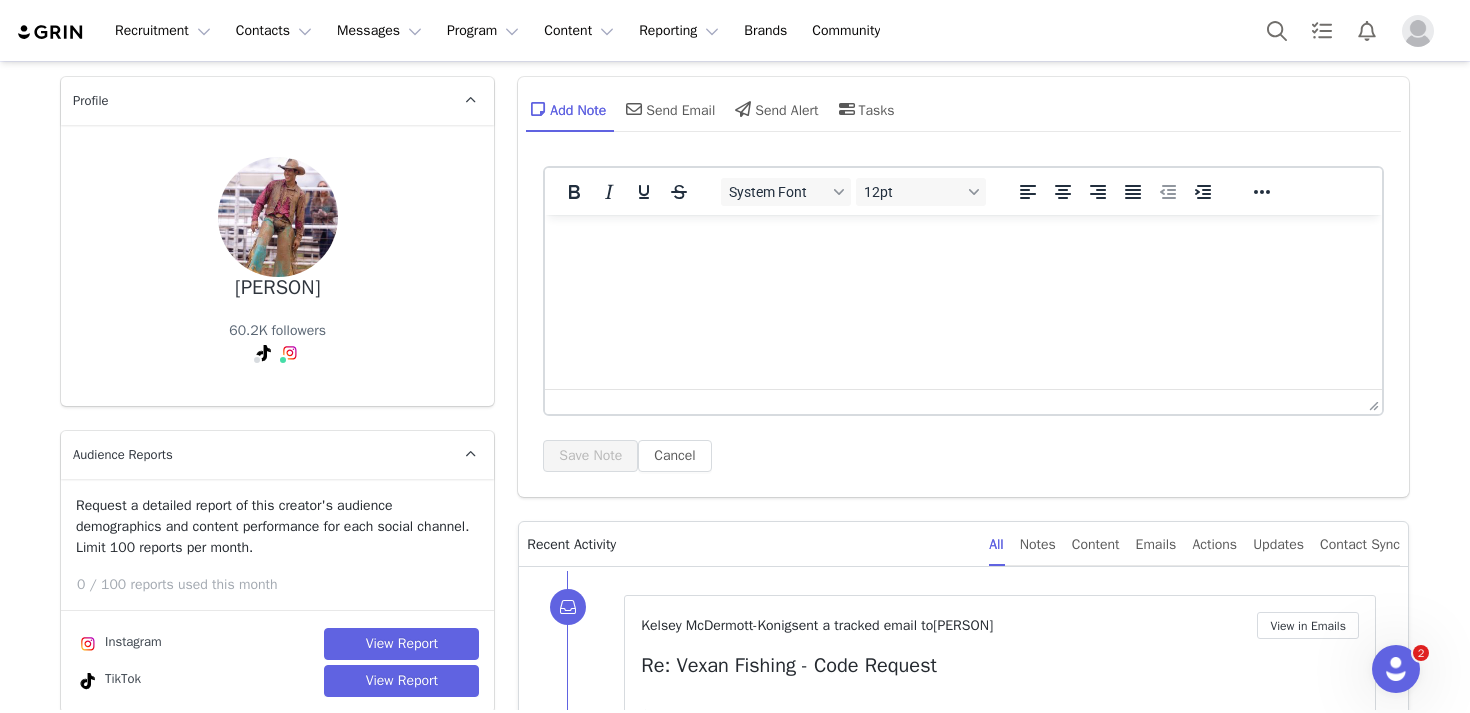 click at bounding box center (963, 242) 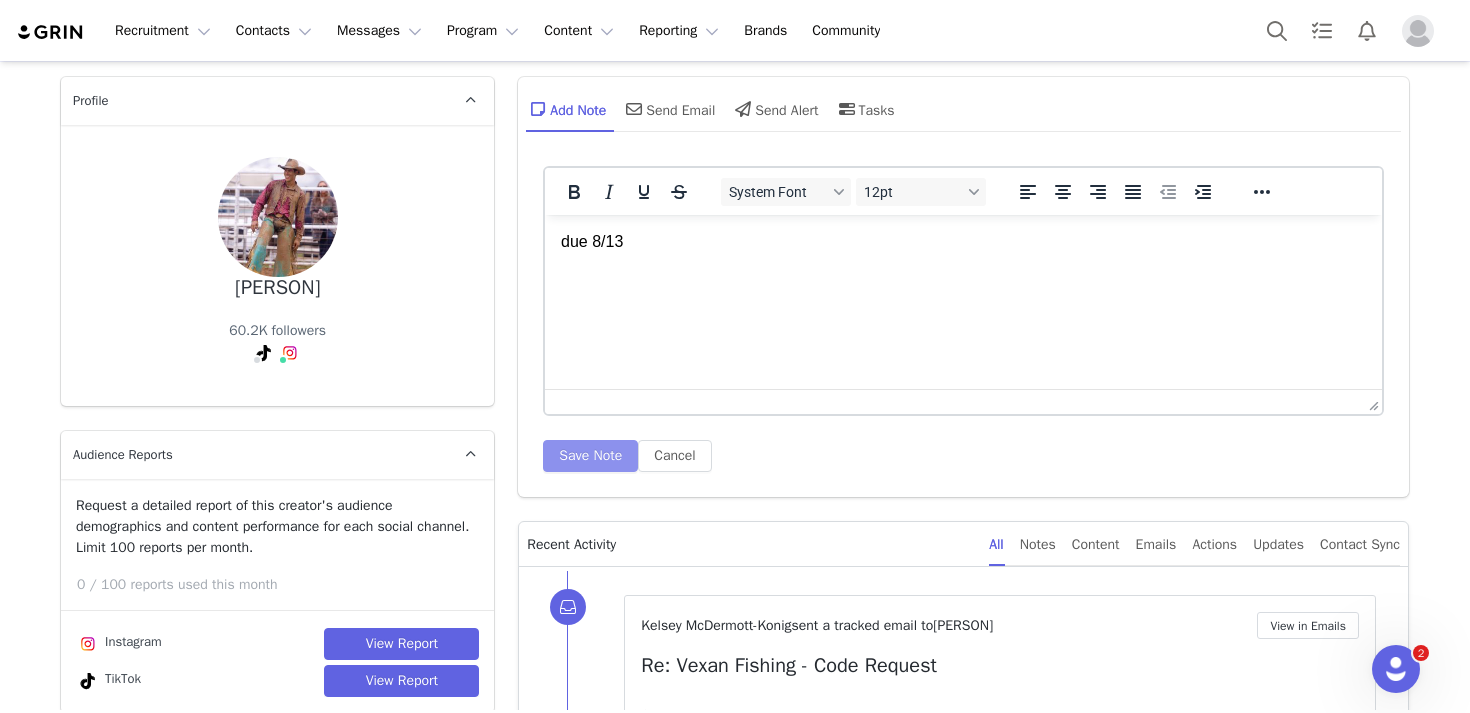 click on "Save Note" at bounding box center (590, 456) 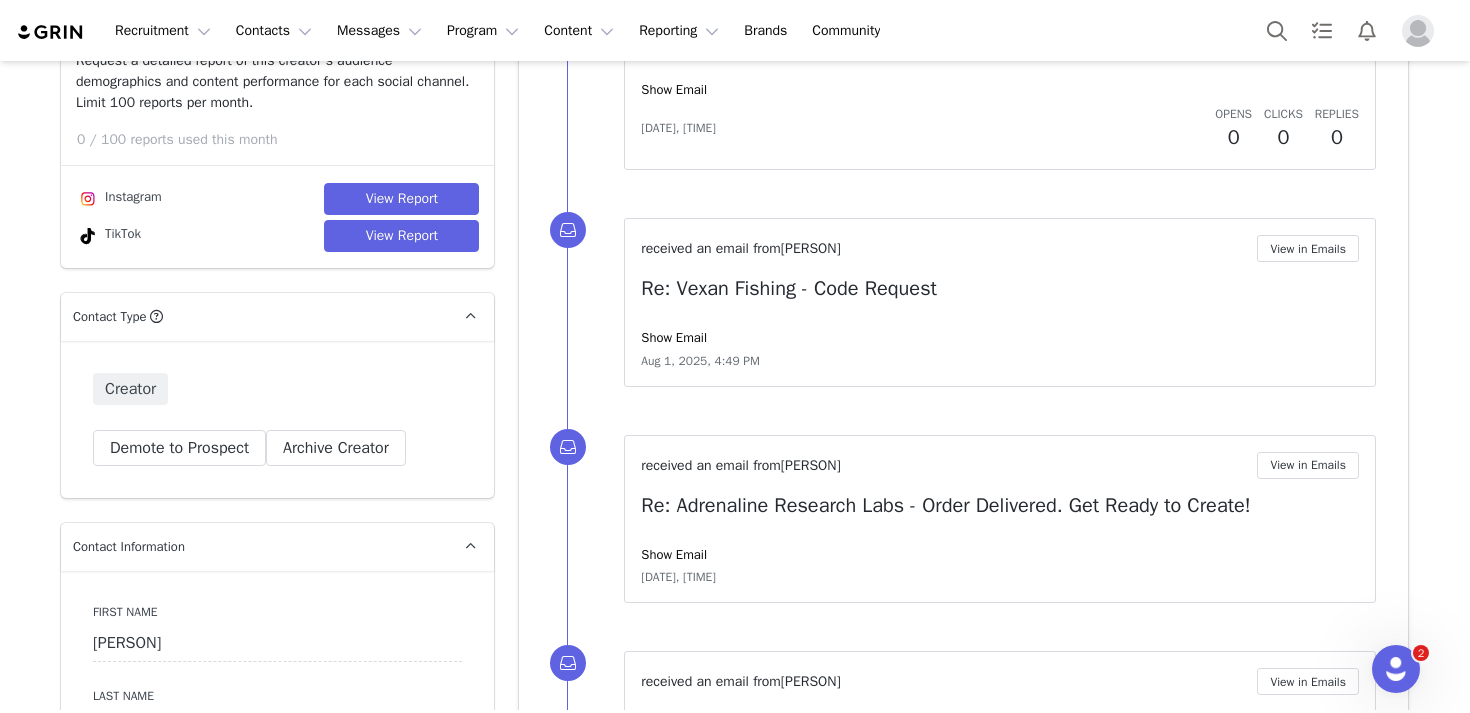 scroll, scrollTop: 525, scrollLeft: 0, axis: vertical 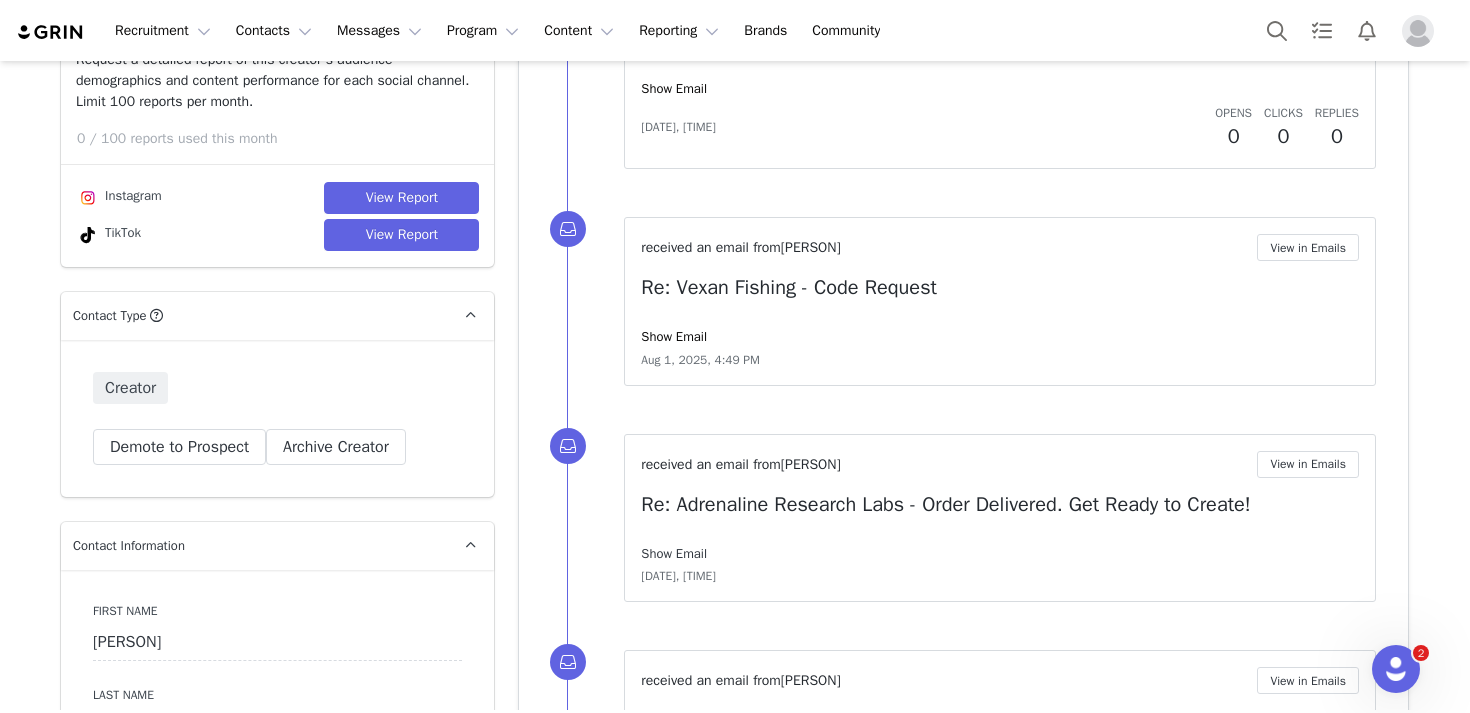 click on "Show Email" at bounding box center (674, 553) 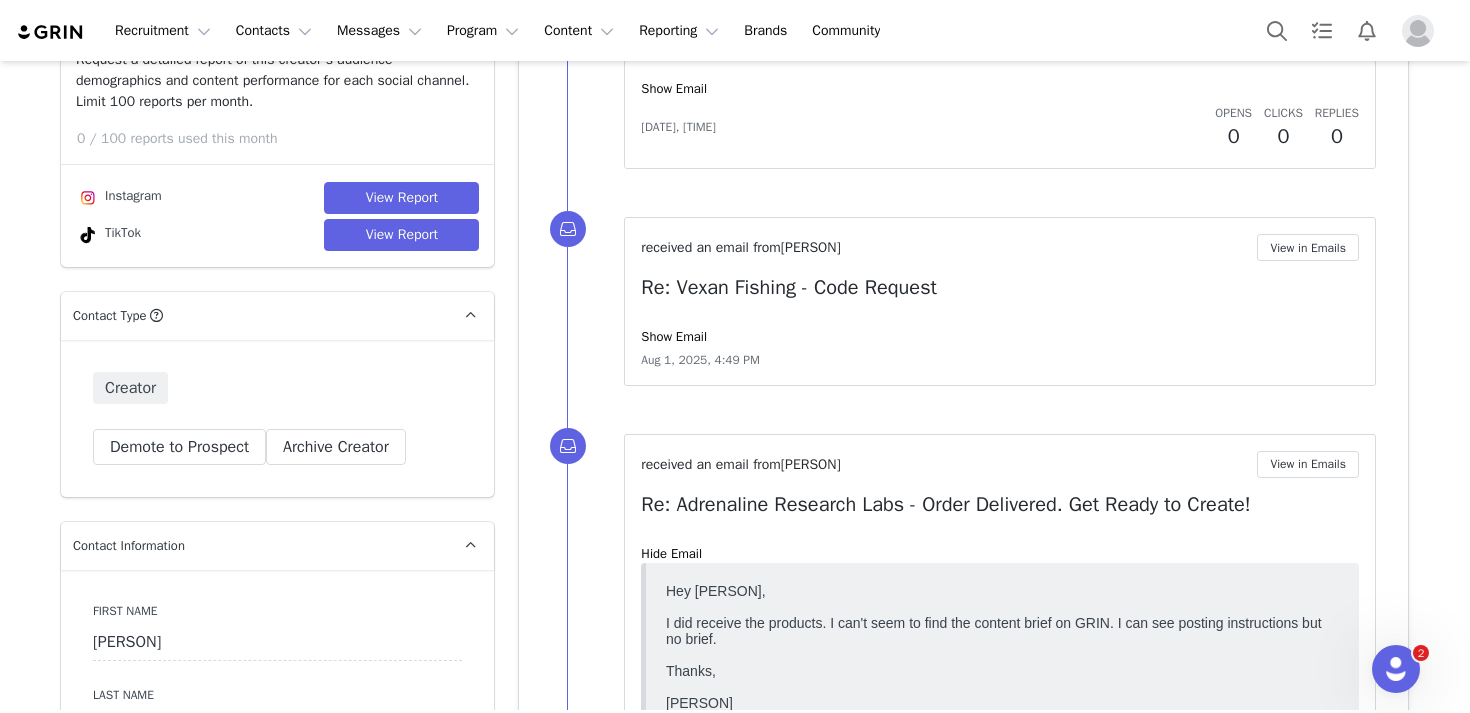 scroll, scrollTop: 0, scrollLeft: 0, axis: both 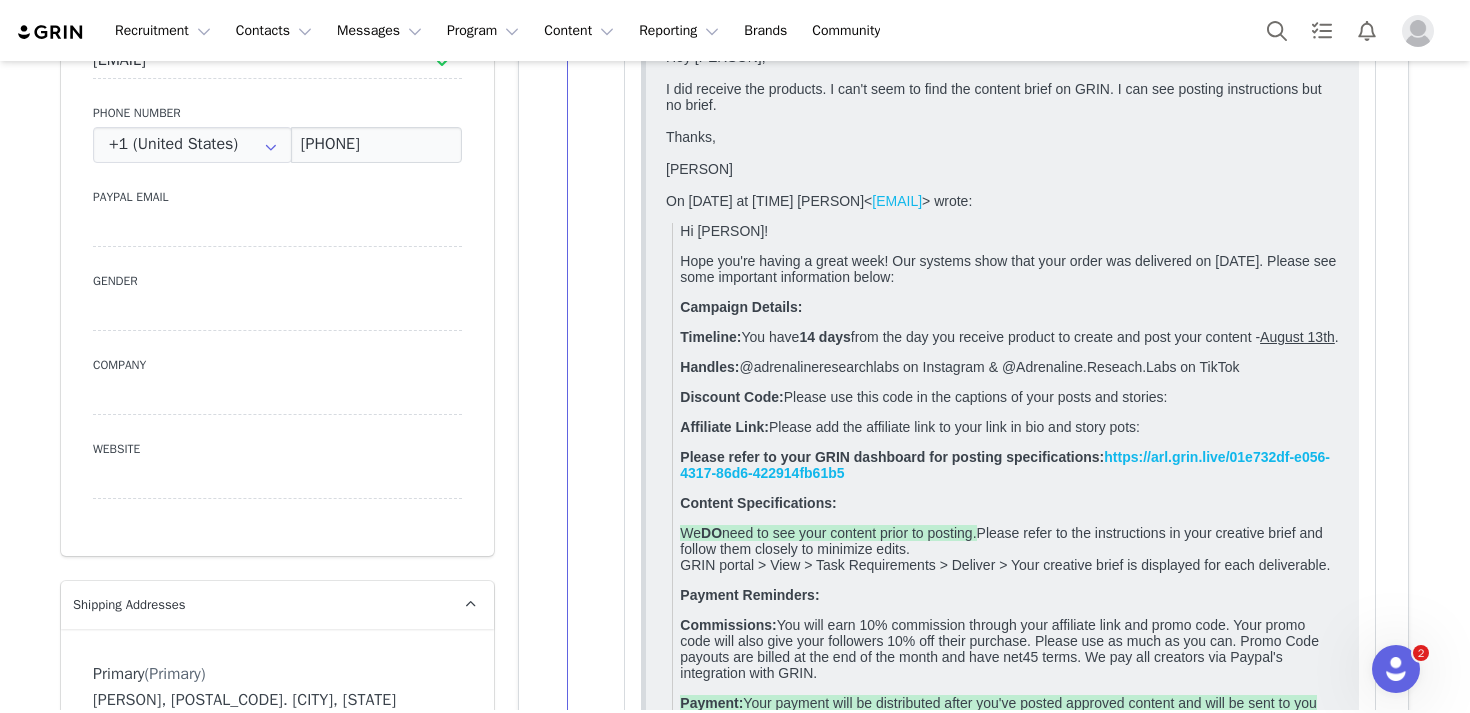 click on "We  DO  need to see your content prior to posting.   Please refer to the instructions in your creative brief and follow them closely to minimize edits.  GRIN portal > View > Task Requirements > Deliver > Your creative brief is displayed for each deliverable." at bounding box center (1009, 548) 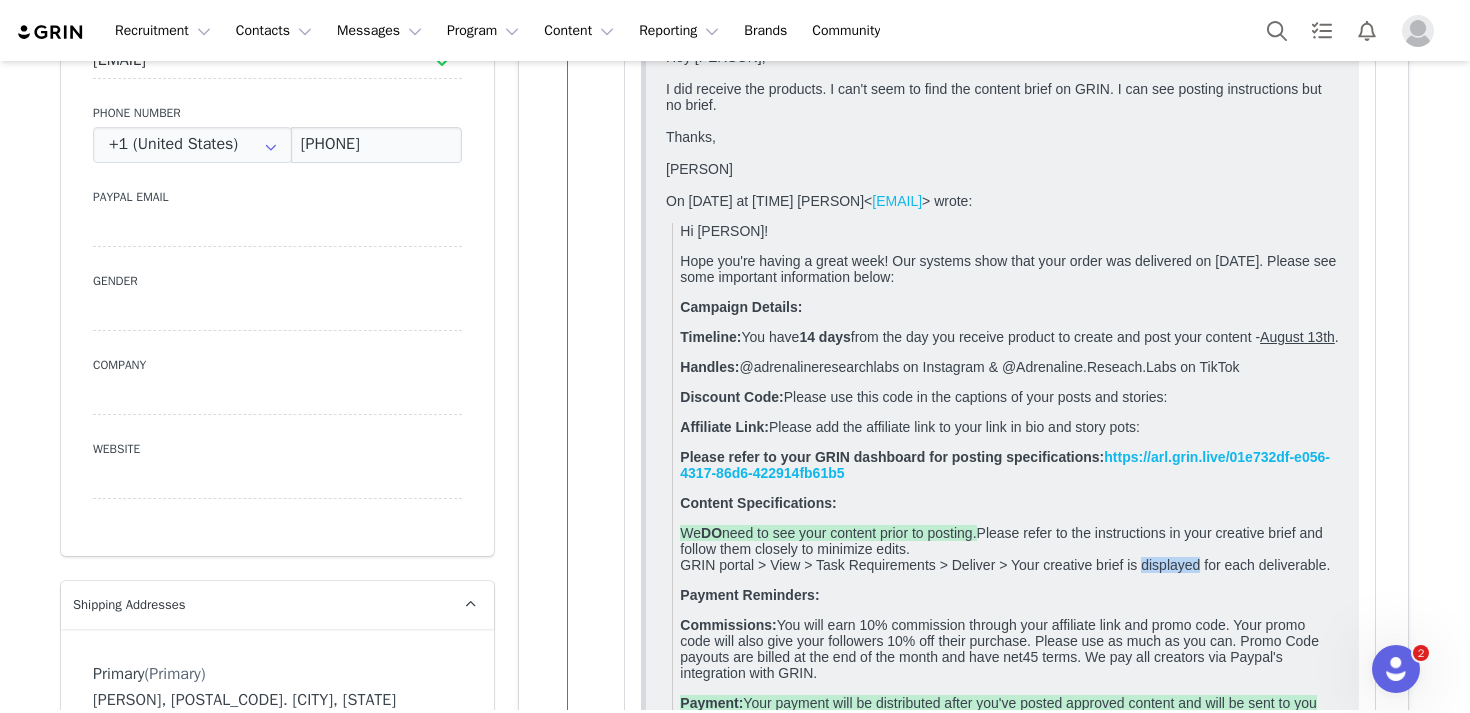 click on "We  DO  need to see your content prior to posting.   Please refer to the instructions in your creative brief and follow them closely to minimize edits.  GRIN portal > View > Task Requirements > Deliver > Your creative brief is displayed for each deliverable." at bounding box center [1009, 548] 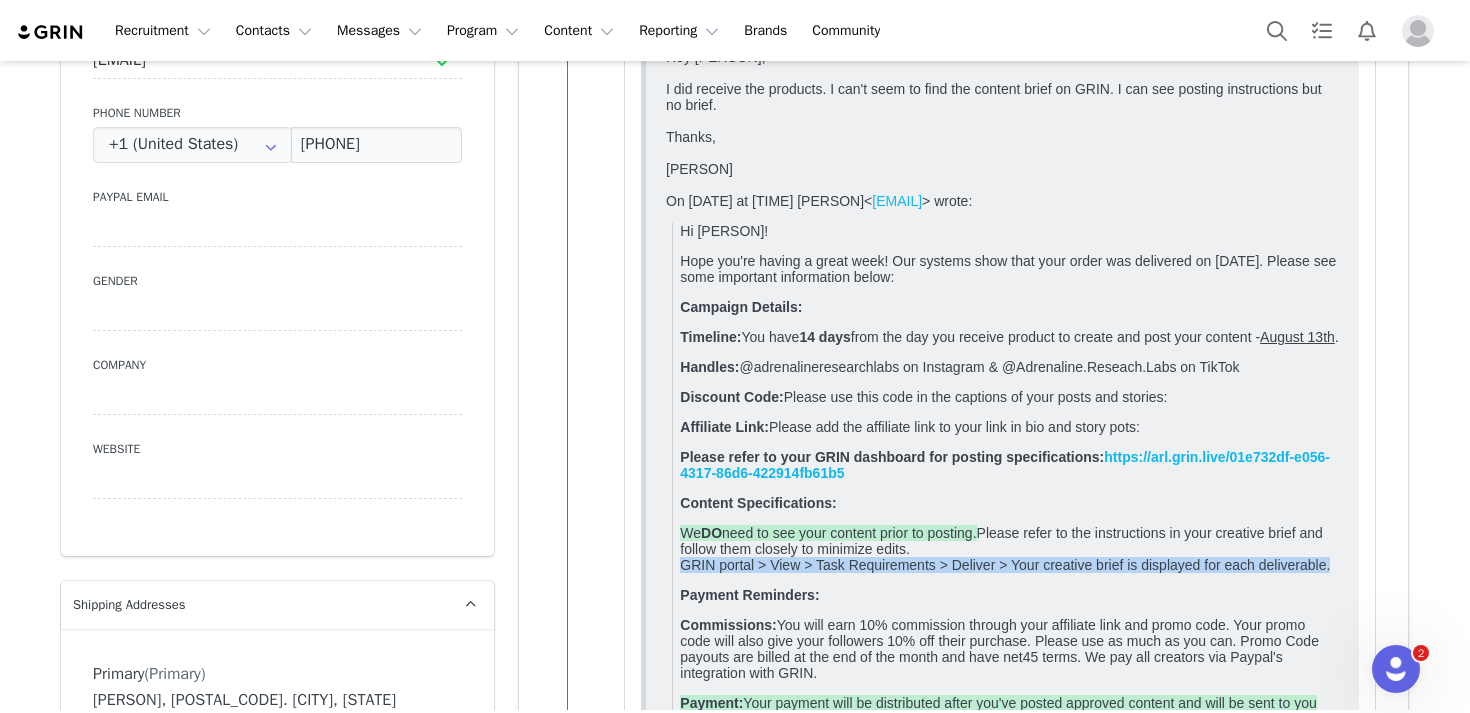click on "We  DO  need to see your content prior to posting.   Please refer to the instructions in your creative brief and follow them closely to minimize edits.  GRIN portal > View > Task Requirements > Deliver > Your creative brief is displayed for each deliverable." at bounding box center [1009, 548] 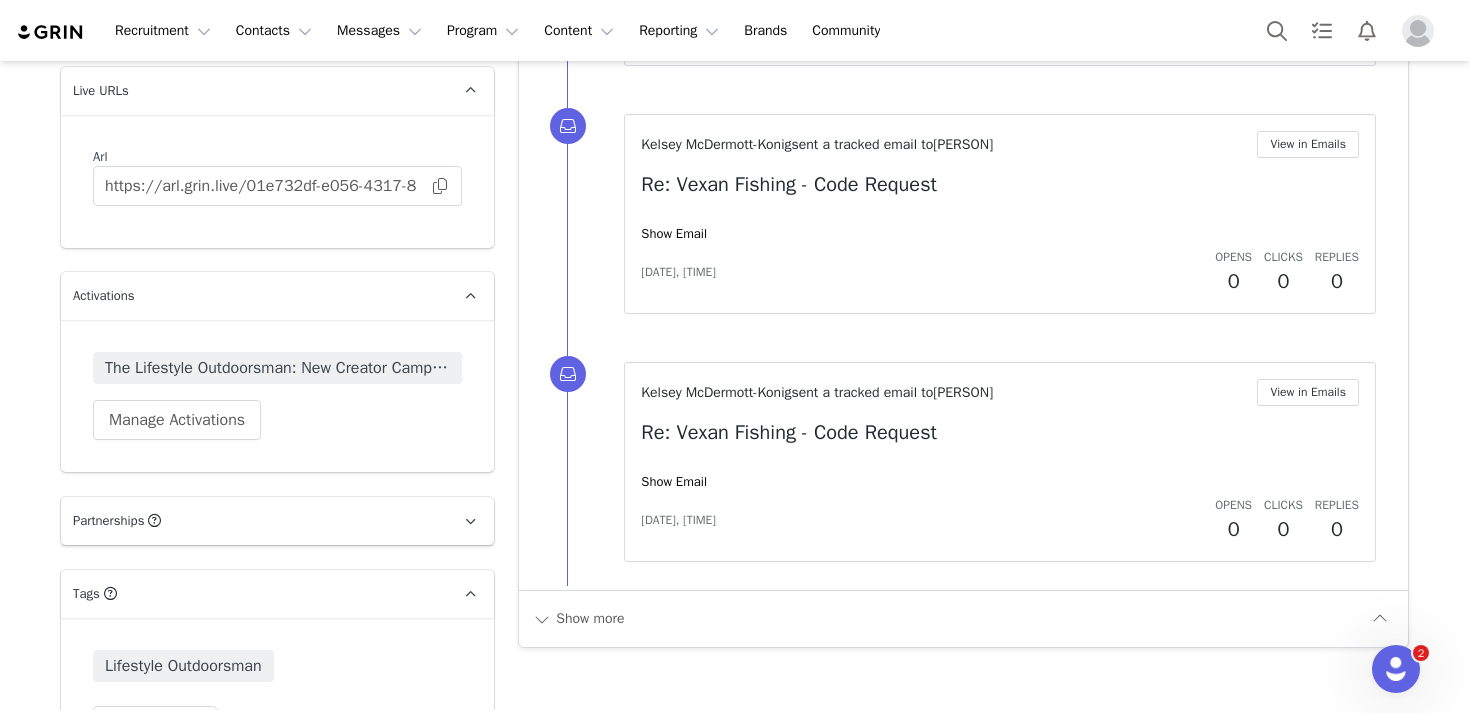 scroll, scrollTop: 3588, scrollLeft: 0, axis: vertical 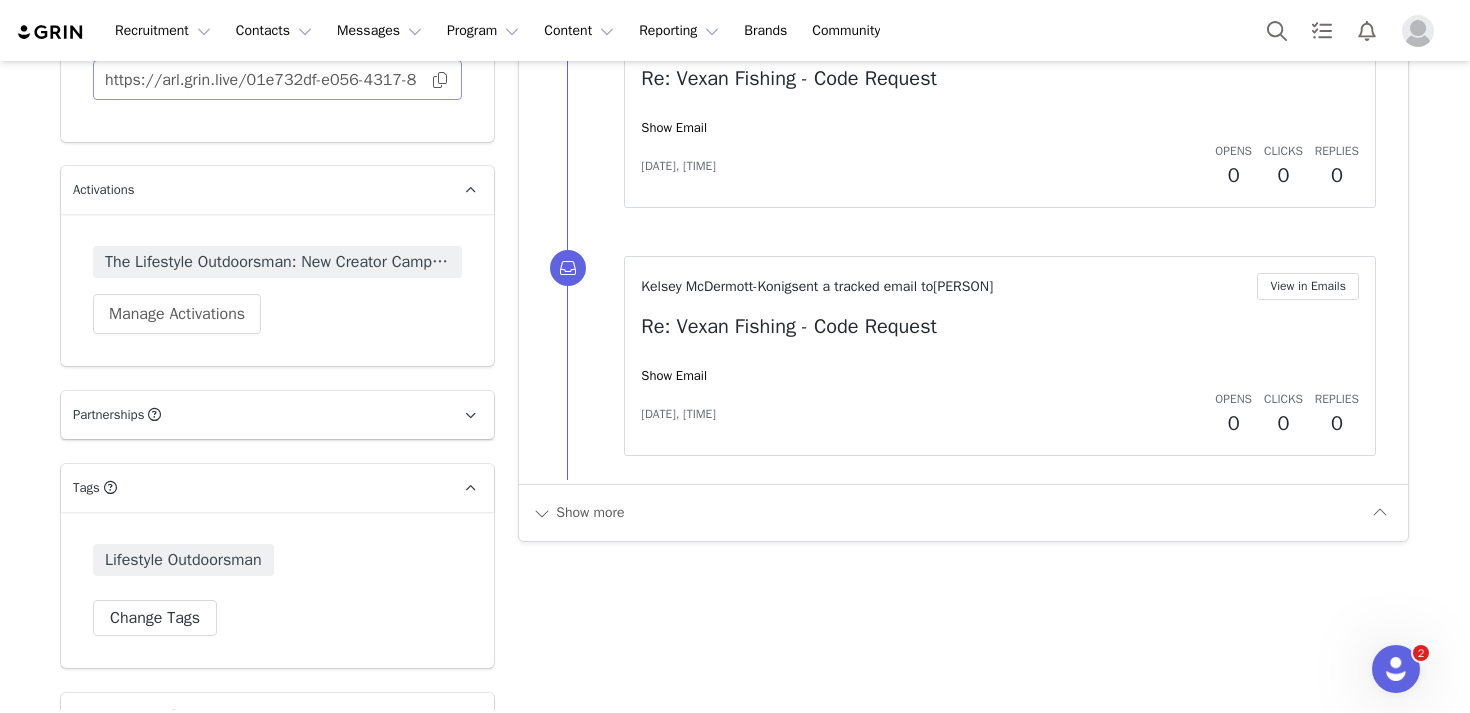 click at bounding box center [440, 80] 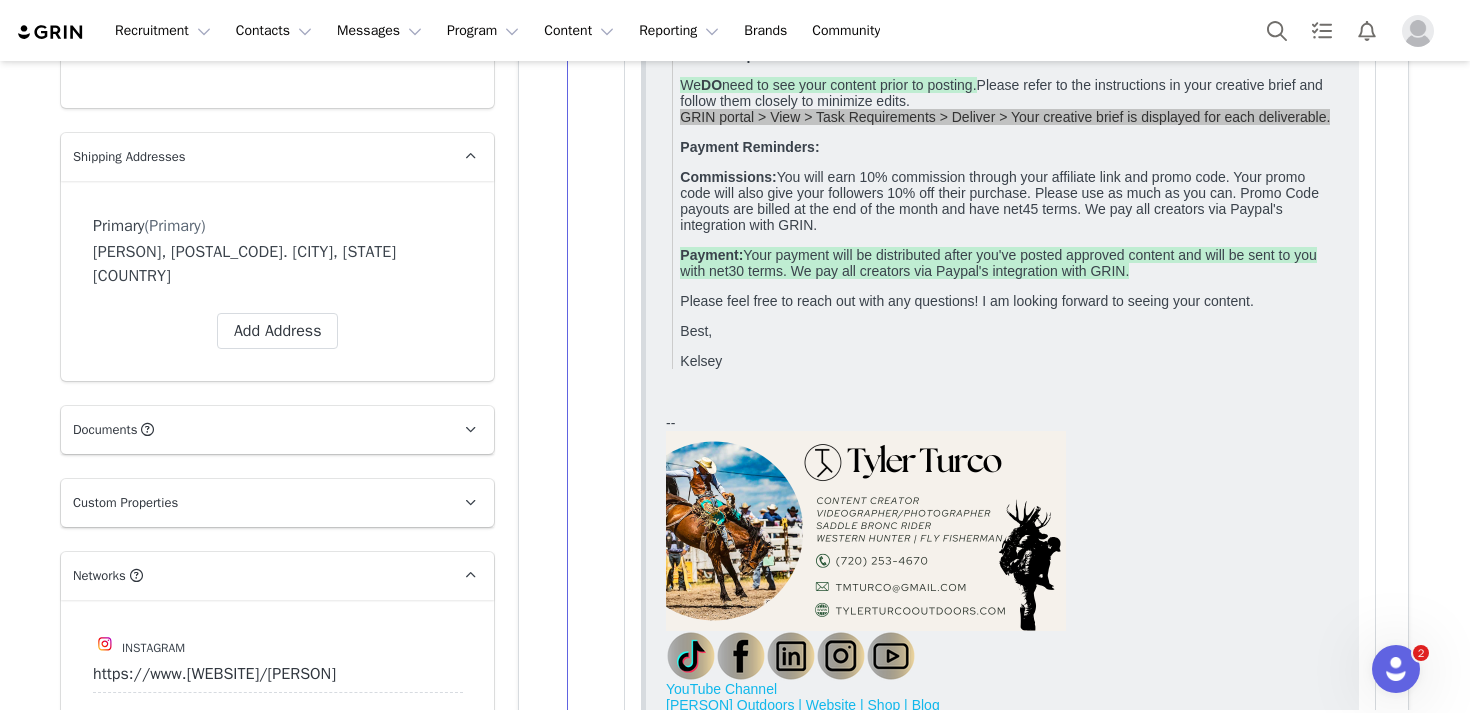 scroll, scrollTop: 1710, scrollLeft: 0, axis: vertical 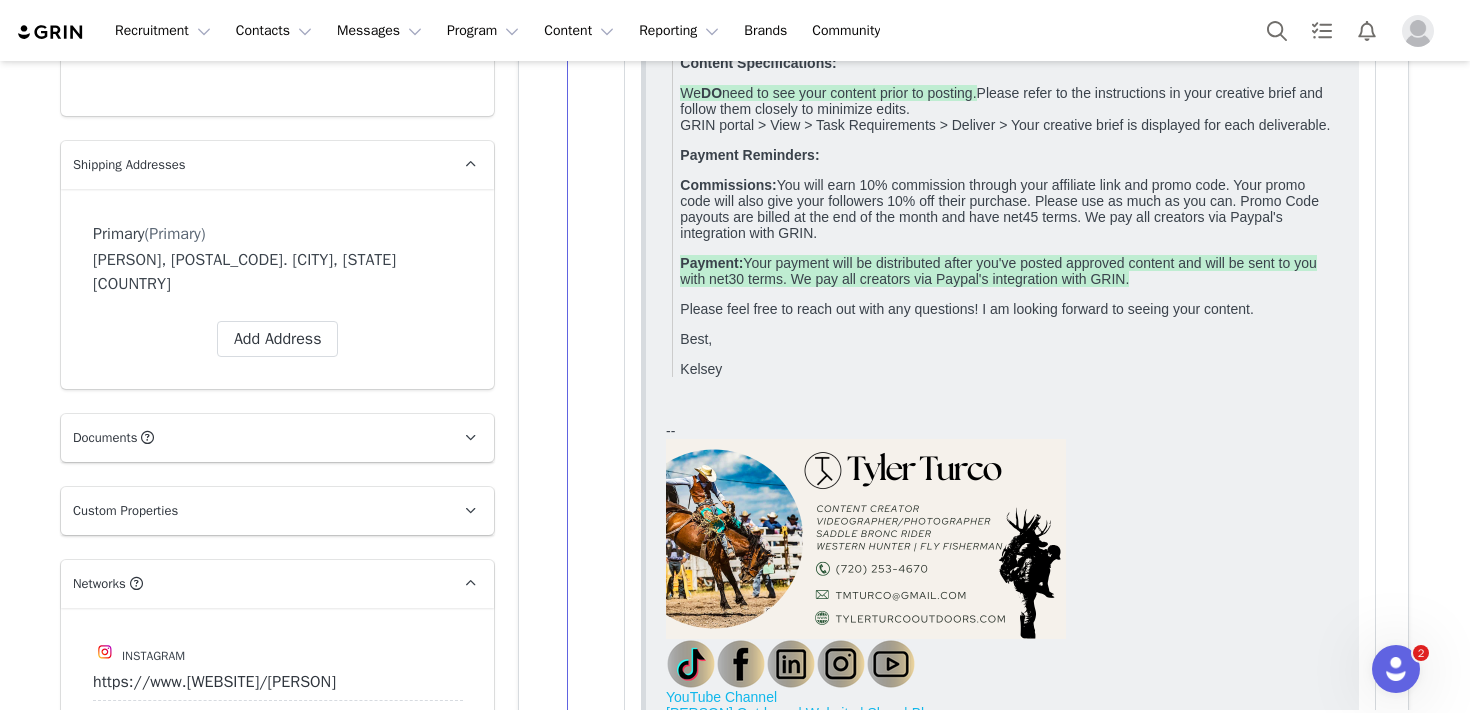 click on "We  DO  need to see your content prior to posting.   Please refer to the instructions in your creative brief and follow them closely to minimize edits.  GRIN portal > View > Task Requirements > Deliver > Your creative brief is displayed for each deliverable." at bounding box center [1009, 109] 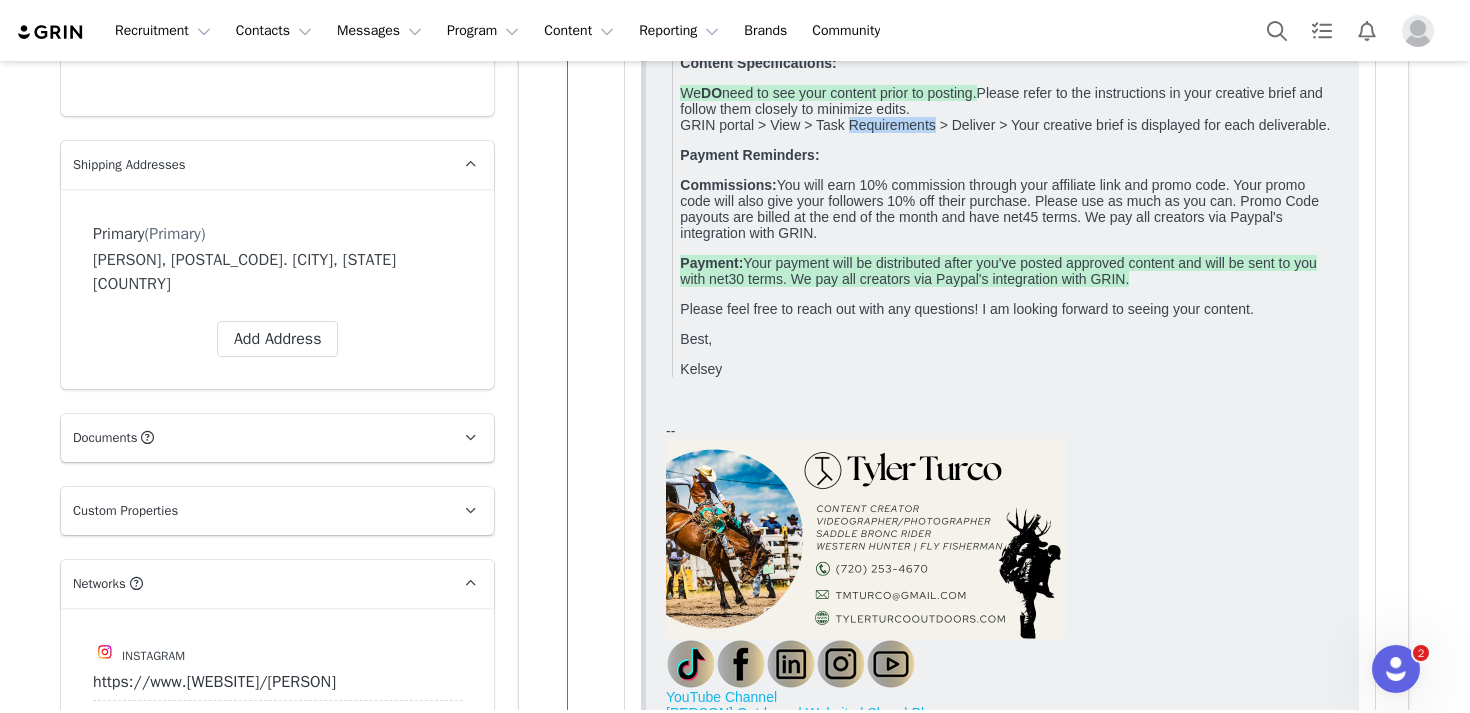 click on "We  DO  need to see your content prior to posting.   Please refer to the instructions in your creative brief and follow them closely to minimize edits.  GRIN portal > View > Task Requirements > Deliver > Your creative brief is displayed for each deliverable." at bounding box center [1009, 109] 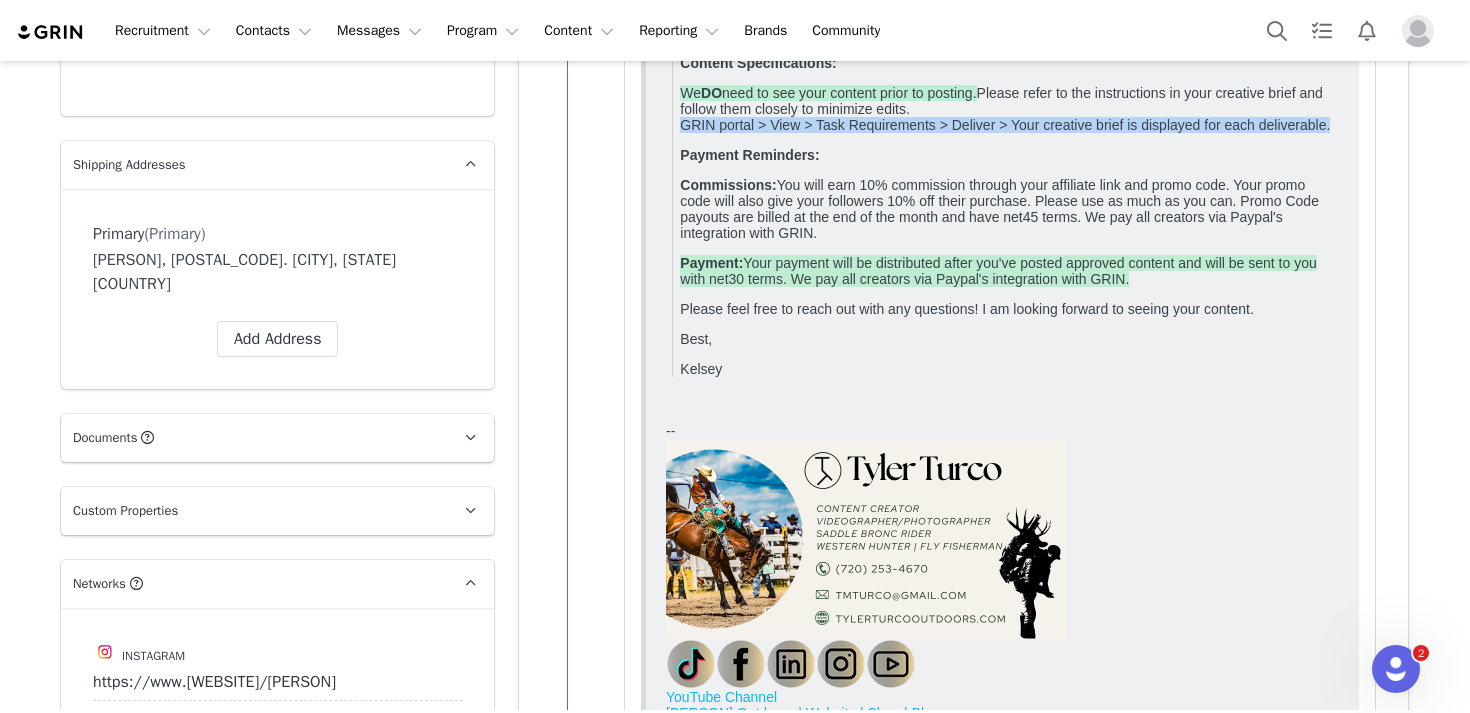 click on "We  DO  need to see your content prior to posting.   Please refer to the instructions in your creative brief and follow them closely to minimize edits.  GRIN portal > View > Task Requirements > Deliver > Your creative brief is displayed for each deliverable." at bounding box center [1009, 109] 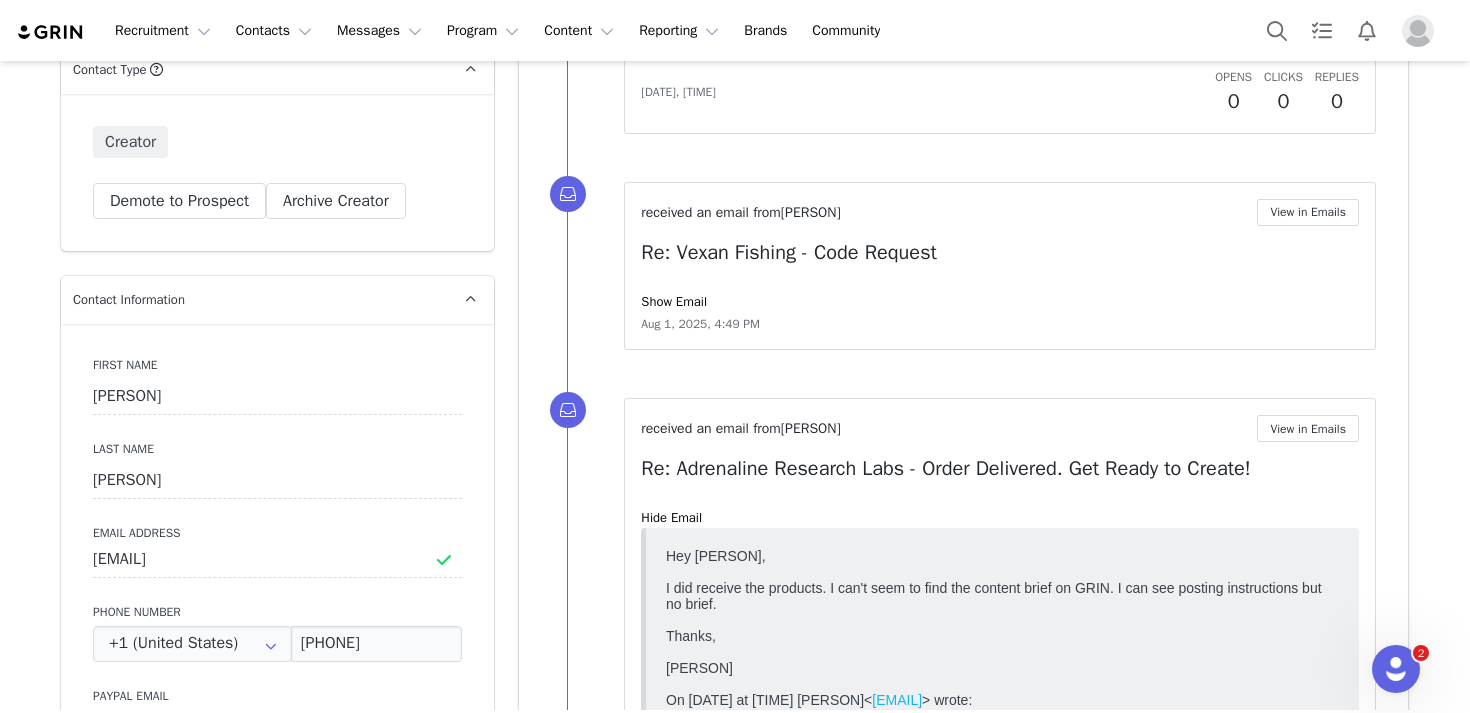 scroll, scrollTop: 681, scrollLeft: 0, axis: vertical 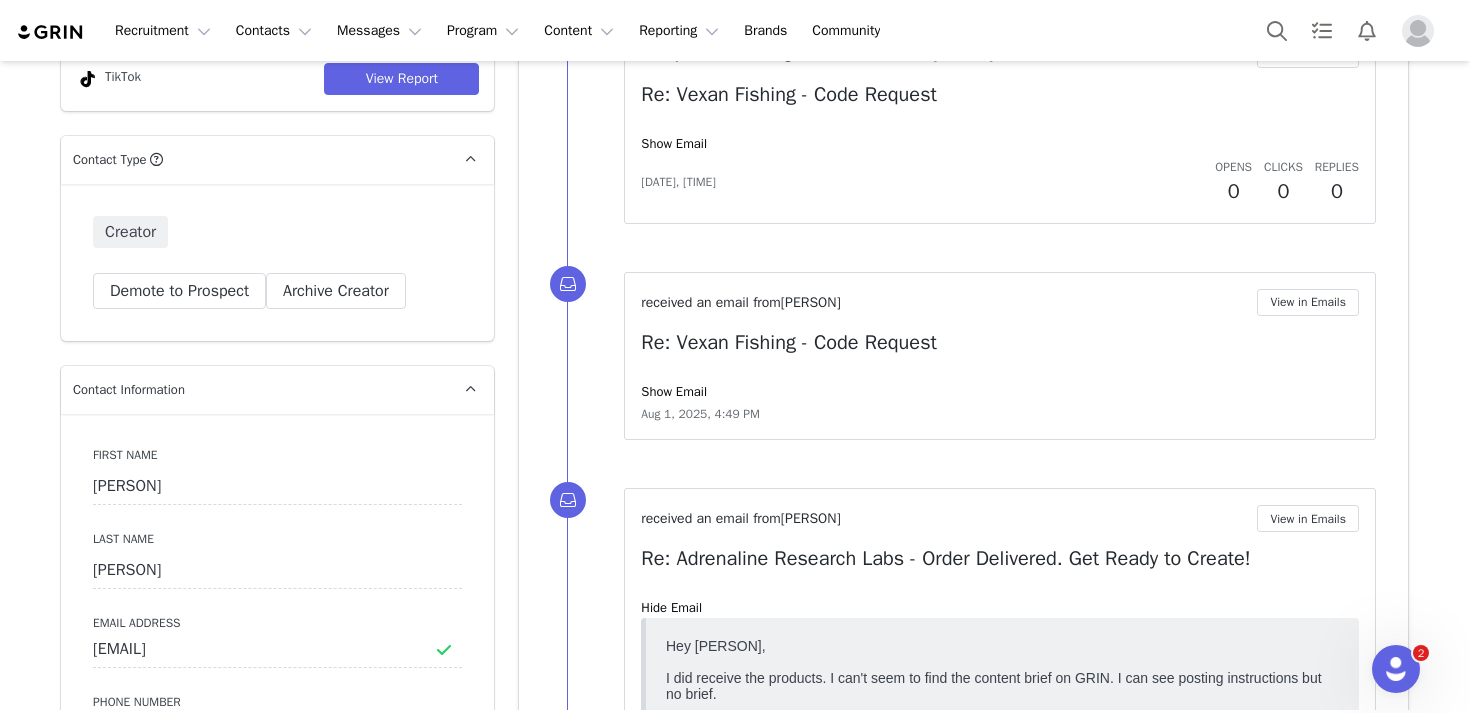 click on "received an email from  Tyler Turco      View in Emails   Re: Adrenaline Research Labs - Order Delivered. Get Ready to Create!   Hide Email  Aug 1, 2025, 4:42 PM" at bounding box center (1000, 1213) 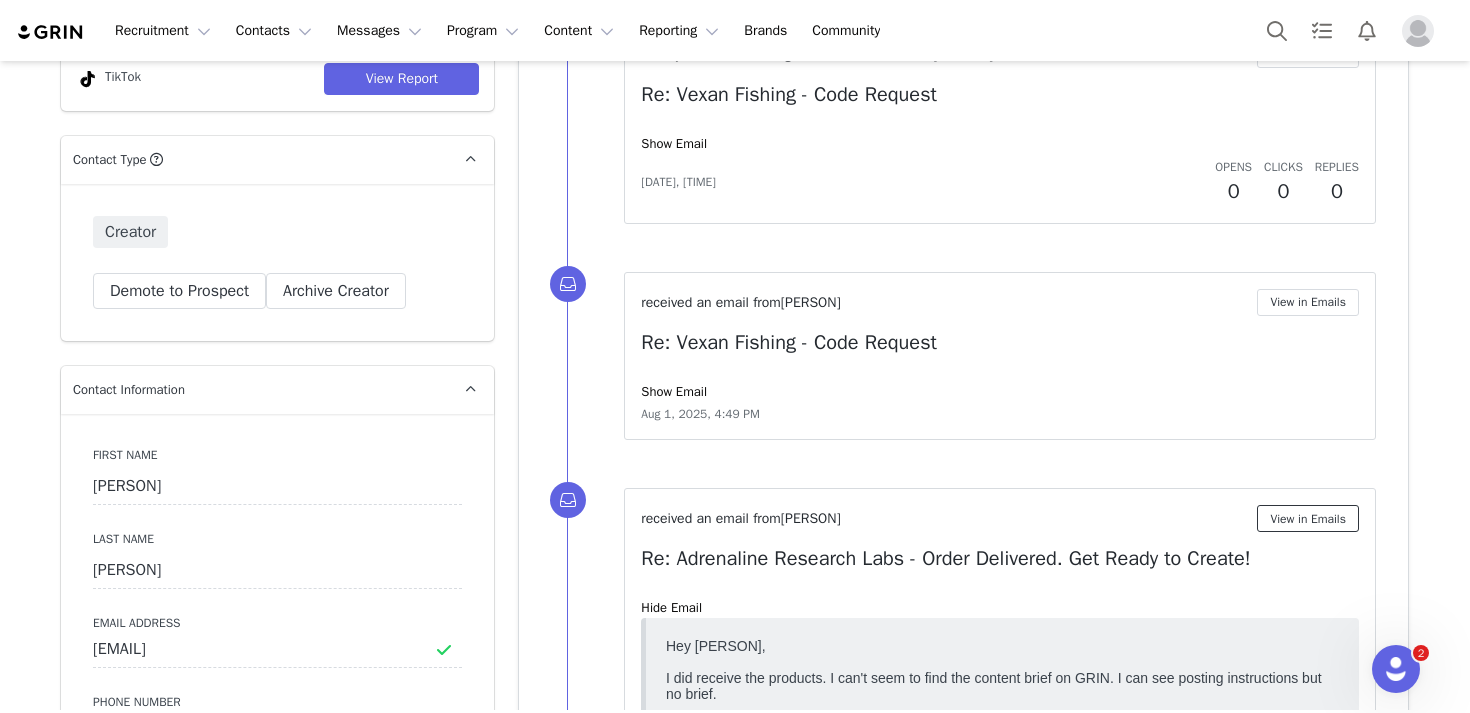 click on "View in Emails" at bounding box center [1308, 518] 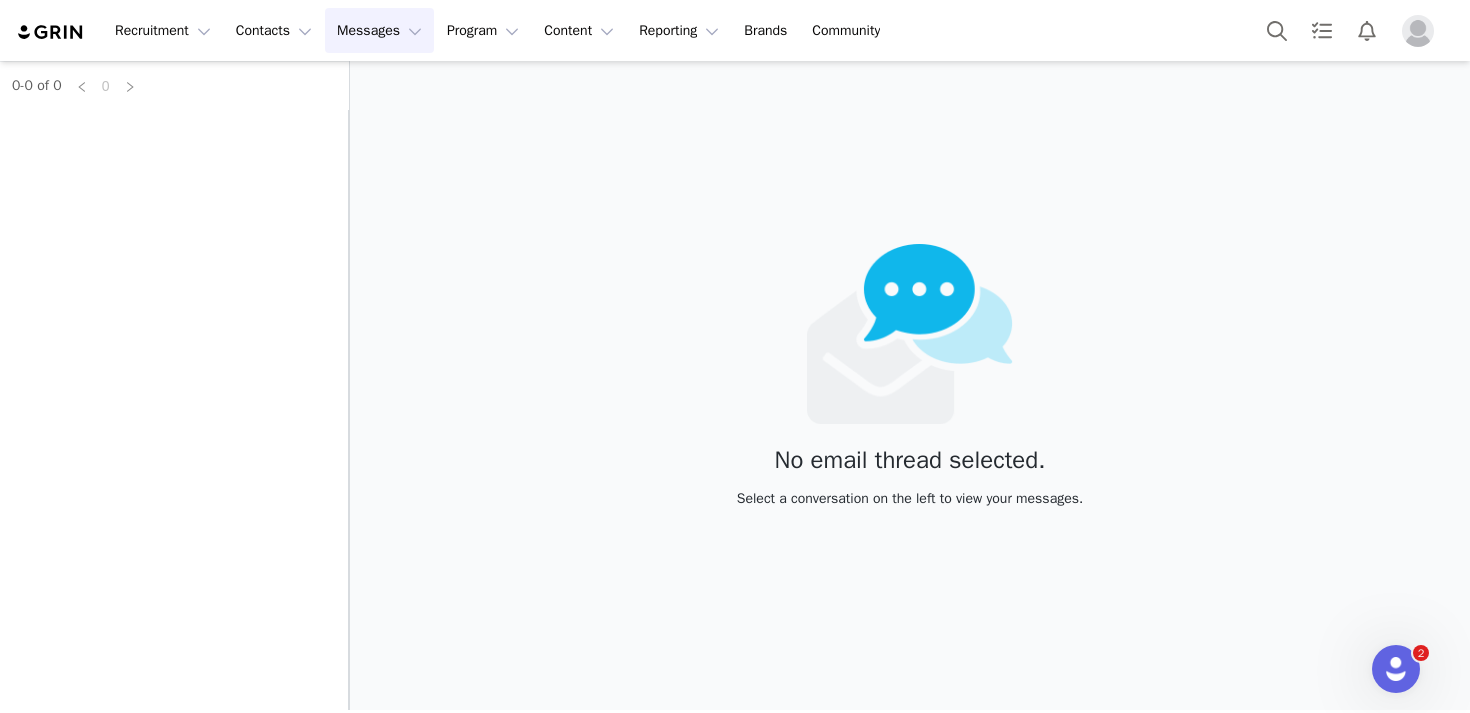 scroll, scrollTop: 0, scrollLeft: 0, axis: both 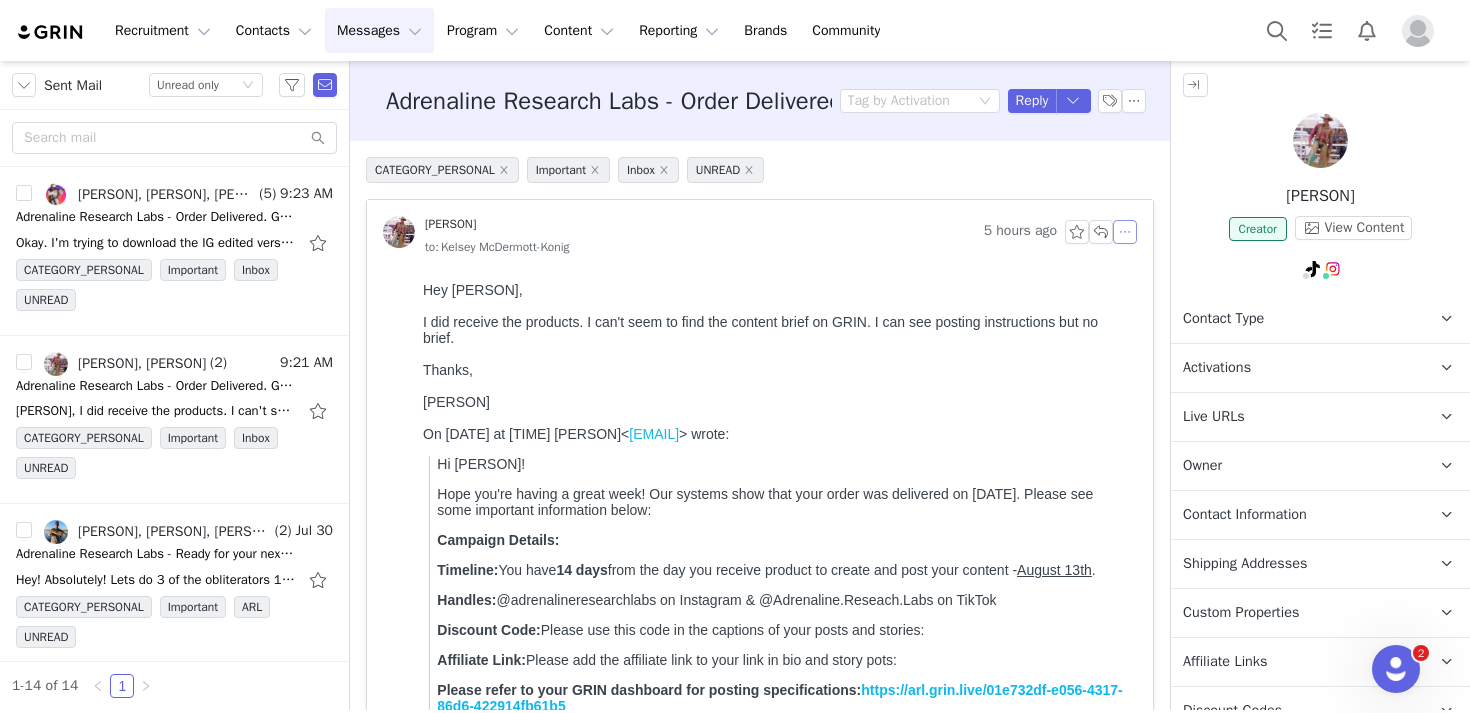 click at bounding box center (1125, 232) 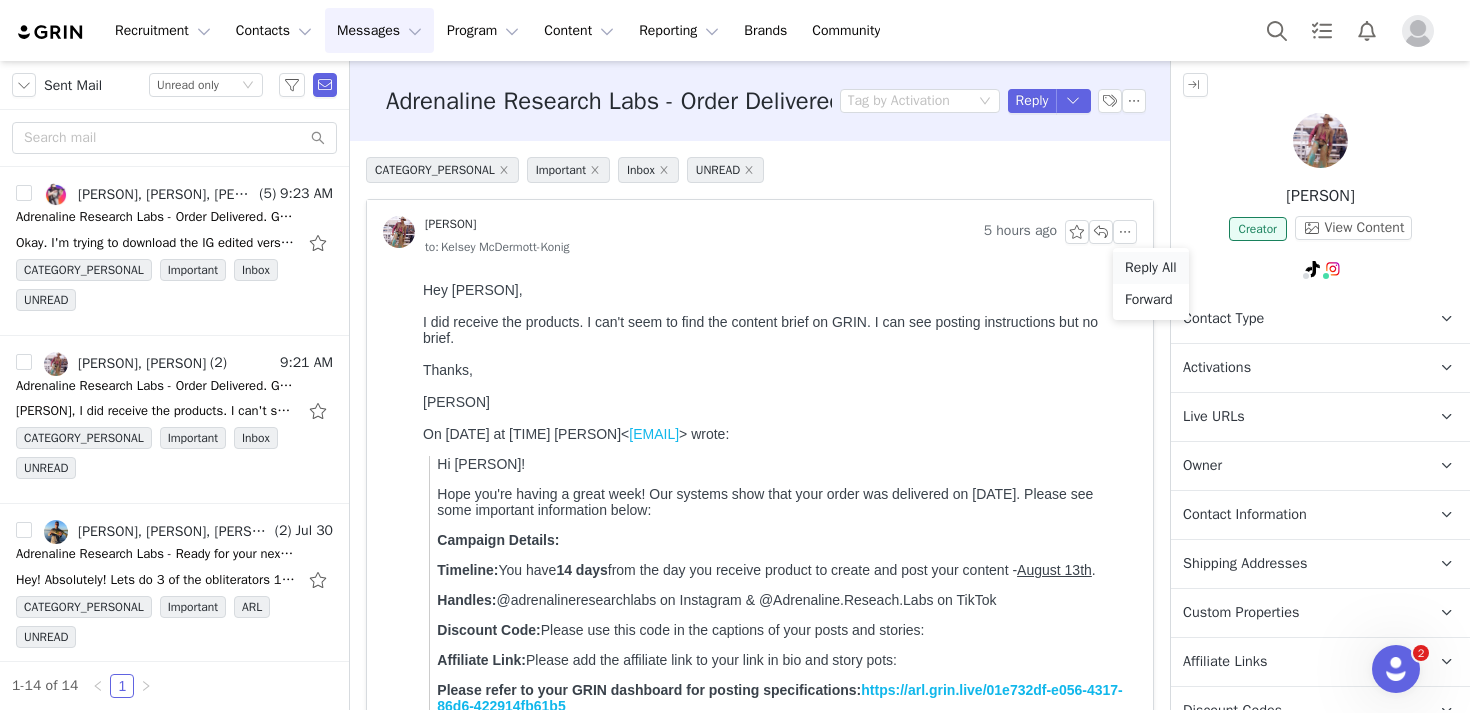 click on "Reply All" at bounding box center (1151, 268) 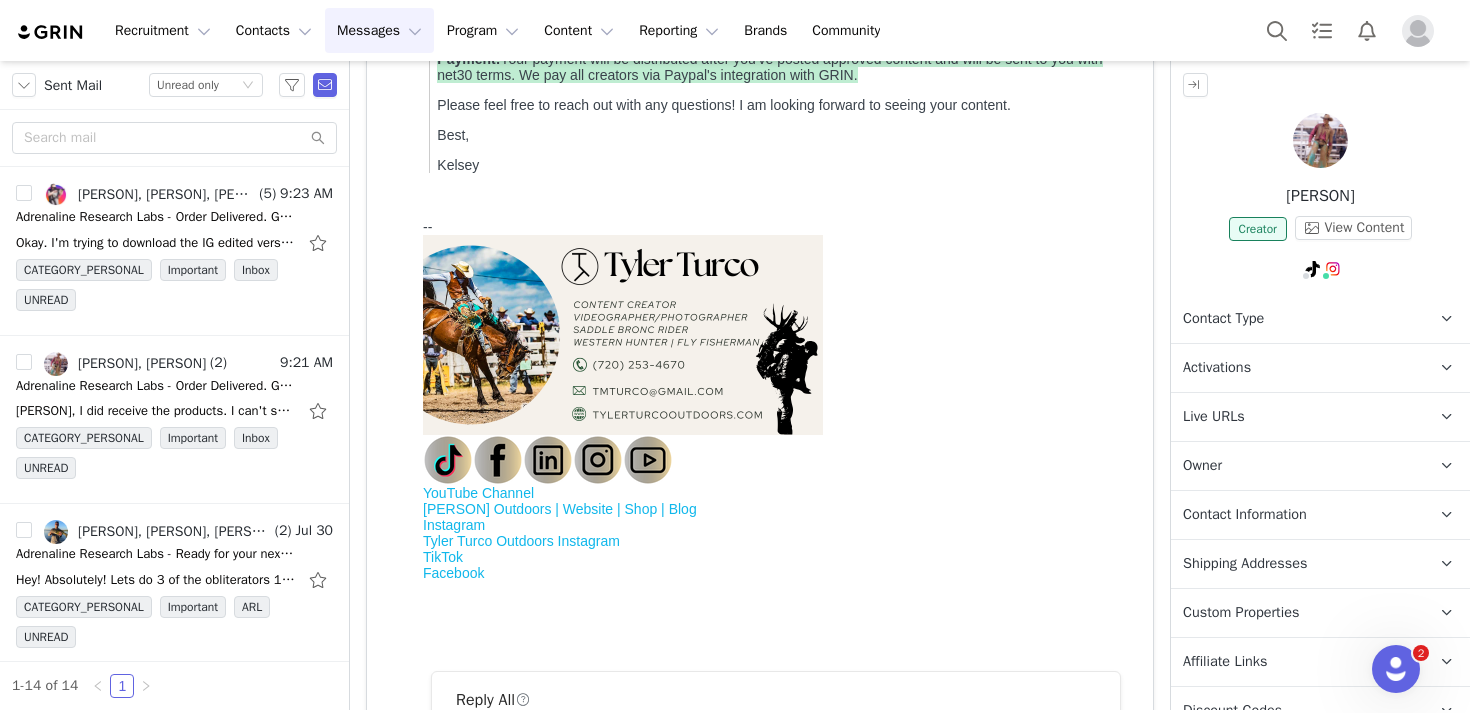 scroll, scrollTop: 0, scrollLeft: 0, axis: both 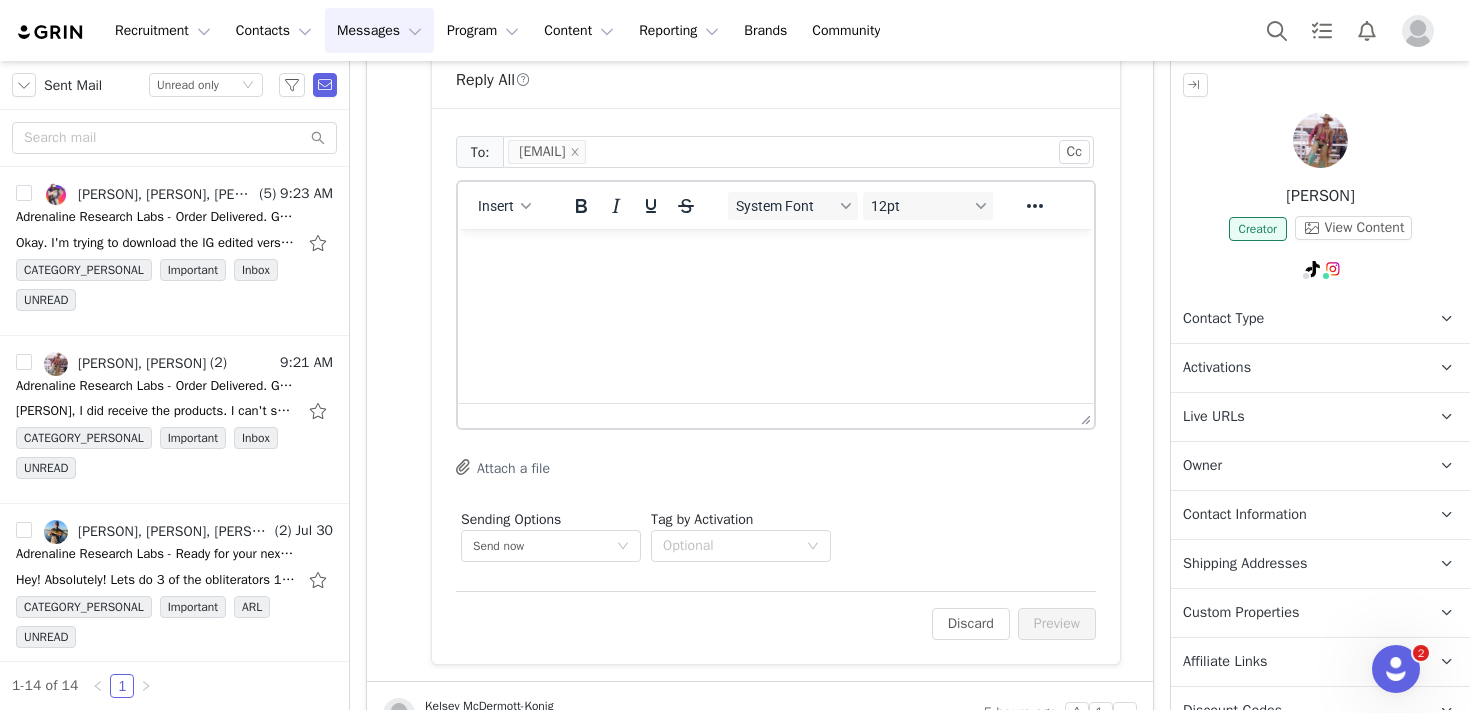 click at bounding box center (776, 256) 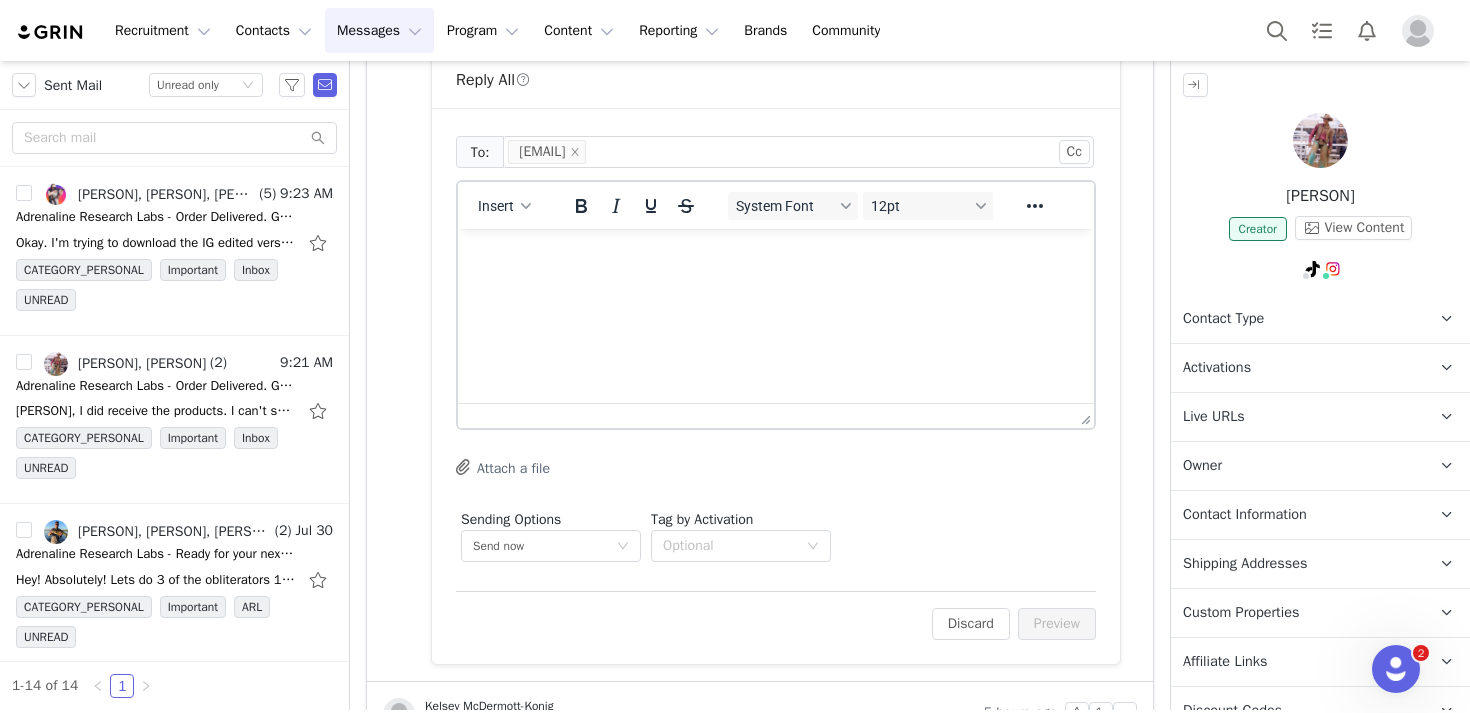 type 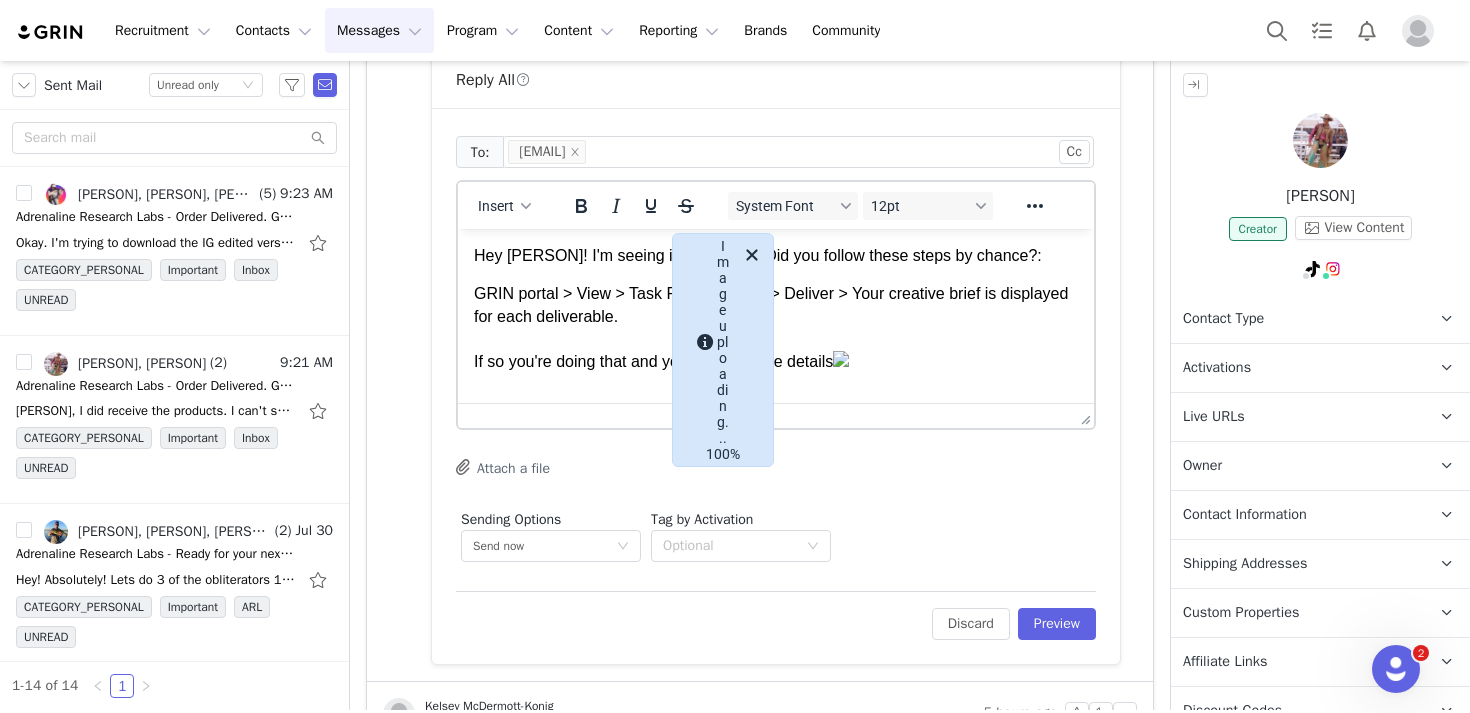 click on "GRIN portal > View > Task Requirements > Deliver > Your creative brief is displayed for each deliverable.  If so you're doing that and you can't see the details" at bounding box center (776, 328) 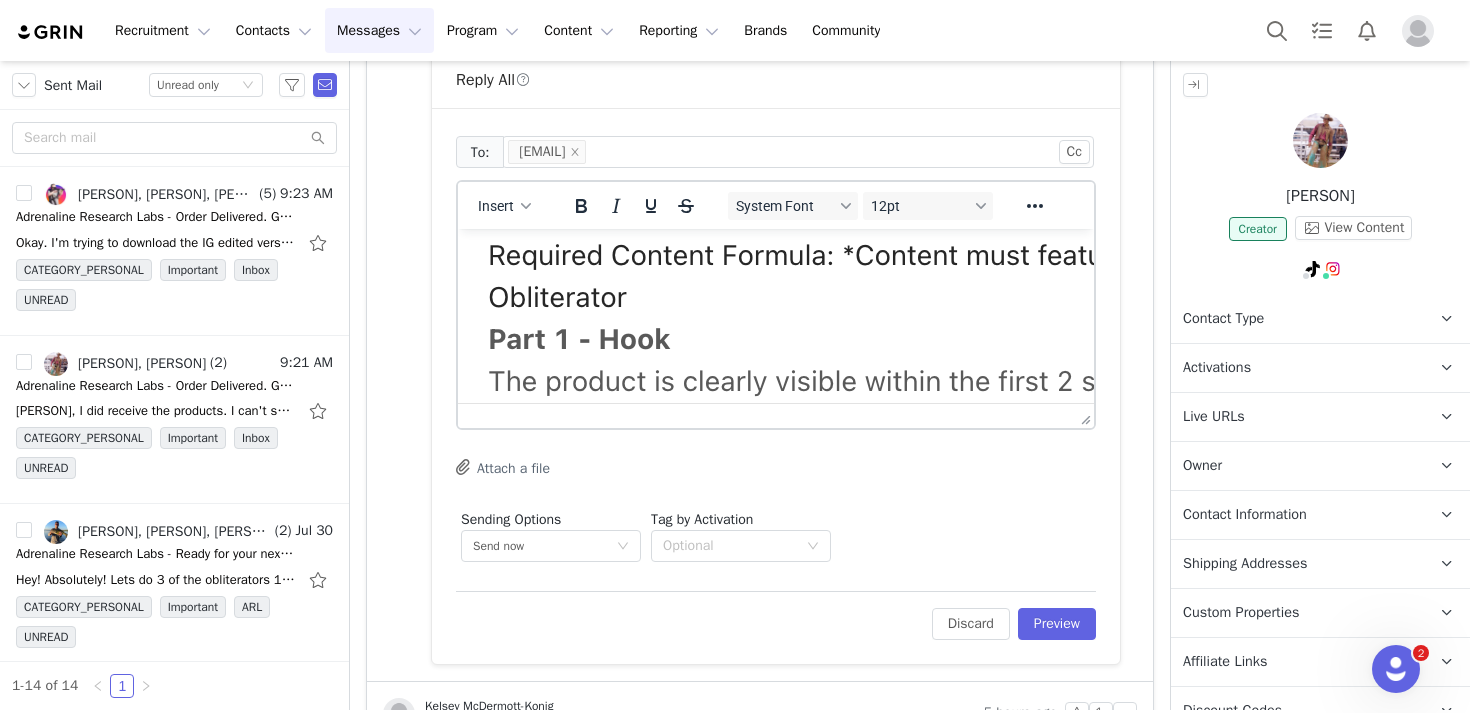 scroll, scrollTop: 166, scrollLeft: 0, axis: vertical 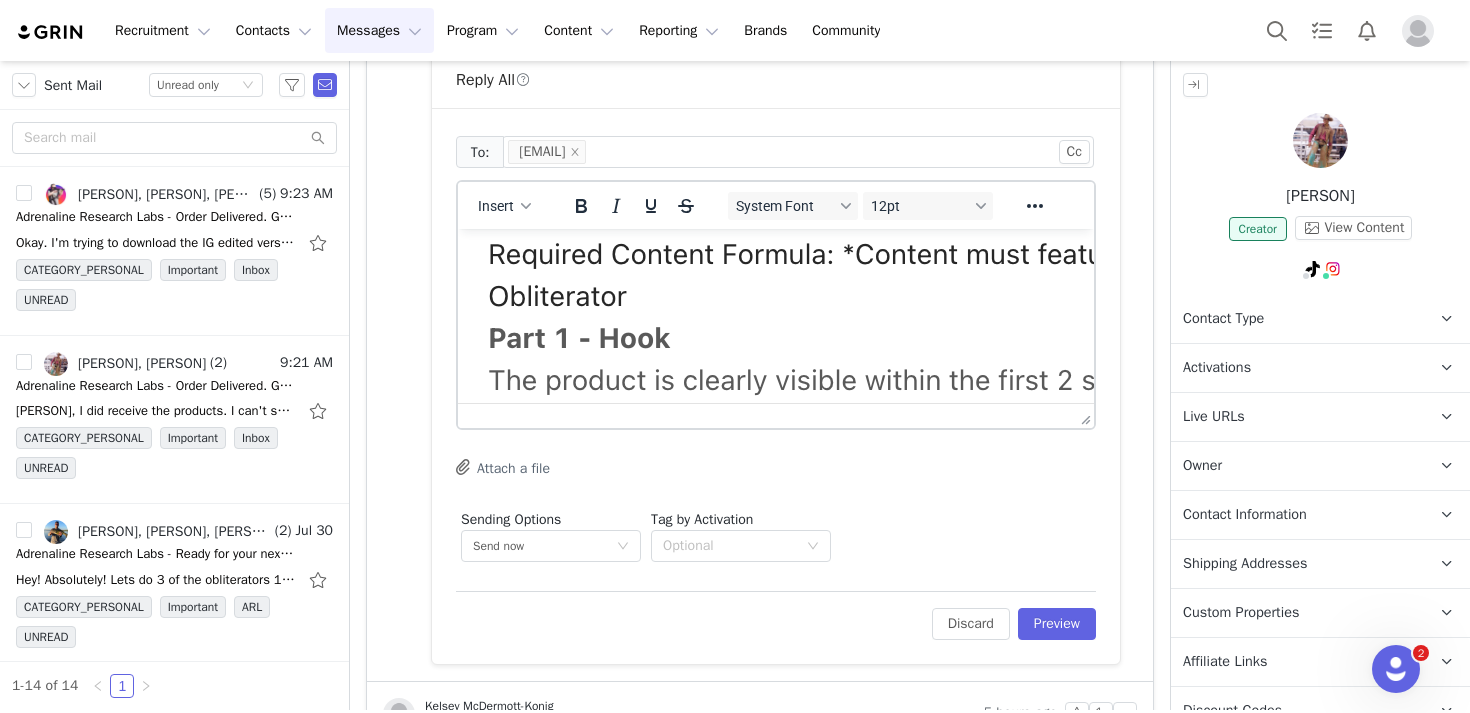 click at bounding box center [896, 566] 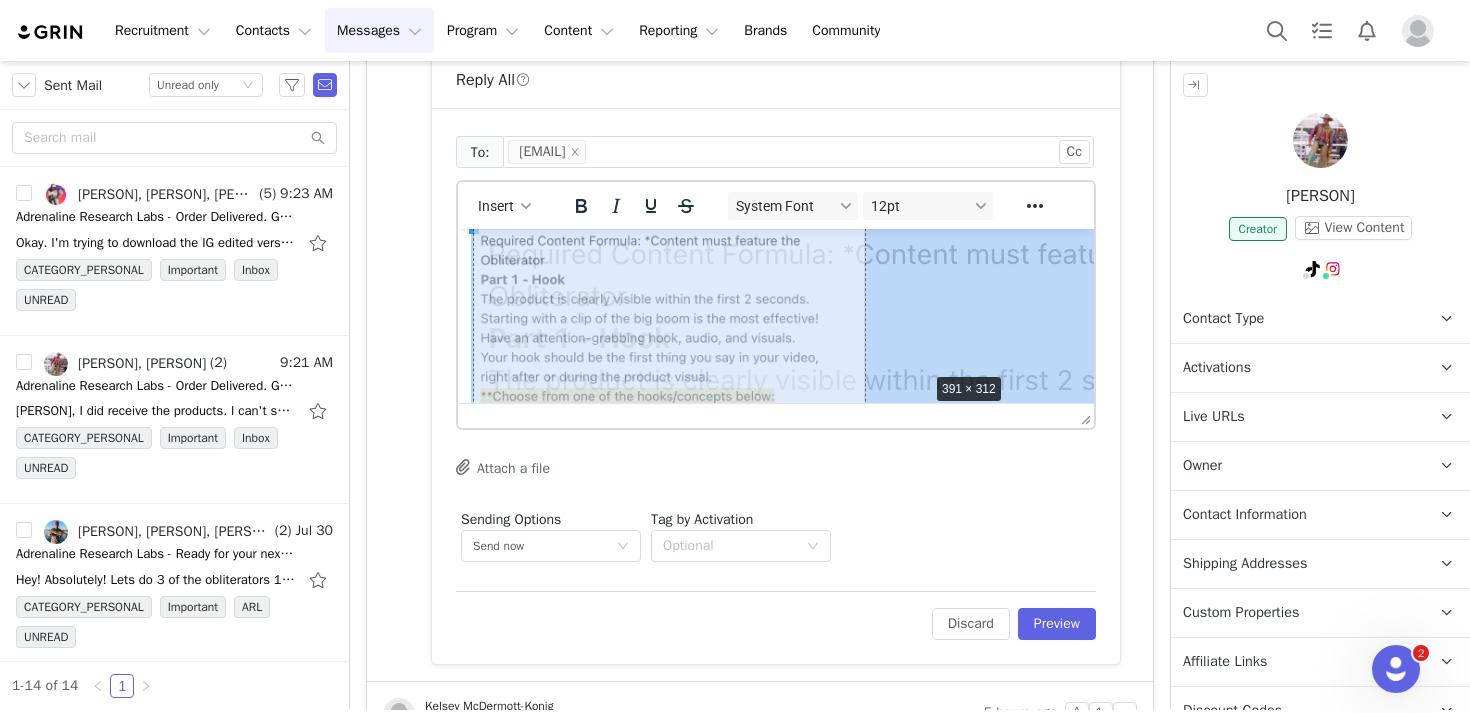 drag, startPoint x: 475, startPoint y: 233, endPoint x: 928, endPoint y: 375, distance: 474.73465 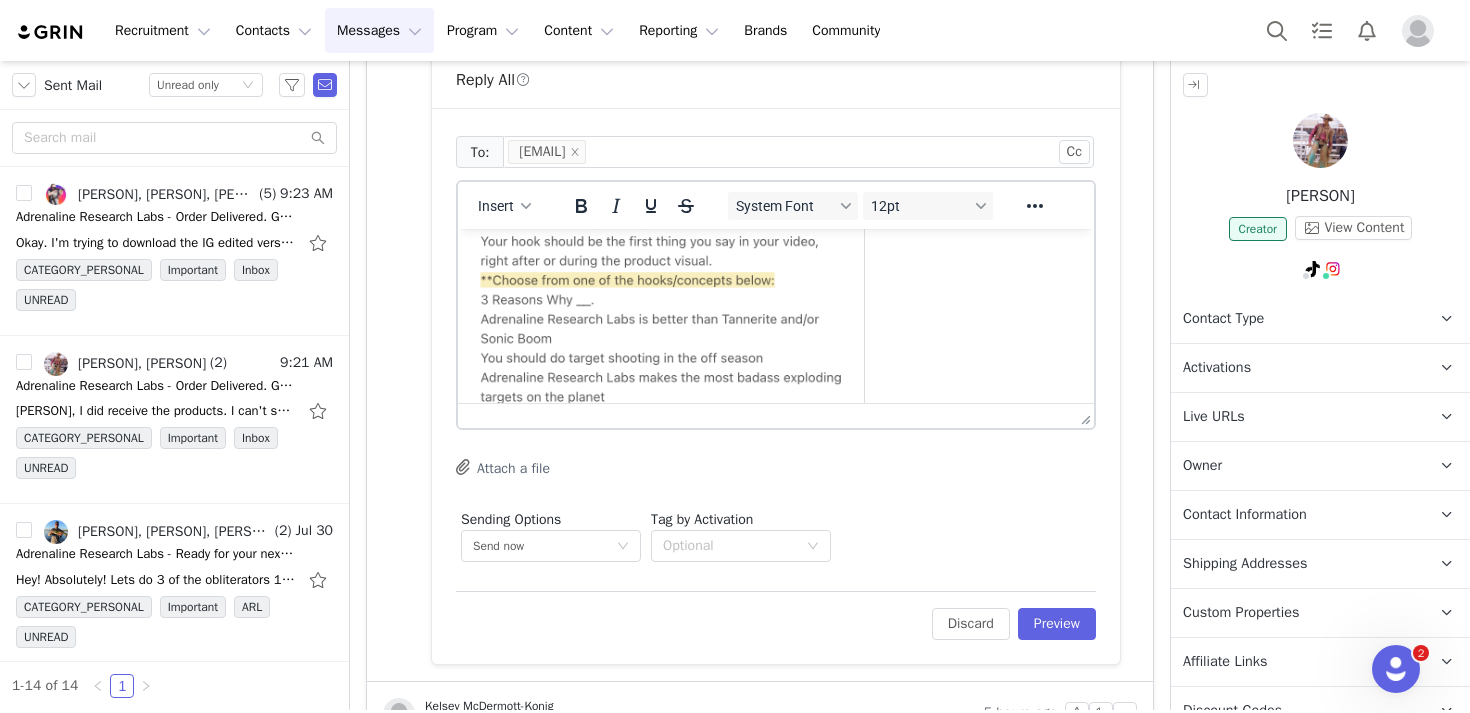 click at bounding box center [669, 269] 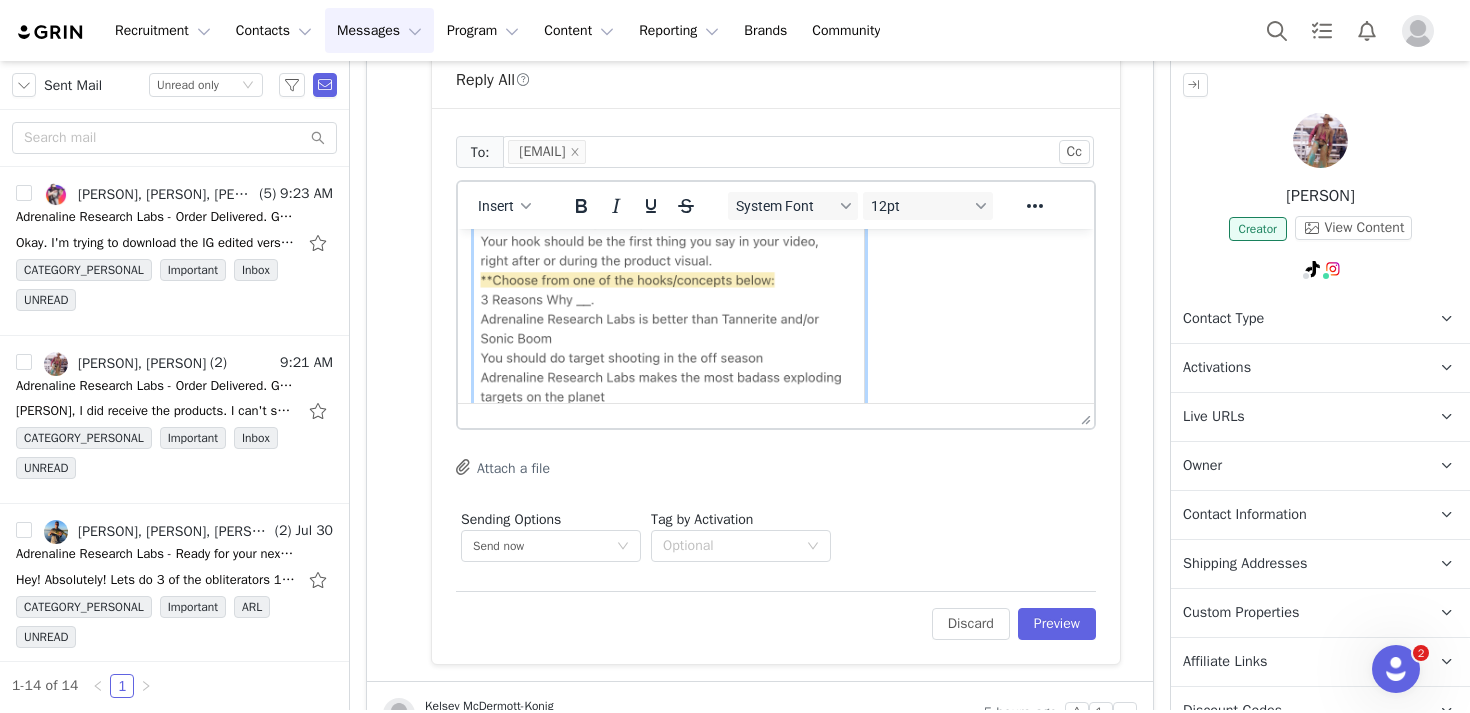 scroll, scrollTop: 342, scrollLeft: 0, axis: vertical 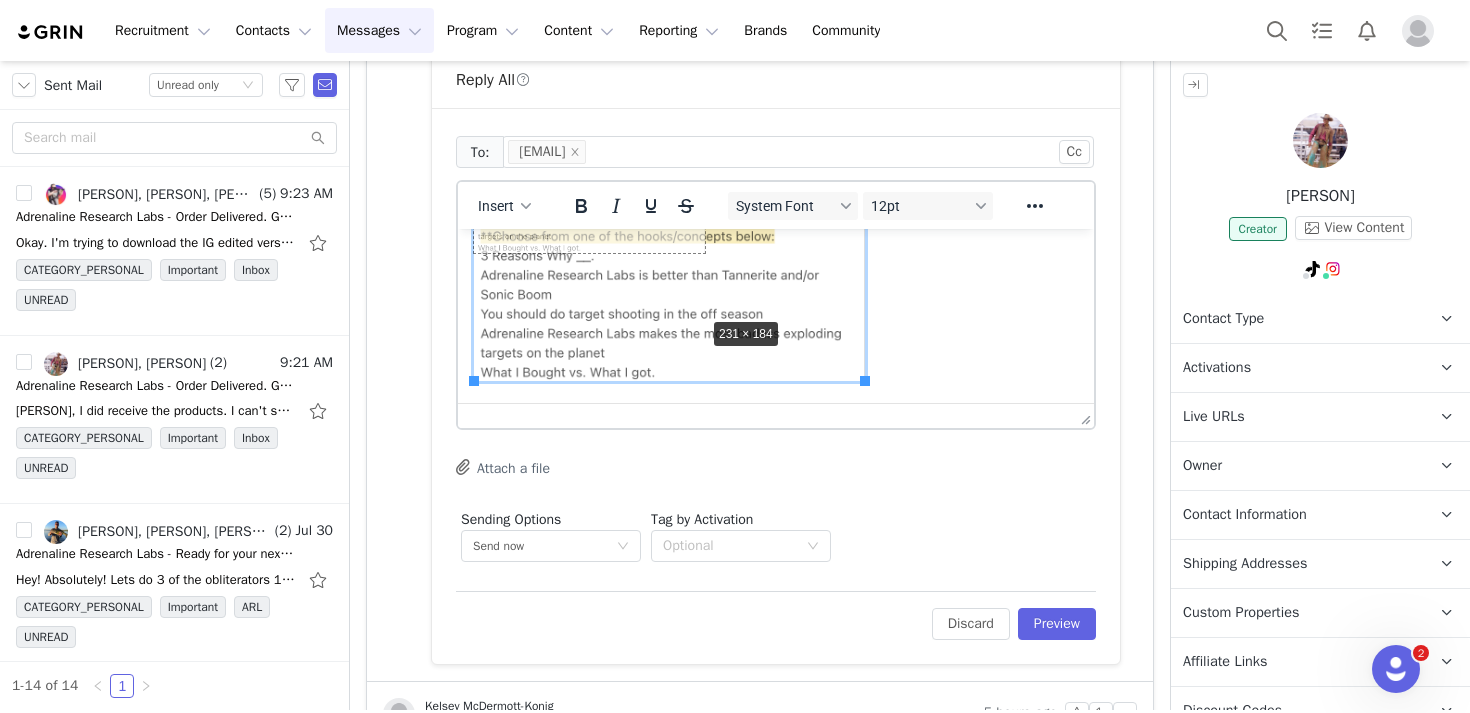 drag, startPoint x: 863, startPoint y: 378, endPoint x: 702, endPoint y: 315, distance: 172.88725 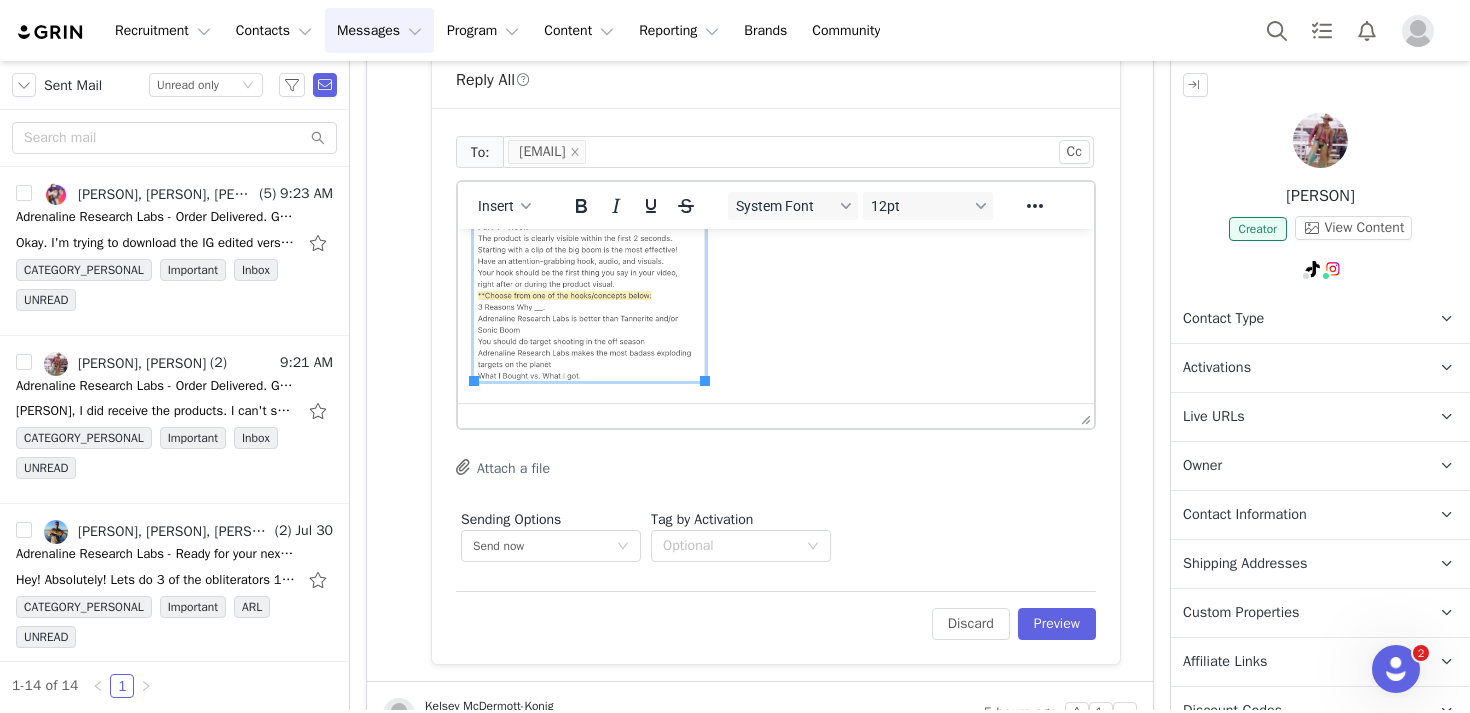 click at bounding box center [776, 292] 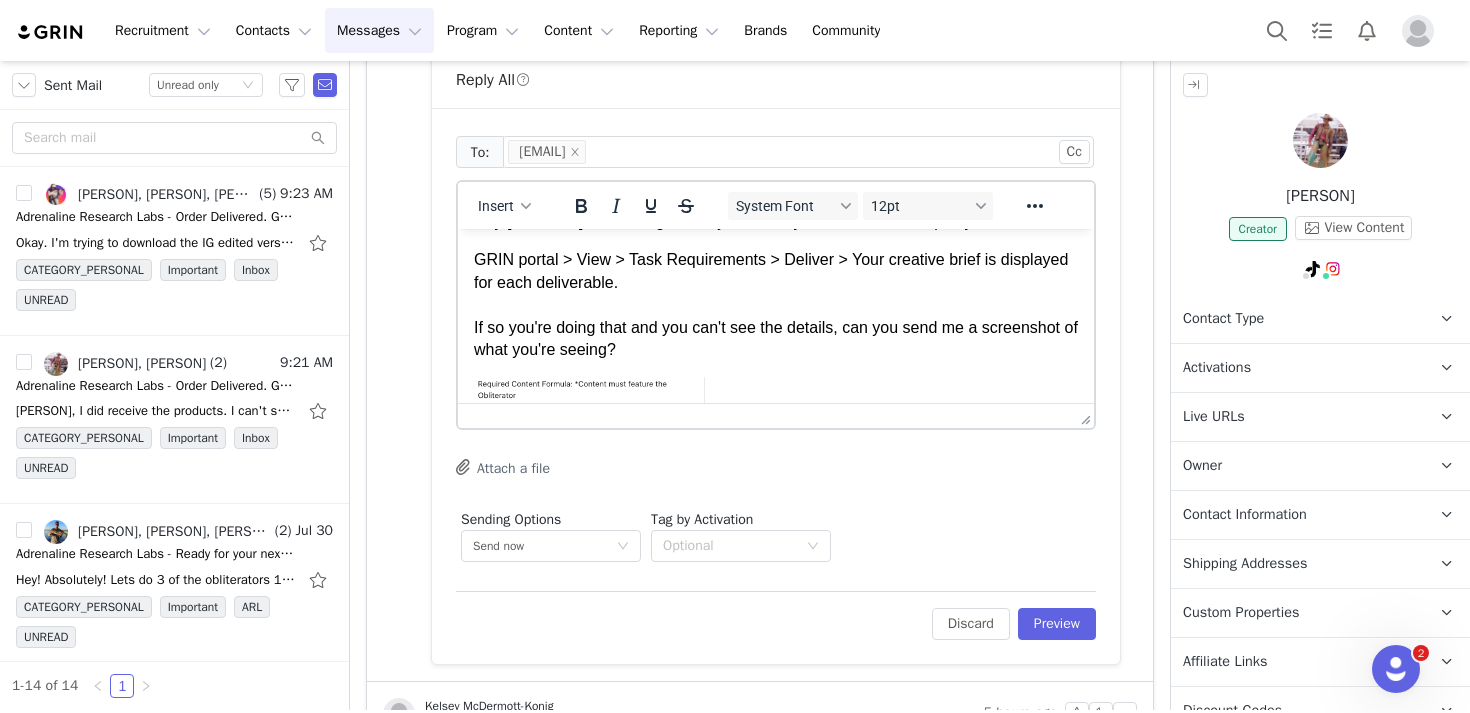 scroll, scrollTop: 36, scrollLeft: 0, axis: vertical 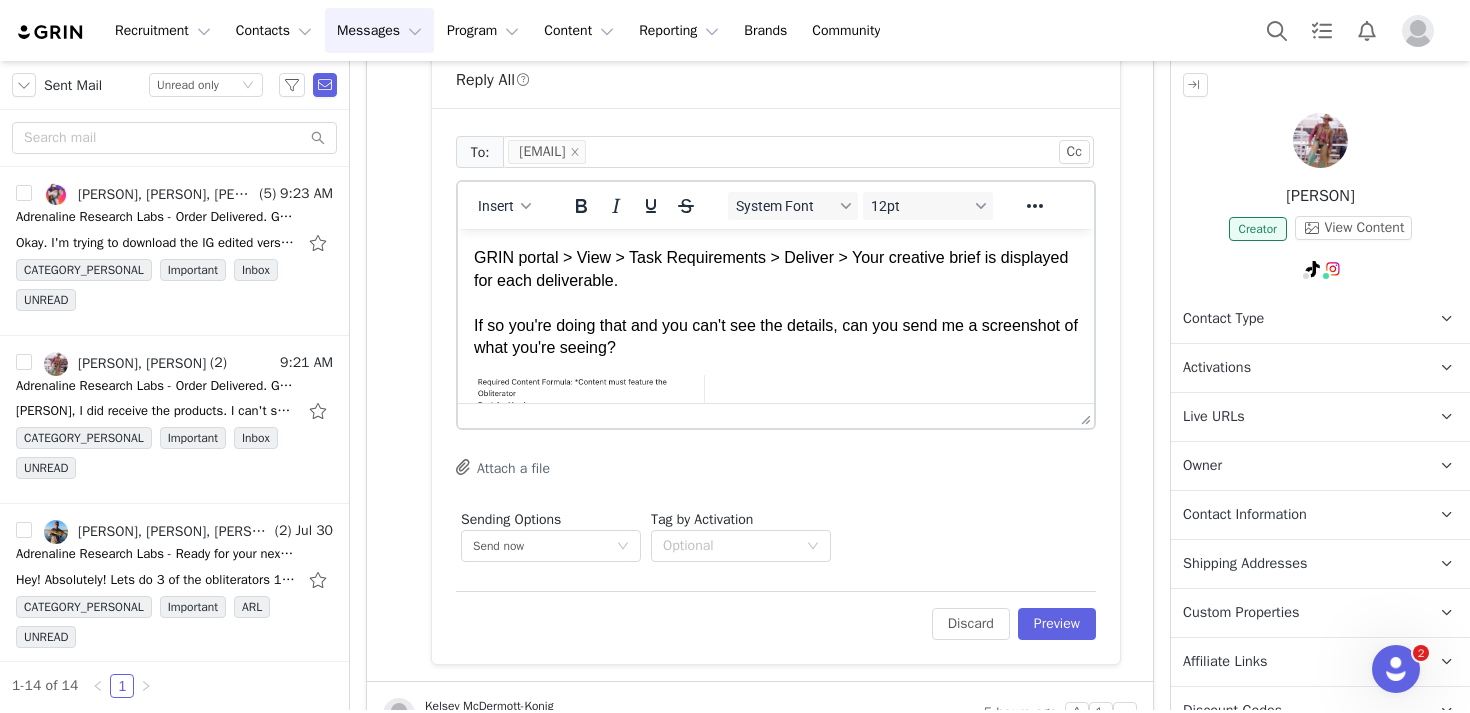 click on "GRIN portal > View > Task Requirements > Deliver > Your creative brief is displayed for each deliverable.  If so you're doing that and you can't see the details, can you send me a screenshot of what you're seeing?" at bounding box center (776, 303) 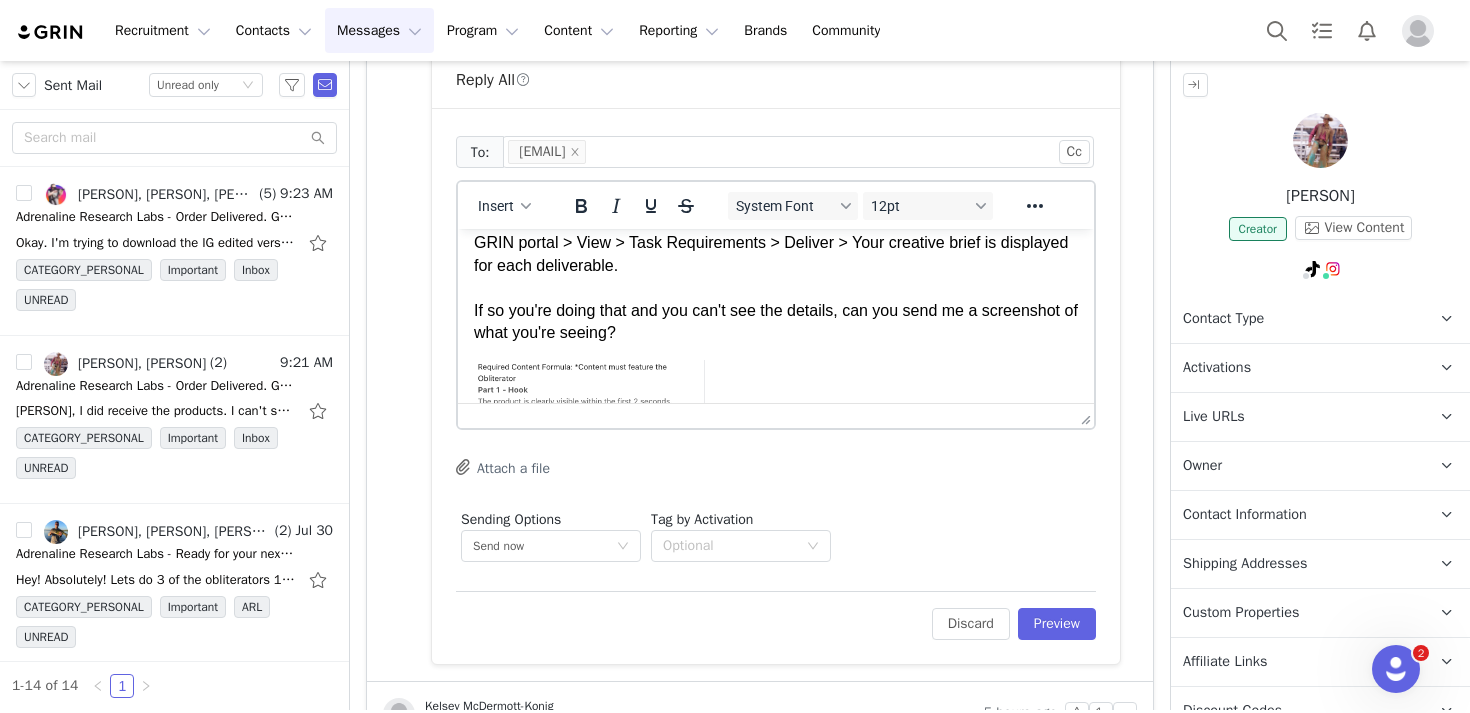 scroll, scrollTop: 52, scrollLeft: 0, axis: vertical 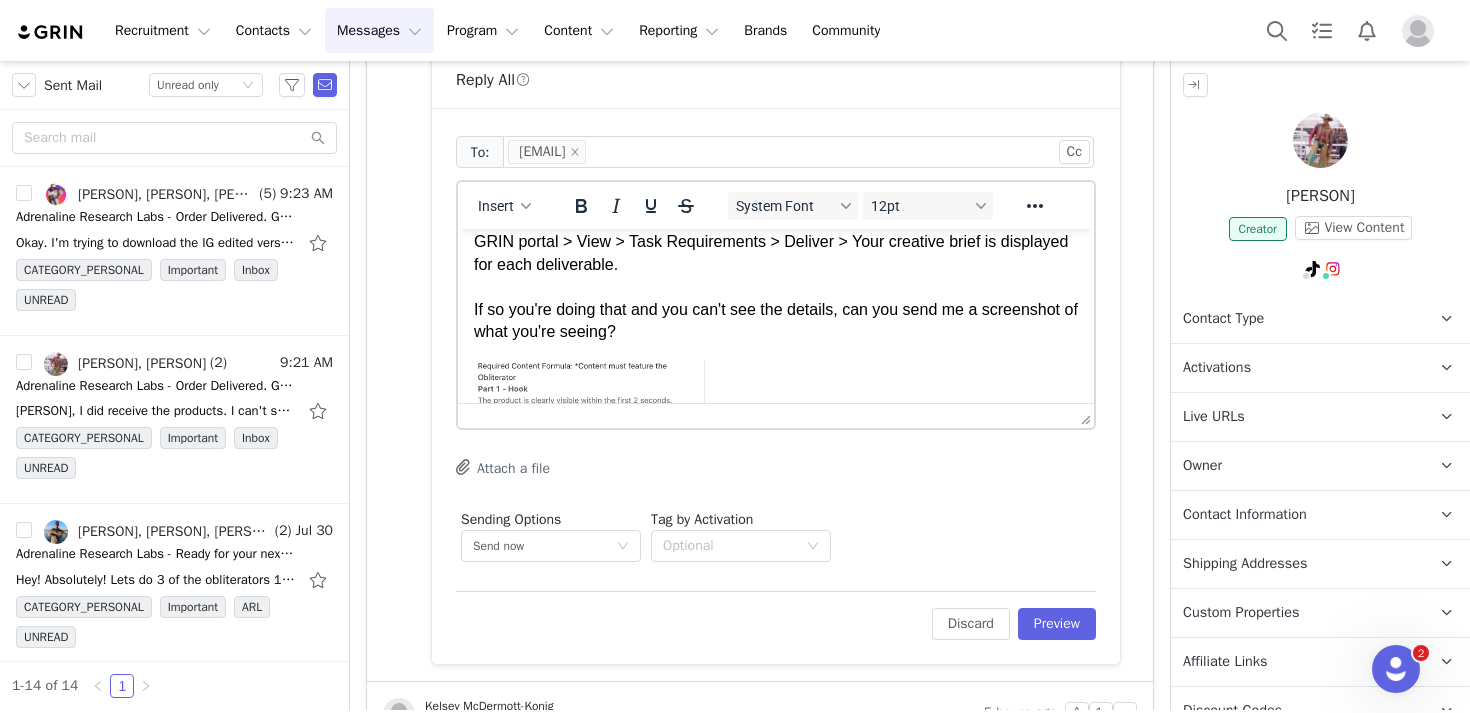 click on "GRIN portal > View > Task Requirements > Deliver > Your creative brief is displayed for each deliverable.  If so you're doing that and you can't see the details, can you send me a screenshot of what you're seeing?" at bounding box center [776, 287] 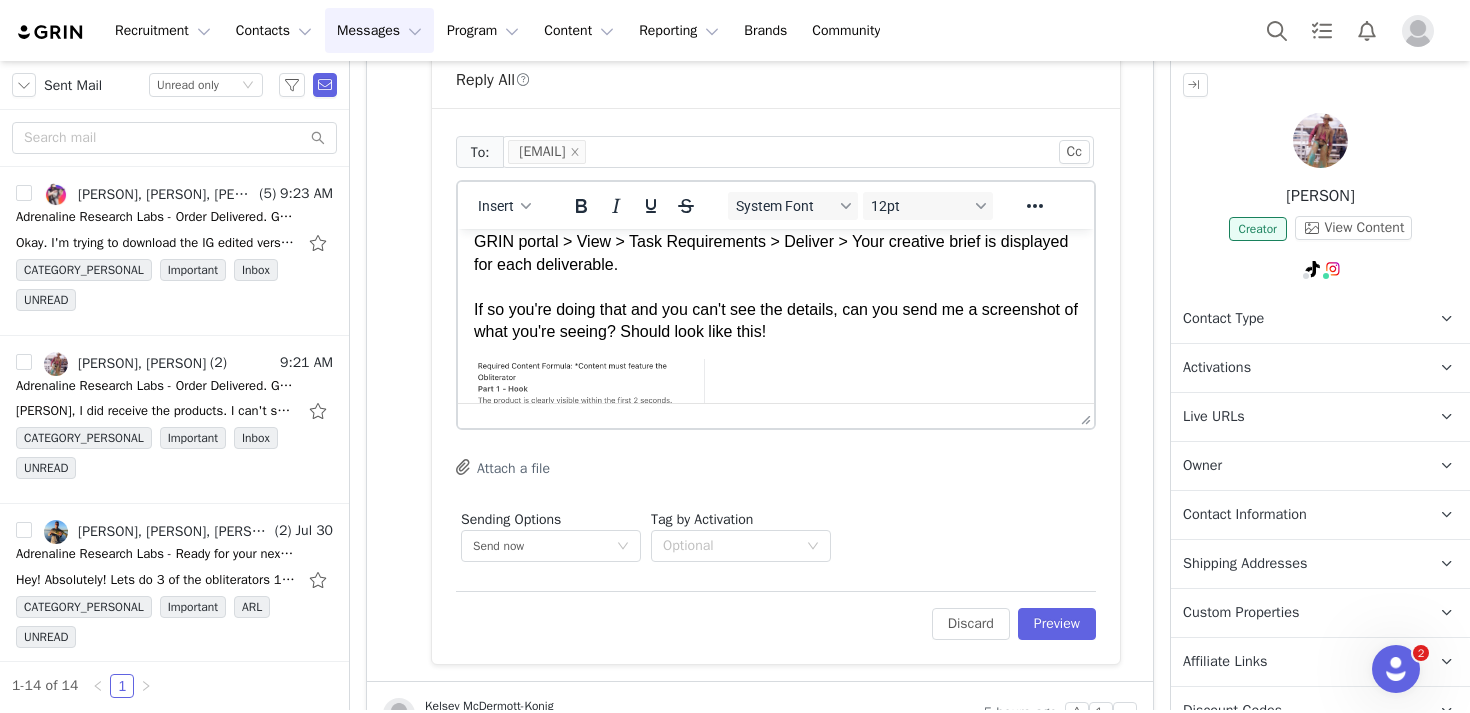 click on "GRIN portal > View > Task Requirements > Deliver > Your creative brief is displayed for each deliverable.  If so you're doing that and you can't see the details, can you send me a screenshot of what you're seeing? Should look like this!" at bounding box center (776, 287) 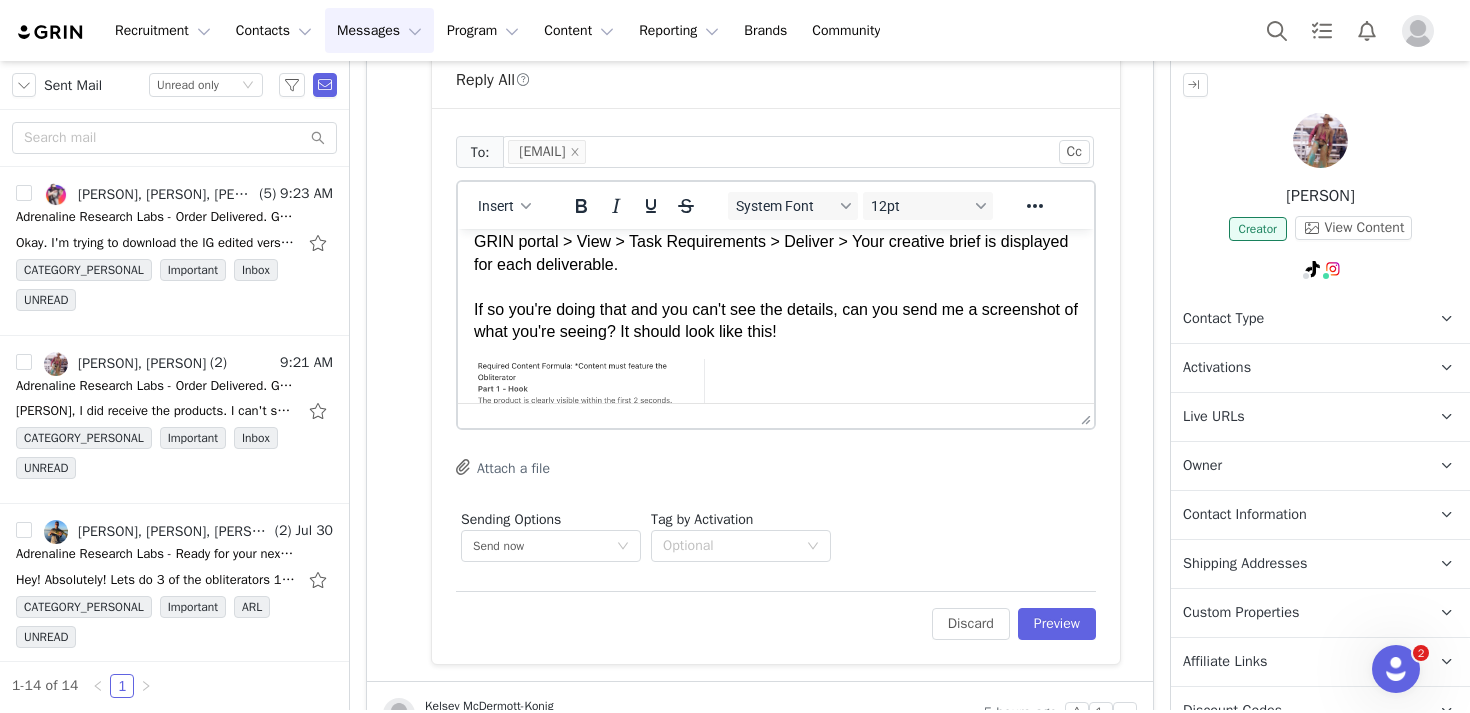 click on "GRIN portal > View > Task Requirements > Deliver > Your creative brief is displayed for each deliverable.  If so you're doing that and you can't see the details, can you send me a screenshot of what you're seeing? It should look like this!" at bounding box center [776, 287] 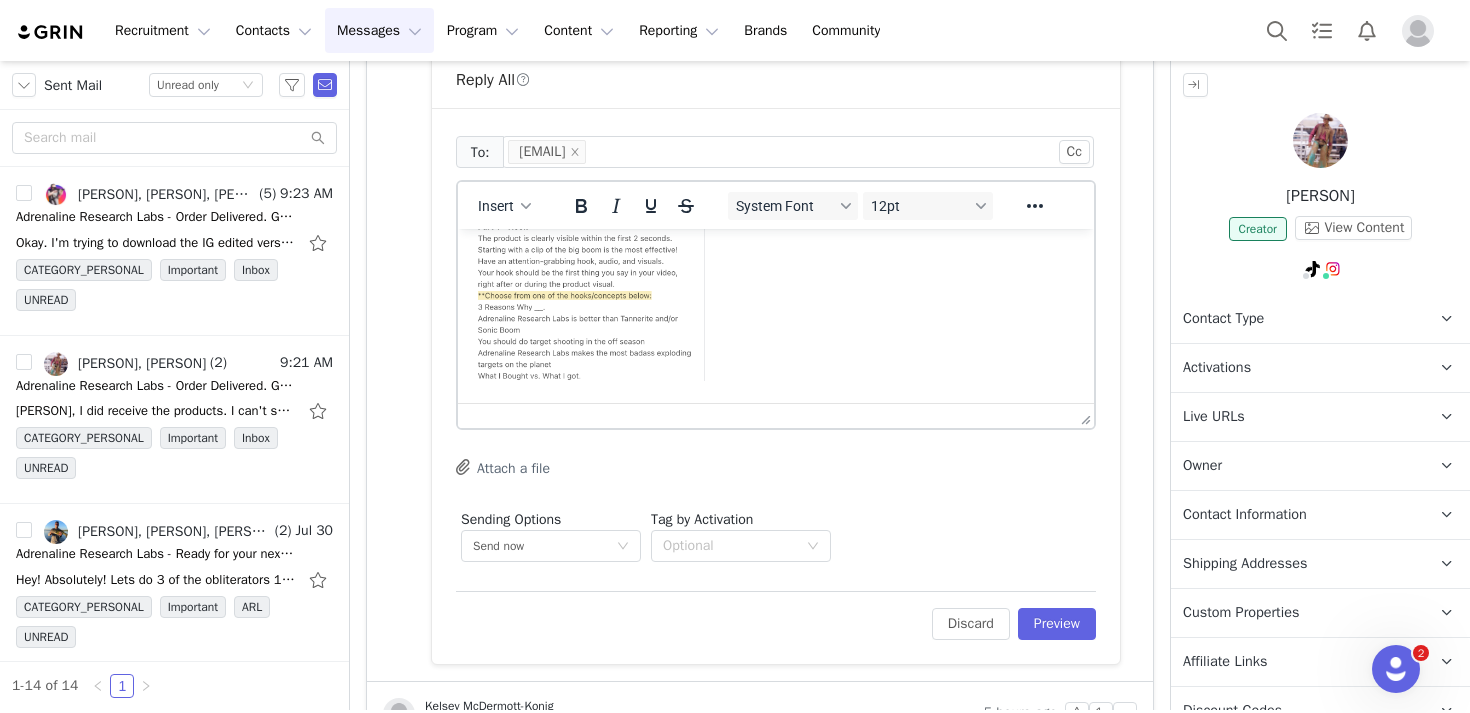 click at bounding box center [776, 292] 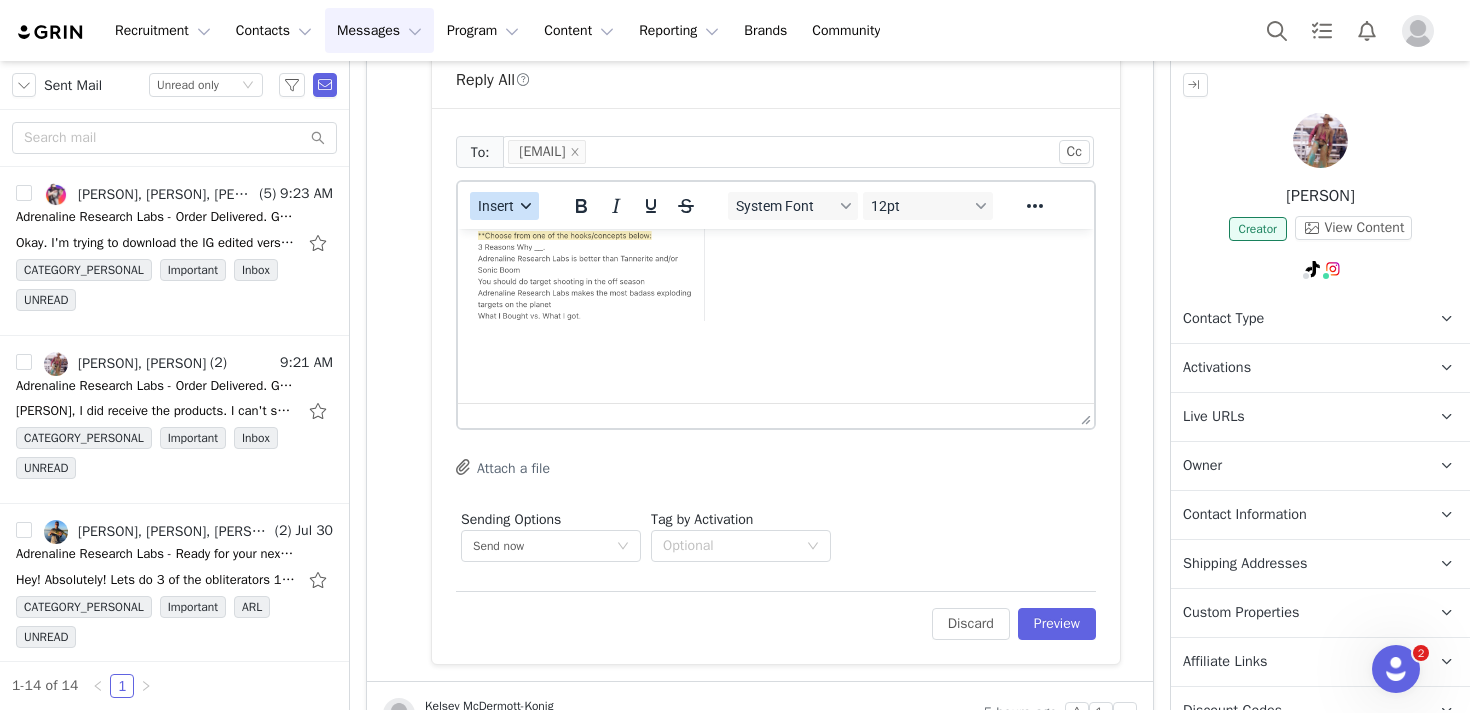 click on "Insert" at bounding box center [504, 206] 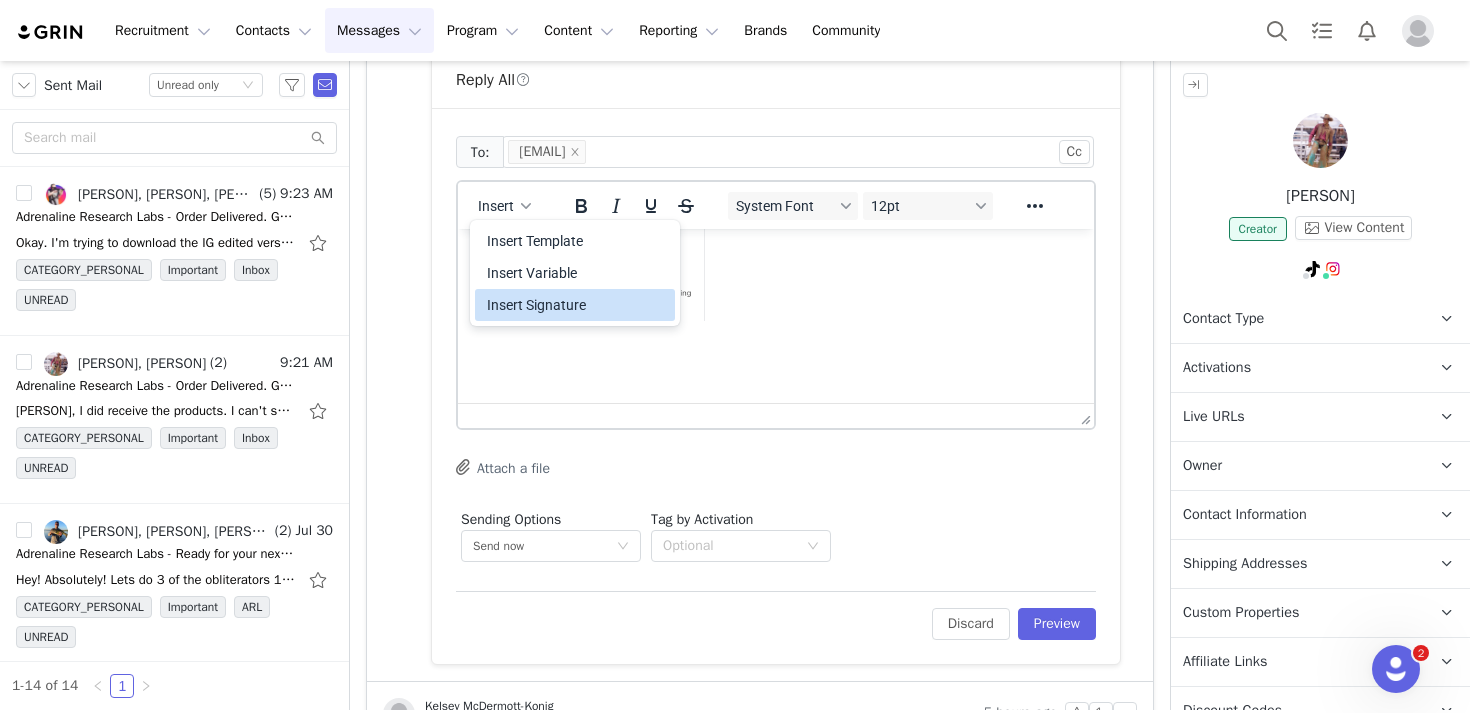 click on "Insert Signature" at bounding box center [577, 305] 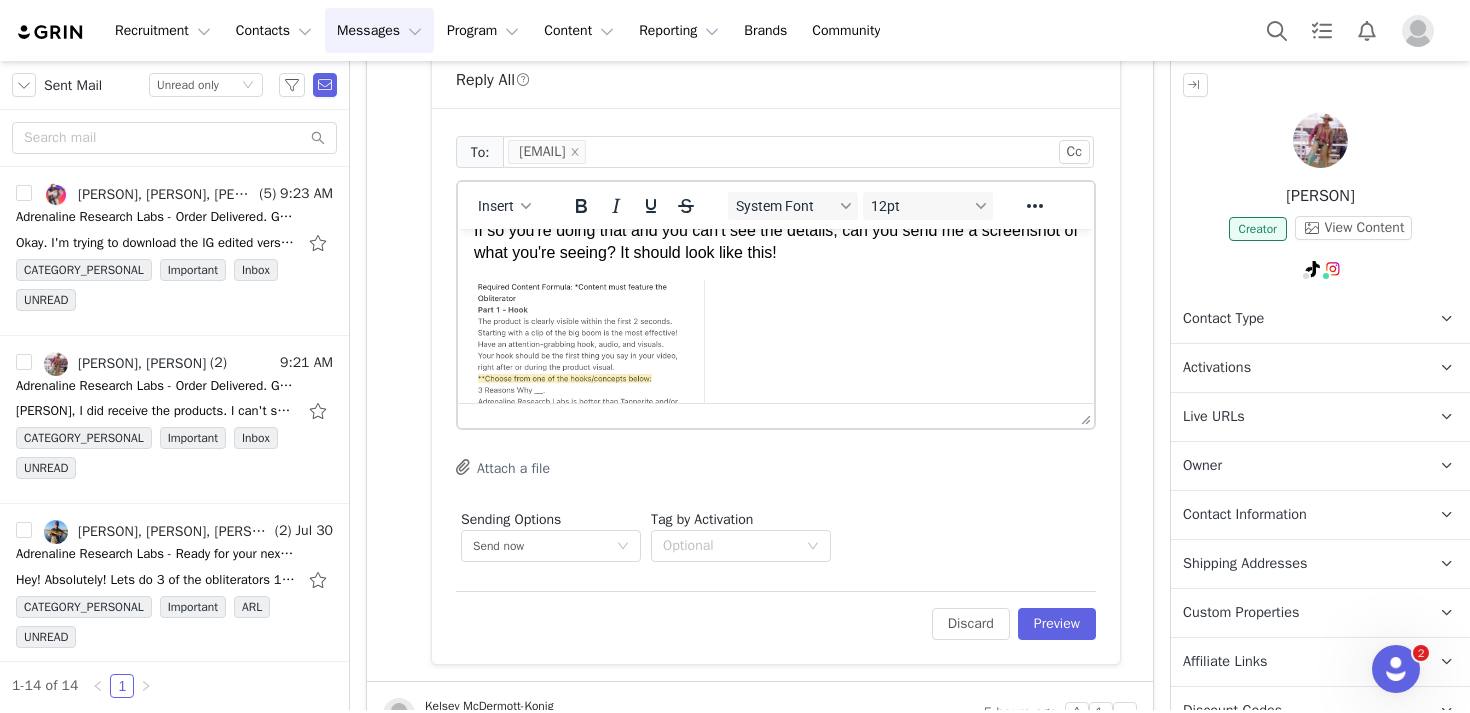 scroll, scrollTop: 127, scrollLeft: 0, axis: vertical 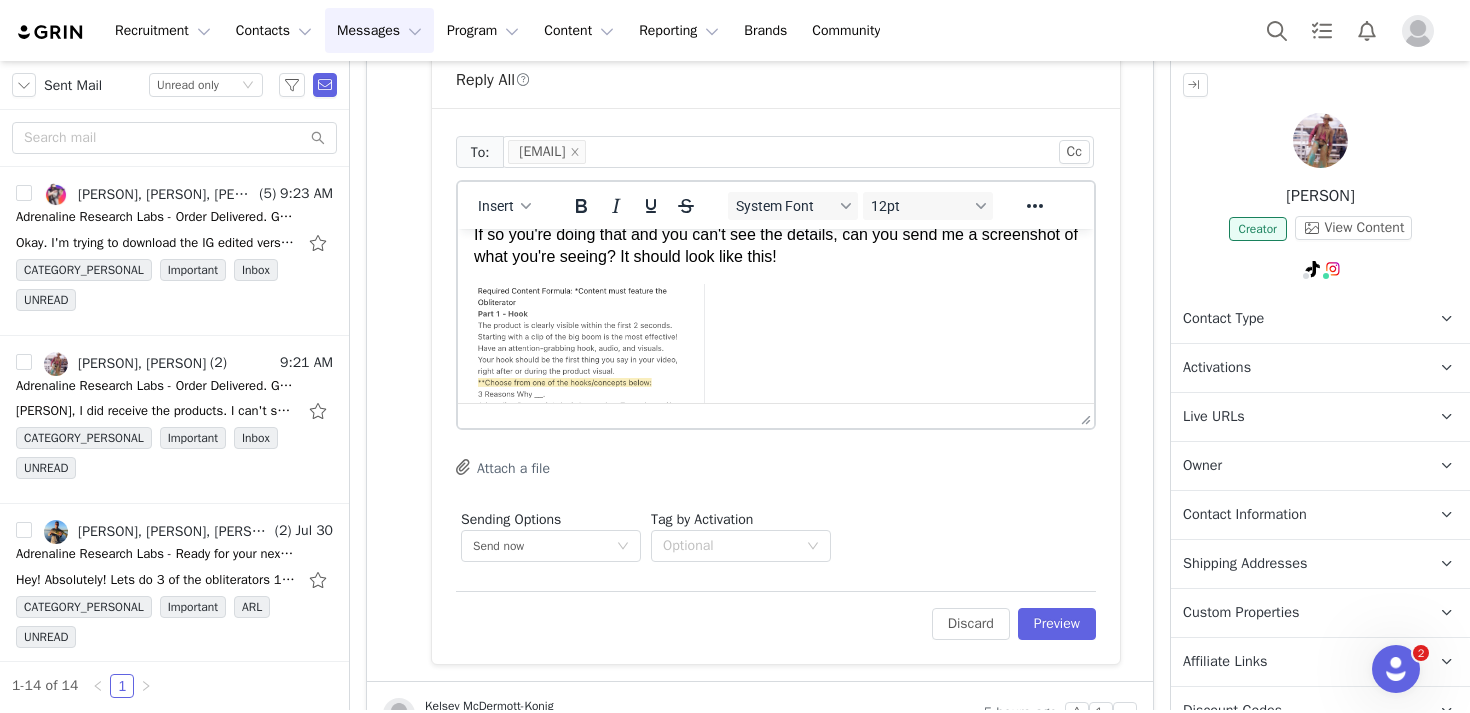 click on "GRIN portal > View > Task Requirements > Deliver > Your creative brief is displayed for each deliverable.  If so you're doing that and you can't see the details, can you send me a screenshot of what you're seeing? It should look like this!" at bounding box center (776, 212) 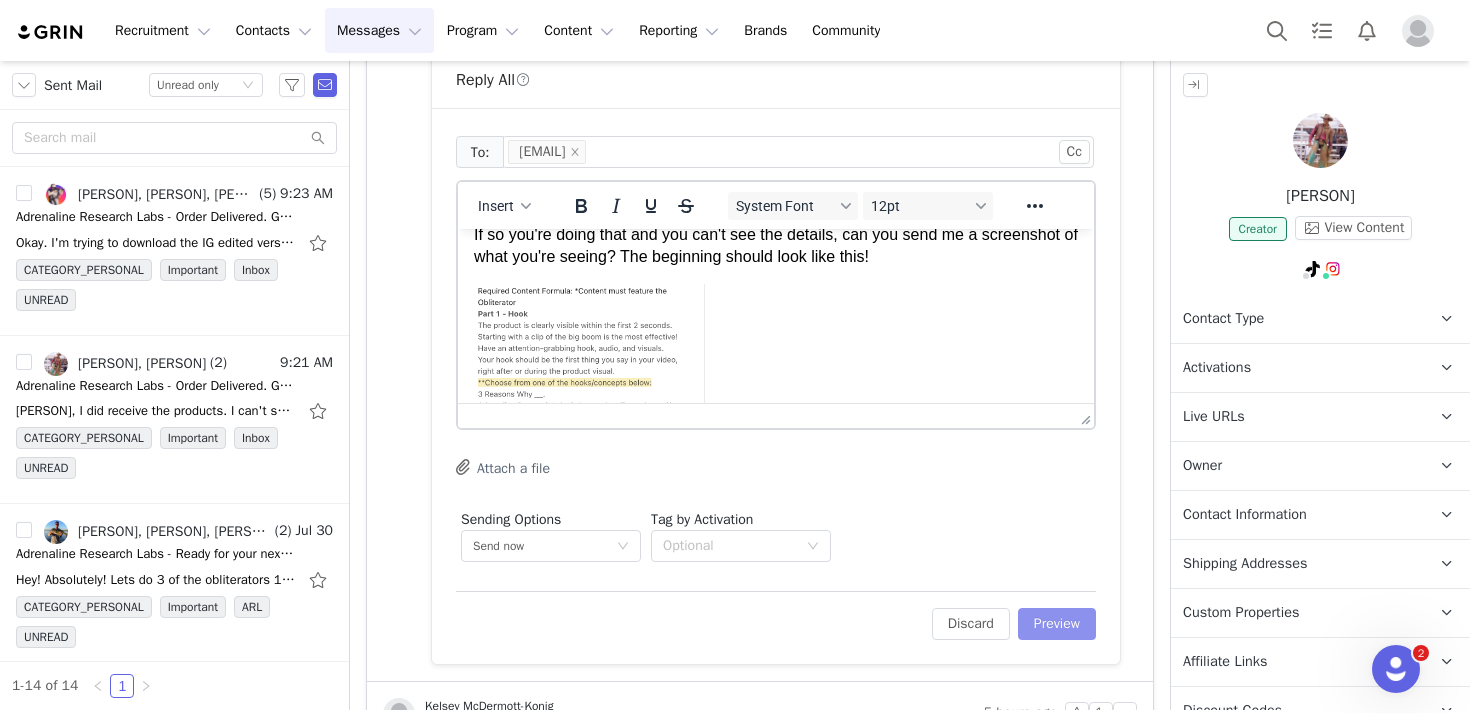 click on "Preview" at bounding box center [1057, 624] 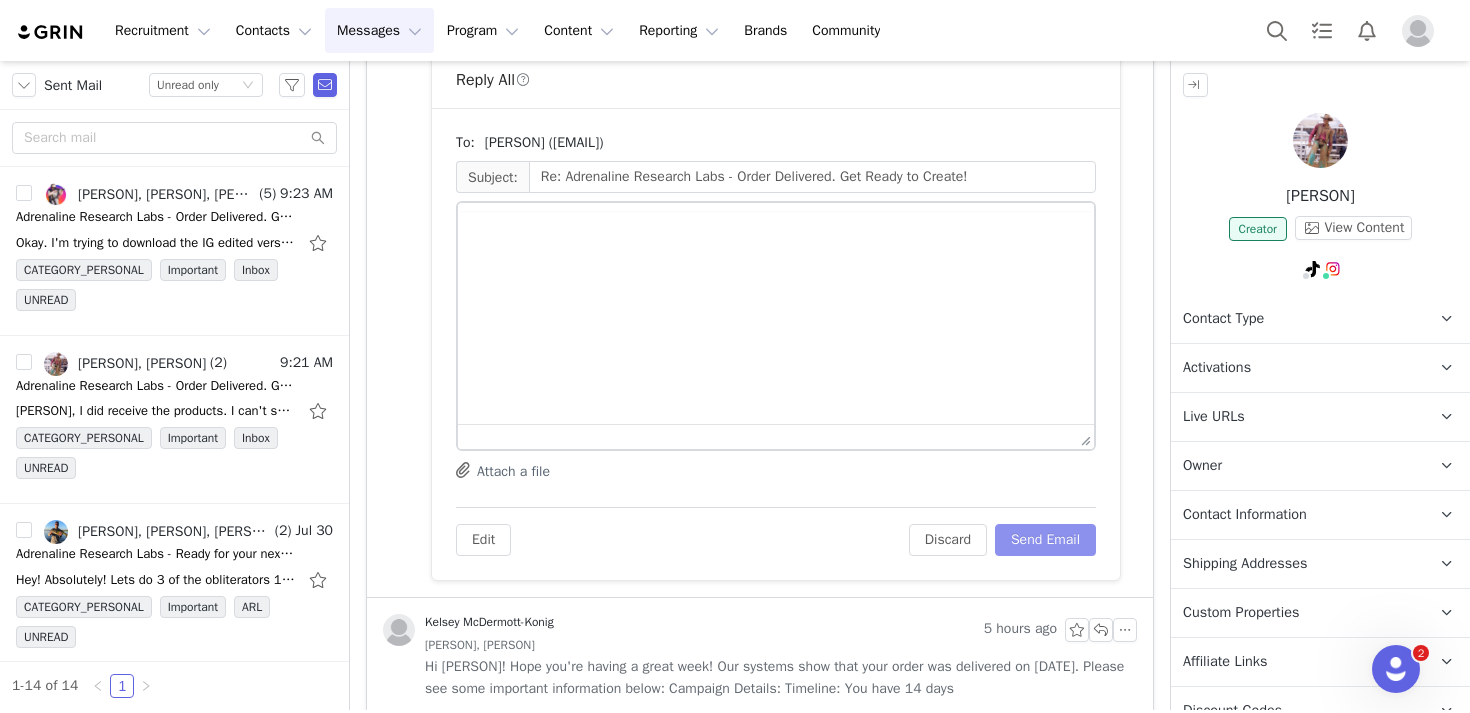 scroll, scrollTop: 1481, scrollLeft: 0, axis: vertical 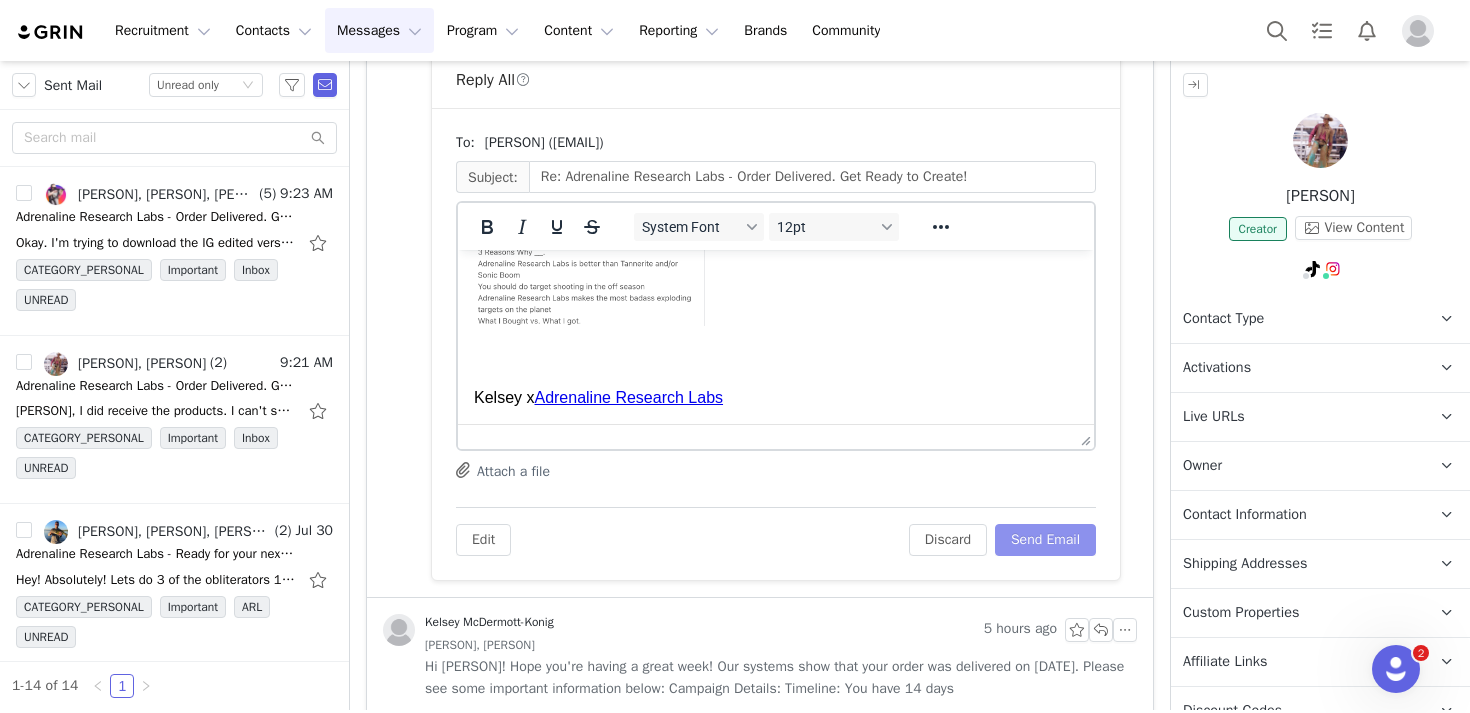 click on "Send Email" at bounding box center [1045, 540] 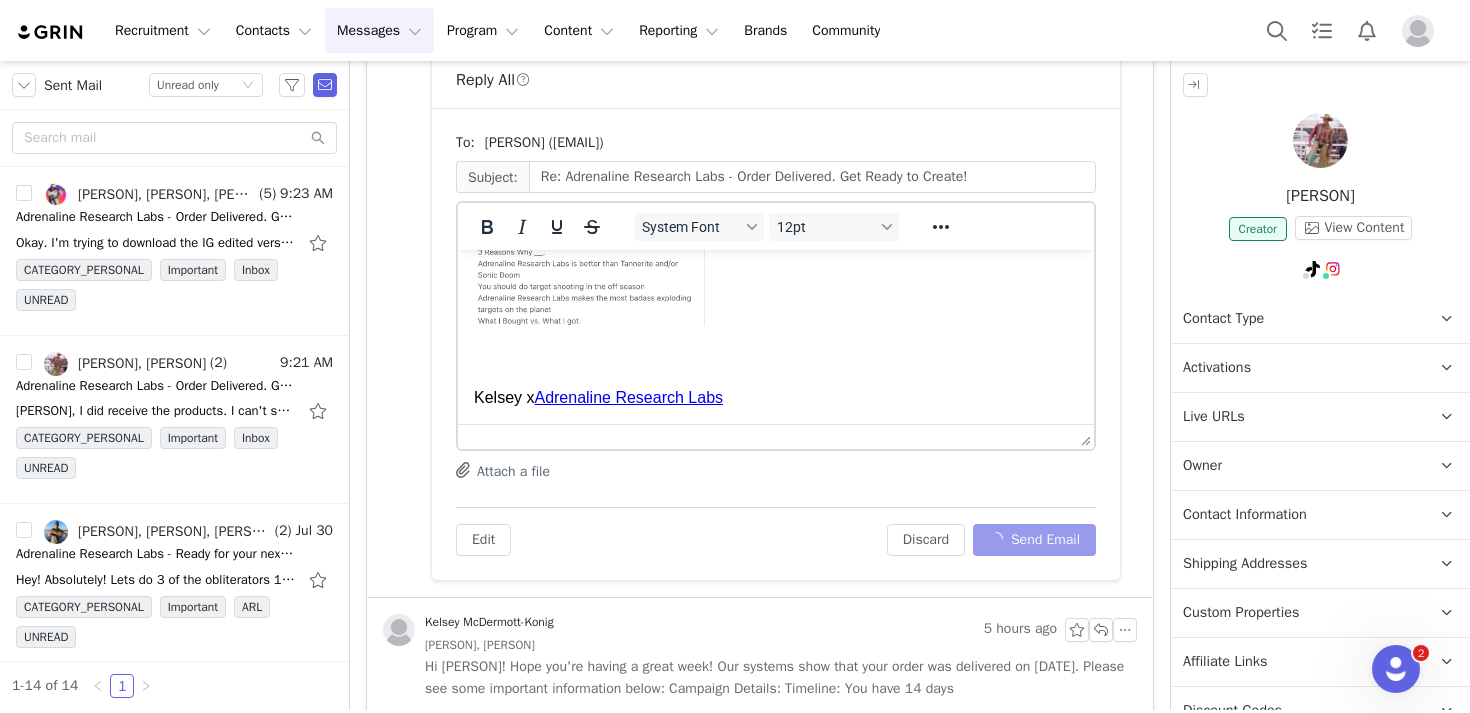 scroll, scrollTop: 928, scrollLeft: 0, axis: vertical 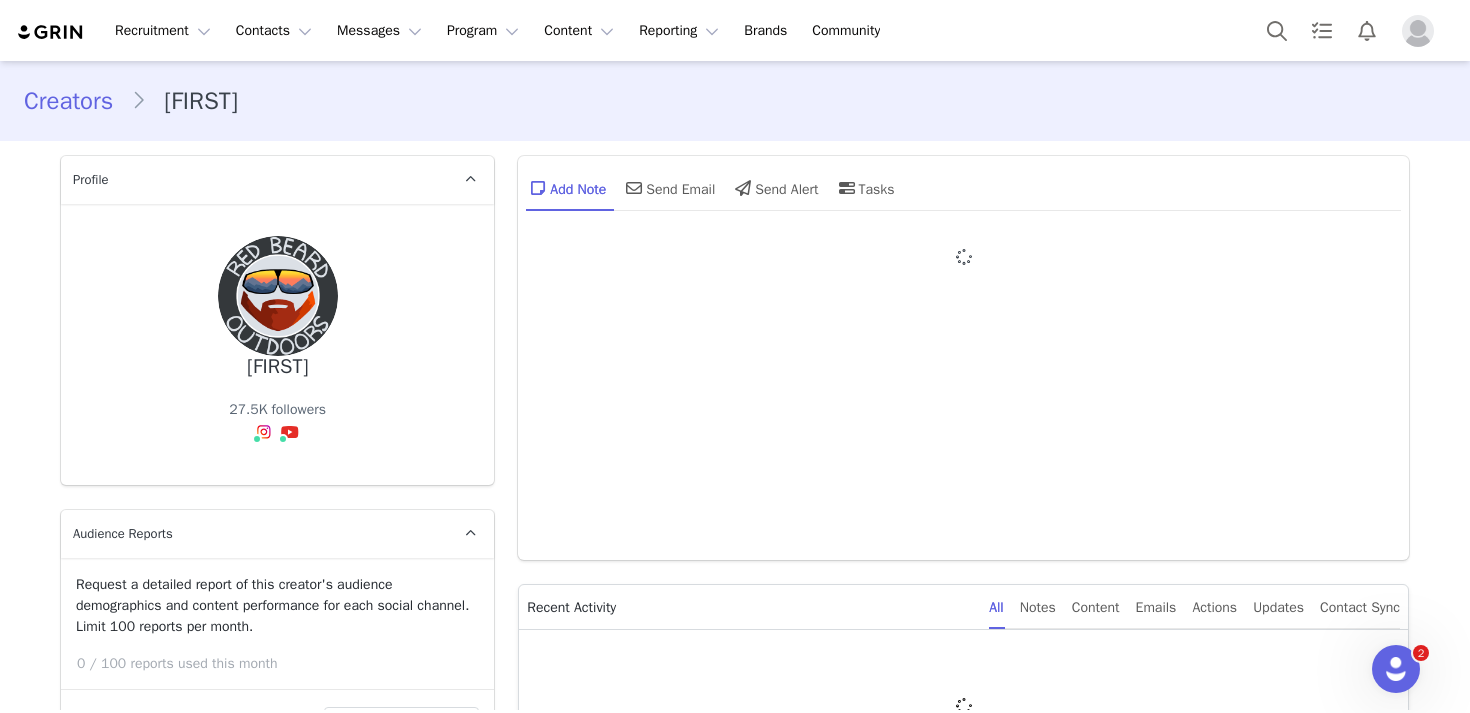 type on "+1 (United States)" 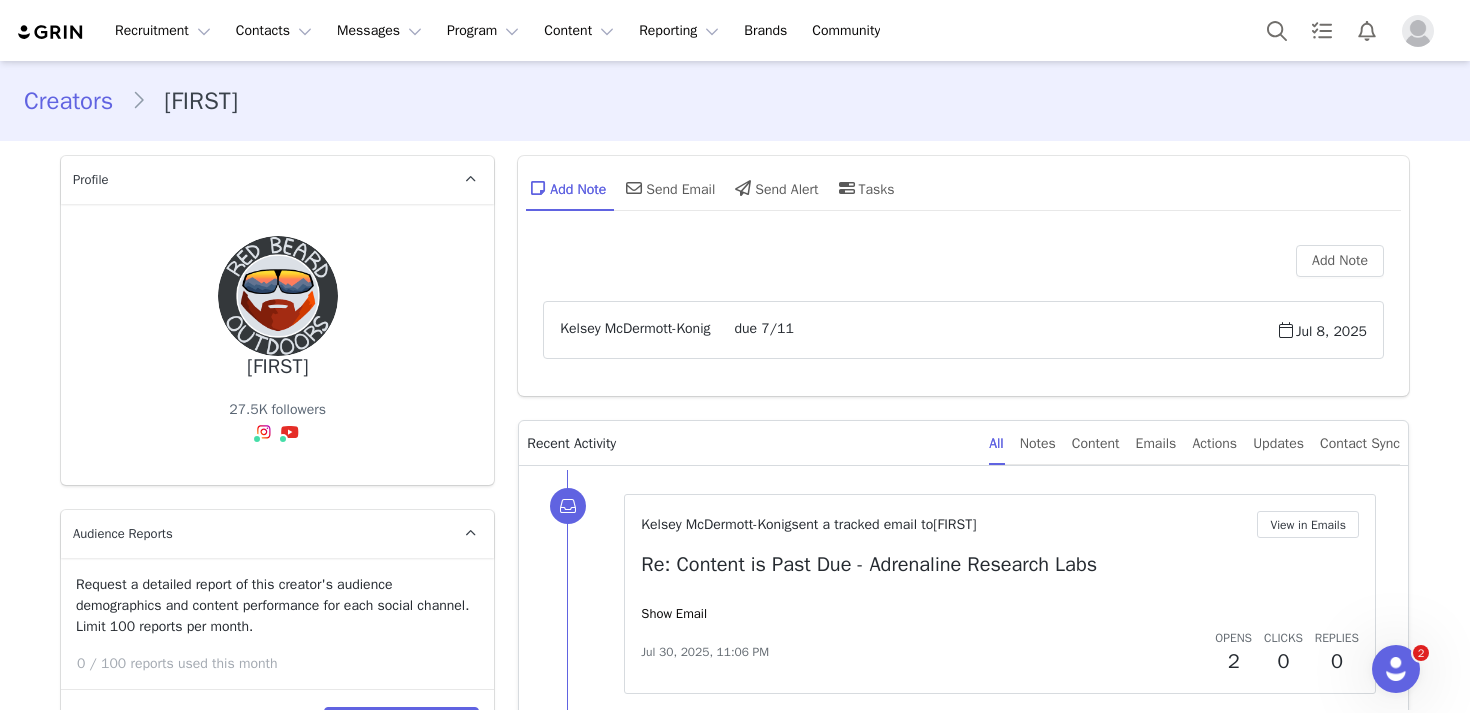 scroll, scrollTop: 0, scrollLeft: 0, axis: both 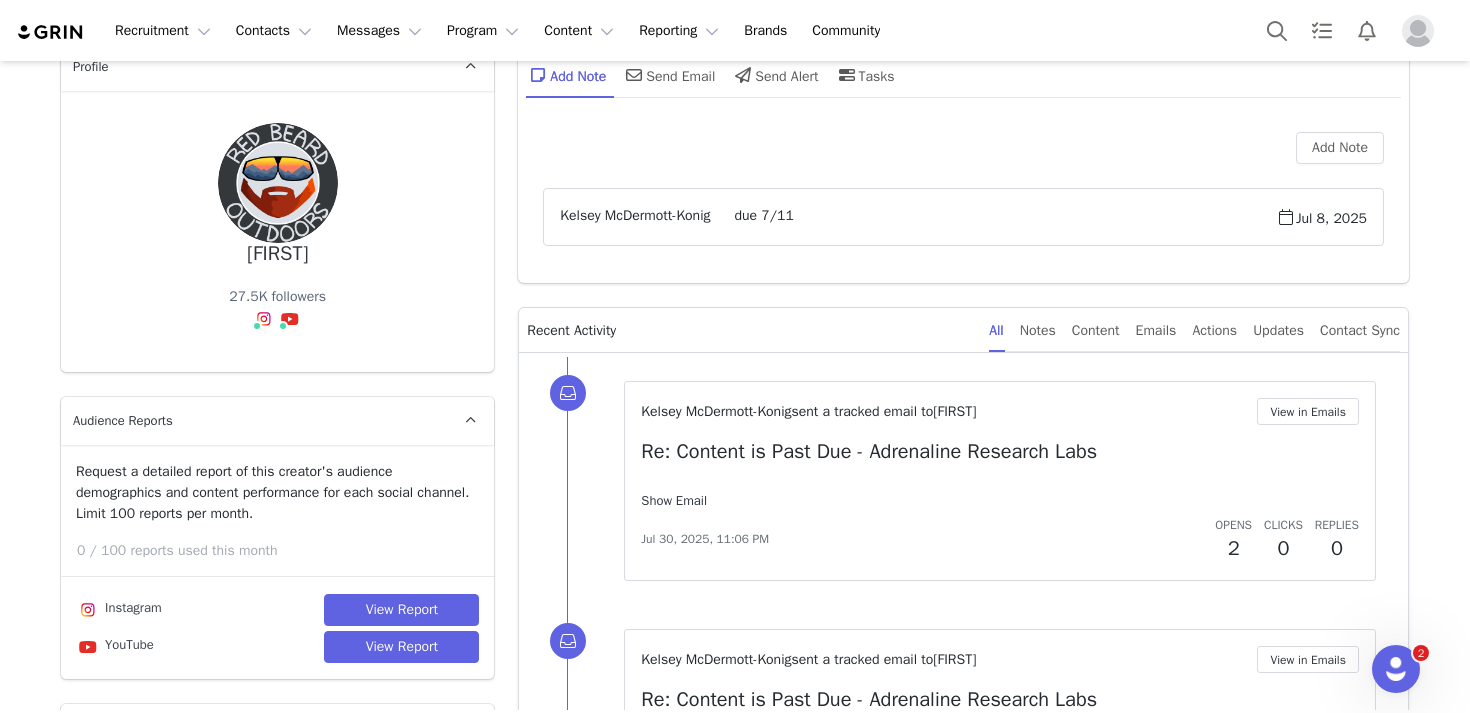 click on "Show Email" at bounding box center (674, 500) 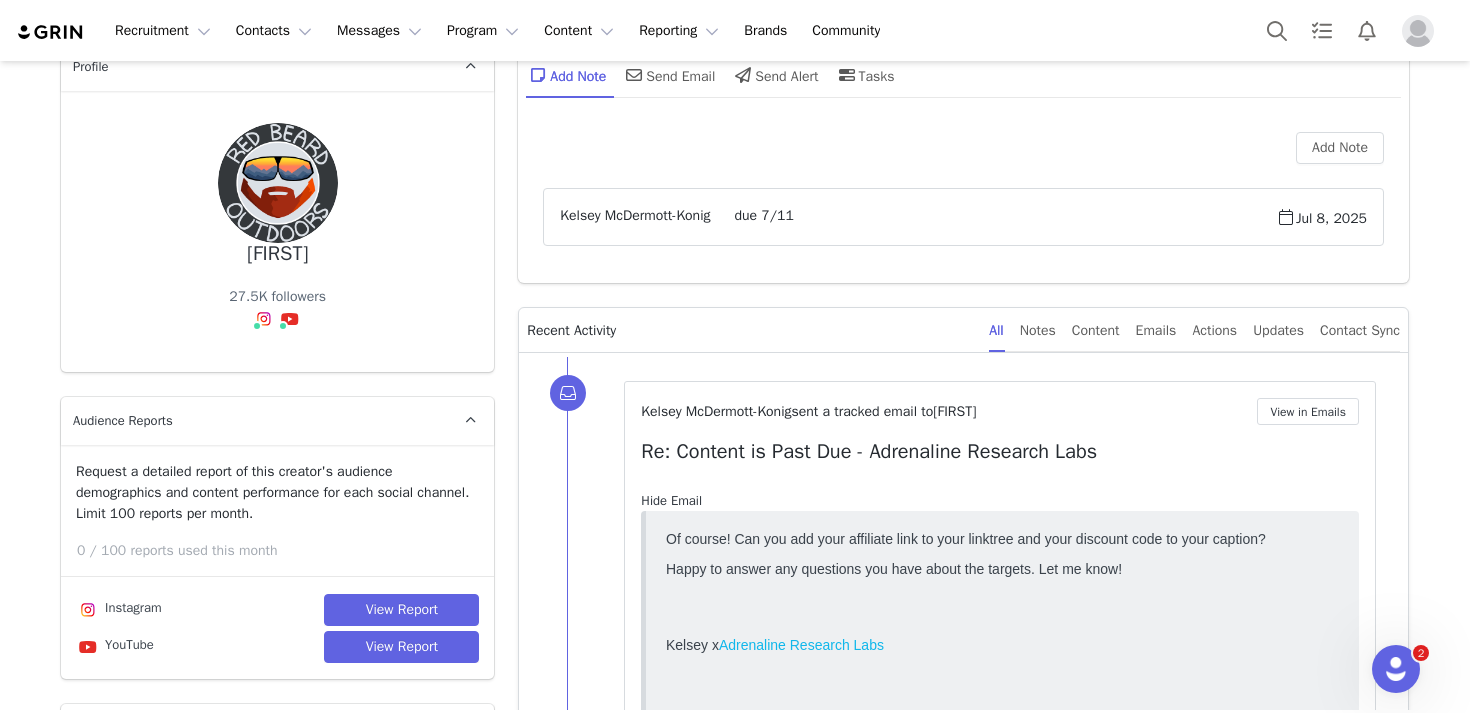 scroll, scrollTop: 0, scrollLeft: 0, axis: both 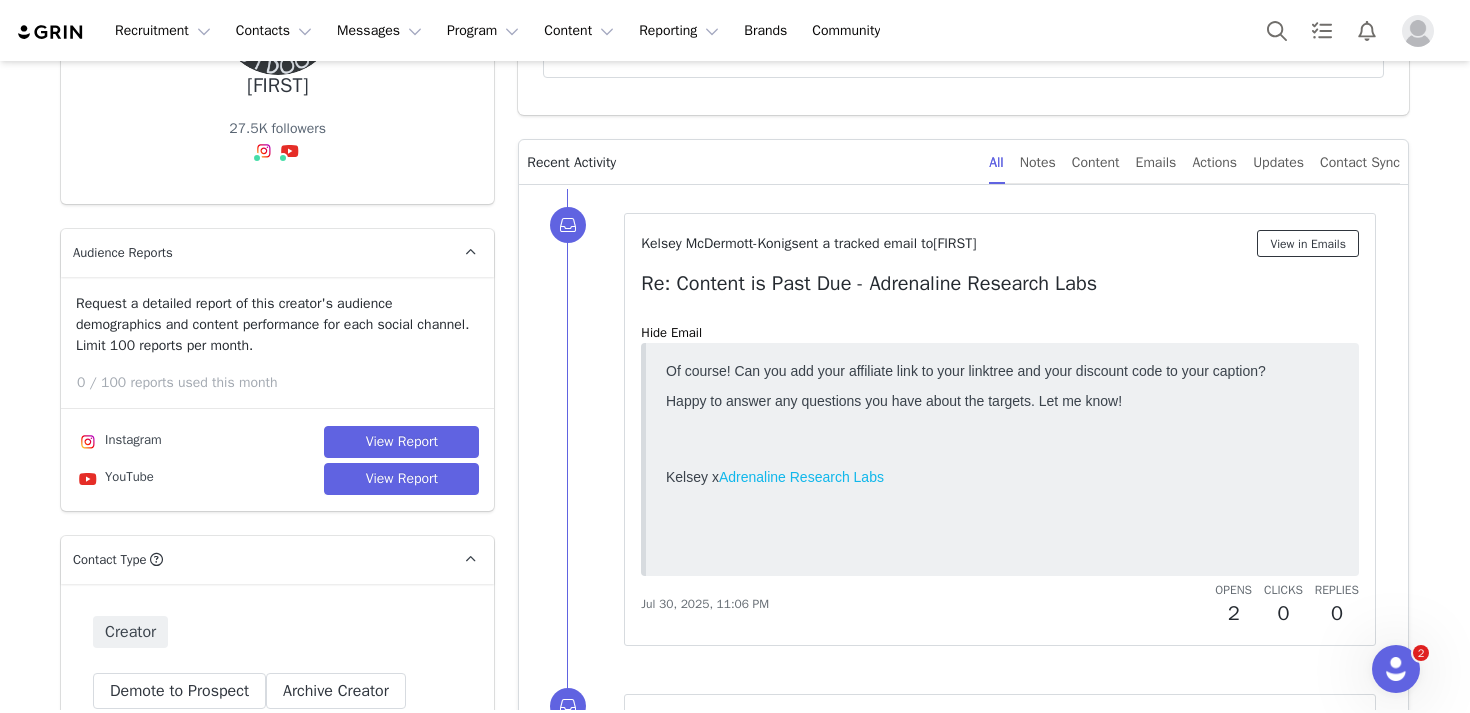 click on "View in Emails" at bounding box center [1308, 243] 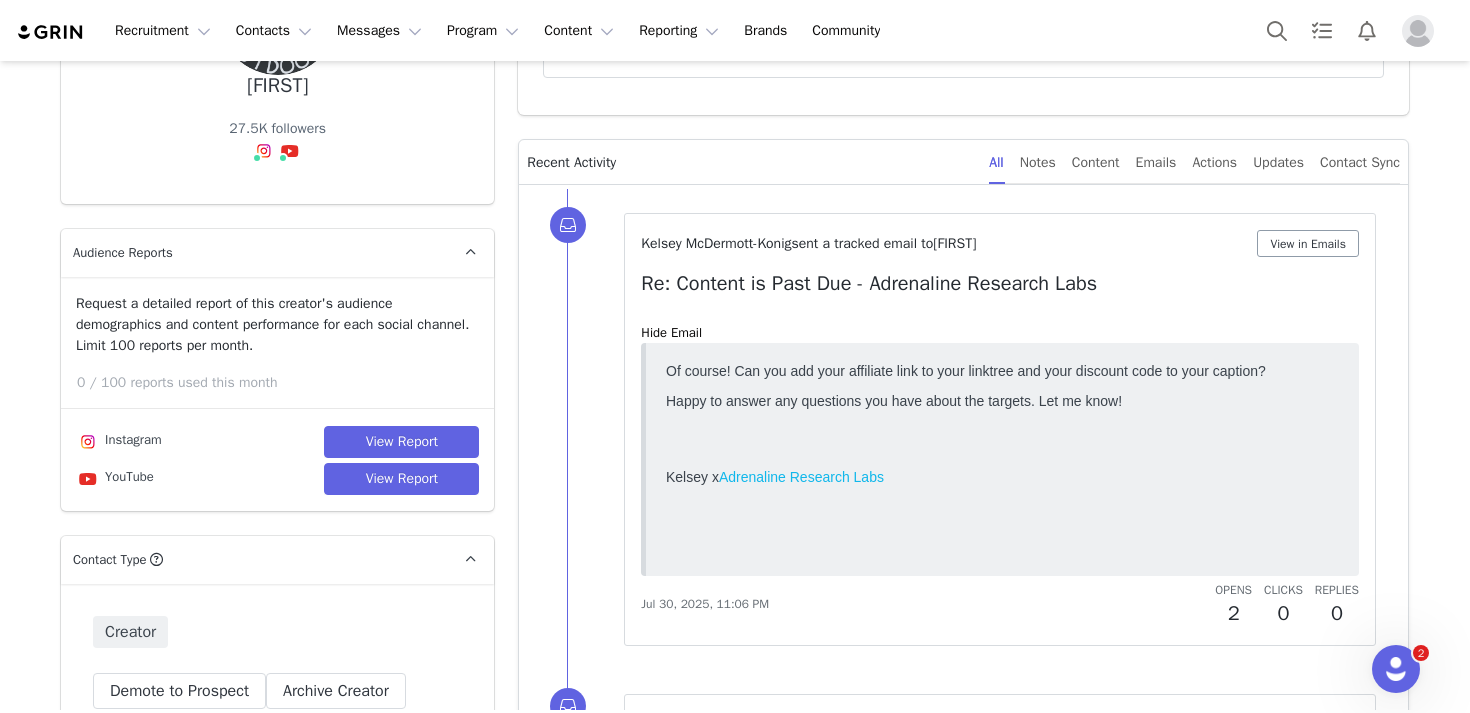 scroll, scrollTop: 0, scrollLeft: 0, axis: both 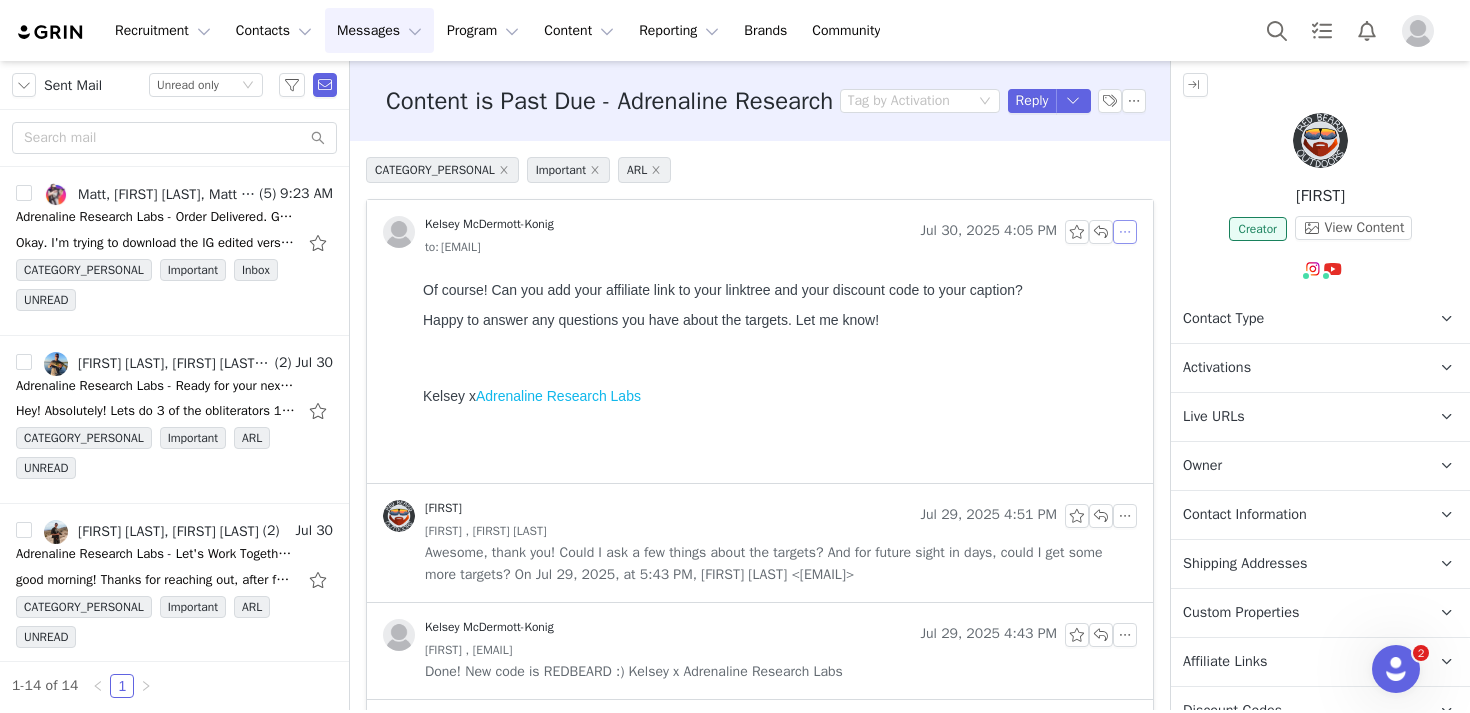click at bounding box center (1125, 232) 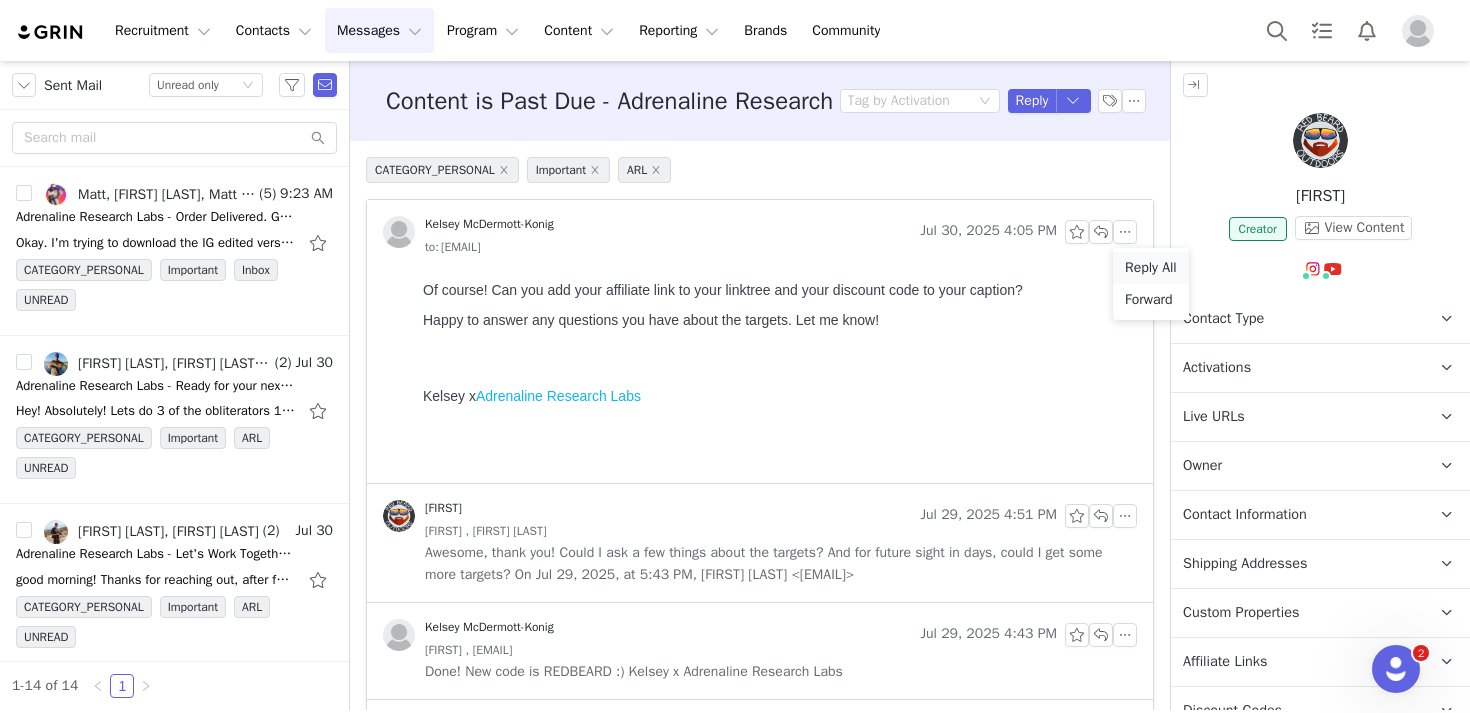 click on "Reply All" at bounding box center [1151, 268] 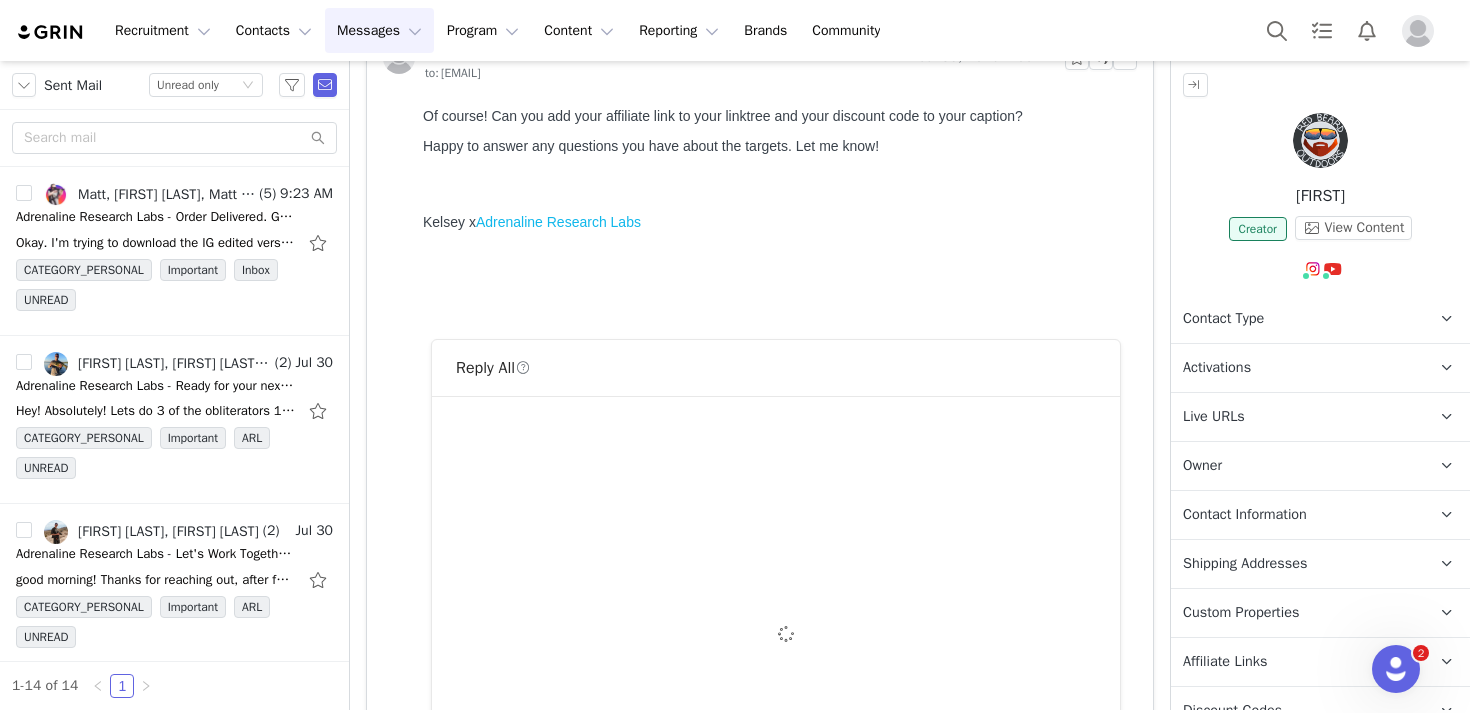 scroll, scrollTop: 462, scrollLeft: 0, axis: vertical 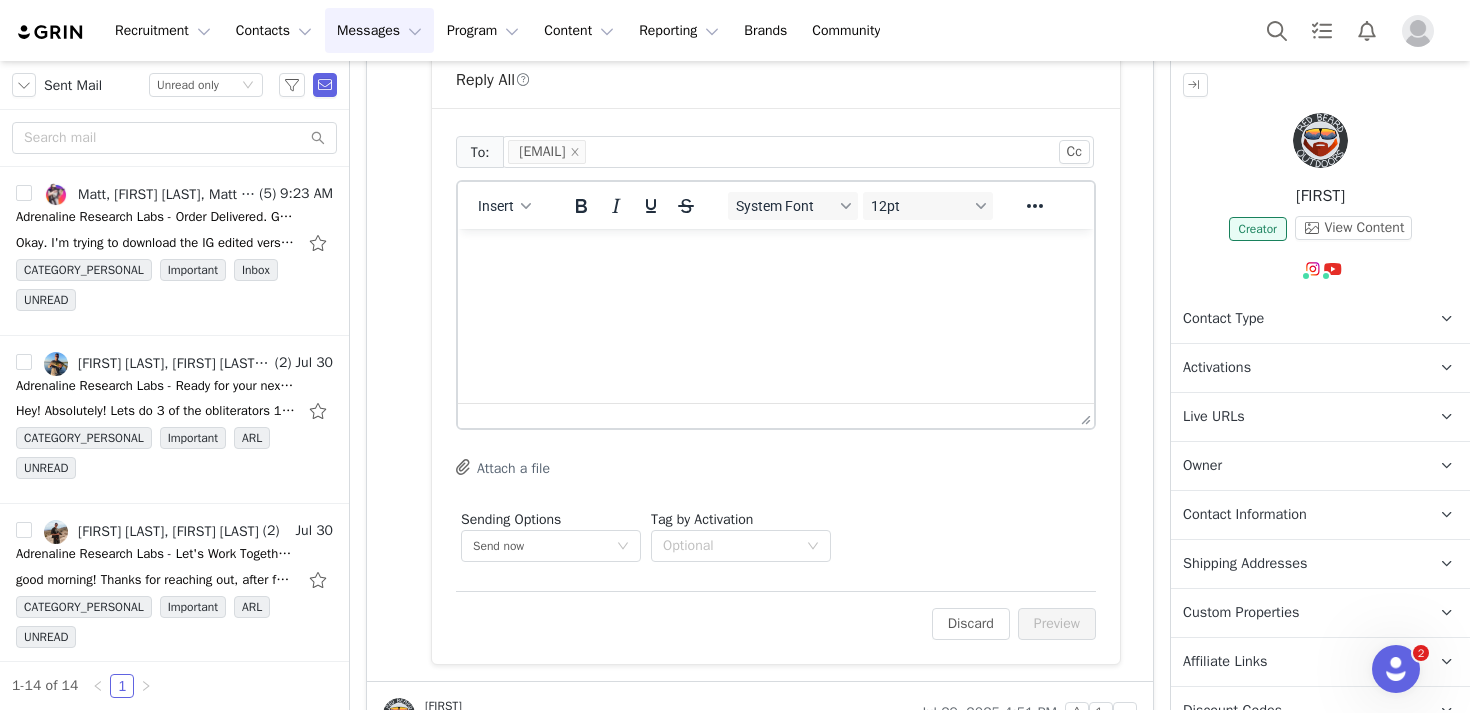 click at bounding box center (776, 256) 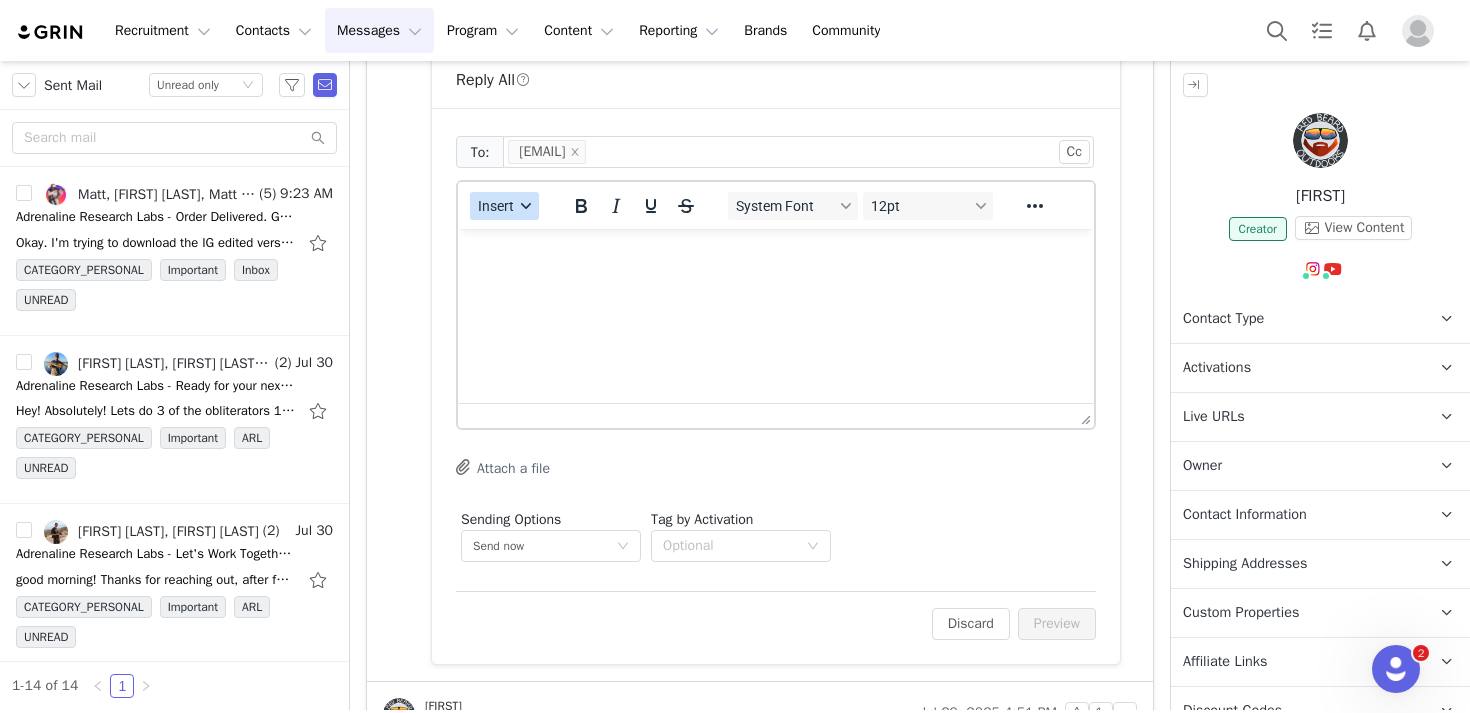 click on "Insert" at bounding box center [504, 206] 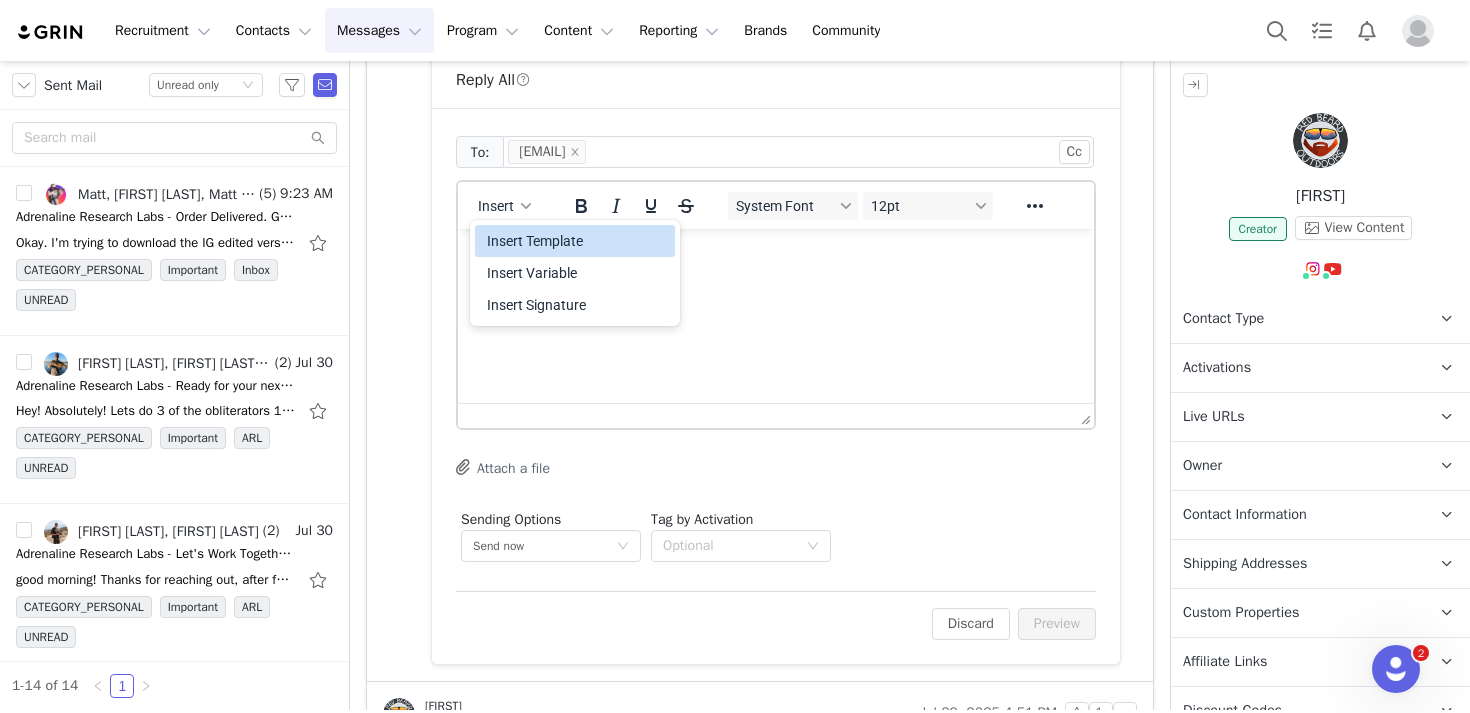 click on "Insert Template" at bounding box center (577, 241) 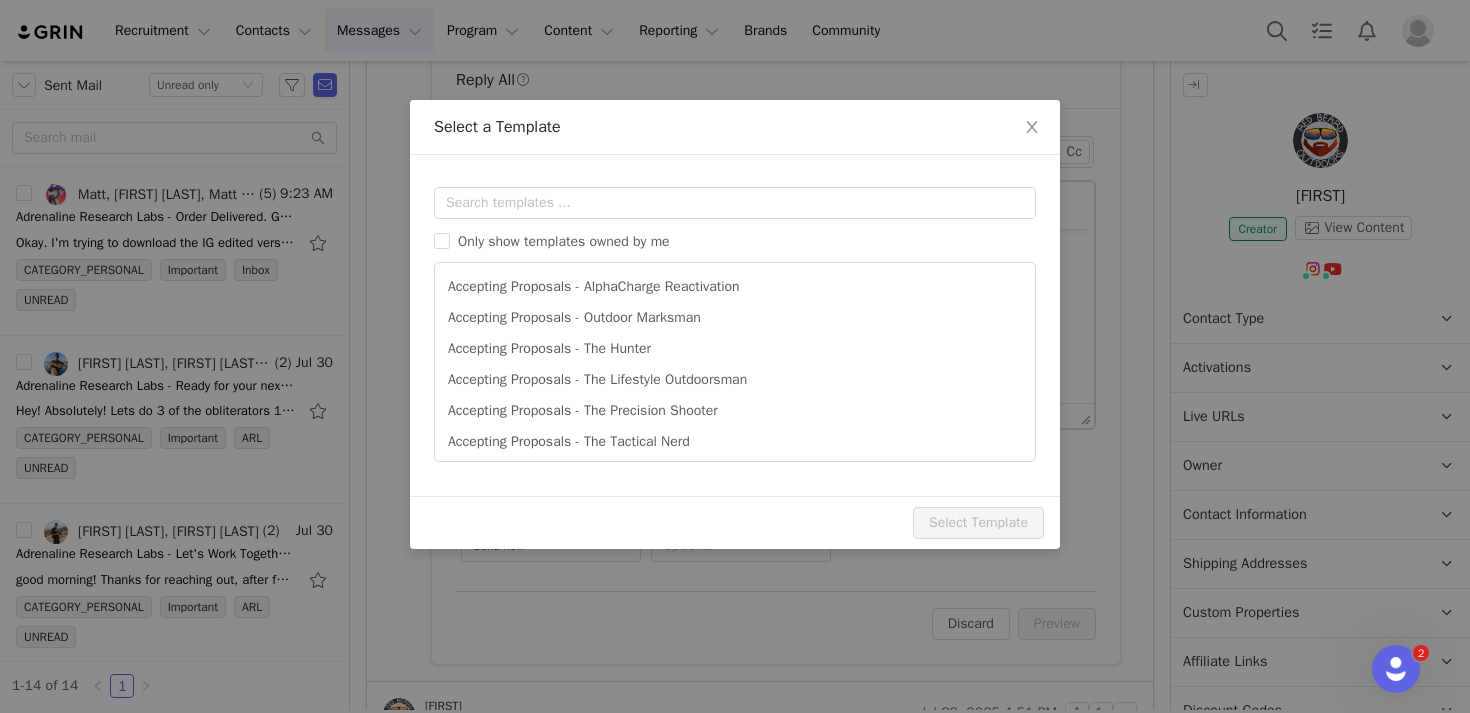 scroll, scrollTop: 0, scrollLeft: 0, axis: both 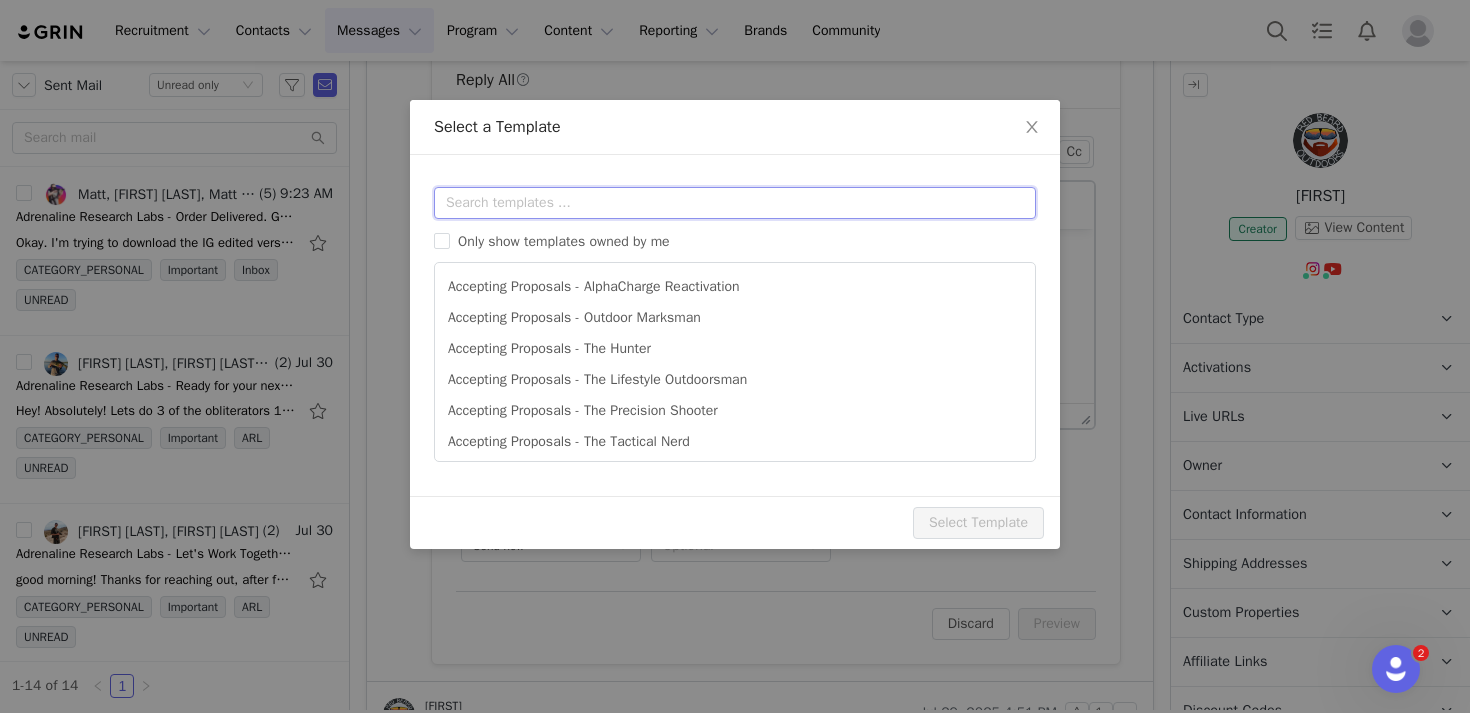 click at bounding box center (735, 203) 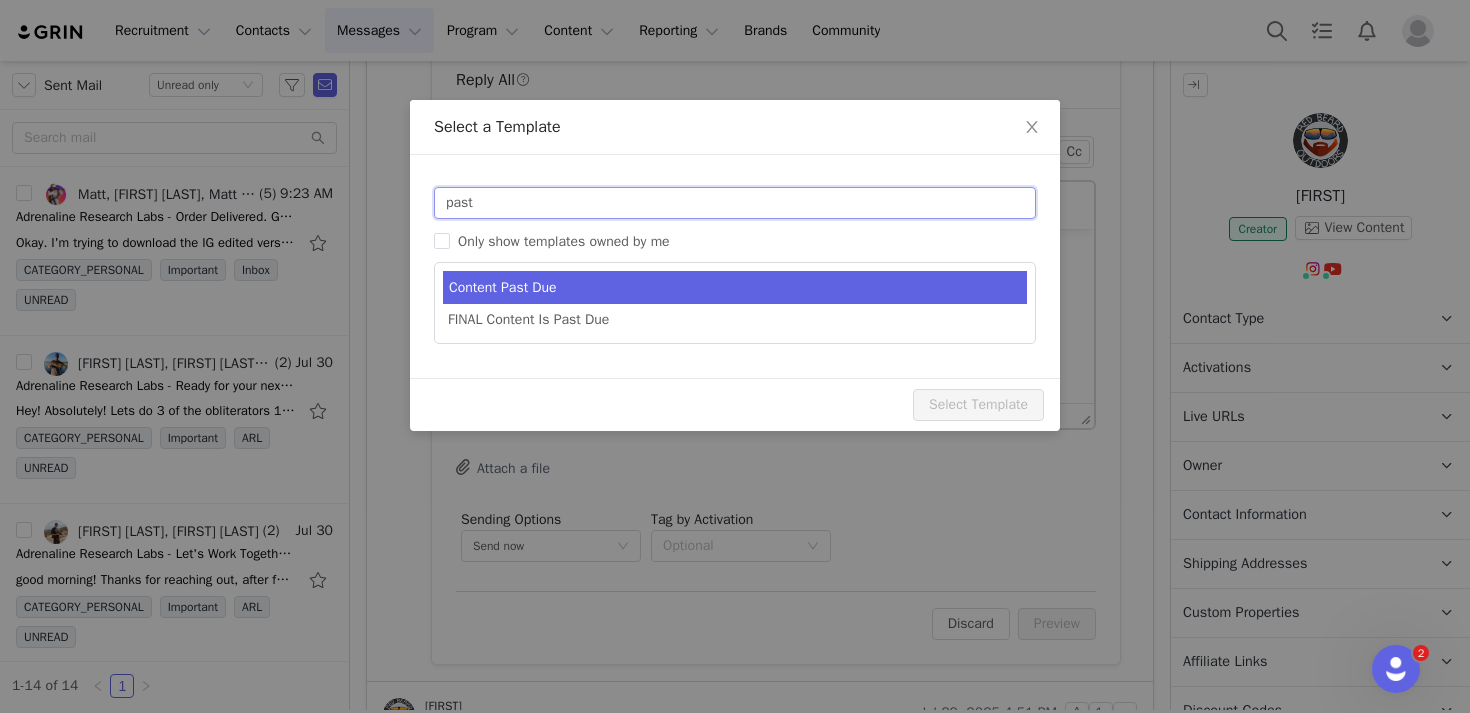 type on "past" 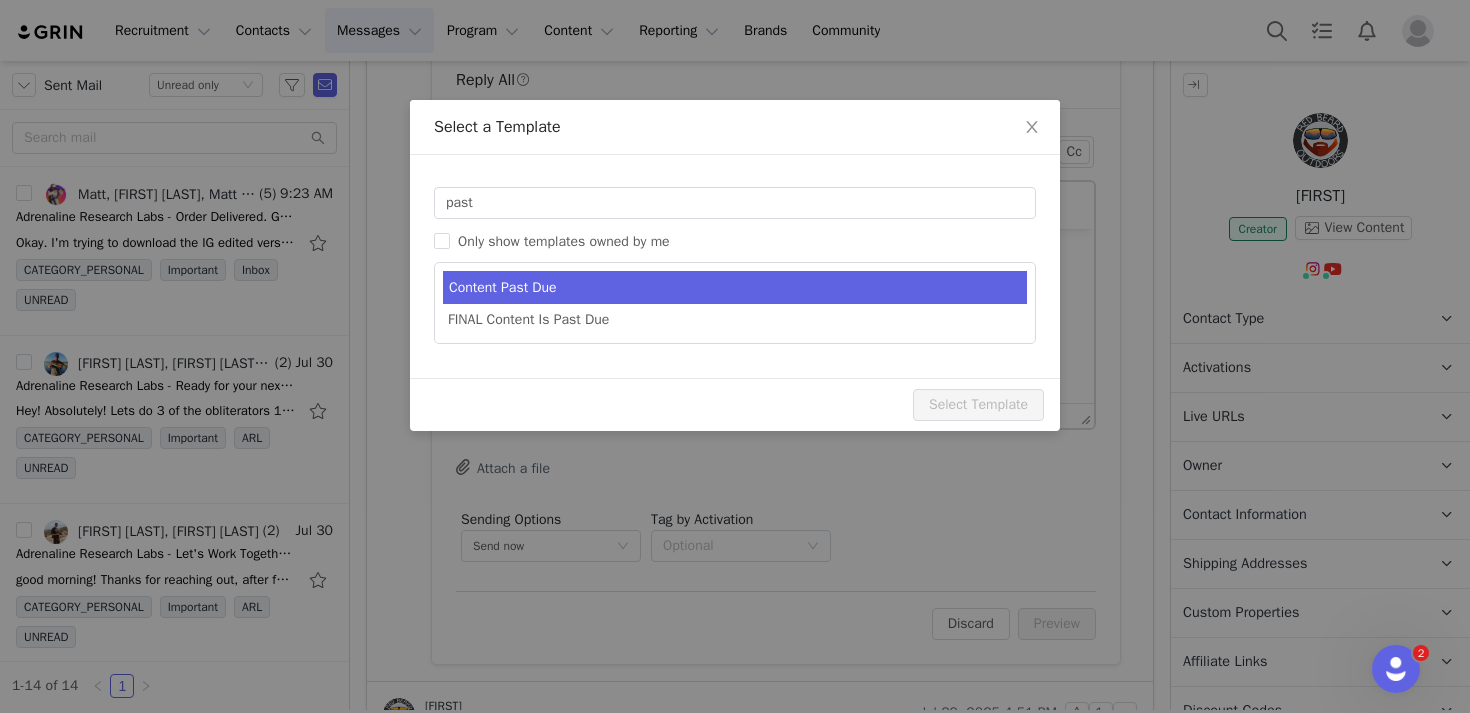 type on "Content is Past Due - Adrenaline Research Labs" 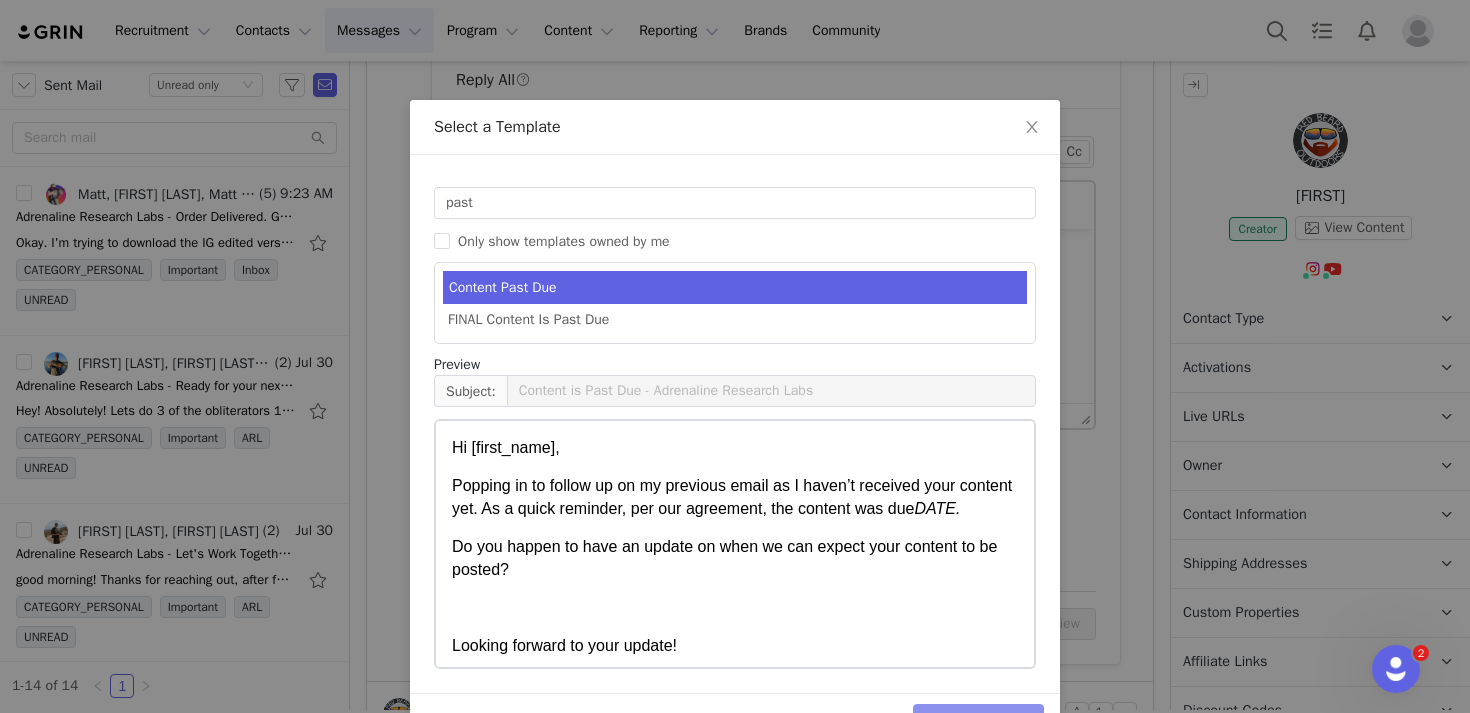 click on "Select Template" at bounding box center [978, 720] 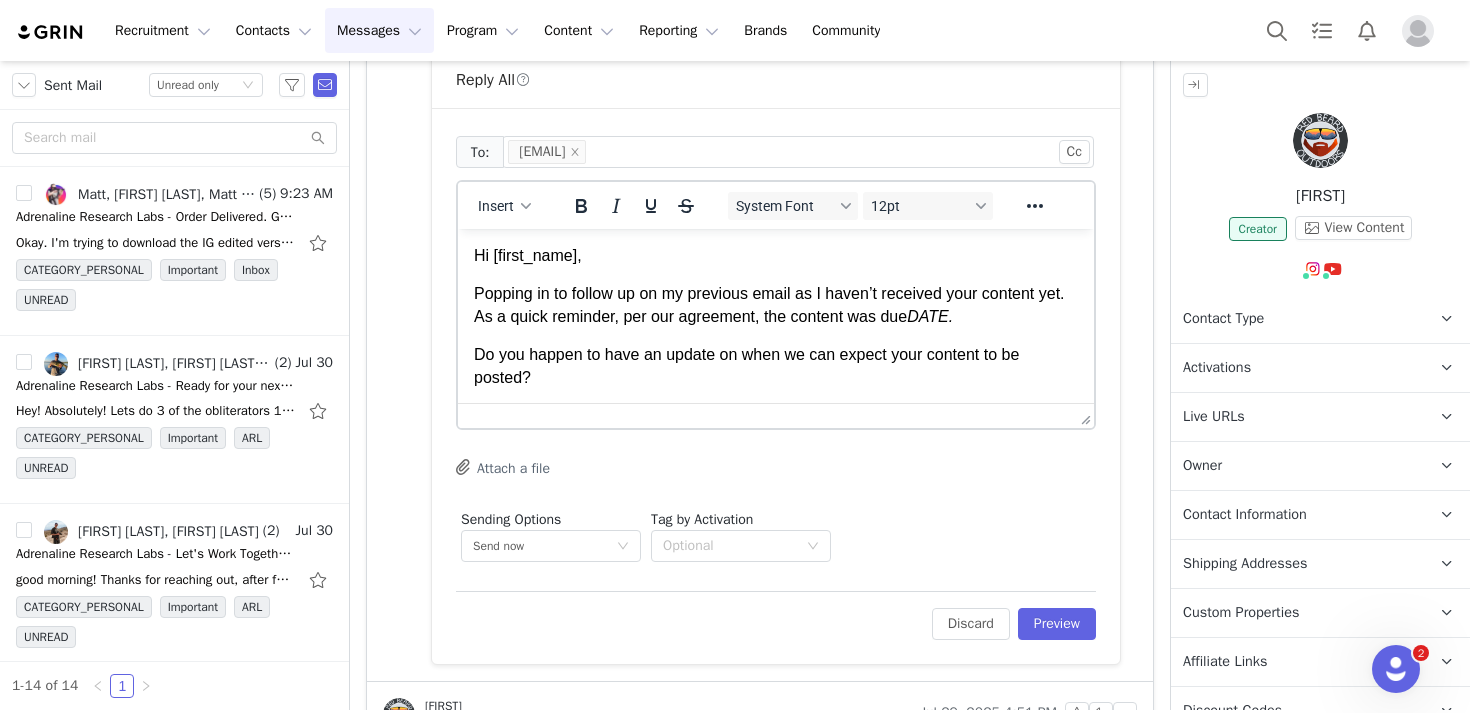 click on "Popping in to follow up on my previous email as I haven’t received your content yet. As a quick reminder, per our agreement, the content was due DATE." at bounding box center [776, 305] 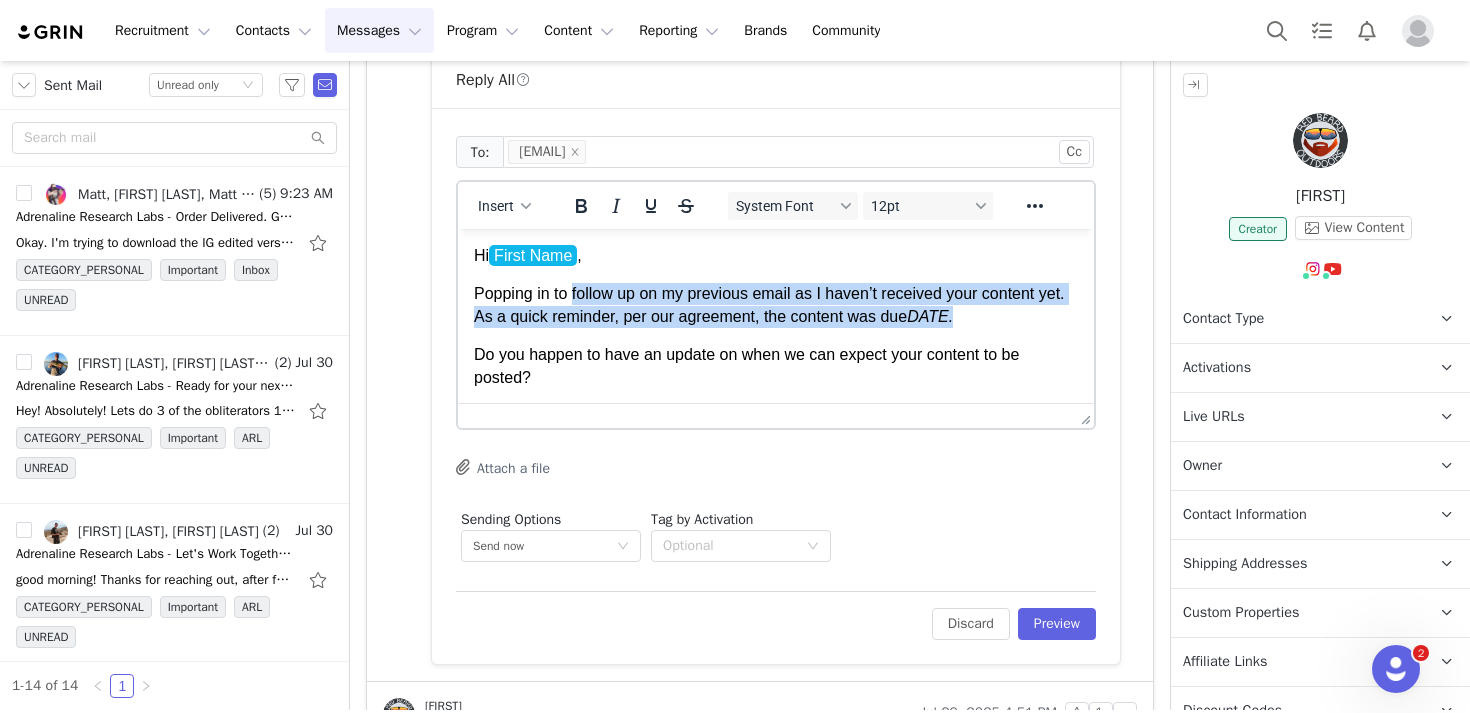 drag, startPoint x: 997, startPoint y: 316, endPoint x: 573, endPoint y: 298, distance: 424.3819 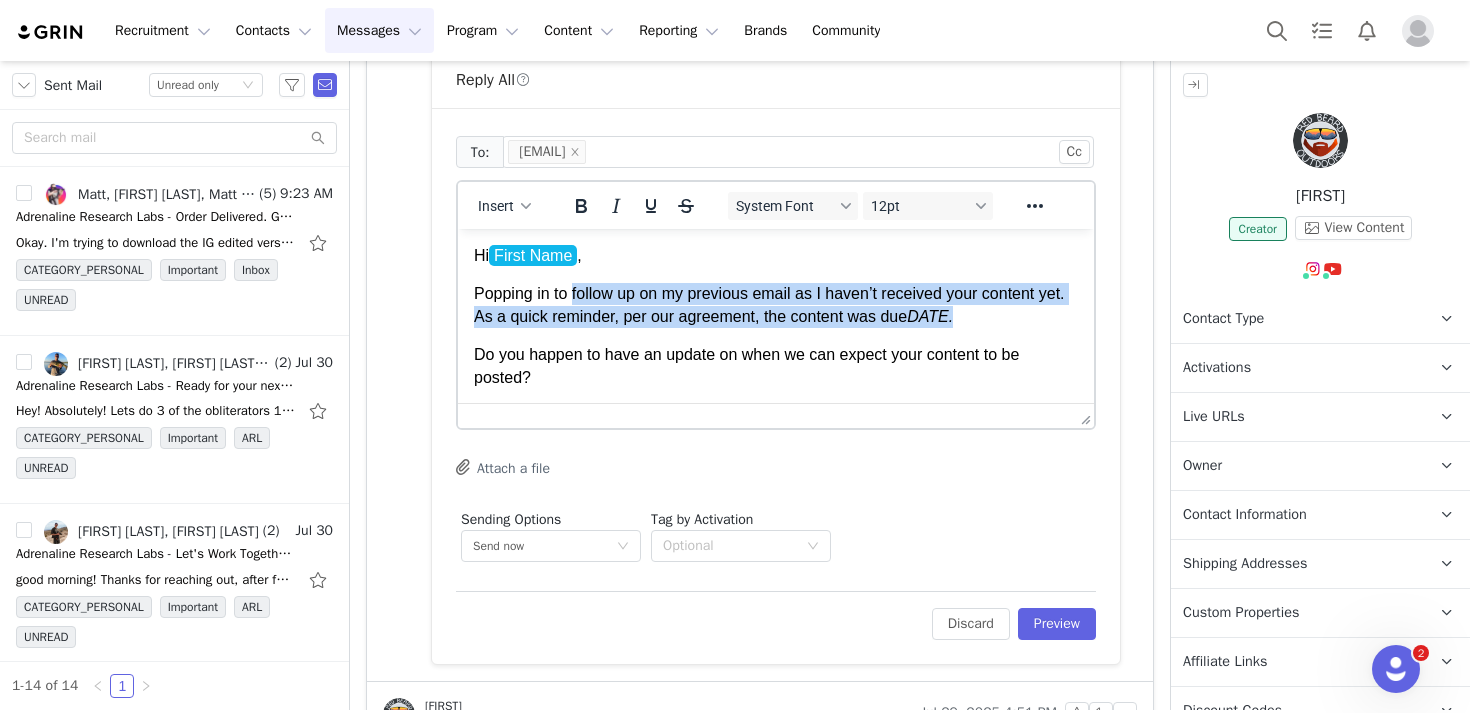 click on "Popping in to follow up on my previous email as I haven’t received your content yet. As a quick reminder, per our agreement, the content was due DATE." at bounding box center [776, 305] 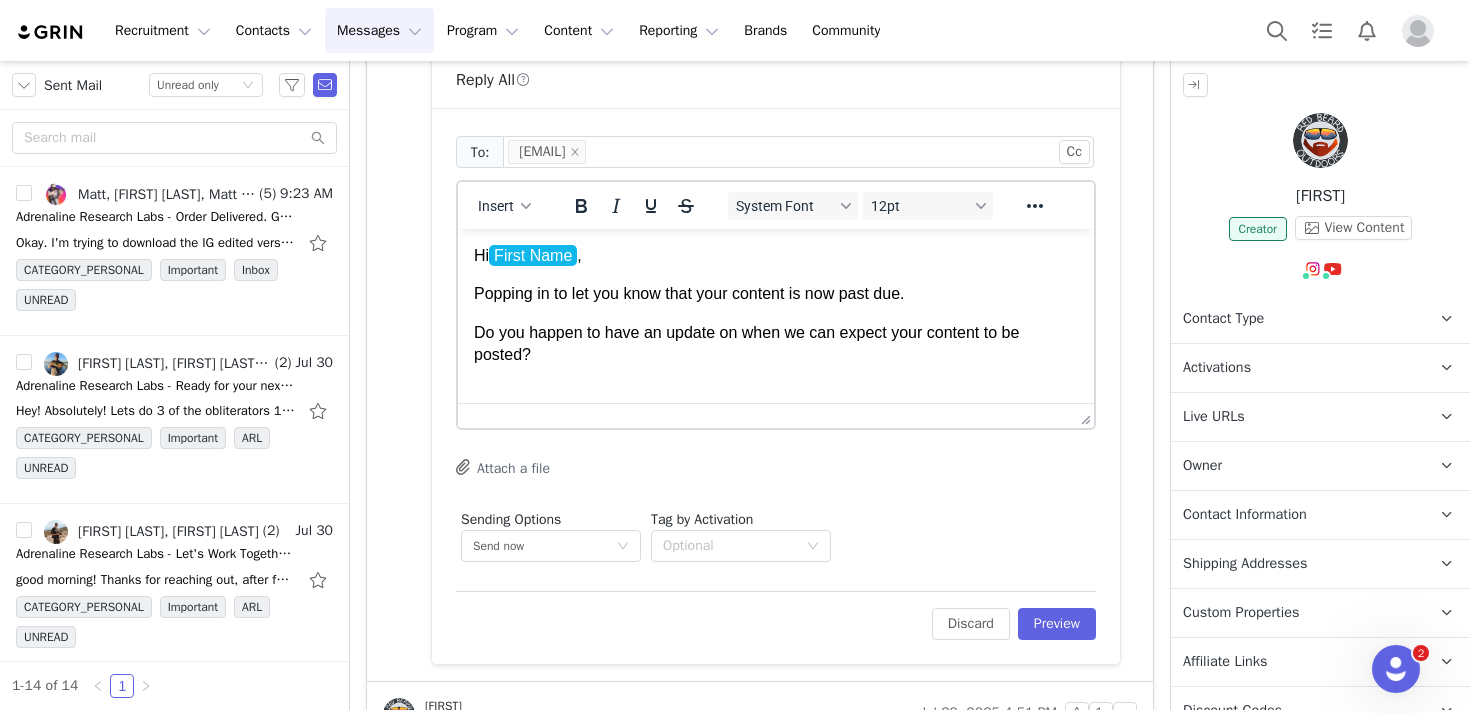 click on "Do you happen to have an update on when we can expect your content to be posted?" at bounding box center [776, 344] 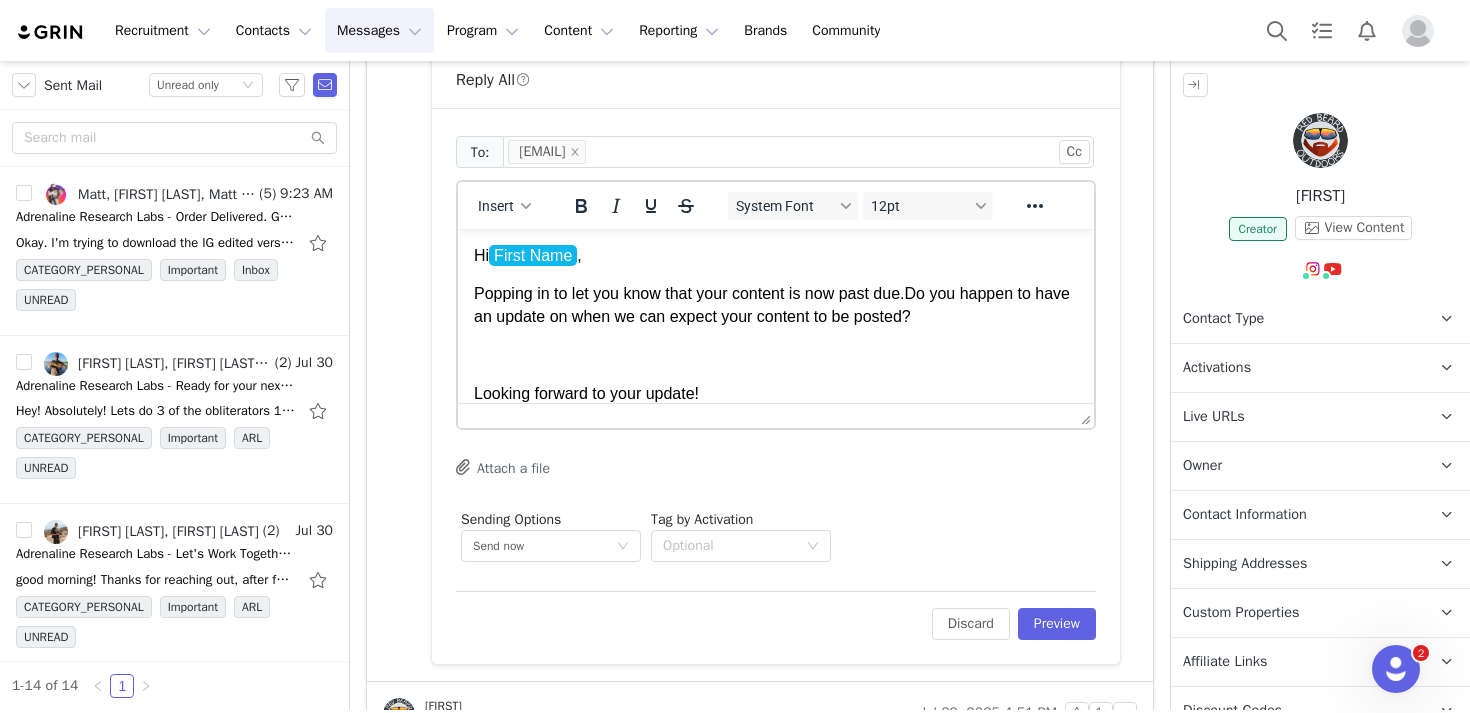 click on "Hi [FIRST] , Popping in to let you know that your content is now past due. Do you happen to have an update on when we can expect your content to be posted? Looking forward to your update! My [FIRST]" at bounding box center [776, 344] 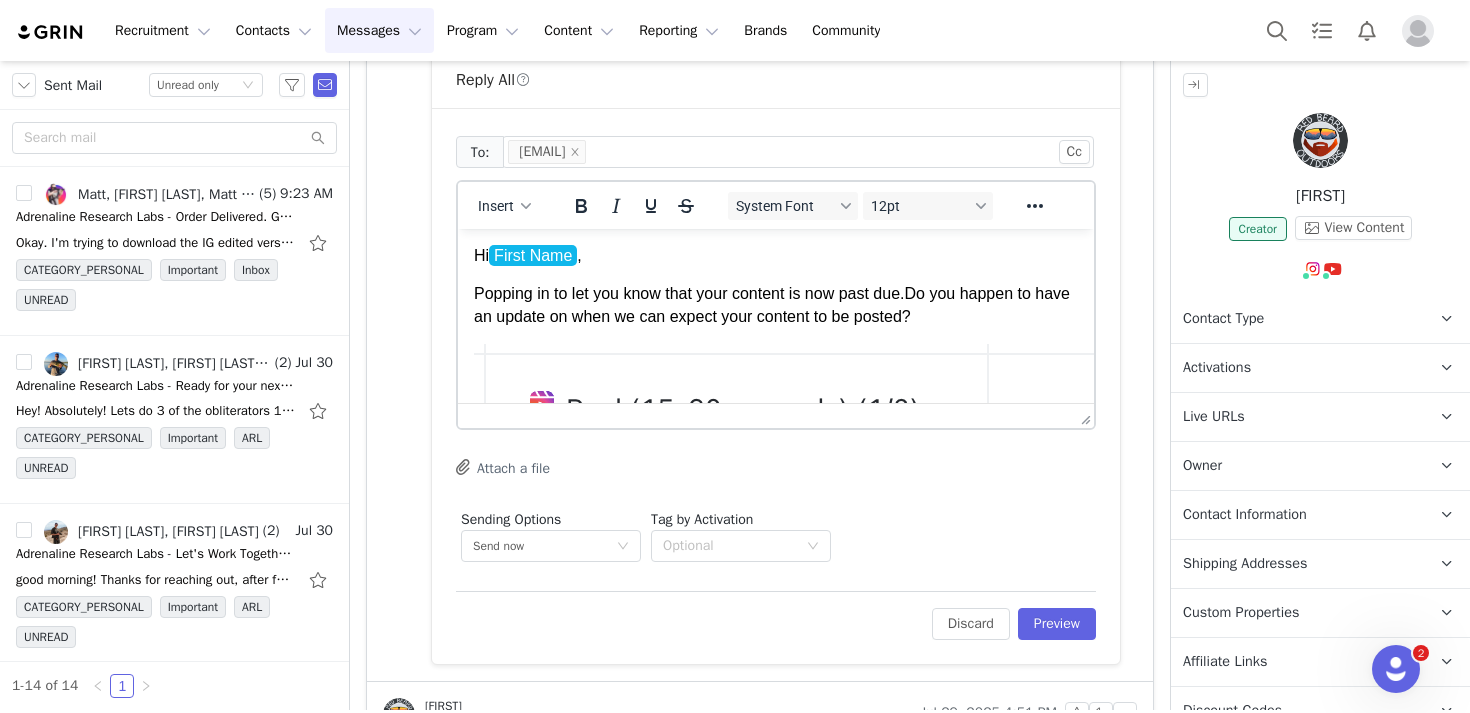 click at bounding box center (891, 422) 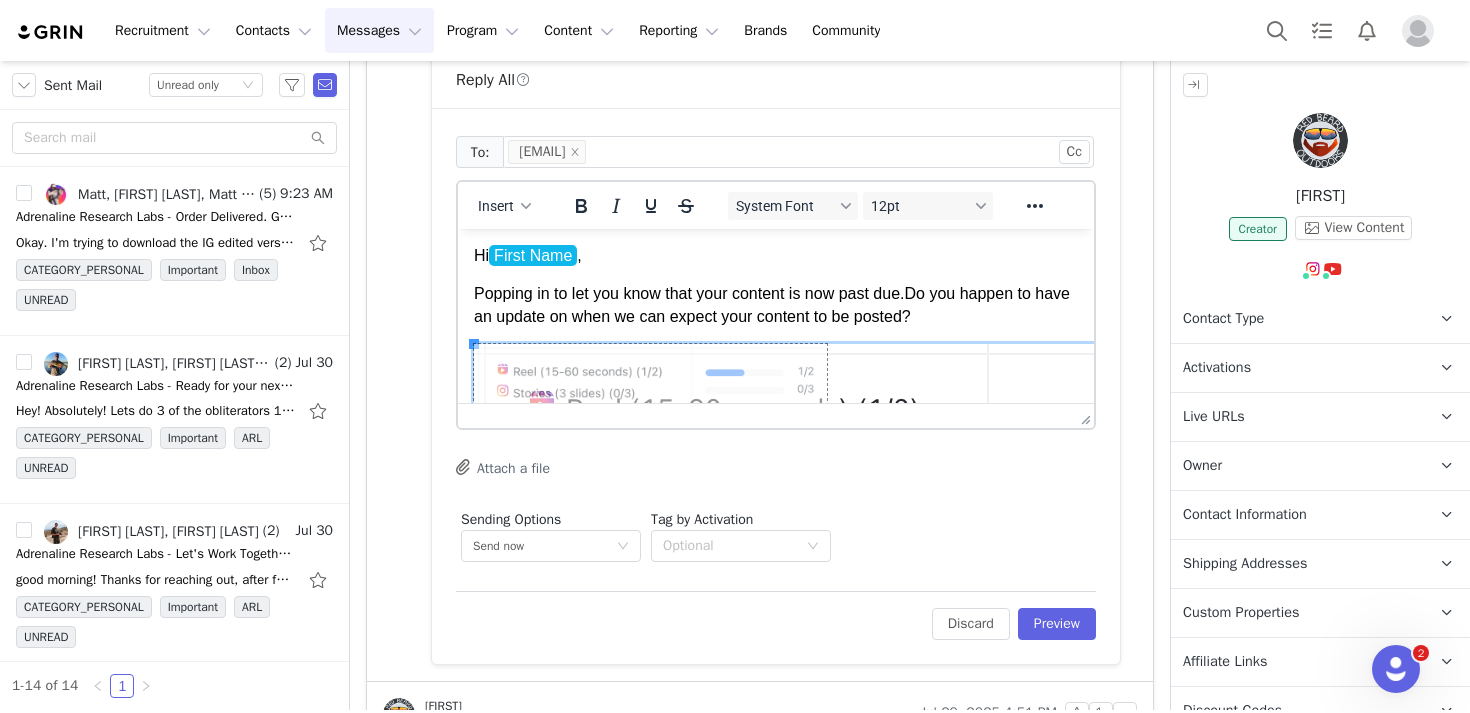 drag, startPoint x: 472, startPoint y: 343, endPoint x: 954, endPoint y: 452, distance: 494.17102 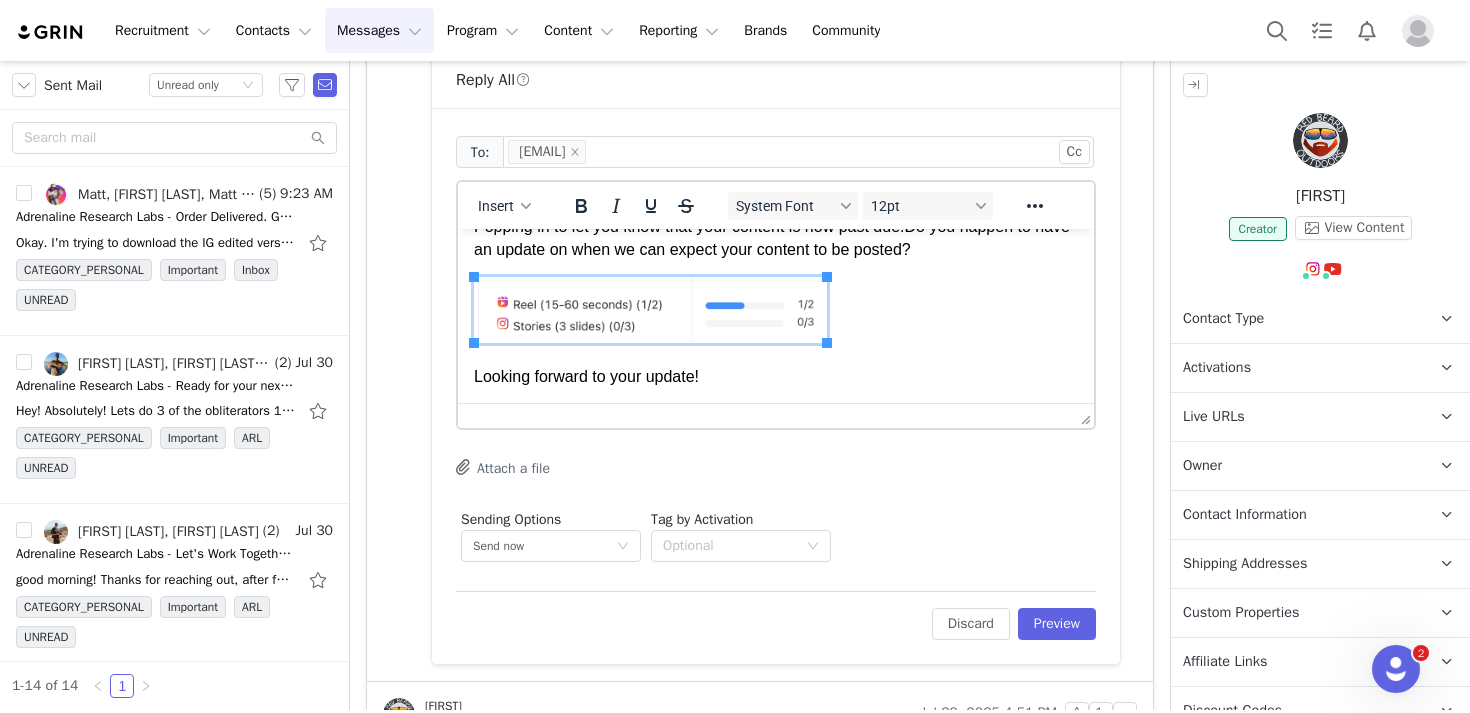 scroll, scrollTop: 105, scrollLeft: 0, axis: vertical 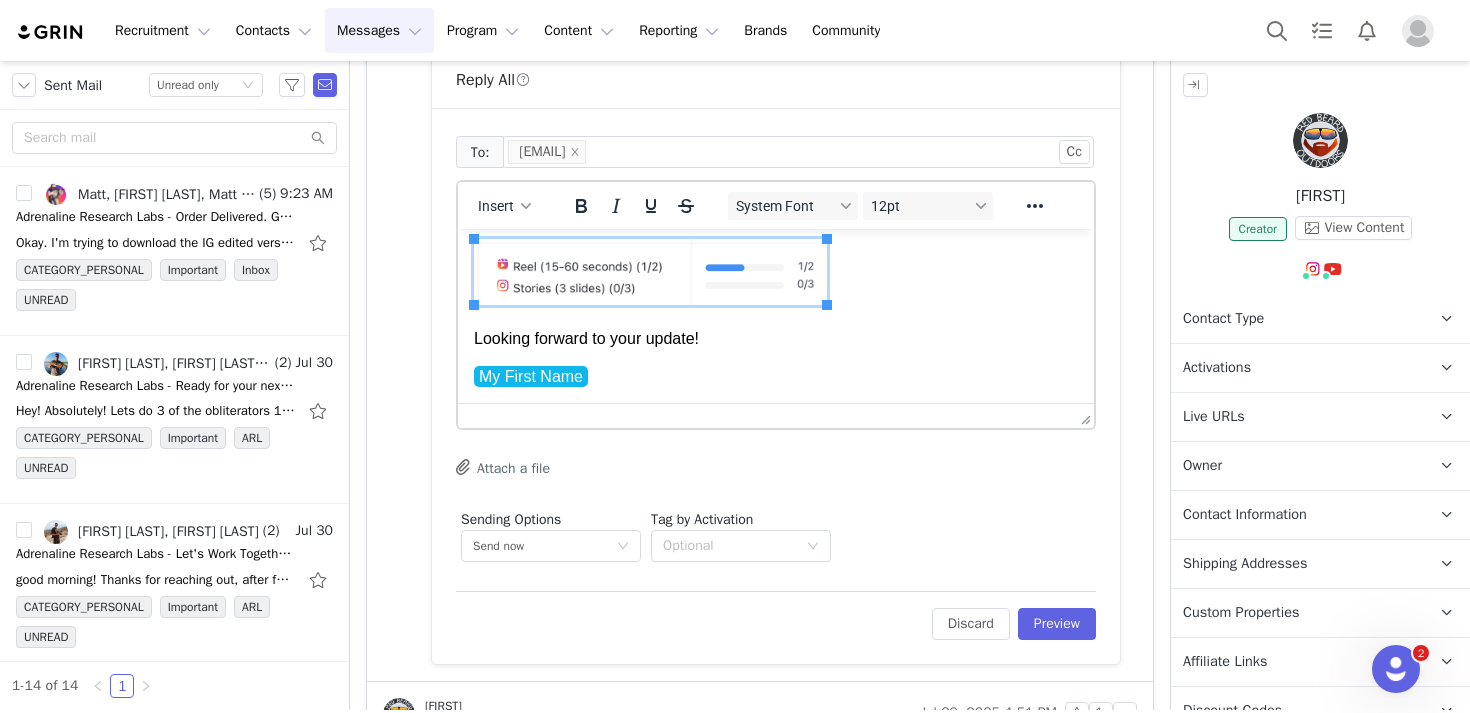 click at bounding box center [776, 275] 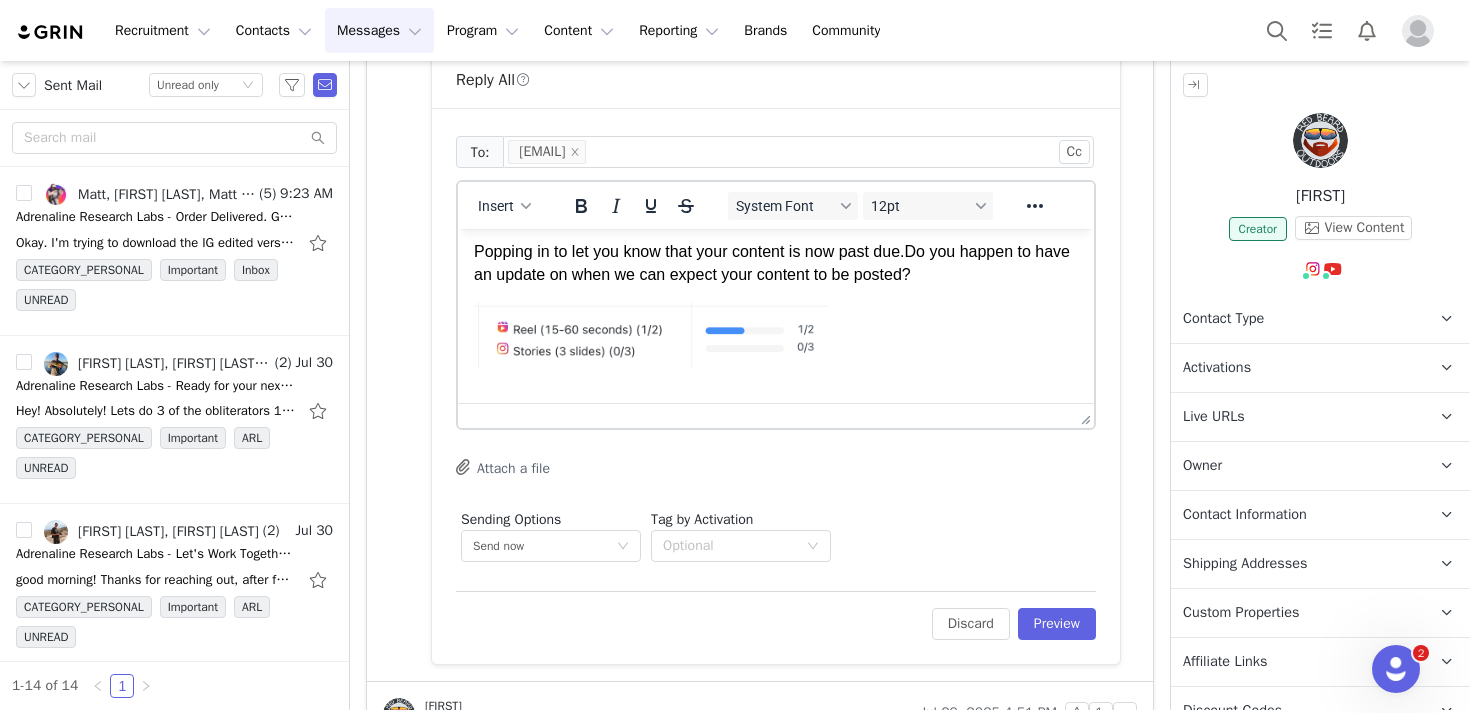 scroll, scrollTop: 0, scrollLeft: 0, axis: both 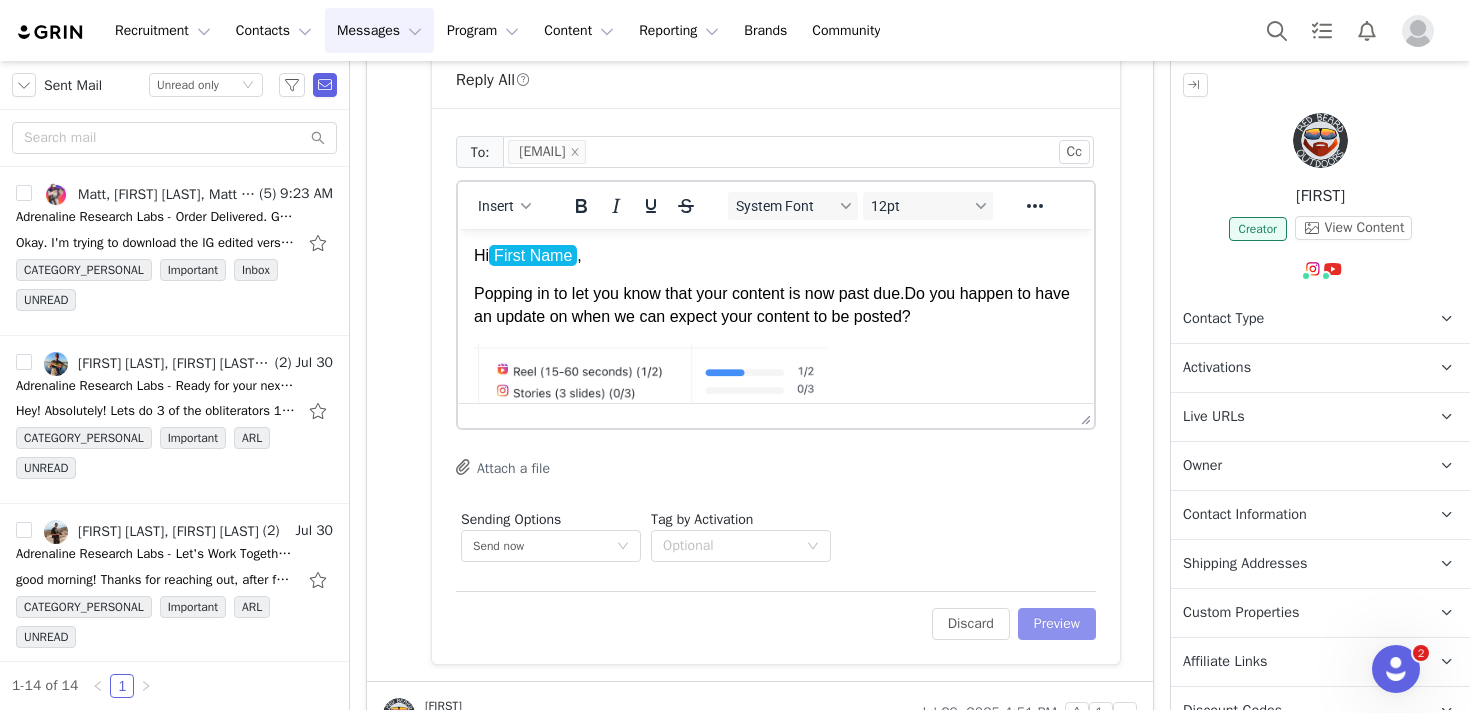 click on "Preview" at bounding box center [1057, 624] 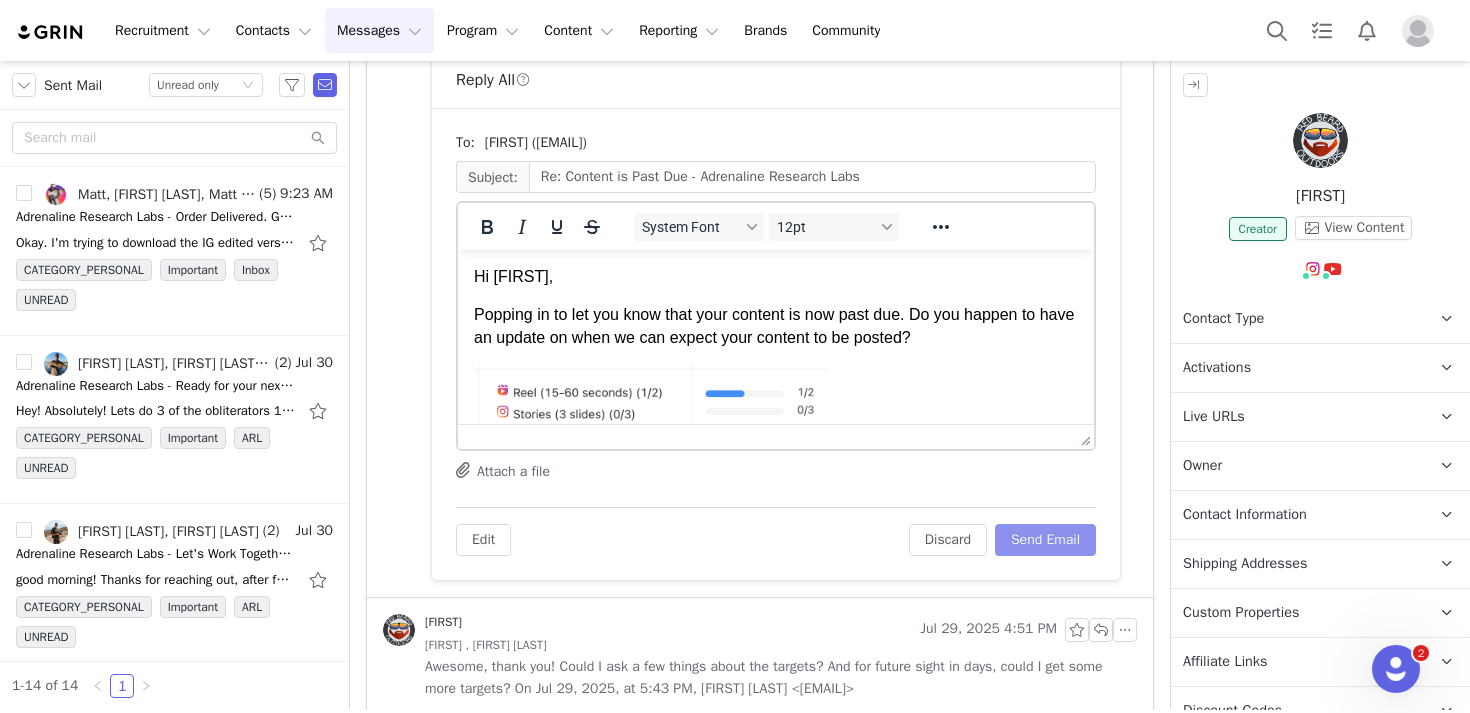 scroll, scrollTop: 0, scrollLeft: 0, axis: both 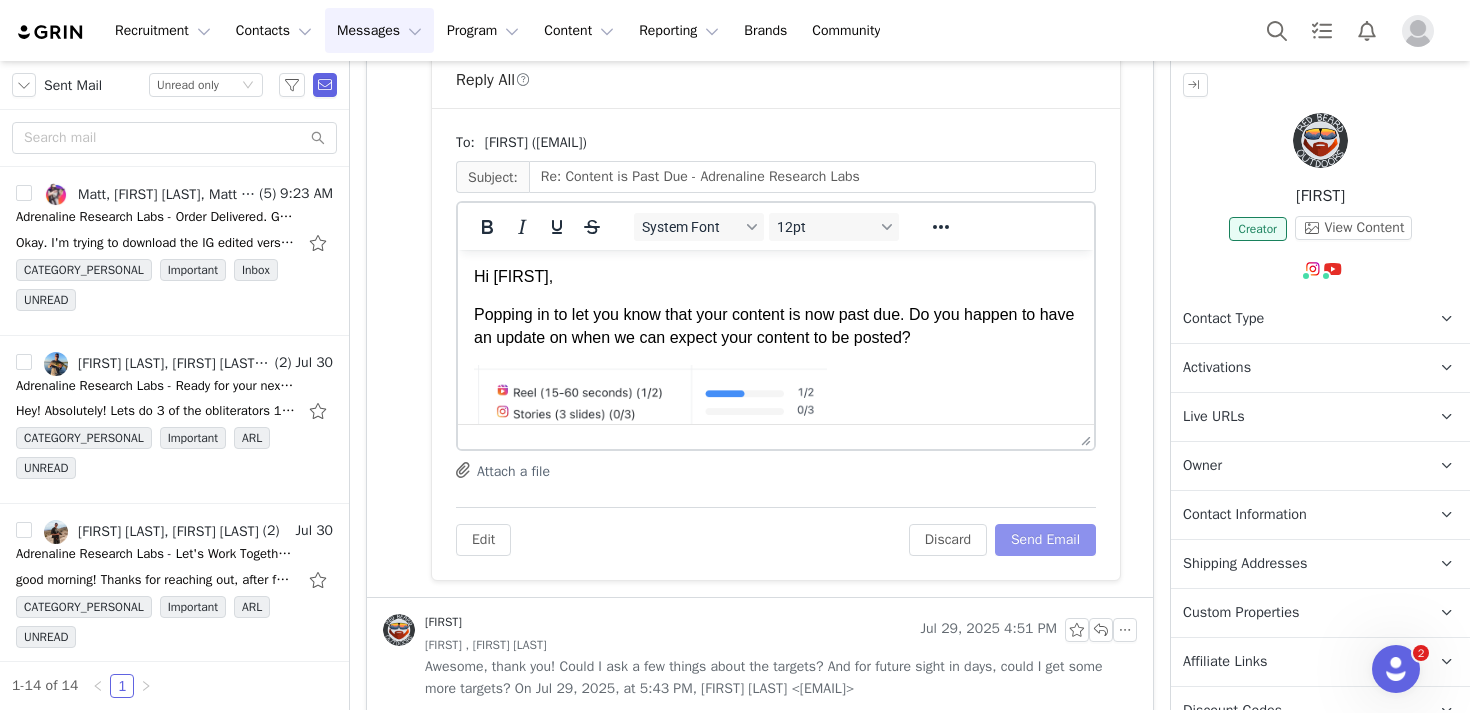 click on "Send Email" at bounding box center (1045, 540) 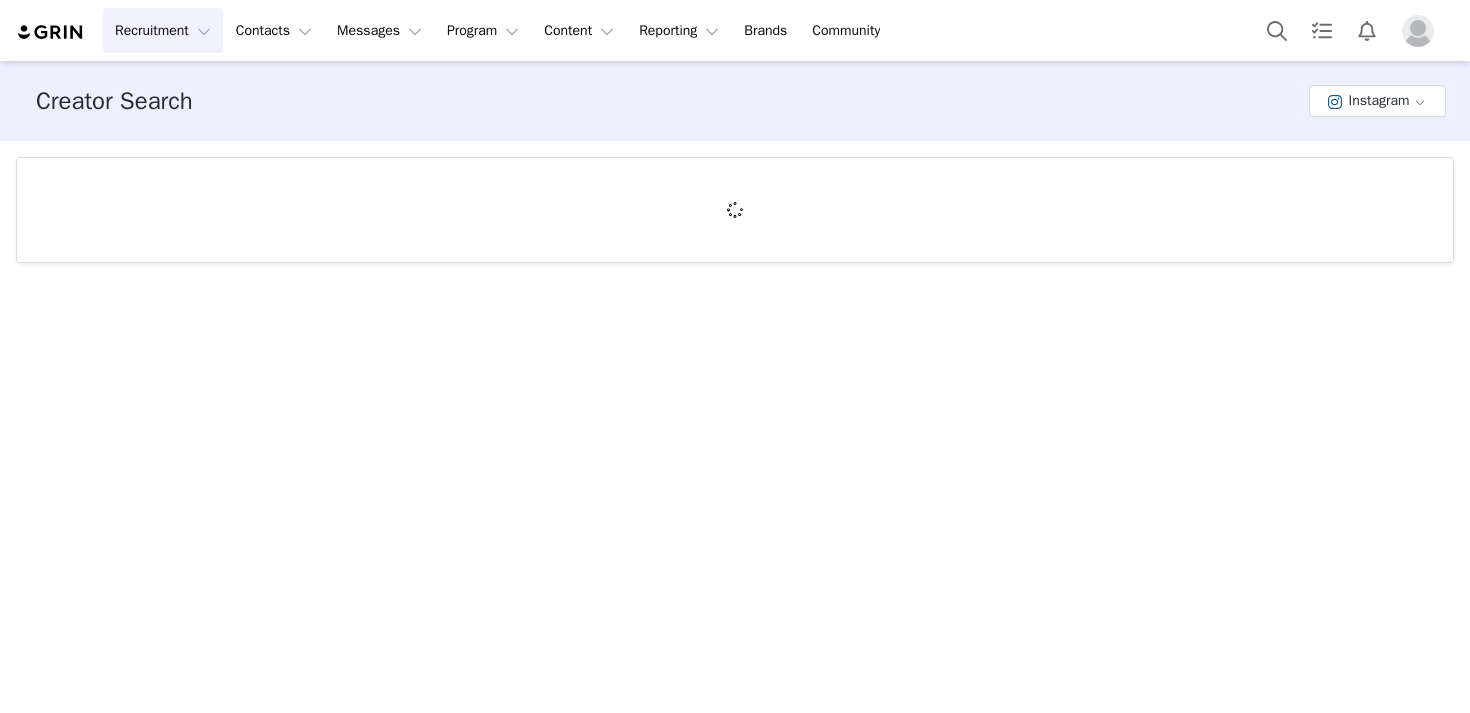 scroll, scrollTop: 0, scrollLeft: 0, axis: both 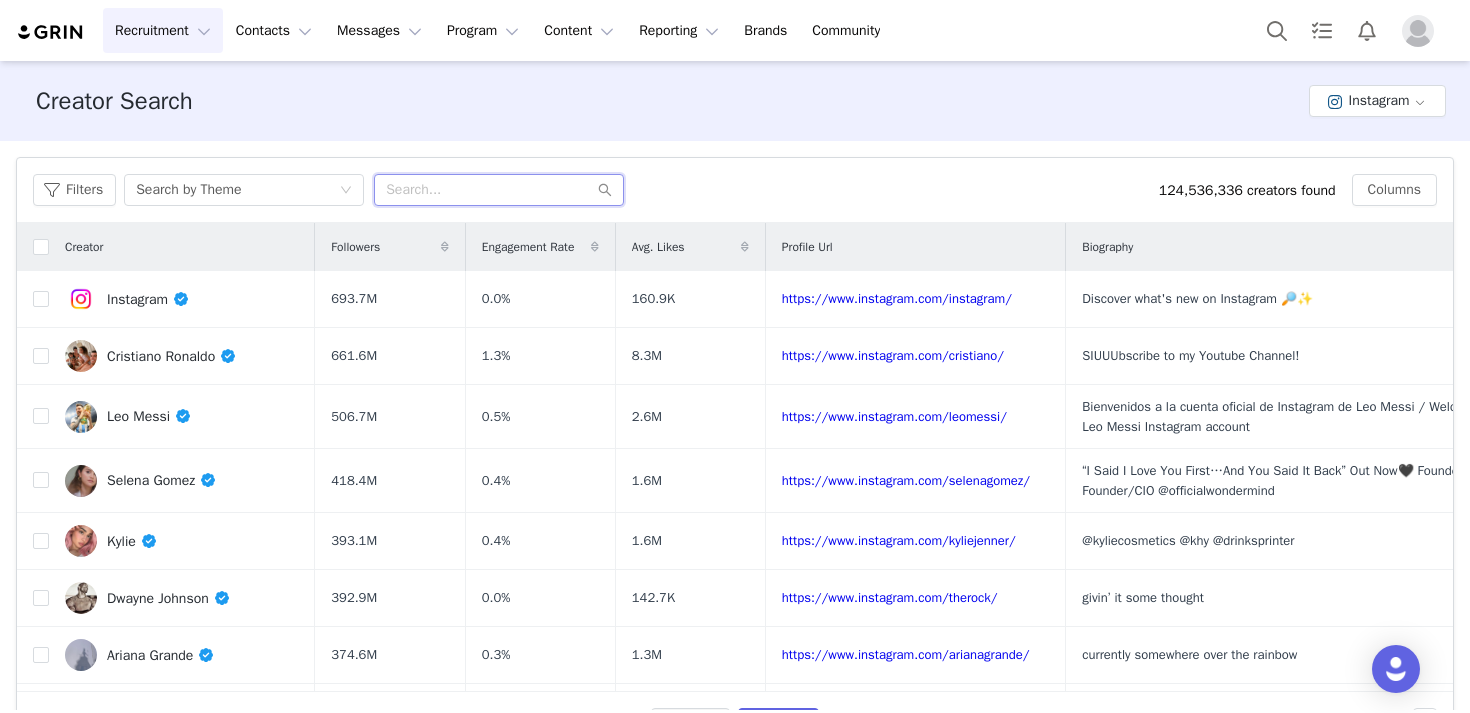 click at bounding box center [499, 190] 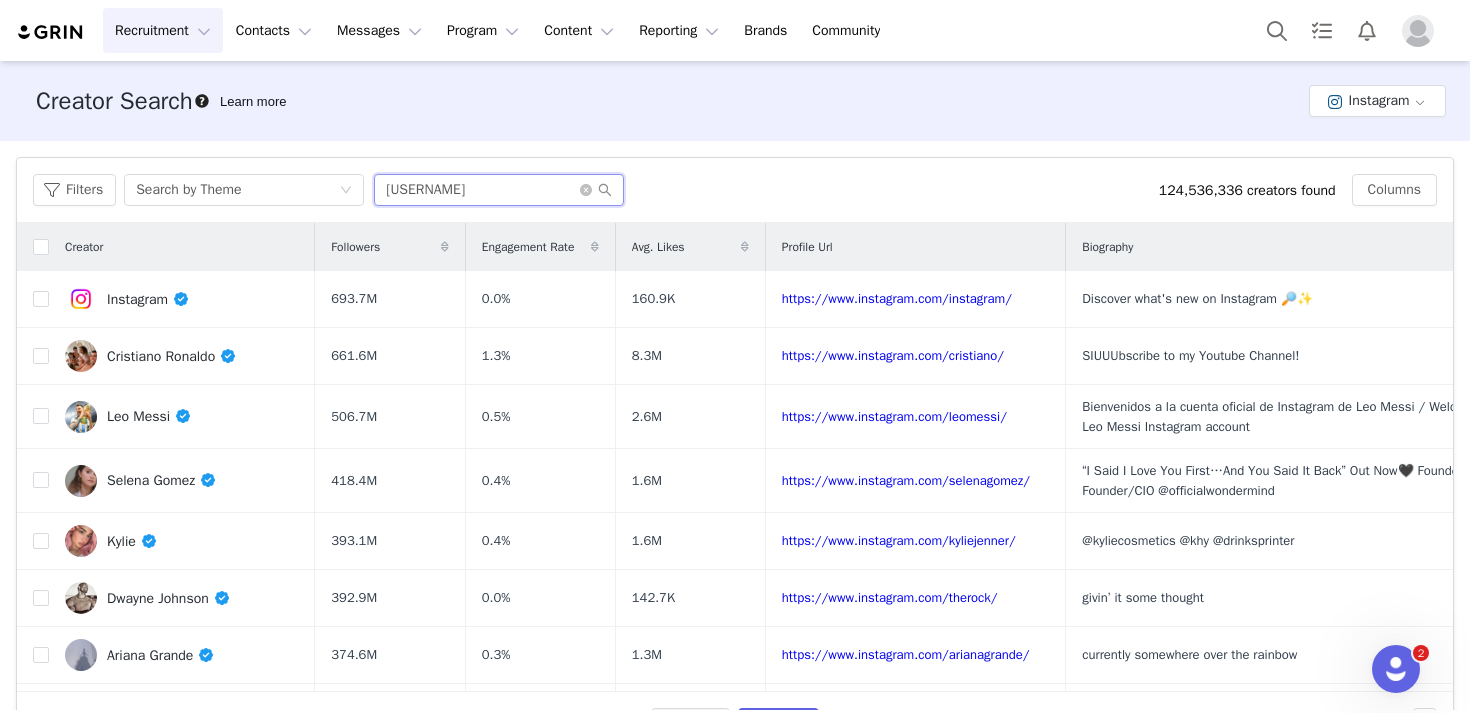 scroll, scrollTop: 0, scrollLeft: 0, axis: both 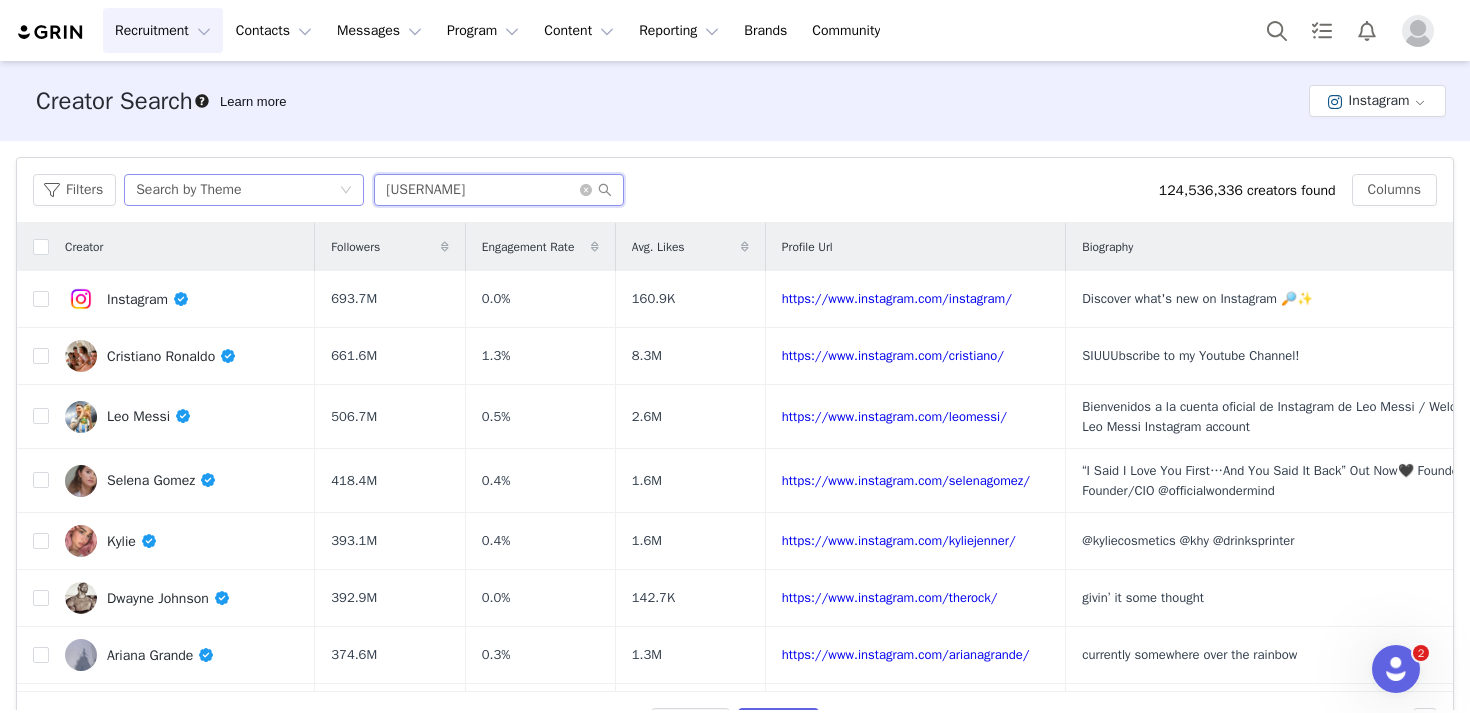 type on "[USERNAME]" 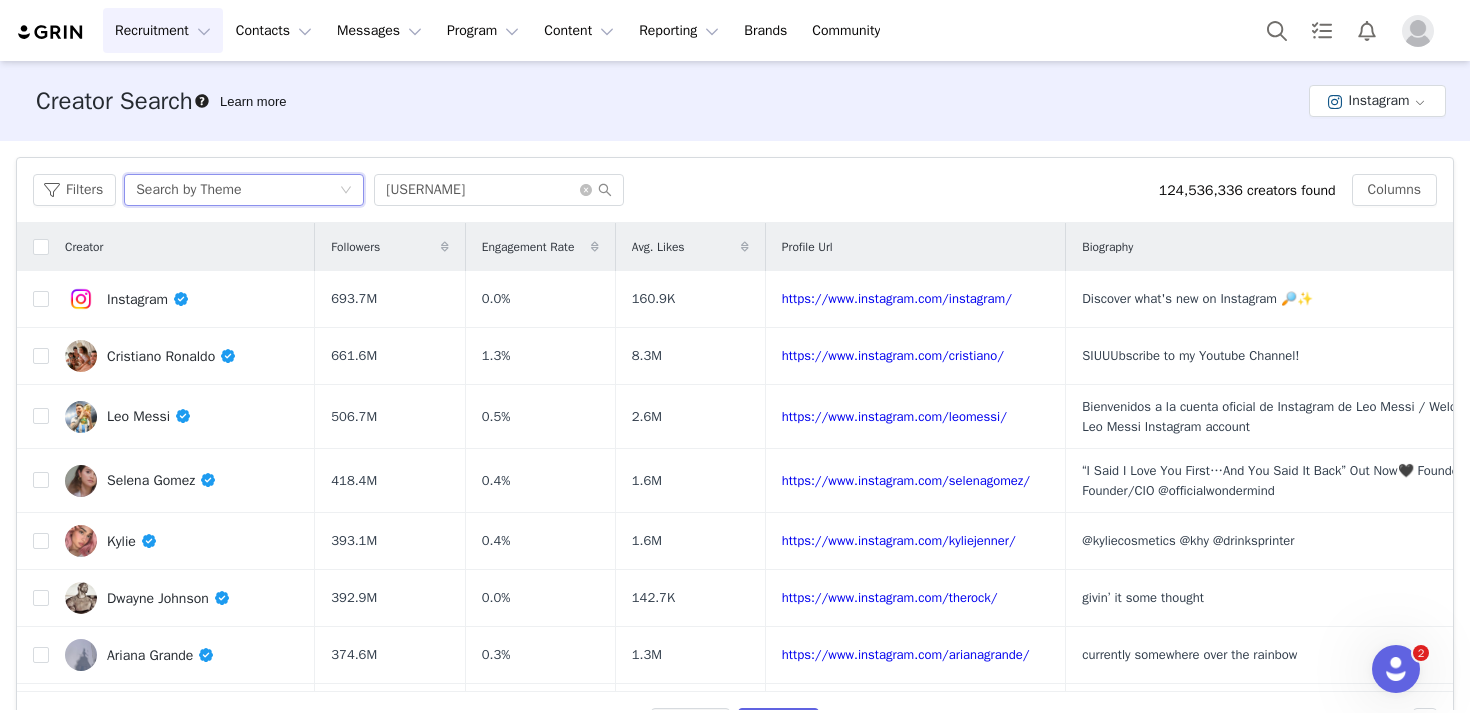 click on "Search by Theme" at bounding box center (237, 190) 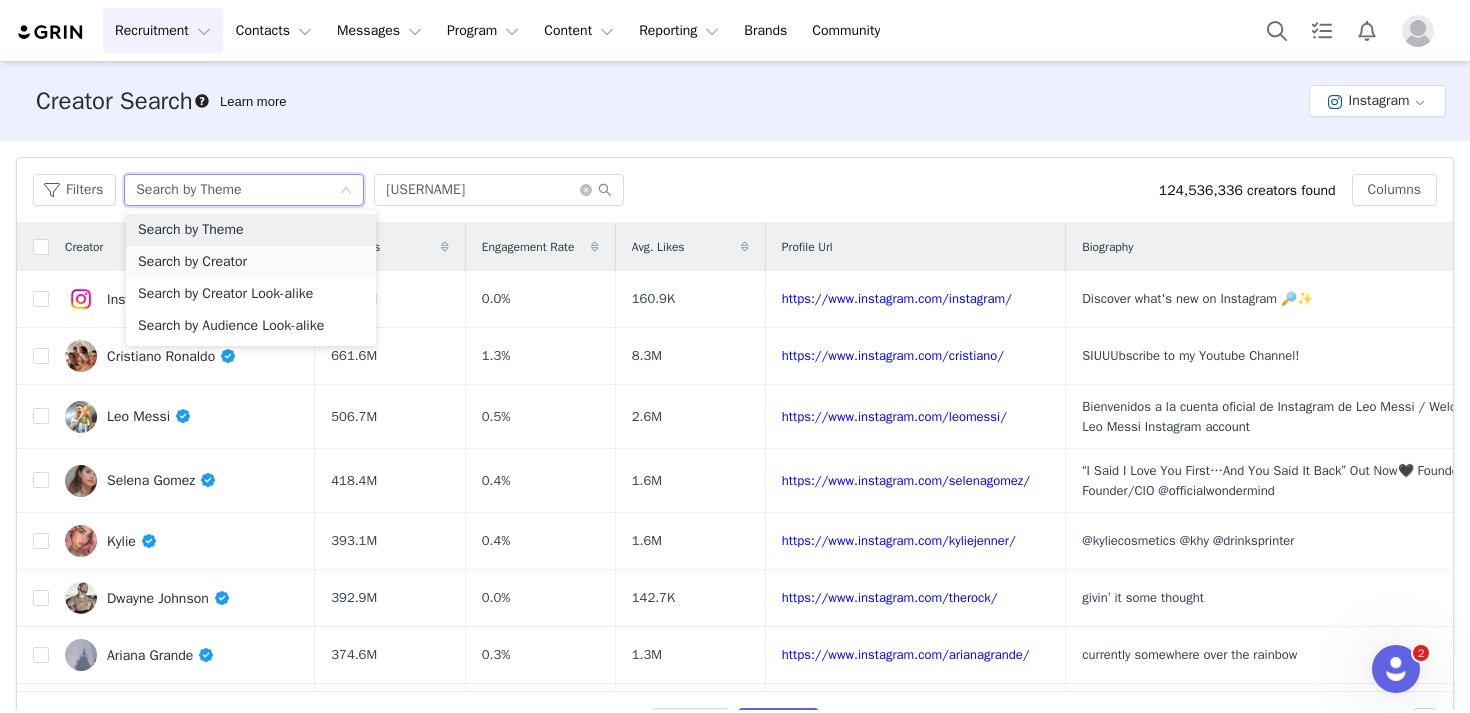 click on "Search by Creator" at bounding box center (251, 262) 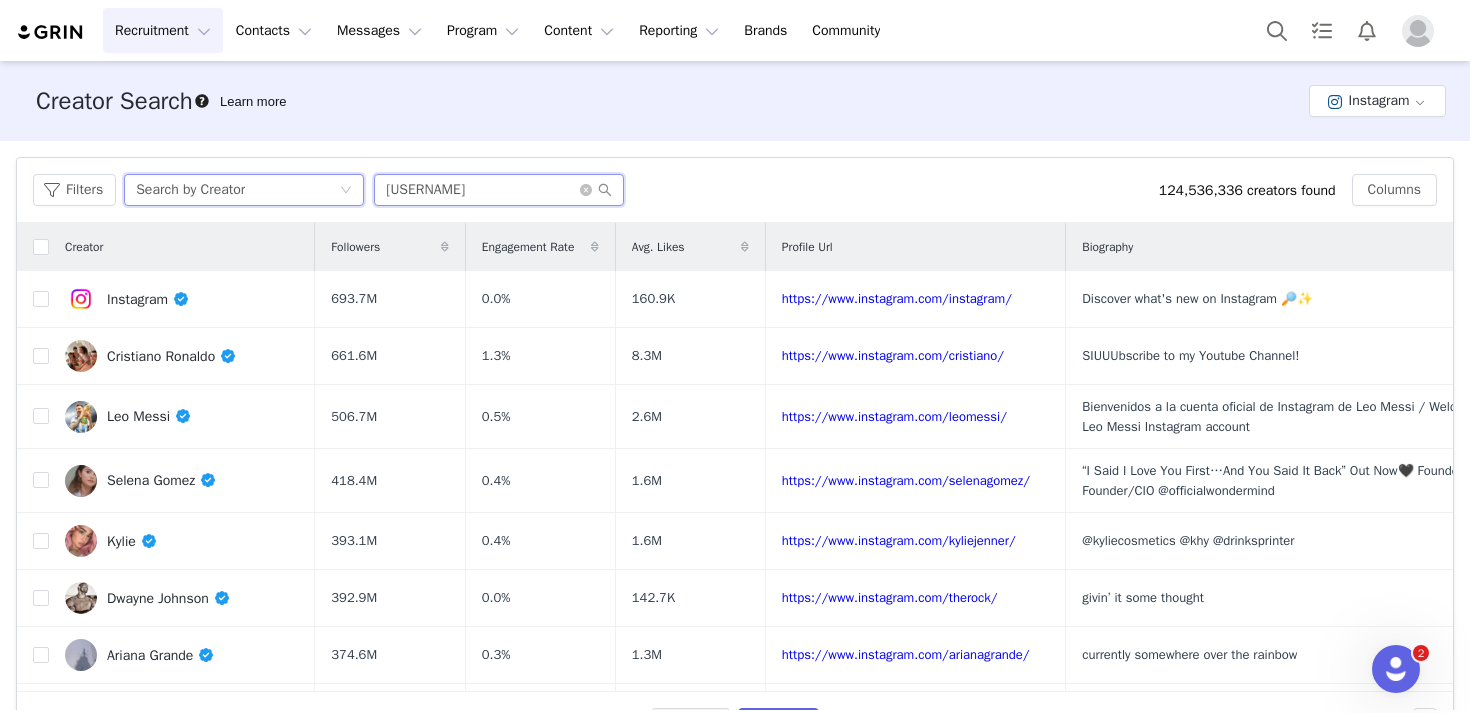 click on "[USERNAME]" at bounding box center [499, 190] 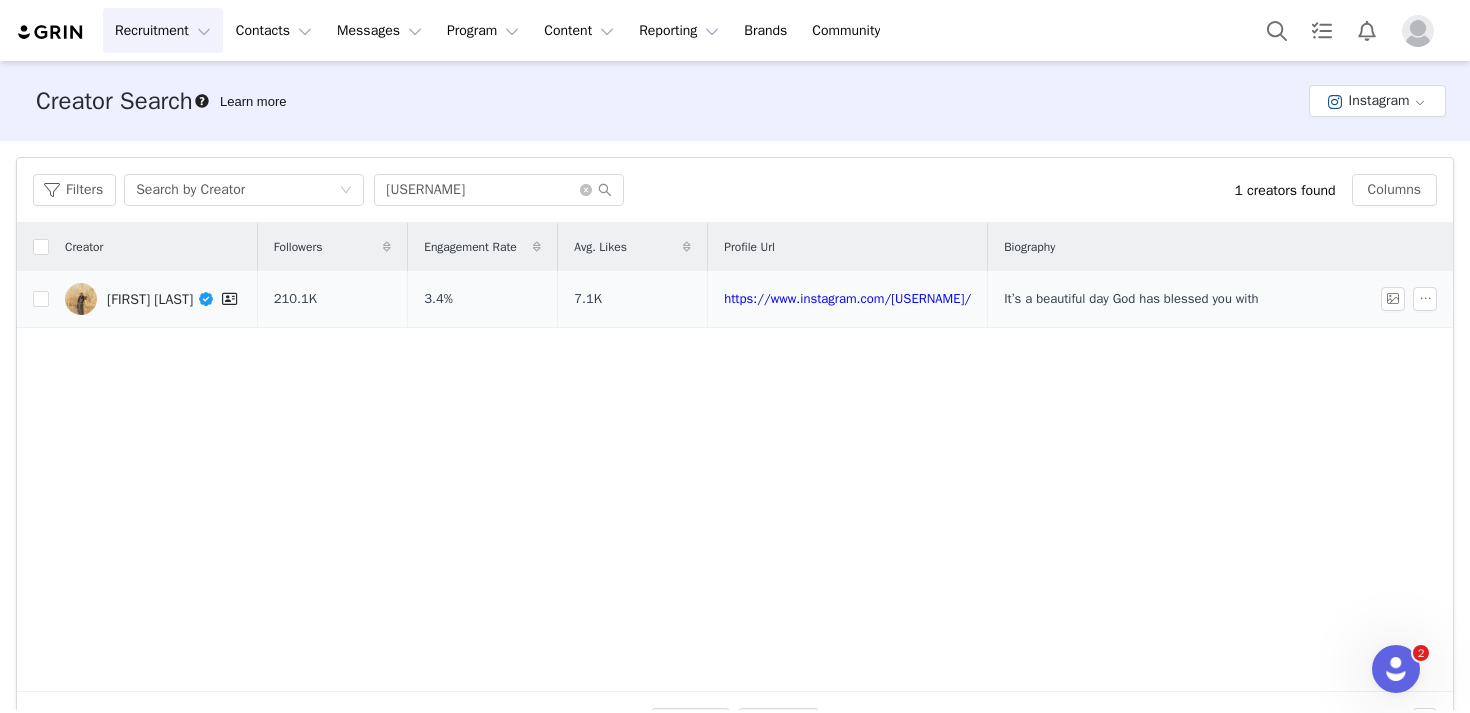 click on "[FIRST] [LAST]" at bounding box center [174, 299] 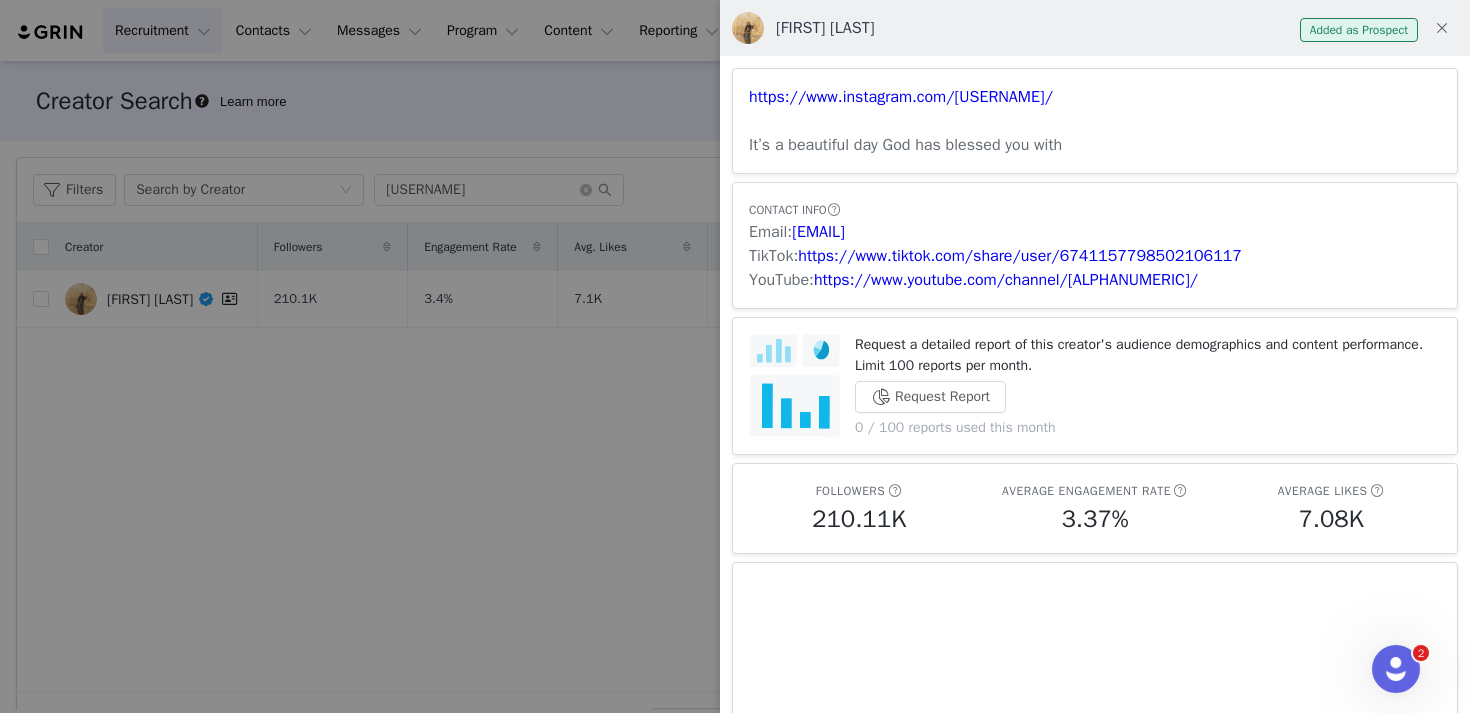 click at bounding box center [735, 356] 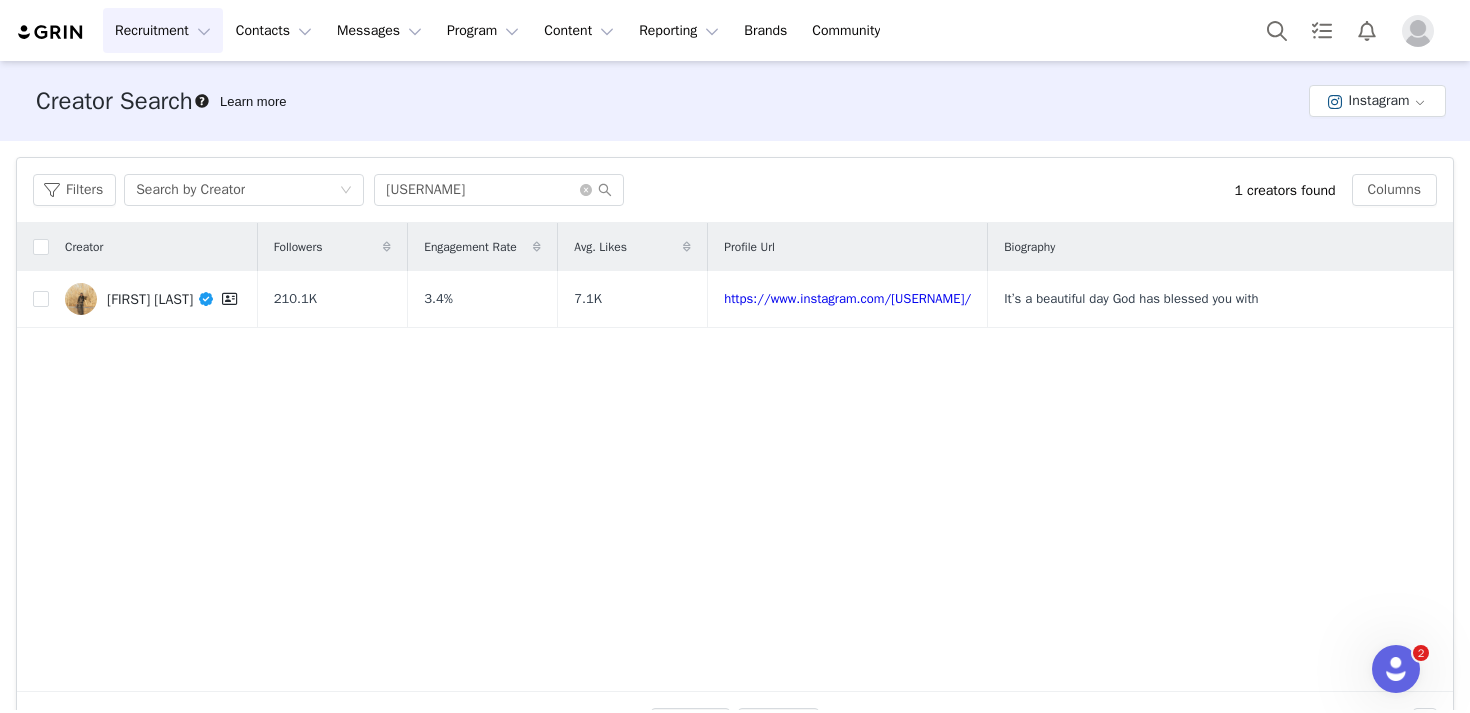 click on "Recruitment Recruitment Creator Search Curated Lists Landing Pages Web Extension AI Creator Search Beta Contacts Contacts Creators Prospects Applicants Messages Messages Dashboard Inbox Templates Sequences Program Program Activations Partnerships Payments Affiliates Content Content Creator Content Media Library Social Listening Reporting Reporting Dashboard Report Builder Brands Brands Community Community Creator Search     Learn more Instagram  Filters  Creator Audience Performance  Current Creators   Hide creators in my CRM   Bio Phrase   Follower Count  Min Max  Engagement Rate  ≥ 0%  Average Engagements  Min Max  Gender  Select  Age  Age  Language  Language  Locations  Locations    Account Type  Account Type    Most Recent Post  Select     Only show creators with an email address   Mentions  Mentions    Hashtags  Enter hashtag    Brand affinities  Select   Apply Filters Clear All Filters  Search by Creator  [USERNAME]      1 creators found      Columns  Creator   Followers  210.1K" at bounding box center (735, 356) 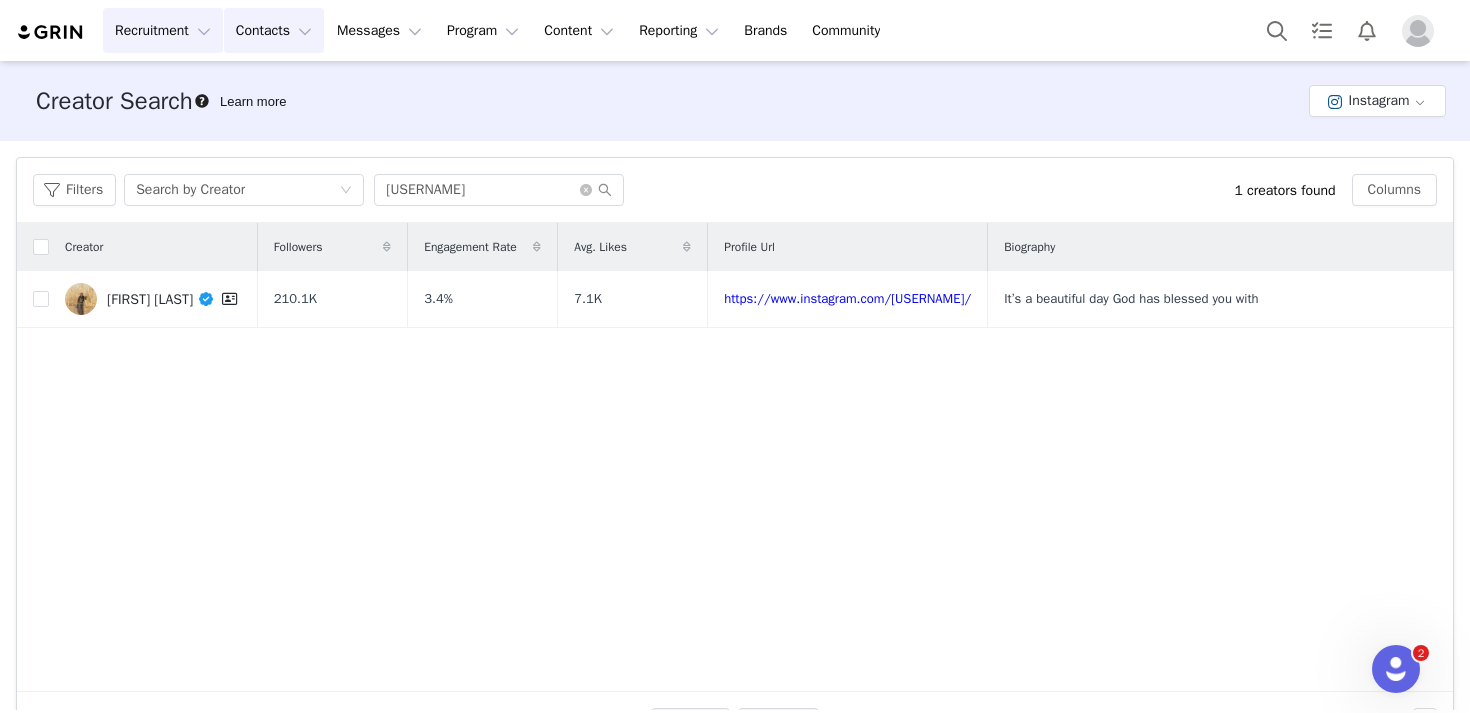 click on "Contacts Contacts" at bounding box center [274, 30] 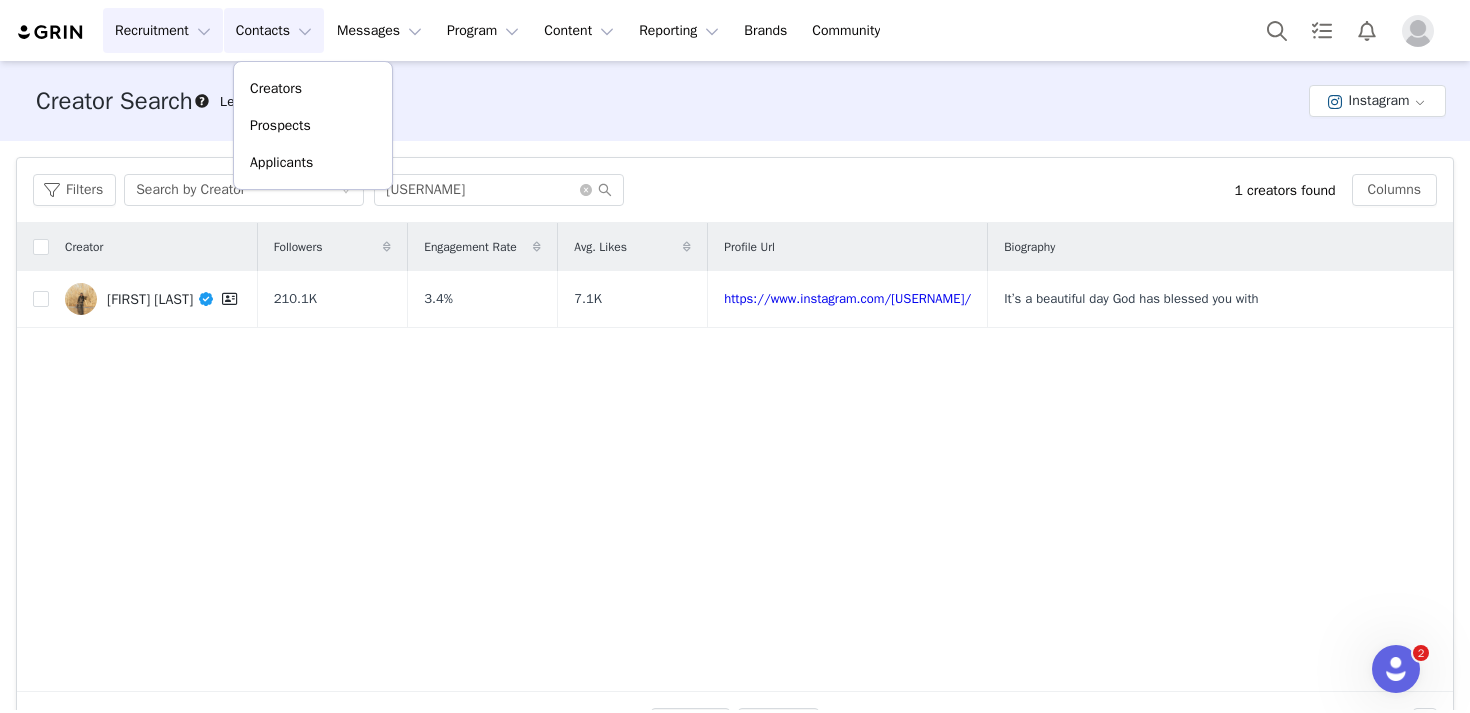 click at bounding box center (1418, 31) 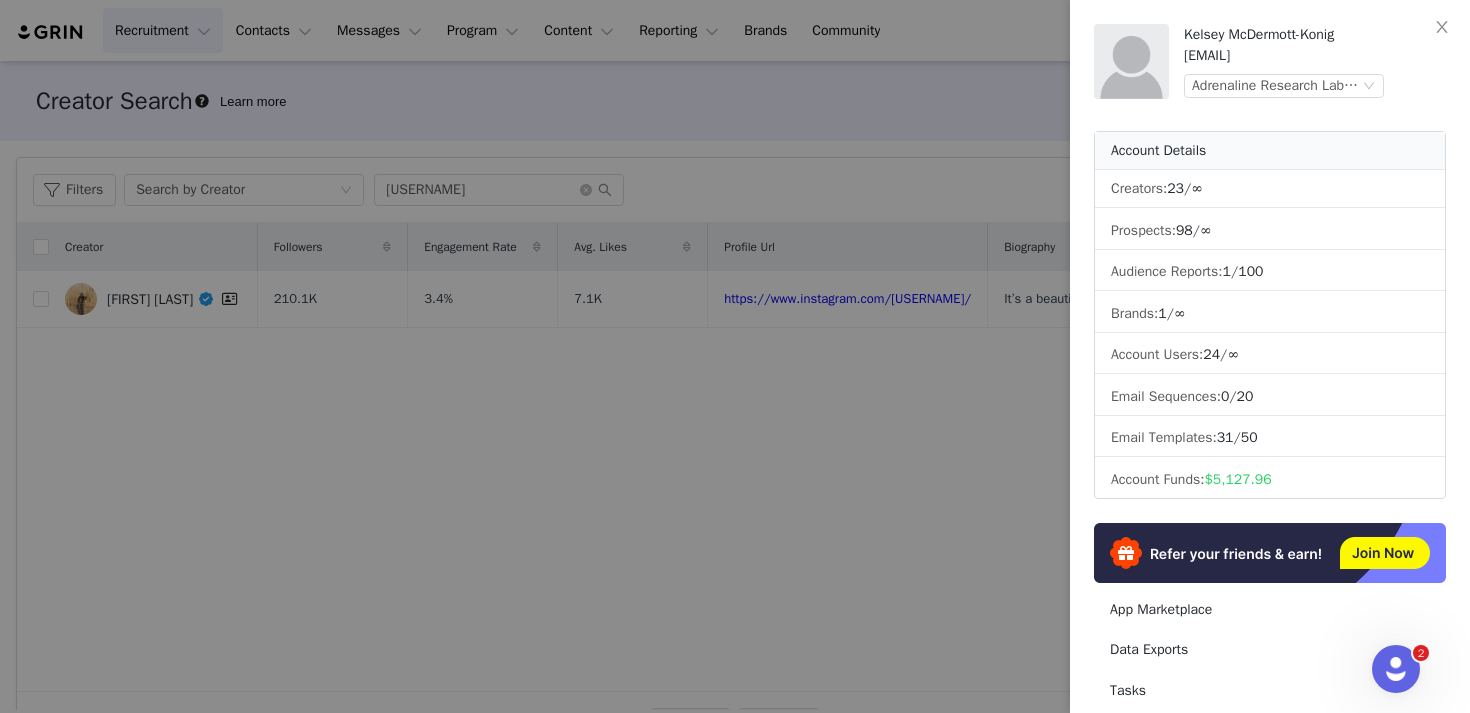 click on "[FIRST] [LAST]   [EMAIL]   (Joybyte)" at bounding box center (1315, 61) 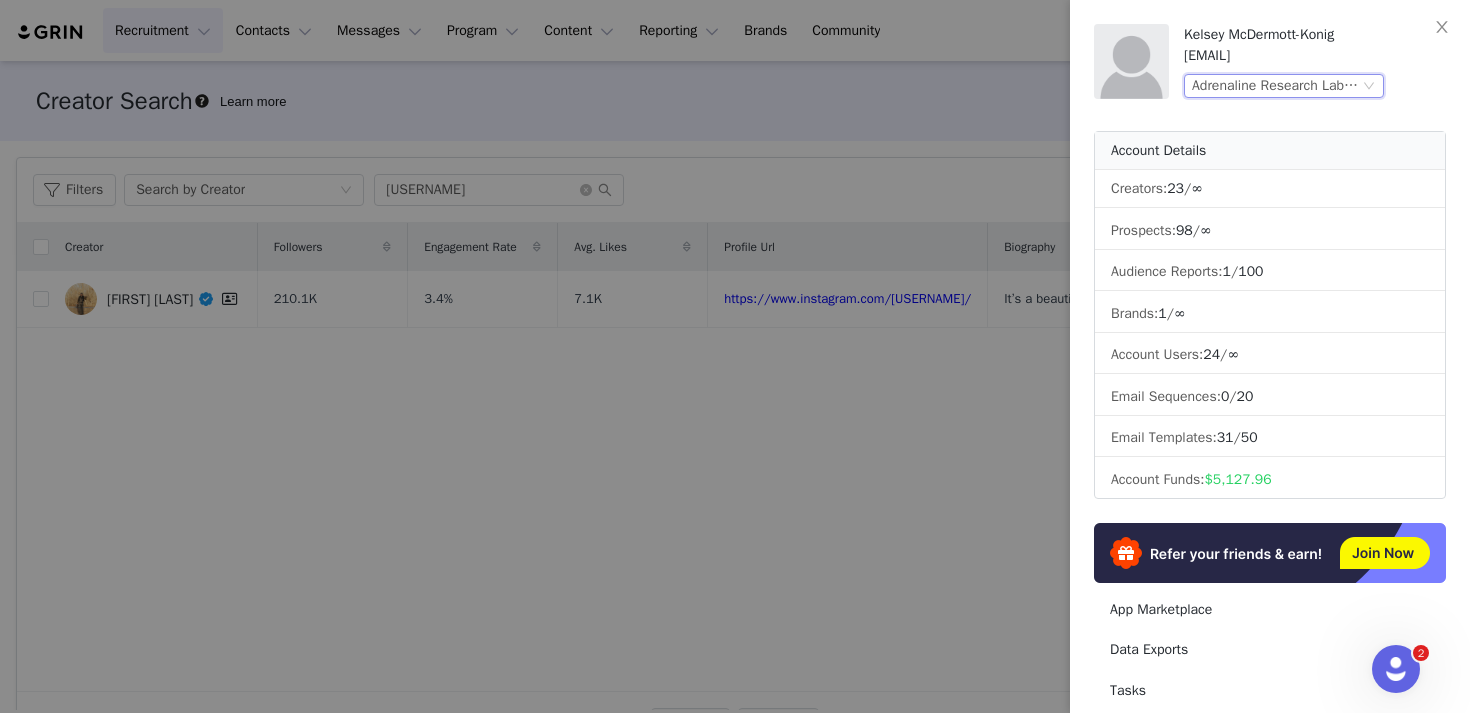 click on "Adrenaline Research Labs (Joybyte)" at bounding box center [1275, 86] 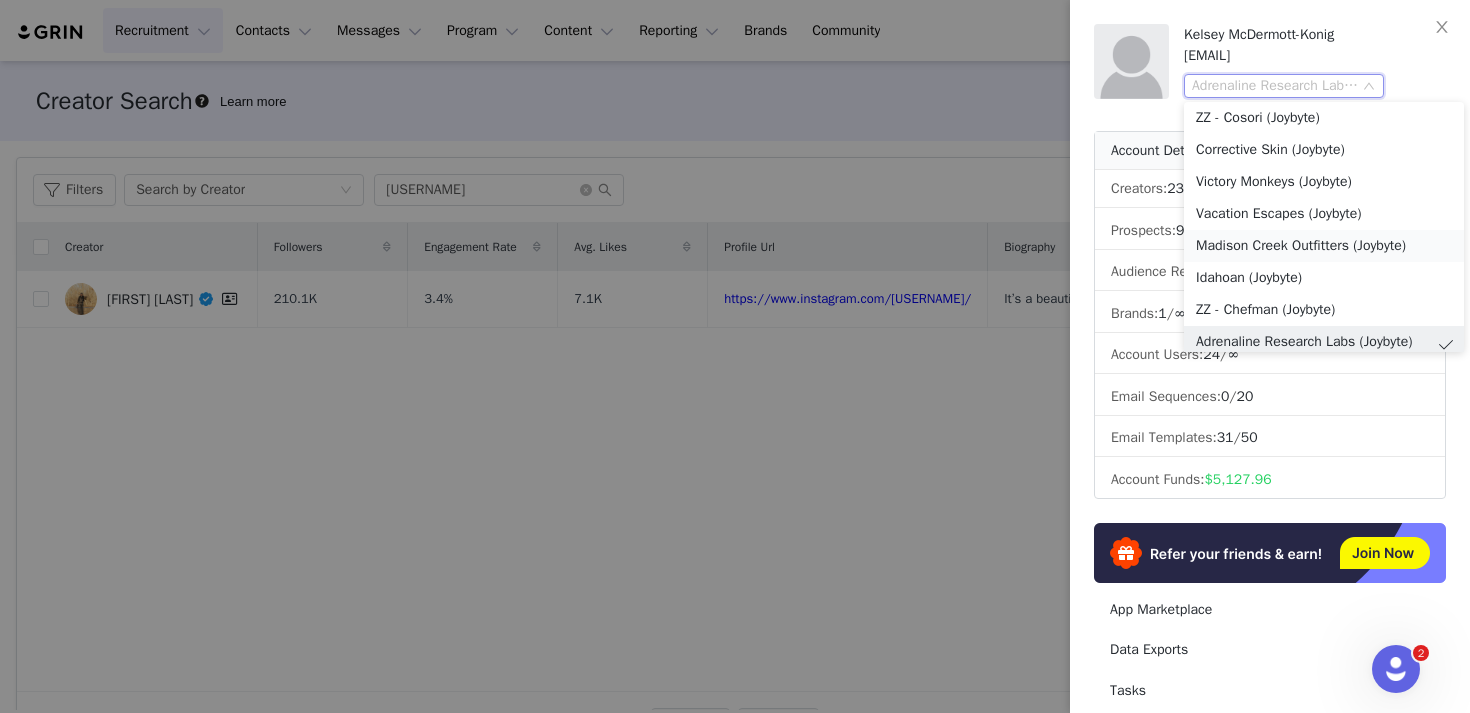 scroll, scrollTop: 0, scrollLeft: 0, axis: both 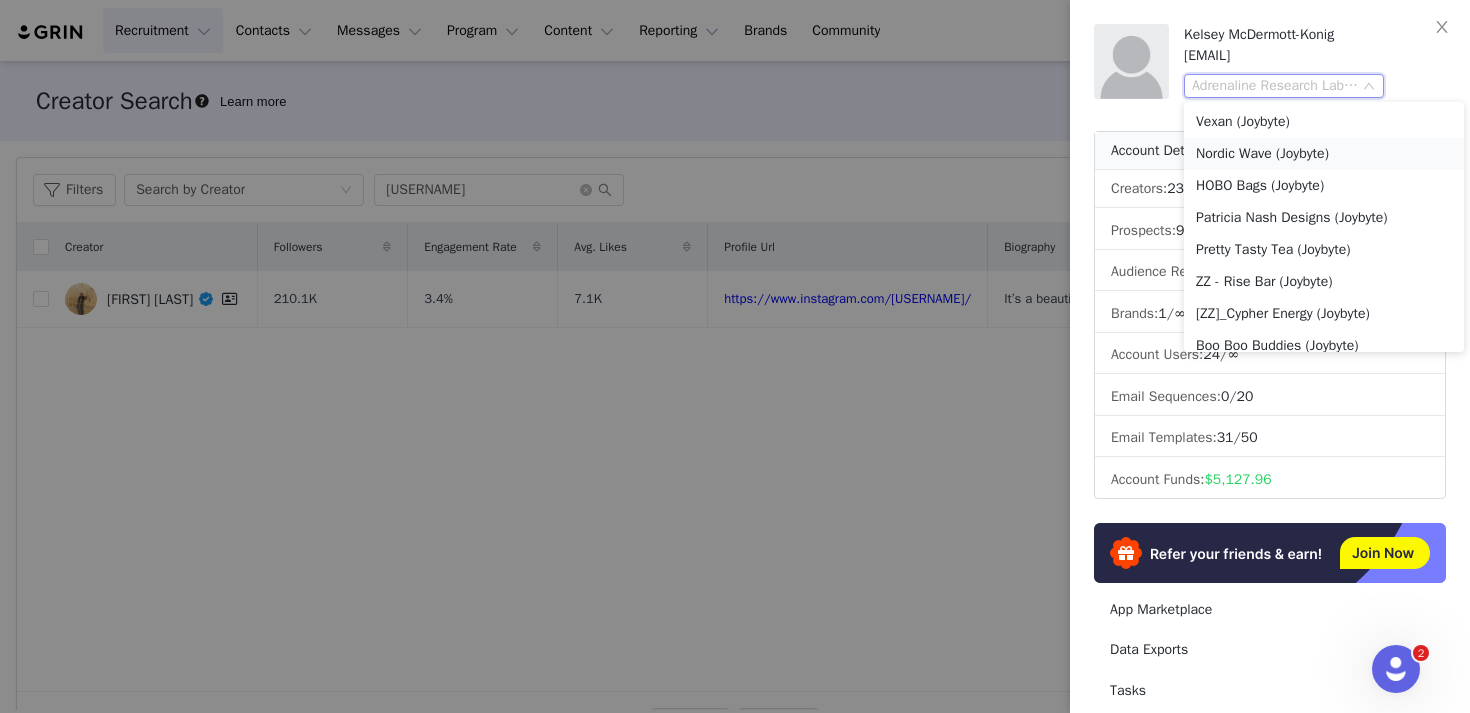 click on "Nordic Wave (Joybyte)" at bounding box center (1324, 154) 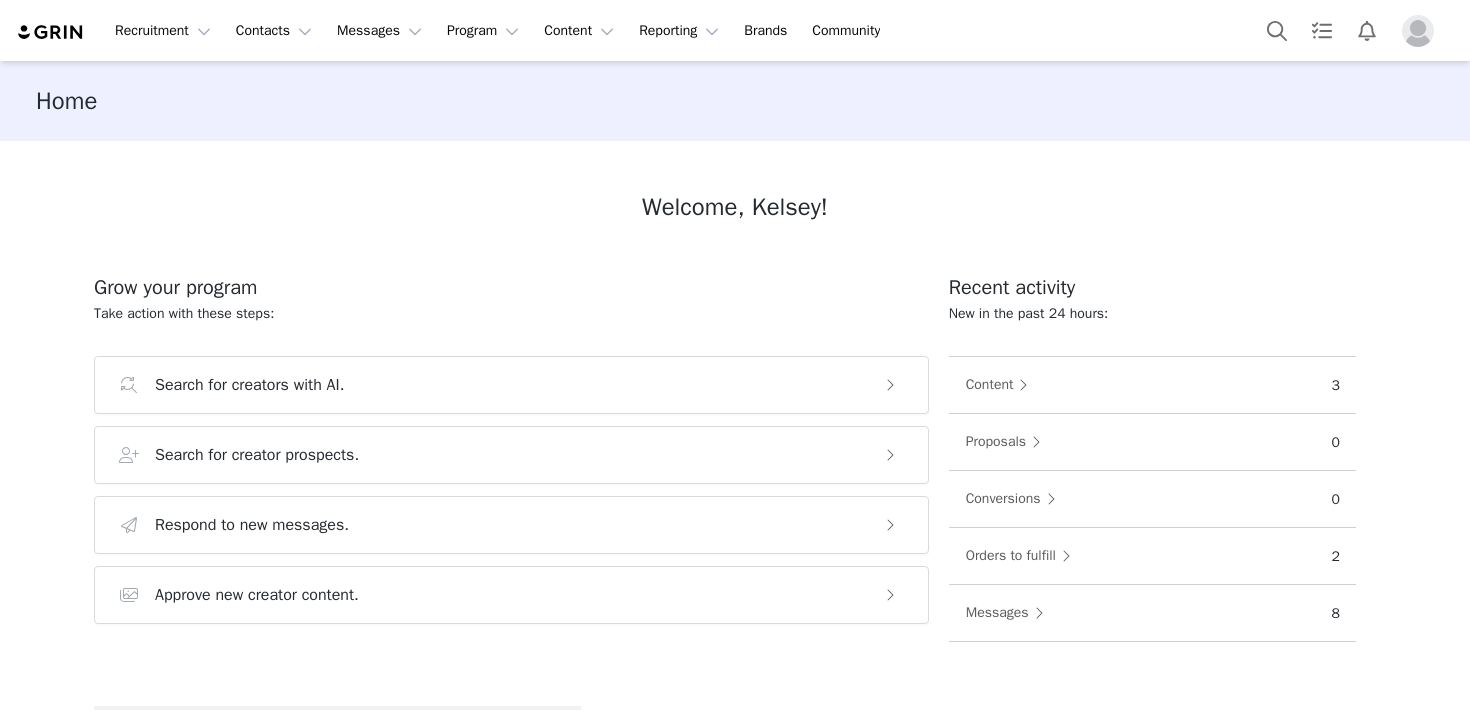 scroll, scrollTop: 0, scrollLeft: 0, axis: both 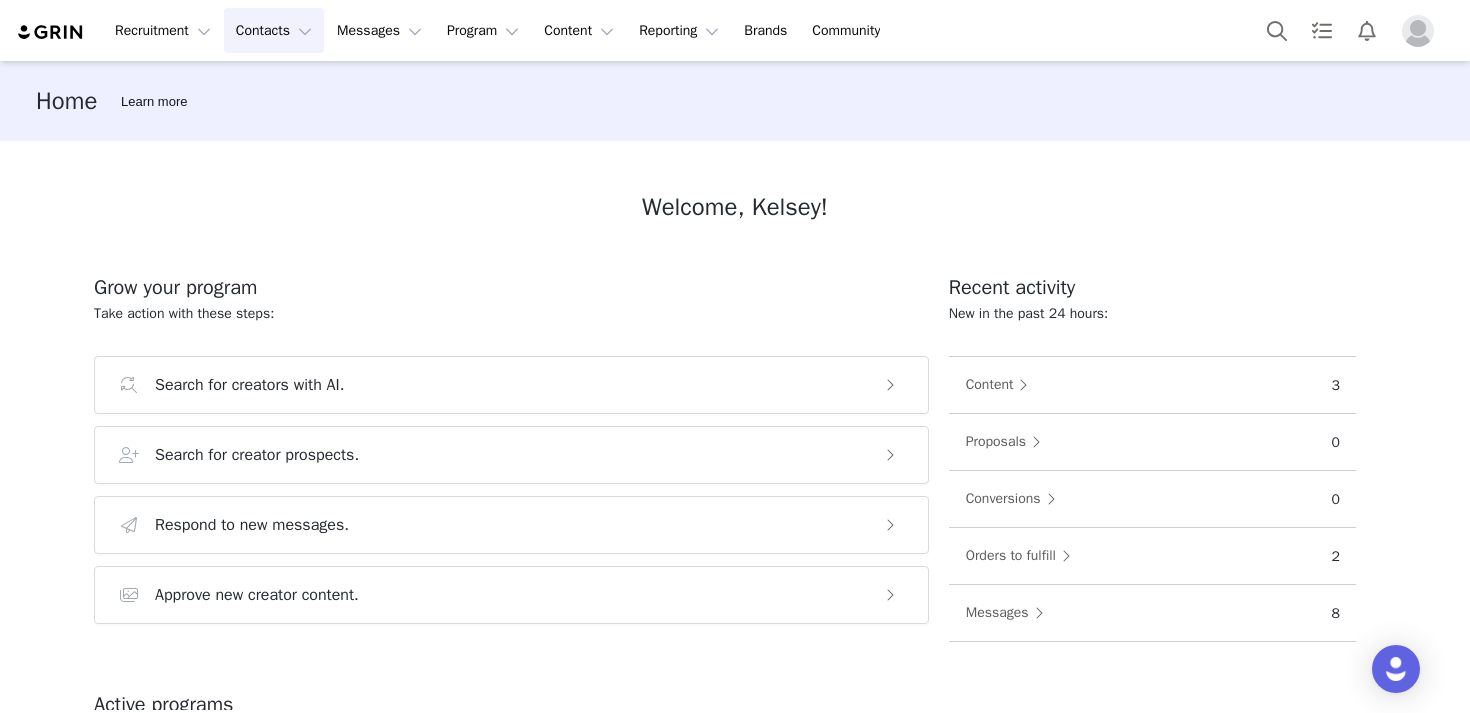 click on "Contacts Contacts" at bounding box center [274, 30] 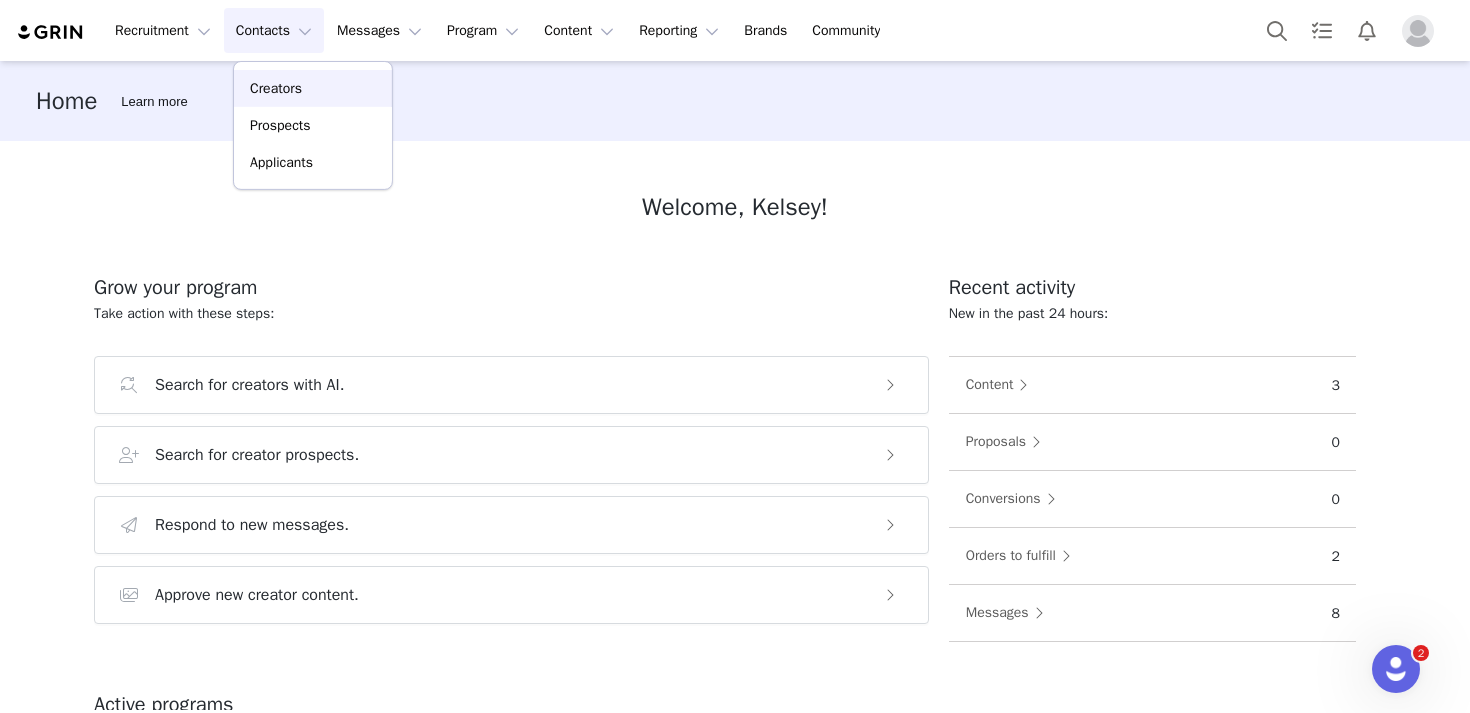 scroll, scrollTop: 0, scrollLeft: 0, axis: both 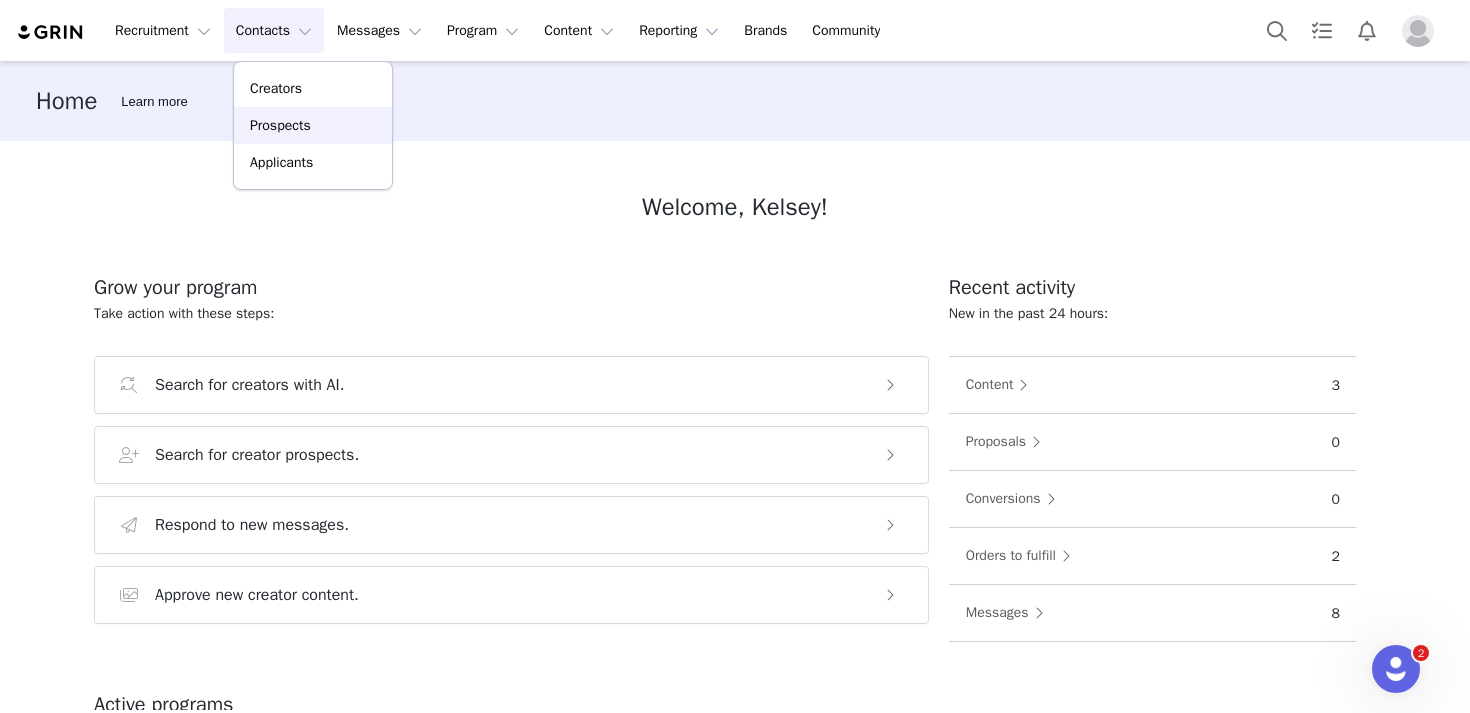 click on "Prospects" at bounding box center [313, 125] 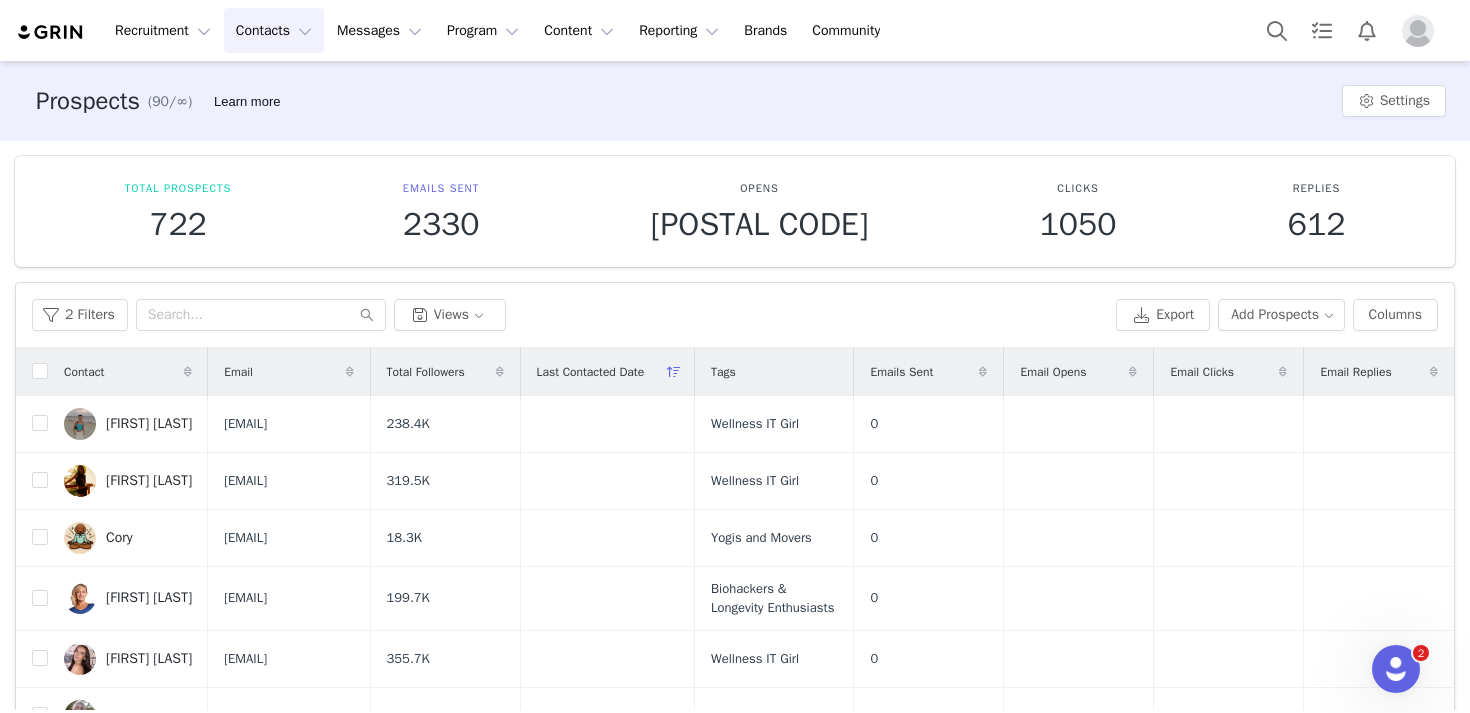 click at bounding box center [1418, 31] 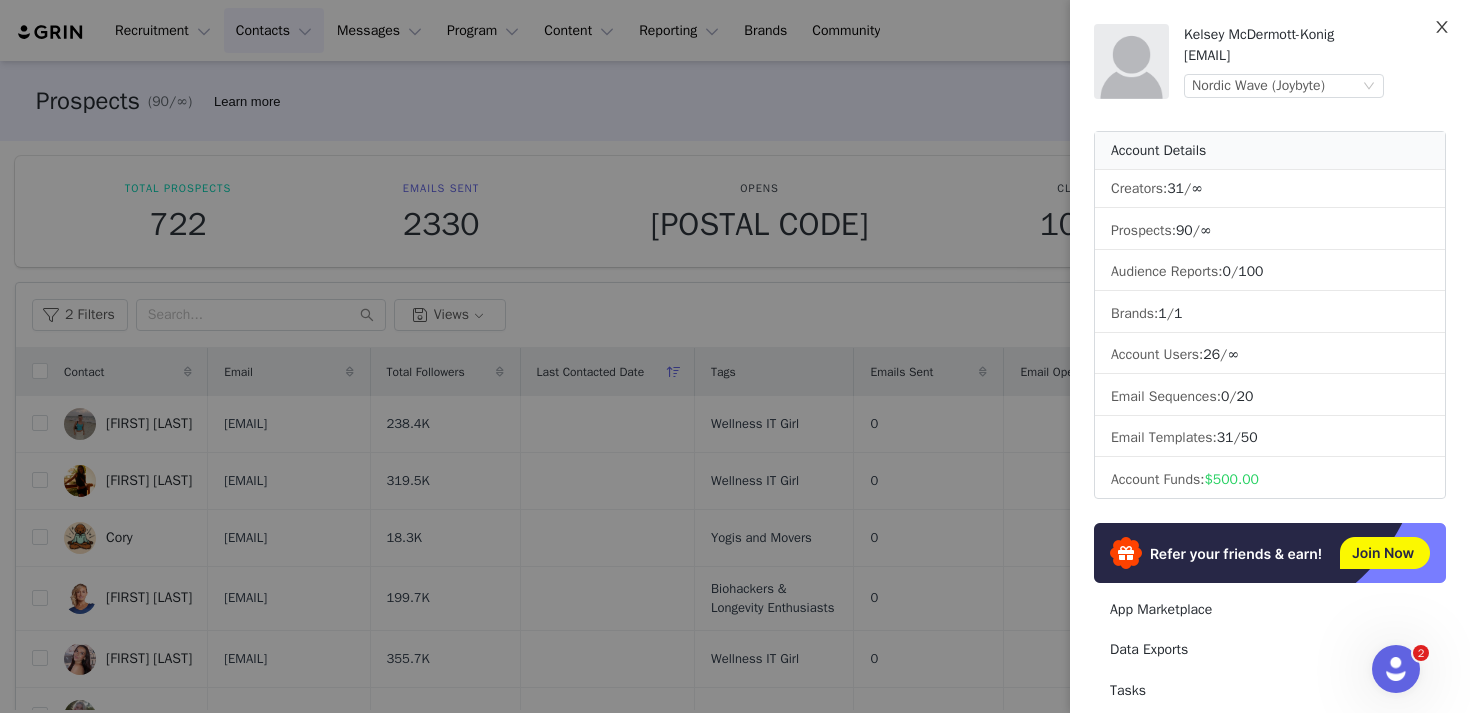 click 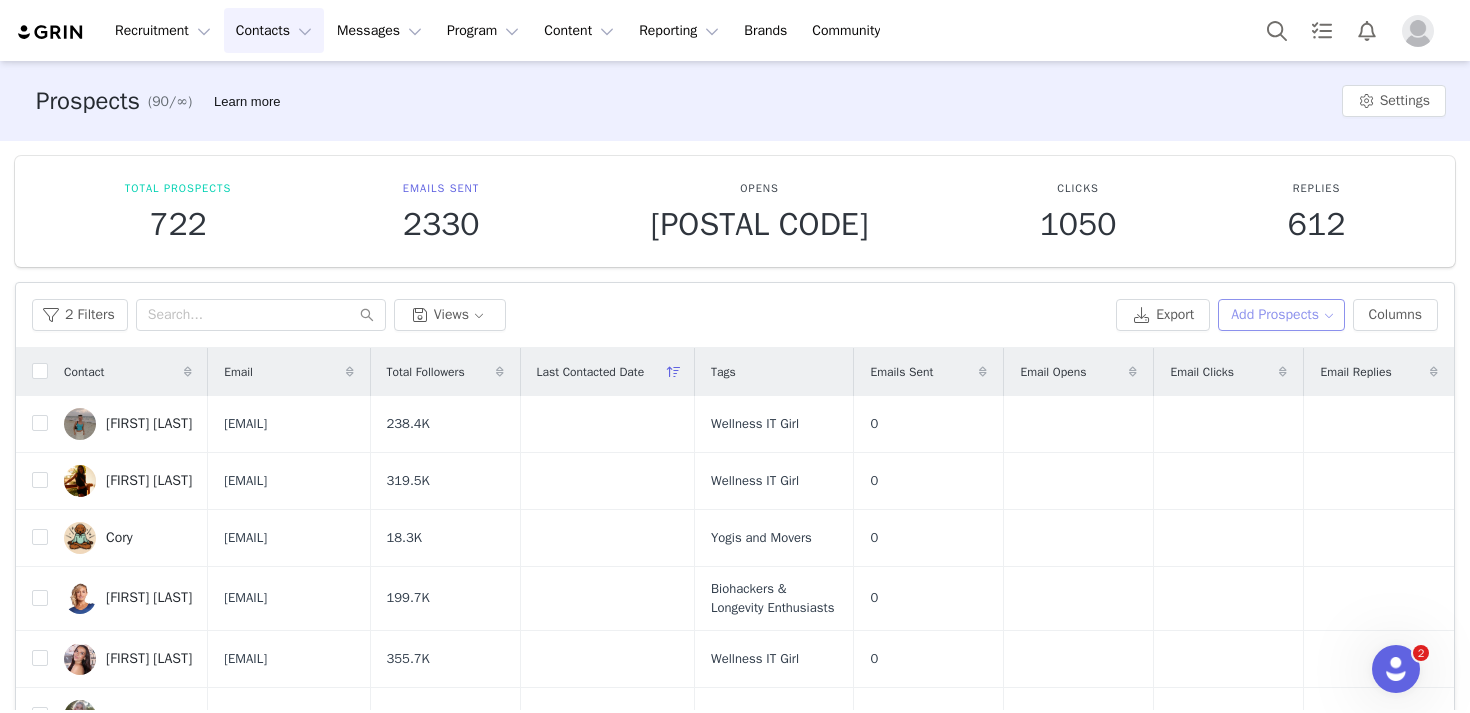 click on "Add Prospects" at bounding box center [1281, 315] 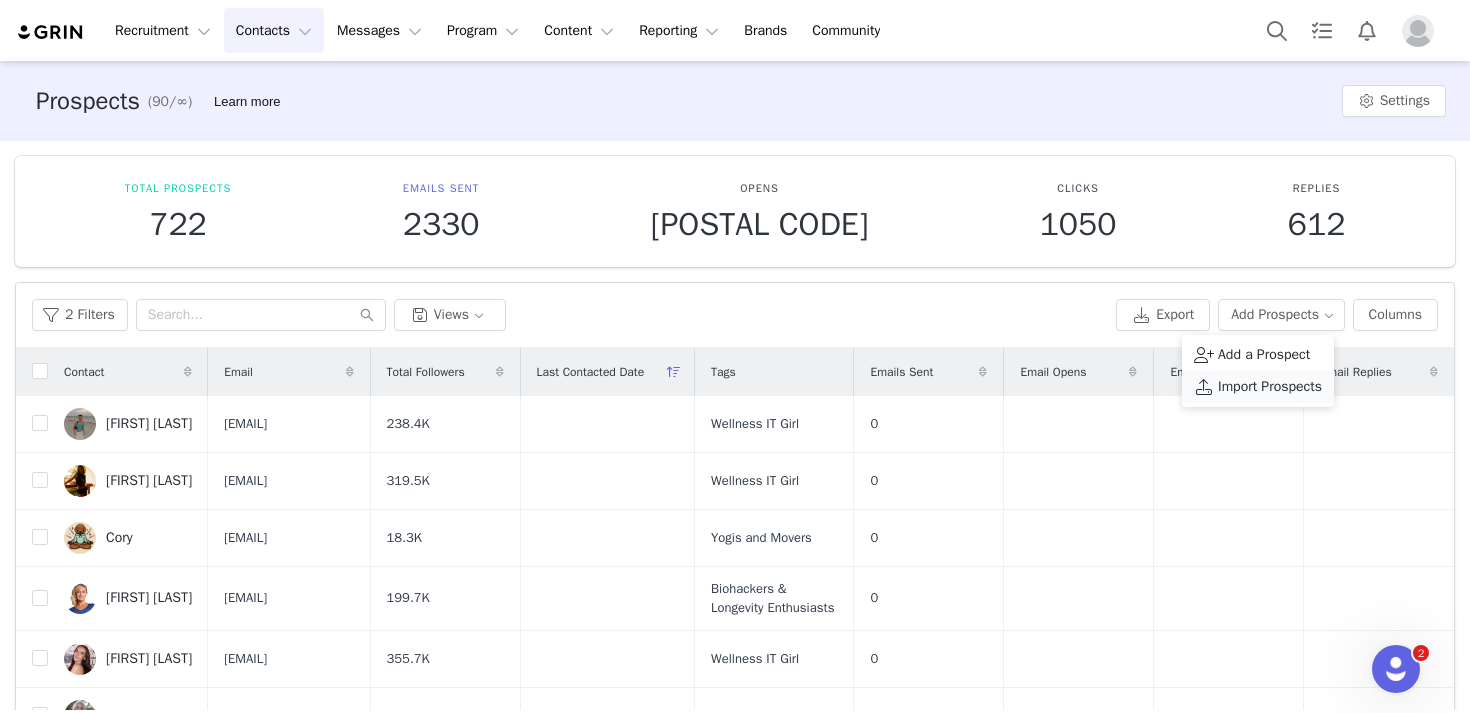 click on "Import Prospects" at bounding box center [1270, 387] 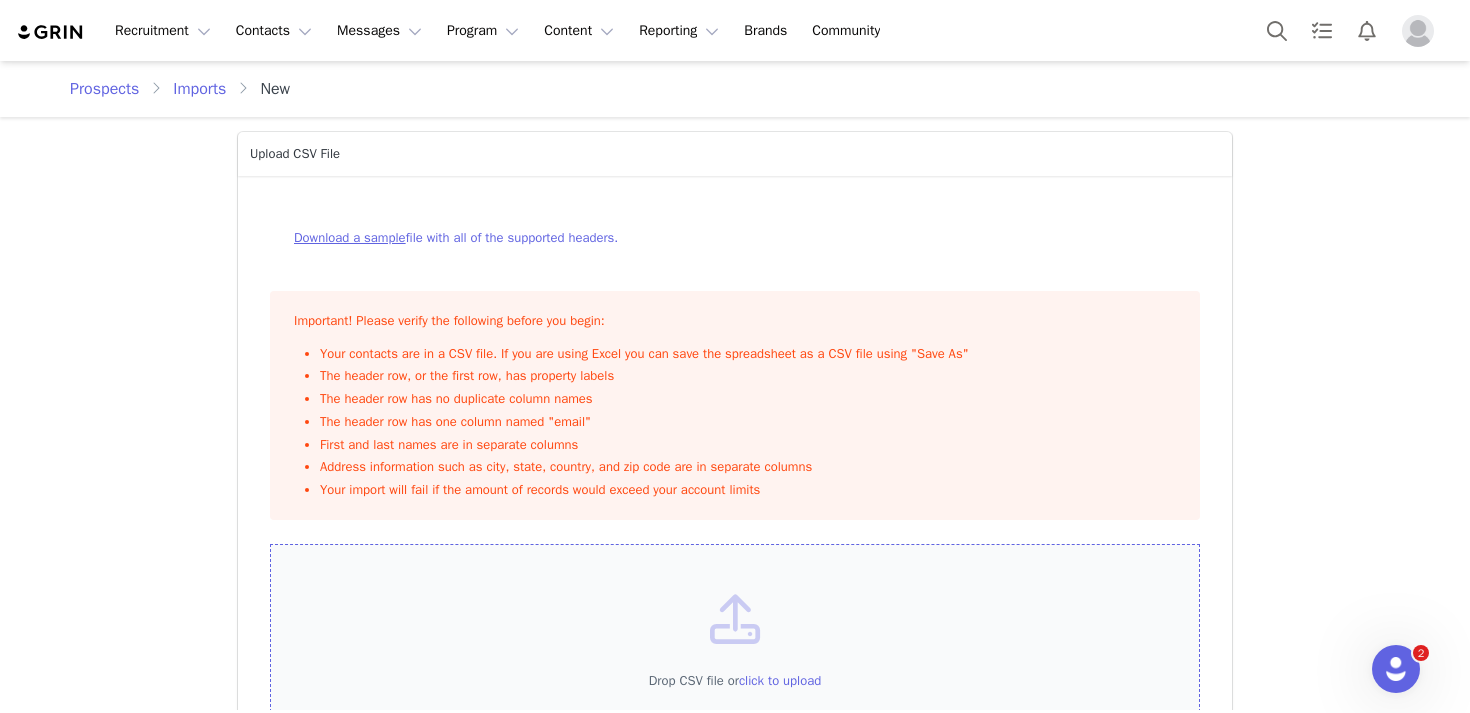 click on "click to upload" at bounding box center (780, 680) 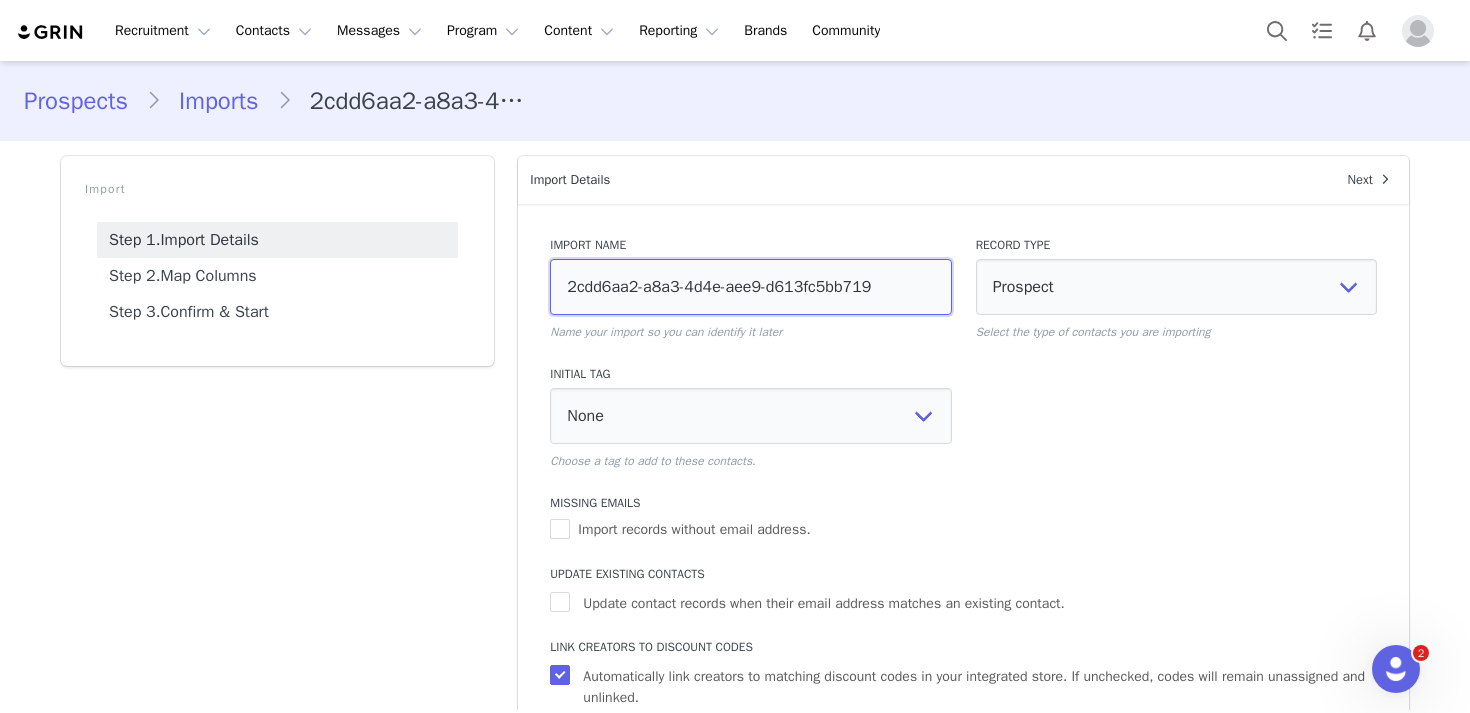click on "2cdd6aa2-a8a3-4d4e-aee9-d613fc5bb719" at bounding box center [750, 287] 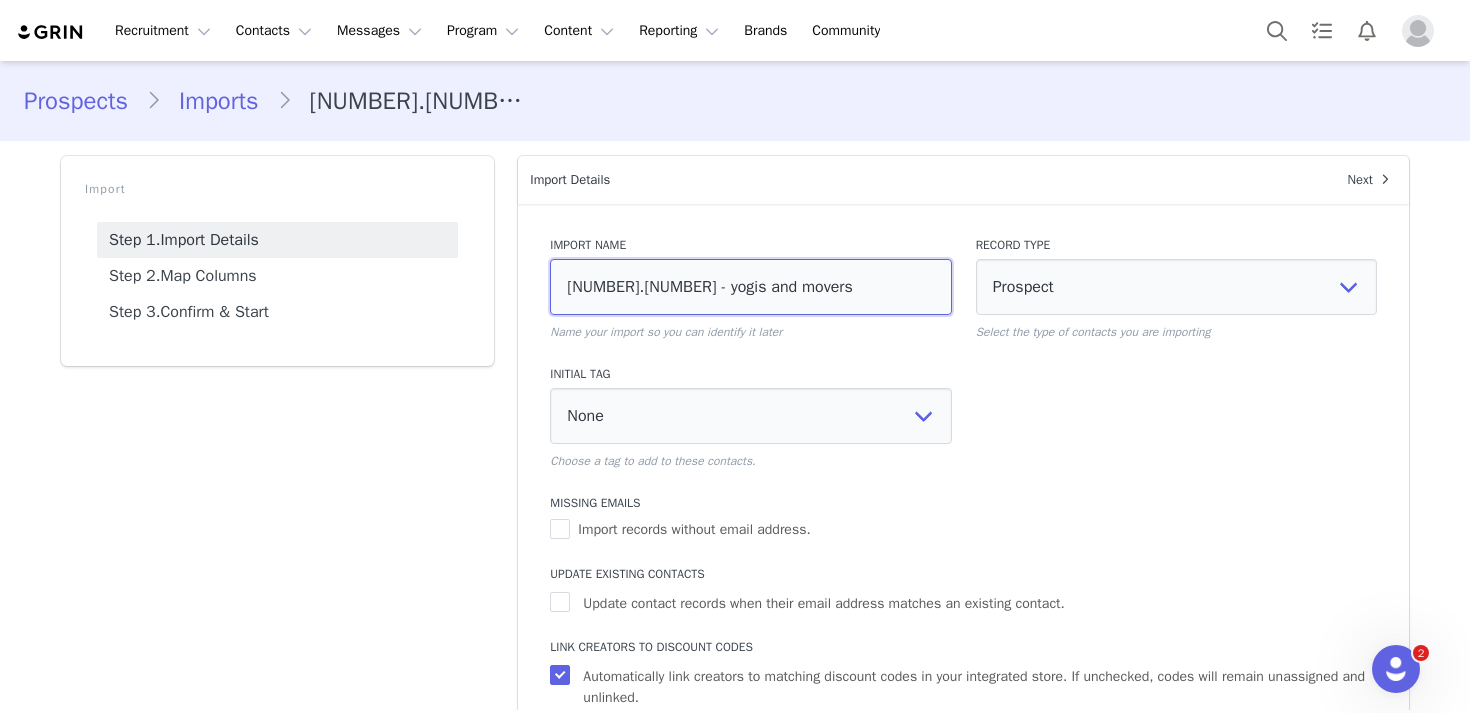 type on "[NUMBER].[NUMBER] - yogis and movers" 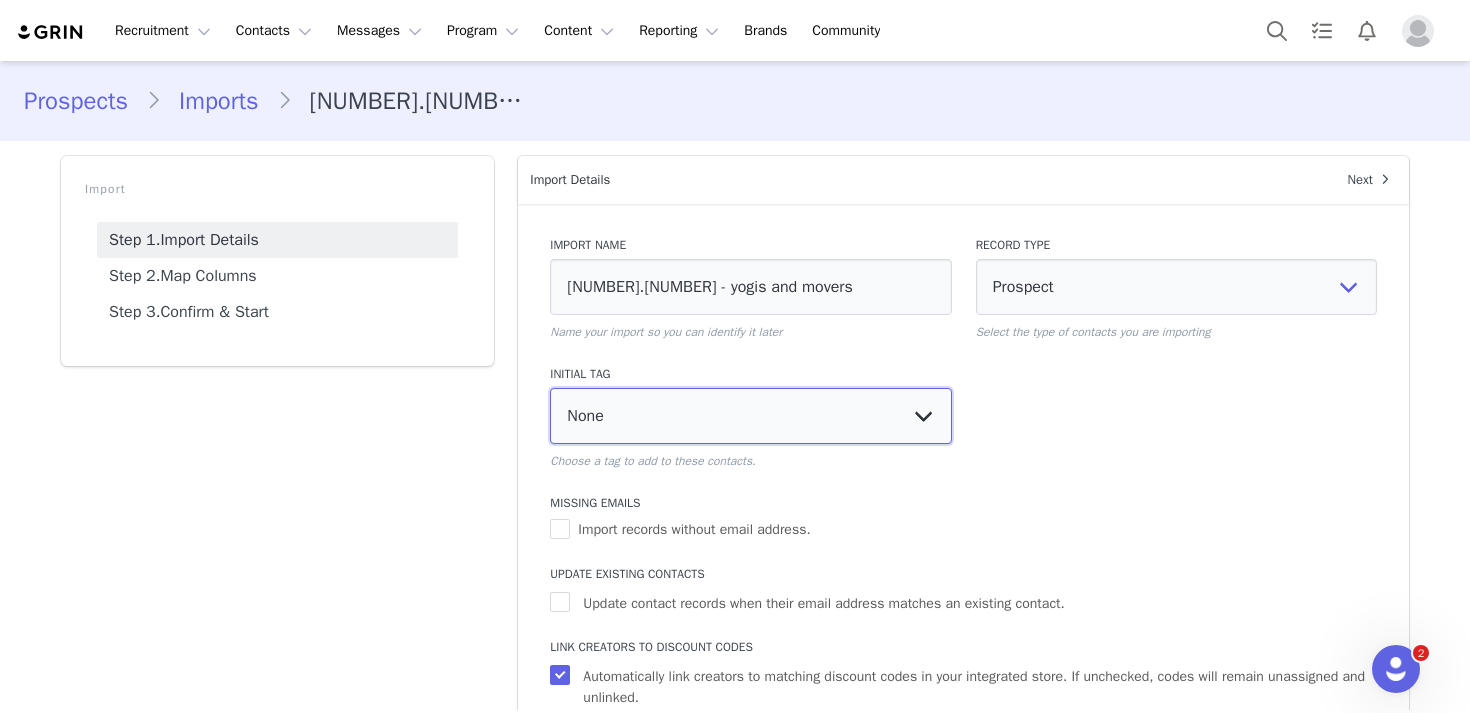 click on "None  Biohackers & Longevity Enthusiasts   Client Wishlist   Functional and Holistic   Gen Z   Performance & Recovery Experts   PGA Golfers / Client Relationship - DO NOT OUTREACH   Previous Partner/Nordic Intro   Pro & Lifestyle Athletes   Pro Golfers   Proposal in Review   Wellness IT Girl   Yogis and Movers" at bounding box center [750, 416] 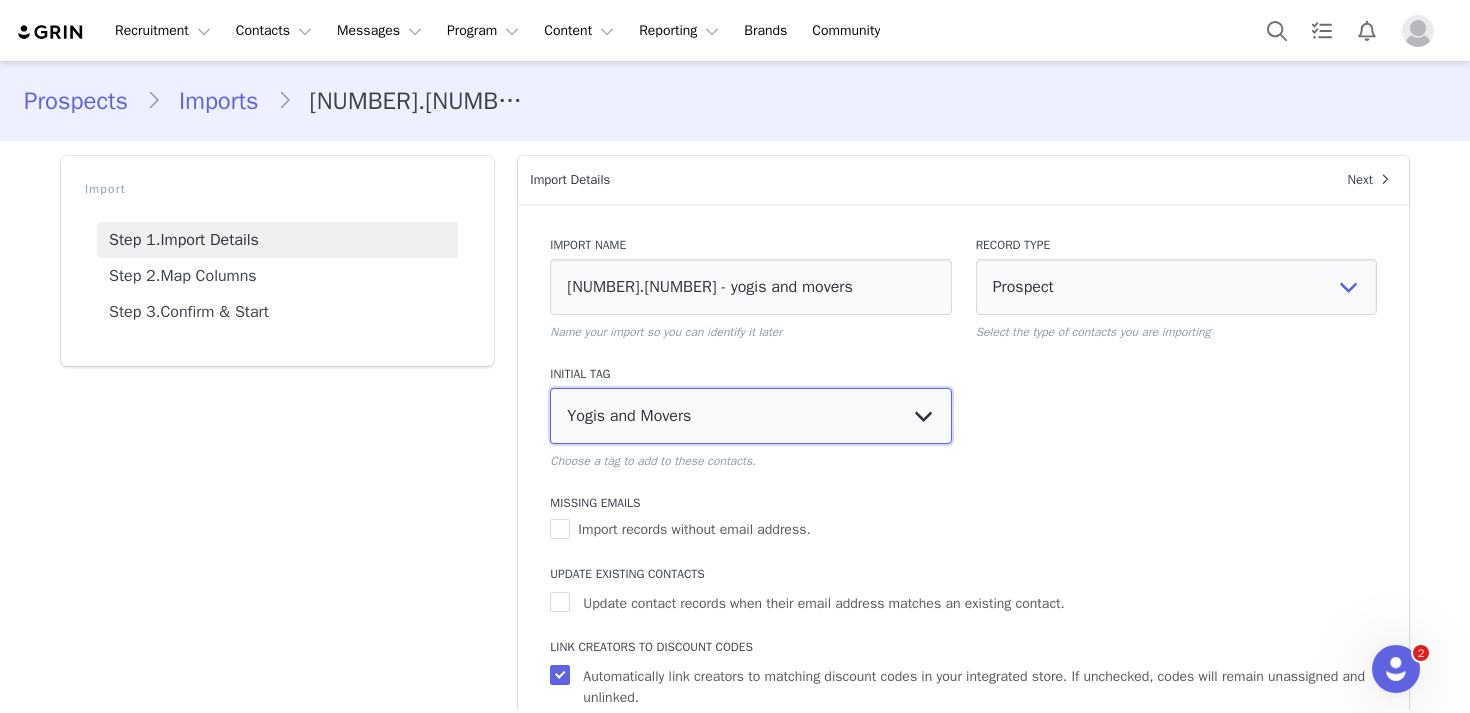 select 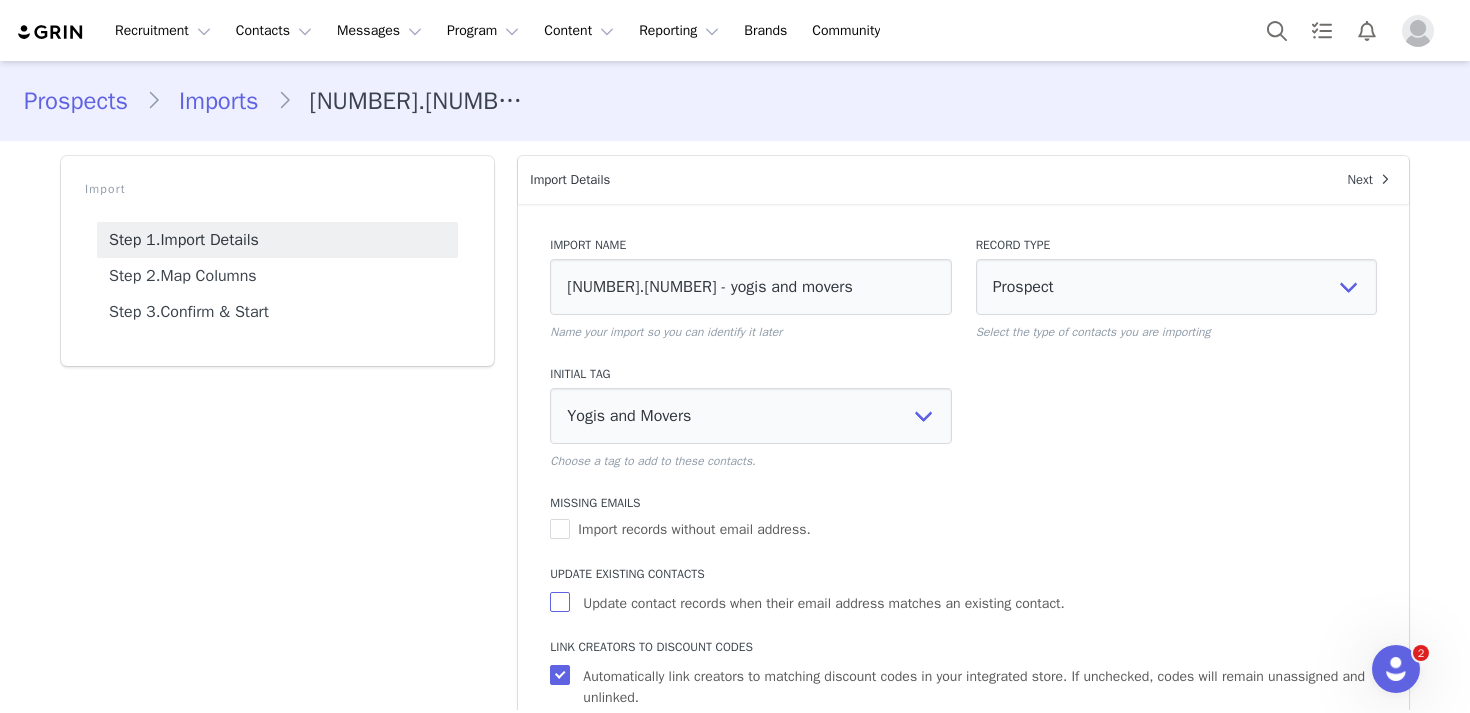 click on "Update contact records when their email address matches an existing contact." at bounding box center (823, 603) 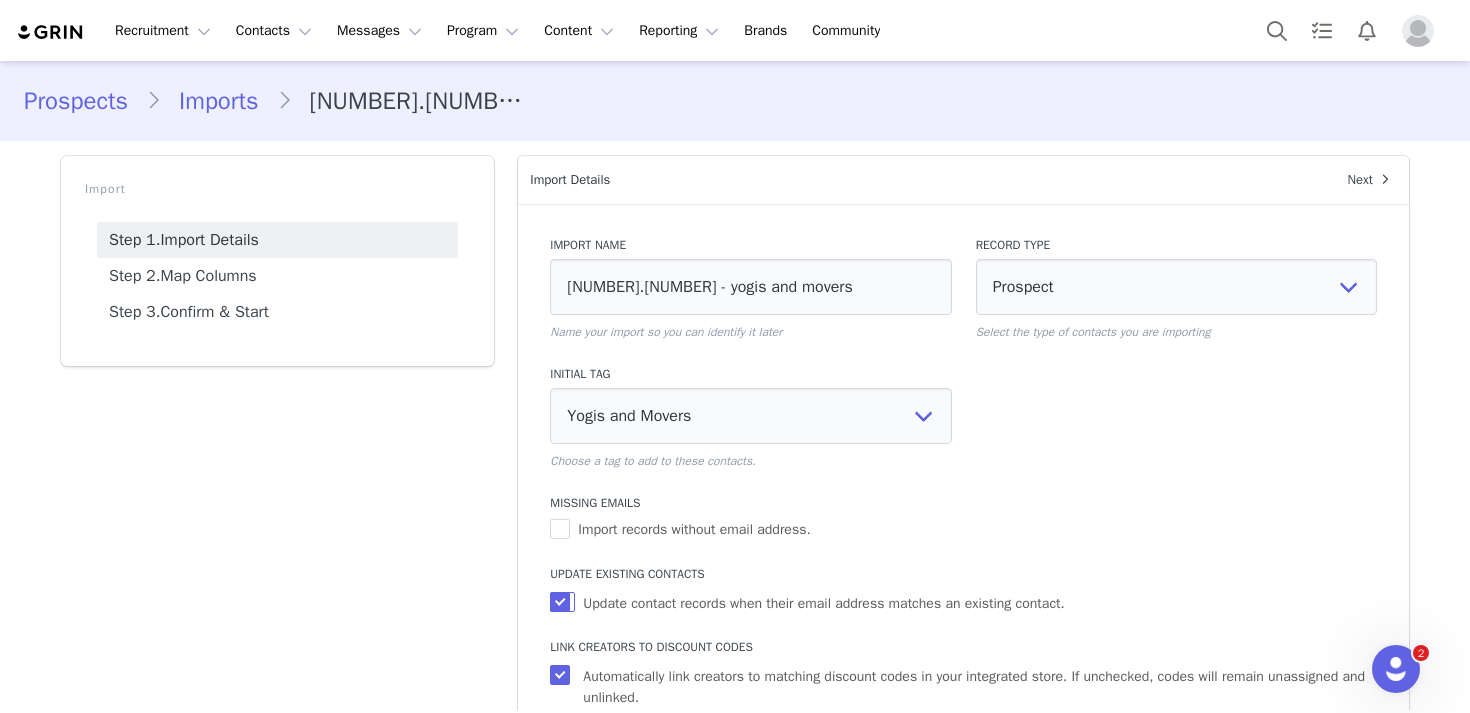 scroll, scrollTop: 106, scrollLeft: 0, axis: vertical 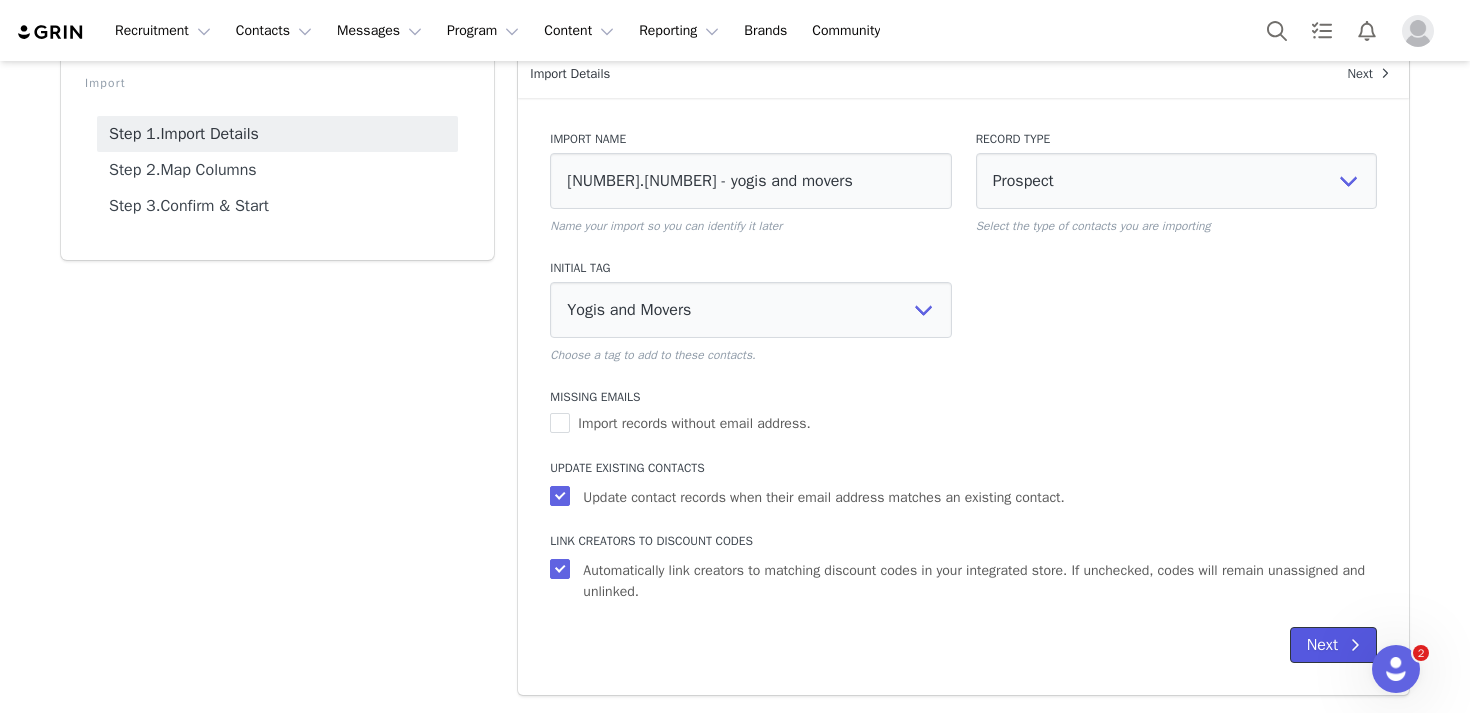 click on "Next" at bounding box center (1333, 645) 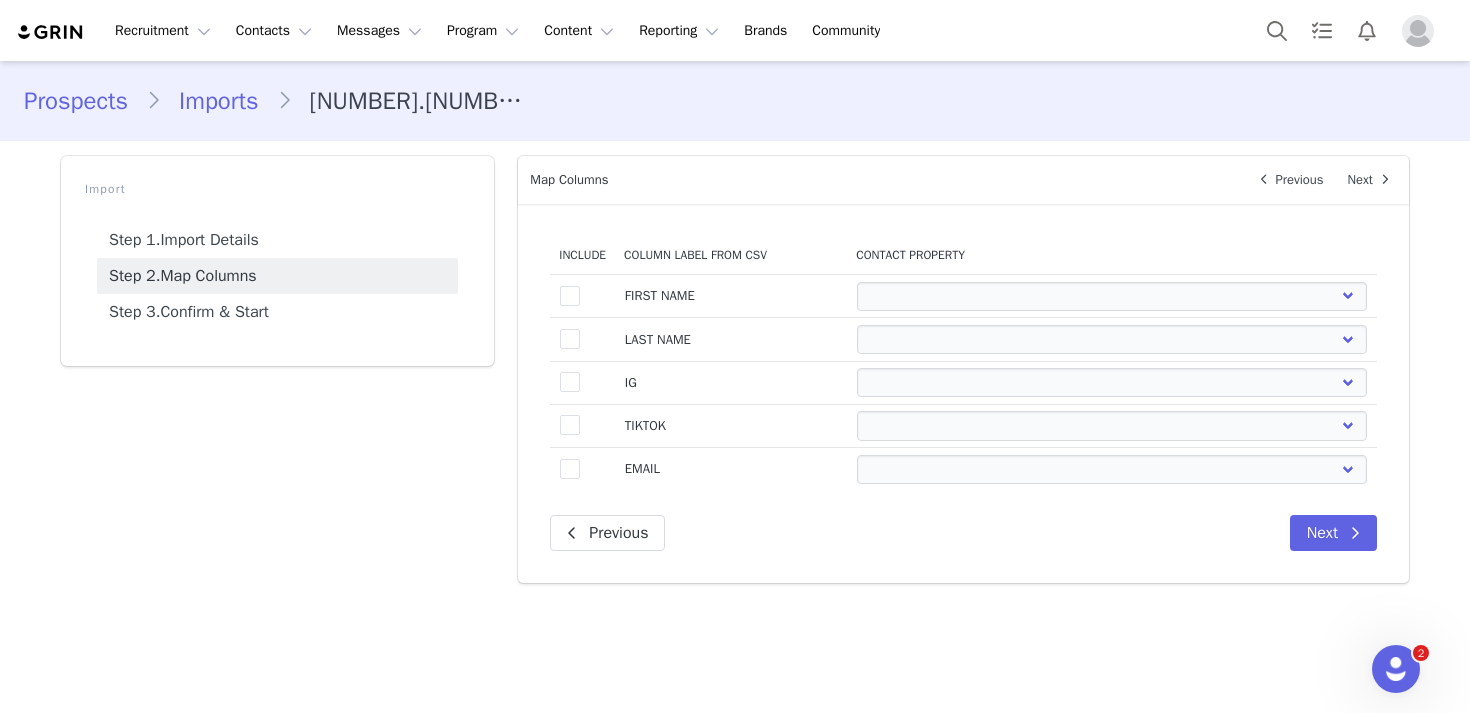 scroll, scrollTop: 0, scrollLeft: 0, axis: both 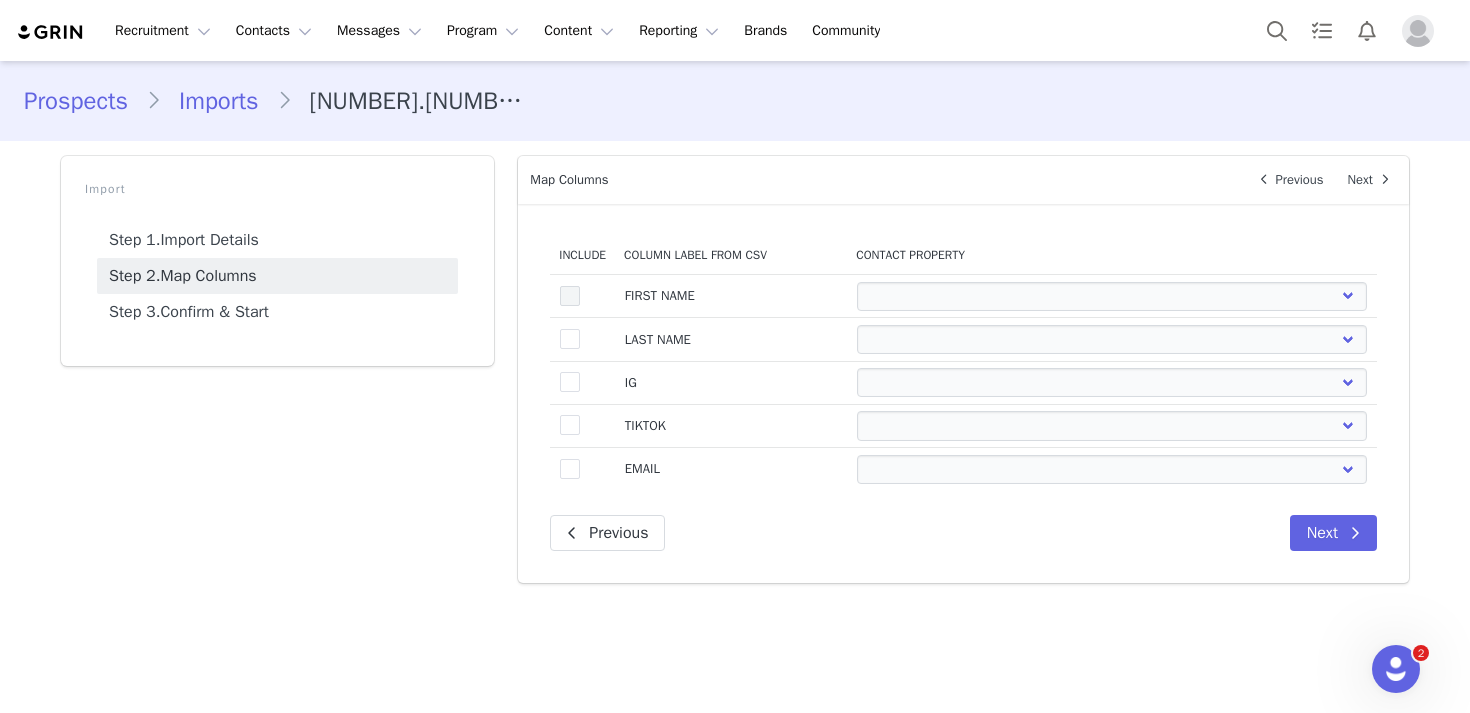 click at bounding box center (570, 296) 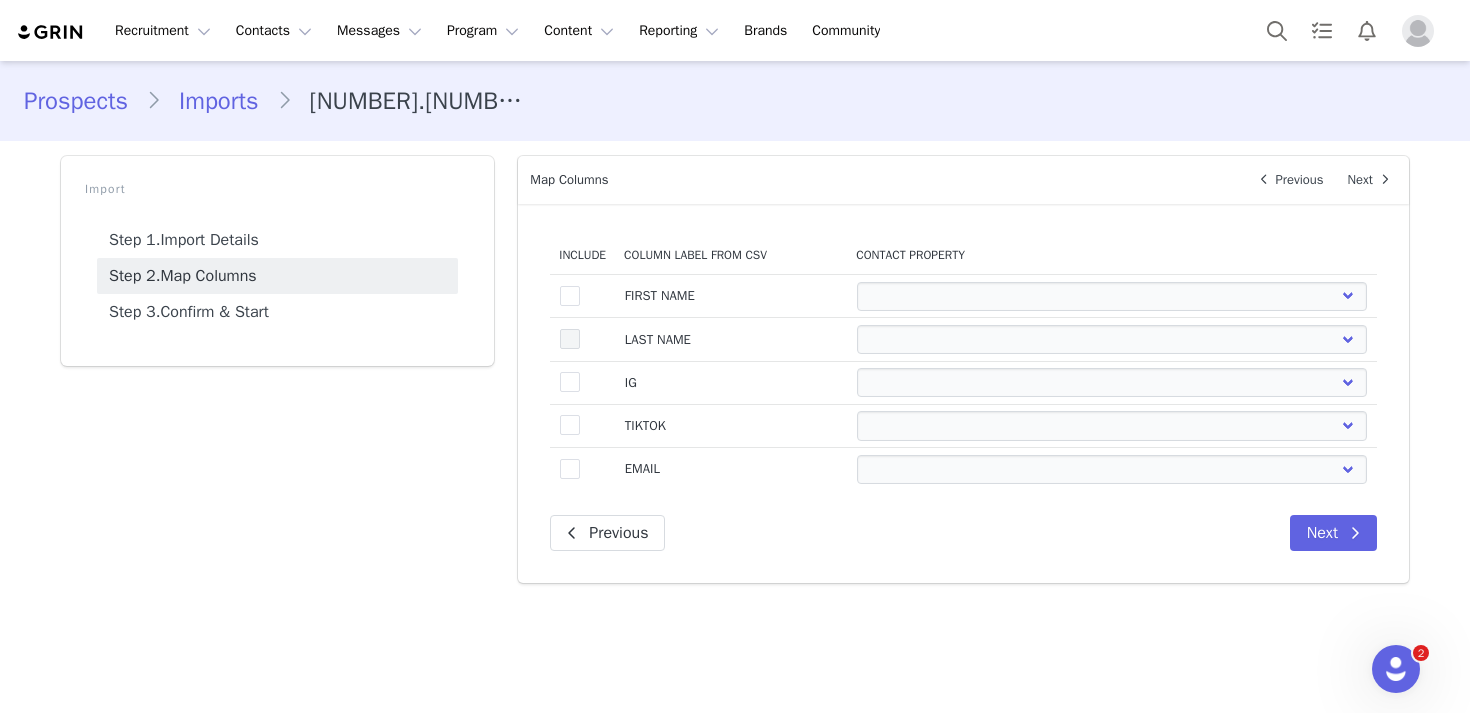 select 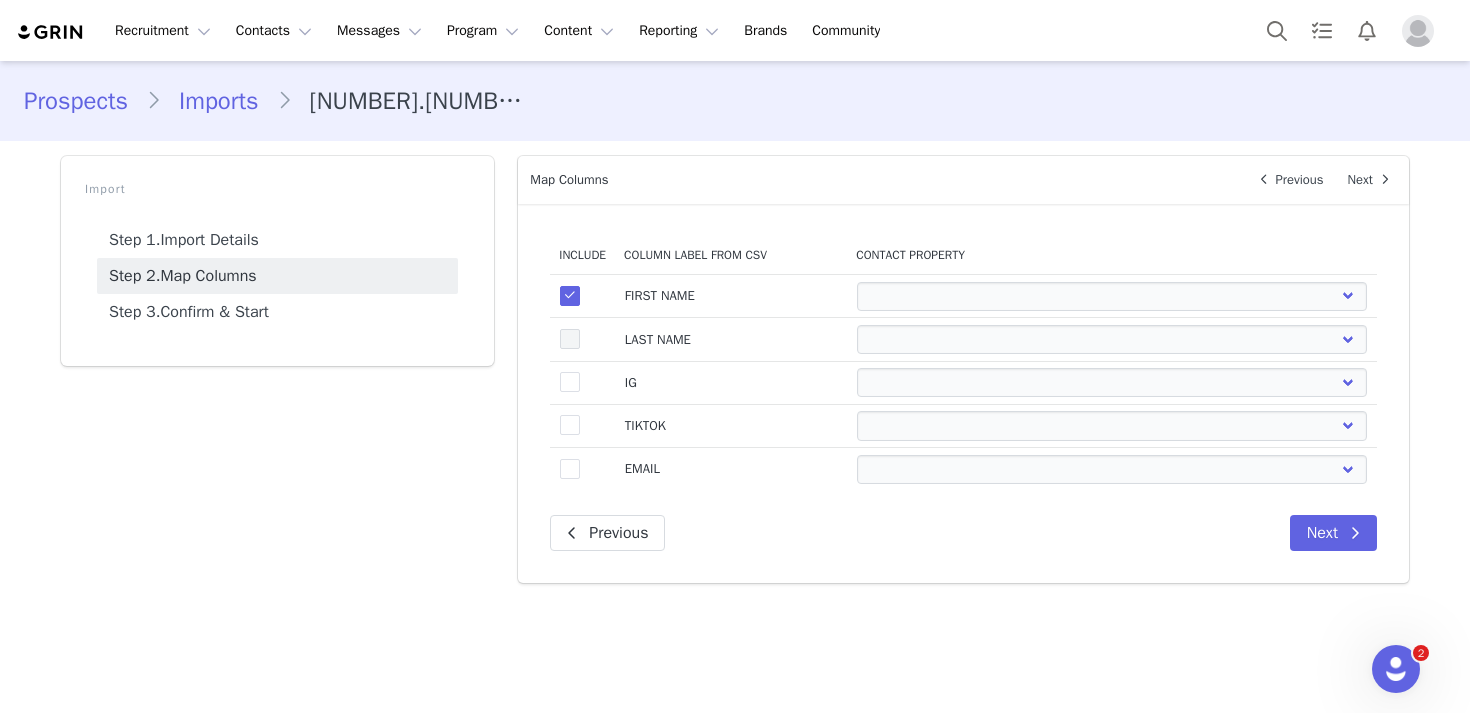 click at bounding box center [570, 339] 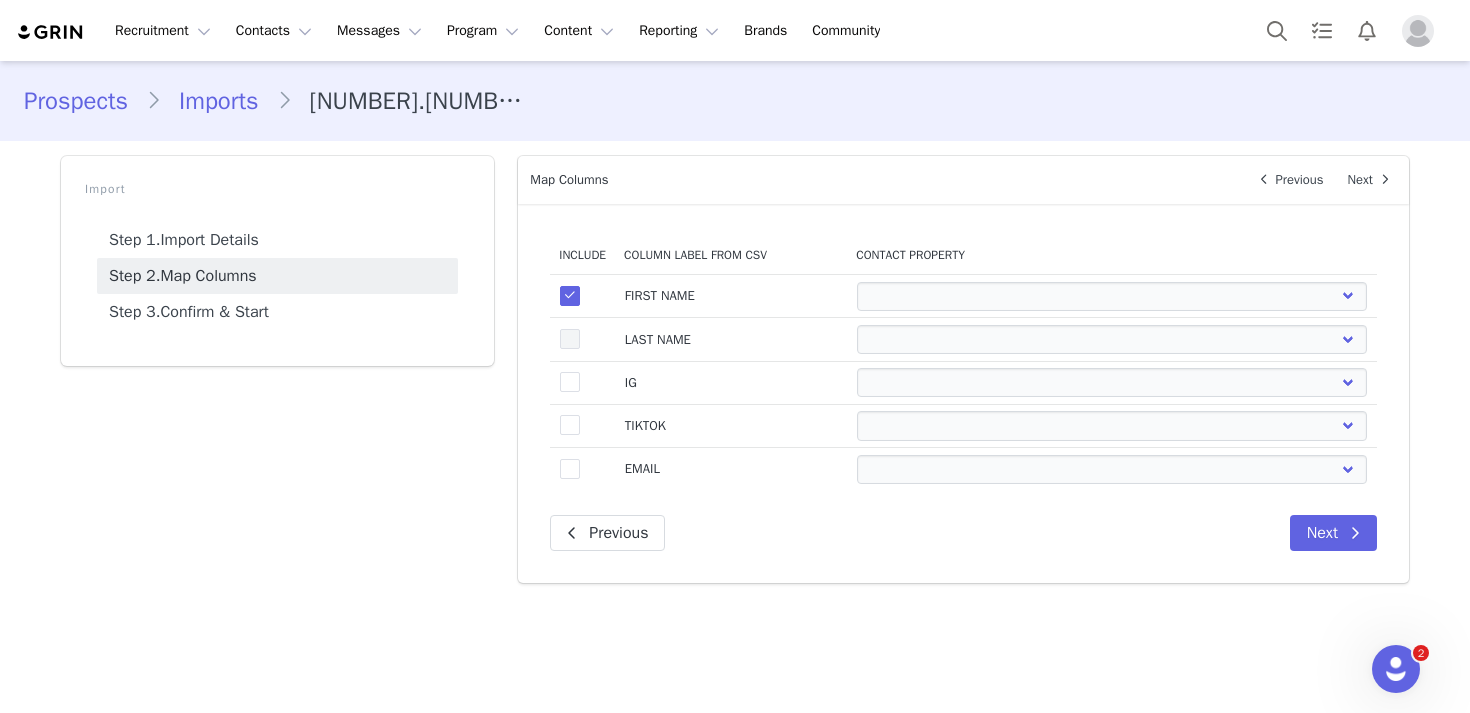 select 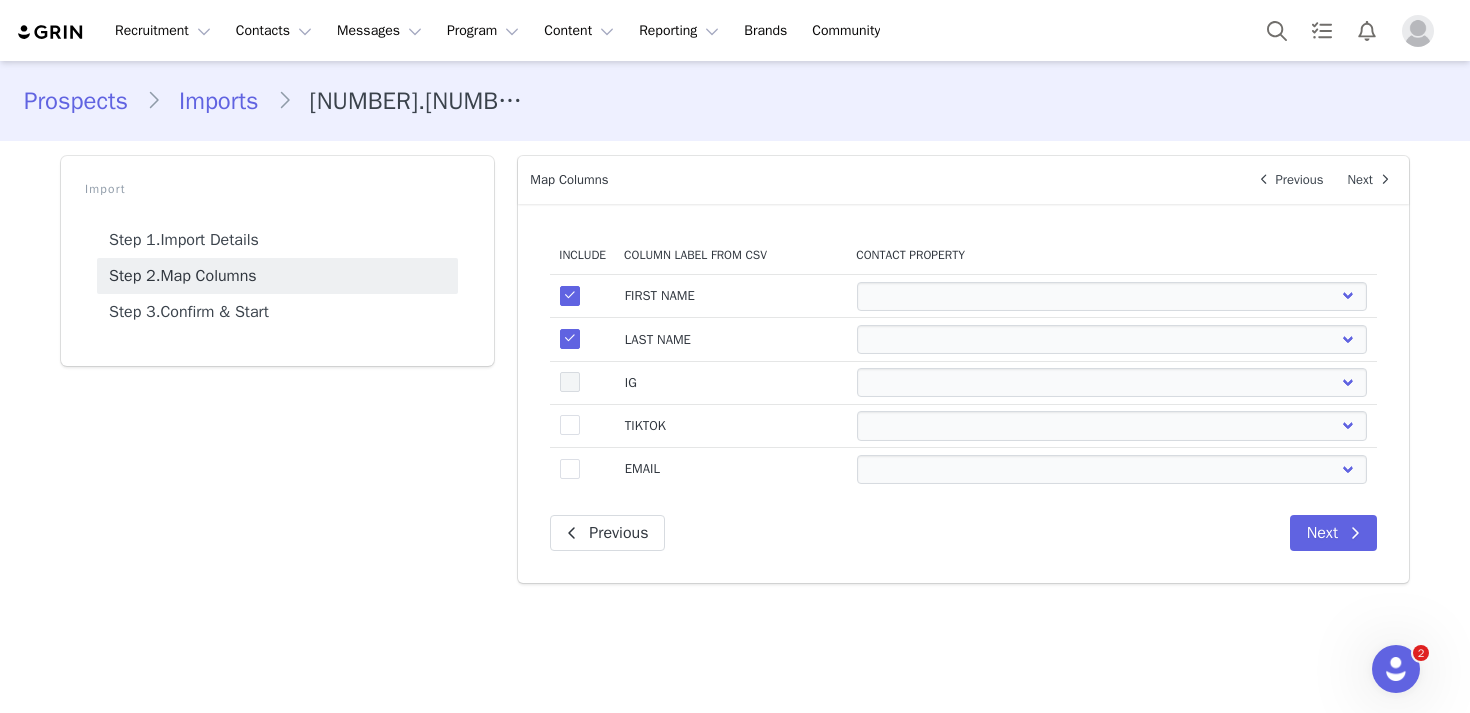click at bounding box center (570, 382) 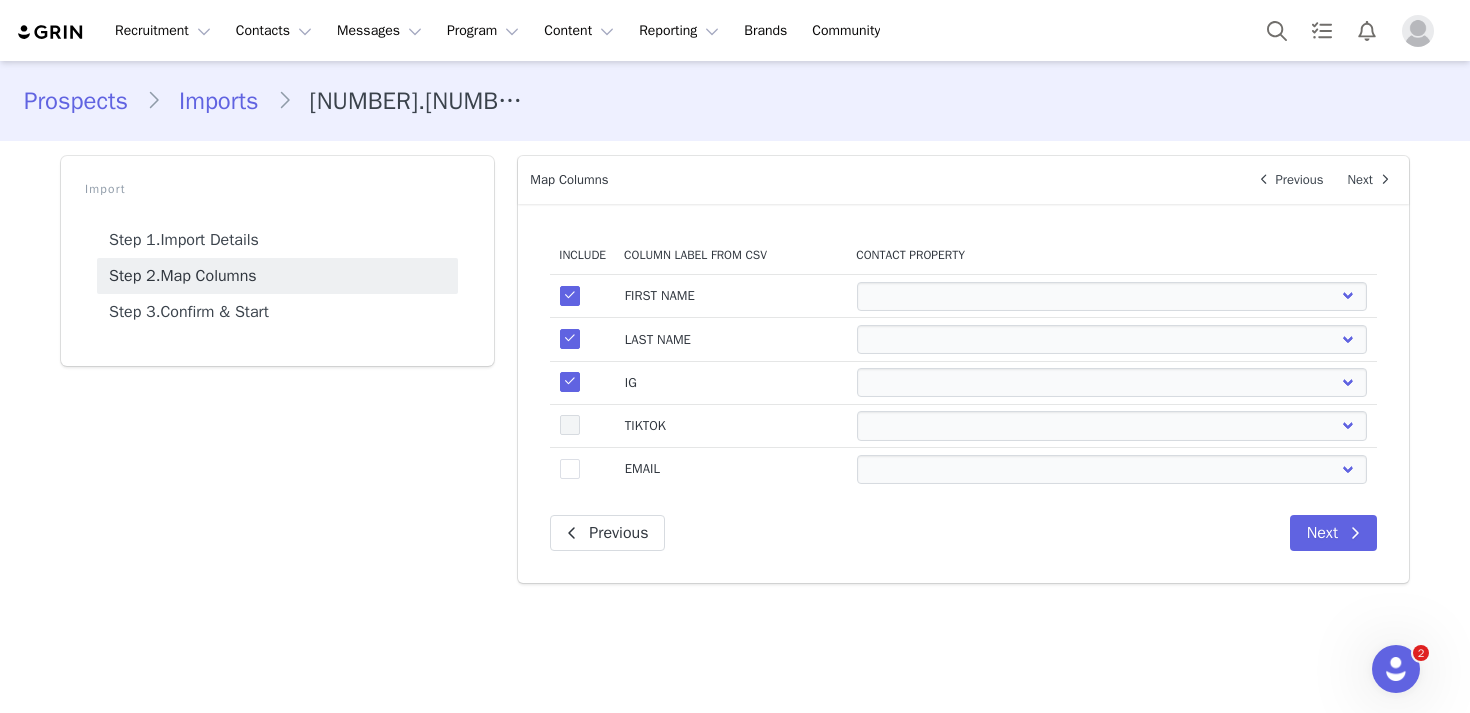 click at bounding box center (570, 425) 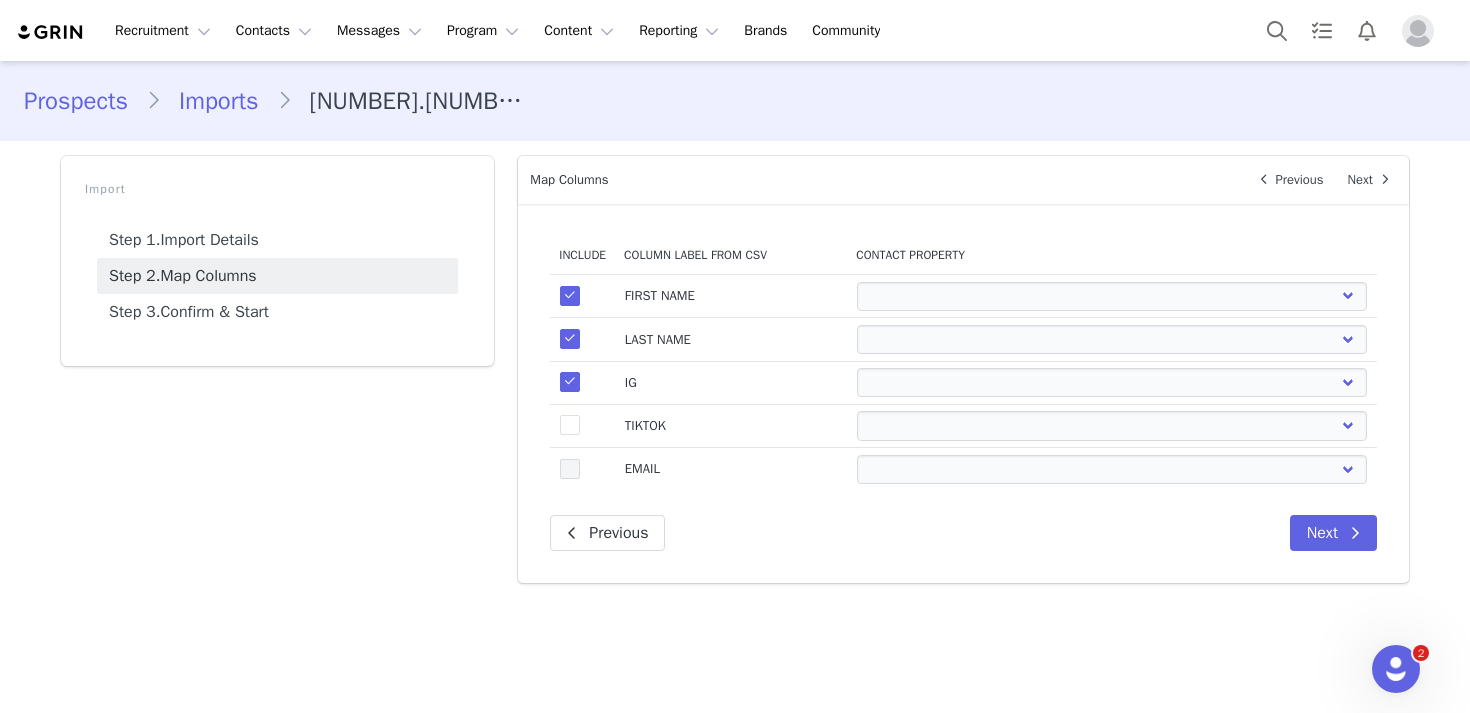 select 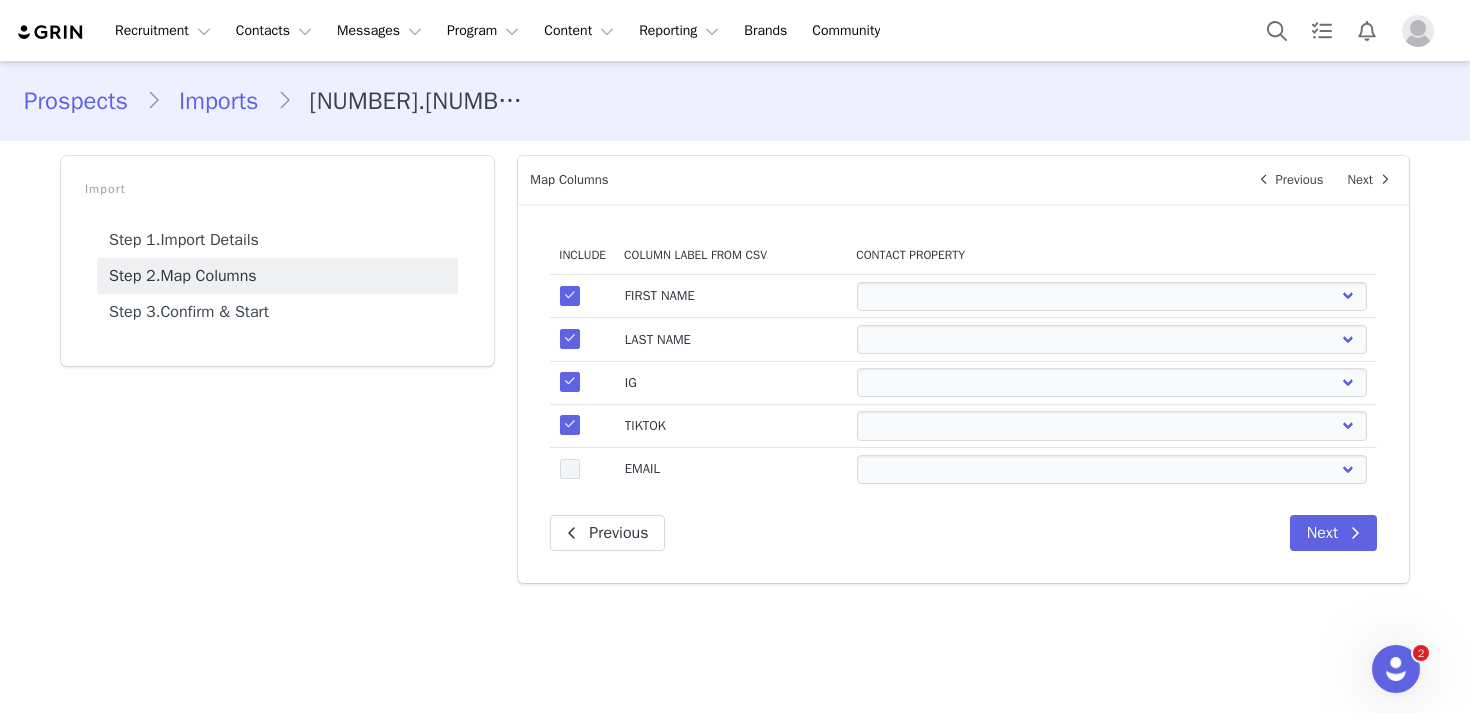 click at bounding box center (570, 469) 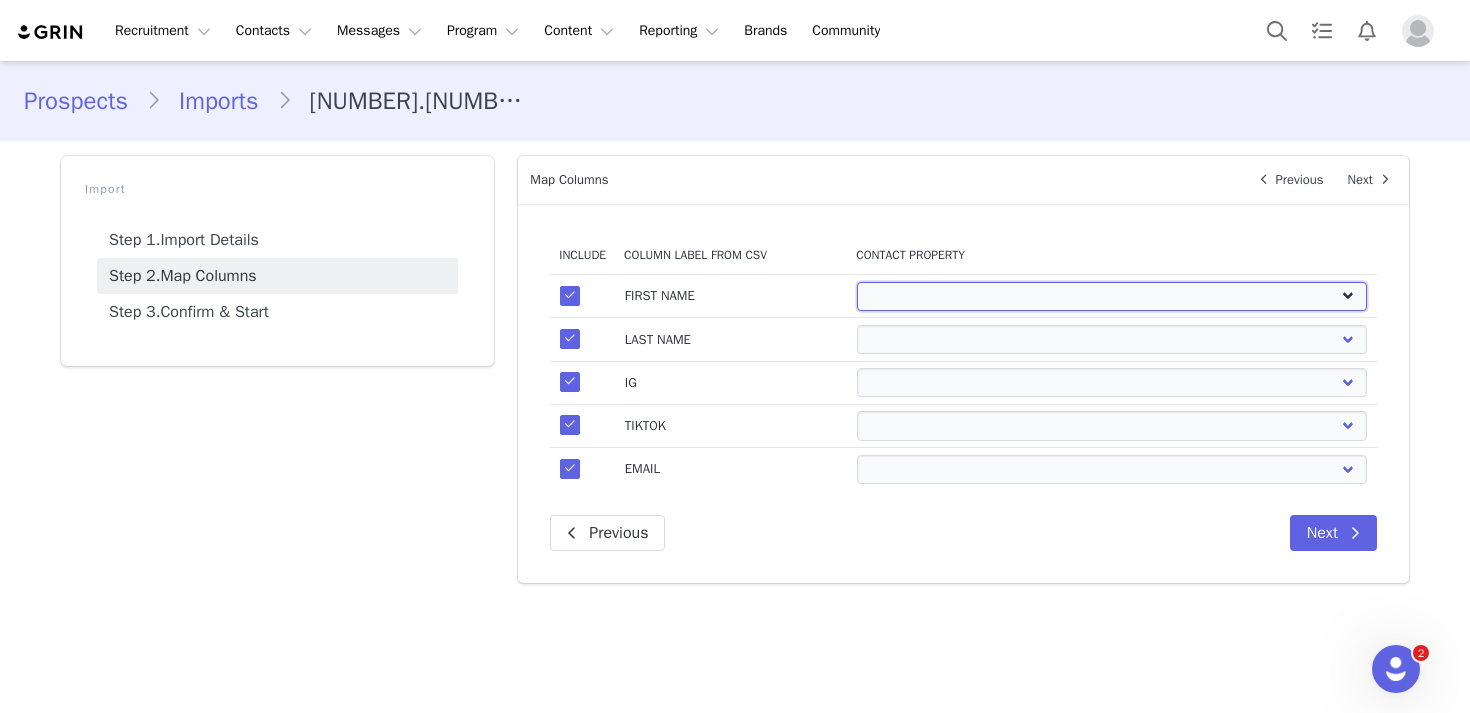 click on "First Name   Last Name   Email   PayPal Email   Gender   Language   Phone Country Code   Phone Number   Company   Street   Street 2   City   State   Zip   Country   Website URL   Instagram URL   YouTube URL   Twitter URL   Facebook URL   TikTok URL   Twitch URL   Pinterest URL   Nordic Wave (Joybyte): New Creator Discount code   Nordic Wave (Joybyte): Nordic Flow Discount Codes" at bounding box center [1112, 296] 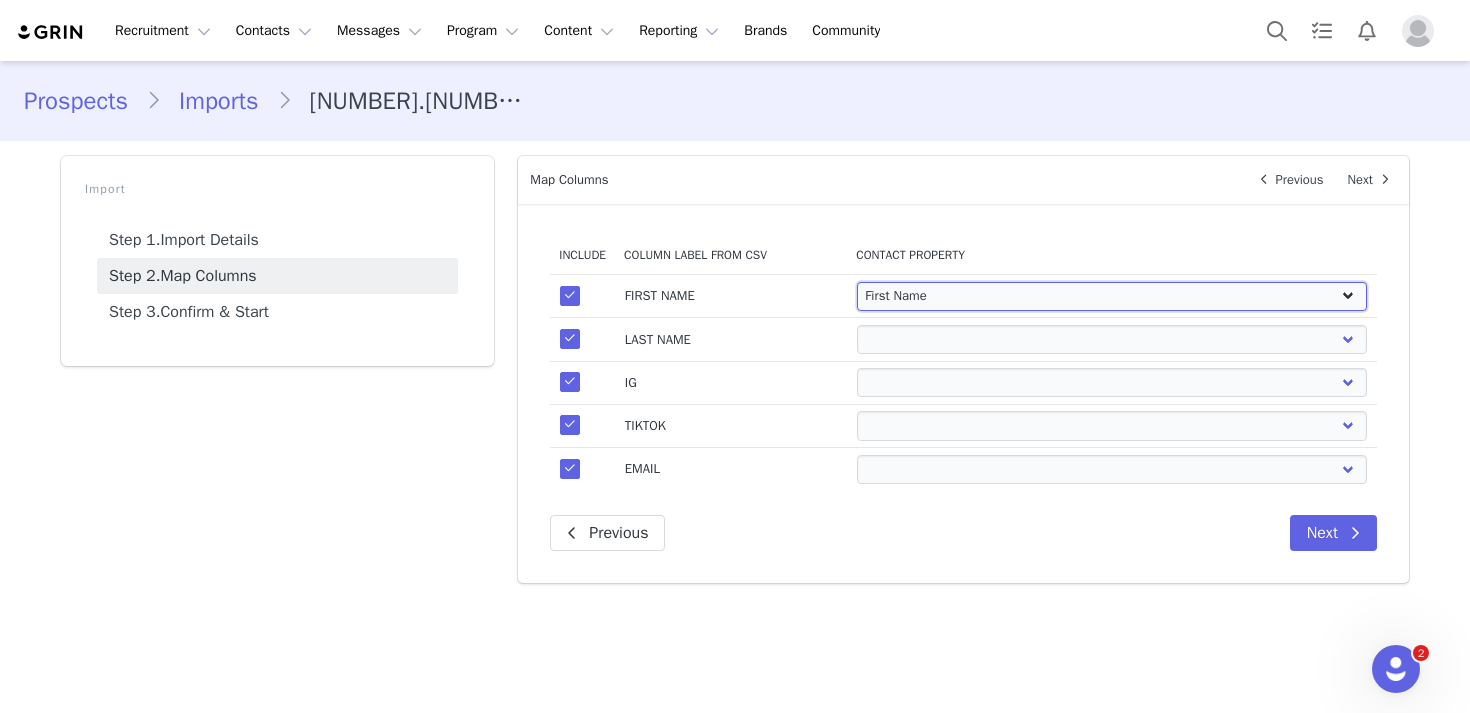select 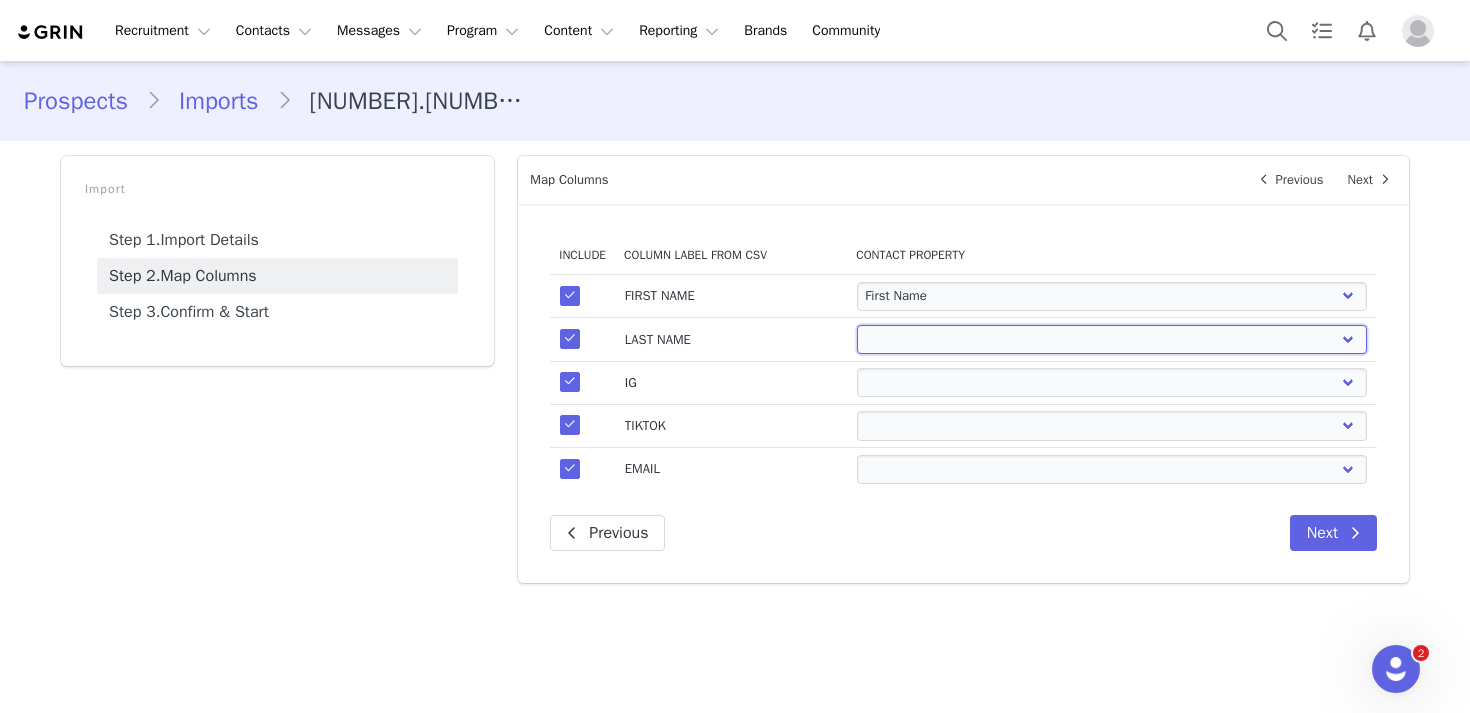 select on "last_name" 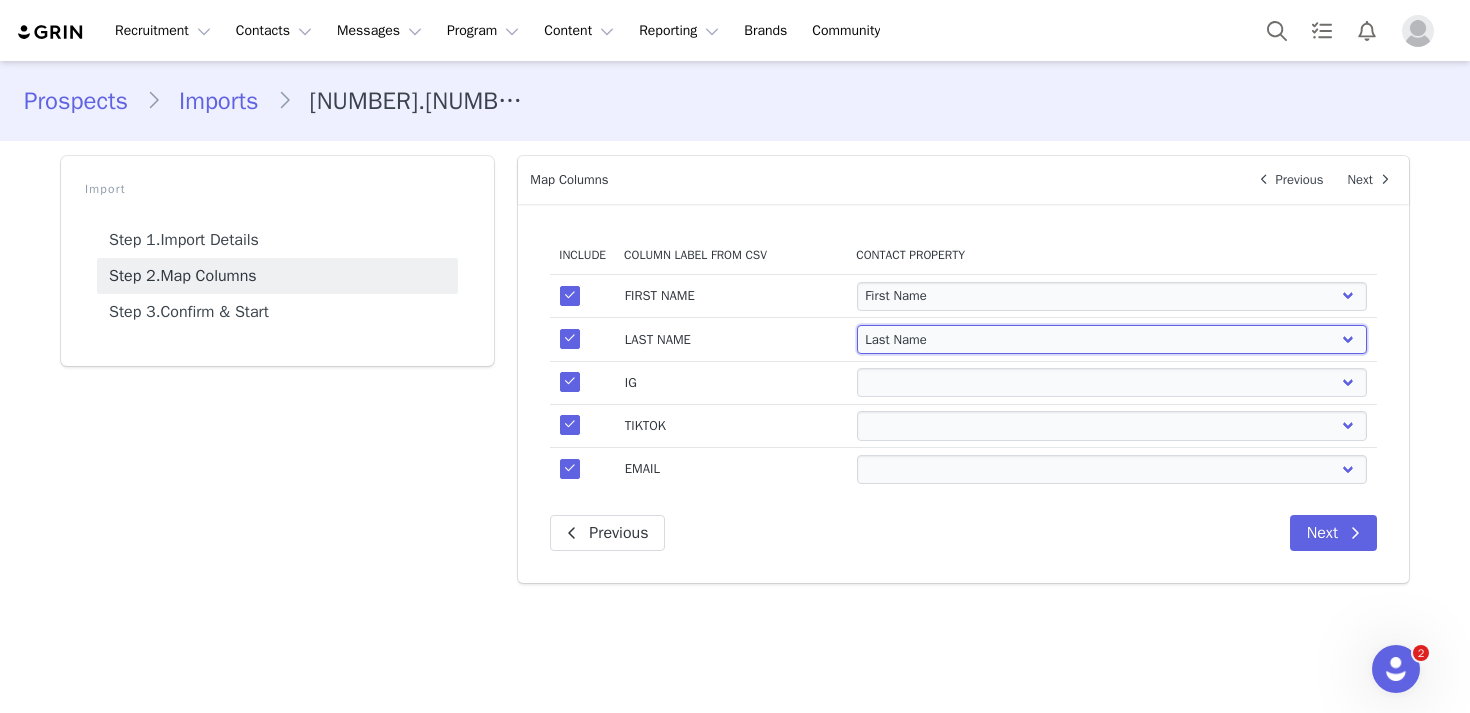 select 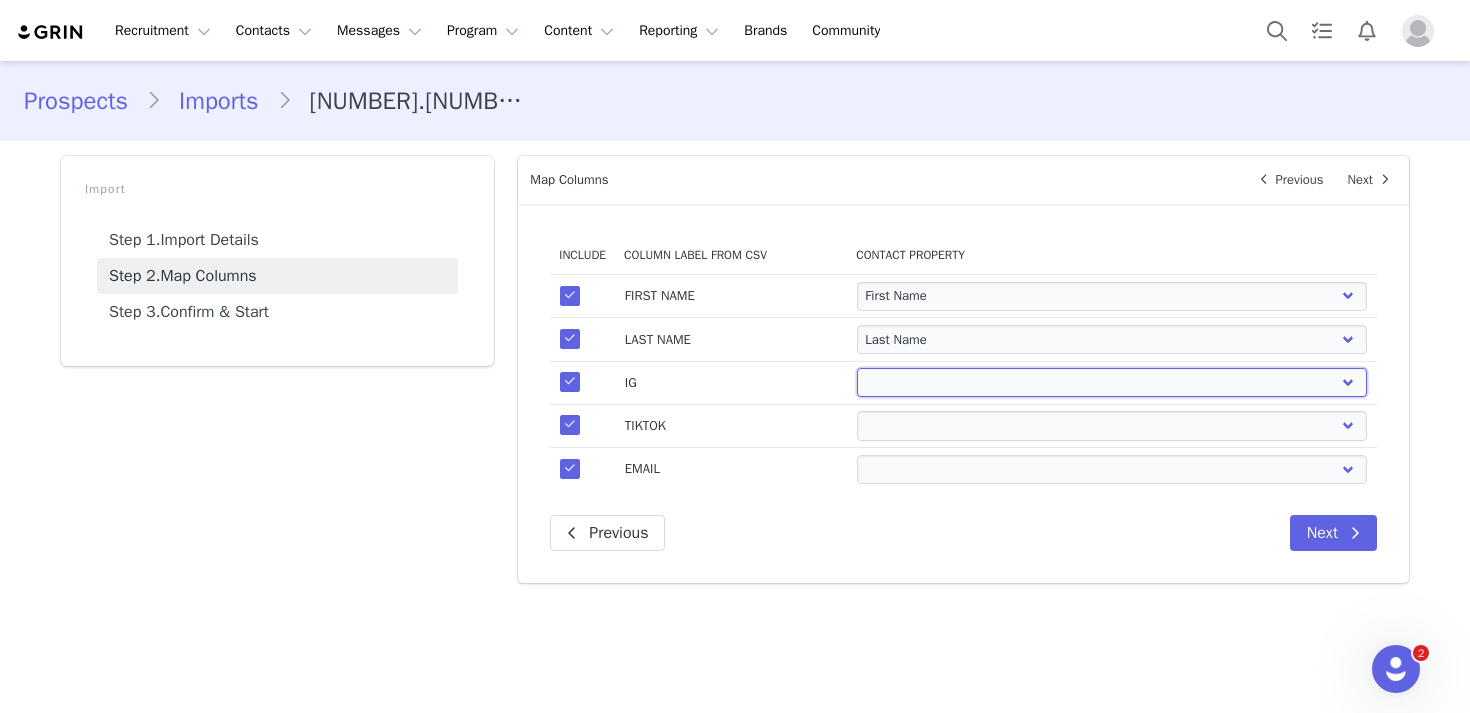 select on "instagram_url" 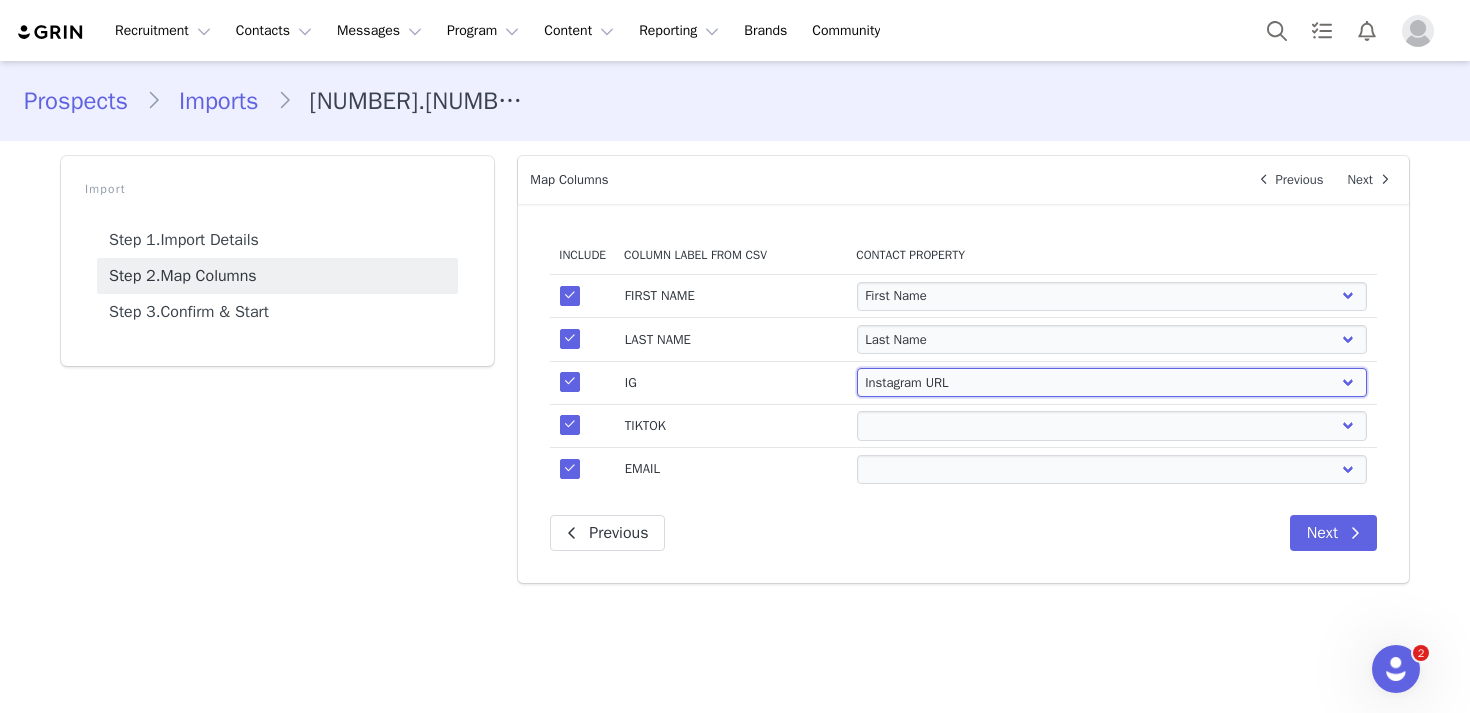 select 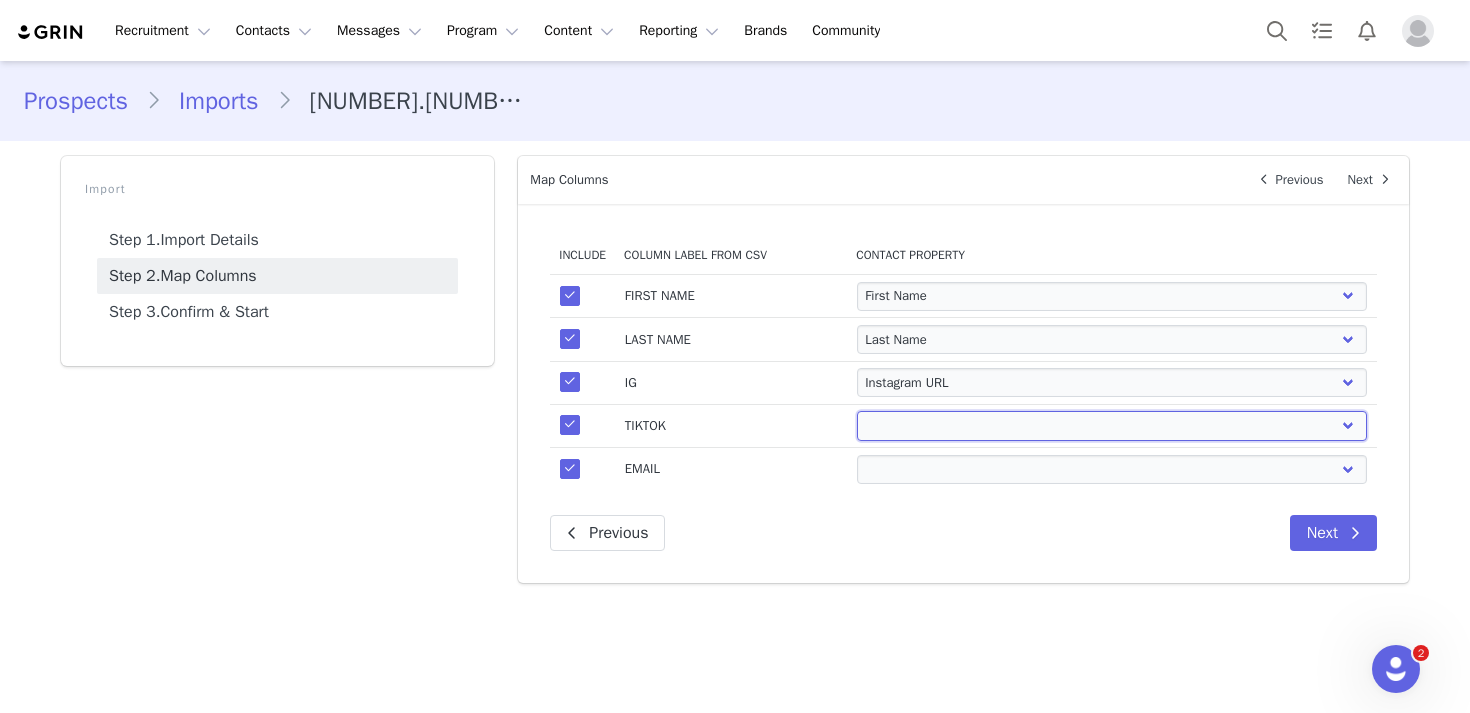 select on "twitter_url" 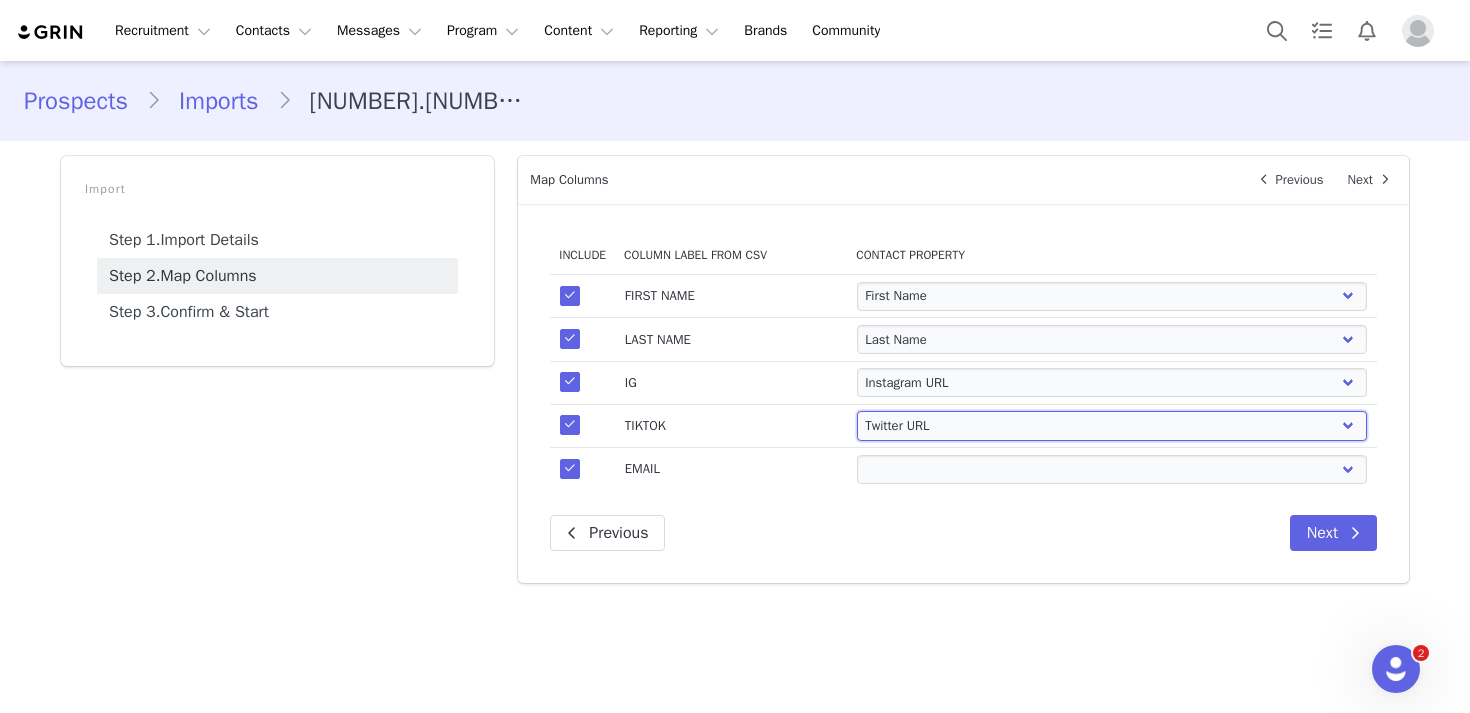 select 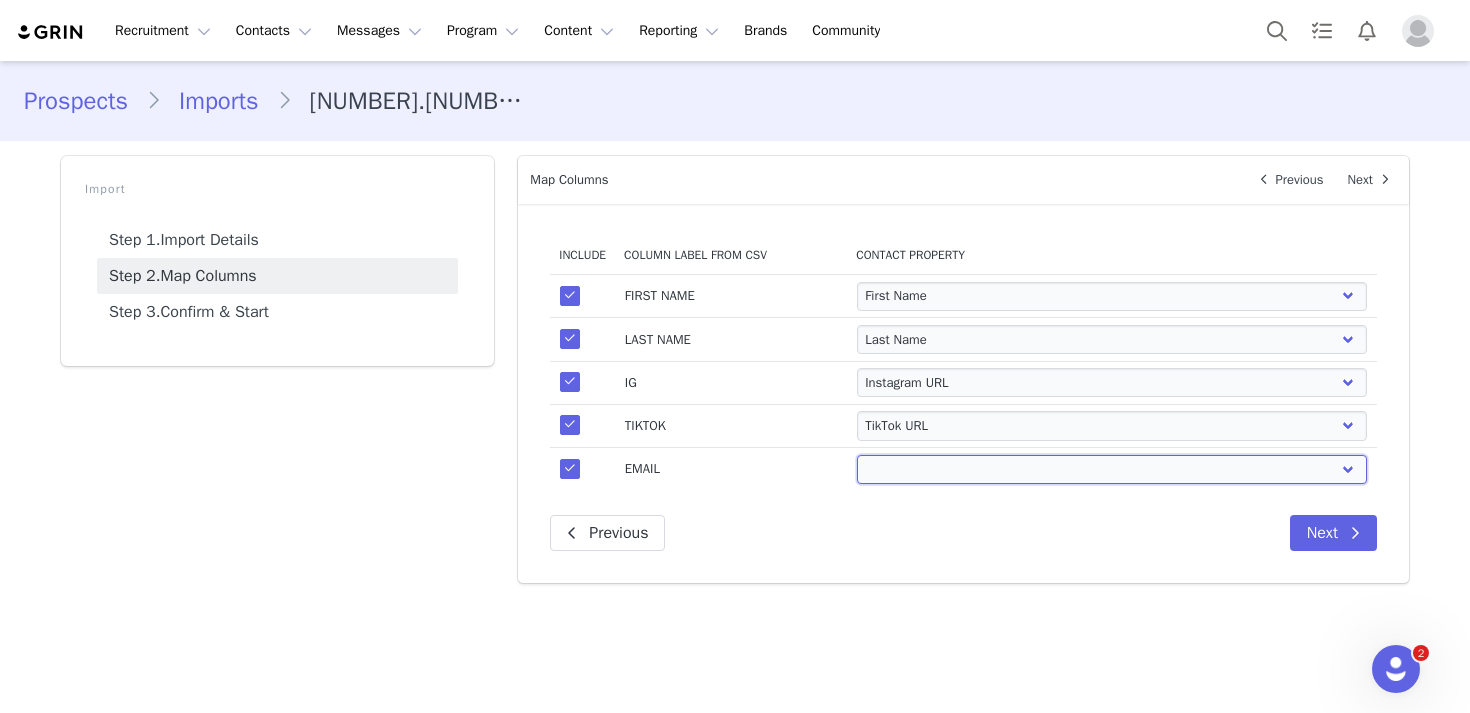 select on "email" 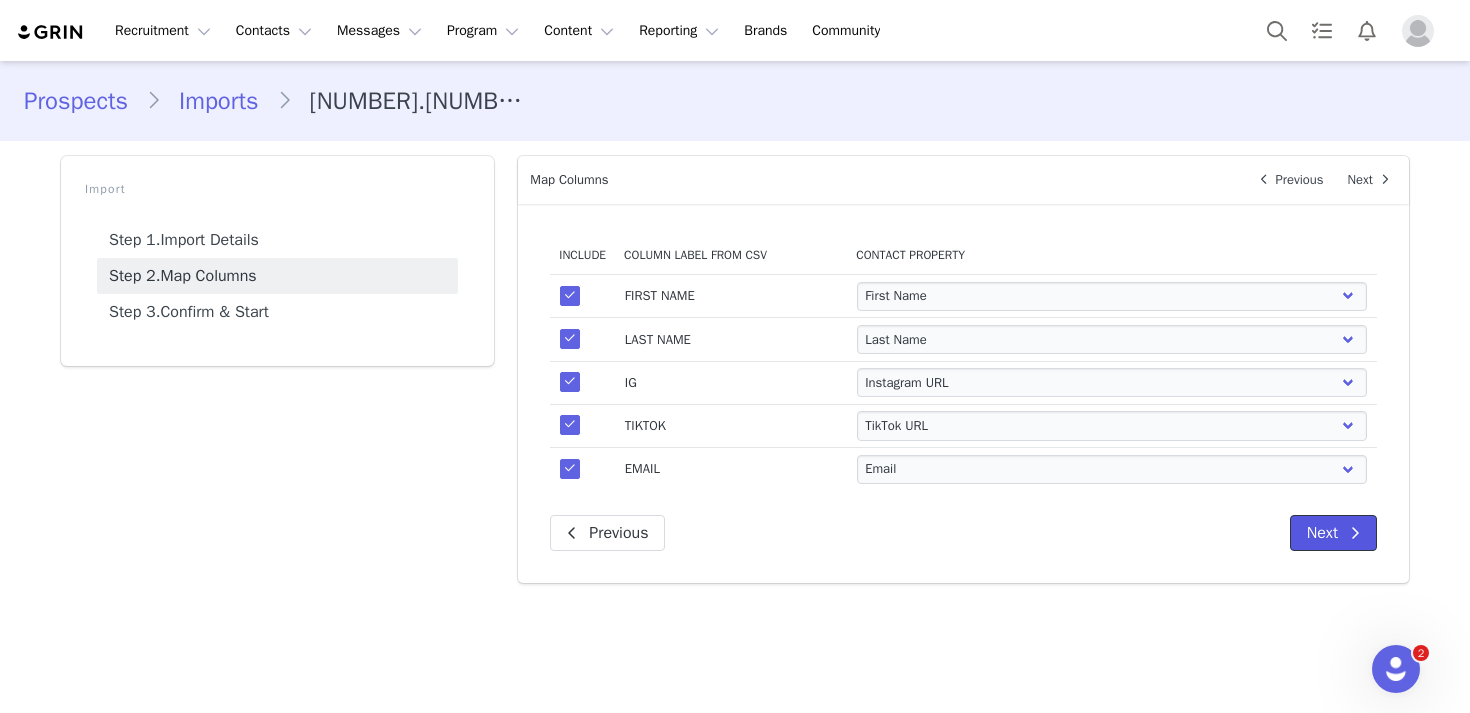 click on "Next" at bounding box center [1333, 533] 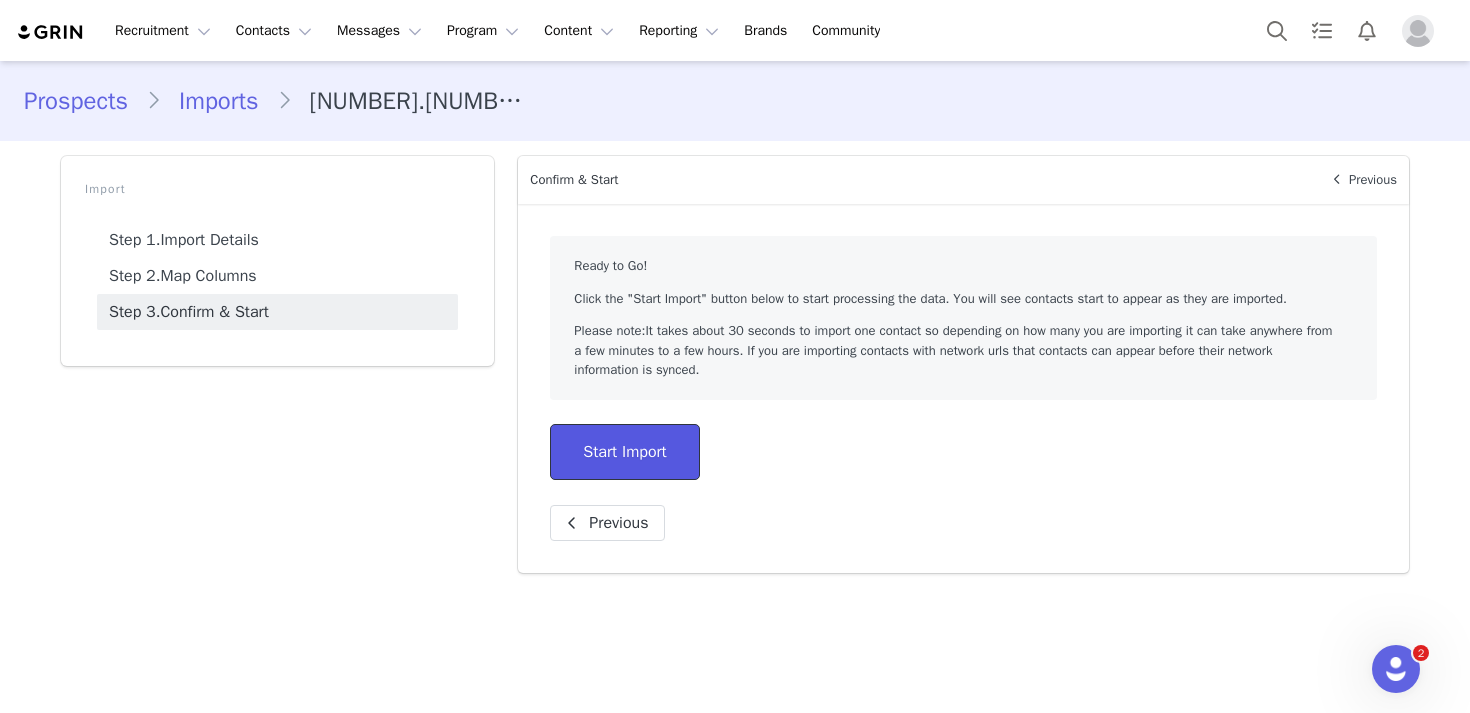click on "Start Import" at bounding box center (624, 452) 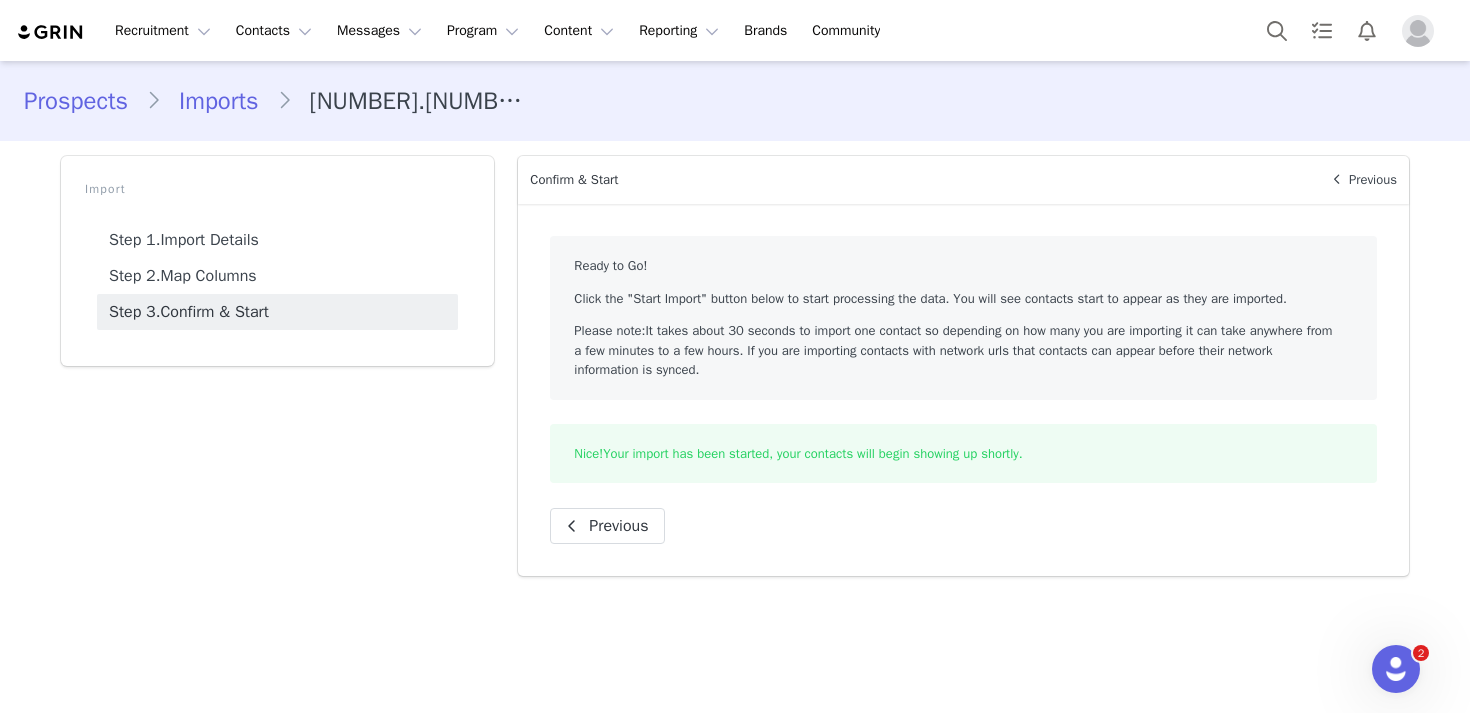 click on "Prospects" at bounding box center (85, 101) 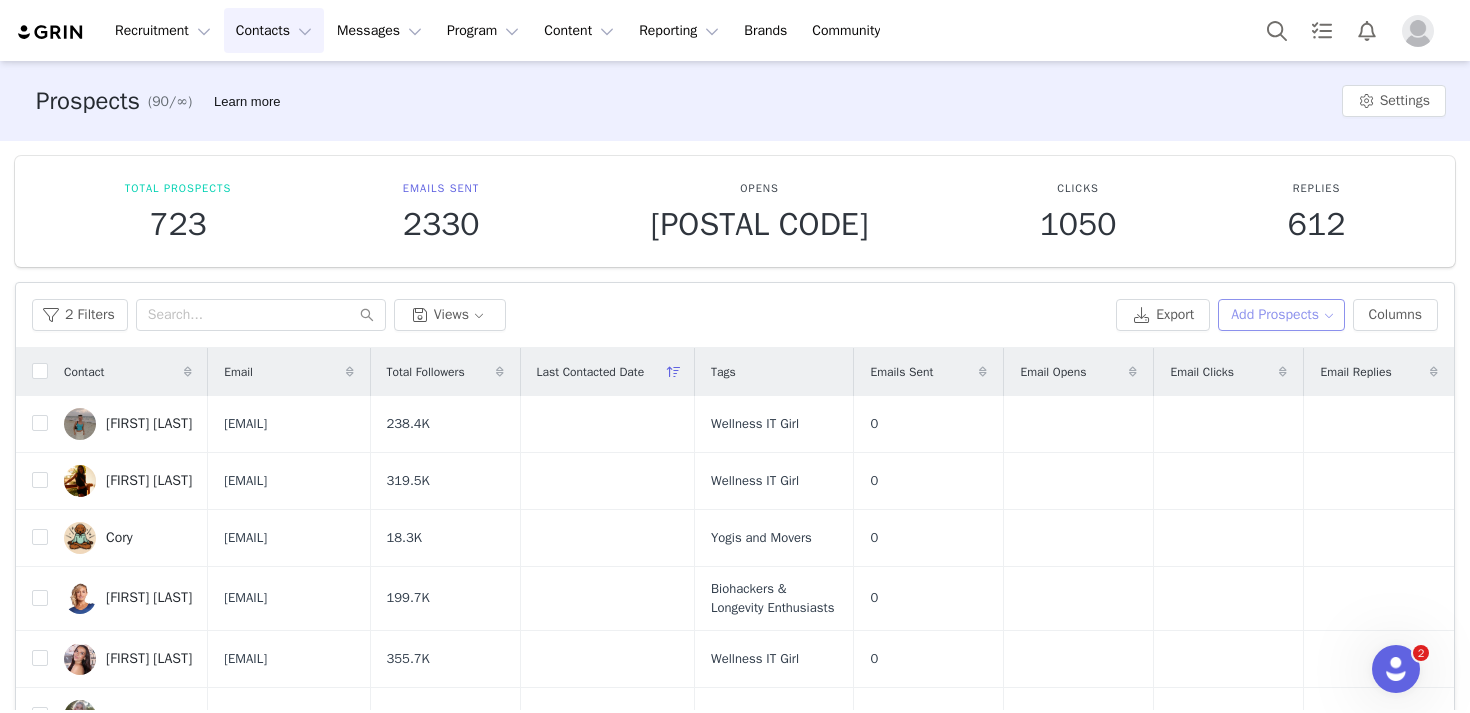 click on "Add Prospects" at bounding box center [1281, 315] 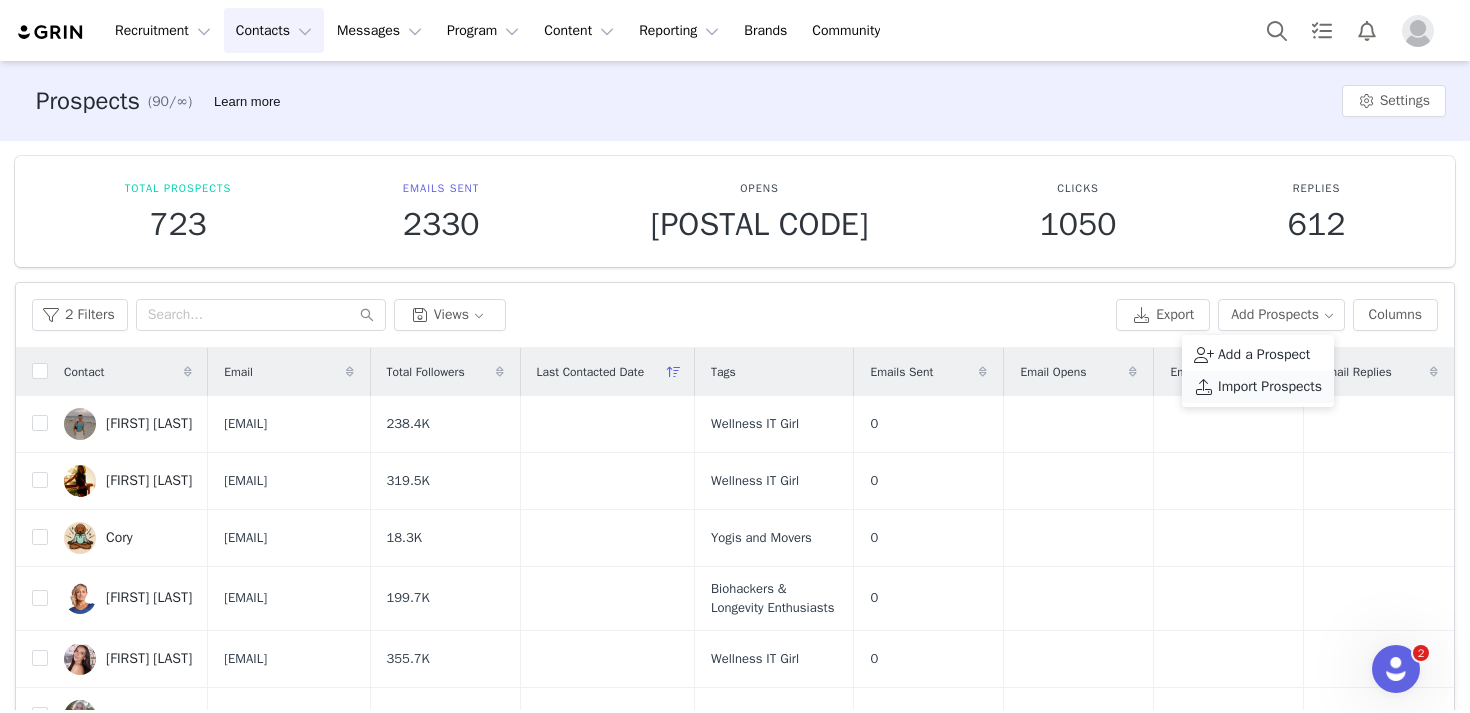 click on "Import Prospects" at bounding box center (1270, 387) 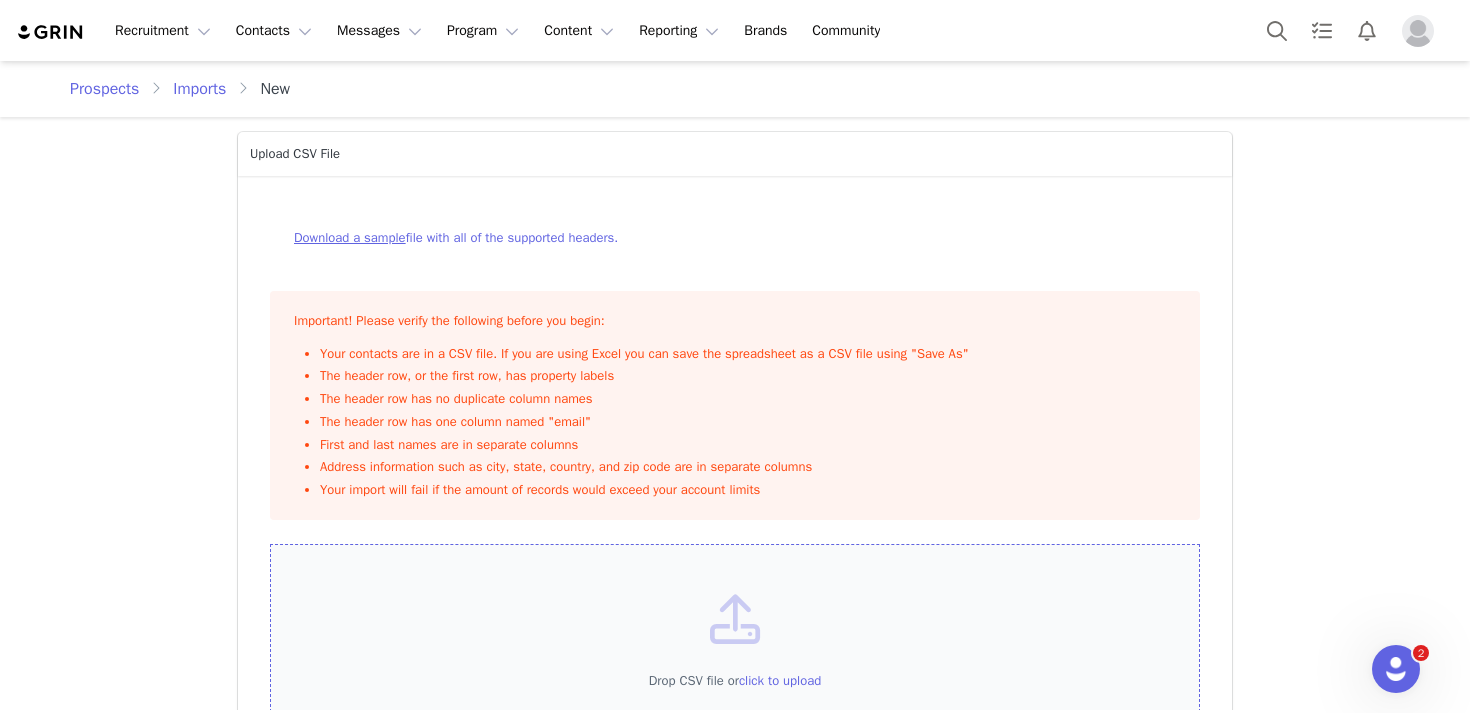 click on "click to upload" at bounding box center (780, 680) 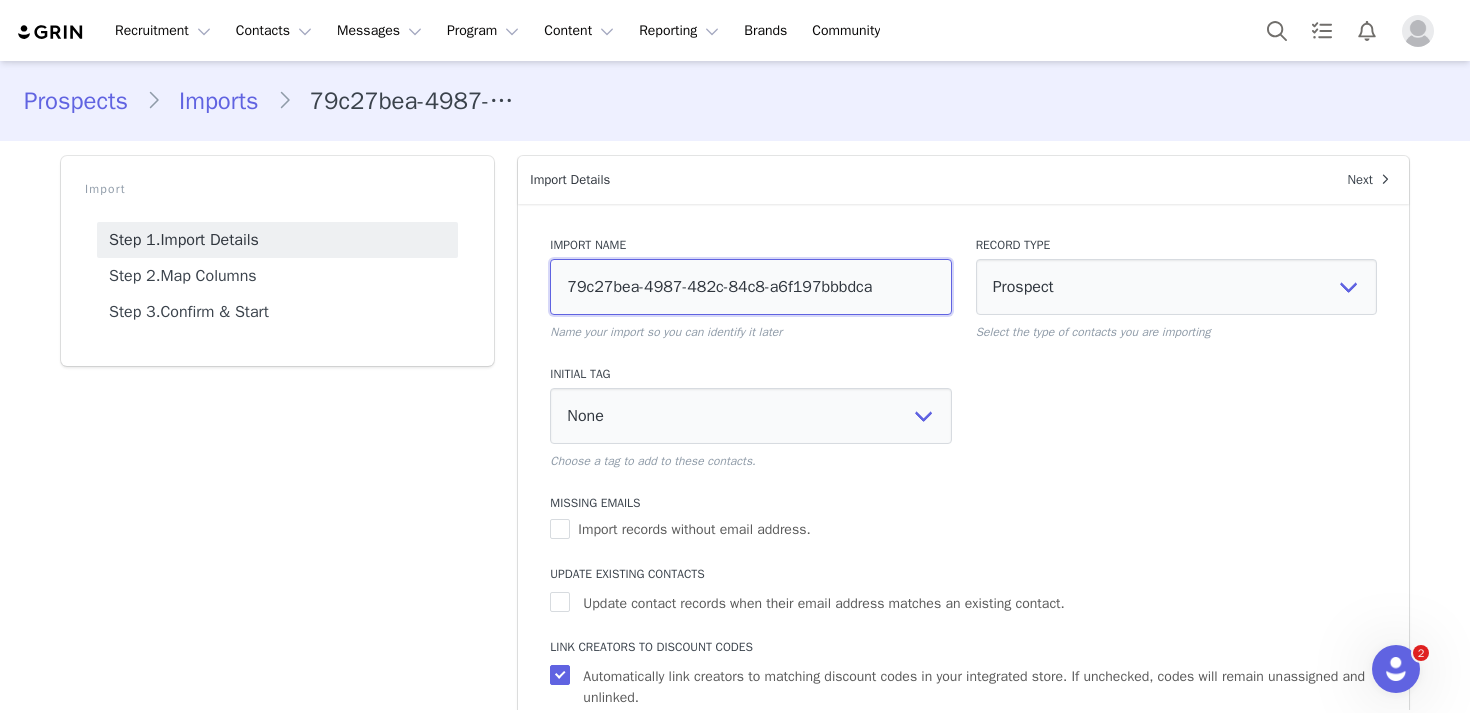 click on "79c27bea-4987-482c-84c8-a6f197bbbdca" at bounding box center [750, 287] 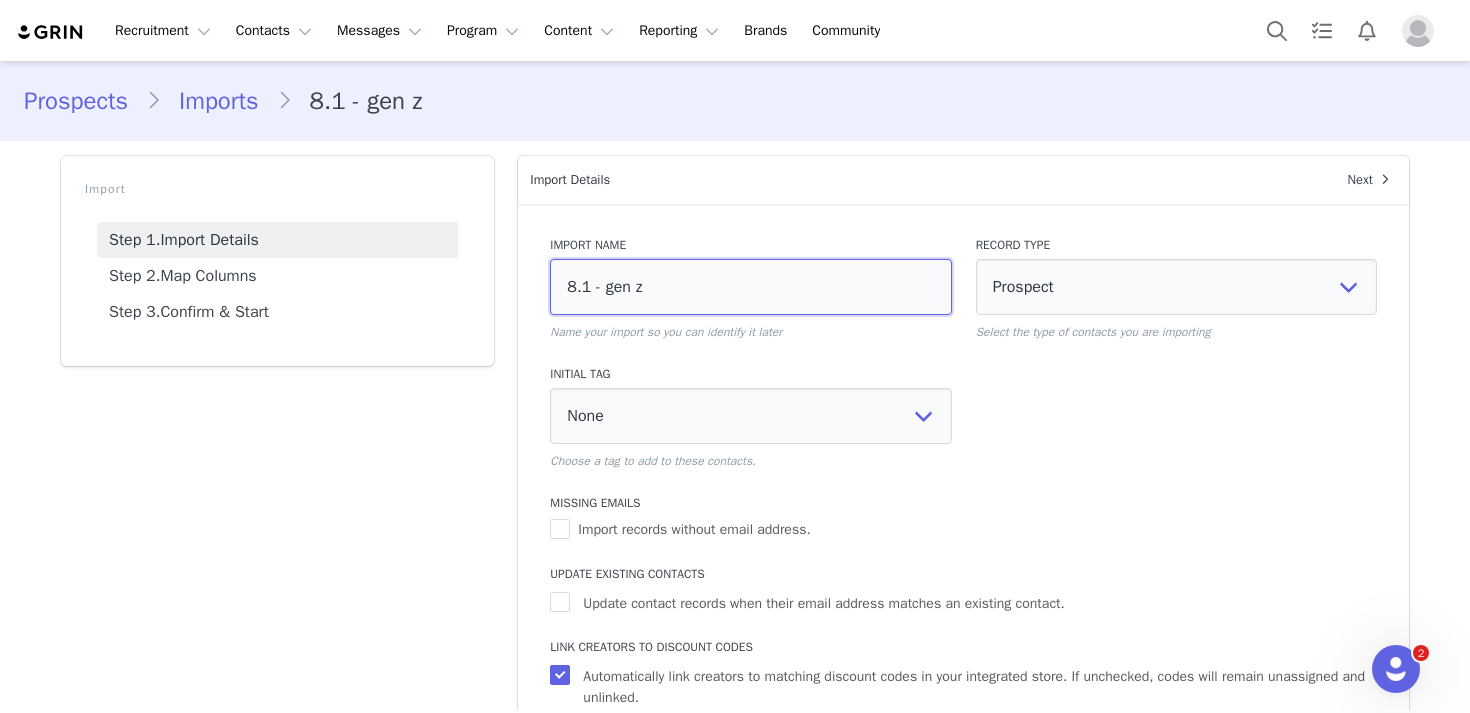 type on "8.1 - gen z" 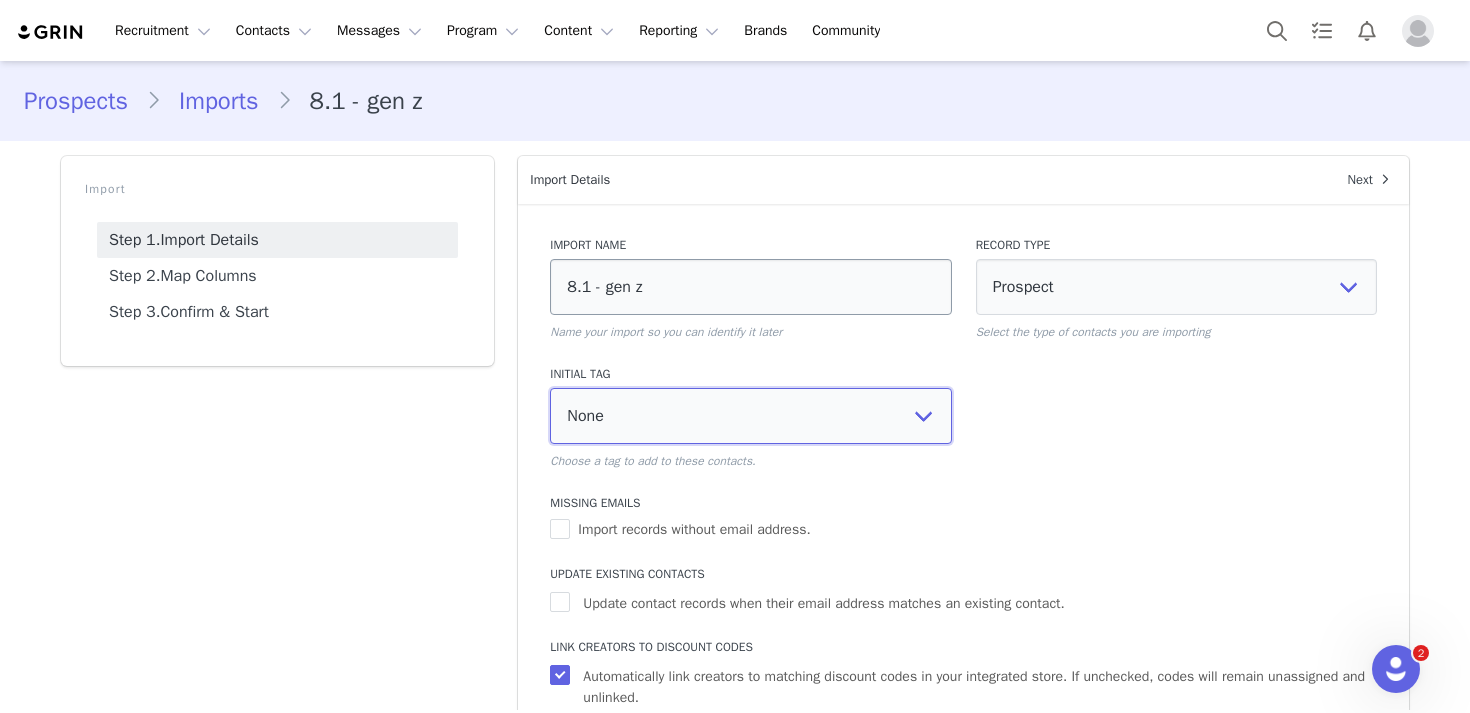 select on "110970" 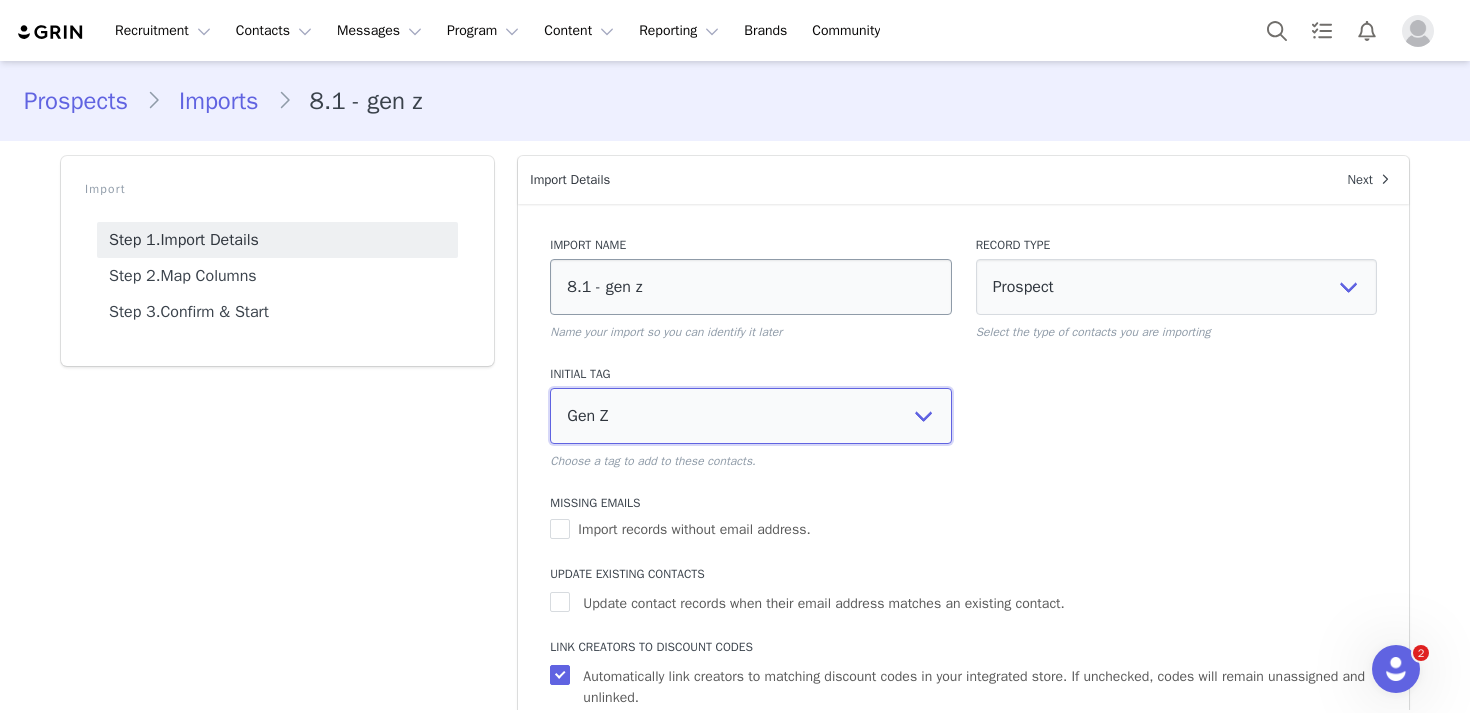 scroll, scrollTop: 106, scrollLeft: 0, axis: vertical 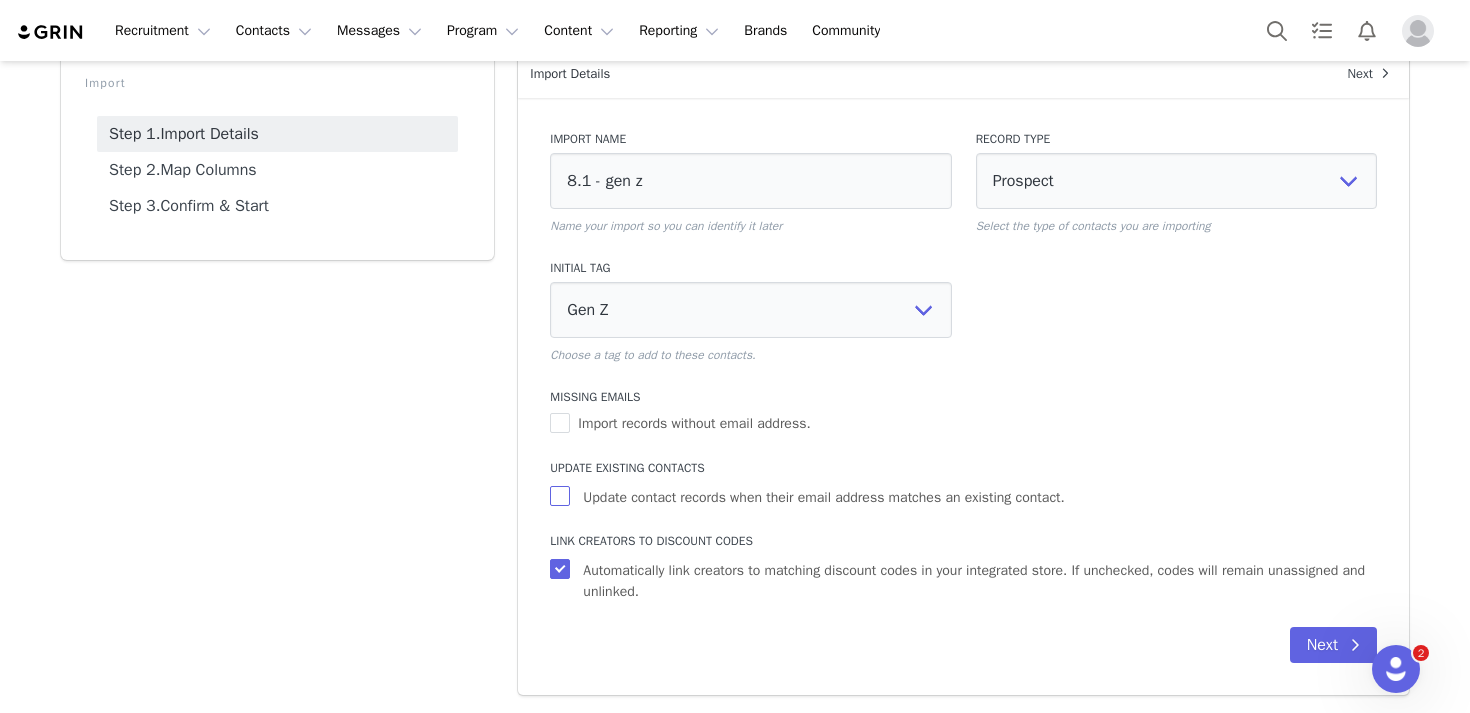 click on "Update contact records when their email address matches an existing contact." at bounding box center (823, 497) 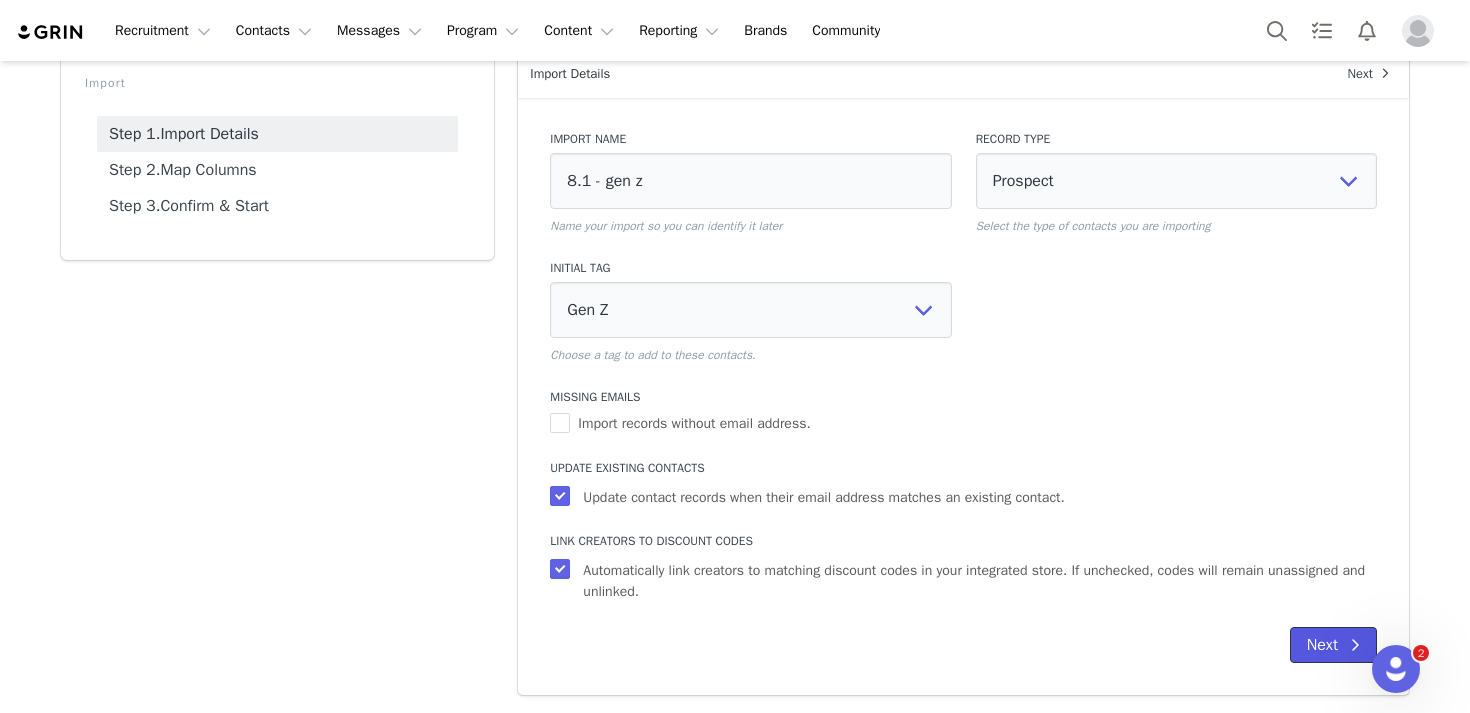 click on "Next" at bounding box center [1333, 645] 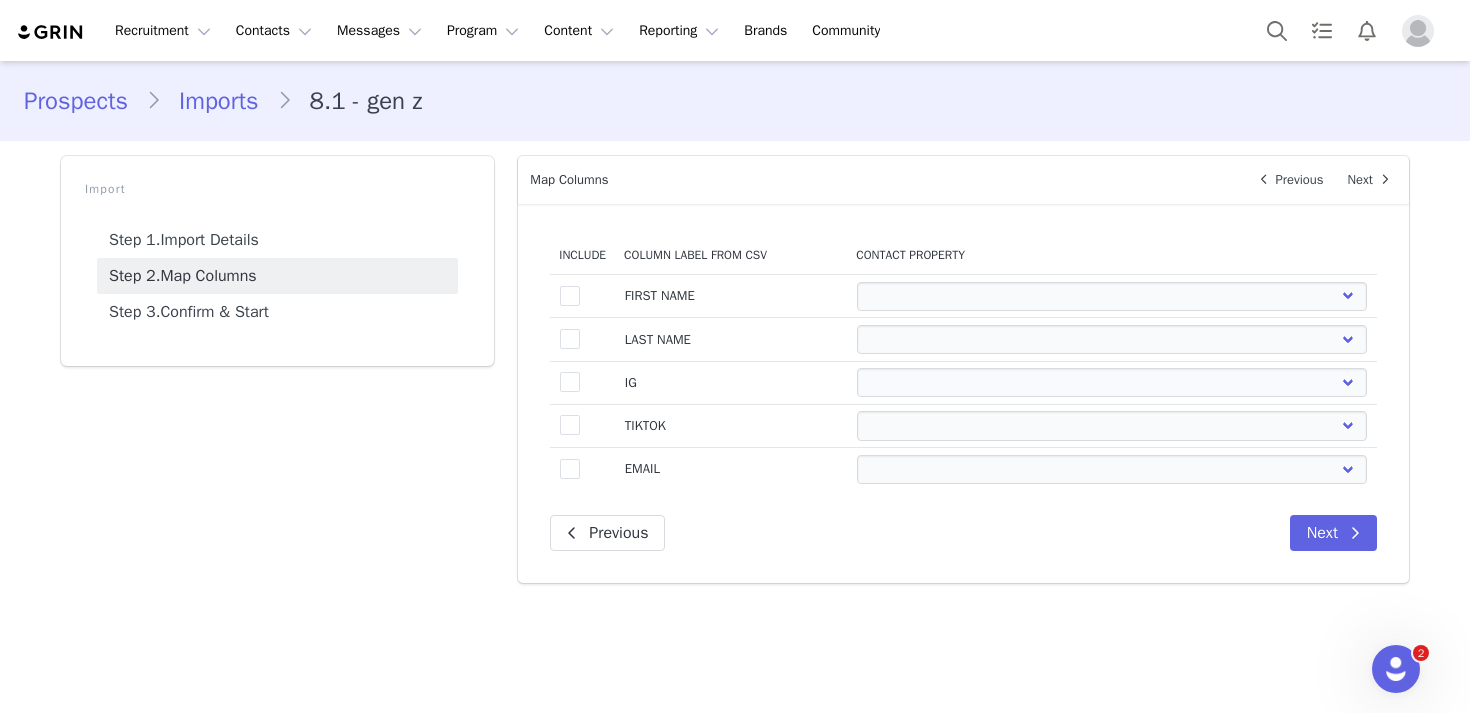 scroll, scrollTop: 0, scrollLeft: 0, axis: both 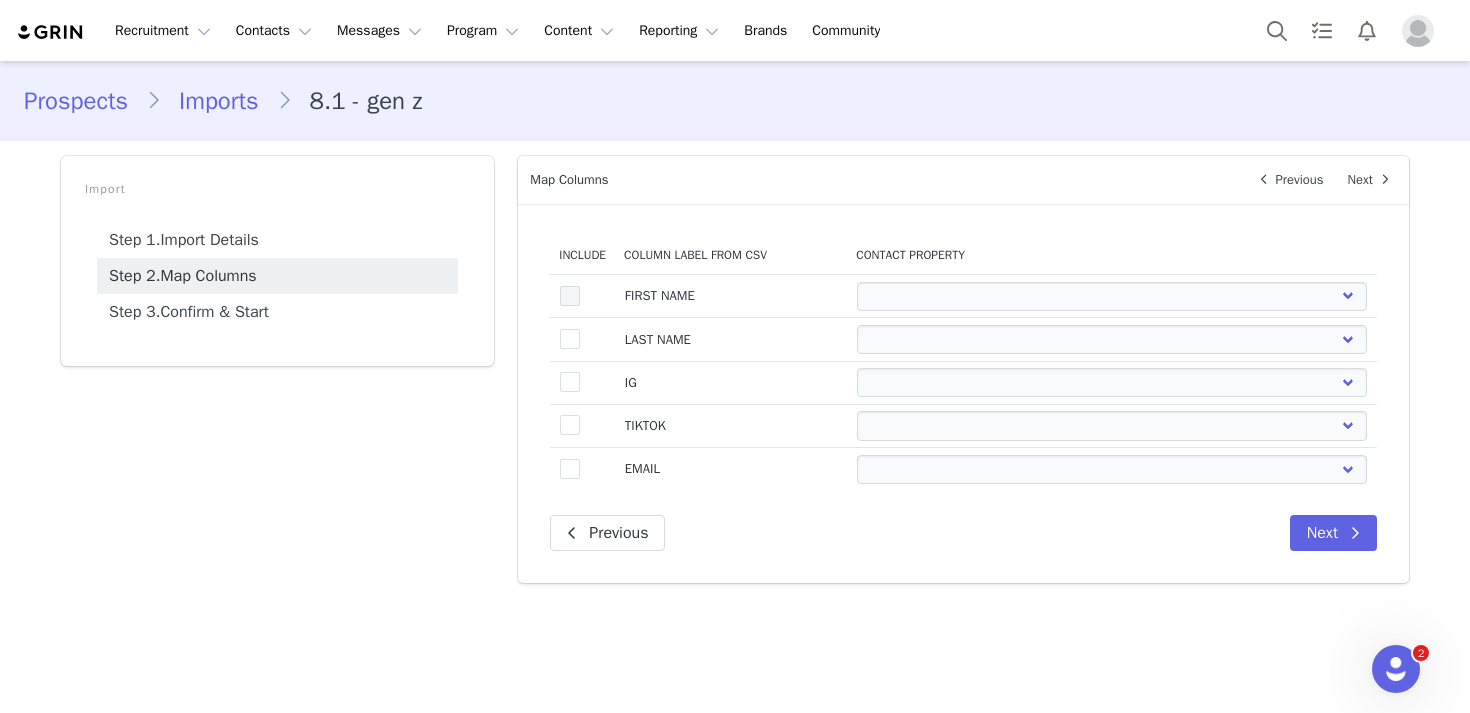 click at bounding box center [570, 296] 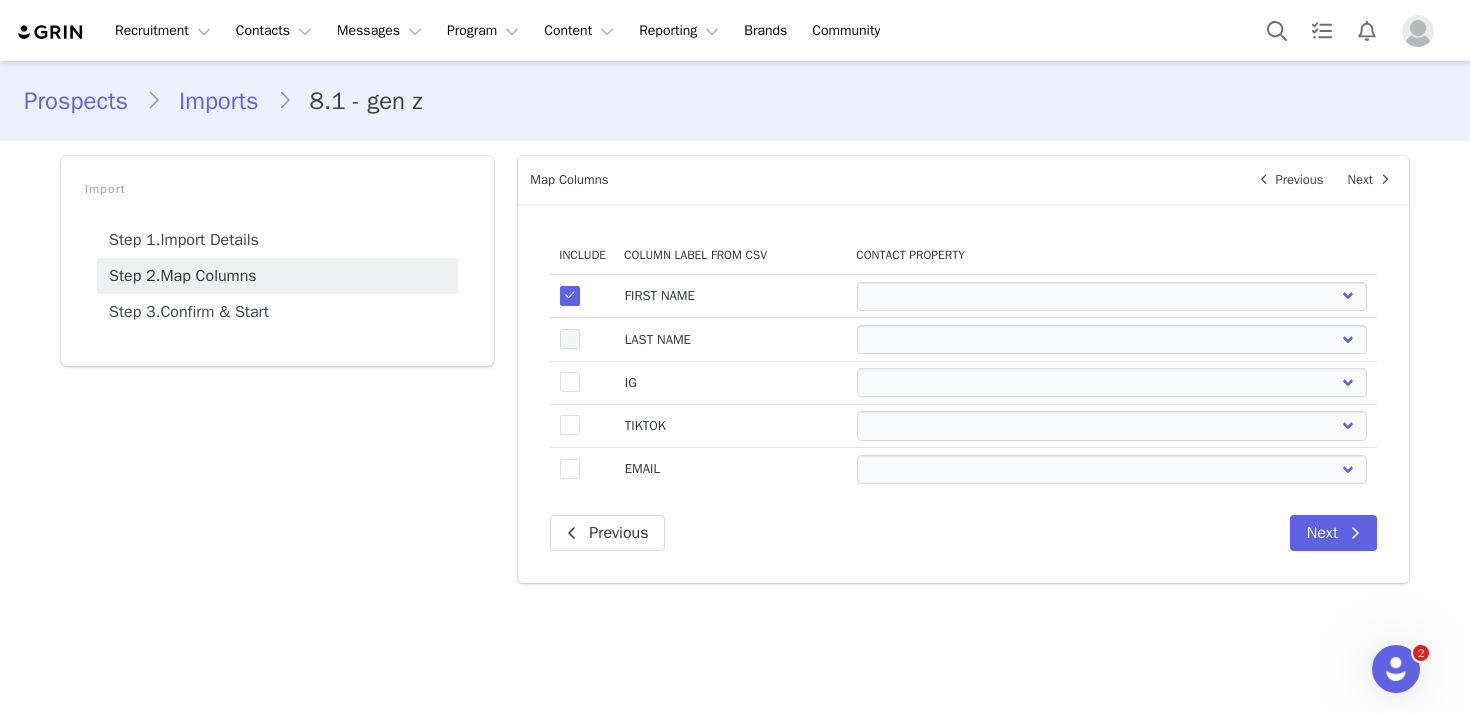 click at bounding box center [570, 339] 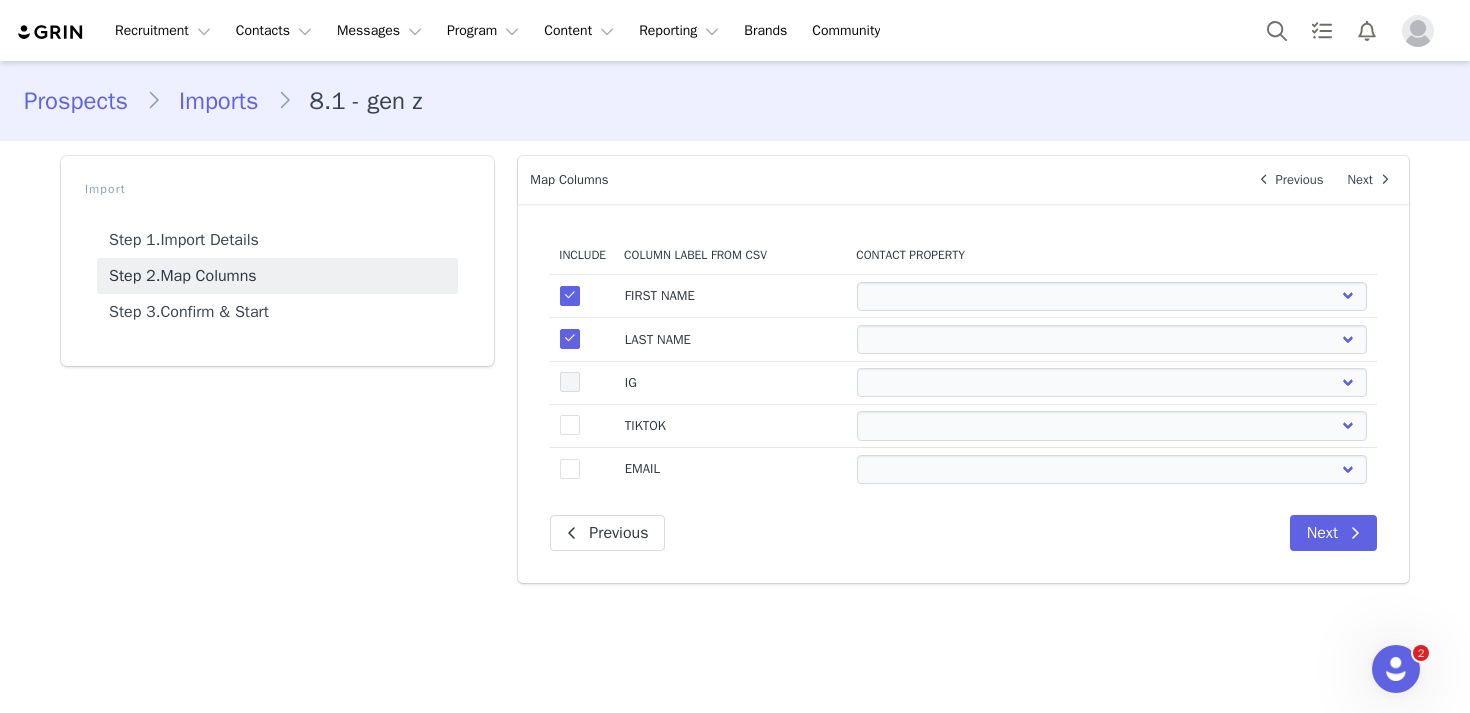 click at bounding box center (570, 382) 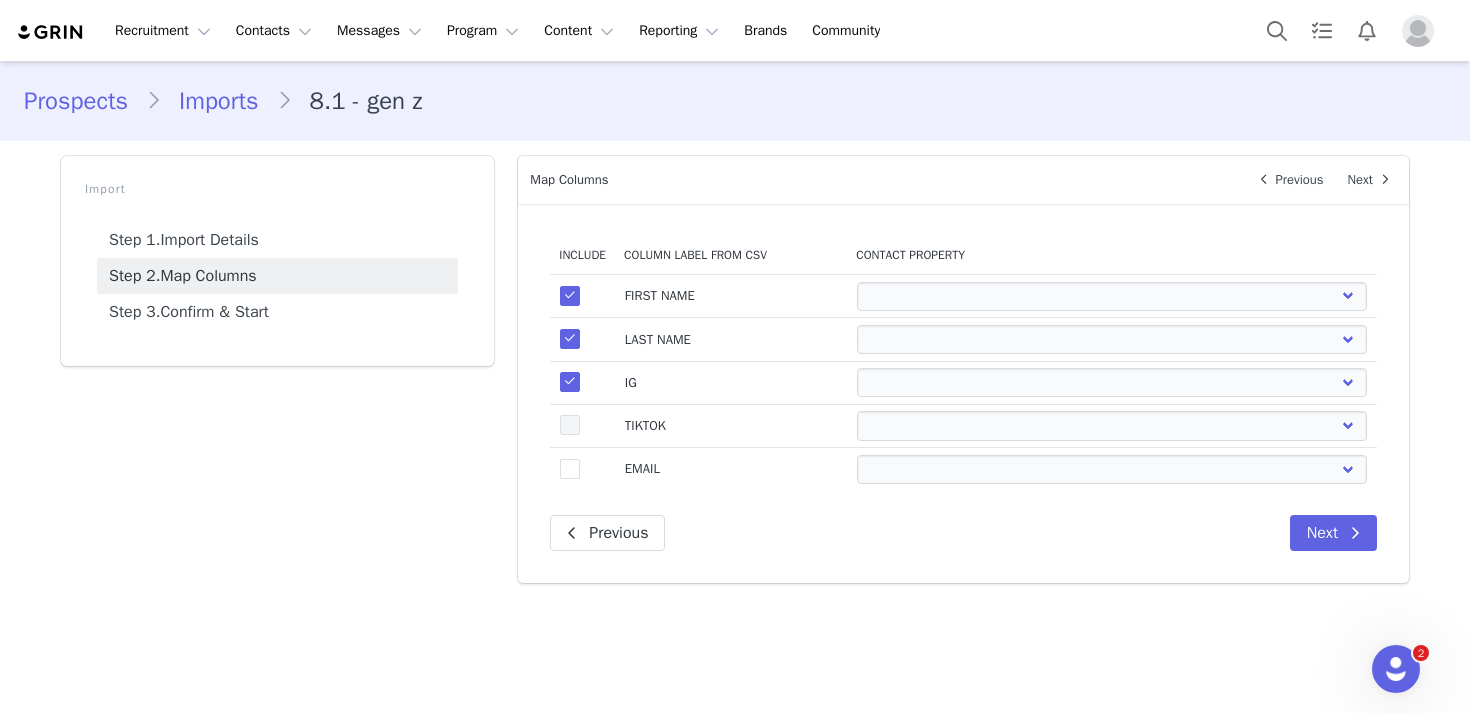 click on "true" at bounding box center [570, 425] 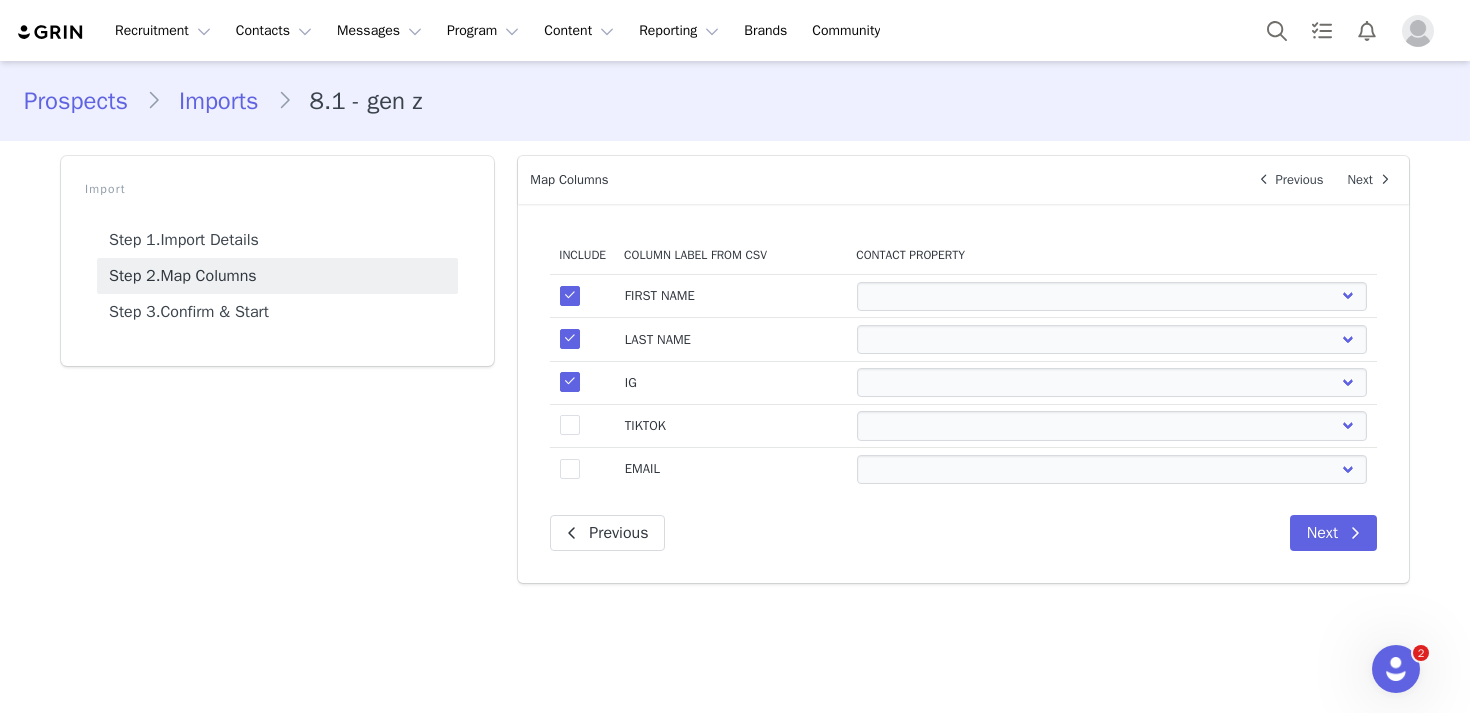 select 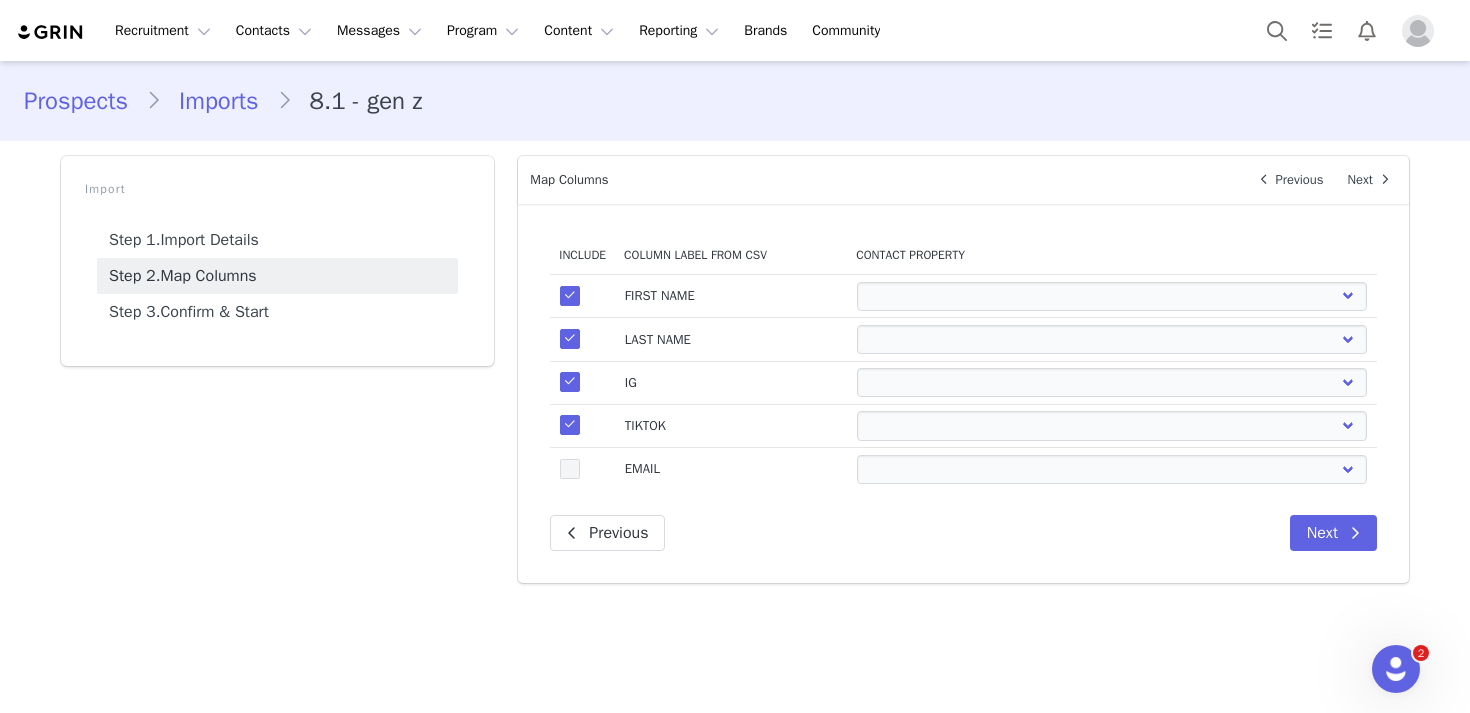 click at bounding box center [570, 469] 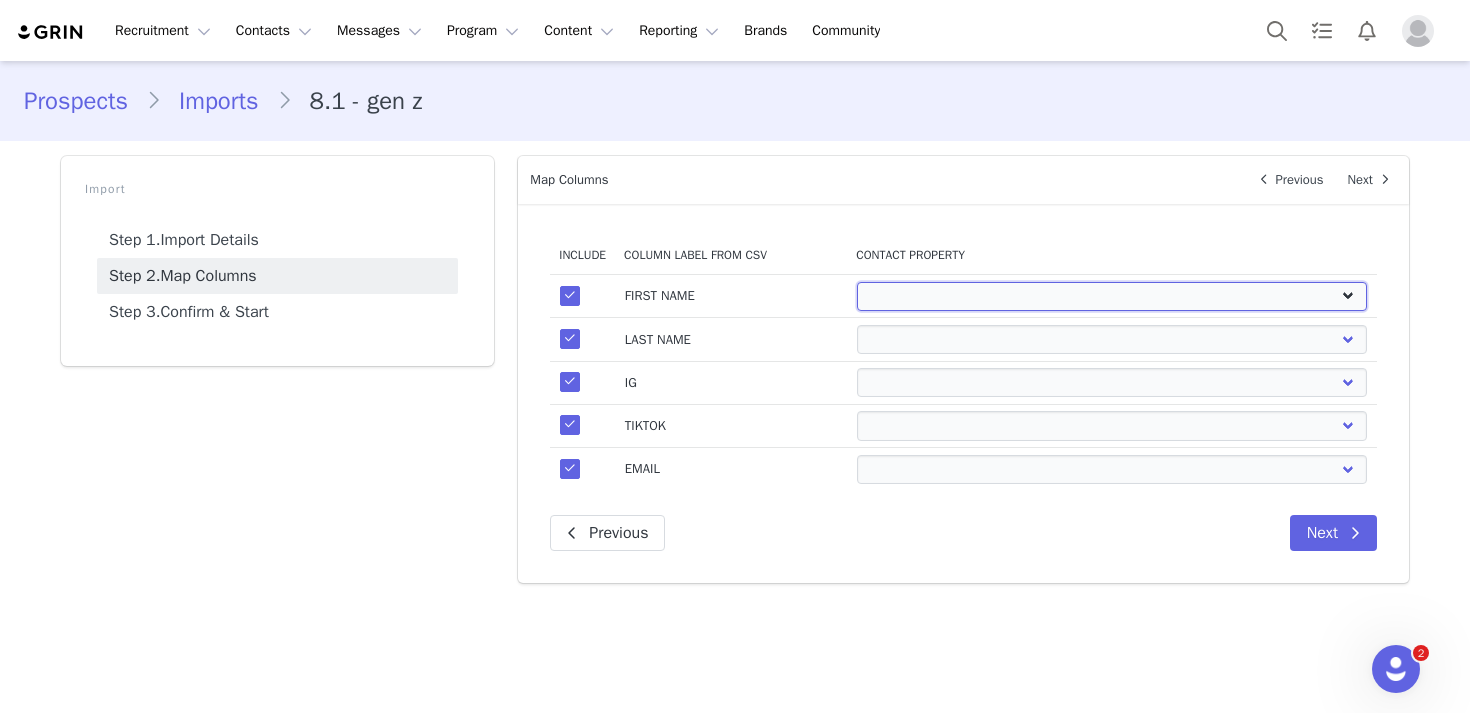 click on "First Name   Last Name   Email   PayPal Email   Gender   Language   Phone Country Code   Phone Number   Company   Street   Street 2   City   State   Zip   Country   Website URL   Instagram URL   YouTube URL   Twitter URL   Facebook URL   TikTok URL   Twitch URL   Pinterest URL   Nordic Wave (Joybyte): New Creator Discount code   Nordic Wave (Joybyte): Nordic Flow Discount Codes" at bounding box center [1112, 296] 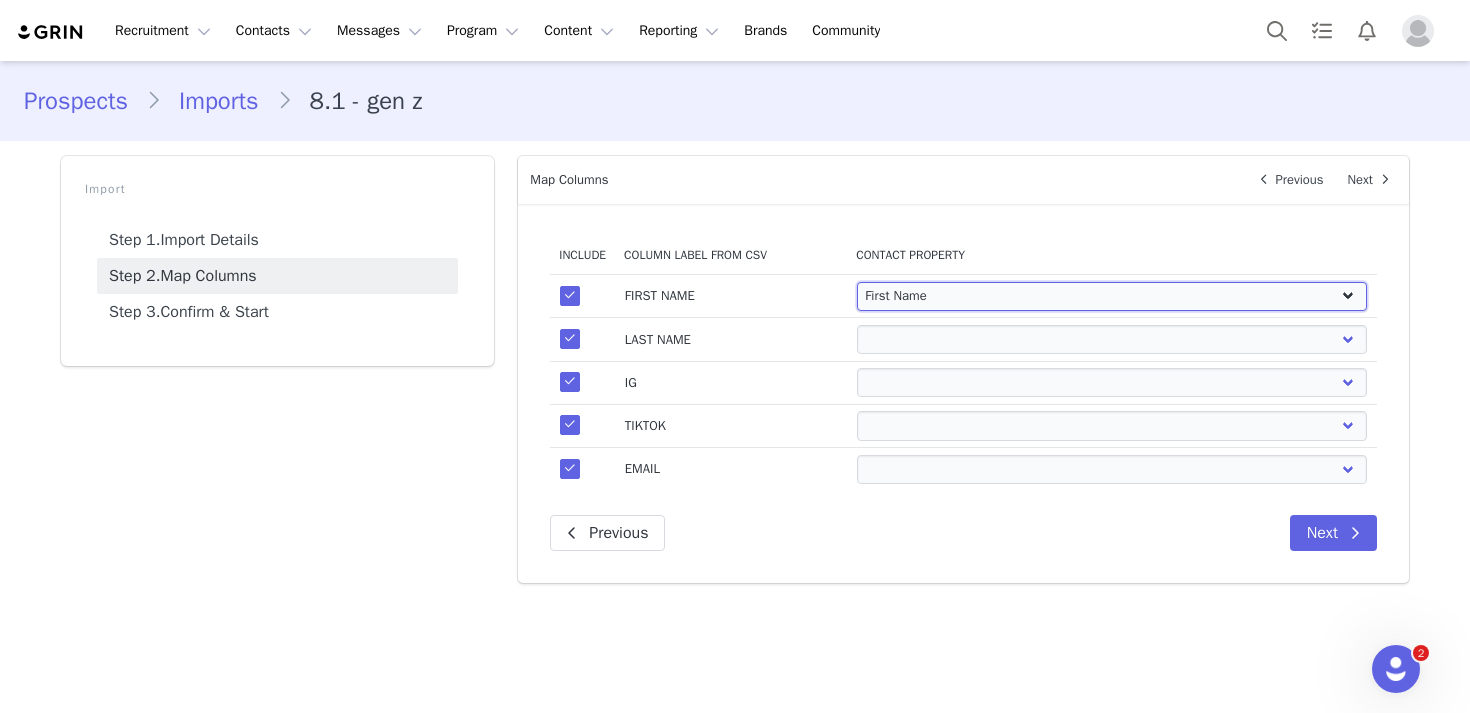 select 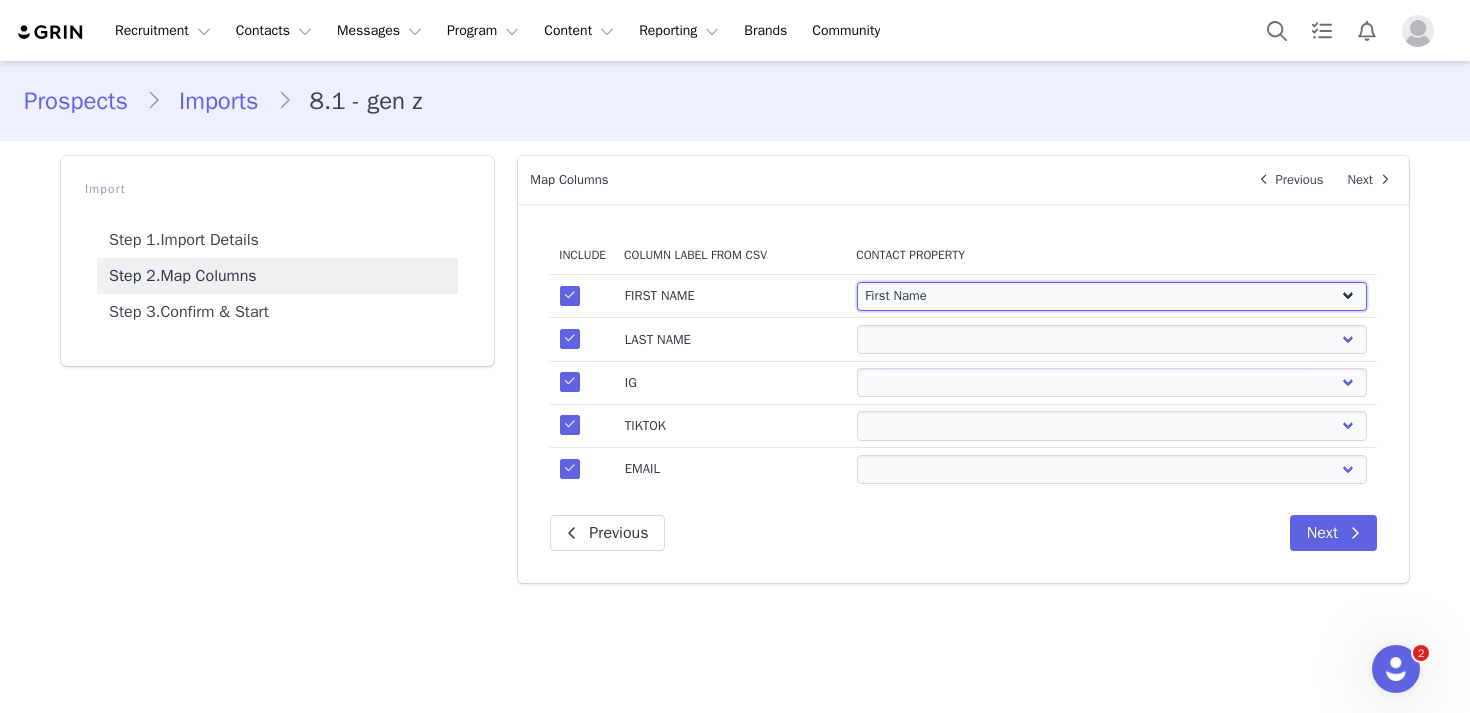 select 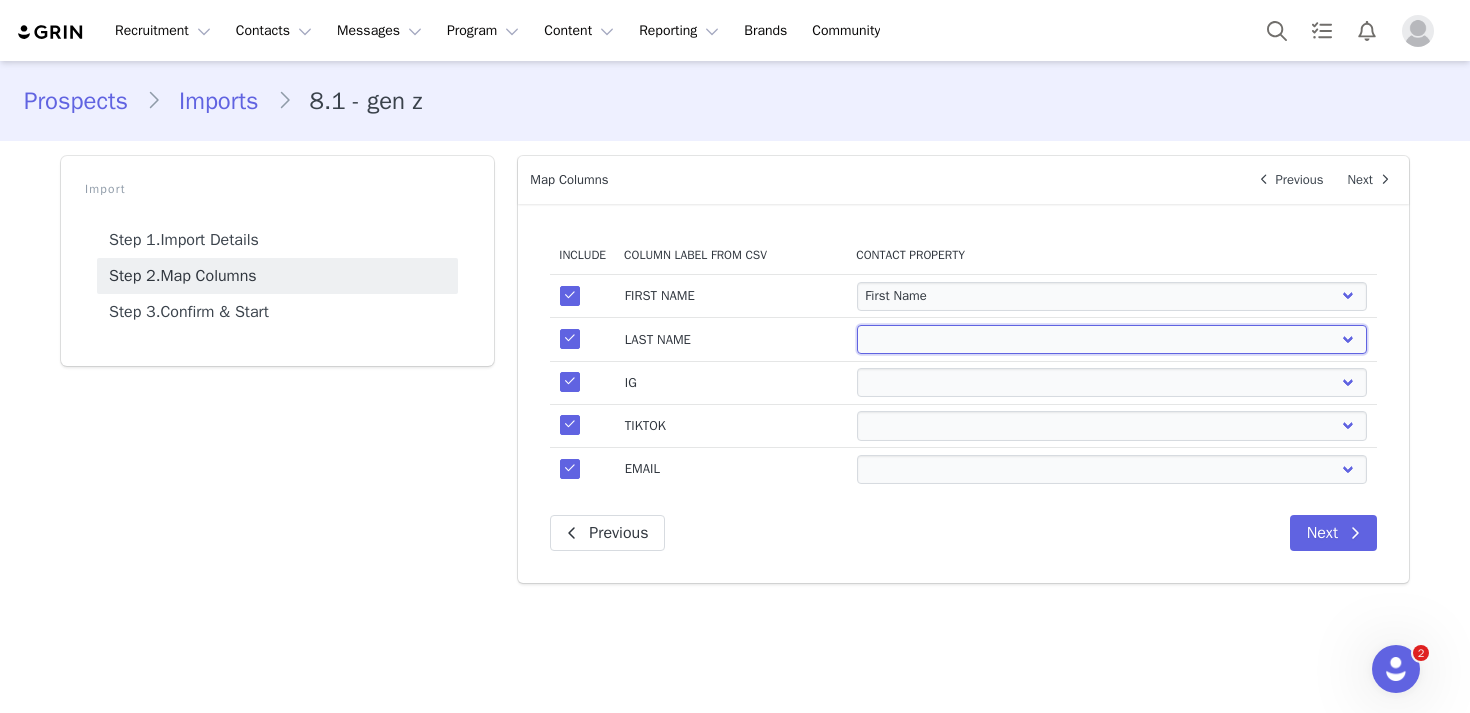 select on "last_name" 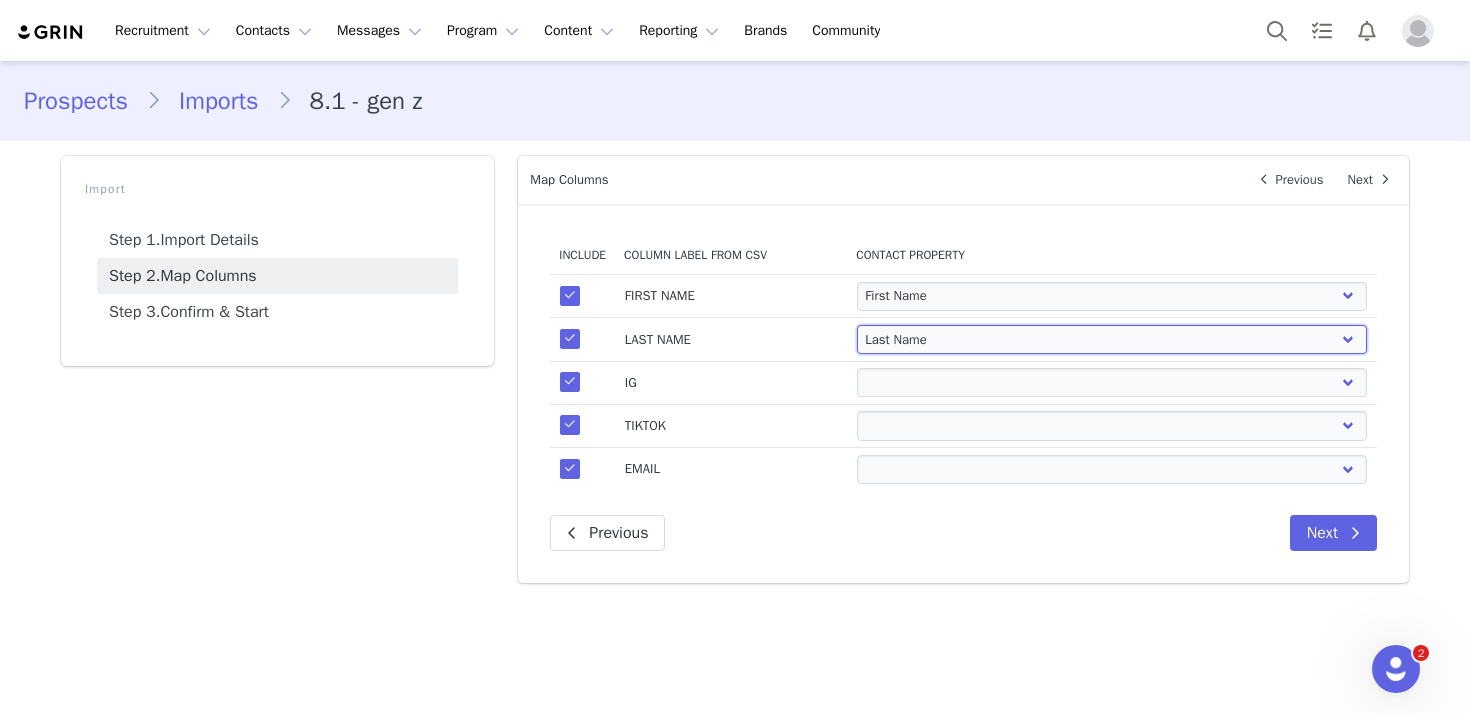 select 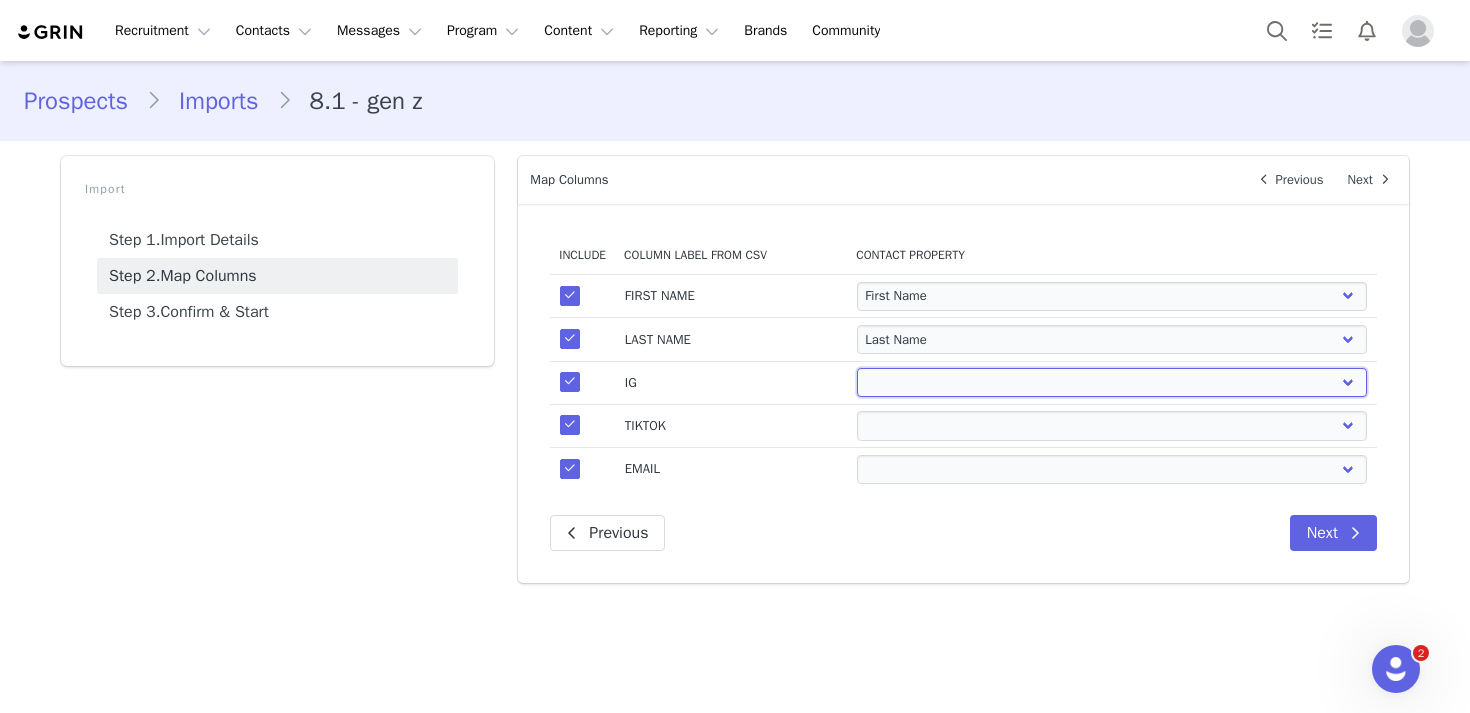 select on "instagram_url" 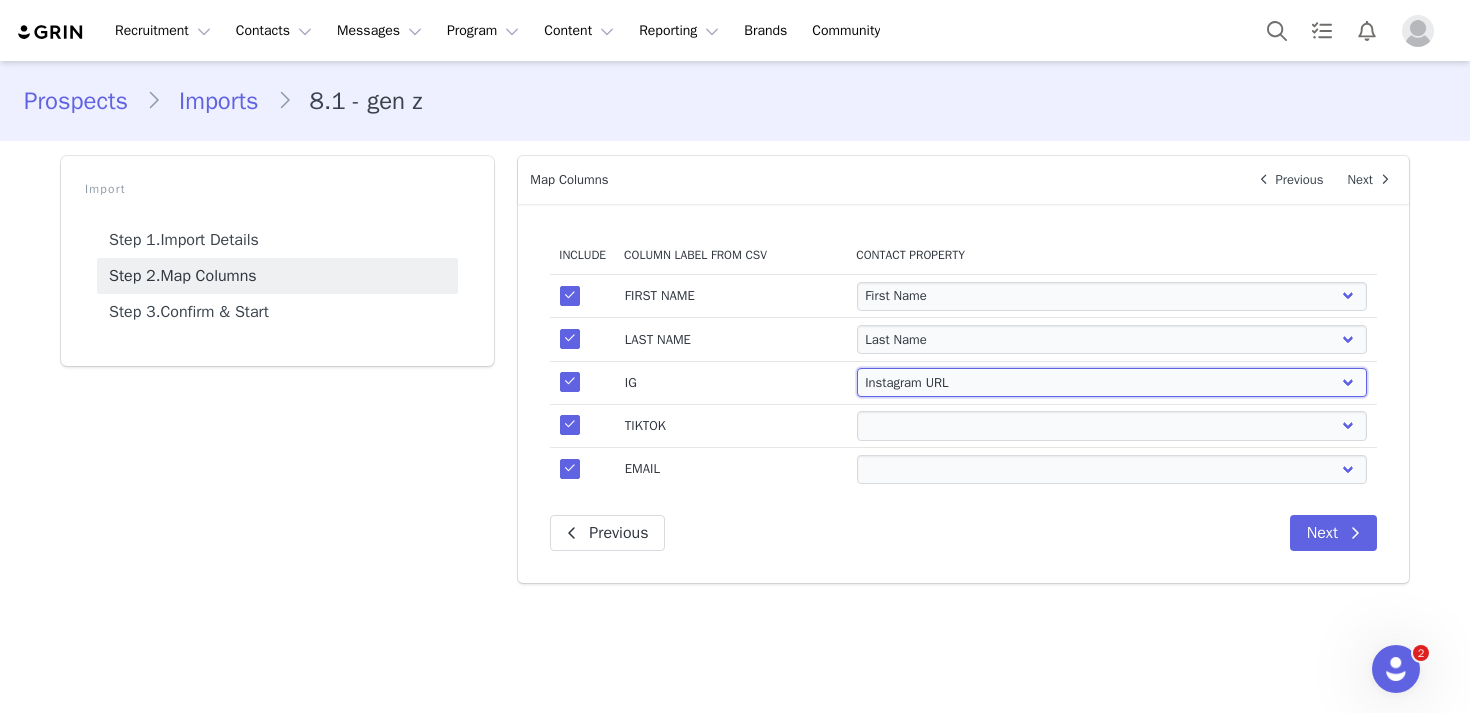 select 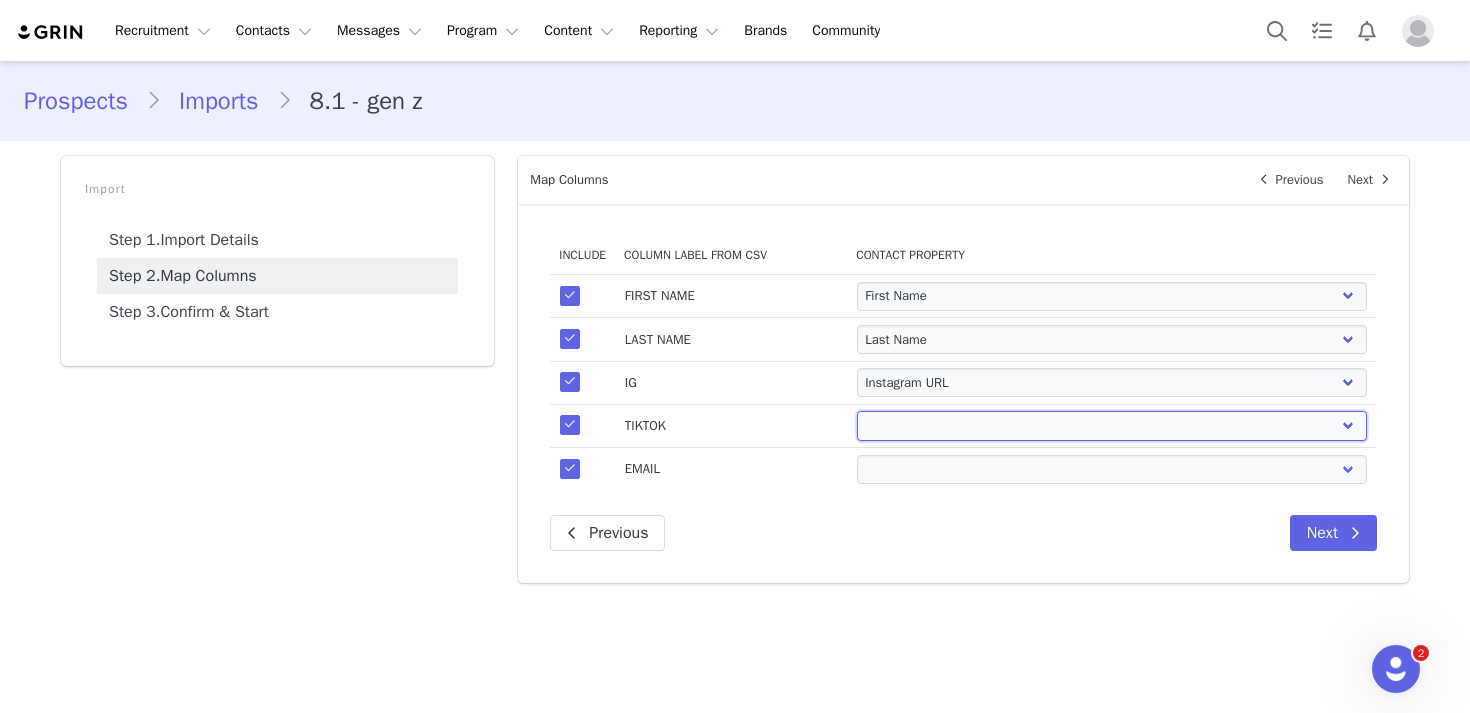 select on "twitter_url" 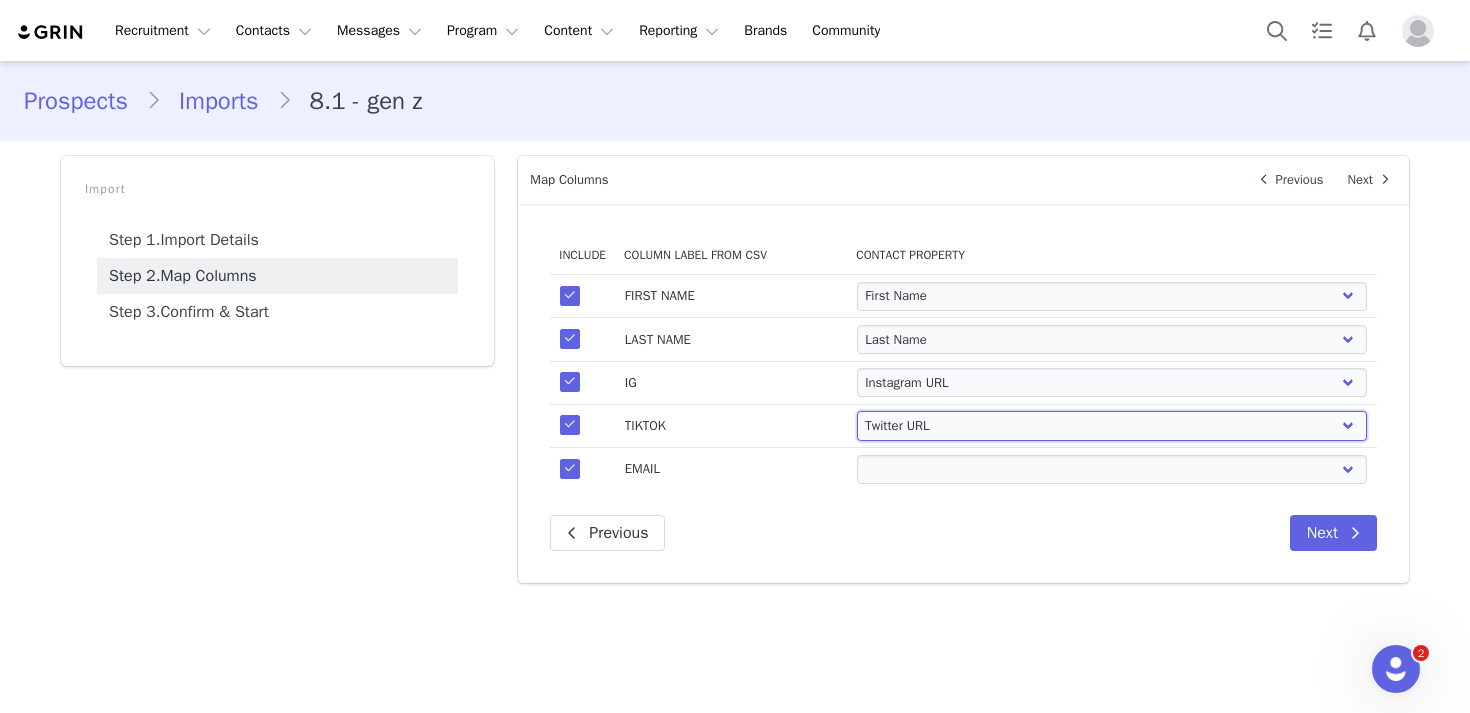select 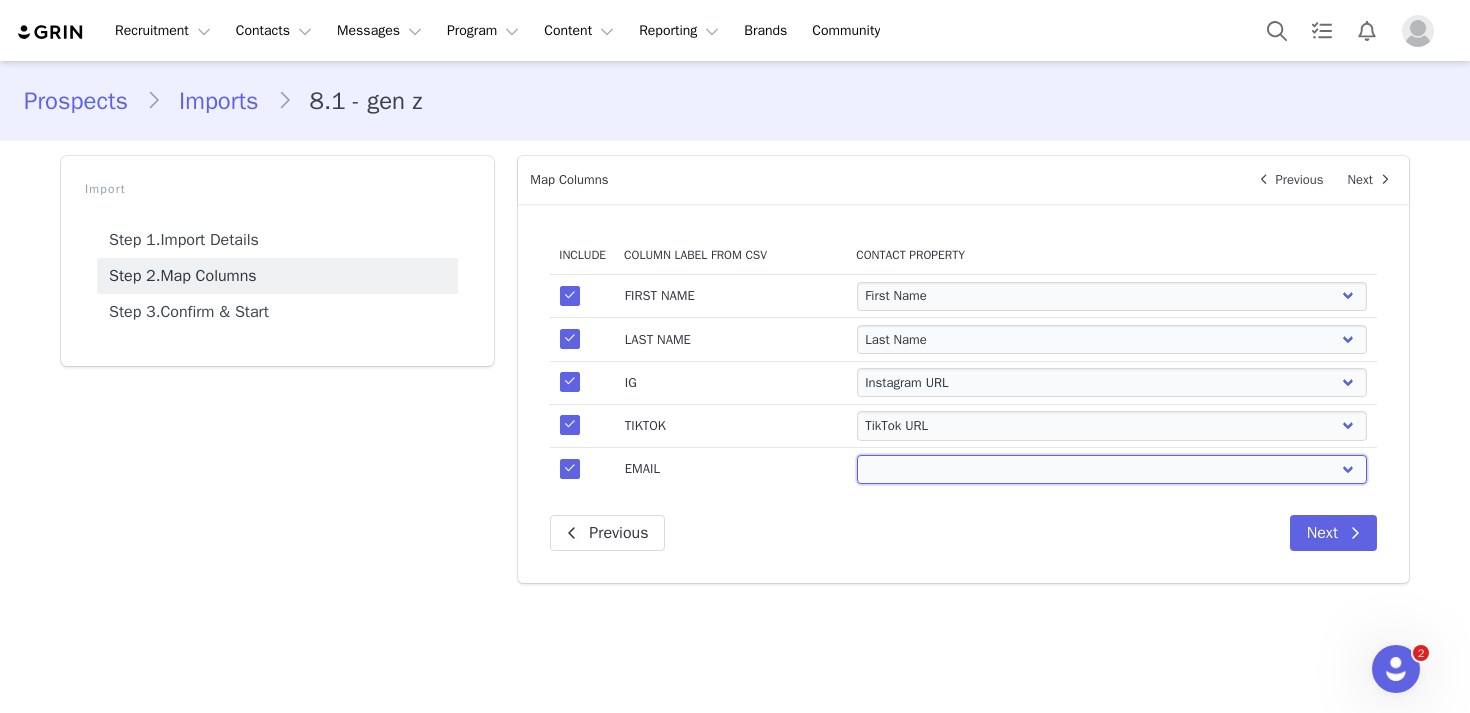 select on "email" 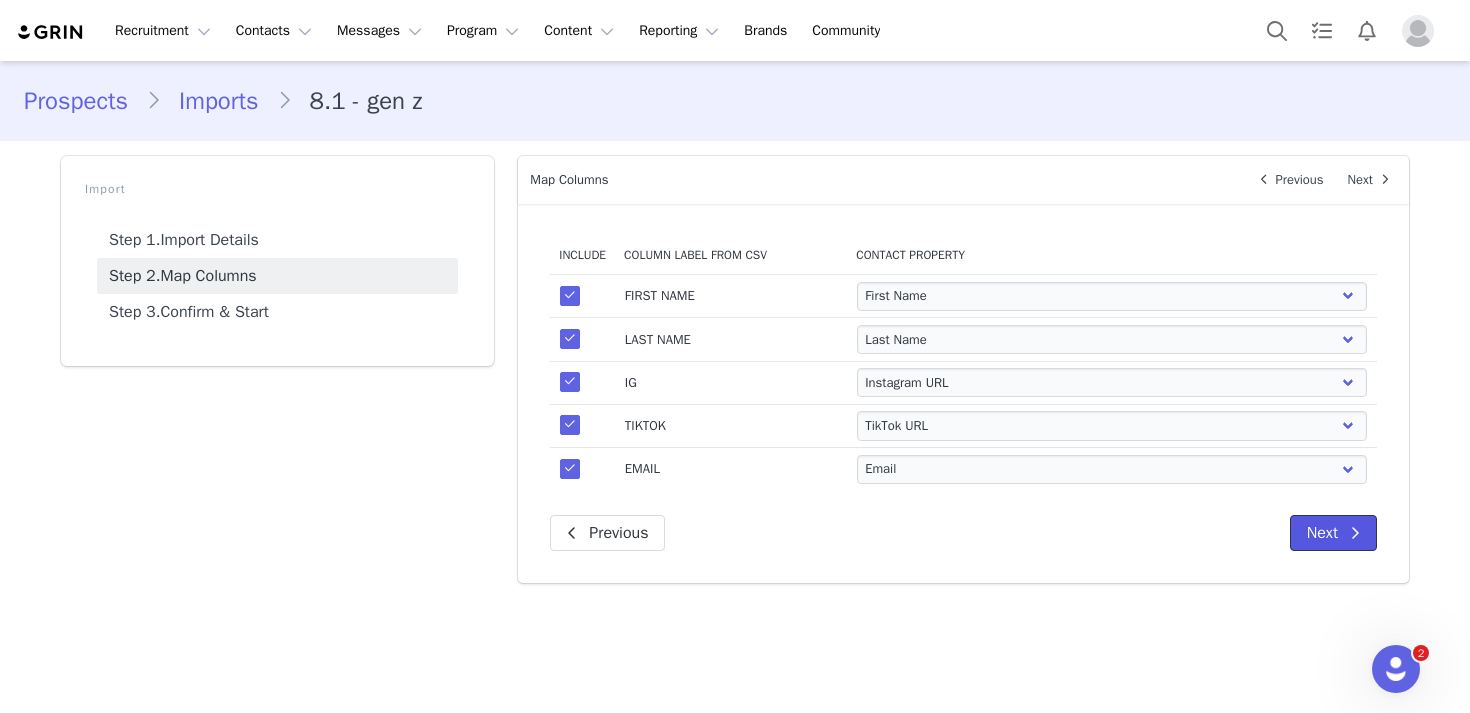 click on "Next" at bounding box center (1333, 533) 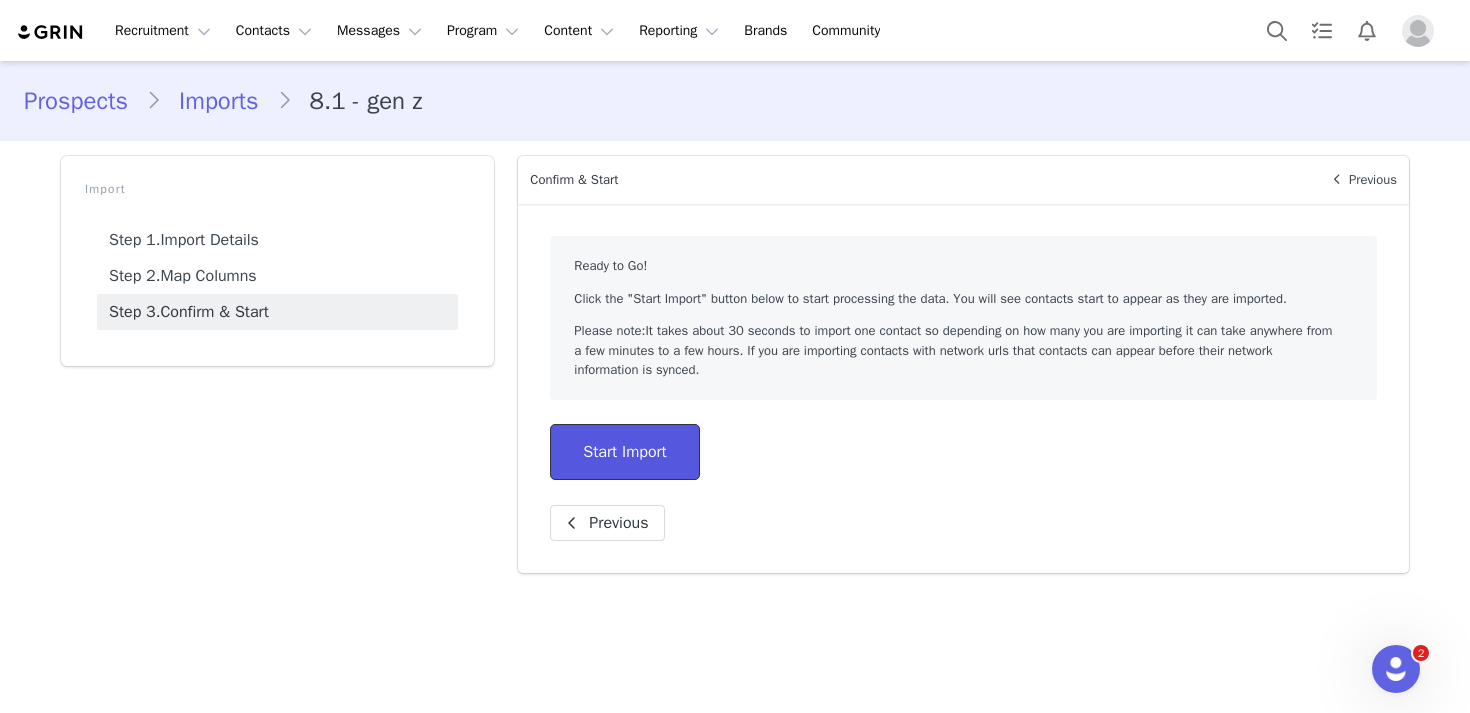 click on "Start Import" at bounding box center (624, 452) 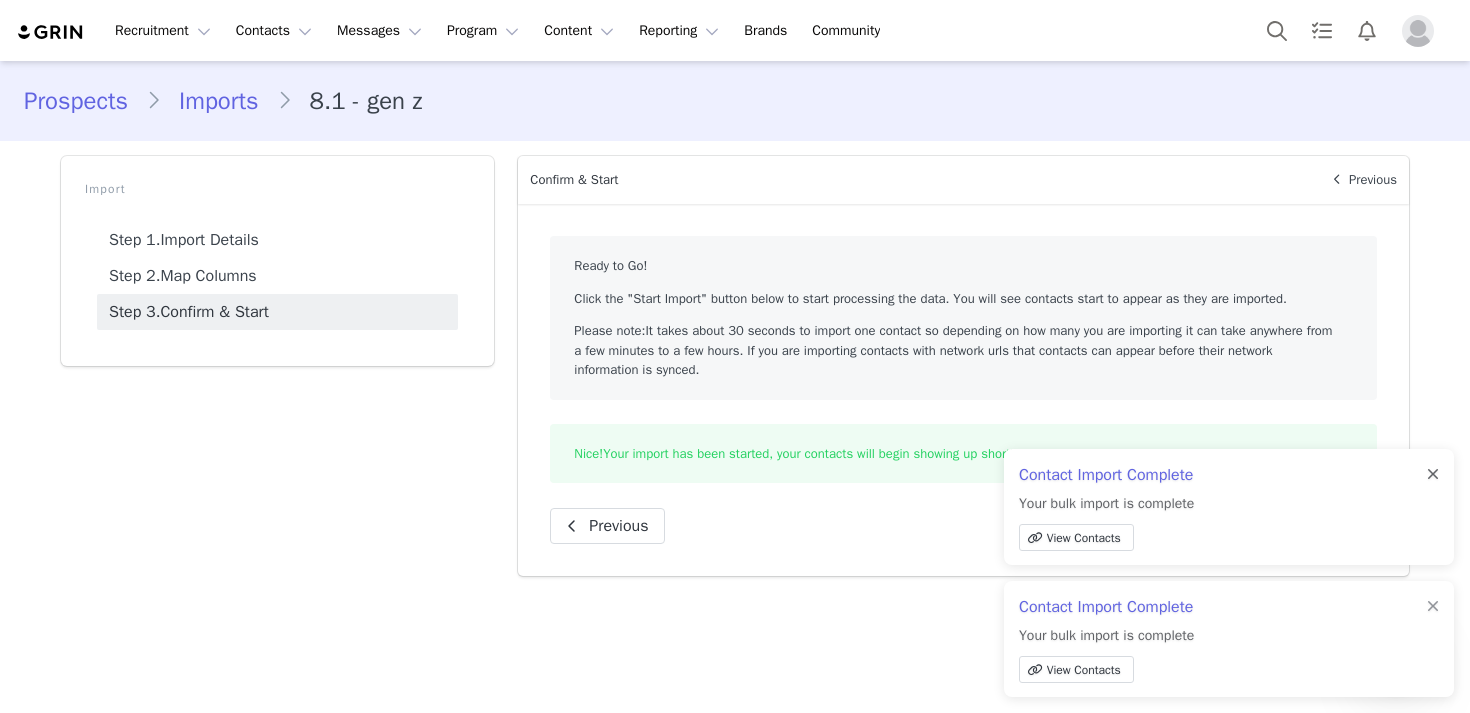 click at bounding box center [1433, 475] 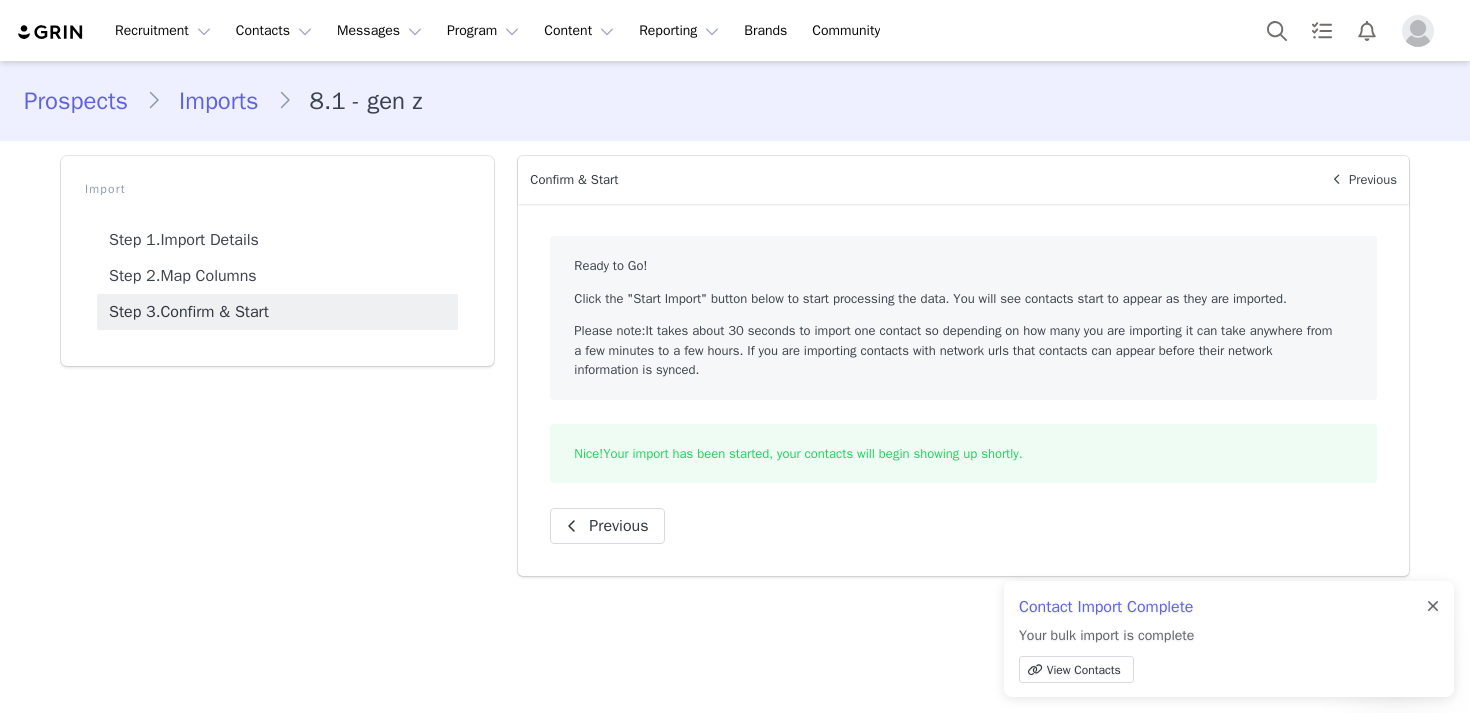 click at bounding box center [1433, 607] 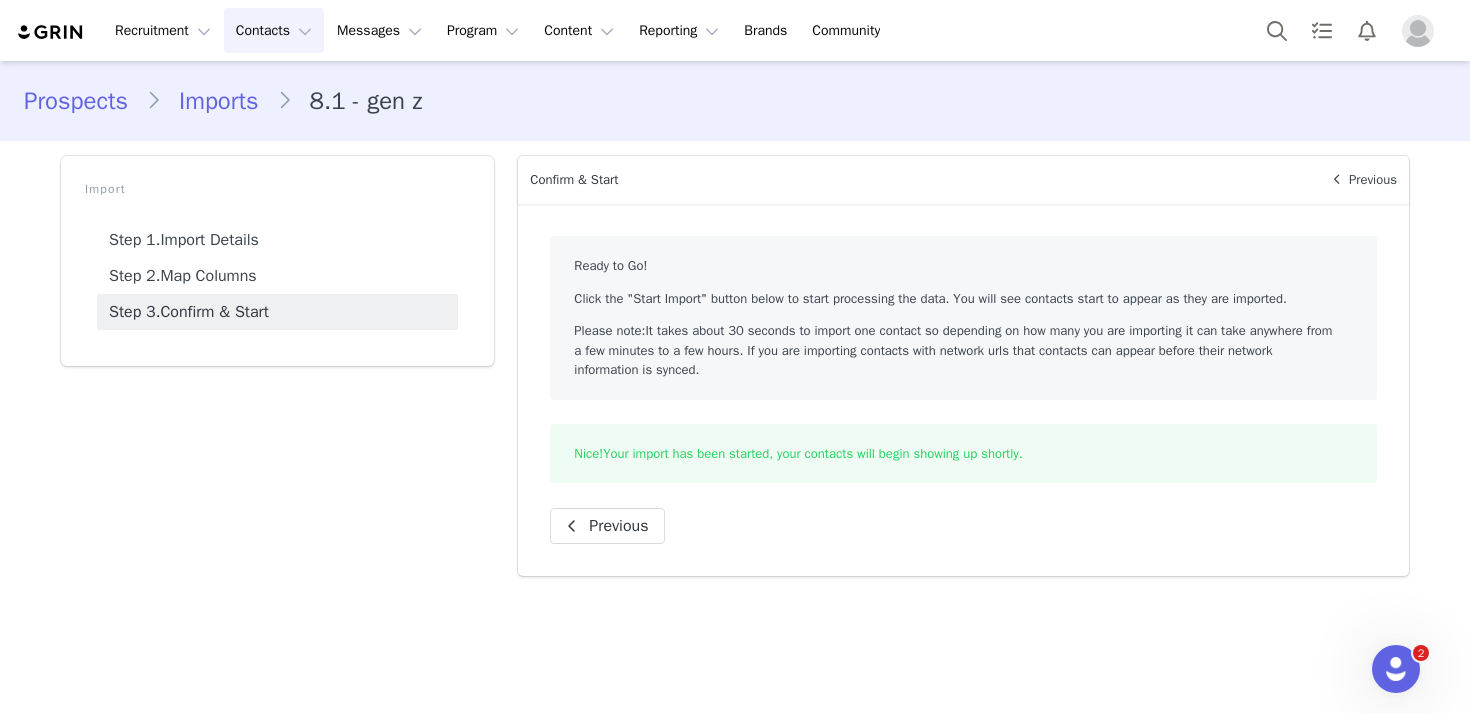 click on "Contacts Contacts" at bounding box center [274, 30] 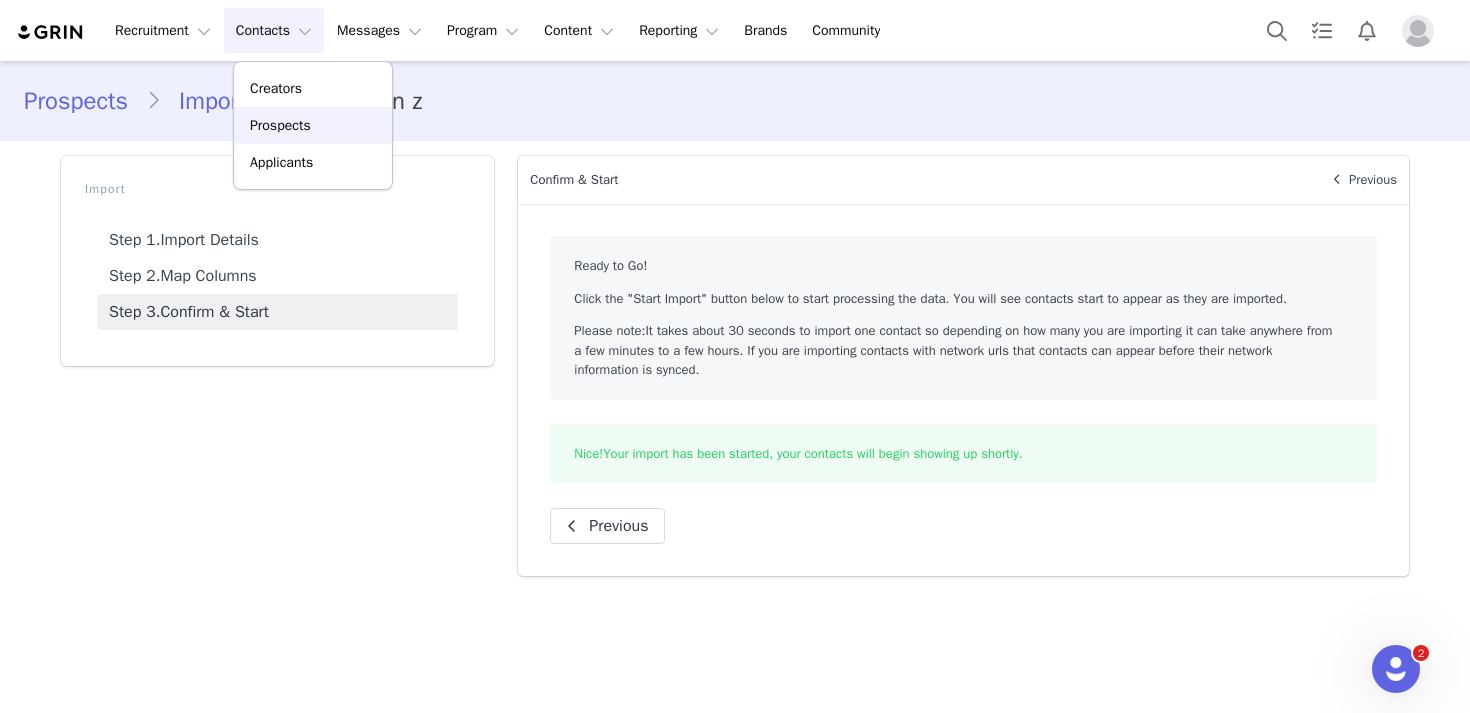 click on "Prospects" at bounding box center [313, 125] 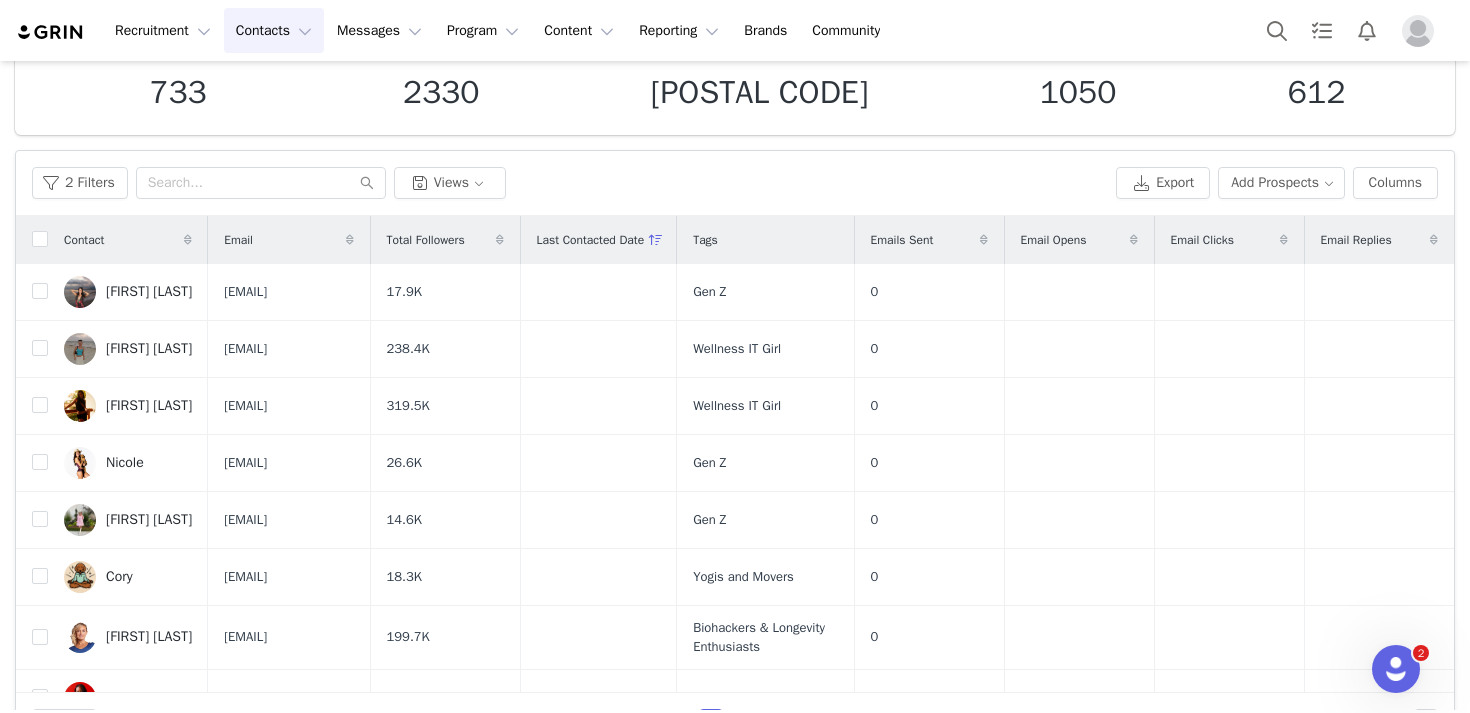 scroll, scrollTop: 186, scrollLeft: 0, axis: vertical 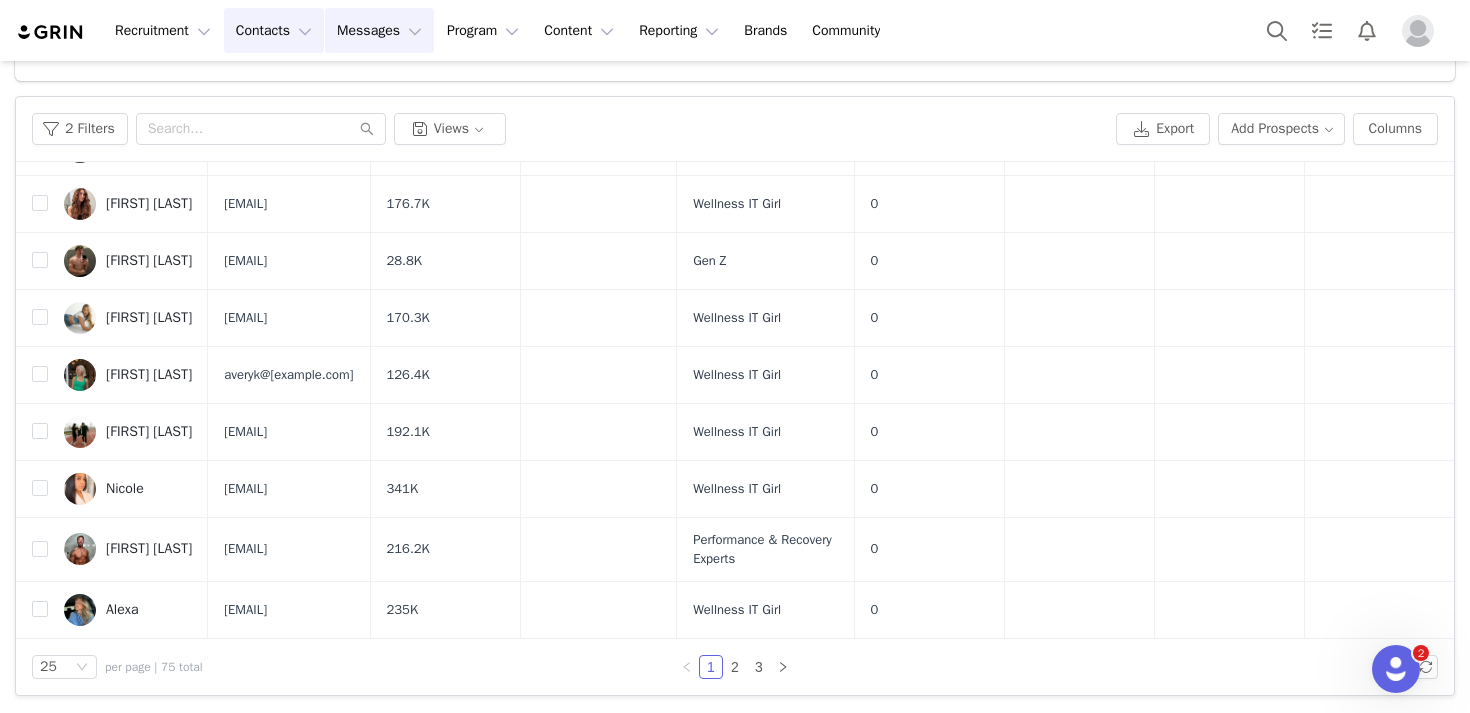 click on "Messages Messages" at bounding box center [379, 30] 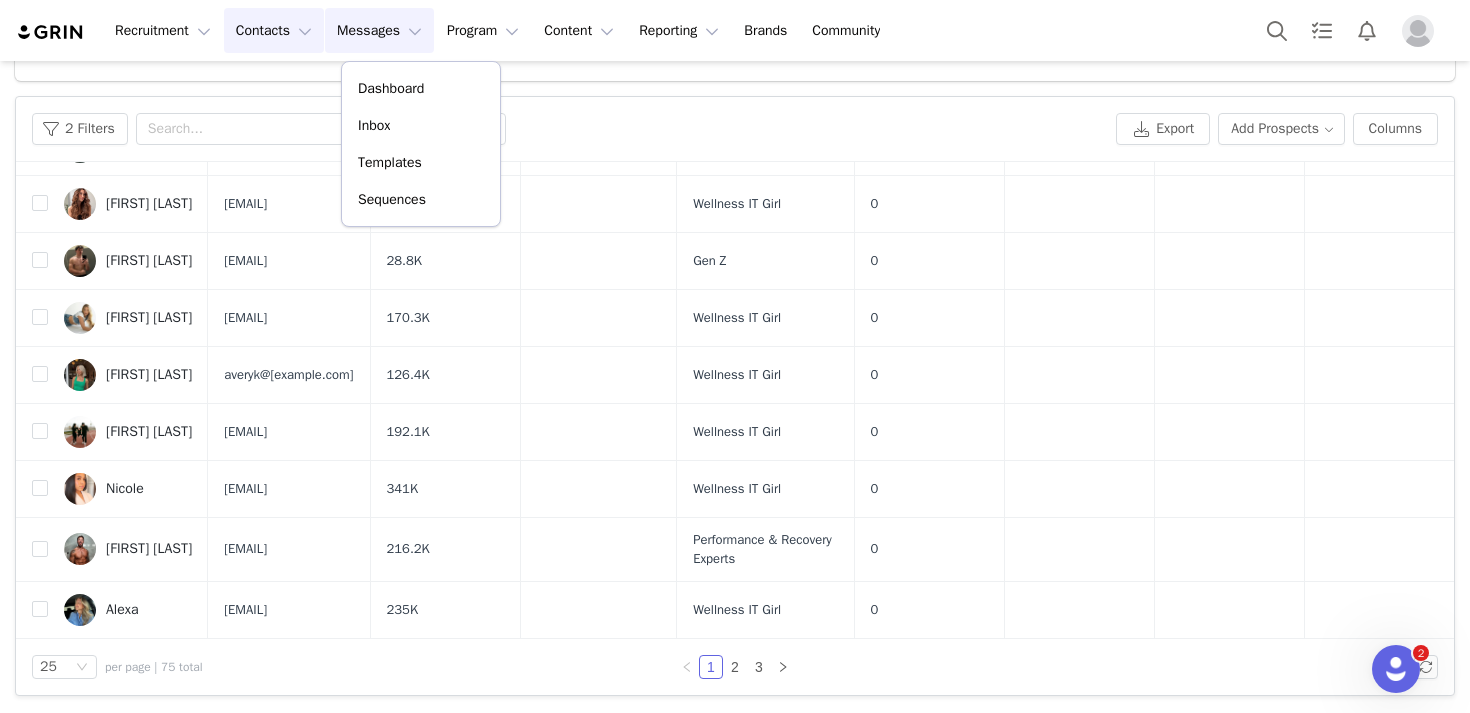 click on "2 Filters Views     Export  Add Prospects      Columns" at bounding box center [735, 129] 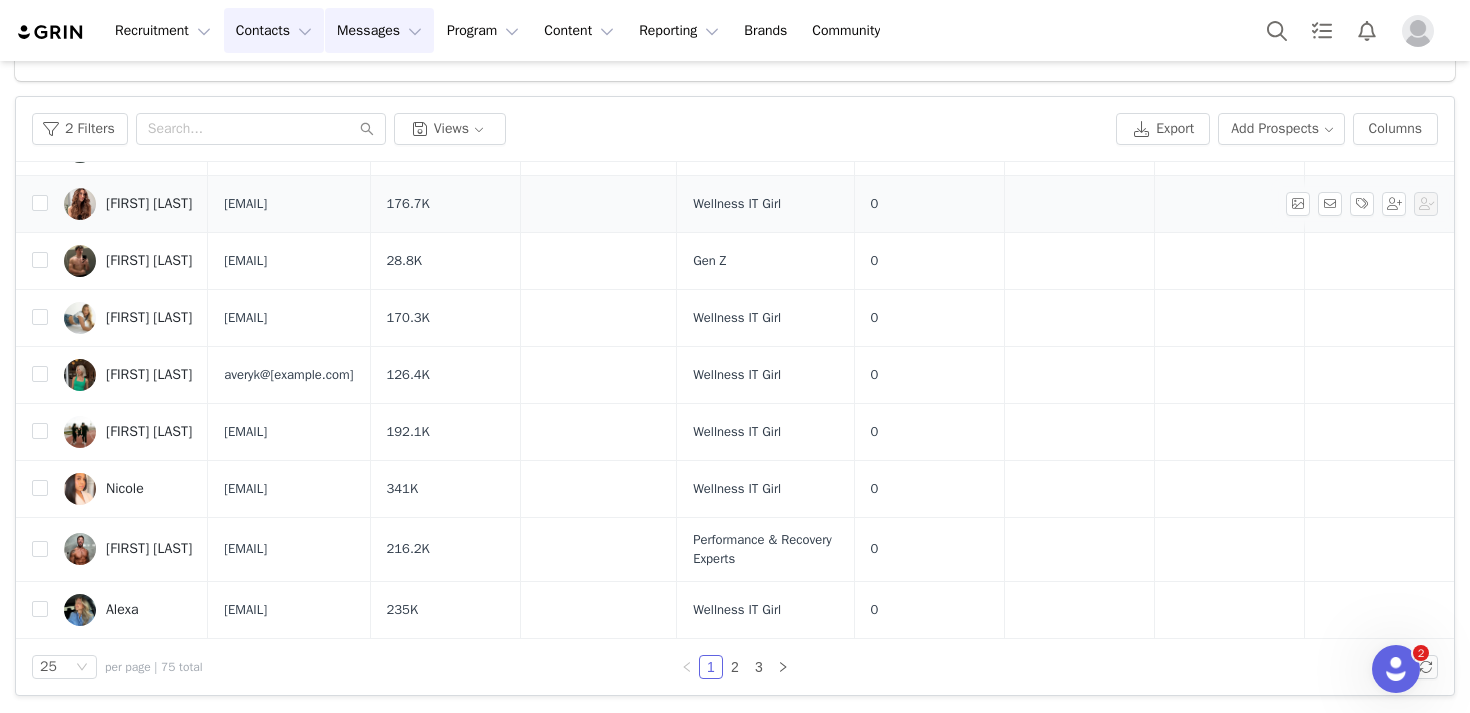 scroll, scrollTop: 1056, scrollLeft: 0, axis: vertical 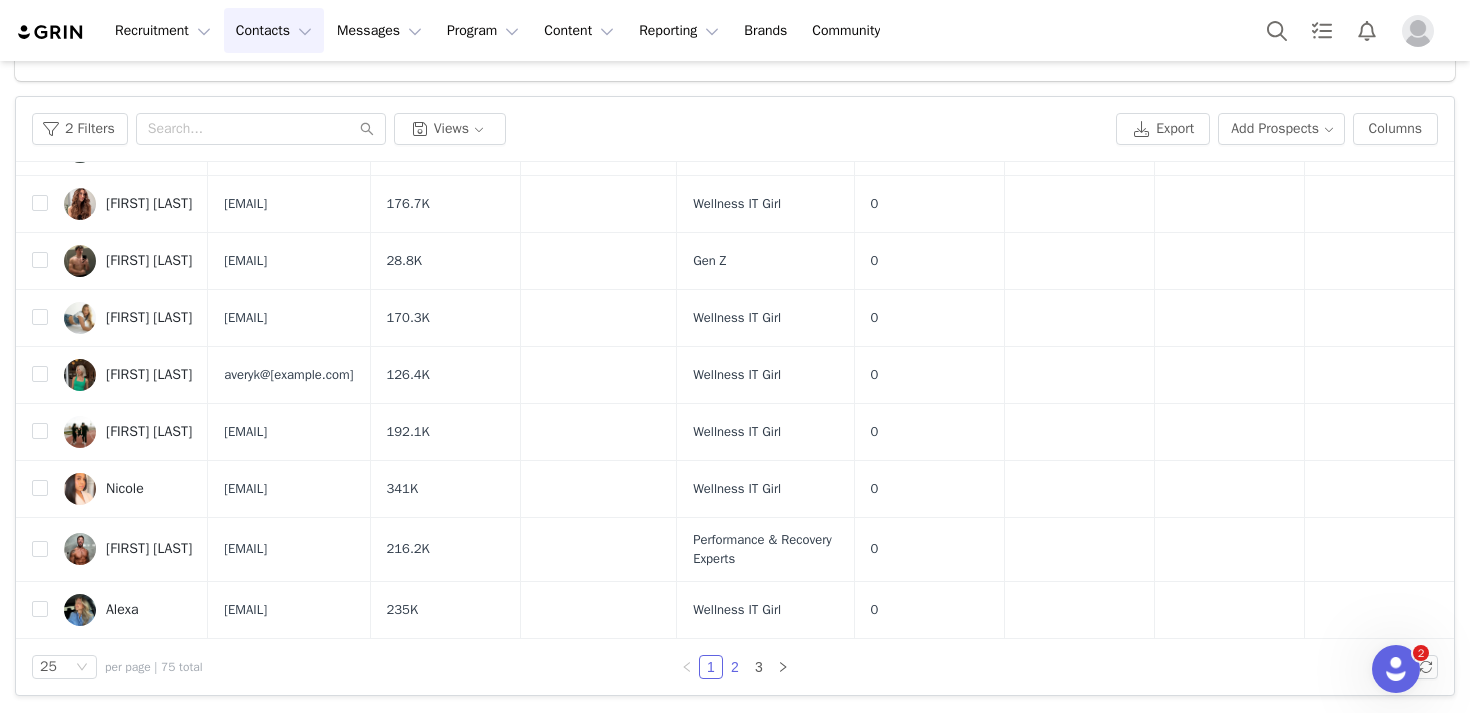 click on "2" at bounding box center [735, 667] 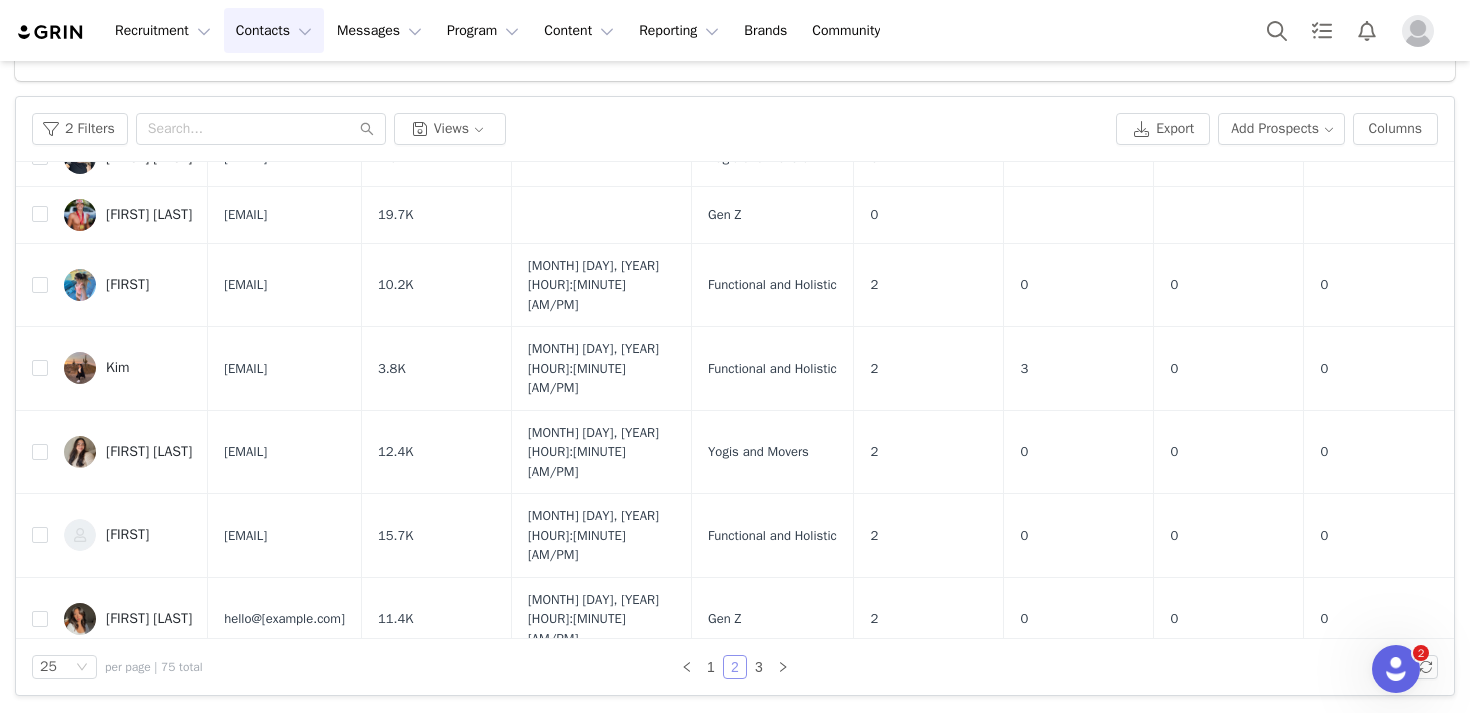 scroll, scrollTop: 269, scrollLeft: 0, axis: vertical 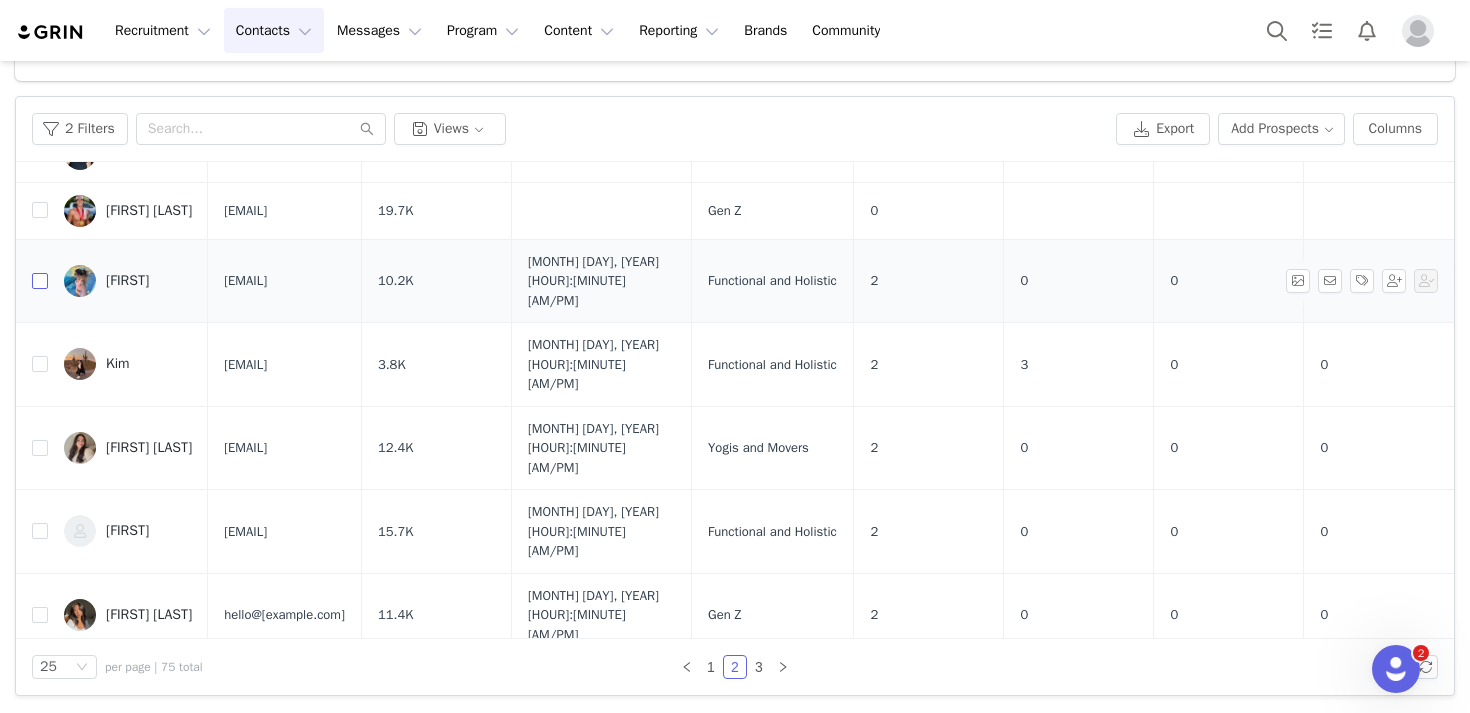 click at bounding box center (40, 281) 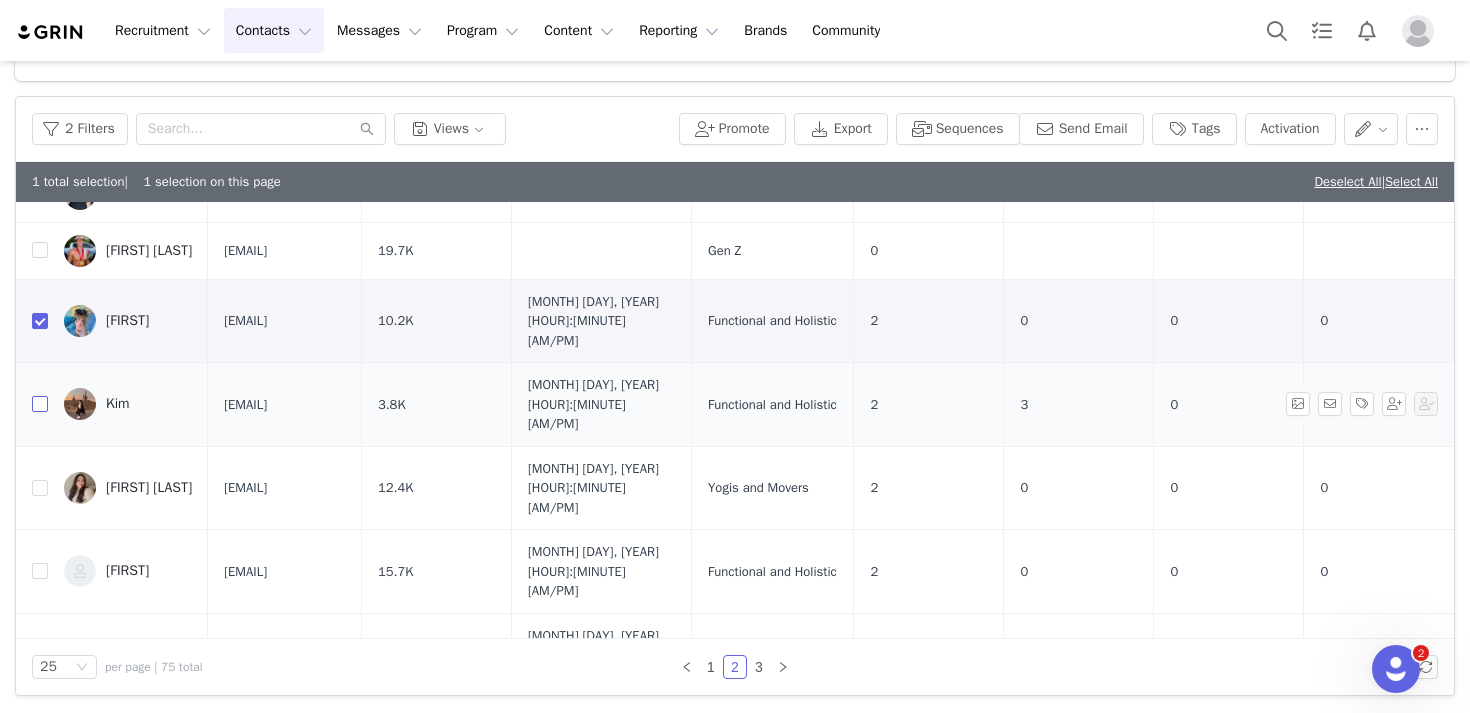 click at bounding box center (40, 404) 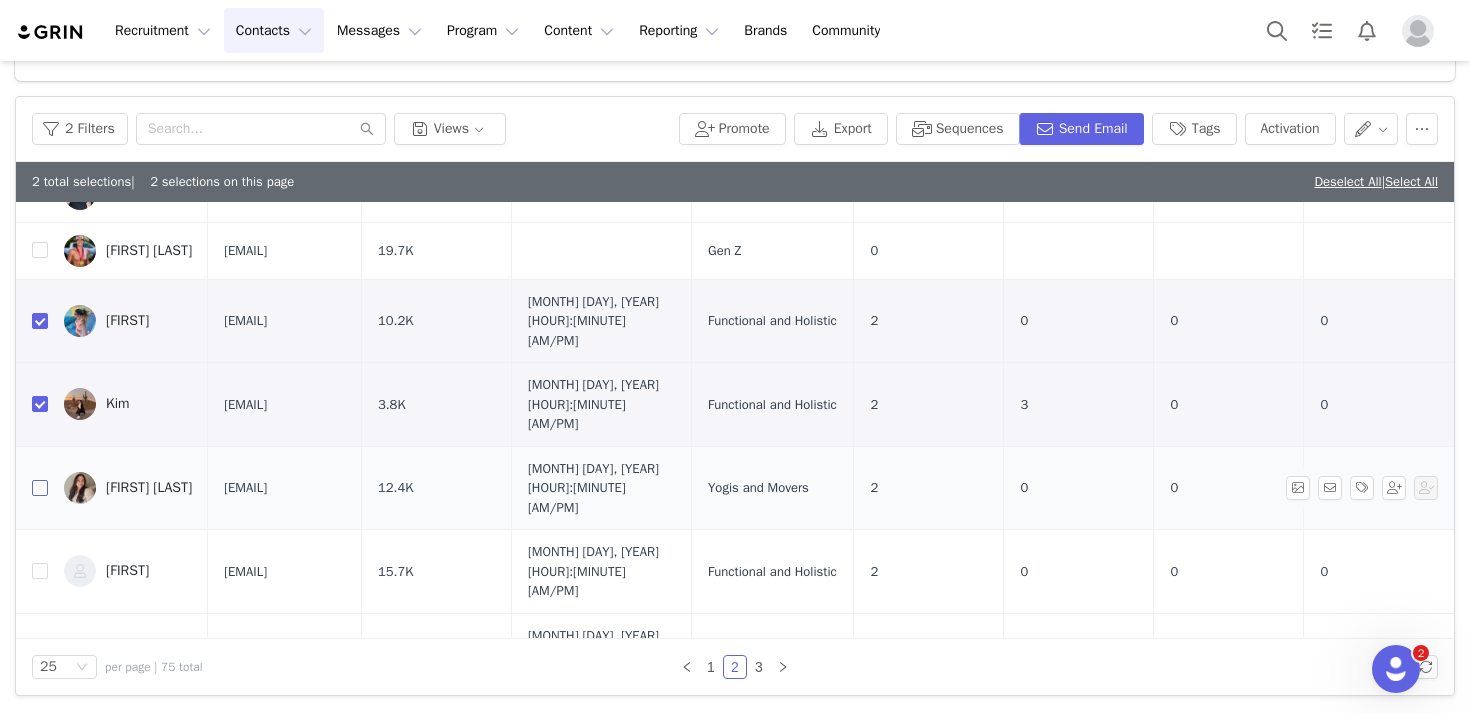click at bounding box center [40, 488] 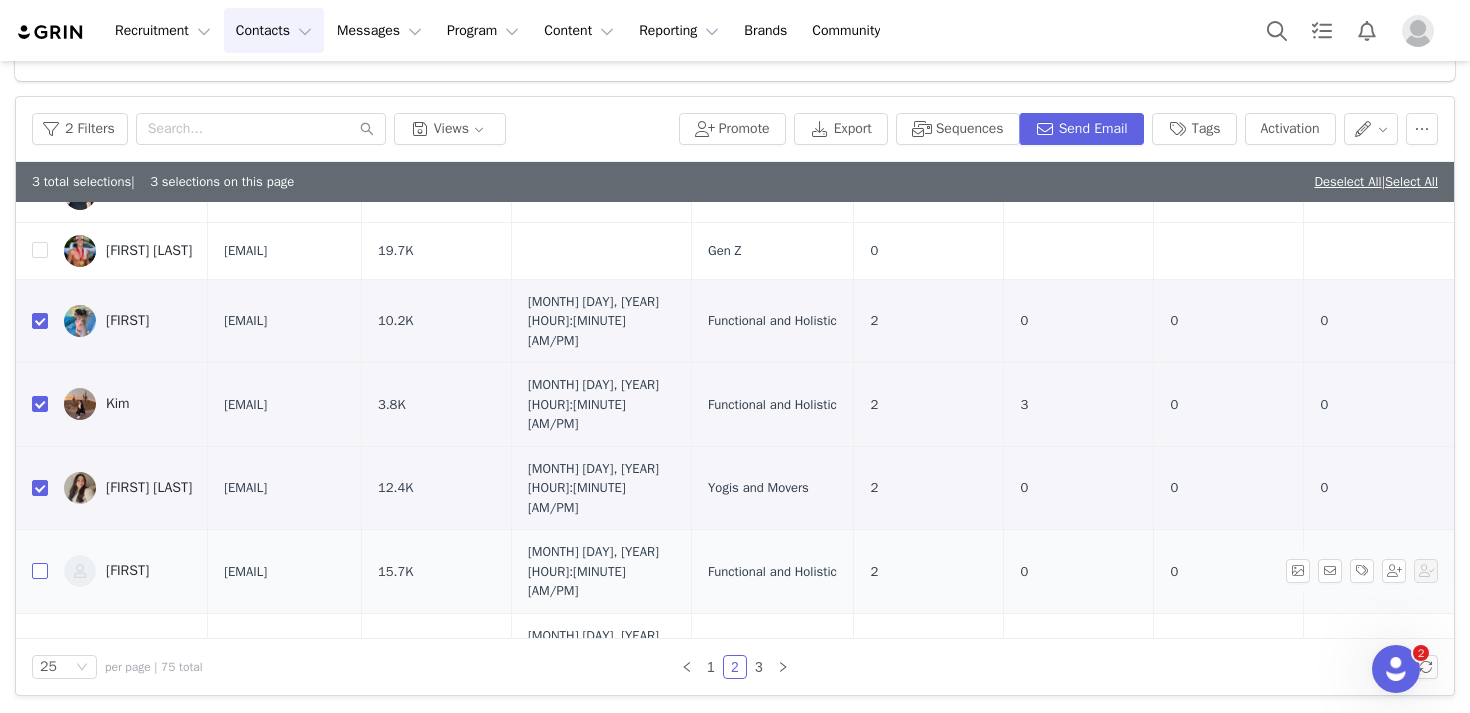 click at bounding box center (40, 571) 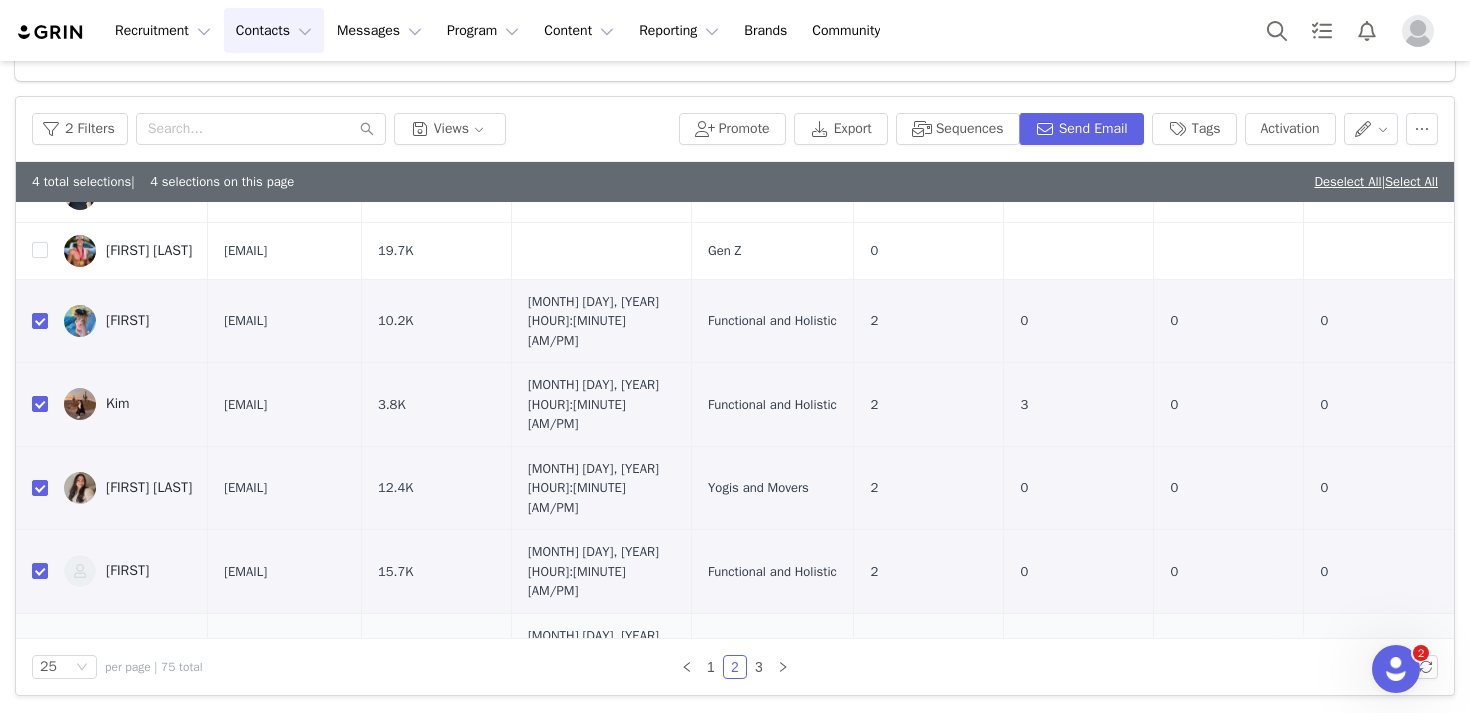 click at bounding box center [40, 655] 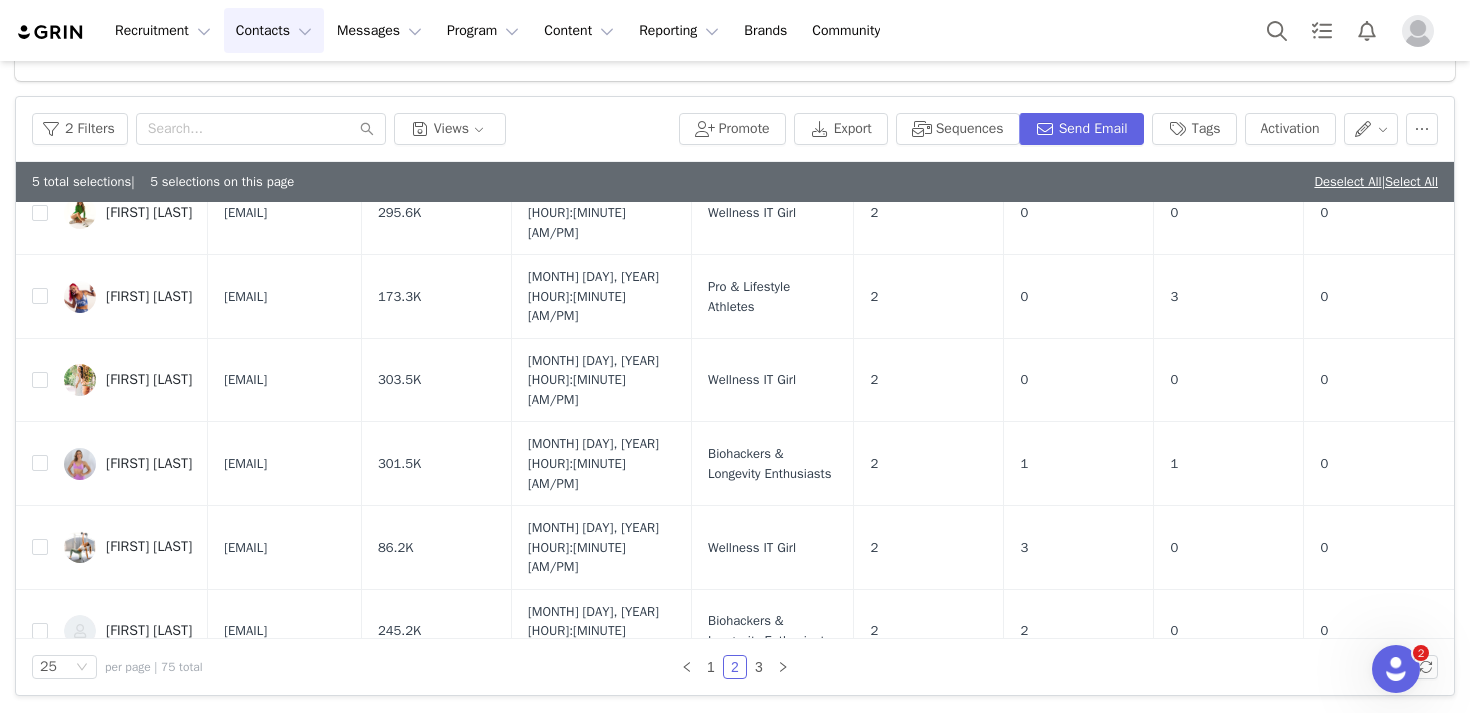 scroll, scrollTop: 886, scrollLeft: 0, axis: vertical 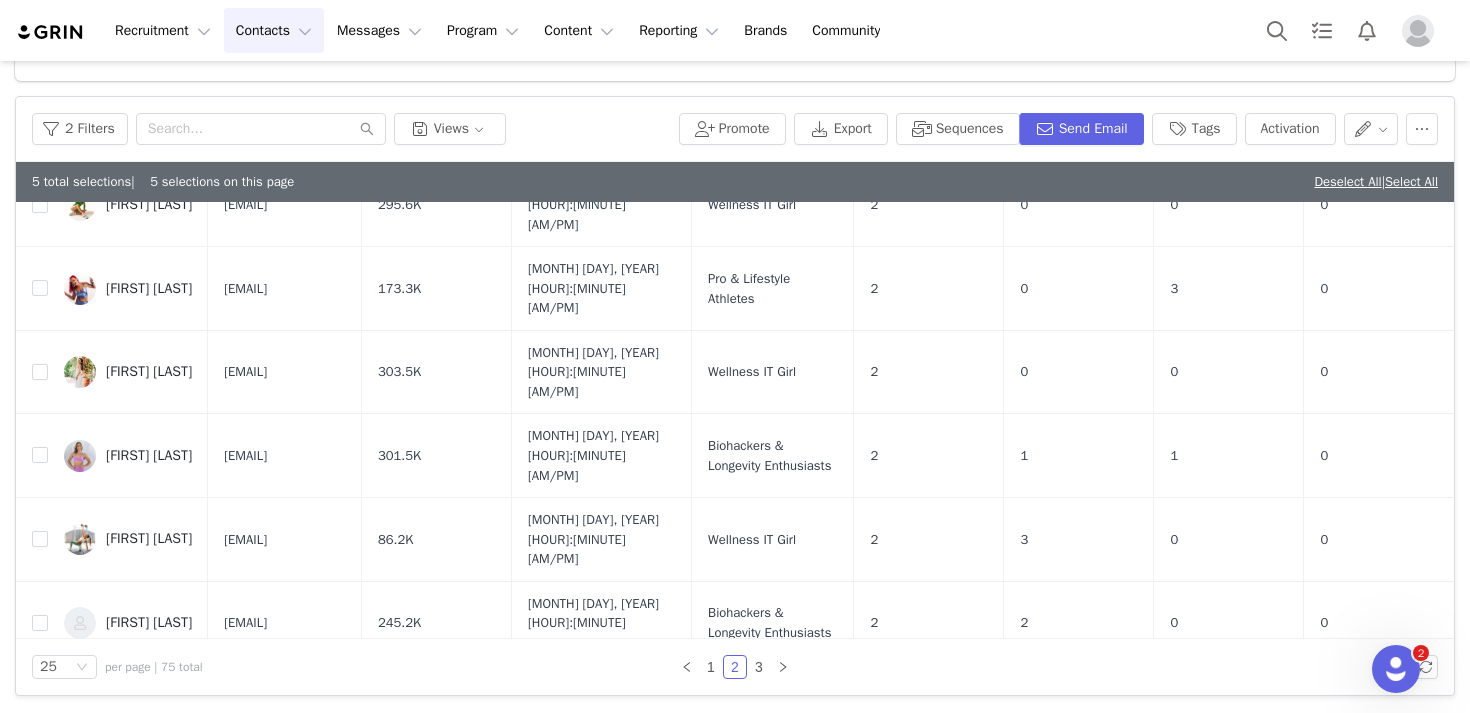 click at bounding box center [40, 790] 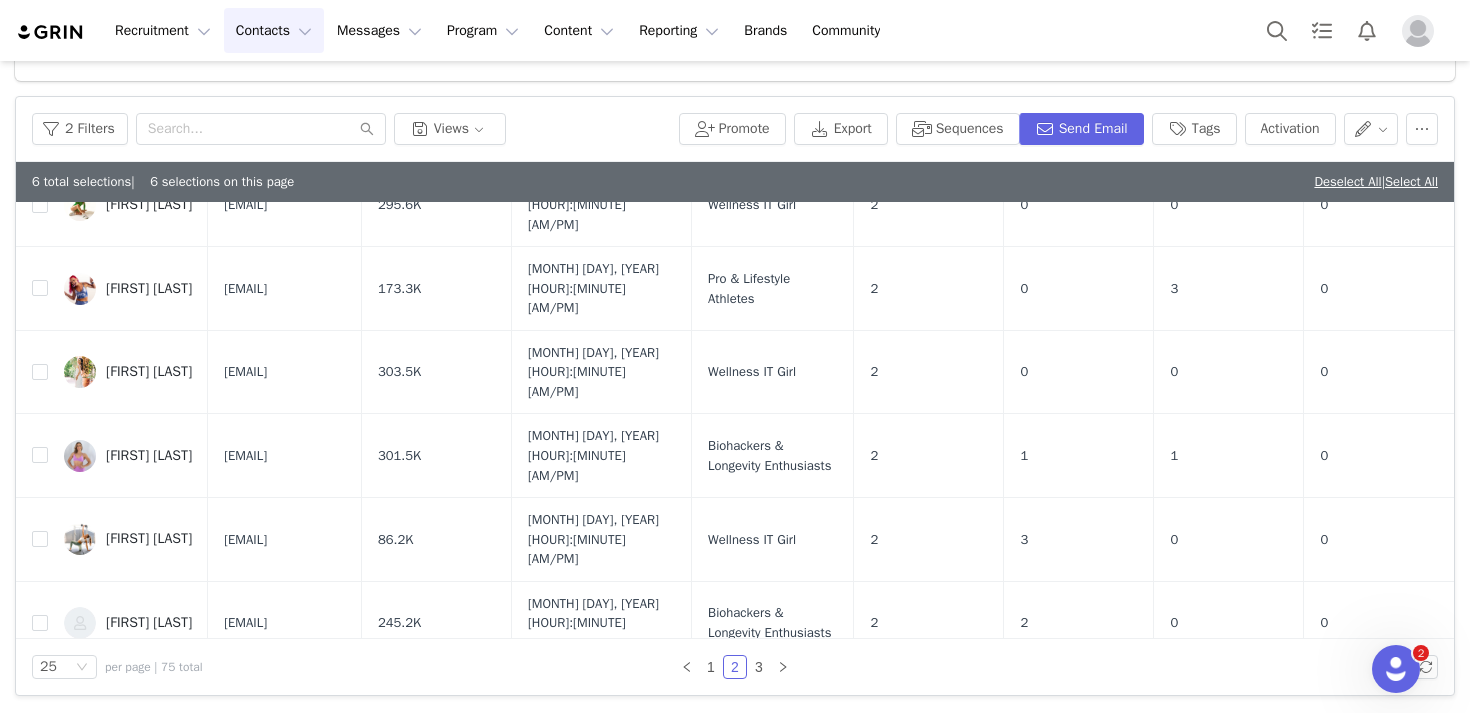 click at bounding box center (40, 873) 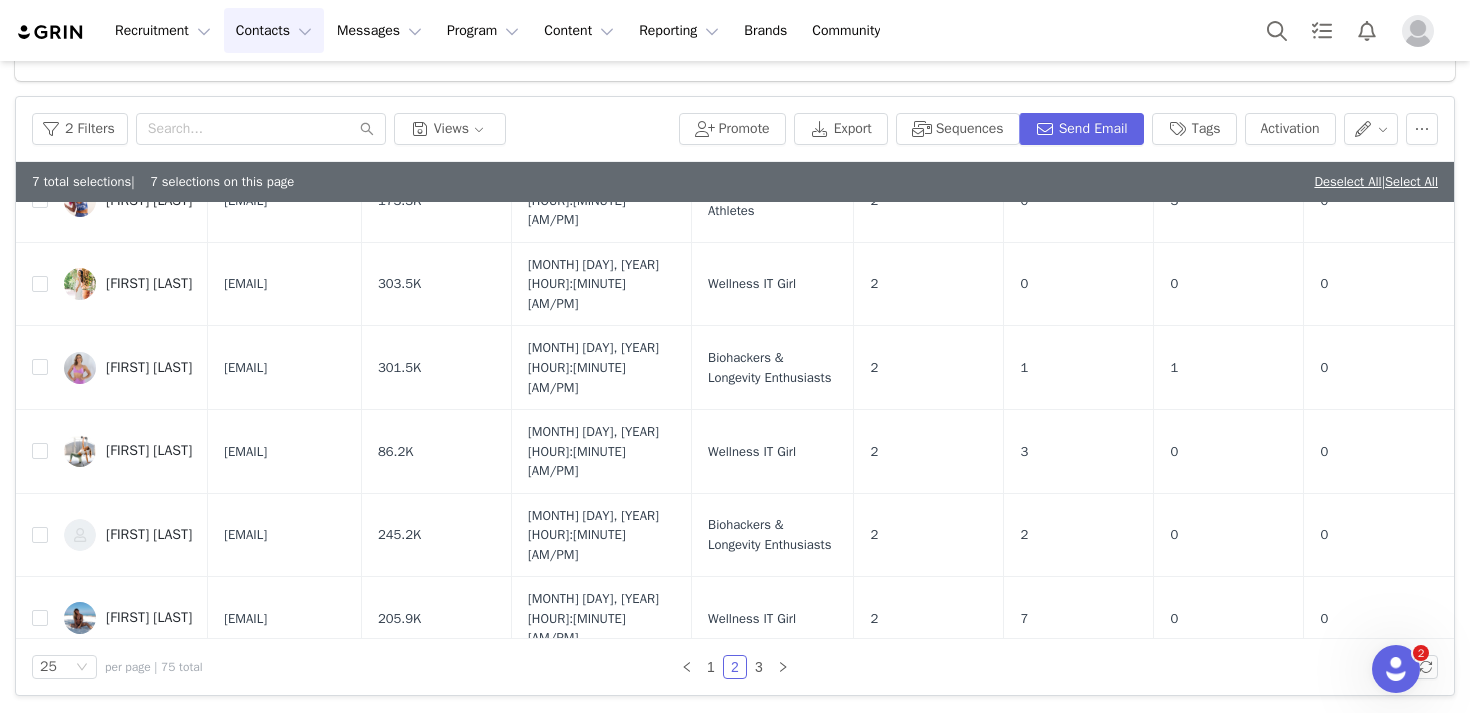 scroll, scrollTop: 1024, scrollLeft: 0, axis: vertical 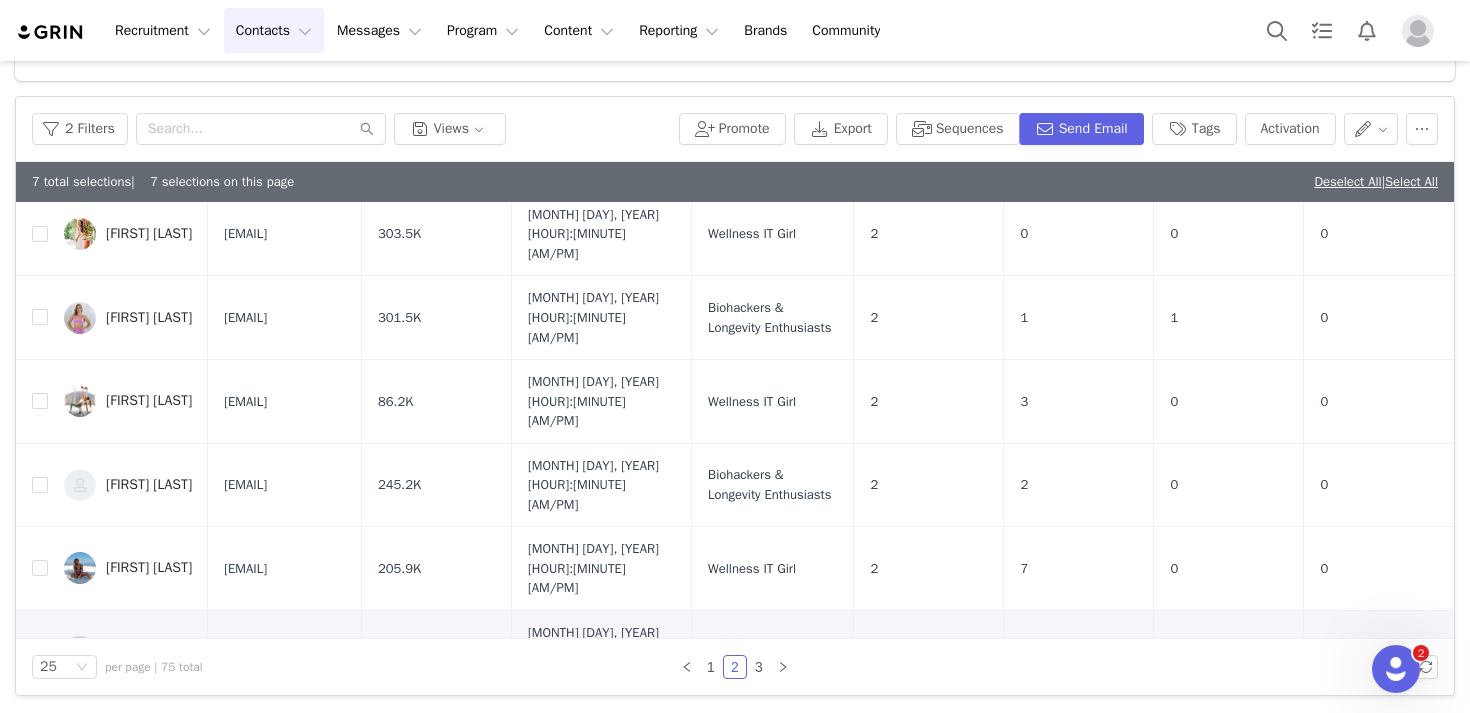 click at bounding box center [40, 805] 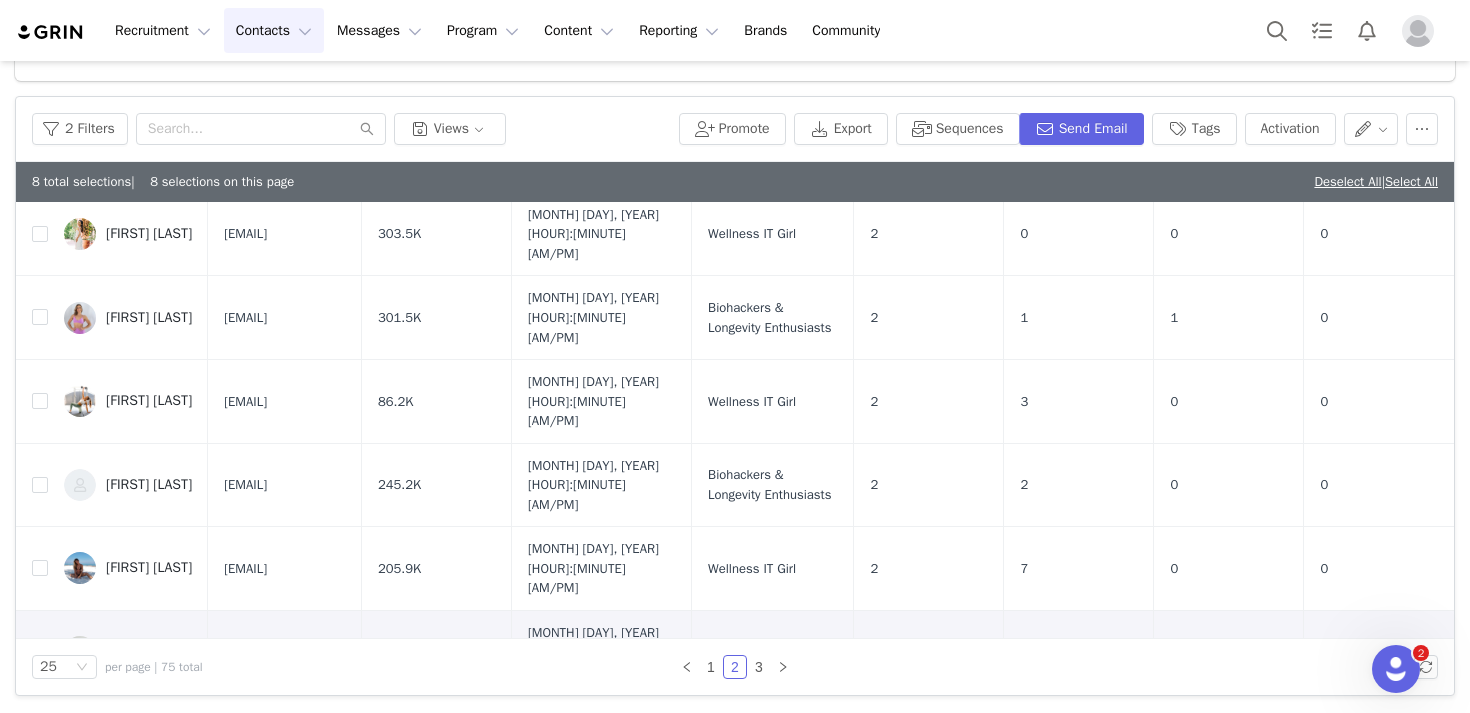 click at bounding box center (40, 862) 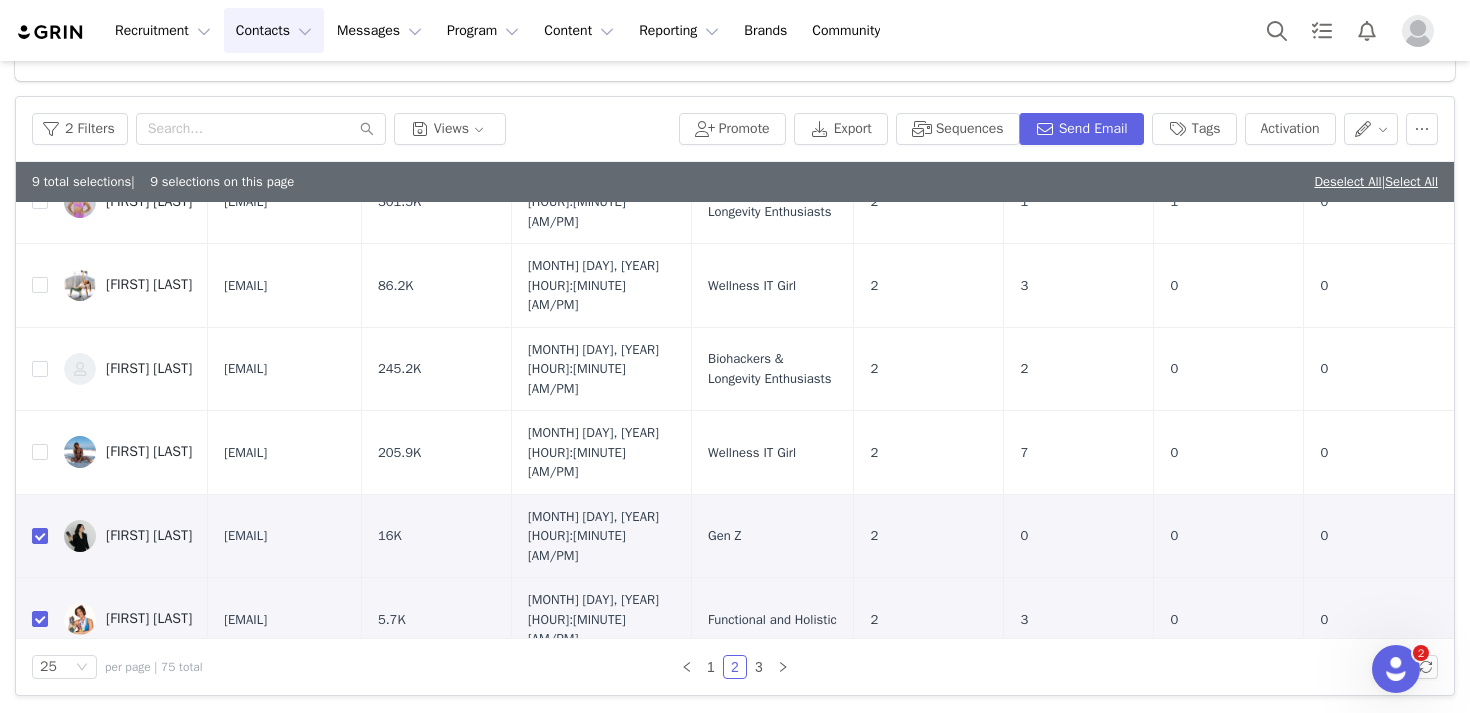 scroll, scrollTop: 1157, scrollLeft: 0, axis: vertical 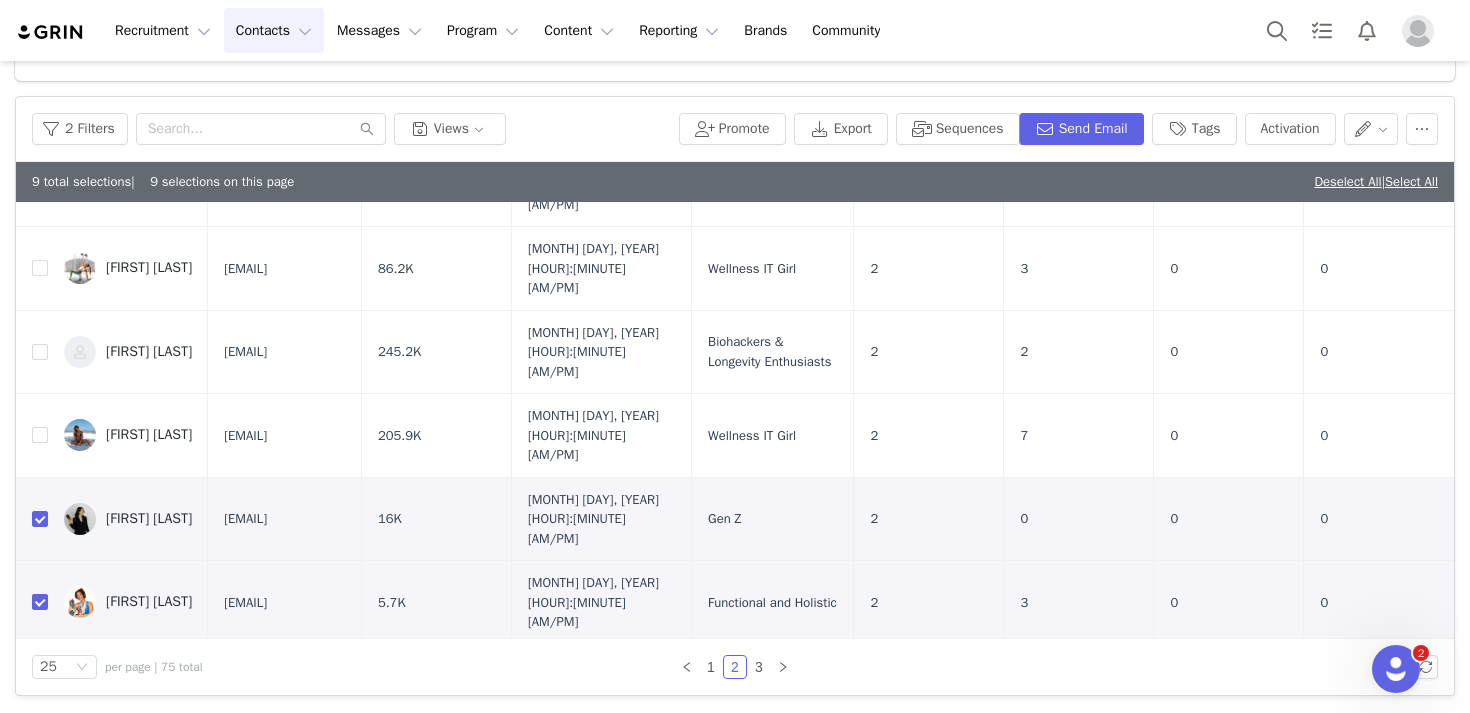 click at bounding box center [40, 786] 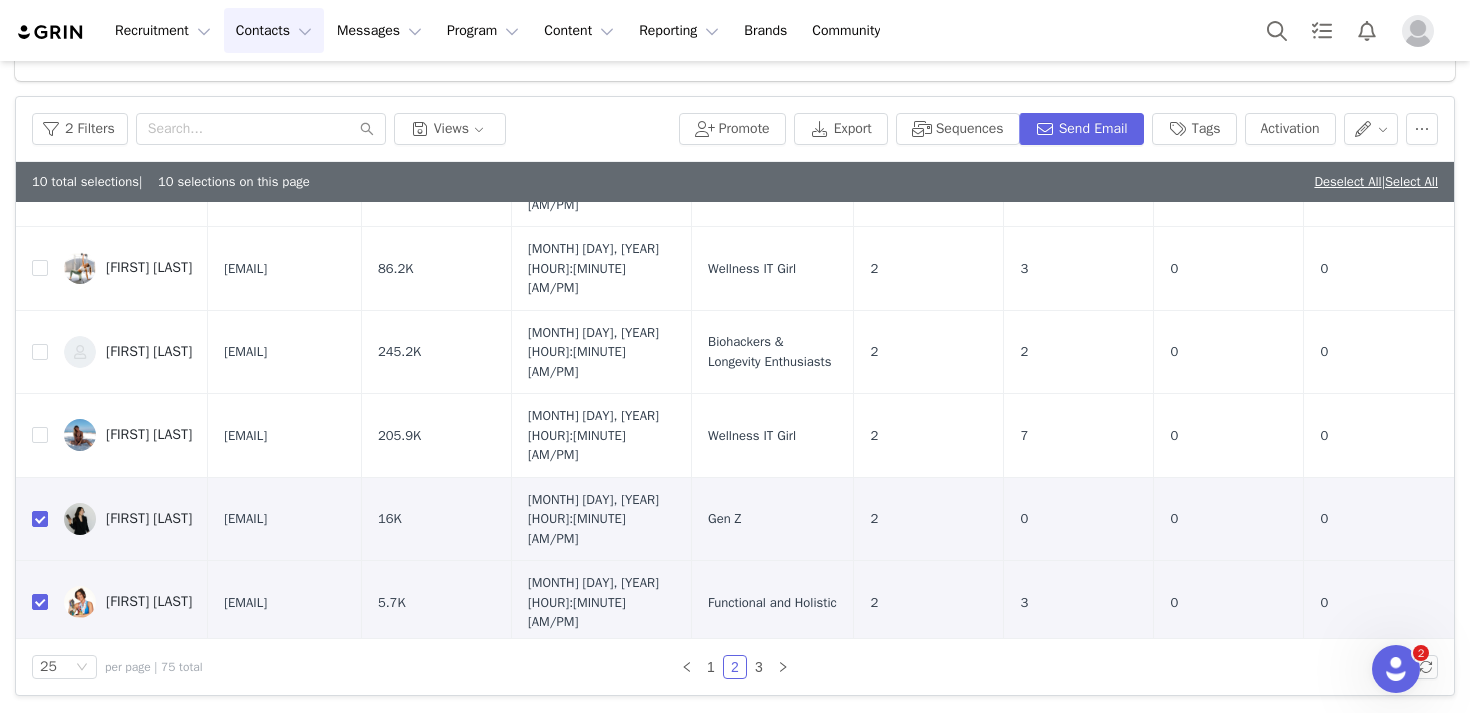 click at bounding box center (40, 843) 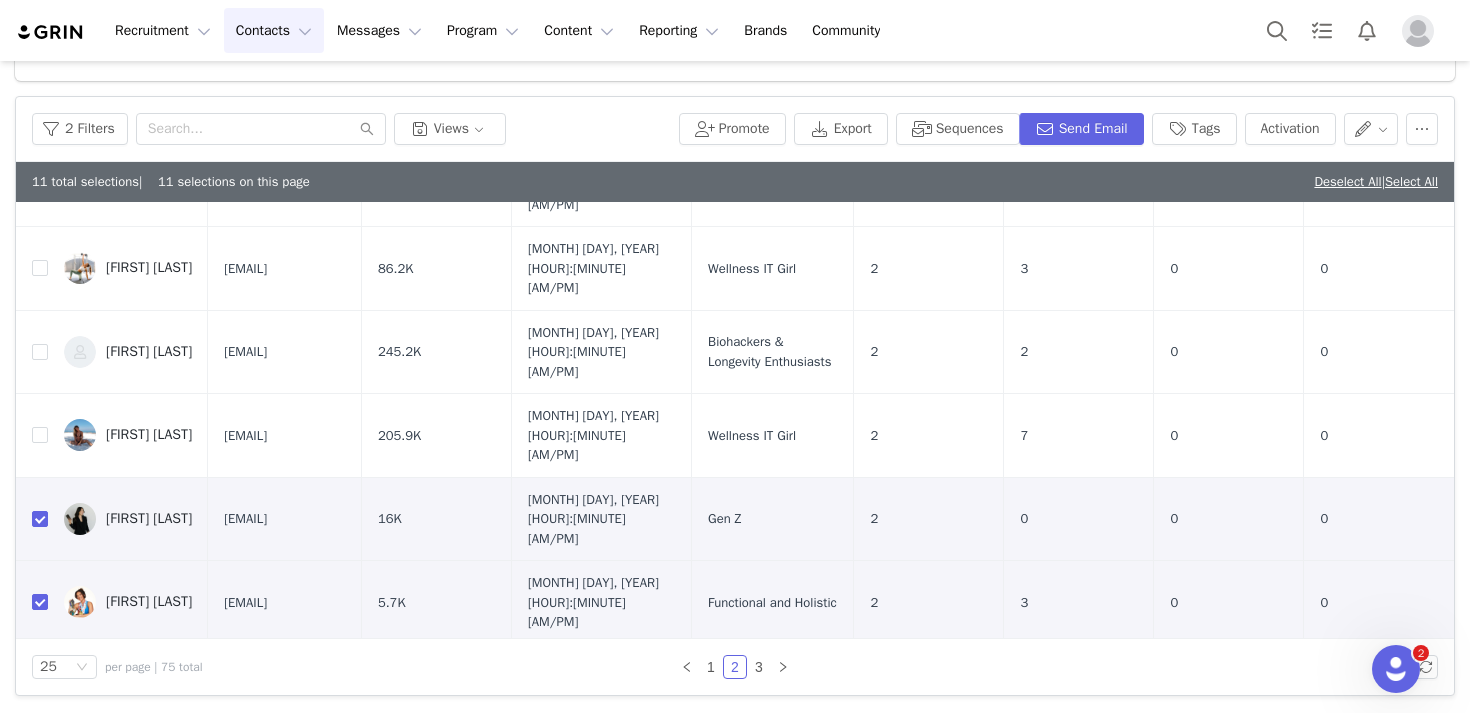 click at bounding box center [40, 900] 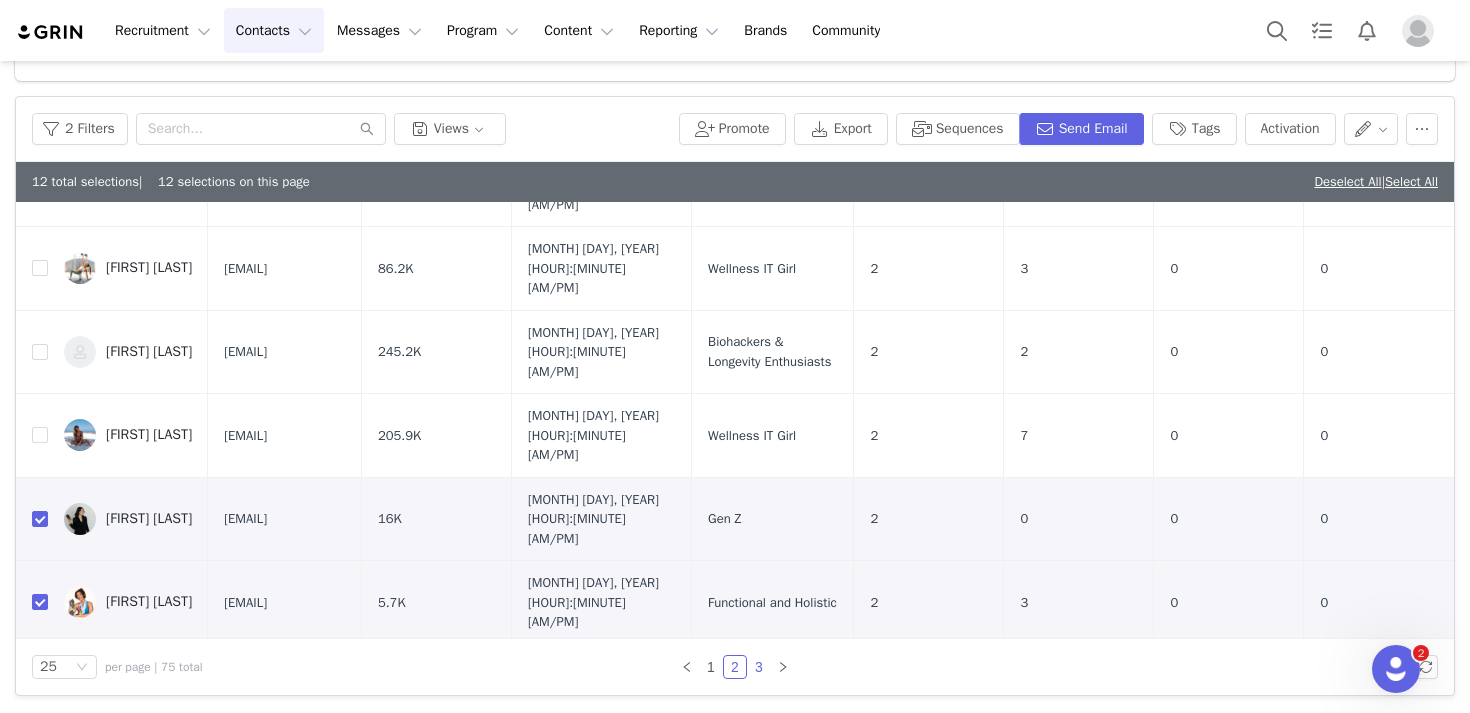 click on "3" at bounding box center (759, 667) 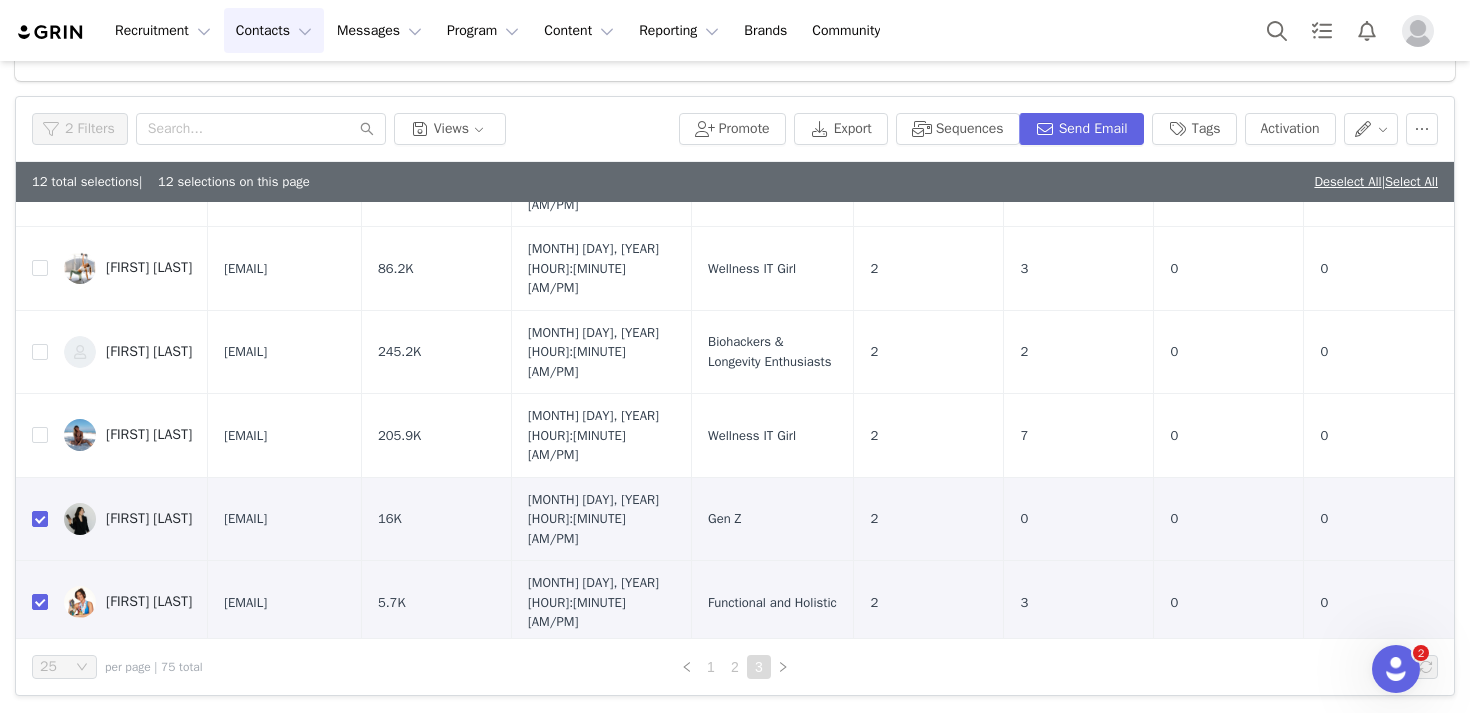 scroll, scrollTop: 0, scrollLeft: 0, axis: both 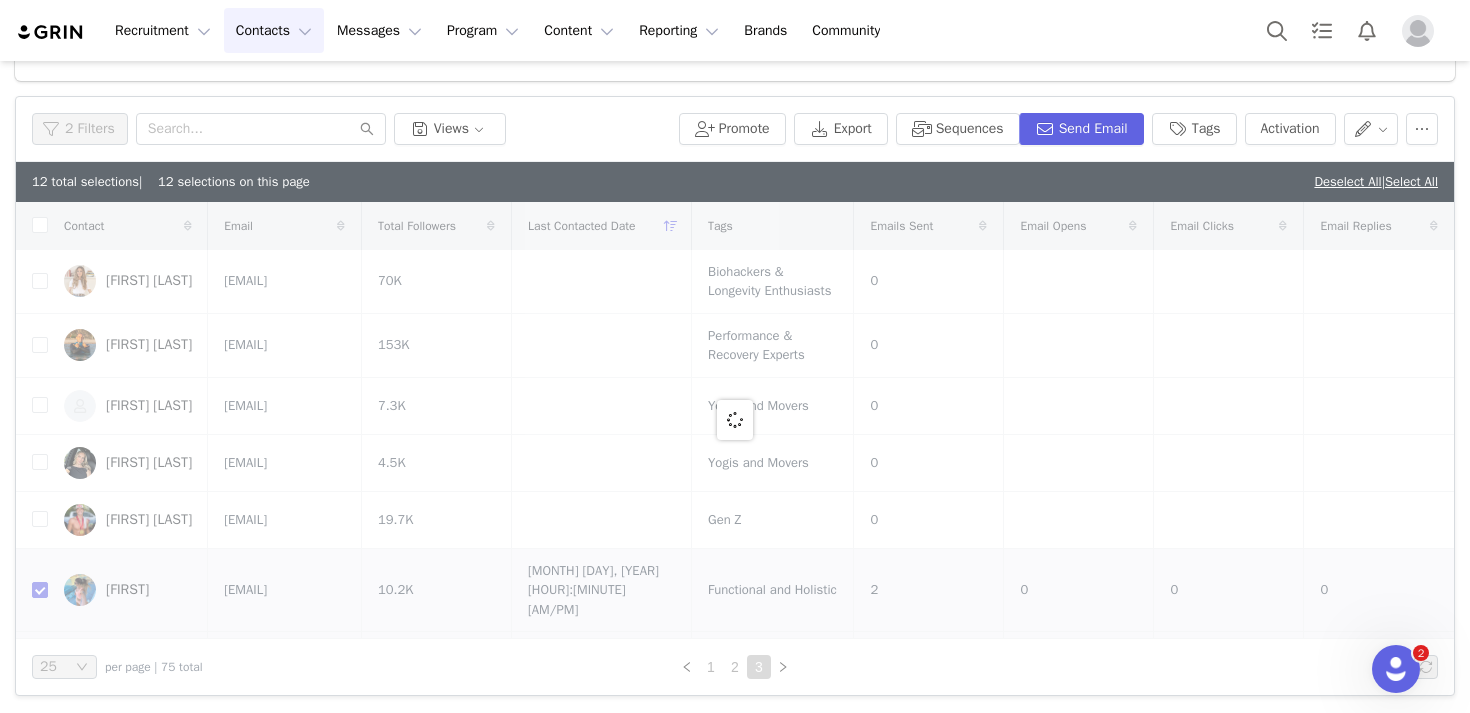checkbox on "false" 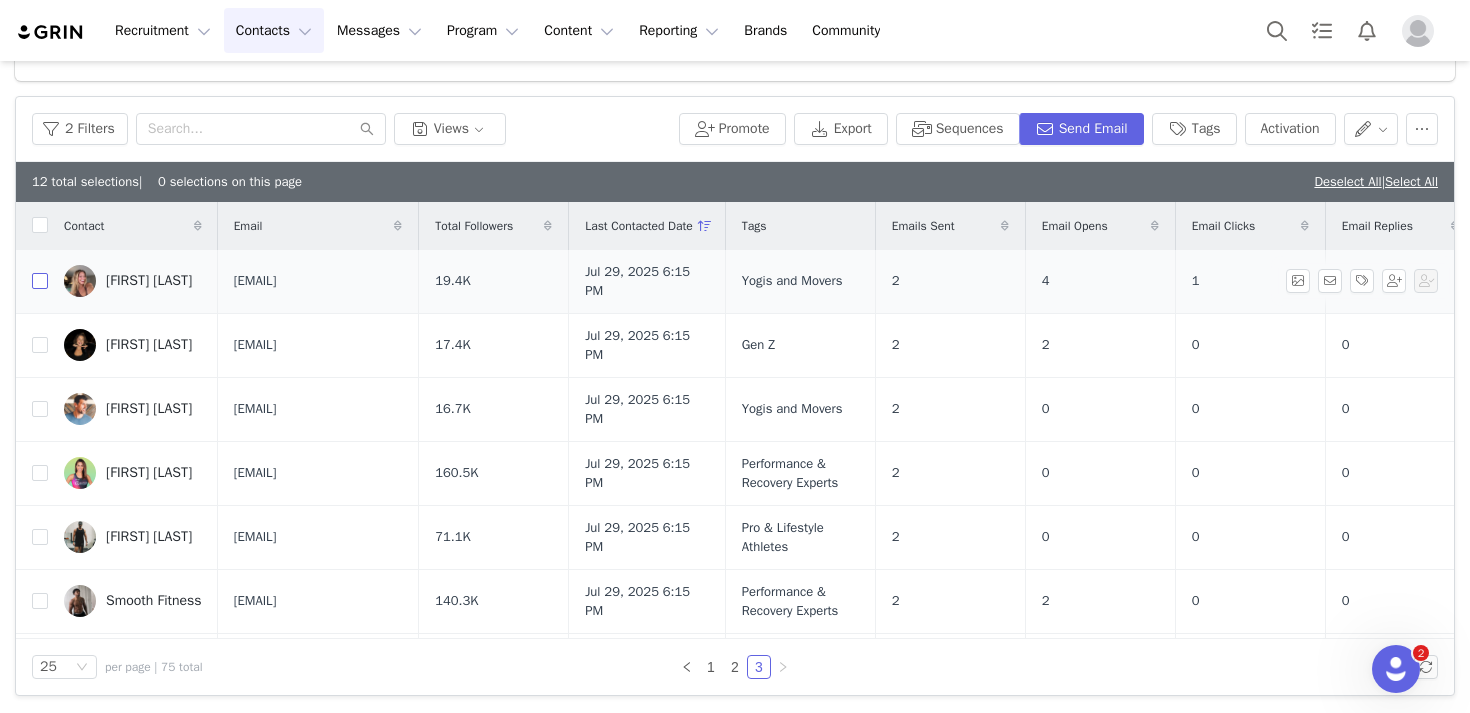 click at bounding box center (40, 281) 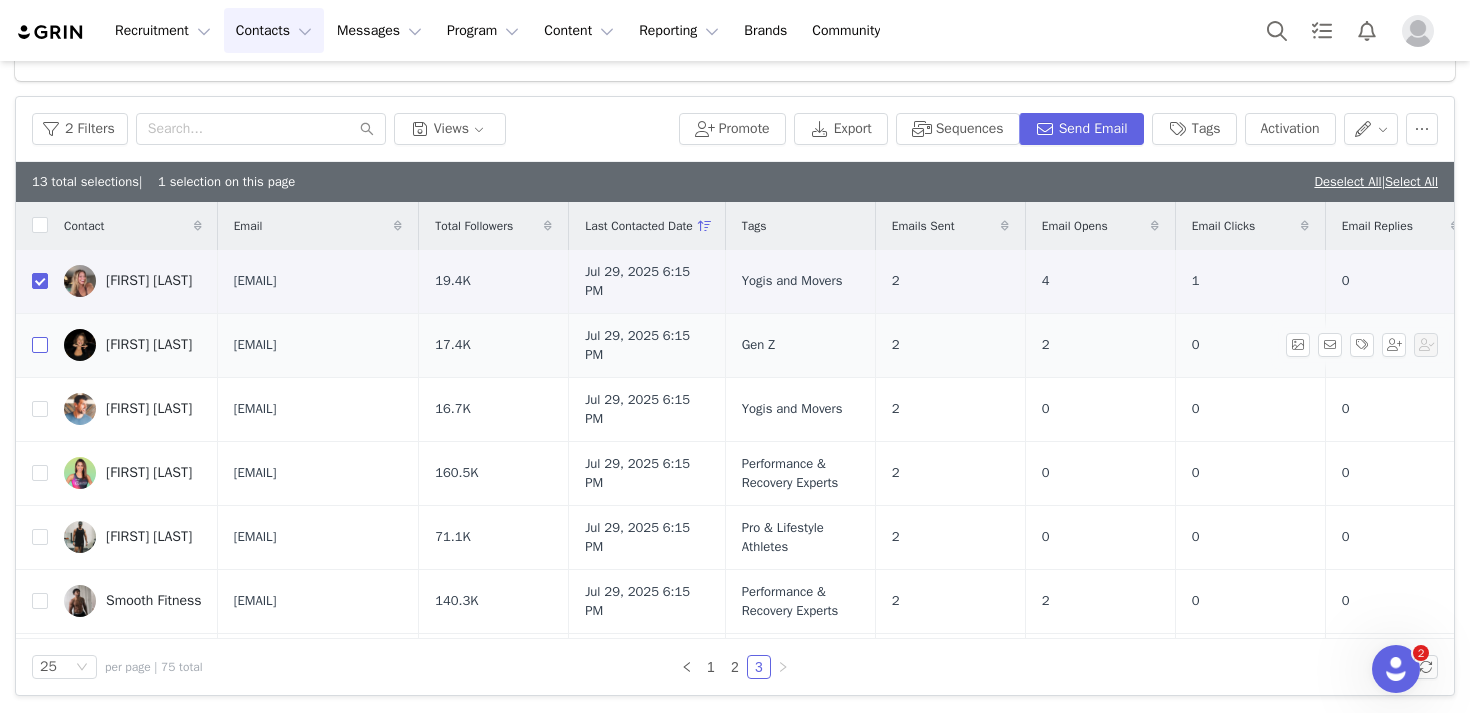 click at bounding box center [40, 345] 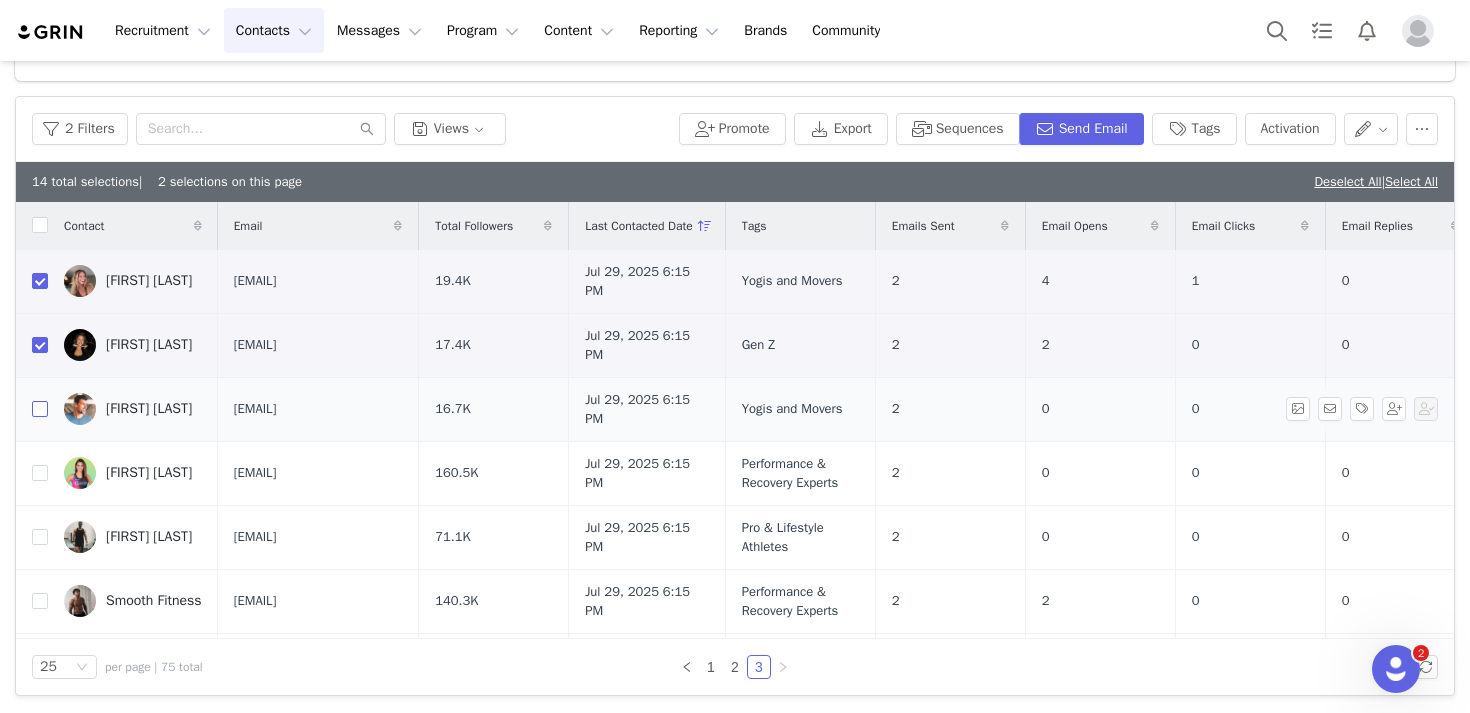 click at bounding box center (40, 409) 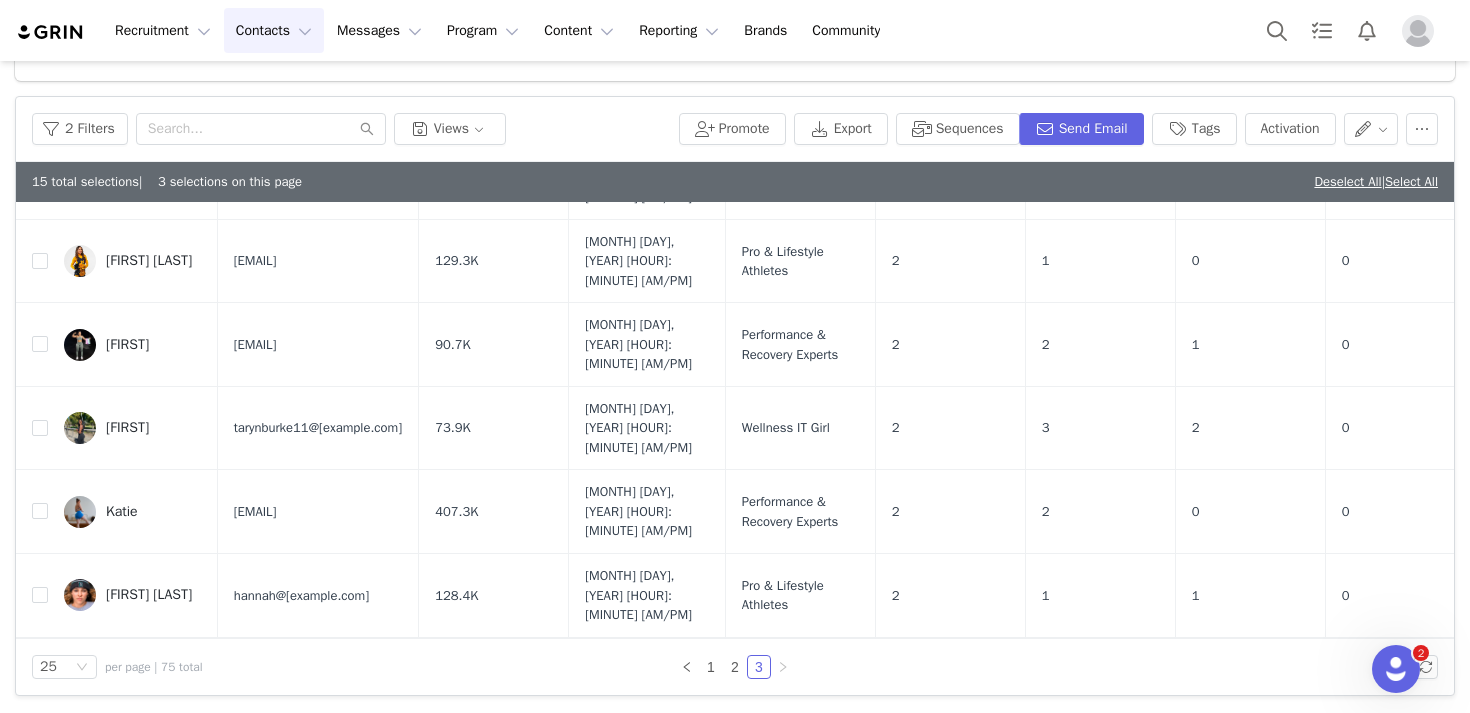scroll, scrollTop: 653, scrollLeft: 0, axis: vertical 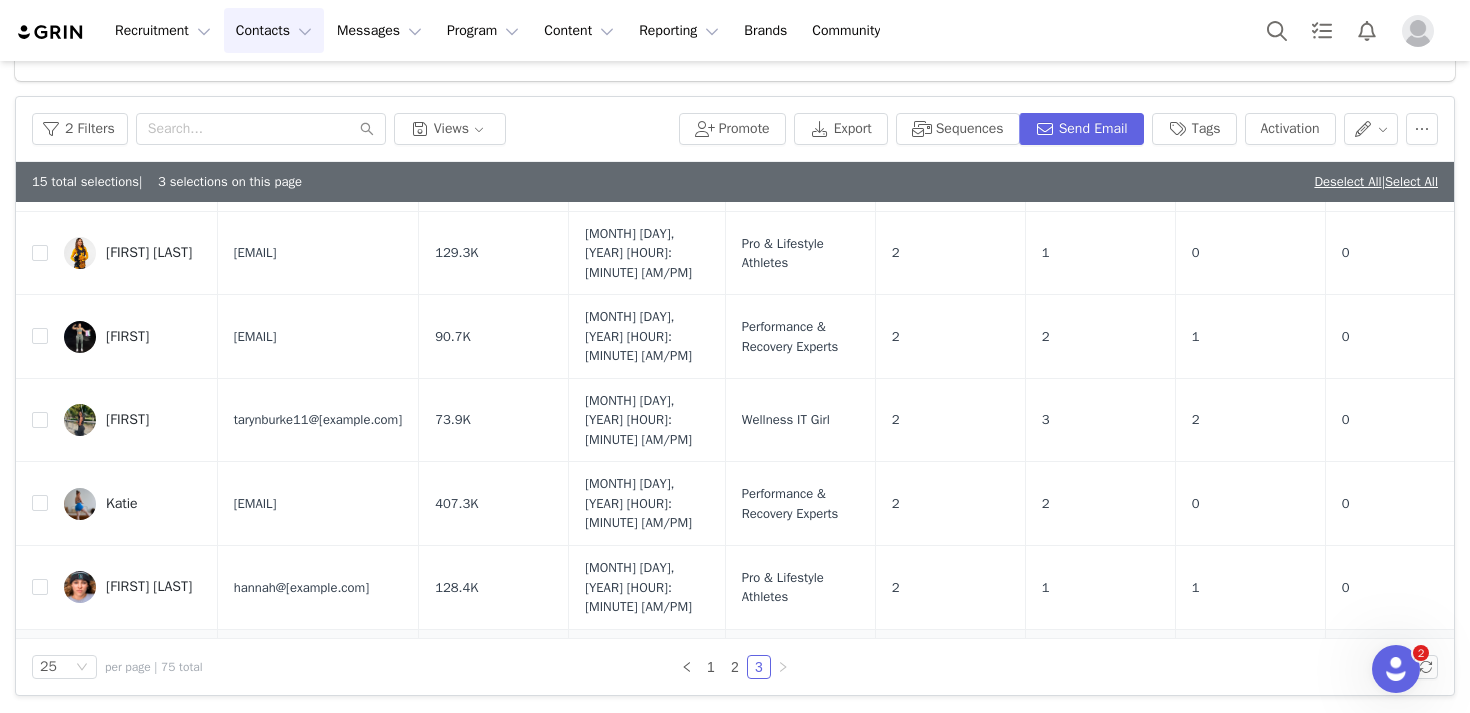 click at bounding box center [40, 671] 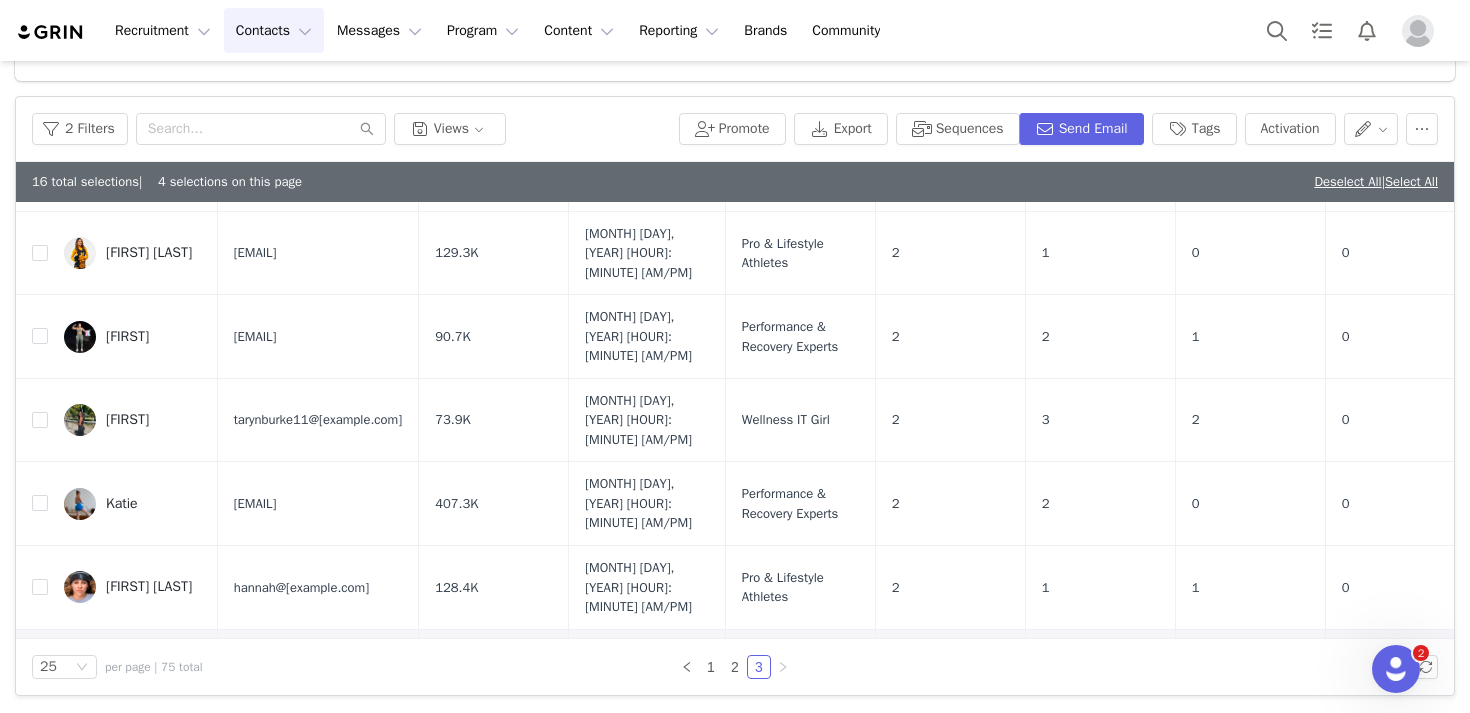 click at bounding box center (40, 754) 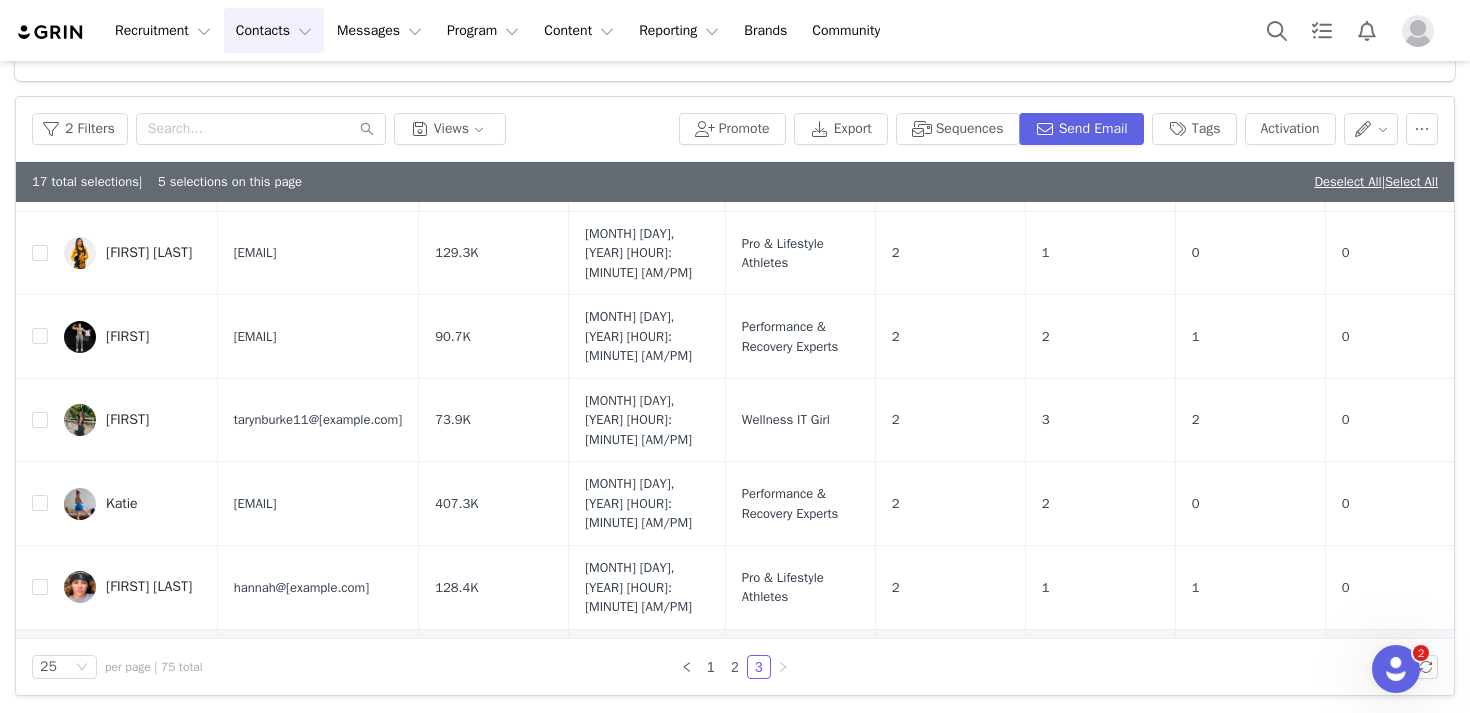 click at bounding box center [40, 838] 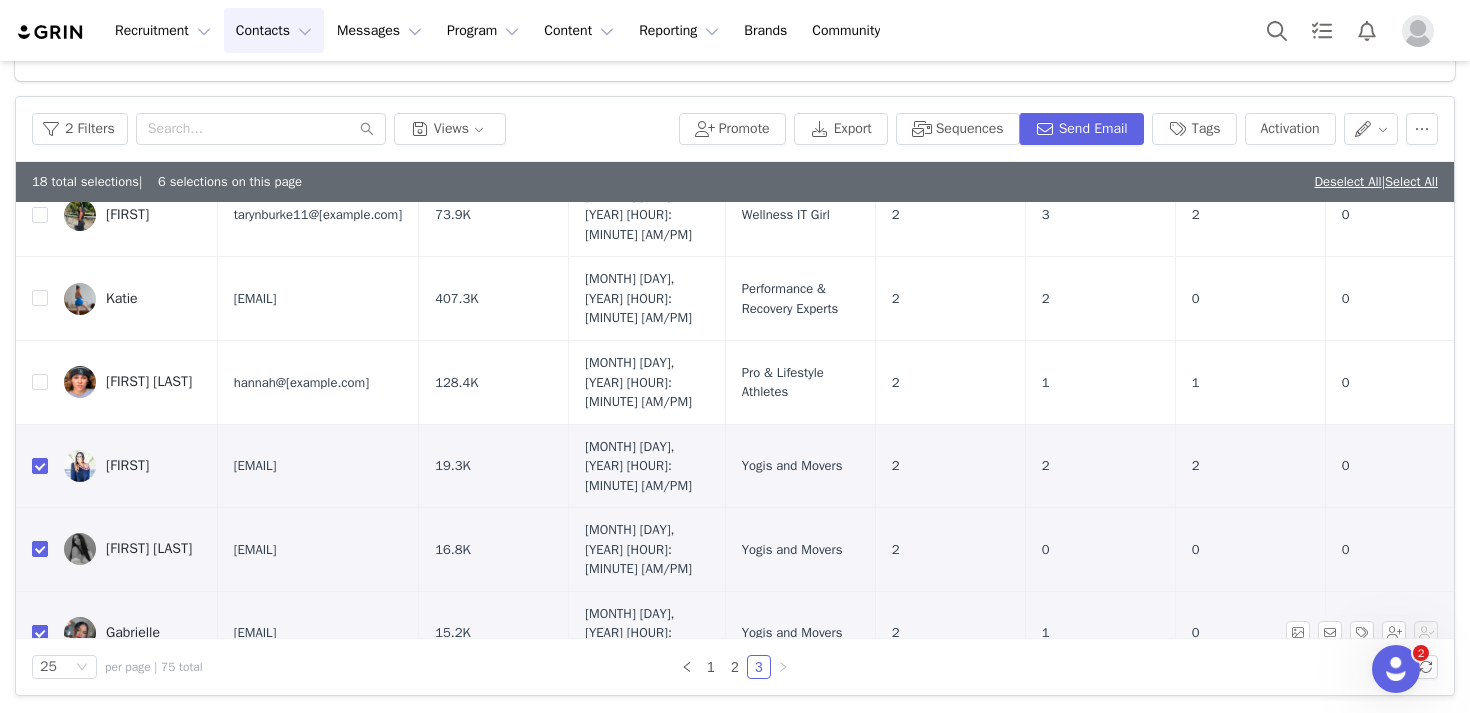 scroll, scrollTop: 880, scrollLeft: 0, axis: vertical 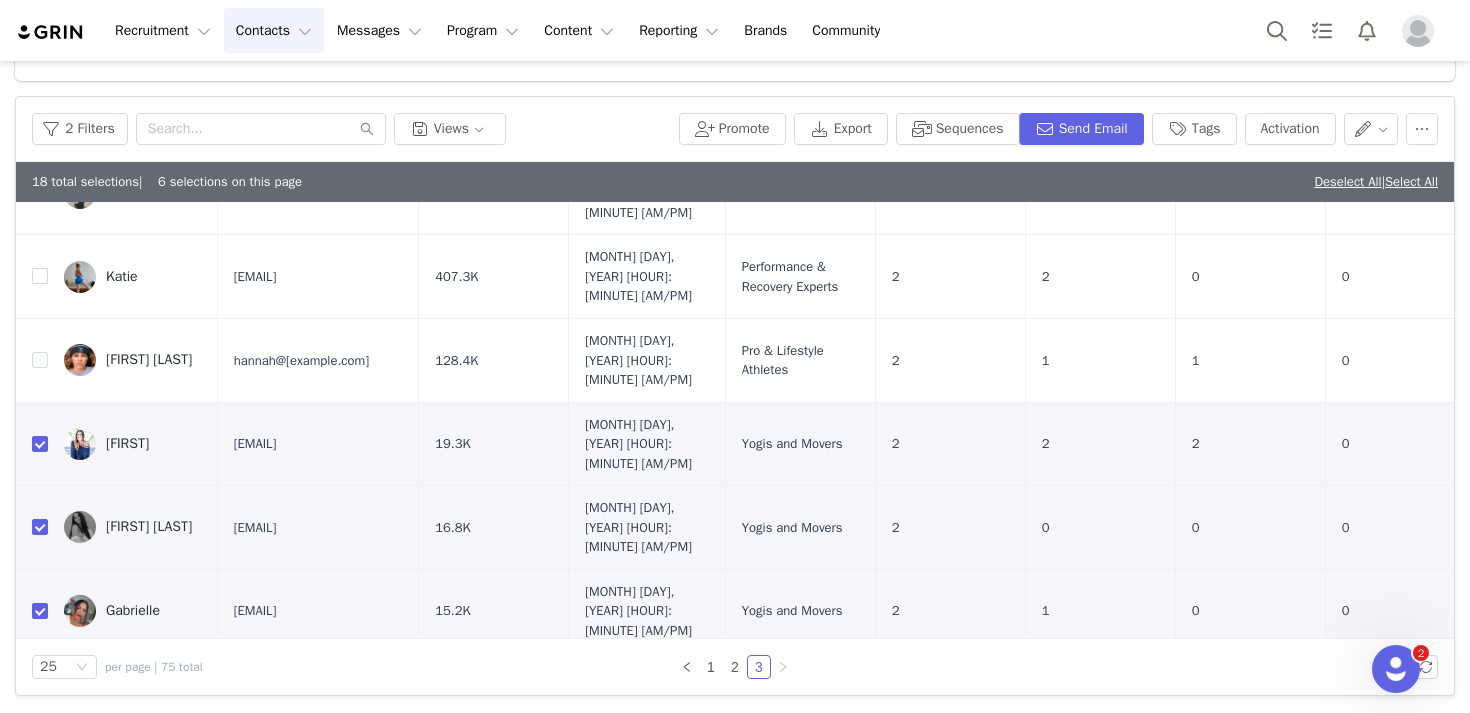 click at bounding box center [40, 694] 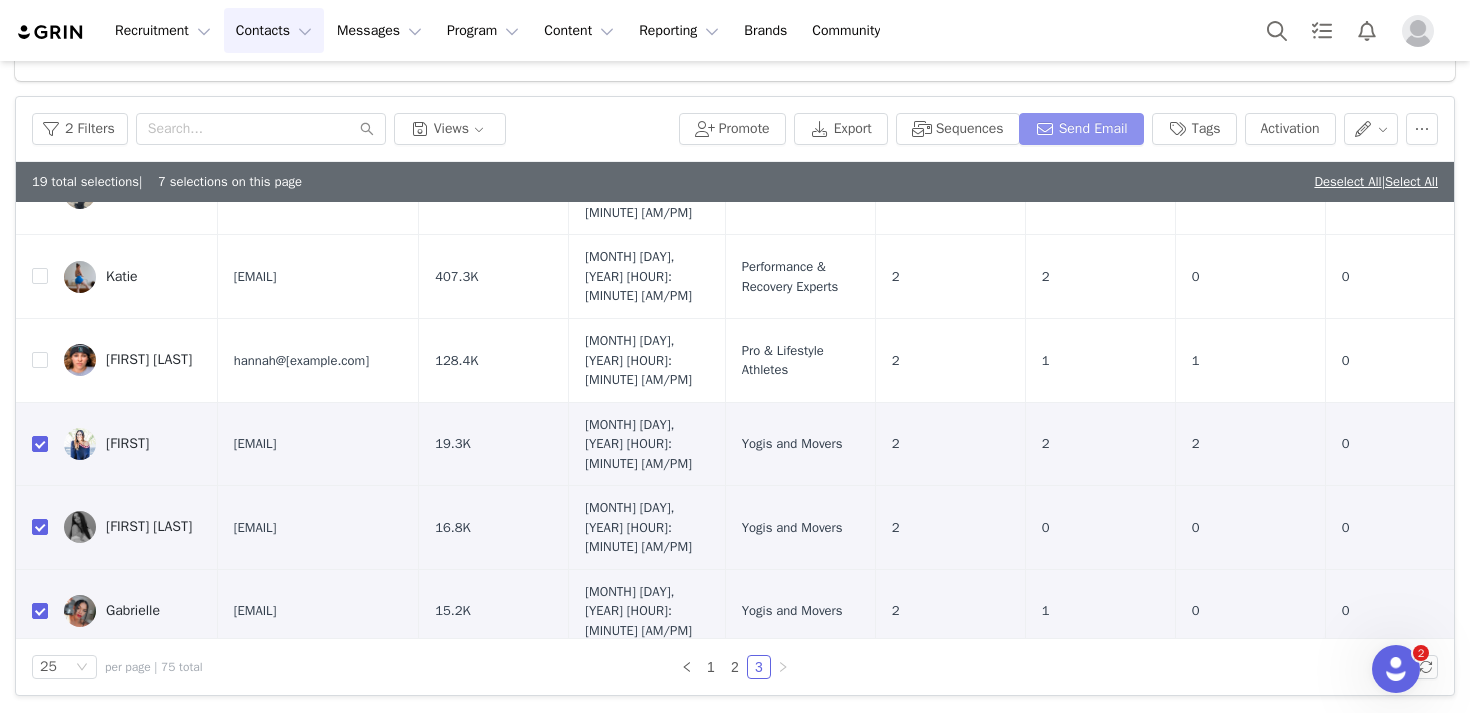 click on "Send Email" at bounding box center [1081, 129] 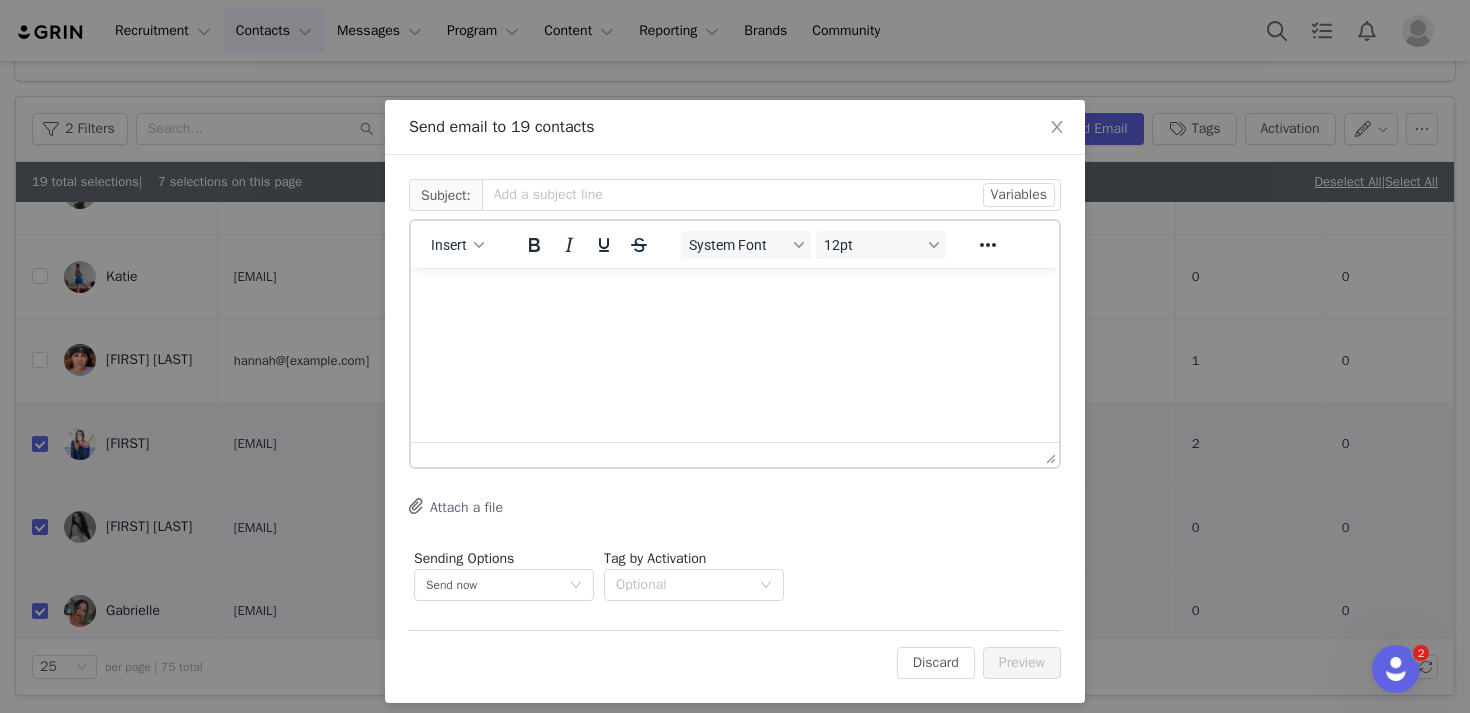 scroll, scrollTop: 0, scrollLeft: 0, axis: both 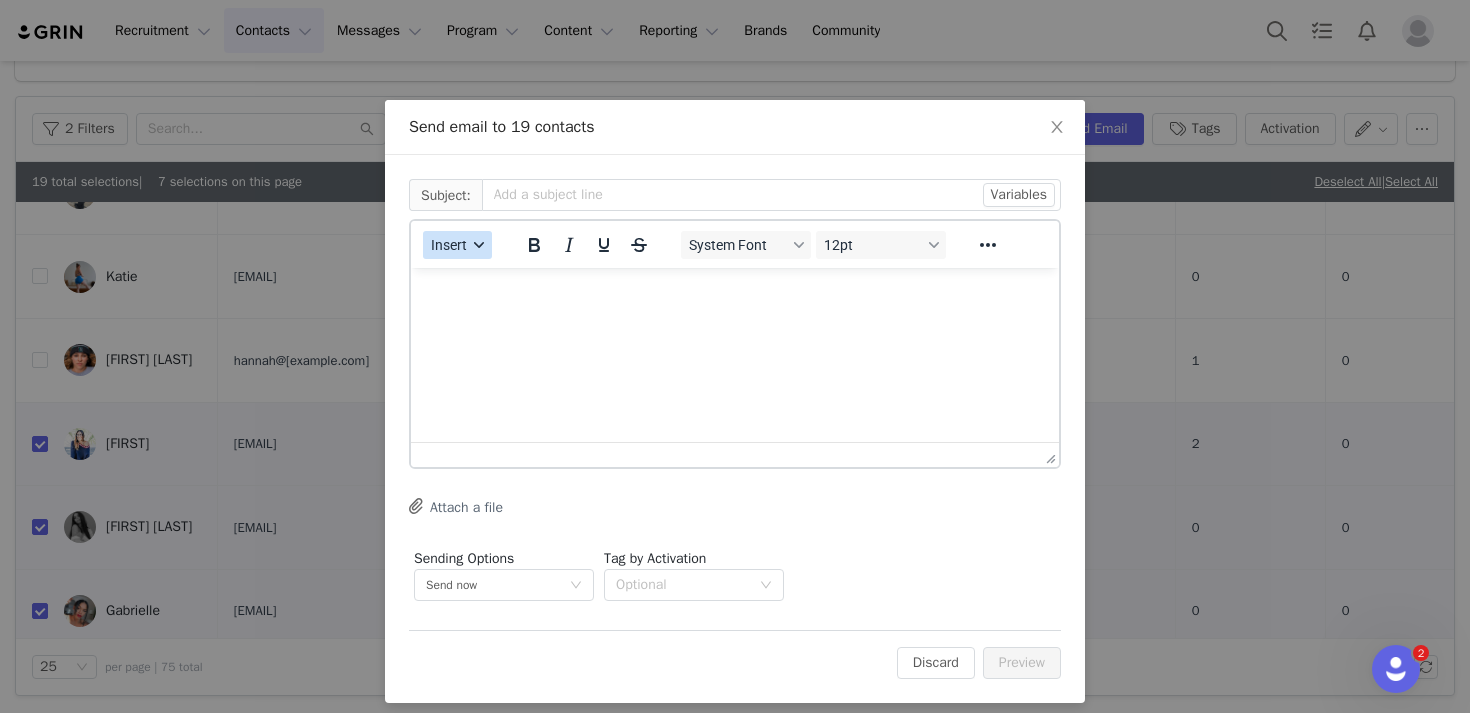click on "Insert" at bounding box center [457, 245] 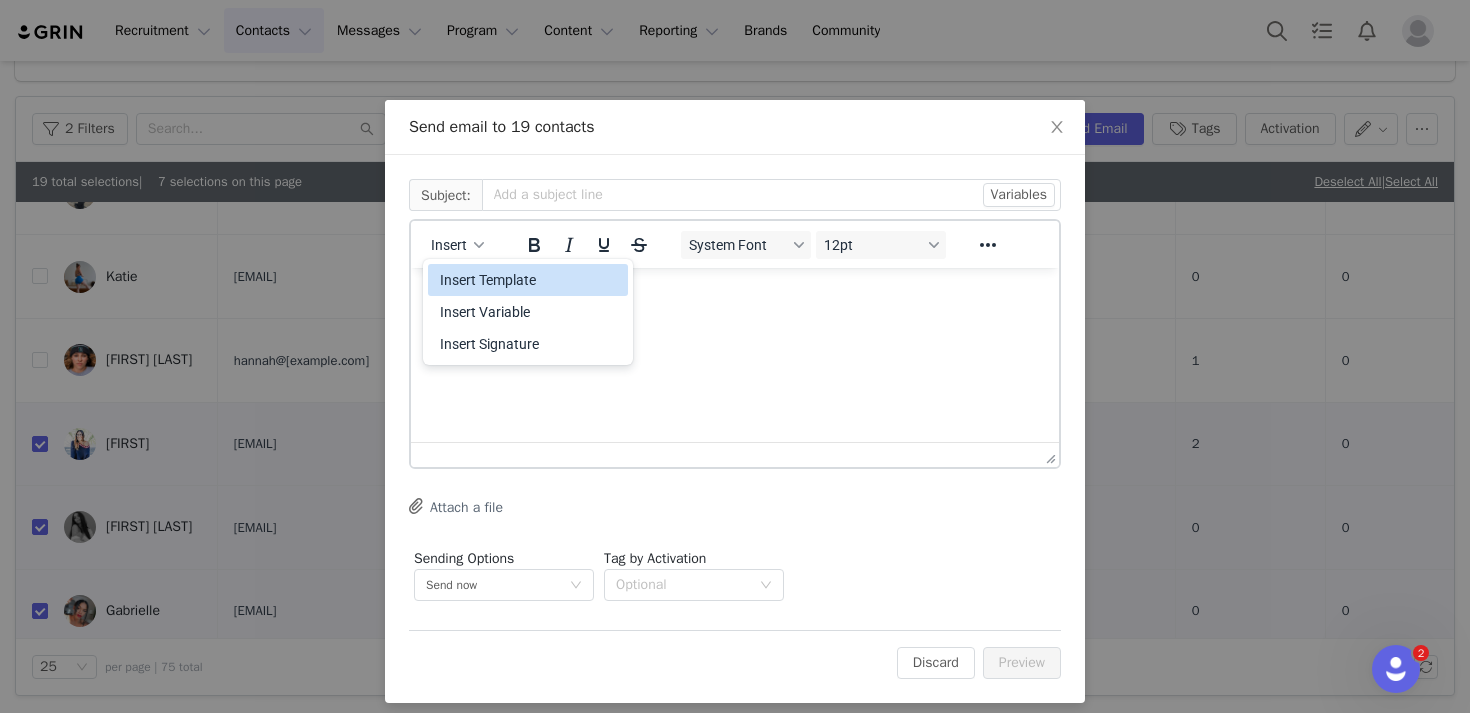 click on "Insert Template" at bounding box center (530, 280) 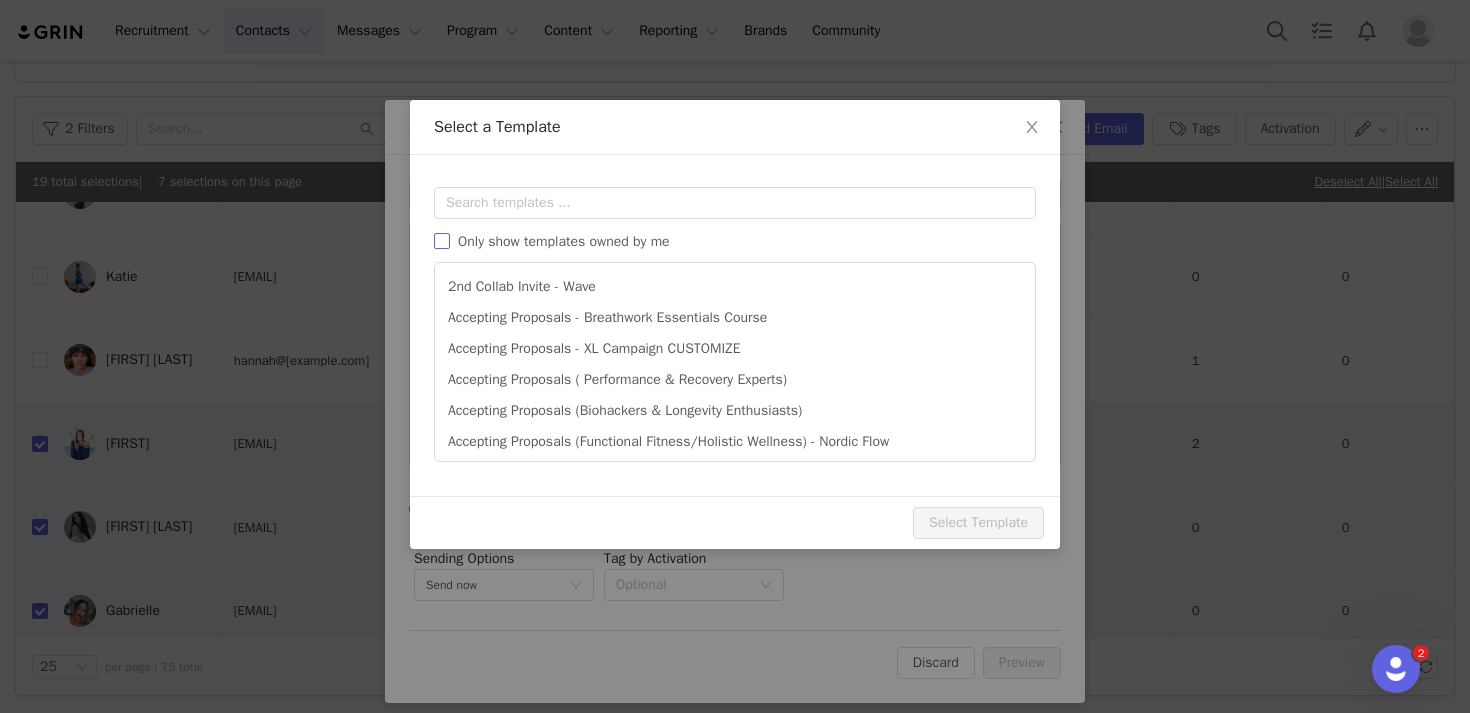 scroll, scrollTop: 0, scrollLeft: 0, axis: both 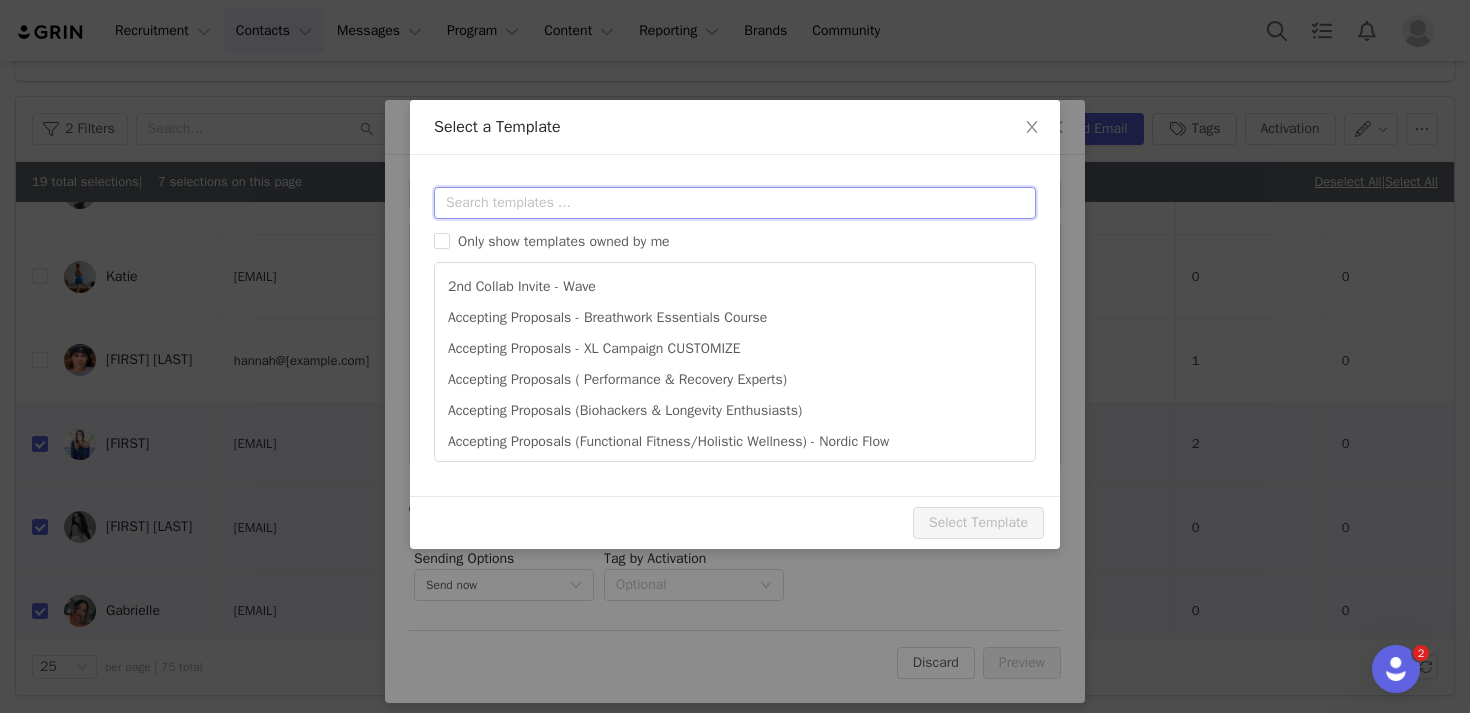click at bounding box center [735, 203] 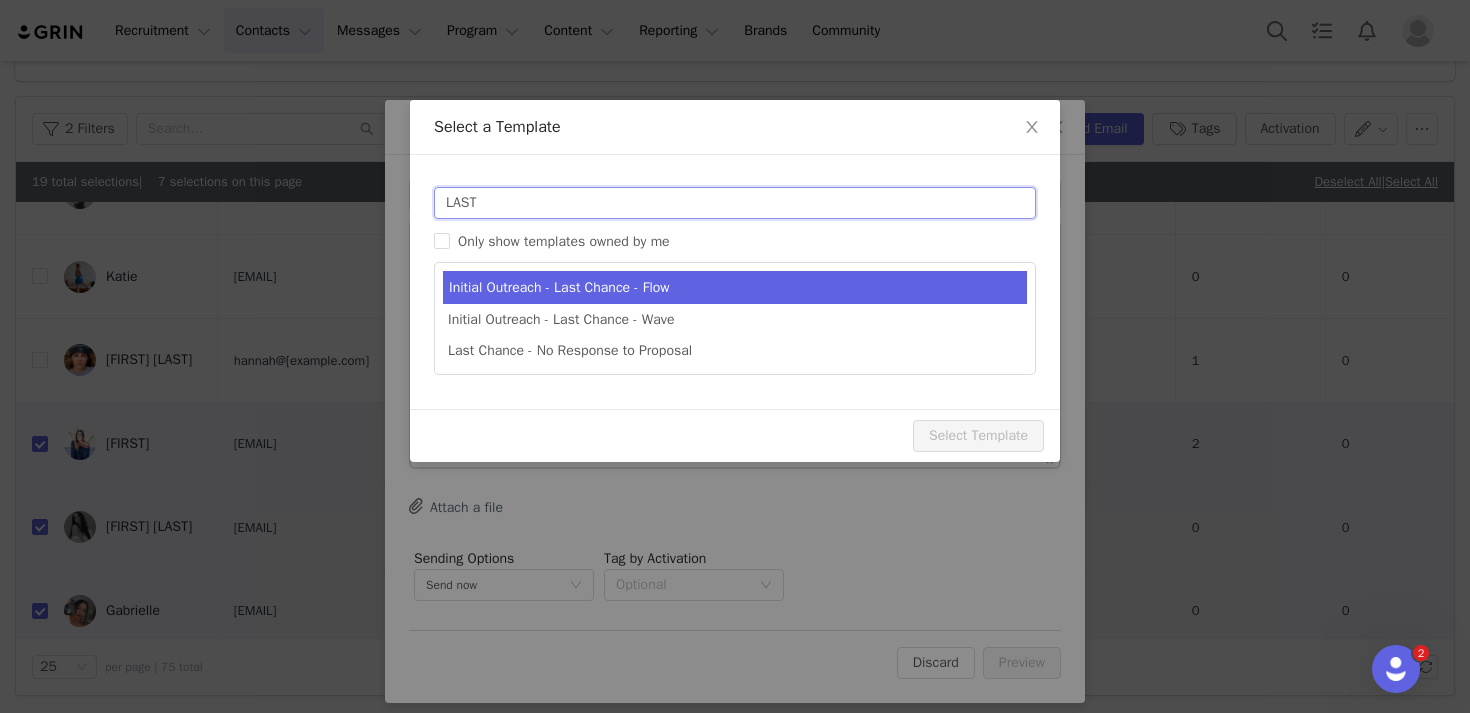 type on "LAST" 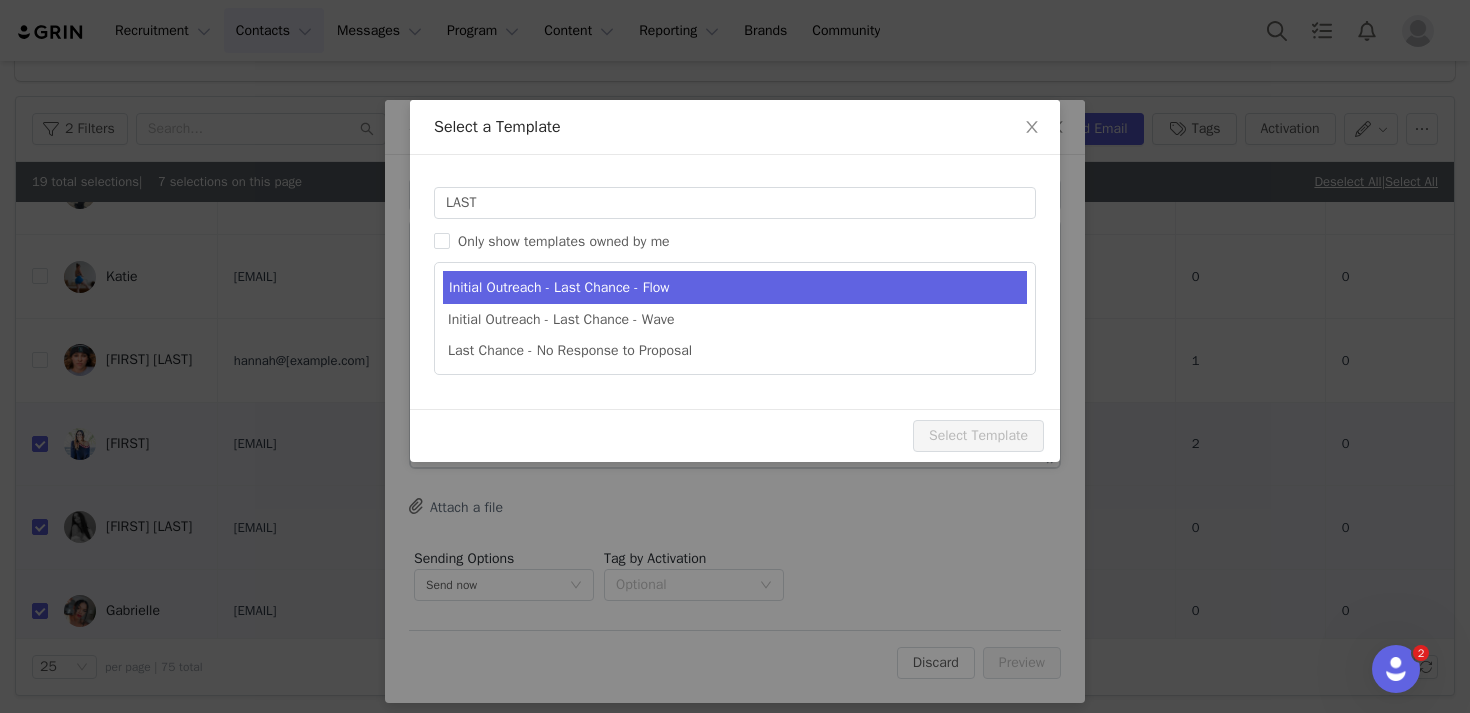 type on "[first_name] x Nordic Flow 🌬️" 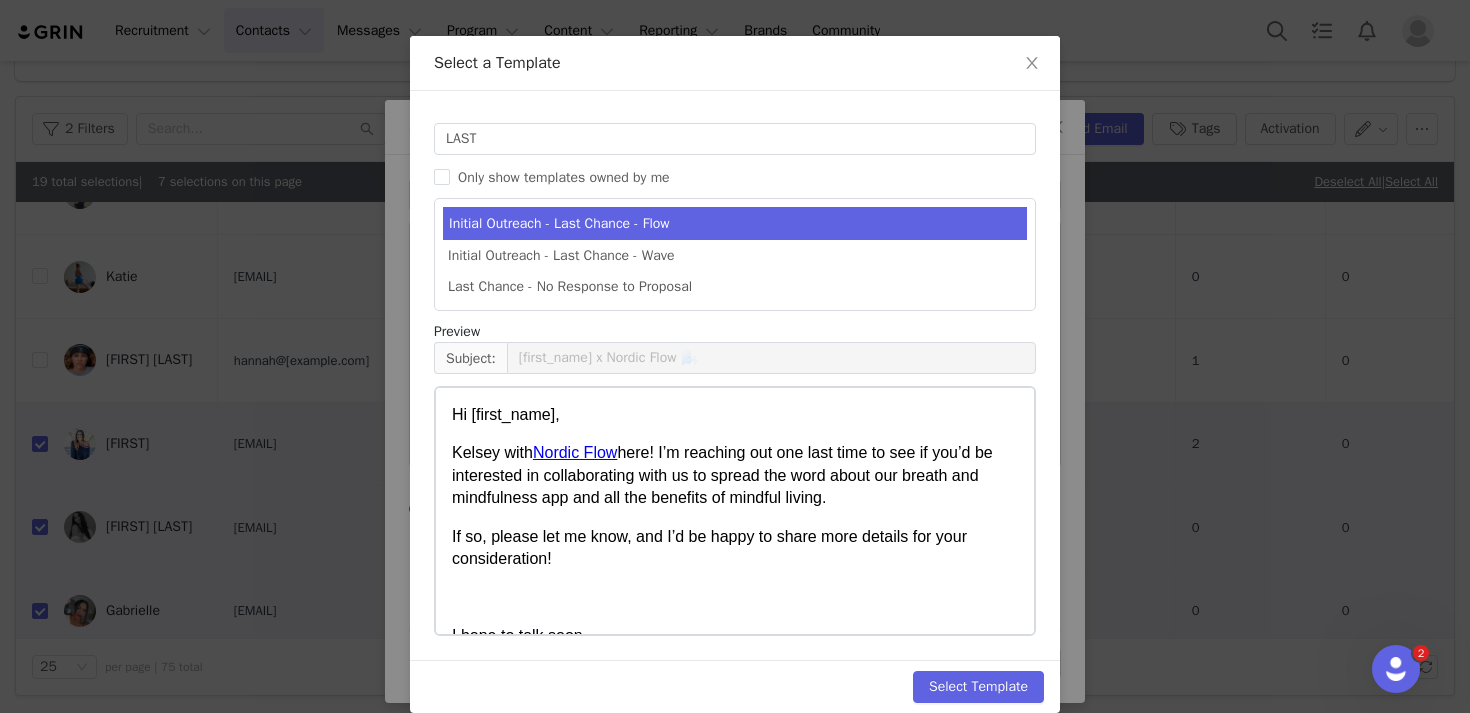 scroll, scrollTop: 88, scrollLeft: 0, axis: vertical 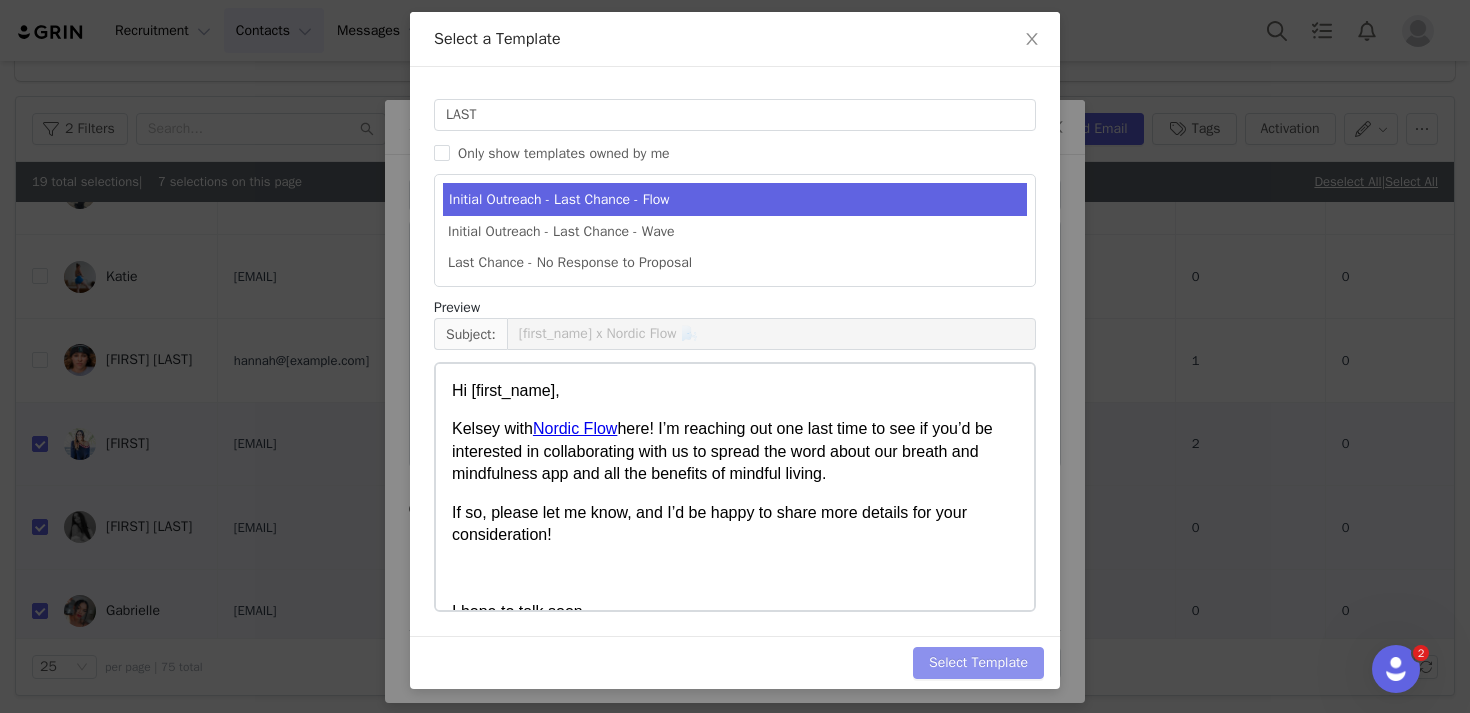 click on "Select Template" at bounding box center [978, 663] 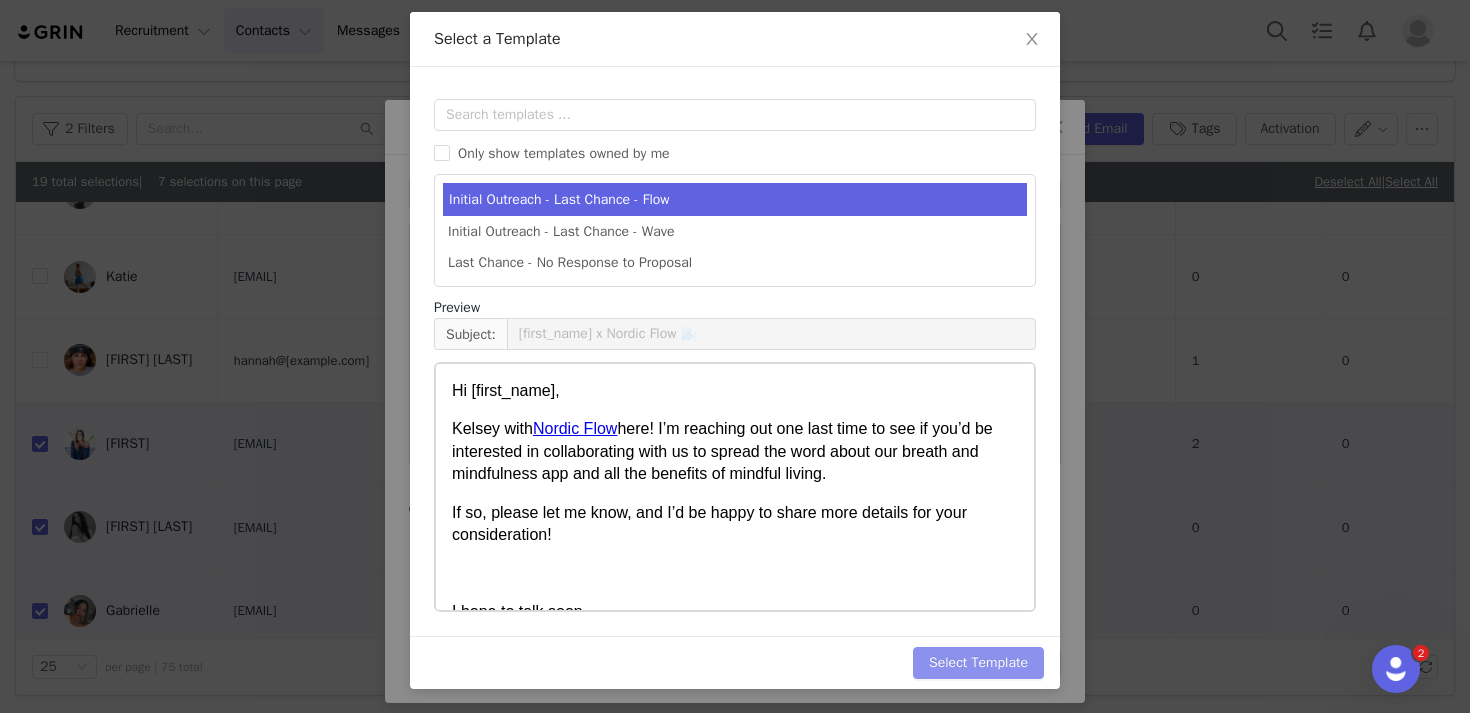 scroll, scrollTop: 0, scrollLeft: 0, axis: both 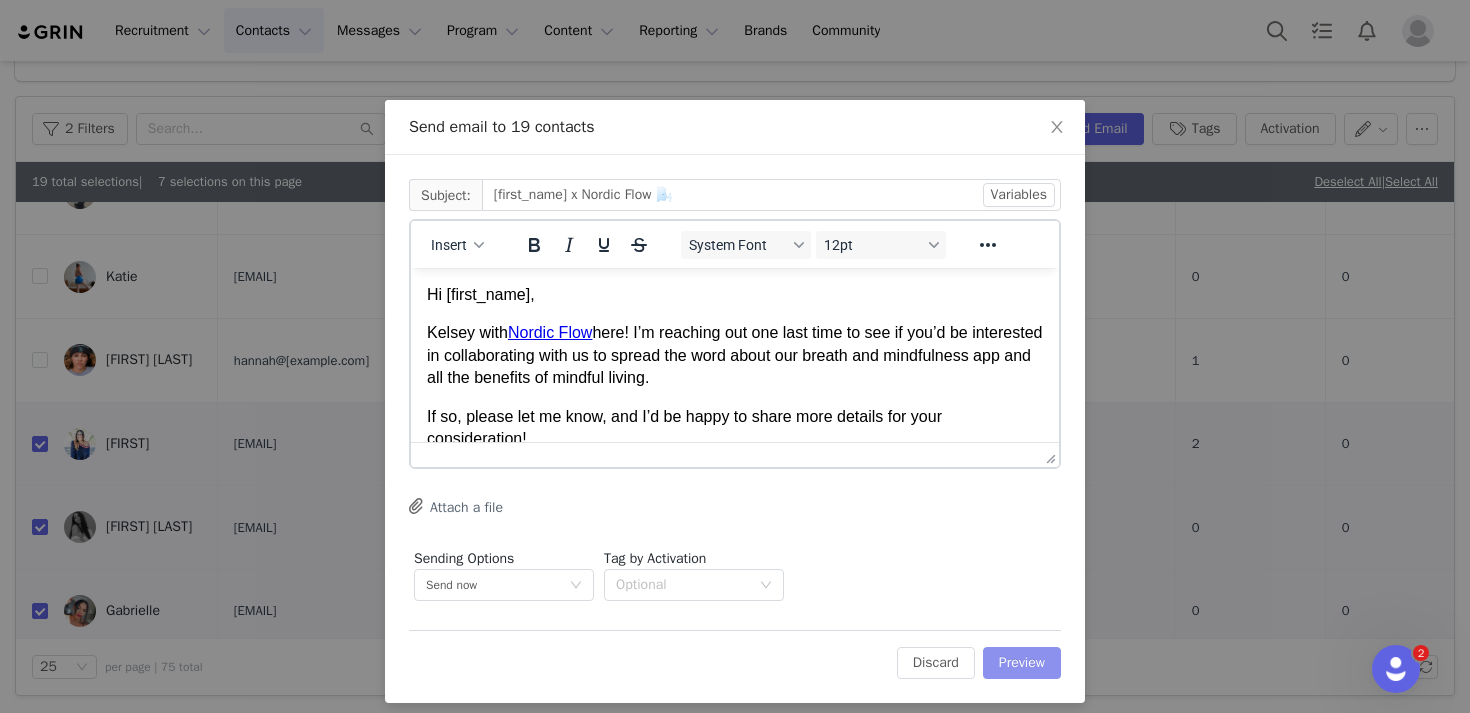 click on "Preview" at bounding box center [1022, 663] 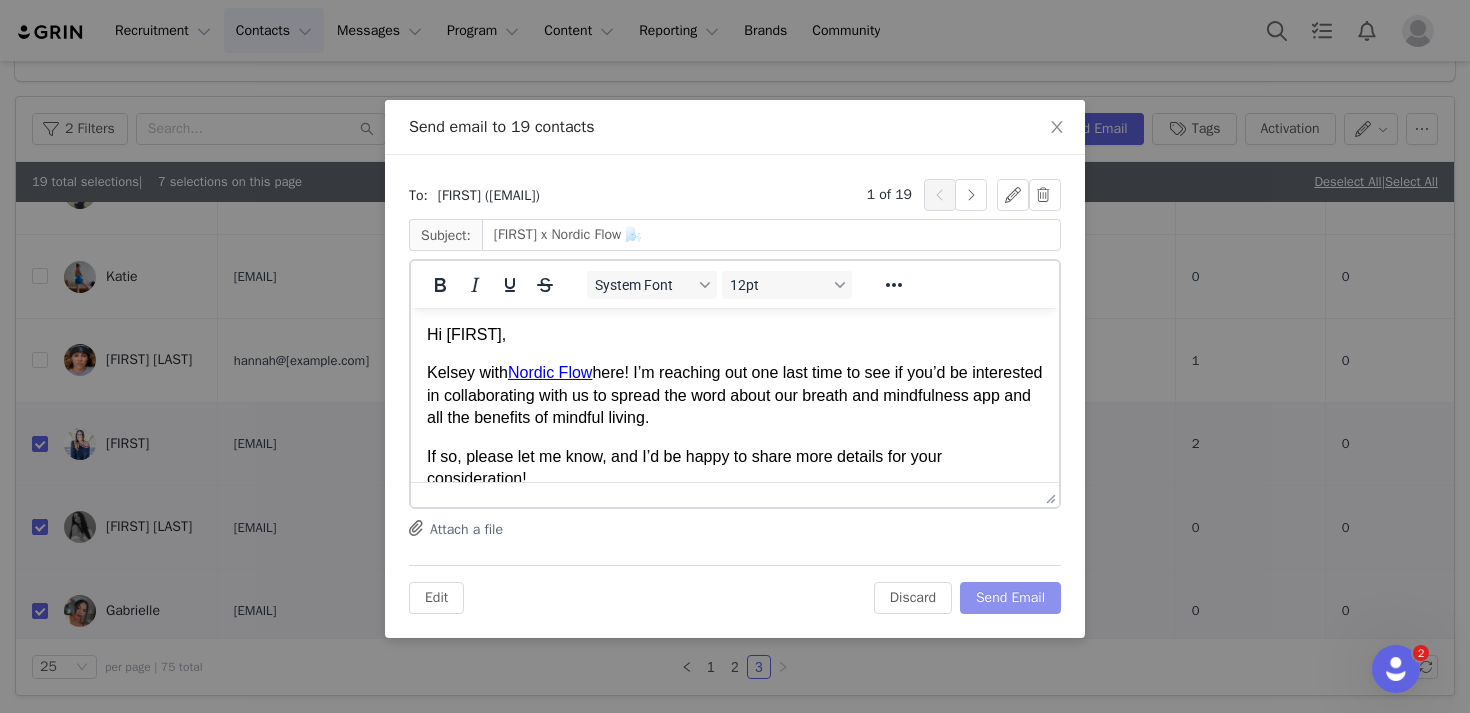 scroll, scrollTop: 0, scrollLeft: 0, axis: both 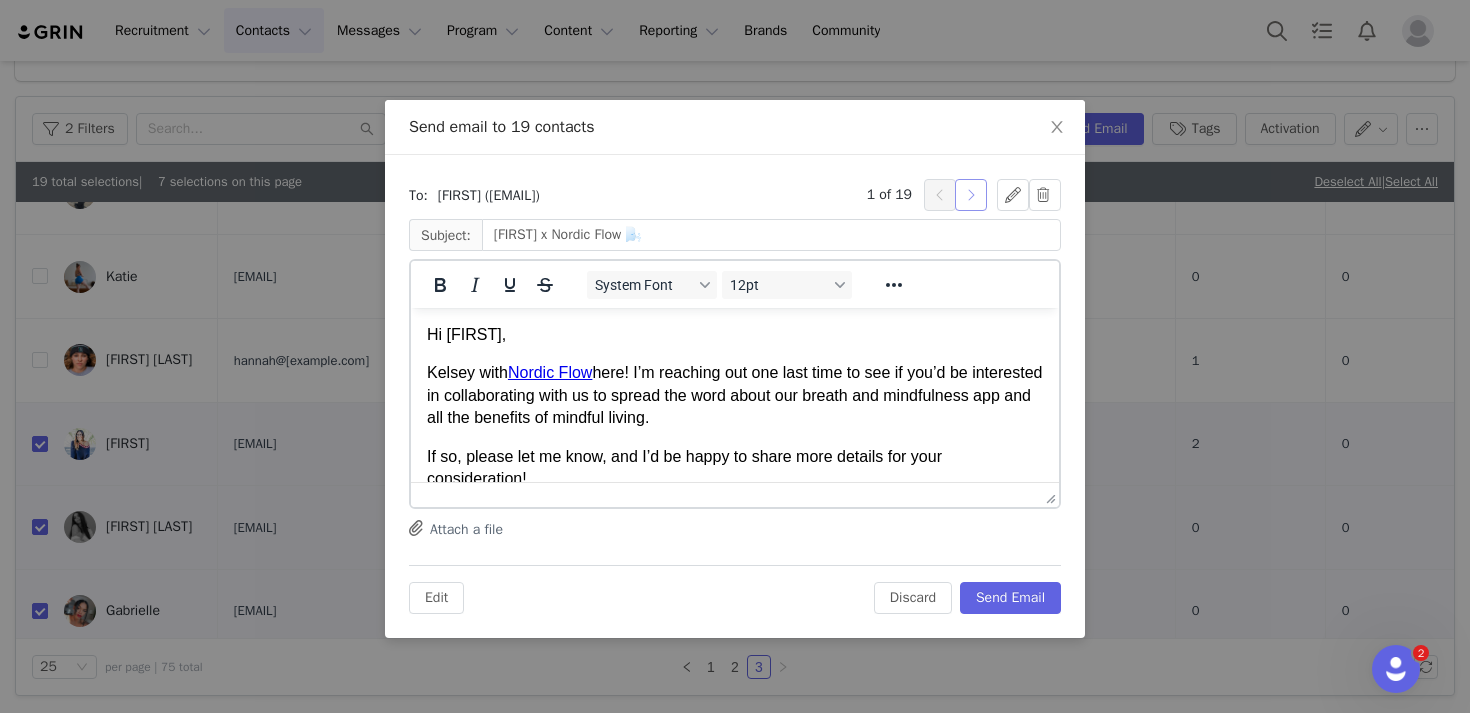 click at bounding box center [971, 195] 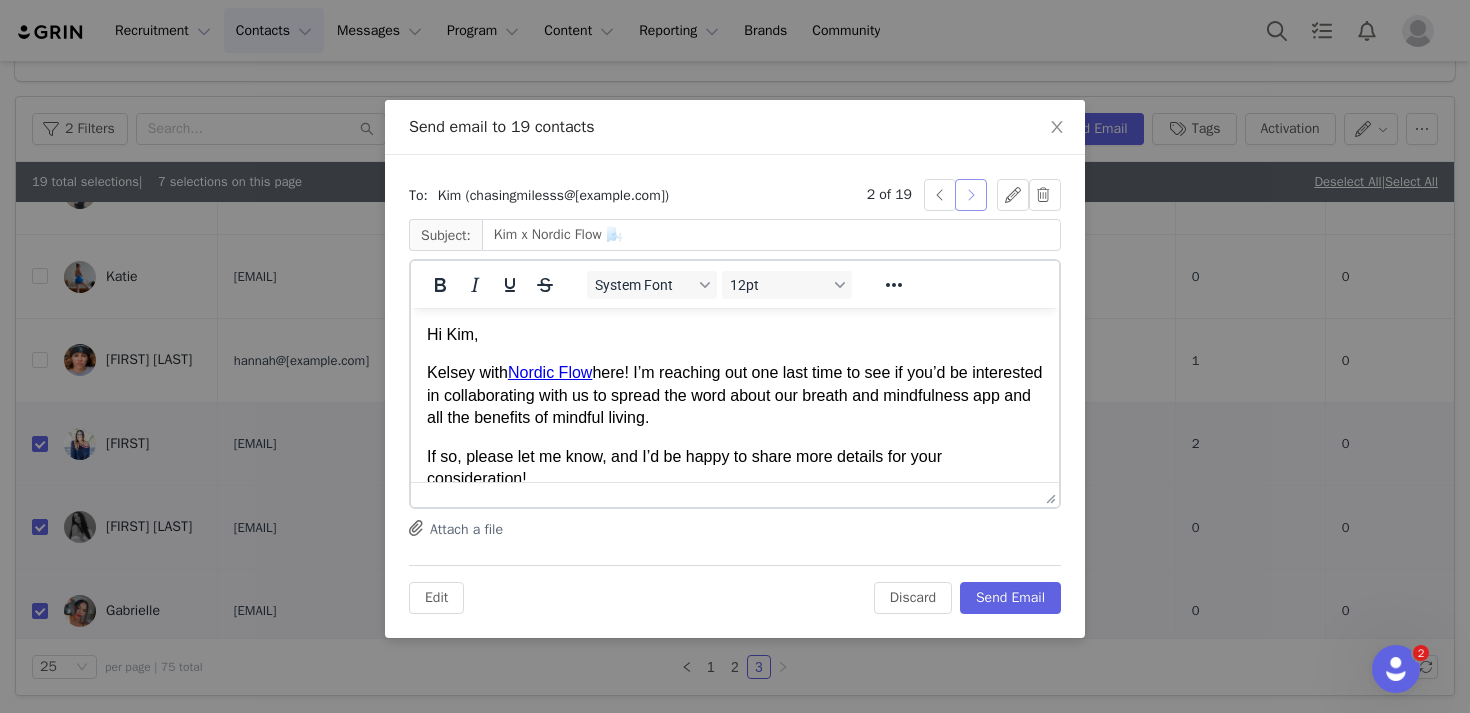 click at bounding box center [971, 195] 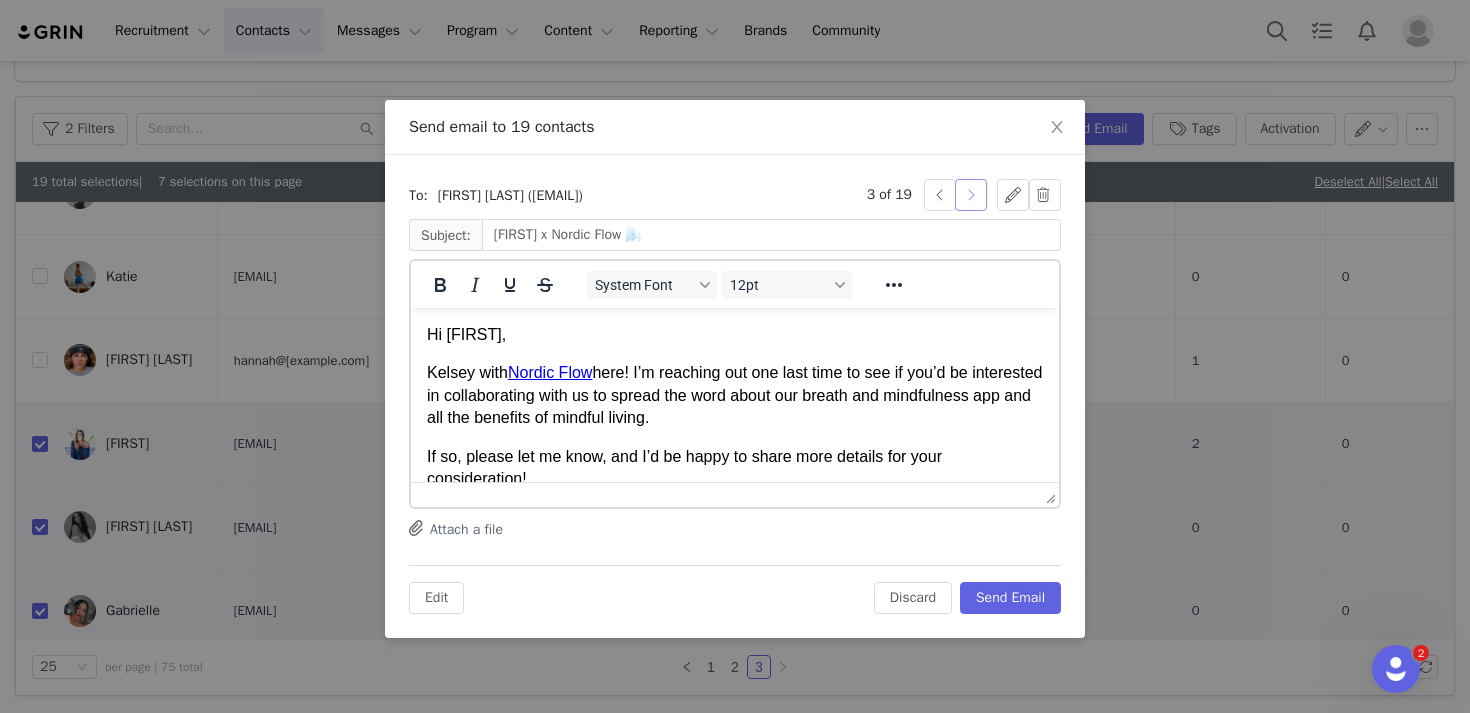 click at bounding box center (971, 195) 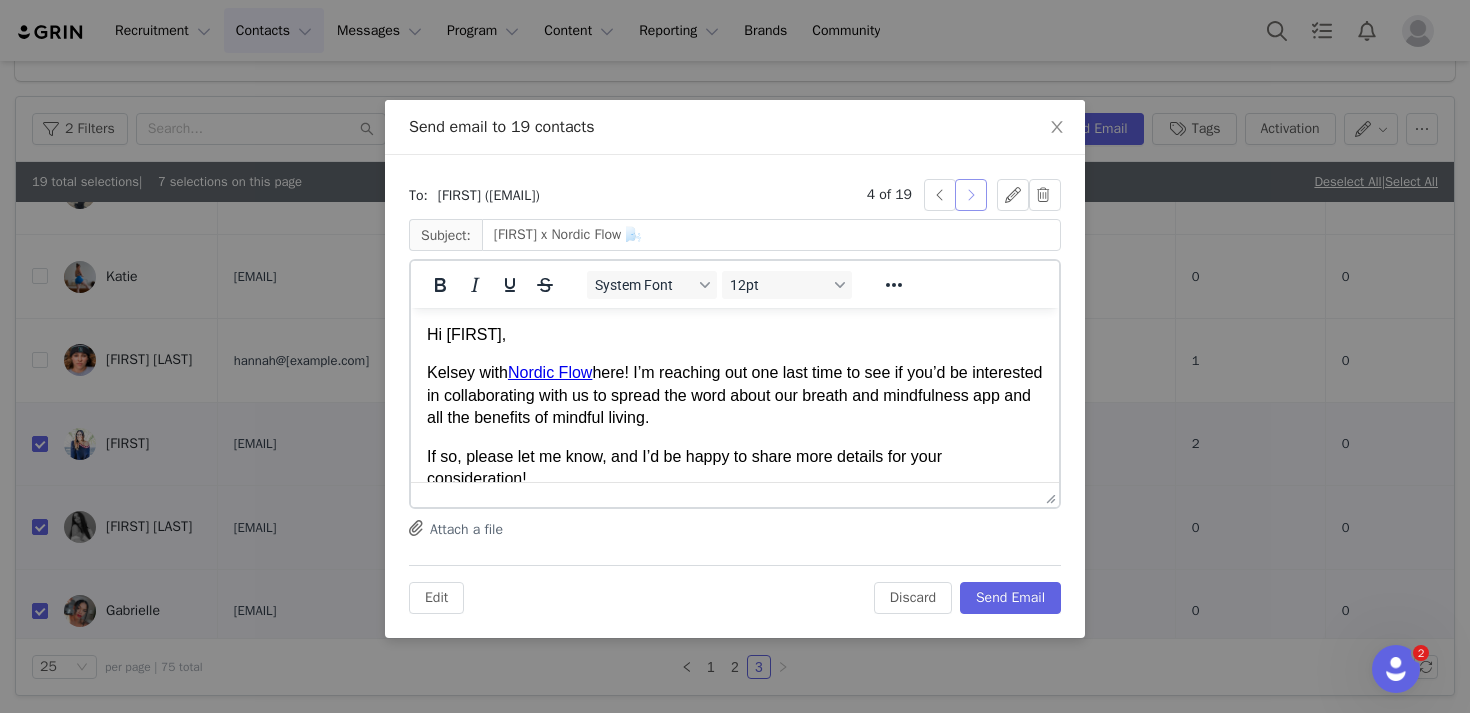 click at bounding box center [971, 195] 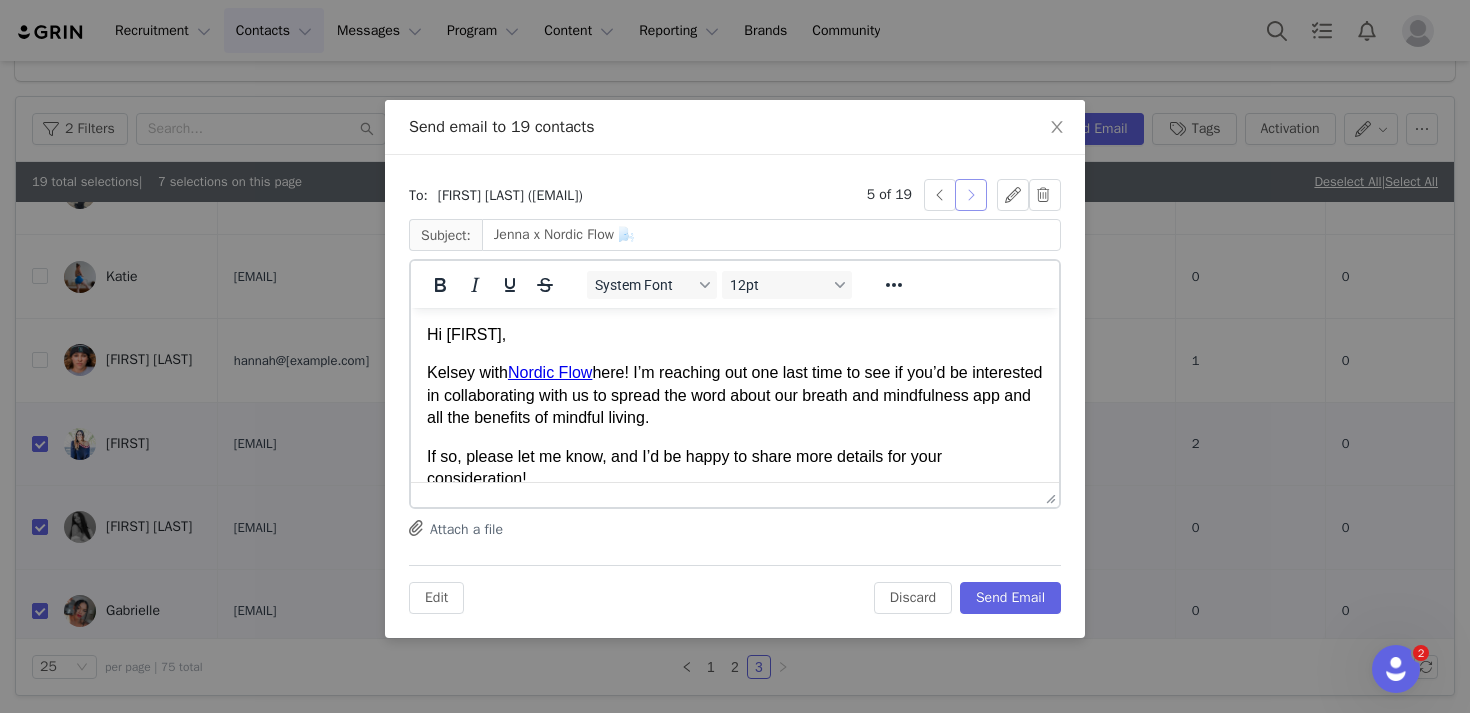 click at bounding box center (971, 195) 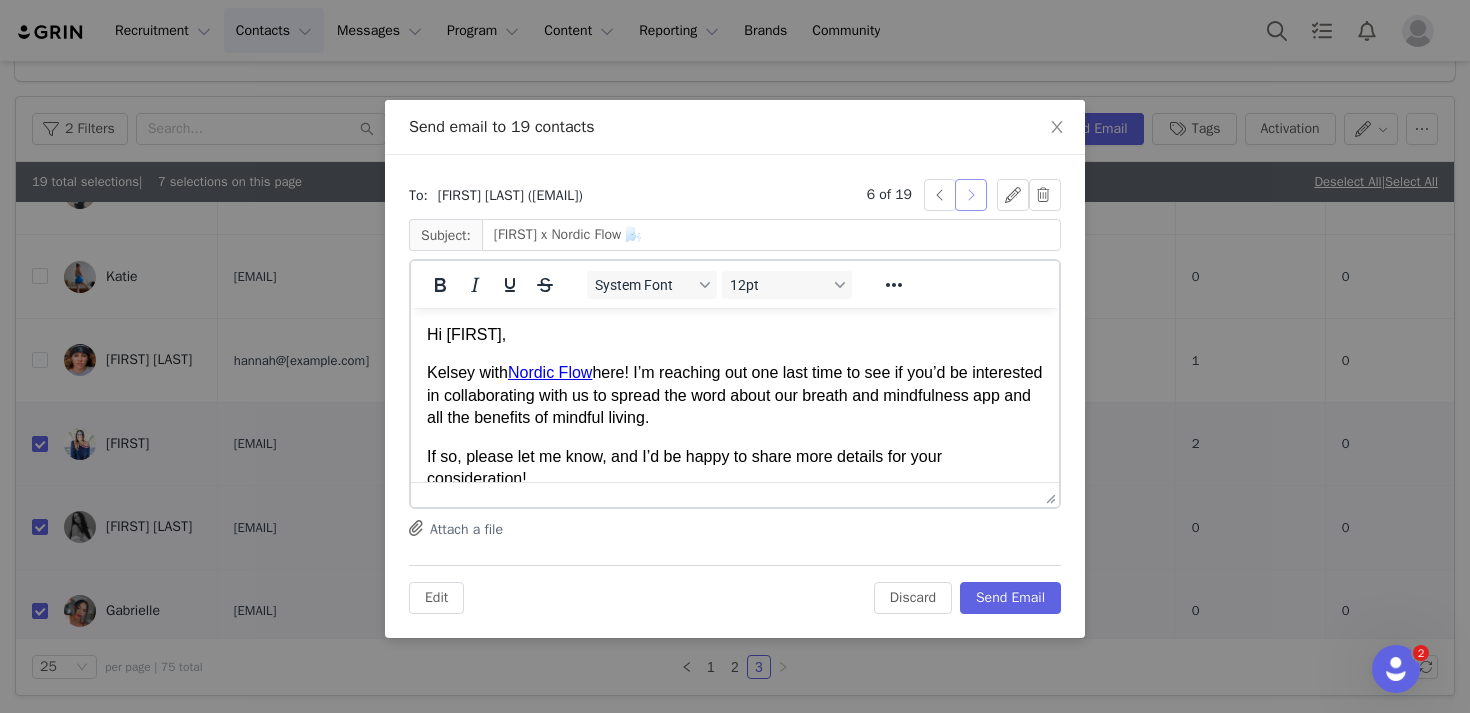 click at bounding box center [971, 195] 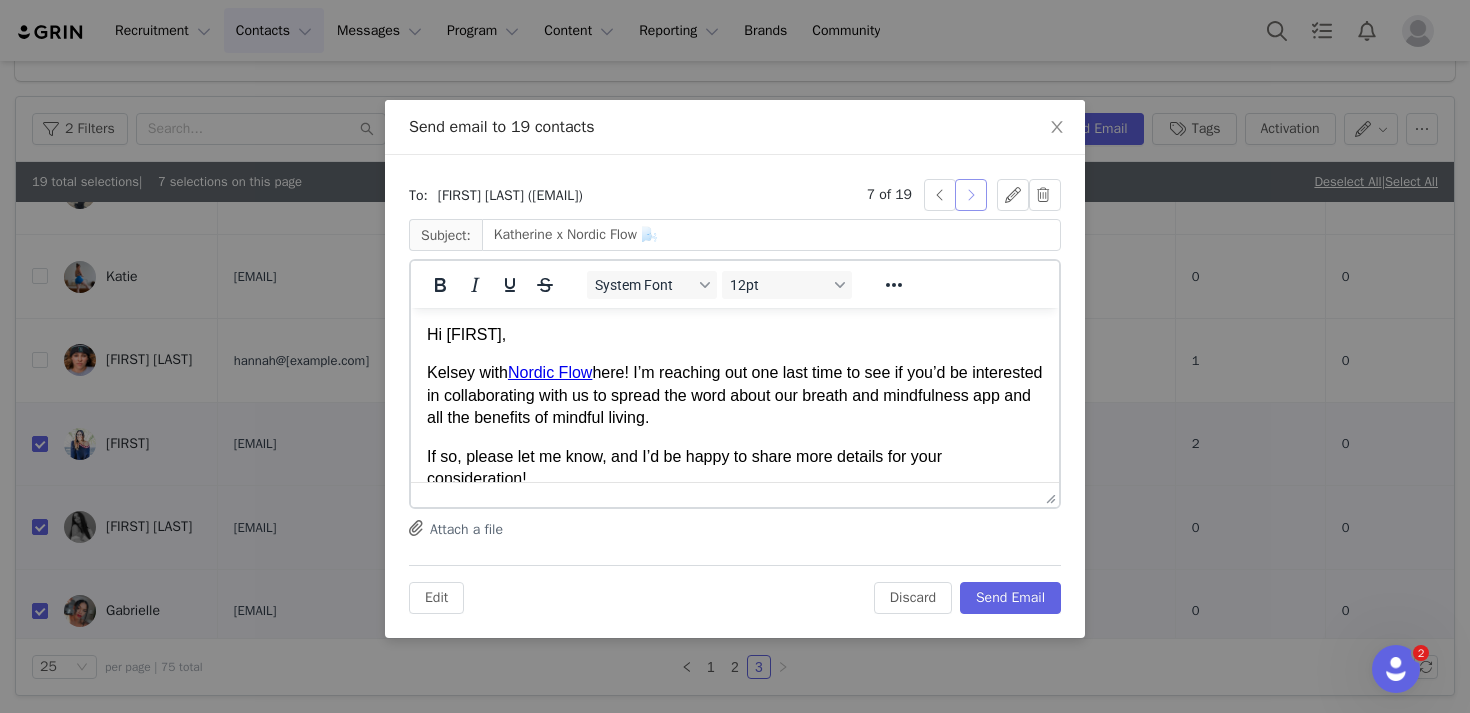 click at bounding box center (971, 195) 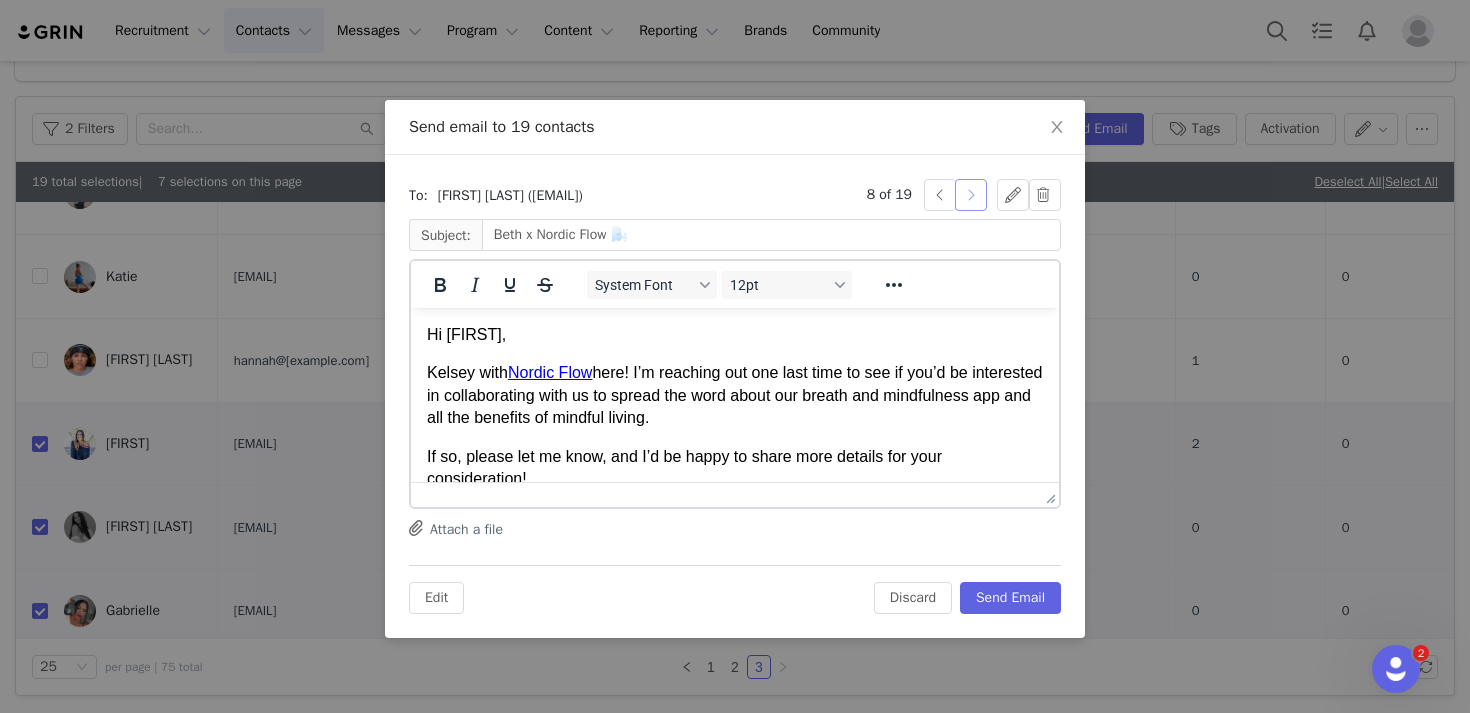 click at bounding box center [971, 195] 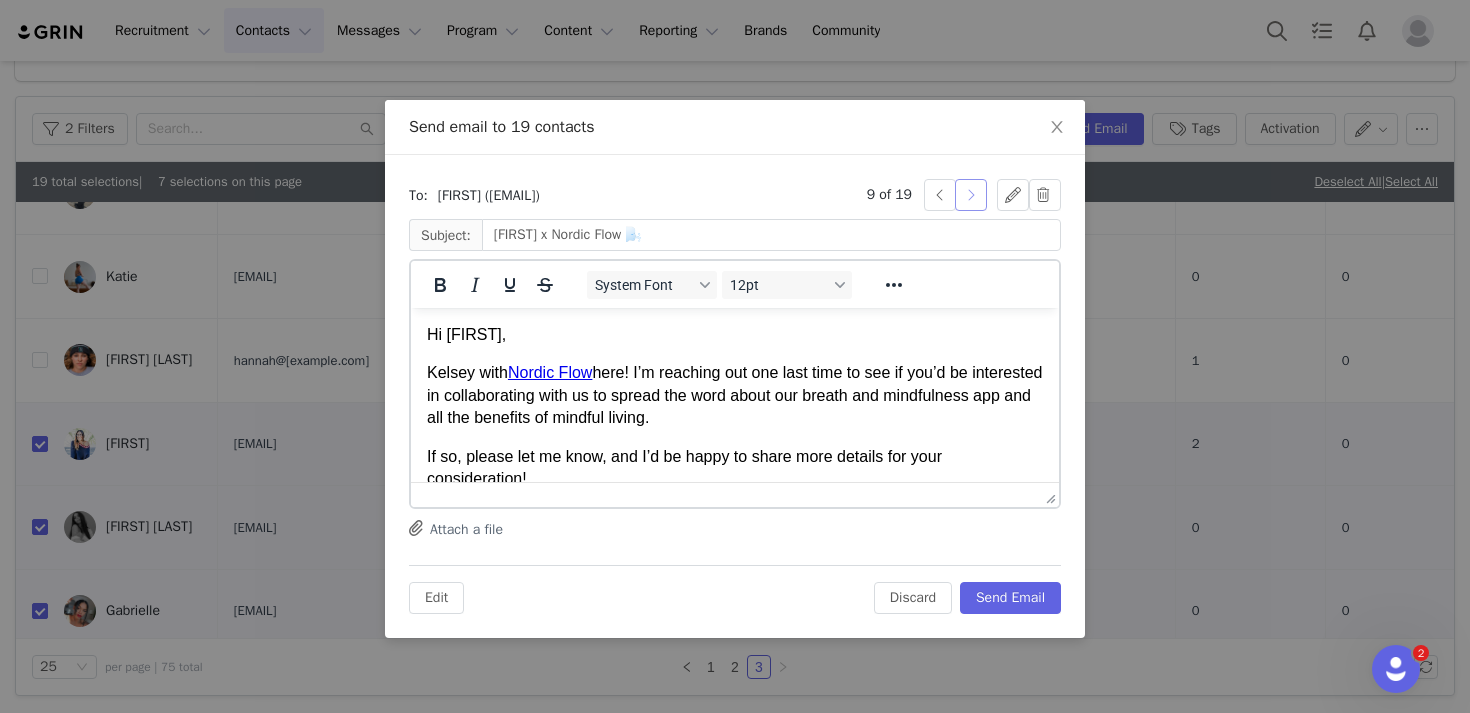 click at bounding box center [971, 195] 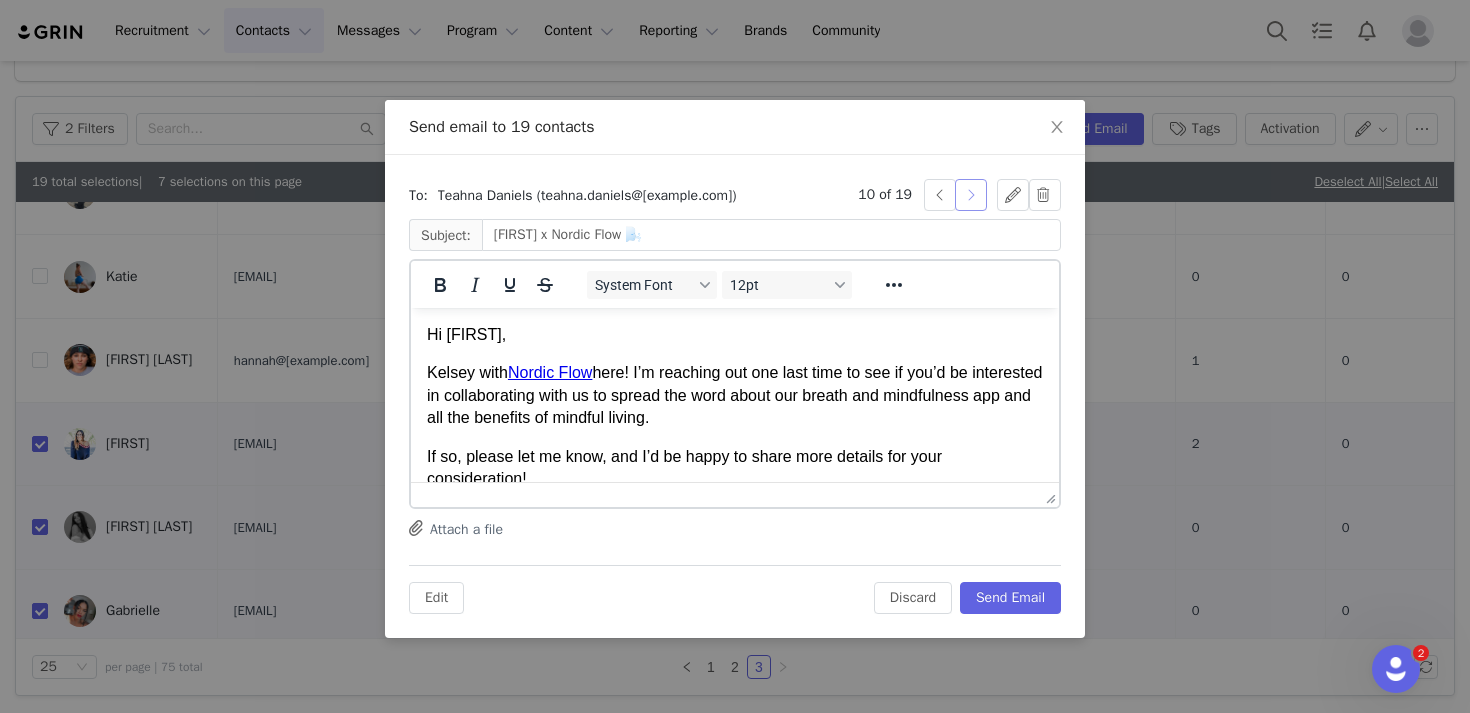 click at bounding box center [971, 195] 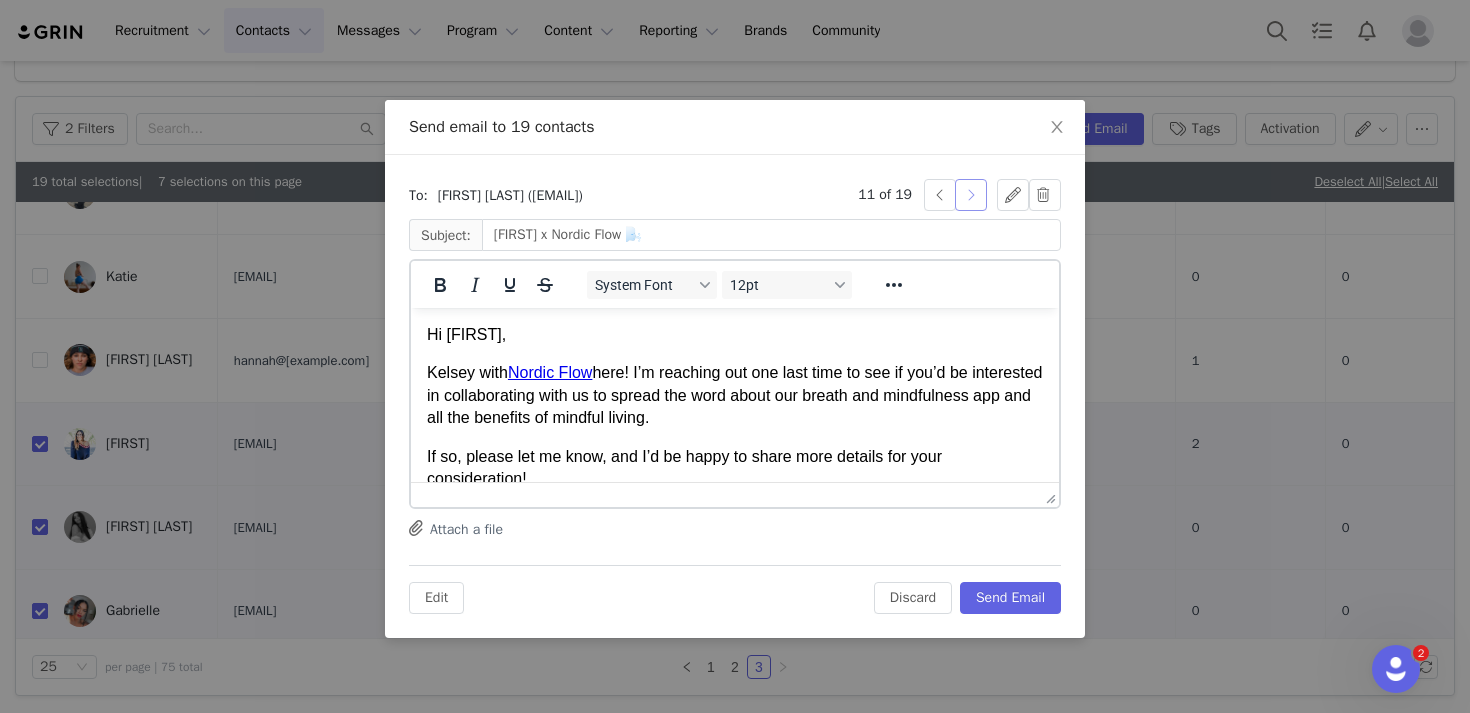 click at bounding box center [971, 195] 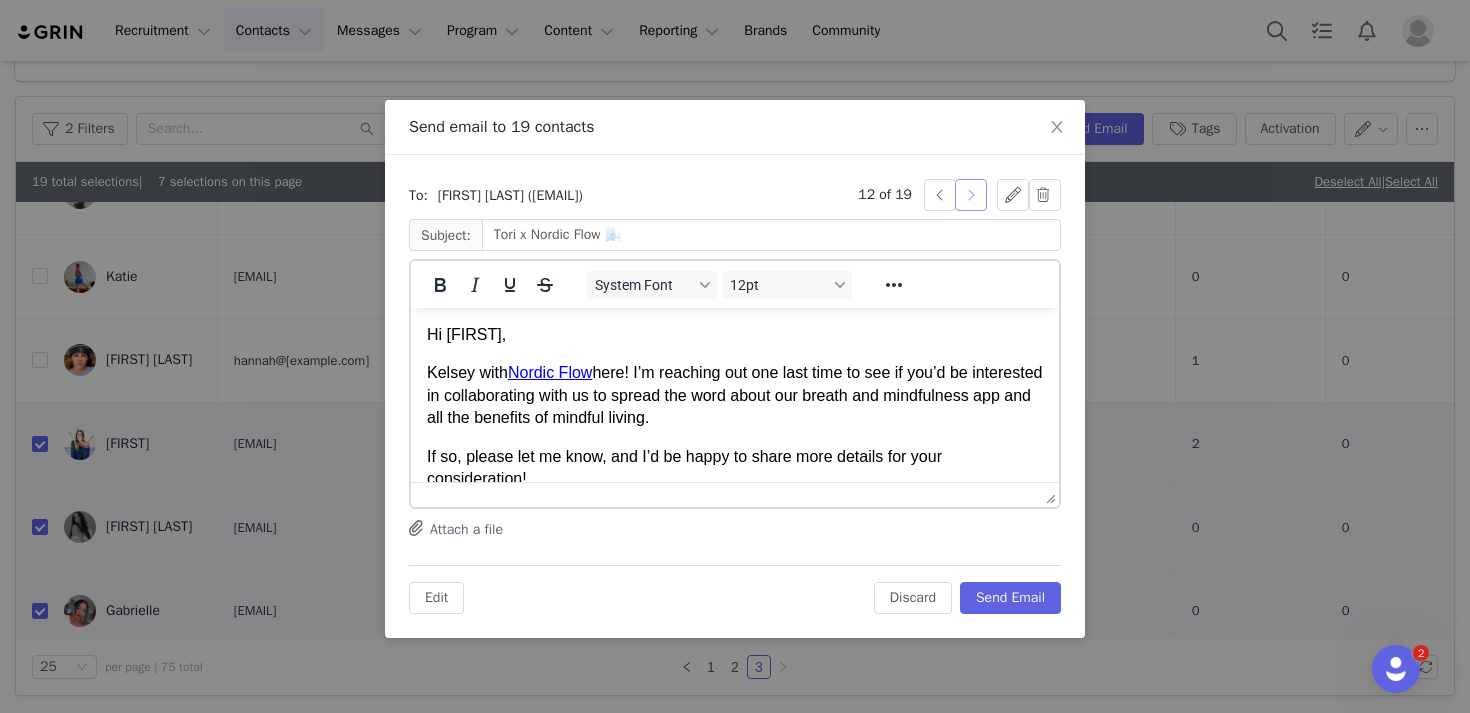 click at bounding box center (971, 195) 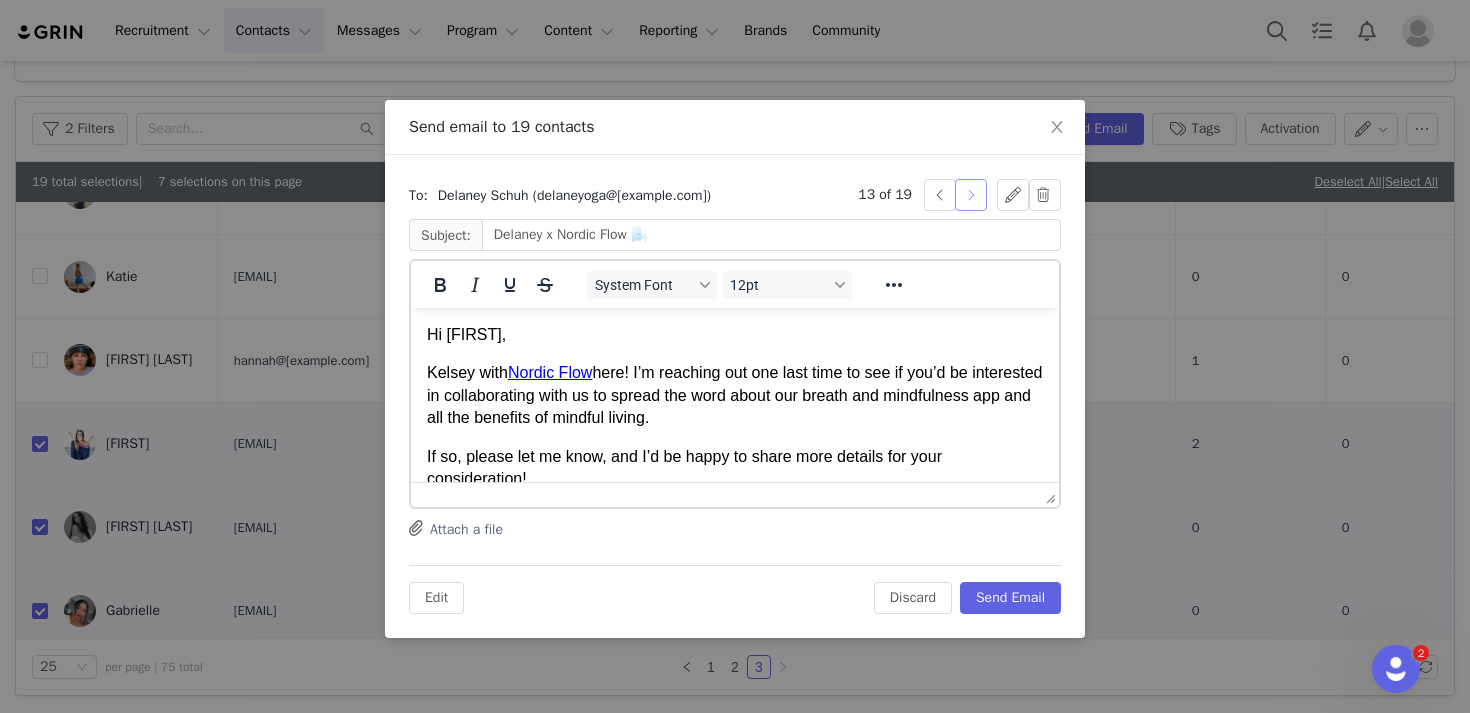 click at bounding box center (971, 195) 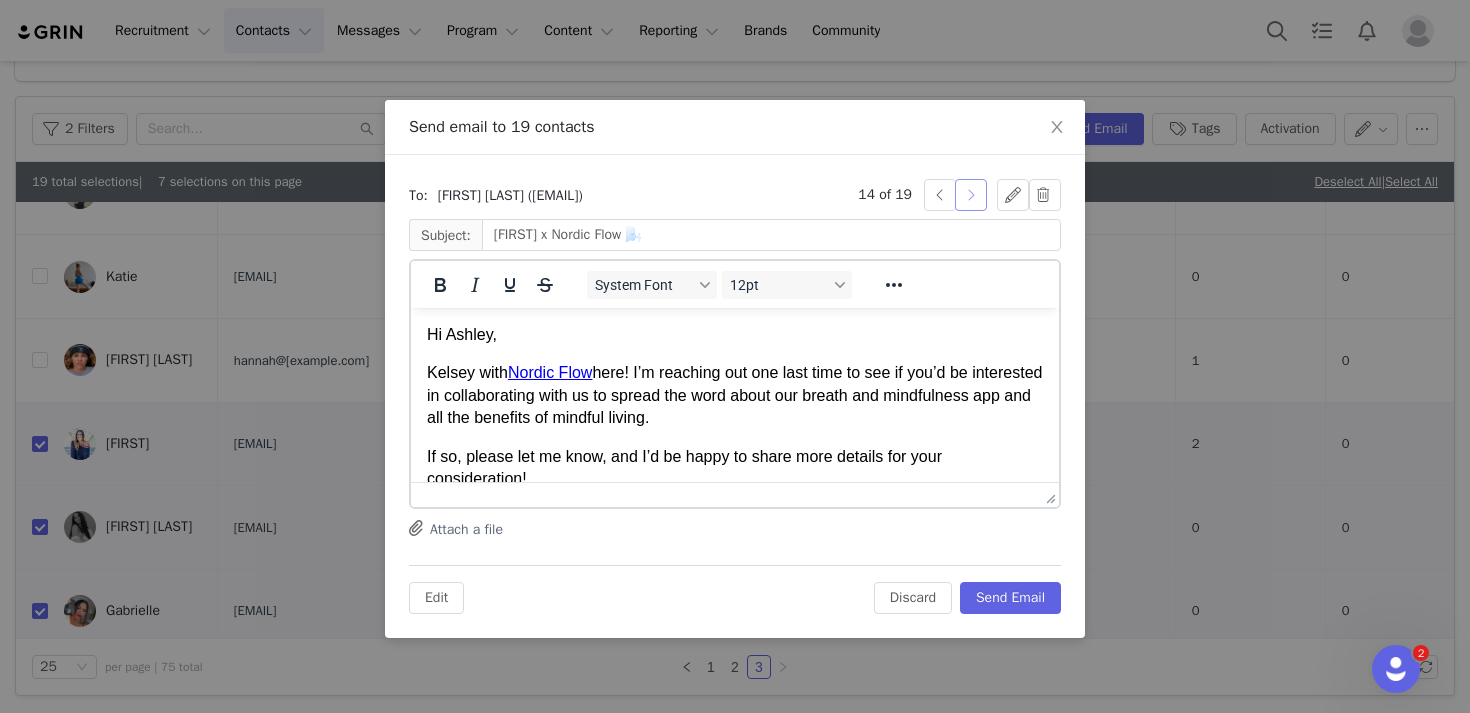 click at bounding box center [971, 195] 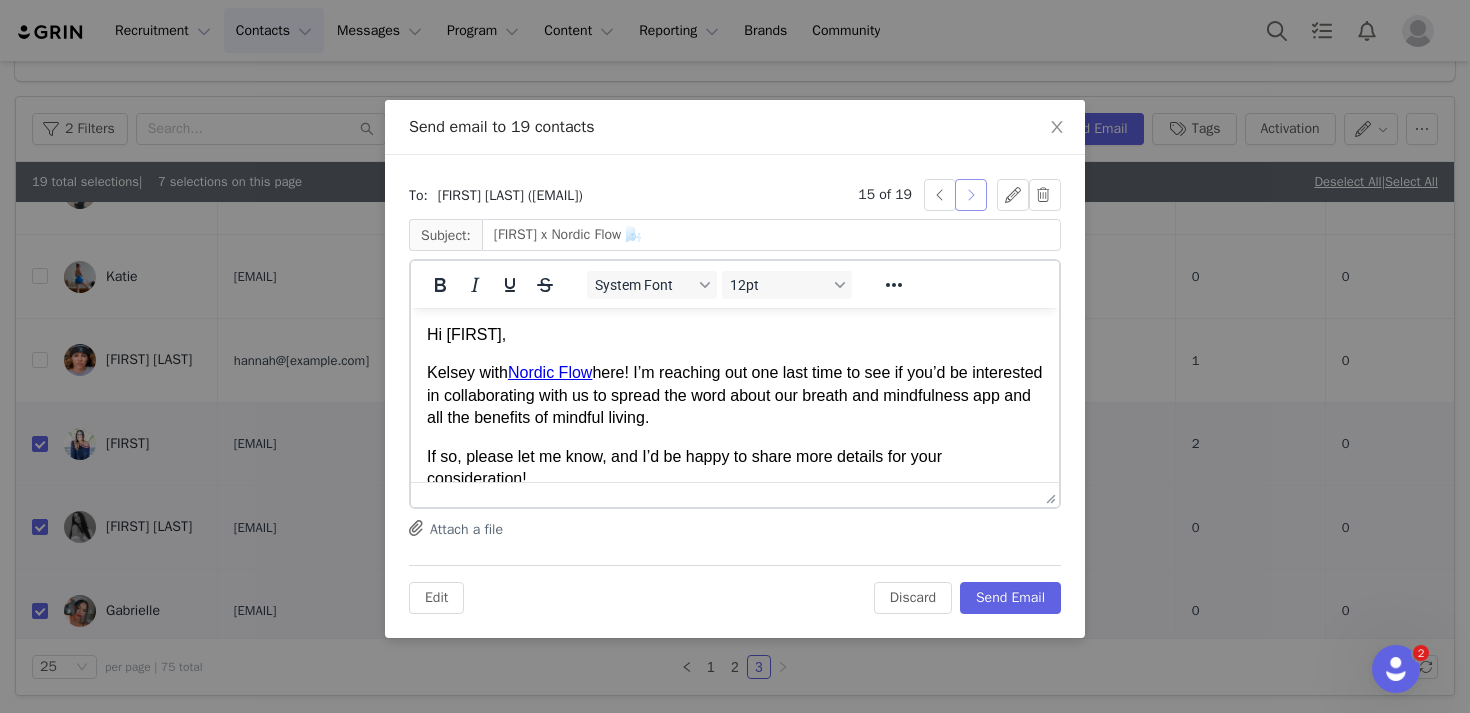 click at bounding box center [971, 195] 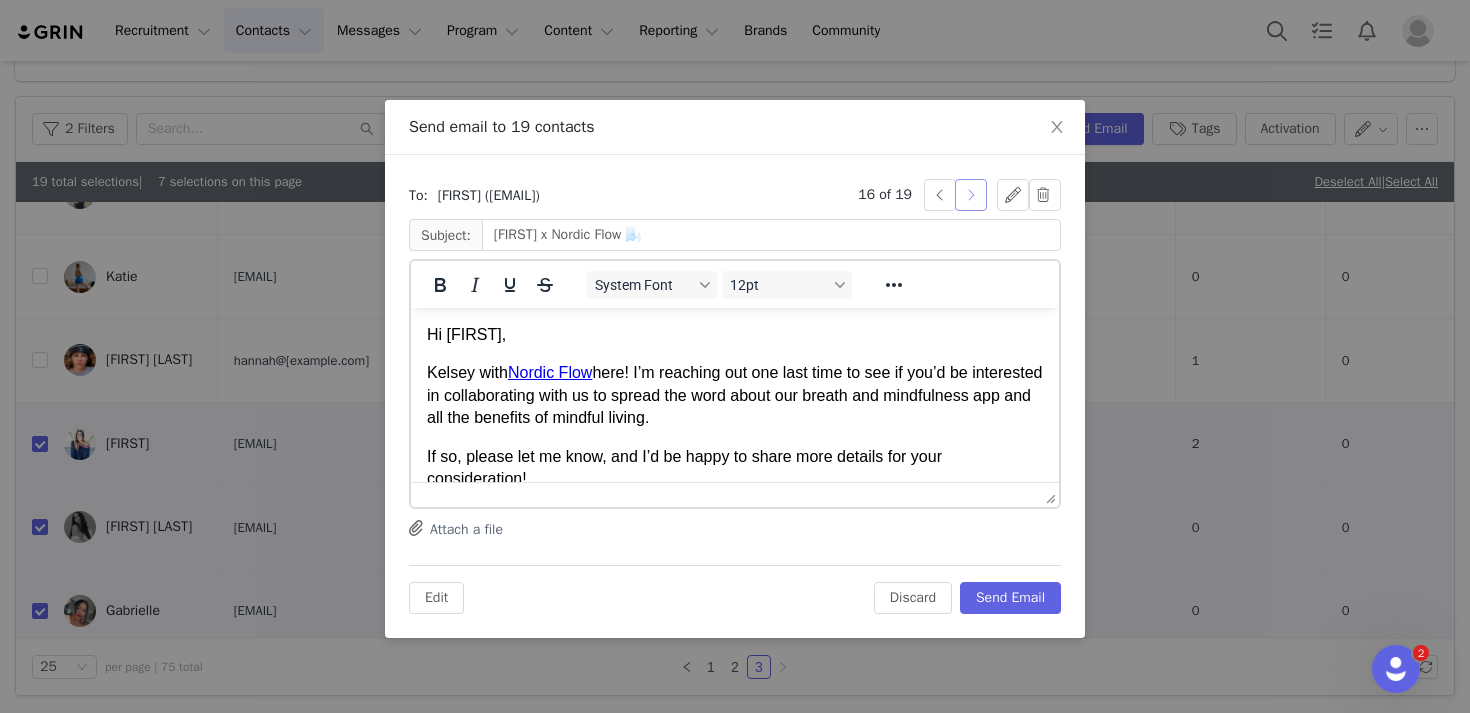 click at bounding box center (971, 195) 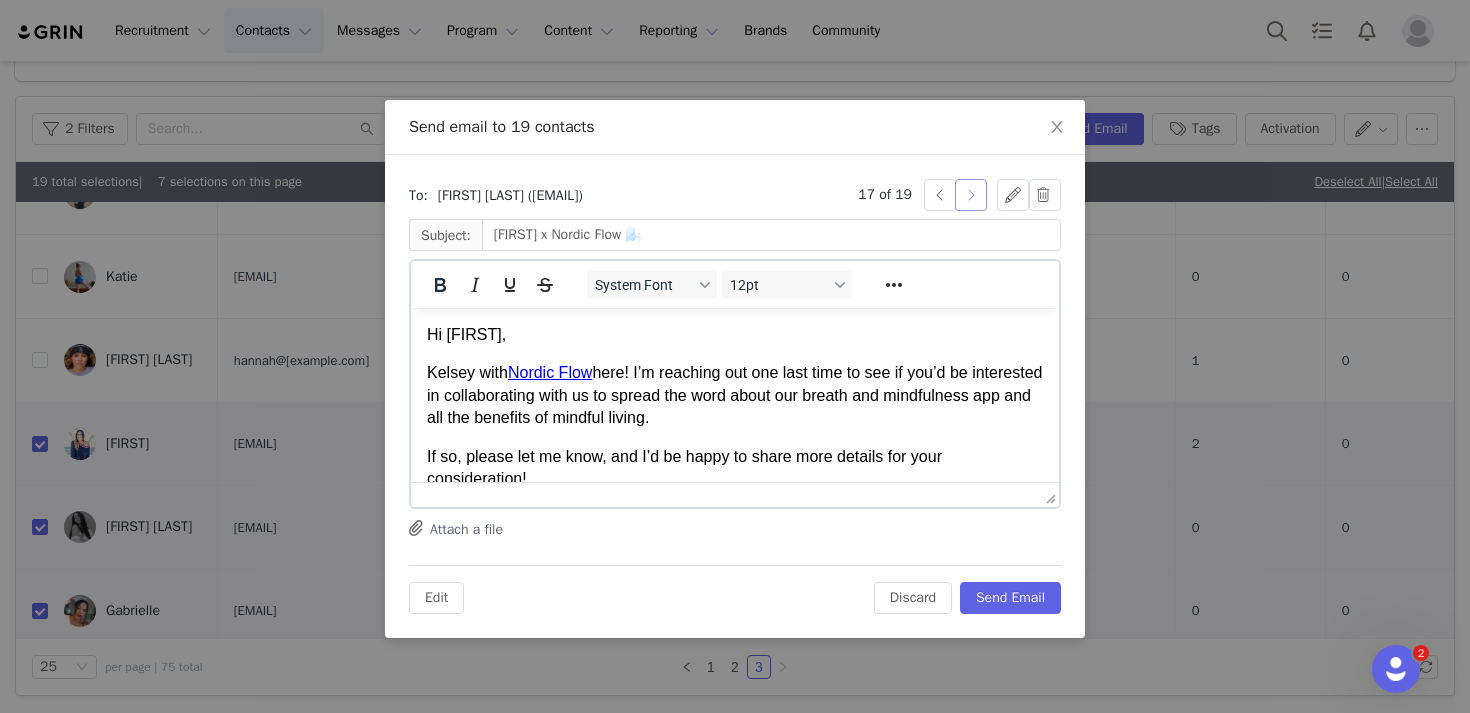 click at bounding box center [971, 195] 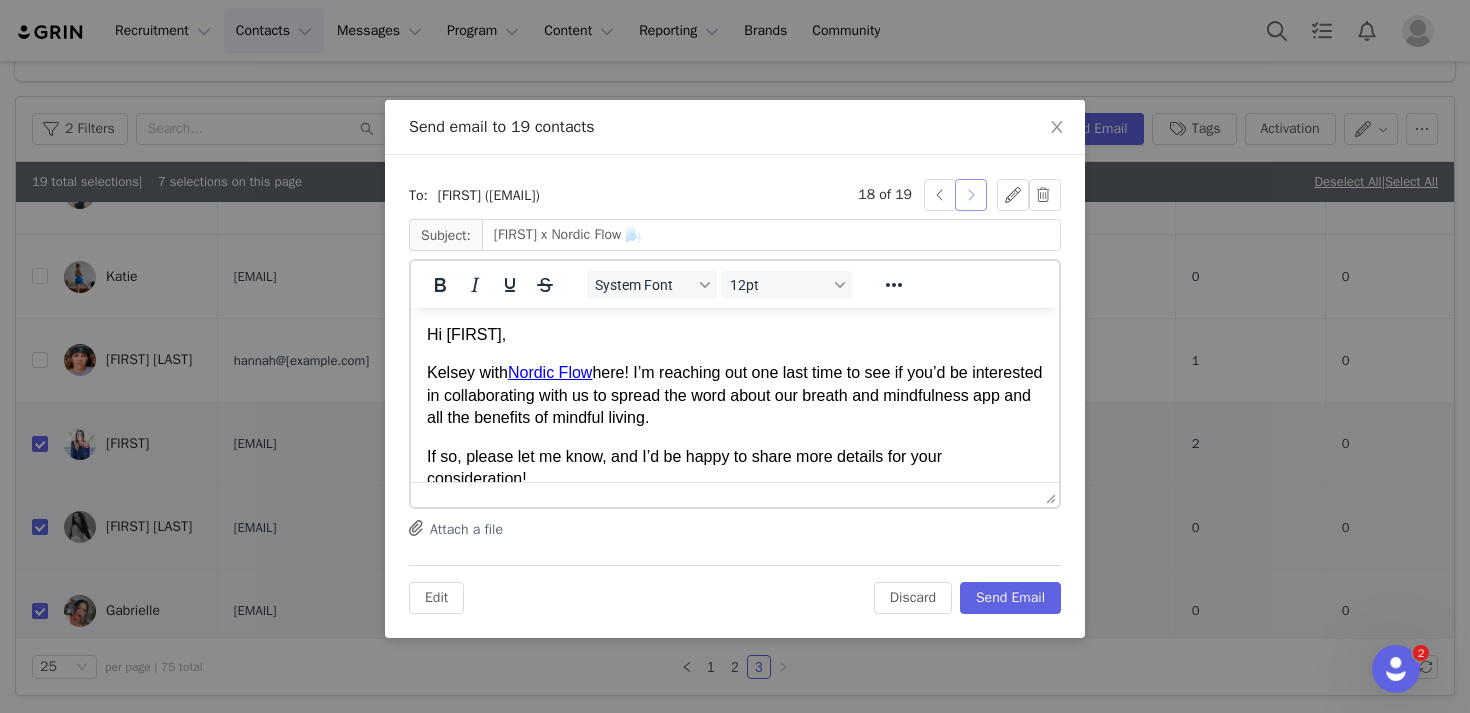 click at bounding box center (971, 195) 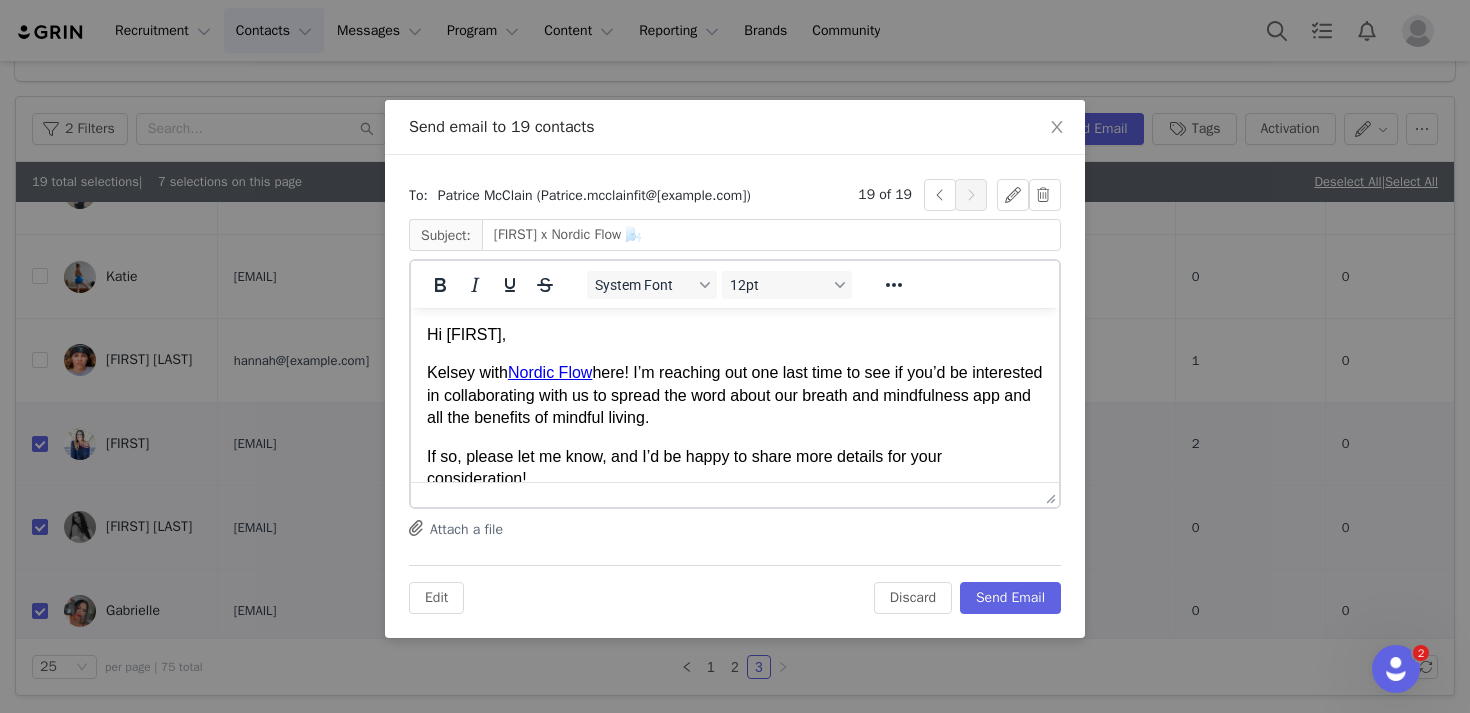 type on "Patrice x Nordic Flow 🌬️" 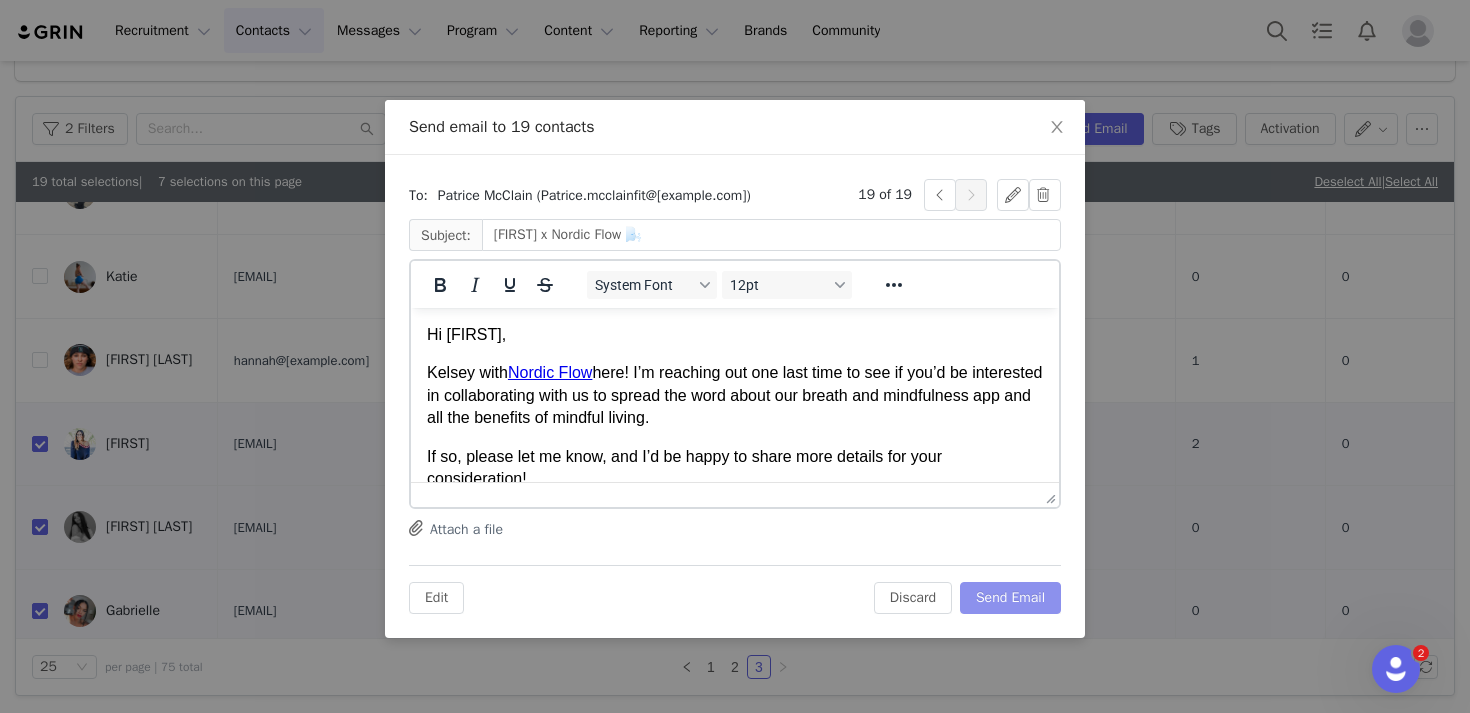 click on "Send Email" at bounding box center (1010, 598) 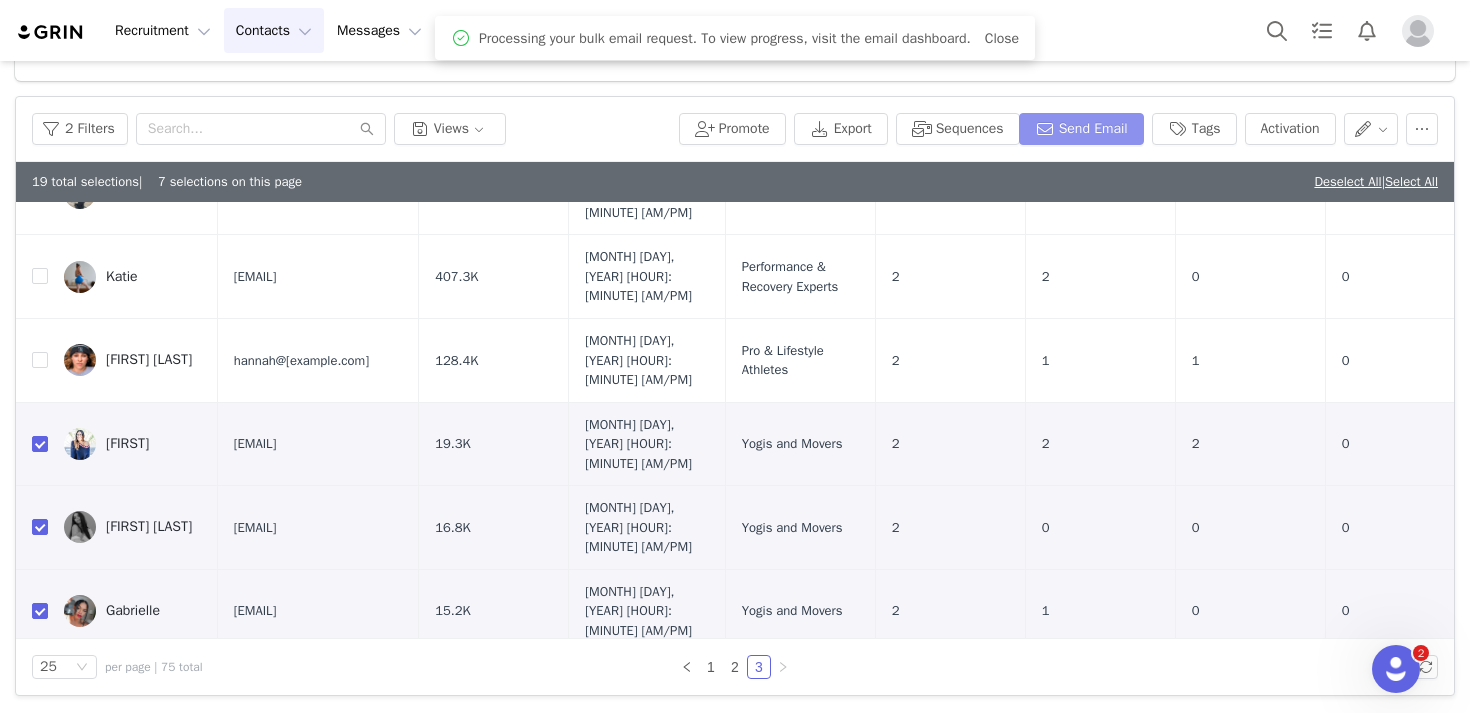 scroll, scrollTop: 0, scrollLeft: 0, axis: both 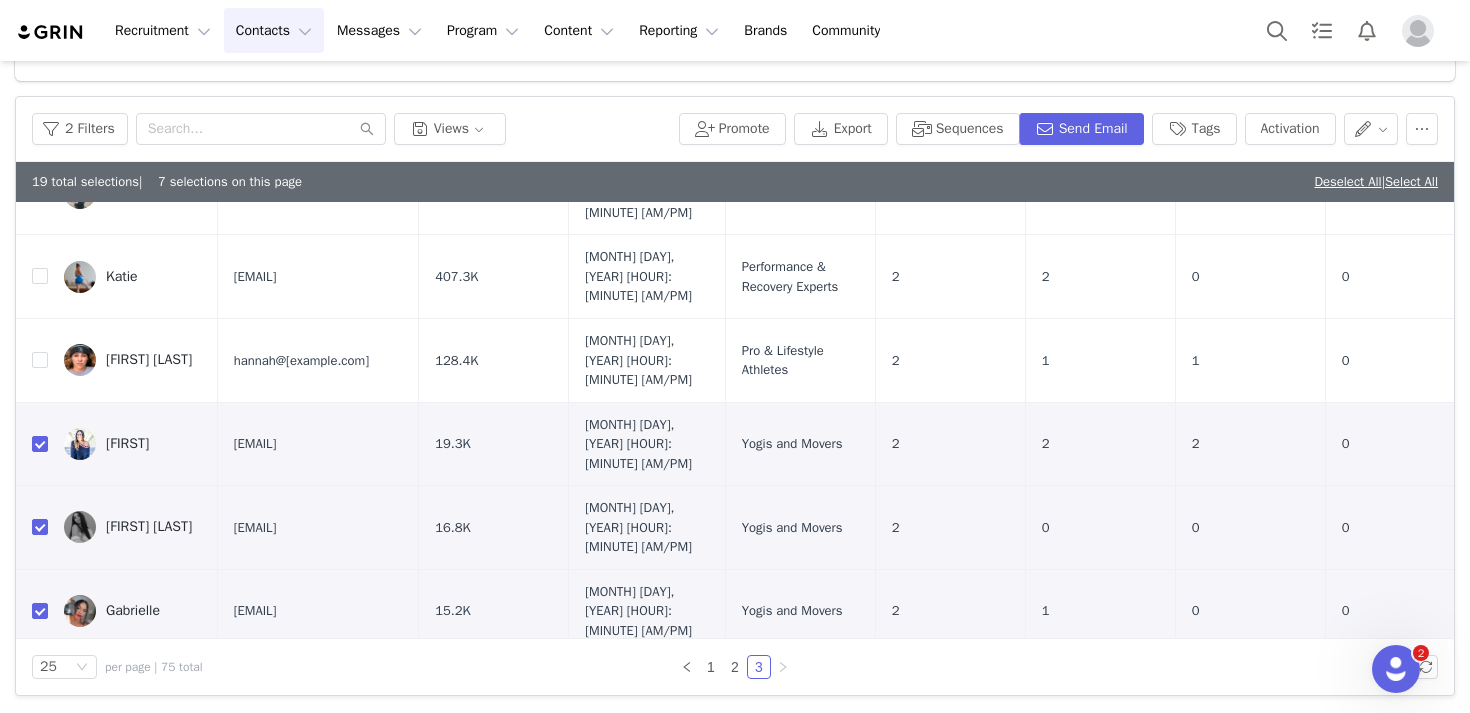 click on "Deselect All     |     Select All" at bounding box center (1376, 182) 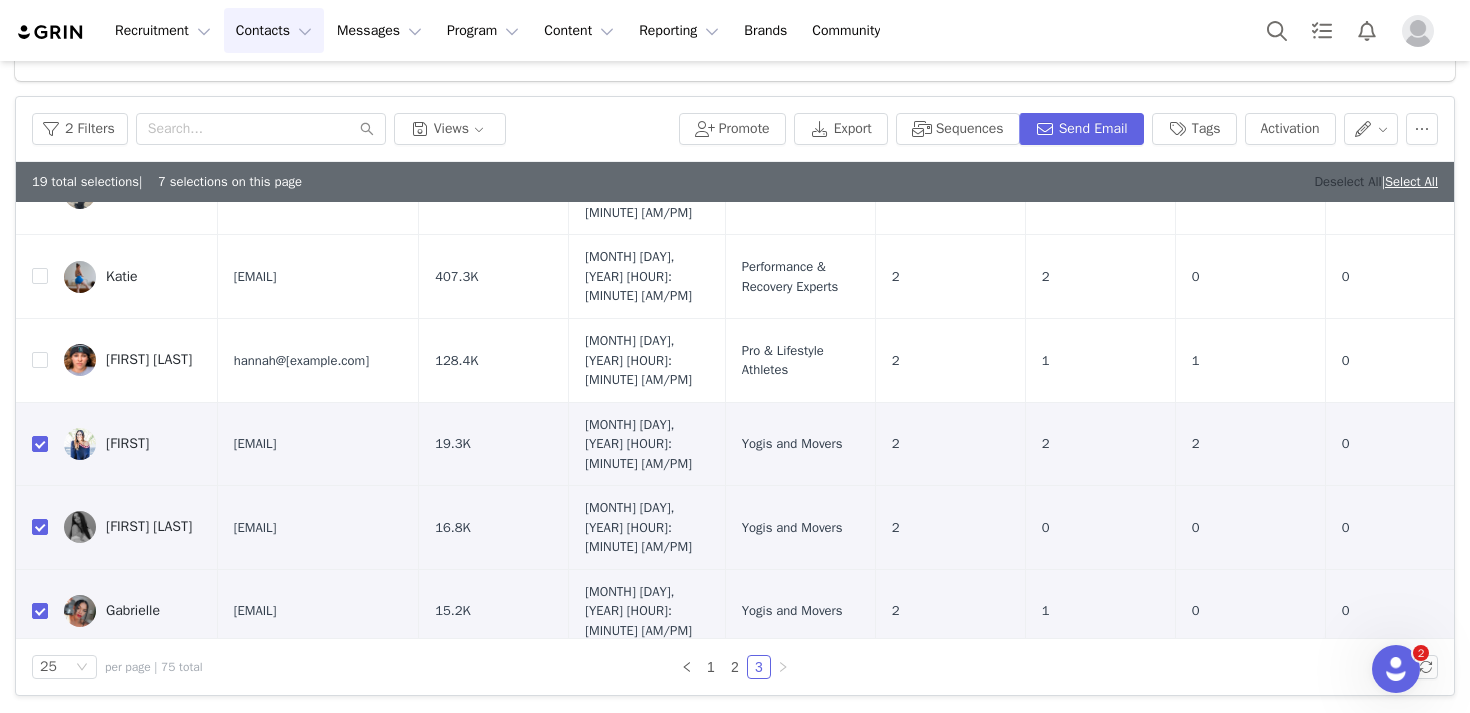 click on "Deselect All" at bounding box center (1347, 181) 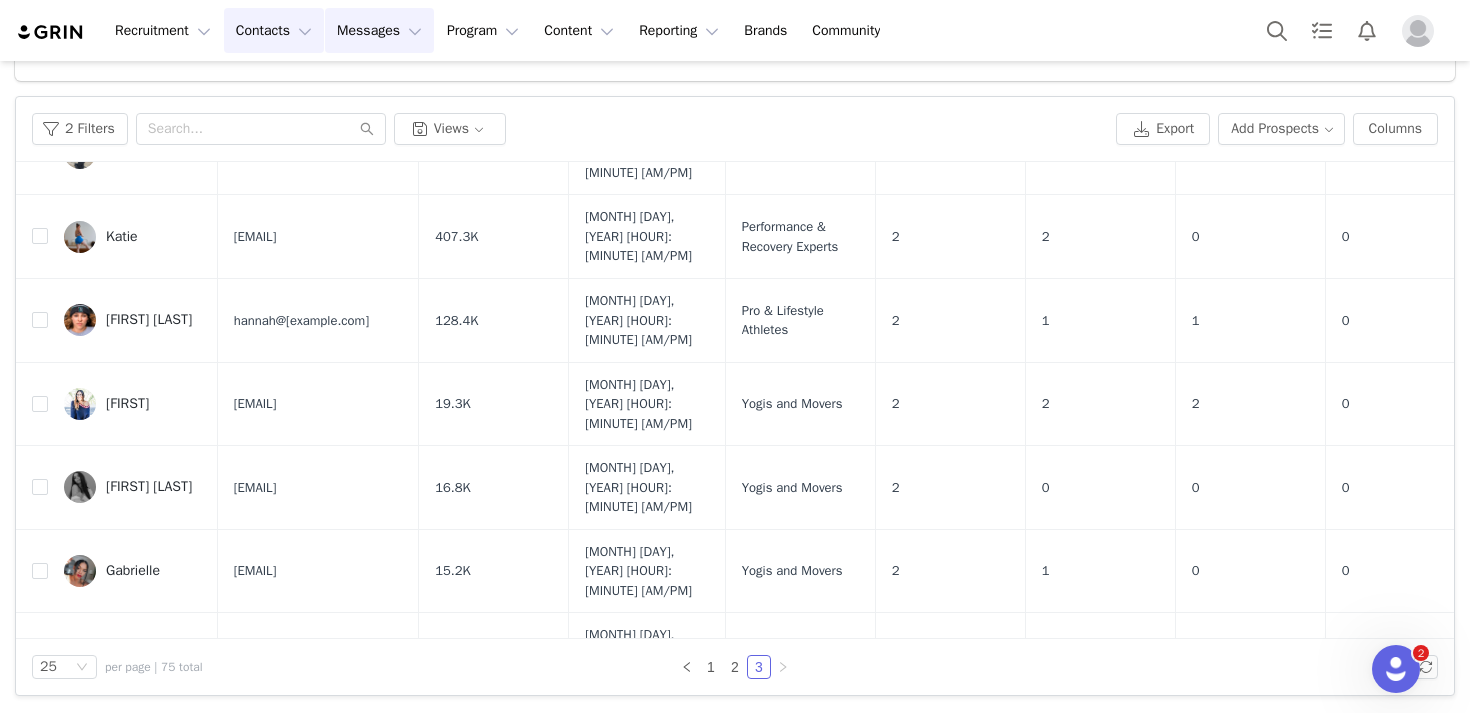 click on "Messages Messages" at bounding box center (379, 30) 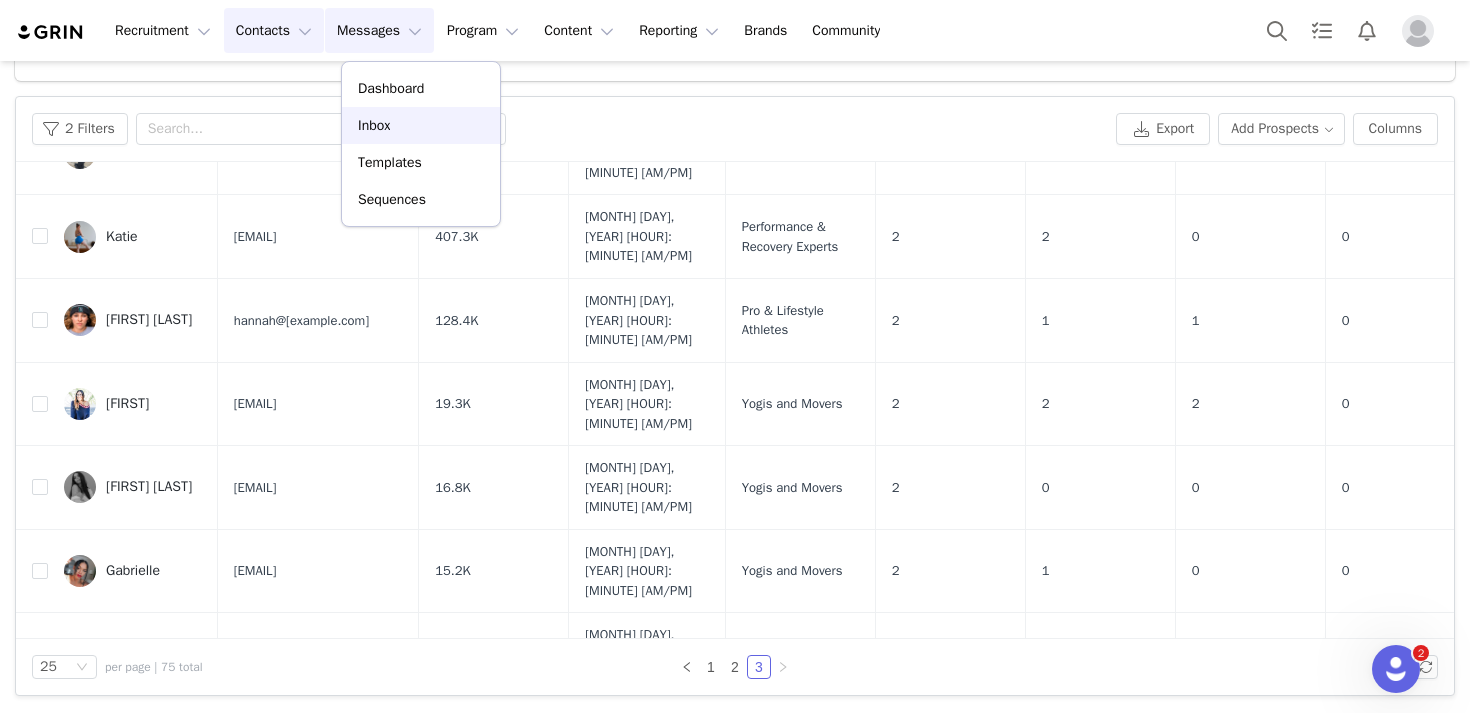 click on "Inbox" at bounding box center (421, 125) 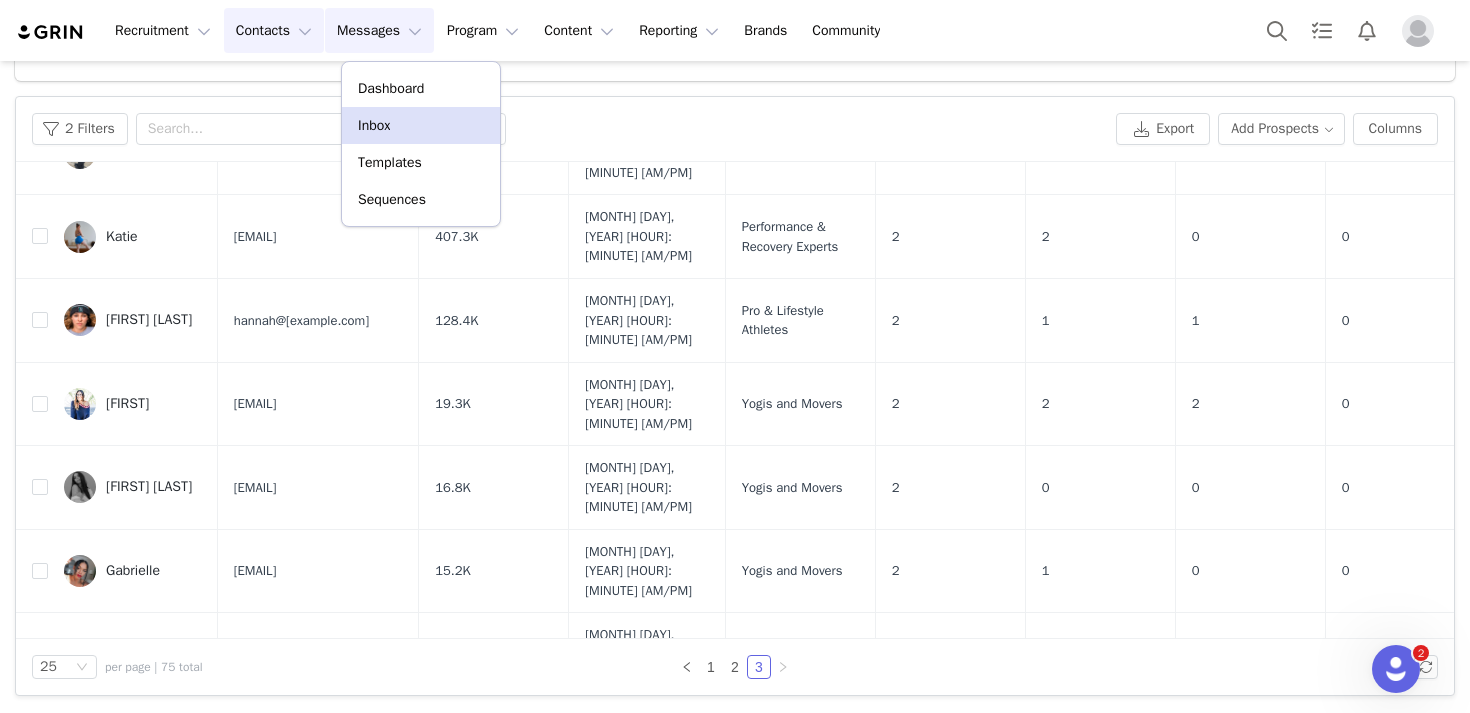 scroll, scrollTop: 0, scrollLeft: 0, axis: both 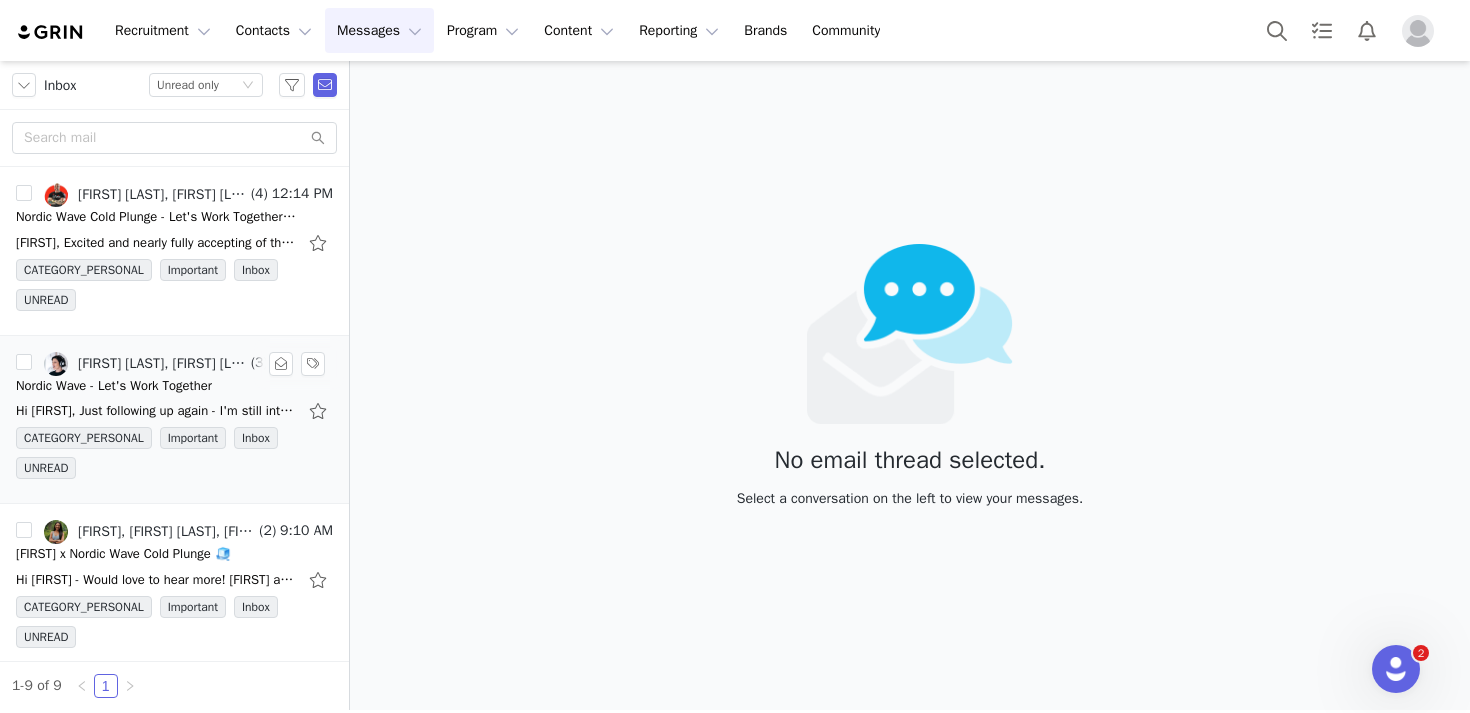 click on "Nordic Wave - Let's Work Together" at bounding box center [114, 386] 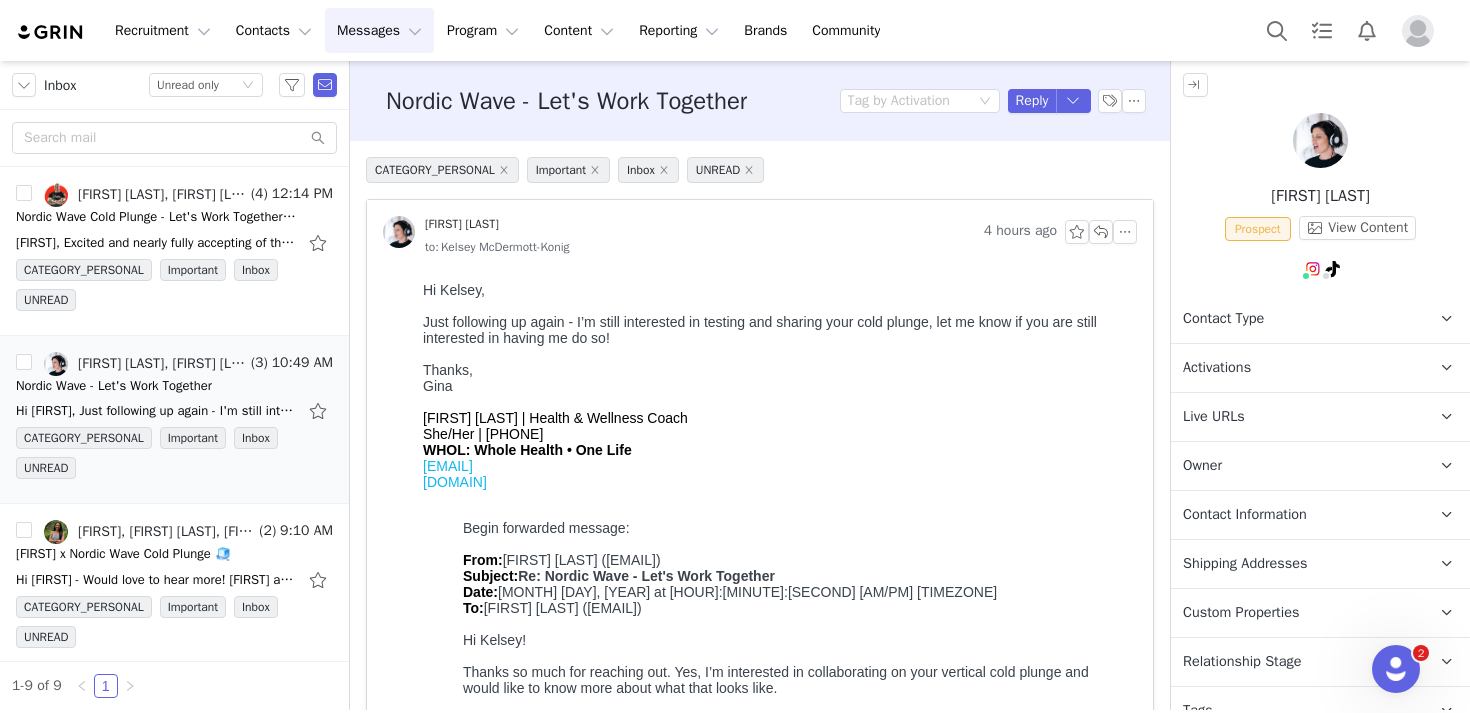 scroll, scrollTop: 0, scrollLeft: 0, axis: both 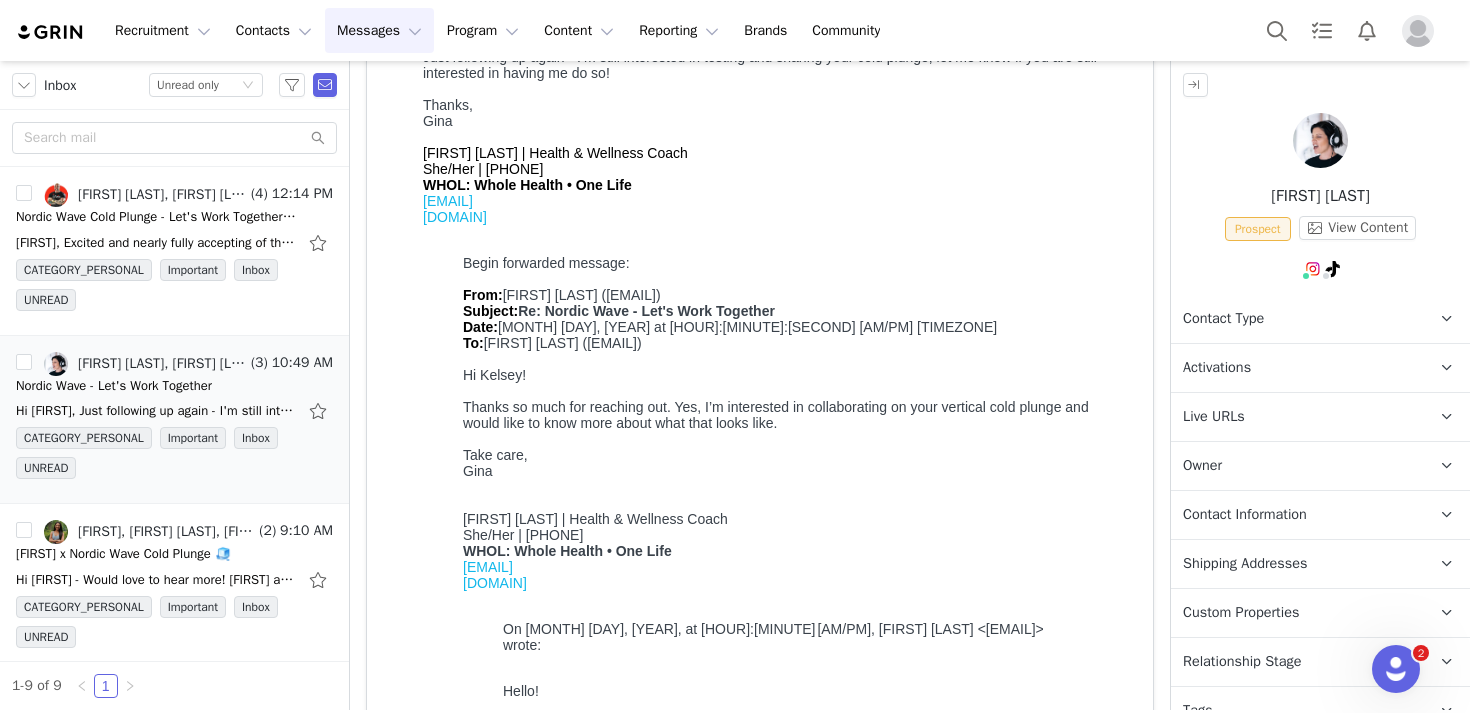 click on "Contact Type  Contact type can be Creator, Prospect, Application, or Manager." at bounding box center [1296, 319] 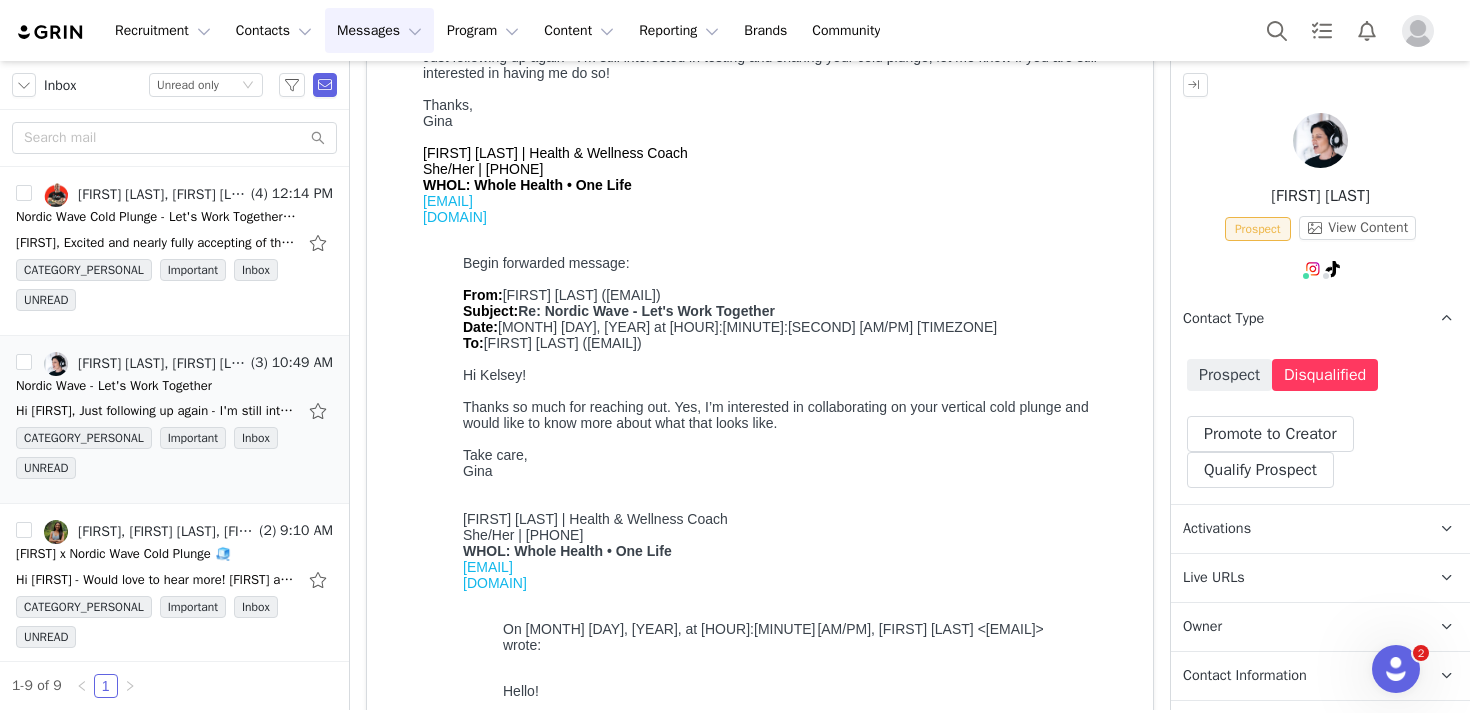 click at bounding box center (1320, 140) 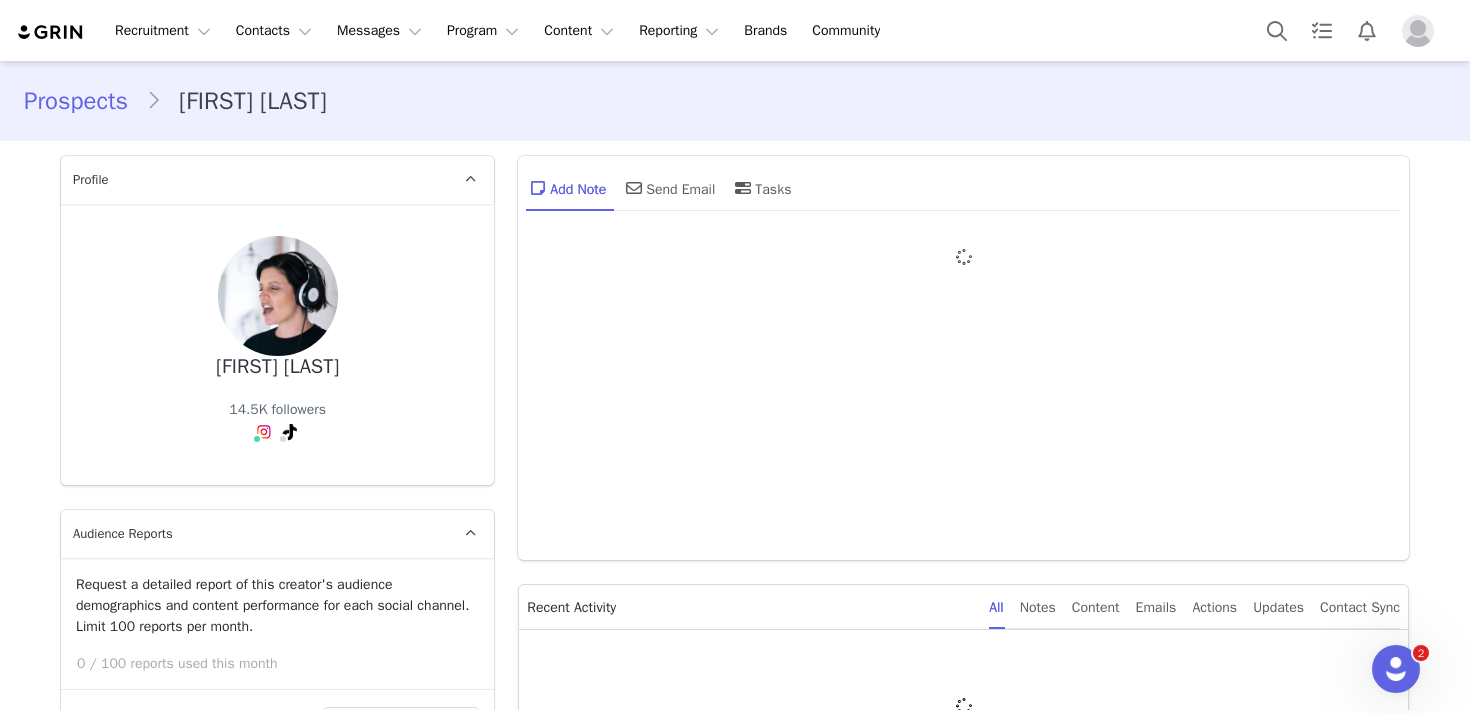 type on "+1 (United States)" 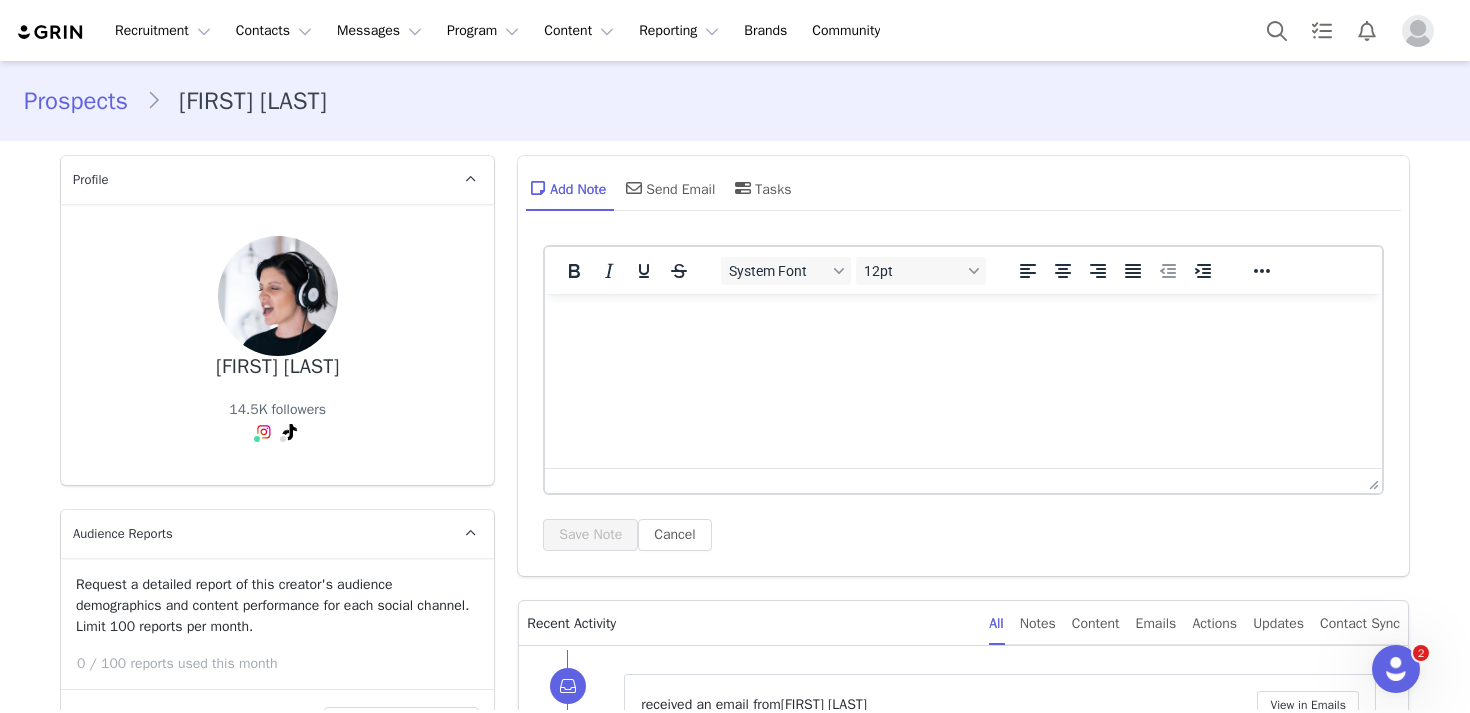 scroll, scrollTop: 224, scrollLeft: 0, axis: vertical 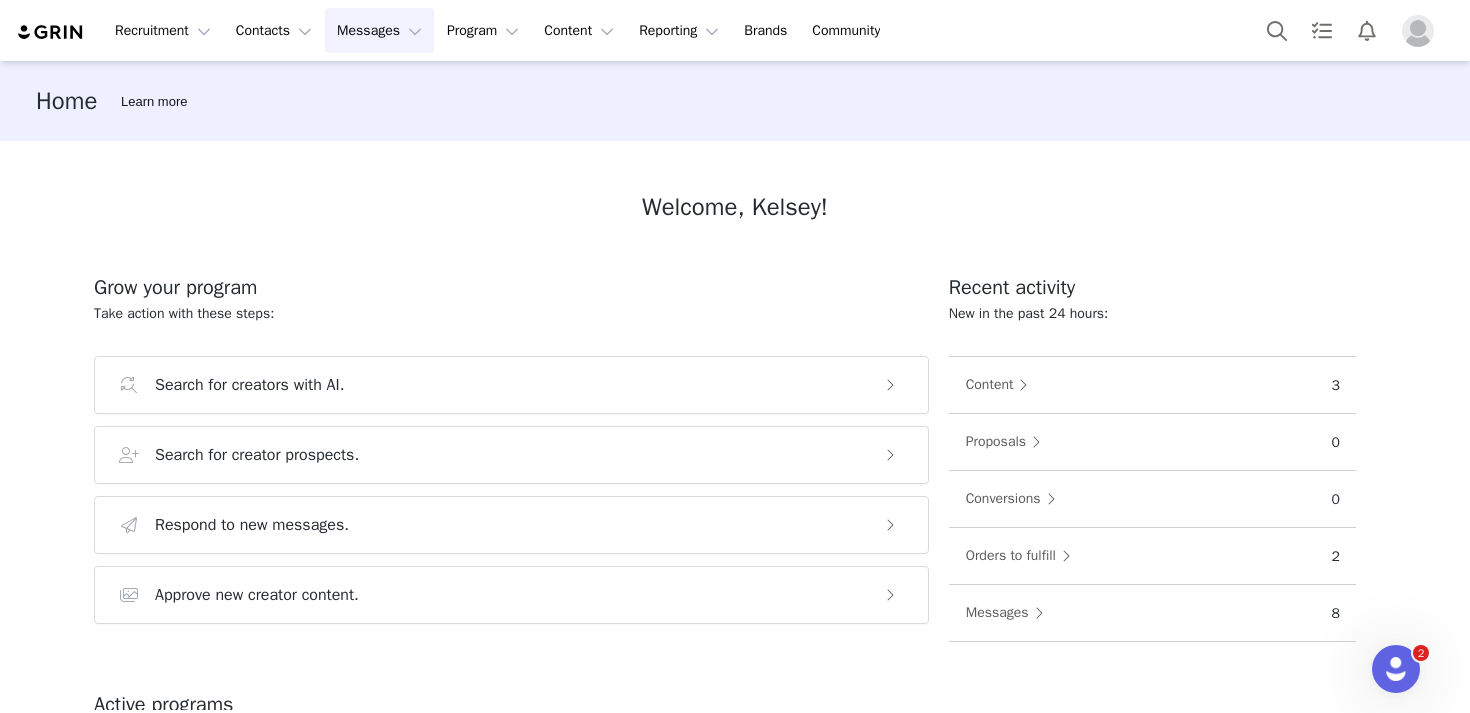 click on "Messages Messages" at bounding box center [379, 30] 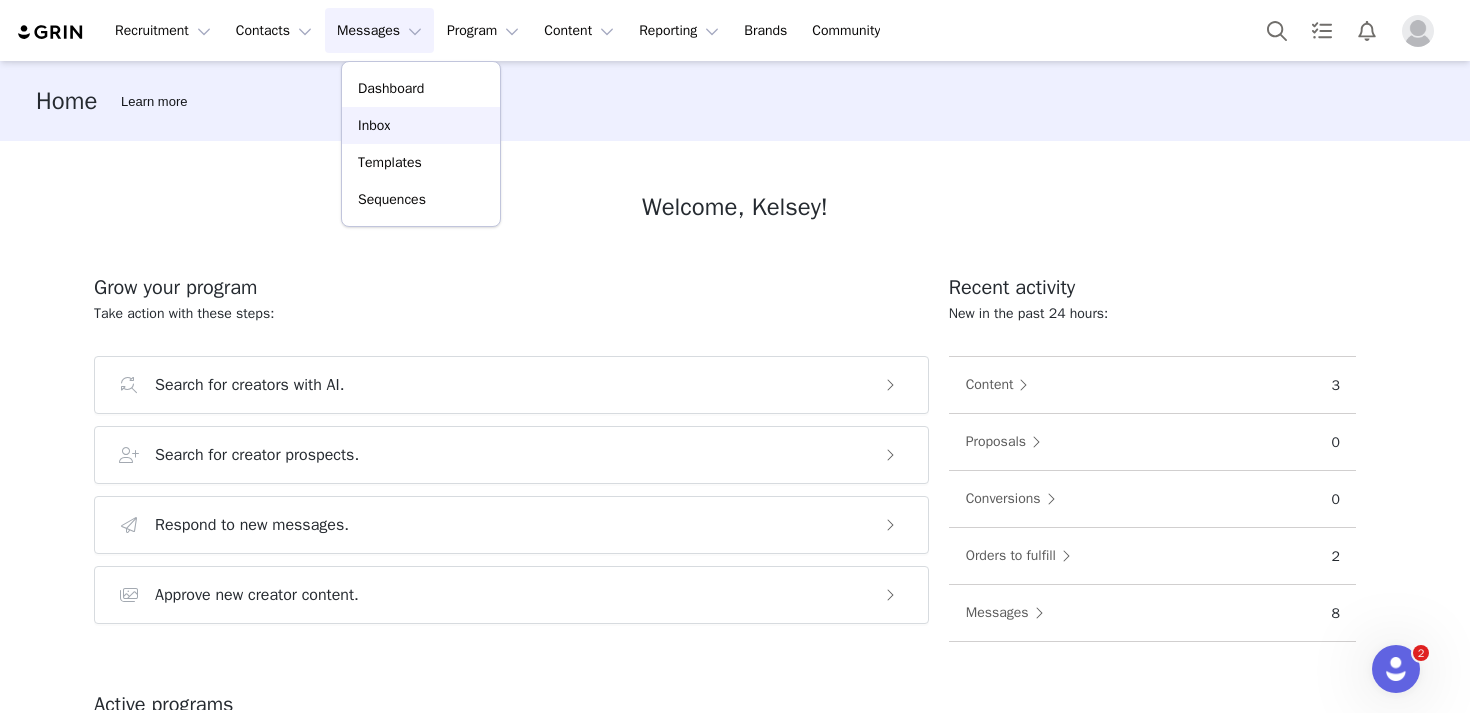 click on "Inbox" at bounding box center [421, 125] 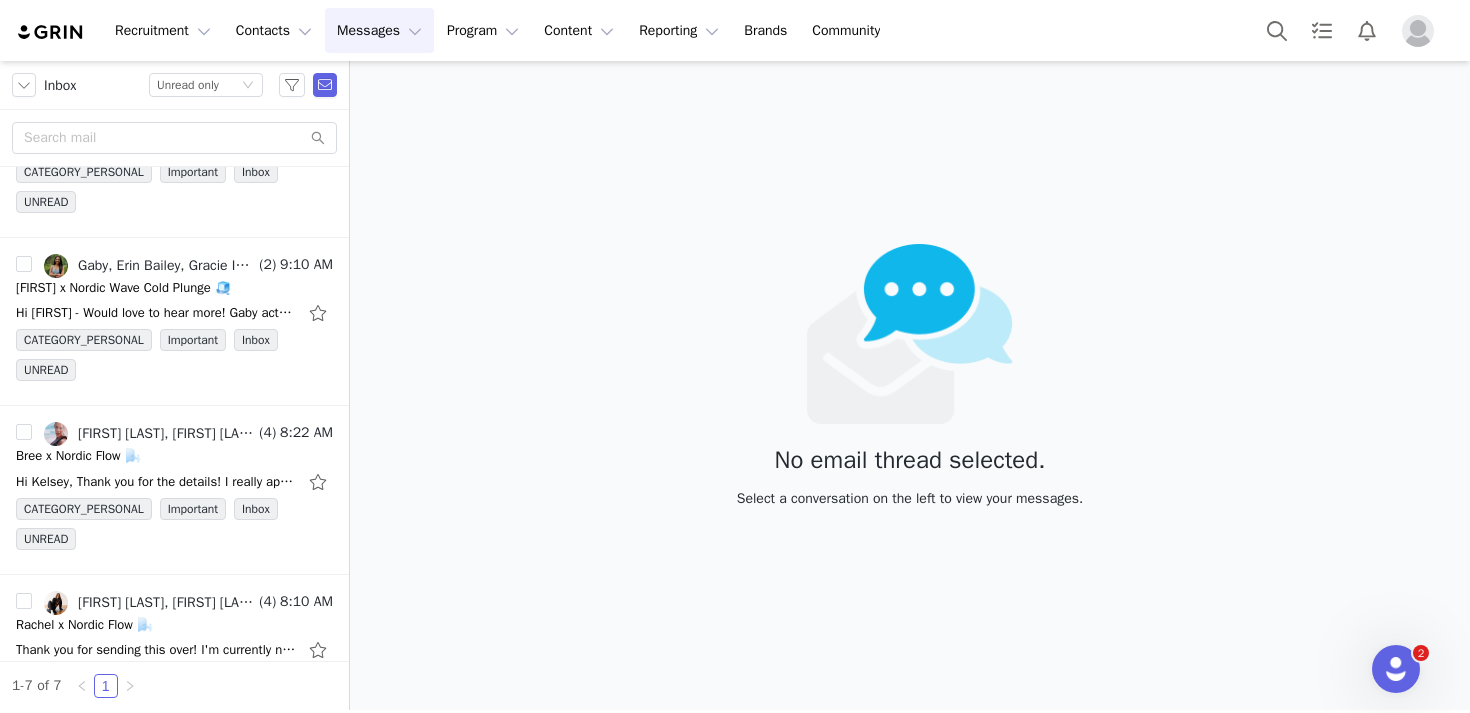 scroll, scrollTop: 110, scrollLeft: 0, axis: vertical 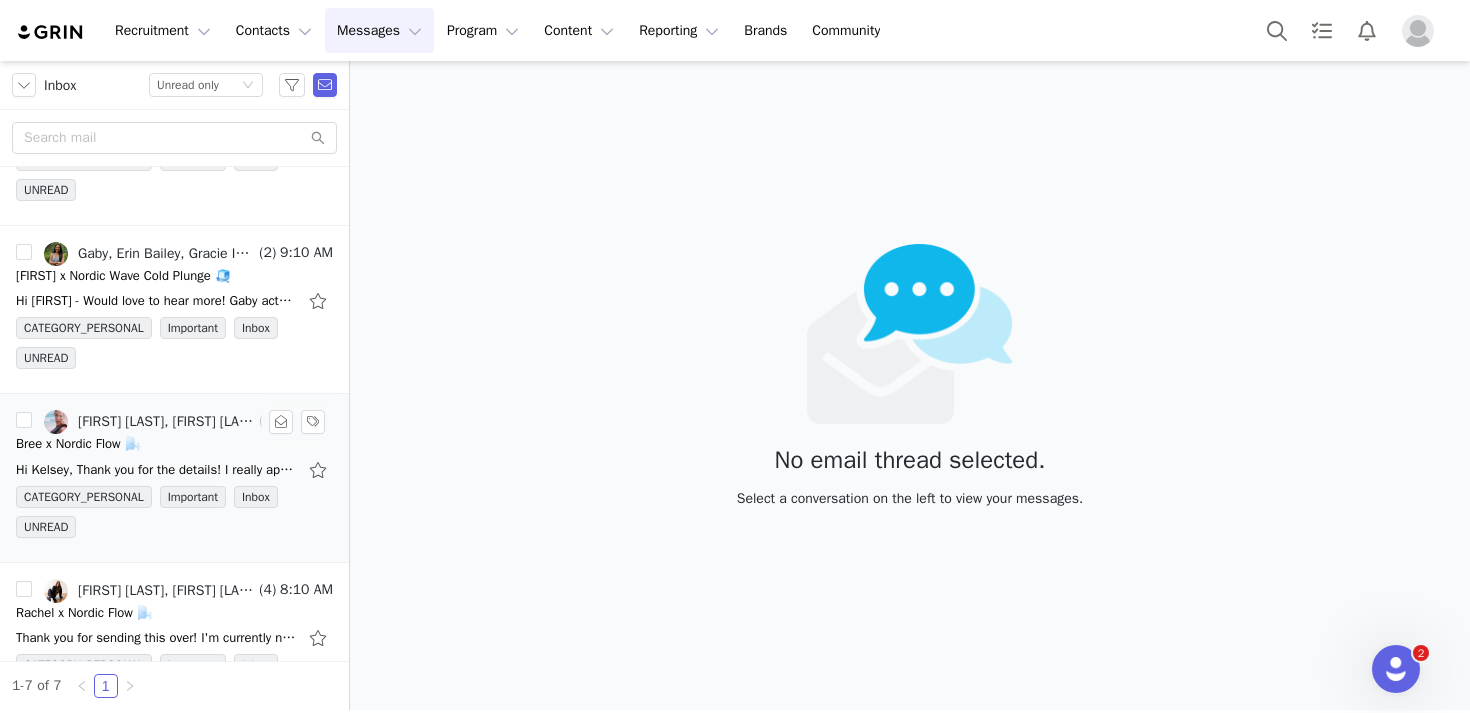click on "Bree x Nordic Flow 🌬️" at bounding box center [174, 444] 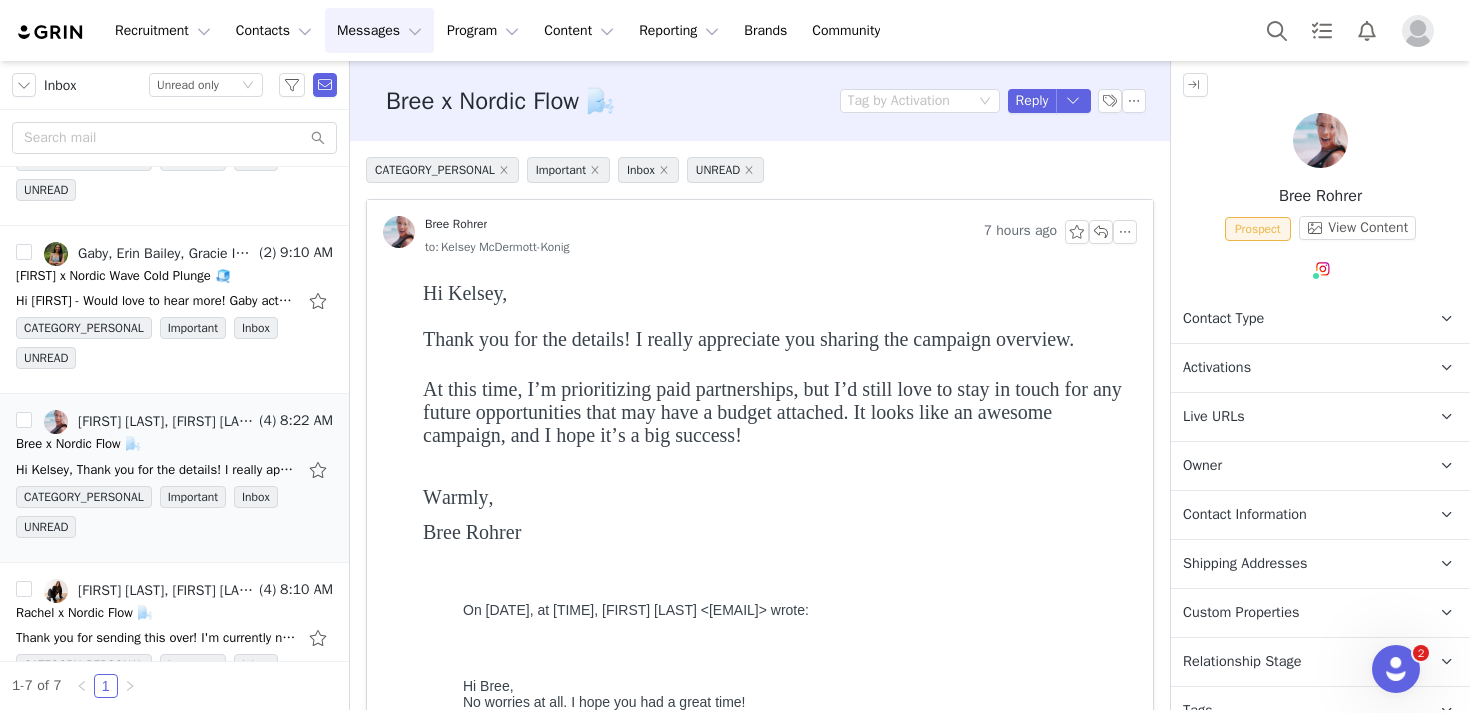 scroll, scrollTop: 0, scrollLeft: 0, axis: both 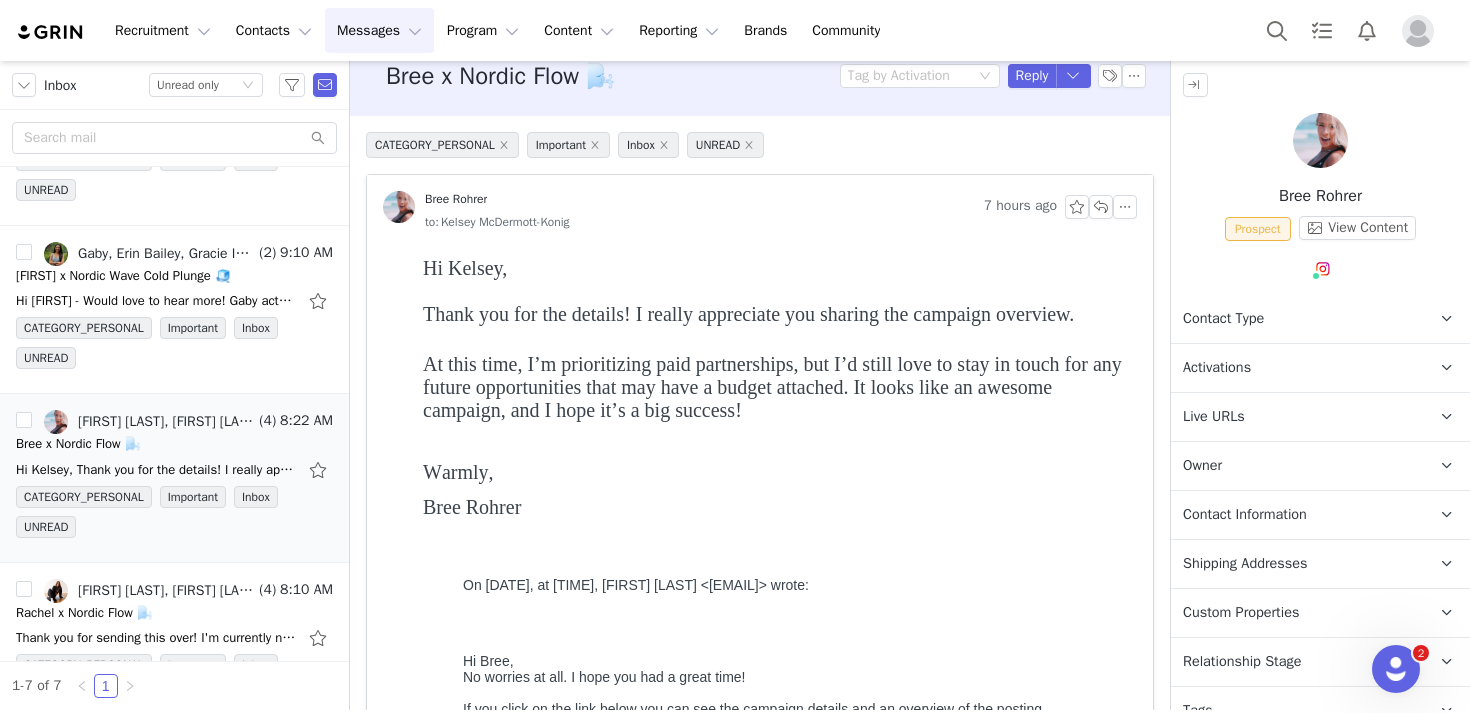 click at bounding box center [1320, 140] 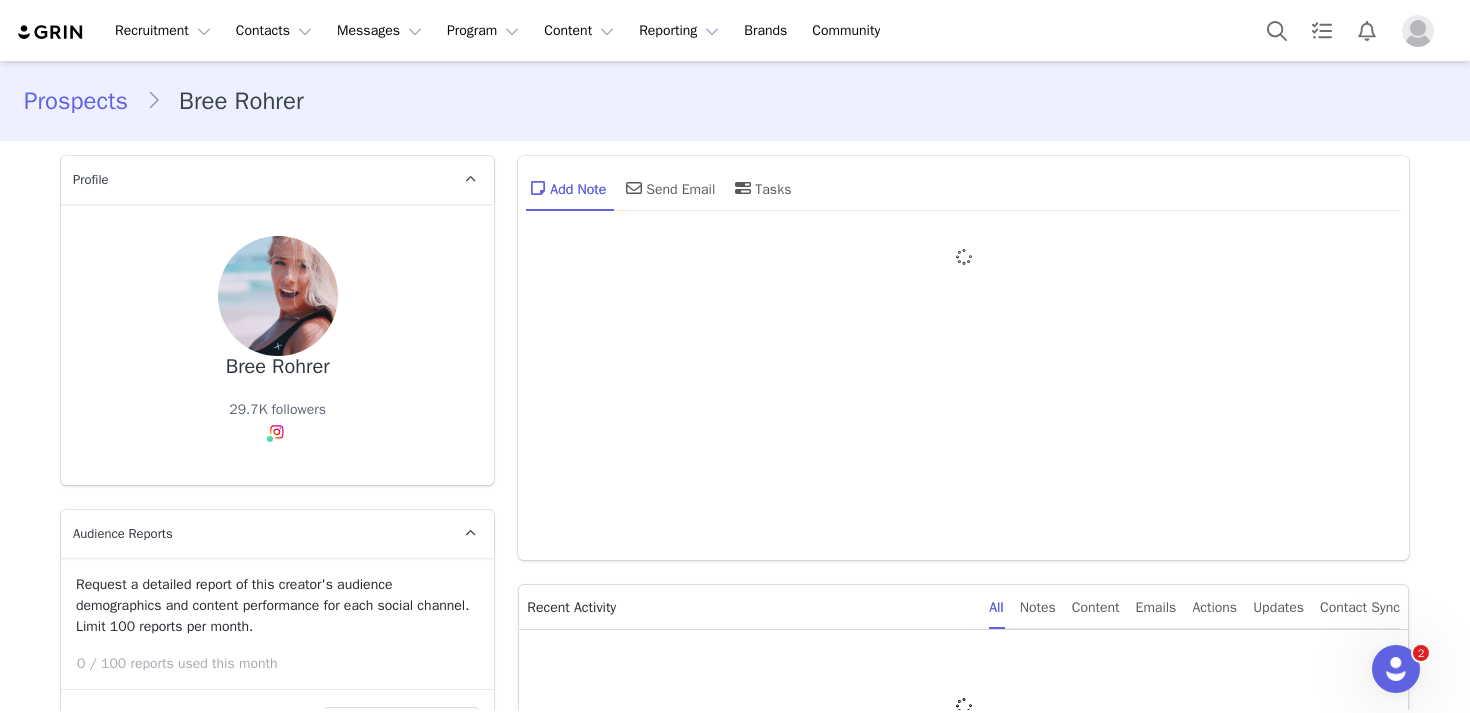 type on "+1 (United States)" 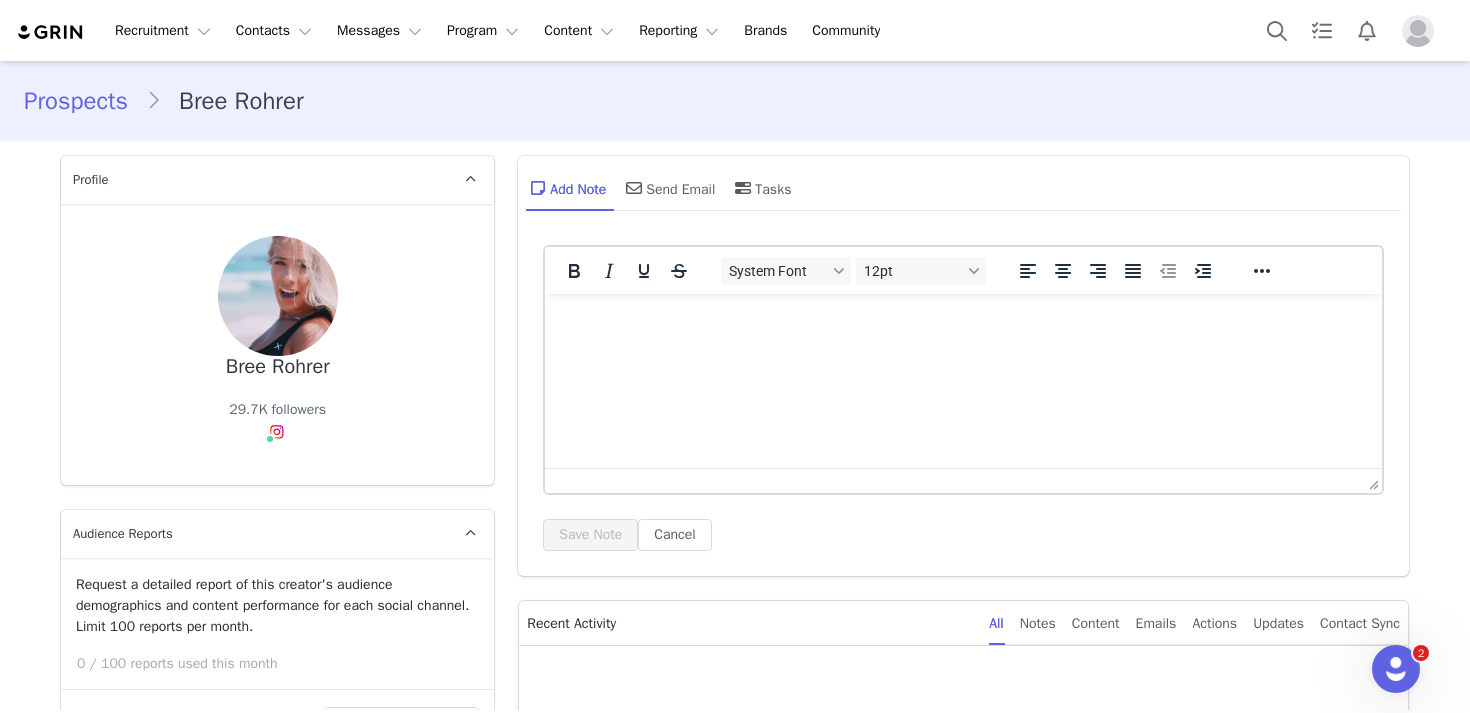 scroll, scrollTop: 0, scrollLeft: 0, axis: both 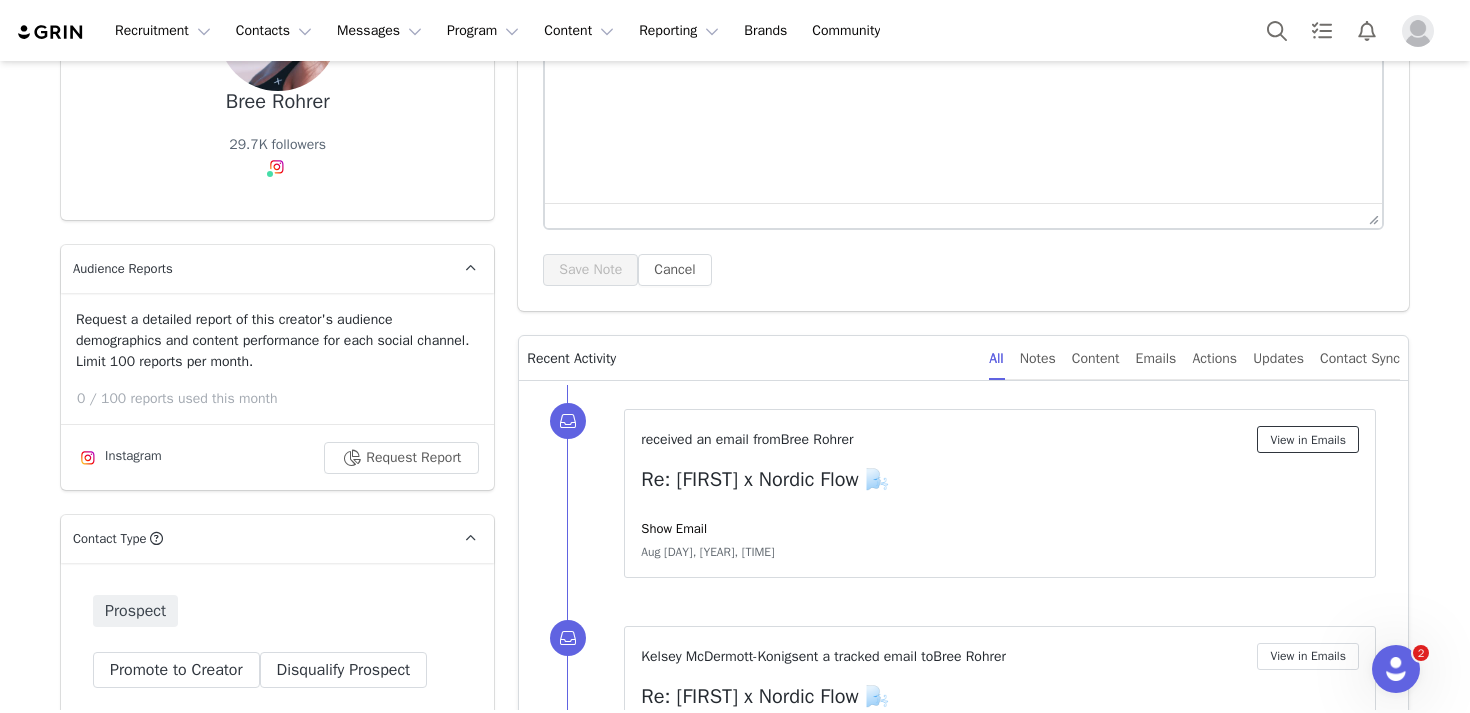click on "View in Emails" at bounding box center [1308, 439] 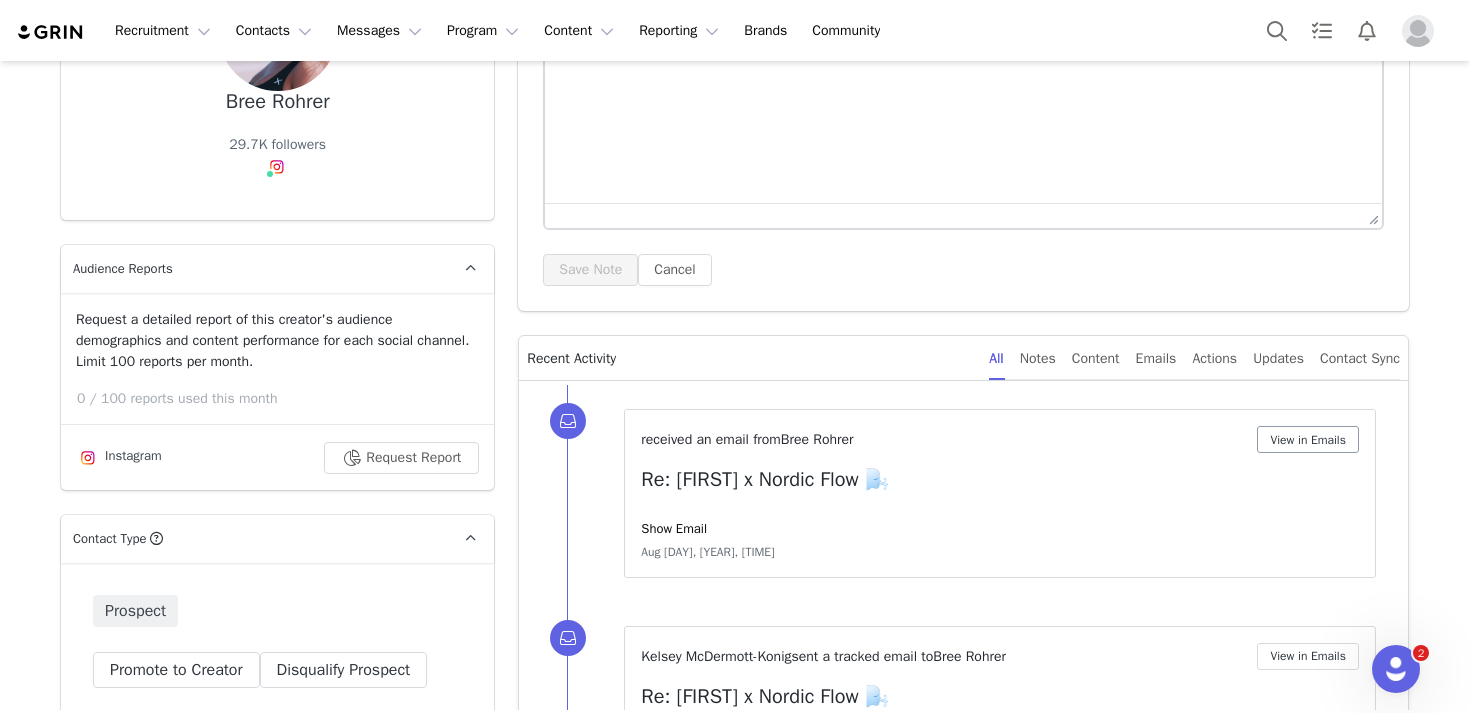 scroll, scrollTop: 0, scrollLeft: 0, axis: both 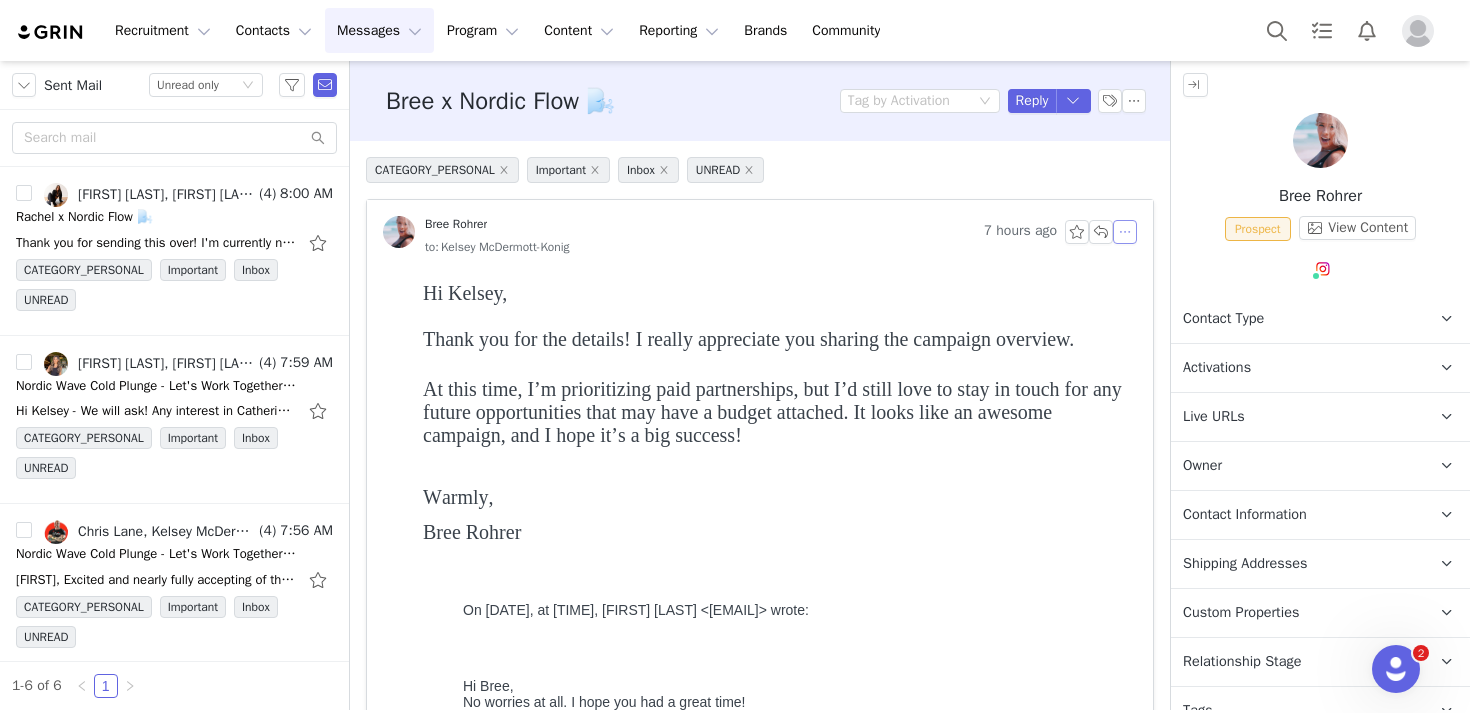click at bounding box center [1125, 232] 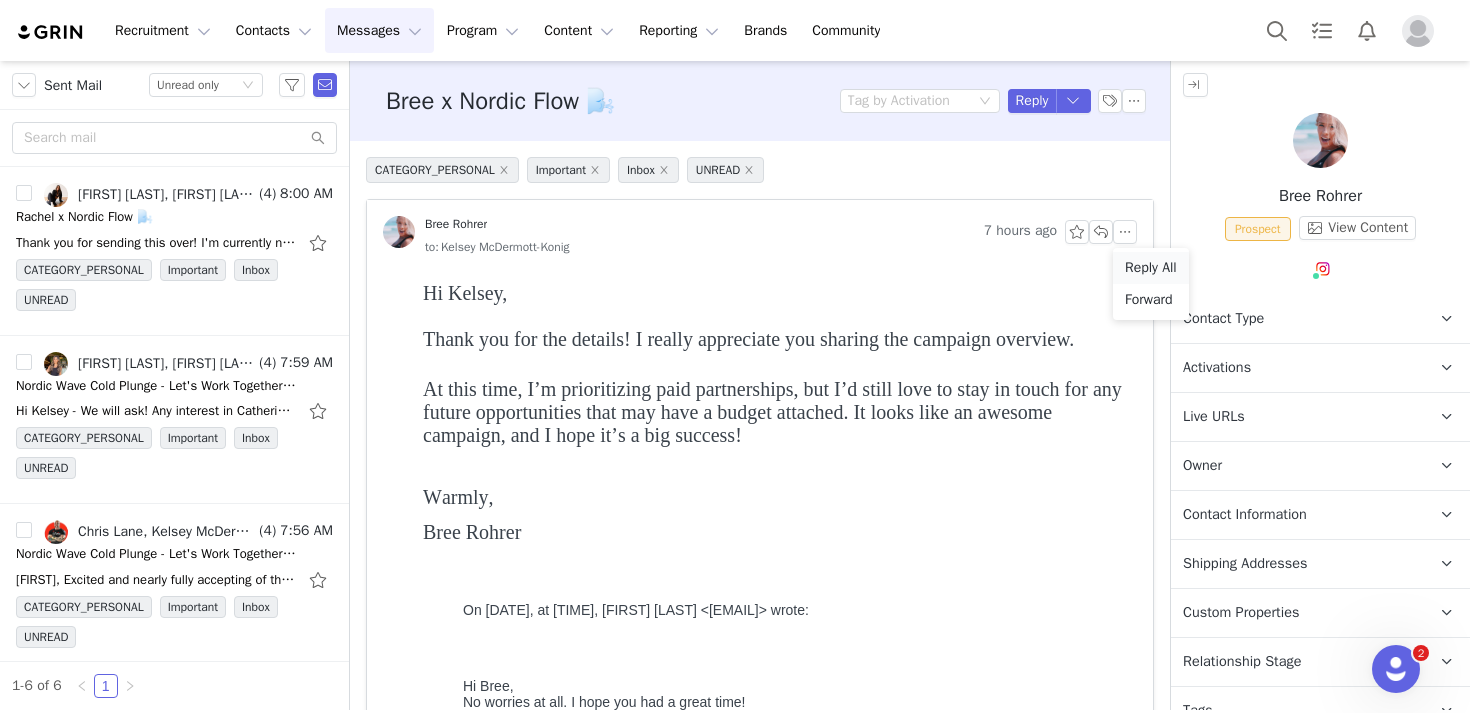 click on "Reply All" at bounding box center (1151, 268) 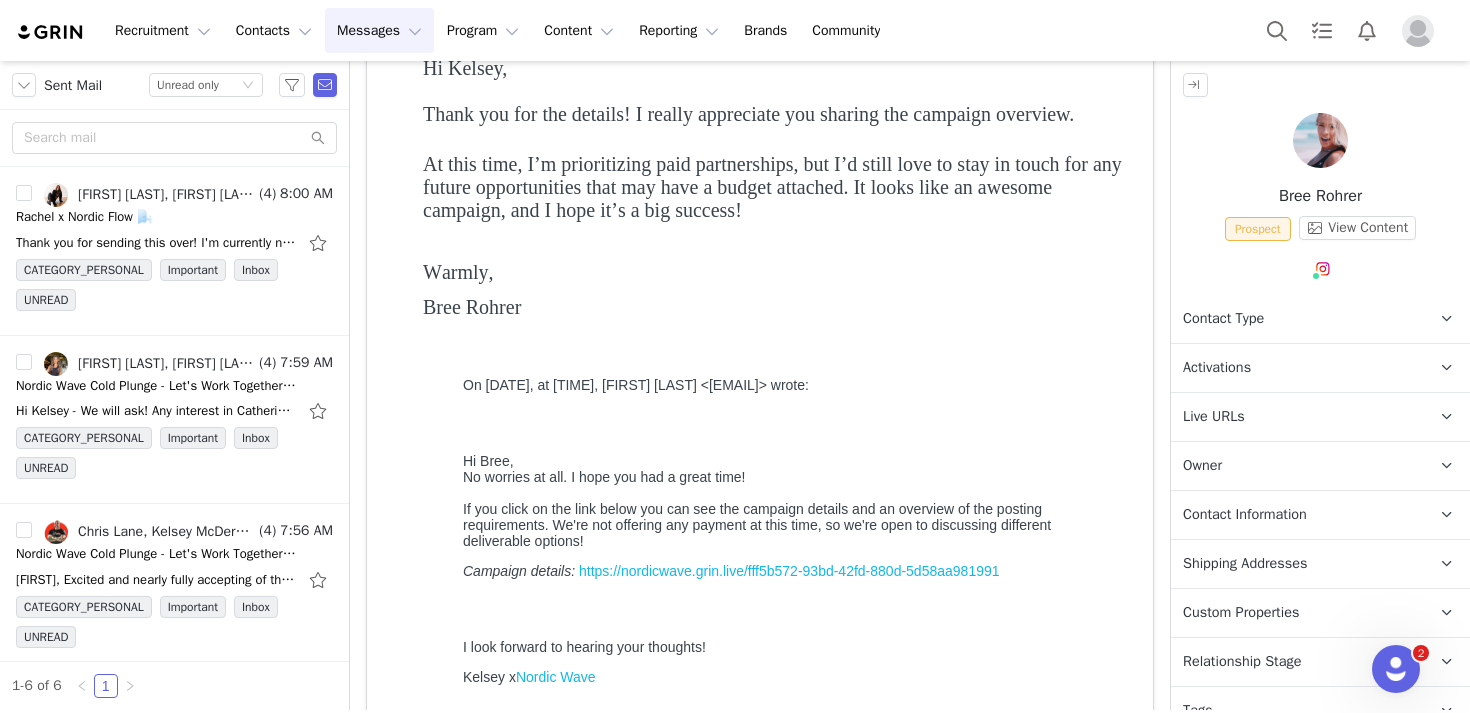 scroll, scrollTop: 777, scrollLeft: 0, axis: vertical 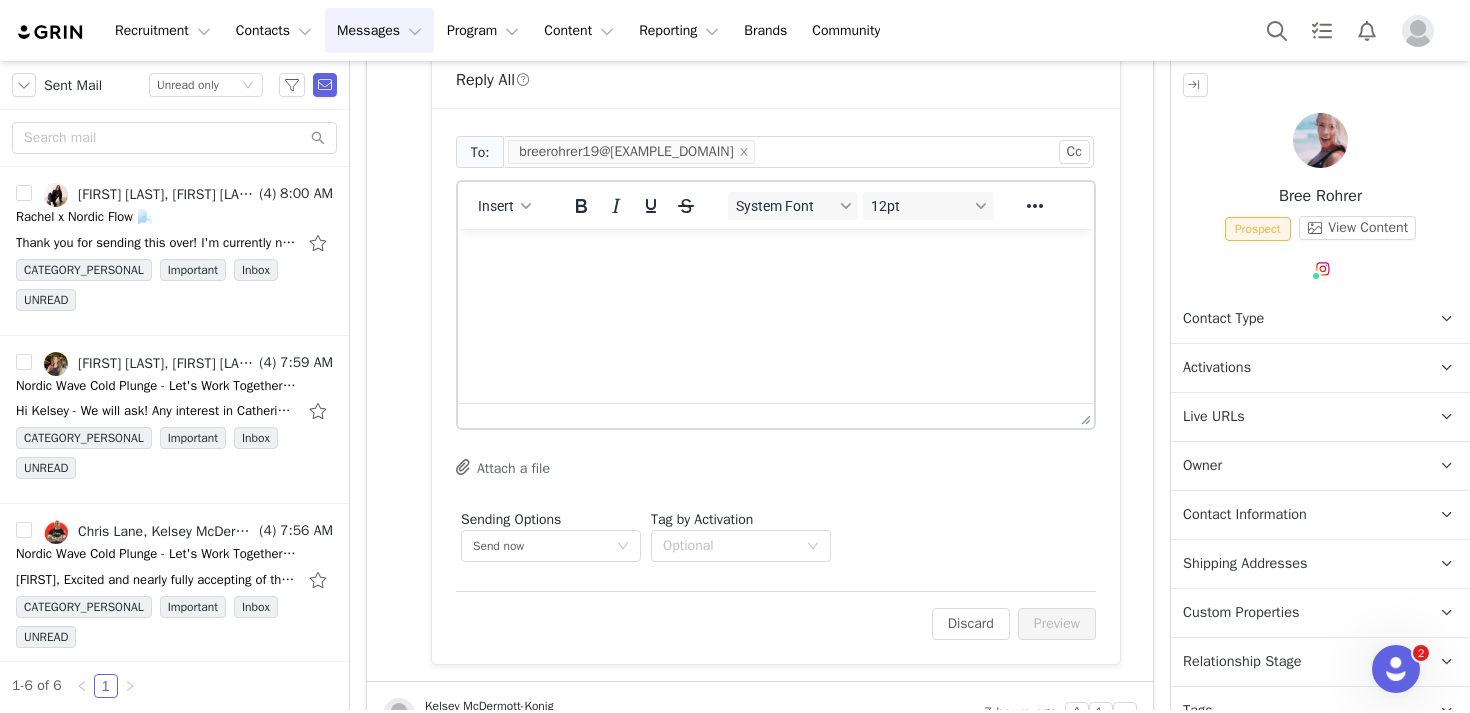 click at bounding box center [776, 256] 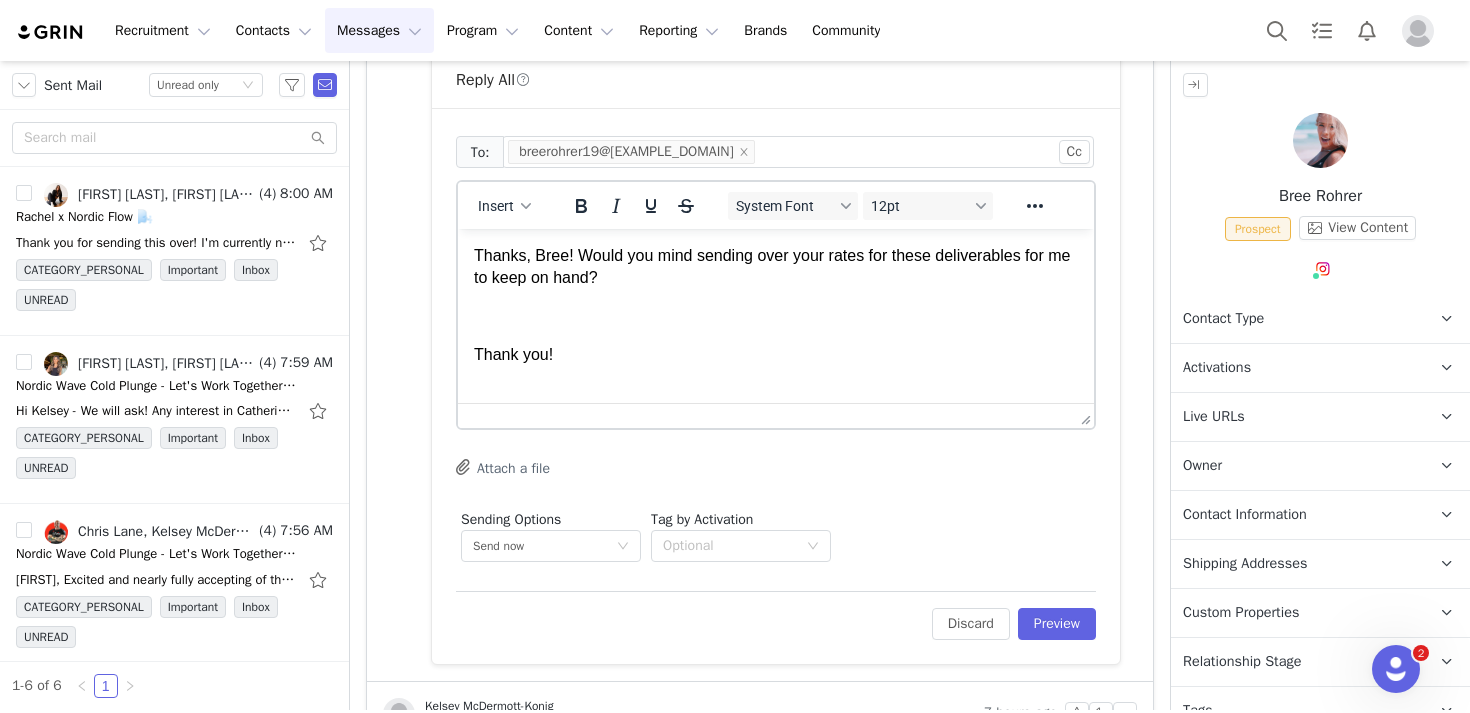 scroll, scrollTop: 2, scrollLeft: 0, axis: vertical 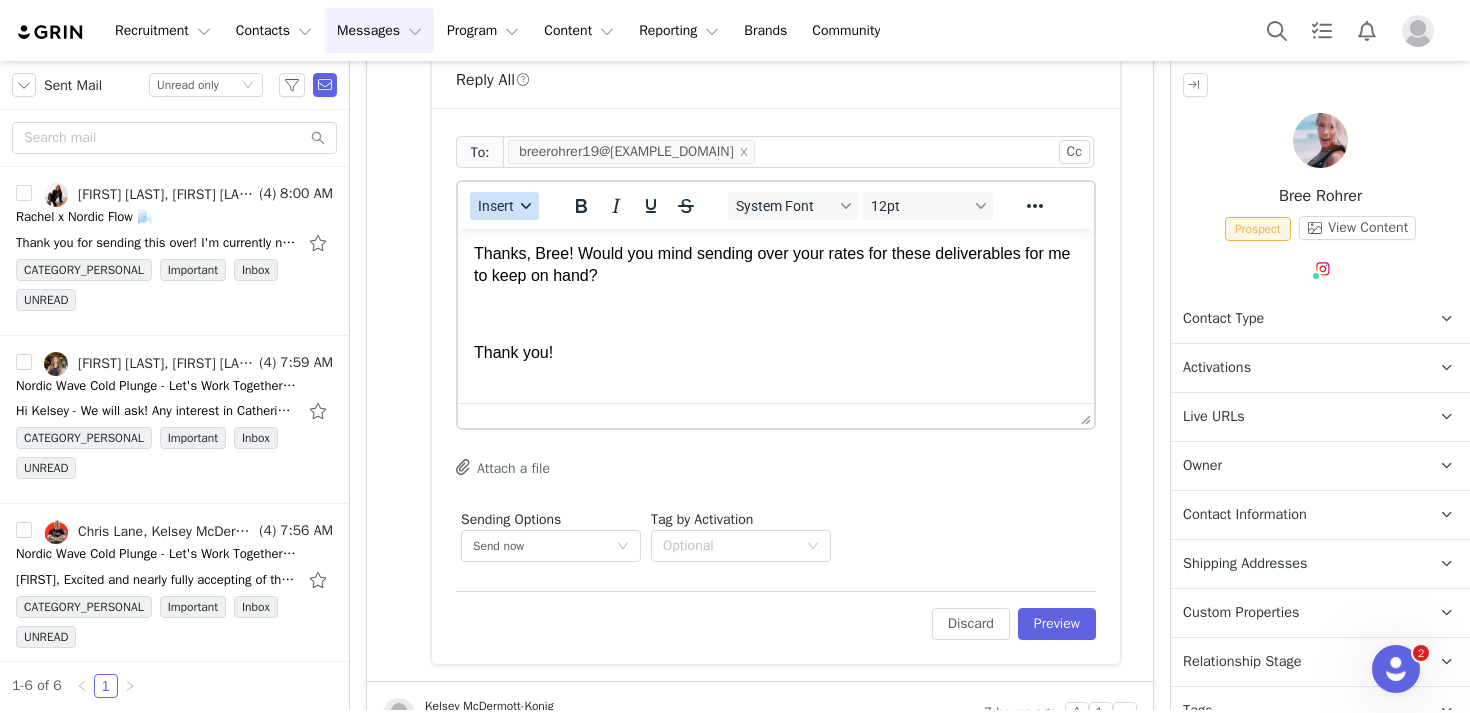 click on "Insert" at bounding box center [504, 206] 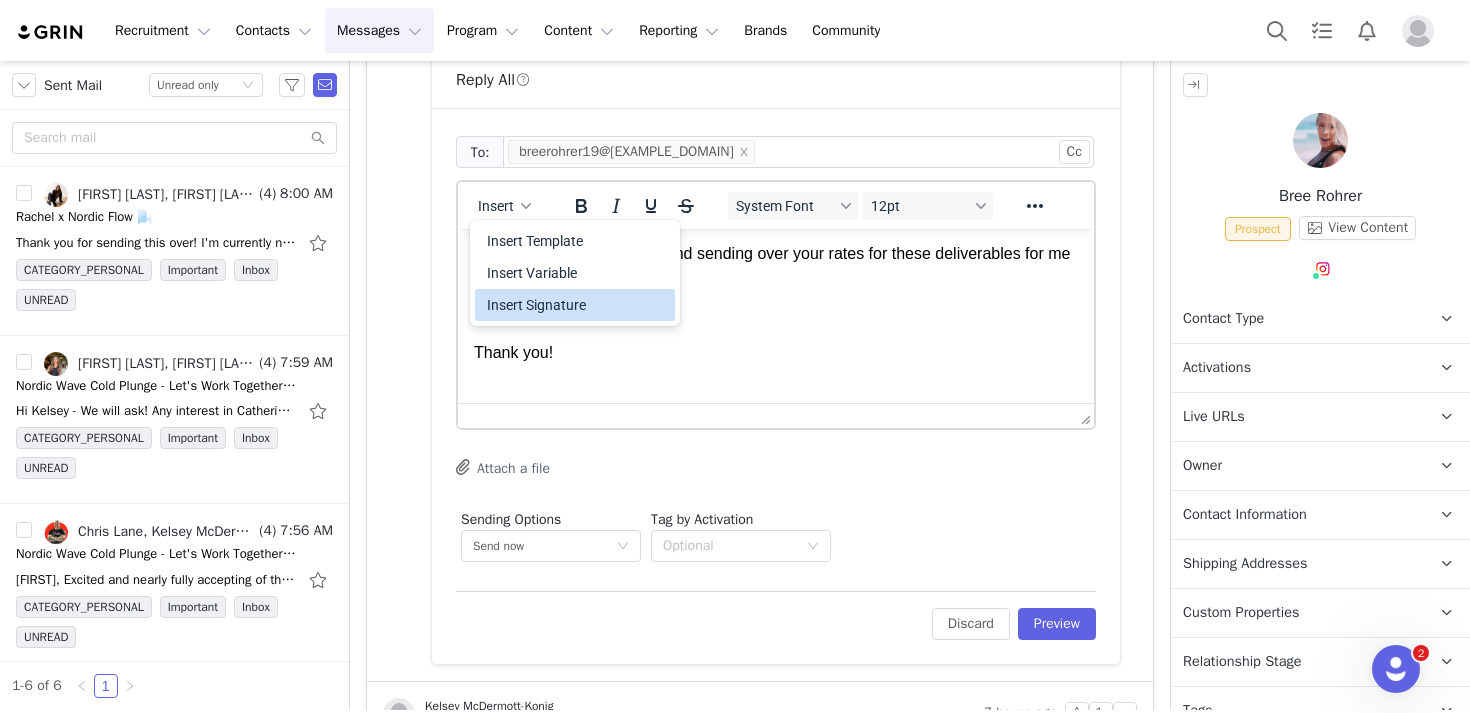 click on "Insert Signature" at bounding box center [577, 305] 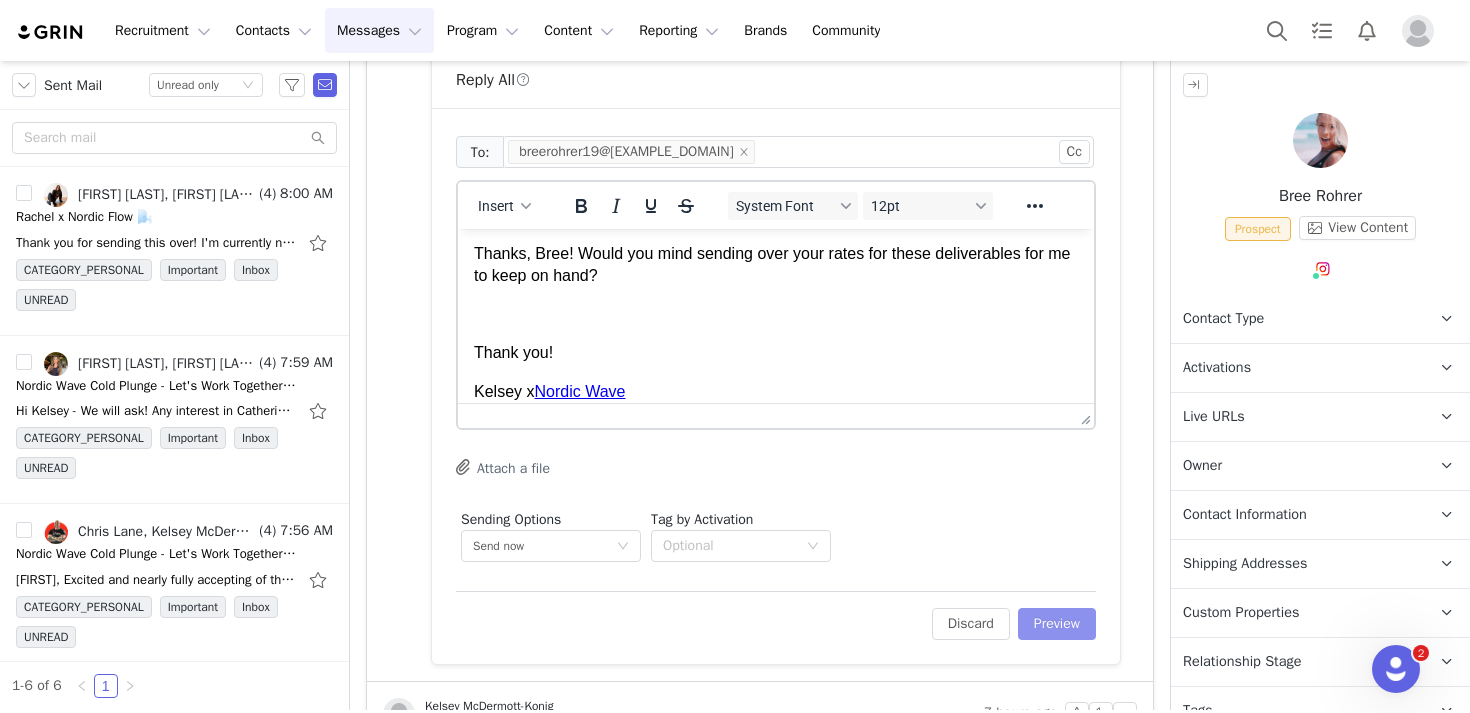 click on "Preview" at bounding box center (1057, 624) 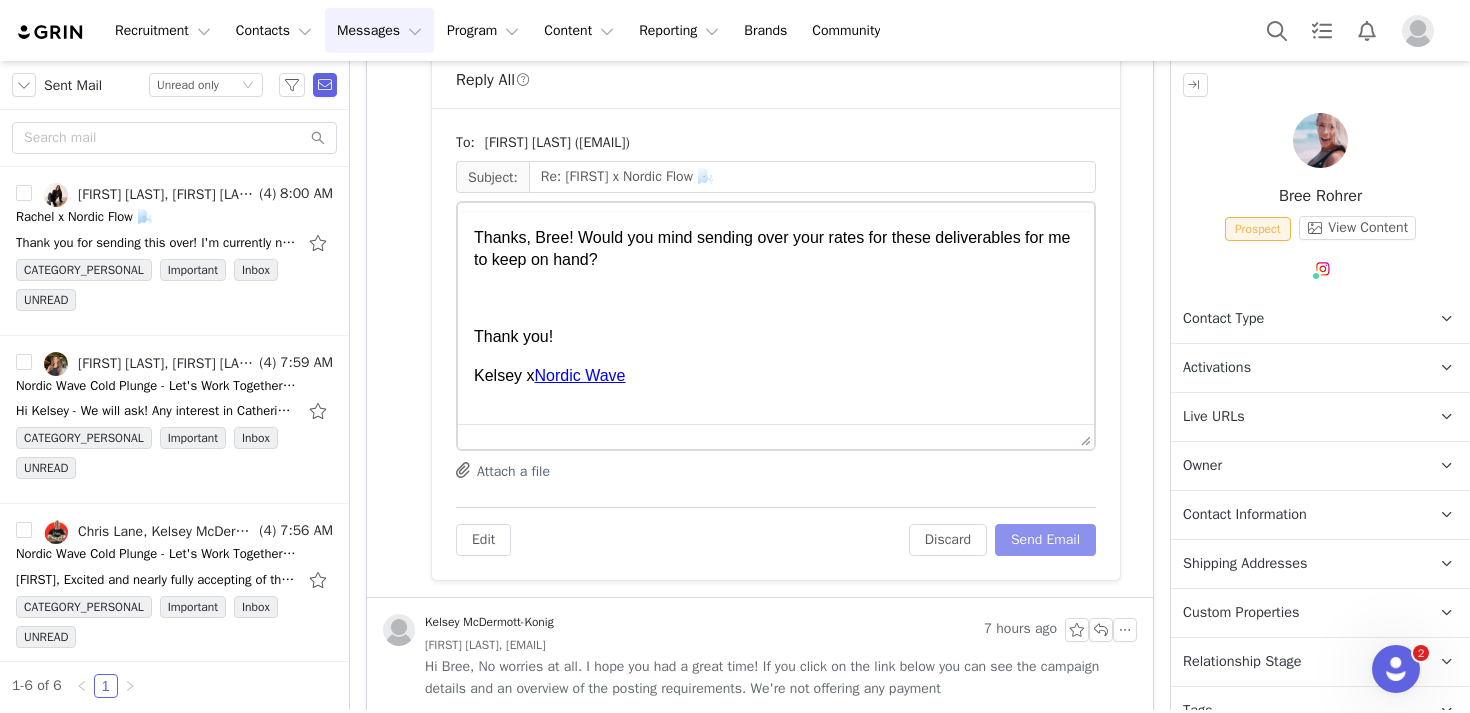 scroll, scrollTop: 0, scrollLeft: 0, axis: both 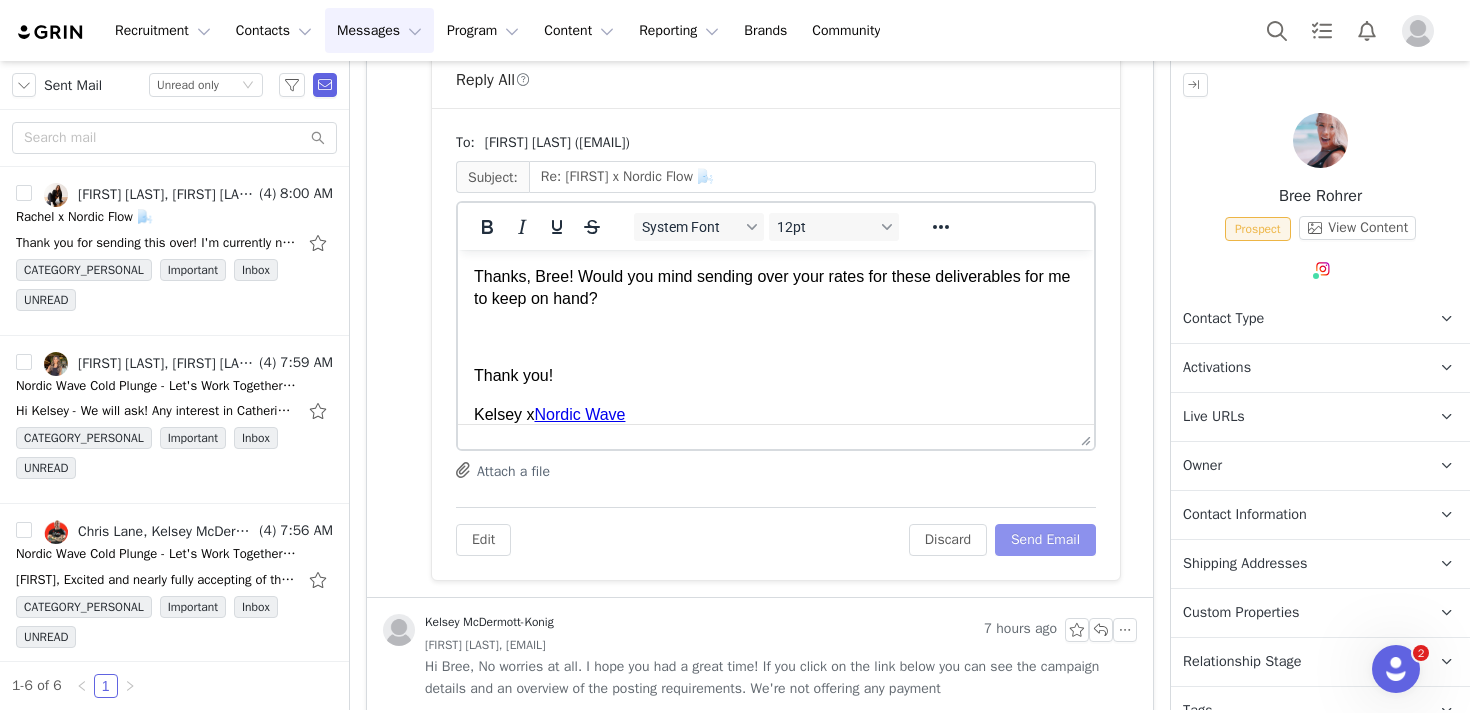 click on "Send Email" at bounding box center [1045, 540] 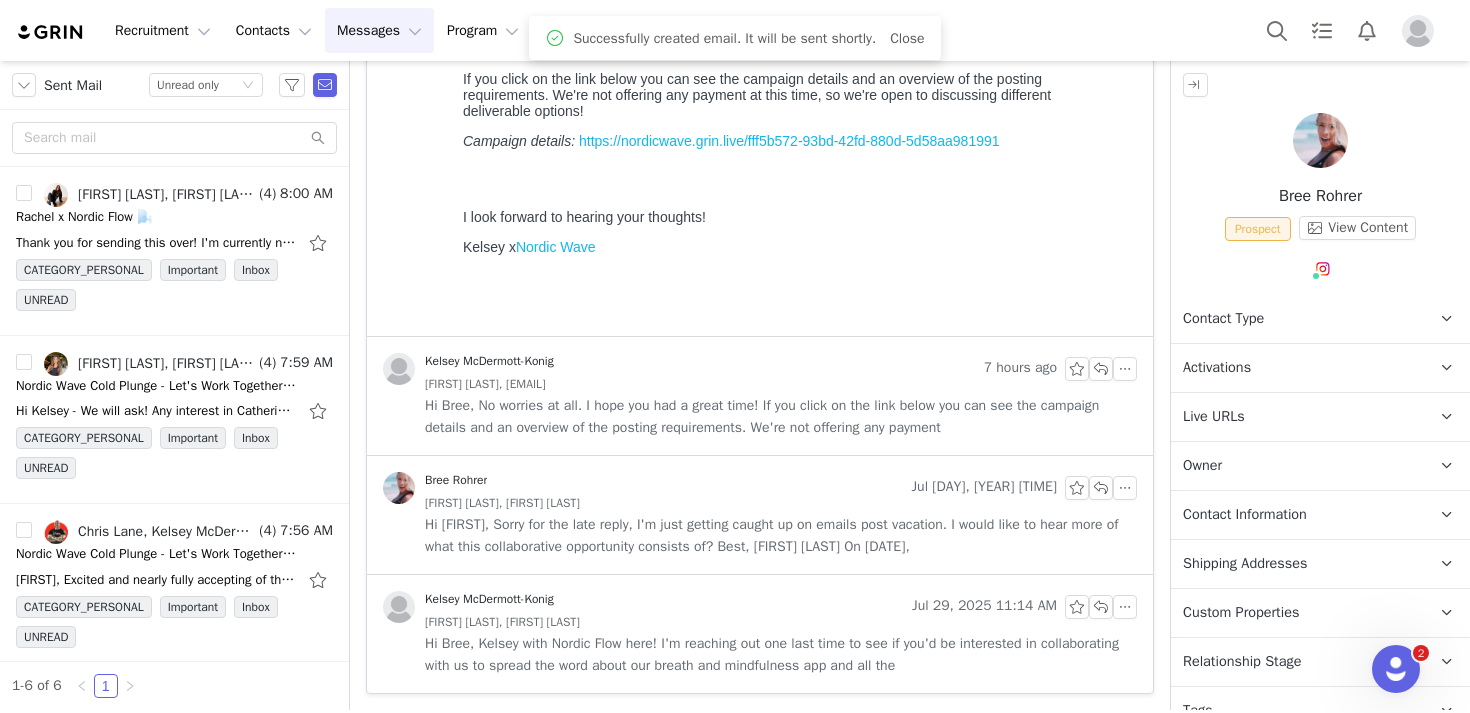 scroll, scrollTop: 655, scrollLeft: 0, axis: vertical 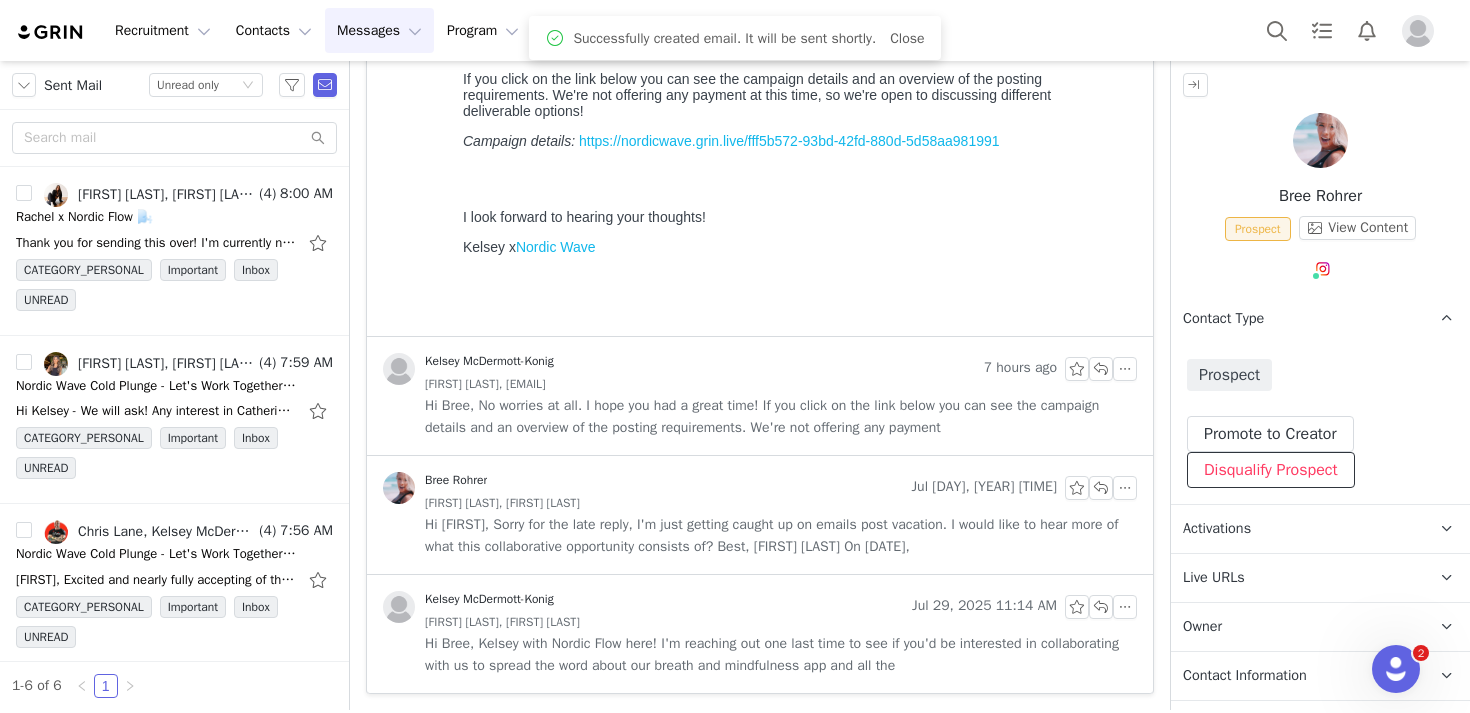 click on "Disqualify Prospect" at bounding box center (1271, 470) 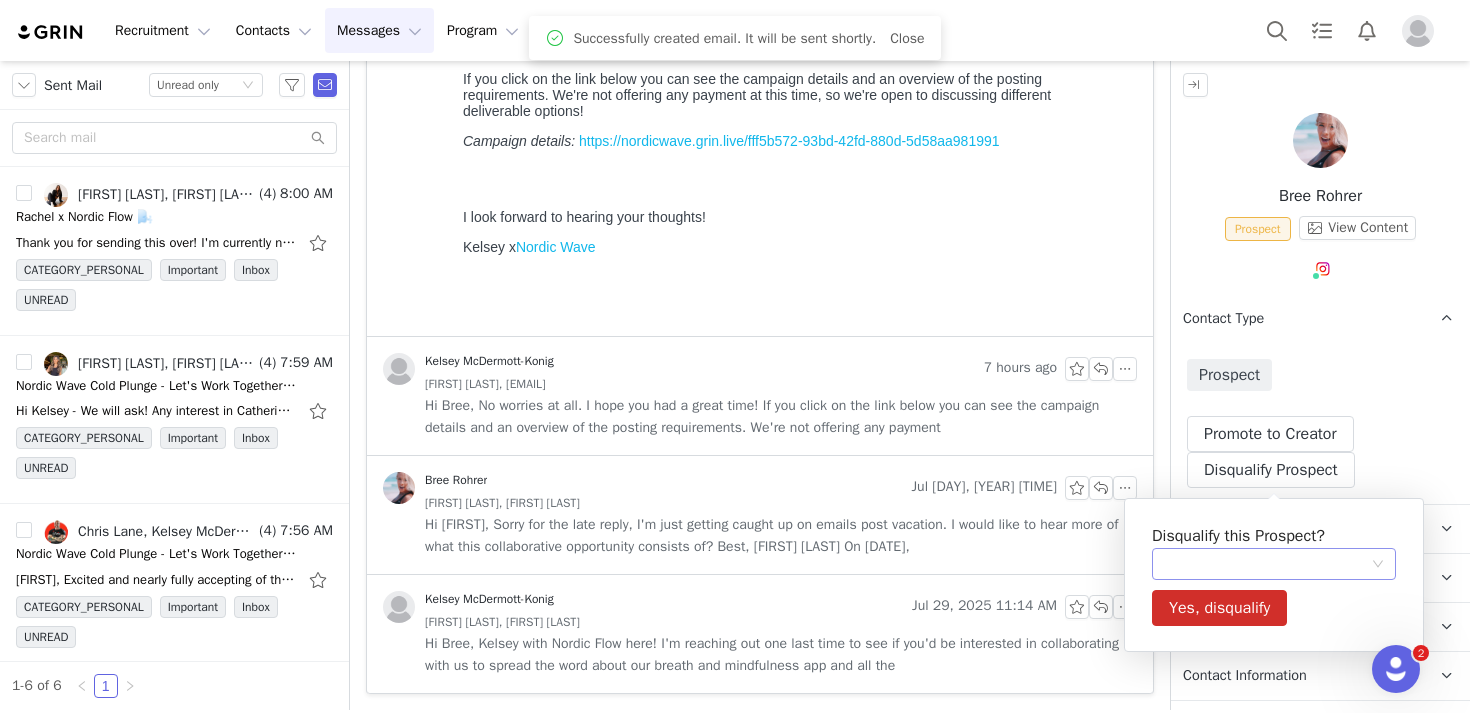 click at bounding box center [1267, 564] 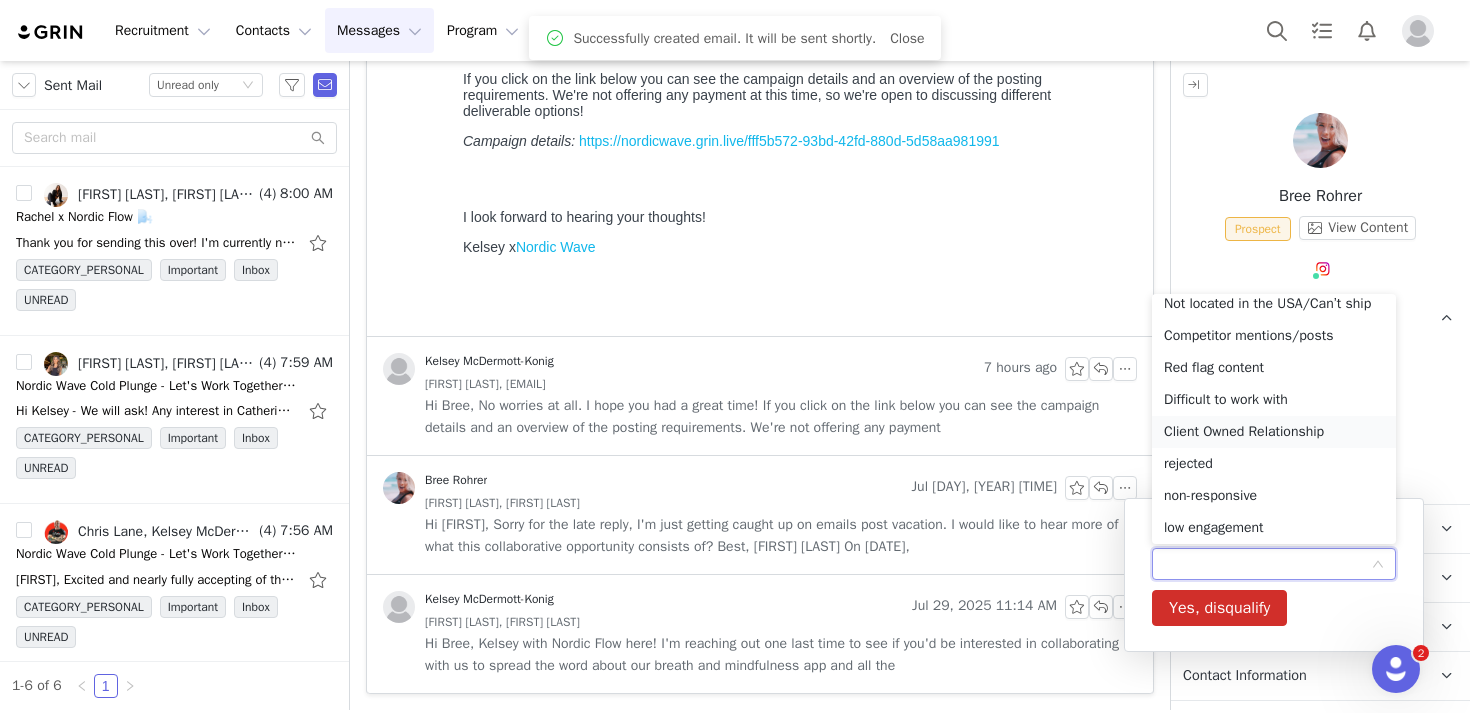 scroll, scrollTop: 142, scrollLeft: 0, axis: vertical 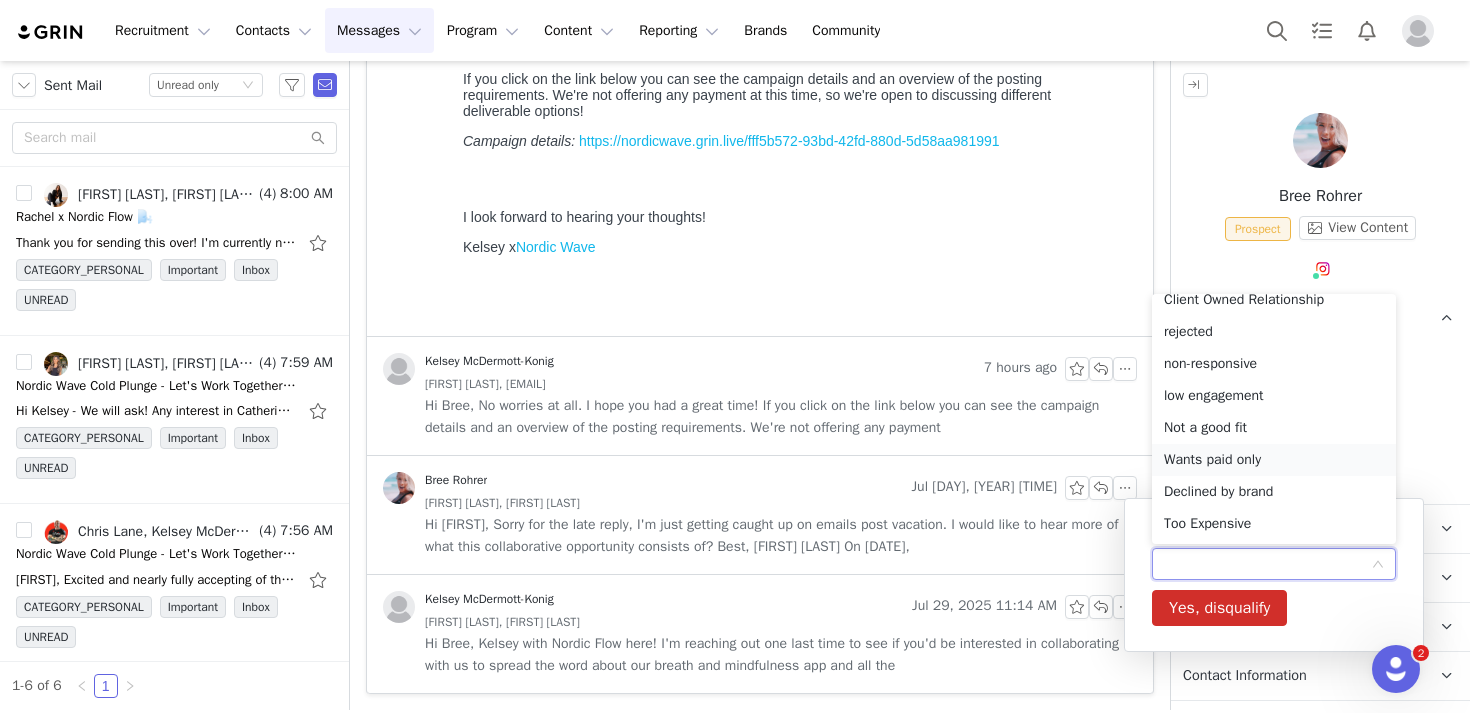 click on "Wants paid only" at bounding box center [1274, 460] 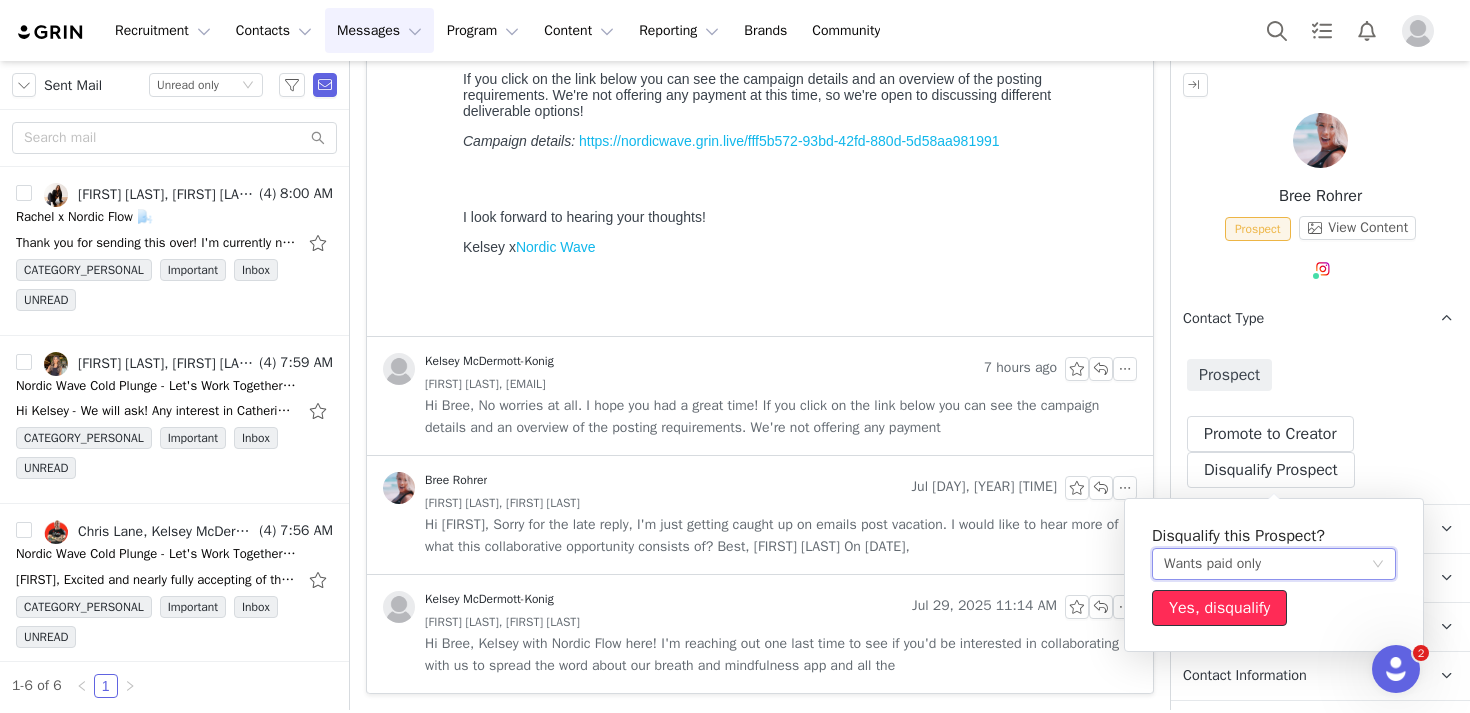 click on "Yes, disqualify" at bounding box center [1219, 608] 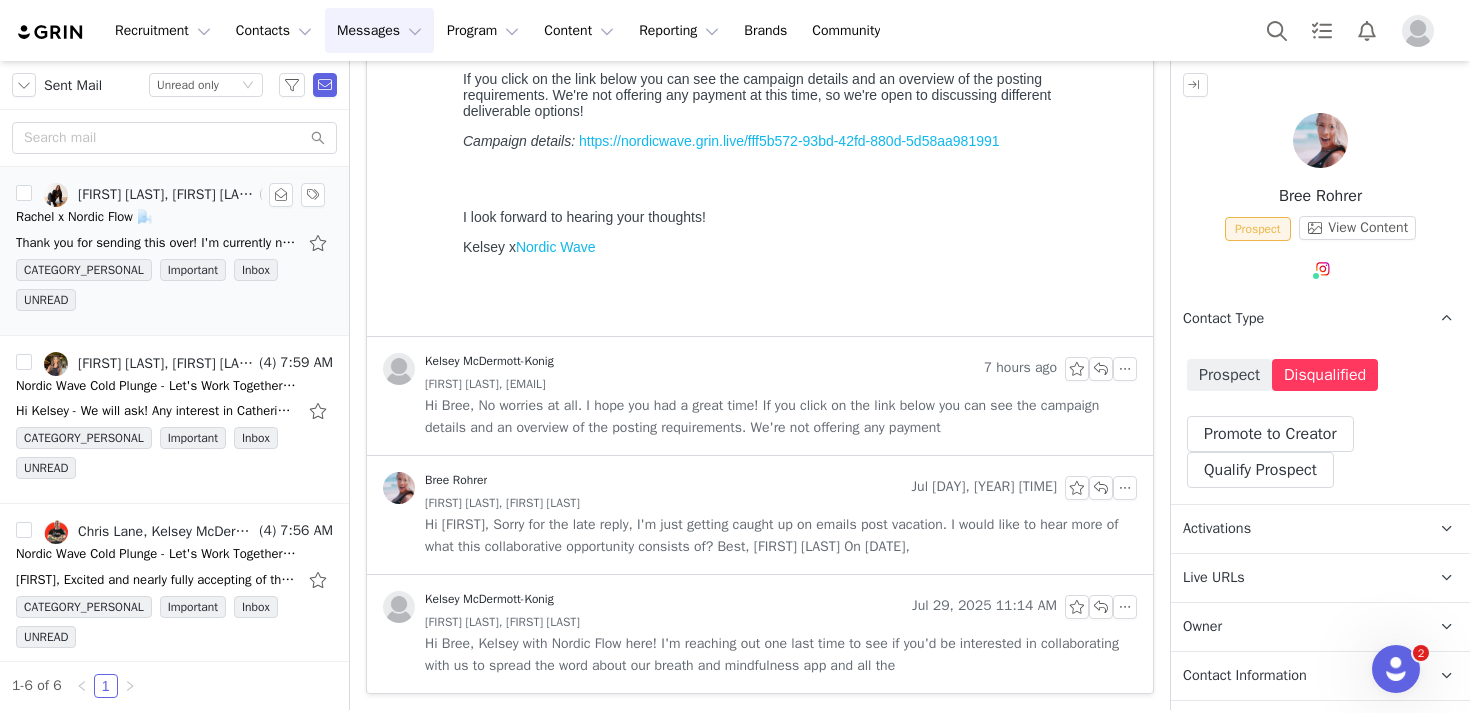 click on "Thank you for sending this over! I'm currently not taking on any gifting partnerships, but I will let you know if that changes in the future! Thank you again Rachel McClusky rachelrecharged@gmail." at bounding box center (156, 243) 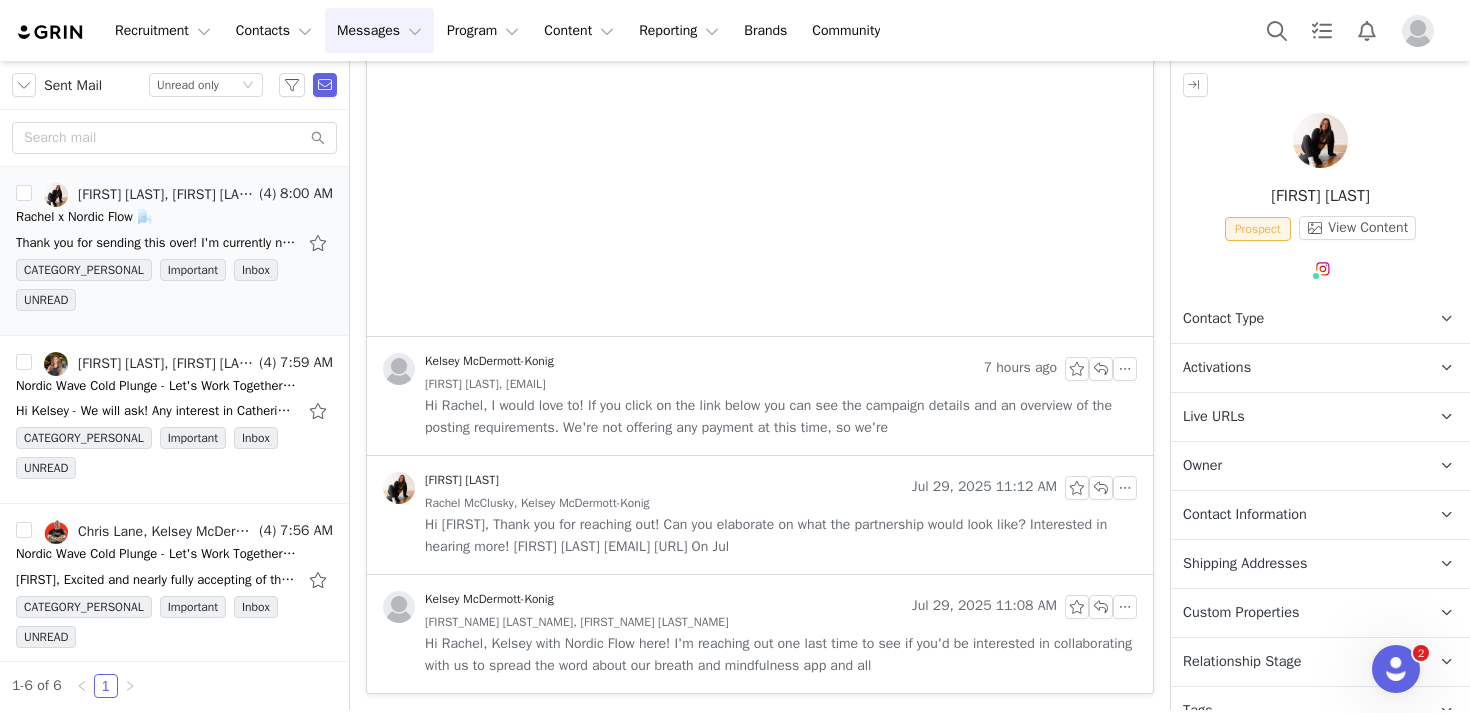 scroll, scrollTop: 0, scrollLeft: 0, axis: both 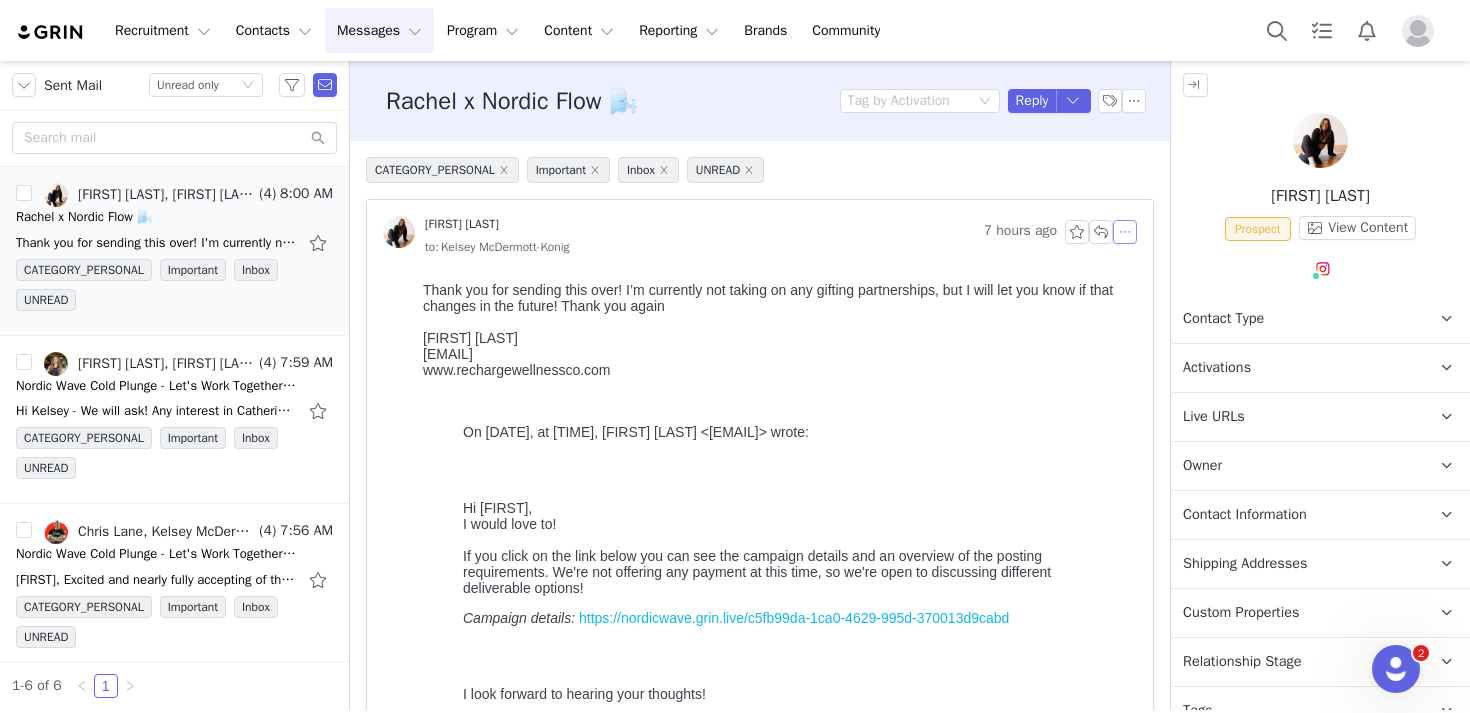 click at bounding box center (1125, 232) 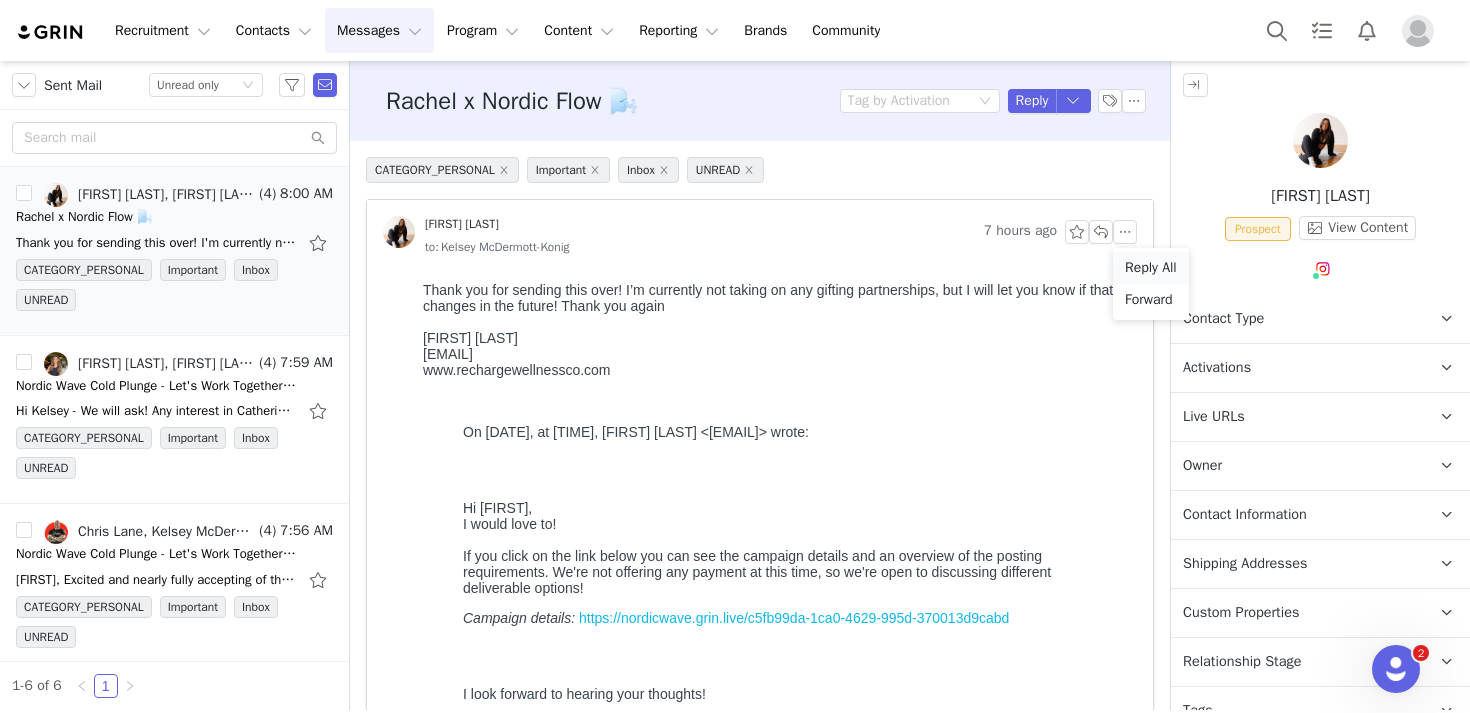 click on "Reply All" at bounding box center (1151, 268) 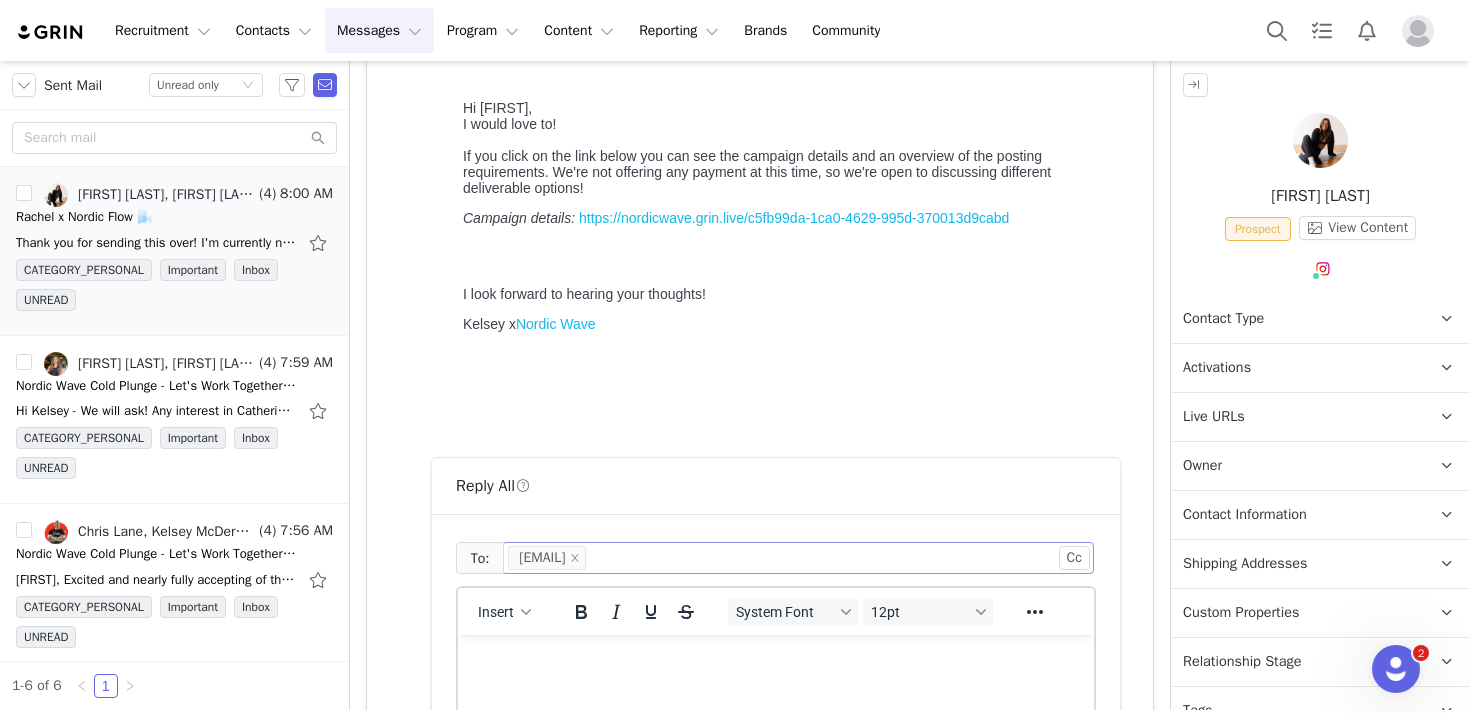 scroll, scrollTop: 652, scrollLeft: 0, axis: vertical 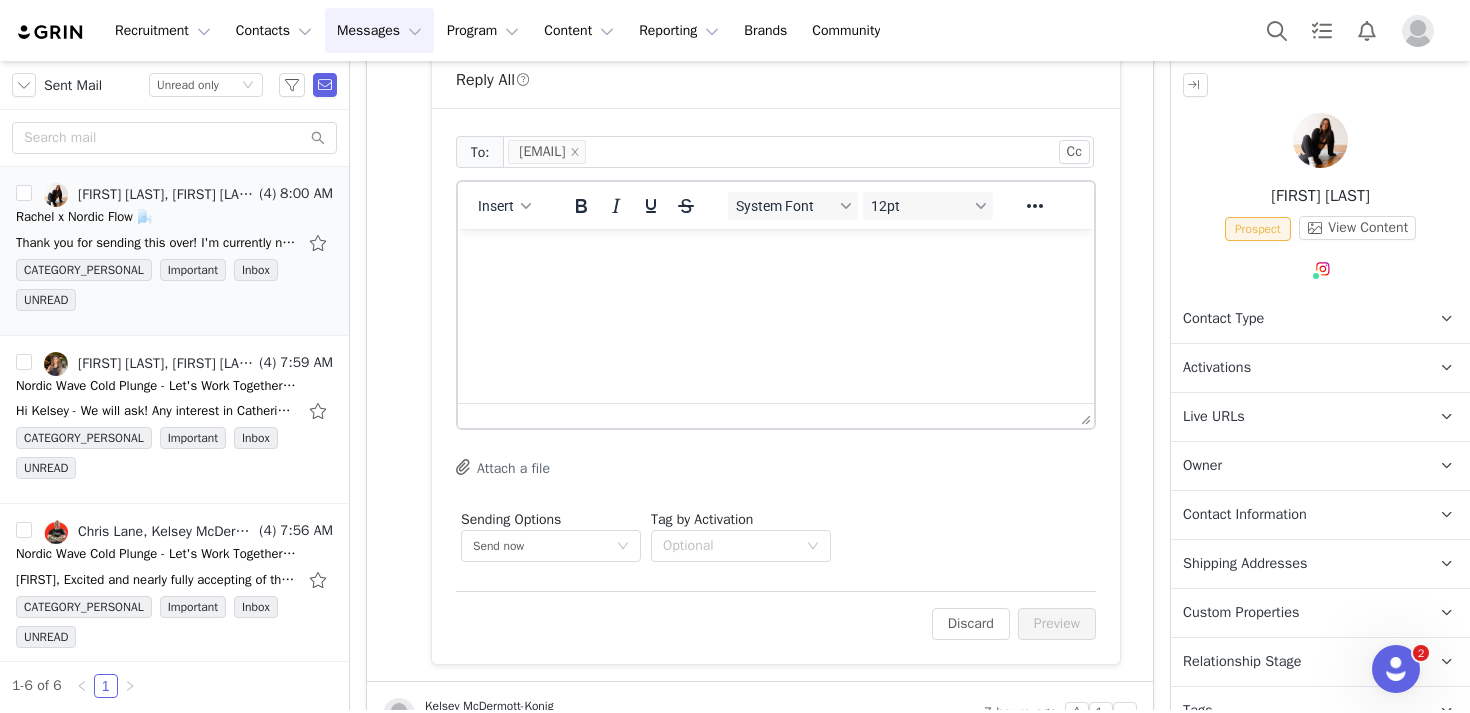 click at bounding box center [776, 256] 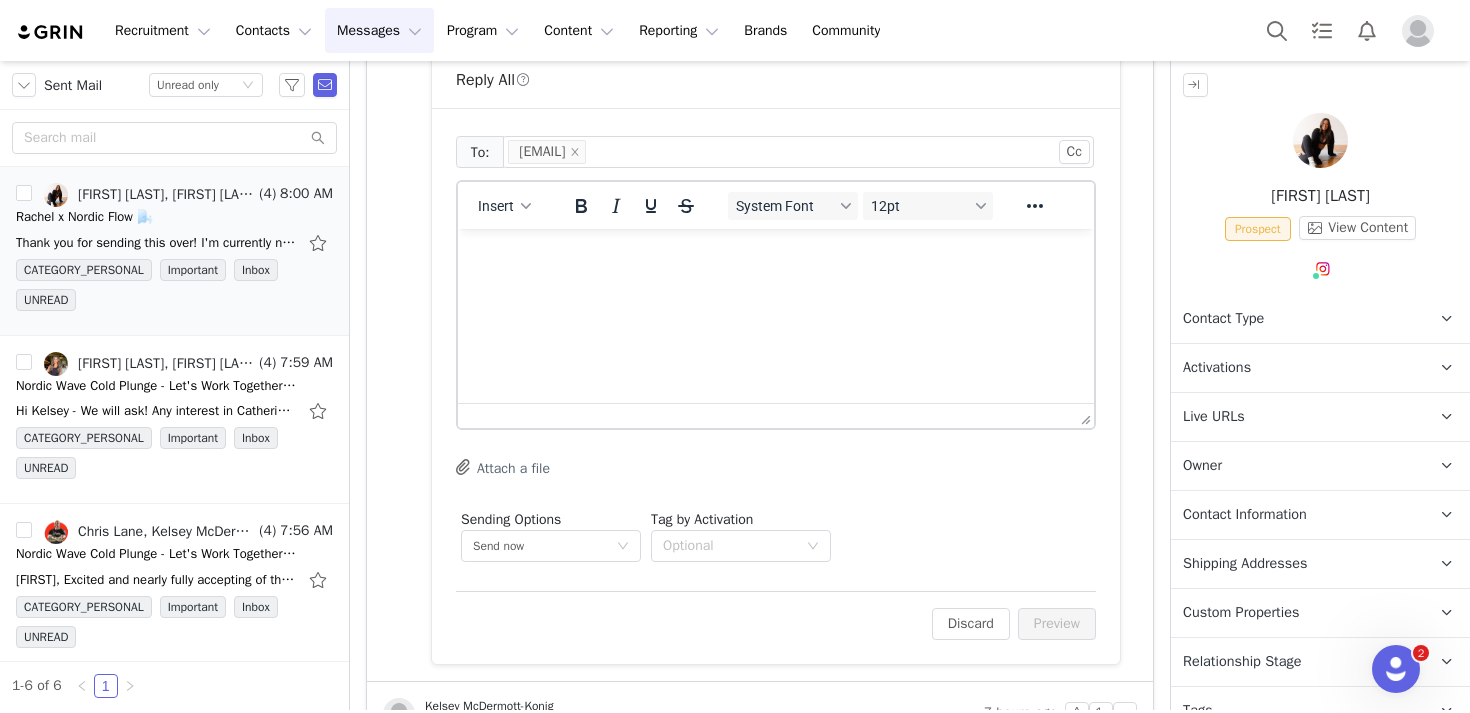 type 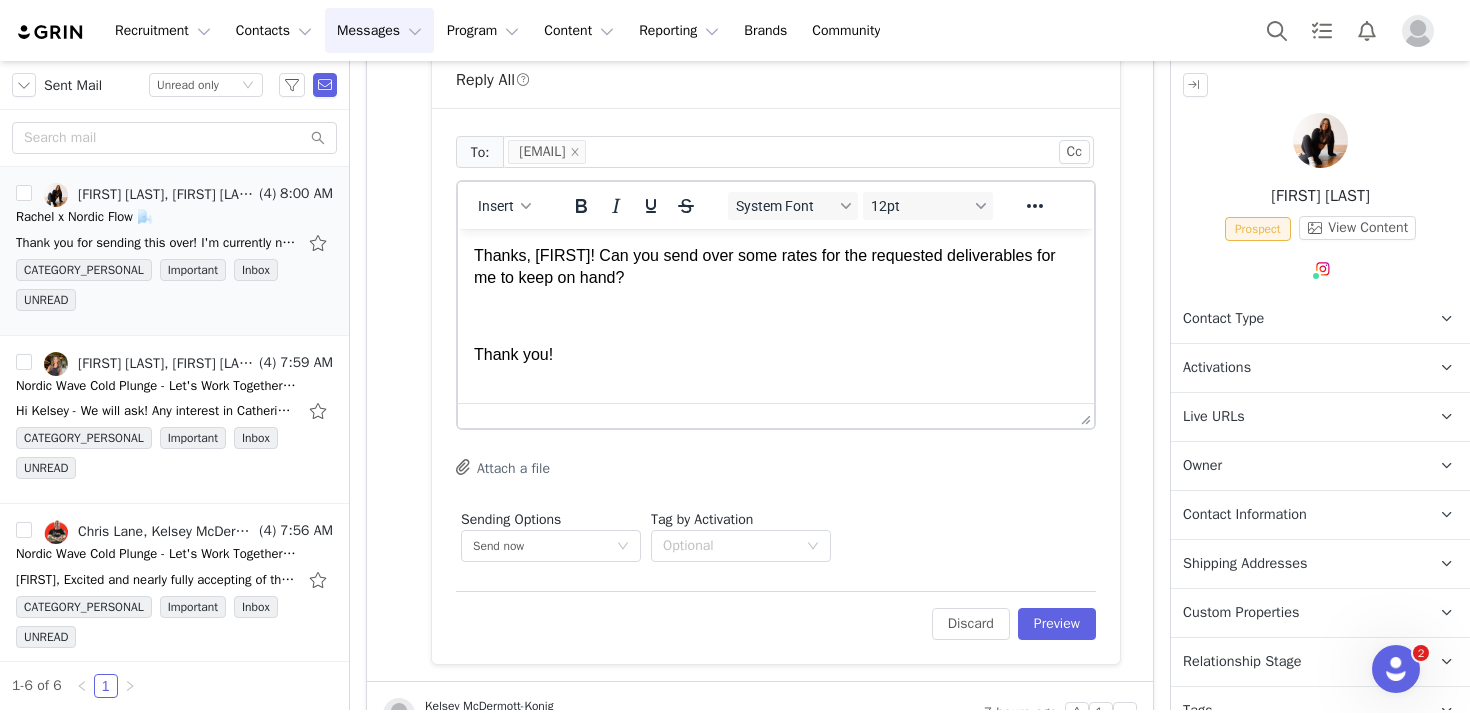 scroll, scrollTop: 2, scrollLeft: 0, axis: vertical 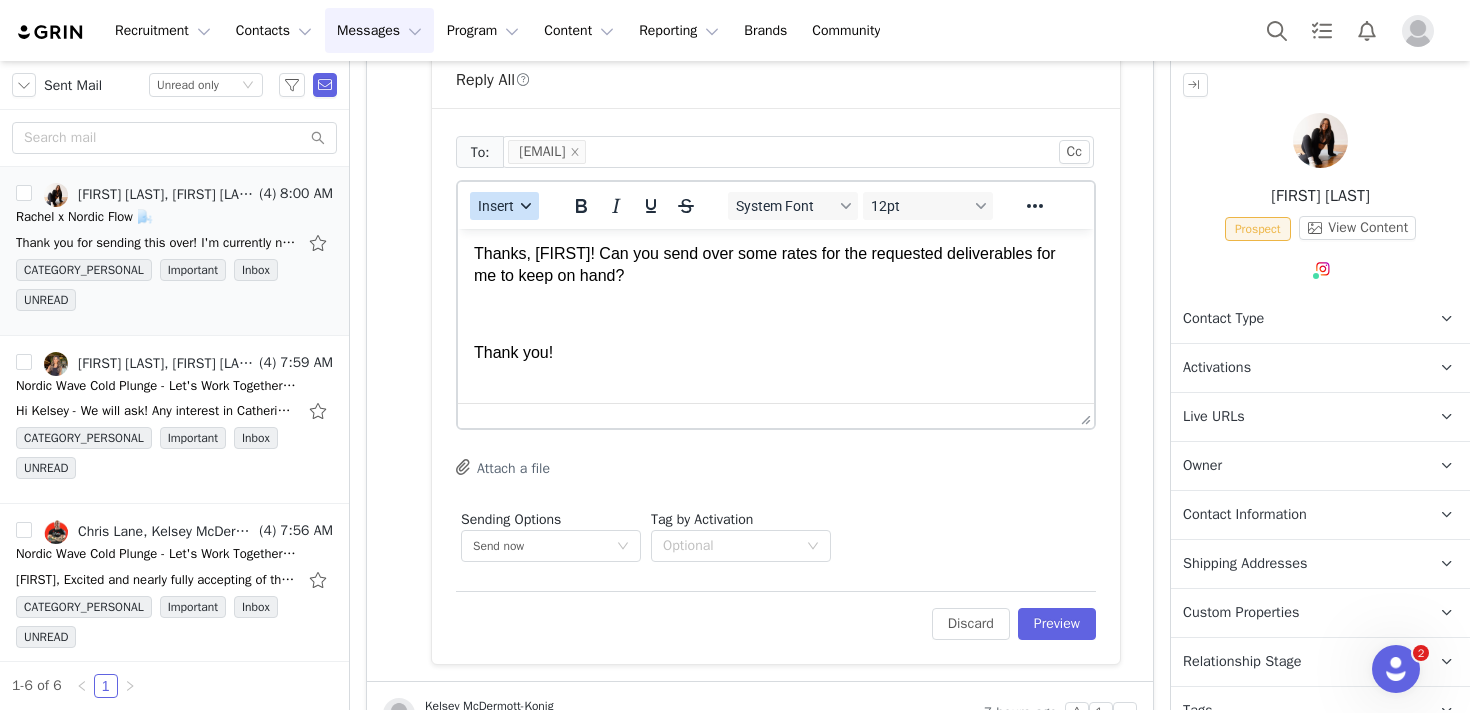click on "Insert" at bounding box center [496, 206] 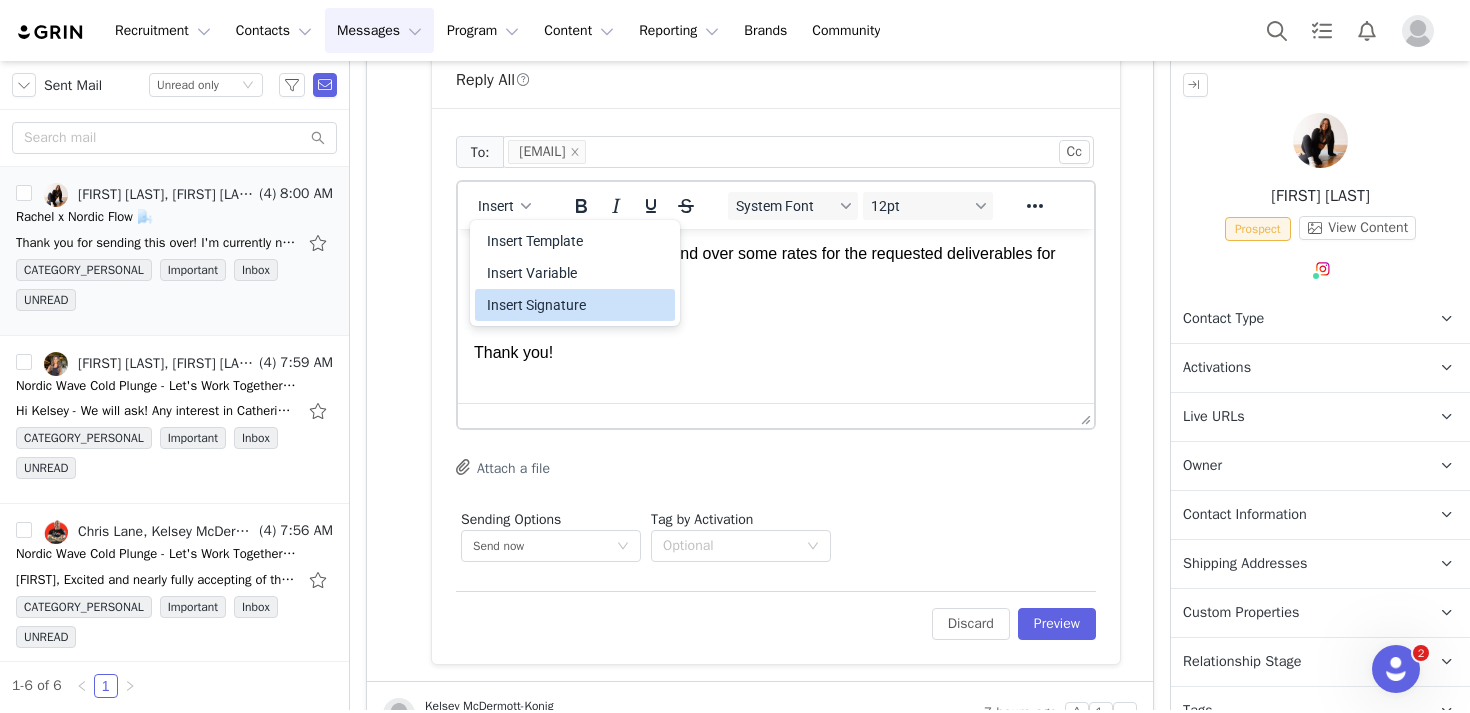 click on "Insert Signature" at bounding box center [575, 305] 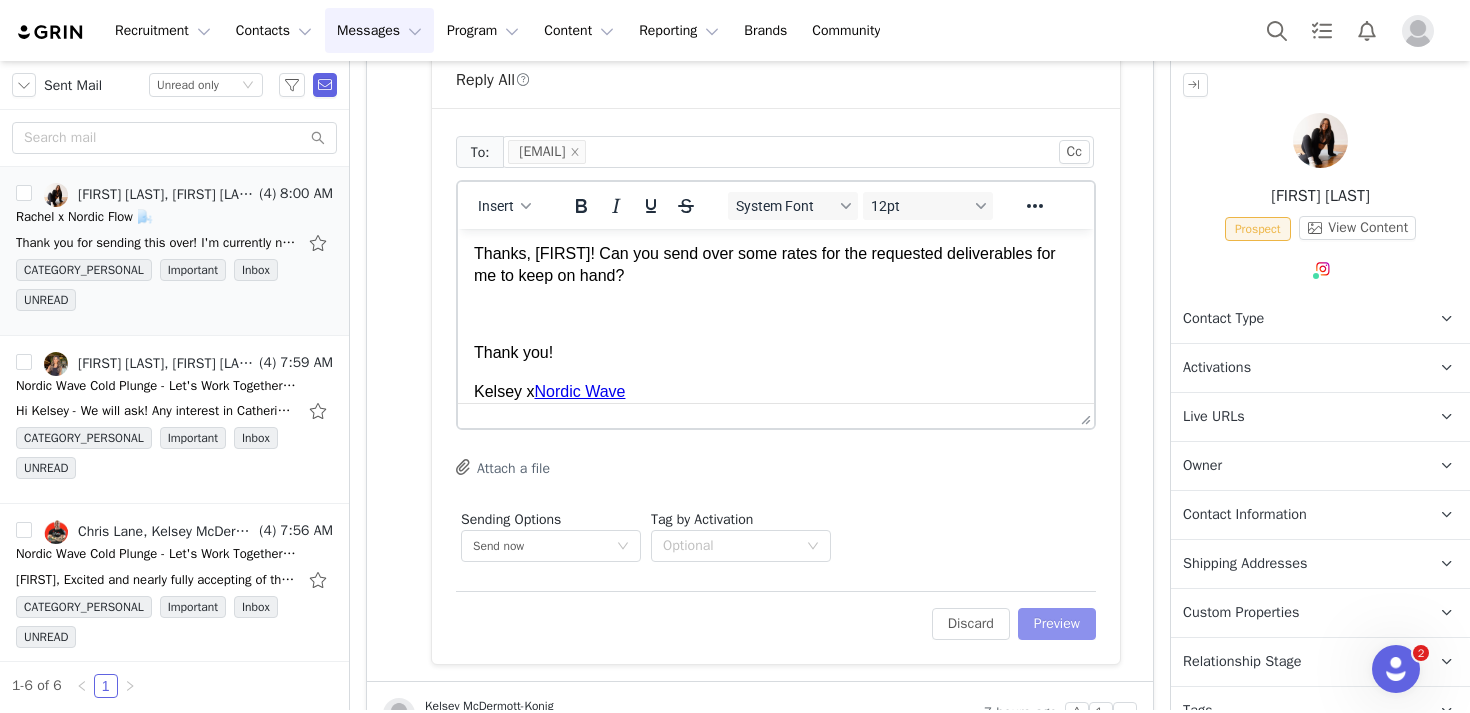click on "Preview" at bounding box center (1057, 624) 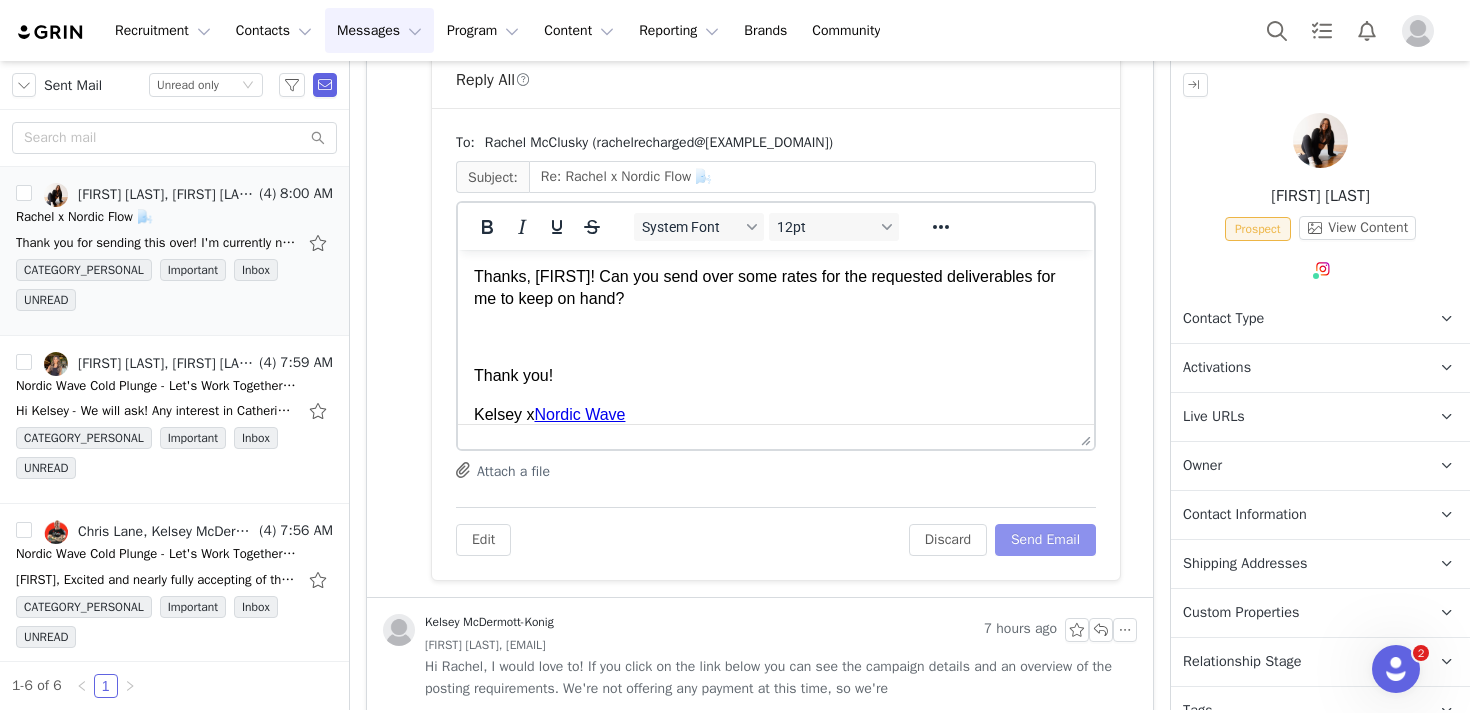 scroll, scrollTop: 0, scrollLeft: 0, axis: both 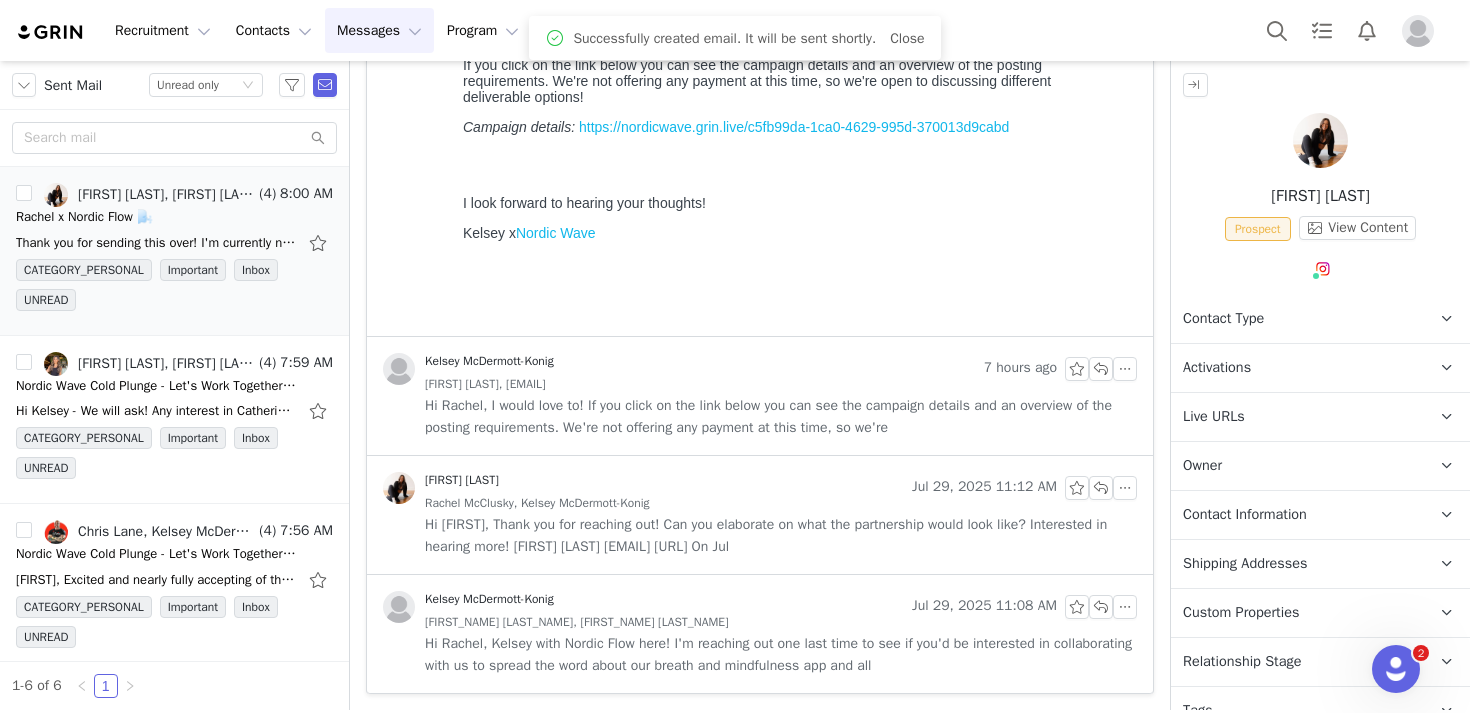click on "Contact Type" at bounding box center [1223, 319] 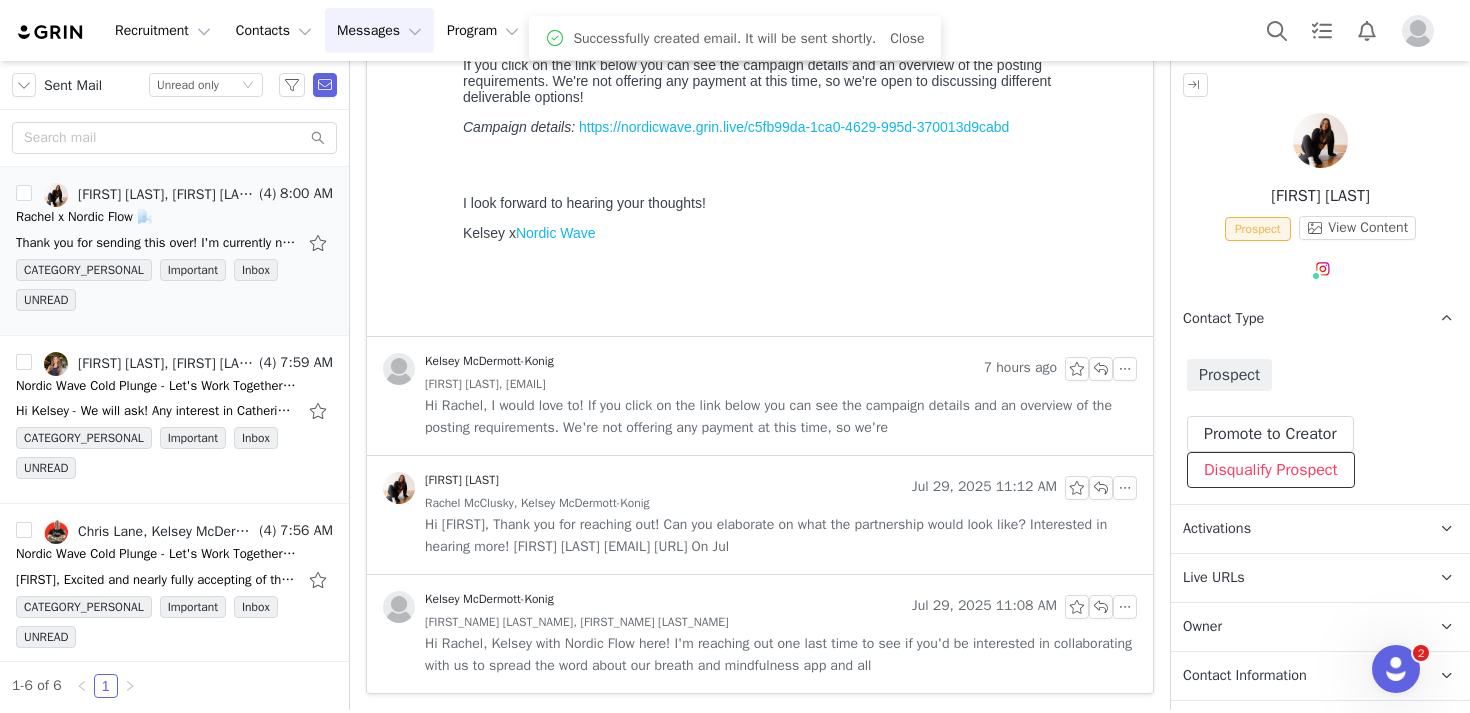 click on "Disqualify Prospect" at bounding box center (1271, 470) 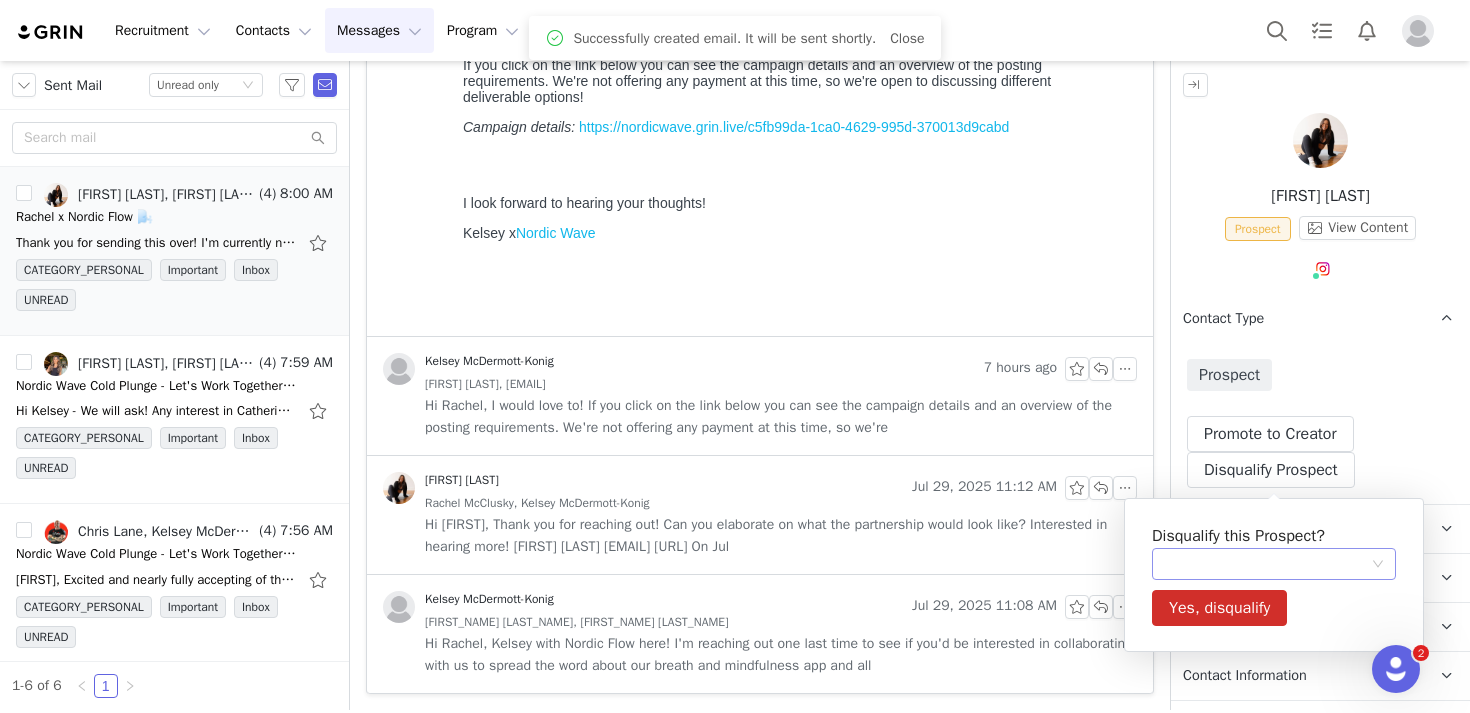 click at bounding box center (1267, 564) 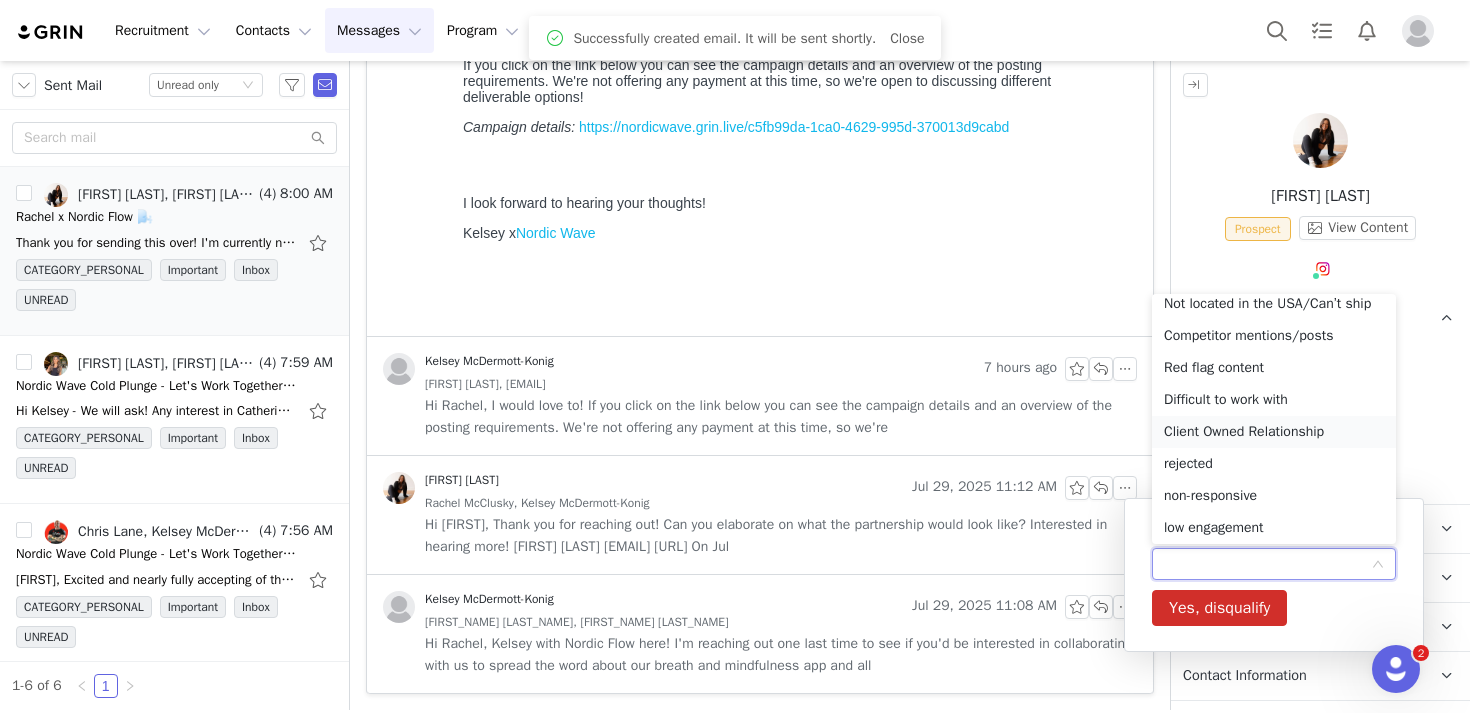 scroll, scrollTop: 142, scrollLeft: 0, axis: vertical 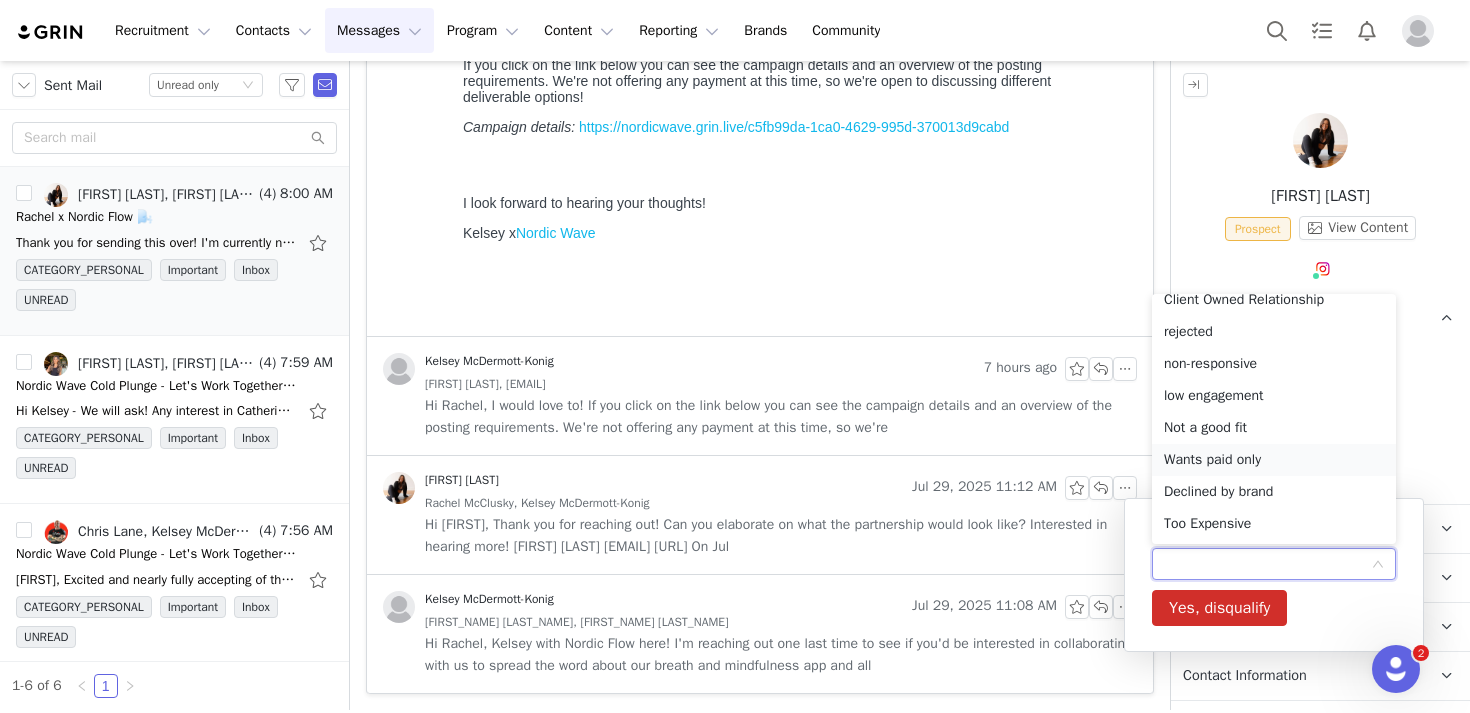 click on "Wants paid only" at bounding box center [1274, 460] 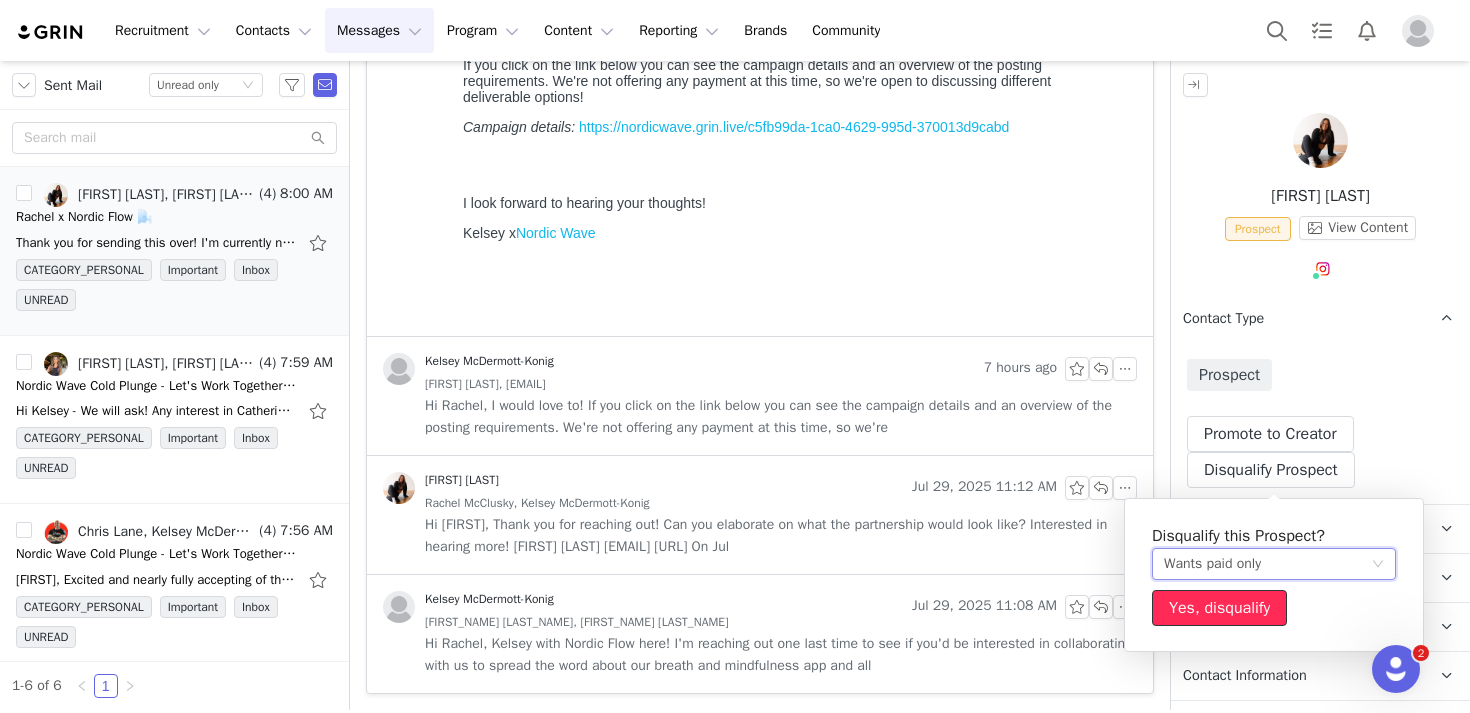 click on "Yes, disqualify" at bounding box center (1219, 608) 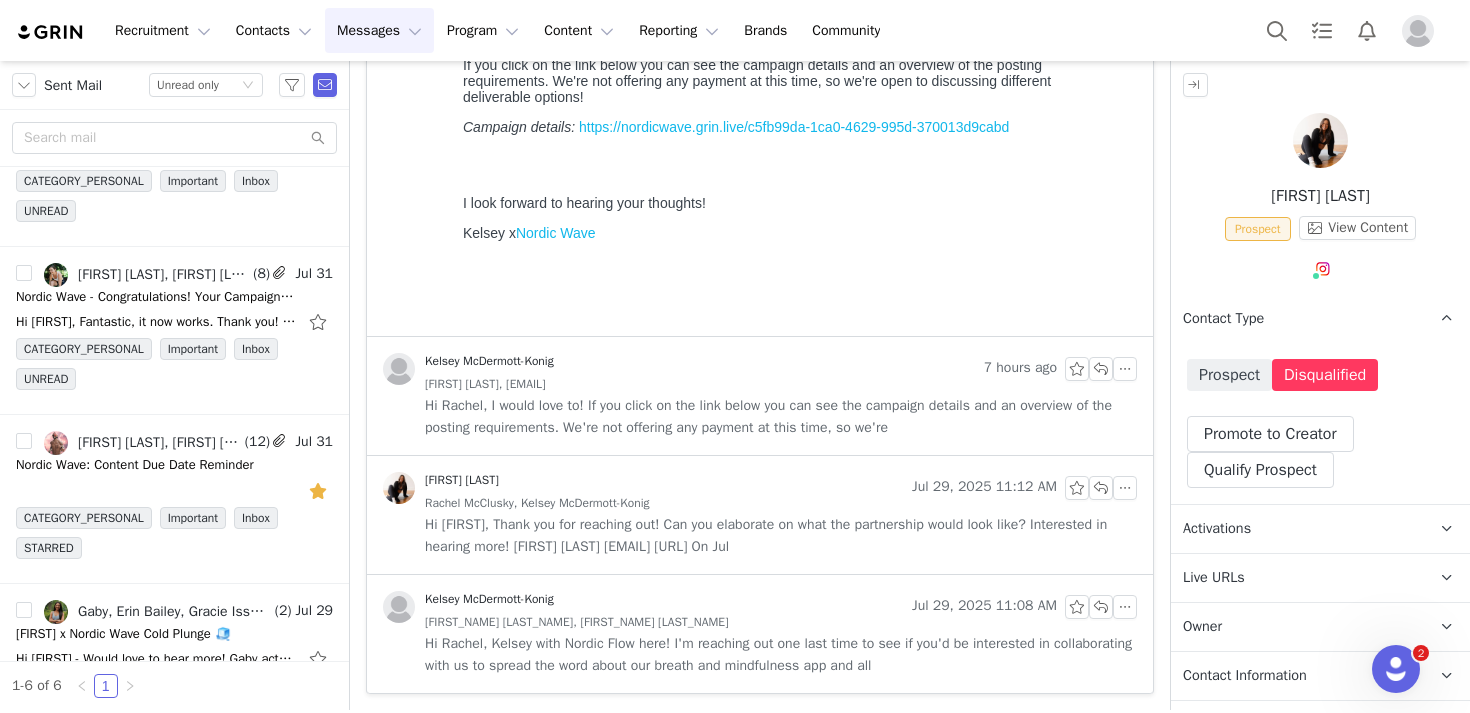 scroll, scrollTop: 517, scrollLeft: 0, axis: vertical 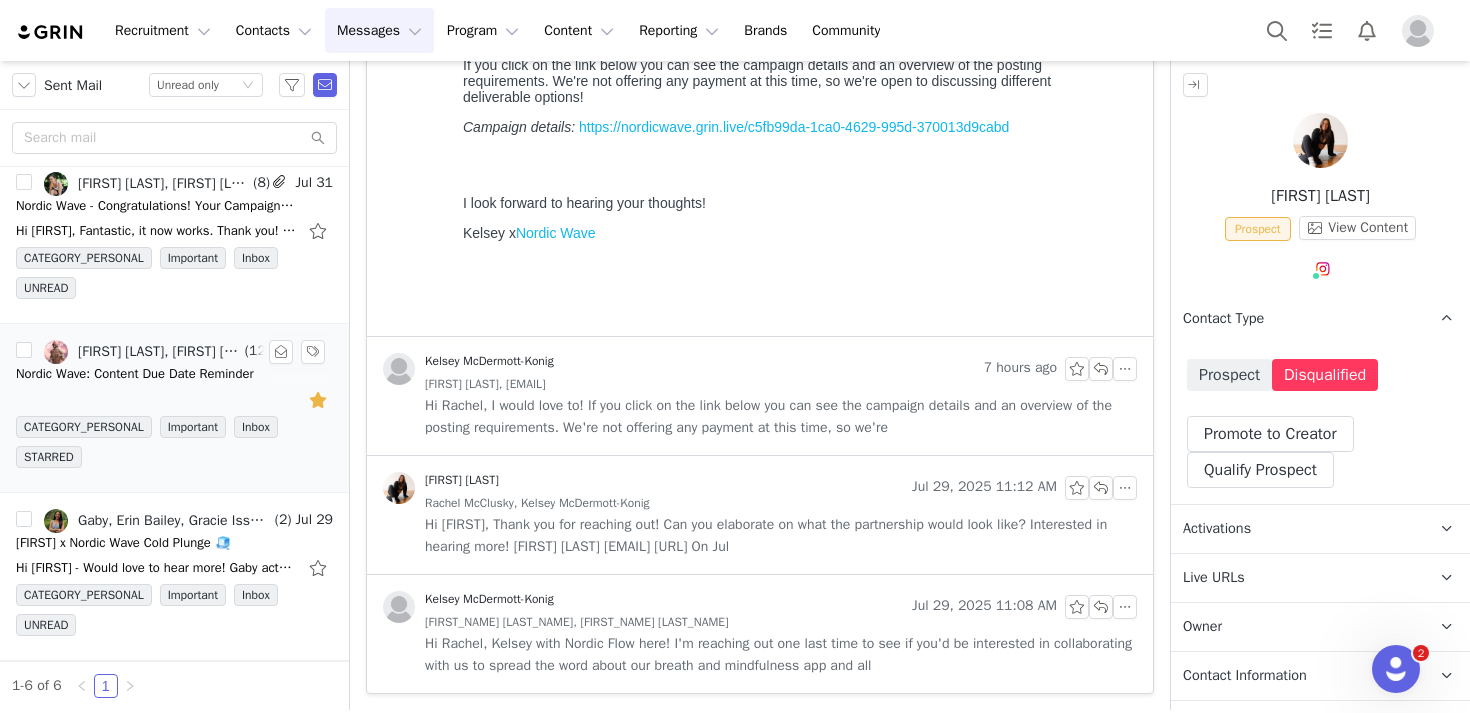 click at bounding box center (174, 400) 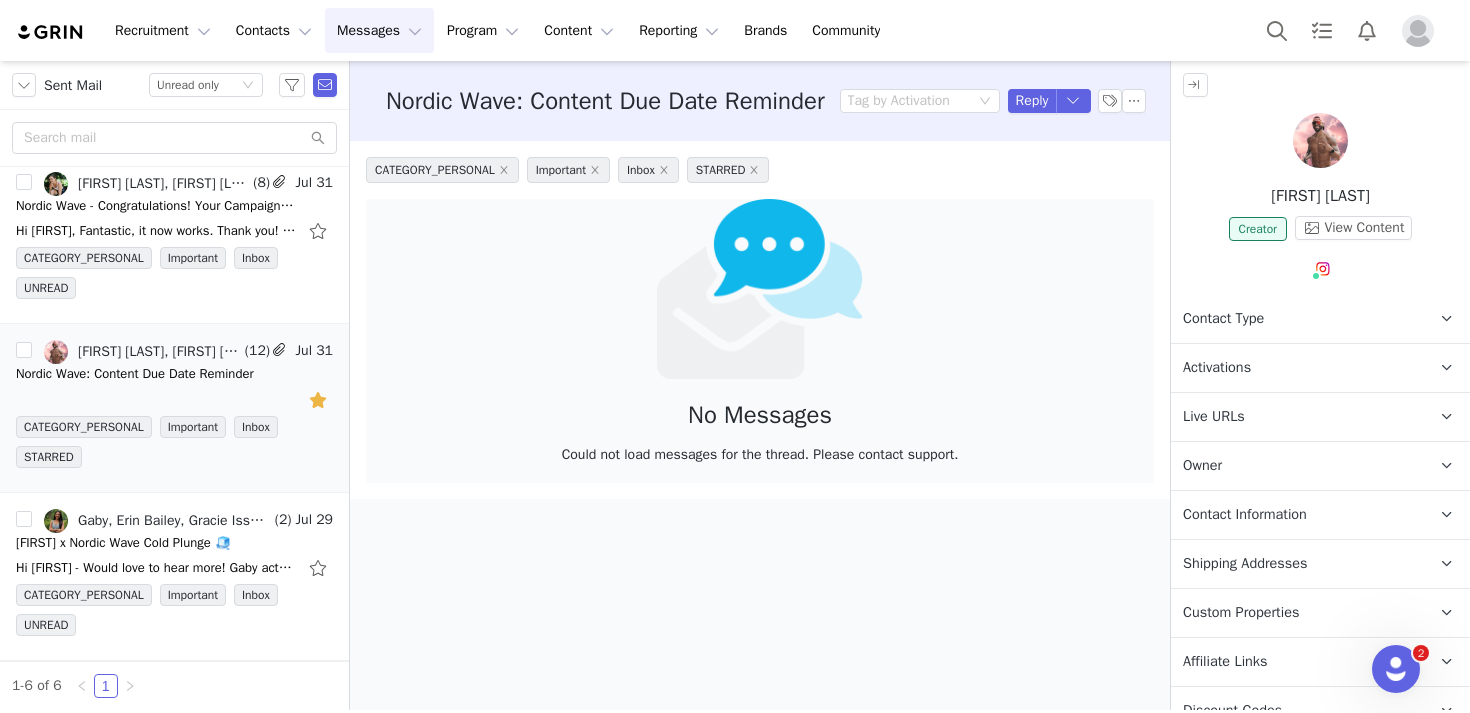 scroll, scrollTop: 0, scrollLeft: 0, axis: both 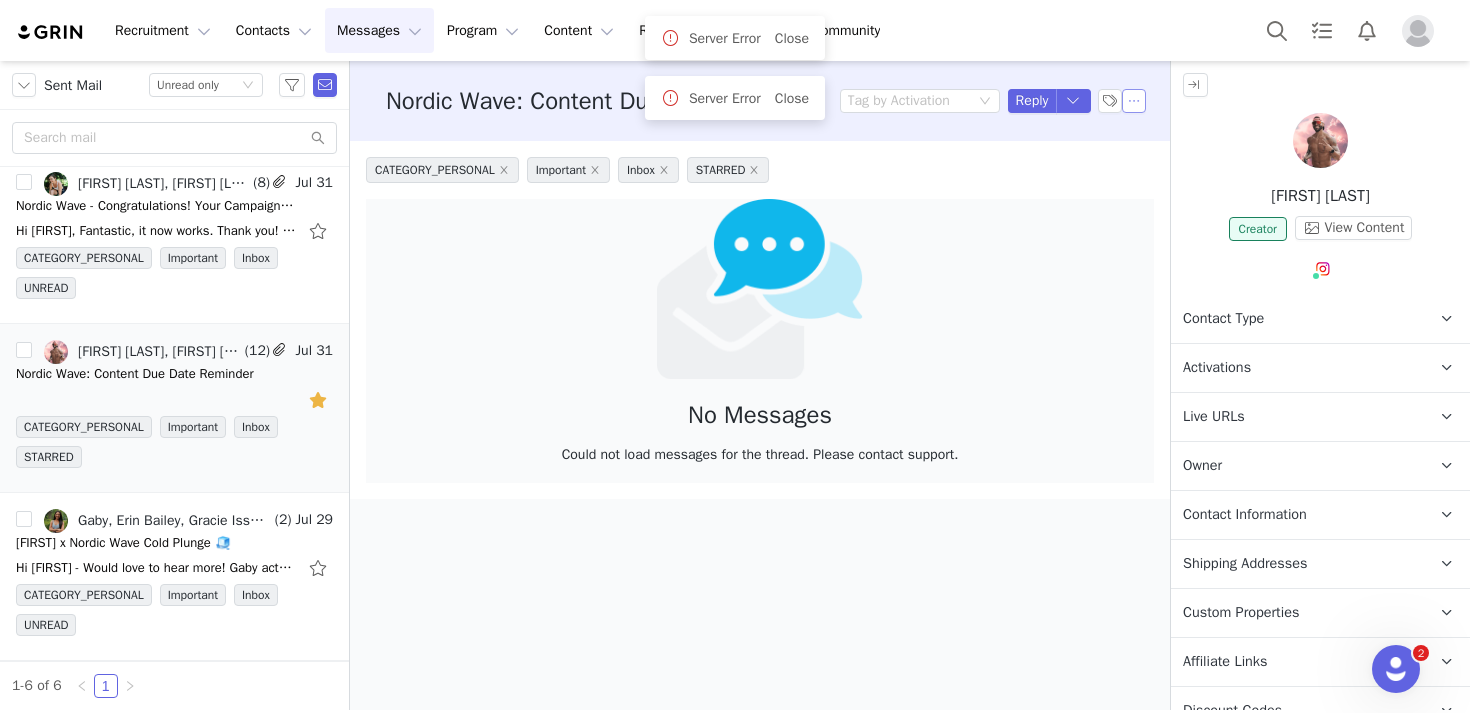 click at bounding box center (1134, 101) 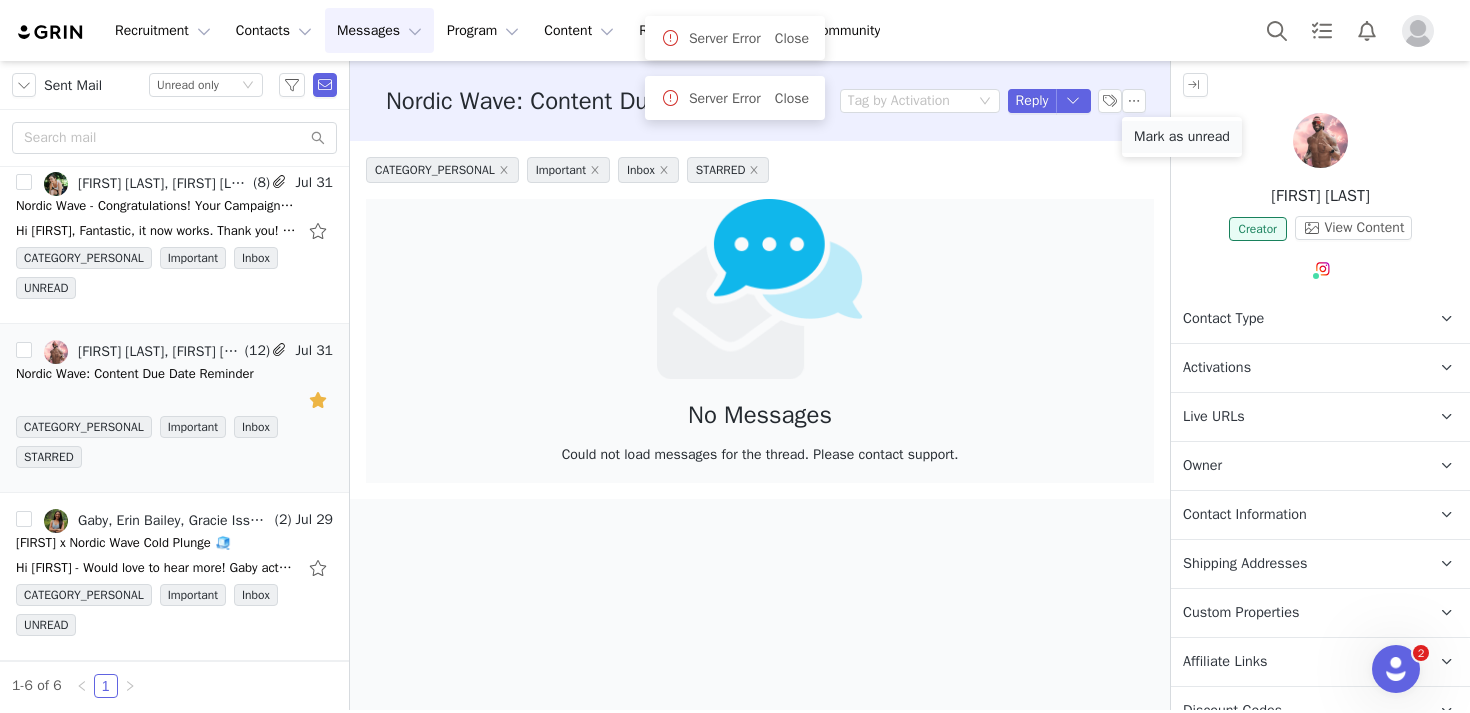 click on "Mark as unread" at bounding box center (1182, 137) 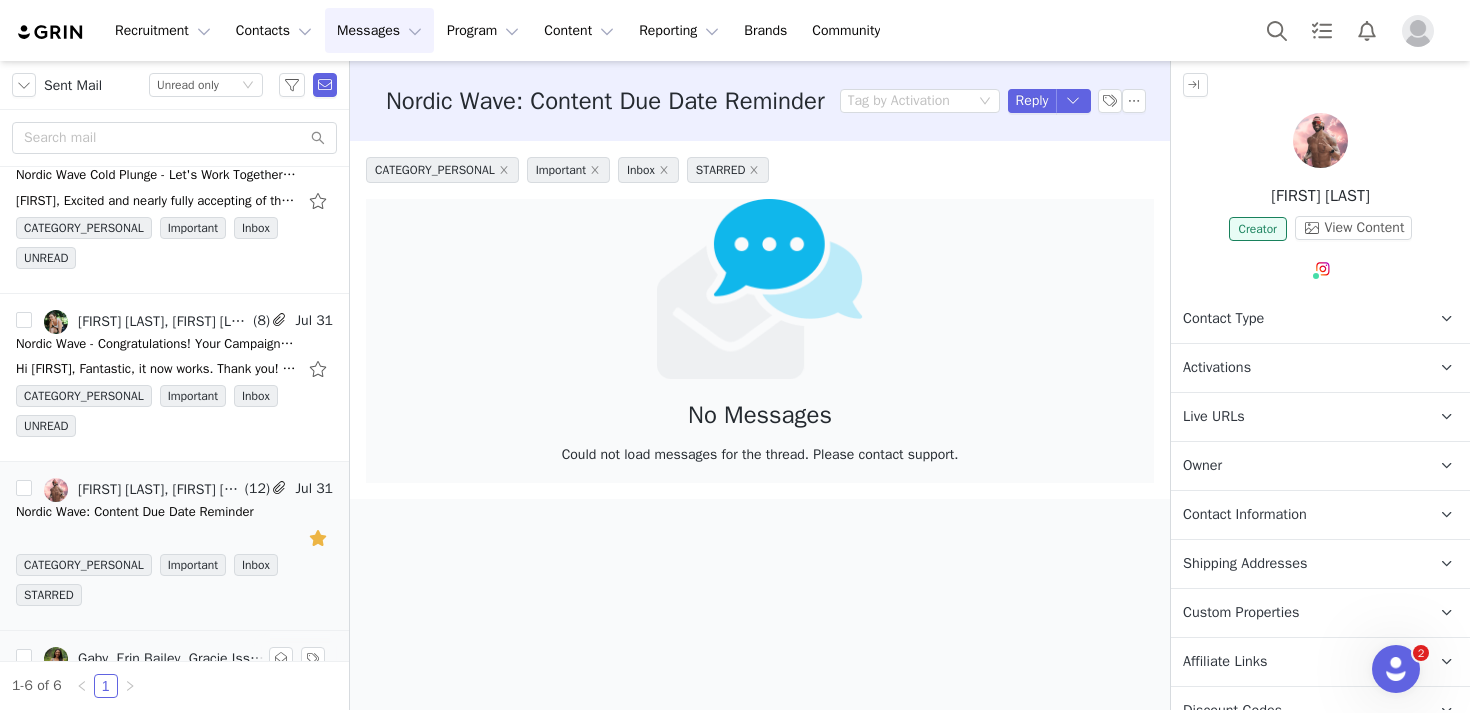 scroll, scrollTop: 0, scrollLeft: 0, axis: both 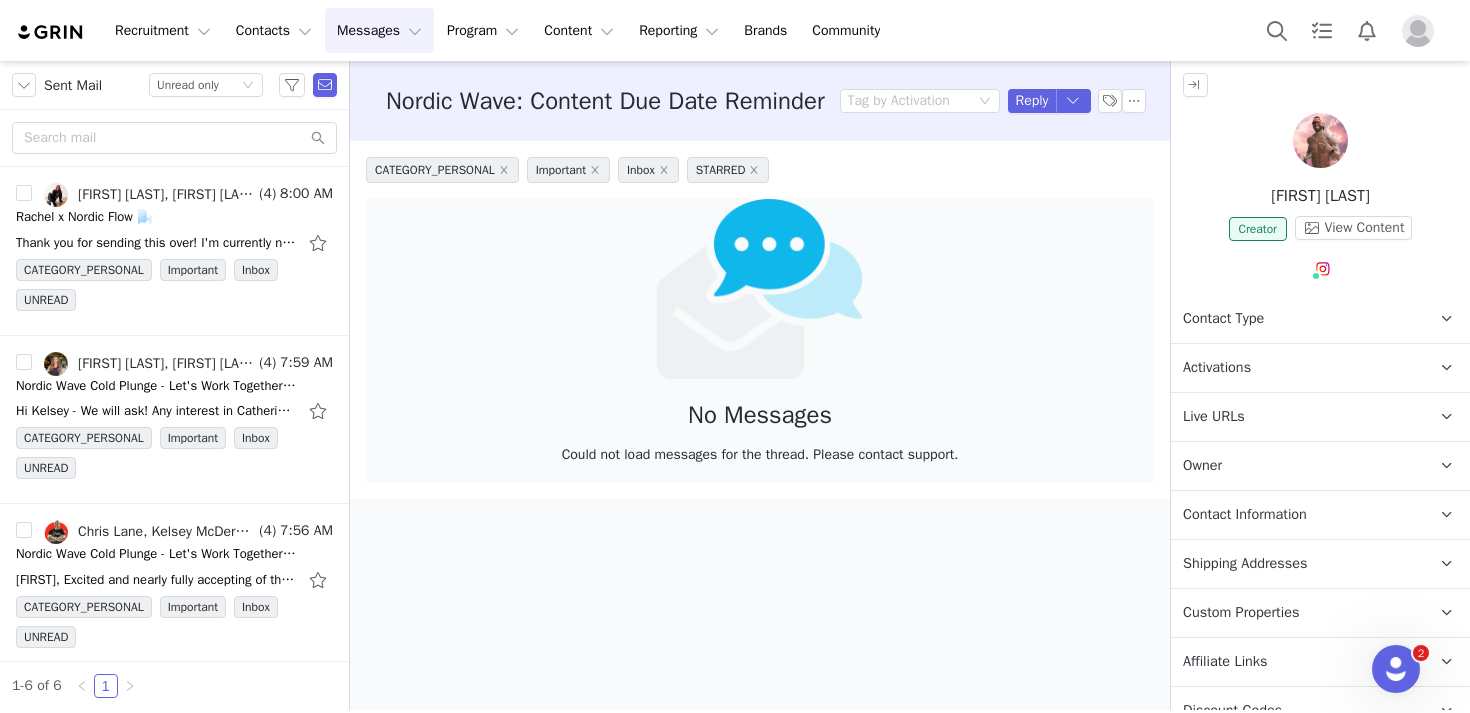 click at bounding box center (51, 32) 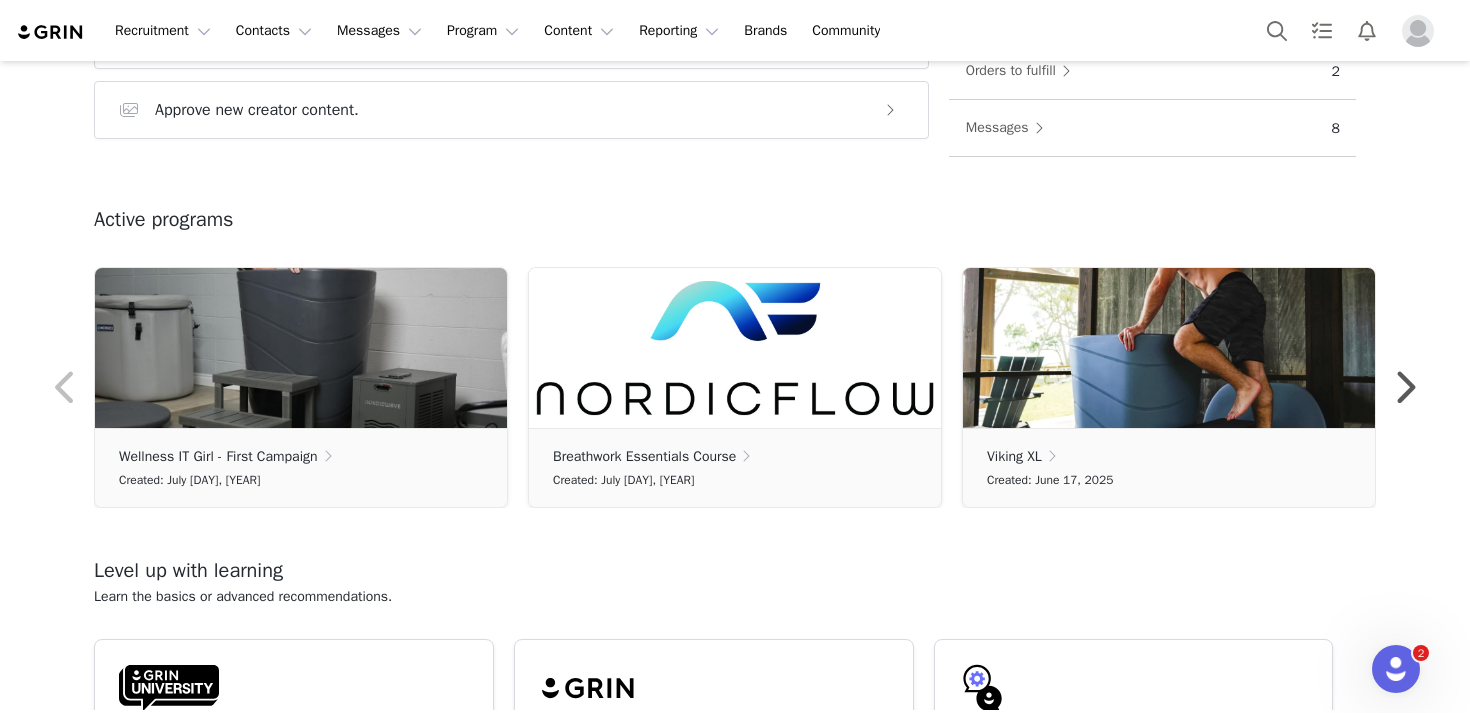 scroll, scrollTop: 0, scrollLeft: 0, axis: both 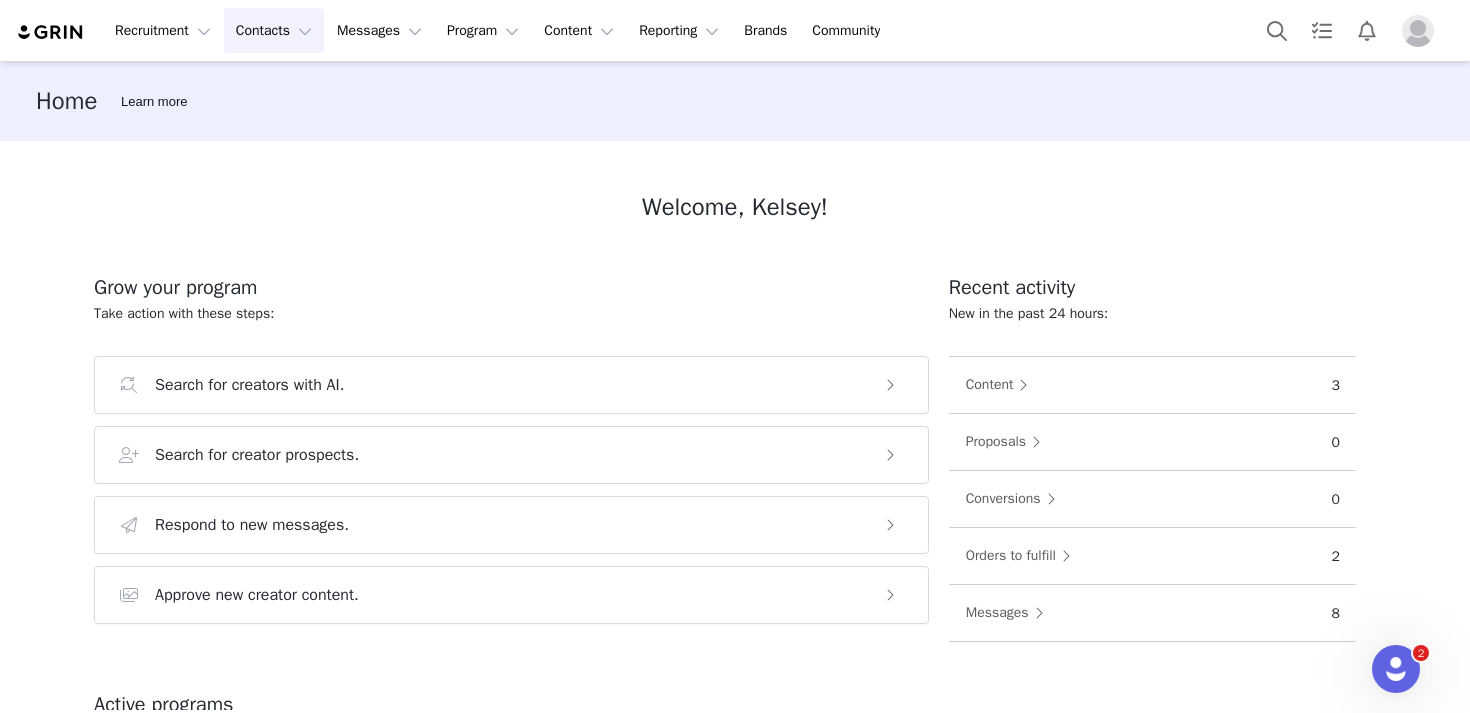 click on "Contacts Contacts" at bounding box center (274, 30) 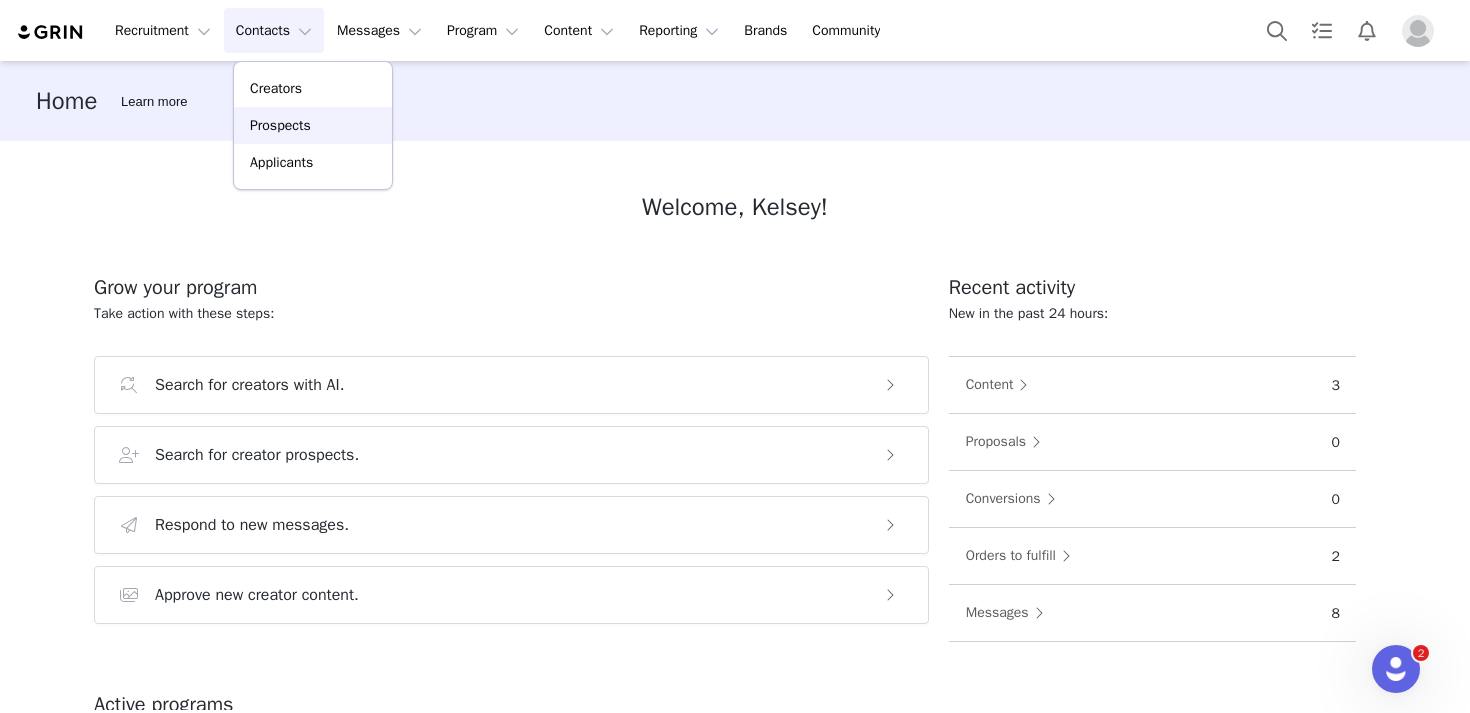 click on "Prospects" at bounding box center (313, 125) 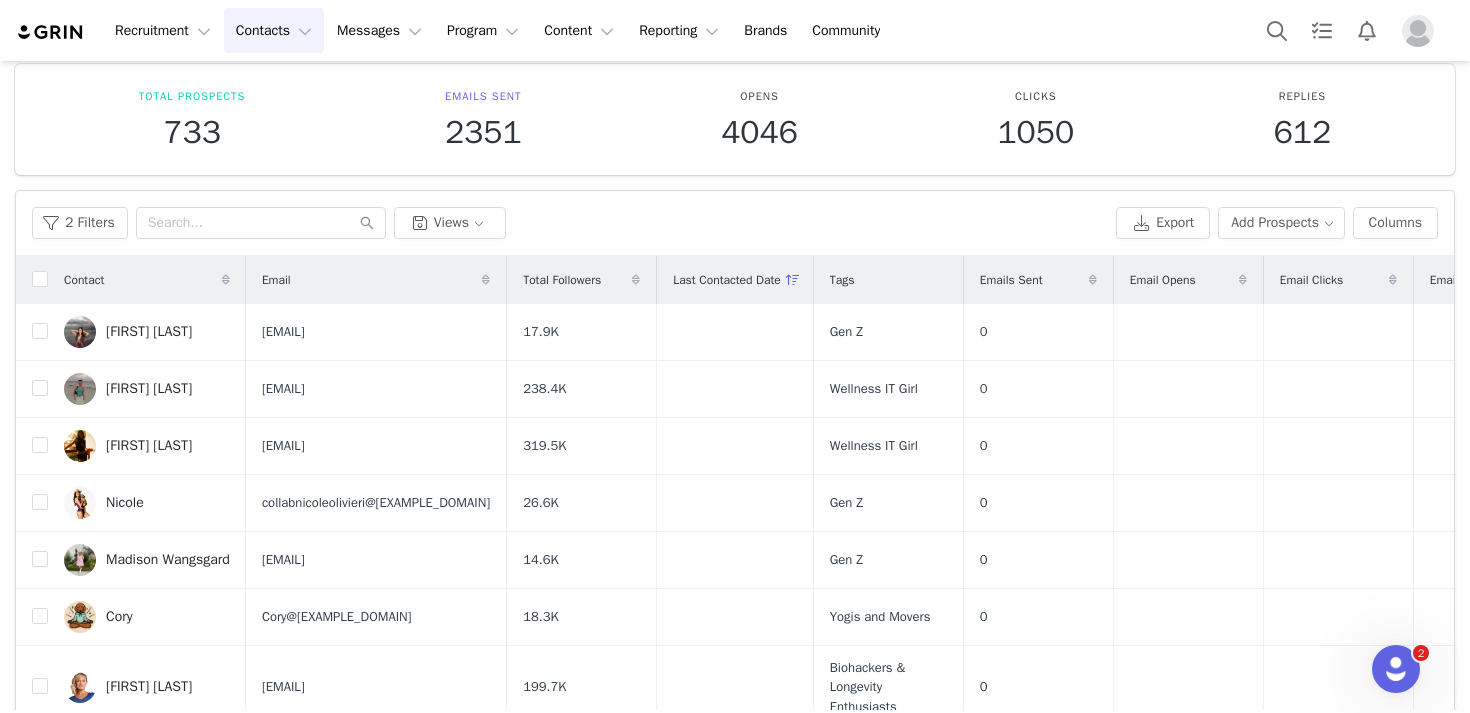 scroll, scrollTop: 186, scrollLeft: 0, axis: vertical 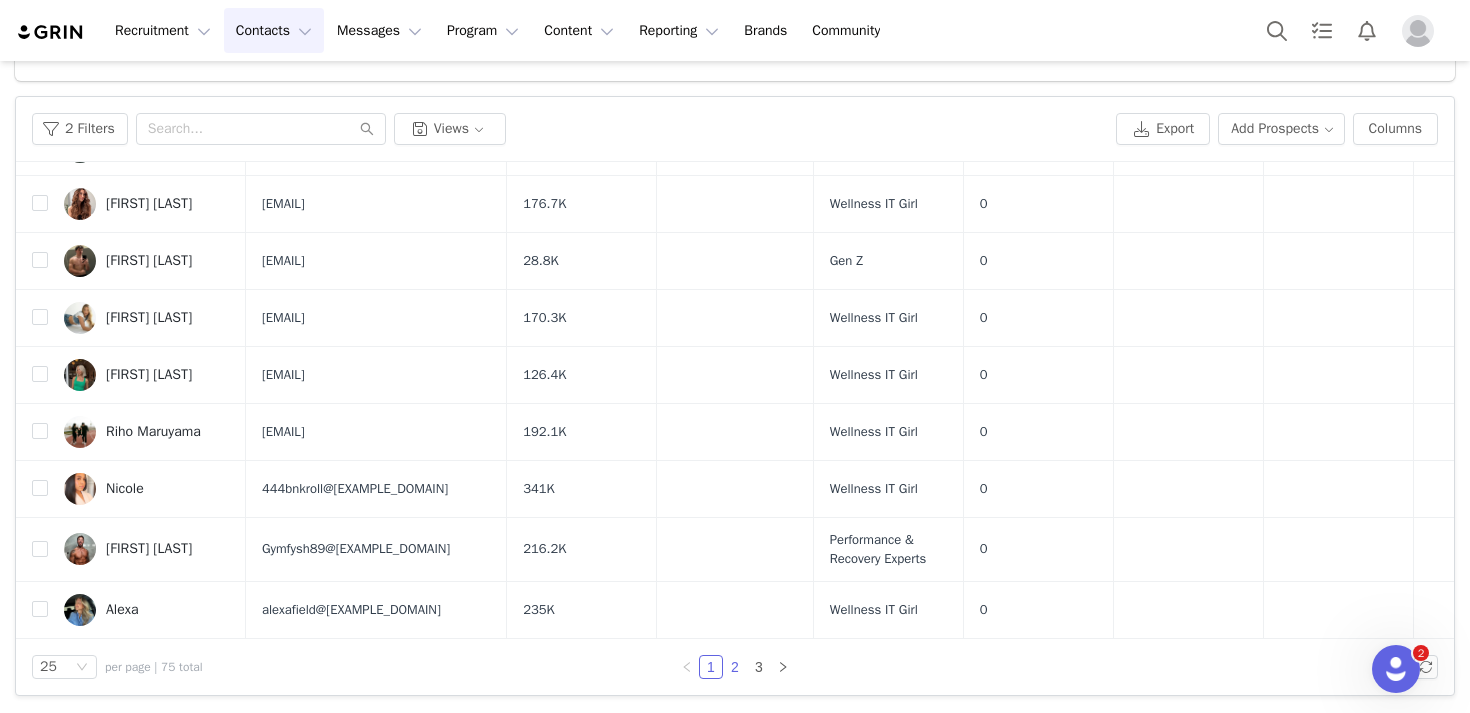 click on "2" at bounding box center (735, 667) 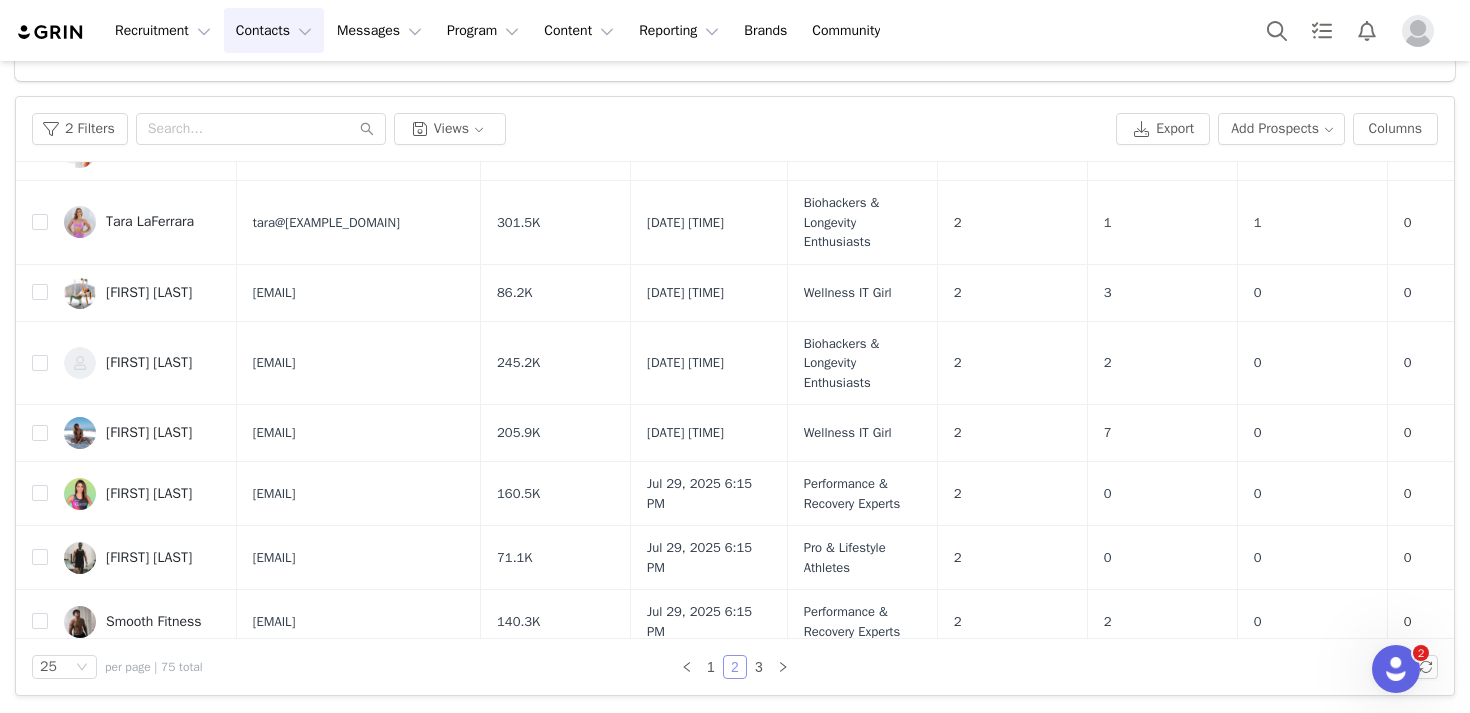 scroll, scrollTop: 0, scrollLeft: 0, axis: both 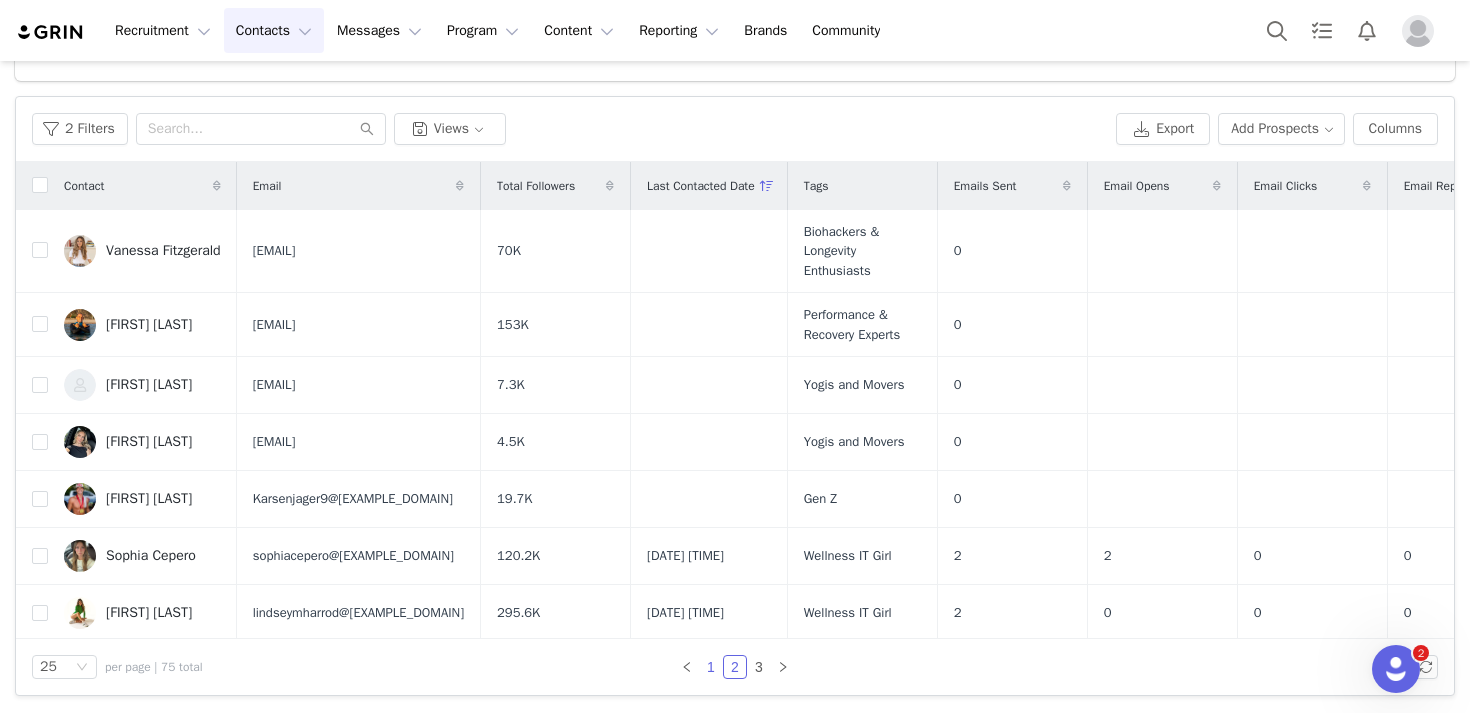 click on "1" at bounding box center [711, 667] 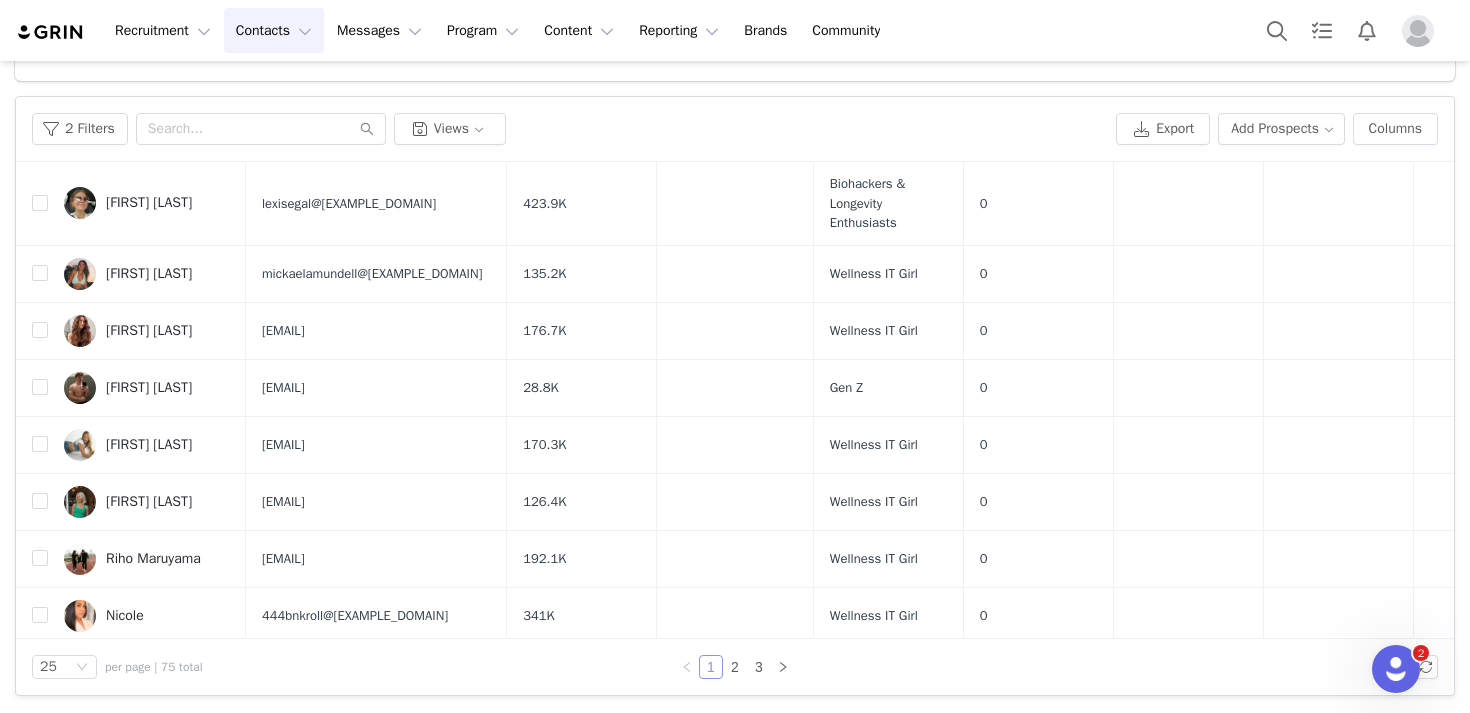 scroll, scrollTop: 1056, scrollLeft: 0, axis: vertical 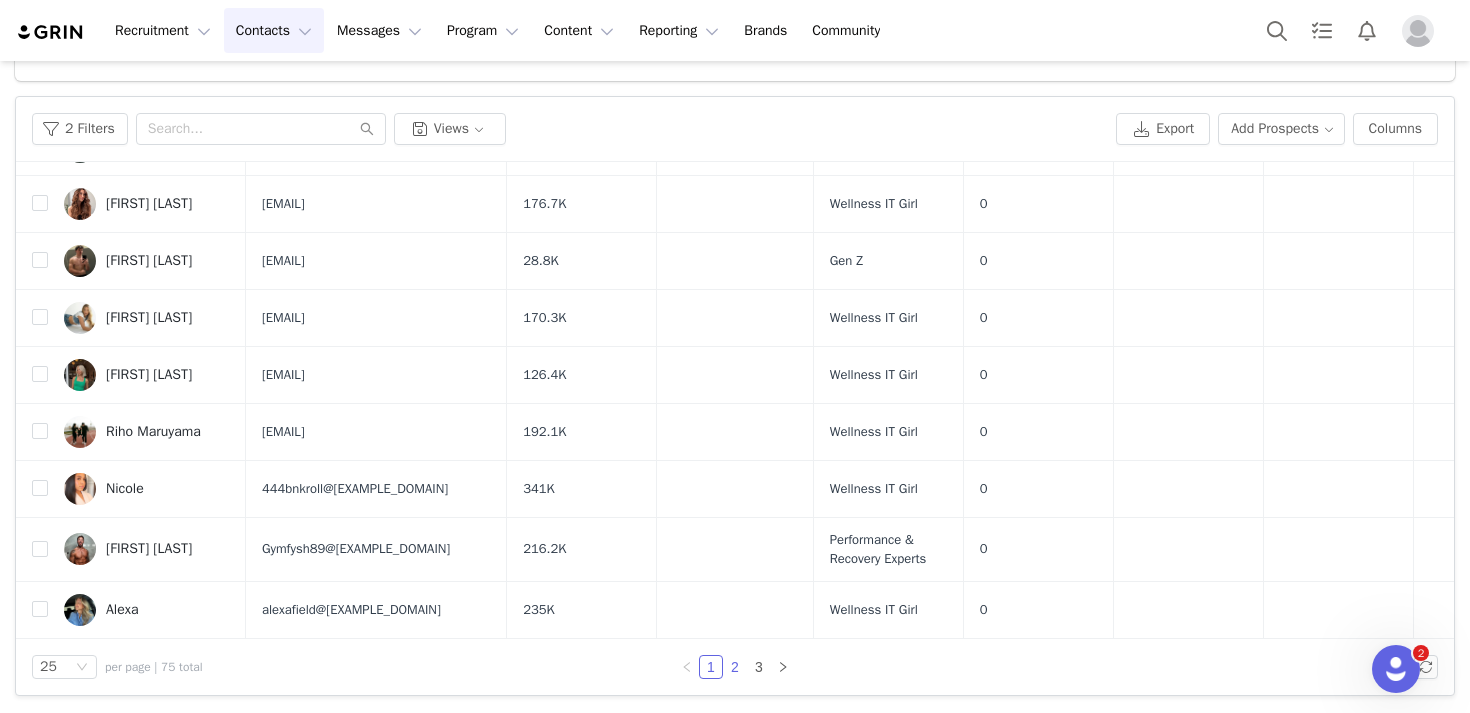 click on "2" at bounding box center [735, 667] 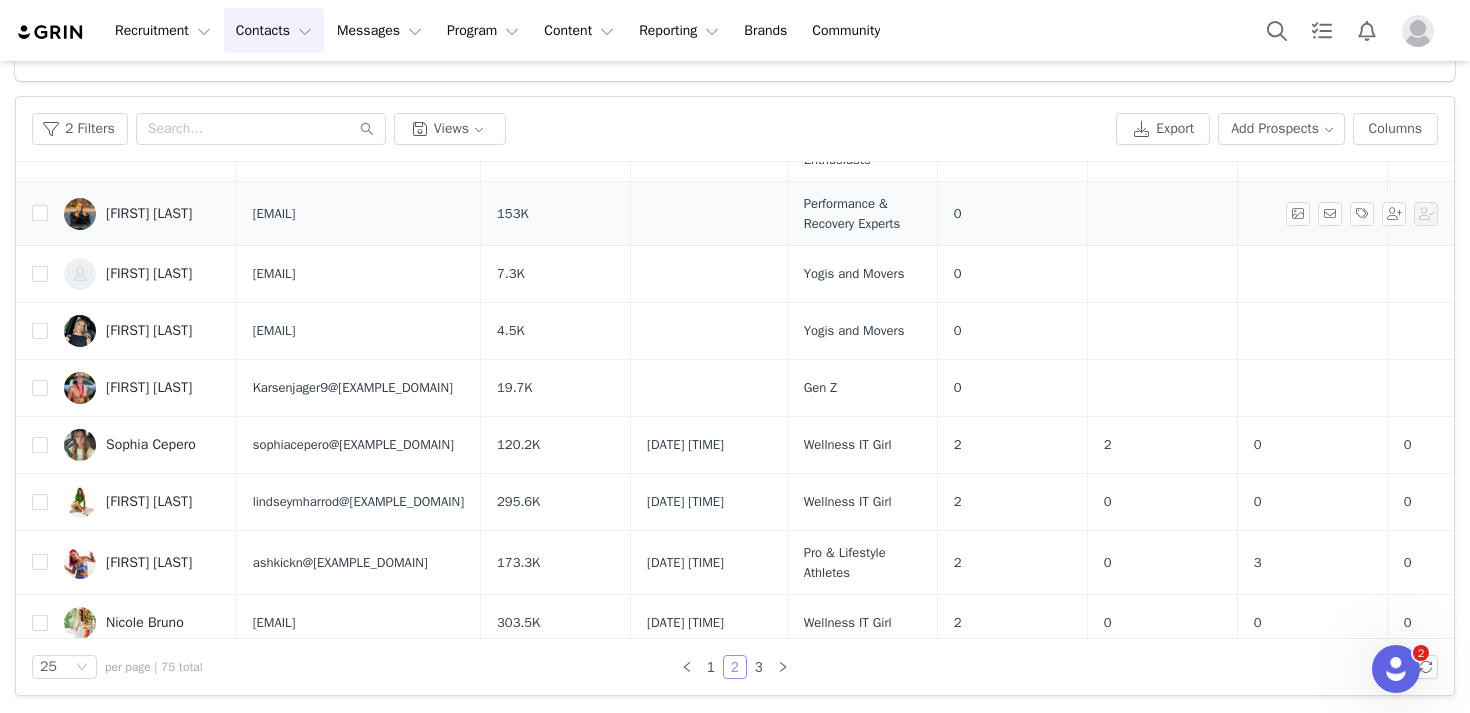 scroll, scrollTop: 147, scrollLeft: 0, axis: vertical 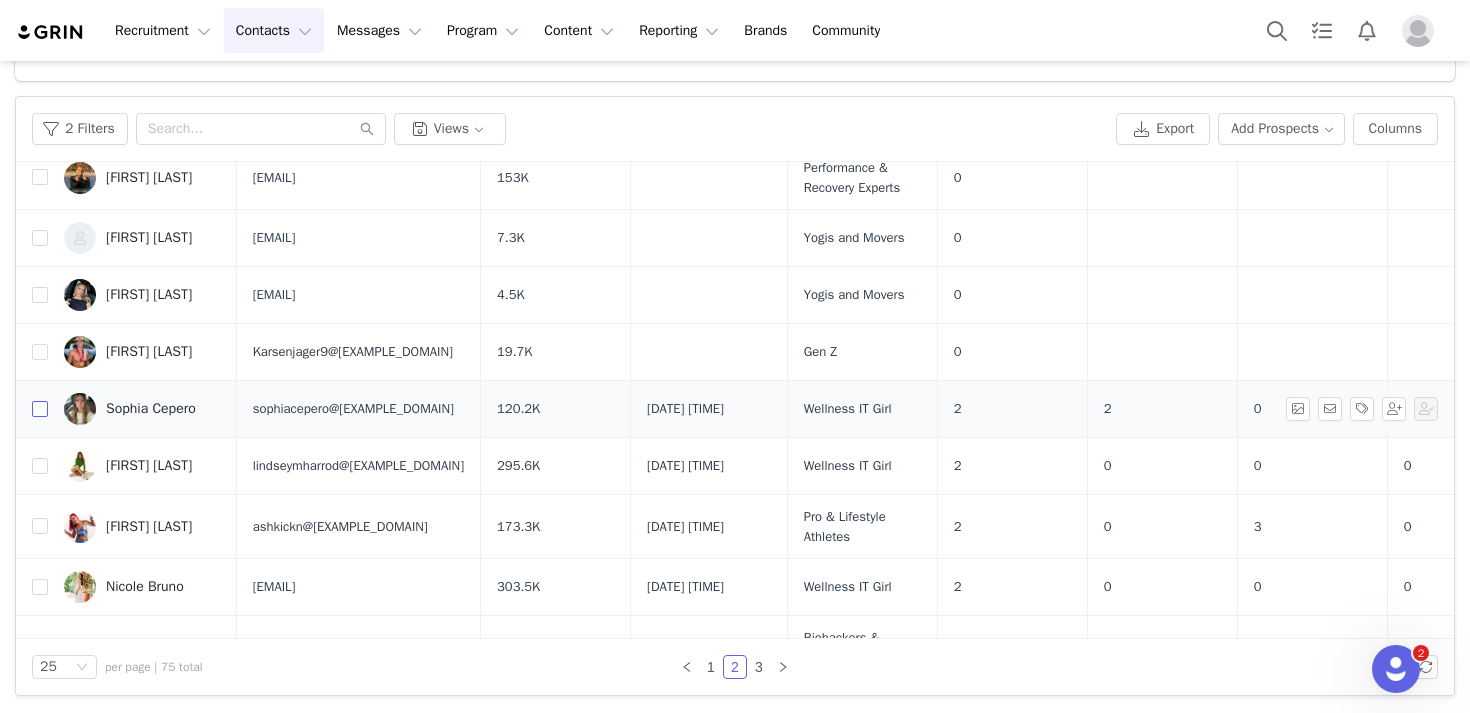 click at bounding box center (40, 409) 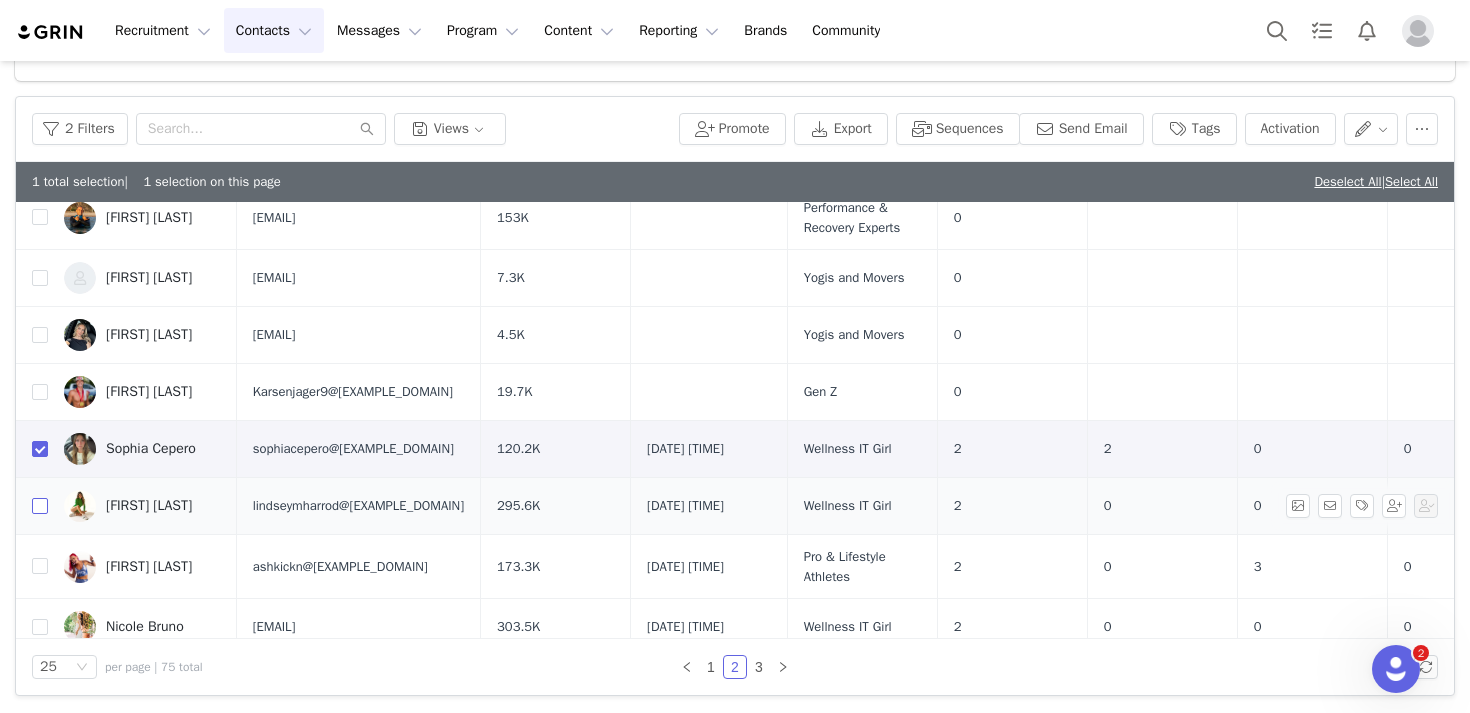 click at bounding box center [40, 506] 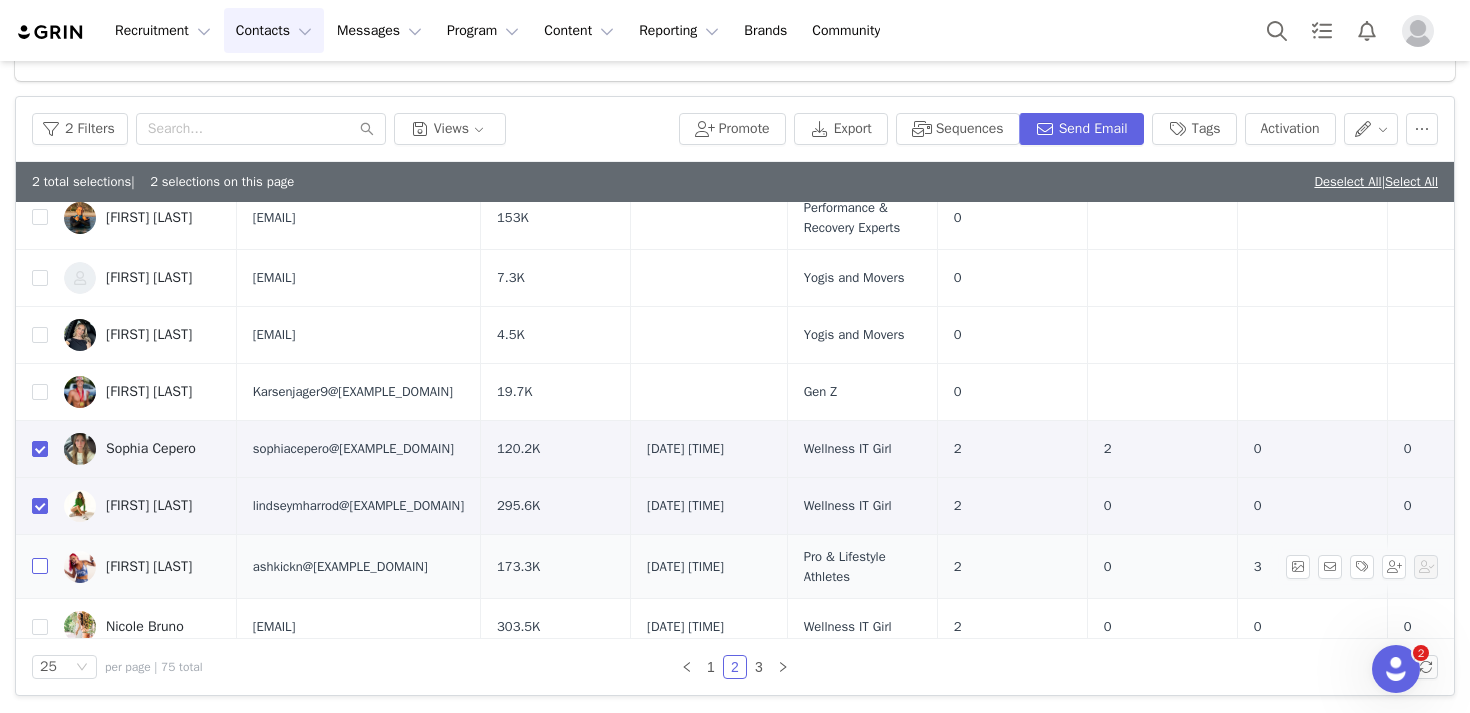click at bounding box center [40, 566] 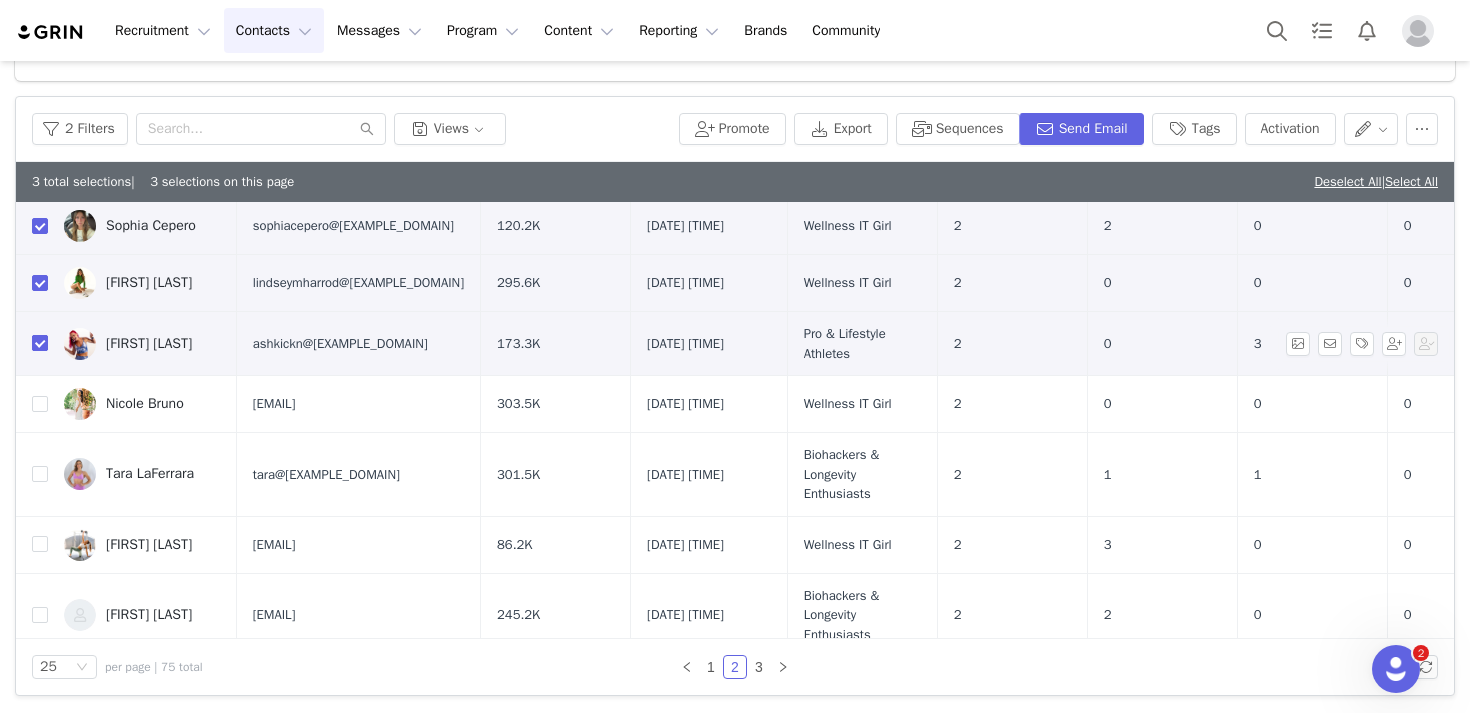 scroll, scrollTop: 416, scrollLeft: 0, axis: vertical 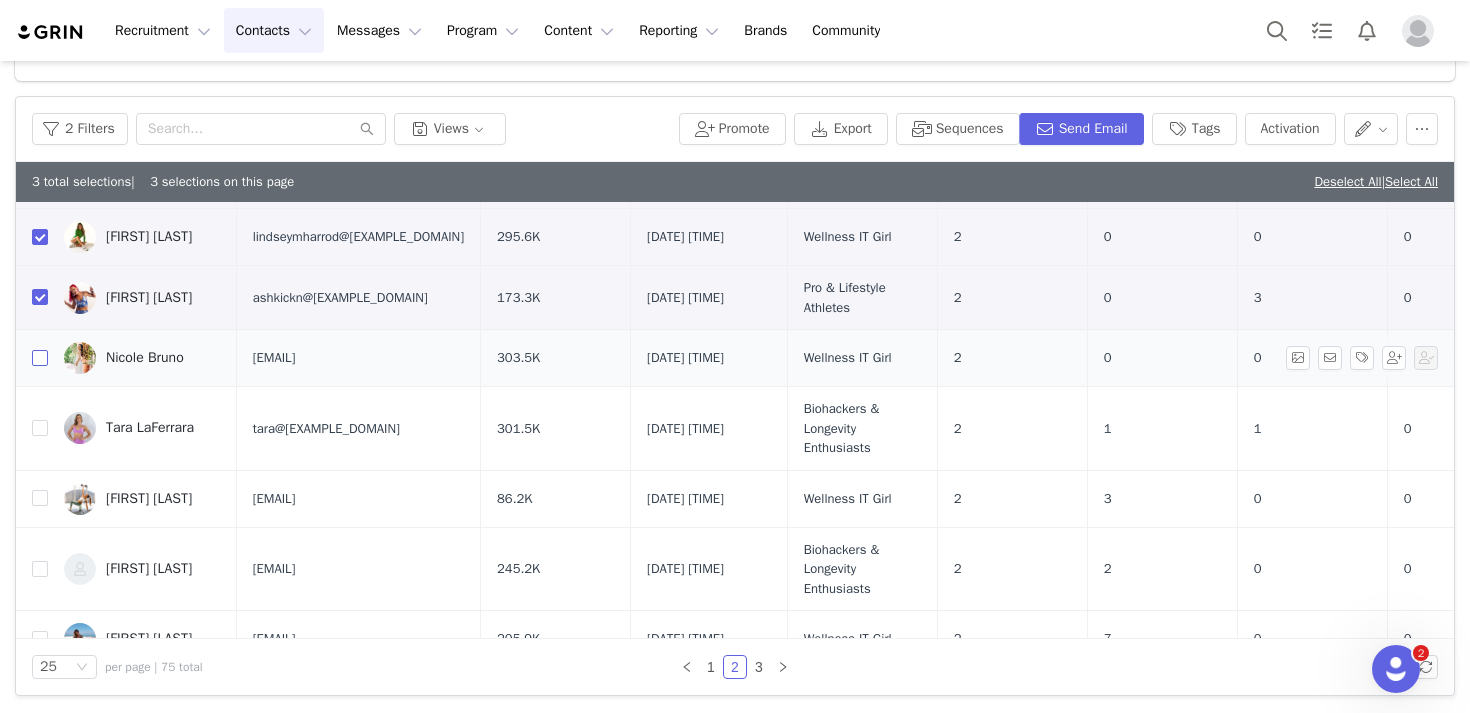 click at bounding box center (40, 358) 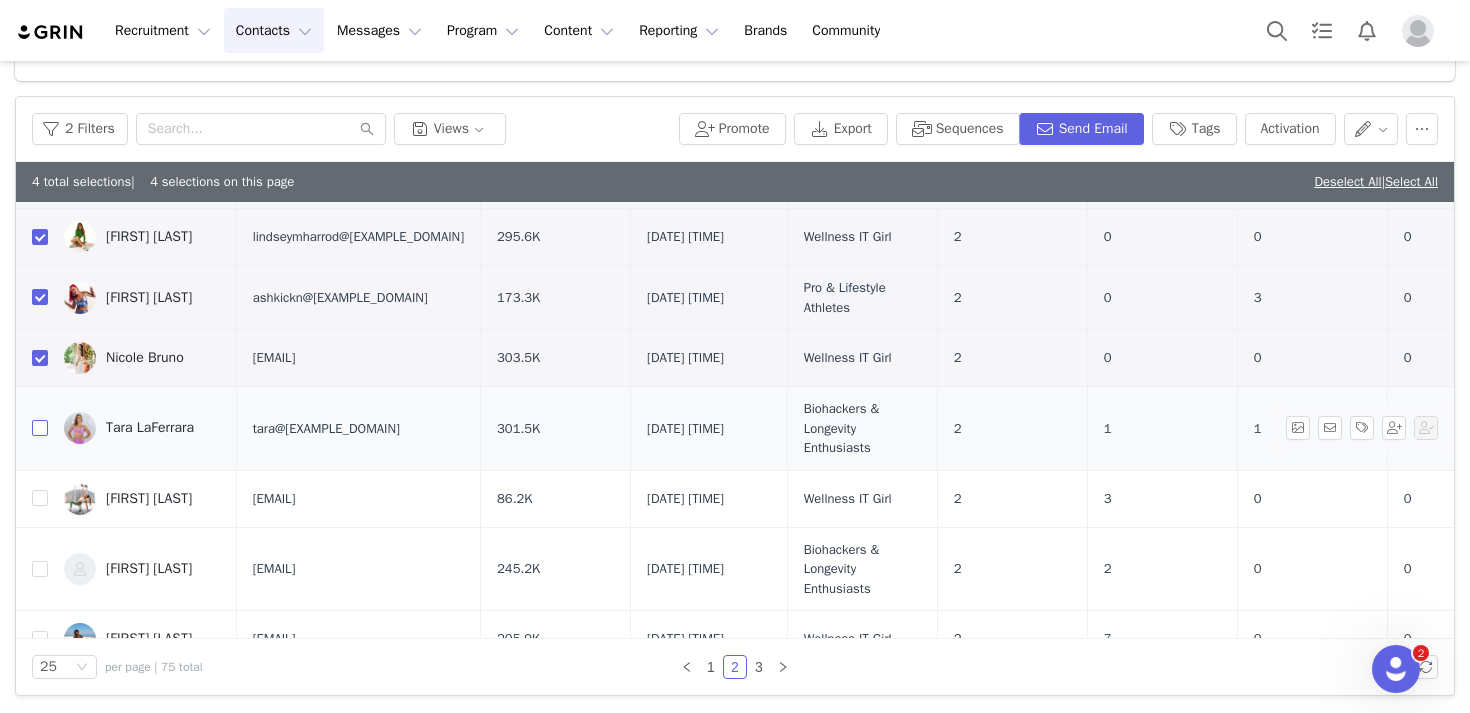 click at bounding box center (40, 428) 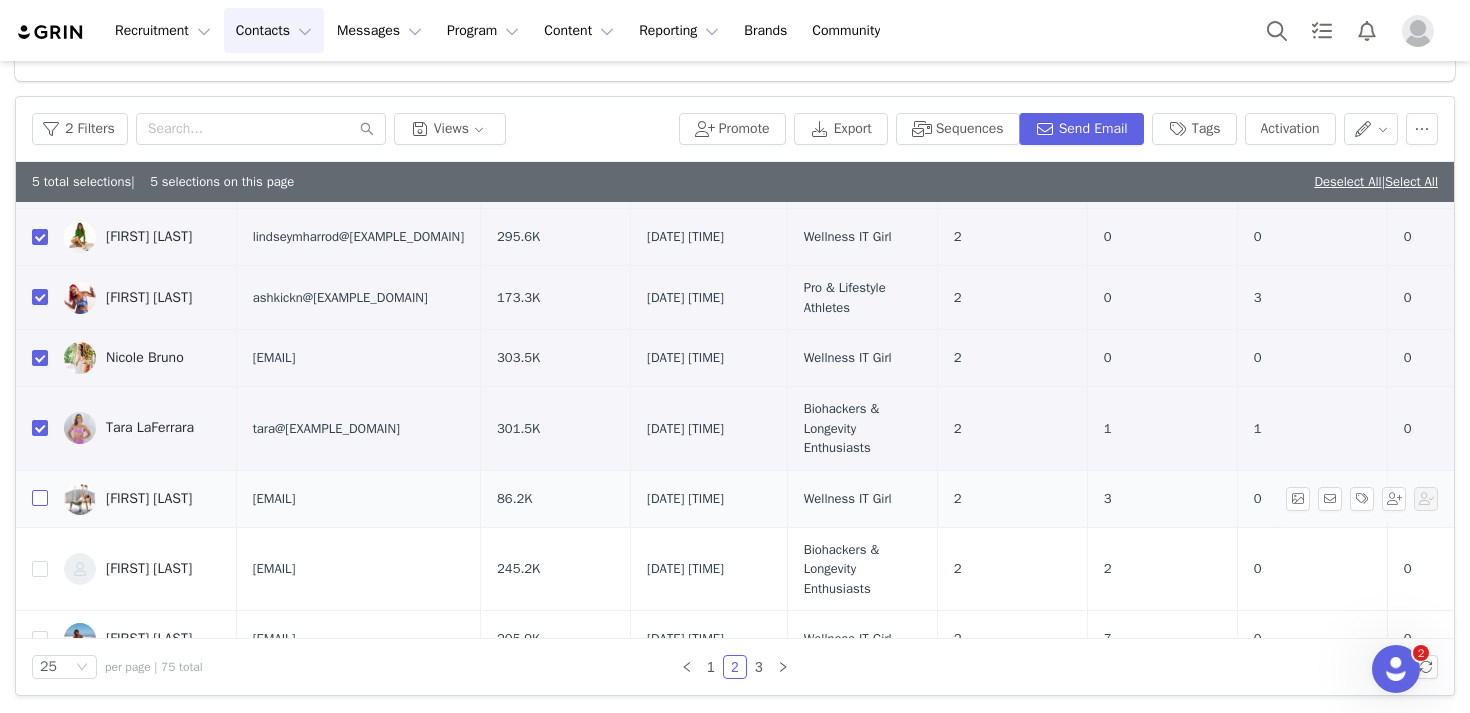 click at bounding box center (40, 498) 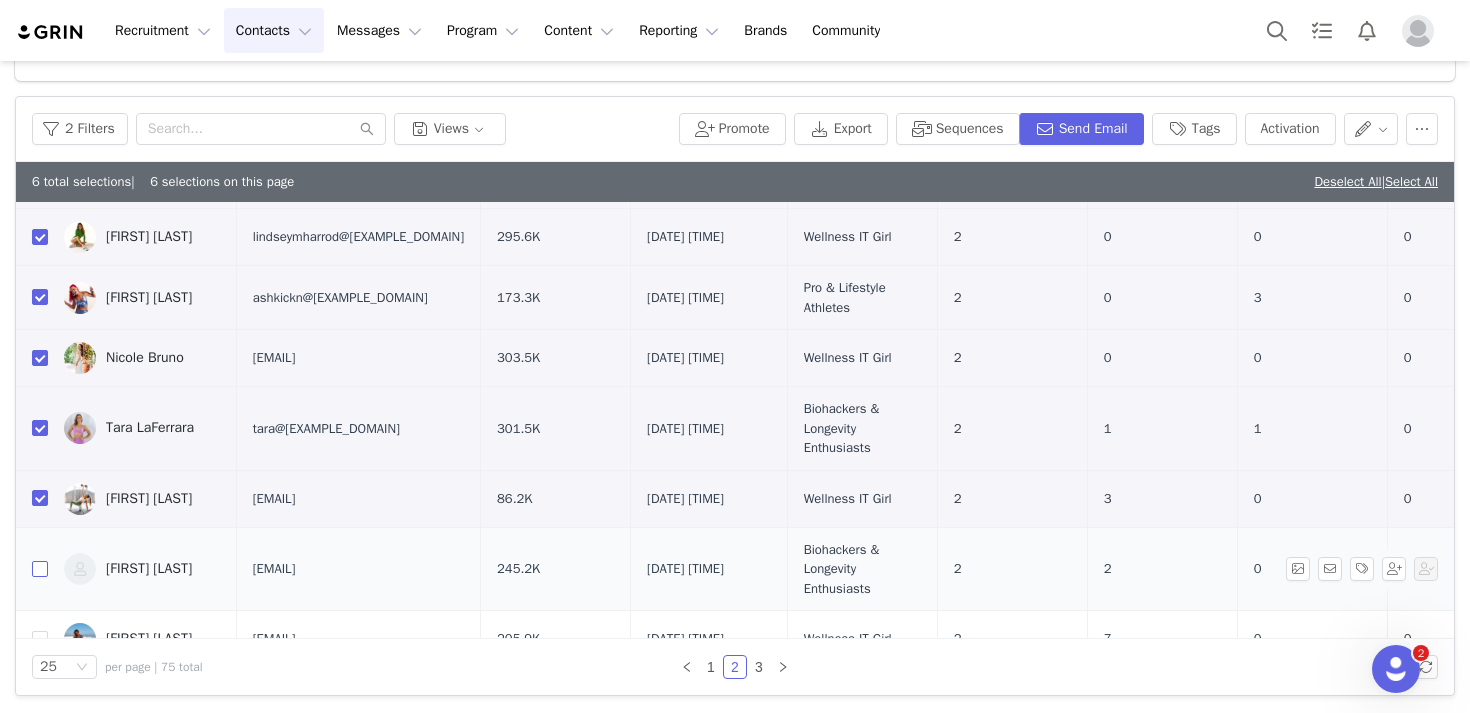 click at bounding box center [40, 569] 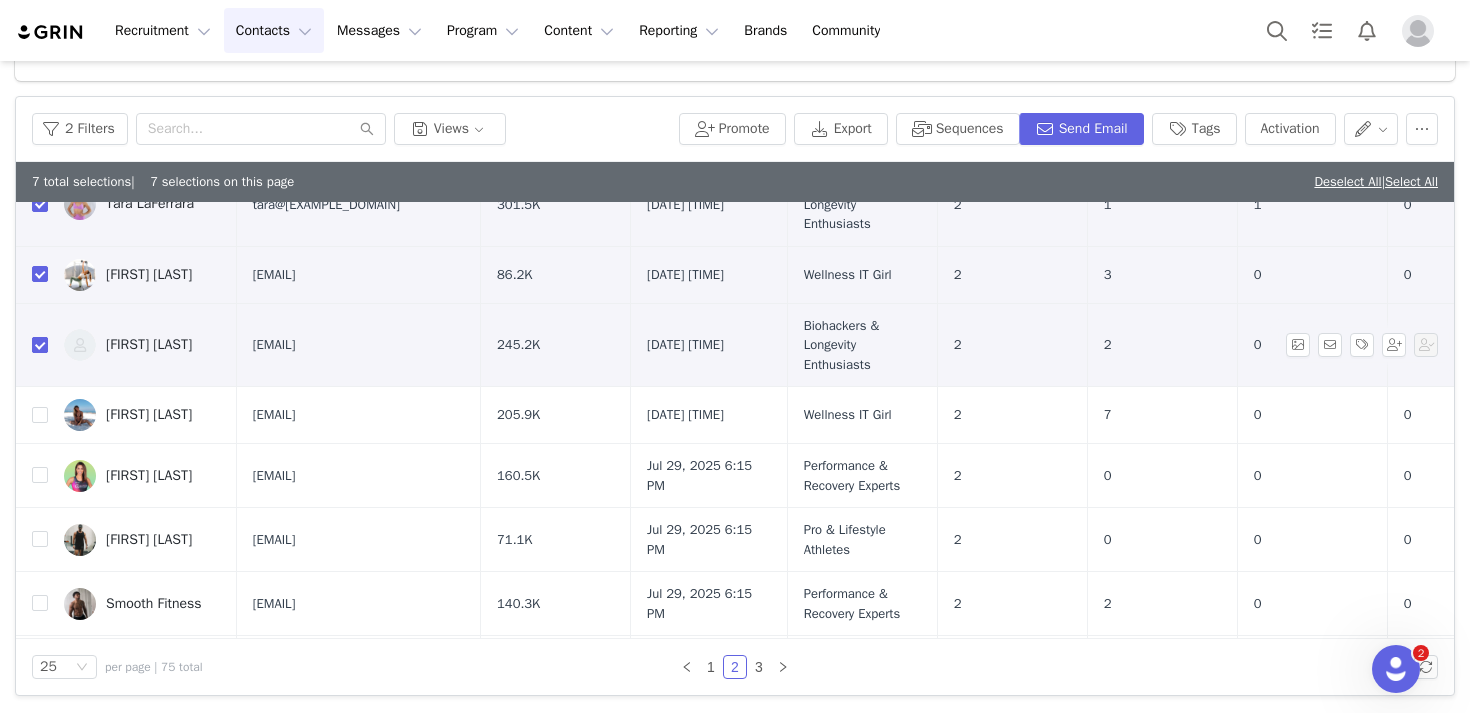 scroll, scrollTop: 704, scrollLeft: 0, axis: vertical 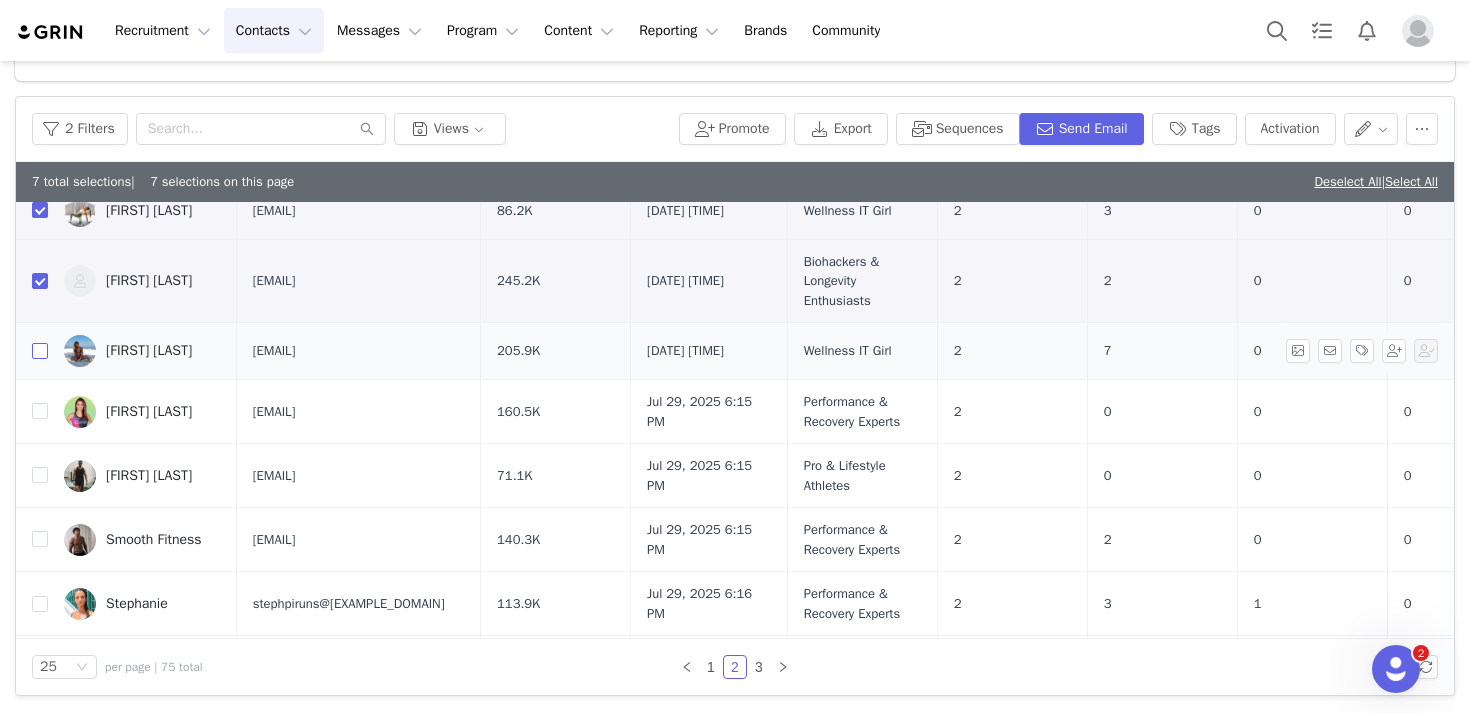 click at bounding box center (40, 351) 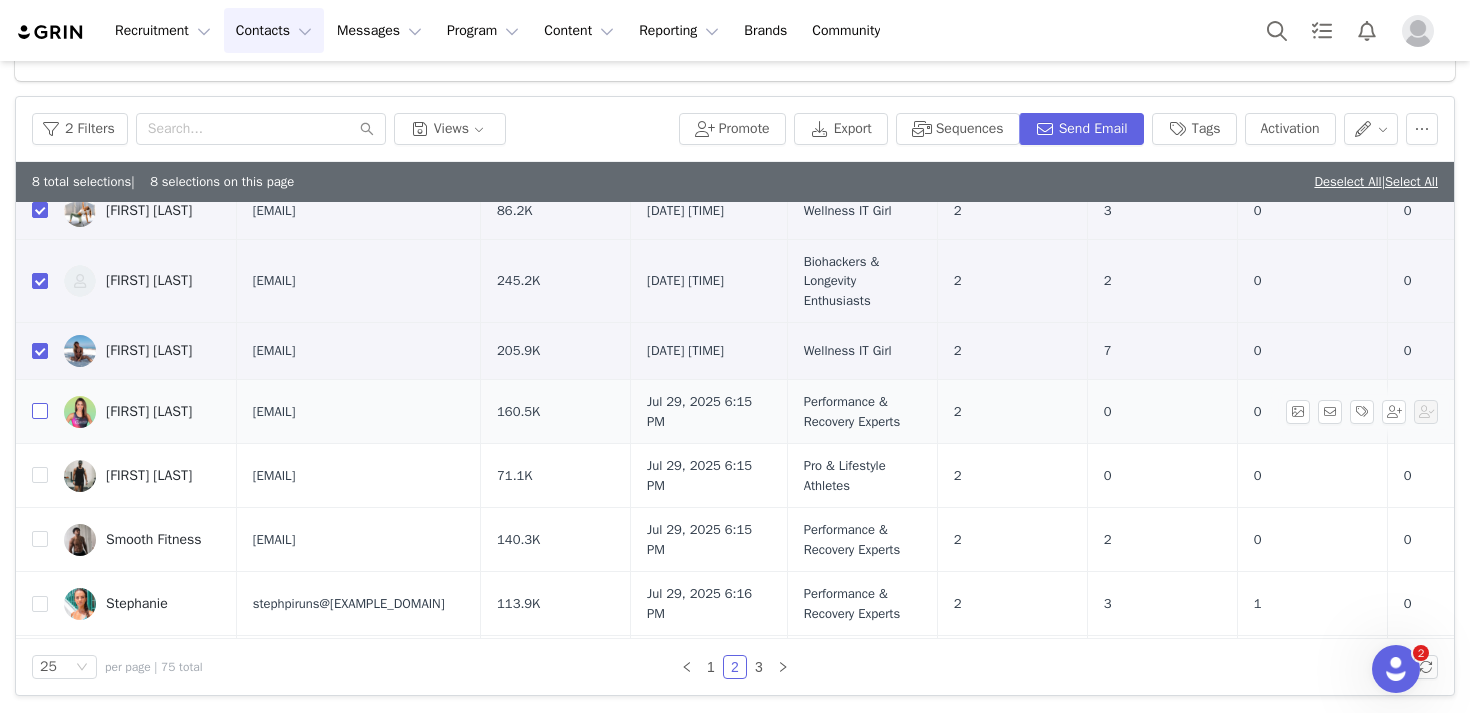 click at bounding box center [40, 411] 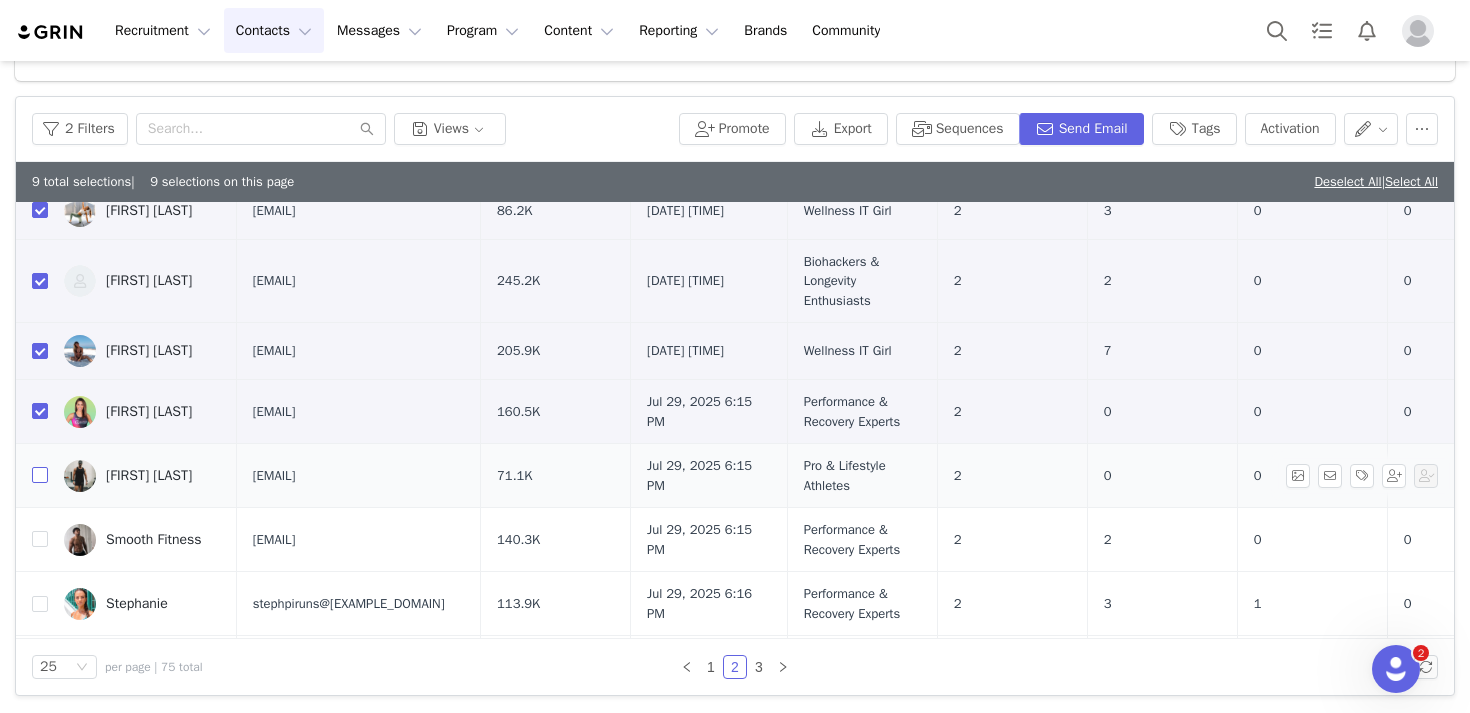 click at bounding box center (40, 475) 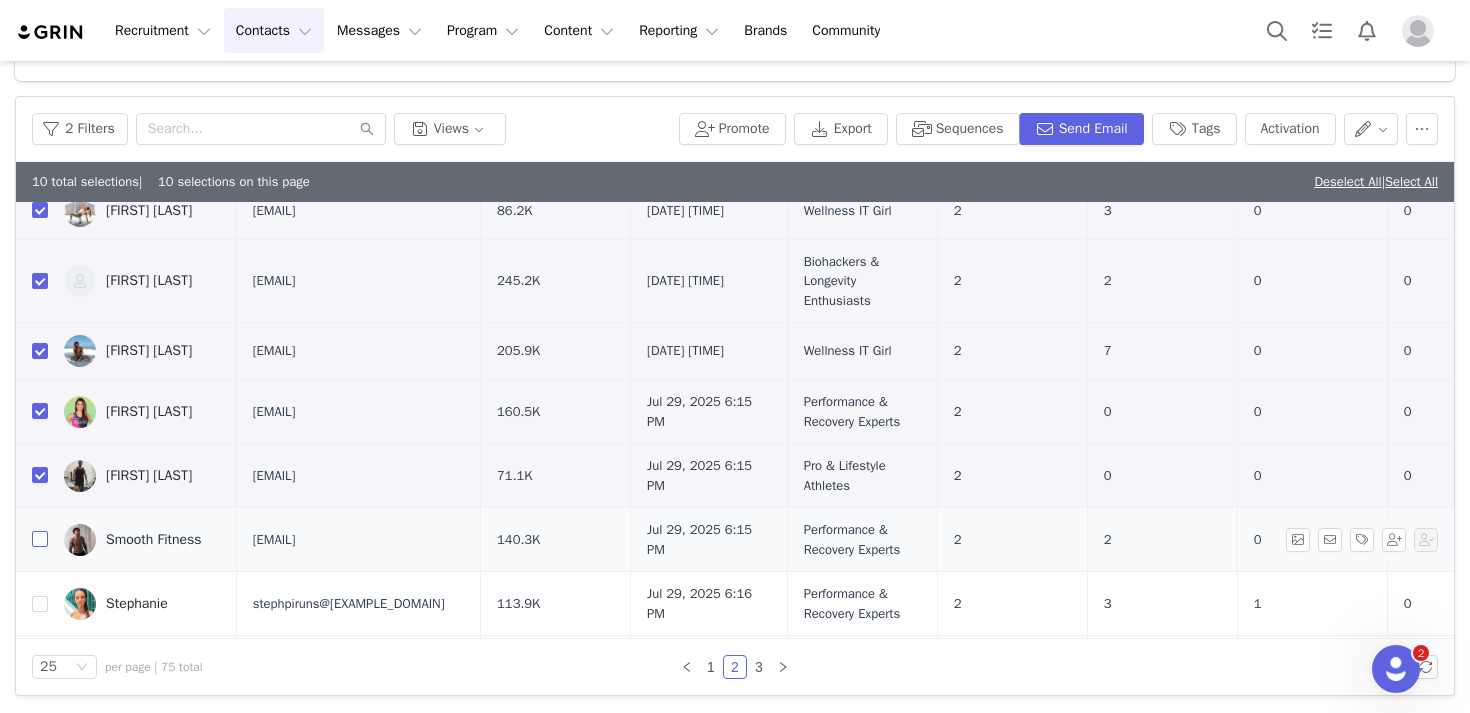 click at bounding box center (40, 539) 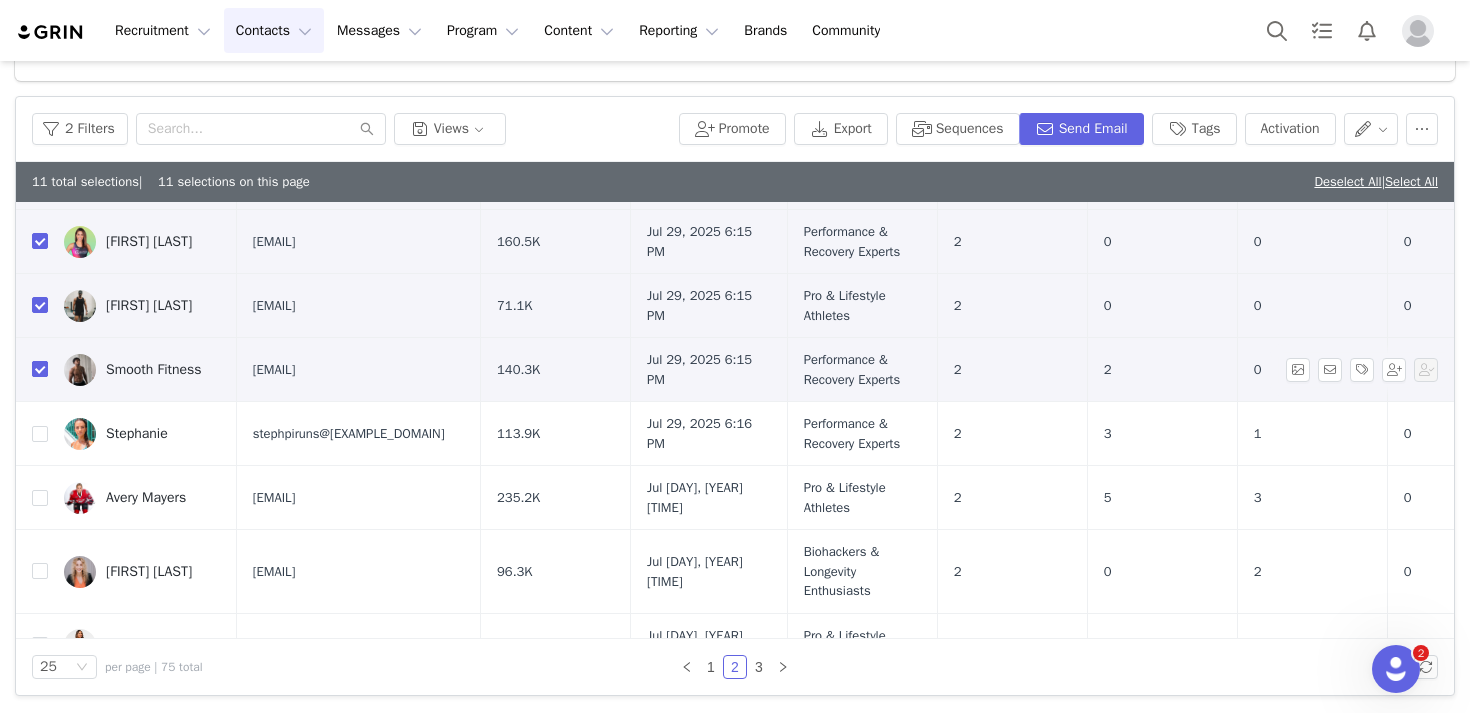 scroll, scrollTop: 969, scrollLeft: 0, axis: vertical 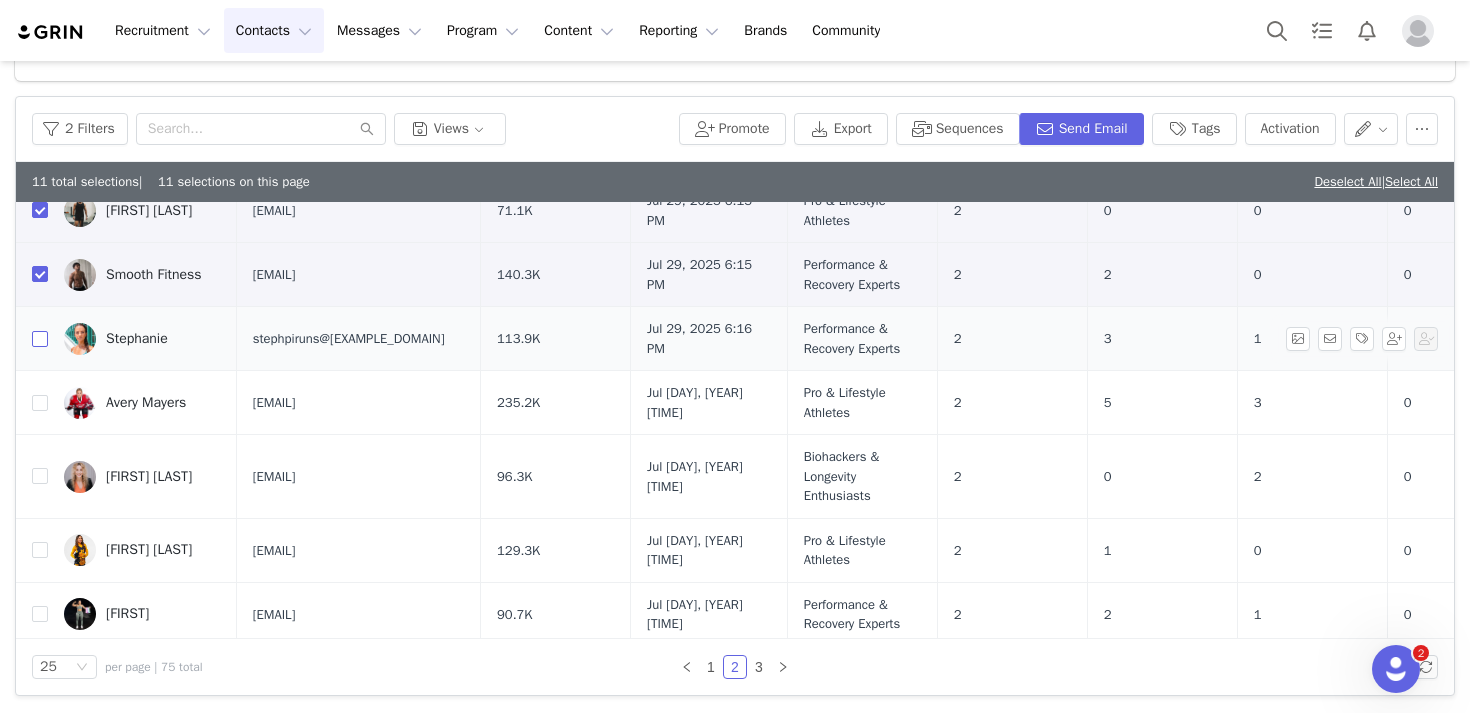 click at bounding box center [40, 339] 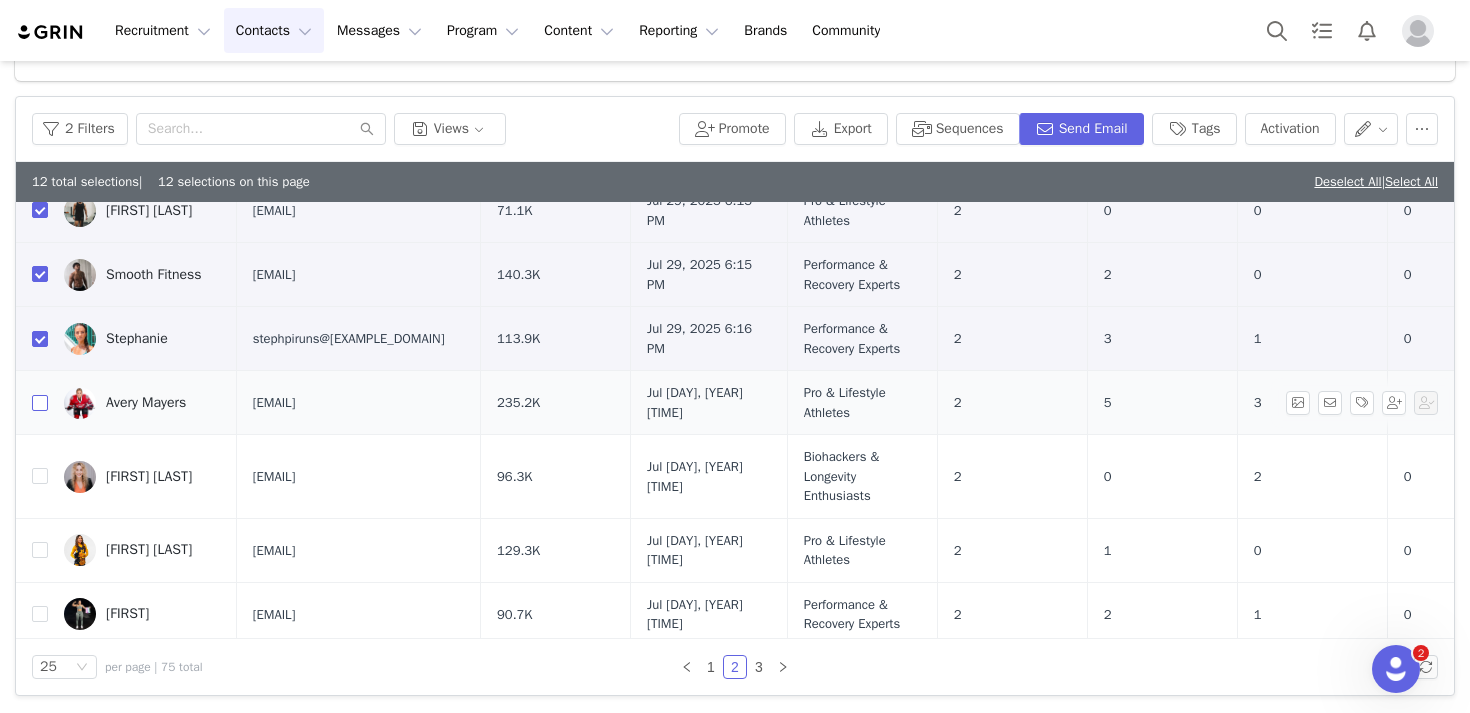 click at bounding box center (40, 403) 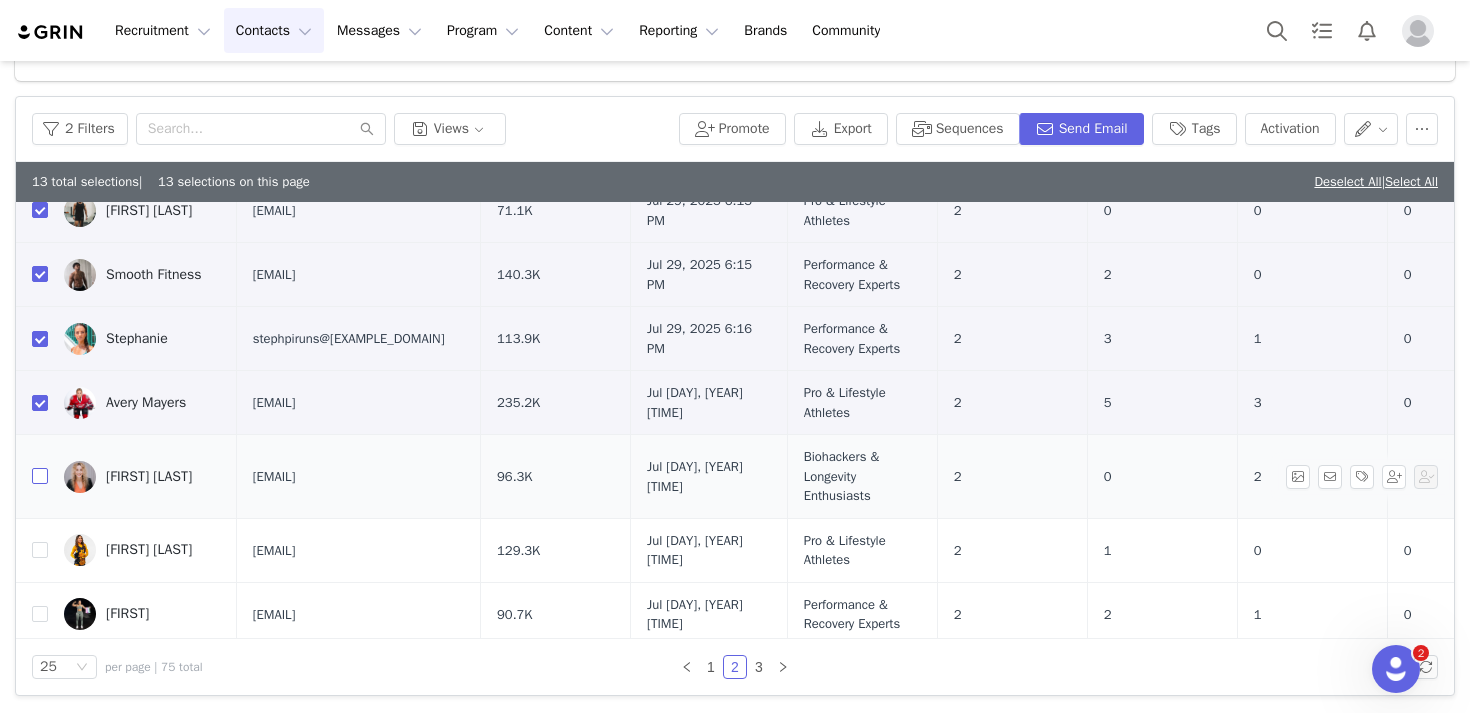 click at bounding box center (40, 476) 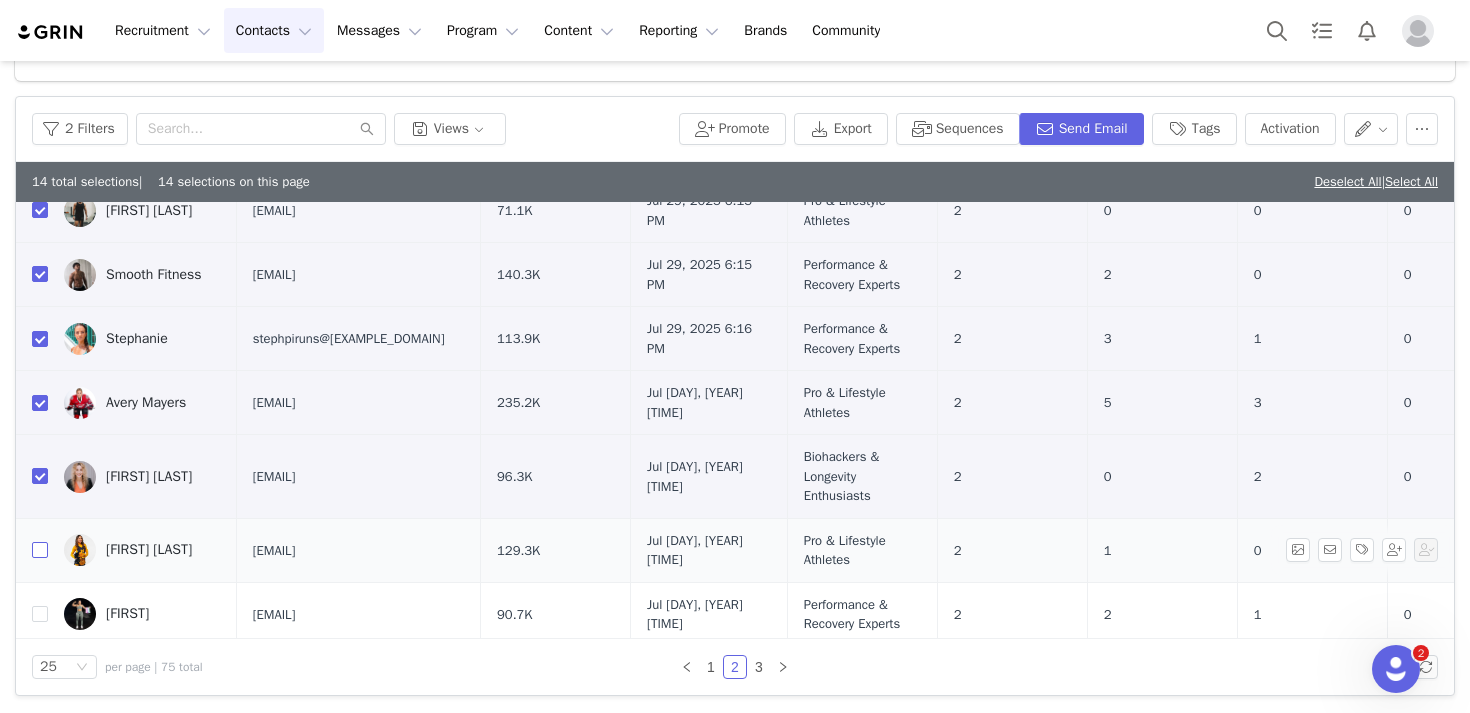 click at bounding box center (40, 550) 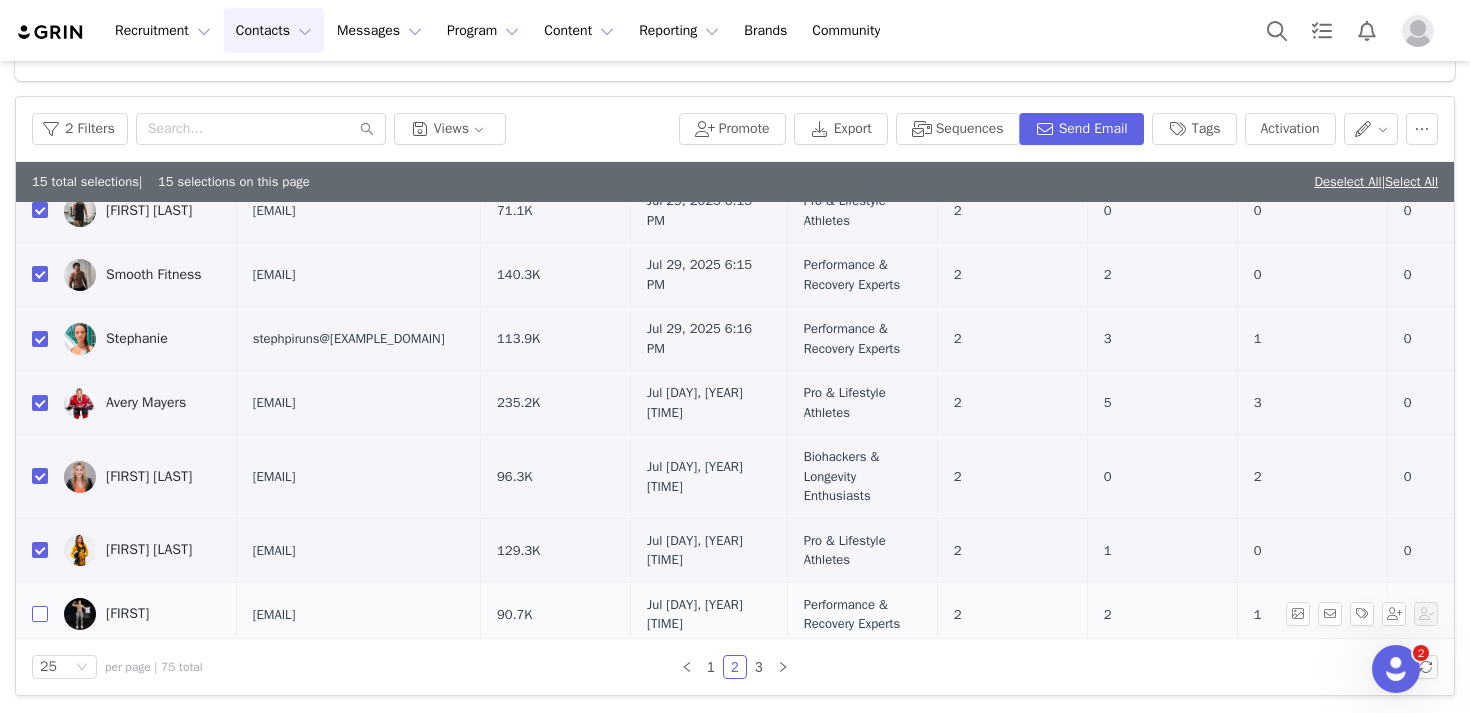 click at bounding box center [40, 614] 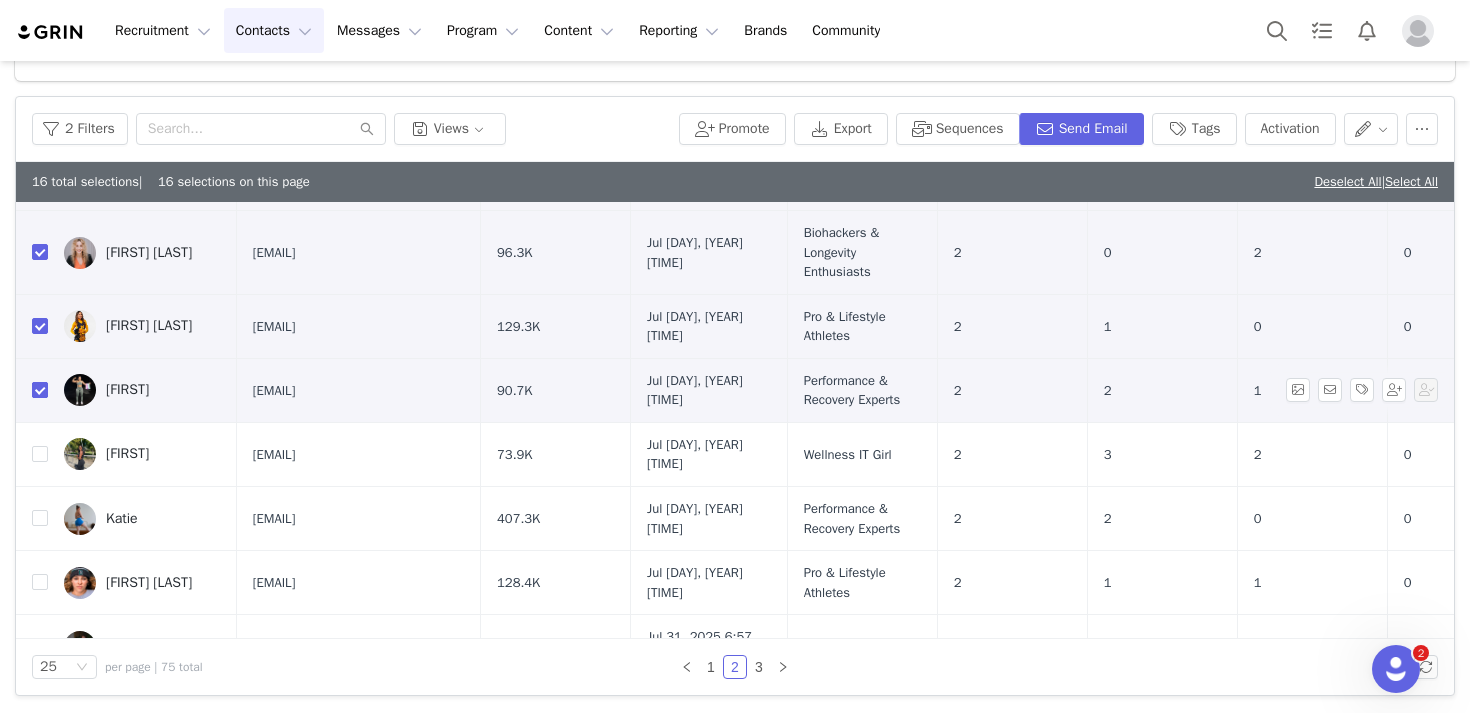 scroll, scrollTop: 1198, scrollLeft: 0, axis: vertical 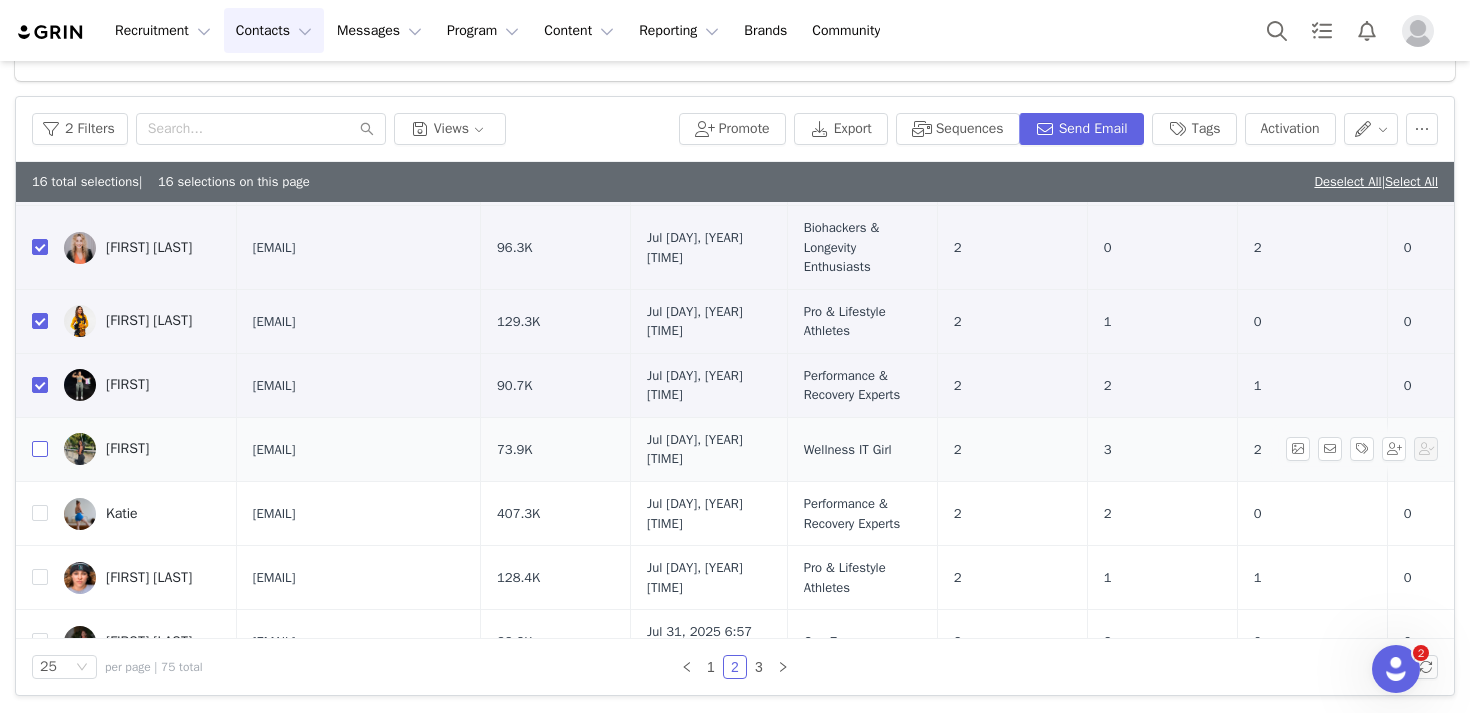 click at bounding box center [40, 449] 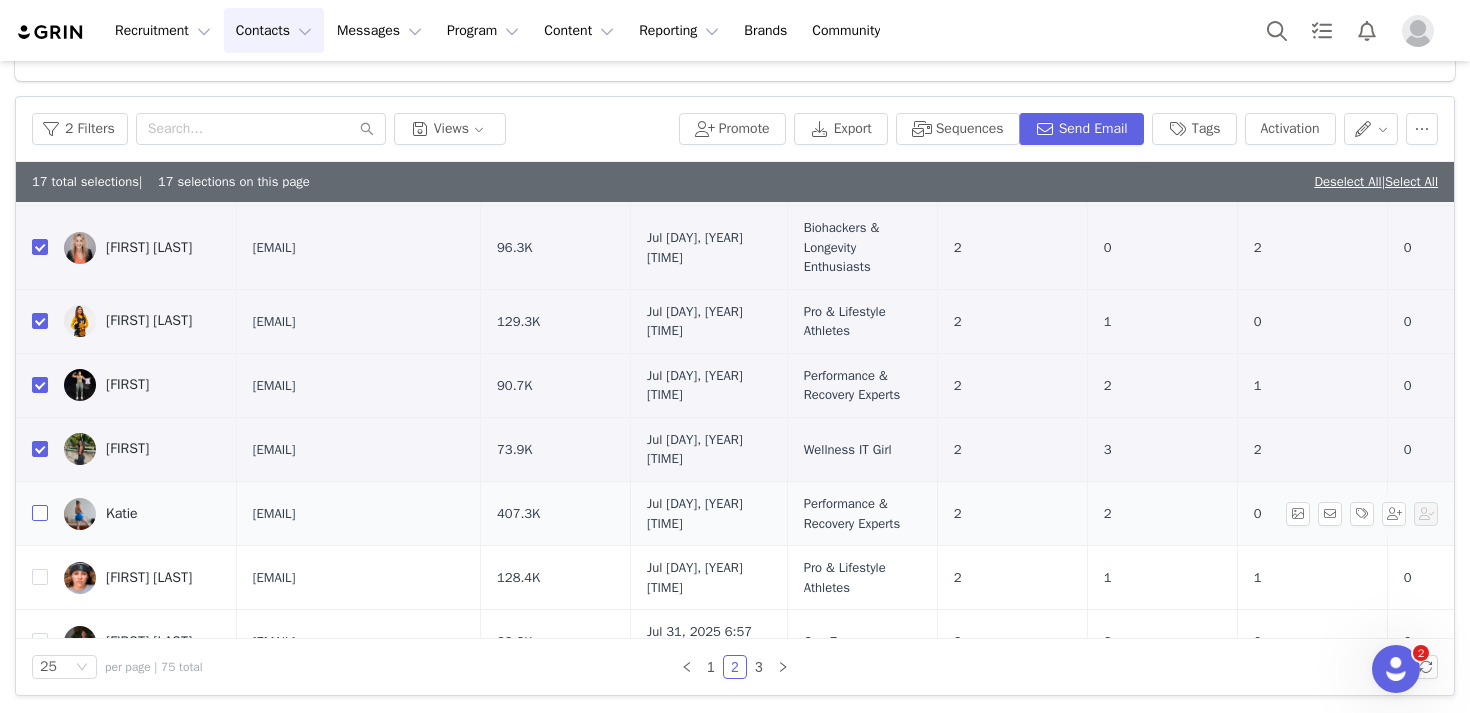 click at bounding box center (40, 513) 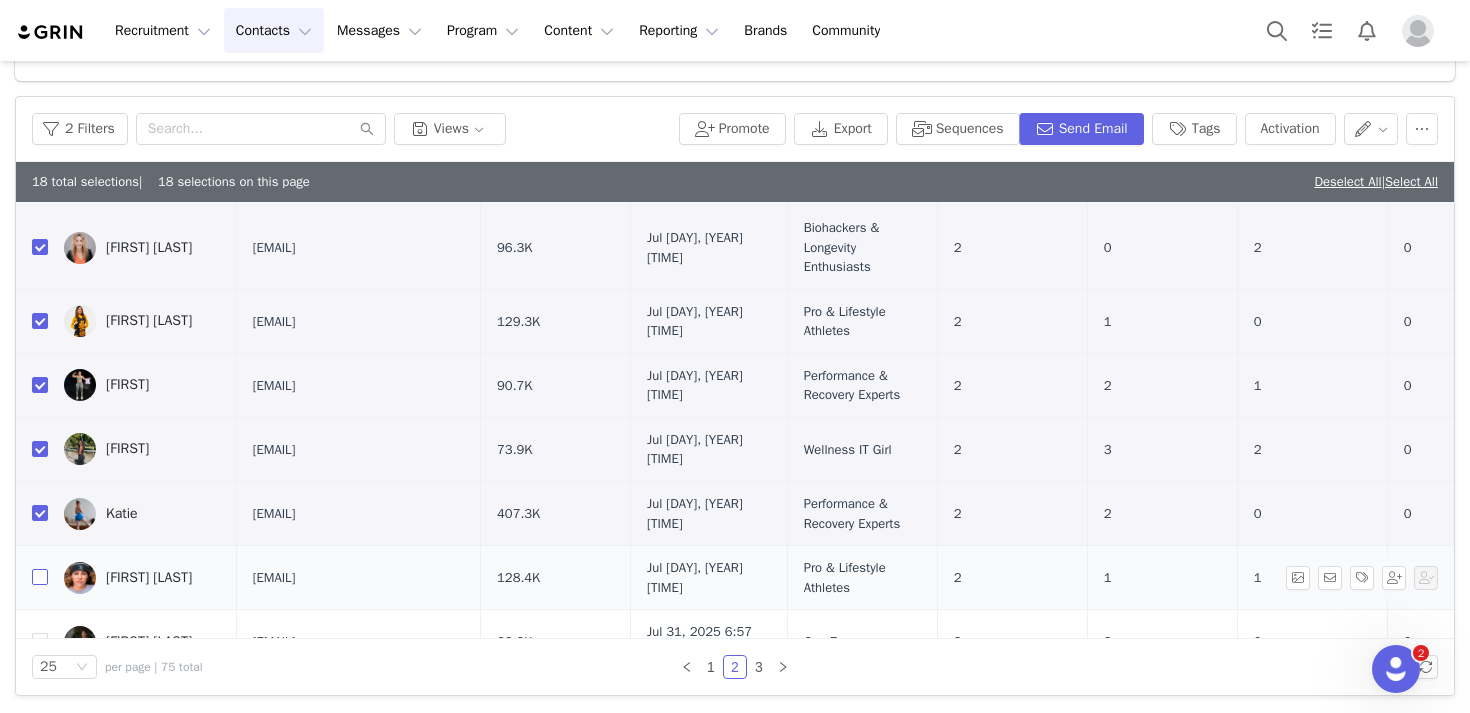 click at bounding box center [40, 577] 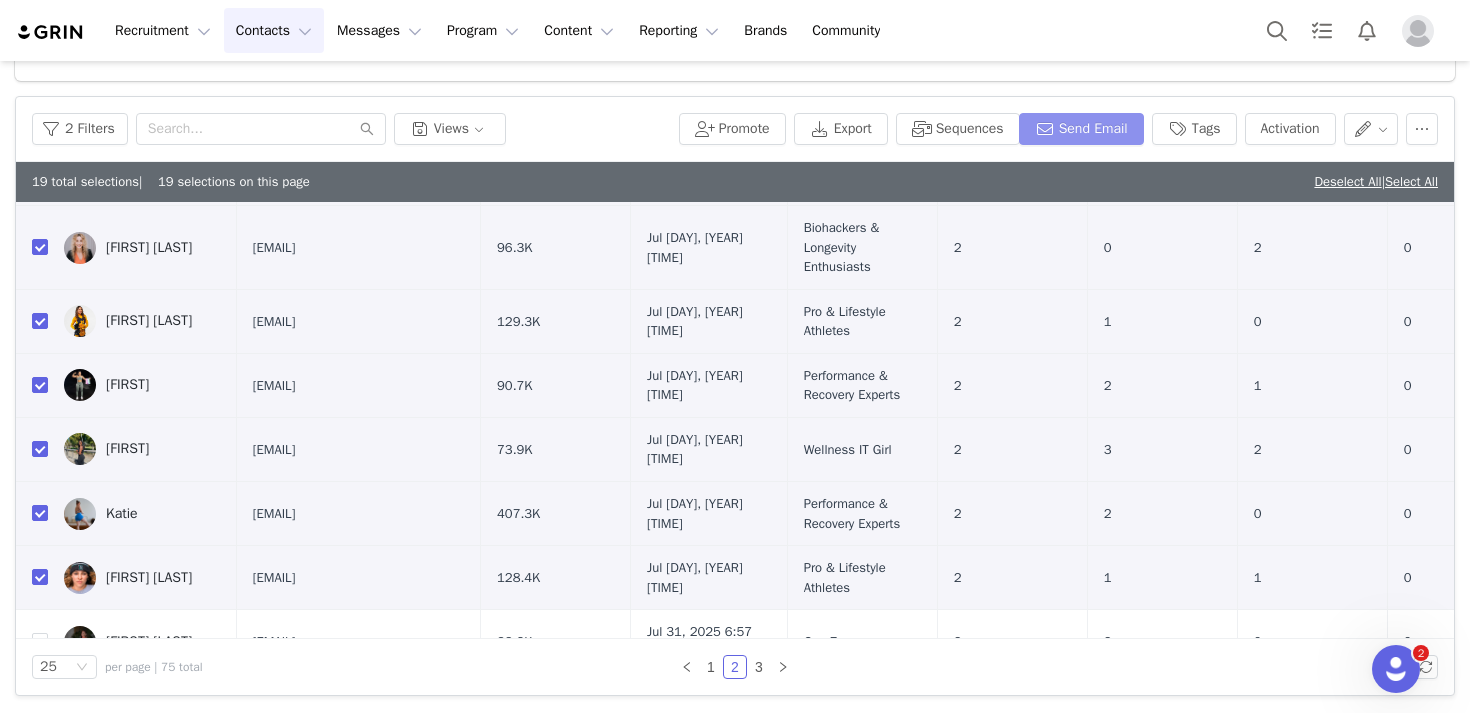 click on "Send Email" at bounding box center (1081, 129) 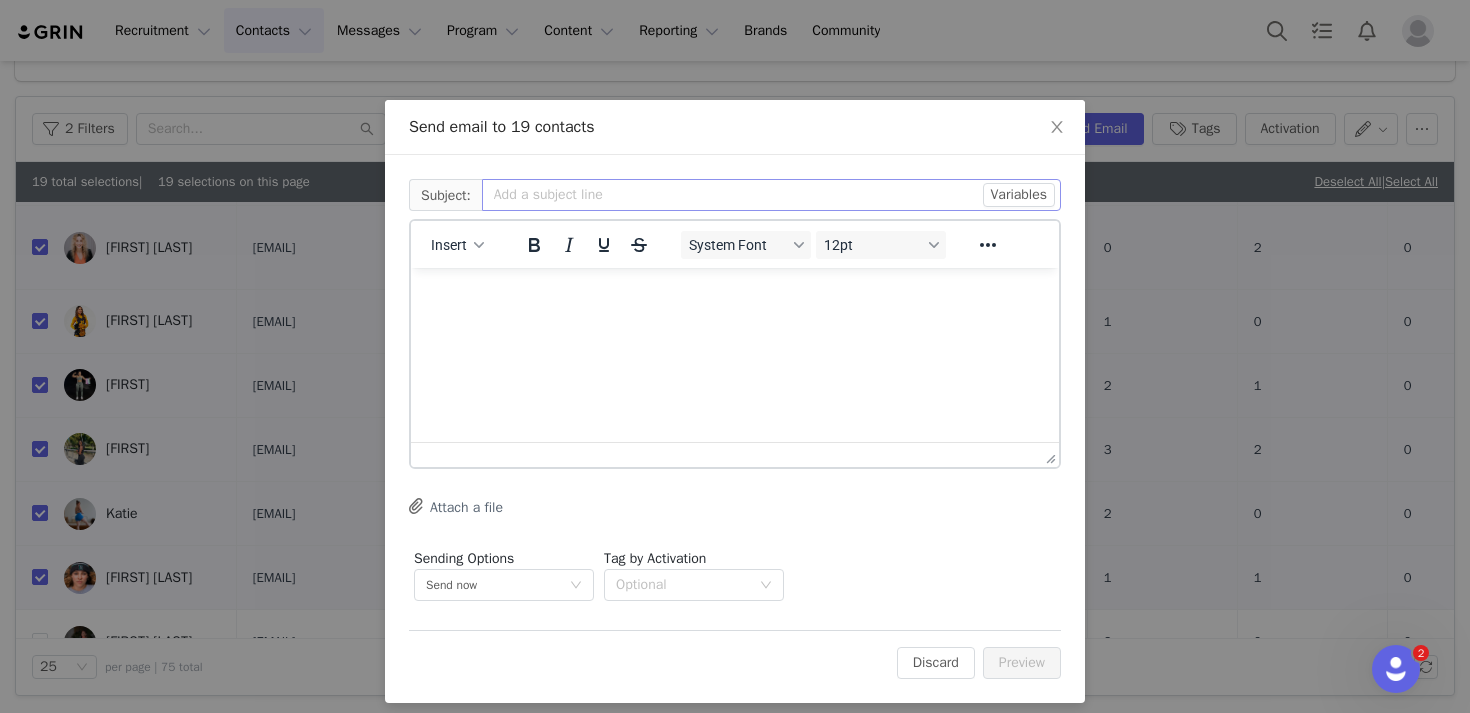 scroll, scrollTop: 0, scrollLeft: 0, axis: both 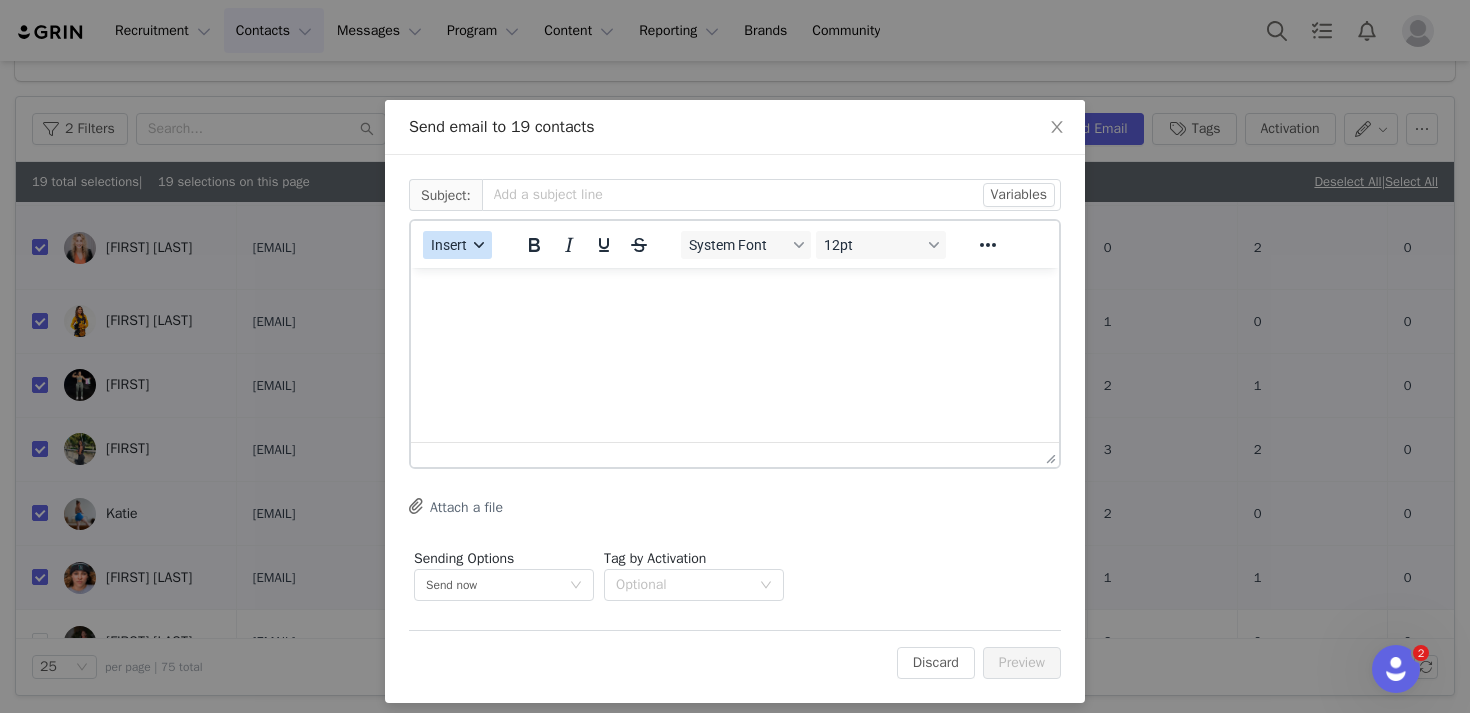 click at bounding box center [479, 245] 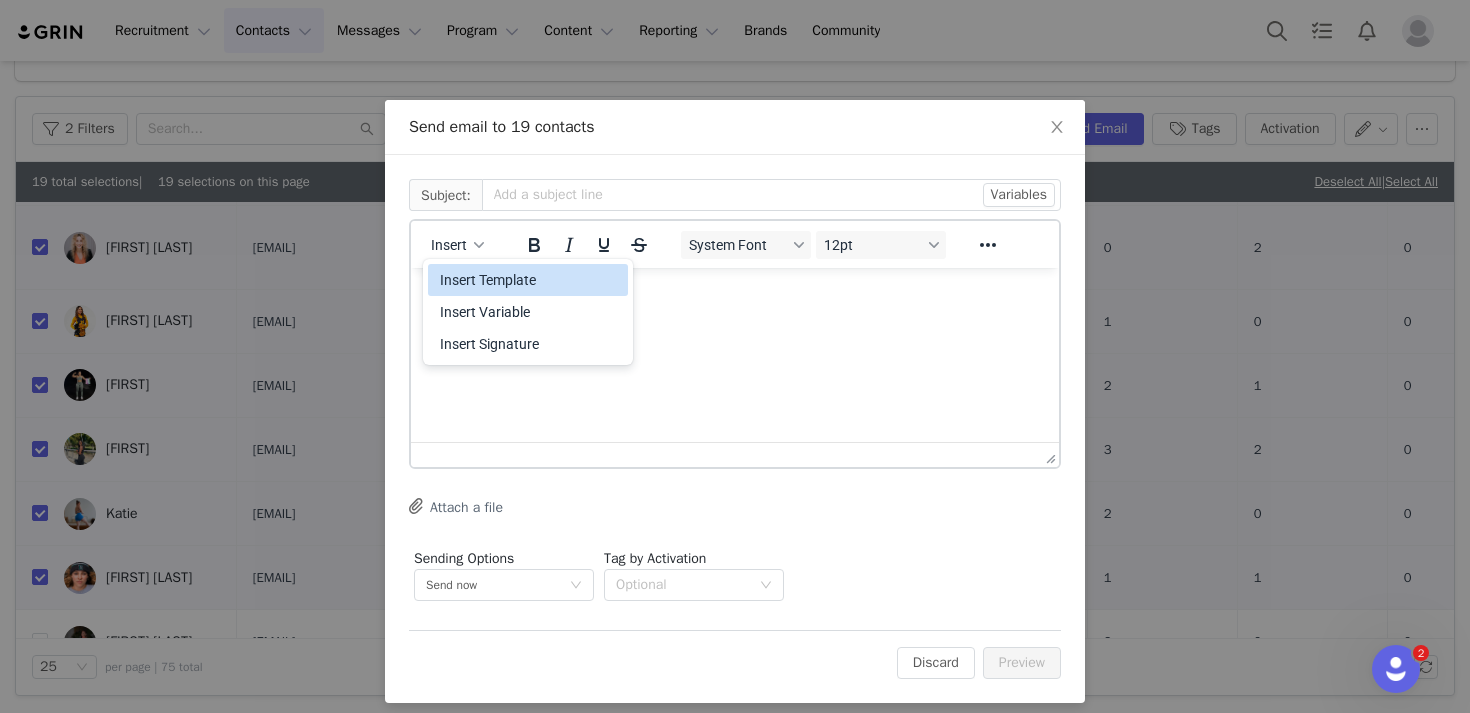 click on "Insert Template" at bounding box center (530, 280) 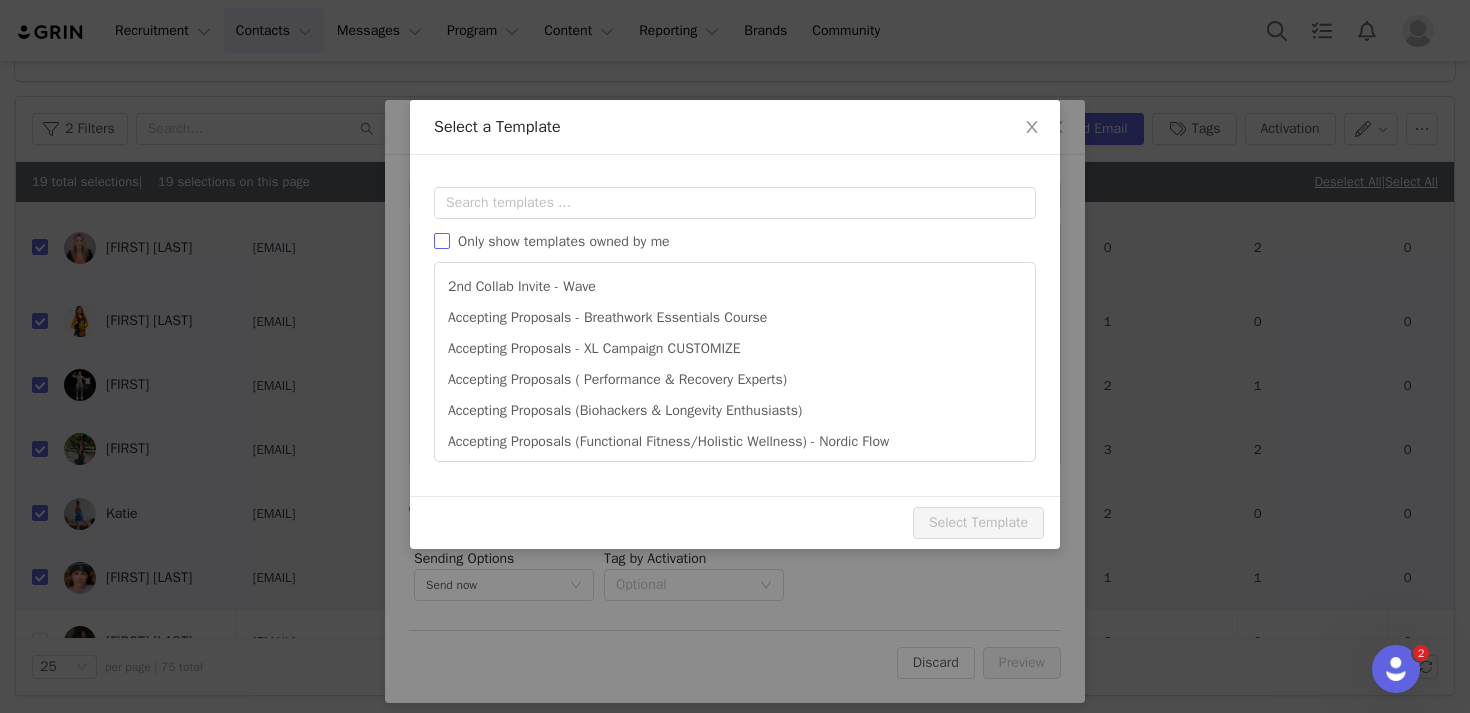 scroll, scrollTop: 0, scrollLeft: 0, axis: both 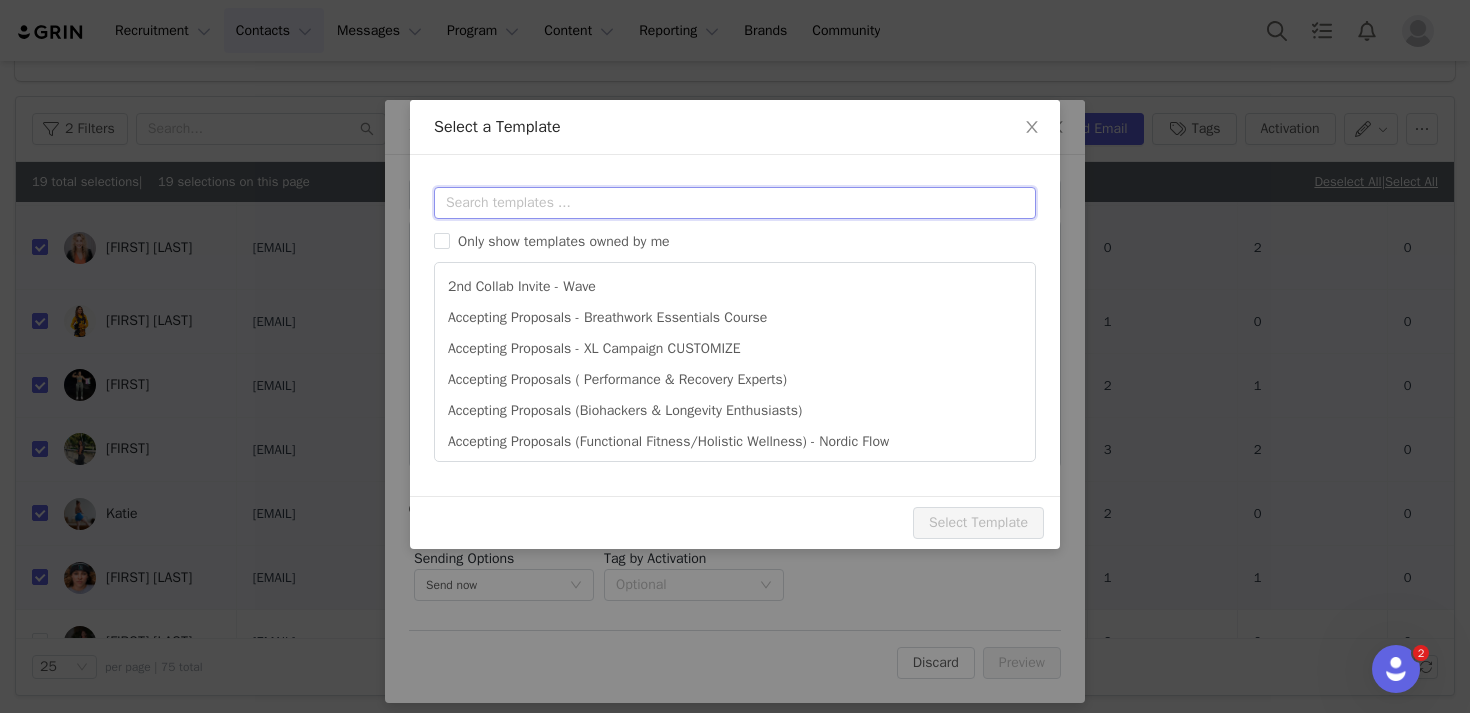 click at bounding box center [735, 203] 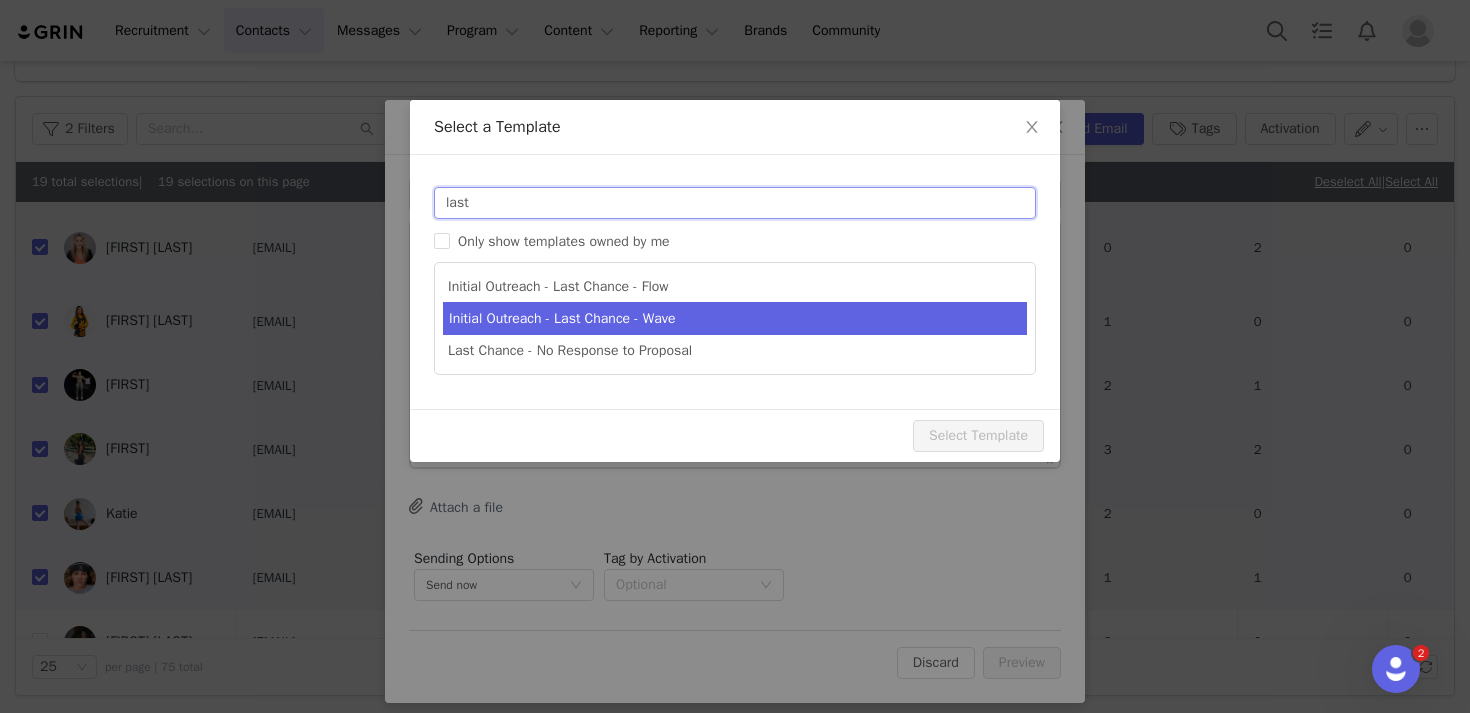 type on "last" 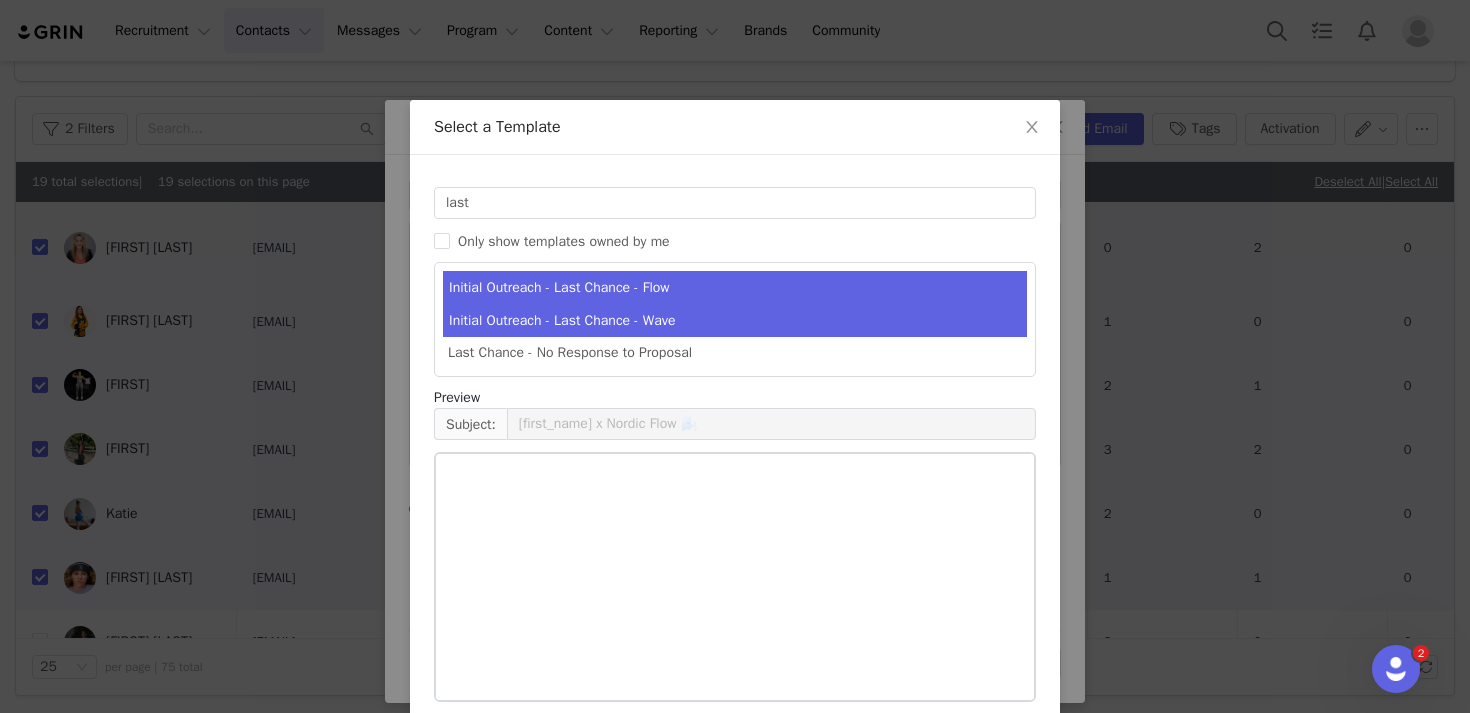 click on "Initial Outreach - Last Chance - Wave" at bounding box center [735, 320] 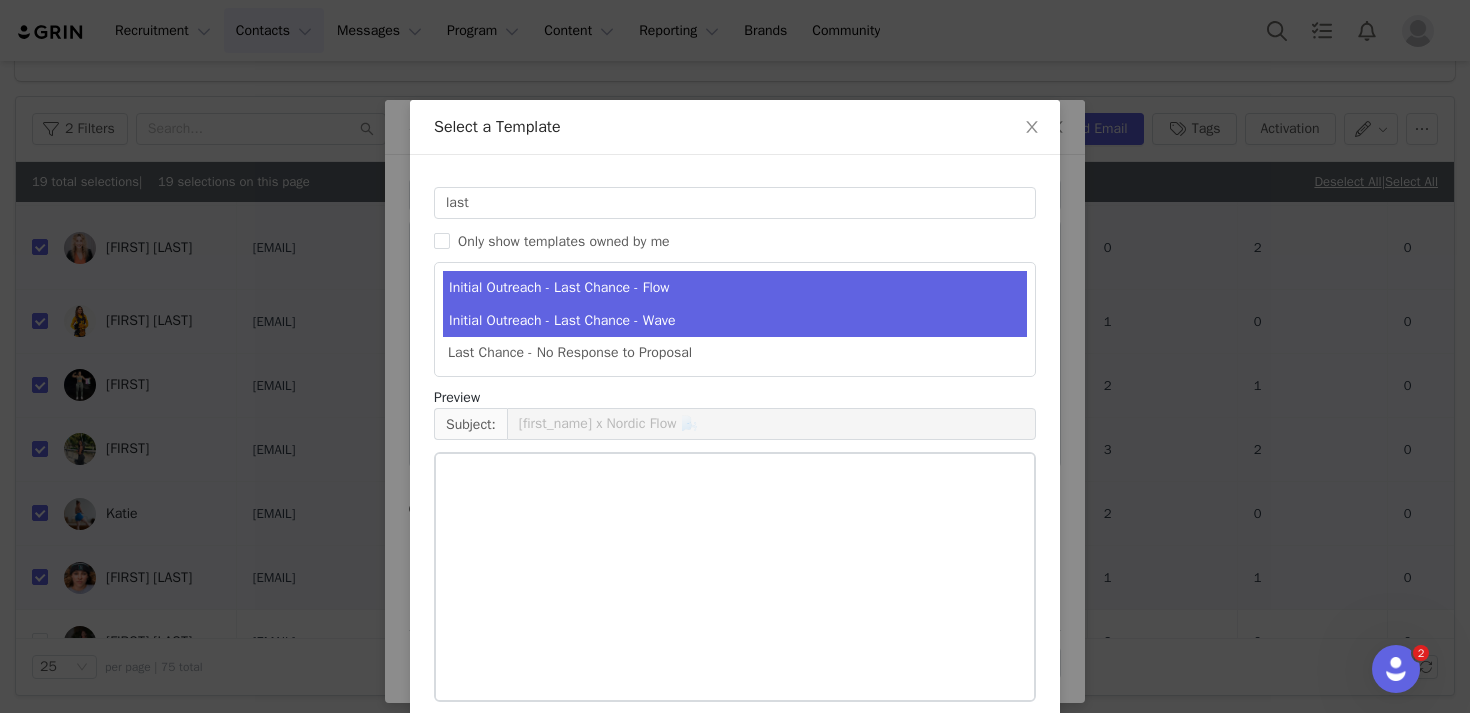 type on "[first_name] x Nordic Wave Cold Plunge 🧊" 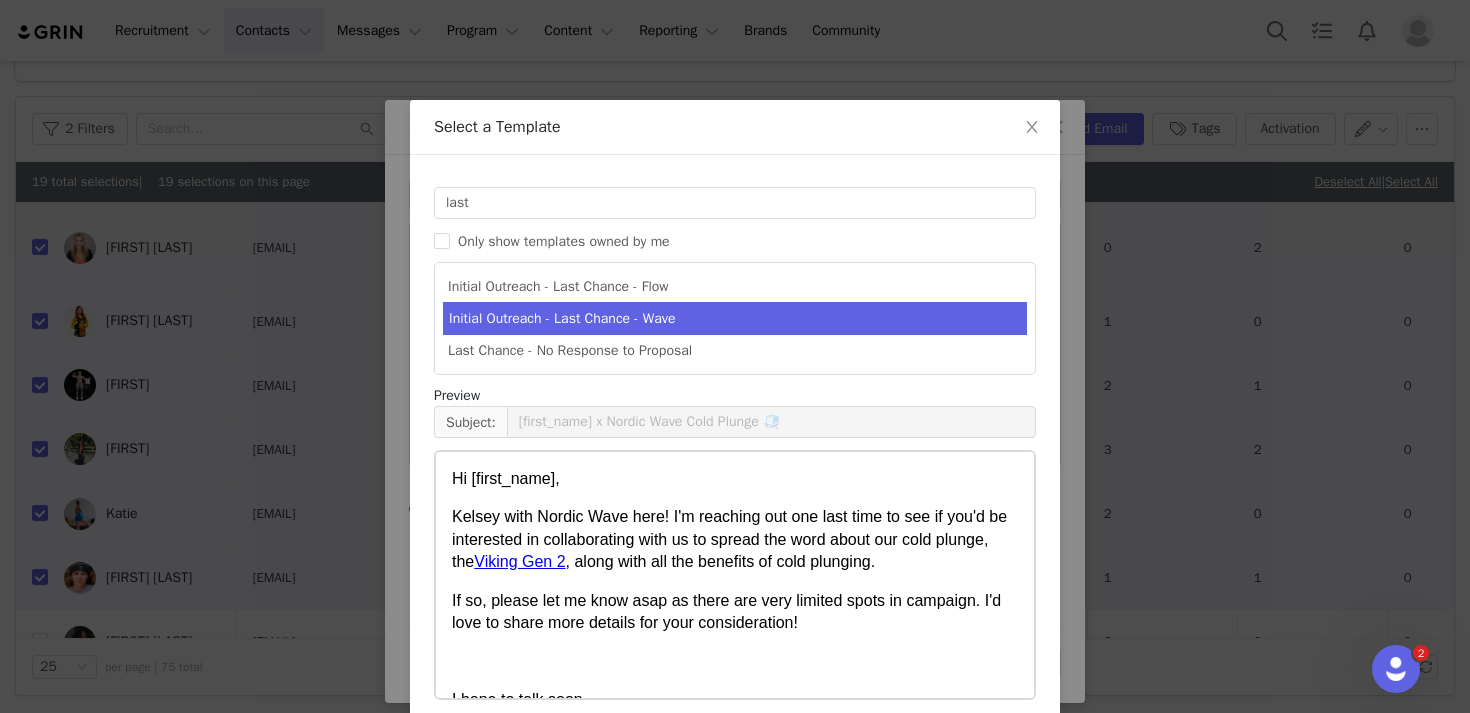 scroll, scrollTop: 88, scrollLeft: 0, axis: vertical 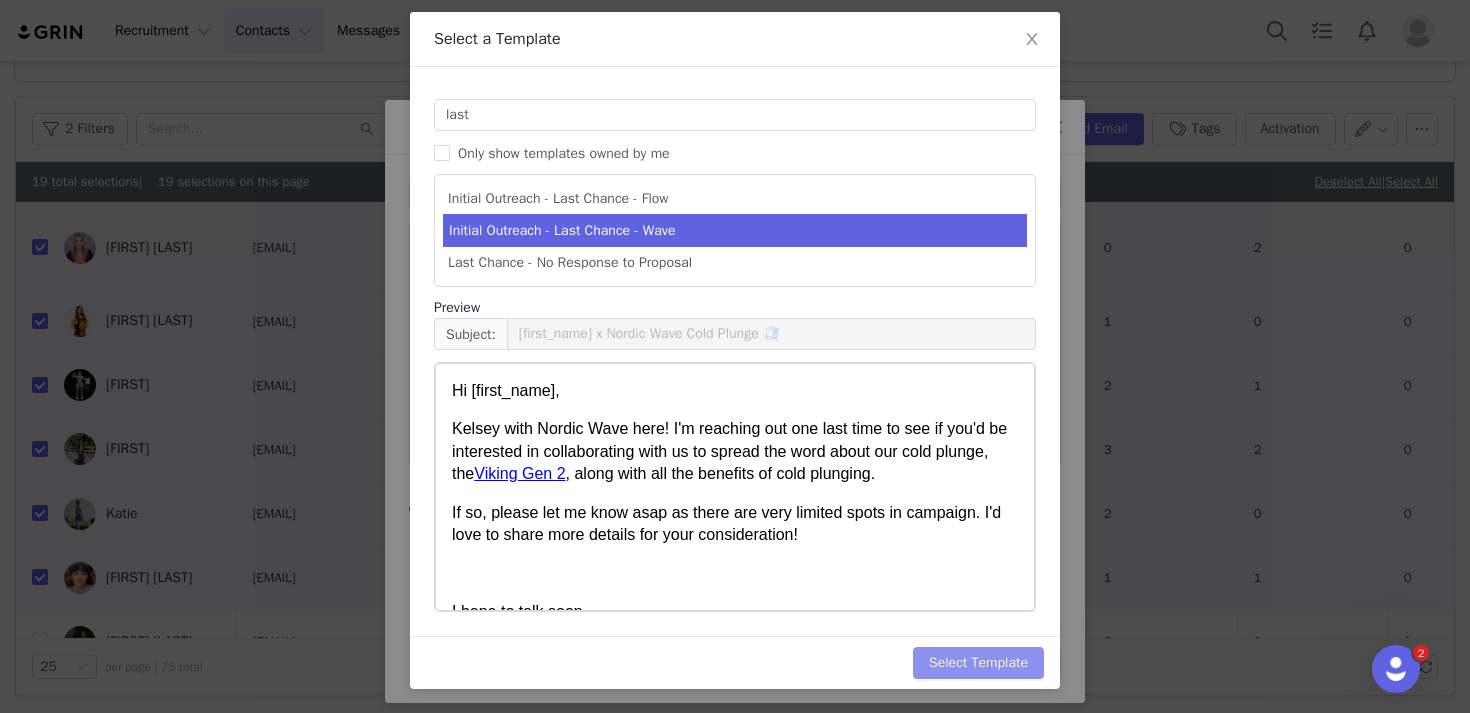 click on "Select Template" at bounding box center (978, 663) 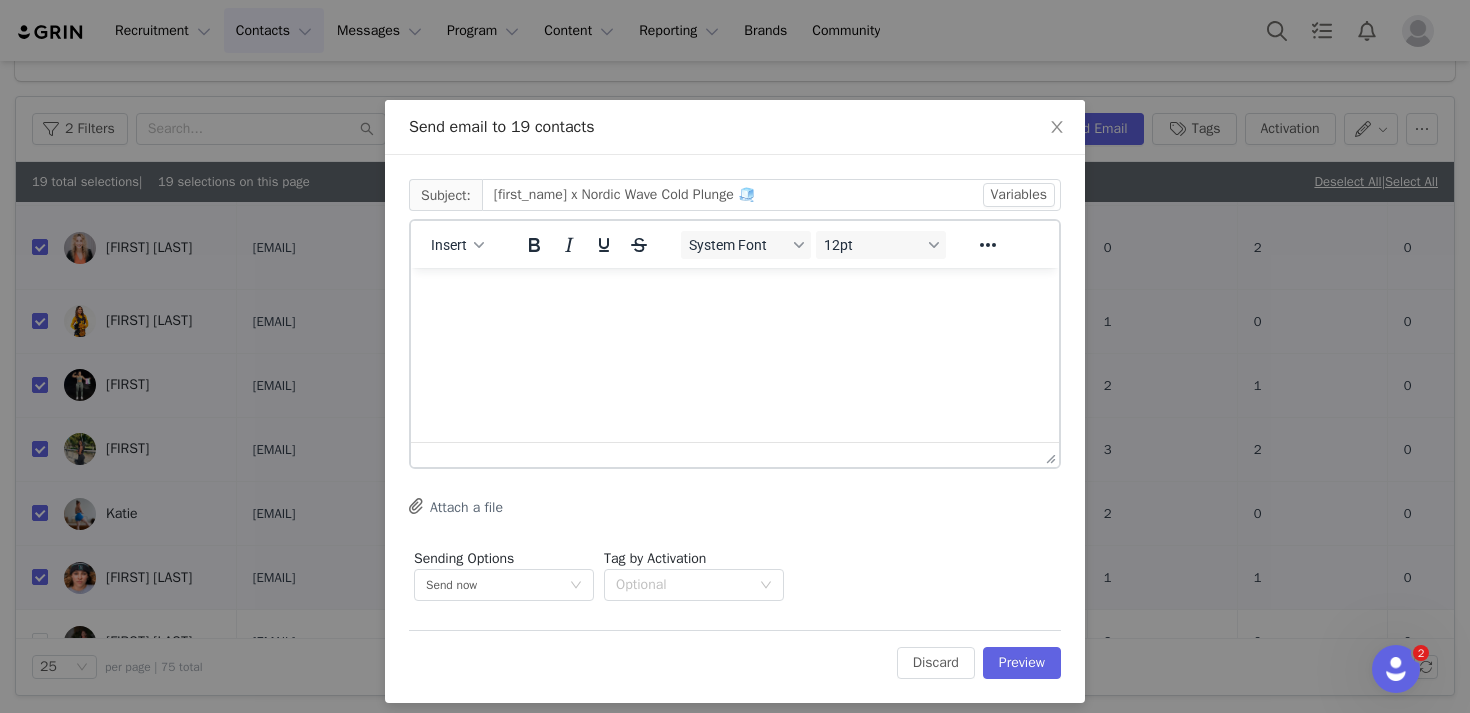 scroll, scrollTop: 0, scrollLeft: 0, axis: both 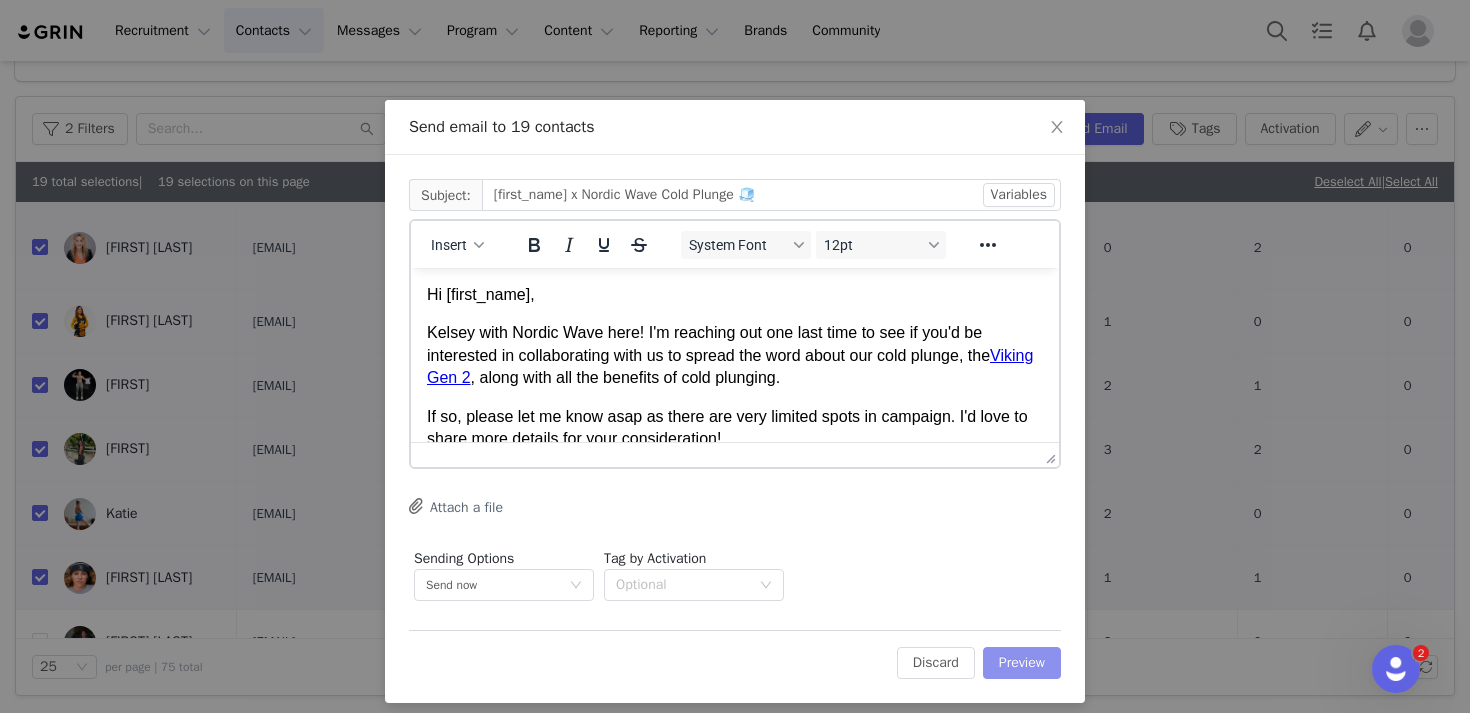 click on "Preview" at bounding box center (1022, 663) 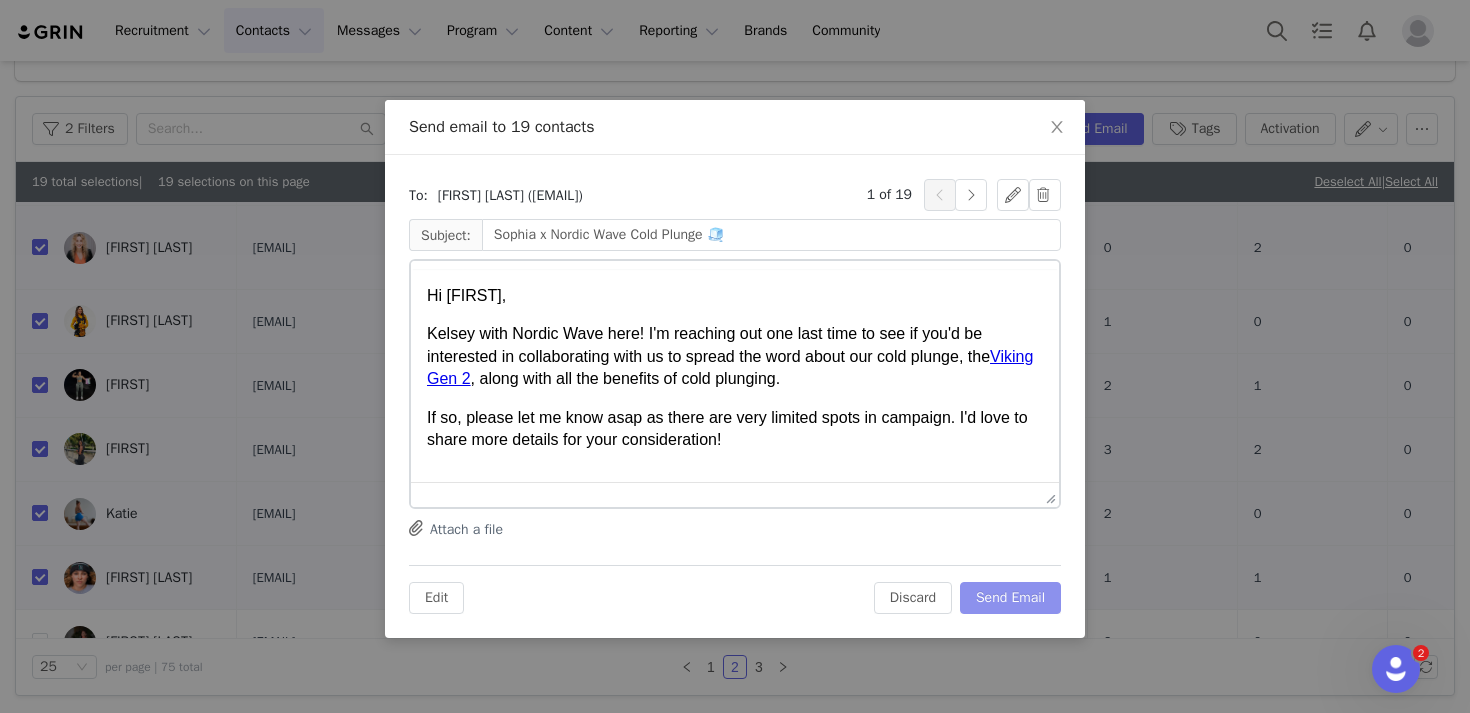 scroll, scrollTop: 0, scrollLeft: 0, axis: both 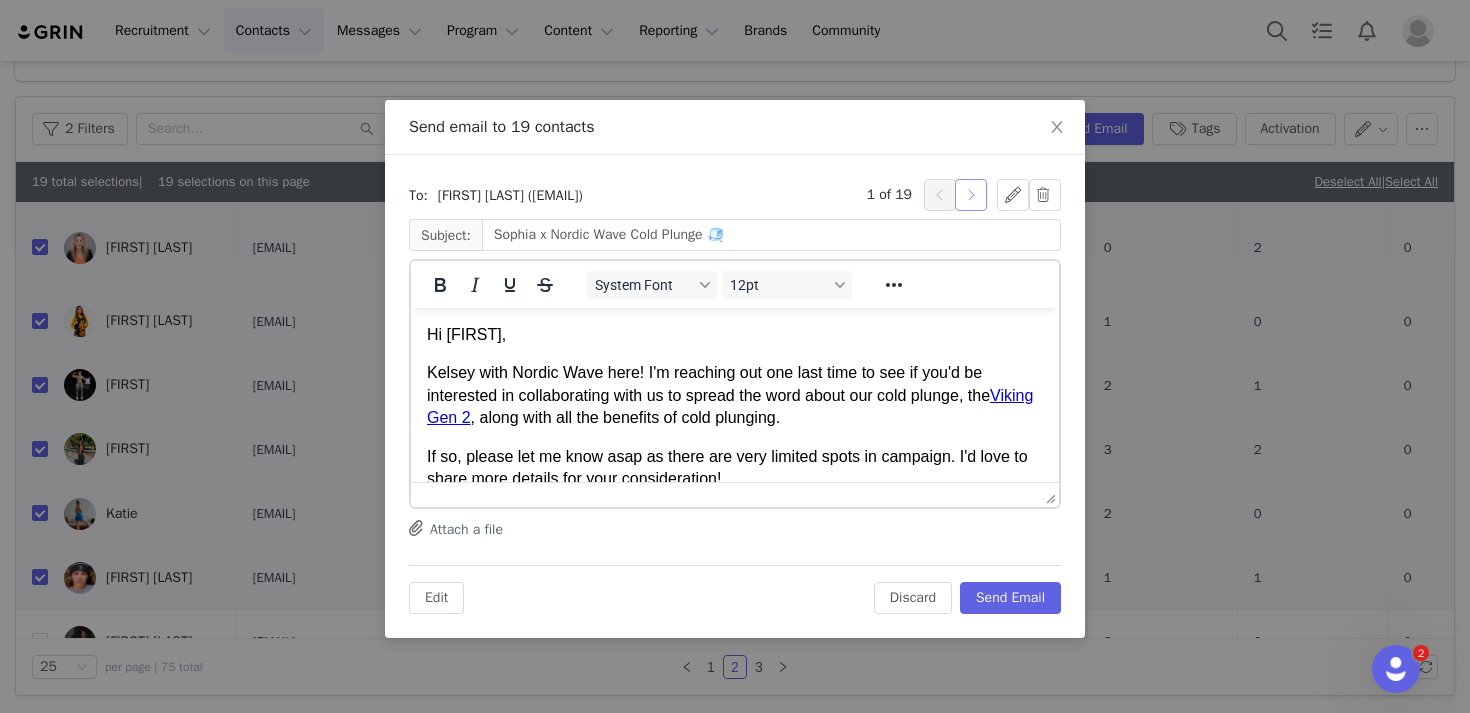 click at bounding box center (971, 195) 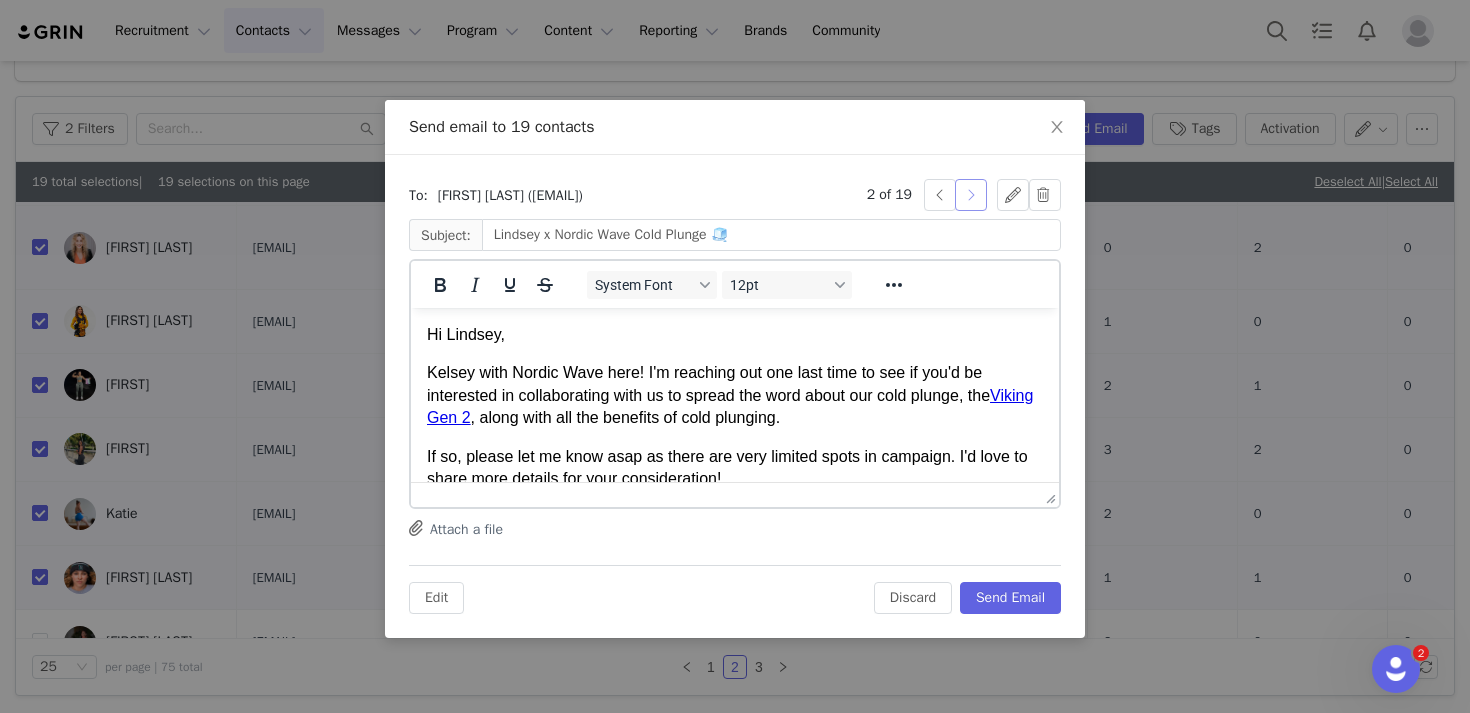 click at bounding box center [971, 195] 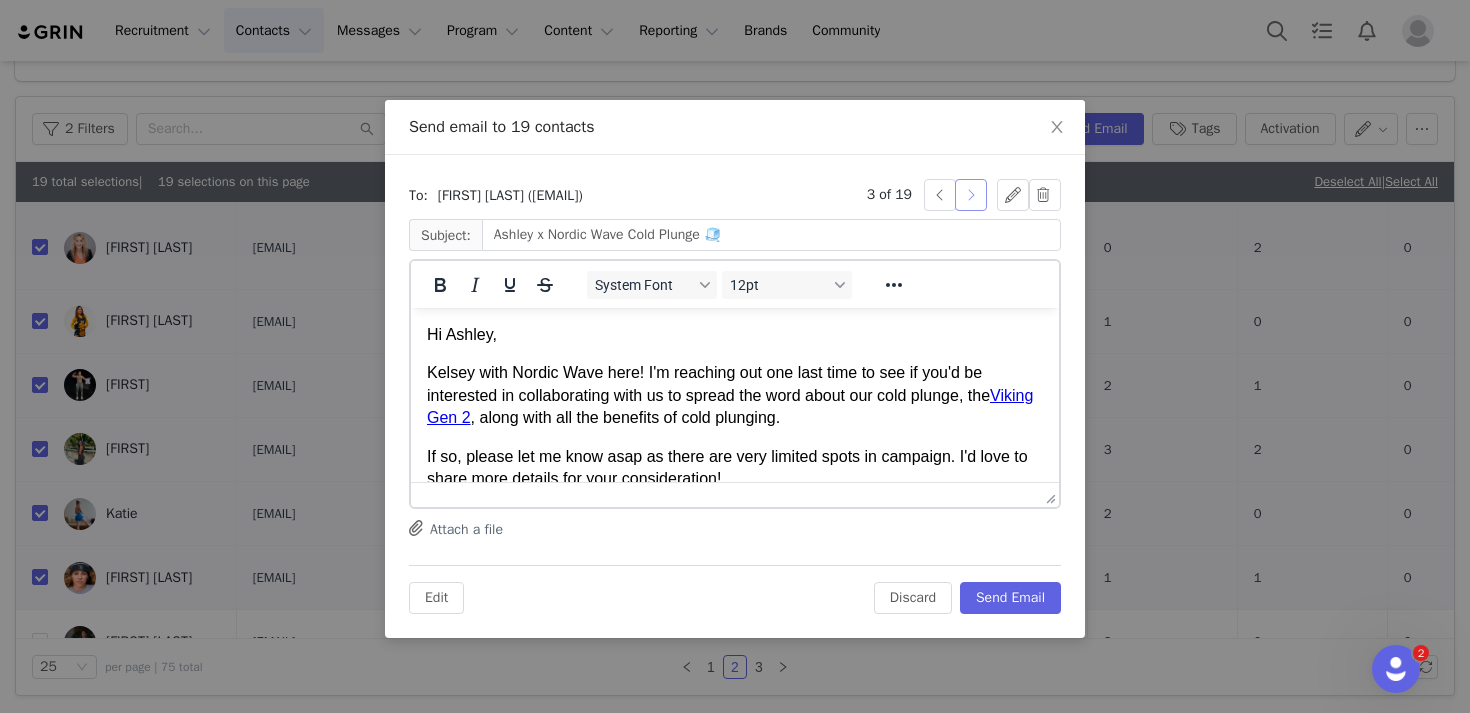 click at bounding box center (971, 195) 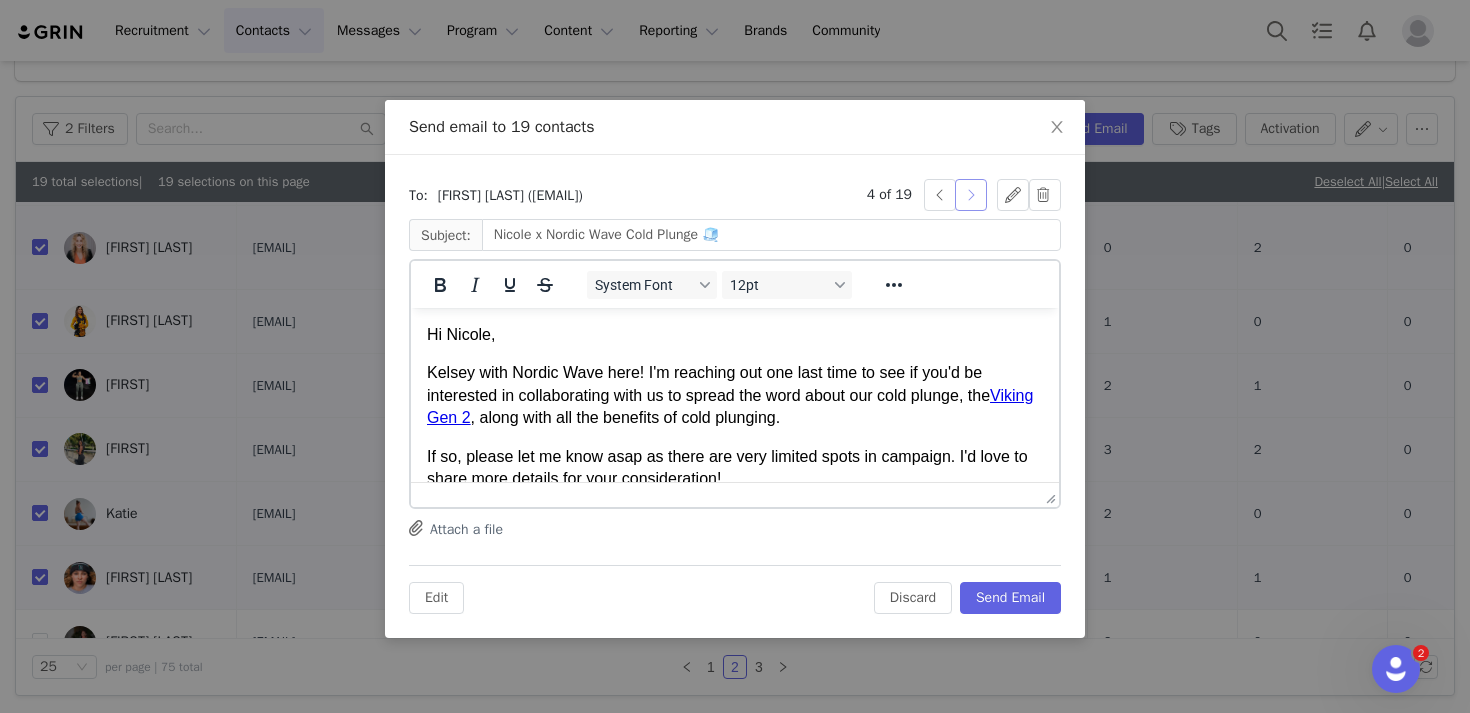 click at bounding box center [971, 195] 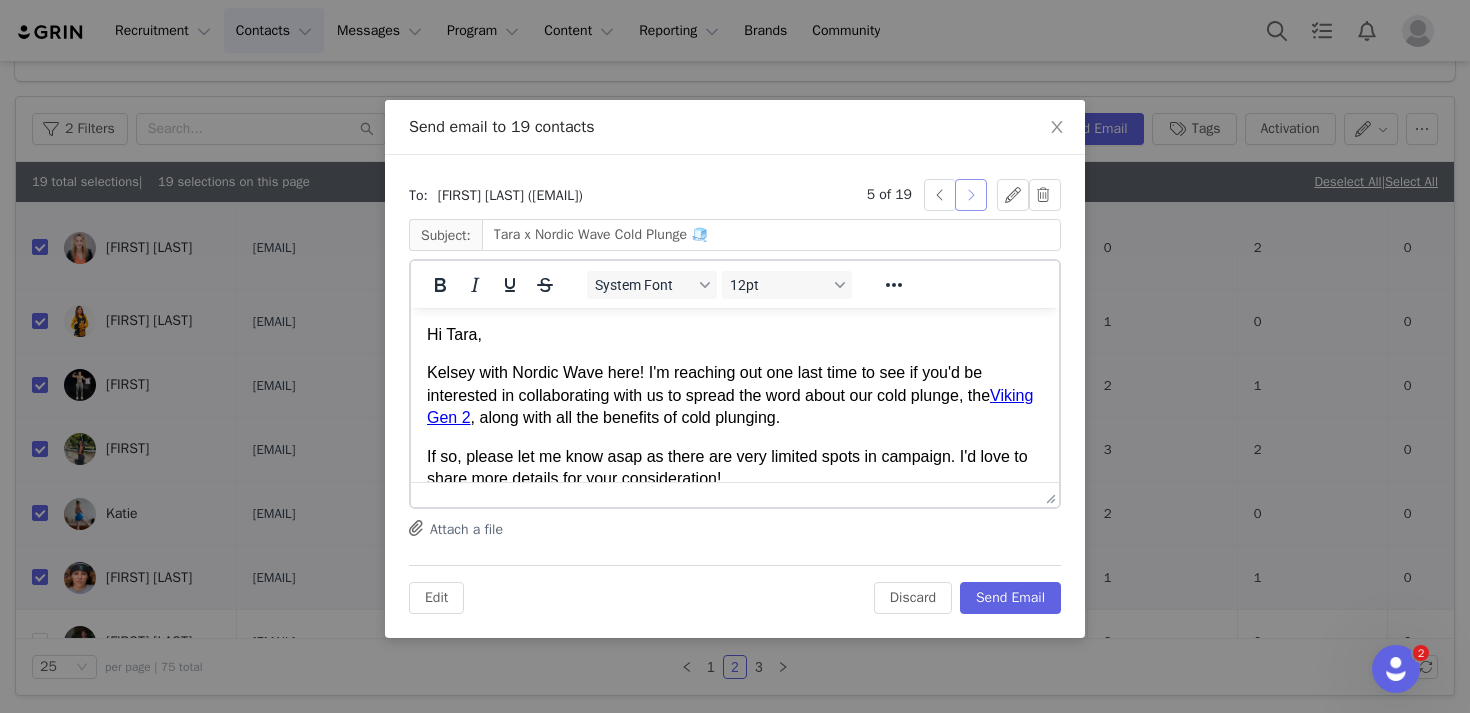 click at bounding box center [971, 195] 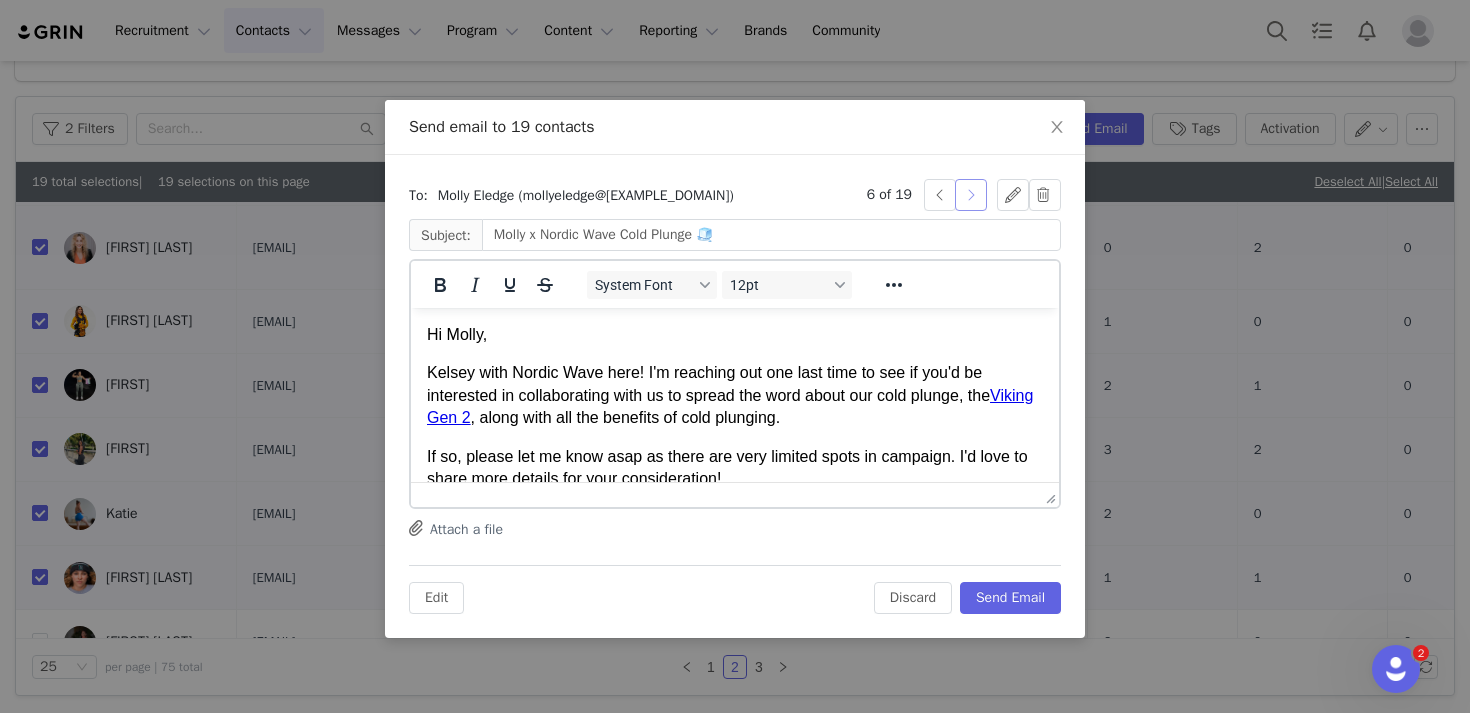 click at bounding box center [971, 195] 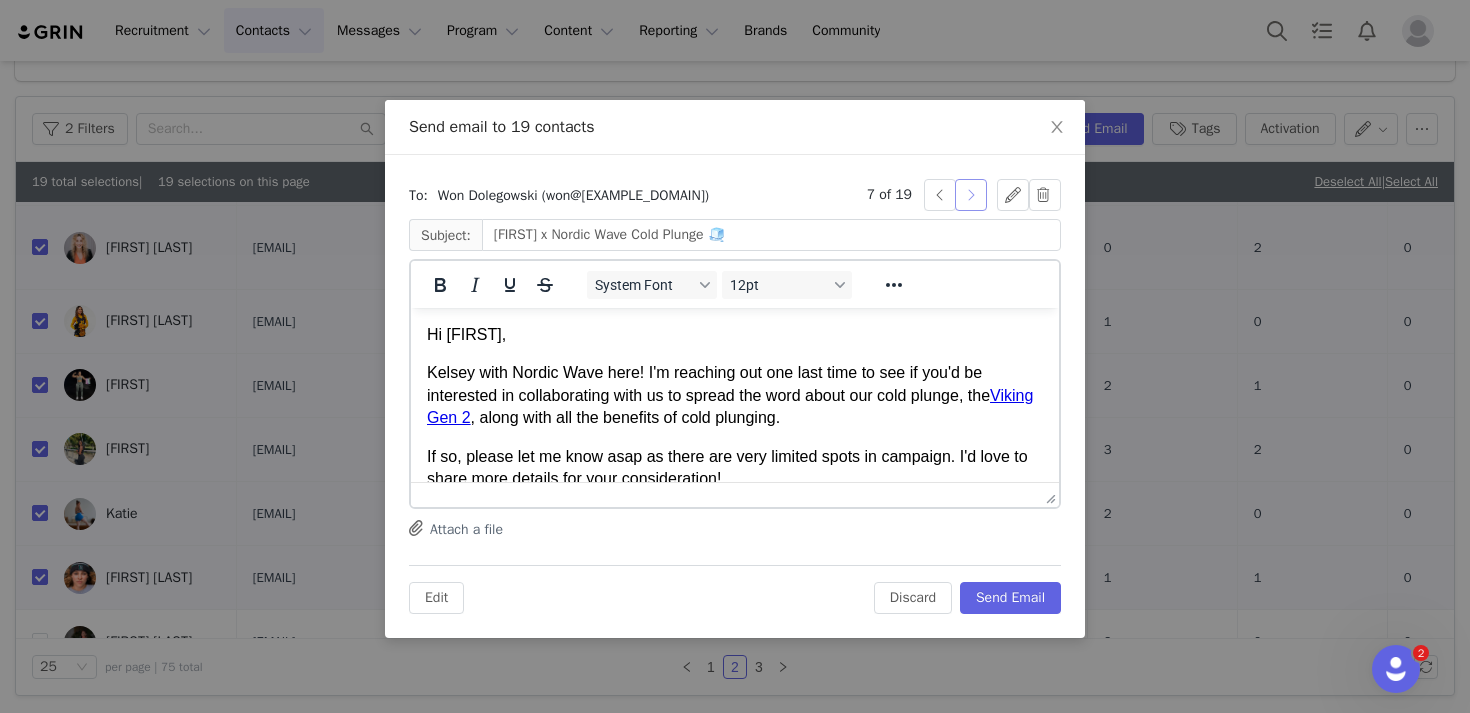 click at bounding box center [971, 195] 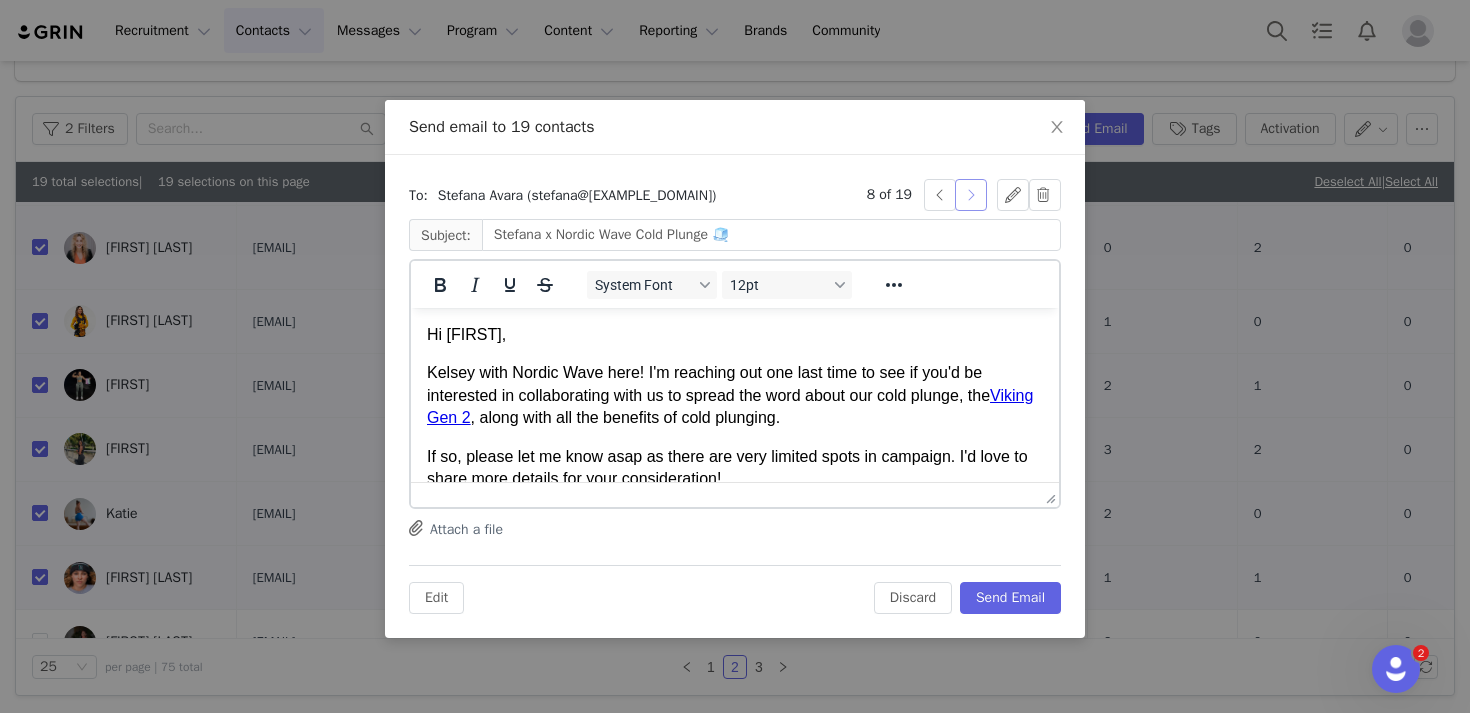click at bounding box center [971, 195] 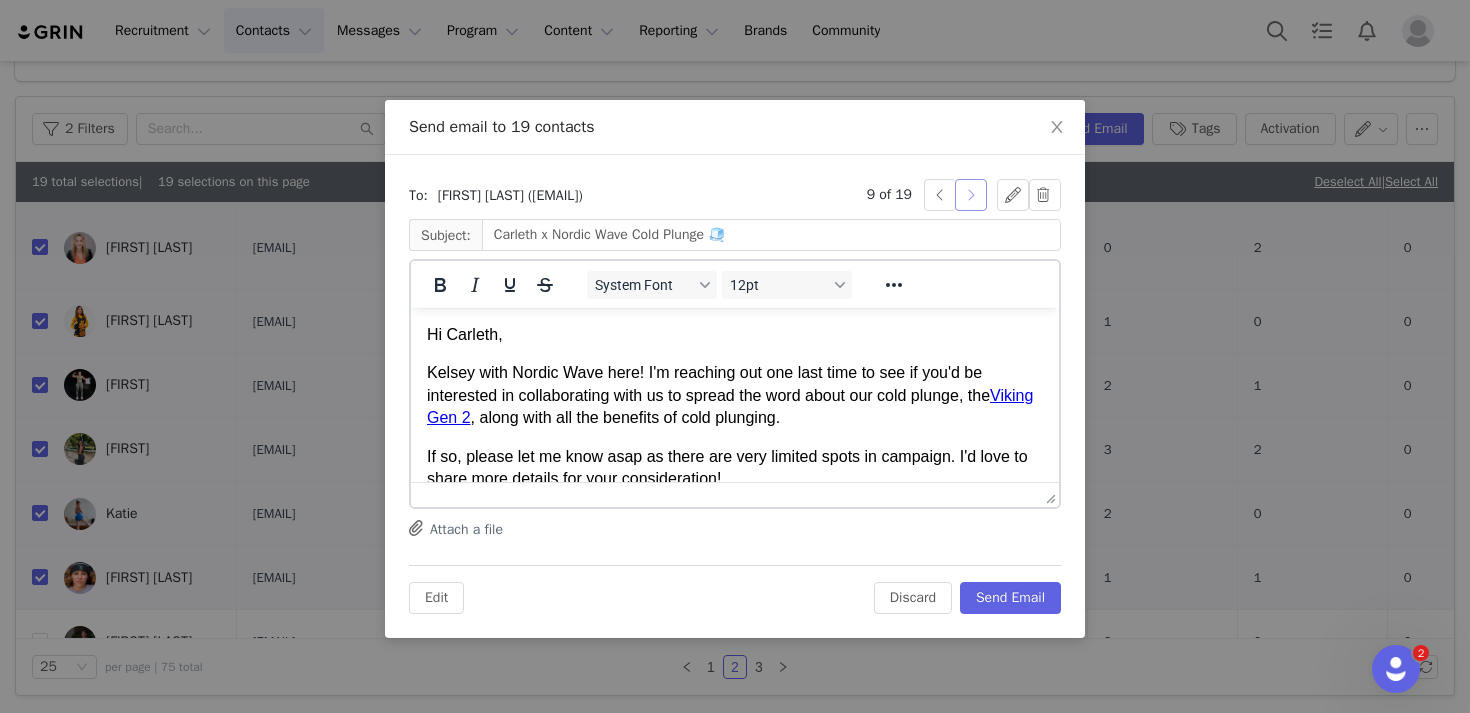 click at bounding box center [971, 195] 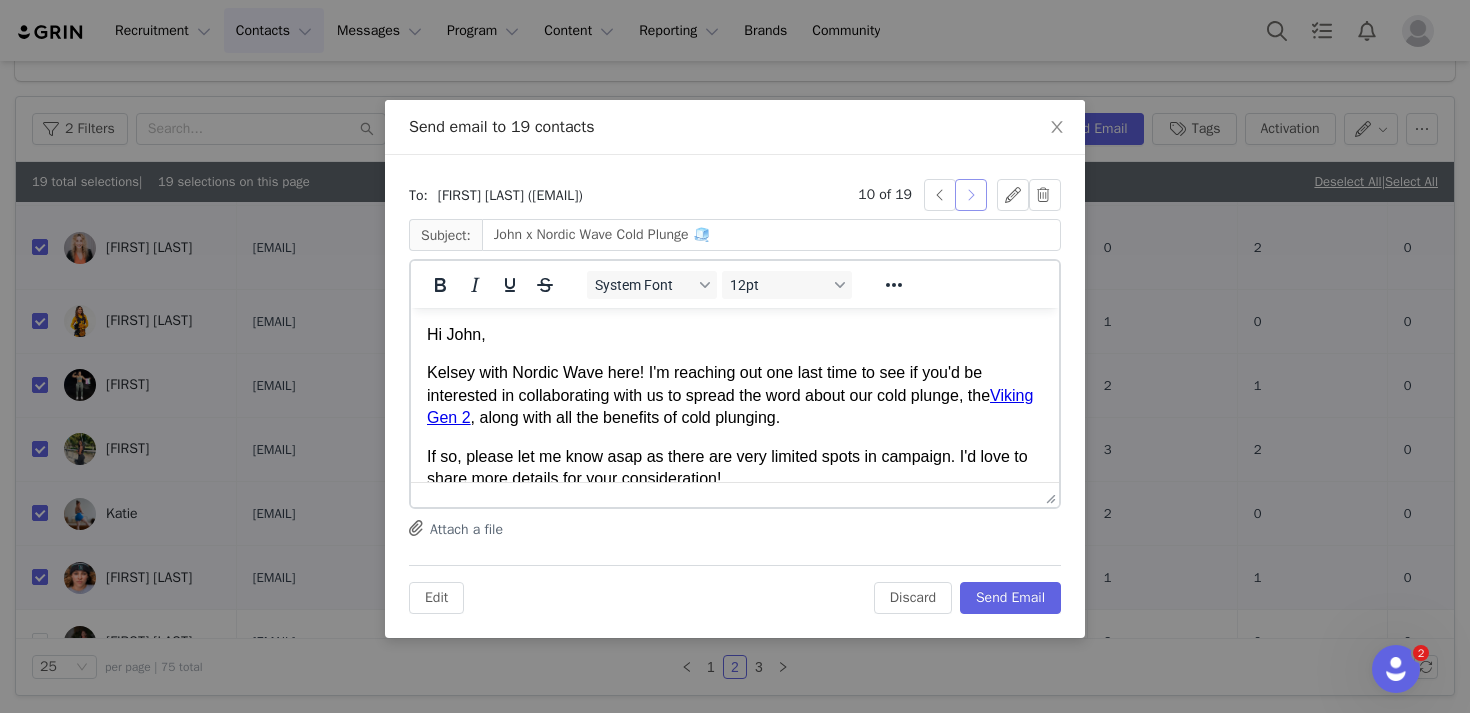click at bounding box center [971, 195] 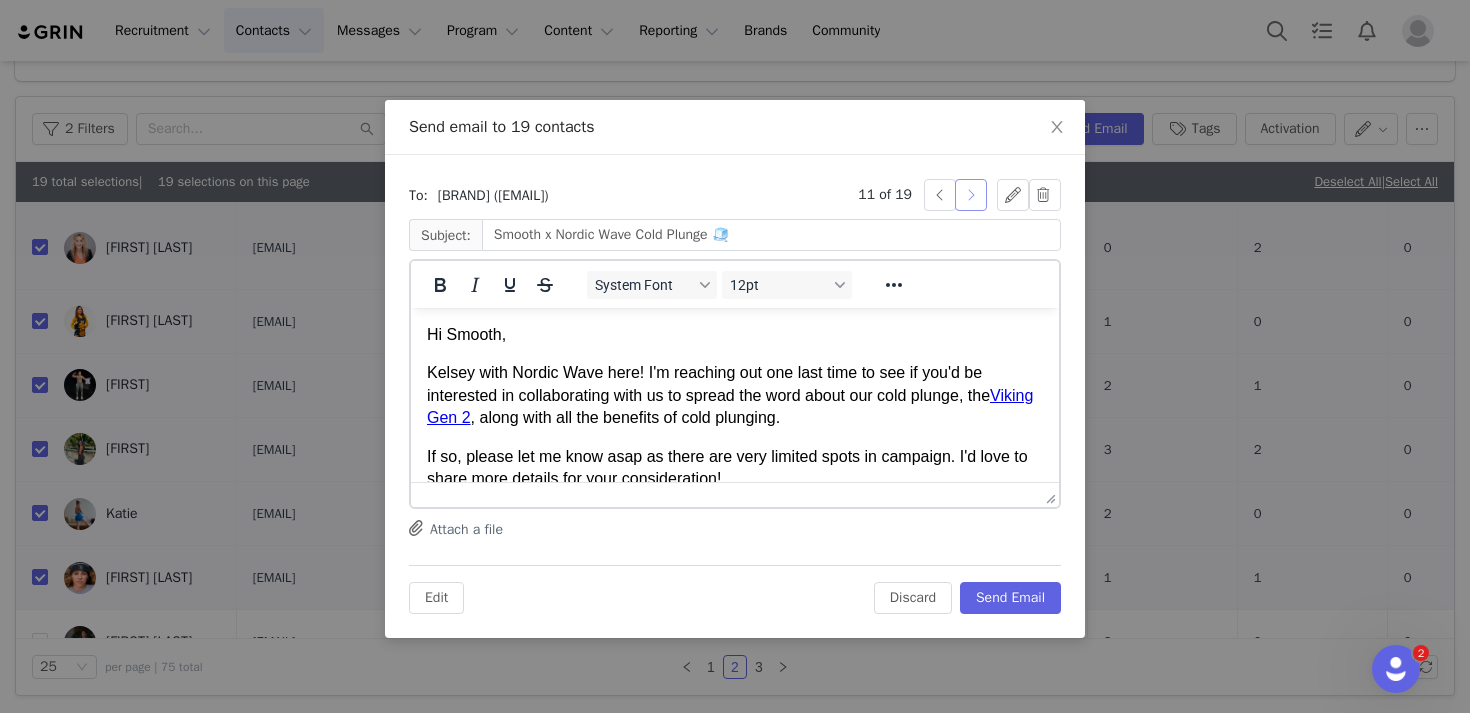 click at bounding box center [971, 195] 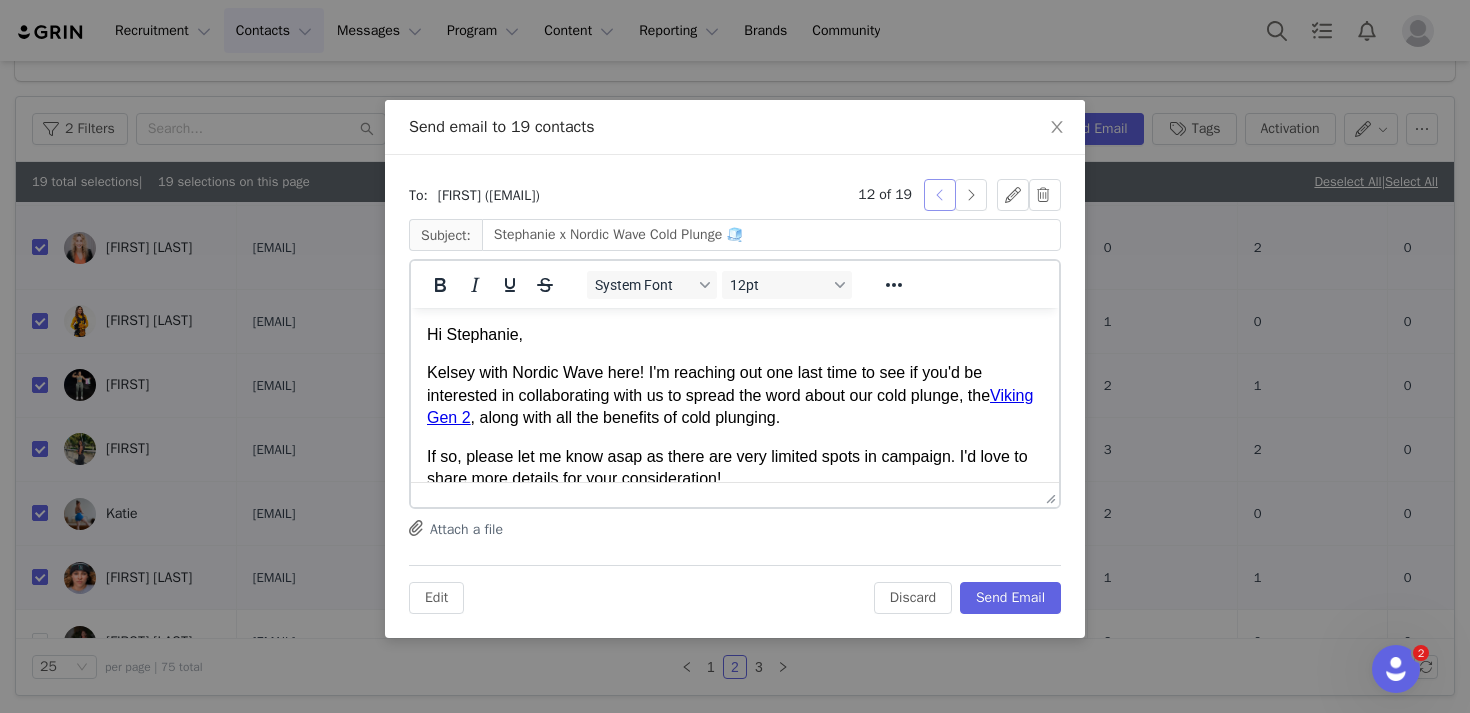 click at bounding box center (940, 195) 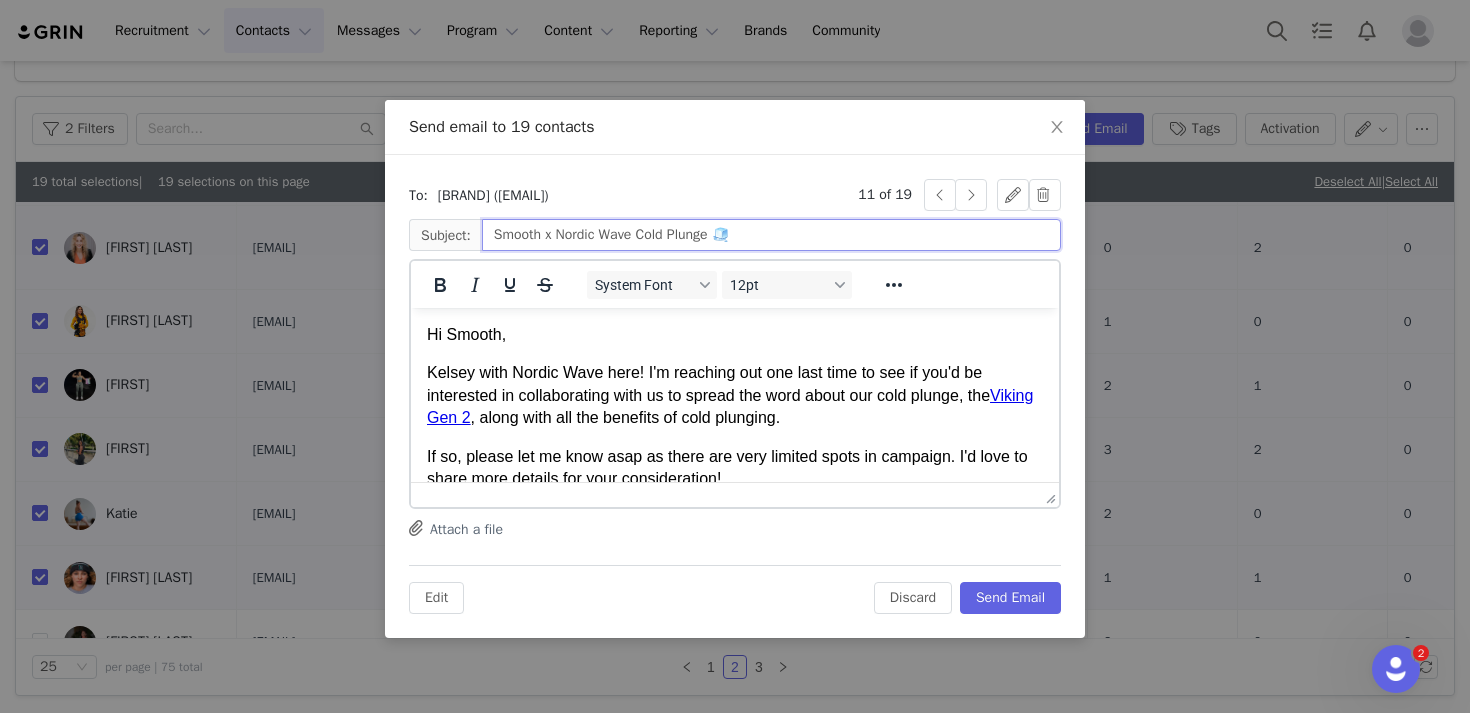 click on "Smooth x Nordic Wave Cold Plunge 🧊" at bounding box center [771, 235] 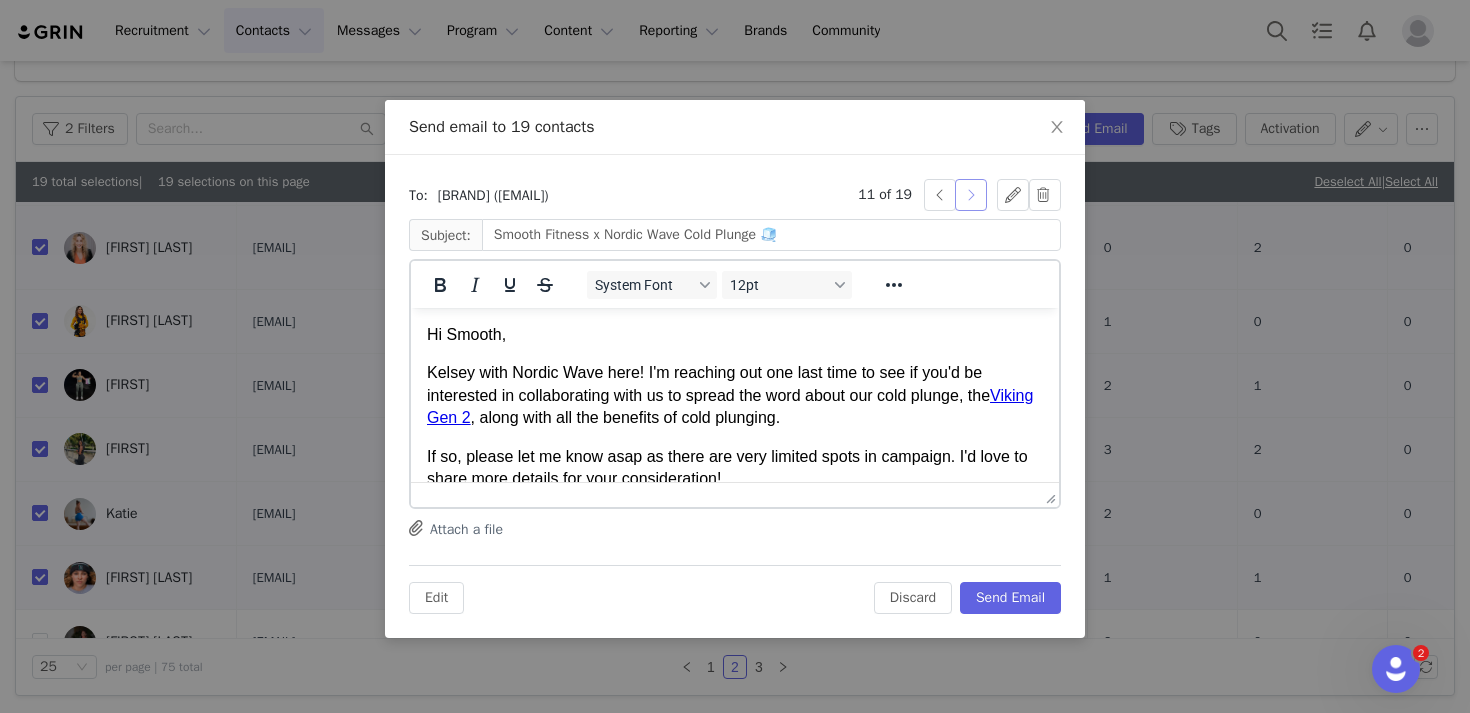 click at bounding box center (971, 195) 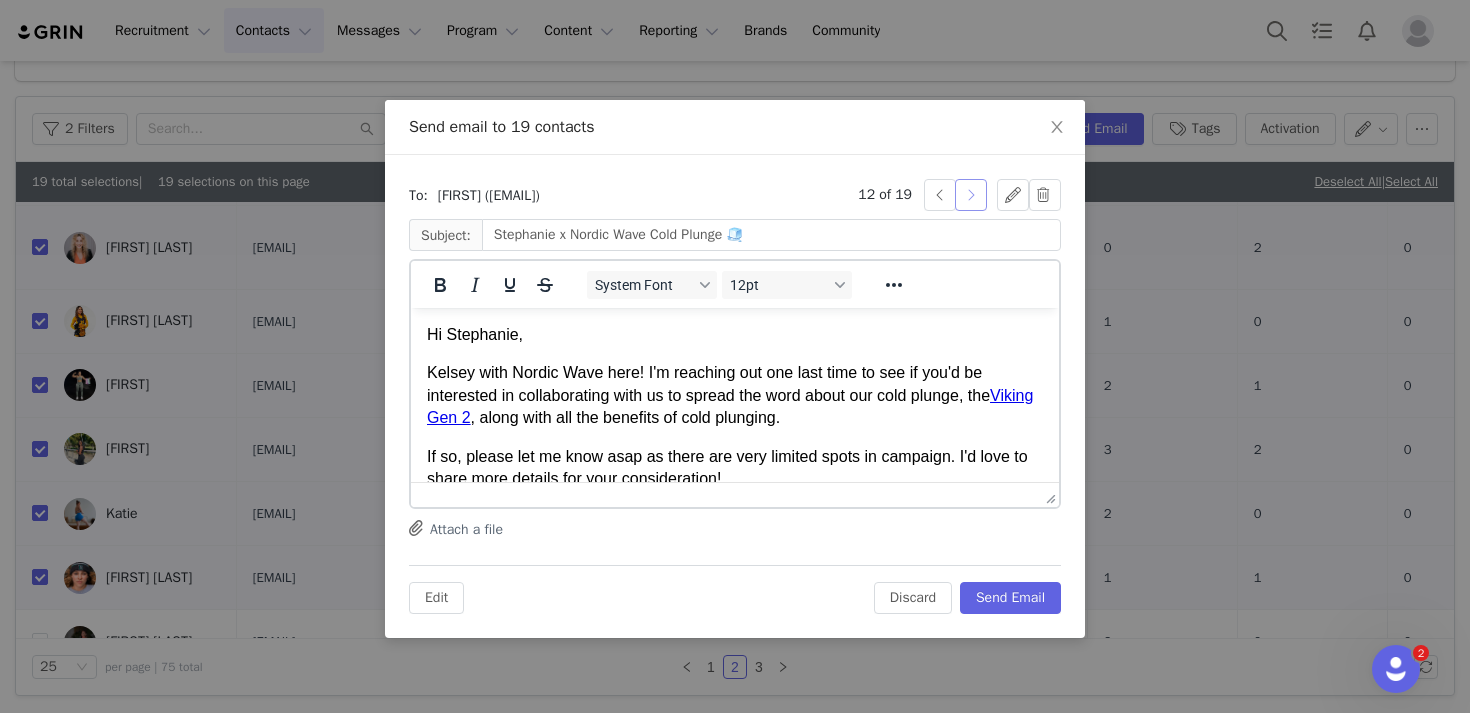 click at bounding box center (971, 195) 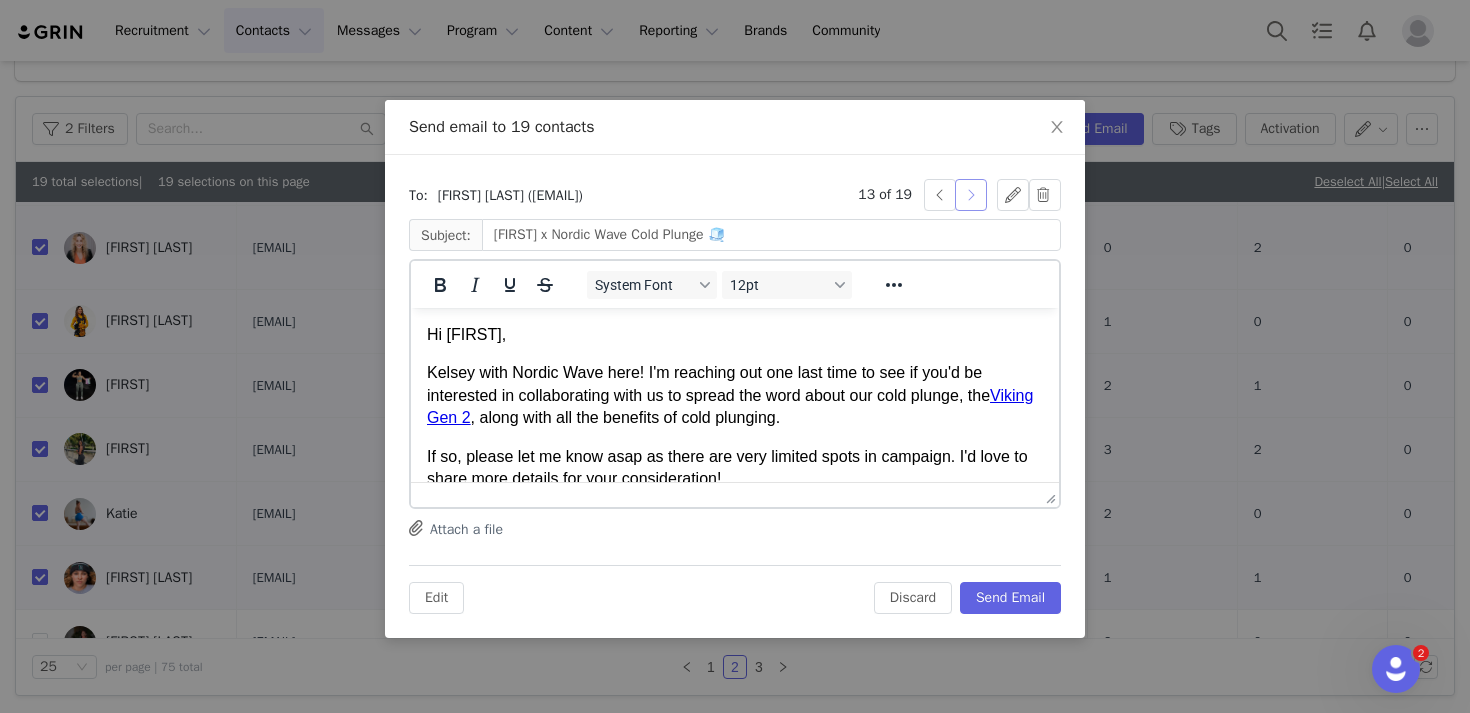 click at bounding box center (971, 195) 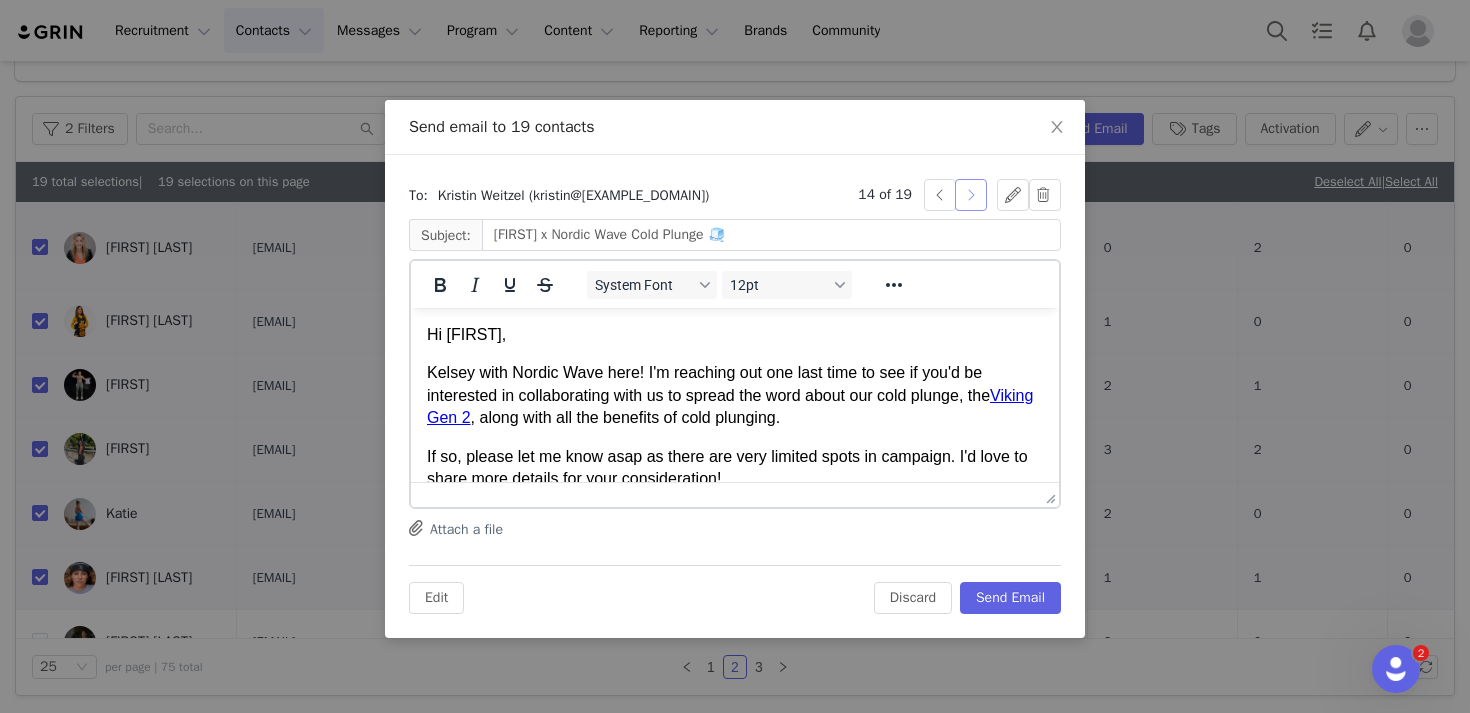 click at bounding box center [971, 195] 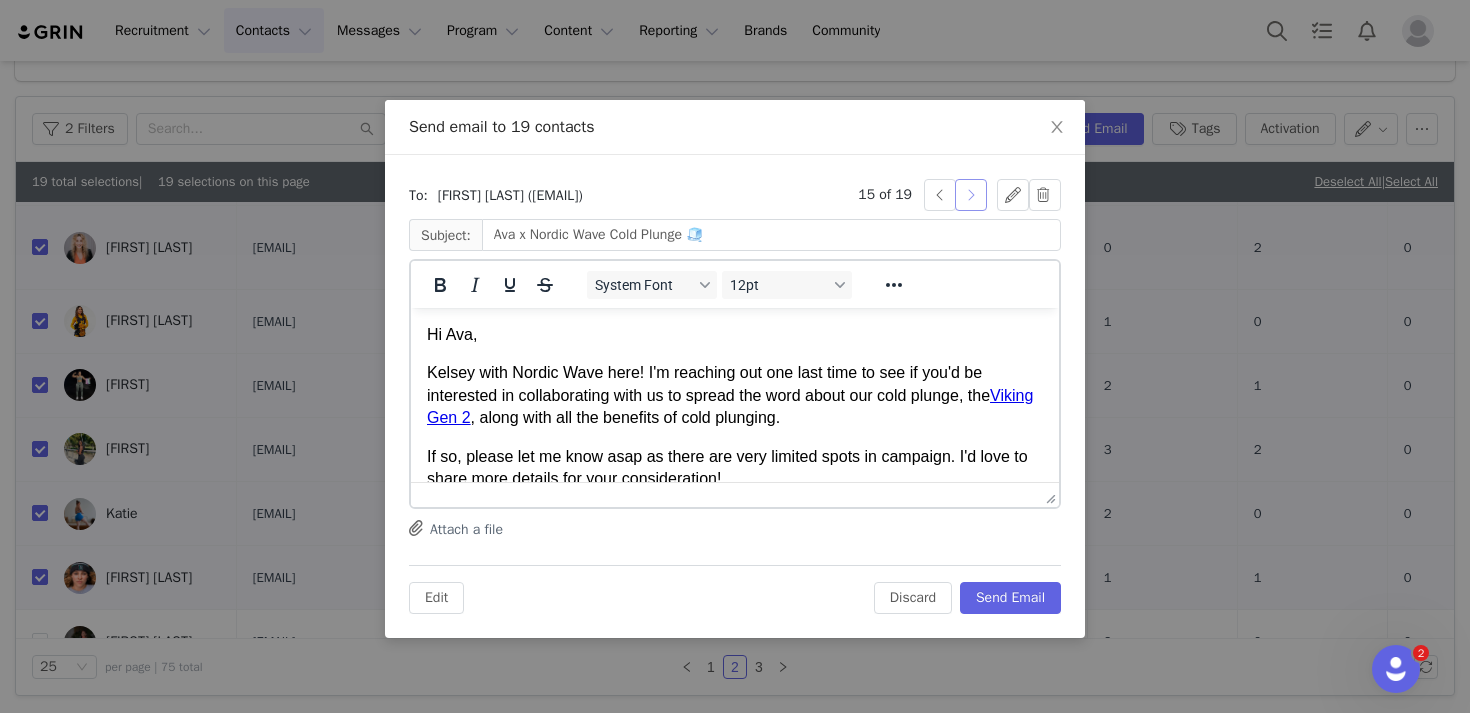 click at bounding box center (971, 195) 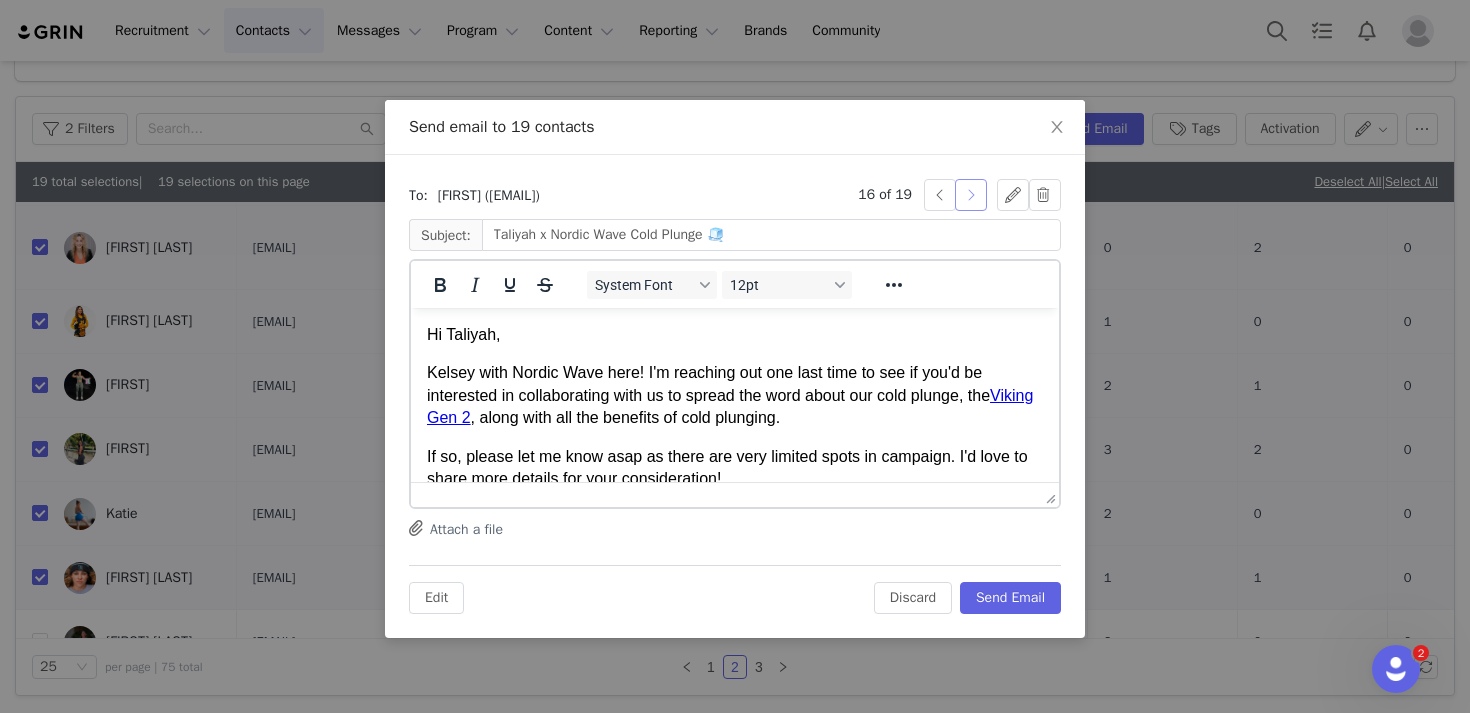 click at bounding box center (971, 195) 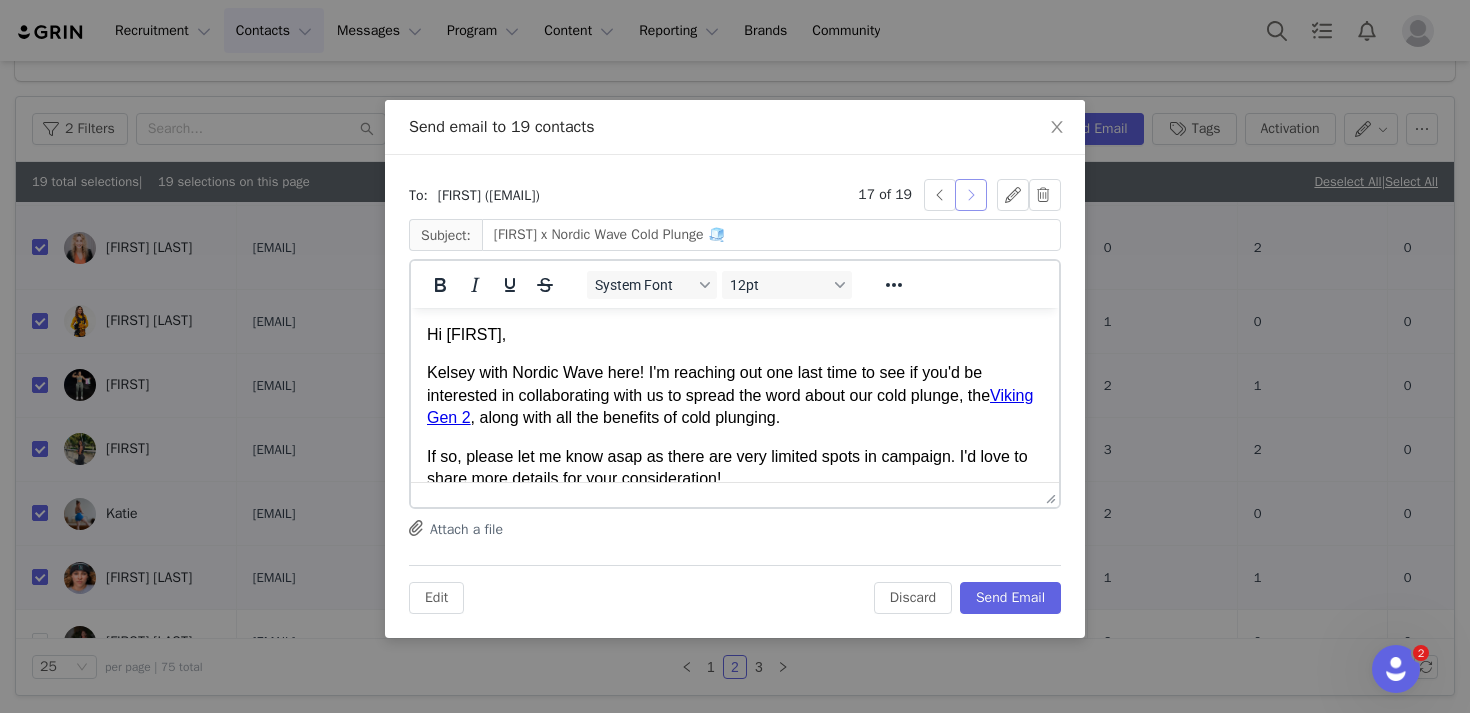 click at bounding box center [971, 195] 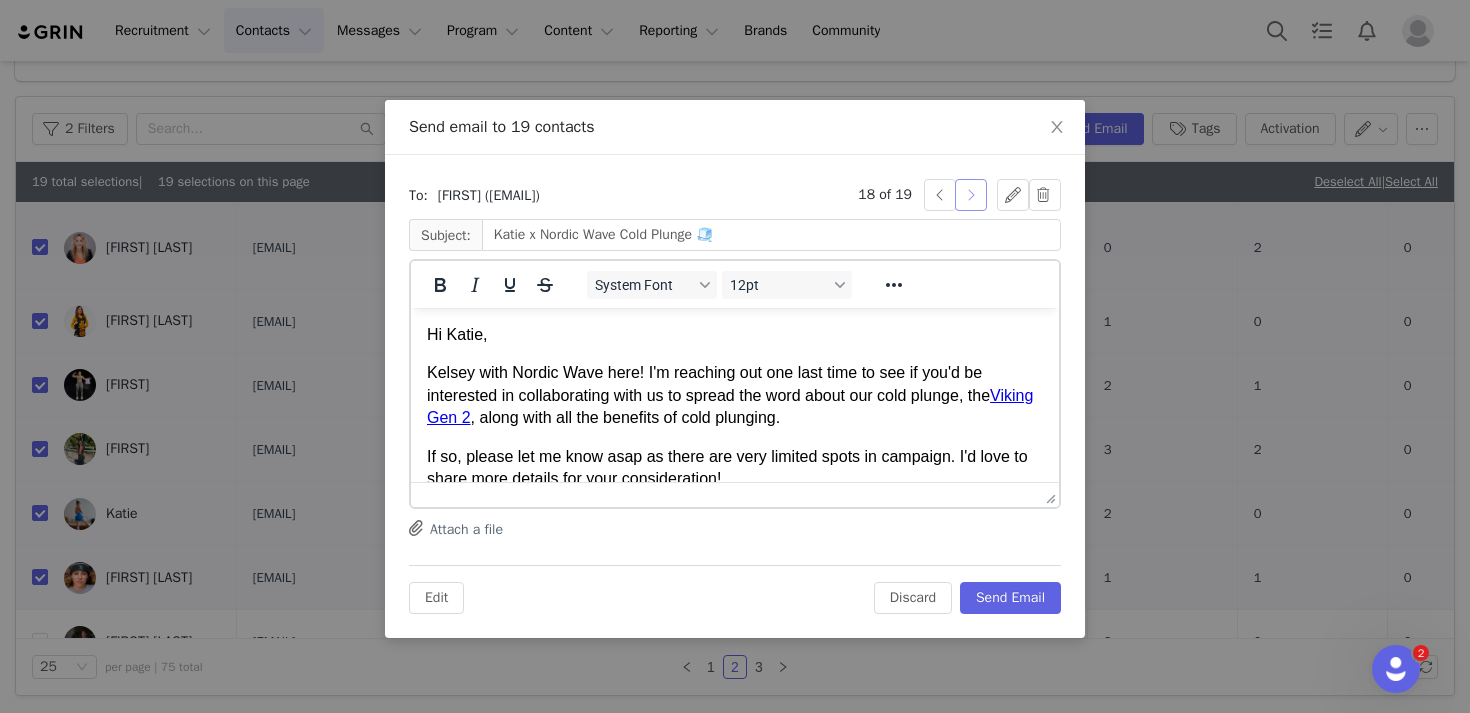 click at bounding box center [971, 195] 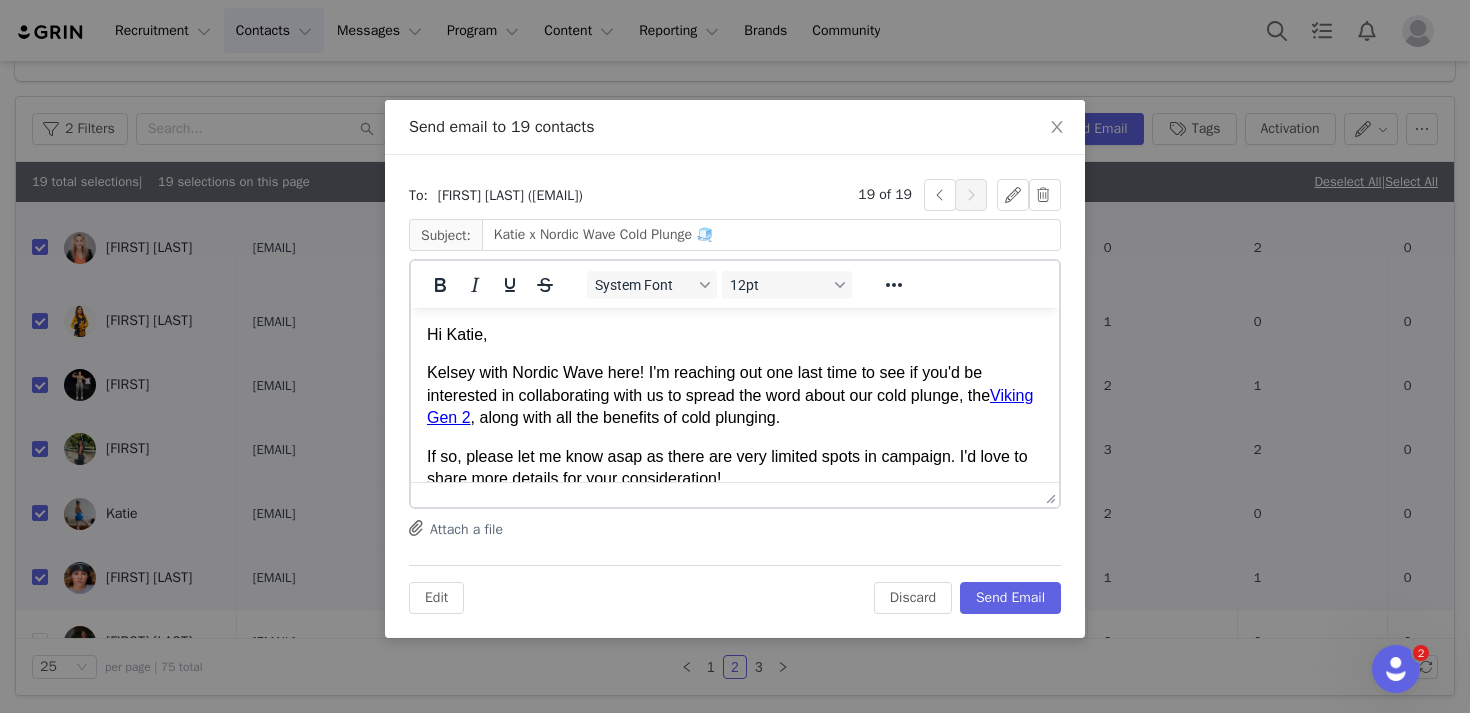 type on "Hannah x Nordic Wave Cold Plunge 🧊" 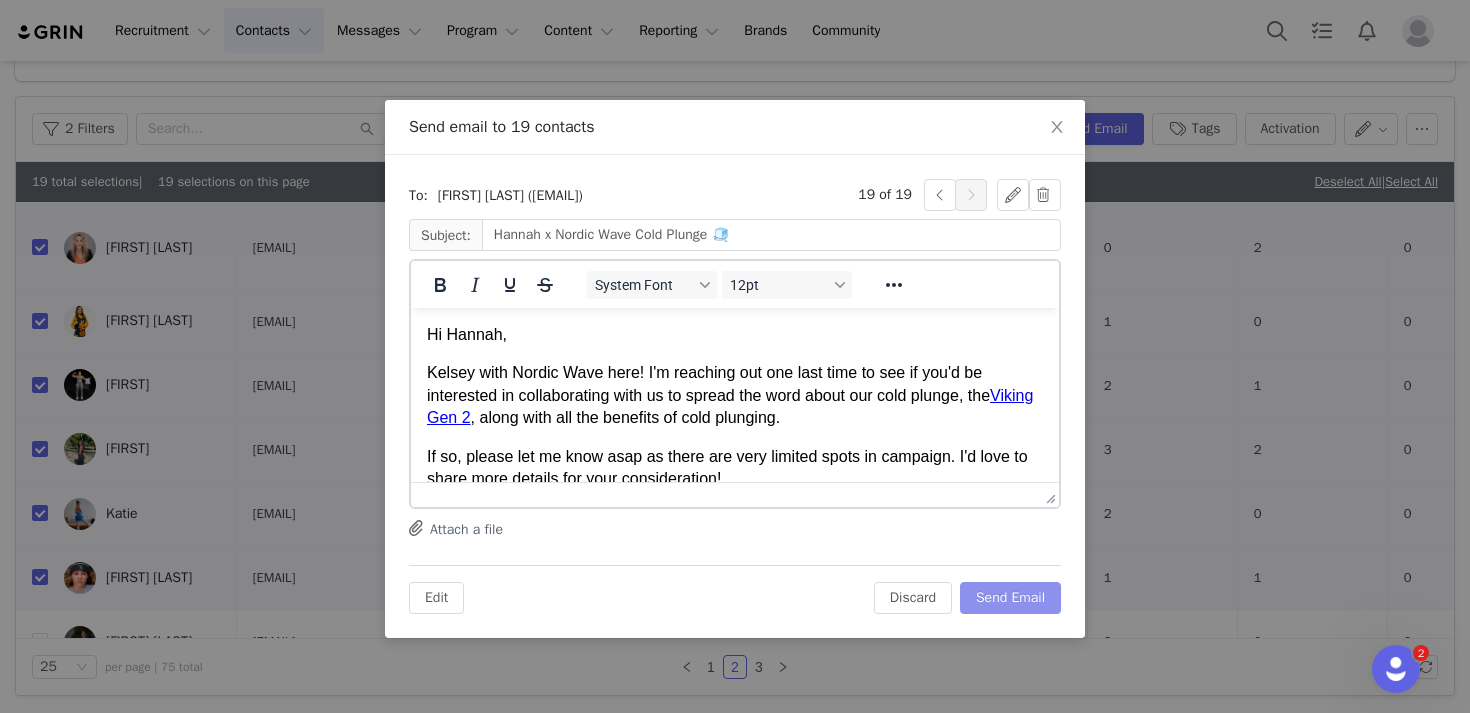 click on "Send Email" at bounding box center [1010, 598] 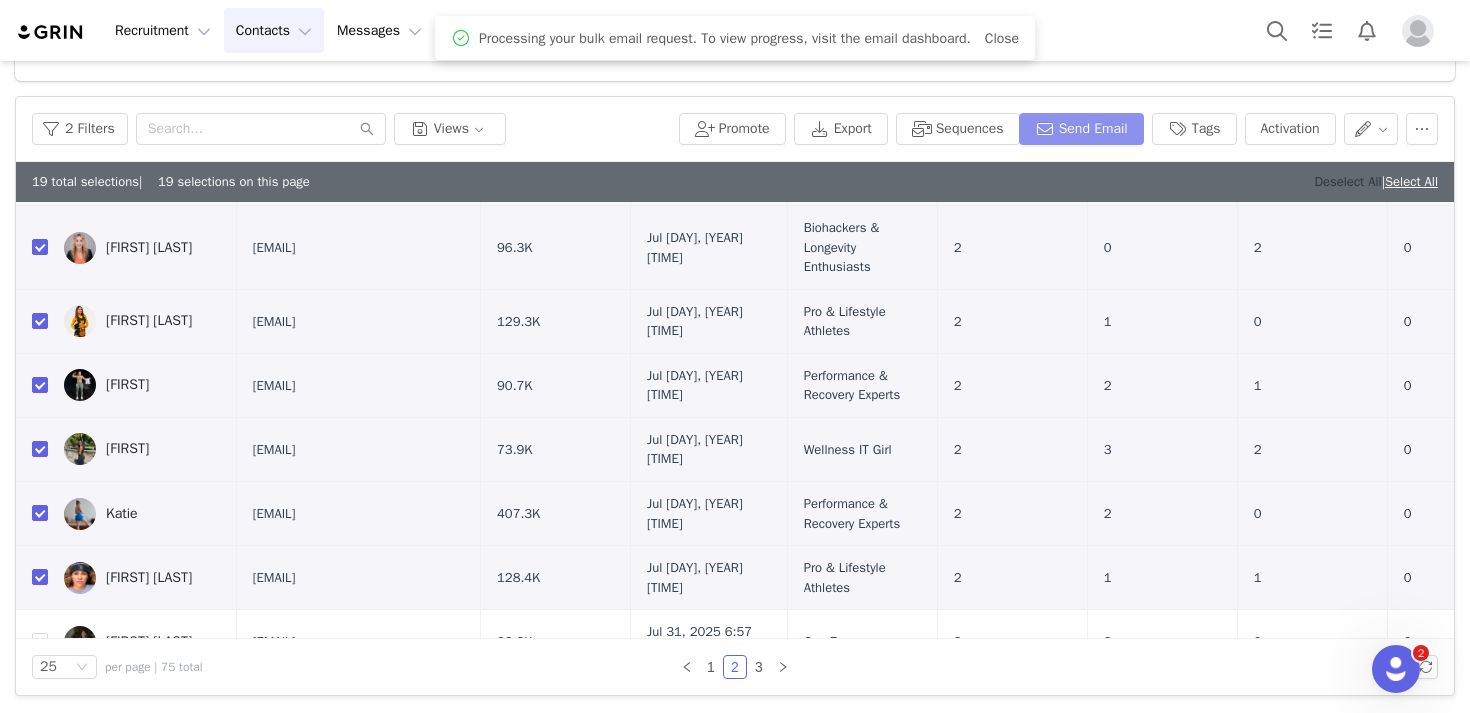 scroll, scrollTop: 0, scrollLeft: 0, axis: both 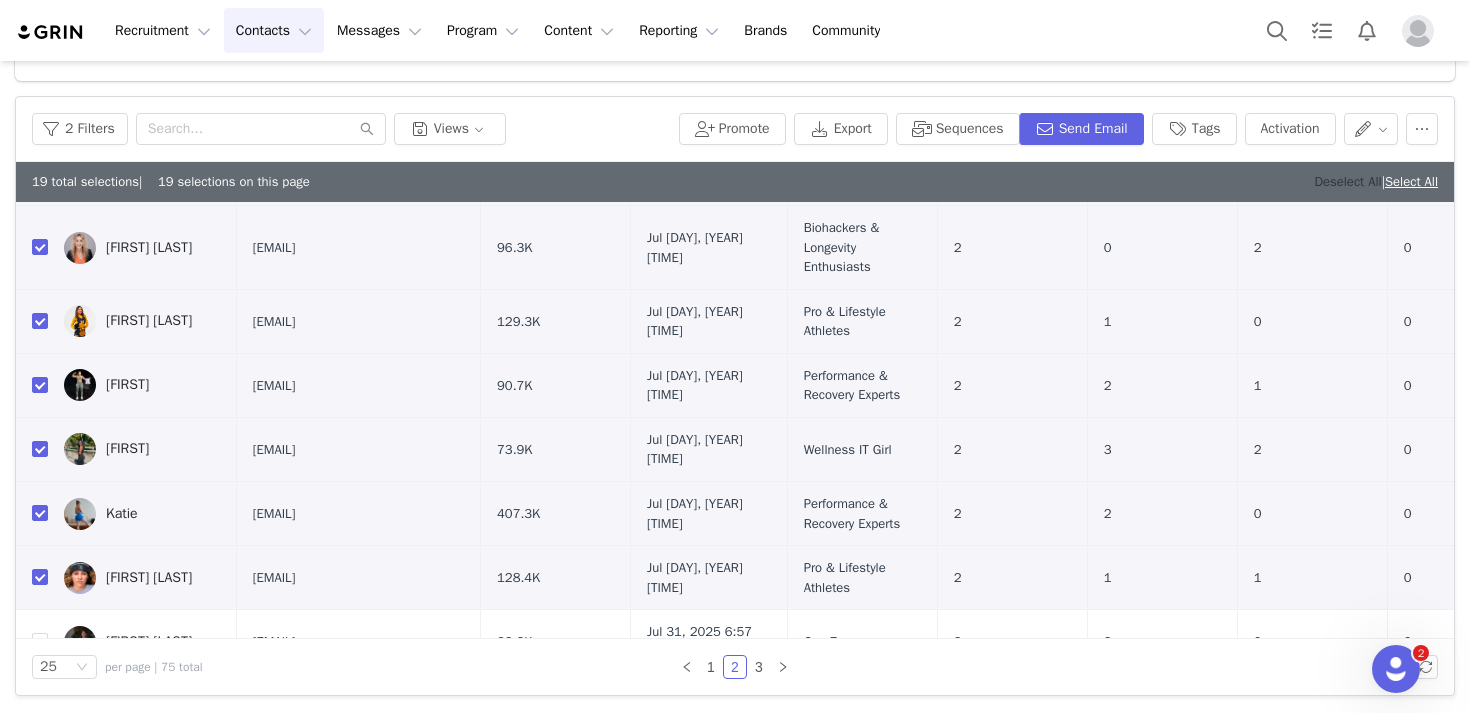 click on "Deselect All" at bounding box center (1347, 181) 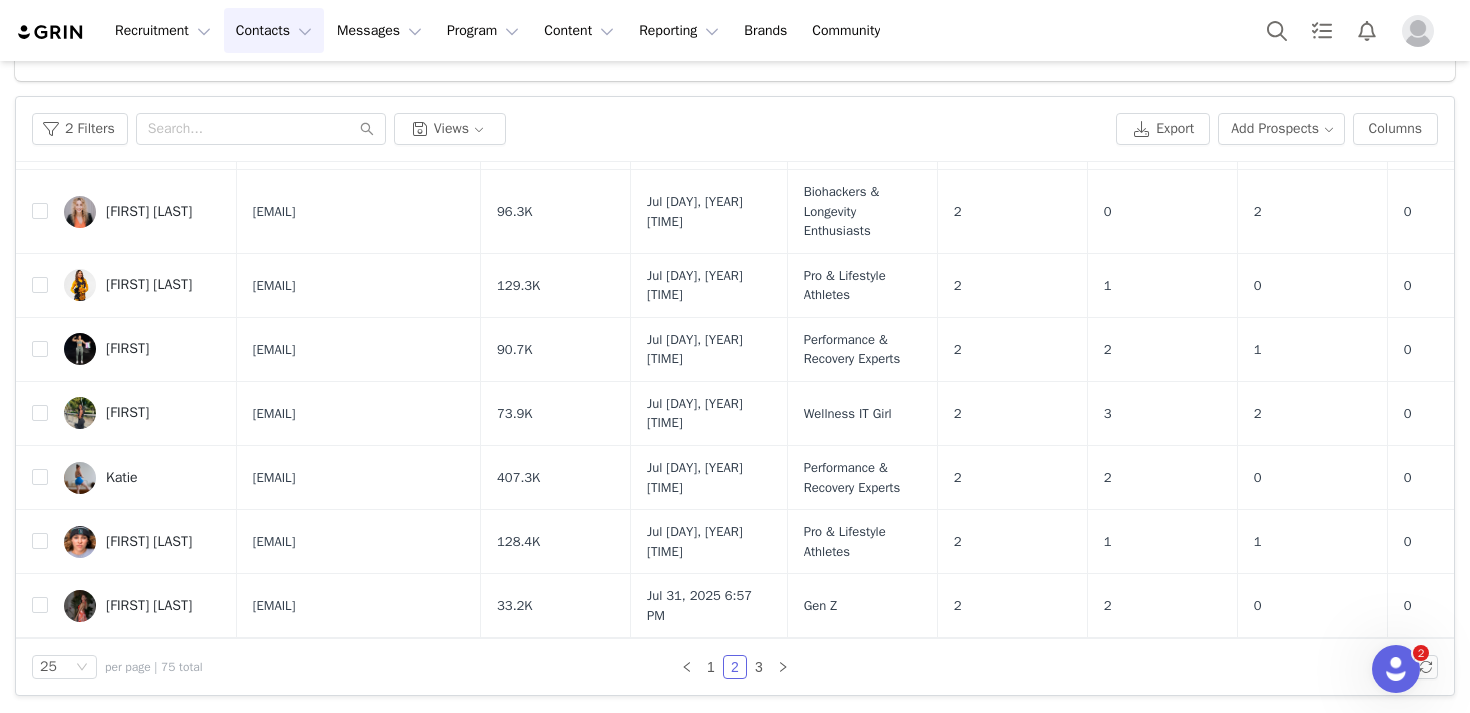 scroll, scrollTop: 1179, scrollLeft: 0, axis: vertical 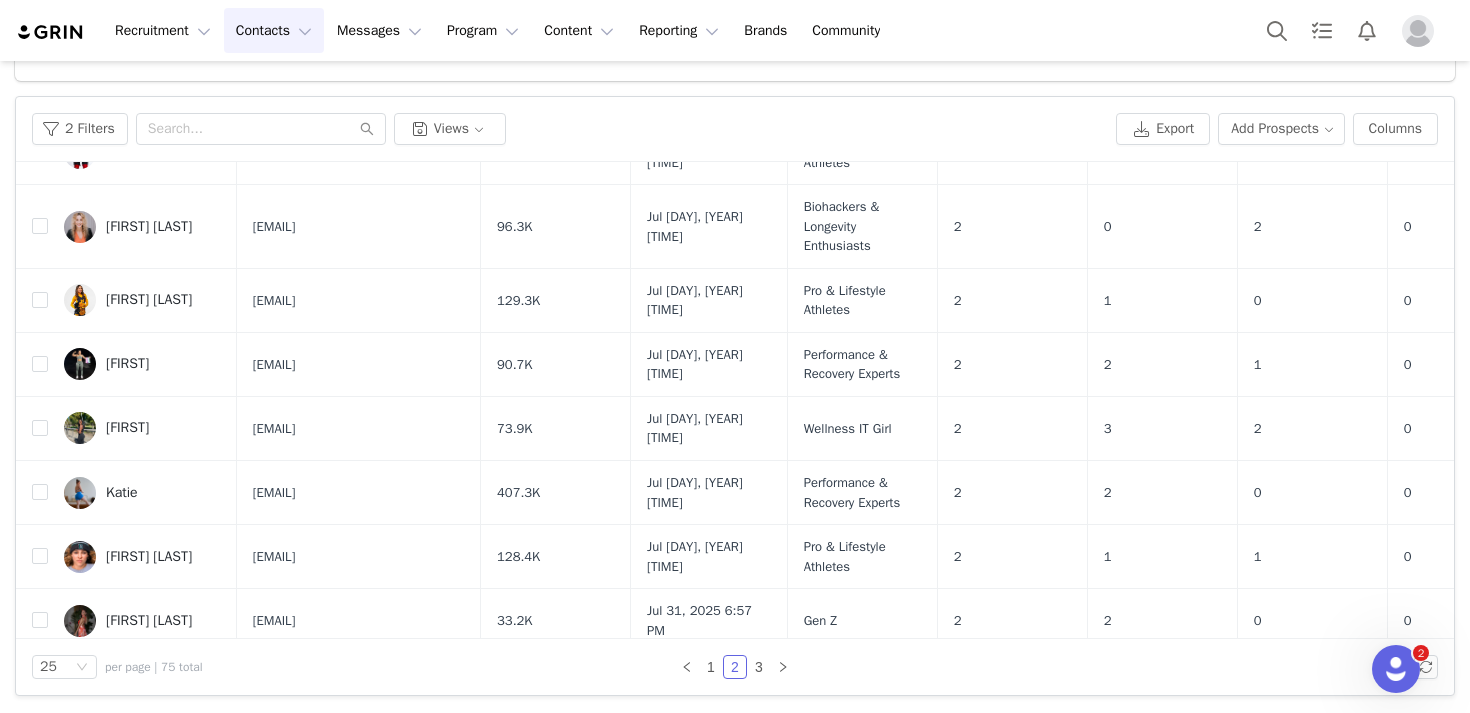 click at bounding box center [51, 32] 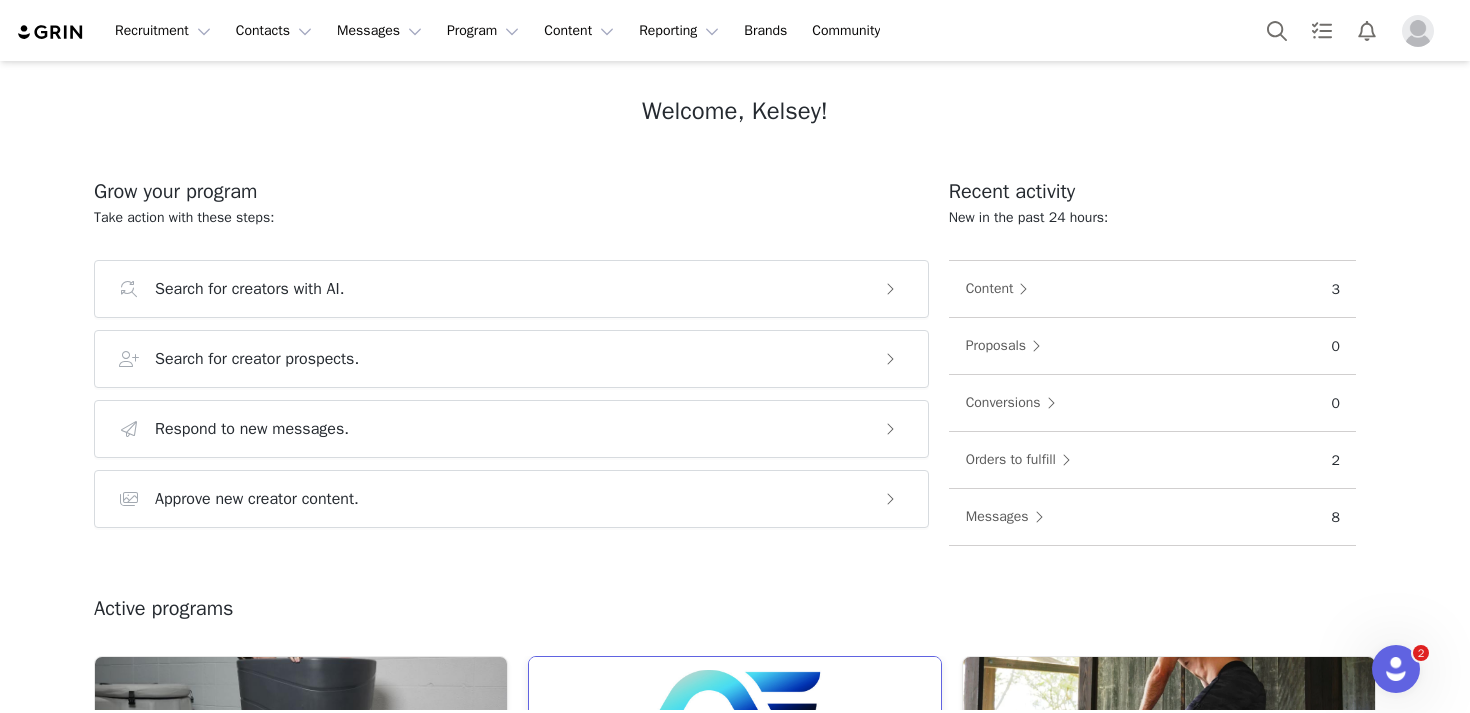 scroll, scrollTop: 105, scrollLeft: 0, axis: vertical 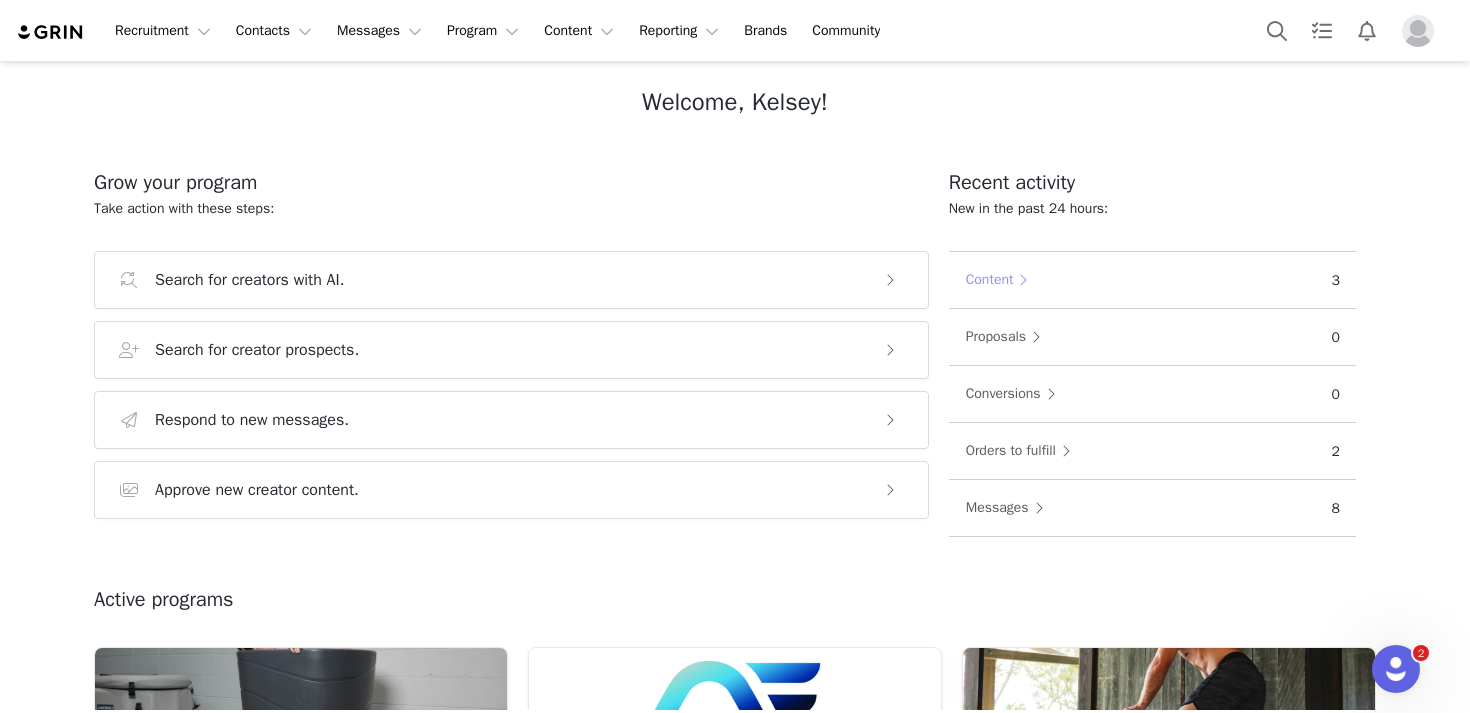 click on "Content" at bounding box center (1002, 280) 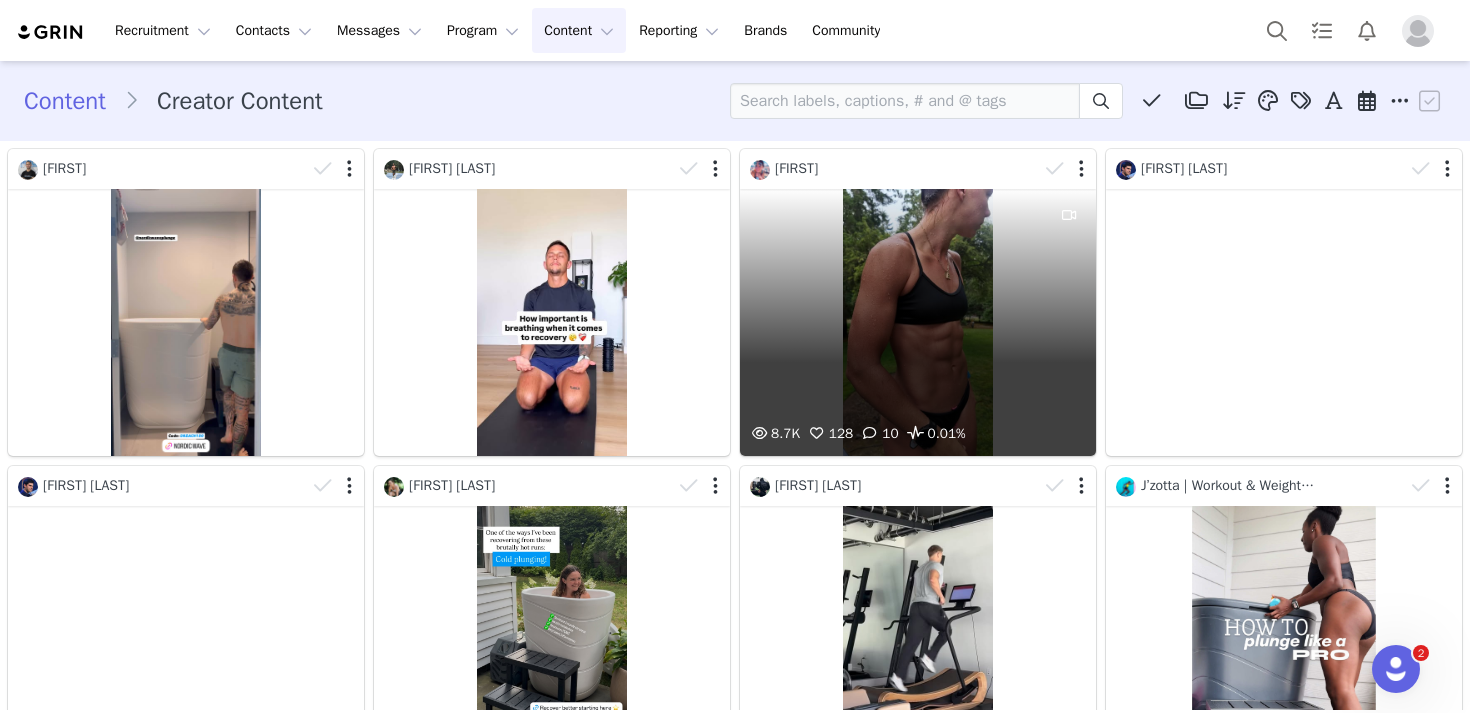 click on "8.7K  128  10  0.01%" at bounding box center [918, 322] 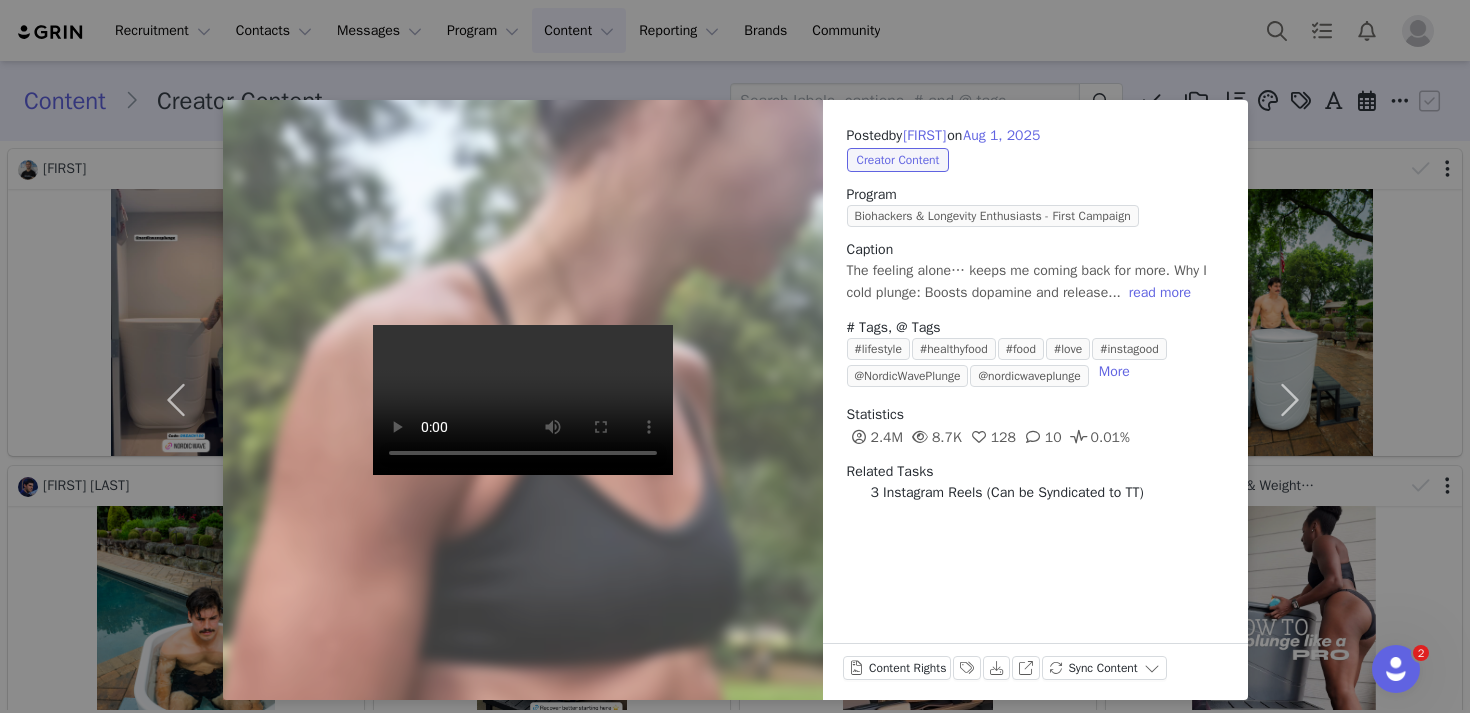 click on "Posted  by  Kate  on  Aug 1, 2025  Creator Content  Program Biohackers & Longevity Enthusiasts - First Campaign Caption The feeling alone… keeps me coming back for more.
Why I cold plunge:
Boosts dopamine and release... read more # Tags, @ Tags  #lifestyle   #healthyfood   #food   #love   #instagood   @NordicWavePlunge   @nordicwaveplunge  More     Statistics 2.4M  8.7K  128  10  0.01%  Related Tasks 3 Instagram Reels (Can be Syndicated to TT)     Content Rights Labels & Tags Download View on Instagram Sync Content" at bounding box center (735, 356) 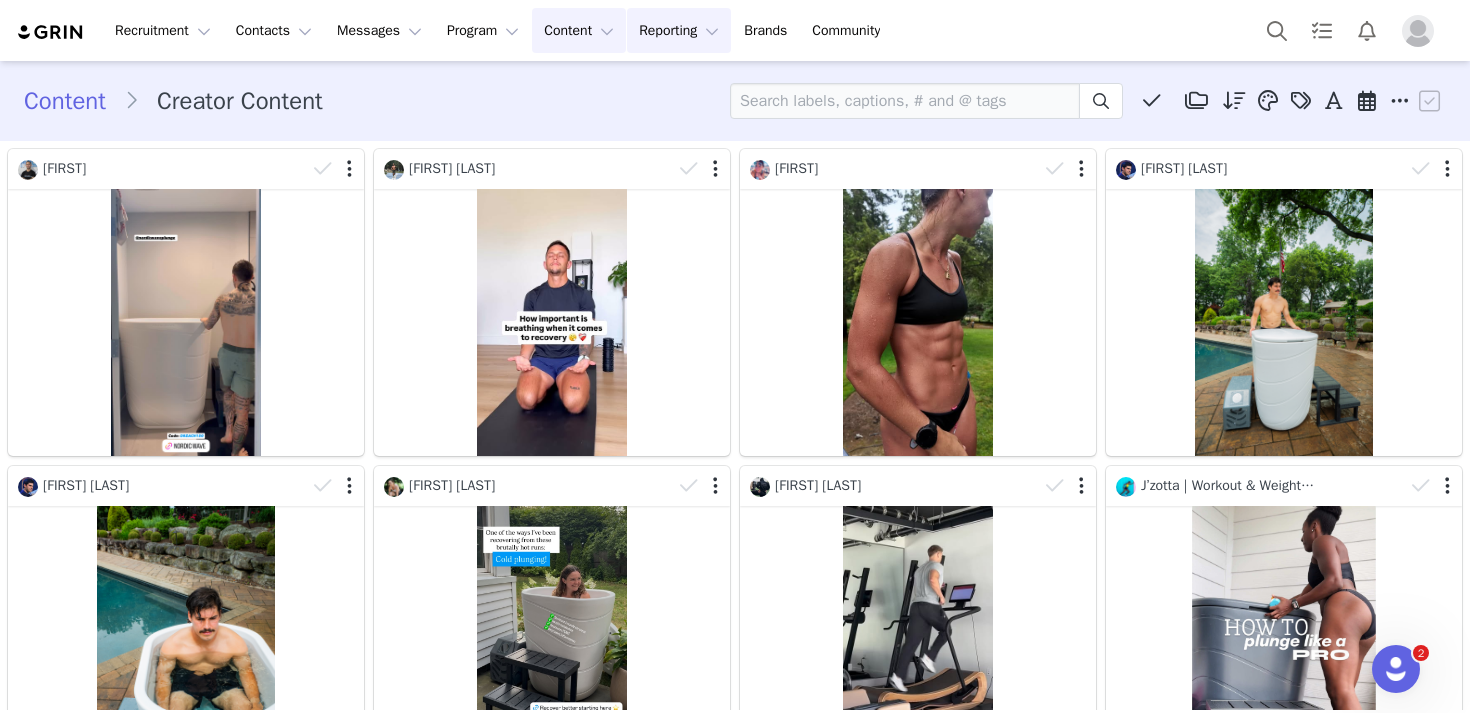 click on "Reporting Reporting" at bounding box center (679, 30) 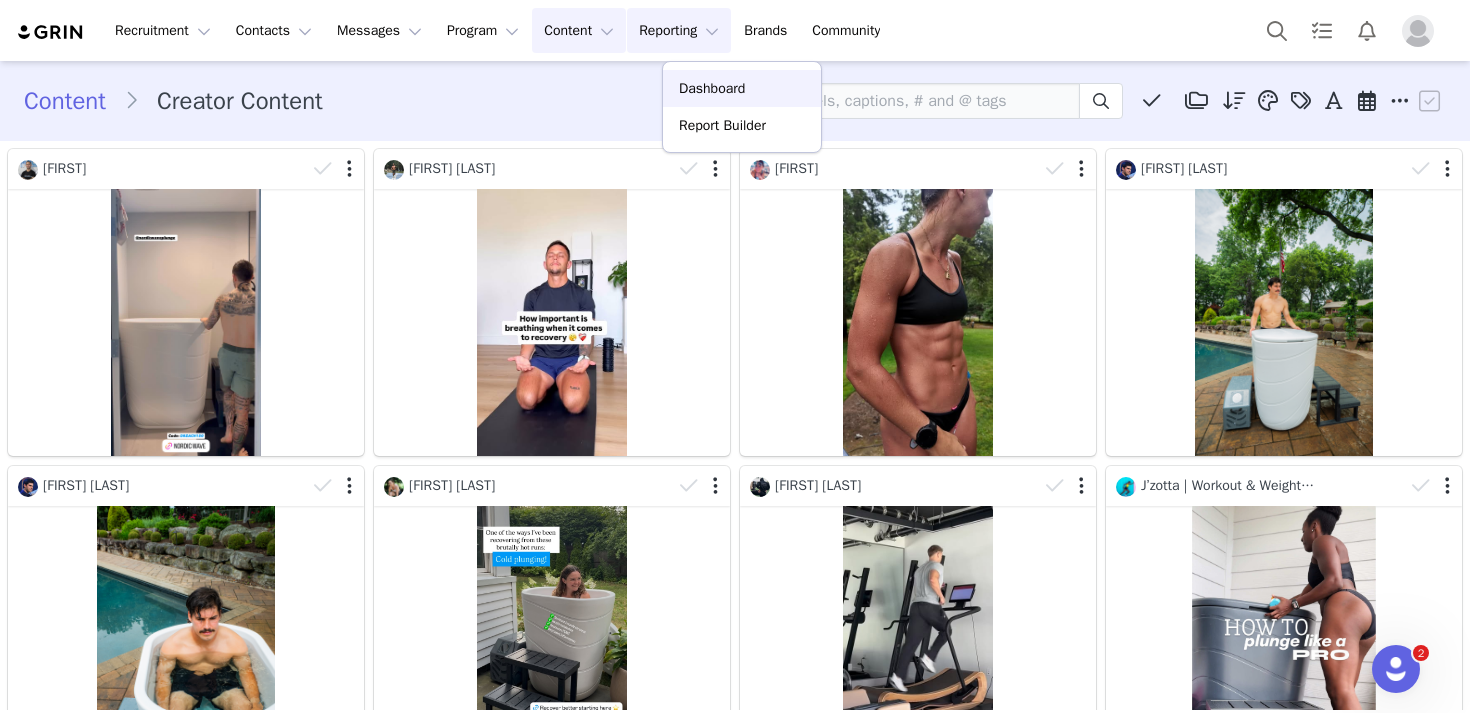 click on "Dashboard" at bounding box center [712, 88] 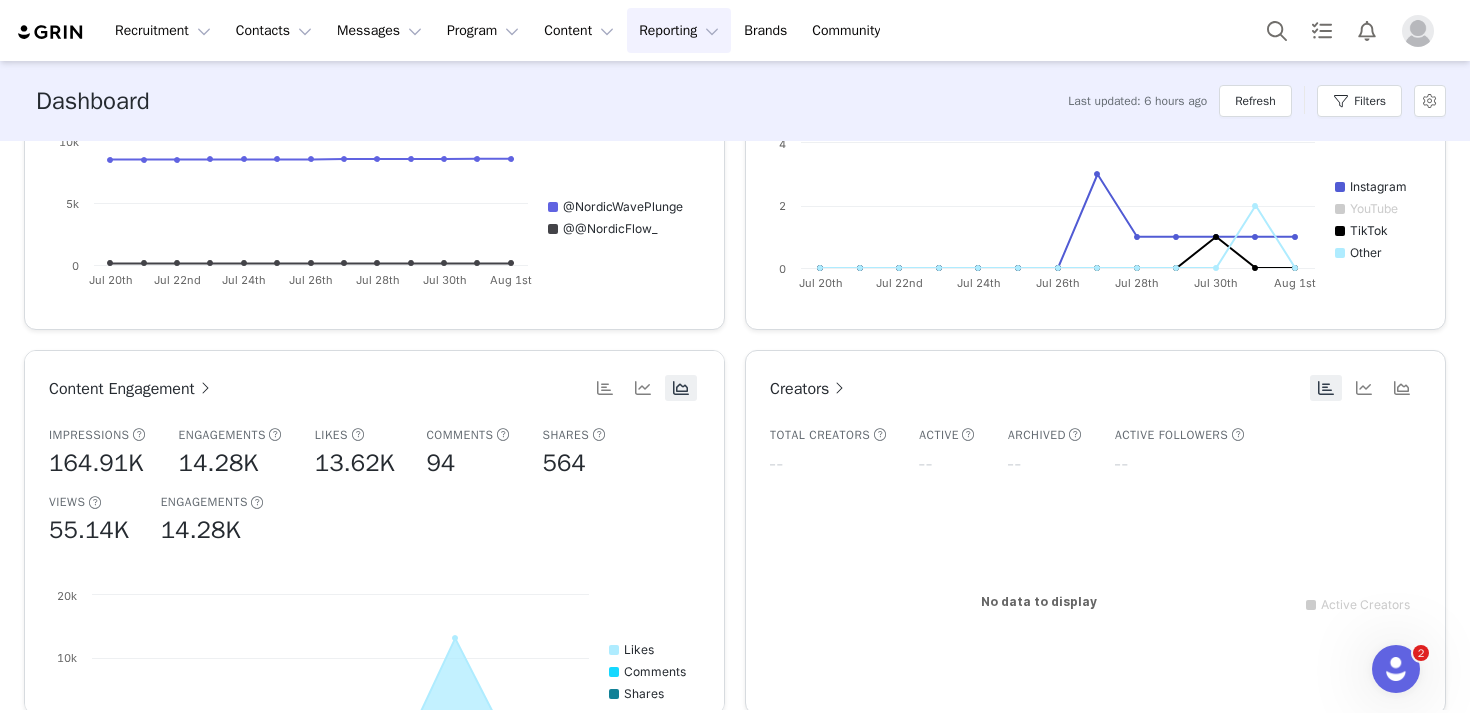 scroll, scrollTop: 201, scrollLeft: 0, axis: vertical 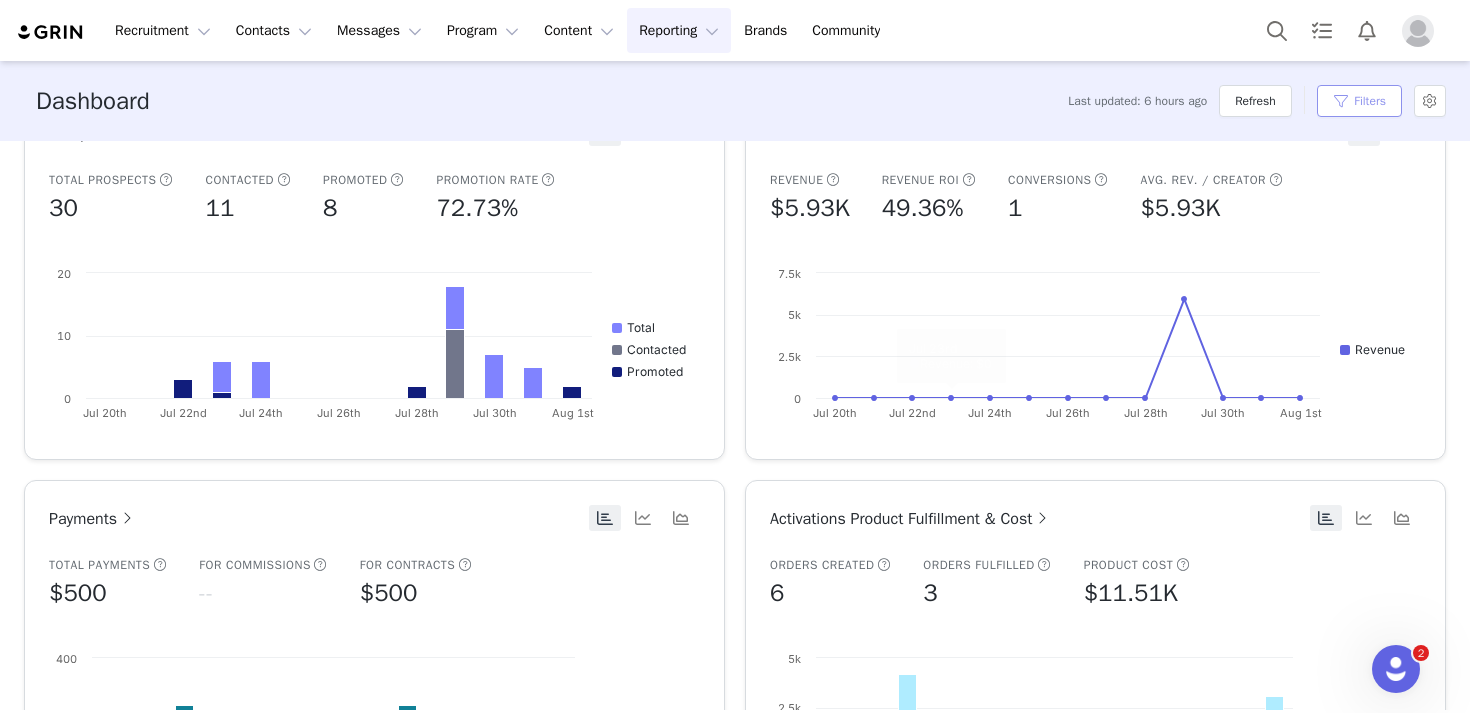 click on "Filters" at bounding box center (1359, 101) 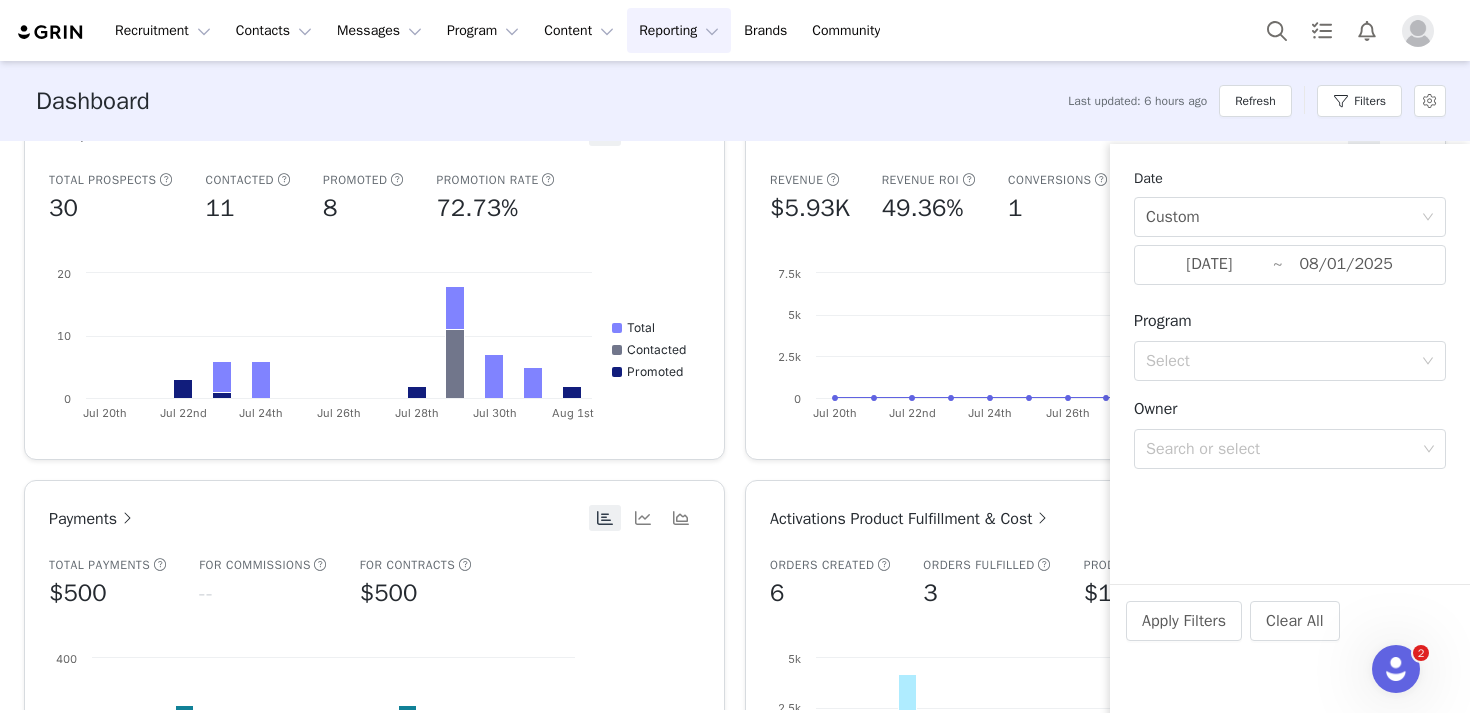 click at bounding box center (51, 32) 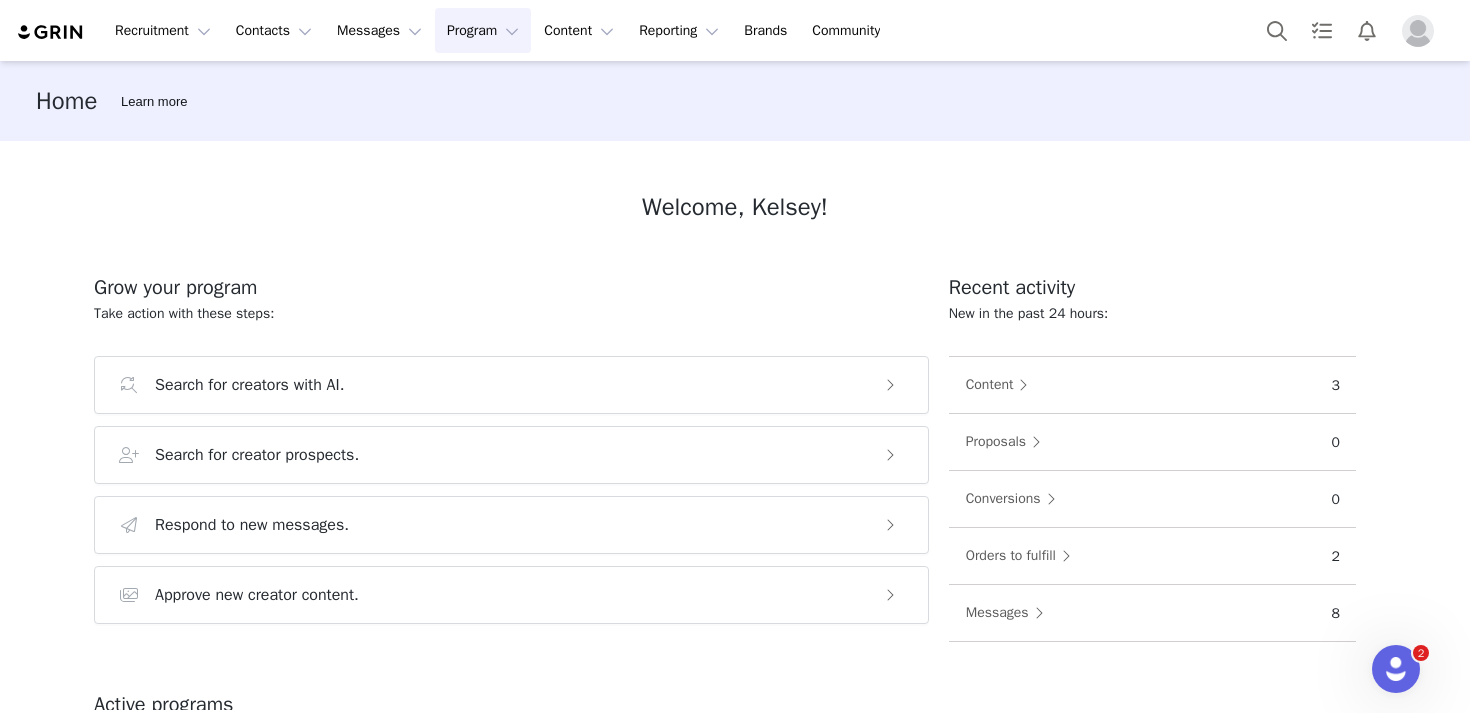 click on "Program Program" at bounding box center [483, 30] 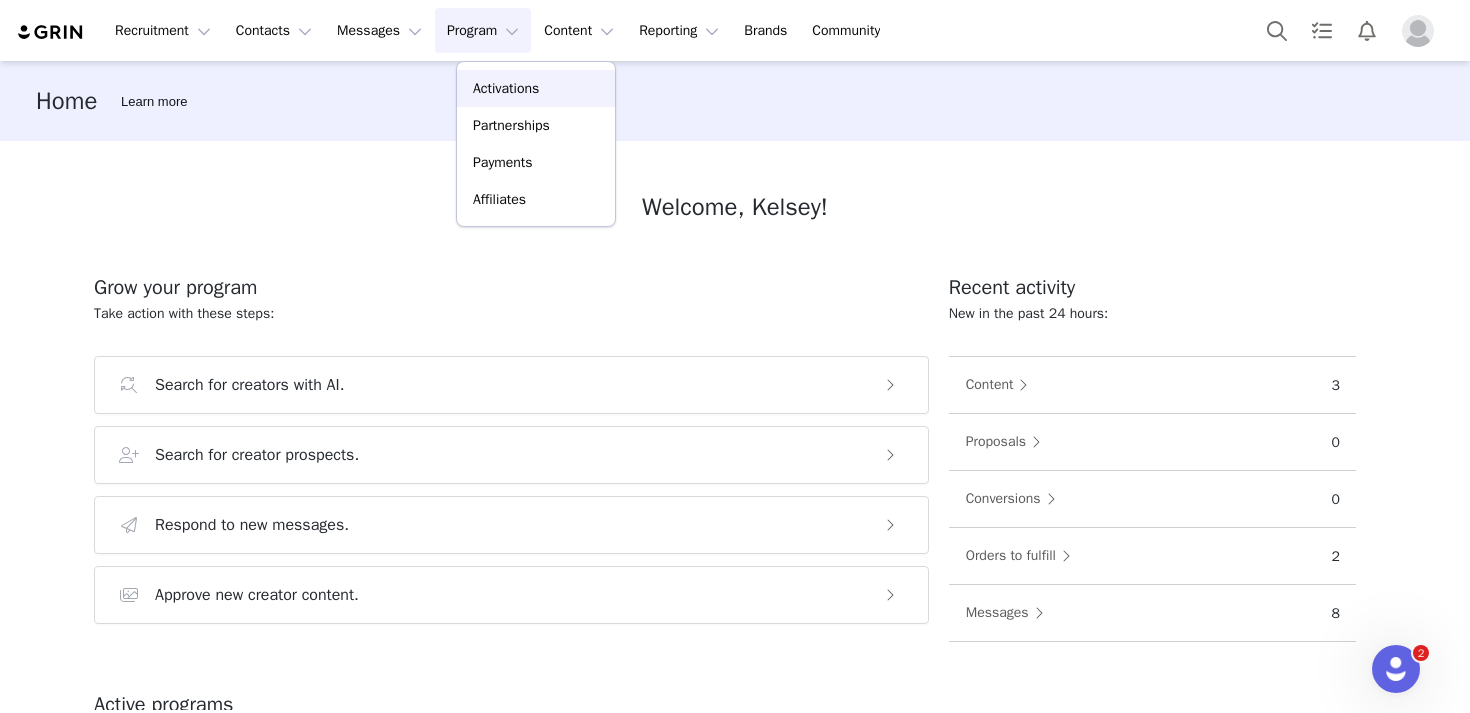 click on "Activations" at bounding box center [506, 88] 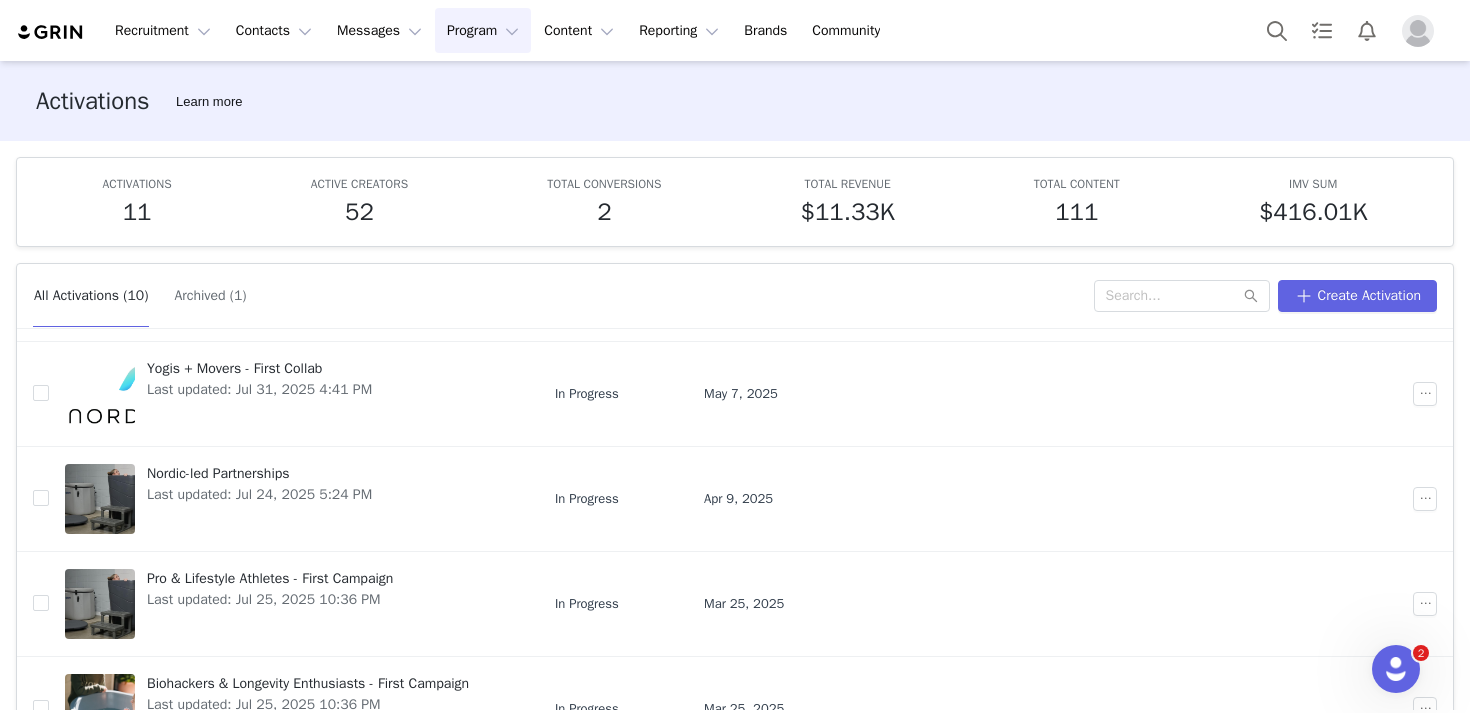 scroll, scrollTop: 685, scrollLeft: 0, axis: vertical 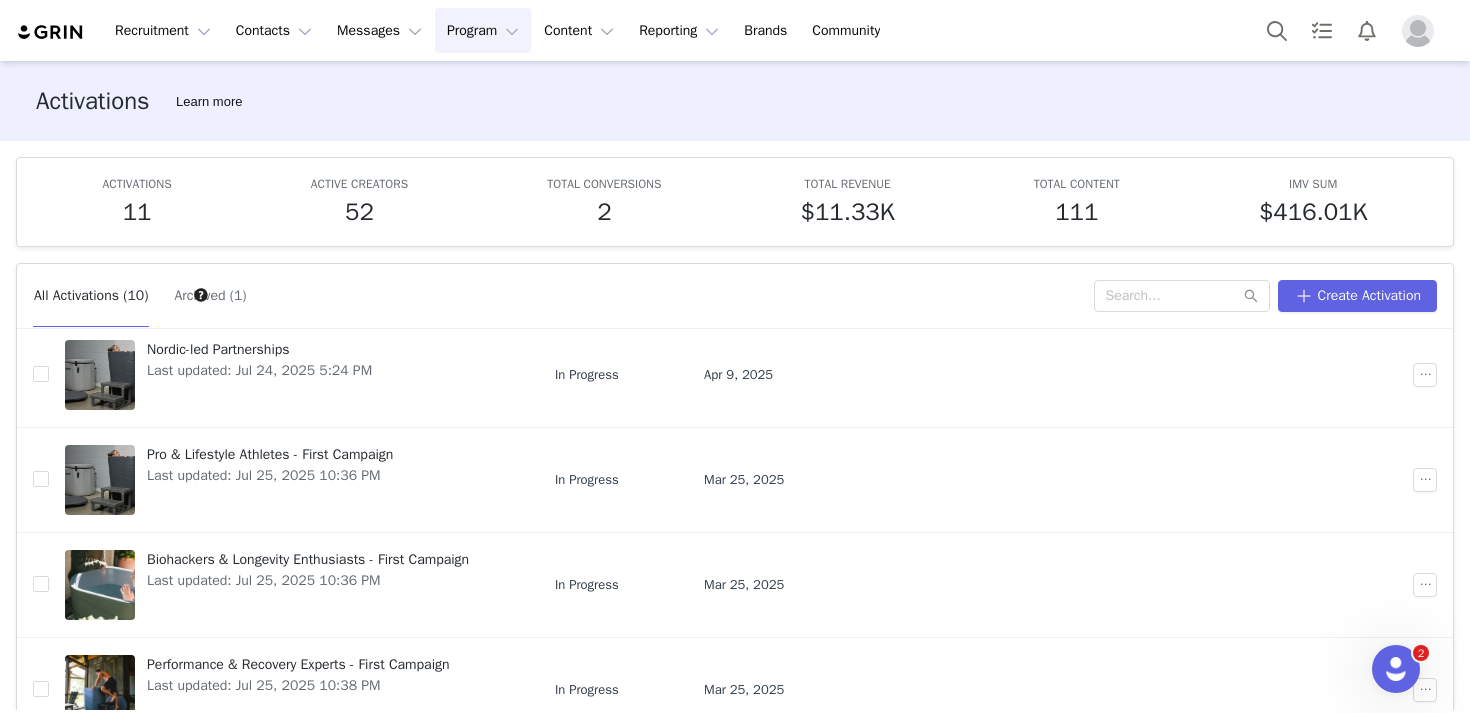 click at bounding box center [51, 32] 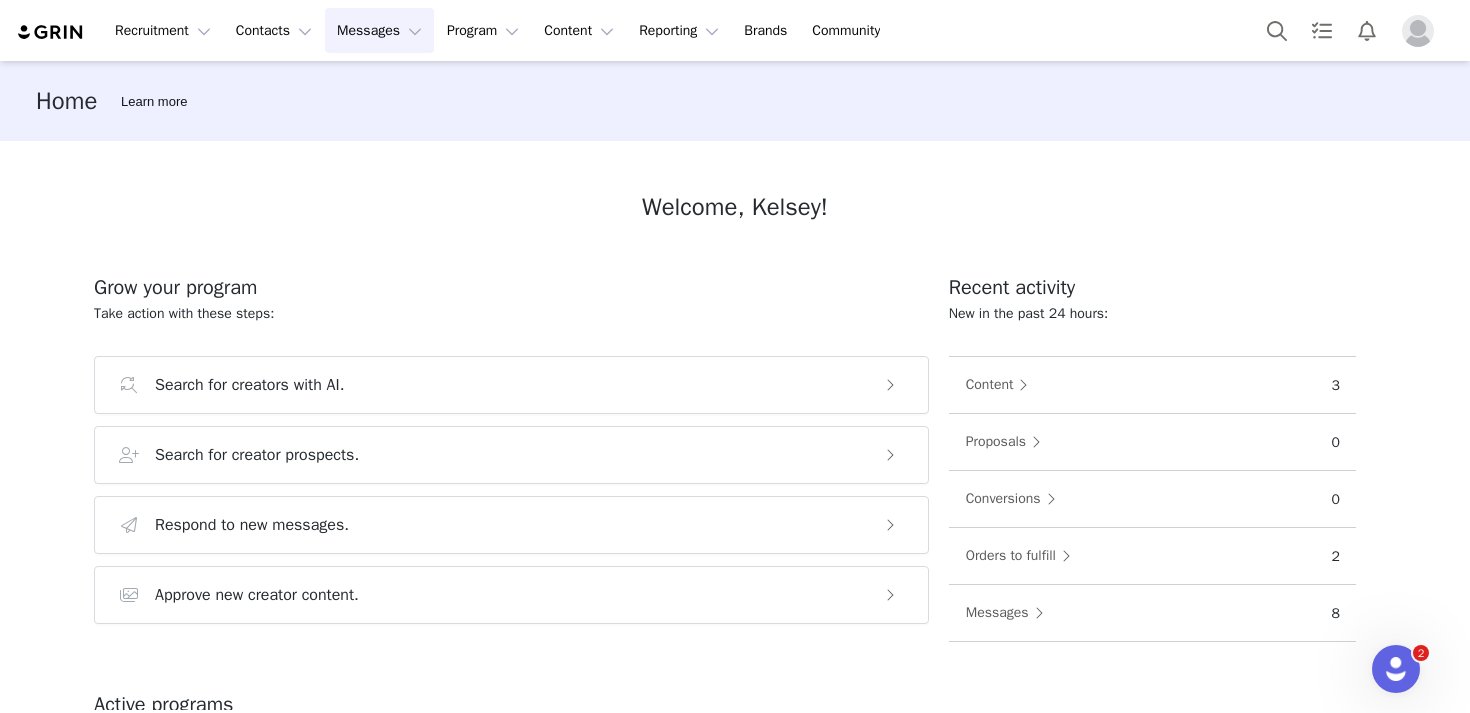 click on "Messages Messages" at bounding box center [379, 30] 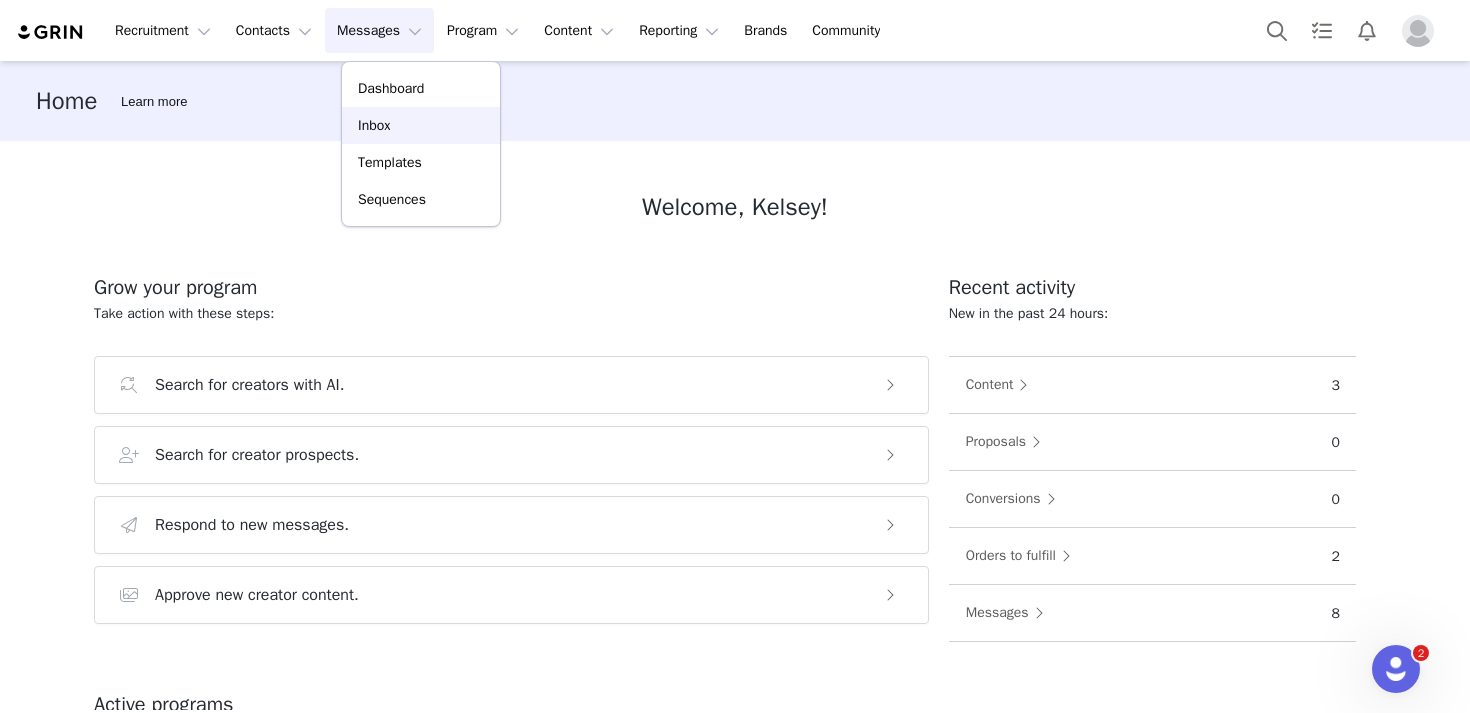 click on "Inbox" at bounding box center (421, 125) 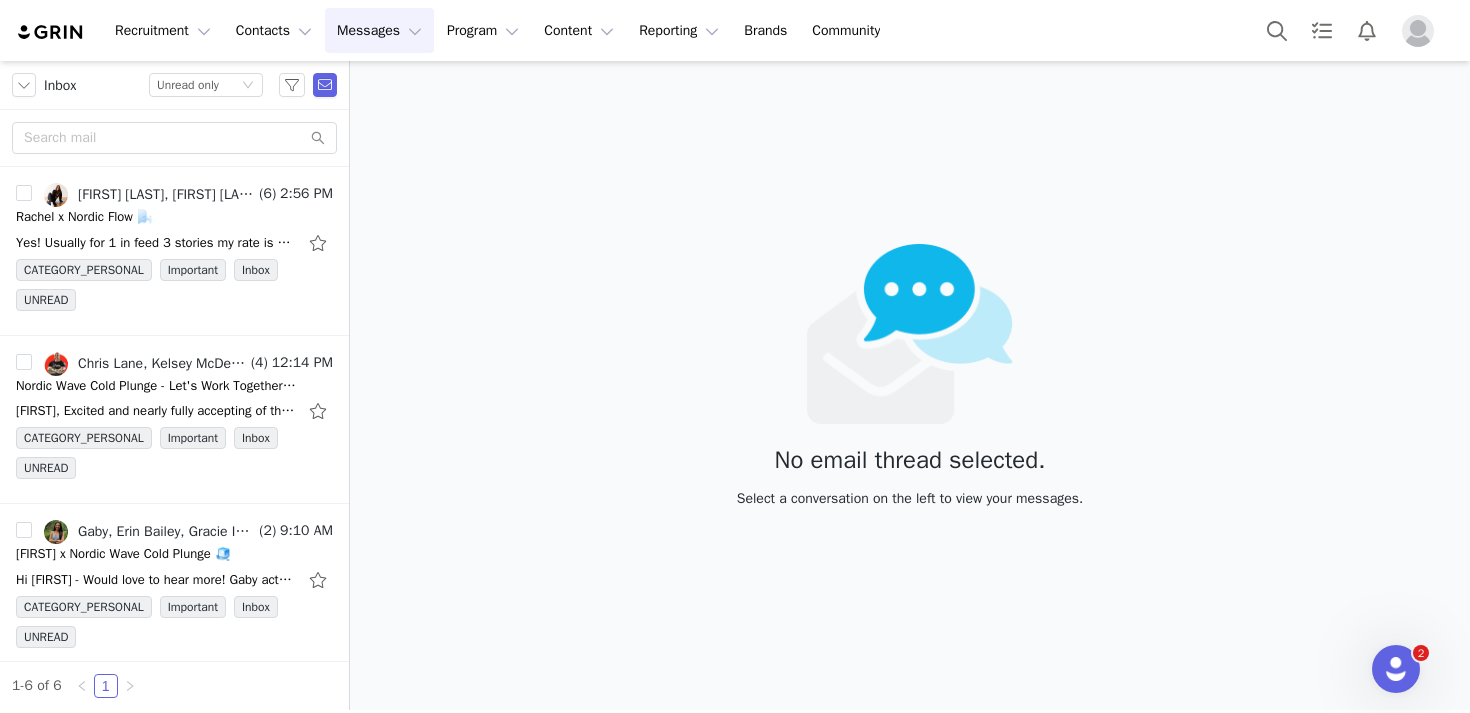 click at bounding box center (51, 32) 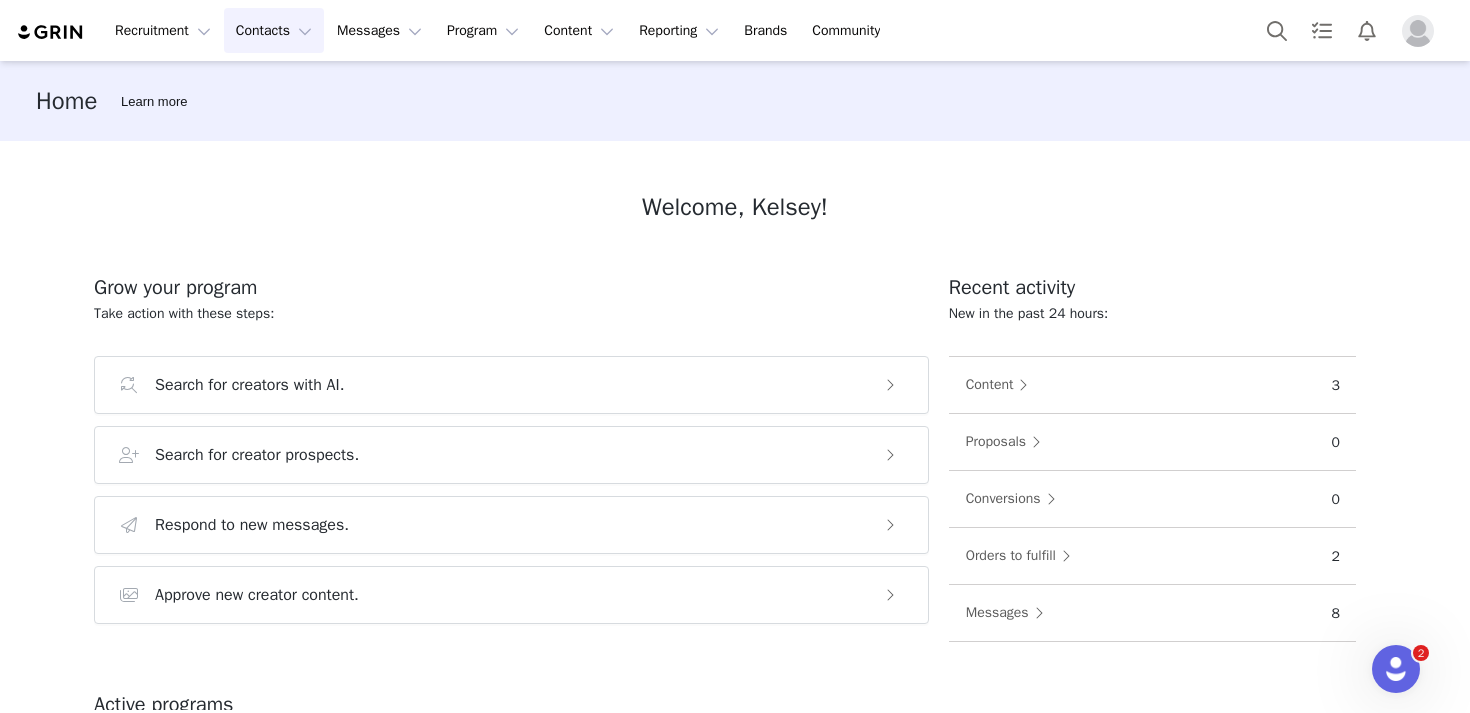 click on "Contacts Contacts" at bounding box center [274, 30] 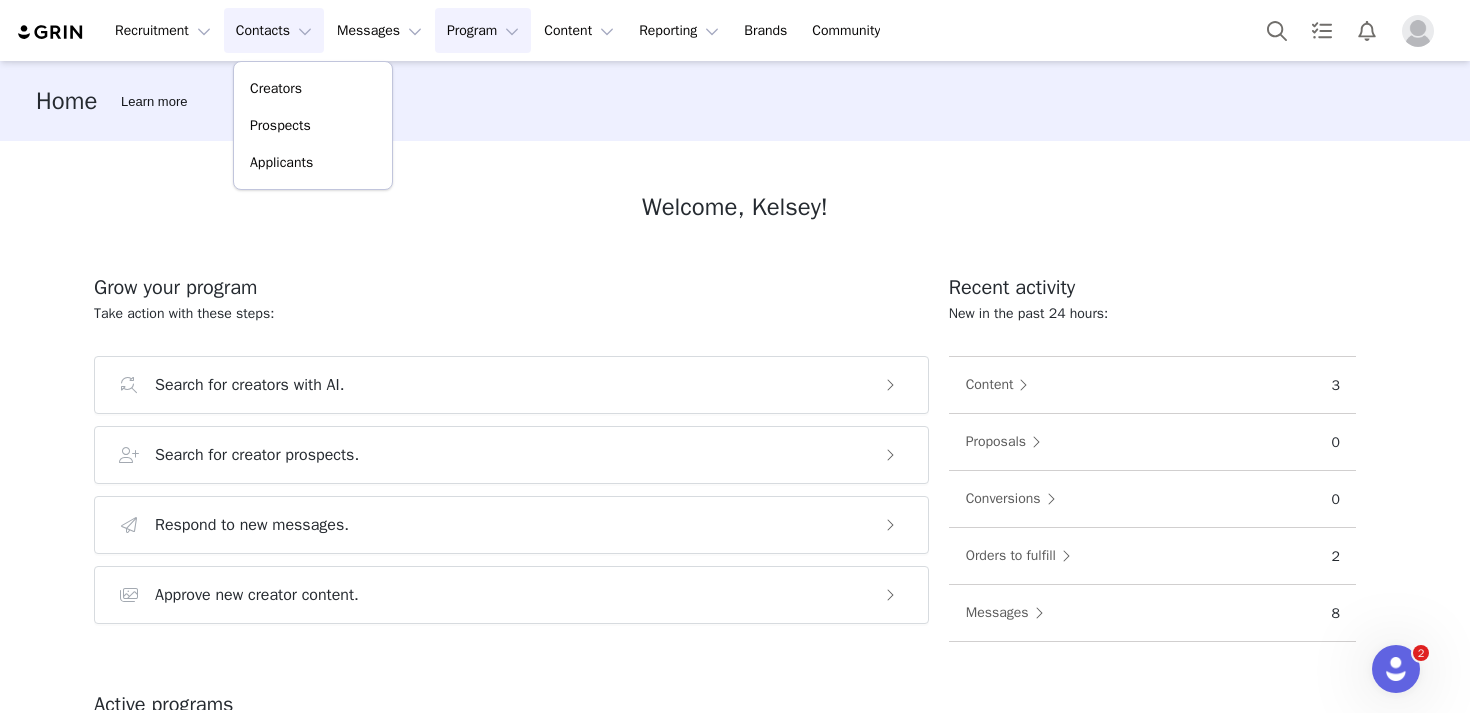 click on "Program Program" at bounding box center (483, 30) 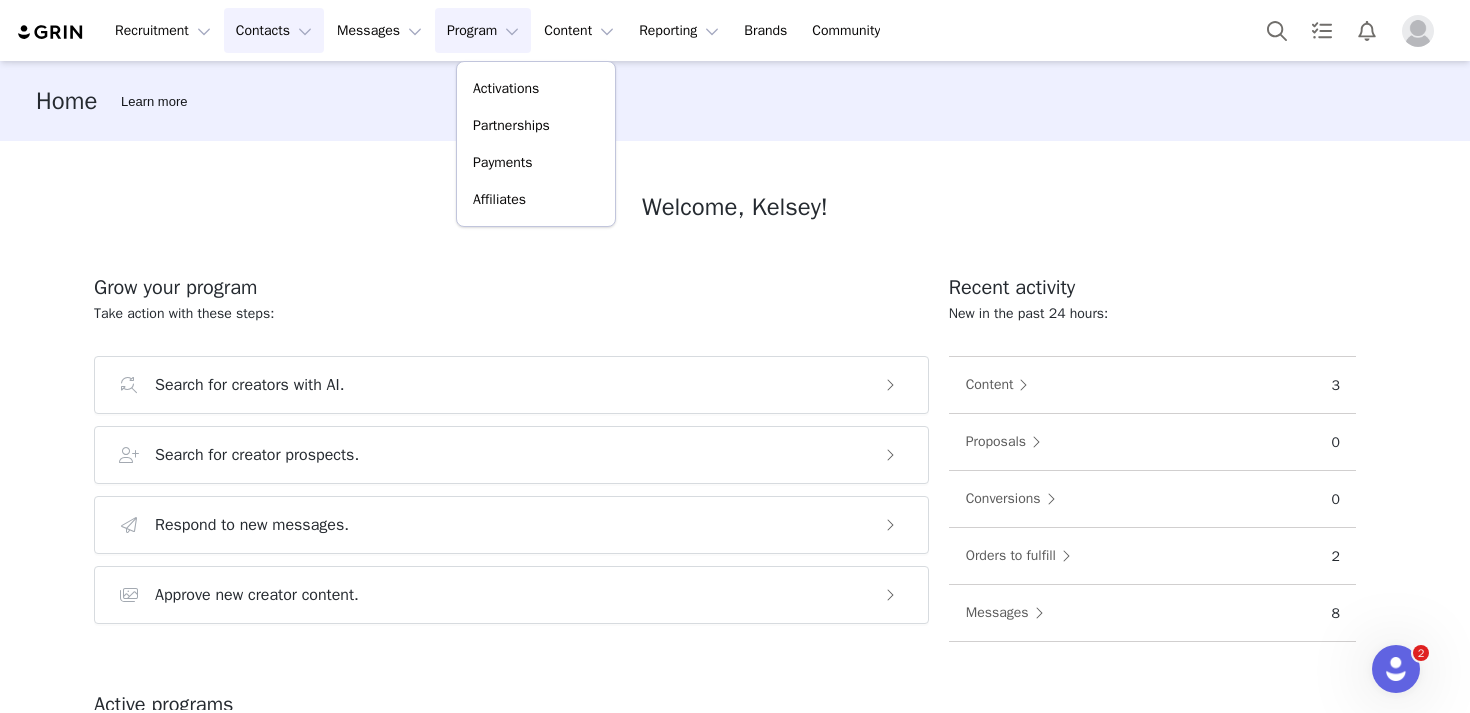 click on "Contacts Contacts" at bounding box center (274, 30) 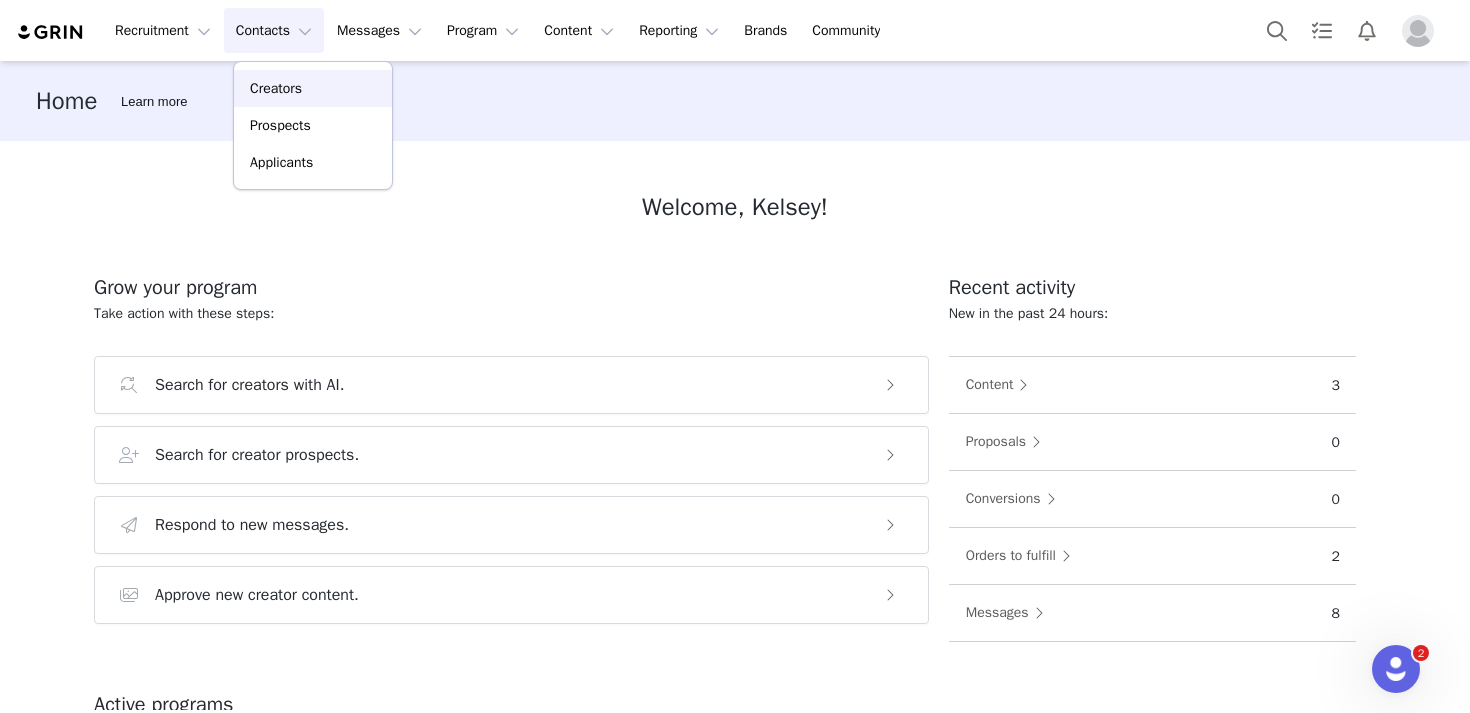 click on "Creators" at bounding box center (313, 88) 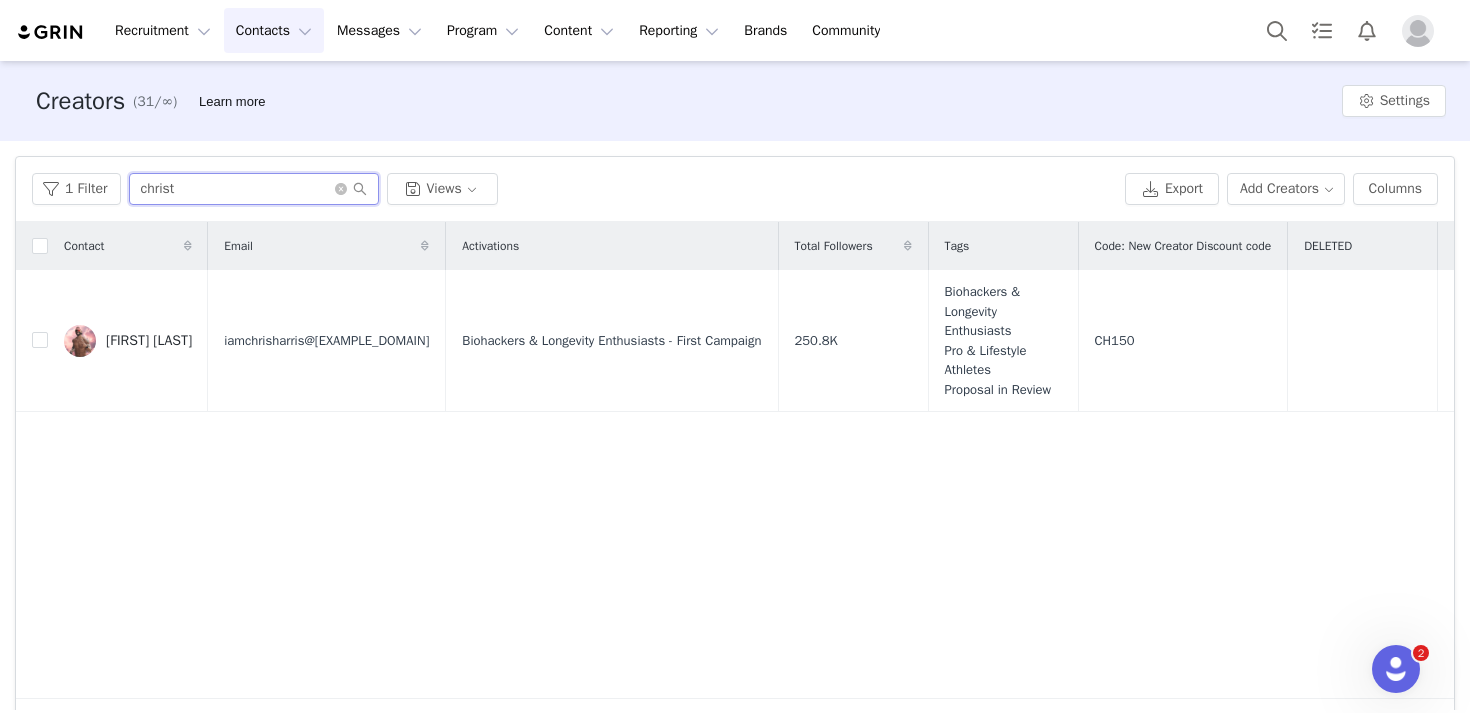 click on "christ" at bounding box center (254, 189) 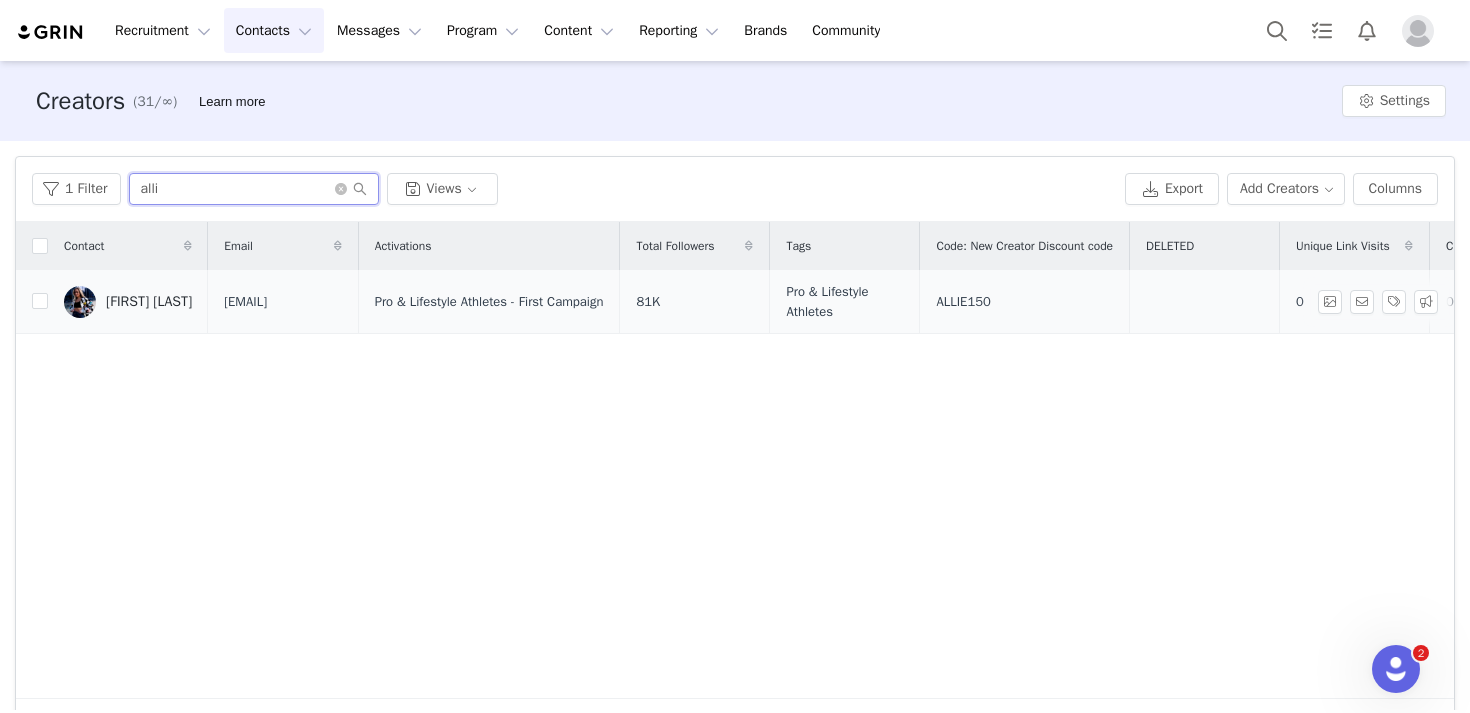 type on "alli" 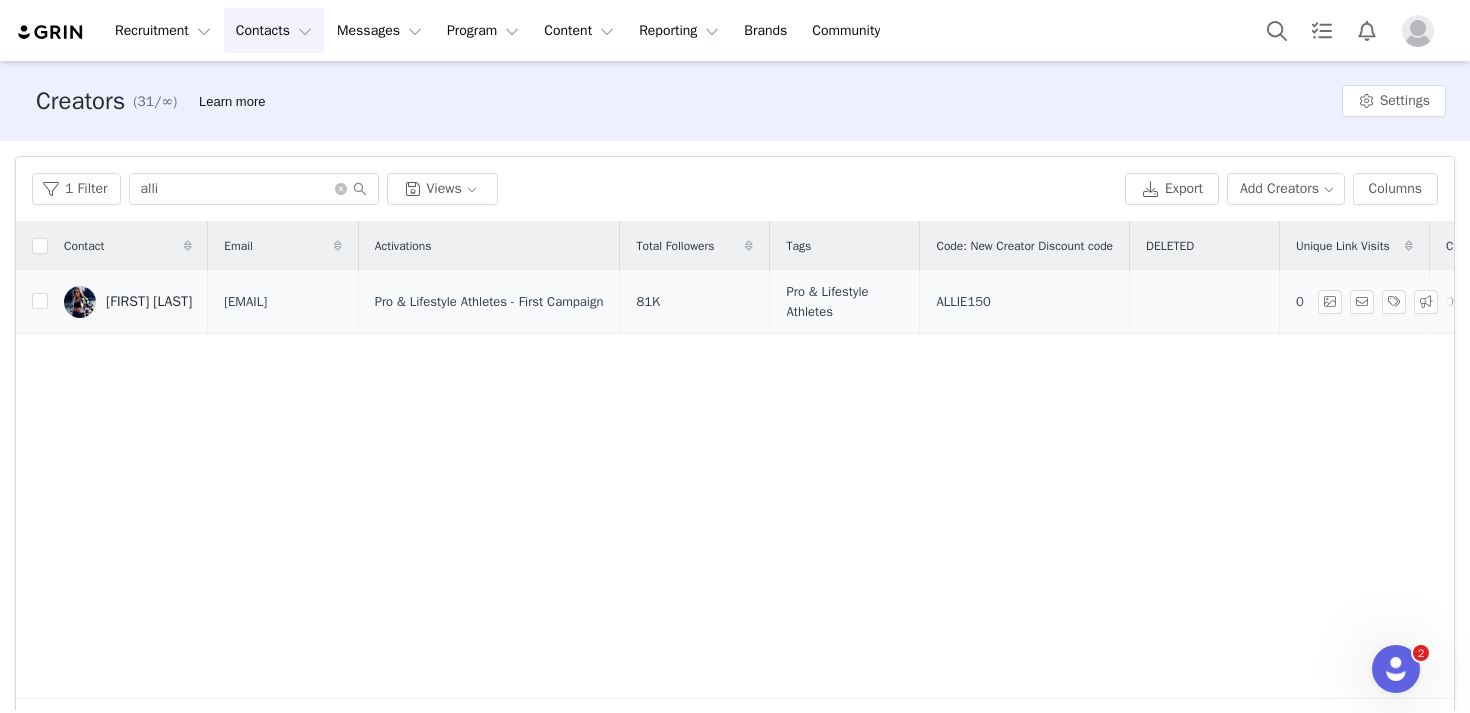 click on "Allie Gibbons" at bounding box center [149, 302] 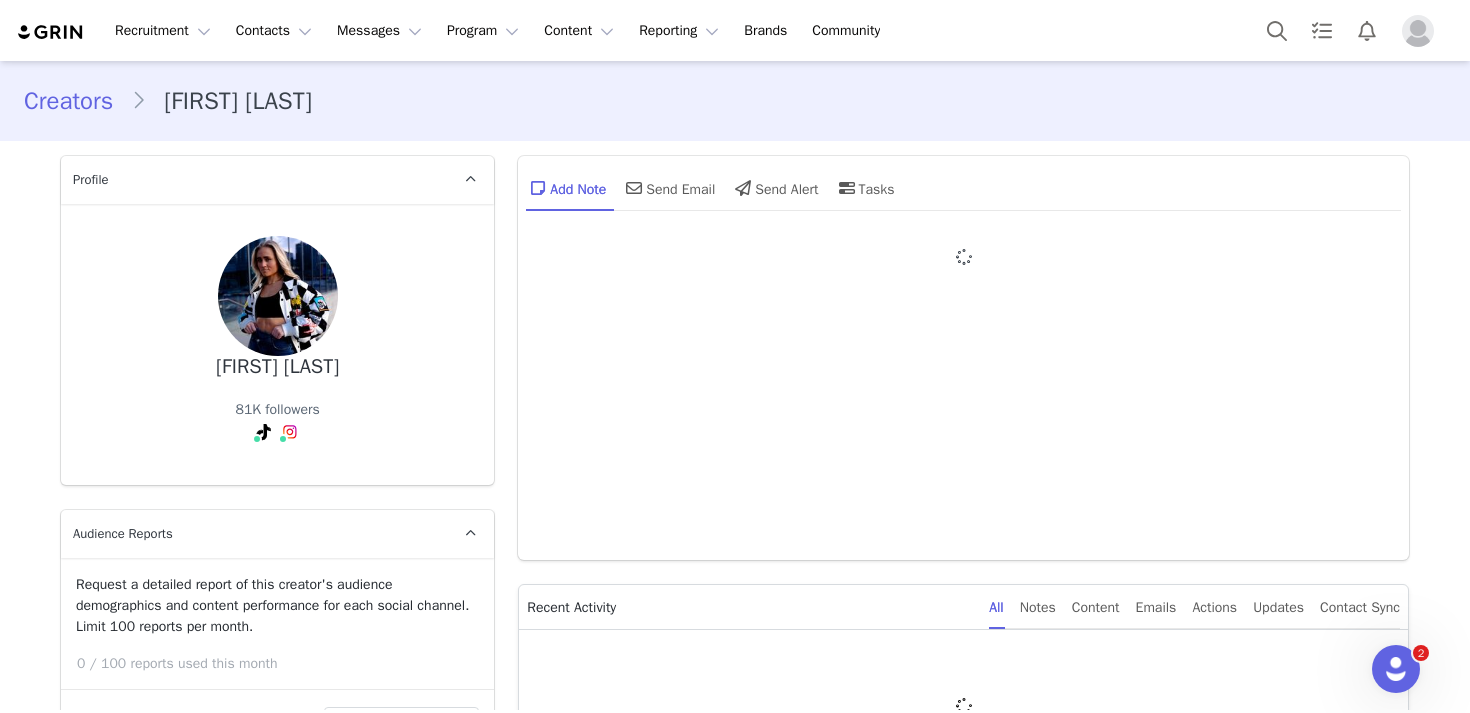 type on "+1 (United States)" 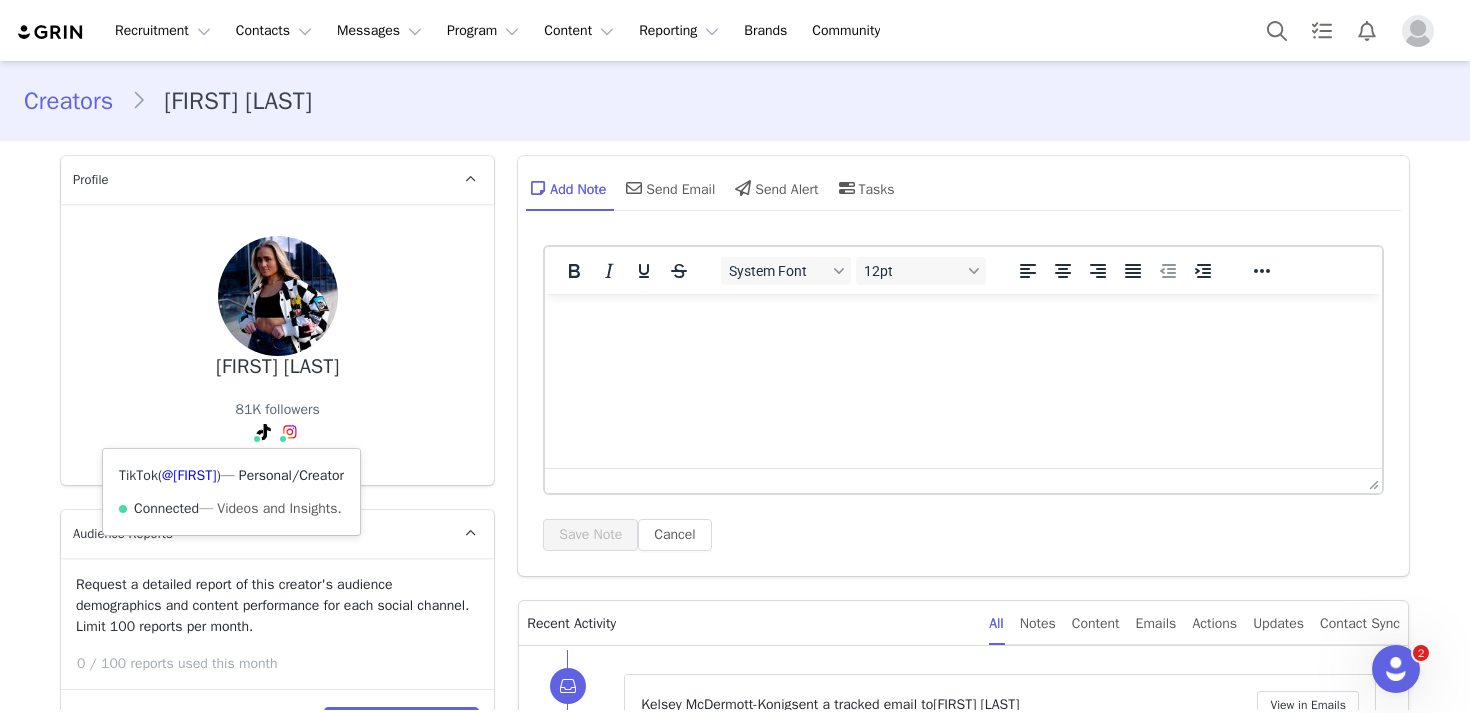 scroll, scrollTop: 0, scrollLeft: 0, axis: both 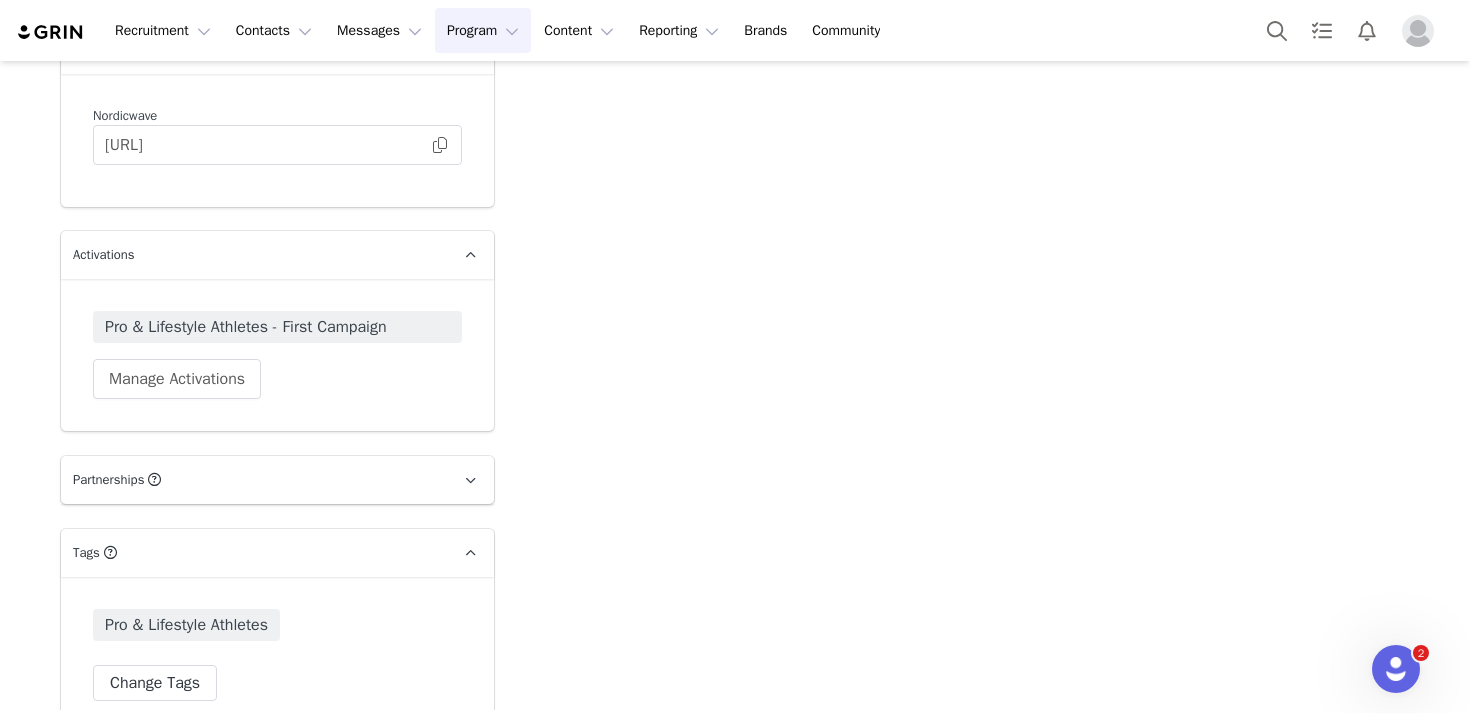 click on "Program Program" at bounding box center [483, 30] 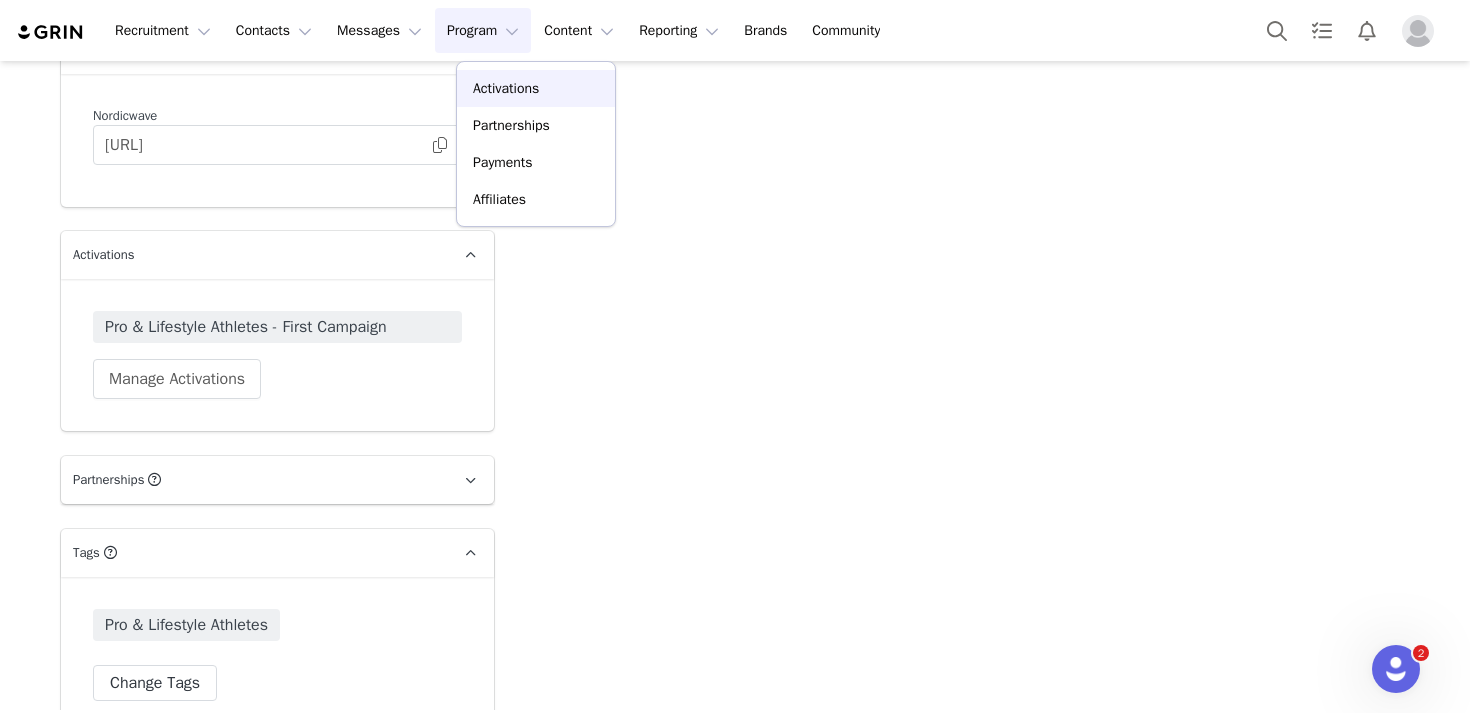 click on "Activations" at bounding box center [506, 88] 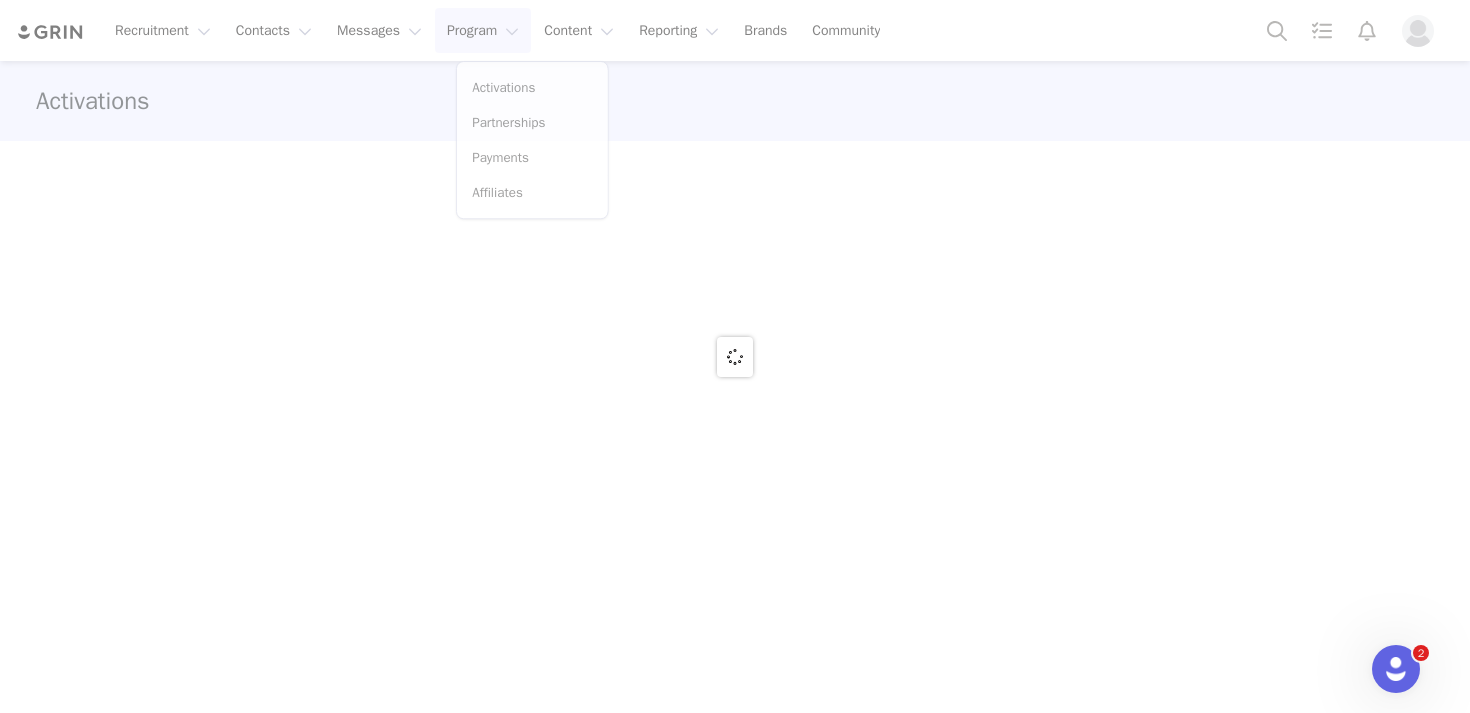 scroll, scrollTop: 0, scrollLeft: 0, axis: both 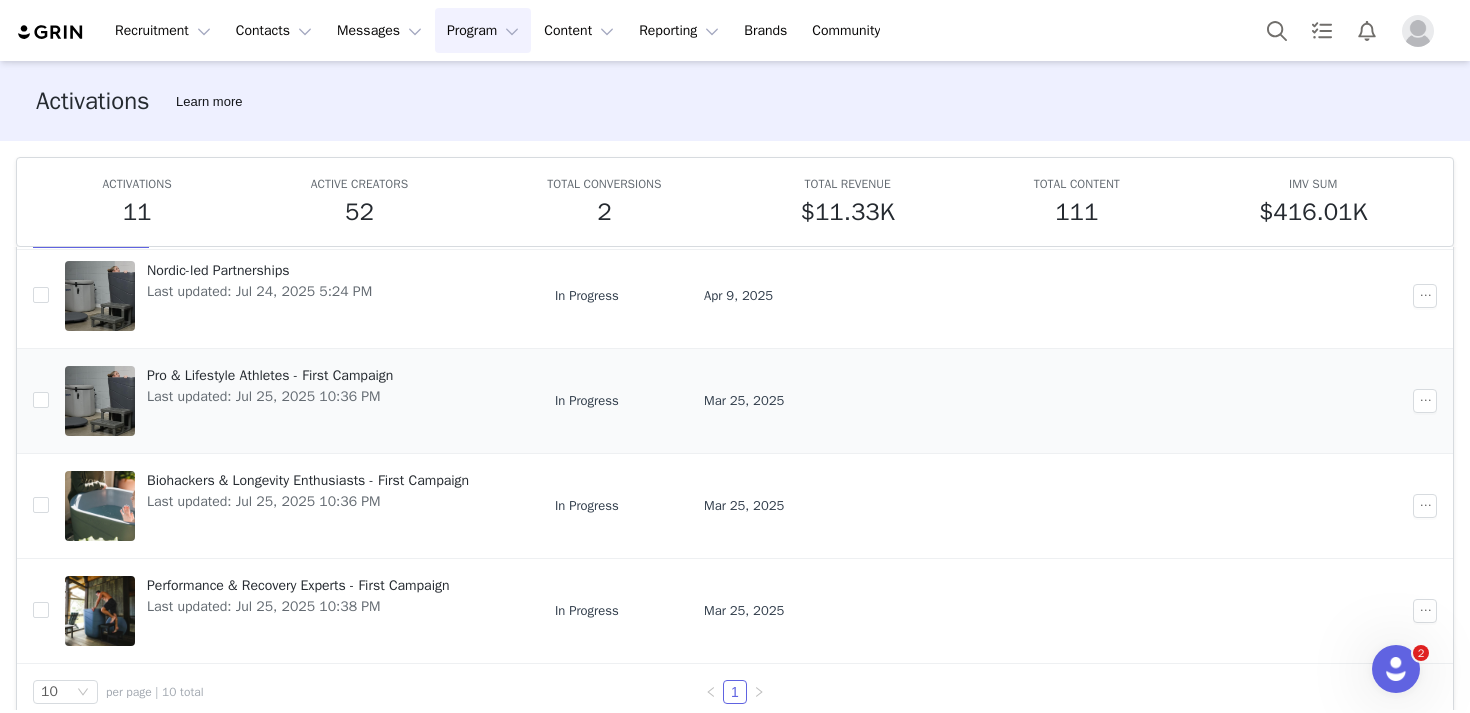 click on "Last updated: Jul 25, 2025 10:36 PM" at bounding box center [270, 396] 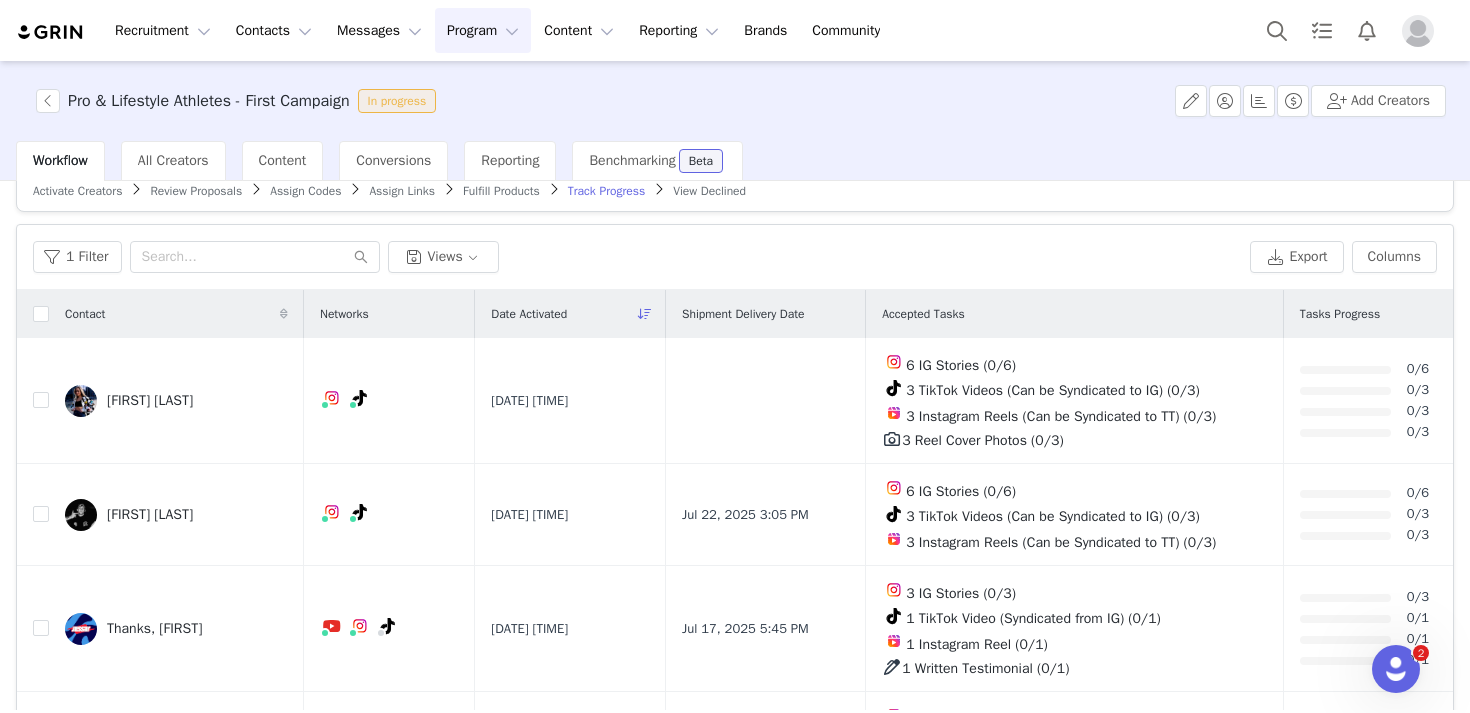 scroll, scrollTop: 0, scrollLeft: 0, axis: both 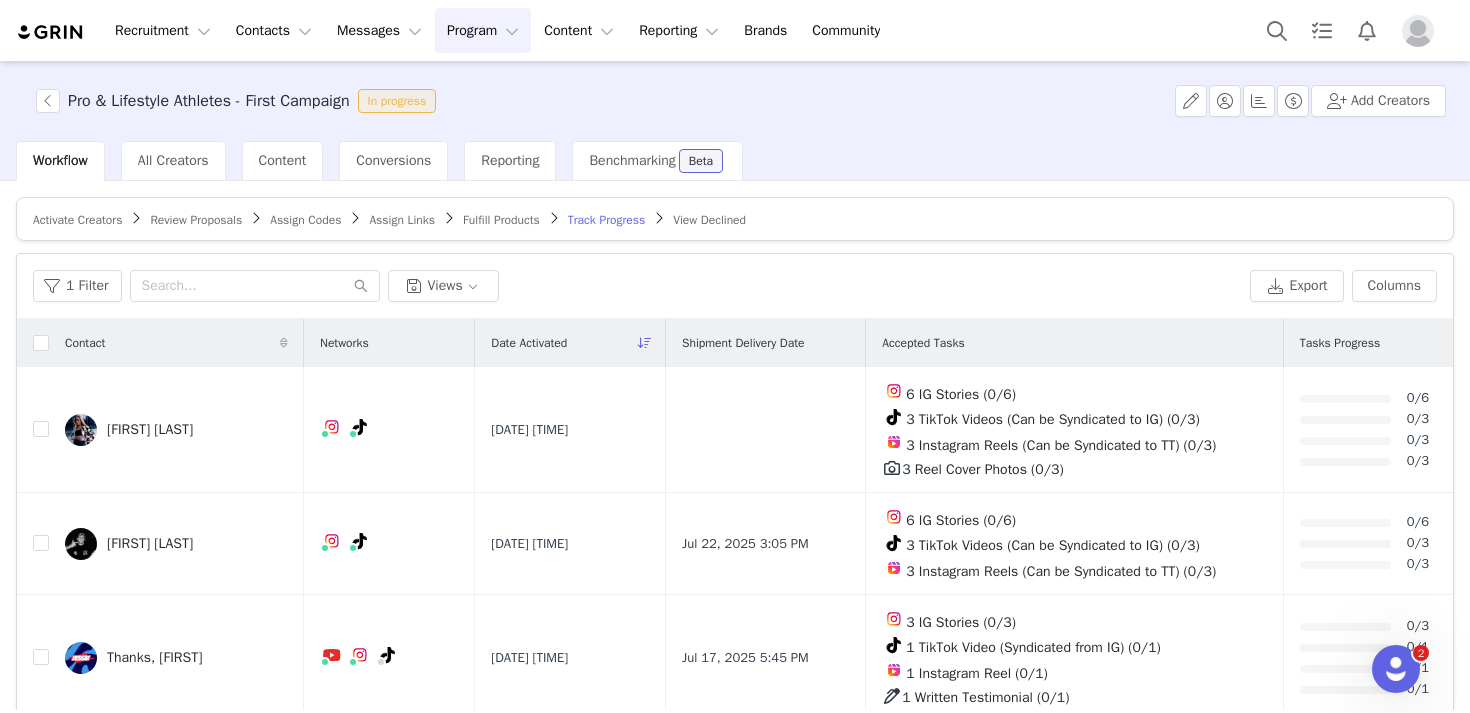click on "Fulfill Products" at bounding box center [501, 220] 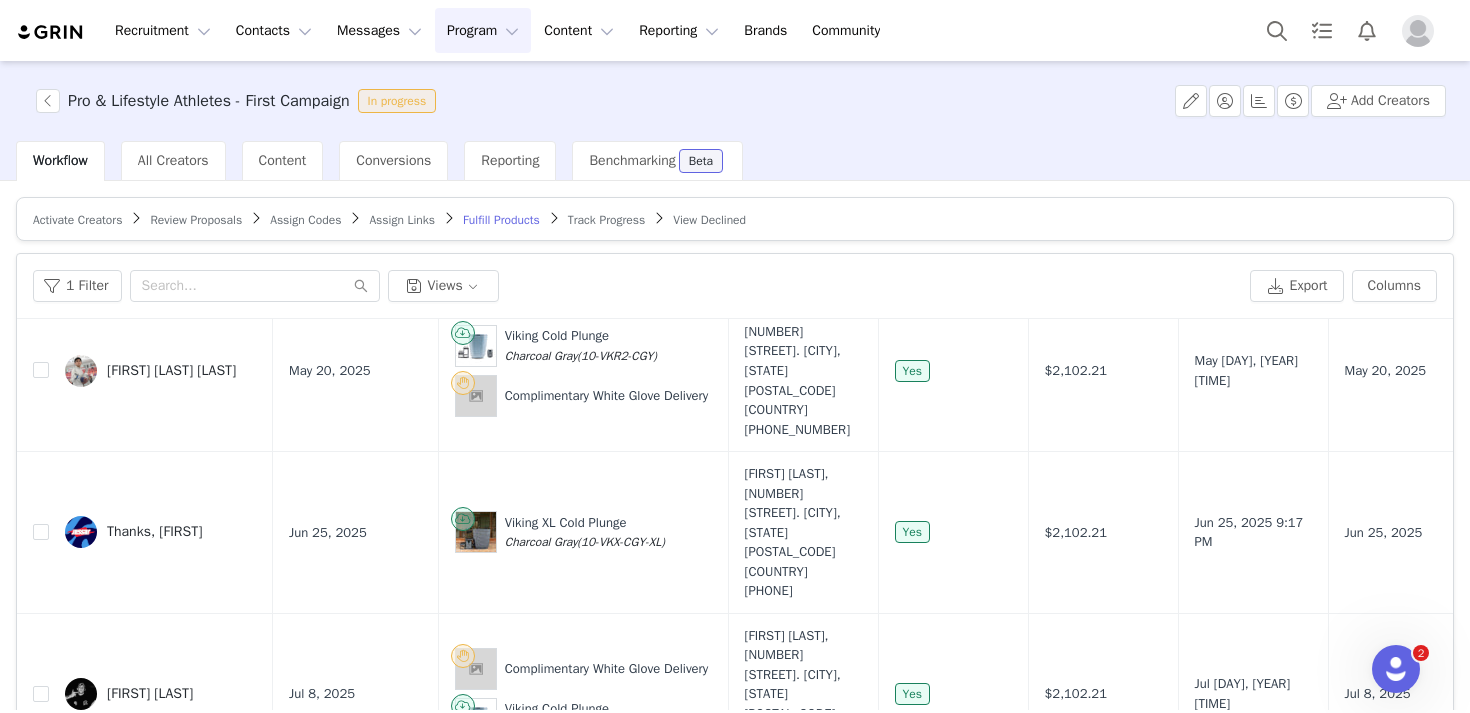 scroll, scrollTop: 766, scrollLeft: 0, axis: vertical 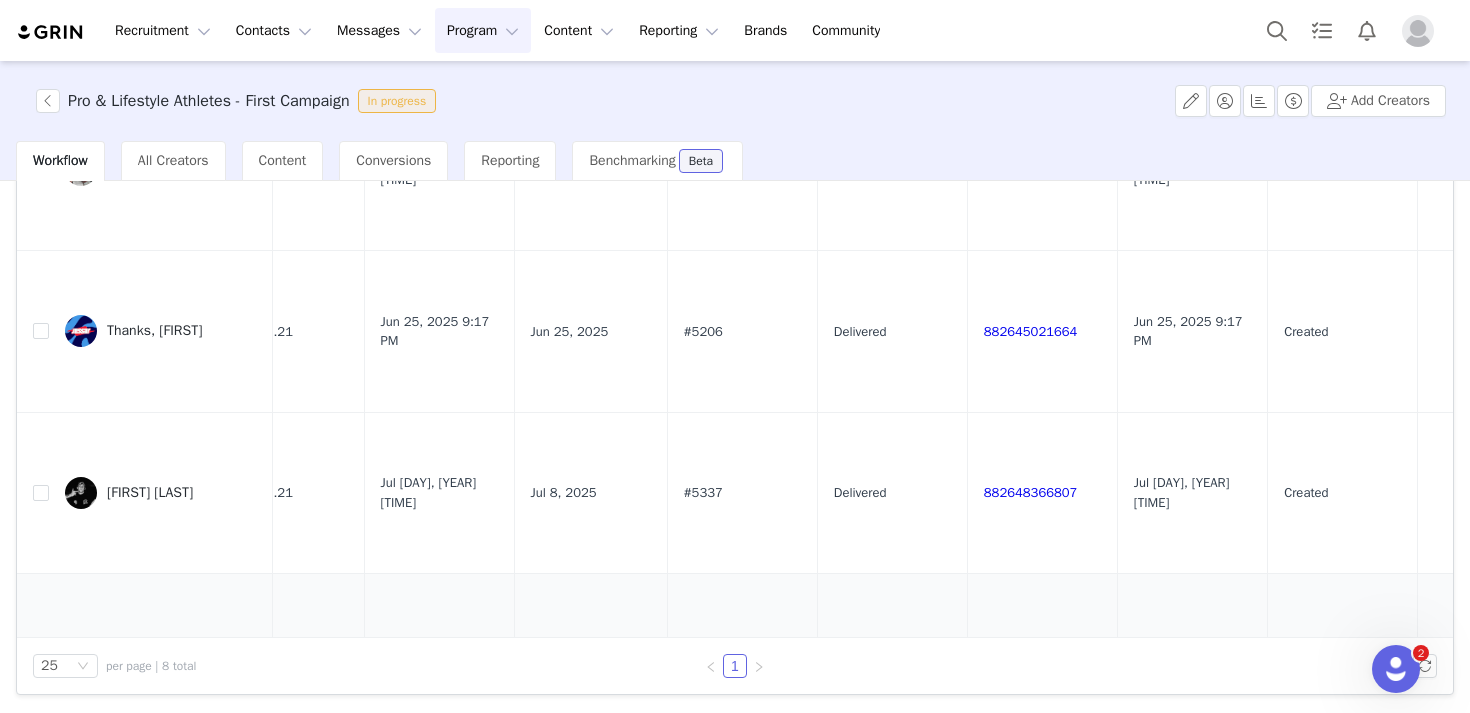 click on "5017456732" at bounding box center (1008, 664) 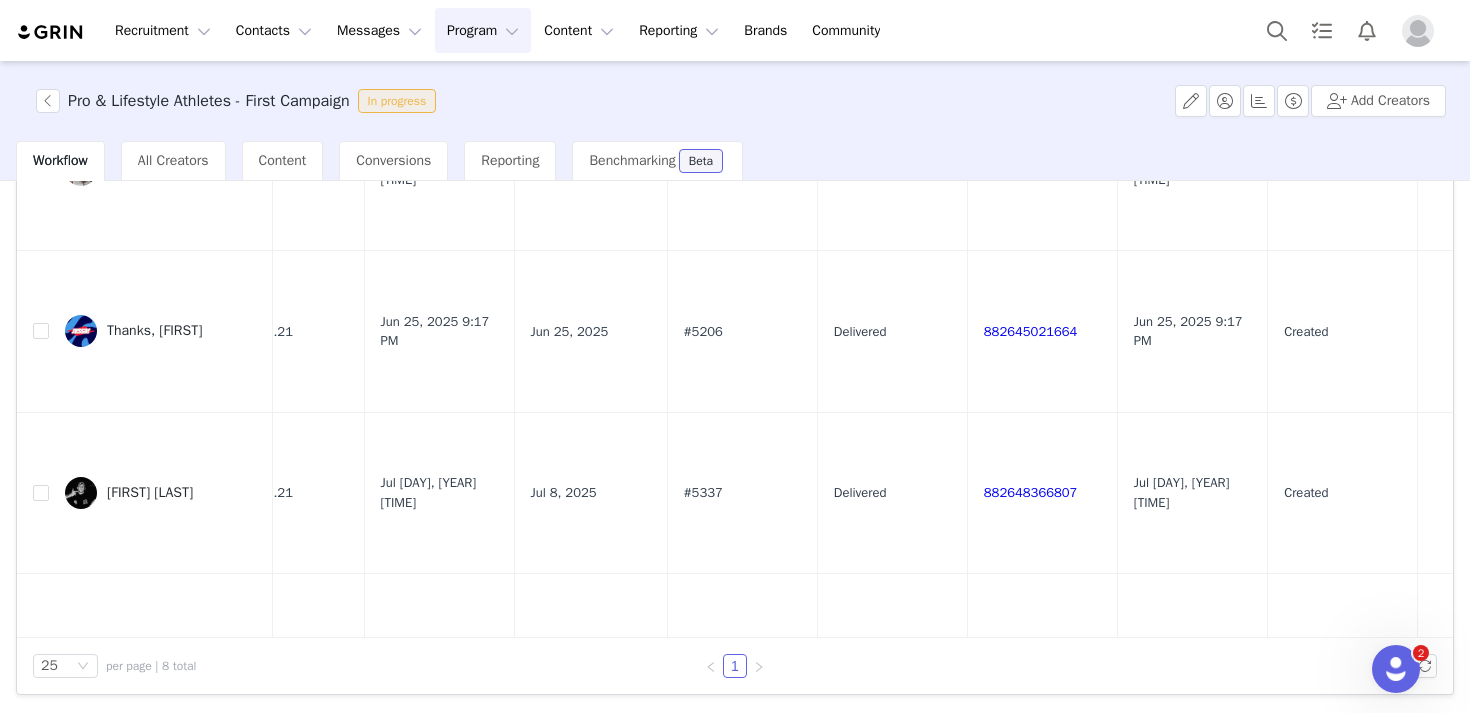 click at bounding box center (51, 32) 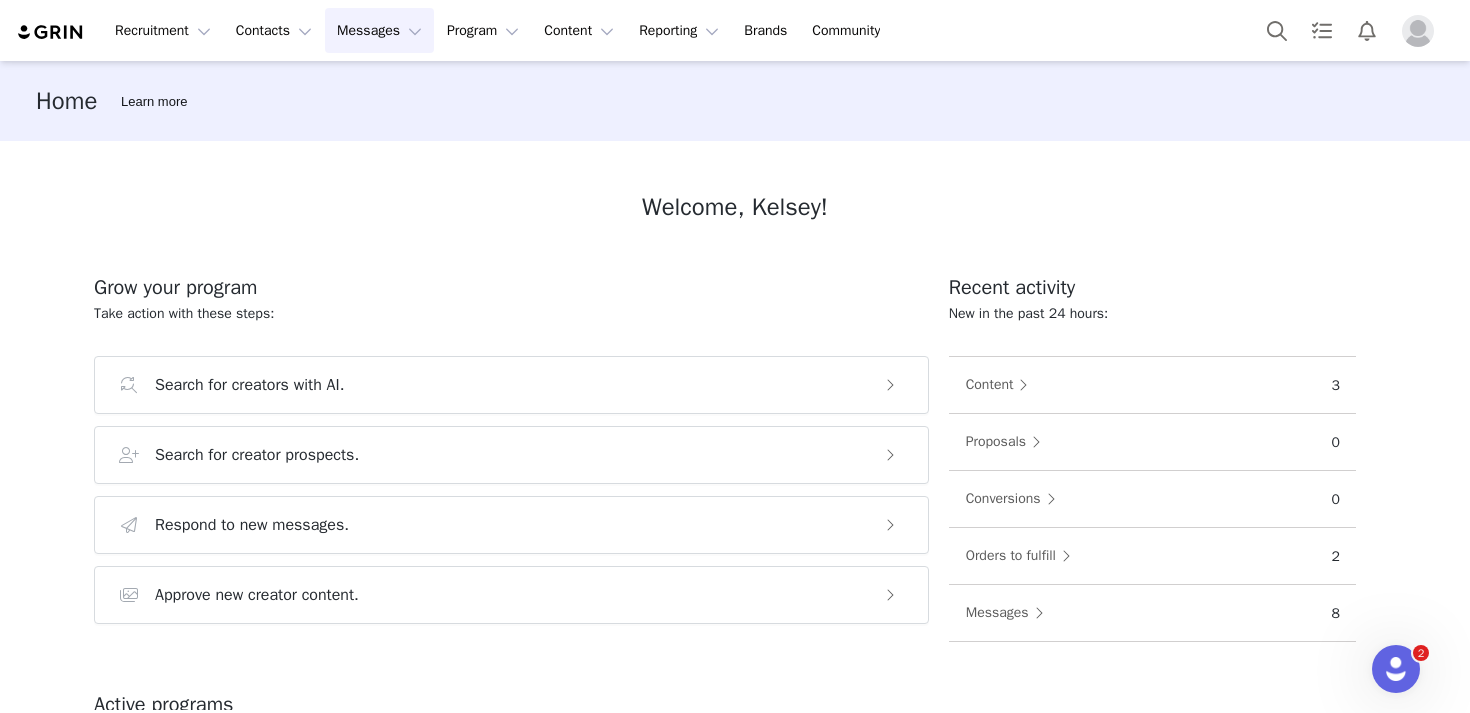click on "Messages Messages" at bounding box center (379, 30) 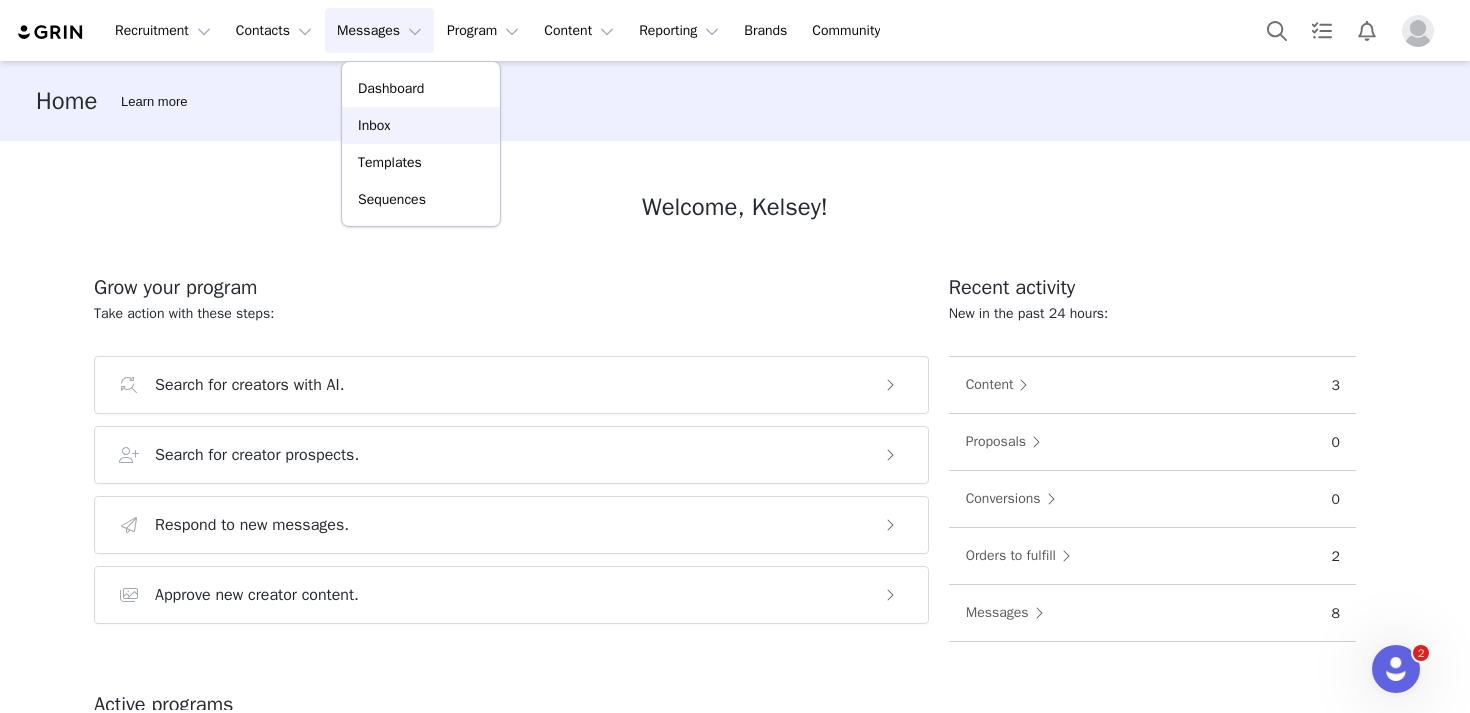 click on "Inbox" at bounding box center [421, 125] 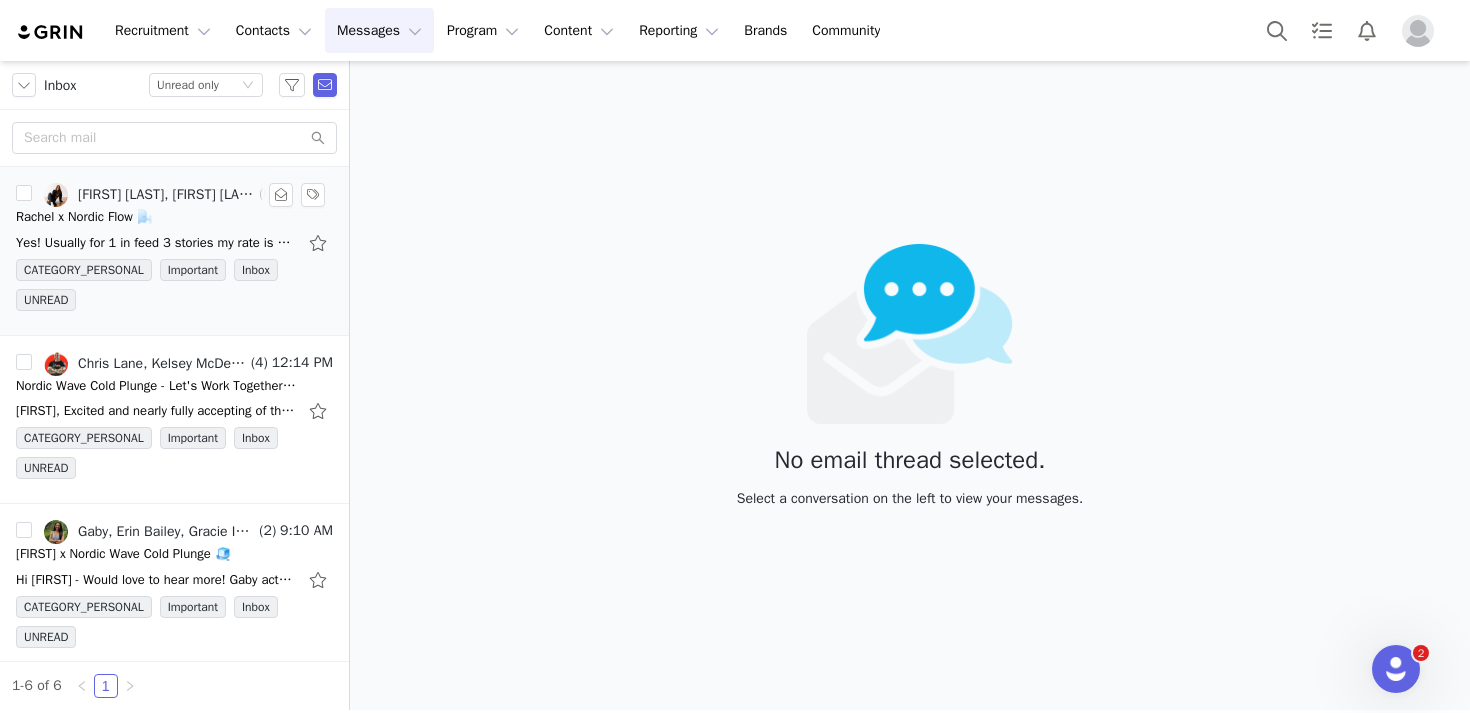 scroll, scrollTop: 517, scrollLeft: 0, axis: vertical 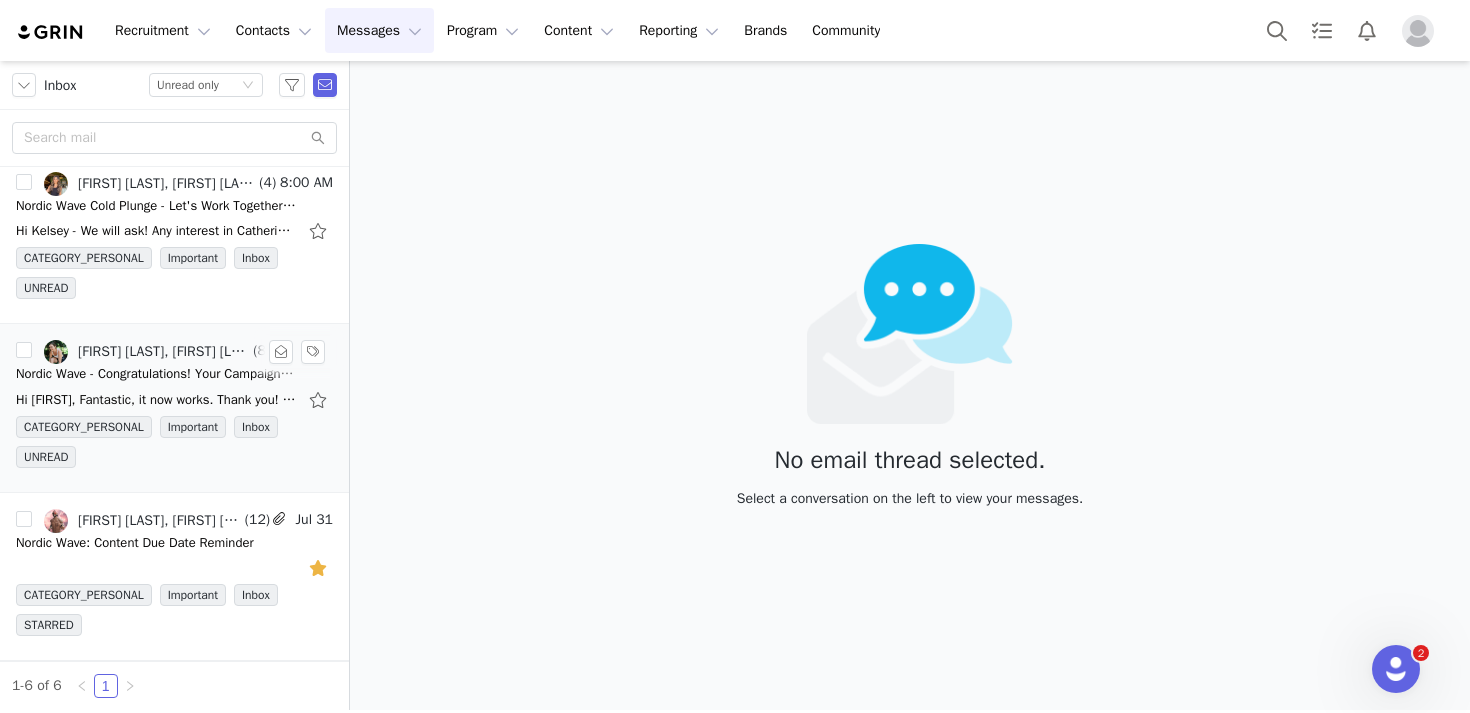click on "Nordic Wave - Congratulations! Your Campaign Has Been Accepted" at bounding box center (156, 374) 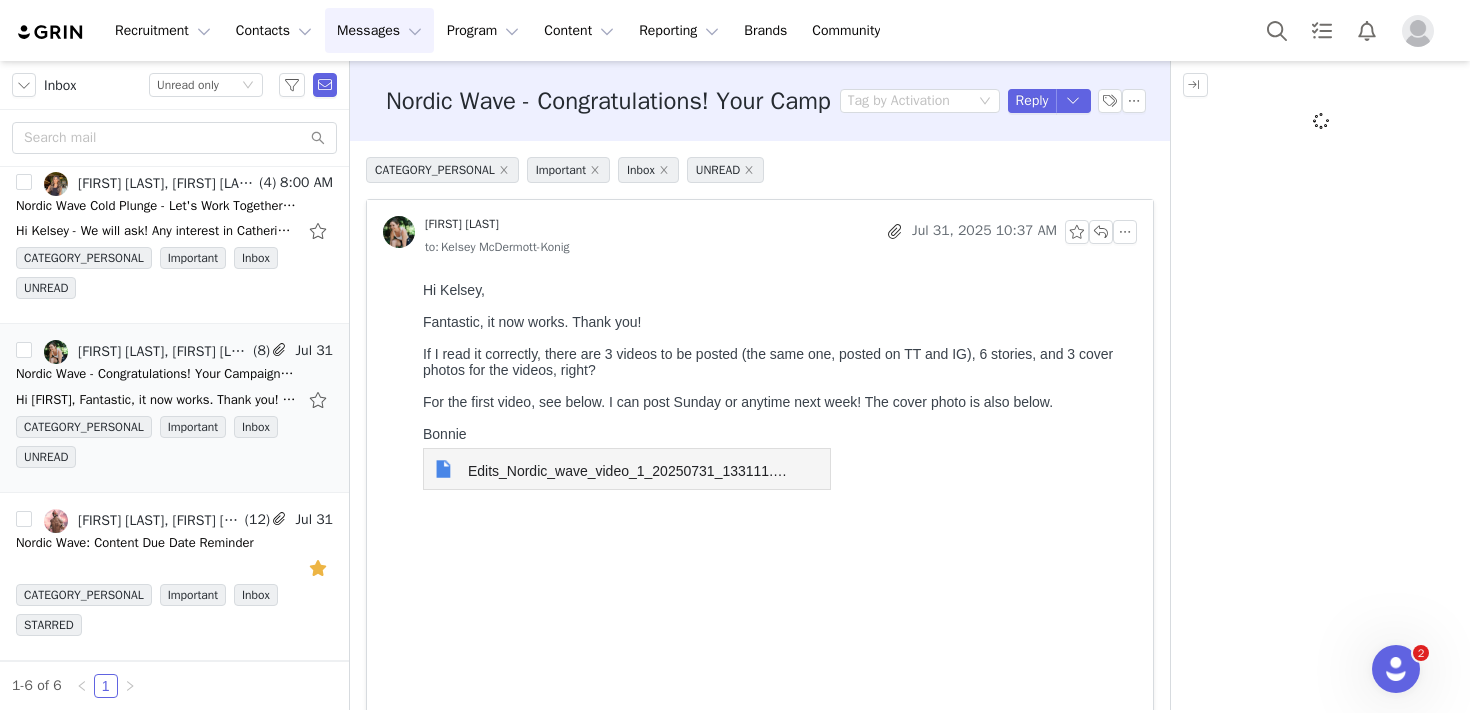 scroll, scrollTop: 0, scrollLeft: 0, axis: both 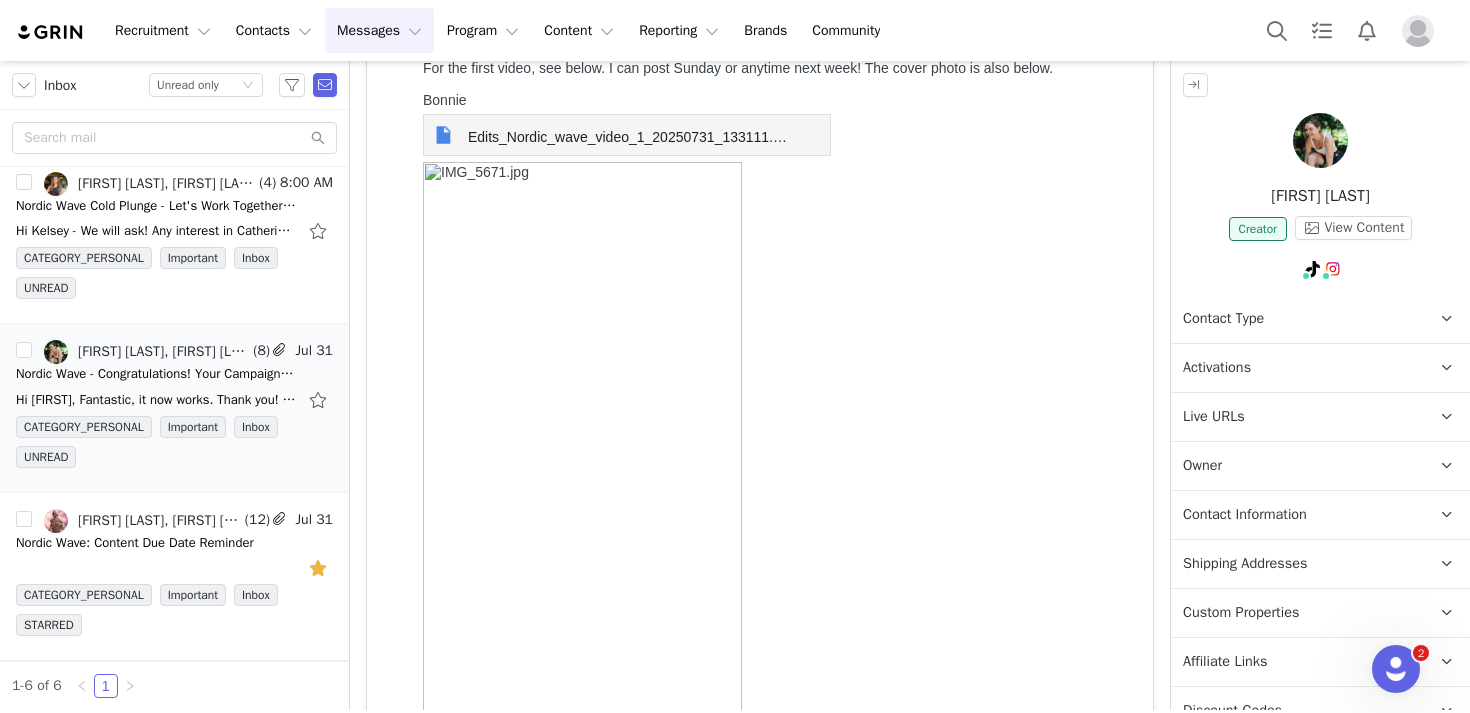 click at bounding box center [582, 443] 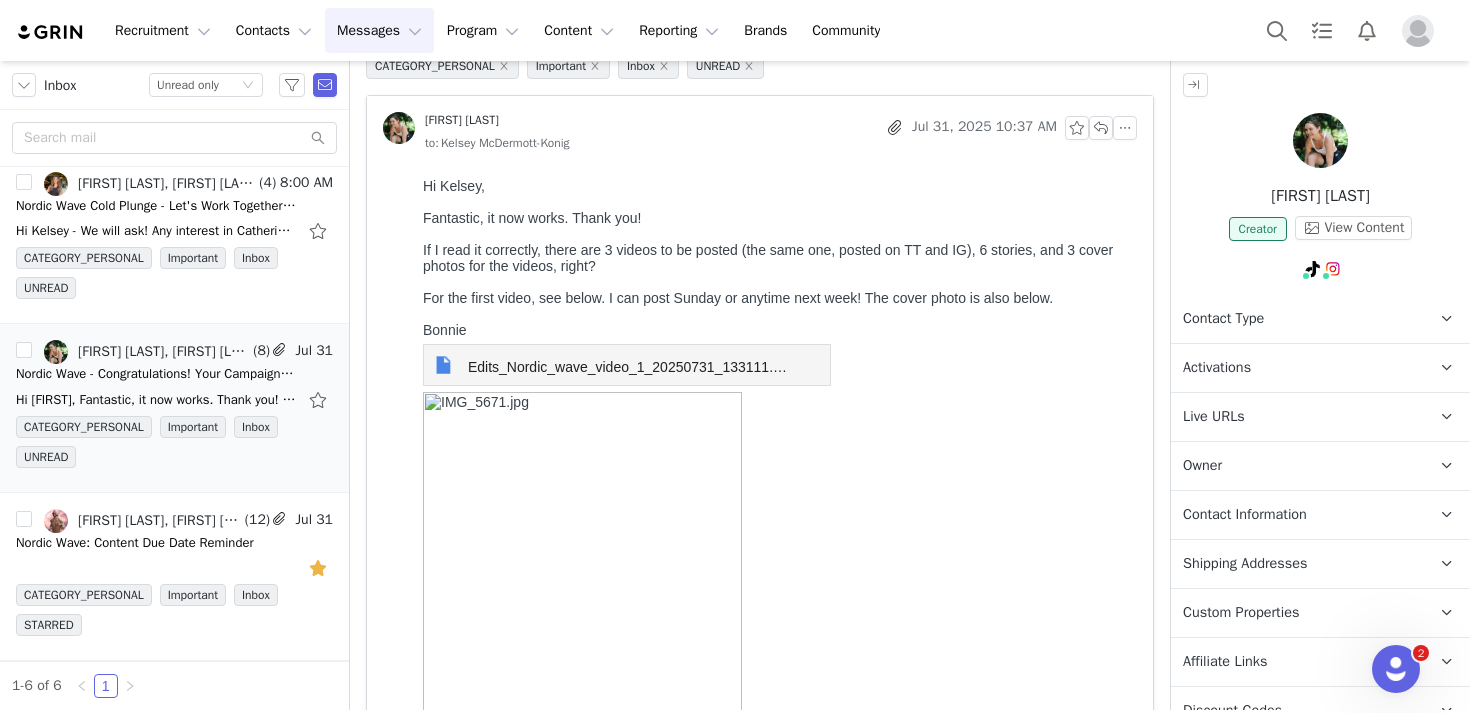 scroll, scrollTop: 0, scrollLeft: 0, axis: both 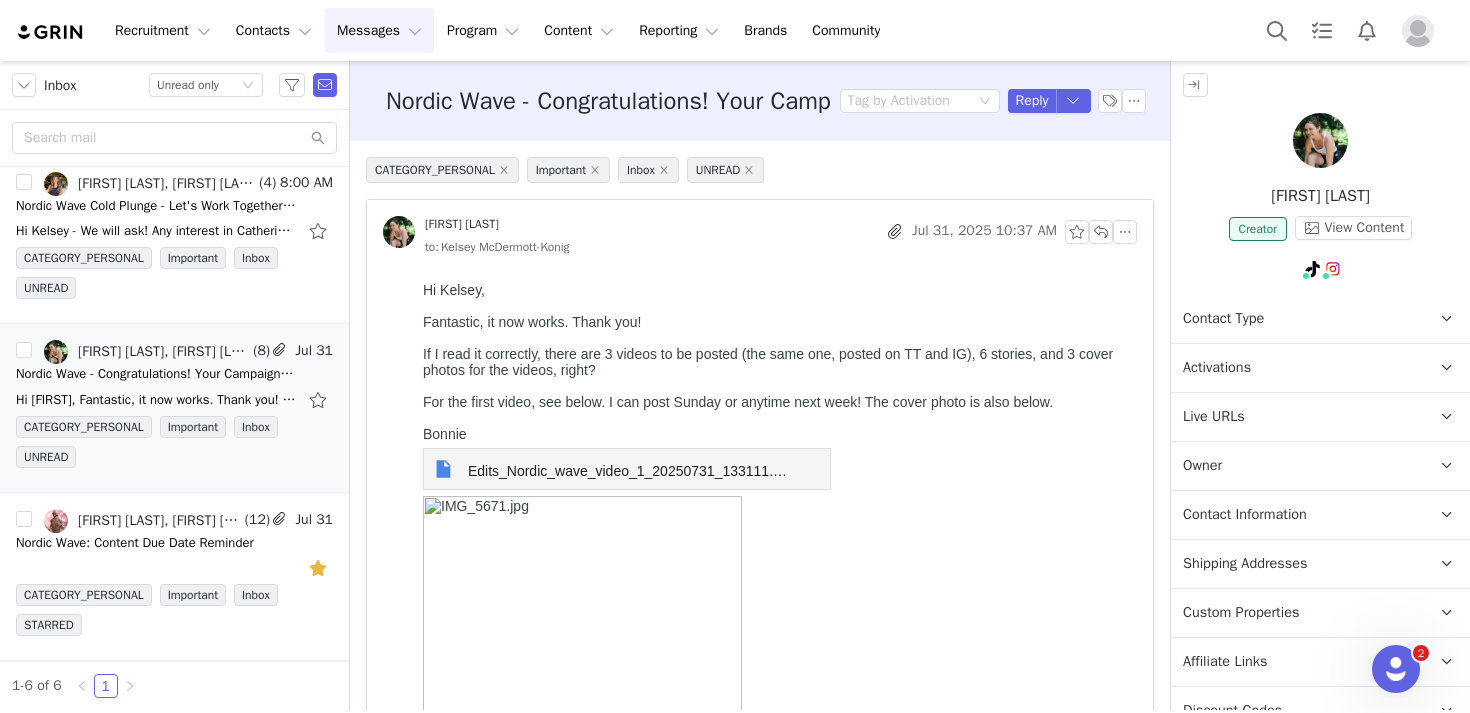 click on "Edits_Nordic_wave_video_1_20250731_133111.MOV" at bounding box center [636, 471] 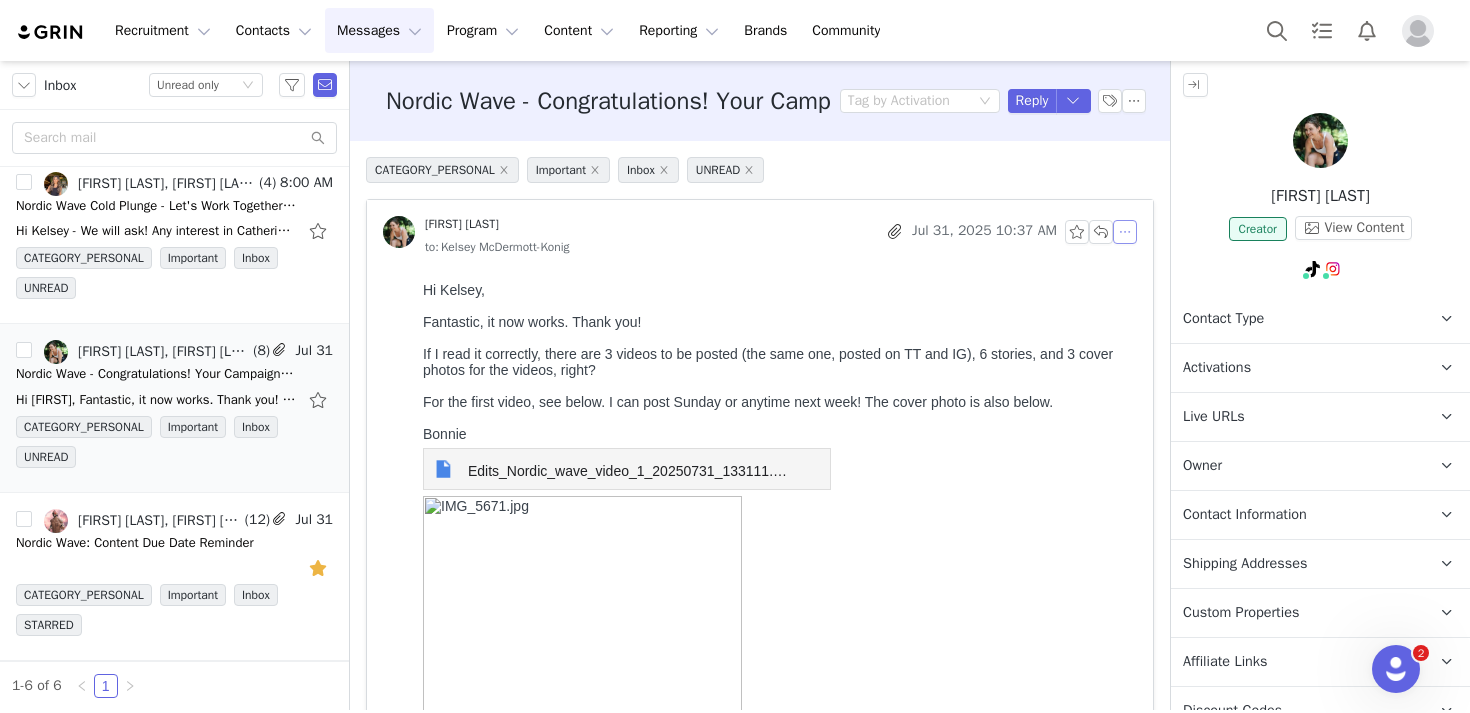 click at bounding box center (1125, 232) 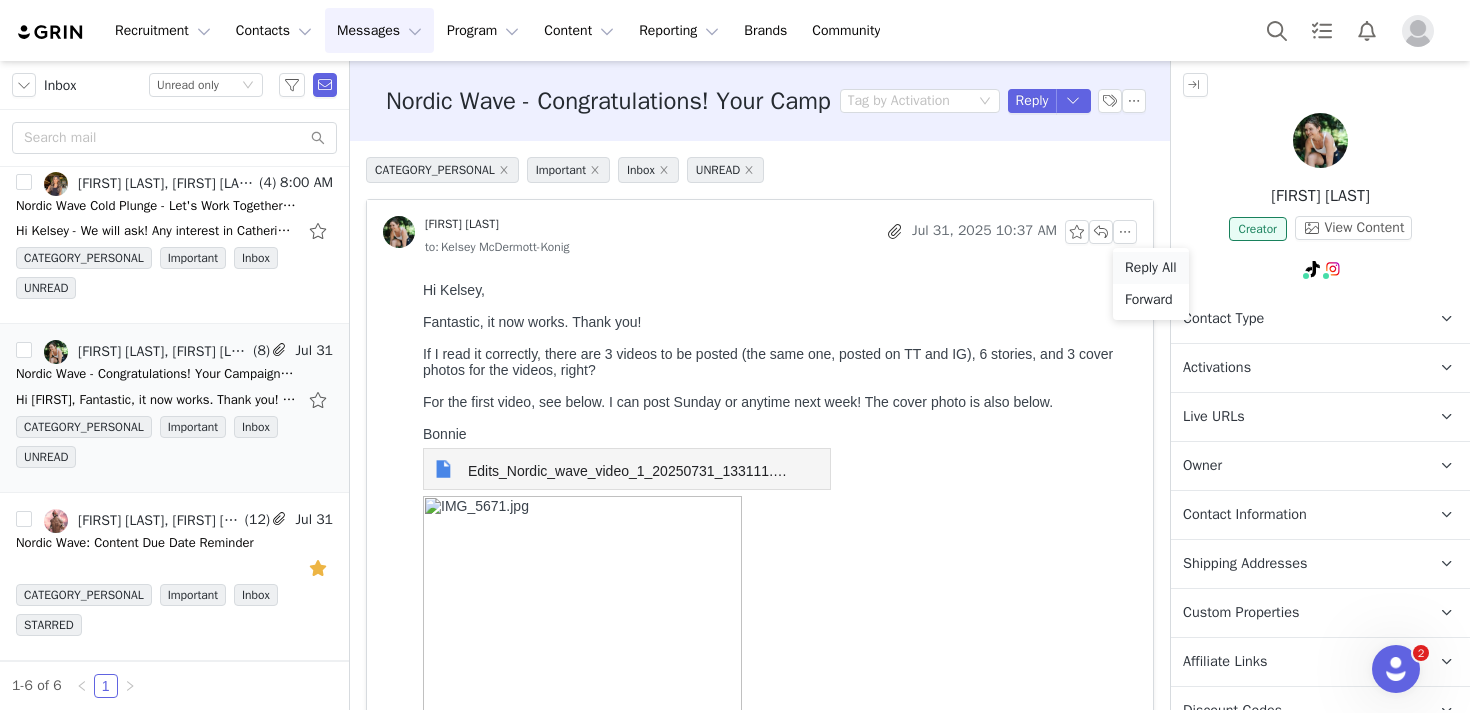 click on "Reply All" at bounding box center [1151, 268] 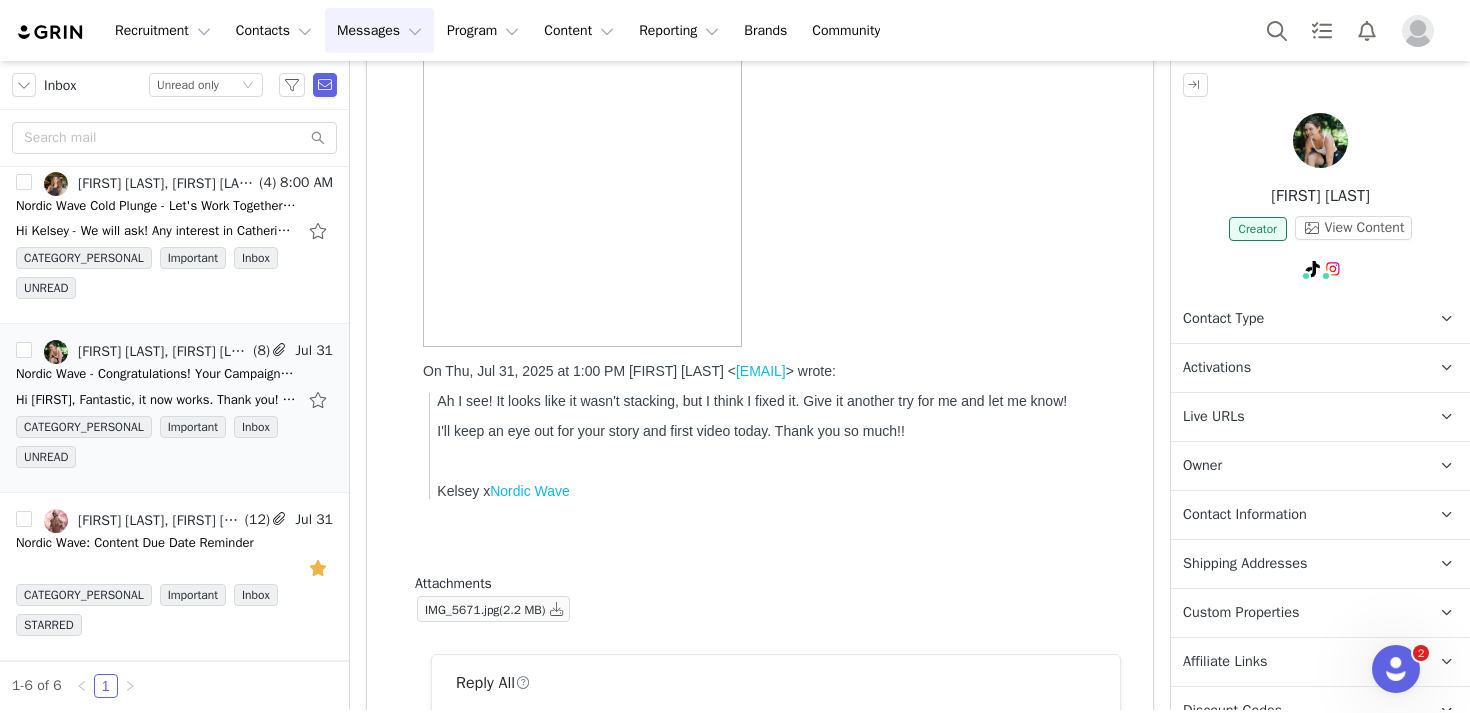 scroll, scrollTop: 1052, scrollLeft: 0, axis: vertical 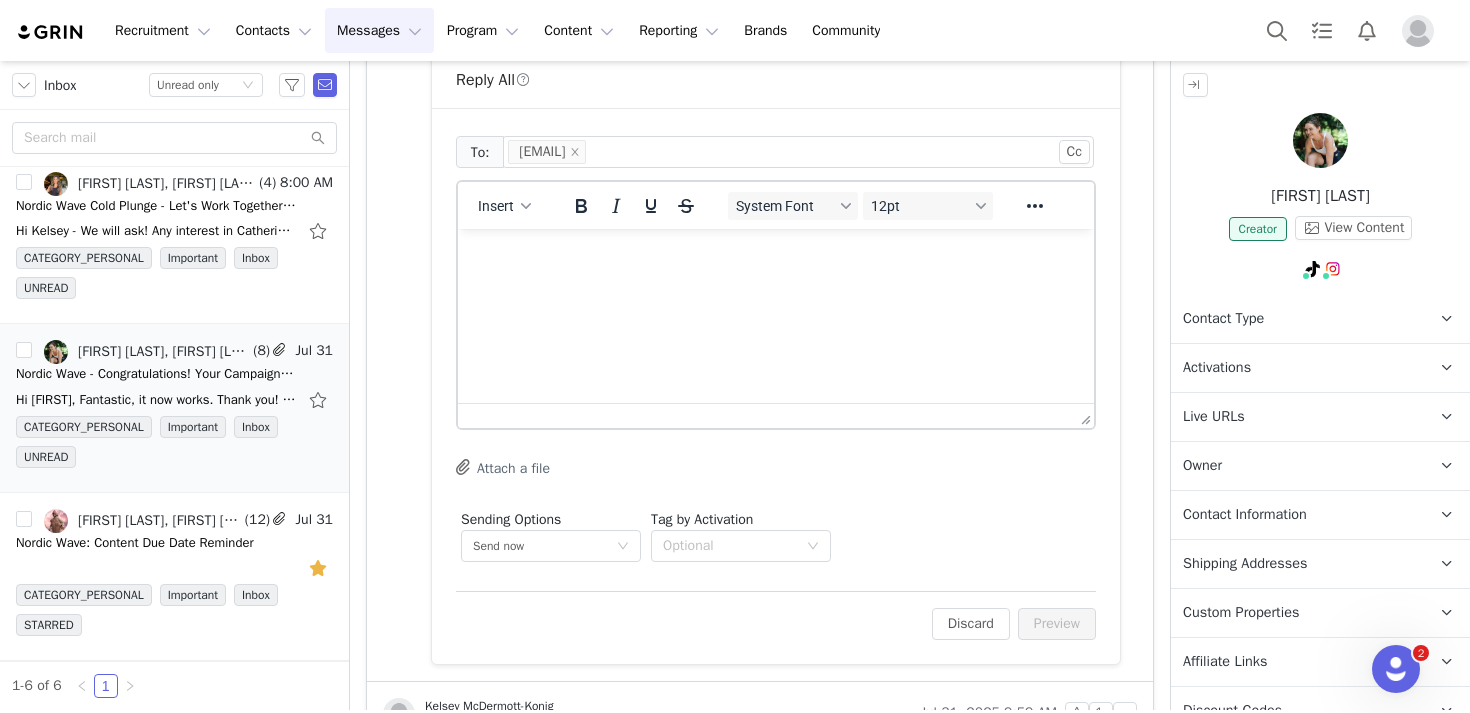 click at bounding box center (776, 256) 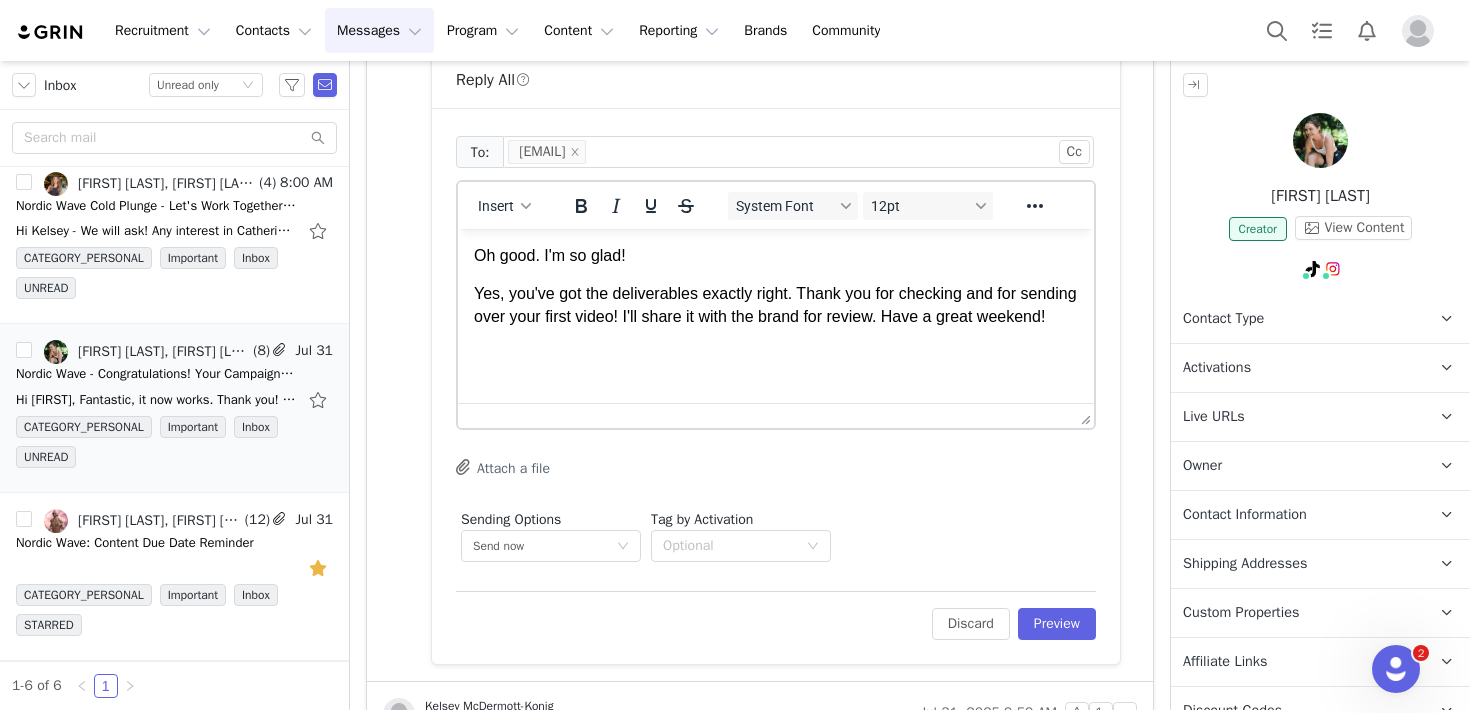 scroll, scrollTop: 24, scrollLeft: 0, axis: vertical 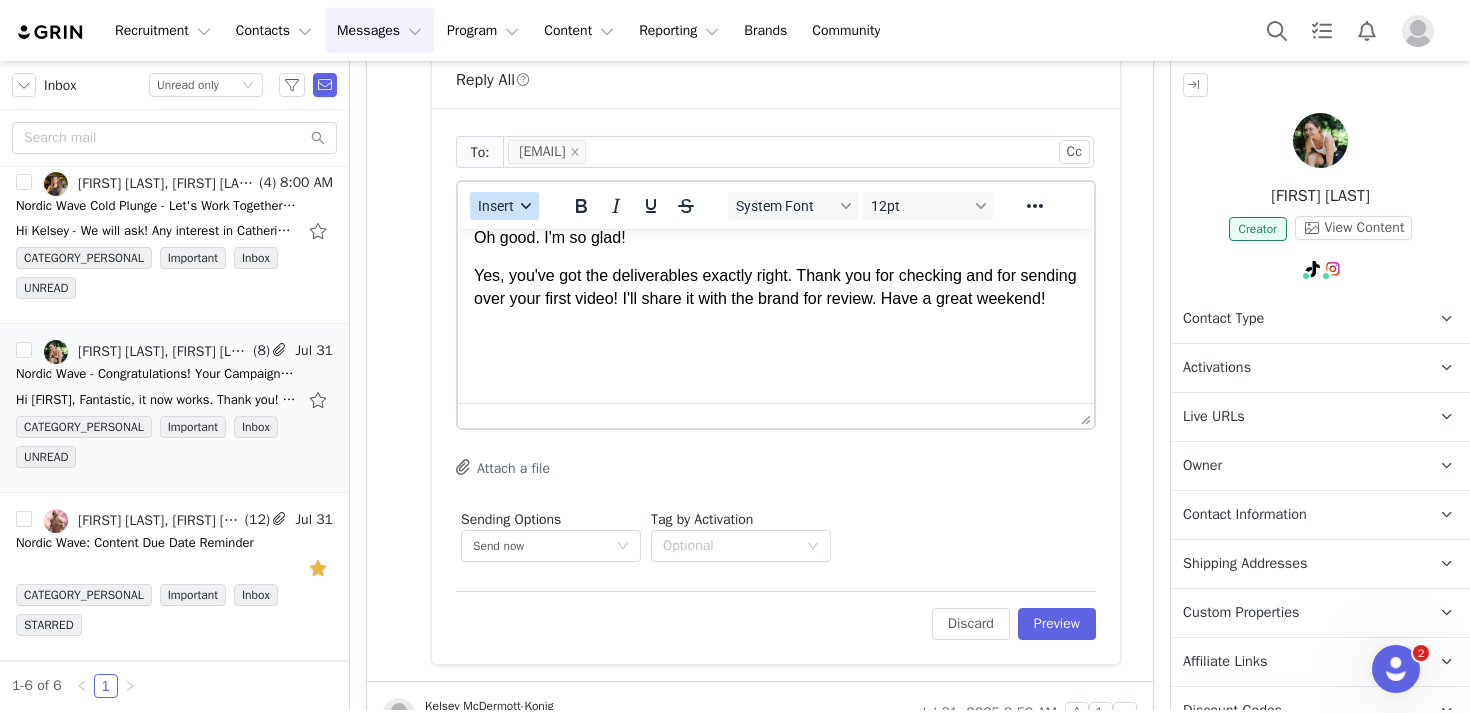 click on "Insert" at bounding box center [504, 206] 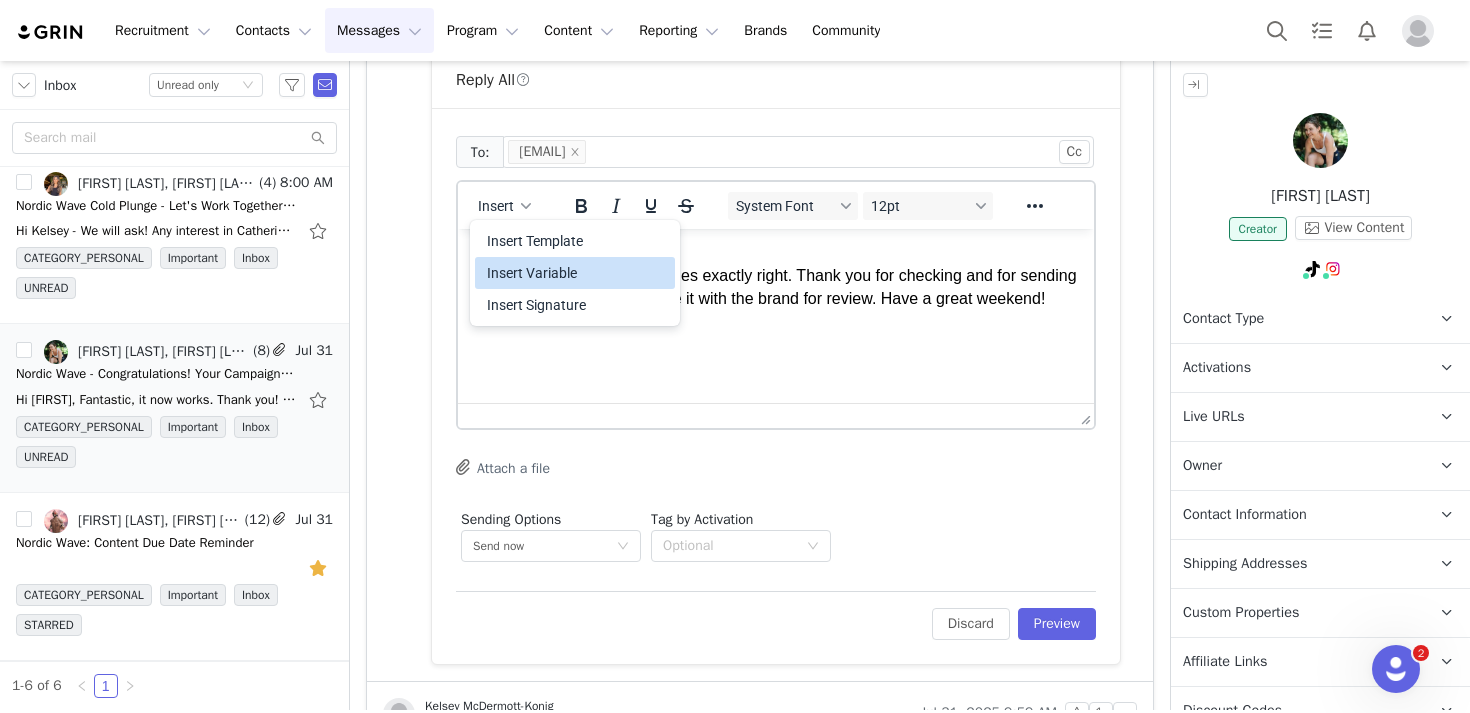 click on "Insert Signature" at bounding box center (577, 305) 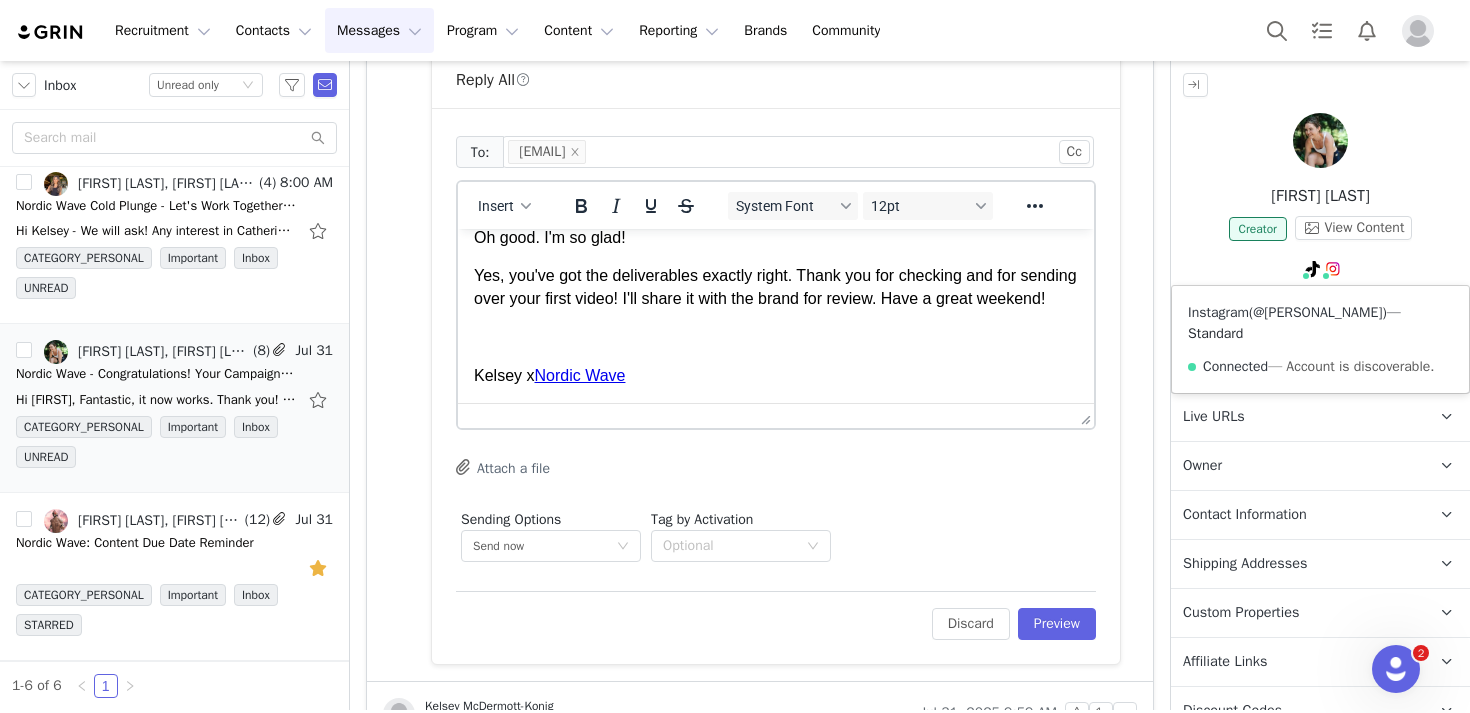 click on "@bonniewilder.dpt" at bounding box center (1317, 312) 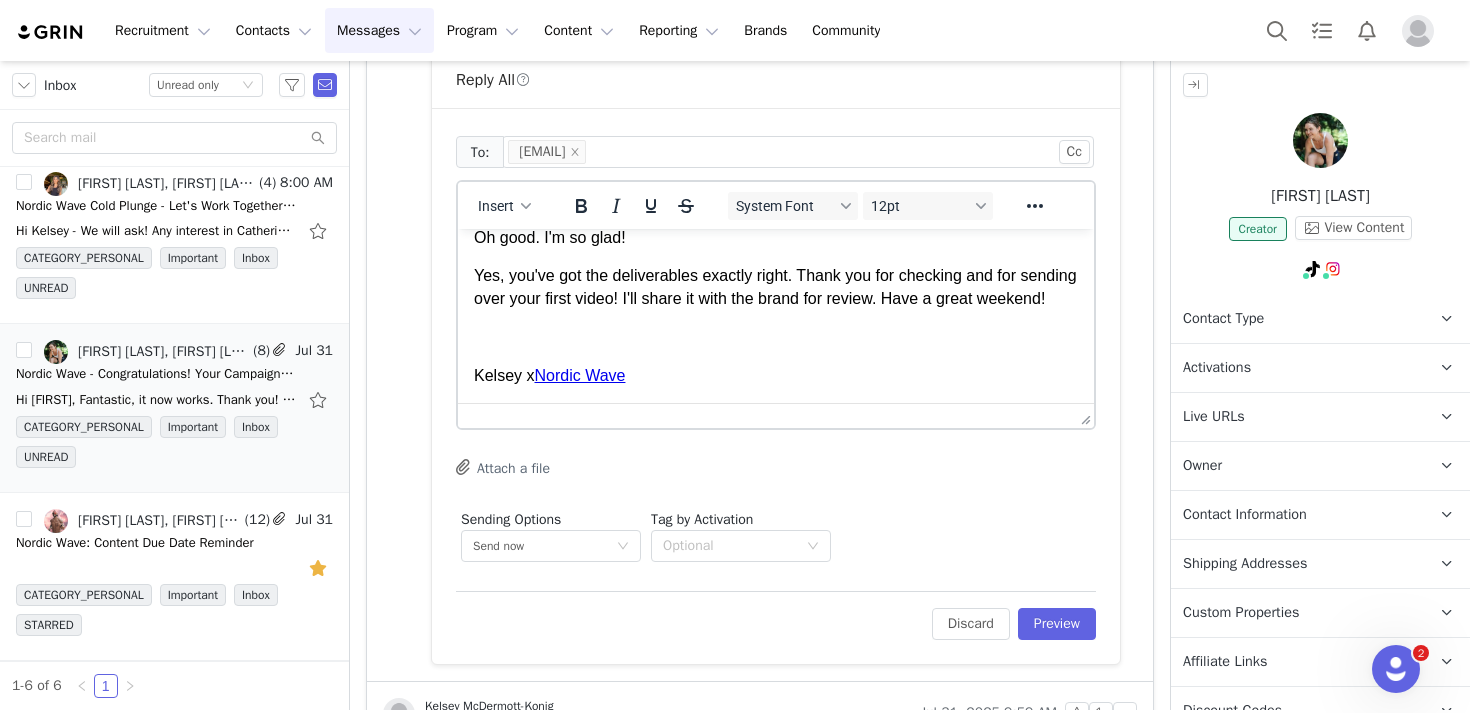 click at bounding box center (776, 337) 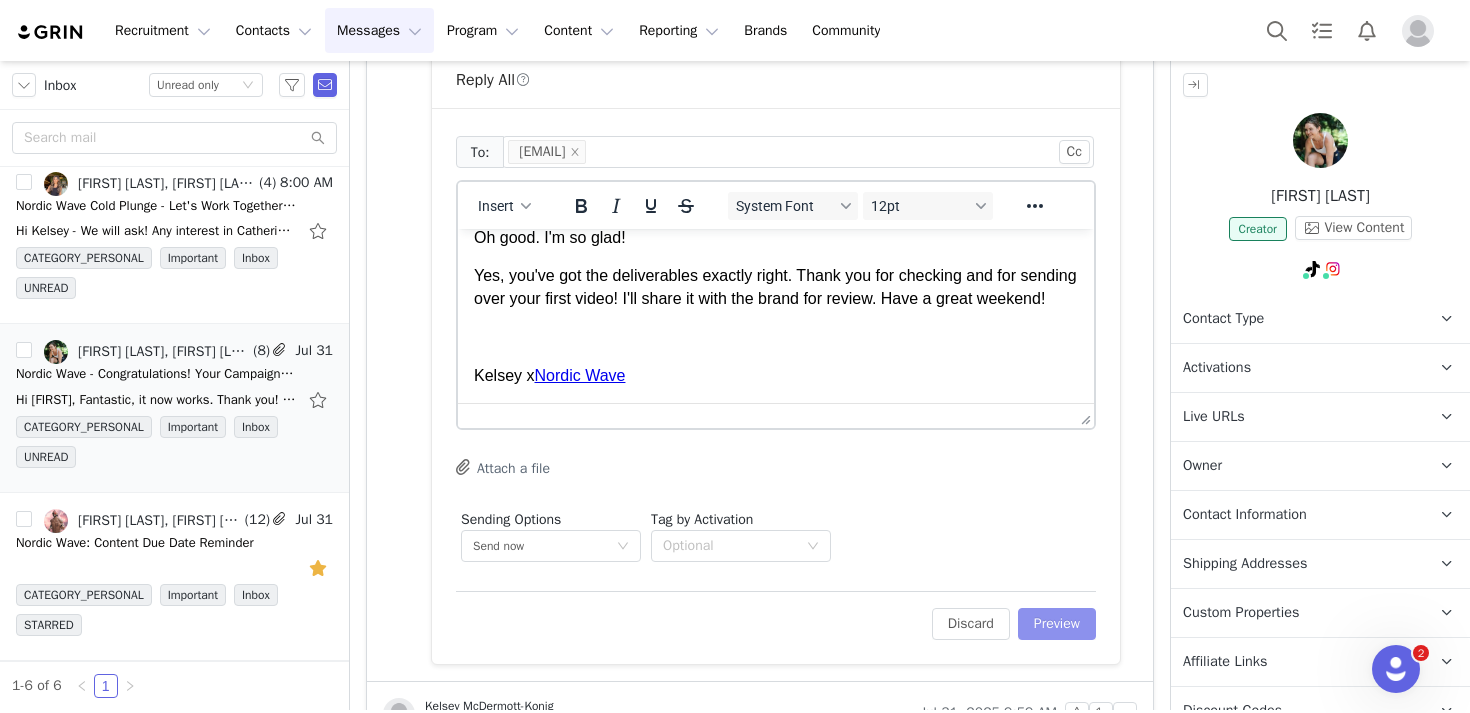 click on "Preview" at bounding box center [1057, 624] 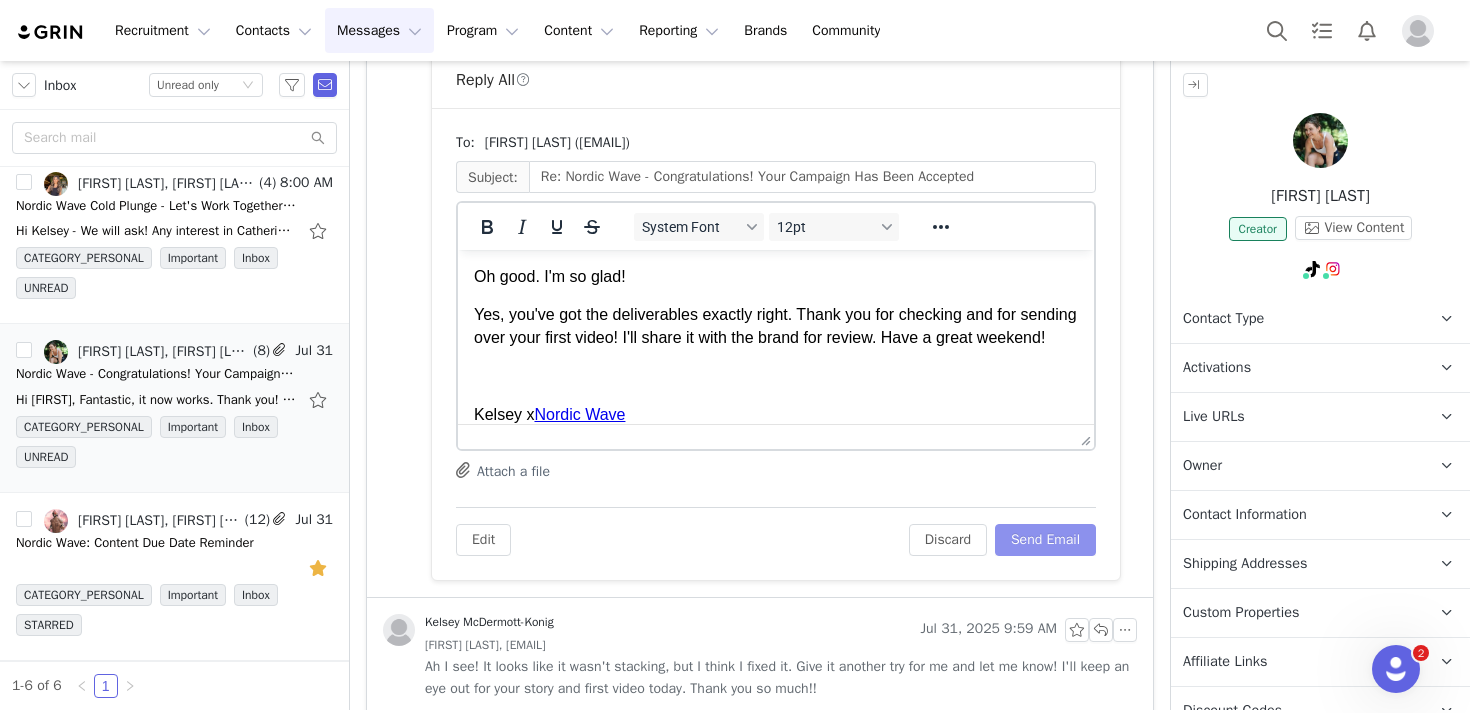 scroll, scrollTop: 0, scrollLeft: 0, axis: both 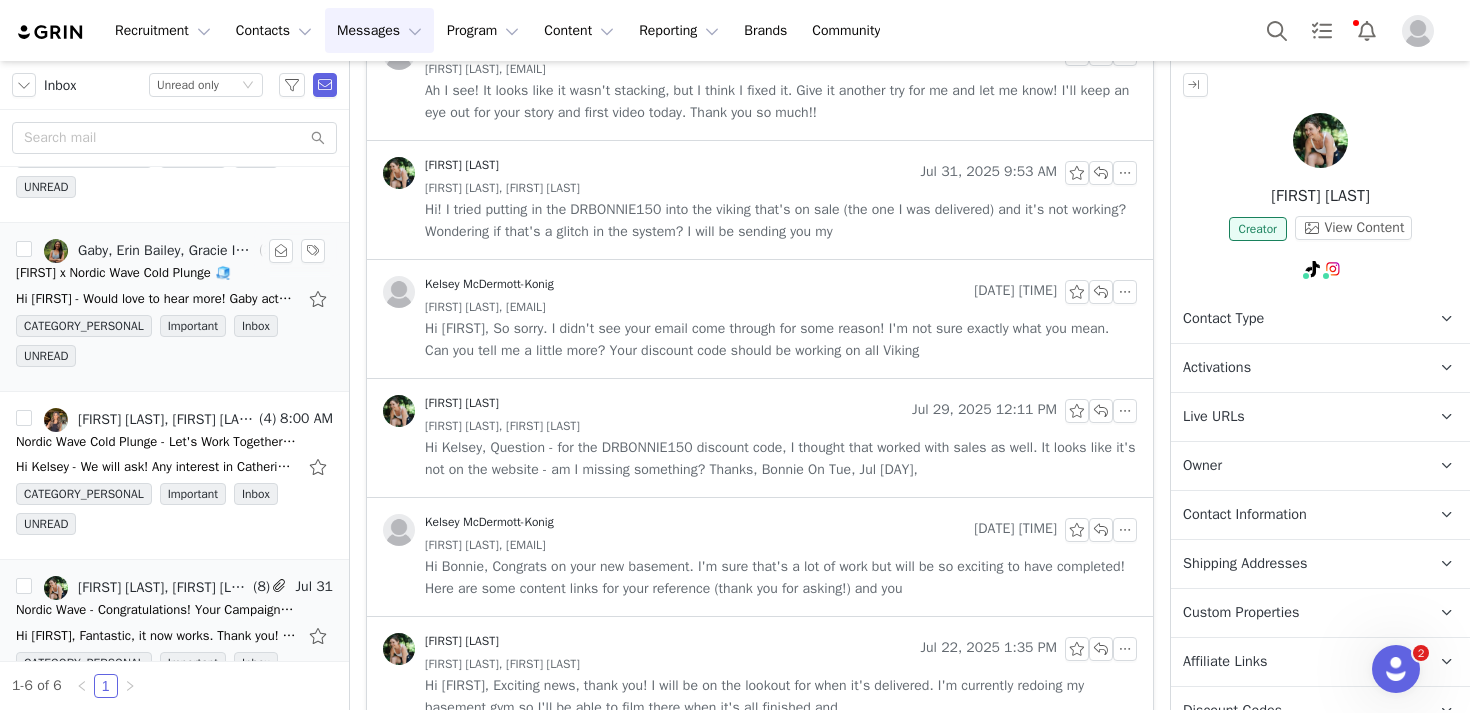 click on "Gaby x Nordic Wave Cold Plunge 🧊" at bounding box center (123, 273) 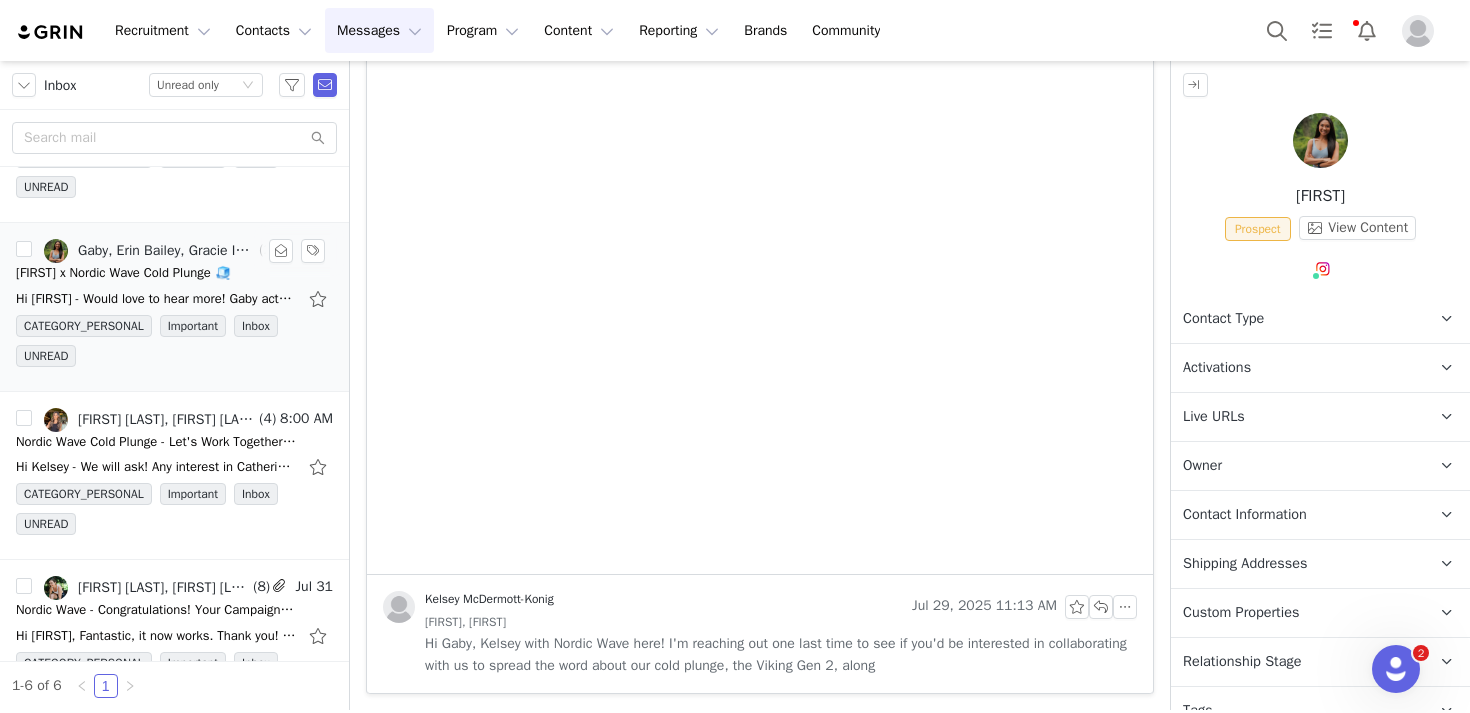 scroll, scrollTop: 0, scrollLeft: 0, axis: both 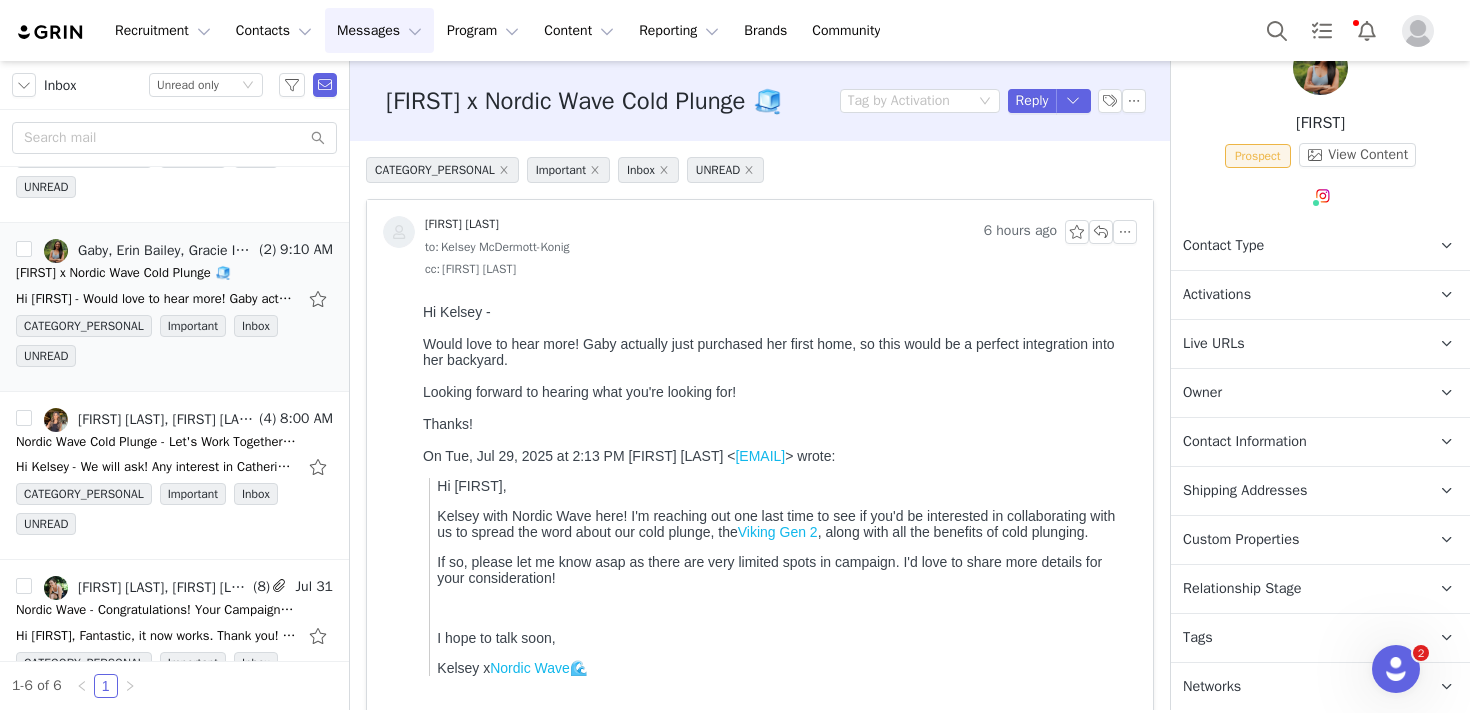 click on "Tags  Keep track of your contacts by assigning them tags. You can then filter your contacts by tag." at bounding box center [1296, 638] 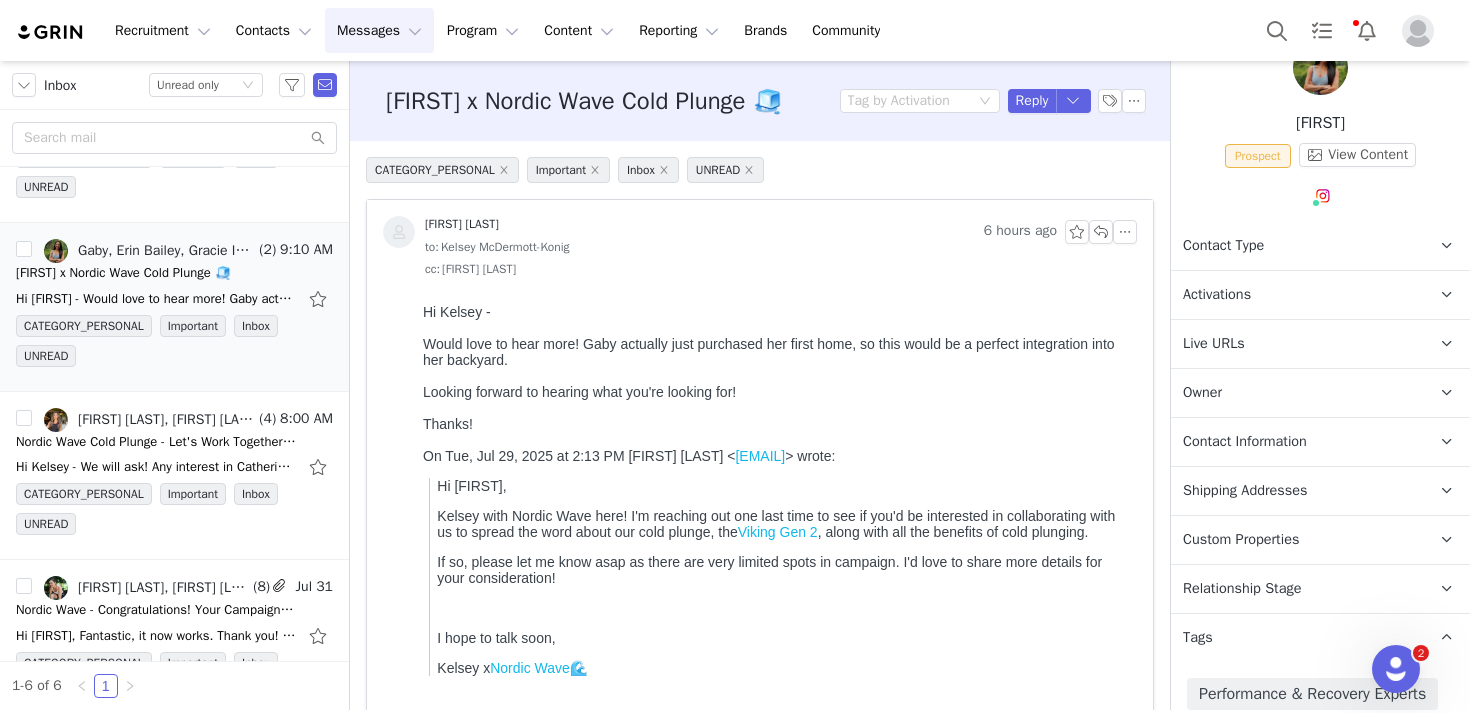 click on "Activations" at bounding box center [1296, 295] 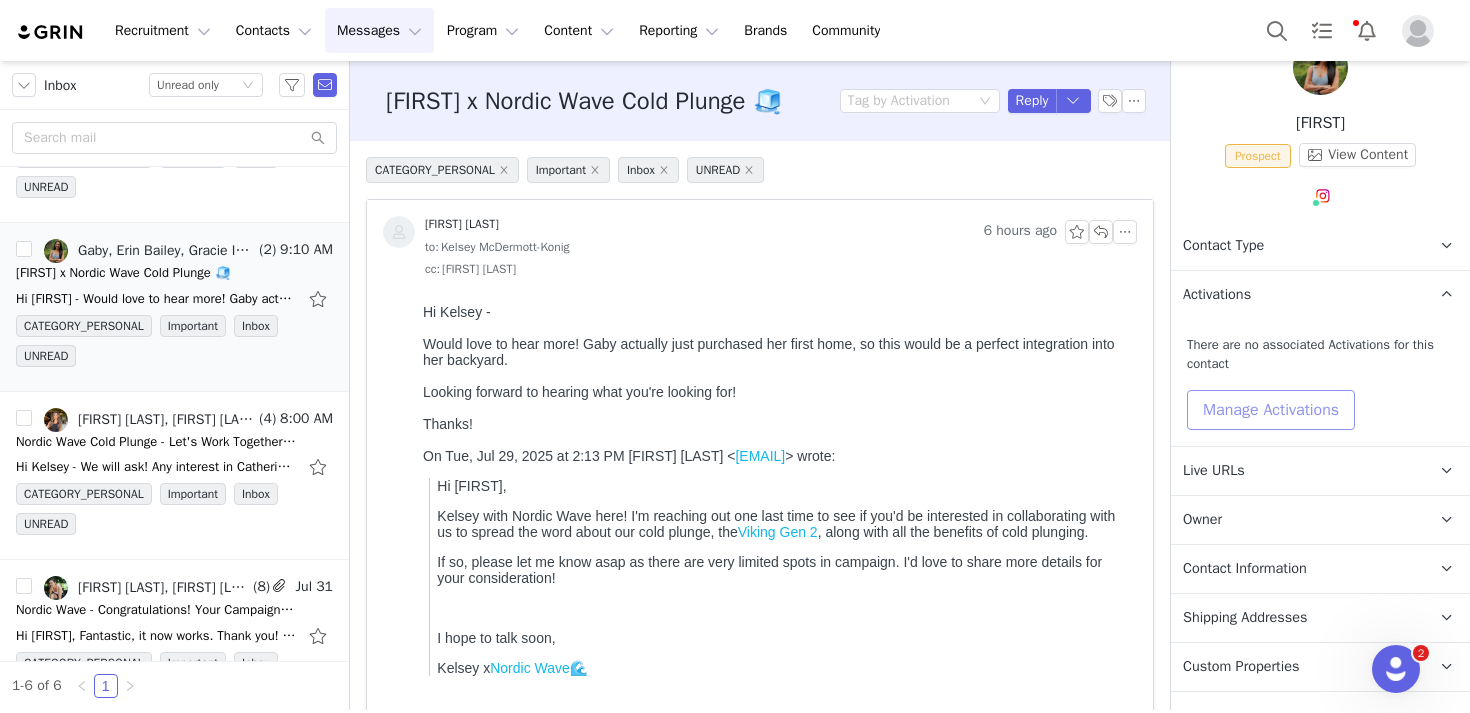 click on "Manage Activations" at bounding box center (1271, 410) 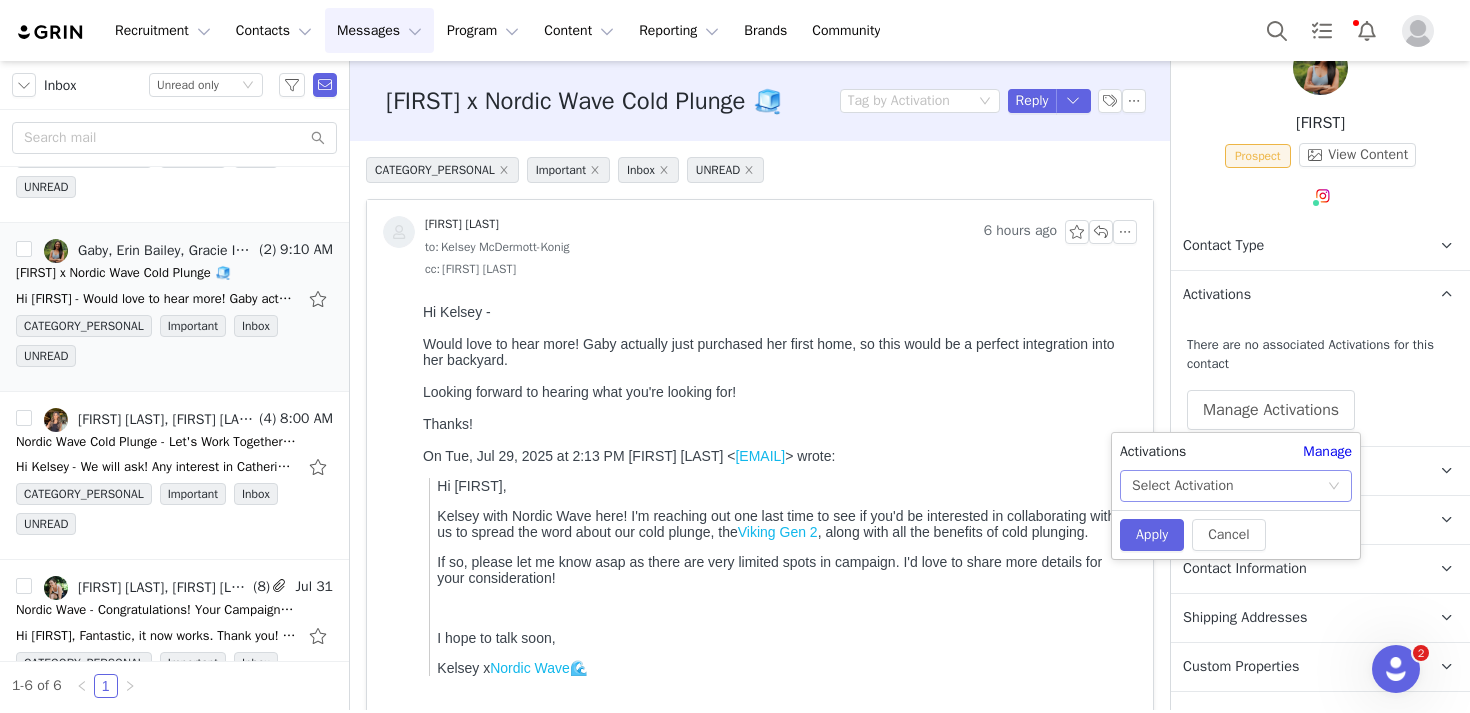 click on "Select Activation" at bounding box center (1182, 486) 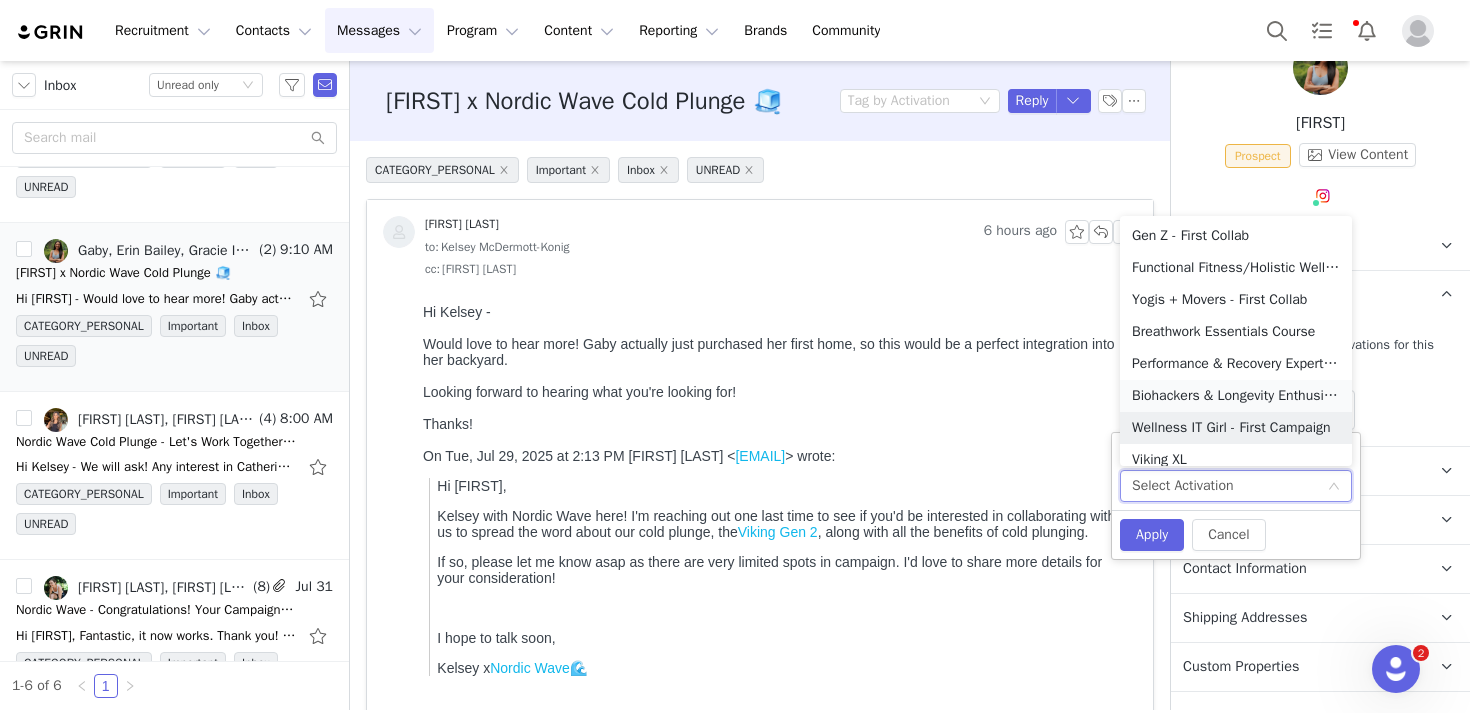 scroll, scrollTop: 10, scrollLeft: 0, axis: vertical 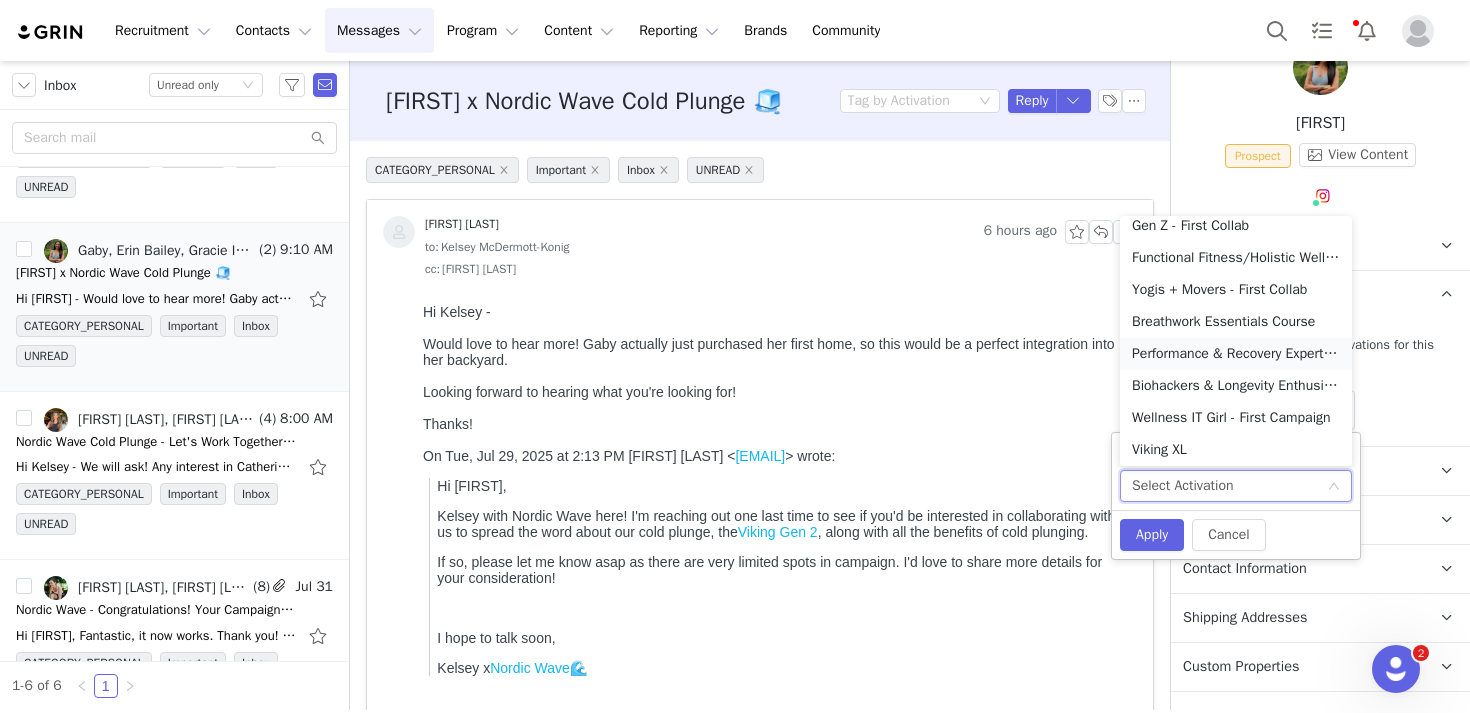 click on "Performance & Recovery Experts - First Campaign" at bounding box center [1236, 354] 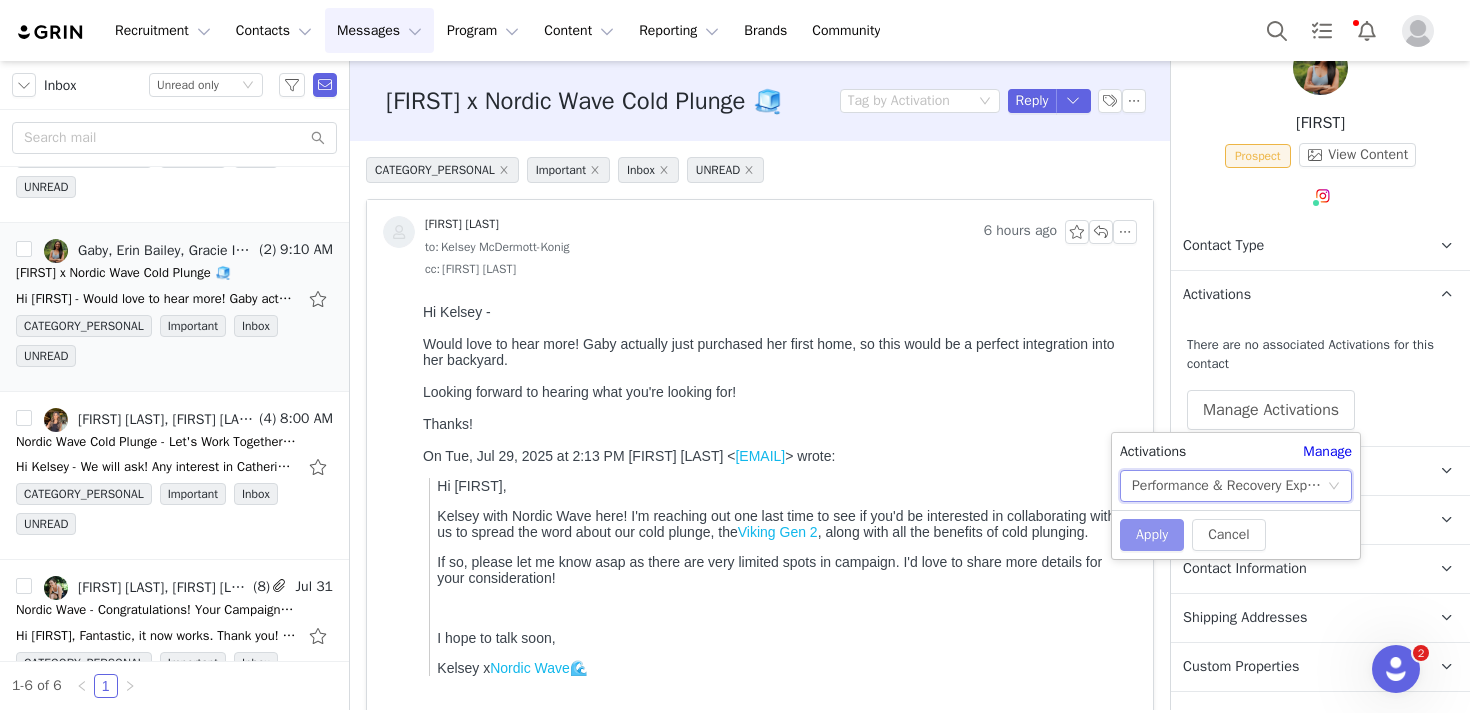 click on "Apply" at bounding box center (1152, 535) 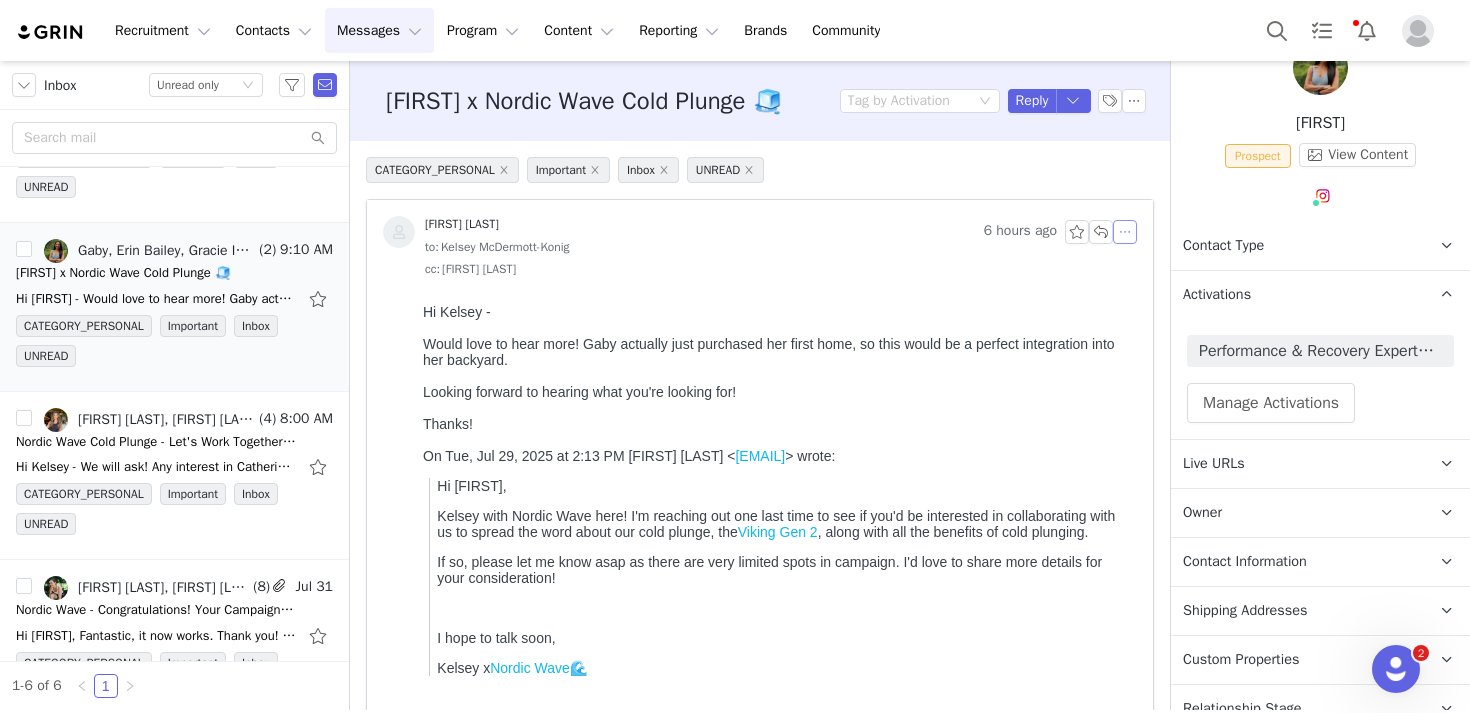 click at bounding box center (1125, 232) 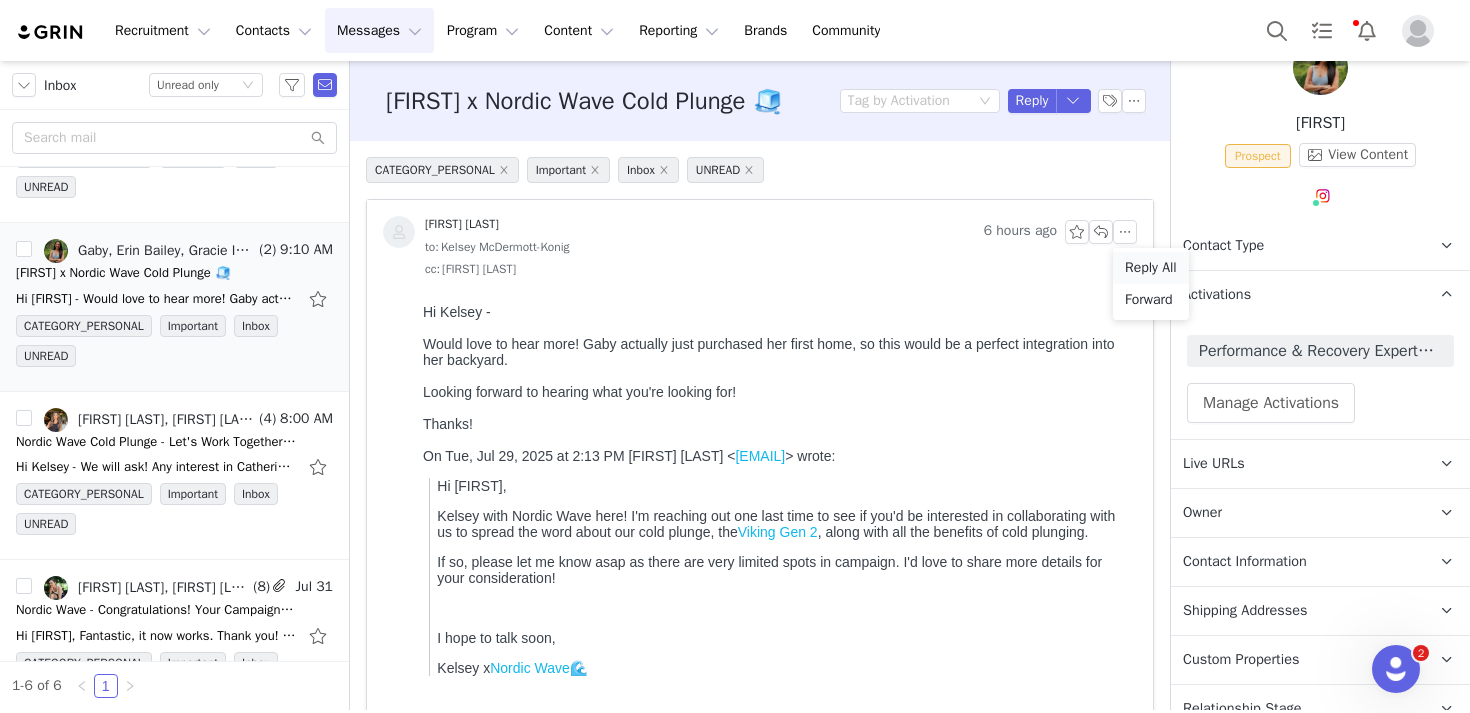 click on "Reply All" at bounding box center [1151, 268] 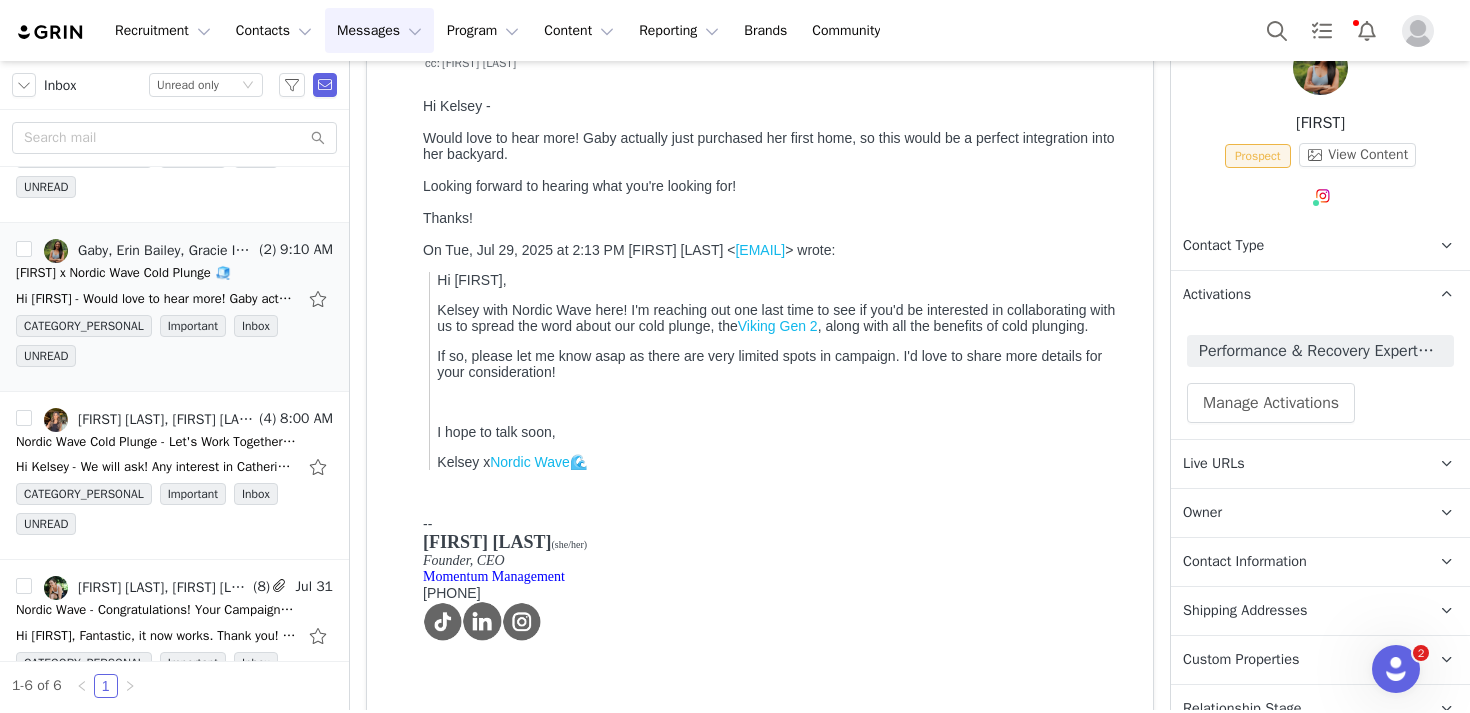 scroll, scrollTop: 713, scrollLeft: 0, axis: vertical 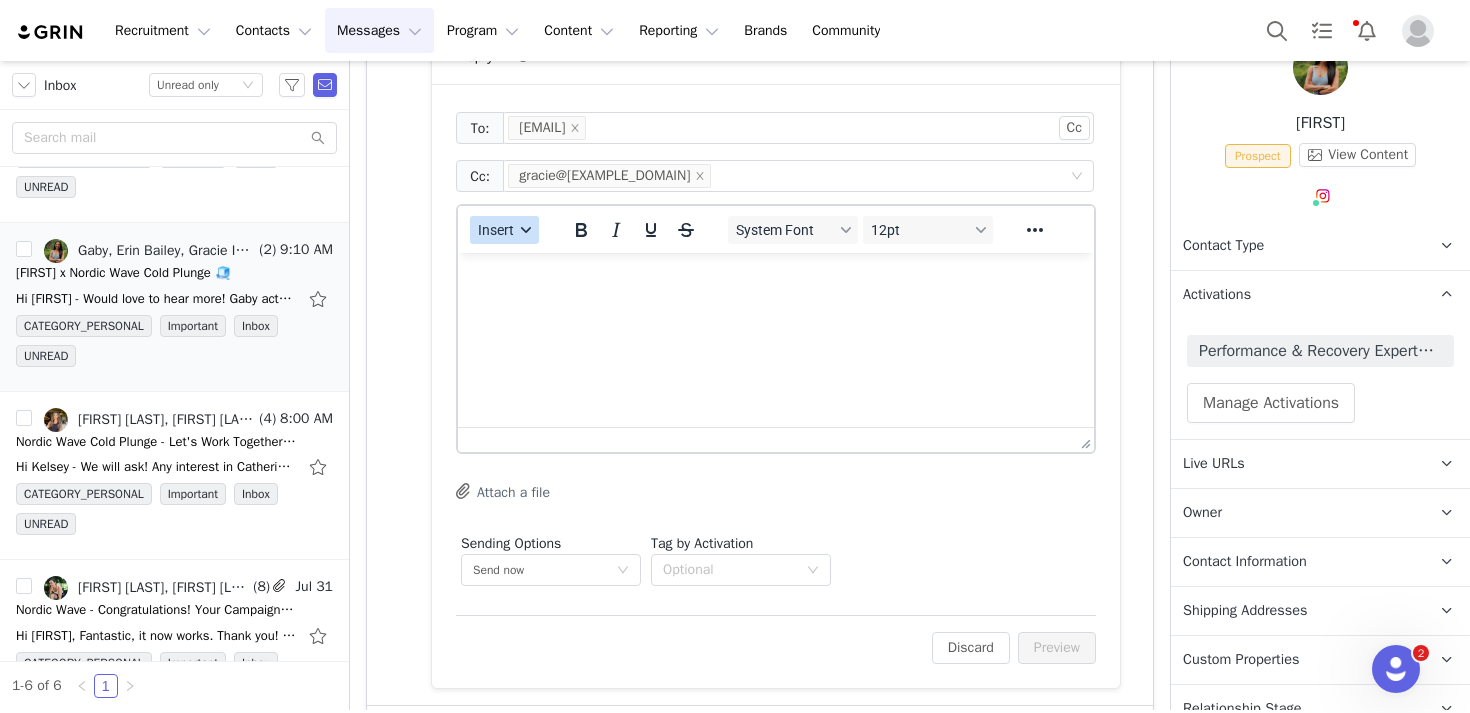click on "Insert" at bounding box center [504, 230] 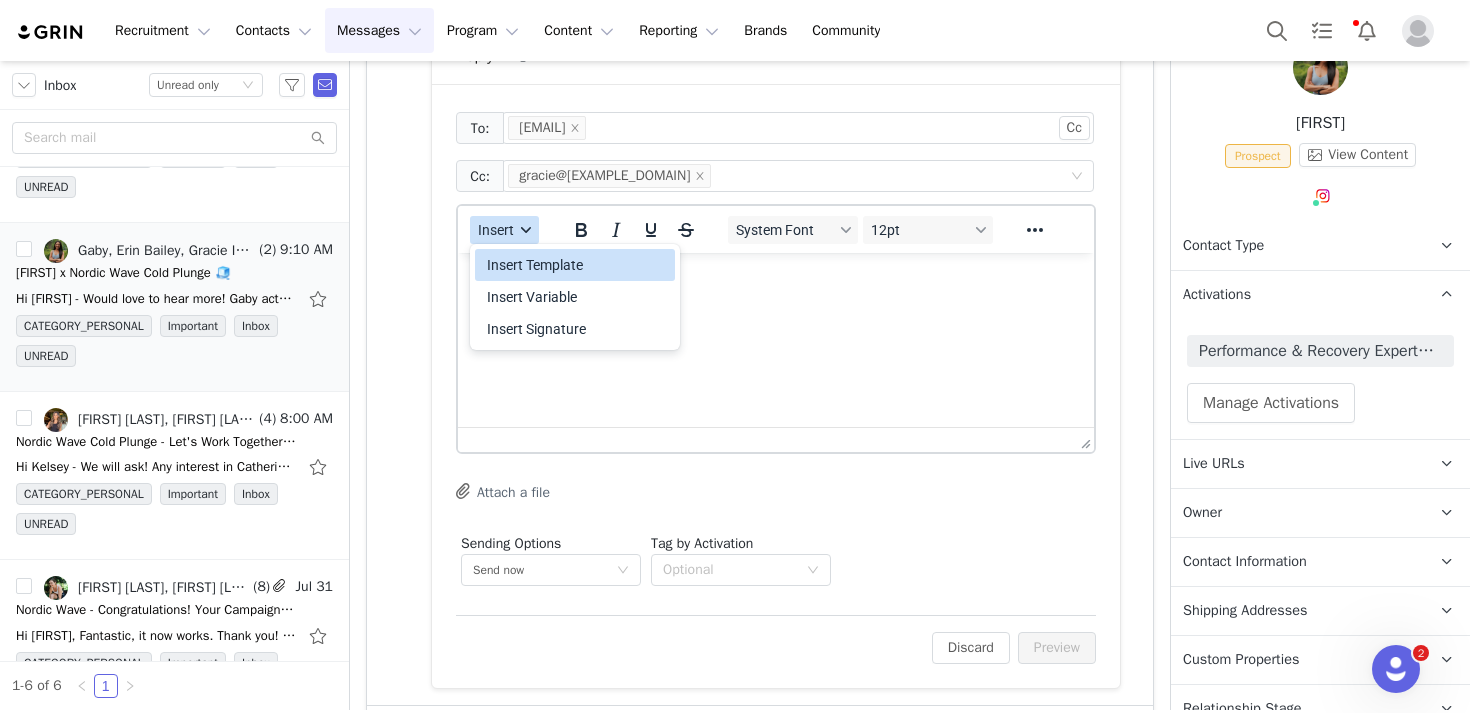 click on "Insert Template" at bounding box center (577, 265) 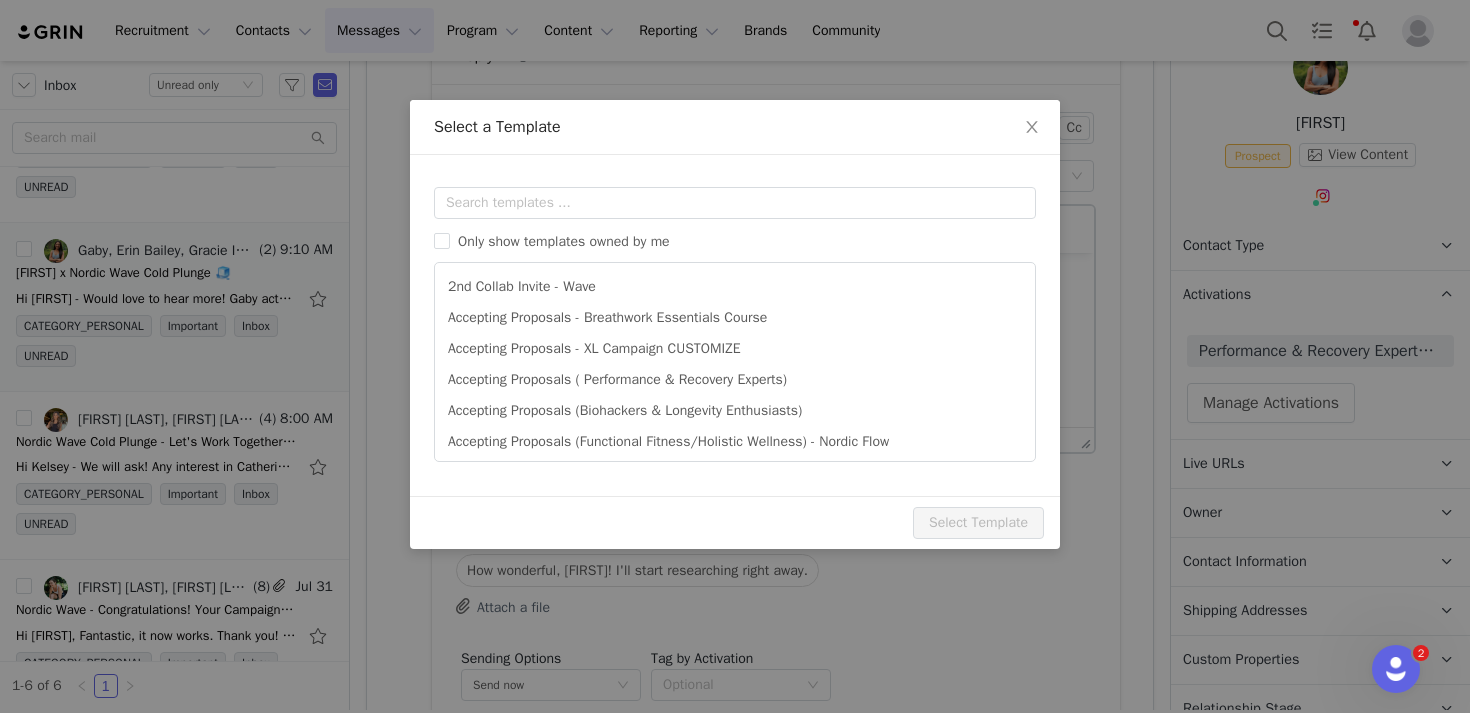 scroll, scrollTop: 0, scrollLeft: 0, axis: both 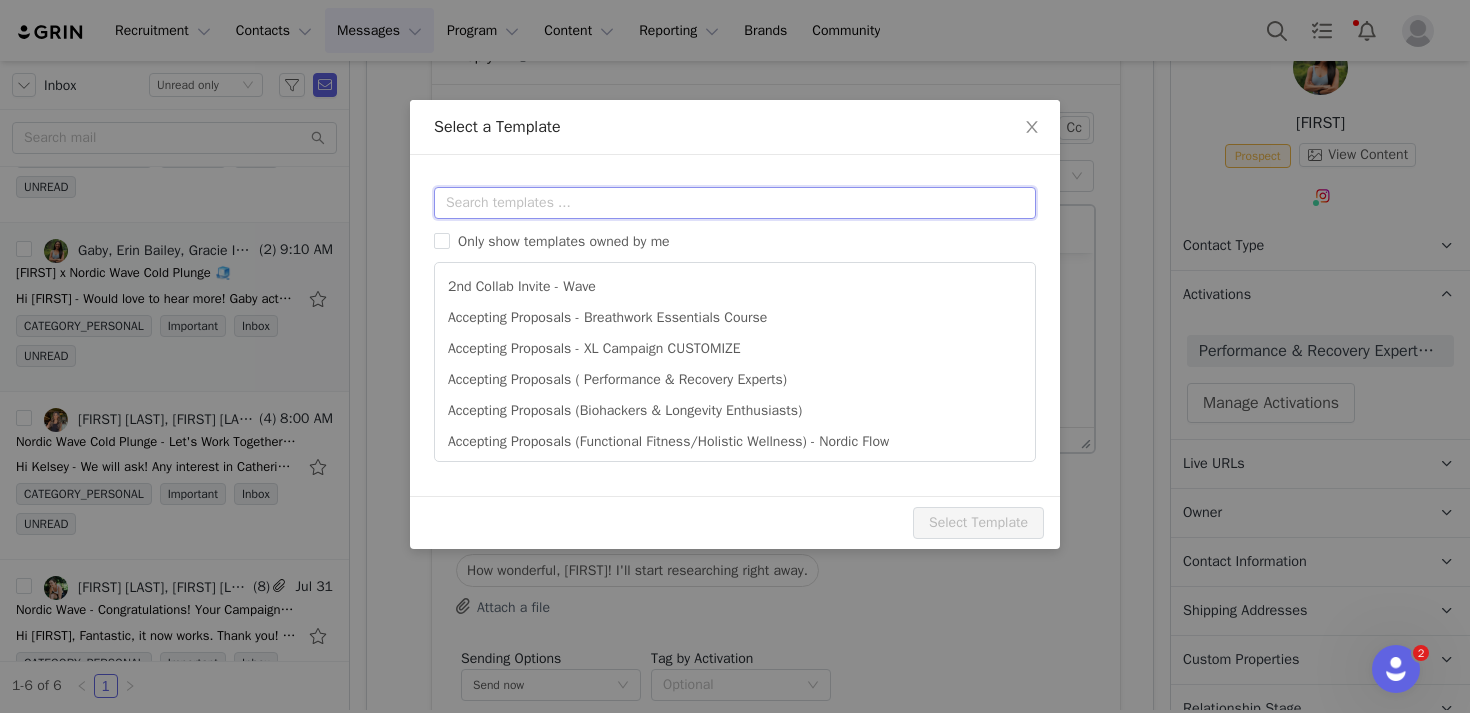 click at bounding box center (735, 203) 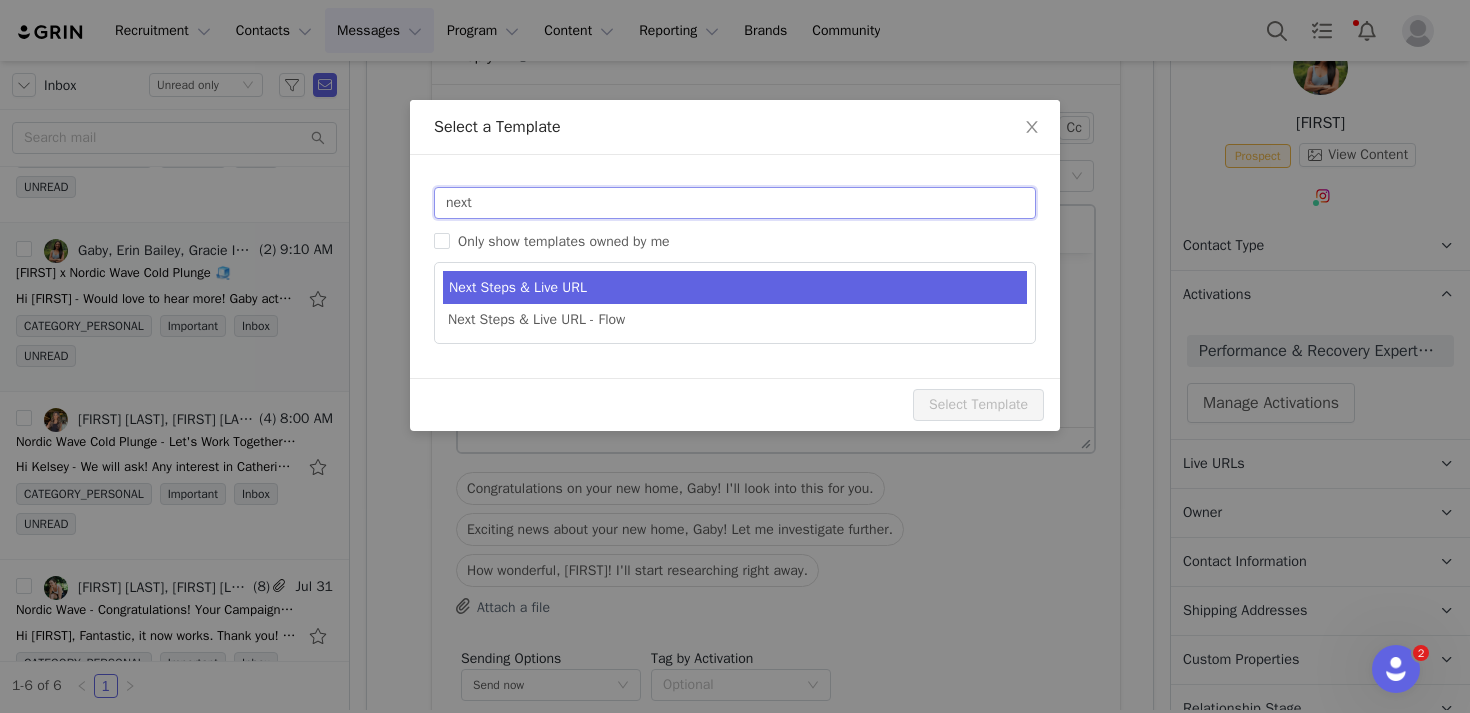 type on "next" 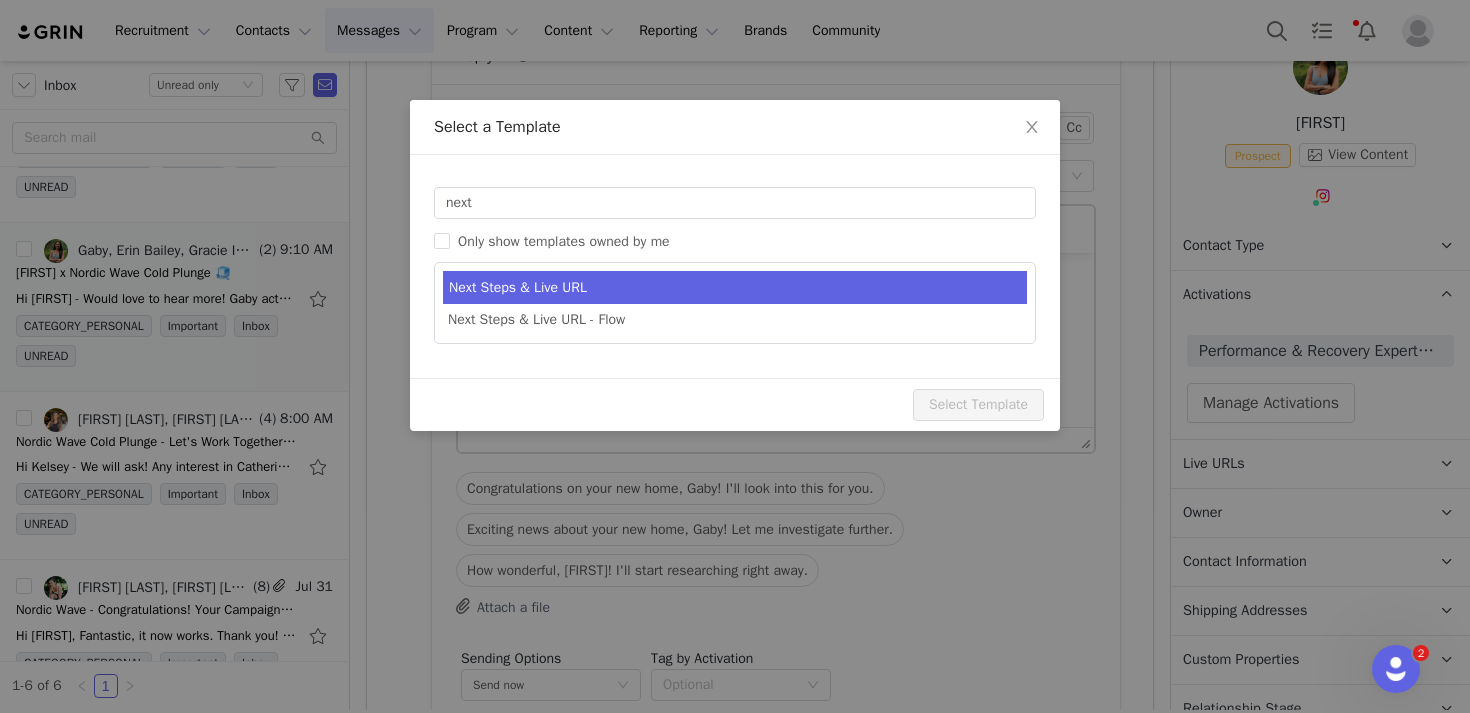type on "Nordic Wave - Next Steps & Campaign Outline" 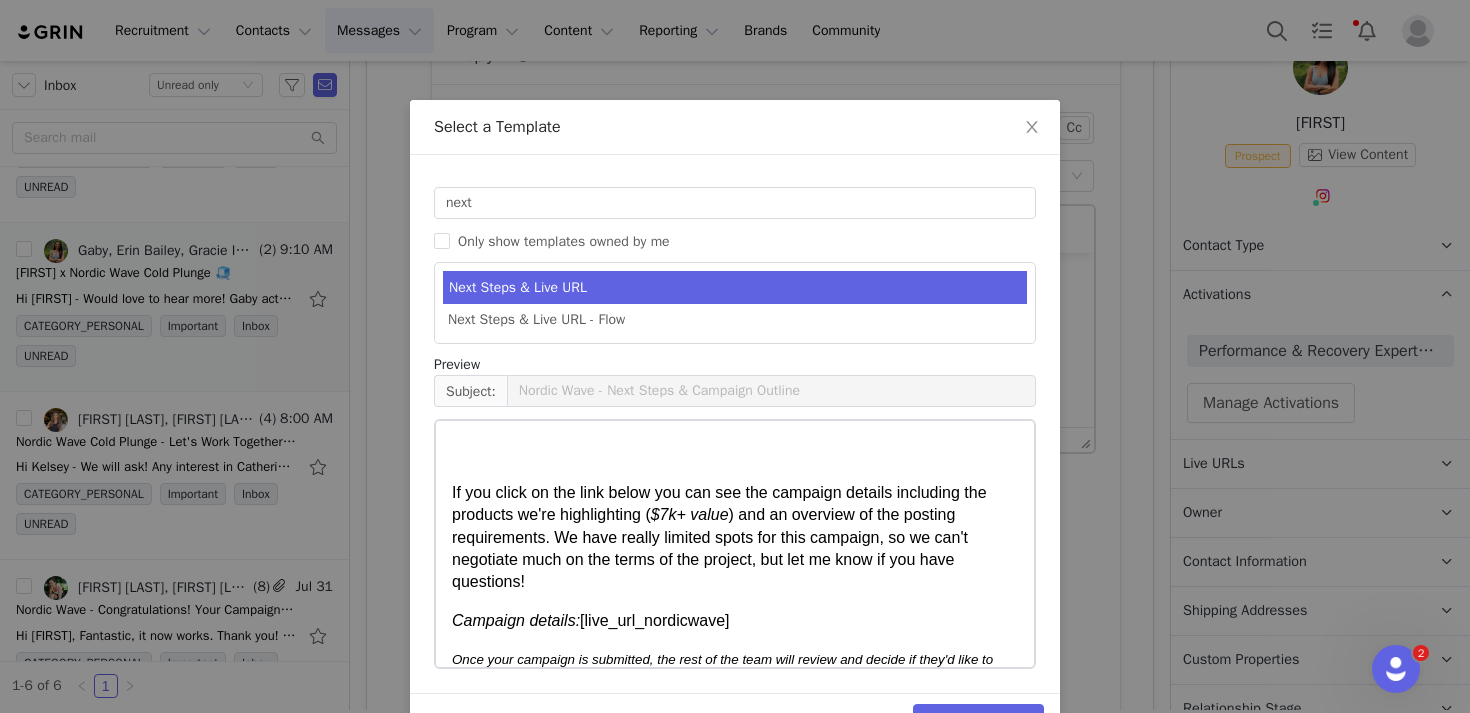 click on "Select Template" at bounding box center [735, 719] 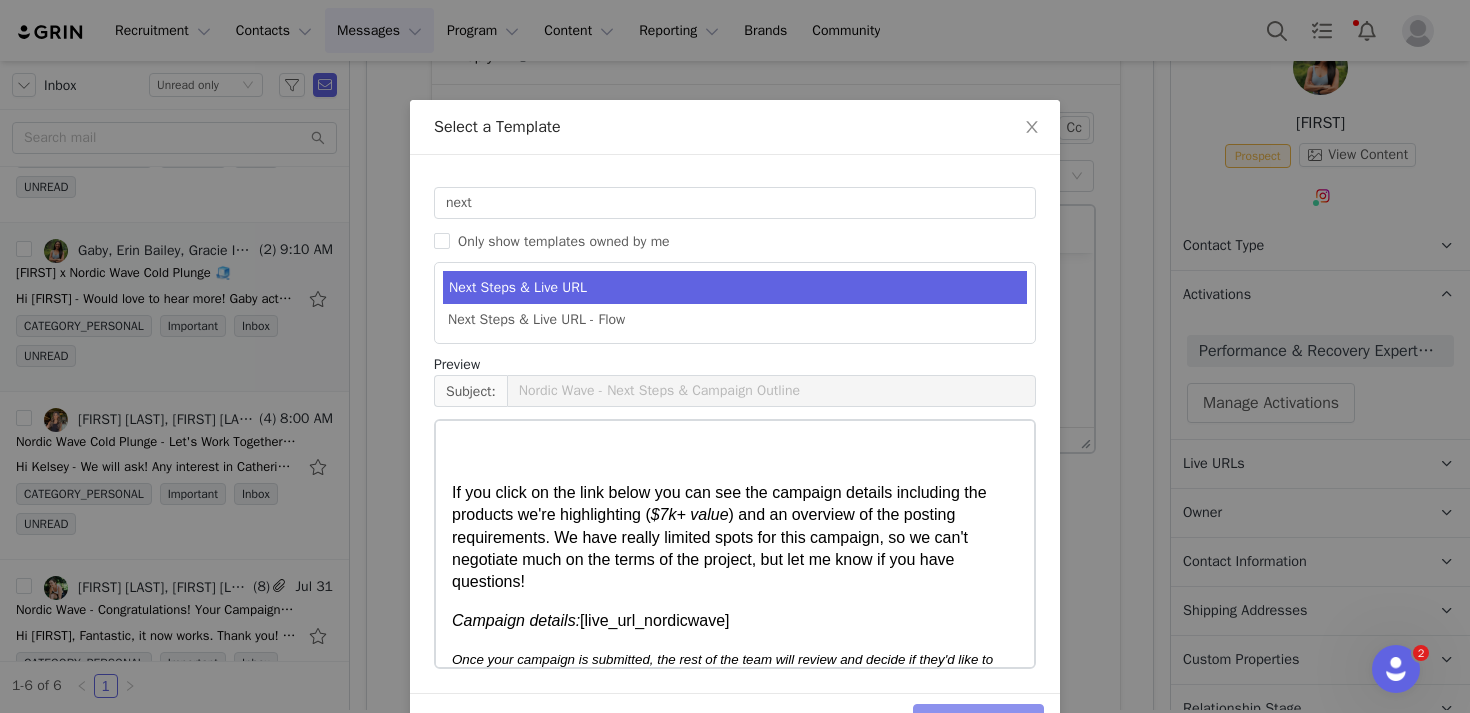 click on "Select Template" at bounding box center [978, 720] 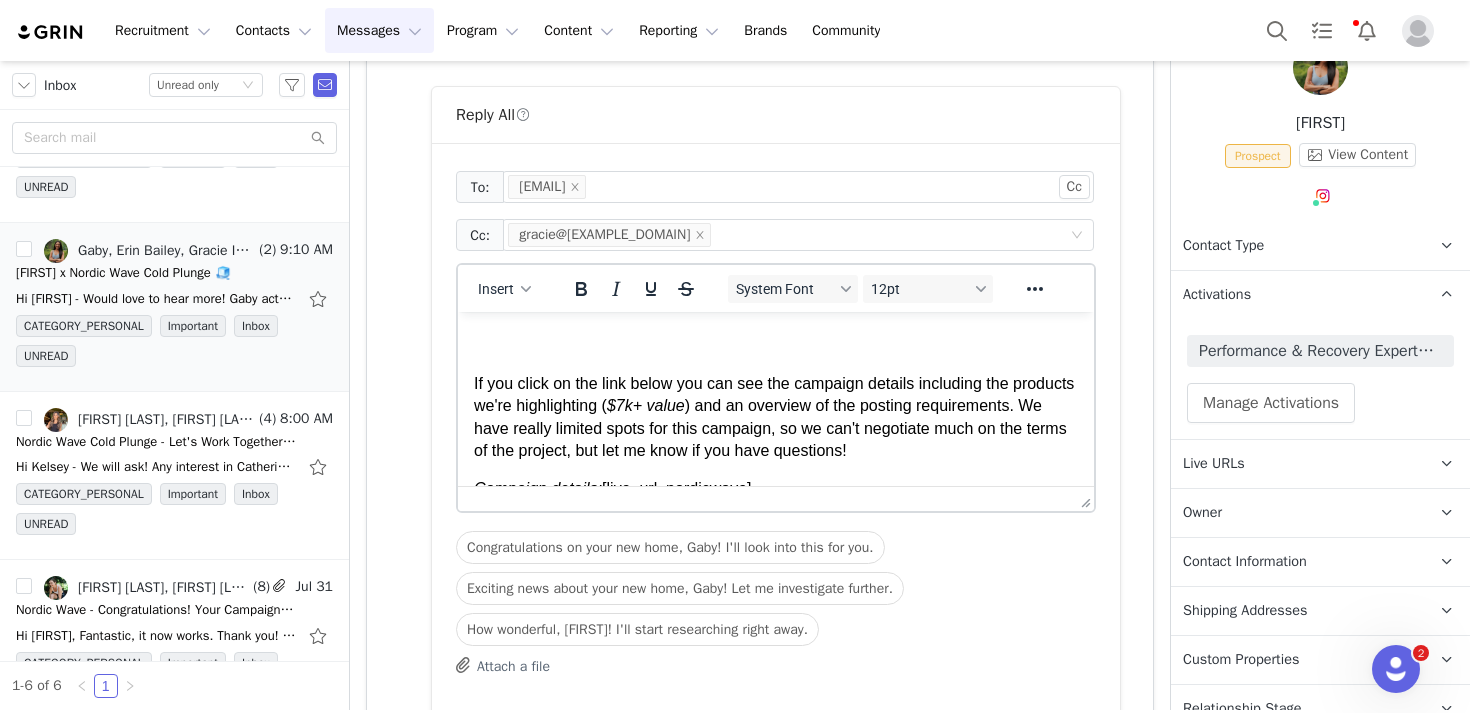 scroll, scrollTop: 844, scrollLeft: 0, axis: vertical 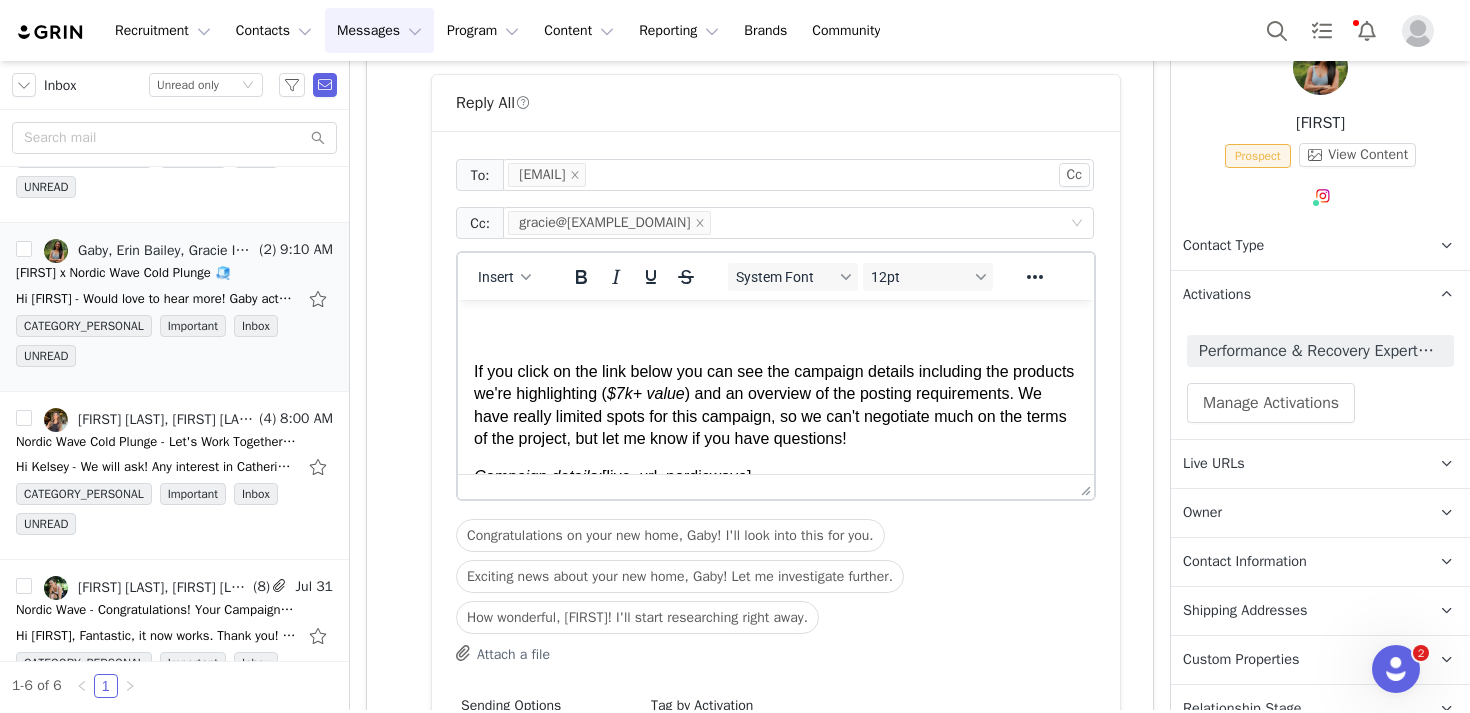 click on "If you click on the link below you can see the campaign details including the products we're highlighting ( $7k+ value ) and an overview of the posting requirements. We have really limited spots for this campaign, so we can't negotiate much on the terms of the project, but let me know if you have questions!" at bounding box center (776, 383) 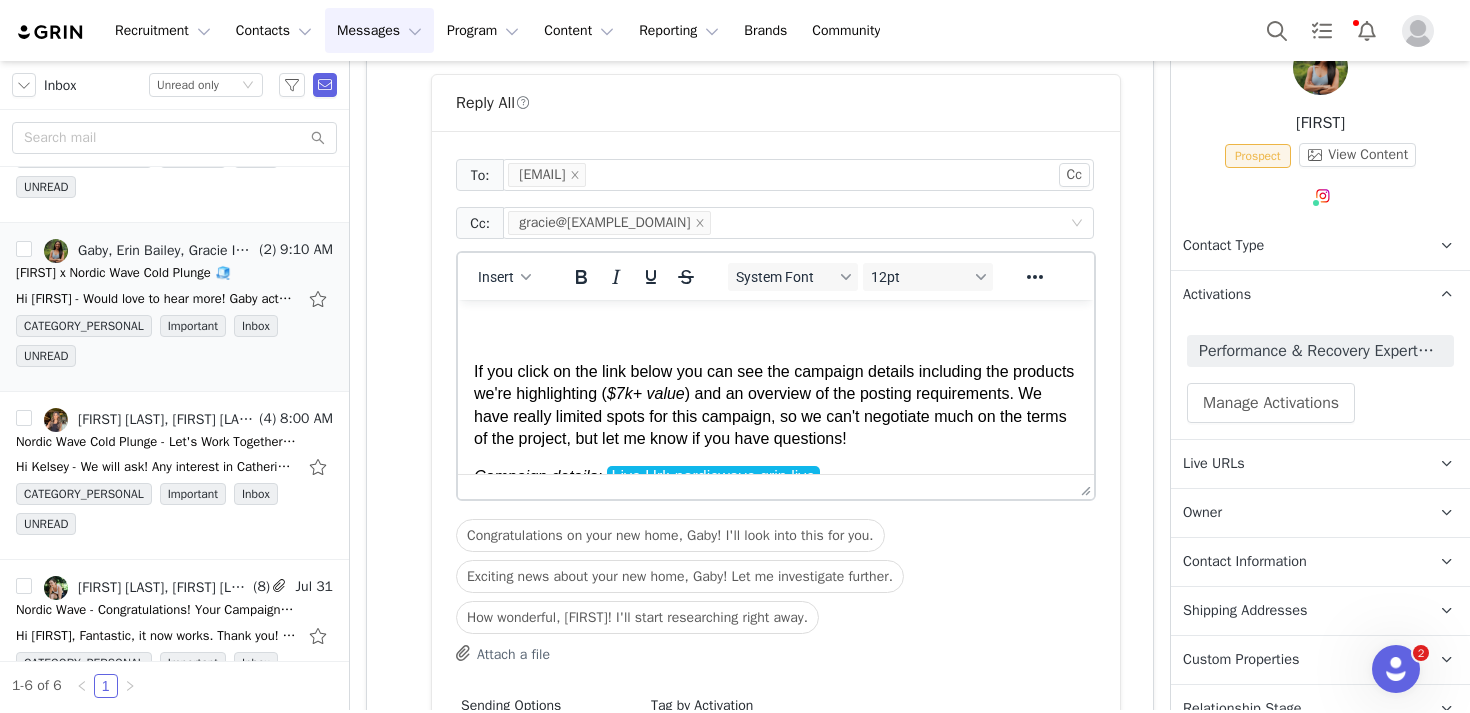 type 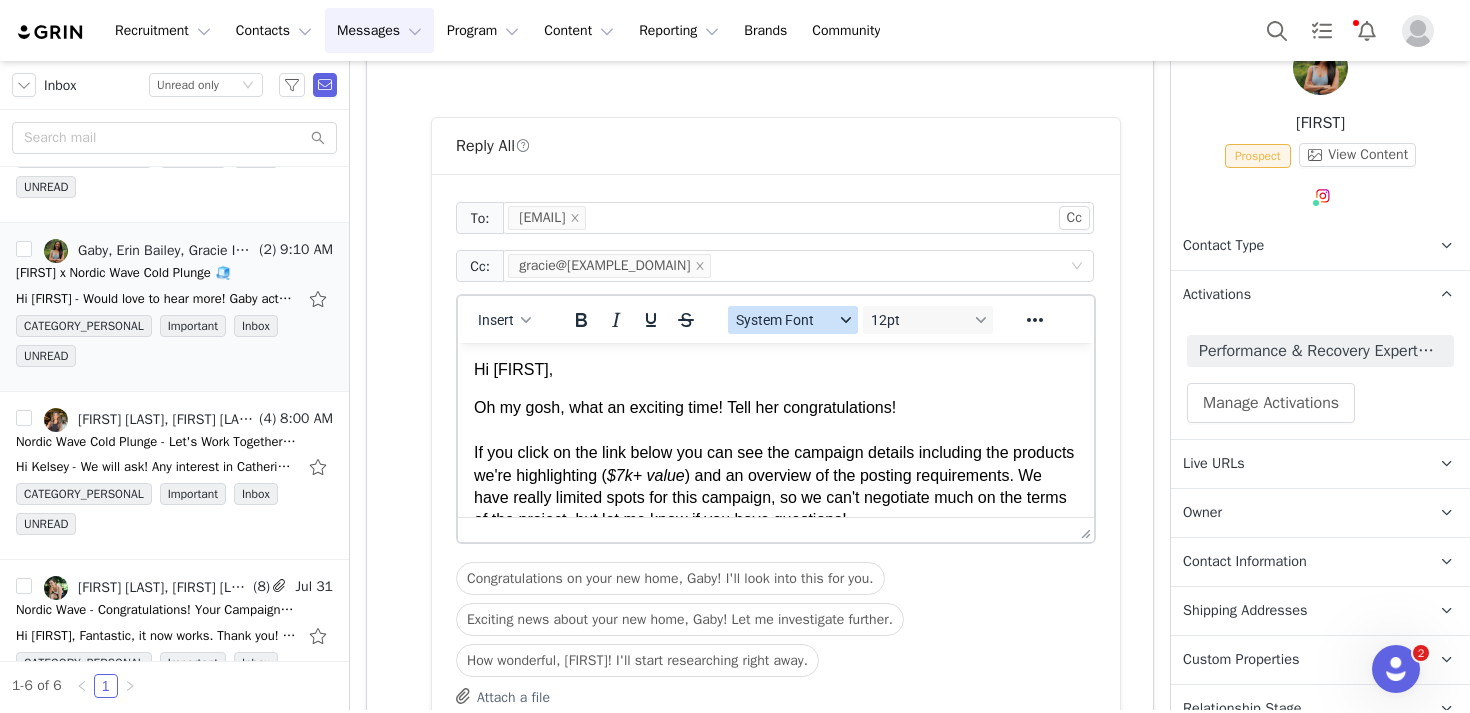 scroll, scrollTop: 823, scrollLeft: 0, axis: vertical 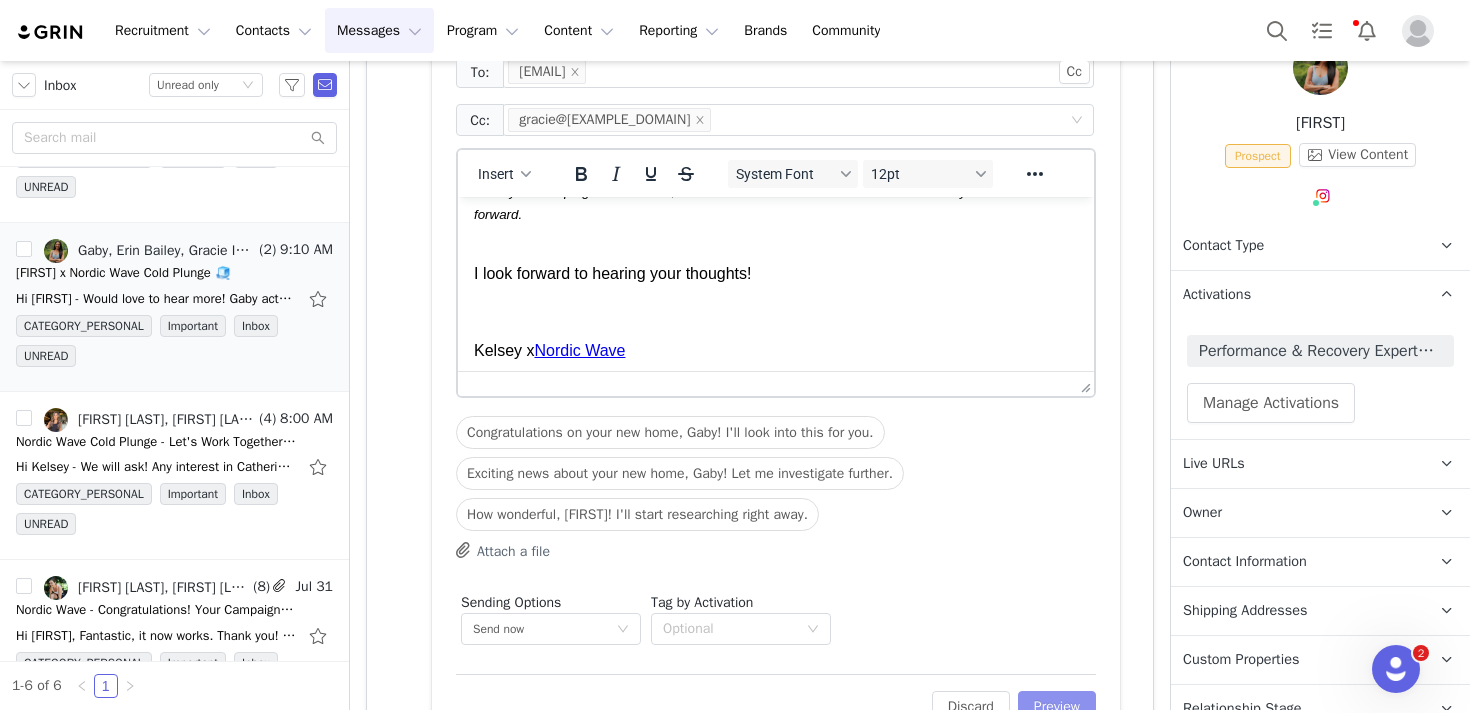 click on "Preview" at bounding box center [1057, 707] 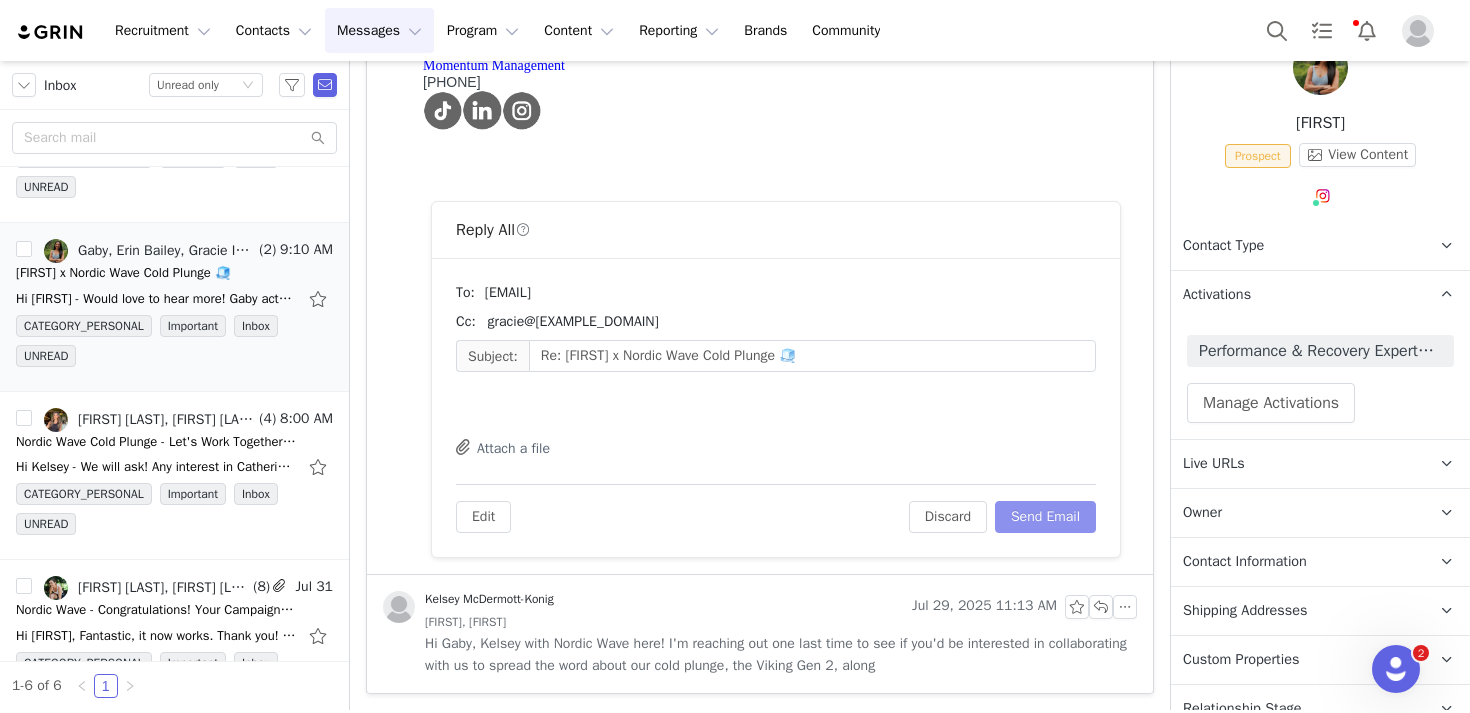 scroll, scrollTop: 729, scrollLeft: 0, axis: vertical 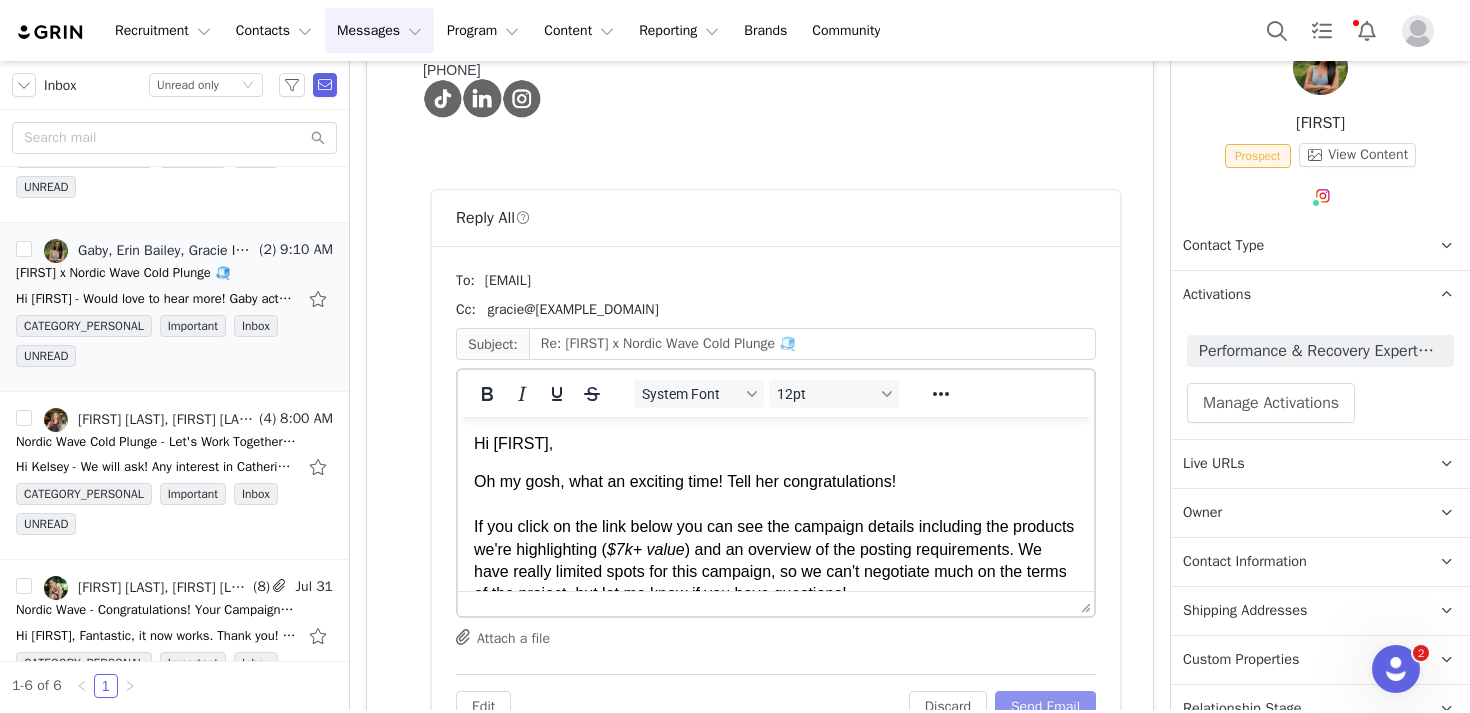 click on "Send Email" at bounding box center (1045, 707) 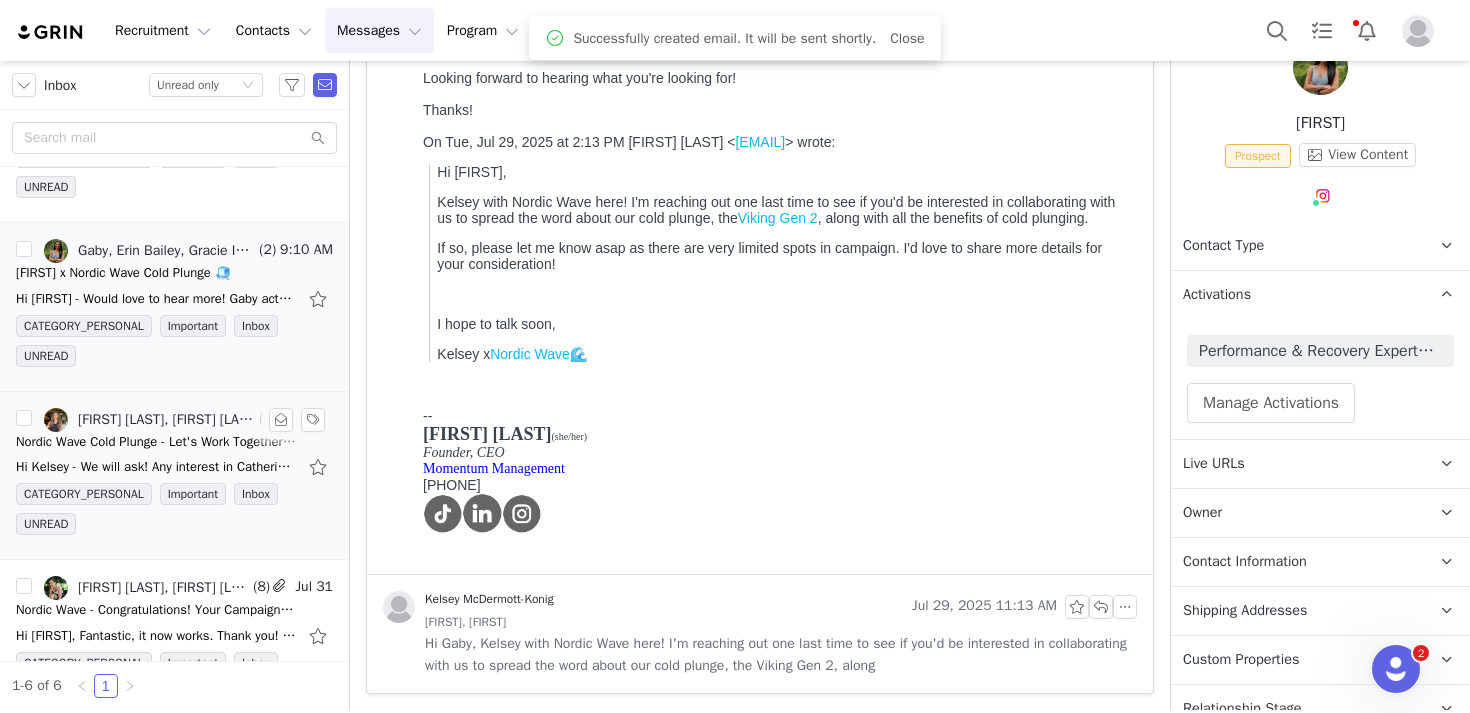 scroll, scrollTop: 314, scrollLeft: 0, axis: vertical 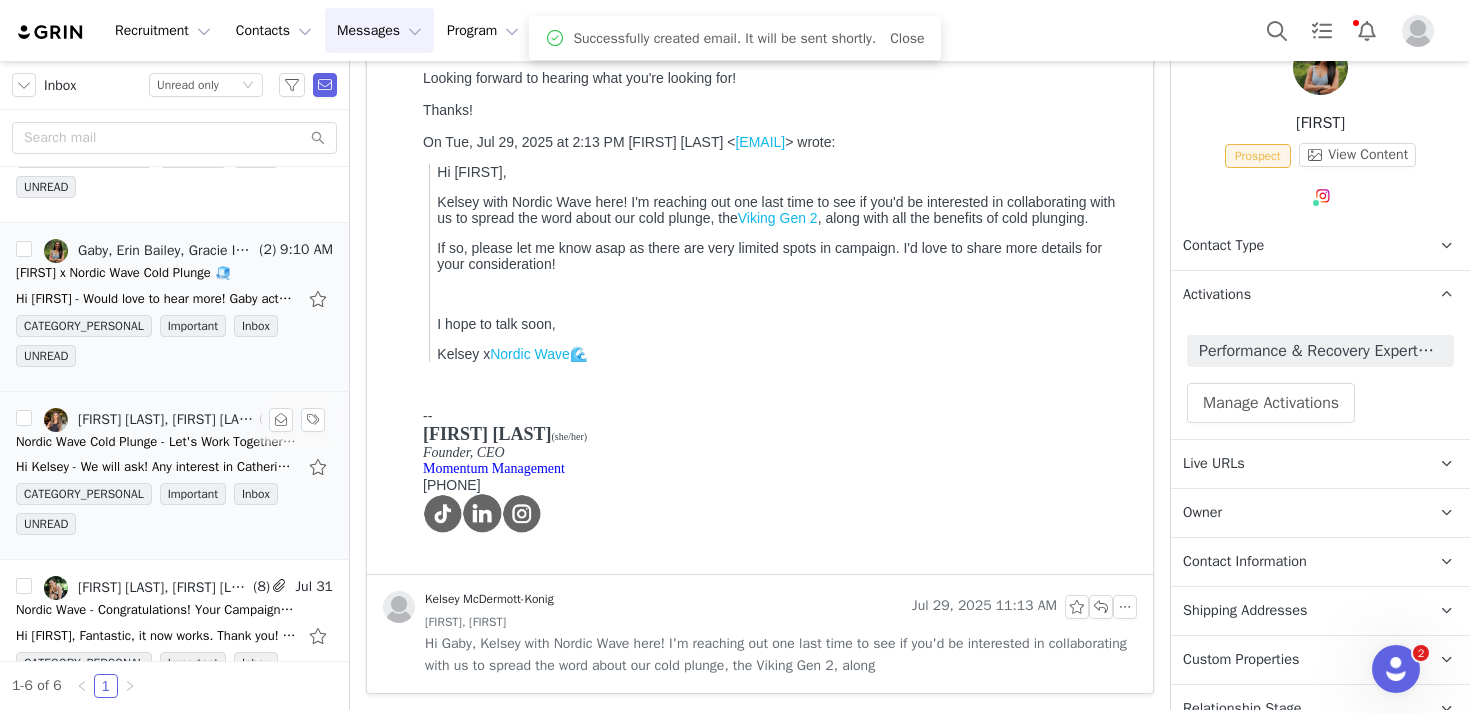 click on "Nordic Wave Cold Plunge - Let's Work Together 🧊" at bounding box center [156, 442] 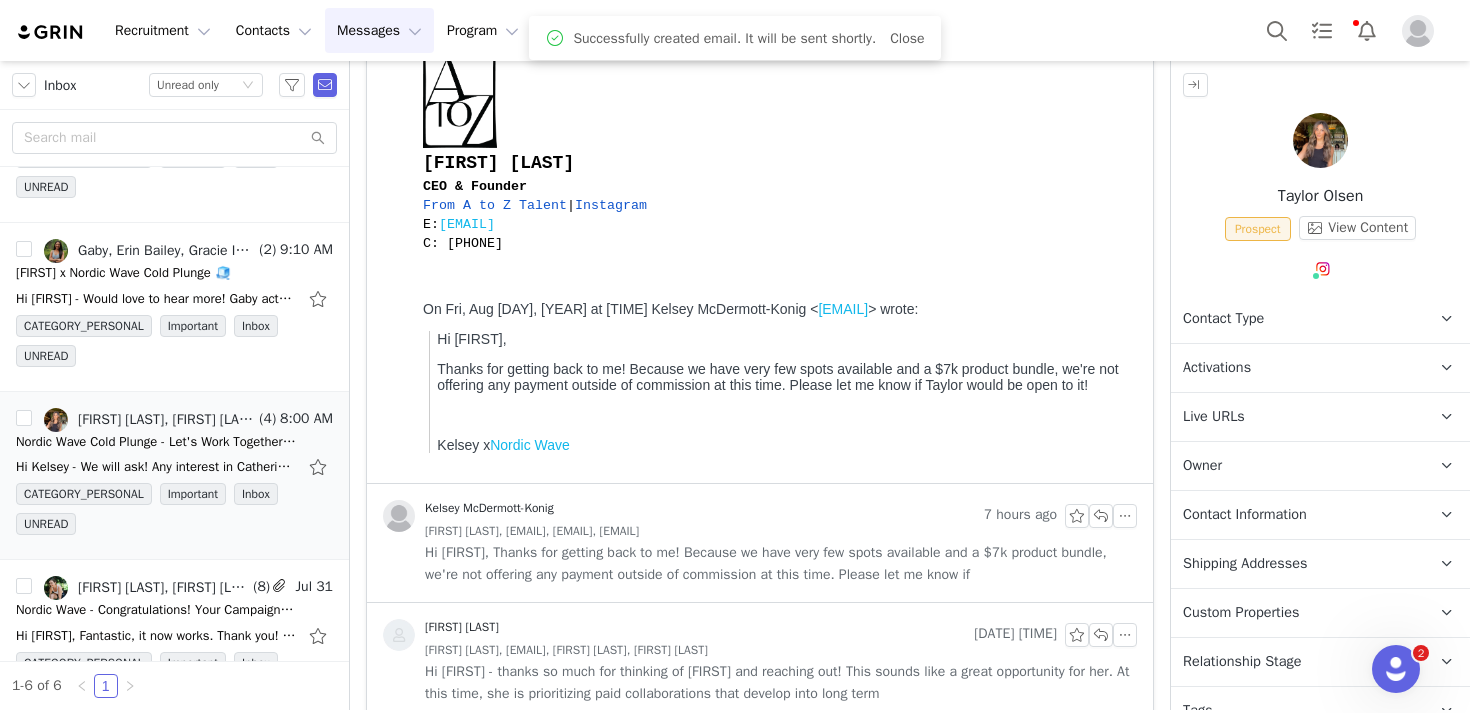 scroll, scrollTop: 0, scrollLeft: 0, axis: both 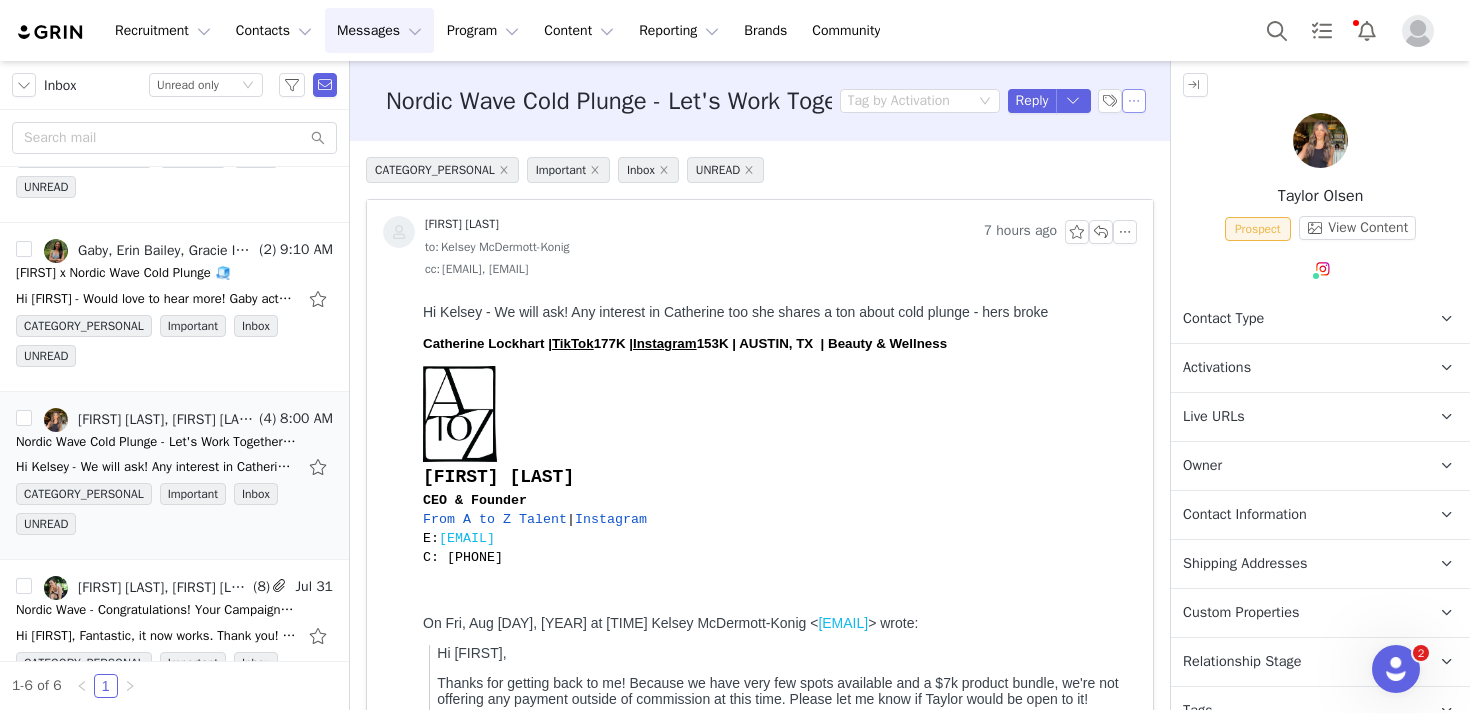 click at bounding box center [1134, 101] 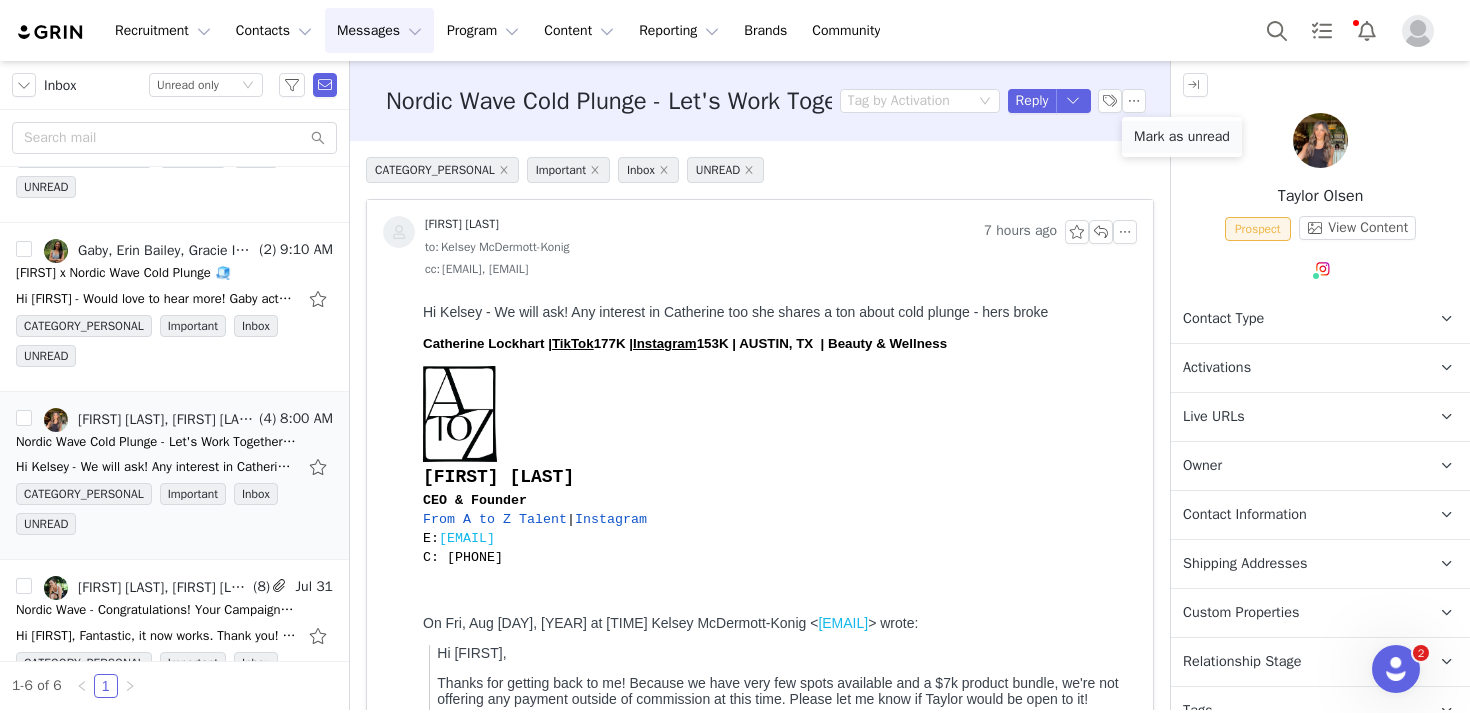 click on "Mark as unread" at bounding box center [1182, 137] 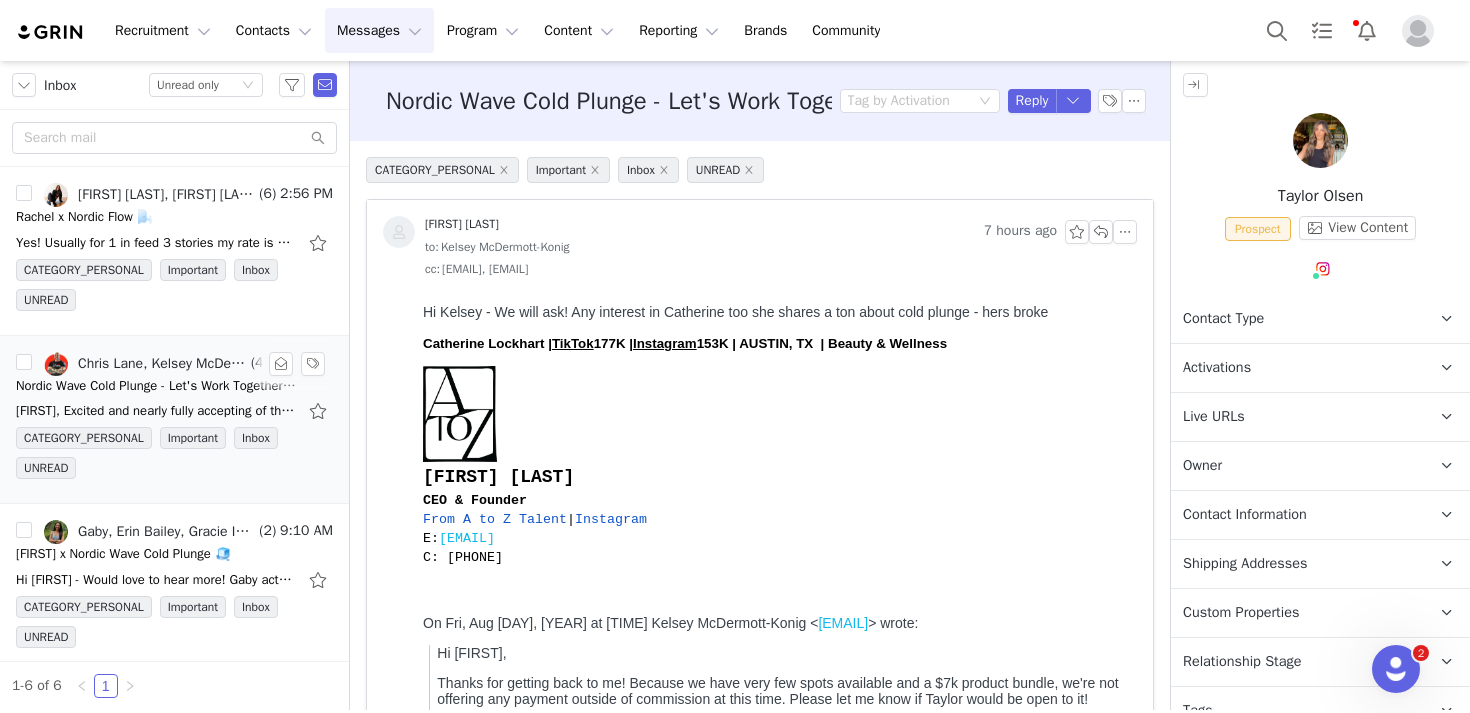 scroll, scrollTop: 517, scrollLeft: 0, axis: vertical 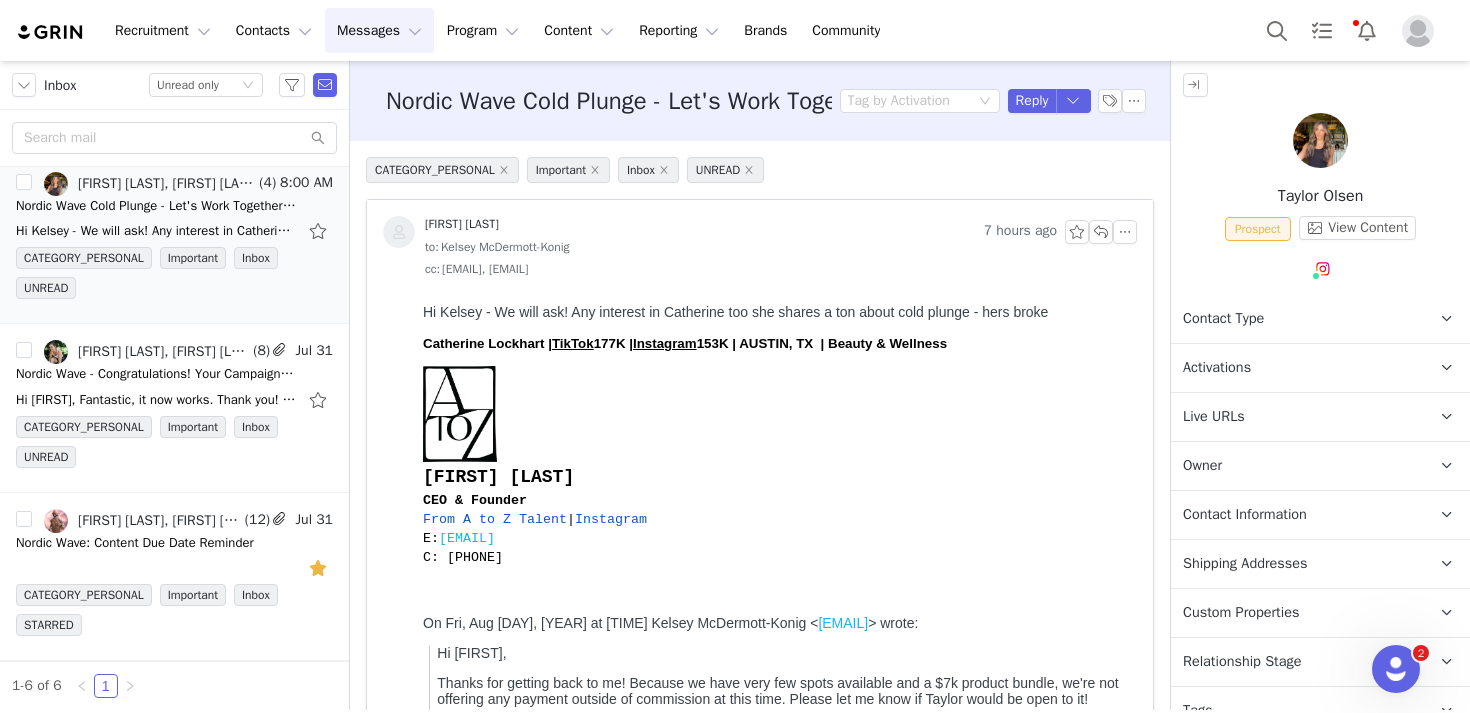 click on "Recruitment Recruitment Creator Search Curated Lists Landing Pages Web Extension AI Creator Search Beta Contacts Contacts Creators Prospects Applicants Messages Messages Dashboard Inbox Templates Sequences Program Program Activations Partnerships Payments Affiliates Content Content Creator Content Media Library Social Listening Reporting Reporting Dashboard Report Builder Brands Brands Community Community" at bounding box center (454, 30) 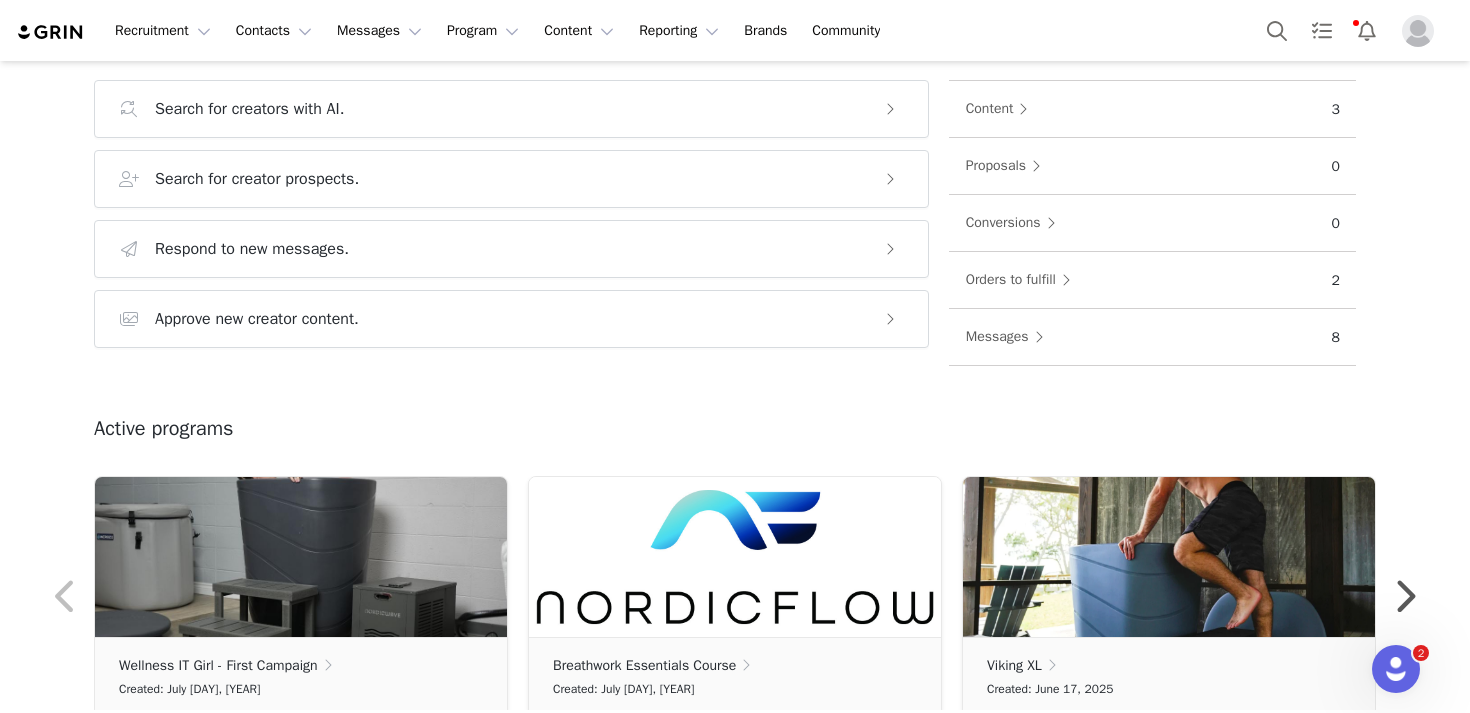 scroll, scrollTop: 284, scrollLeft: 0, axis: vertical 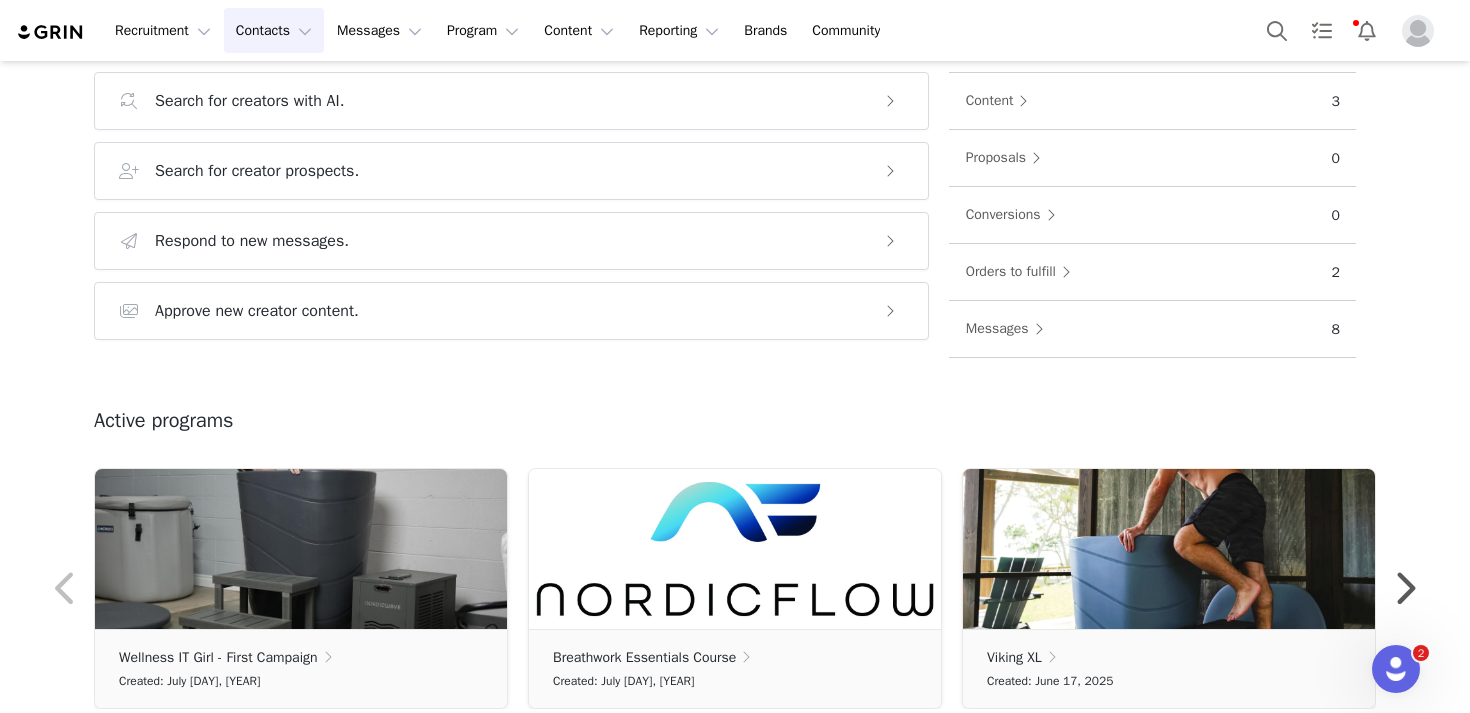 click on "Contacts Contacts" at bounding box center [274, 30] 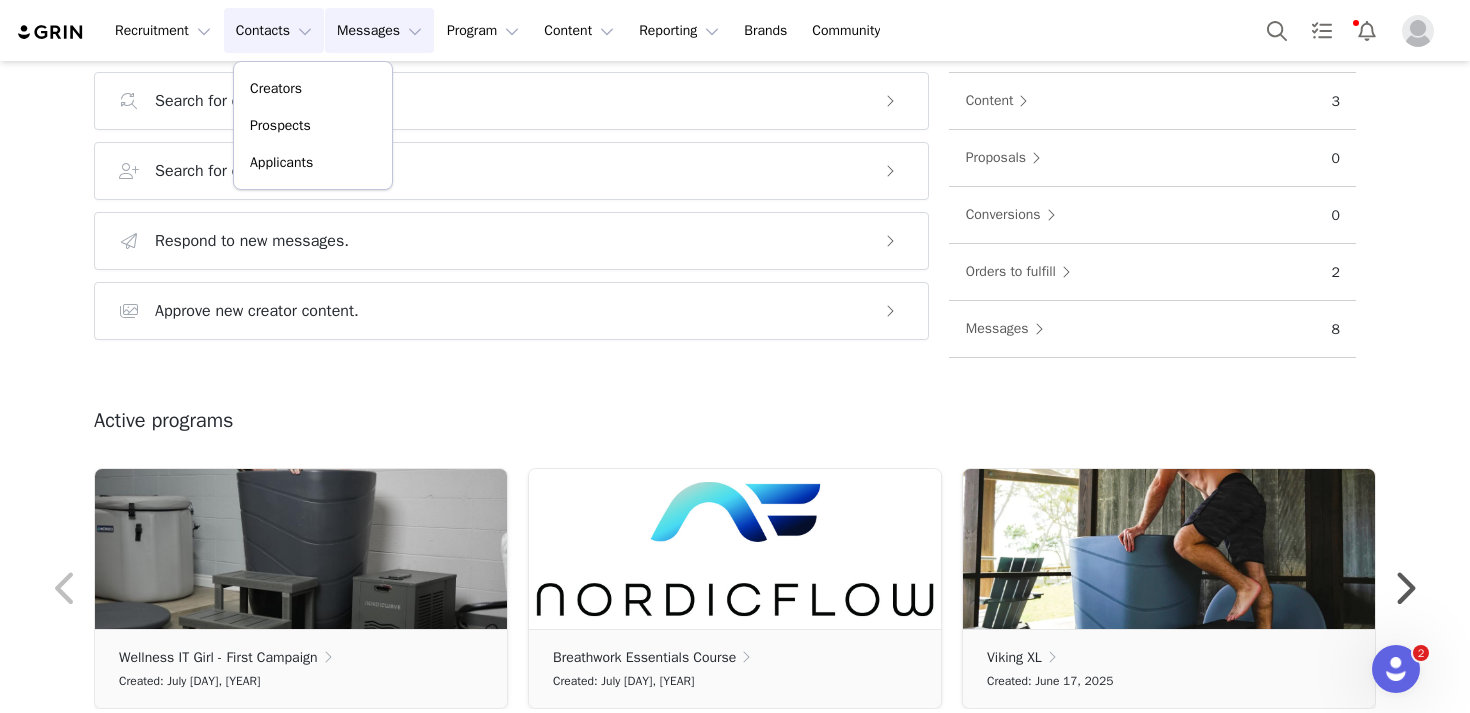 click on "Messages Messages" at bounding box center (379, 30) 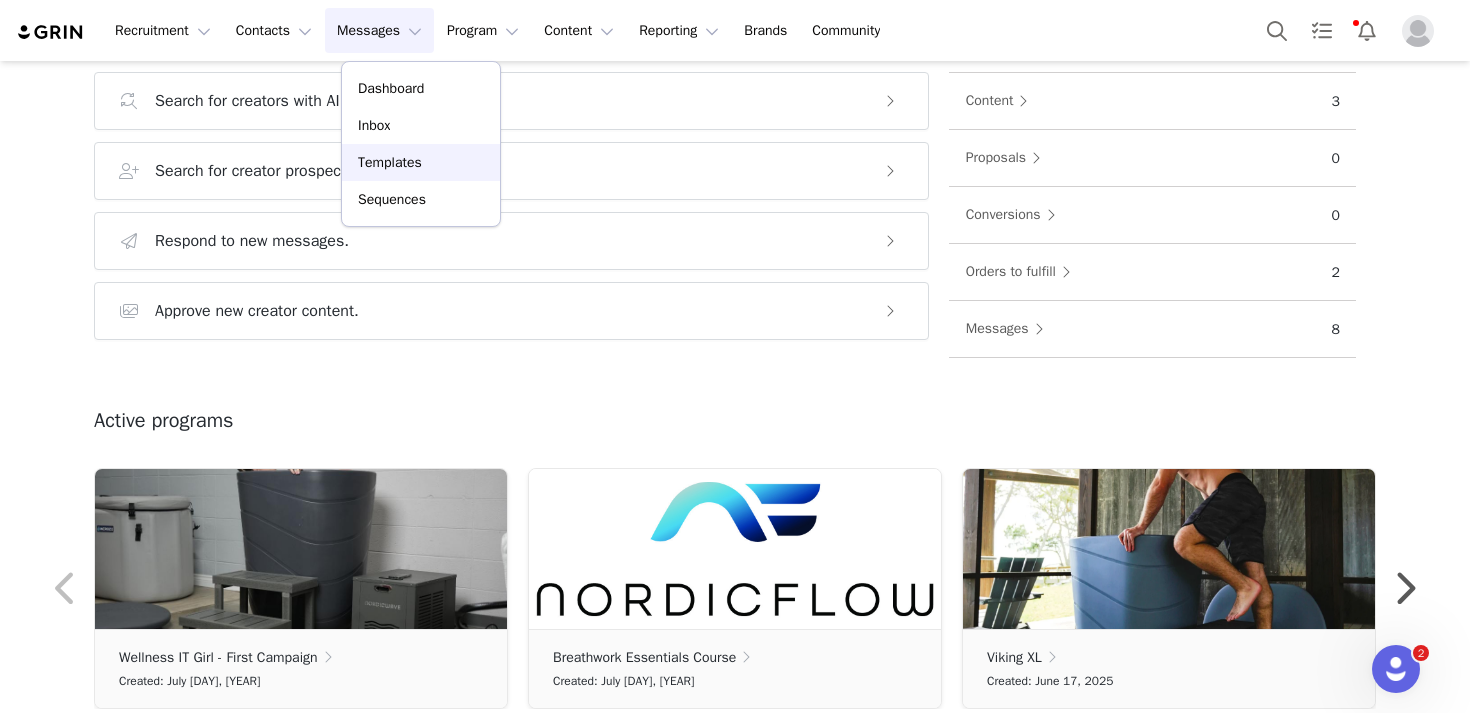 click on "Templates" at bounding box center [421, 162] 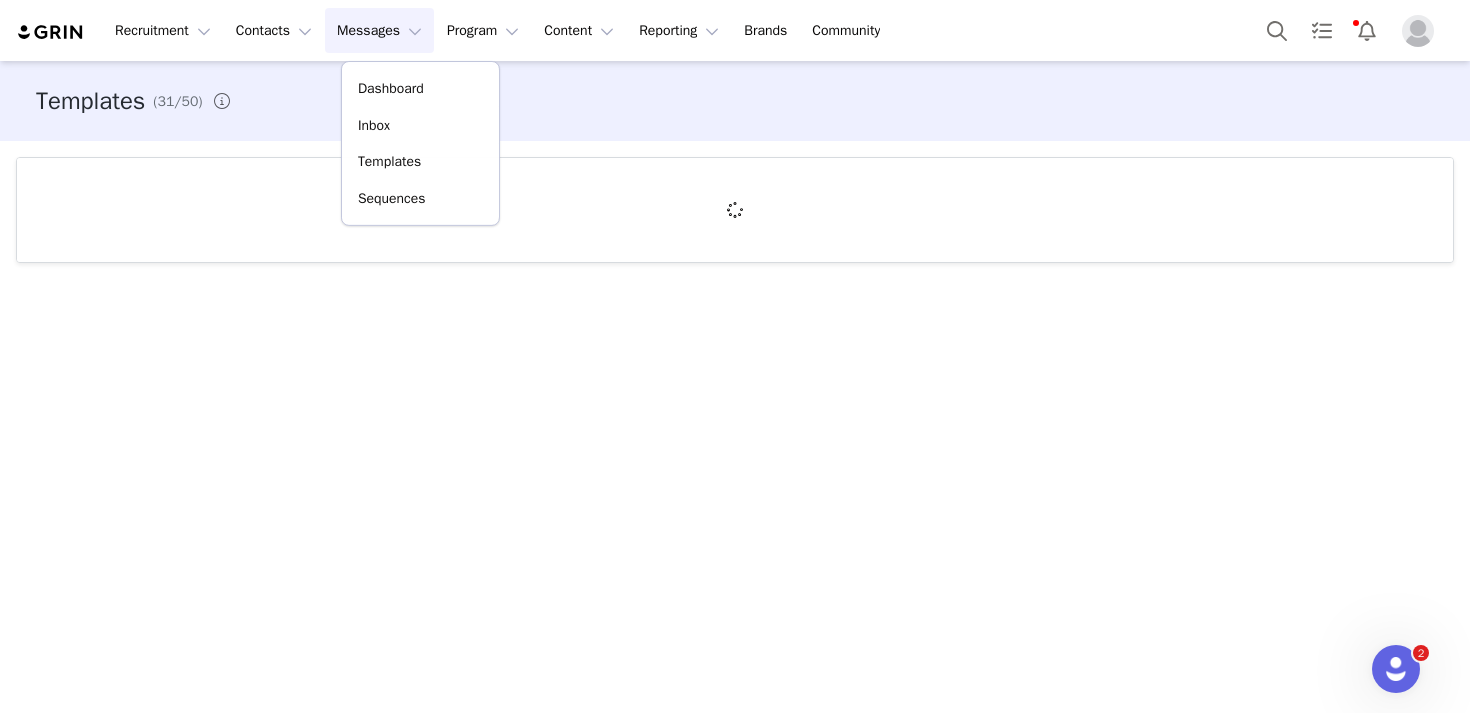 scroll, scrollTop: 0, scrollLeft: 0, axis: both 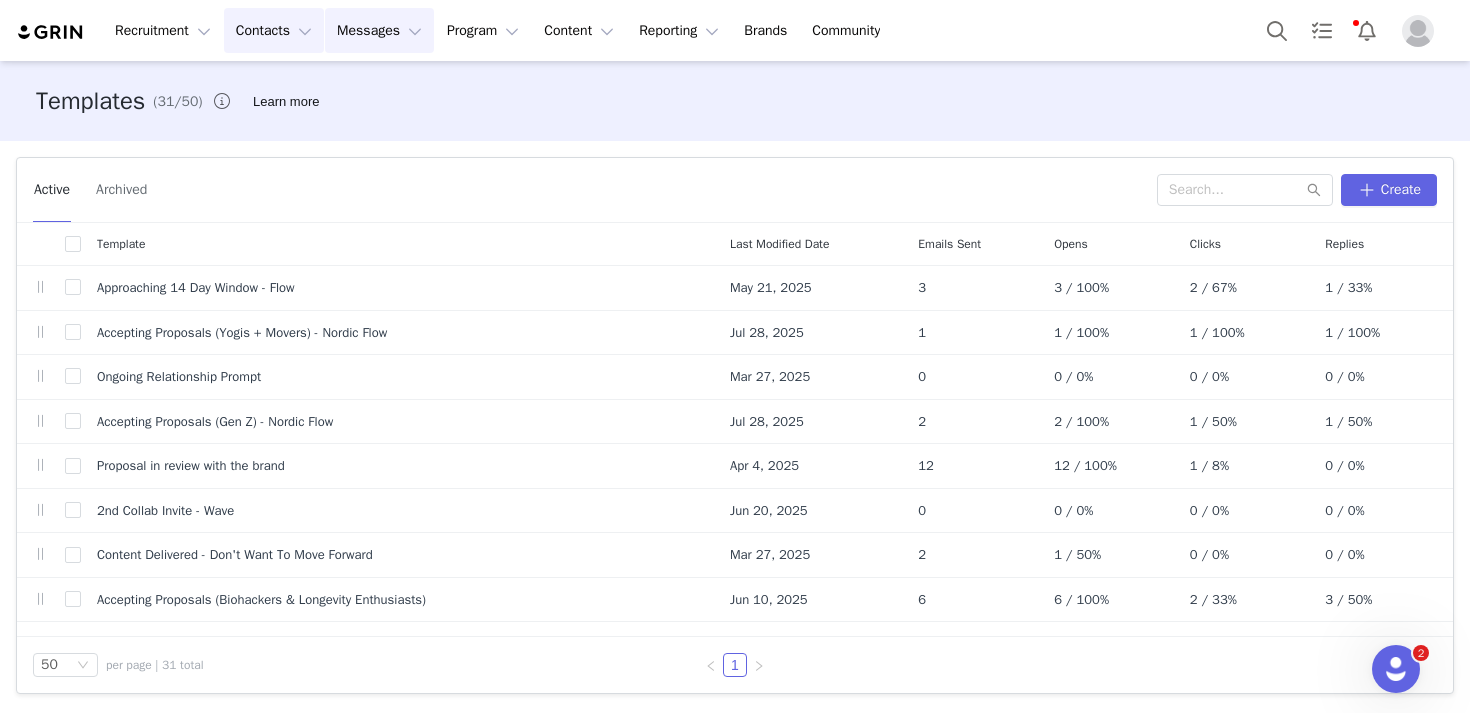 click on "Contacts Contacts" at bounding box center (274, 30) 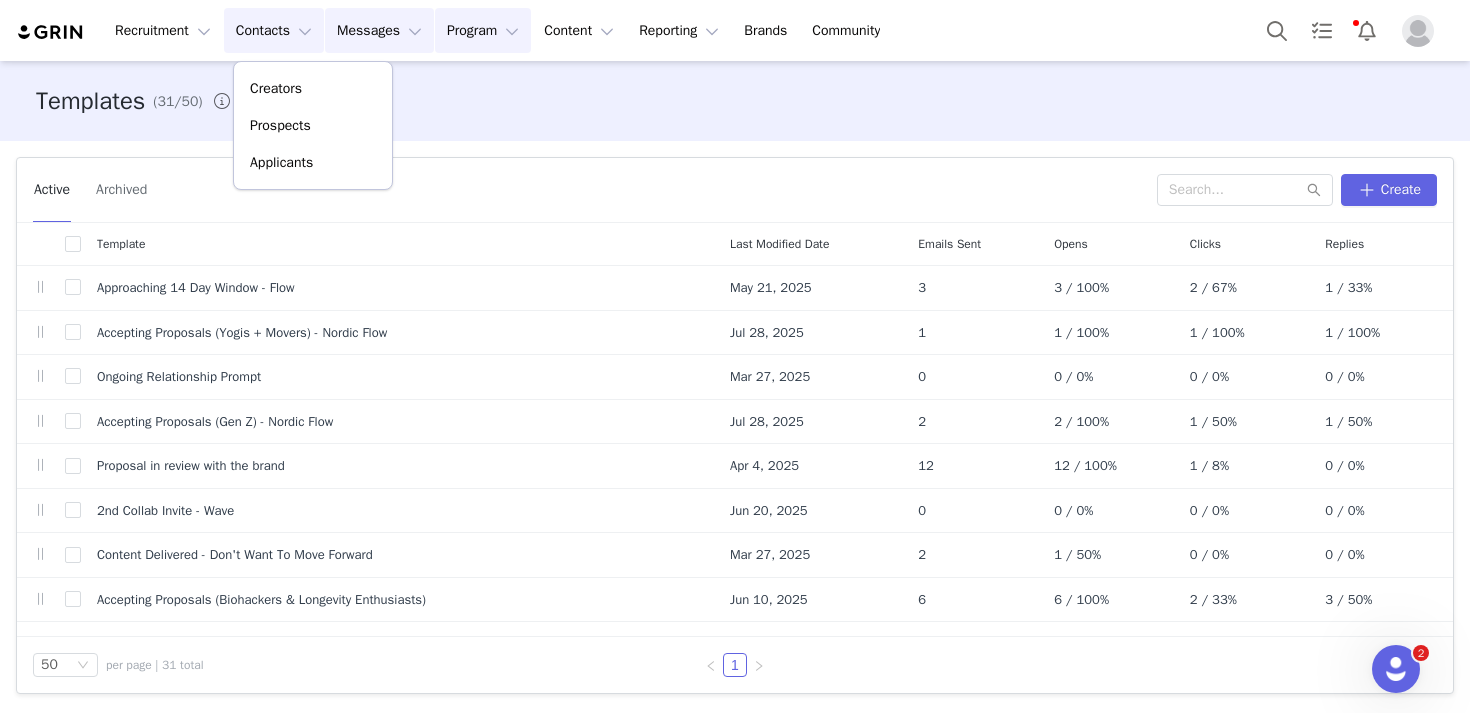 click on "Program Program" at bounding box center [483, 30] 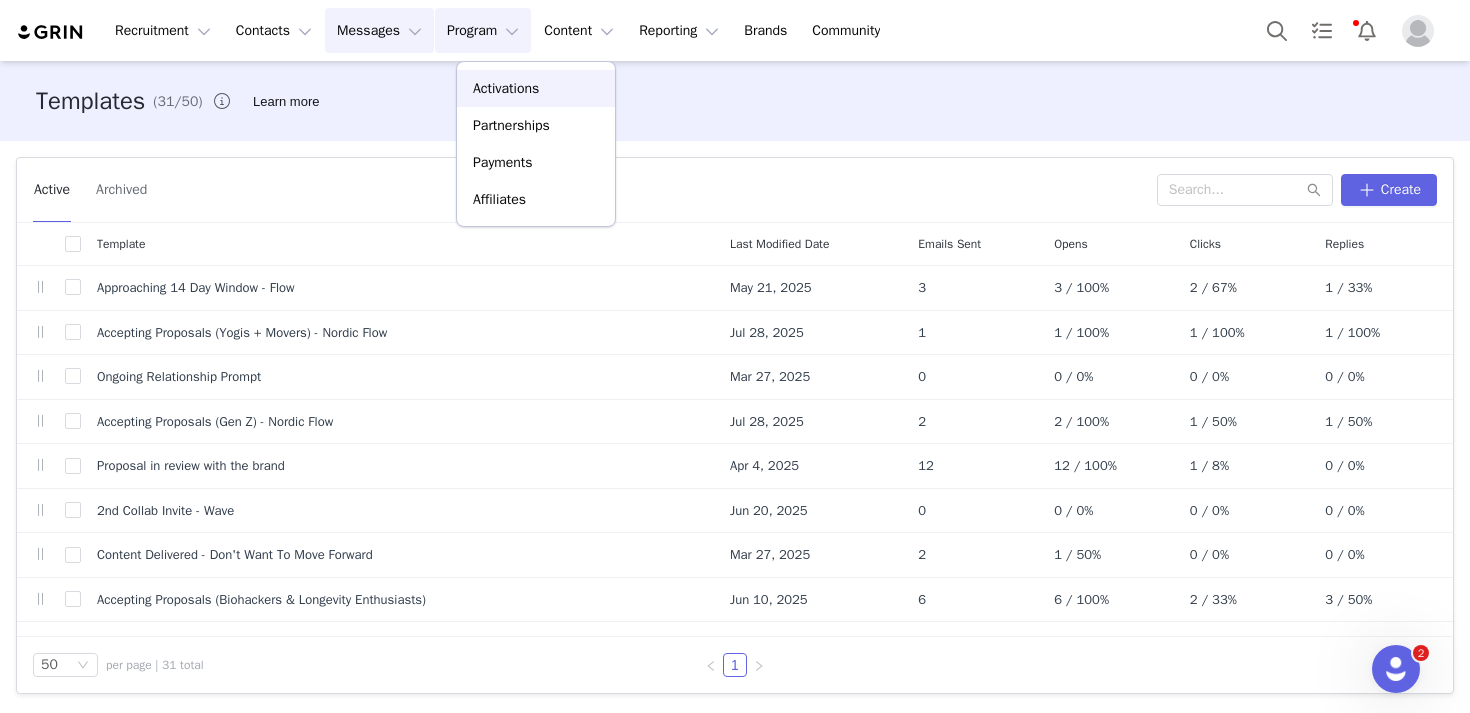 click on "Activations" at bounding box center (506, 88) 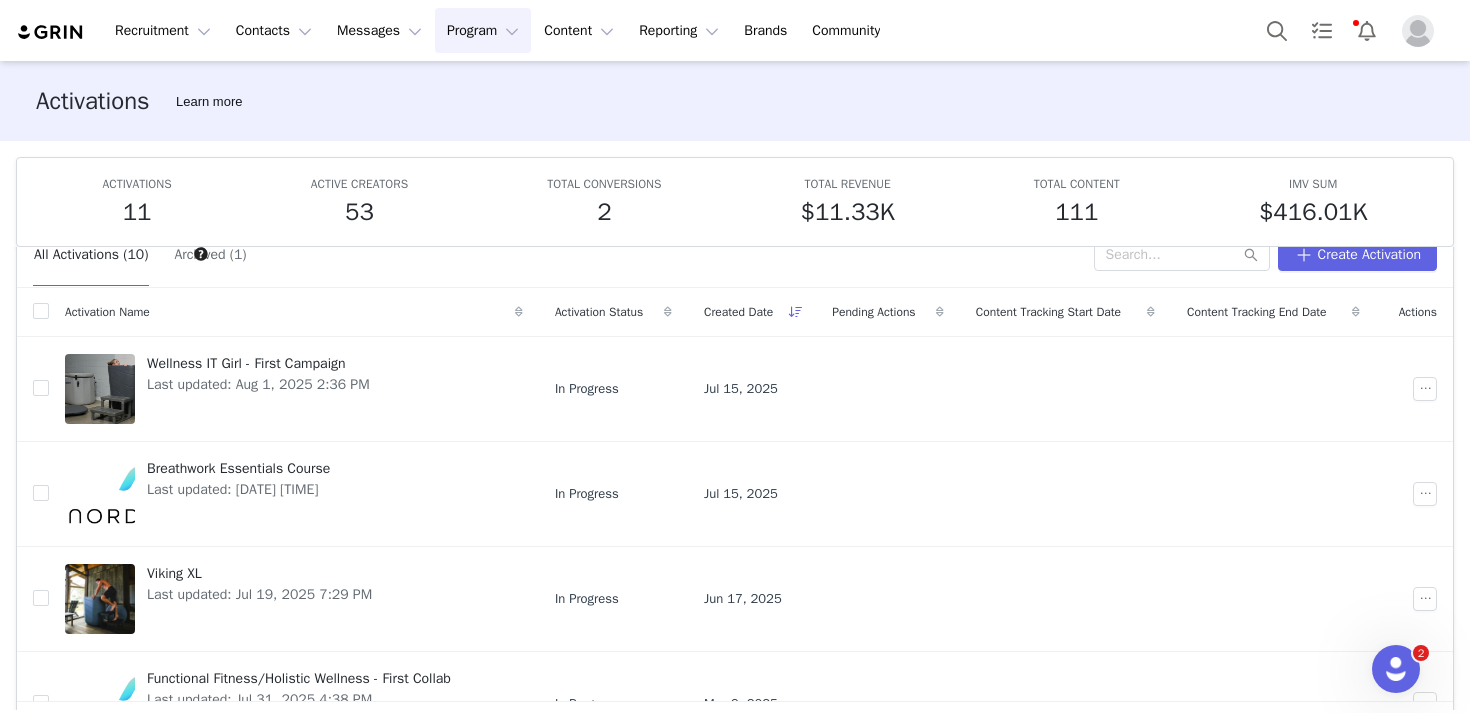 scroll, scrollTop: 16, scrollLeft: 0, axis: vertical 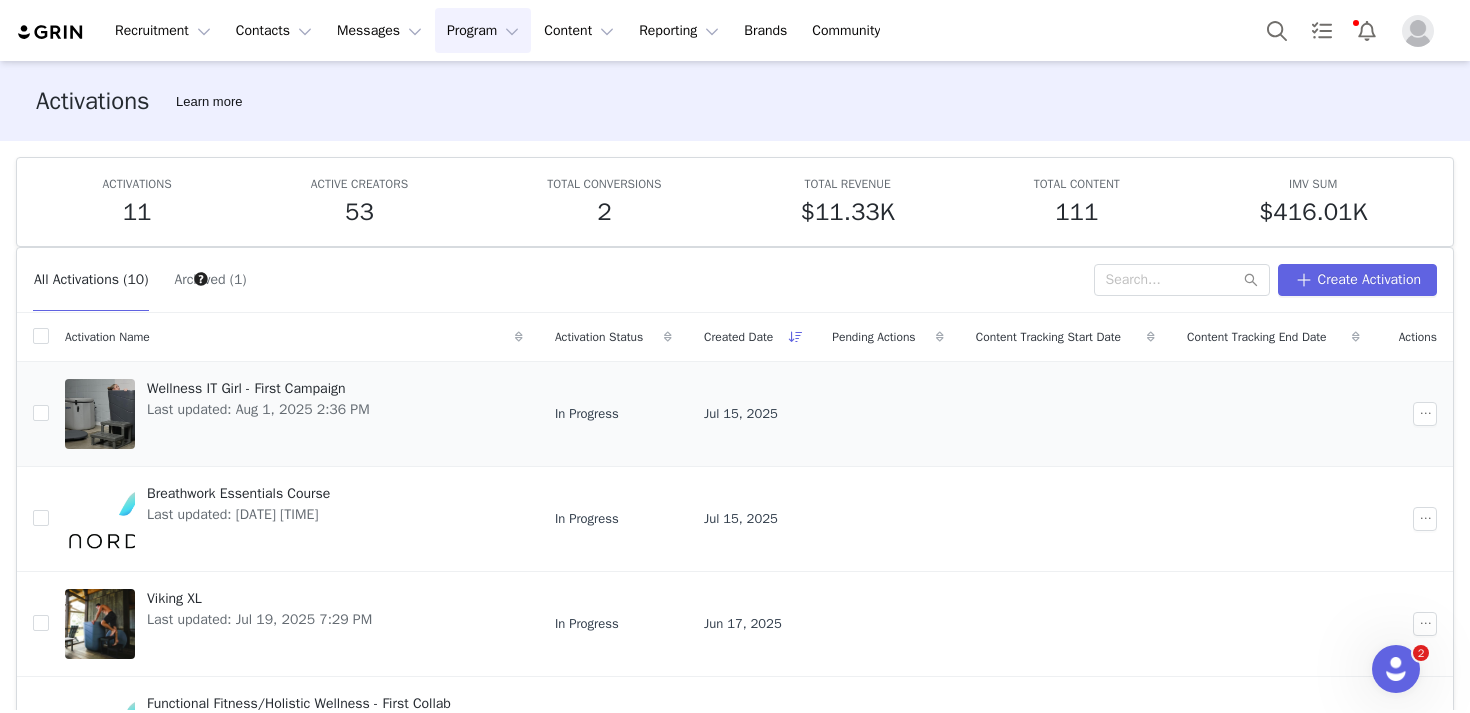 type 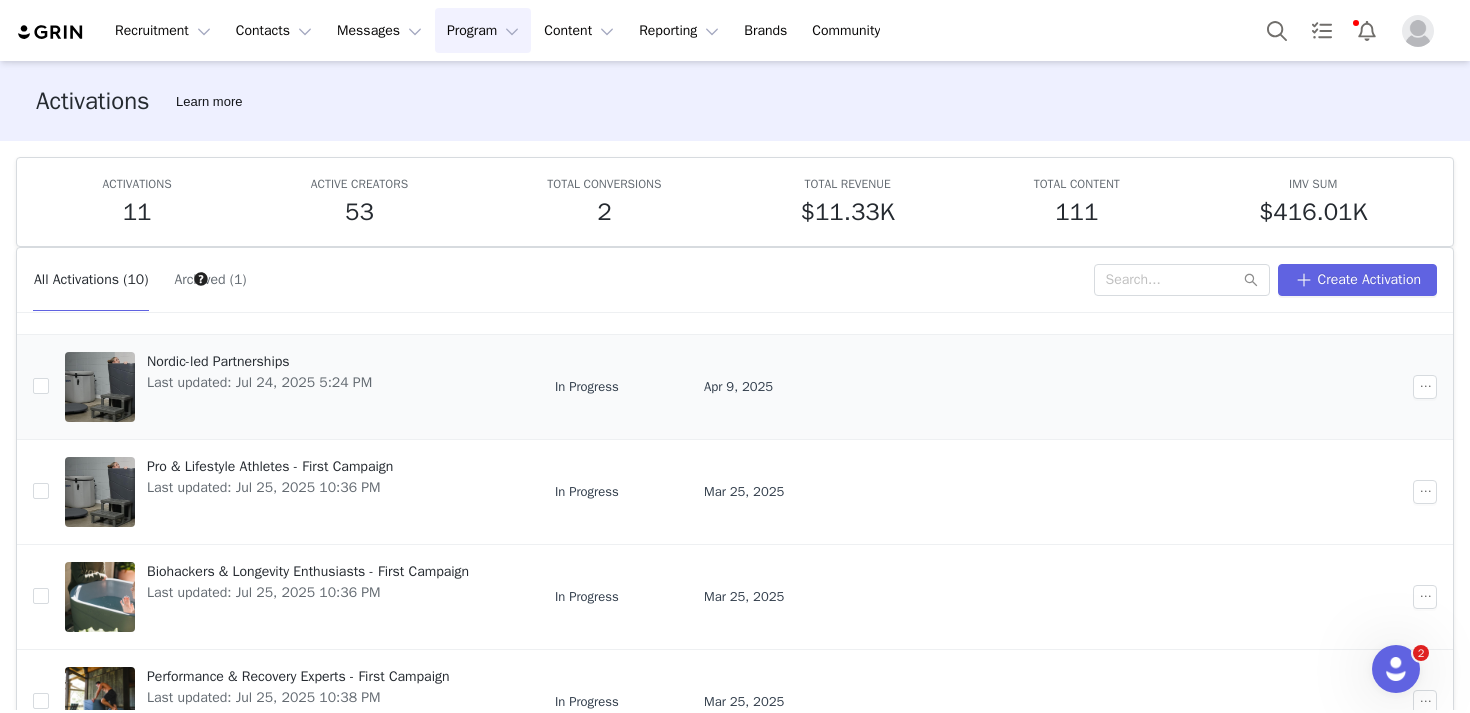 scroll, scrollTop: 659, scrollLeft: 0, axis: vertical 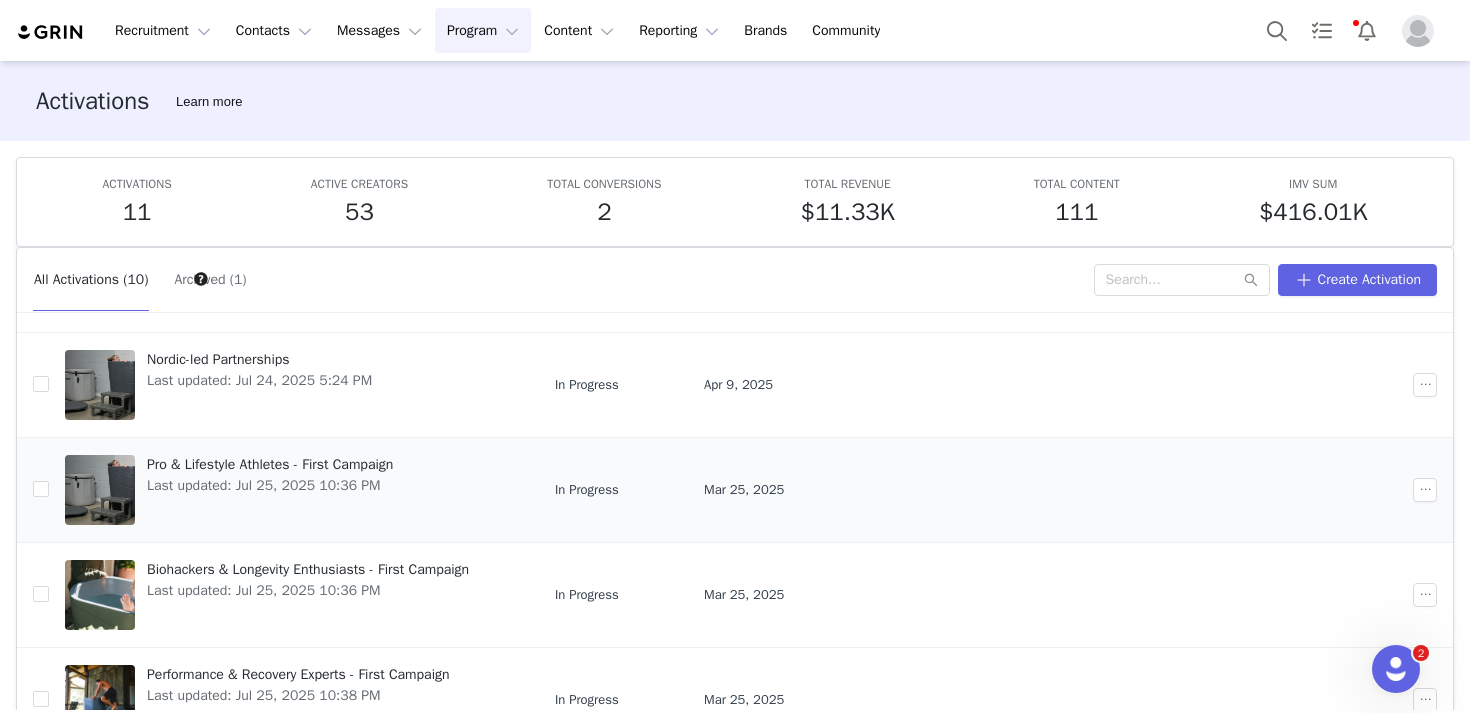 click on "Last updated: Jul 25, 2025 10:36 PM" at bounding box center (270, 485) 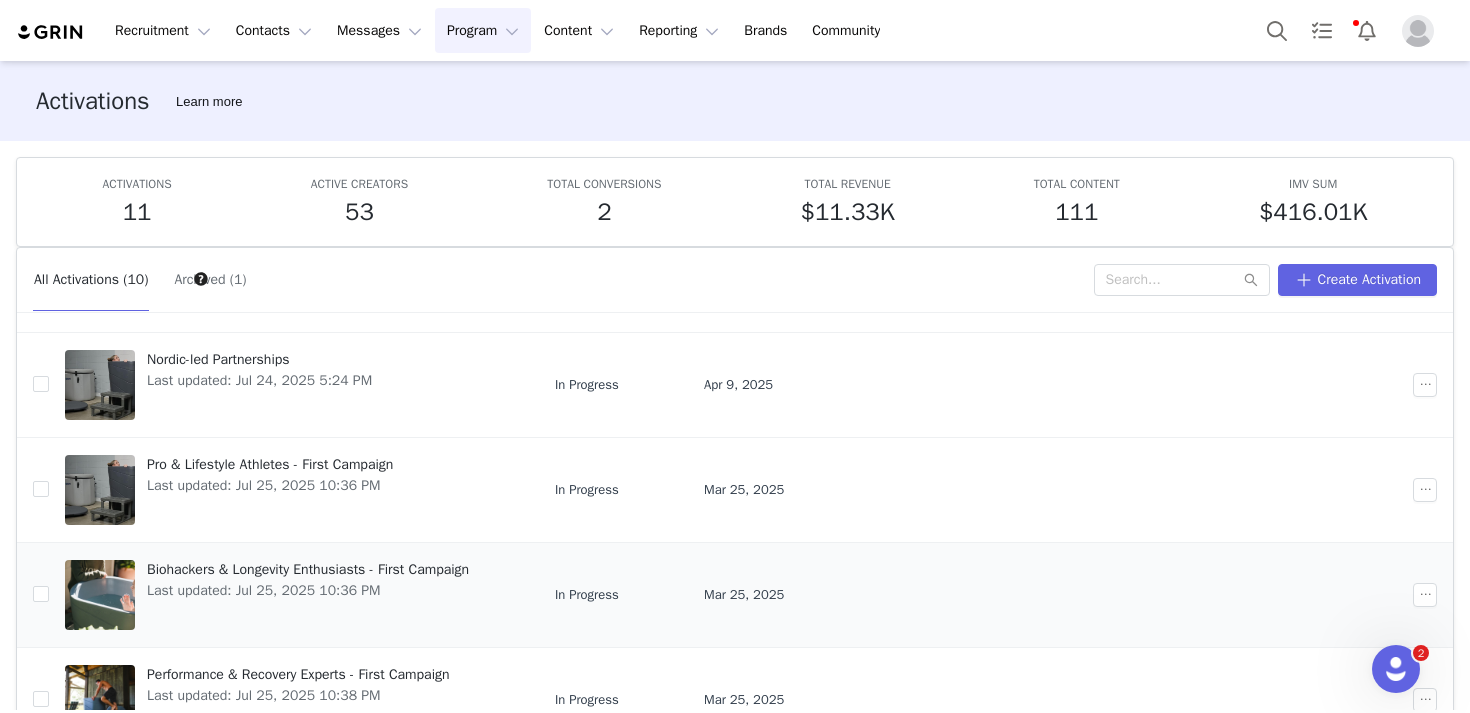 click on "Last updated: Jul 25, 2025 10:36 PM" at bounding box center [308, 590] 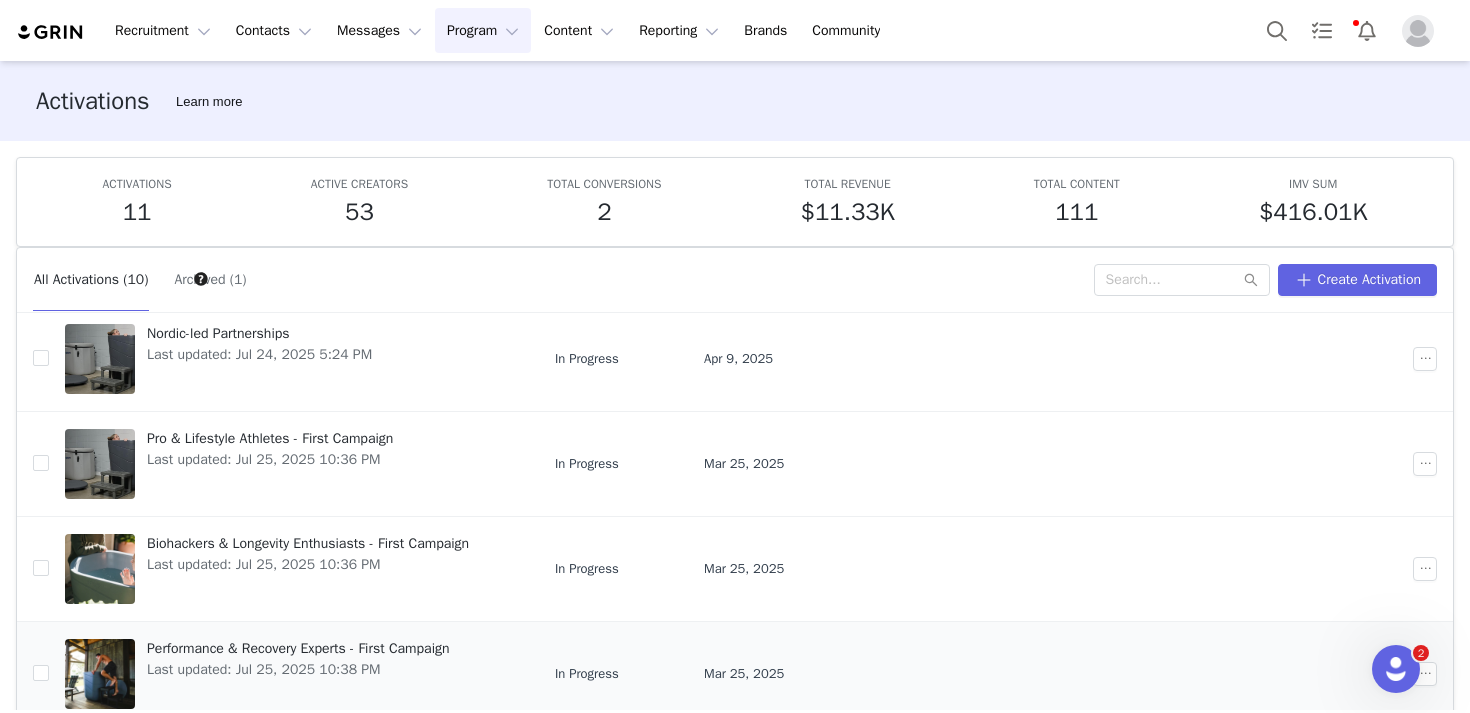 click on "Last updated: Jul 25, 2025 10:38 PM" at bounding box center (298, 669) 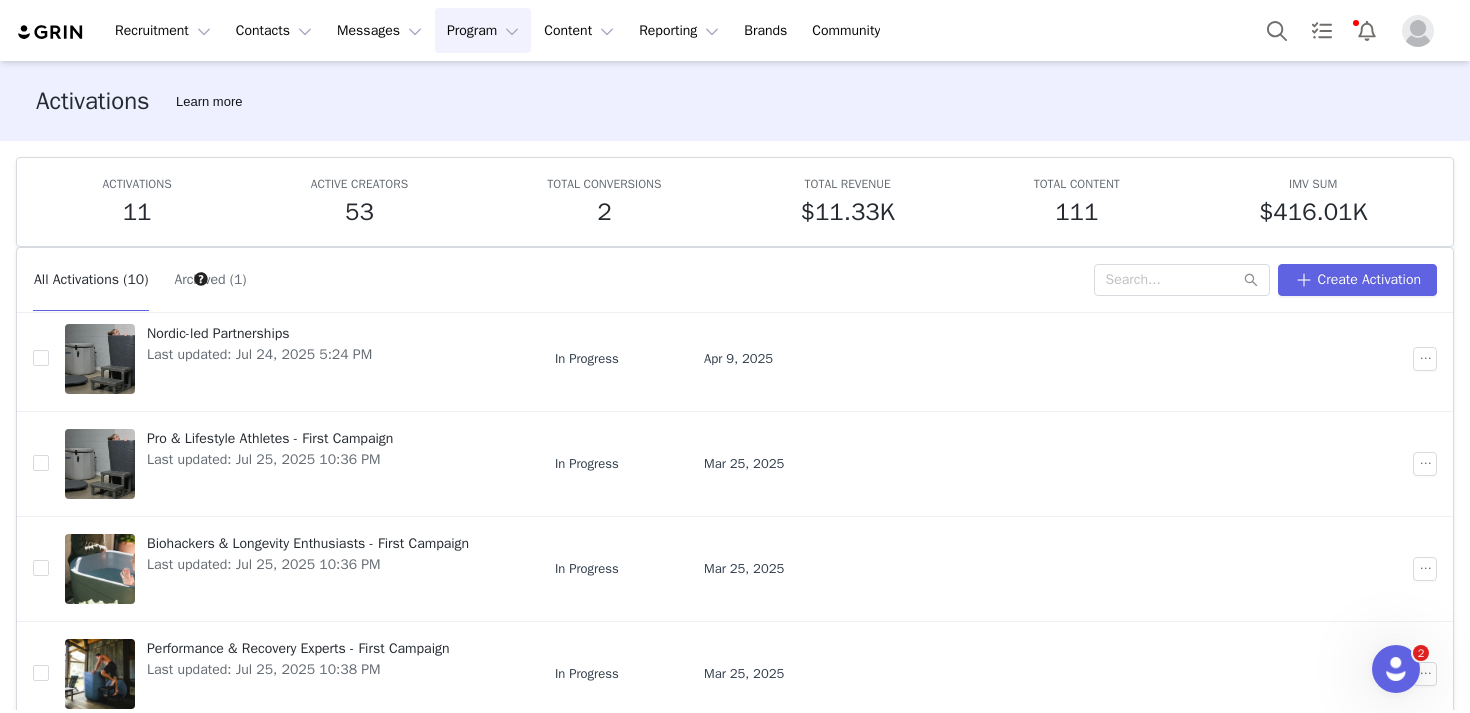 click on "Recruitment Recruitment Creator Search Curated Lists Landing Pages Web Extension AI Creator Search Beta Contacts Contacts Creators Prospects Applicants Messages Messages Dashboard Inbox Templates Sequences Program Program Activations Partnerships Payments Affiliates Content Content Creator Content Media Library Social Listening Reporting Reporting Dashboard Report Builder Brands Brands Community Community" at bounding box center (735, 30) 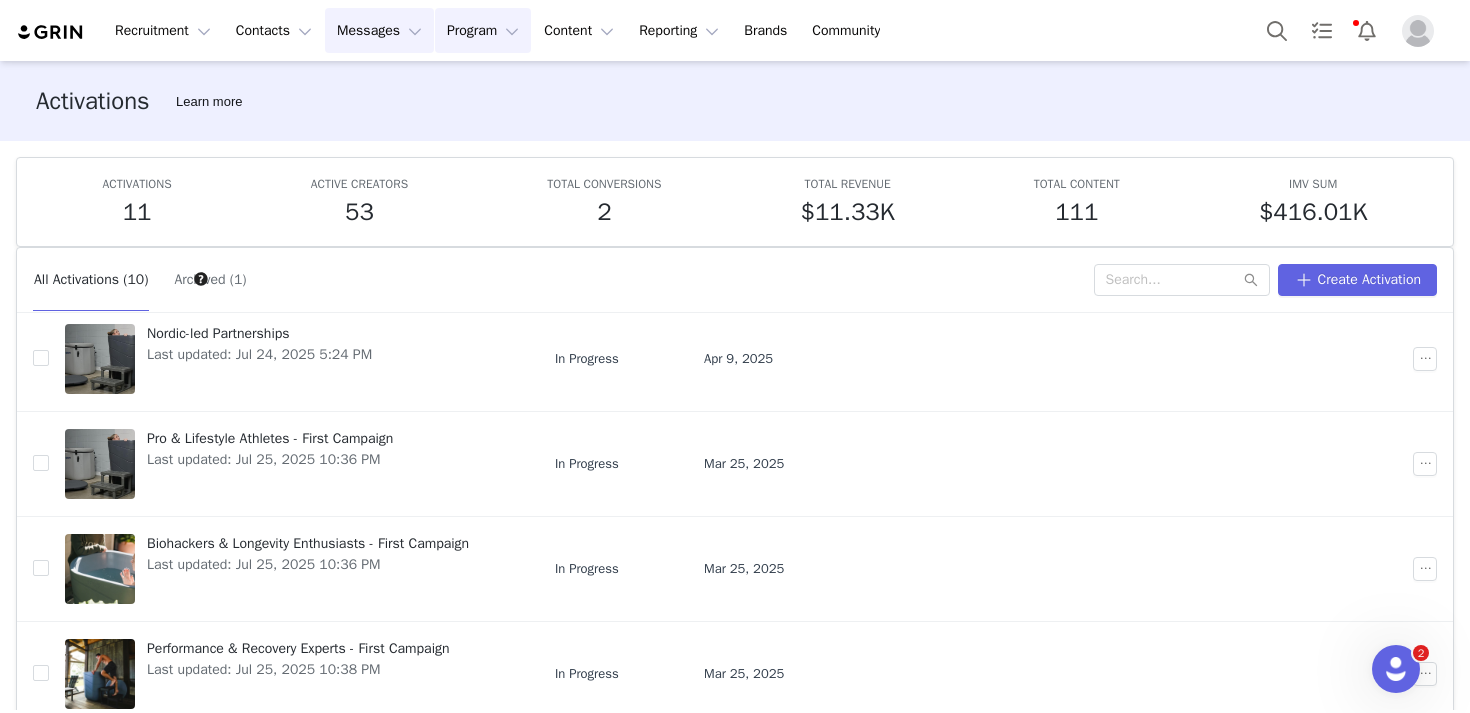 click on "Messages Messages" at bounding box center (379, 30) 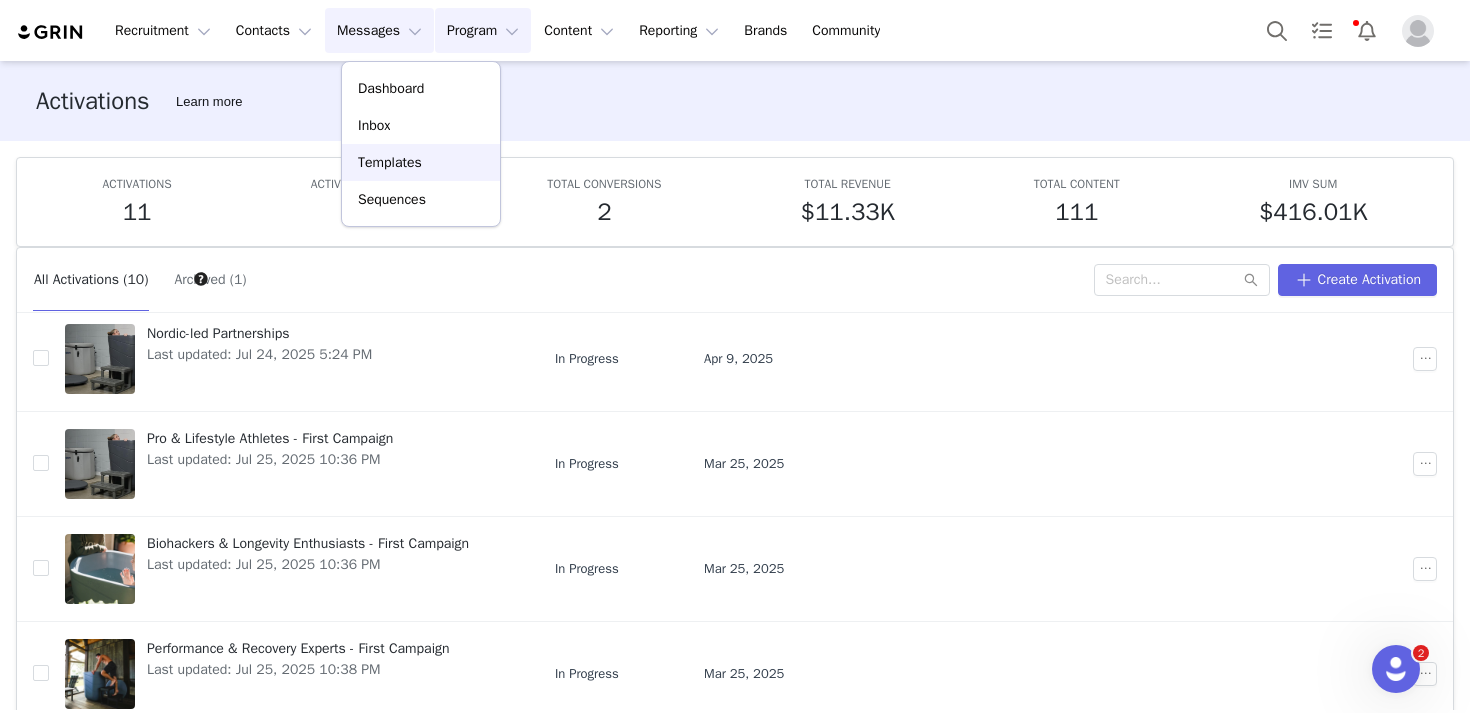 click on "Templates" at bounding box center (390, 162) 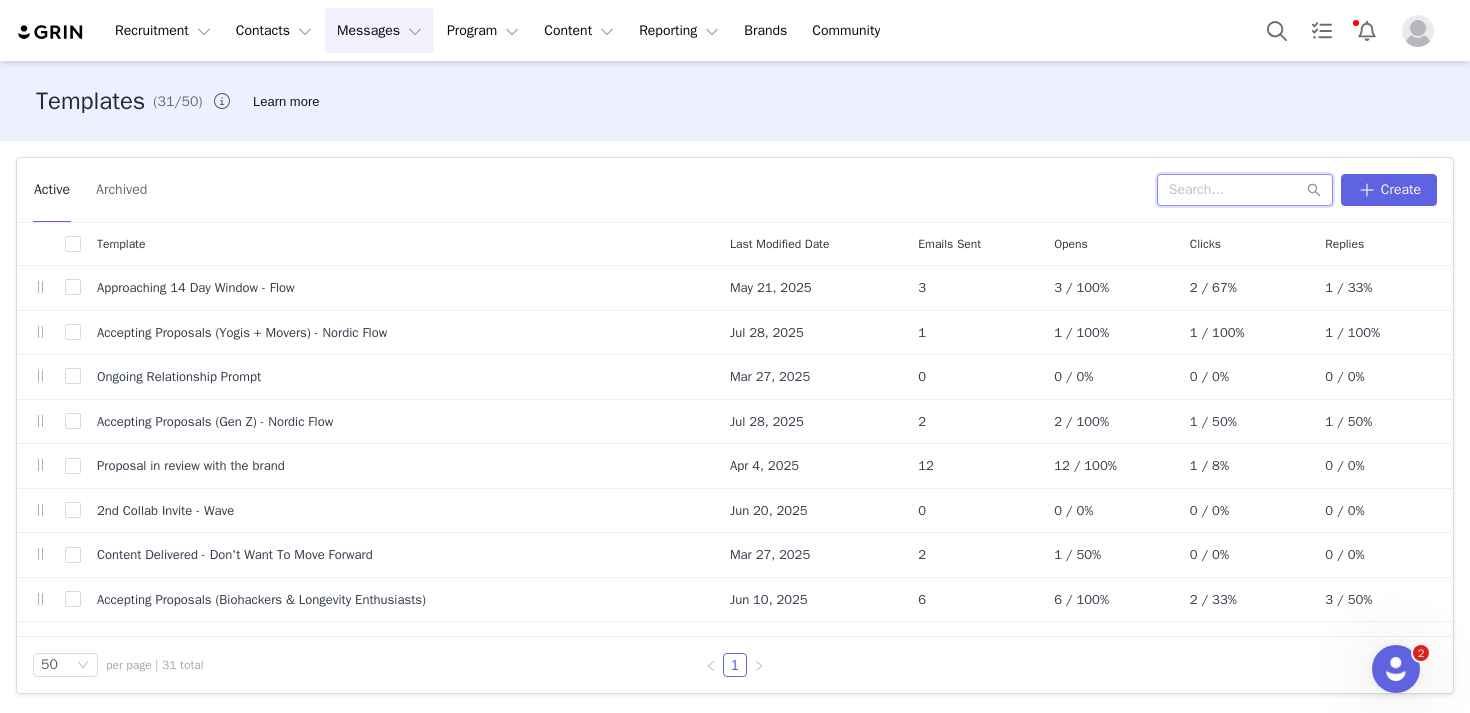click at bounding box center (1245, 190) 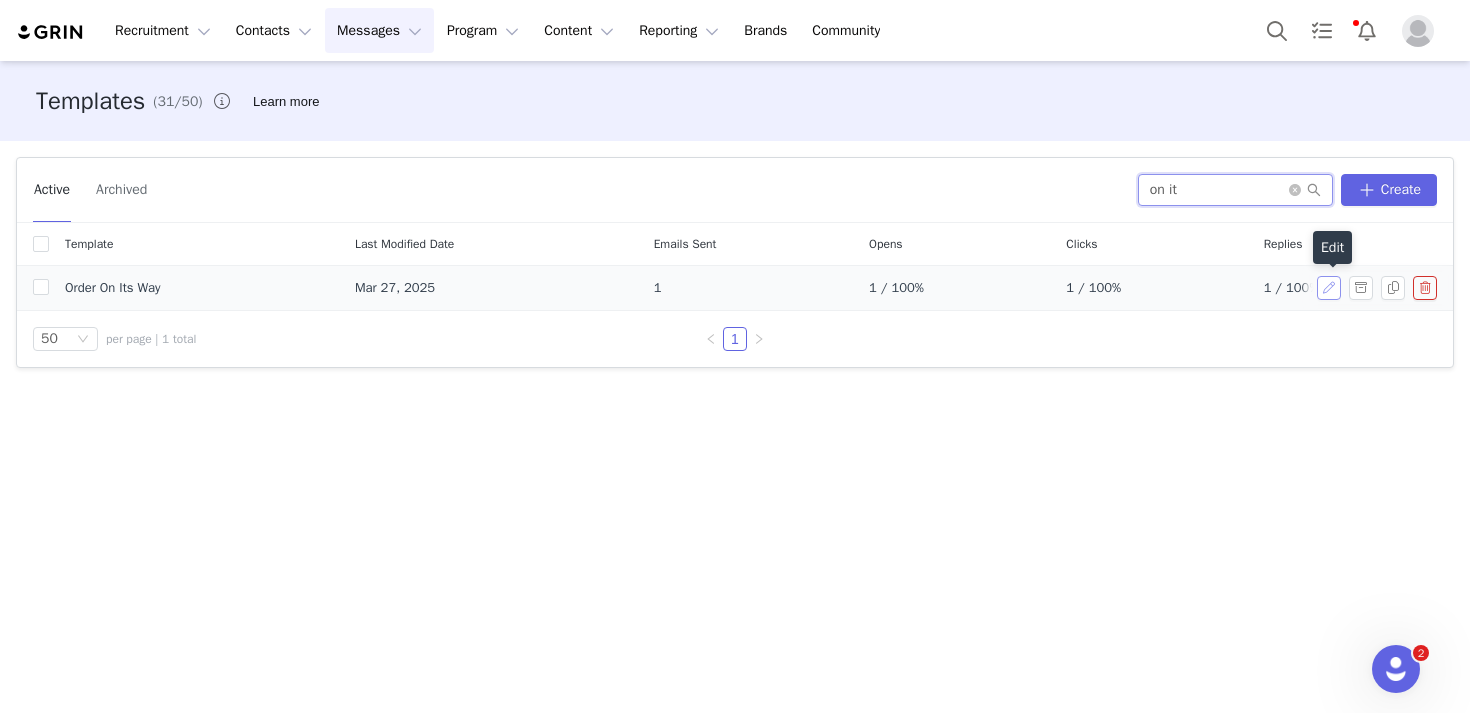 type on "on it" 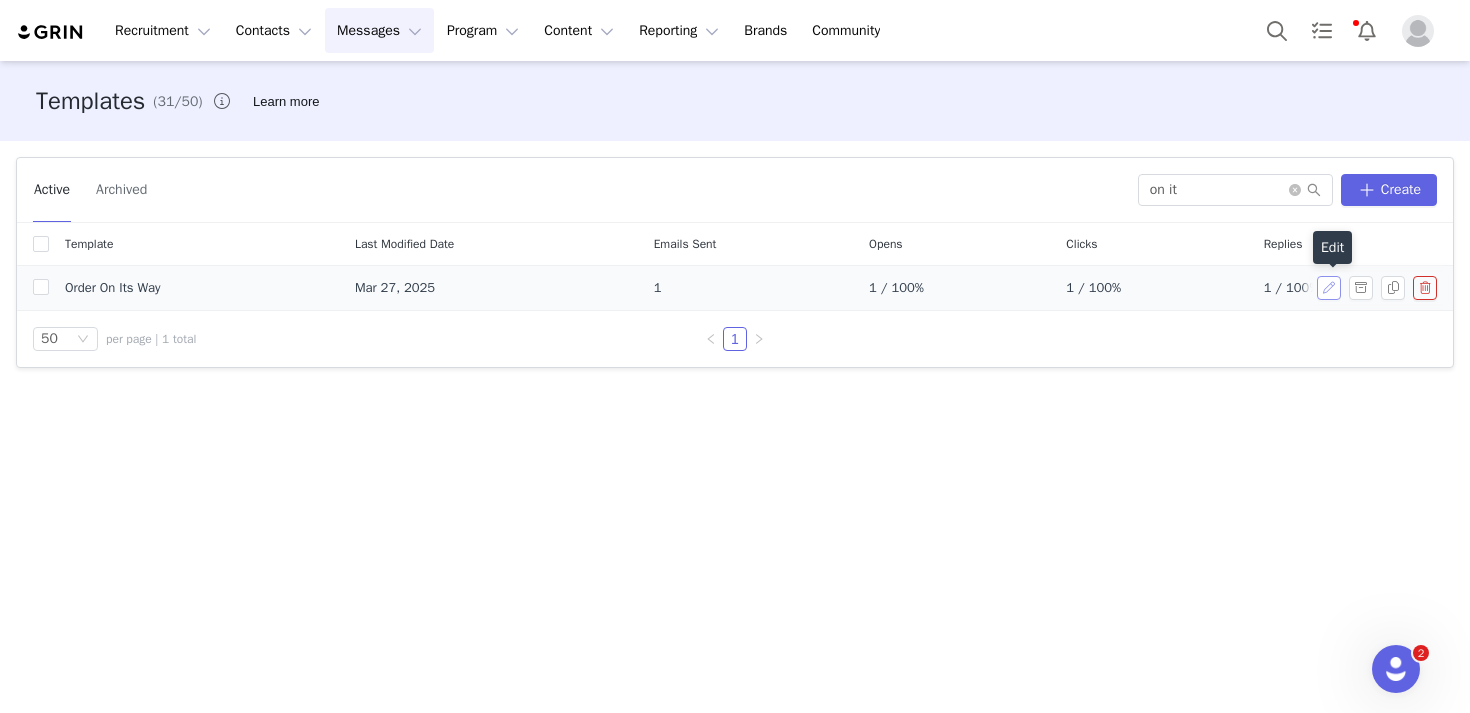 click at bounding box center [1329, 288] 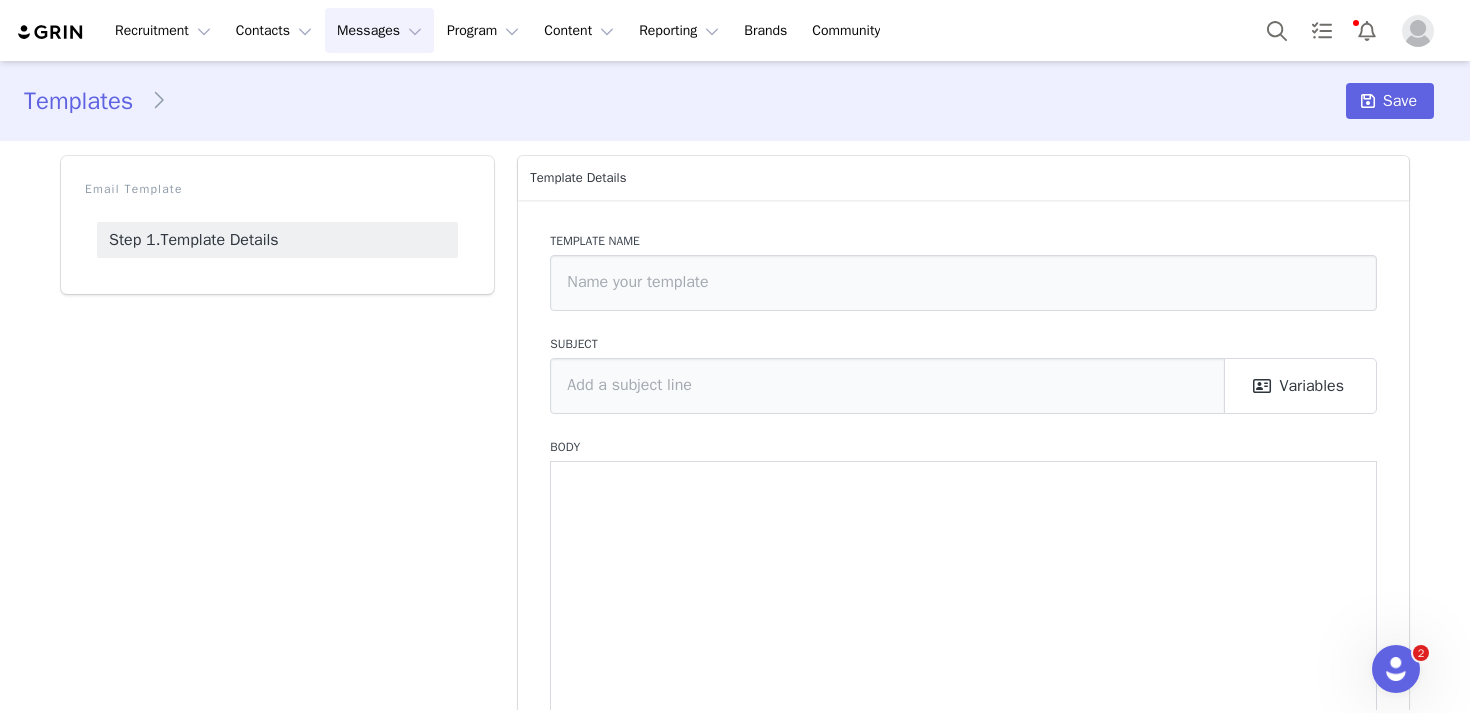 type on "Order On Its Way" 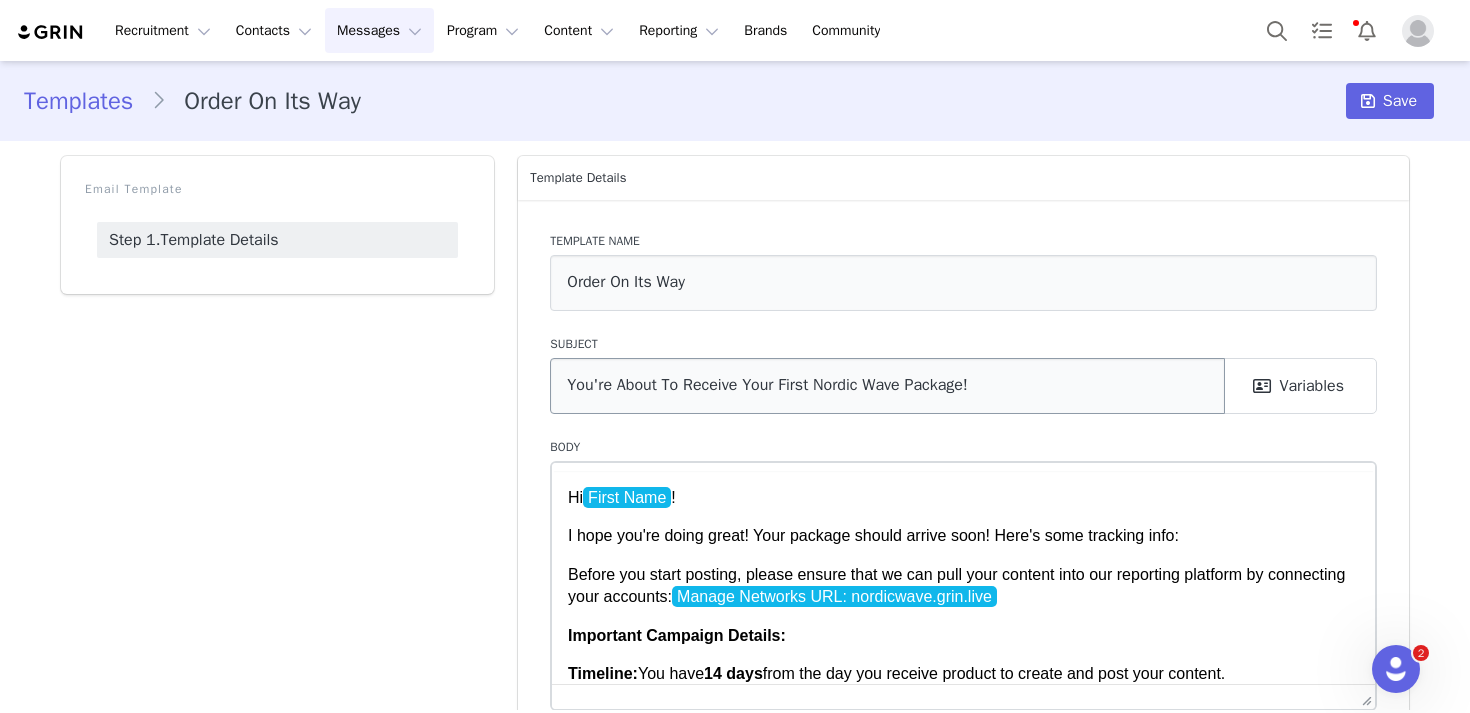 scroll, scrollTop: 0, scrollLeft: 0, axis: both 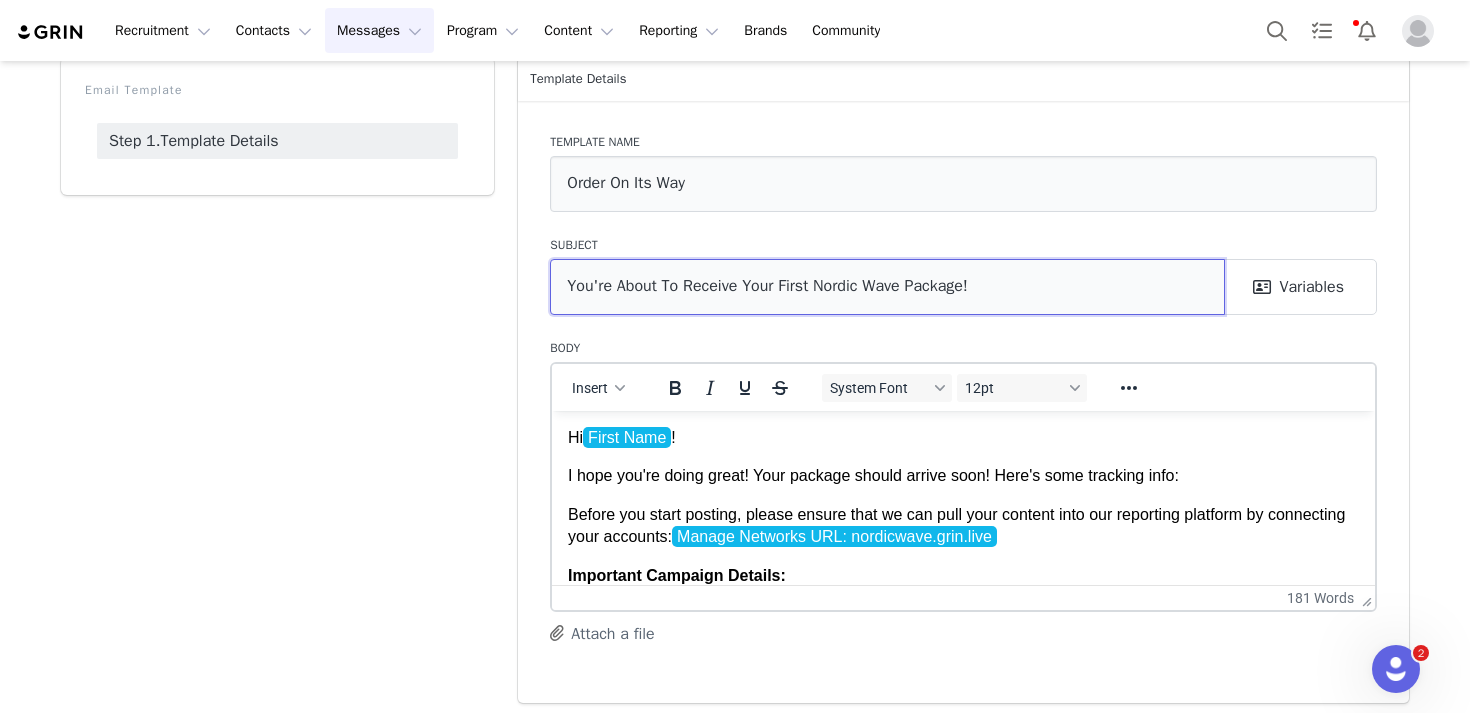click on "You're About To Receive Your First Nordic Wave Package!" at bounding box center [887, 287] 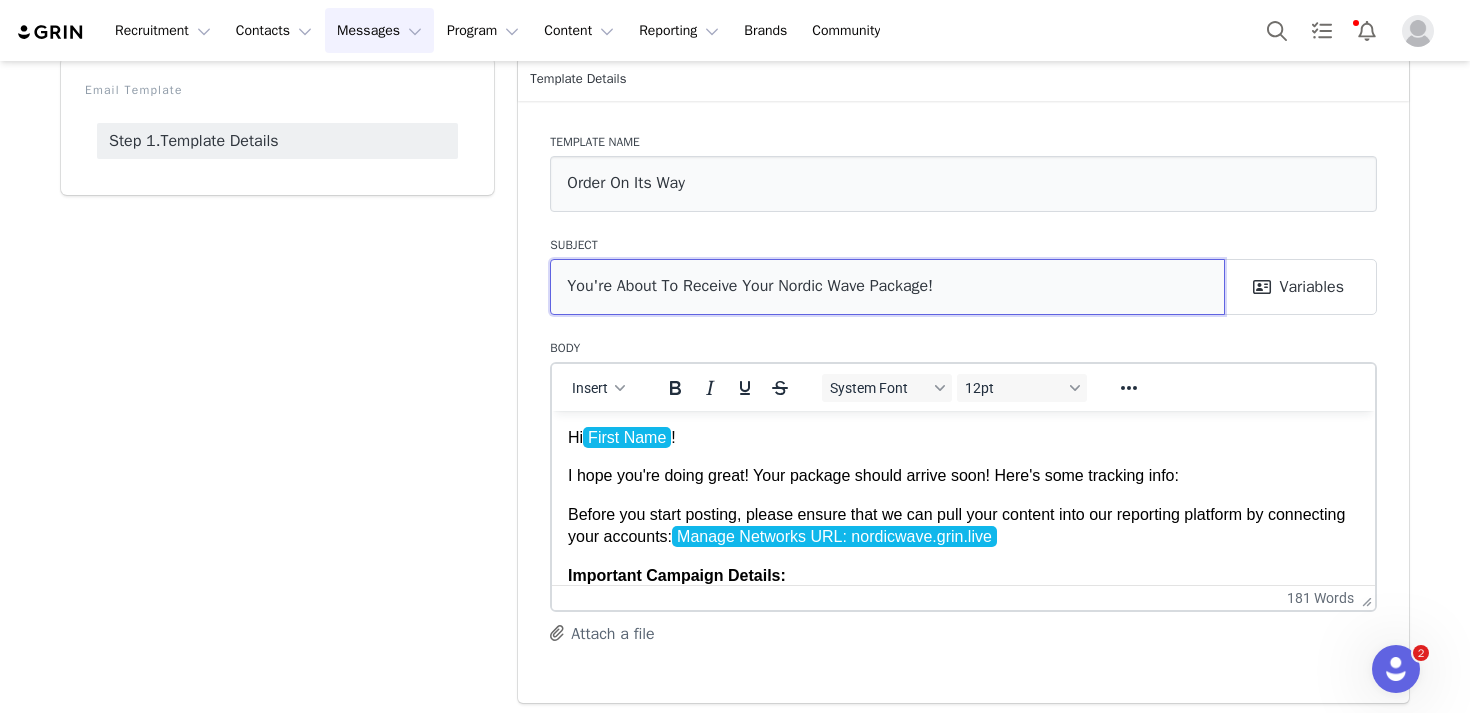 drag, startPoint x: 984, startPoint y: 293, endPoint x: 878, endPoint y: 289, distance: 106.07545 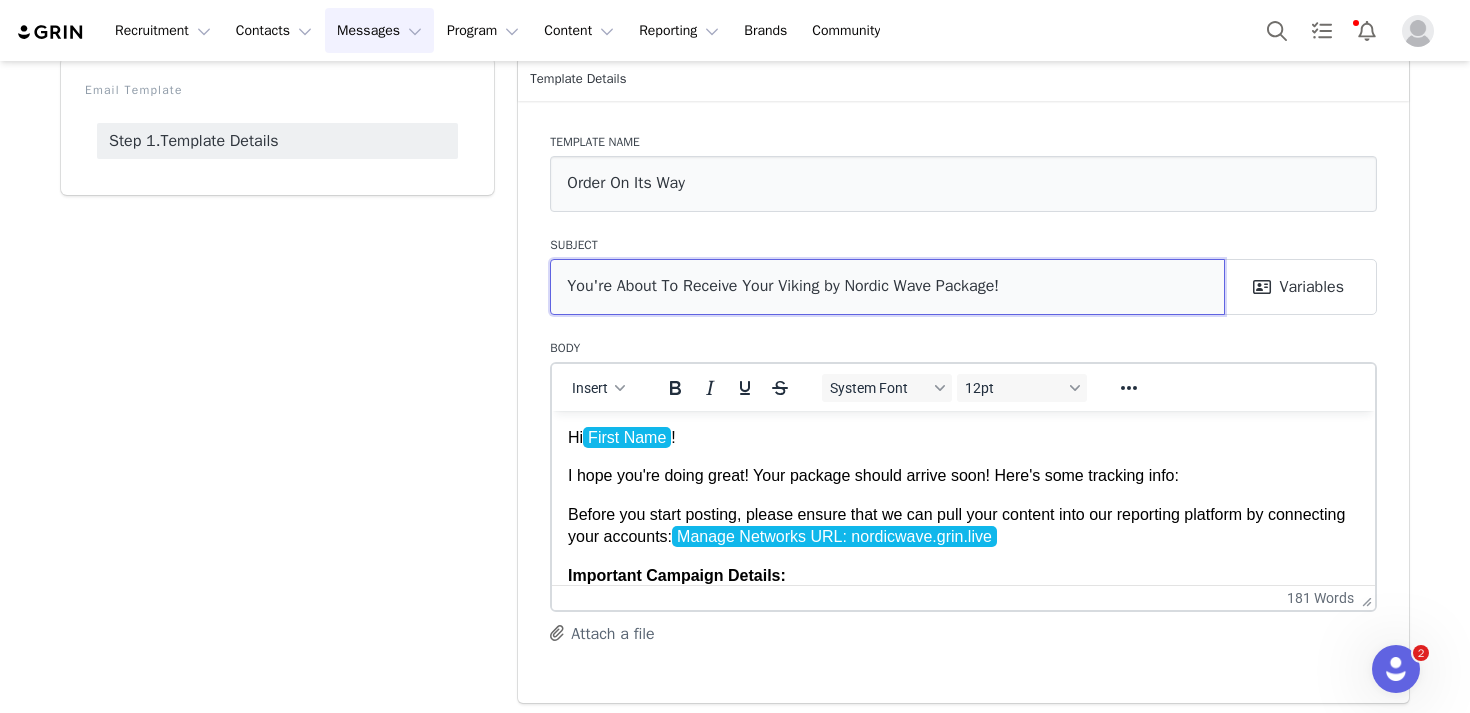 drag, startPoint x: 1011, startPoint y: 284, endPoint x: 952, endPoint y: 284, distance: 59 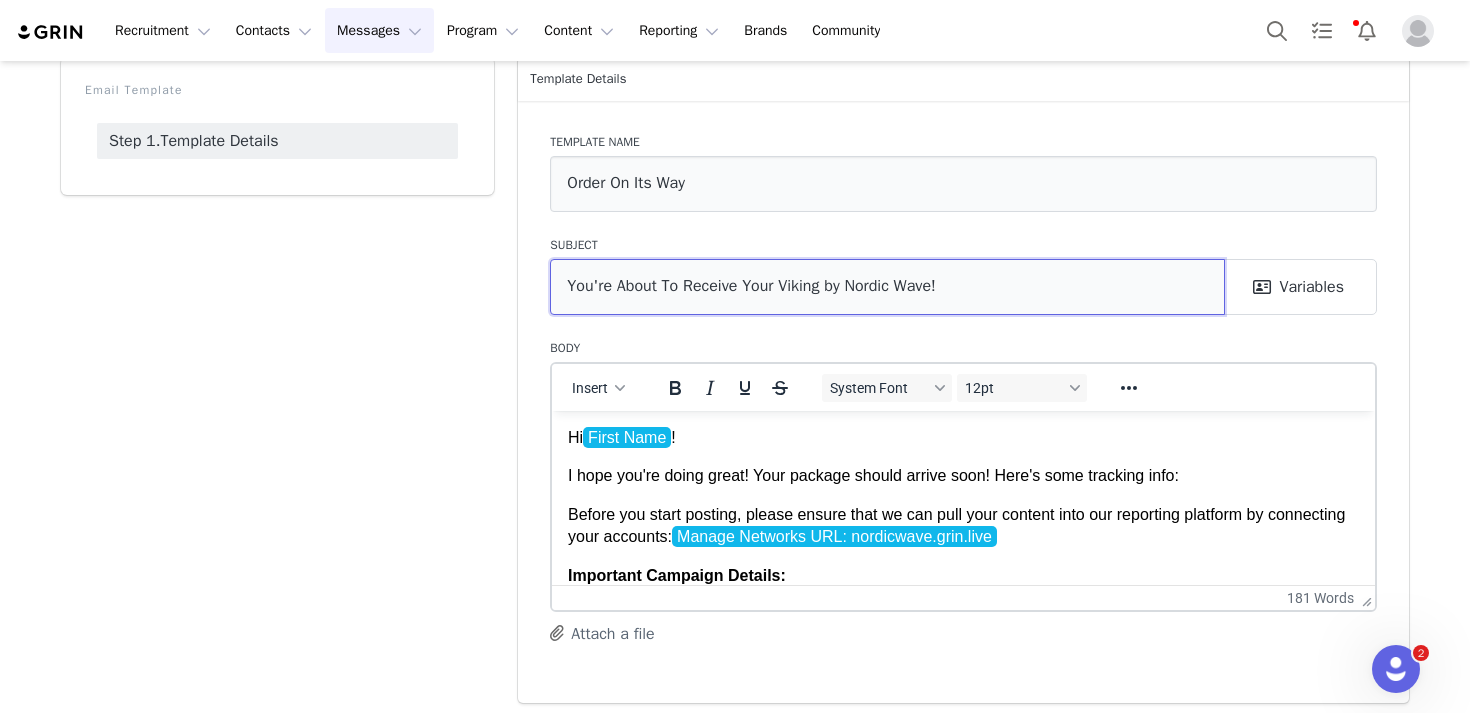 click on "You're About To Receive Your Viking by Nordic Wave!" at bounding box center (887, 287) 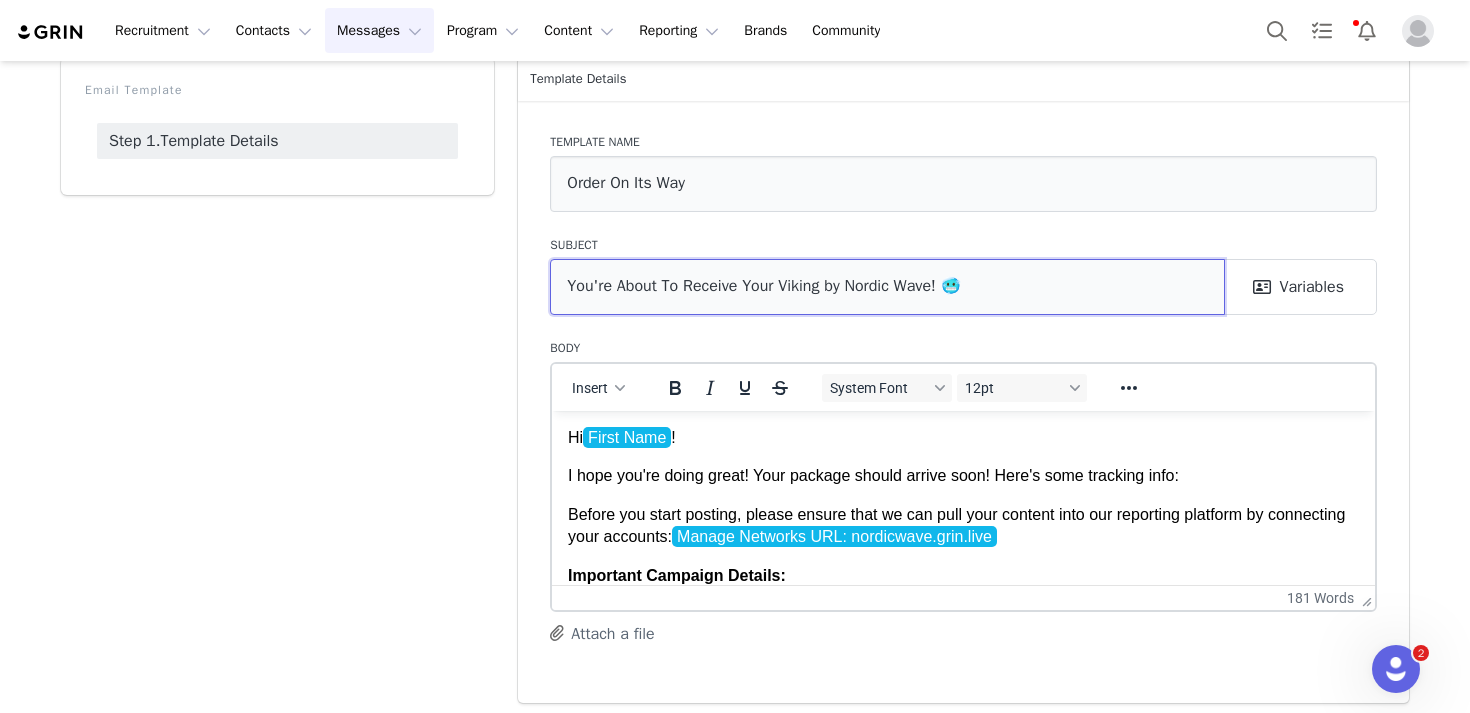 type on "You're About To Receive Your Viking by Nordic Wave! 🥶" 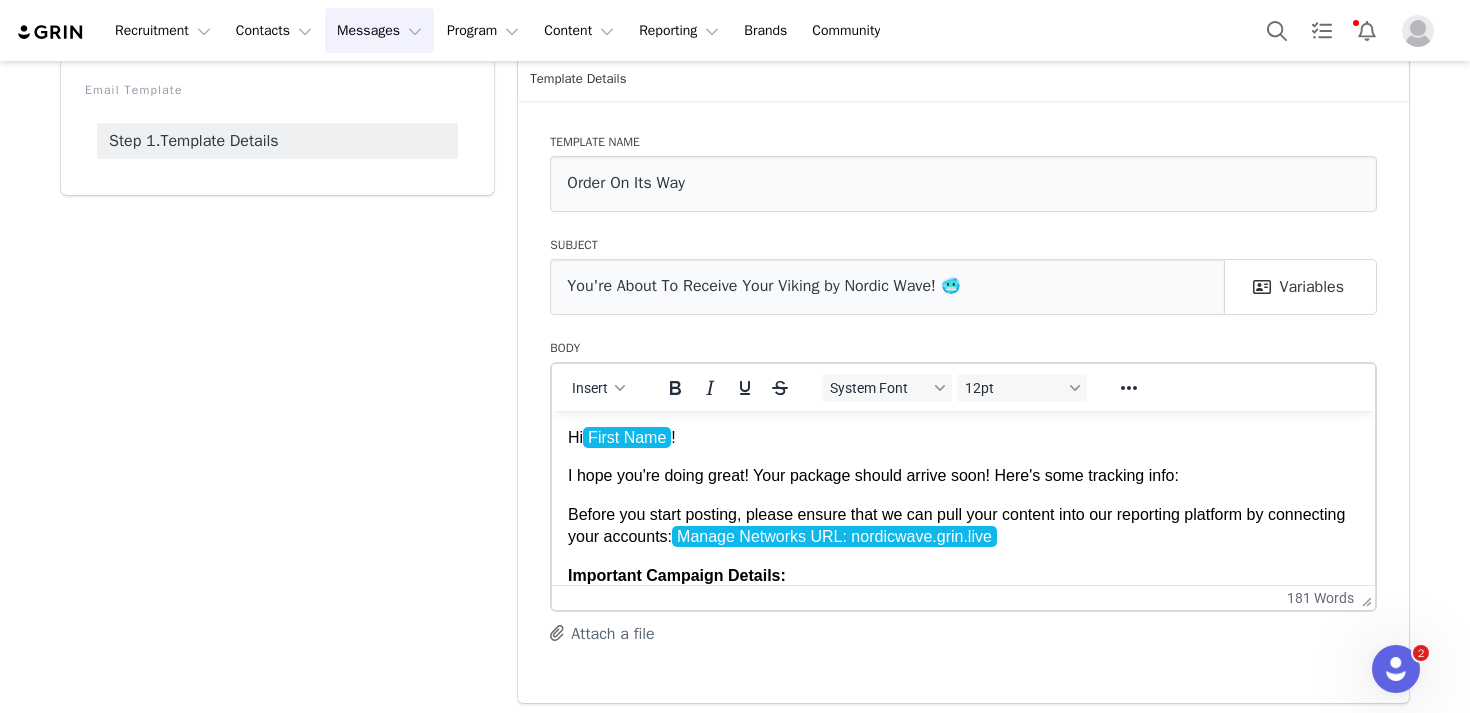 click on "Email Template Step 1.  Template Details" at bounding box center (277, 380) 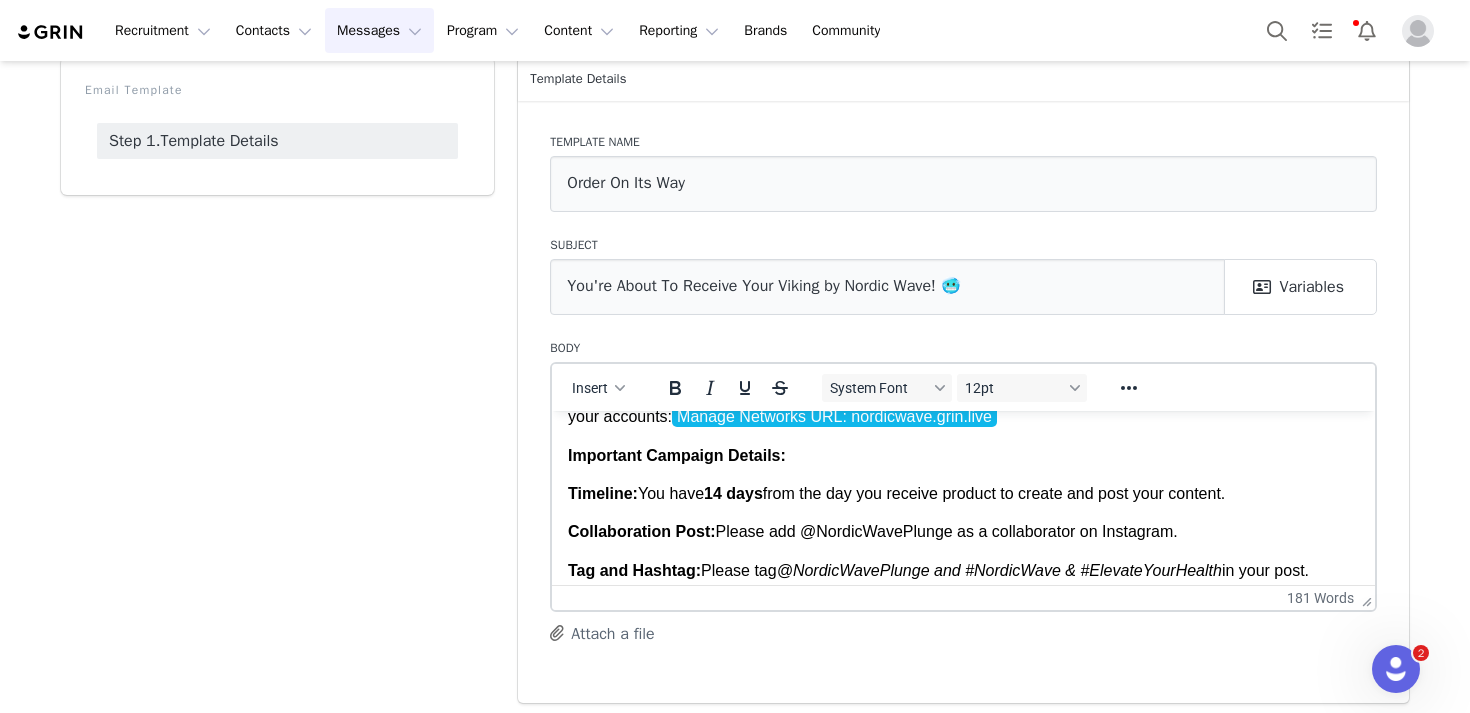 scroll, scrollTop: 121, scrollLeft: 0, axis: vertical 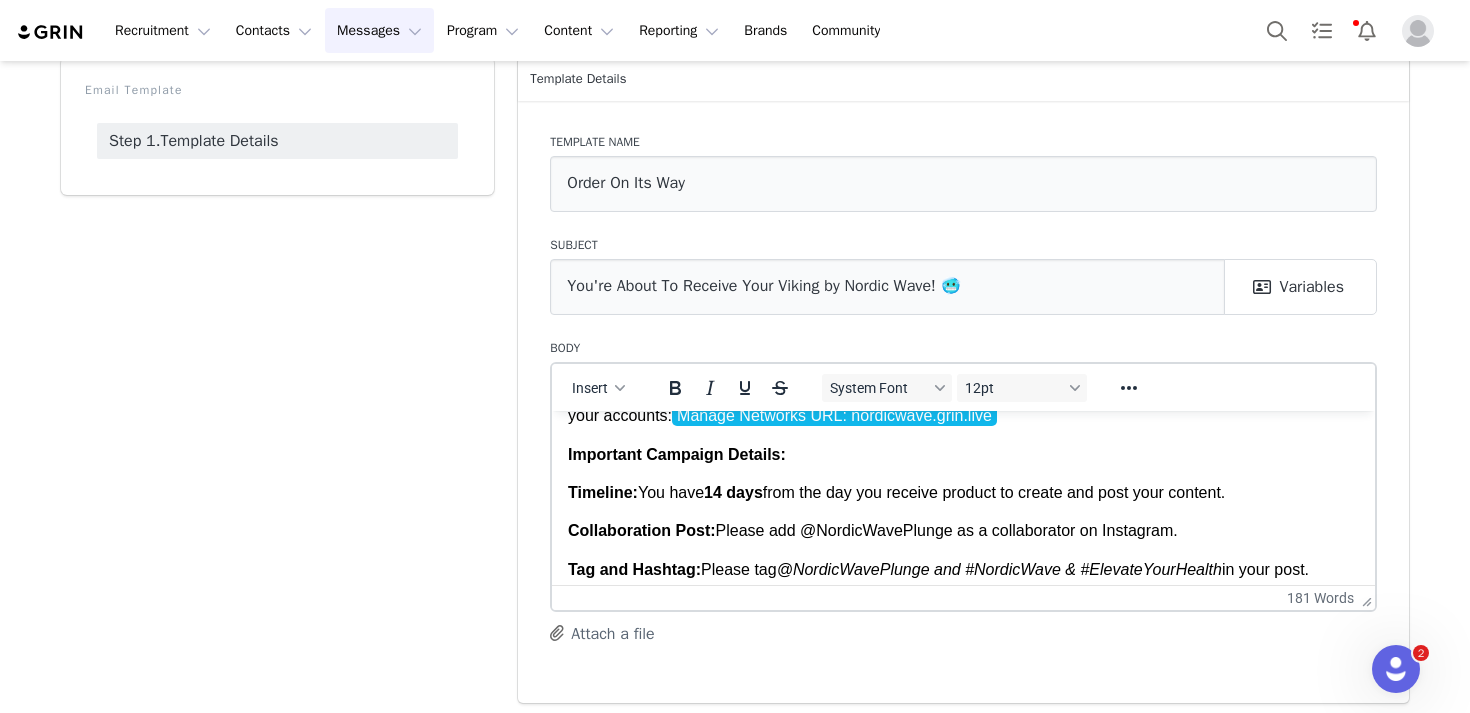 click on "Timeline:  You have  14 days  from the day you receive product to create and post your content." at bounding box center (963, 492) 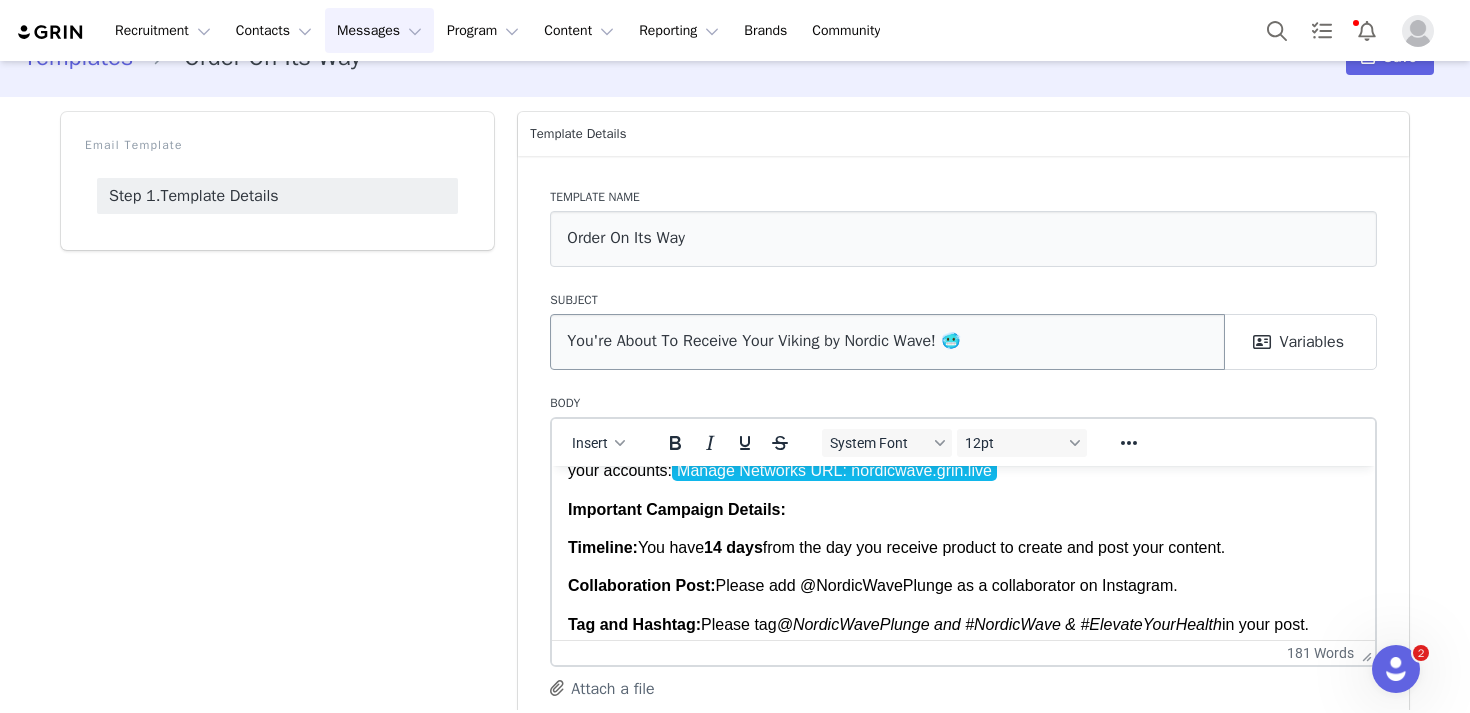 scroll, scrollTop: 0, scrollLeft: 0, axis: both 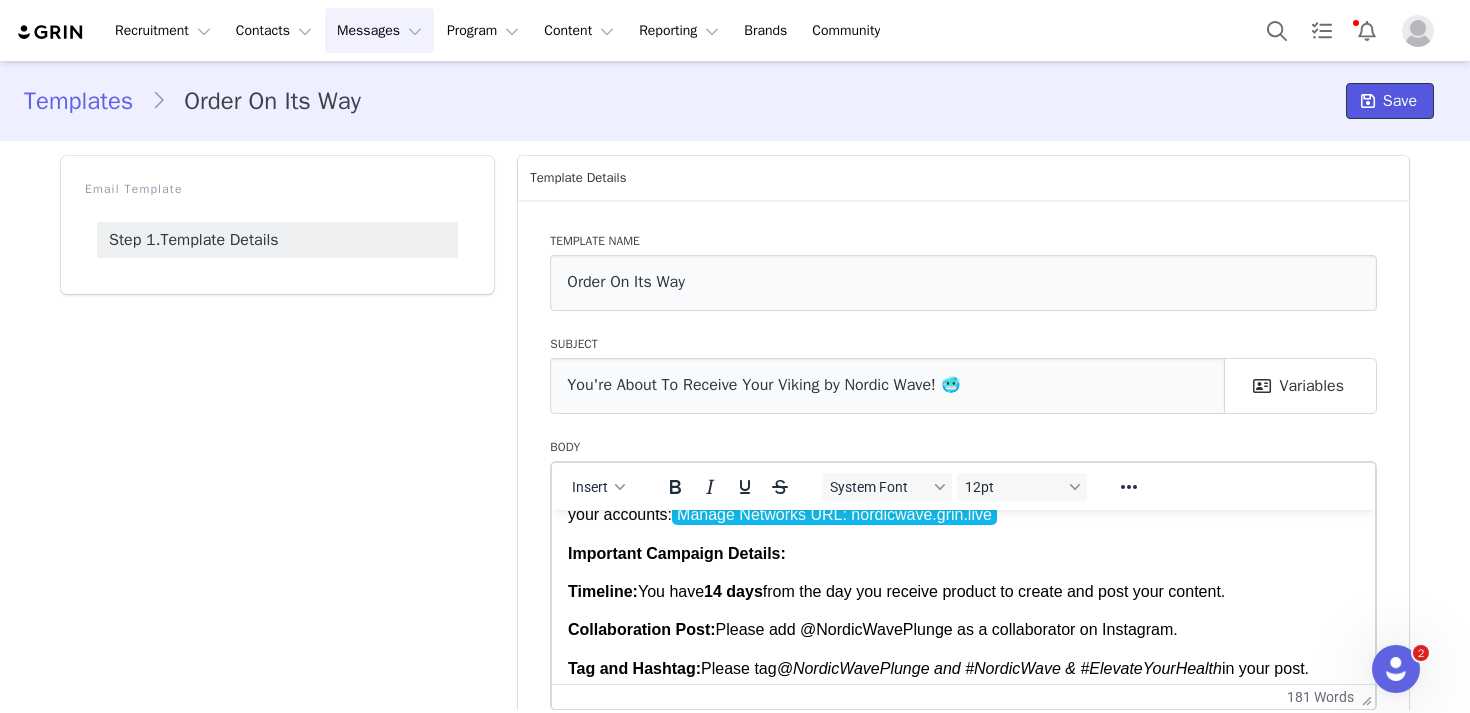 click on "Save" at bounding box center [1400, 101] 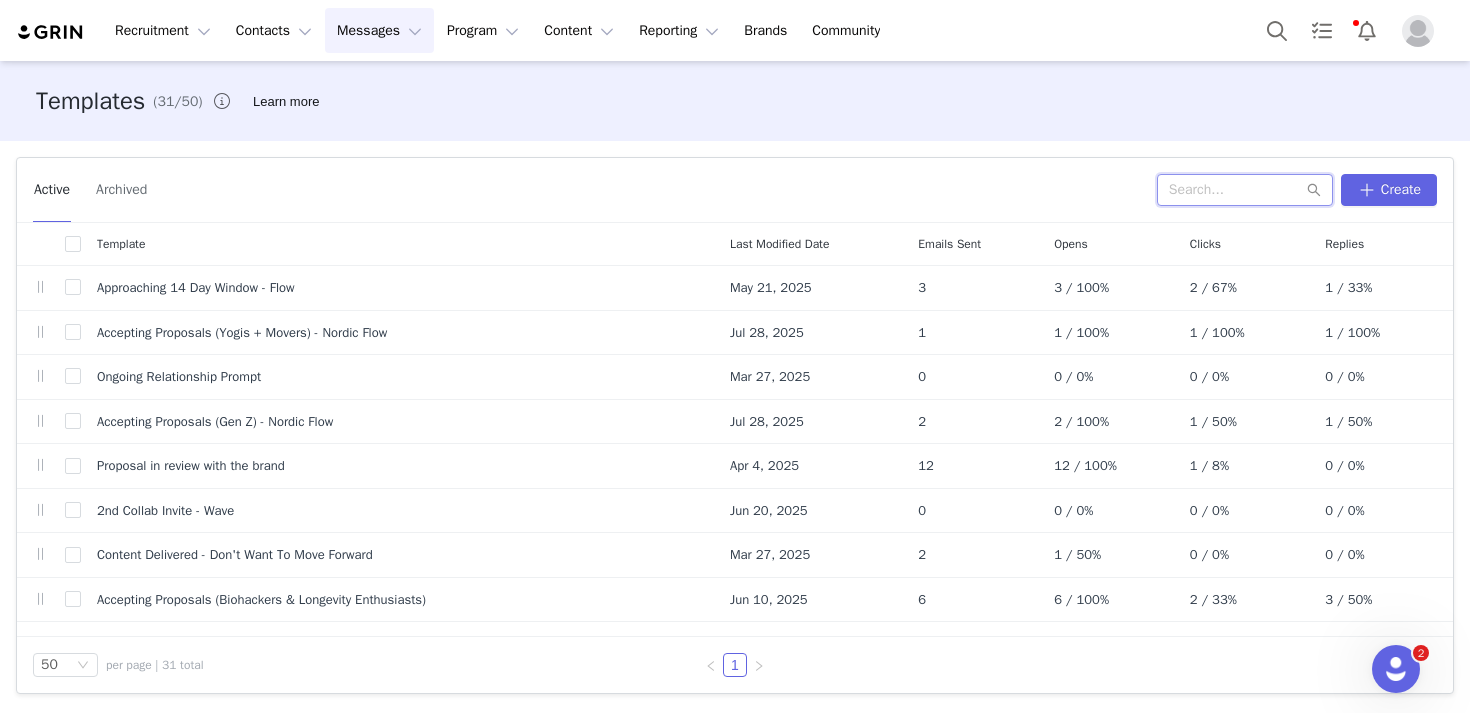 click at bounding box center [1245, 190] 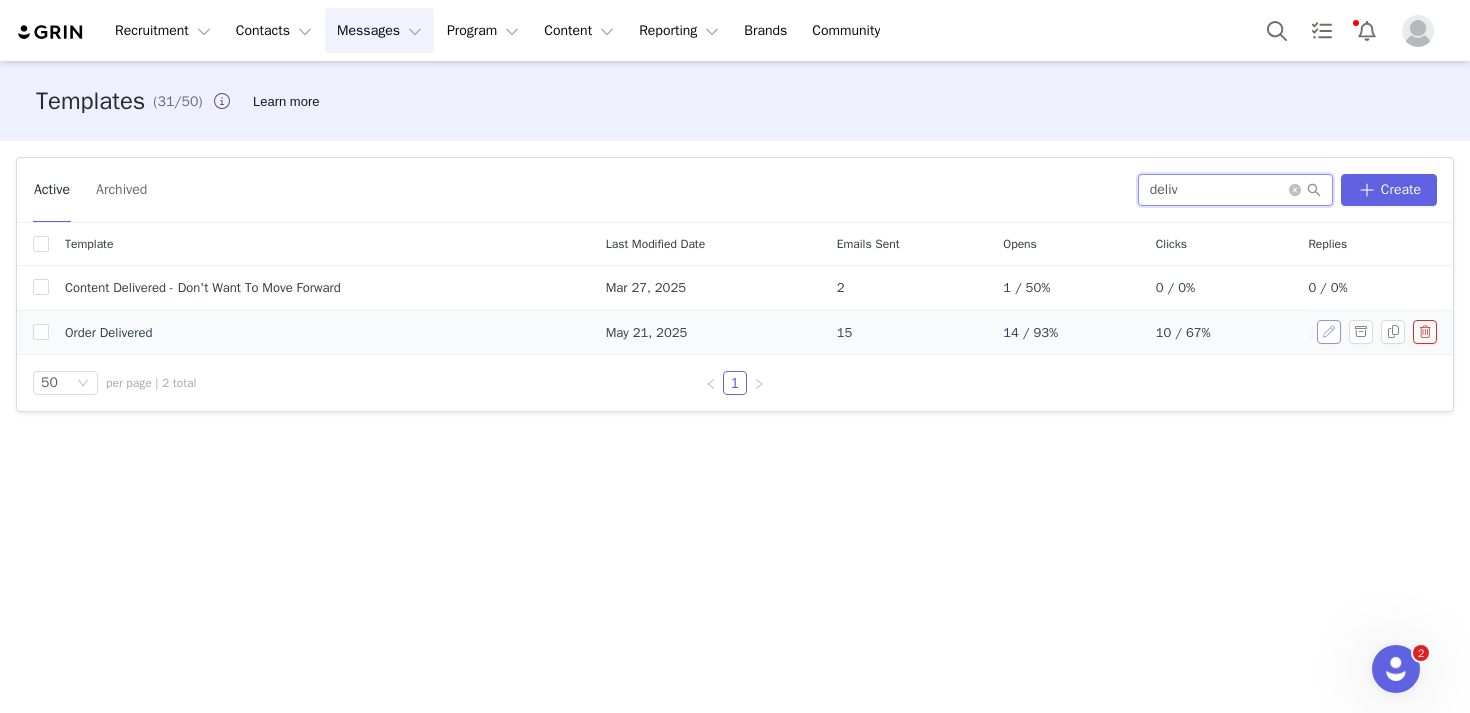 type on "deliv" 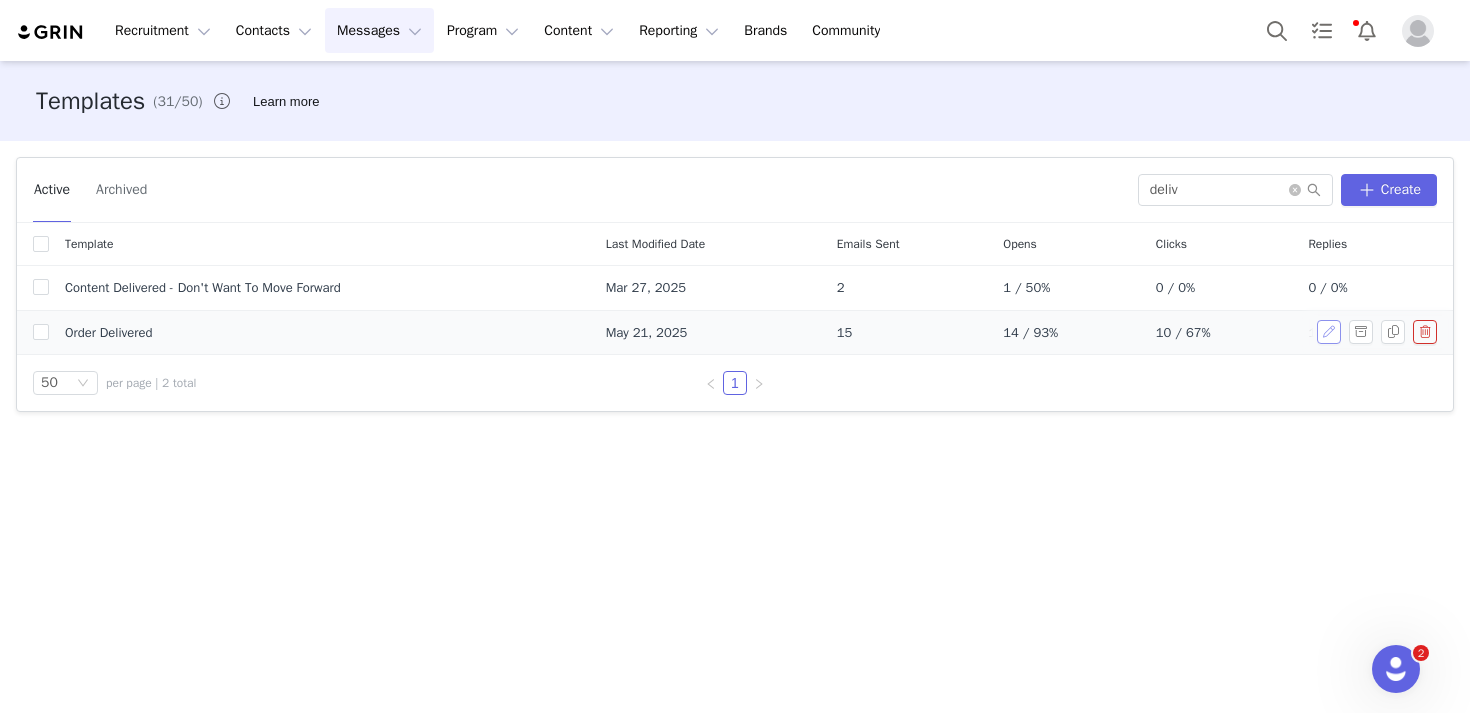 click at bounding box center (1329, 332) 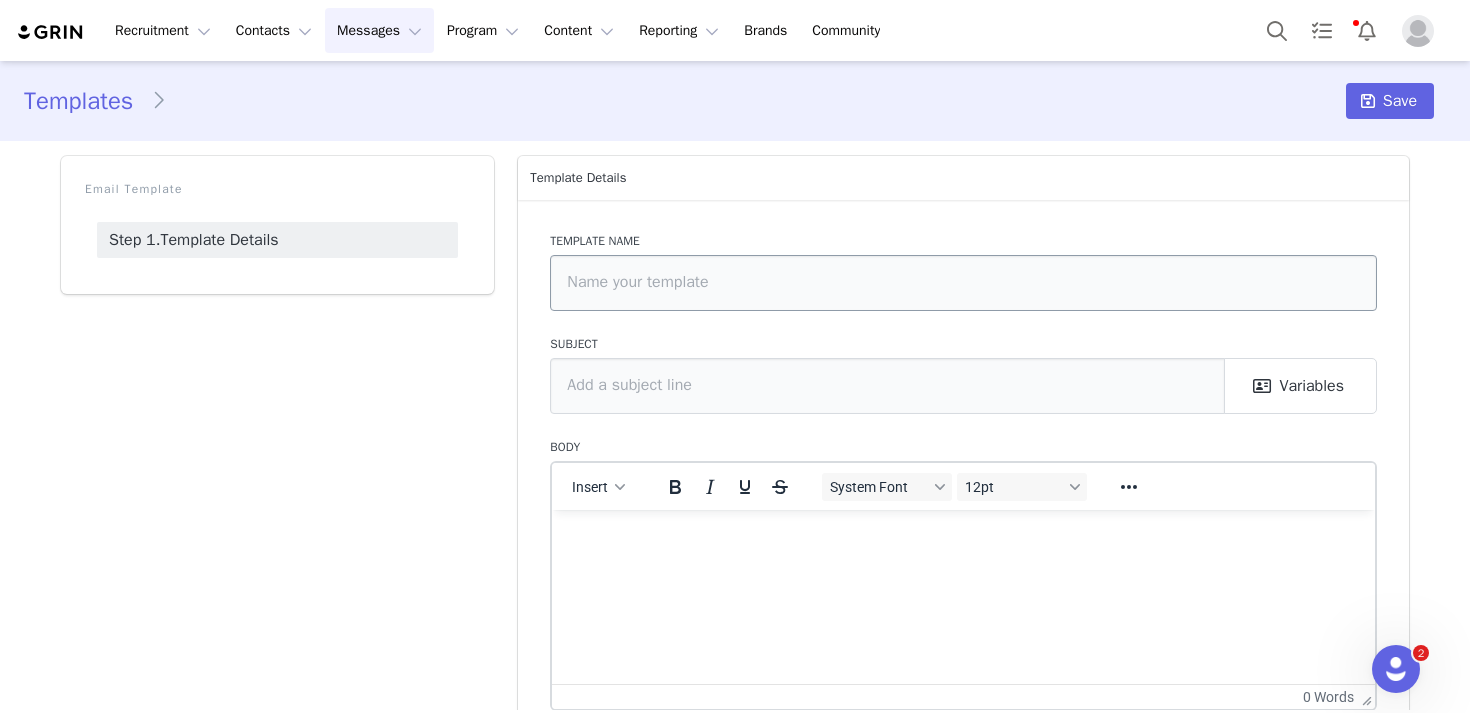 type on "Order Delivered" 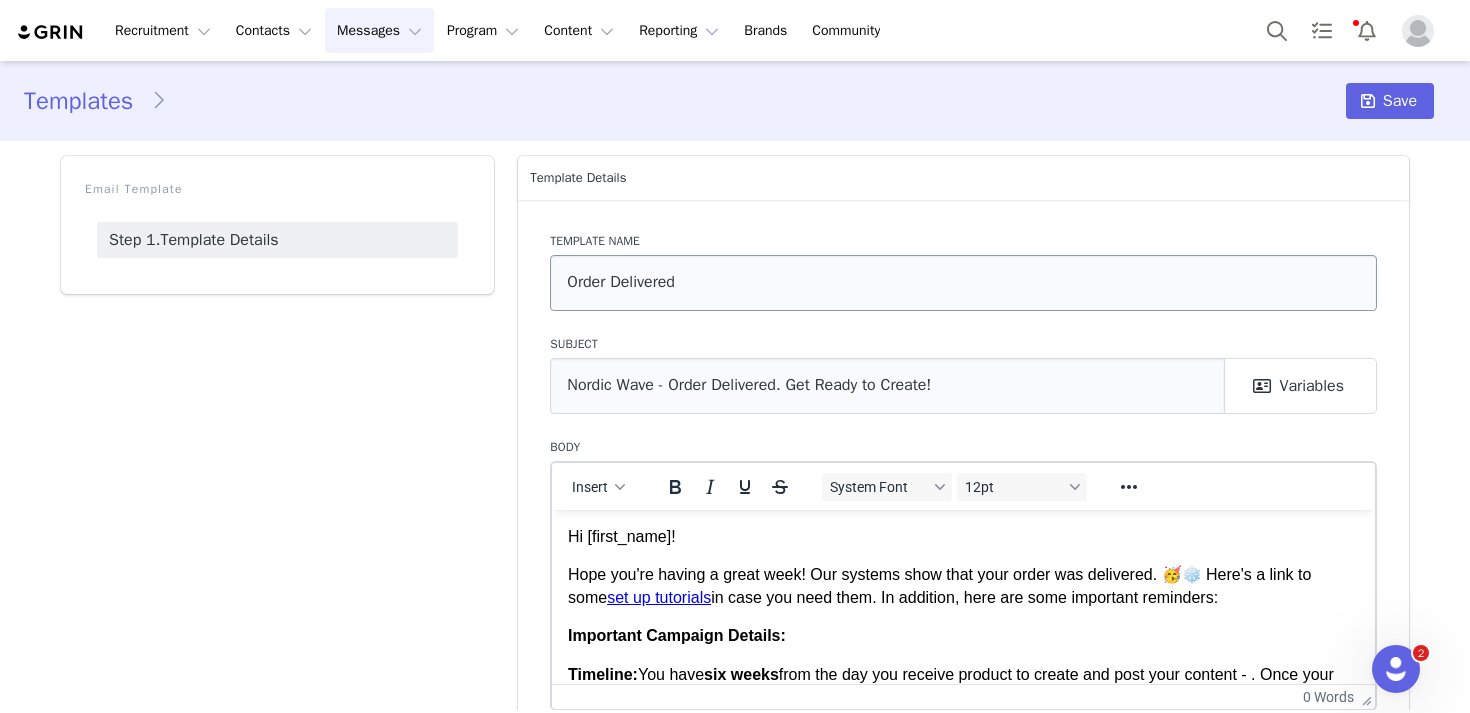 scroll, scrollTop: 0, scrollLeft: 0, axis: both 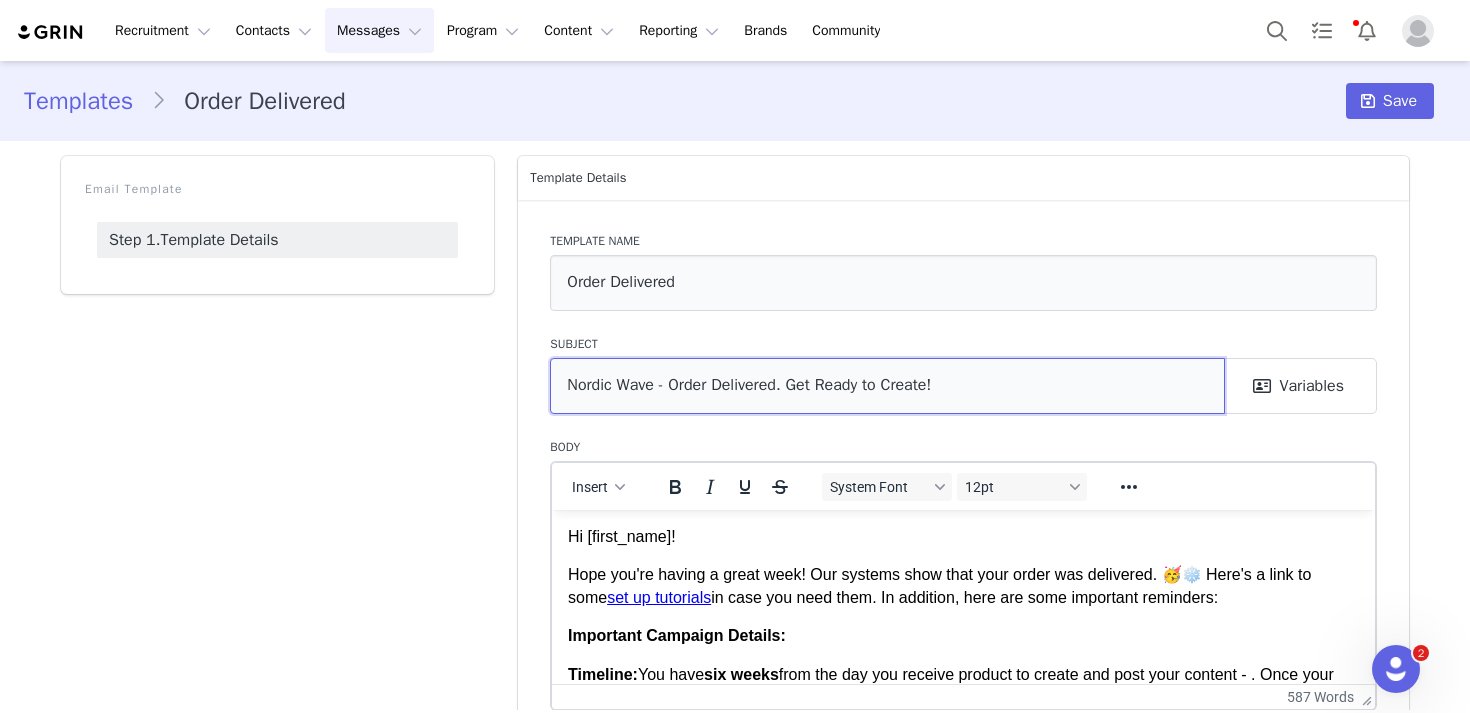 click on "Nordic Wave - Order Delivered. Get Ready to Create!" at bounding box center [887, 386] 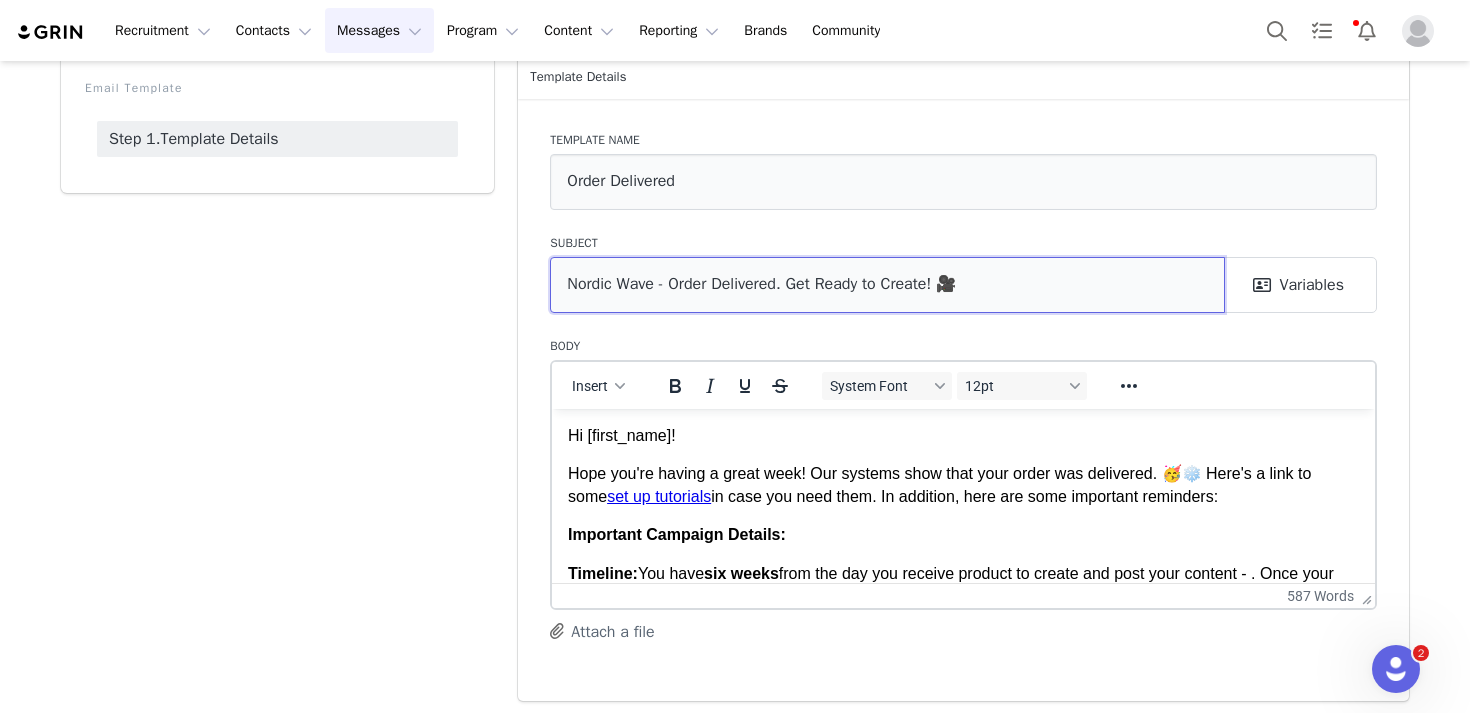 scroll, scrollTop: 106, scrollLeft: 0, axis: vertical 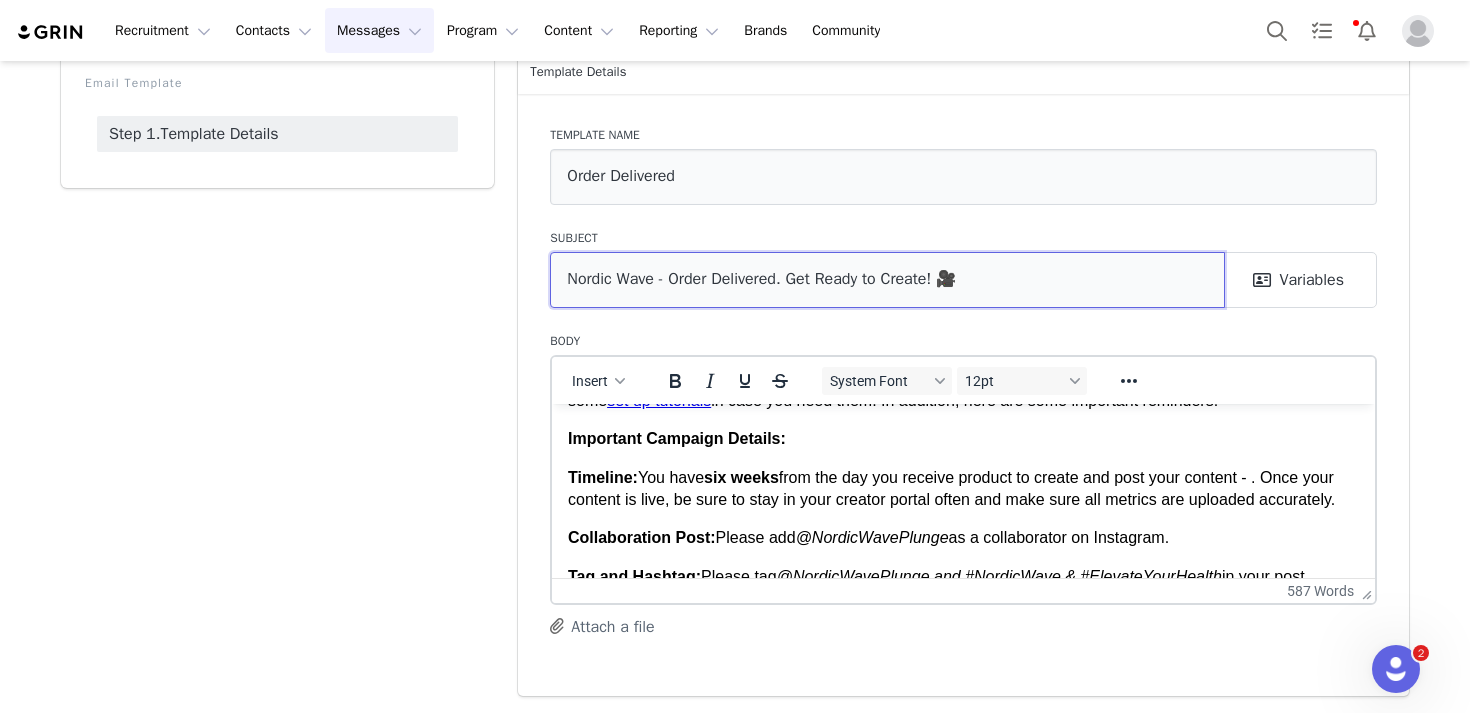 type on "Nordic Wave - Order Delivered. Get Ready to Create! 🎥" 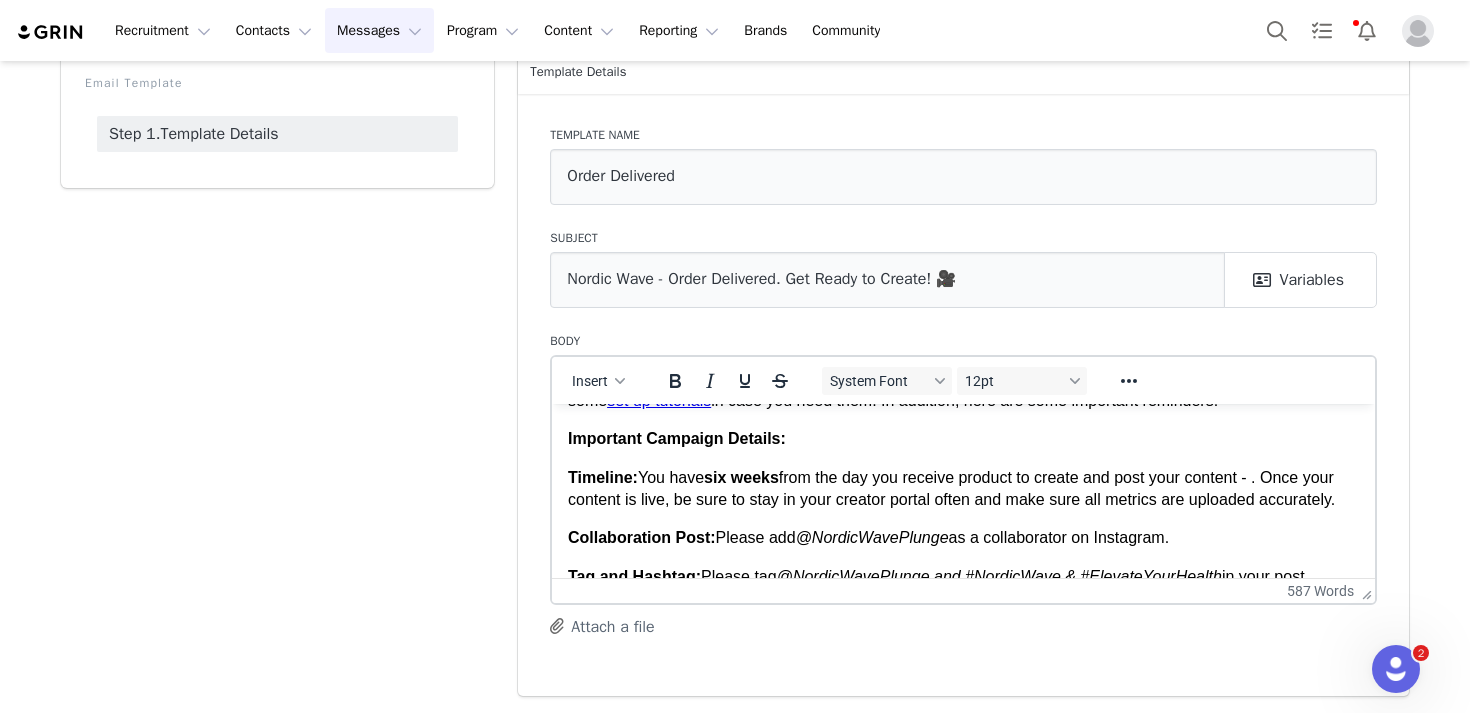 drag, startPoint x: 750, startPoint y: 519, endPoint x: 1291, endPoint y: 481, distance: 542.33295 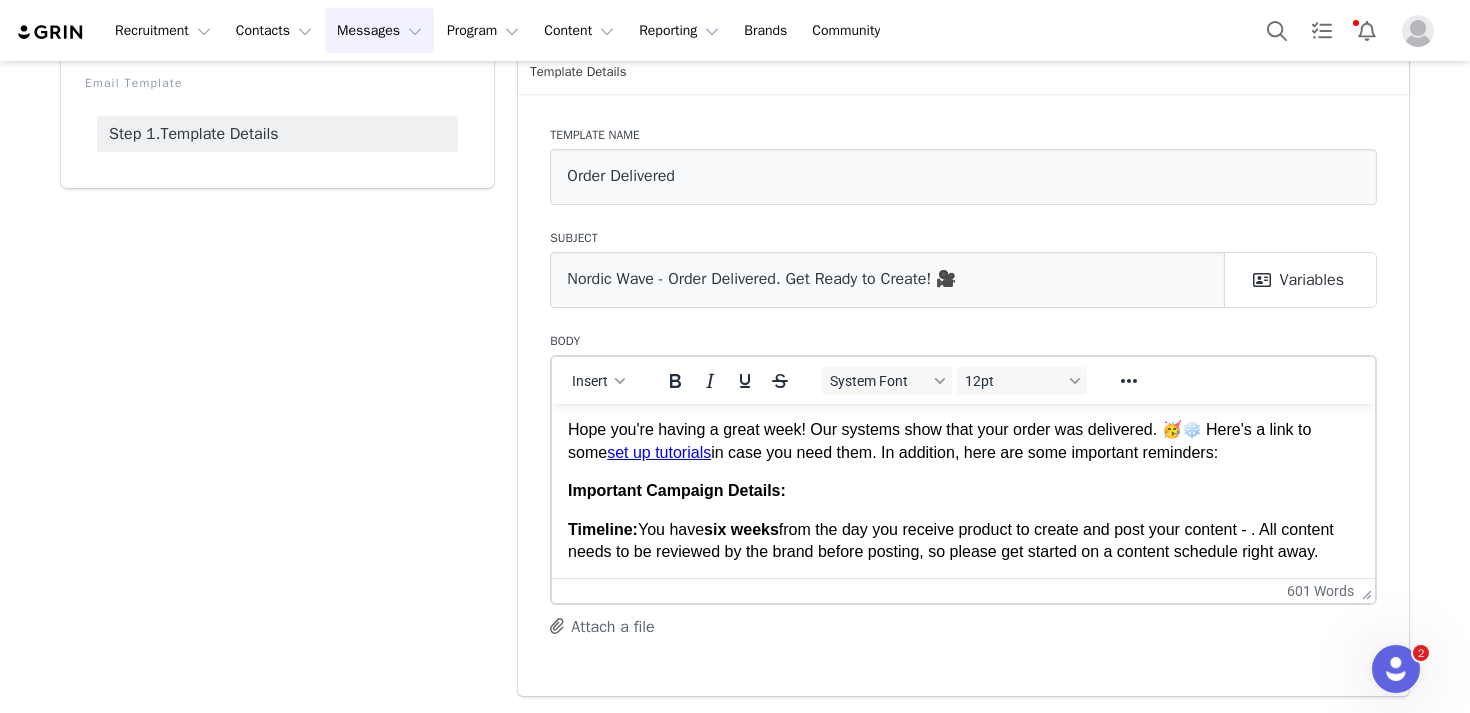 scroll, scrollTop: 49, scrollLeft: 0, axis: vertical 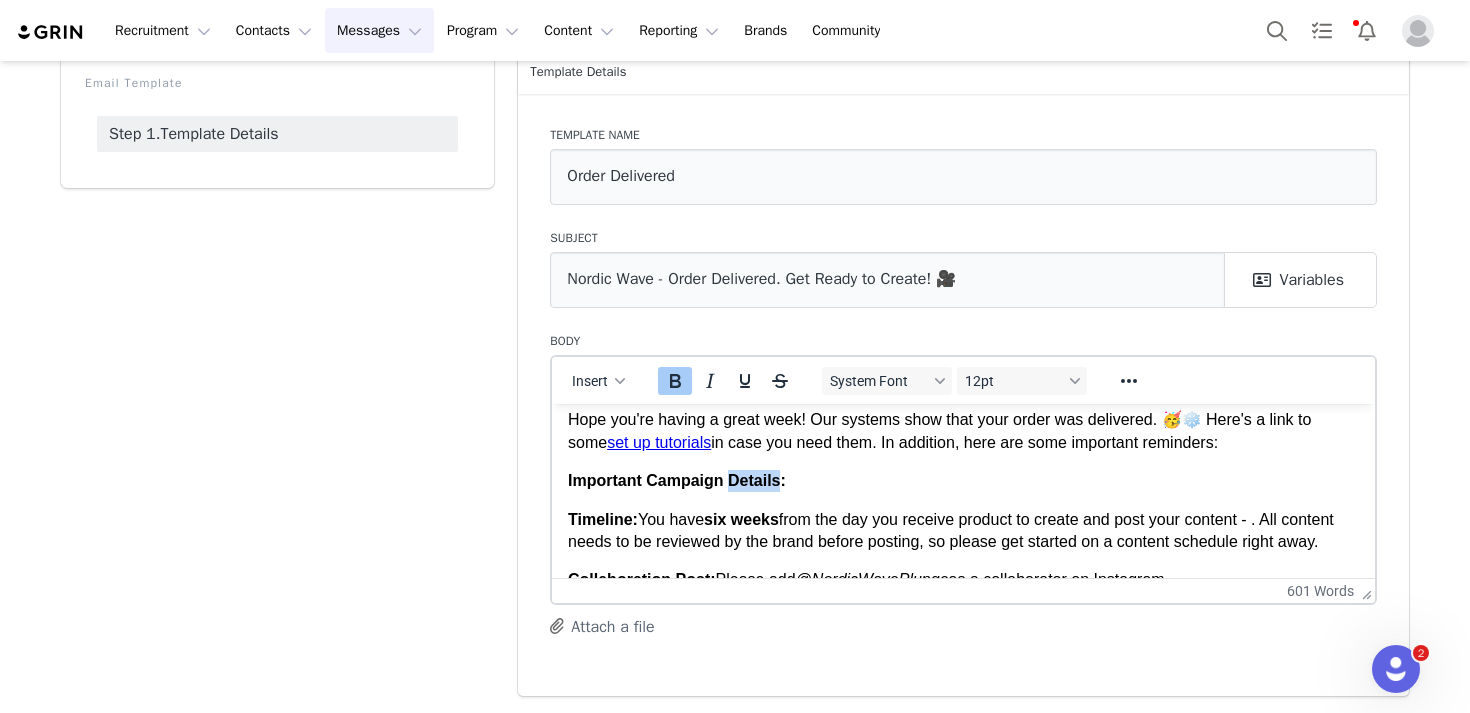drag, startPoint x: 783, startPoint y: 482, endPoint x: 737, endPoint y: 481, distance: 46.010868 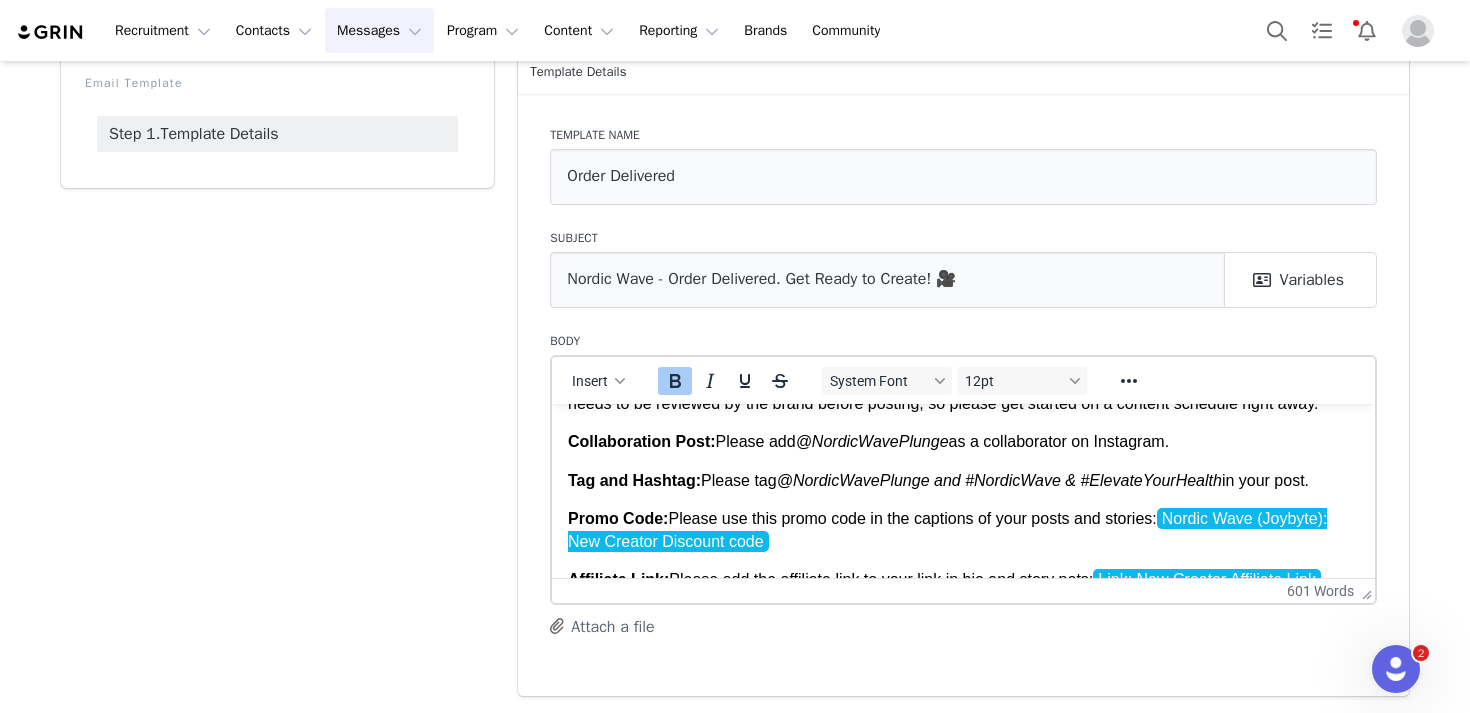 scroll, scrollTop: 192, scrollLeft: 0, axis: vertical 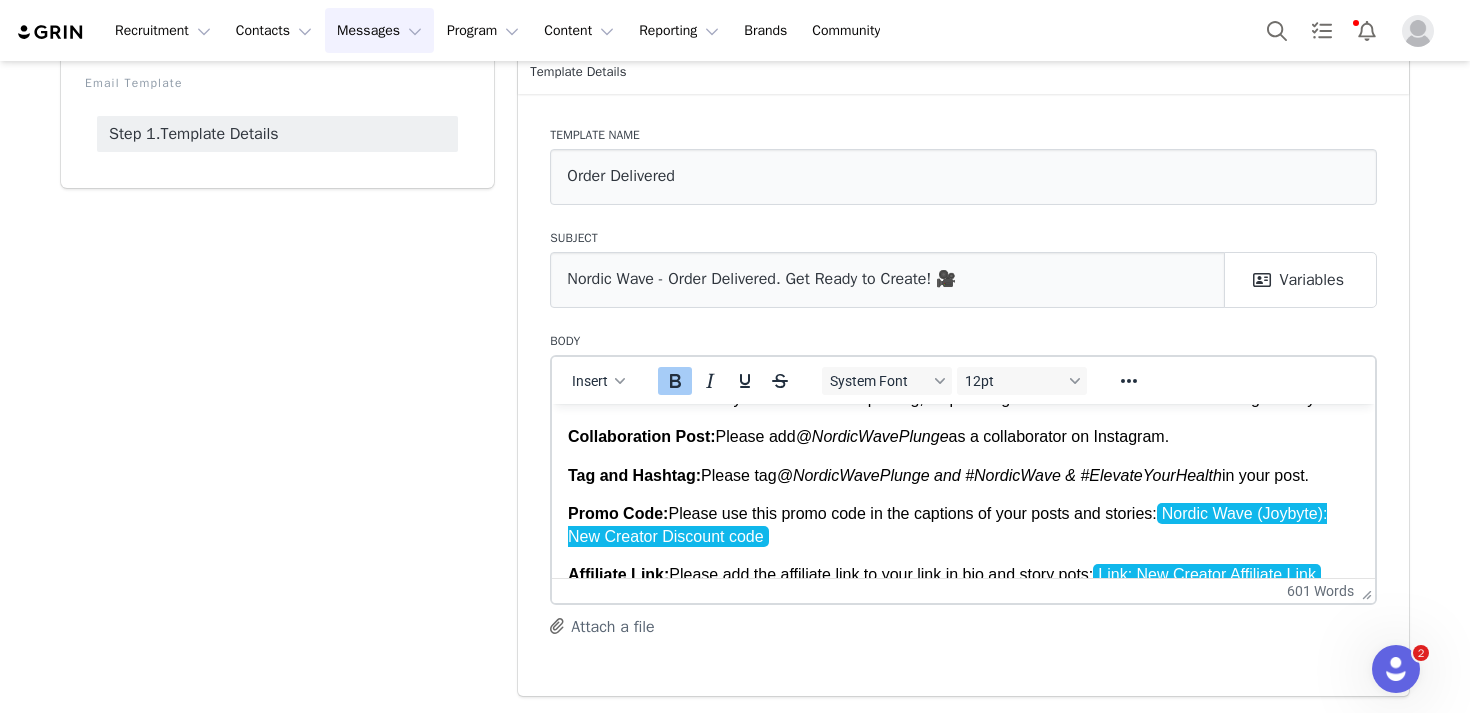 click on "Tag and Hashtag:" at bounding box center [634, 474] 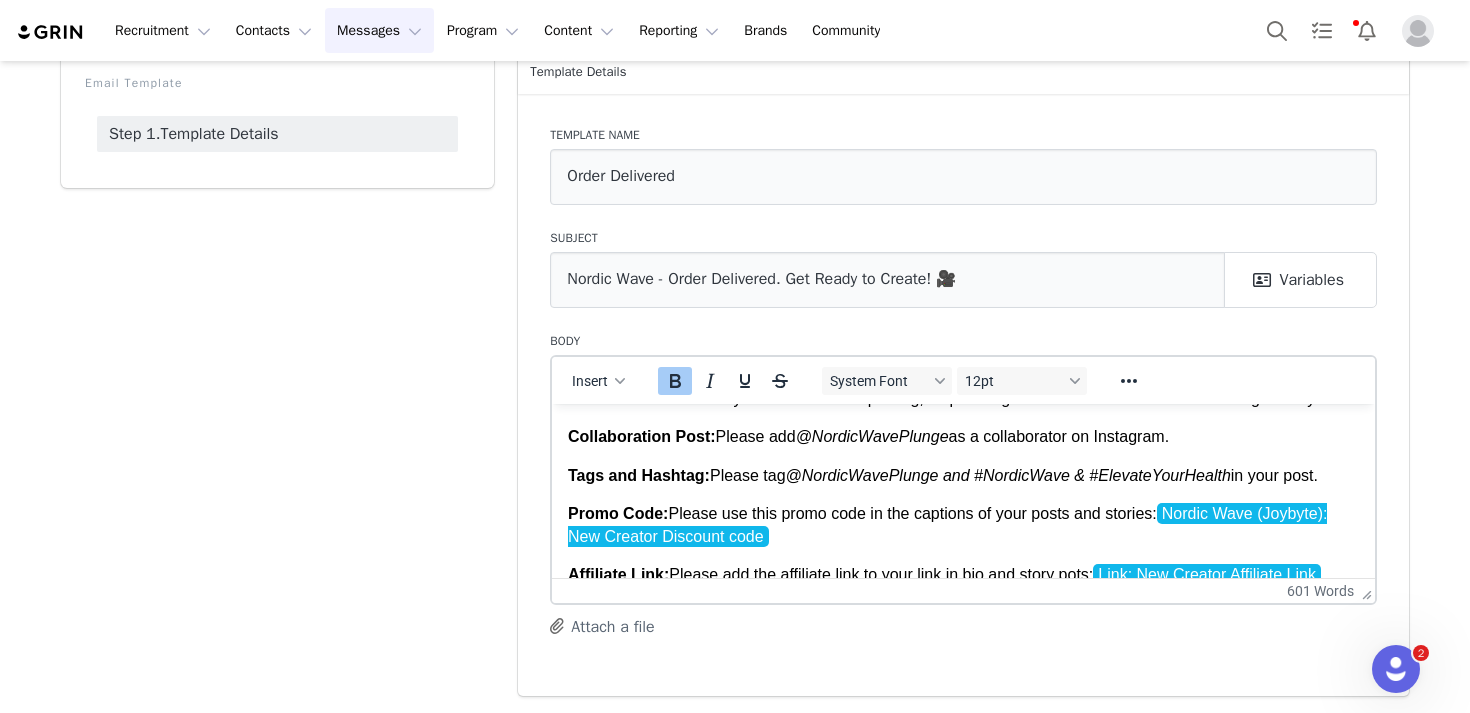 click on "Tags and Hashtag:" at bounding box center [639, 474] 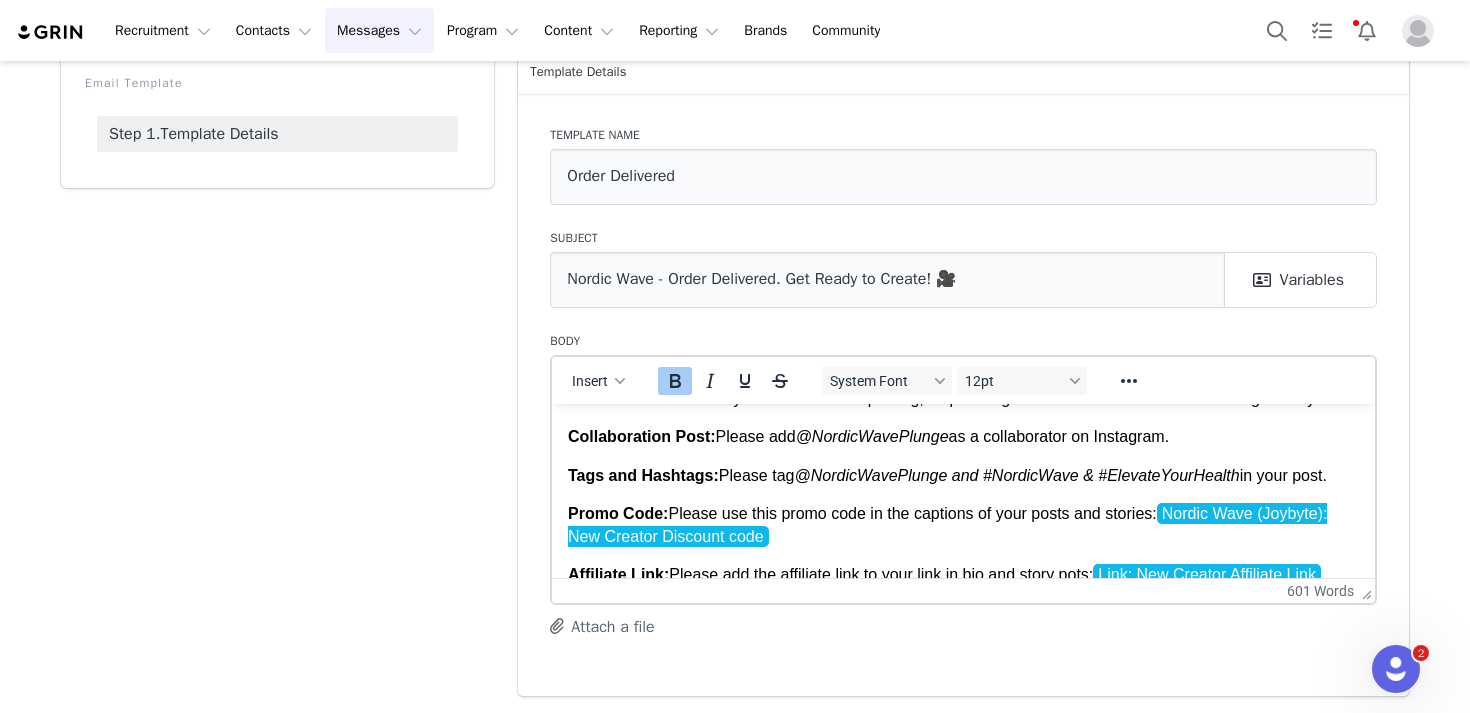 drag, startPoint x: 1351, startPoint y: 496, endPoint x: 559, endPoint y: 454, distance: 793.11285 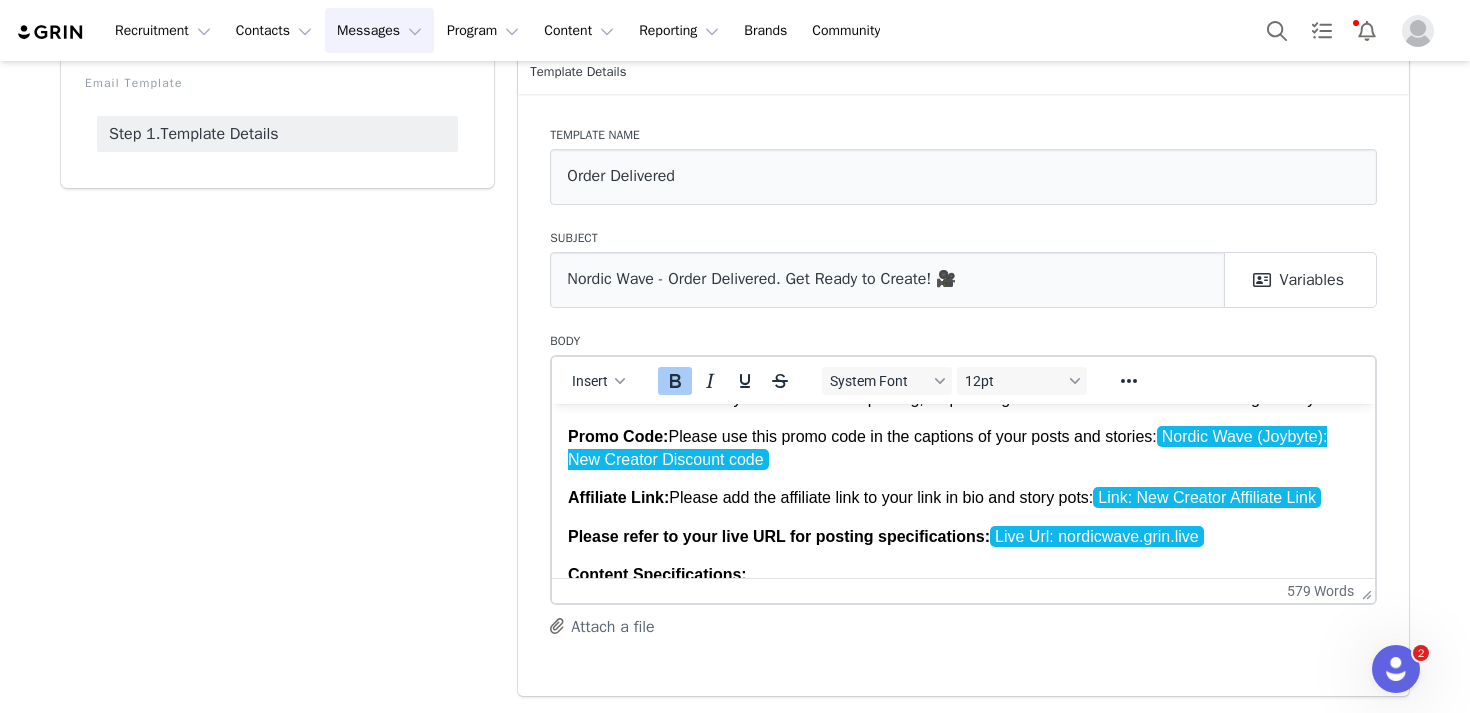 click on "Promo Code:" at bounding box center [618, 435] 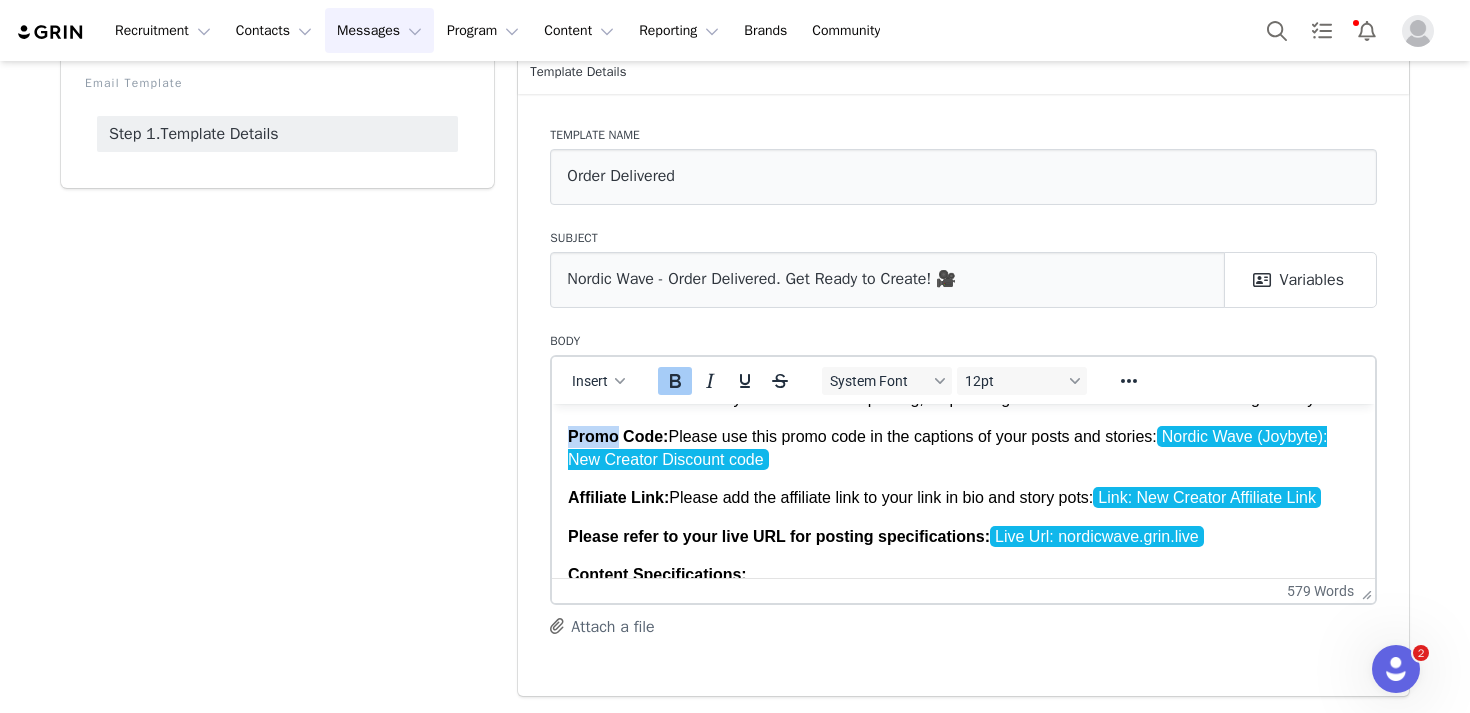 drag, startPoint x: 619, startPoint y: 461, endPoint x: 570, endPoint y: 461, distance: 49 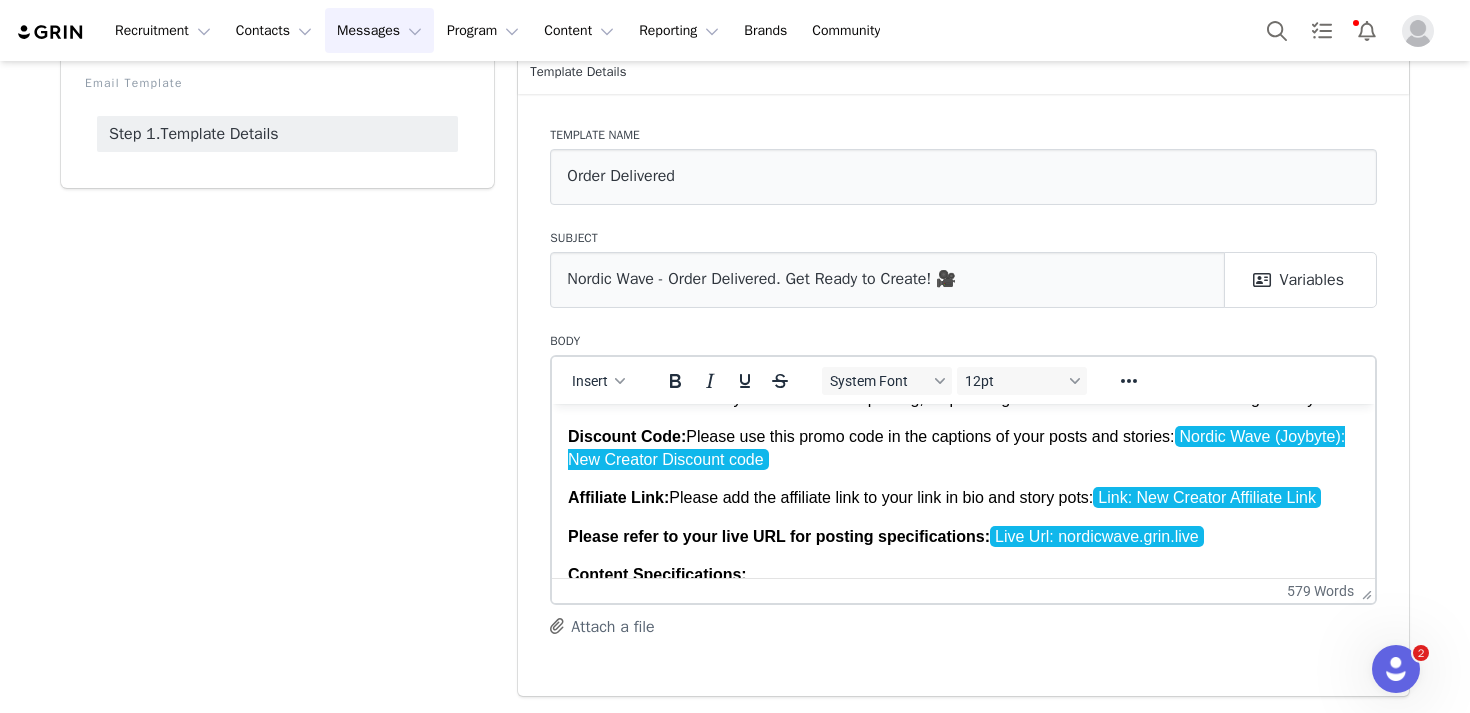 click on "Discount Code:  Please use this promo code in the captions of your posts and stories:  Nordic Wave (Joybyte): New Creator Discount code" at bounding box center (963, 447) 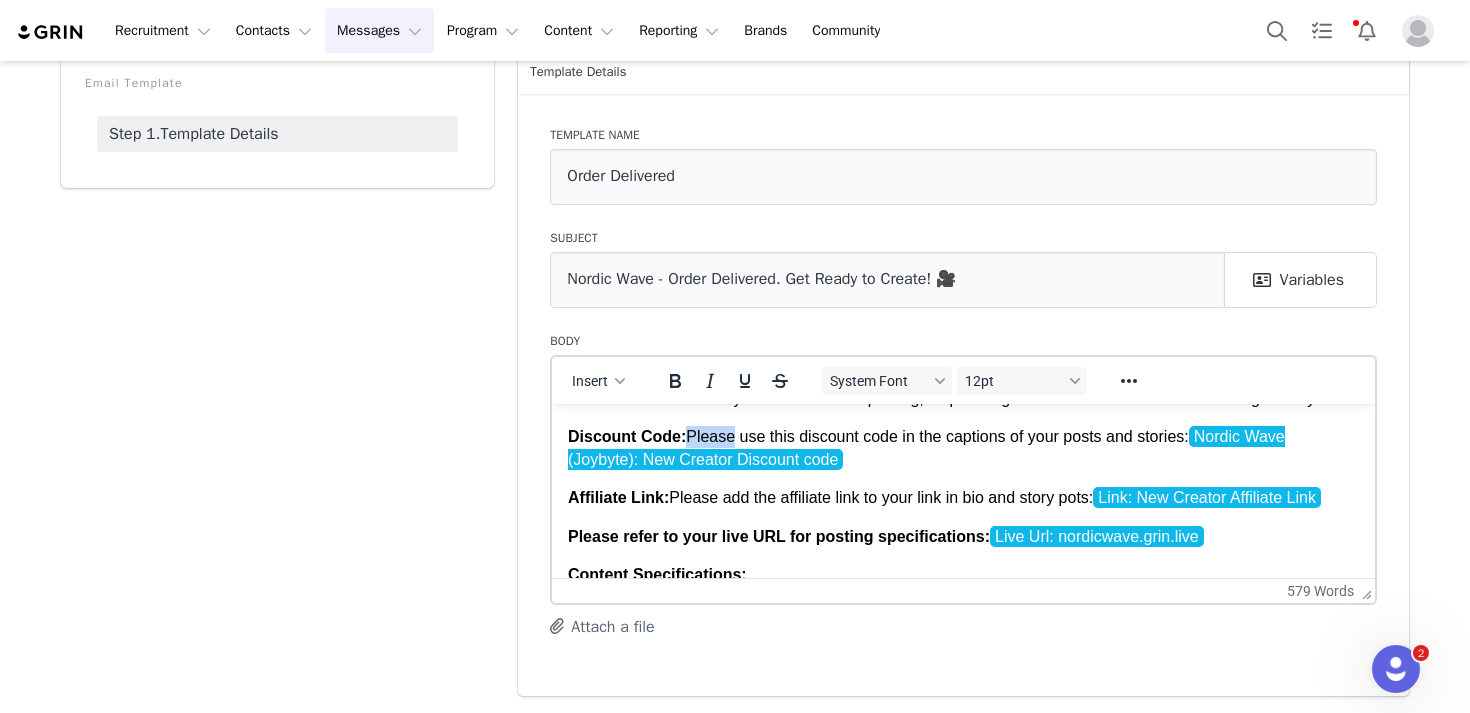 drag, startPoint x: 737, startPoint y: 459, endPoint x: 692, endPoint y: 460, distance: 45.01111 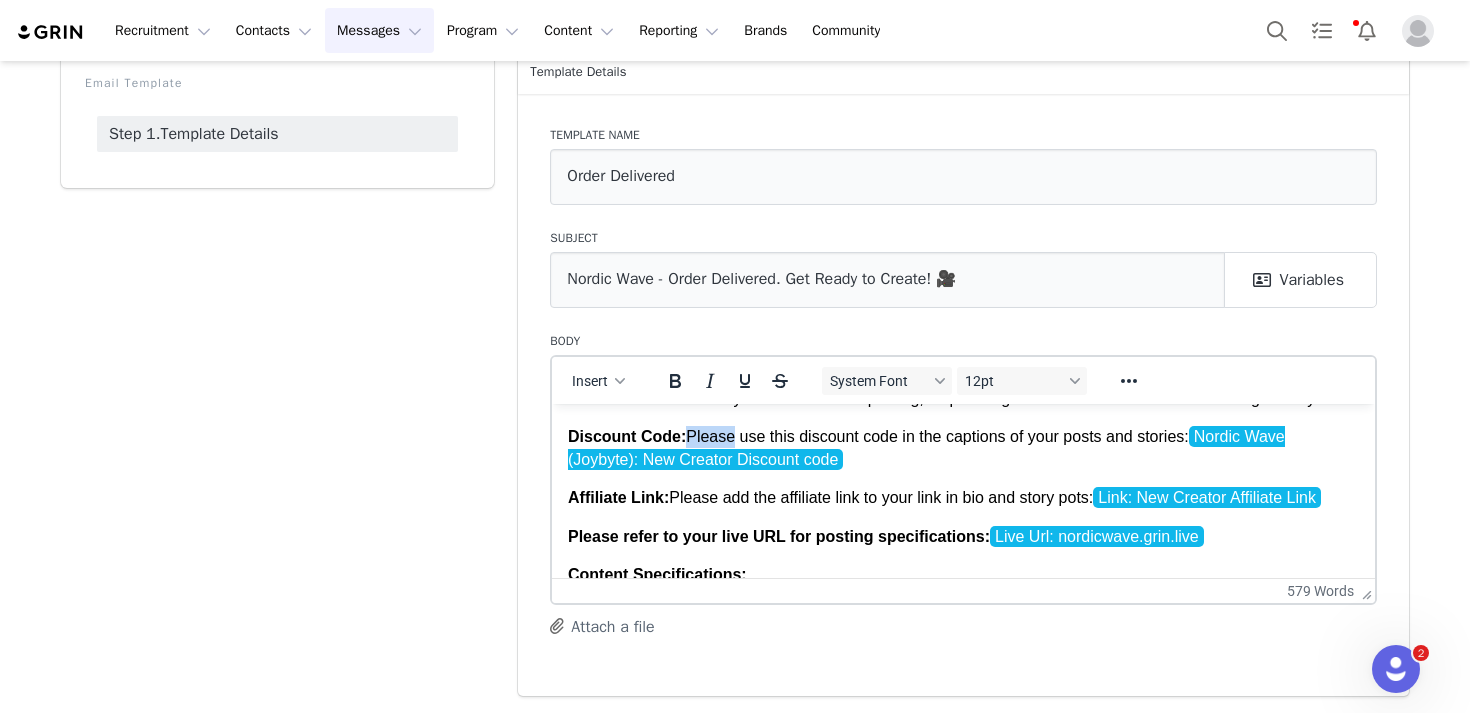 click on "Discount Code:  Please use this discount code in the captions of your posts and stories:  Nordic Wave (Joybyte): New Creator Discount code" at bounding box center (963, 447) 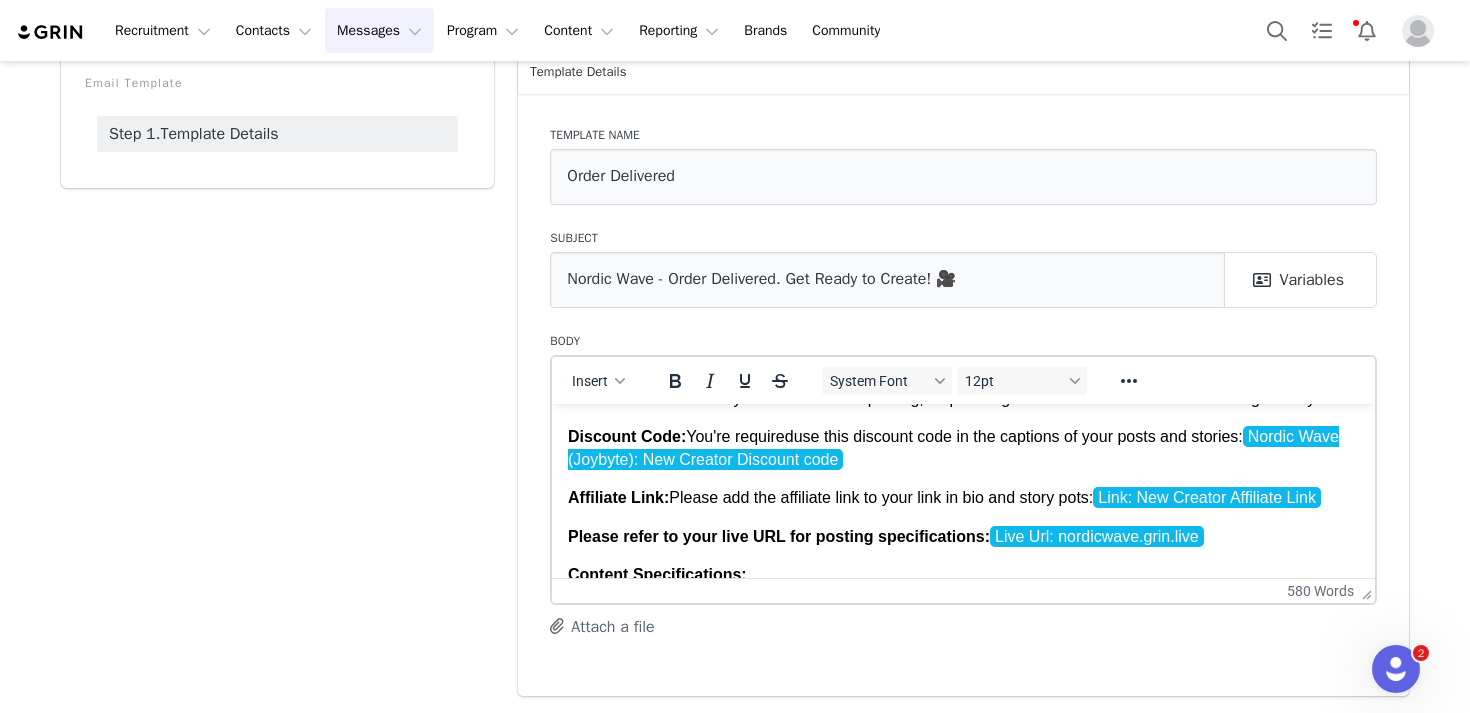 scroll, scrollTop: 202, scrollLeft: 0, axis: vertical 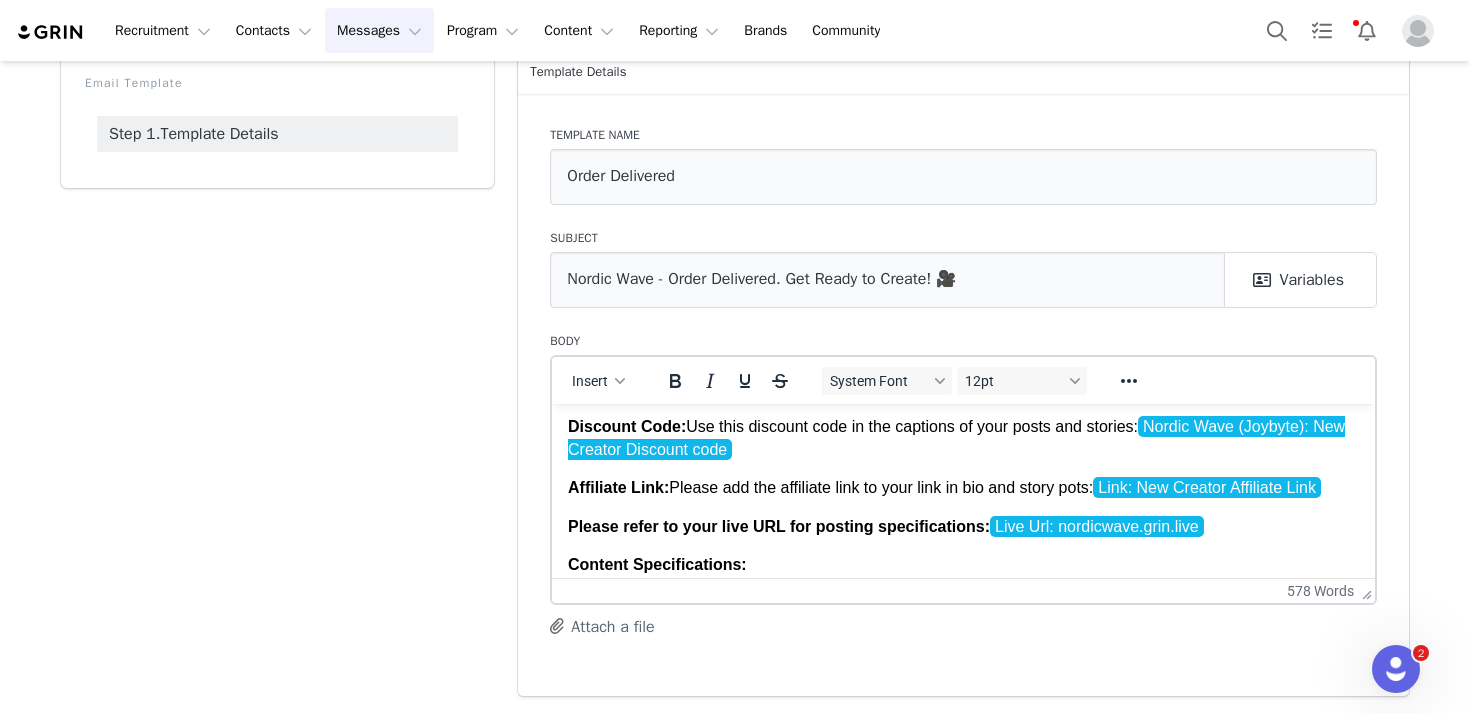 click on "Discount Code:  Use this discount code in the captions of your posts and stories:  Nordic Wave (Joybyte): New Creator Discount code" at bounding box center [963, 437] 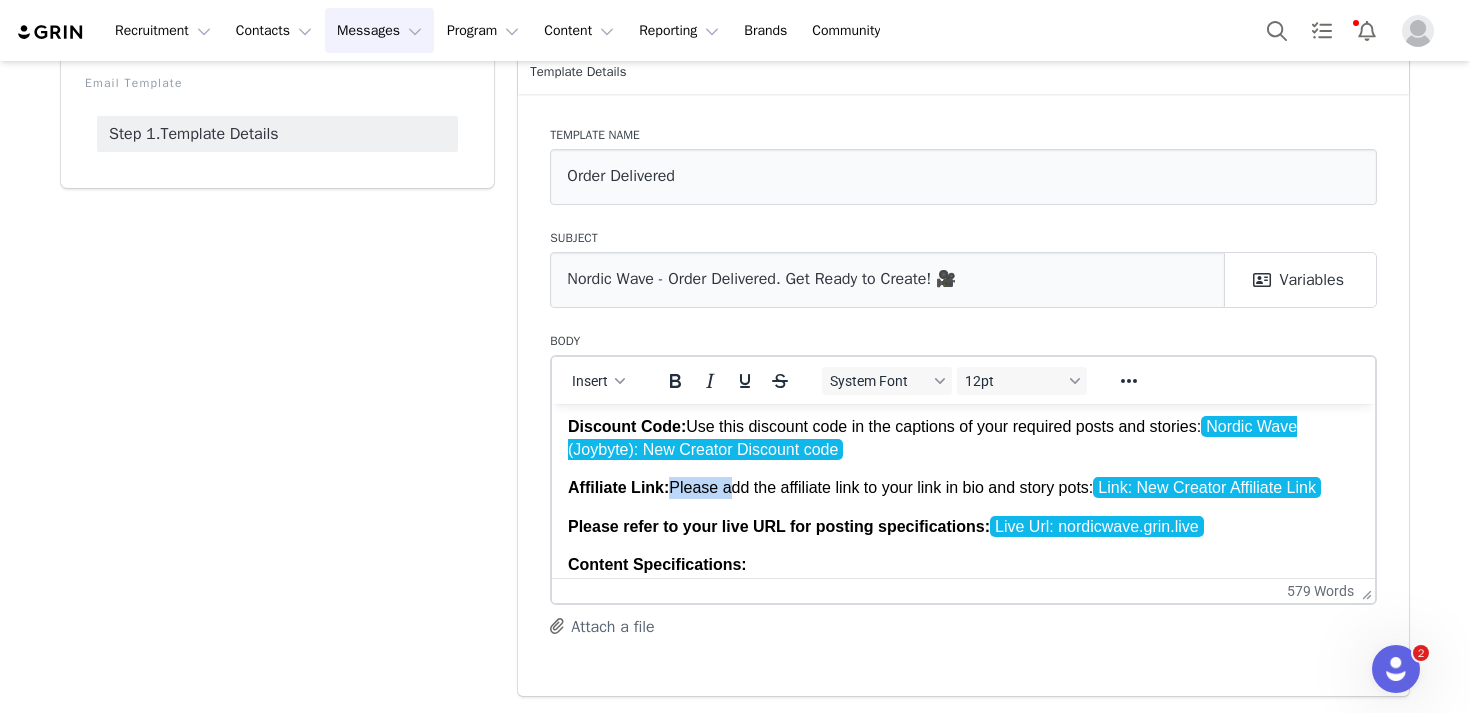 drag, startPoint x: 733, startPoint y: 514, endPoint x: 675, endPoint y: 512, distance: 58.034473 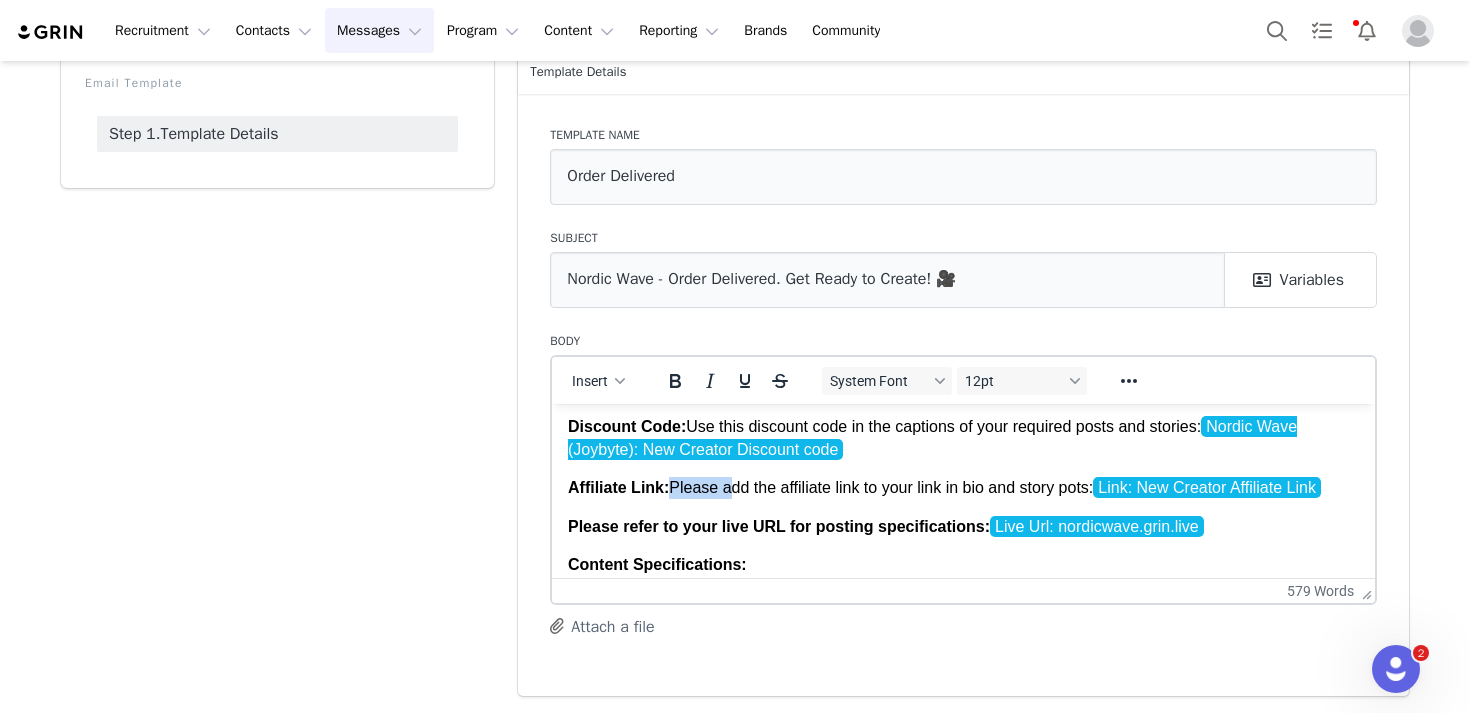 click on "Affiliate Link:  Please add the affiliate link to your link in bio and story pots:  Link: New Creator Affiliate Link" at bounding box center (963, 487) 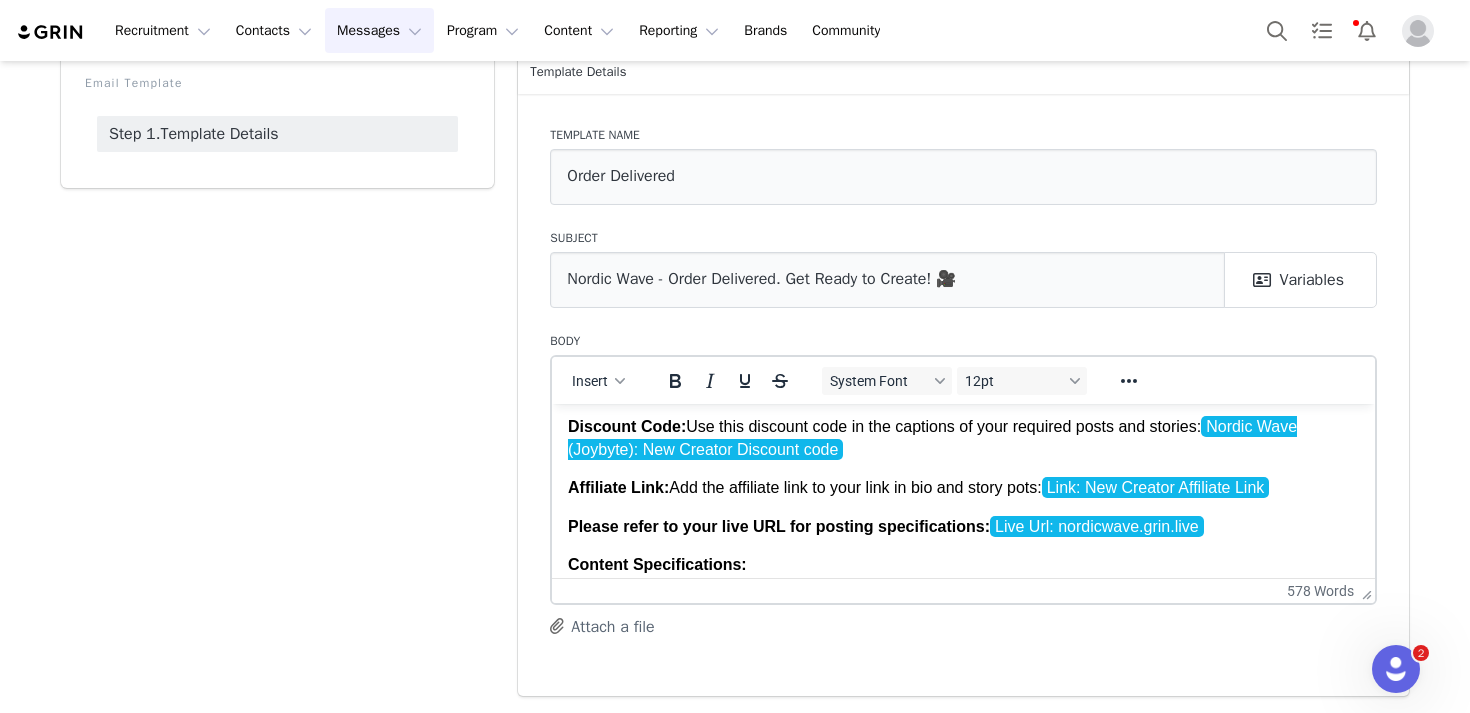 click on "Affiliate Link:  Add the affiliate link to your link in bio and story pots:  Link: New Creator Affiliate Link" at bounding box center (963, 487) 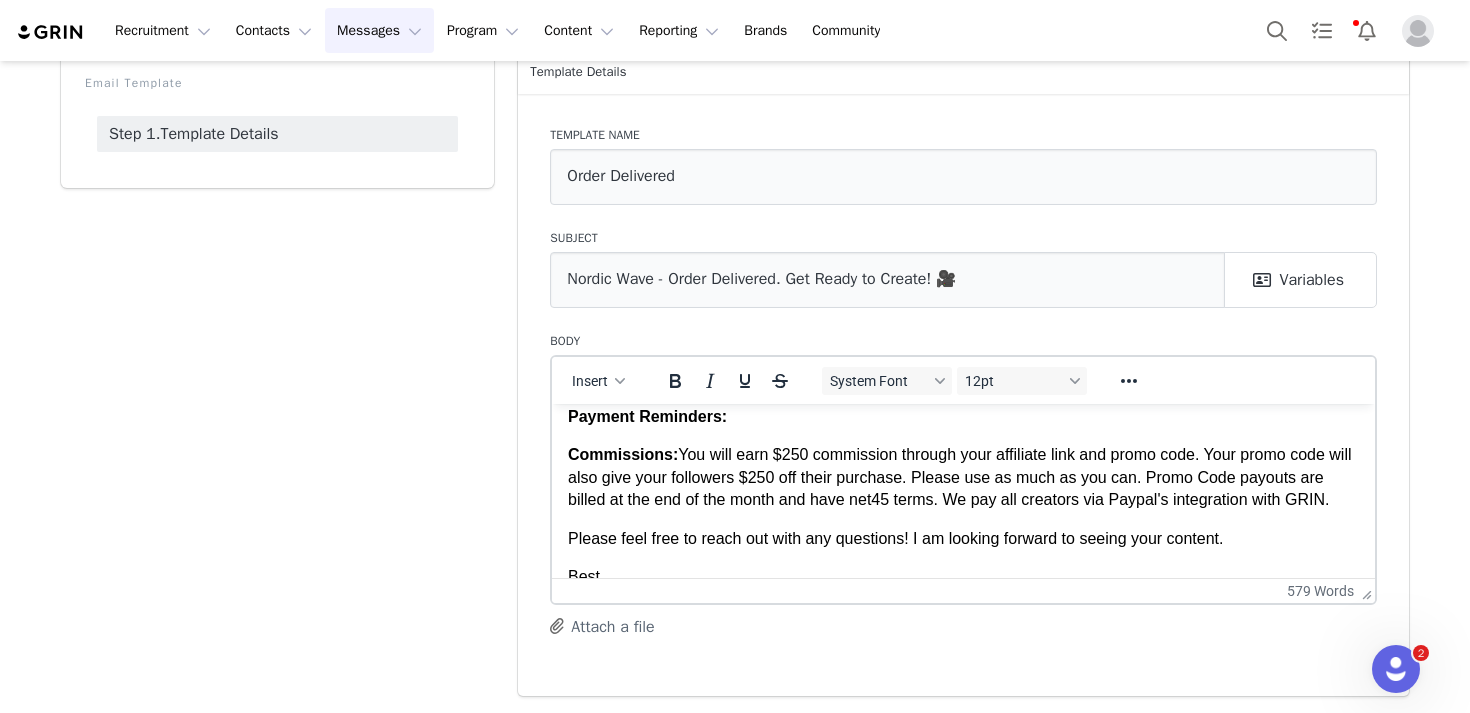 scroll, scrollTop: 1795, scrollLeft: 0, axis: vertical 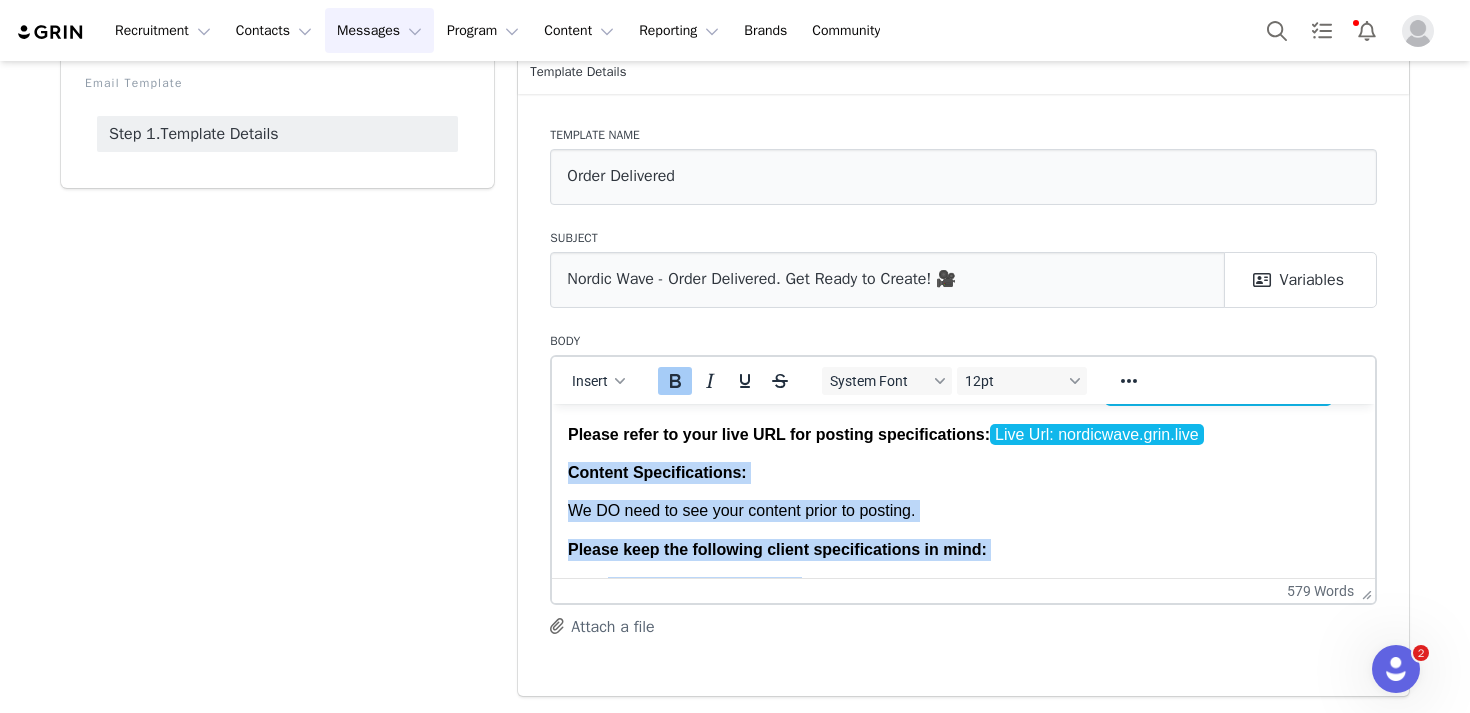 drag, startPoint x: 1064, startPoint y: 441, endPoint x: 554, endPoint y: 516, distance: 515.4852 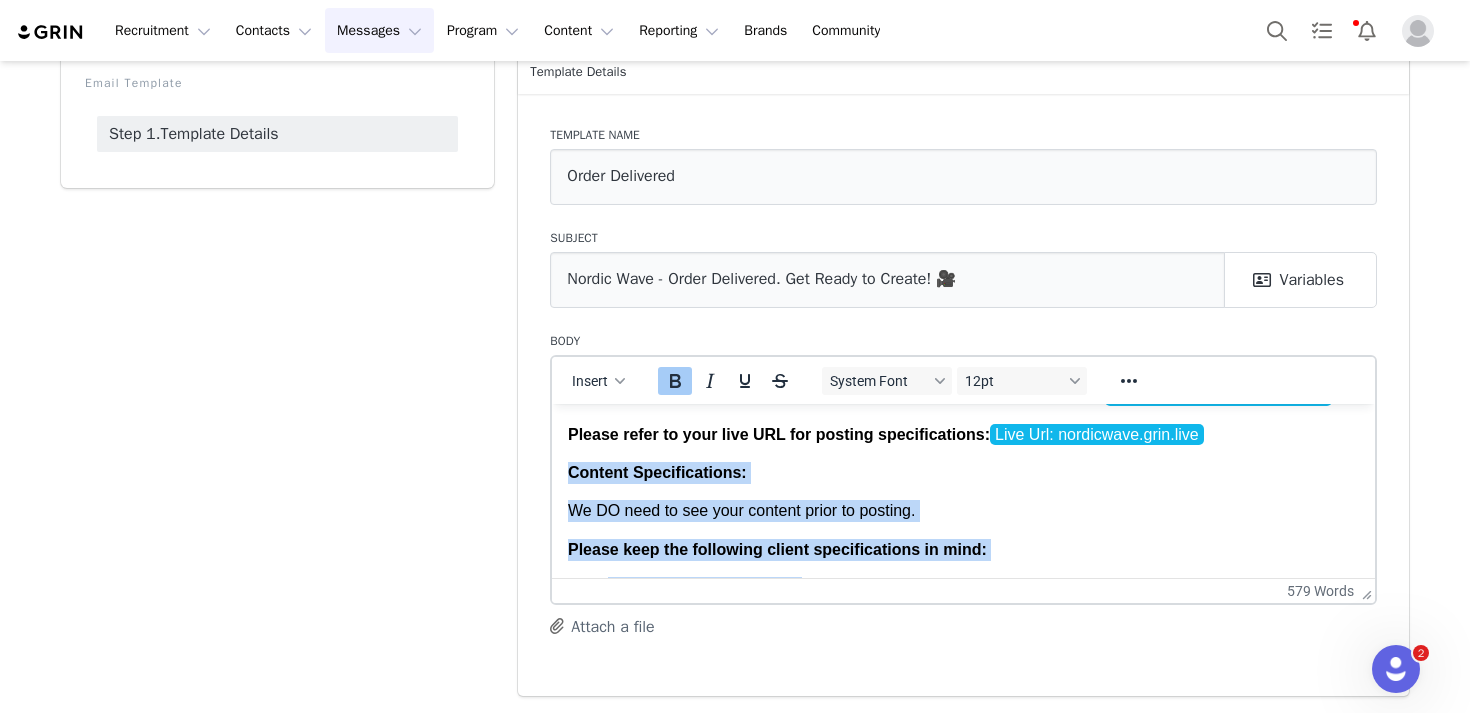 click on "Hi  First Name ! Hope you're having a great week! Our systems show that your order was delivered. 🥳❄️ Here's a link to some  set up tutorials  in case you need them. In addition, here are some important reminders:  Important Campaign Reminders: Timeline:  You have  six weeks  from the day you receive product to create and post your content - . All content needs to be reviewed by the brand before posting, so please get started on a content schedule right away.  Discount Code:  Use this discount code in the captions of your required posts and stories:  Nordic Wave (Joybyte): New Creator Discount code   Affiliate Link:  Add the affiliate link to your link in bio and required story pots:  Link: New Creator Affiliate Link   Please refer to your live URL for posting specifications:  Live Url: nordicwave.grin.live   Content Specifications:  We DO need to see your content prior to posting.  Please keep the following client specifications in mind:  Words & Phrases to Avoid: “Dive in”  Best," at bounding box center [963, 1136] 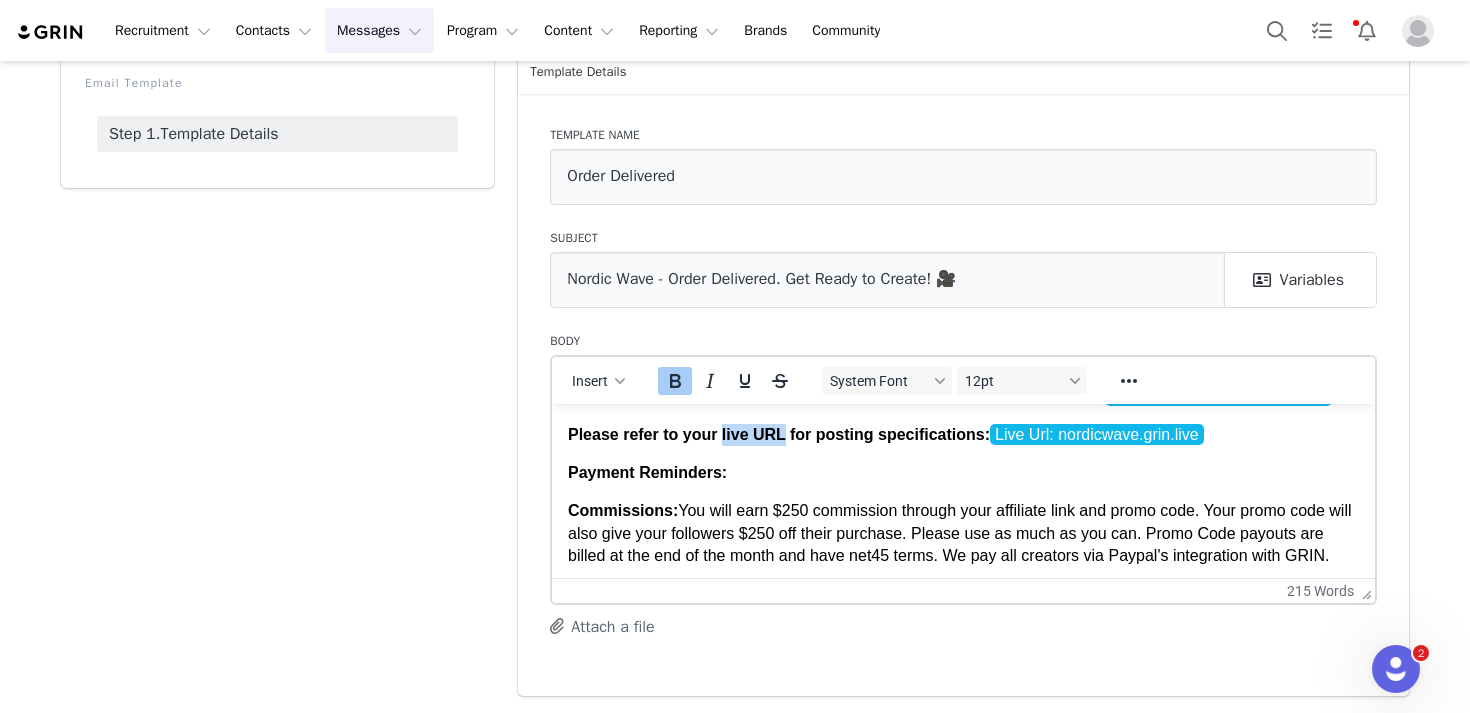 drag, startPoint x: 785, startPoint y: 481, endPoint x: 723, endPoint y: 481, distance: 62 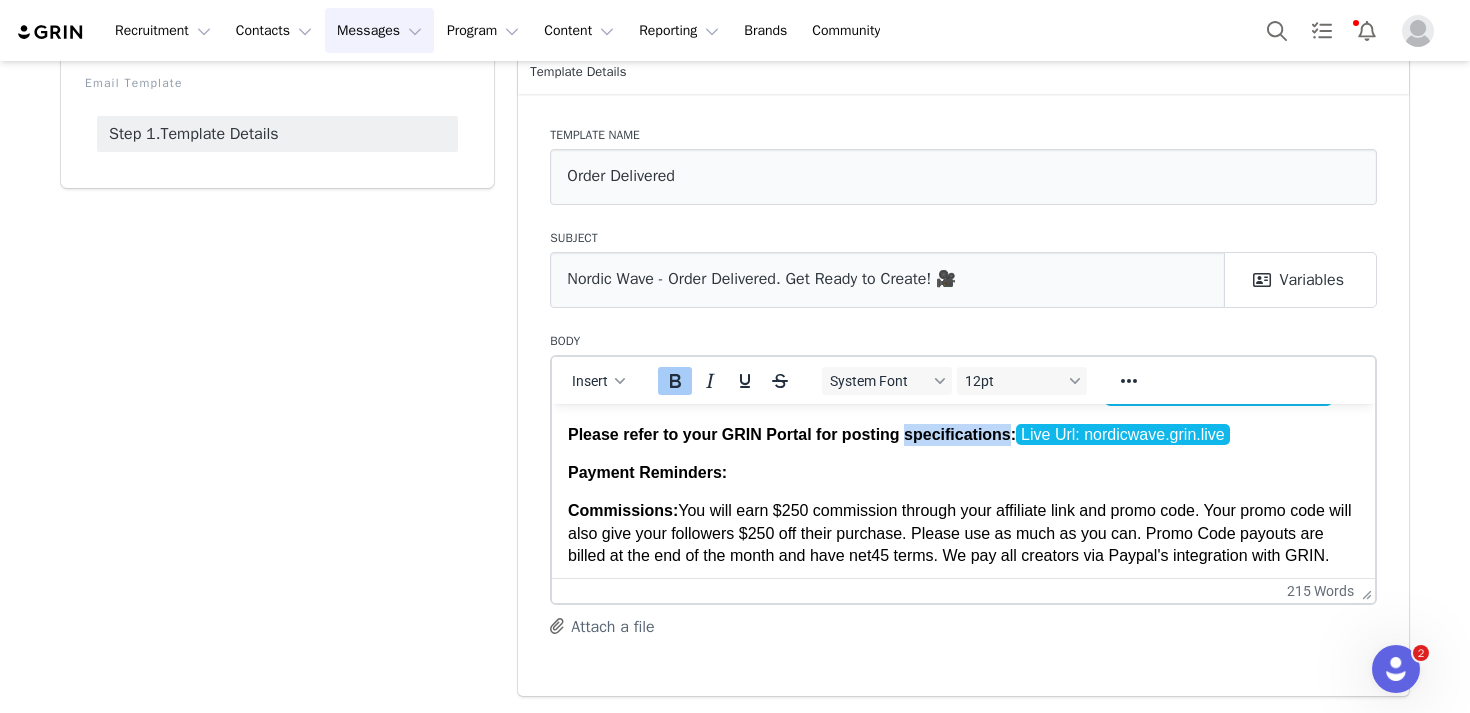 drag, startPoint x: 1013, startPoint y: 479, endPoint x: 905, endPoint y: 480, distance: 108.00463 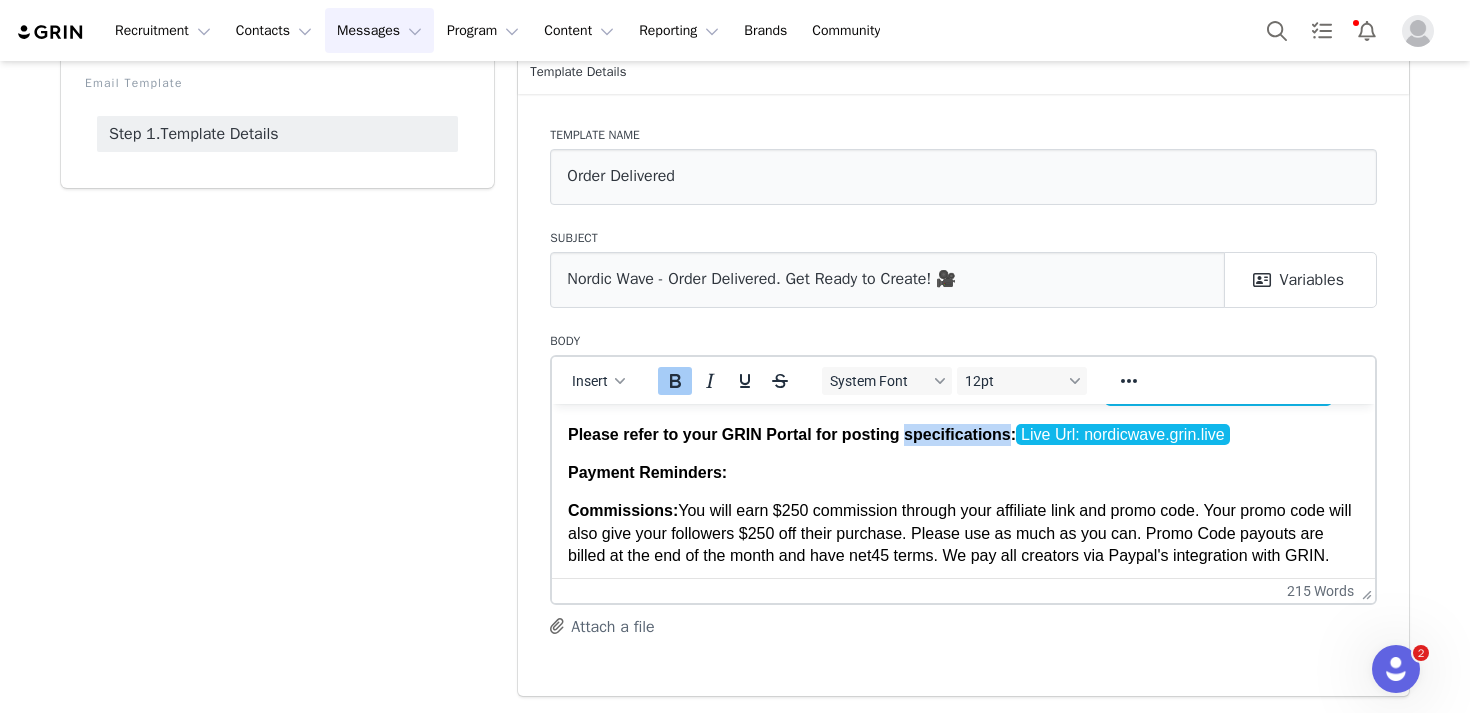 click on "Please refer to your GRIN Portal for posting specifications:" at bounding box center [792, 433] 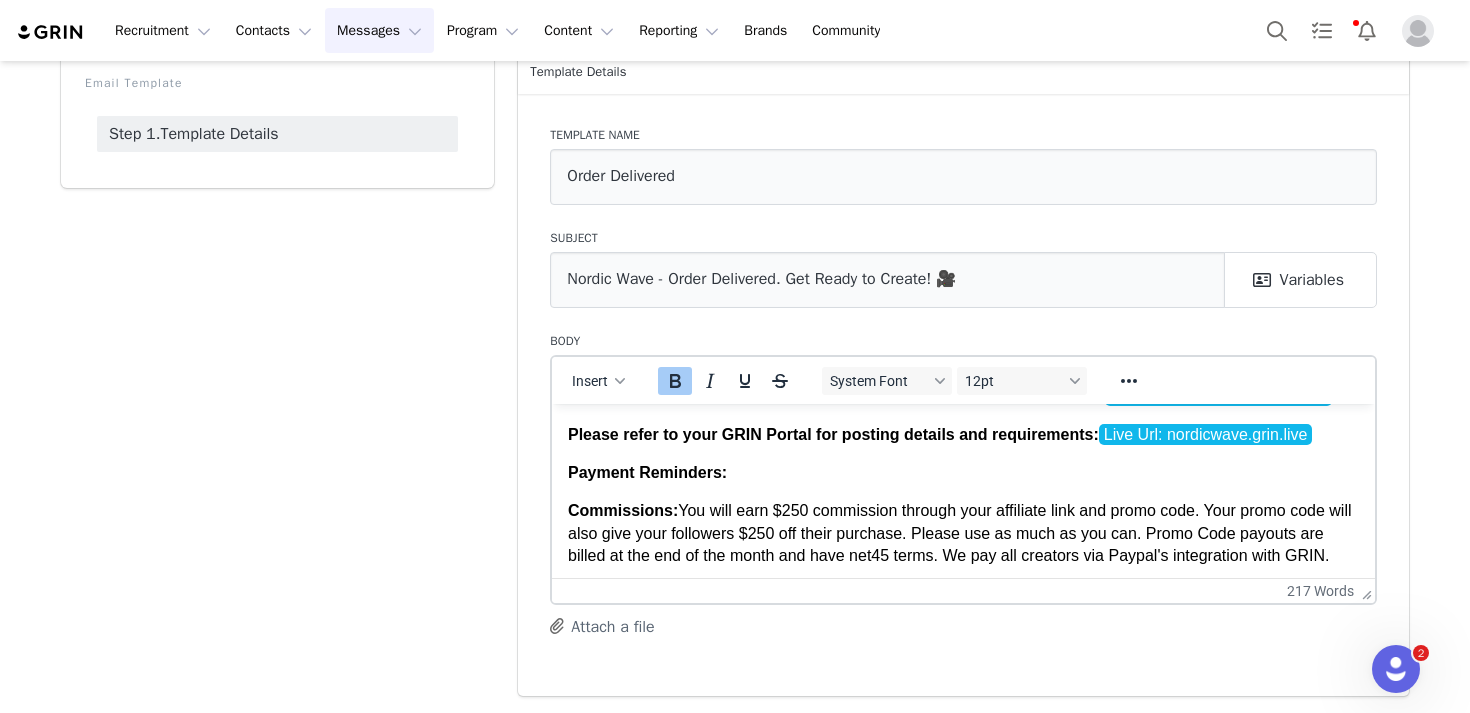 click on "Please refer to your GRIN Portal for posting details and requirements:  Live Url: nordicwave.grin.live" at bounding box center [963, 434] 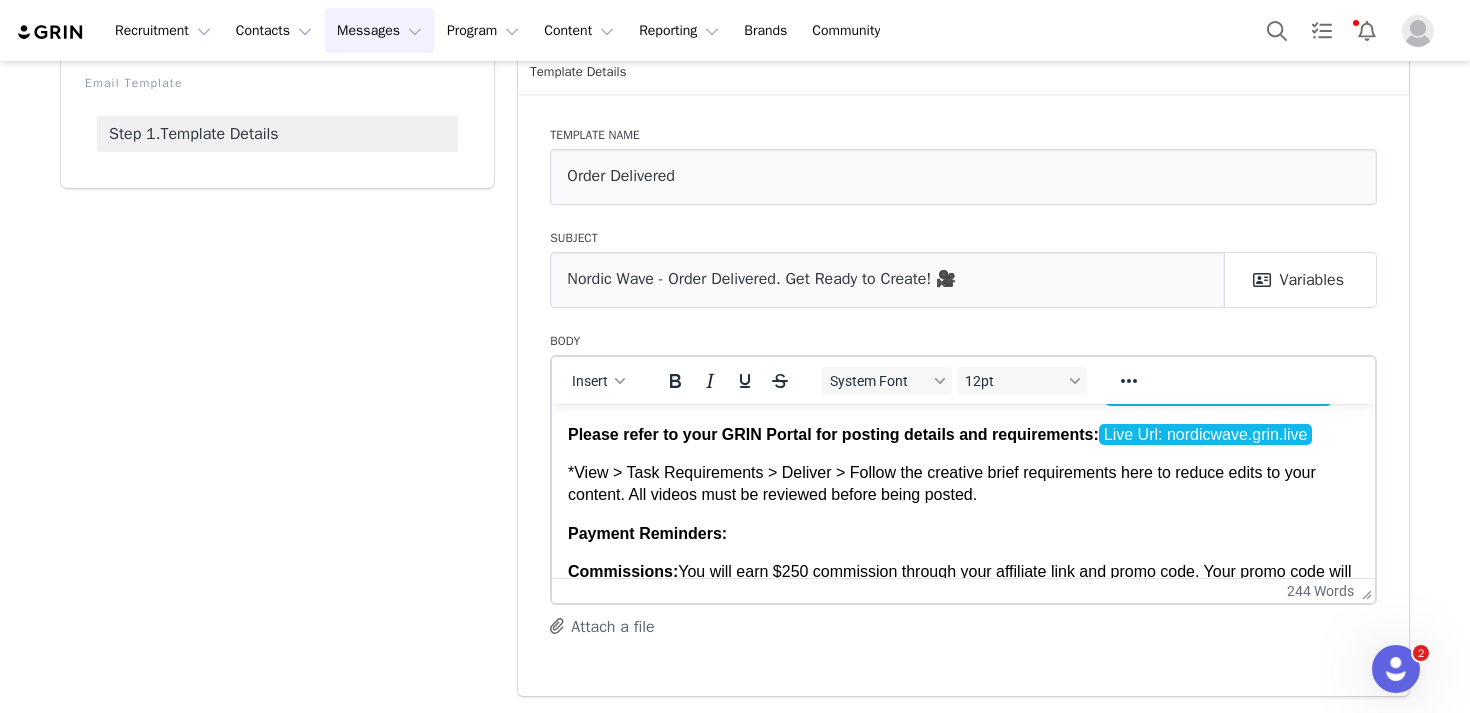 click on "*View > Task Requirements > Deliver > Follow the creative brief requirements here to reduce edits to your content. All videos must be reviewed before being posted." at bounding box center [963, 483] 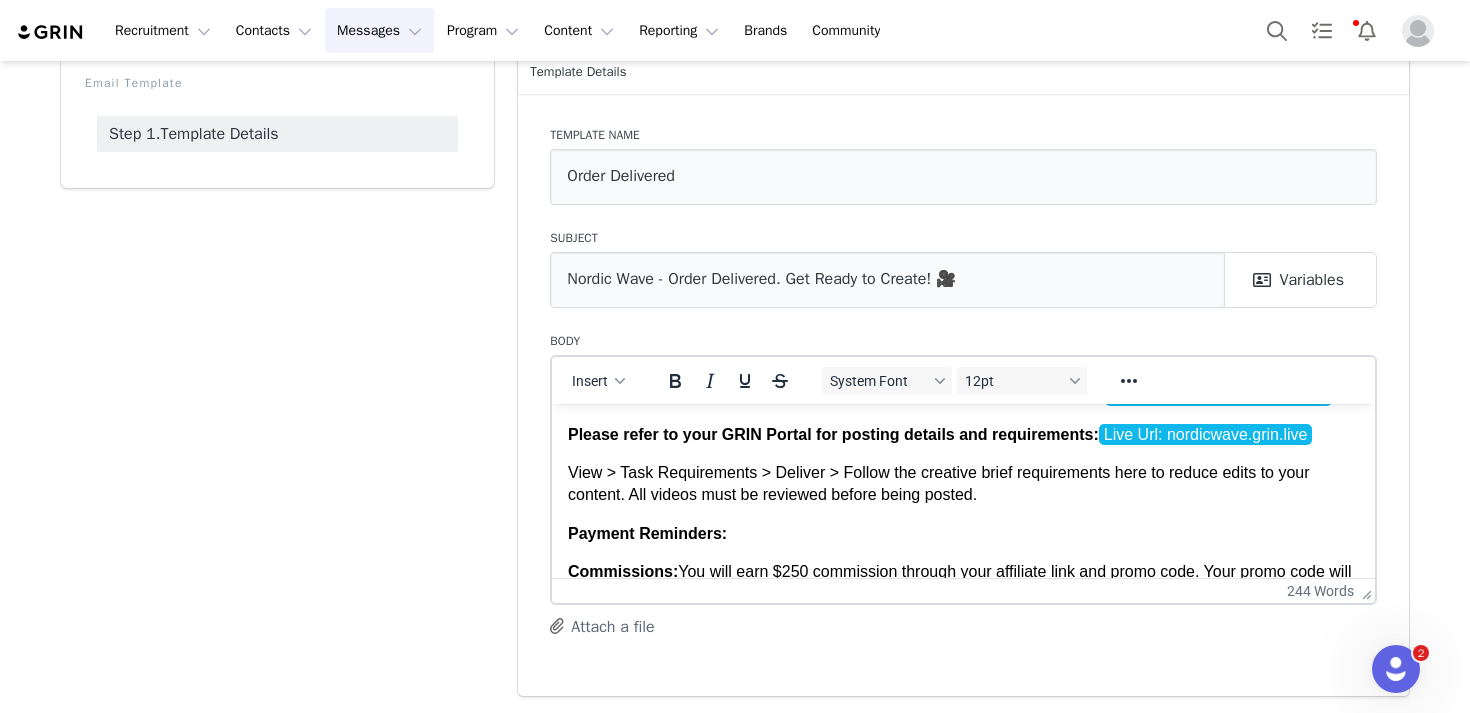 drag, startPoint x: 1029, startPoint y: 537, endPoint x: 564, endPoint y: 520, distance: 465.31064 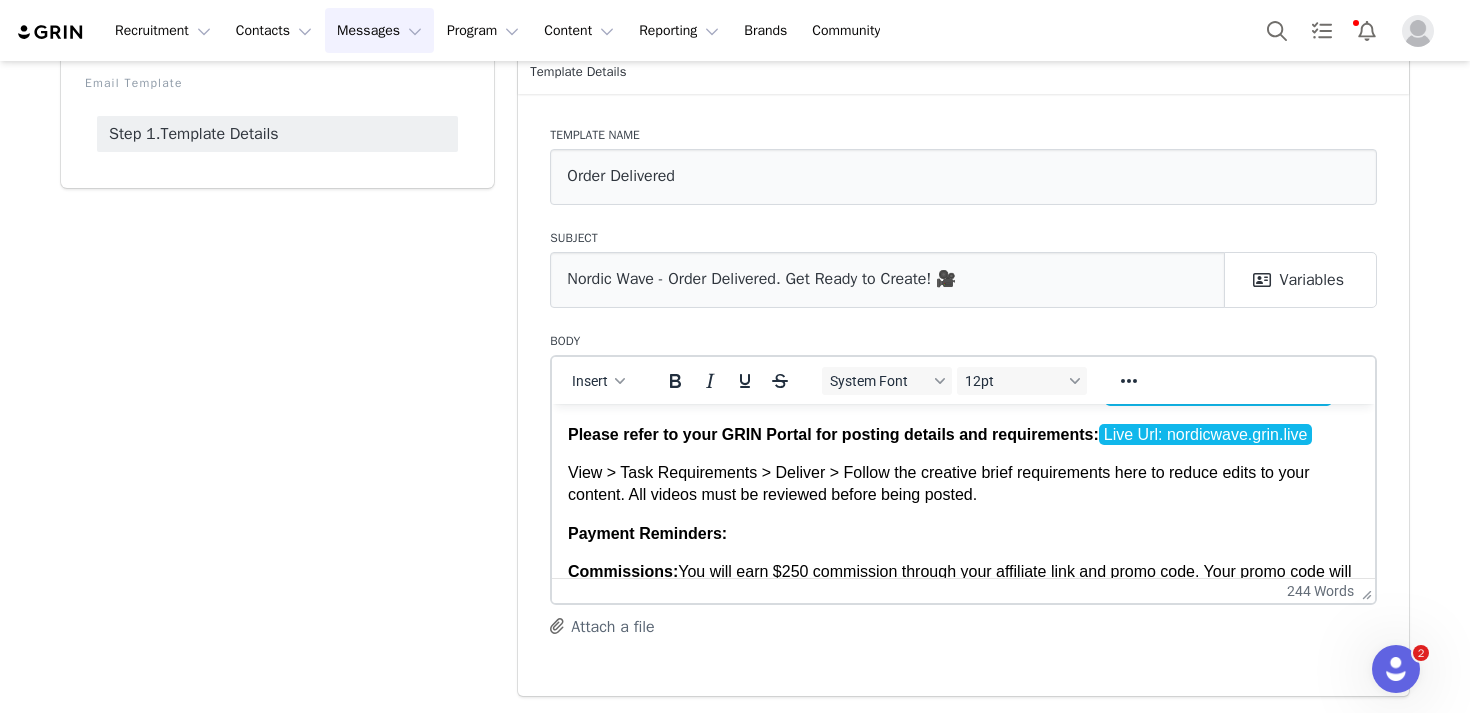 click on "Hi  First Name ! Hope you're having a great week! Our systems show that your order was delivered. 🥳❄️ Here's a link to some  set up tutorials  in case you need them. In addition, here are some important reminders:  Important Campaign Reminders: Timeline:  You have  six weeks  from the day you receive product to create and post your content - . All content needs to be reviewed by the brand before posting, so please get started on a content schedule right away.  Discount Code:  Use this discount code in the captions of your required posts and stories:  Nordic Wave (Joybyte): New Creator Discount code   Affiliate Link:  Add the affiliate link to your link in bio and required story pots:  Link: New Creator Affiliate Link   Please refer to your GRIN Portal for posting details and requirements:  Live Url: nordicwave.grin.live   View > Task Requirements > Deliver > Follow the creative brief requirements here to reduce edits to your content. All videos must be reviewed before being posted.  Best," at bounding box center (963, 433) 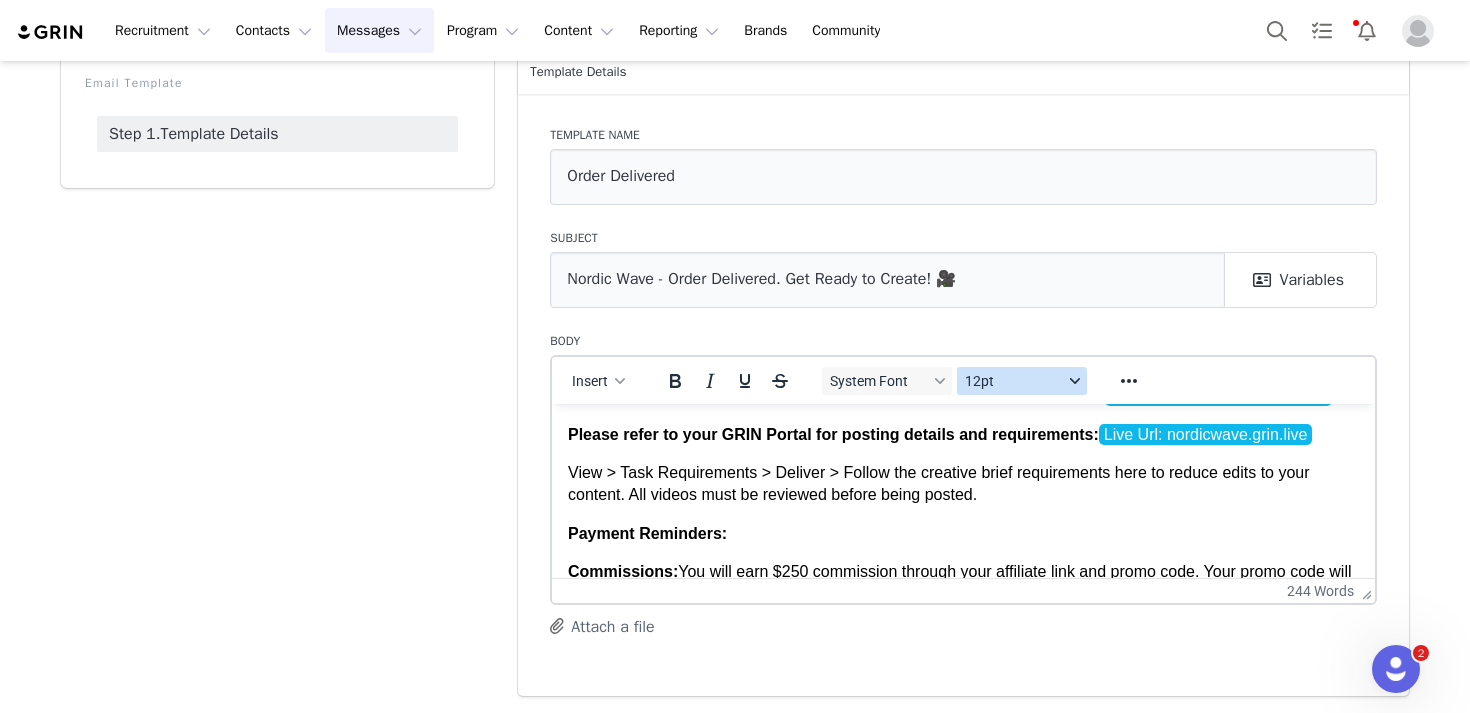 click on "12pt" at bounding box center (1014, 381) 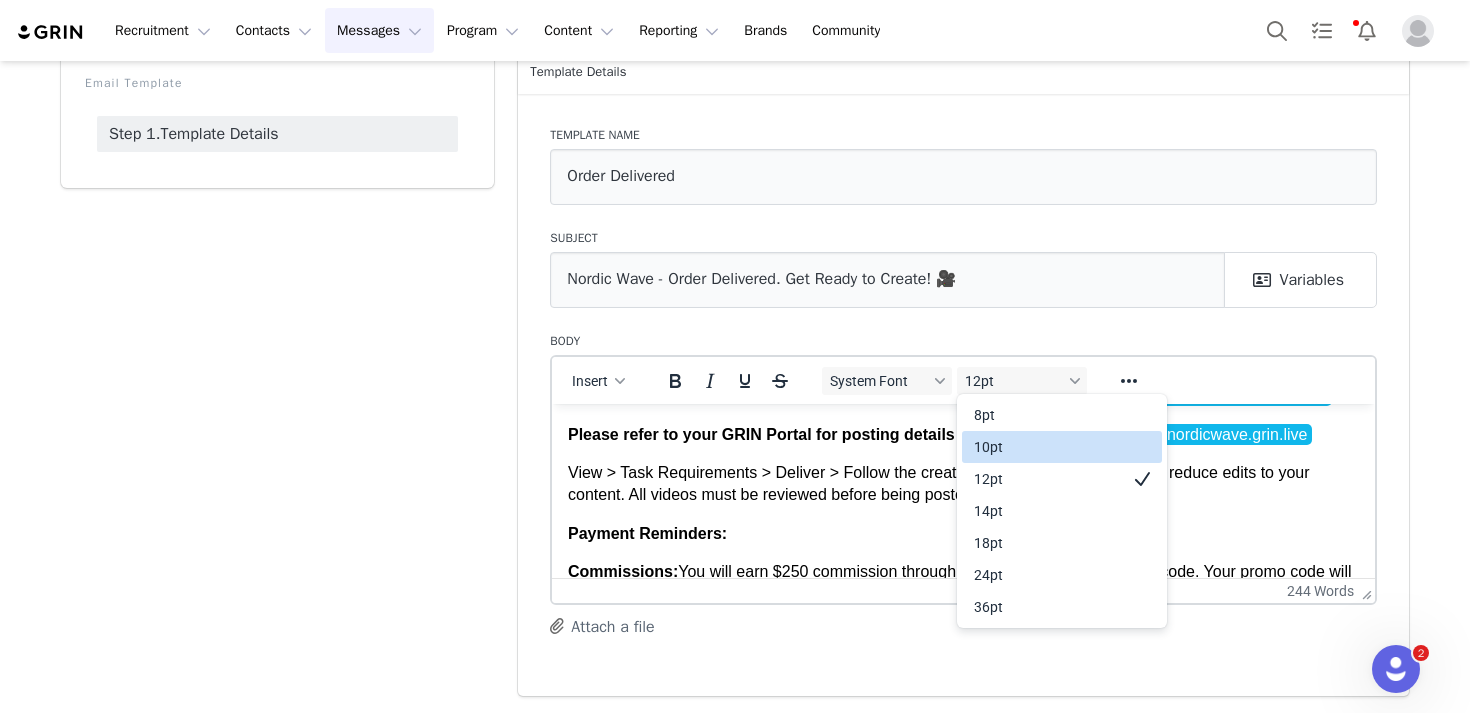 click on "10pt" at bounding box center (1048, 447) 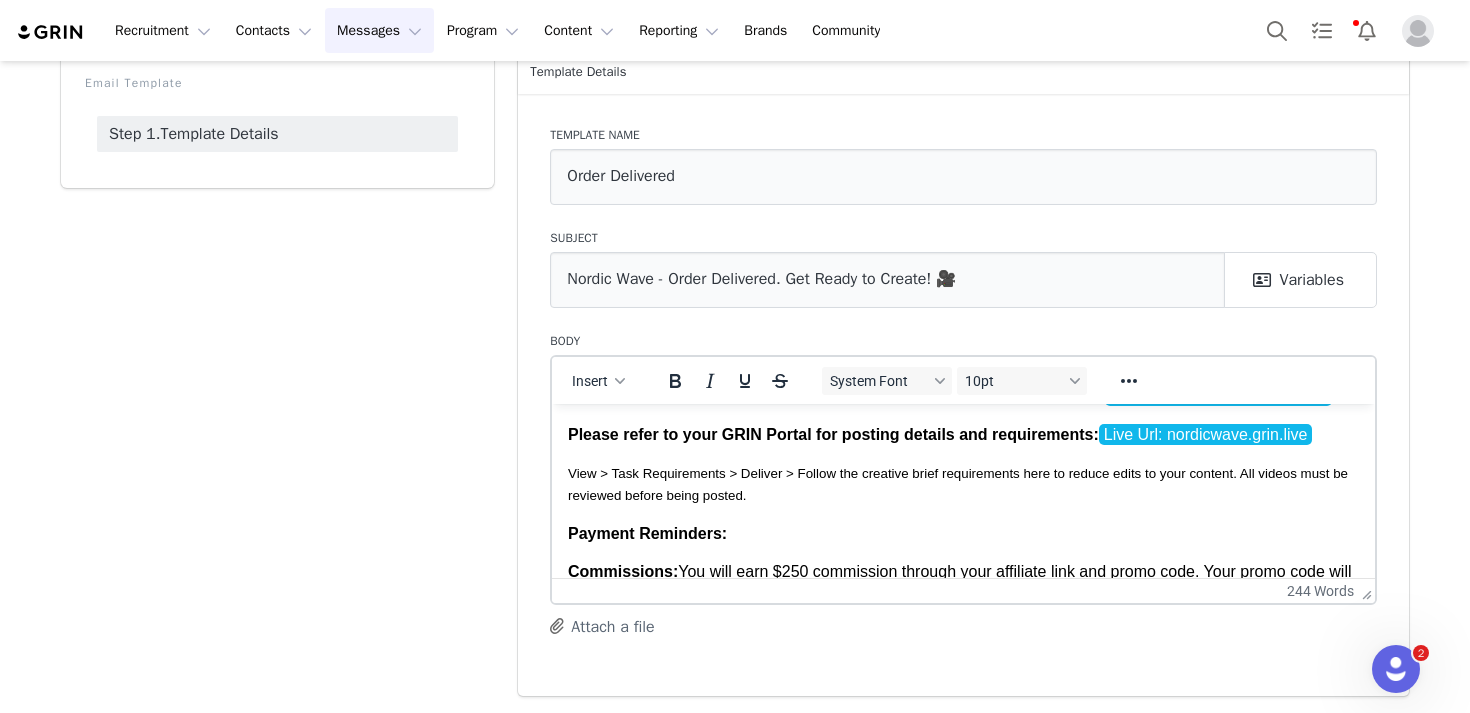 click on "View > Task Requirements > Deliver > Follow the creative brief requirements here to reduce edits to your content. All videos must be reviewed before being posted." at bounding box center (963, 483) 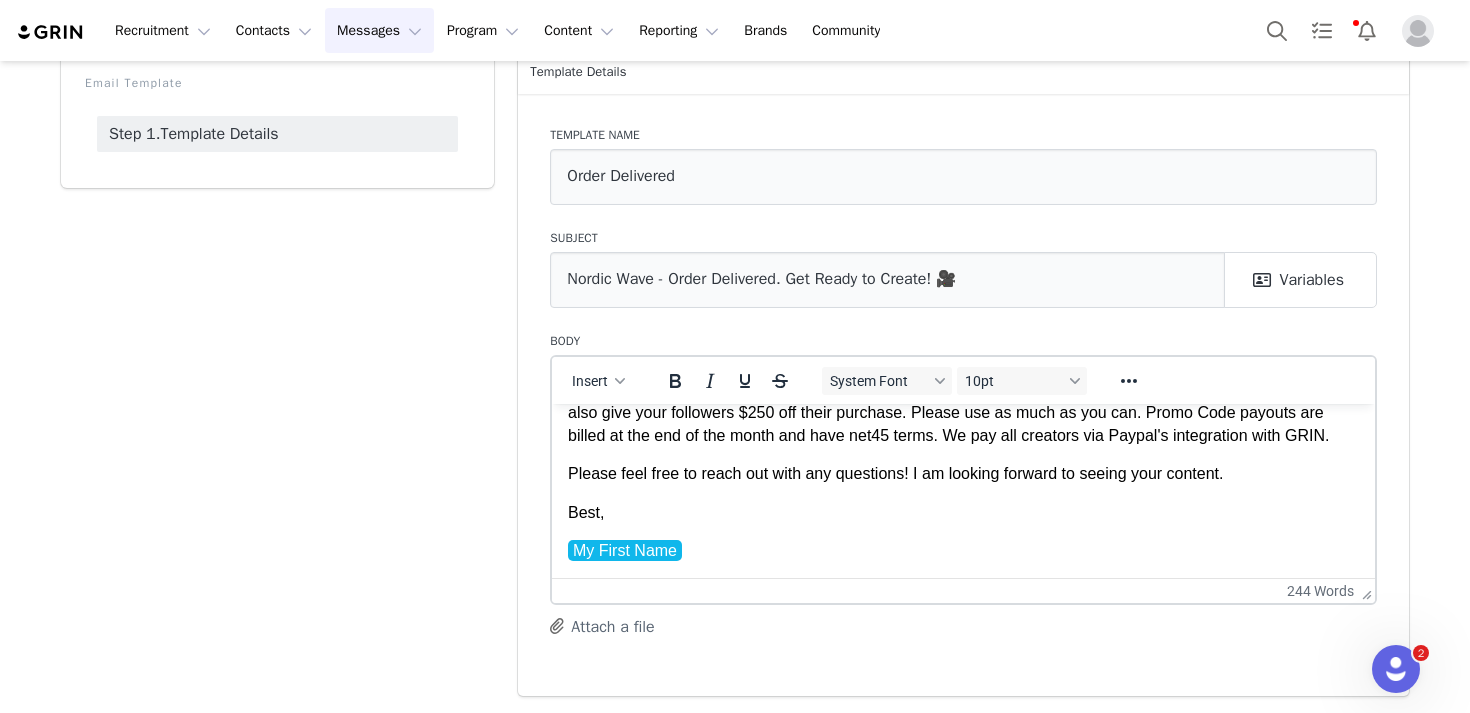 scroll, scrollTop: 481, scrollLeft: 0, axis: vertical 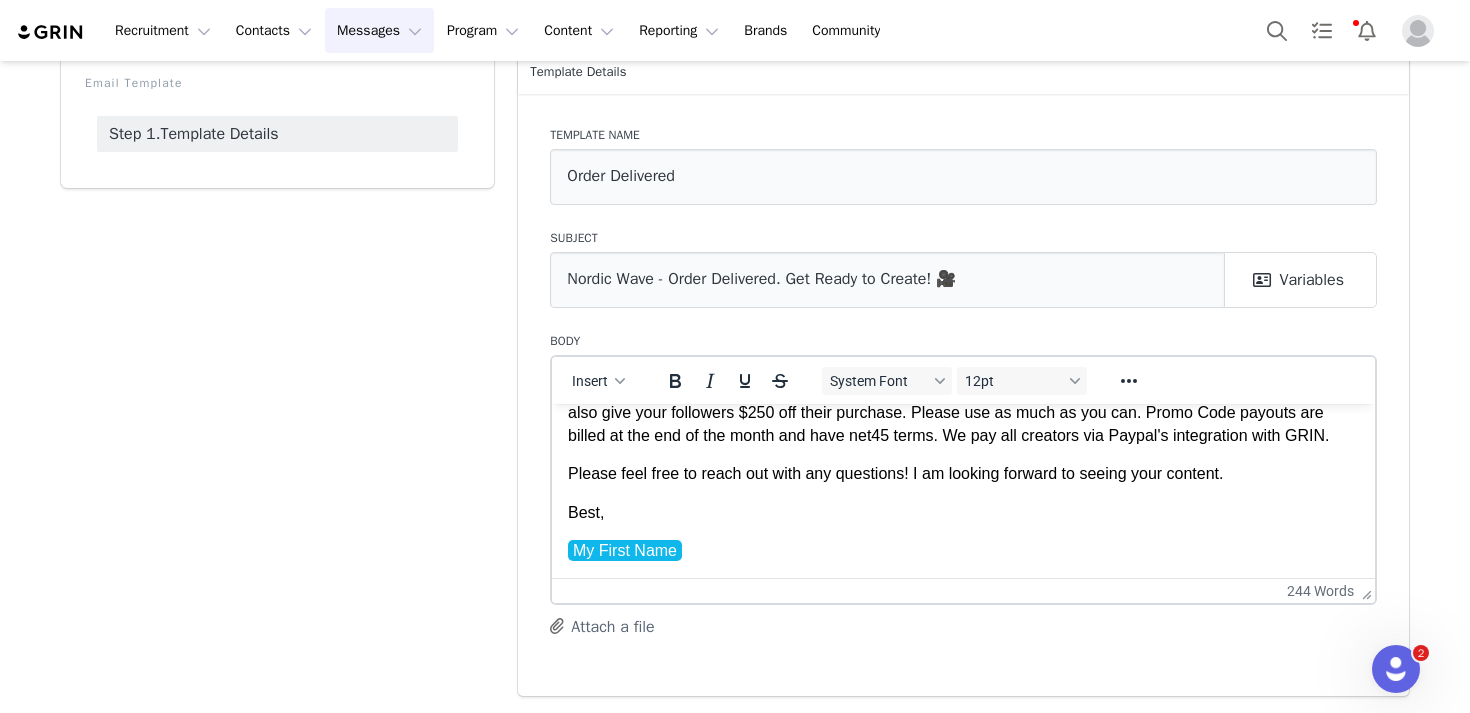 click on "Commissions:  You will earn $250 commission through your affiliate link and promo code. Your promo code will also give your followers $250 off their purchase. Please use as much as you can. Promo Code payouts are billed at the end of the month and have net45 terms. We pay all creators via Paypal's integration with GRIN." at bounding box center (963, 412) 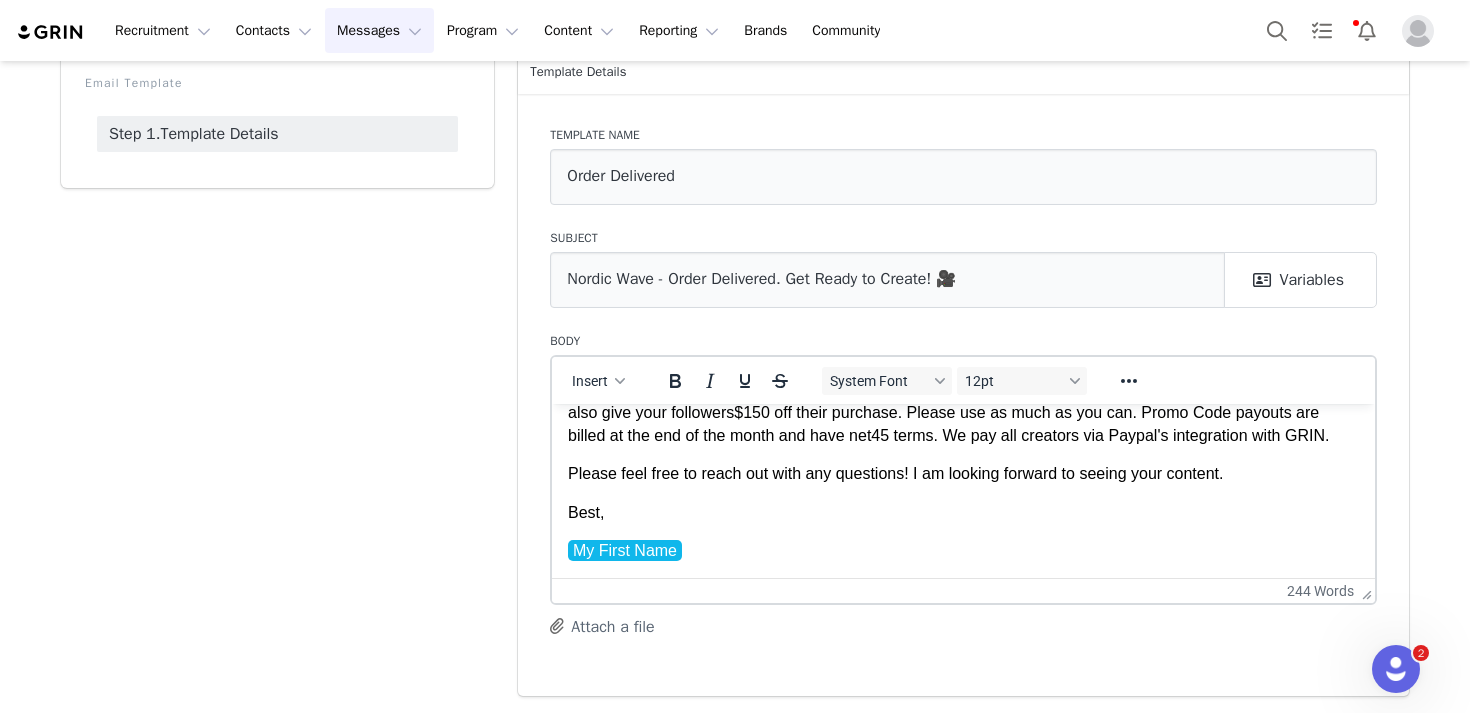click on "Commissions:  You will earn $250 commission through your affiliate link and promo code. Your promo code will also give your followers  $1 50 off their purchase. Please use as much as you can. Promo Code payouts are billed at the end of the month and have net45 terms. We pay all creators via Paypal's integration with GRIN." at bounding box center [963, 412] 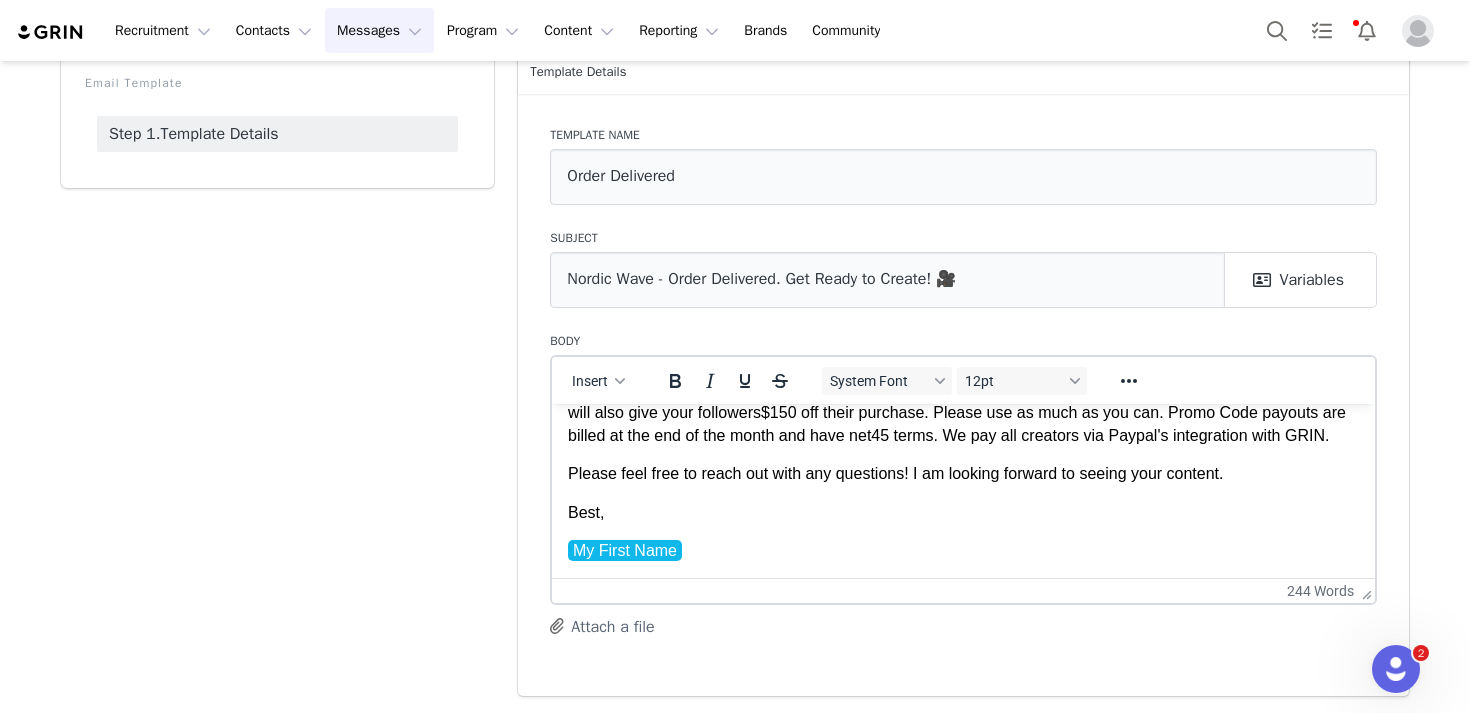 click on "Commissions:  You will earn $250 commission through your affiliate link and discount code. Your promo code will also give your followers  $1 50 off their purchase. Please use as much as you can. Promo Code payouts are billed at the end of the month and have net45 terms. We pay all creators via Paypal's integration with GRIN." at bounding box center (963, 412) 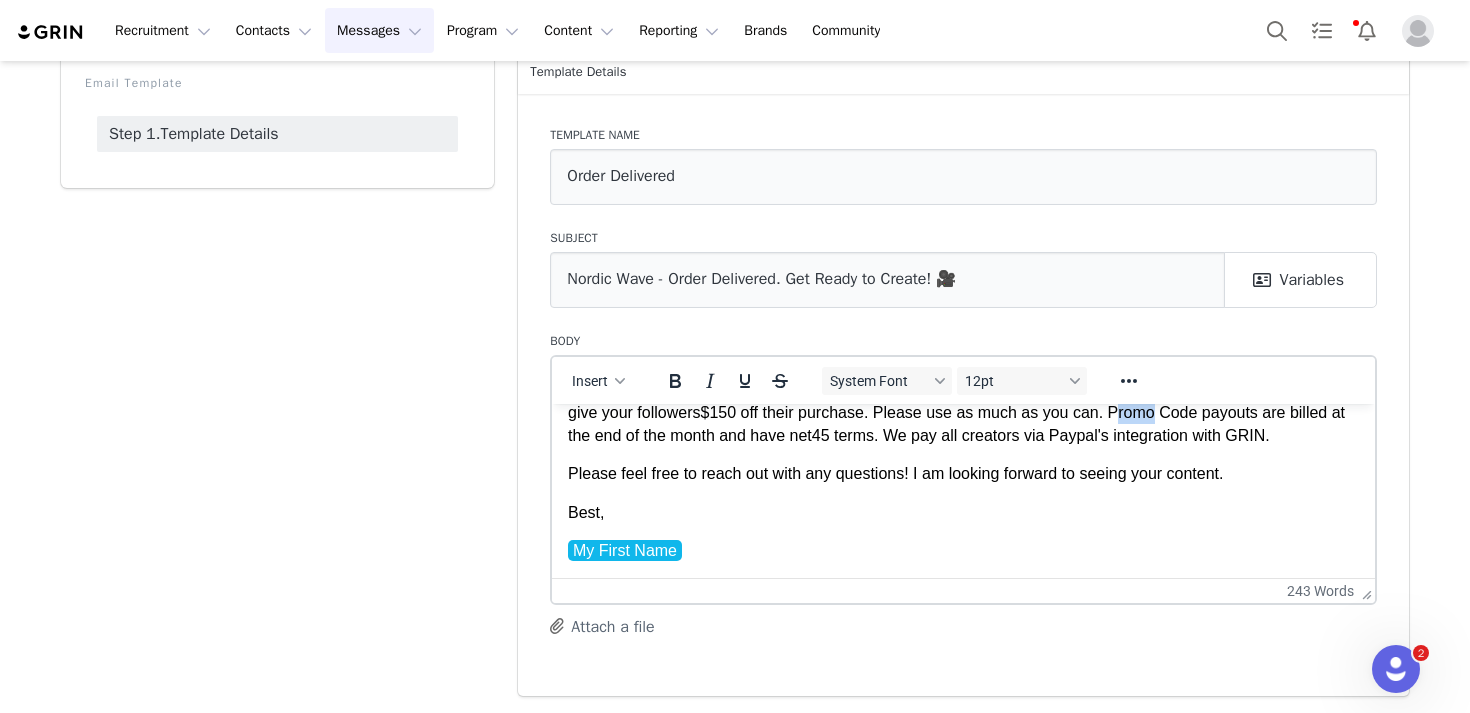 drag, startPoint x: 1199, startPoint y: 453, endPoint x: 1157, endPoint y: 452, distance: 42.0119 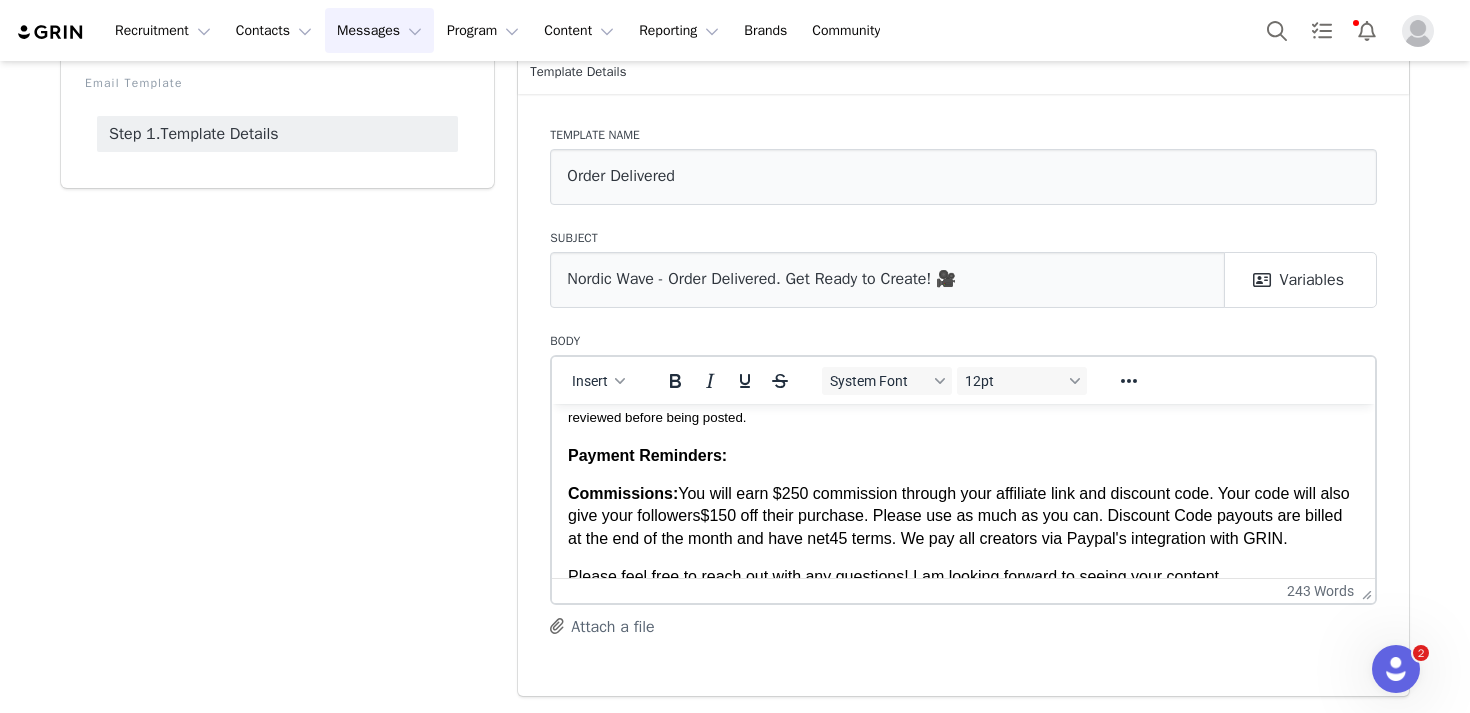 scroll, scrollTop: 316, scrollLeft: 0, axis: vertical 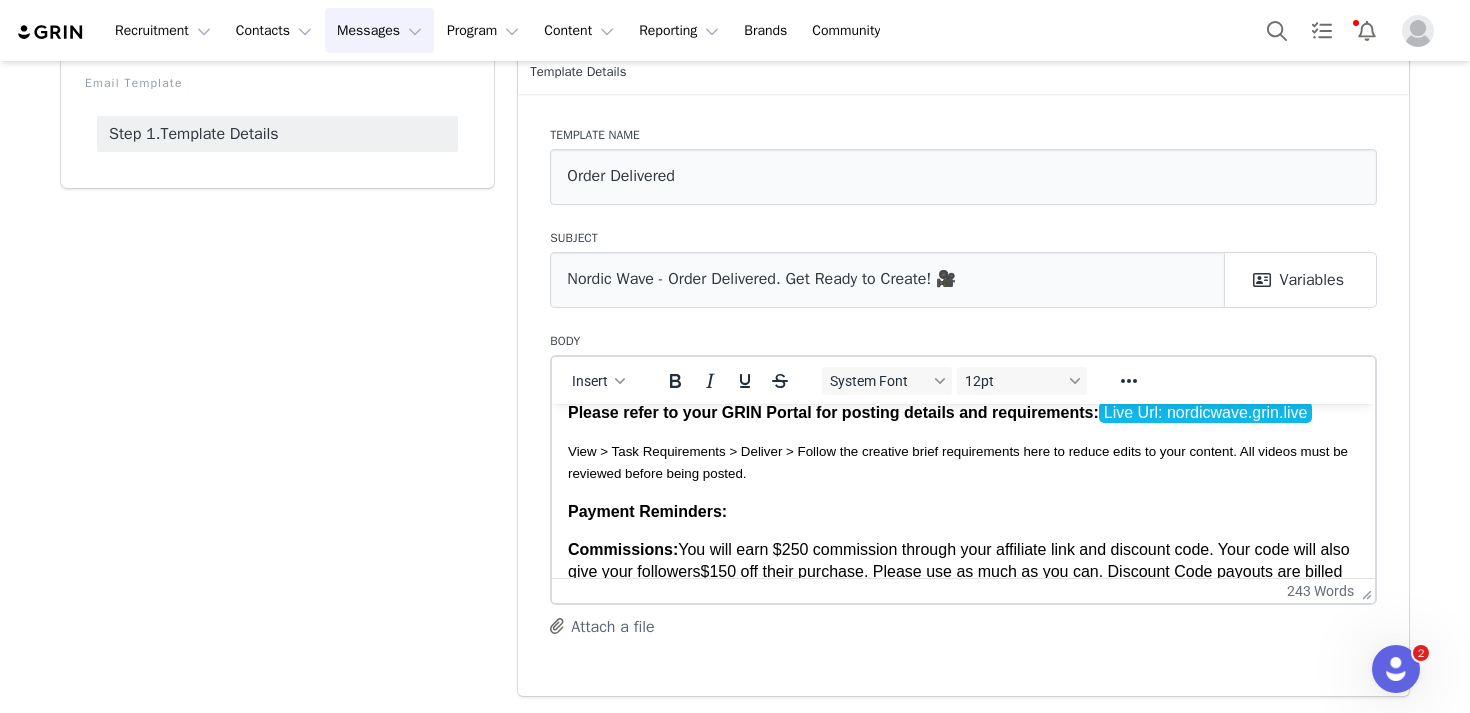 click on "Payment Reminders:" at bounding box center (963, 511) 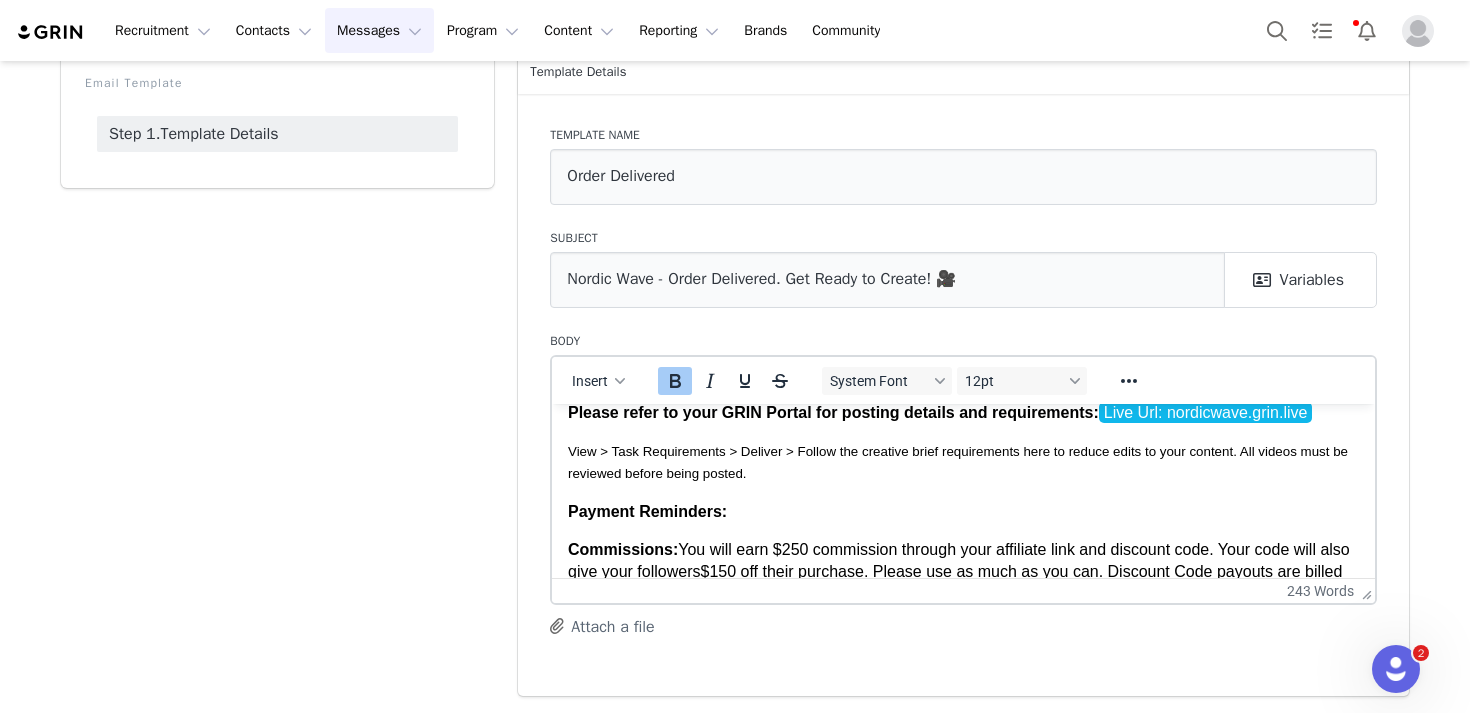 click on "Payment Reminders:" at bounding box center [963, 511] 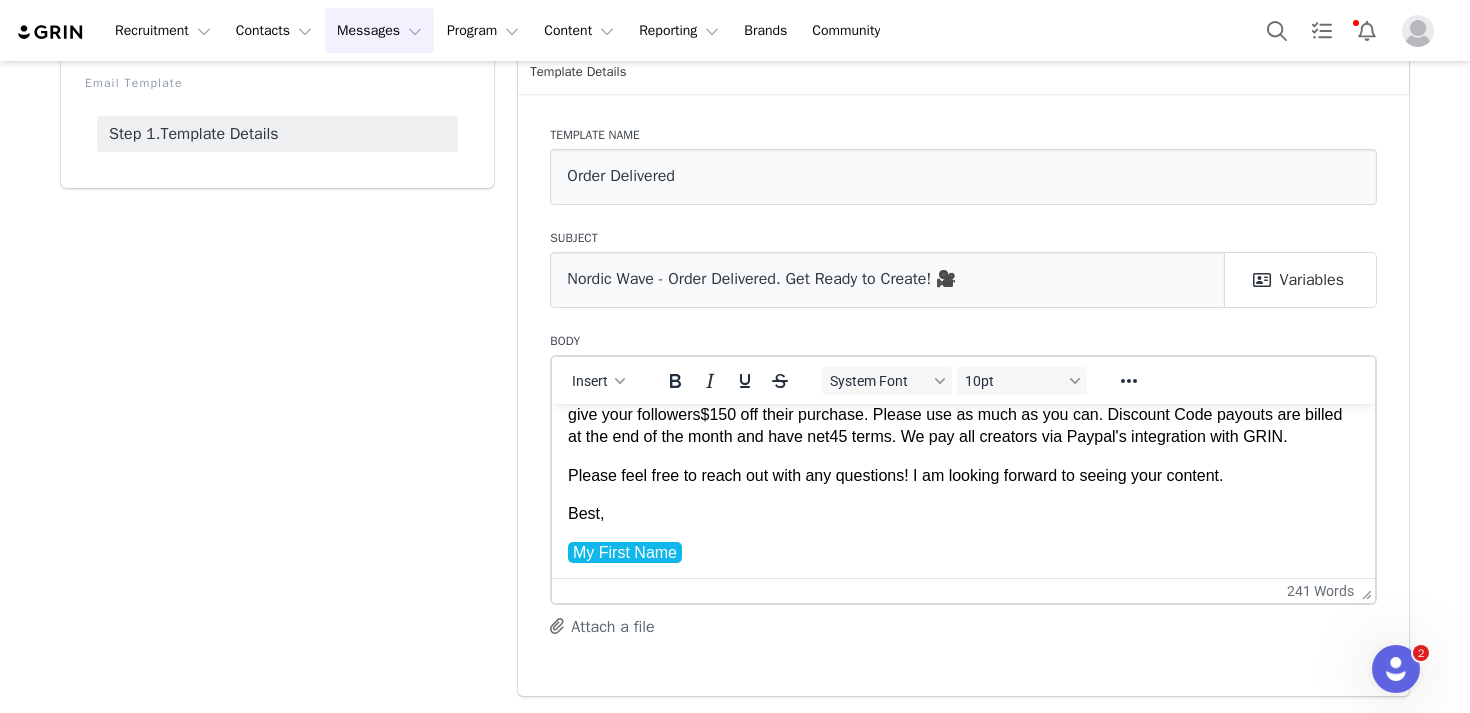 scroll, scrollTop: 482, scrollLeft: 0, axis: vertical 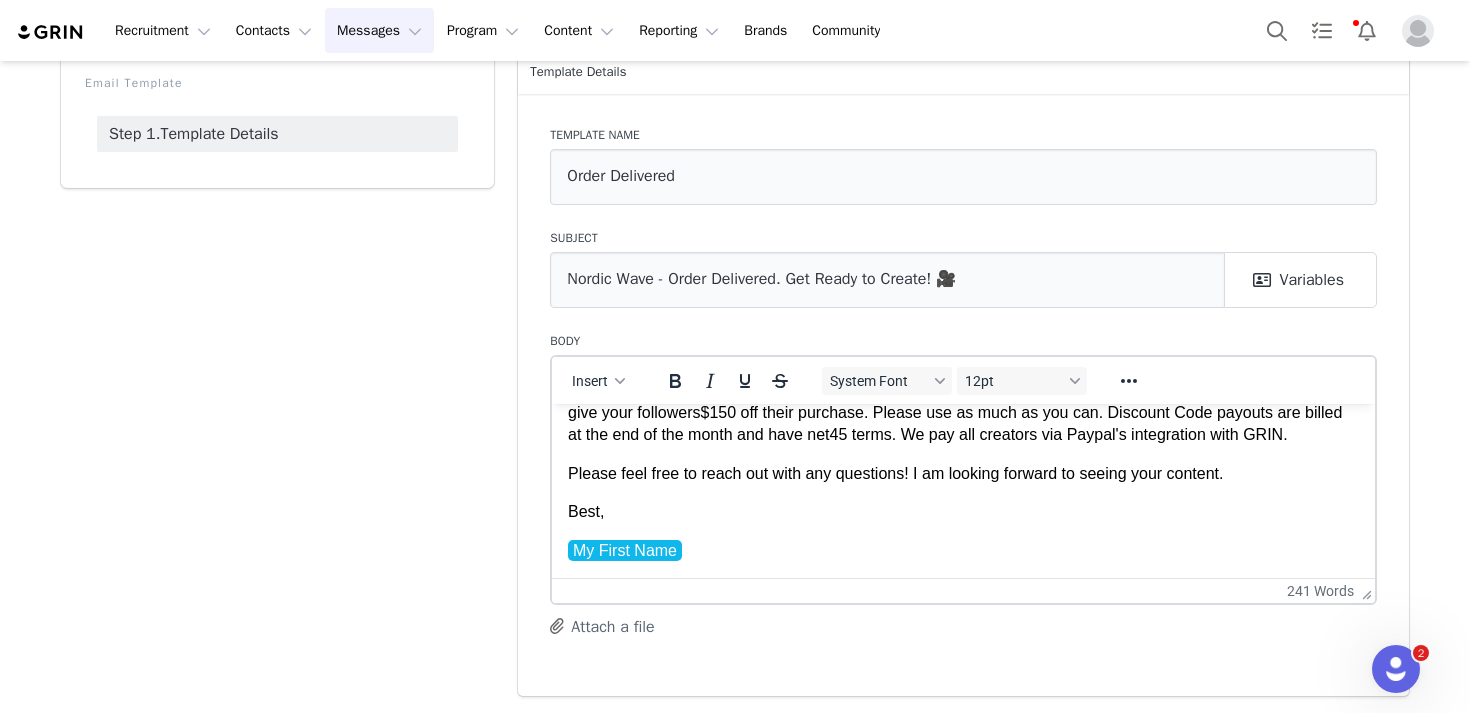 click on "Please feel free to reach out with any questions! I am looking forward to seeing your content." at bounding box center [963, 473] 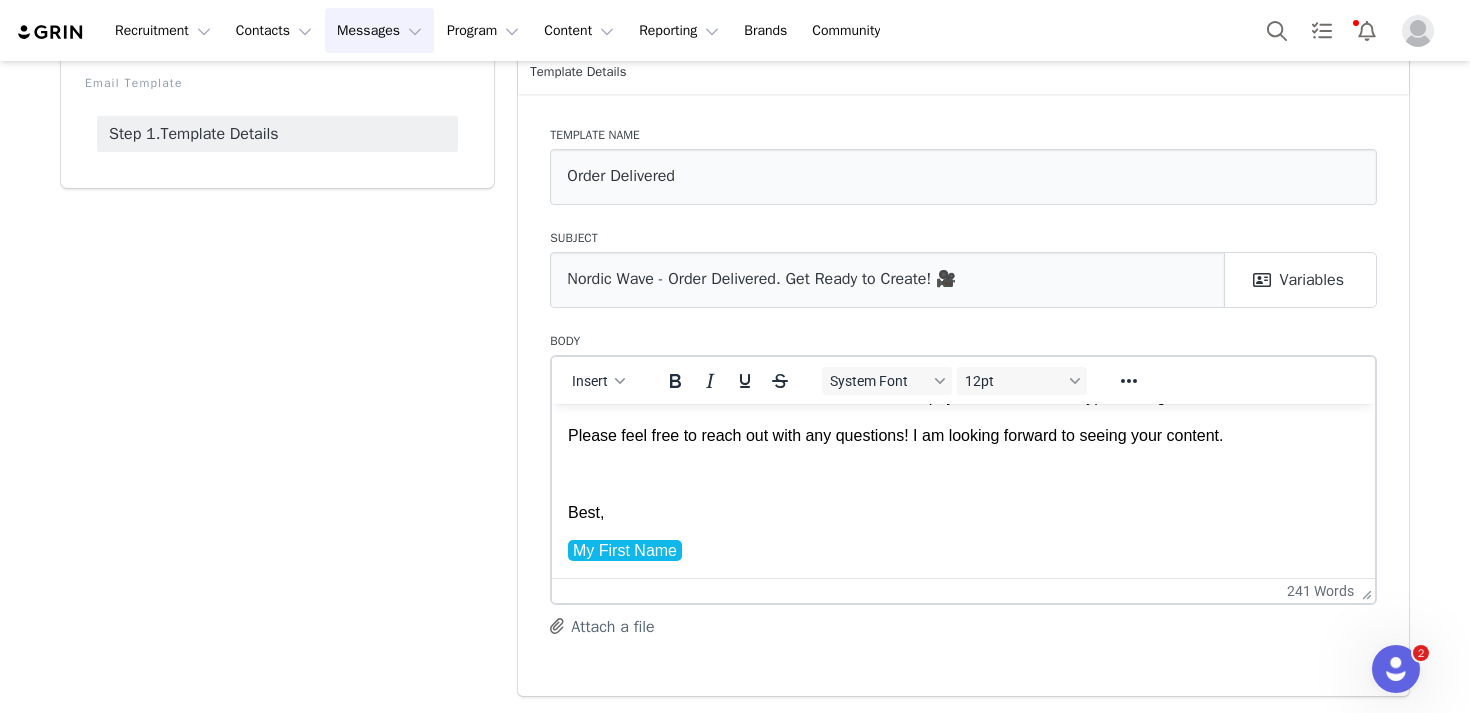 click on "Hi  First Name ! Hope you're having a great week! Our systems show that your order was delivered. 🥳❄️ Here's a link to some  set up tutorials  in case you need them. In addition, here are some important reminders:  Important Campaign Reminders: Timeline:  You have  six weeks  from the day you receive product to create and post your content - . All content needs to be reviewed by the brand before posting, so please get started on a content schedule right away.  Discount Code:  Use this discount code in the captions of your required posts and stories:  Nordic Wave (Joybyte): New Creator Discount code   Affiliate Link:  Add the affiliate link to your link in bio and required story pots:  Link: New Creator Affiliate Link   Please refer to your GRIN Portal for posting details and requirements:  Live Url: nordicwave.grin.live   View > Task Requirements > Deliver > Follow the creative brief requirements here to reduce edits to your content. All videos must be reviewed before being posted.  $1 Best," at bounding box center (963, 252) 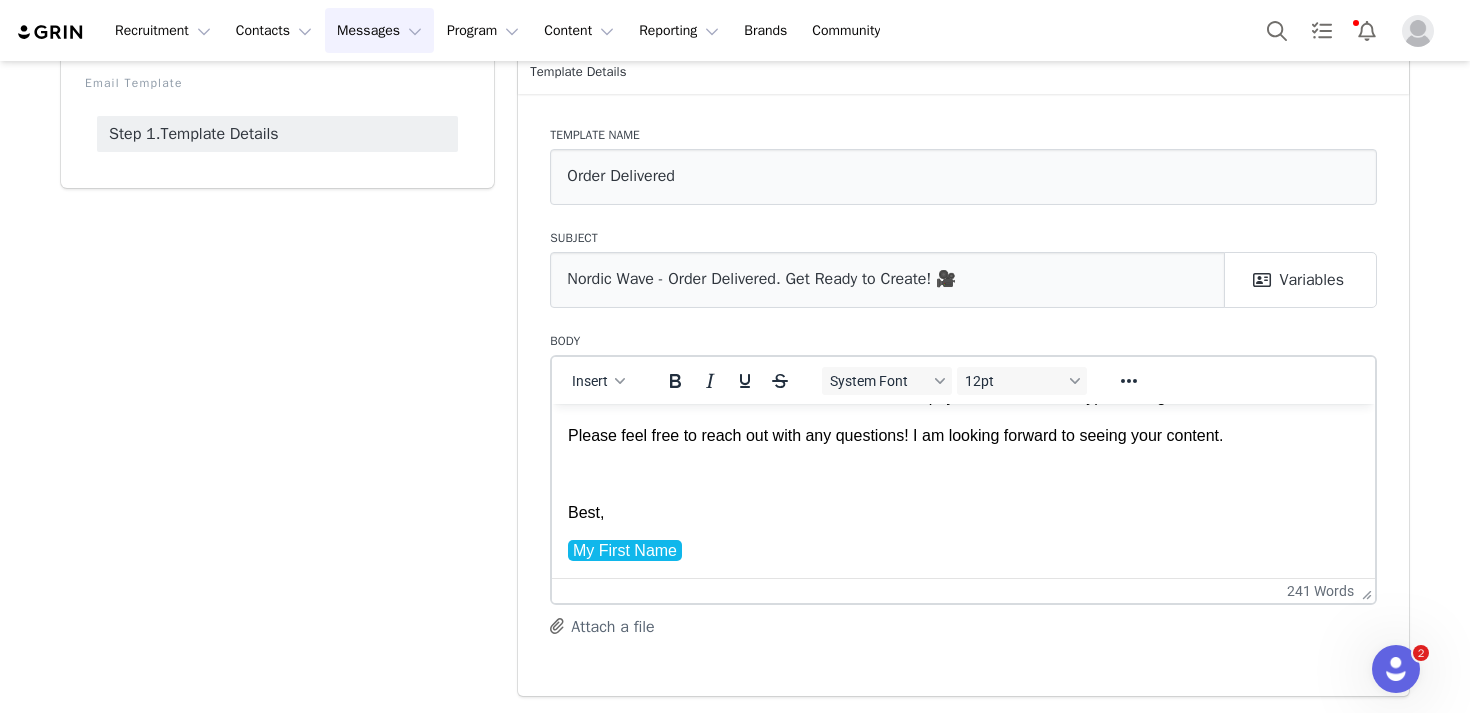 click on "Hi  First Name ! Hope you're having a great week! Our systems show that your order was delivered. 🥳❄️ Here's a link to some  set up tutorials  in case you need them. In addition, here are some important reminders:  Important Campaign Reminders: Timeline:  You have  six weeks  from the day you receive product to create and post your content - . All content needs to be reviewed by the brand before posting, so please get started on a content schedule right away.  Discount Code:  Use this discount code in the captions of your required posts and stories:  Nordic Wave (Joybyte): New Creator Discount code   Affiliate Link:  Add the affiliate link to your link in bio and required story pots:  Link: New Creator Affiliate Link   Please refer to your GRIN Portal for posting details and requirements:  Live Url: nordicwave.grin.live   View > Task Requirements > Deliver > Follow the creative brief requirements here to reduce edits to your content. All videos must be reviewed before being posted.  $1 Best," at bounding box center (963, 252) 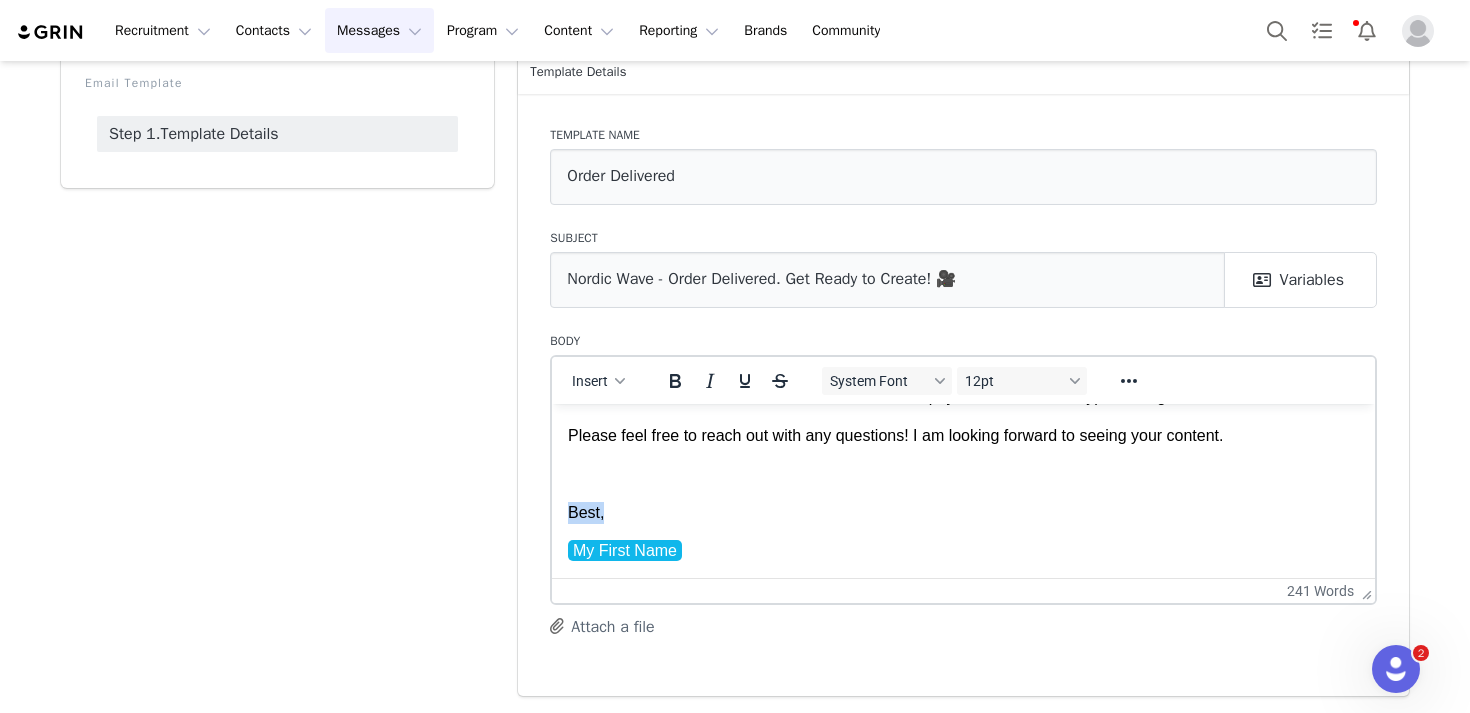 click on "Best," at bounding box center (963, 512) 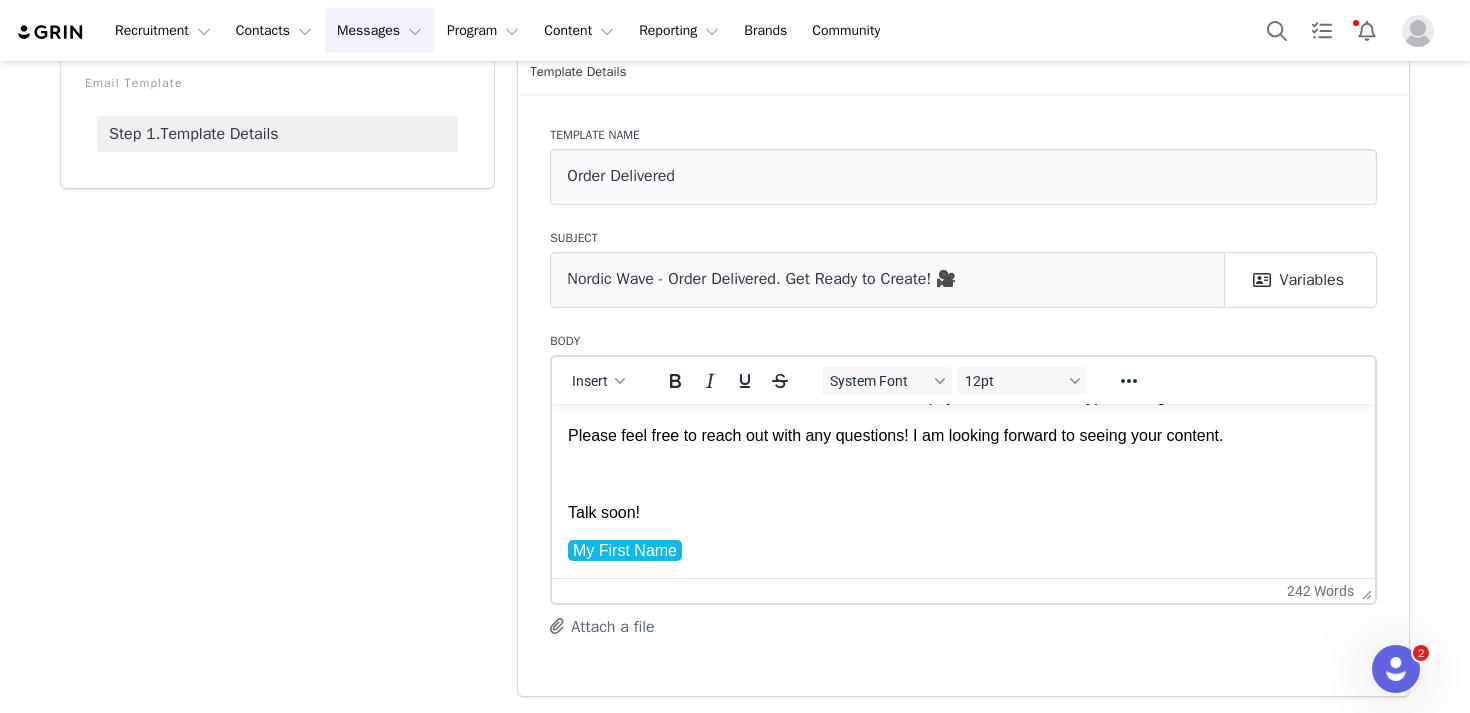 drag, startPoint x: 1254, startPoint y: 474, endPoint x: 921, endPoint y: 468, distance: 333.05405 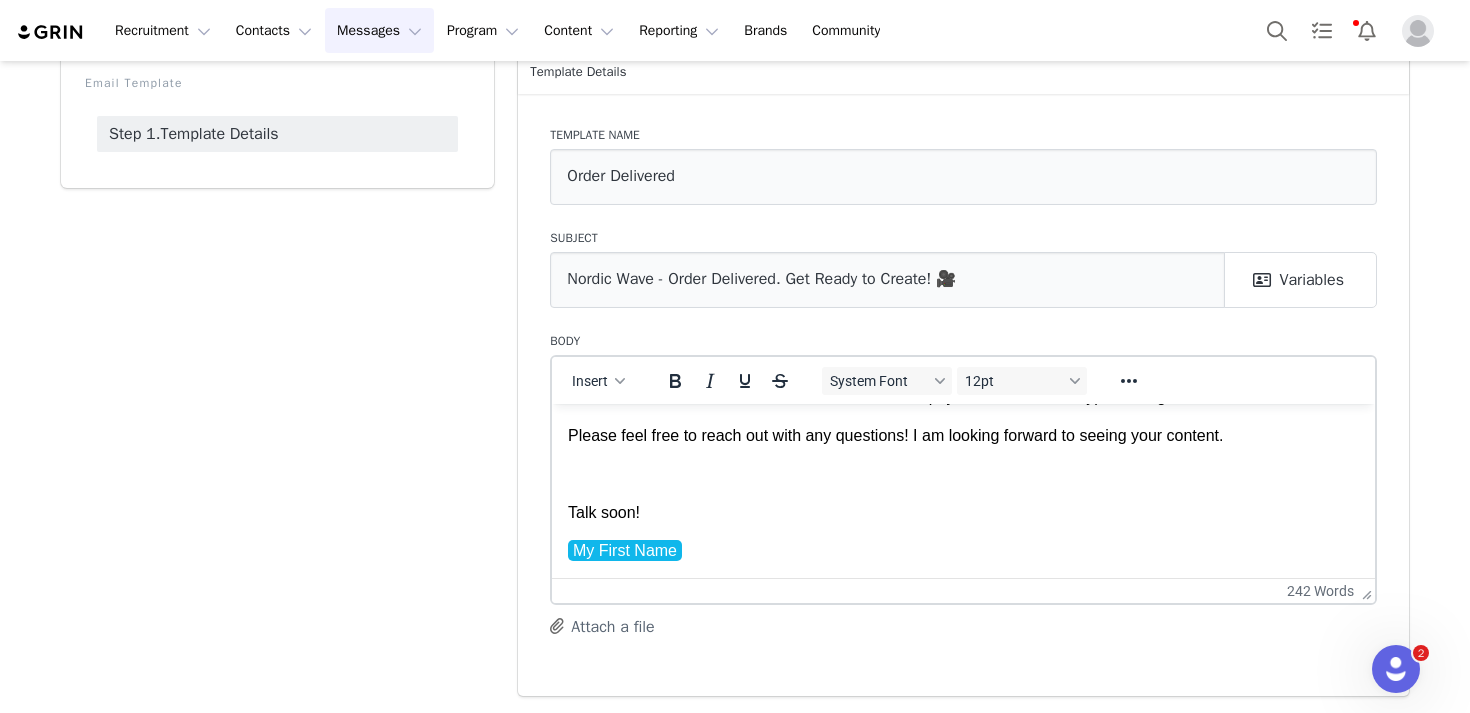 click on "Please feel free to reach out with any questions! I am looking forward to seeing your content." at bounding box center [963, 435] 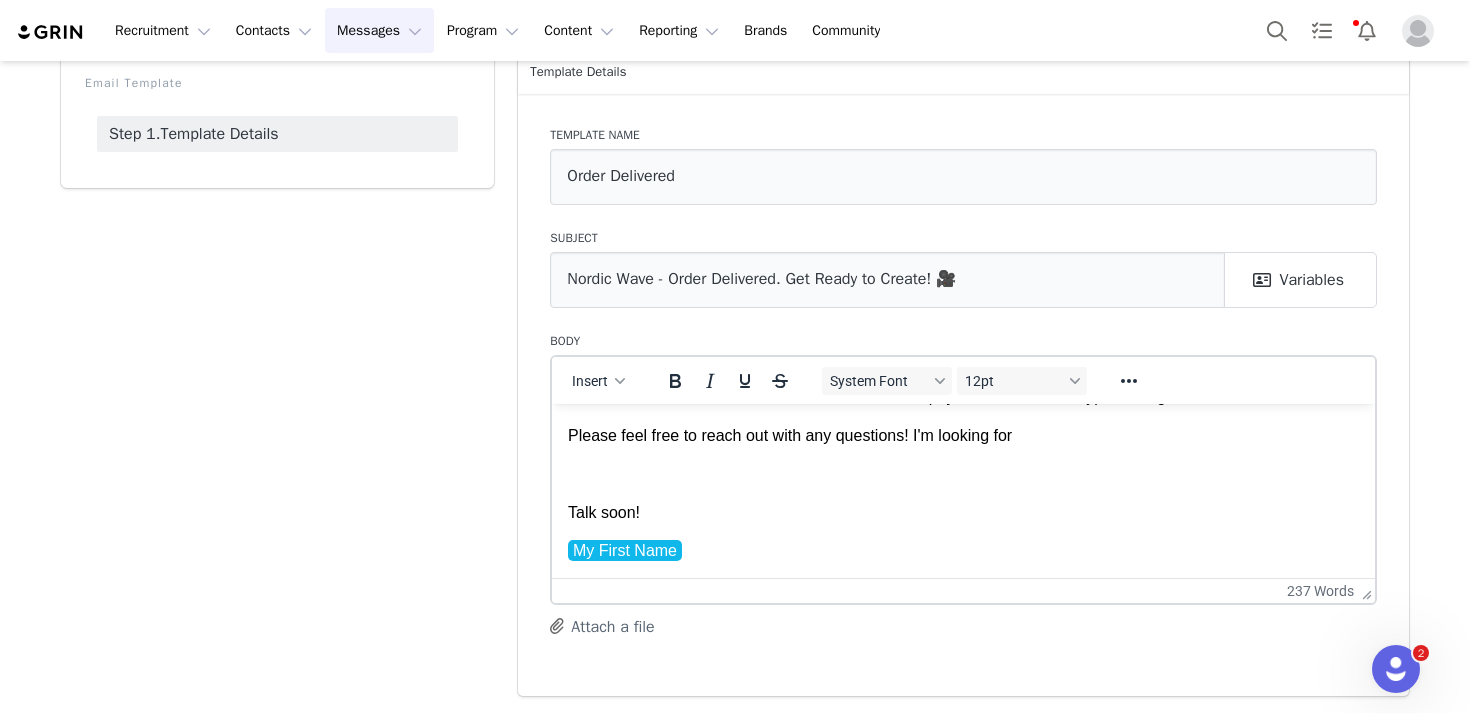 click on "Please feel free to reach out with any questions! I'm looking for" at bounding box center (963, 435) 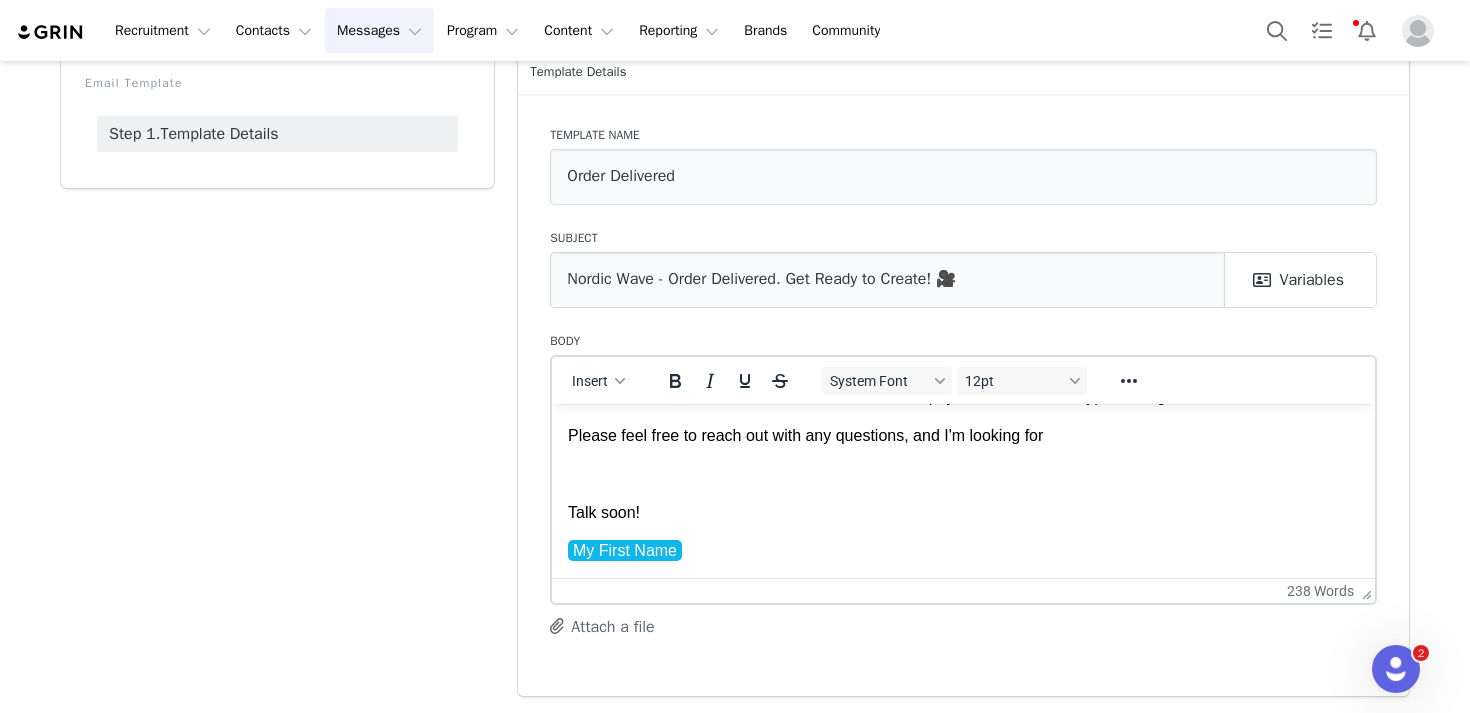 click on "Please feel free to reach out with any questions, and I'm looking for" at bounding box center [963, 435] 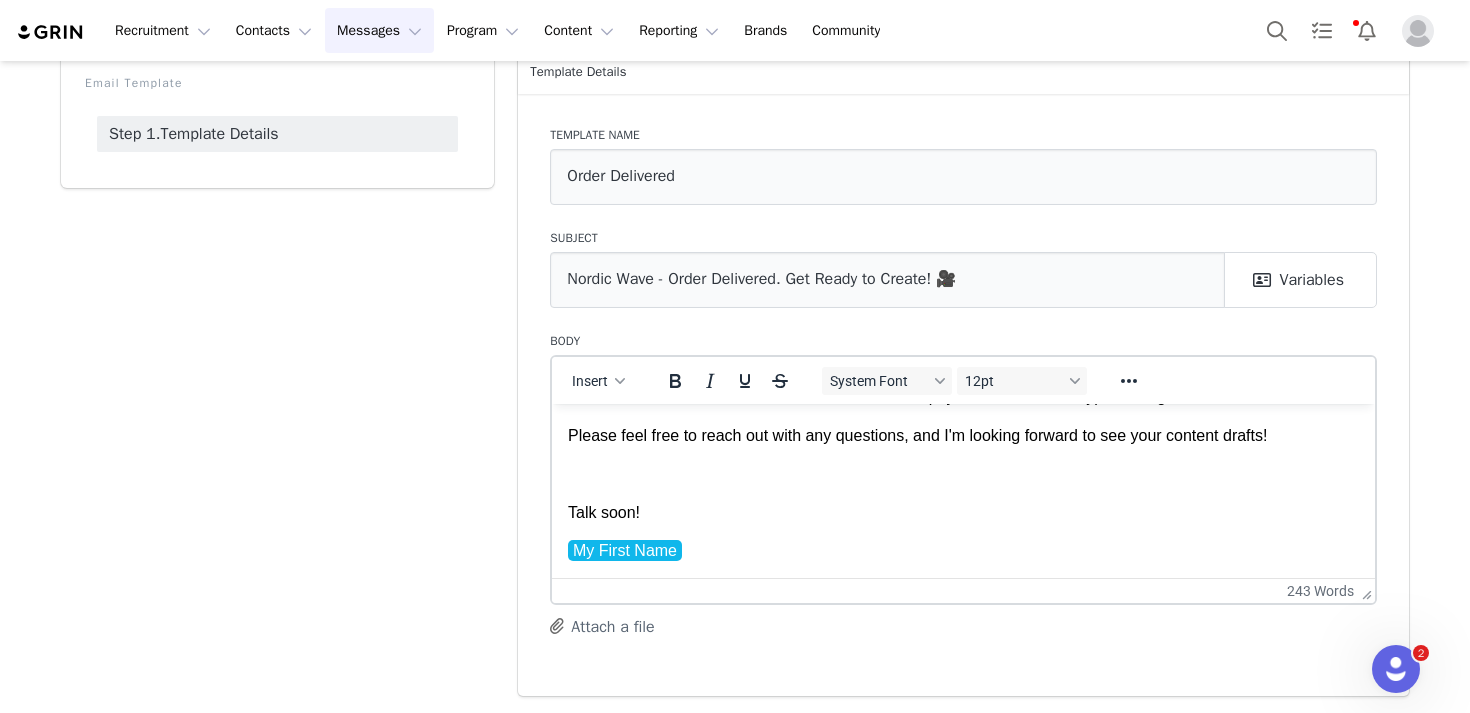 scroll, scrollTop: 520, scrollLeft: 0, axis: vertical 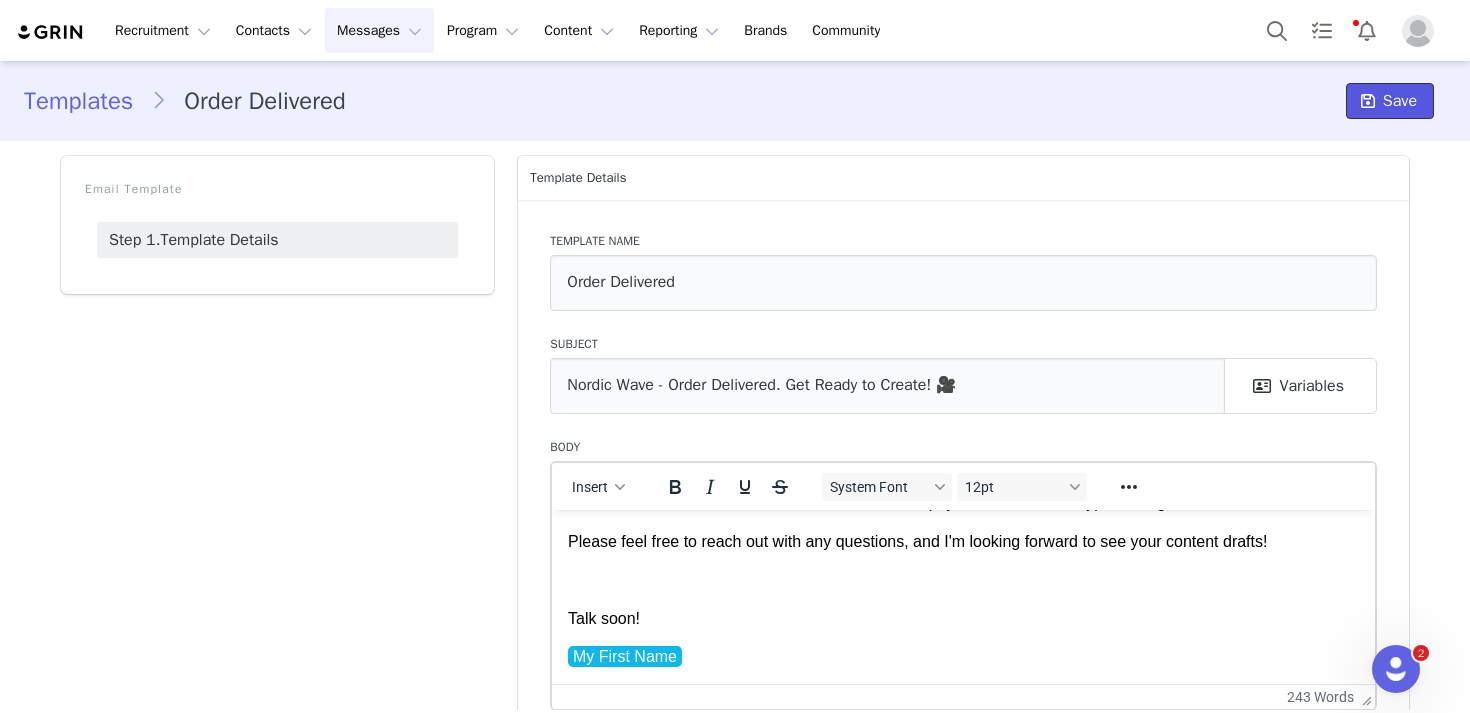 click on "Save" at bounding box center [1400, 101] 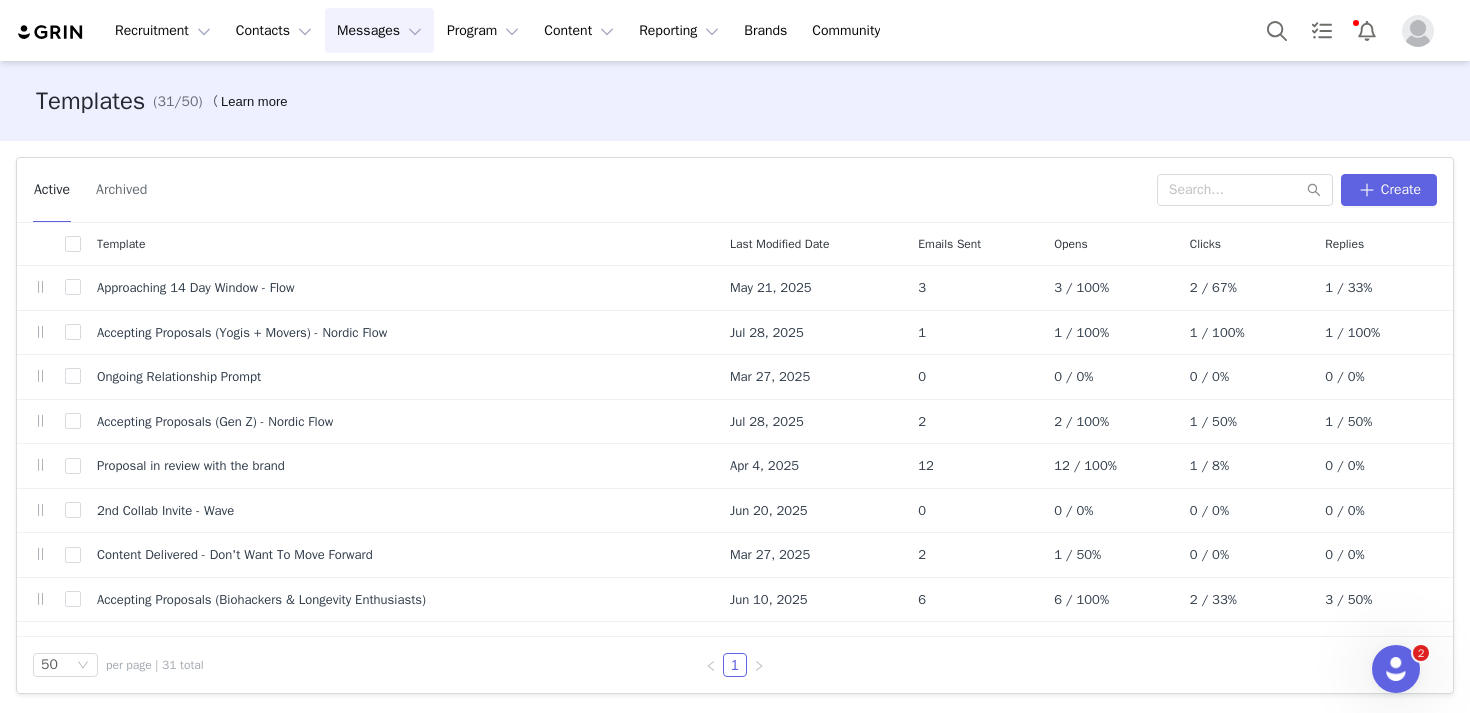 click at bounding box center [51, 32] 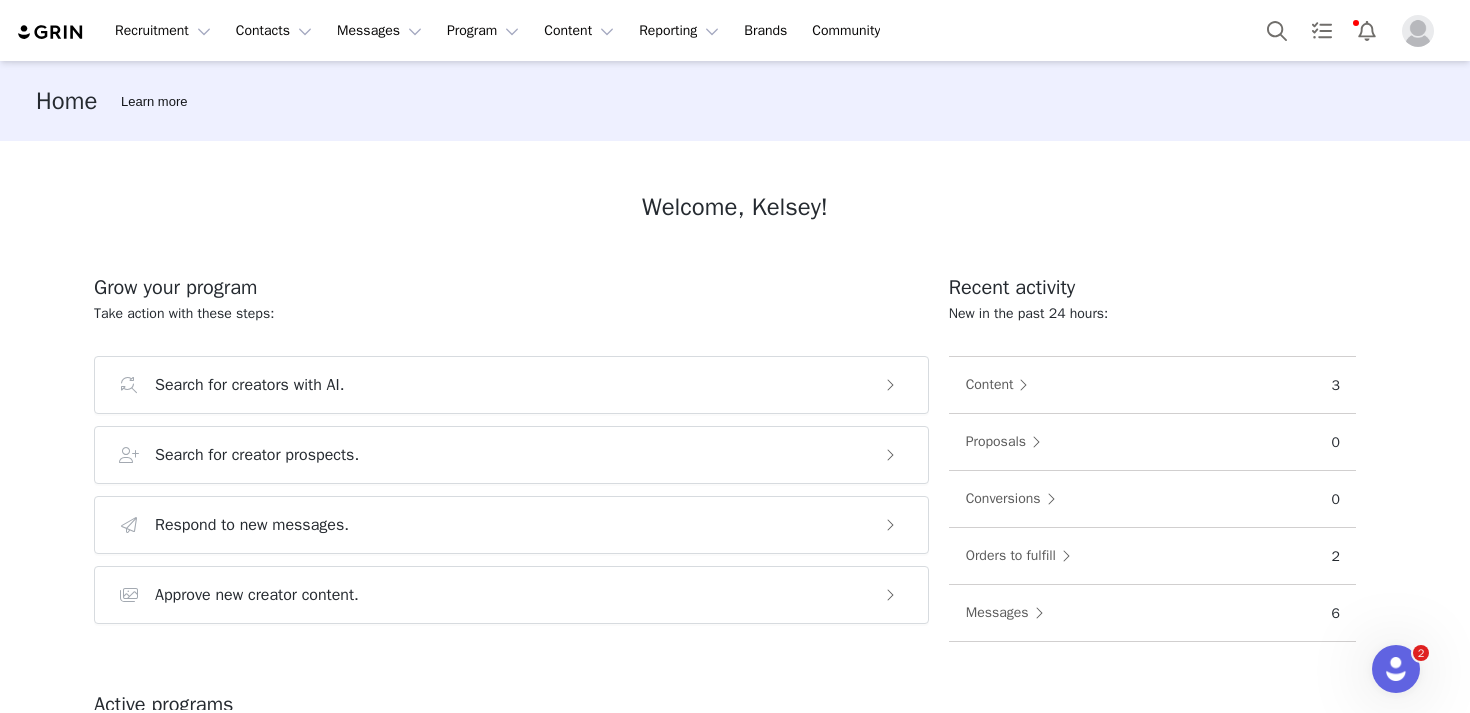 click at bounding box center (51, 32) 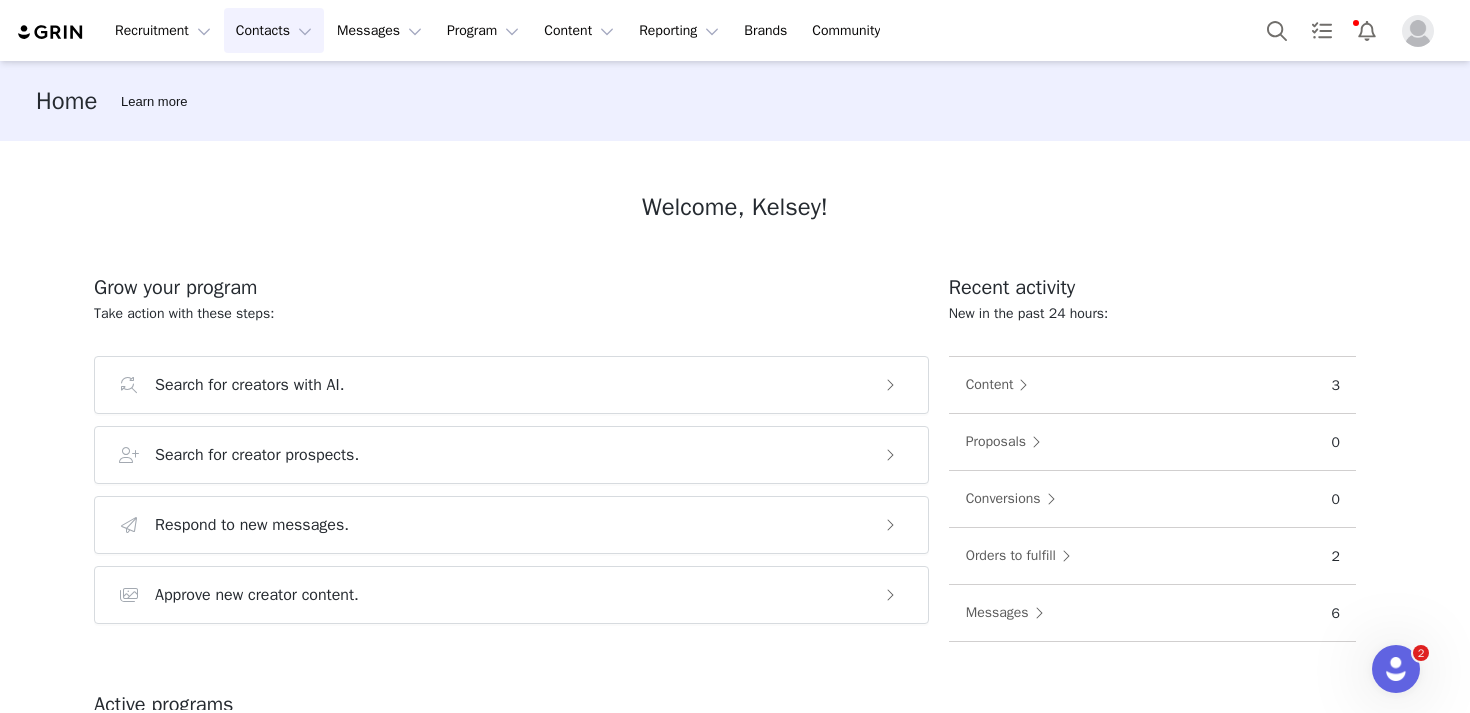 click on "Contacts Contacts" at bounding box center [274, 30] 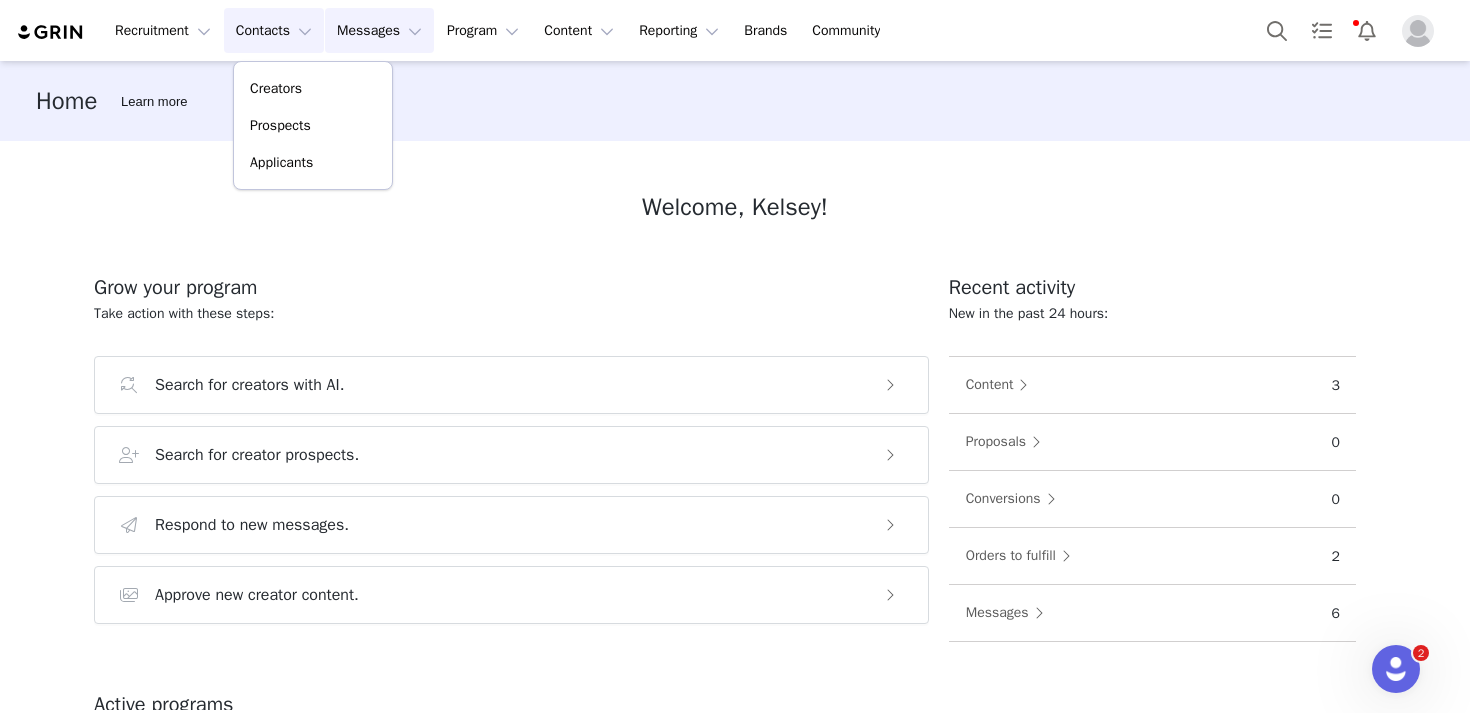 click on "Messages Messages" at bounding box center (379, 30) 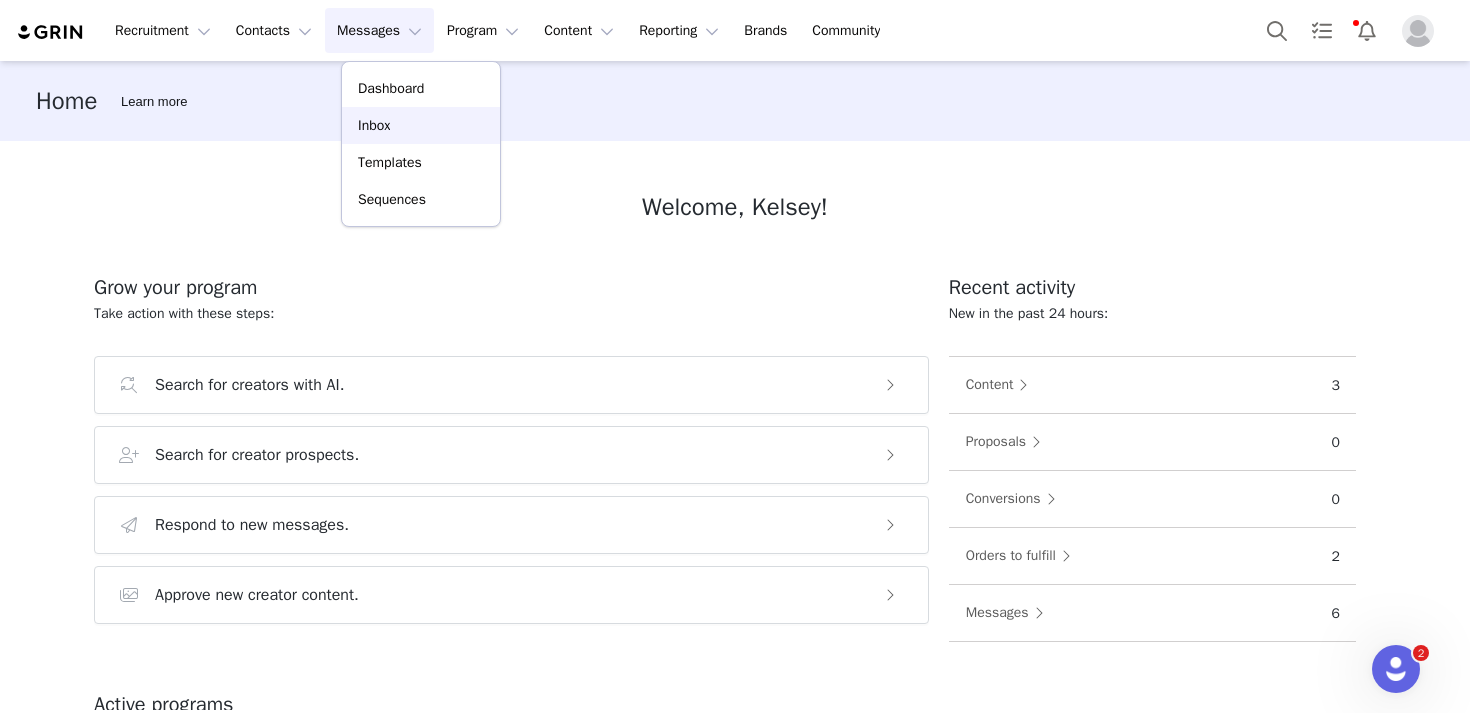 click on "Inbox" at bounding box center (421, 125) 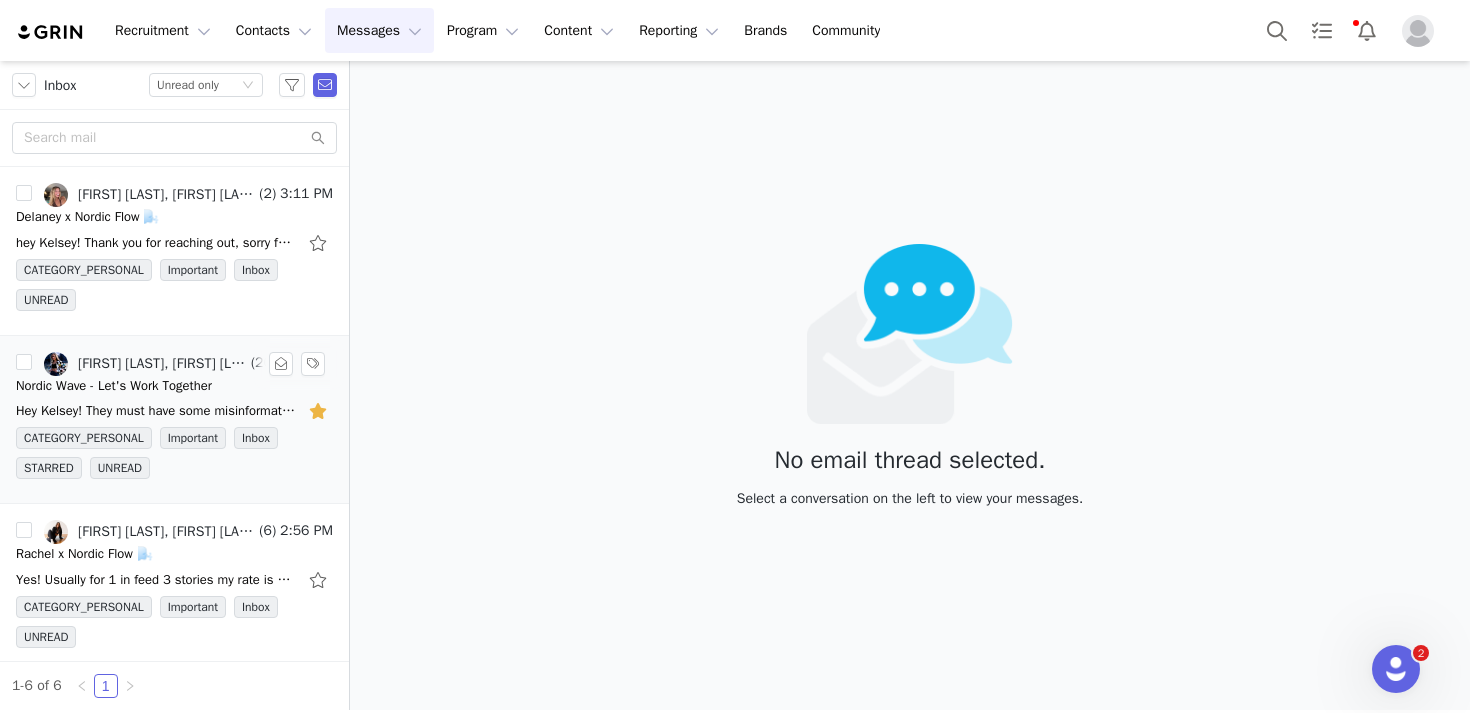 click on "Nordic Wave - Let's Work Together" at bounding box center (114, 386) 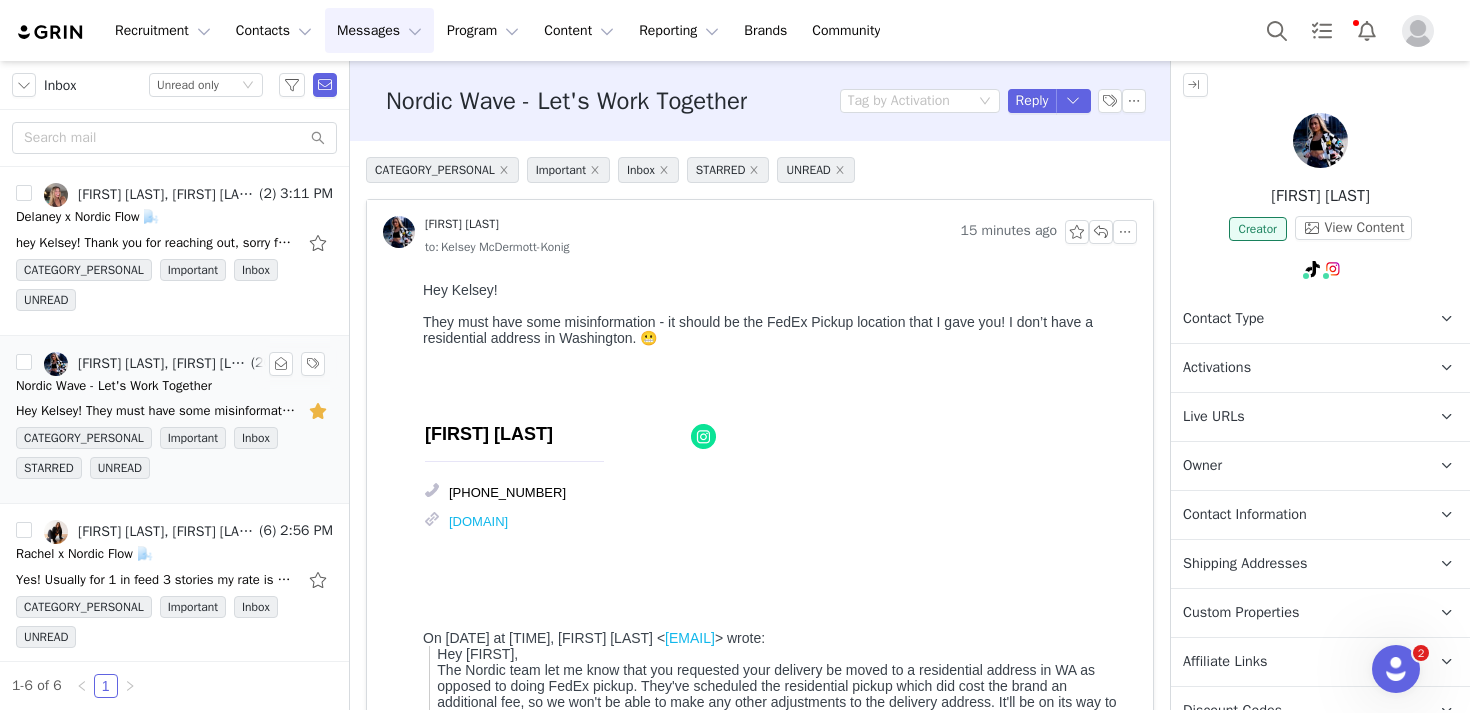 scroll, scrollTop: 0, scrollLeft: 0, axis: both 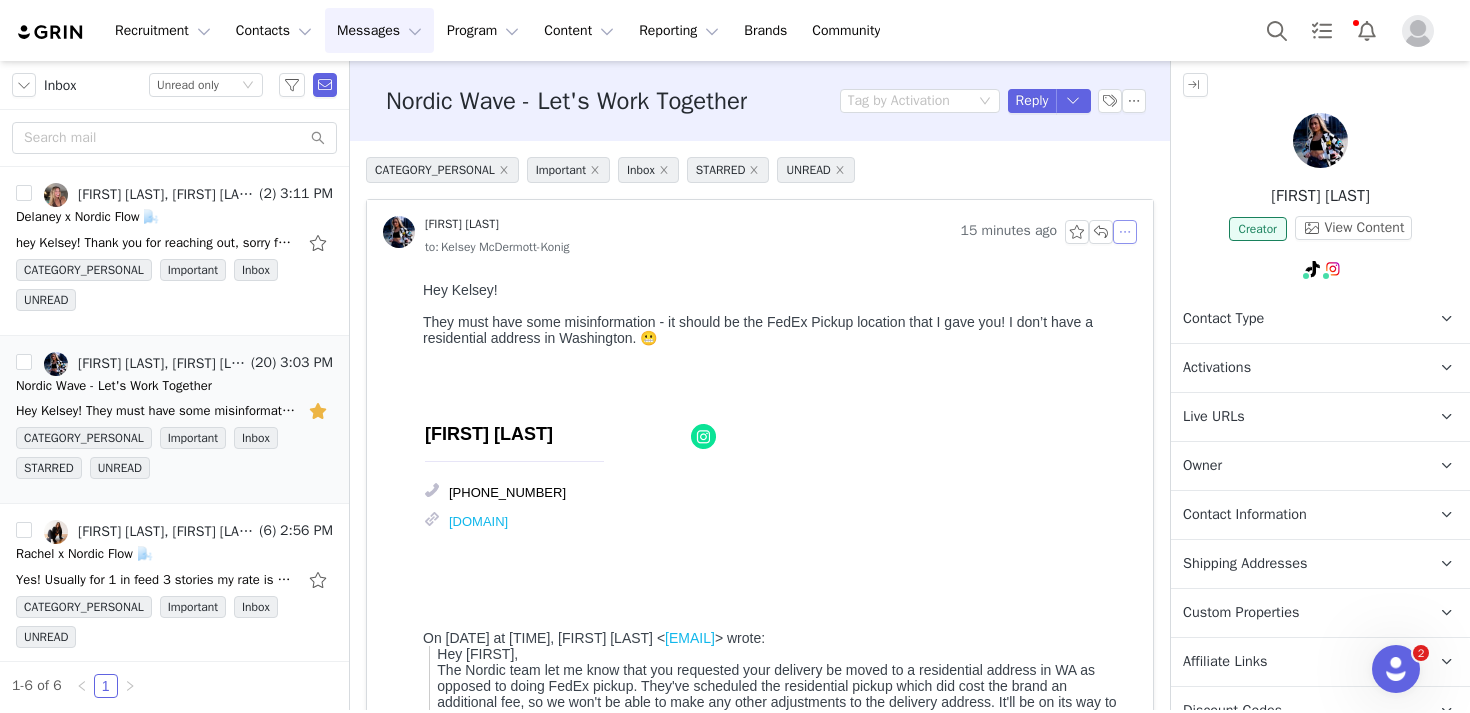 click at bounding box center (1125, 232) 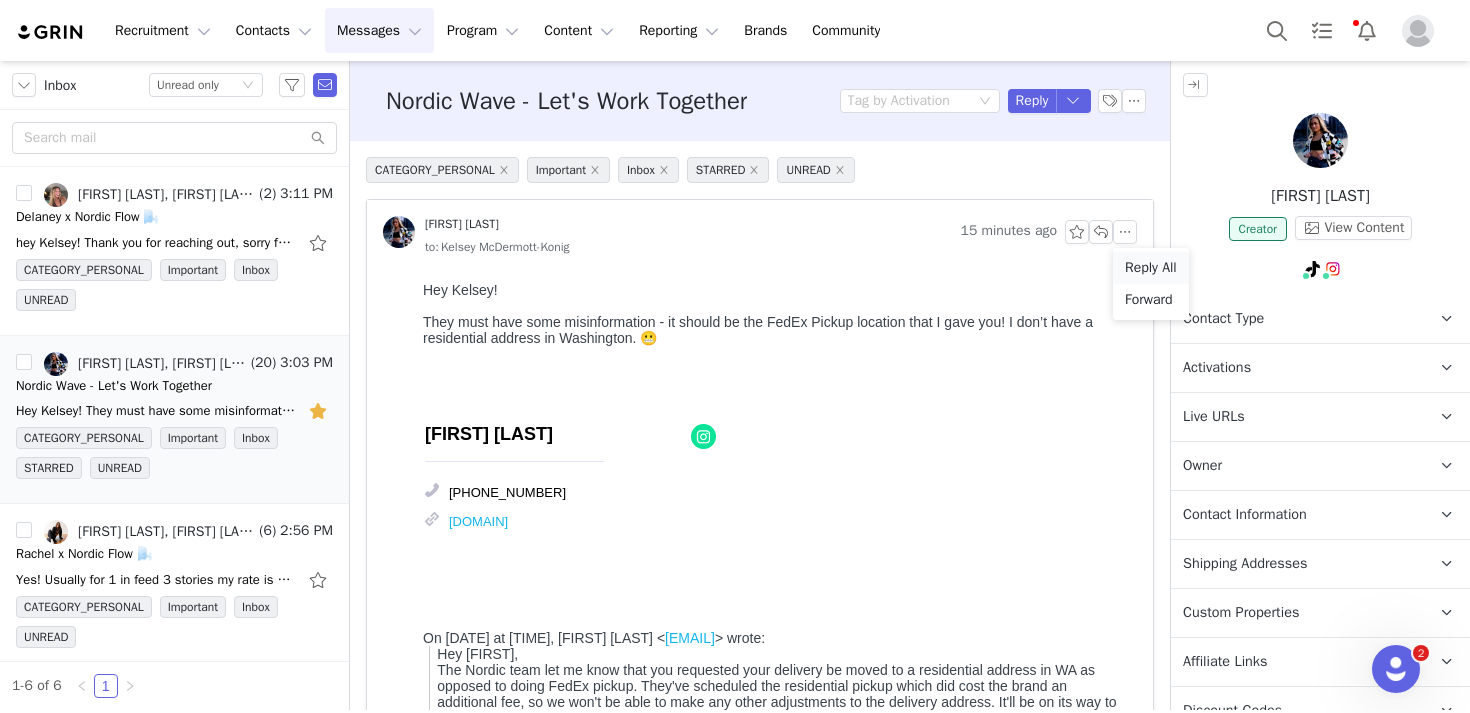 click on "Reply All" at bounding box center [1151, 268] 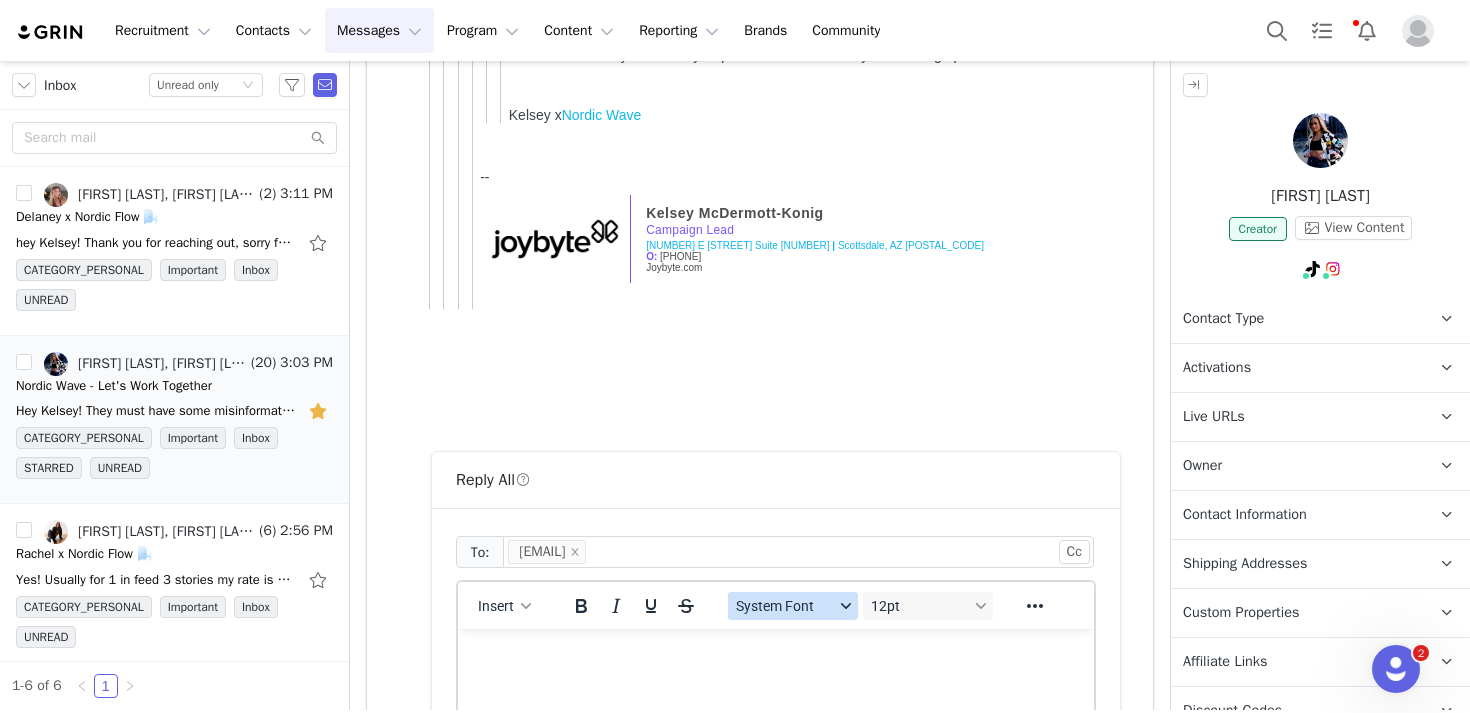 scroll, scrollTop: 0, scrollLeft: 0, axis: both 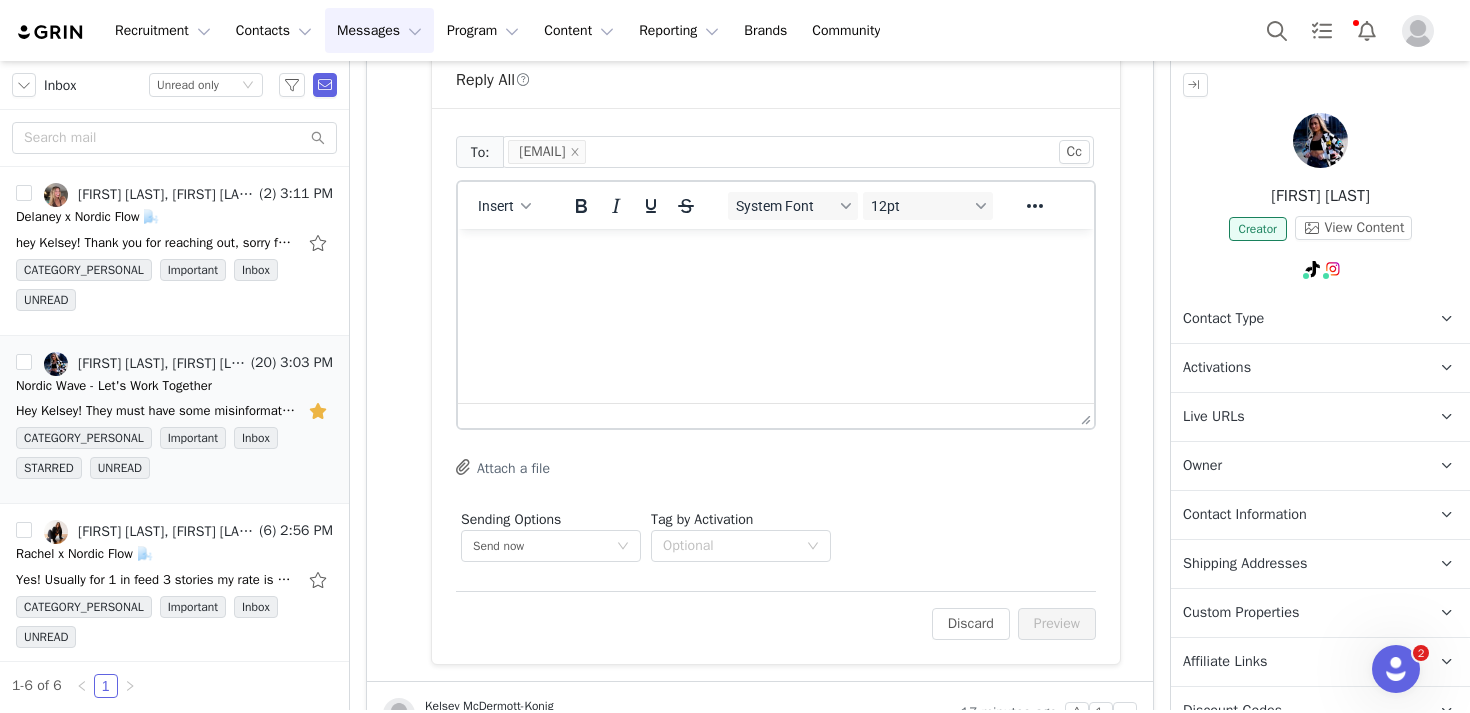click at bounding box center (776, 256) 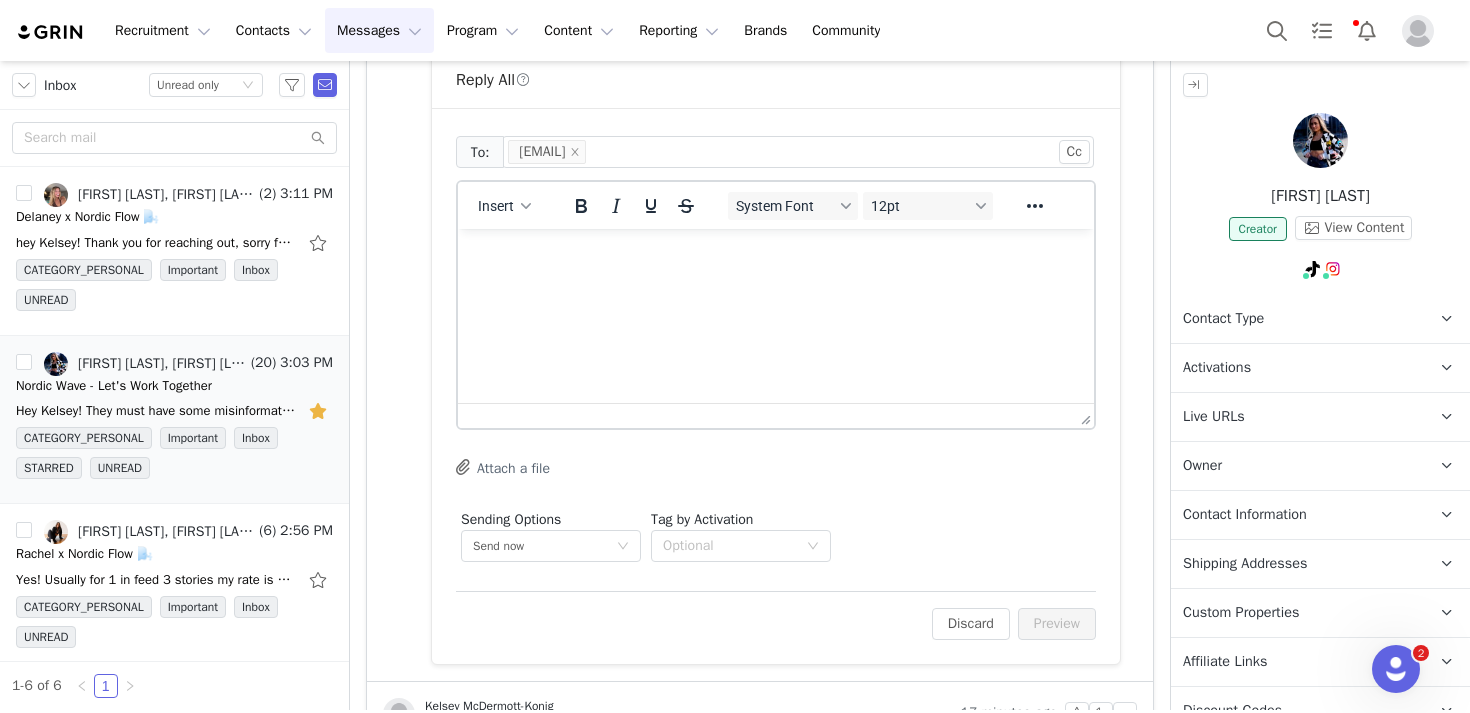 type 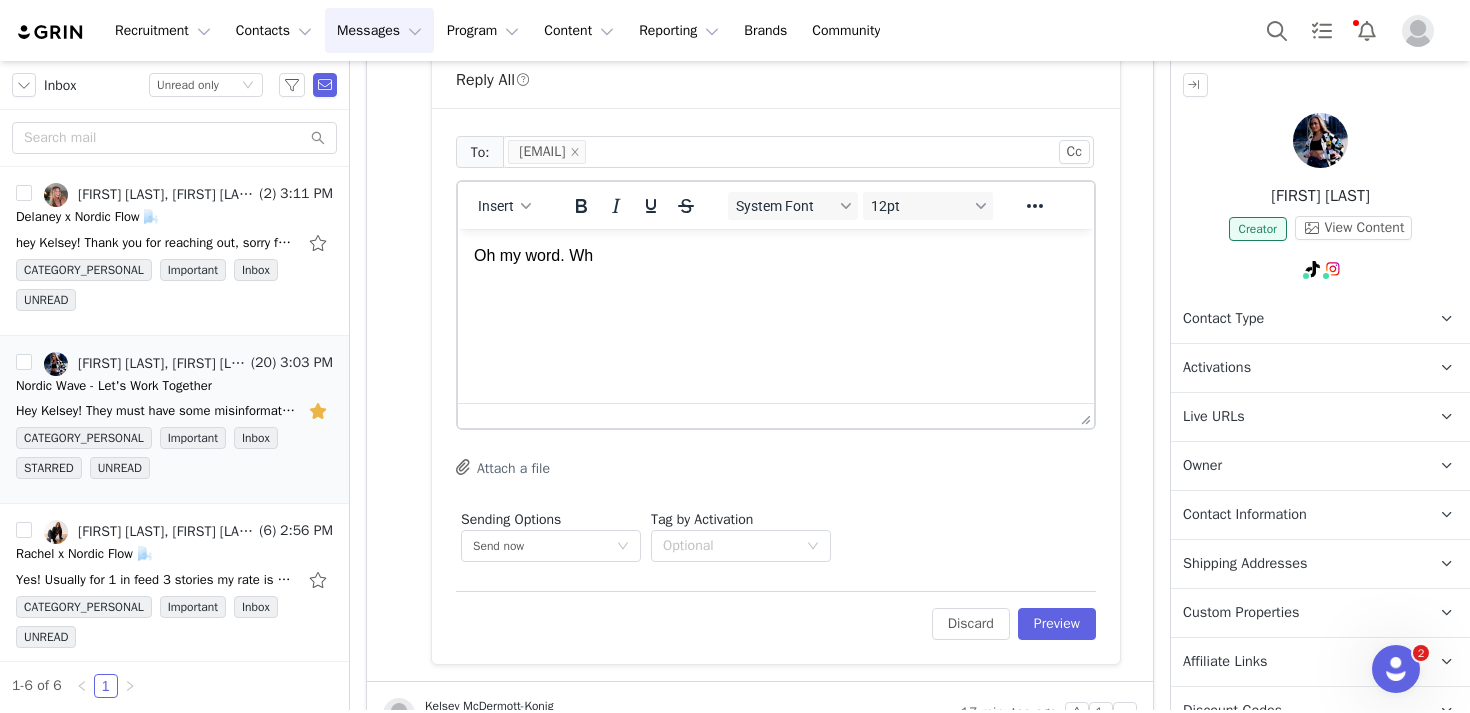 click on "Oh my word. Wh" at bounding box center [776, 256] 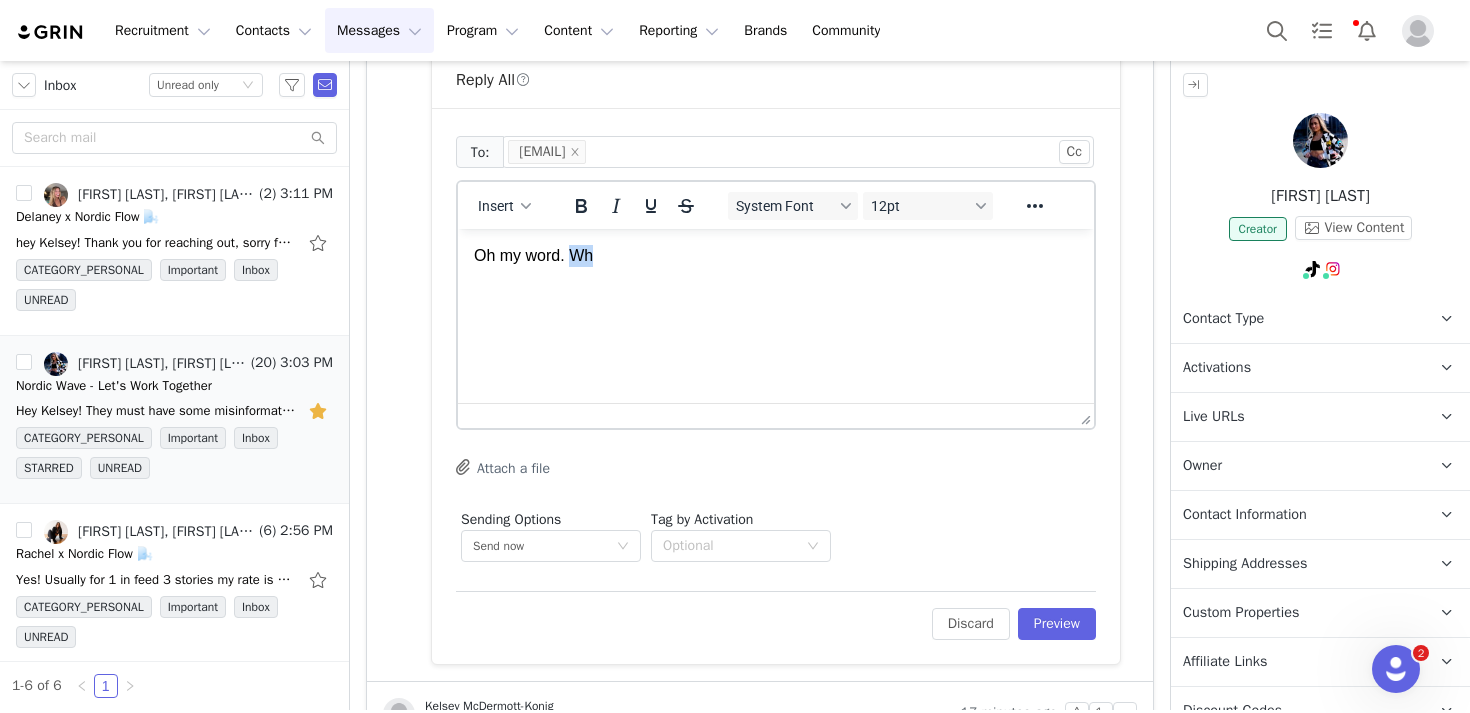 click on "Oh my word. Wh" at bounding box center [776, 256] 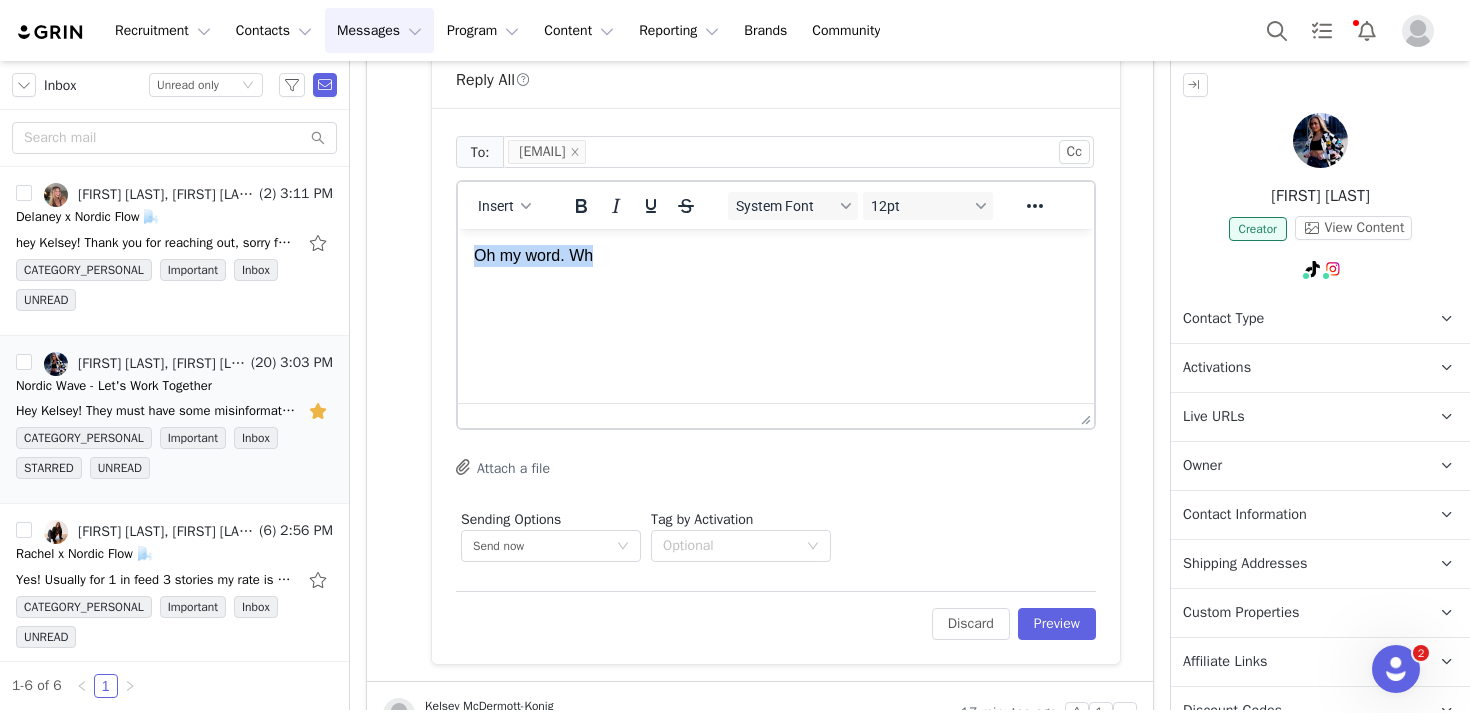 click on "Oh my word. Wh" at bounding box center (776, 256) 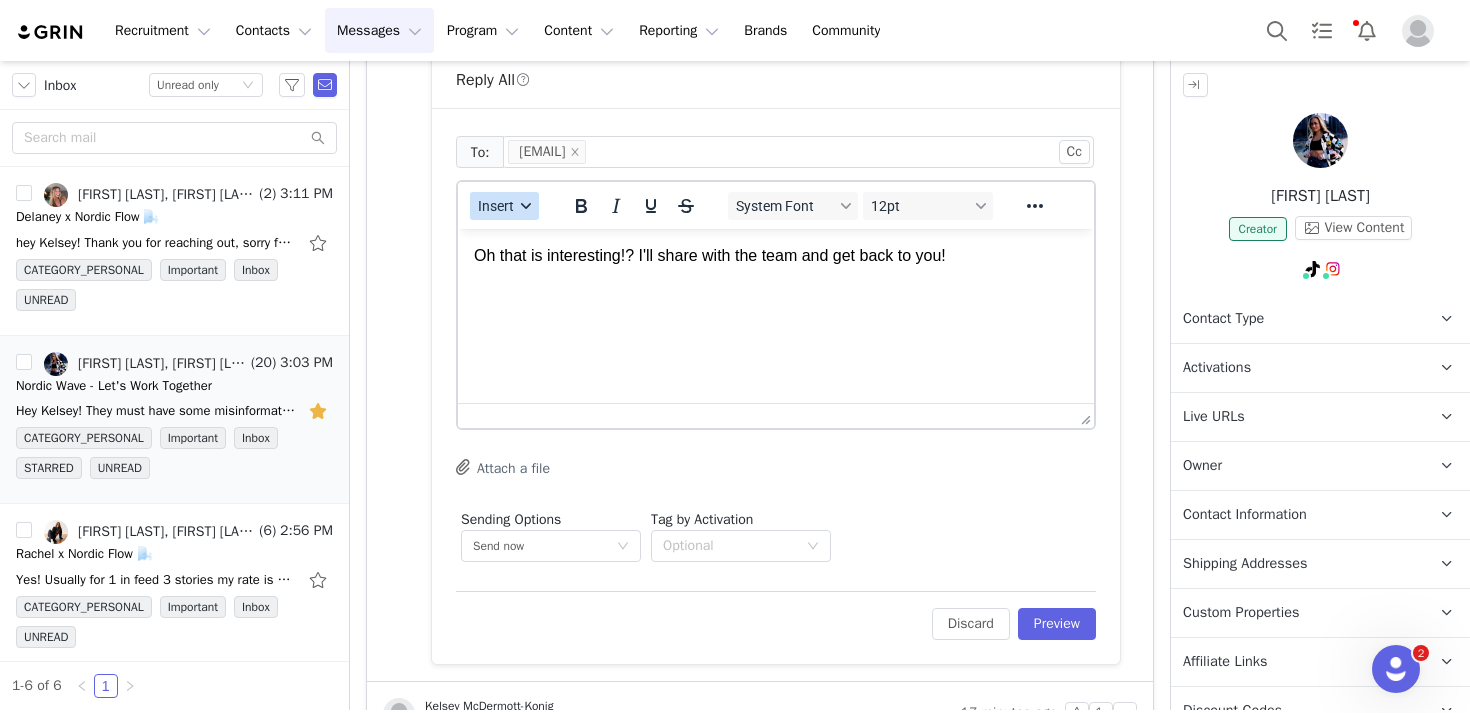 click on "Insert" at bounding box center [496, 206] 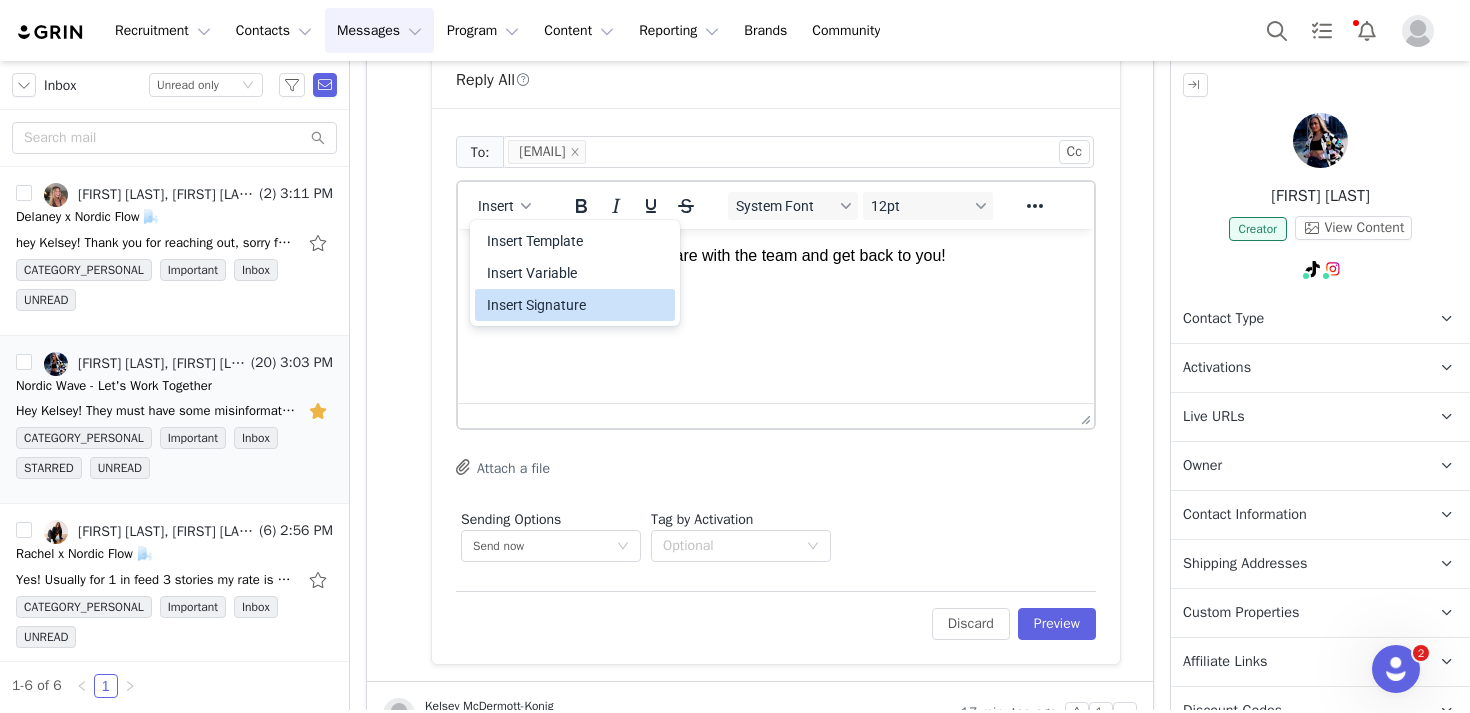 click on "Insert Signature" at bounding box center (577, 305) 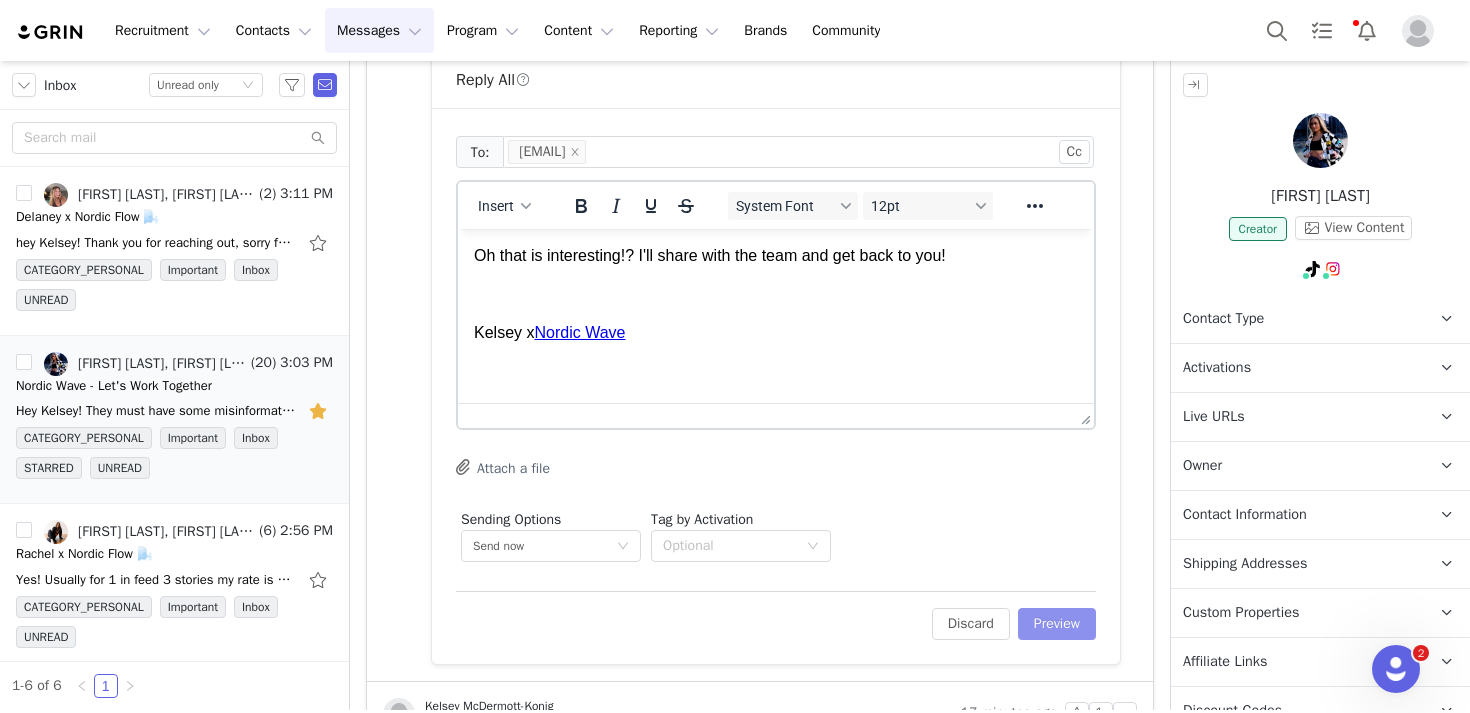 click on "Preview" at bounding box center (1057, 624) 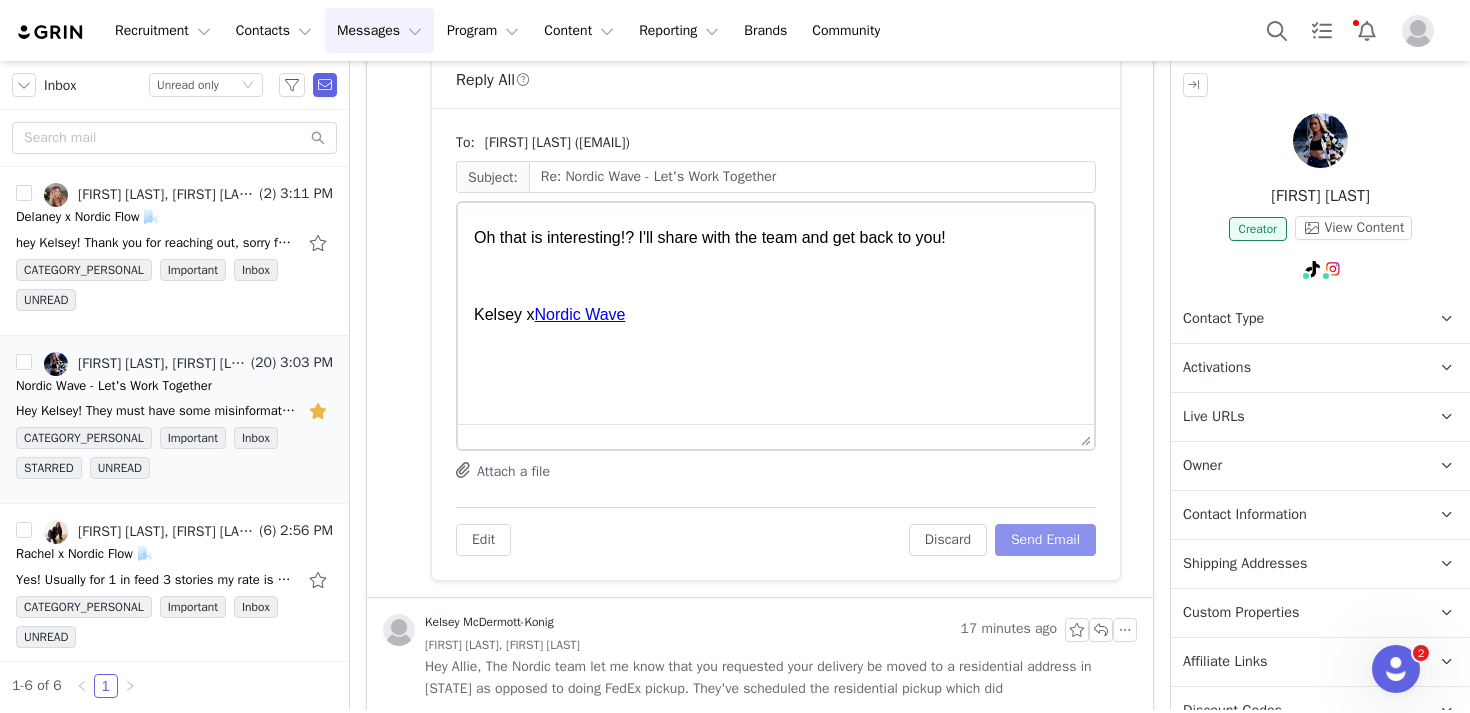 scroll, scrollTop: 0, scrollLeft: 0, axis: both 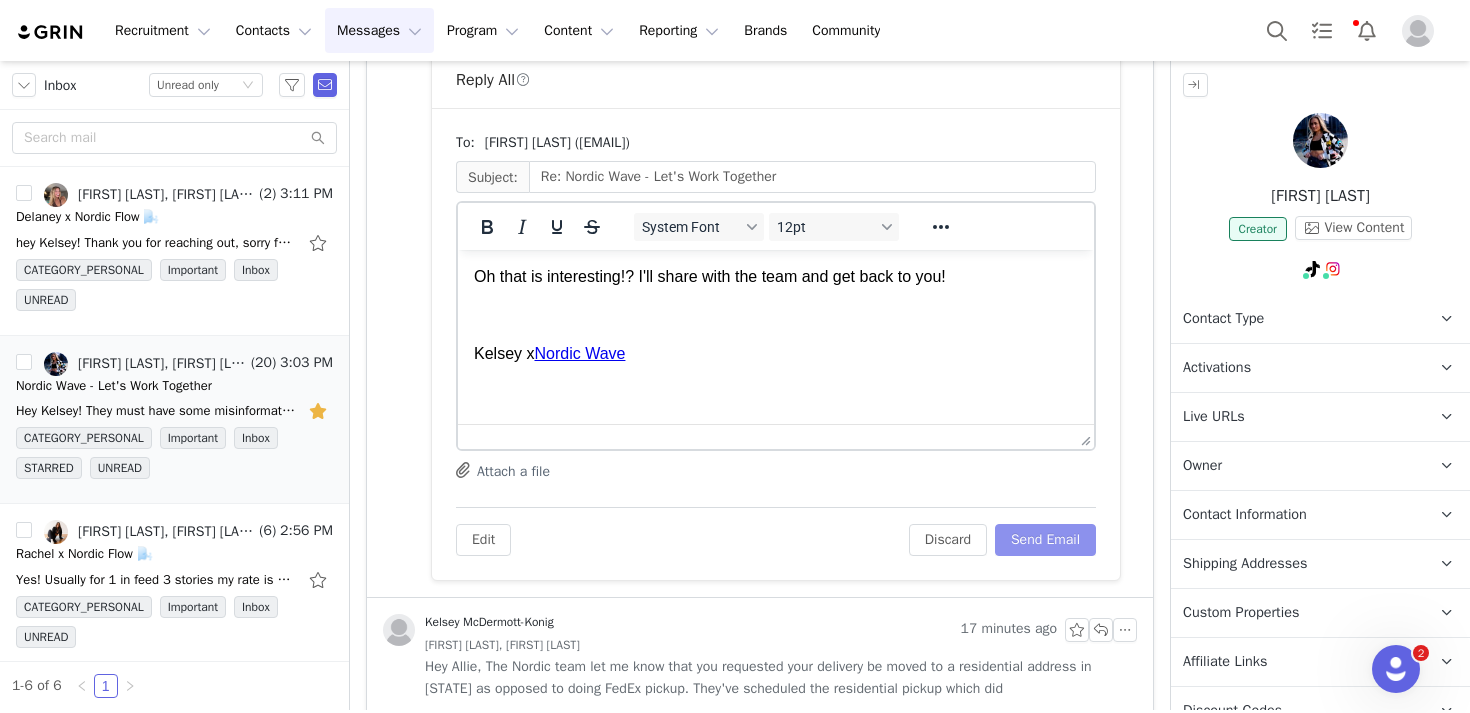 click on "Send Email" at bounding box center [1045, 540] 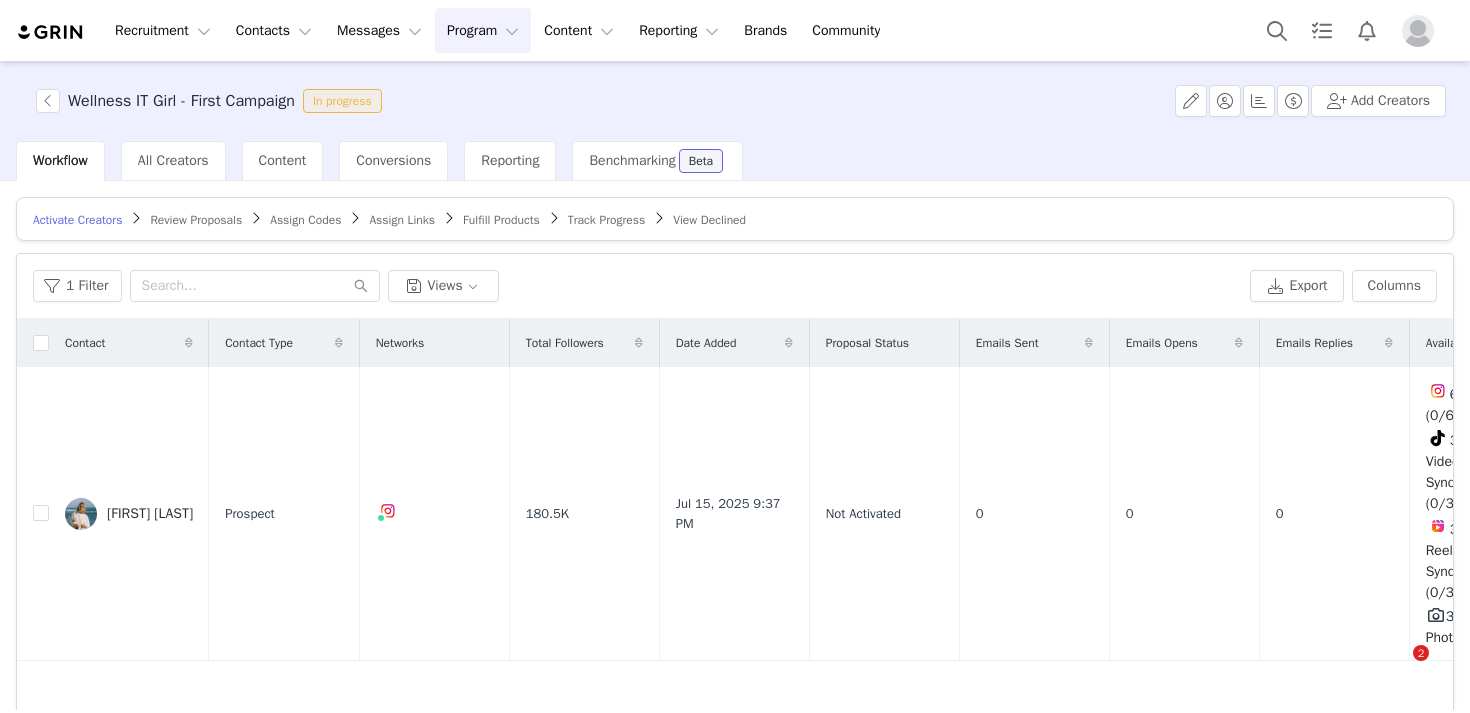 scroll, scrollTop: 0, scrollLeft: 0, axis: both 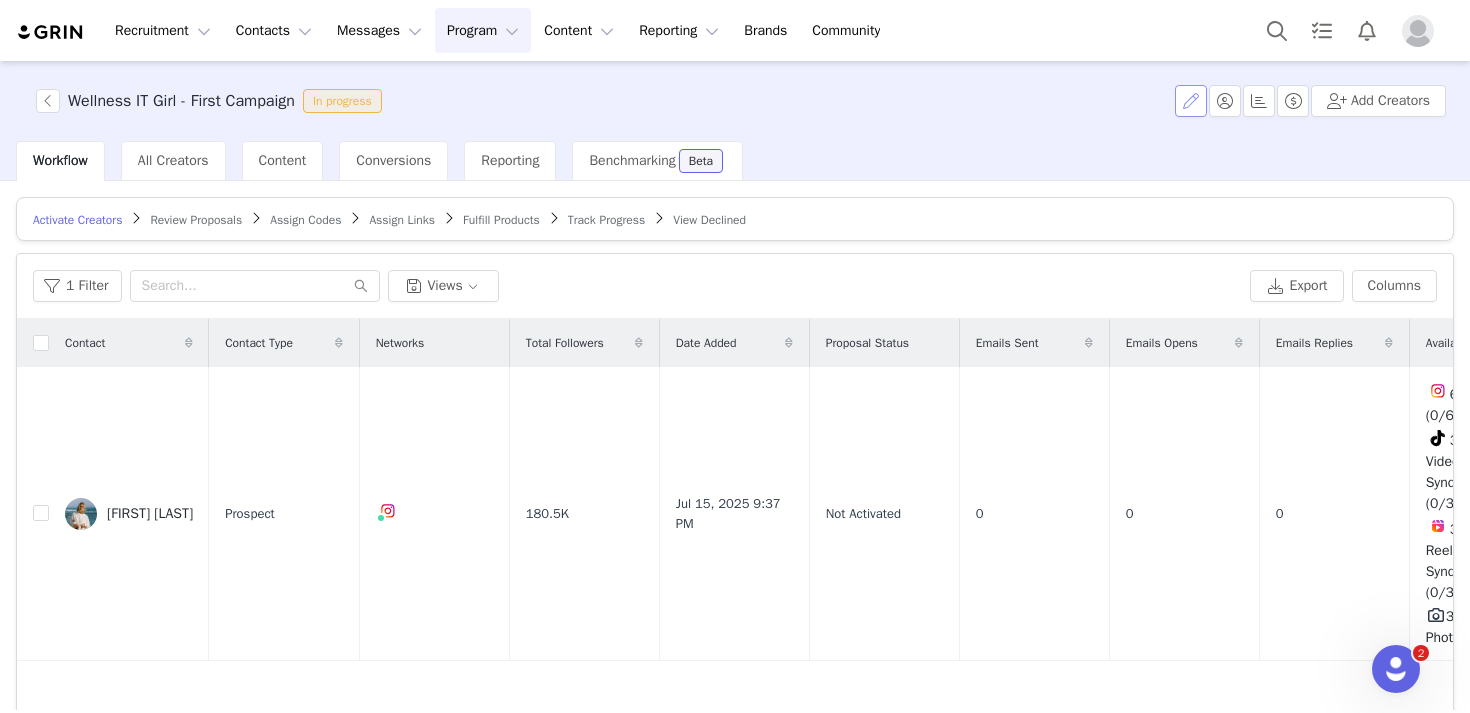 click at bounding box center [1191, 101] 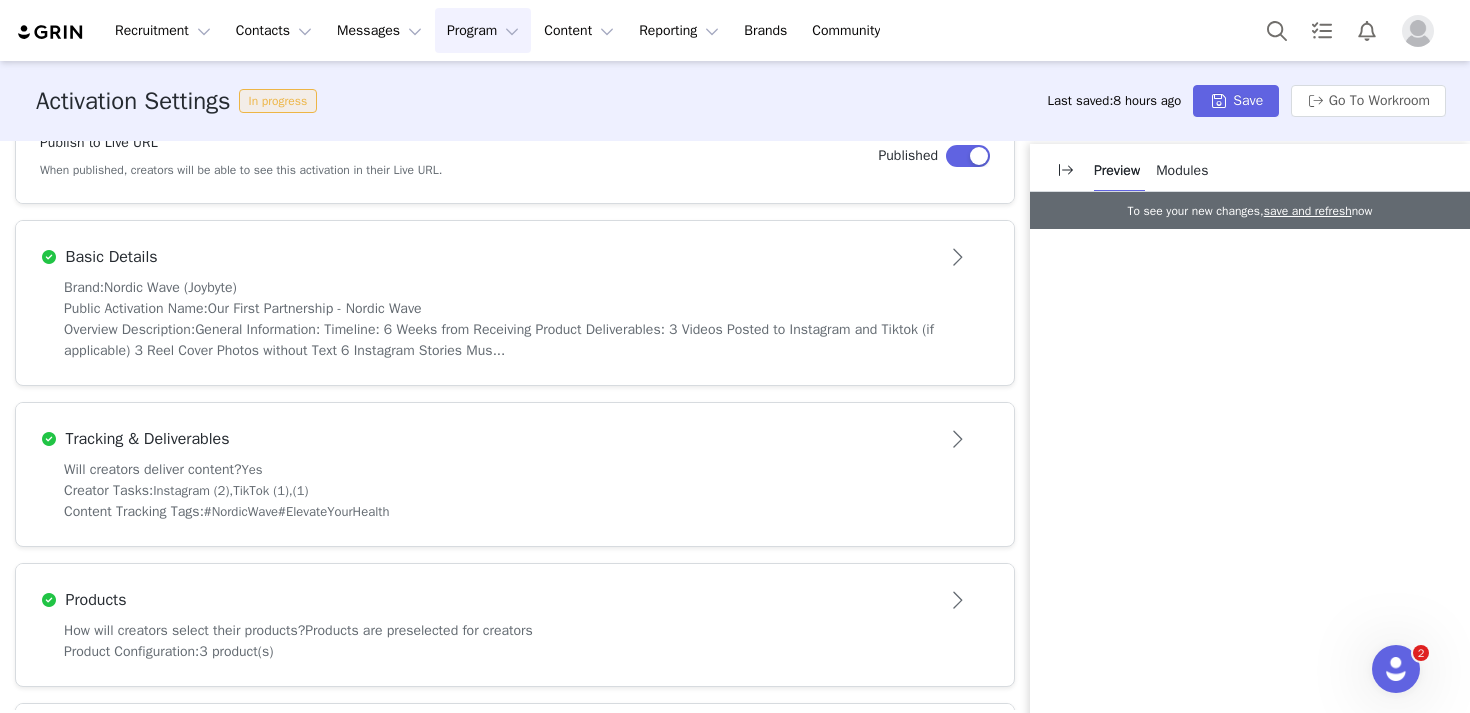 scroll, scrollTop: 420, scrollLeft: 0, axis: vertical 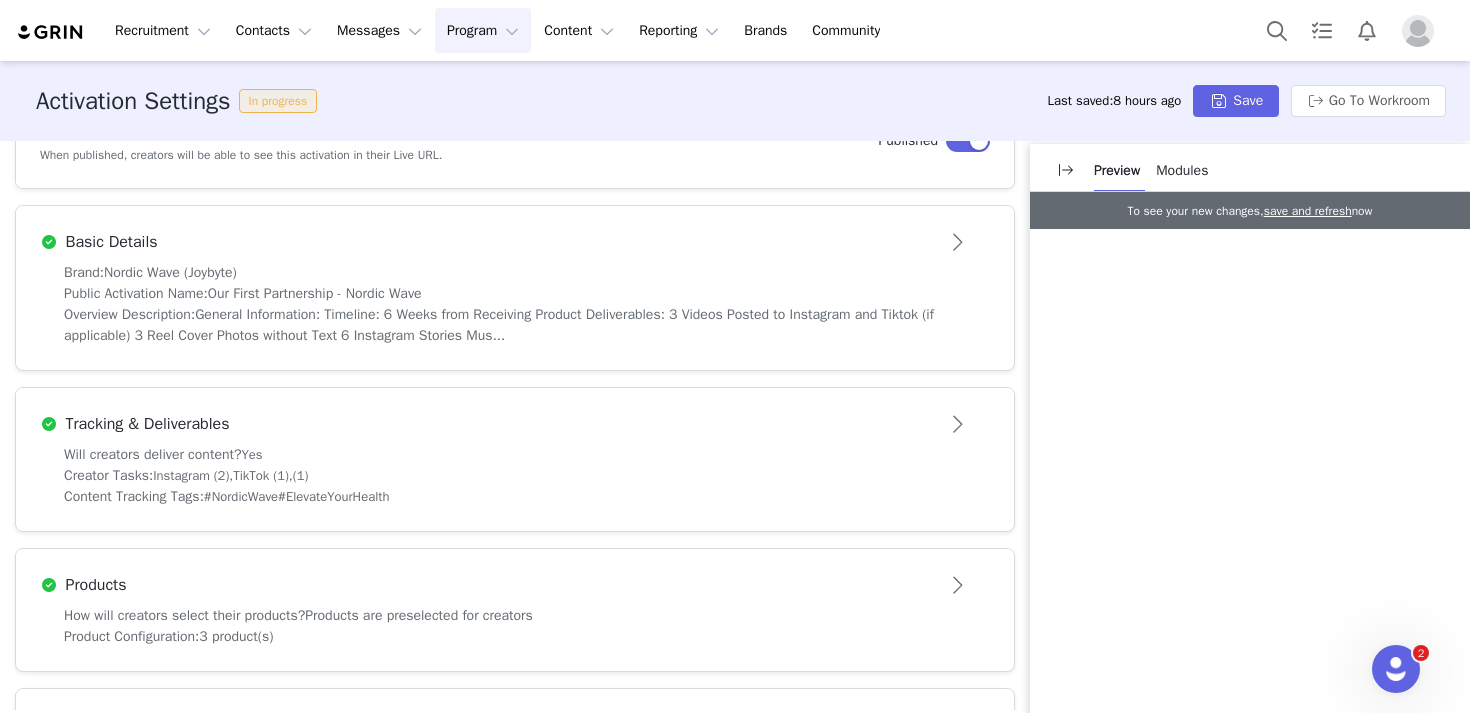 click on "General Information: Timeline: 6 Weeks from Receiving Product Deliverables: 3 Videos Posted to Instagram and Tiktok (if applicable) 3 Reel Cover Photos without Text 6 Instagram Stories Mus..." at bounding box center (499, 325) 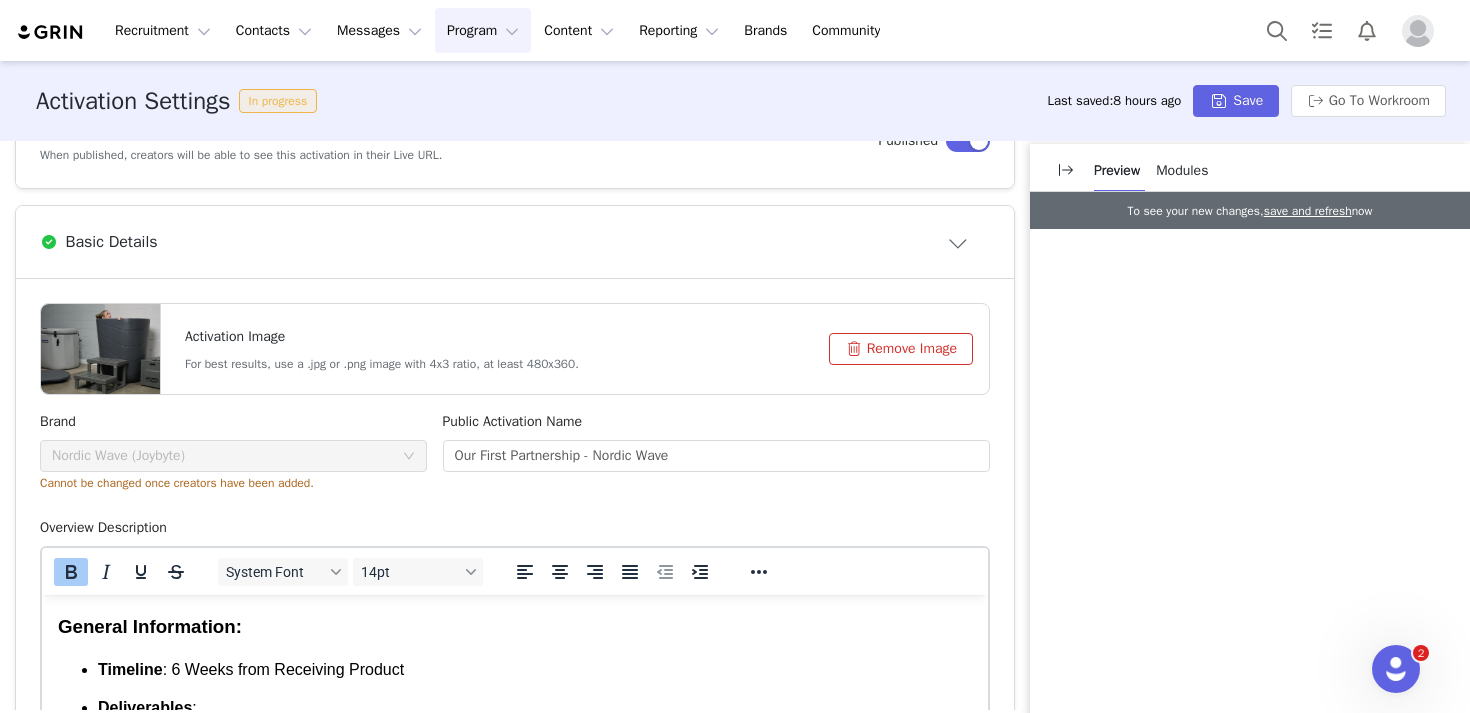 scroll, scrollTop: 0, scrollLeft: 0, axis: both 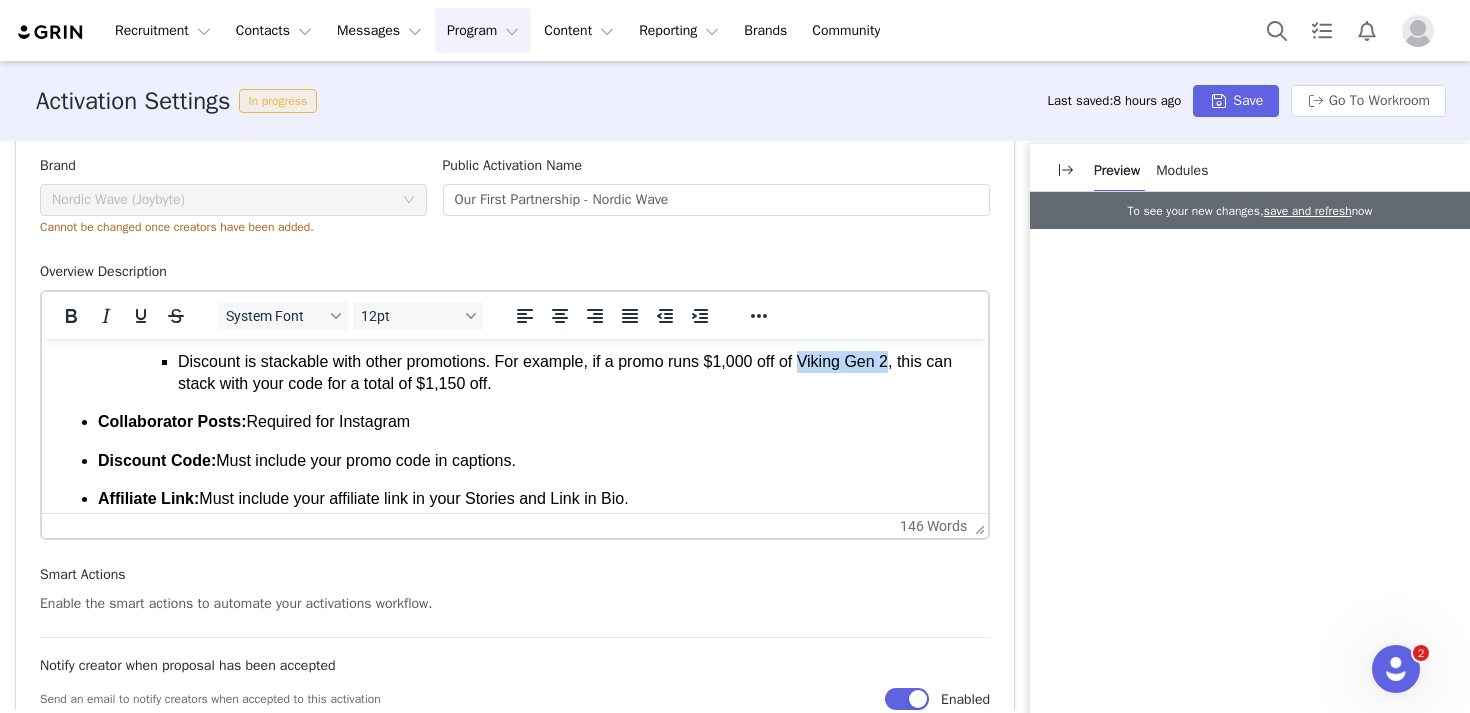 drag, startPoint x: 901, startPoint y: 362, endPoint x: 815, endPoint y: 363, distance: 86.00581 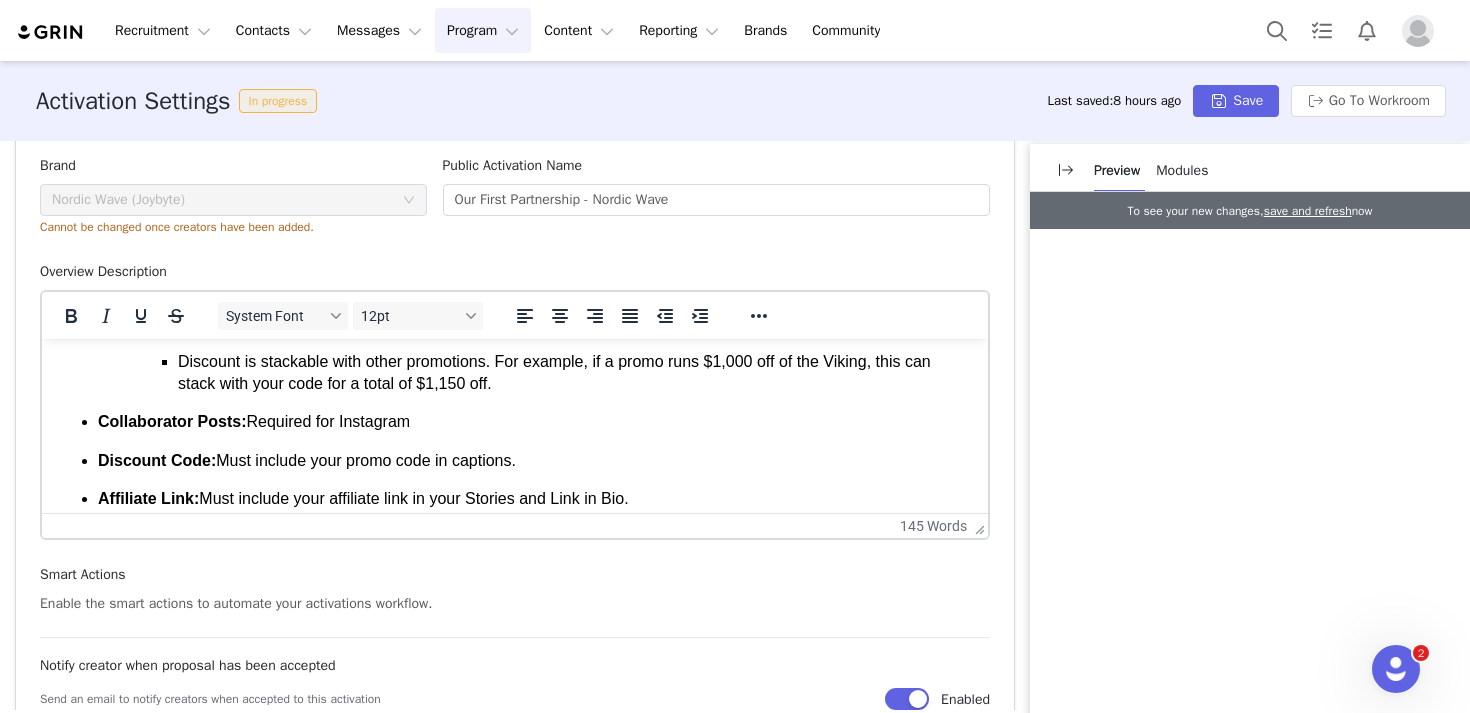scroll, scrollTop: 641, scrollLeft: 0, axis: vertical 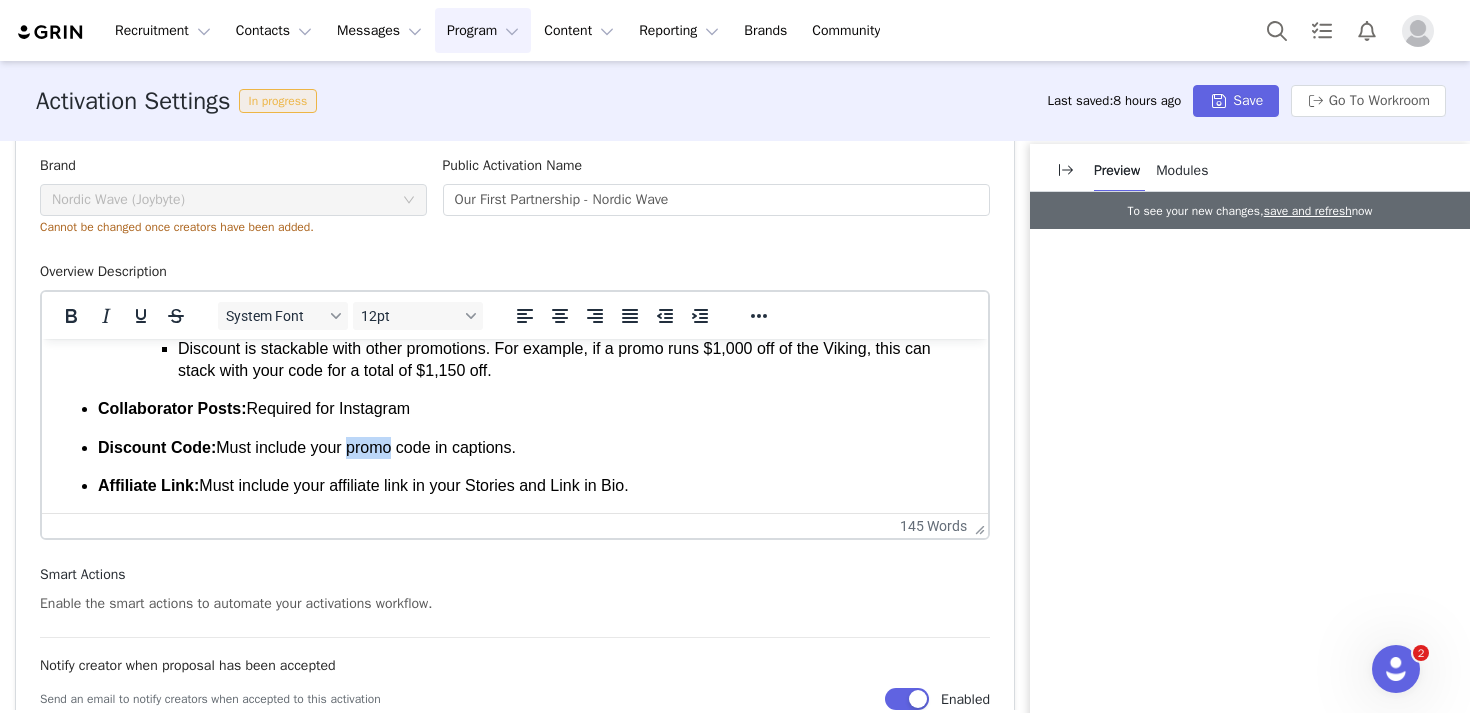 drag, startPoint x: 398, startPoint y: 449, endPoint x: 354, endPoint y: 449, distance: 44 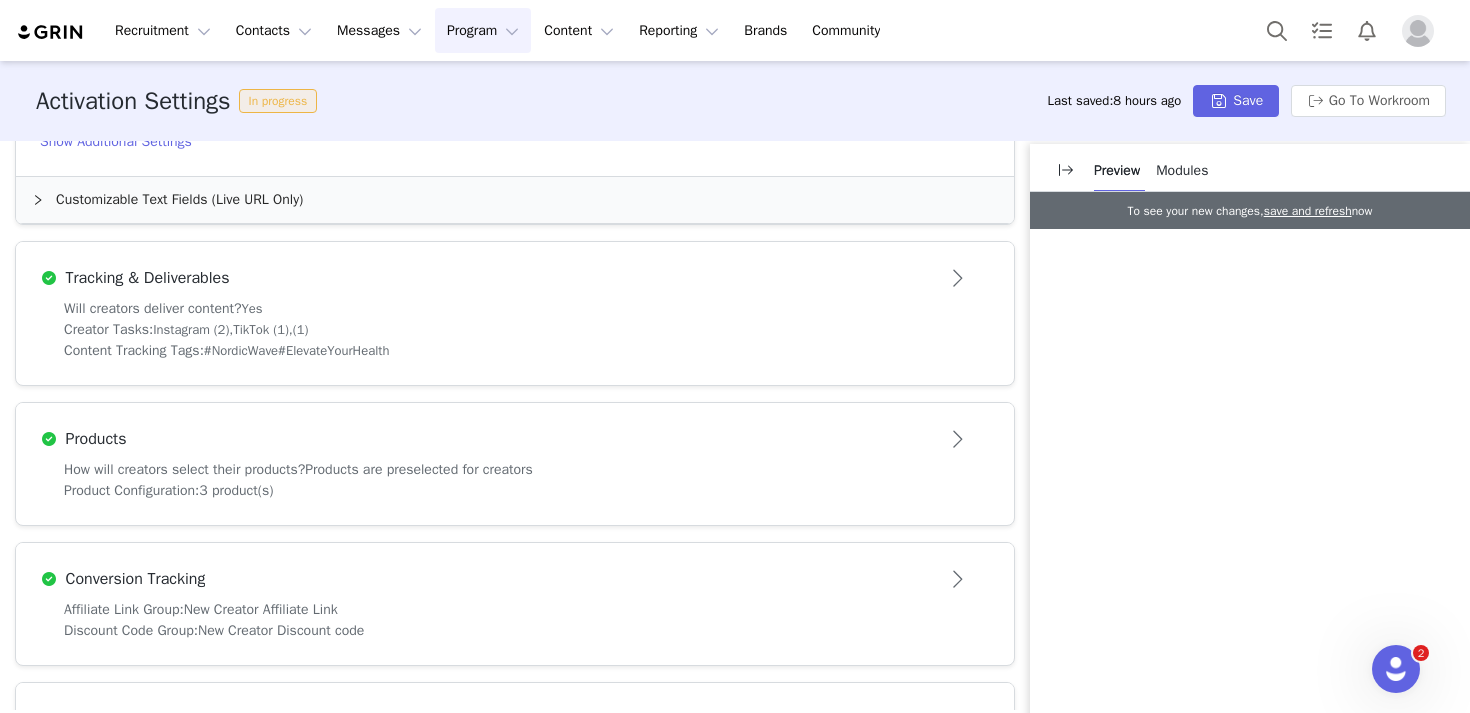 click on "Creator Tasks: Instagram (2), TikTok (1), (1)" at bounding box center (515, 329) 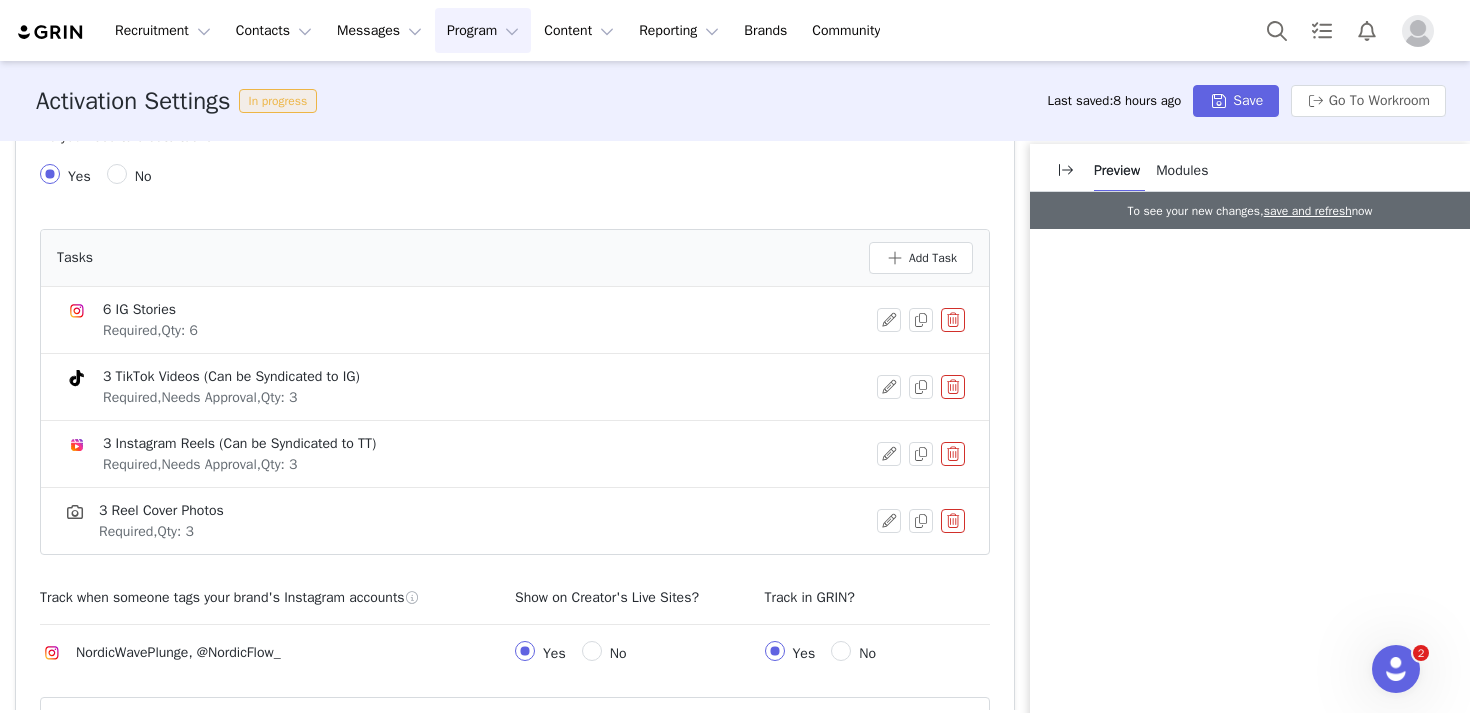scroll, scrollTop: 723, scrollLeft: 0, axis: vertical 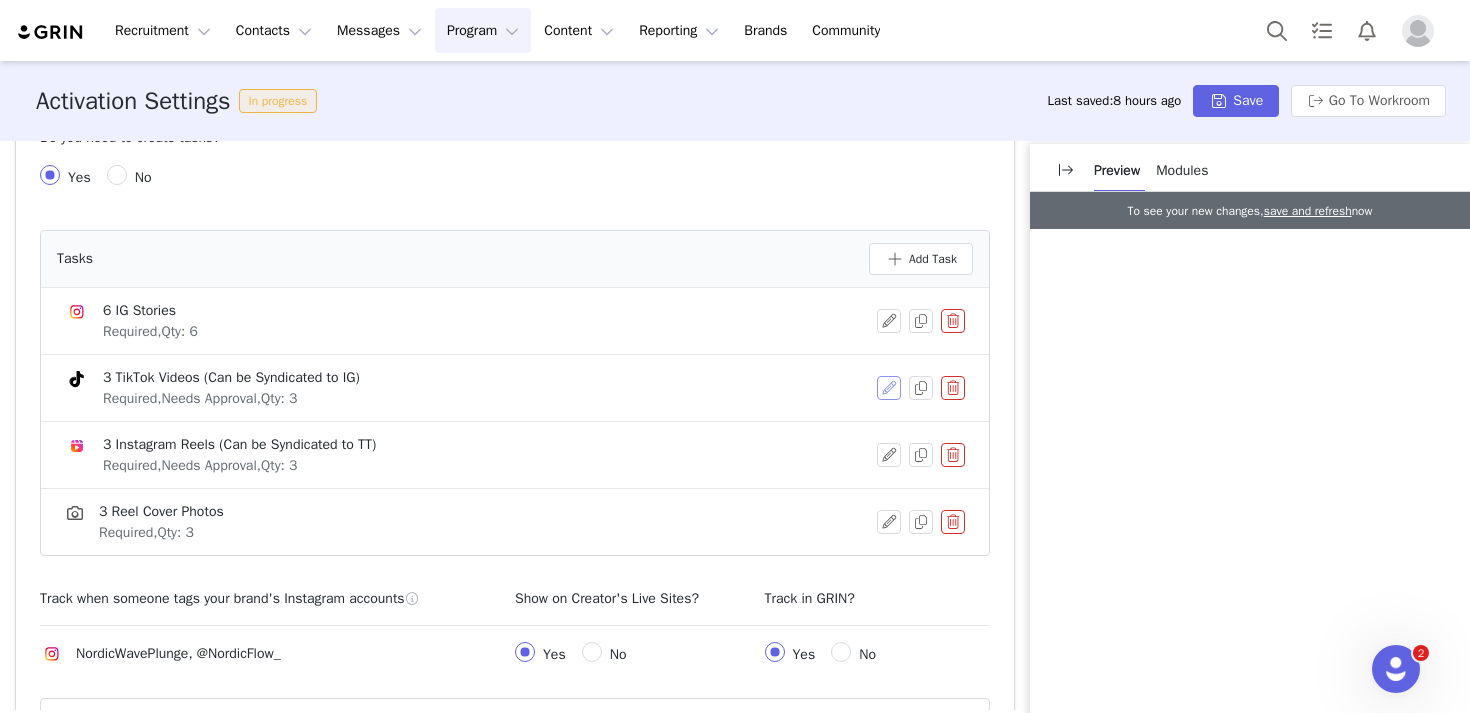 click at bounding box center [889, 388] 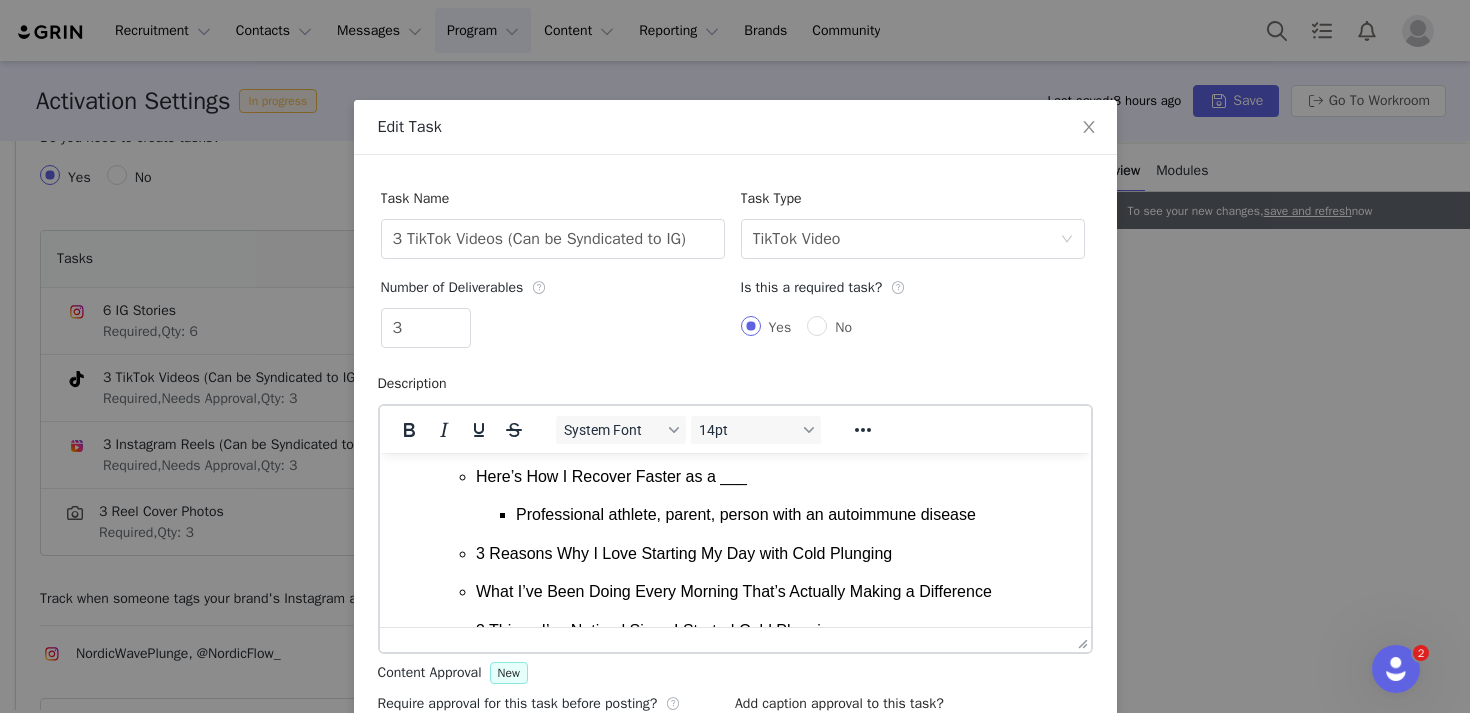 scroll, scrollTop: 538, scrollLeft: 0, axis: vertical 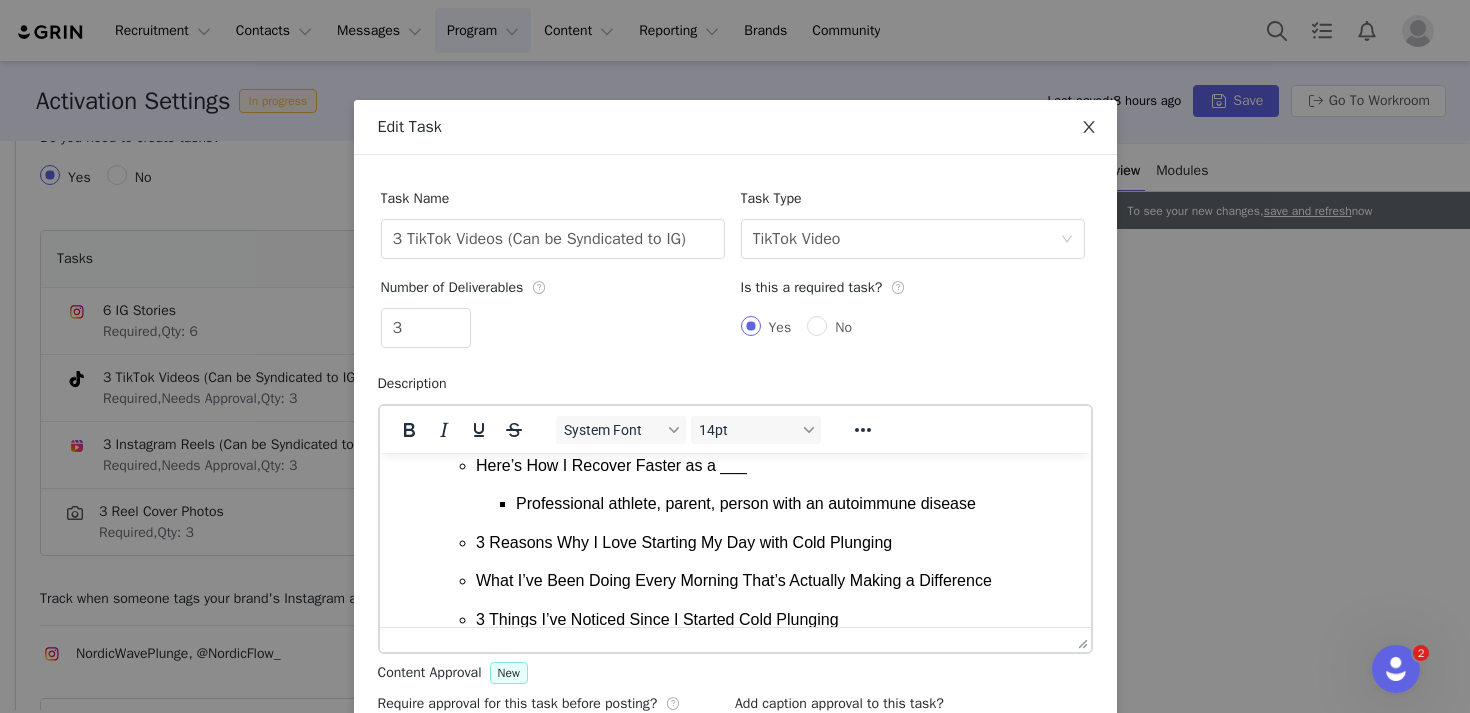 click 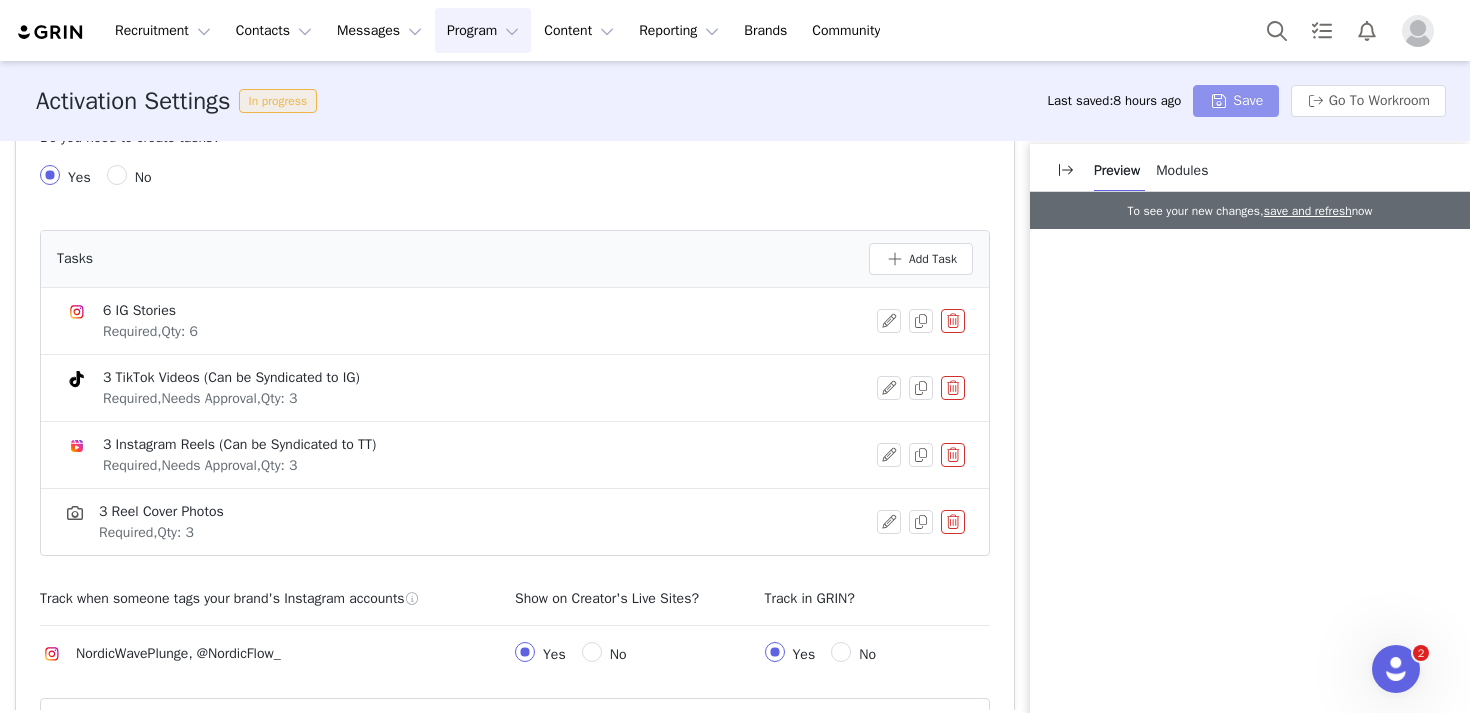 click on "Save" at bounding box center [1236, 101] 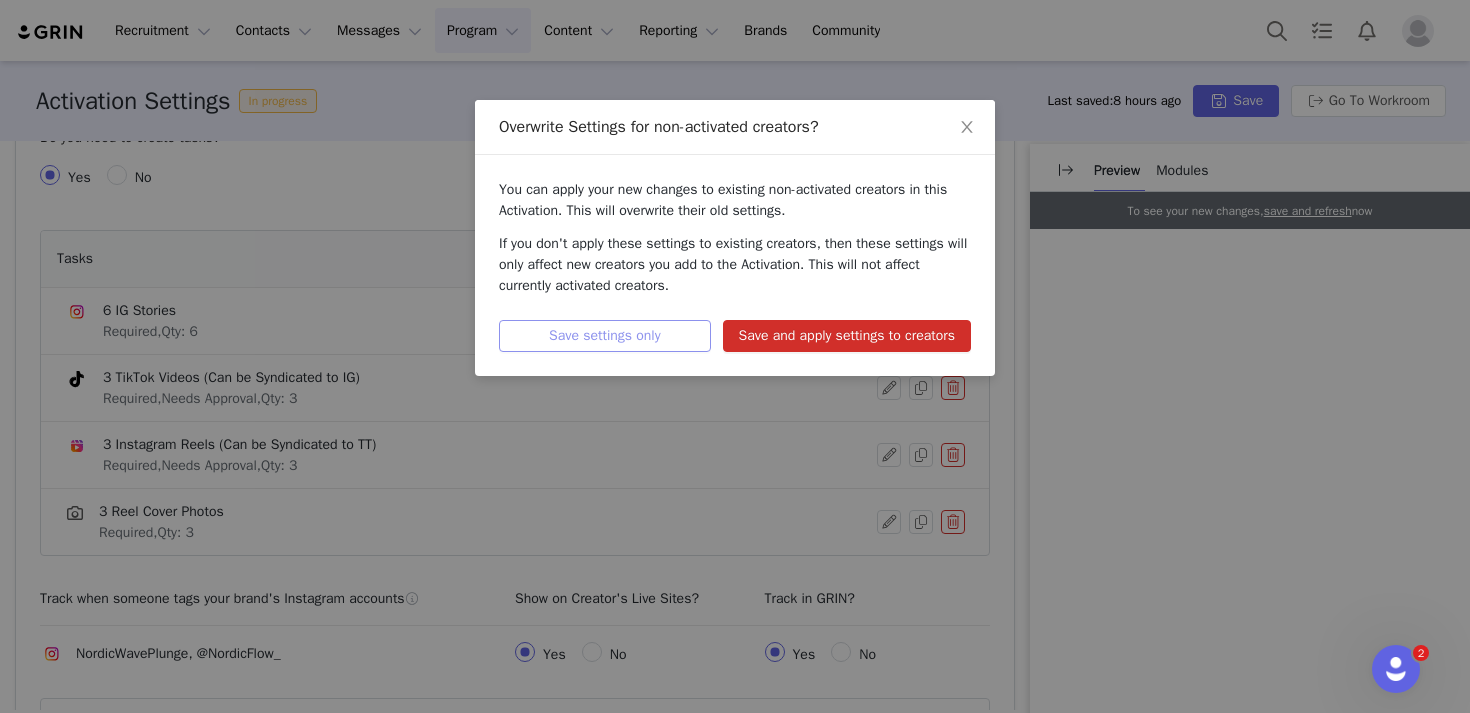 click on "Save settings only" at bounding box center [605, 336] 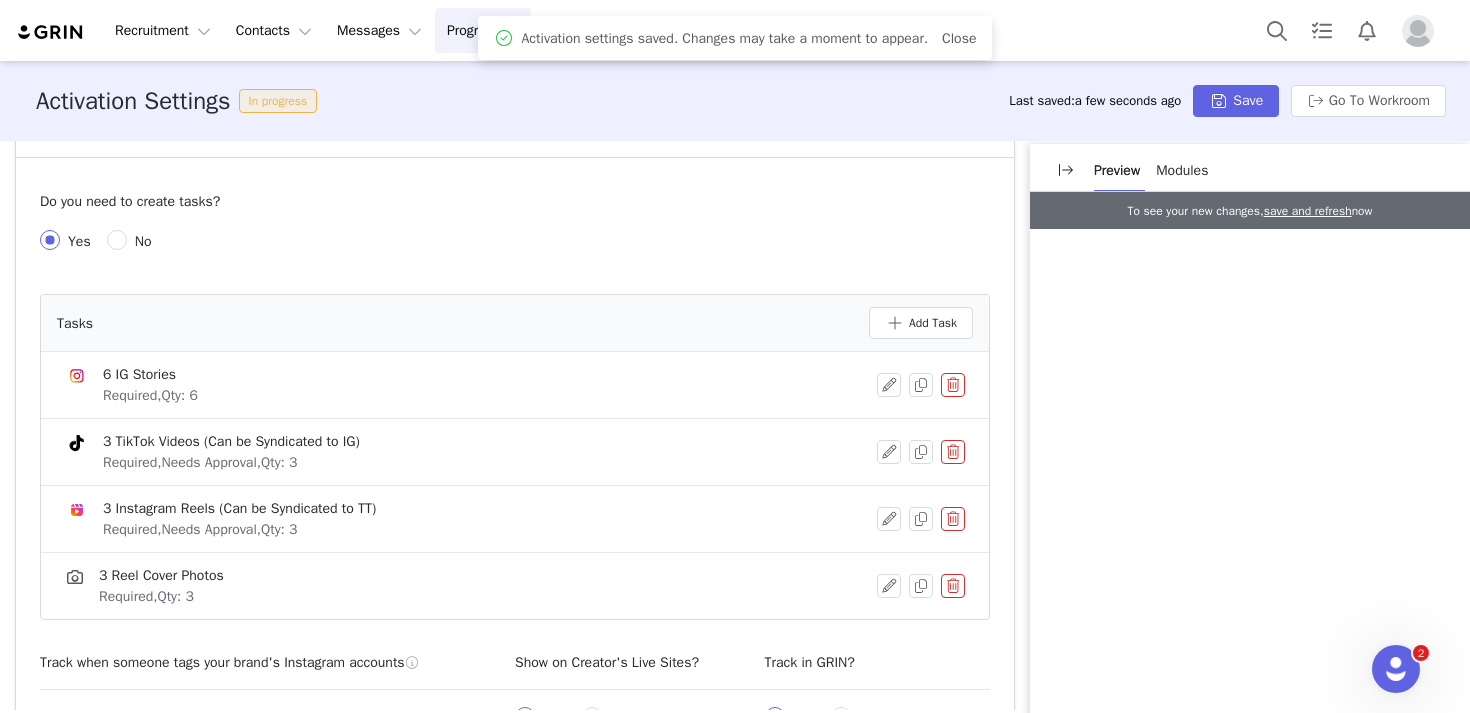 scroll, scrollTop: 788, scrollLeft: 0, axis: vertical 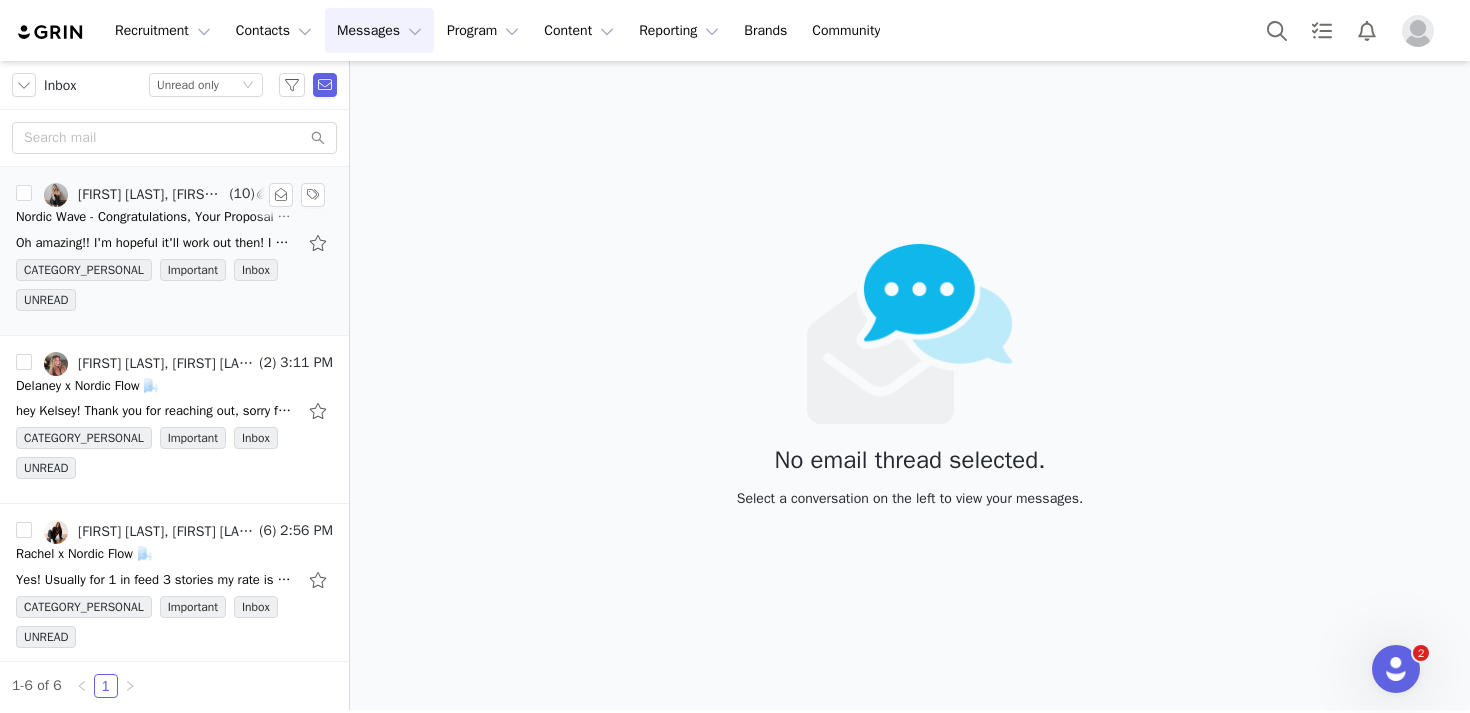 click on "Oh amazing!! I'm hopeful it'll work out then! I will definitely reach out with any issues. I'm heading on a short trip until next Thursday so once I get back, I'll start drafting my" at bounding box center (174, 243) 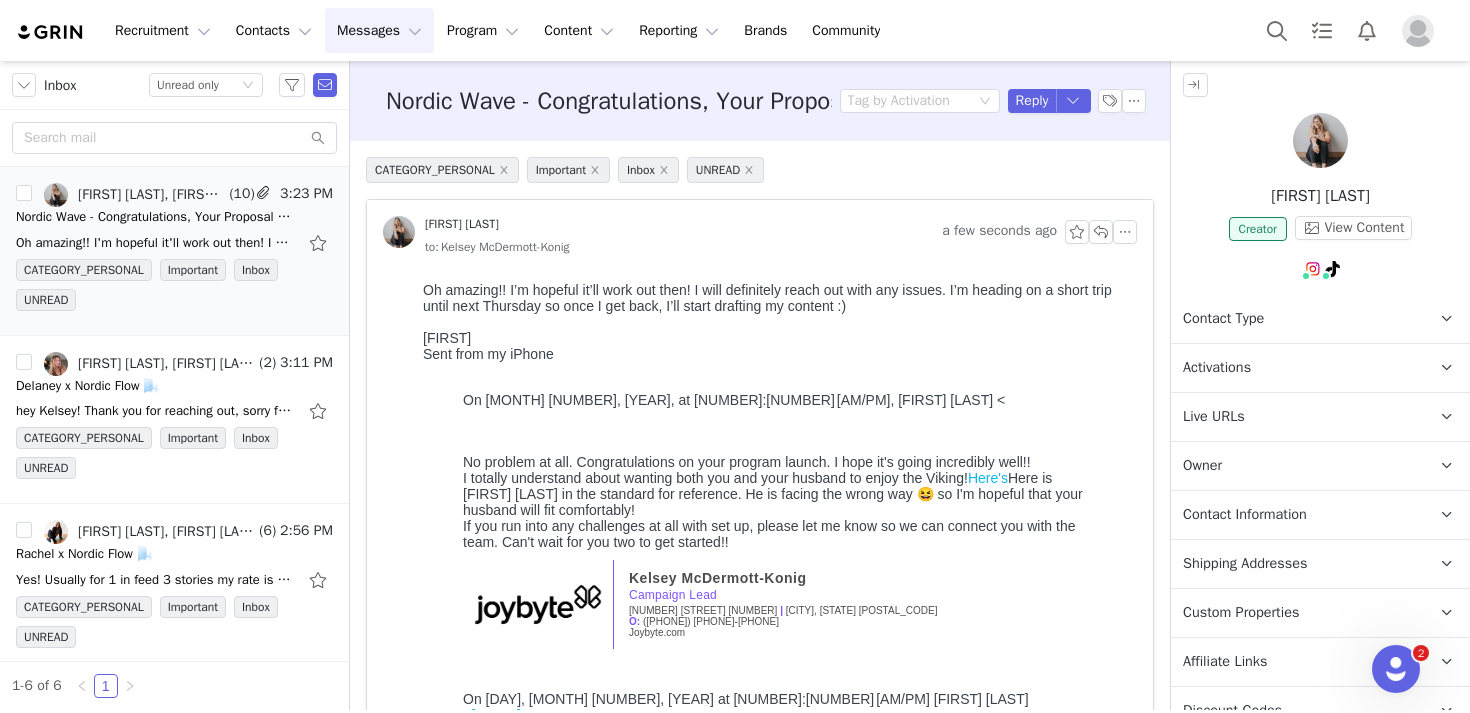 scroll, scrollTop: 0, scrollLeft: 0, axis: both 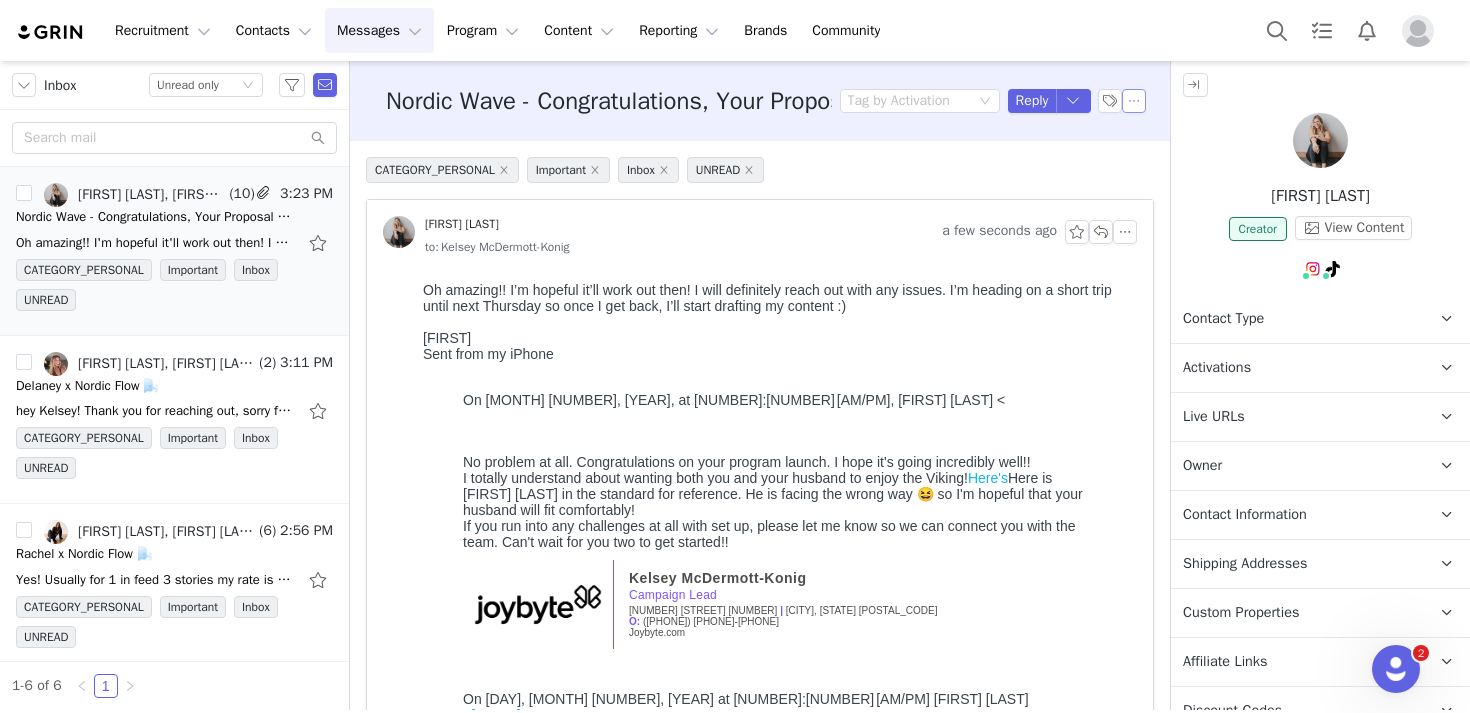 click at bounding box center (1134, 101) 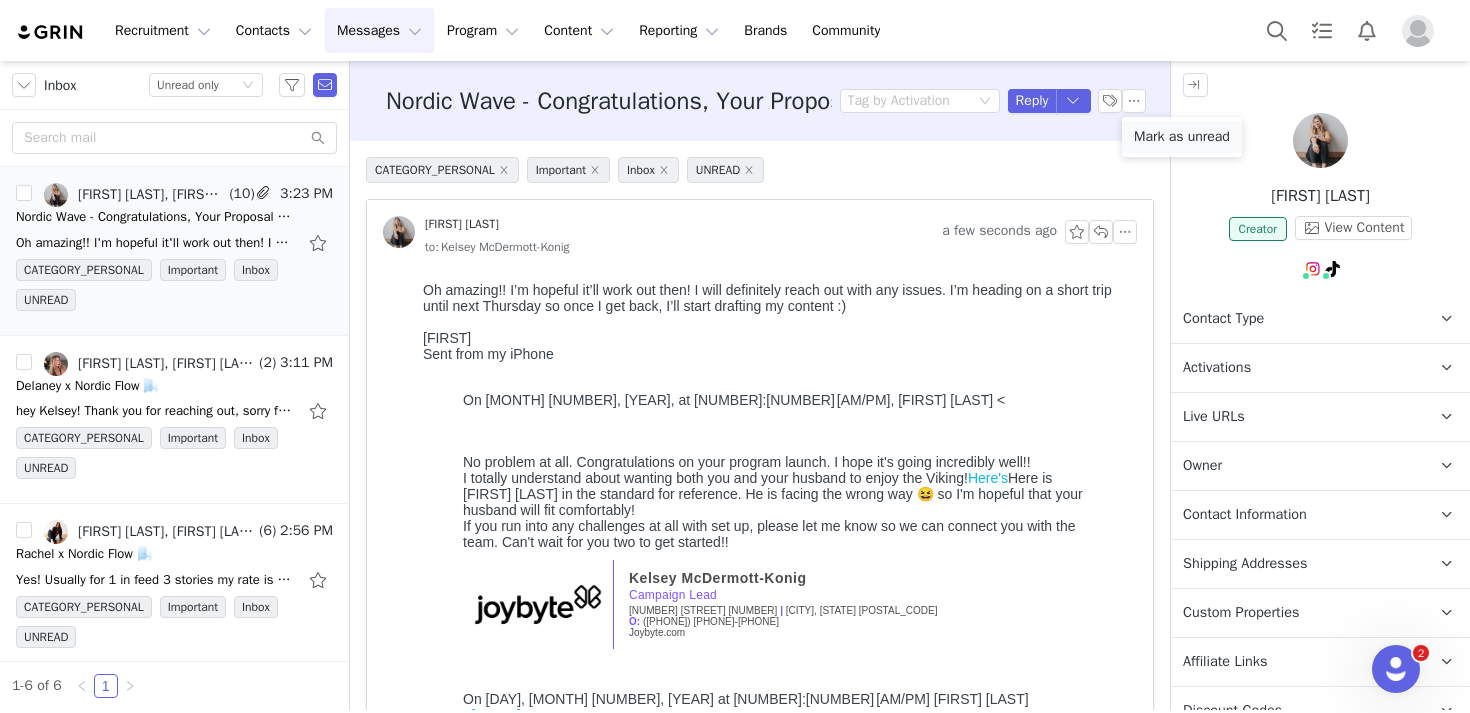 click on "Mark as unread" at bounding box center (1182, 137) 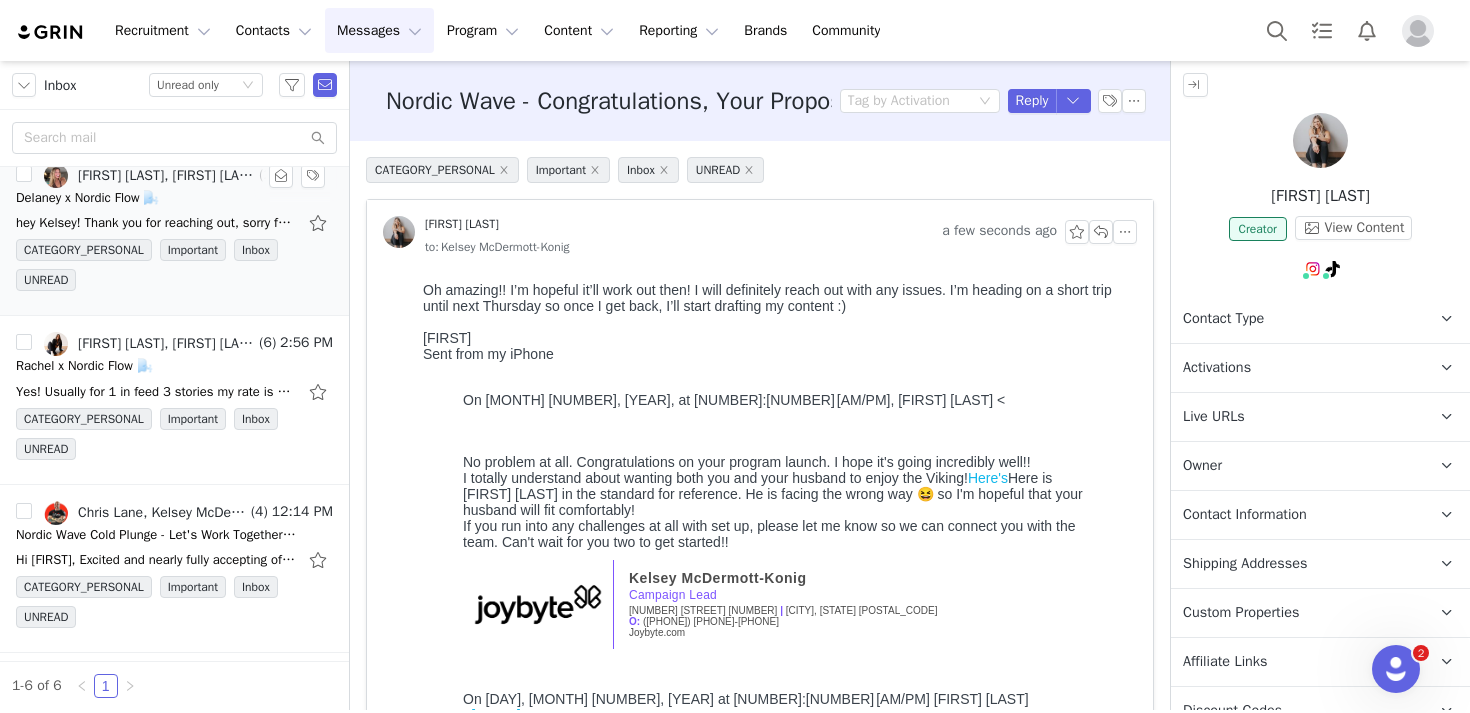 scroll, scrollTop: 189, scrollLeft: 0, axis: vertical 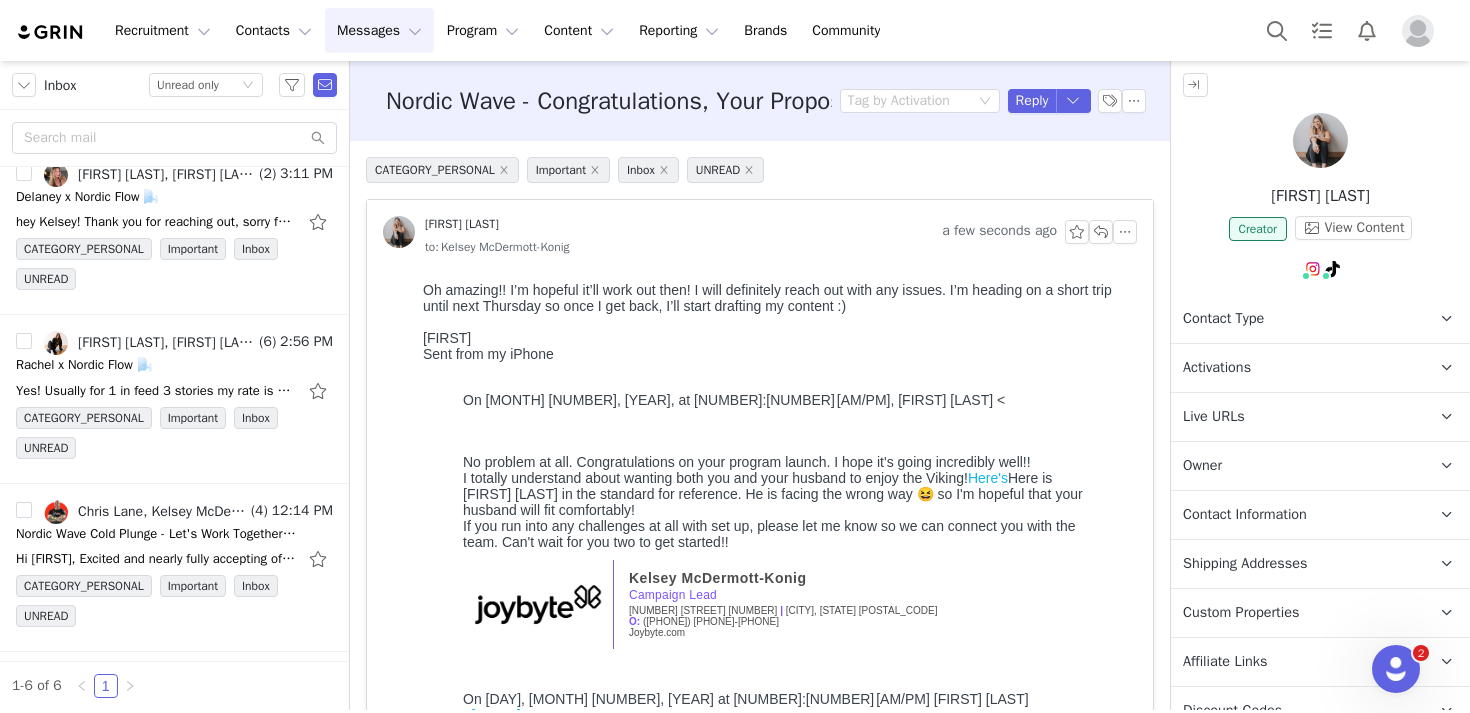 click at bounding box center (51, 32) 